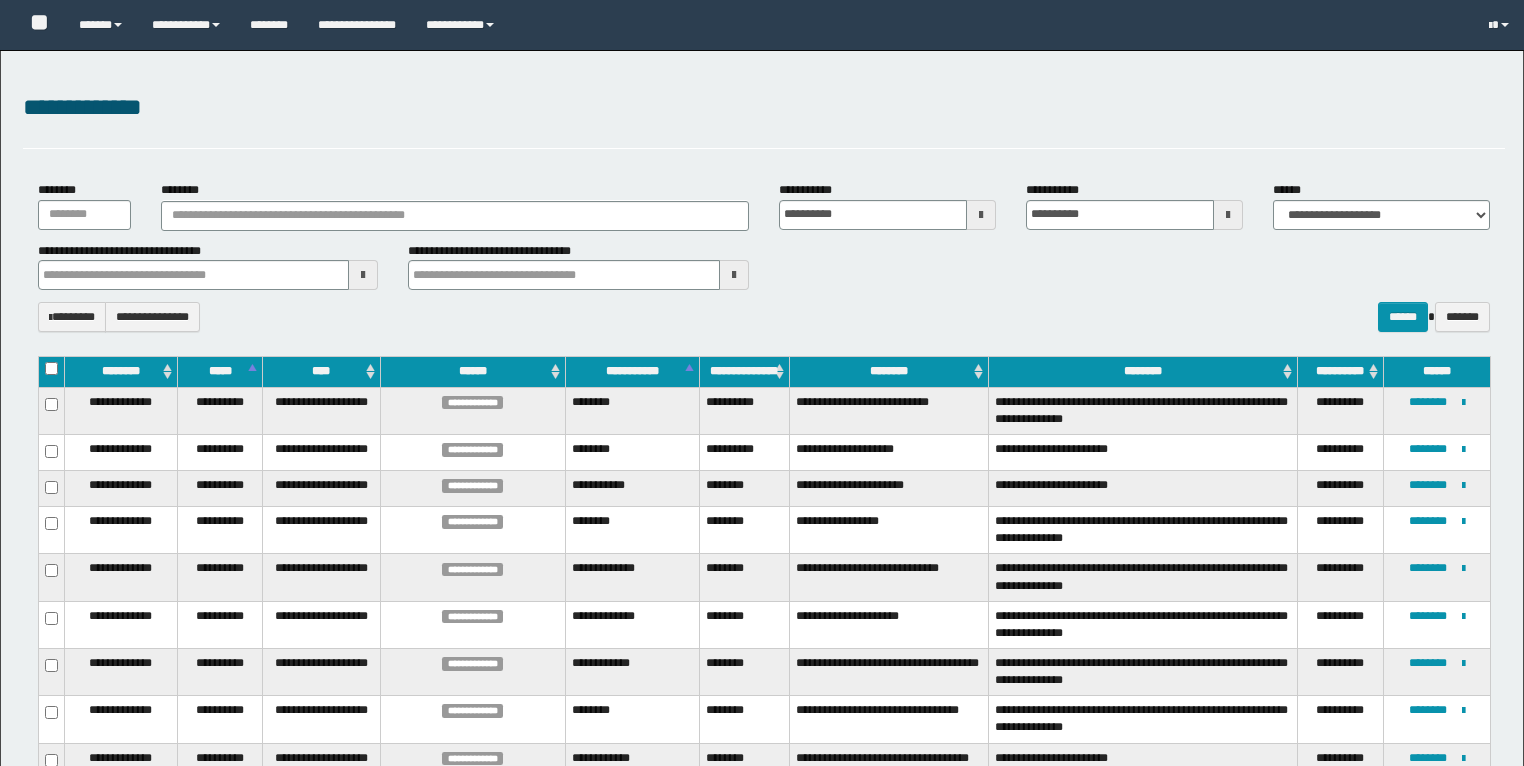 select on "*" 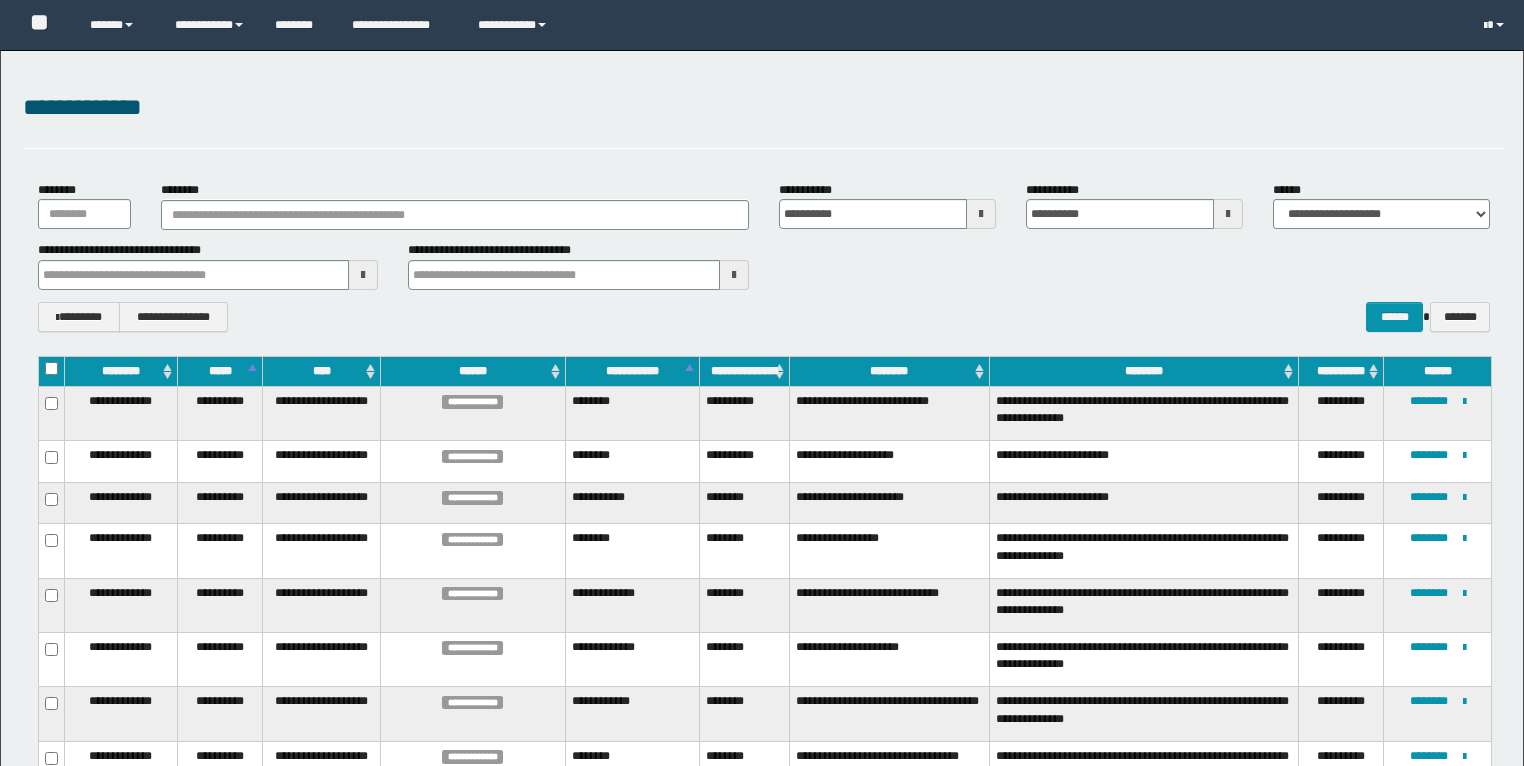scroll, scrollTop: 160, scrollLeft: 0, axis: vertical 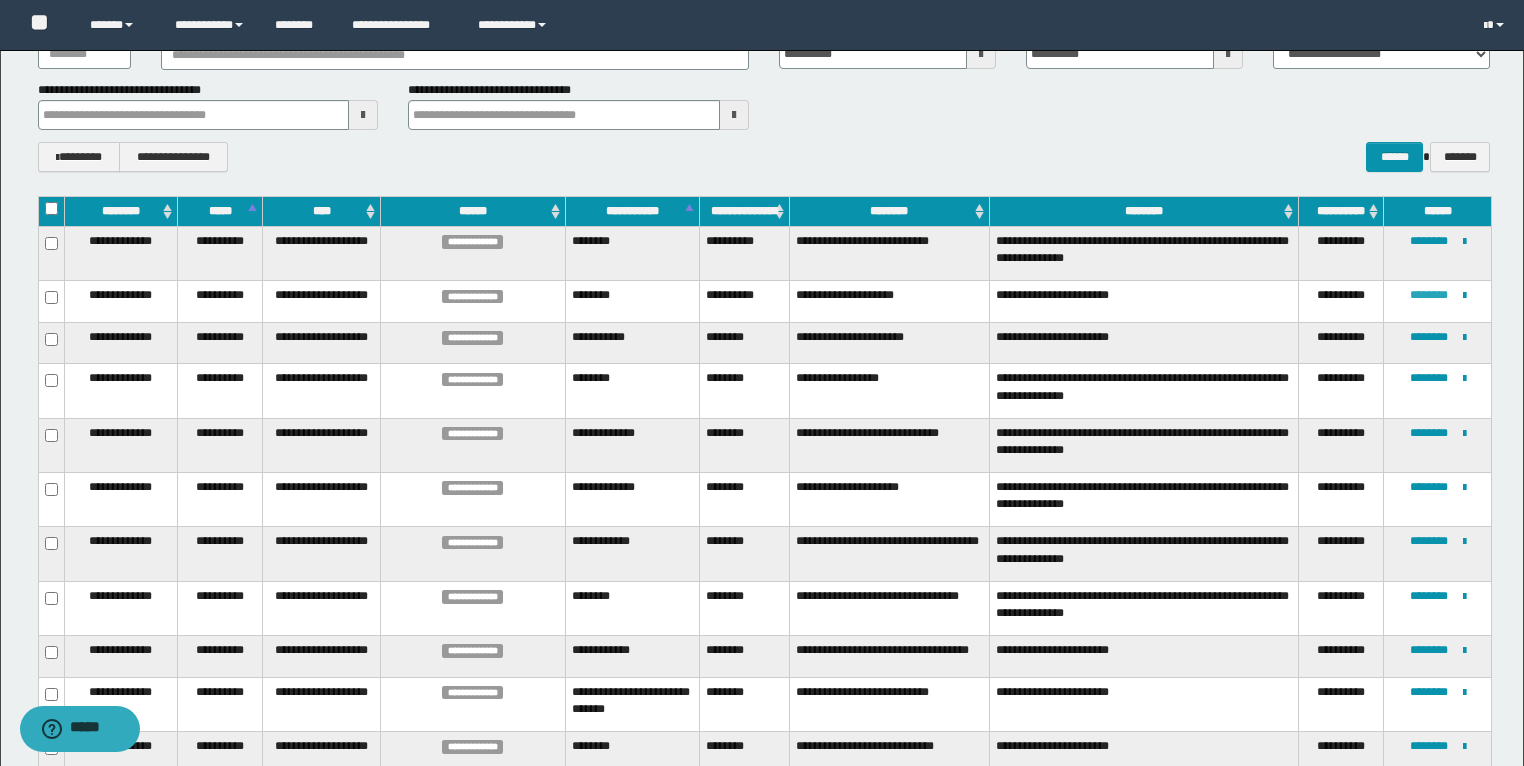 click on "********" at bounding box center [1429, 295] 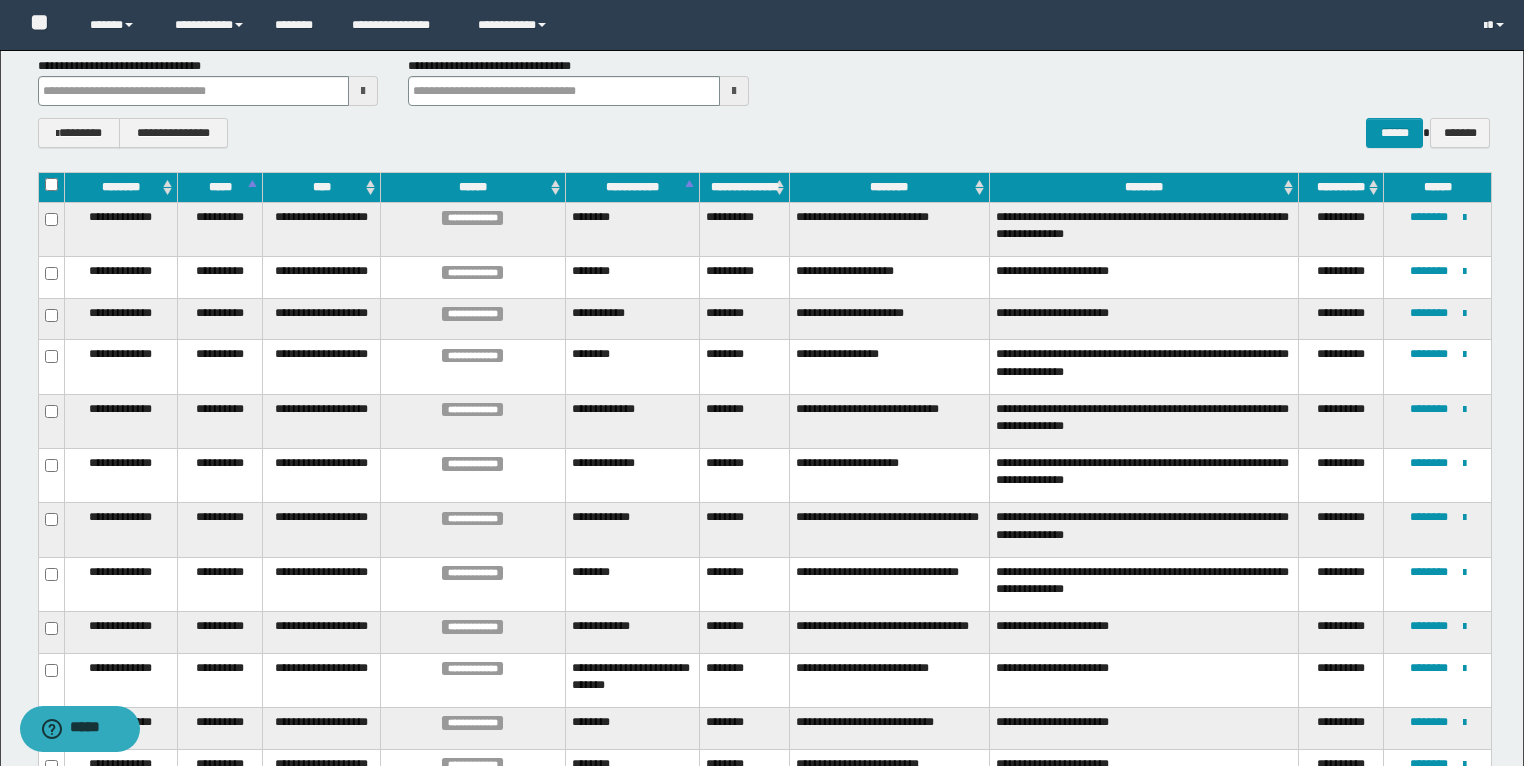scroll, scrollTop: 240, scrollLeft: 0, axis: vertical 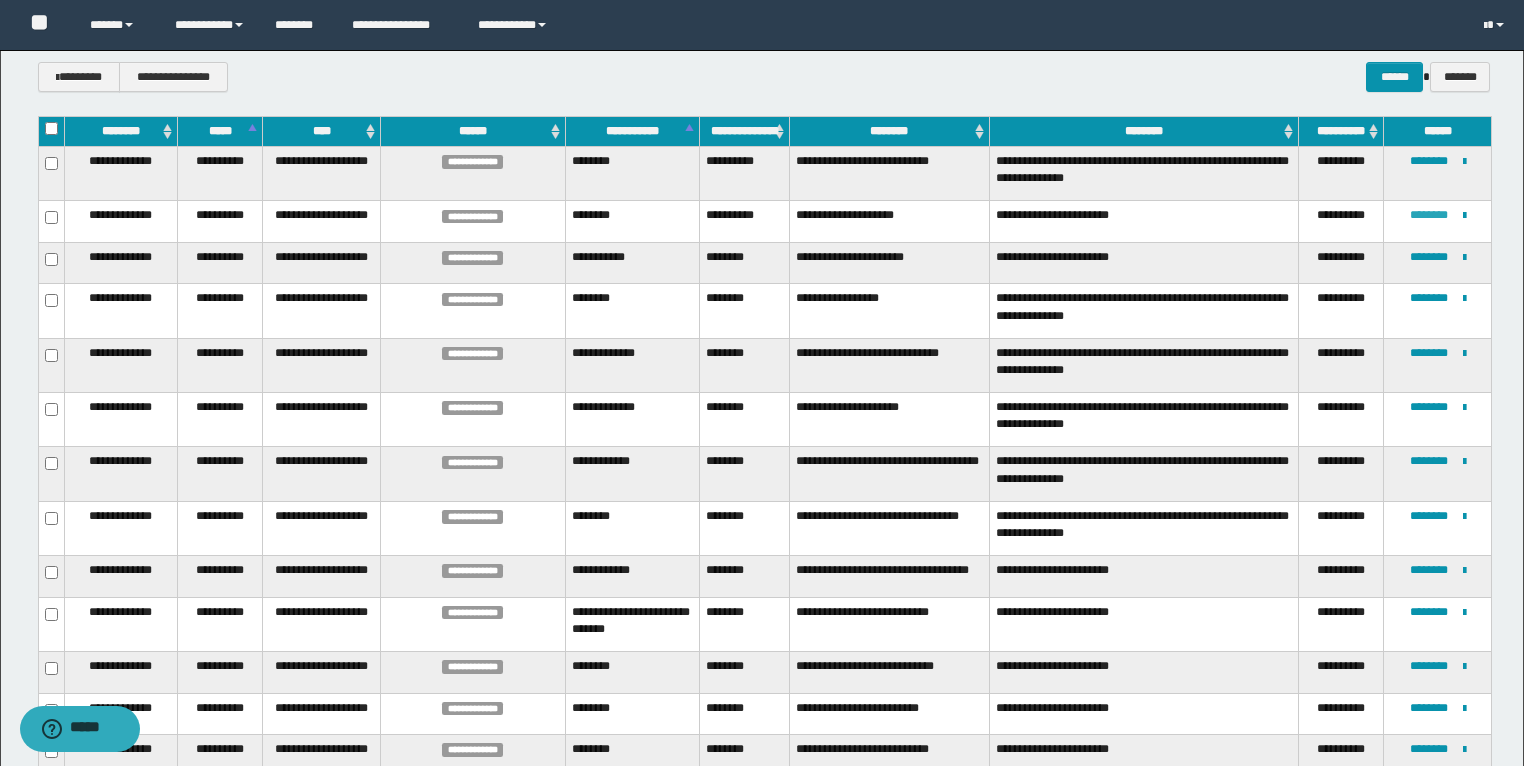 click on "********" at bounding box center (1429, 215) 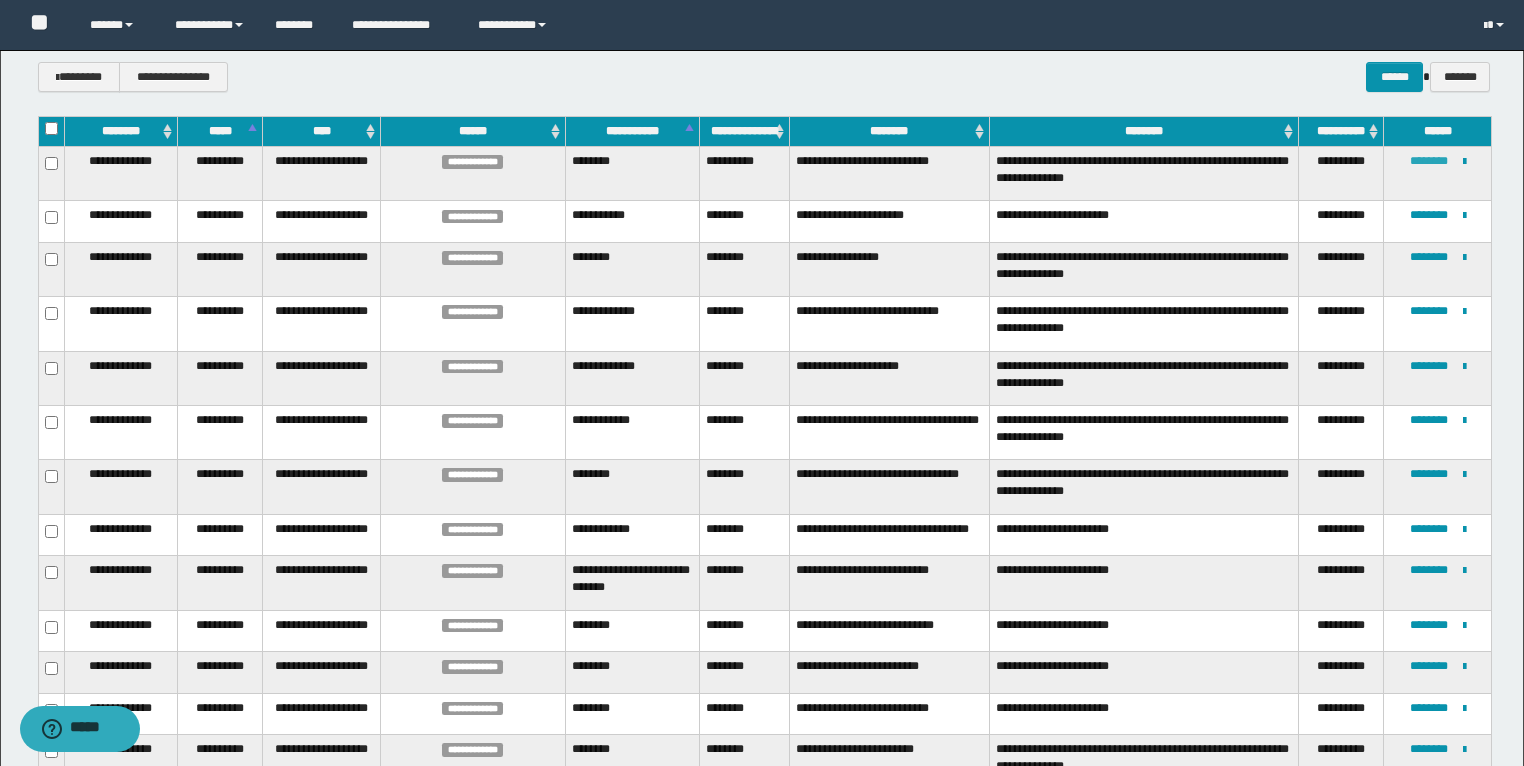 click on "********" at bounding box center [1429, 161] 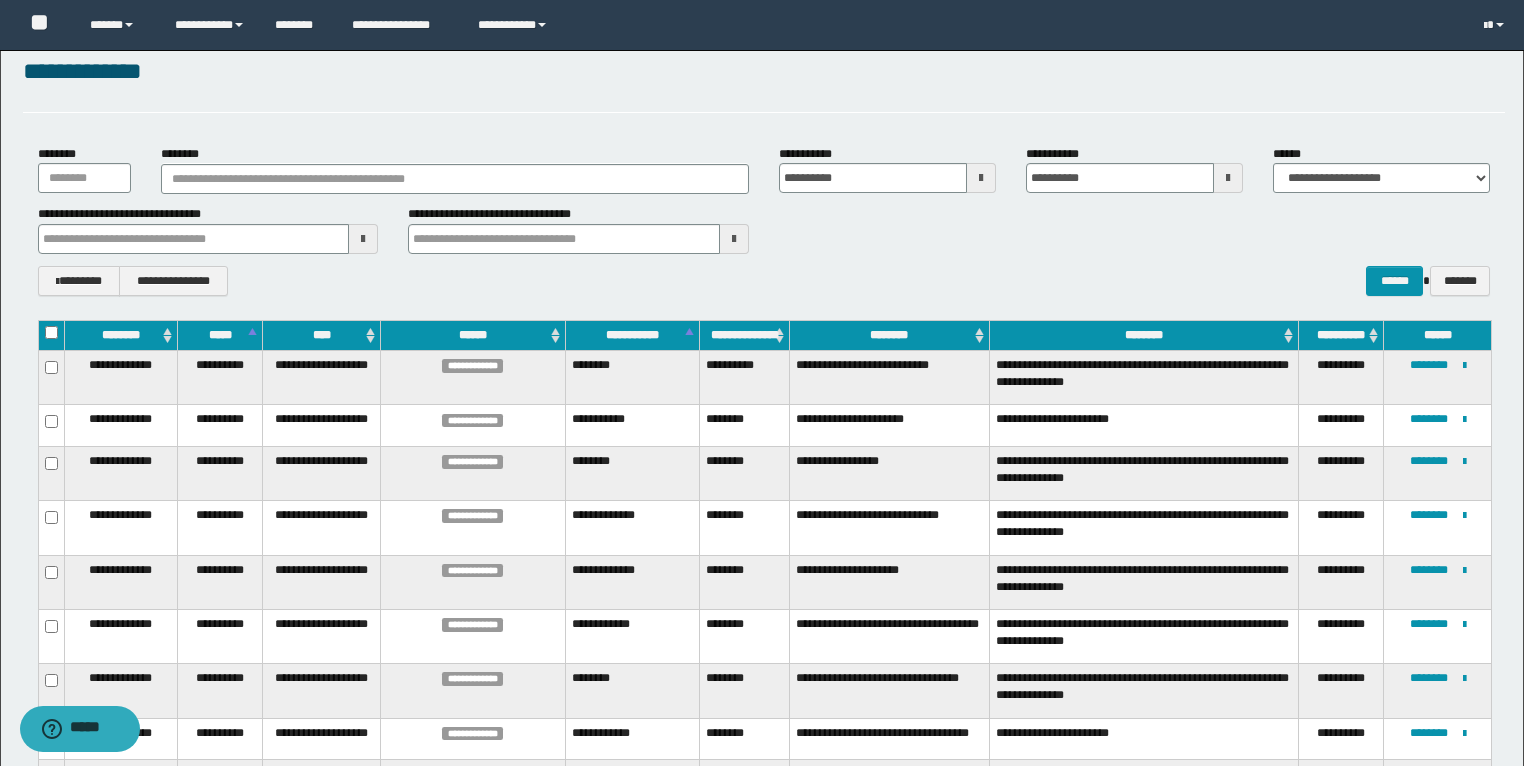 scroll, scrollTop: 0, scrollLeft: 0, axis: both 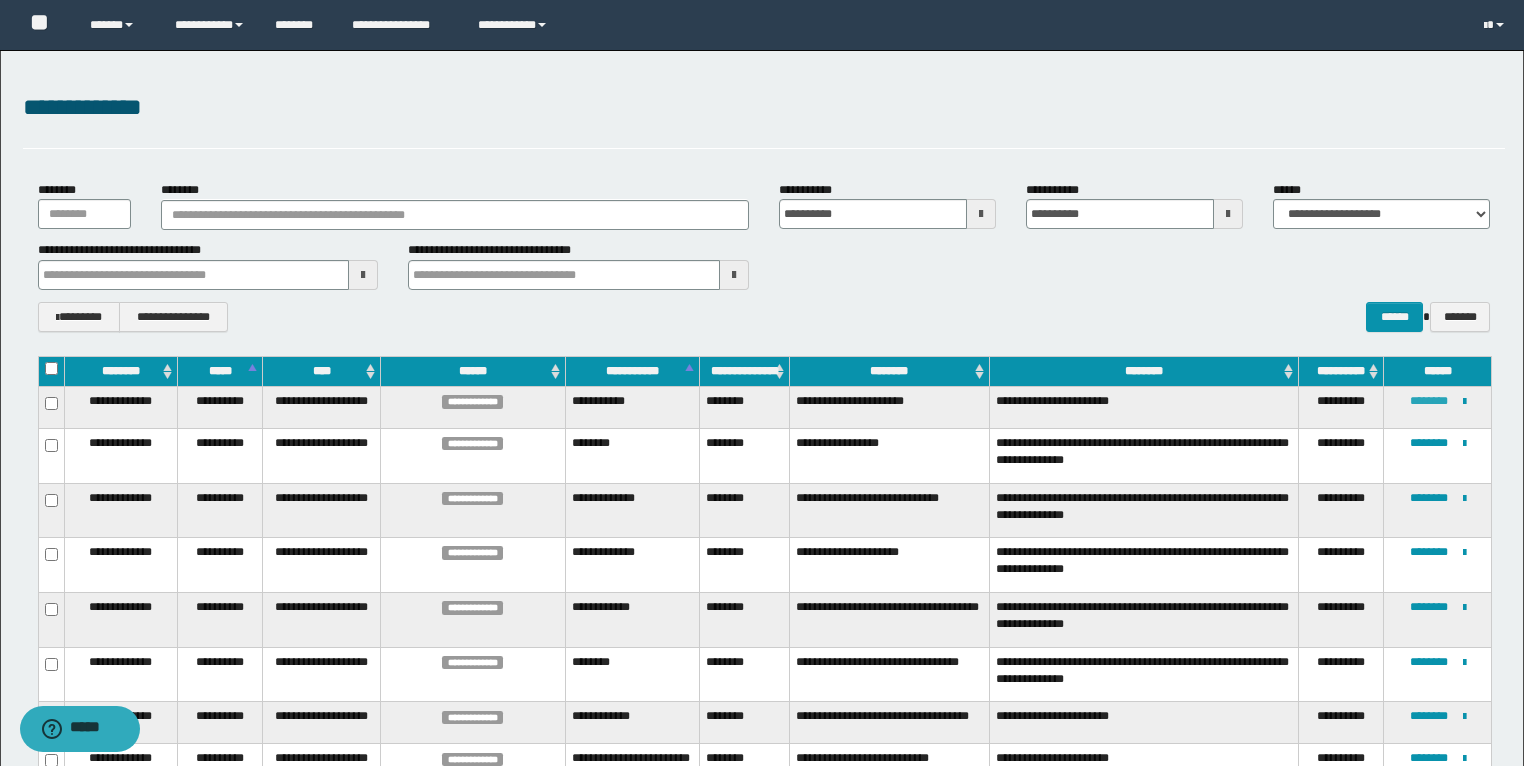 click on "********" at bounding box center (1429, 401) 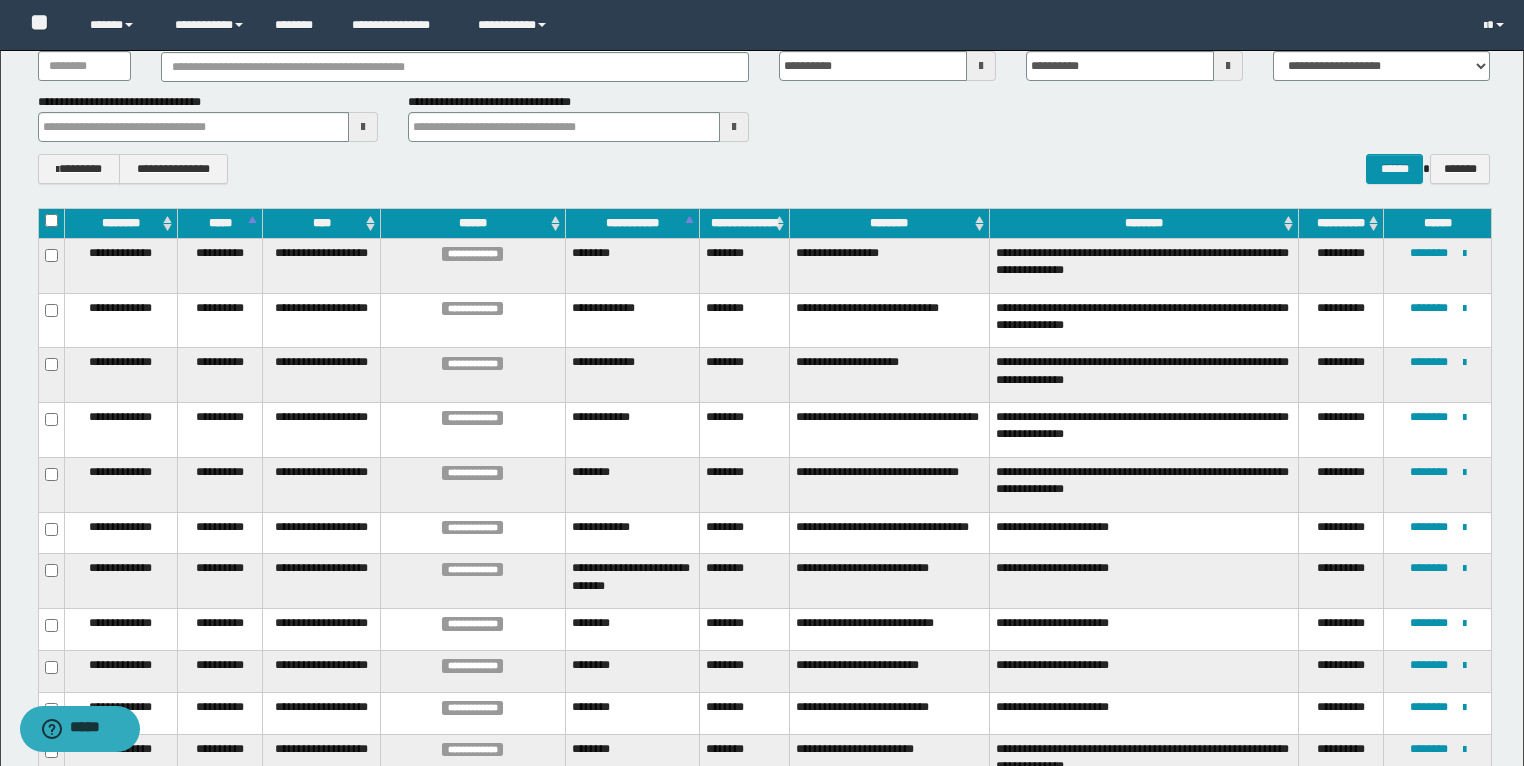 scroll, scrollTop: 160, scrollLeft: 0, axis: vertical 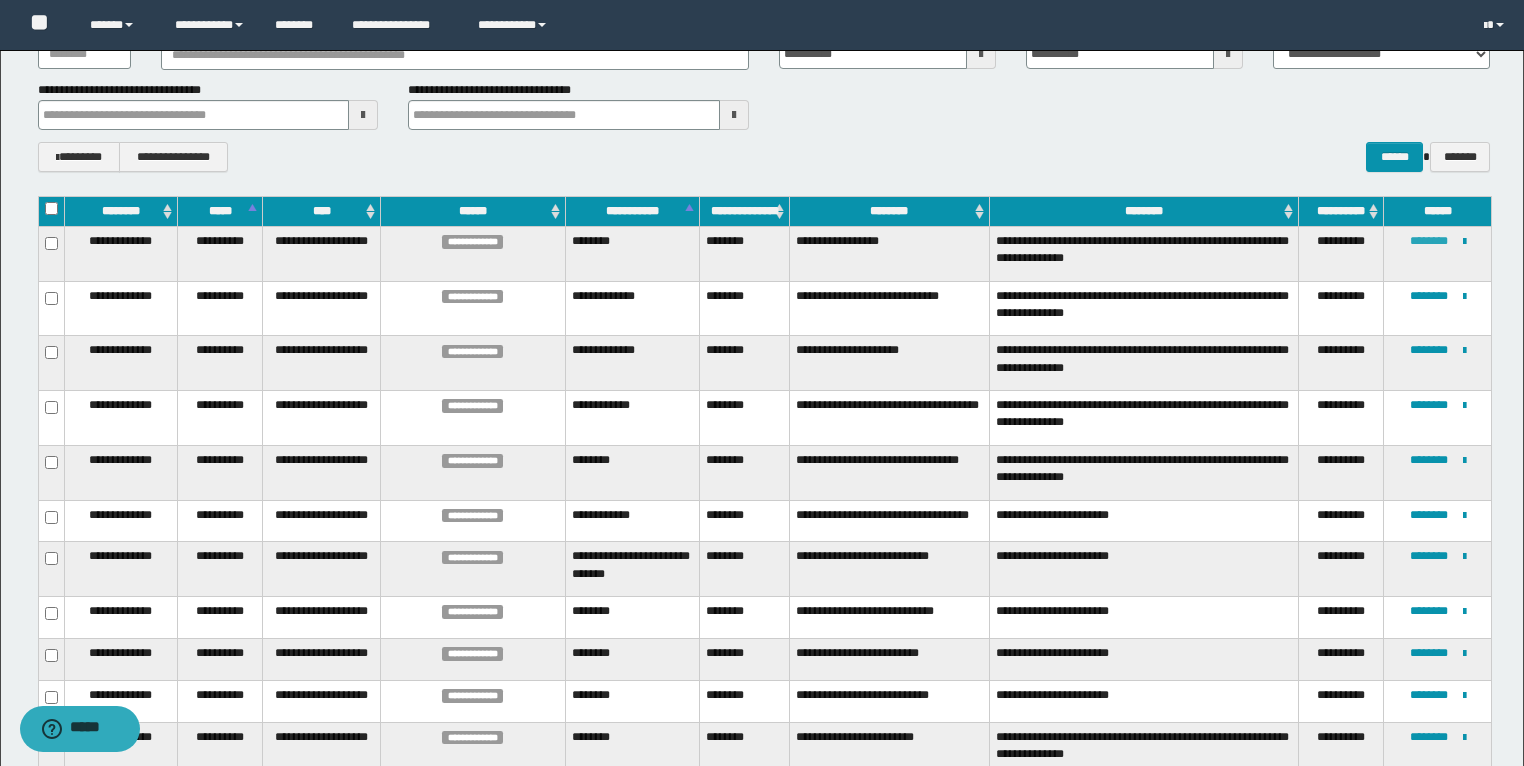 click on "********" at bounding box center [1429, 241] 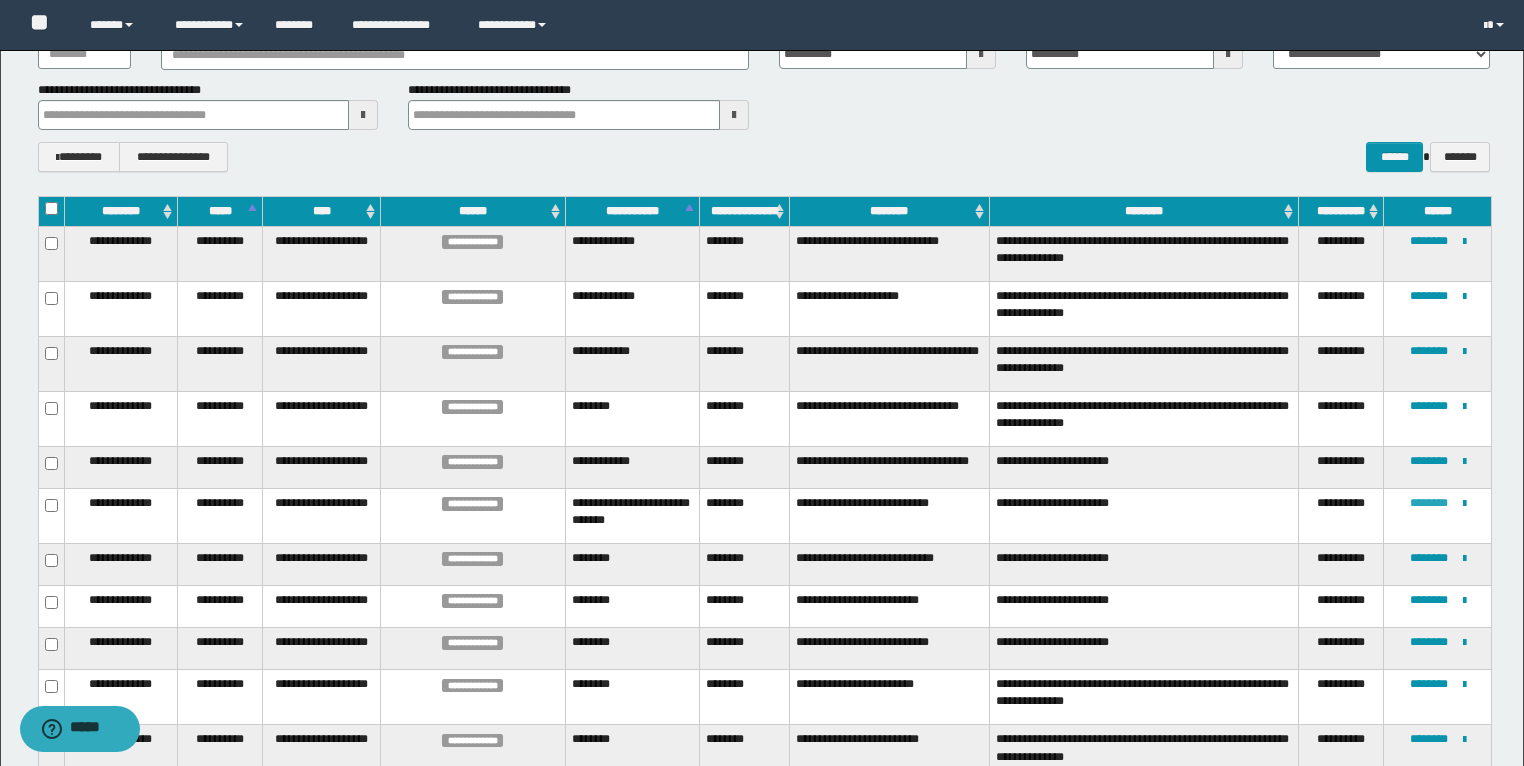 click on "********" at bounding box center (1429, 503) 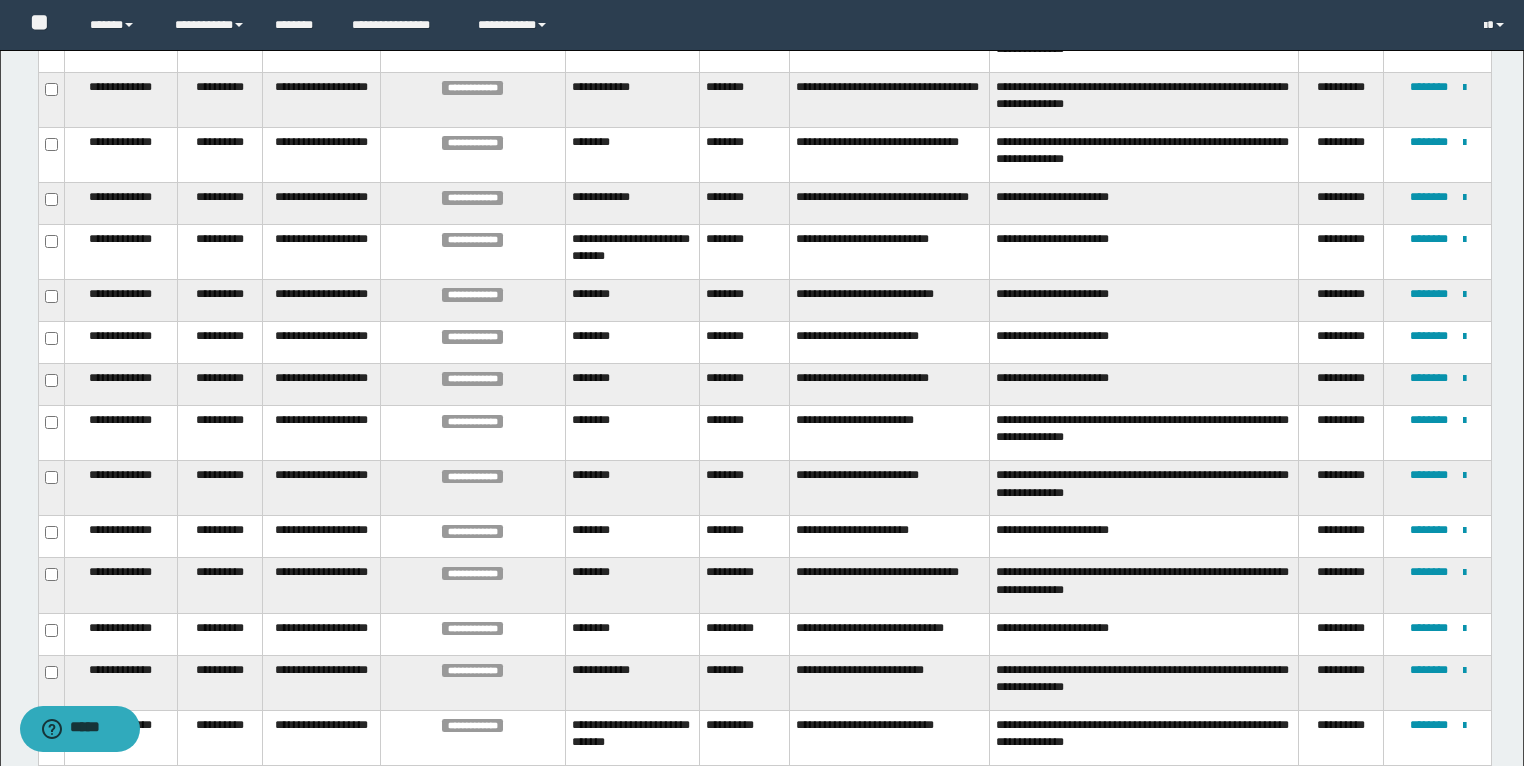 scroll, scrollTop: 480, scrollLeft: 0, axis: vertical 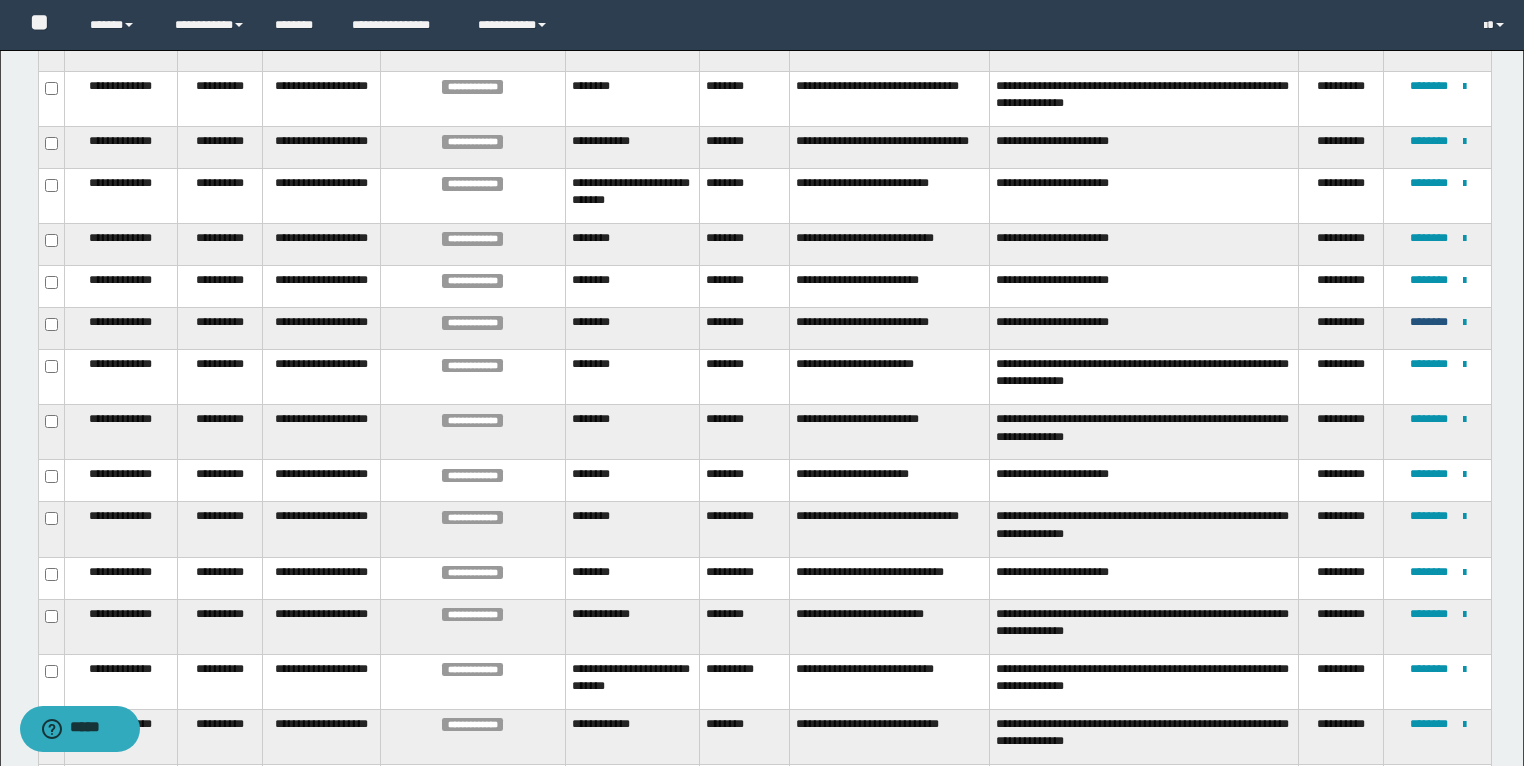 click on "********" at bounding box center [1429, 322] 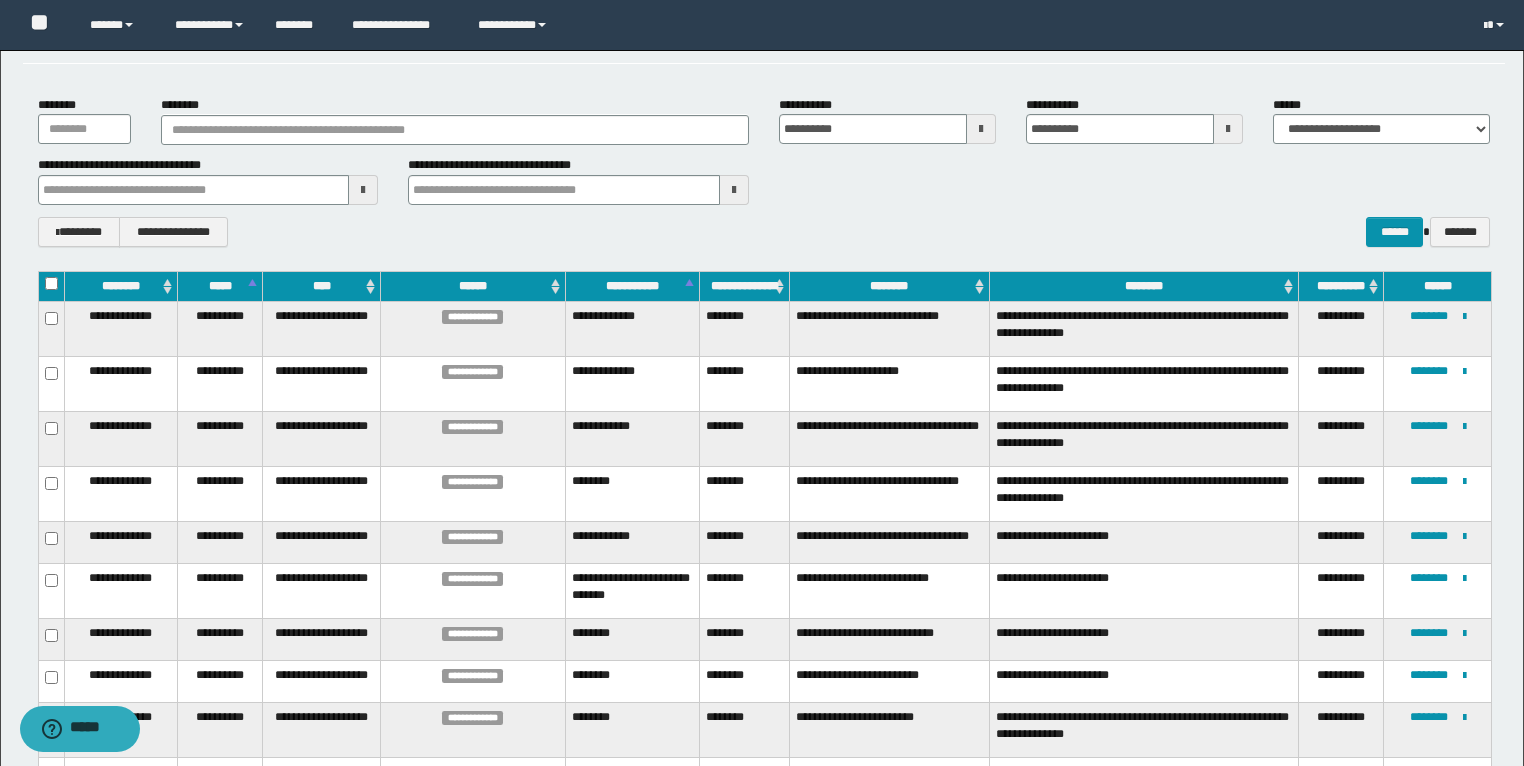 scroll, scrollTop: 165, scrollLeft: 0, axis: vertical 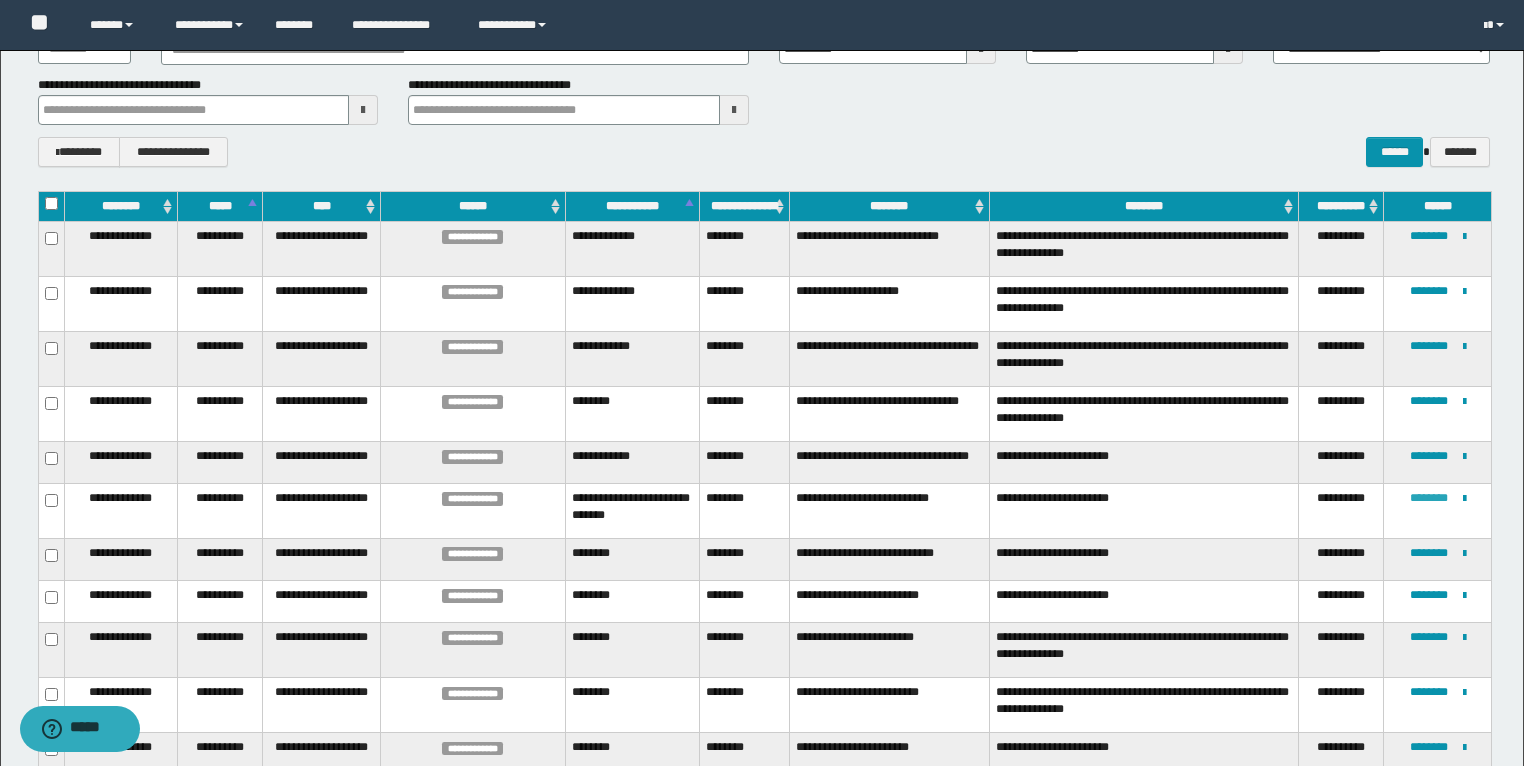 click on "********" at bounding box center (1429, 498) 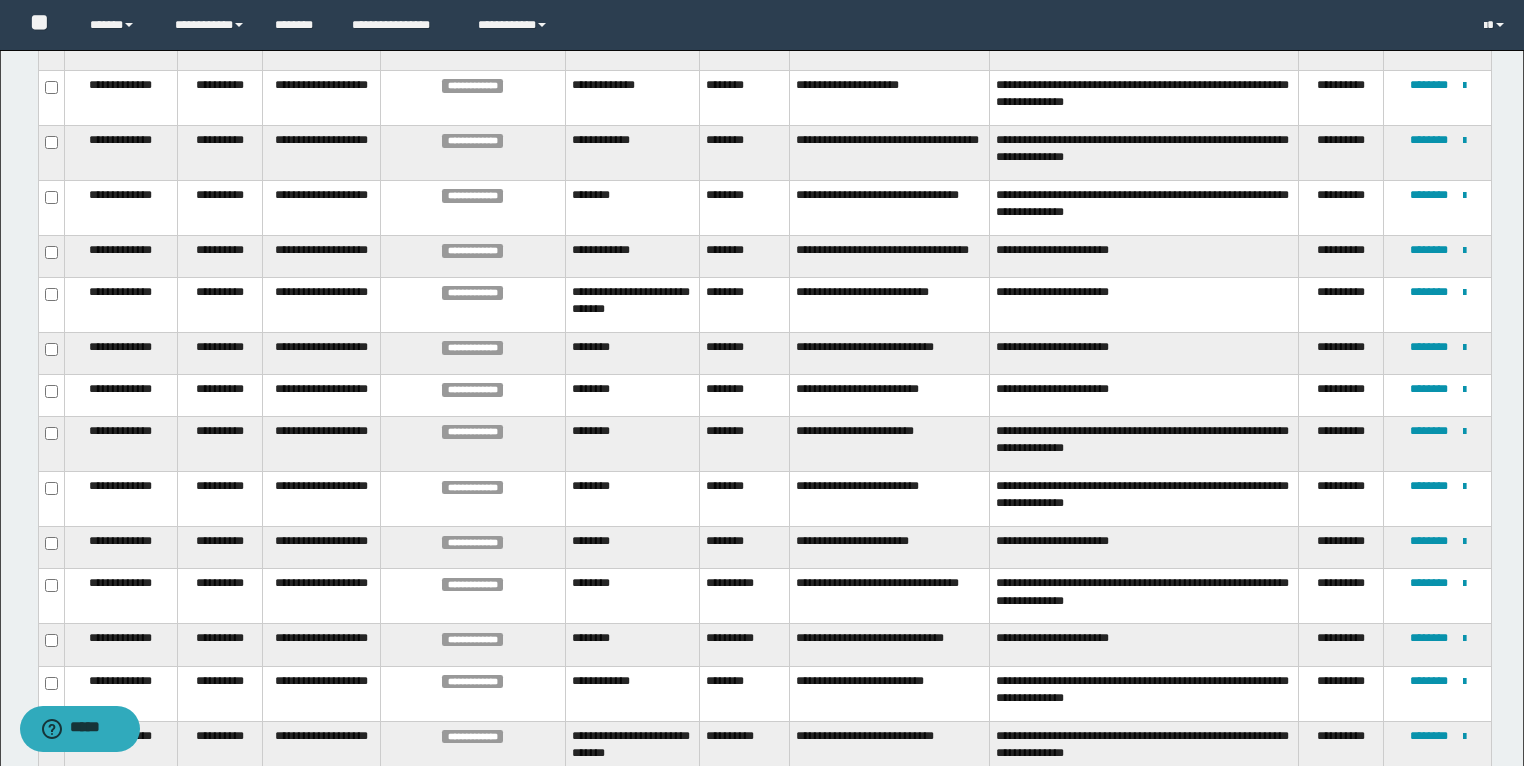 scroll, scrollTop: 400, scrollLeft: 0, axis: vertical 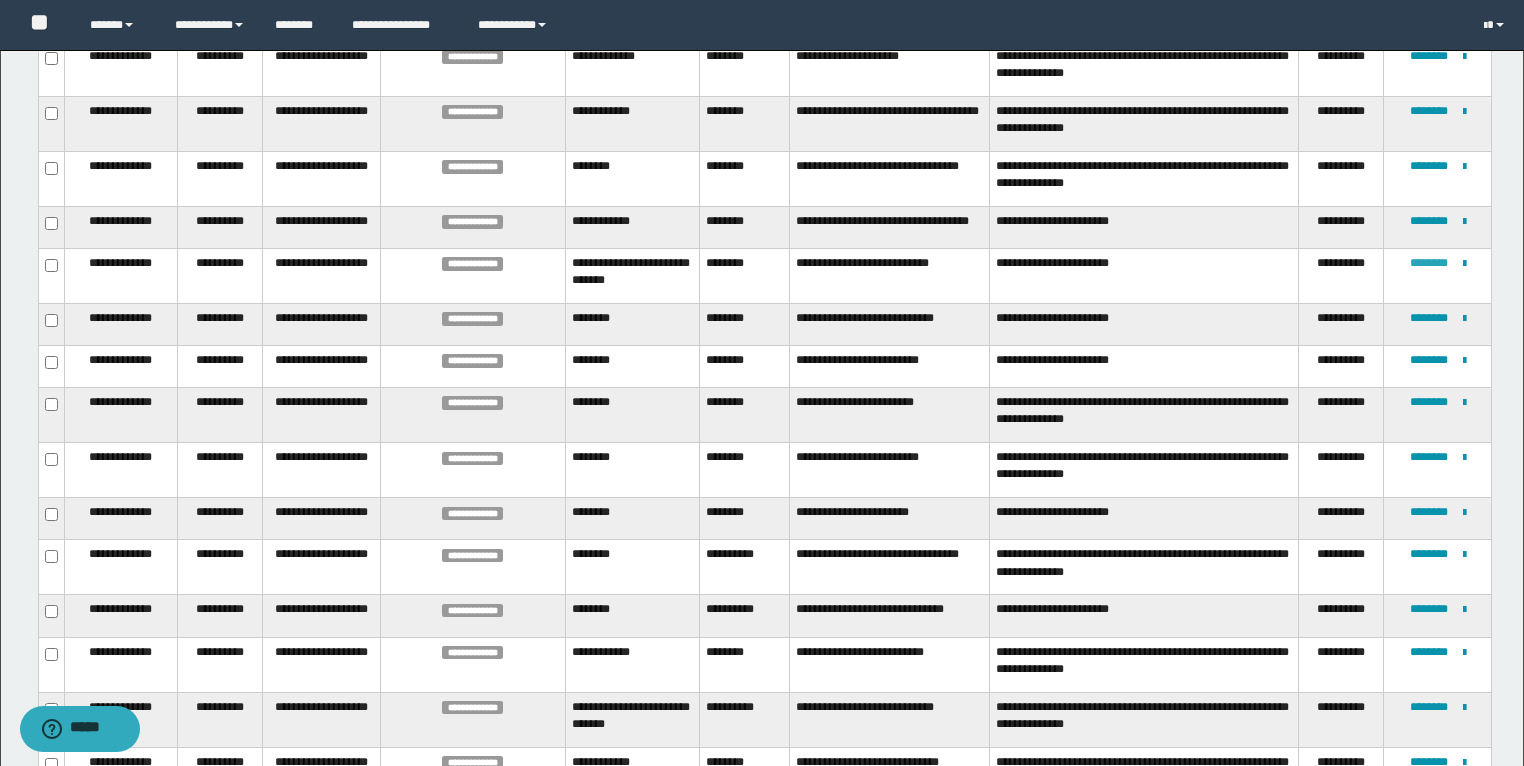 click on "********" at bounding box center [1429, 263] 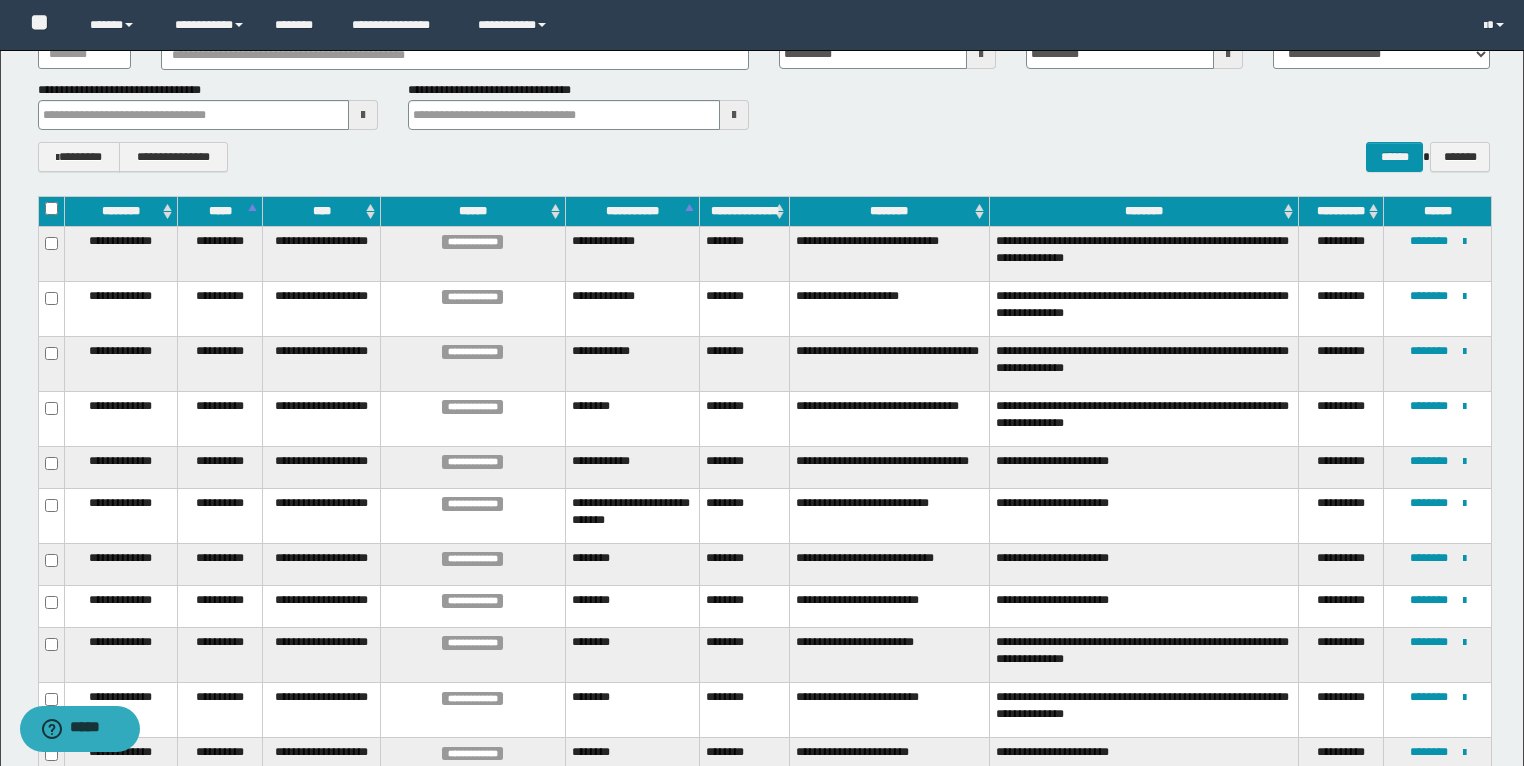 scroll, scrollTop: 160, scrollLeft: 0, axis: vertical 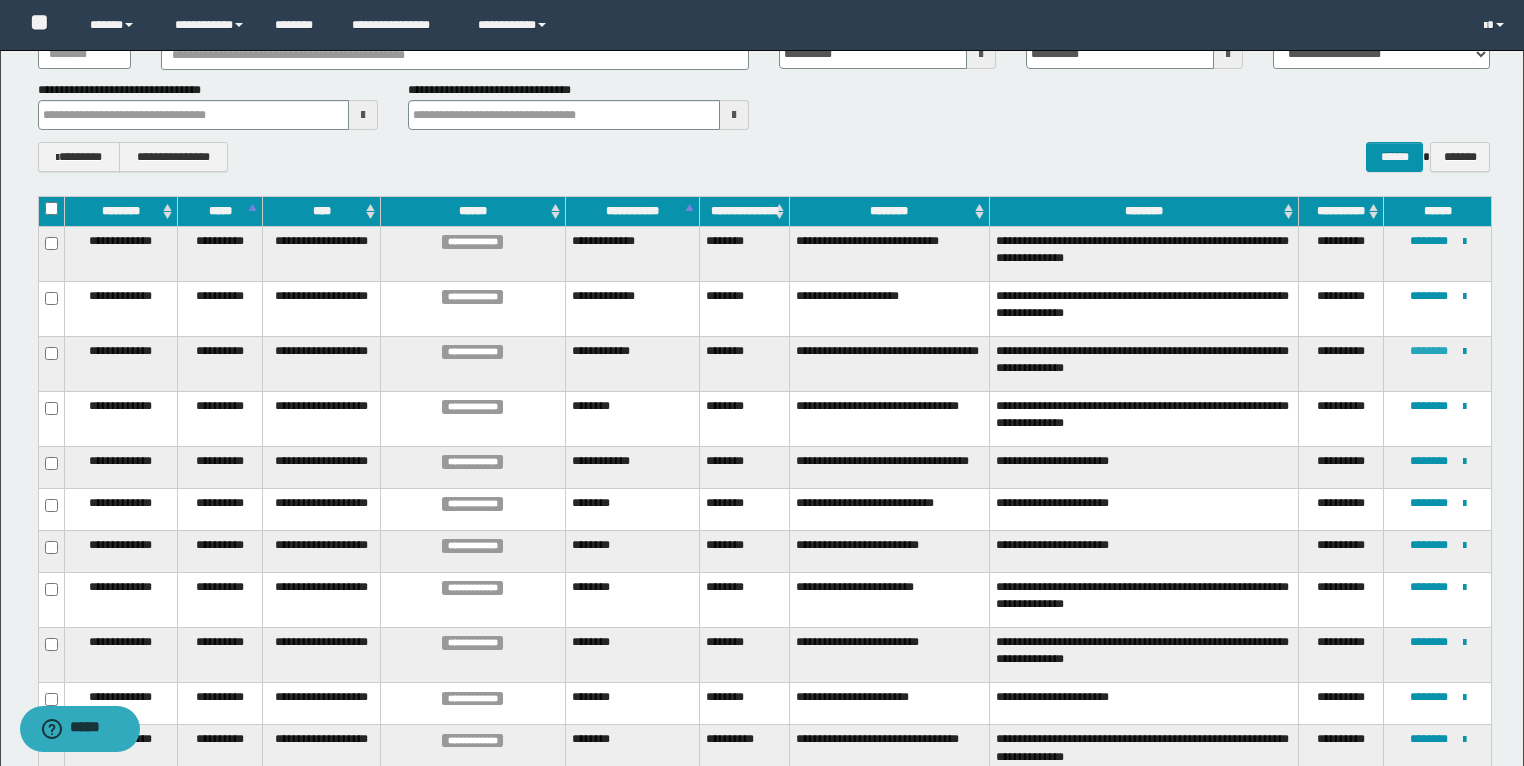 click on "********" at bounding box center [1429, 351] 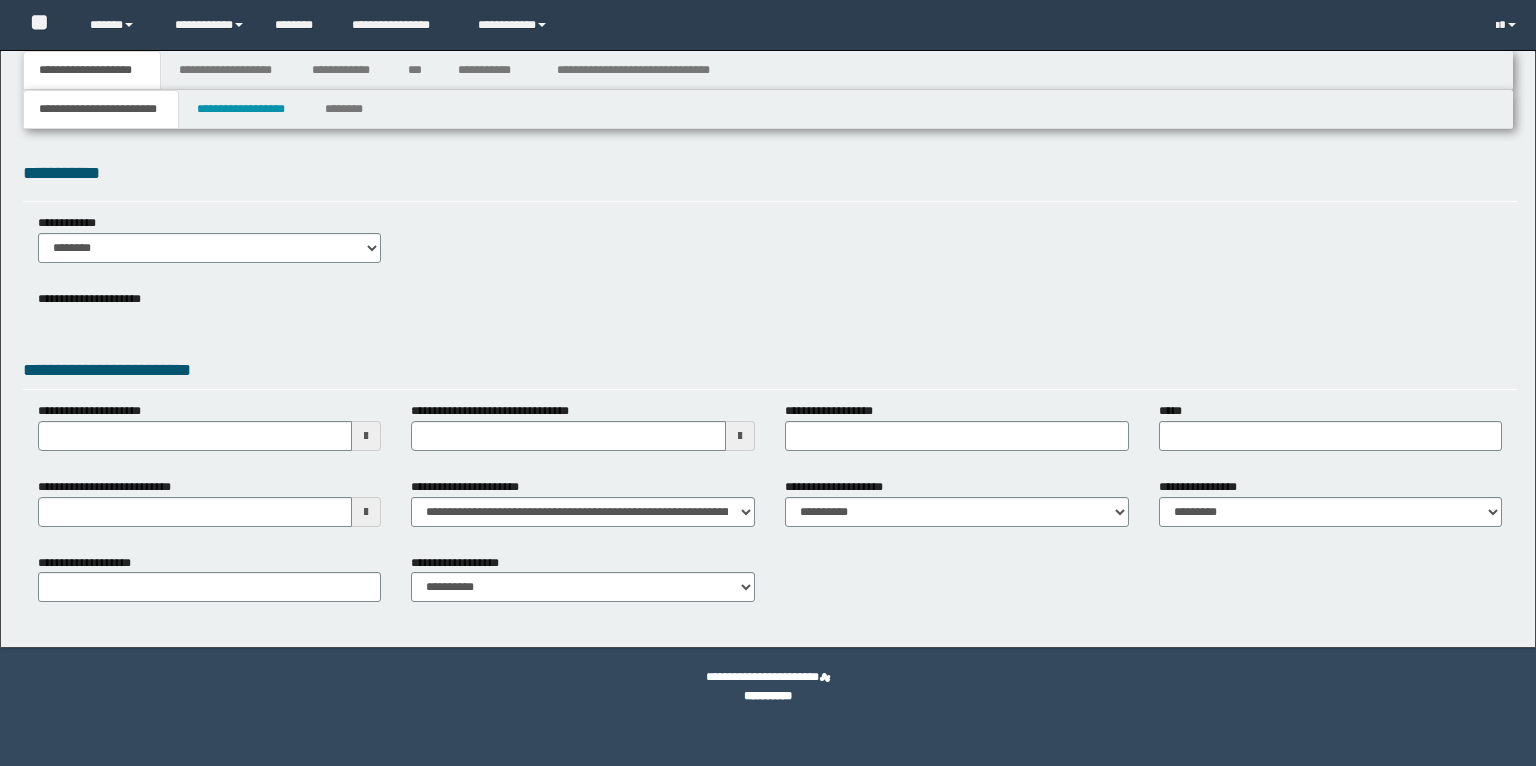 scroll, scrollTop: 0, scrollLeft: 0, axis: both 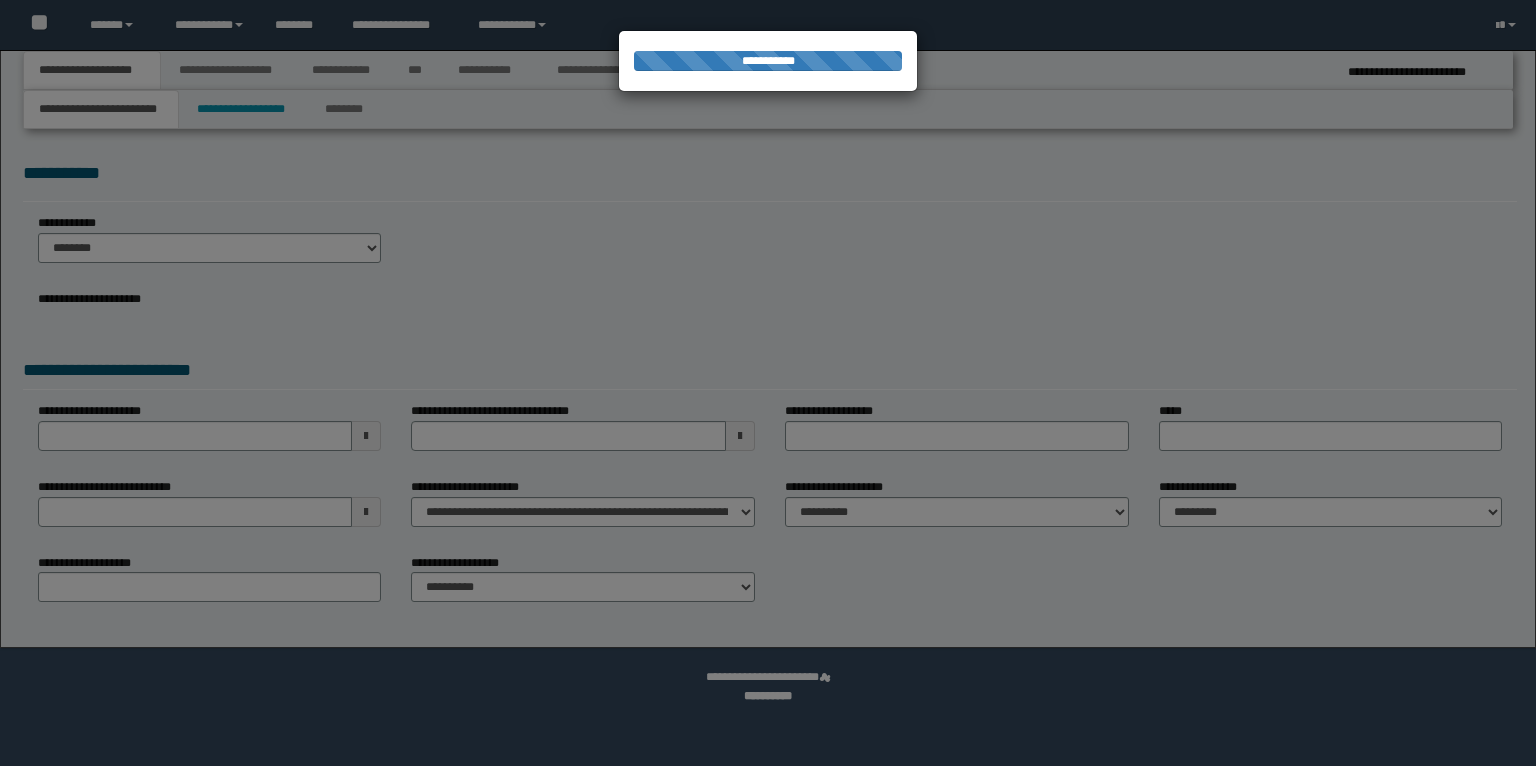 select on "*" 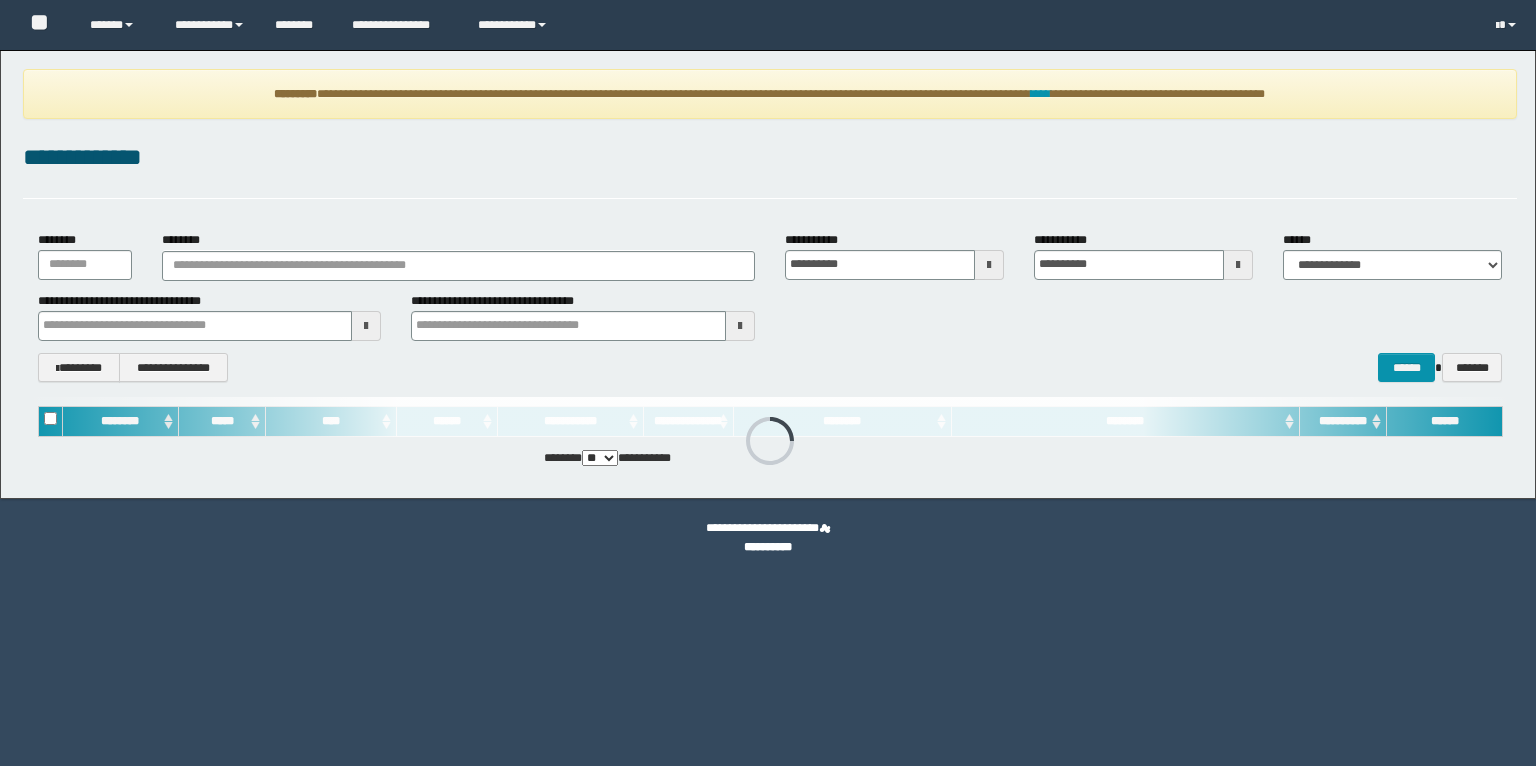 scroll, scrollTop: 0, scrollLeft: 0, axis: both 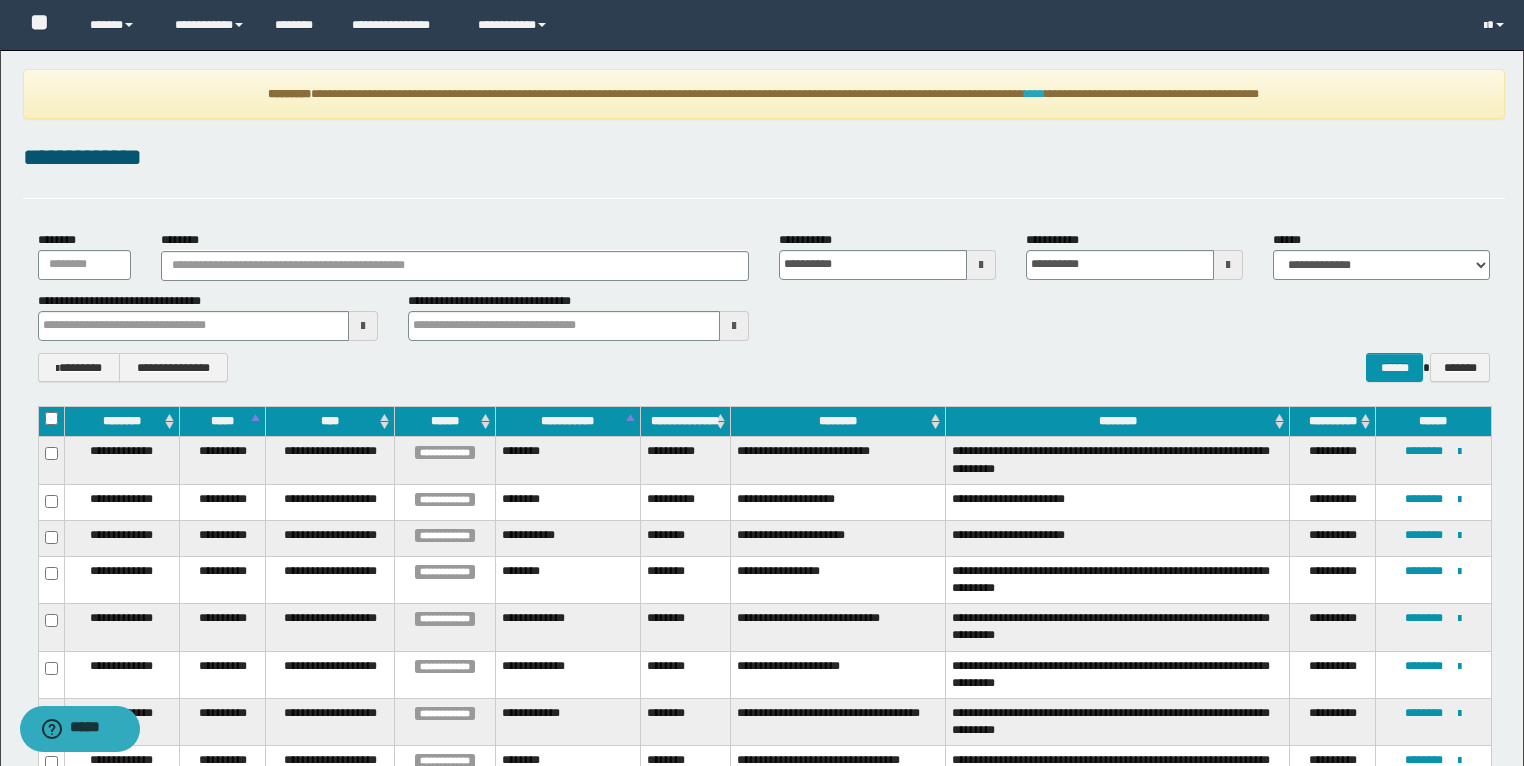 click on "****" at bounding box center (1035, 94) 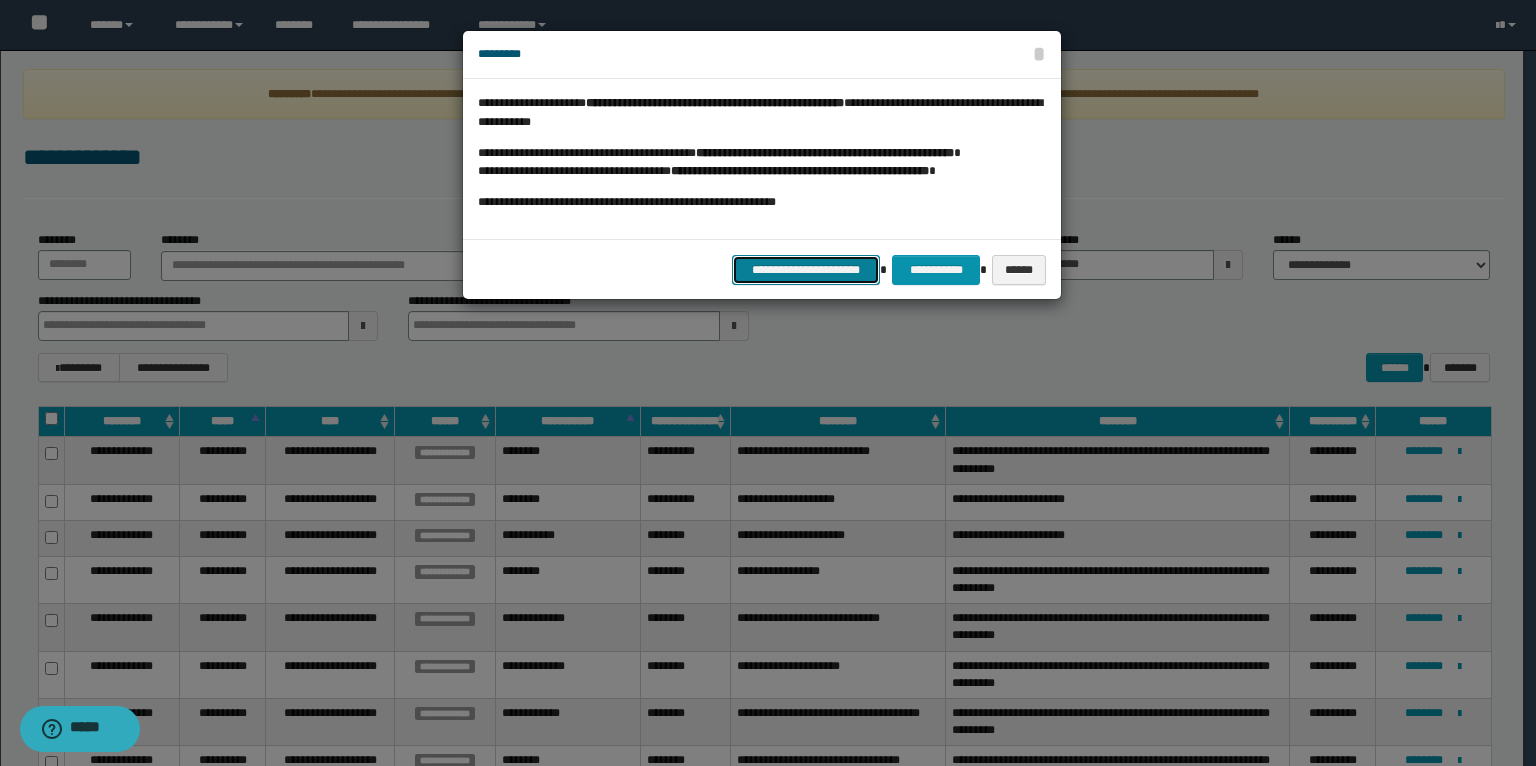 click on "**********" at bounding box center (806, 270) 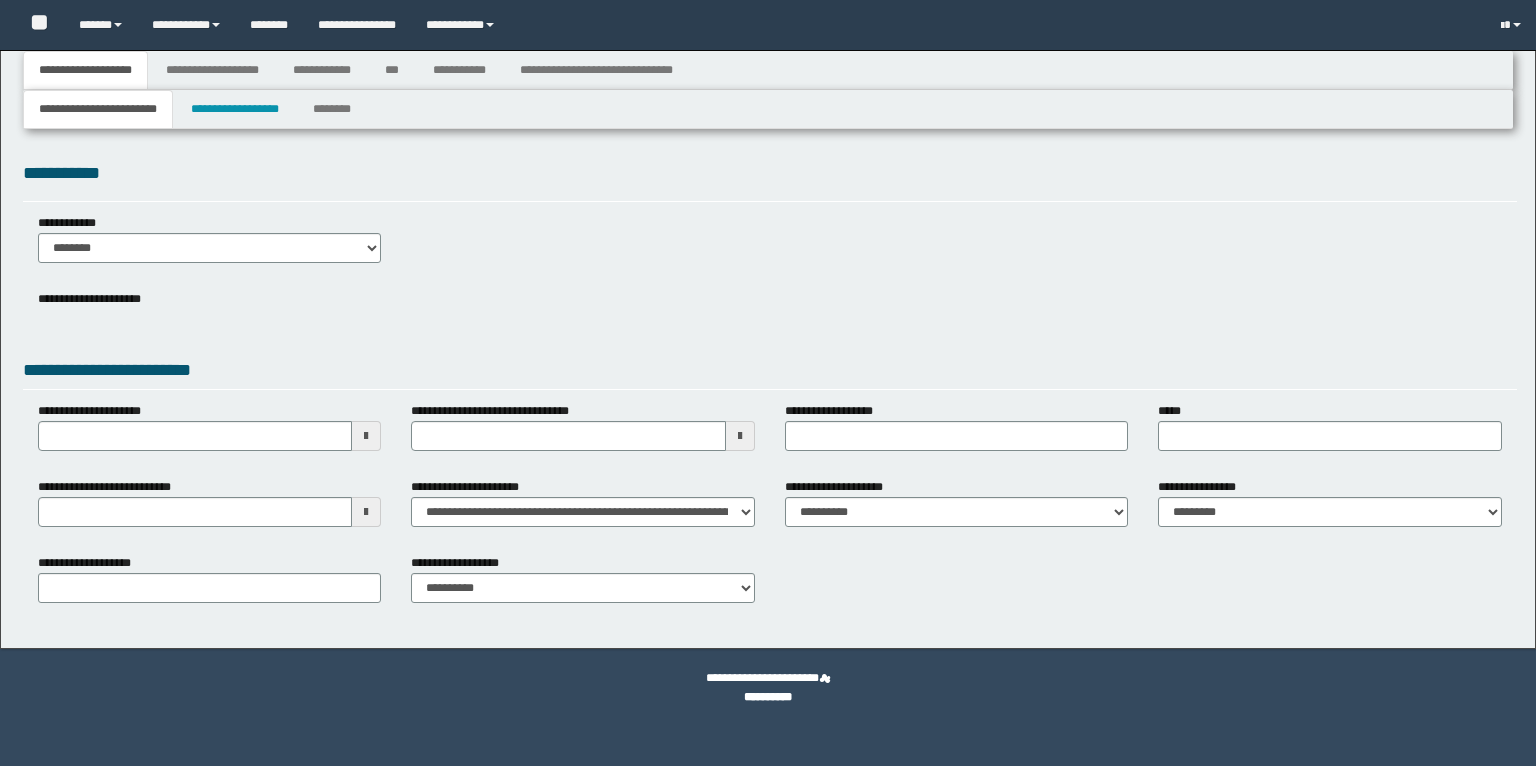 type 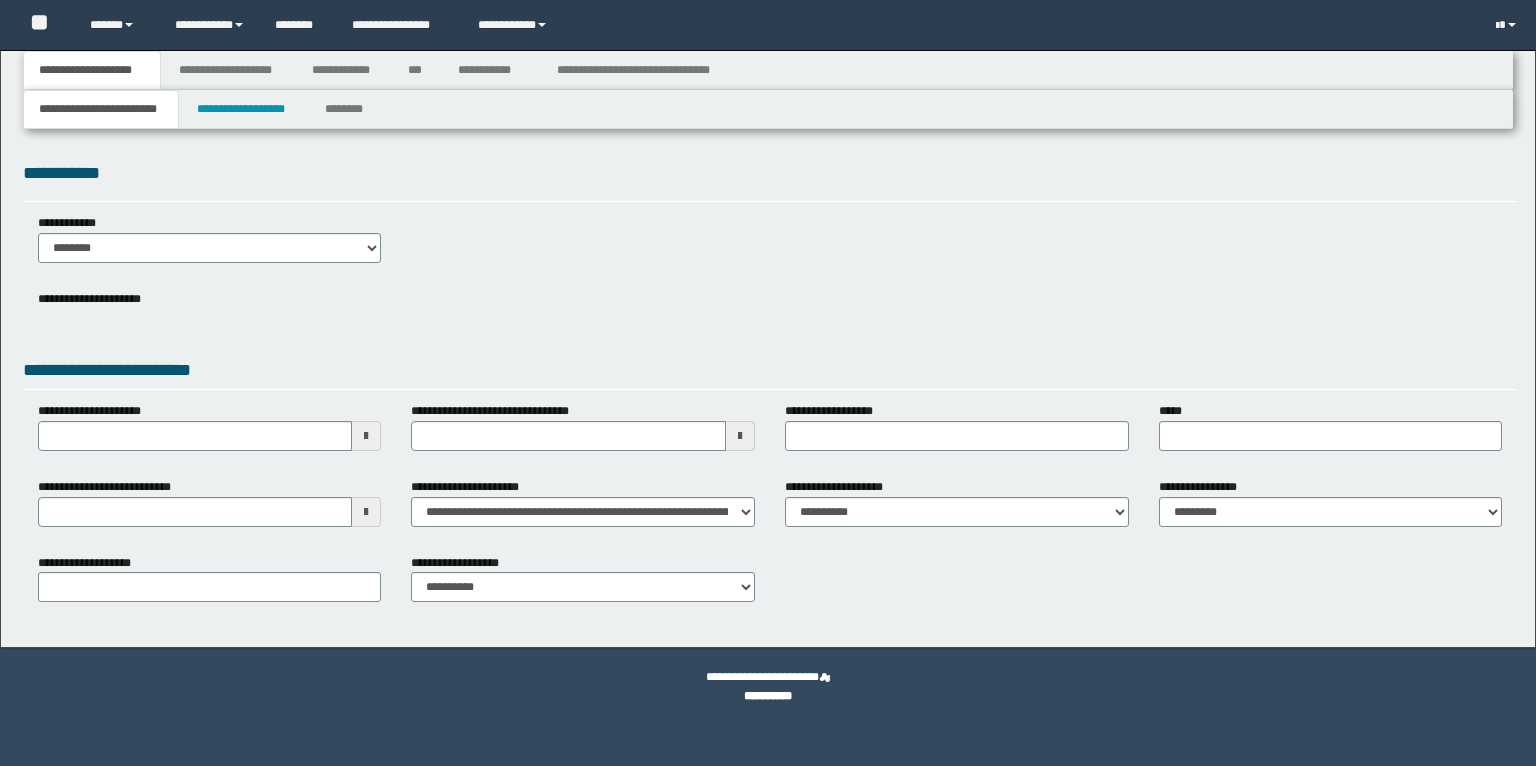 scroll, scrollTop: 0, scrollLeft: 0, axis: both 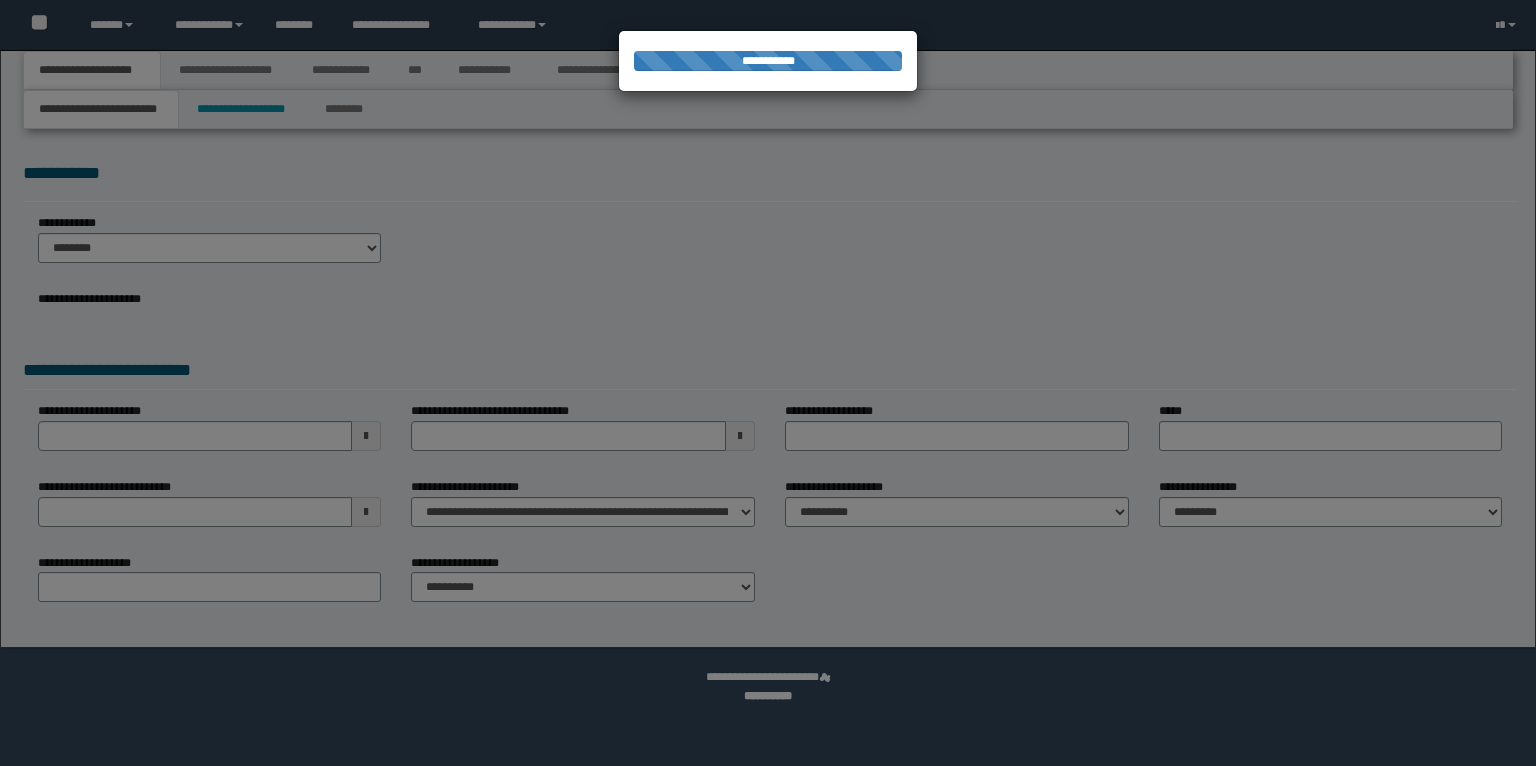 type on "**********" 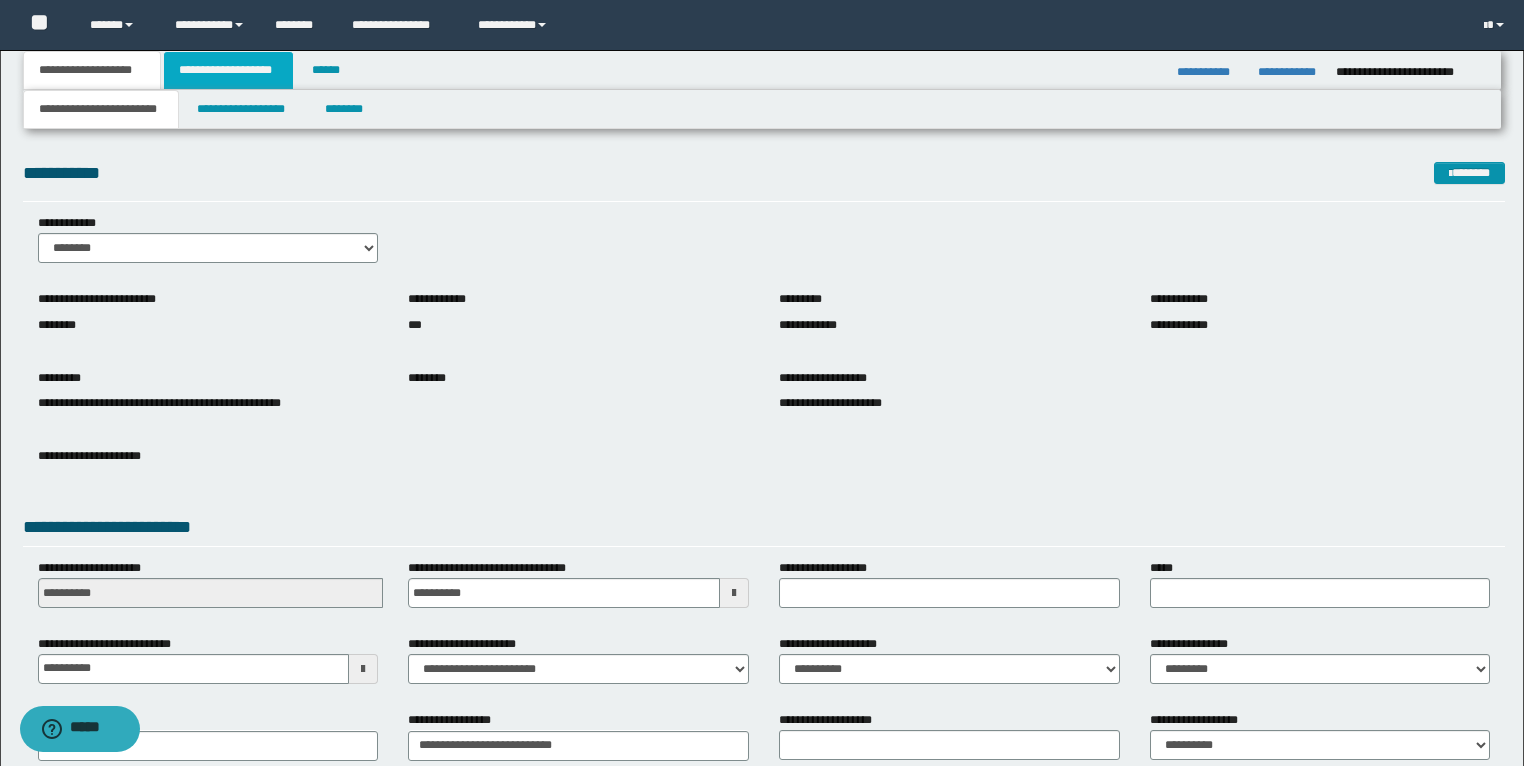 click on "**********" at bounding box center [228, 70] 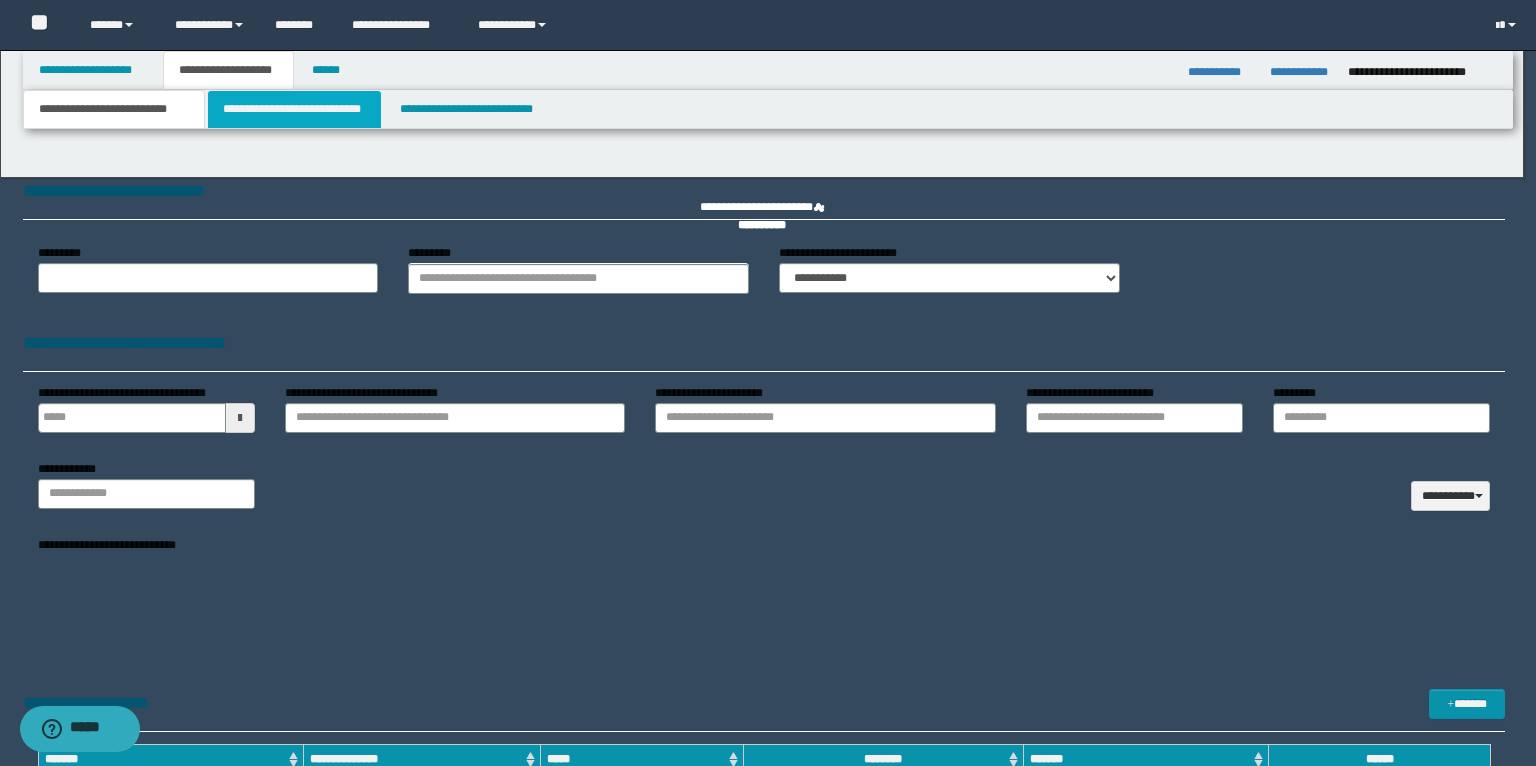 type on "**********" 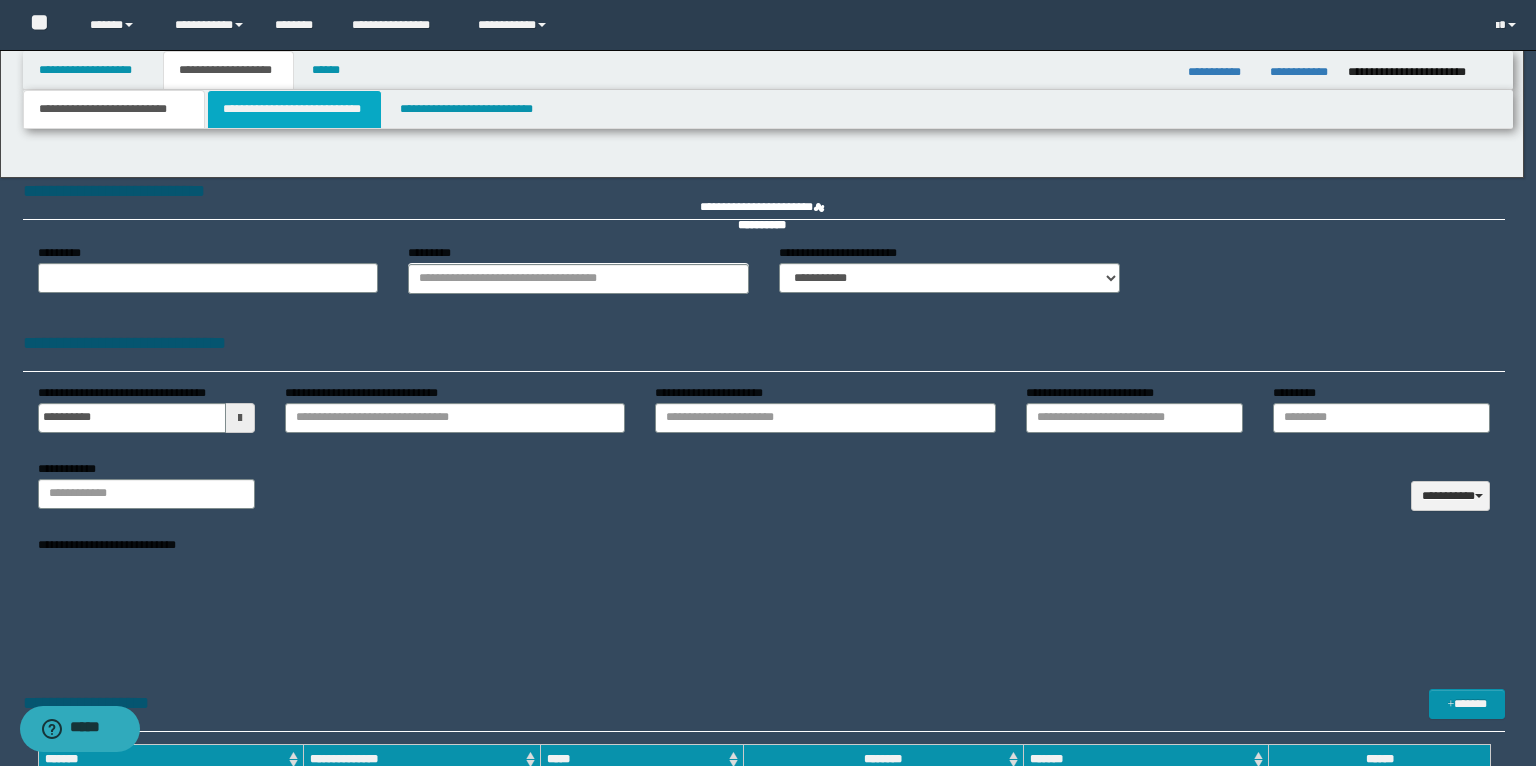 type on "**********" 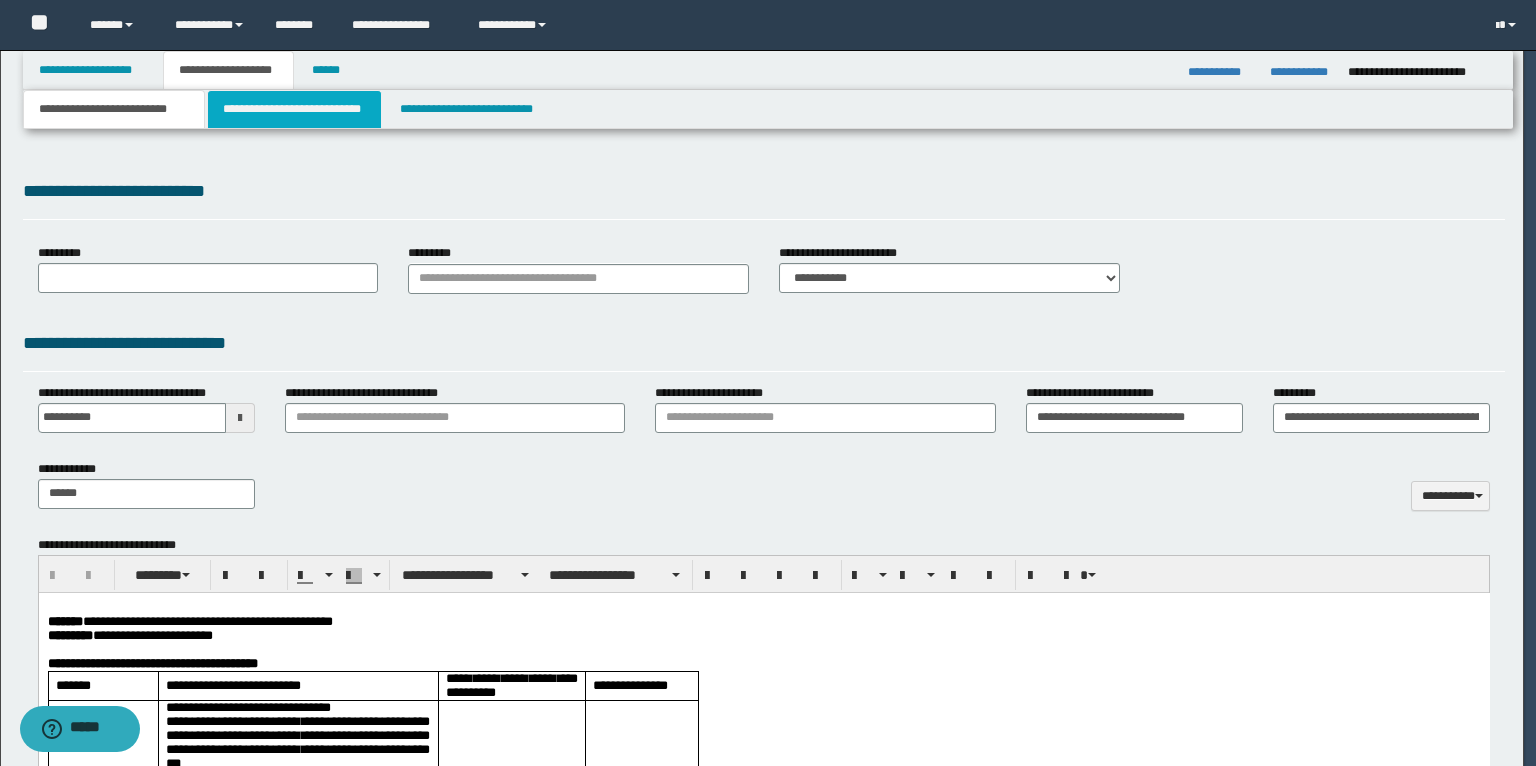 scroll, scrollTop: 0, scrollLeft: 0, axis: both 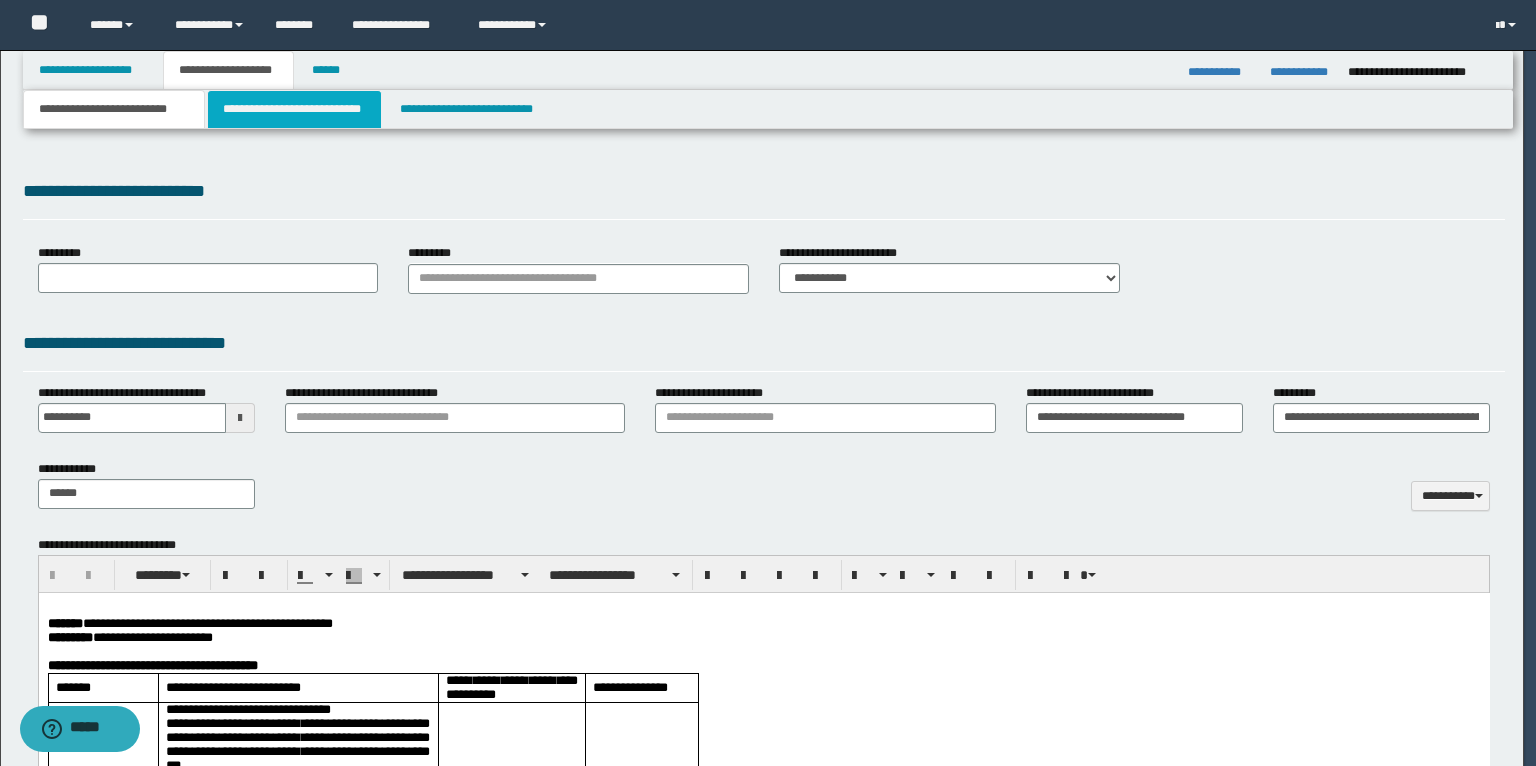 type on "**********" 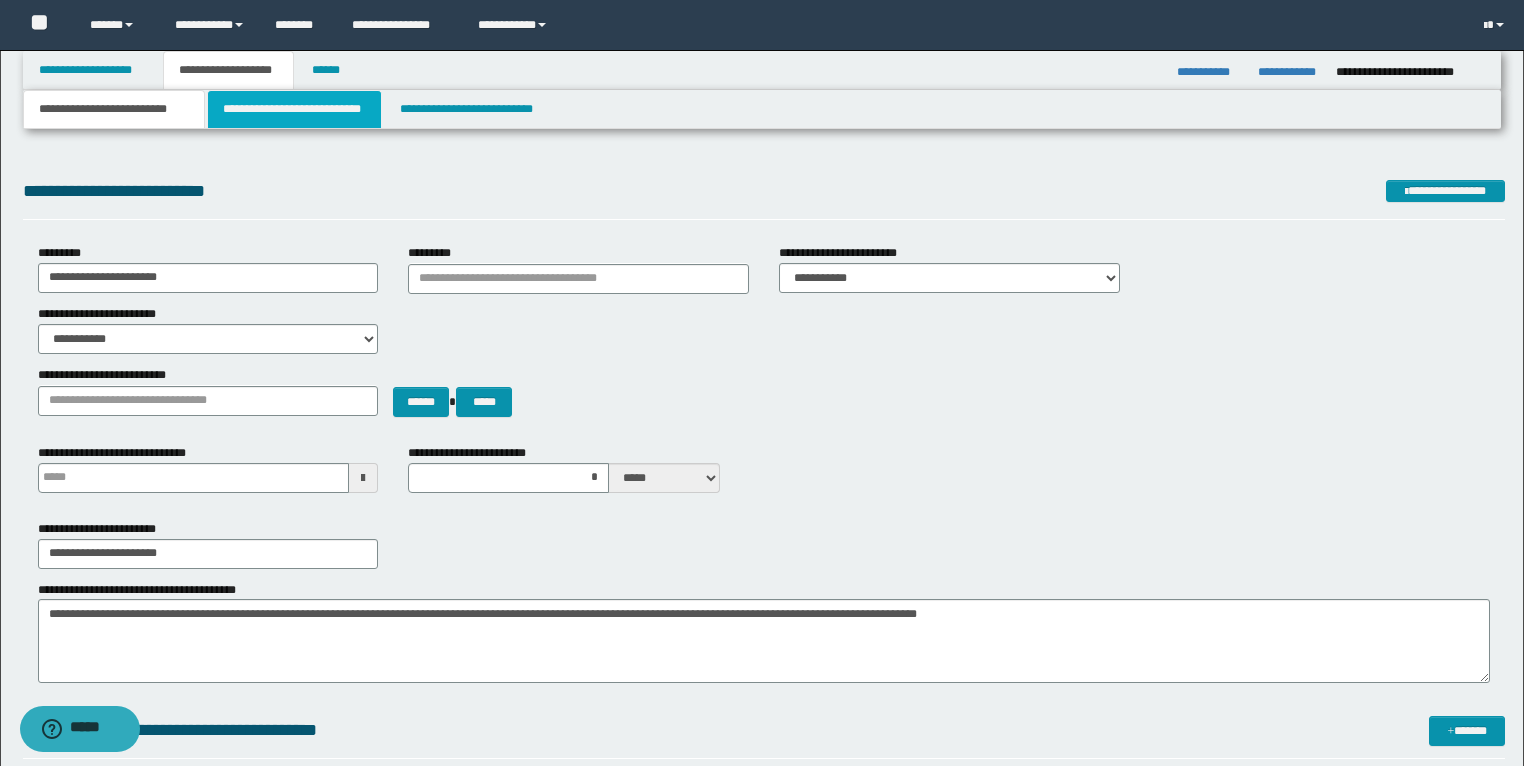 click on "**********" at bounding box center [294, 109] 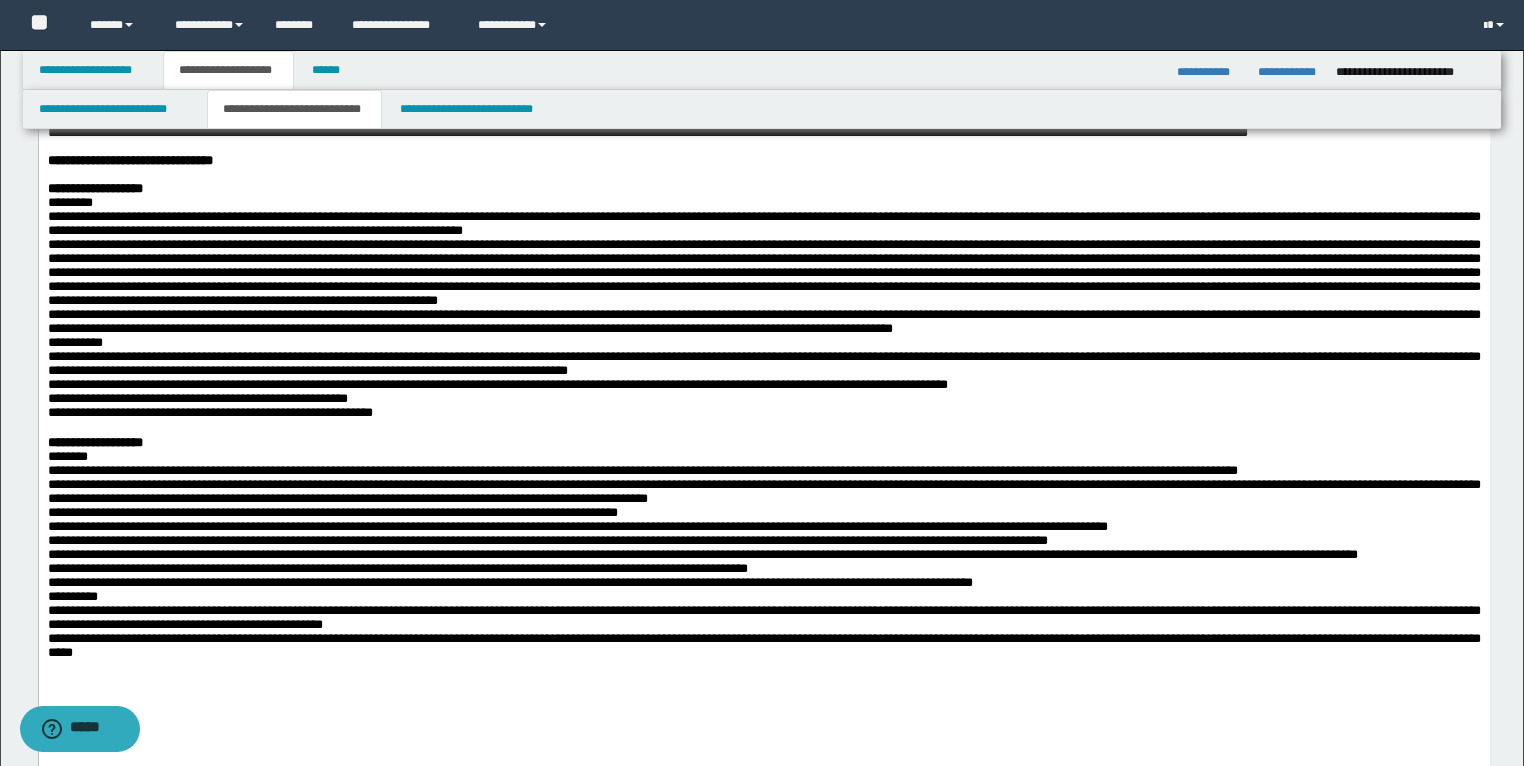 scroll, scrollTop: 1200, scrollLeft: 0, axis: vertical 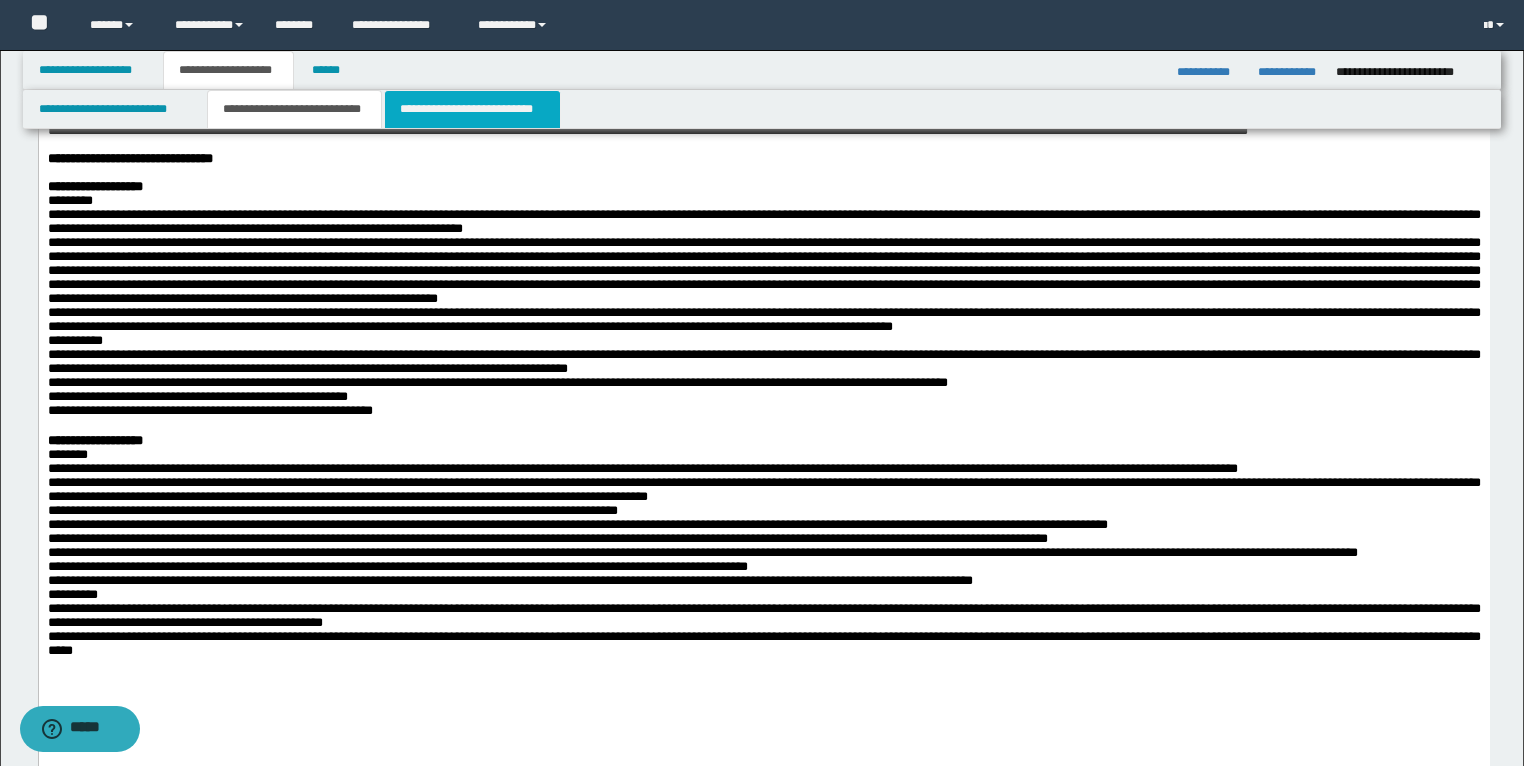 click on "**********" at bounding box center (472, 109) 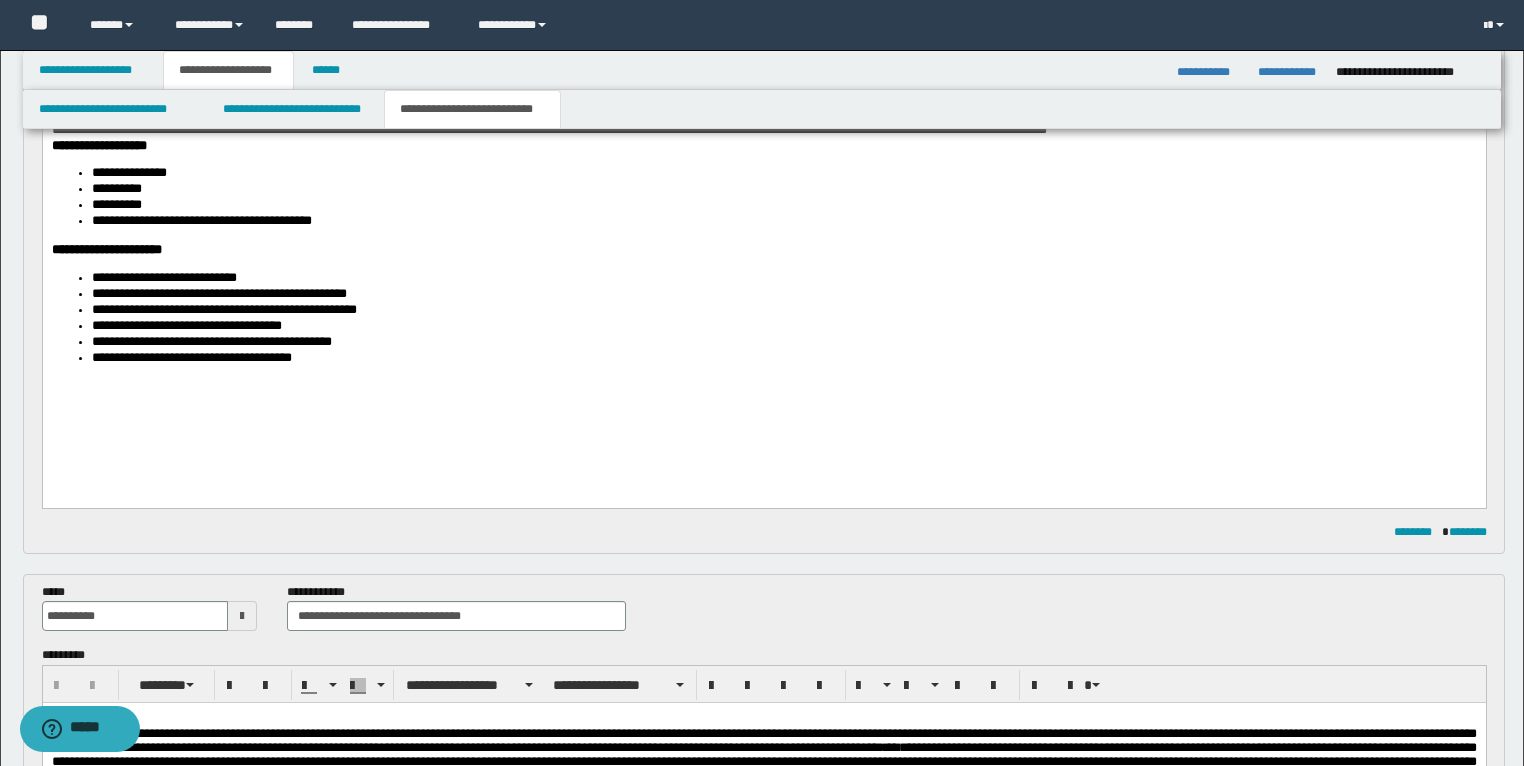 scroll, scrollTop: 400, scrollLeft: 0, axis: vertical 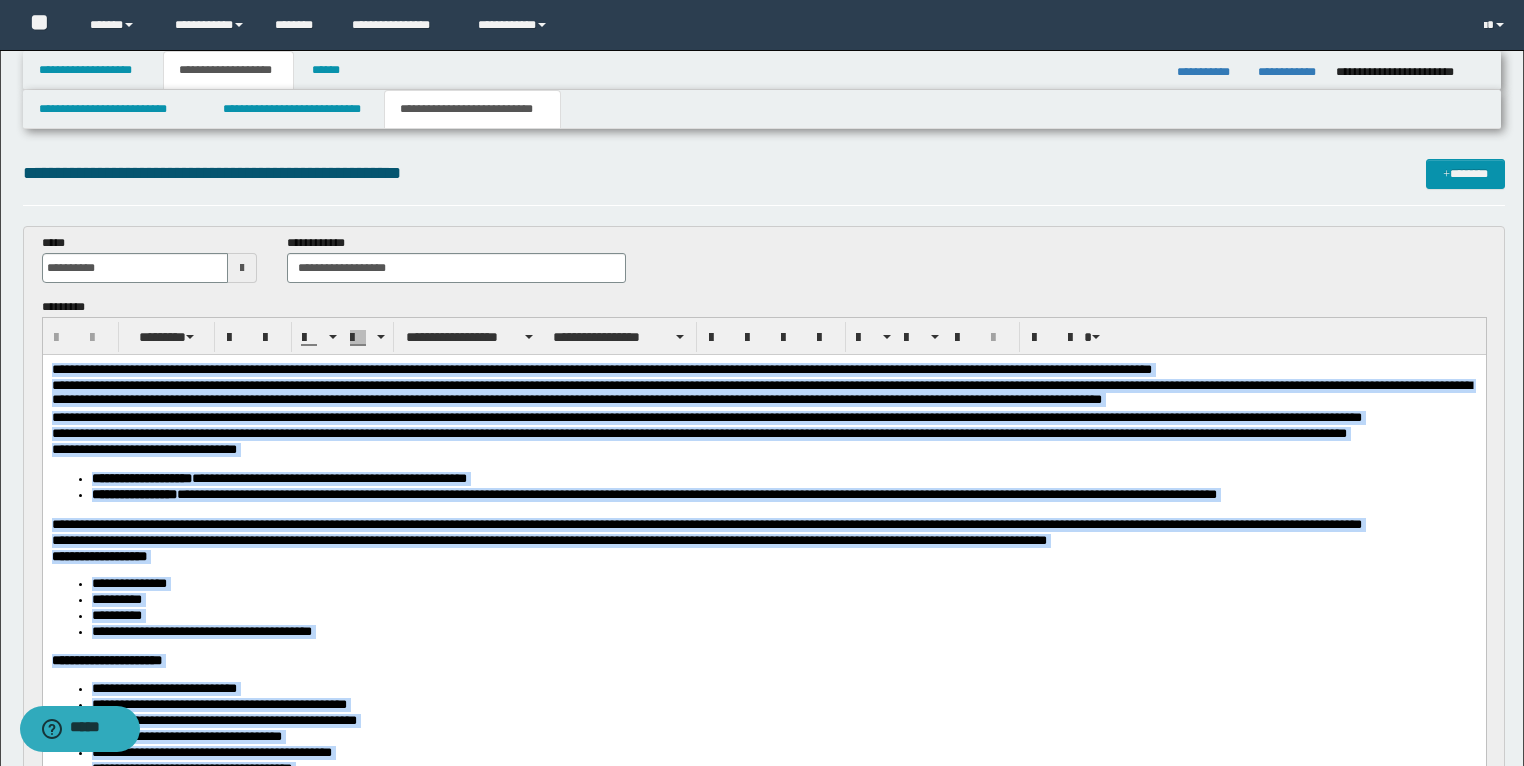 drag, startPoint x: 588, startPoint y: 829, endPoint x: 238, endPoint y: 473, distance: 499.2354 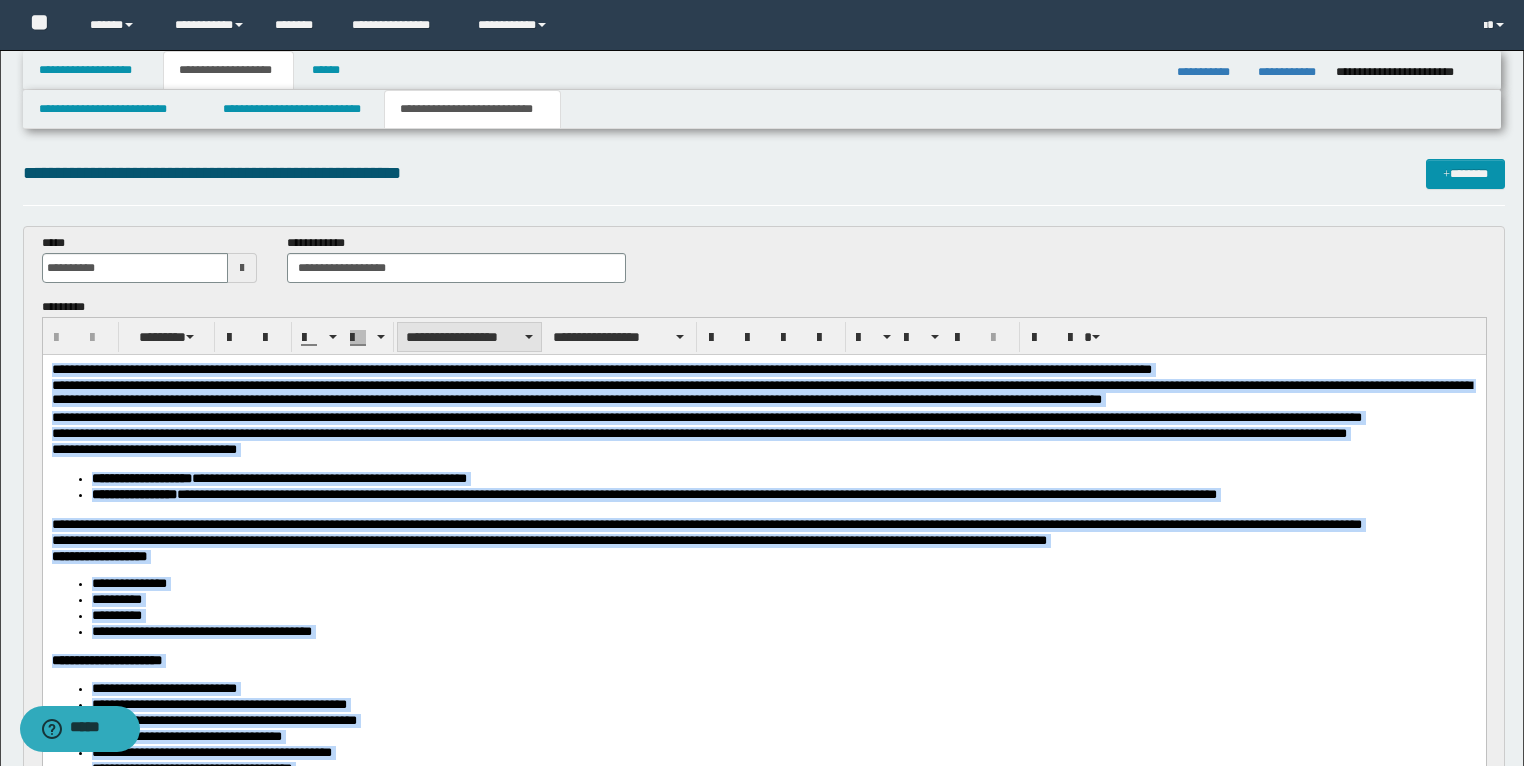 click on "**********" at bounding box center [469, 337] 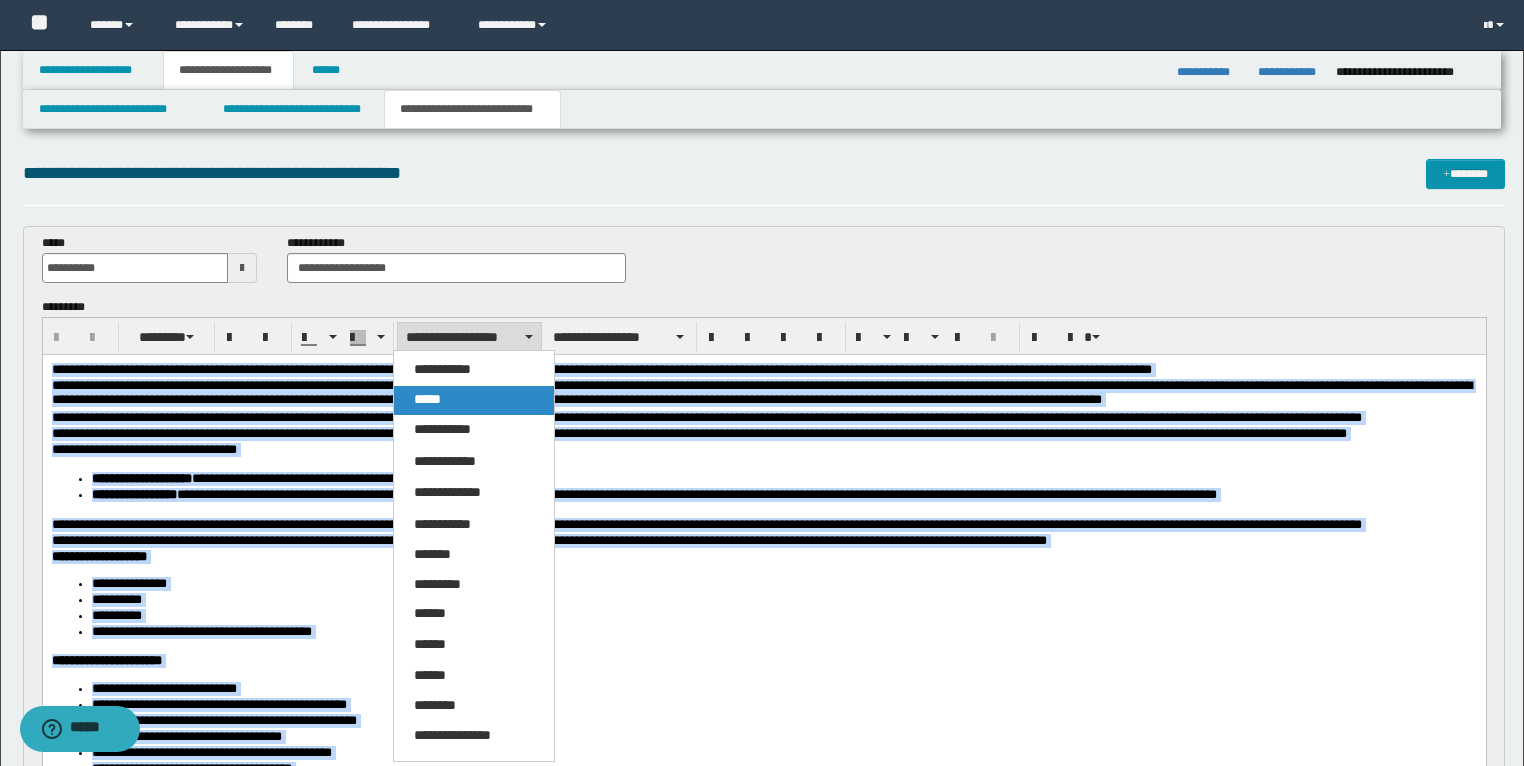click on "*****" at bounding box center (427, 399) 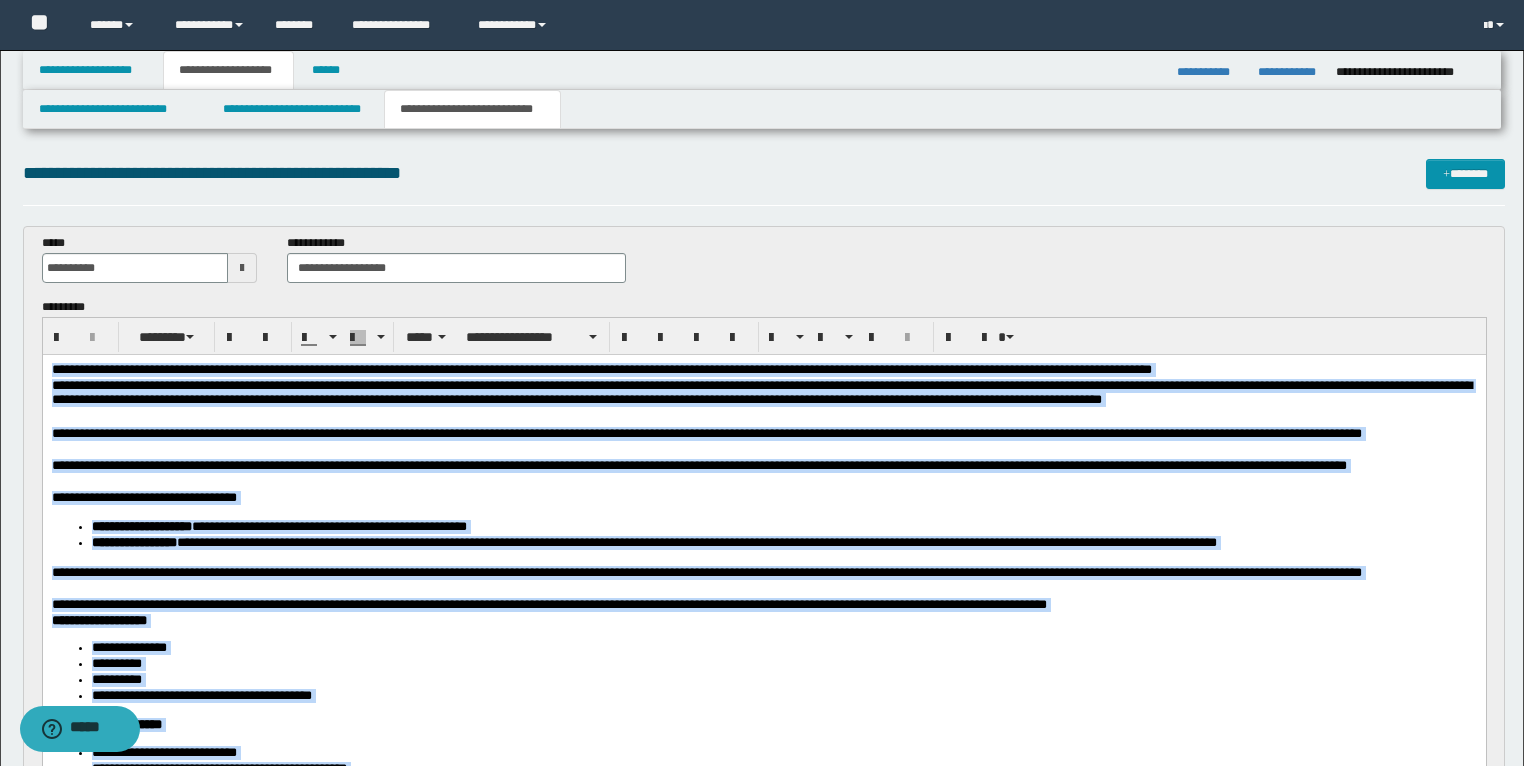 click on "**********" at bounding box center [764, 474] 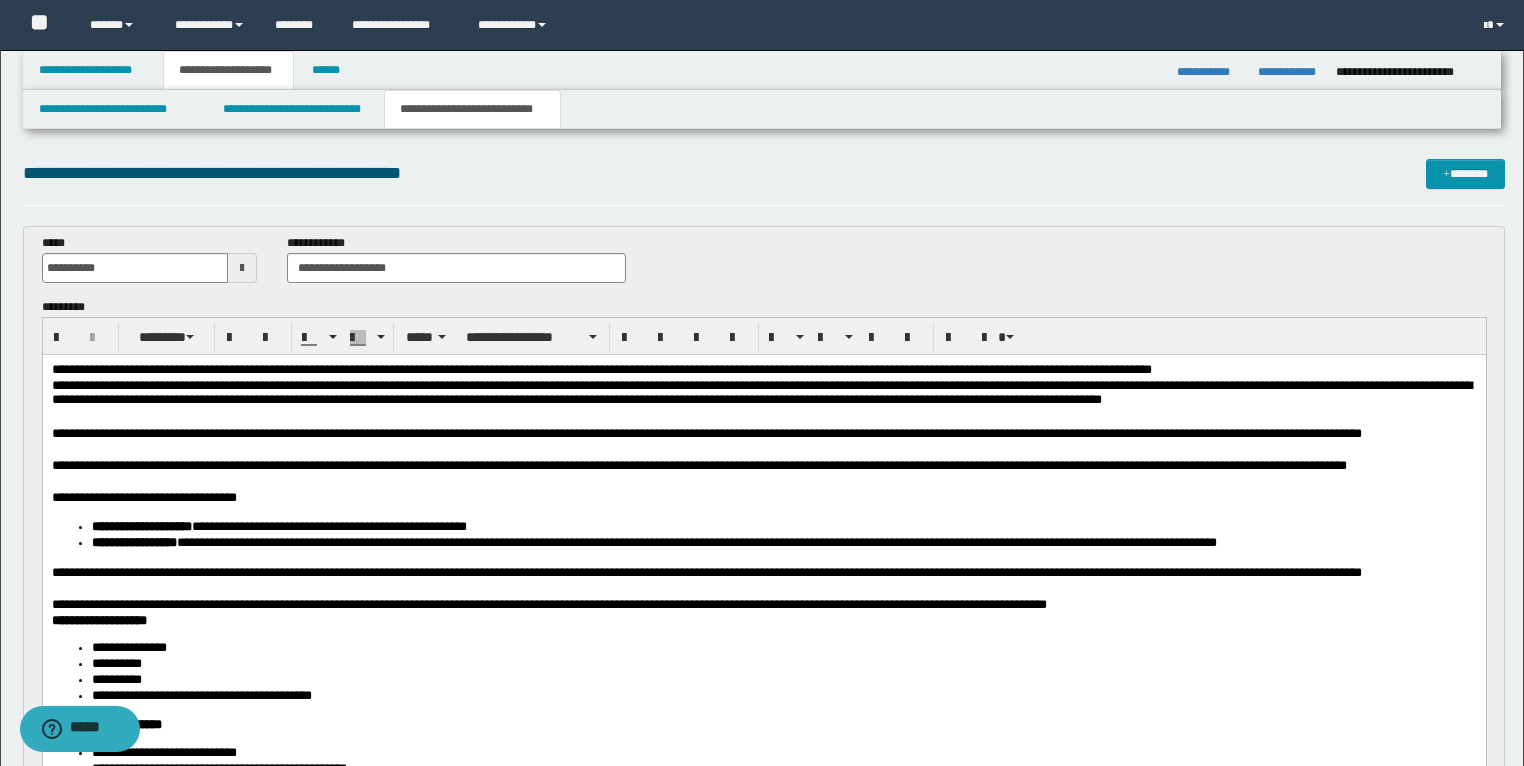 click on "**********" at bounding box center [764, 402] 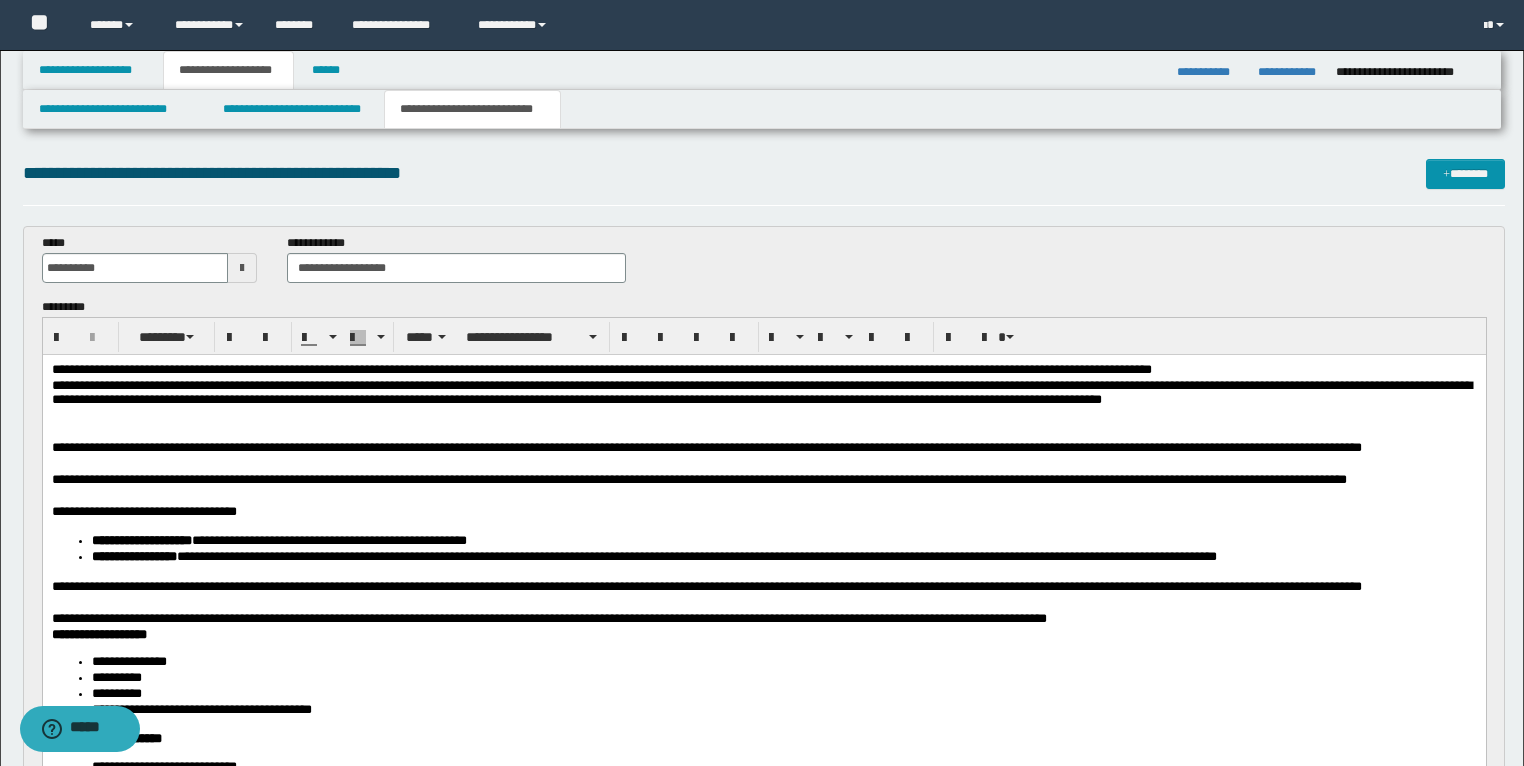 click on "**********" at bounding box center (764, 456) 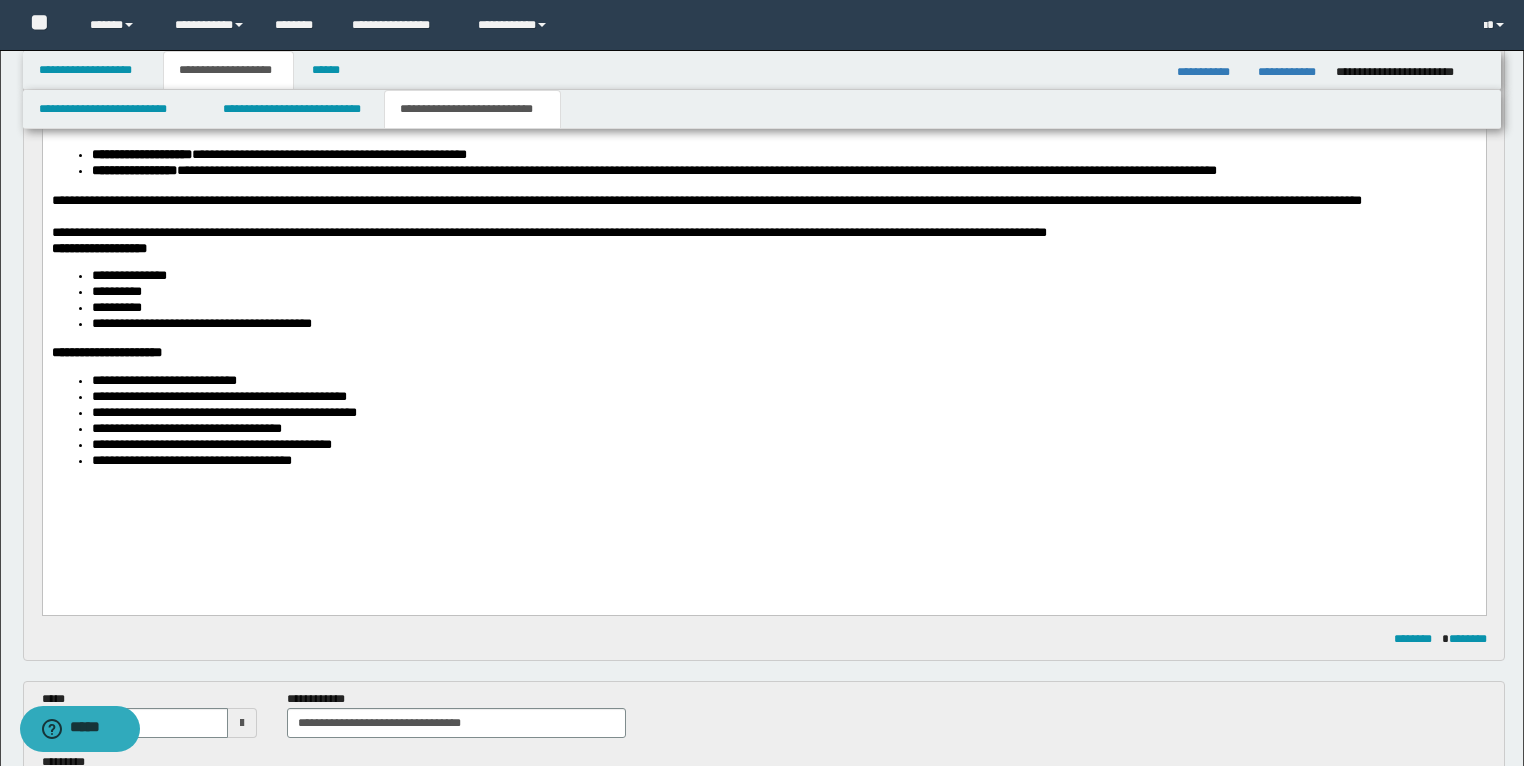 scroll, scrollTop: 0, scrollLeft: 0, axis: both 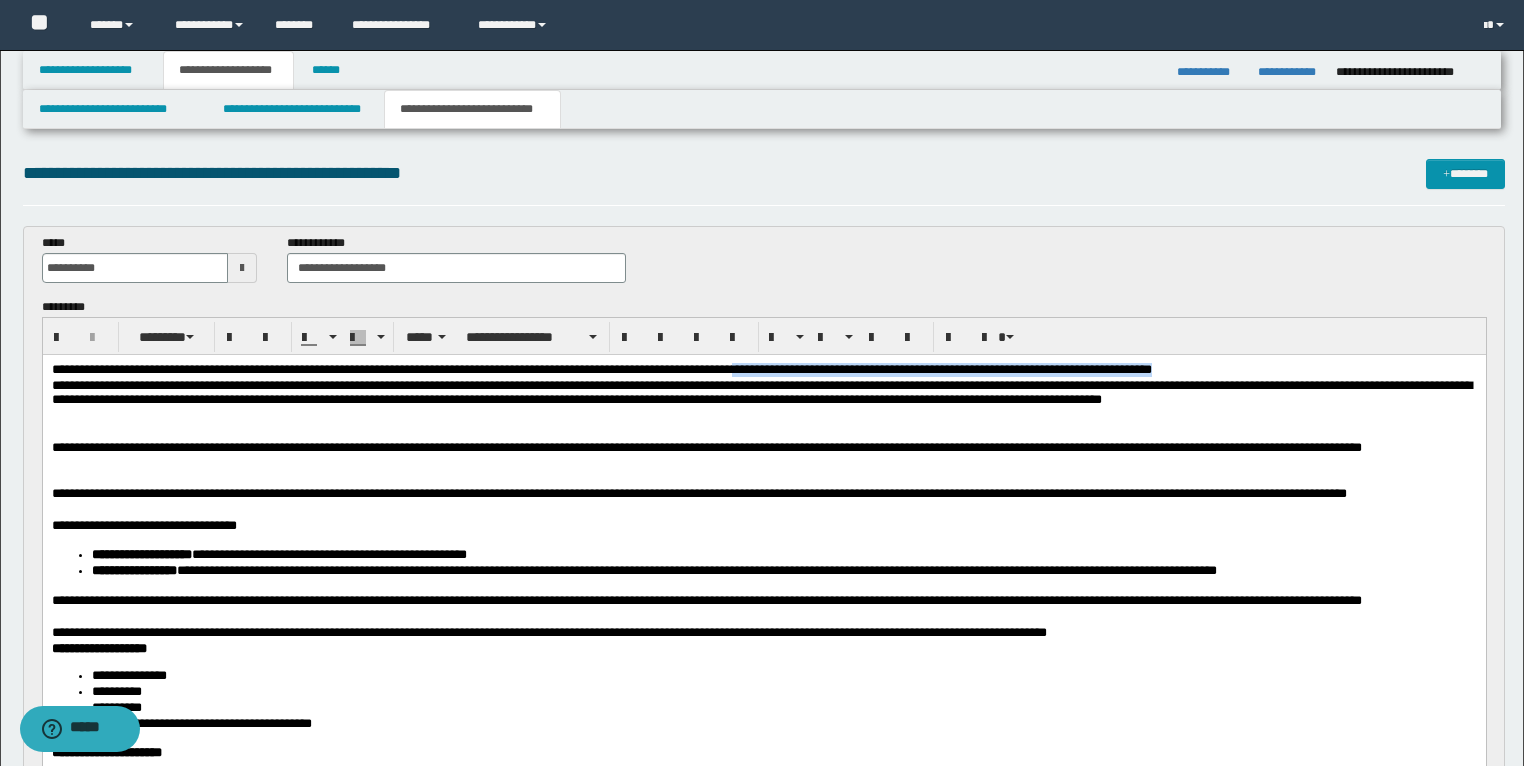 drag, startPoint x: 846, startPoint y: 368, endPoint x: 1398, endPoint y: 371, distance: 552.0082 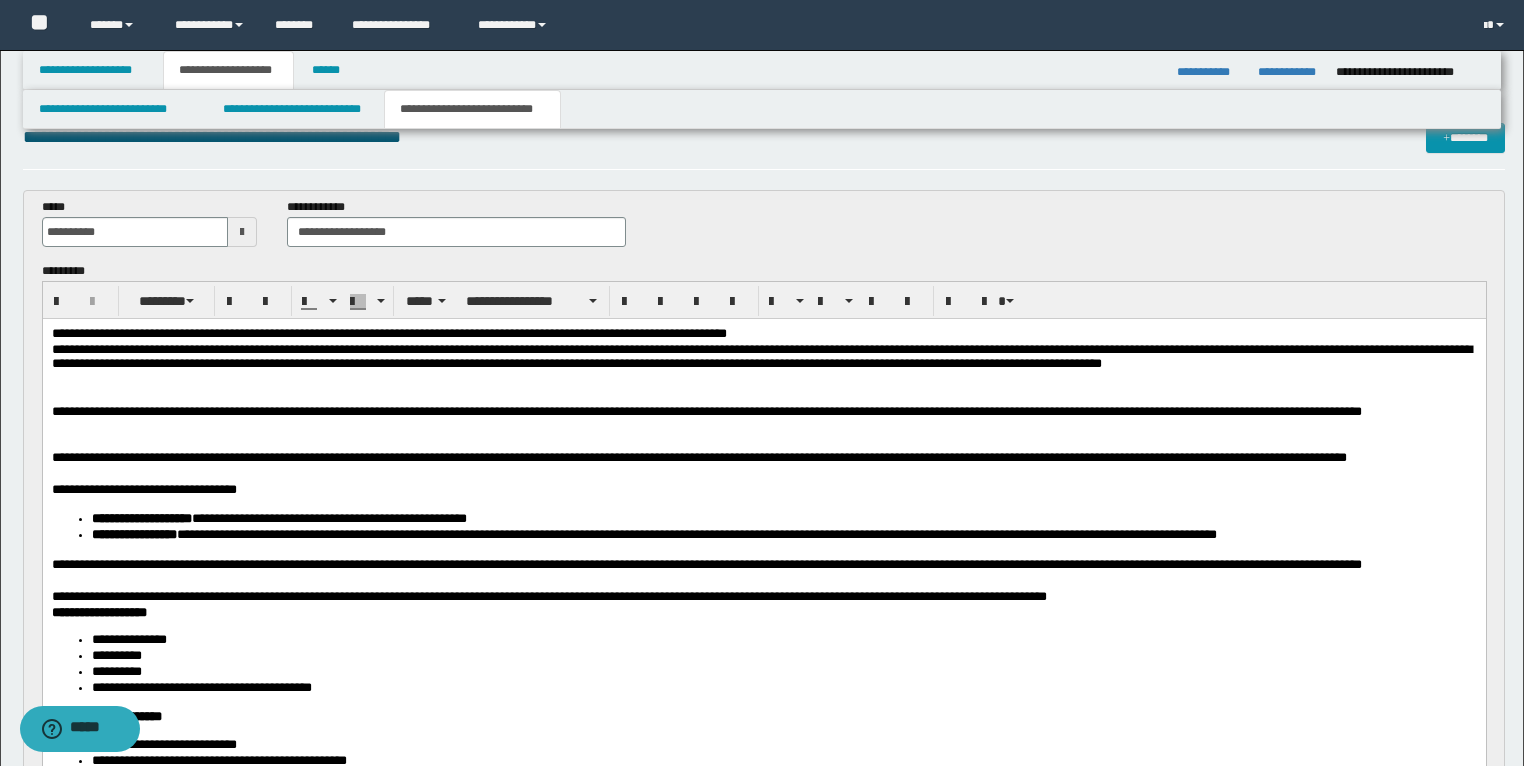 scroll, scrollTop: 0, scrollLeft: 0, axis: both 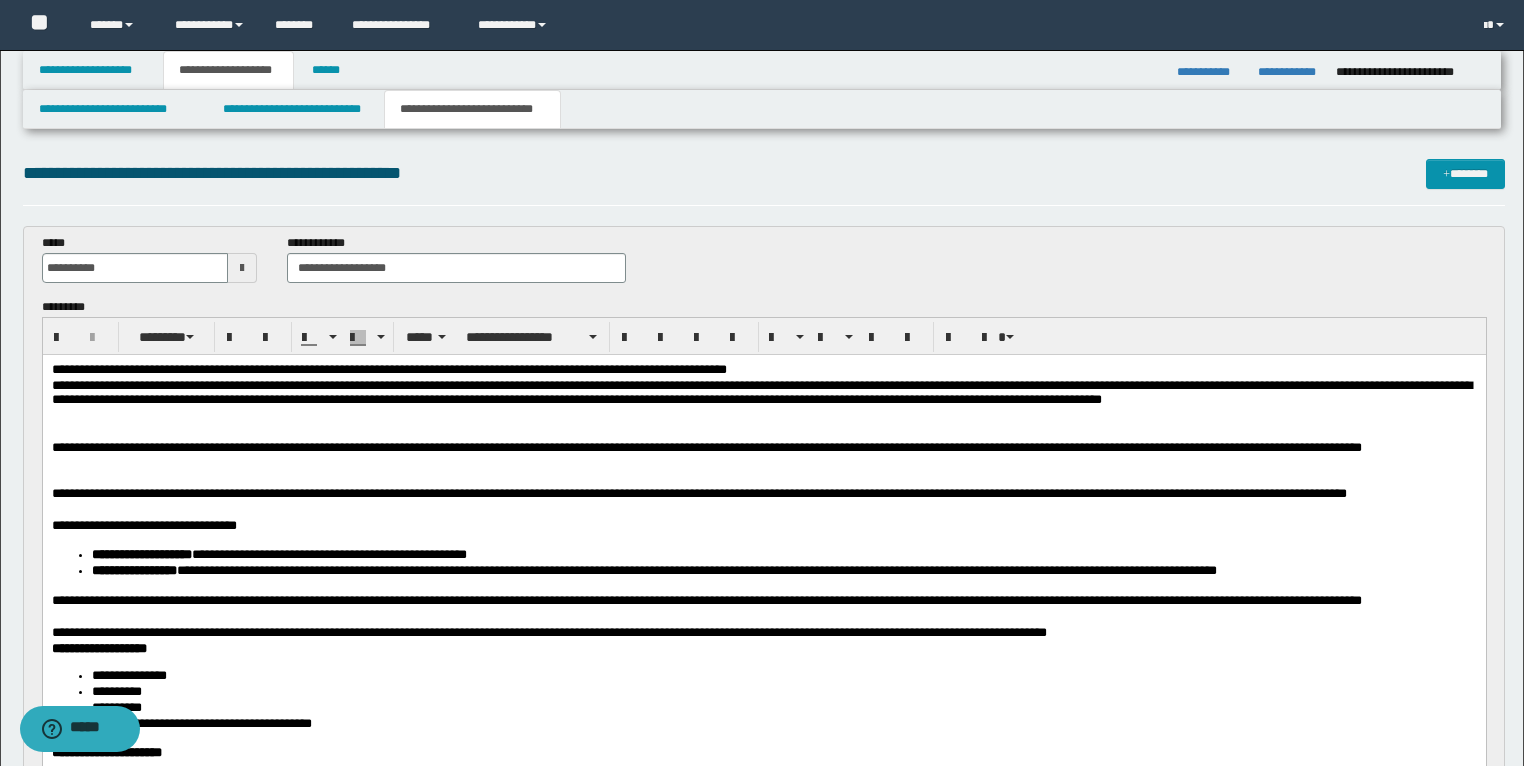 click on "**********" at bounding box center [764, 402] 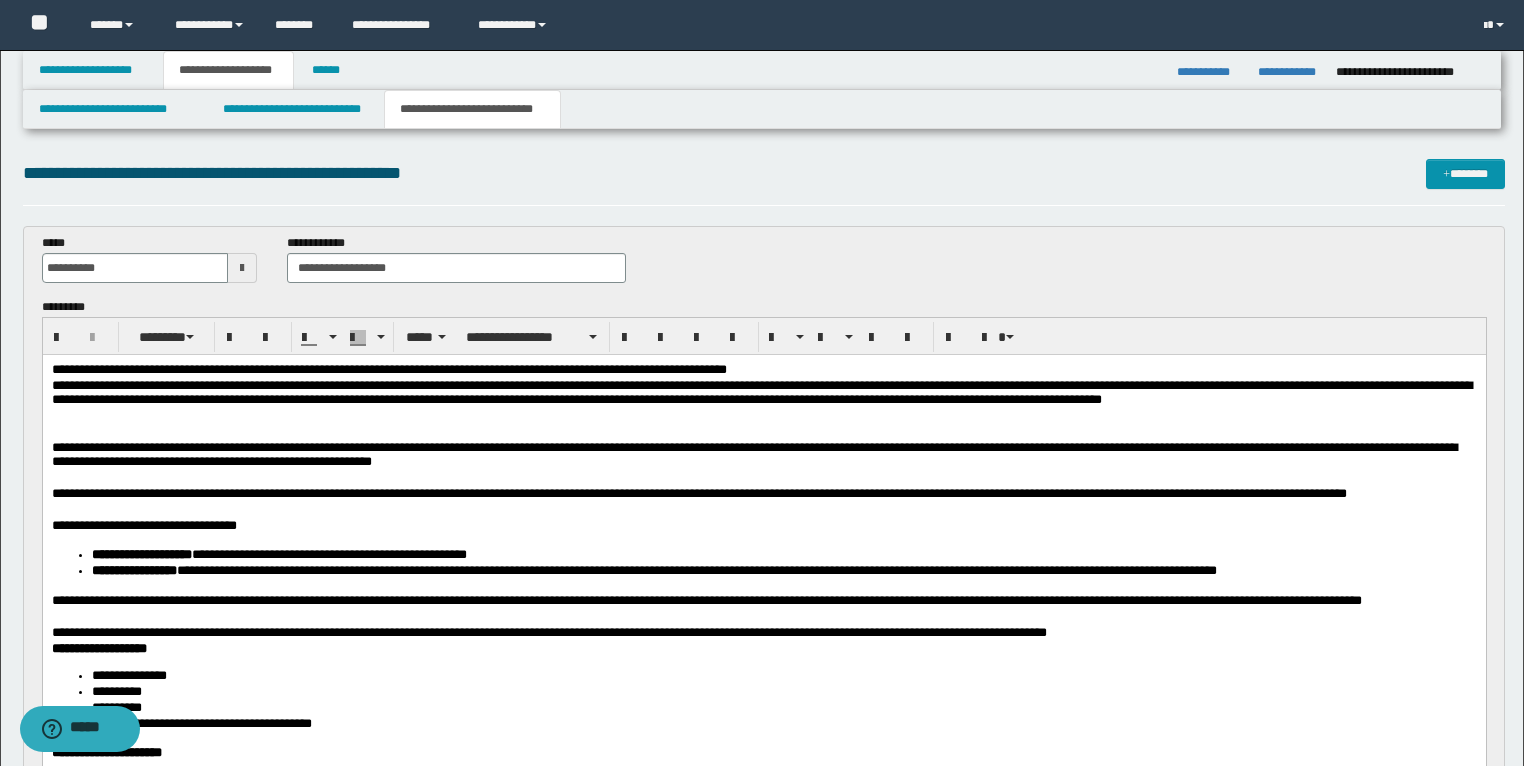 click on "**********" at bounding box center (753, 453) 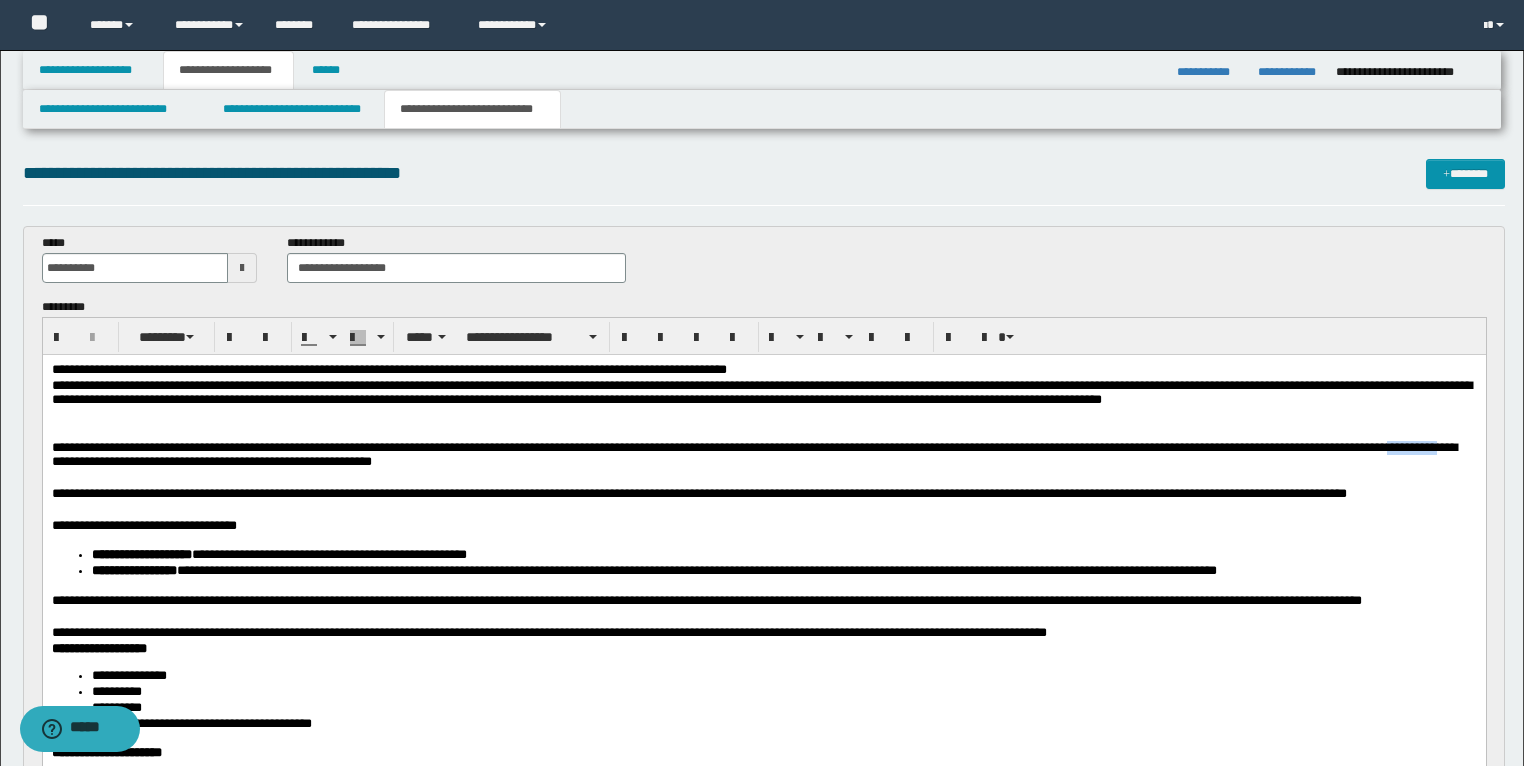 drag, startPoint x: 300, startPoint y: 463, endPoint x: 229, endPoint y: 464, distance: 71.00704 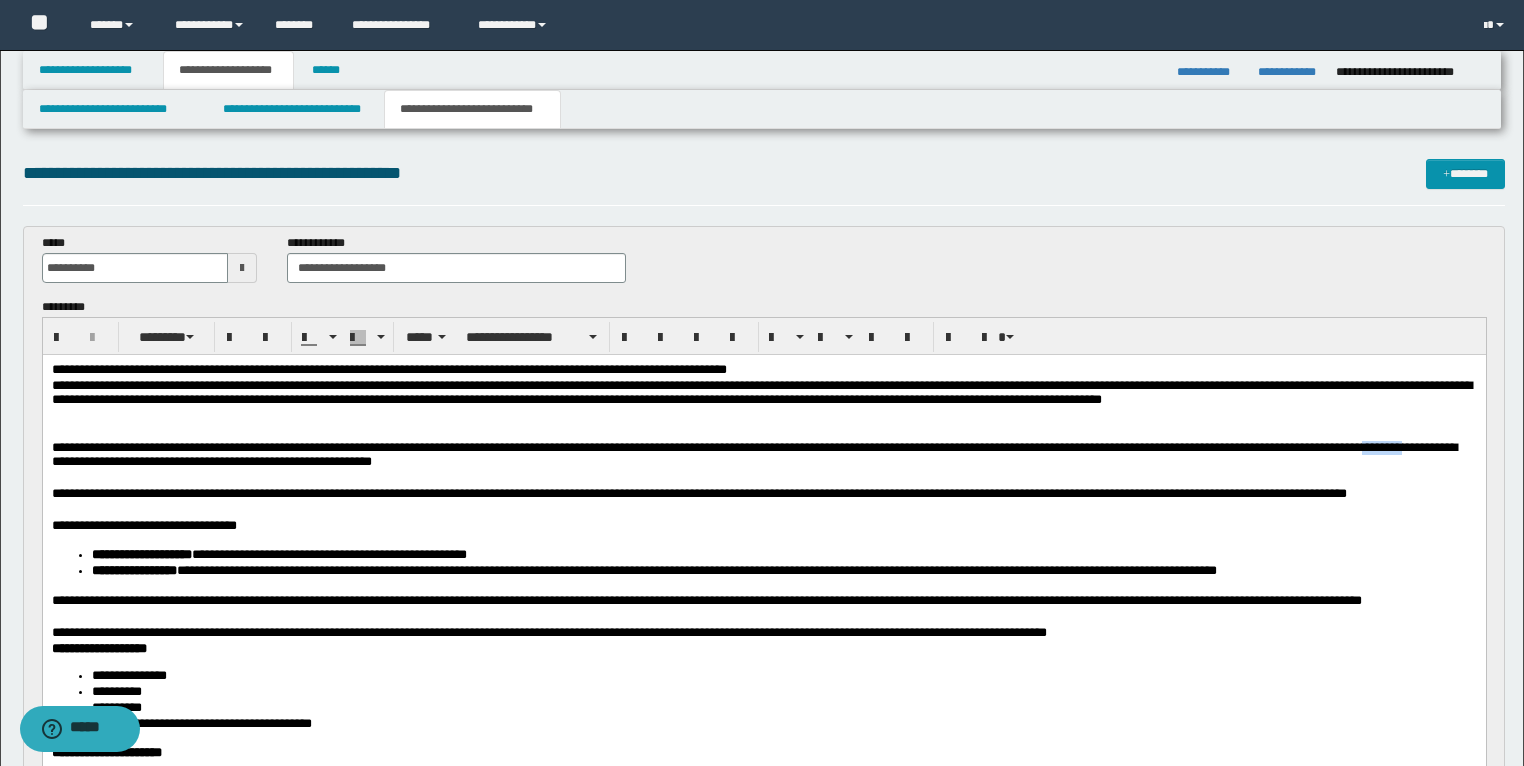 drag, startPoint x: 244, startPoint y: 462, endPoint x: 201, endPoint y: 463, distance: 43.011627 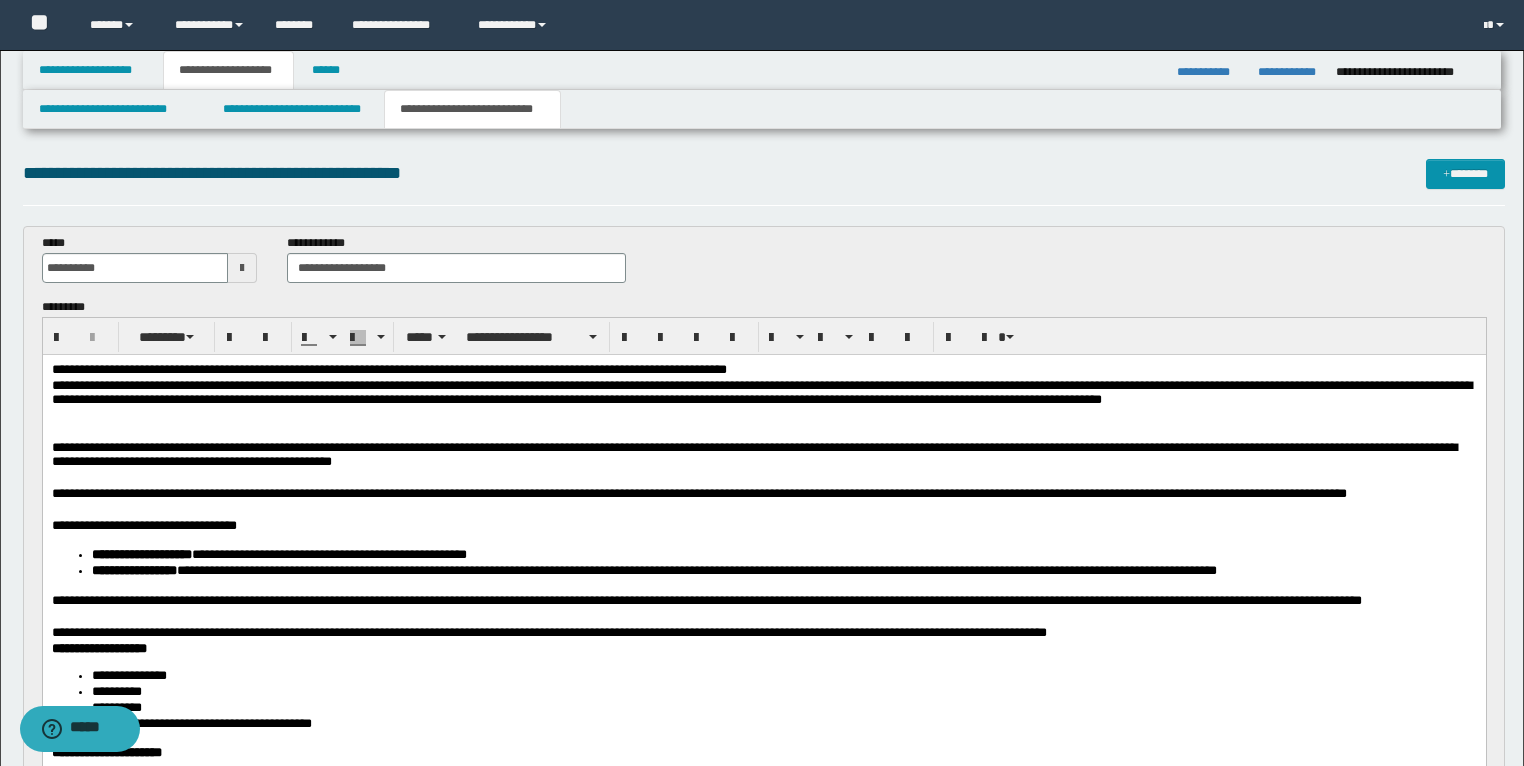 click on "**********" at bounding box center [753, 453] 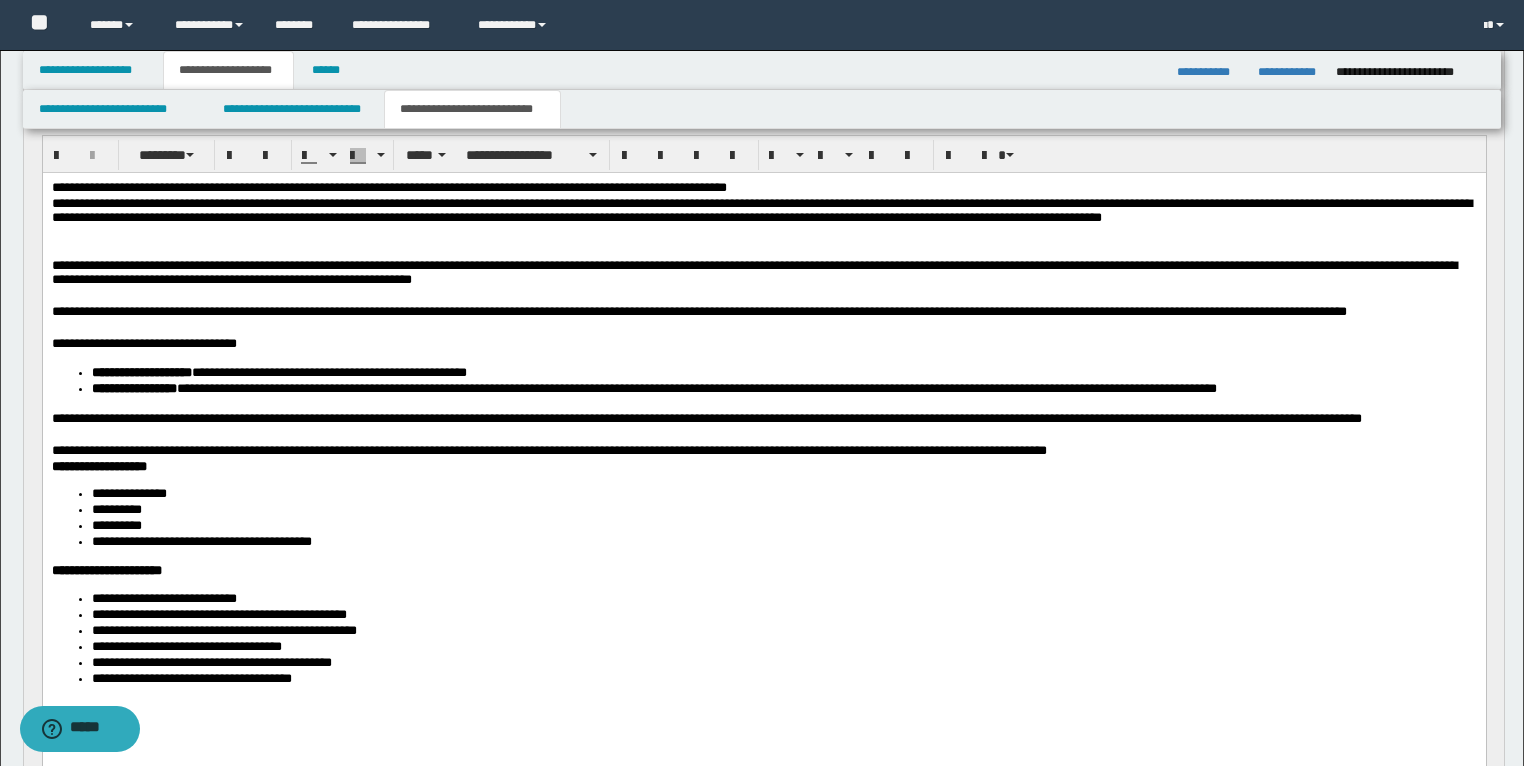 scroll, scrollTop: 240, scrollLeft: 0, axis: vertical 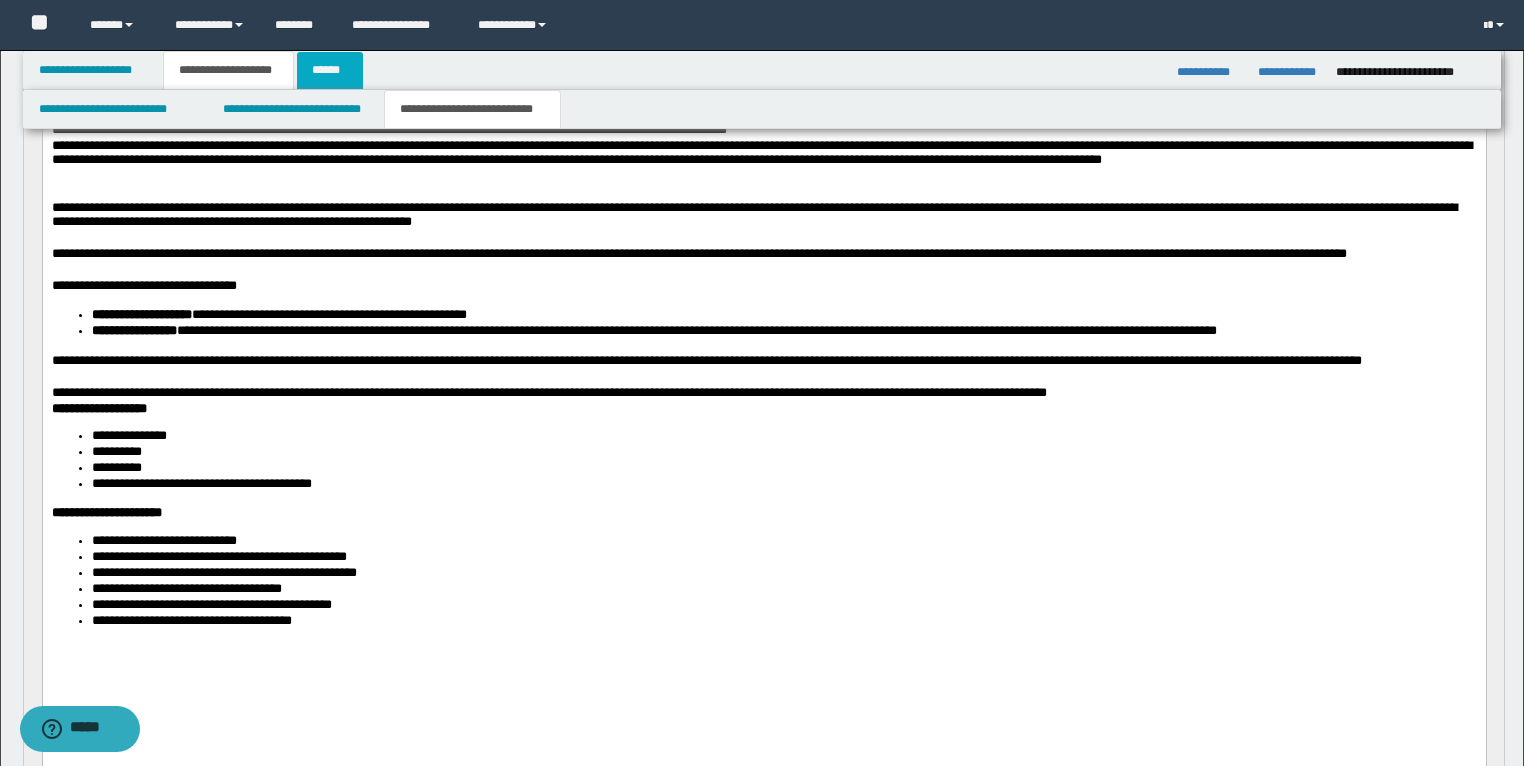 click on "******" at bounding box center [330, 70] 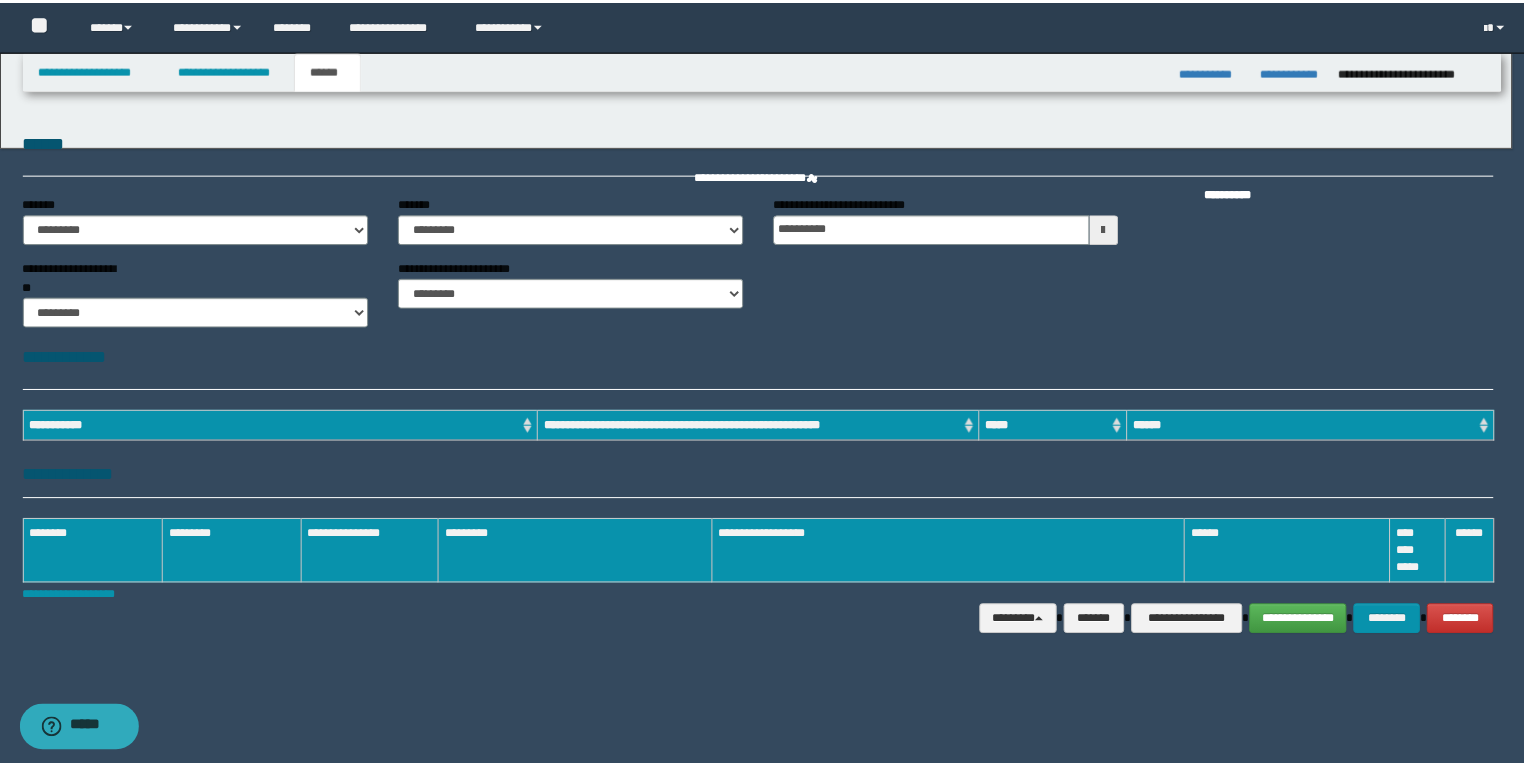 scroll, scrollTop: 0, scrollLeft: 0, axis: both 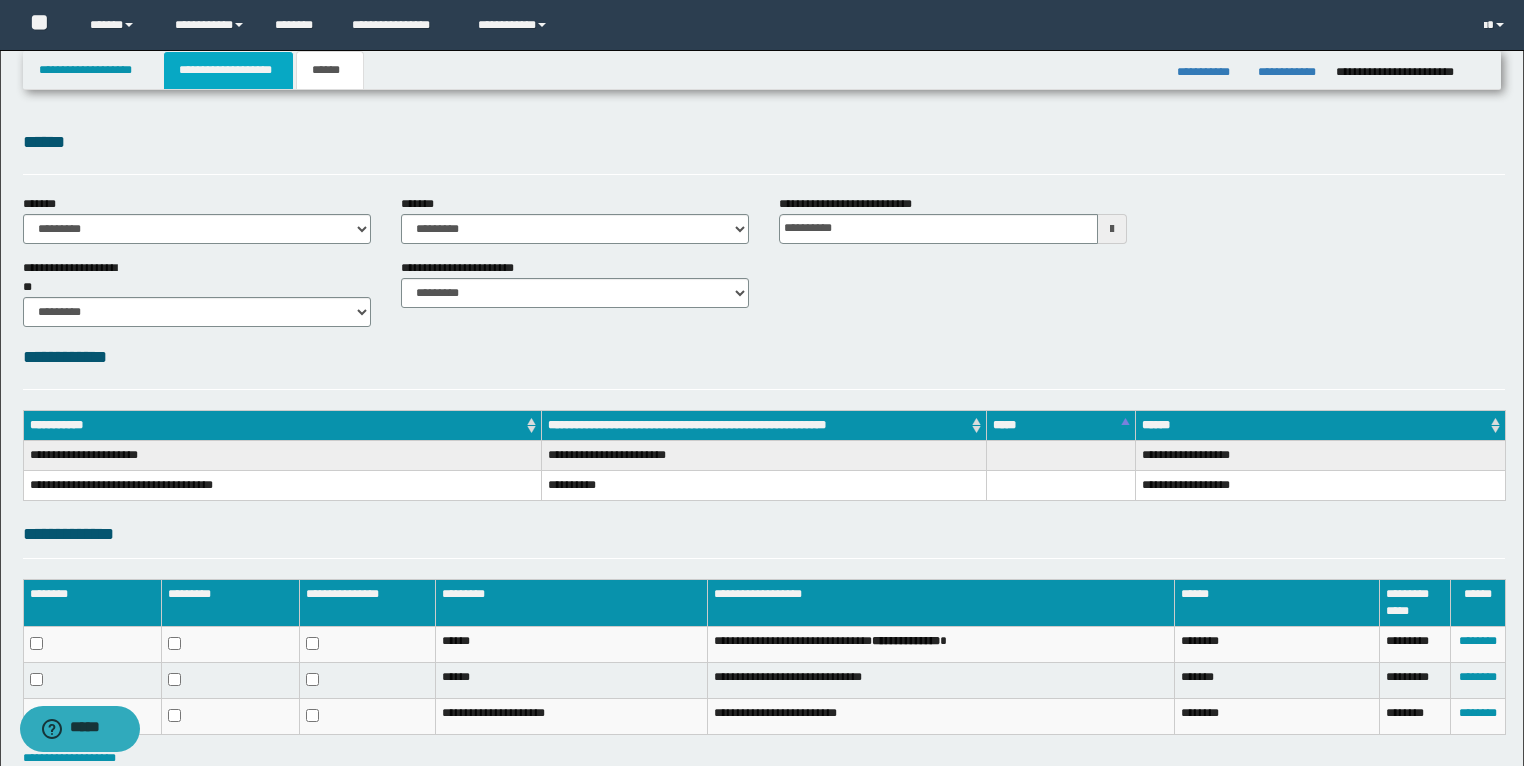 click on "**********" at bounding box center [228, 70] 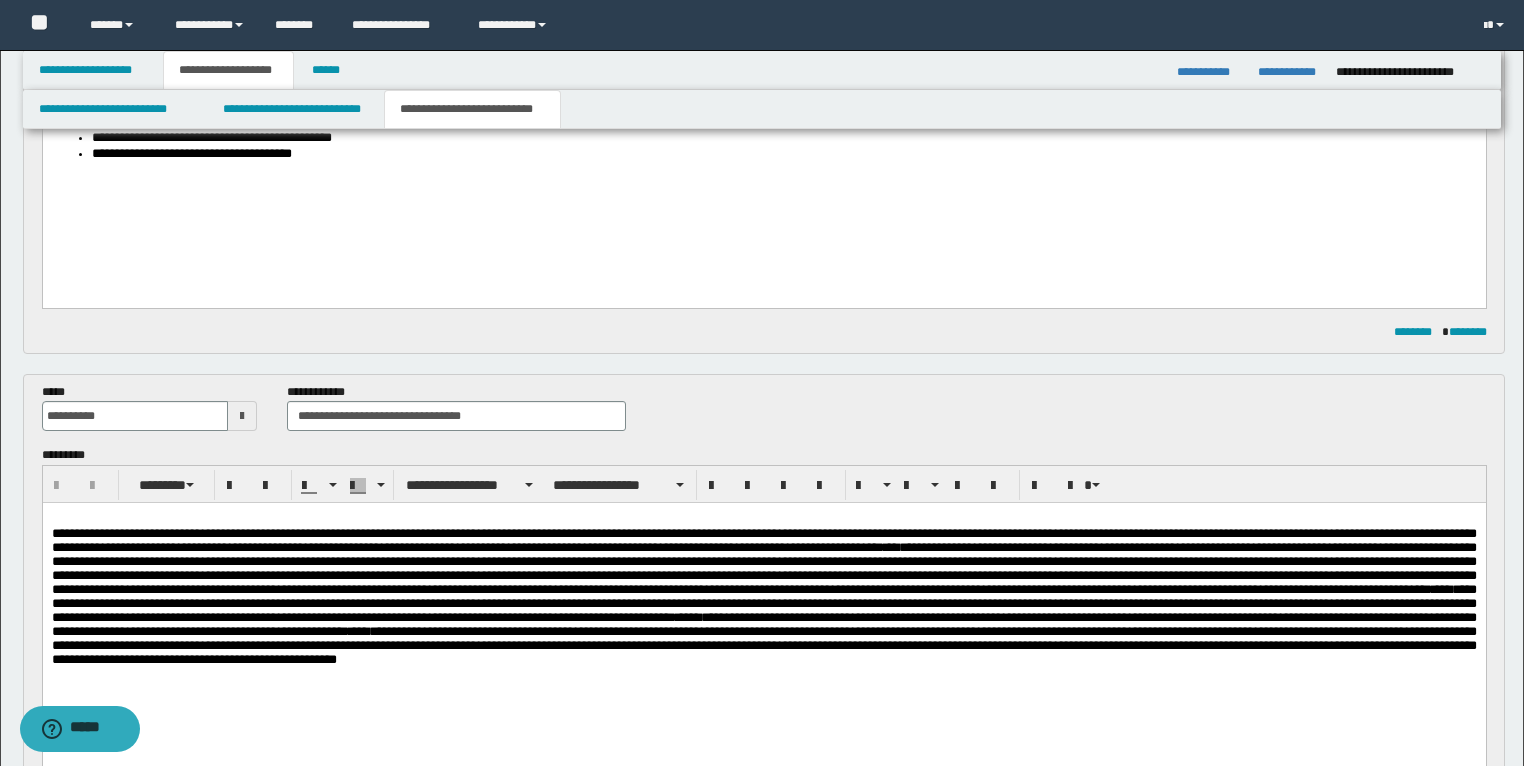 scroll, scrollTop: 480, scrollLeft: 0, axis: vertical 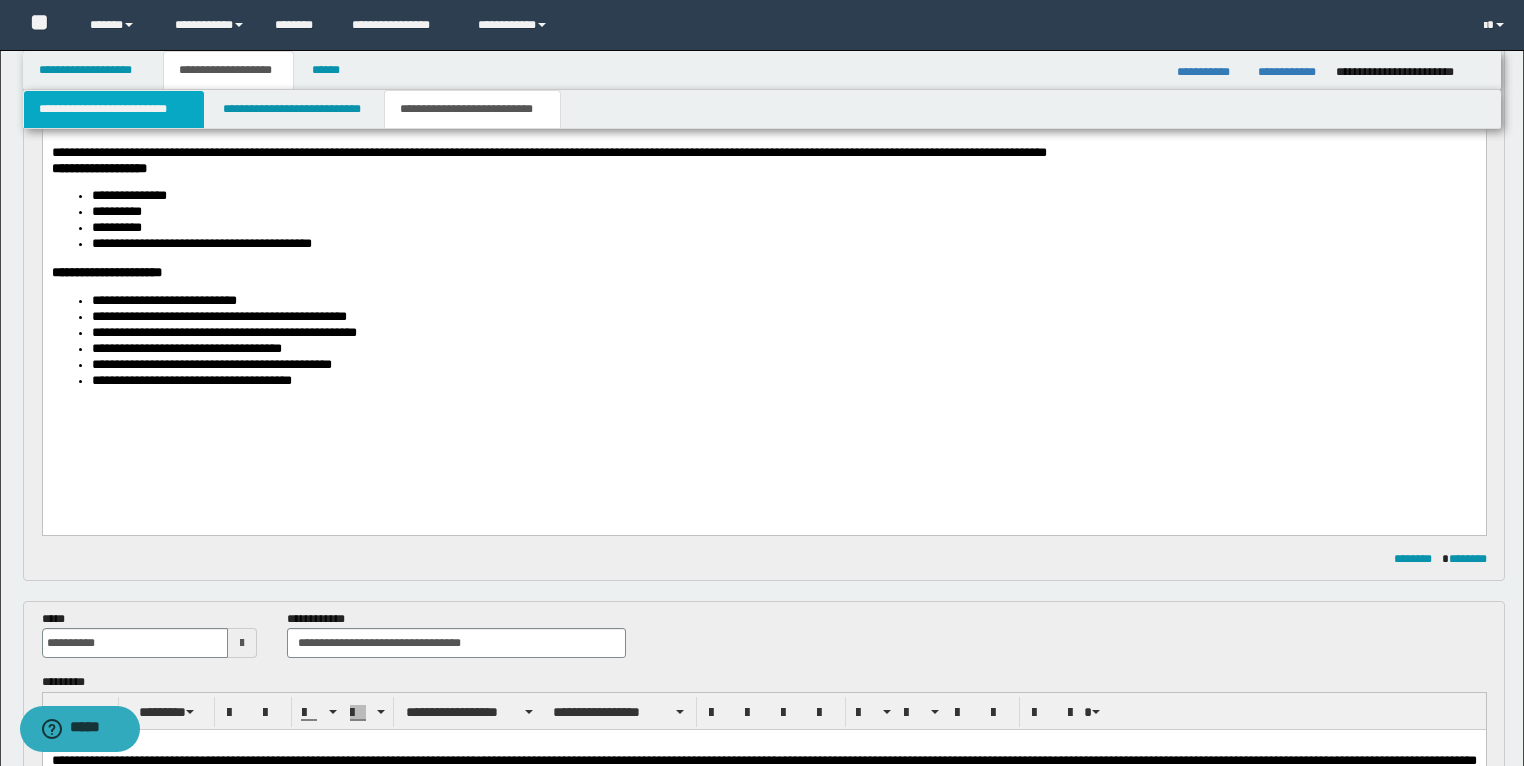 click on "**********" at bounding box center [114, 109] 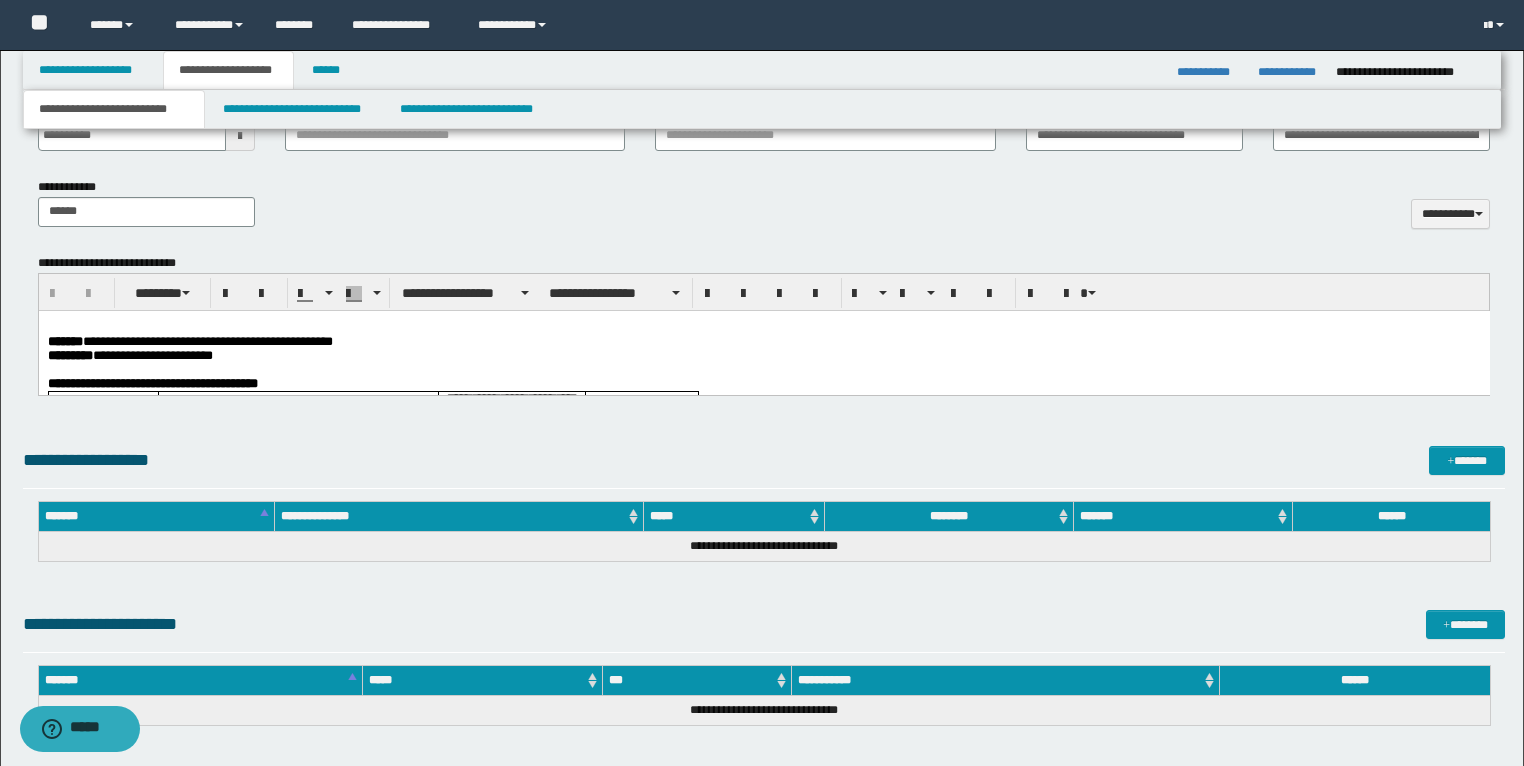 scroll, scrollTop: 960, scrollLeft: 0, axis: vertical 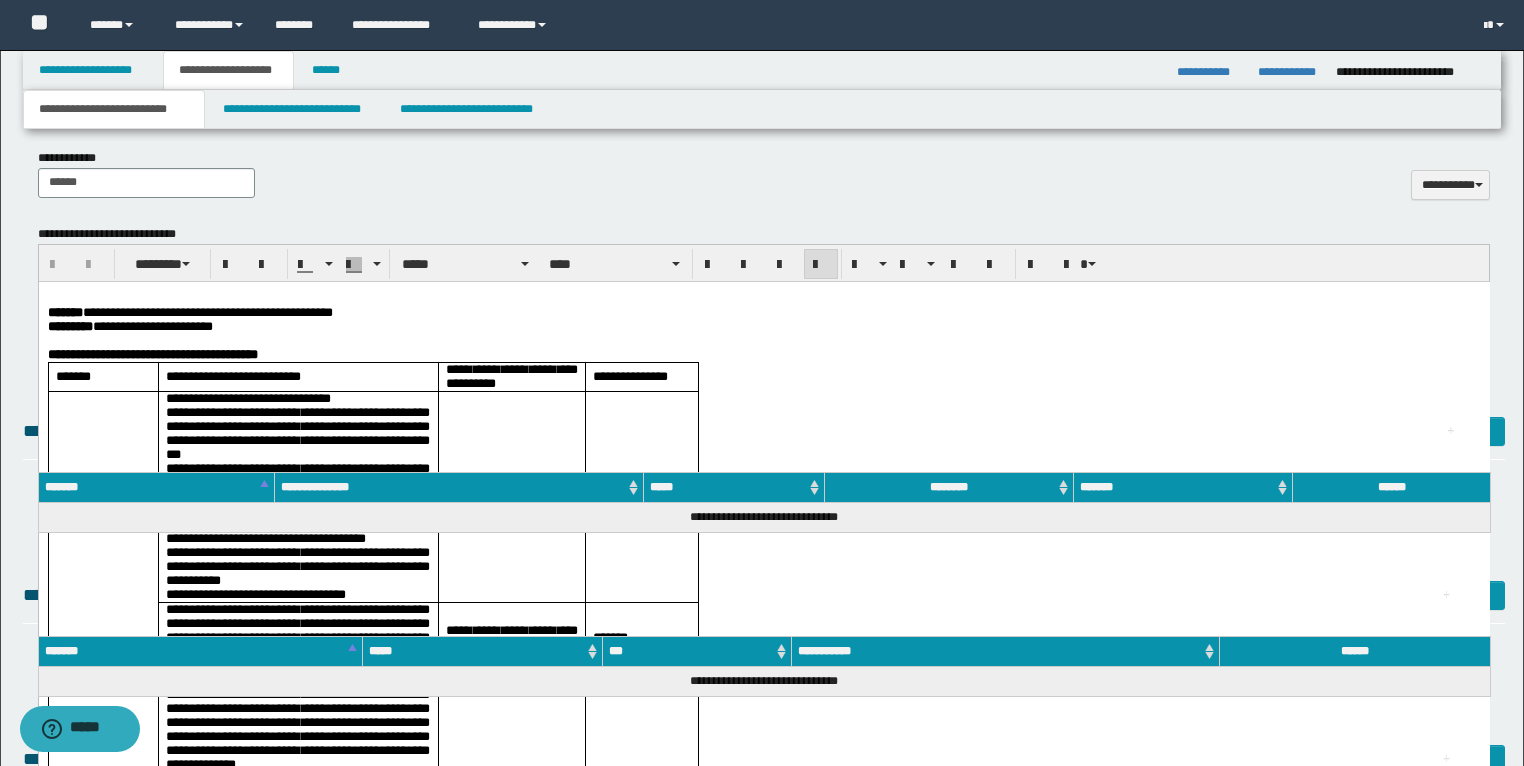 click on "**********" at bounding box center (763, 312) 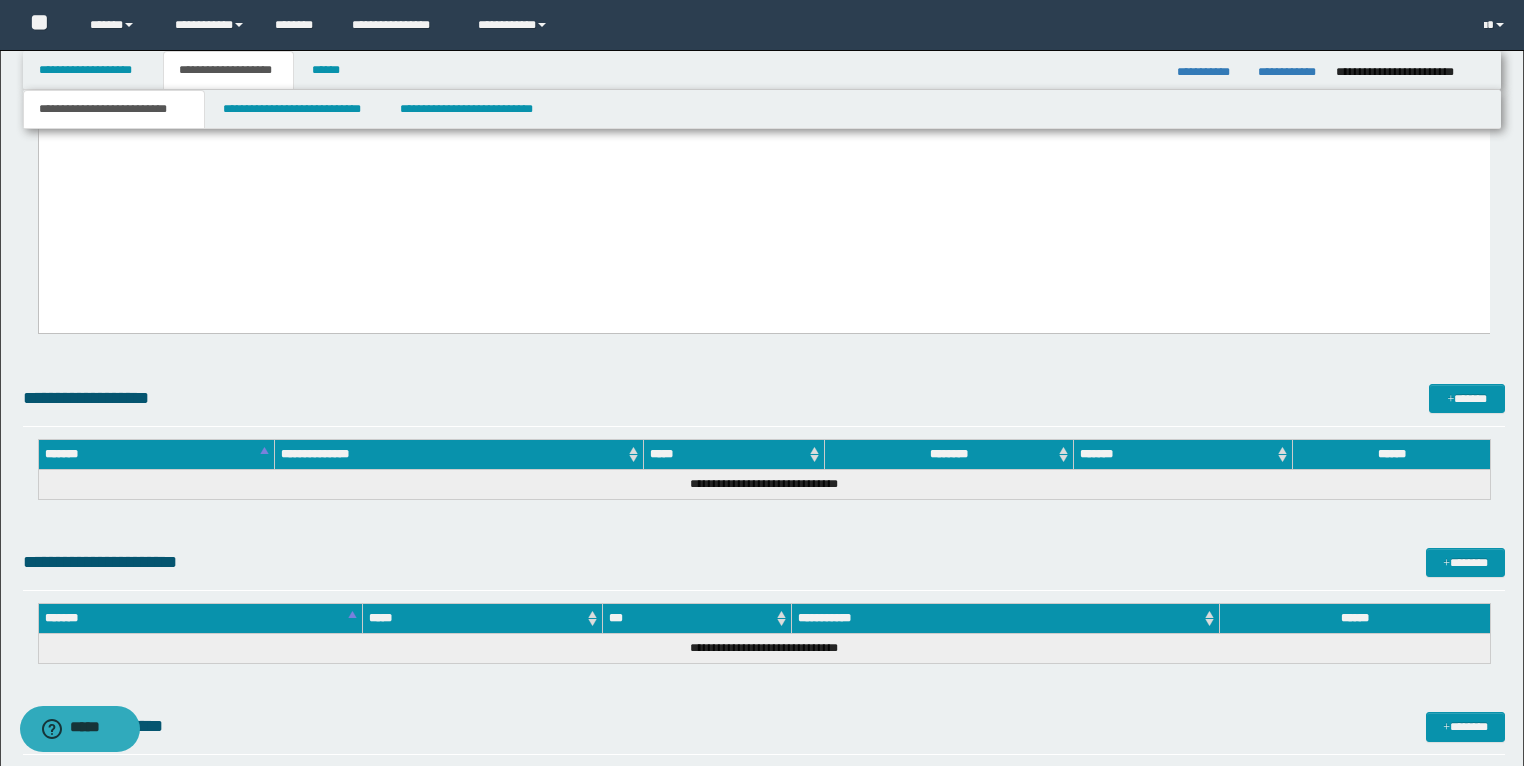 scroll, scrollTop: 5555, scrollLeft: 0, axis: vertical 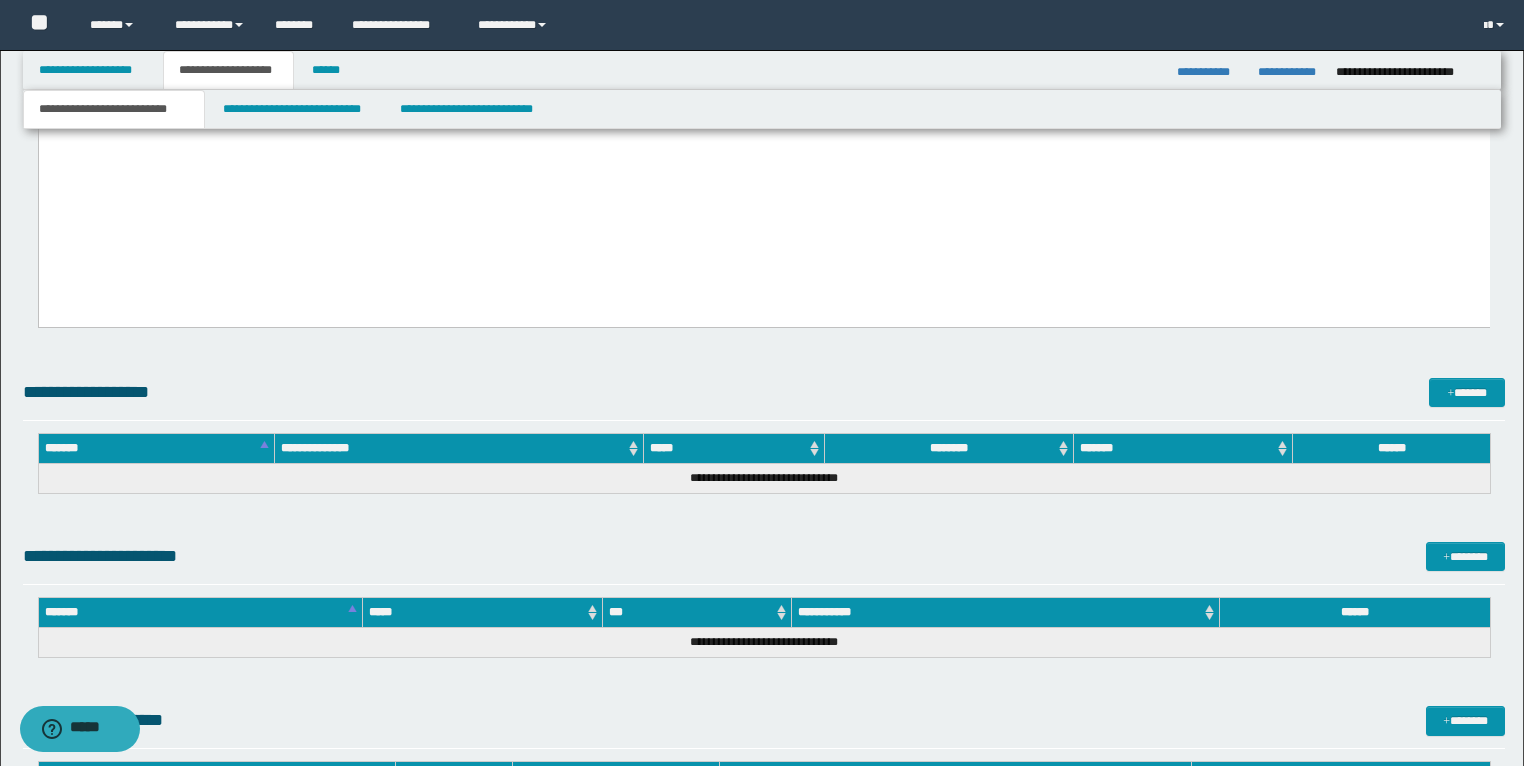 drag, startPoint x: 47, startPoint y: -4285, endPoint x: 1049, endPoint y: 356, distance: 4747.9346 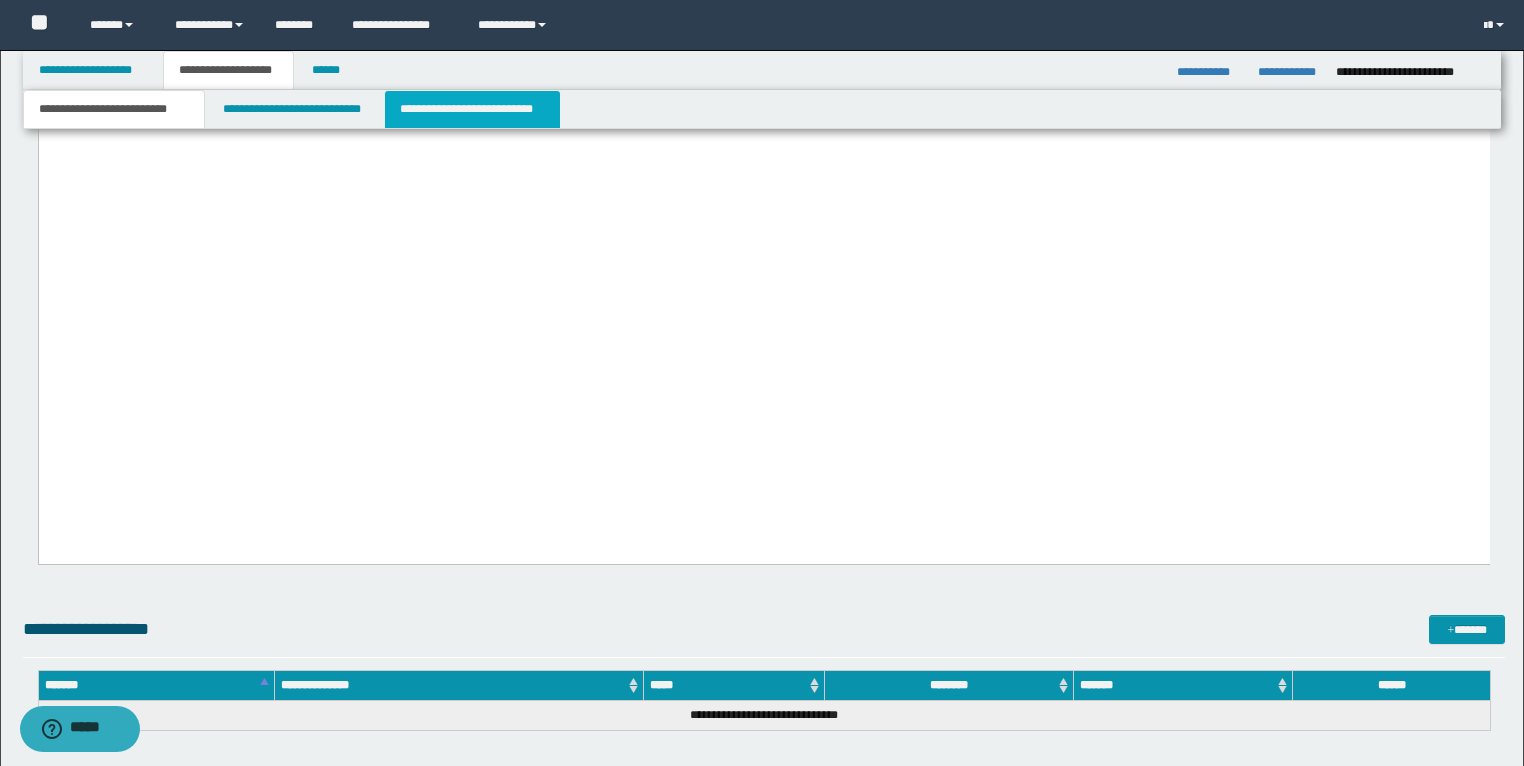 click on "**********" at bounding box center [472, 109] 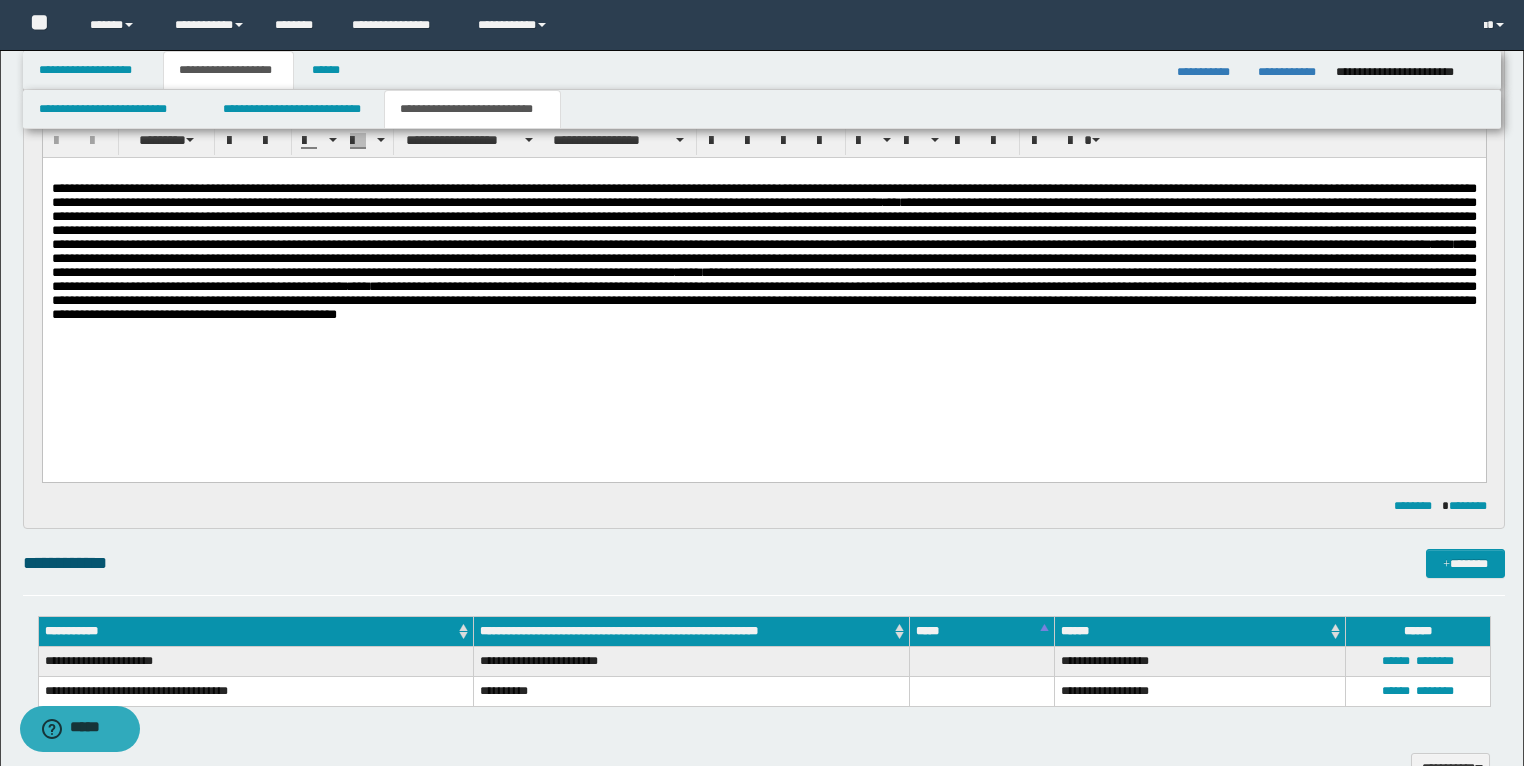 scroll, scrollTop: 1051, scrollLeft: 0, axis: vertical 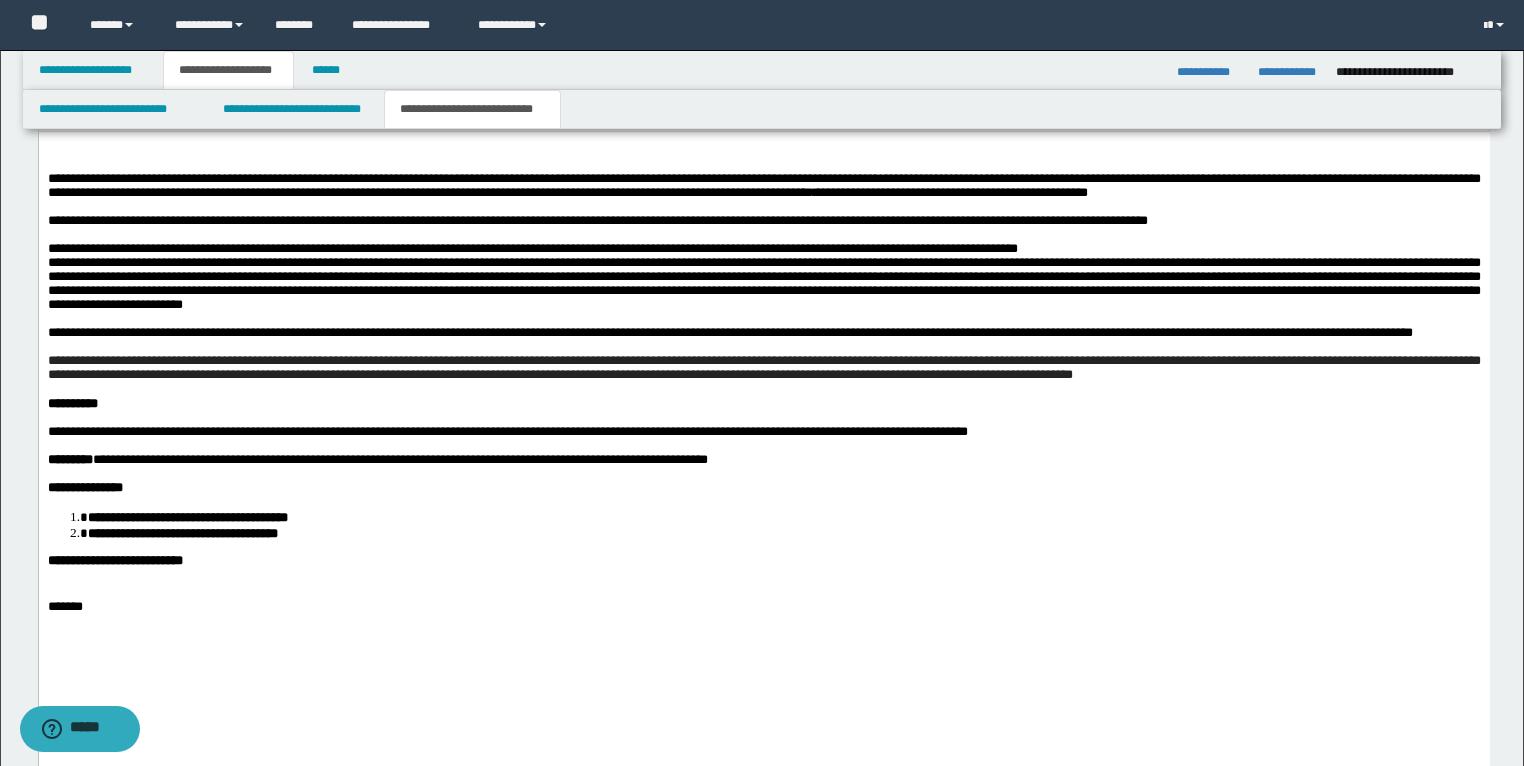 click on "**********" at bounding box center (763, 221) 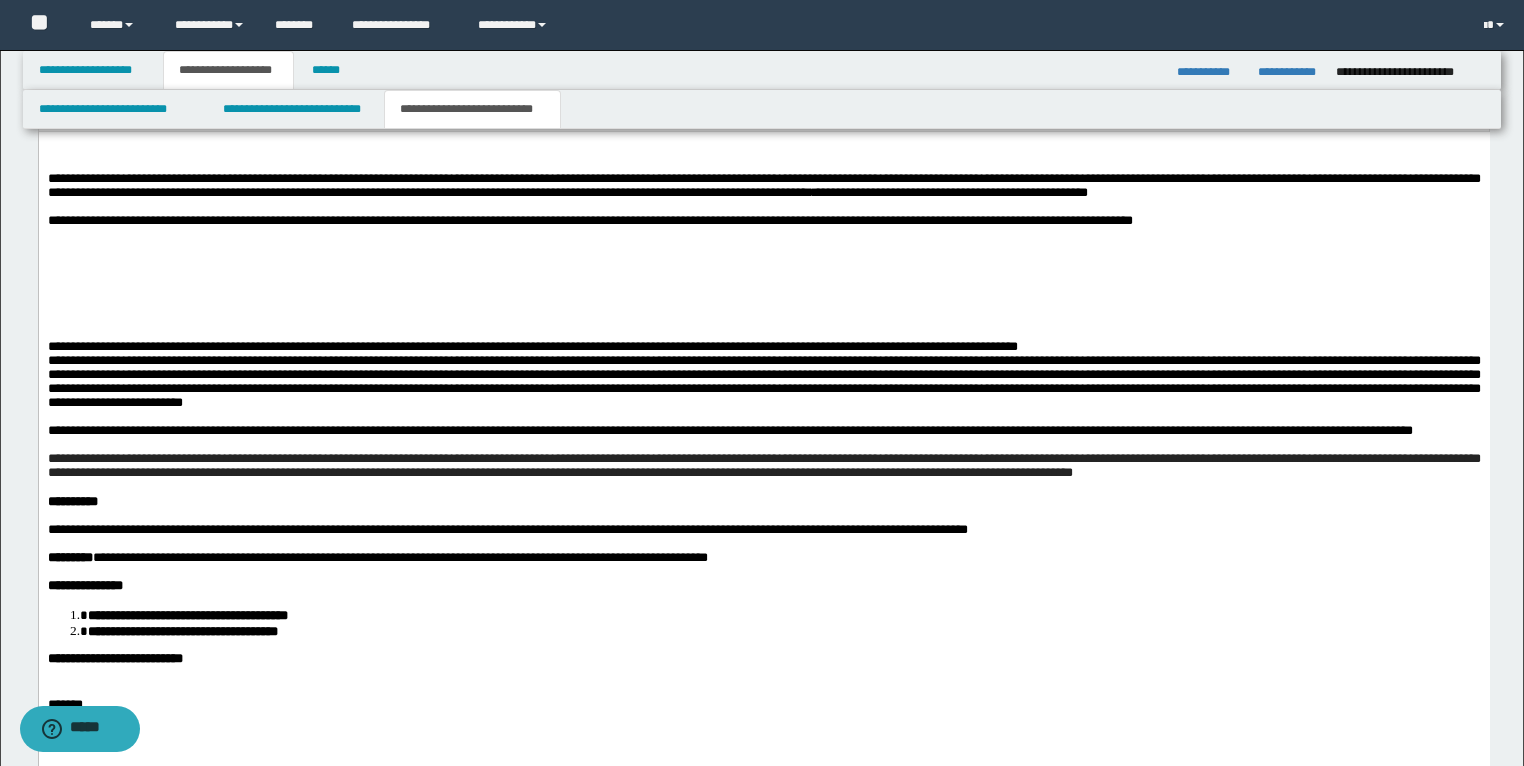 click at bounding box center [763, 305] 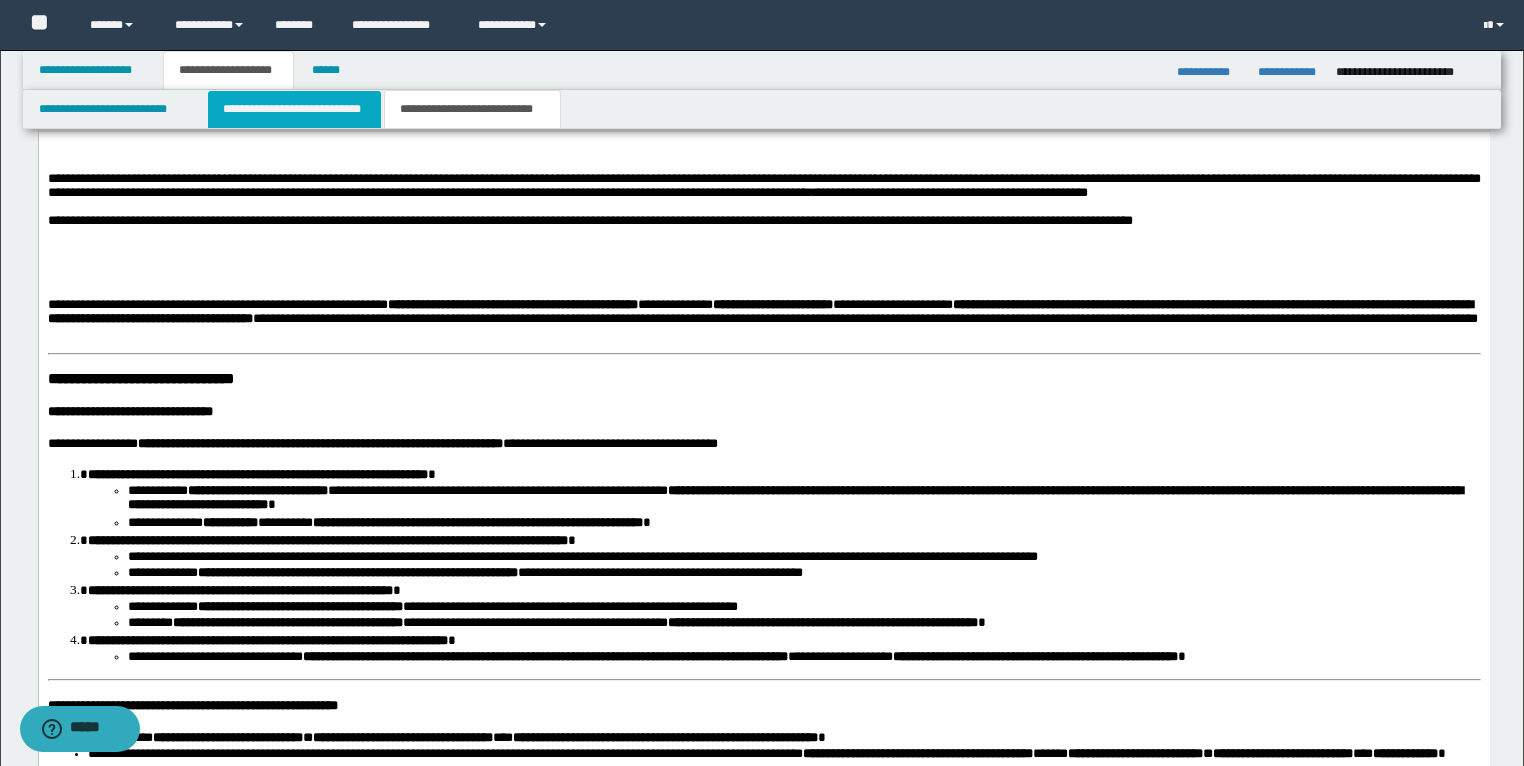 click on "**********" at bounding box center [294, 109] 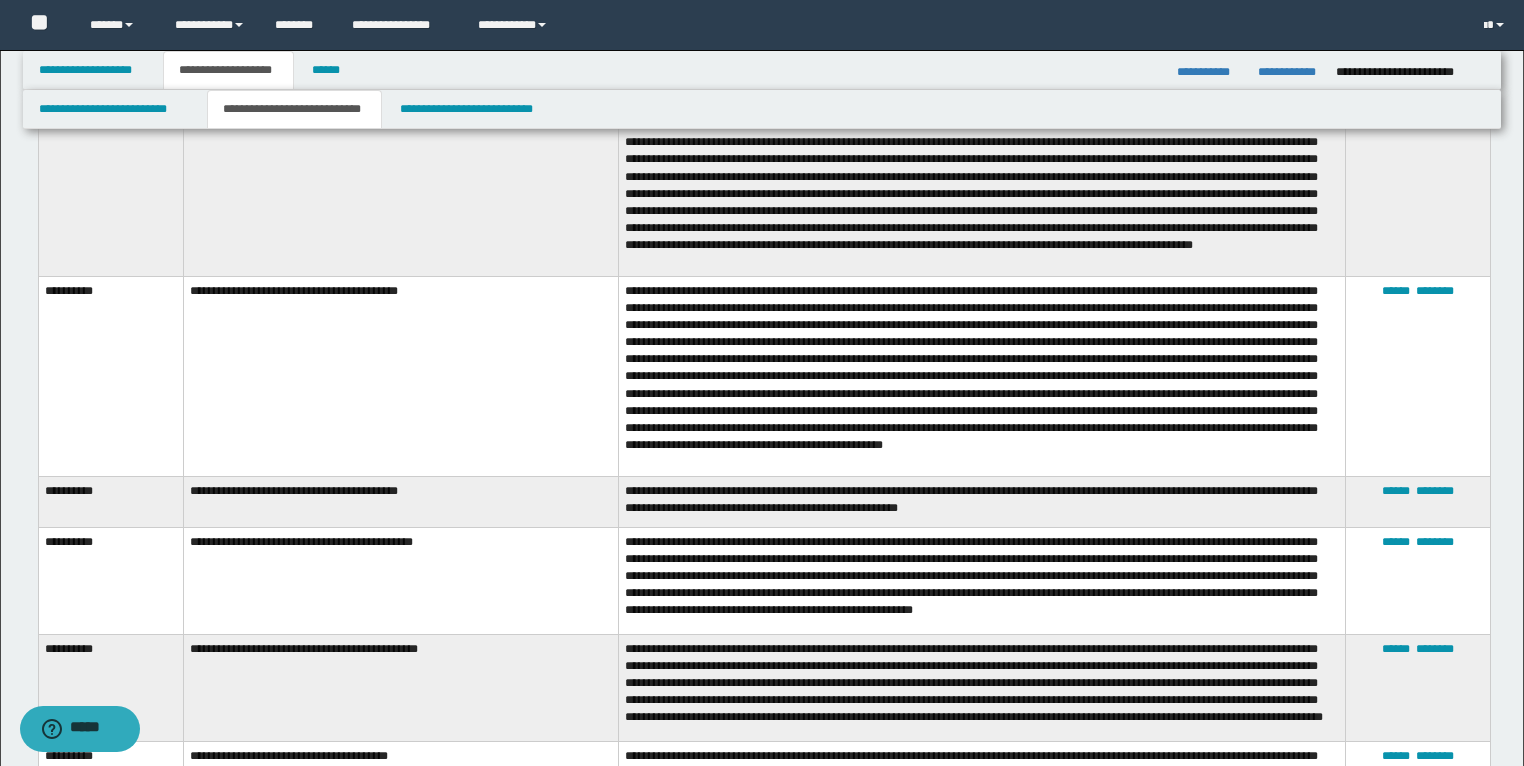 scroll, scrollTop: 2491, scrollLeft: 0, axis: vertical 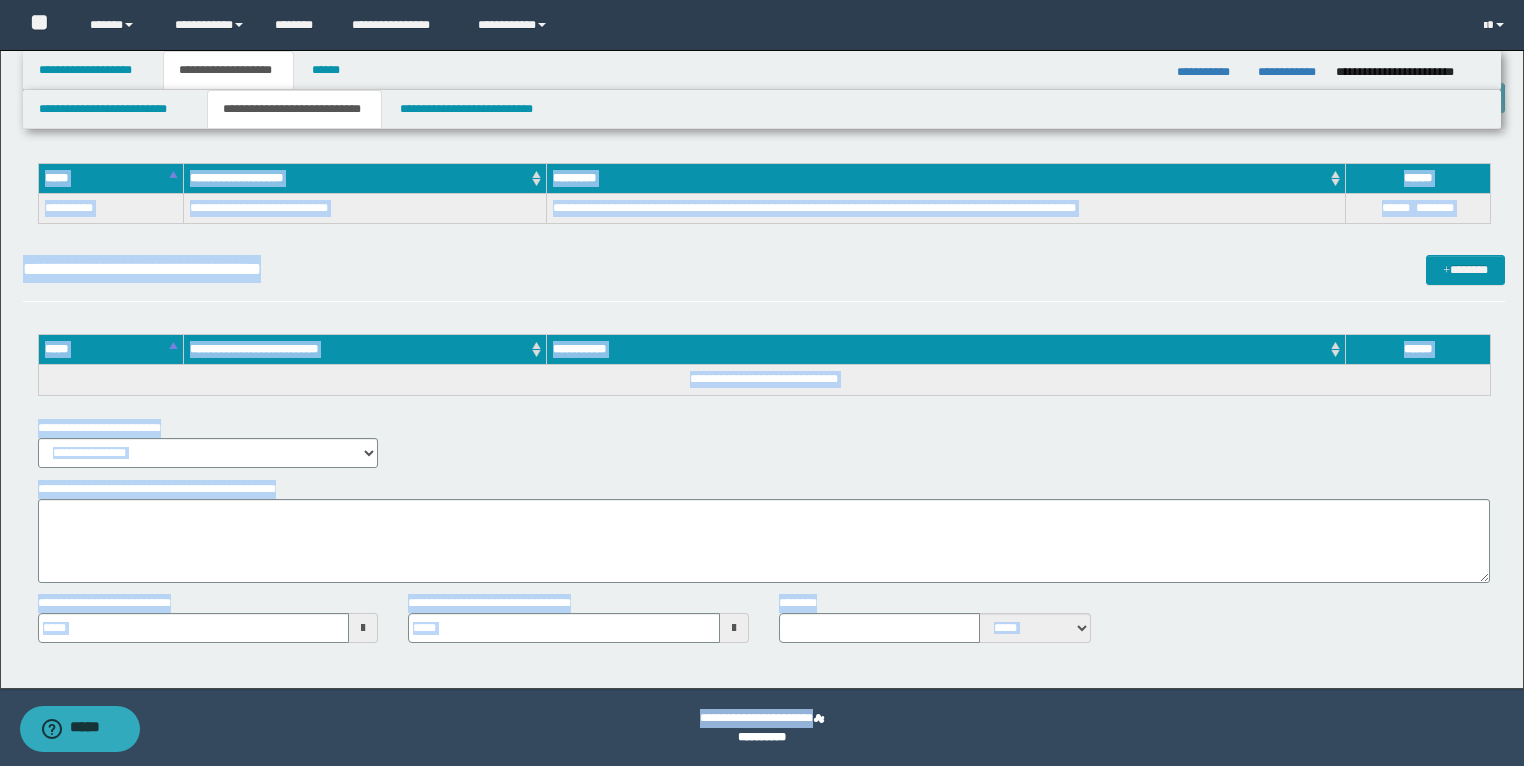 type 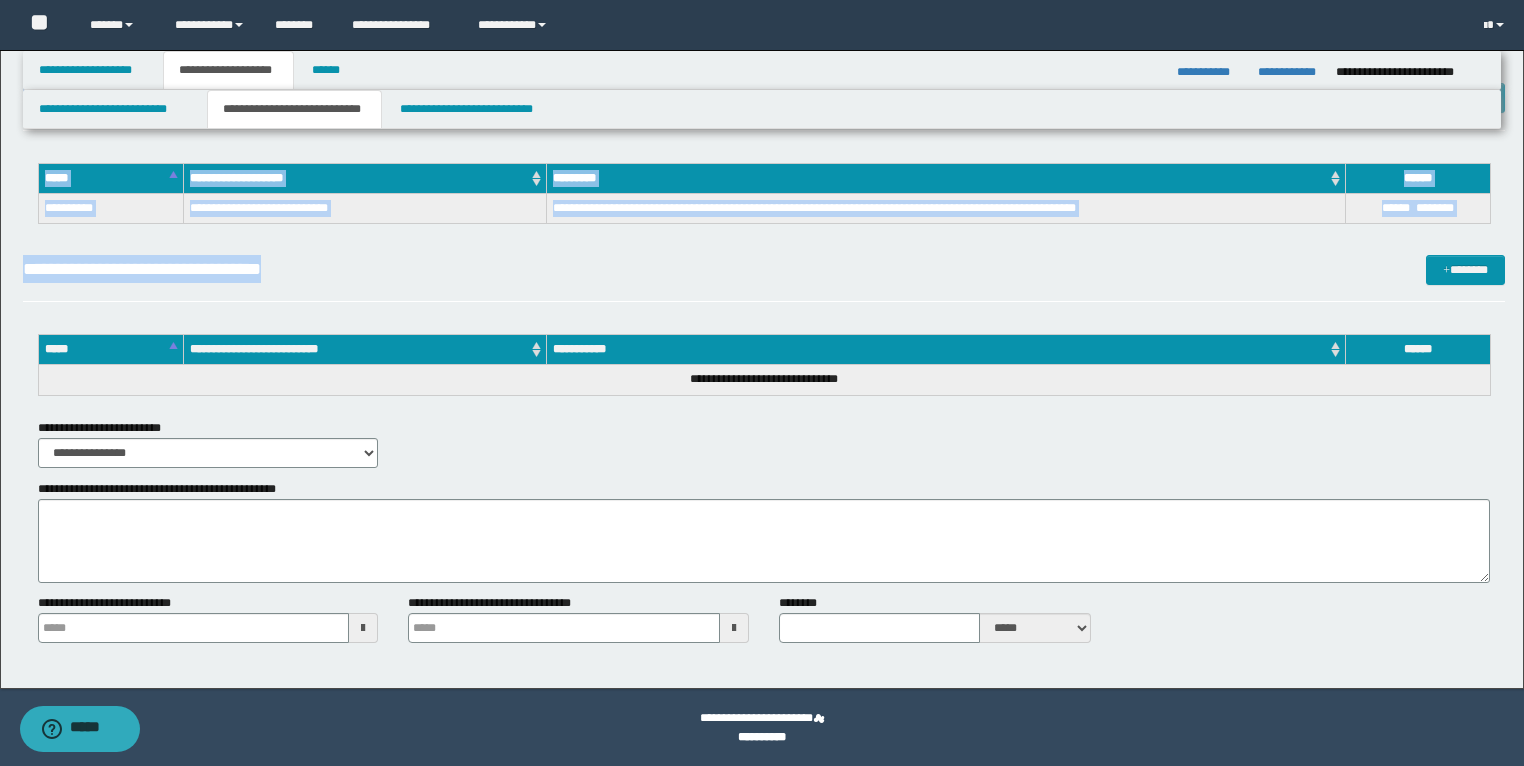 drag, startPoint x: 44, startPoint y: 228, endPoint x: 1161, endPoint y: 235, distance: 1117.022 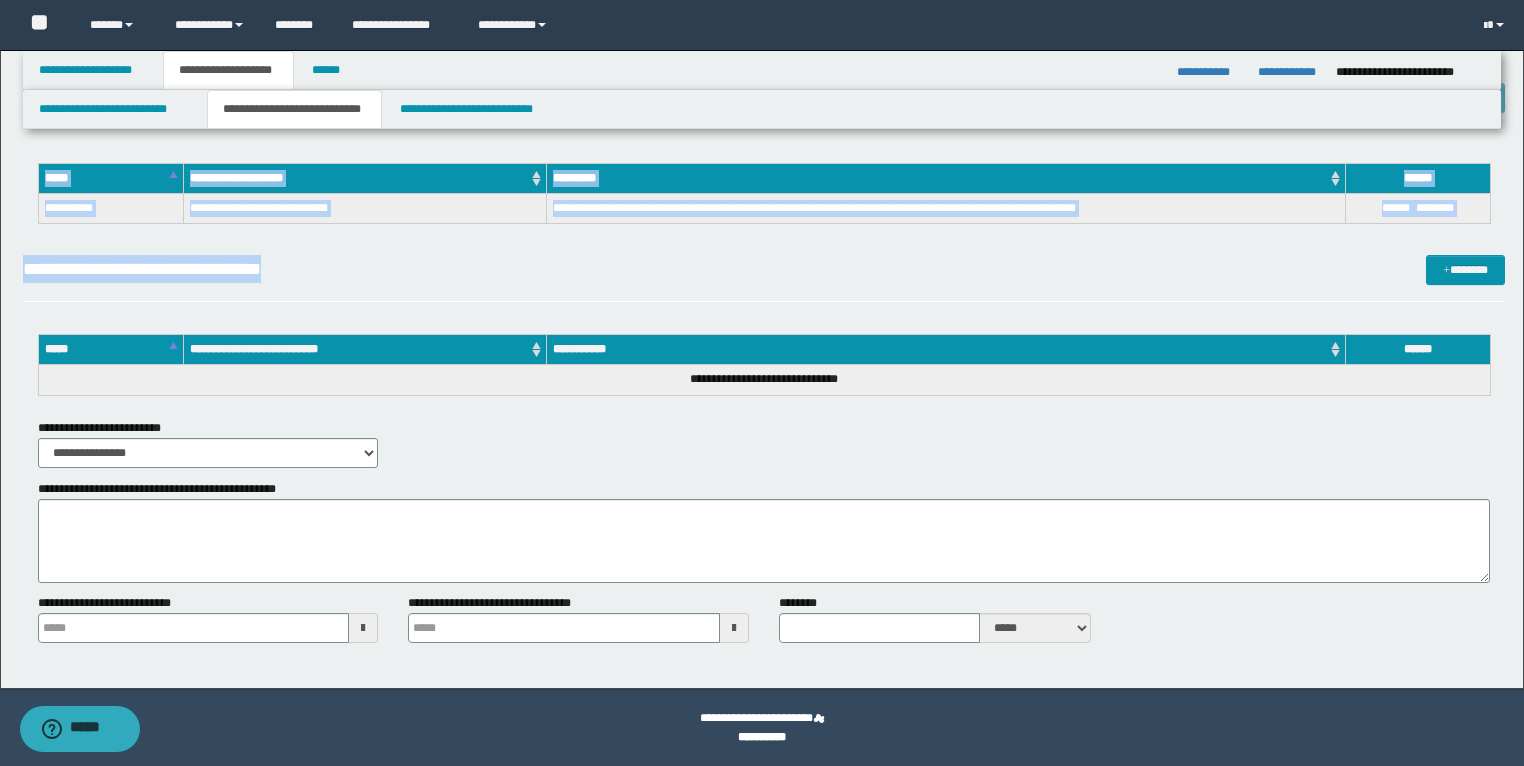 copy on "**********" 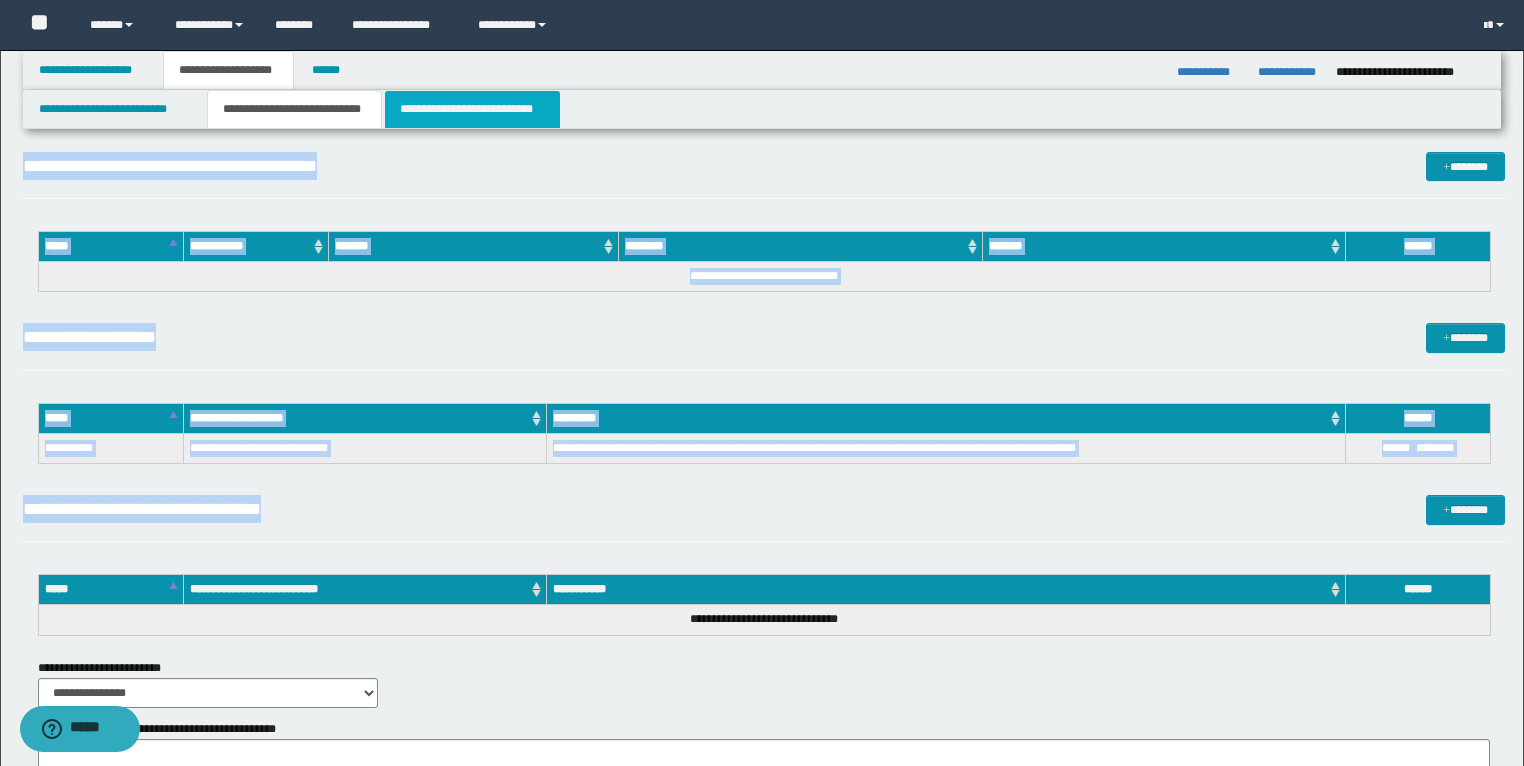 click on "**********" at bounding box center [472, 109] 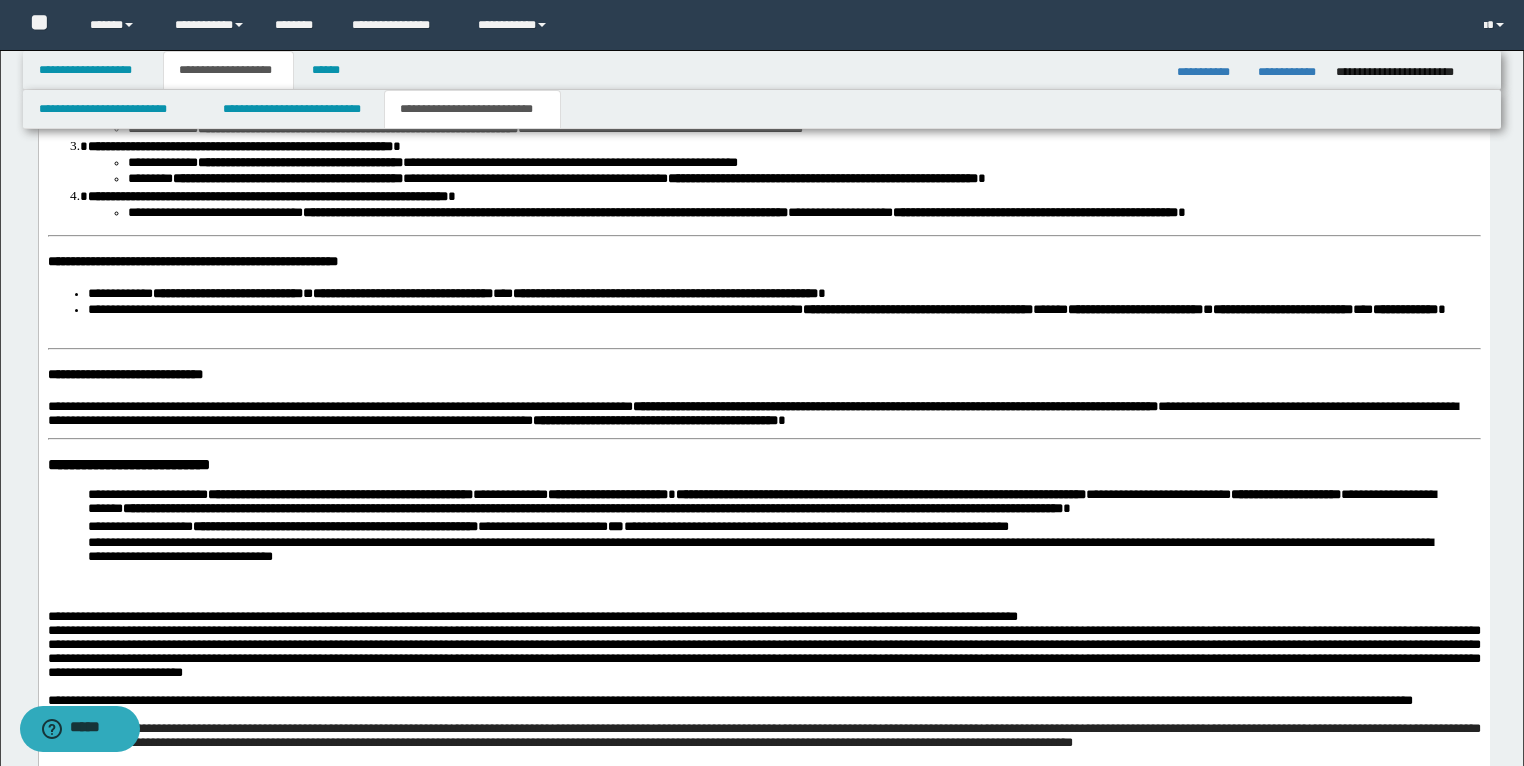 scroll, scrollTop: 2352, scrollLeft: 0, axis: vertical 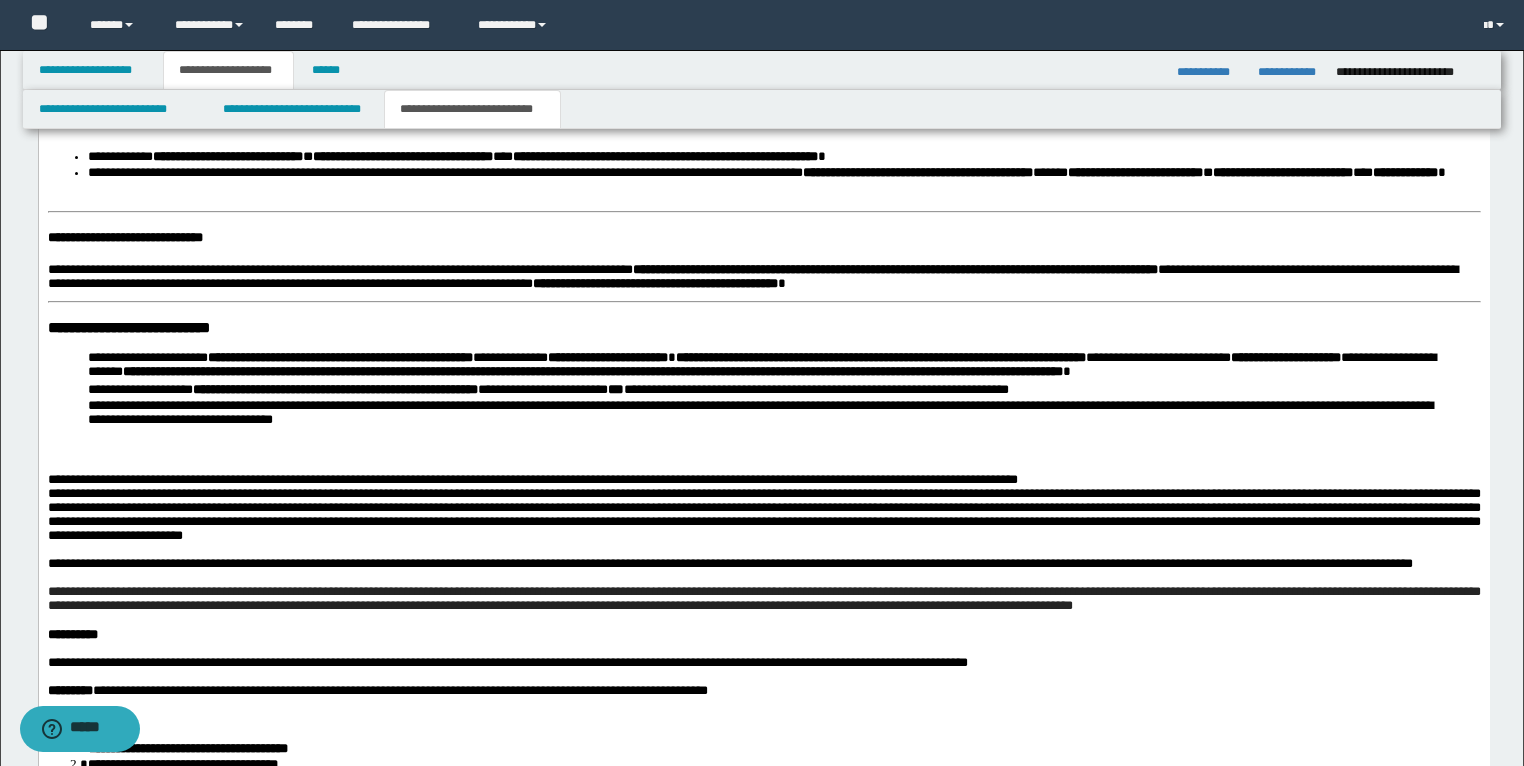 click at bounding box center [763, 453] 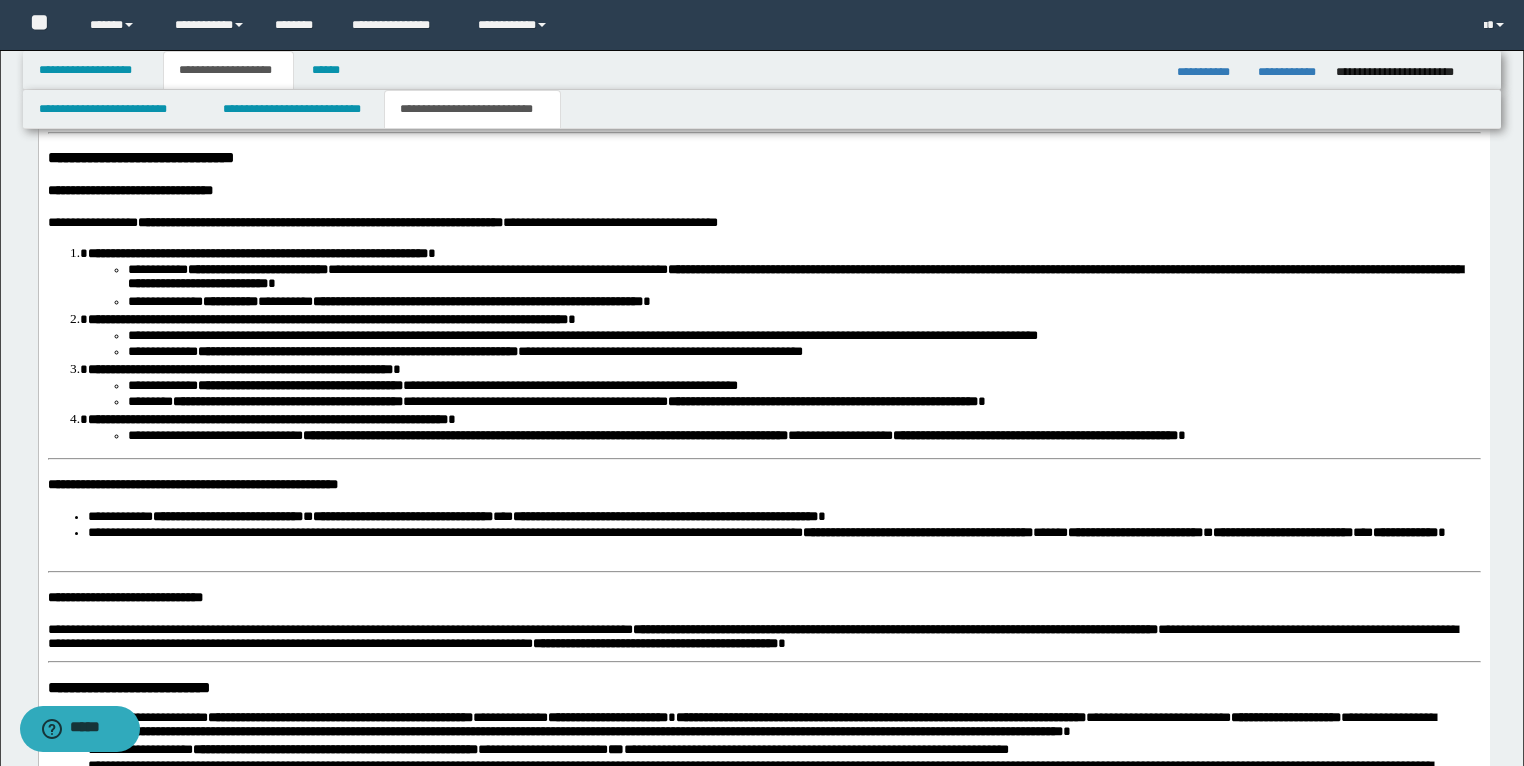 scroll, scrollTop: 2032, scrollLeft: 0, axis: vertical 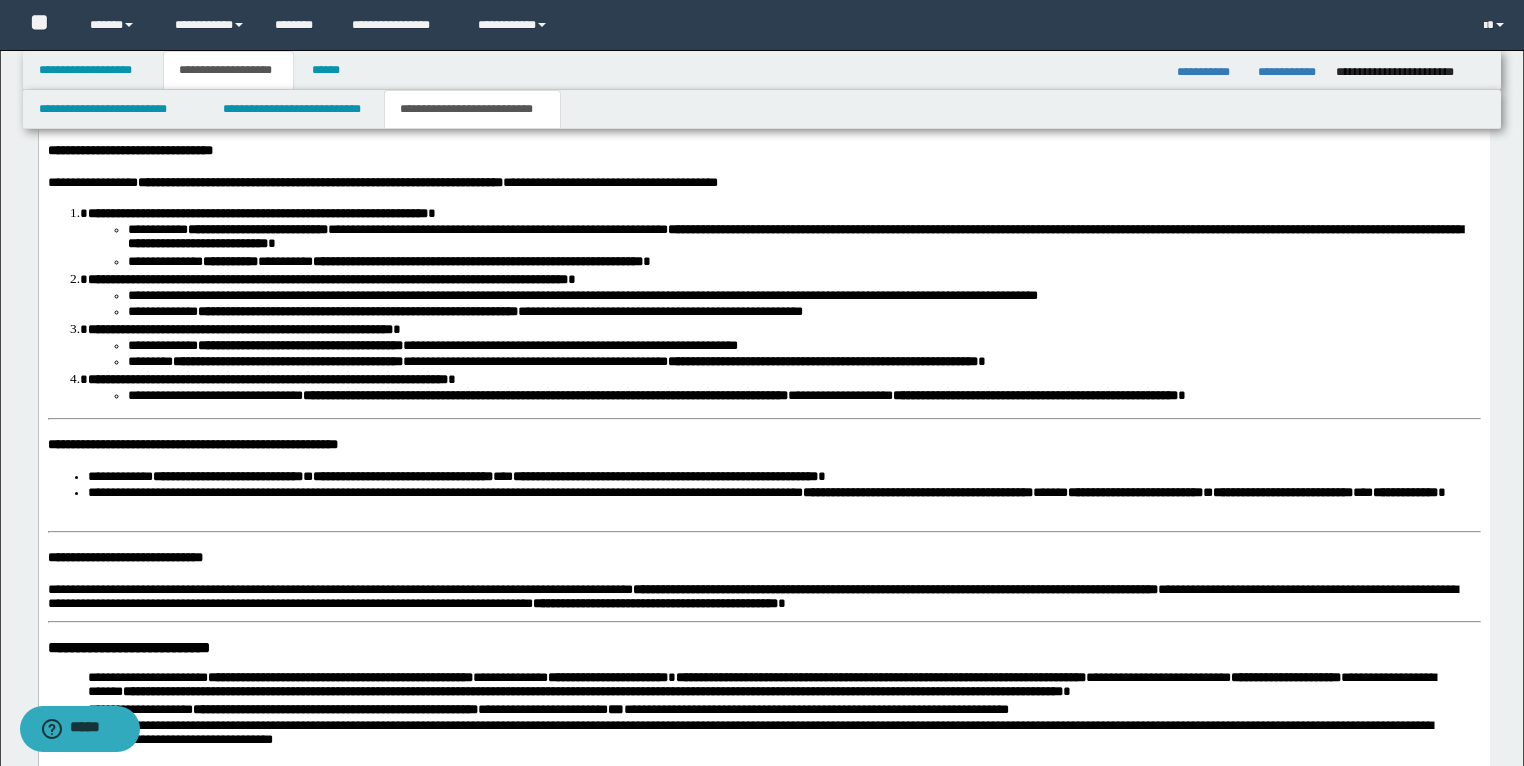 click on "**********" at bounding box center [783, 382] 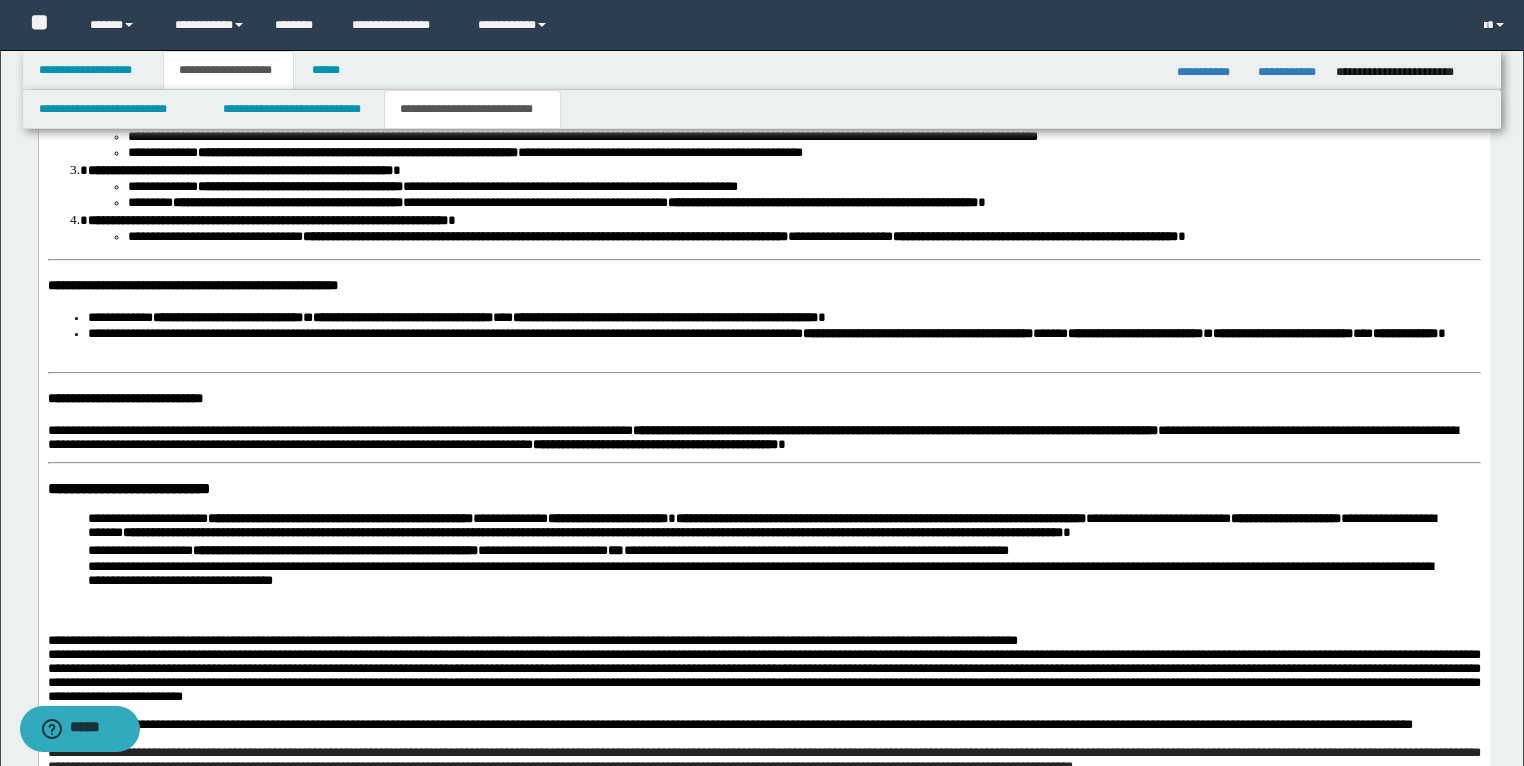 scroll, scrollTop: 2192, scrollLeft: 0, axis: vertical 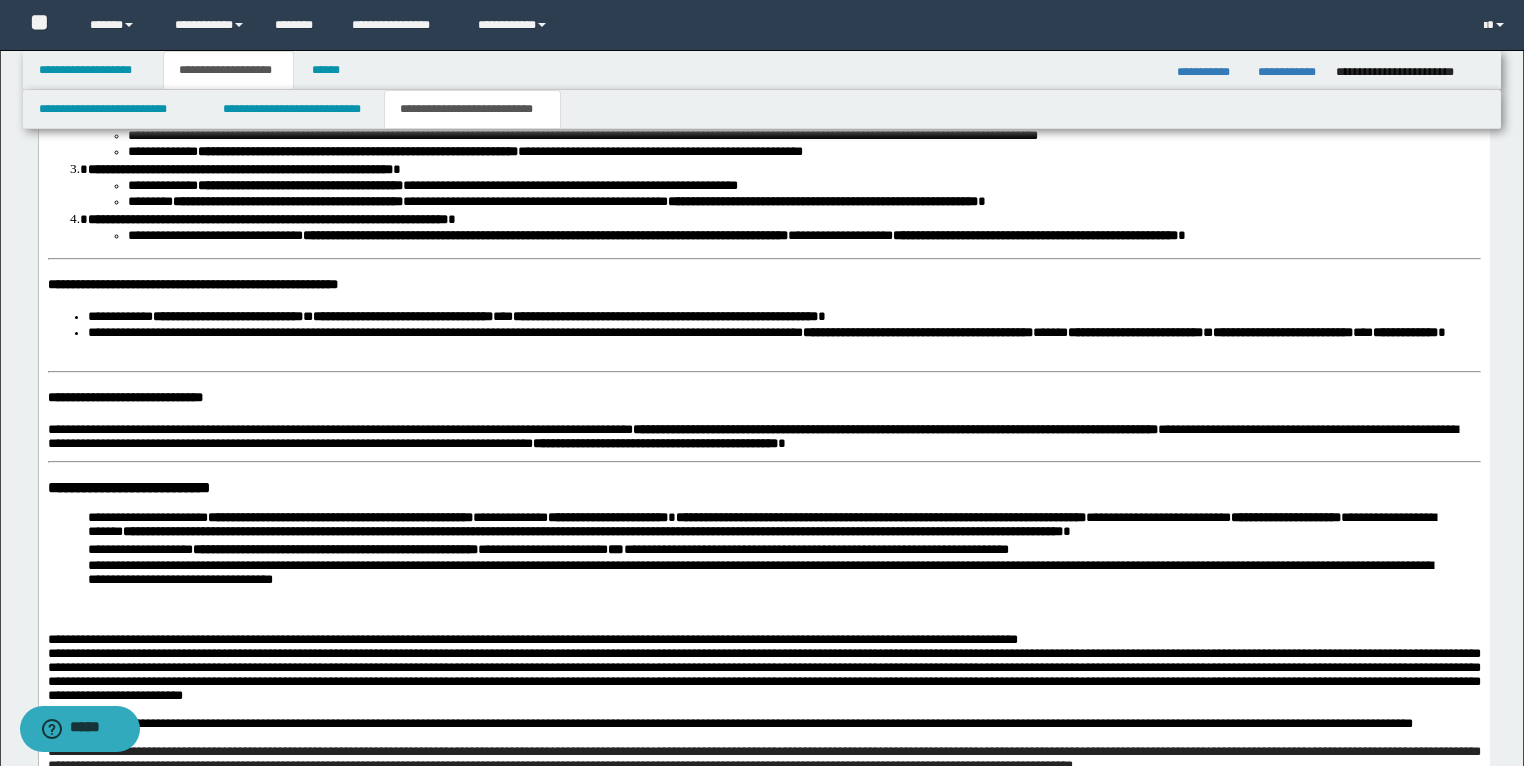 click on "**********" at bounding box center [763, 388] 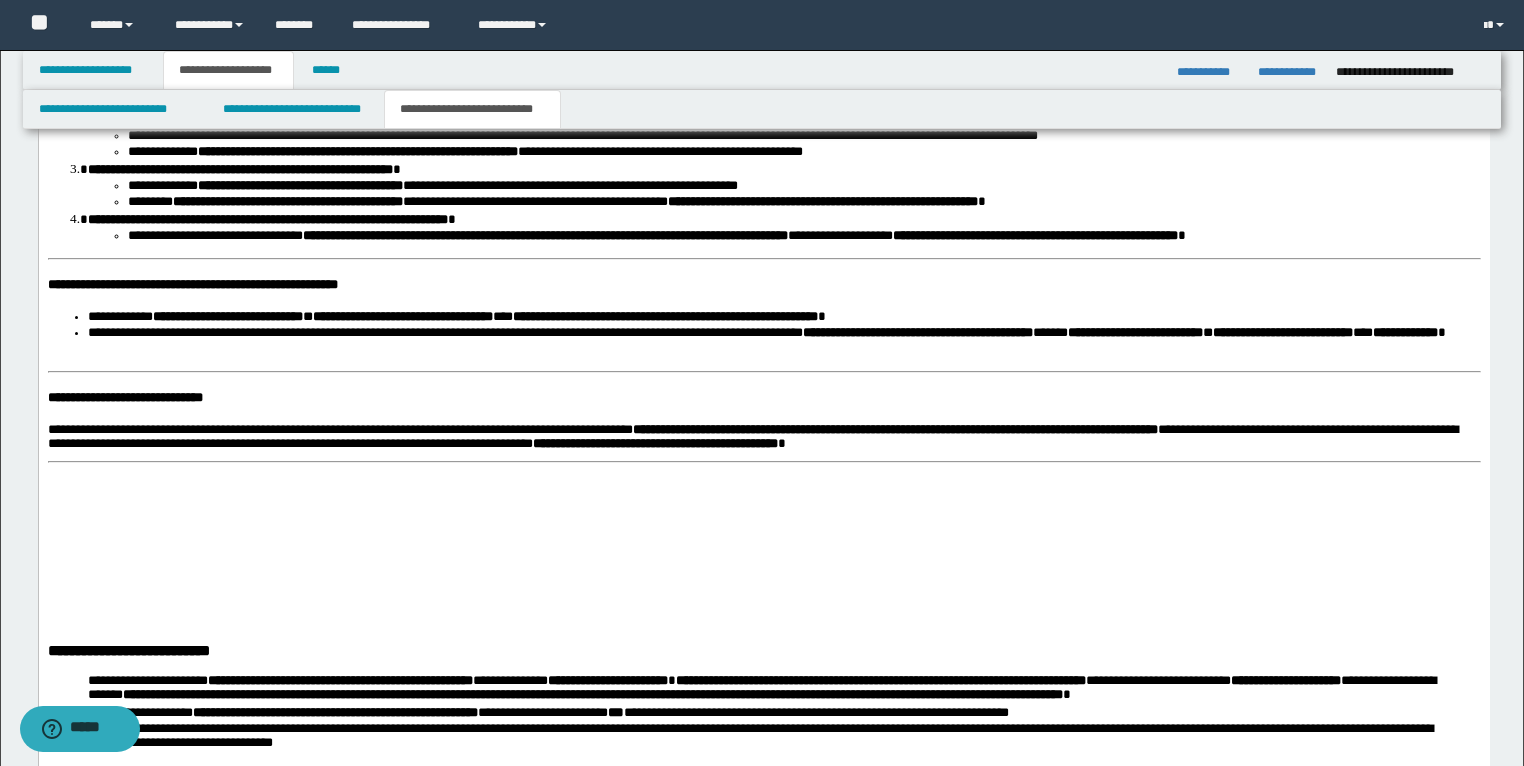 click at bounding box center (763, 488) 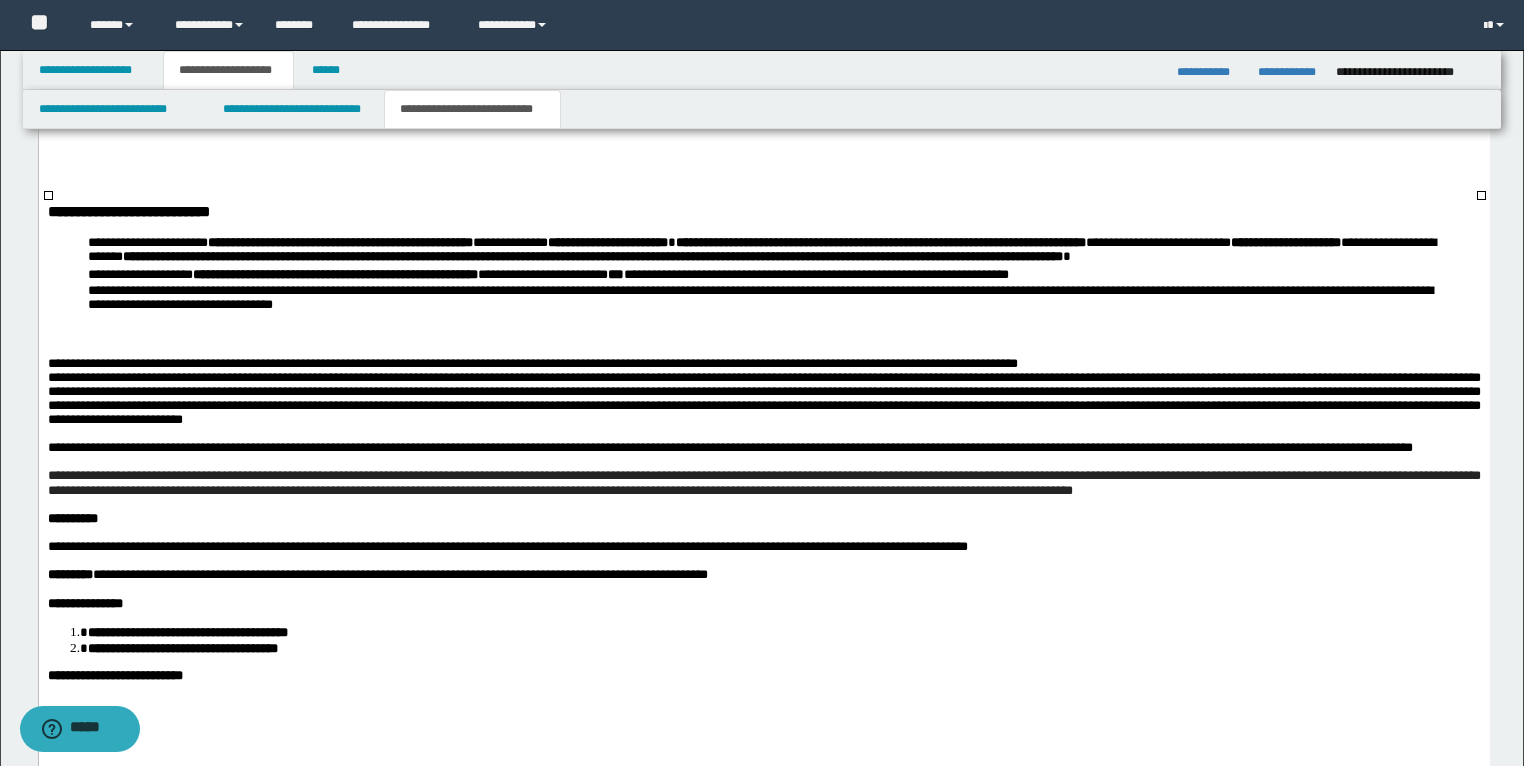scroll, scrollTop: 2832, scrollLeft: 0, axis: vertical 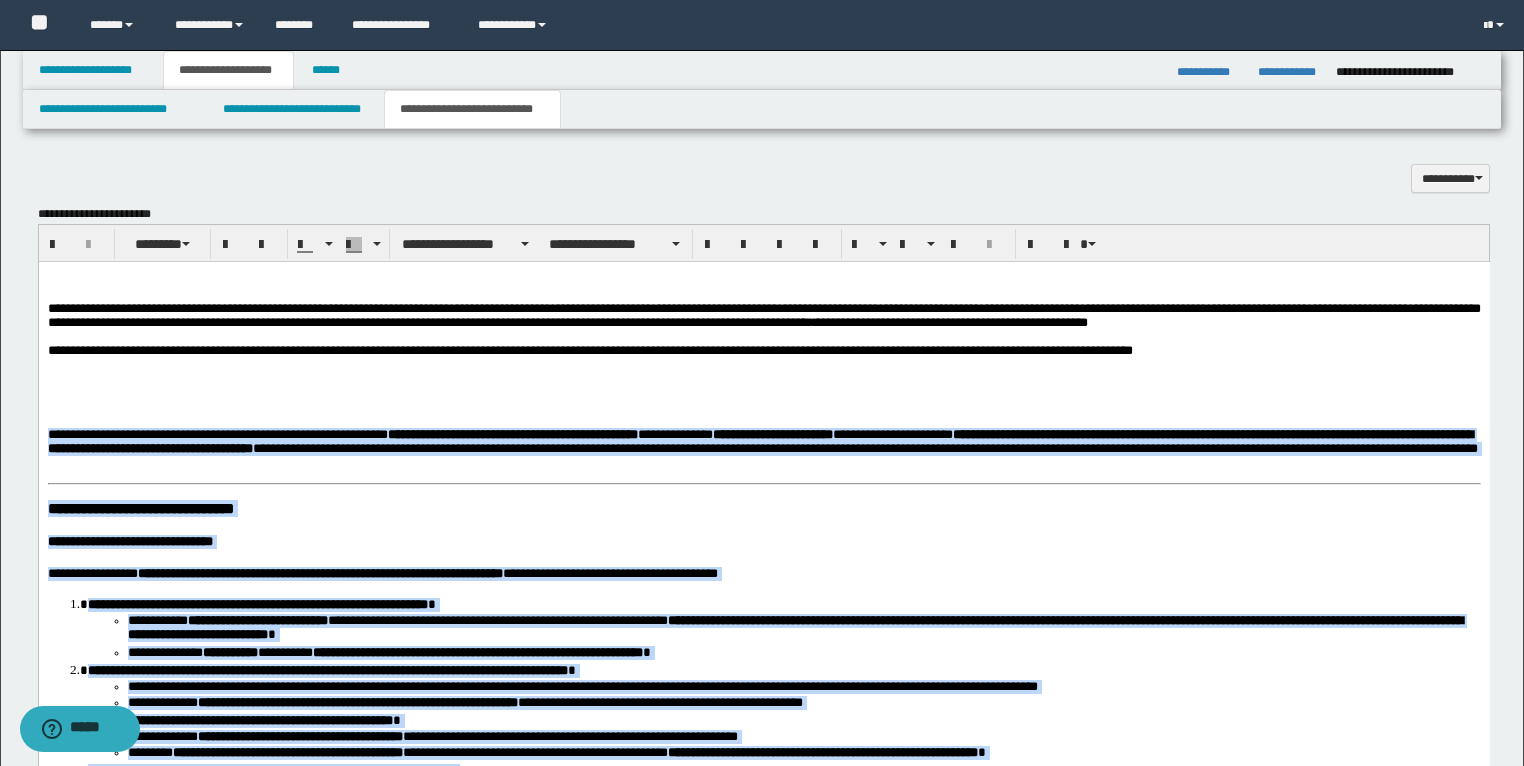 drag, startPoint x: 365, startPoint y: 1638, endPoint x: 42, endPoint y: 466, distance: 1215.6945 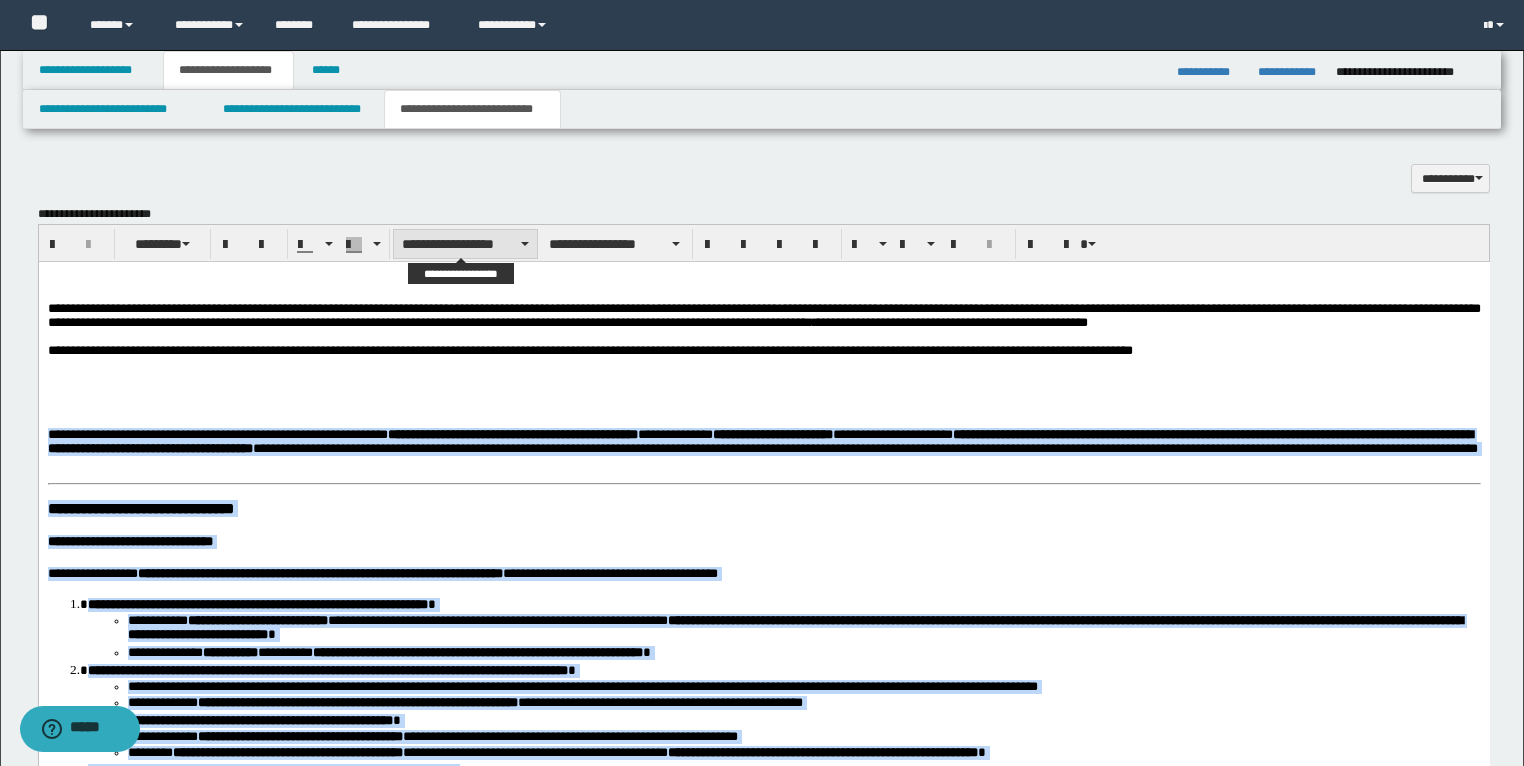 click on "**********" at bounding box center (465, 244) 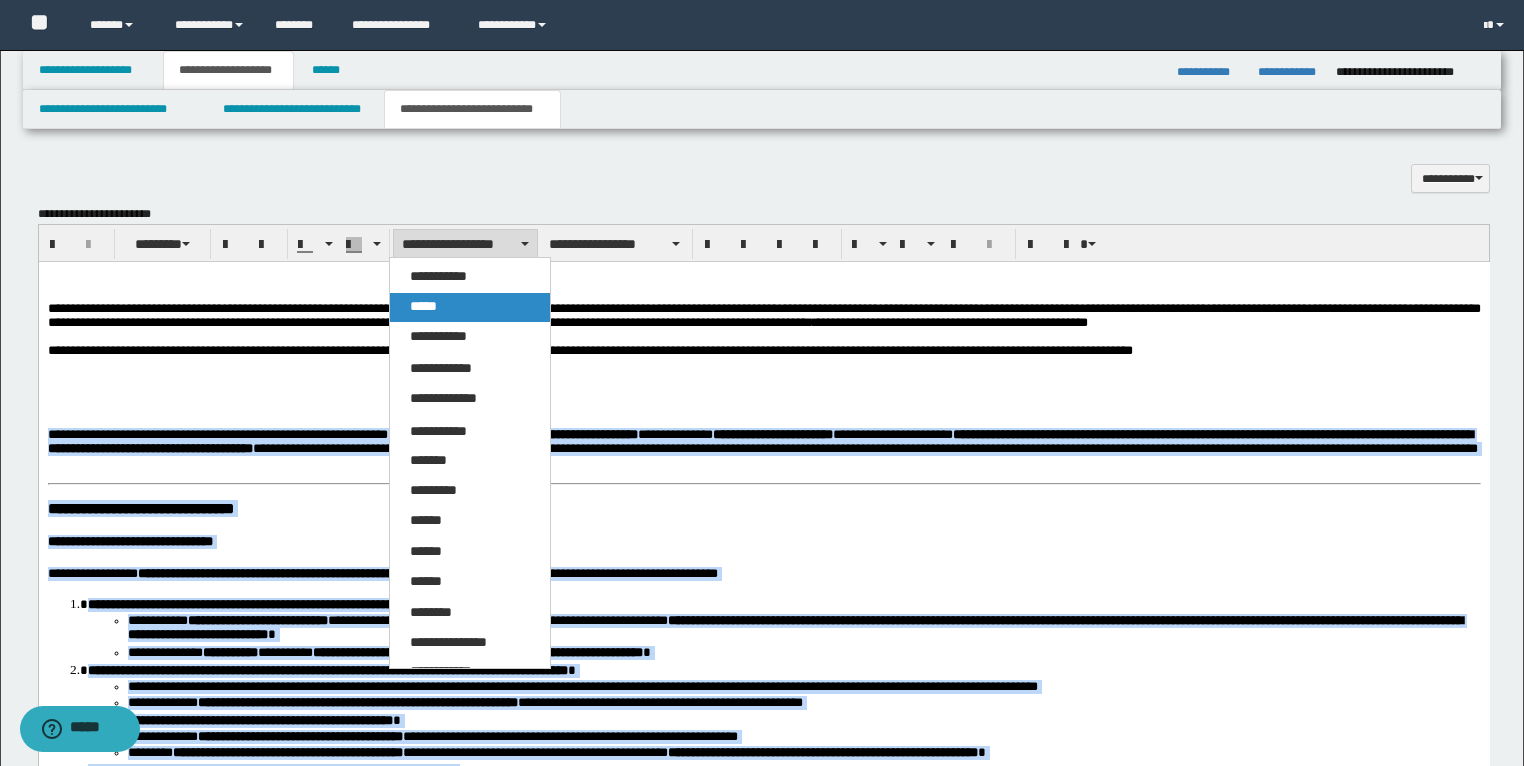 click on "*****" at bounding box center (423, 306) 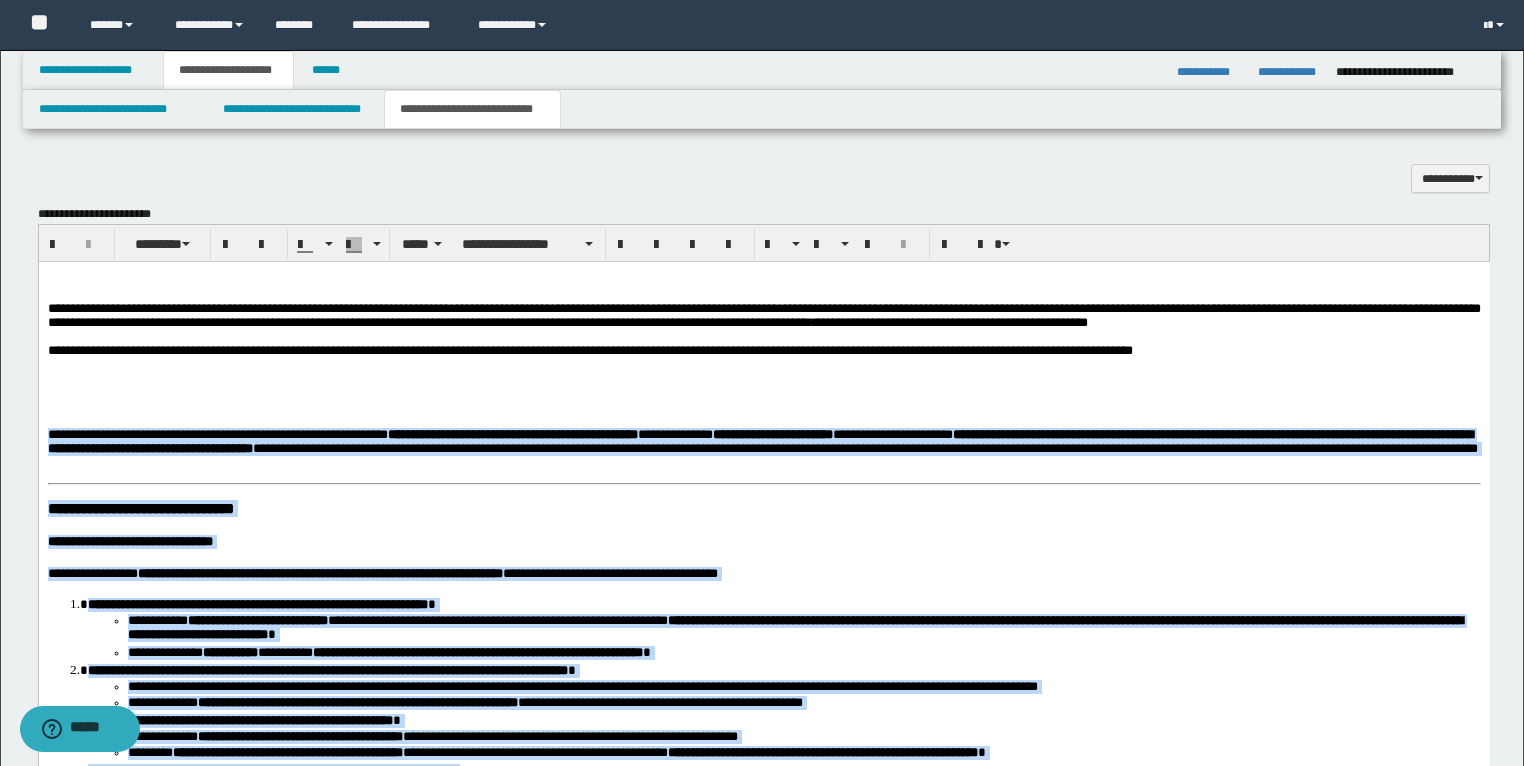 click on "**********" at bounding box center [762, 441] 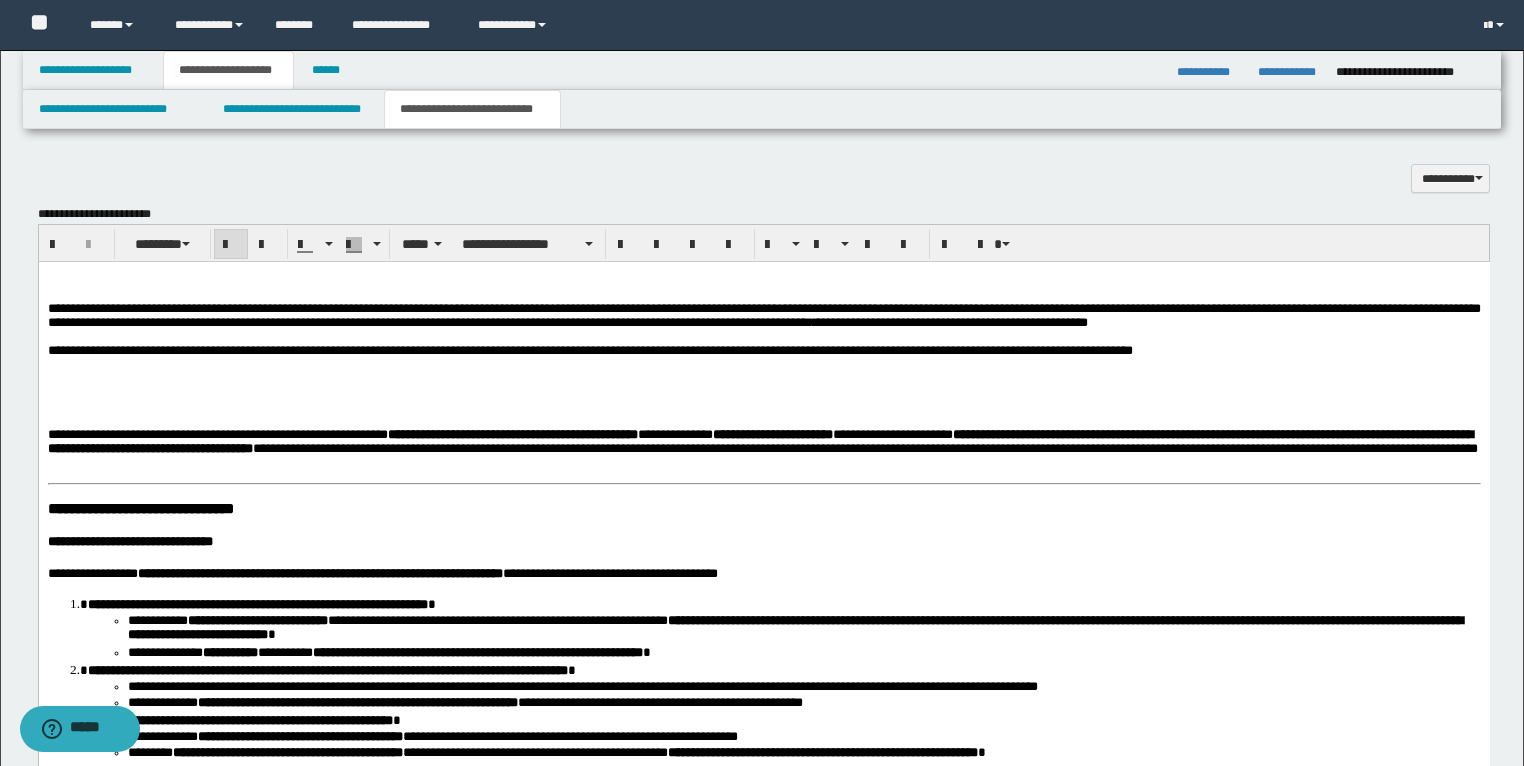 click on "**********" at bounding box center (140, 508) 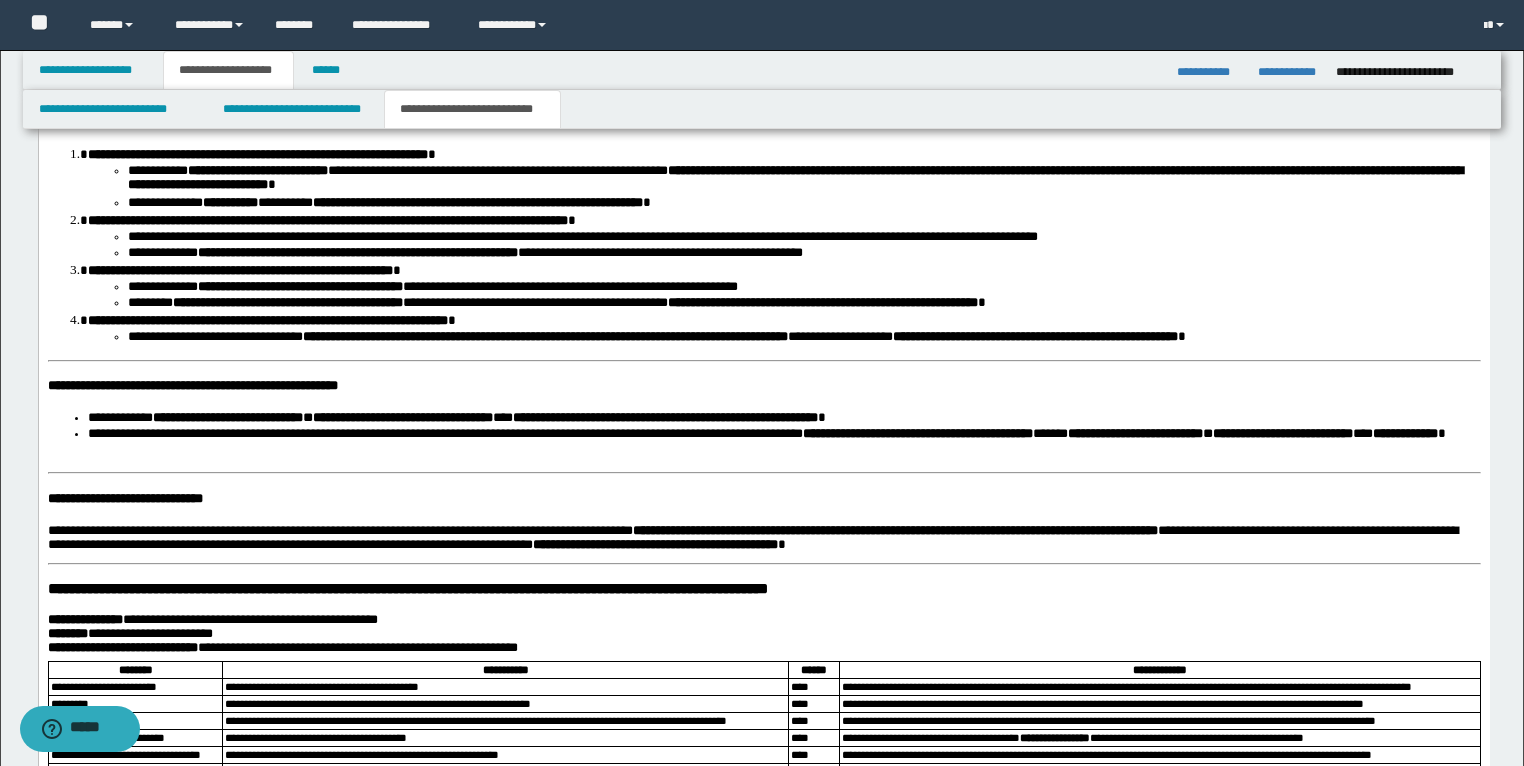 scroll, scrollTop: 2041, scrollLeft: 0, axis: vertical 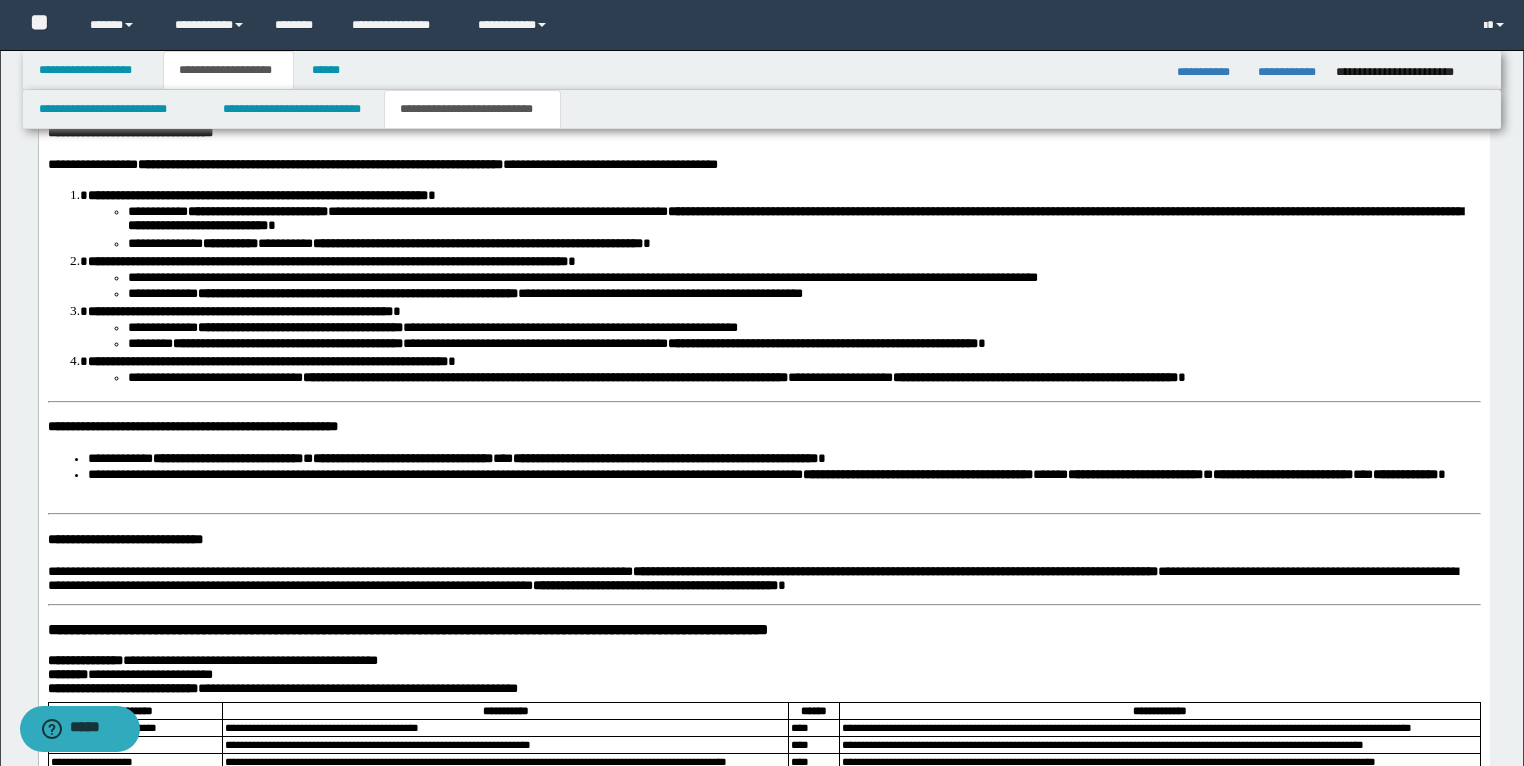 click on "**********" at bounding box center (763, 724) 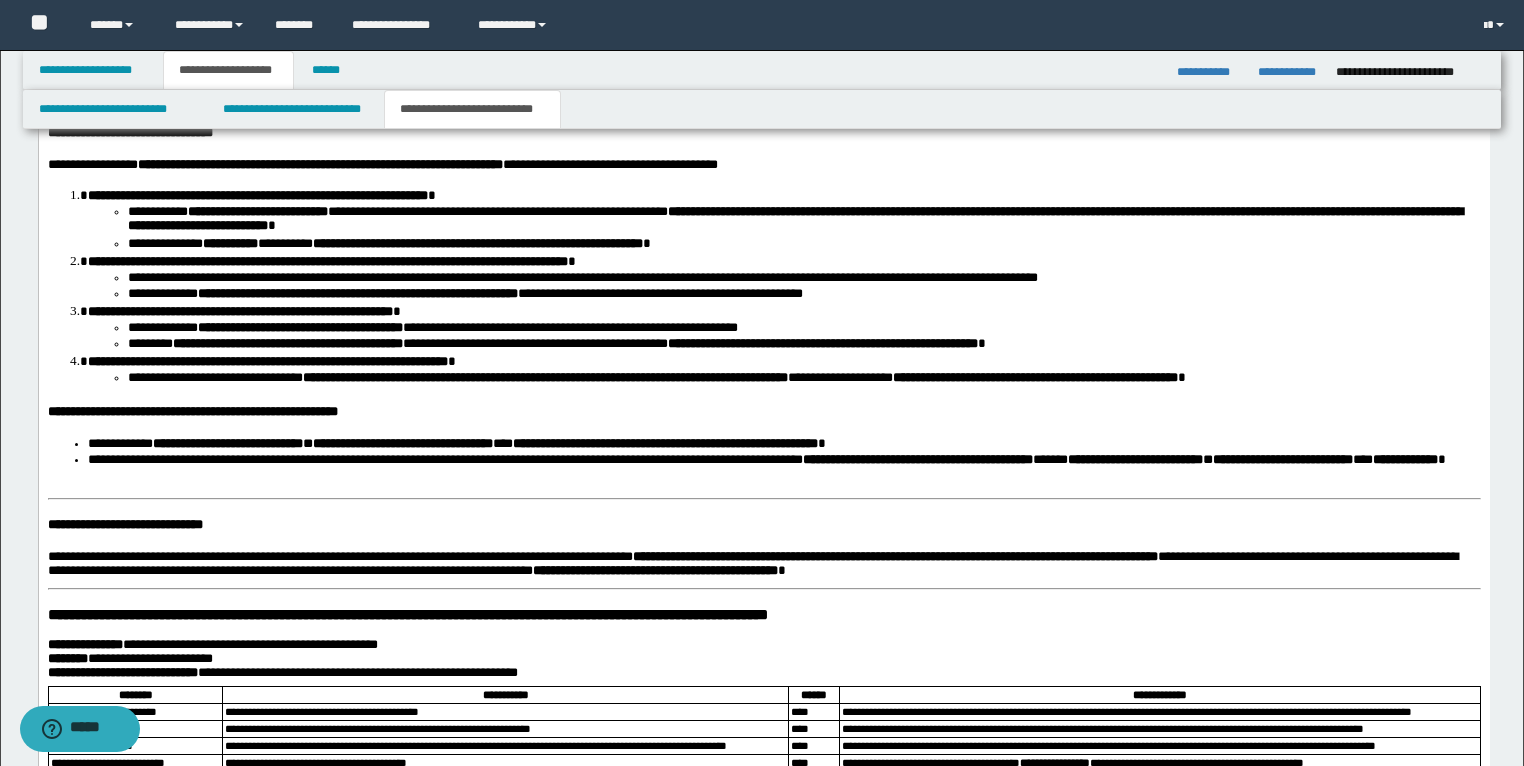 click on "**********" at bounding box center [763, 716] 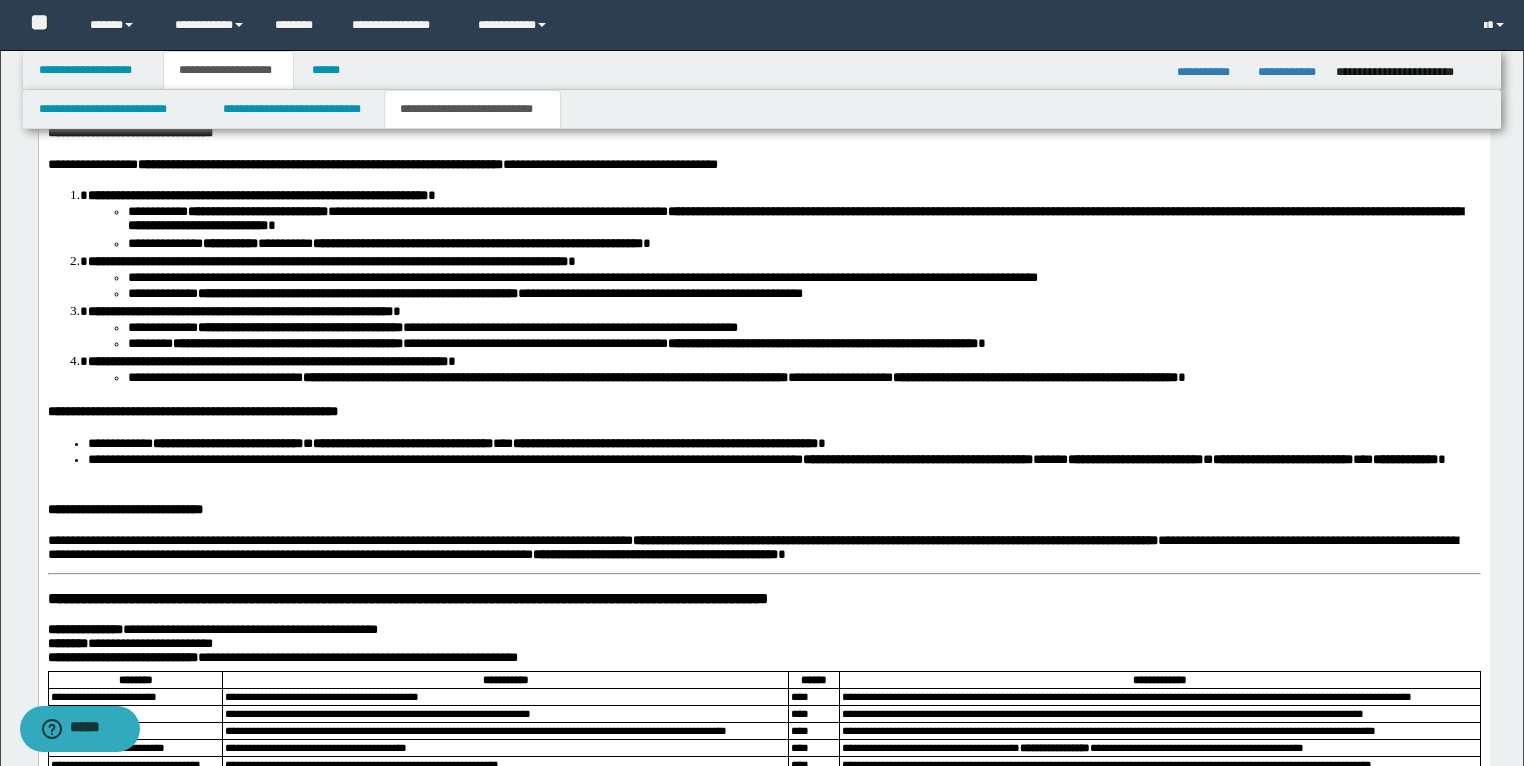 click on "**********" at bounding box center [407, 599] 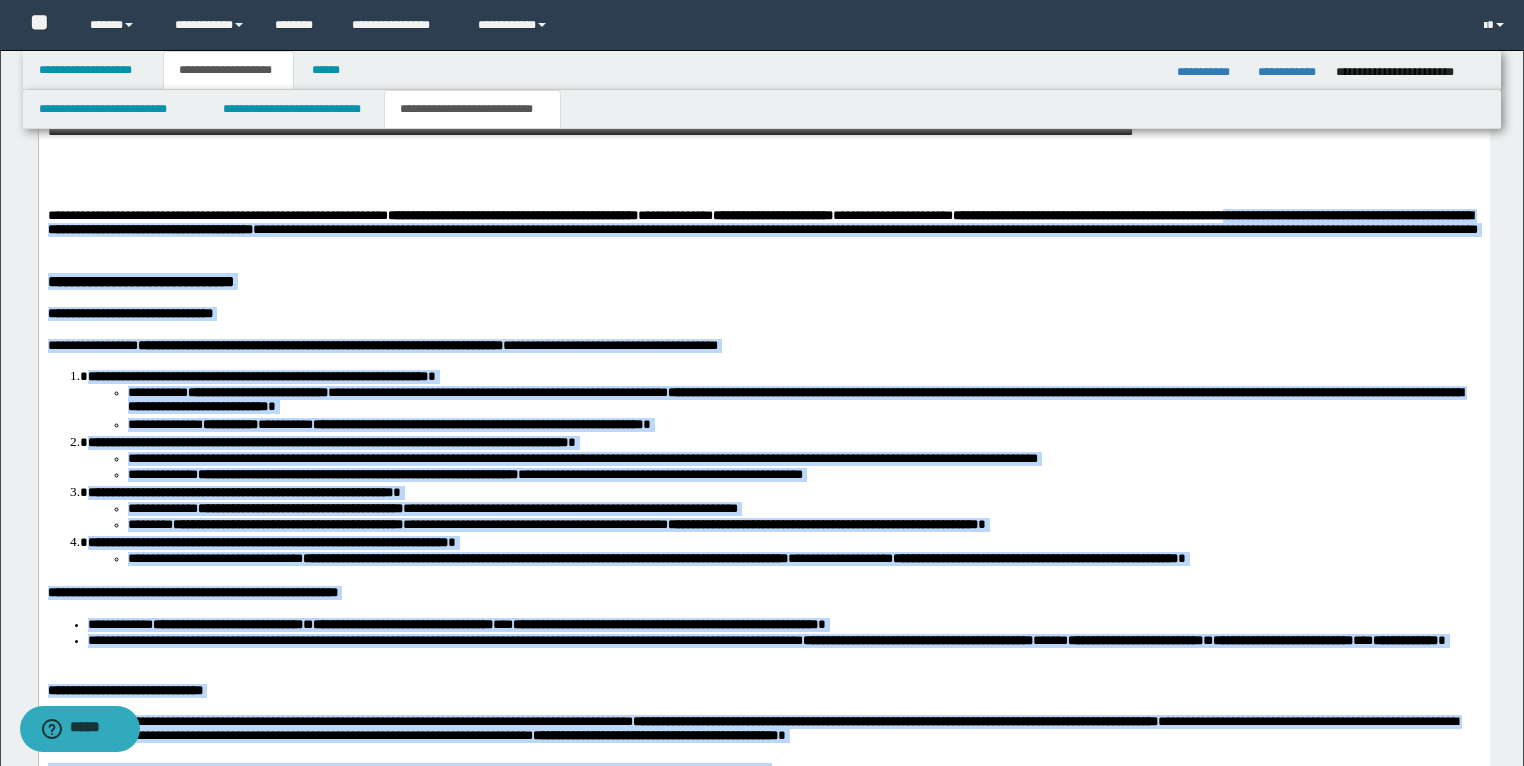 scroll, scrollTop: 1526, scrollLeft: 0, axis: vertical 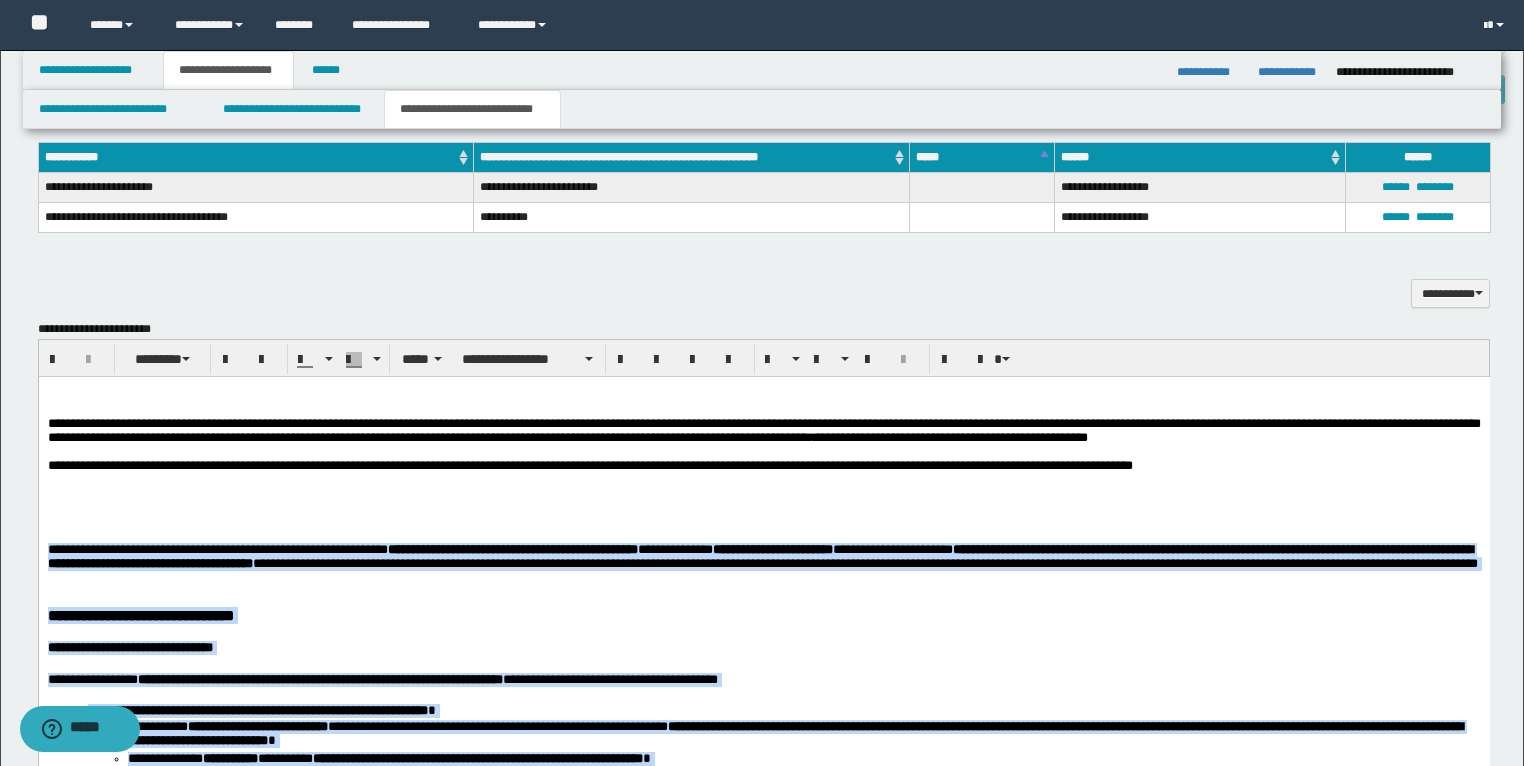 drag, startPoint x: 1012, startPoint y: 1473, endPoint x: 67, endPoint y: 953, distance: 1078.6218 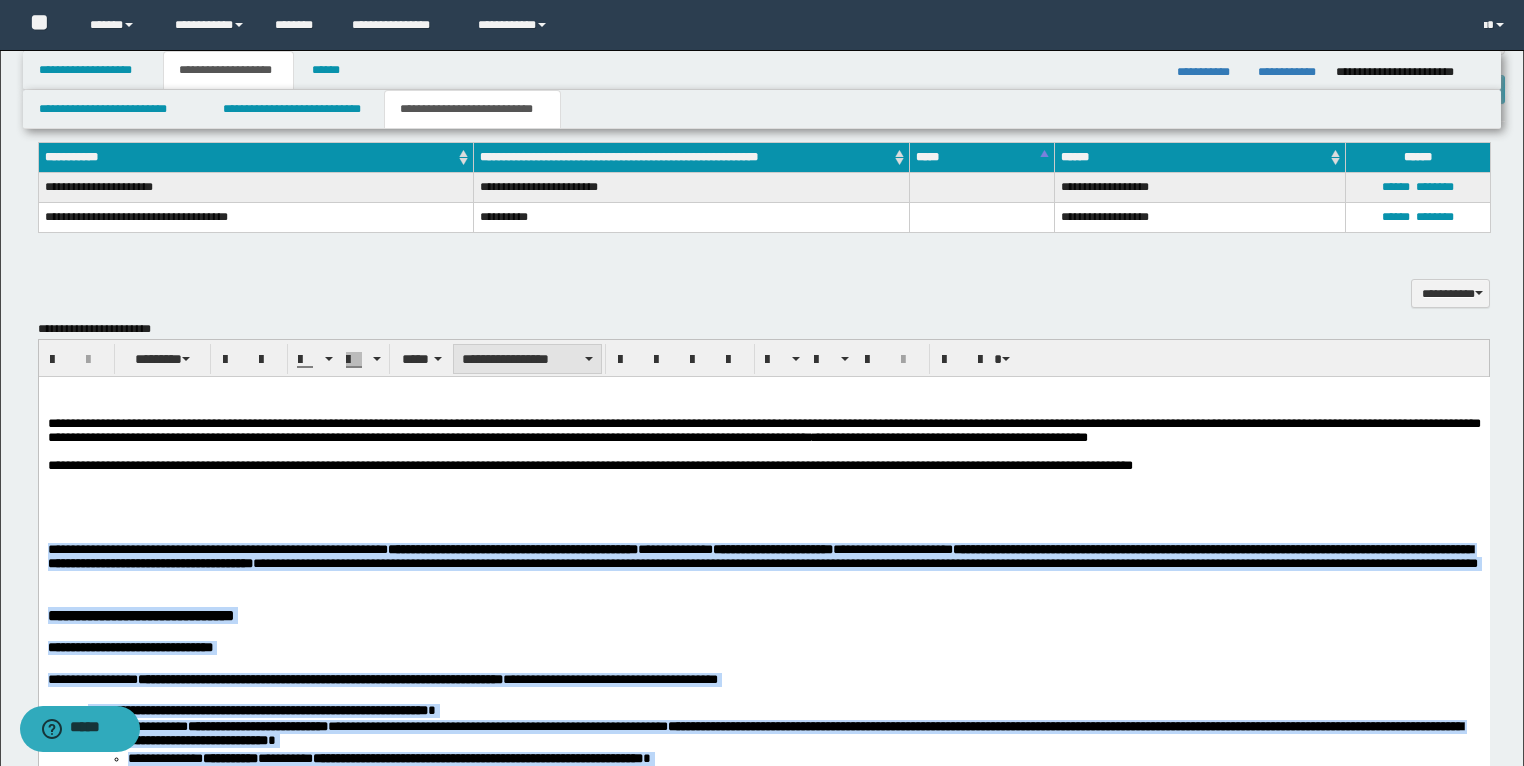 click on "**********" at bounding box center [527, 359] 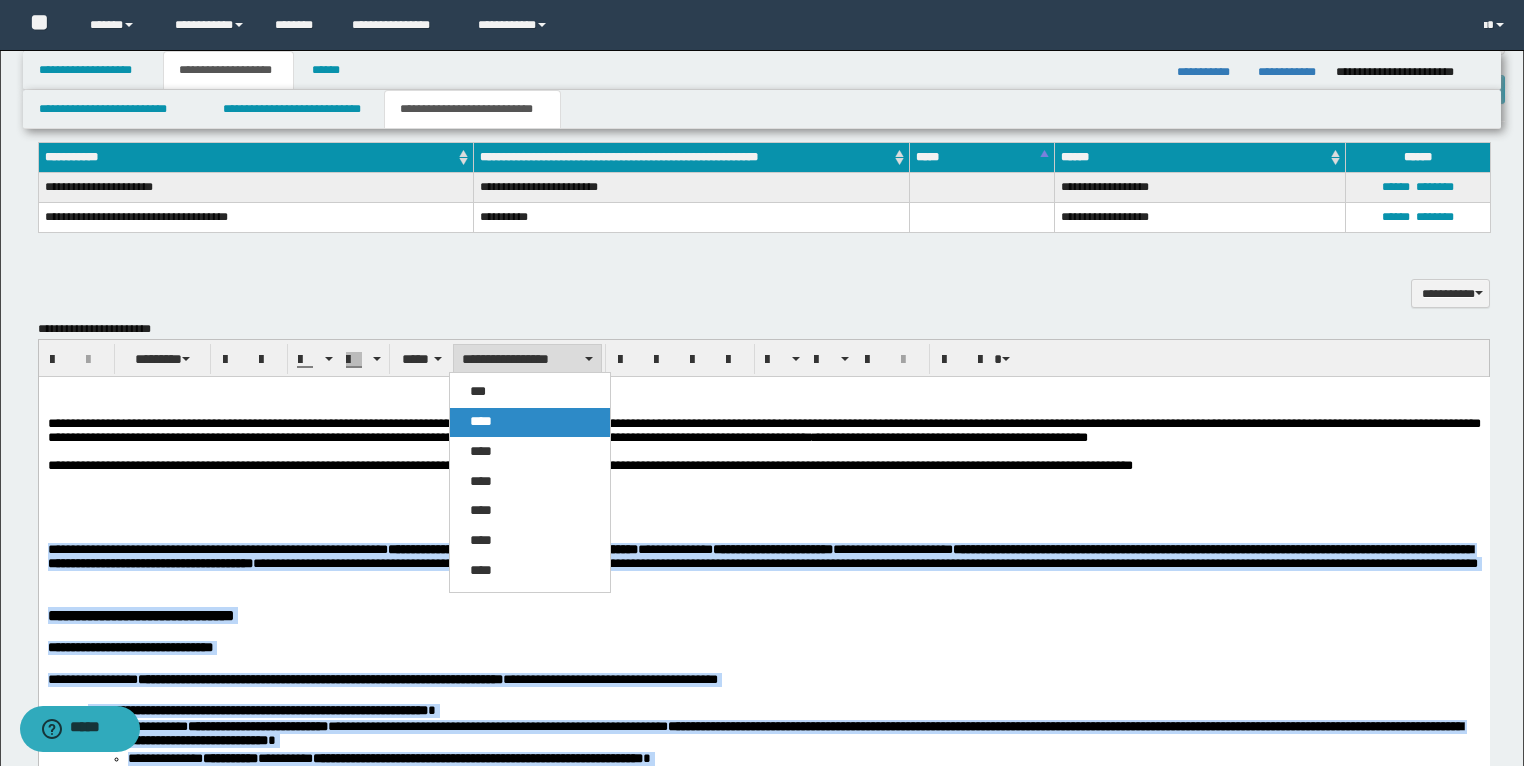 click on "****" at bounding box center (481, 421) 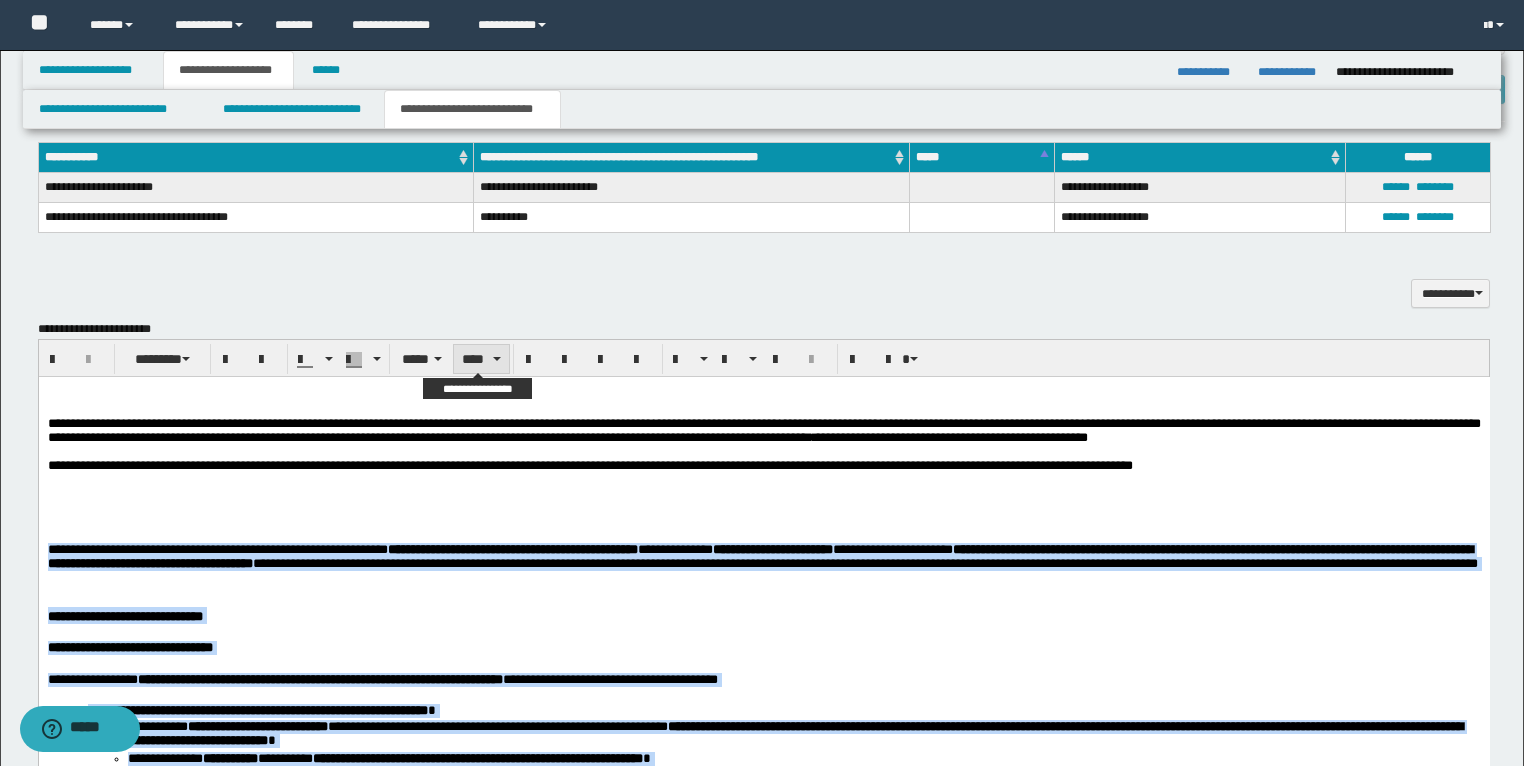 click on "****" at bounding box center [481, 359] 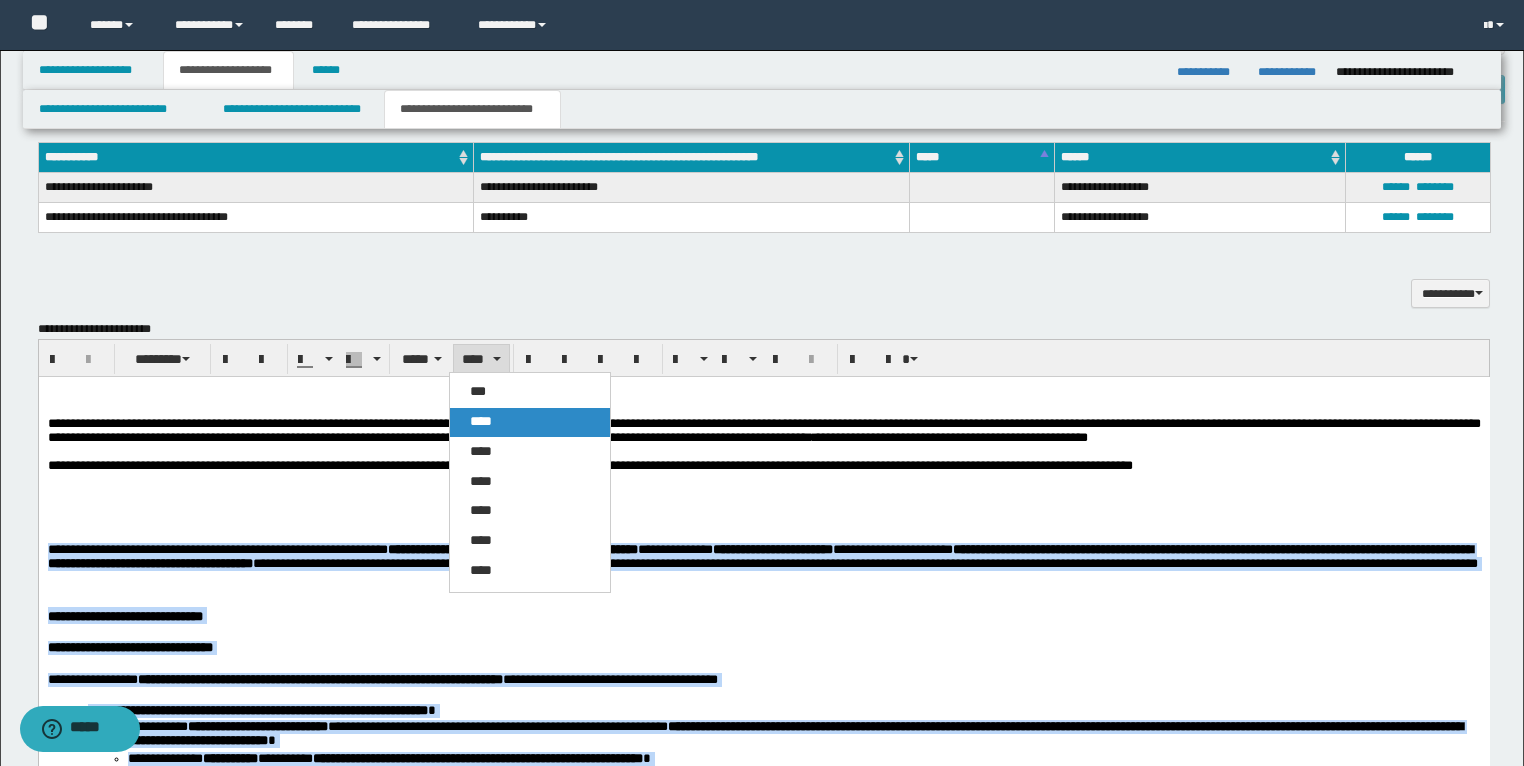 click on "****" at bounding box center (481, 421) 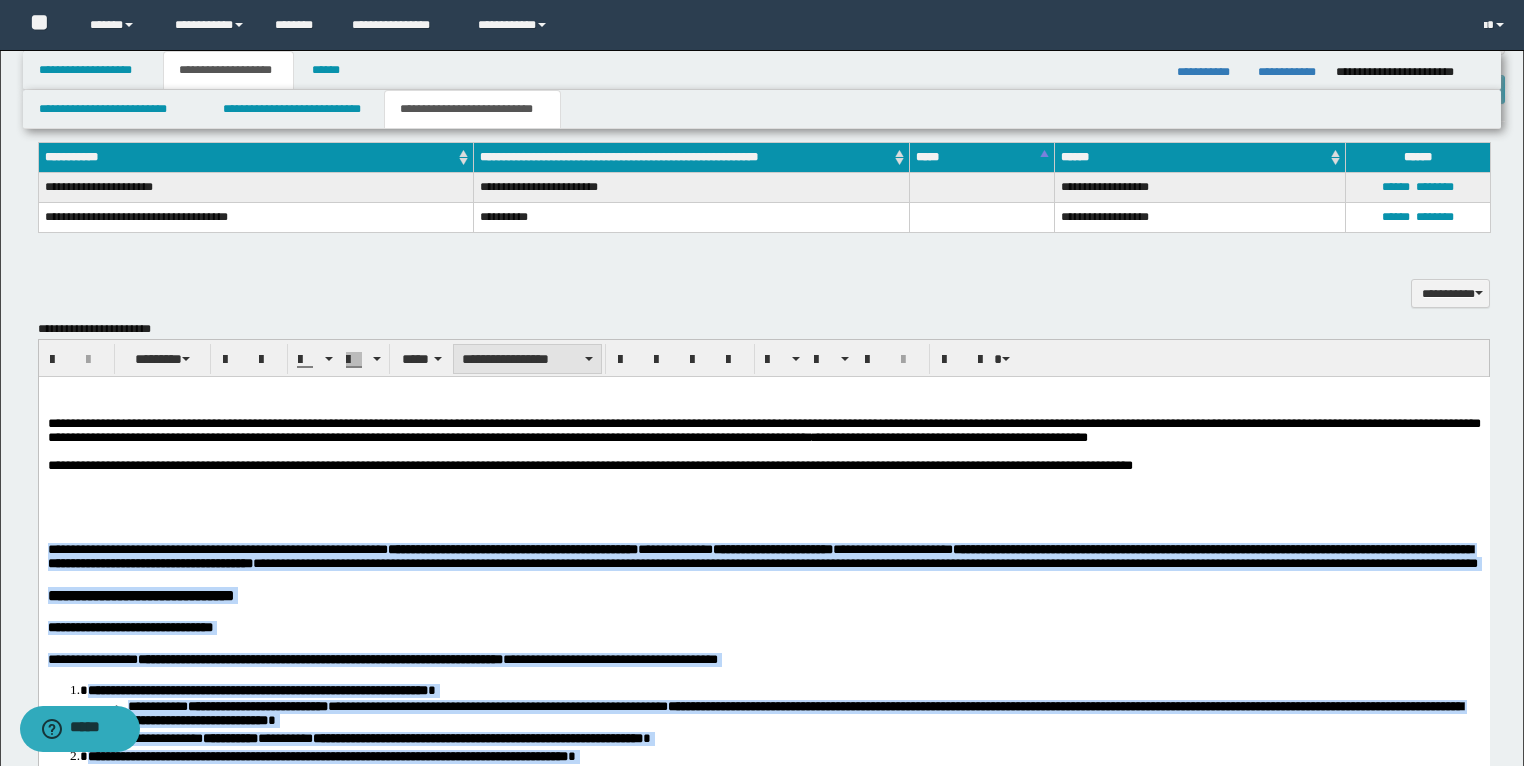 click on "**********" at bounding box center (527, 359) 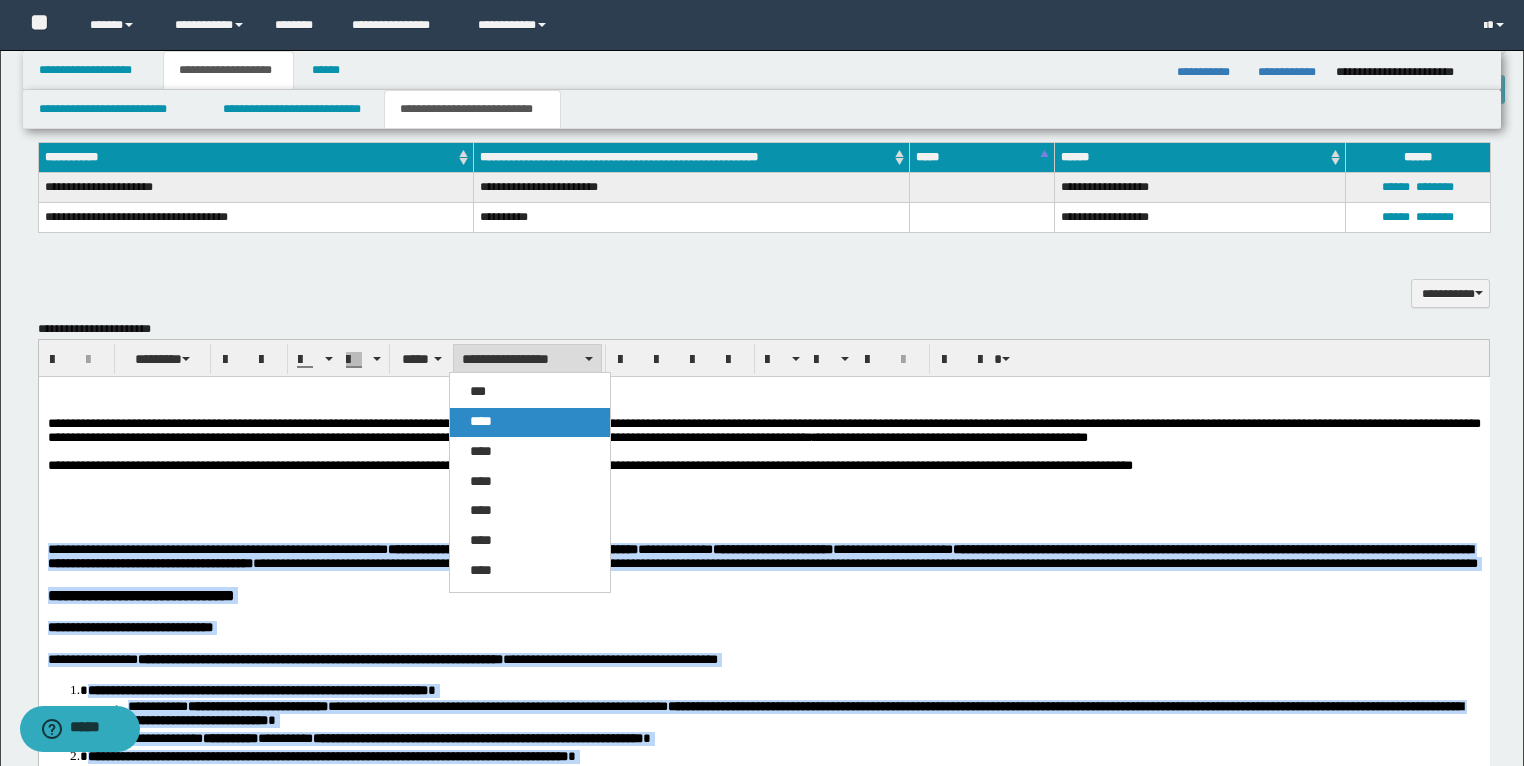 click on "****" at bounding box center (481, 421) 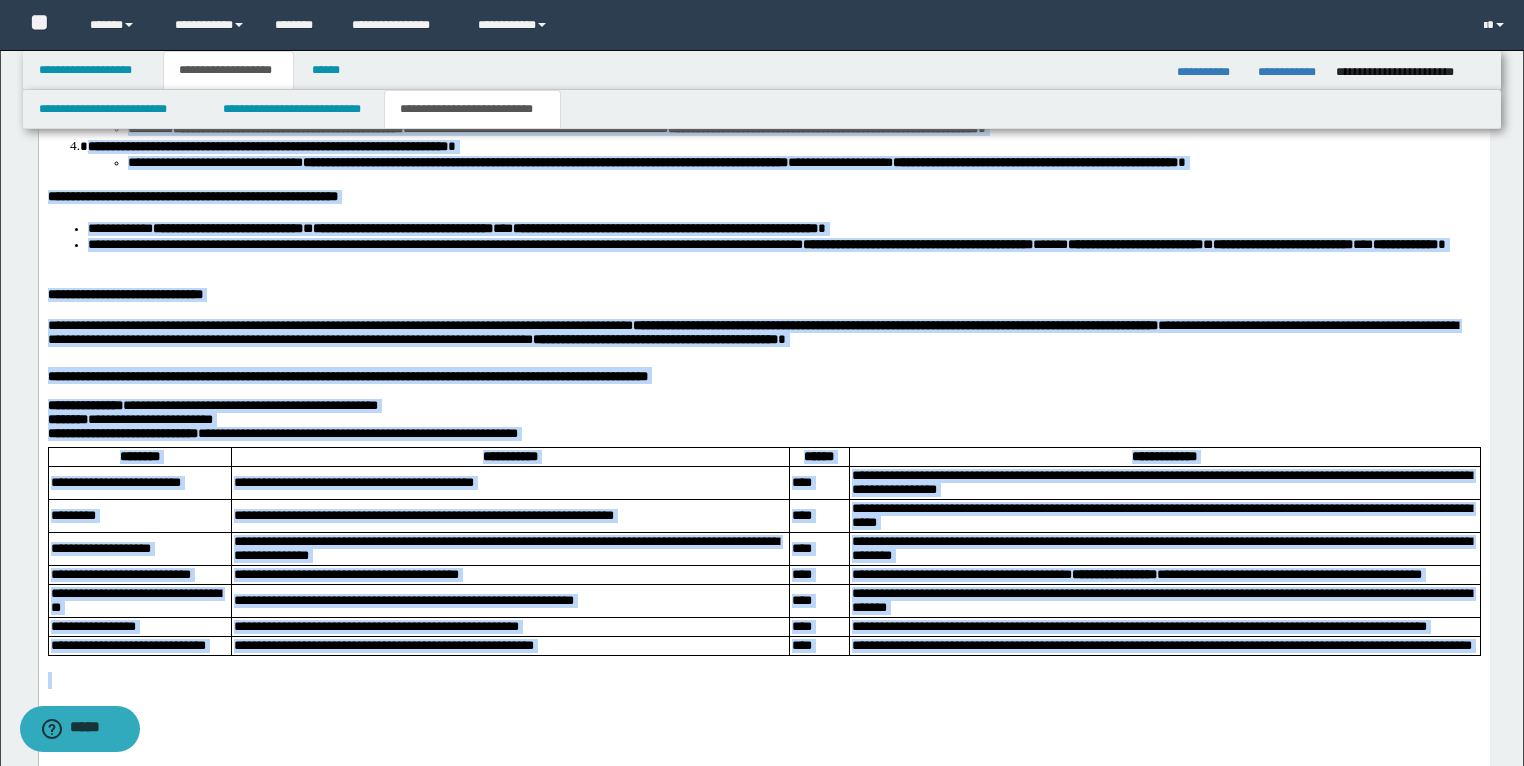 scroll, scrollTop: 2246, scrollLeft: 0, axis: vertical 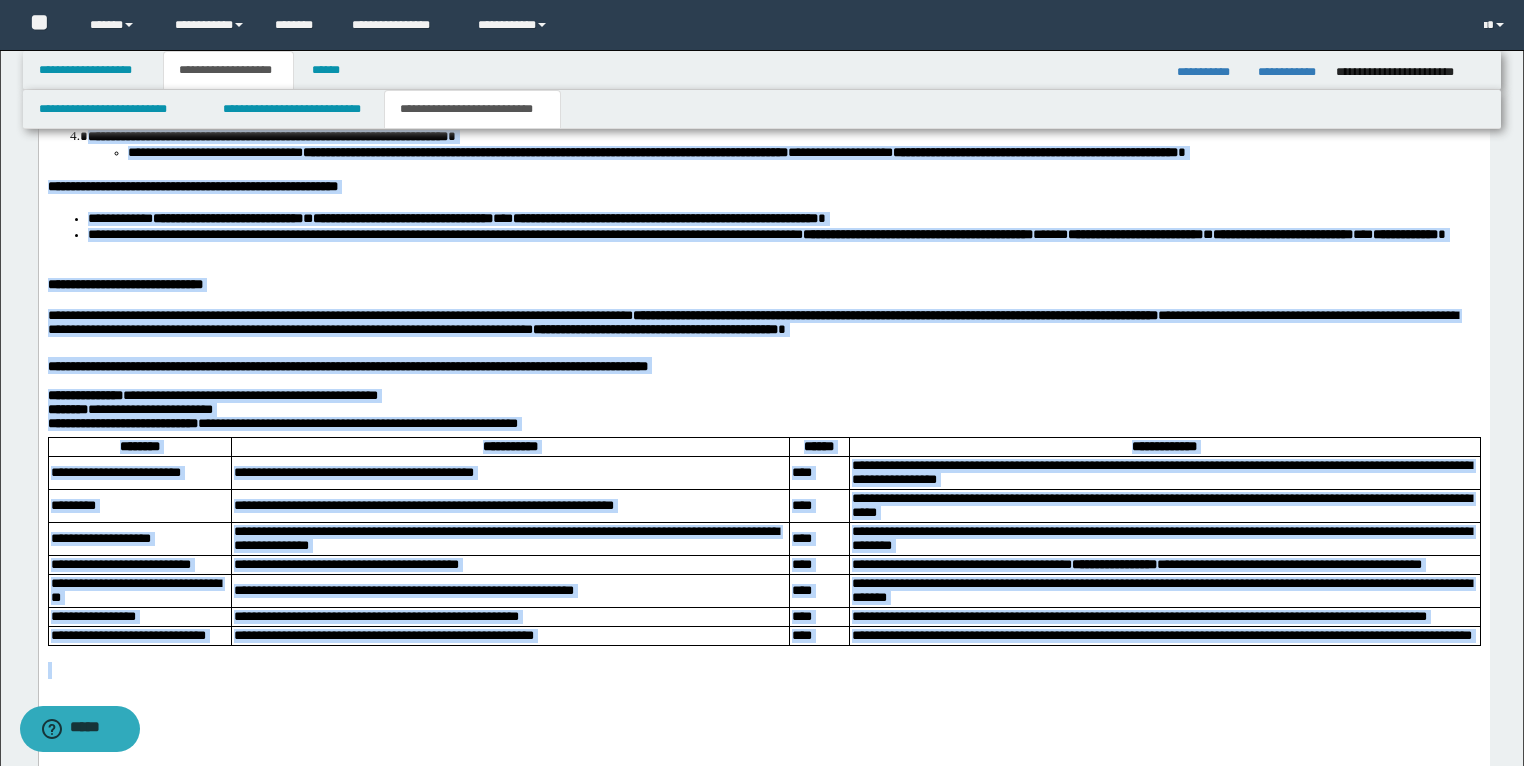 click on "**********" at bounding box center [353, 473] 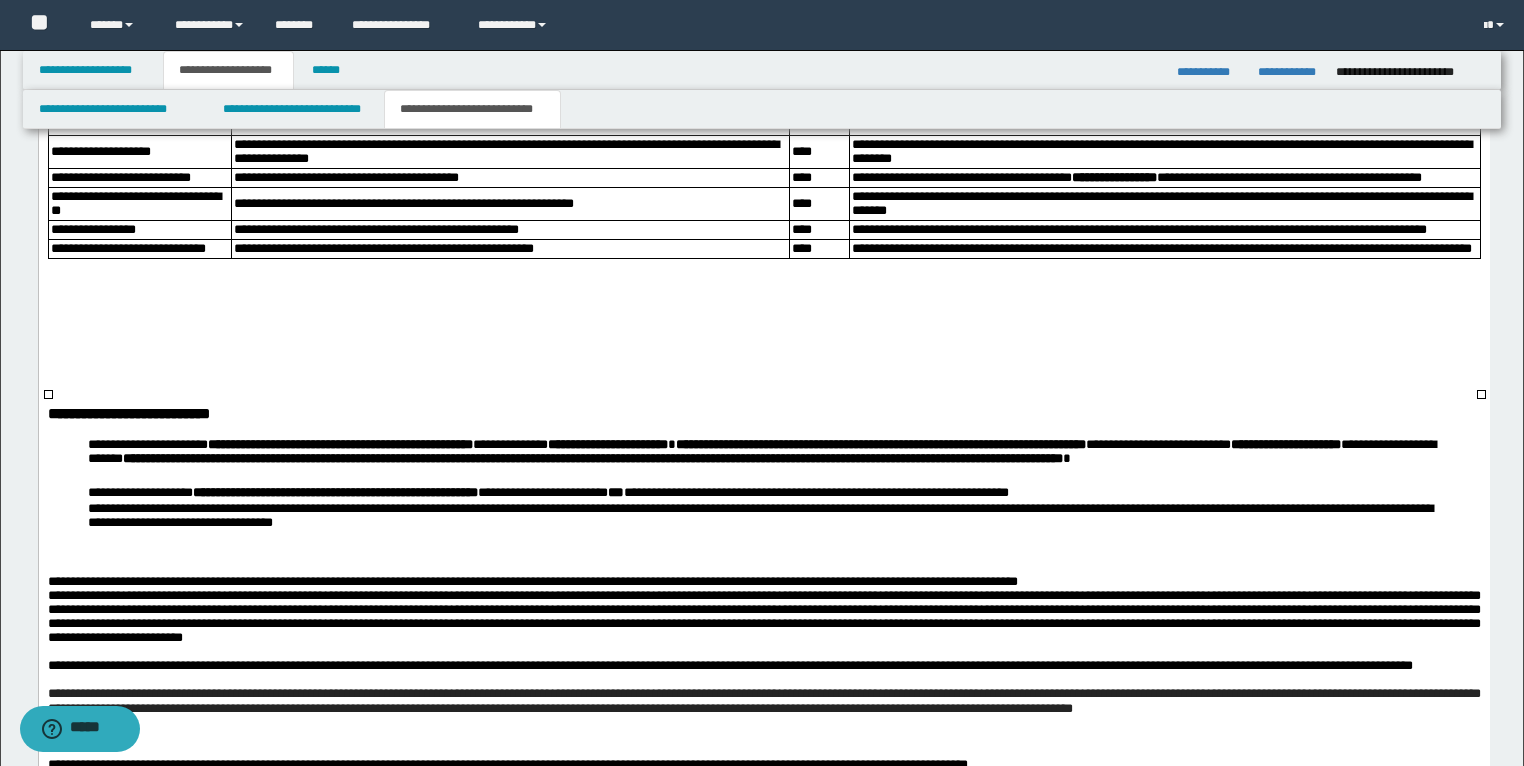 scroll, scrollTop: 2646, scrollLeft: 0, axis: vertical 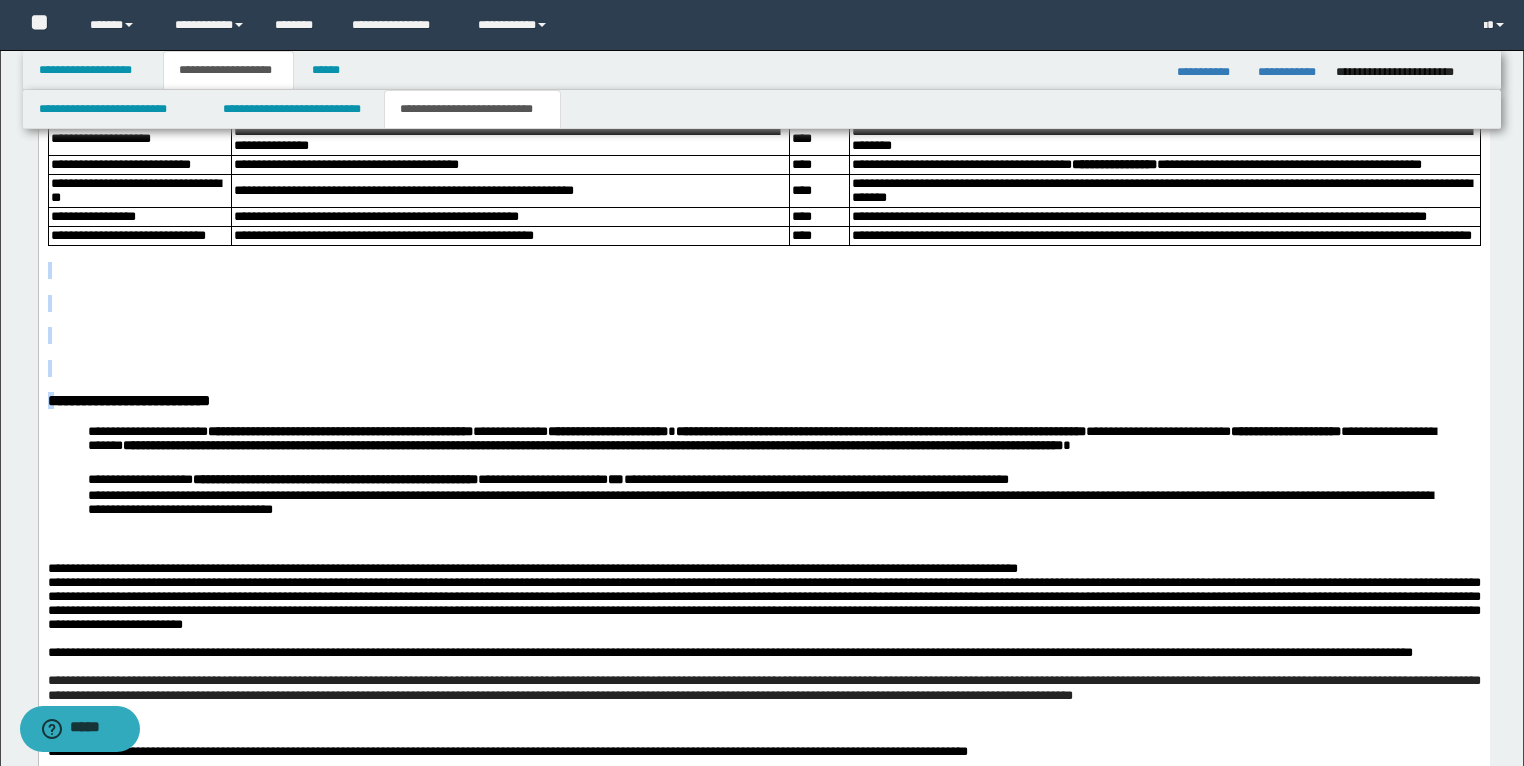 drag, startPoint x: 54, startPoint y: 531, endPoint x: 35, endPoint y: 414, distance: 118.5327 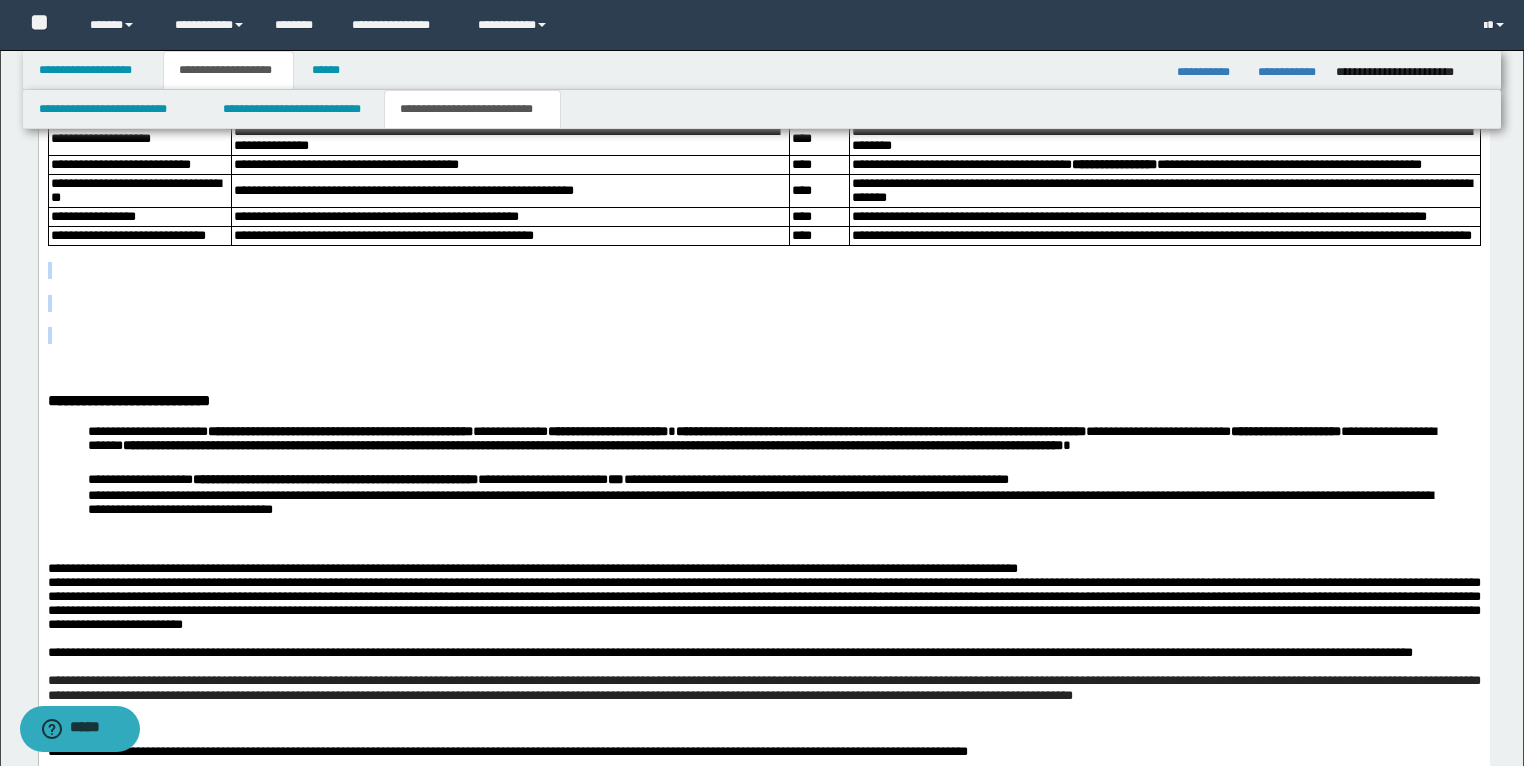 drag, startPoint x: 66, startPoint y: 513, endPoint x: 48, endPoint y: 397, distance: 117.388245 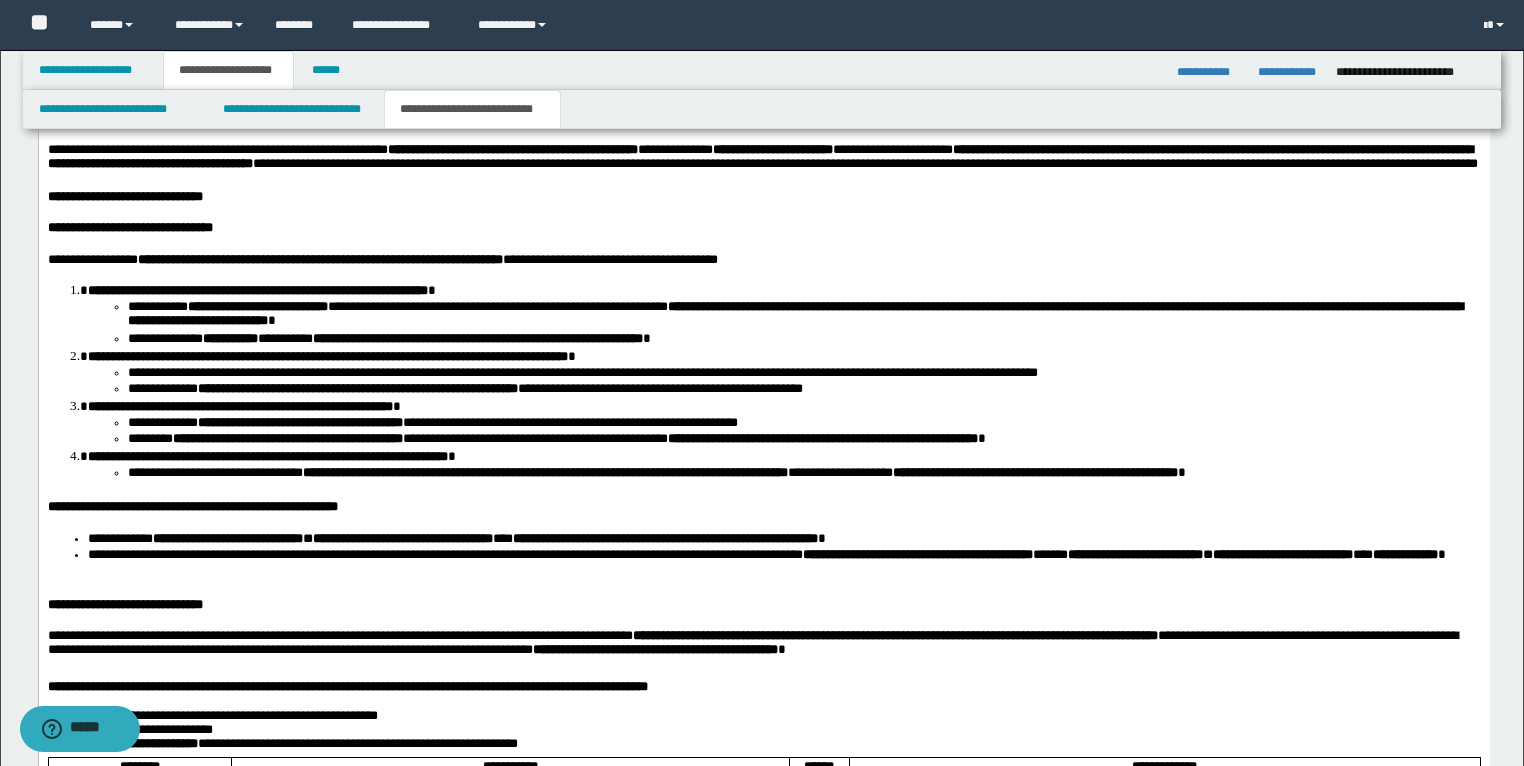 scroll, scrollTop: 1686, scrollLeft: 0, axis: vertical 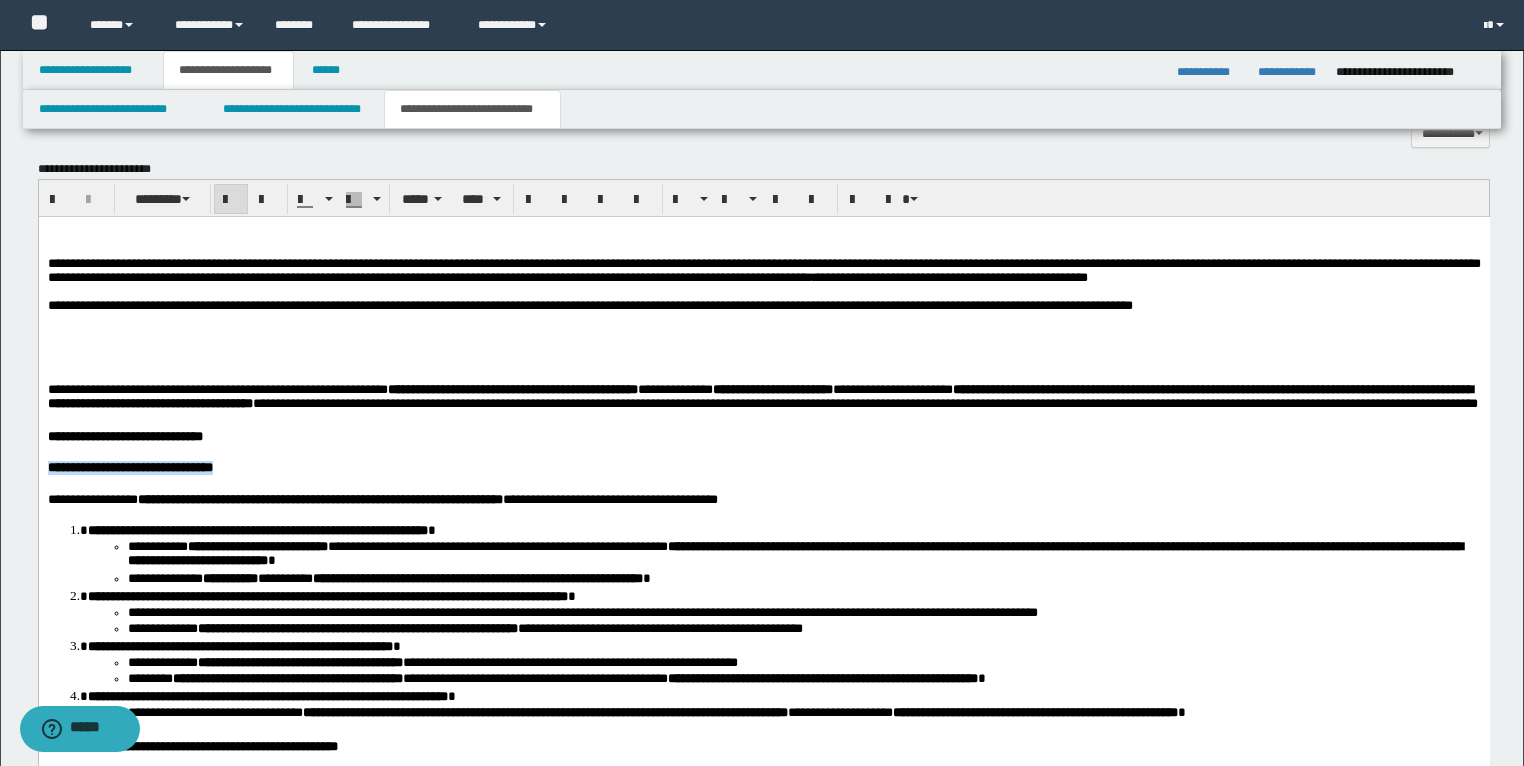 drag, startPoint x: 322, startPoint y: 531, endPoint x: 47, endPoint y: 529, distance: 275.00726 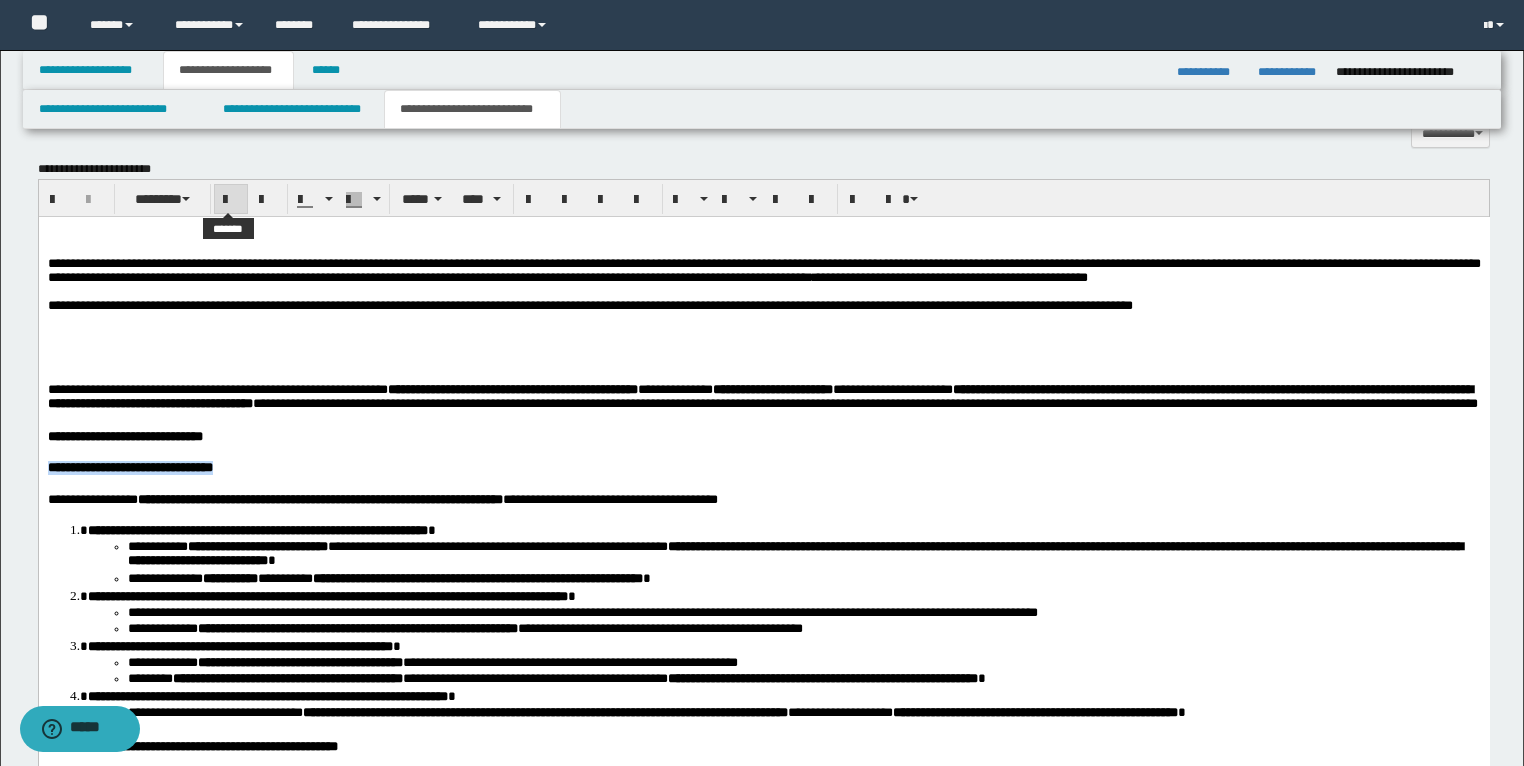 click at bounding box center (231, 199) 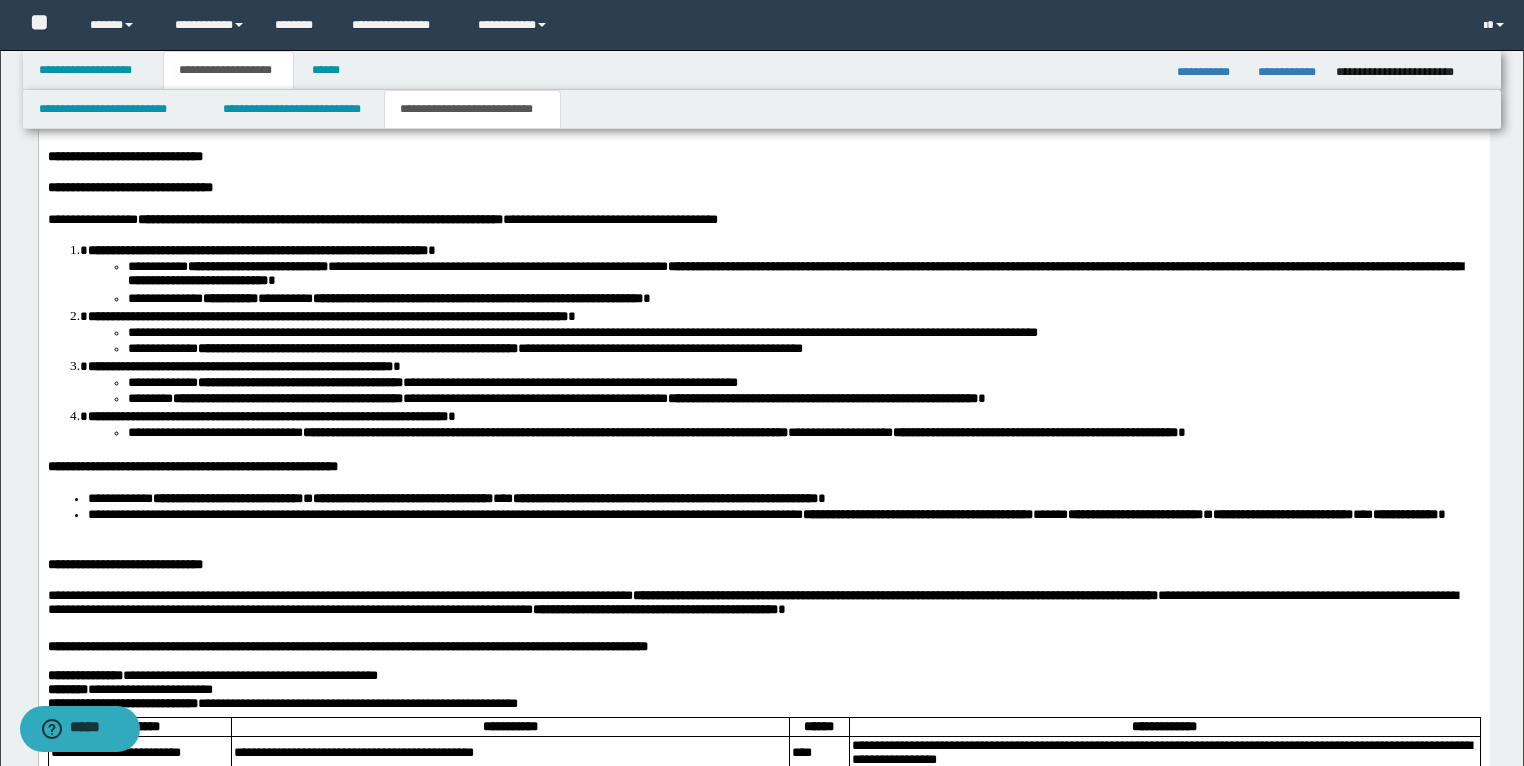 scroll, scrollTop: 2006, scrollLeft: 0, axis: vertical 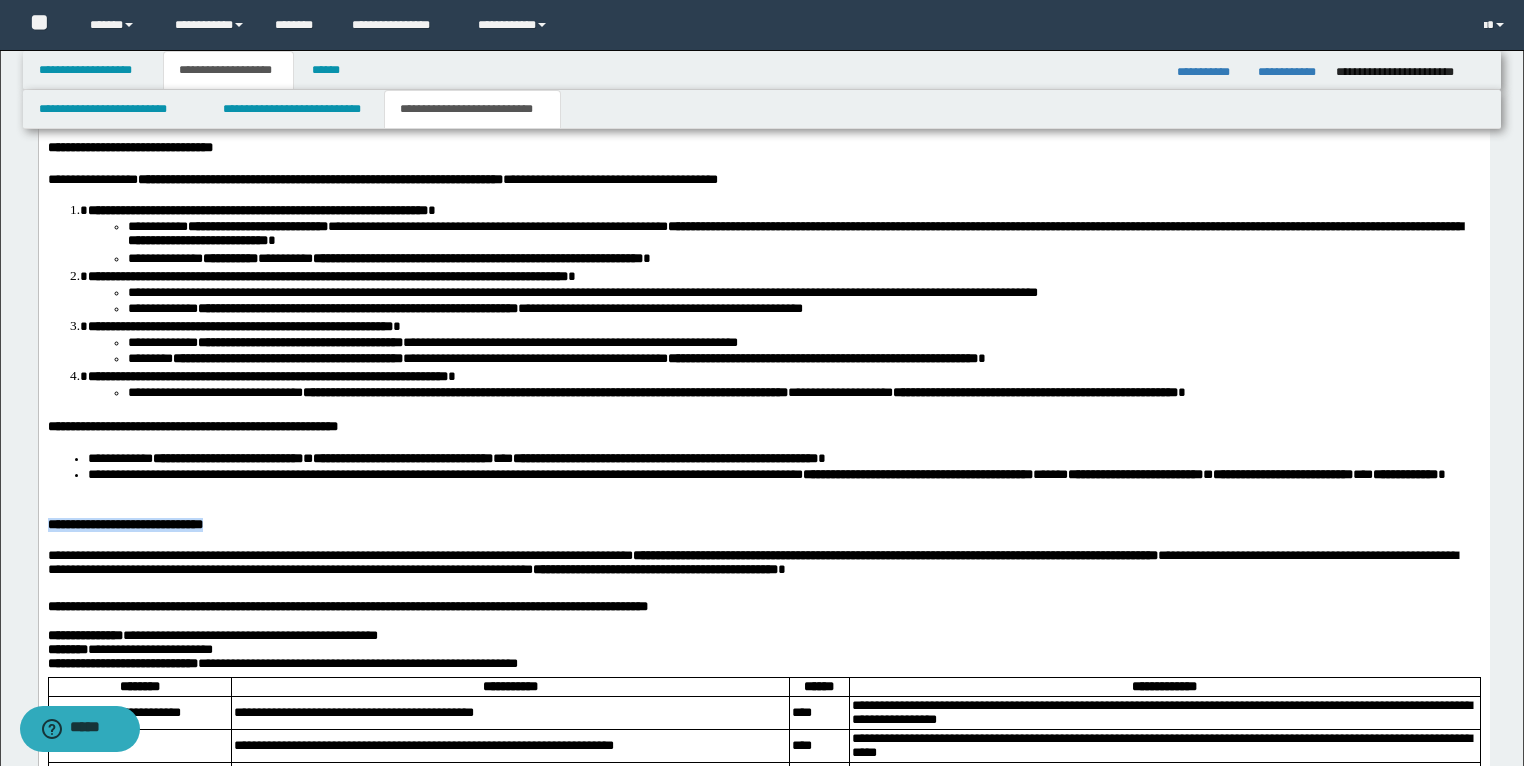 drag, startPoint x: 244, startPoint y: 578, endPoint x: 47, endPoint y: 578, distance: 197 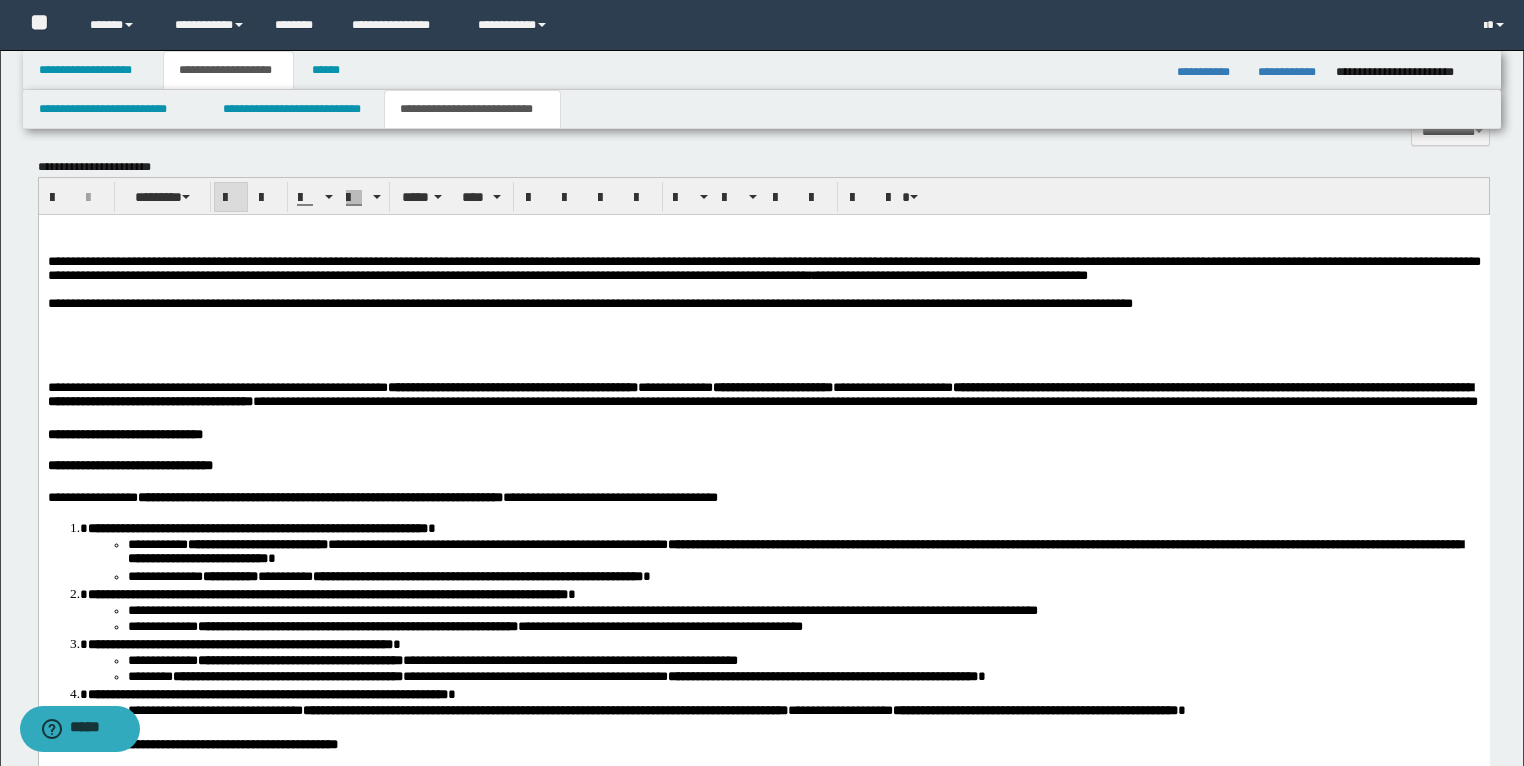 scroll, scrollTop: 1686, scrollLeft: 0, axis: vertical 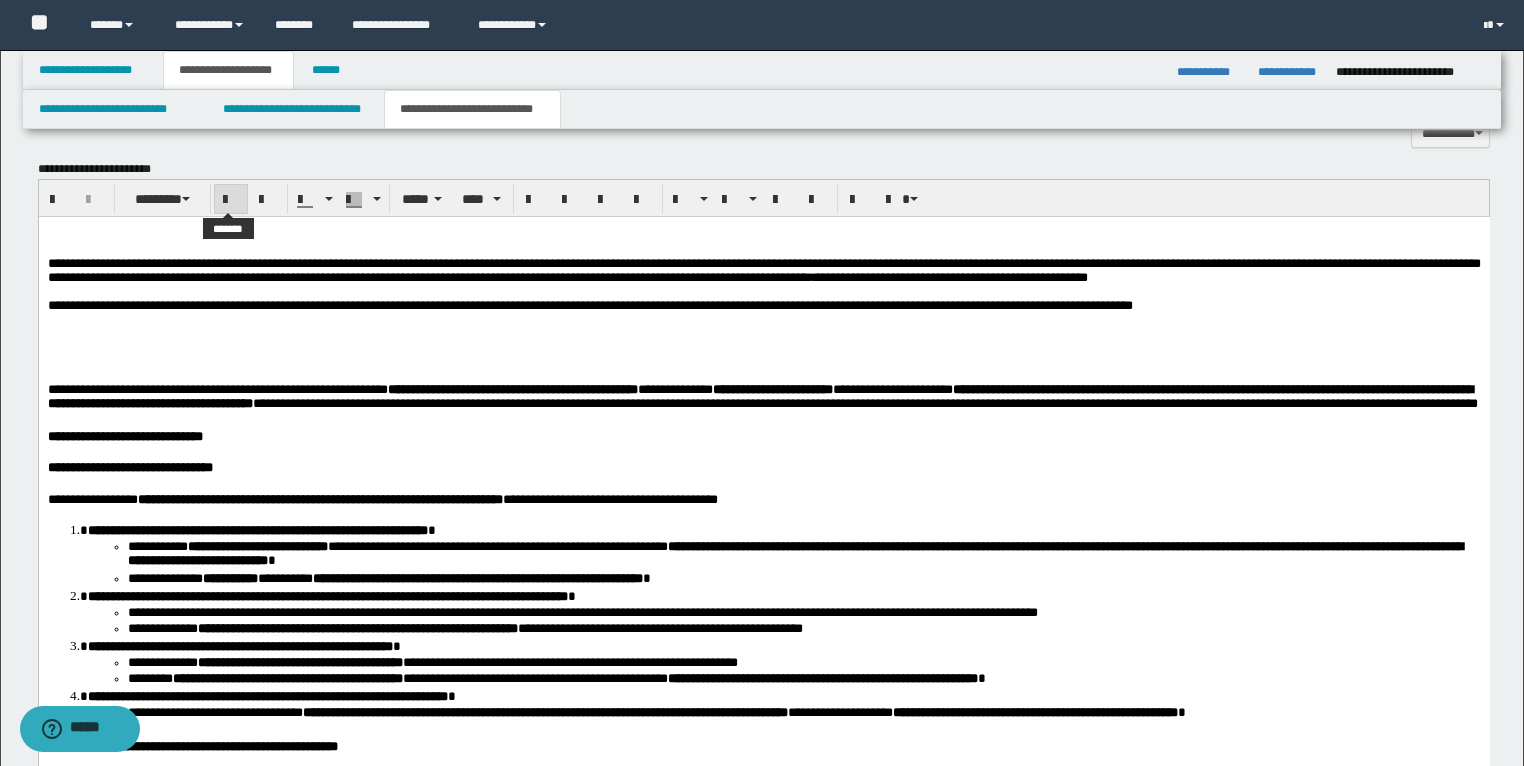 click at bounding box center [231, 199] 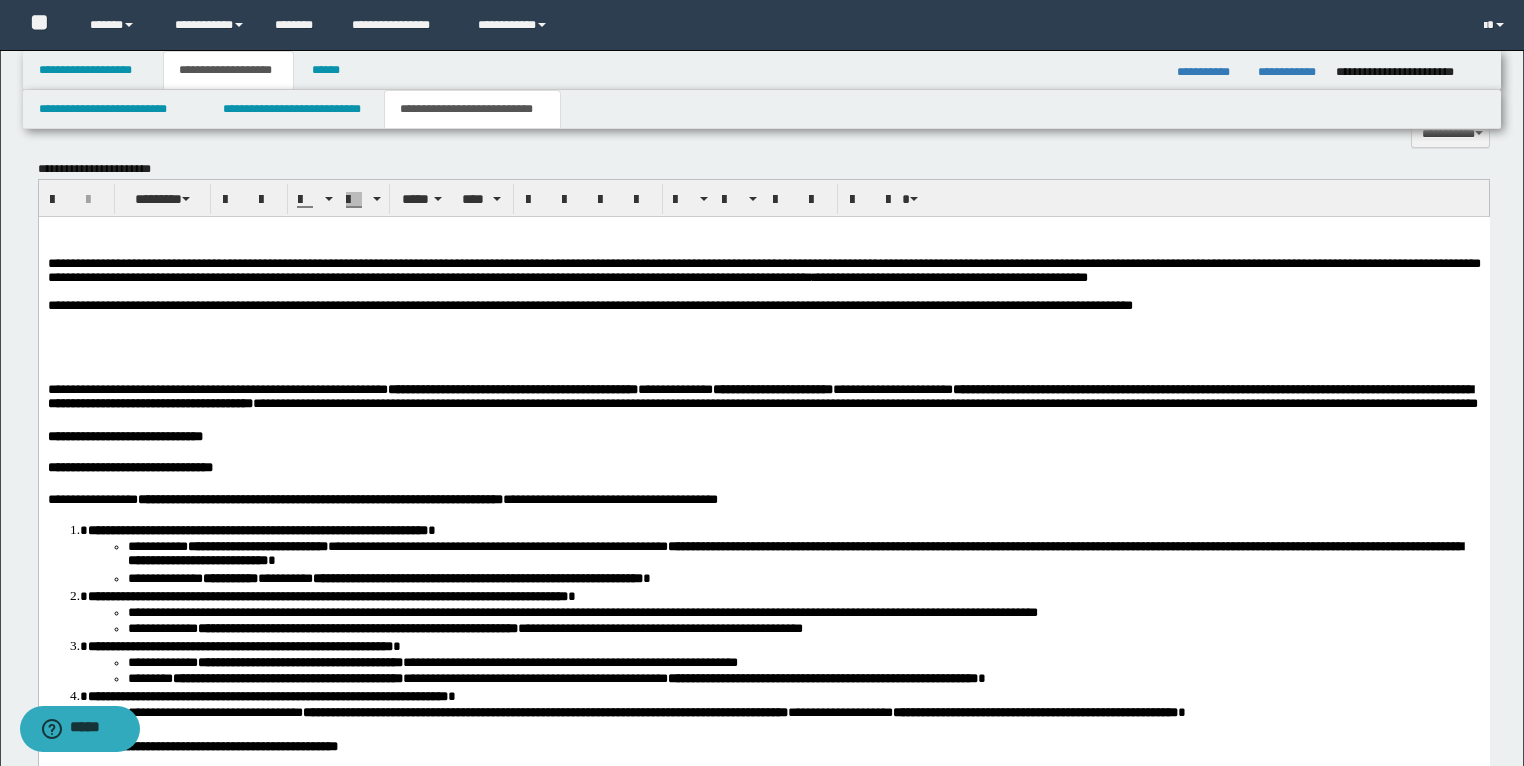 click at bounding box center (763, 348) 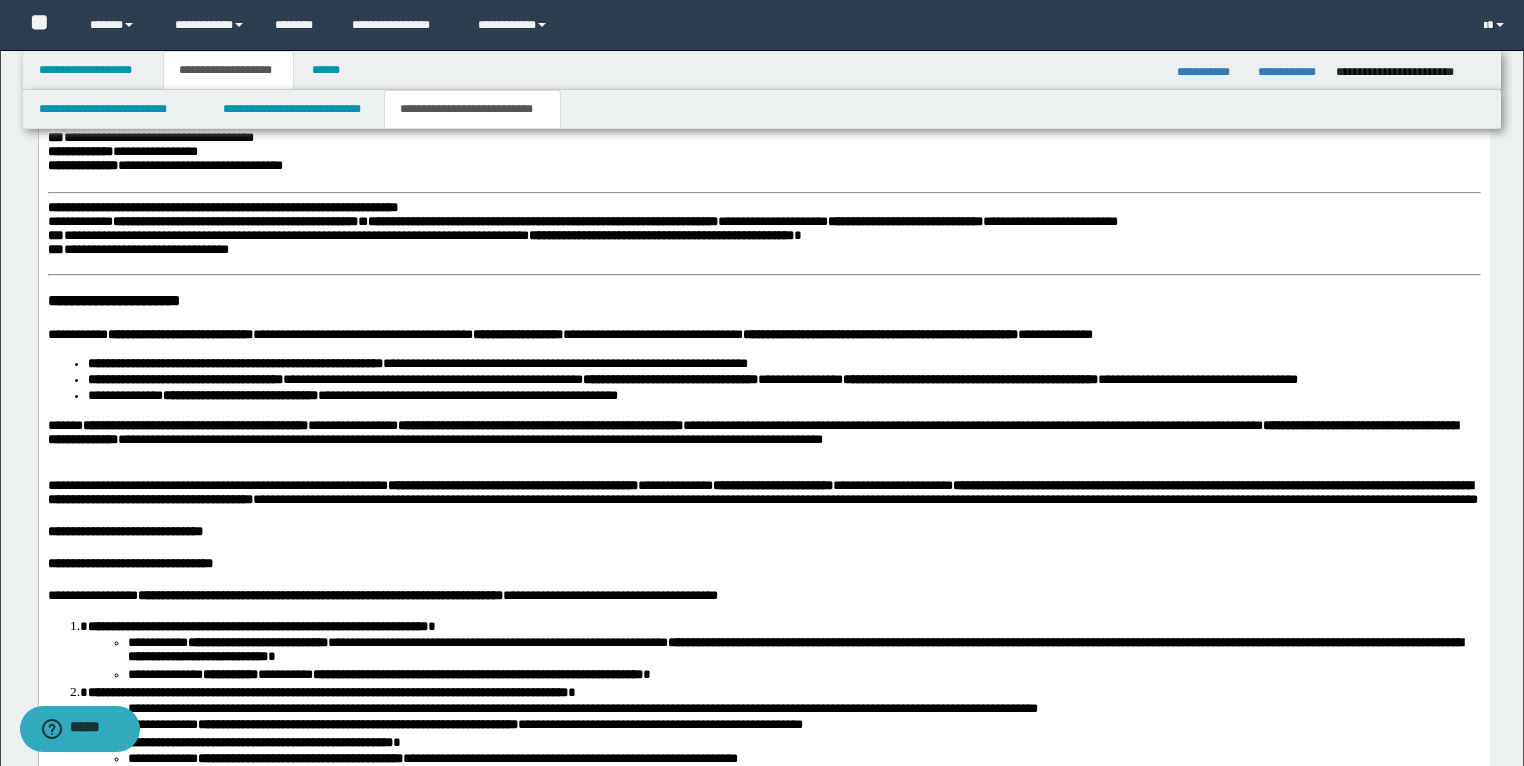 scroll, scrollTop: 2406, scrollLeft: 0, axis: vertical 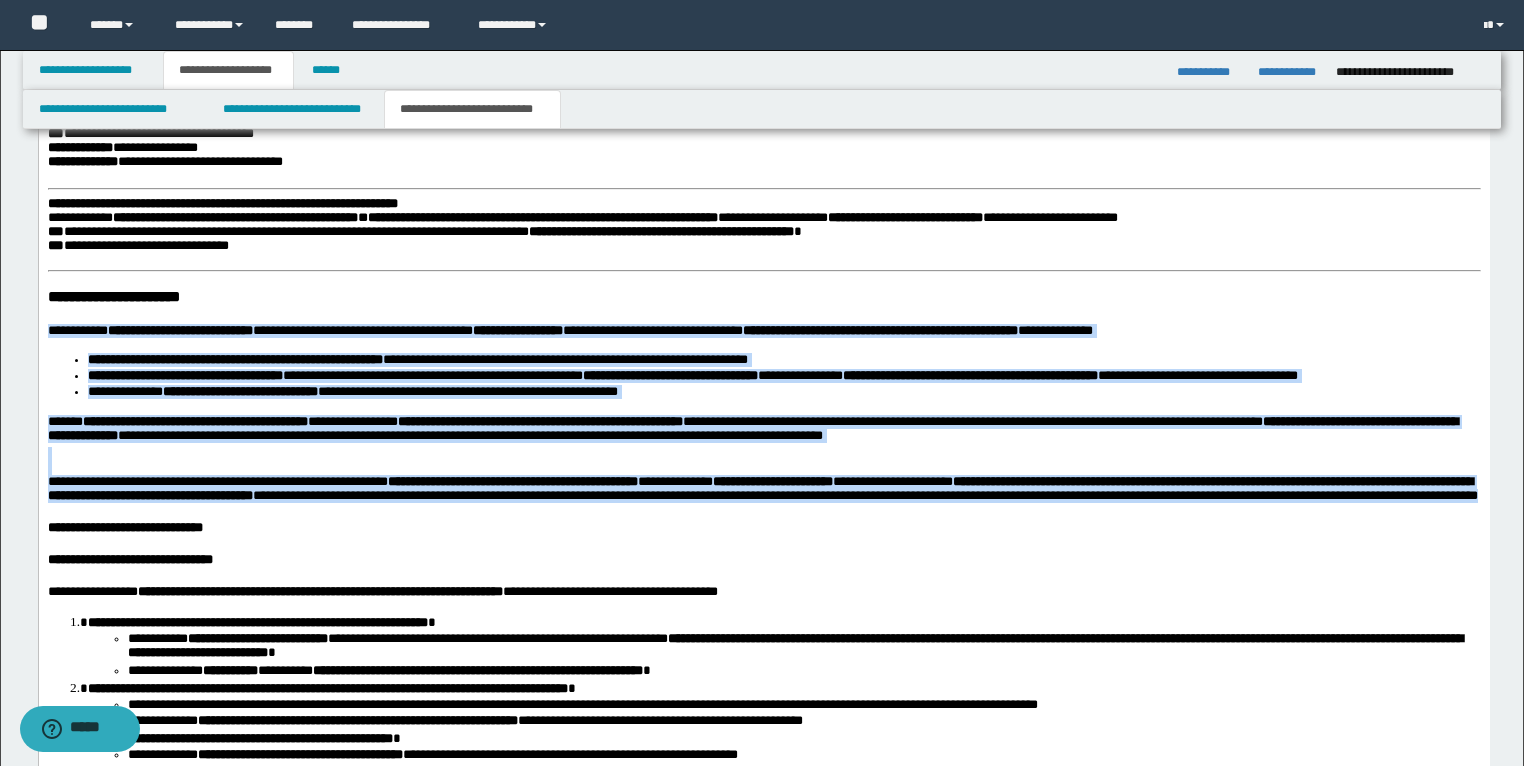 drag, startPoint x: 793, startPoint y: 541, endPoint x: 19, endPoint y: 350, distance: 797.21826 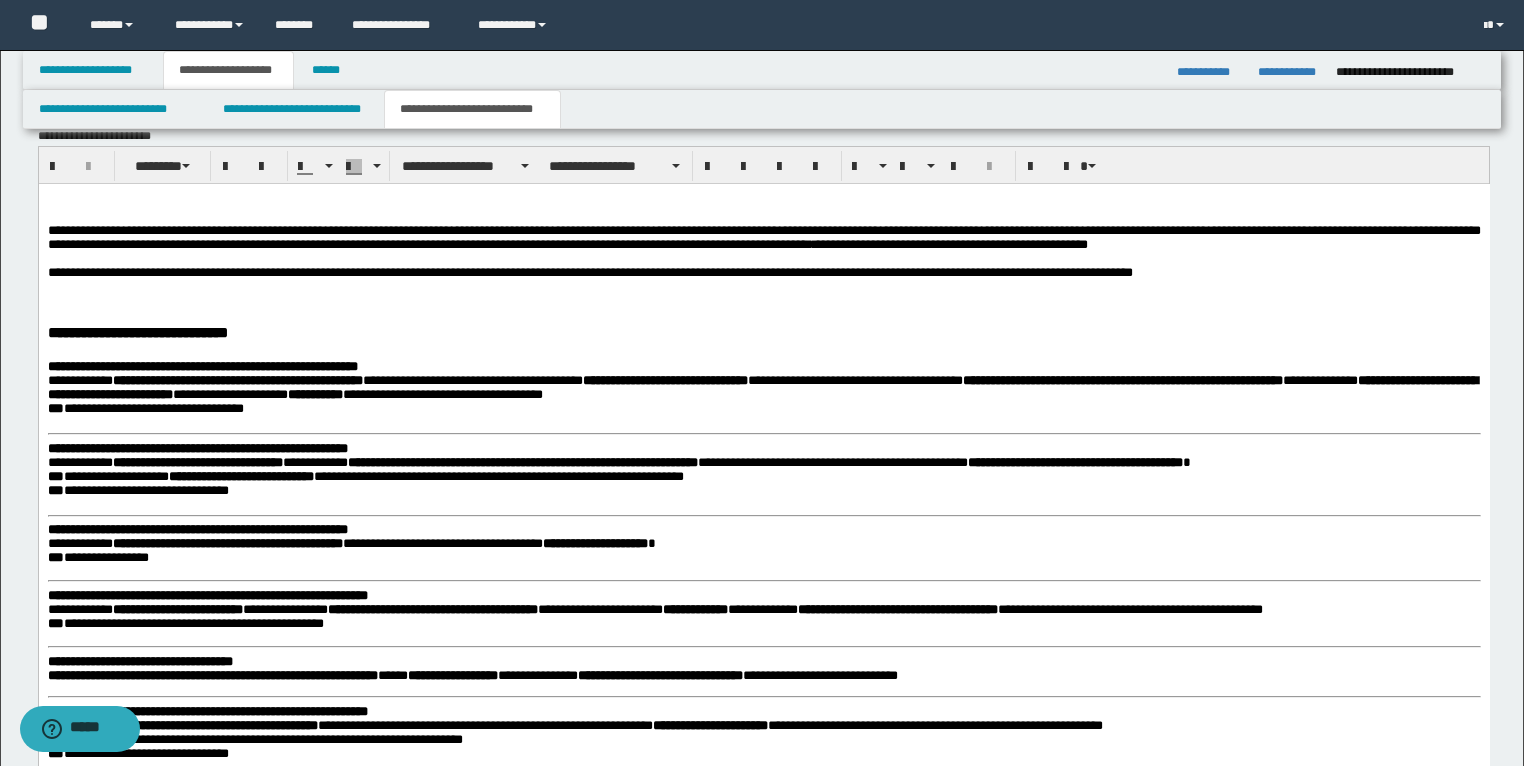 scroll, scrollTop: 1760, scrollLeft: 0, axis: vertical 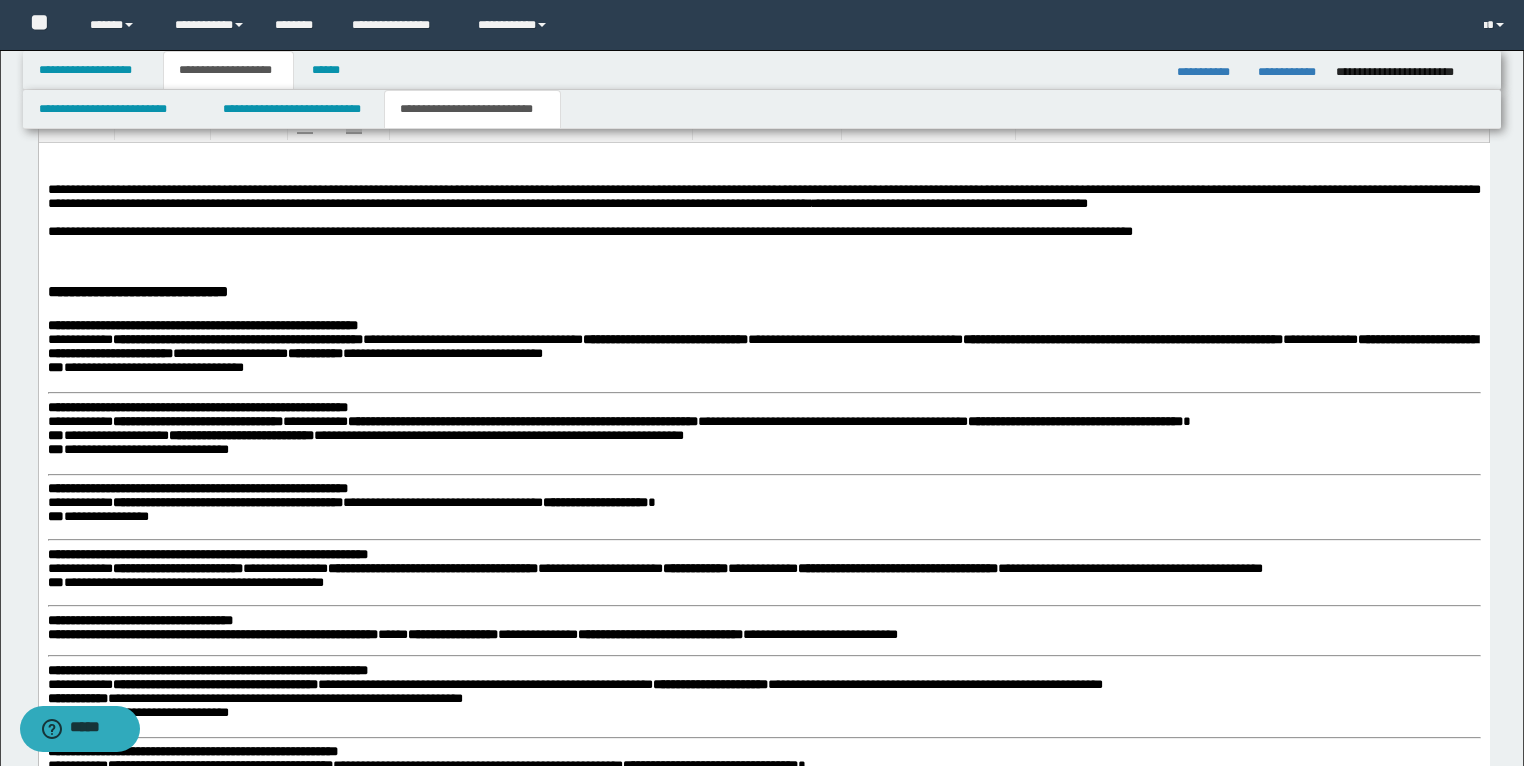 click at bounding box center (763, 260) 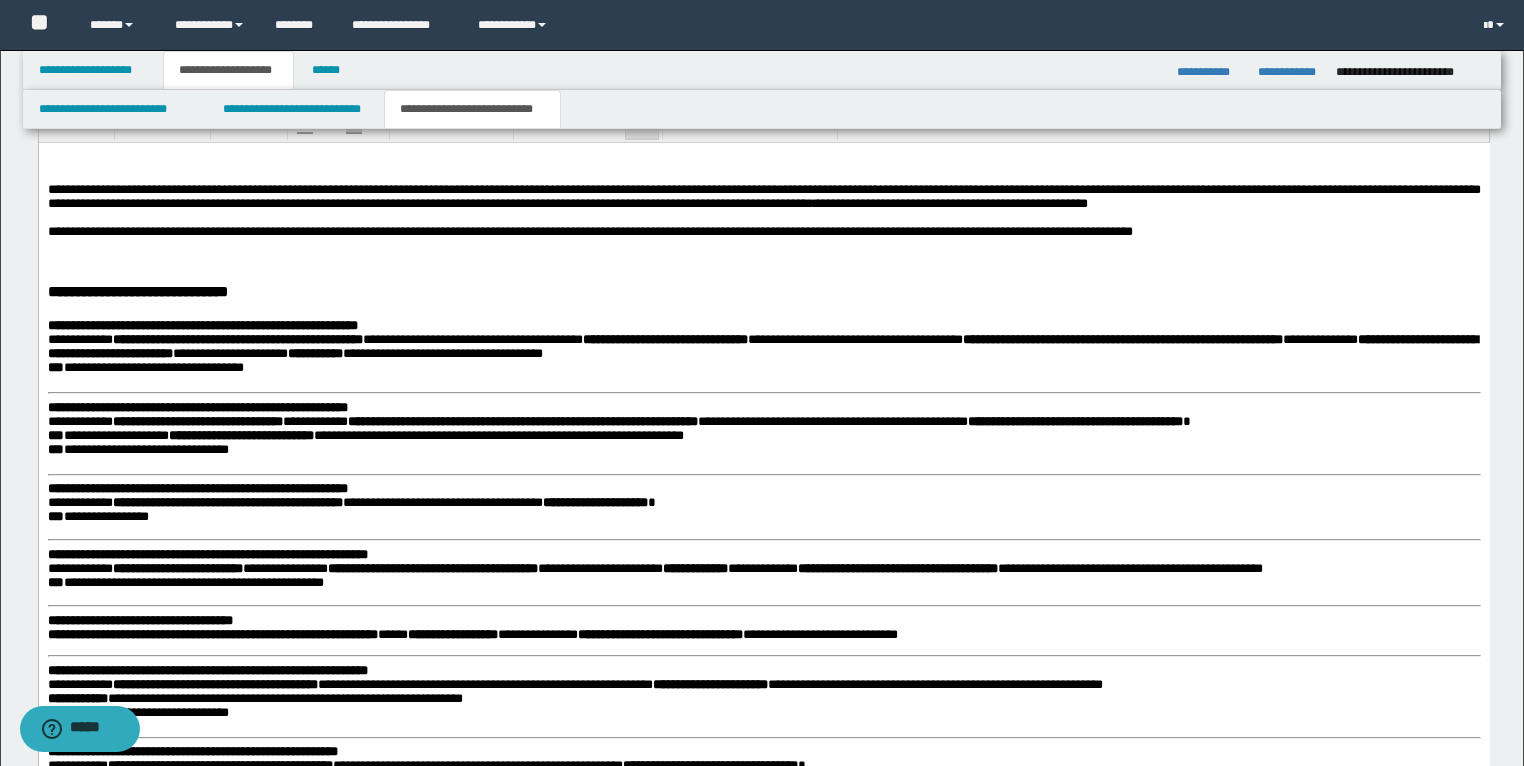click on "**********" at bounding box center (763, 232) 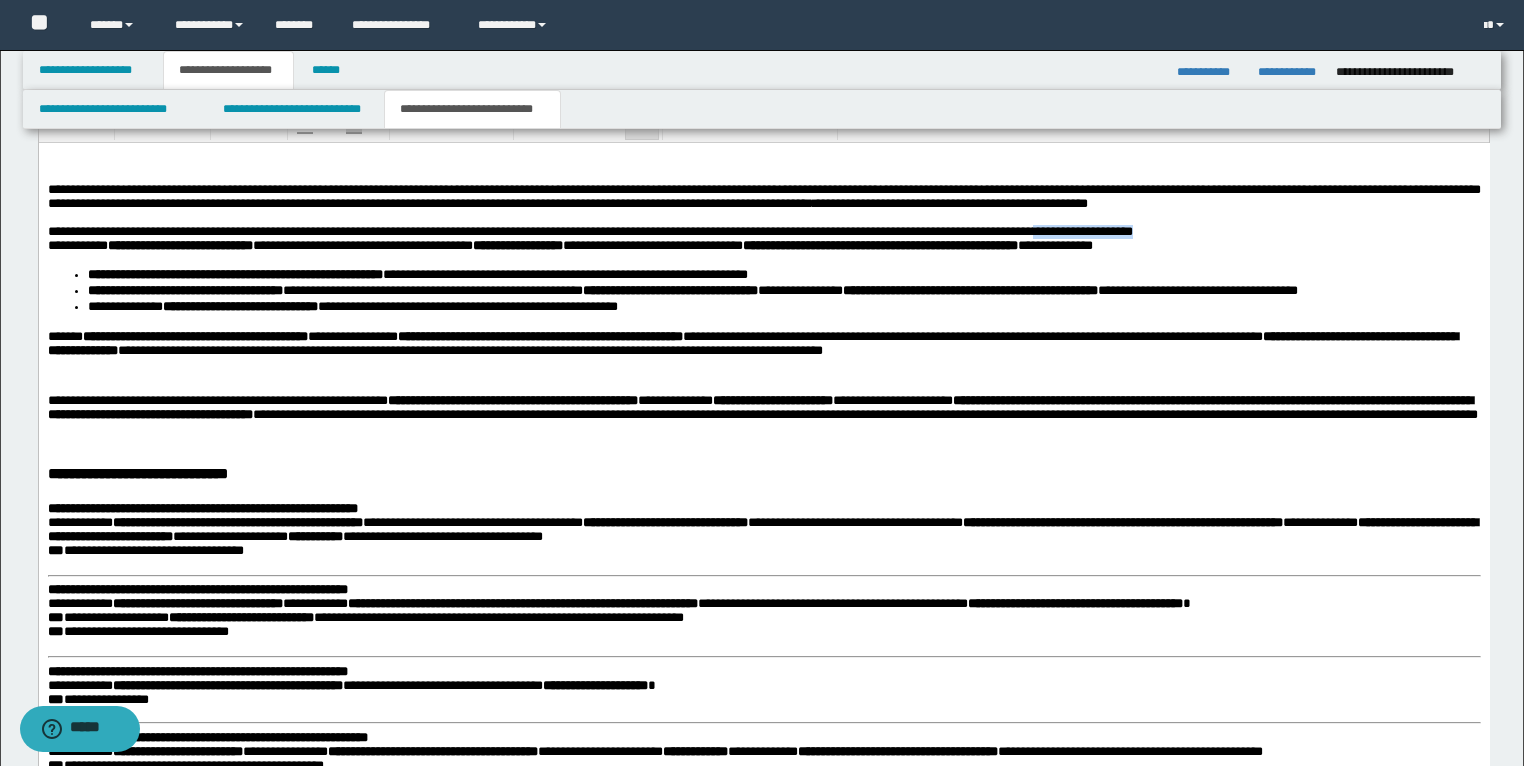 drag, startPoint x: 1371, startPoint y: 253, endPoint x: 1196, endPoint y: 257, distance: 175.04572 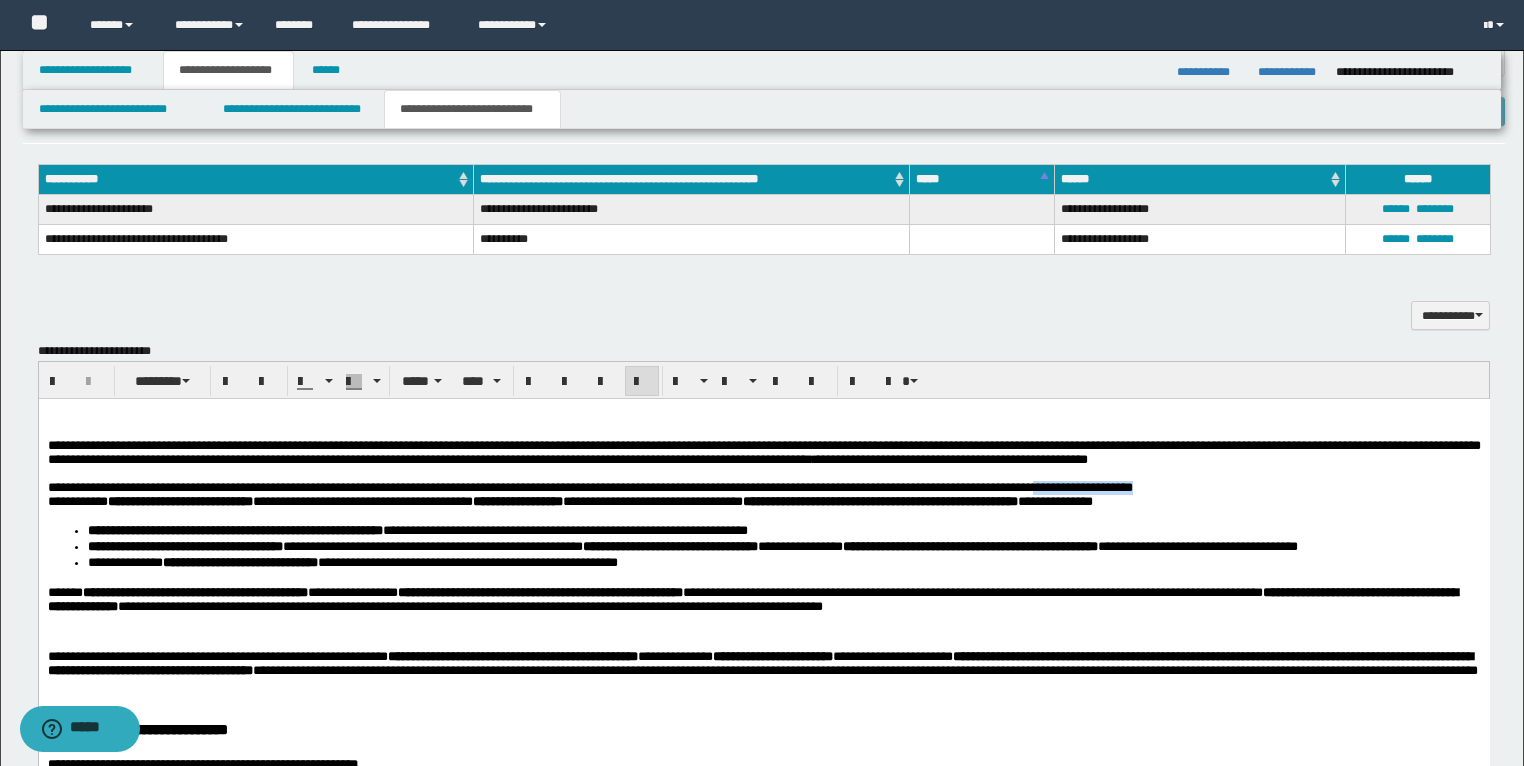 scroll, scrollTop: 1520, scrollLeft: 0, axis: vertical 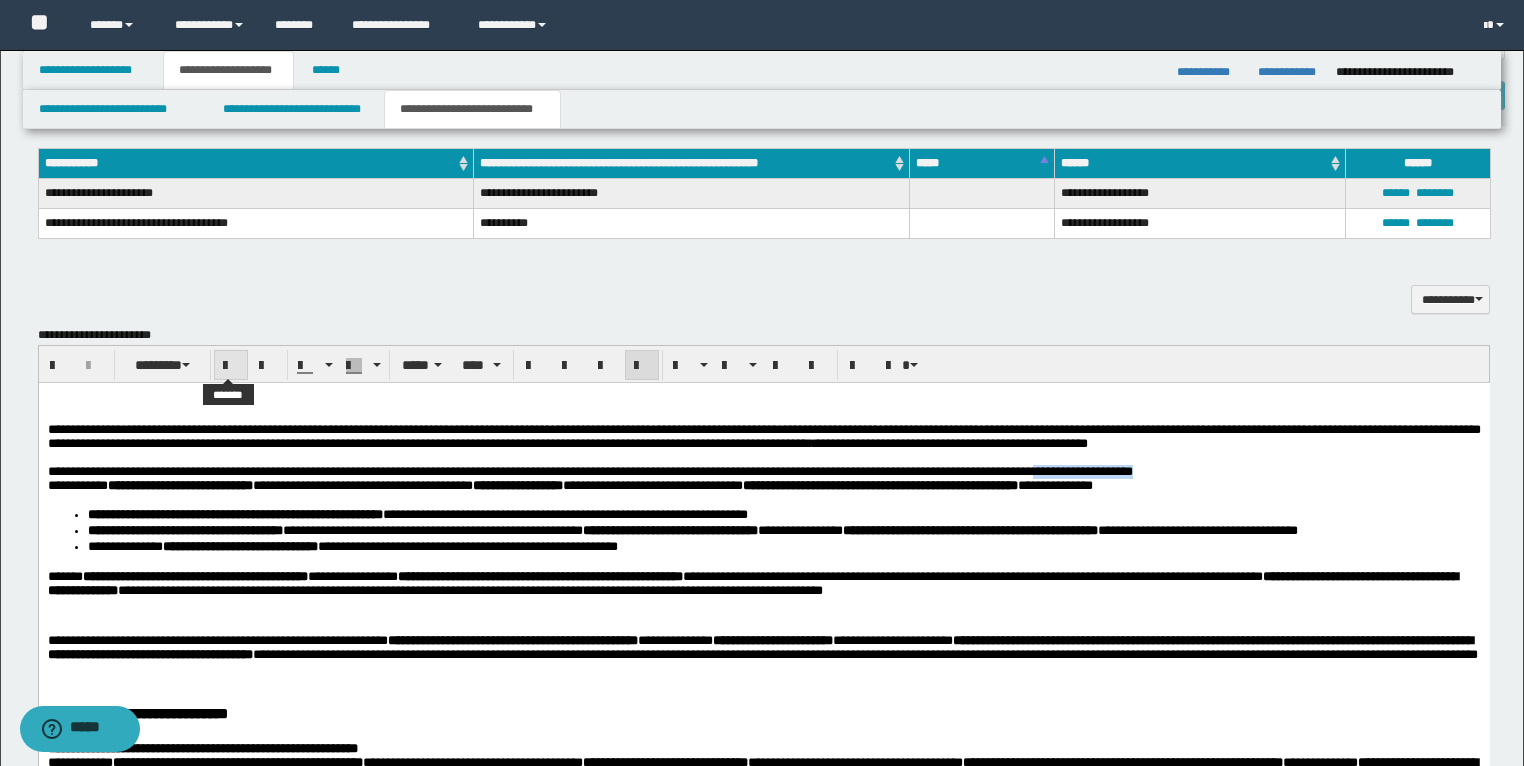 click at bounding box center (231, 366) 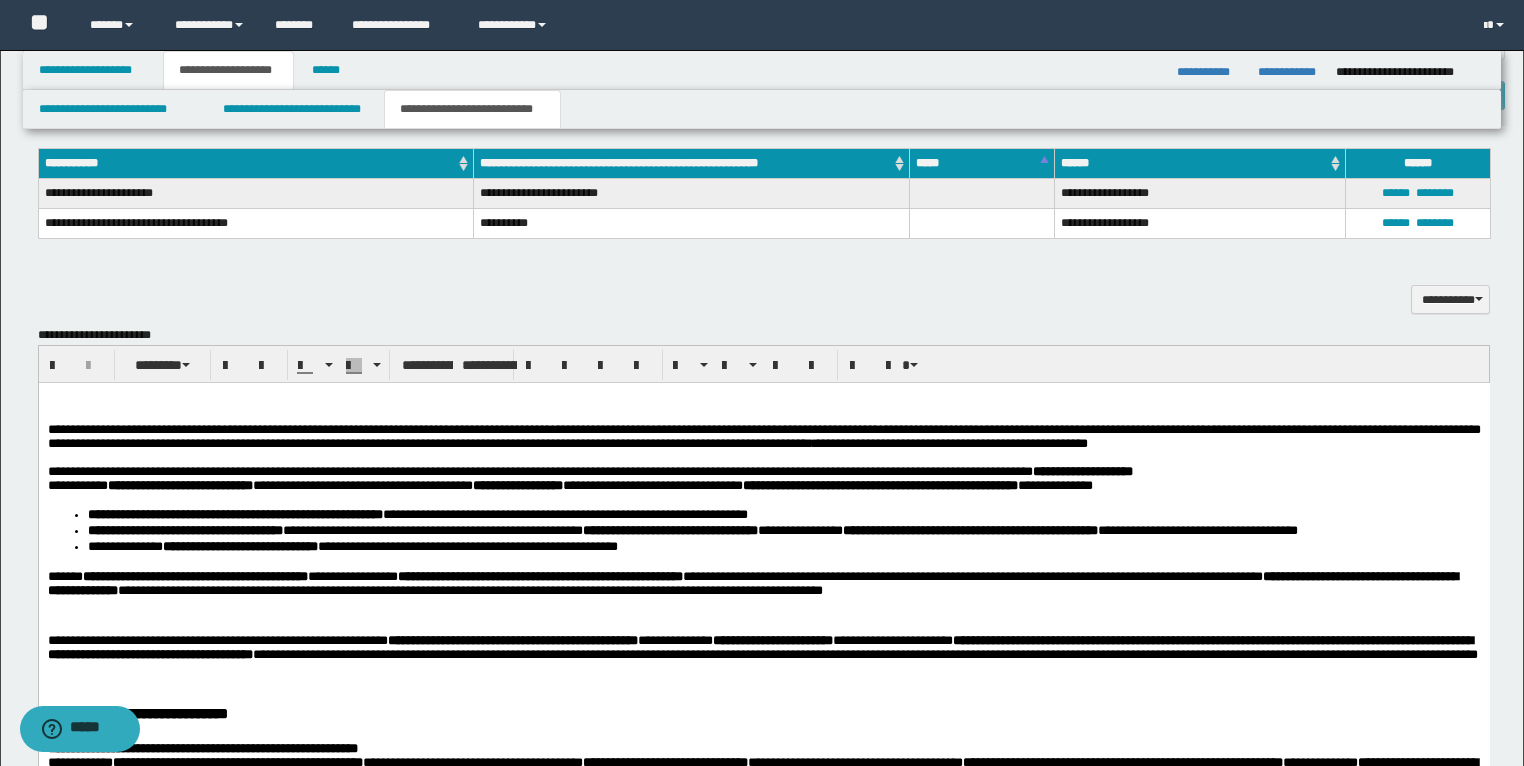 click on "**********" at bounding box center (763, 1585) 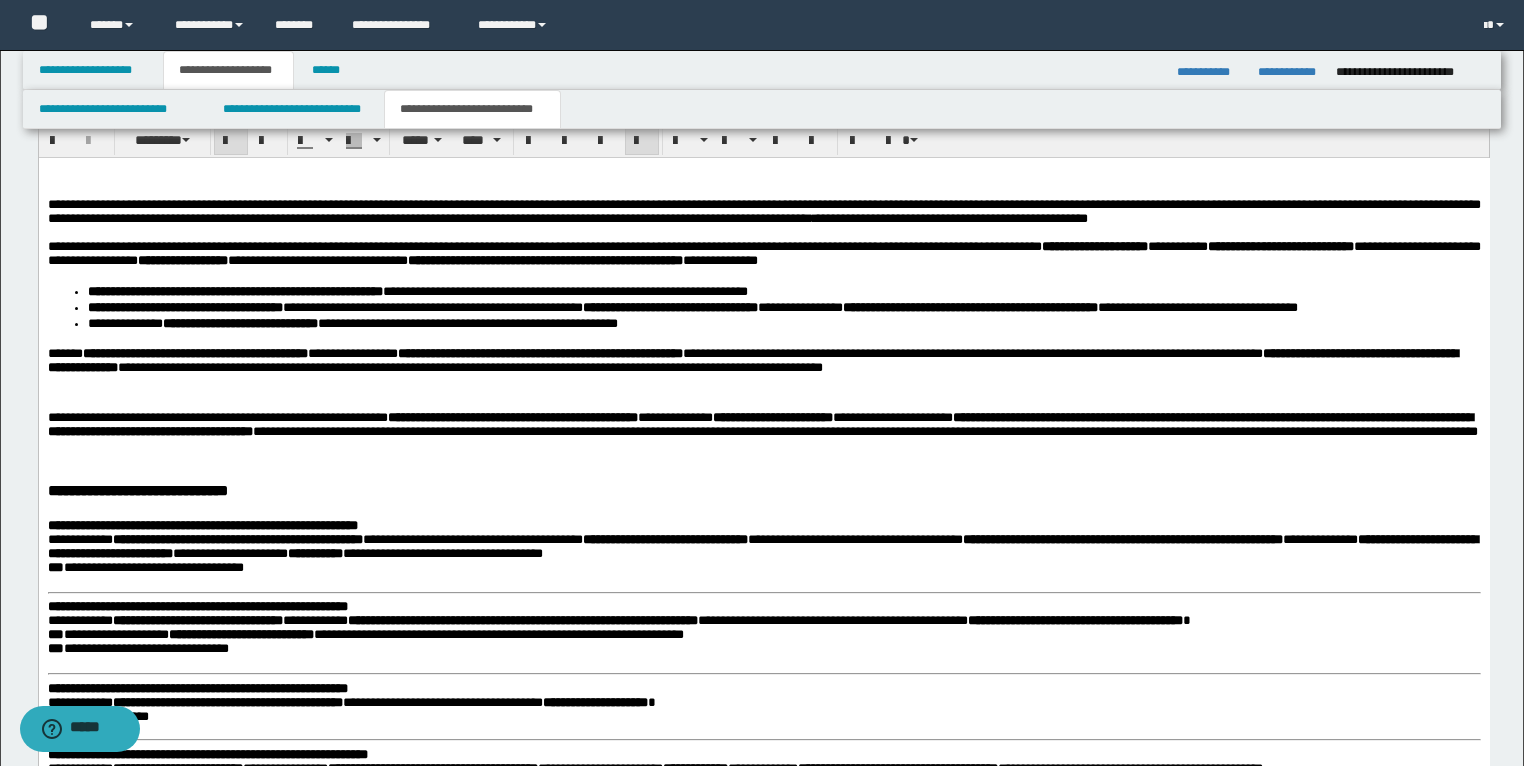 scroll, scrollTop: 1760, scrollLeft: 0, axis: vertical 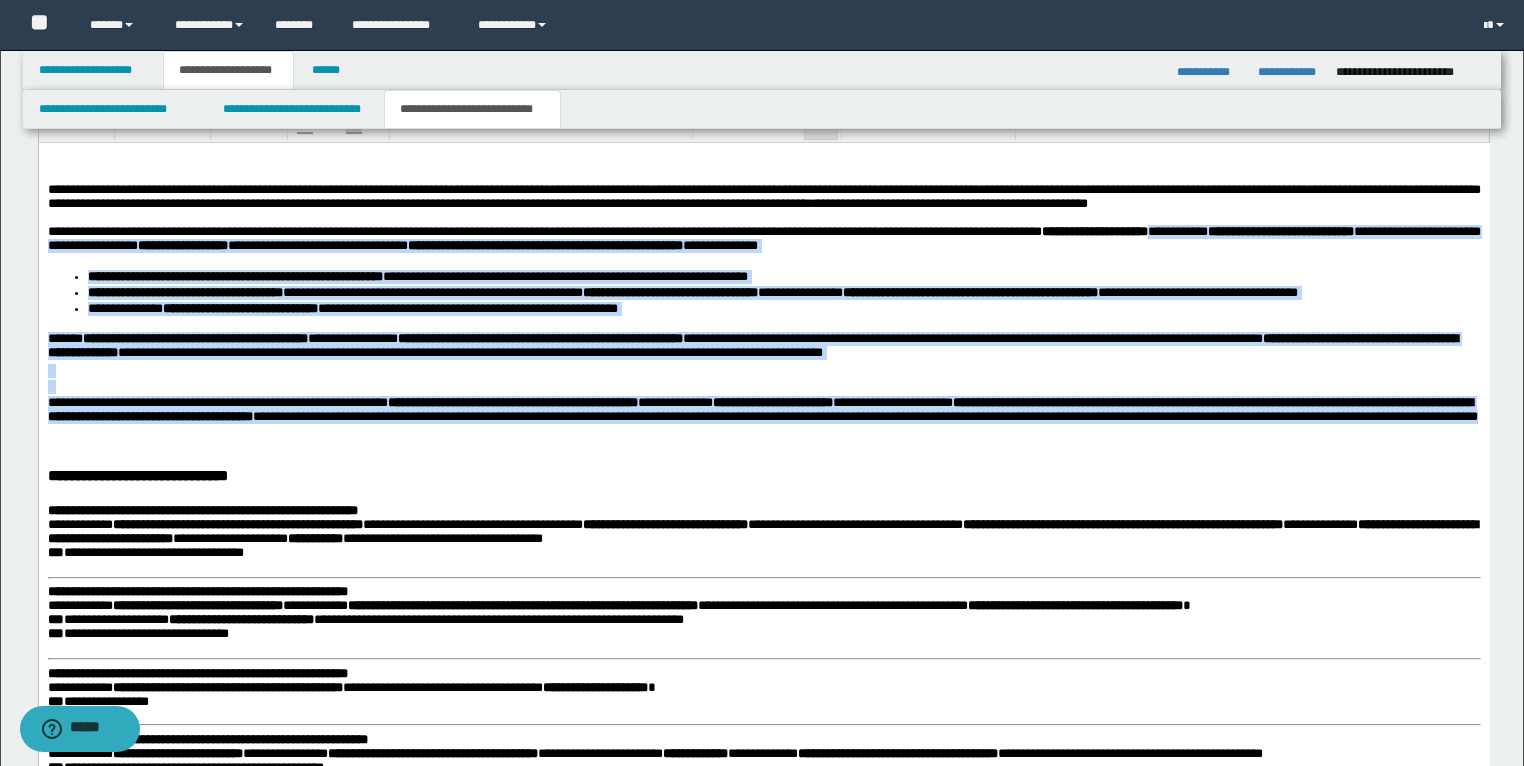 drag, startPoint x: 1420, startPoint y: 257, endPoint x: 1427, endPoint y: 479, distance: 222.11034 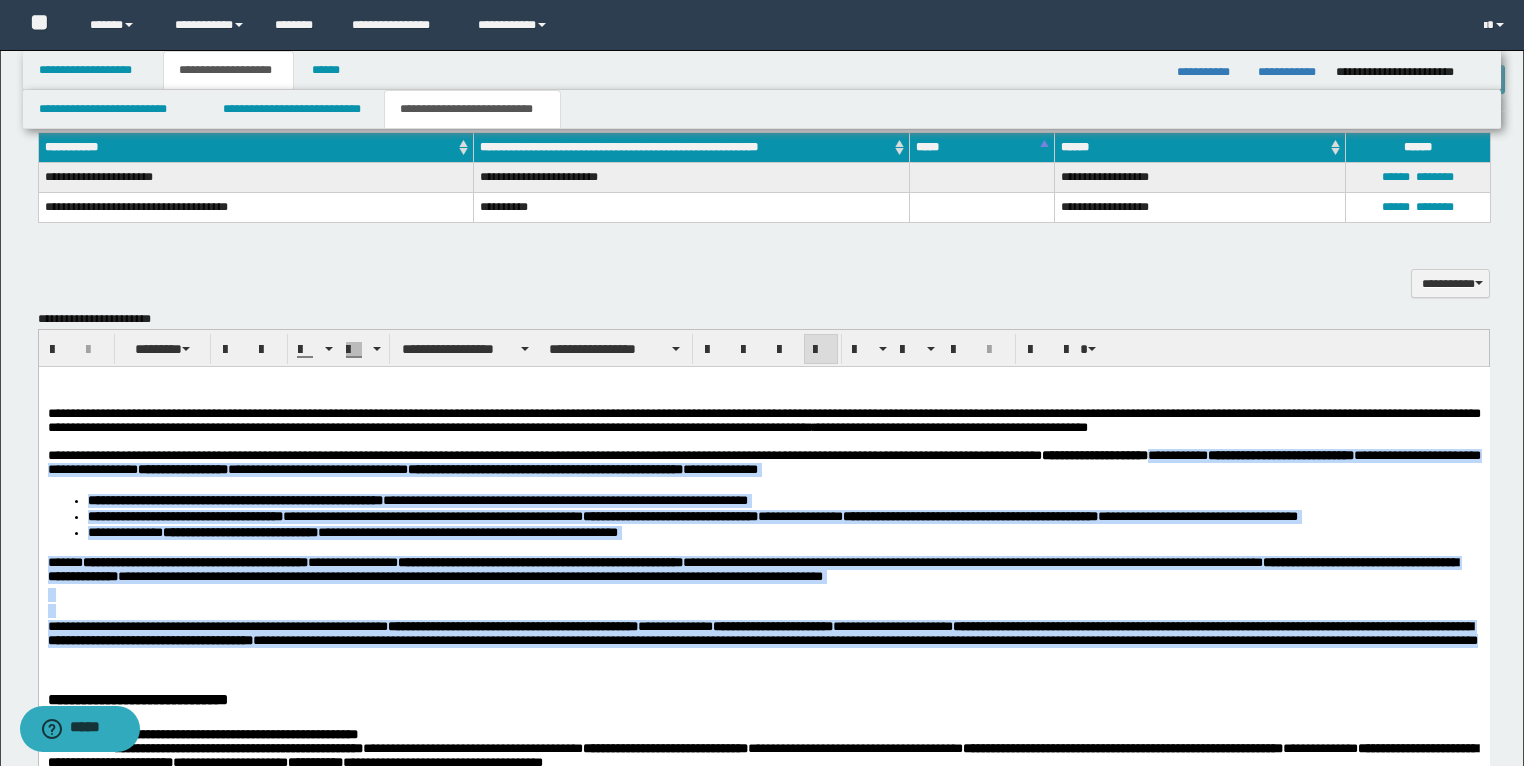 scroll, scrollTop: 1520, scrollLeft: 0, axis: vertical 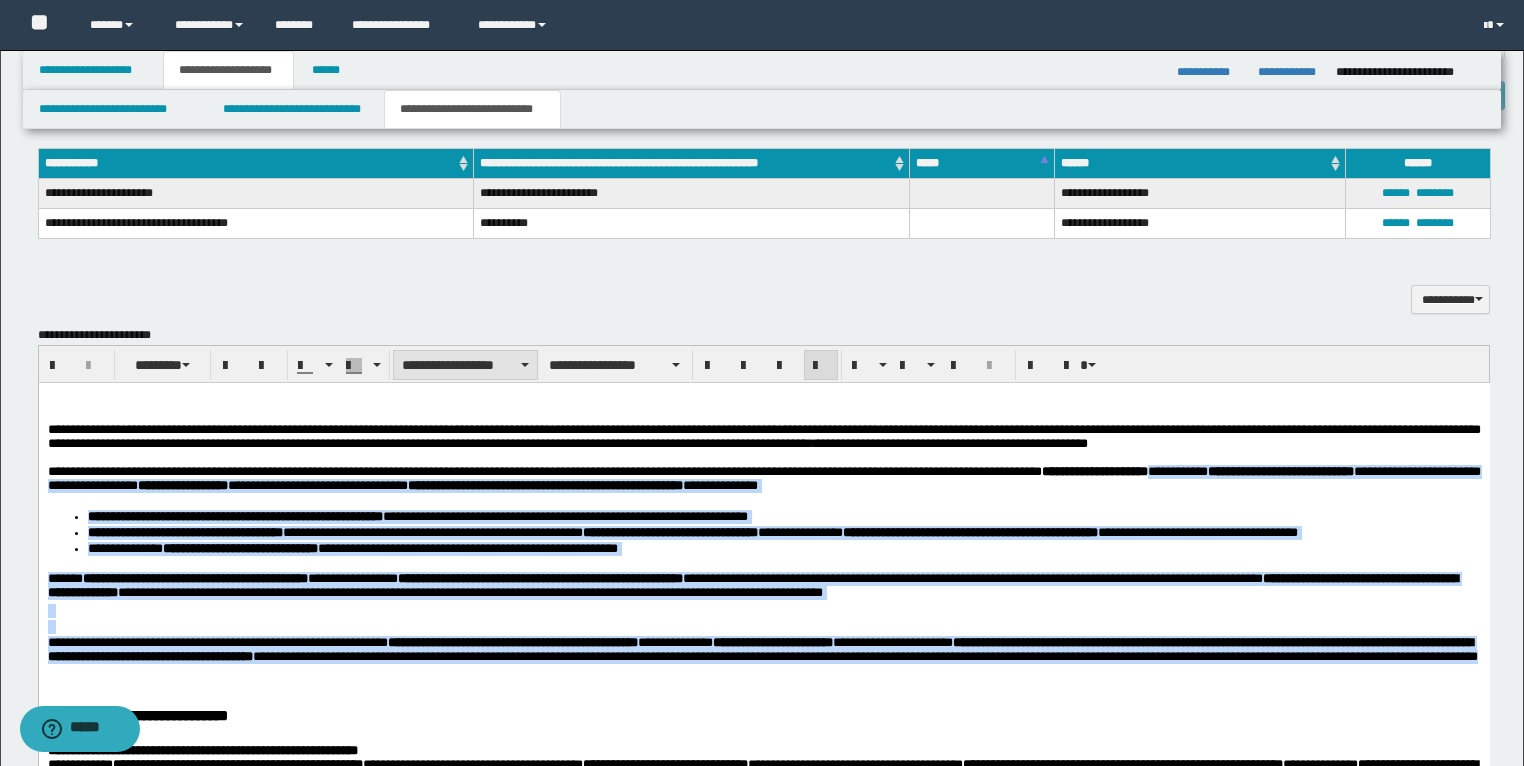 click on "**********" at bounding box center (465, 365) 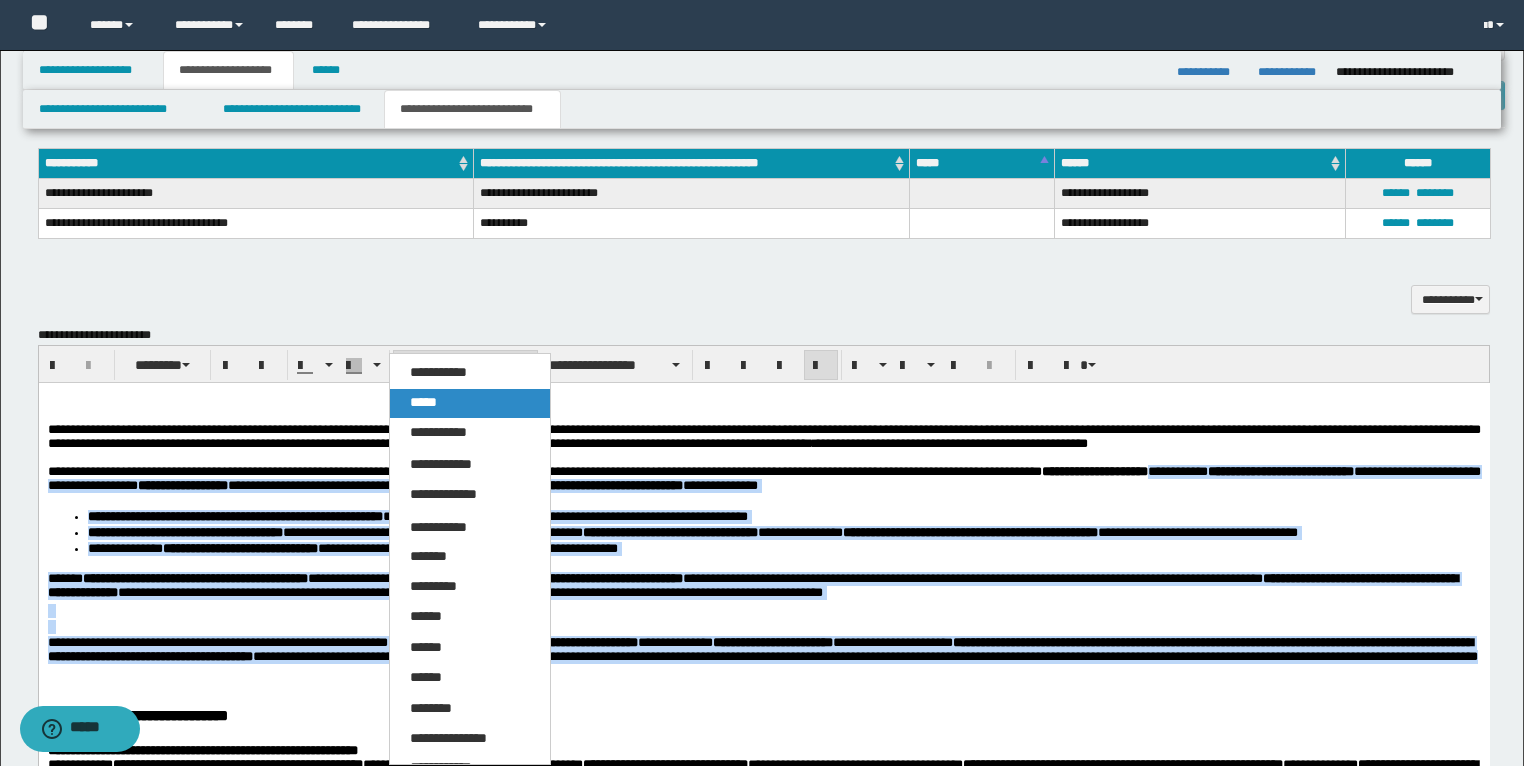 click on "*****" at bounding box center [470, 403] 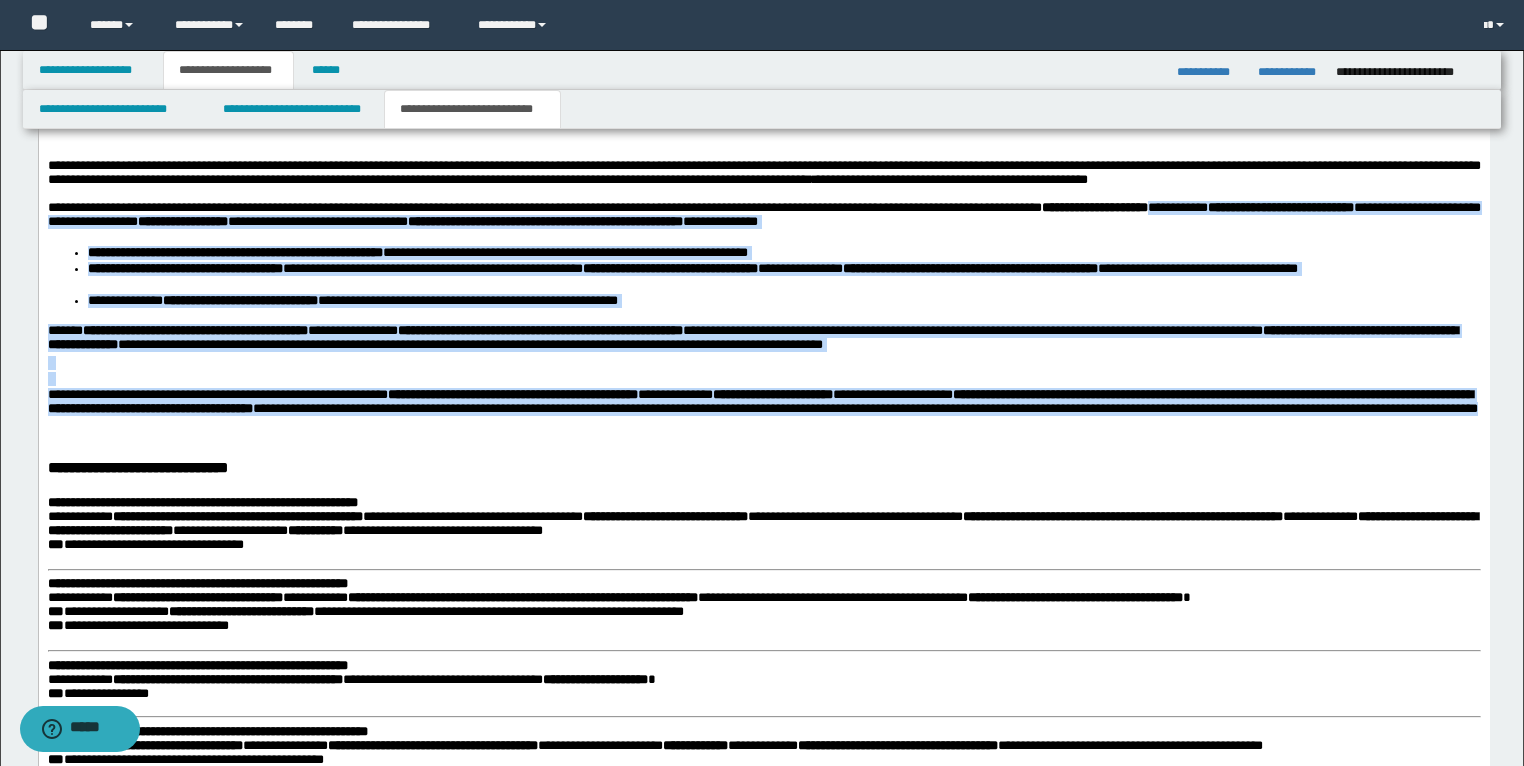 scroll, scrollTop: 1840, scrollLeft: 0, axis: vertical 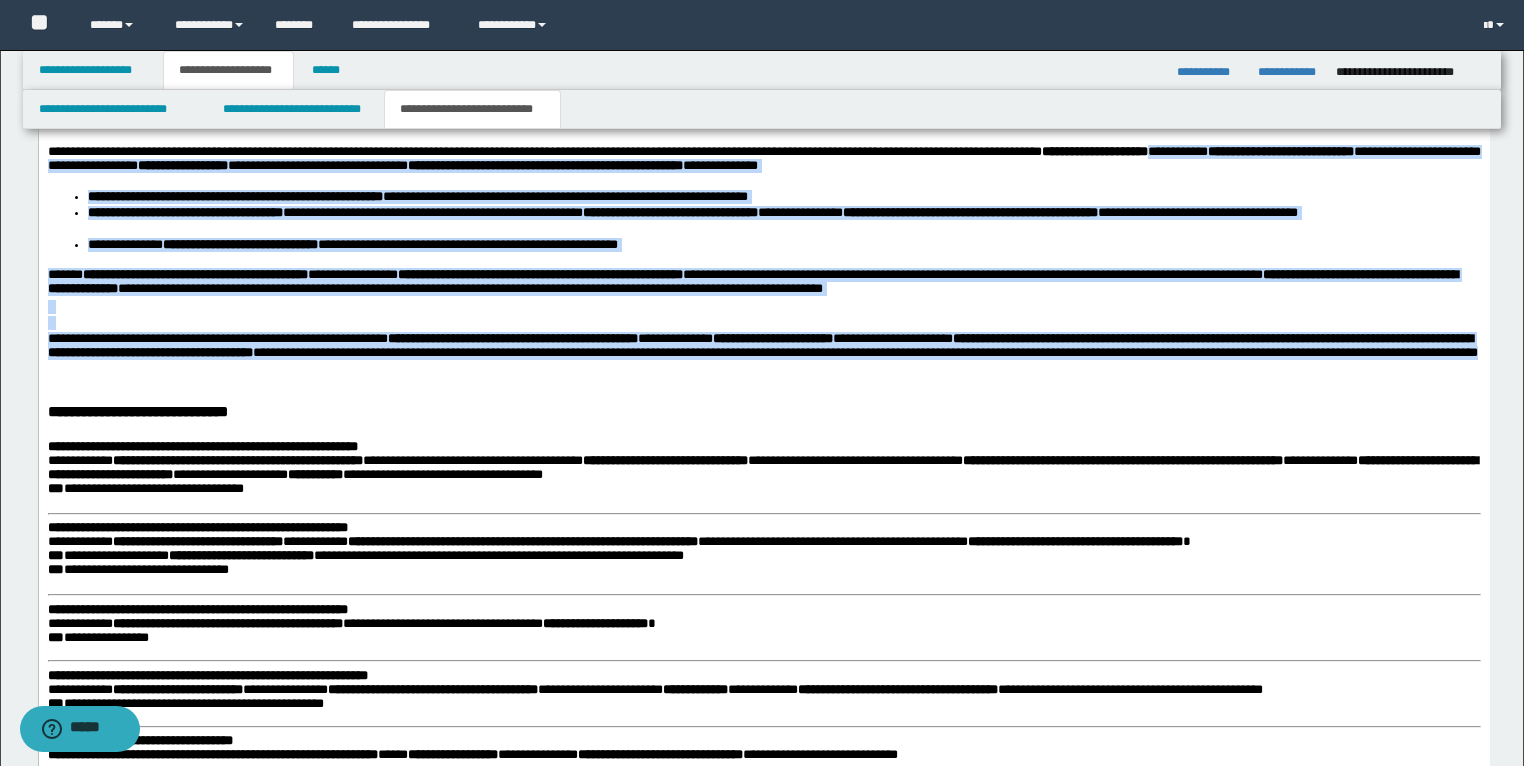 click at bounding box center (763, 308) 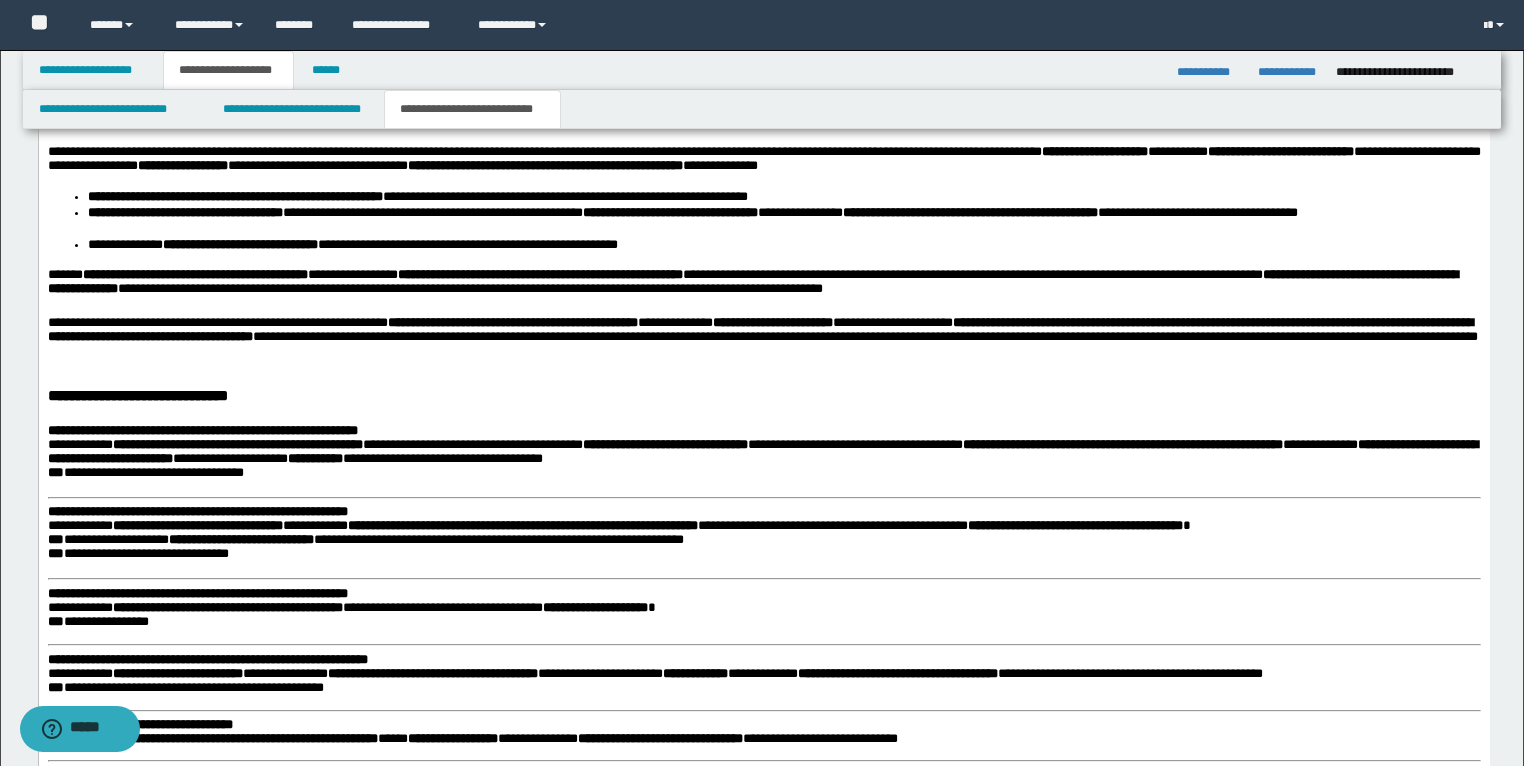 click on "**********" at bounding box center [146, 395] 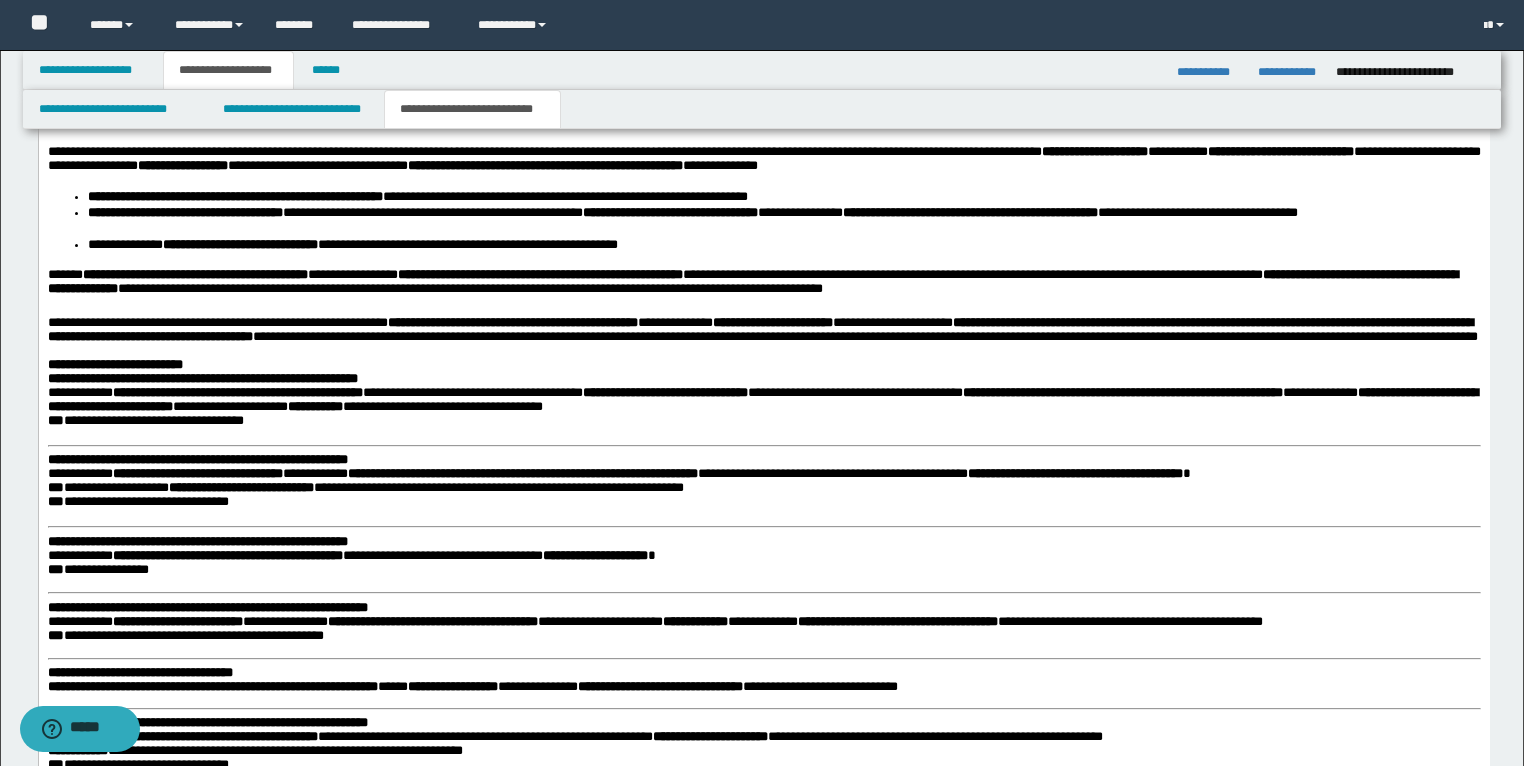 click on "**********" at bounding box center [202, 378] 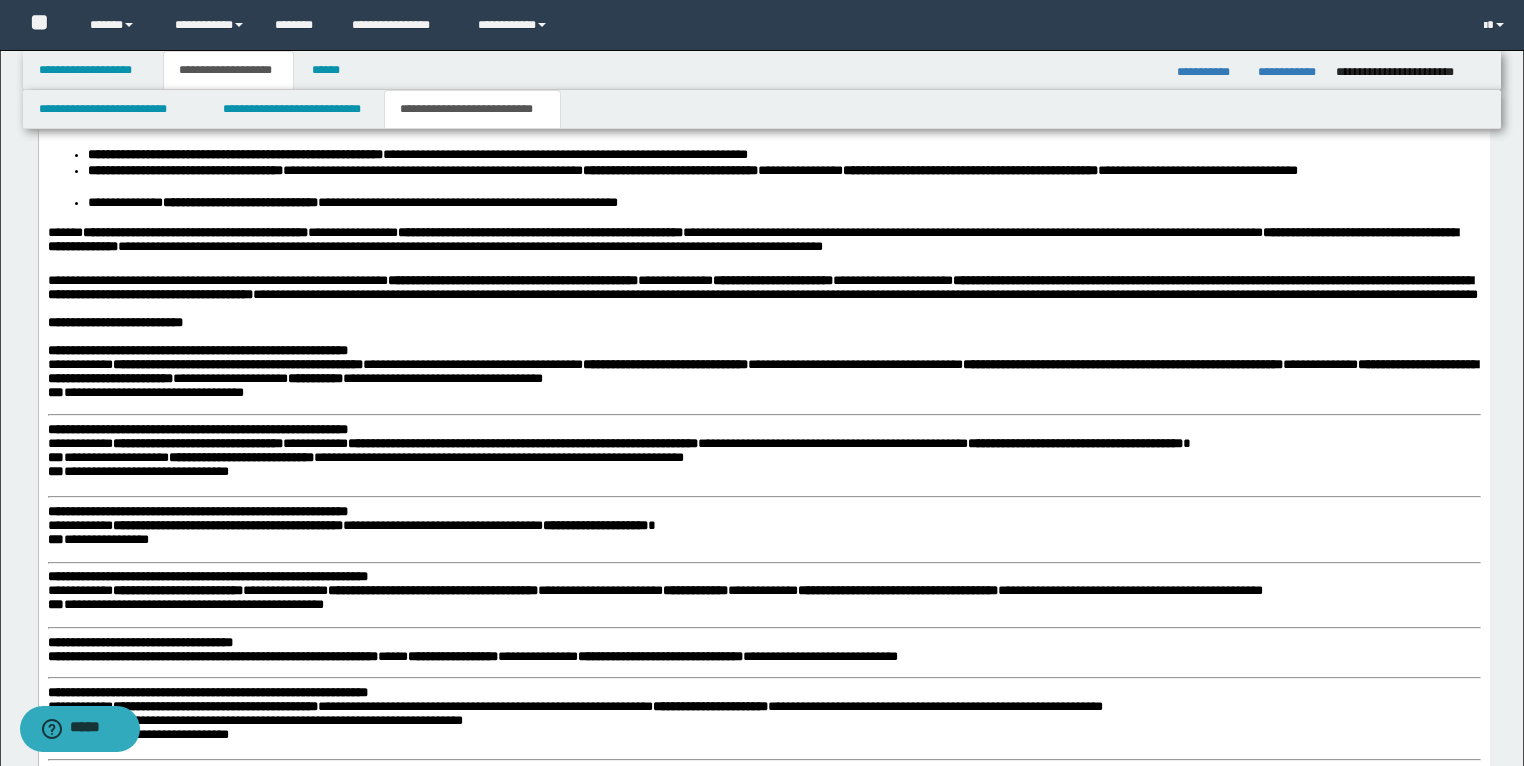 scroll, scrollTop: 1920, scrollLeft: 0, axis: vertical 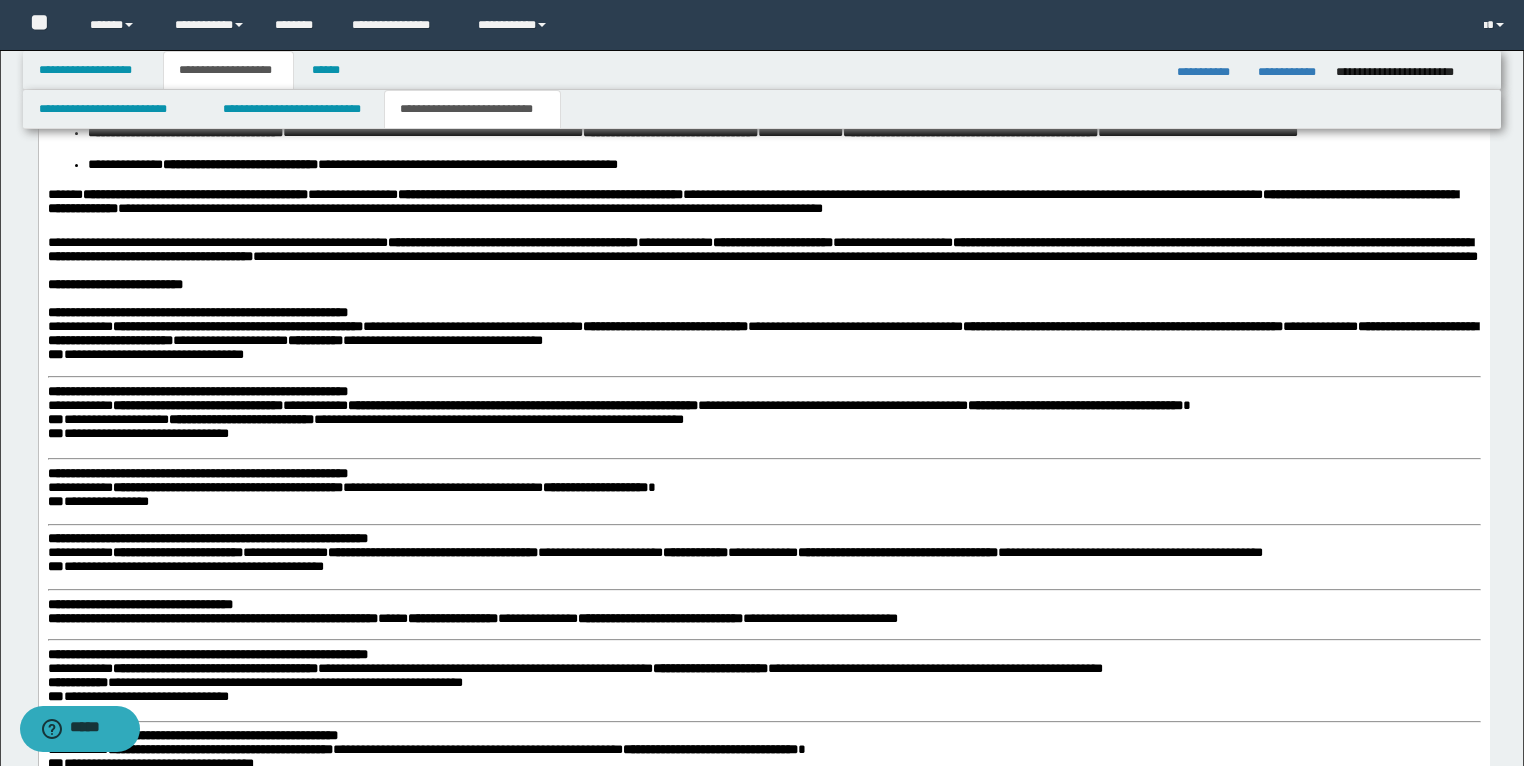 click on "**********" at bounding box center (197, 392) 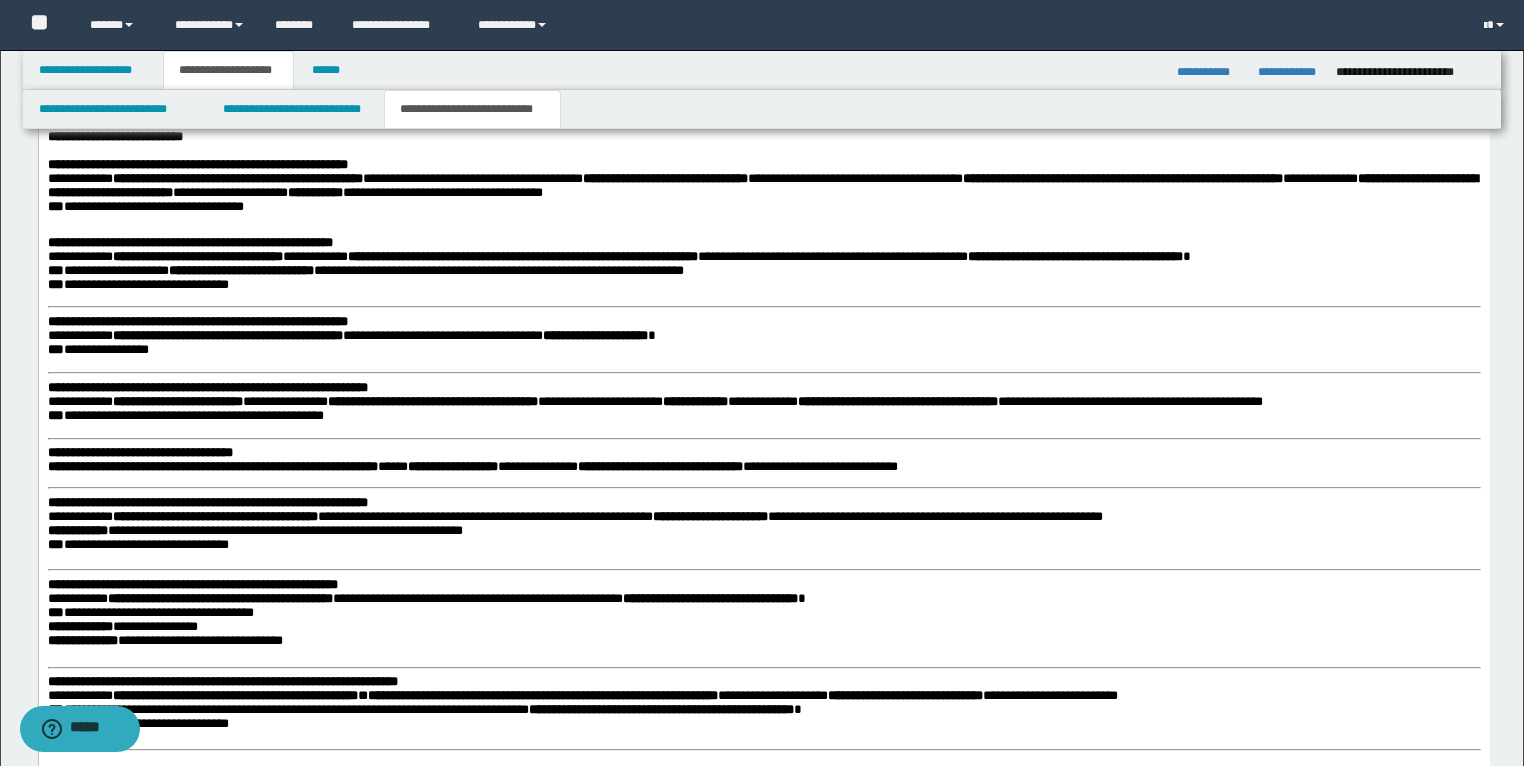 scroll, scrollTop: 2080, scrollLeft: 0, axis: vertical 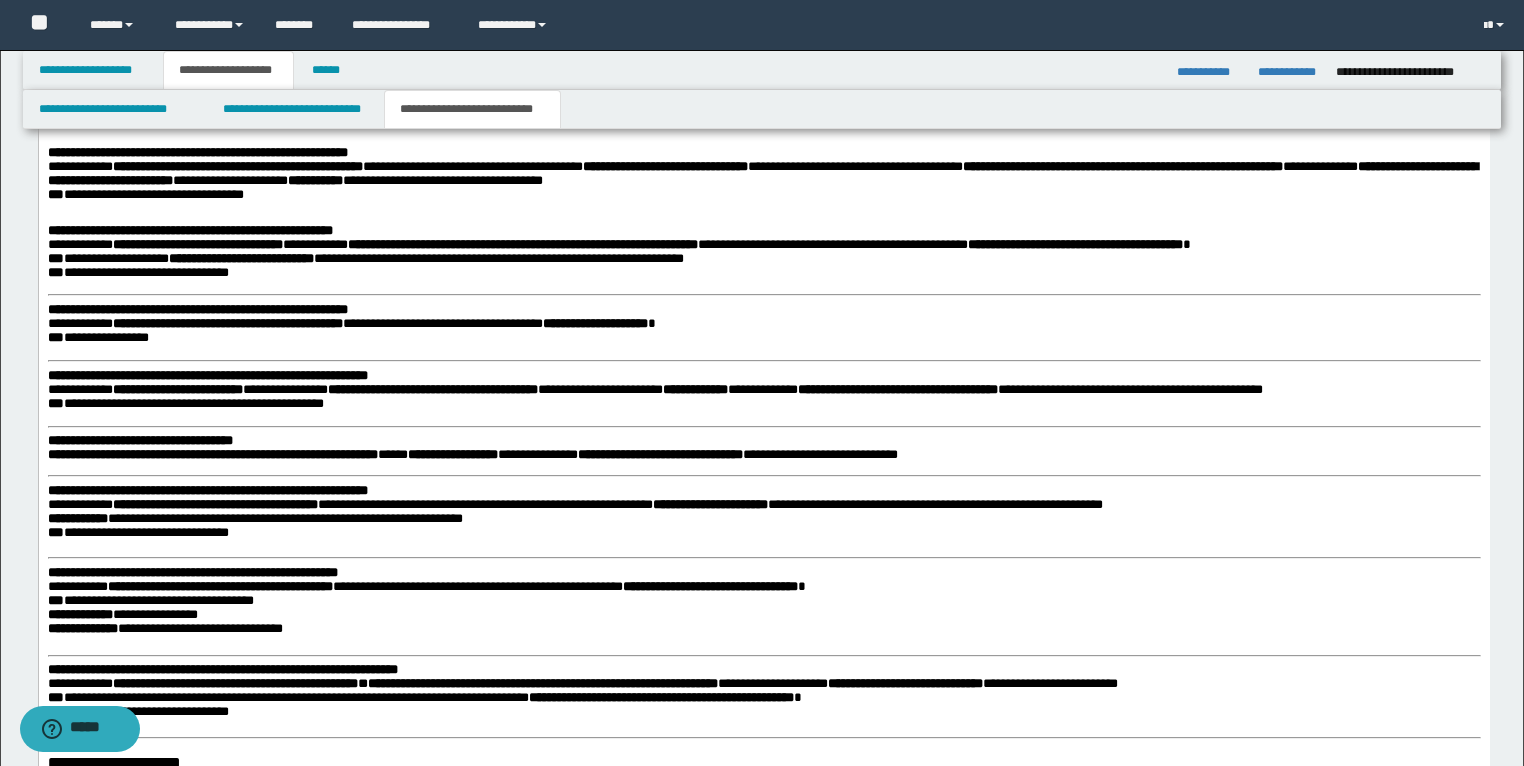click on "**********" at bounding box center (197, 310) 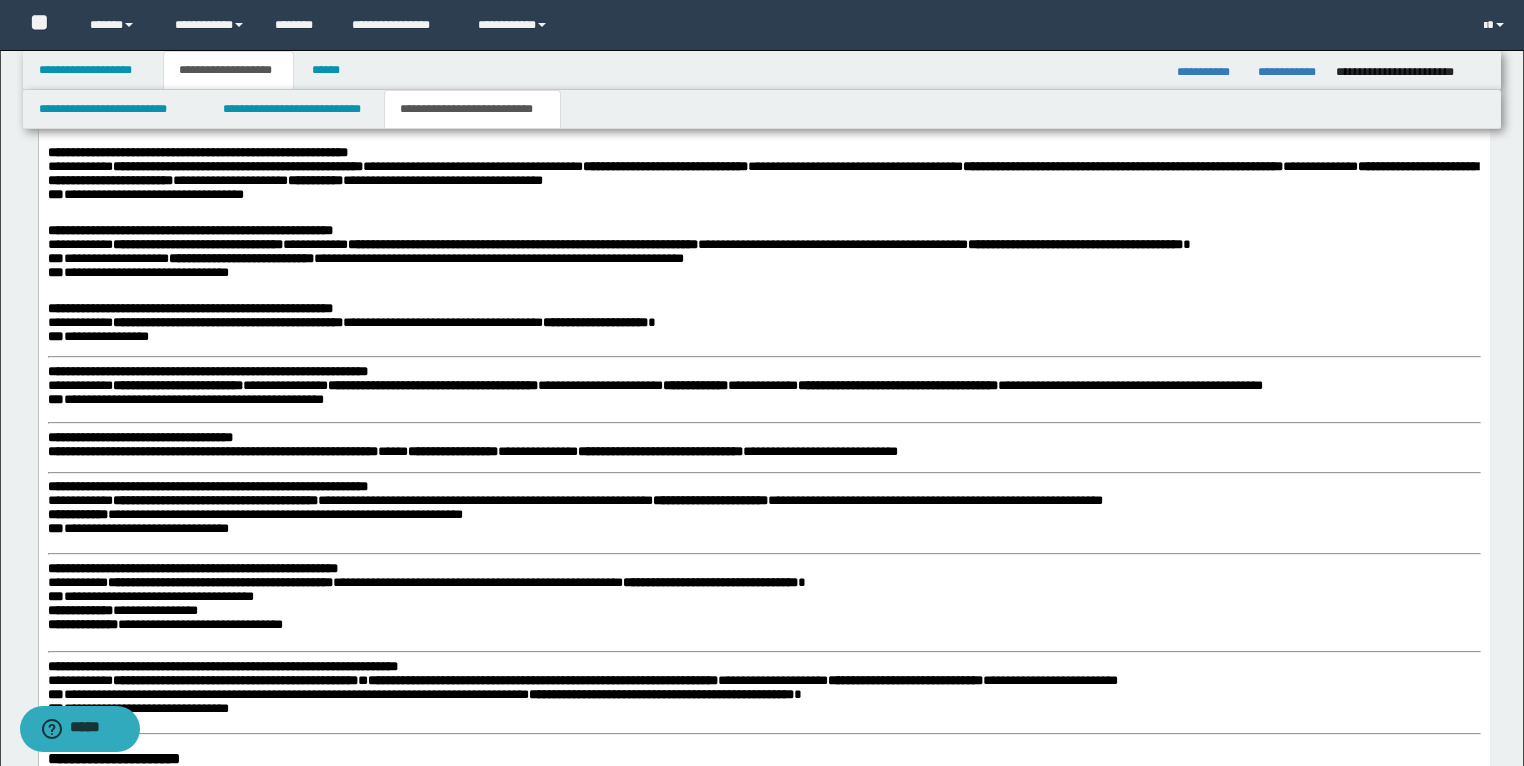 click on "**********" at bounding box center (207, 372) 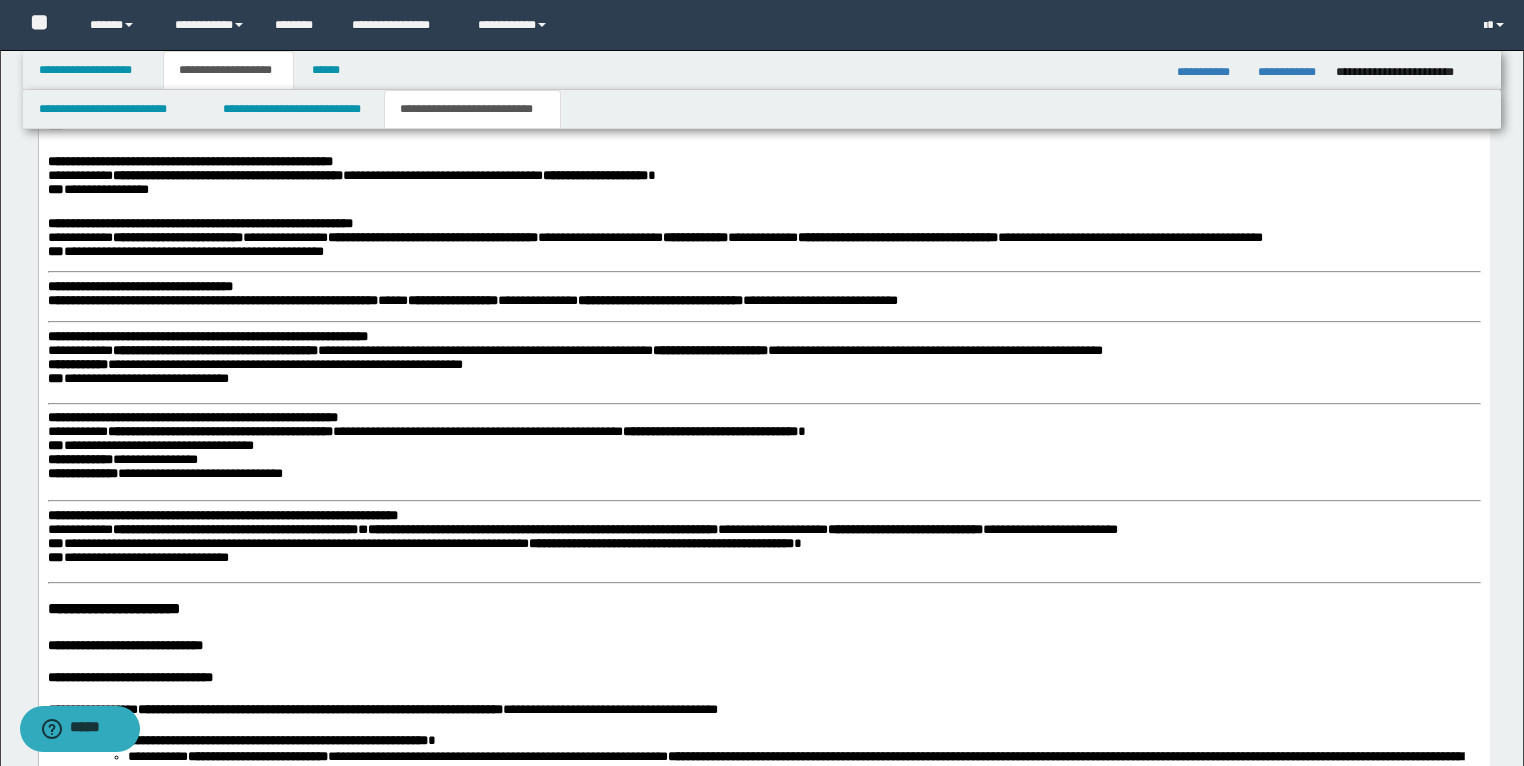 scroll, scrollTop: 2240, scrollLeft: 0, axis: vertical 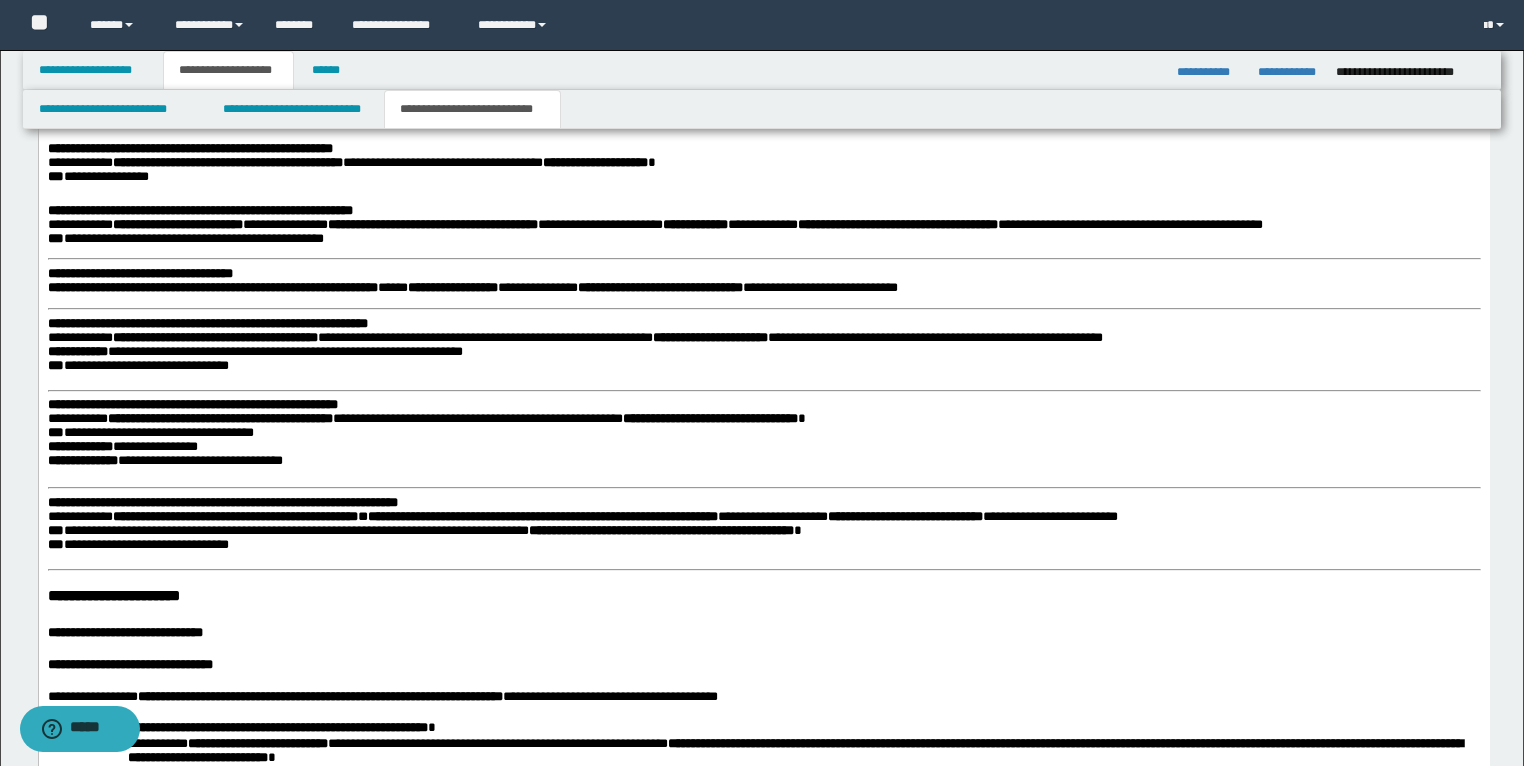 click on "**********" at bounding box center [139, 274] 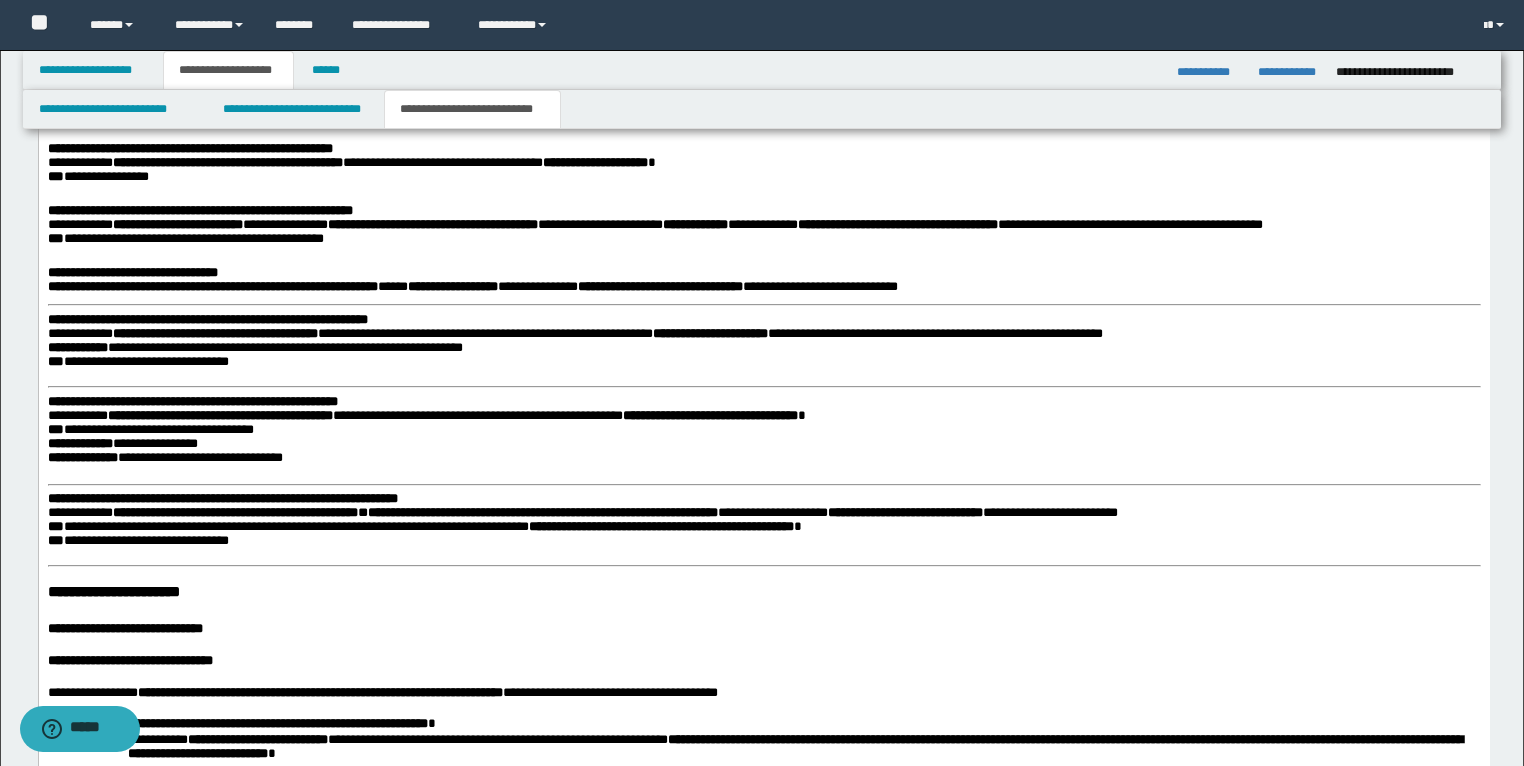 click on "**********" at bounding box center (207, 320) 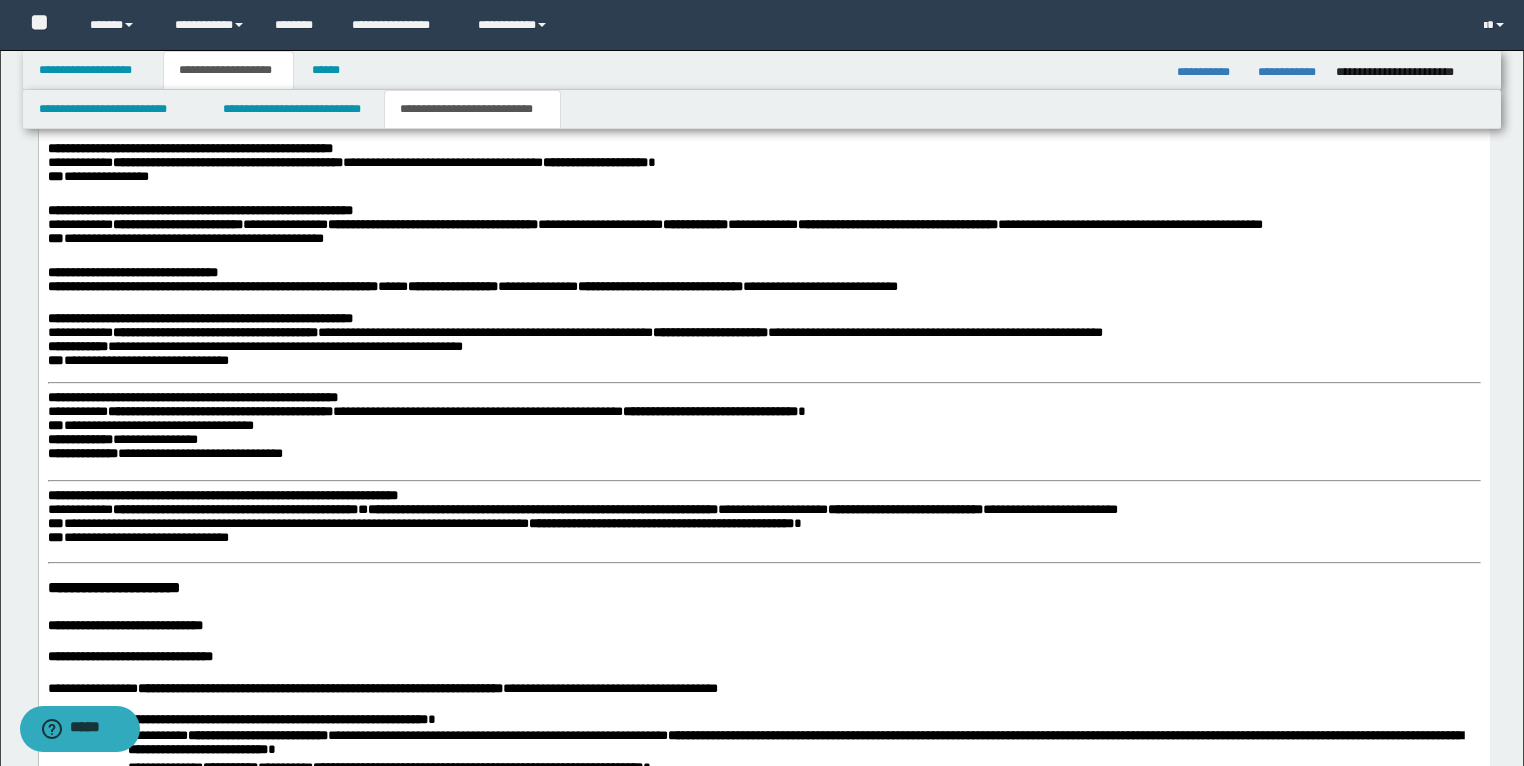 click on "**********" at bounding box center [192, 398] 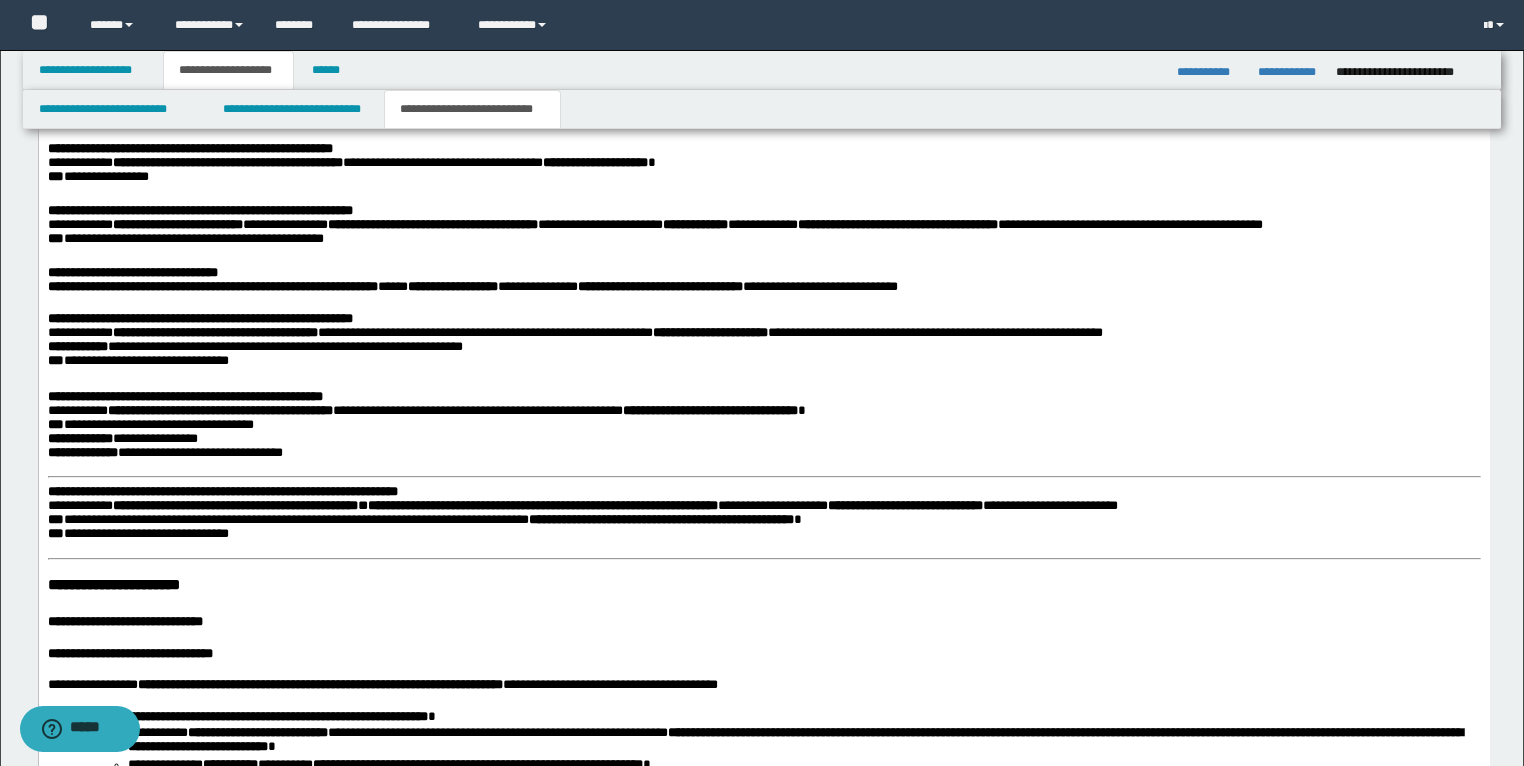 click on "**********" at bounding box center (222, 492) 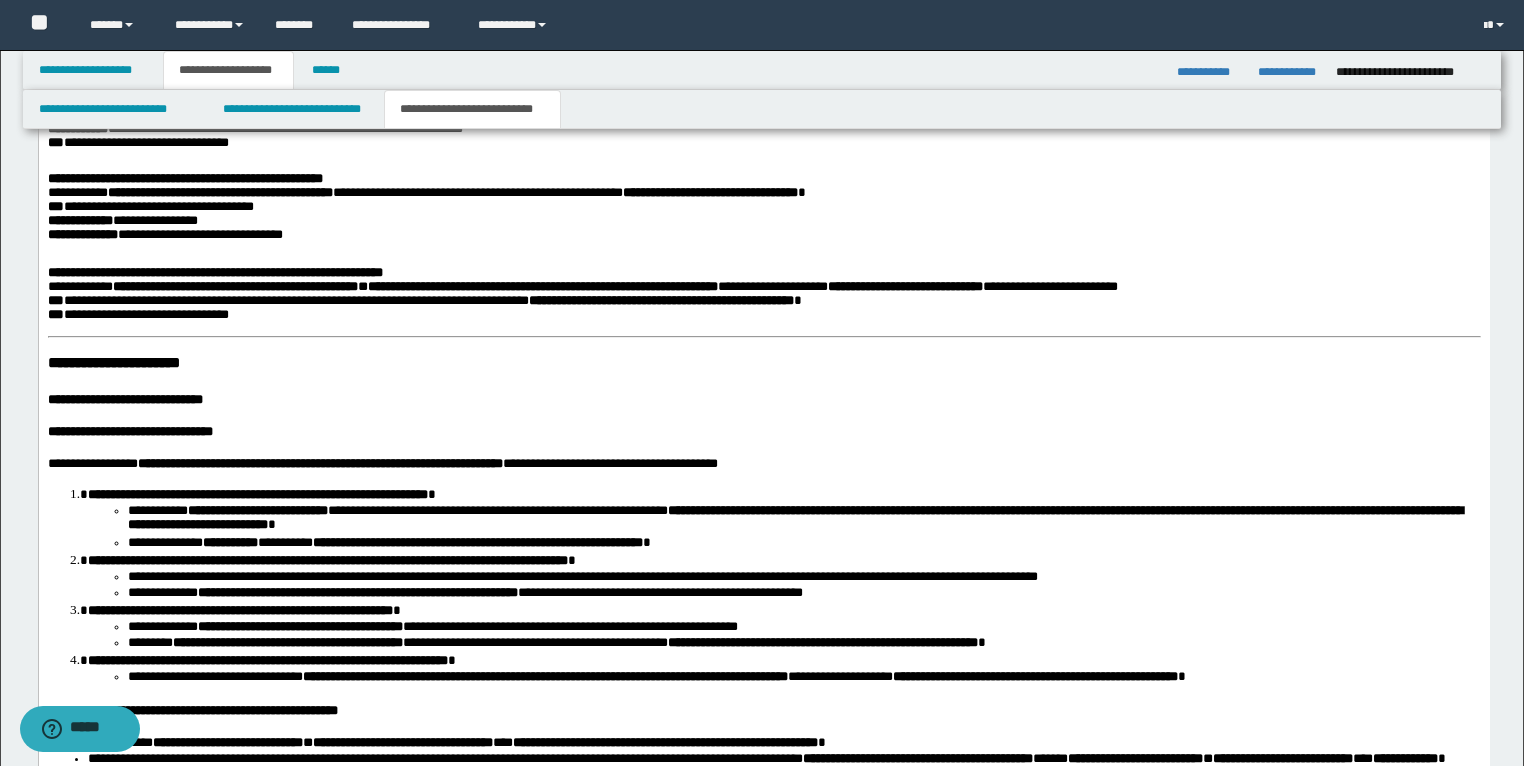 scroll, scrollTop: 2480, scrollLeft: 0, axis: vertical 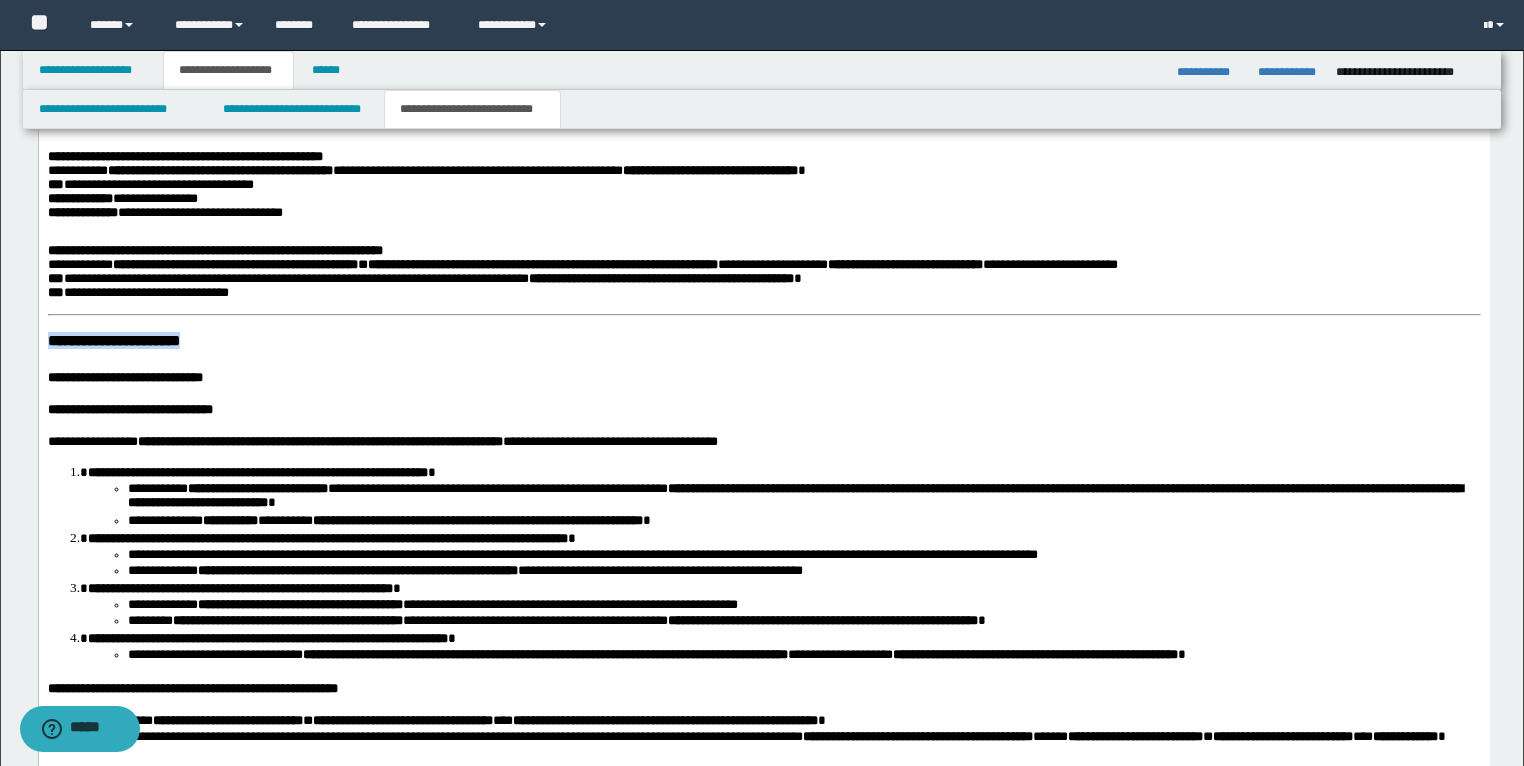 drag, startPoint x: 215, startPoint y: 408, endPoint x: 39, endPoint y: 407, distance: 176.00284 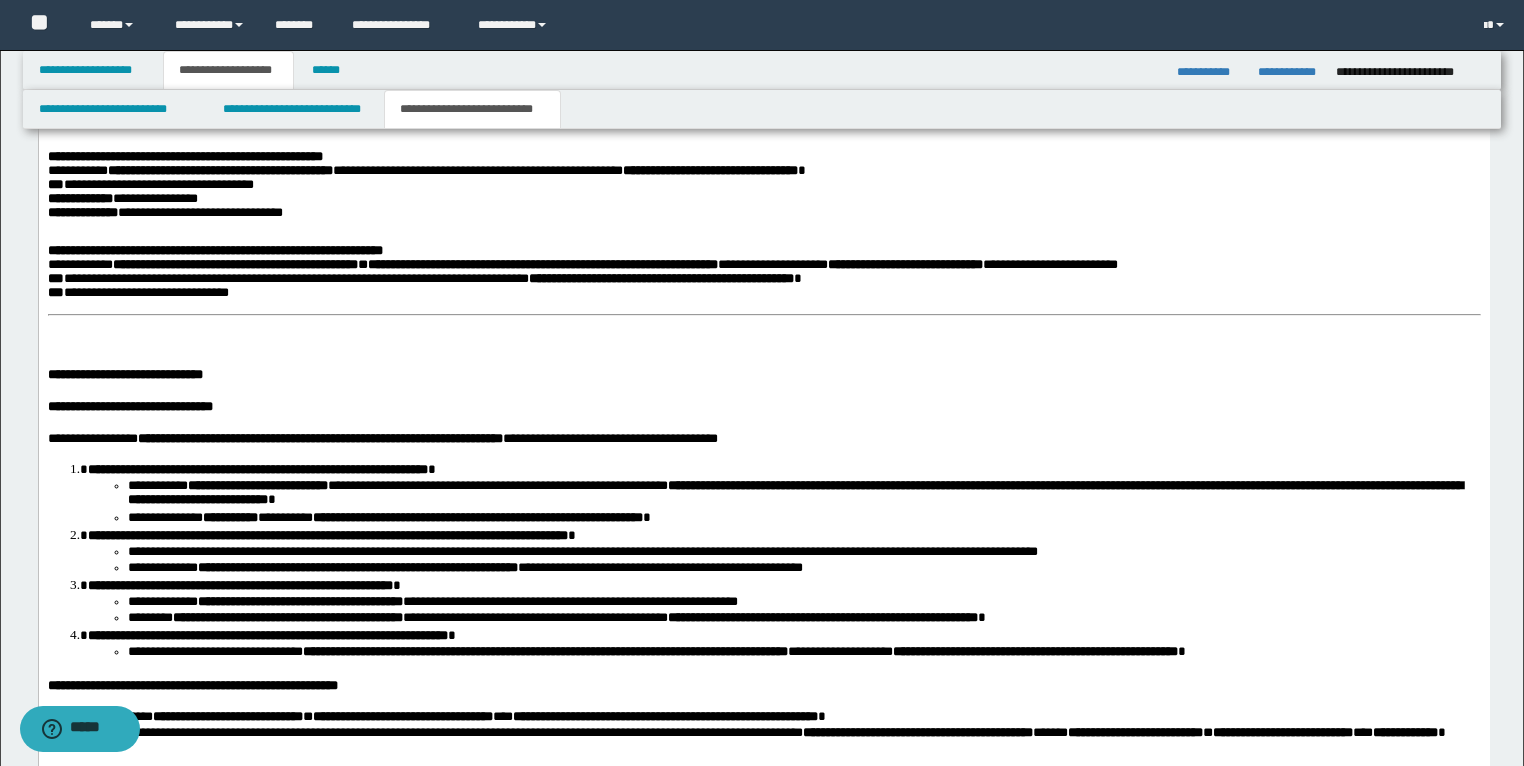 click on "**********" at bounding box center (763, 593) 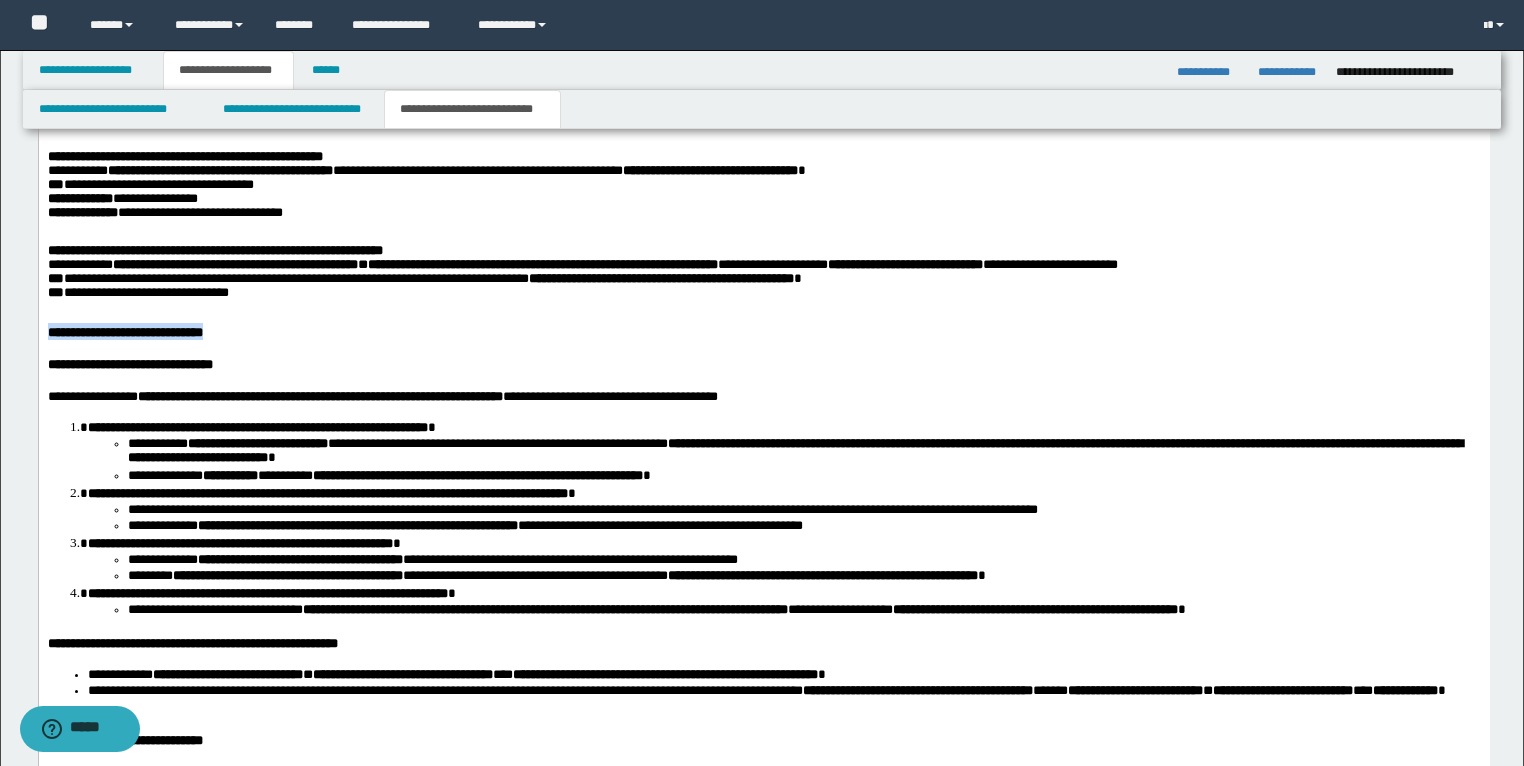 drag, startPoint x: 296, startPoint y: 391, endPoint x: 40, endPoint y: 389, distance: 256.0078 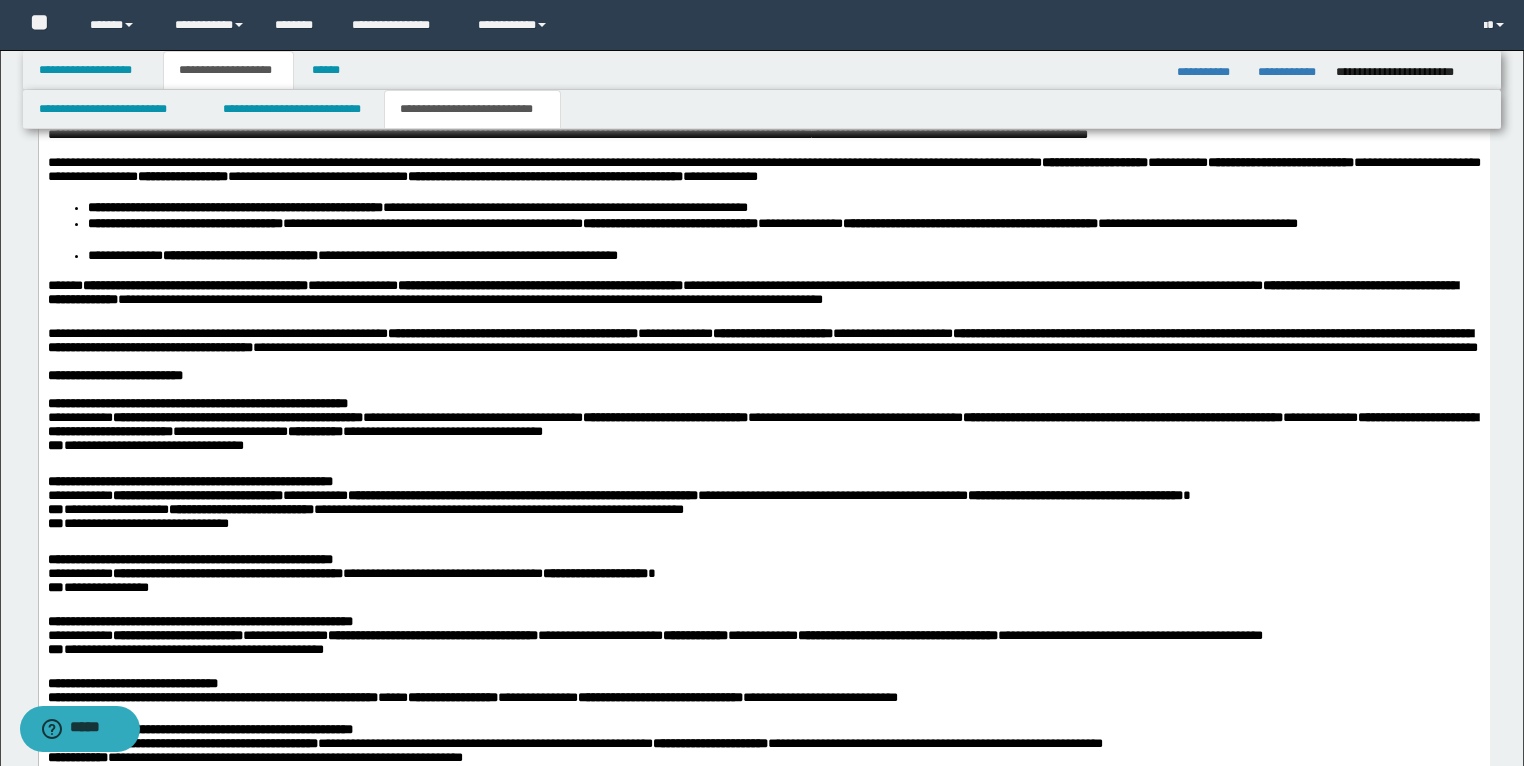 scroll, scrollTop: 1600, scrollLeft: 0, axis: vertical 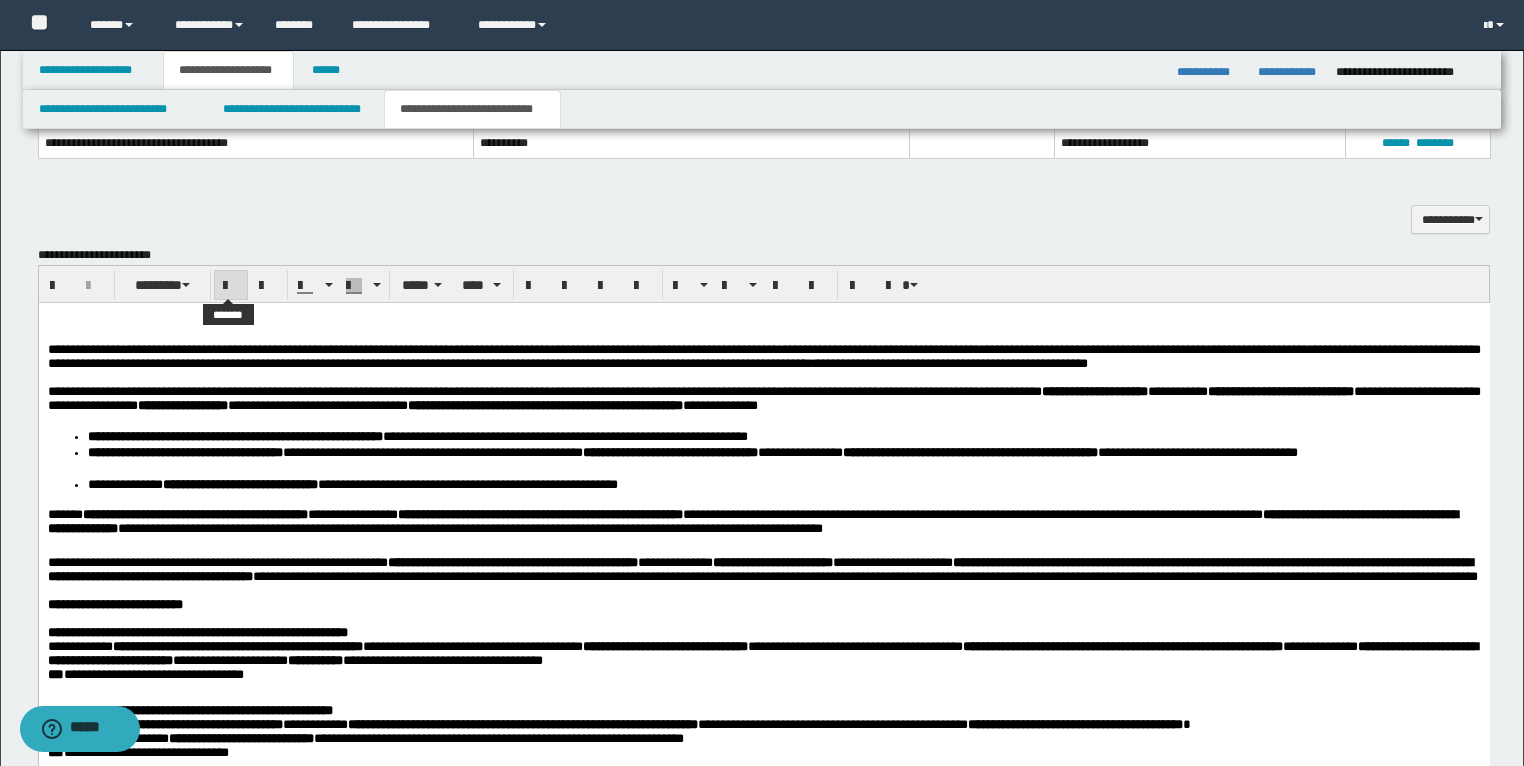 click at bounding box center [231, 286] 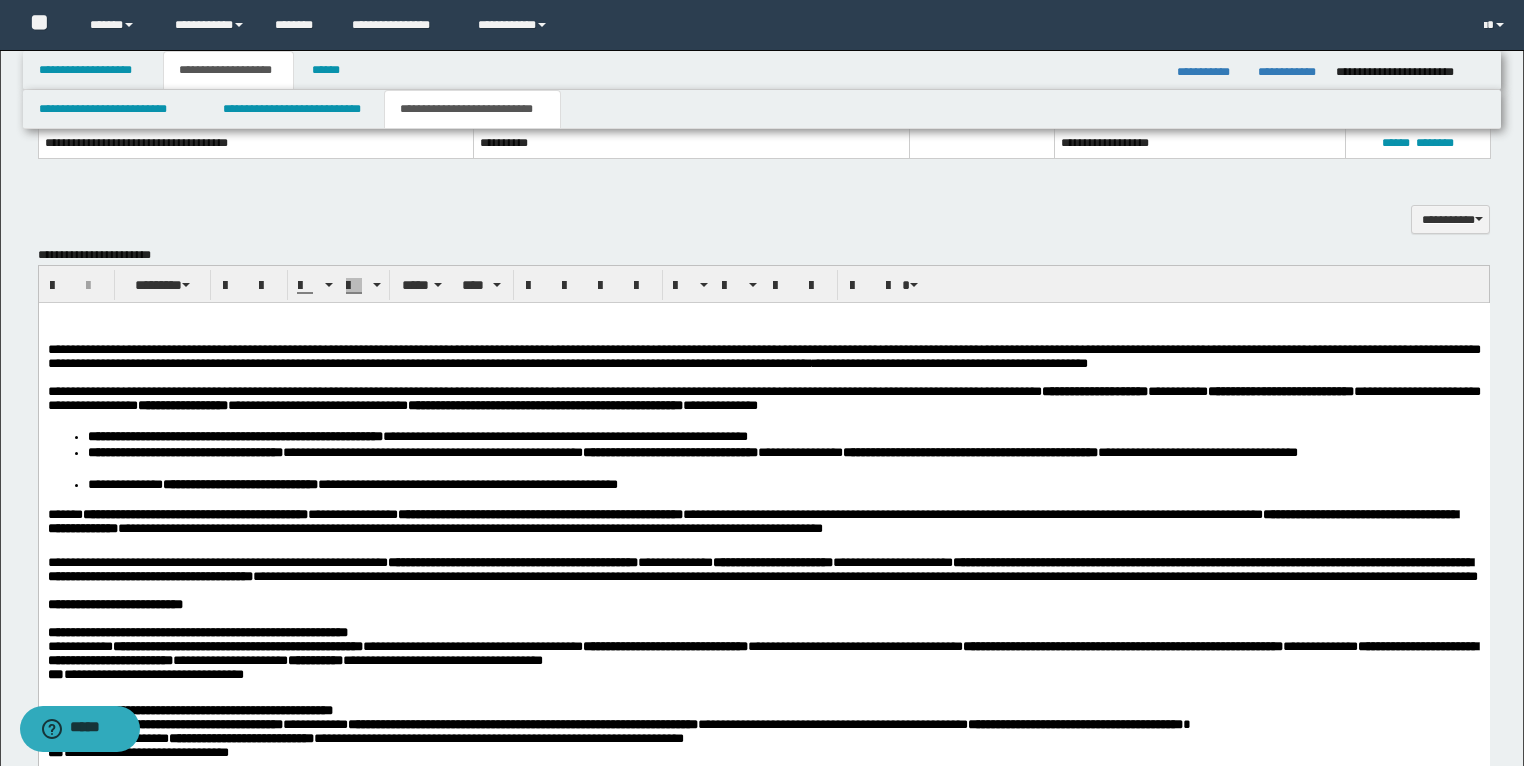 click on "**********" at bounding box center [763, 1451] 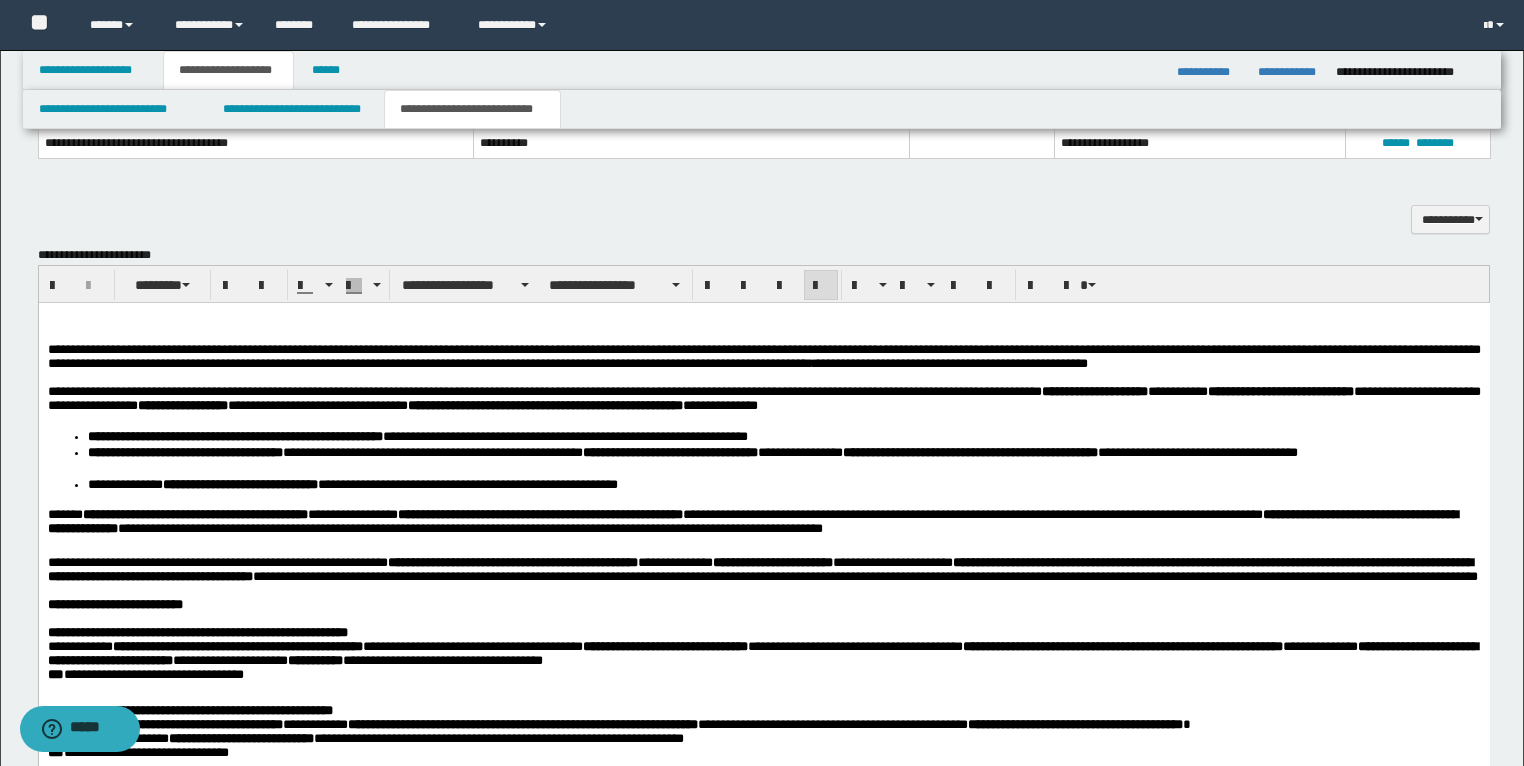 click at bounding box center [763, 335] 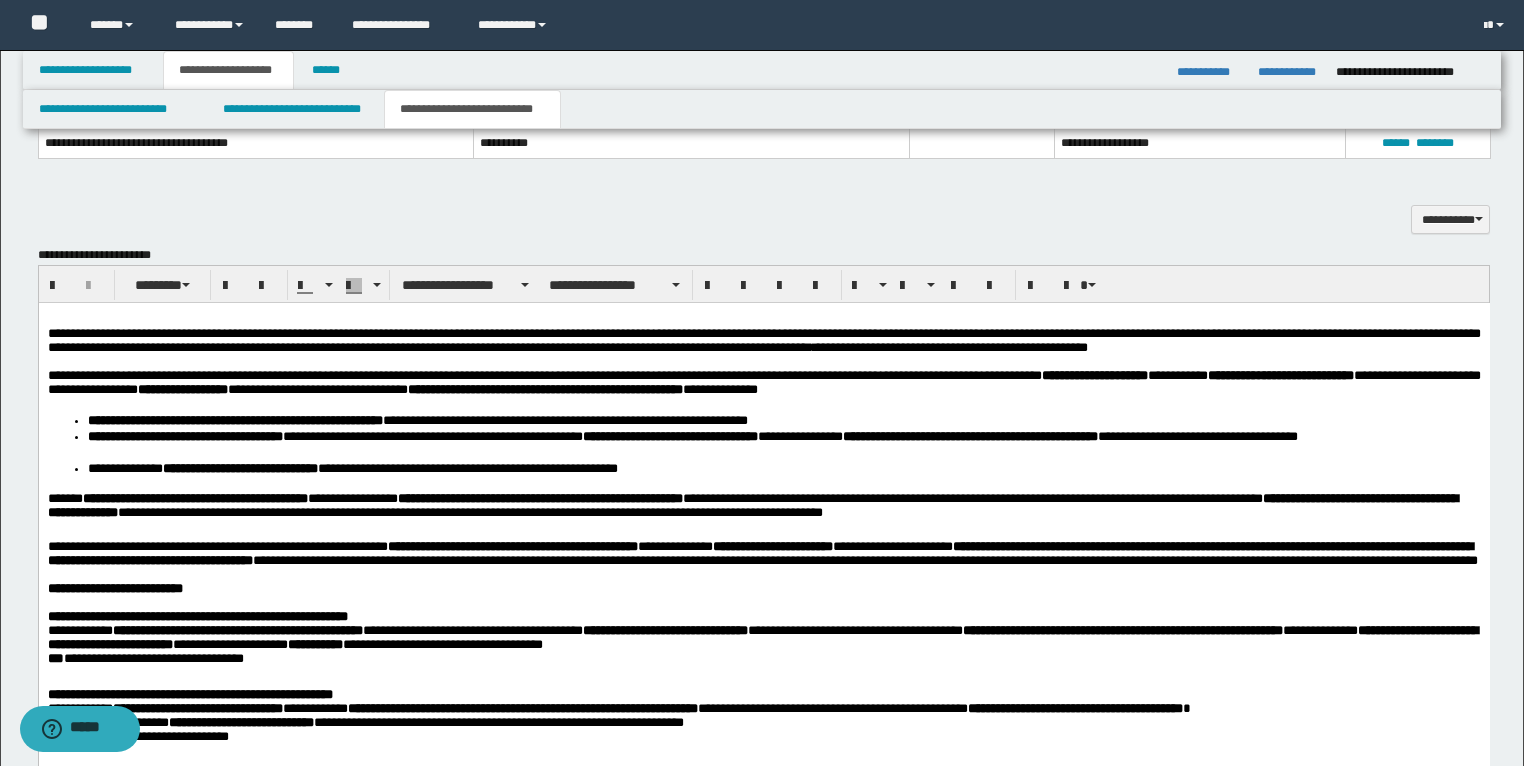 click on "**********" at bounding box center [763, 340] 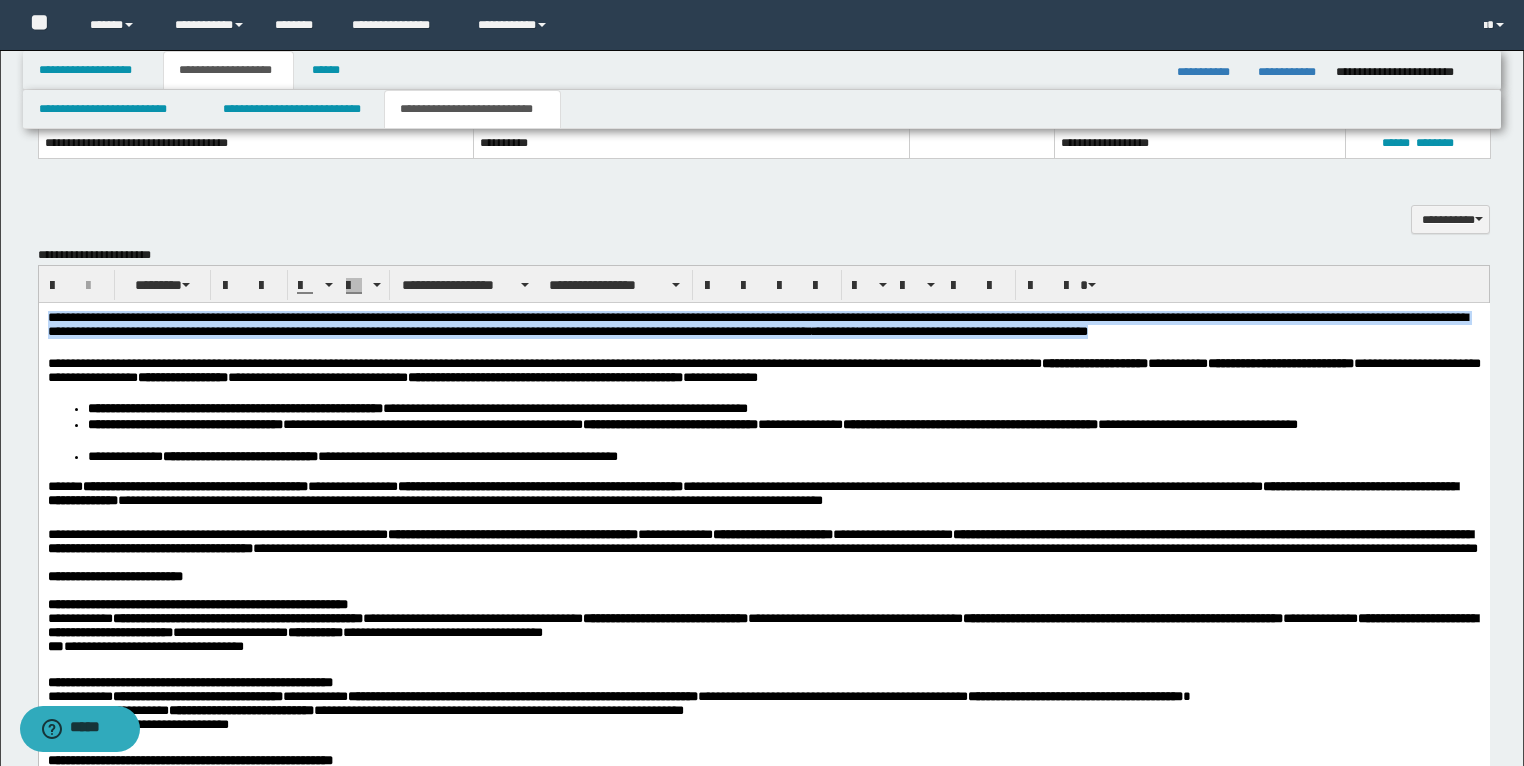 drag, startPoint x: 1295, startPoint y: 332, endPoint x: 10, endPoint y: 303, distance: 1285.3271 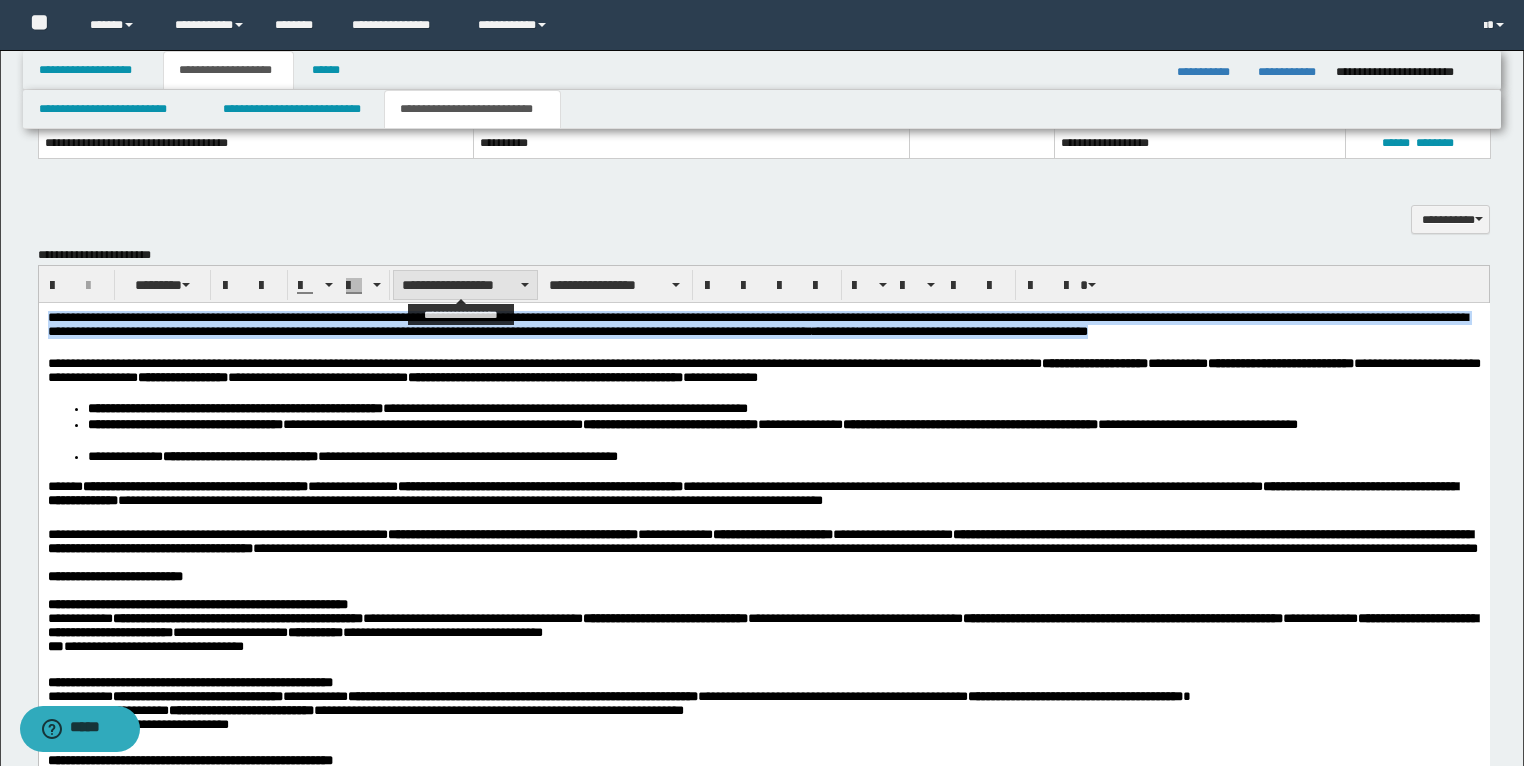 click on "**********" at bounding box center [465, 285] 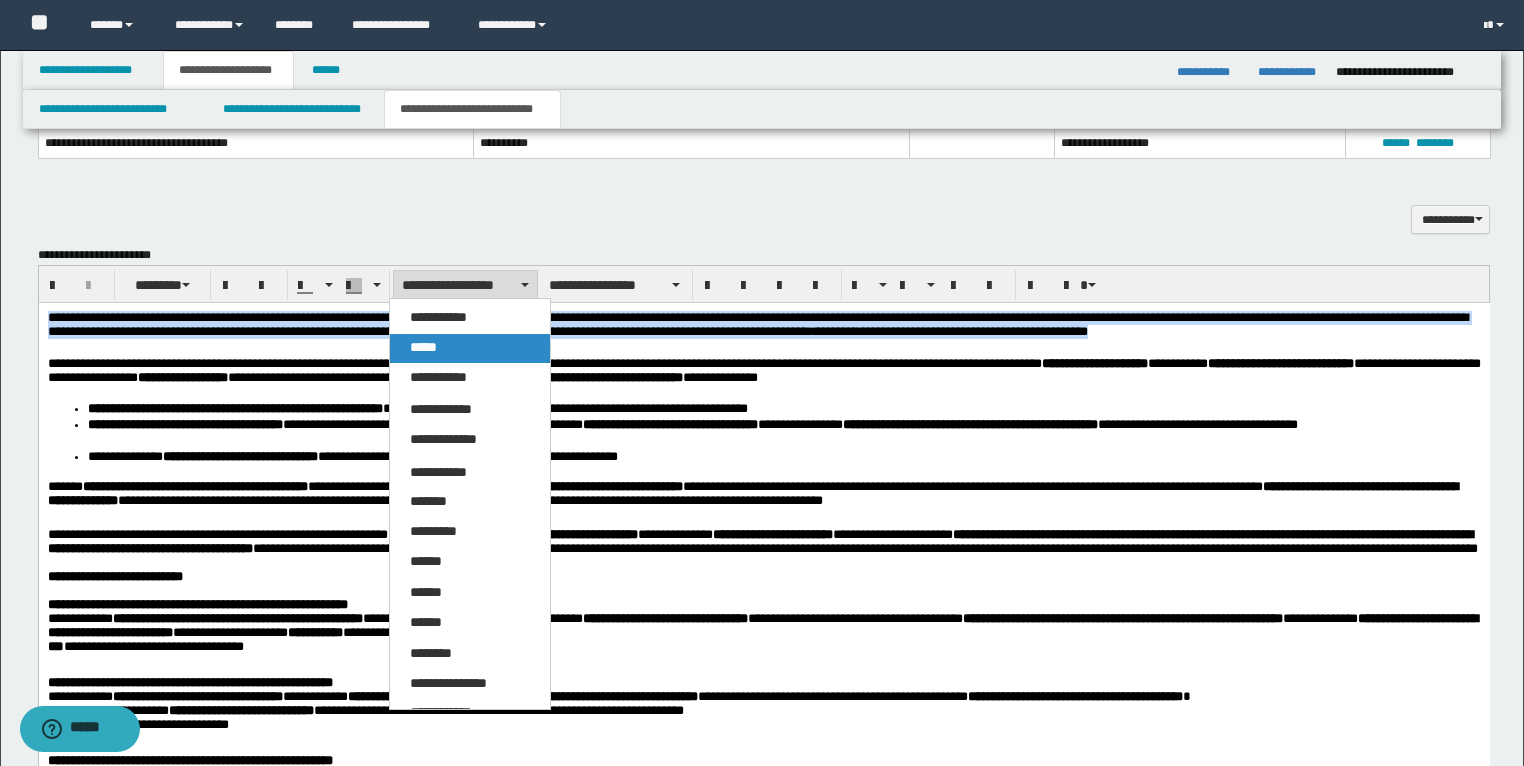 click on "*****" at bounding box center [423, 347] 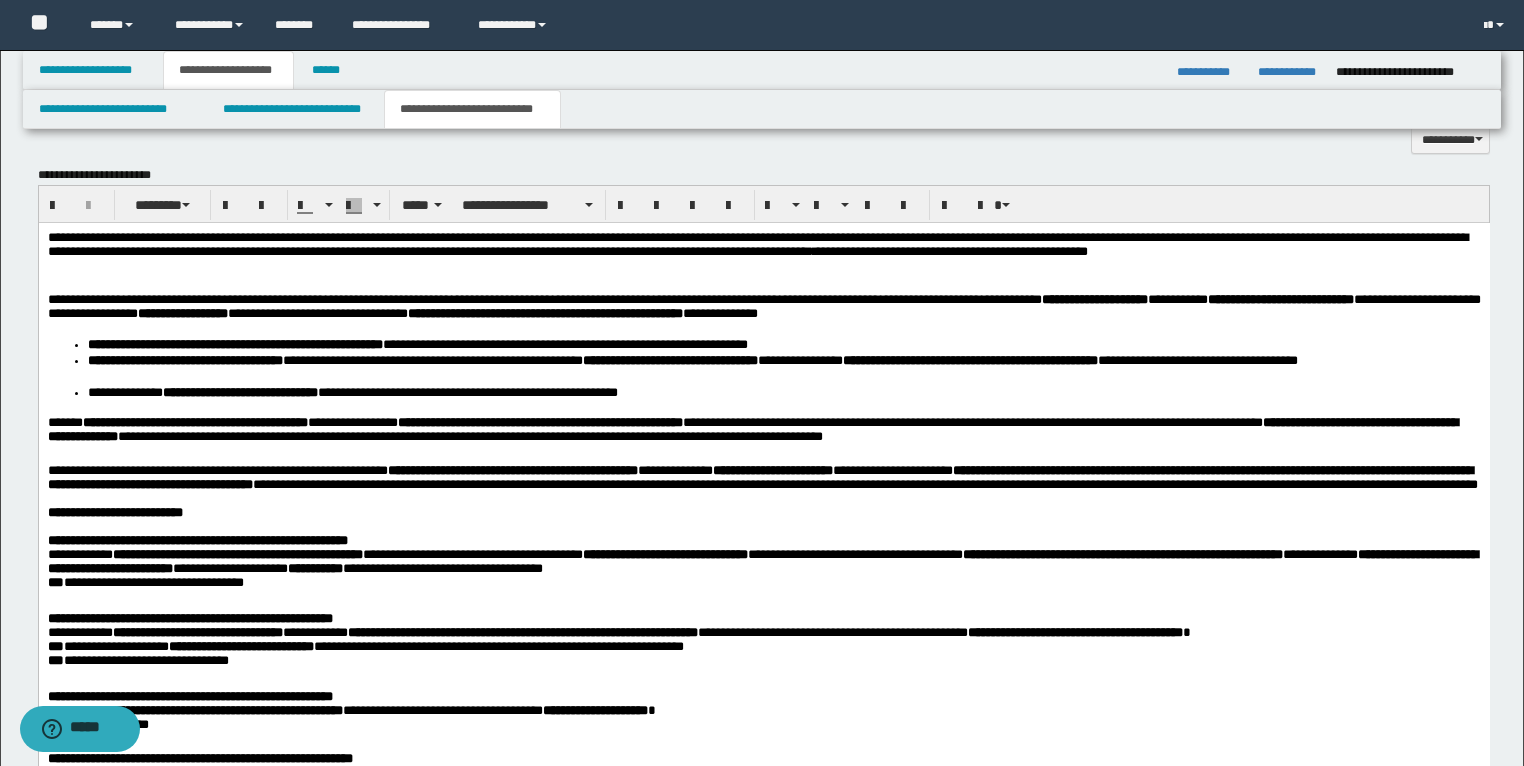 scroll, scrollTop: 1760, scrollLeft: 0, axis: vertical 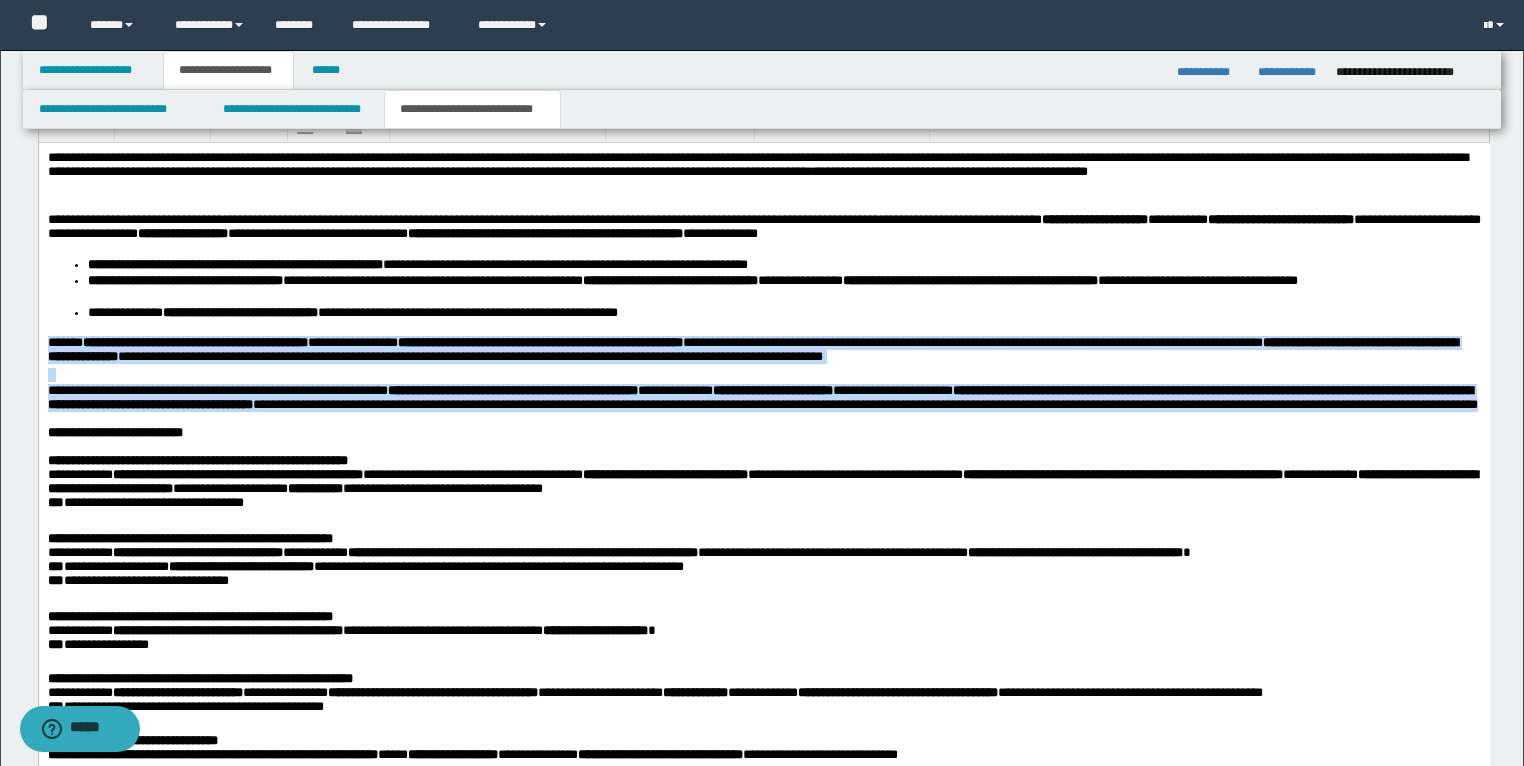 drag, startPoint x: 759, startPoint y: 419, endPoint x: 45, endPoint y: 353, distance: 717.04395 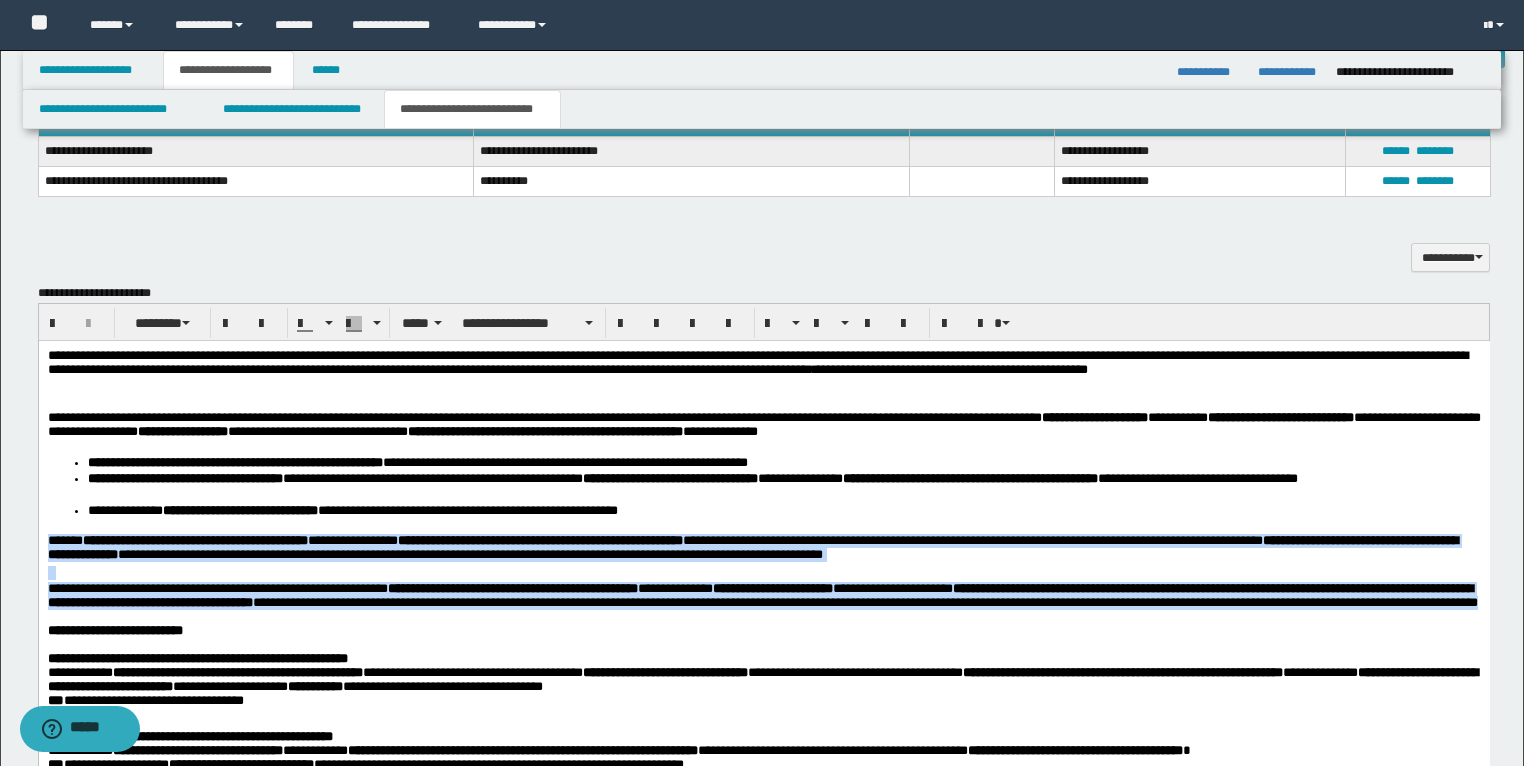 scroll, scrollTop: 1520, scrollLeft: 0, axis: vertical 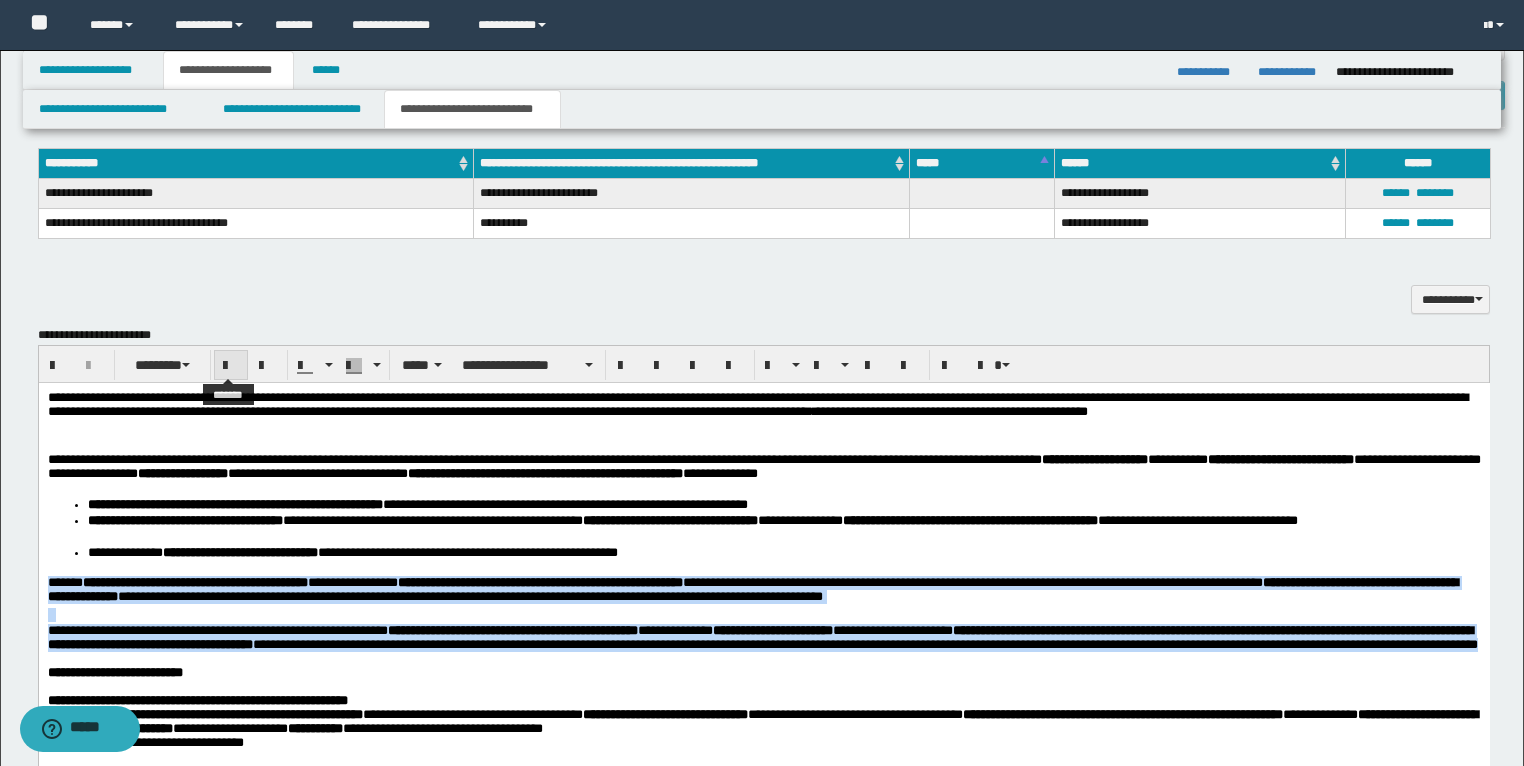click at bounding box center [231, 366] 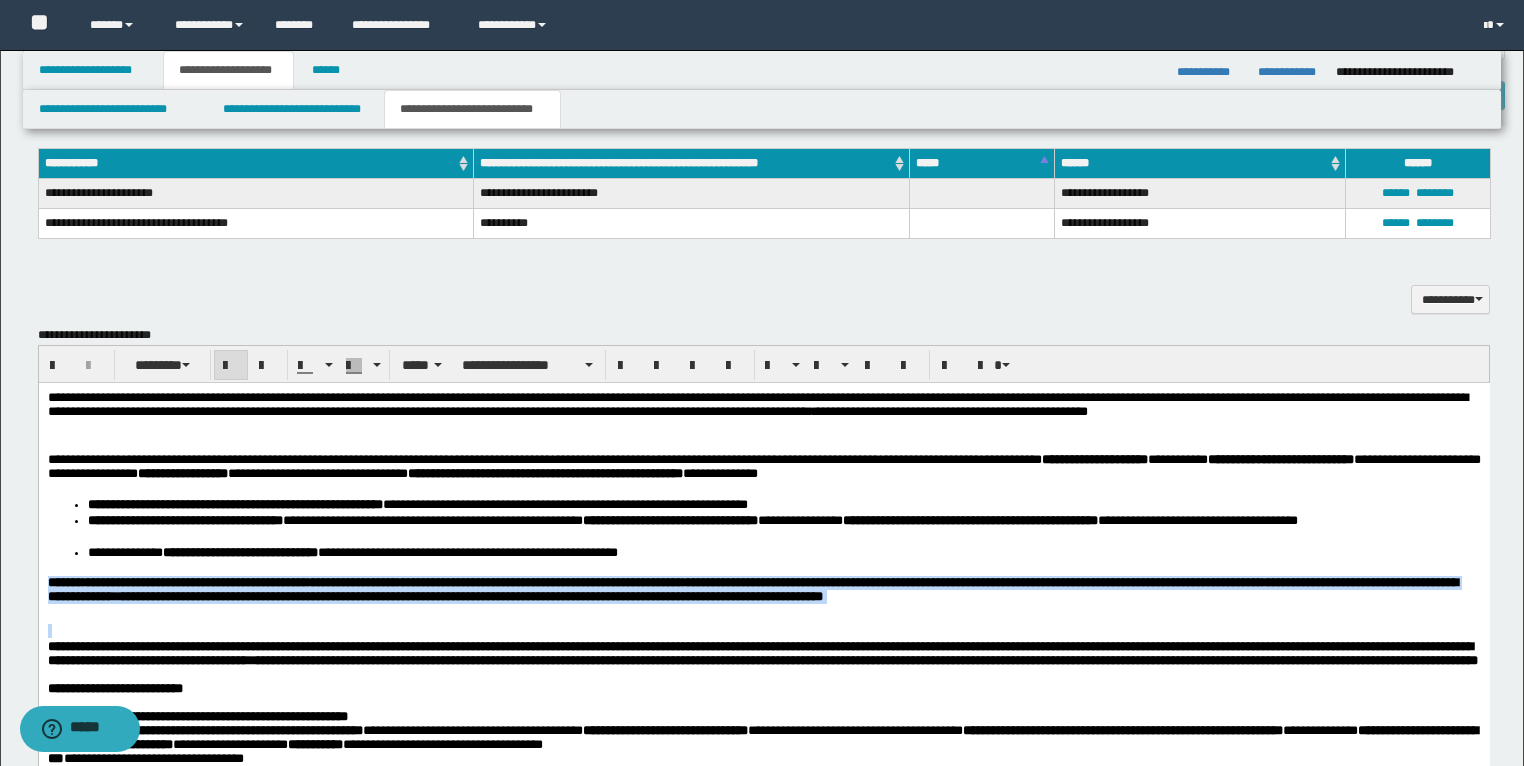 click at bounding box center [231, 366] 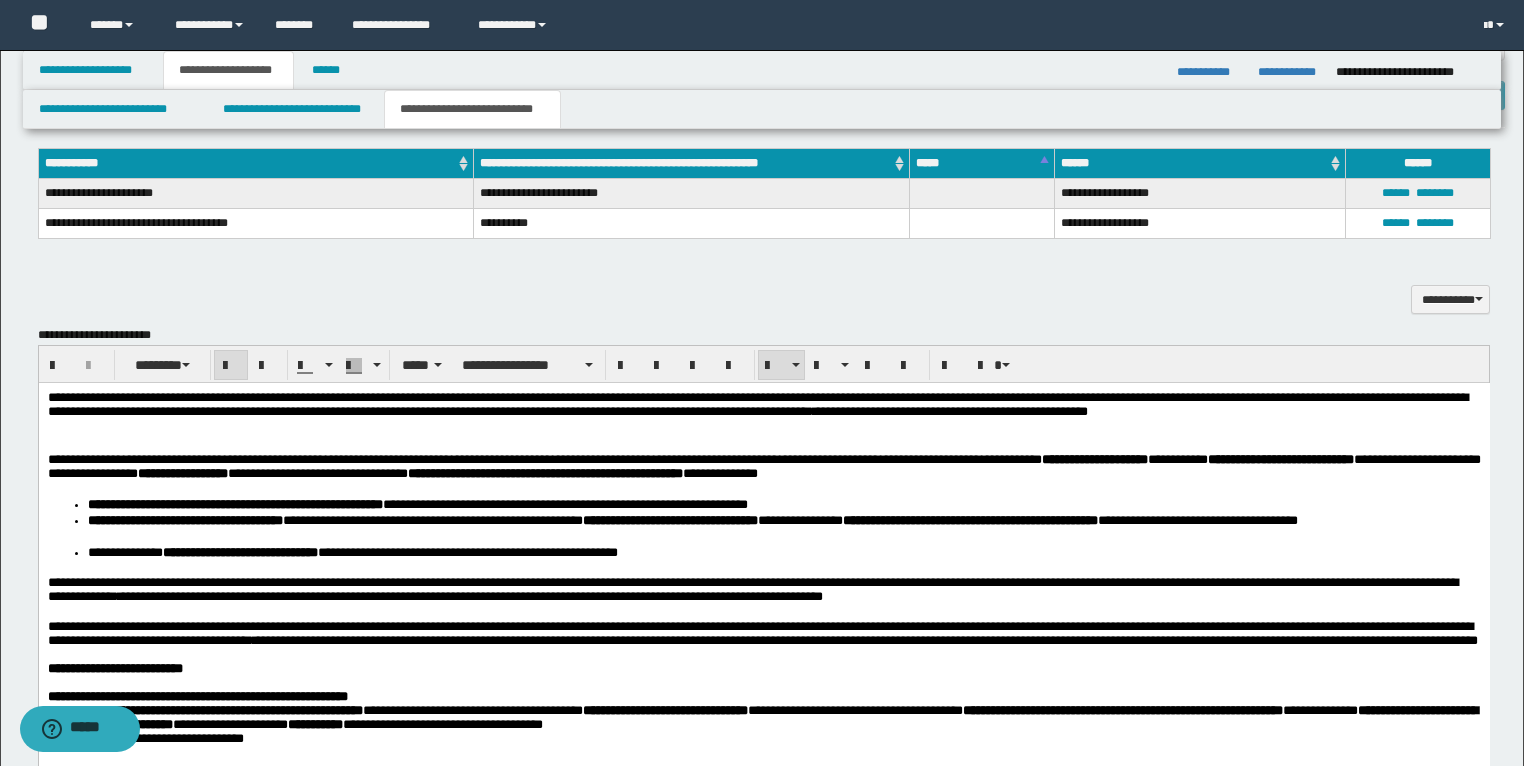 click on "**********" at bounding box center (234, 504) 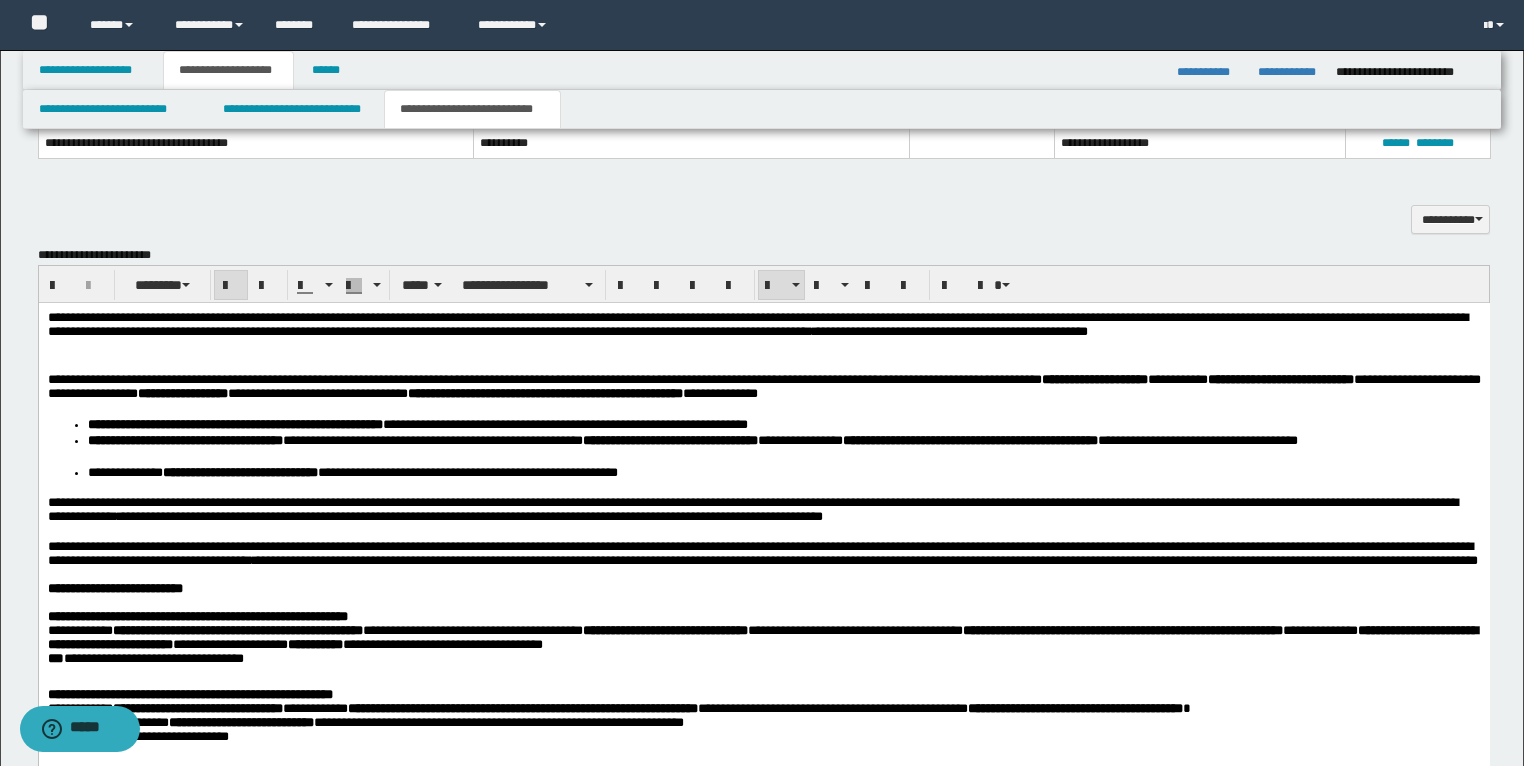 click on "**********" at bounding box center (1280, 379) 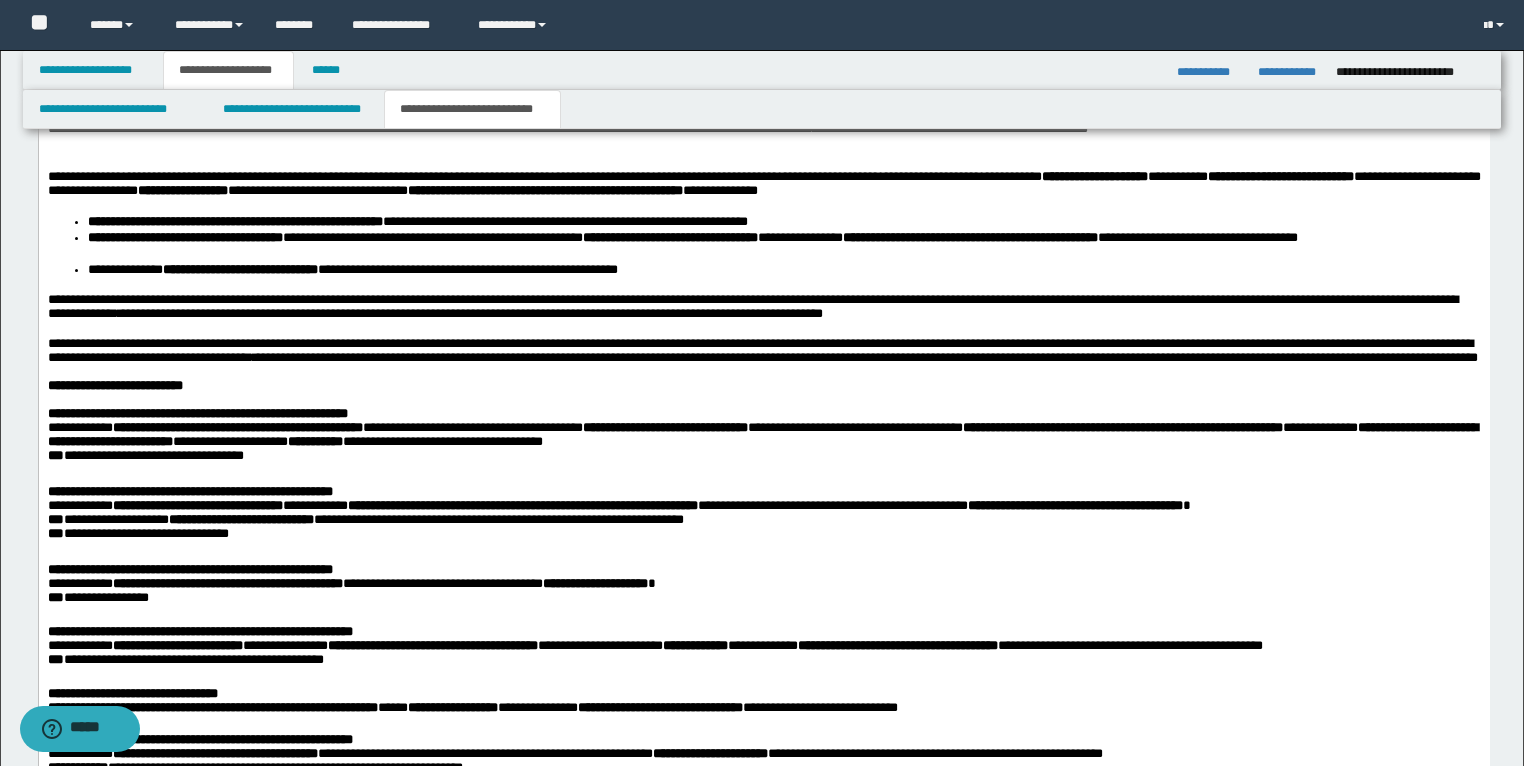 scroll, scrollTop: 1840, scrollLeft: 0, axis: vertical 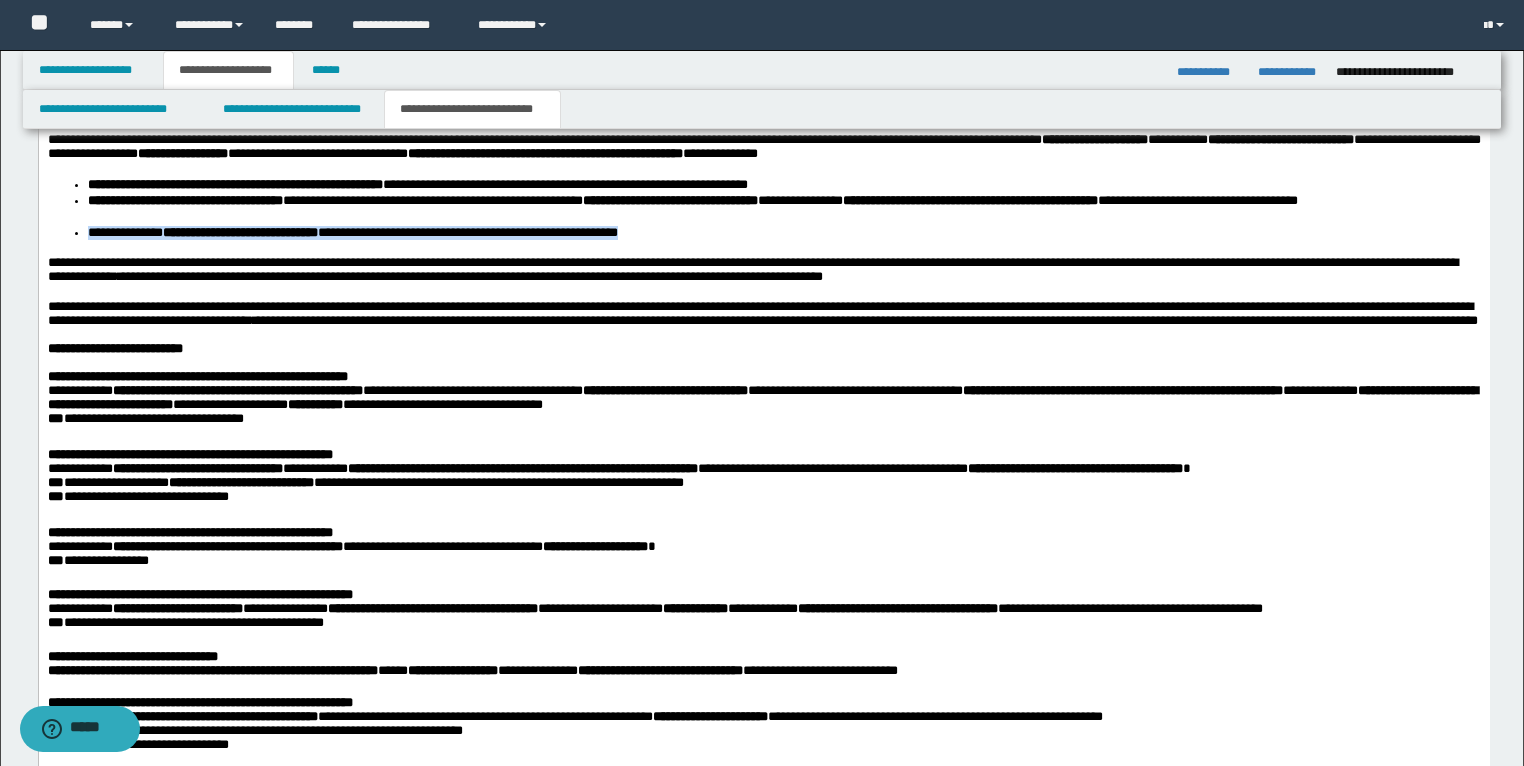 drag, startPoint x: 758, startPoint y: 237, endPoint x: 87, endPoint y: 228, distance: 671.06036 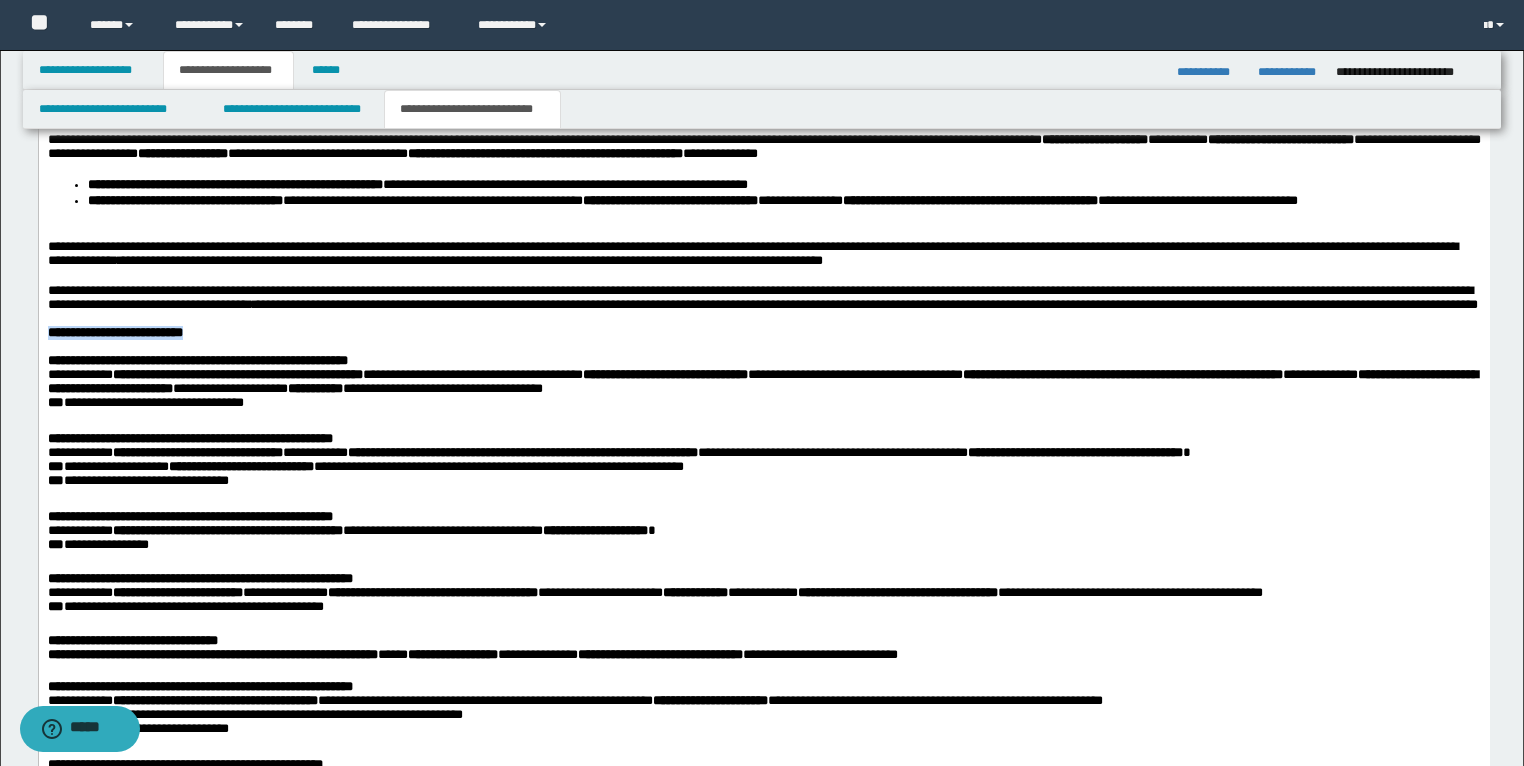 drag, startPoint x: 231, startPoint y: 363, endPoint x: 34, endPoint y: 361, distance: 197.01015 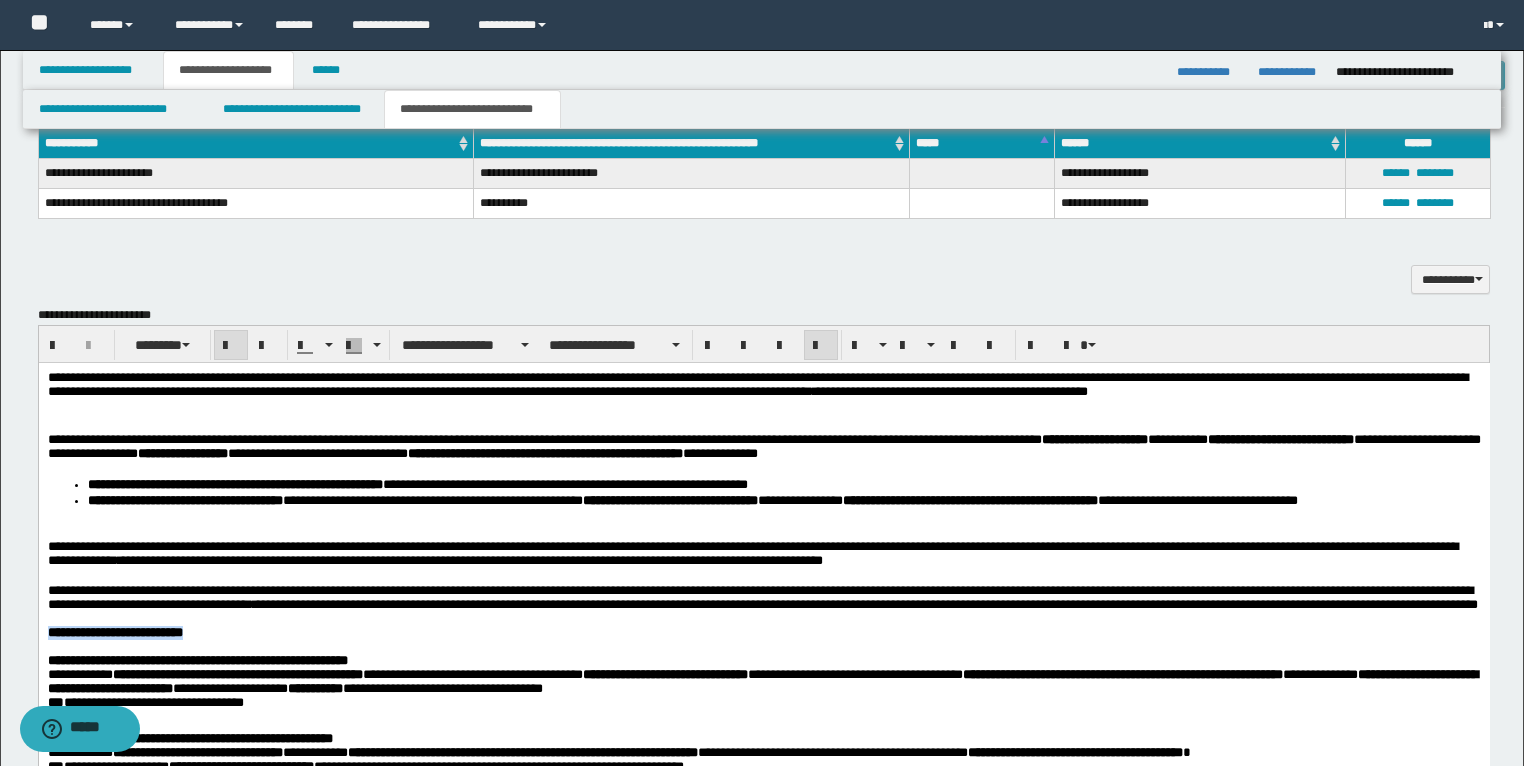 scroll, scrollTop: 1520, scrollLeft: 0, axis: vertical 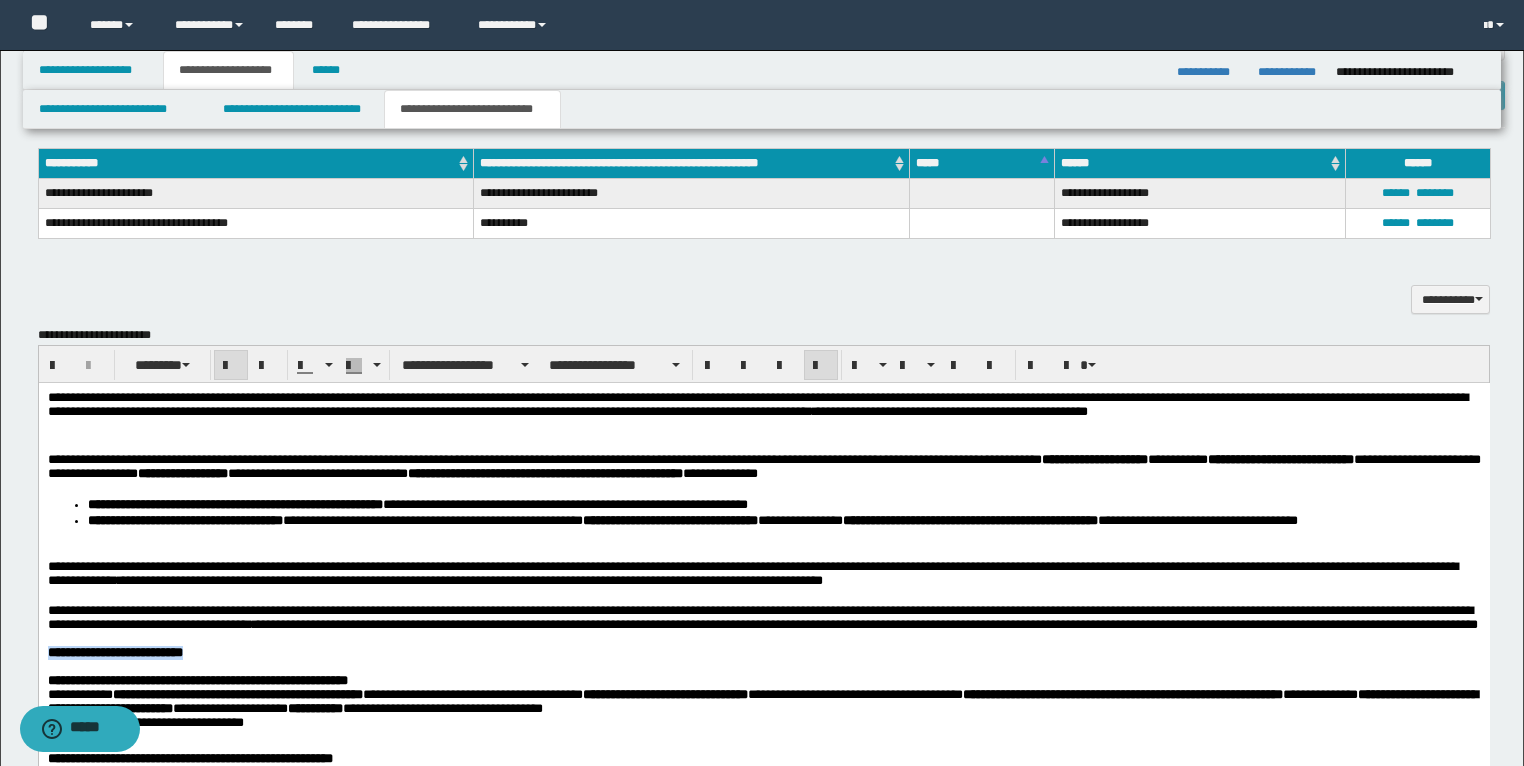 click at bounding box center (231, 366) 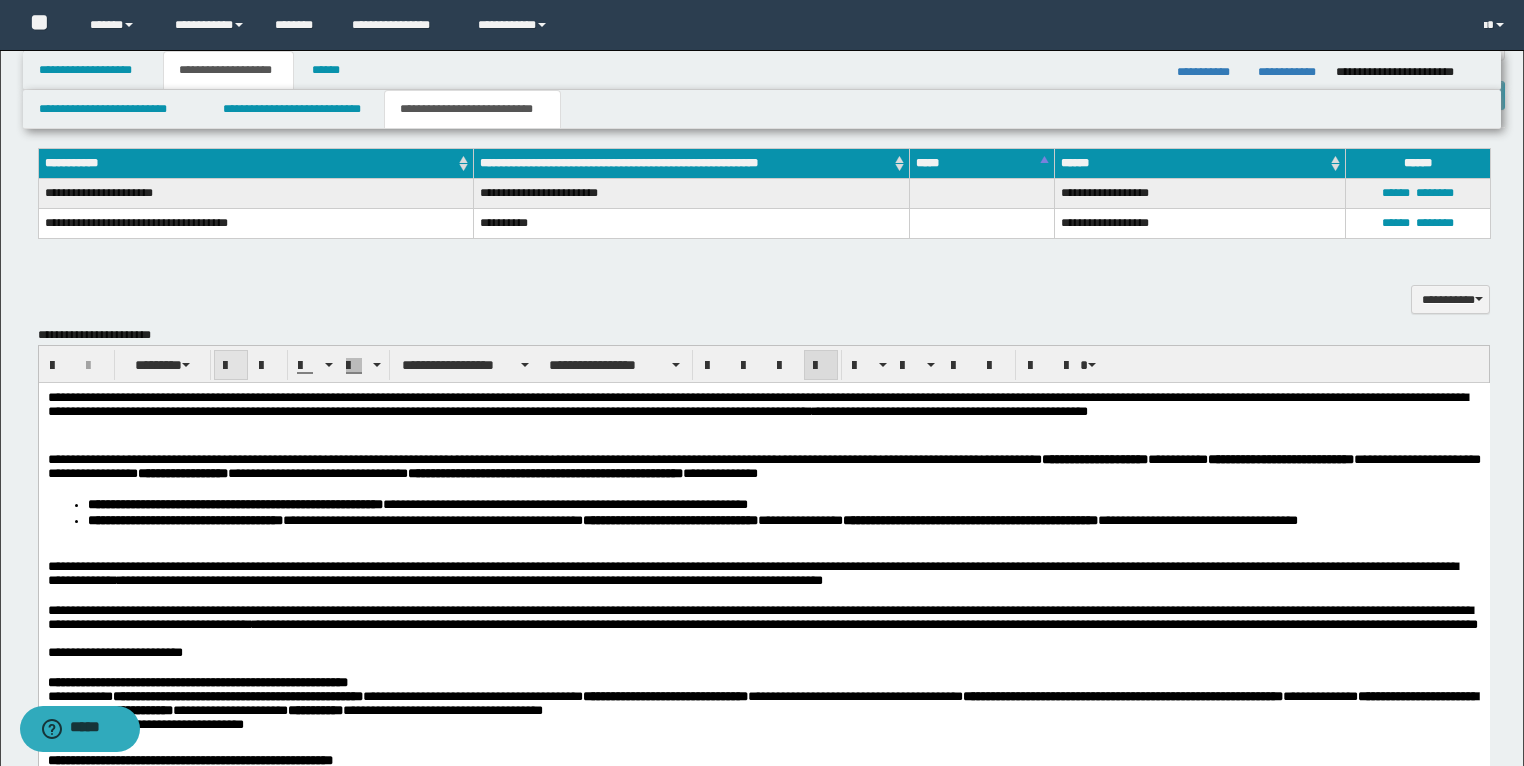 click at bounding box center (231, 366) 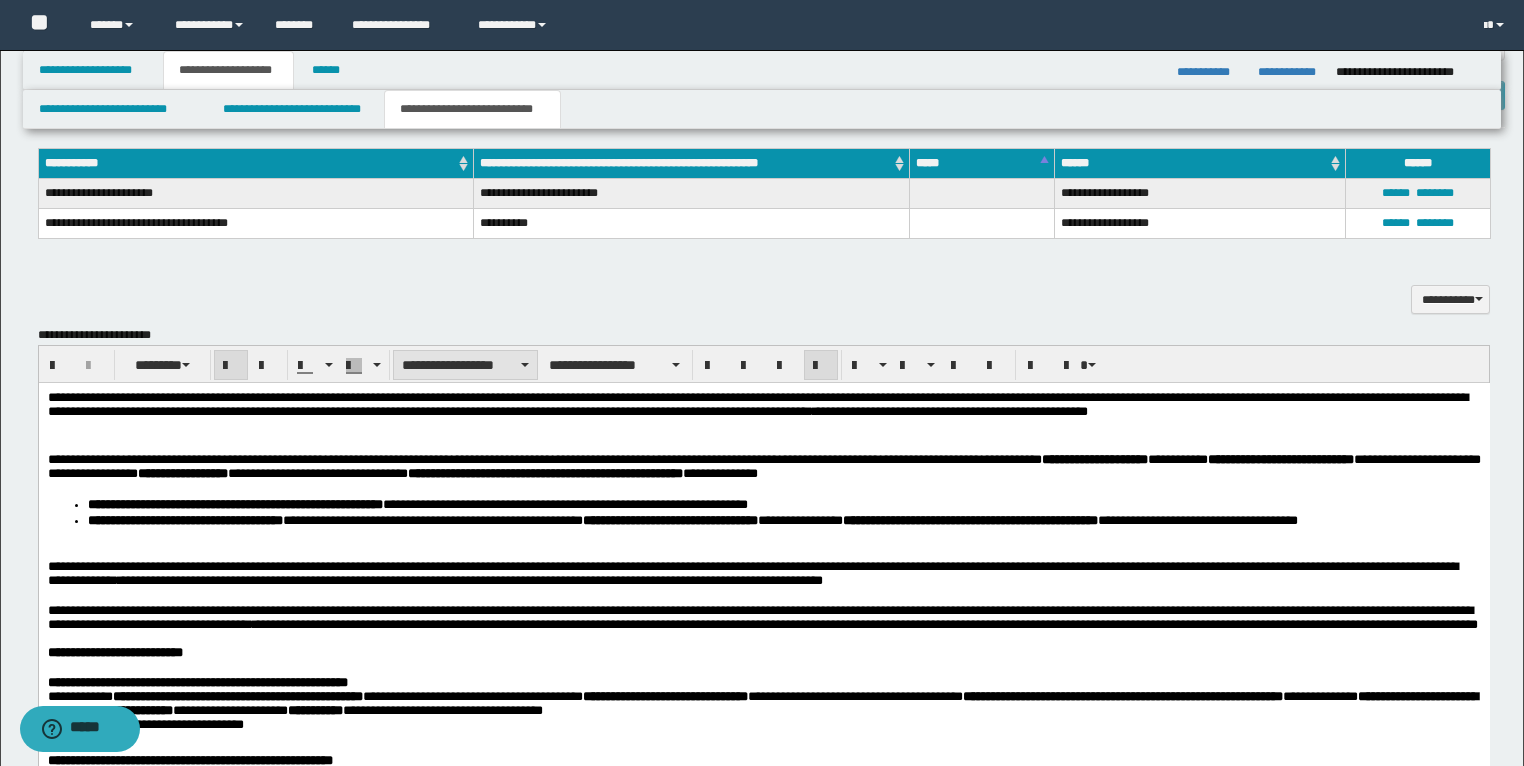 click on "**********" at bounding box center (465, 365) 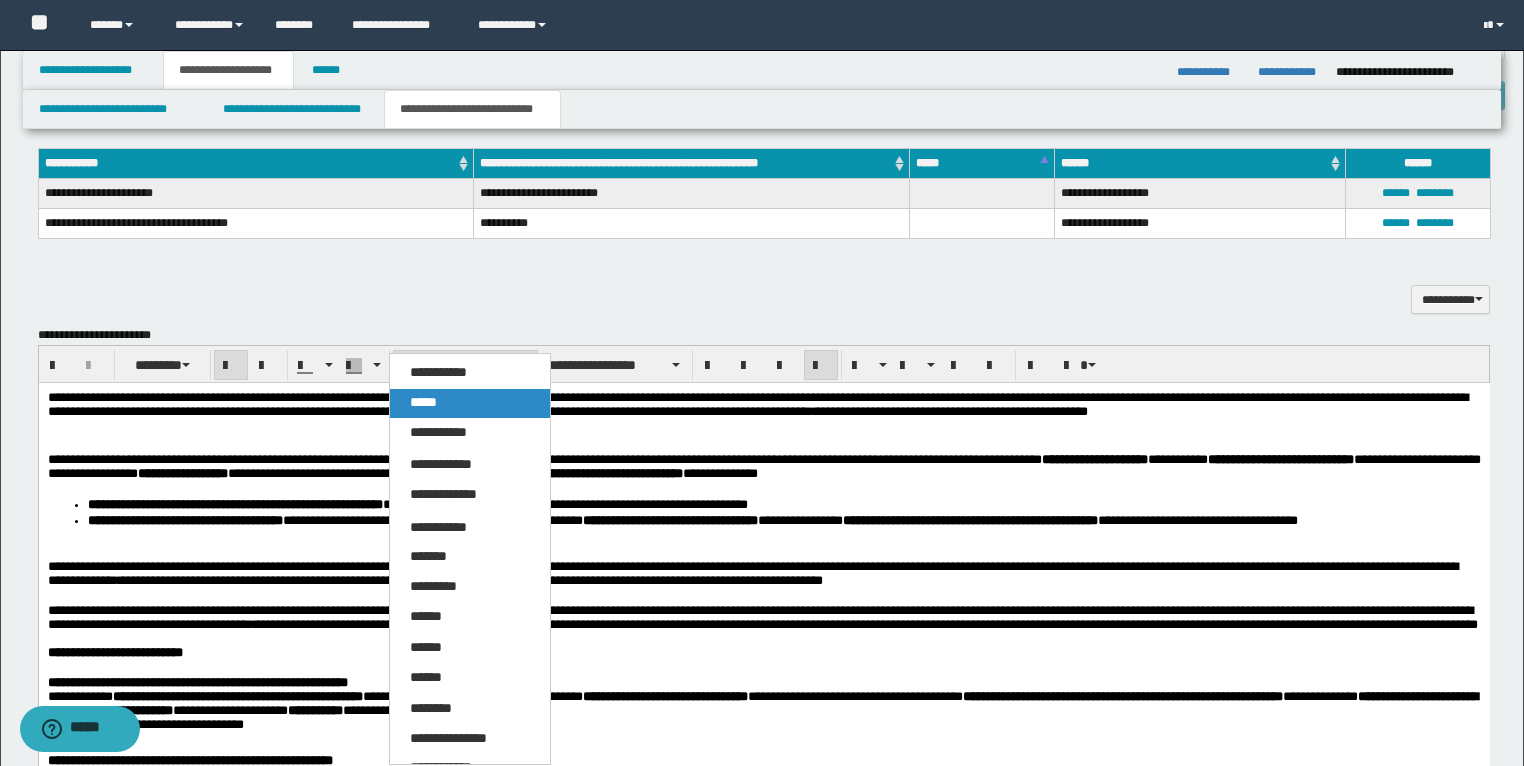 click on "*****" at bounding box center [423, 402] 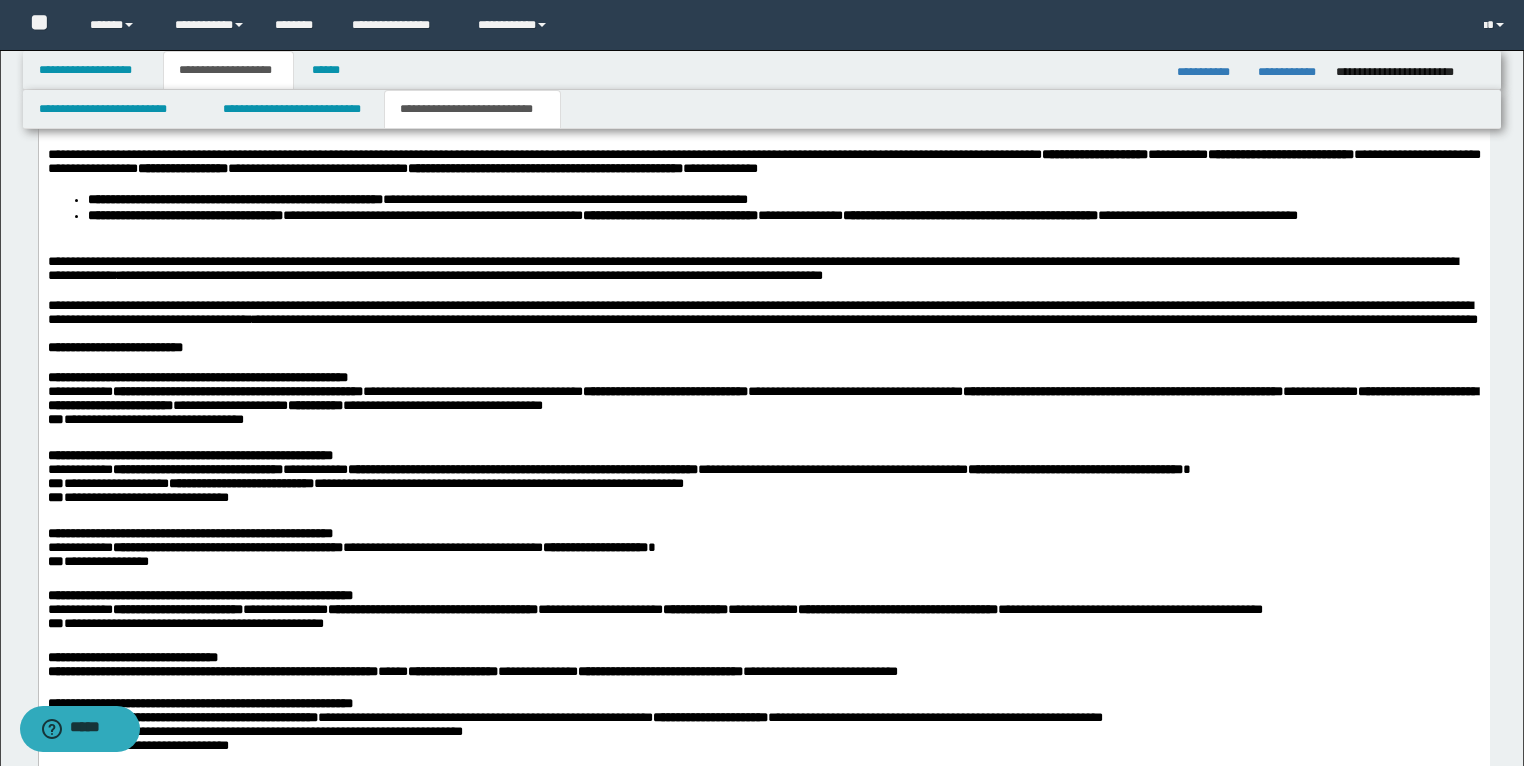 scroll, scrollTop: 1840, scrollLeft: 0, axis: vertical 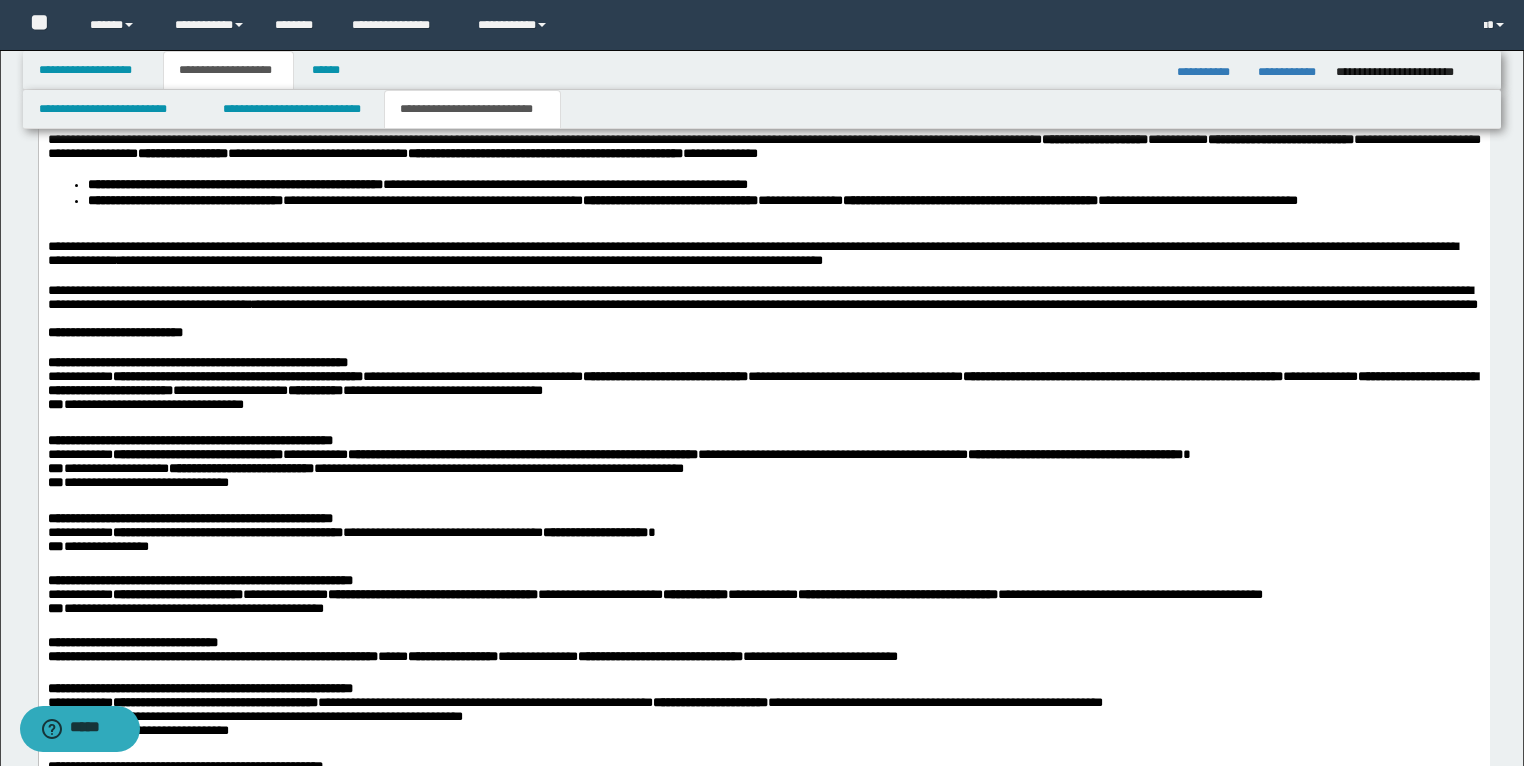 click at bounding box center [763, 319] 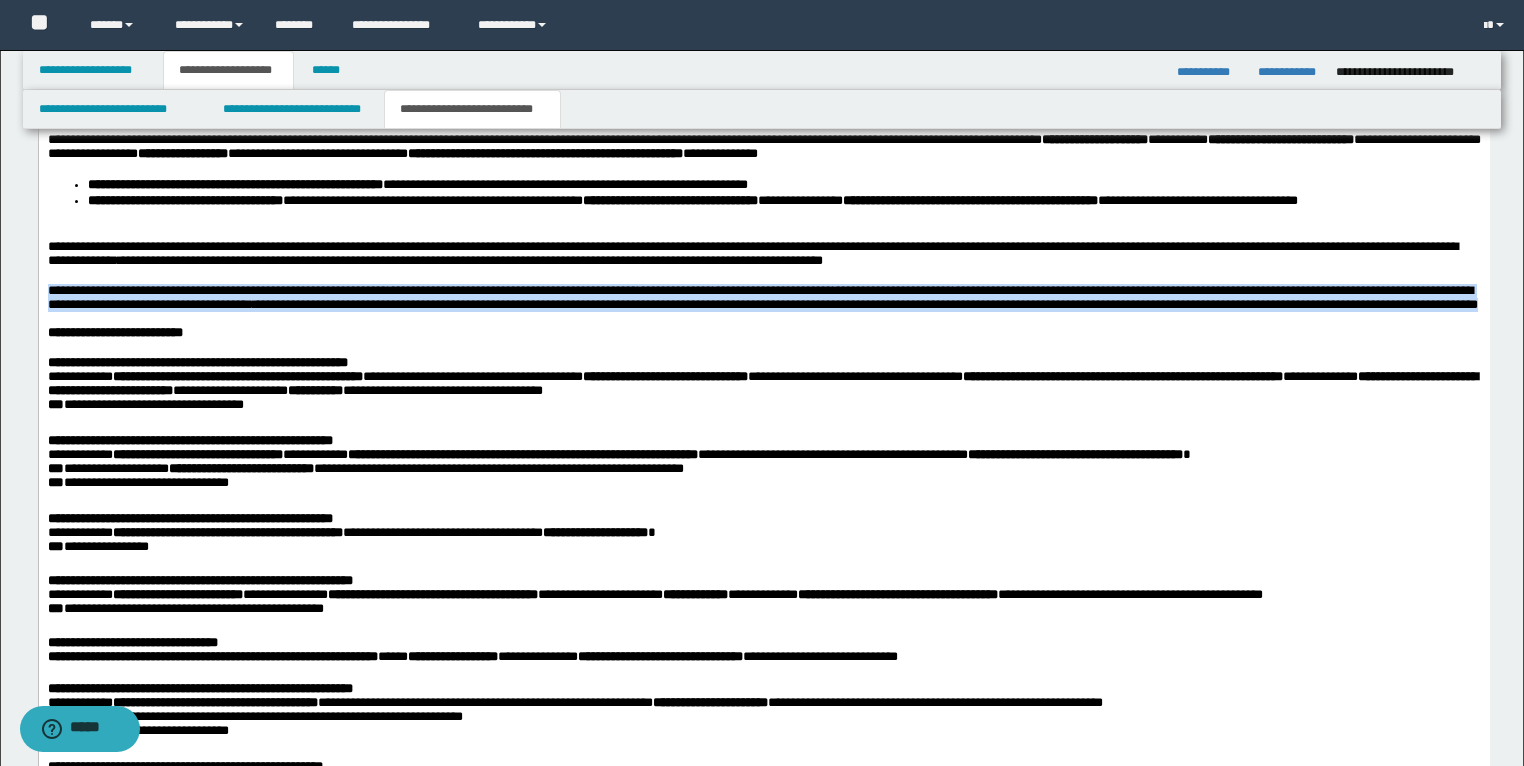 drag, startPoint x: 764, startPoint y: 328, endPoint x: 67, endPoint y: 286, distance: 698.2643 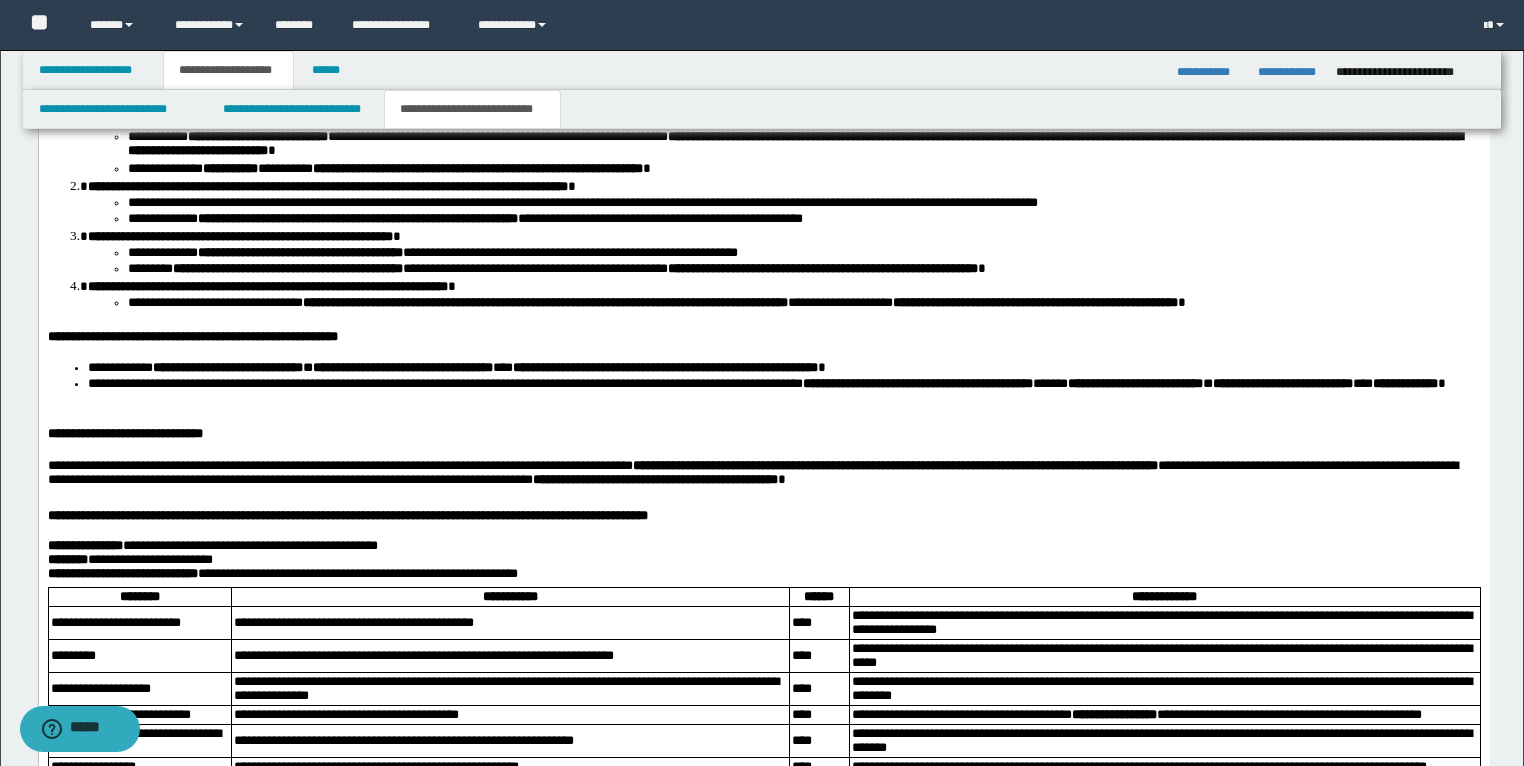 scroll, scrollTop: 2720, scrollLeft: 0, axis: vertical 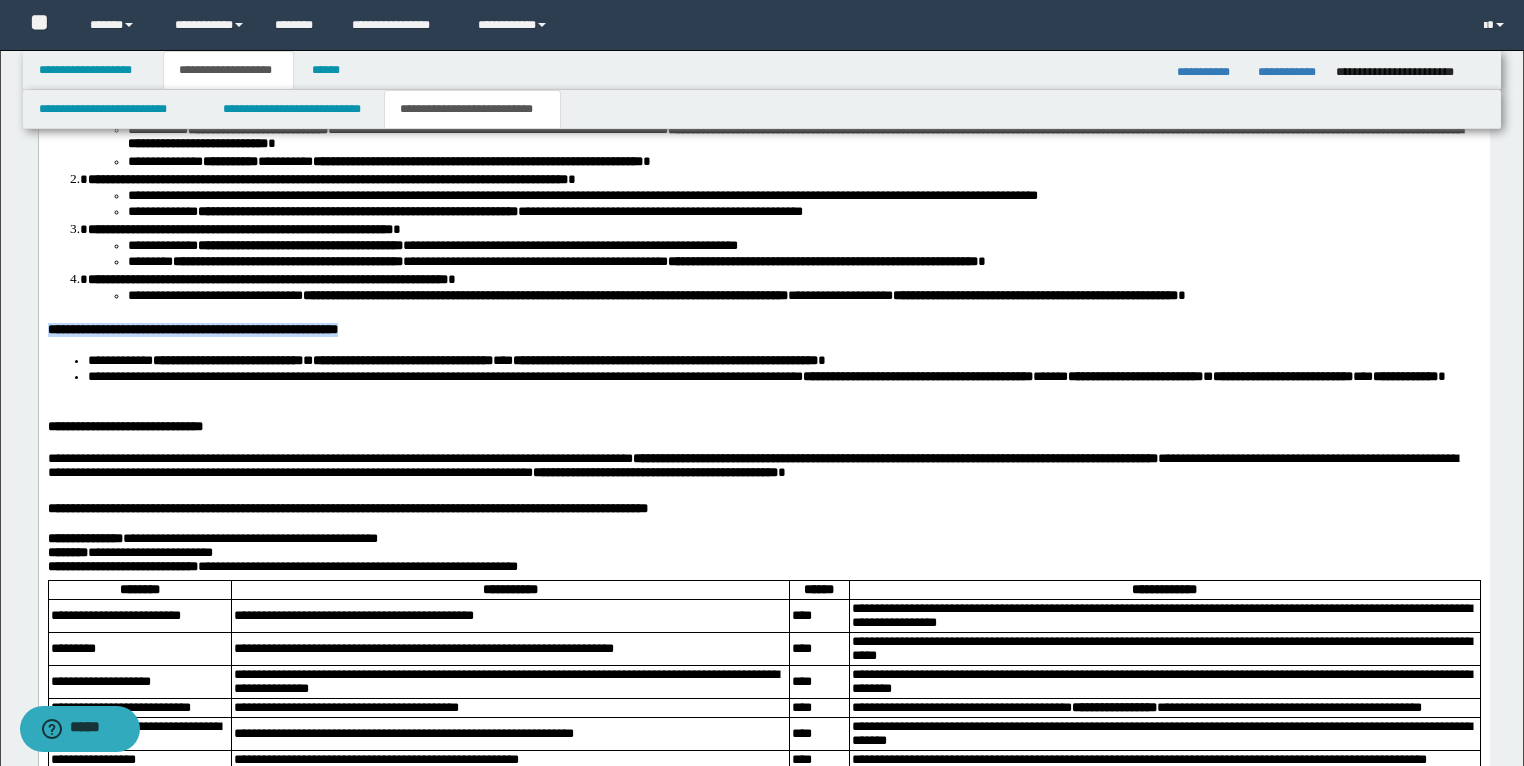 drag, startPoint x: 507, startPoint y: 349, endPoint x: 40, endPoint y: 358, distance: 467.08673 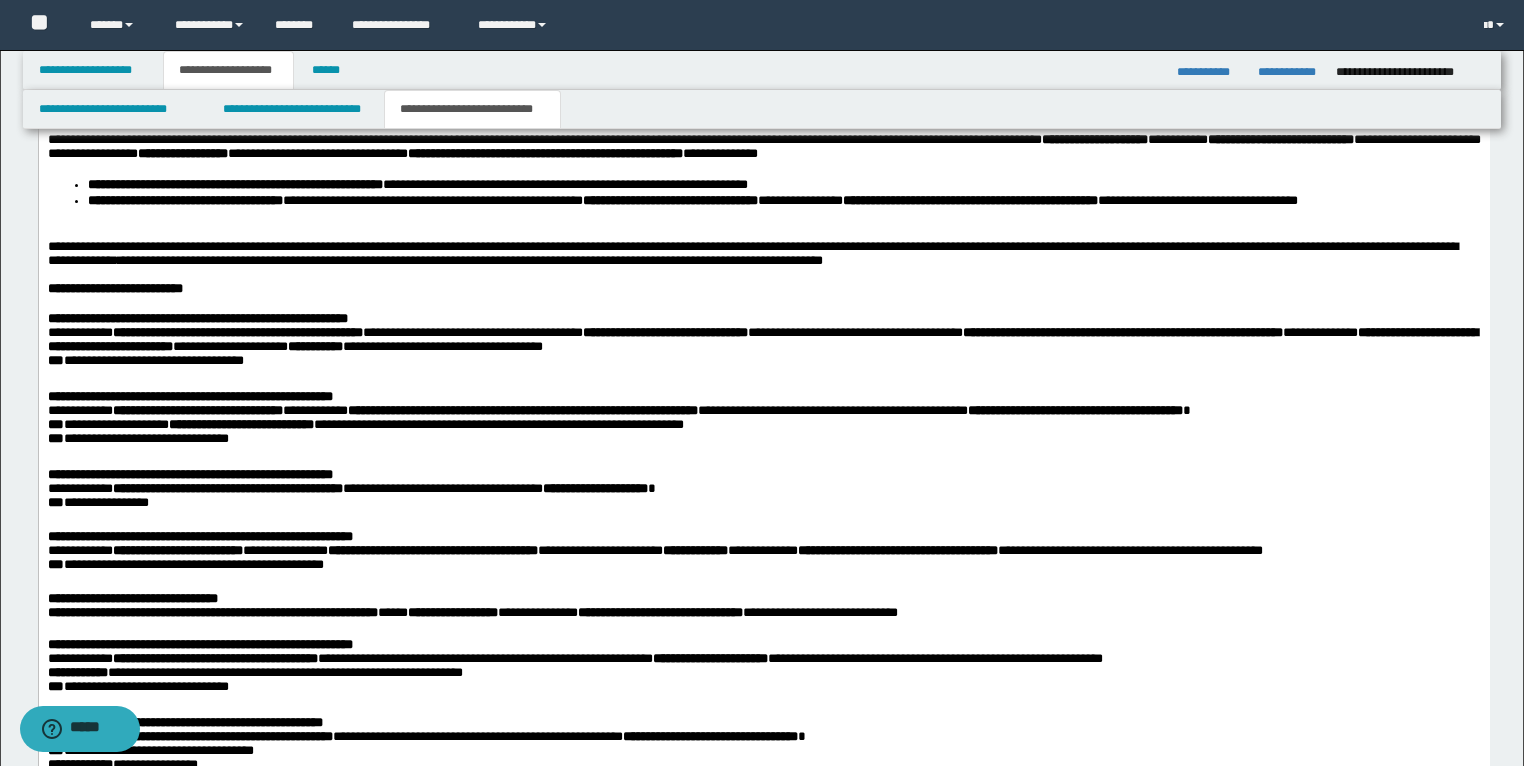 scroll, scrollTop: 1520, scrollLeft: 0, axis: vertical 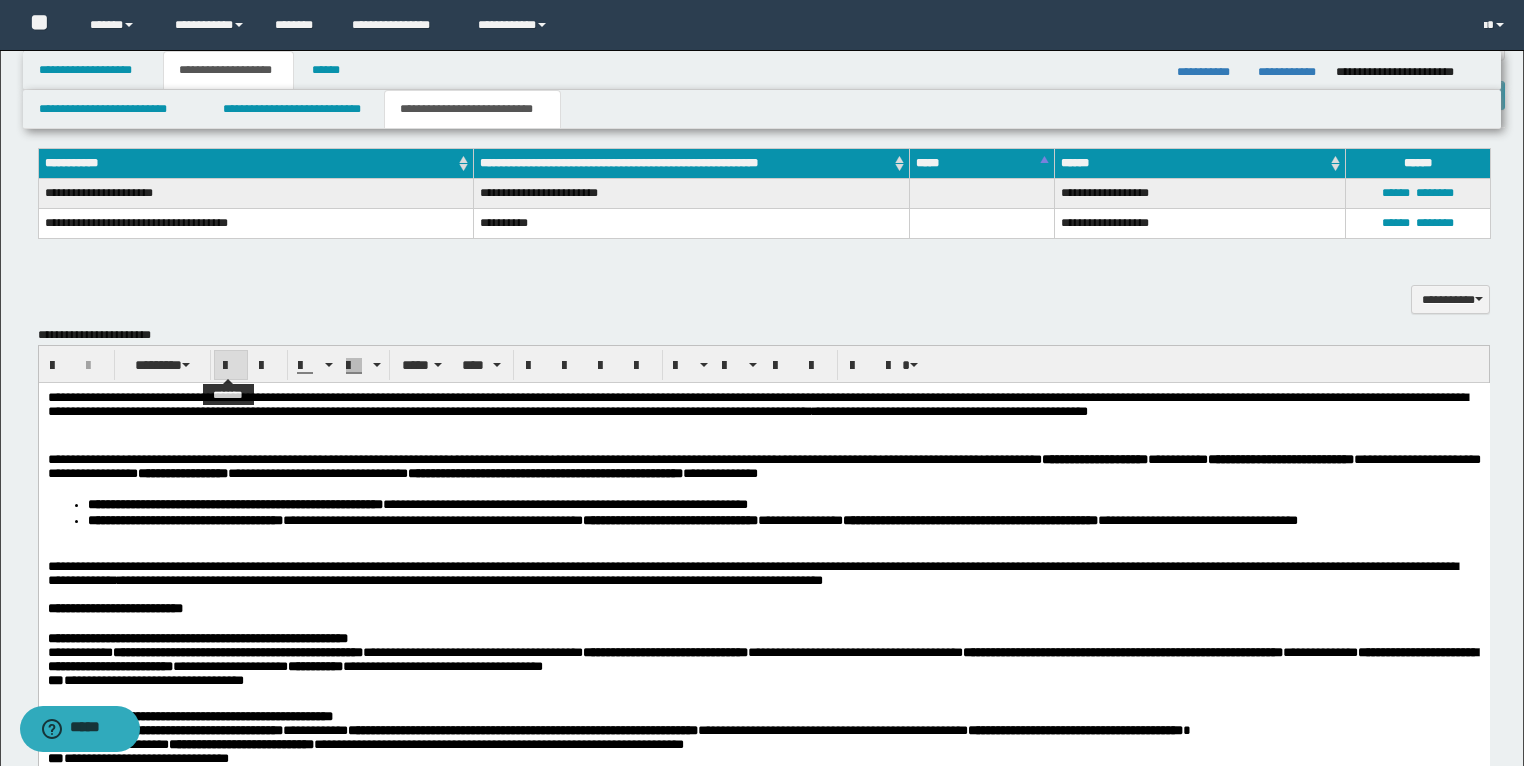click at bounding box center (231, 366) 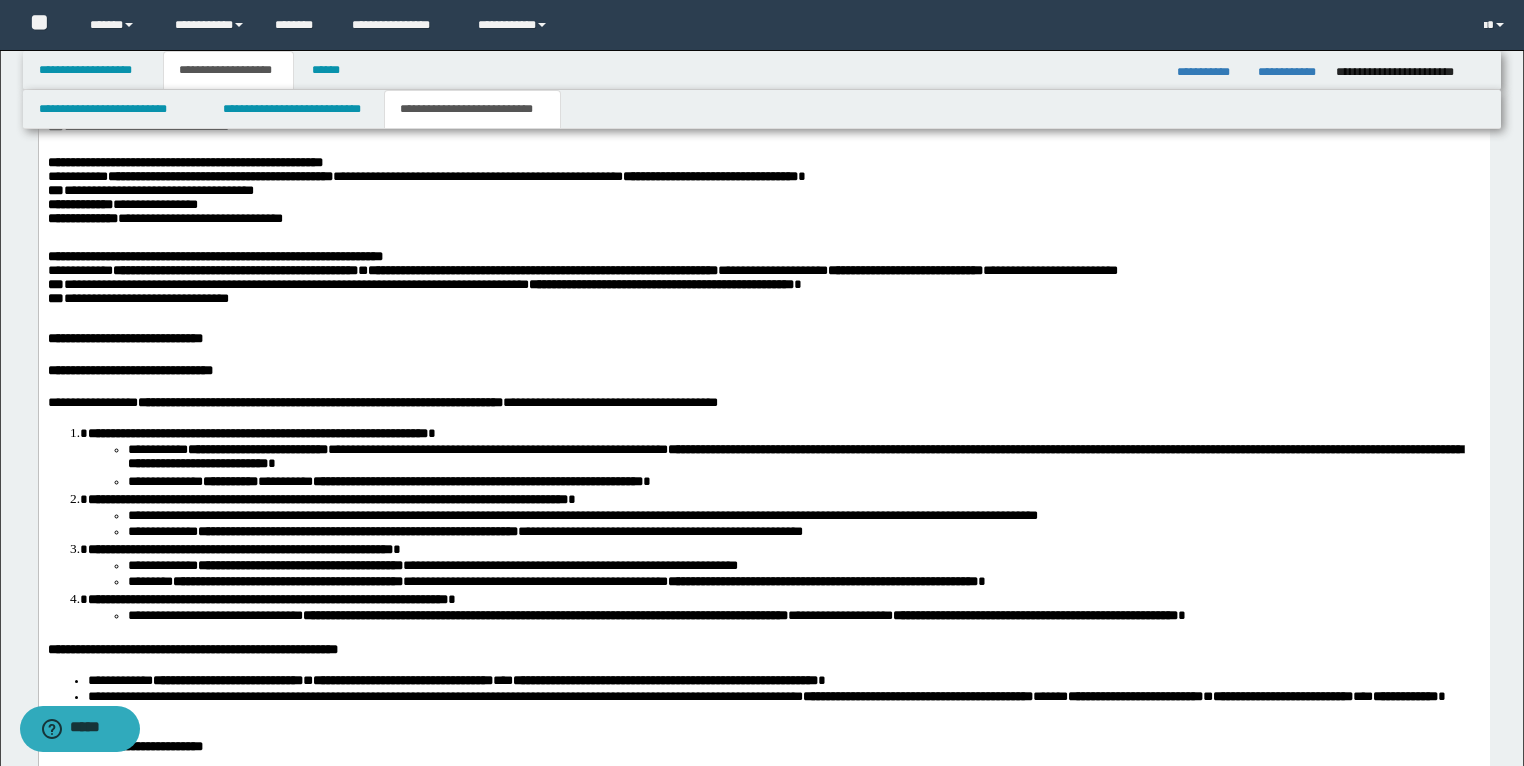scroll, scrollTop: 2800, scrollLeft: 0, axis: vertical 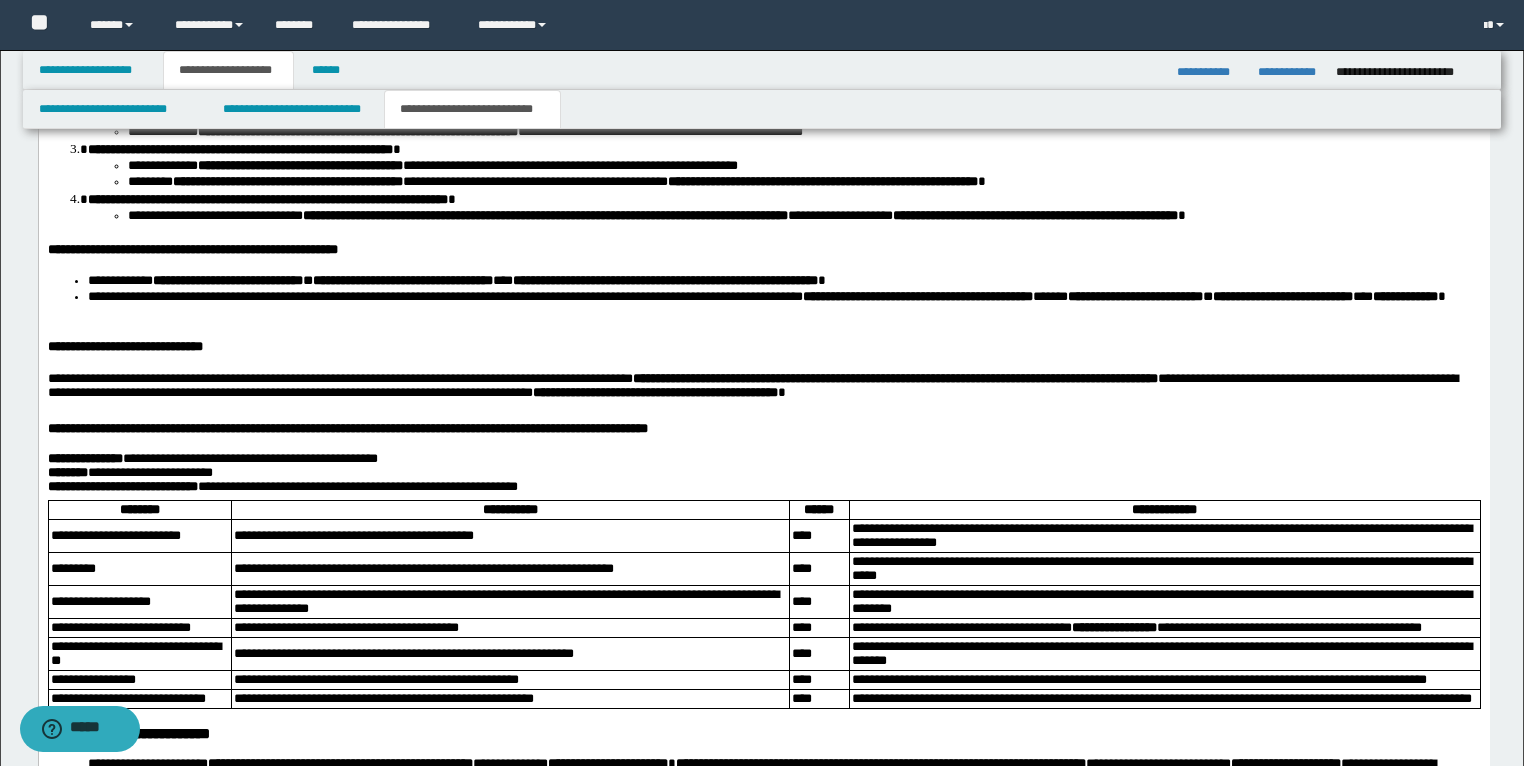 click on "**********" at bounding box center (763, 215) 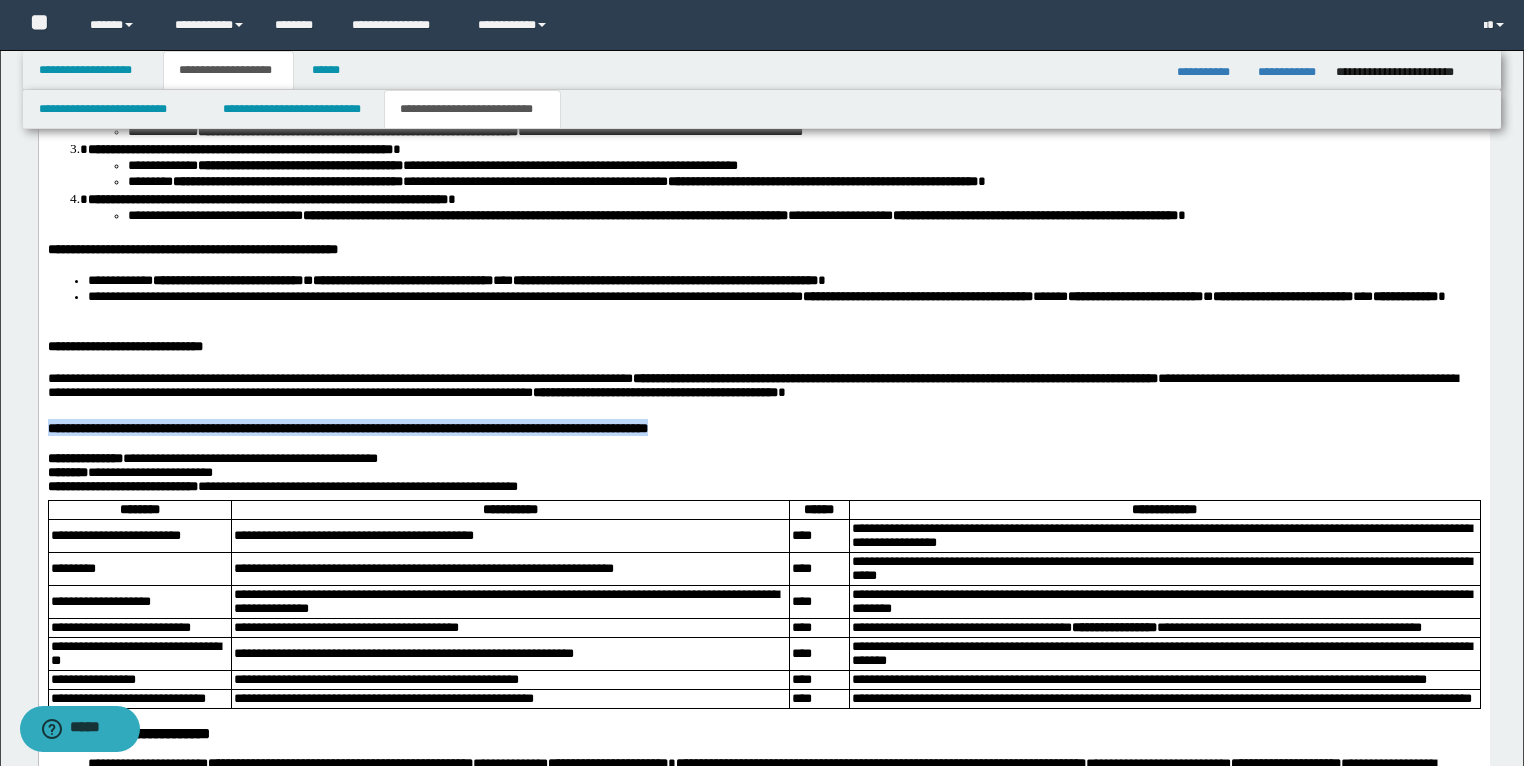 drag, startPoint x: 967, startPoint y: 448, endPoint x: 49, endPoint y: 451, distance: 918.0049 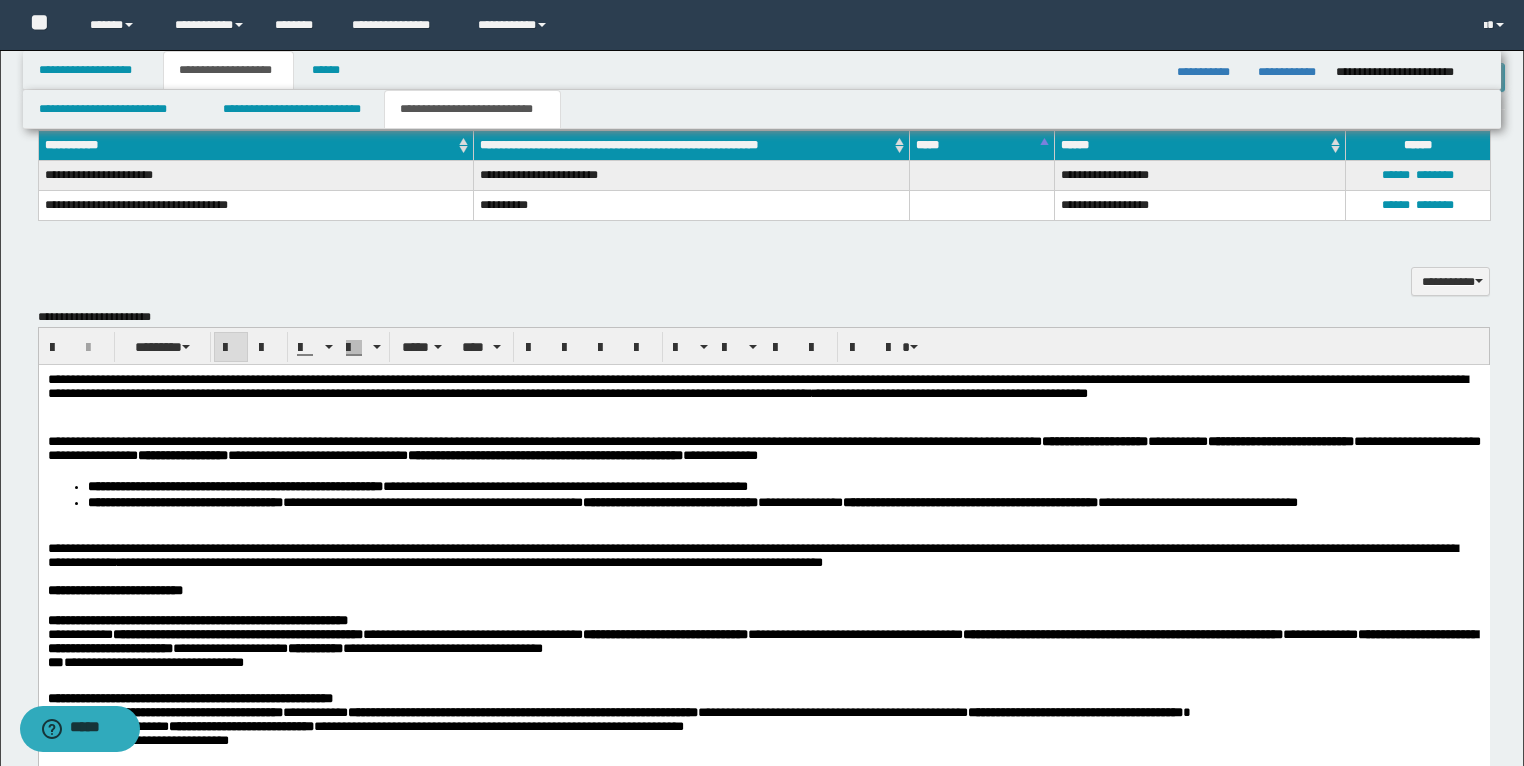 scroll, scrollTop: 1440, scrollLeft: 0, axis: vertical 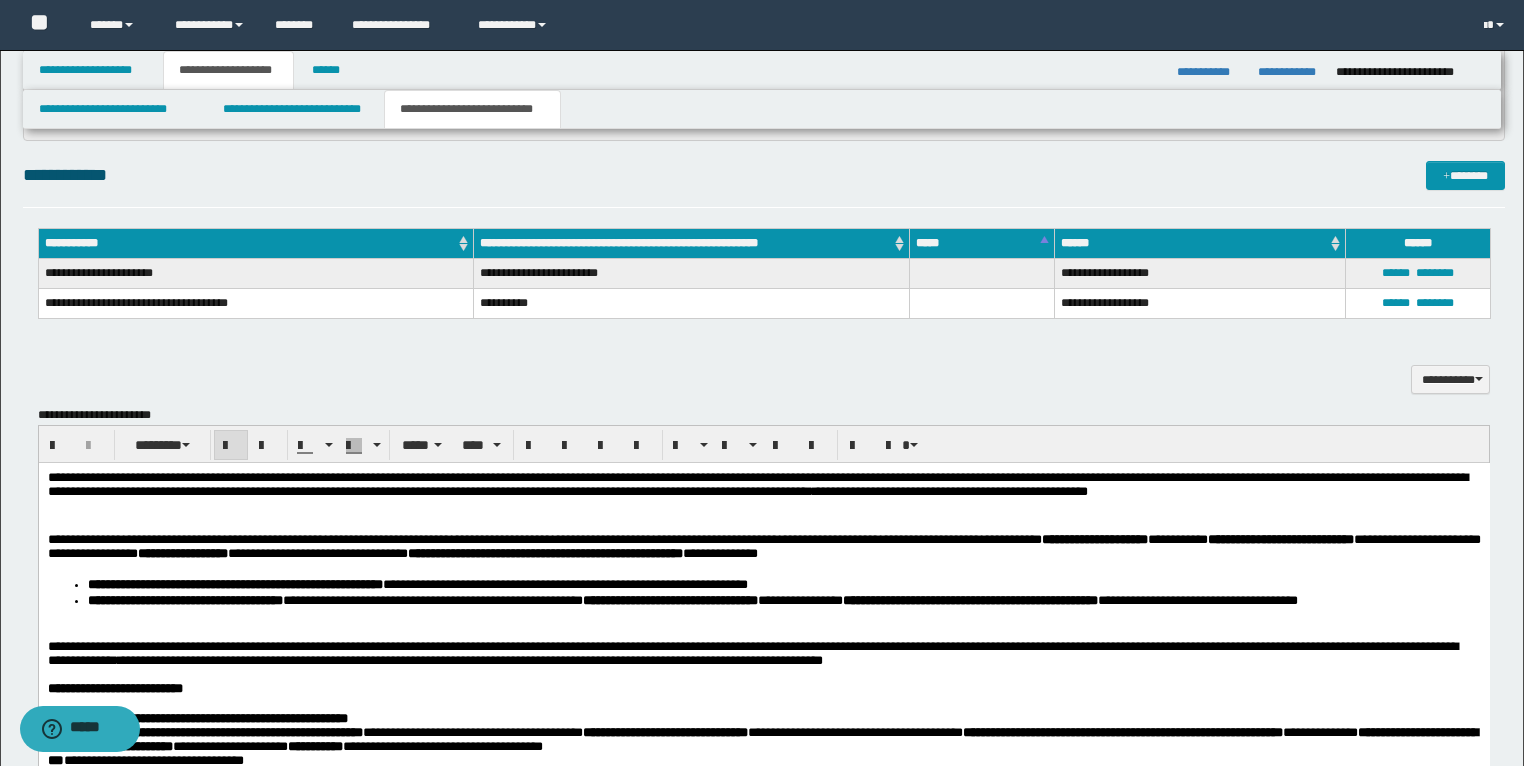 drag, startPoint x: 232, startPoint y: 446, endPoint x: 268, endPoint y: 99, distance: 348.86243 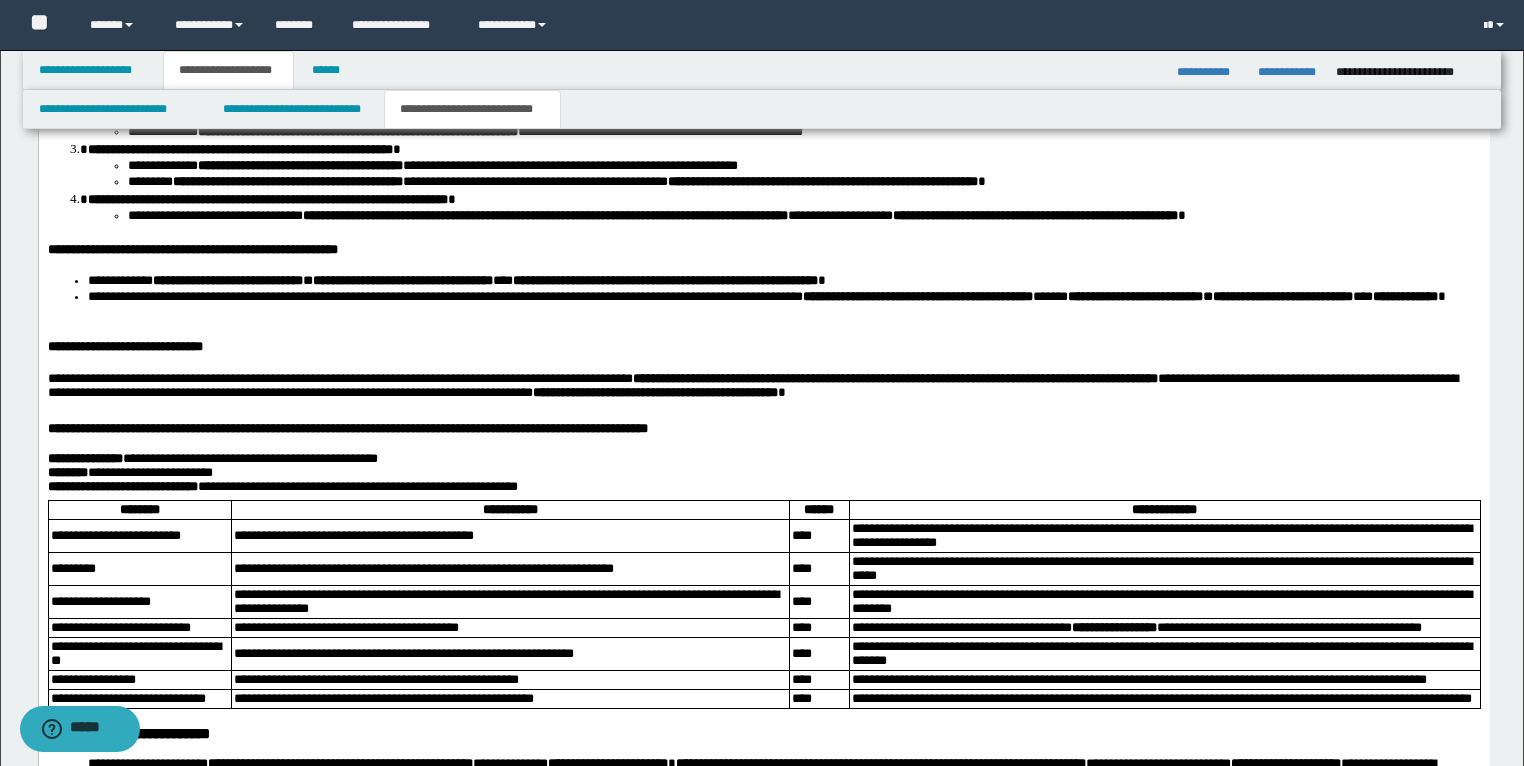 scroll, scrollTop: 3040, scrollLeft: 0, axis: vertical 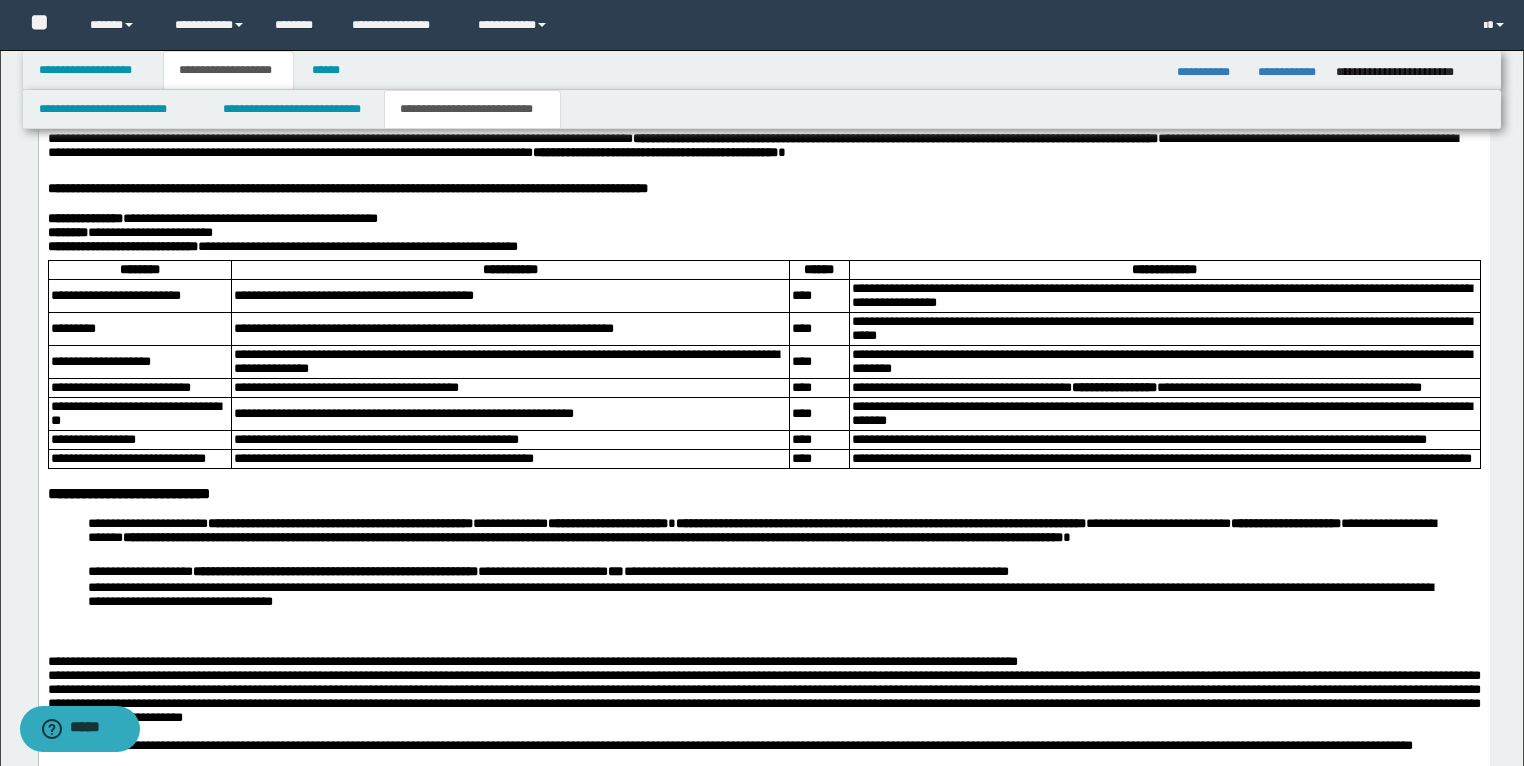 drag, startPoint x: 572, startPoint y: 268, endPoint x: 602, endPoint y: 259, distance: 31.320919 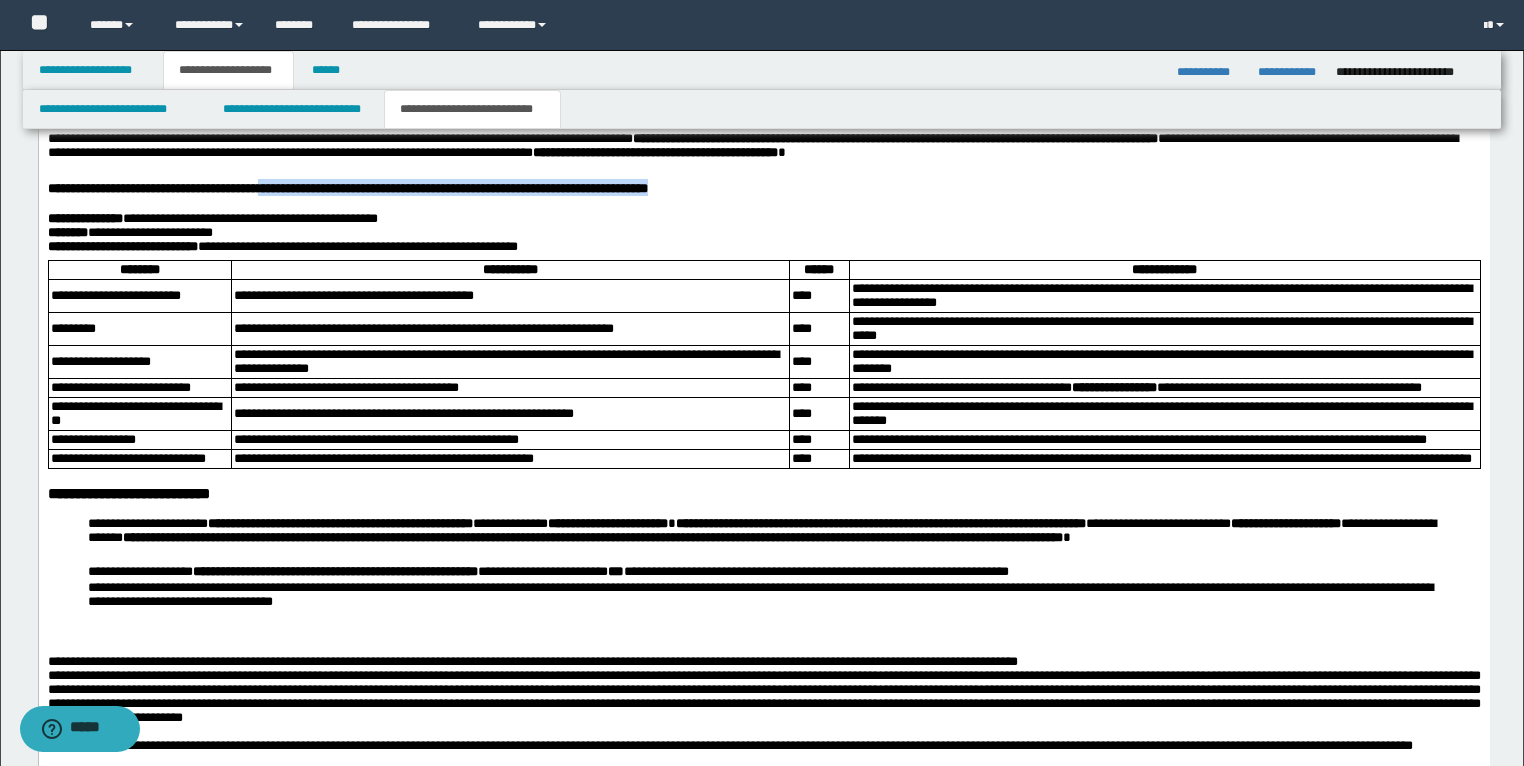 drag, startPoint x: 855, startPoint y: 208, endPoint x: 313, endPoint y: 204, distance: 542.0148 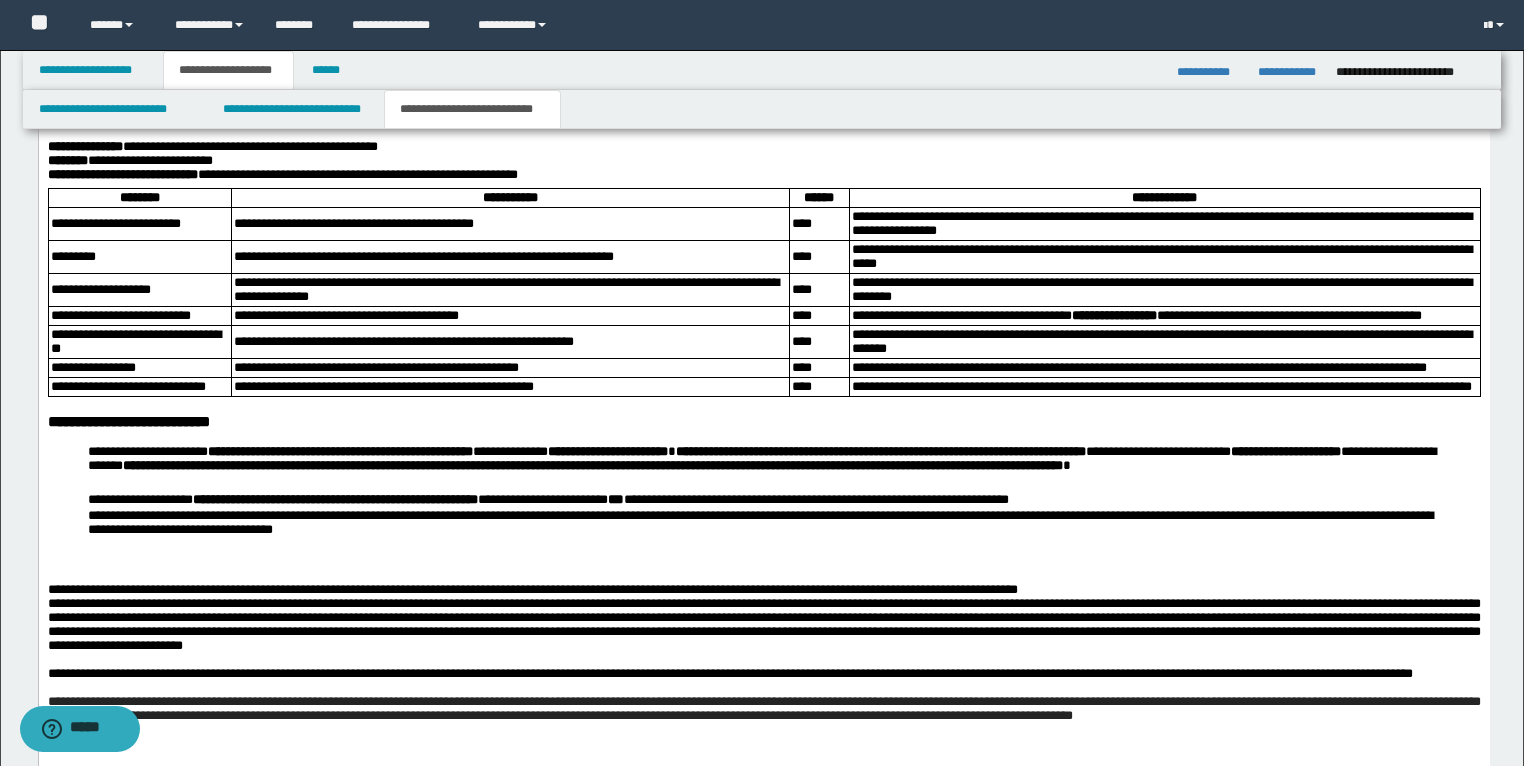 scroll, scrollTop: 3040, scrollLeft: 0, axis: vertical 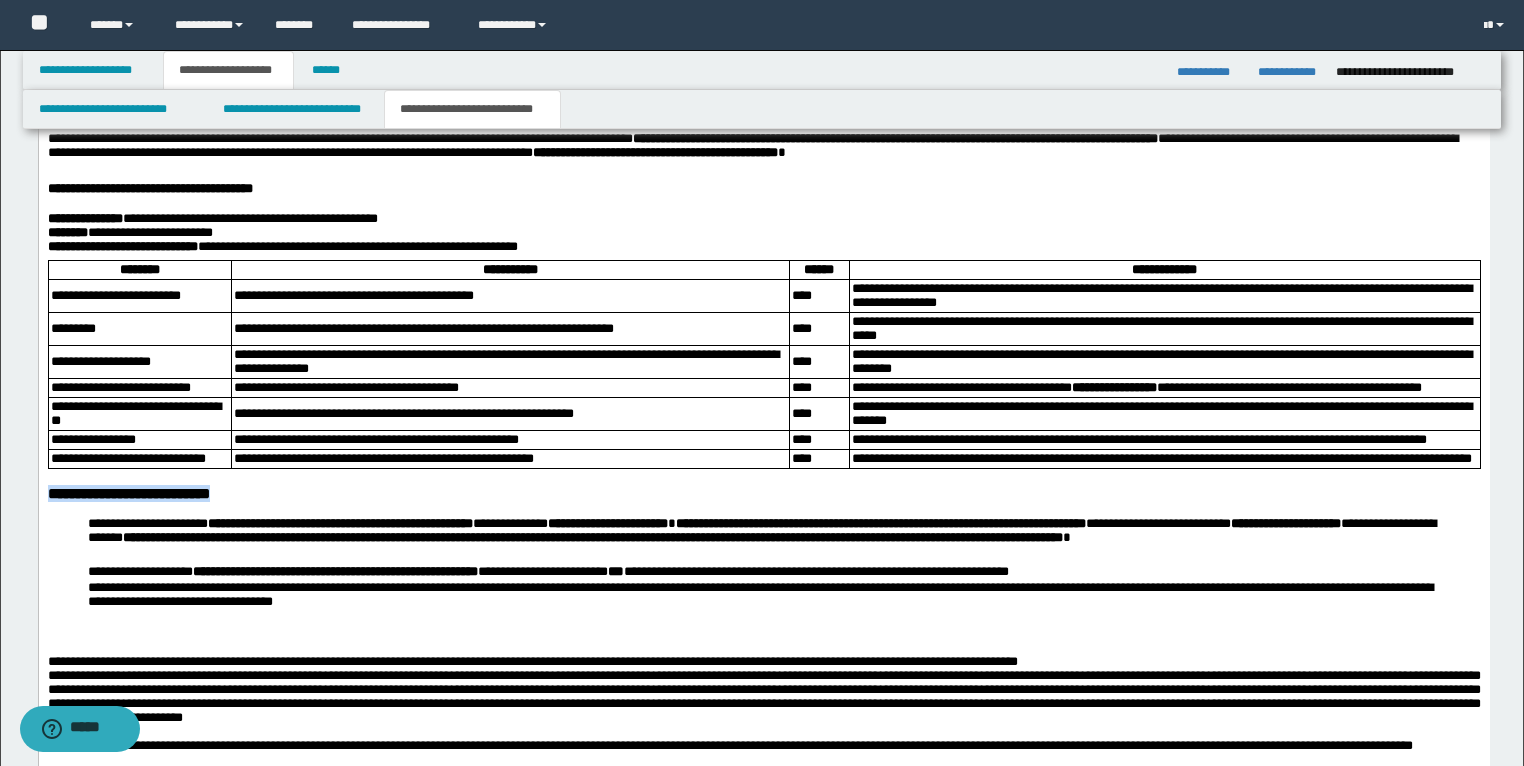 drag, startPoint x: 304, startPoint y: 590, endPoint x: 47, endPoint y: 592, distance: 257.00778 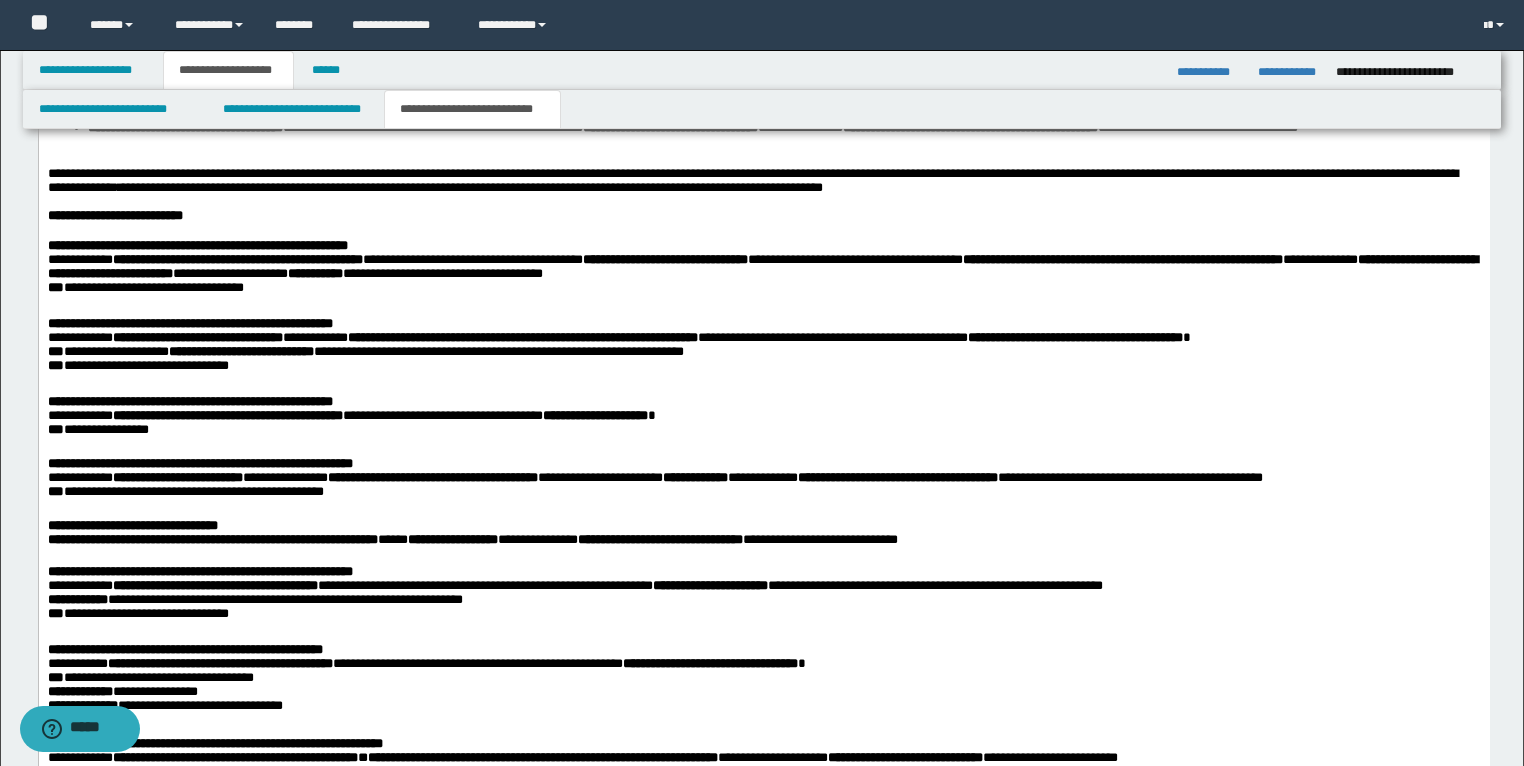 scroll, scrollTop: 1680, scrollLeft: 0, axis: vertical 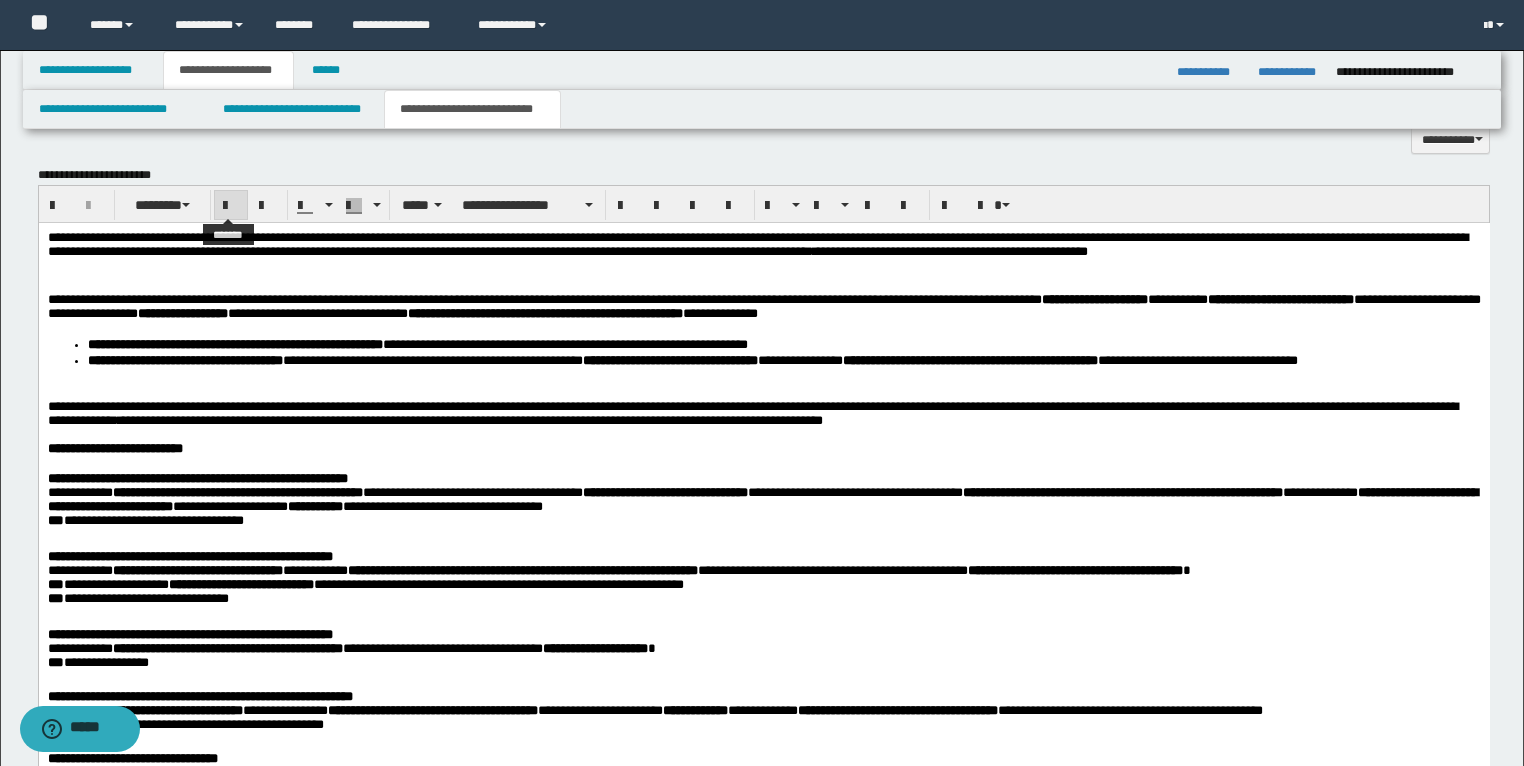 click at bounding box center (231, 206) 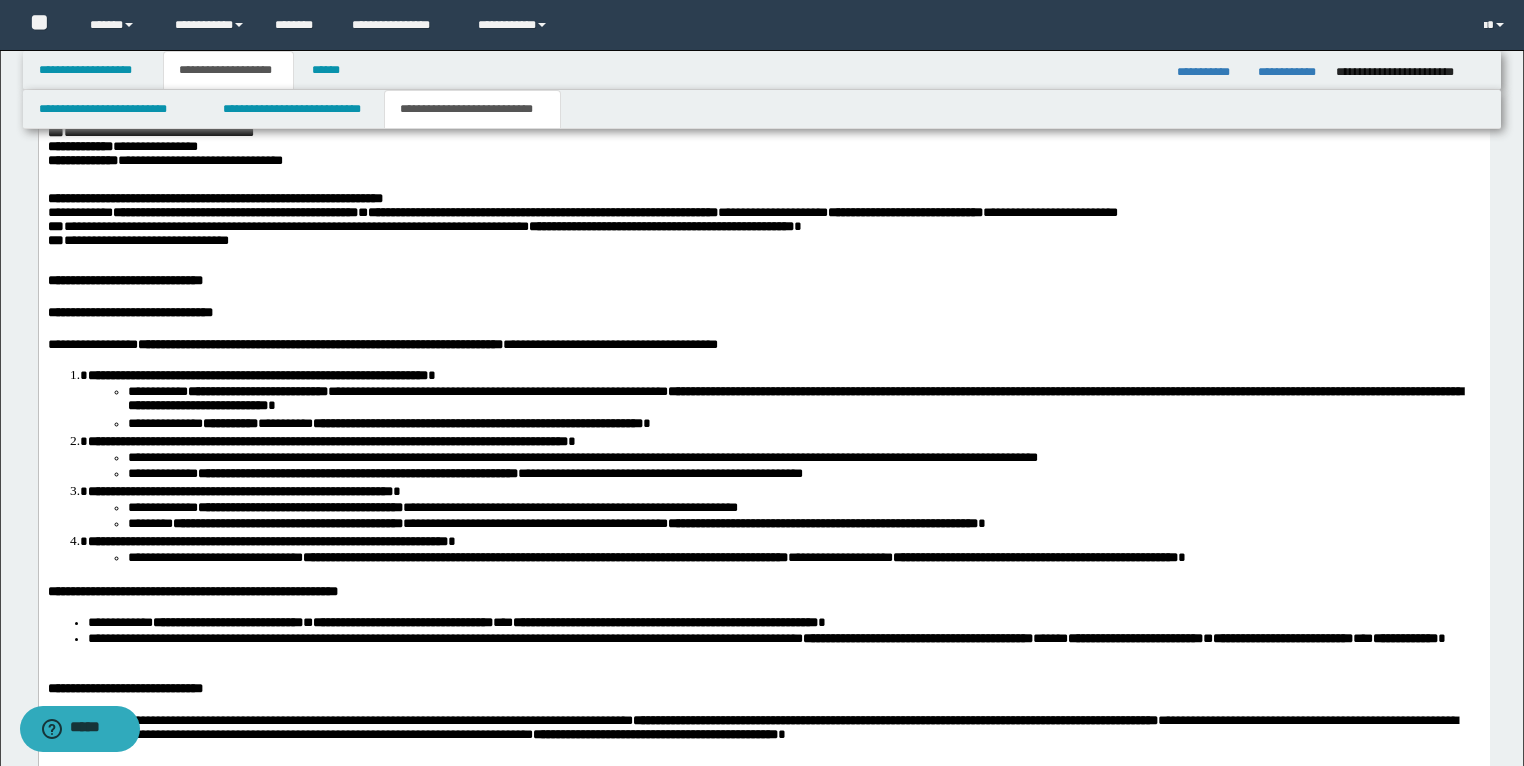 scroll, scrollTop: 2400, scrollLeft: 0, axis: vertical 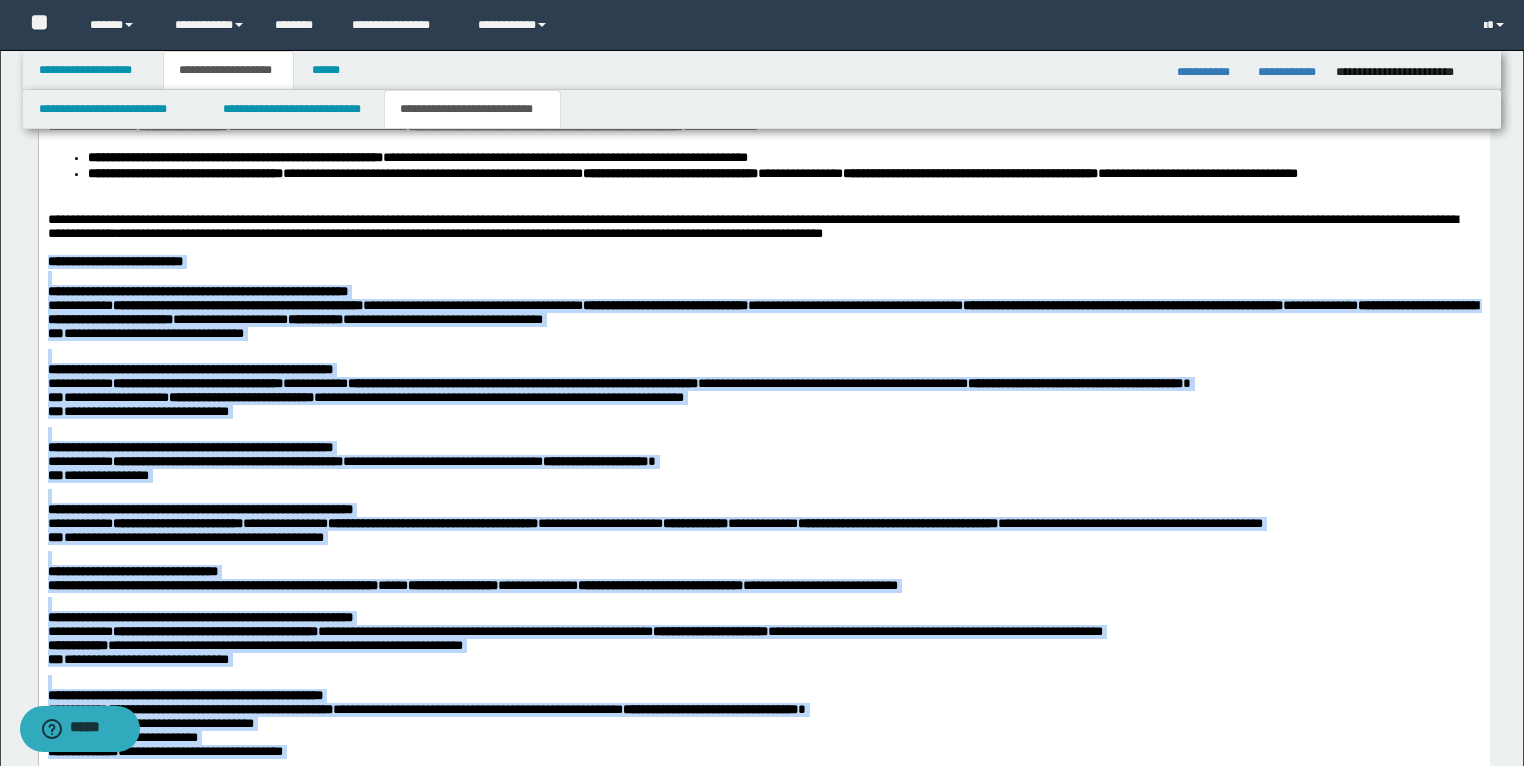 drag, startPoint x: 264, startPoint y: 864, endPoint x: 20, endPoint y: 269, distance: 643.0871 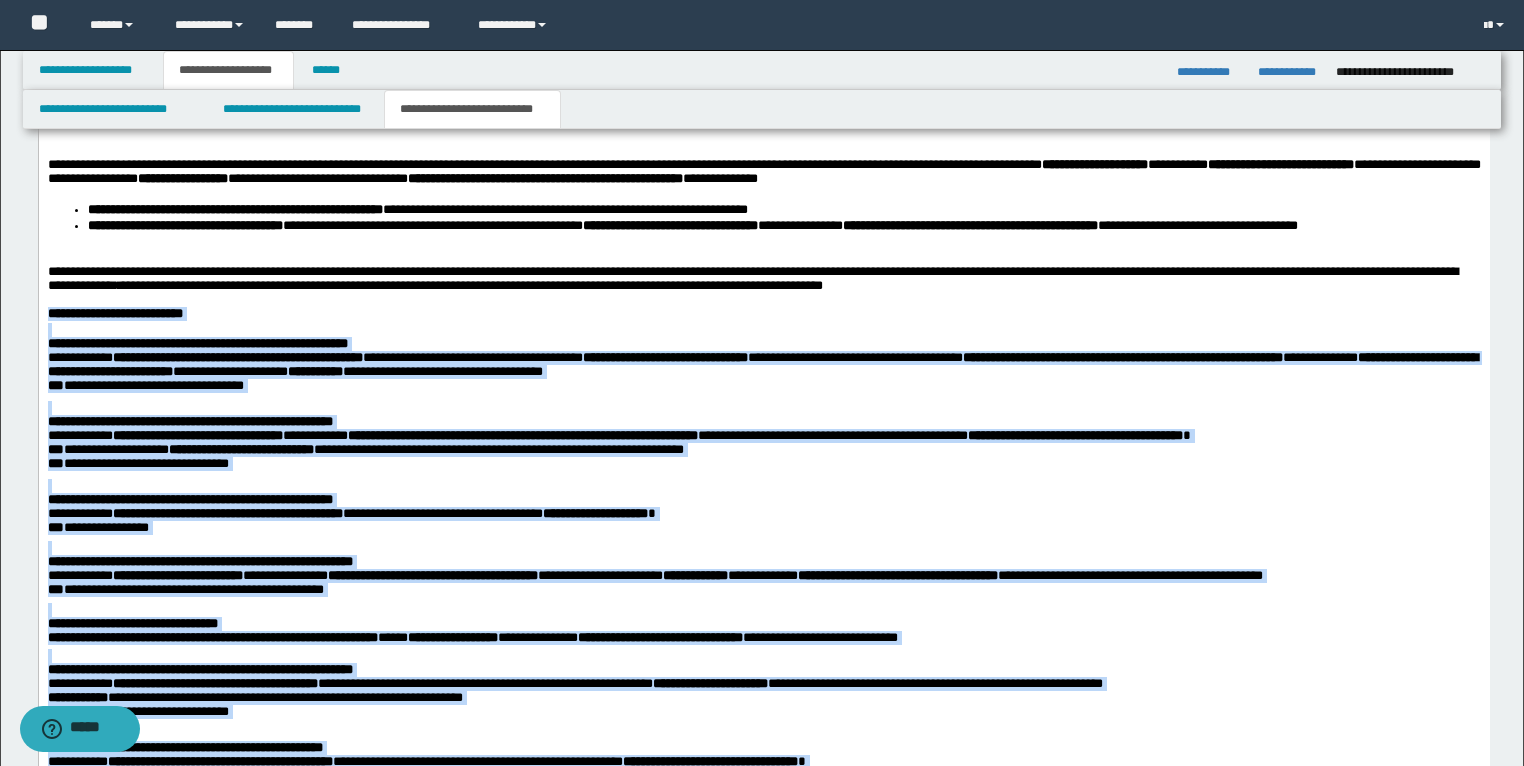 scroll, scrollTop: 1707, scrollLeft: 0, axis: vertical 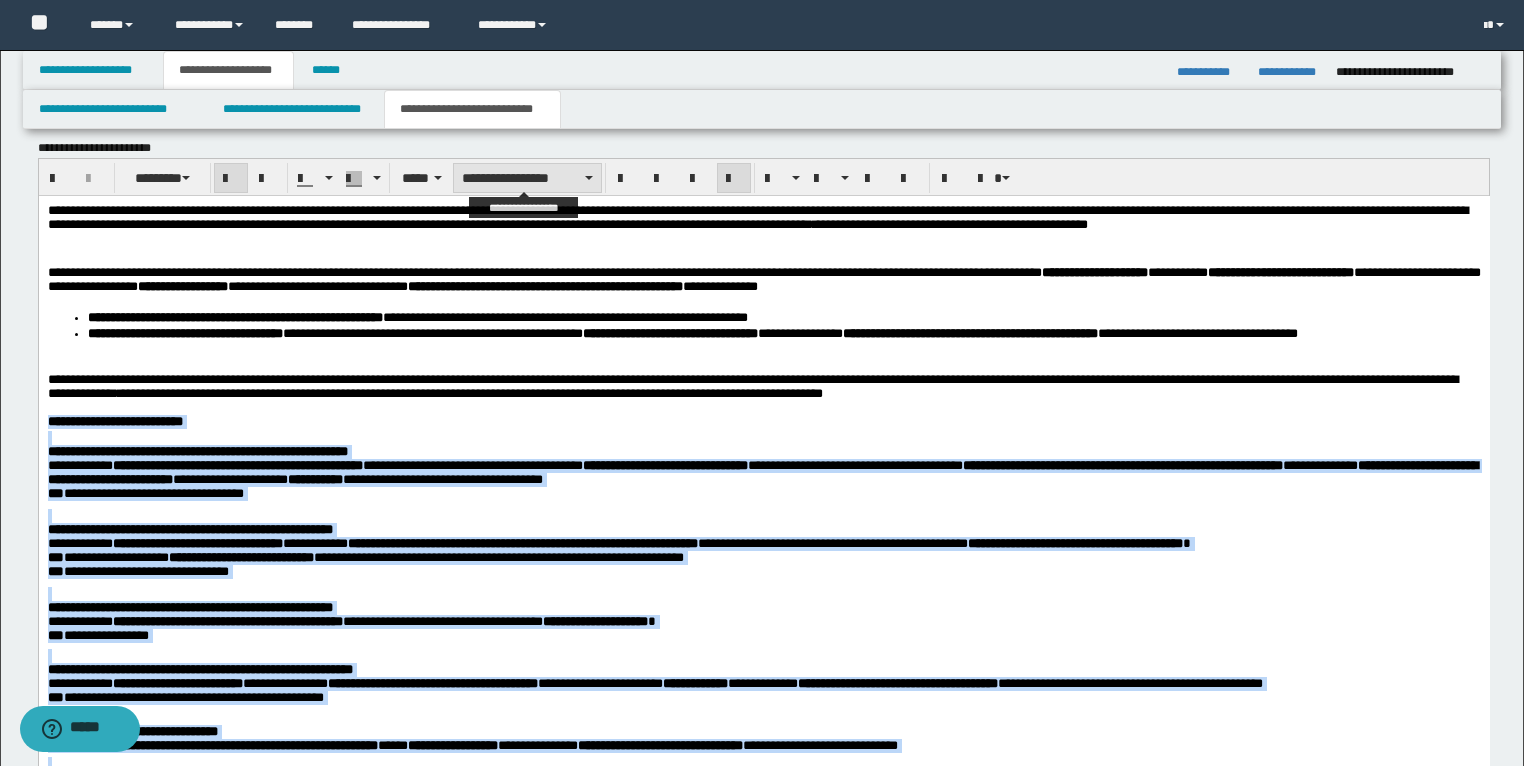 click on "**********" at bounding box center [527, 178] 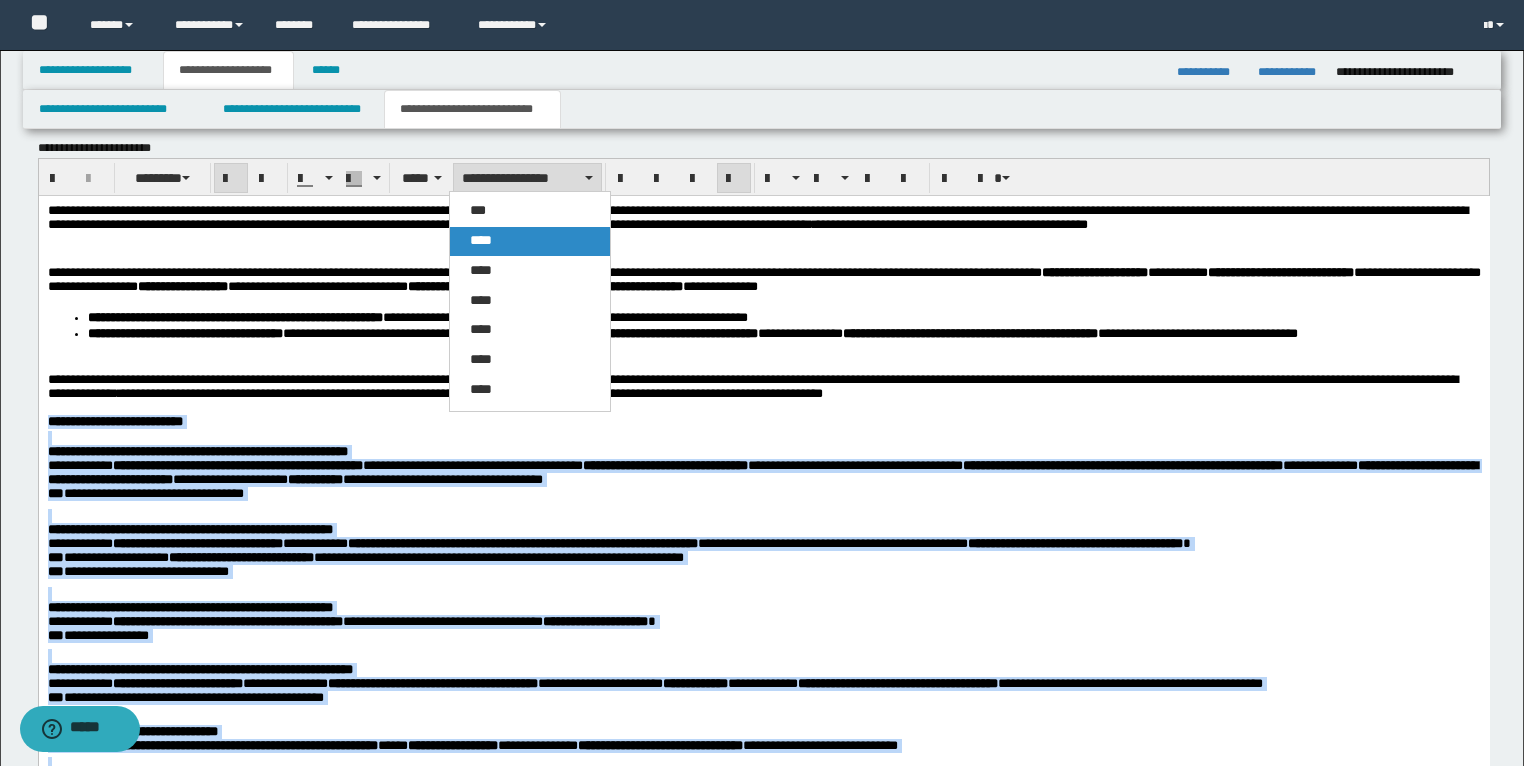 click on "****" at bounding box center [481, 240] 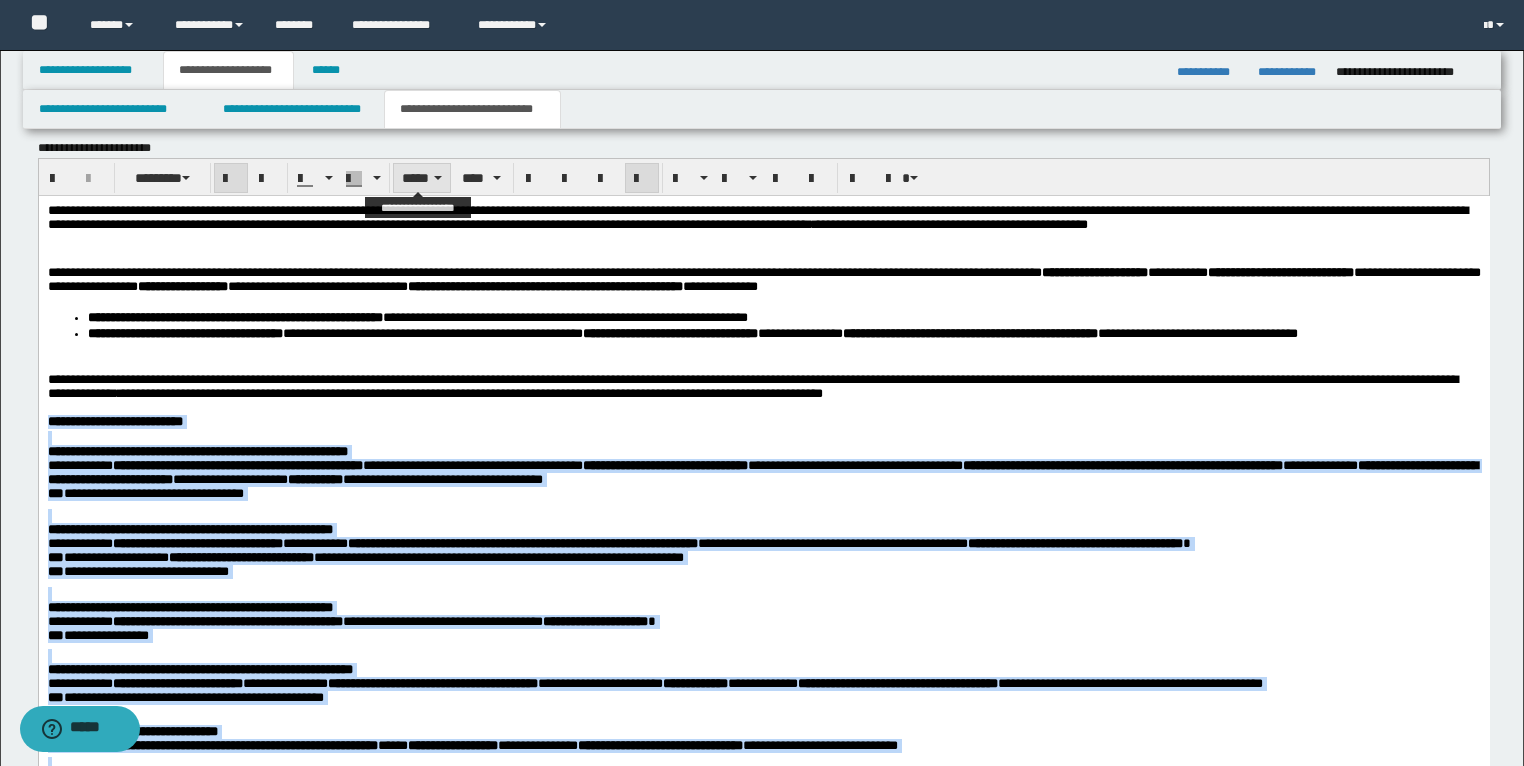 click at bounding box center (438, 178) 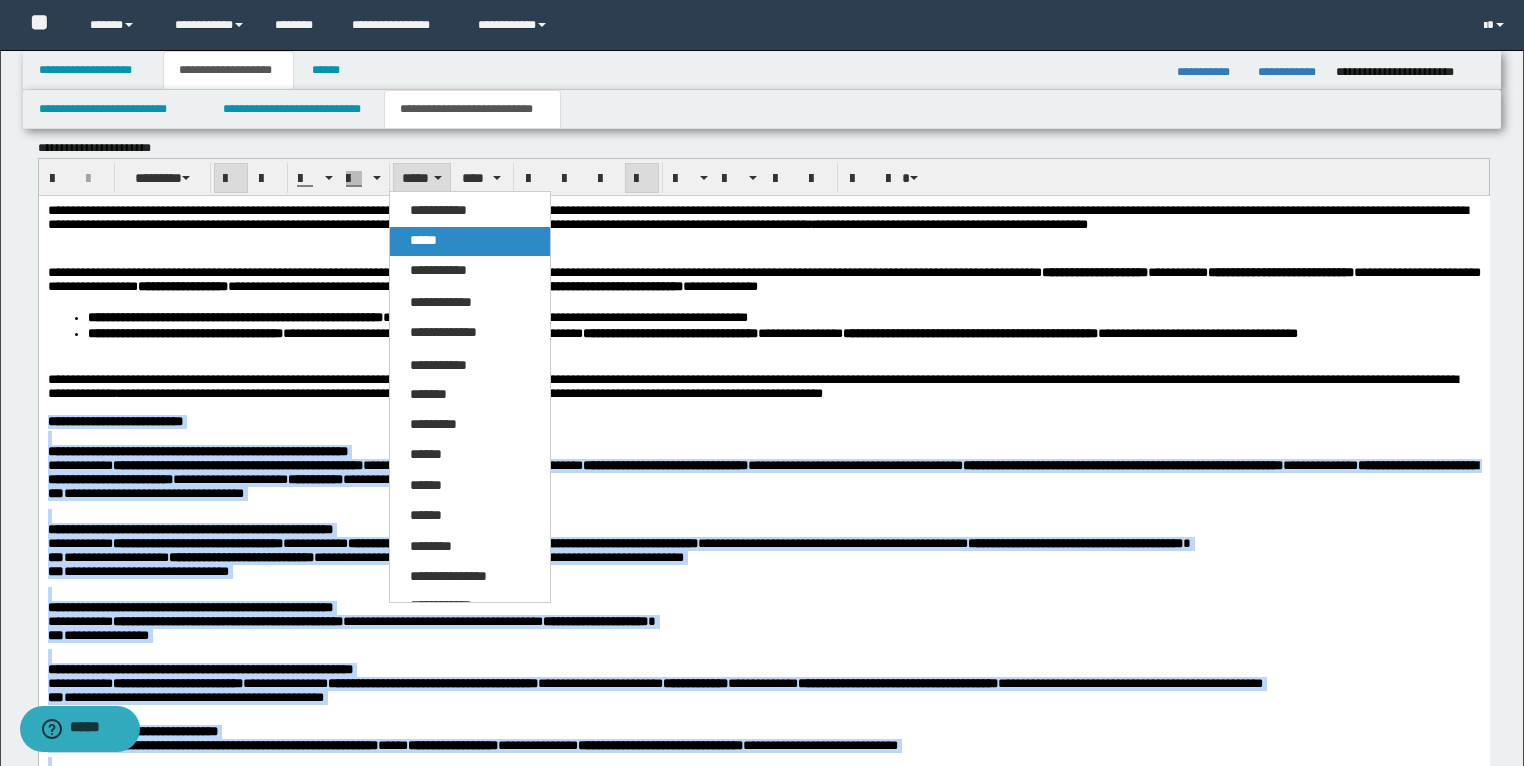 click on "*****" at bounding box center (470, 241) 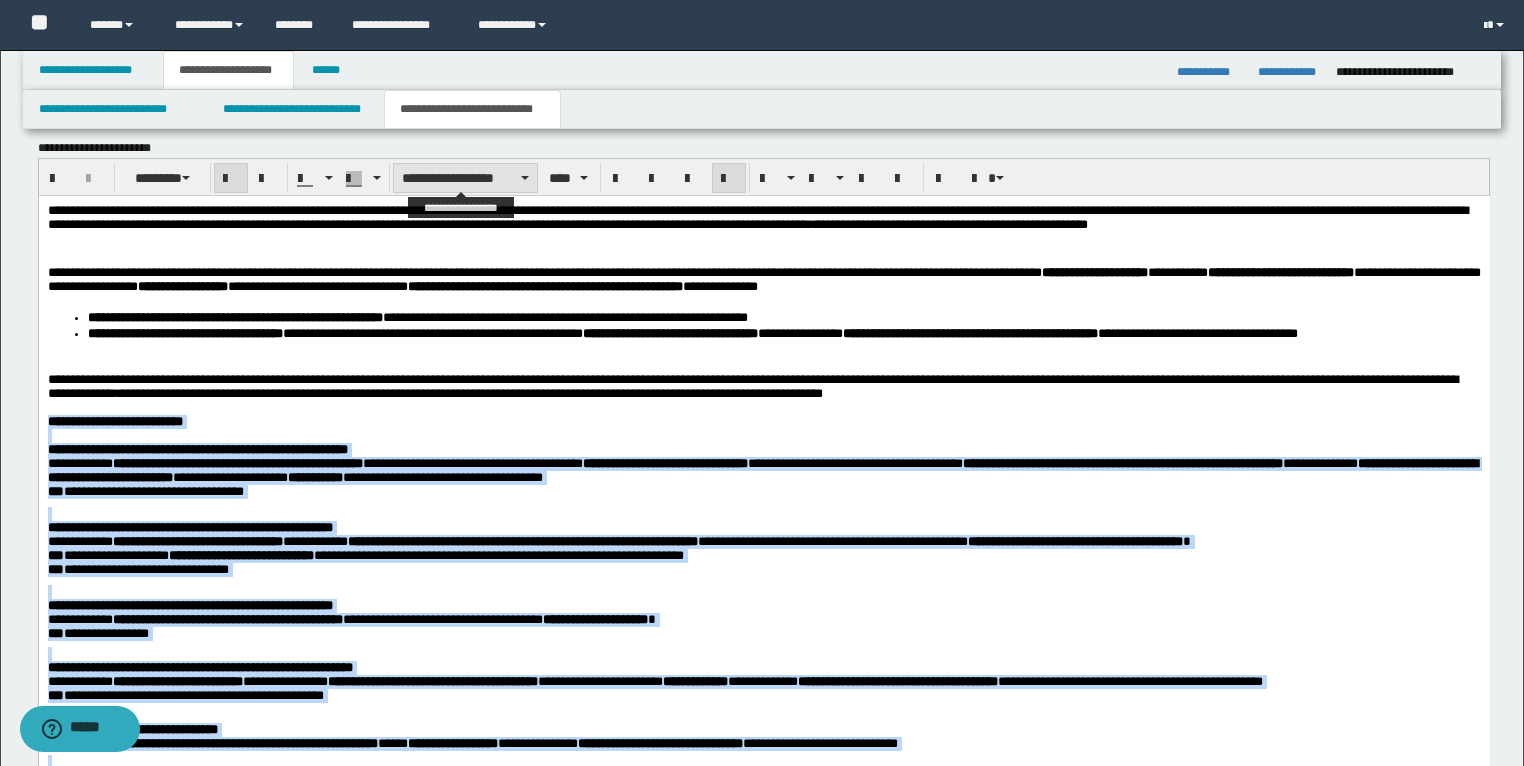 click on "**********" at bounding box center [465, 178] 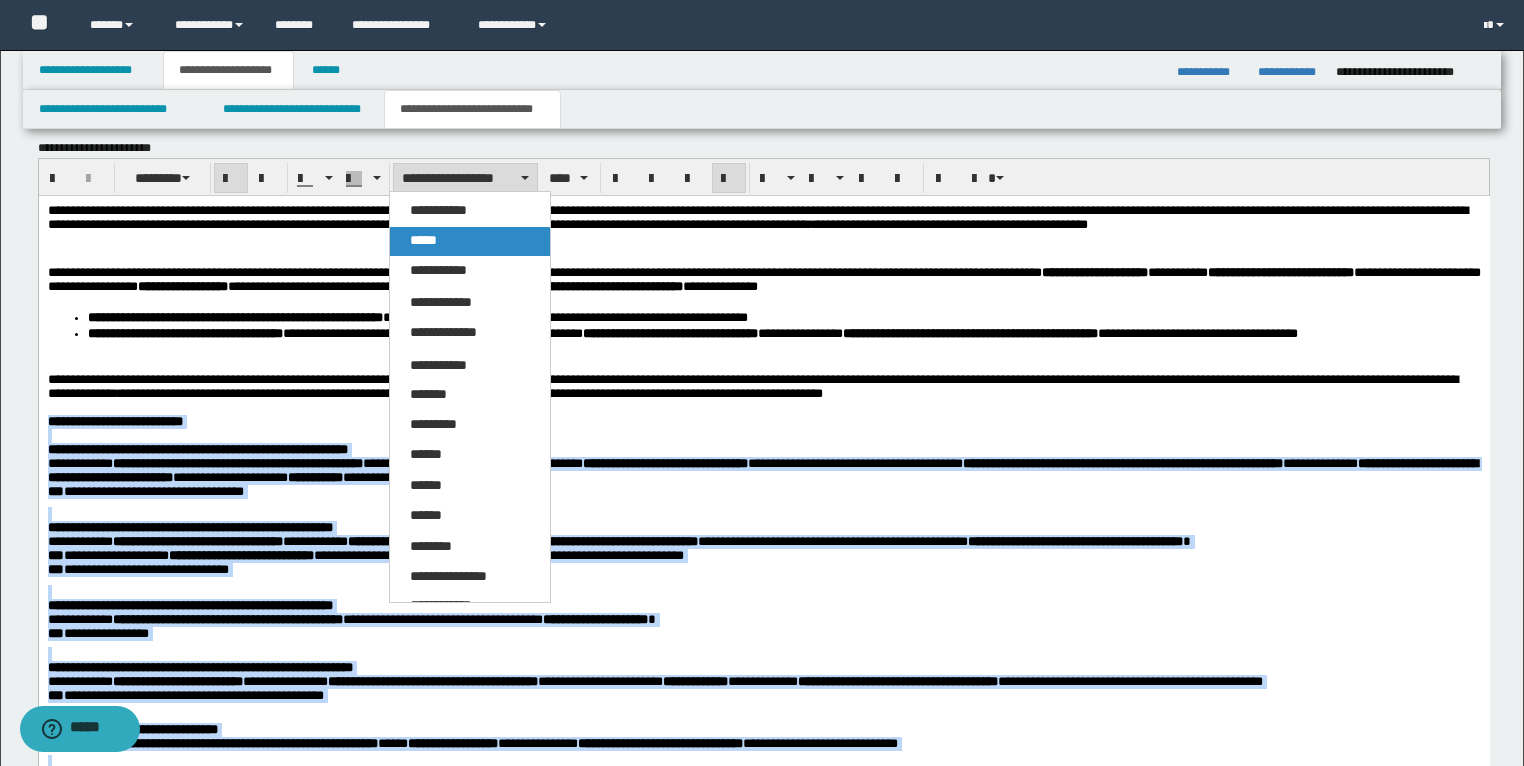 drag, startPoint x: 428, startPoint y: 234, endPoint x: 390, endPoint y: 40, distance: 197.68661 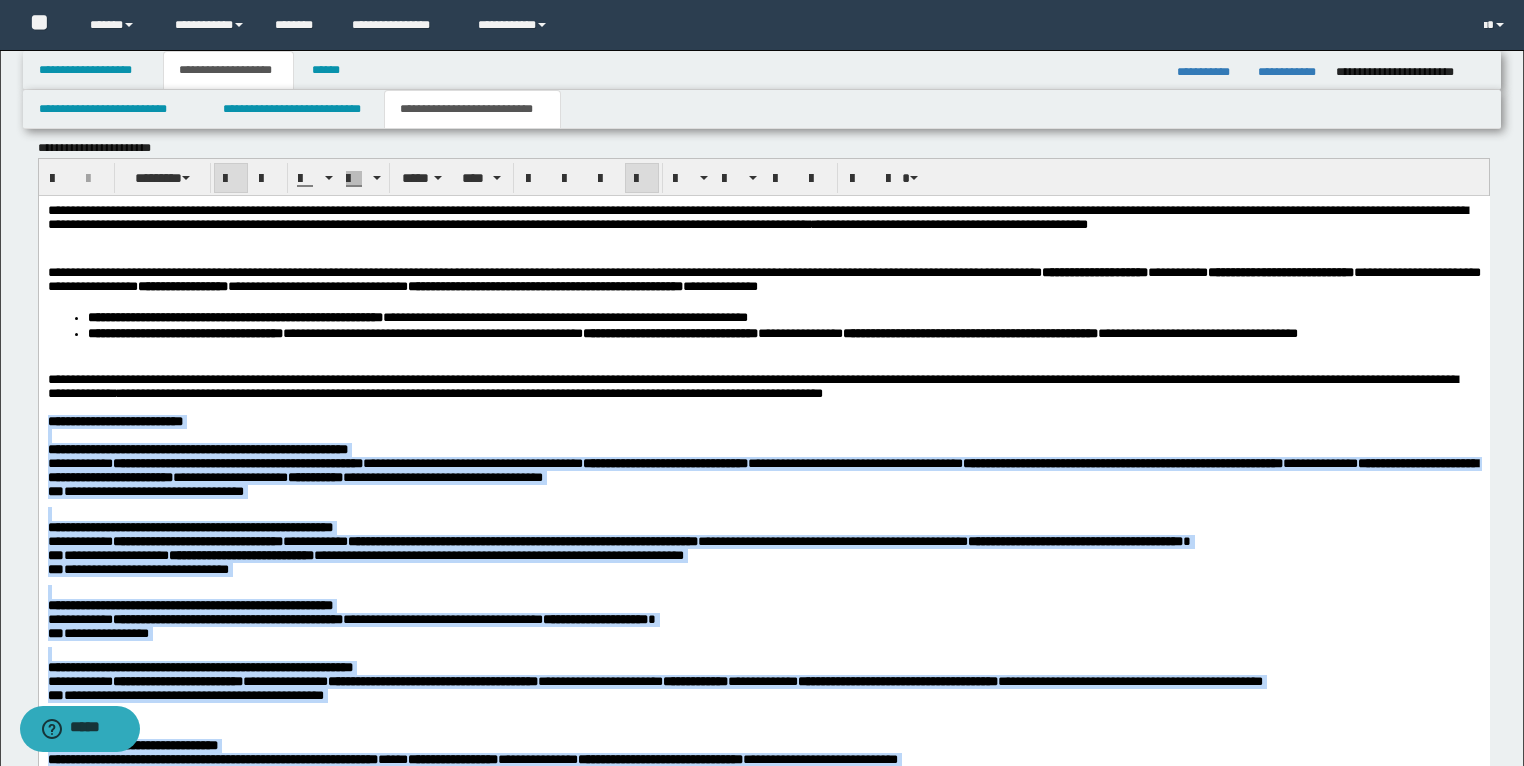 click on "**********" at bounding box center (237, 463) 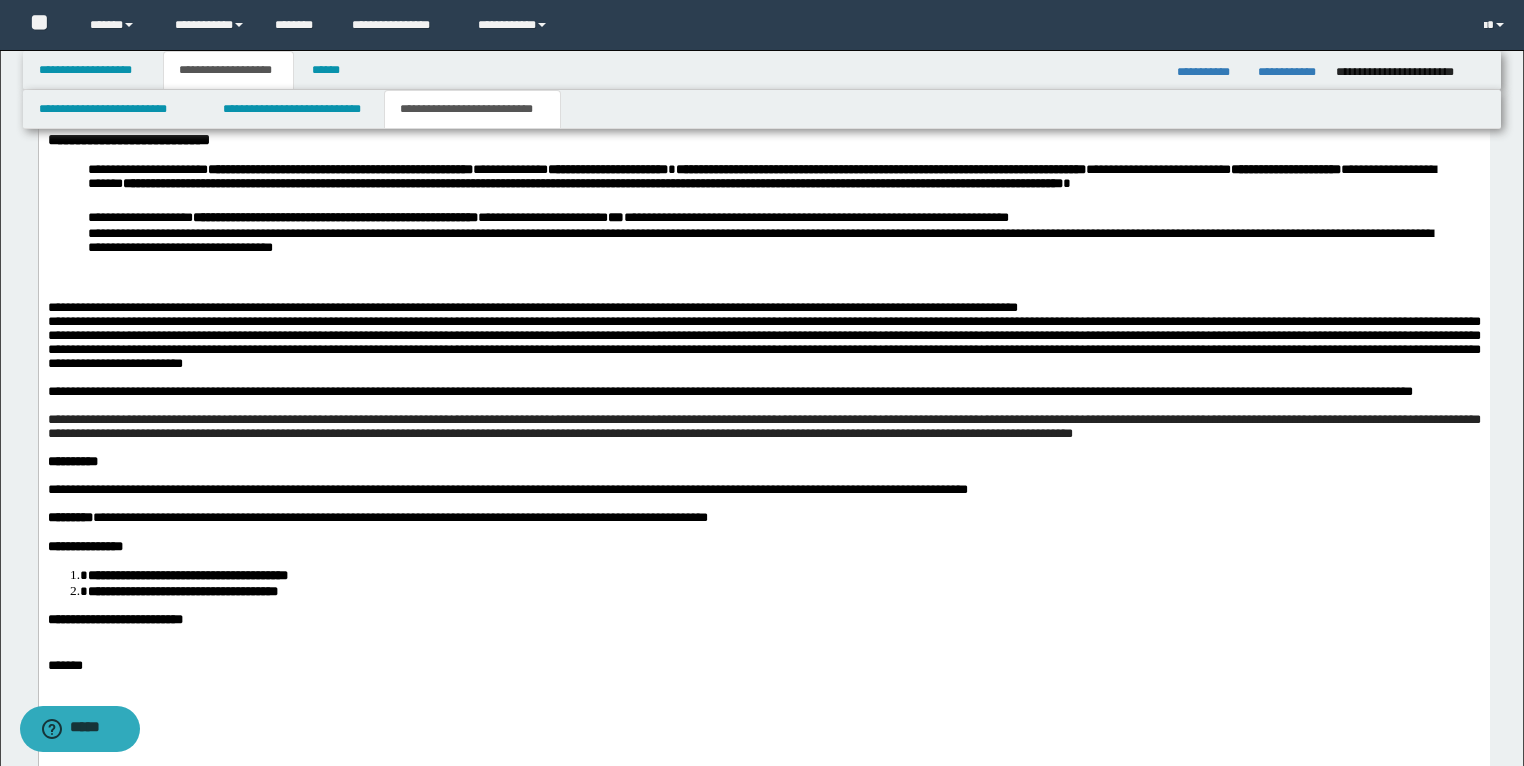 scroll, scrollTop: 3547, scrollLeft: 0, axis: vertical 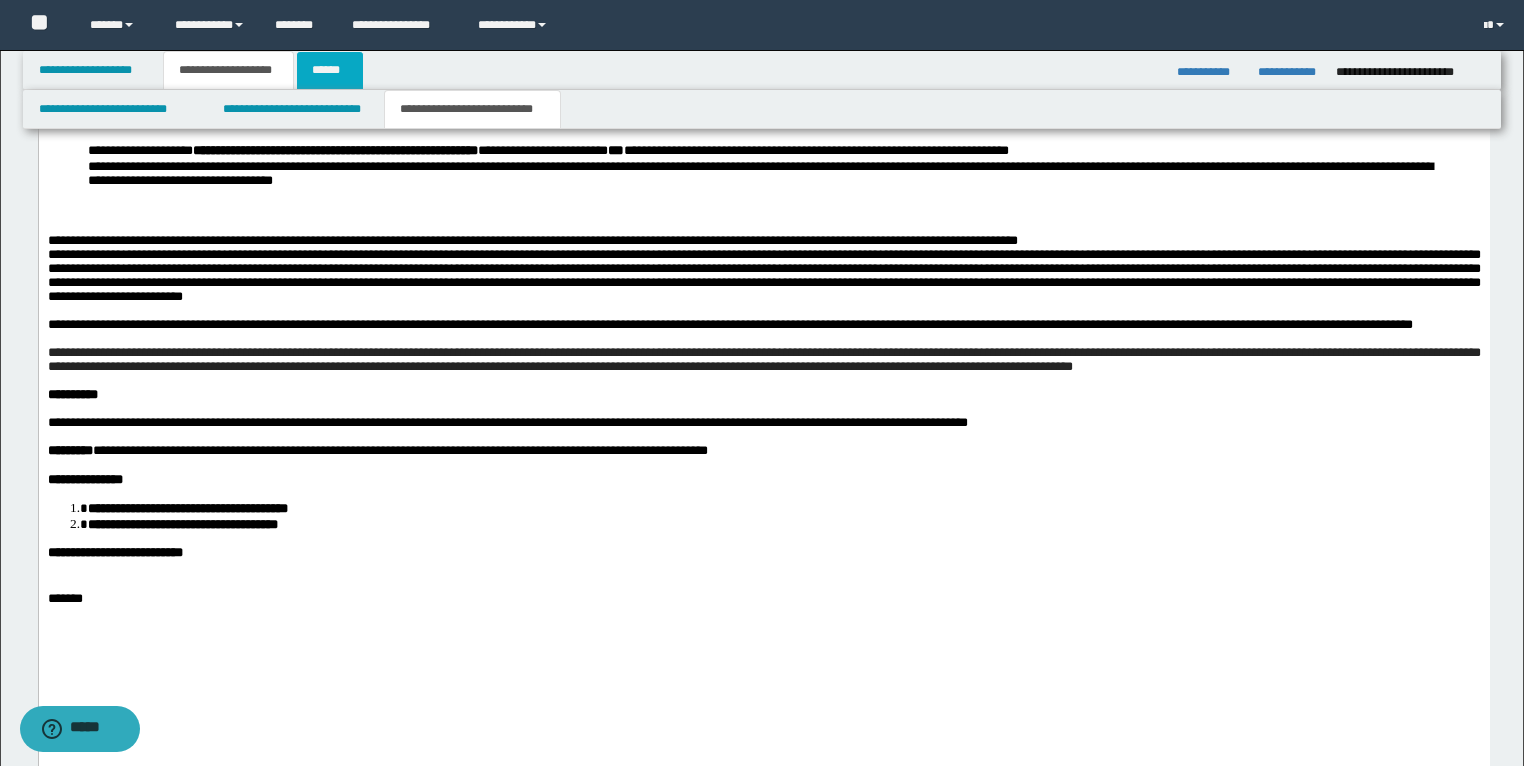 click on "******" at bounding box center [330, 70] 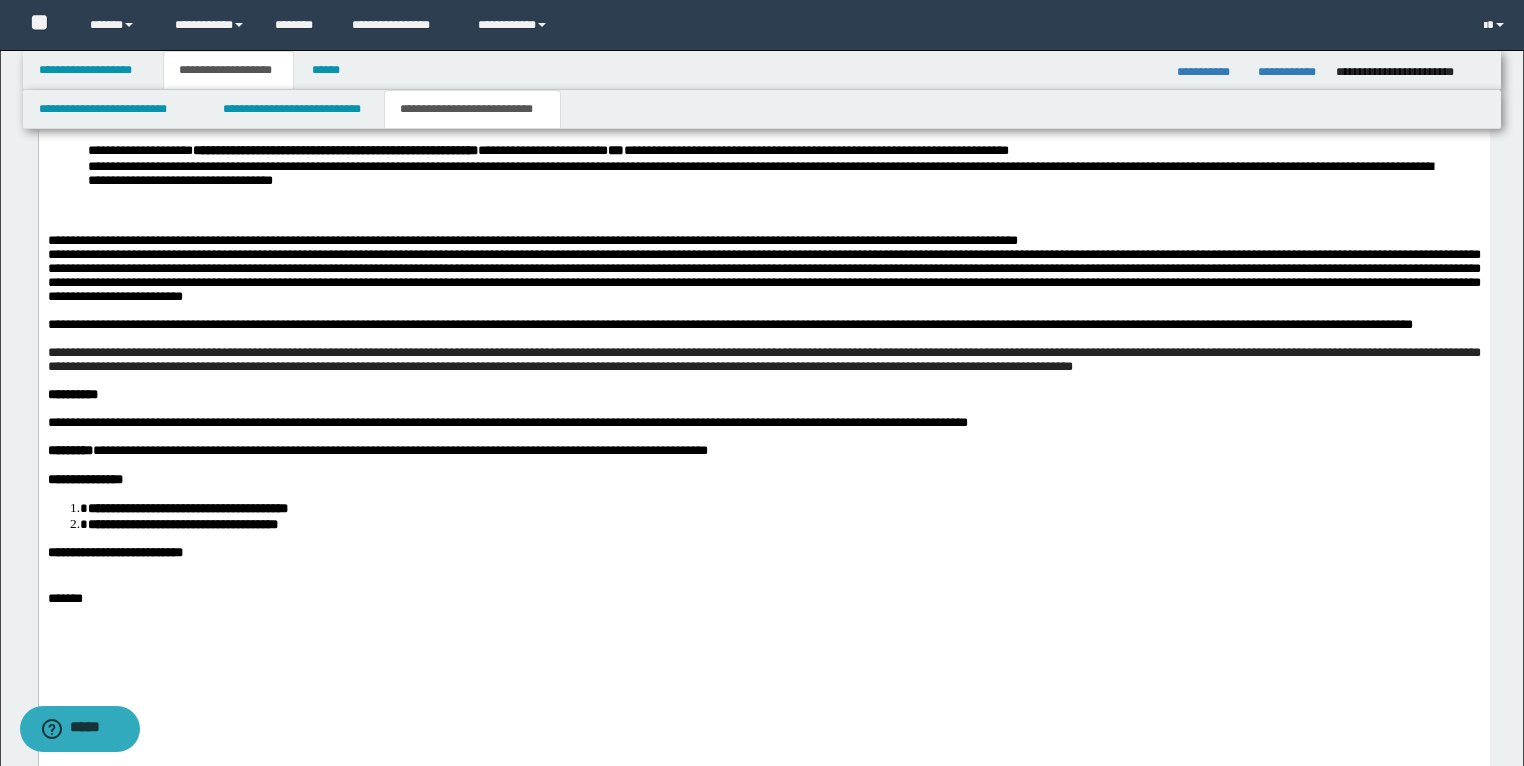 scroll, scrollTop: 128, scrollLeft: 0, axis: vertical 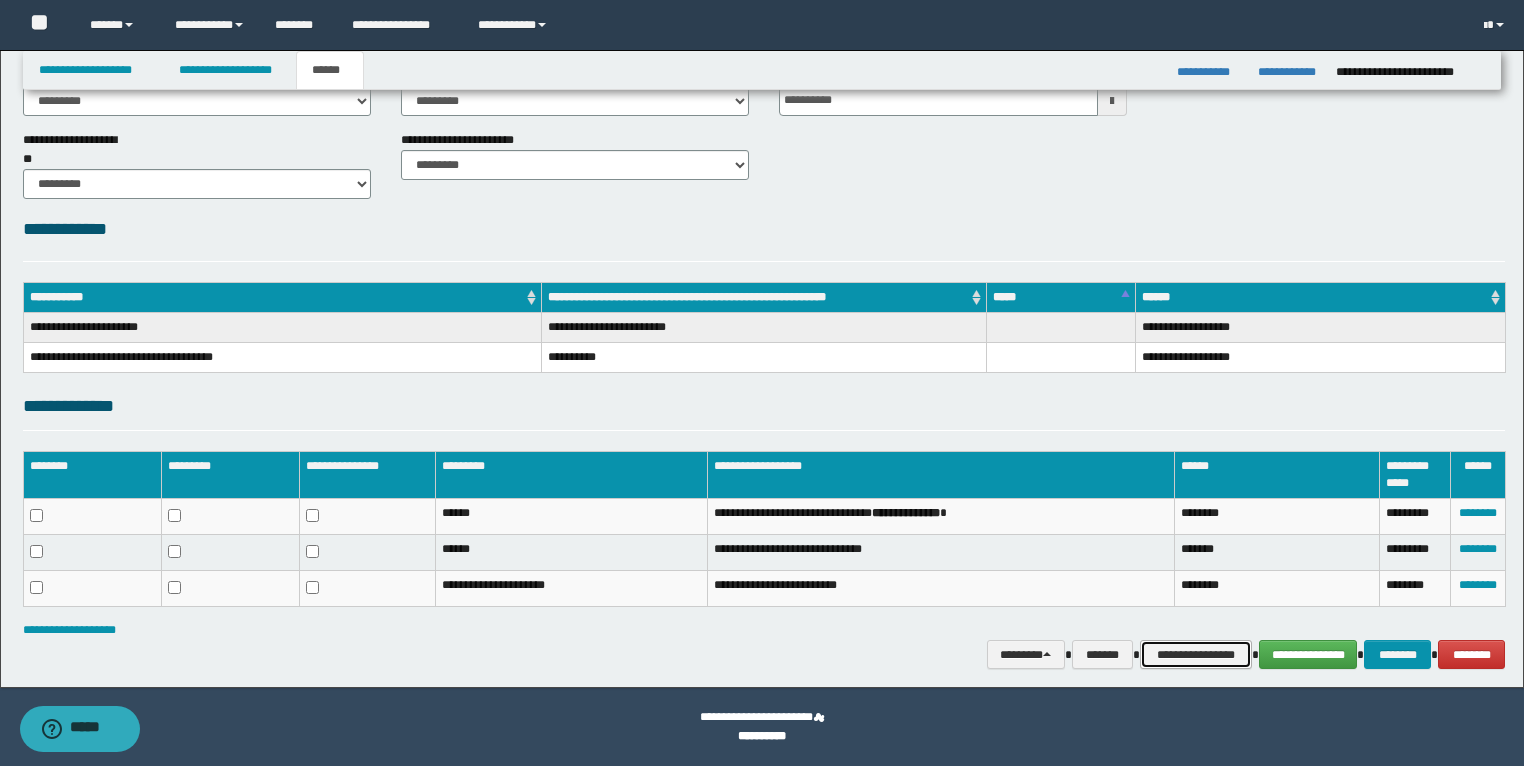 click on "**********" at bounding box center [1196, 655] 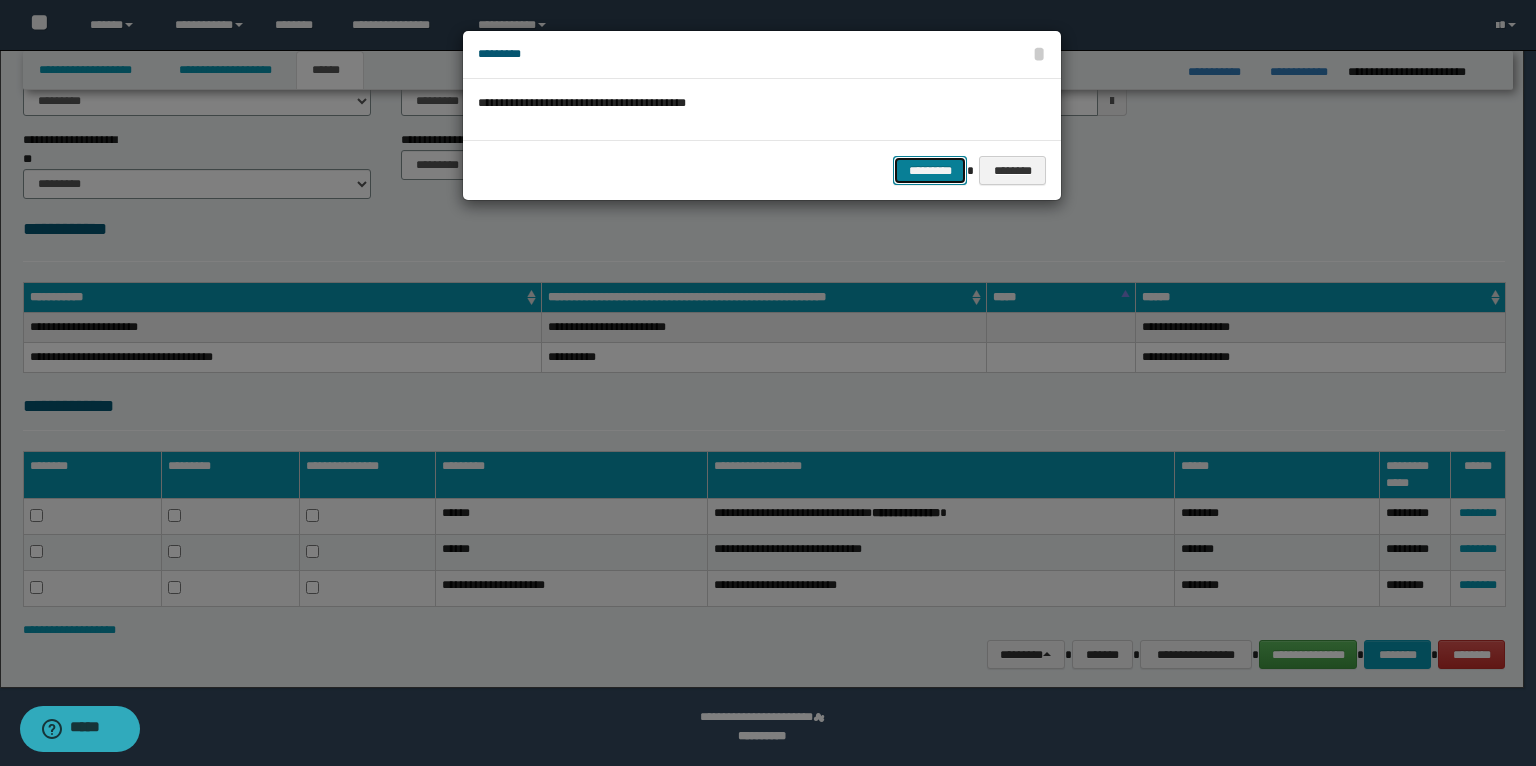 click on "*********" 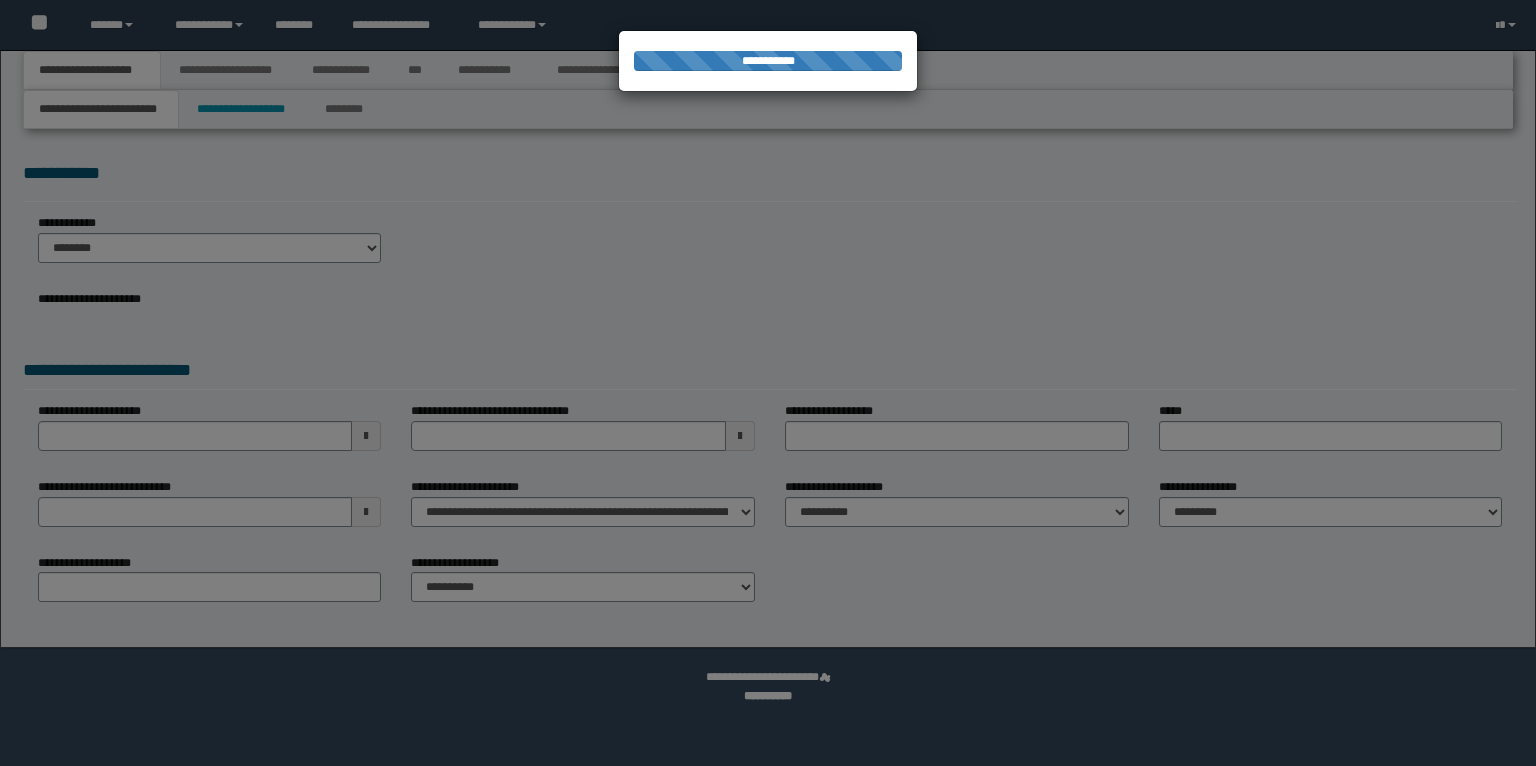scroll, scrollTop: 0, scrollLeft: 0, axis: both 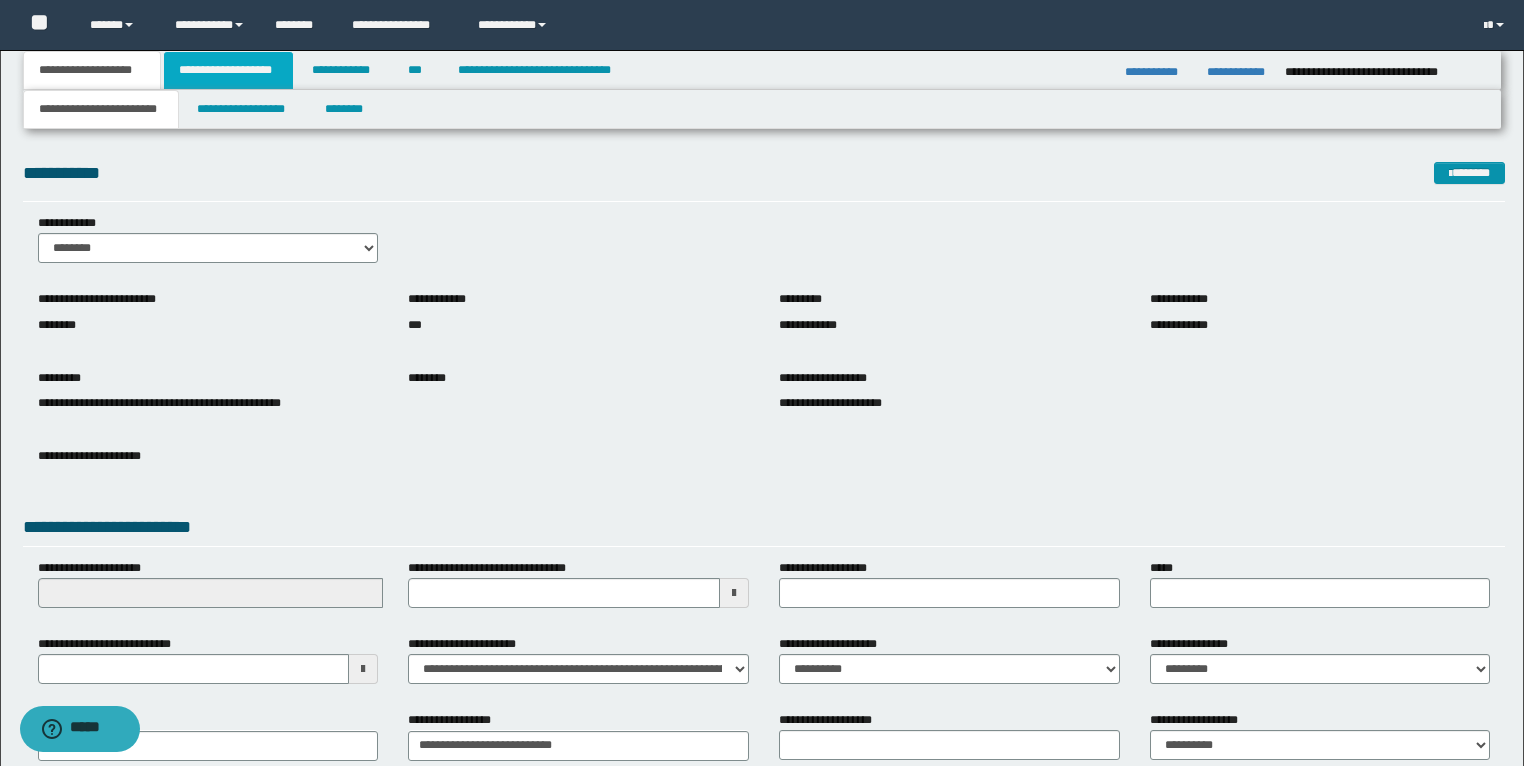 click on "**********" at bounding box center (228, 70) 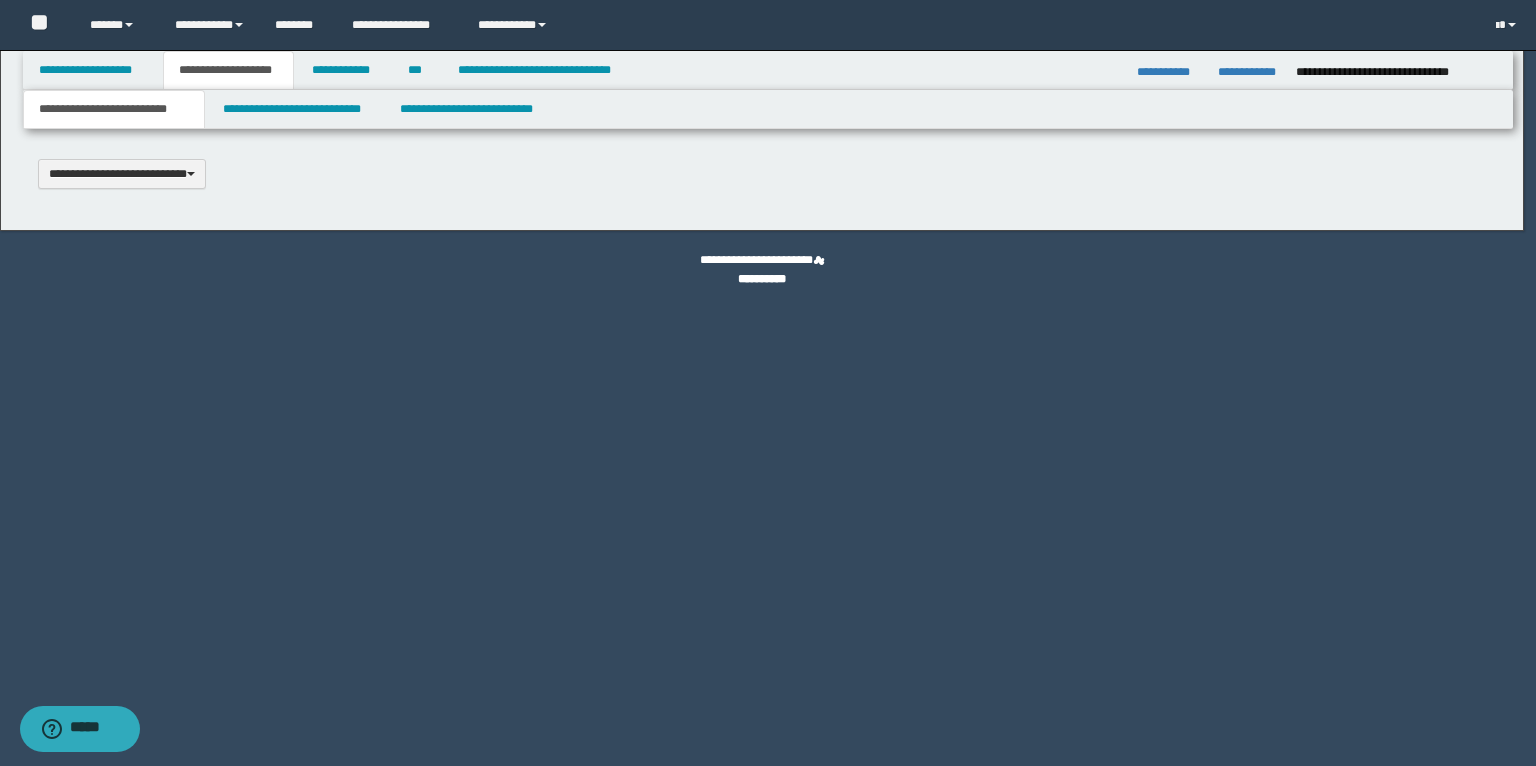 type 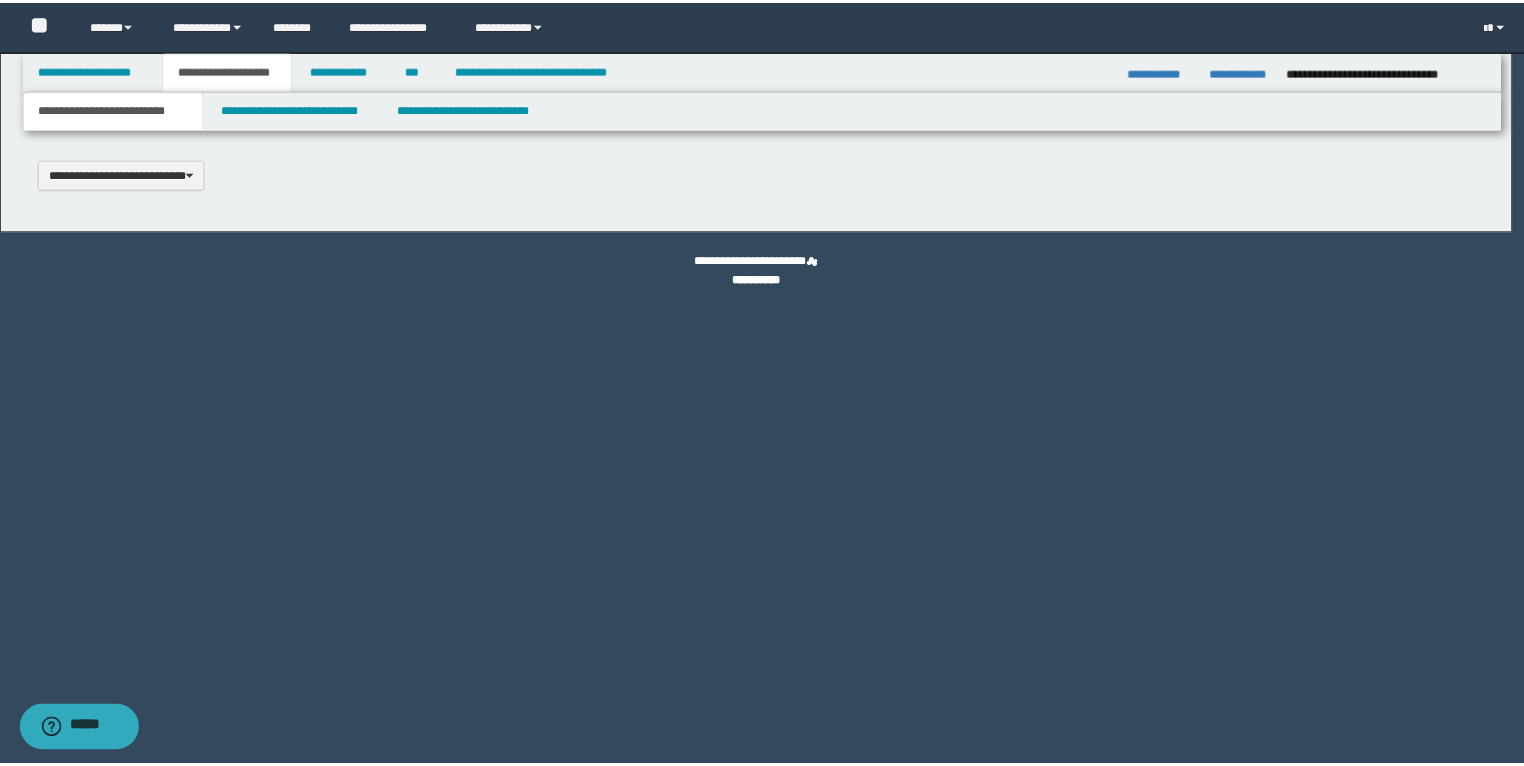 scroll, scrollTop: 0, scrollLeft: 0, axis: both 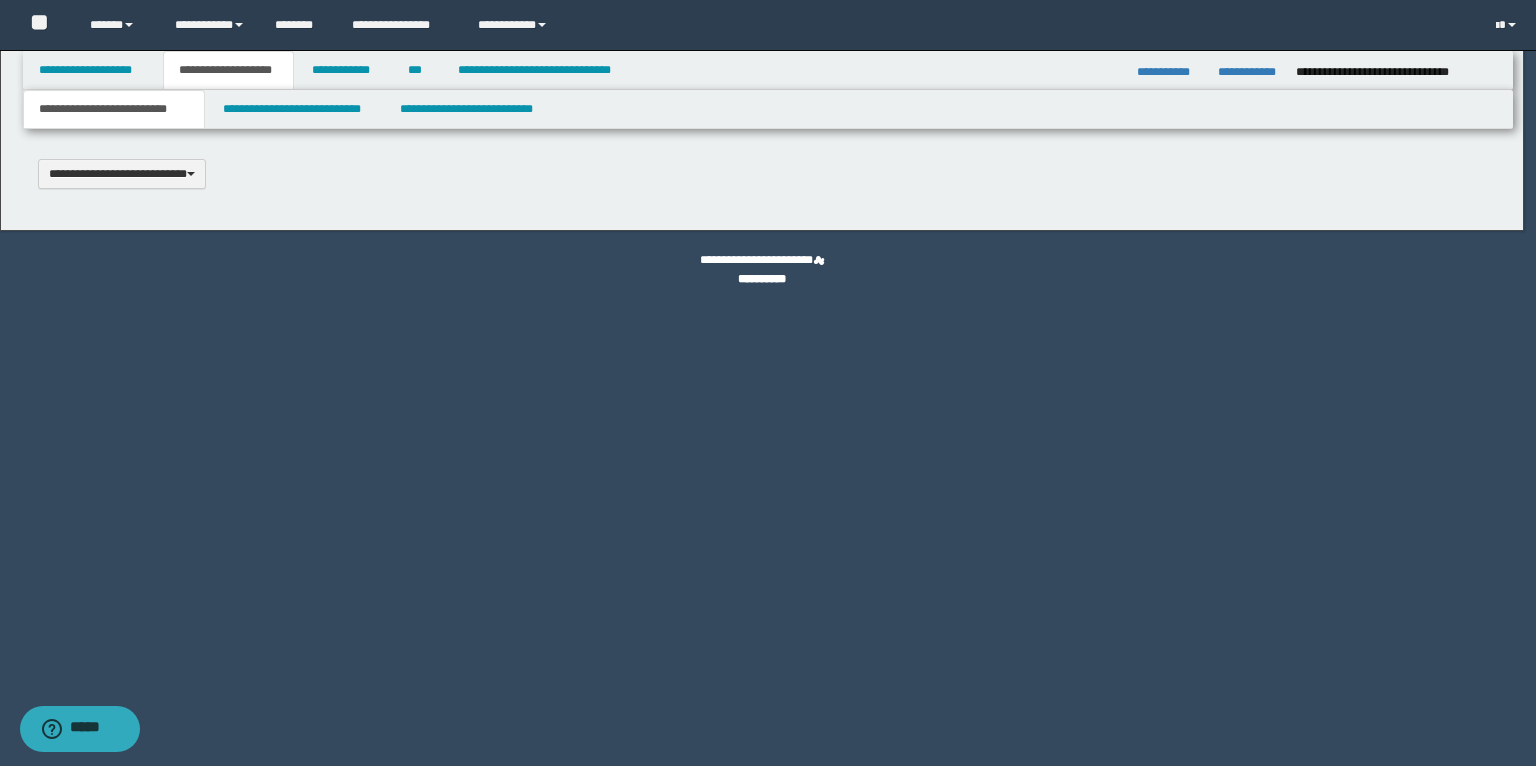 type on "**********" 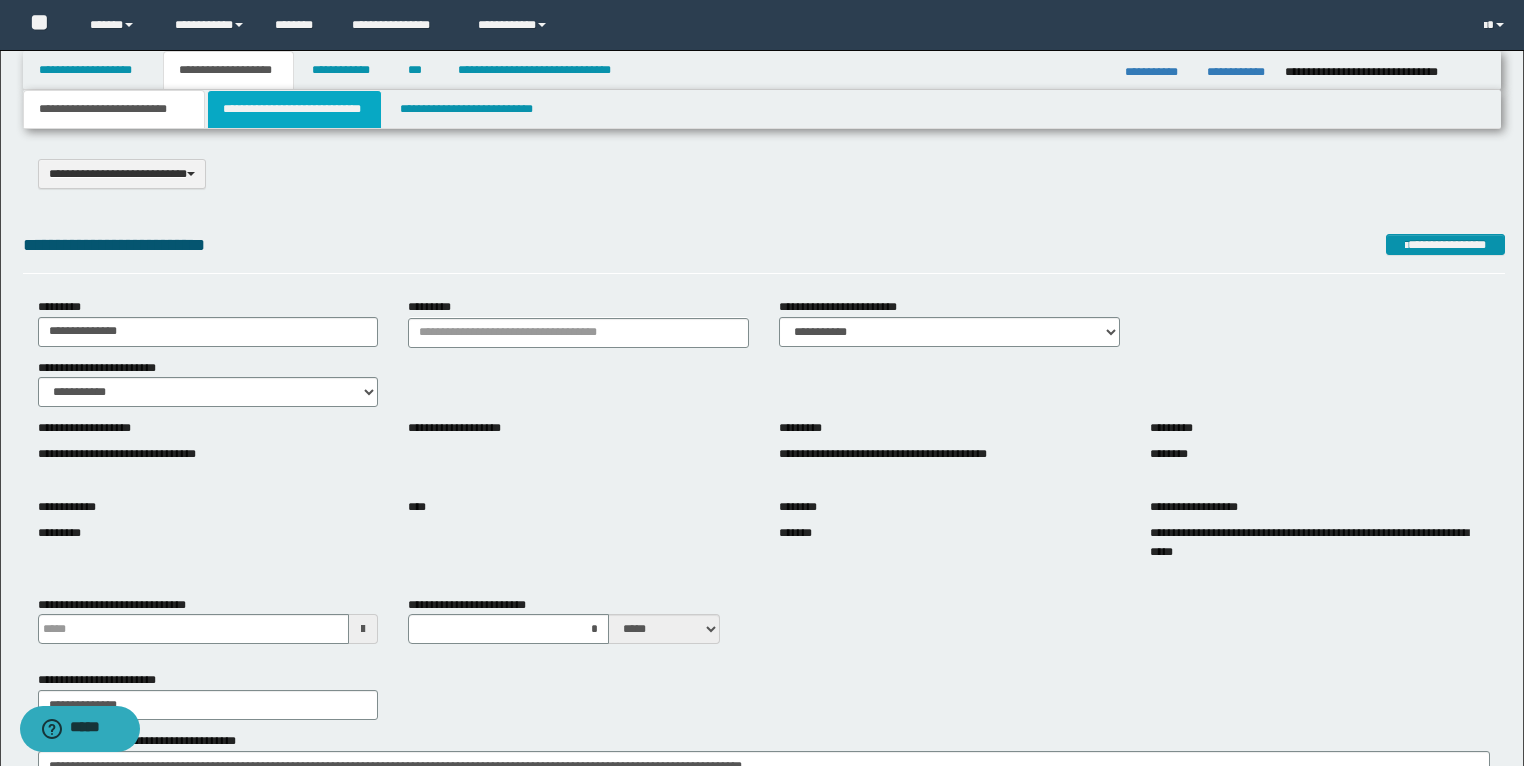 click on "**********" at bounding box center (294, 109) 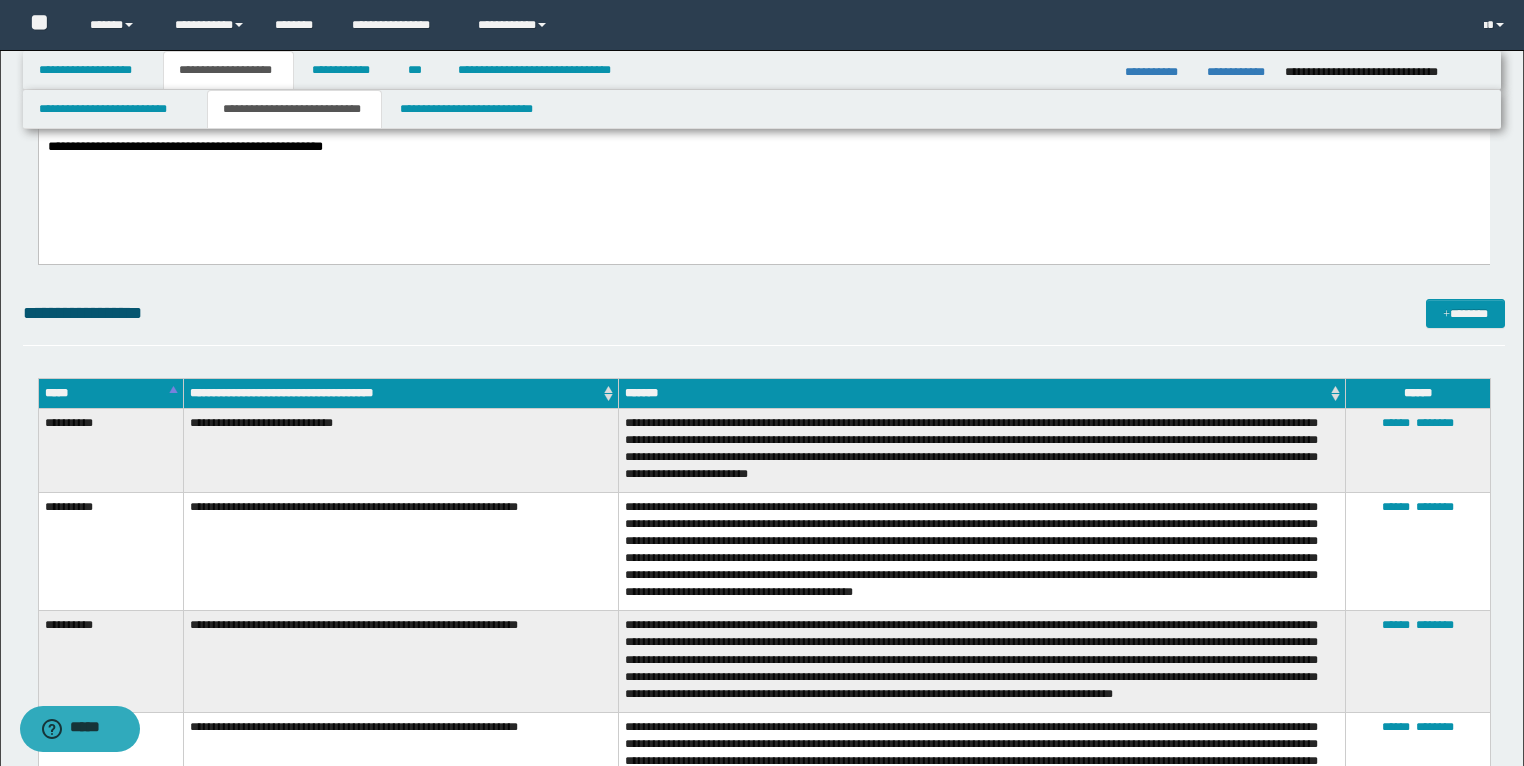 scroll, scrollTop: 2240, scrollLeft: 0, axis: vertical 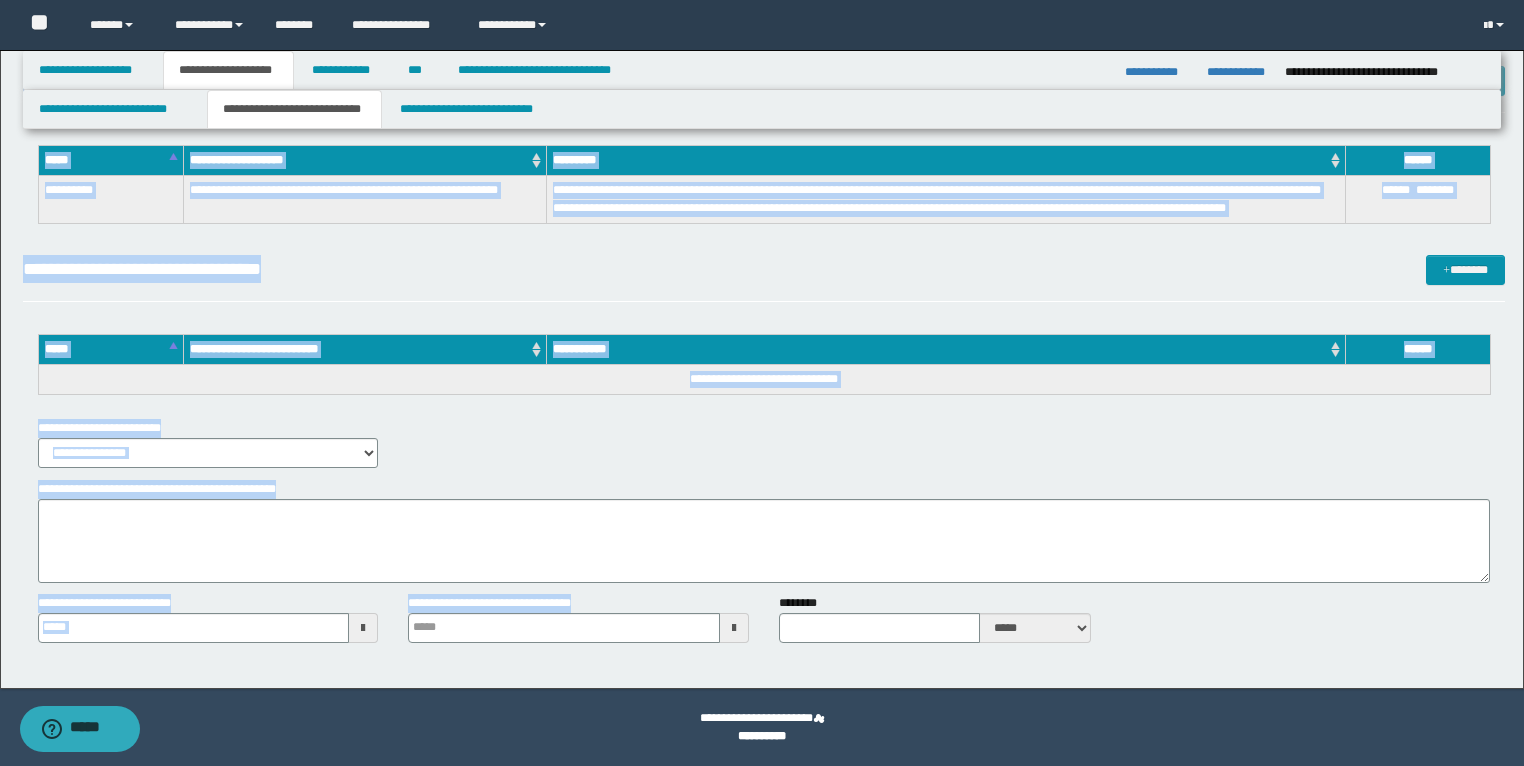 type 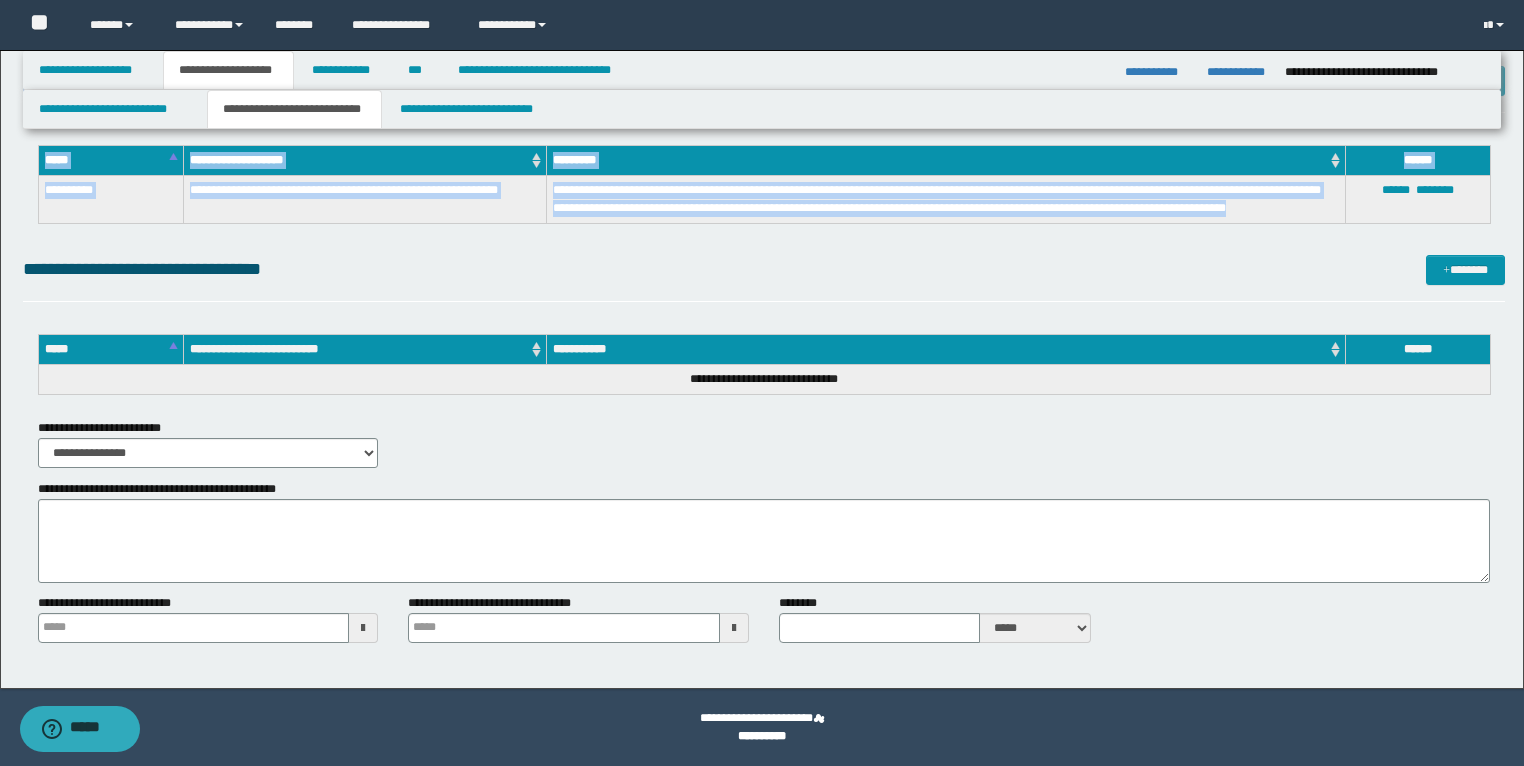 drag, startPoint x: 43, startPoint y: 339, endPoint x: 1376, endPoint y: 197, distance: 1340.5421 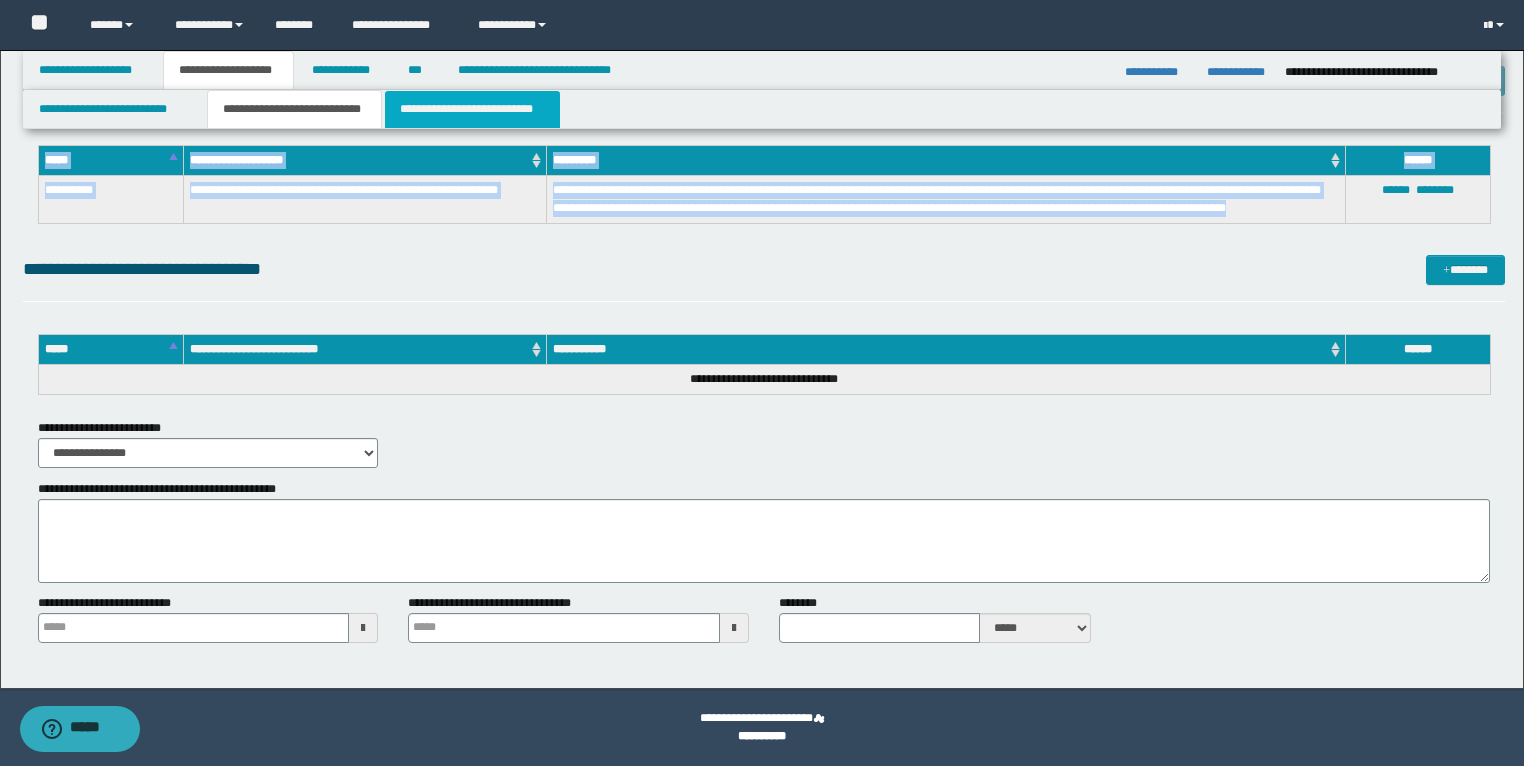 click on "**********" at bounding box center (472, 109) 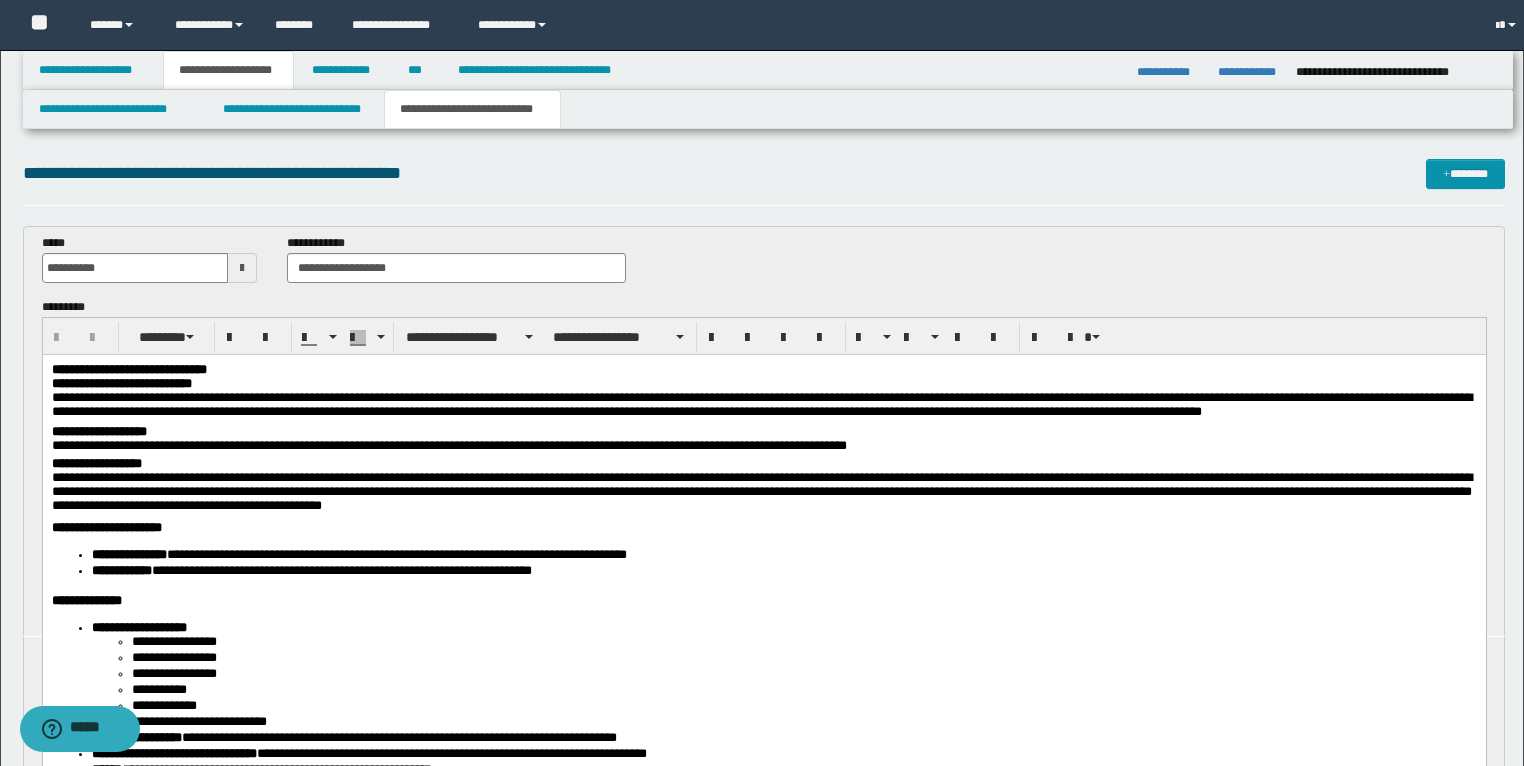 scroll, scrollTop: 0, scrollLeft: 0, axis: both 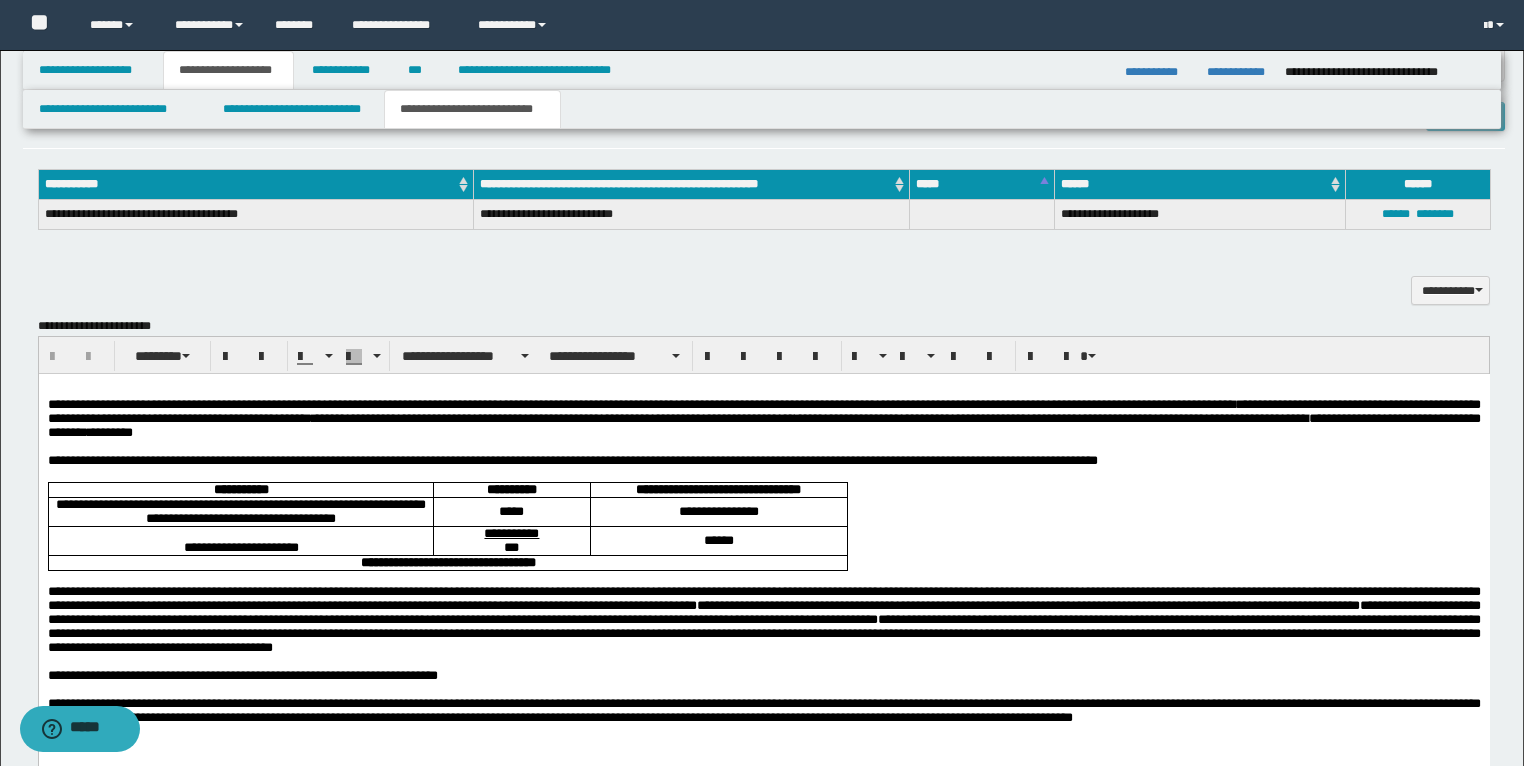 click on "**********" at bounding box center [763, 461] 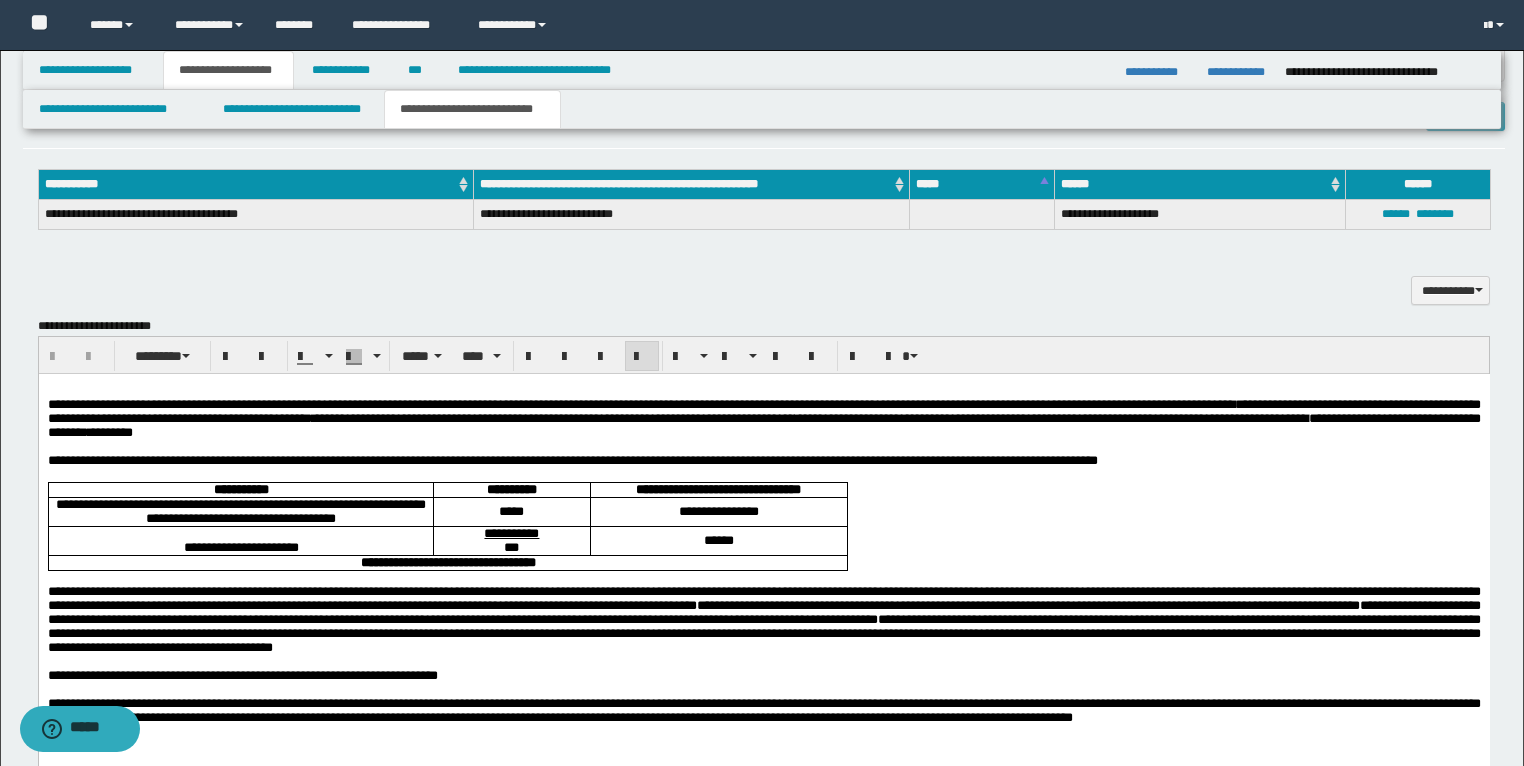 type 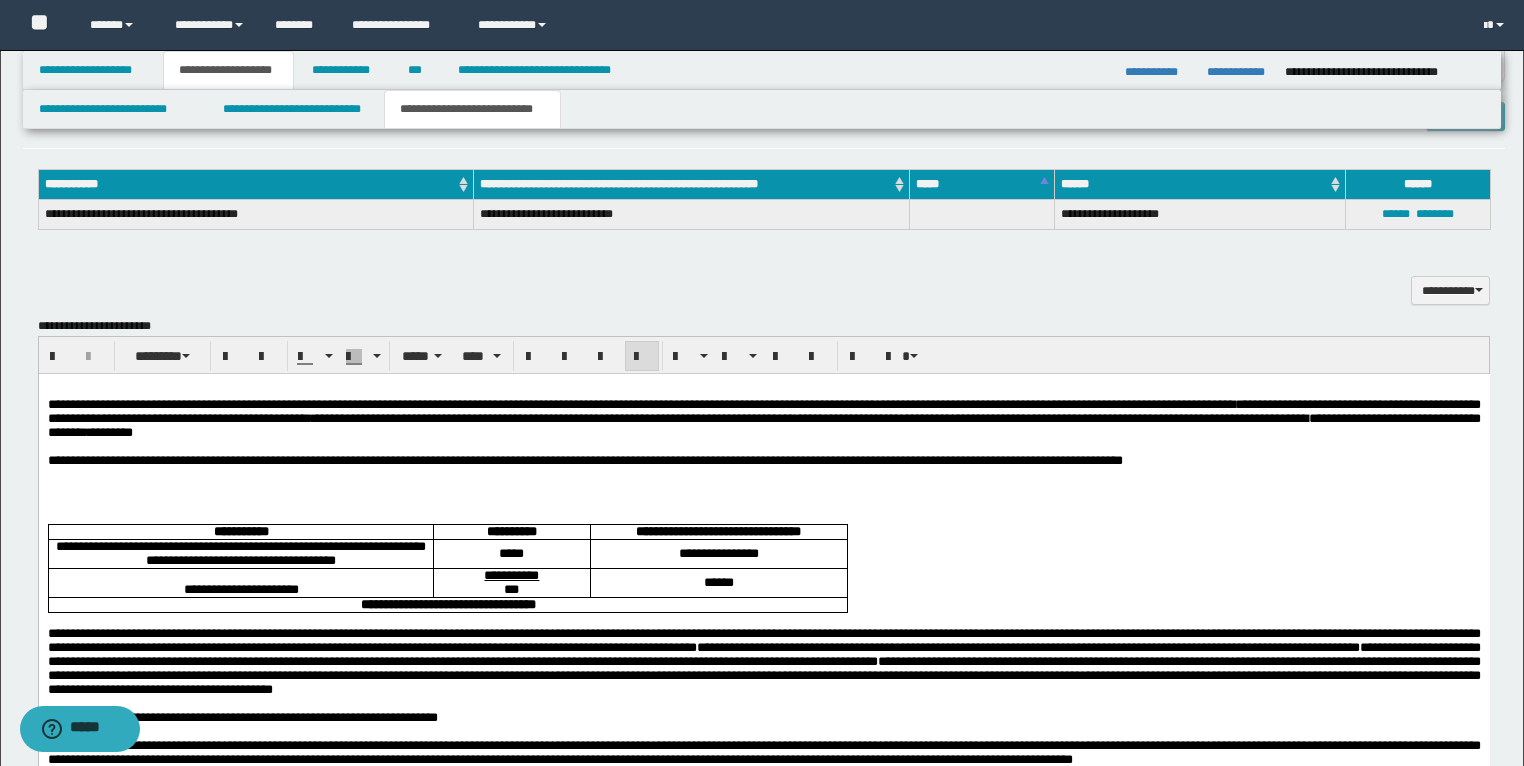 click on "**********" at bounding box center (763, 461) 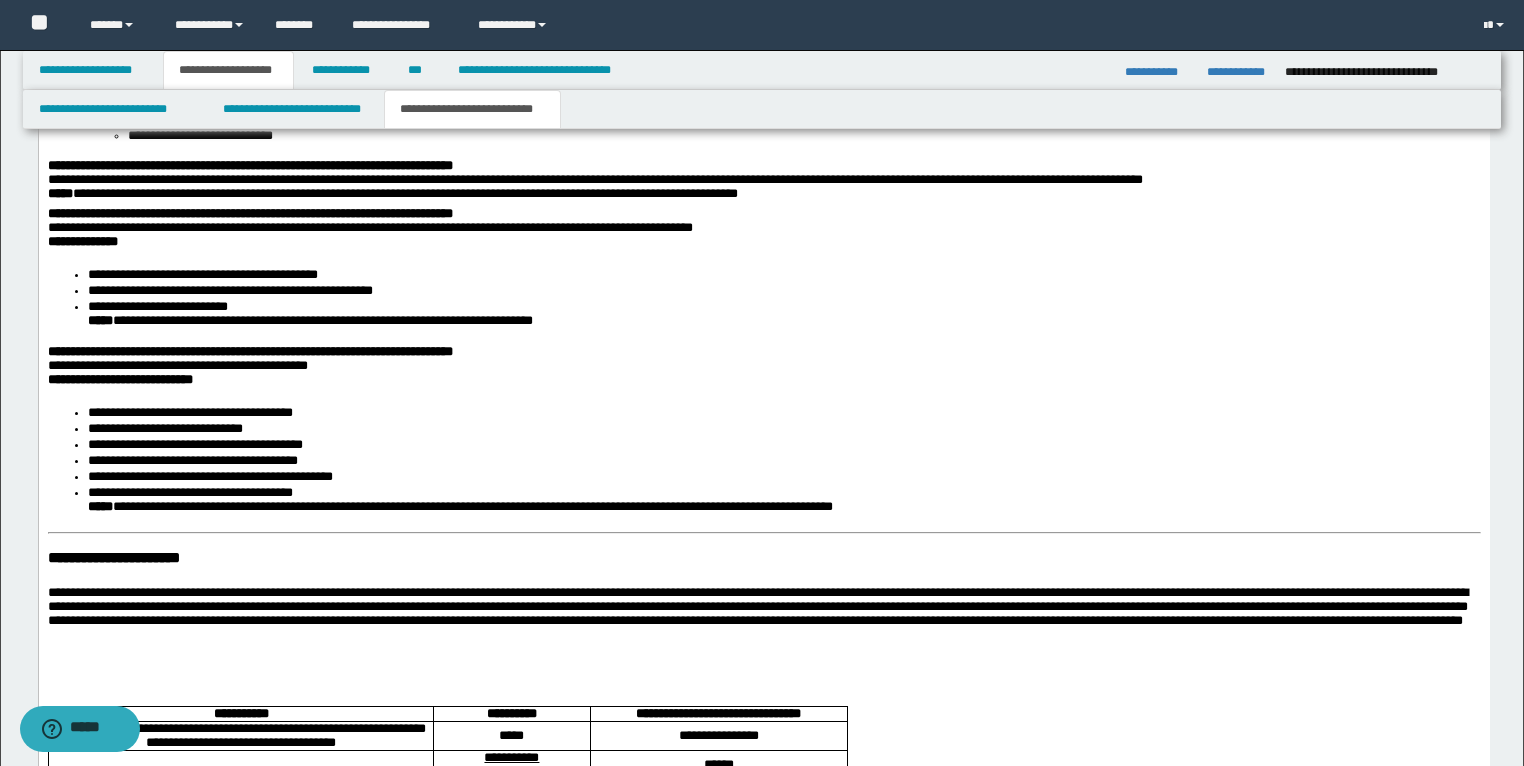 scroll, scrollTop: 2160, scrollLeft: 0, axis: vertical 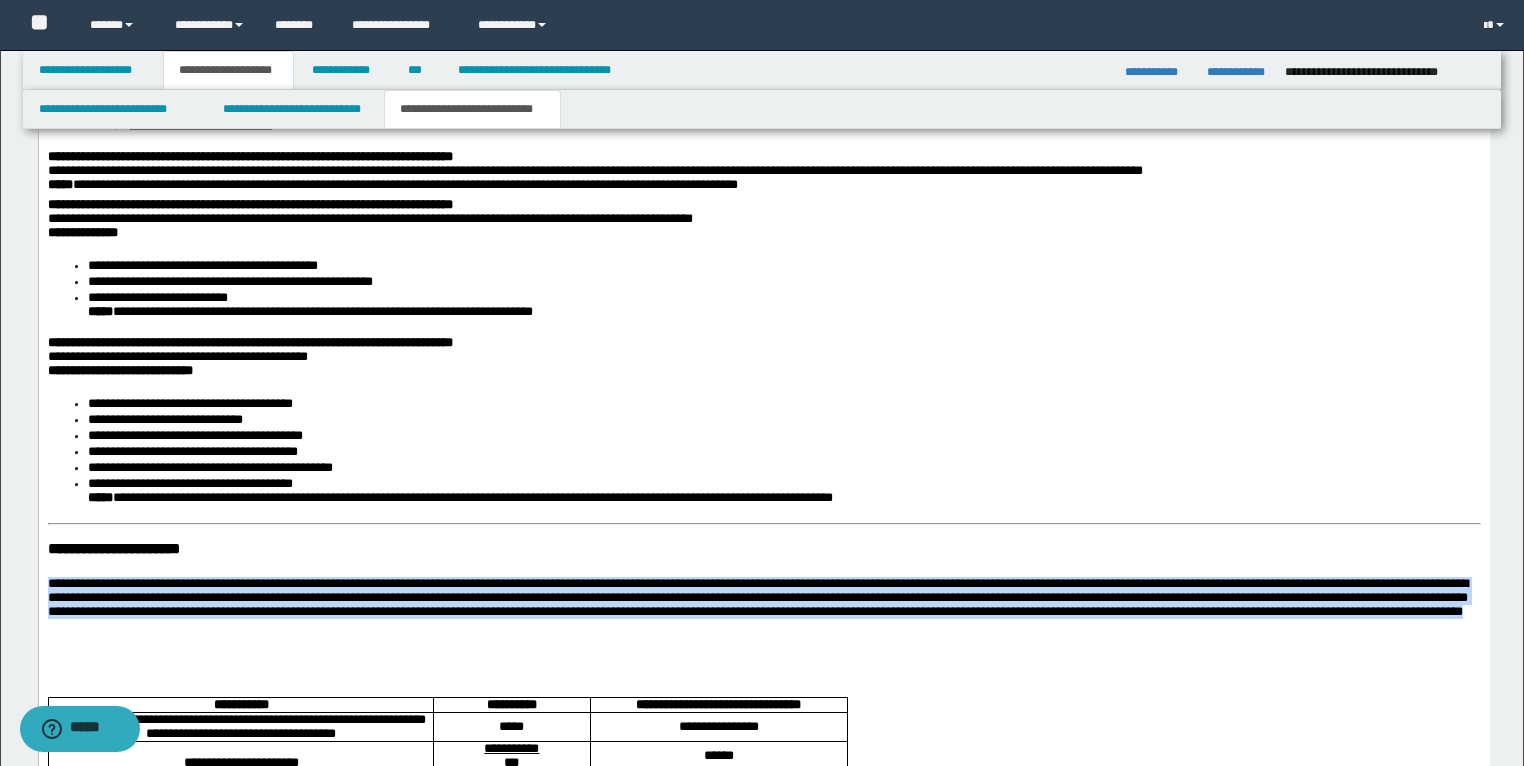 drag, startPoint x: 384, startPoint y: 648, endPoint x: 43, endPoint y: 592, distance: 345.56766 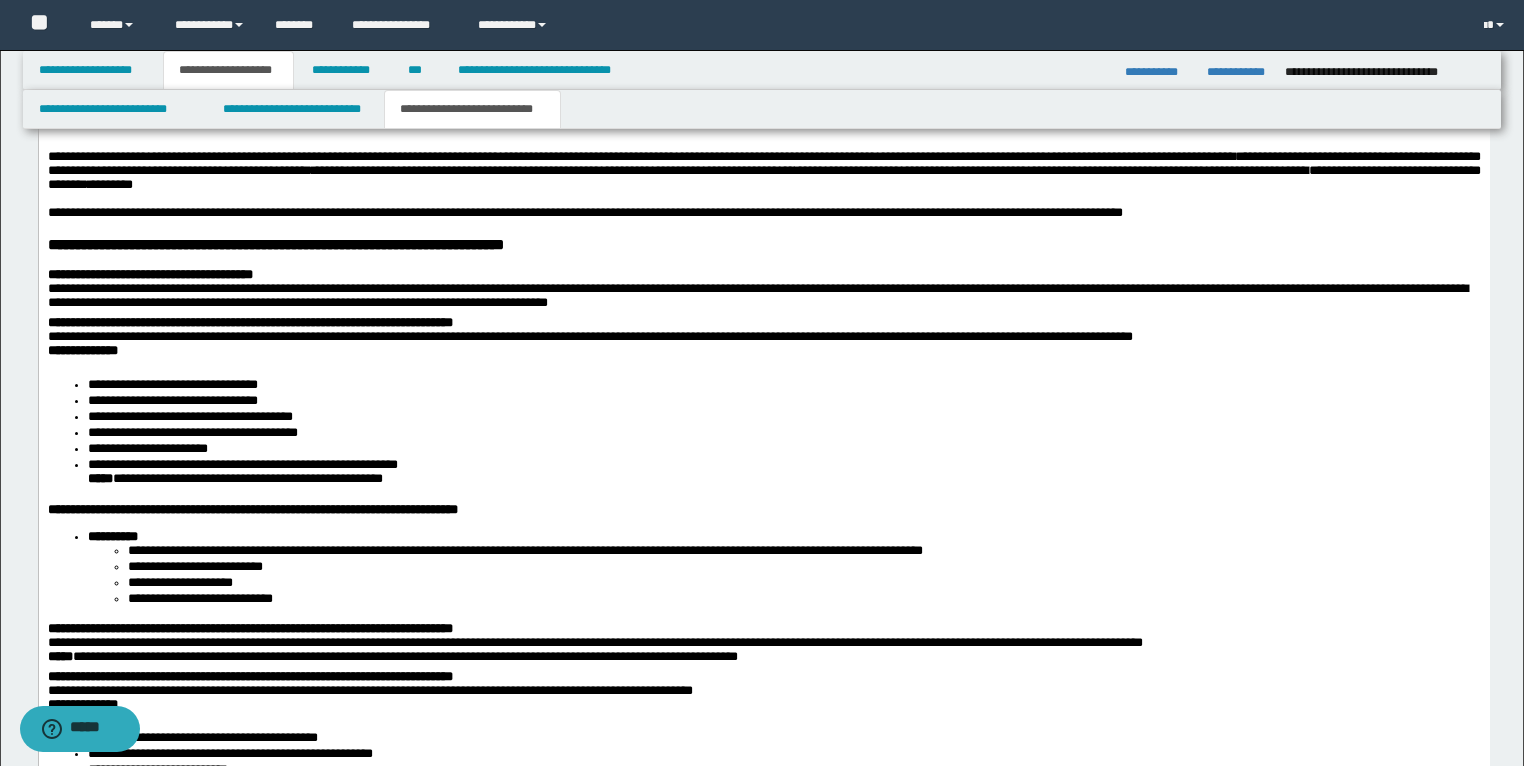 scroll, scrollTop: 1600, scrollLeft: 0, axis: vertical 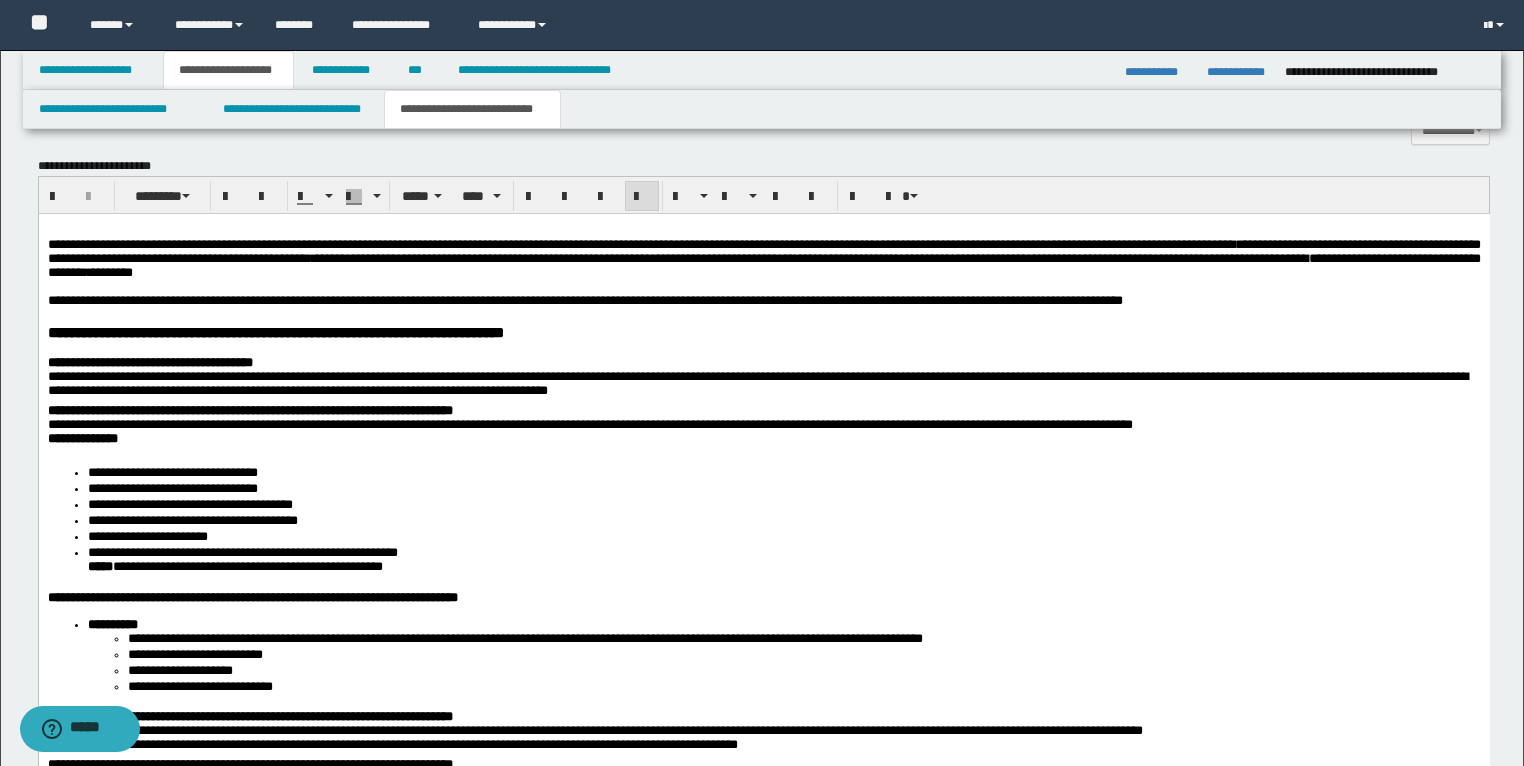 click on "**********" at bounding box center (763, 301) 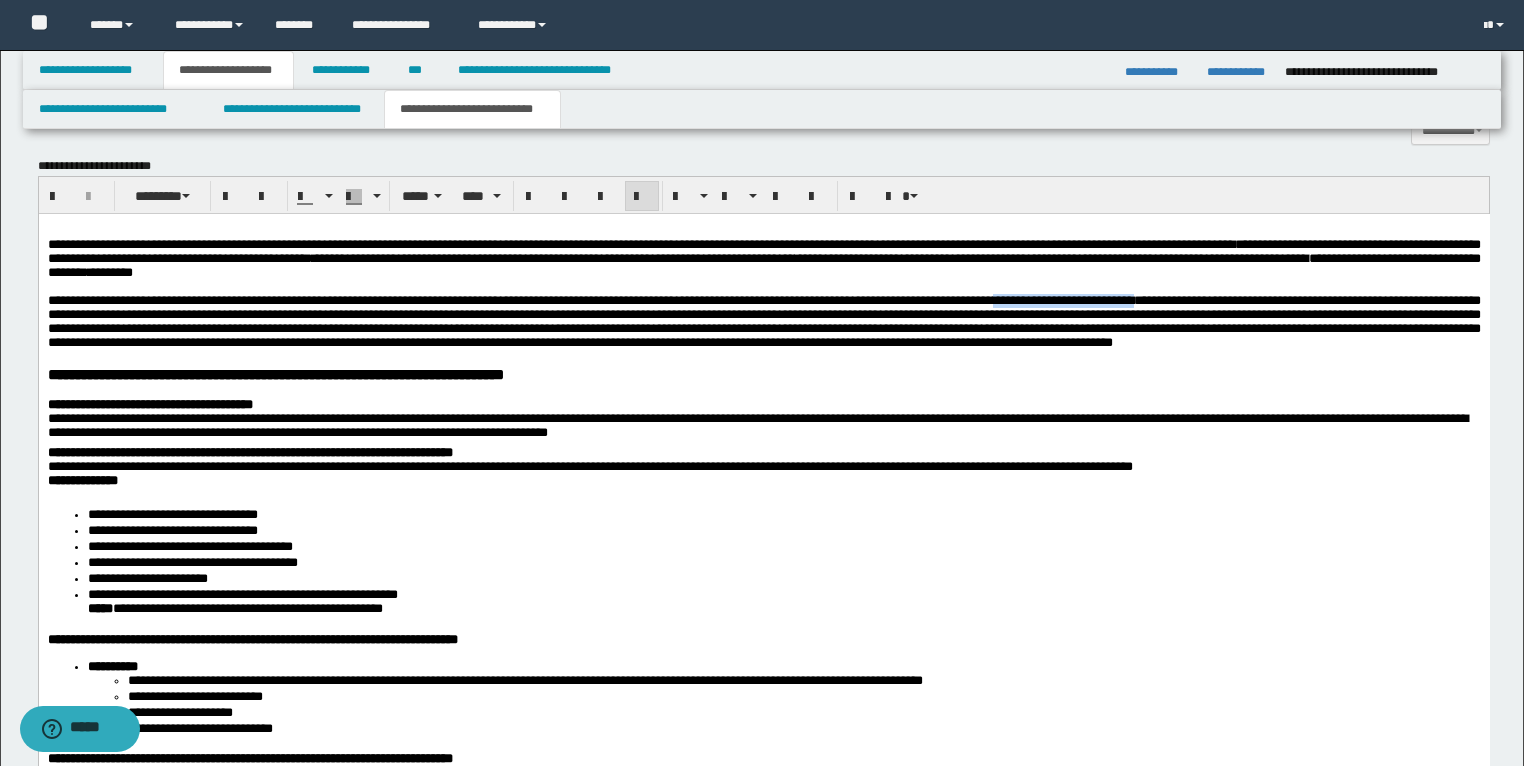 drag, startPoint x: 1412, startPoint y: 306, endPoint x: 1175, endPoint y: 315, distance: 237.17082 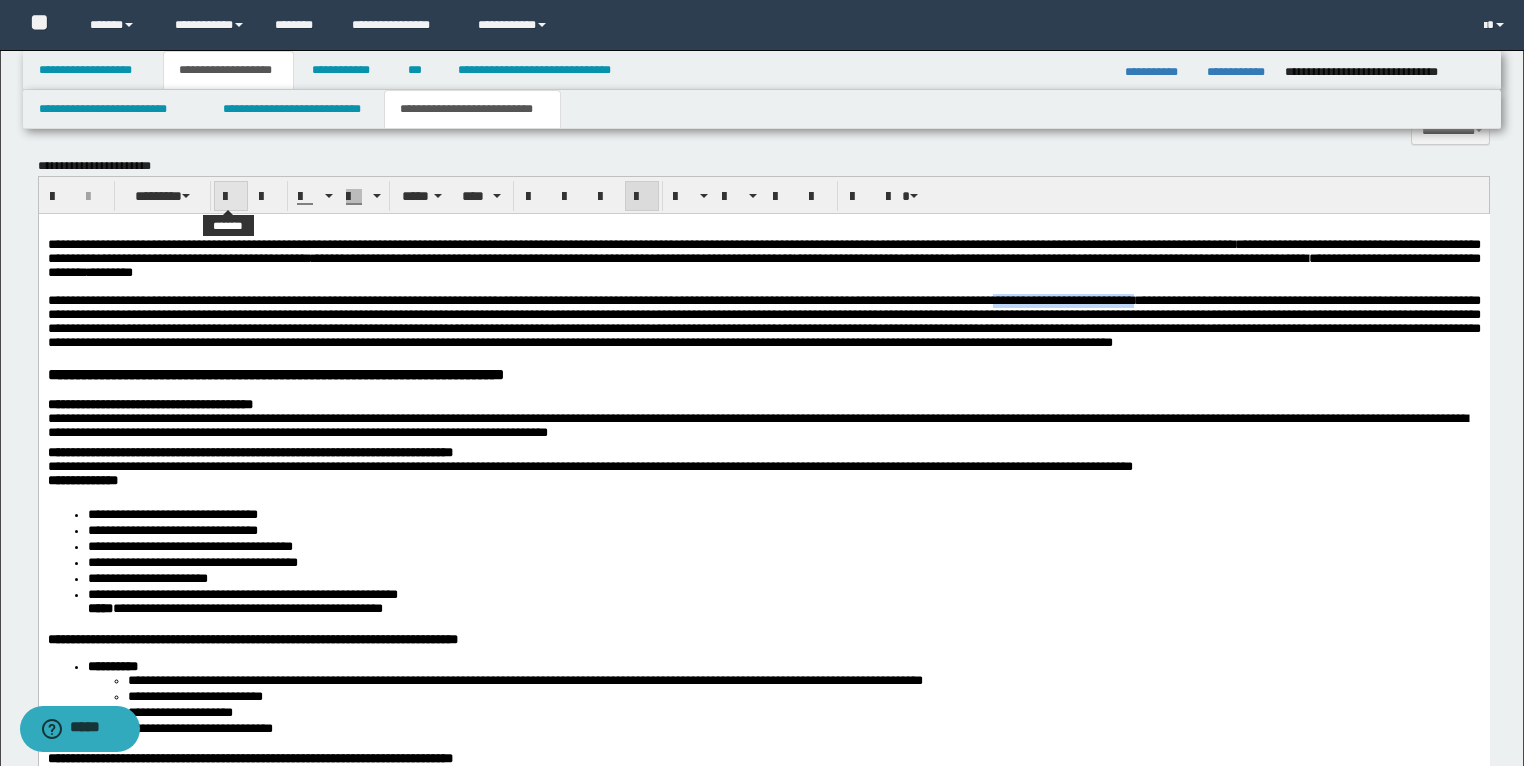 click at bounding box center (231, 197) 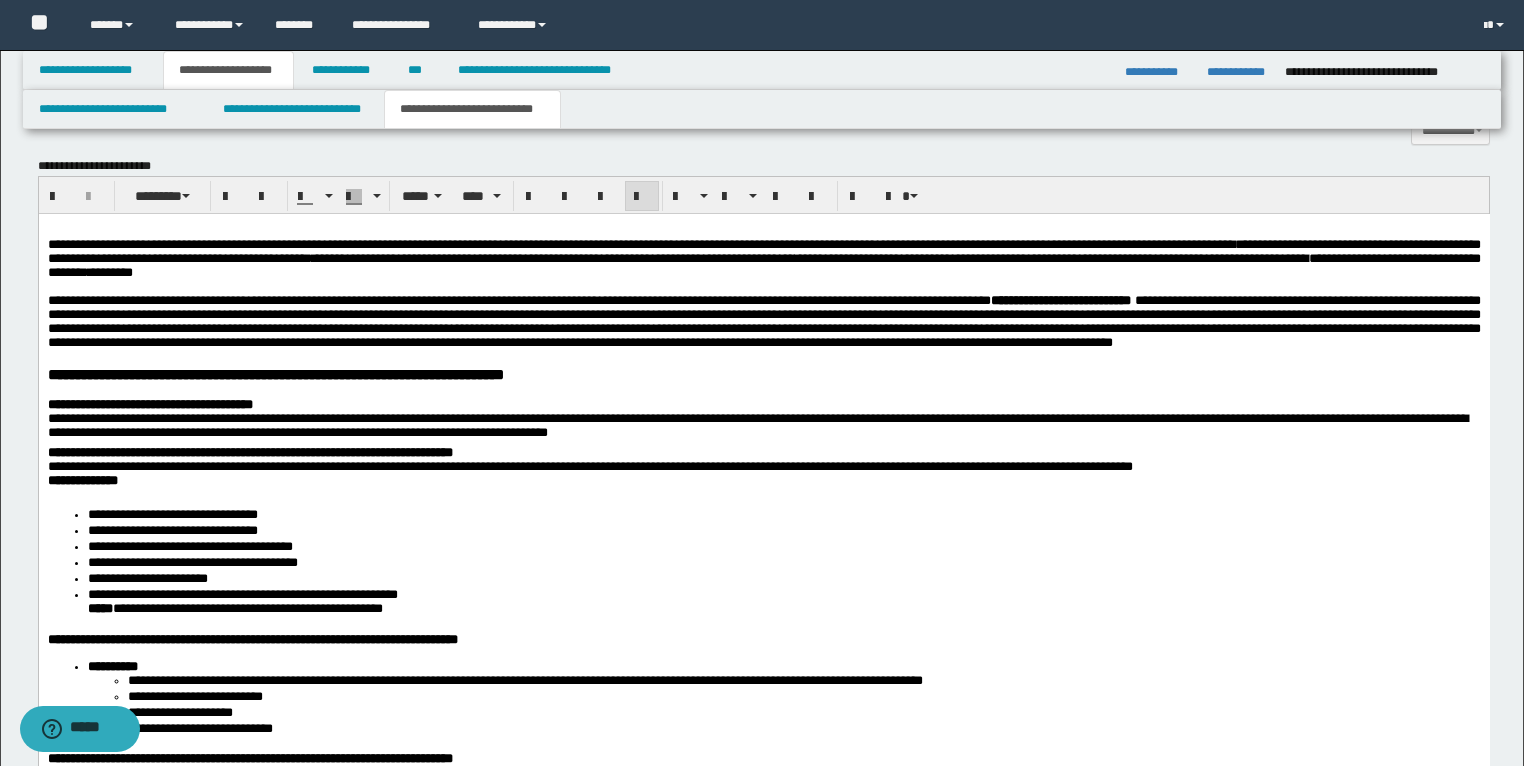 click on "**********" at bounding box center (763, 322) 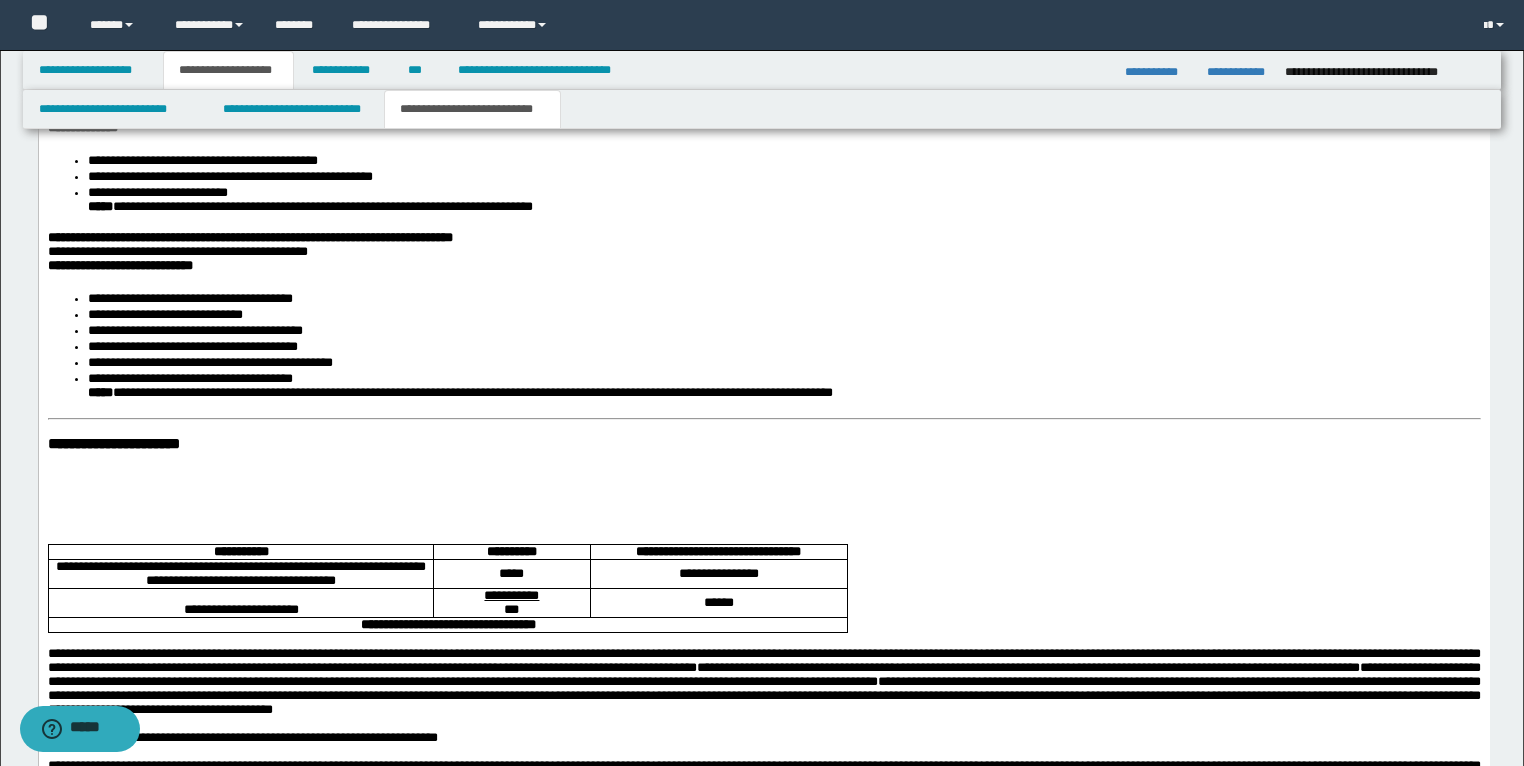 scroll, scrollTop: 2320, scrollLeft: 0, axis: vertical 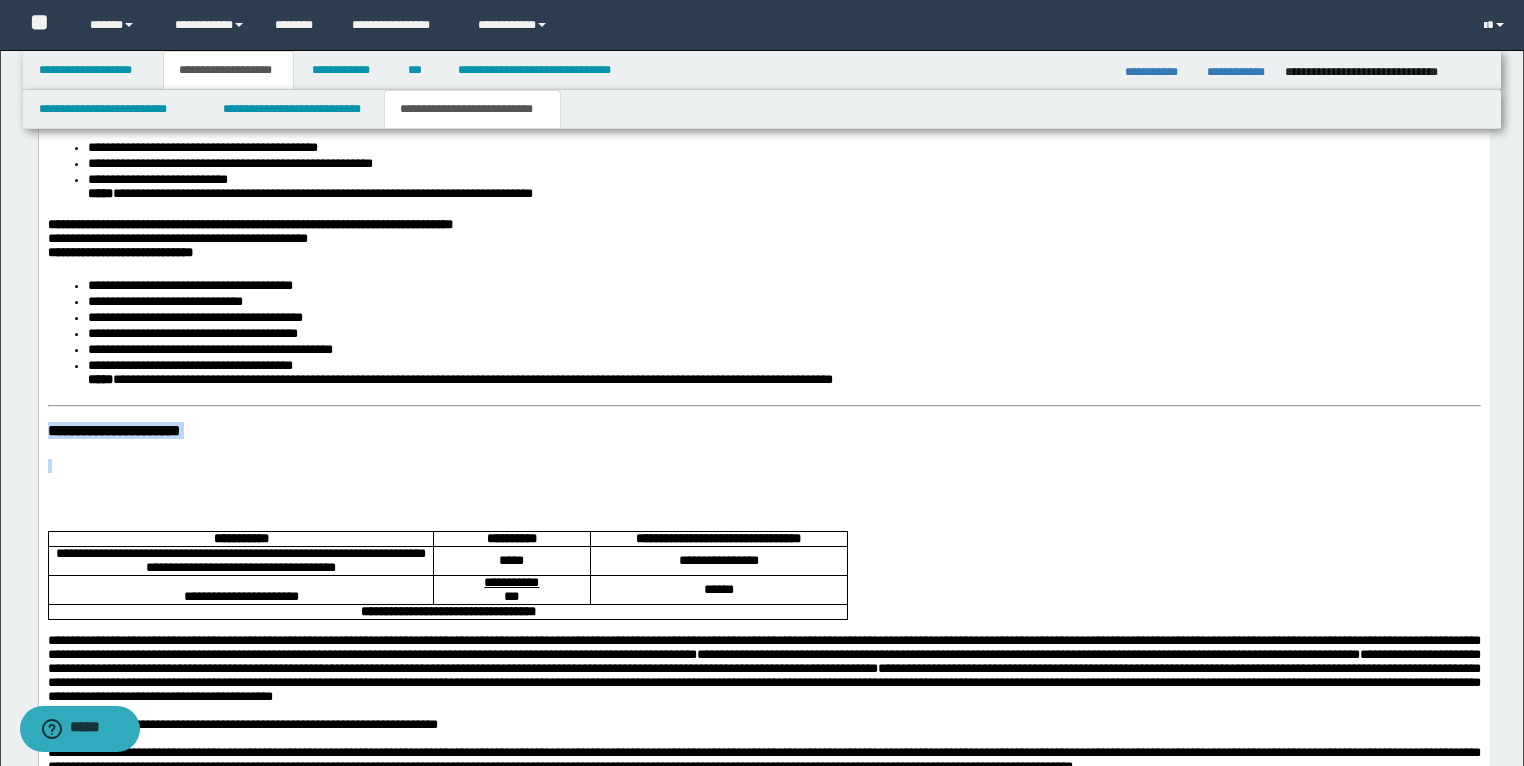 drag, startPoint x: 203, startPoint y: 482, endPoint x: 15, endPoint y: 476, distance: 188.09572 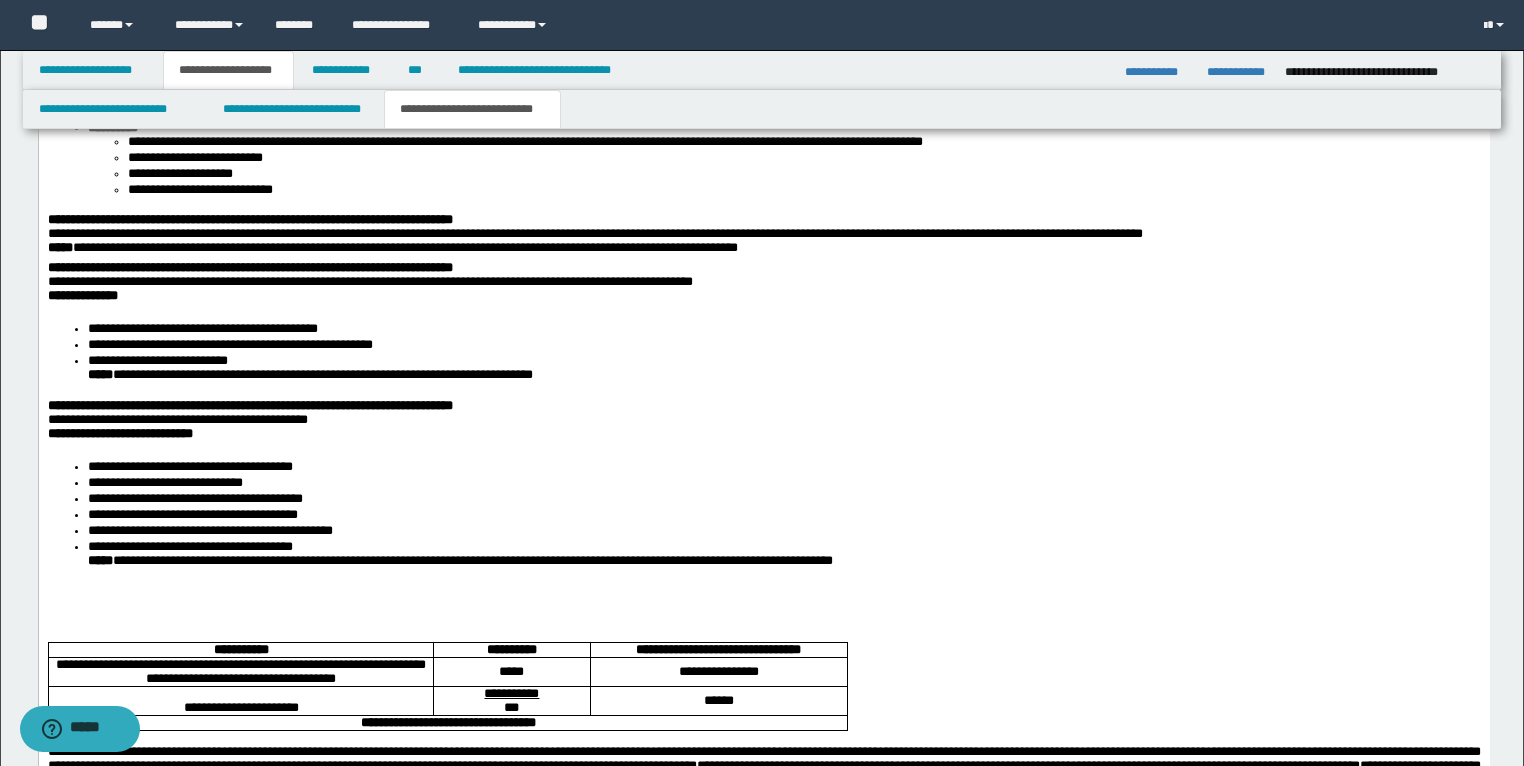 scroll, scrollTop: 2080, scrollLeft: 0, axis: vertical 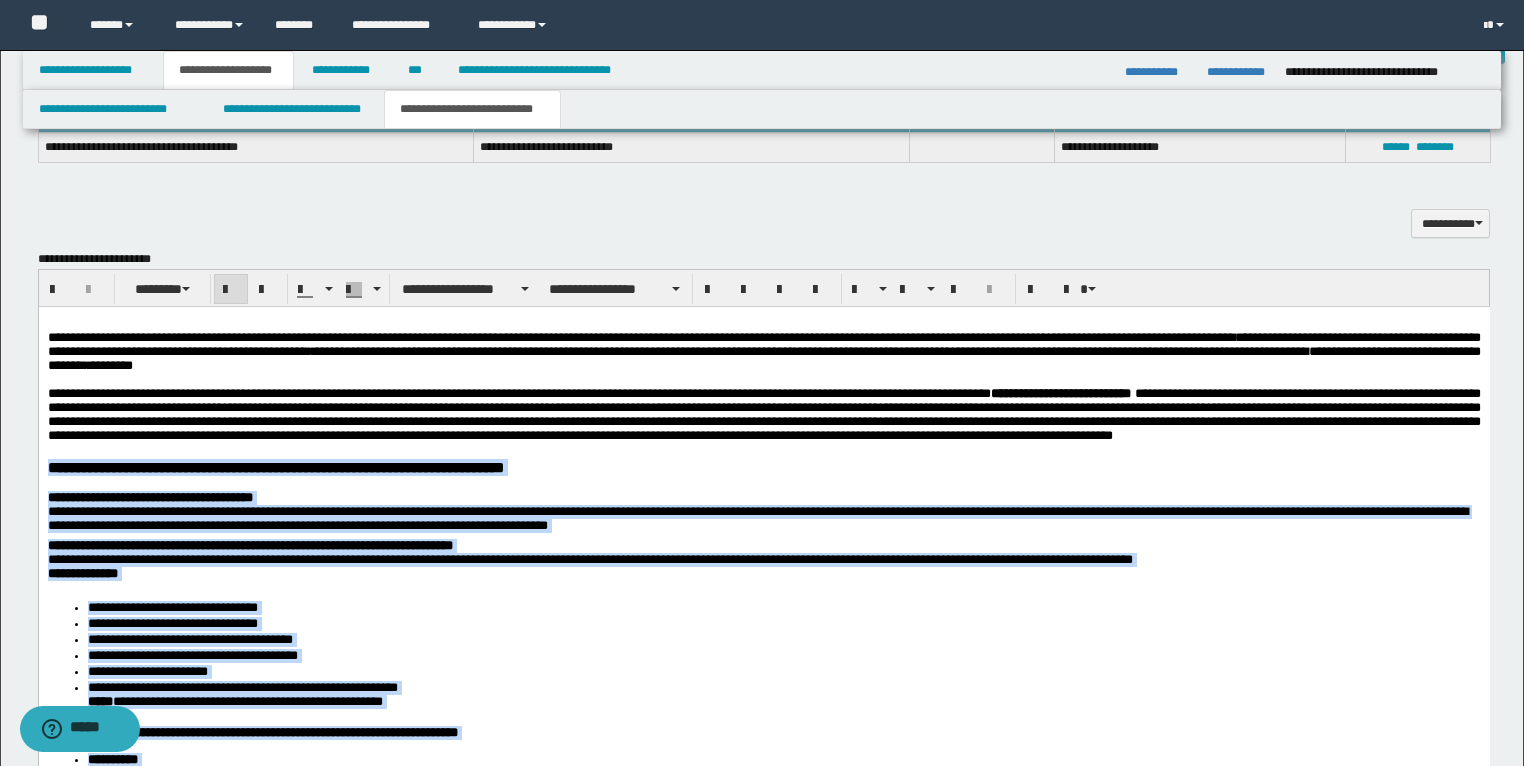 drag, startPoint x: 958, startPoint y: 1239, endPoint x: 27, endPoint y: 502, distance: 1187.4048 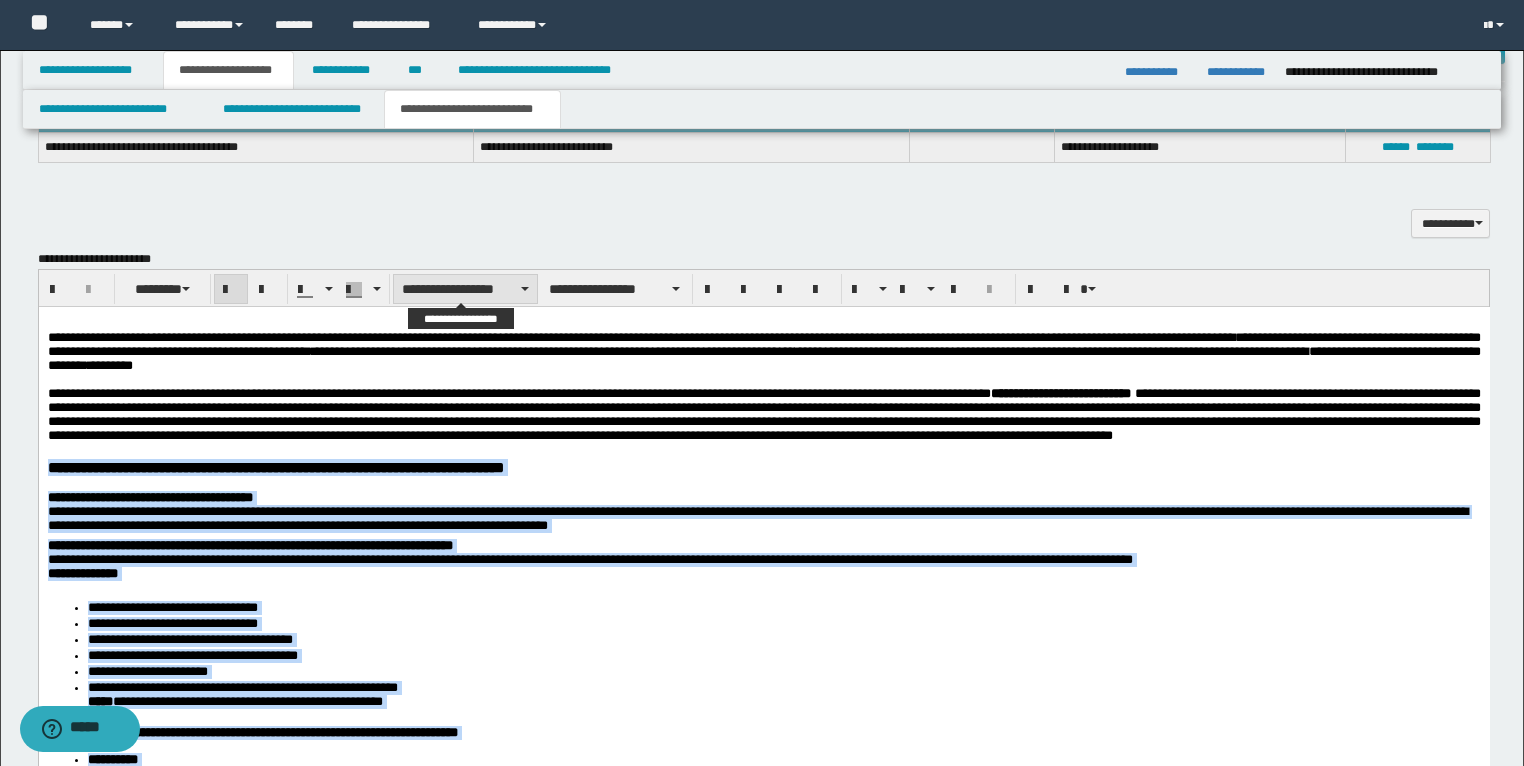 click on "**********" at bounding box center (465, 289) 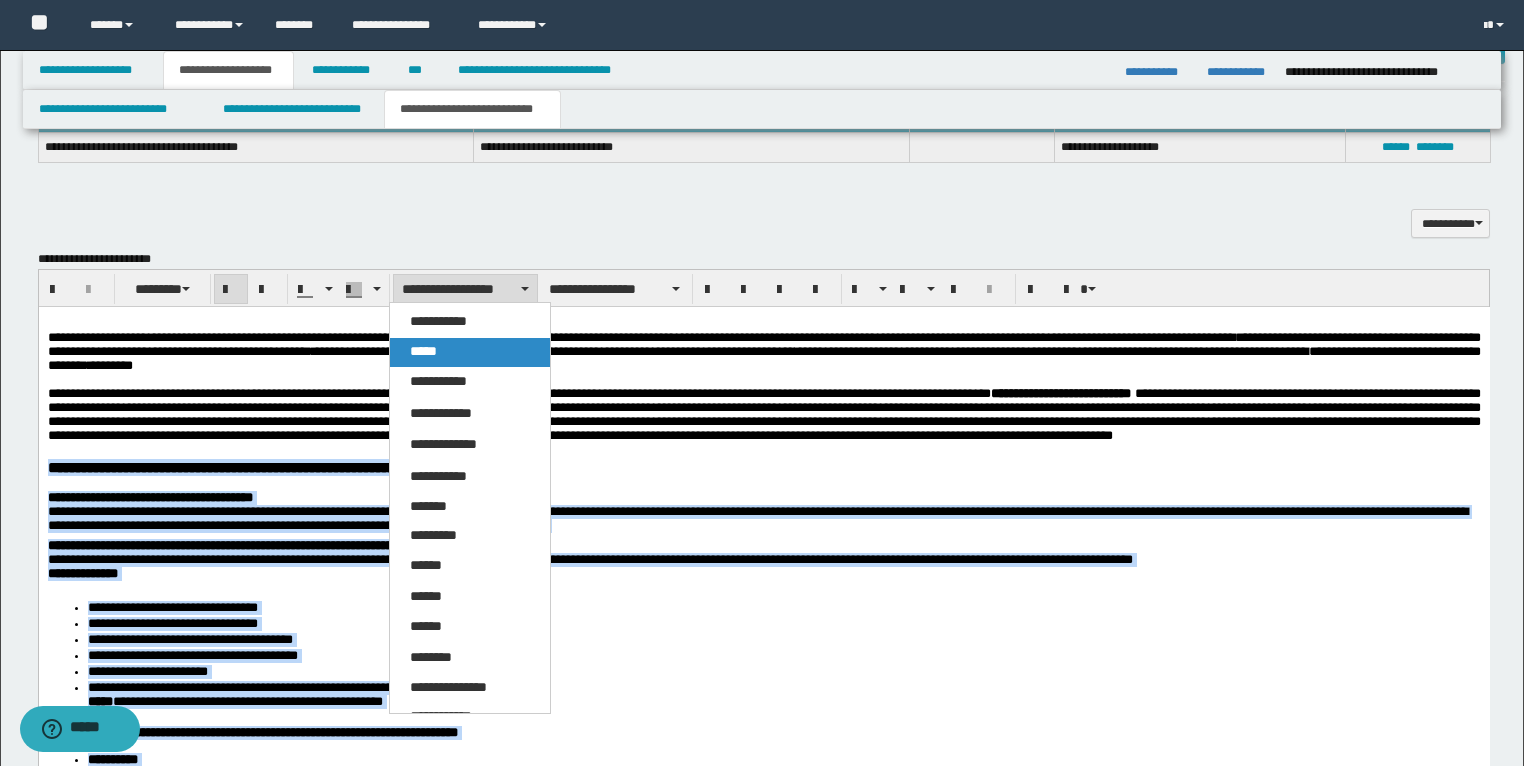 click on "*****" at bounding box center [470, 352] 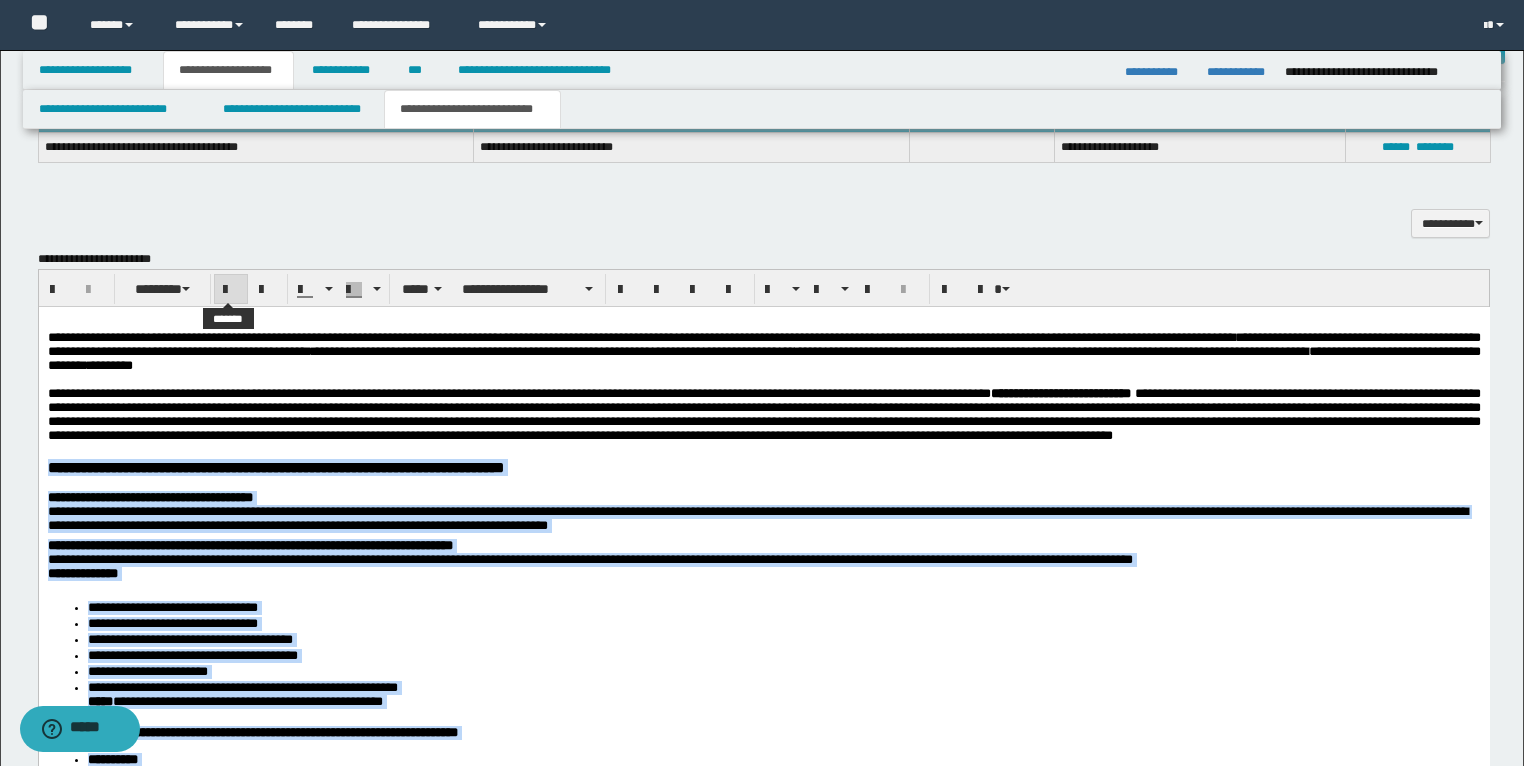 click at bounding box center [231, 289] 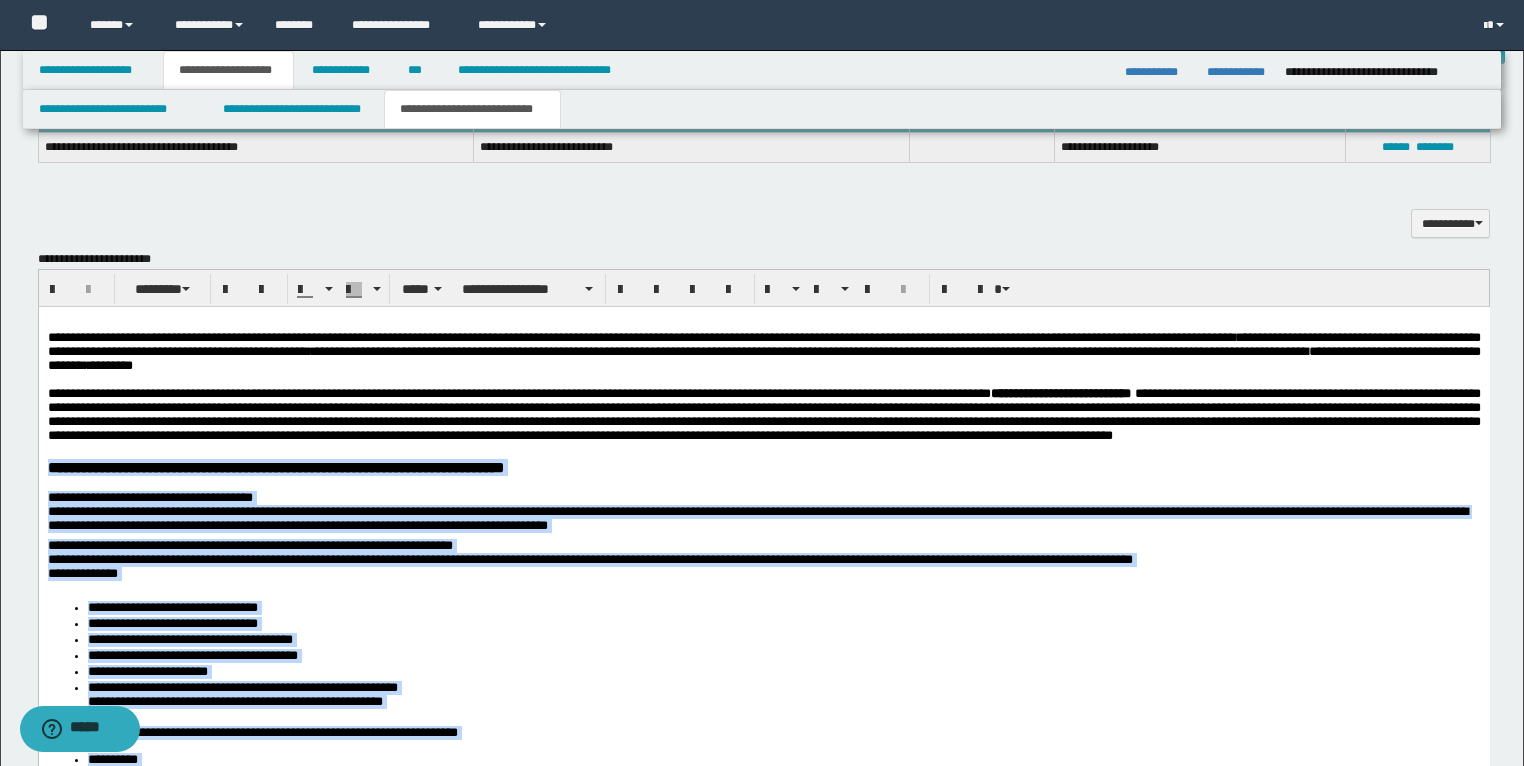 click on "**********" at bounding box center [763, 1087] 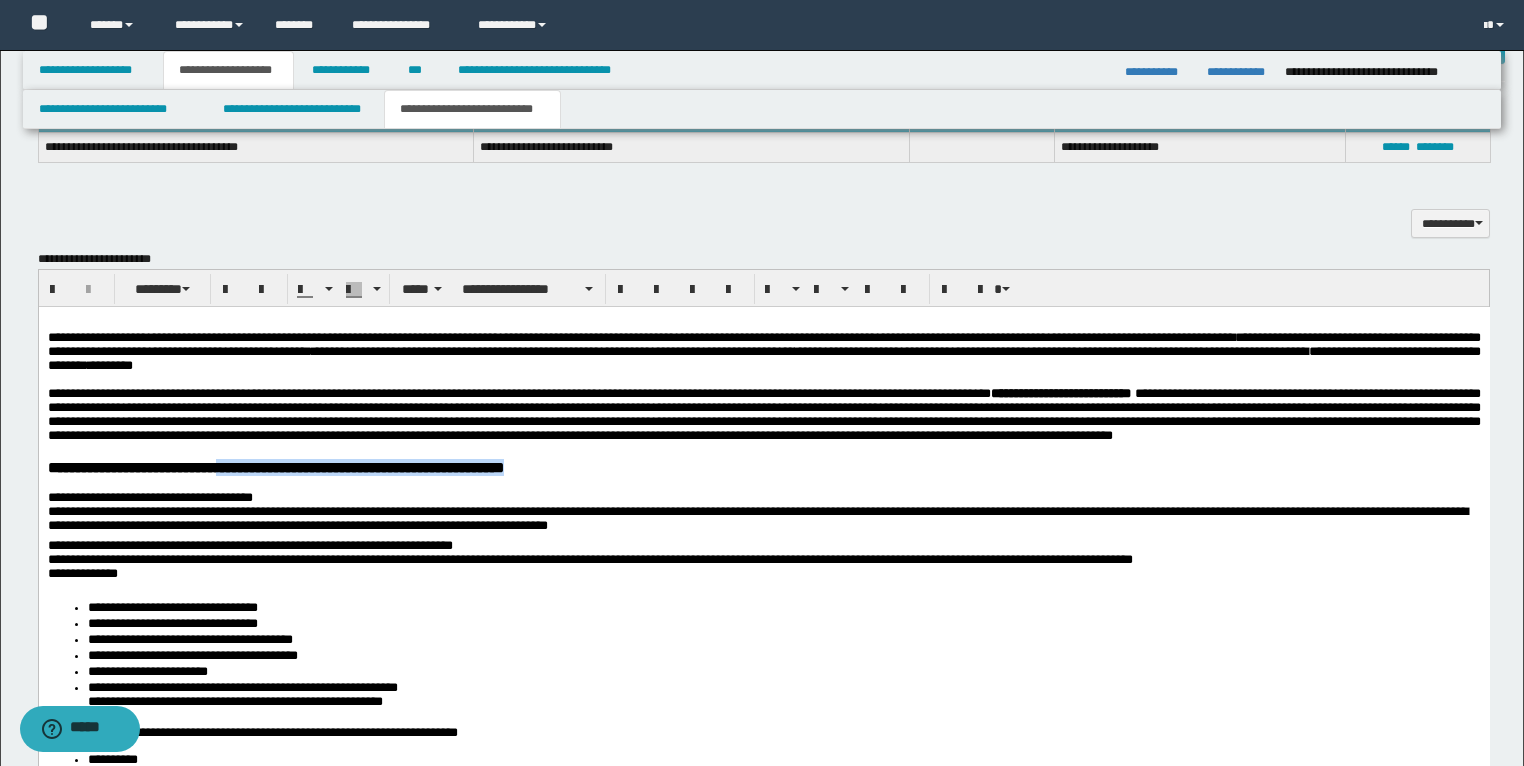 drag, startPoint x: 661, startPoint y: 495, endPoint x: 267, endPoint y: 495, distance: 394 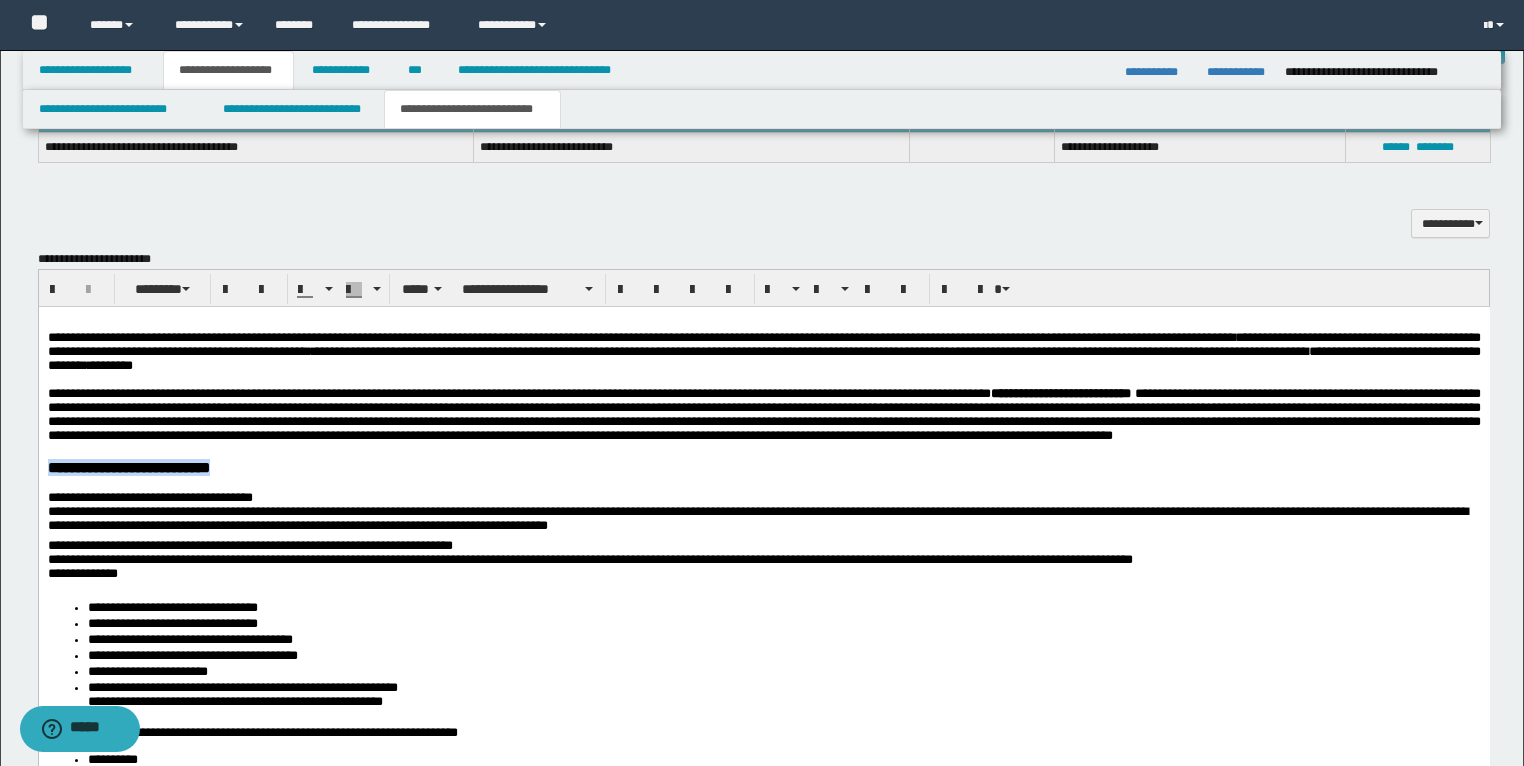 drag, startPoint x: 265, startPoint y: 500, endPoint x: 51, endPoint y: 490, distance: 214.23352 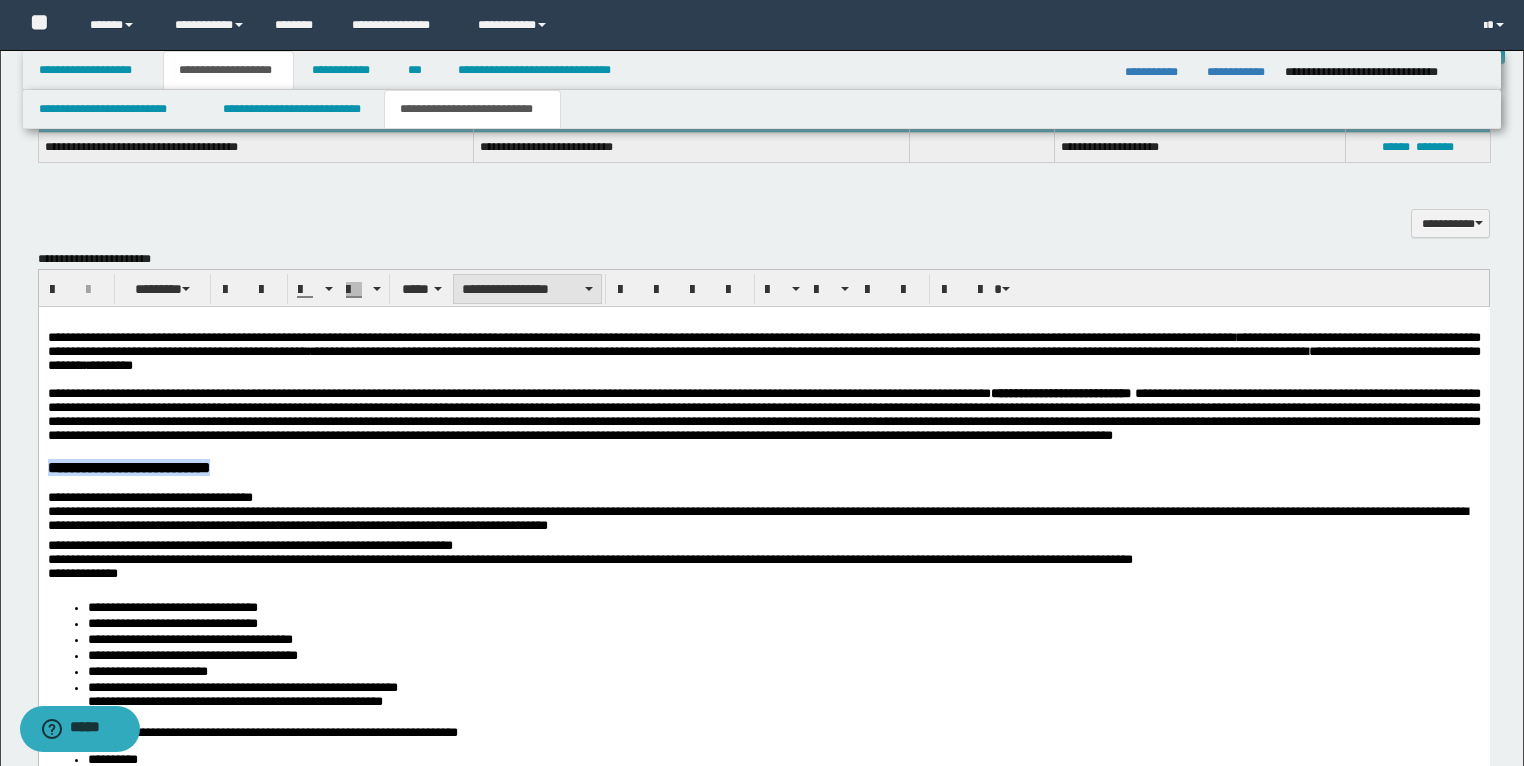 click on "**********" at bounding box center (527, 289) 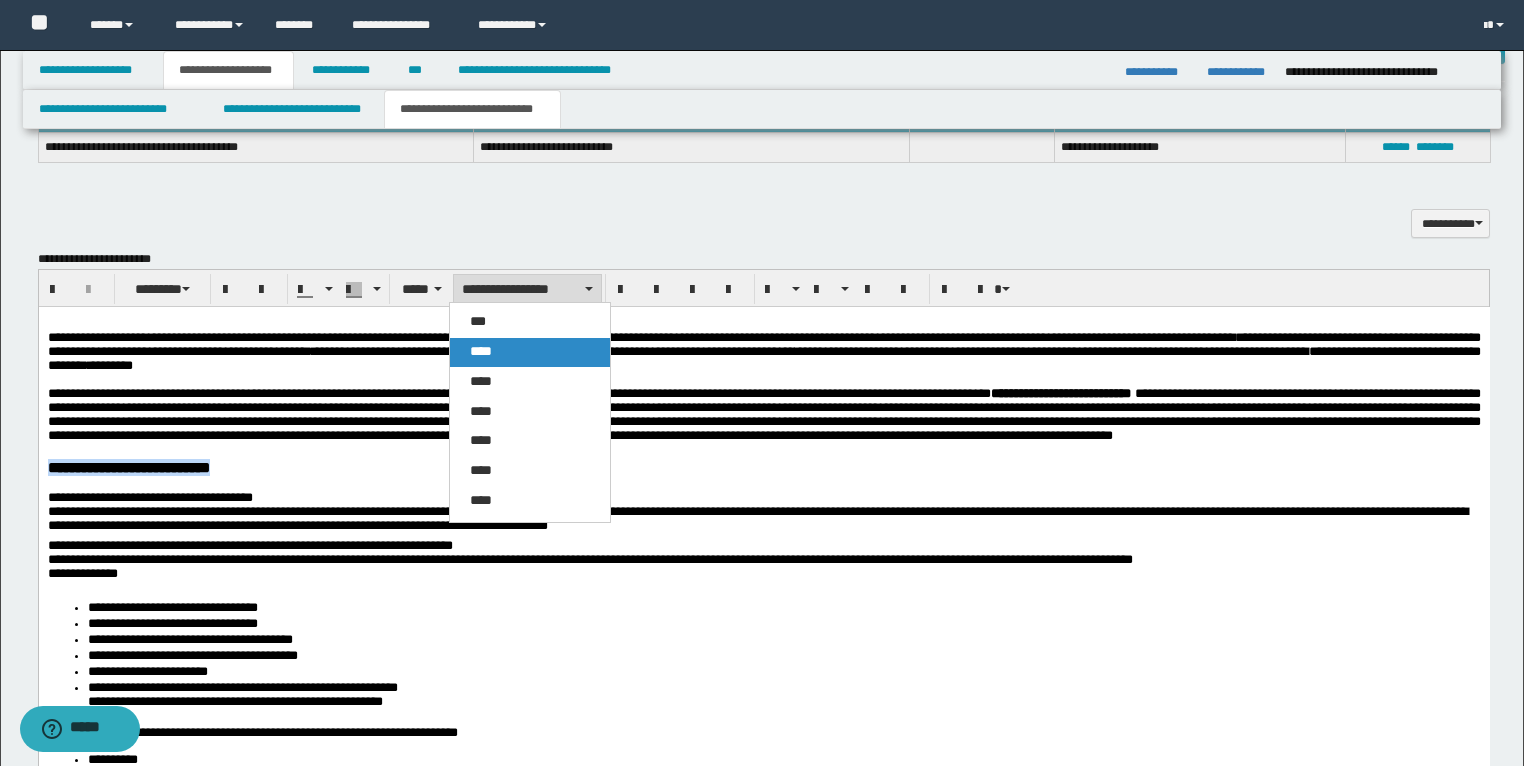 click on "****" at bounding box center (481, 351) 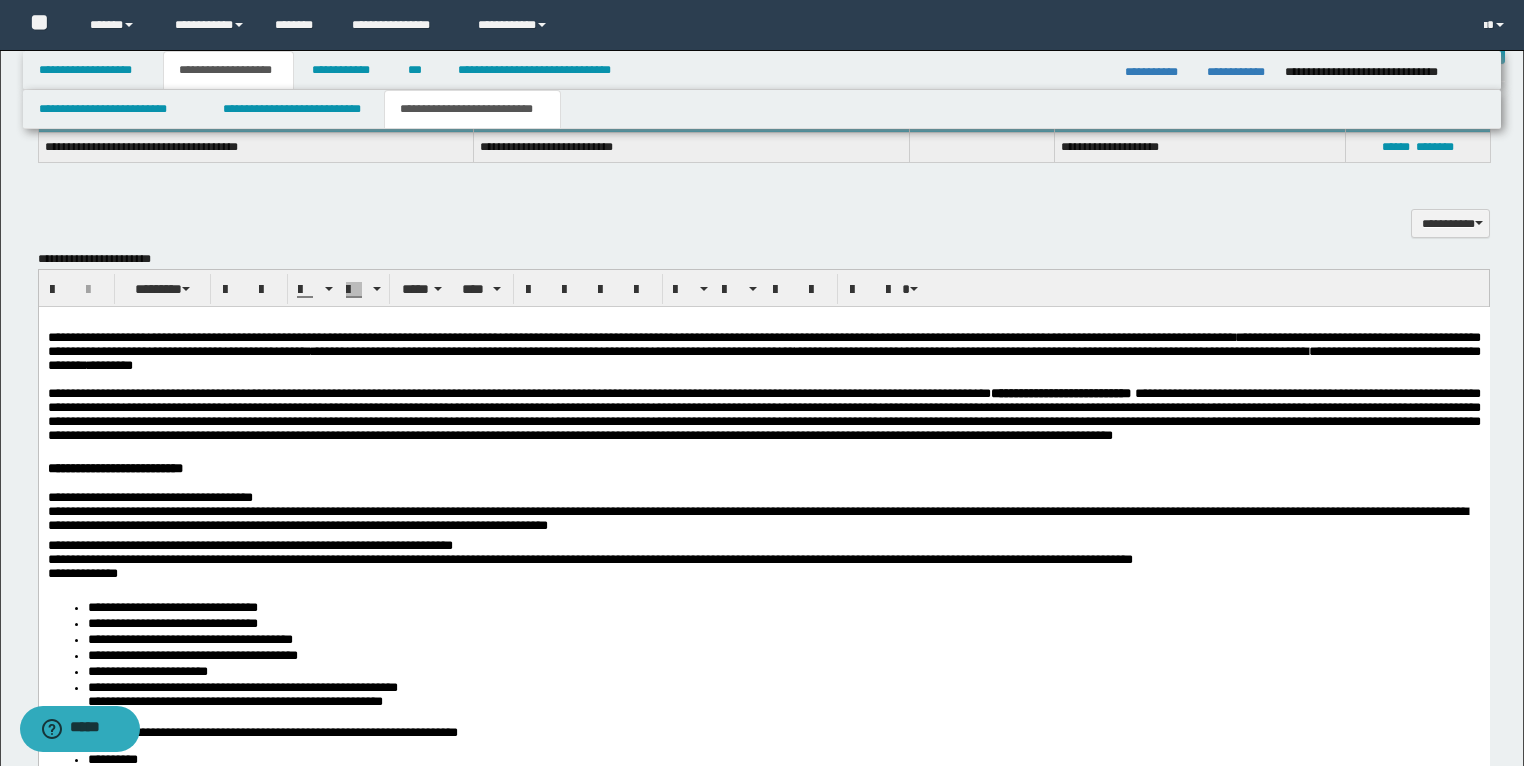 click on "**********" at bounding box center (763, 1087) 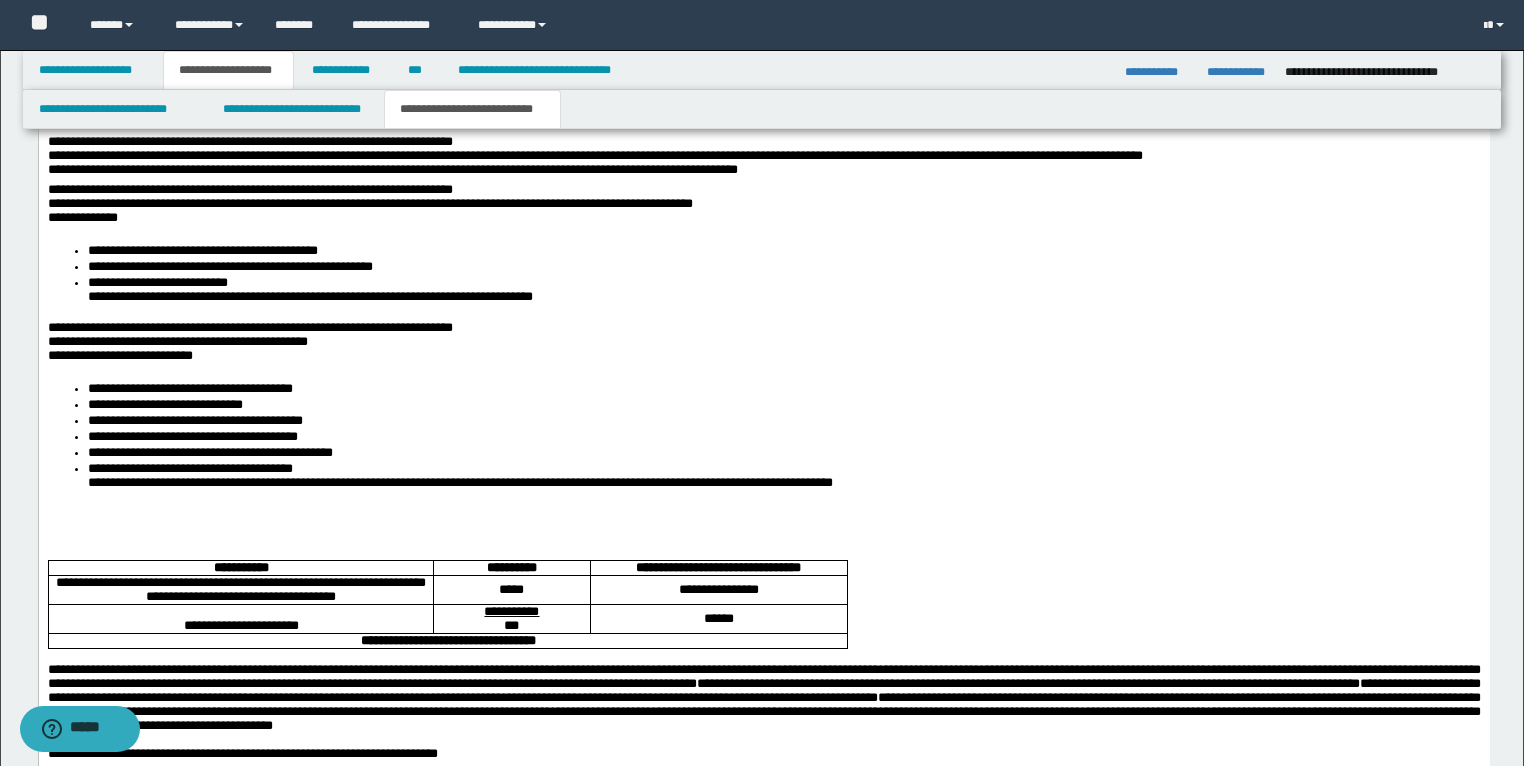 scroll, scrollTop: 2227, scrollLeft: 0, axis: vertical 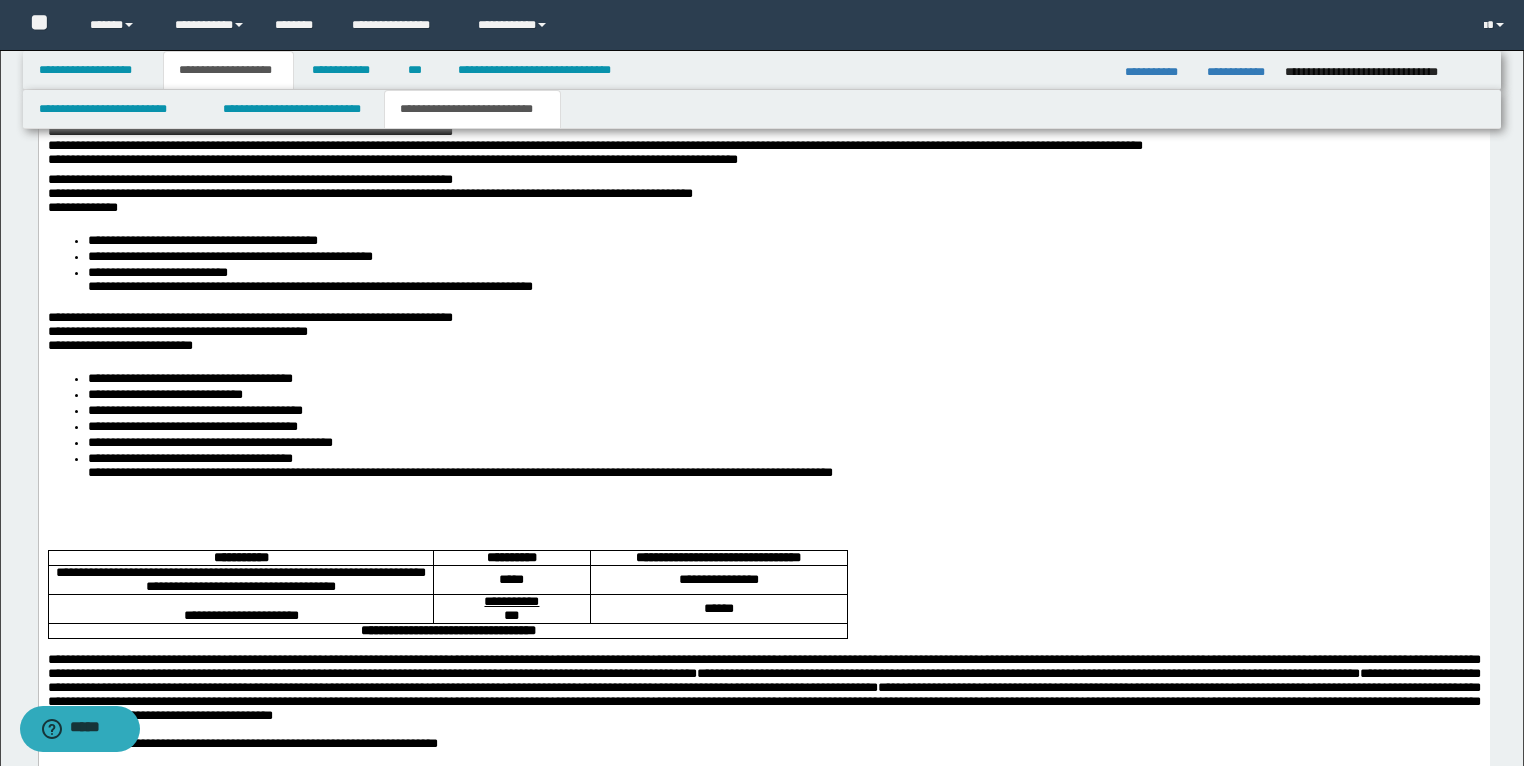 click at bounding box center [763, 502] 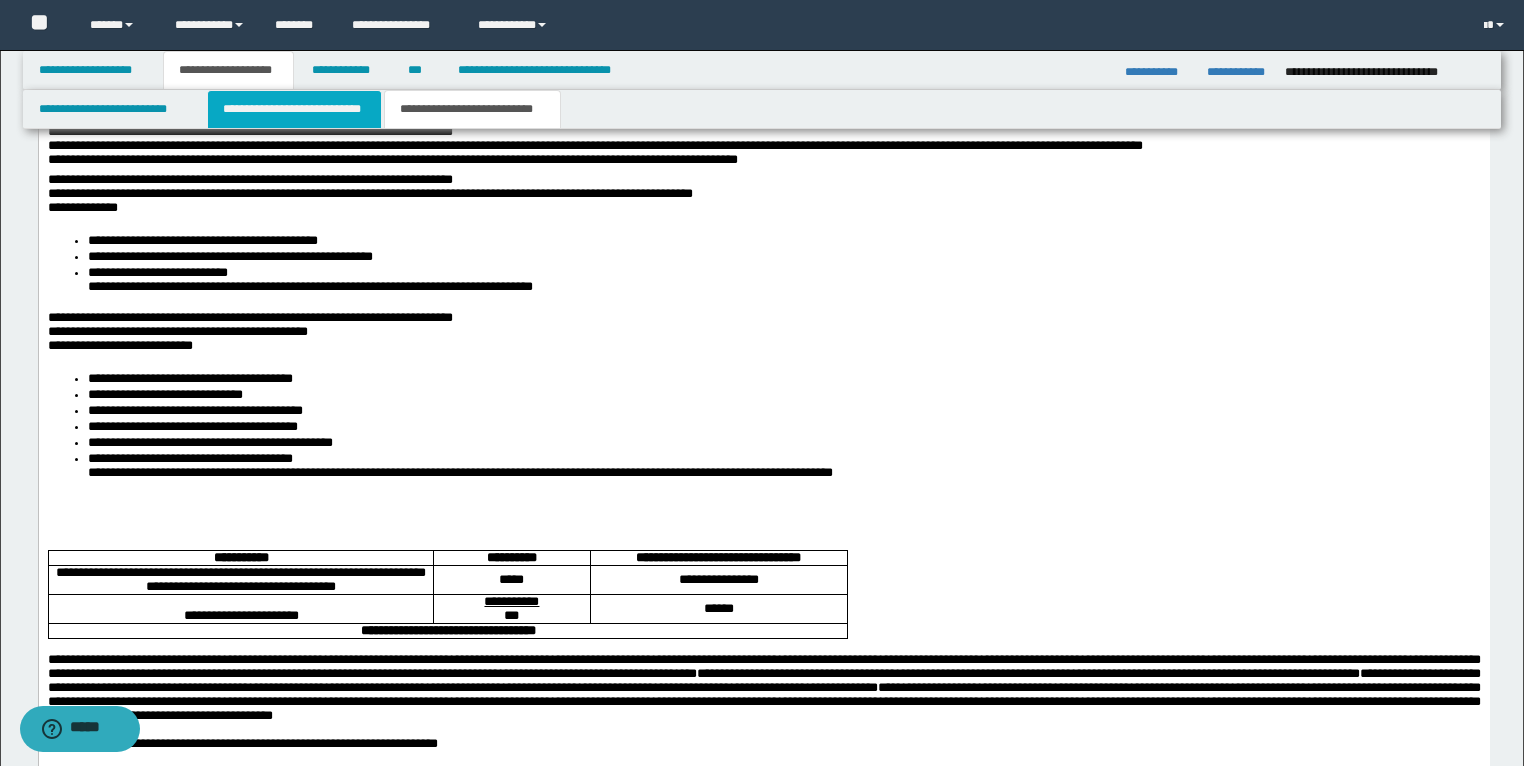 click on "**********" at bounding box center [294, 109] 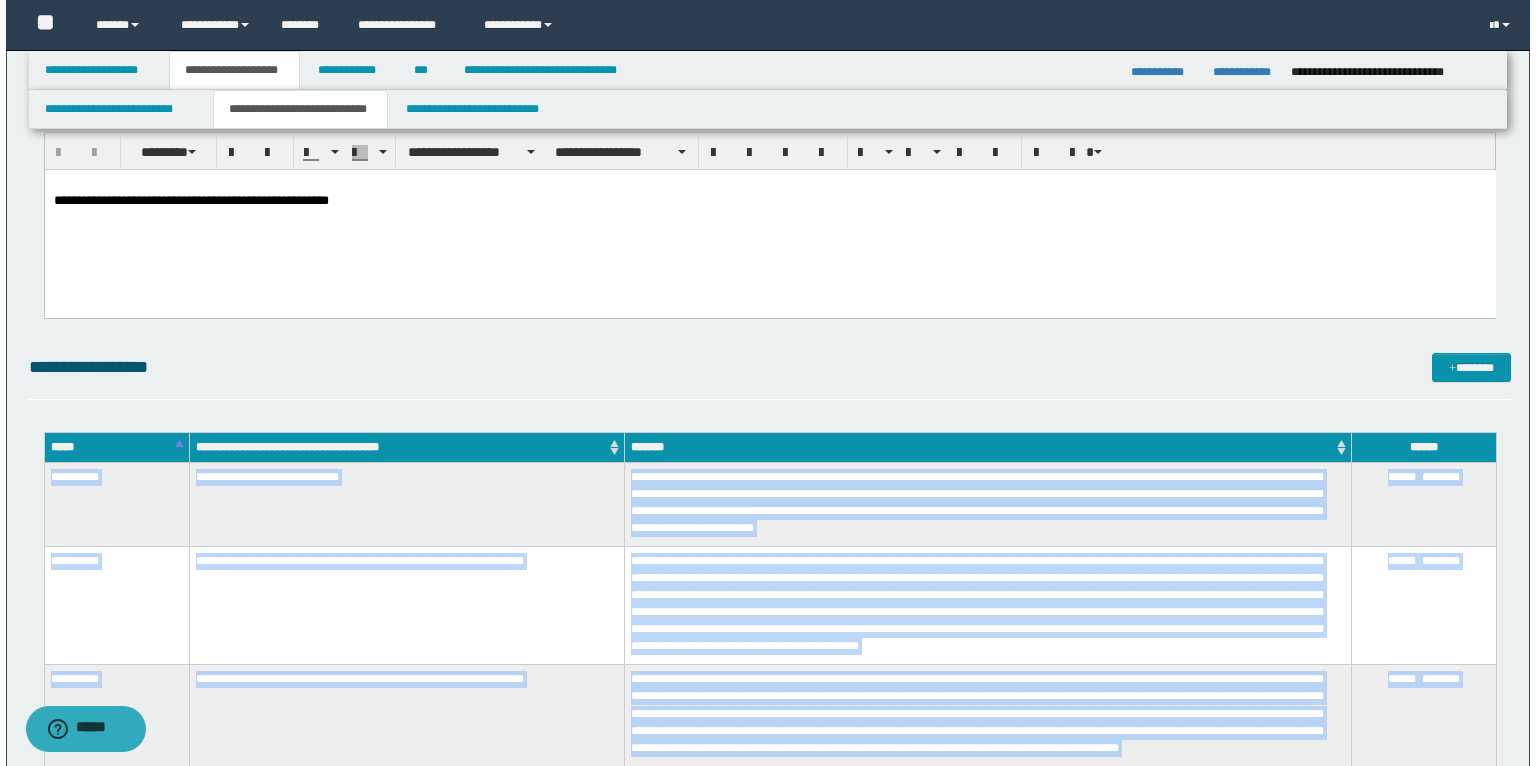 scroll, scrollTop: 1987, scrollLeft: 0, axis: vertical 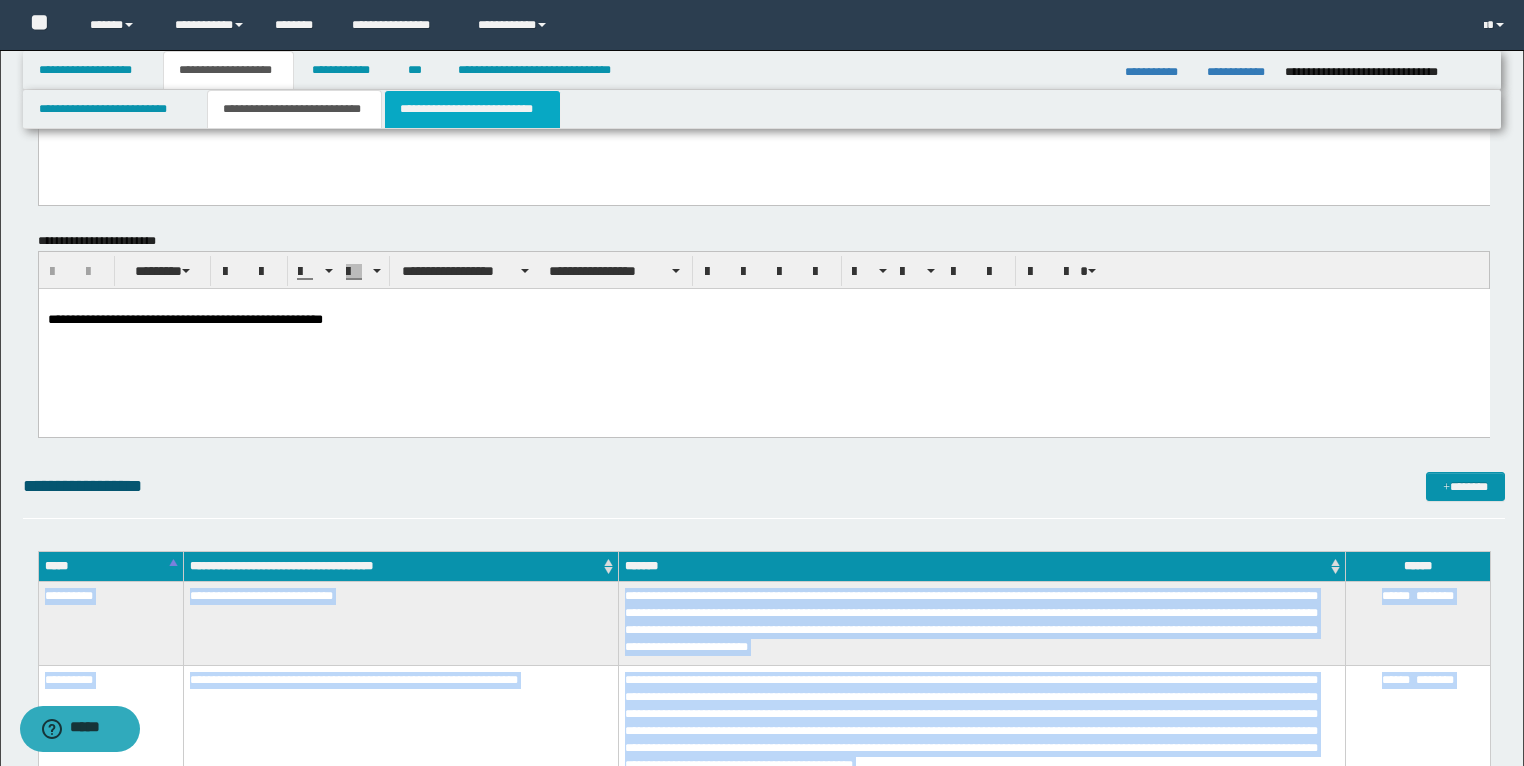 click on "**********" at bounding box center (472, 109) 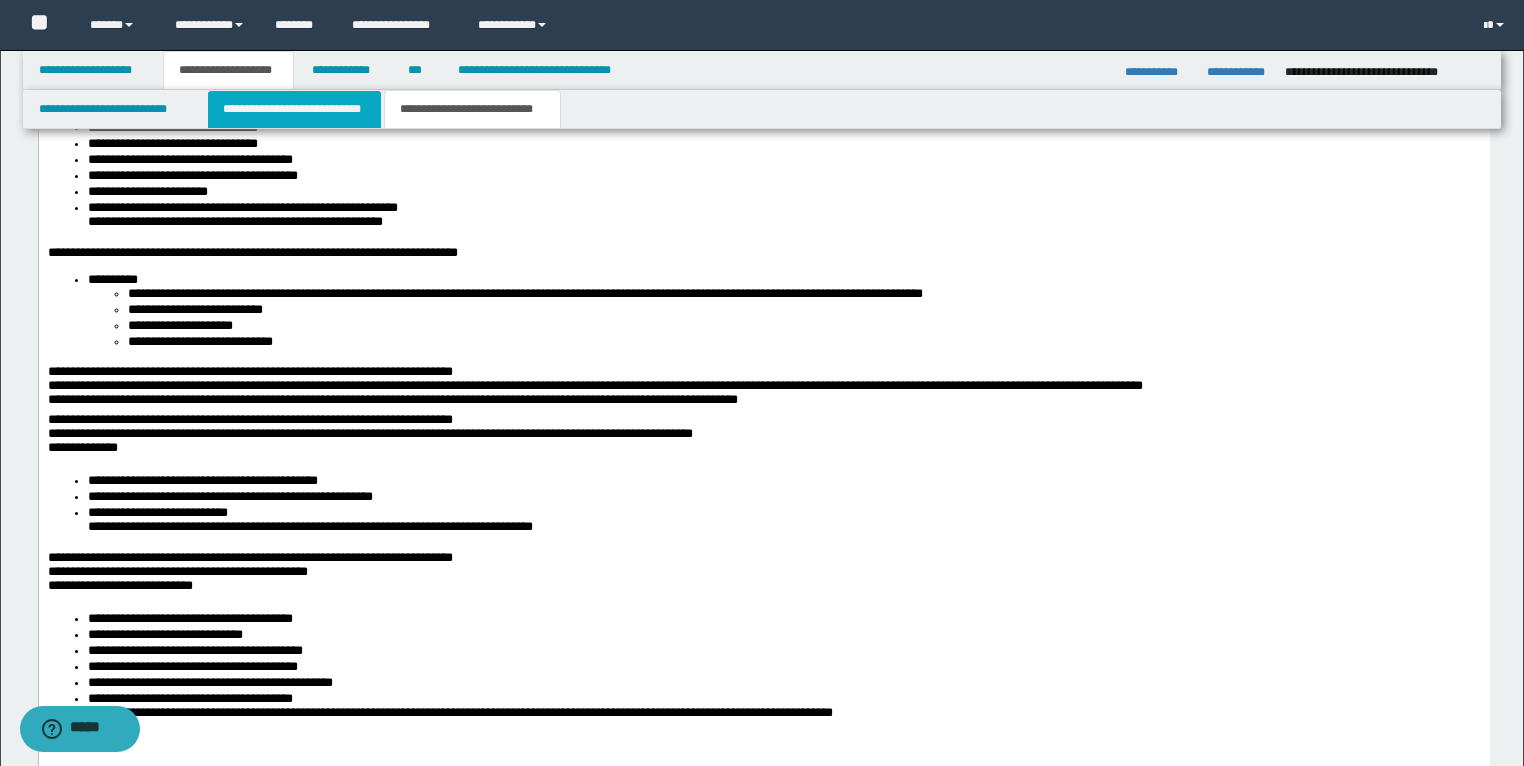 click on "**********" at bounding box center [294, 109] 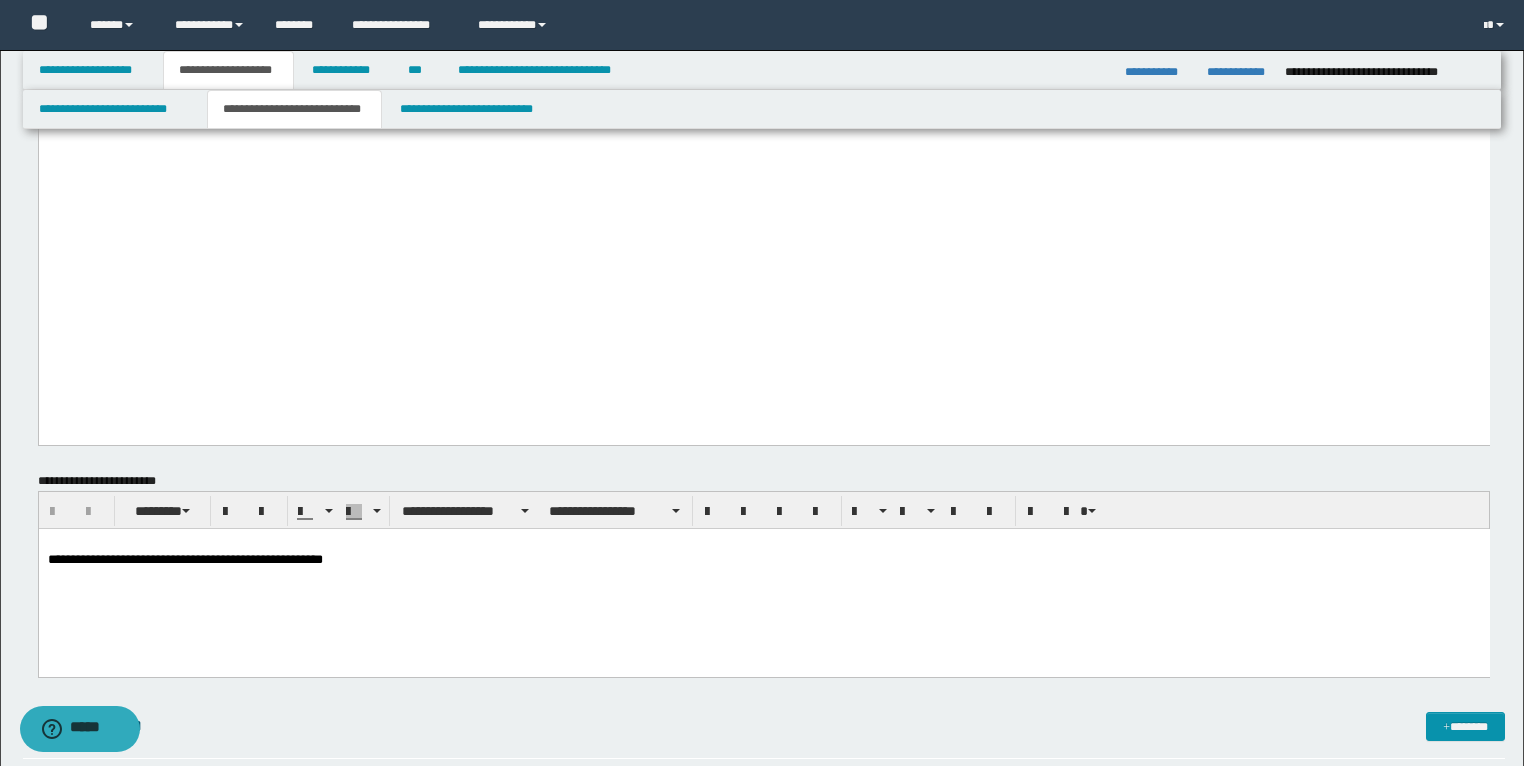 scroll, scrollTop: 1427, scrollLeft: 0, axis: vertical 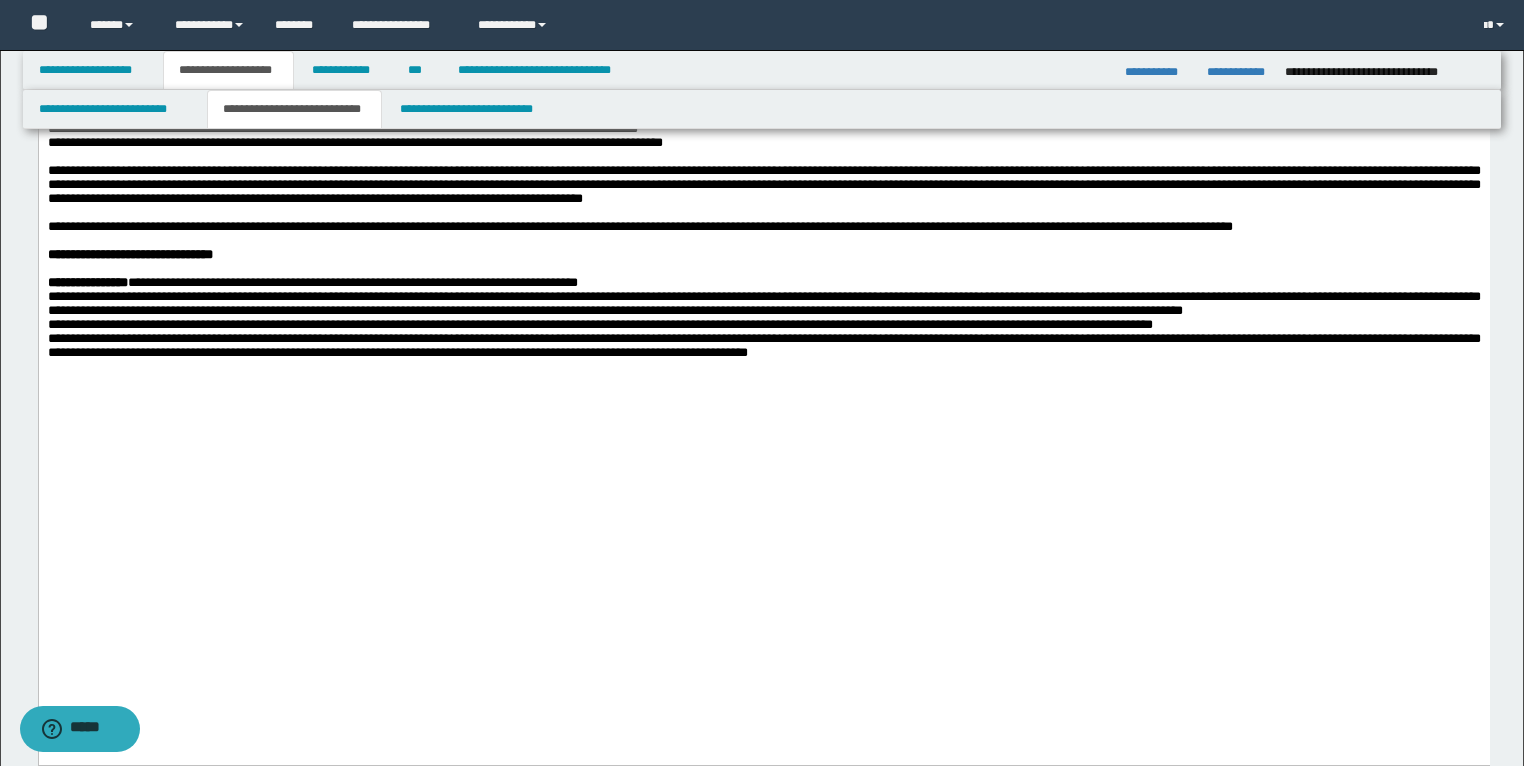 click on "**********" at bounding box center [763, 255] 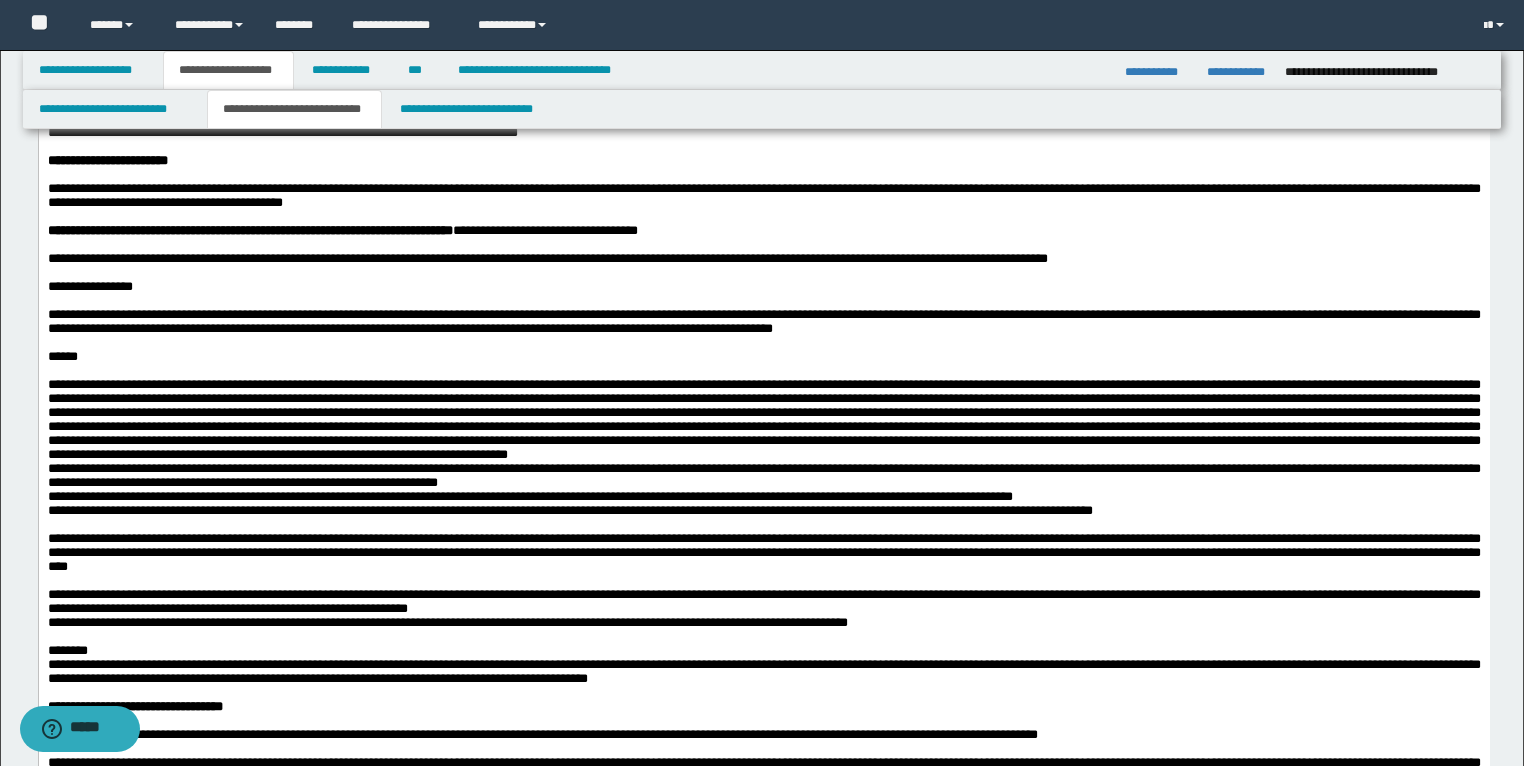scroll, scrollTop: 627, scrollLeft: 0, axis: vertical 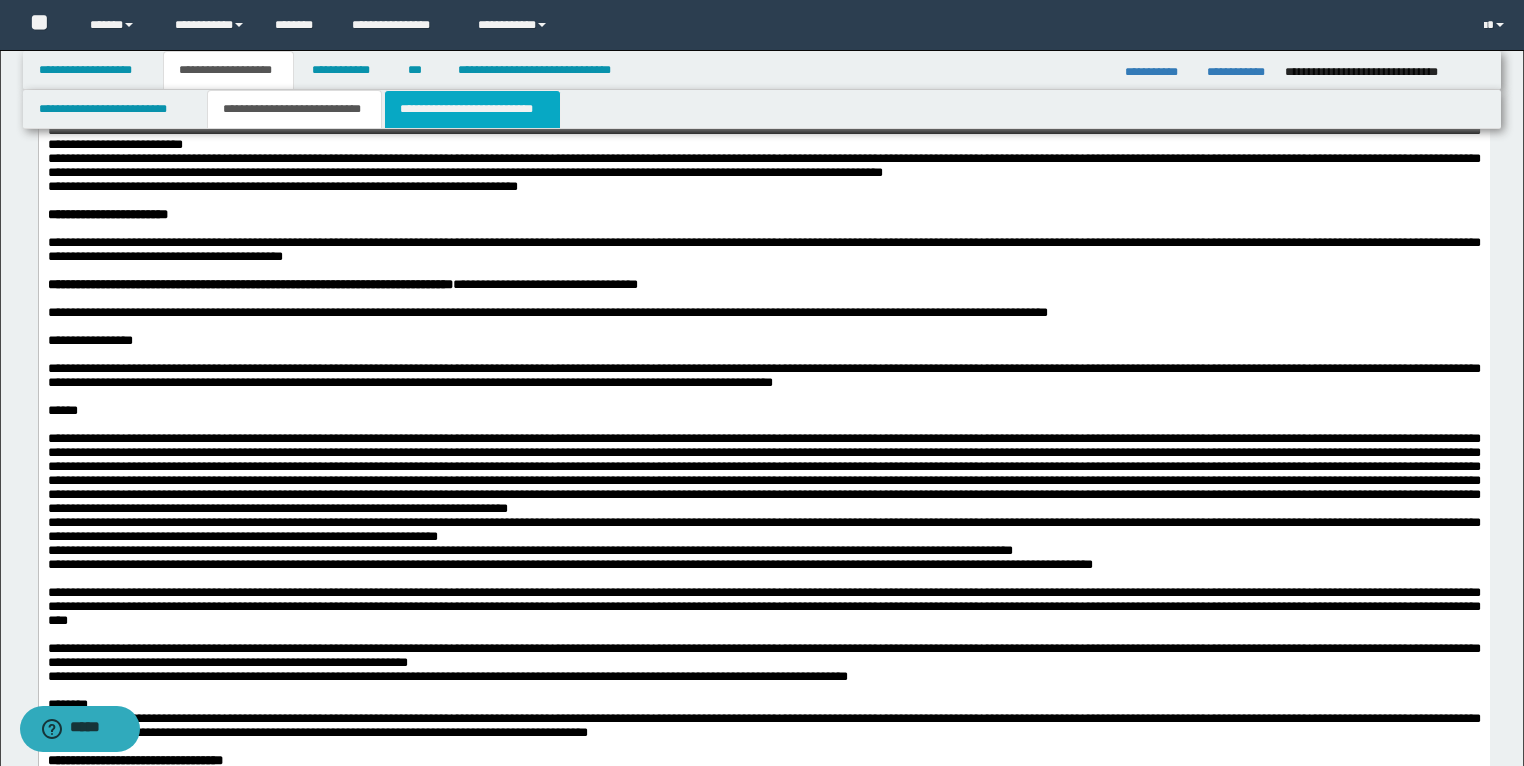 click on "**********" at bounding box center [472, 109] 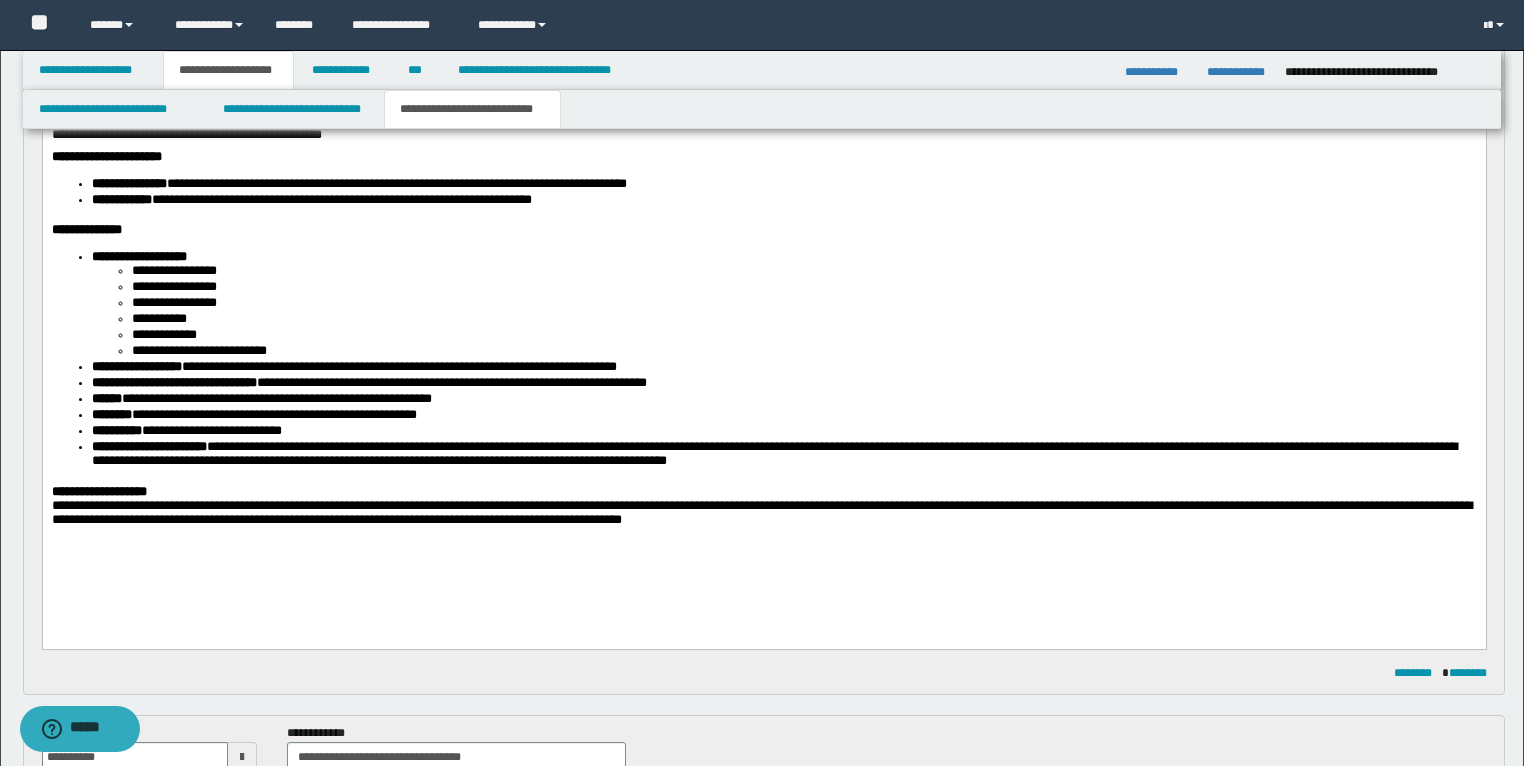 scroll, scrollTop: 307, scrollLeft: 0, axis: vertical 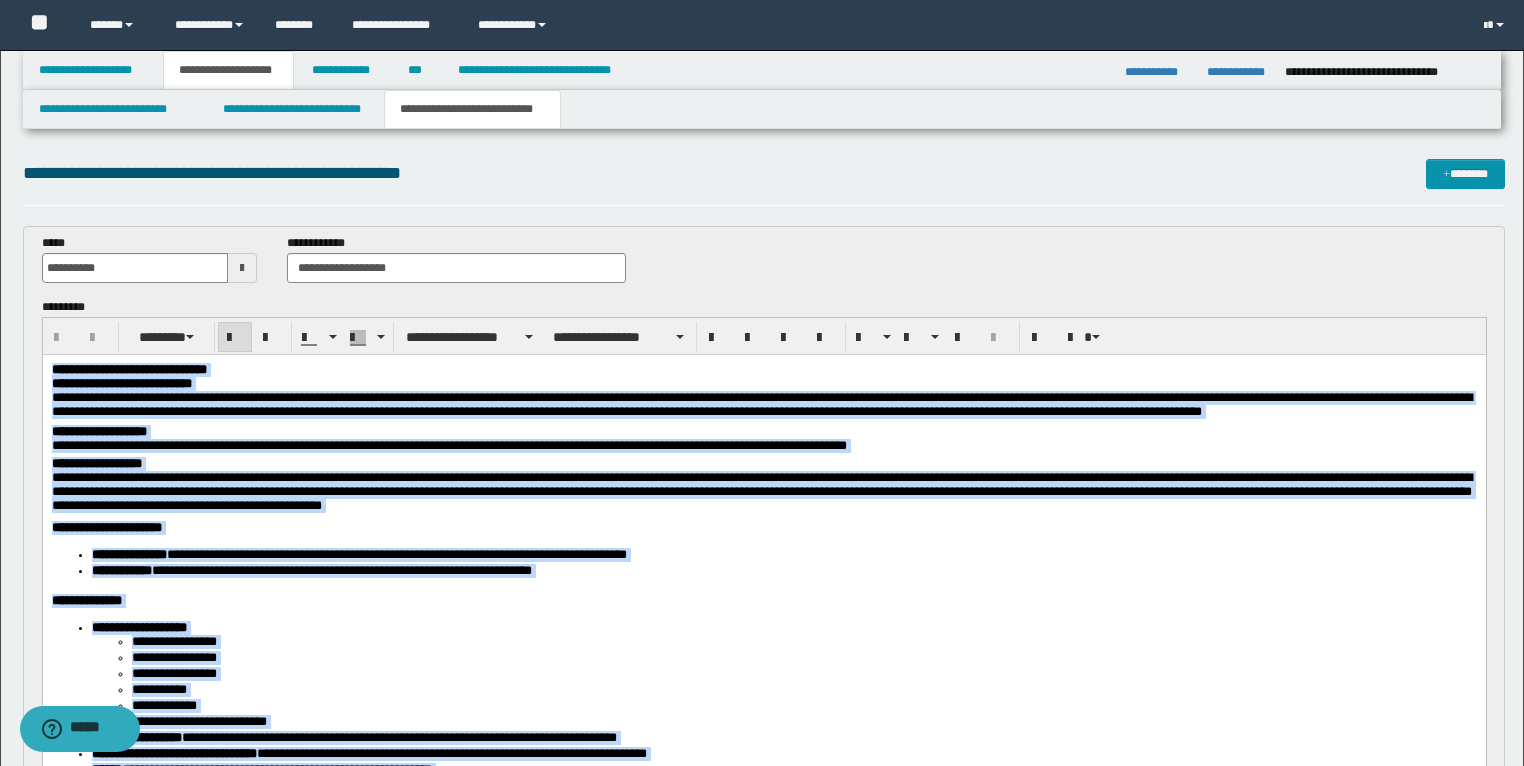 drag, startPoint x: 884, startPoint y: 903, endPoint x: 3, endPoint y: -39, distance: 1289.7771 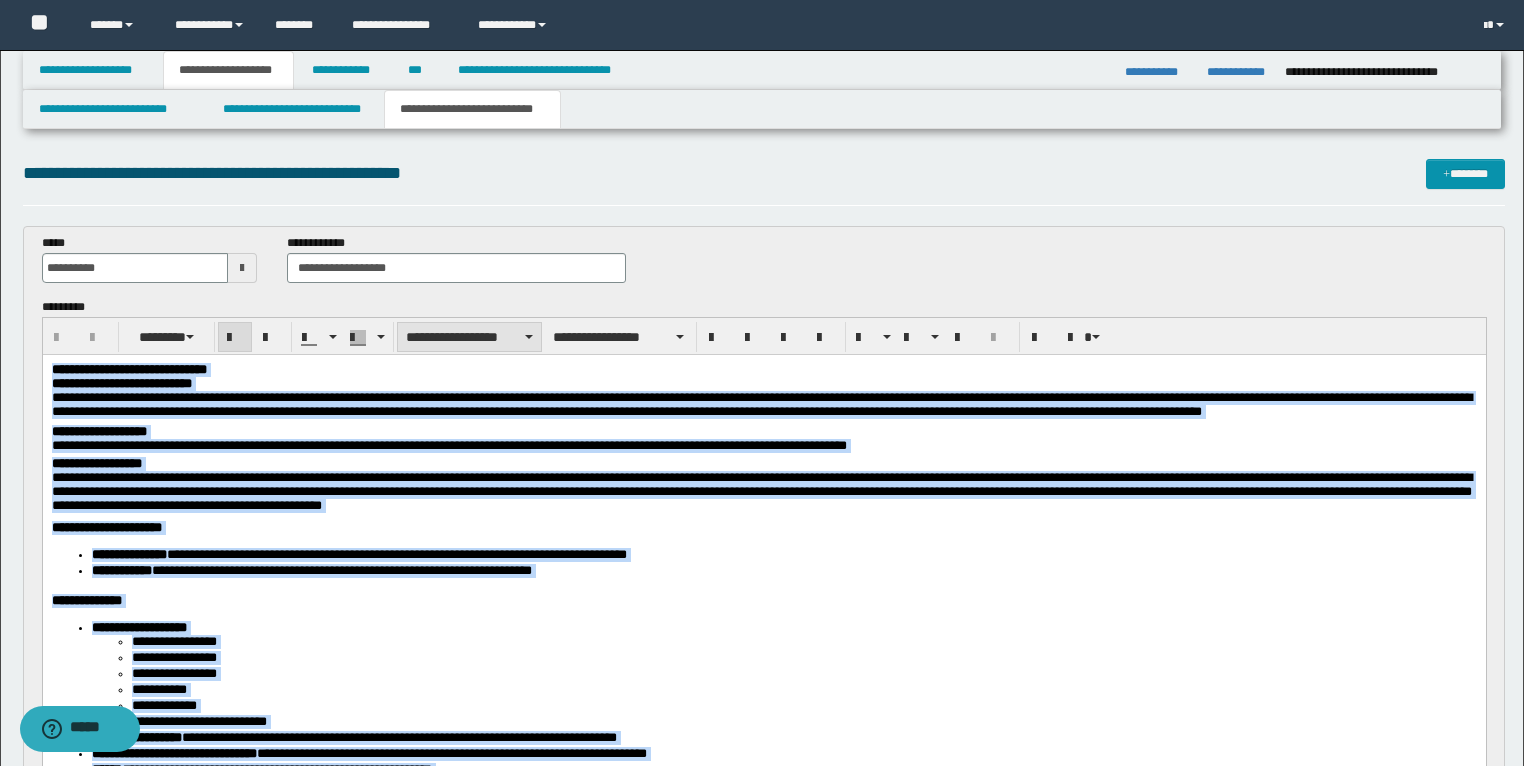 click on "**********" at bounding box center (469, 337) 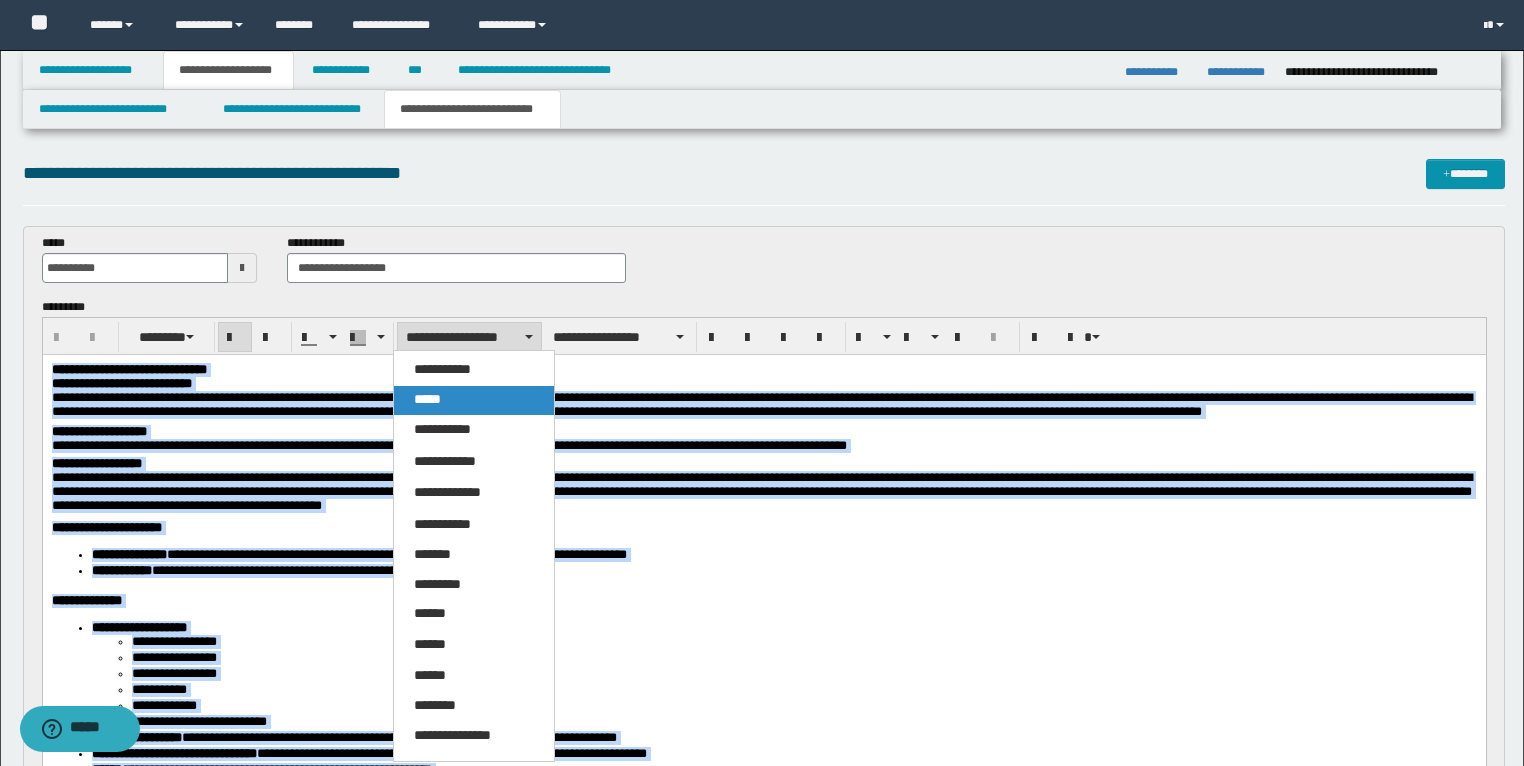 click on "*****" at bounding box center (474, 400) 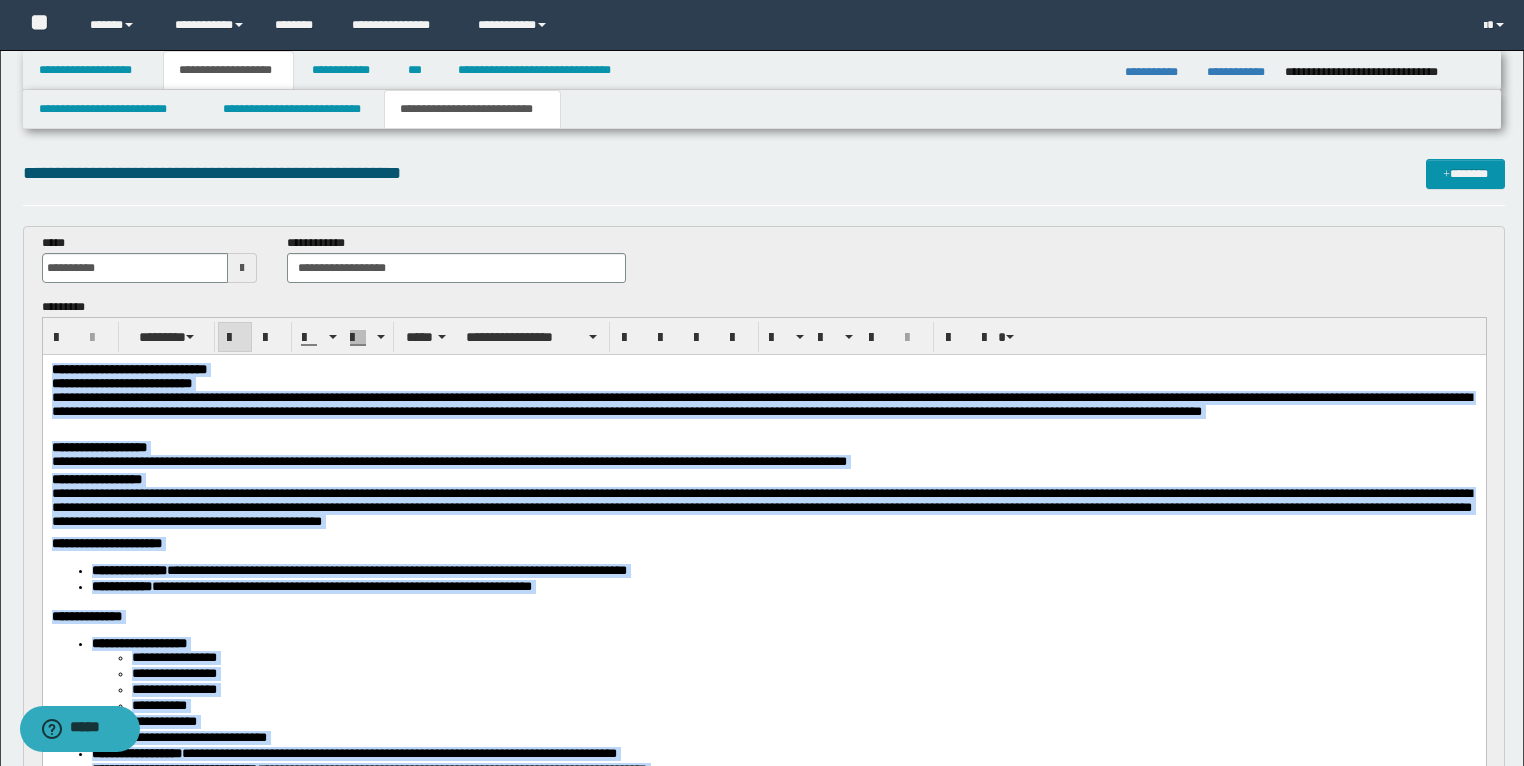 click on "**********" at bounding box center (761, 403) 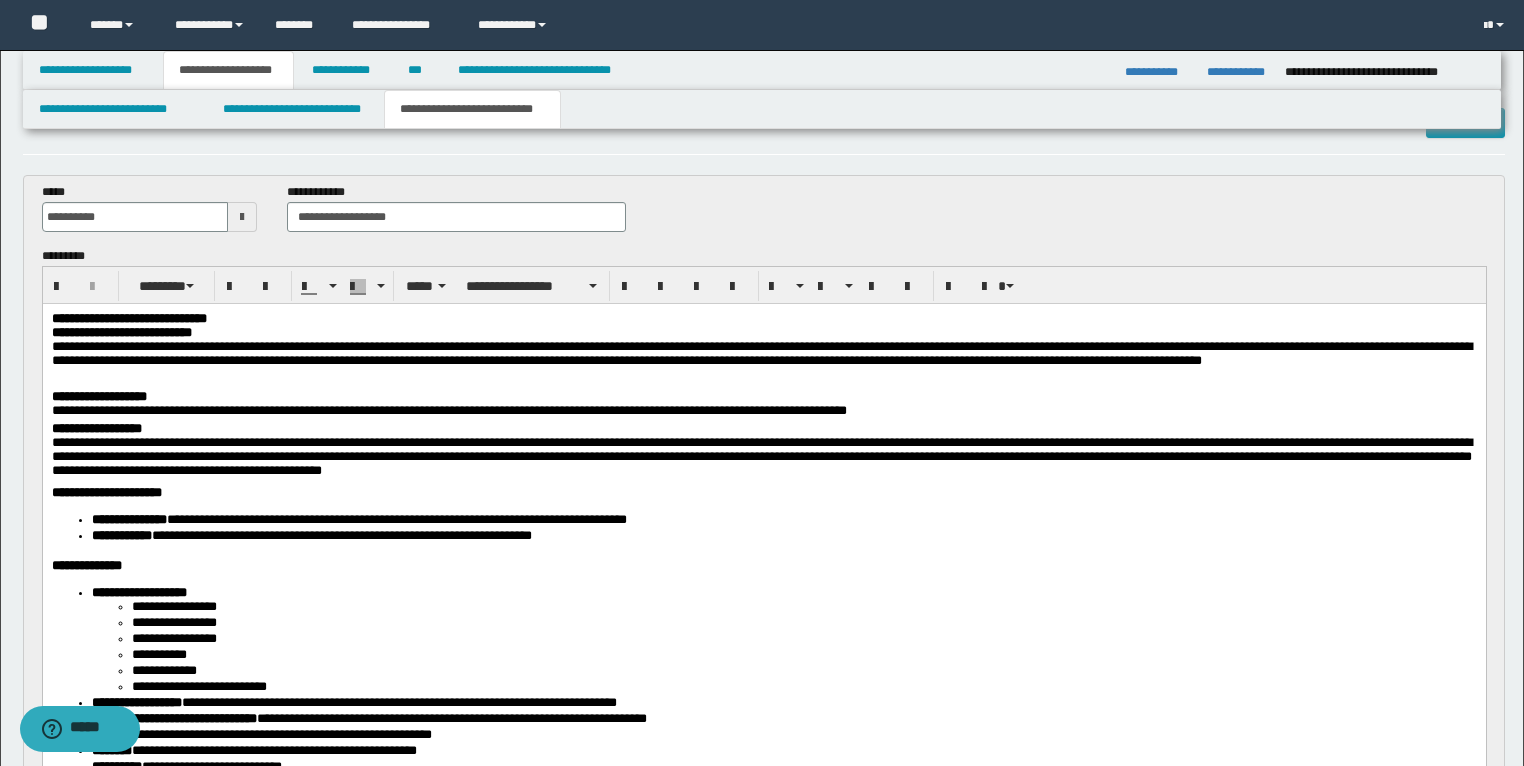 scroll, scrollTop: 80, scrollLeft: 0, axis: vertical 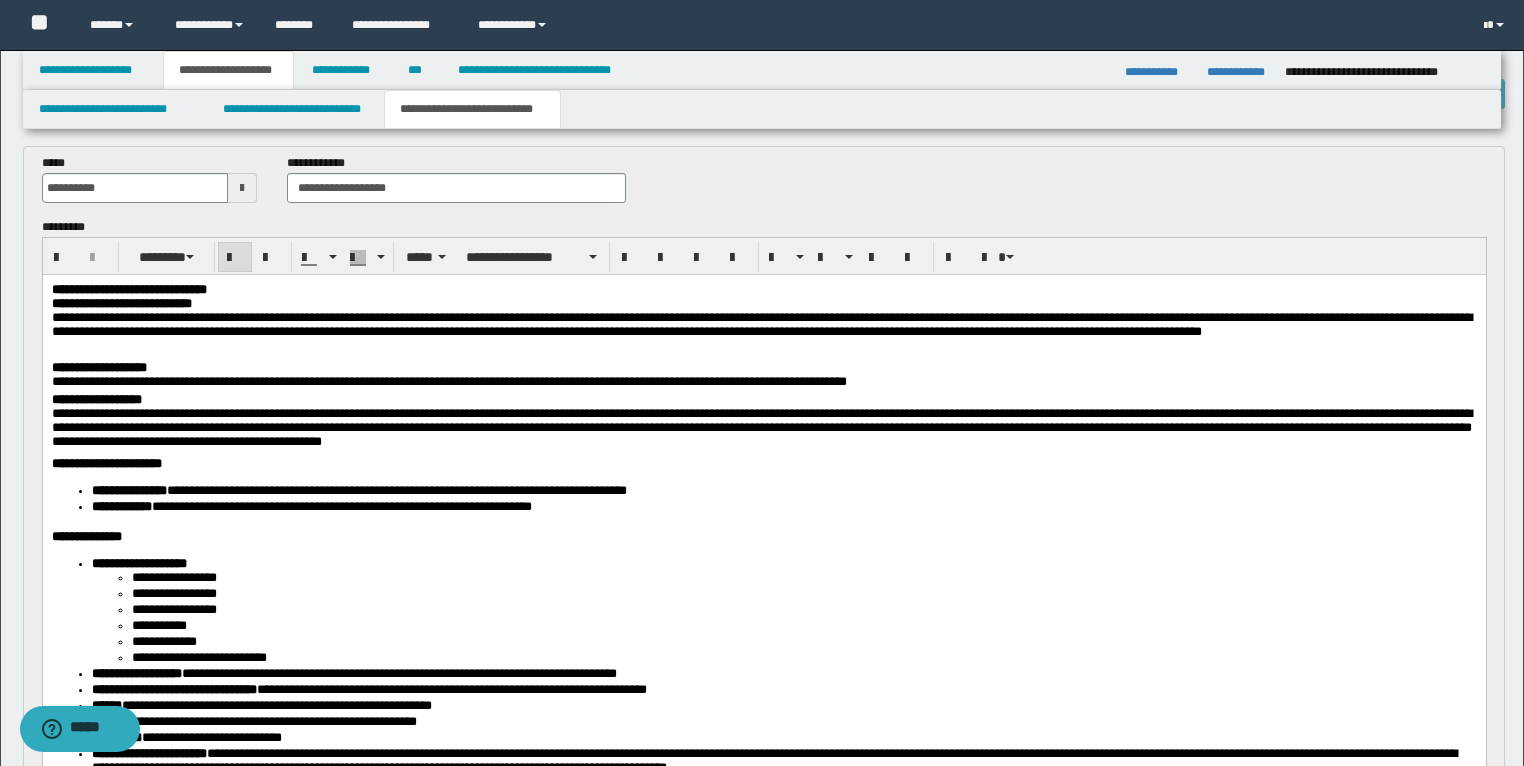 click on "**********" at bounding box center [763, 289] 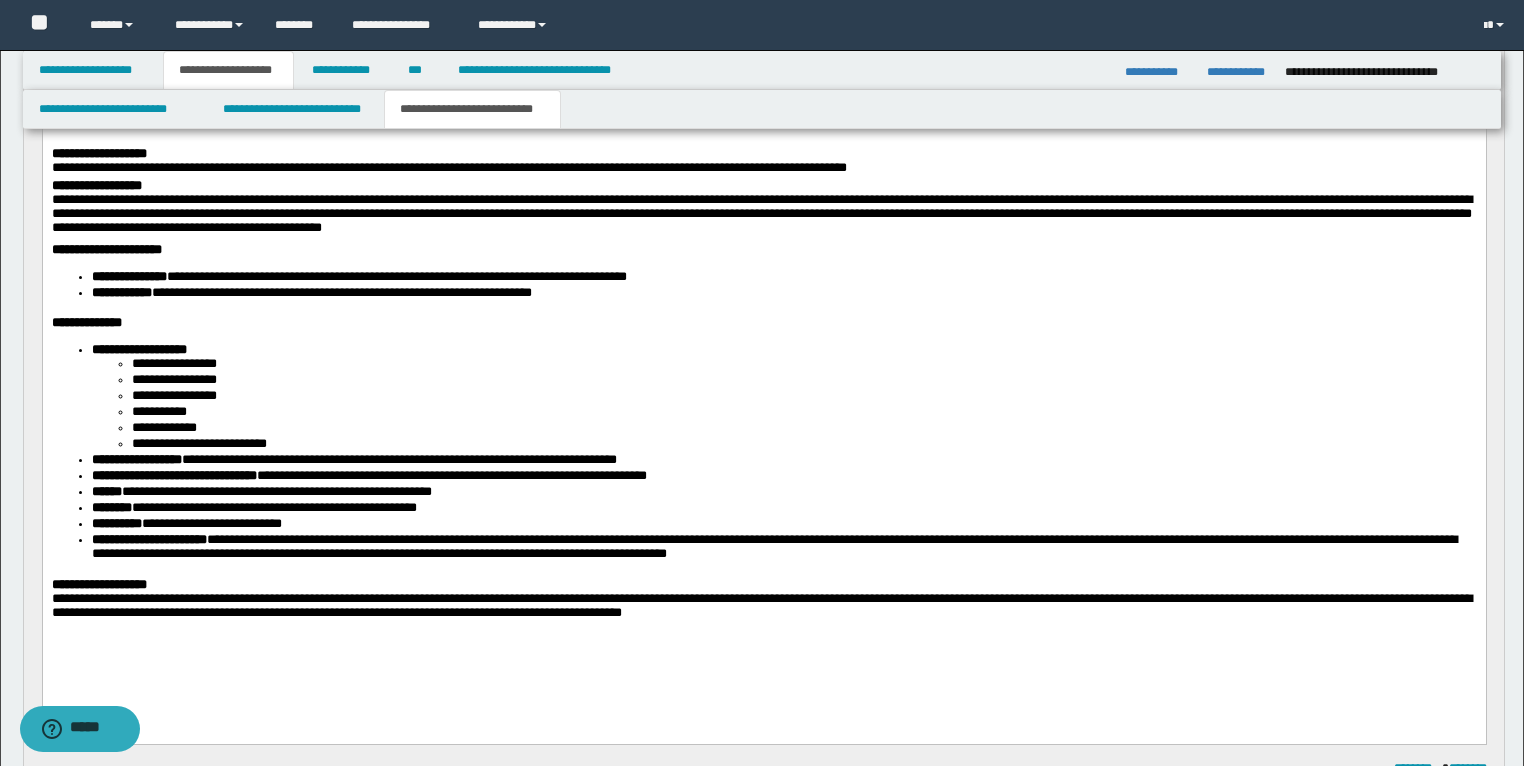 scroll, scrollTop: 320, scrollLeft: 0, axis: vertical 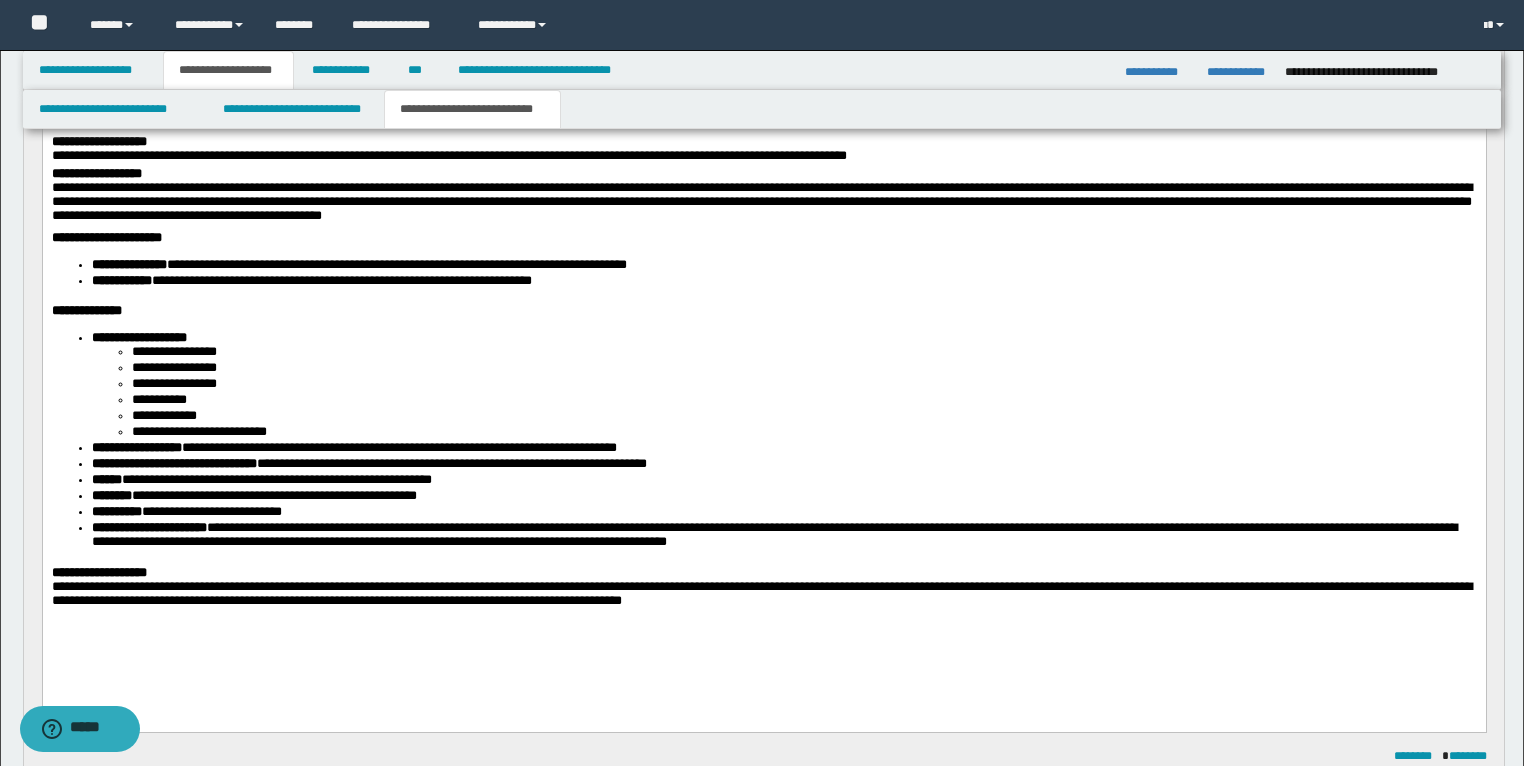 click on "**********" at bounding box center (804, 352) 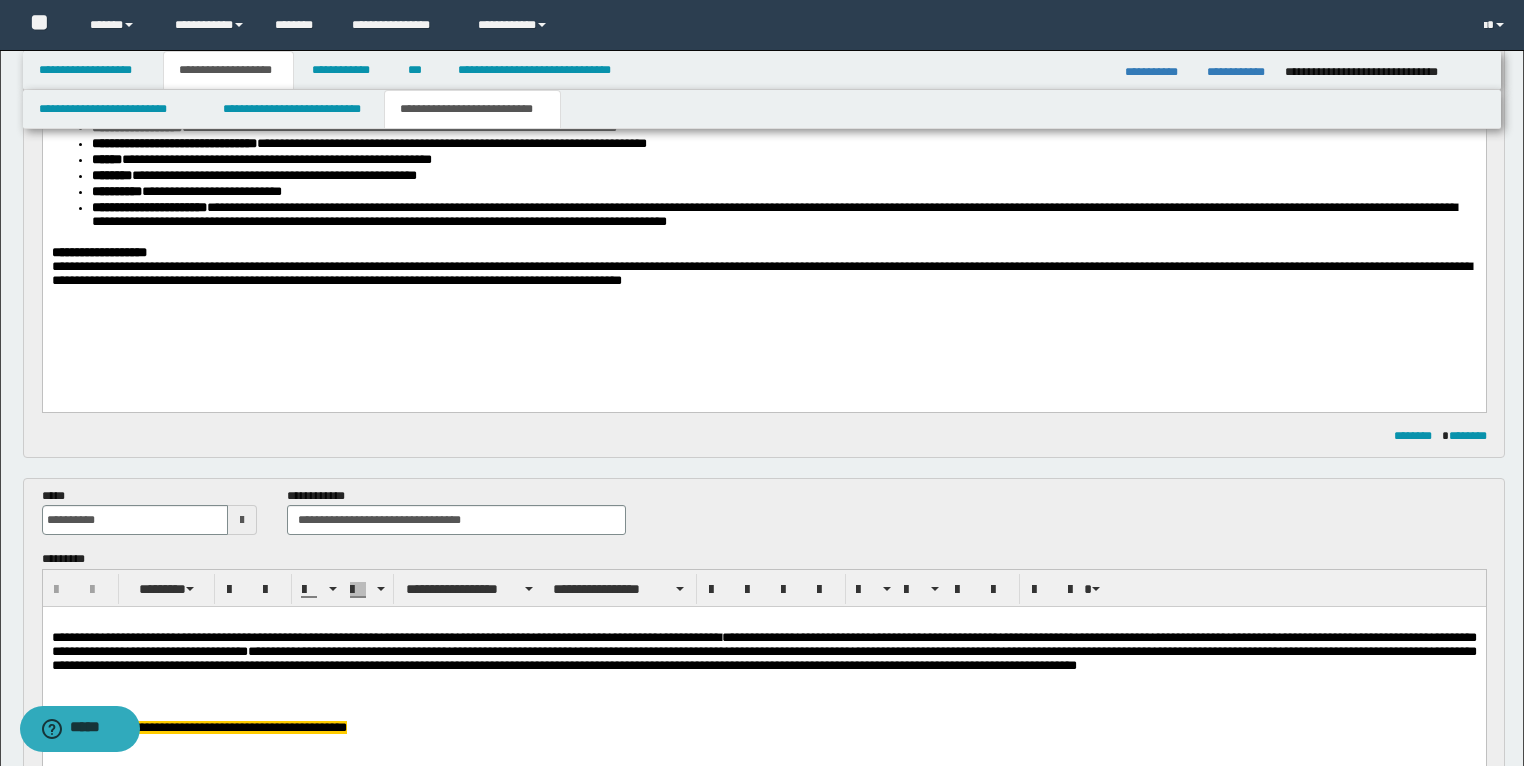 scroll, scrollTop: 960, scrollLeft: 0, axis: vertical 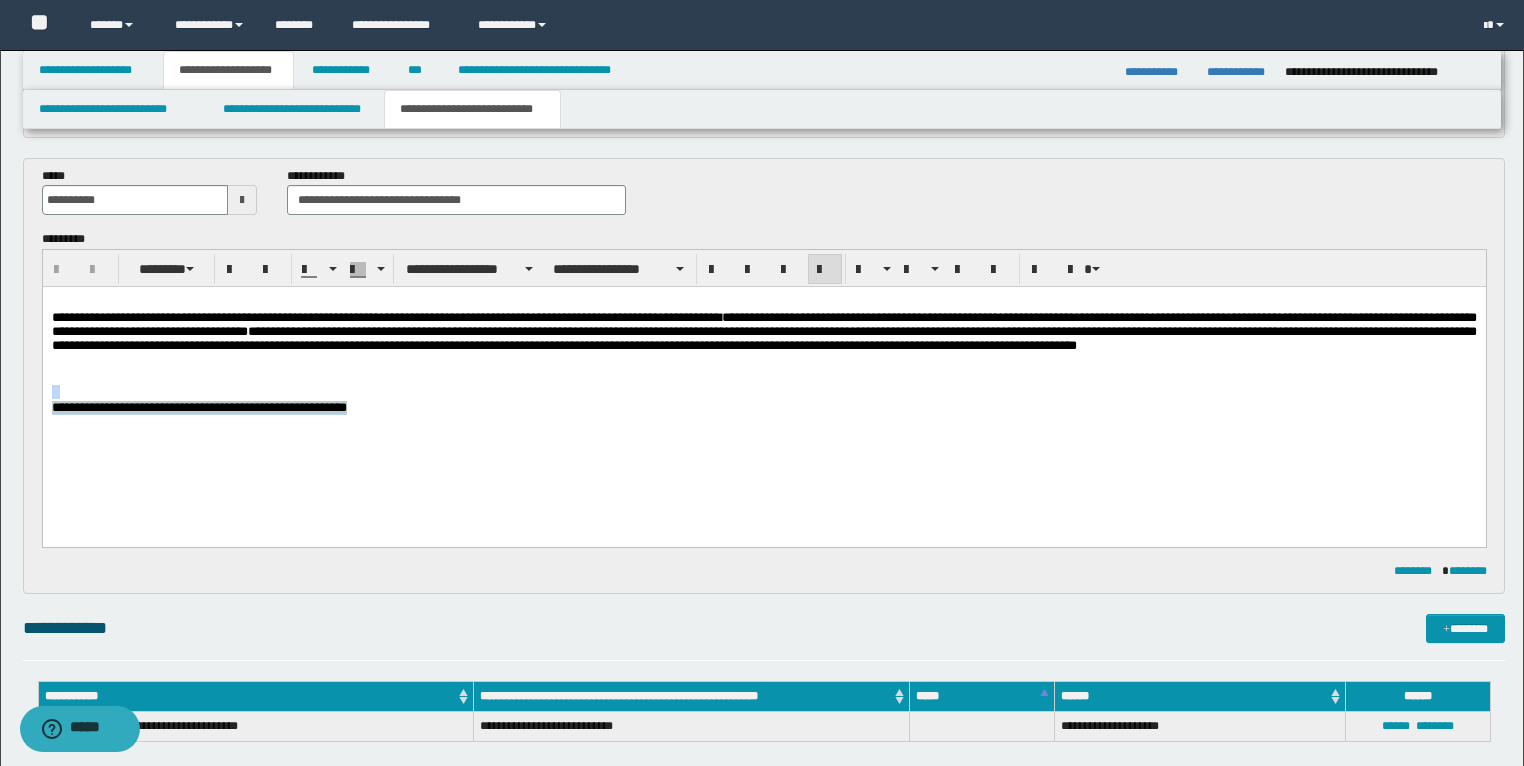 drag, startPoint x: 491, startPoint y: 442, endPoint x: 139, endPoint y: 402, distance: 354.26544 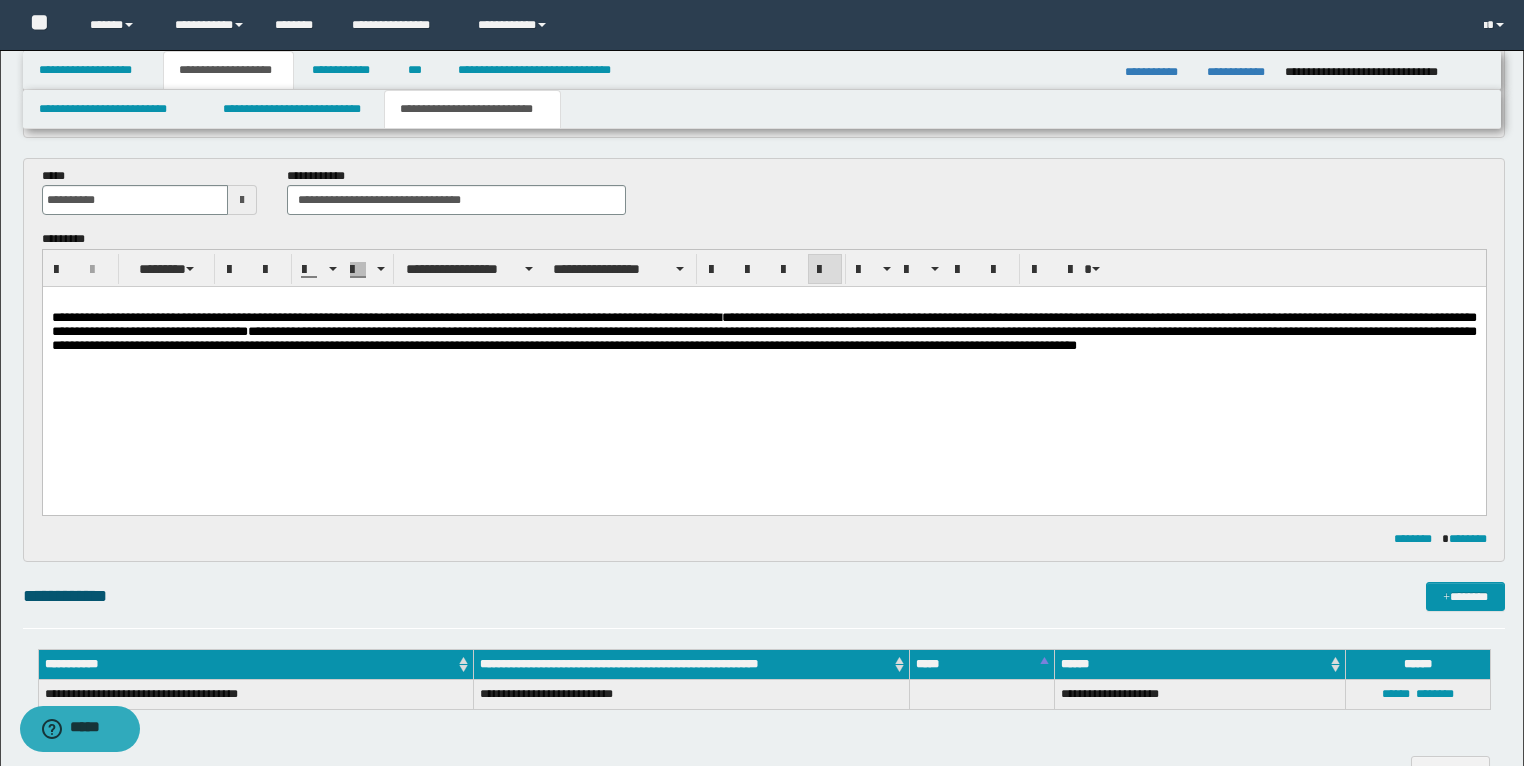 type 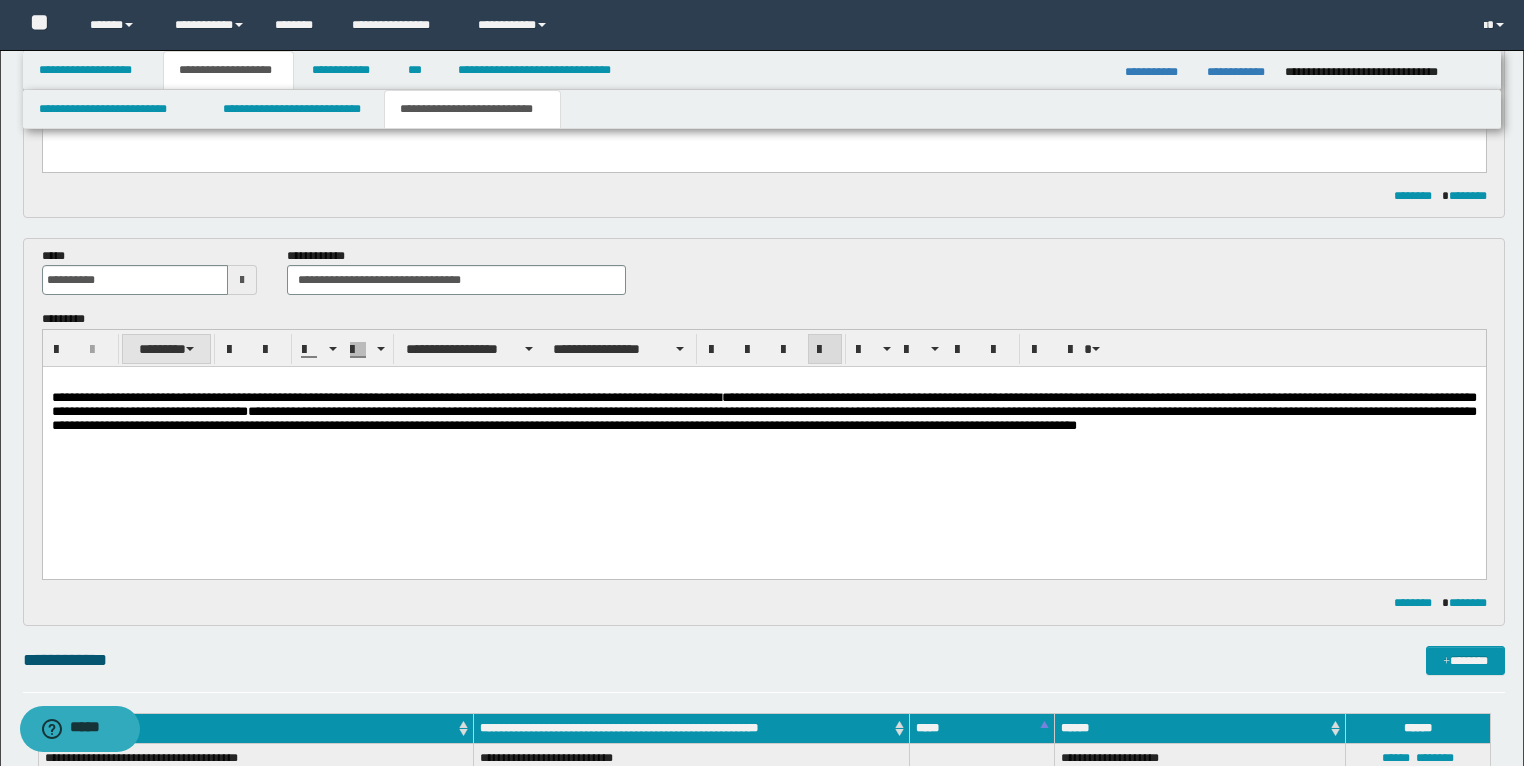 scroll, scrollTop: 880, scrollLeft: 0, axis: vertical 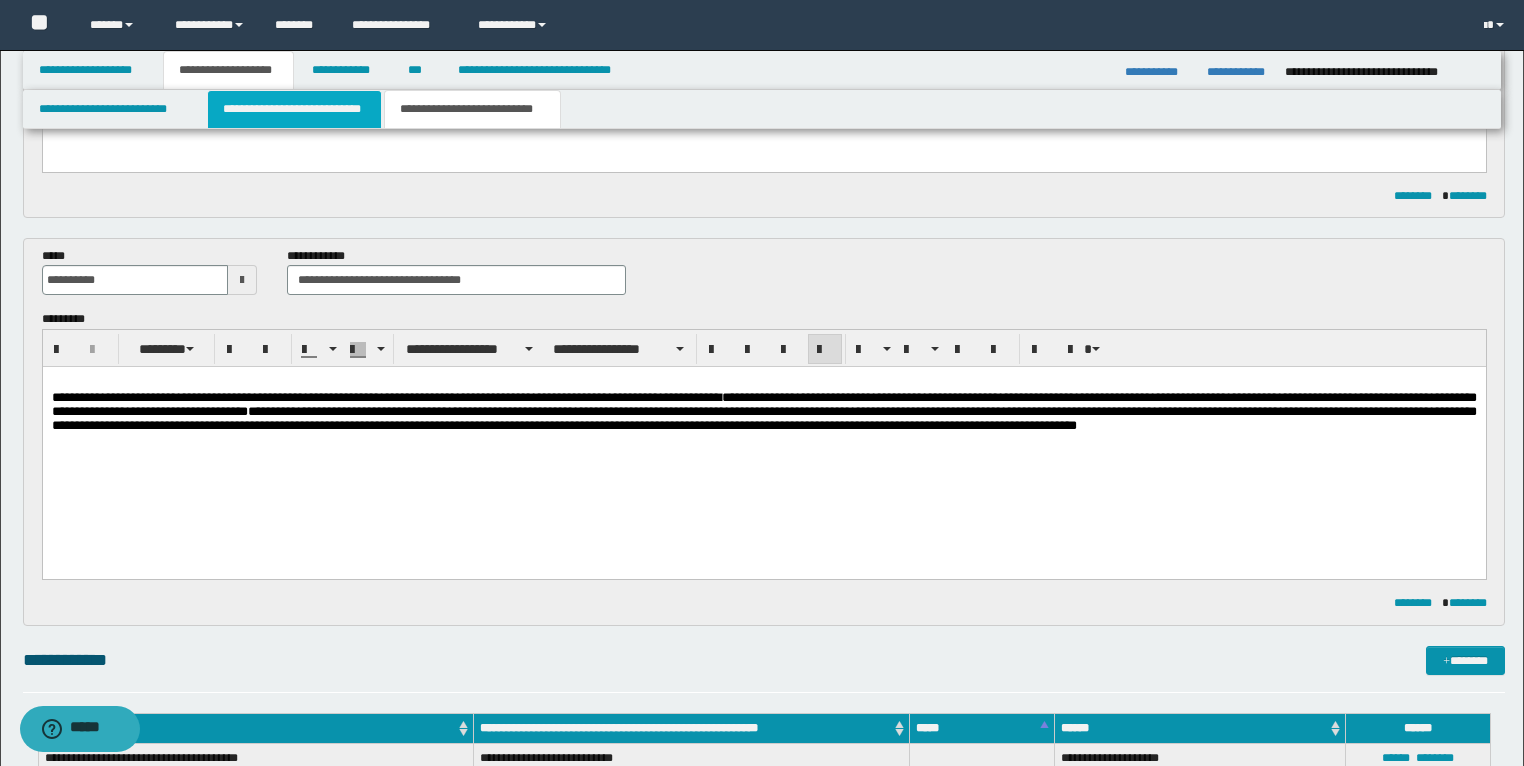 click on "**********" at bounding box center (294, 109) 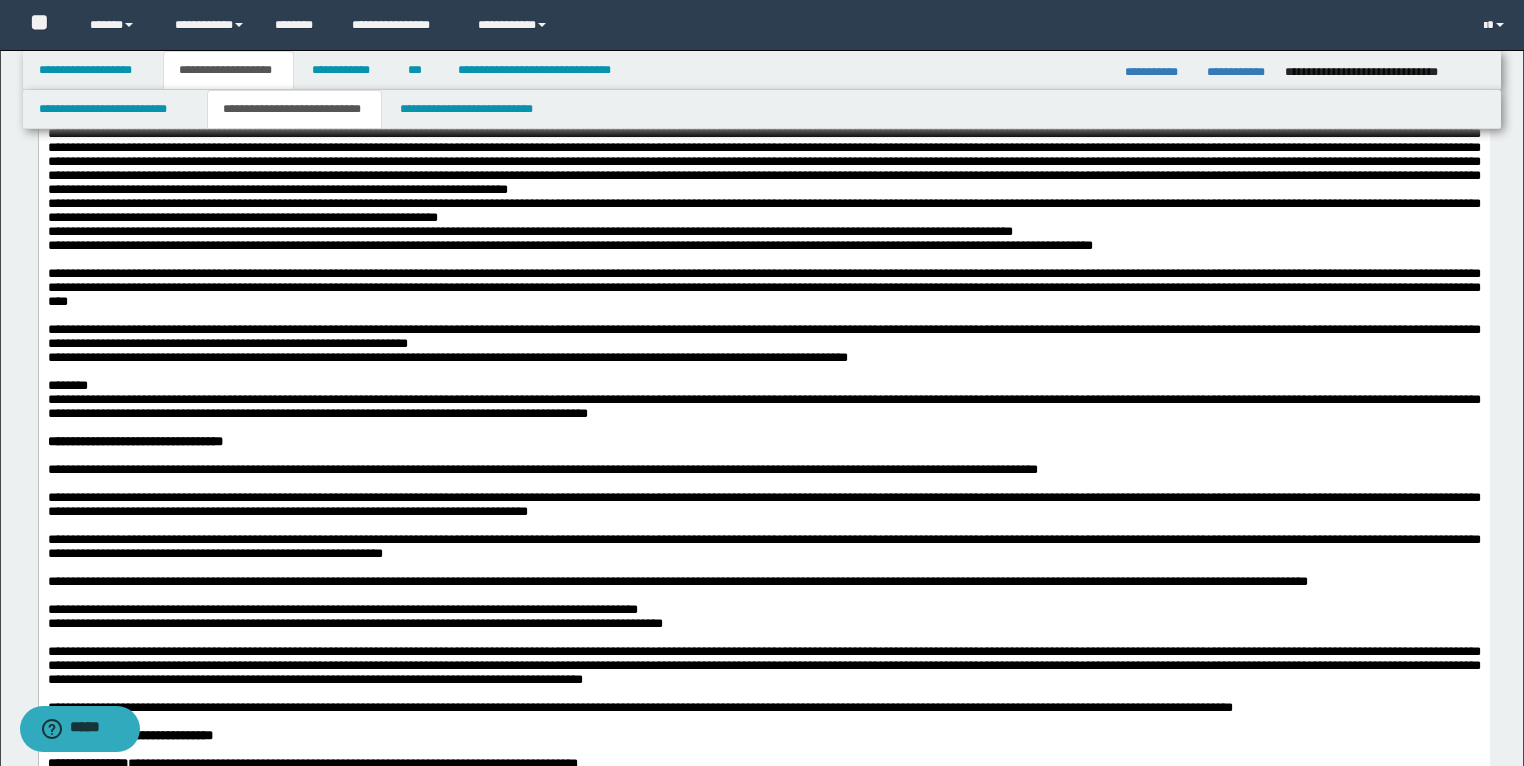 scroll, scrollTop: 1040, scrollLeft: 0, axis: vertical 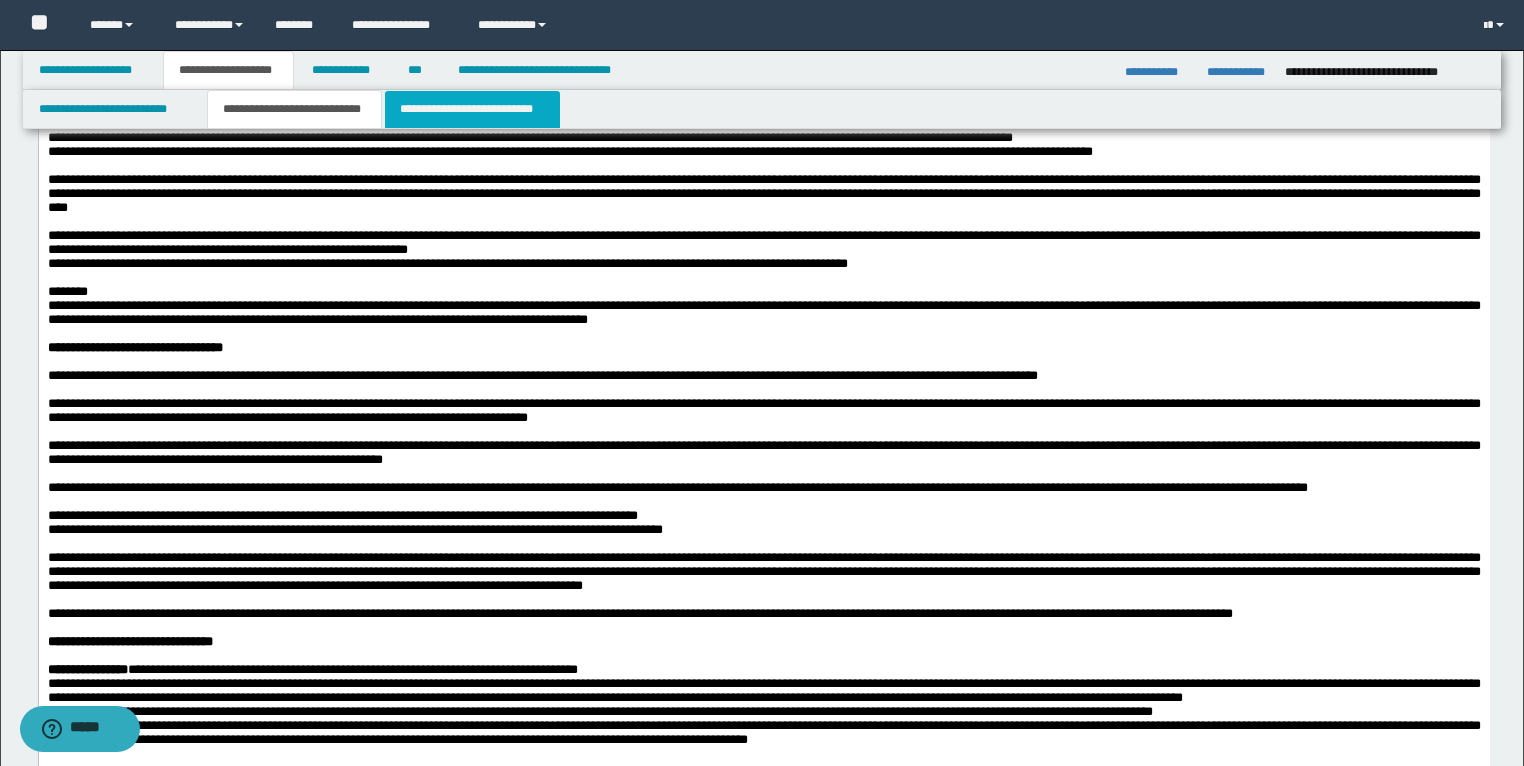 click on "**********" at bounding box center [472, 109] 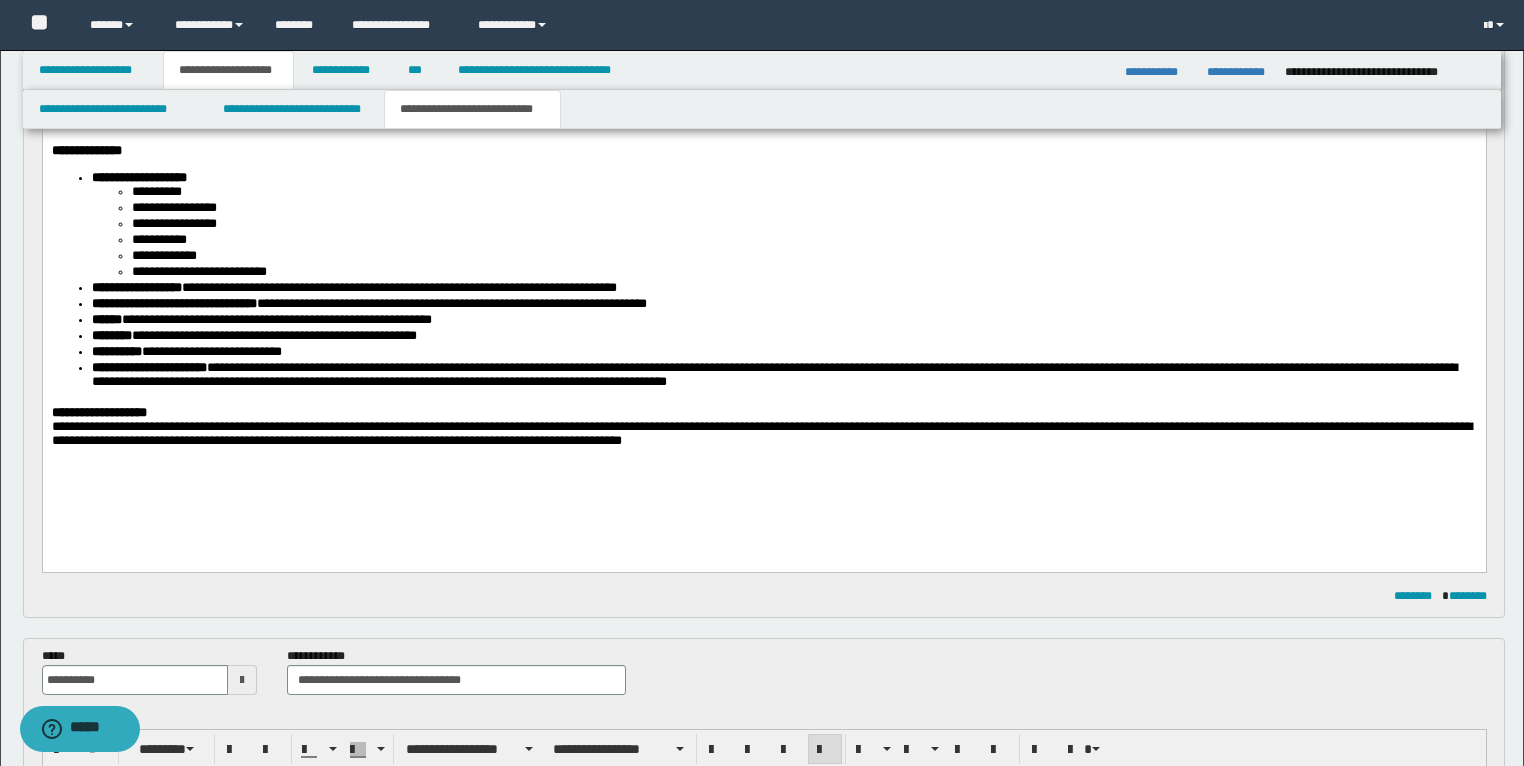 scroll, scrollTop: 480, scrollLeft: 0, axis: vertical 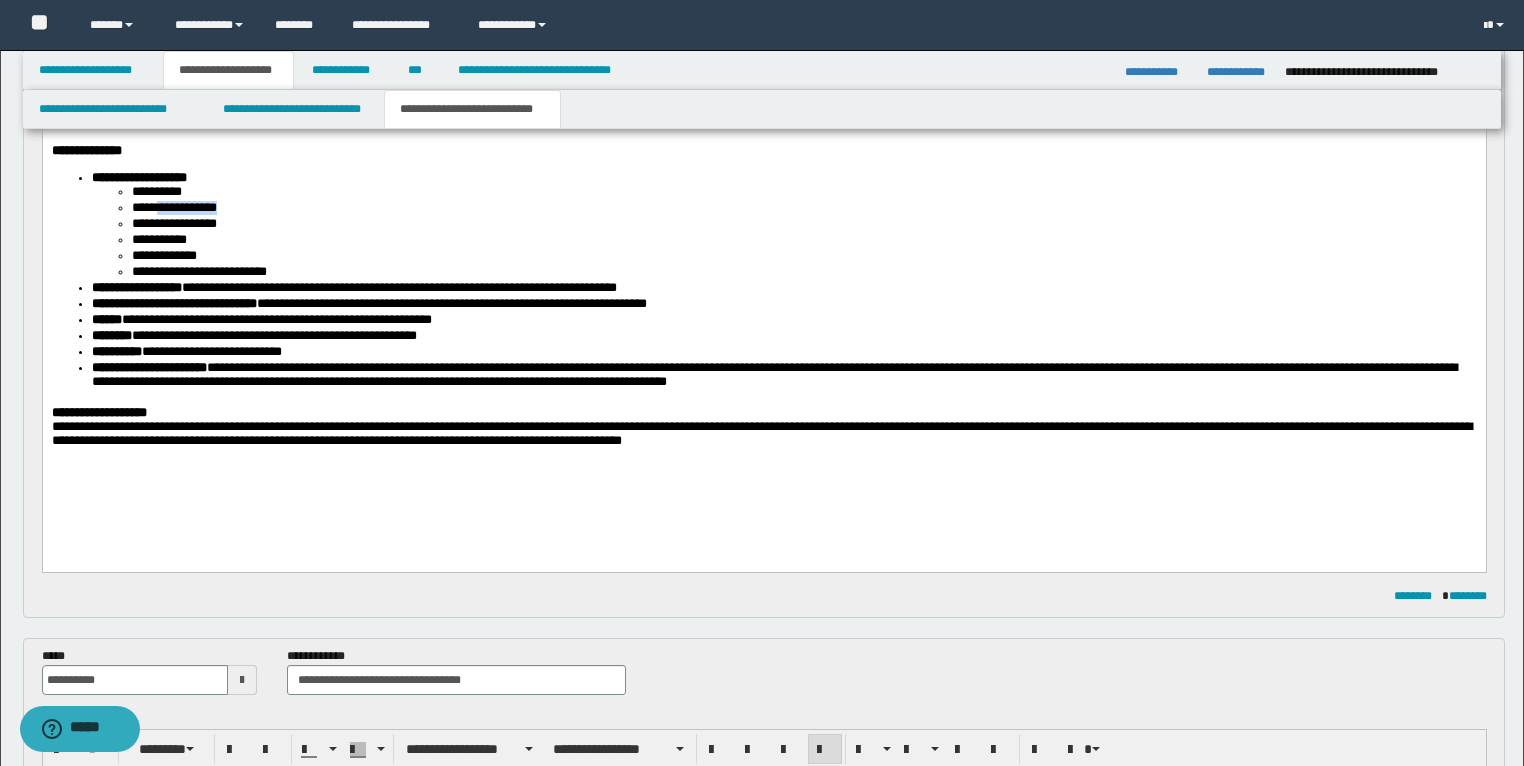 drag, startPoint x: 246, startPoint y: 214, endPoint x: 162, endPoint y: 217, distance: 84.05355 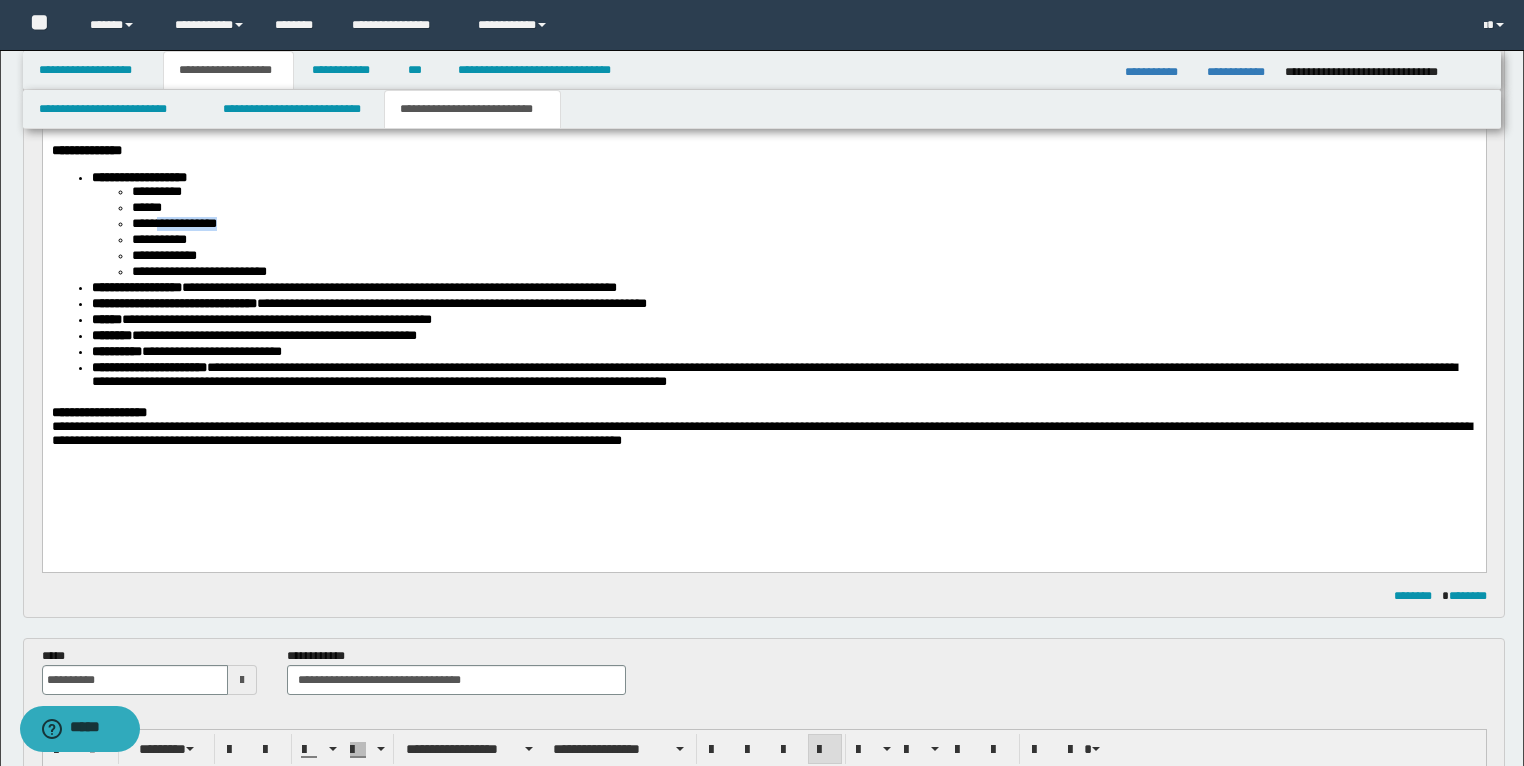 drag, startPoint x: 265, startPoint y: 227, endPoint x: 167, endPoint y: 230, distance: 98.045906 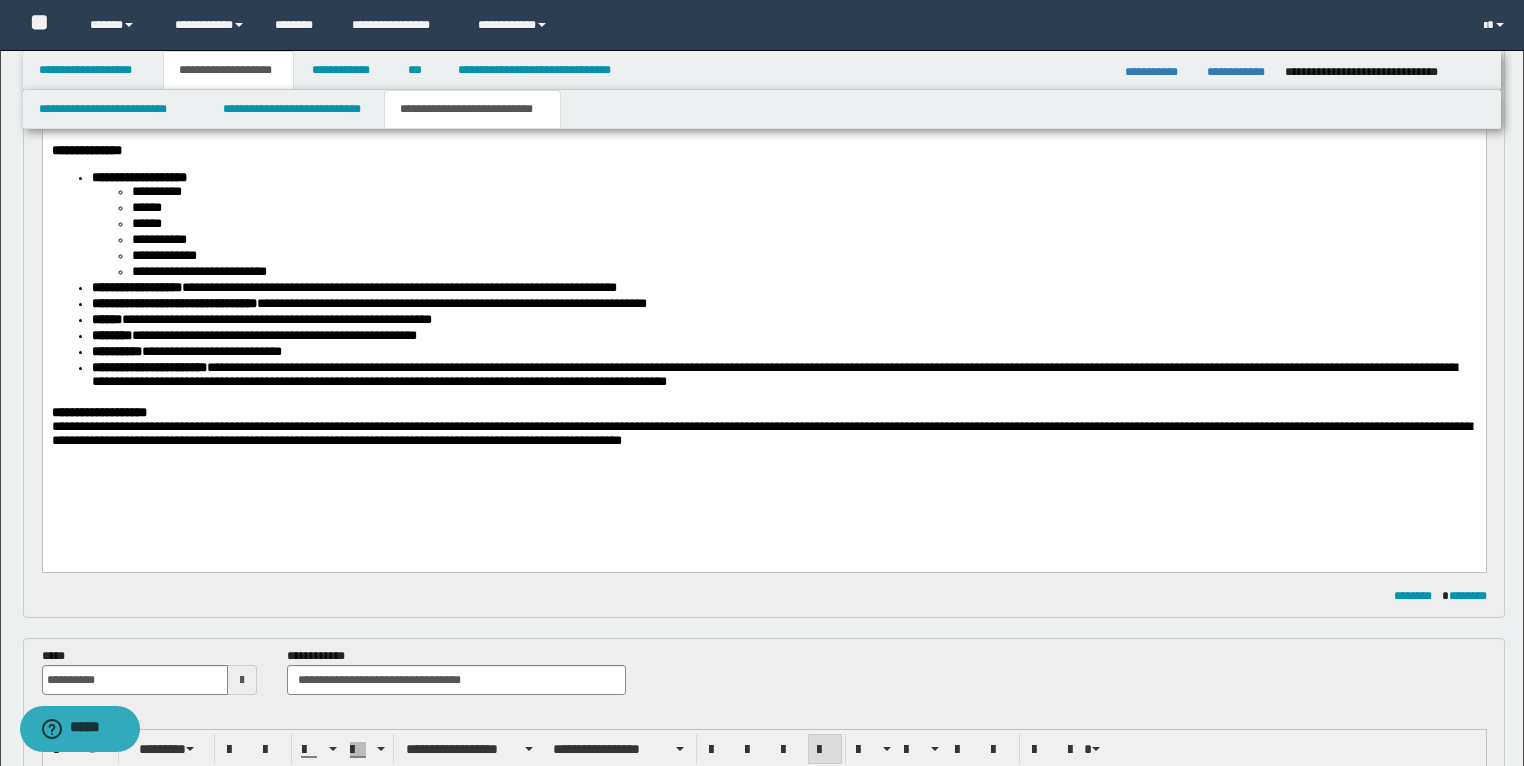 click on "**********" at bounding box center (173, 303) 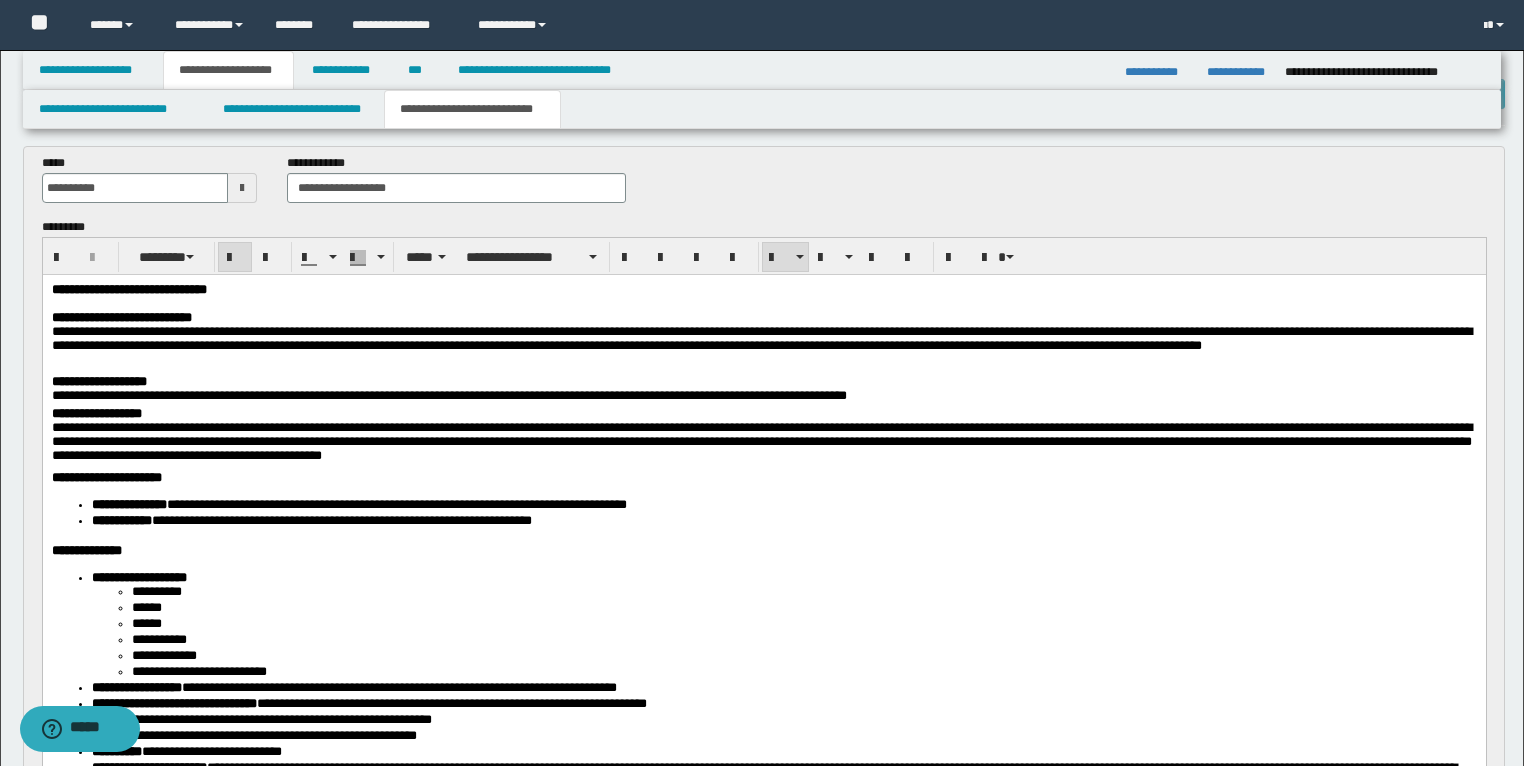 scroll, scrollTop: 0, scrollLeft: 0, axis: both 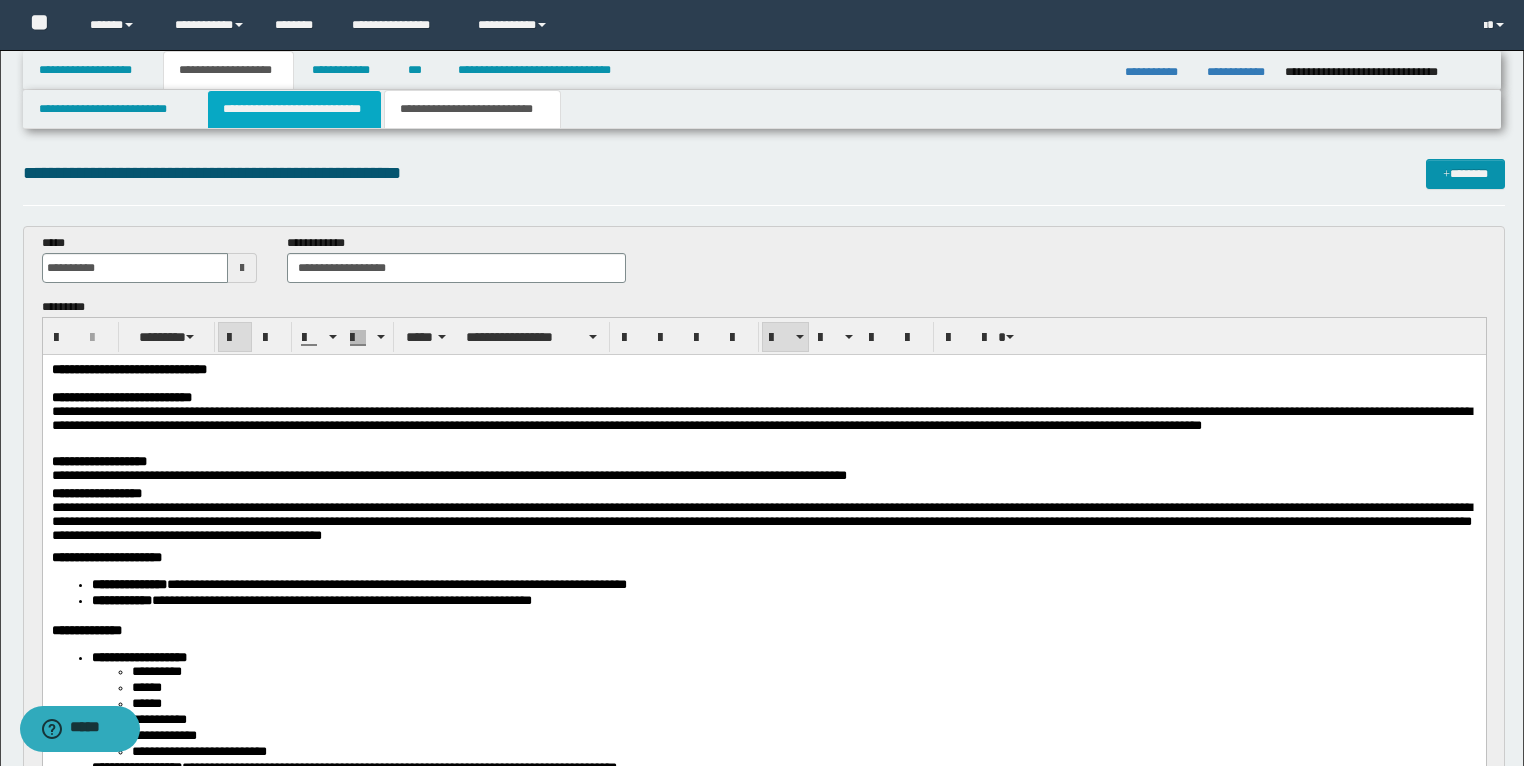 click on "**********" at bounding box center [294, 109] 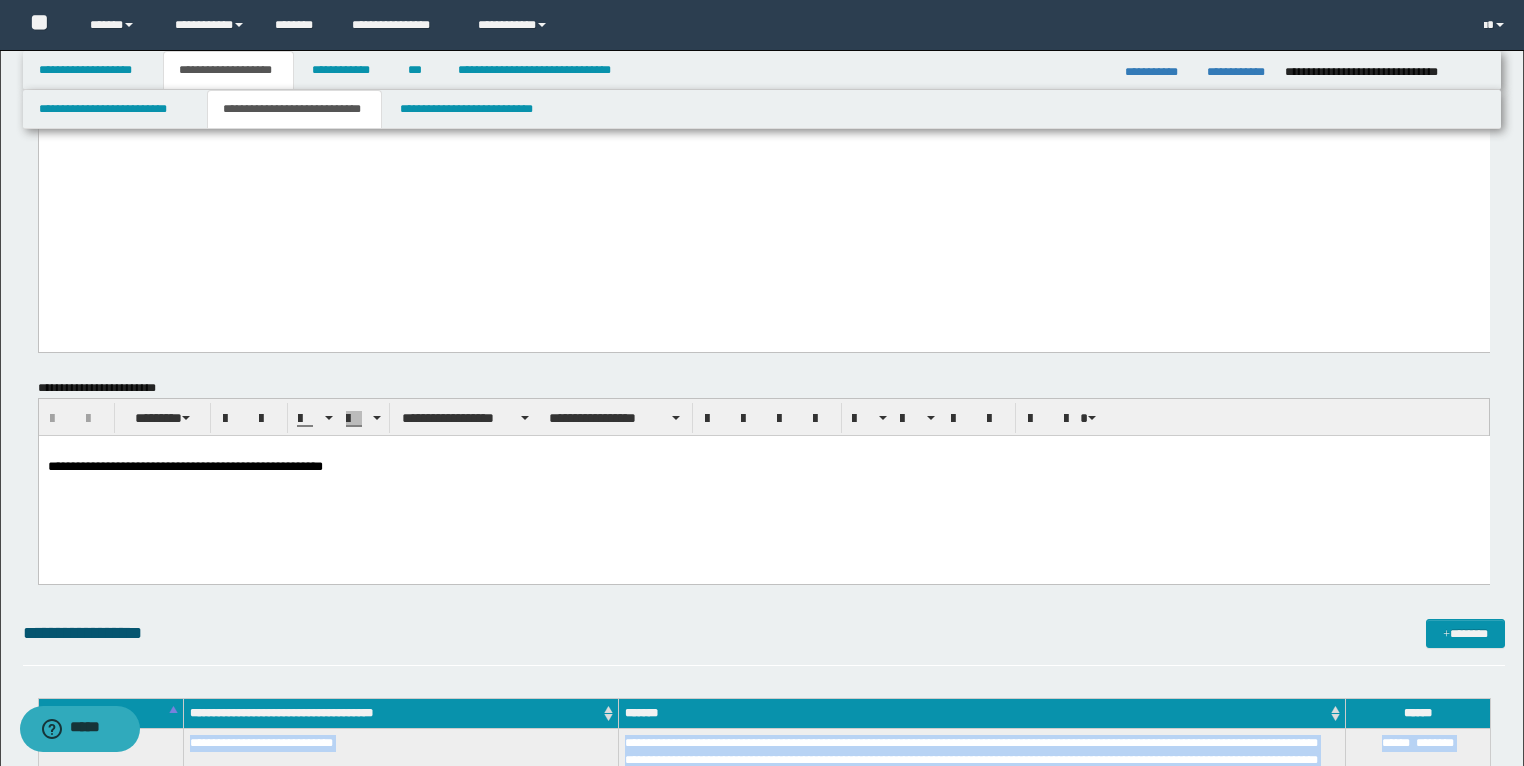 scroll, scrollTop: 1840, scrollLeft: 0, axis: vertical 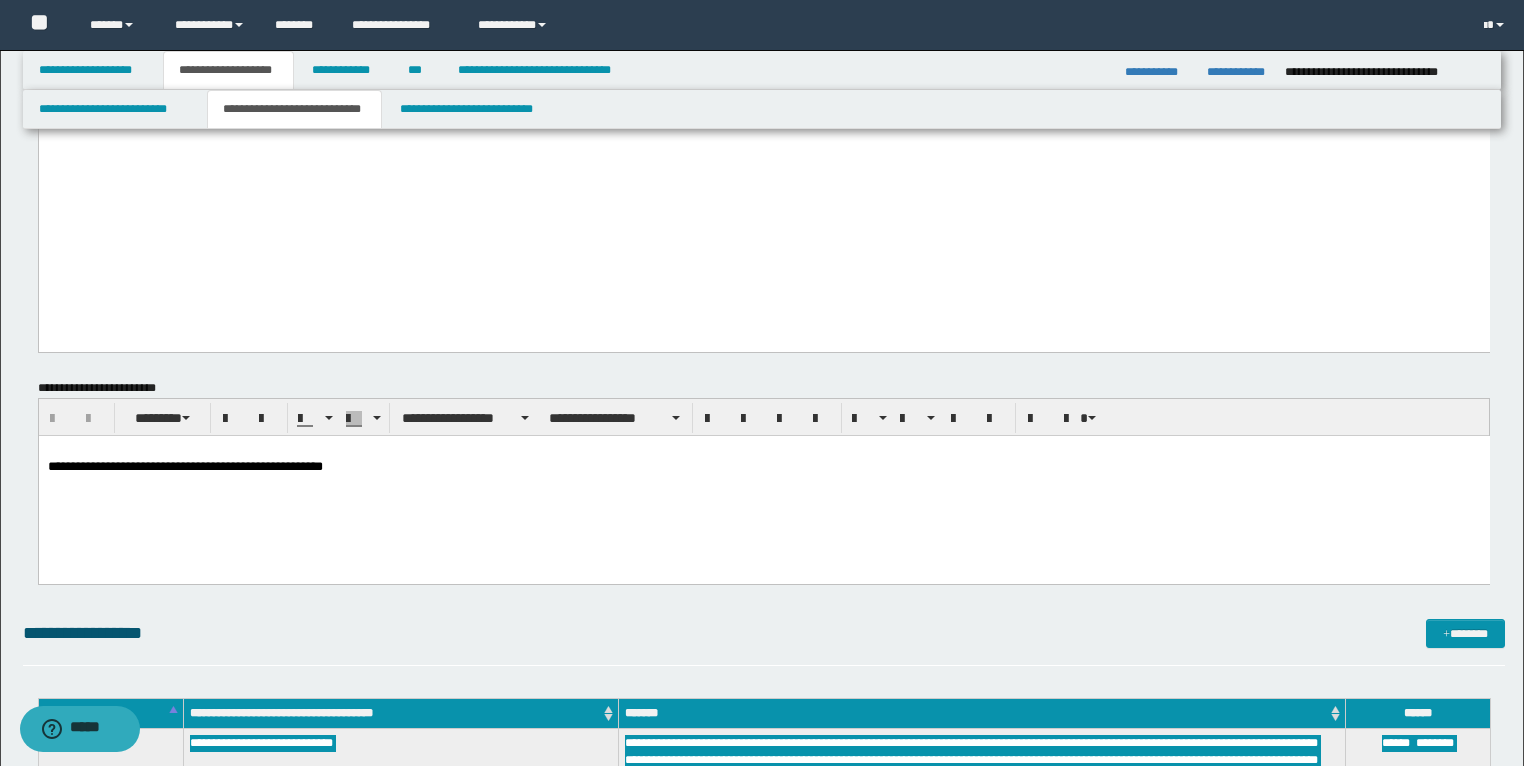 click on "**********" at bounding box center [763, -810] 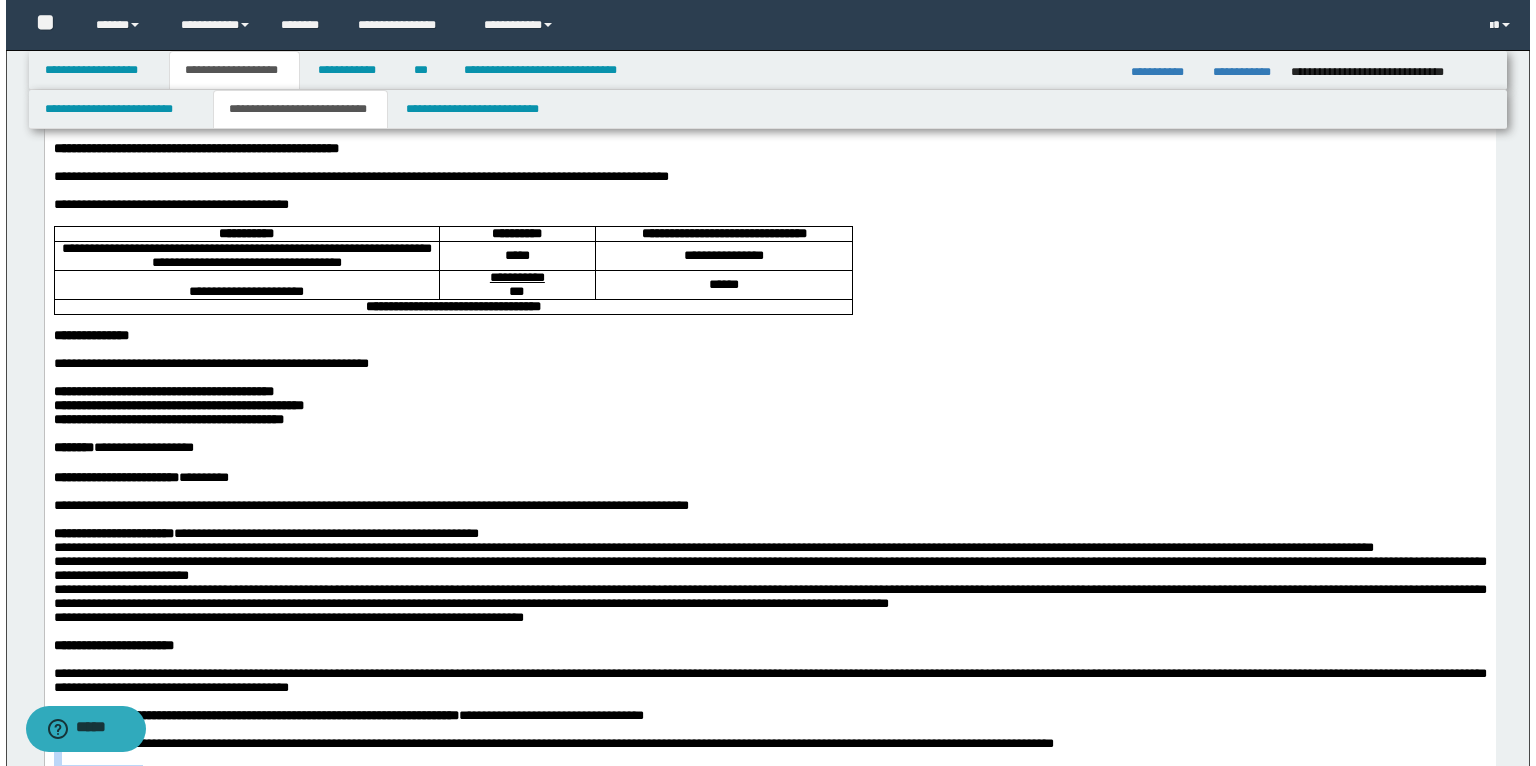 scroll, scrollTop: 52, scrollLeft: 0, axis: vertical 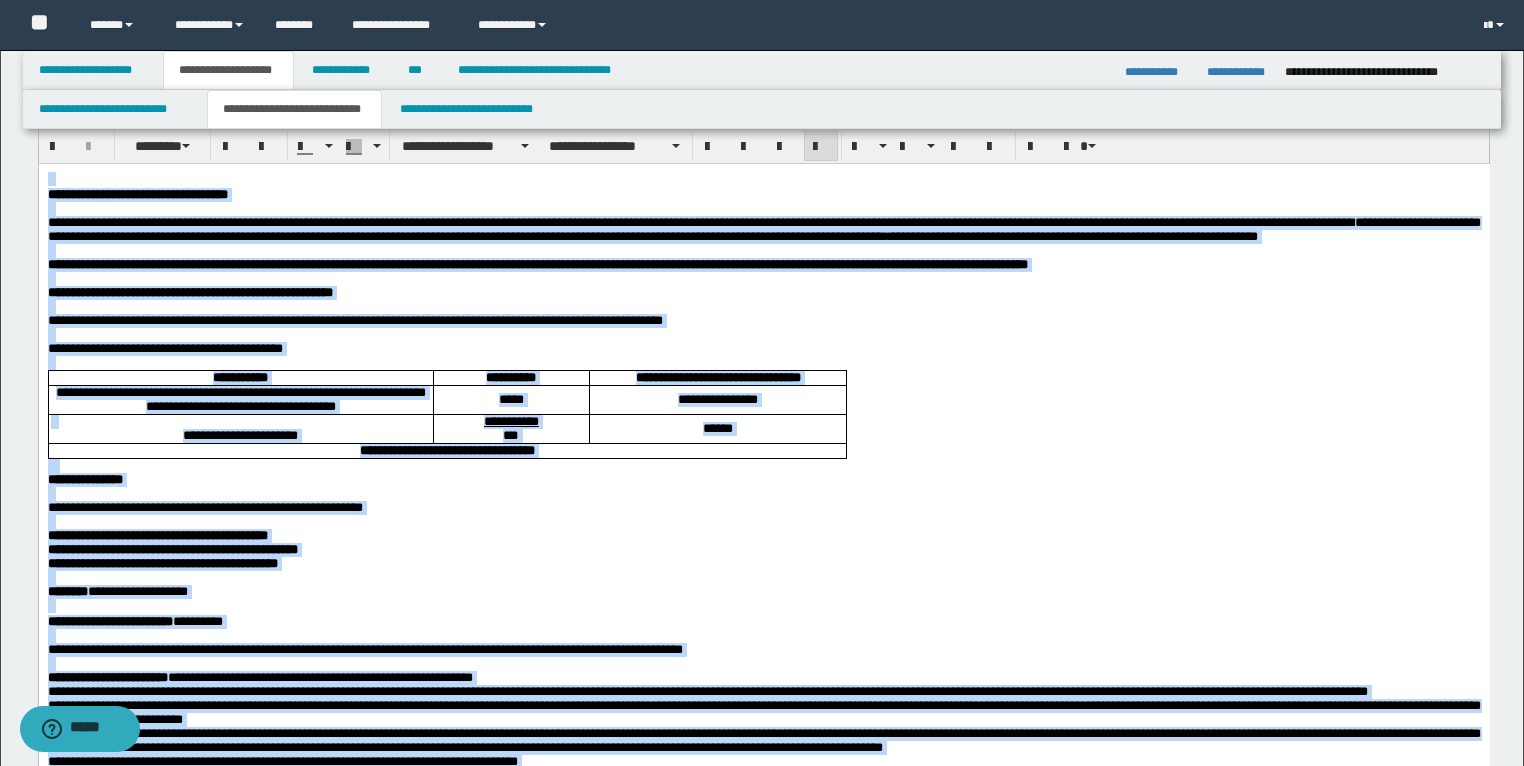drag, startPoint x: 1225, startPoint y: 2044, endPoint x: 24, endPoint y: 184, distance: 2214.0464 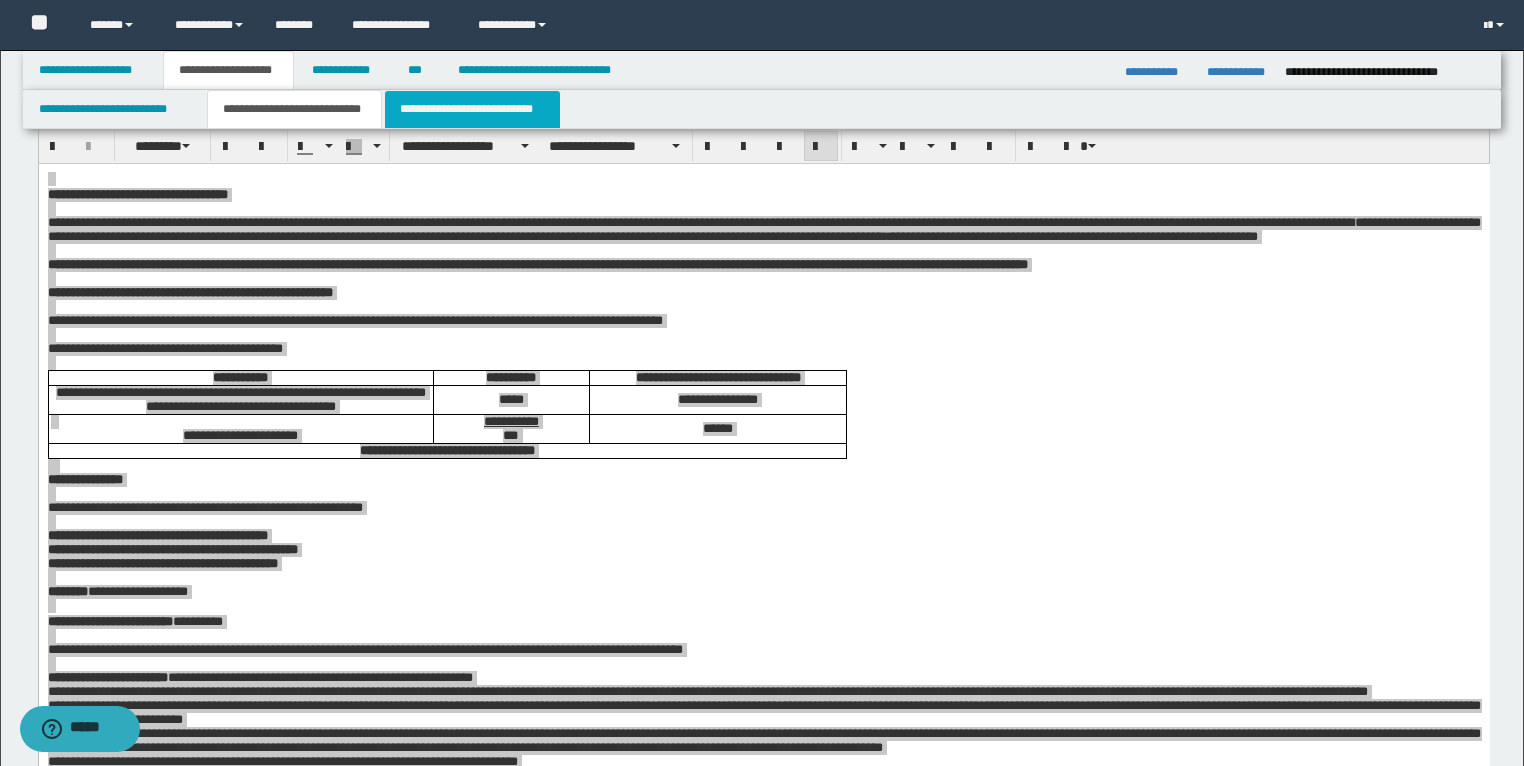 click on "**********" at bounding box center (472, 109) 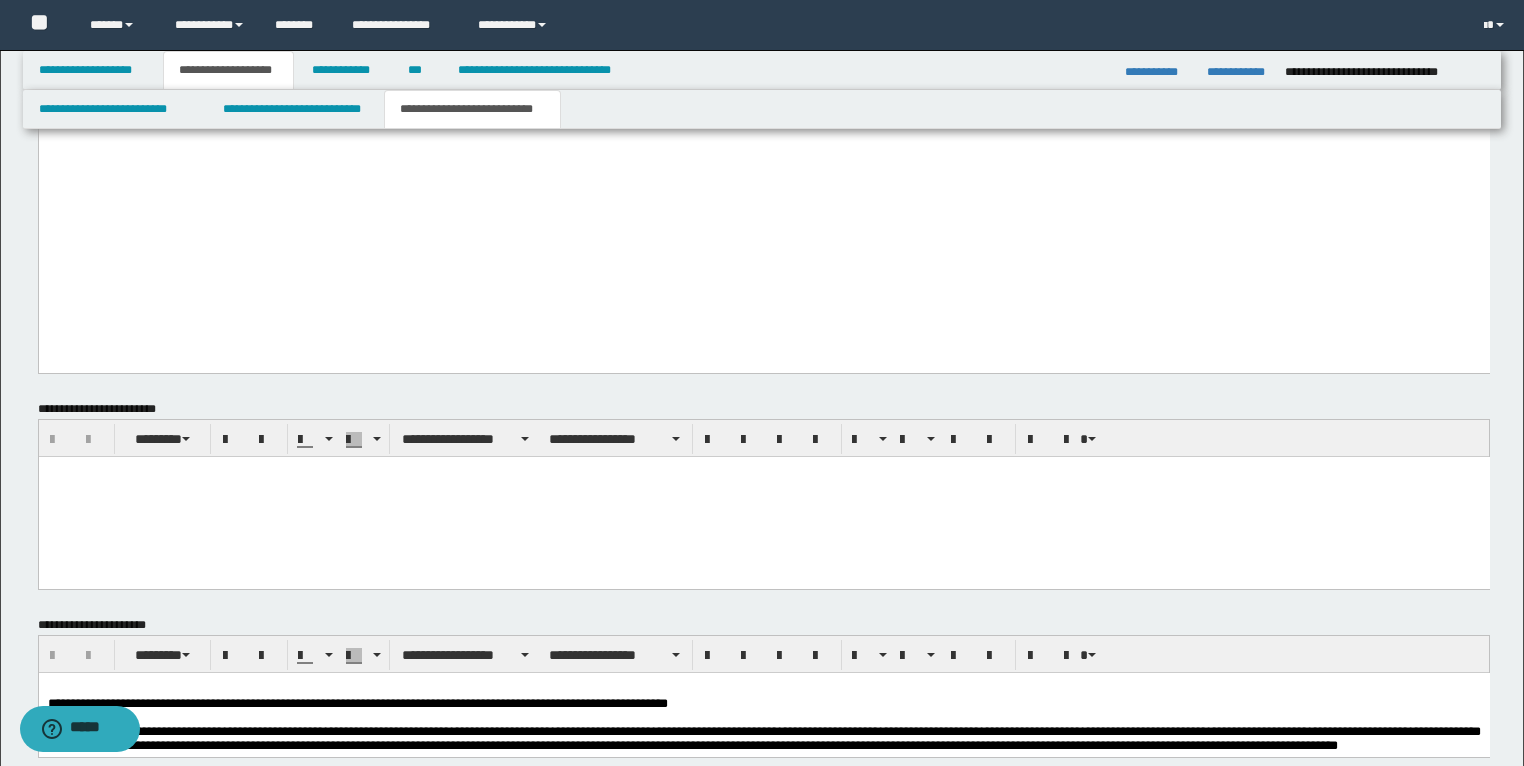 scroll, scrollTop: 3012, scrollLeft: 0, axis: vertical 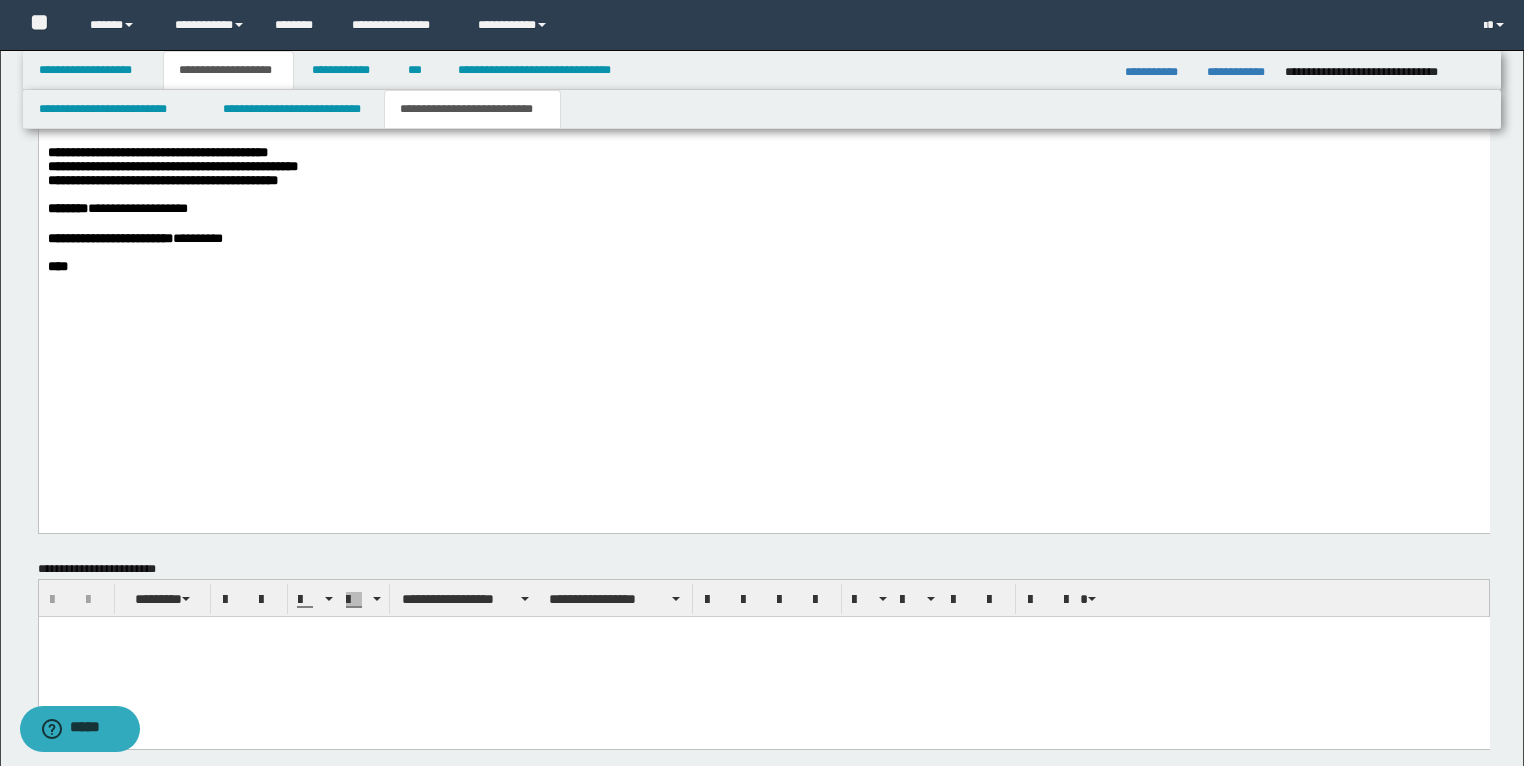drag, startPoint x: 559, startPoint y: 494, endPoint x: -1, endPoint y: -27, distance: 764.8797 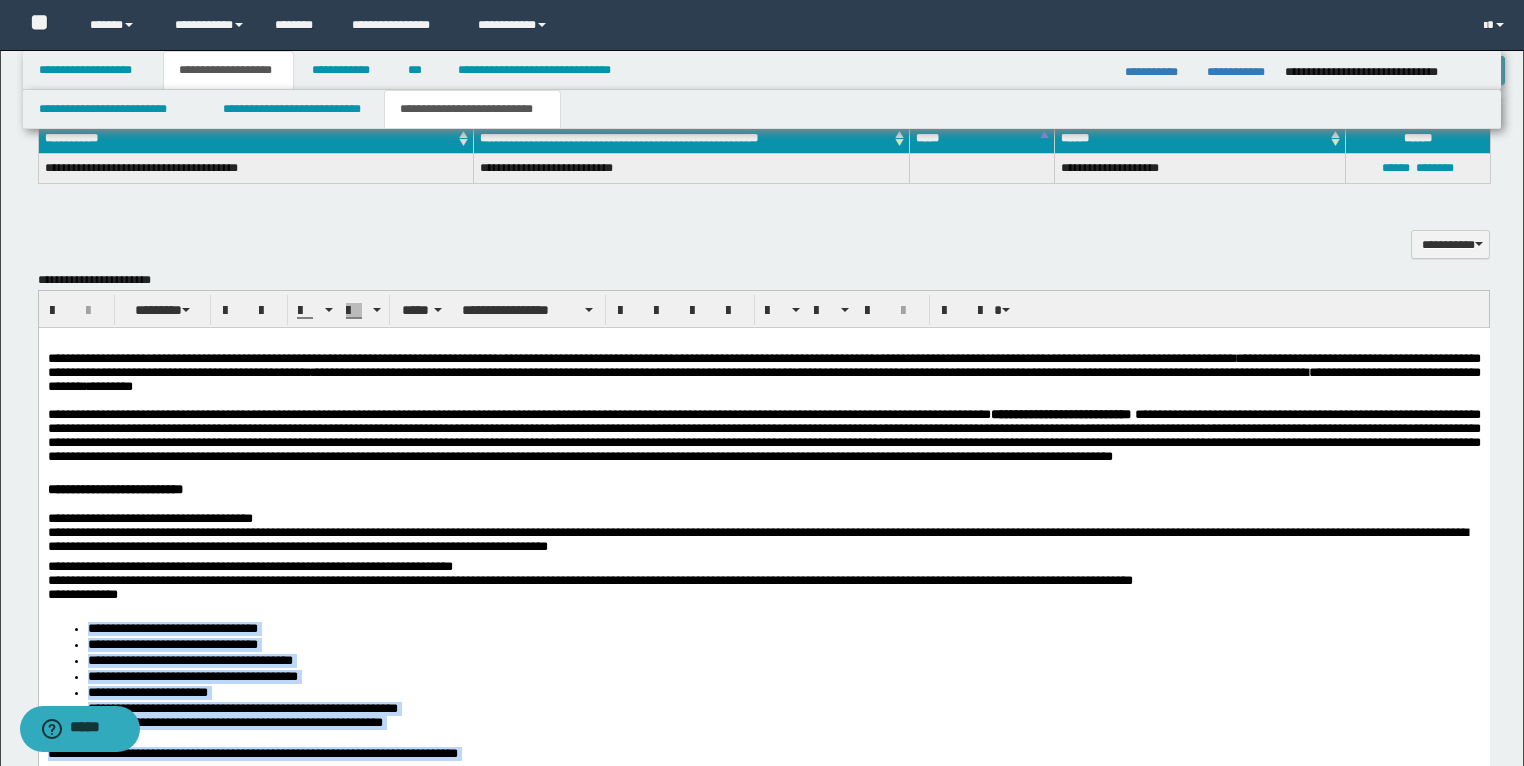 scroll, scrollTop: 1473, scrollLeft: 0, axis: vertical 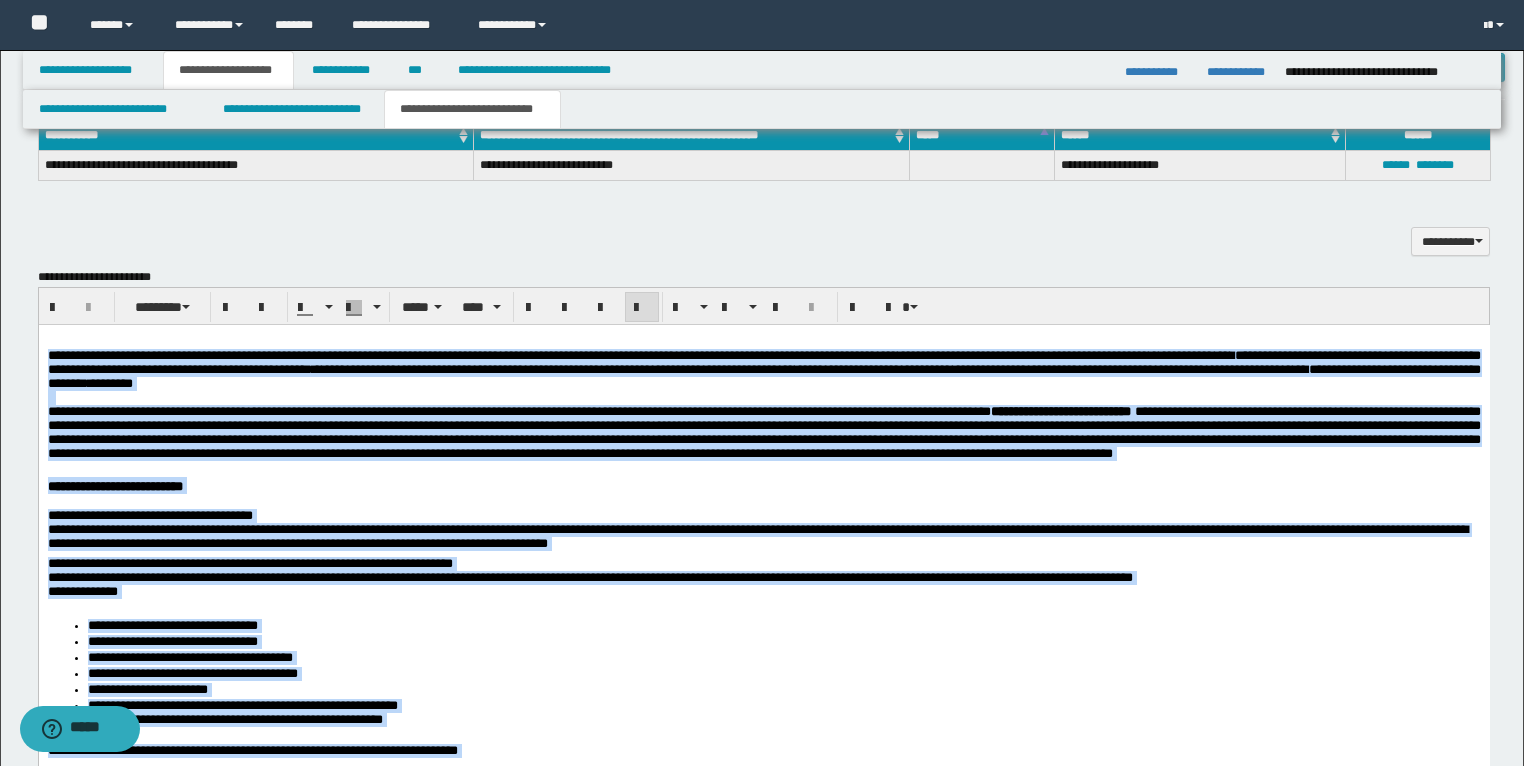 drag, startPoint x: 301, startPoint y: 2003, endPoint x: 20, endPoint y: 359, distance: 1667.842 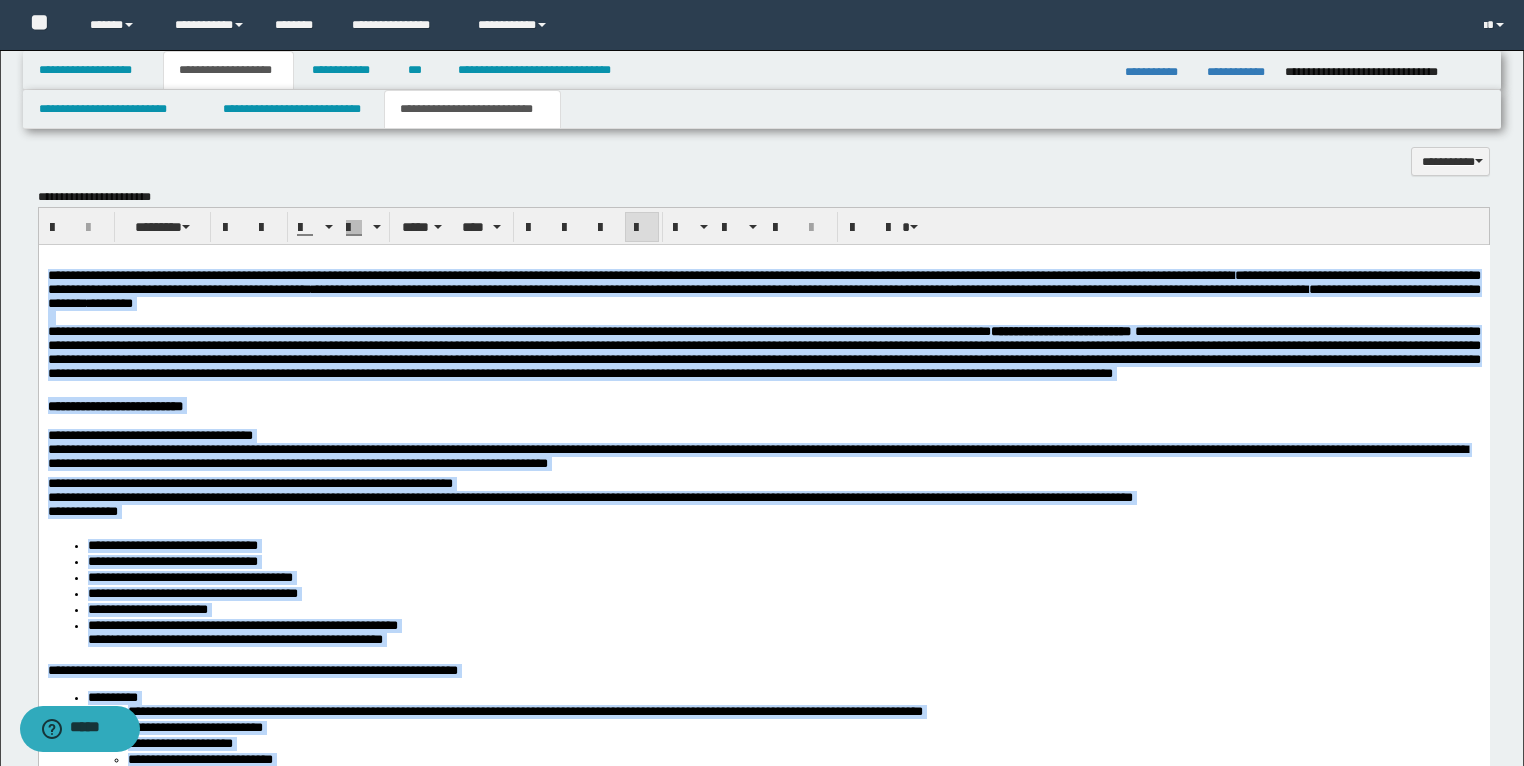 click on "**********" at bounding box center (757, 456) 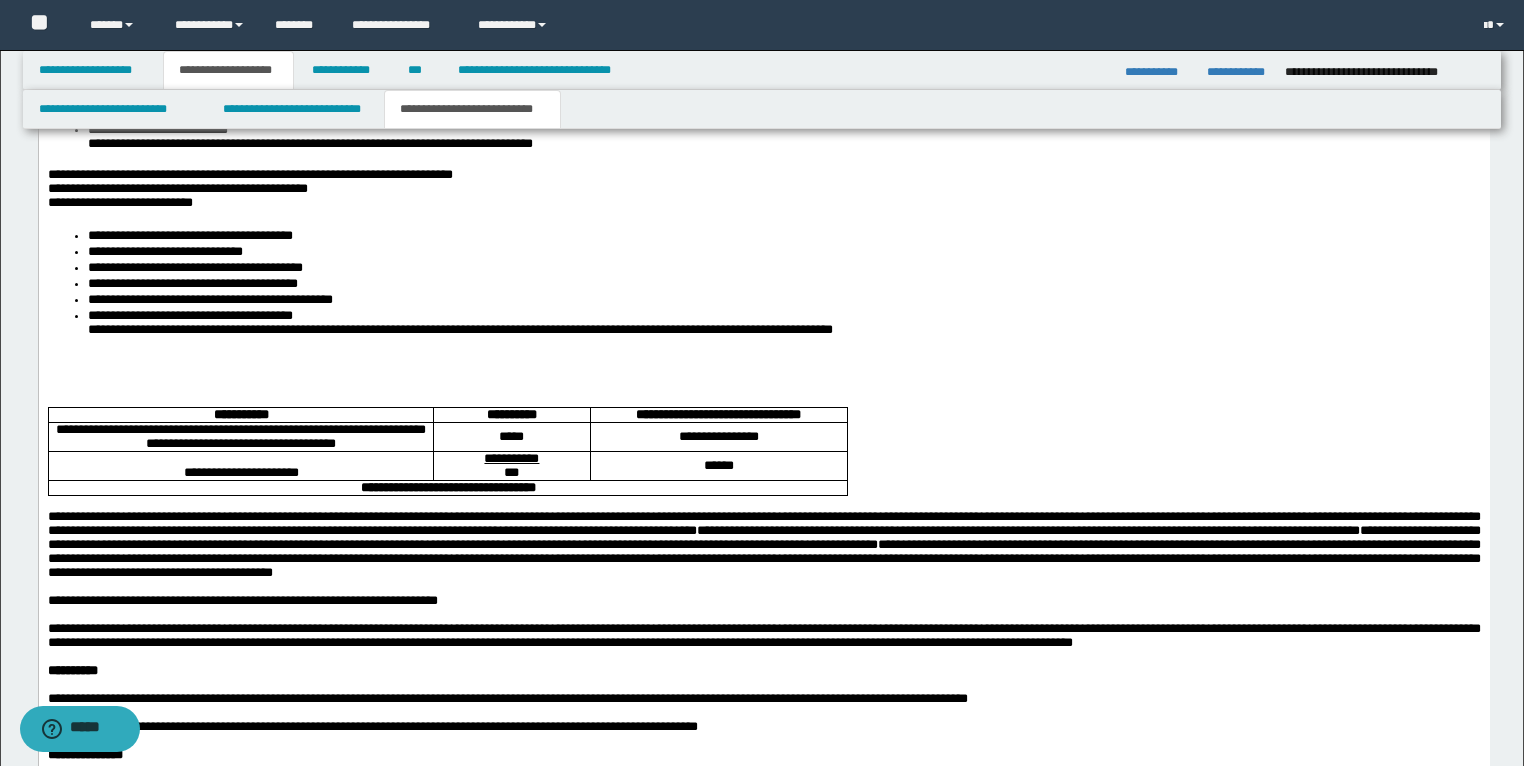 scroll, scrollTop: 2353, scrollLeft: 0, axis: vertical 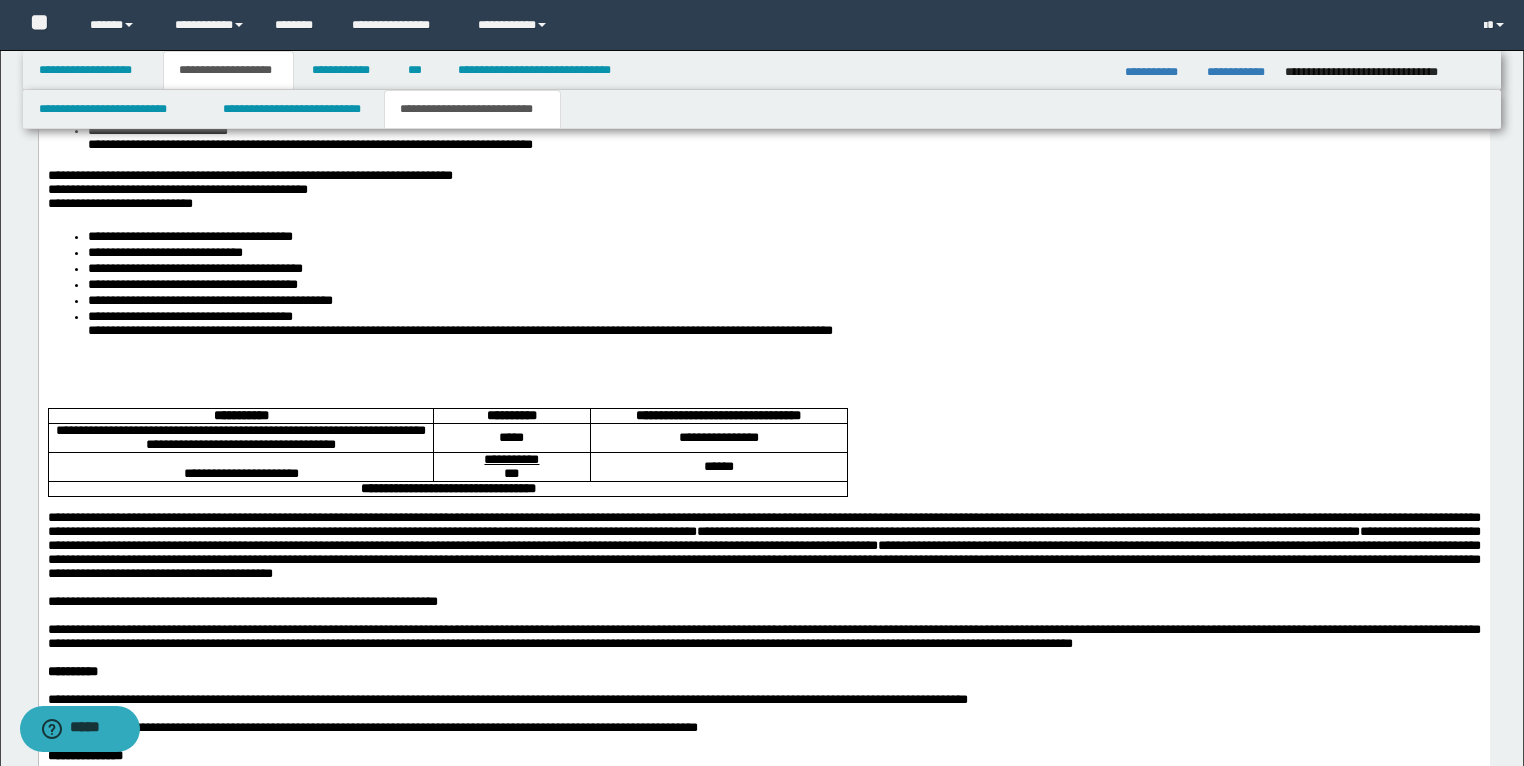 click at bounding box center (763, 360) 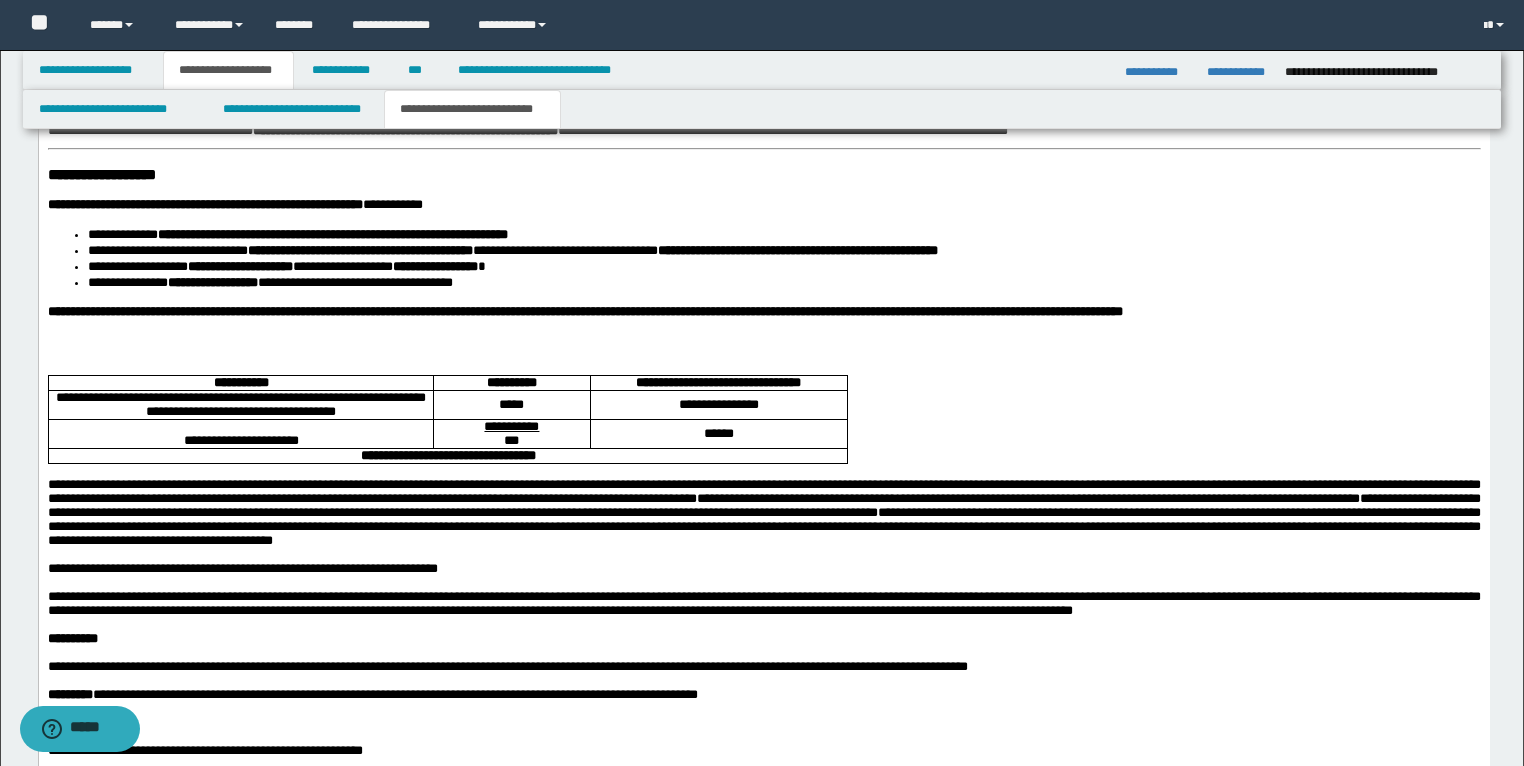 scroll, scrollTop: 3153, scrollLeft: 0, axis: vertical 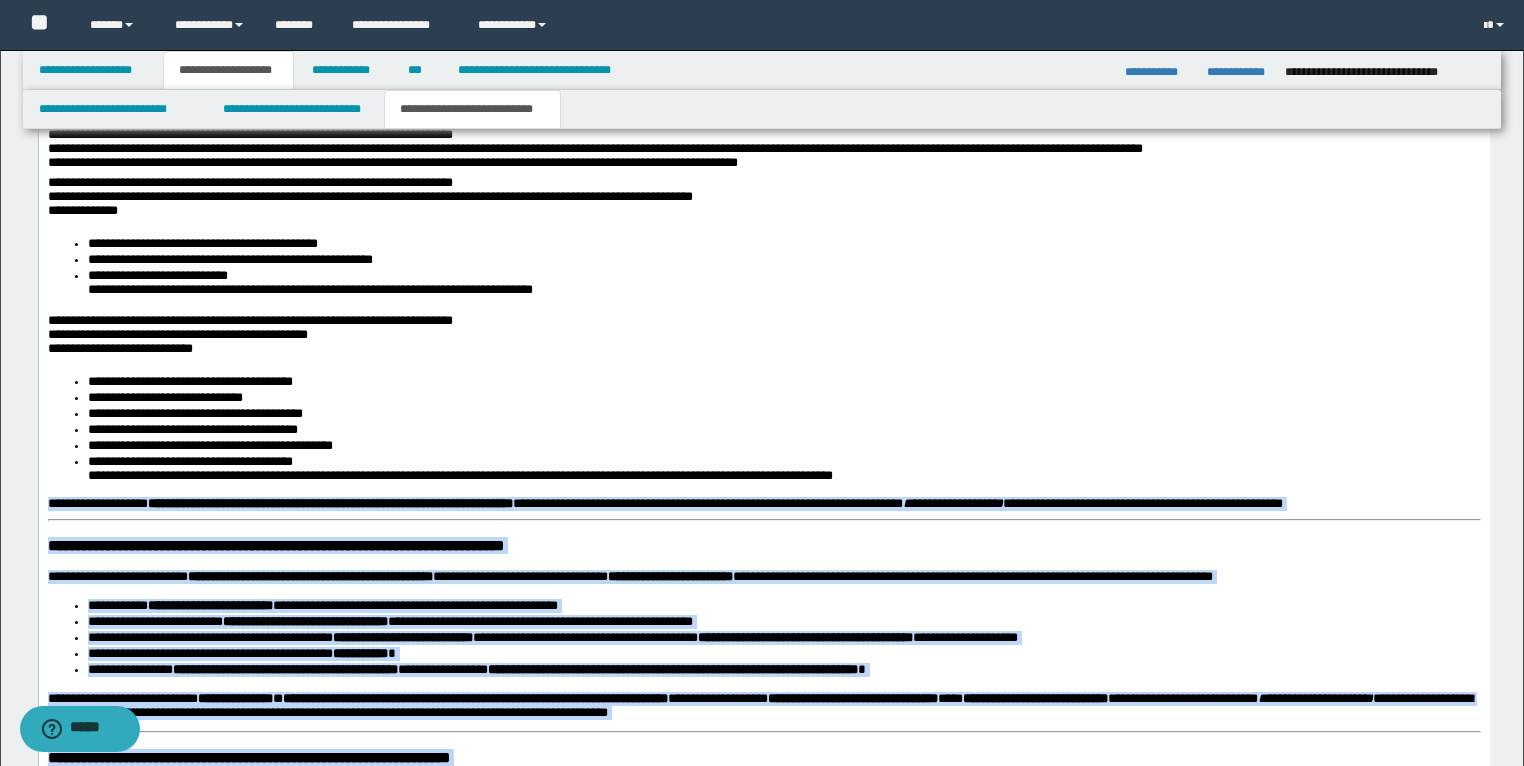 drag, startPoint x: 1272, startPoint y: 1266, endPoint x: 24, endPoint y: 546, distance: 1440.7998 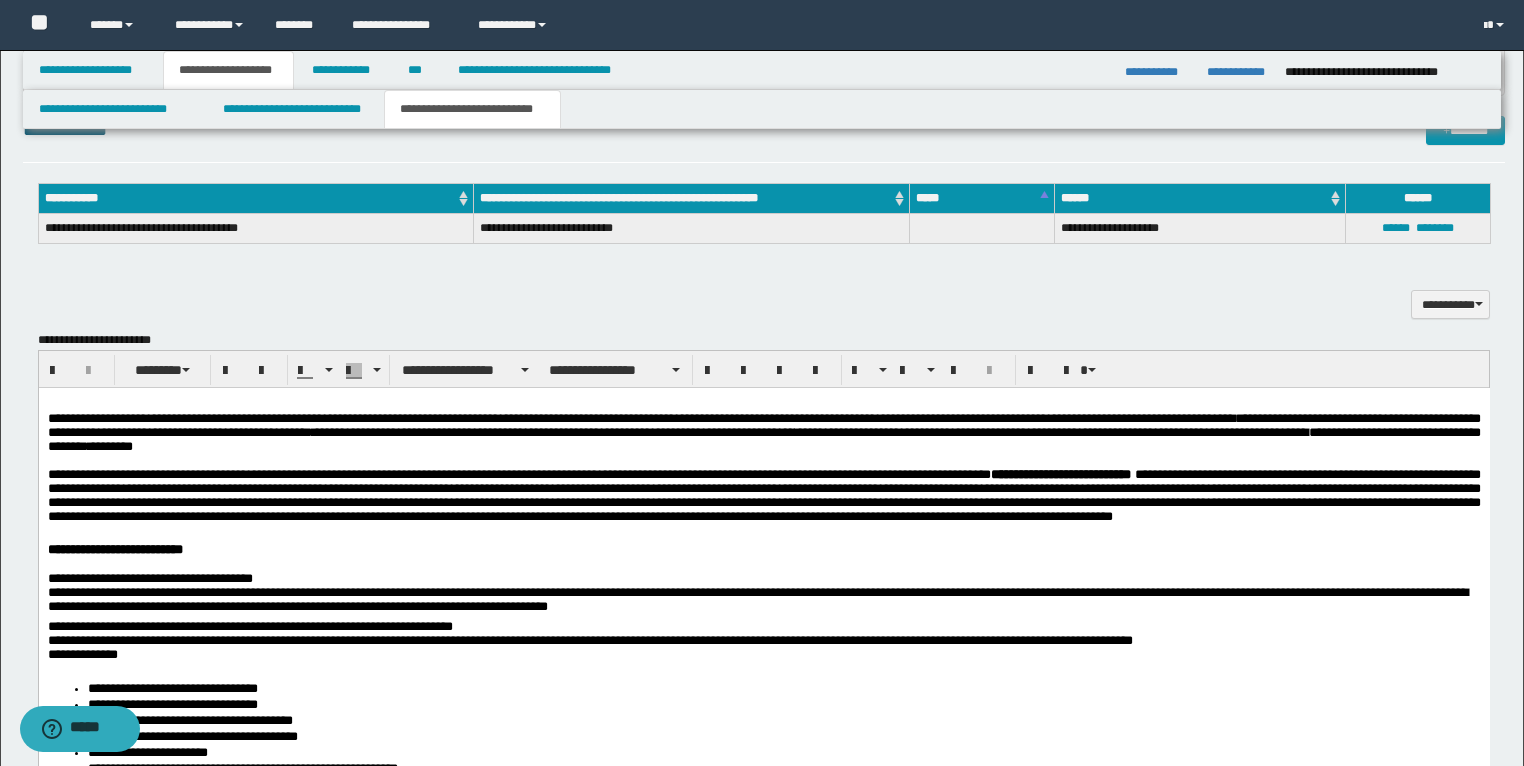 scroll, scrollTop: 1408, scrollLeft: 0, axis: vertical 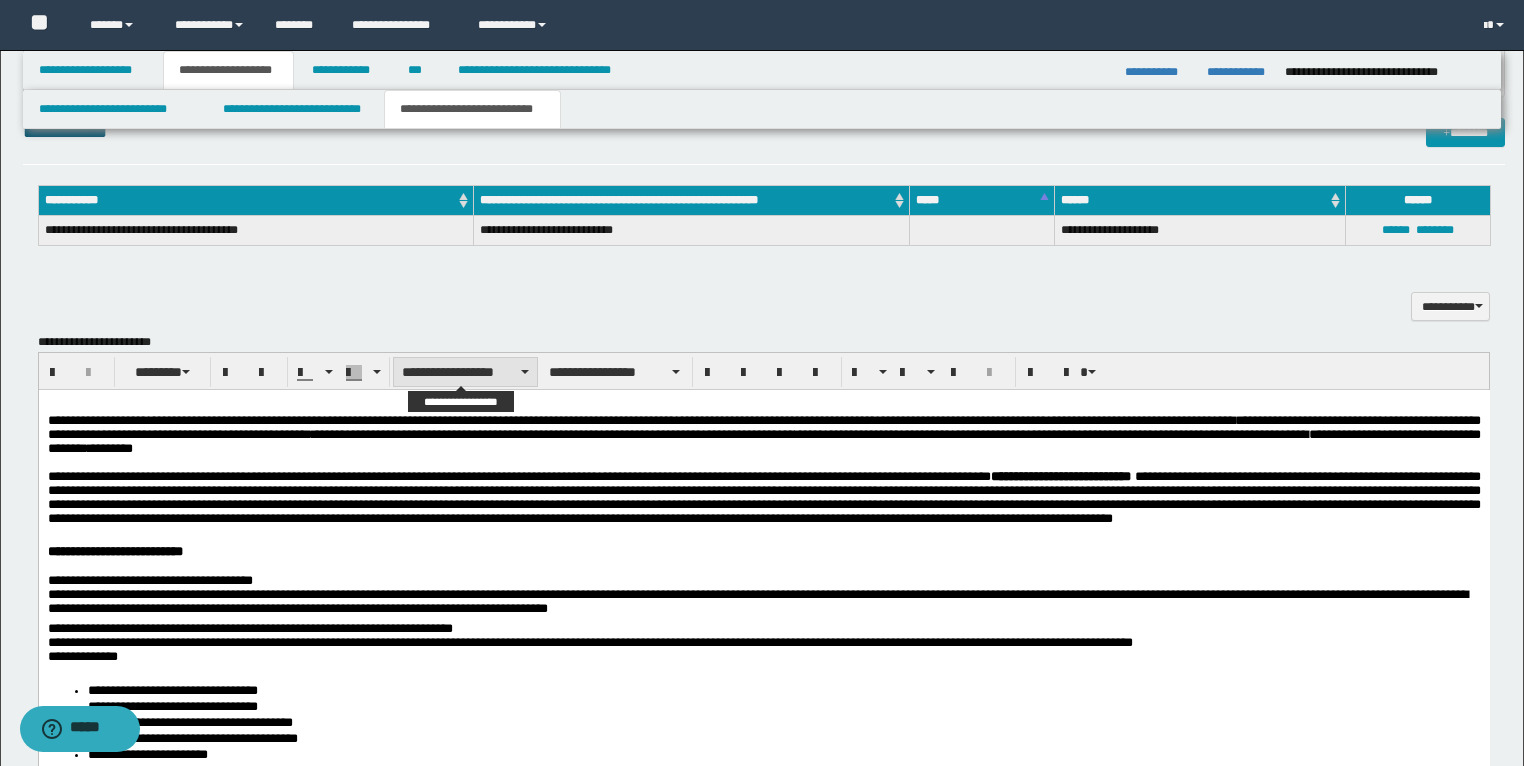 click on "**********" at bounding box center [465, 372] 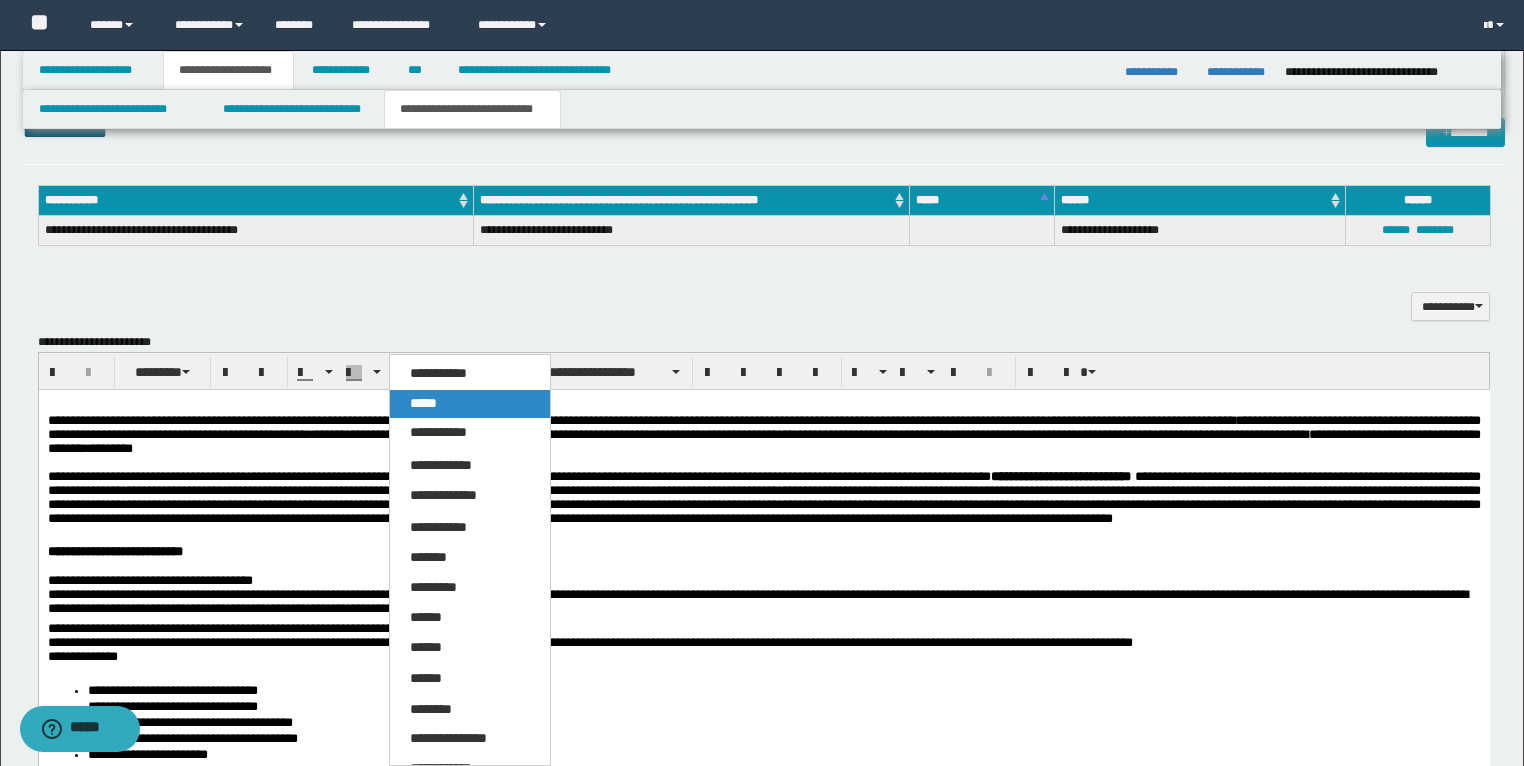 drag, startPoint x: 444, startPoint y: 407, endPoint x: 377, endPoint y: 59, distance: 354.39102 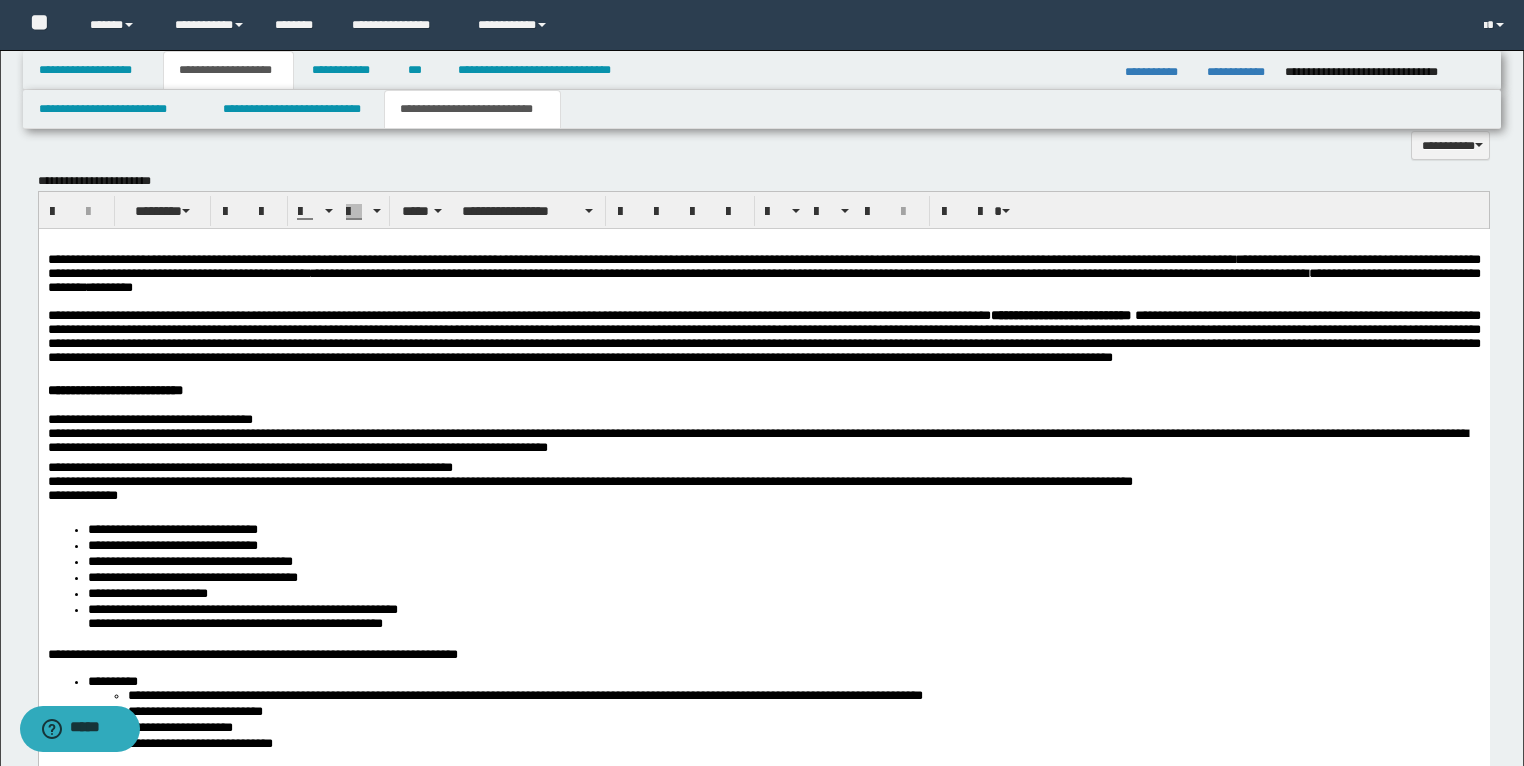 scroll, scrollTop: 1568, scrollLeft: 0, axis: vertical 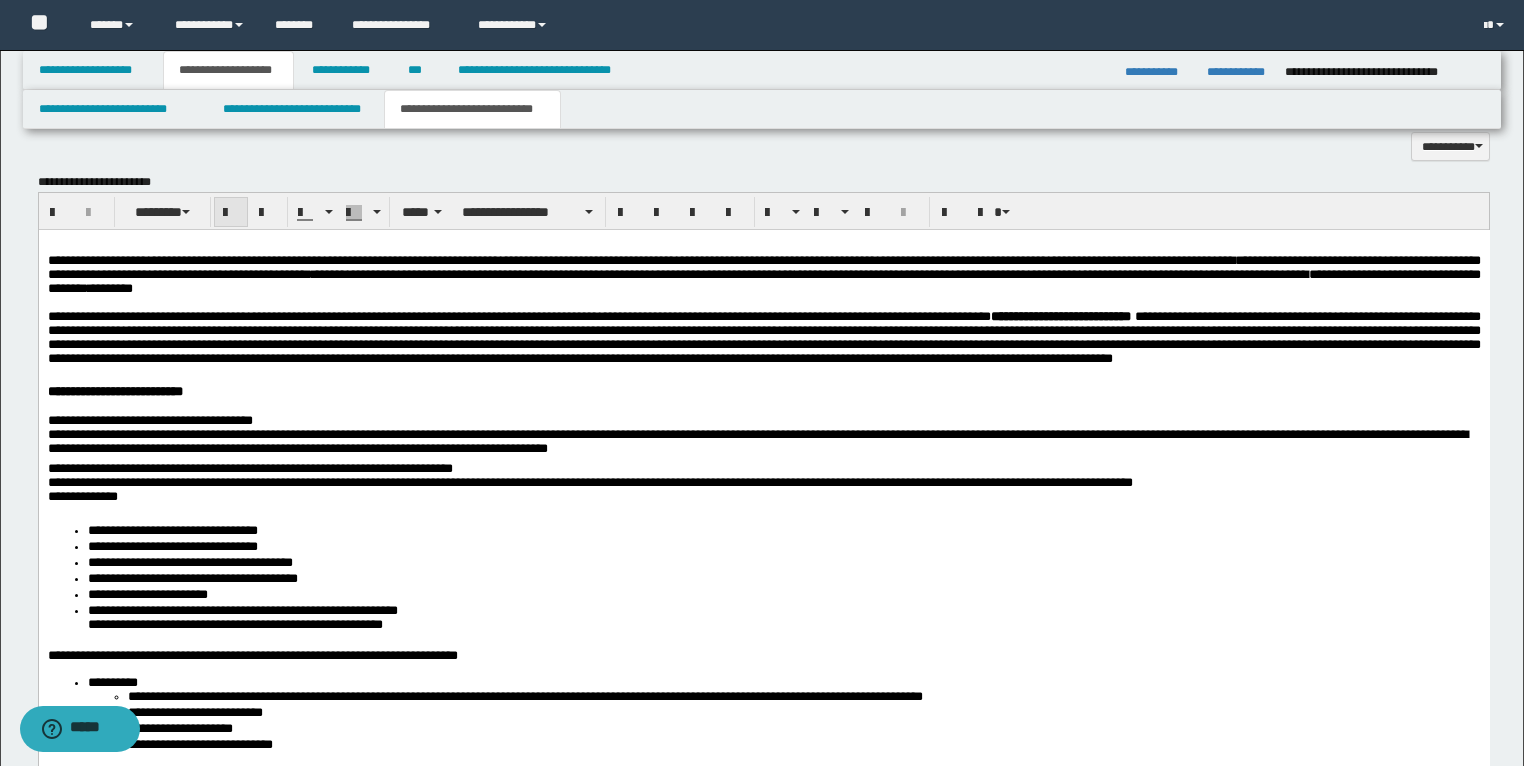 click at bounding box center [231, 213] 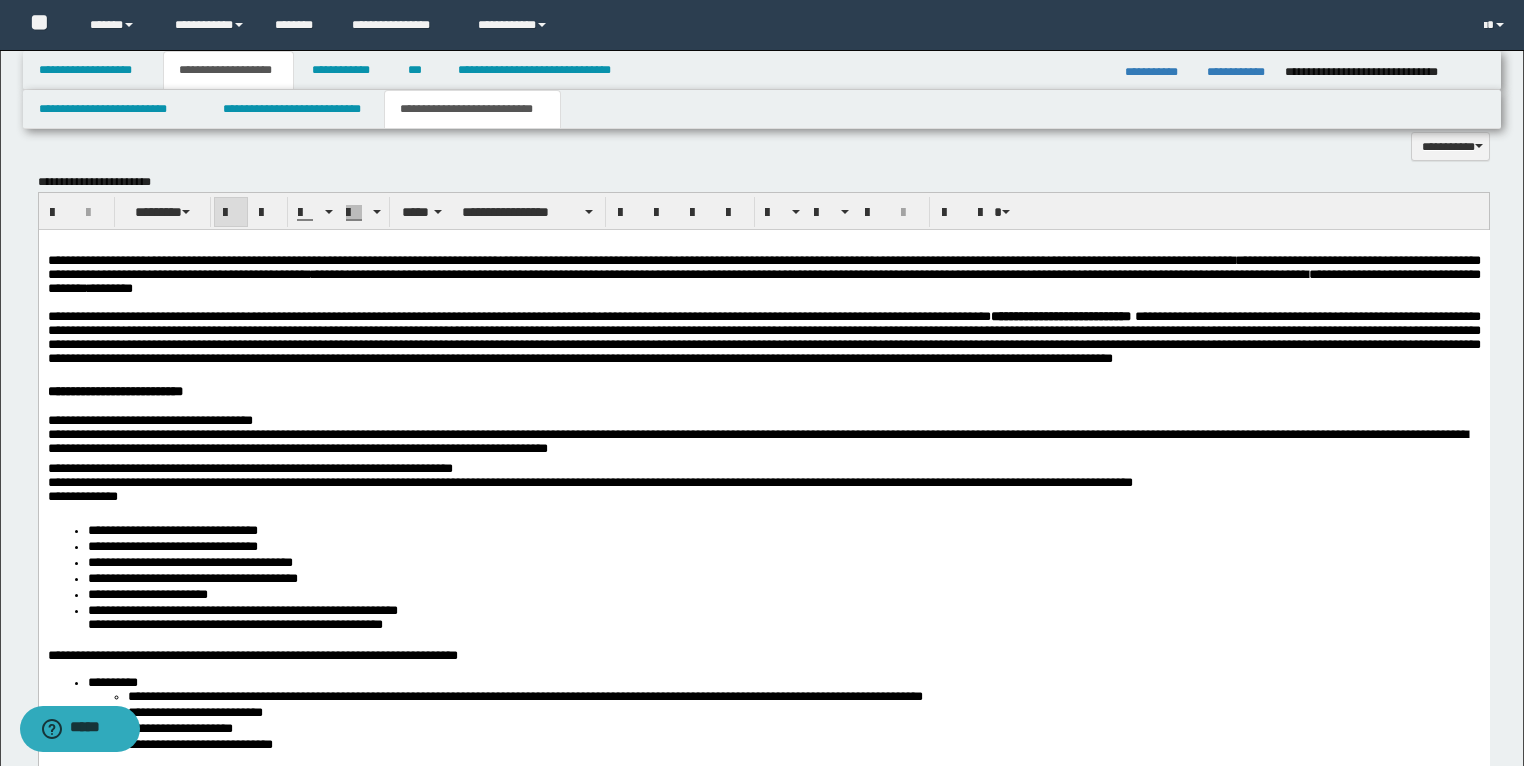 scroll, scrollTop: 1248, scrollLeft: 0, axis: vertical 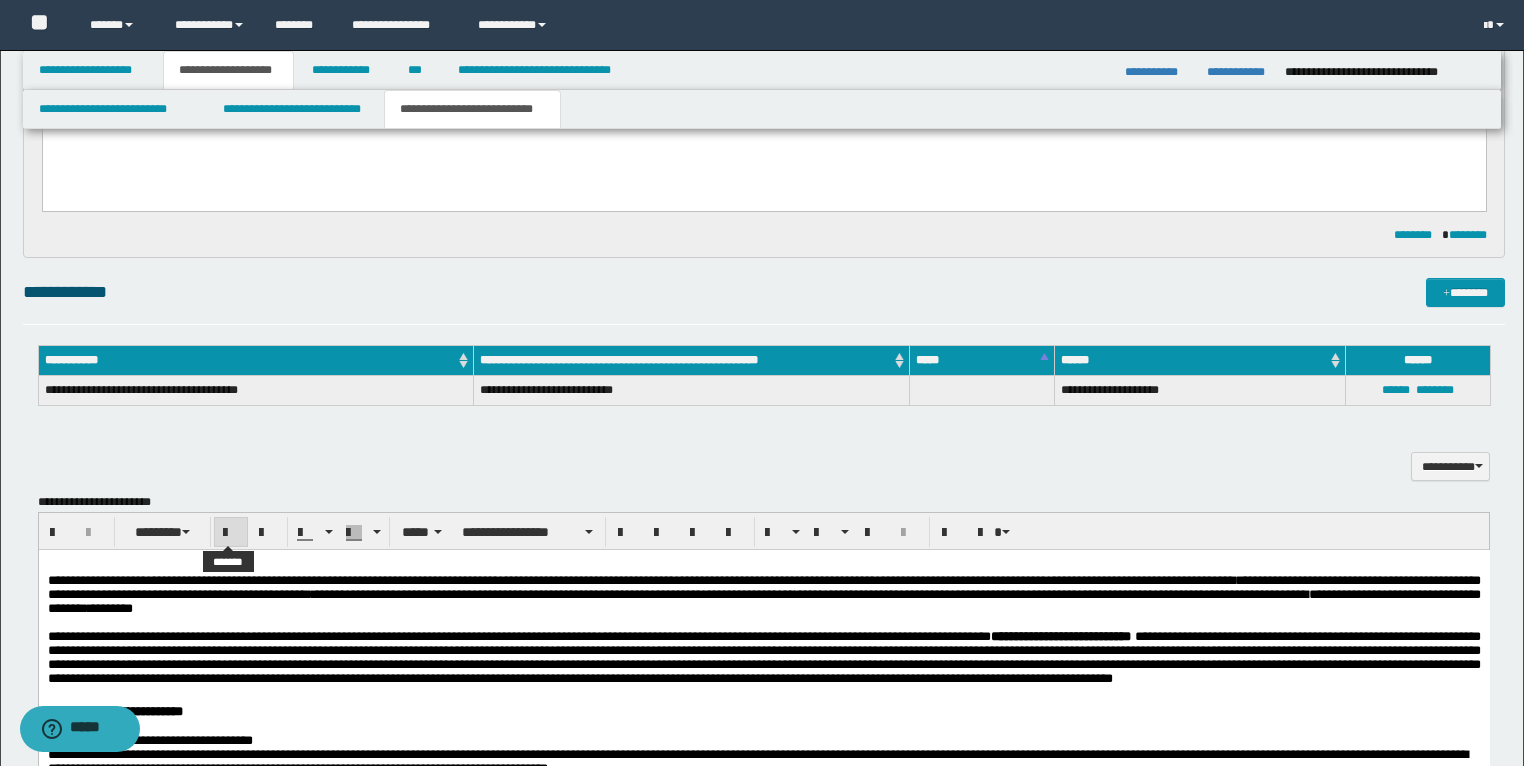 click at bounding box center (231, 533) 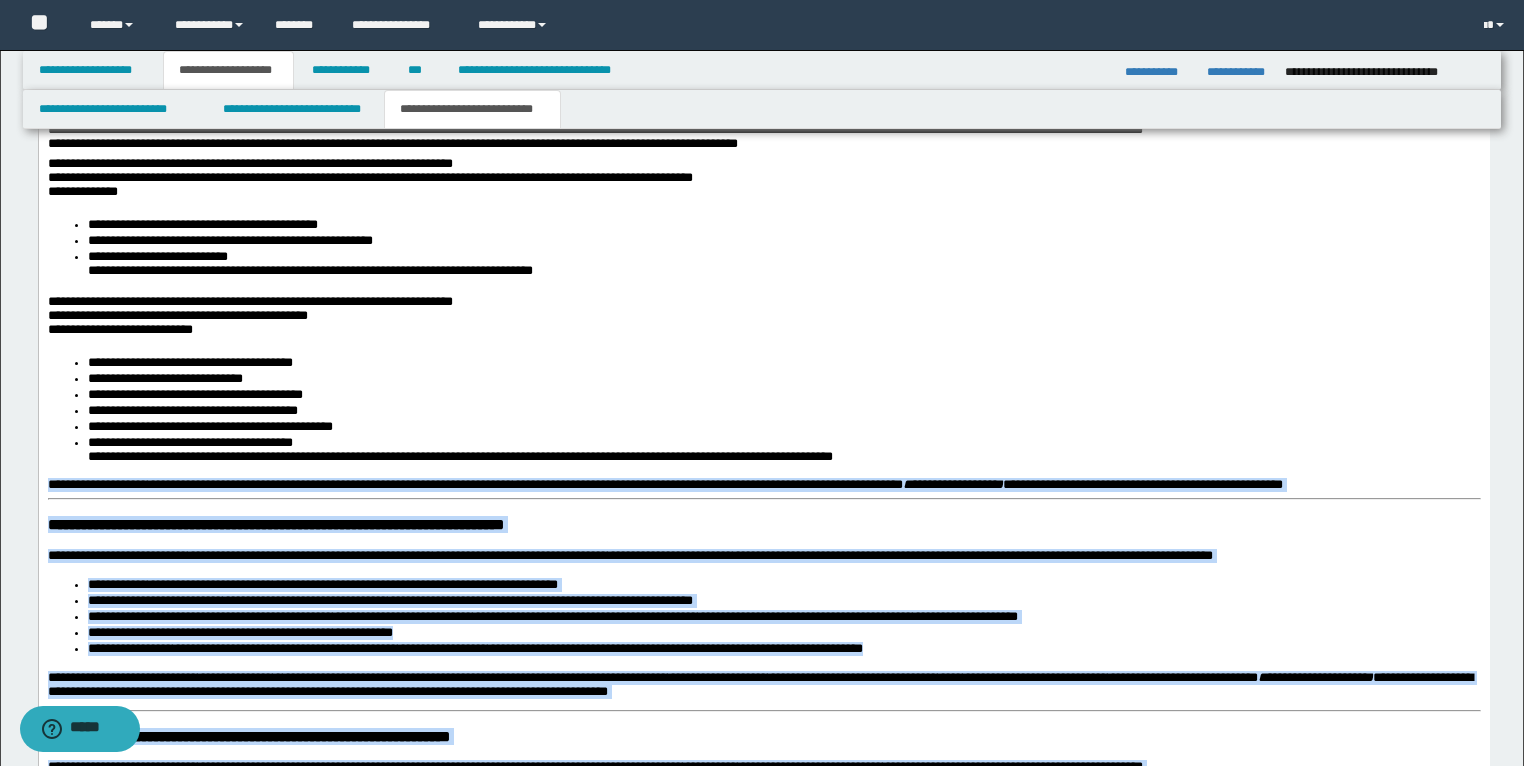 scroll, scrollTop: 2368, scrollLeft: 0, axis: vertical 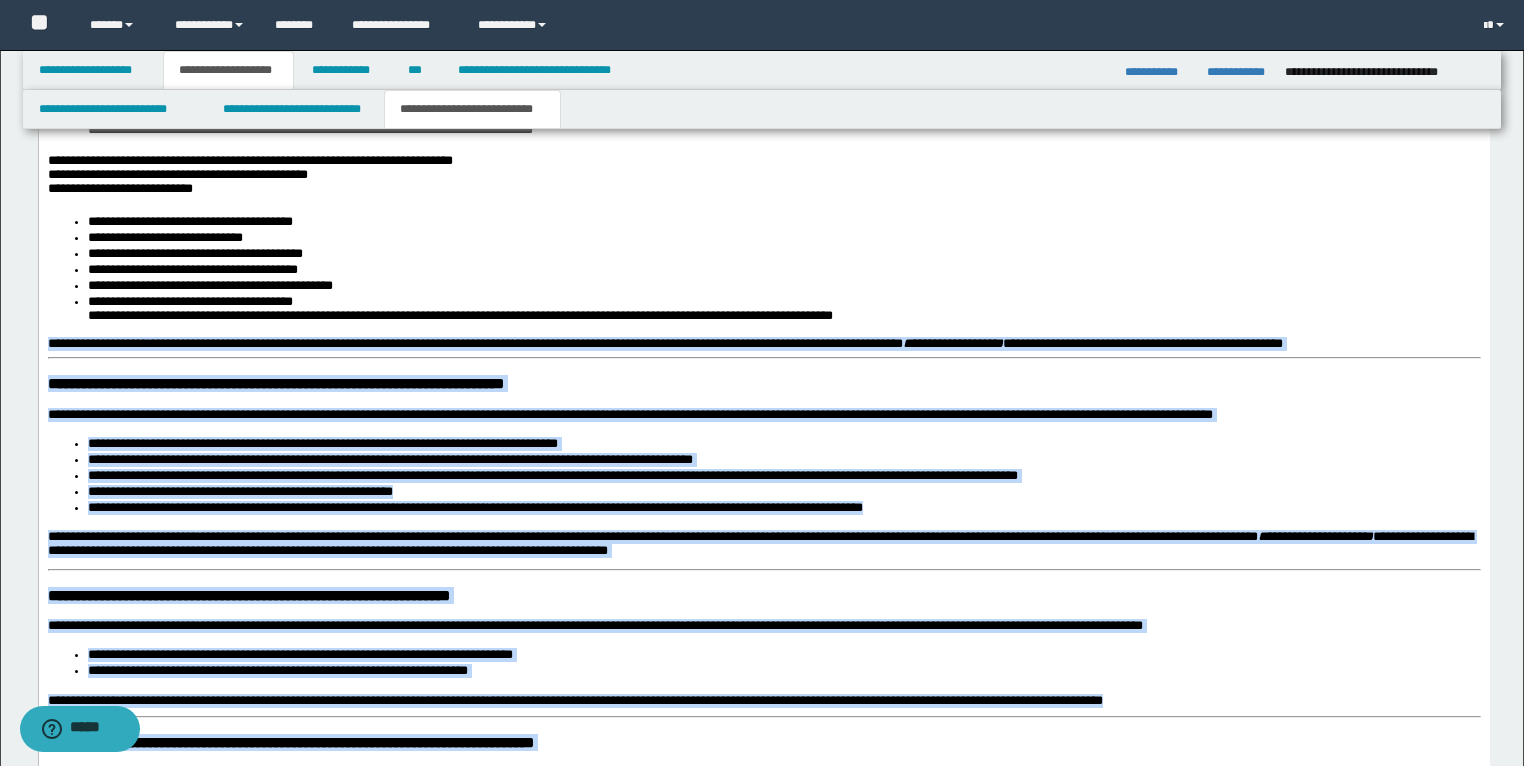 click on "**********" at bounding box center (474, 508) 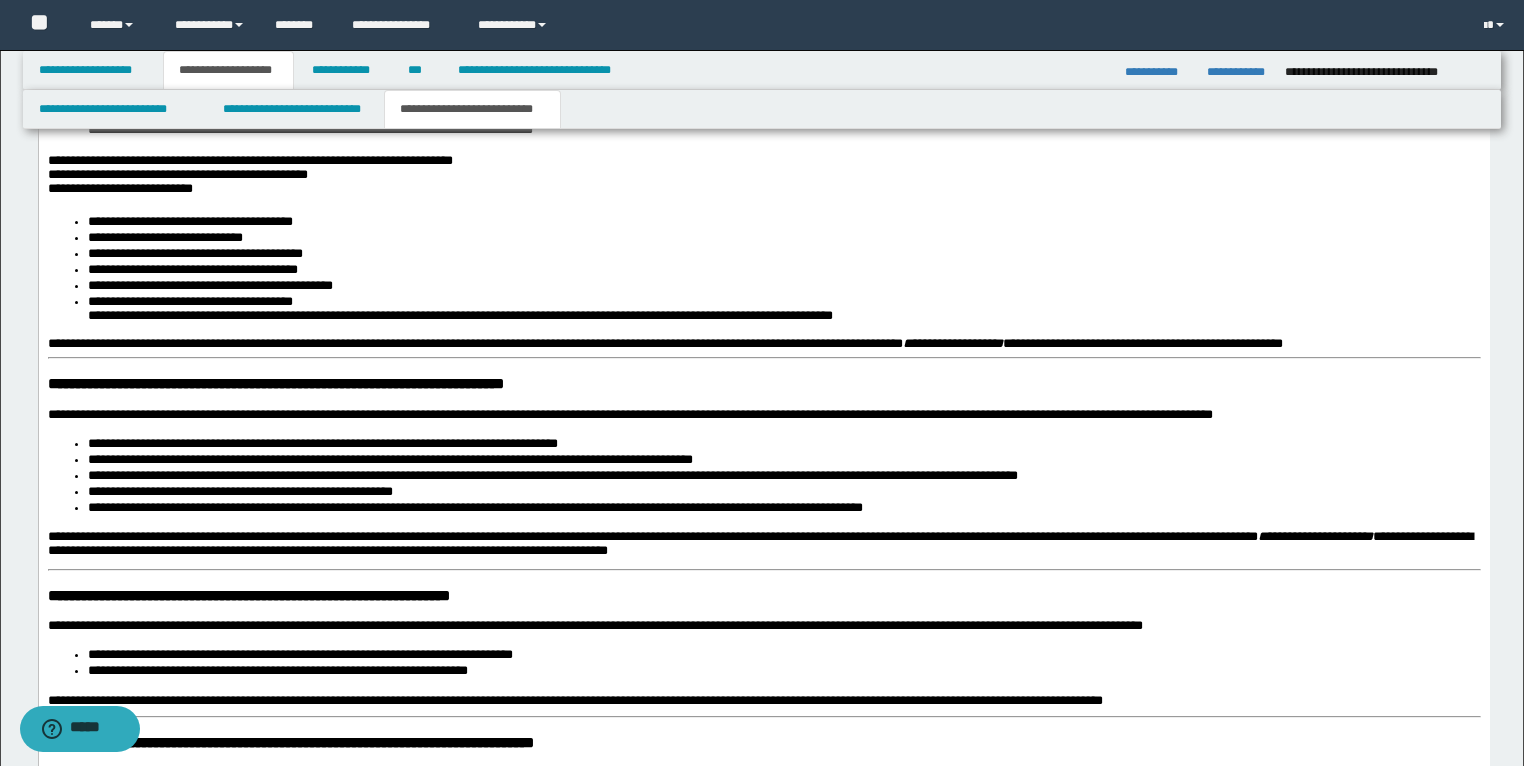 click on "**********" at bounding box center [275, 384] 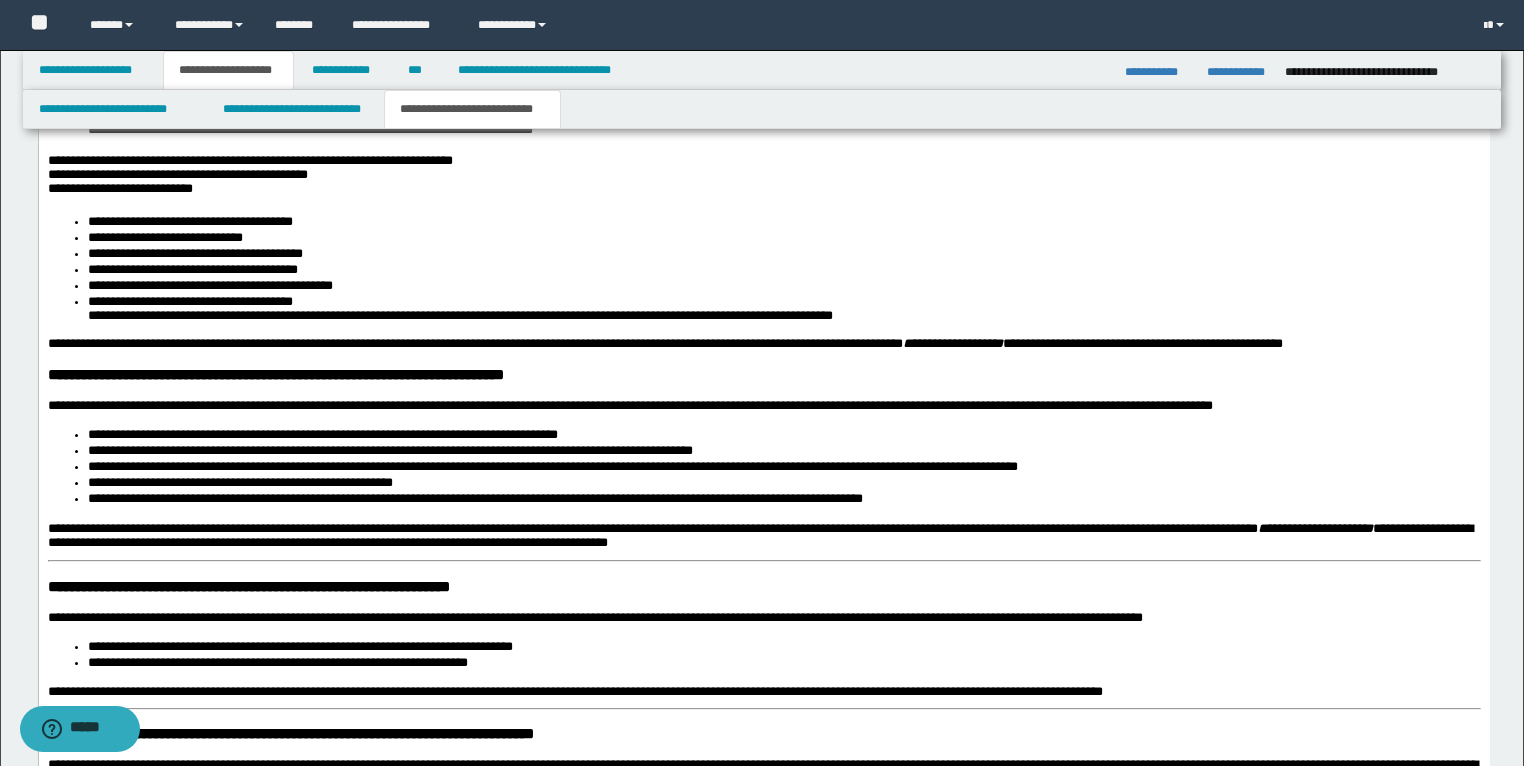 click on "**********" at bounding box center [248, 587] 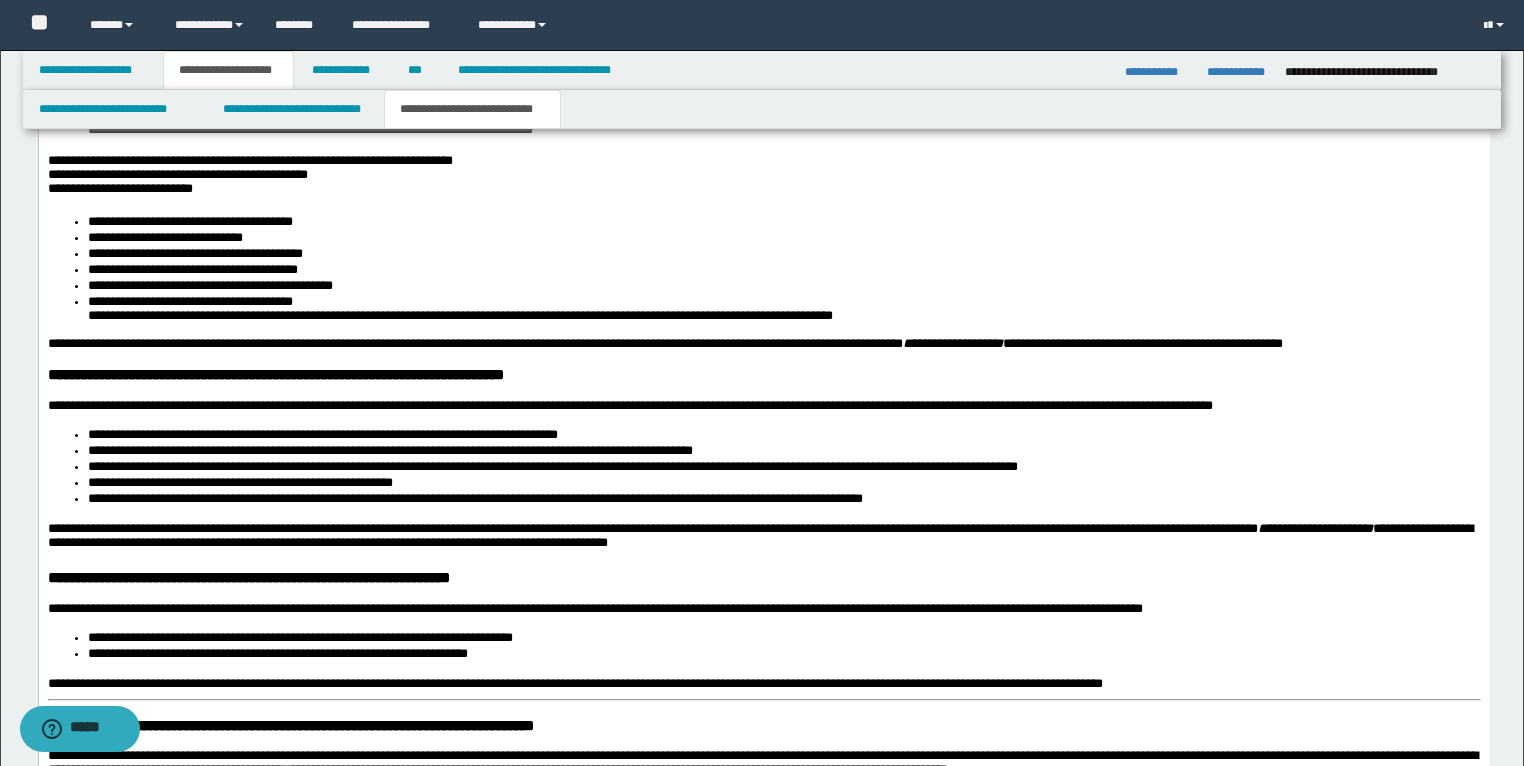scroll, scrollTop: 2608, scrollLeft: 0, axis: vertical 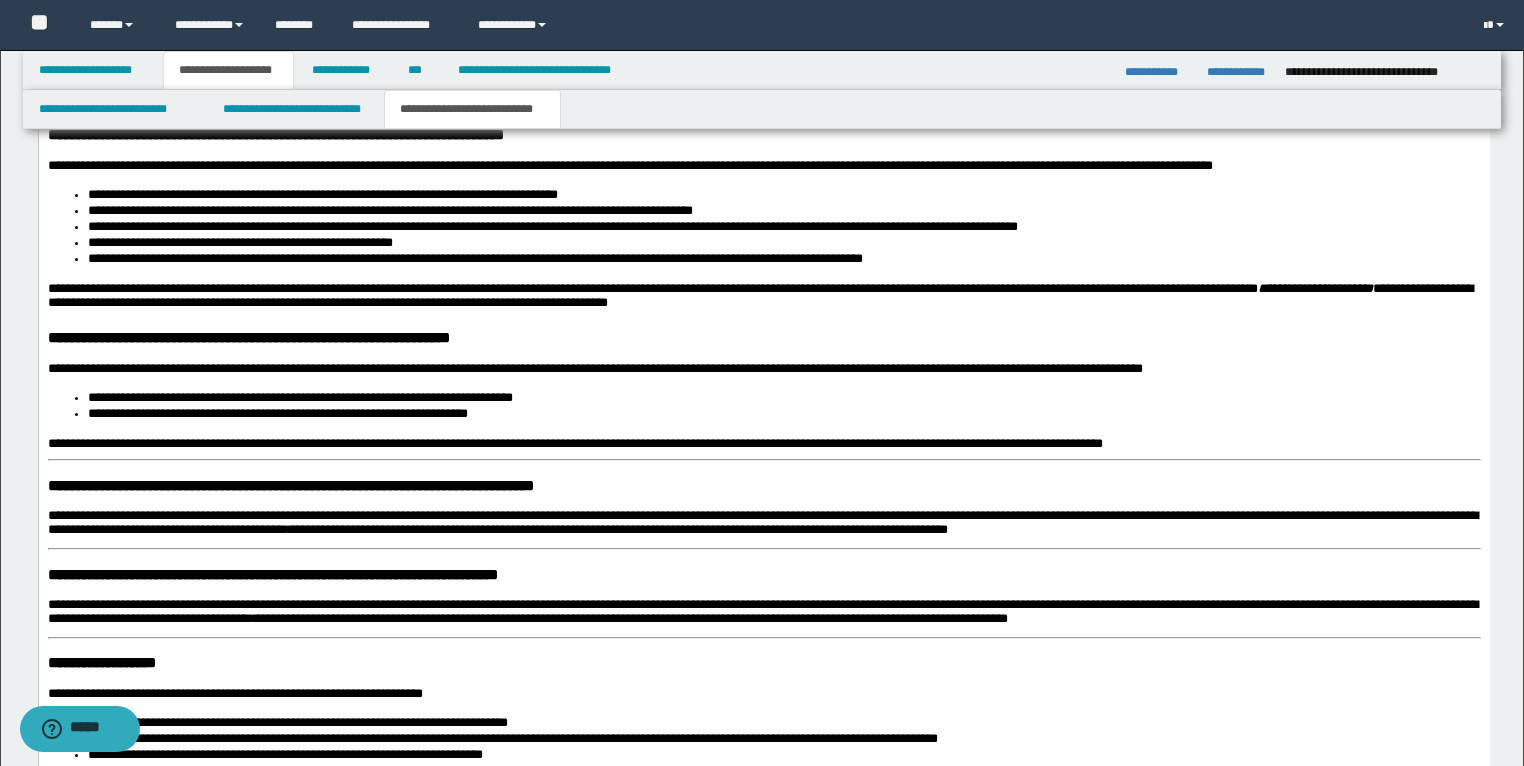 click on "**********" at bounding box center [763, 326] 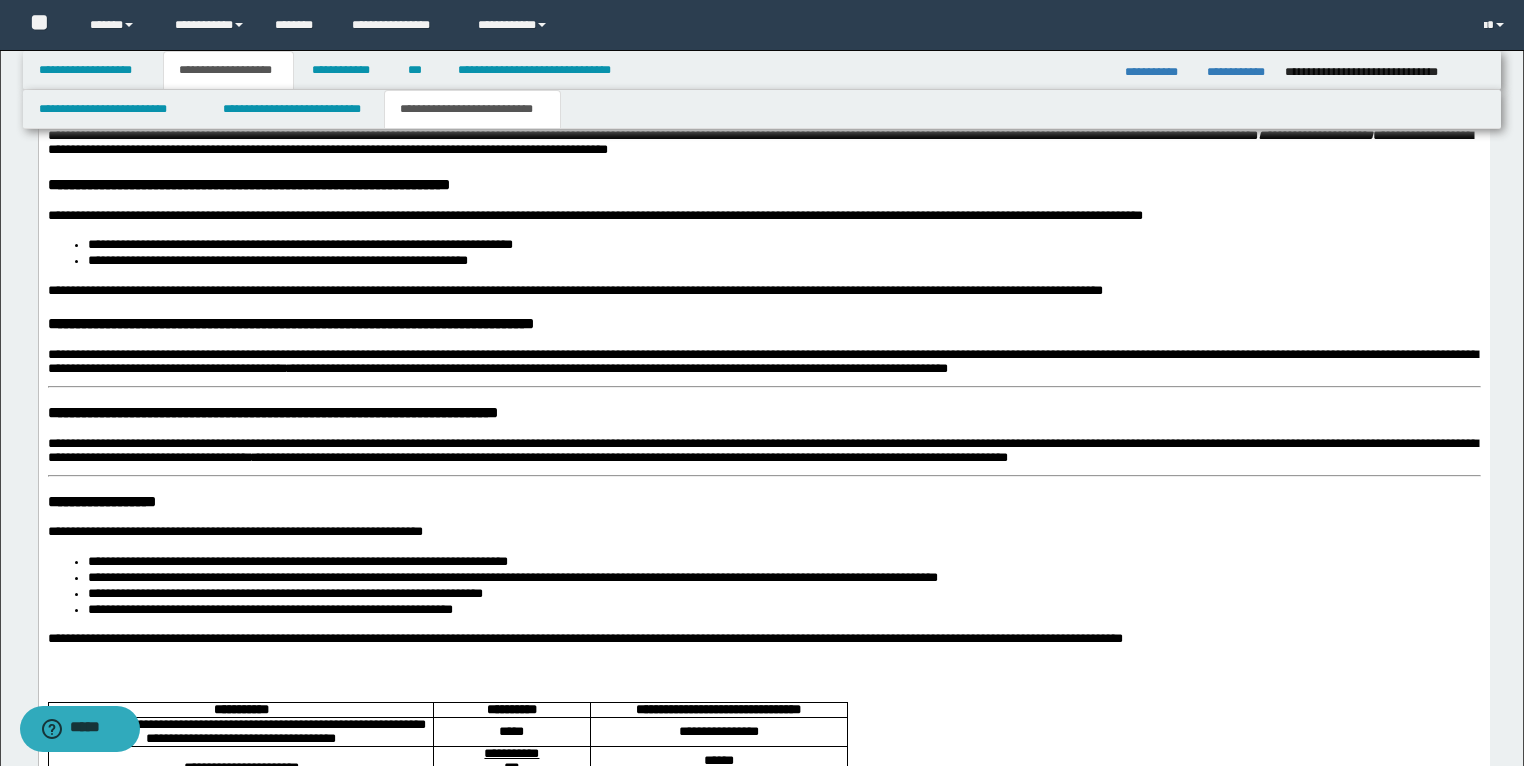 scroll, scrollTop: 2768, scrollLeft: 0, axis: vertical 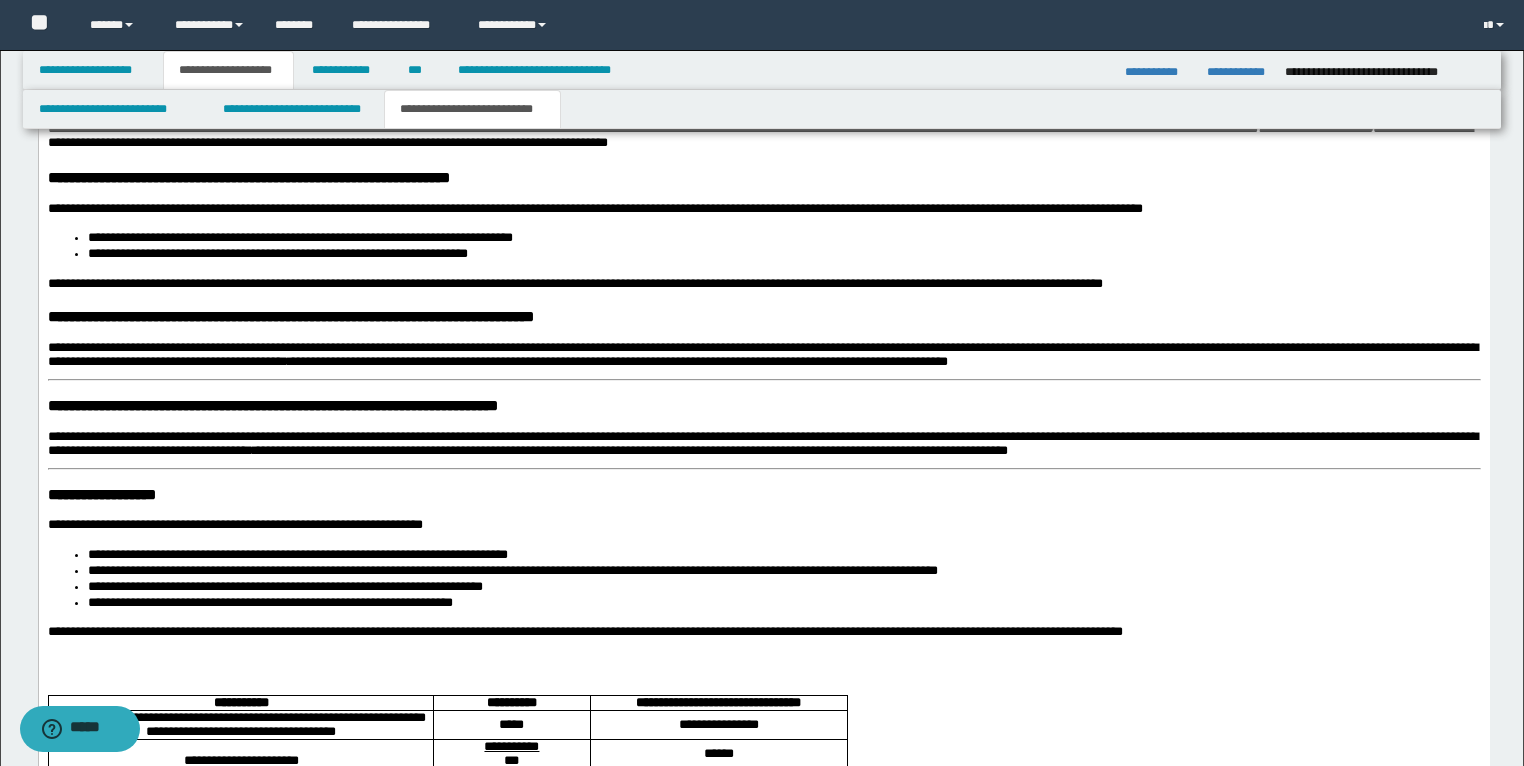 click on "**********" at bounding box center [763, 162] 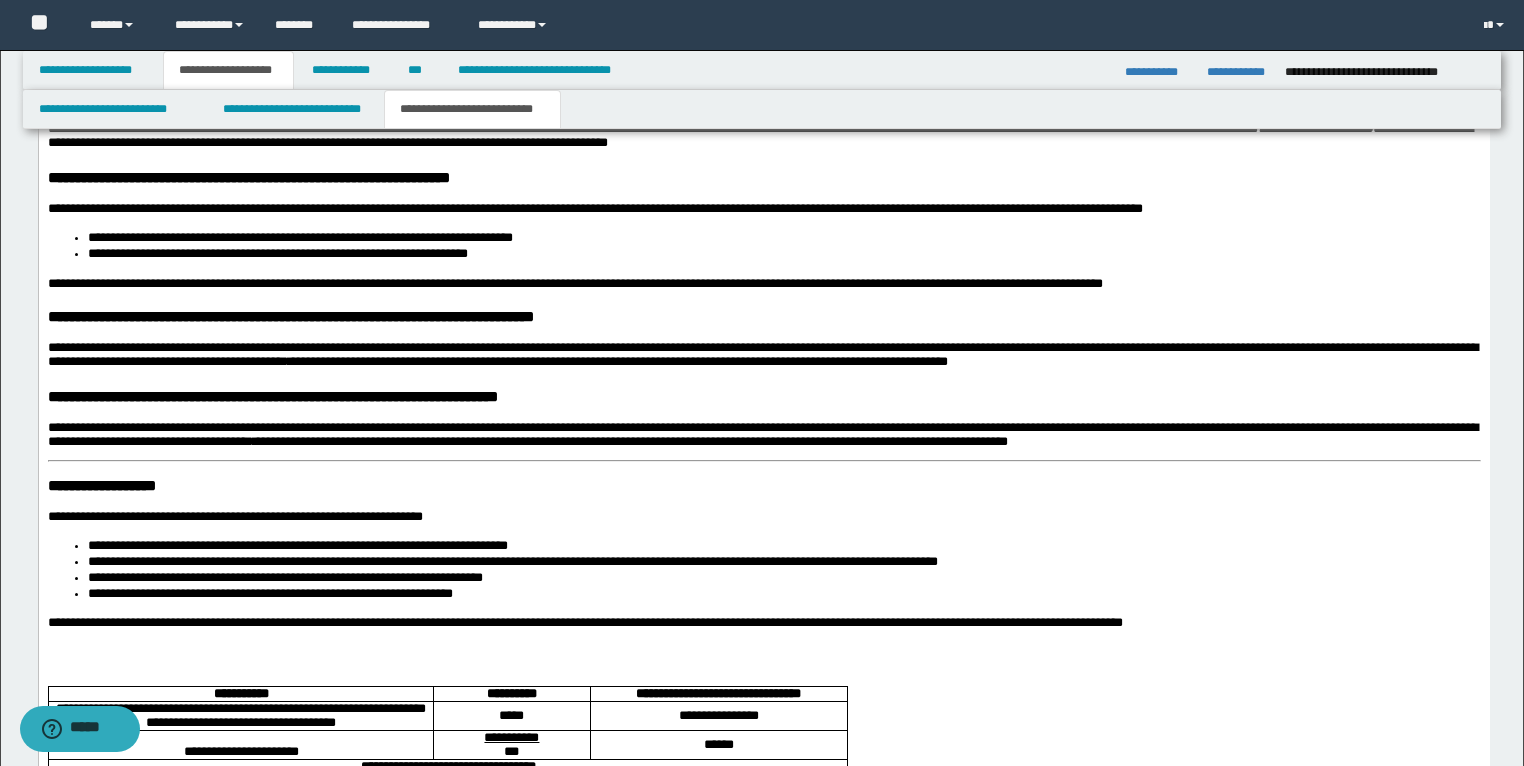click on "**********" at bounding box center [763, 157] 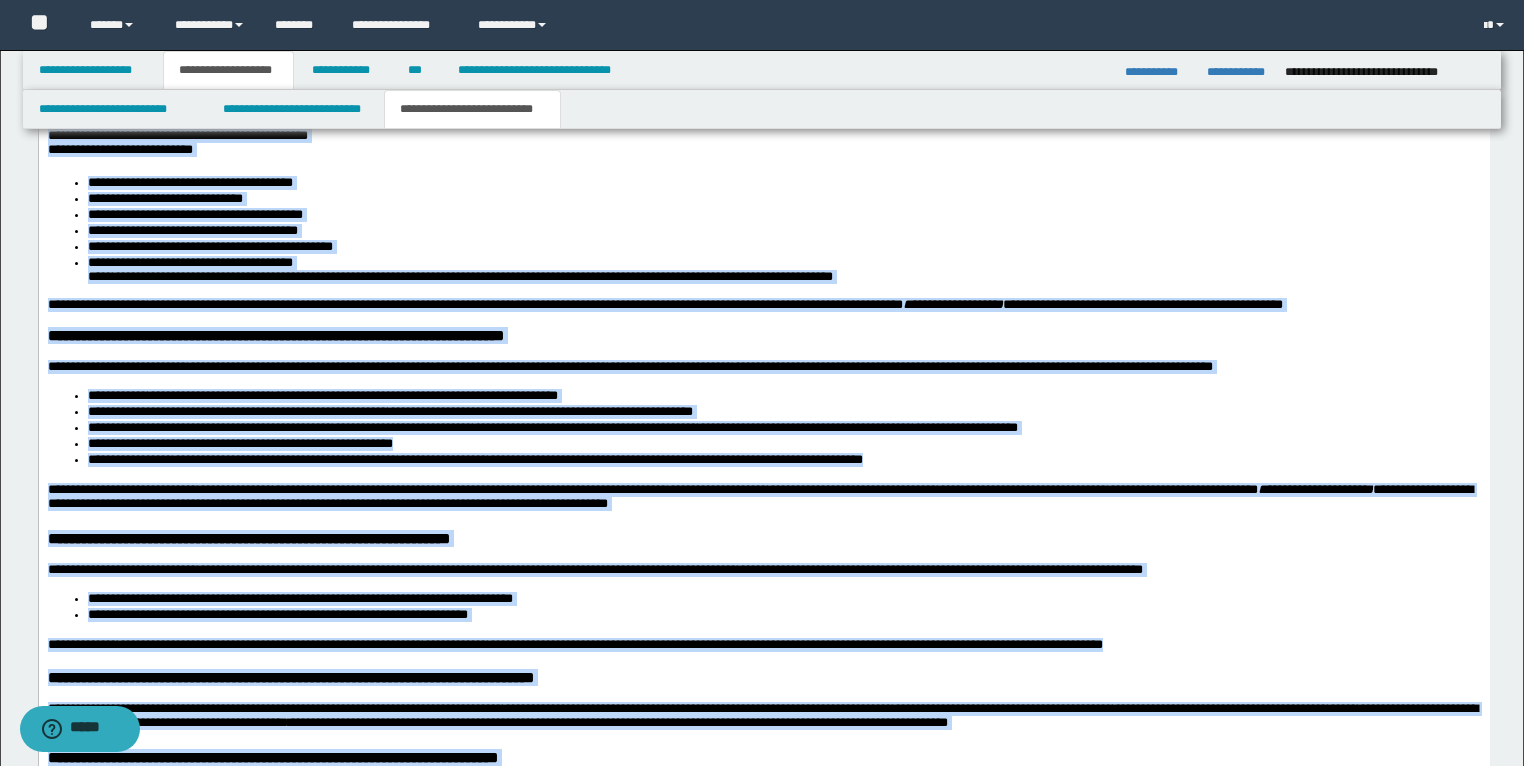 scroll, scrollTop: 2210, scrollLeft: 0, axis: vertical 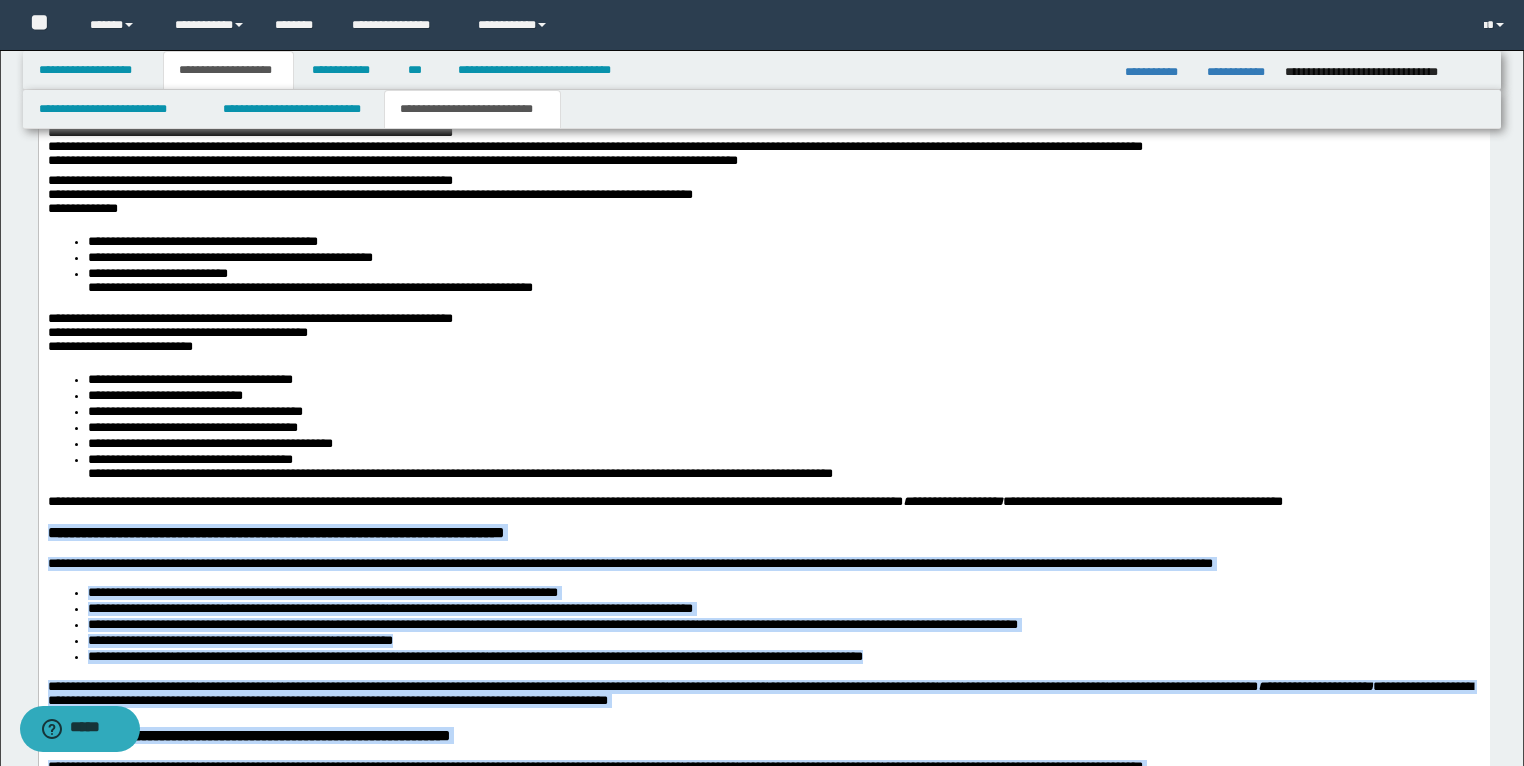 drag, startPoint x: 1422, startPoint y: 1072, endPoint x: 39, endPoint y: 576, distance: 1469.2532 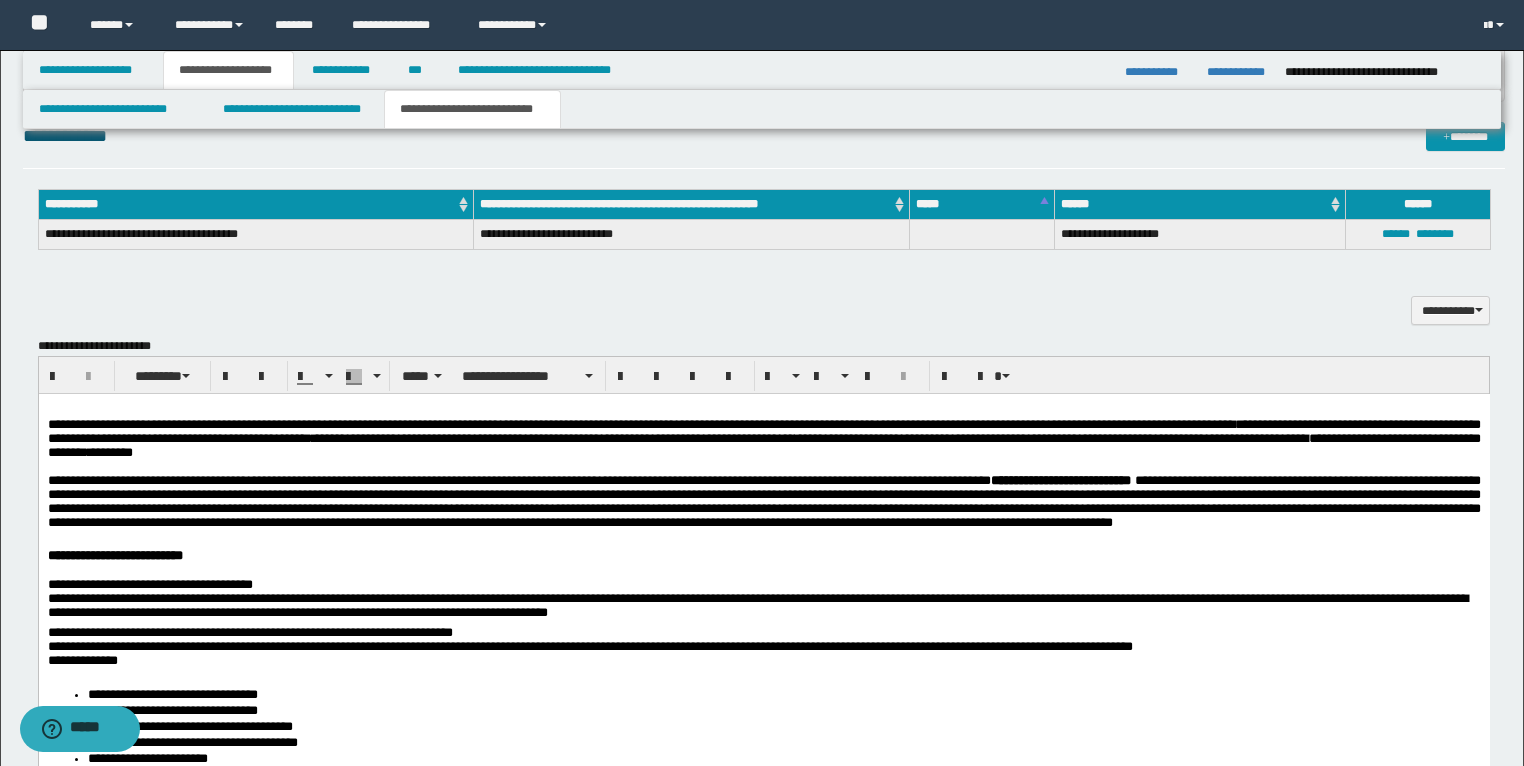 scroll, scrollTop: 1410, scrollLeft: 0, axis: vertical 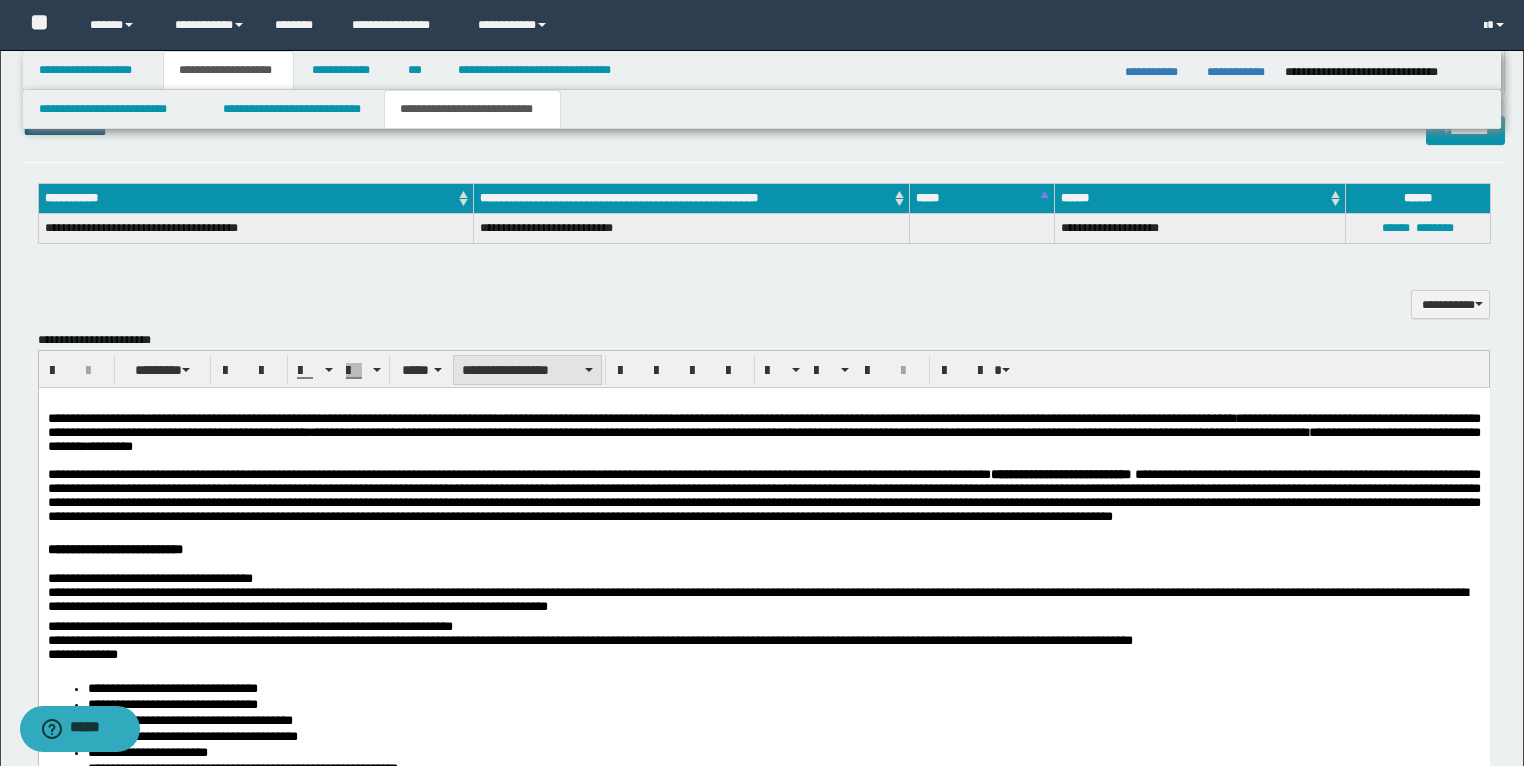 click on "**********" at bounding box center (527, 370) 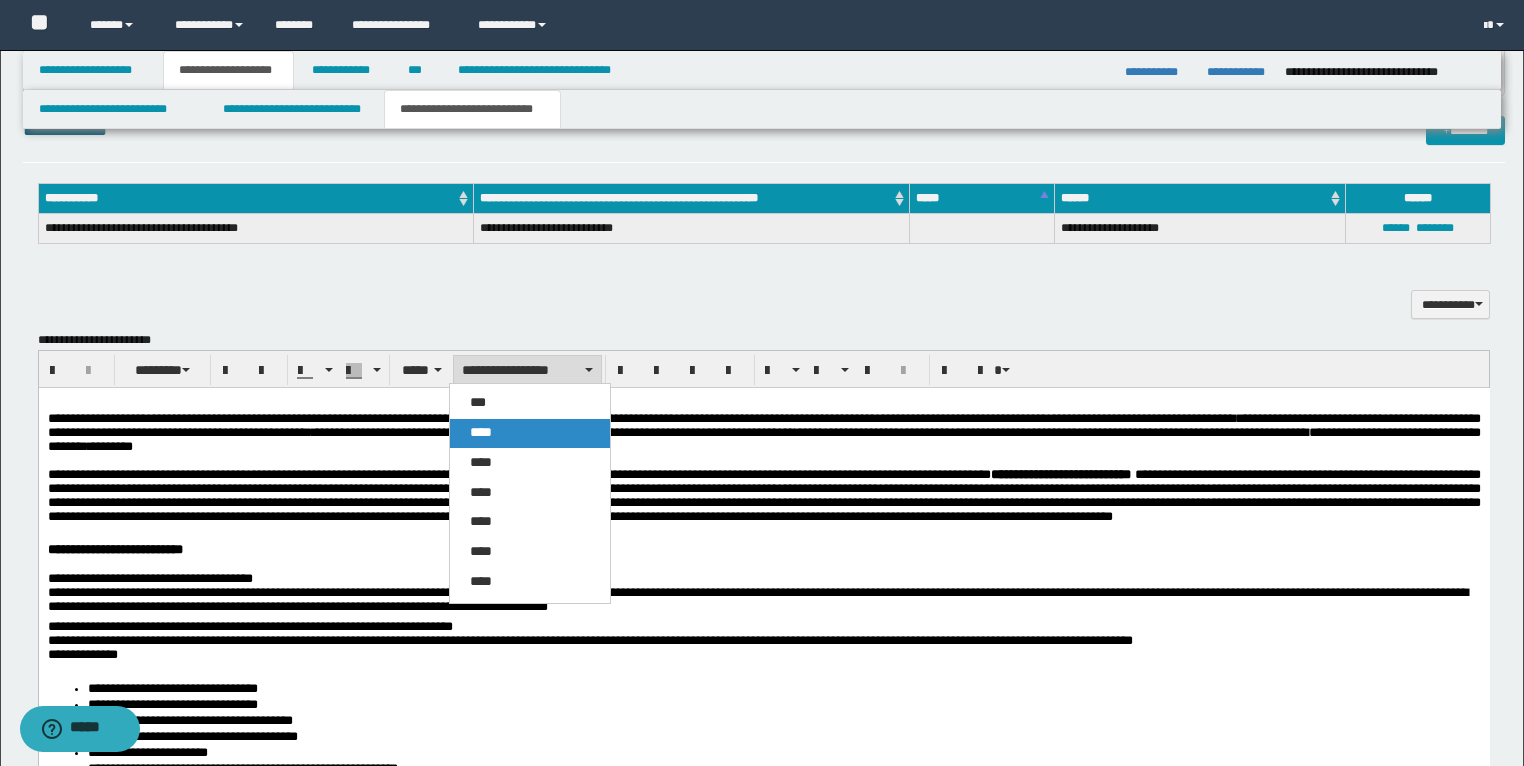 click on "****" at bounding box center [481, 432] 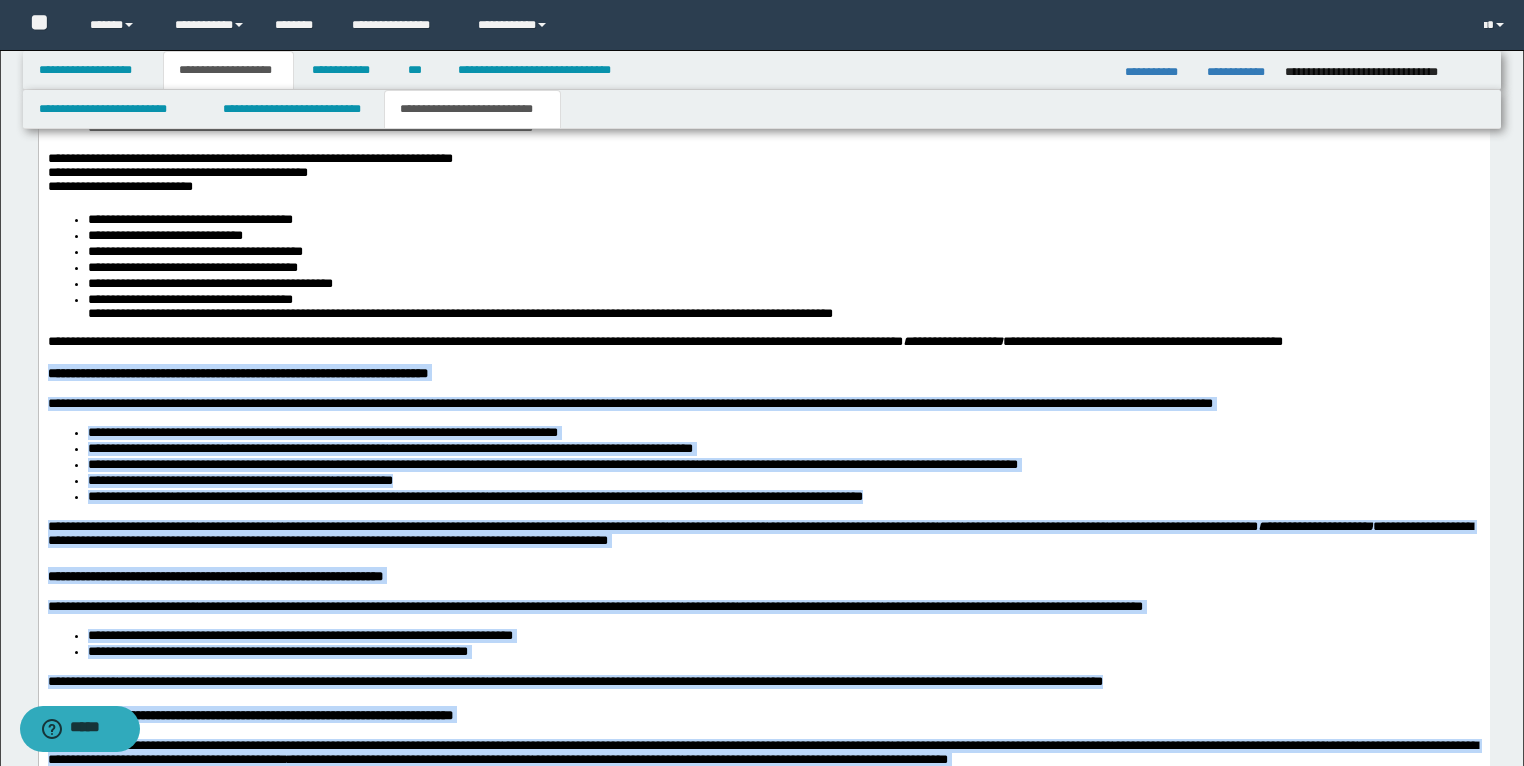 click on "**********" at bounding box center (239, 481) 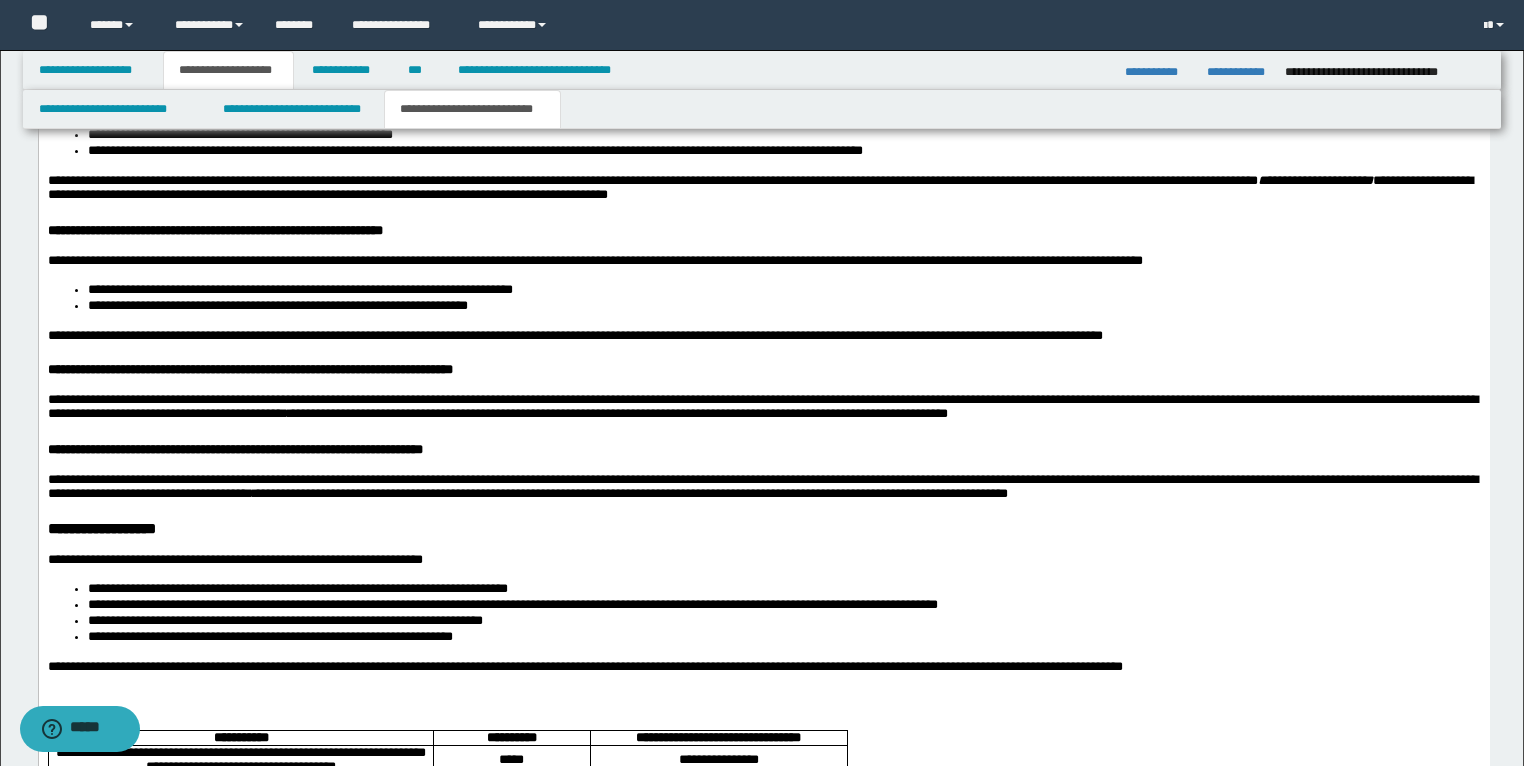 scroll, scrollTop: 2930, scrollLeft: 0, axis: vertical 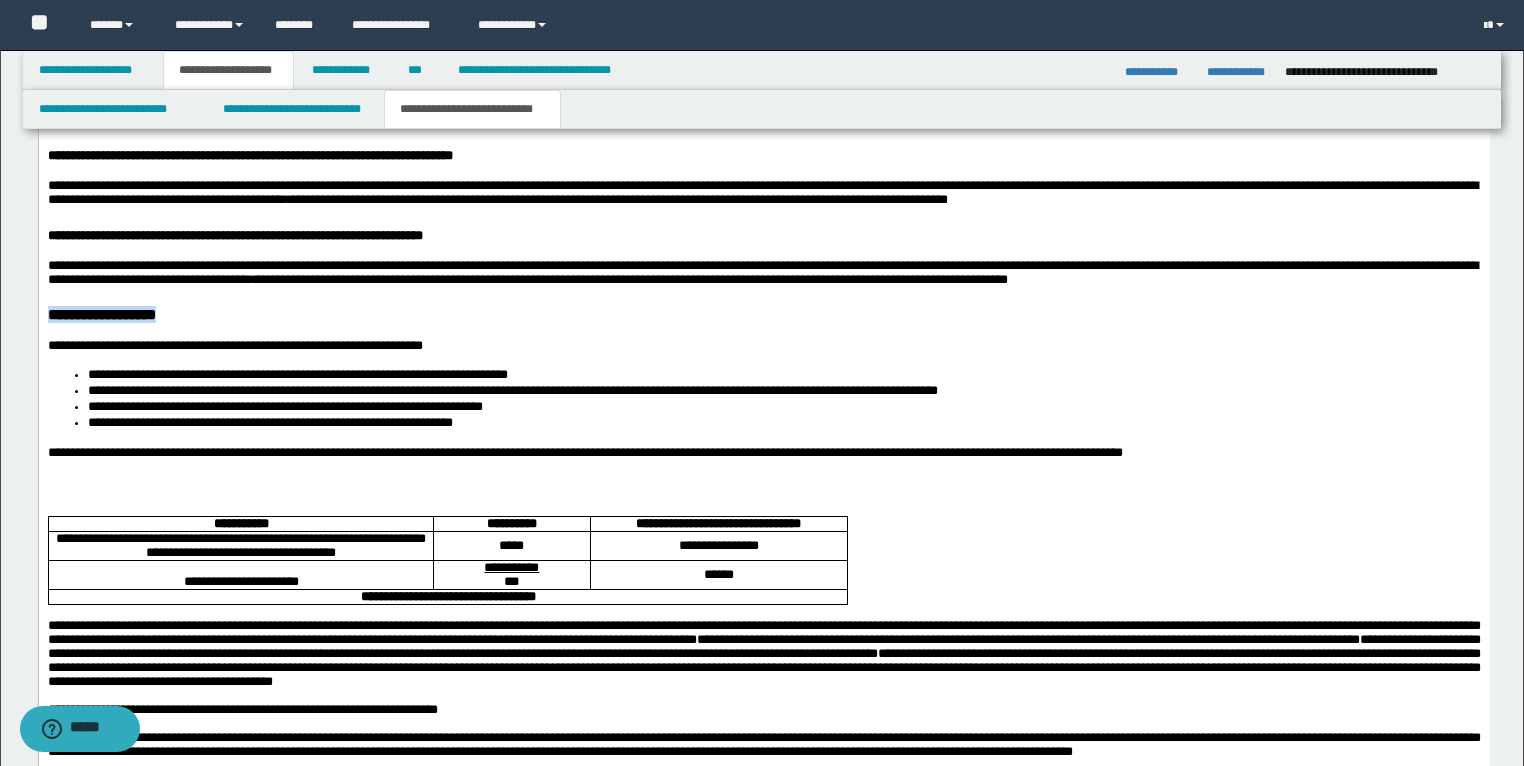 drag, startPoint x: 239, startPoint y: 373, endPoint x: 52, endPoint y: 365, distance: 187.17105 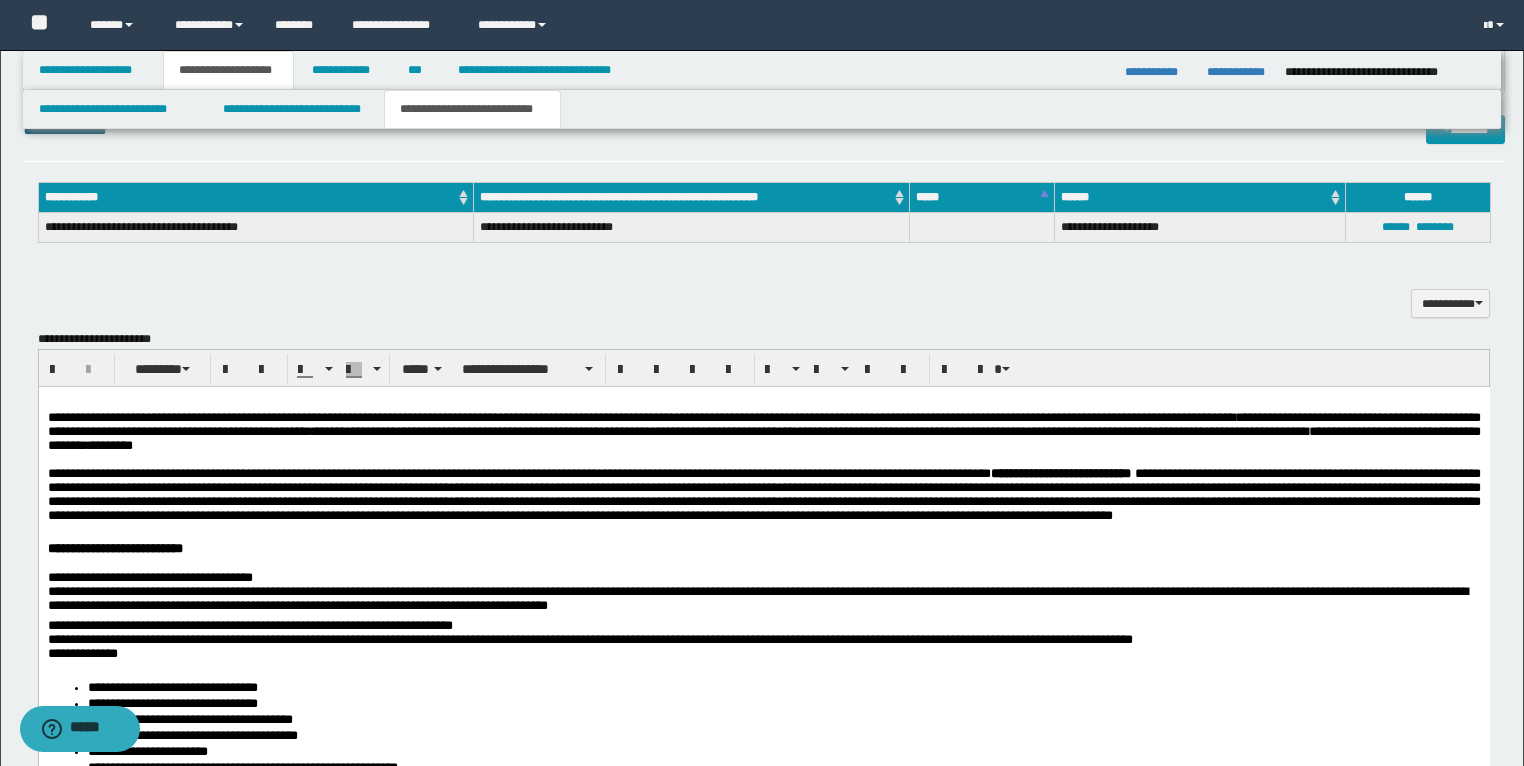 scroll, scrollTop: 1410, scrollLeft: 0, axis: vertical 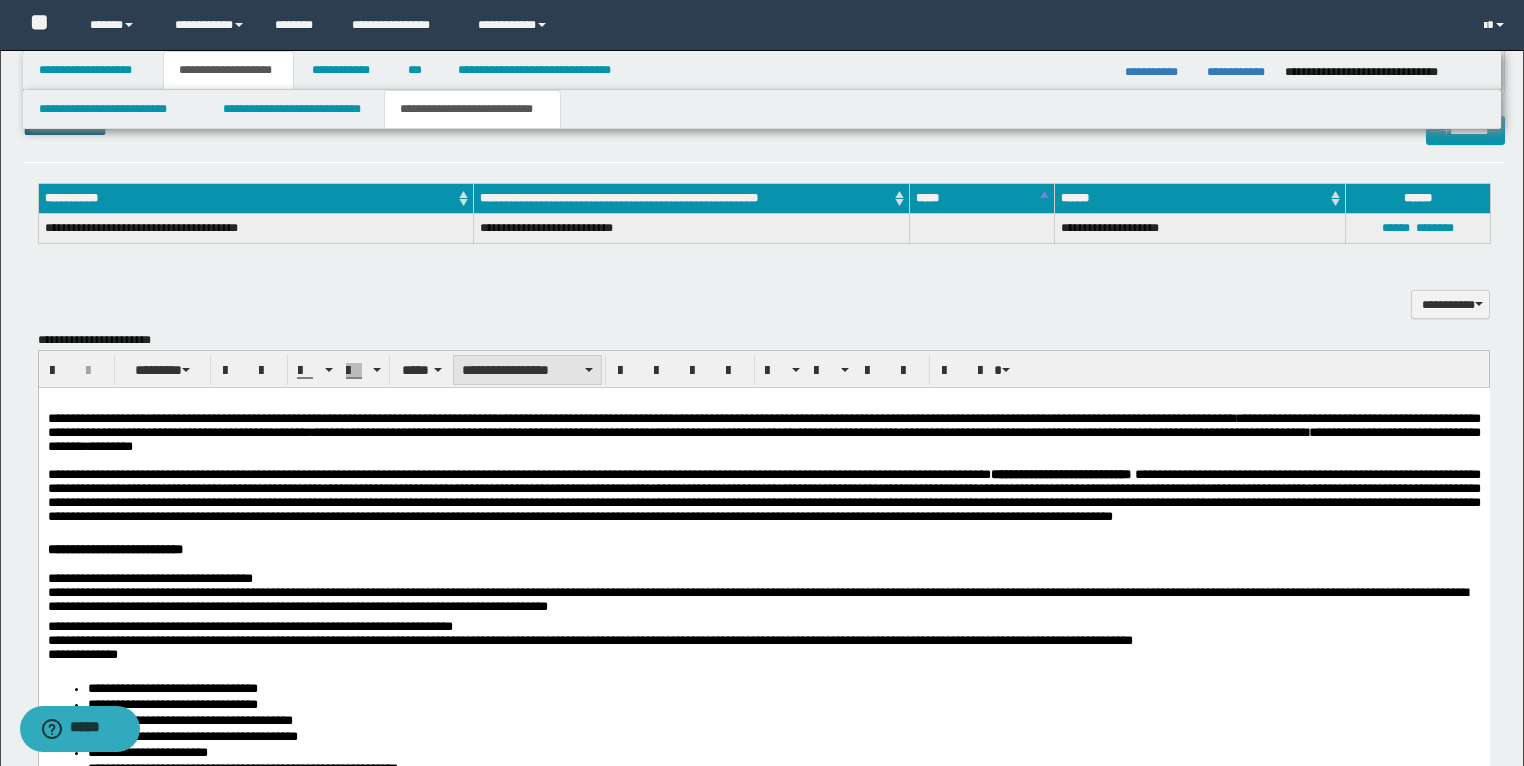 click on "**********" at bounding box center [527, 370] 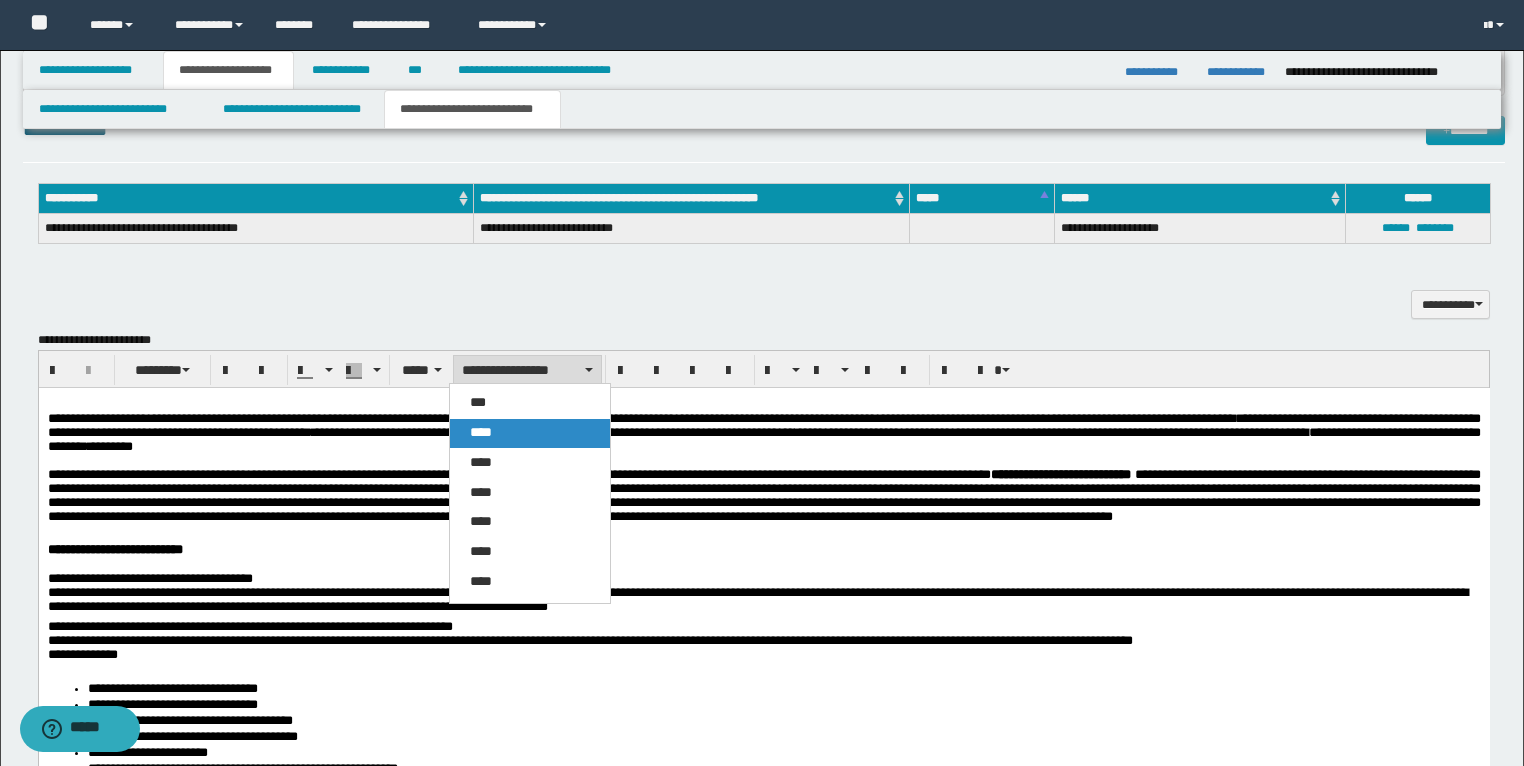 drag, startPoint x: 477, startPoint y: 426, endPoint x: 424, endPoint y: 69, distance: 360.91272 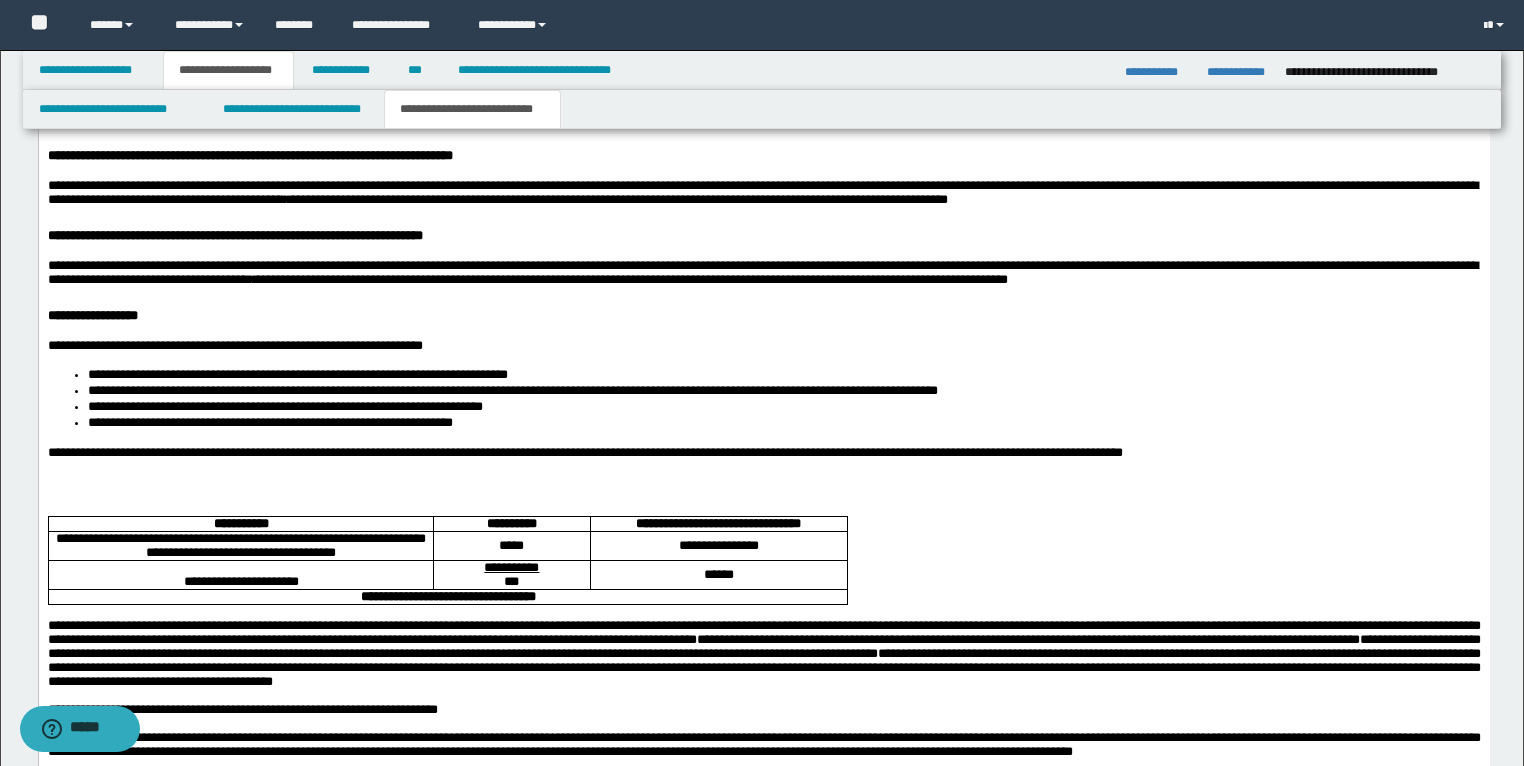 scroll, scrollTop: 3090, scrollLeft: 0, axis: vertical 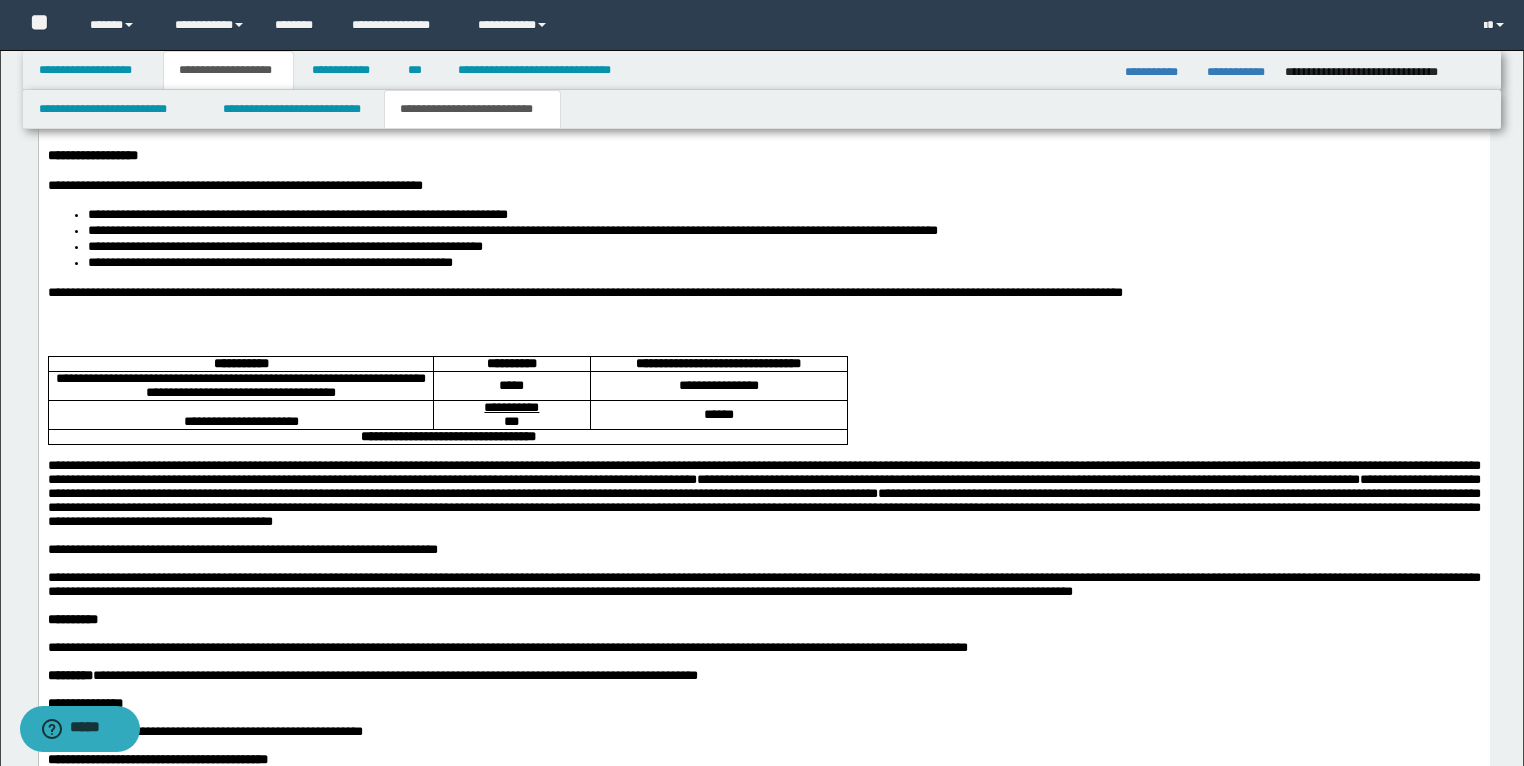 click on "**********" at bounding box center [240, 387] 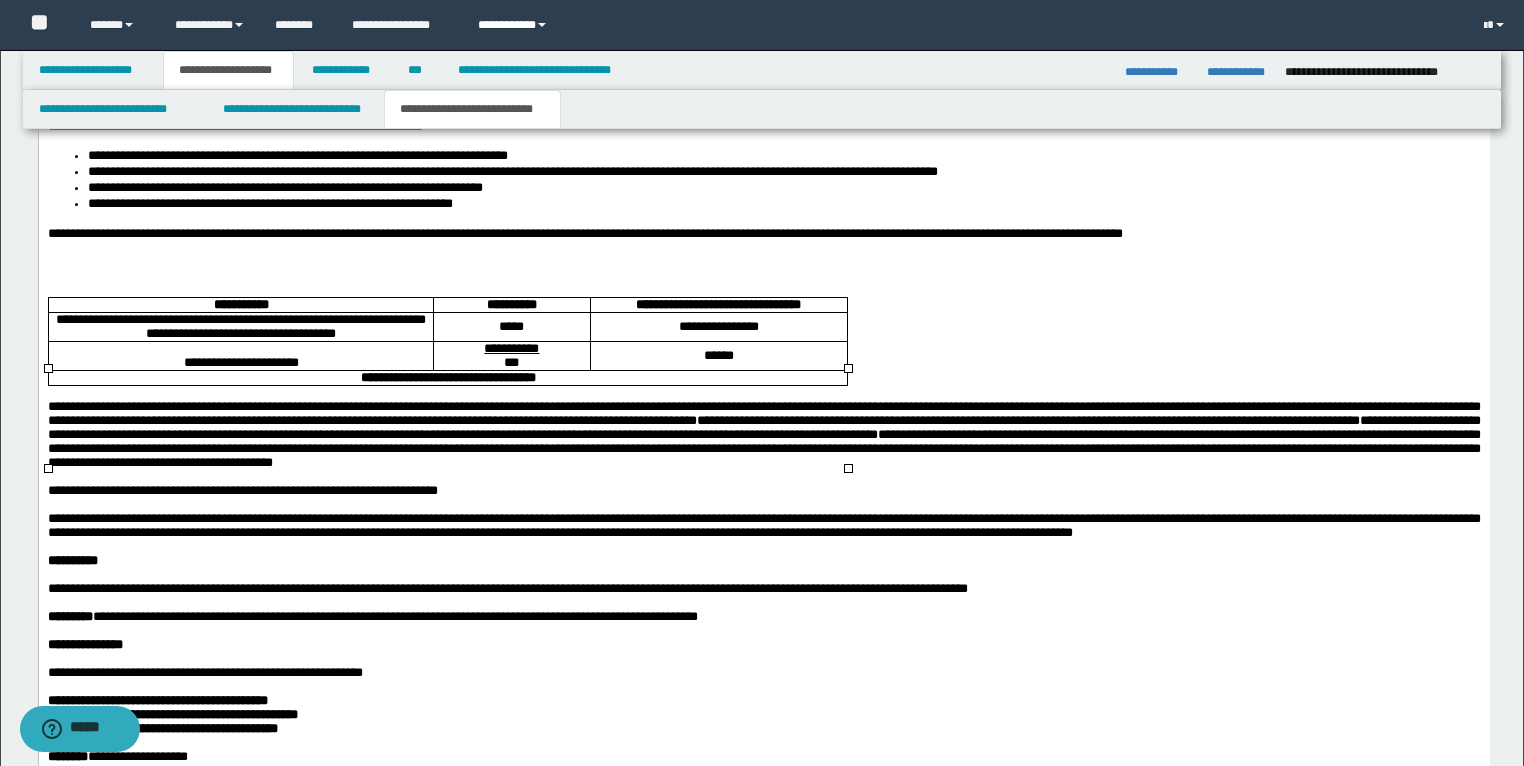 scroll, scrollTop: 3090, scrollLeft: 0, axis: vertical 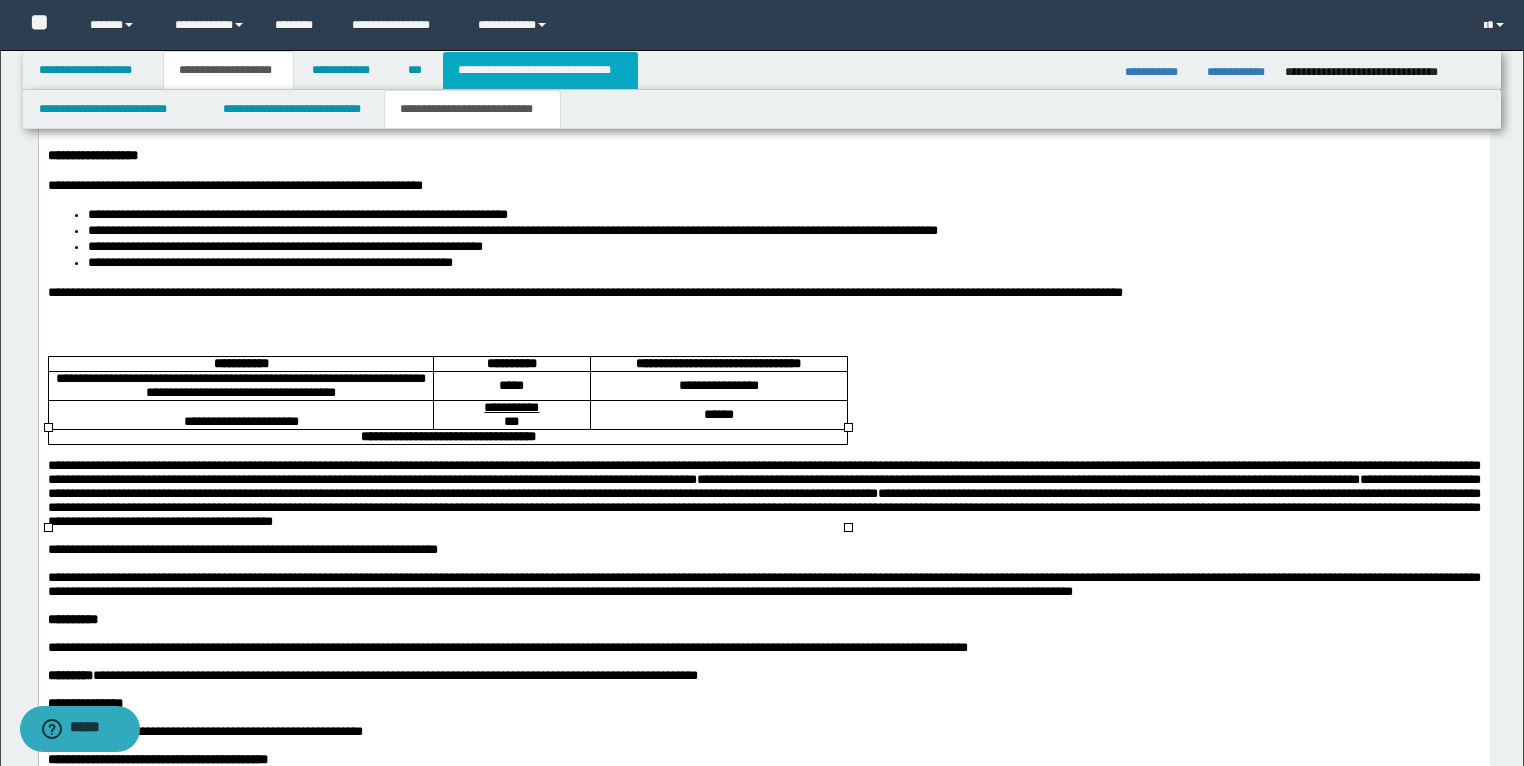 click on "**********" at bounding box center (540, 70) 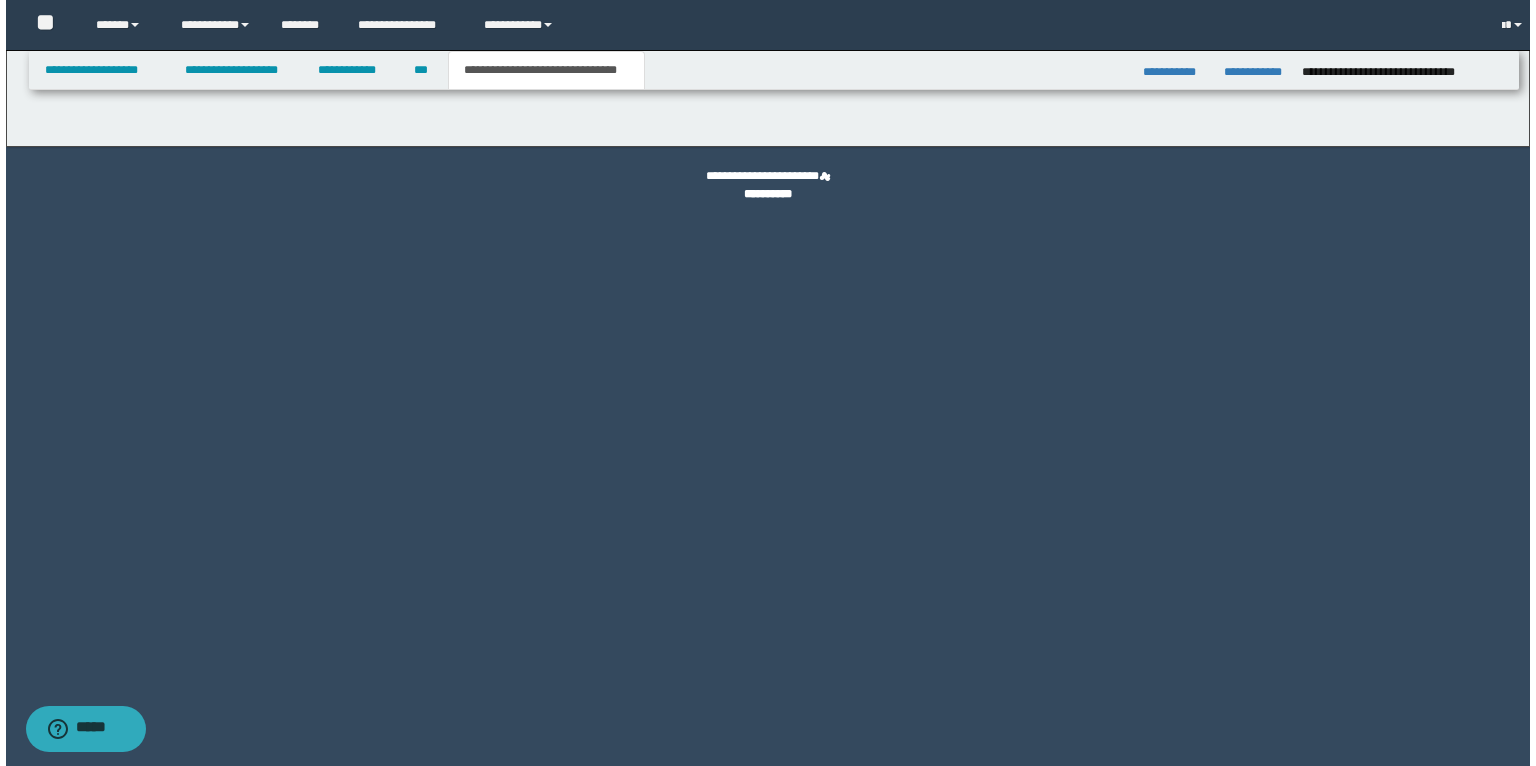 scroll, scrollTop: 0, scrollLeft: 0, axis: both 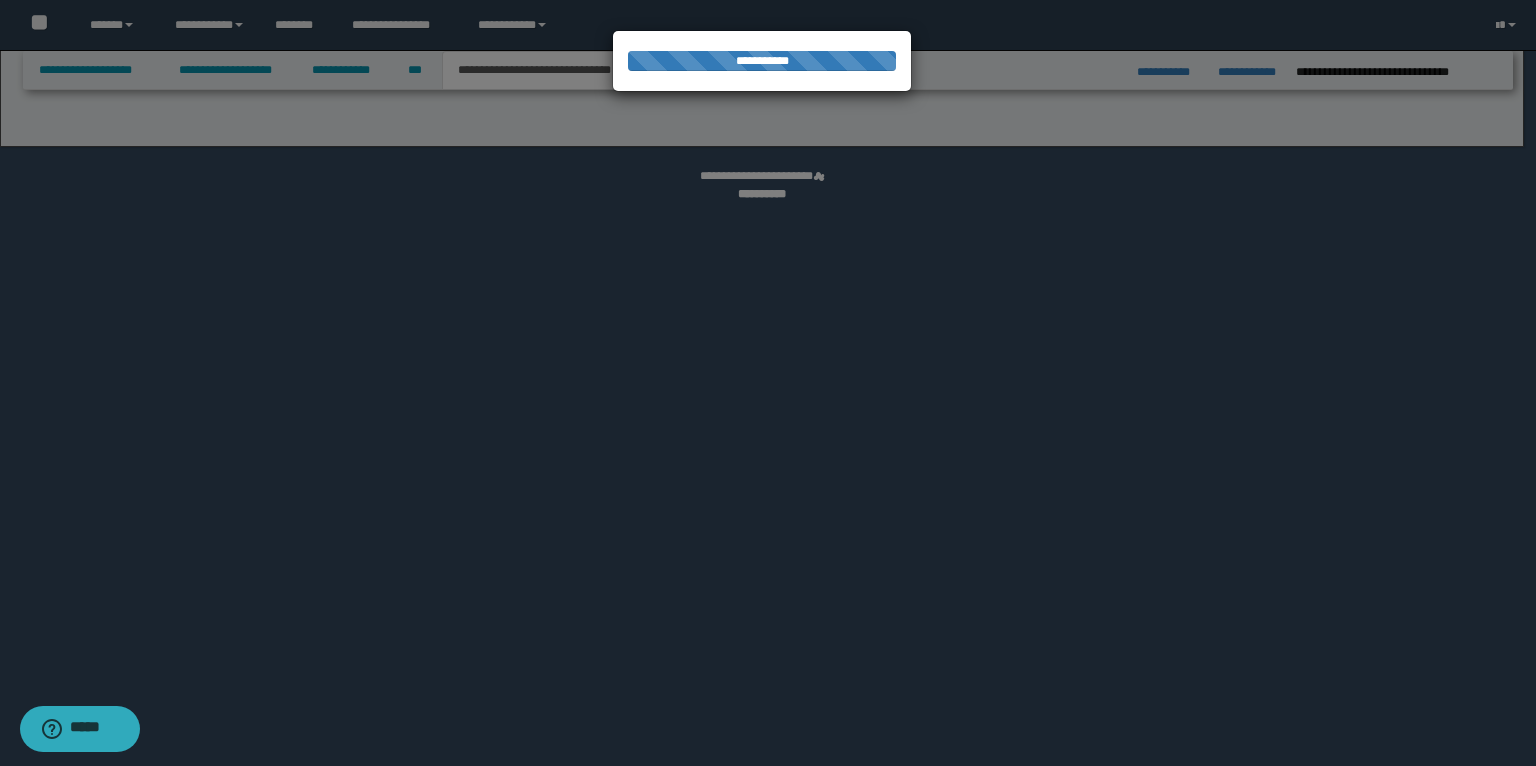 select on "*" 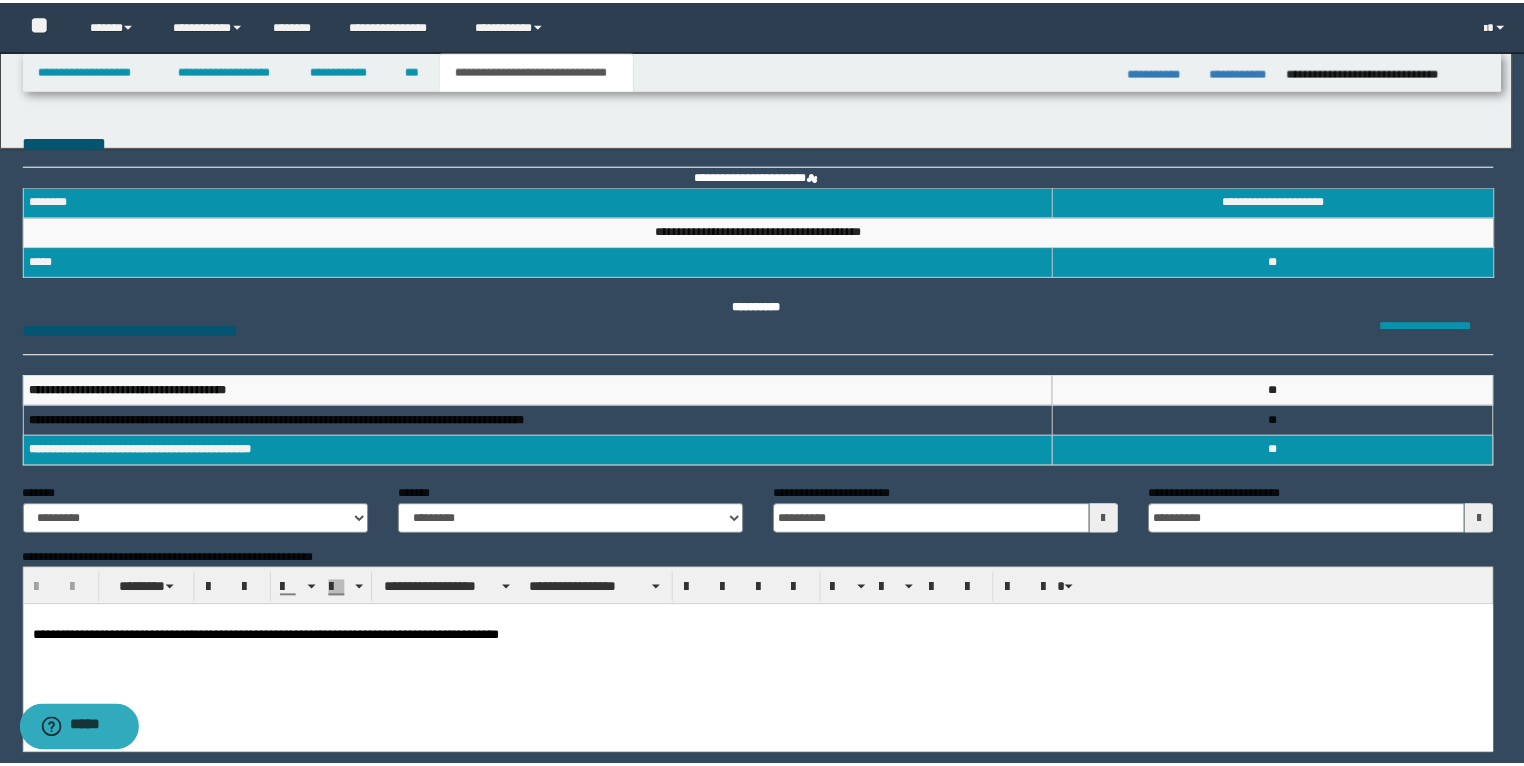 scroll, scrollTop: 0, scrollLeft: 0, axis: both 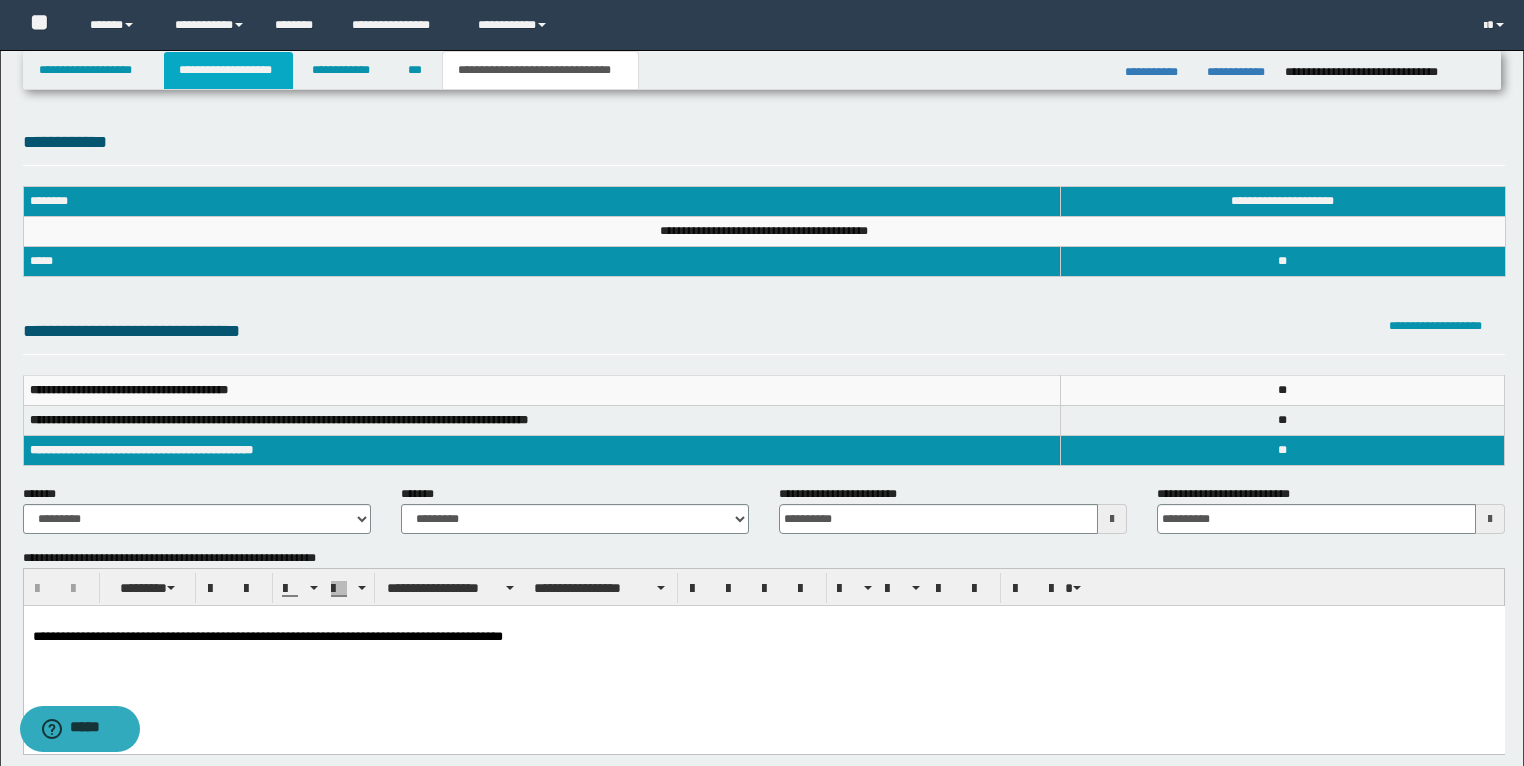 click on "**********" at bounding box center [228, 70] 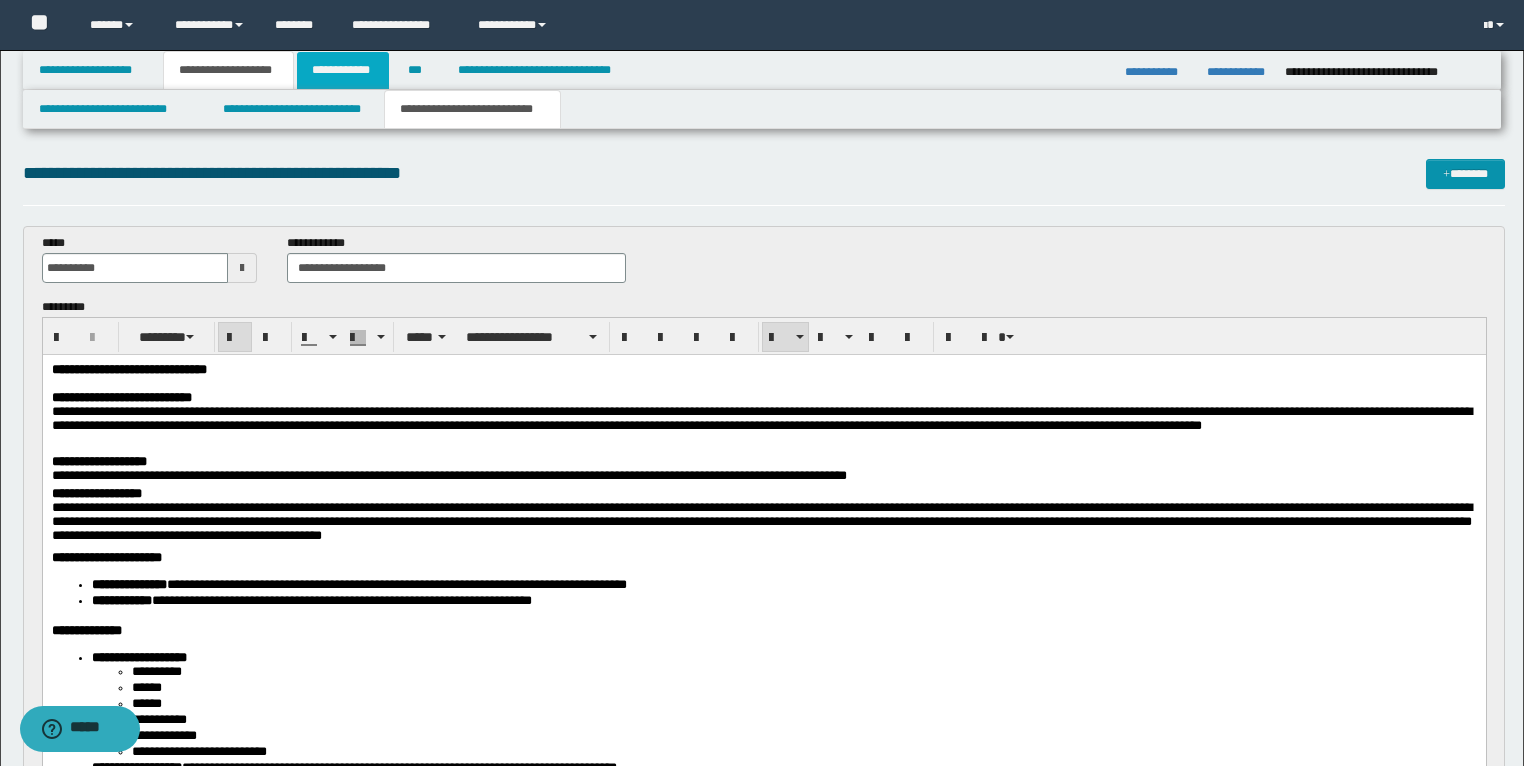 click on "**********" at bounding box center (343, 70) 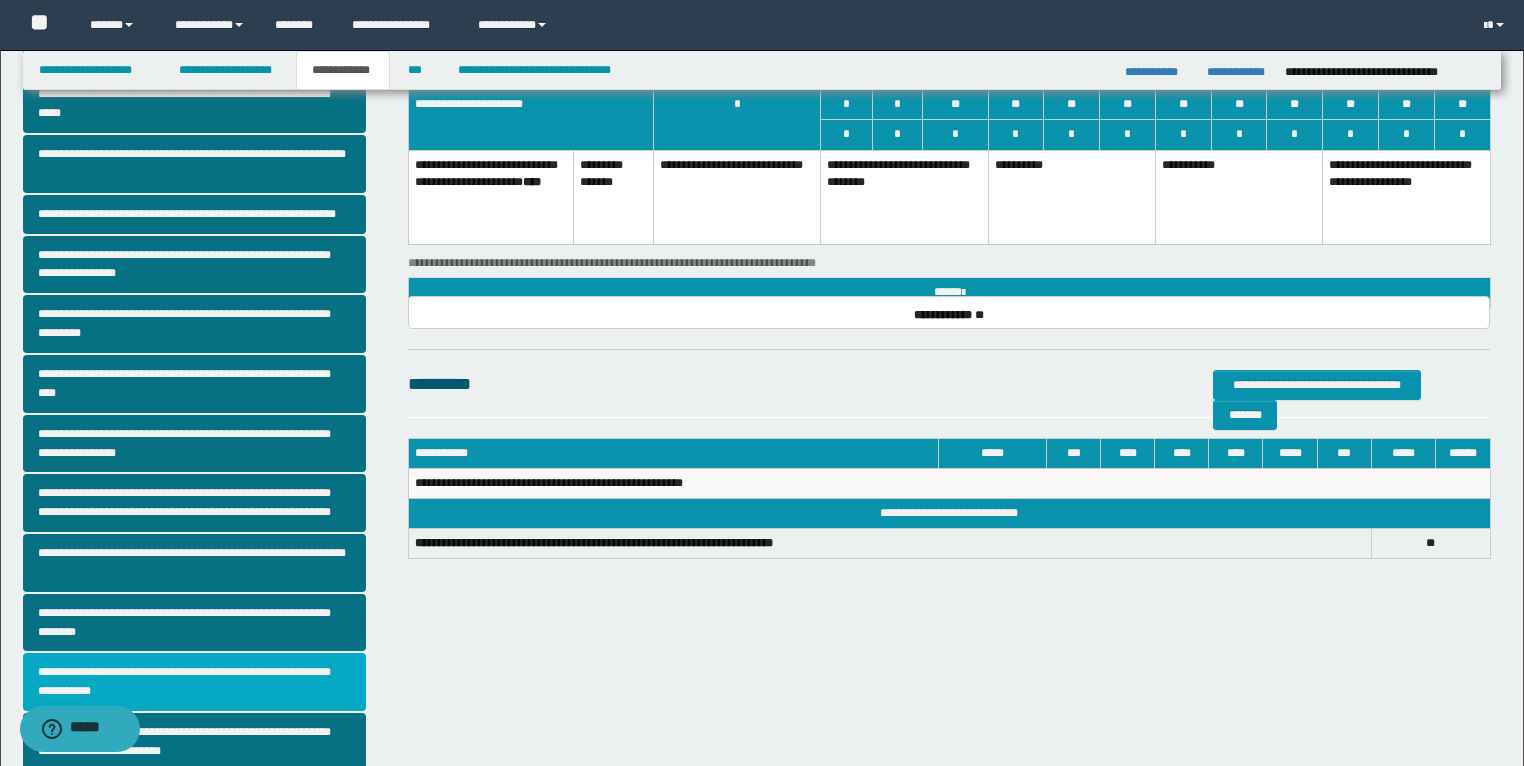 scroll, scrollTop: 345, scrollLeft: 0, axis: vertical 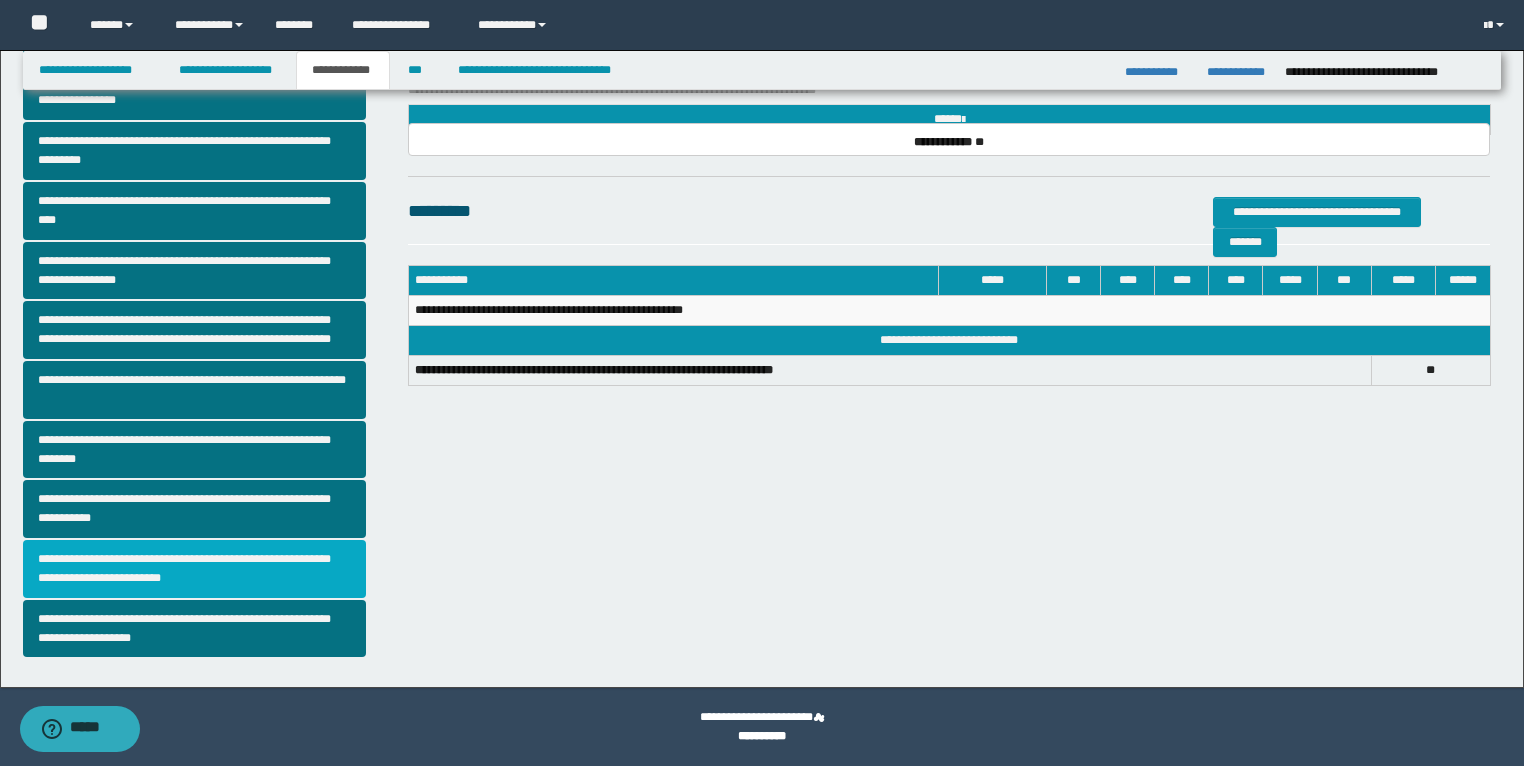 click on "**********" at bounding box center [195, 569] 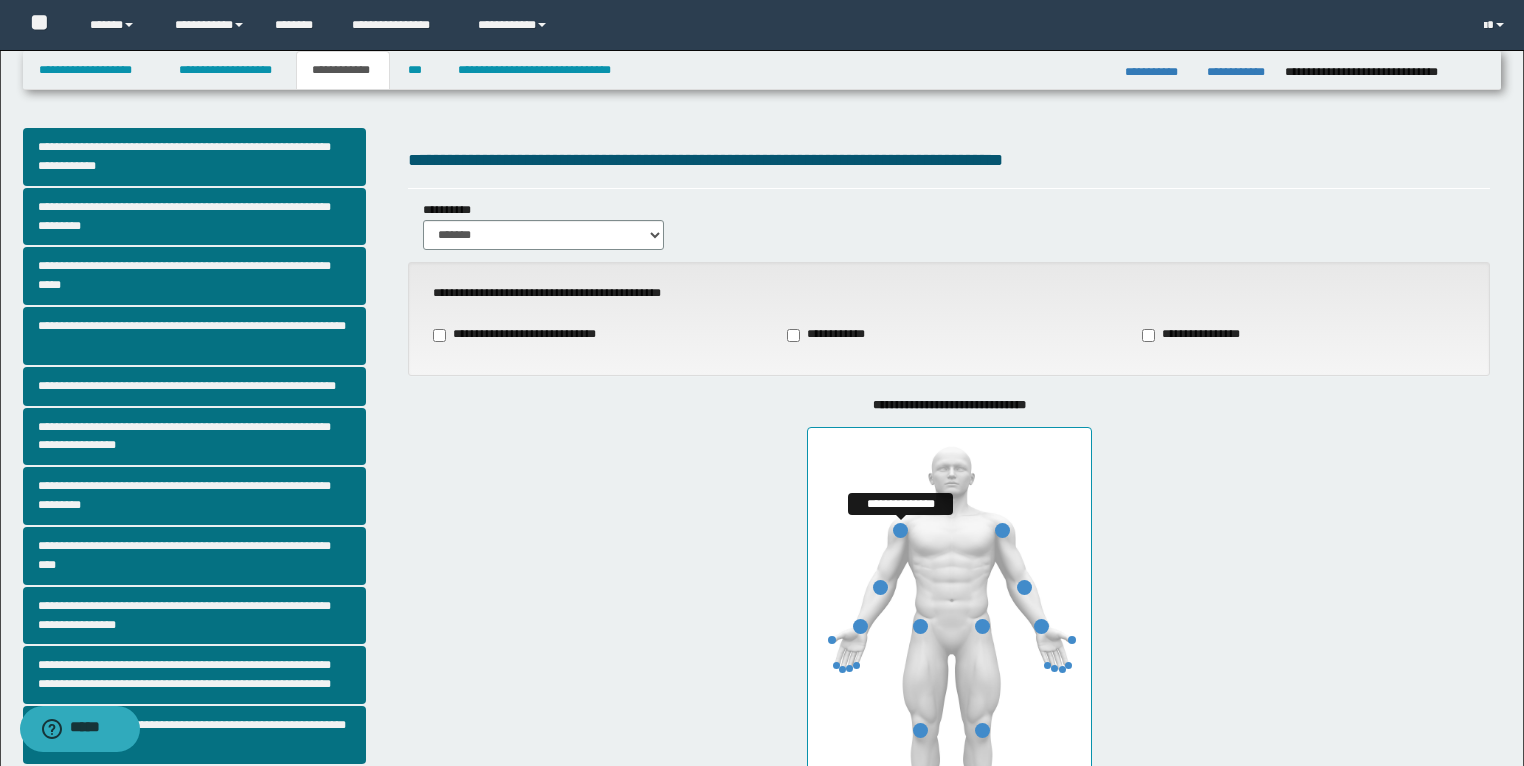 click at bounding box center [900, 530] 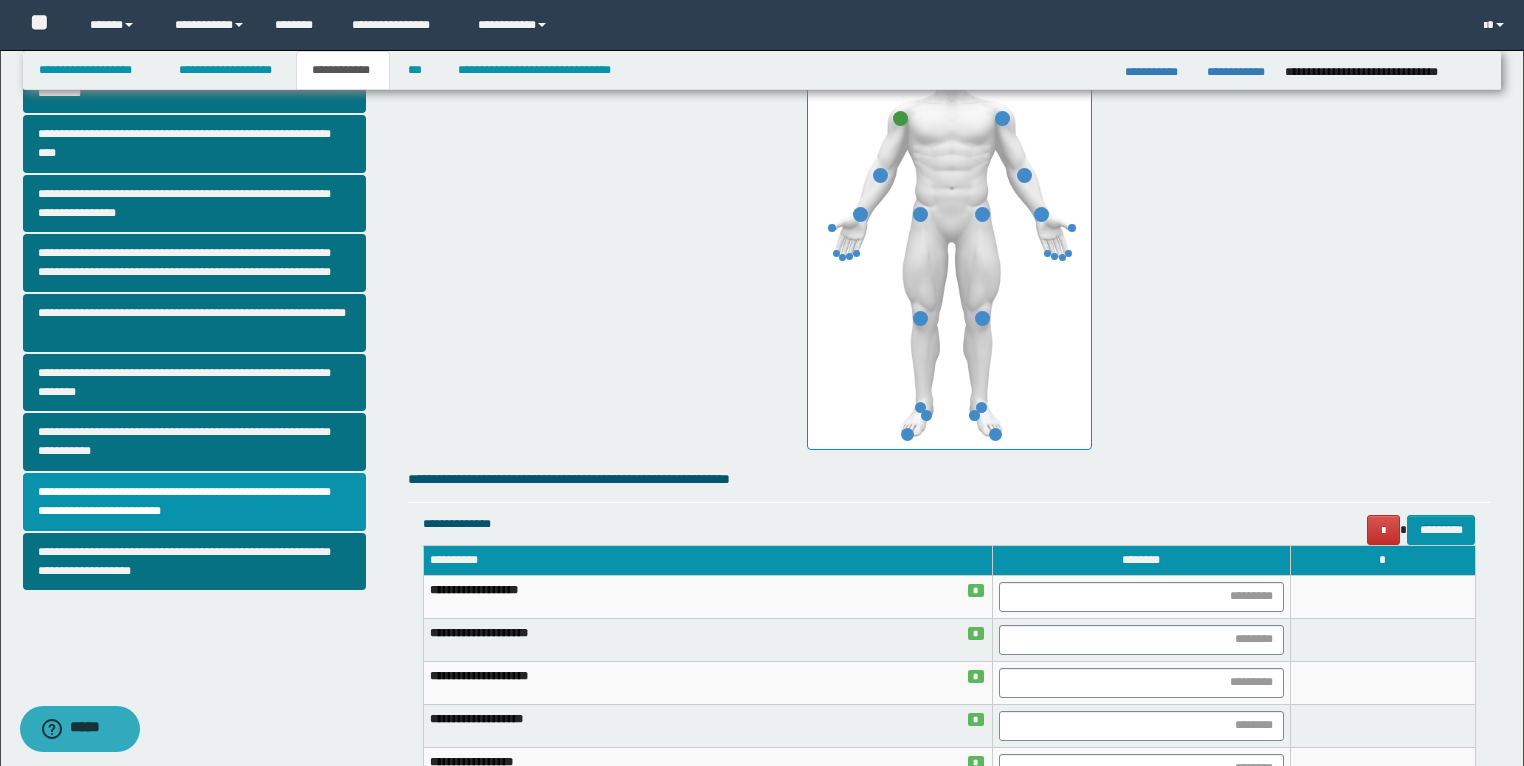 scroll, scrollTop: 480, scrollLeft: 0, axis: vertical 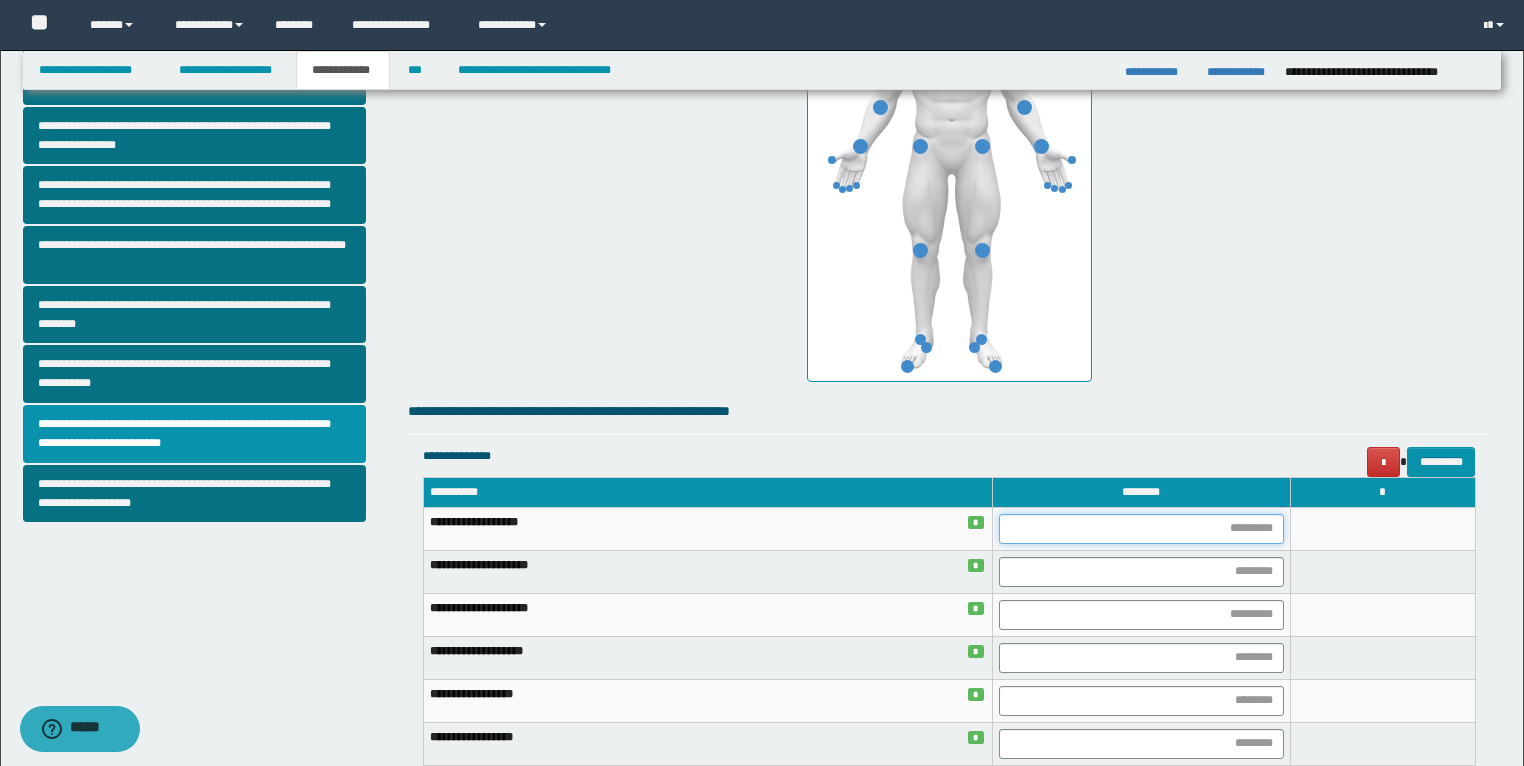 click at bounding box center [1141, 529] 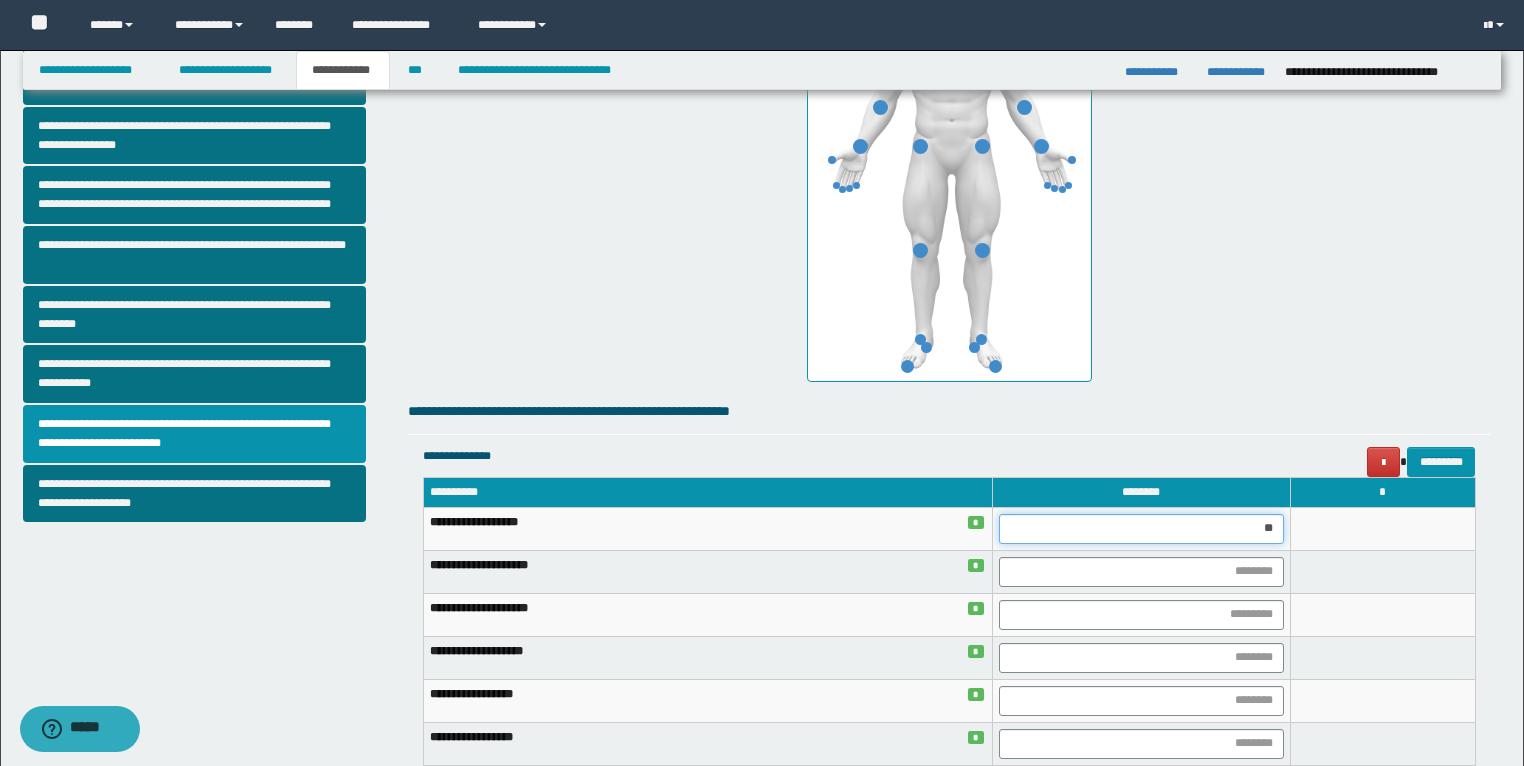type on "***" 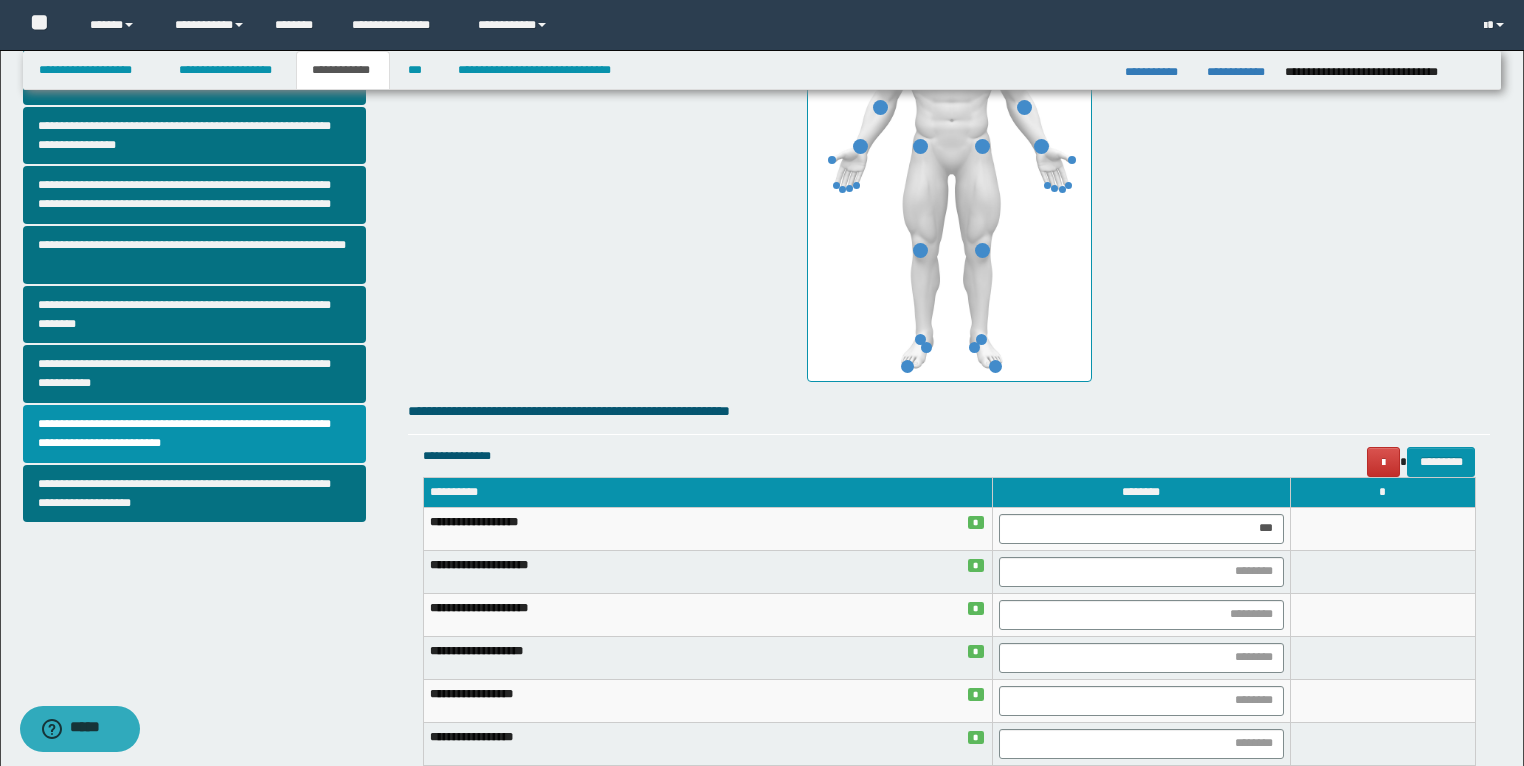 click at bounding box center (1382, 614) 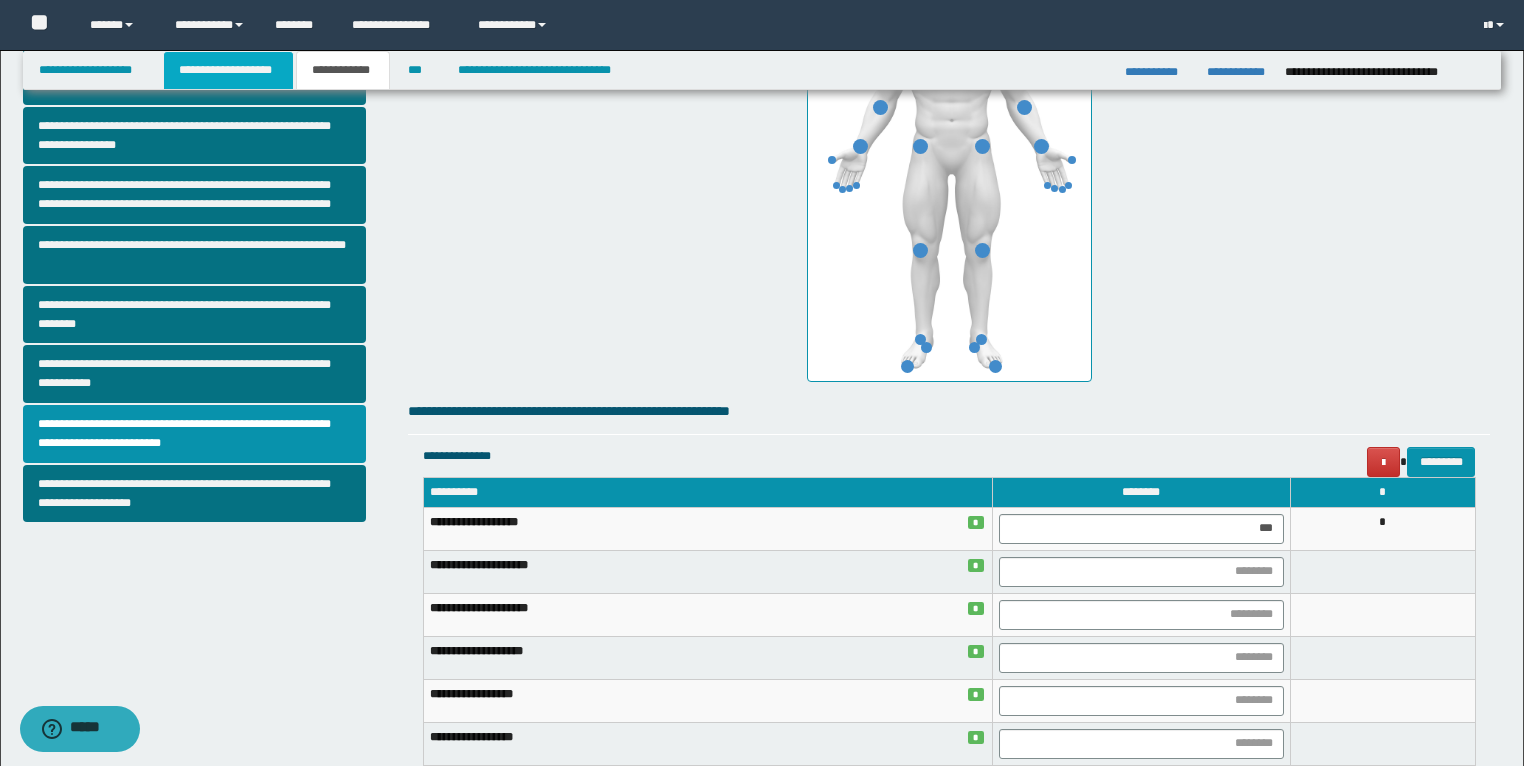 click on "**********" at bounding box center (228, 70) 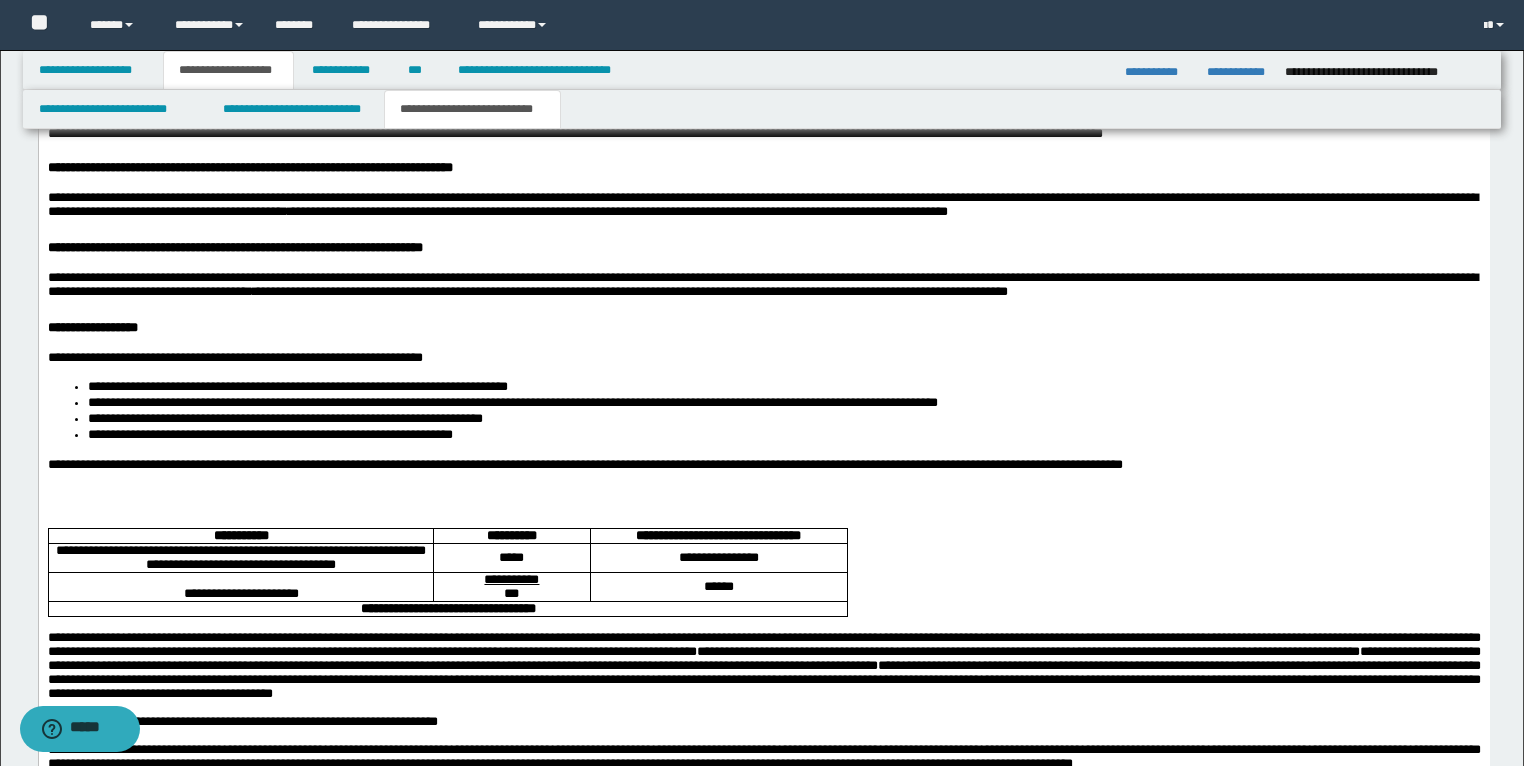 scroll, scrollTop: 3071, scrollLeft: 0, axis: vertical 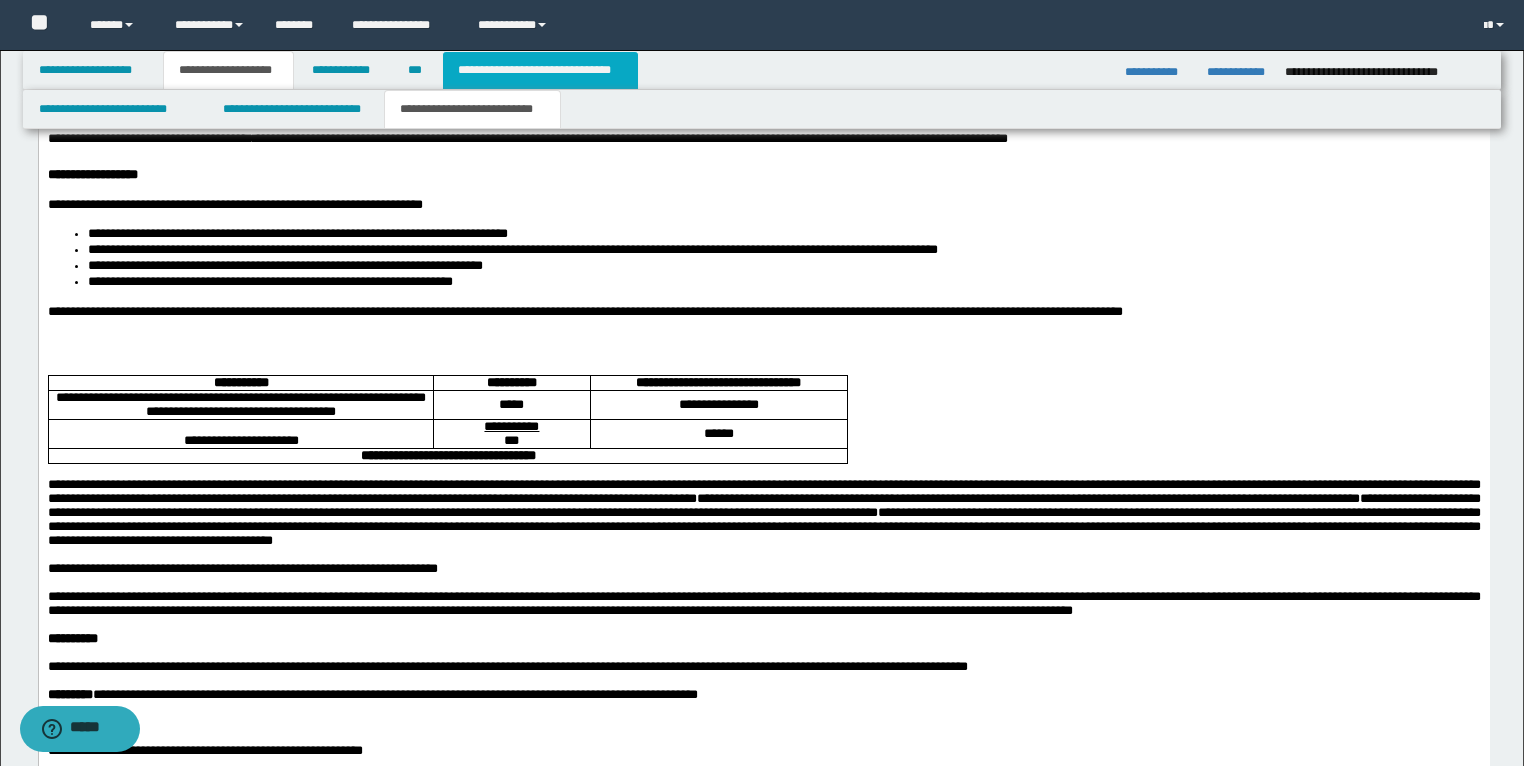 click on "**********" at bounding box center (540, 70) 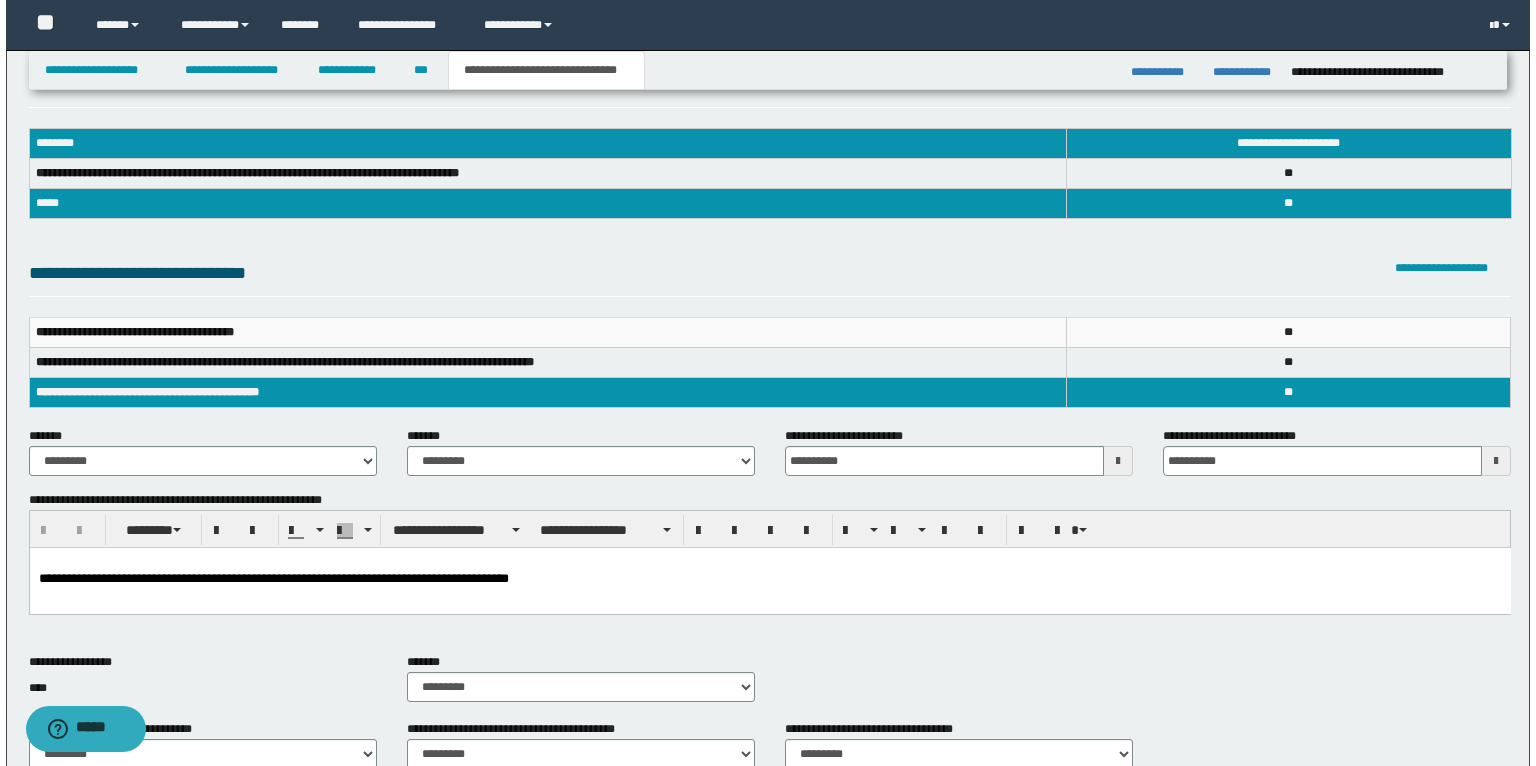 scroll, scrollTop: 0, scrollLeft: 0, axis: both 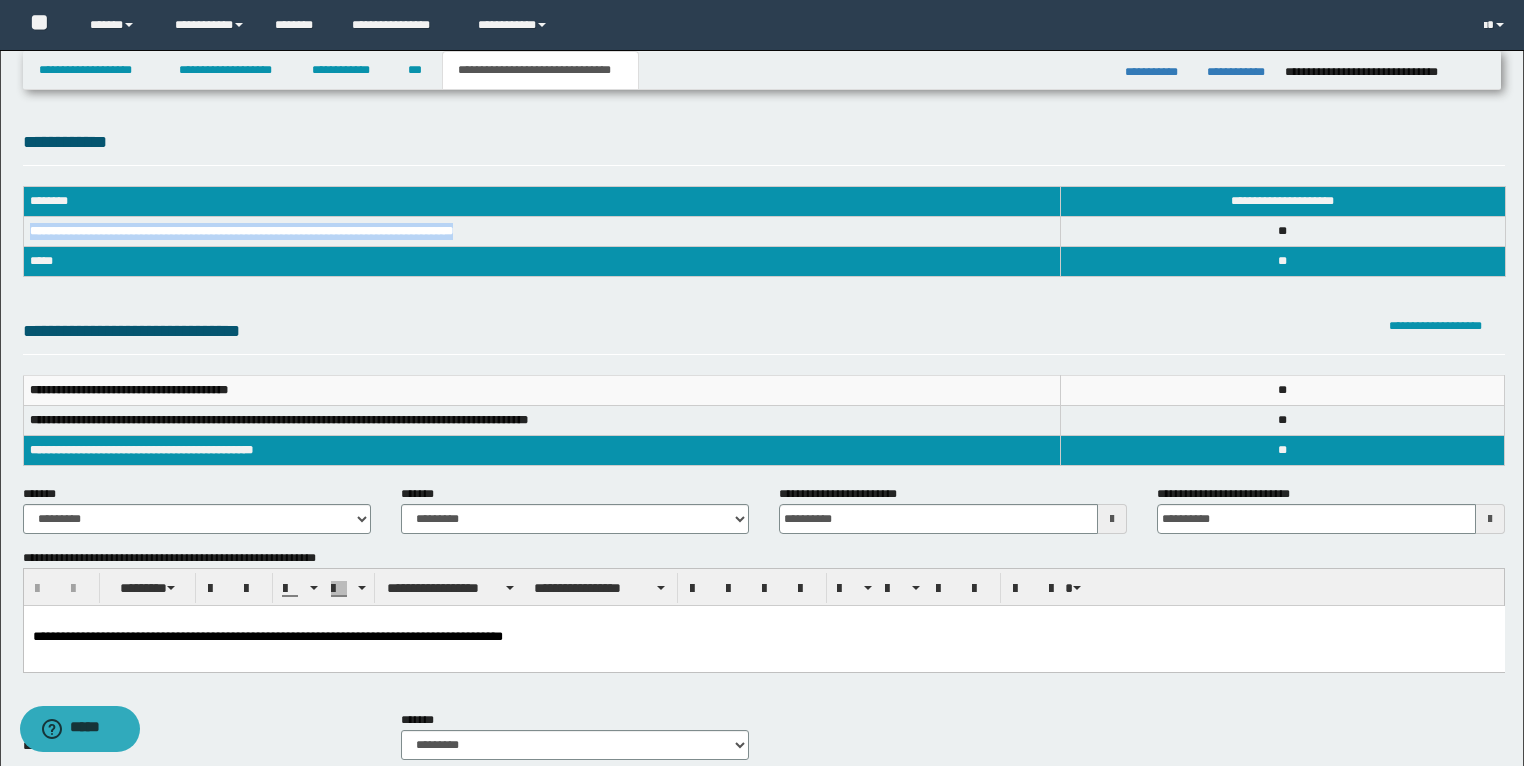 drag, startPoint x: 533, startPoint y: 232, endPoint x: 27, endPoint y: 238, distance: 506.03558 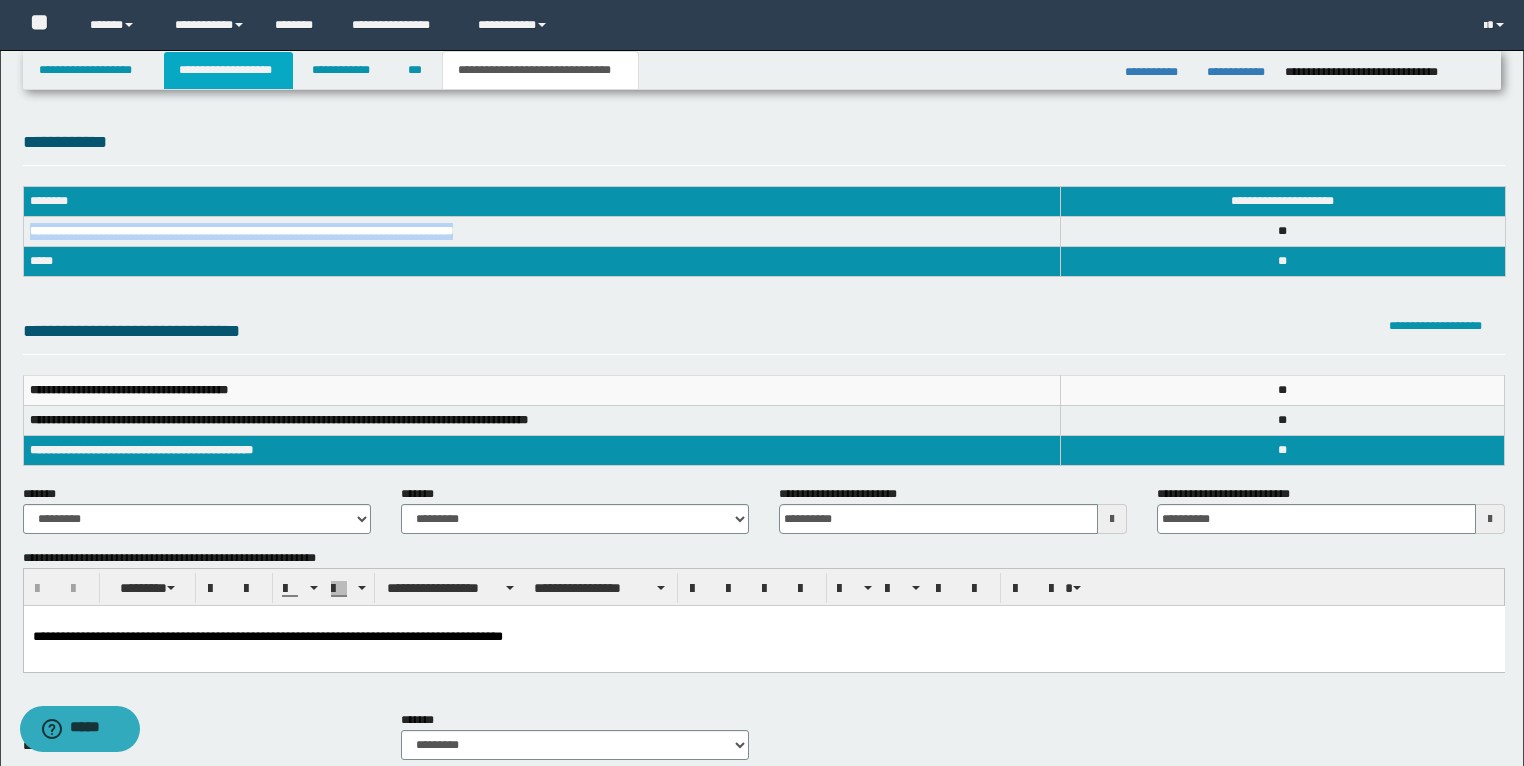 click on "**********" at bounding box center [228, 70] 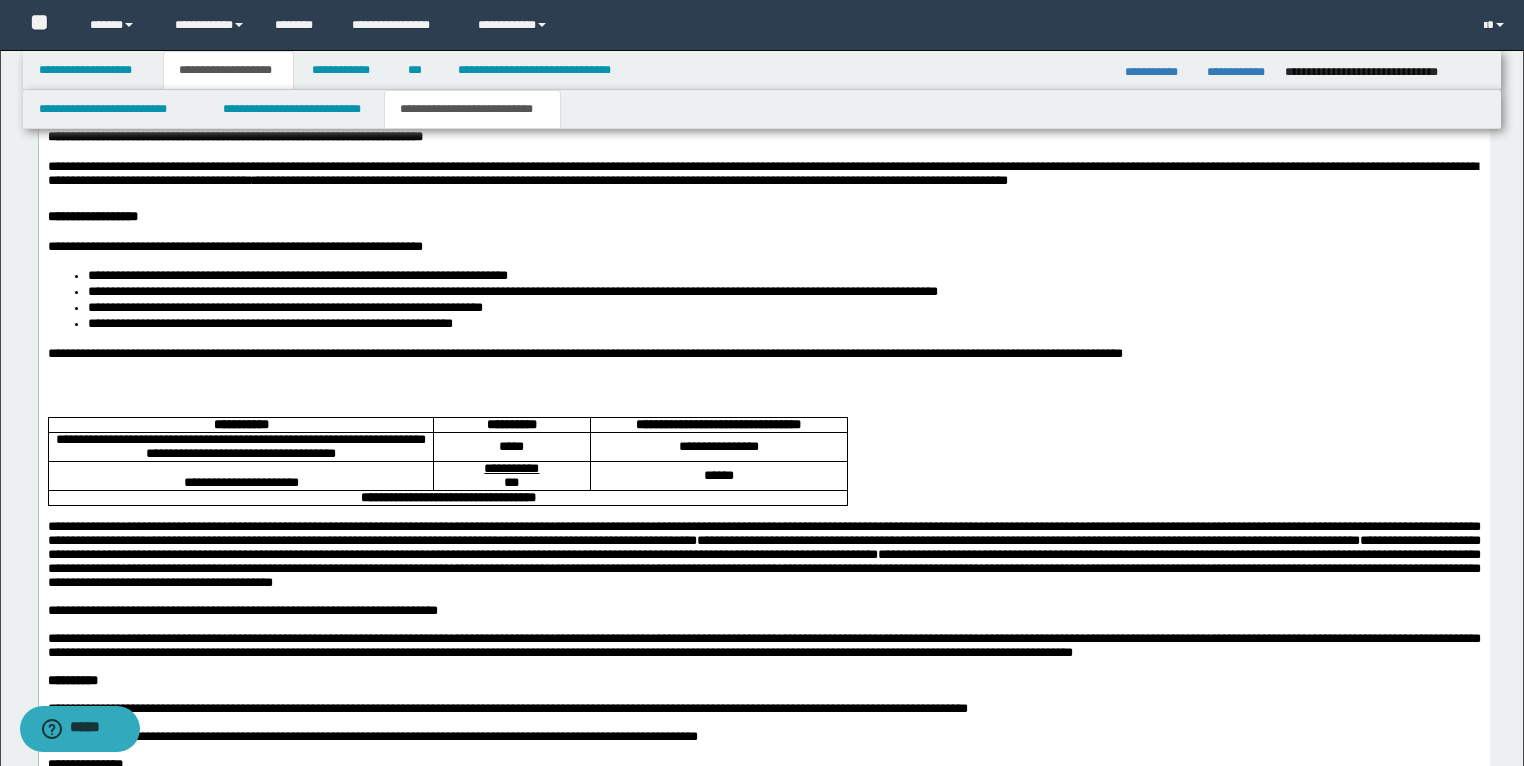 scroll, scrollTop: 3280, scrollLeft: 0, axis: vertical 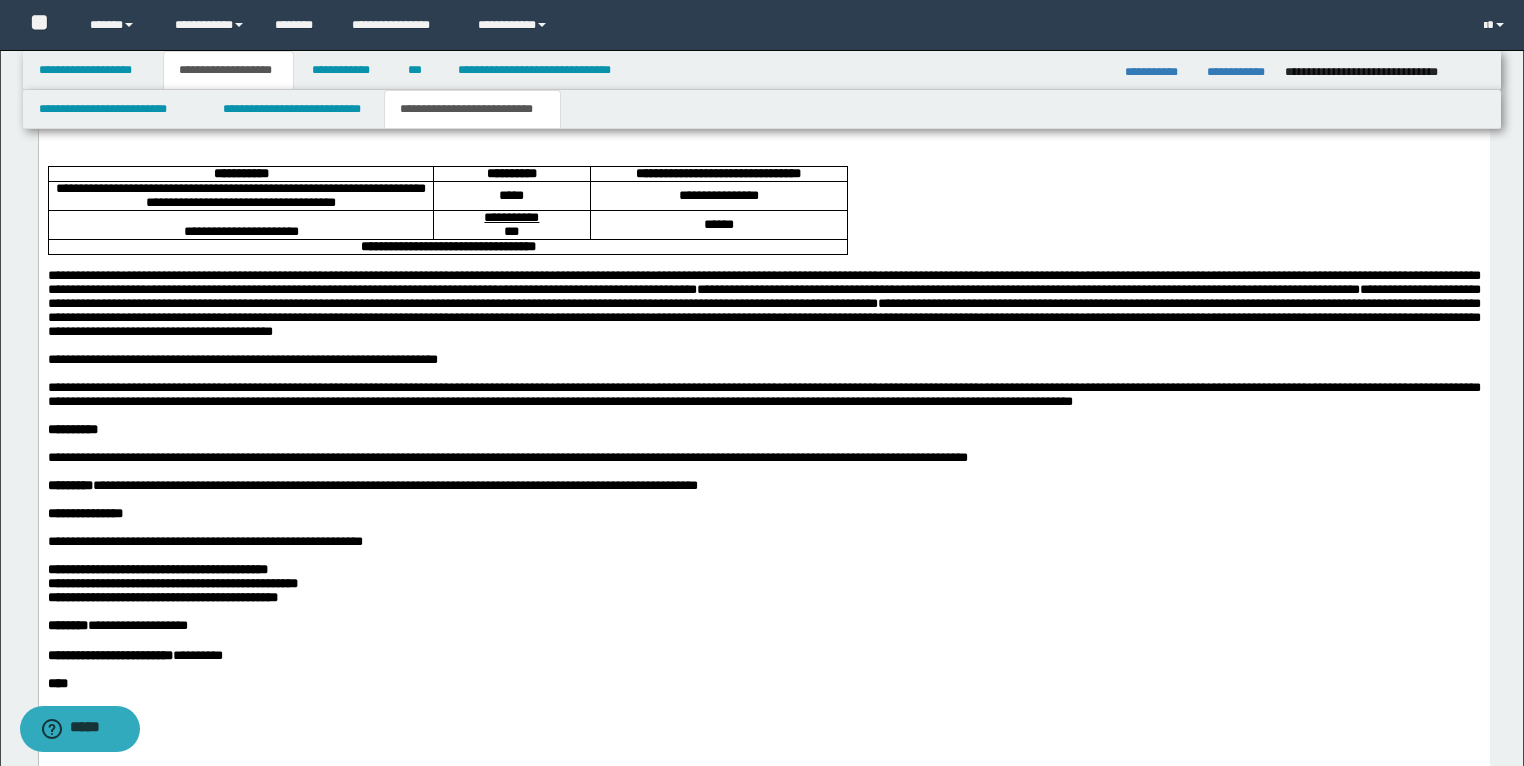 click on "**********" at bounding box center [240, 196] 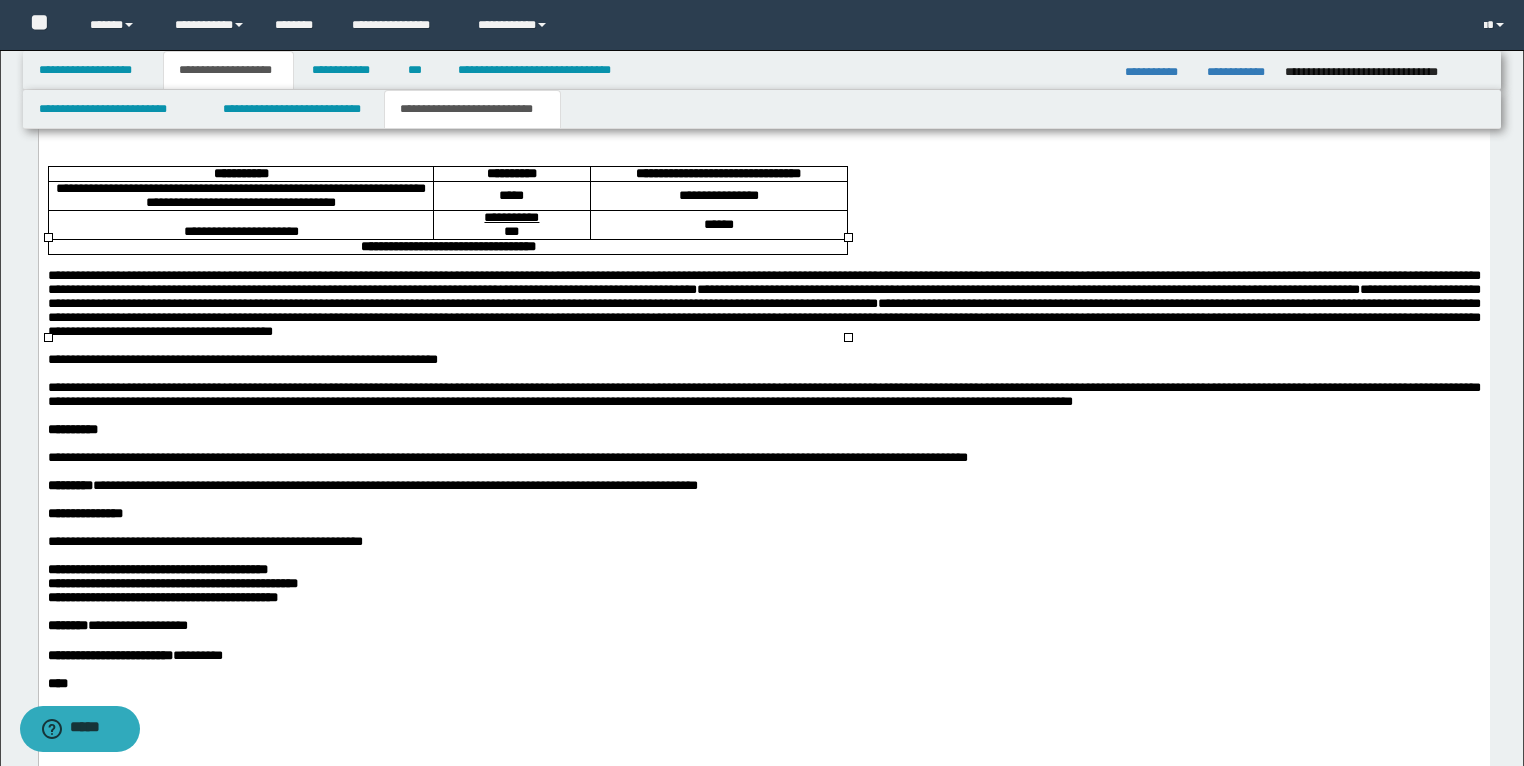 click on "**********" at bounding box center (240, 196) 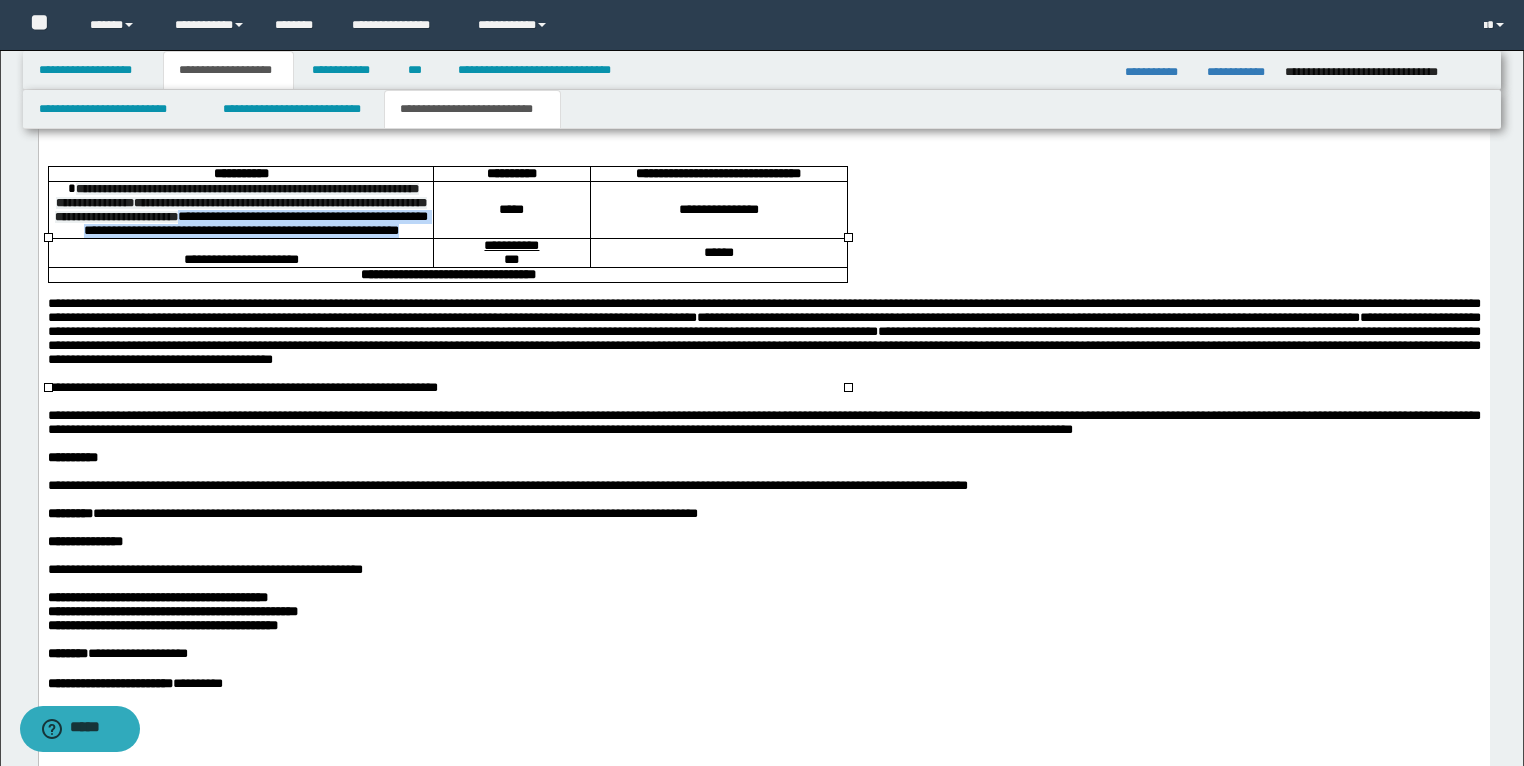 drag, startPoint x: 366, startPoint y: 330, endPoint x: 309, endPoint y: 296, distance: 66.37017 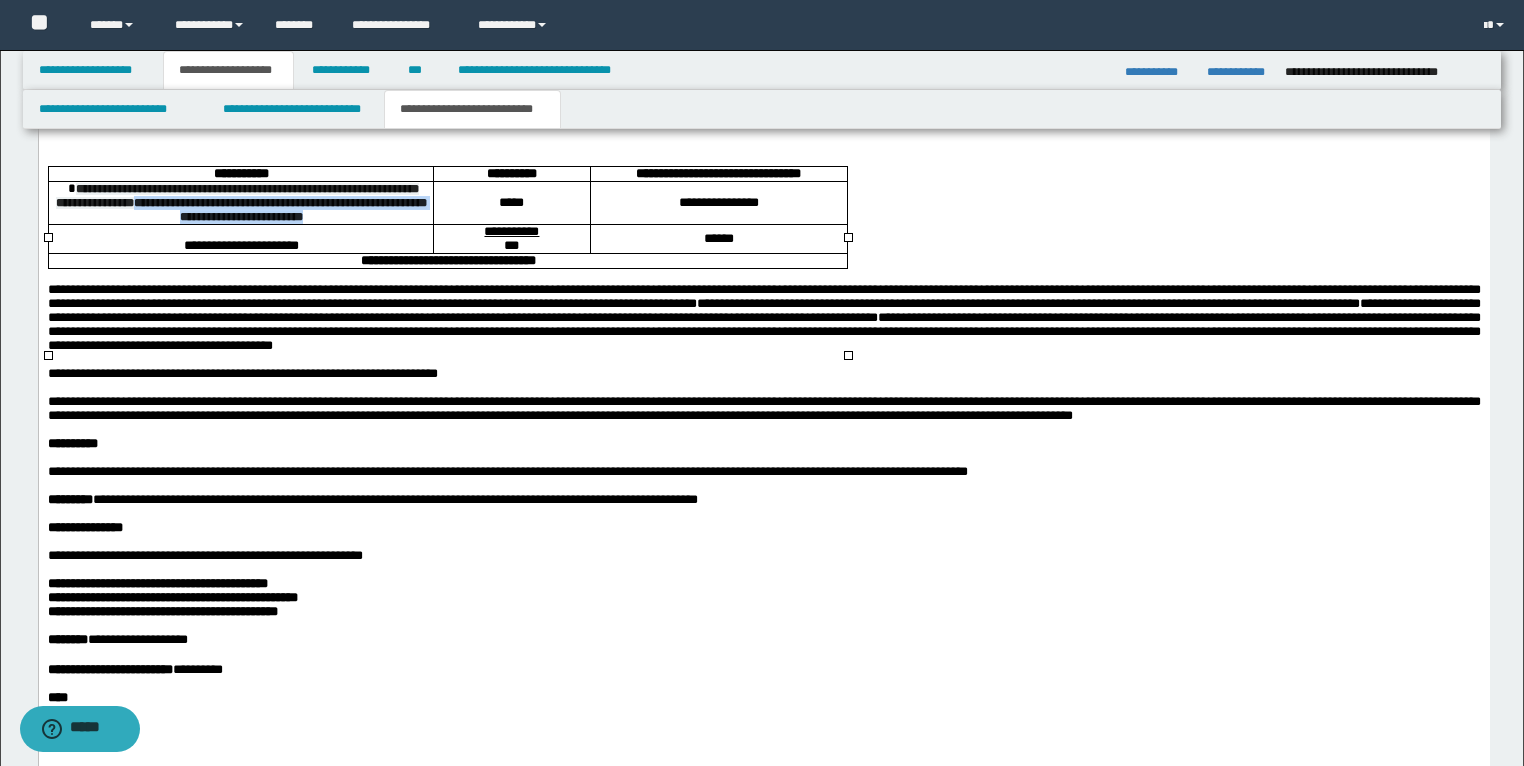 drag, startPoint x: 354, startPoint y: 294, endPoint x: 188, endPoint y: 282, distance: 166.43317 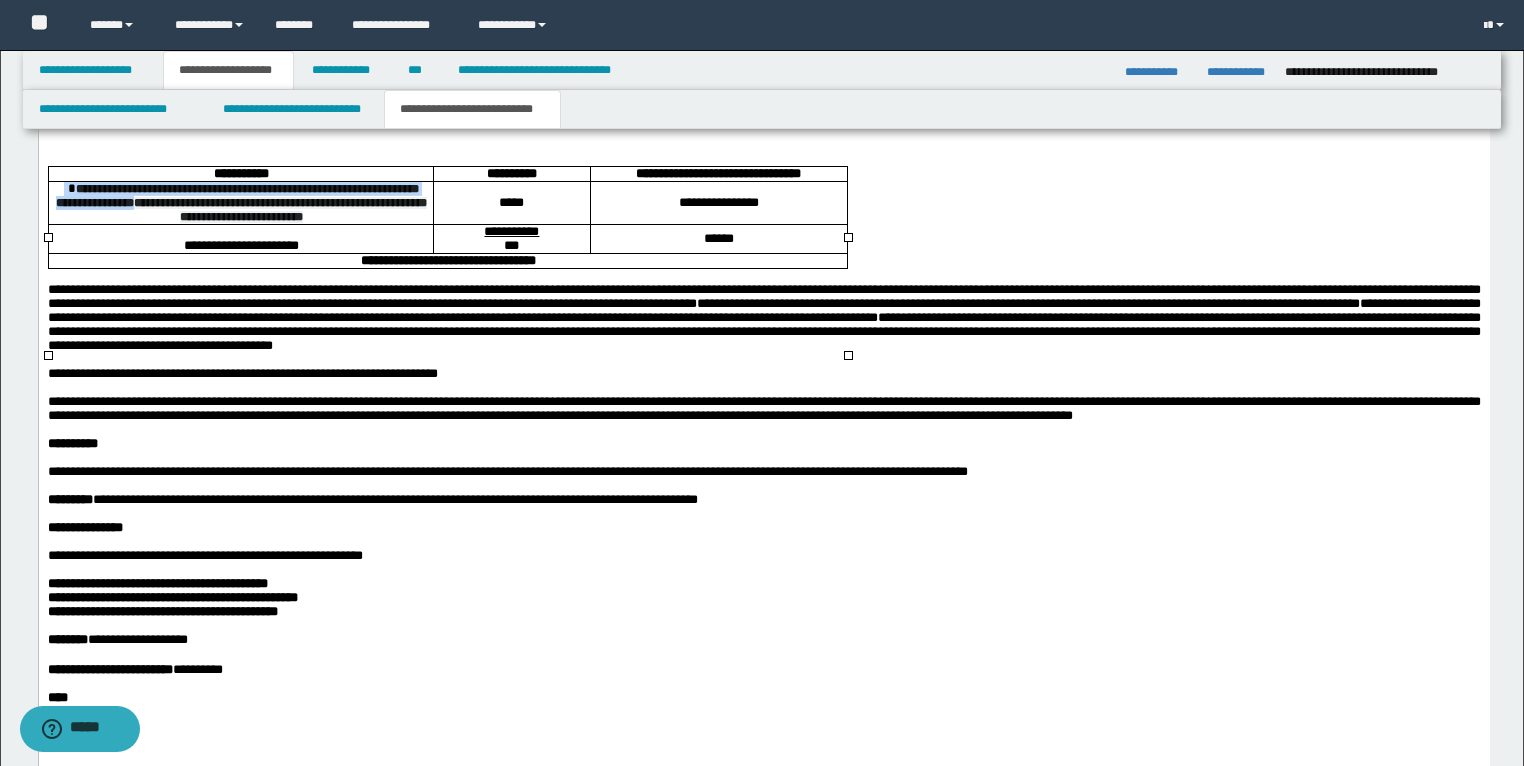drag, startPoint x: 183, startPoint y: 280, endPoint x: 60, endPoint y: 264, distance: 124.036285 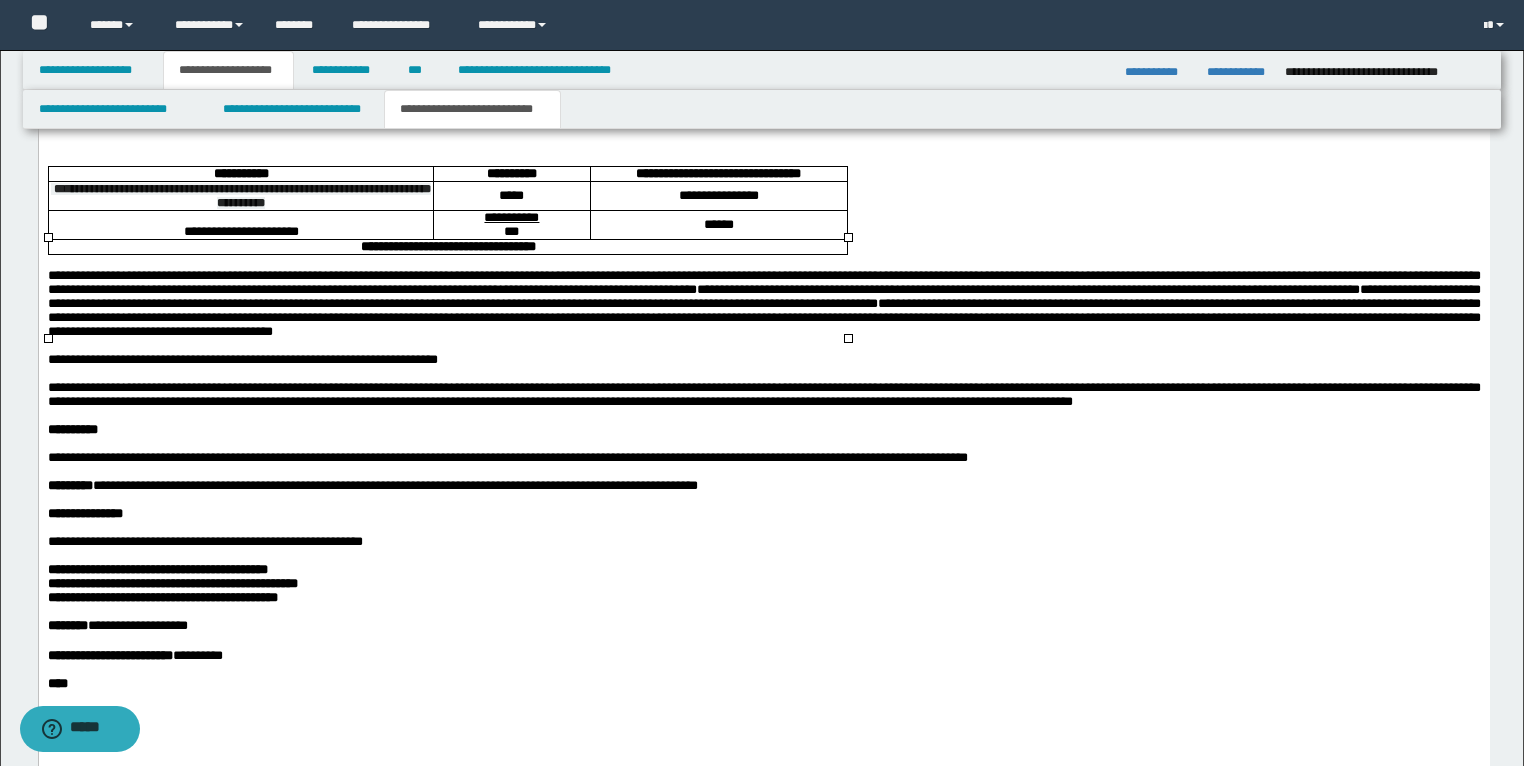 click on "**********" at bounding box center [718, 197] 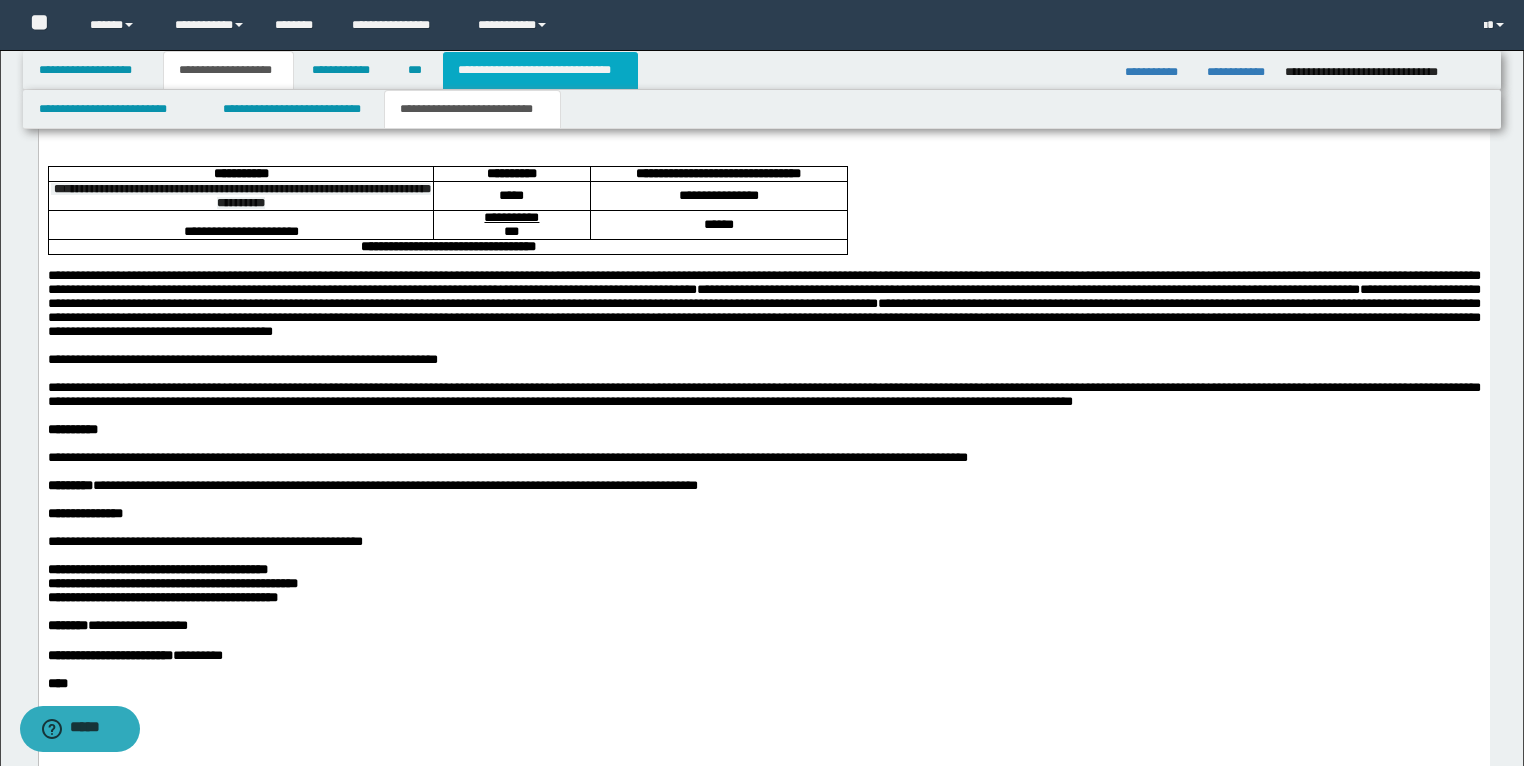 click on "**********" at bounding box center (540, 70) 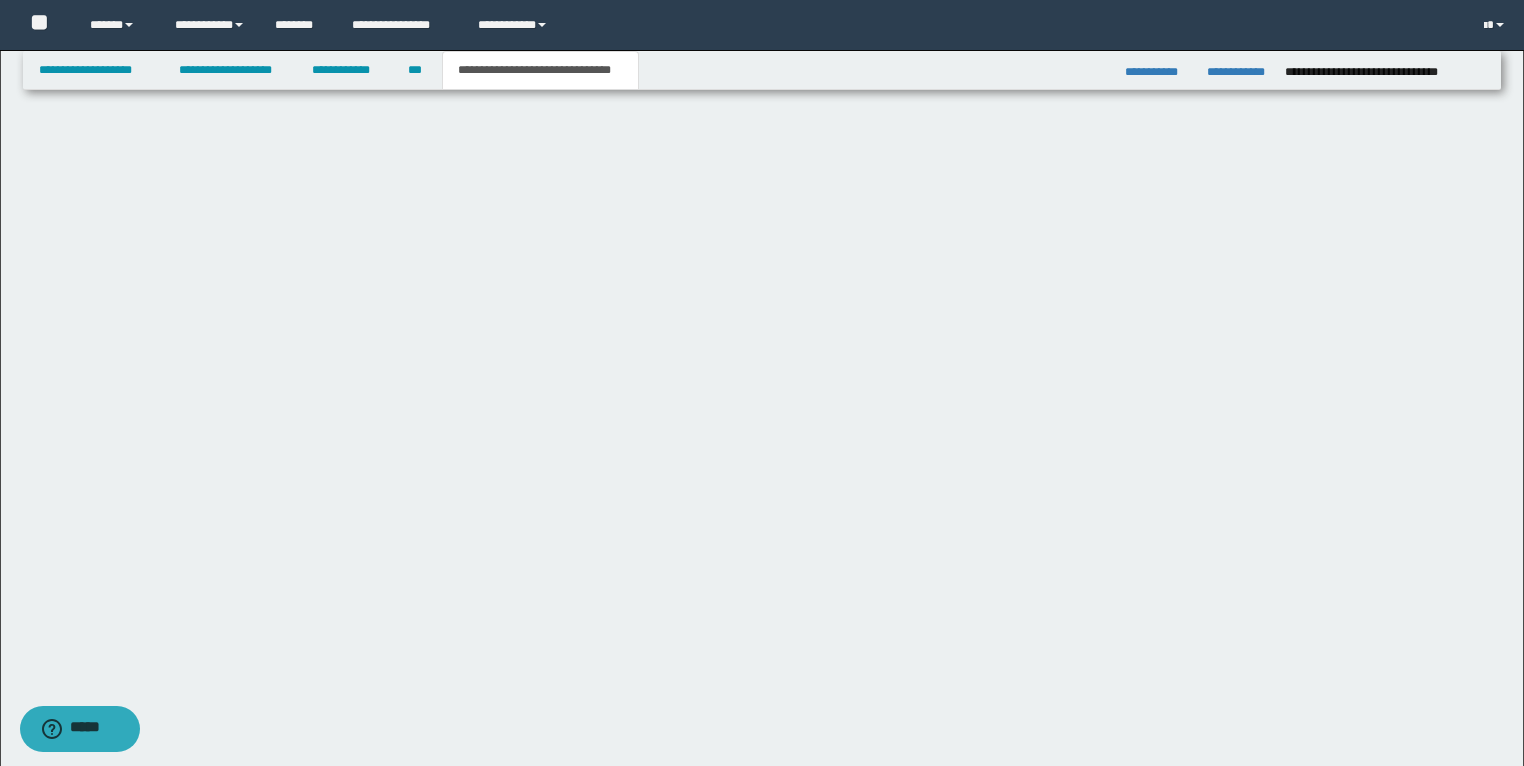 scroll, scrollTop: 596, scrollLeft: 0, axis: vertical 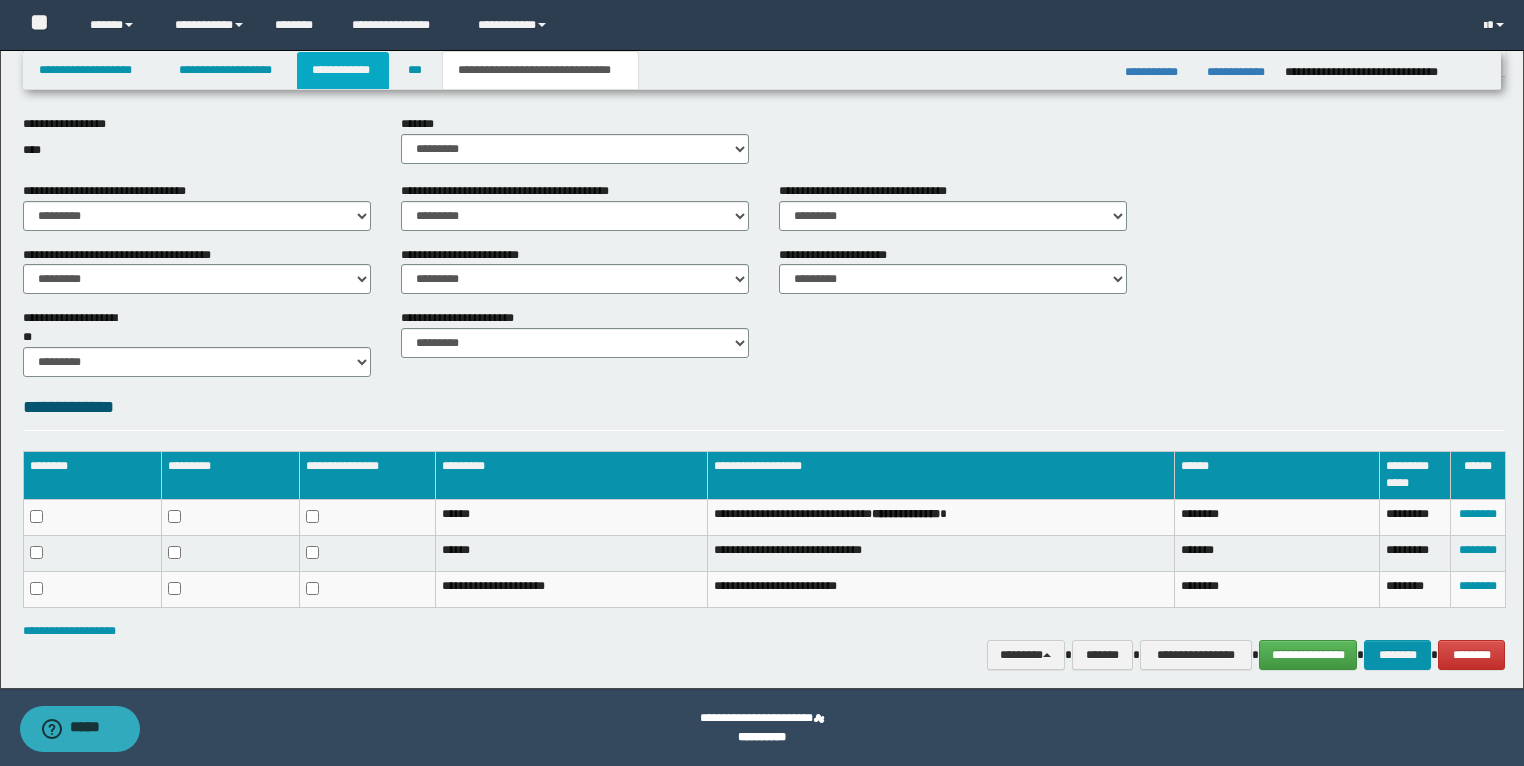 click on "**********" at bounding box center [343, 70] 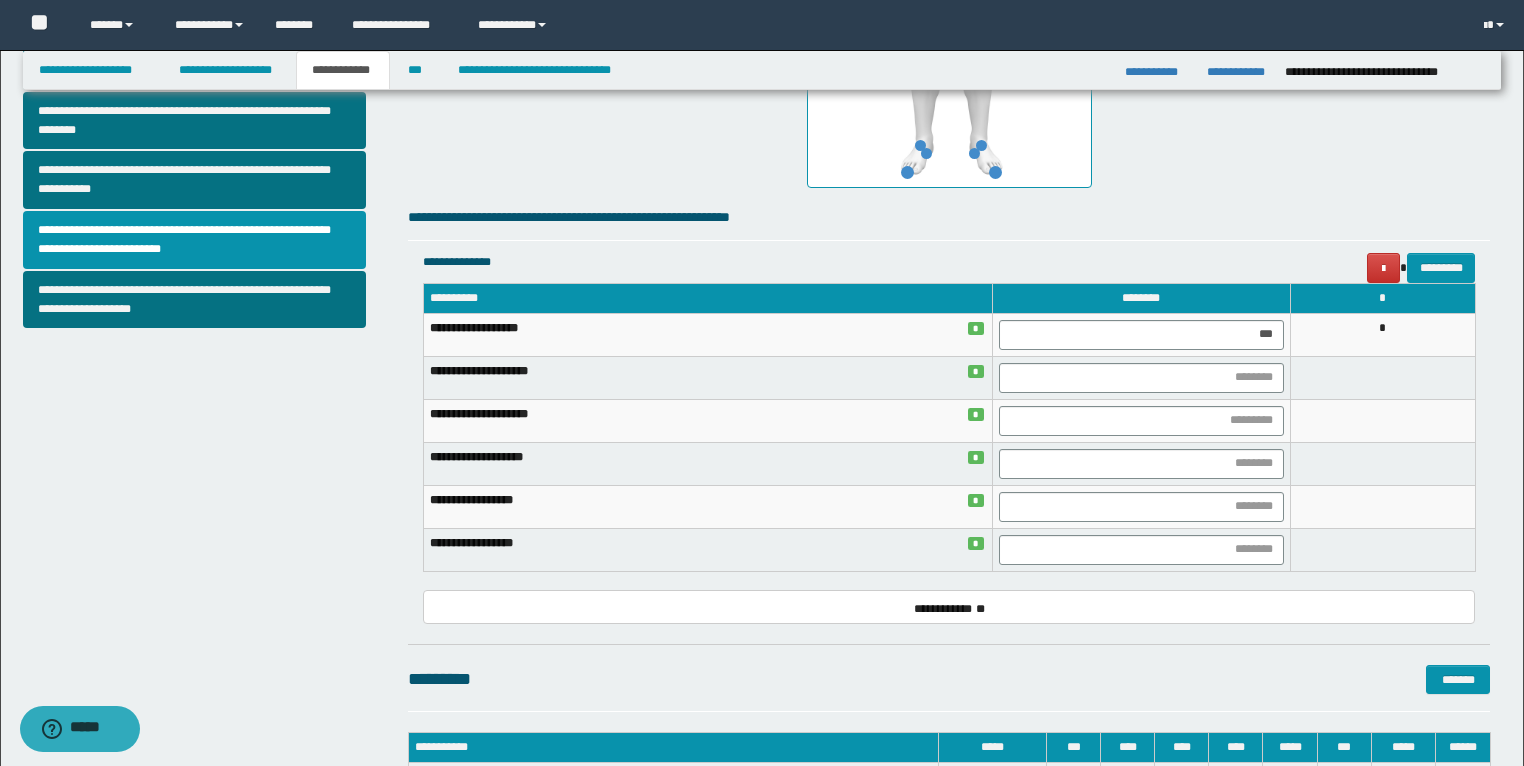 scroll, scrollTop: 901, scrollLeft: 0, axis: vertical 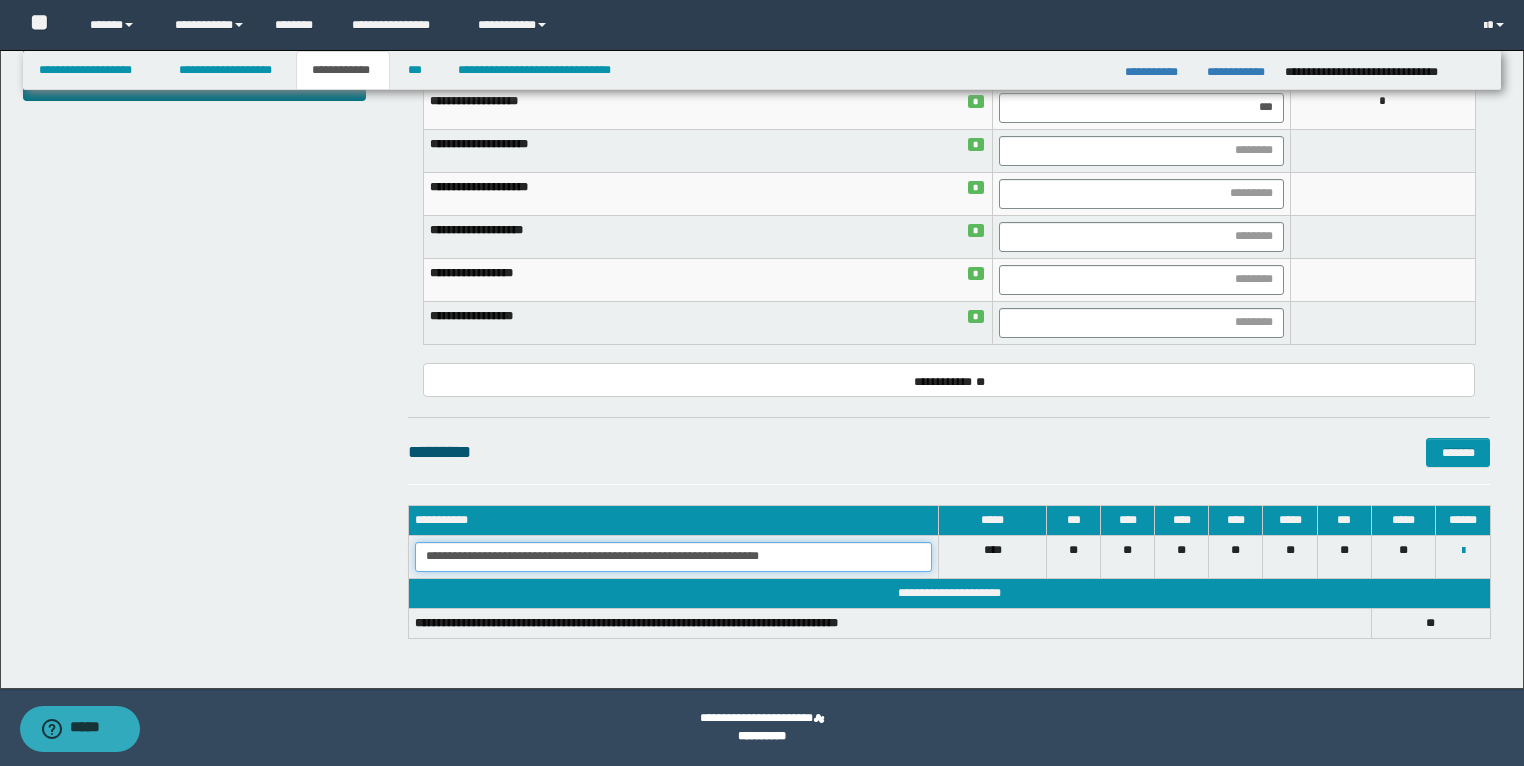 drag, startPoint x: 821, startPoint y: 559, endPoint x: 404, endPoint y: 561, distance: 417.0048 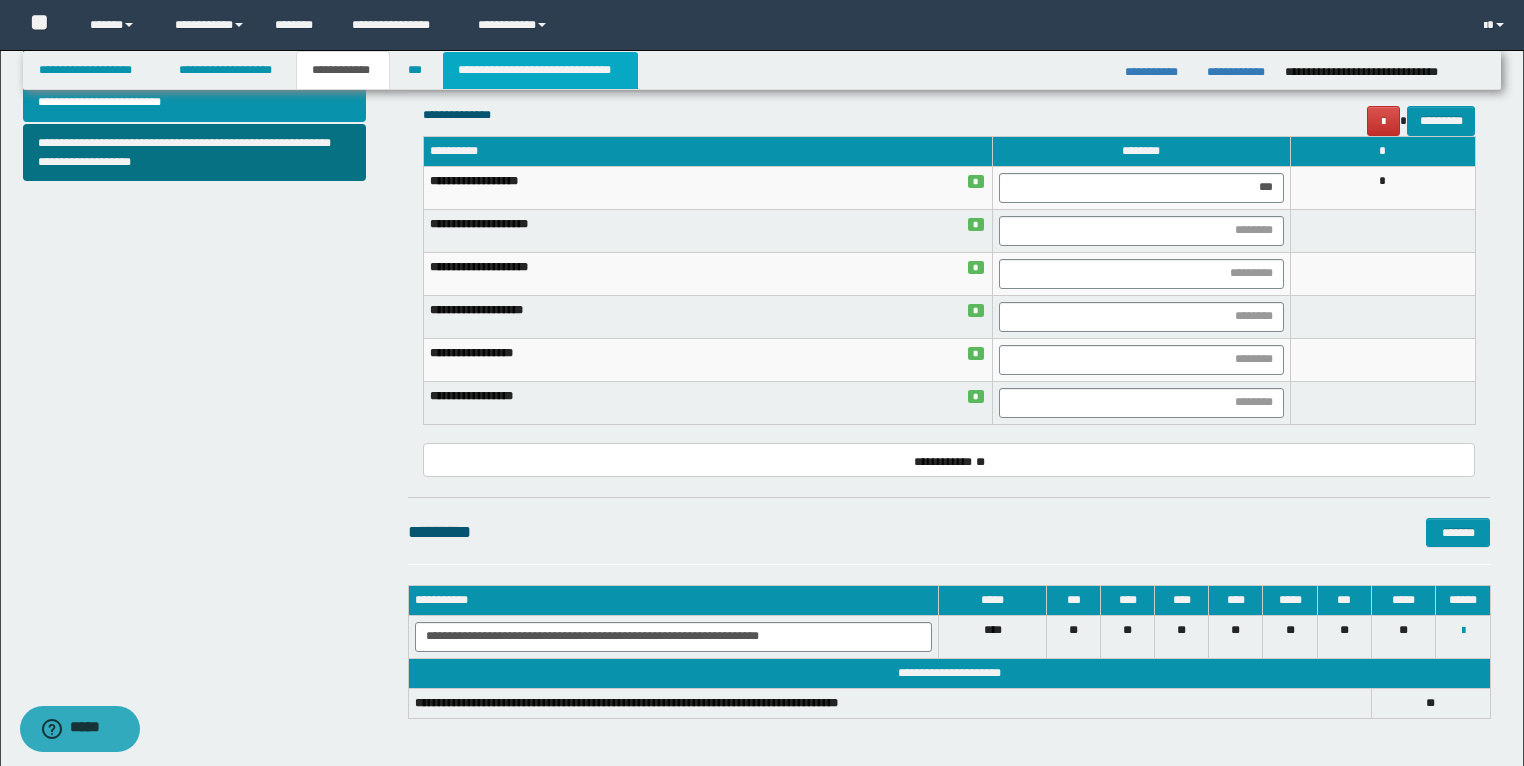 click on "**********" at bounding box center [540, 70] 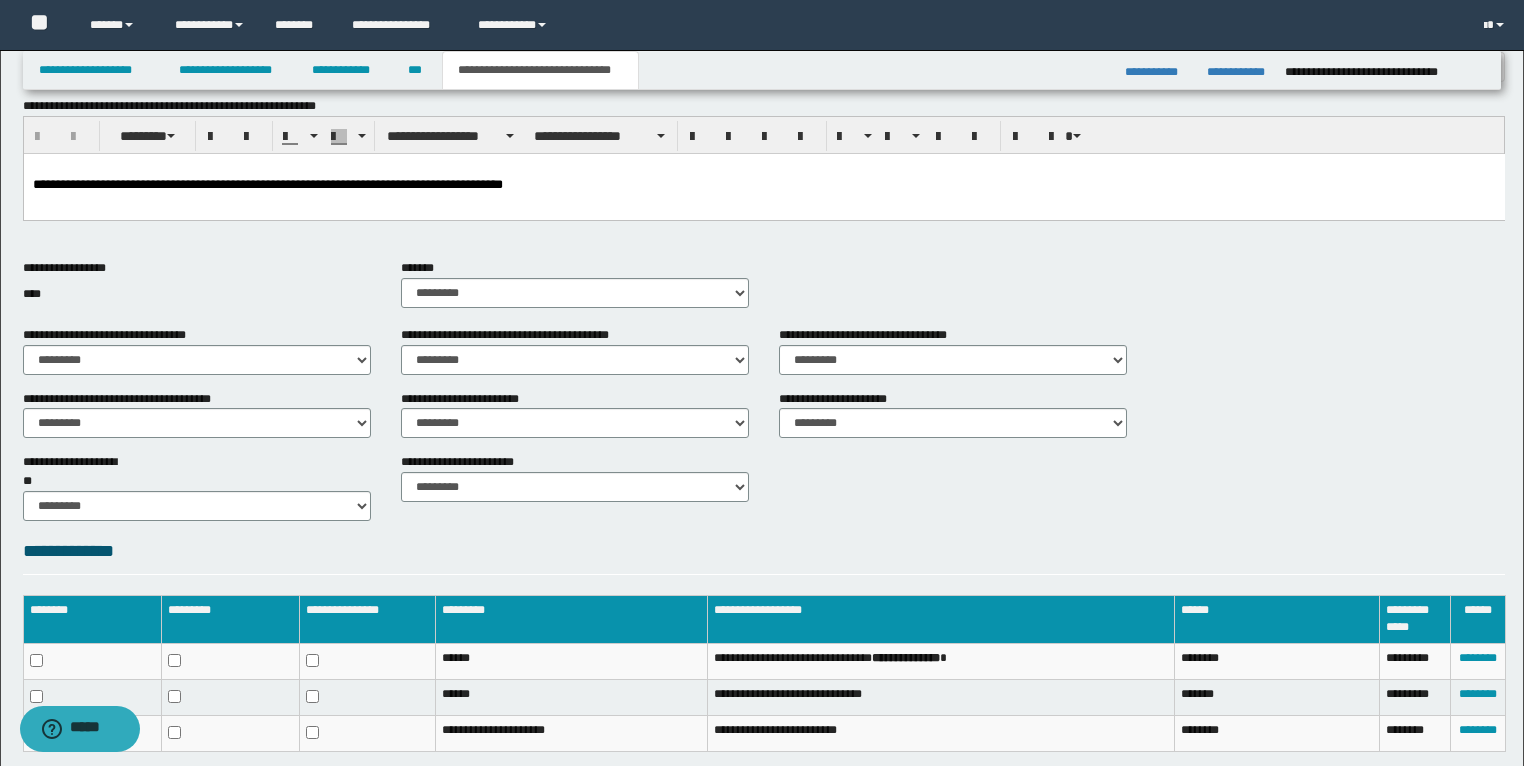 scroll, scrollTop: 436, scrollLeft: 0, axis: vertical 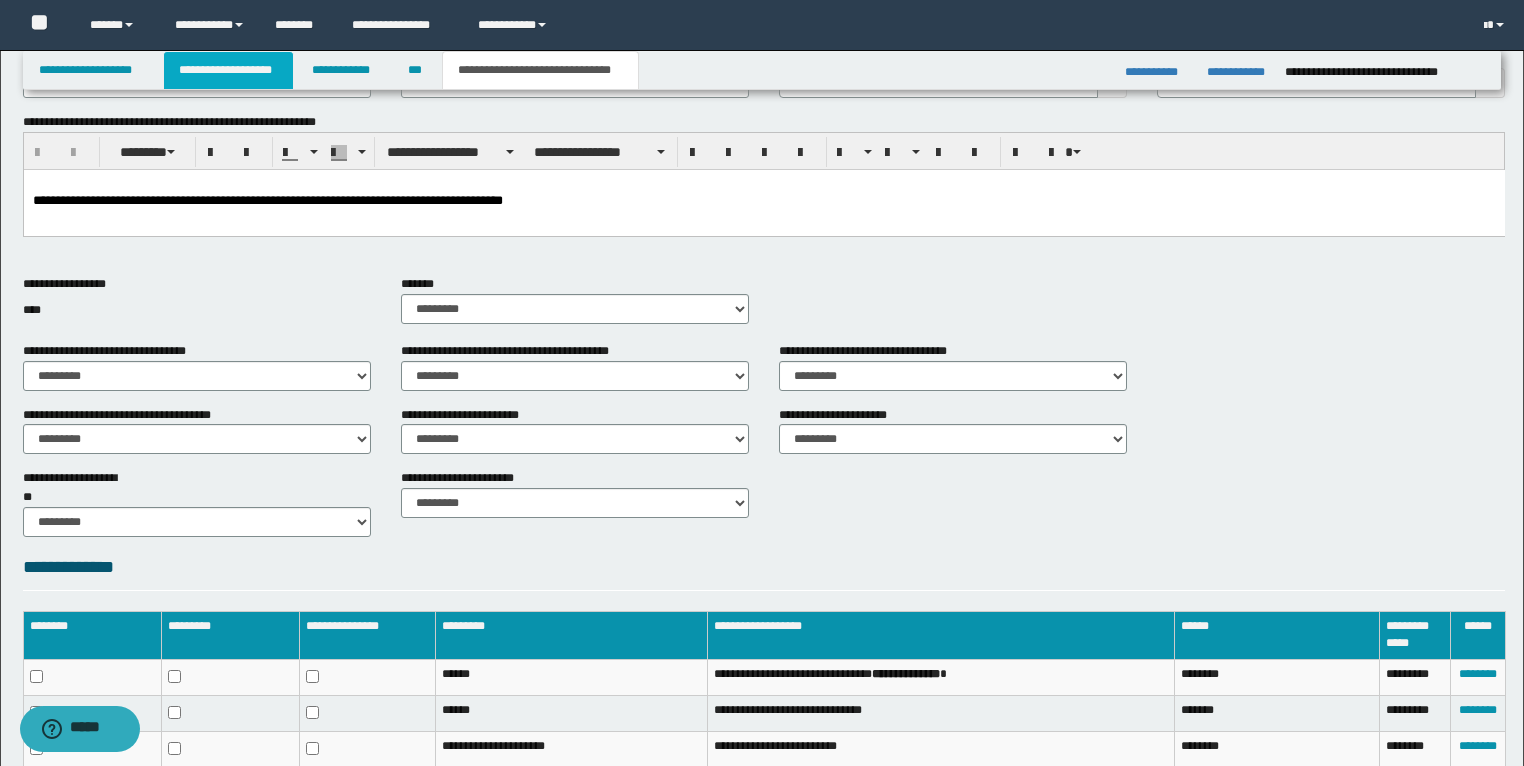 click on "**********" at bounding box center (228, 70) 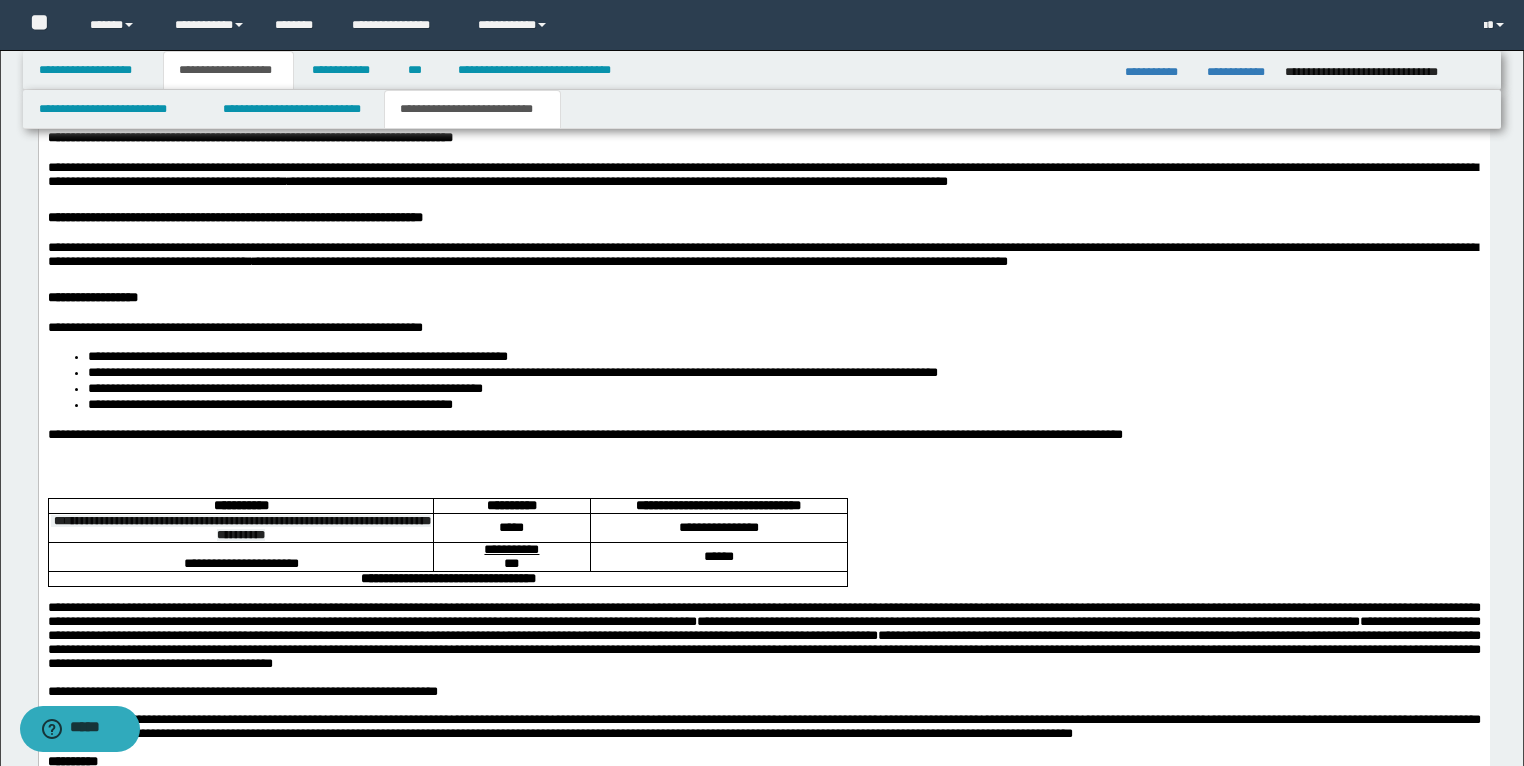 scroll, scrollTop: 3188, scrollLeft: 0, axis: vertical 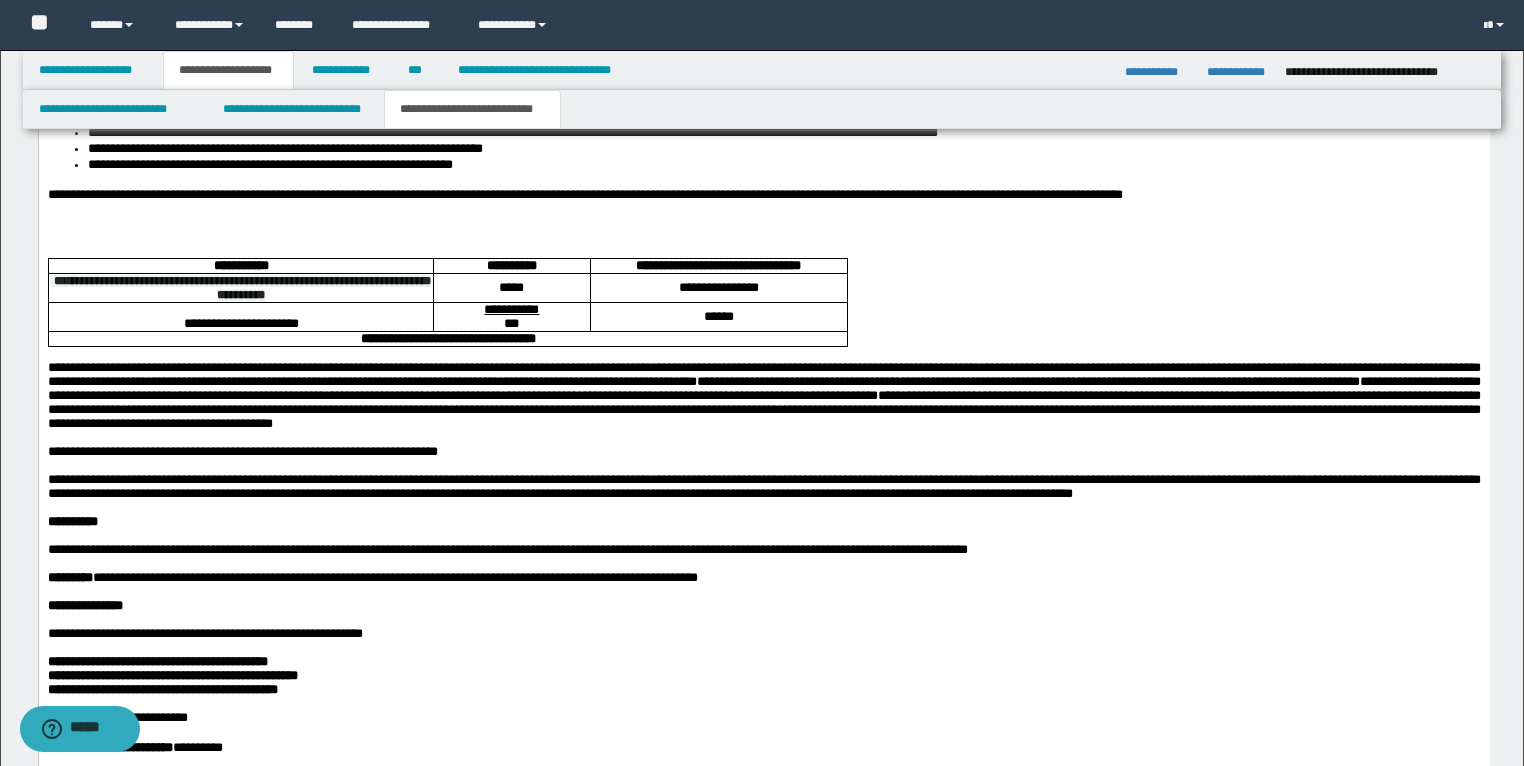 click on "**********" at bounding box center (718, 289) 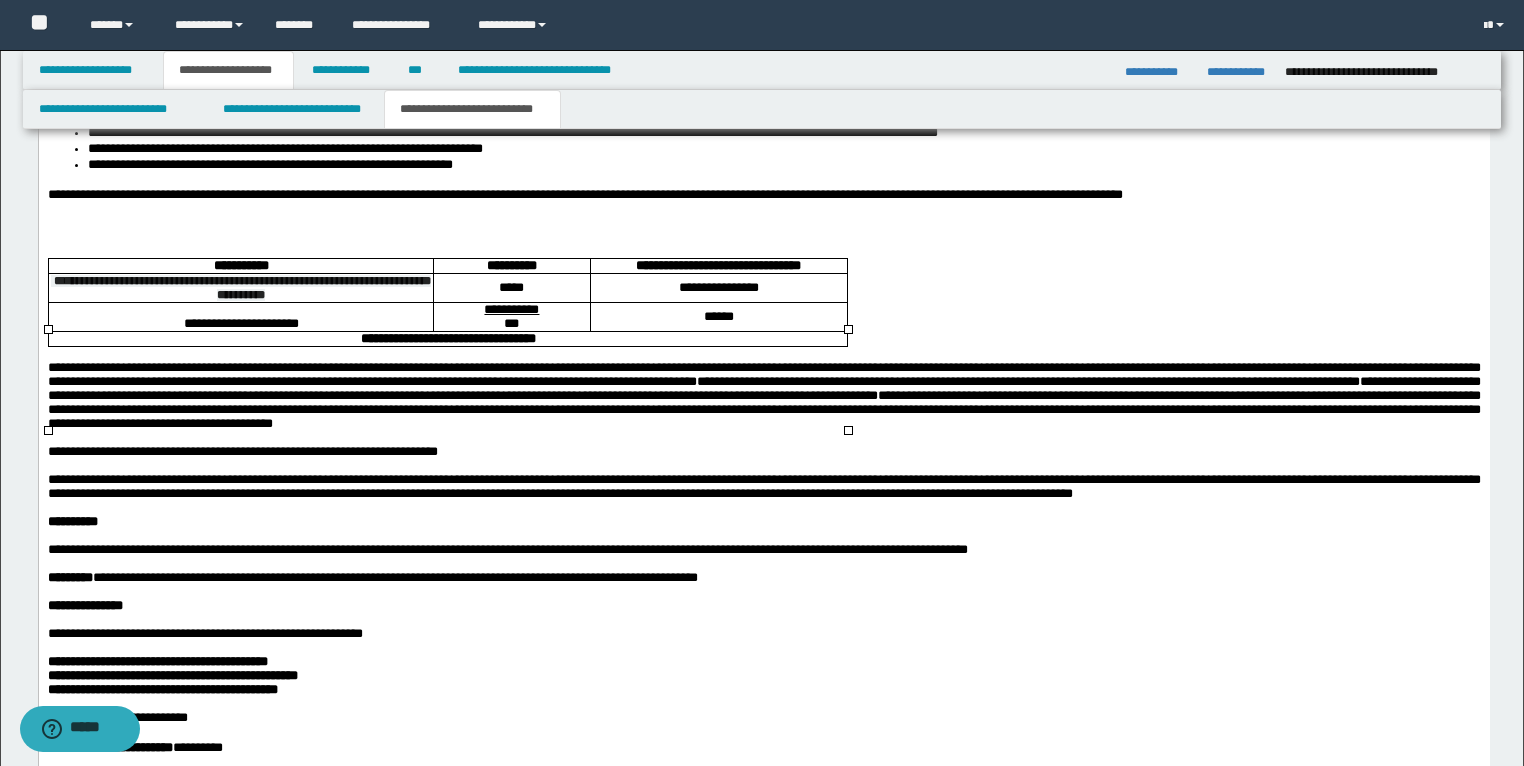 click on "**********" at bounding box center [718, 289] 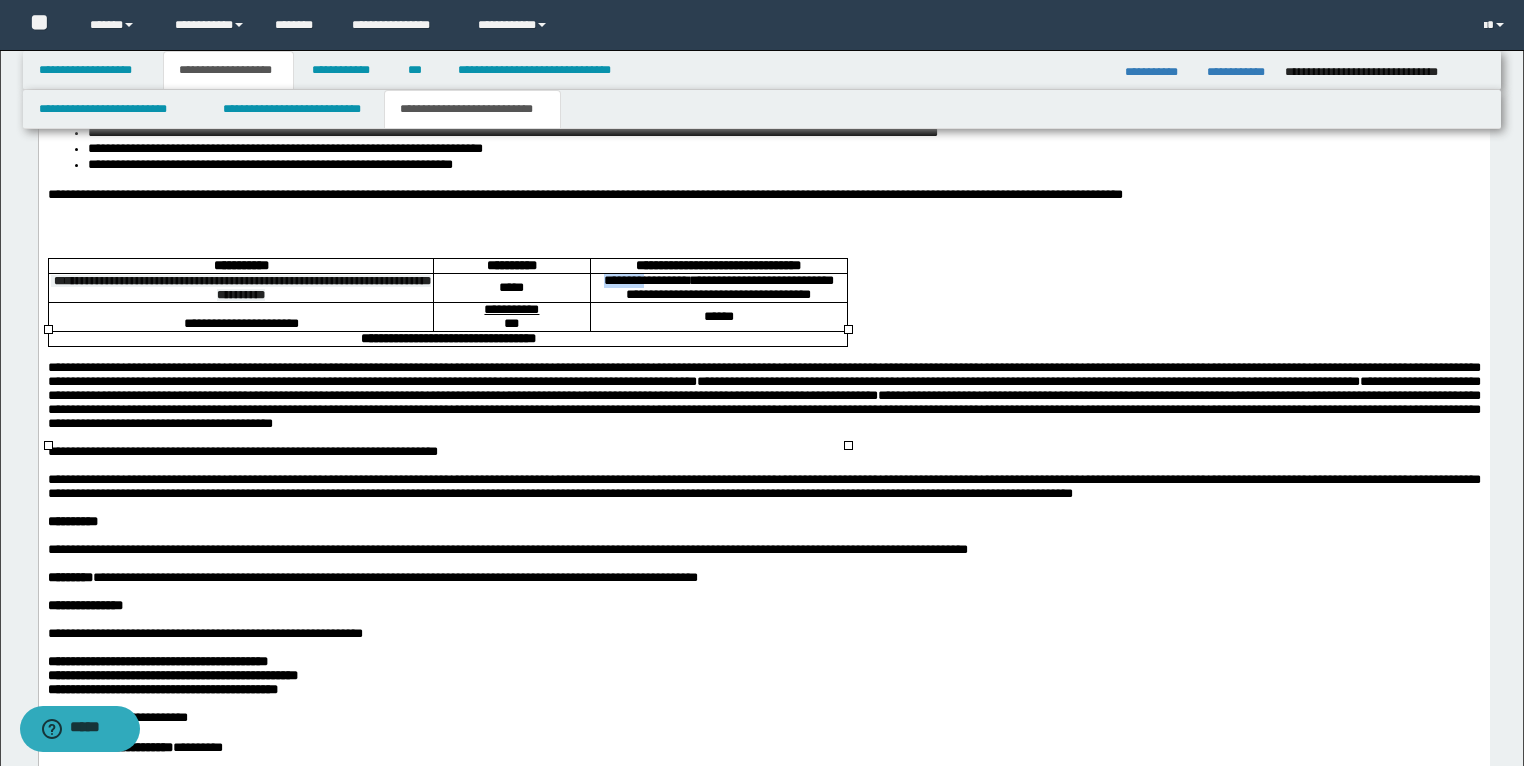 drag, startPoint x: 674, startPoint y: 359, endPoint x: 605, endPoint y: 361, distance: 69.02898 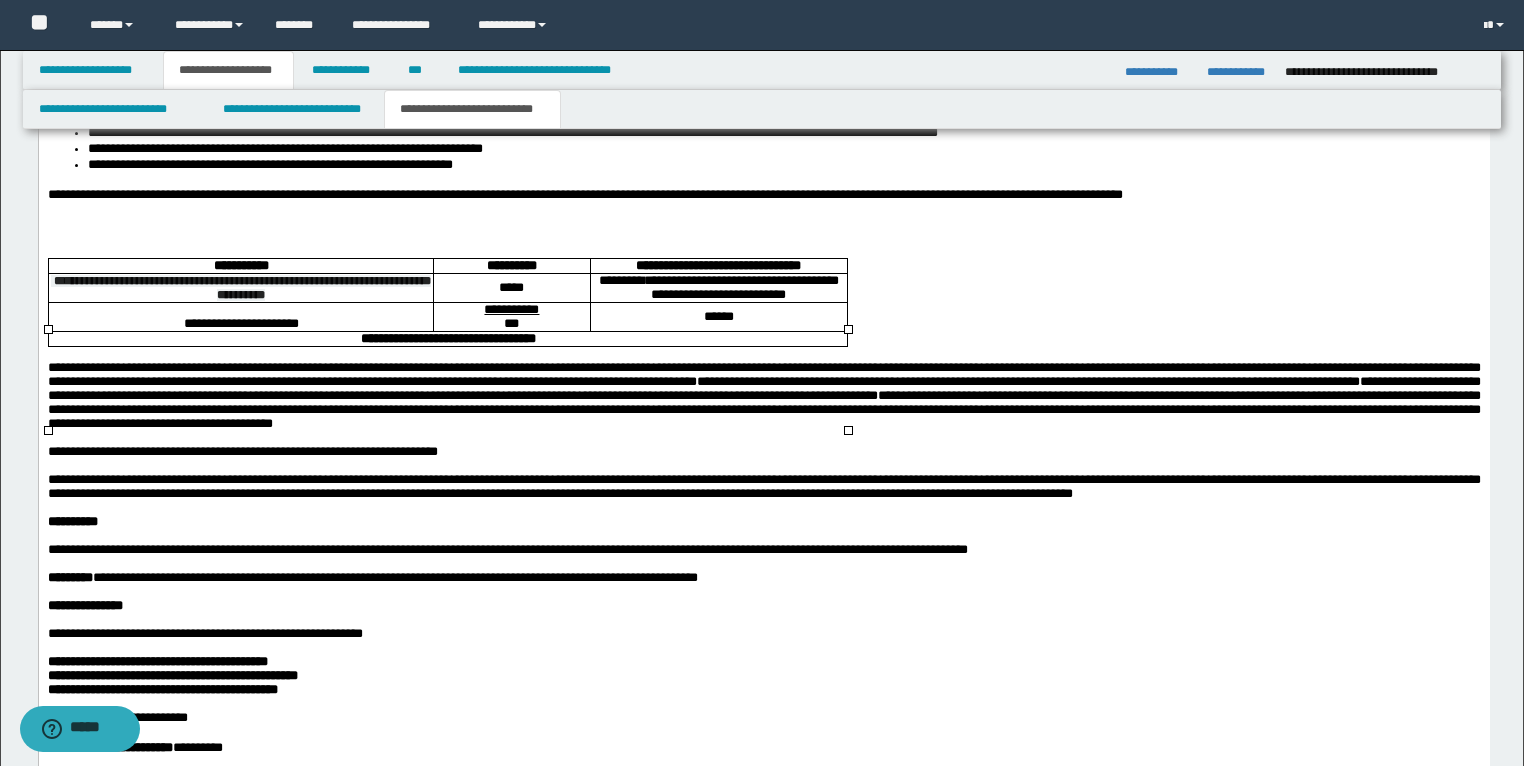 click on "******" at bounding box center [718, 317] 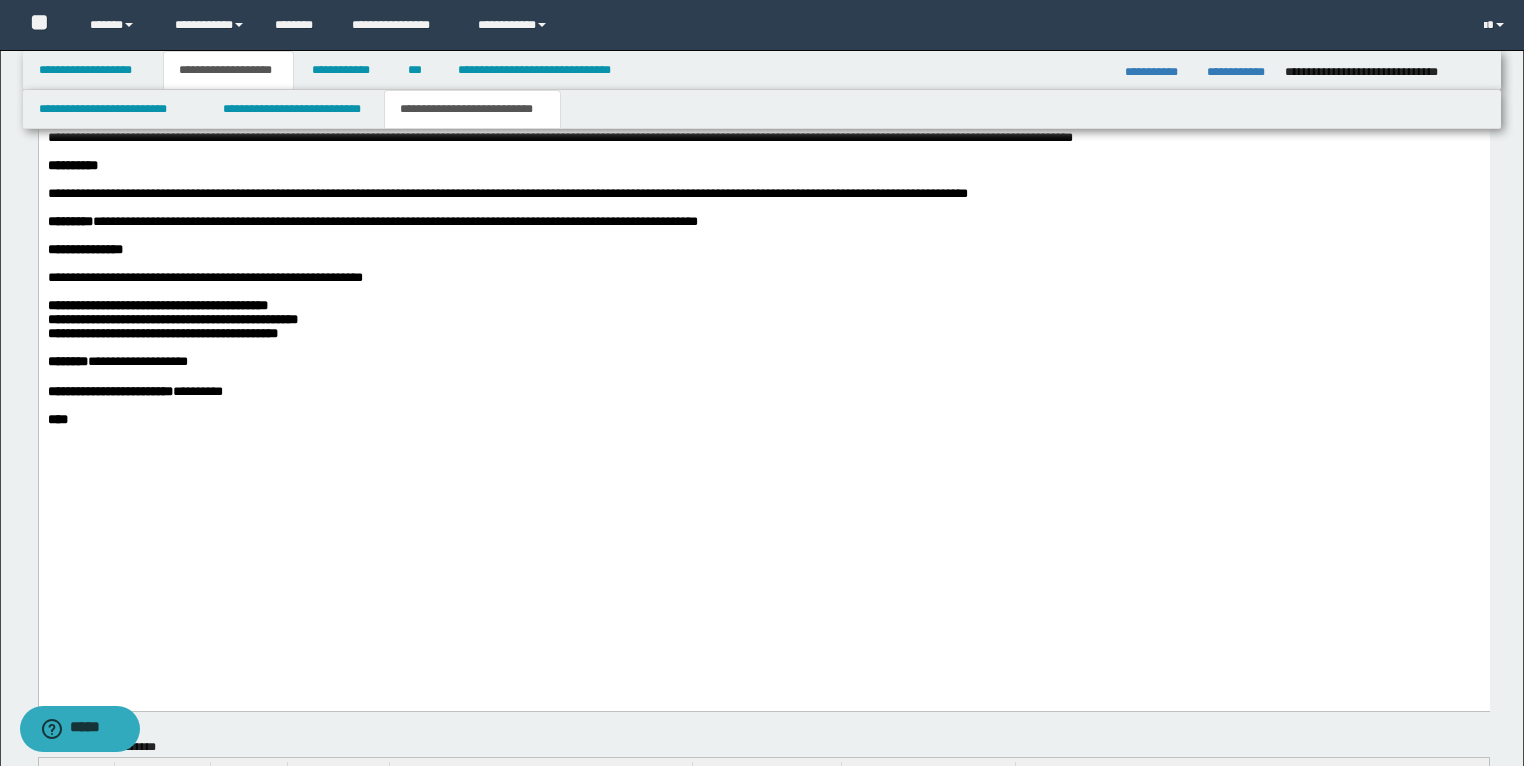 scroll, scrollTop: 3588, scrollLeft: 0, axis: vertical 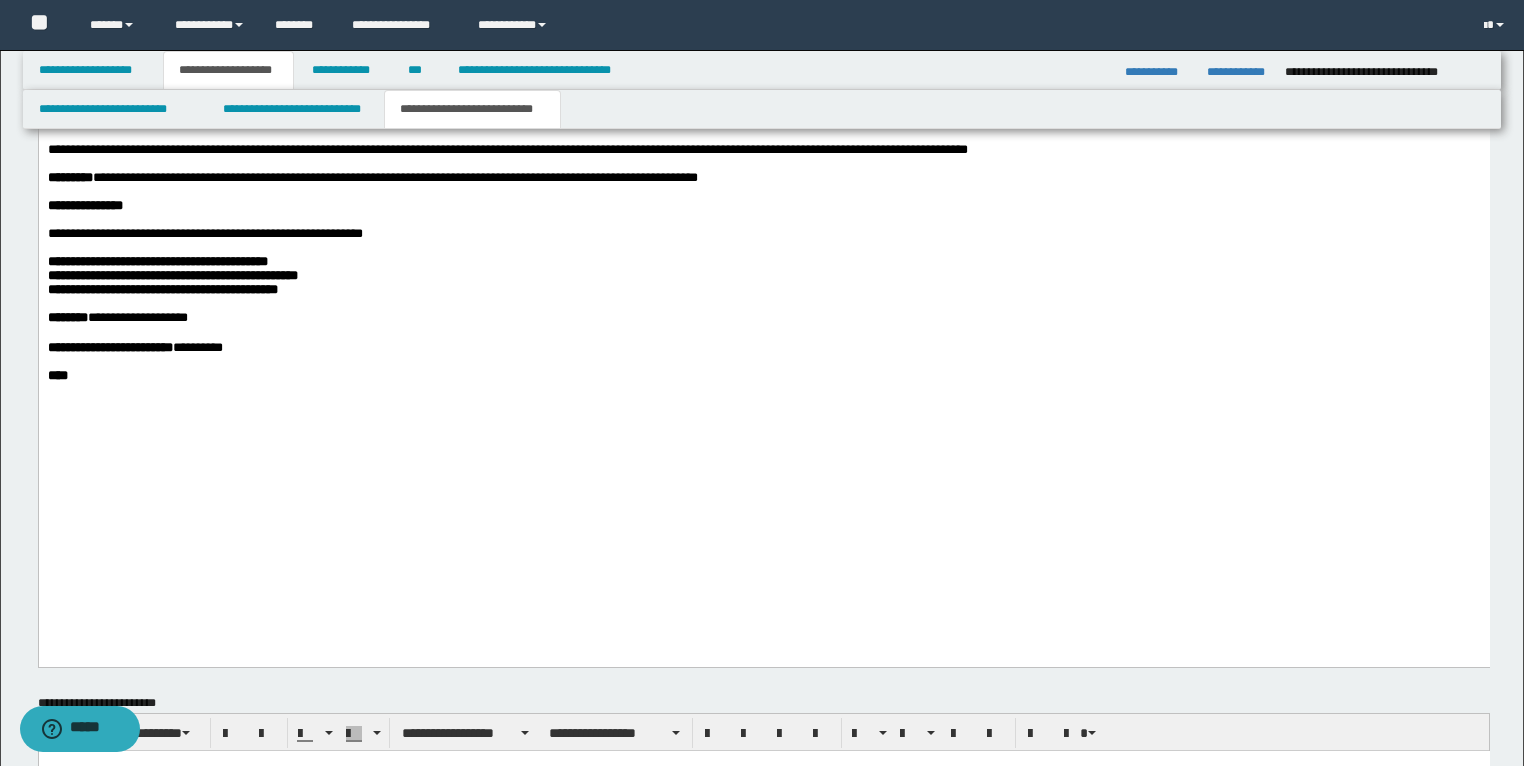 click on "**********" at bounding box center (157, 262) 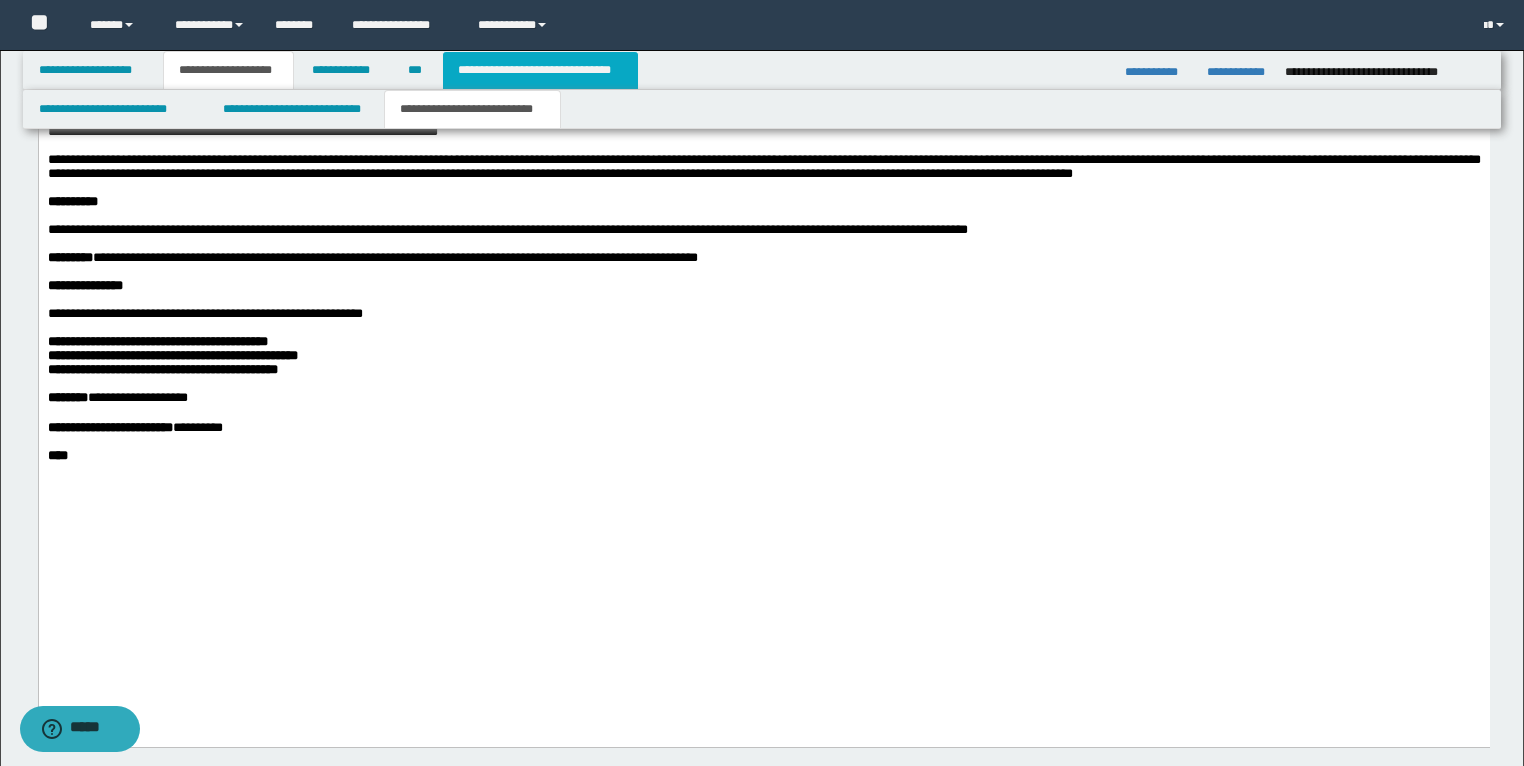 click on "**********" at bounding box center [540, 70] 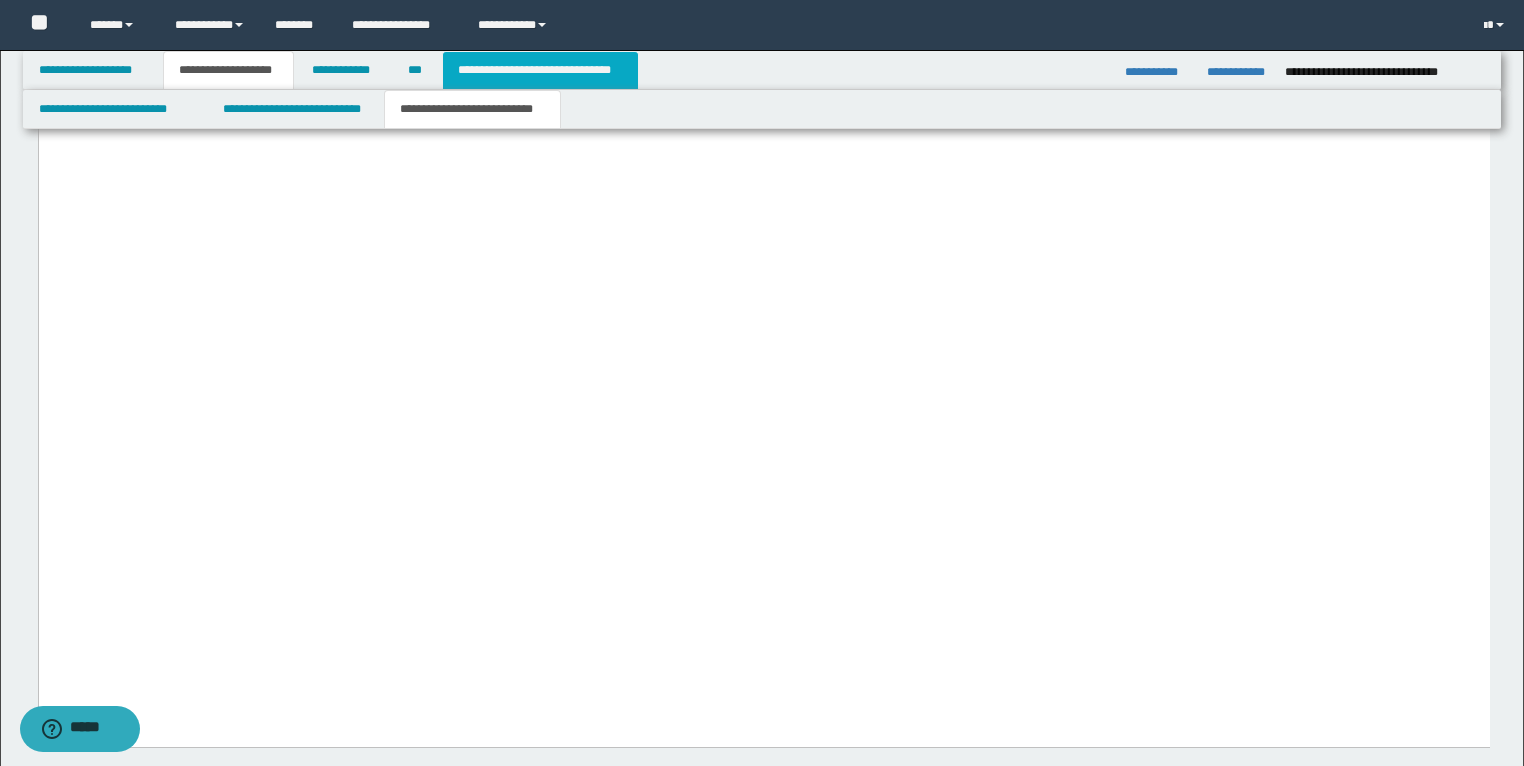 scroll, scrollTop: 596, scrollLeft: 0, axis: vertical 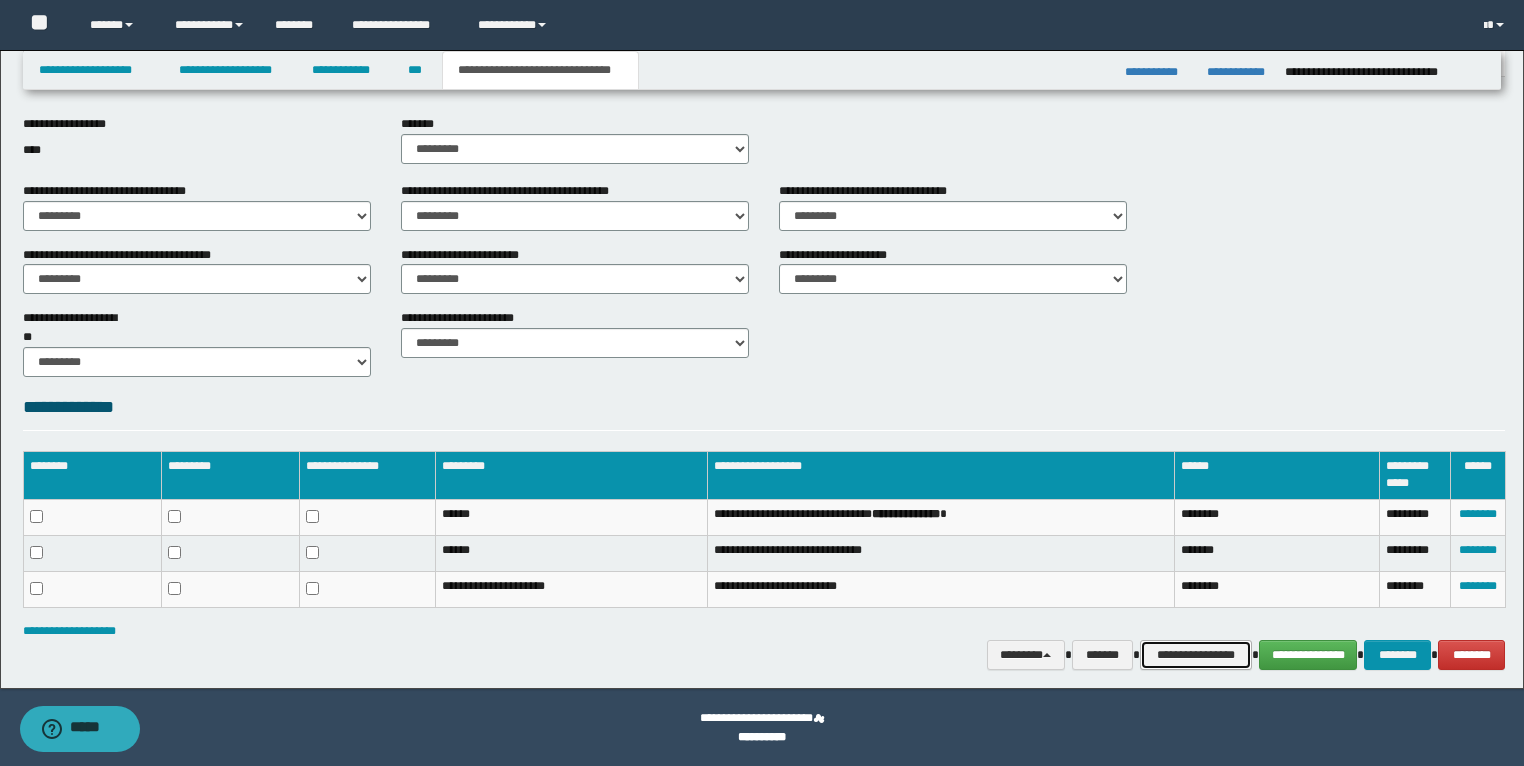 click on "**********" at bounding box center (1196, 655) 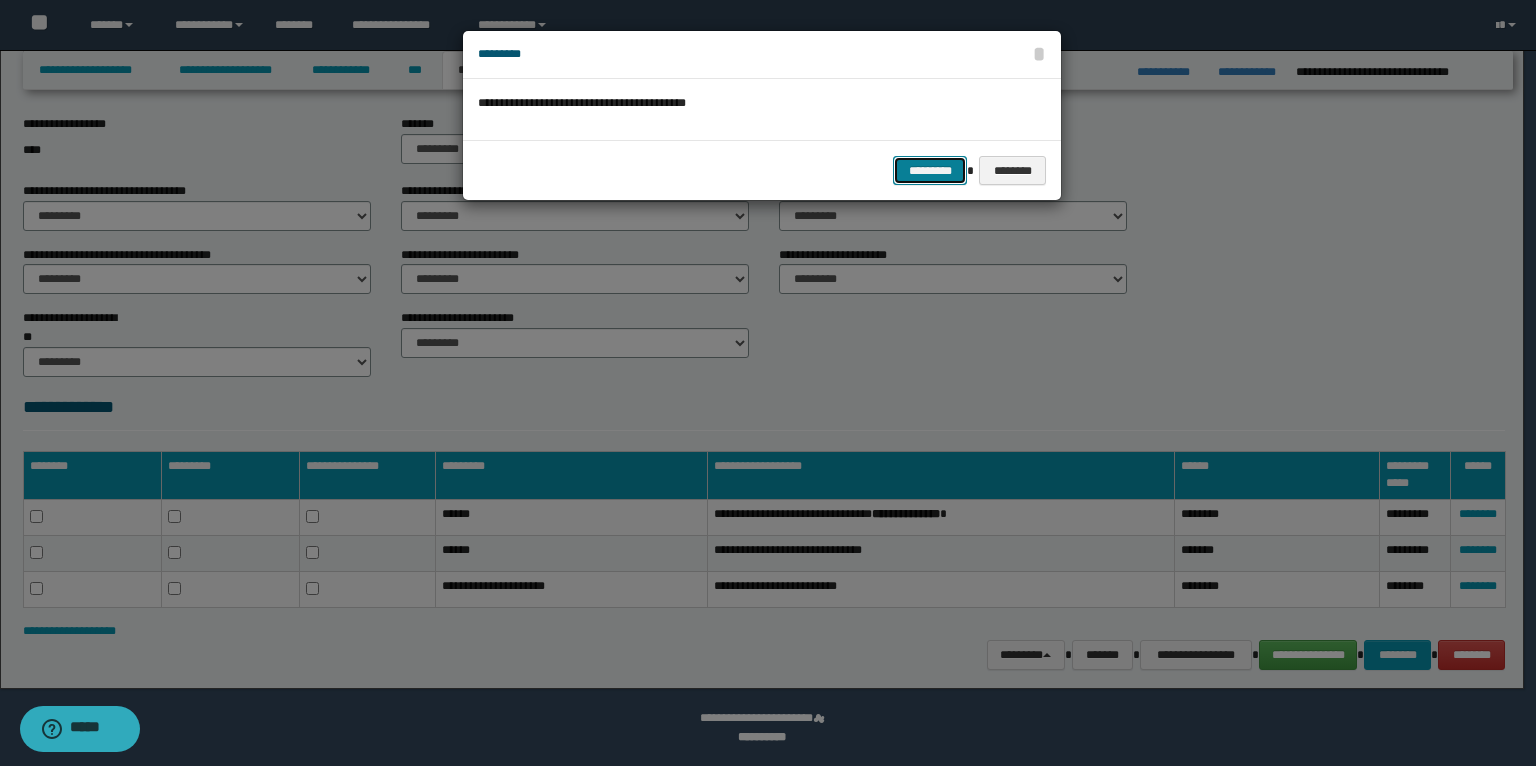 click on "*********" at bounding box center [930, 171] 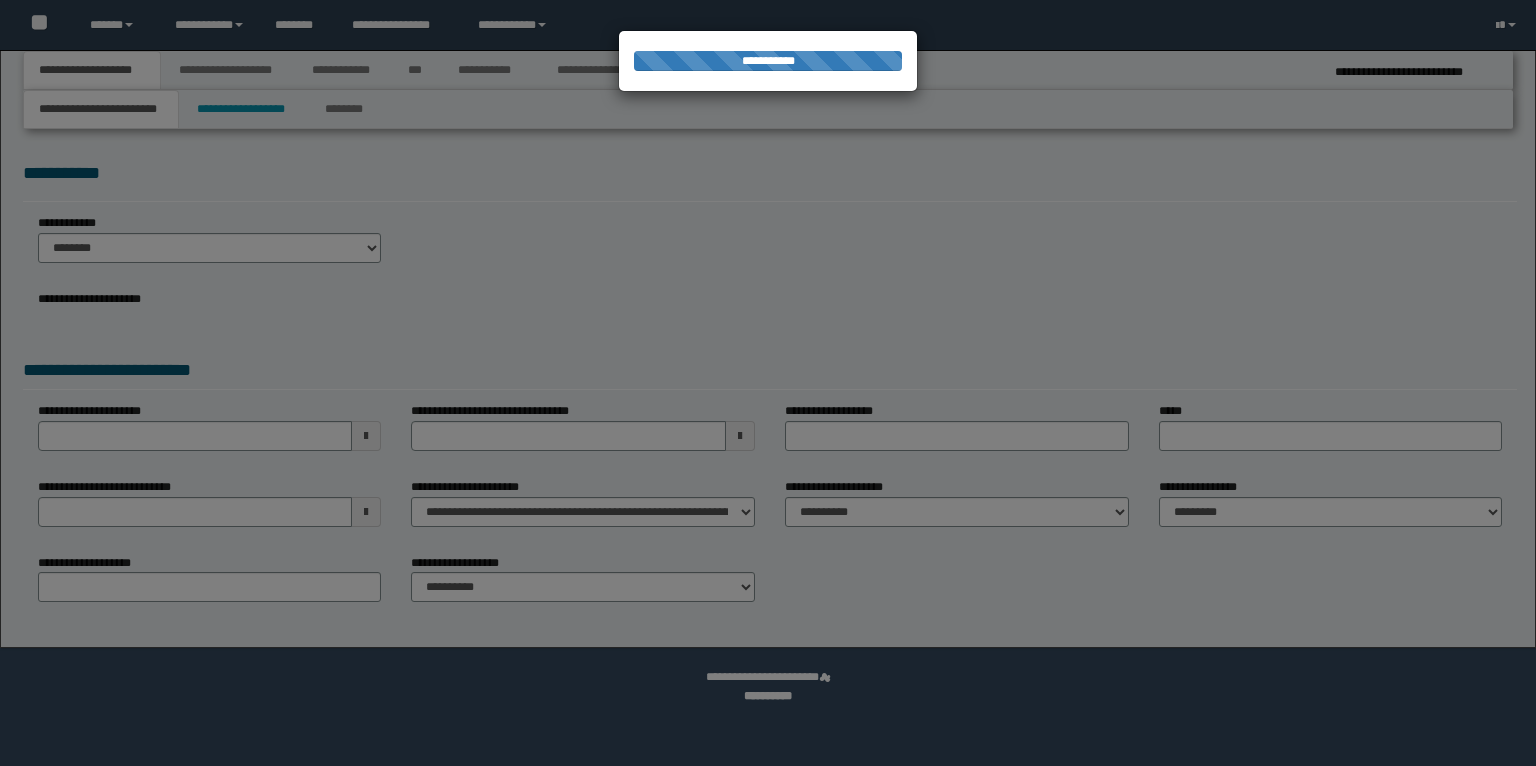 select on "*" 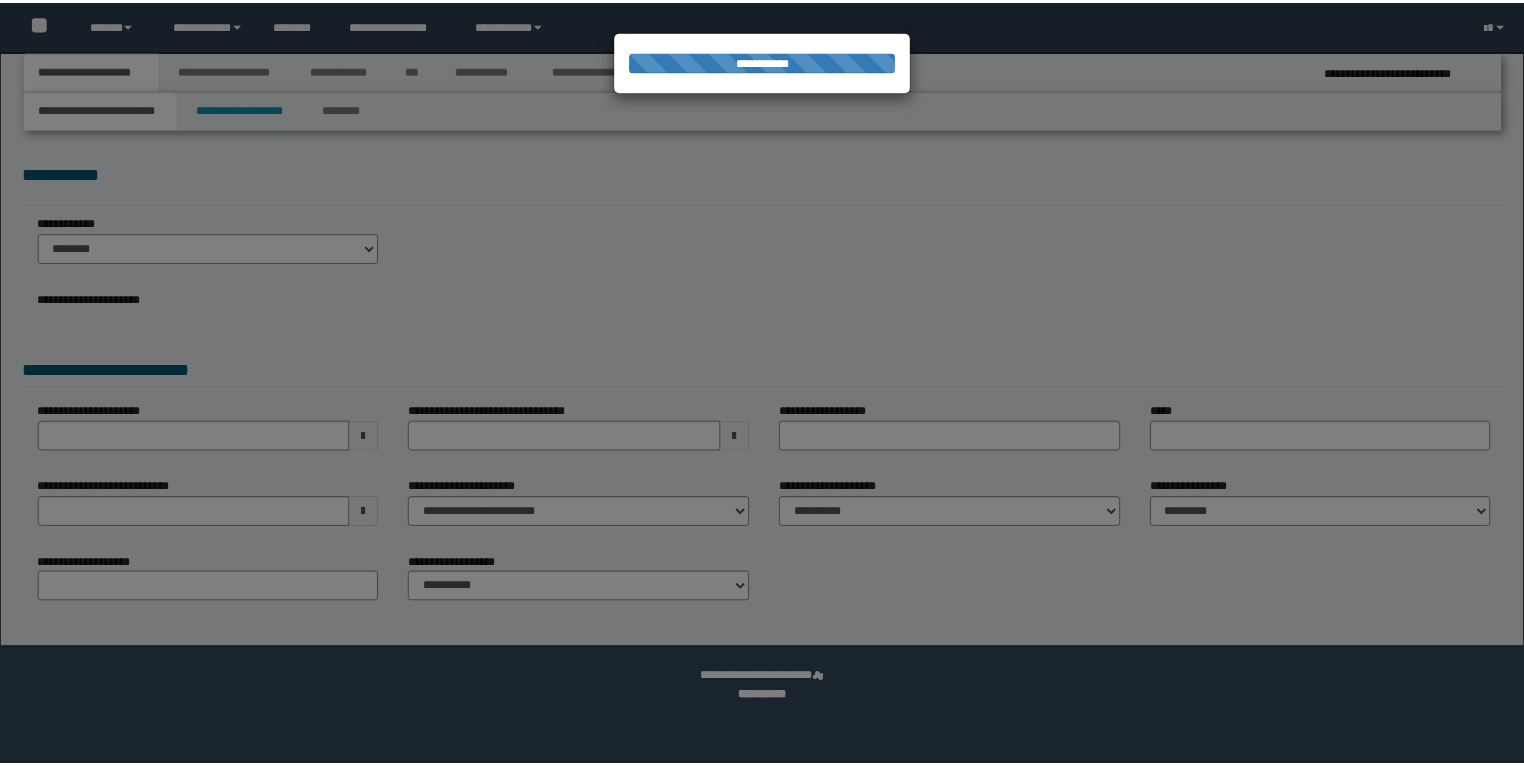 scroll, scrollTop: 0, scrollLeft: 0, axis: both 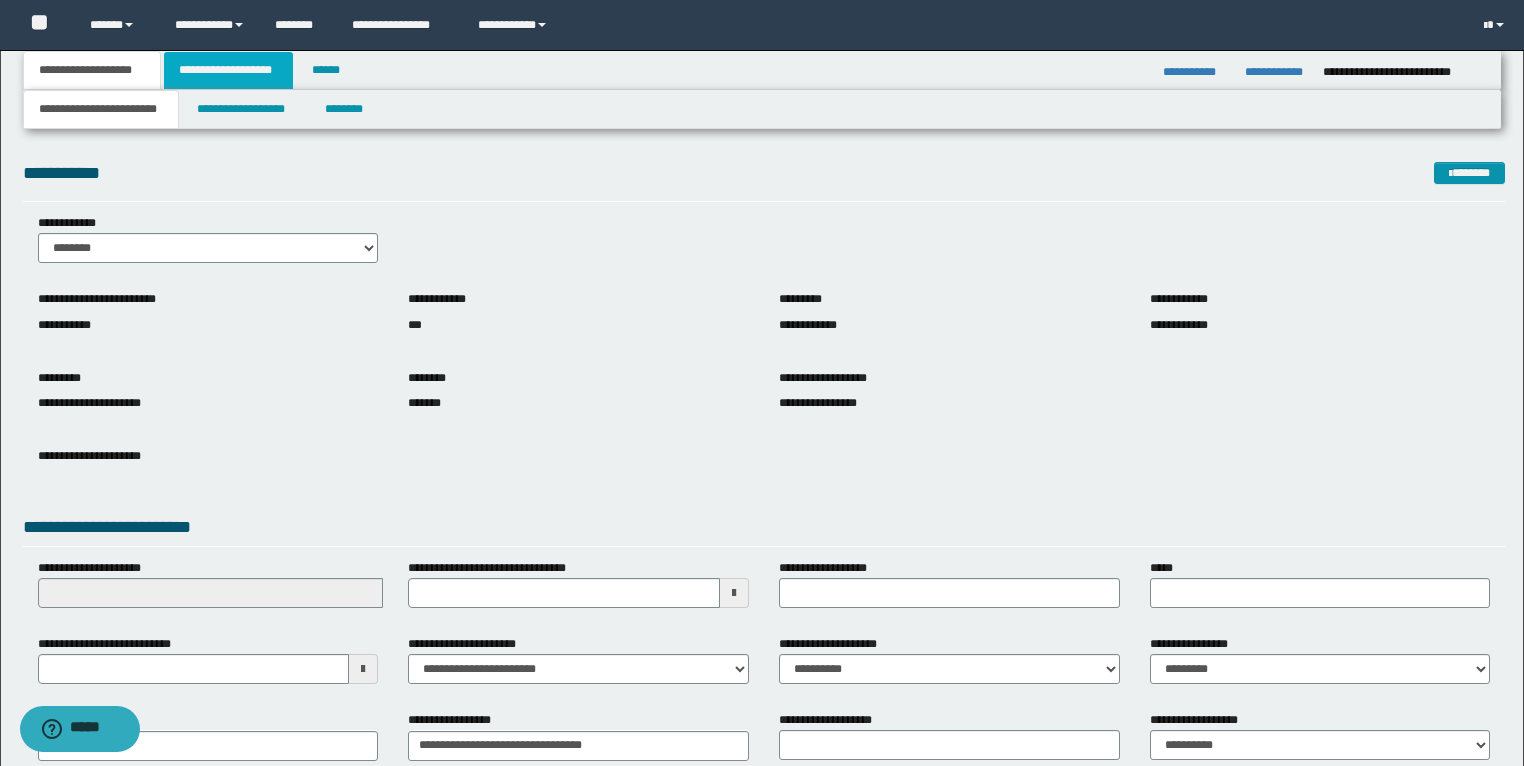 click on "**********" at bounding box center [228, 70] 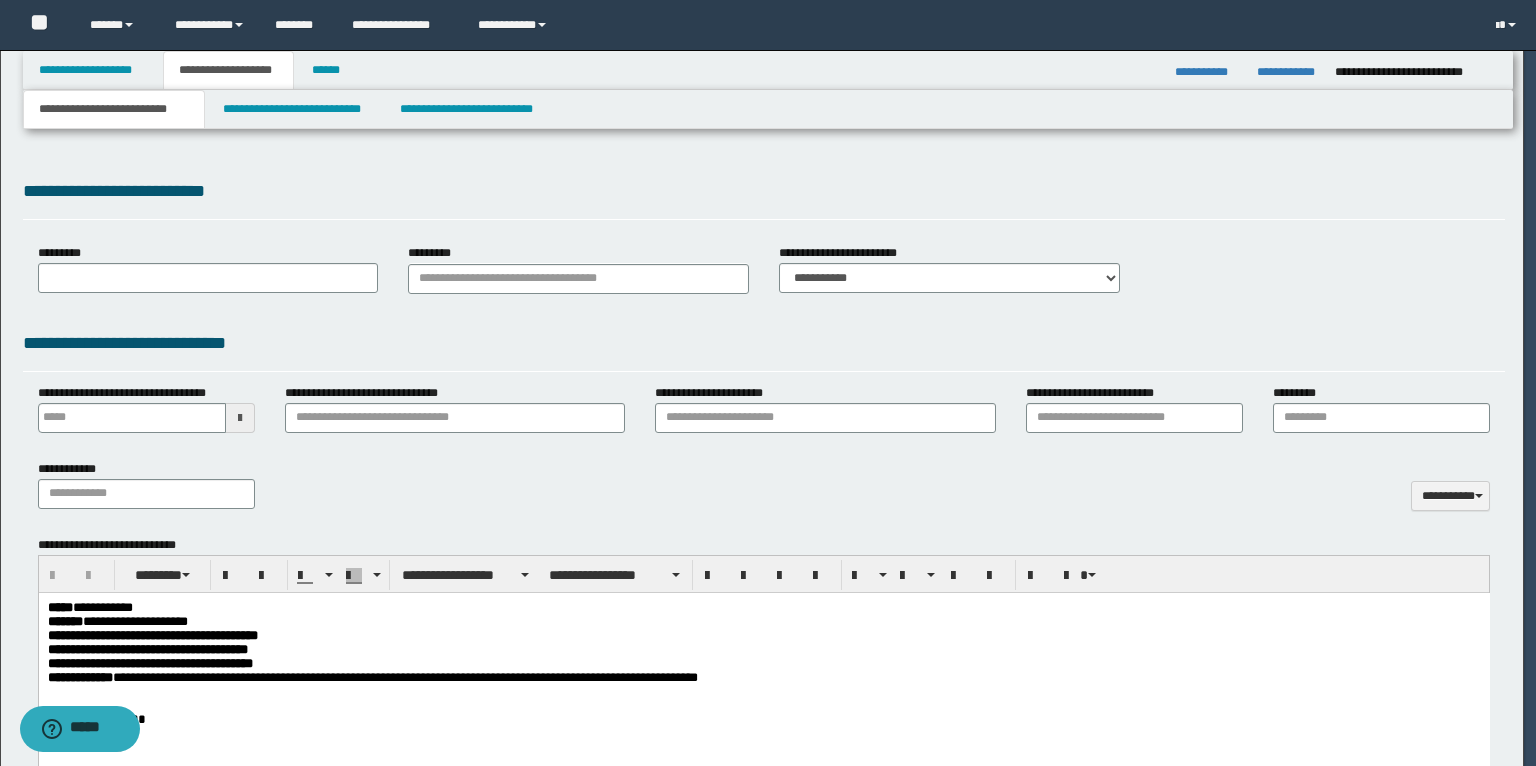 type on "**********" 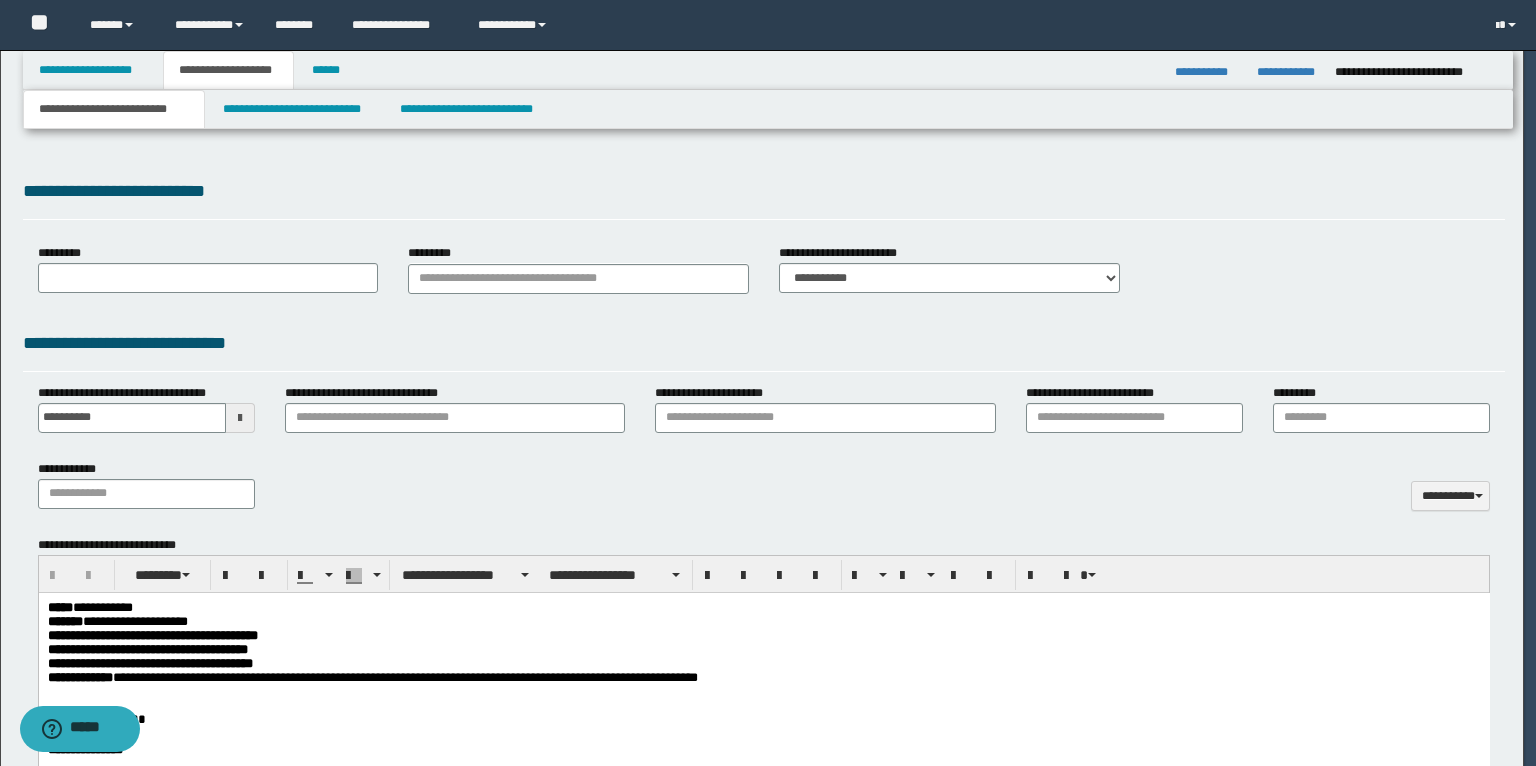 scroll, scrollTop: 0, scrollLeft: 0, axis: both 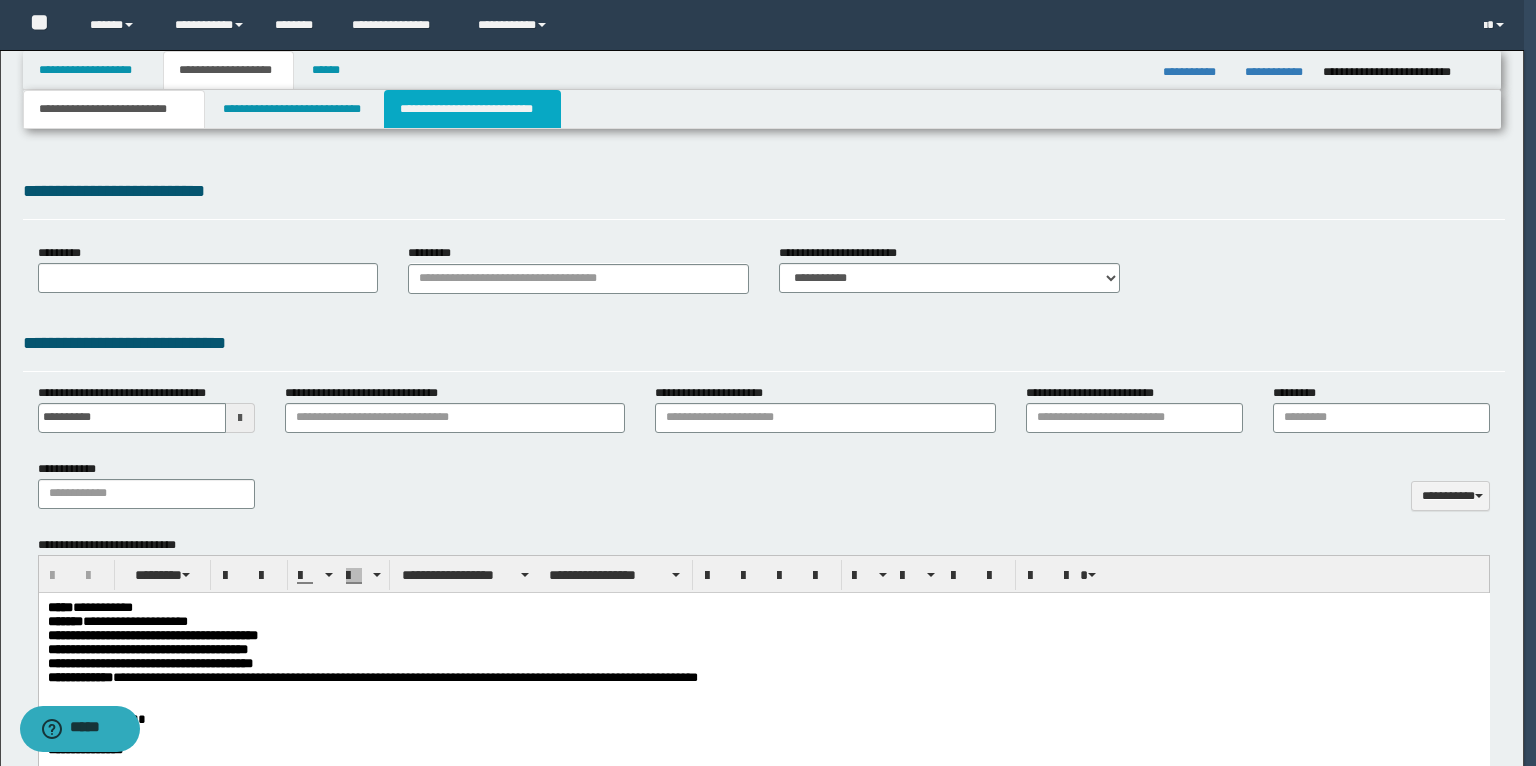 type on "**********" 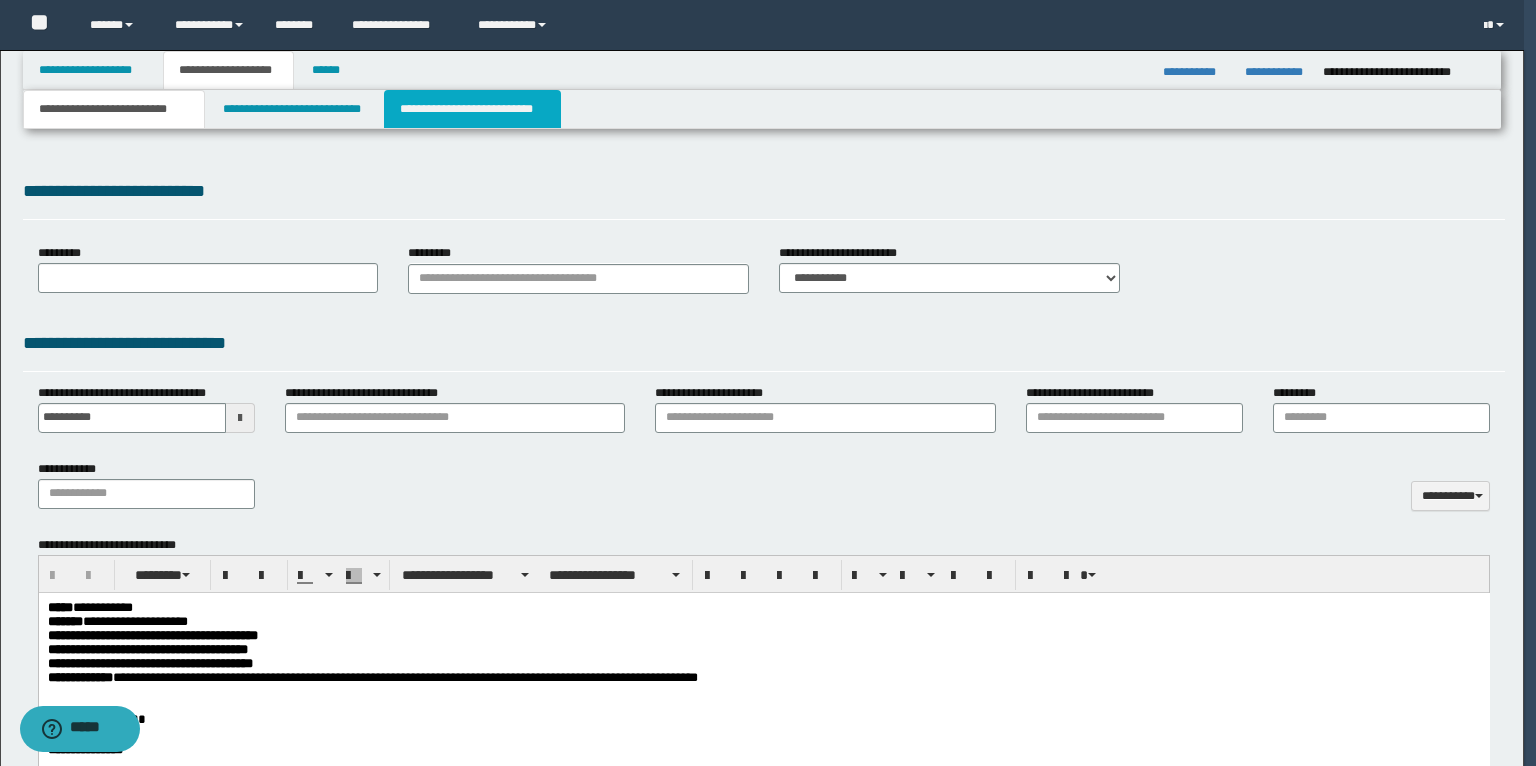 select on "*" 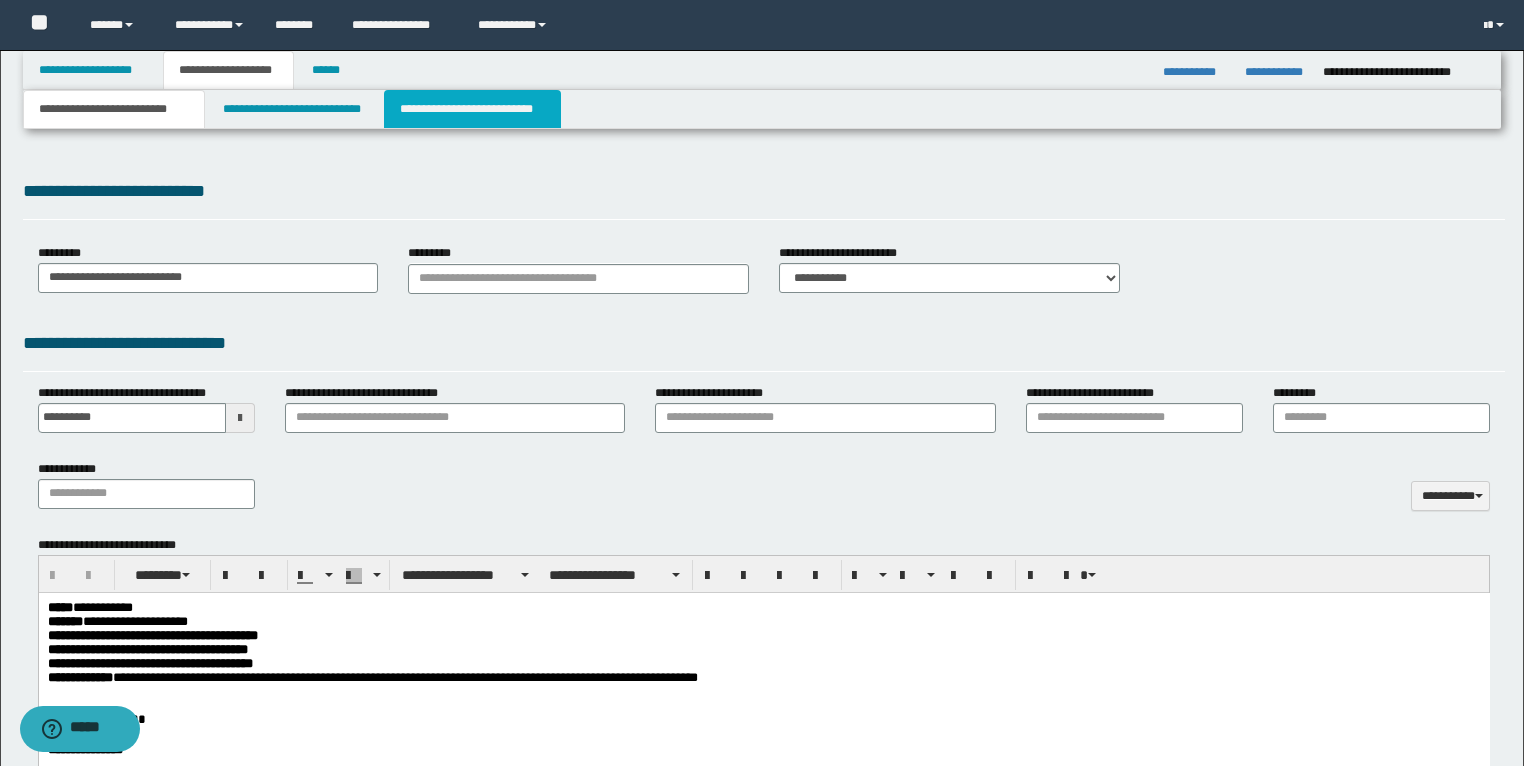 click on "**********" at bounding box center (472, 109) 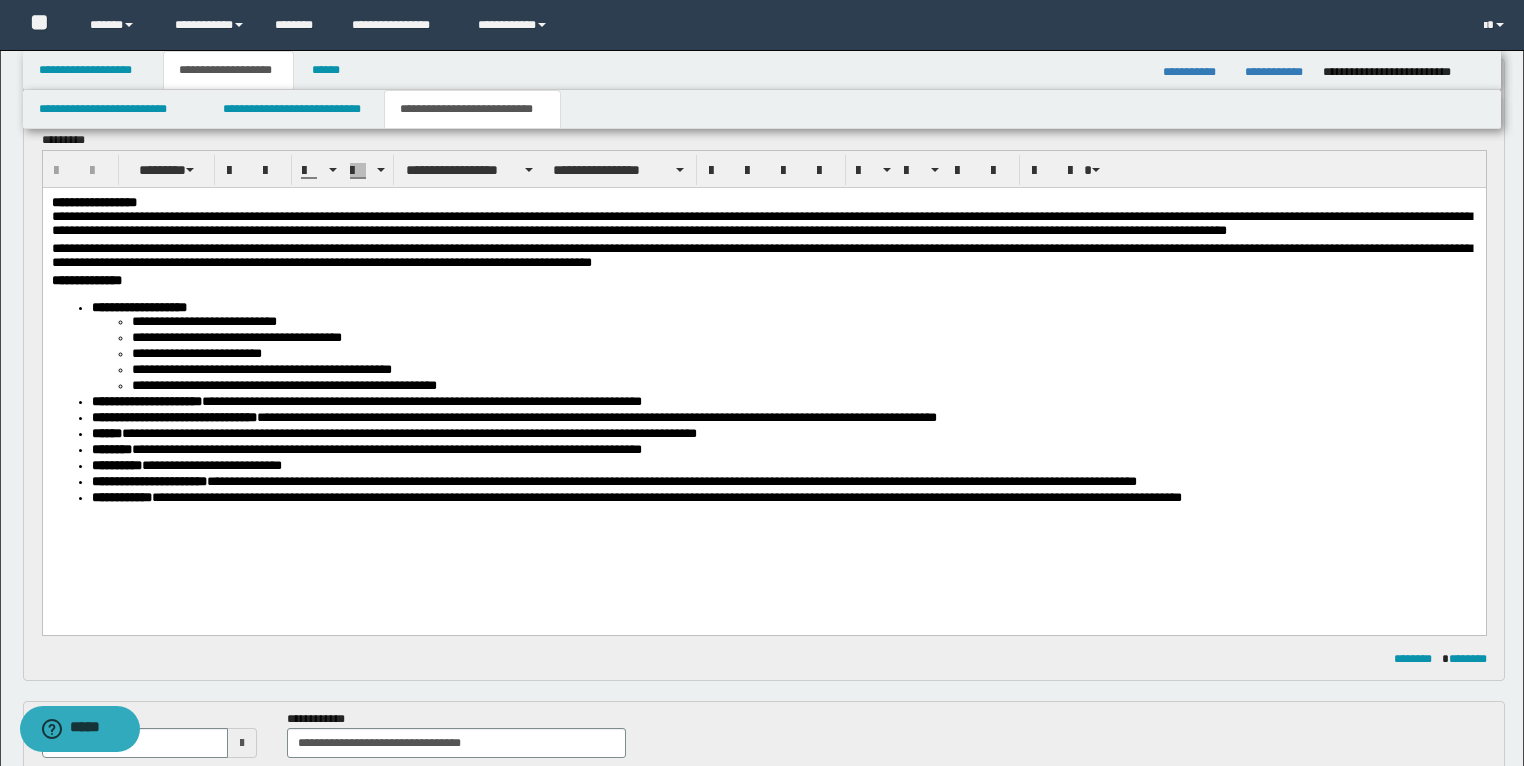 scroll, scrollTop: 160, scrollLeft: 0, axis: vertical 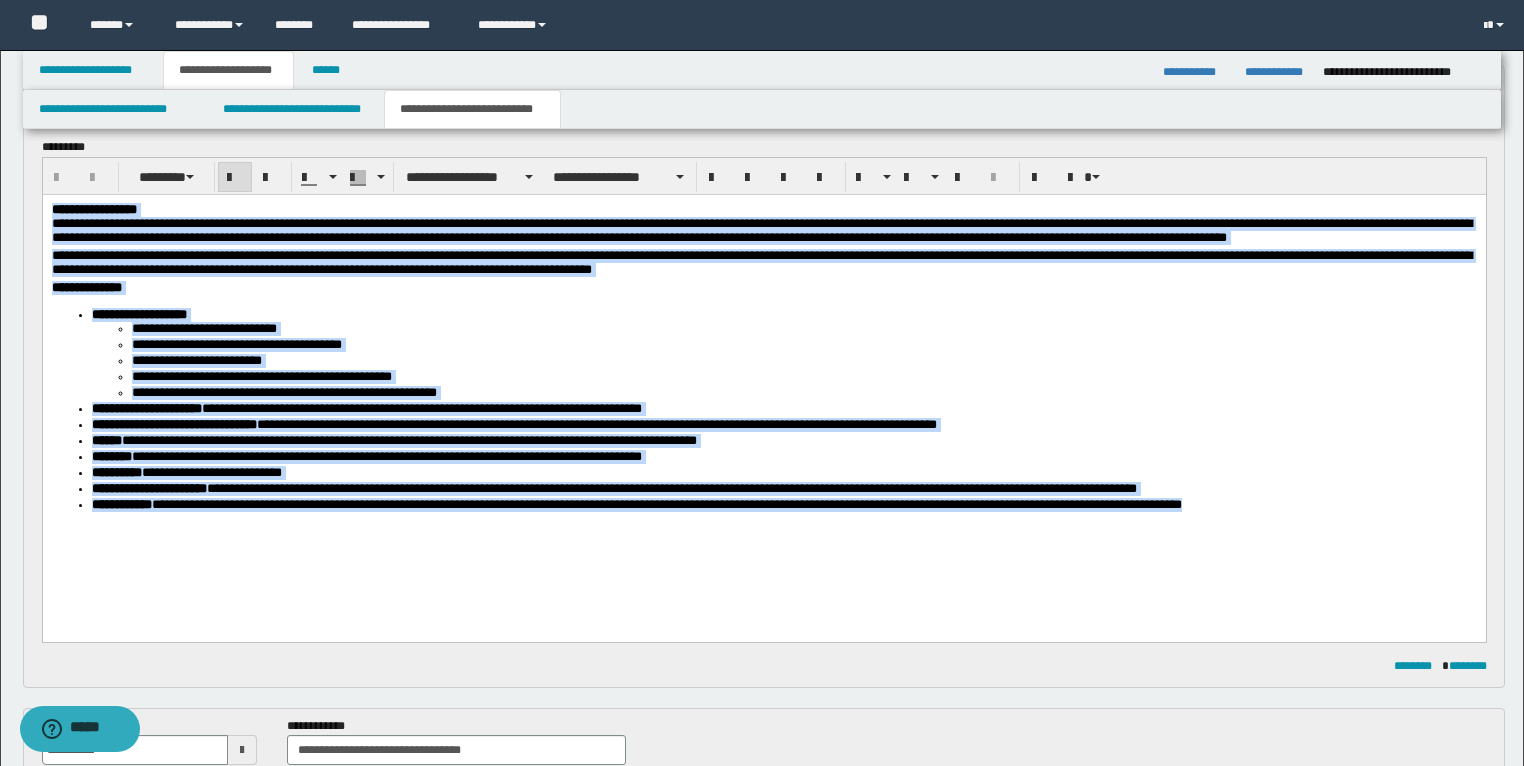 drag, startPoint x: 1300, startPoint y: 514, endPoint x: 49, endPoint y: 399, distance: 1256.2747 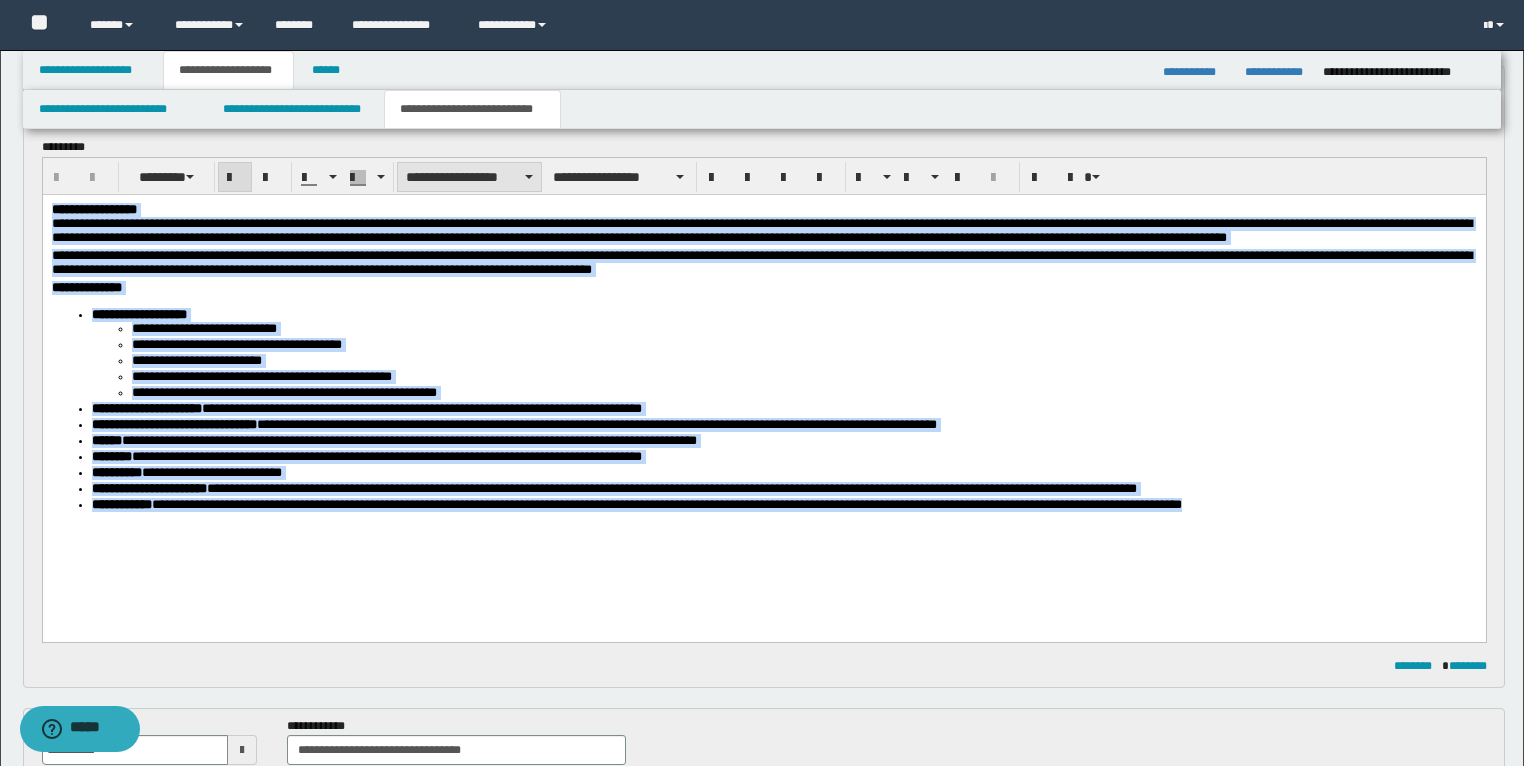 click on "**********" at bounding box center [469, 177] 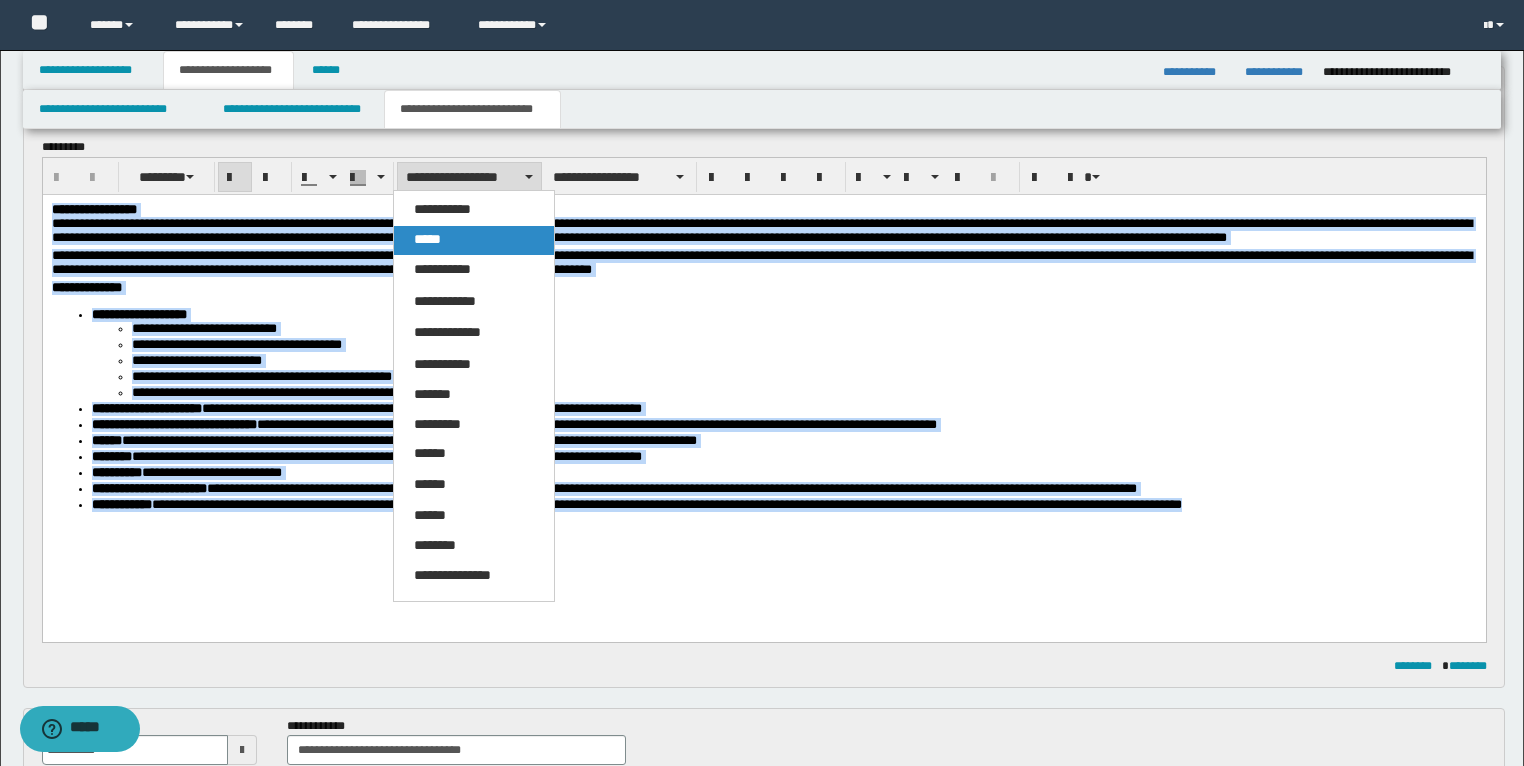 click on "*****" at bounding box center (427, 239) 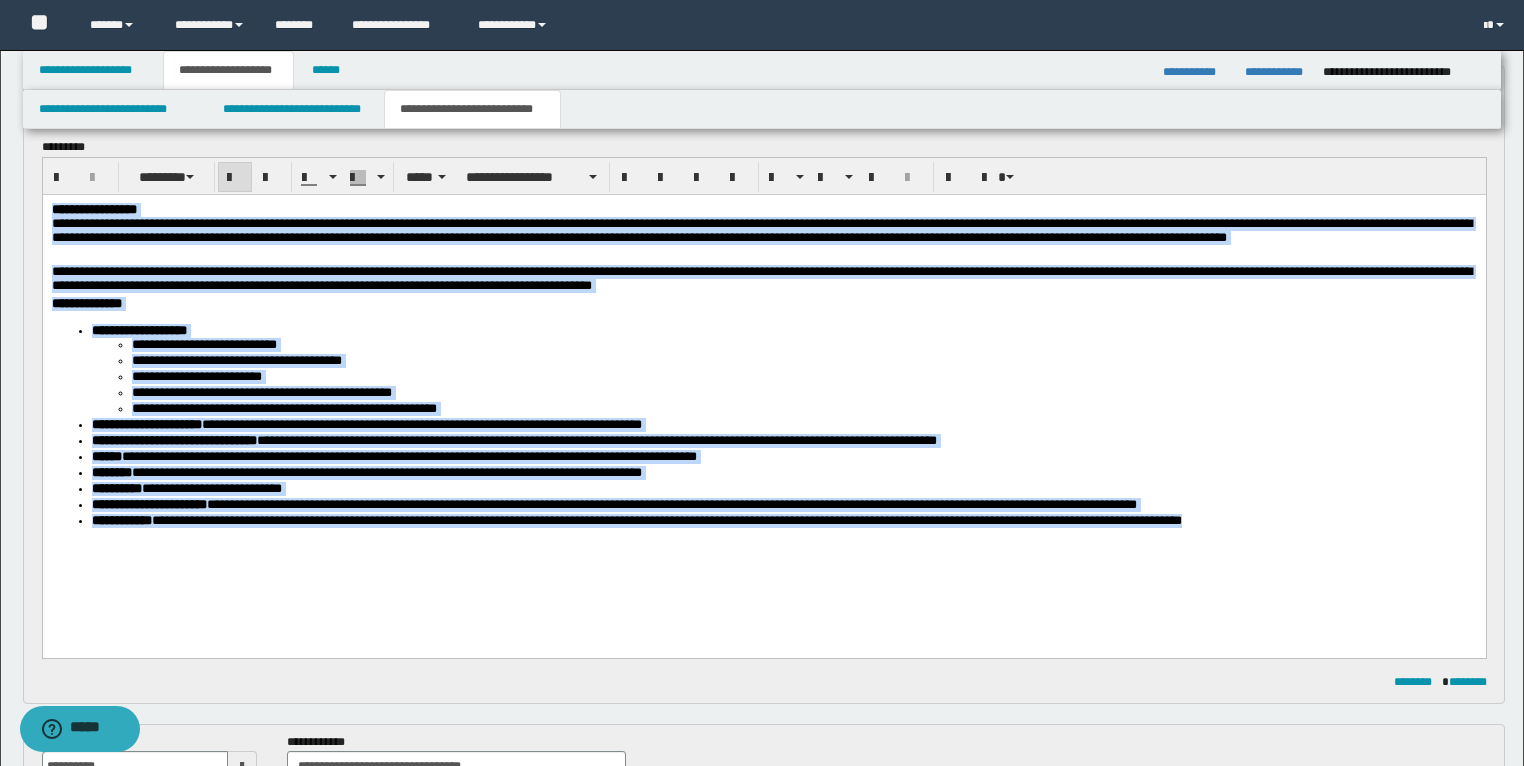 click on "**********" at bounding box center [804, 361] 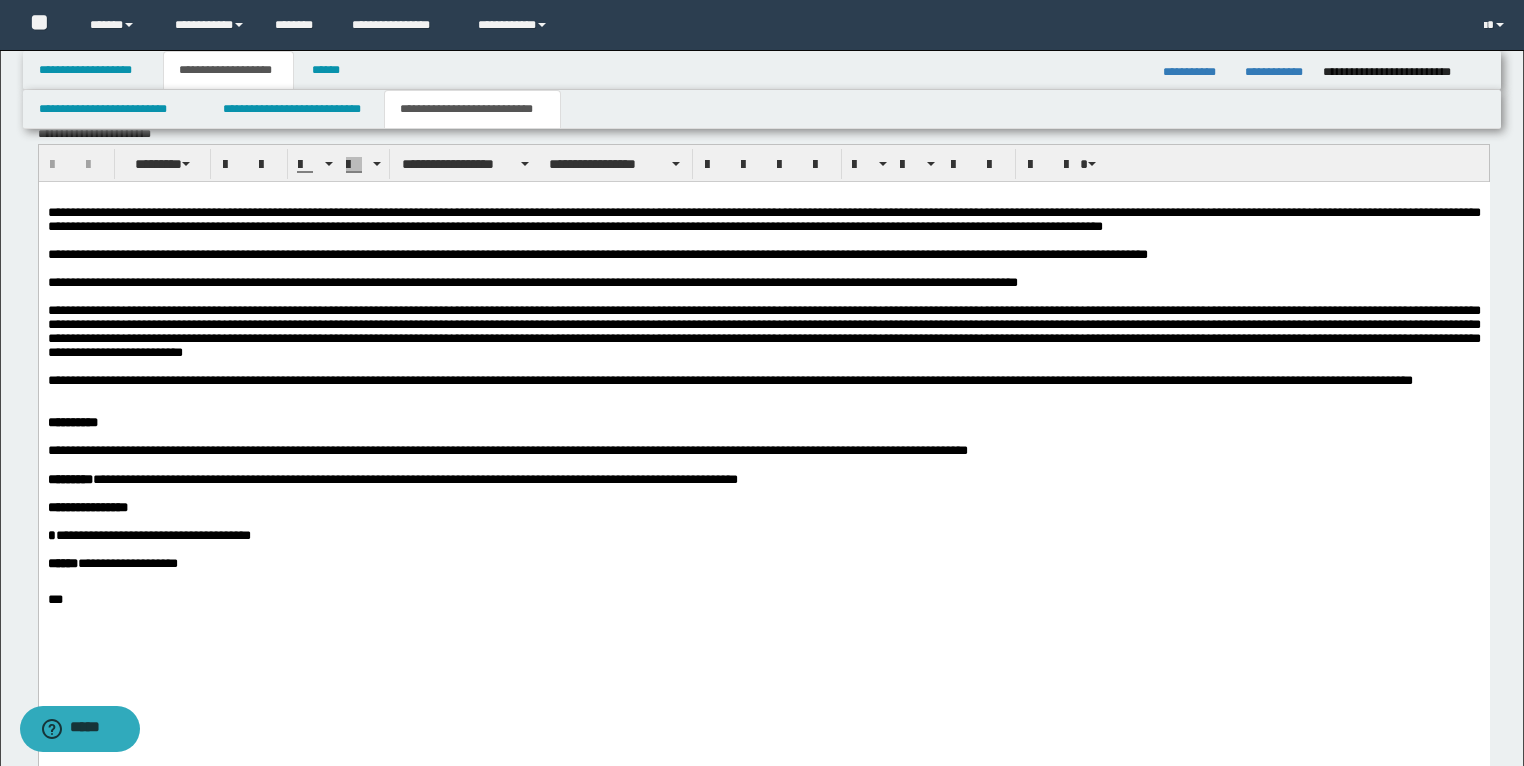 scroll, scrollTop: 1360, scrollLeft: 0, axis: vertical 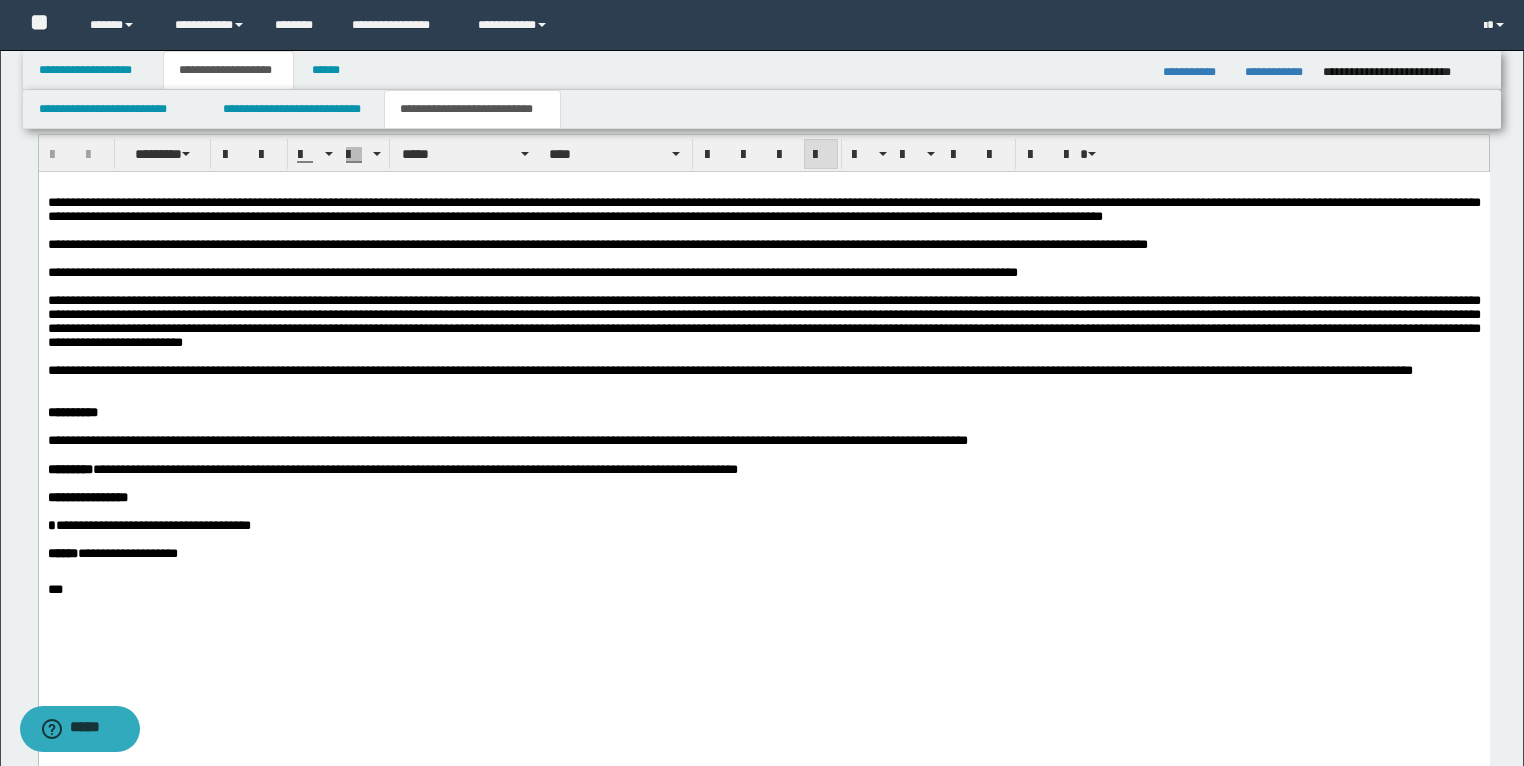 click on "**********" at bounding box center (763, 245) 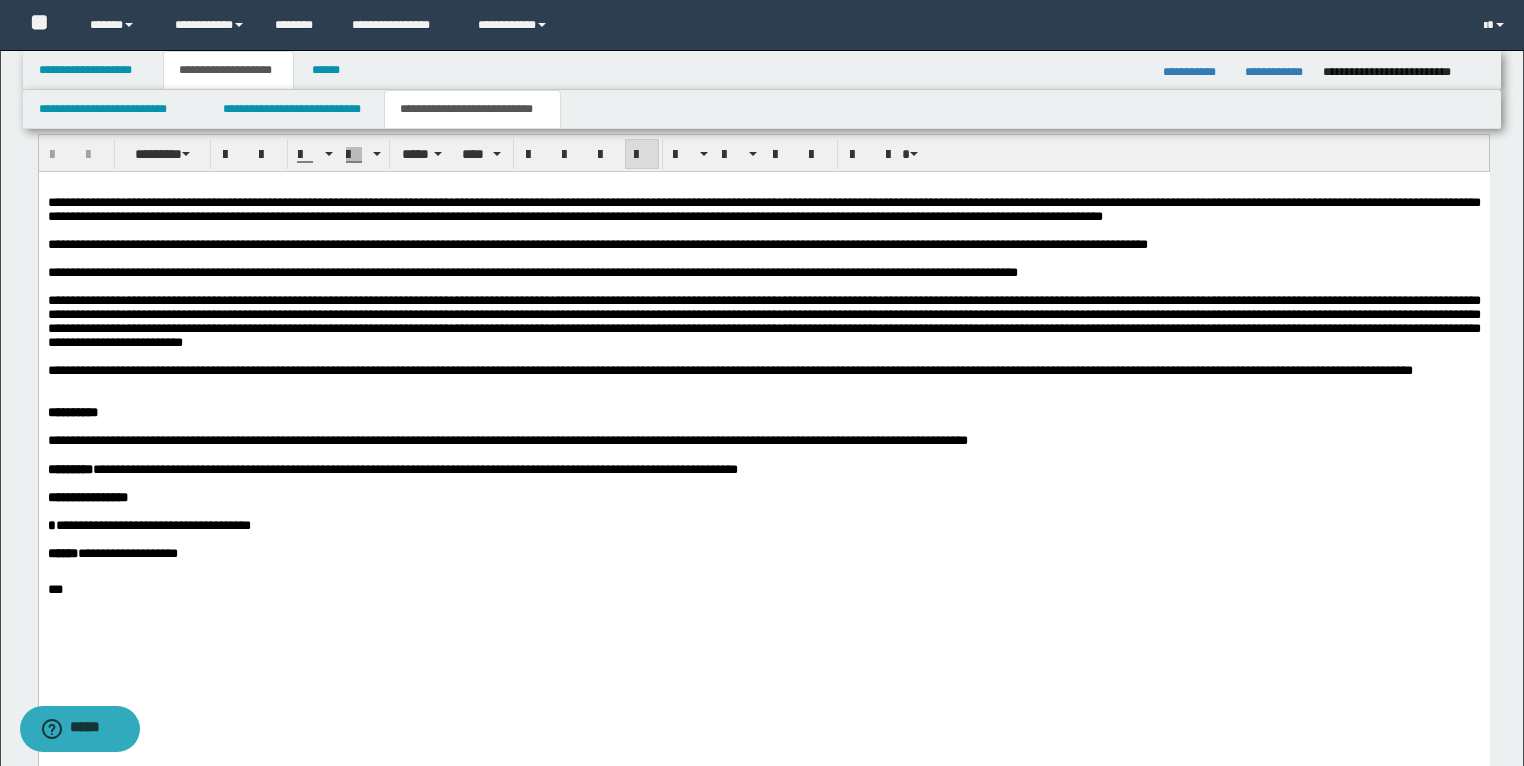 type 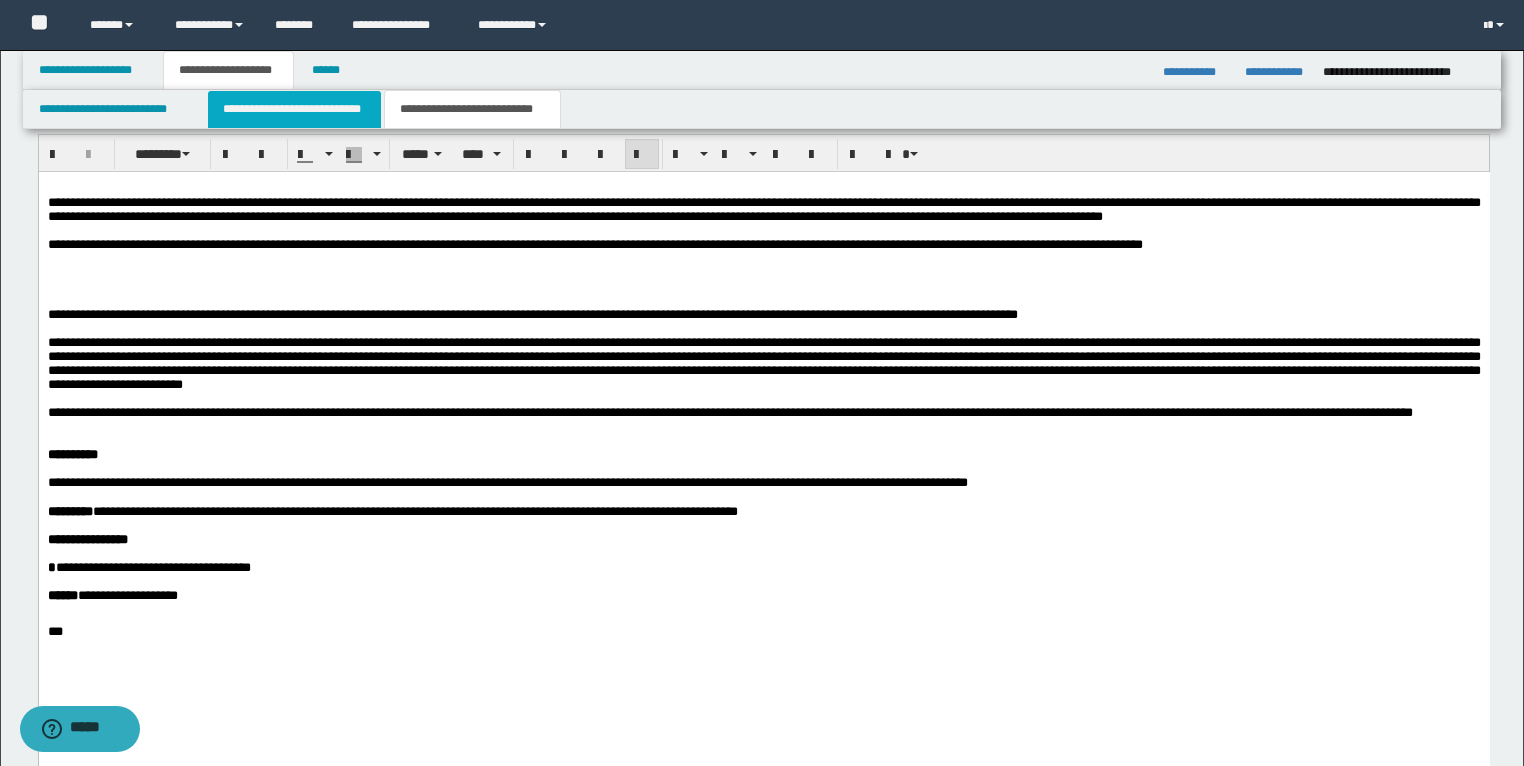 click on "**********" at bounding box center [294, 109] 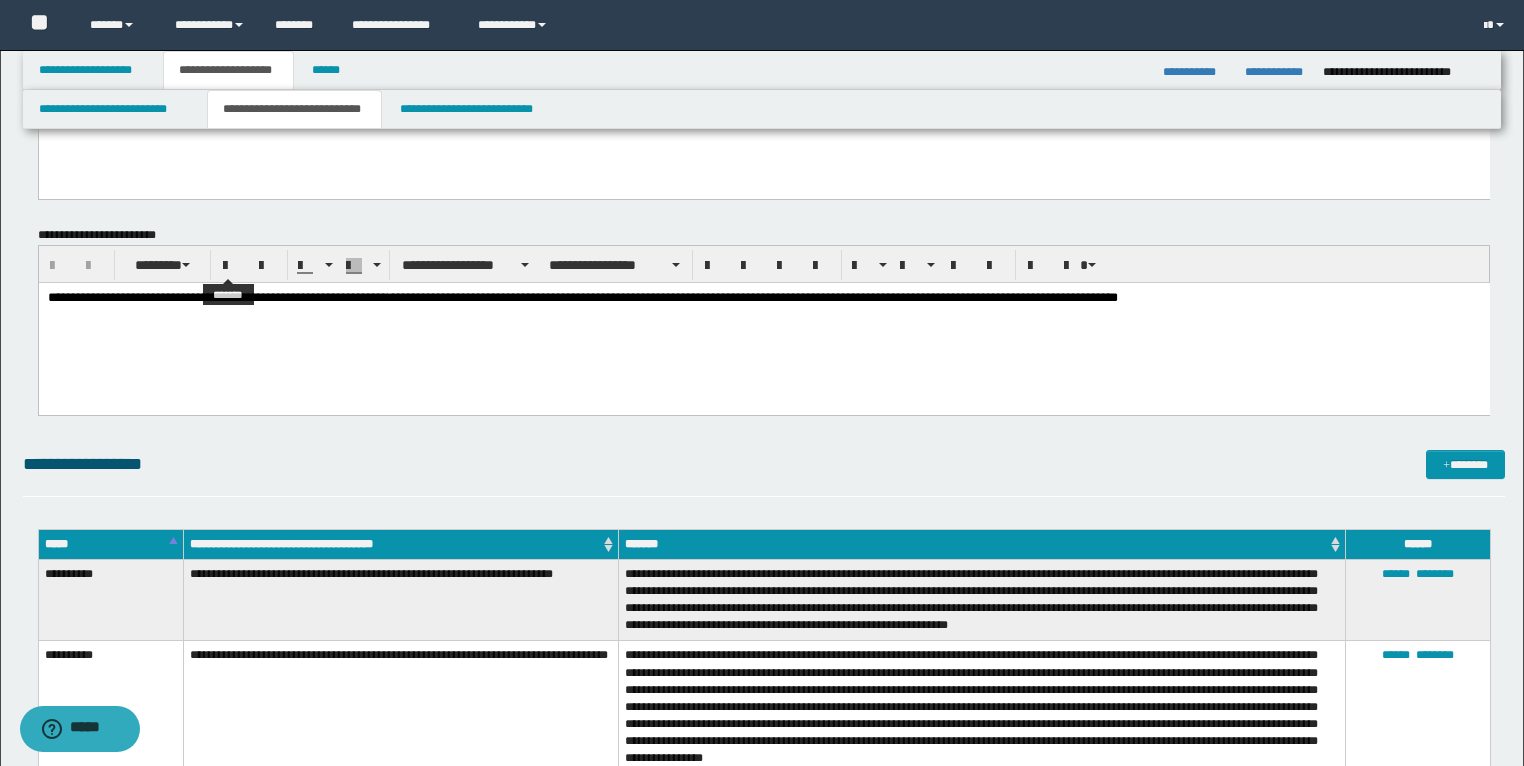 scroll, scrollTop: 4000, scrollLeft: 0, axis: vertical 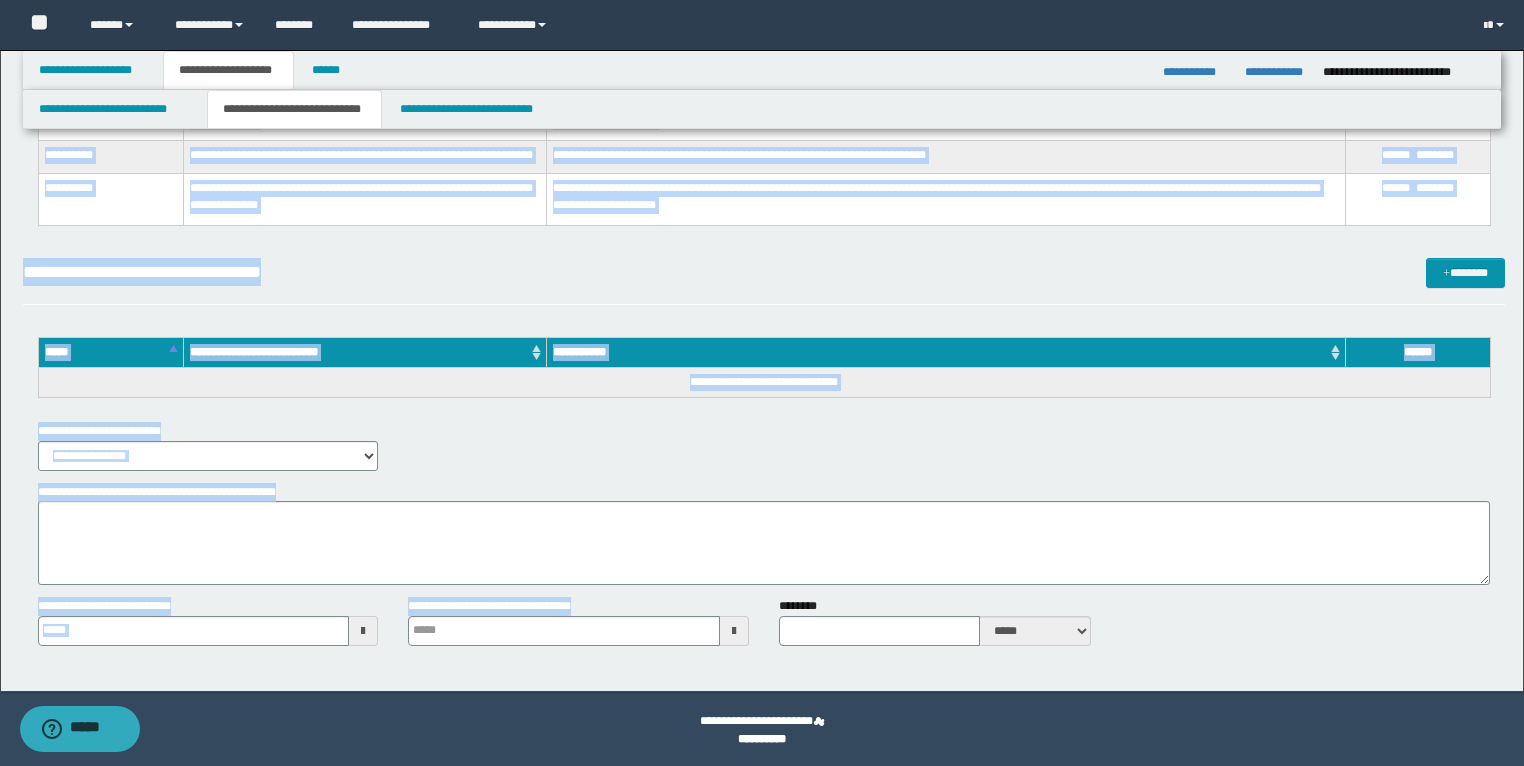 type 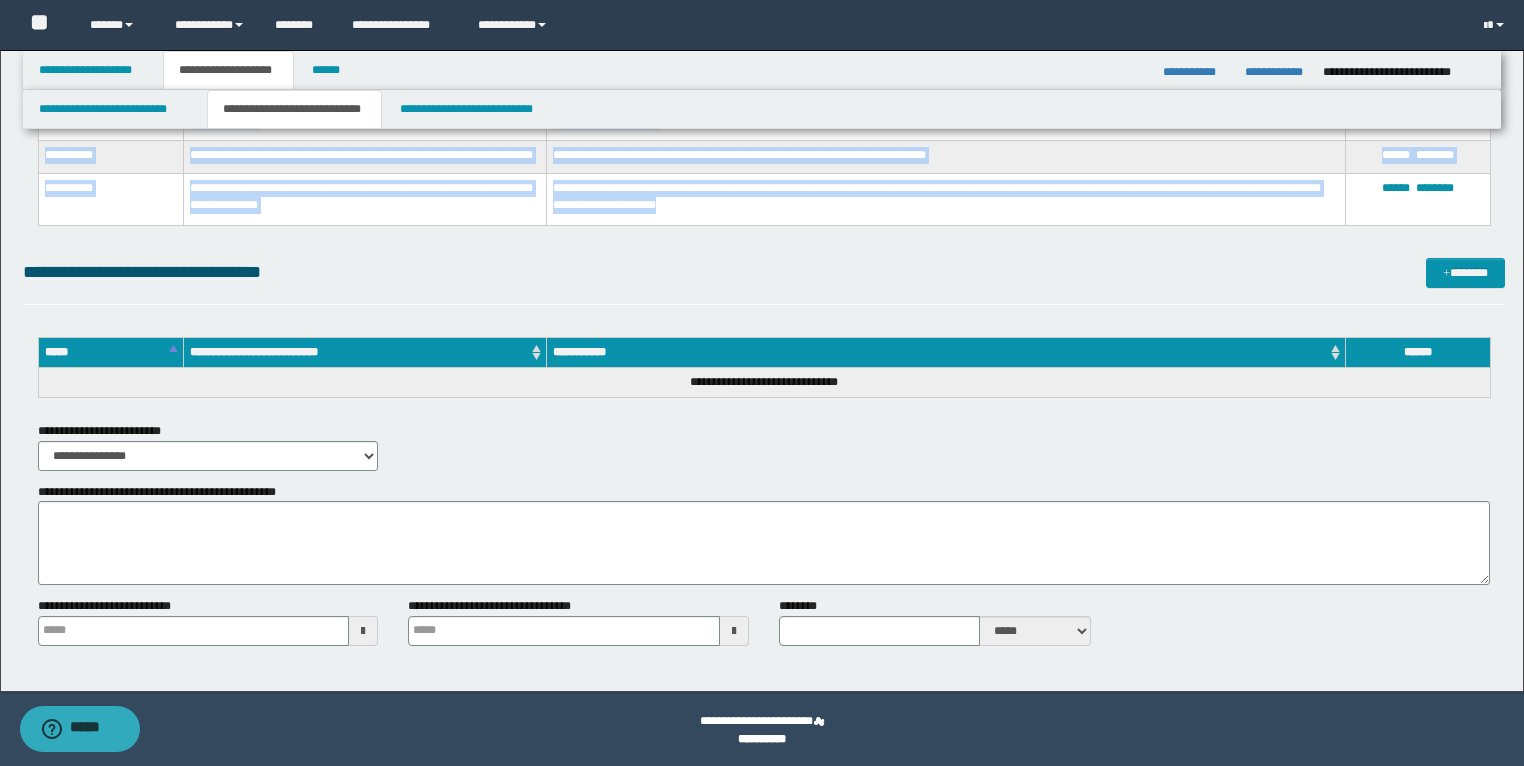 drag, startPoint x: 44, startPoint y: 390, endPoint x: 718, endPoint y: 218, distance: 695.60046 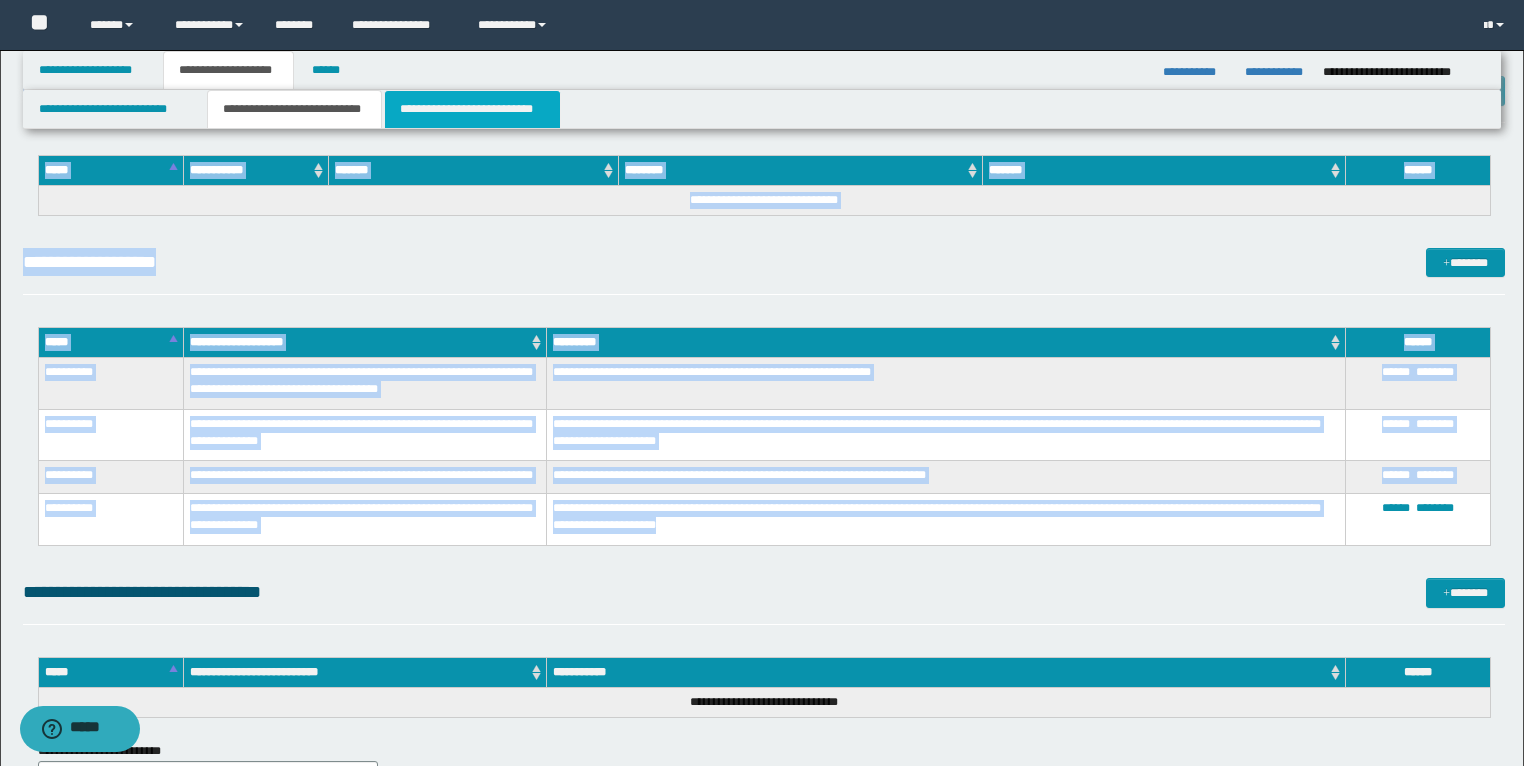 click on "**********" at bounding box center [472, 109] 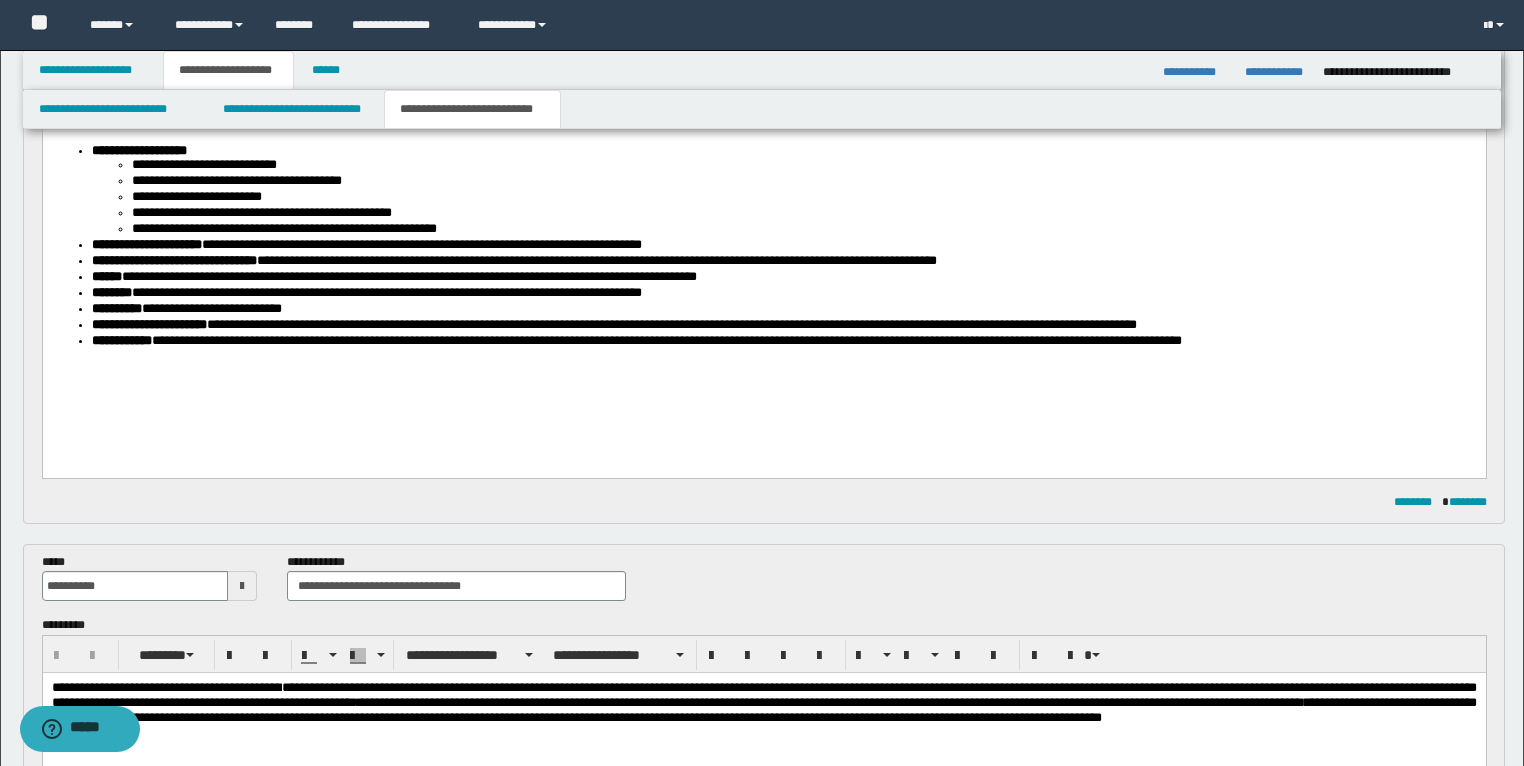 scroll, scrollTop: 180, scrollLeft: 0, axis: vertical 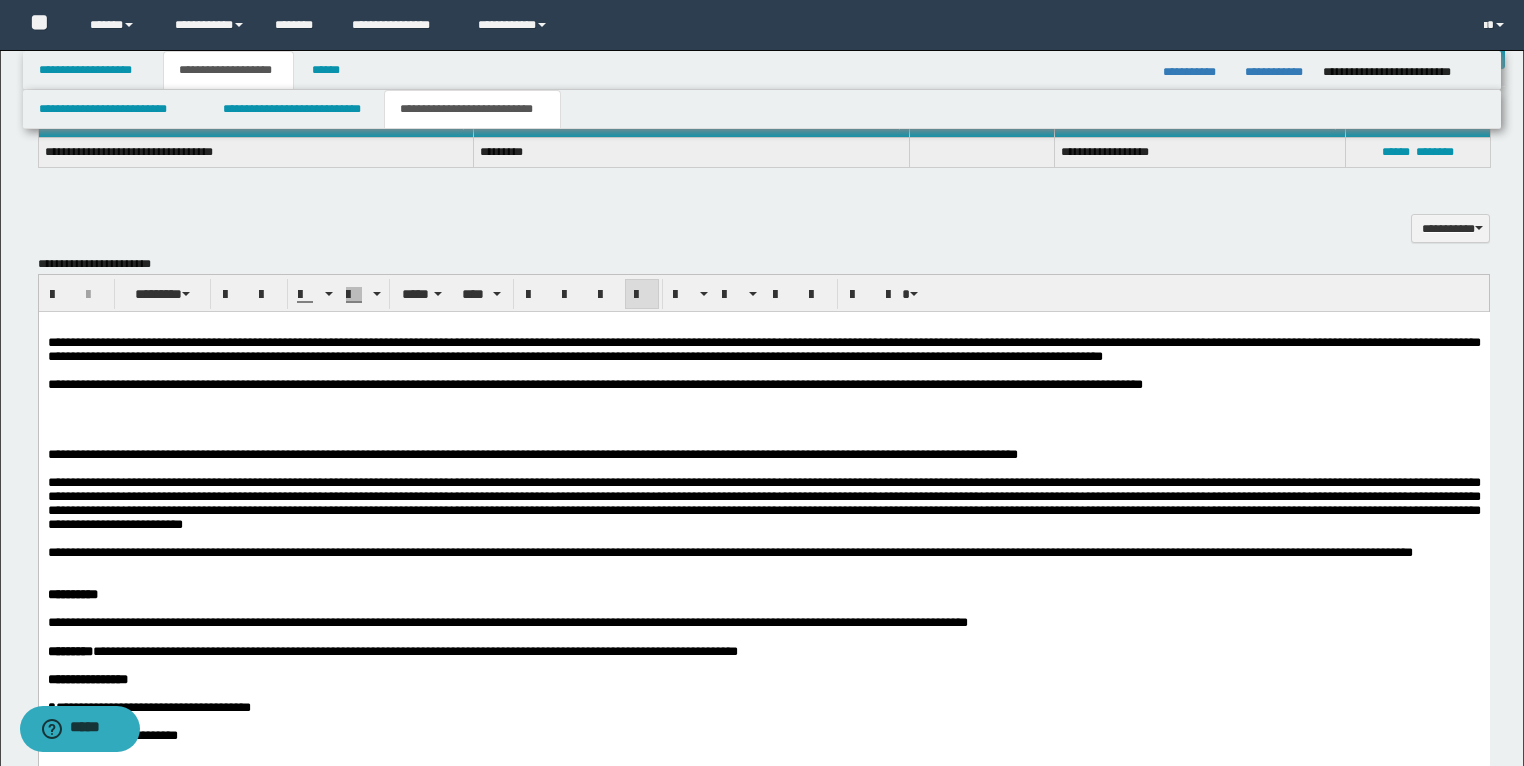 click on "**********" at bounding box center [763, 385] 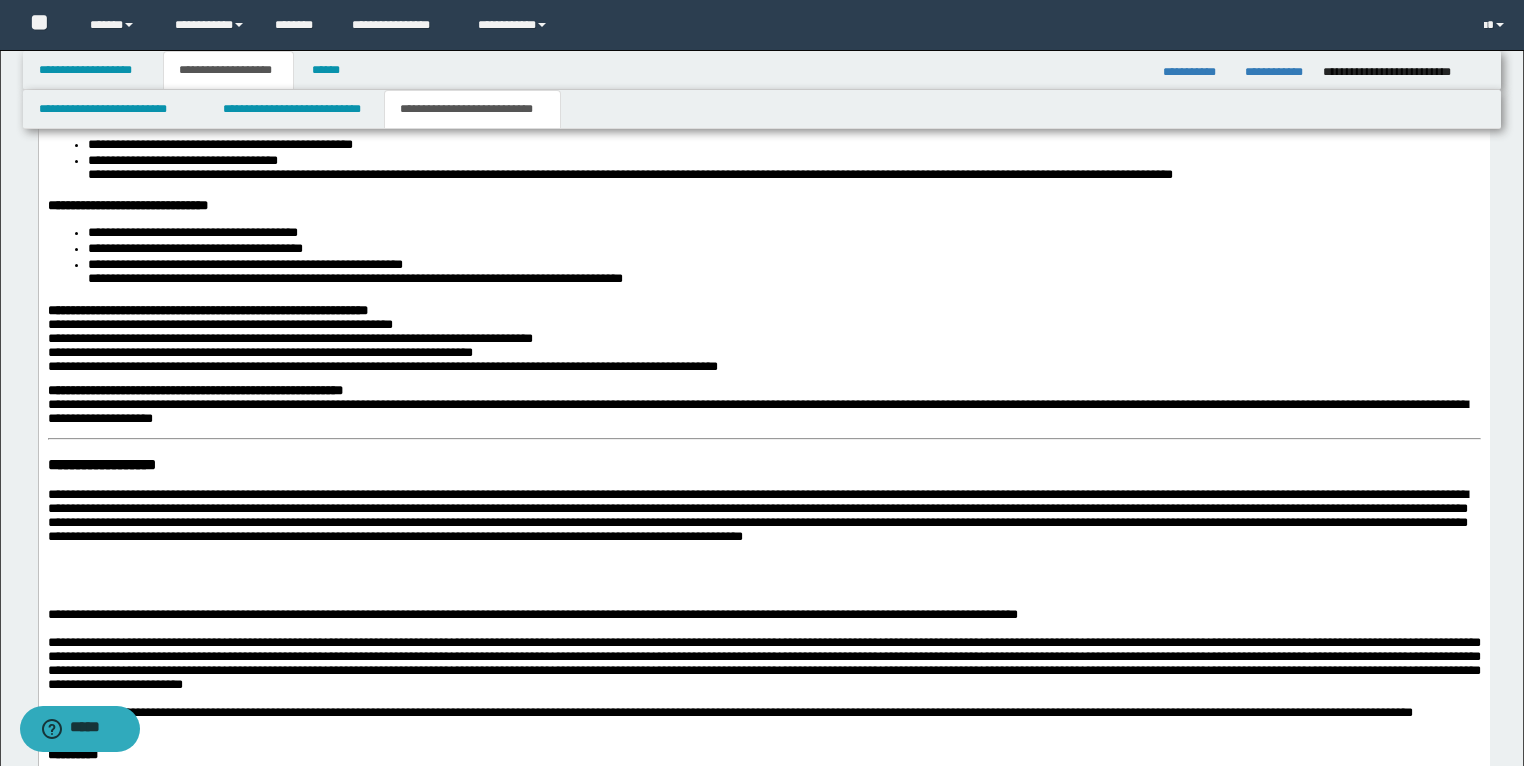 scroll, scrollTop: 1860, scrollLeft: 0, axis: vertical 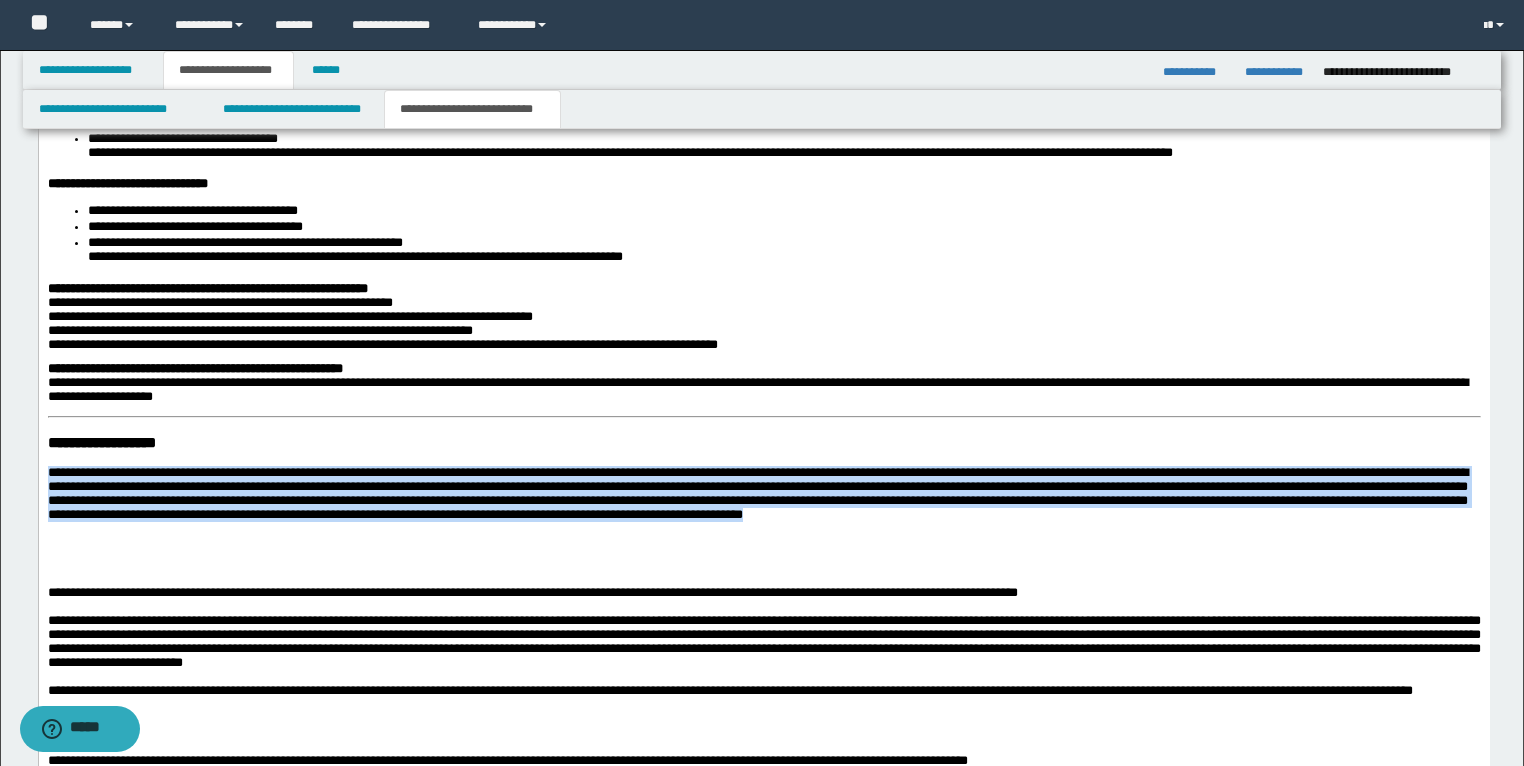 drag, startPoint x: 1226, startPoint y: 554, endPoint x: 15, endPoint y: 508, distance: 1211.8733 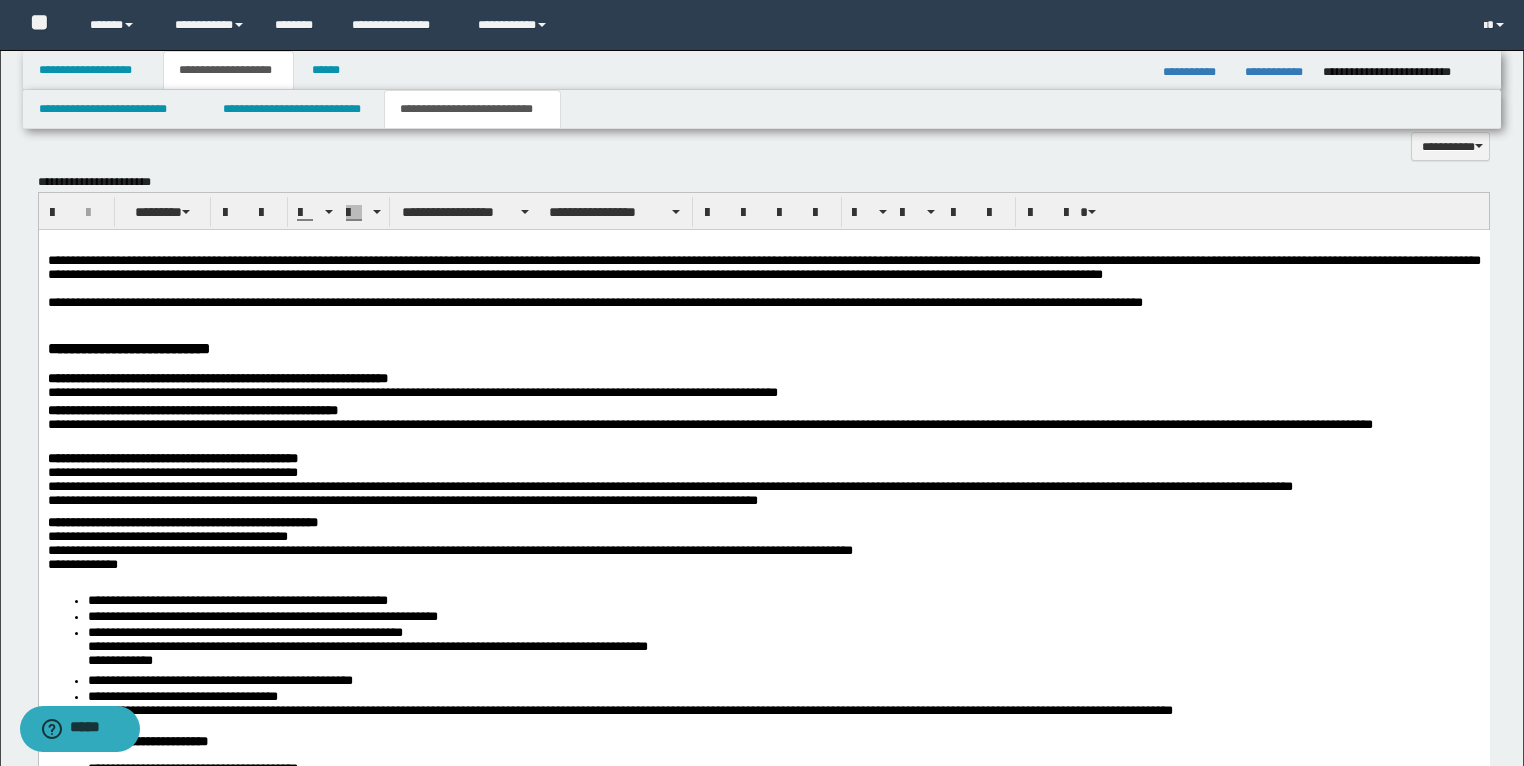 scroll, scrollTop: 1300, scrollLeft: 0, axis: vertical 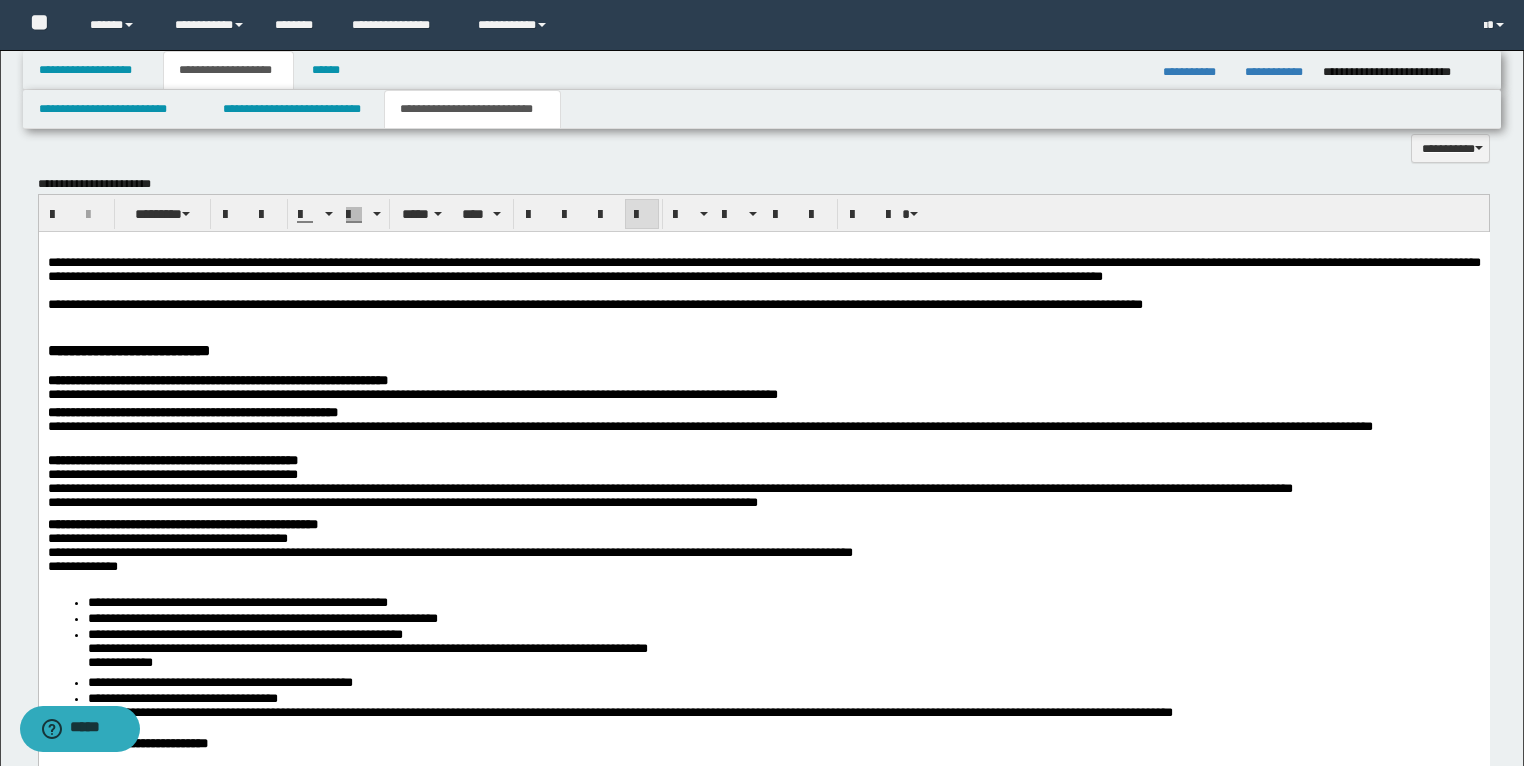 click at bounding box center [763, 291] 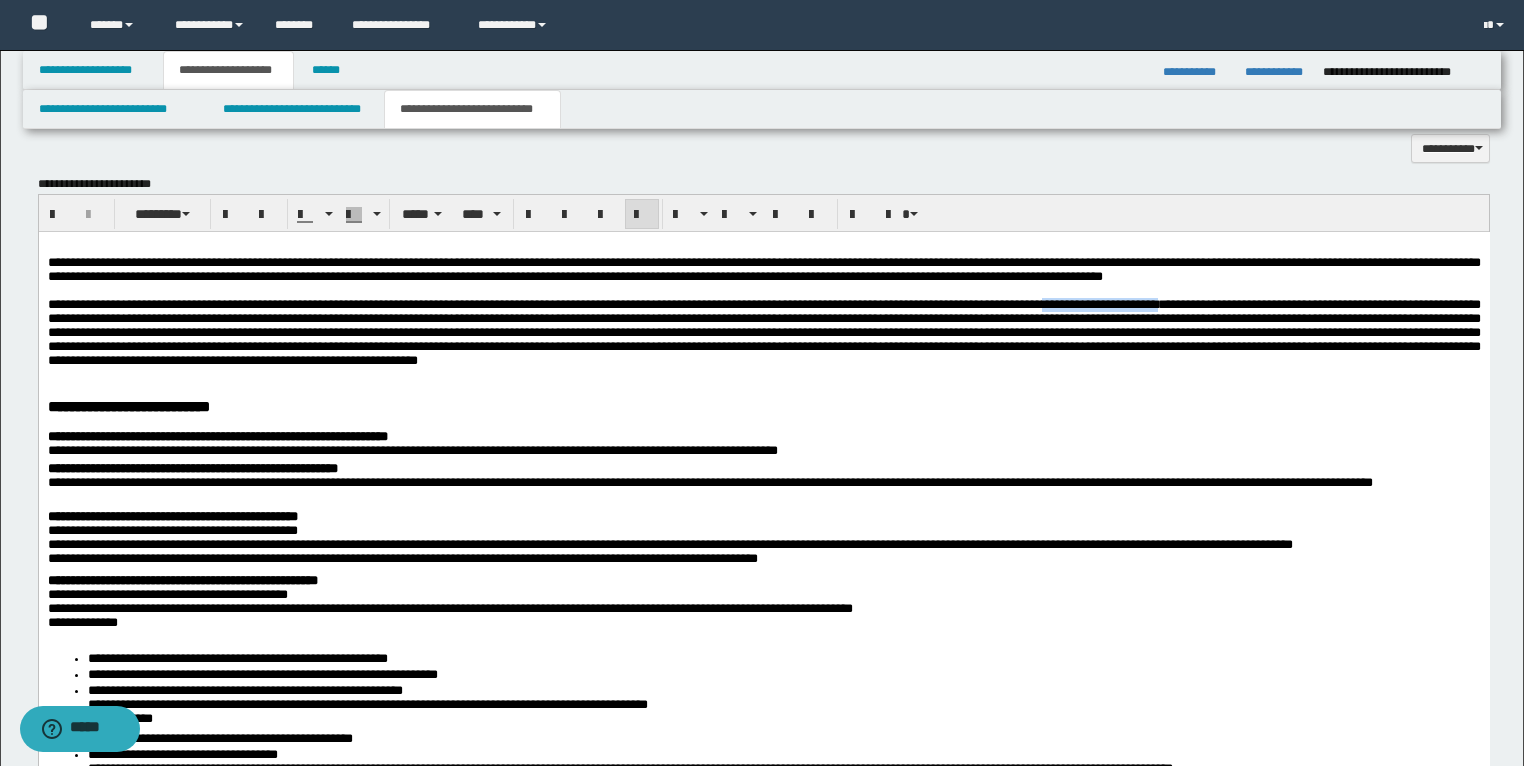 drag, startPoint x: 1426, startPoint y: 323, endPoint x: 1235, endPoint y: 326, distance: 191.02356 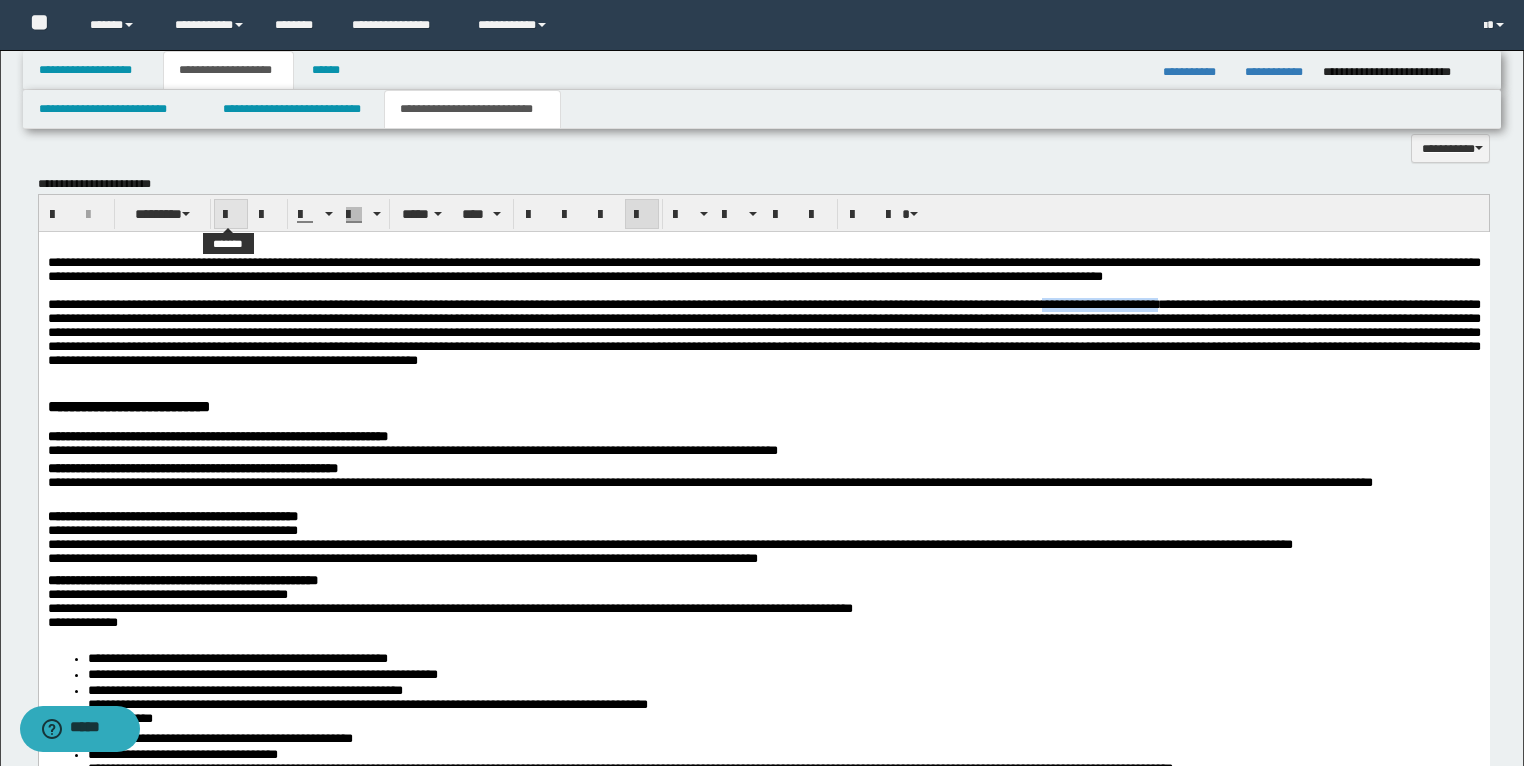 click at bounding box center (231, 215) 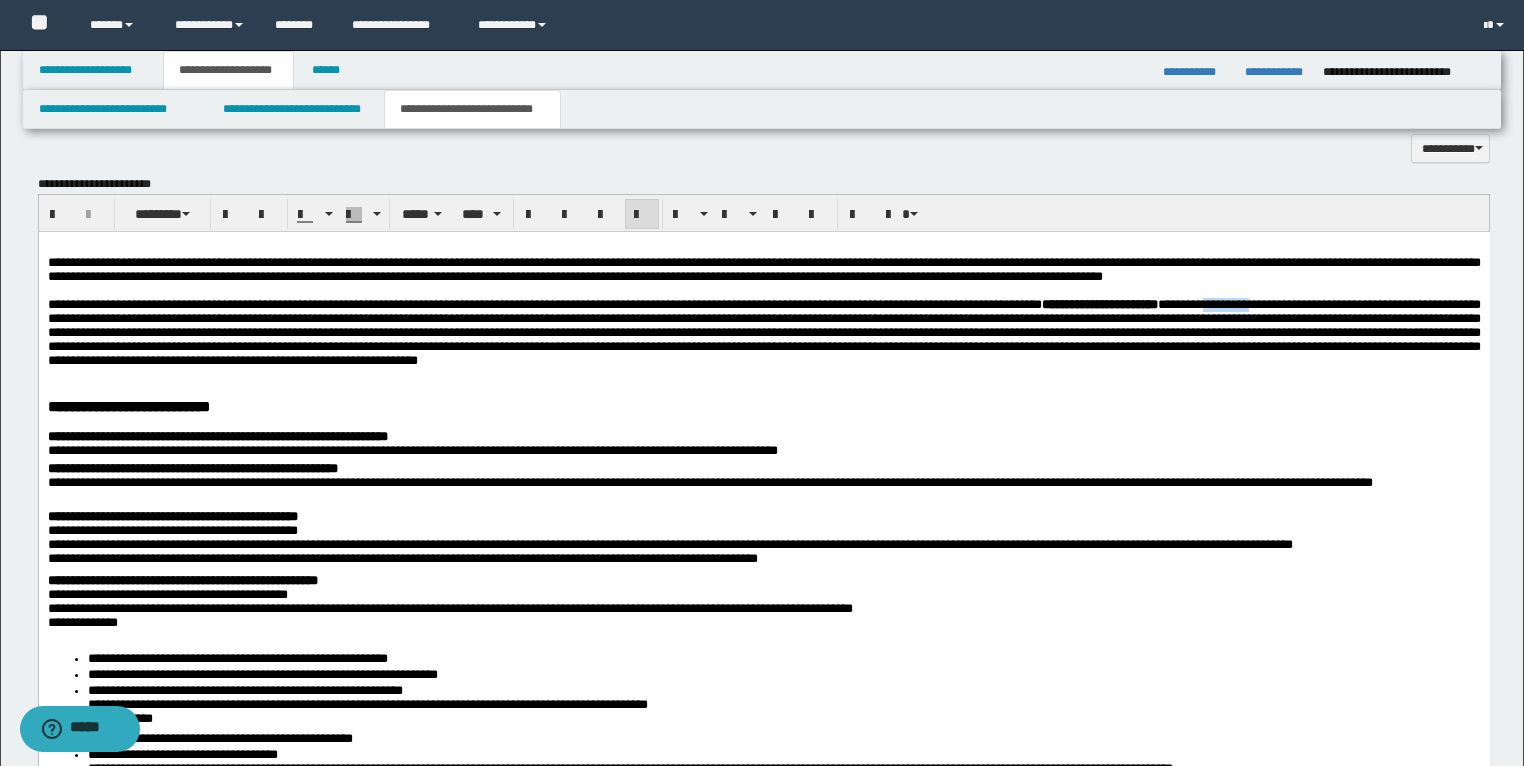 drag, startPoint x: 109, startPoint y: 343, endPoint x: 37, endPoint y: 341, distance: 72.02777 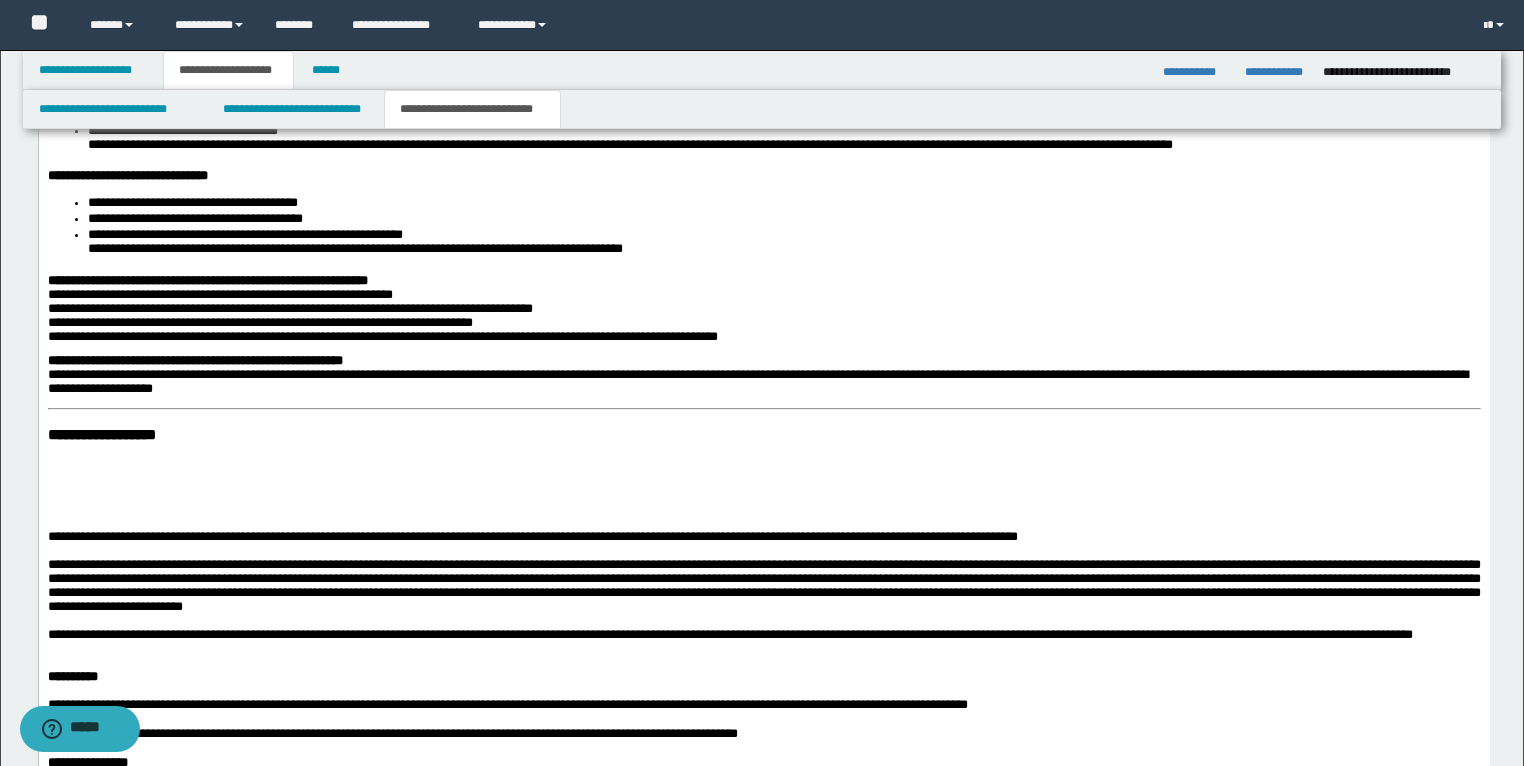 scroll, scrollTop: 1940, scrollLeft: 0, axis: vertical 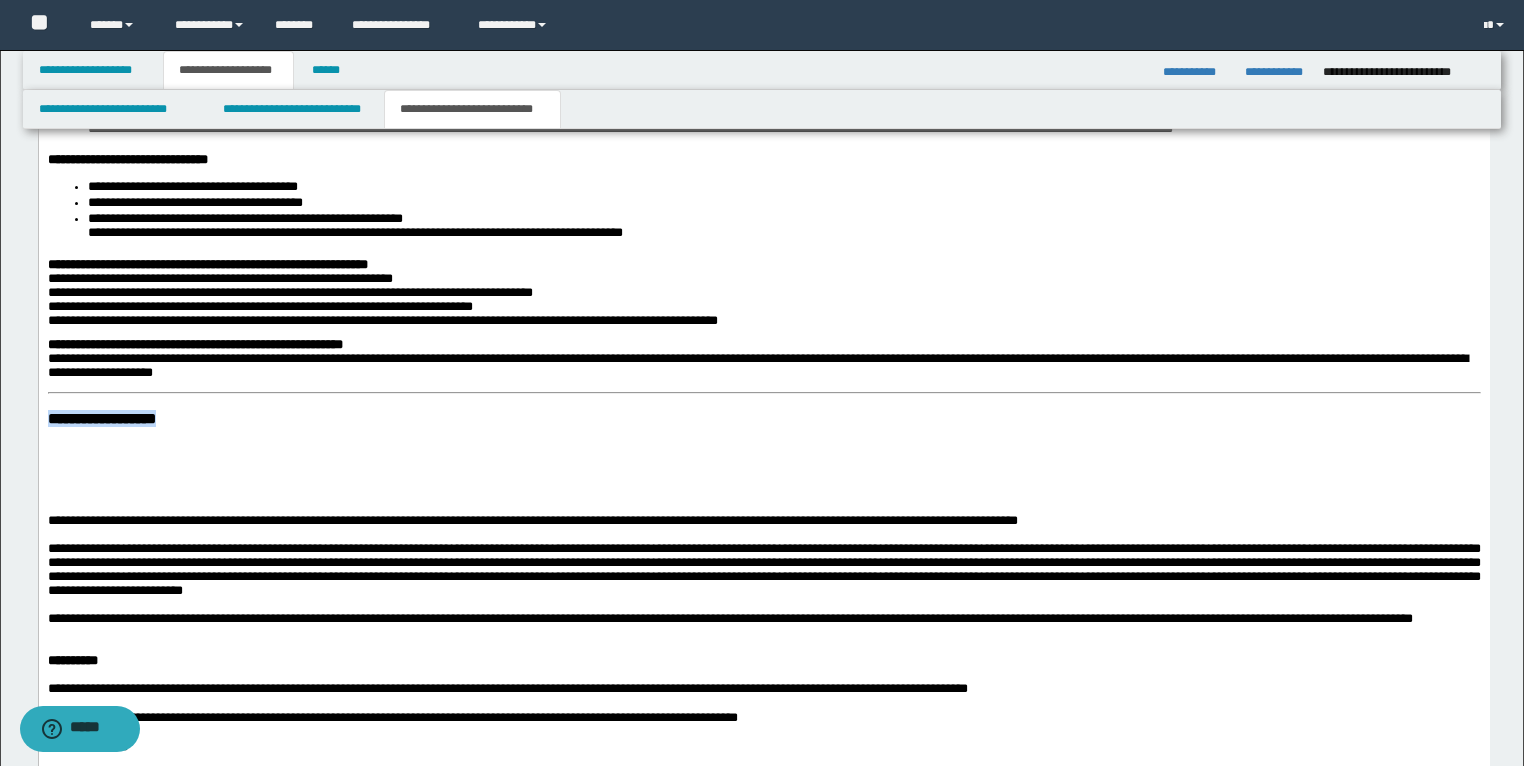 drag, startPoint x: 299, startPoint y: 474, endPoint x: 46, endPoint y: 465, distance: 253.16003 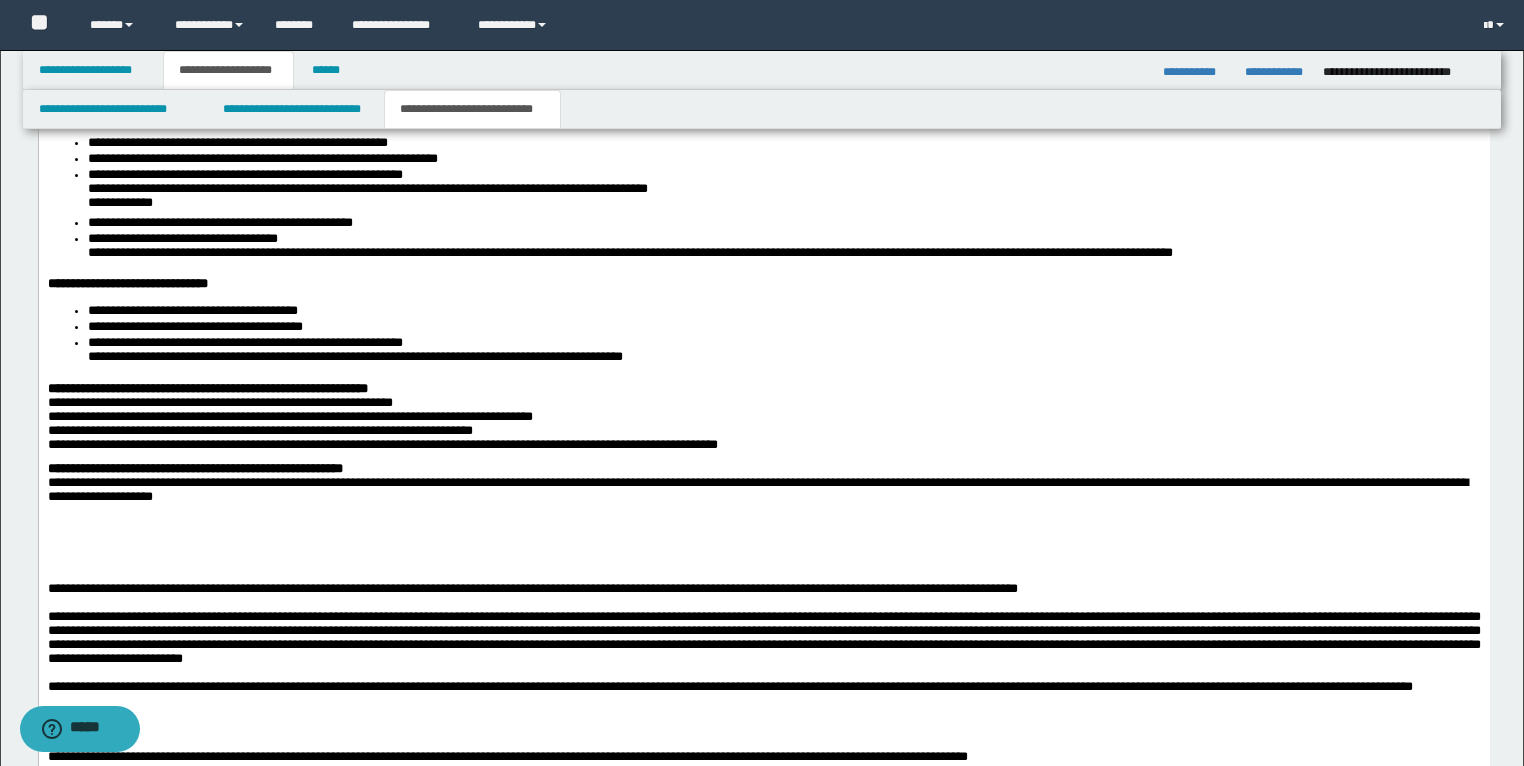 scroll, scrollTop: 1780, scrollLeft: 0, axis: vertical 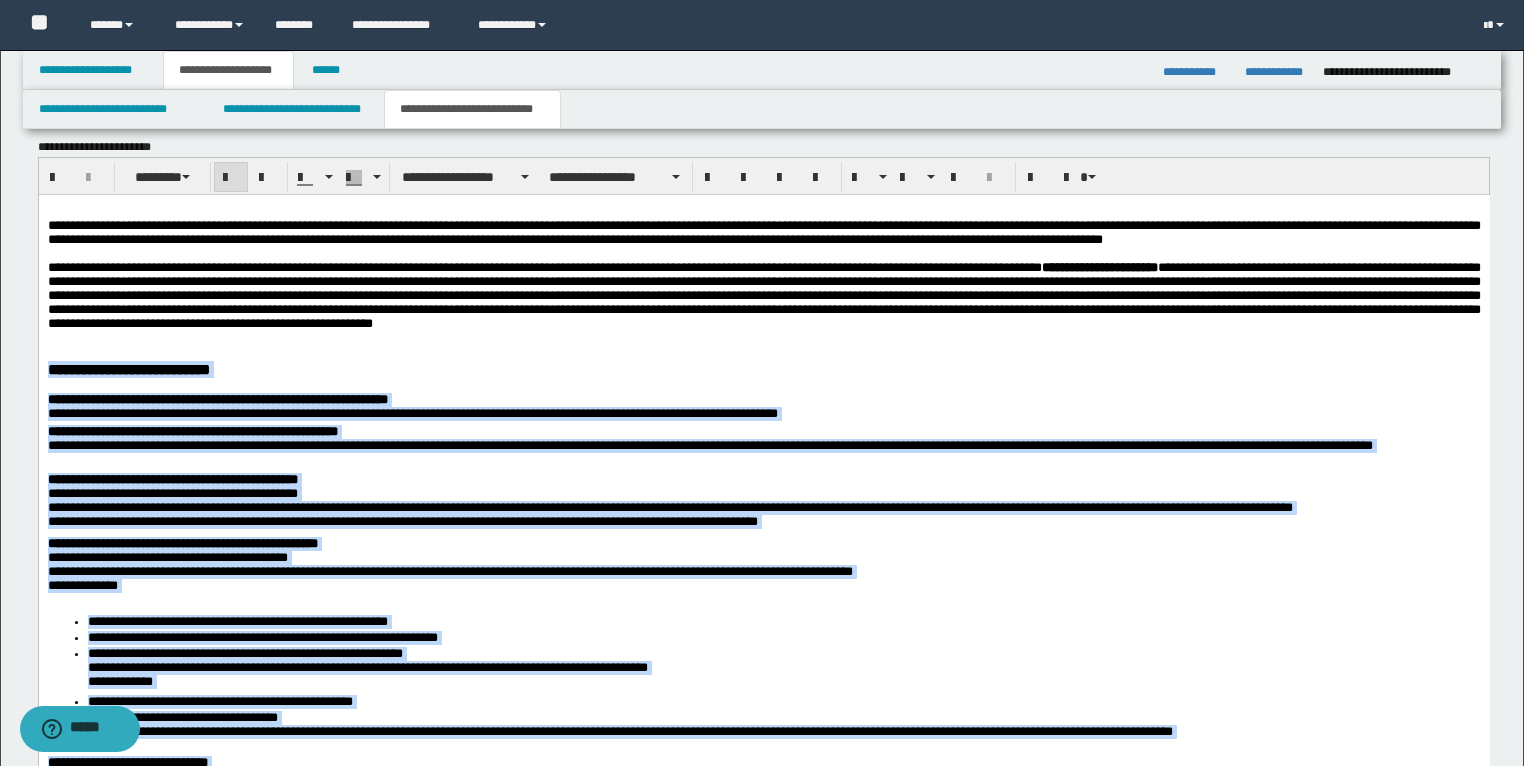 drag, startPoint x: 306, startPoint y: 1025, endPoint x: 39, endPoint y: 409, distance: 671.3754 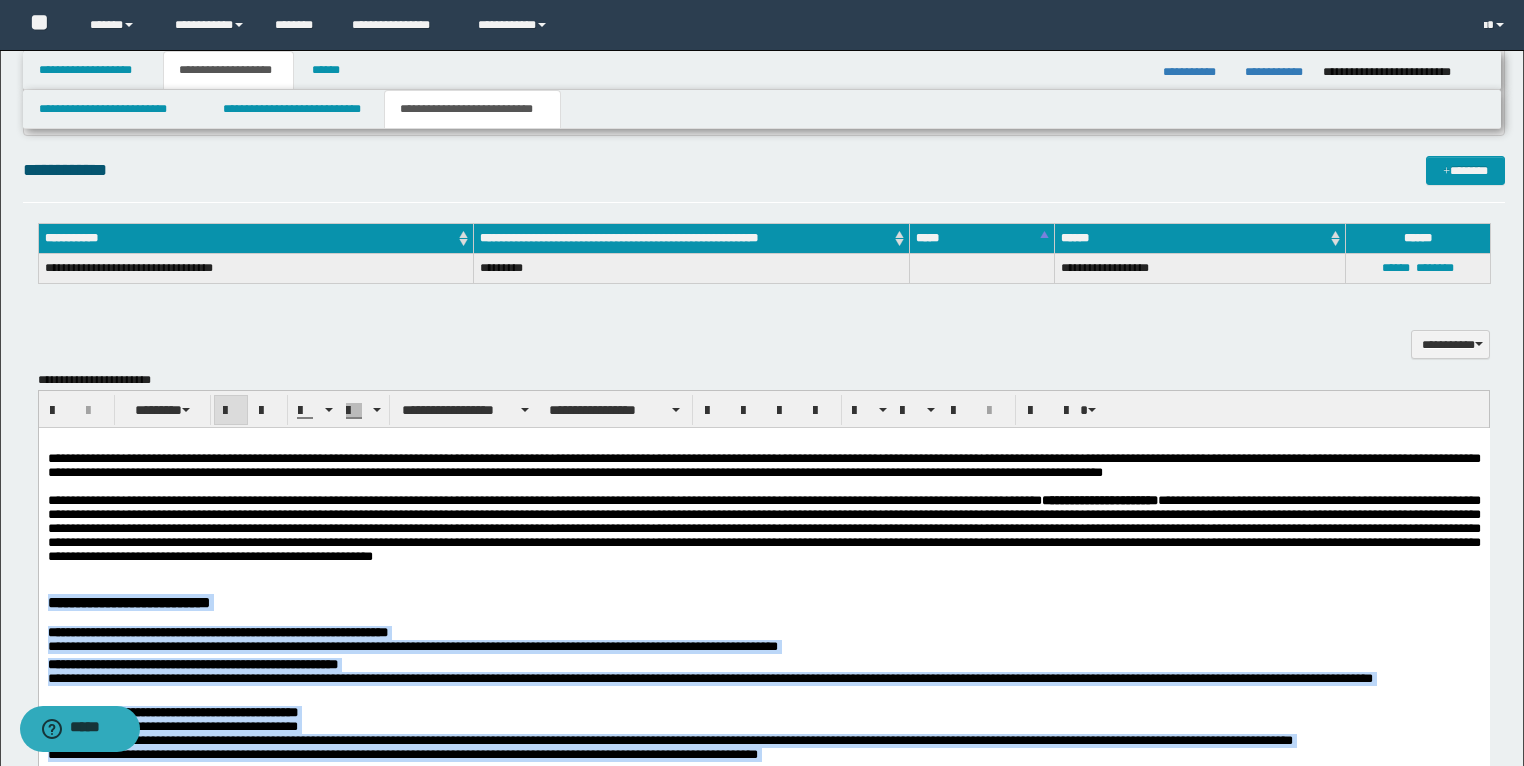scroll, scrollTop: 1097, scrollLeft: 0, axis: vertical 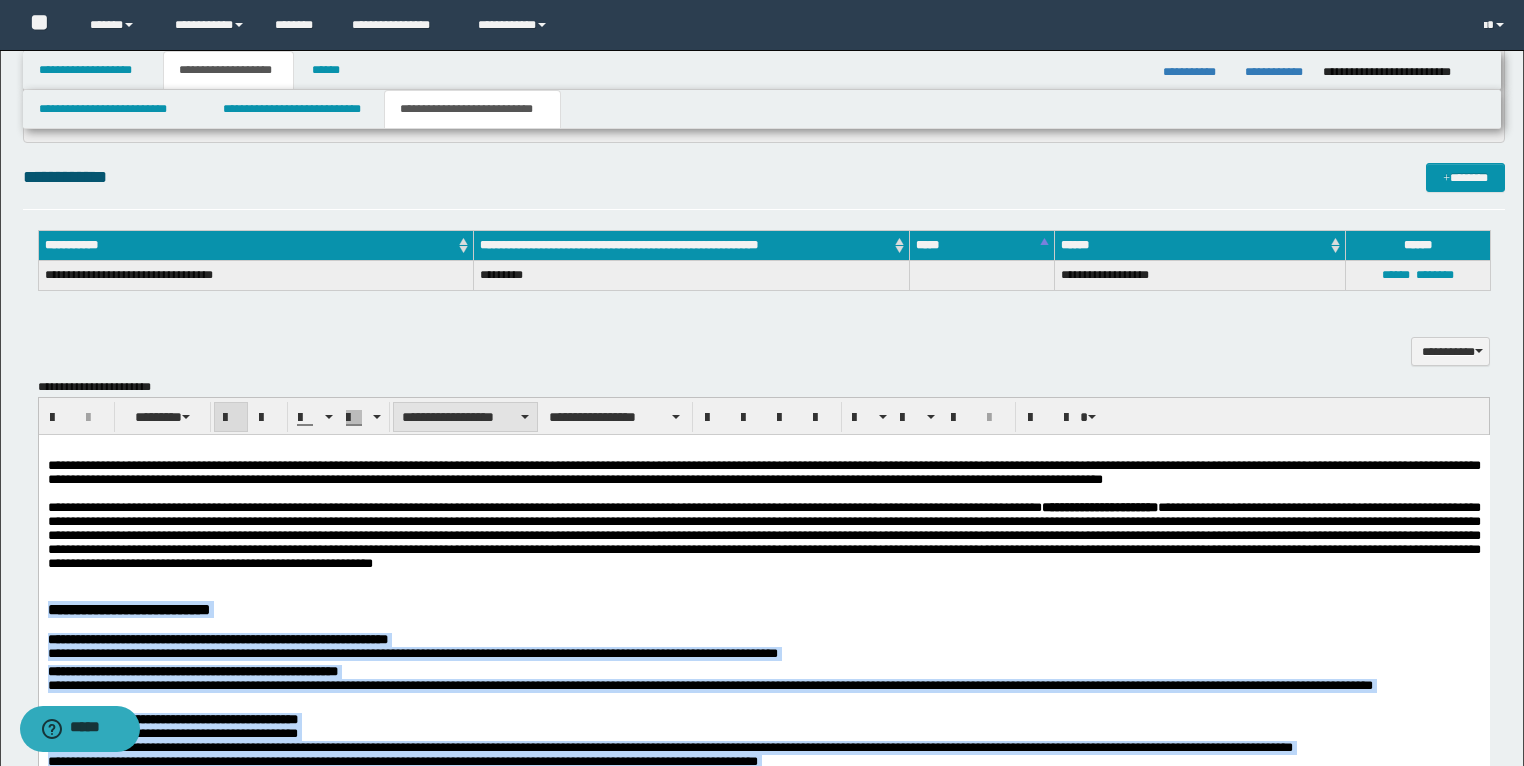 click on "**********" at bounding box center [465, 417] 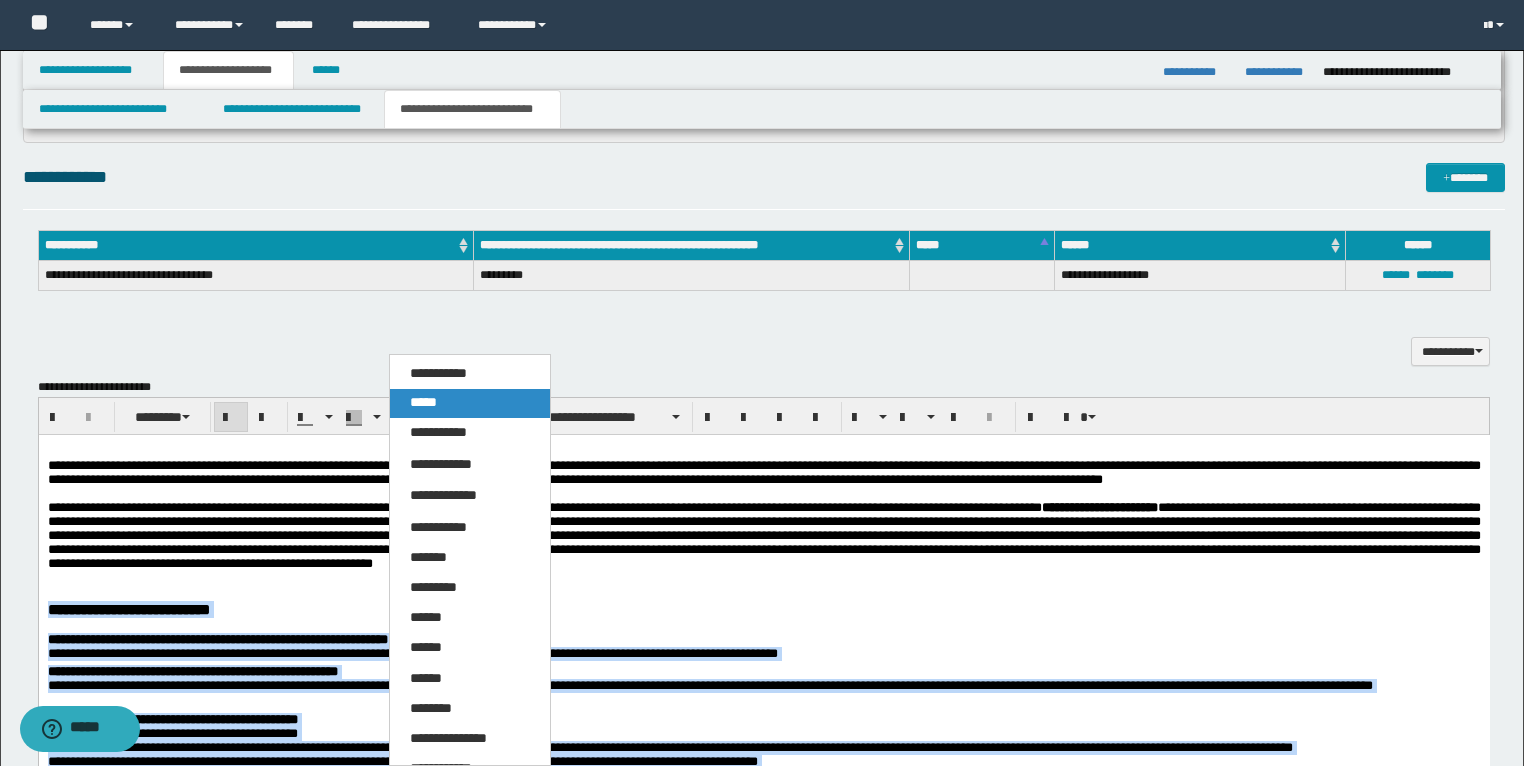drag, startPoint x: 444, startPoint y: 412, endPoint x: 309, endPoint y: 60, distance: 377 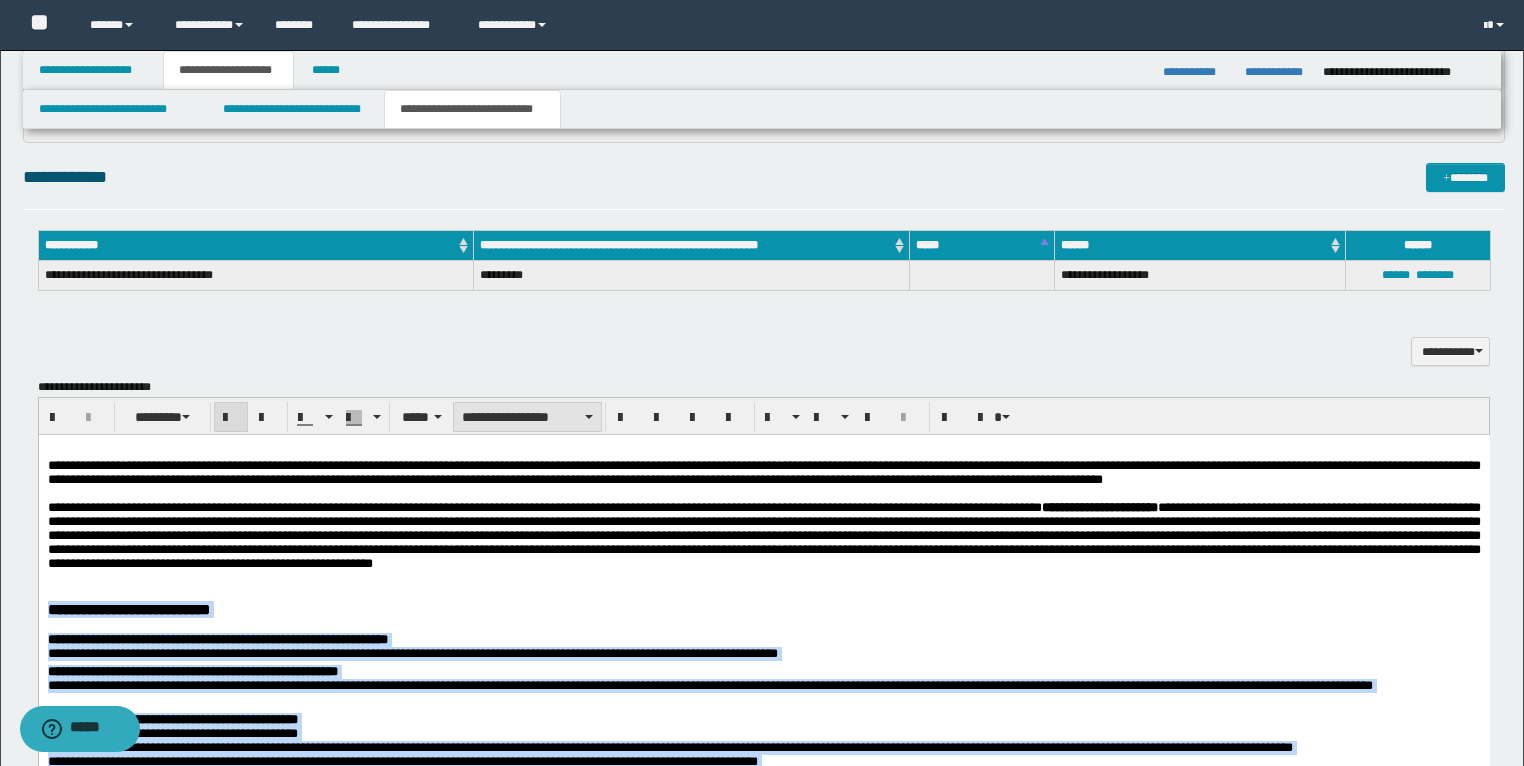 click on "**********" at bounding box center [527, 417] 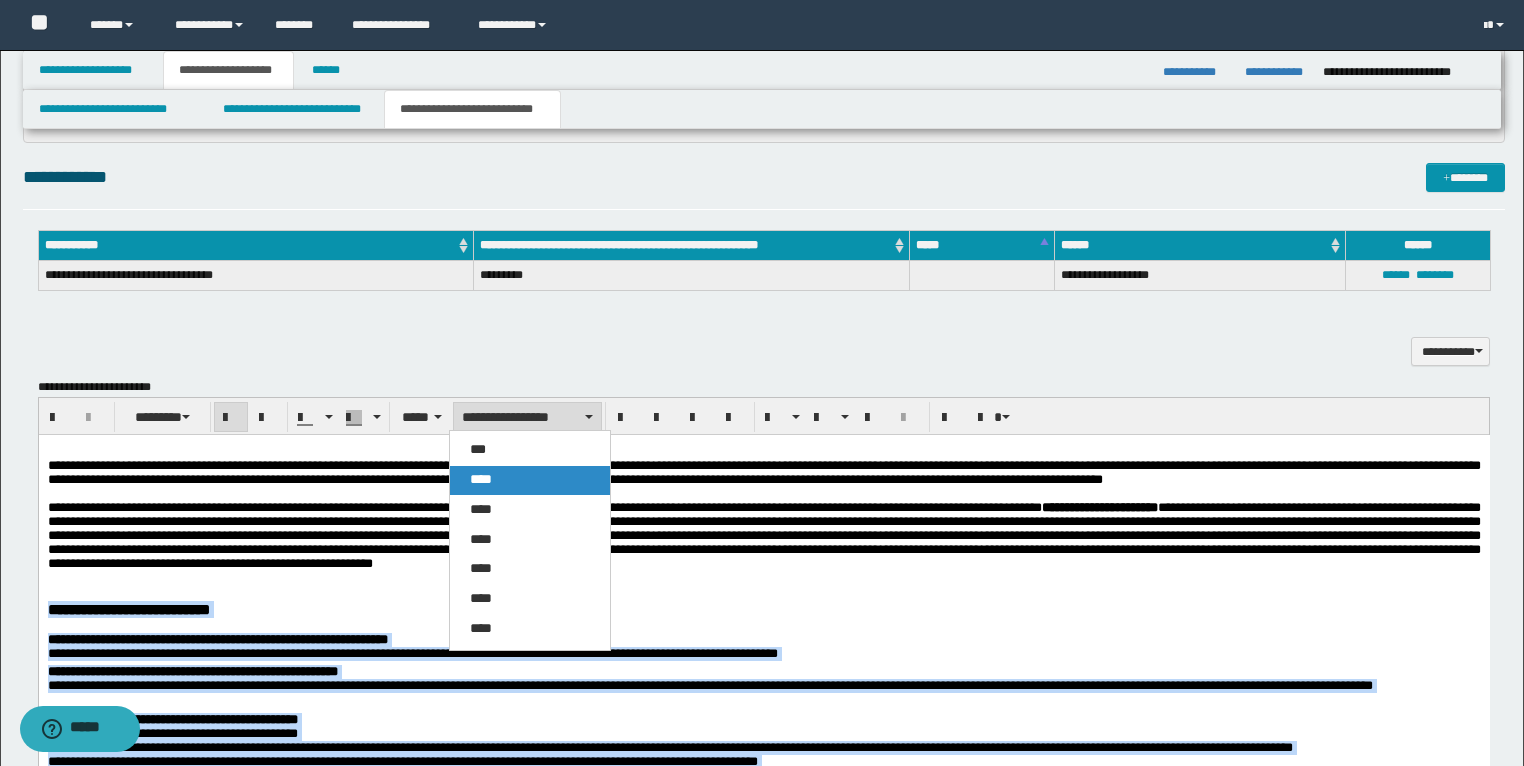 click on "****" at bounding box center (481, 479) 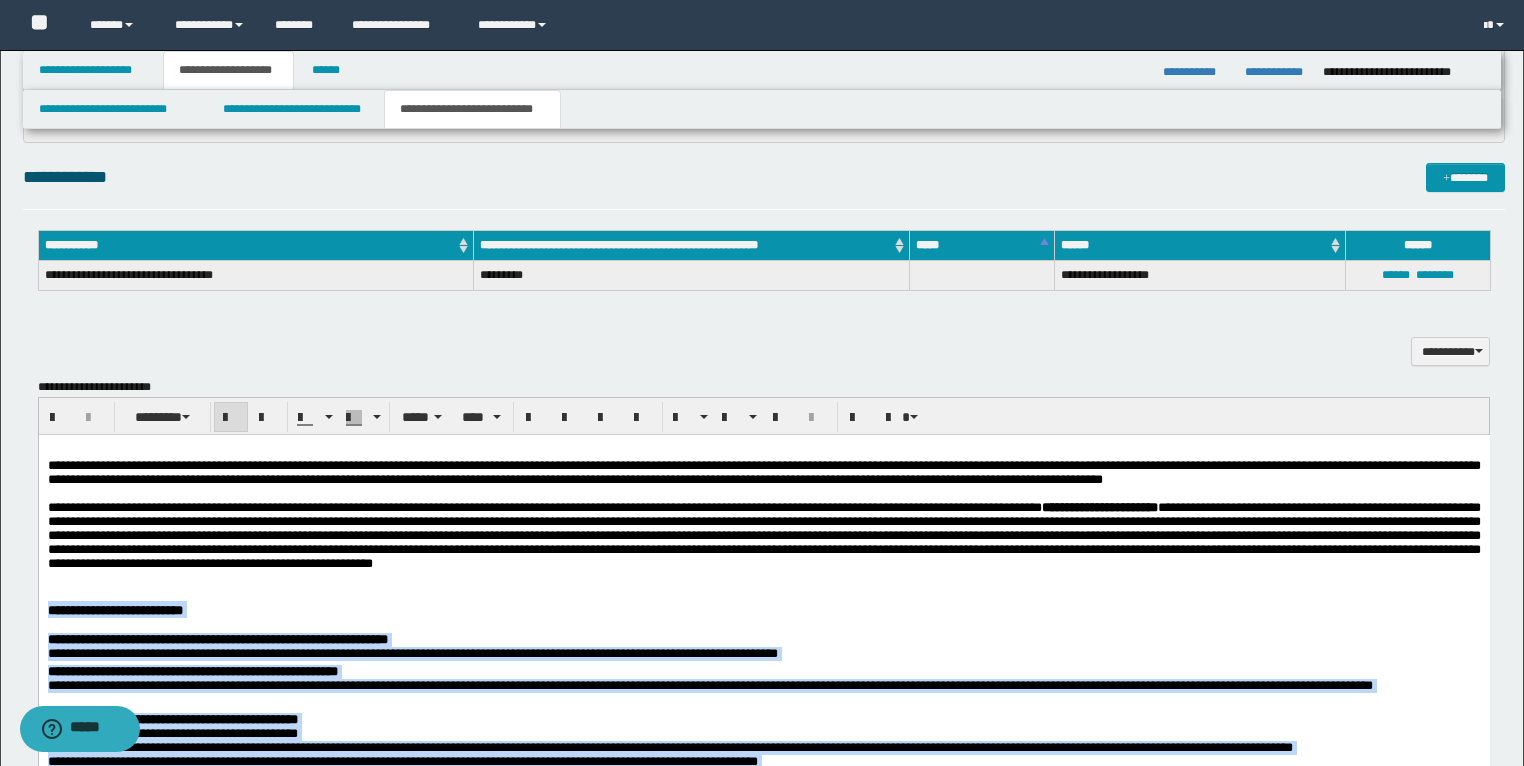 click at bounding box center [763, 578] 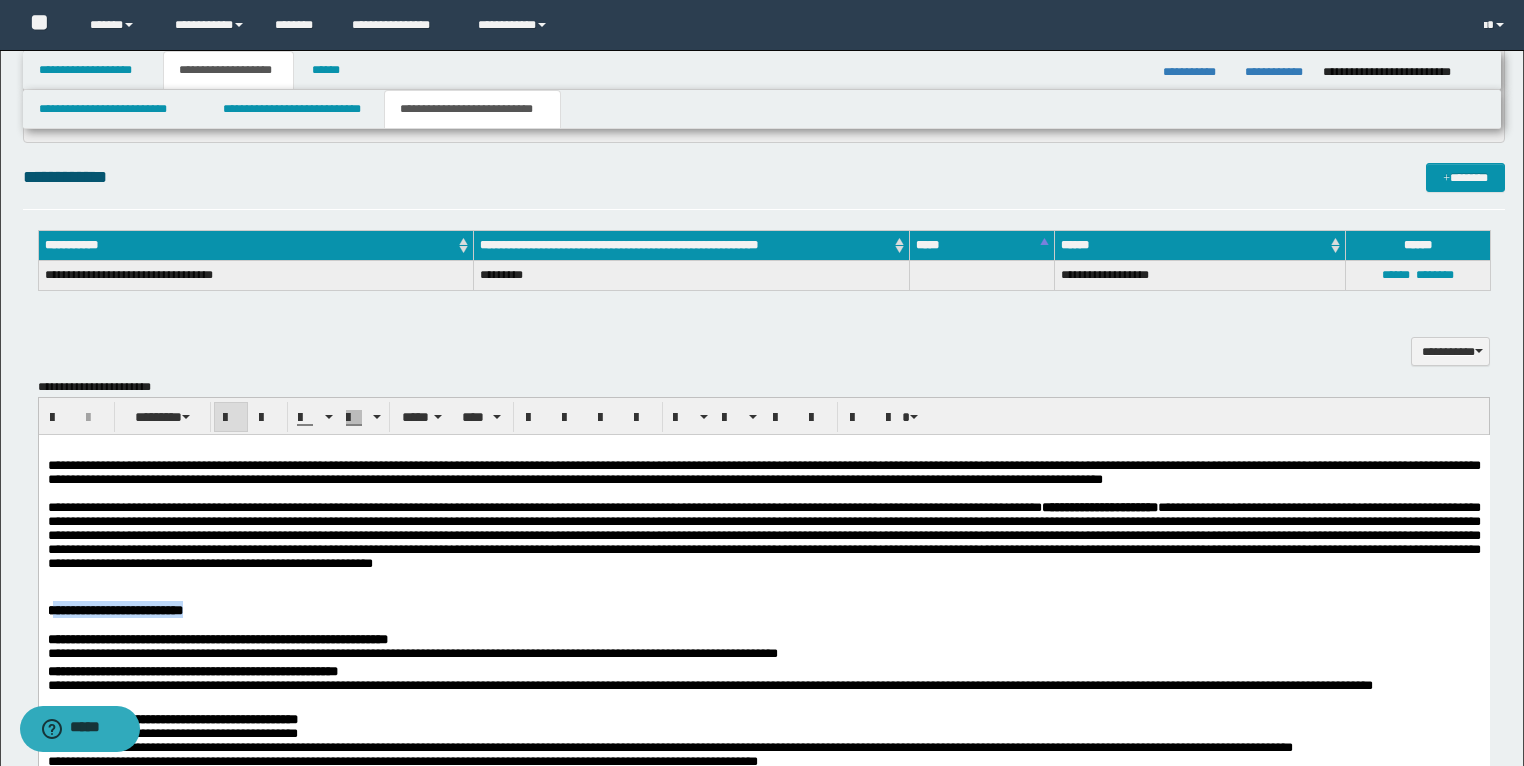 drag, startPoint x: 323, startPoint y: 658, endPoint x: 52, endPoint y: 654, distance: 271.0295 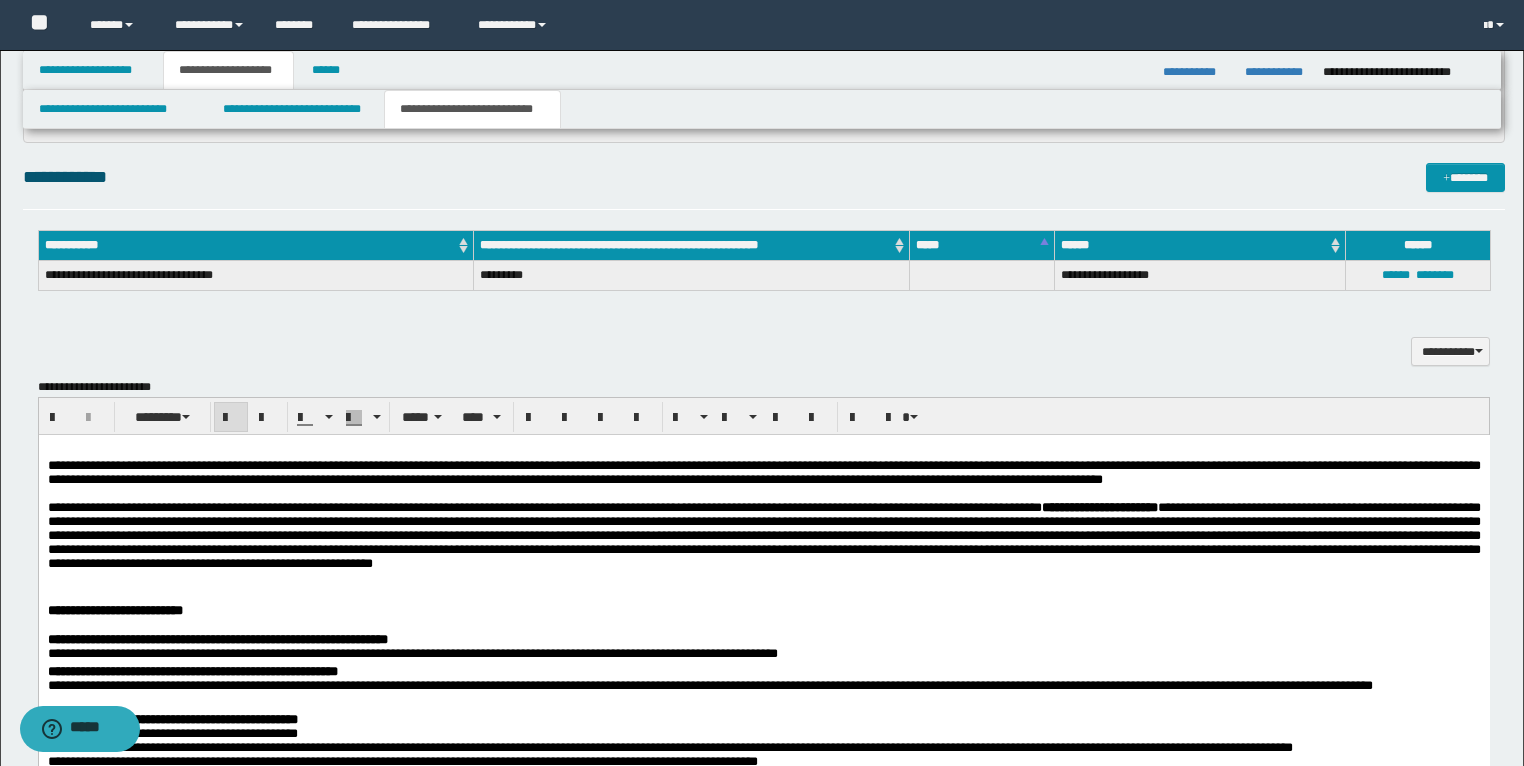 click on "**********" at bounding box center [763, 1070] 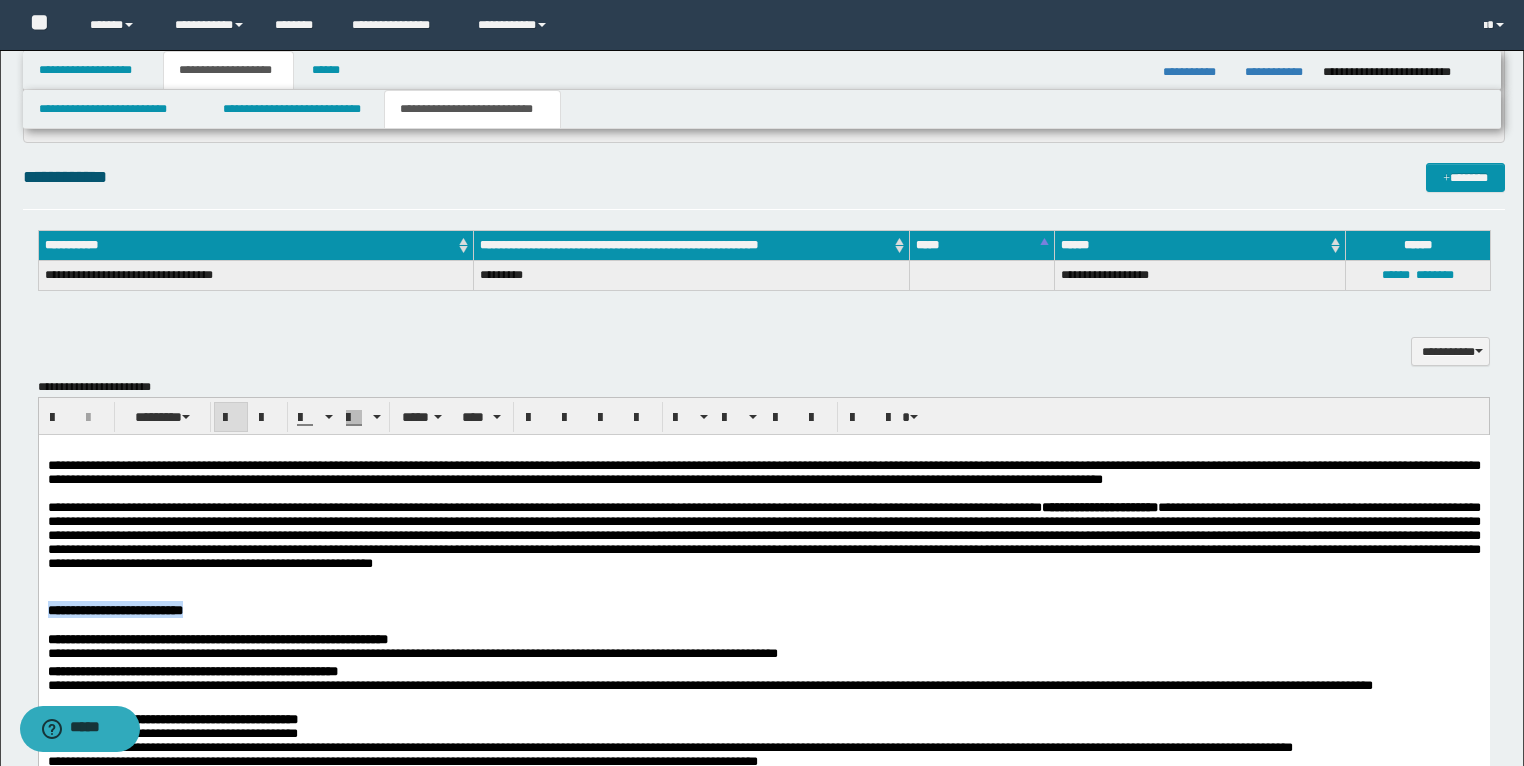 drag, startPoint x: 47, startPoint y: 661, endPoint x: 267, endPoint y: 562, distance: 241.24884 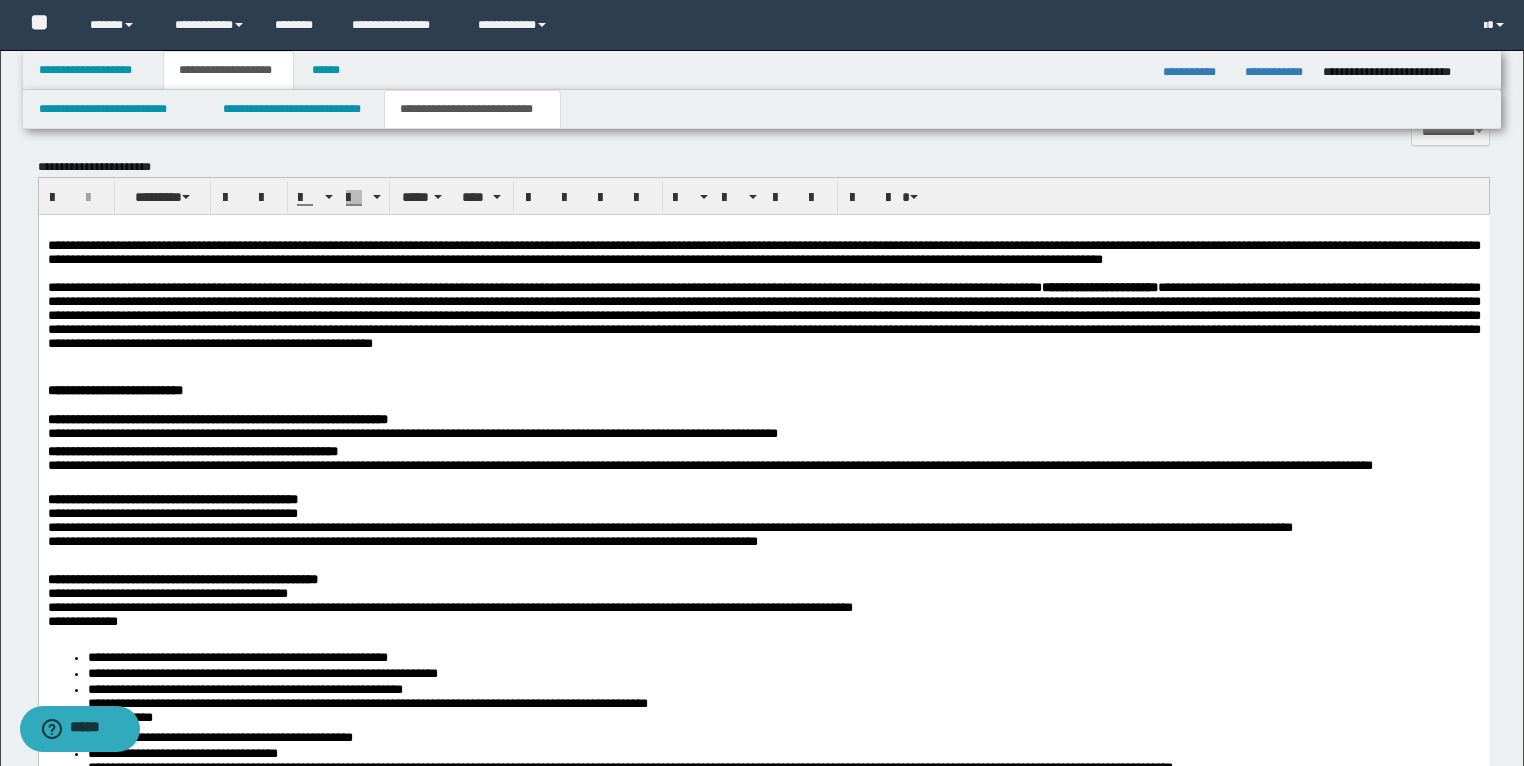 scroll, scrollTop: 1257, scrollLeft: 0, axis: vertical 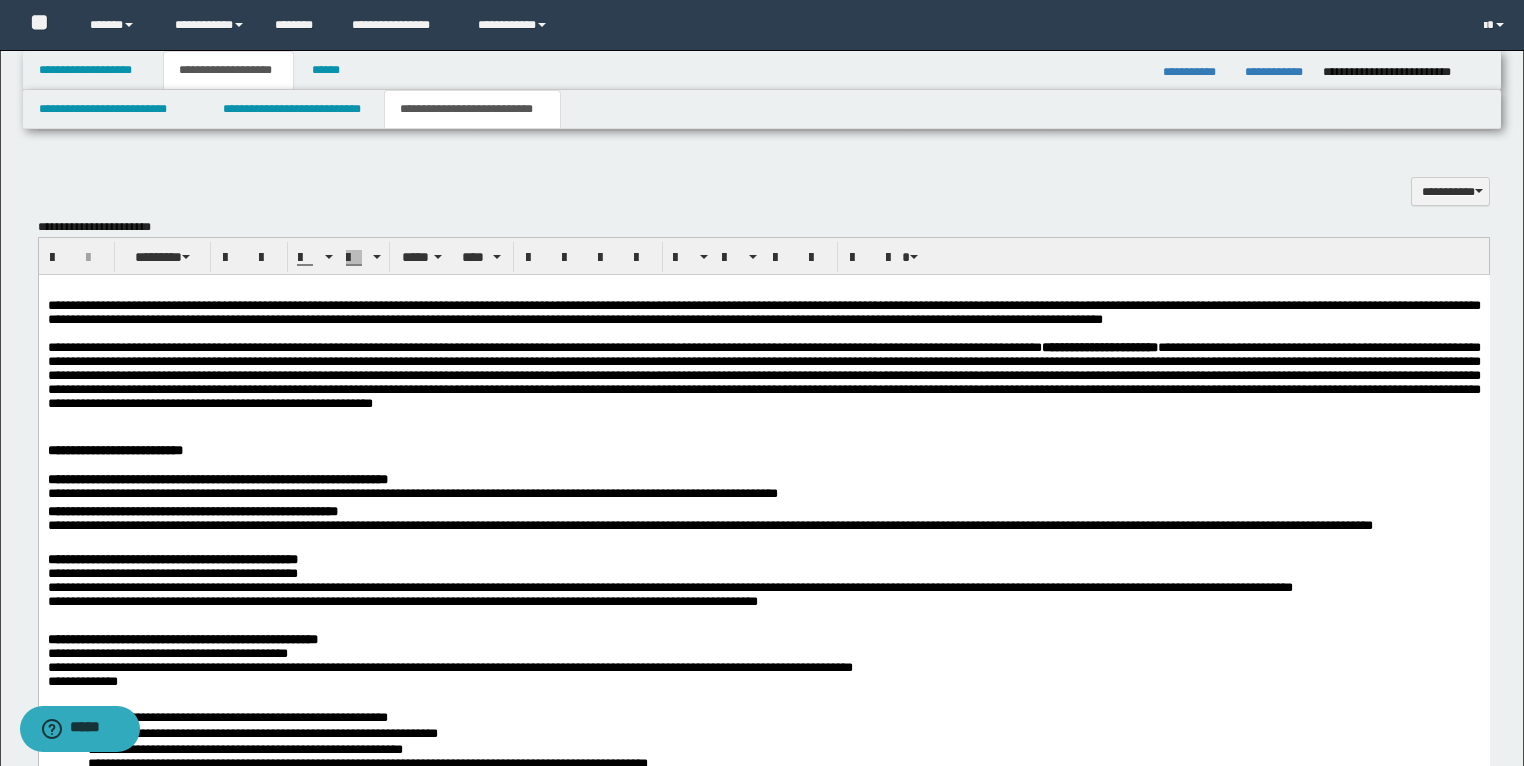 click on "**********" at bounding box center (763, 910) 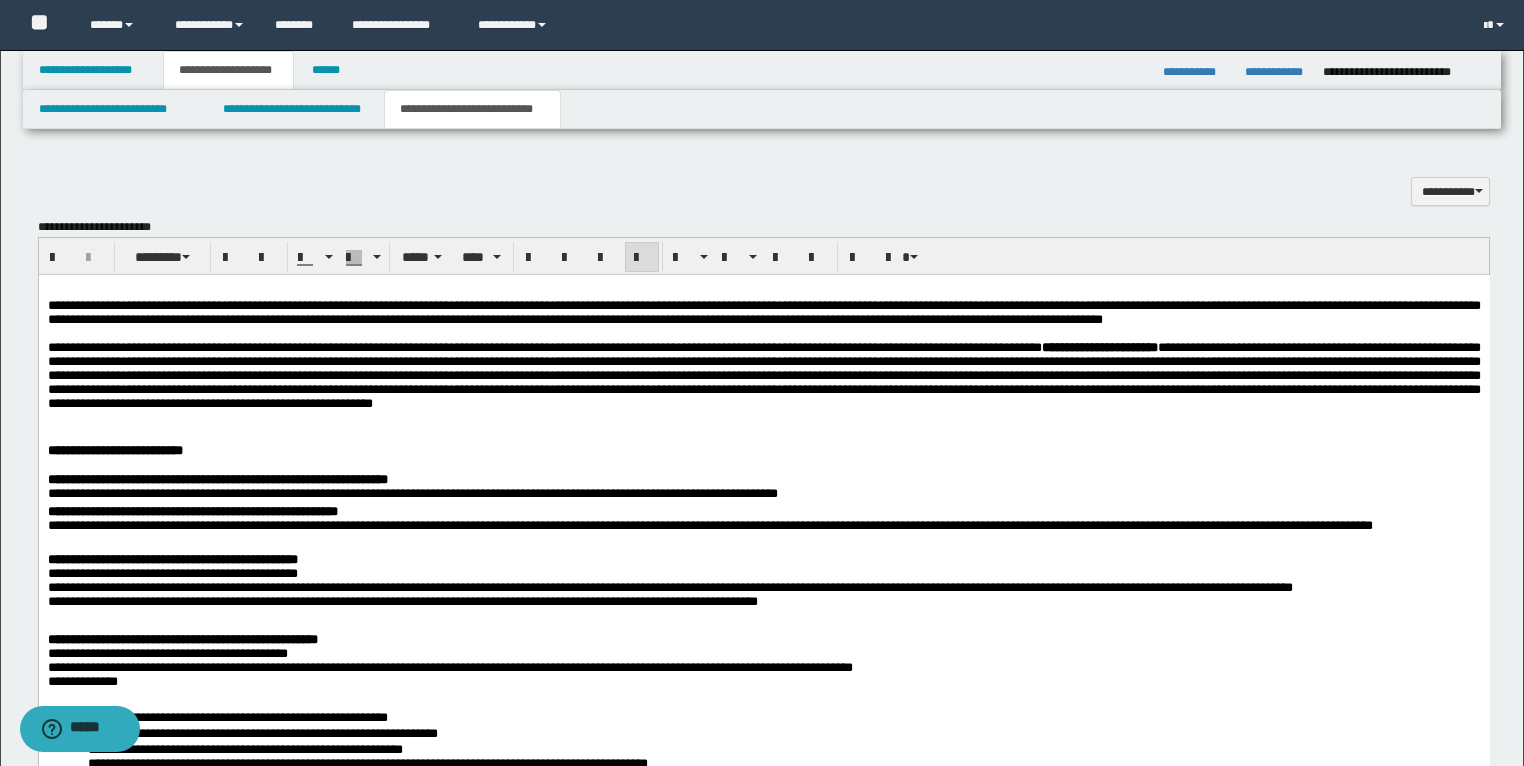 click at bounding box center [763, 418] 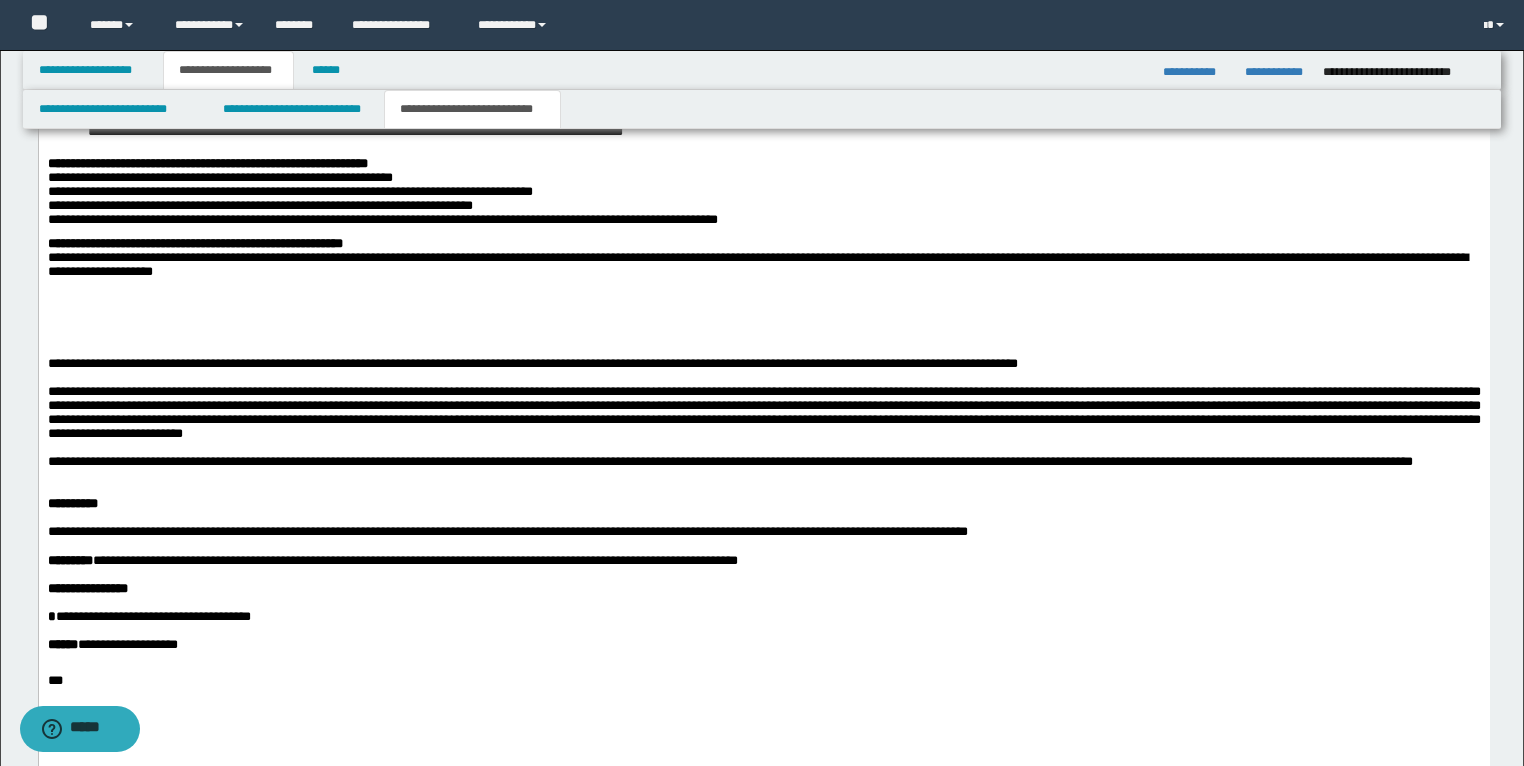scroll, scrollTop: 2057, scrollLeft: 0, axis: vertical 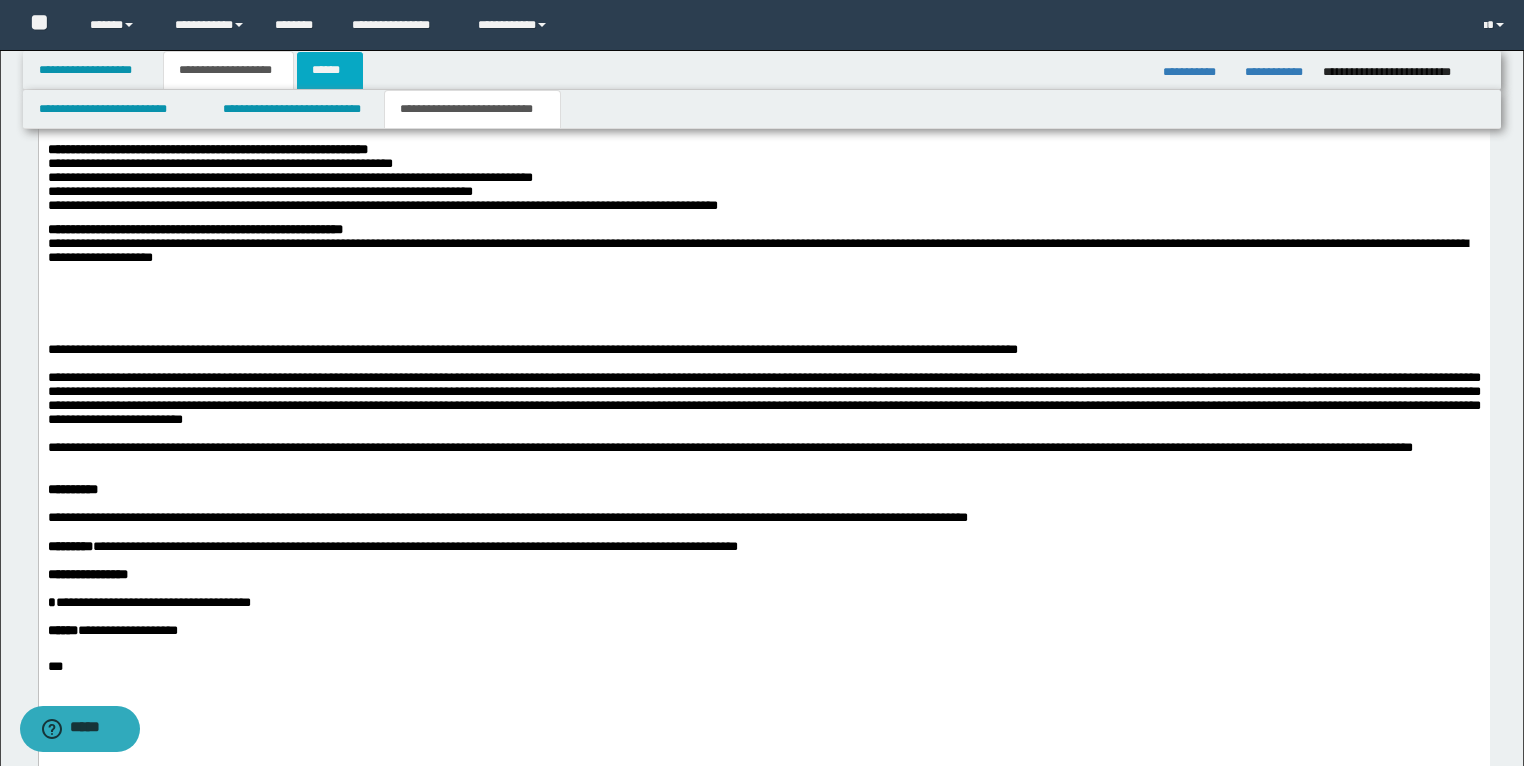 click on "******" at bounding box center [330, 70] 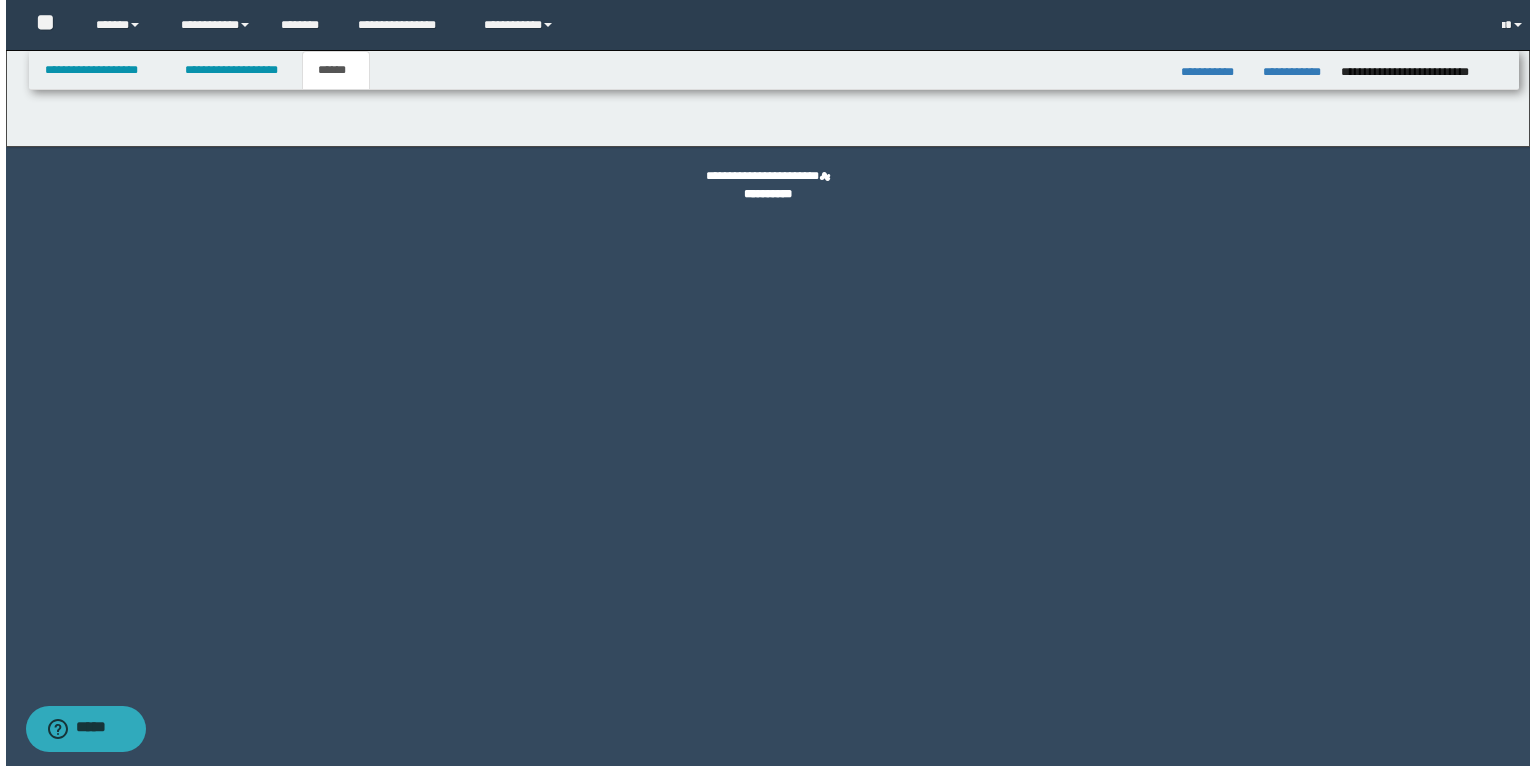 scroll, scrollTop: 0, scrollLeft: 0, axis: both 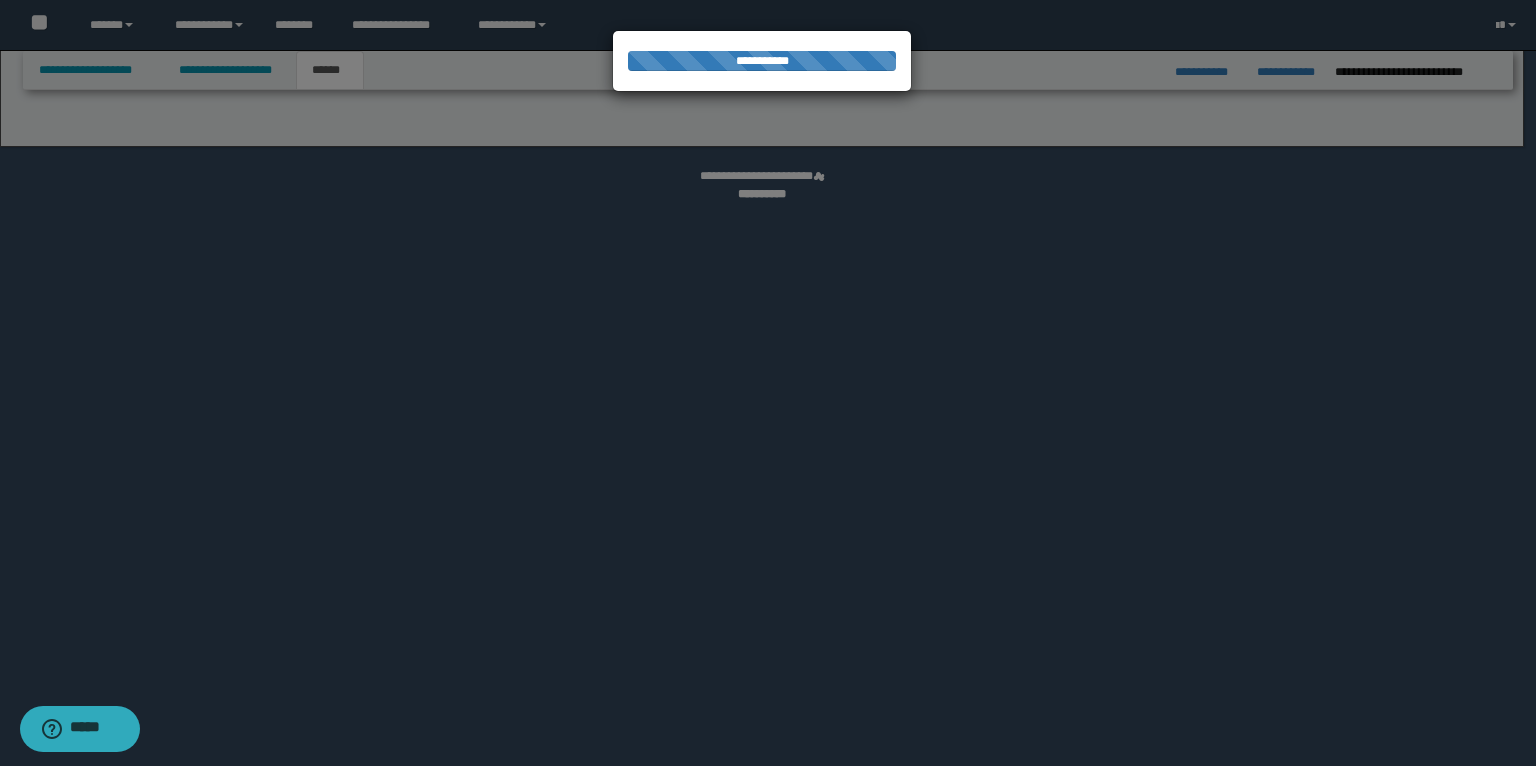 select on "*" 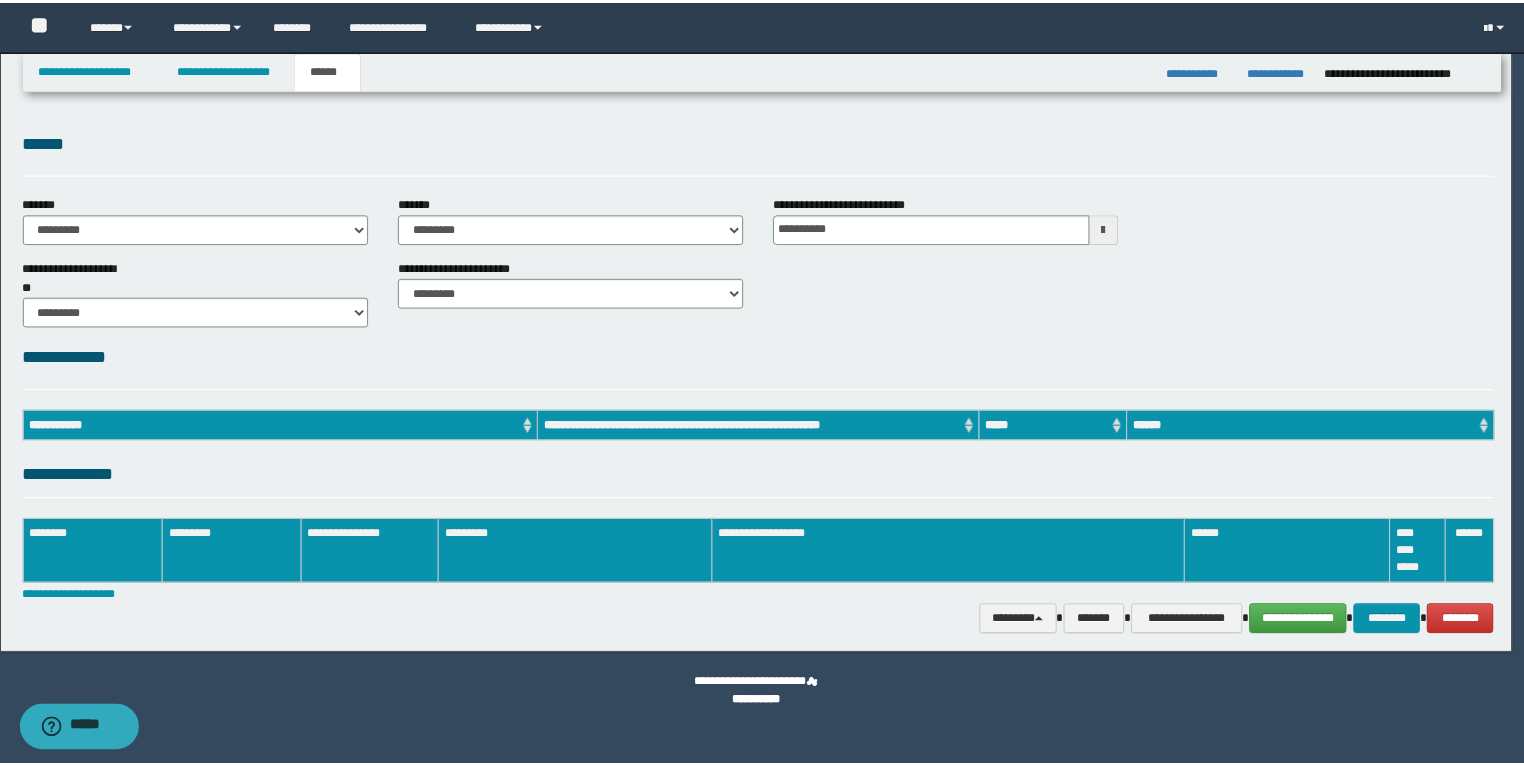 scroll, scrollTop: 0, scrollLeft: 0, axis: both 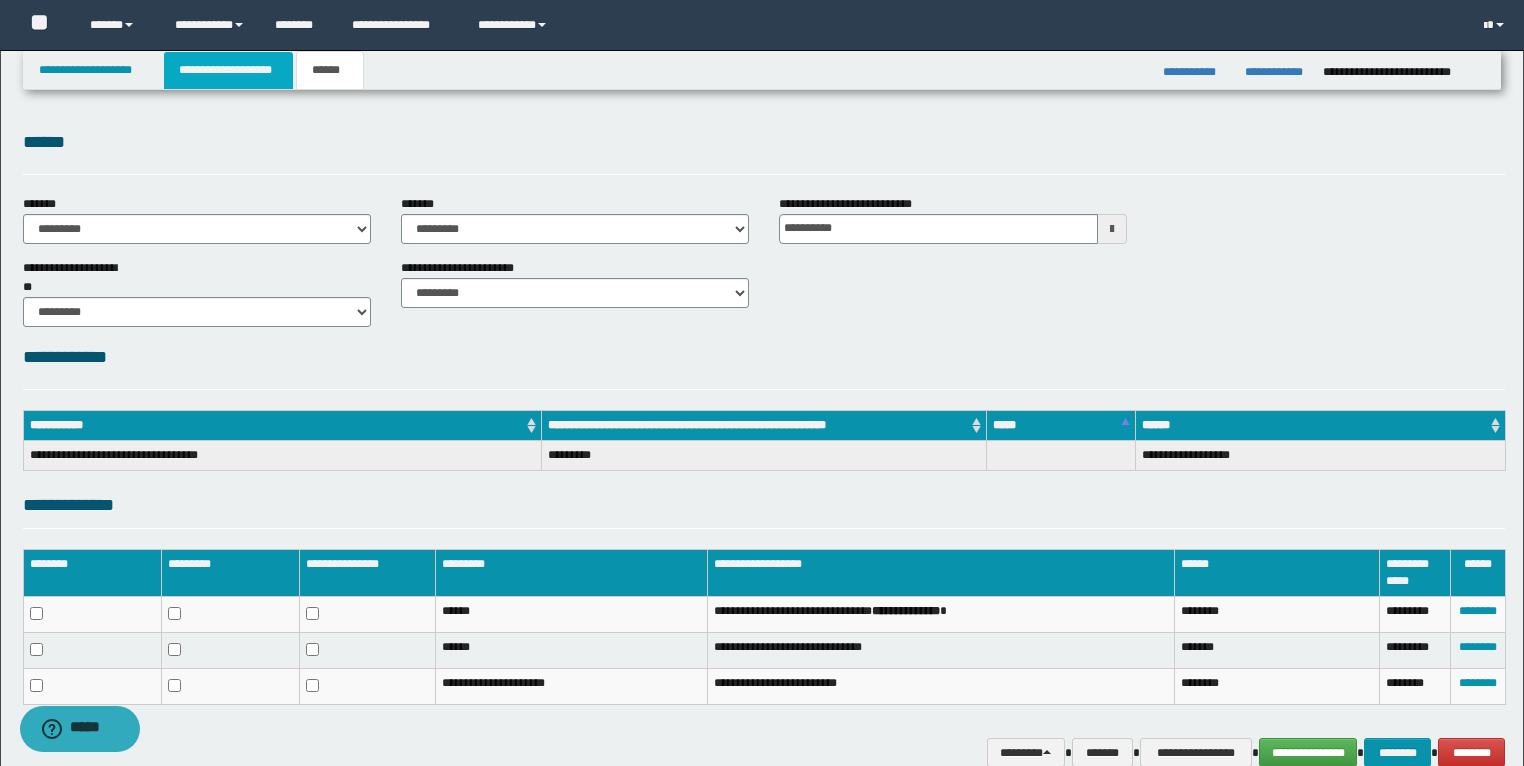 click on "**********" at bounding box center (228, 70) 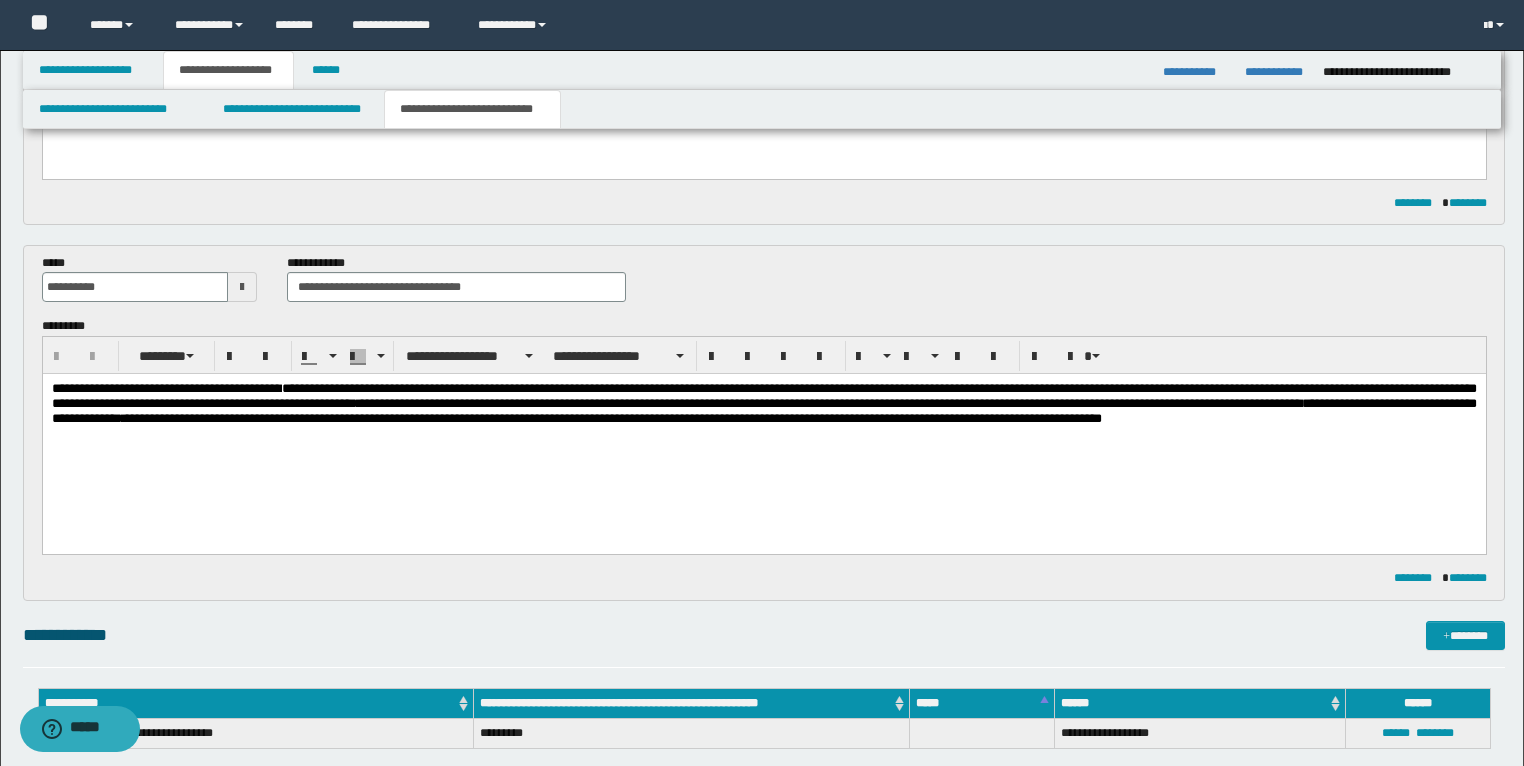 scroll, scrollTop: 619, scrollLeft: 0, axis: vertical 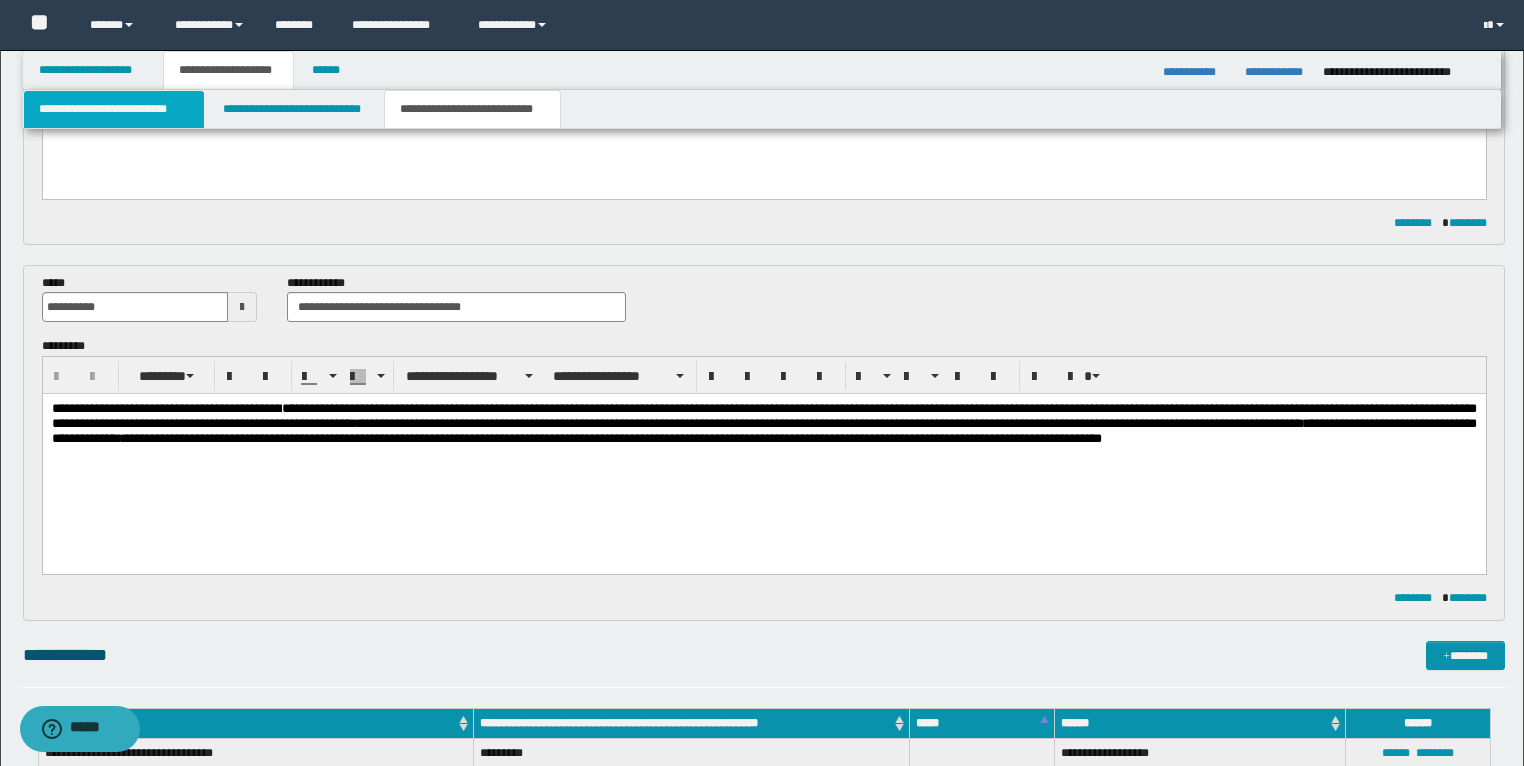 click on "**********" at bounding box center (114, 109) 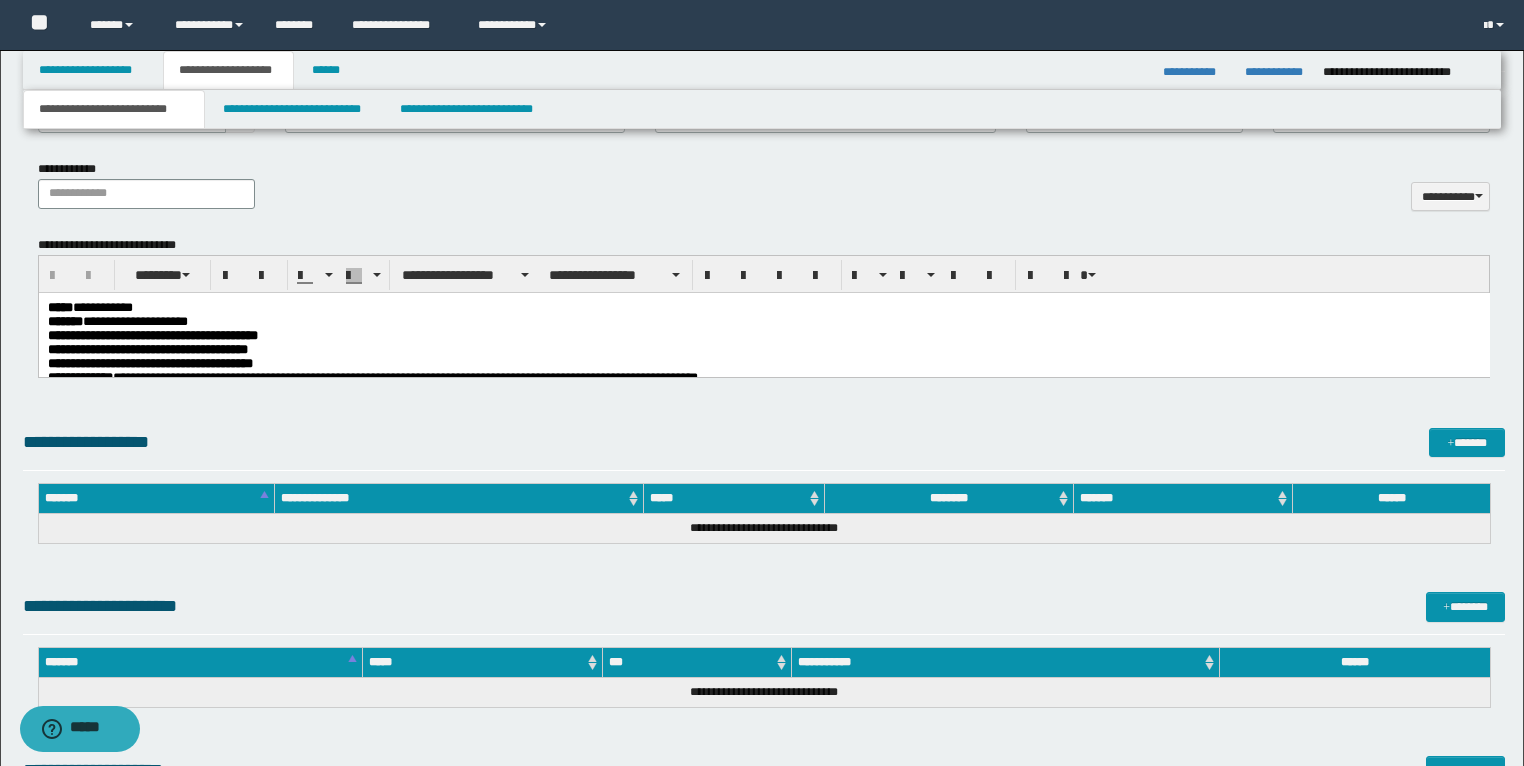 scroll, scrollTop: 939, scrollLeft: 0, axis: vertical 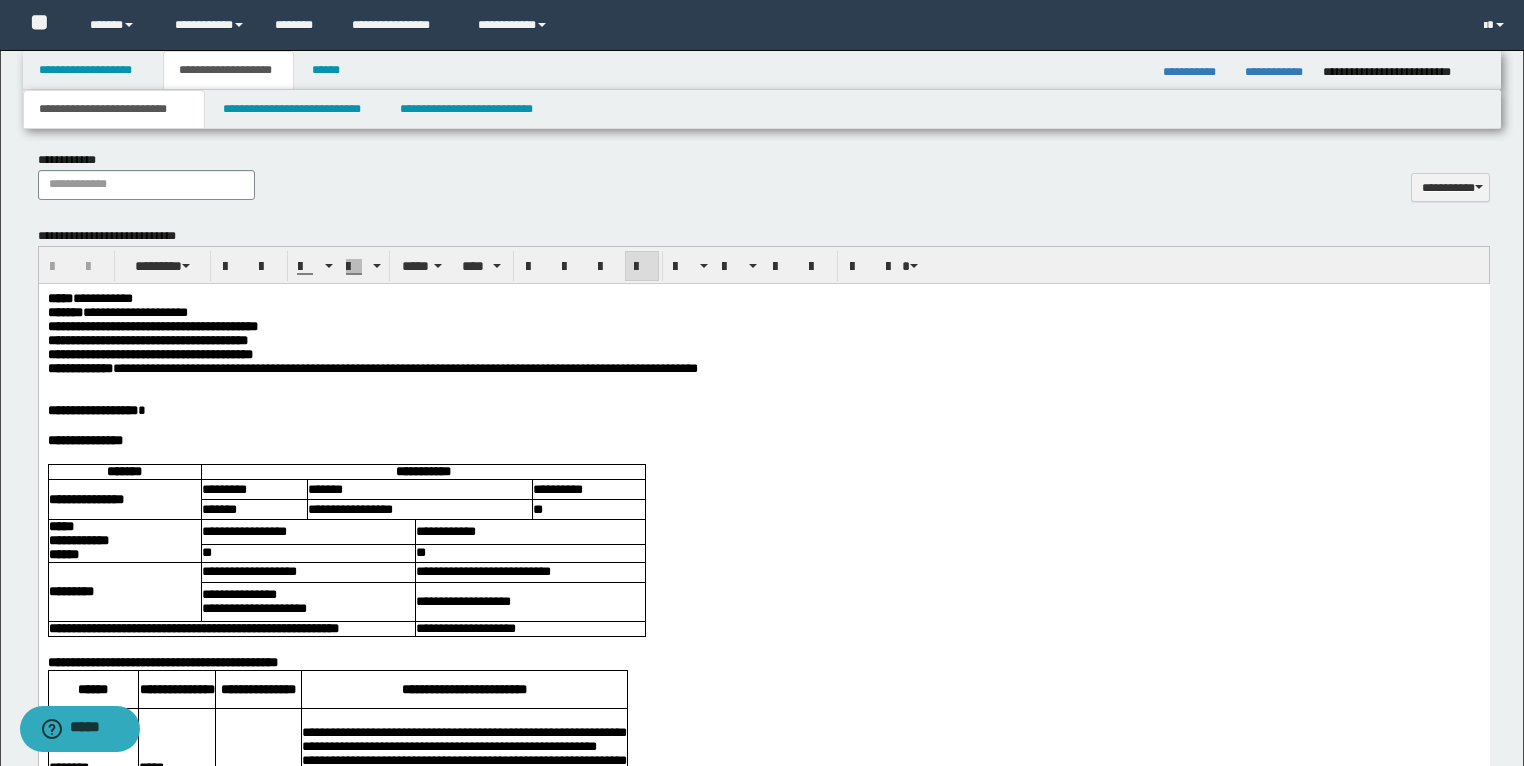 click on "**********" at bounding box center [763, 298] 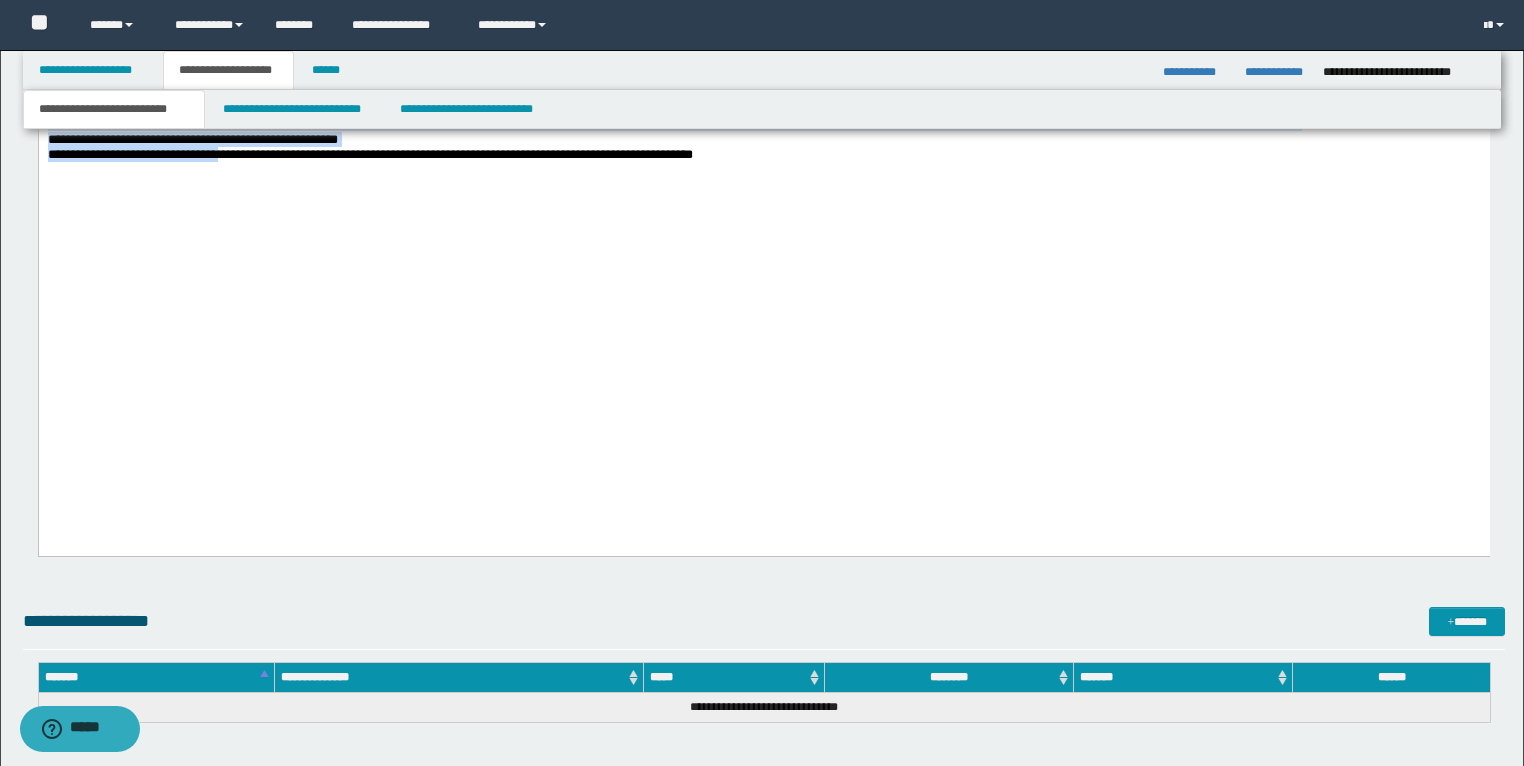 scroll, scrollTop: 3695, scrollLeft: 0, axis: vertical 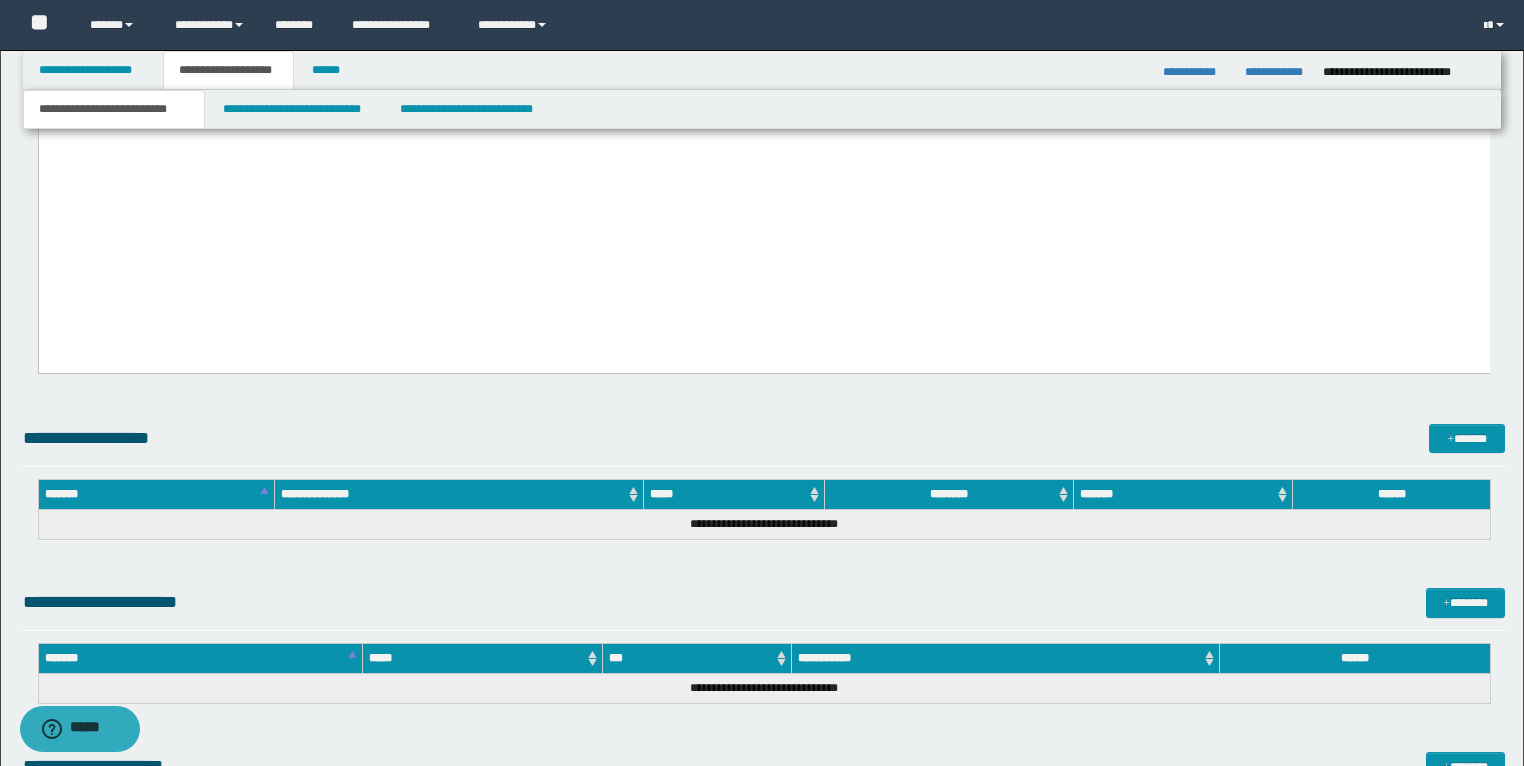 drag, startPoint x: 45, startPoint y: -2456, endPoint x: 1179, endPoint y: 339, distance: 3016.286 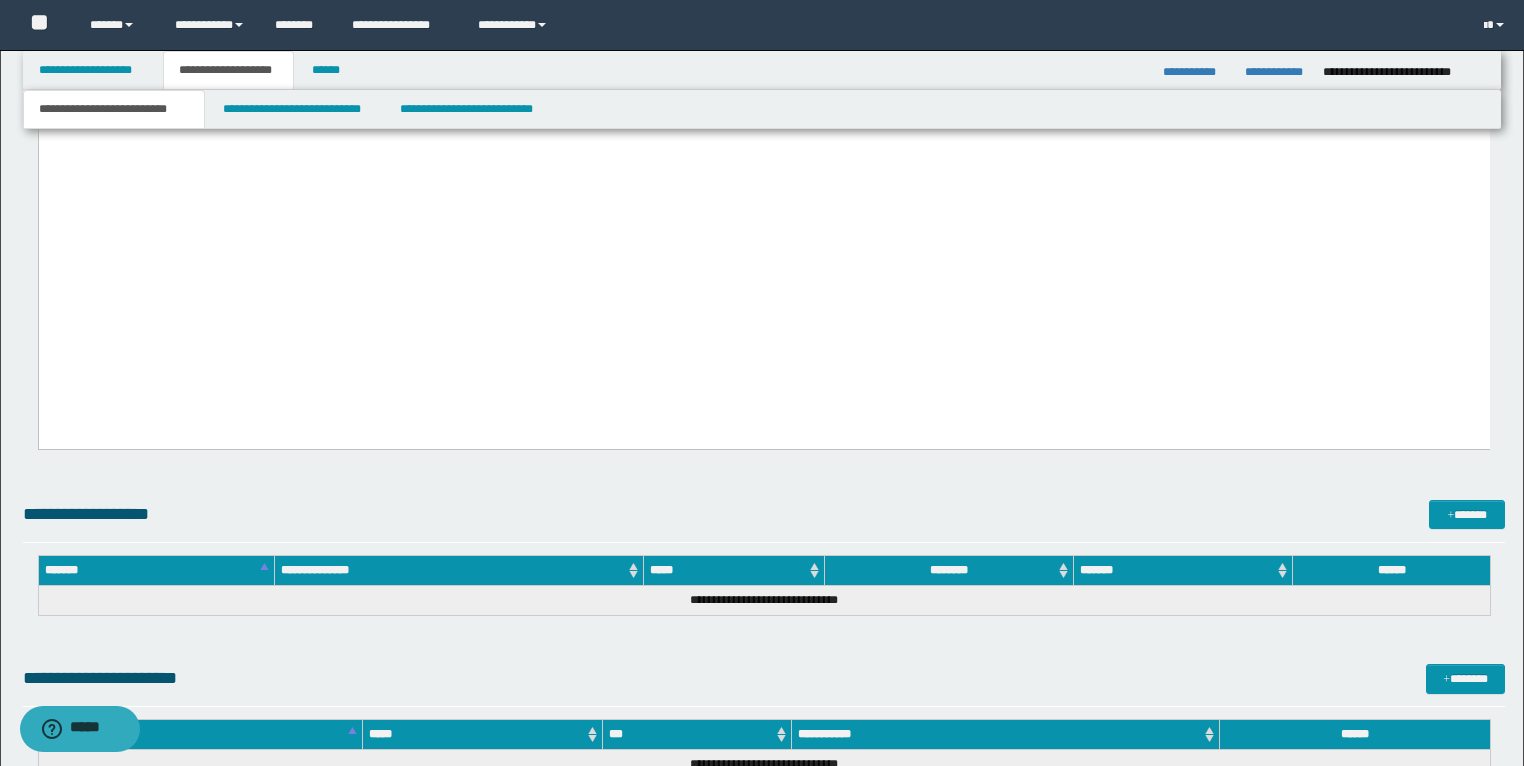 scroll, scrollTop: 3455, scrollLeft: 0, axis: vertical 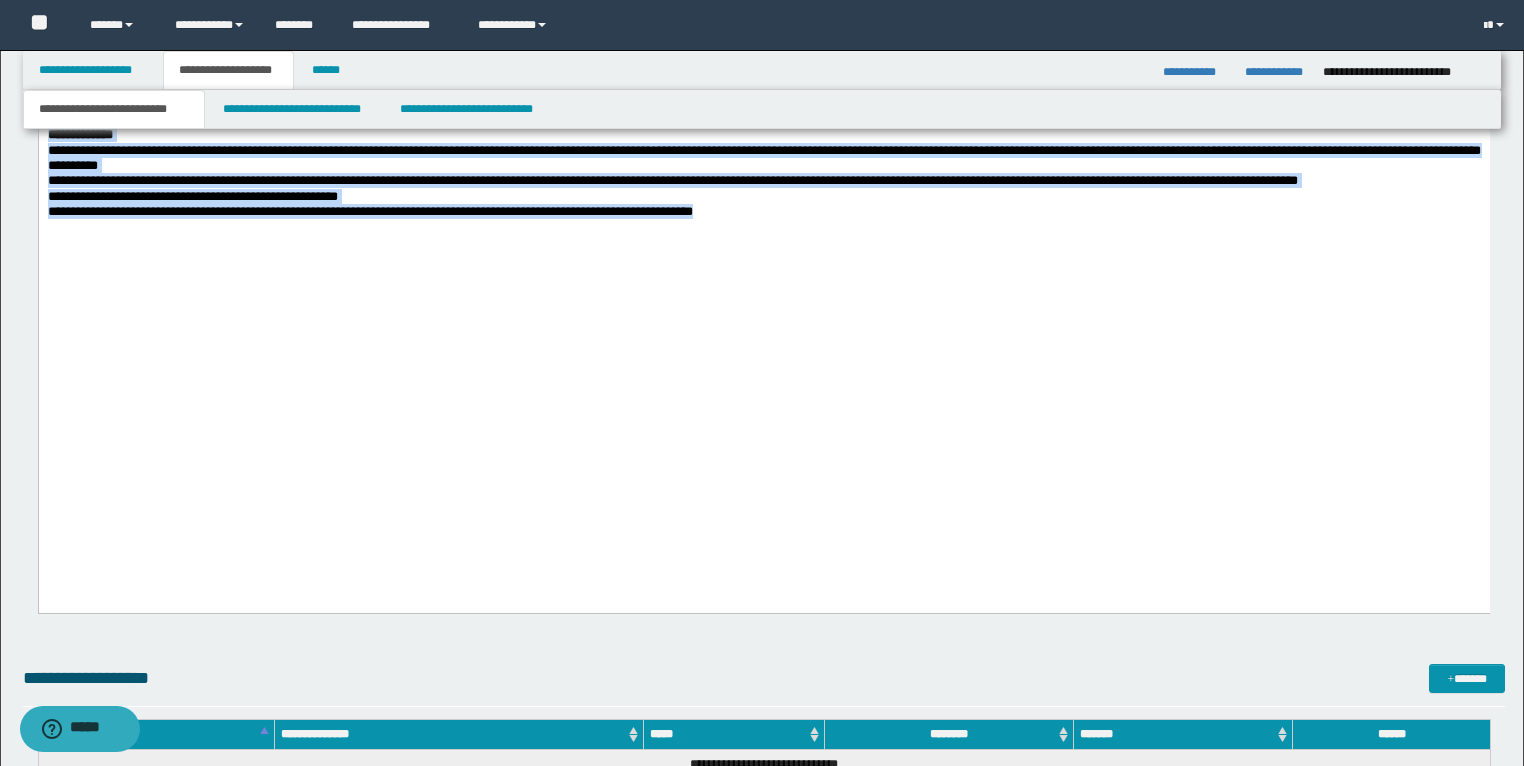 click on "**********" at bounding box center [629, 88] 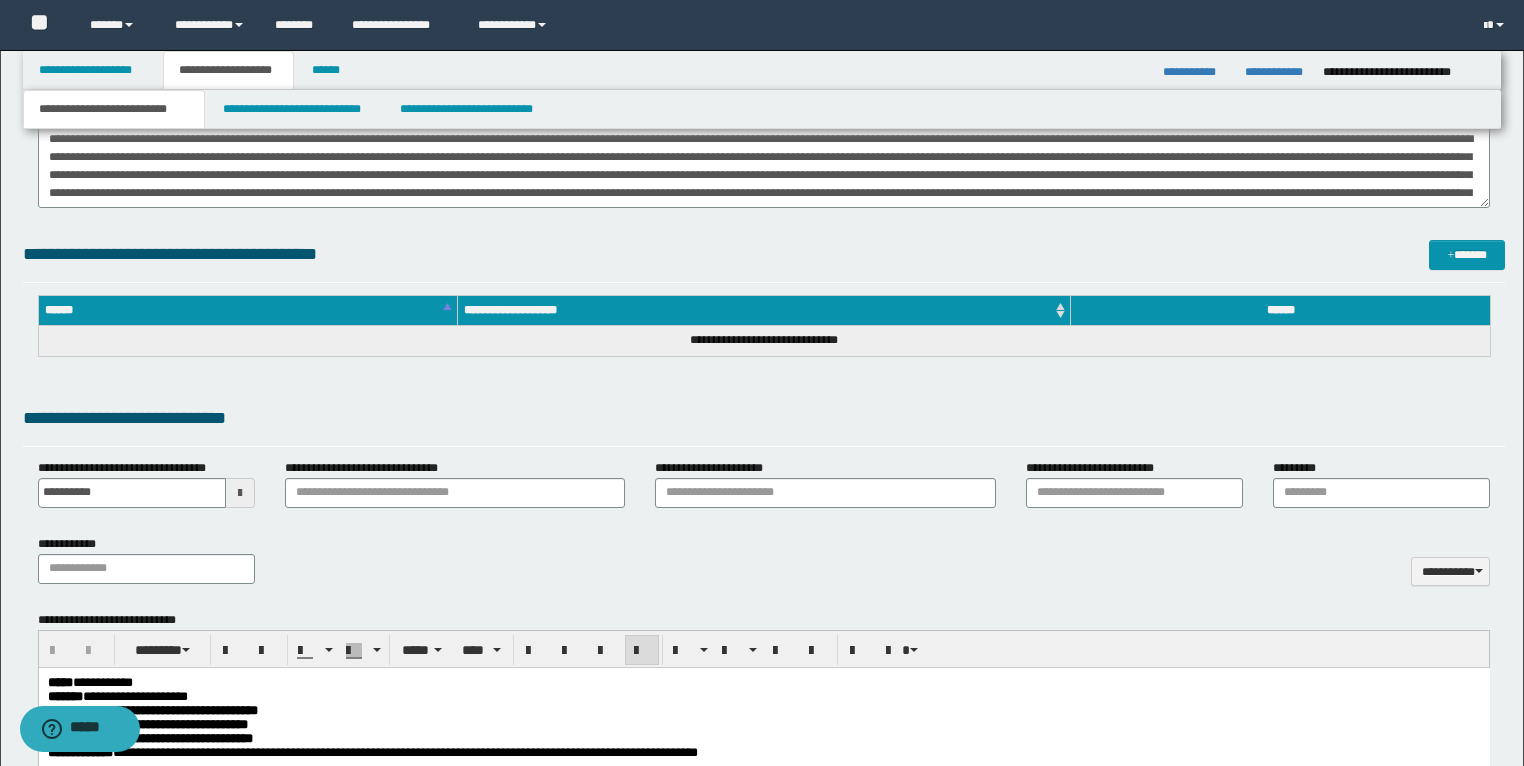 scroll, scrollTop: 544, scrollLeft: 0, axis: vertical 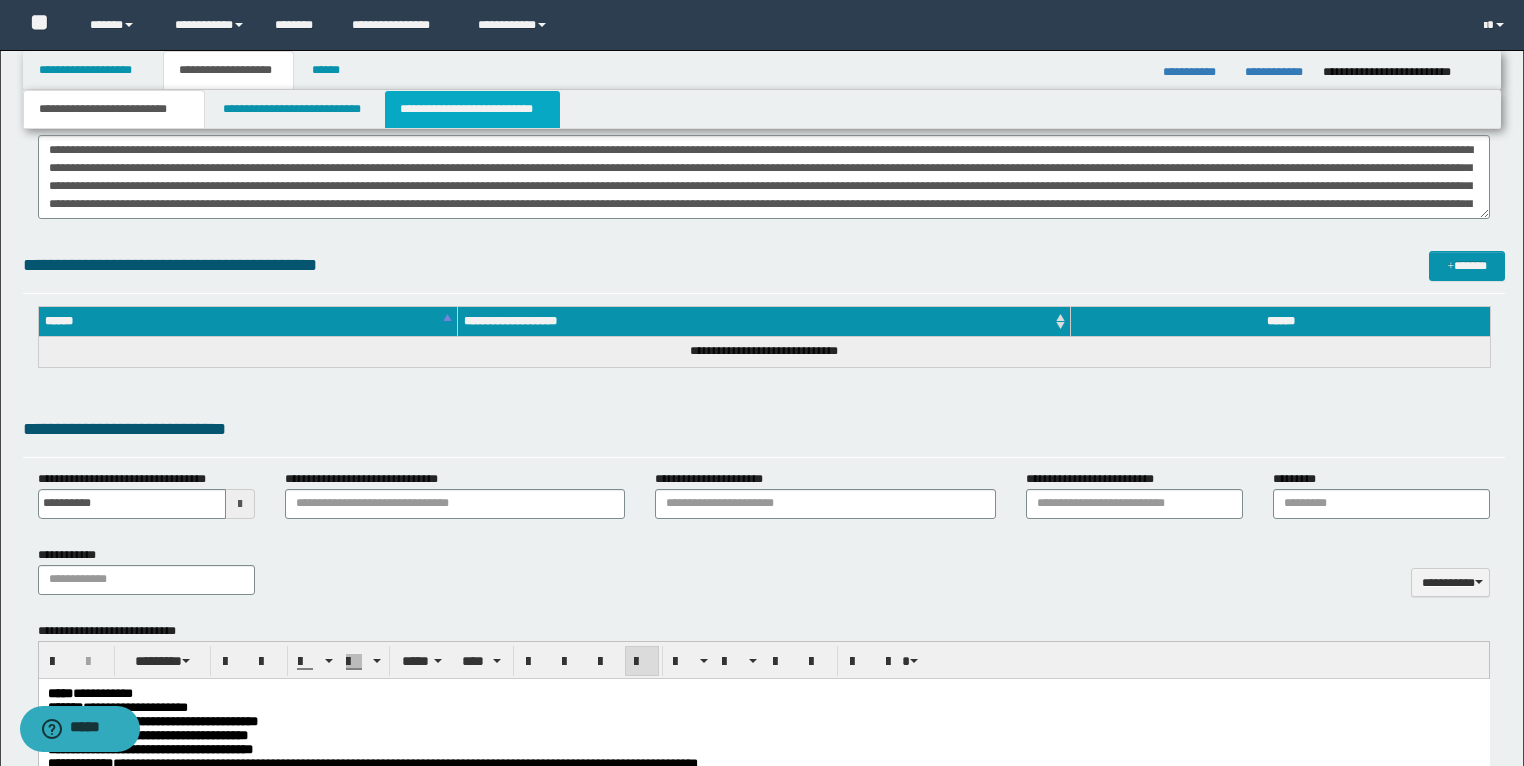 click on "**********" at bounding box center [472, 109] 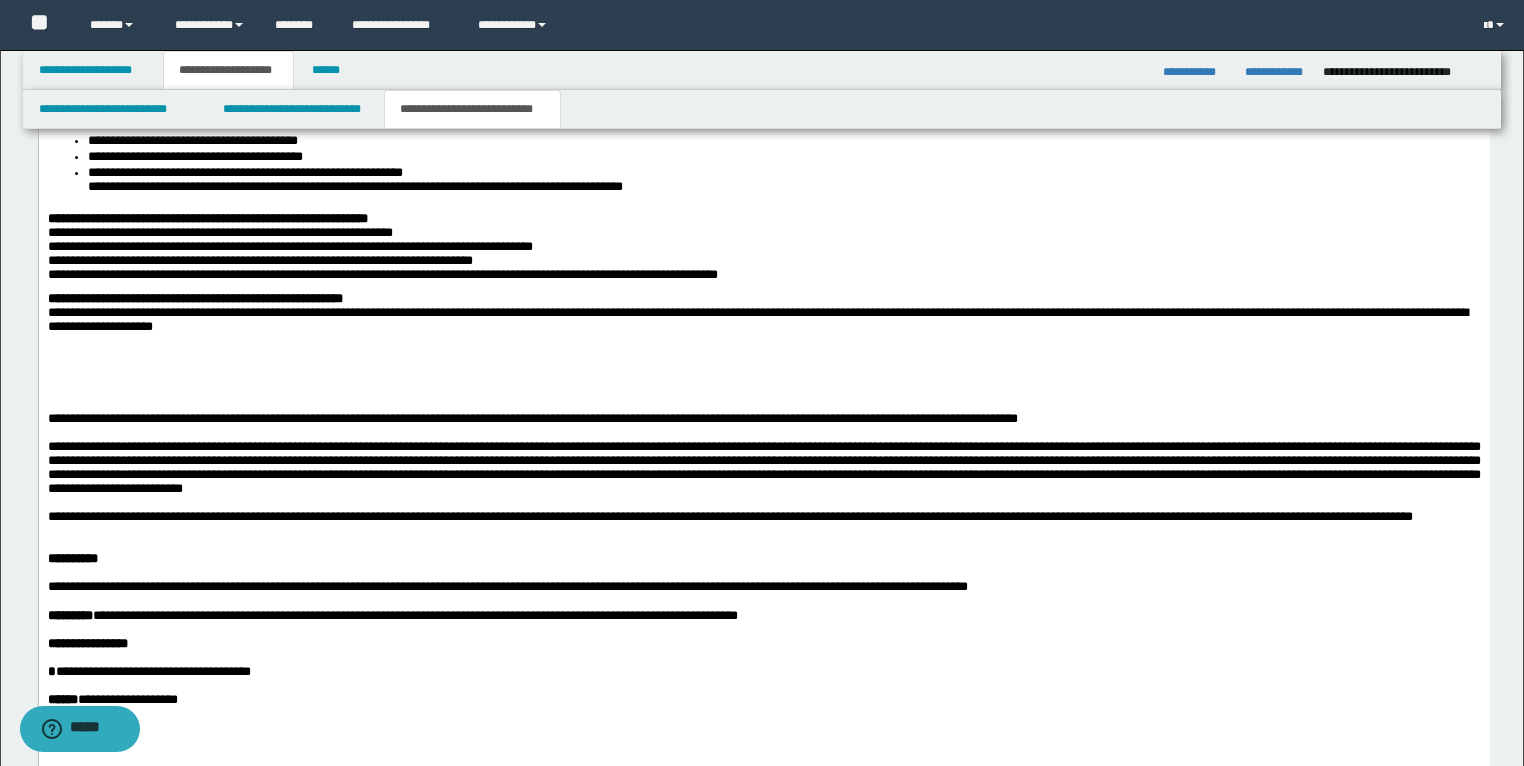 scroll, scrollTop: 2000, scrollLeft: 0, axis: vertical 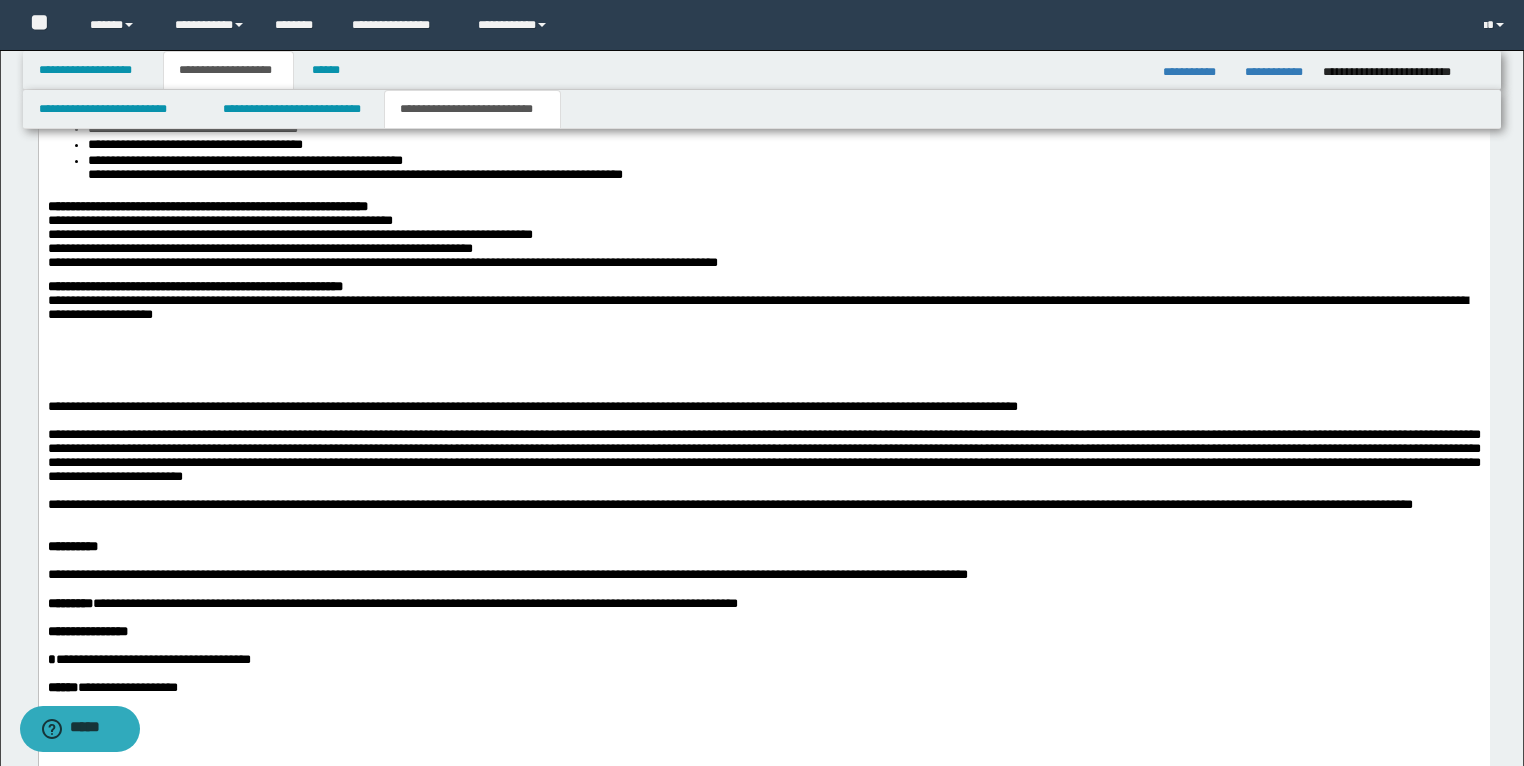 click at bounding box center [763, 352] 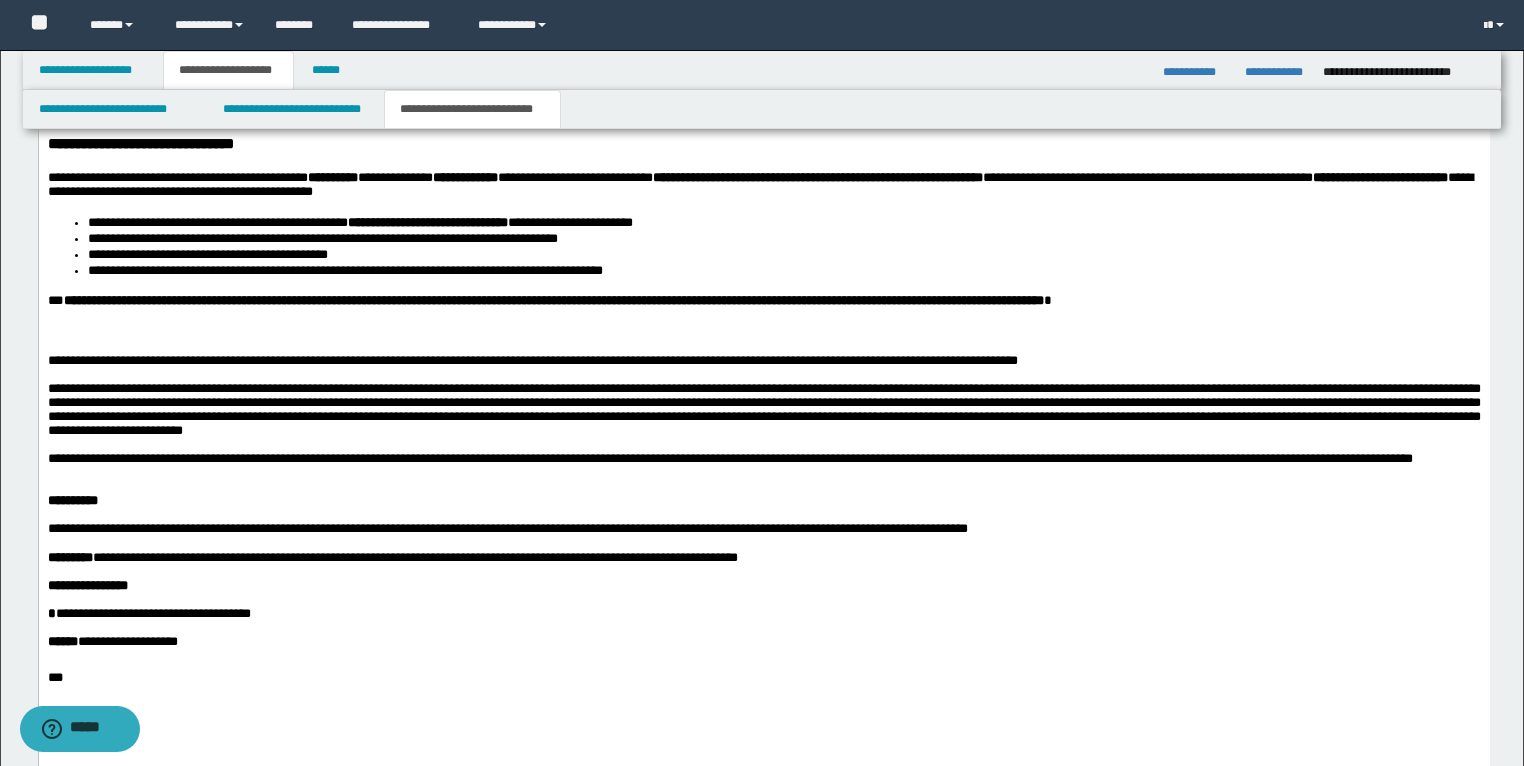 scroll, scrollTop: 2880, scrollLeft: 0, axis: vertical 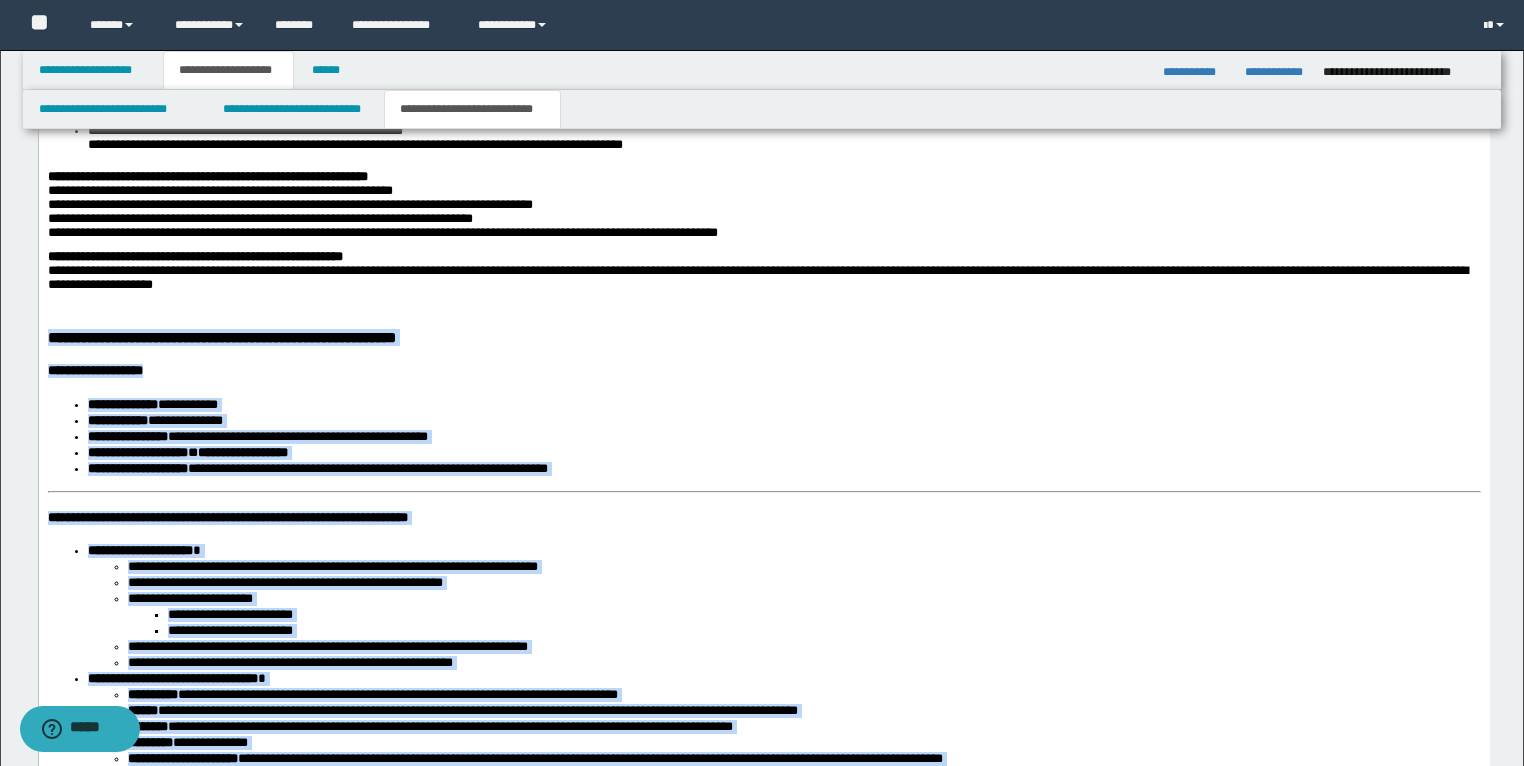 drag, startPoint x: 1231, startPoint y: 1282, endPoint x: 35, endPoint y: 387, distance: 1493.8009 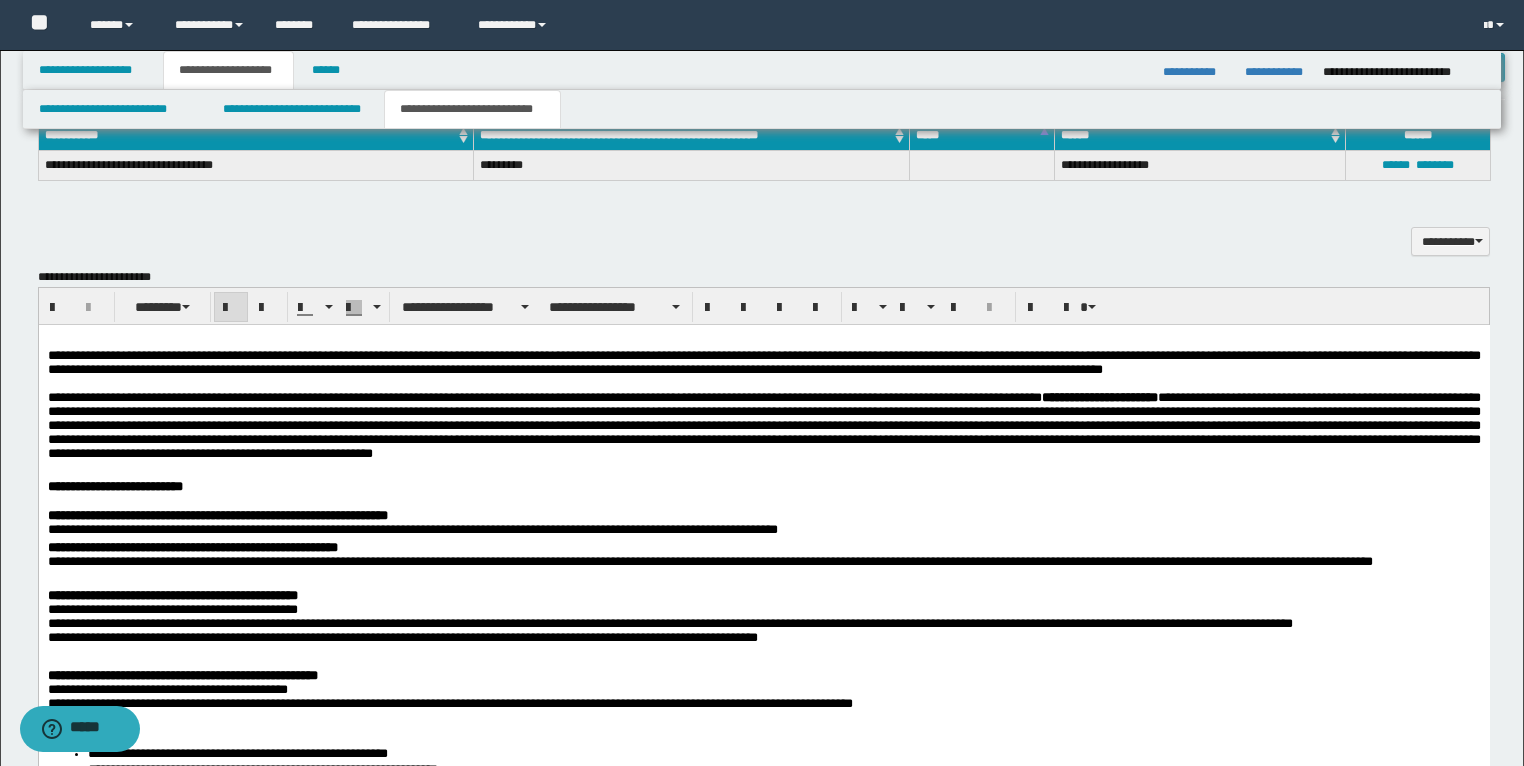 scroll, scrollTop: 1070, scrollLeft: 0, axis: vertical 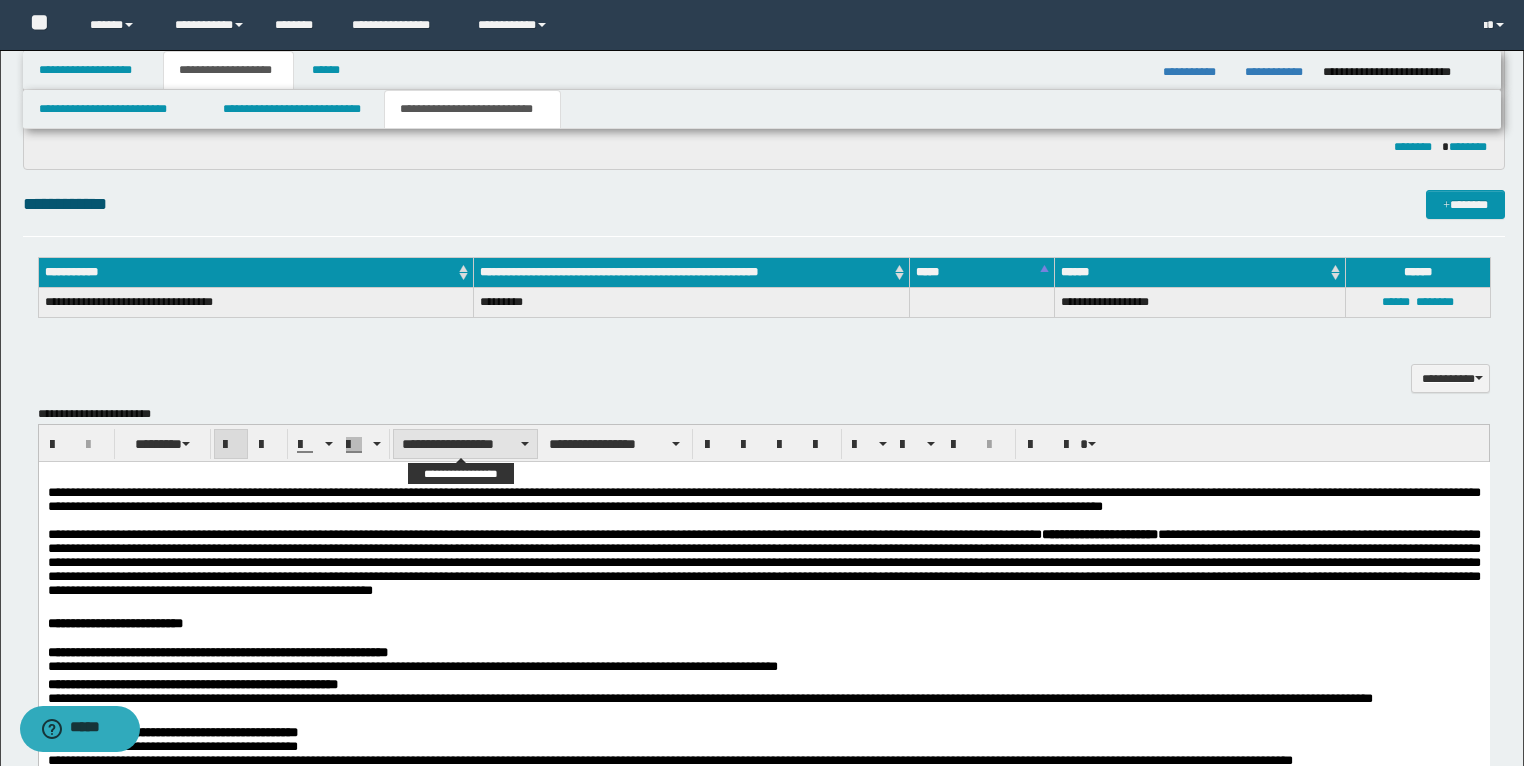 click on "**********" at bounding box center (465, 444) 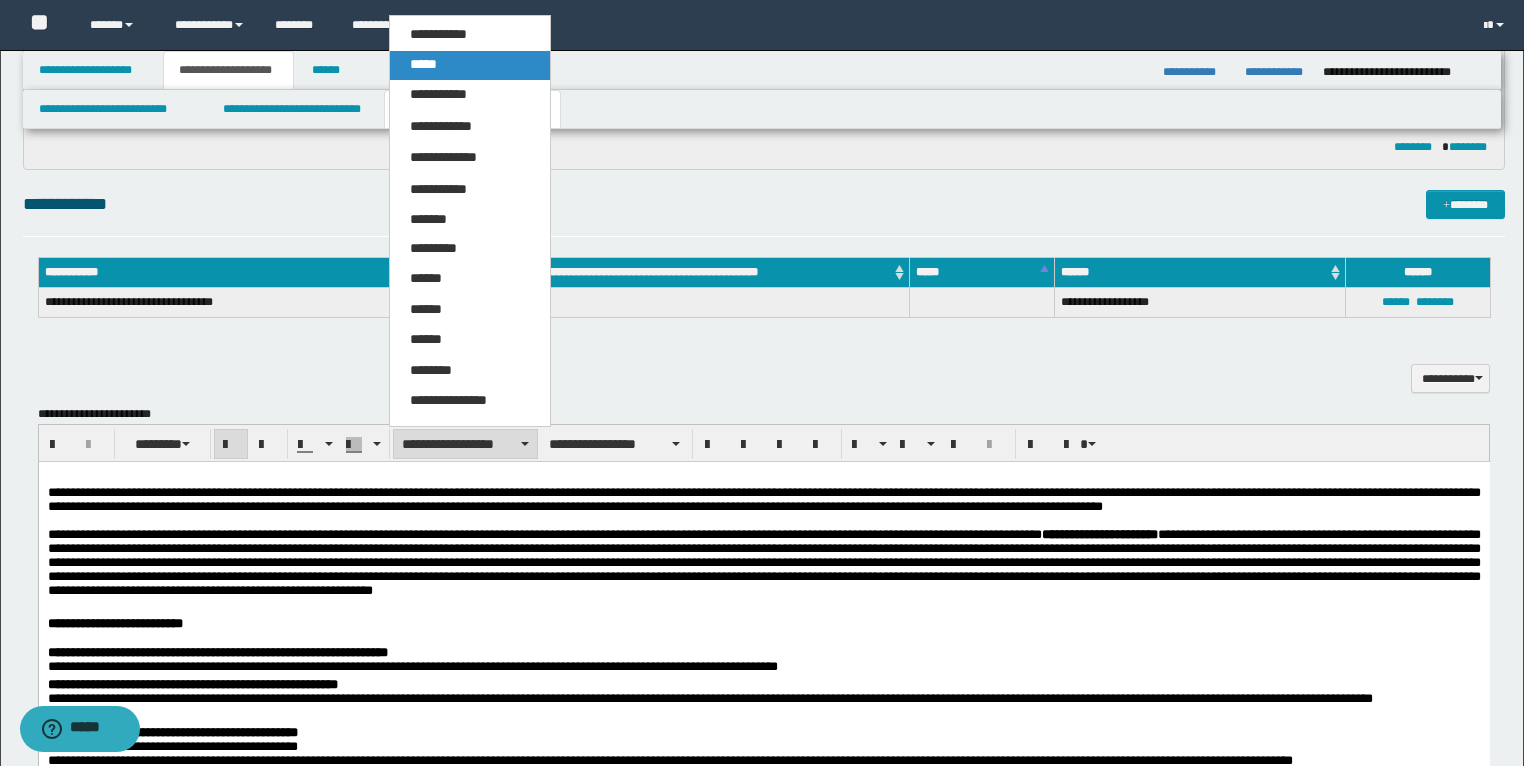 click on "*****" at bounding box center (470, 65) 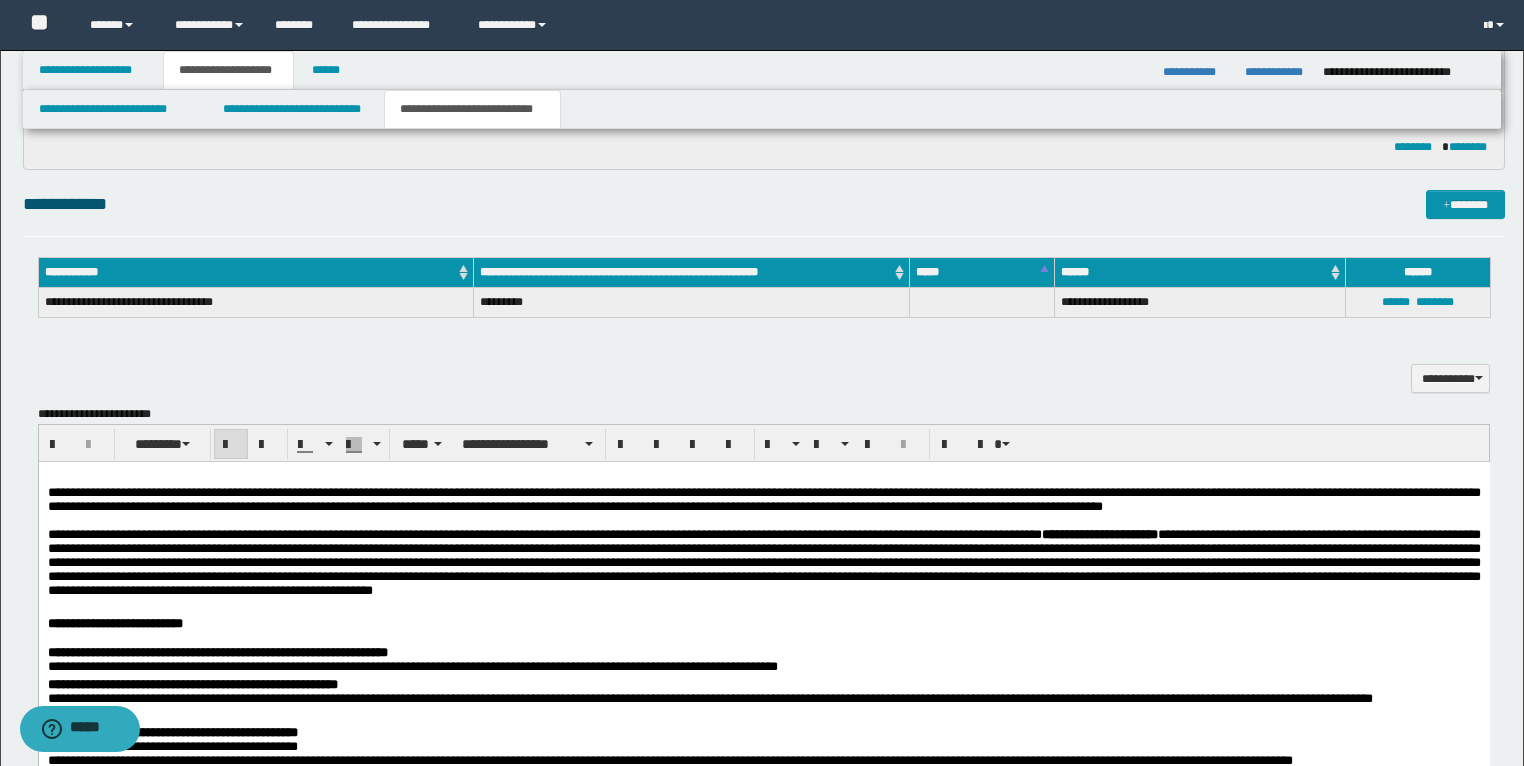 click at bounding box center [231, 445] 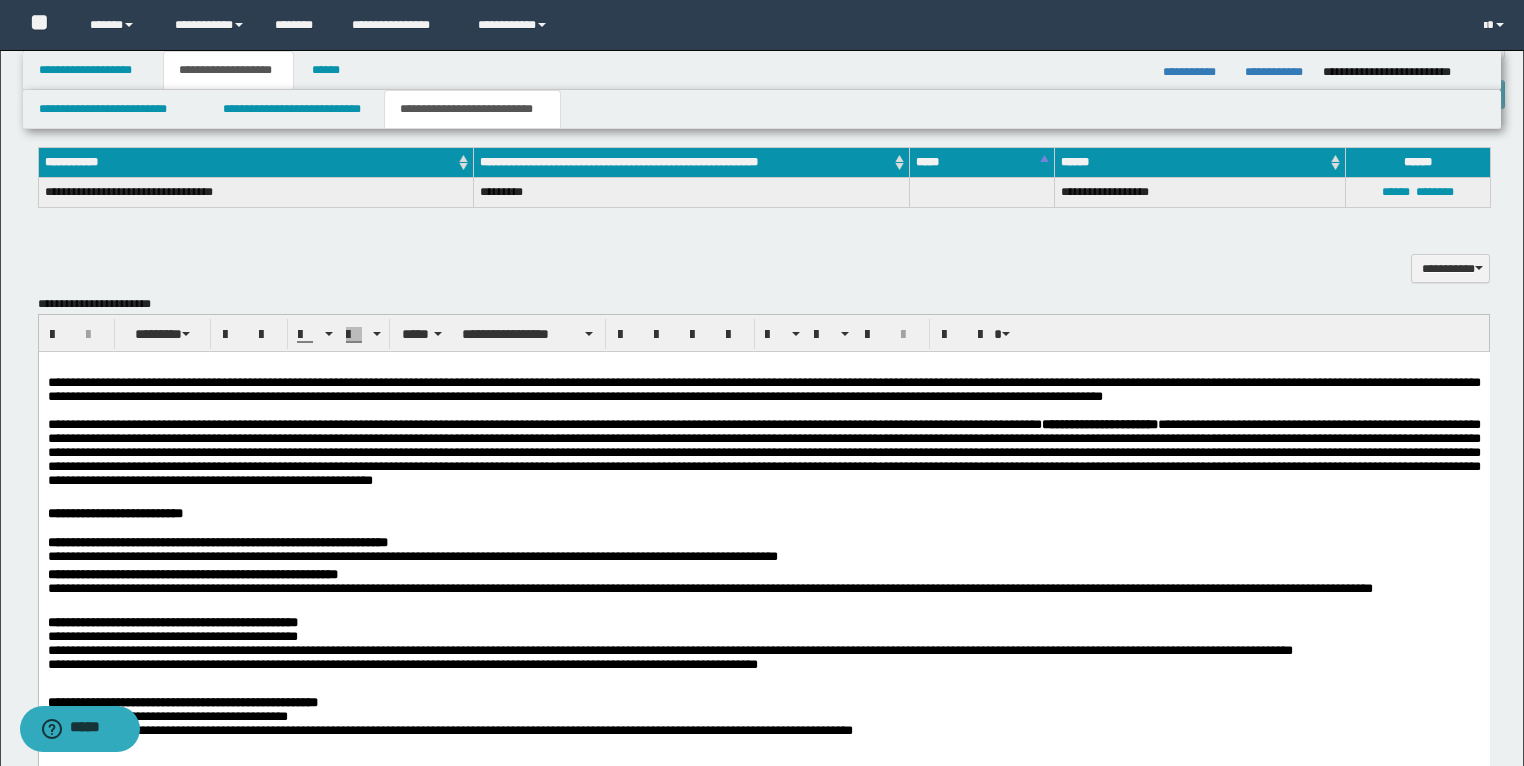 scroll, scrollTop: 1150, scrollLeft: 0, axis: vertical 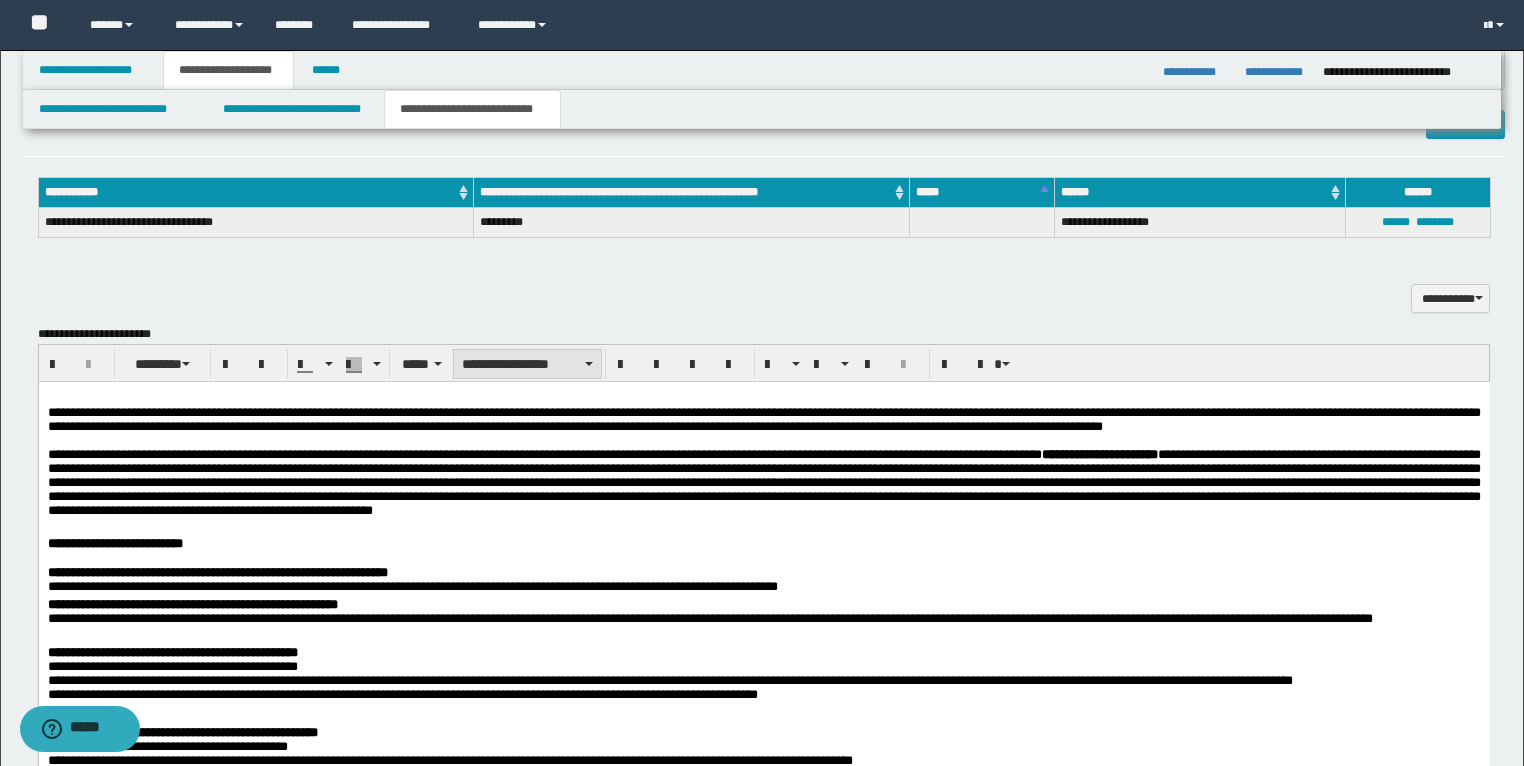 drag, startPoint x: 478, startPoint y: 355, endPoint x: 486, endPoint y: 377, distance: 23.409399 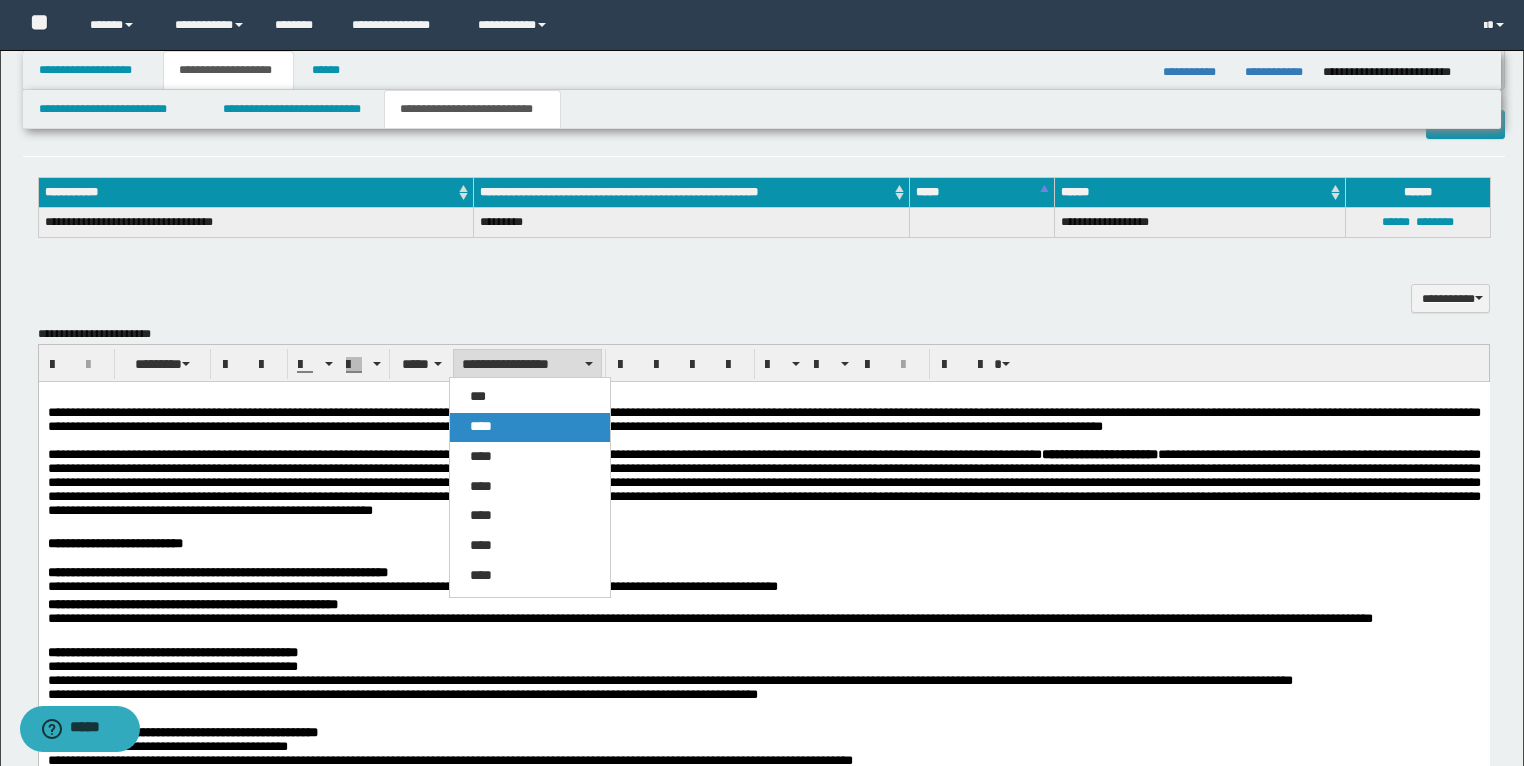 click on "****" at bounding box center (481, 426) 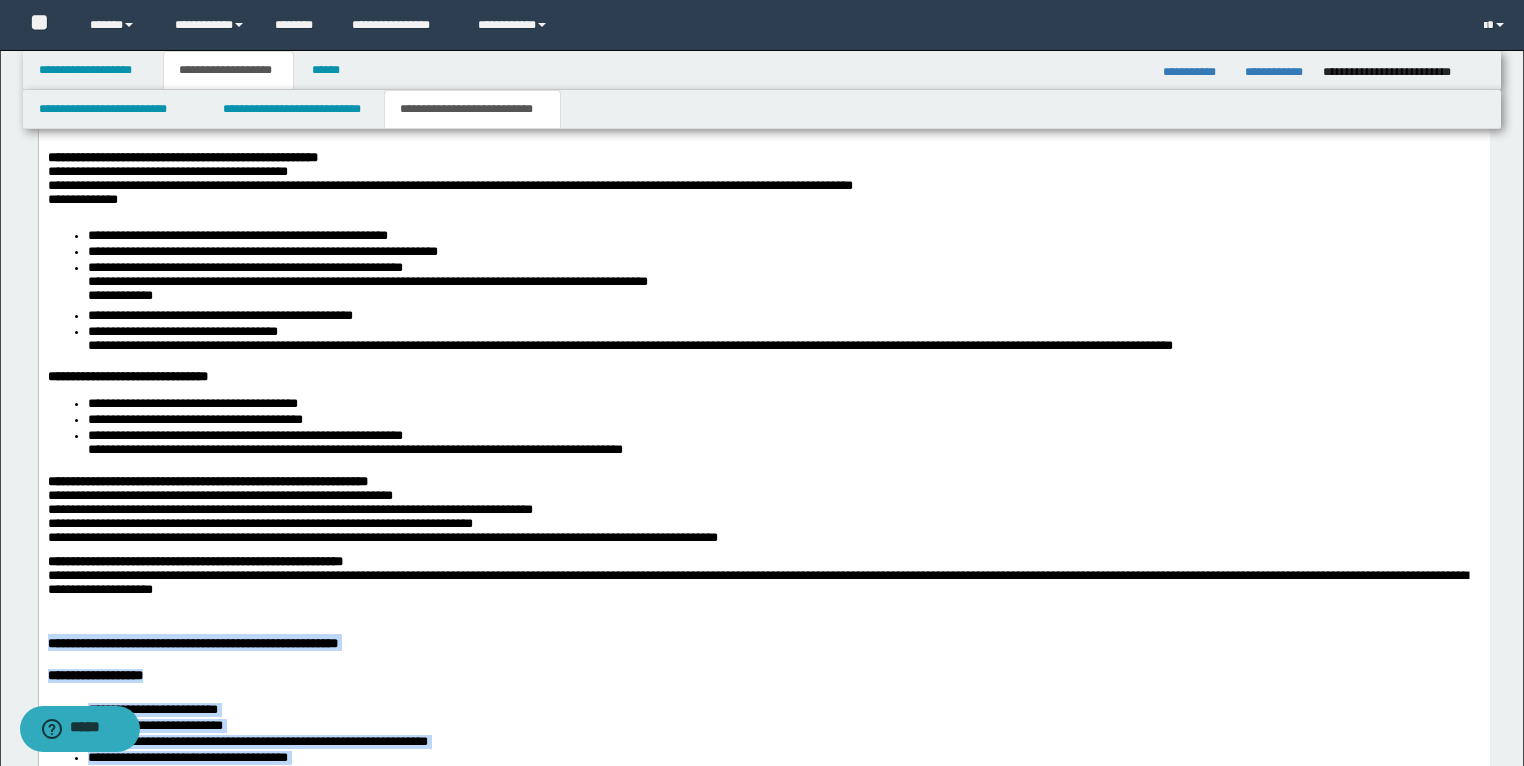 scroll, scrollTop: 1870, scrollLeft: 0, axis: vertical 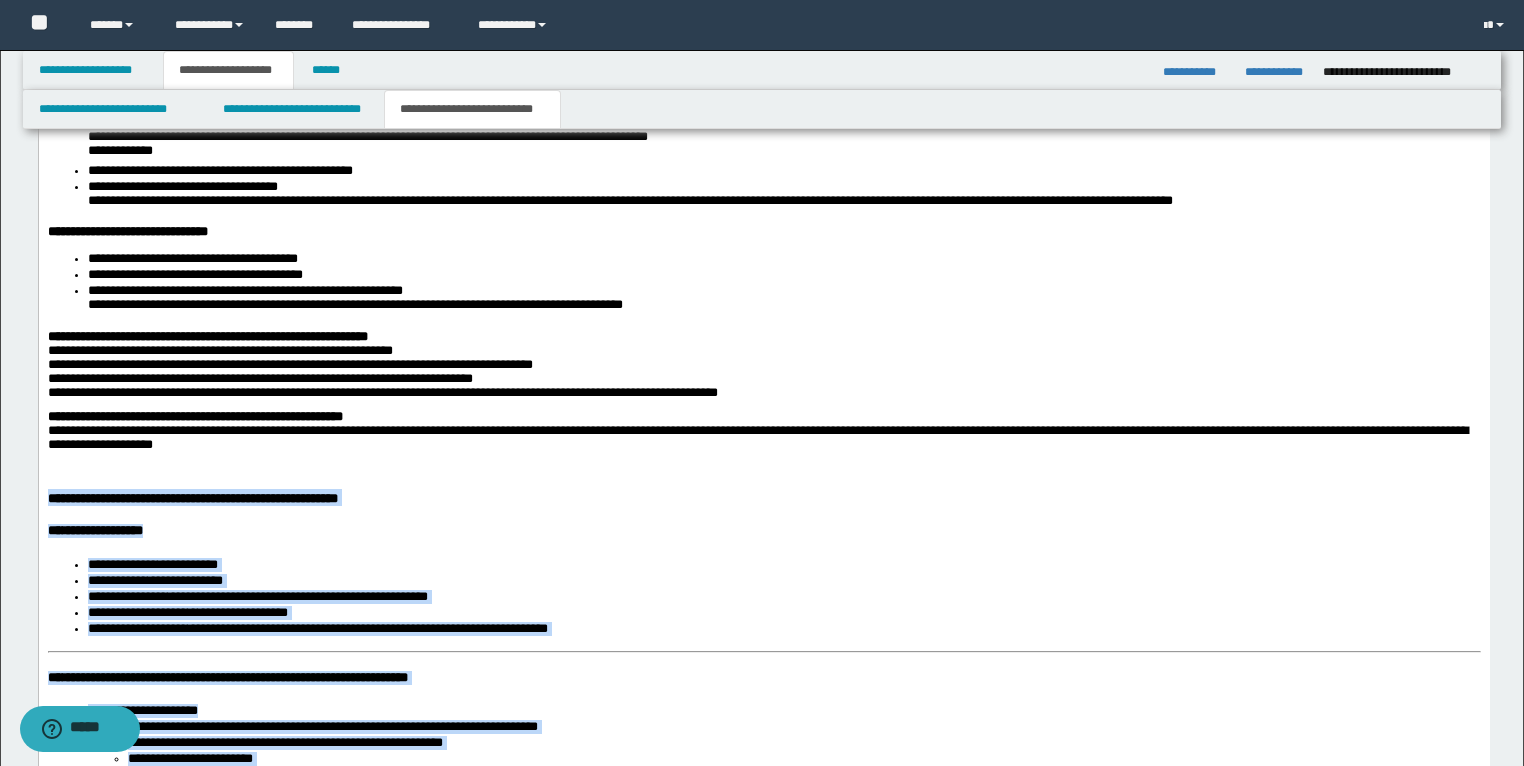 click on "**********" at bounding box center (763, 533) 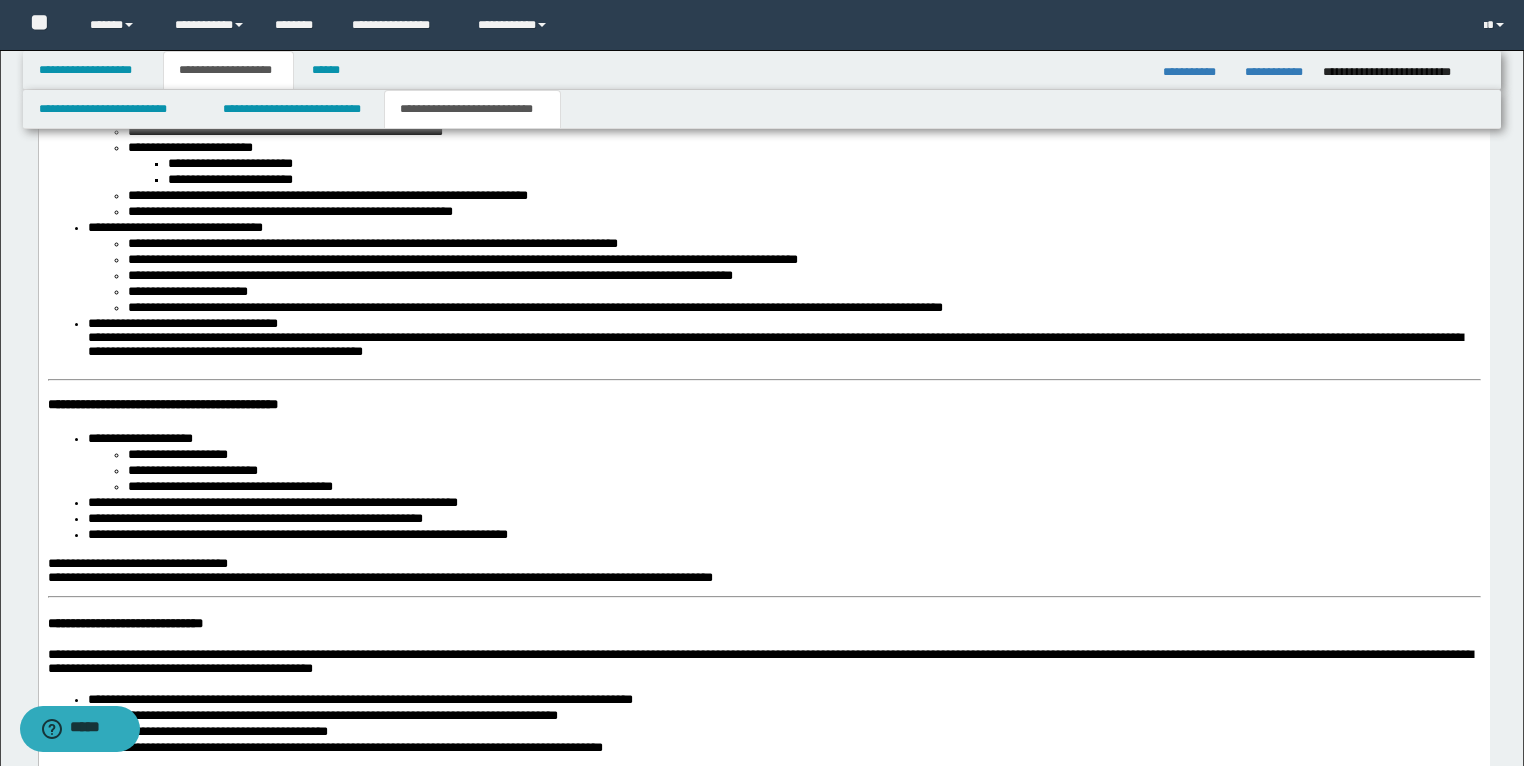 scroll, scrollTop: 2510, scrollLeft: 0, axis: vertical 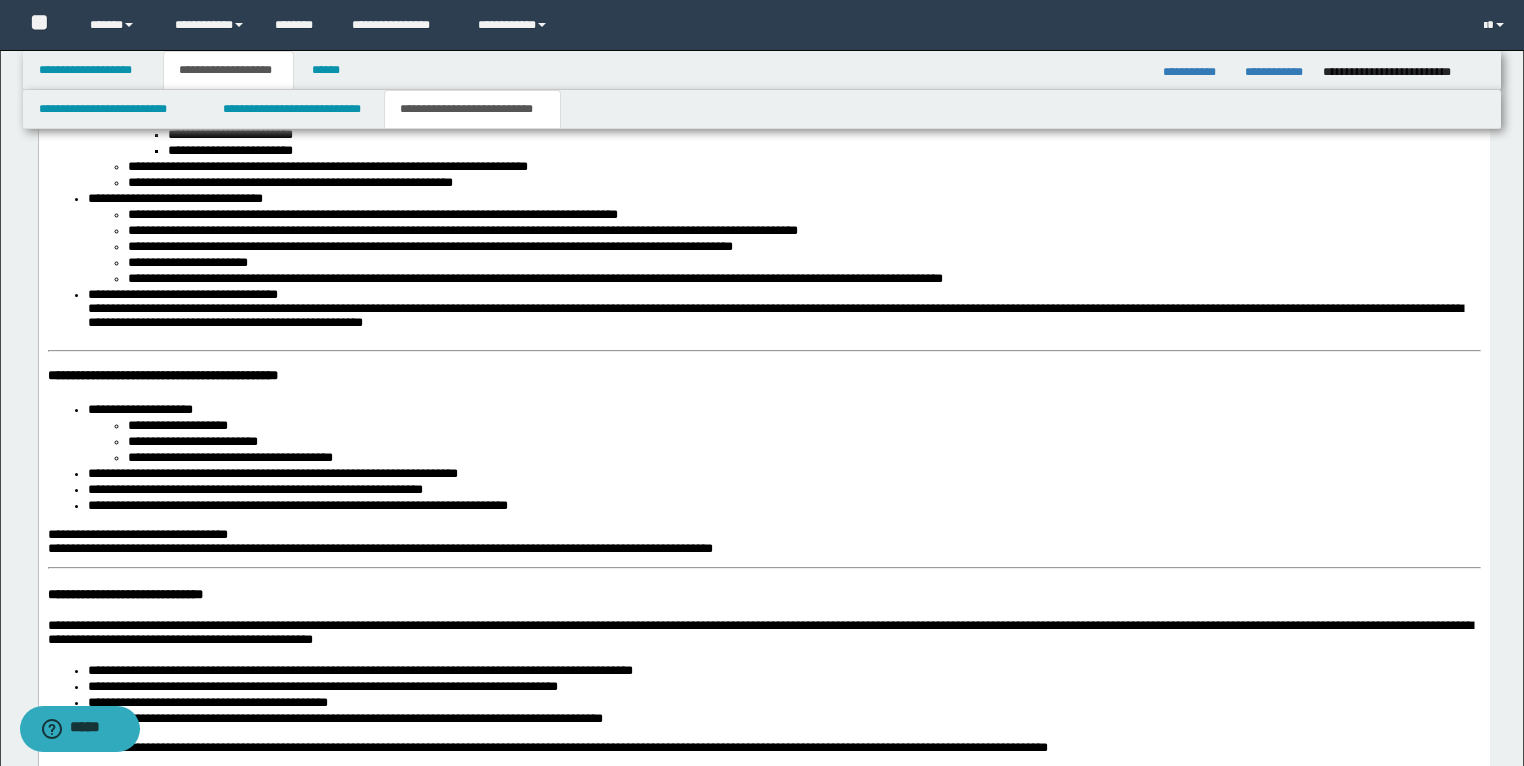 click on "**********" at bounding box center (162, 376) 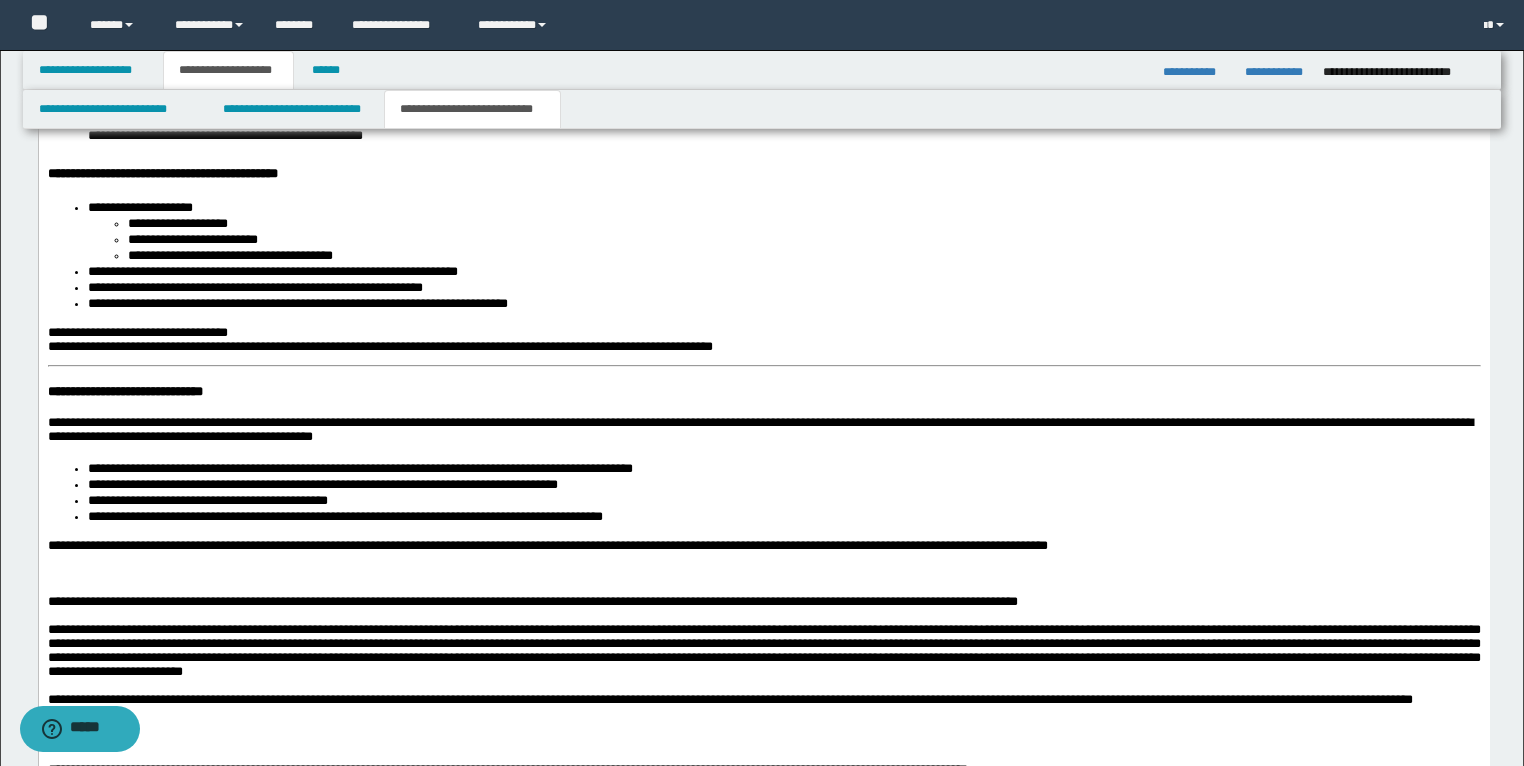scroll, scrollTop: 2750, scrollLeft: 0, axis: vertical 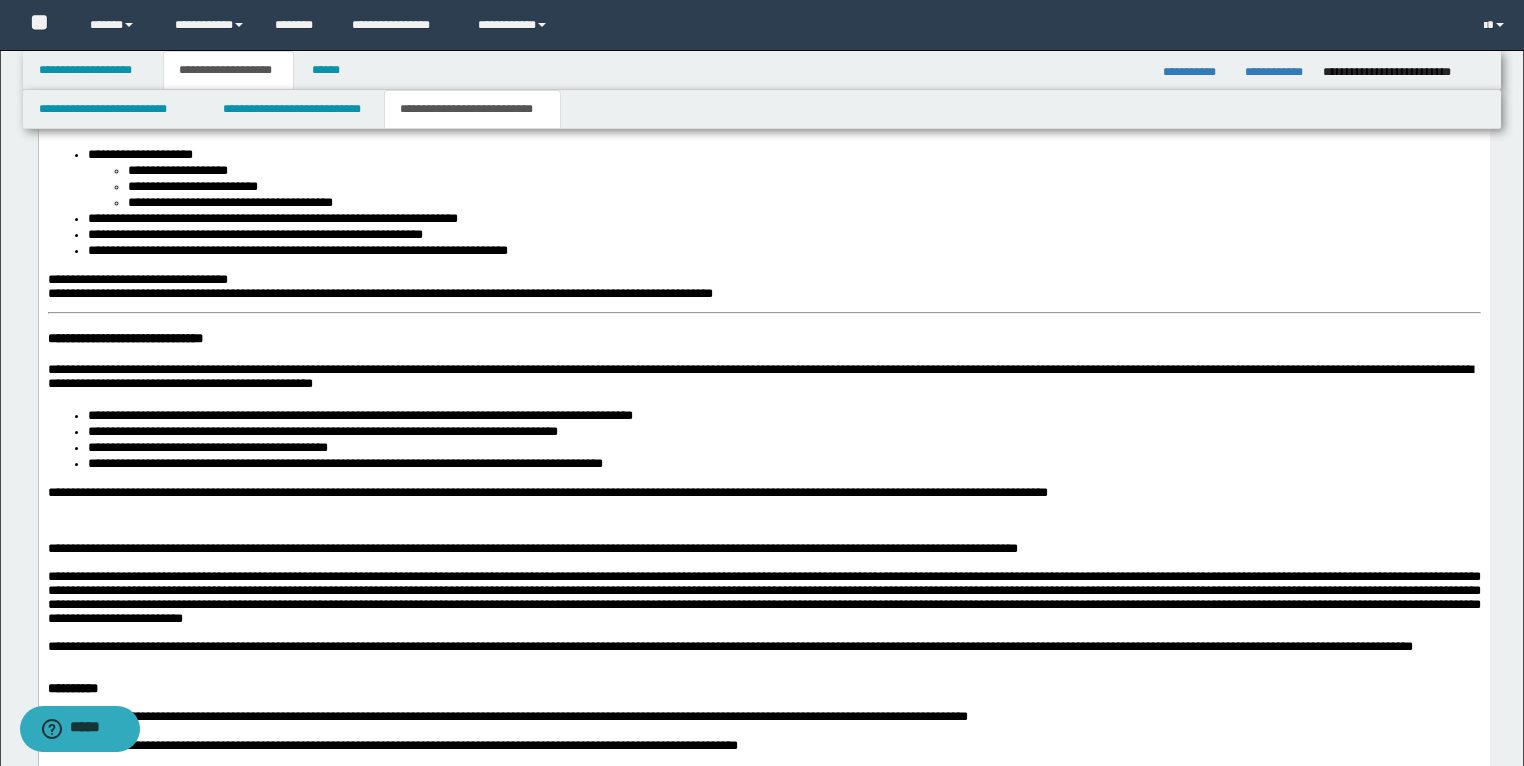 click on "**********" at bounding box center (124, 339) 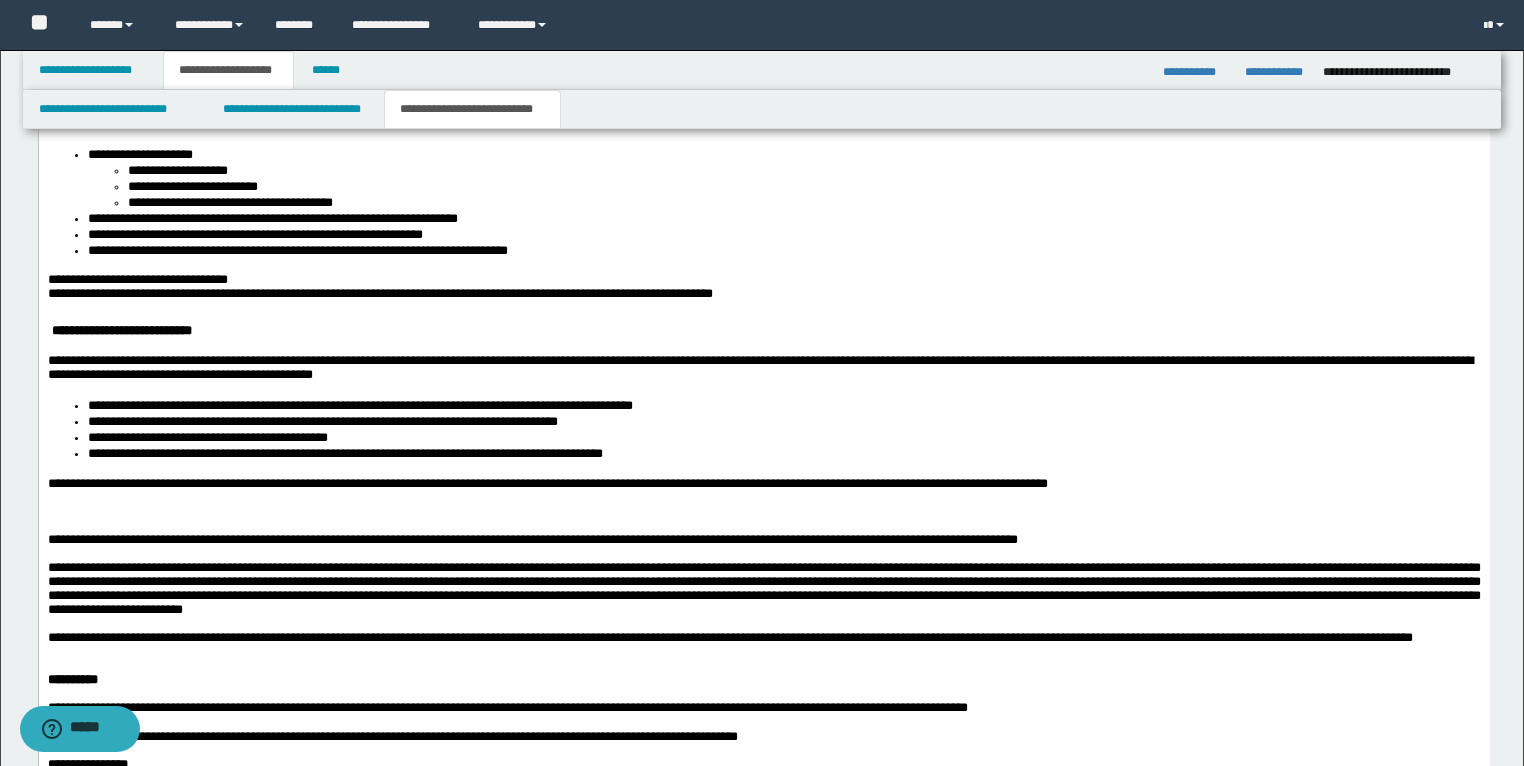 click on "**********" at bounding box center [547, 484] 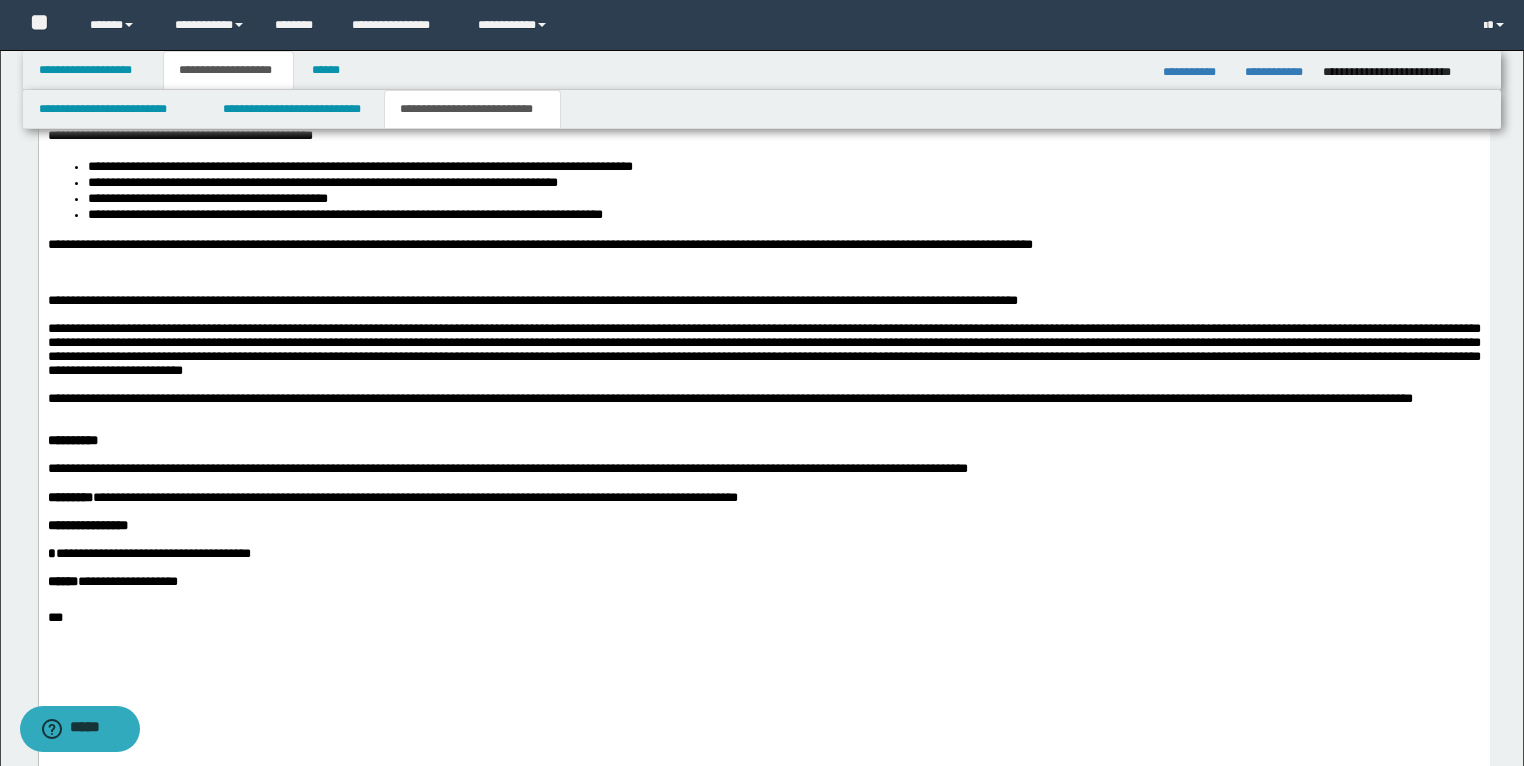 scroll, scrollTop: 2990, scrollLeft: 0, axis: vertical 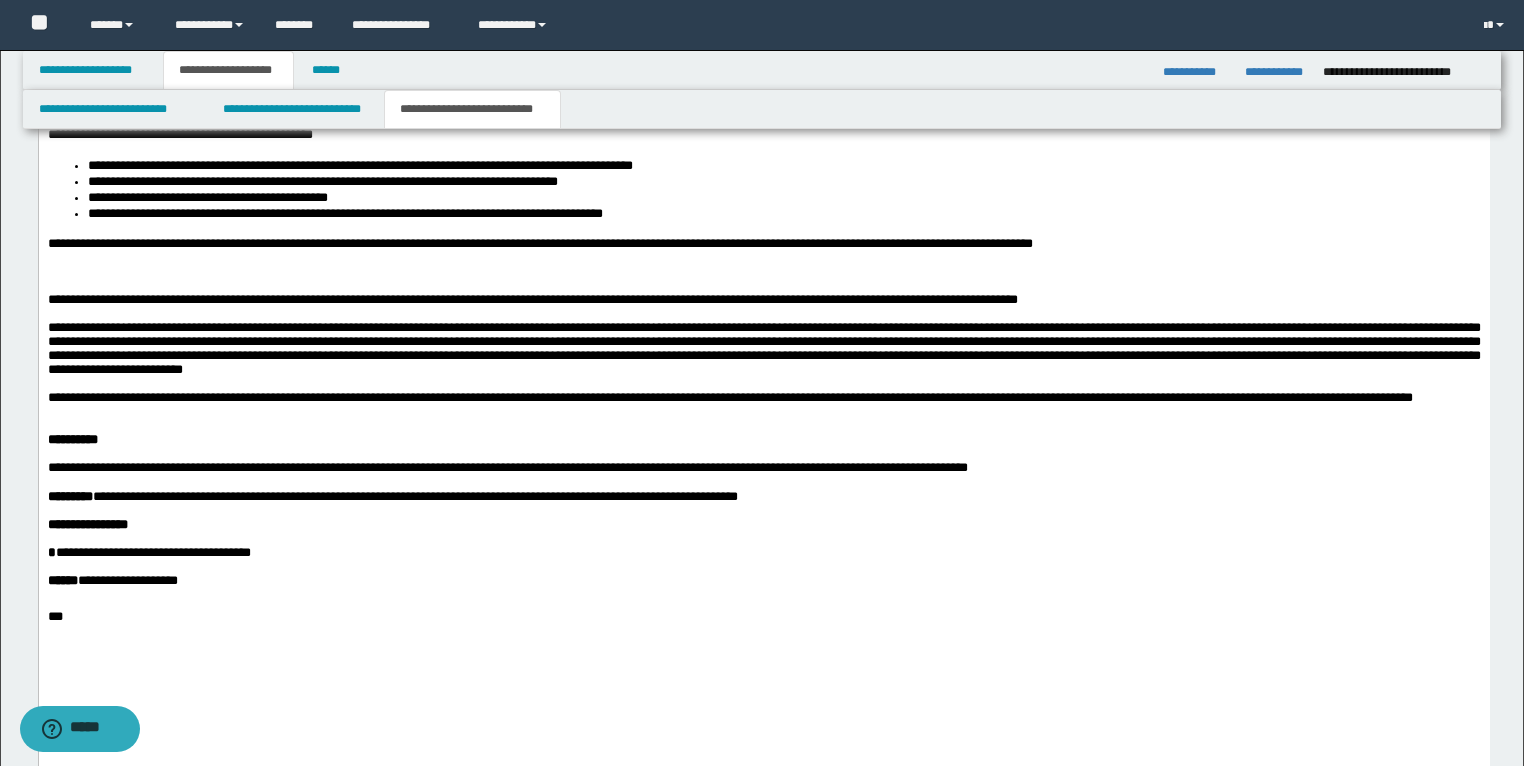 click at bounding box center (763, 287) 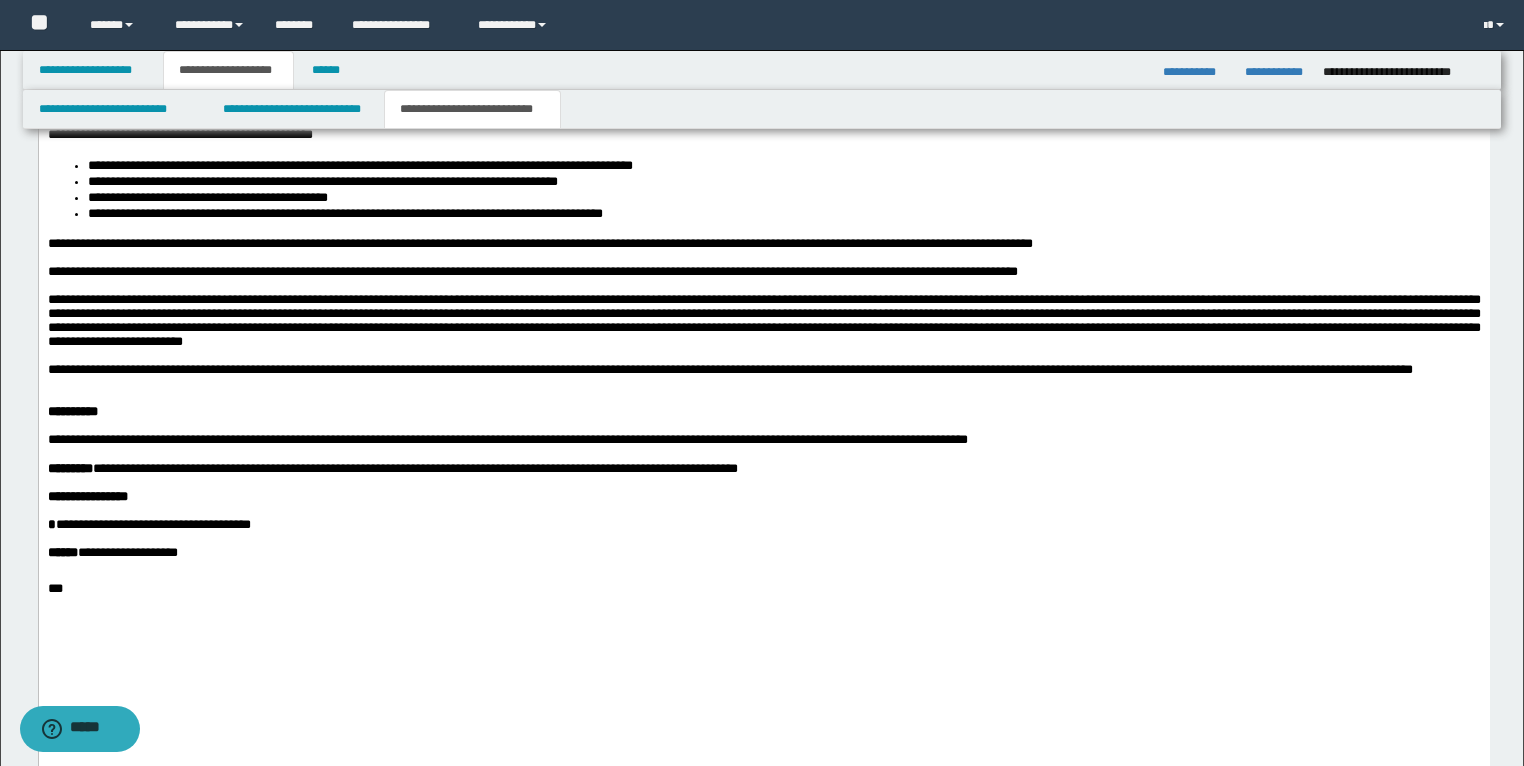 click on "*********" at bounding box center [69, 469] 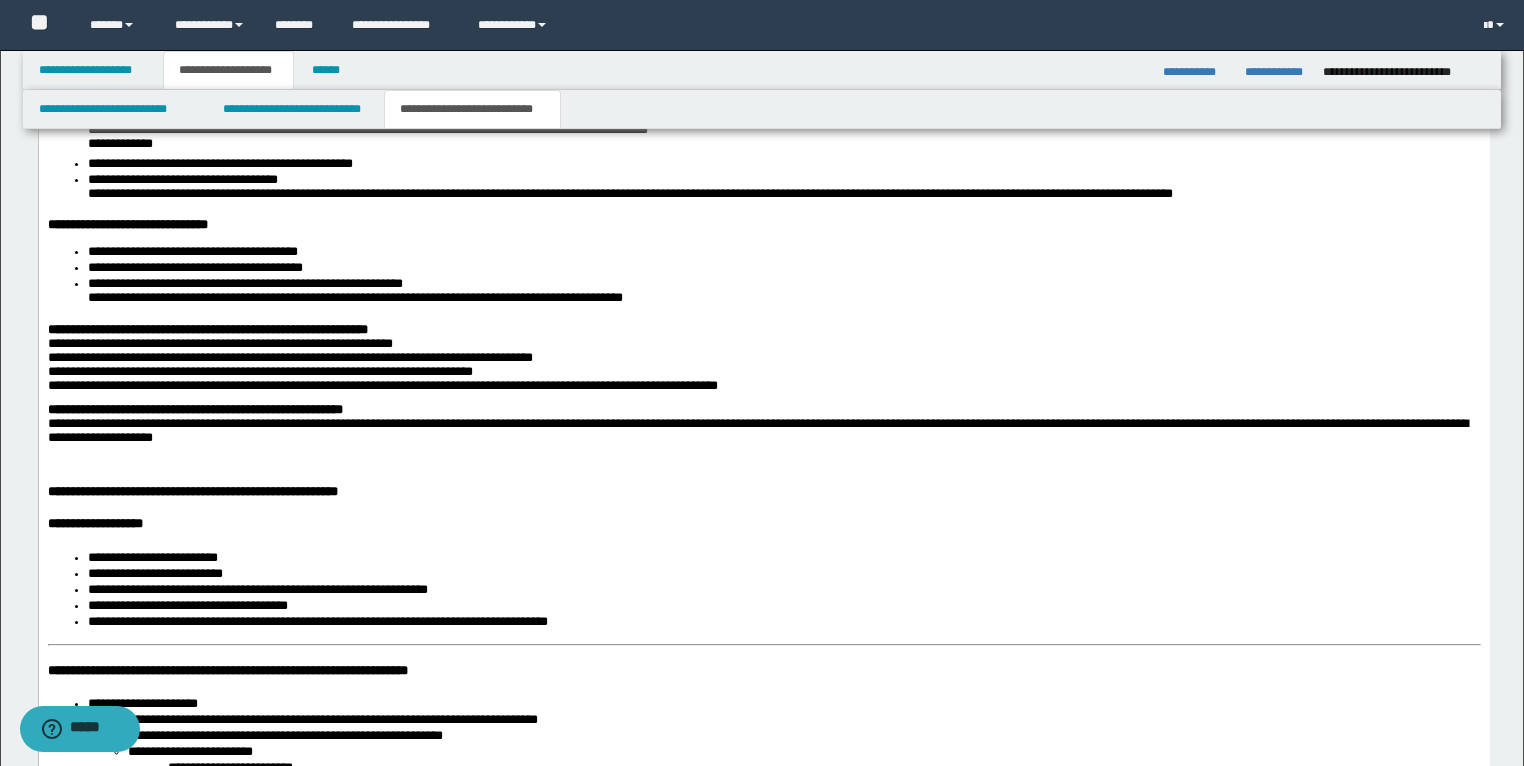 scroll, scrollTop: 2029, scrollLeft: 0, axis: vertical 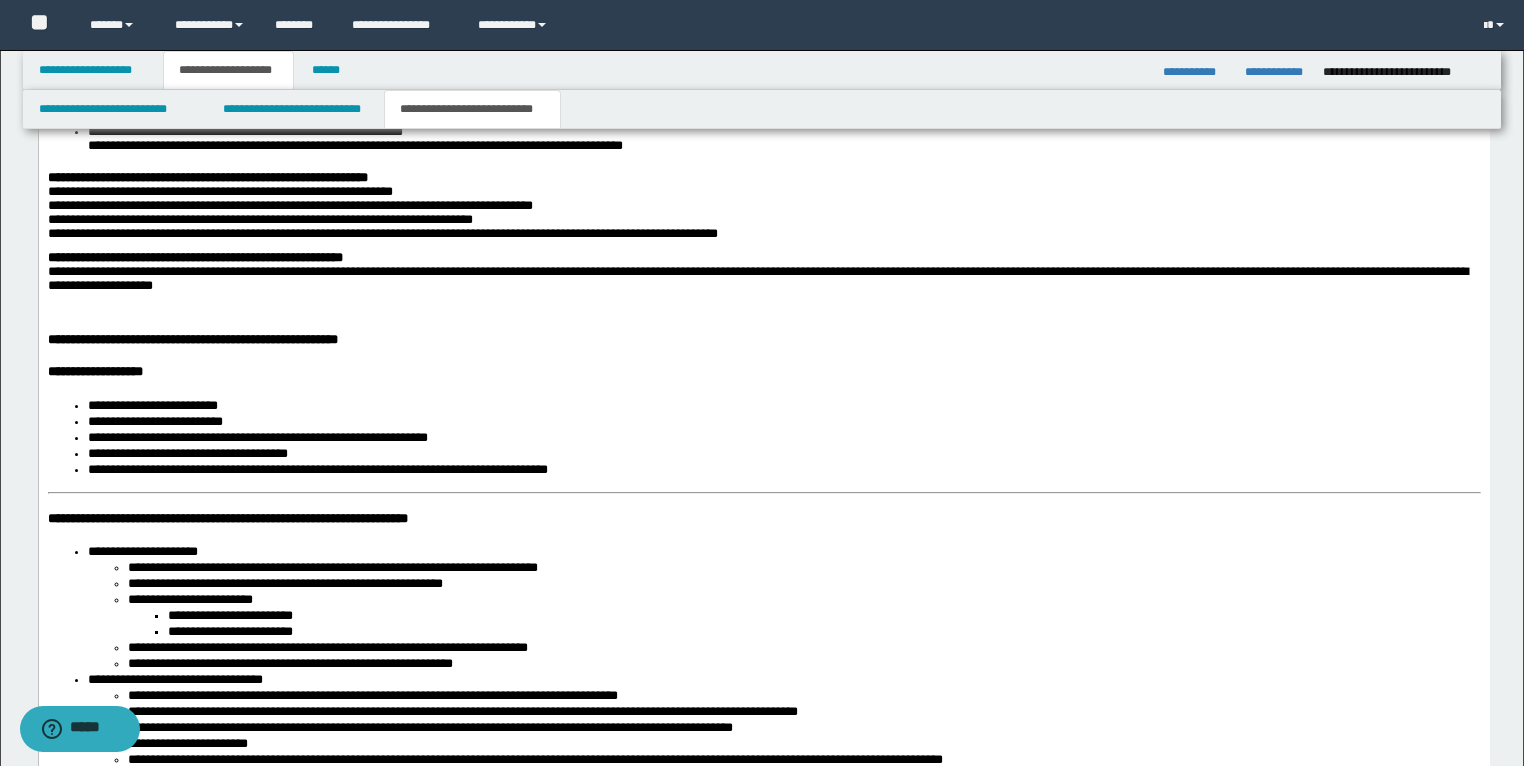 click on "**********" at bounding box center [763, 560] 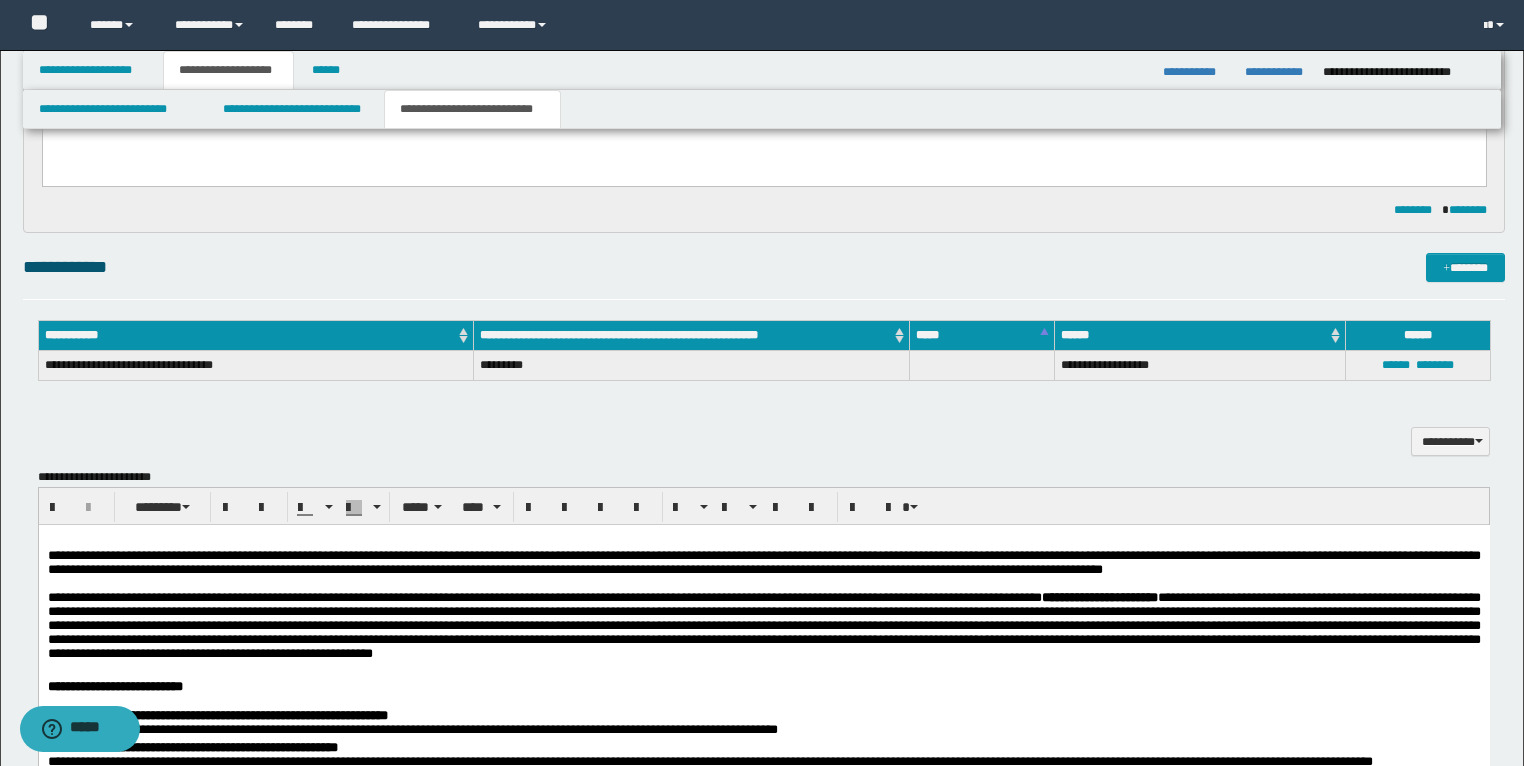 scroll, scrollTop: 989, scrollLeft: 0, axis: vertical 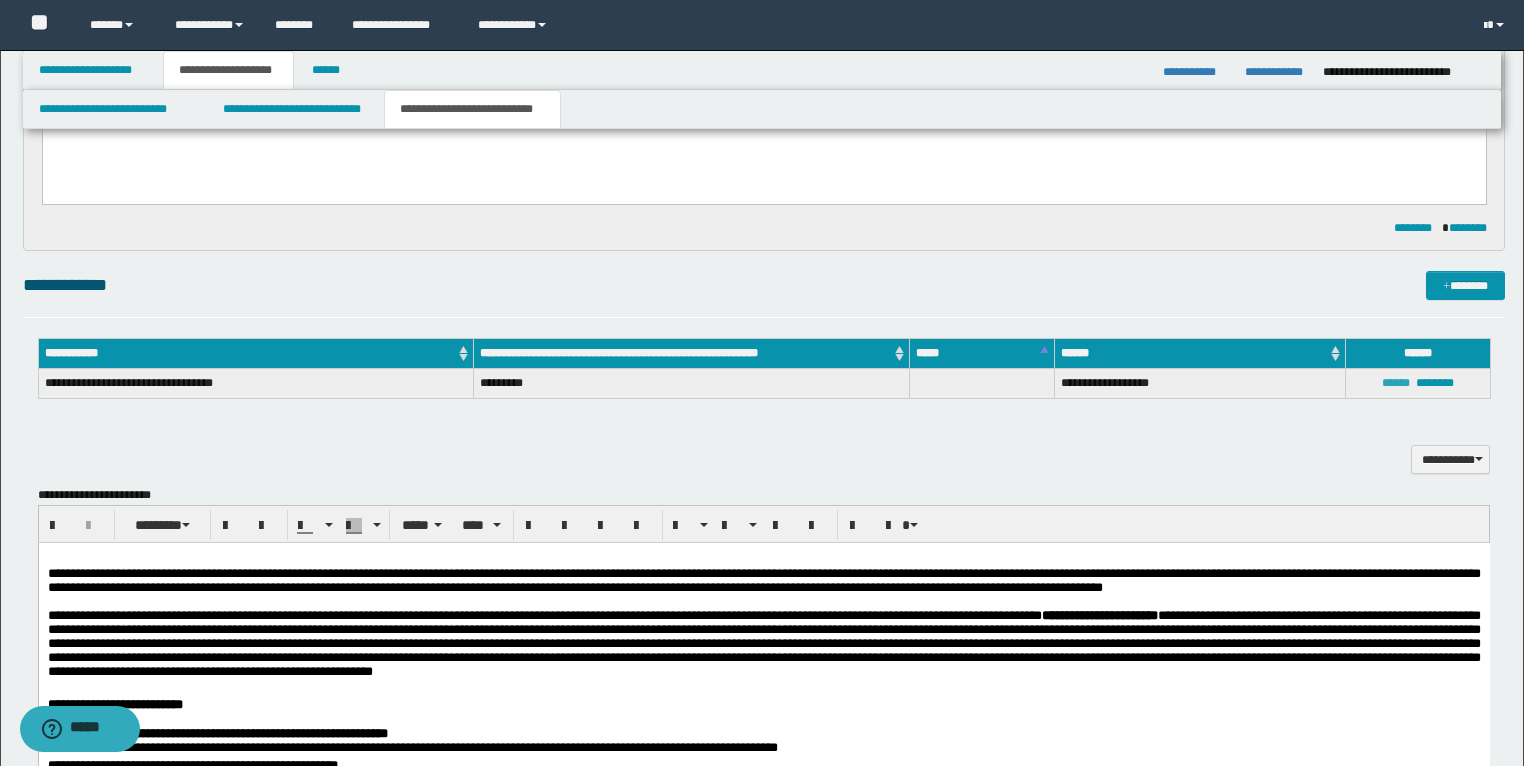 click on "******" at bounding box center (1396, 383) 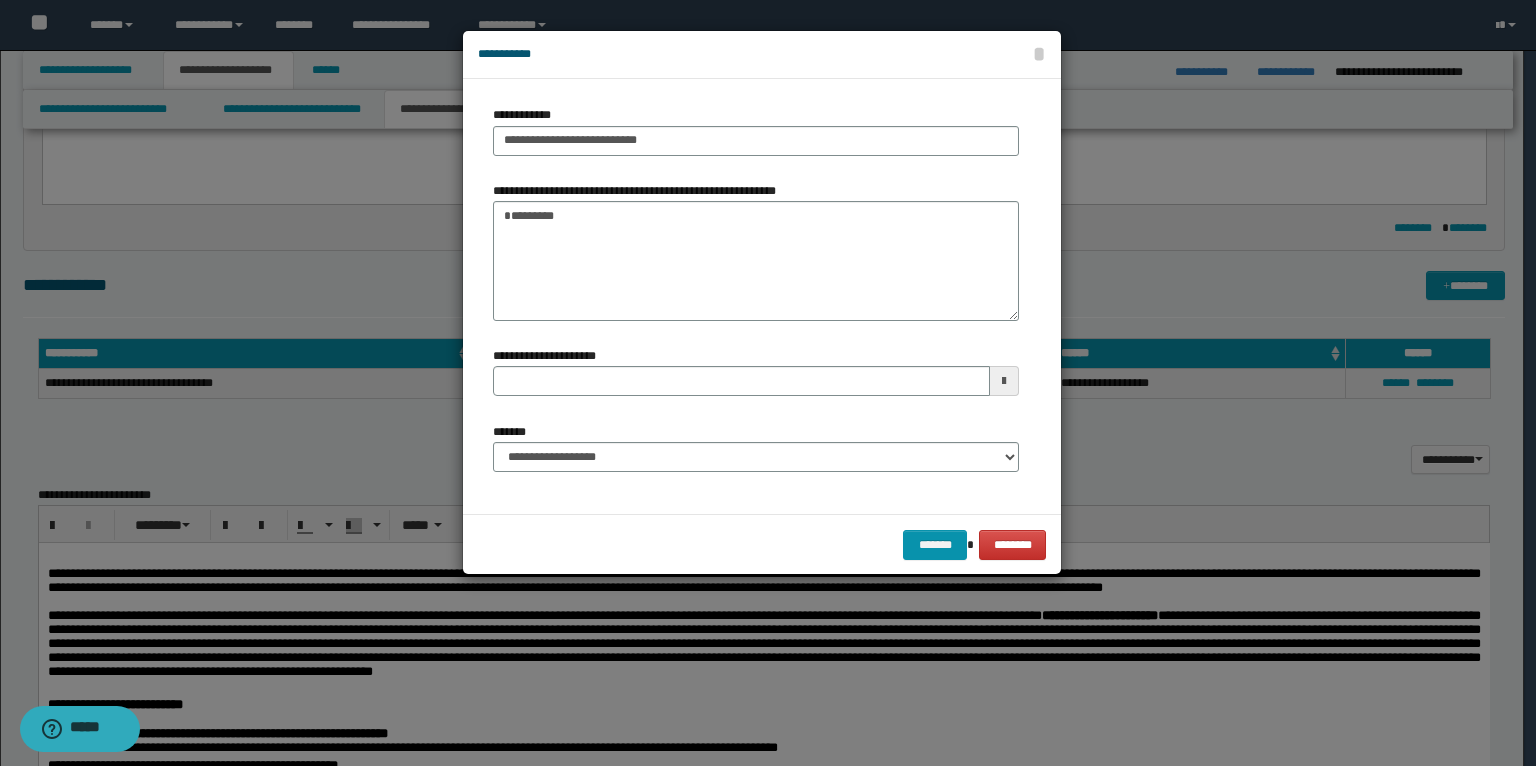 type 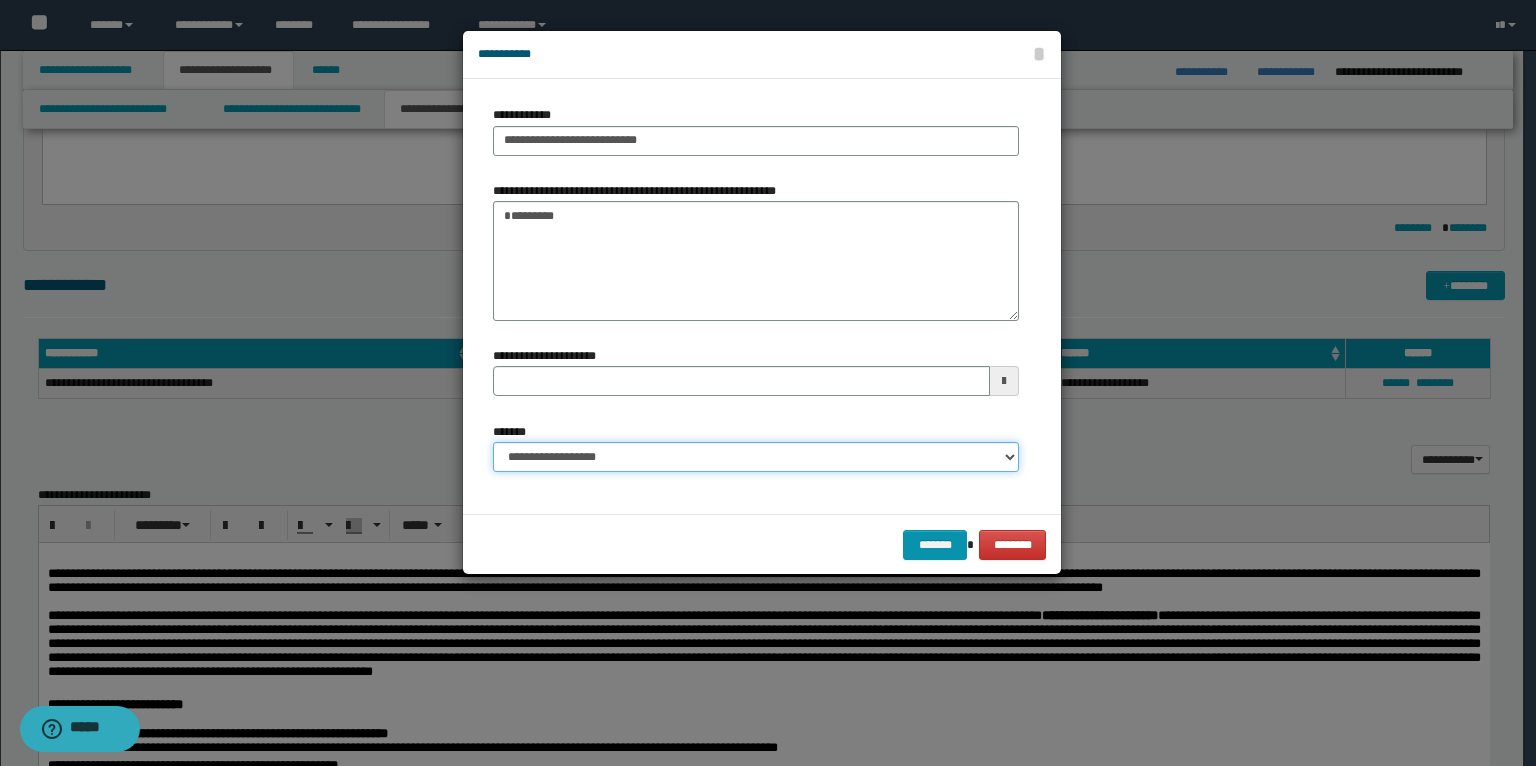 click on "**********" at bounding box center (756, 457) 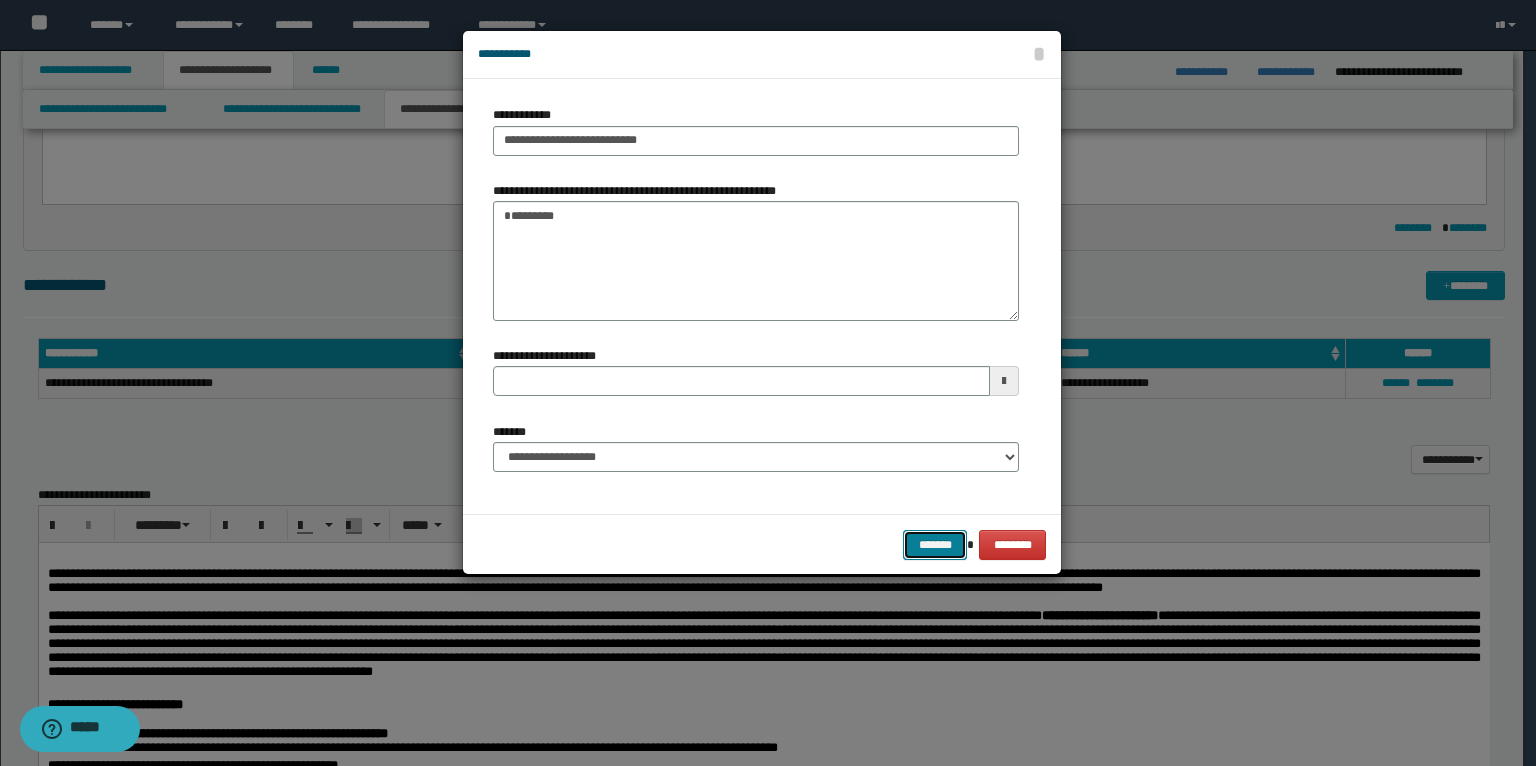 click on "*******" at bounding box center (935, 545) 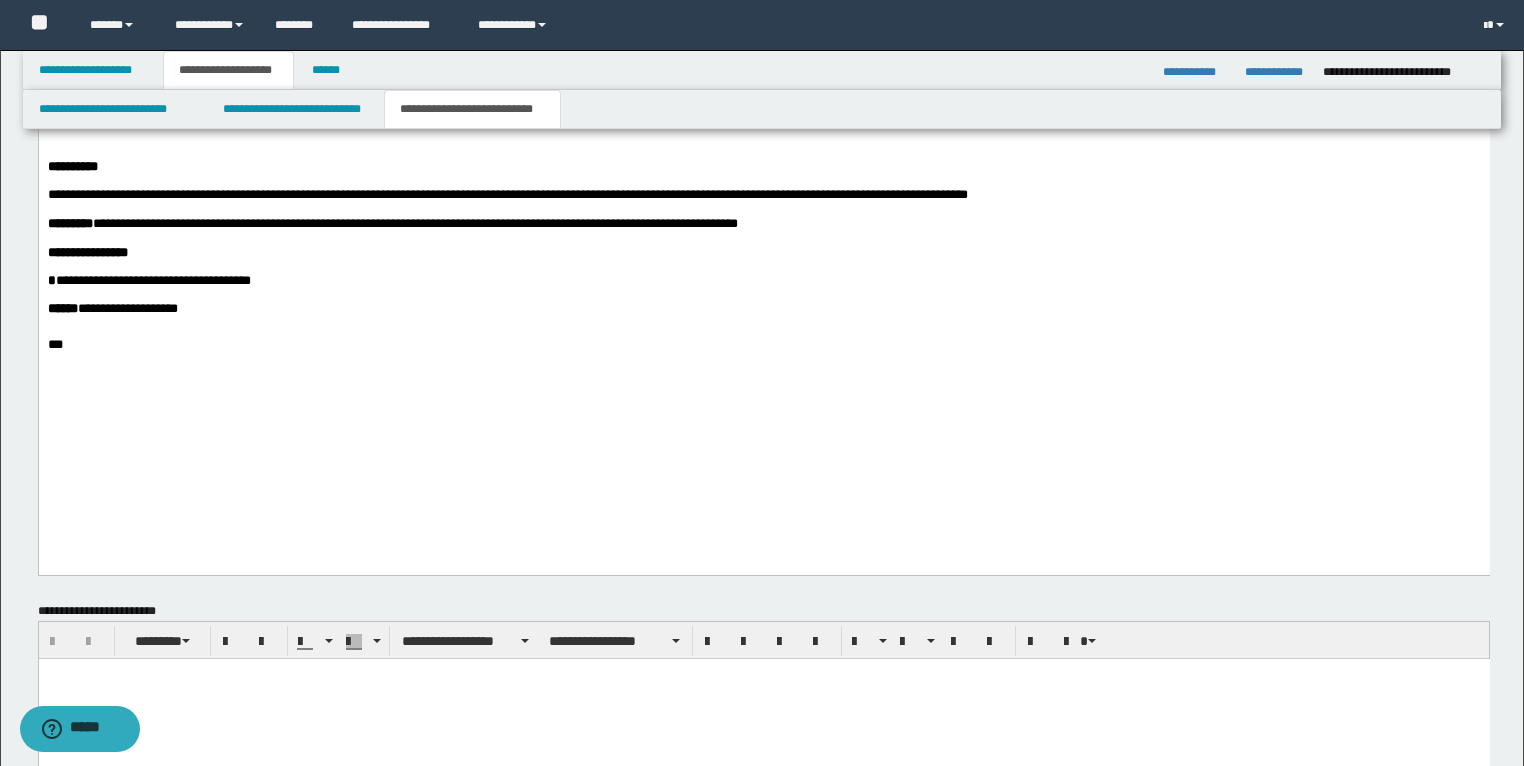 scroll, scrollTop: 3215, scrollLeft: 0, axis: vertical 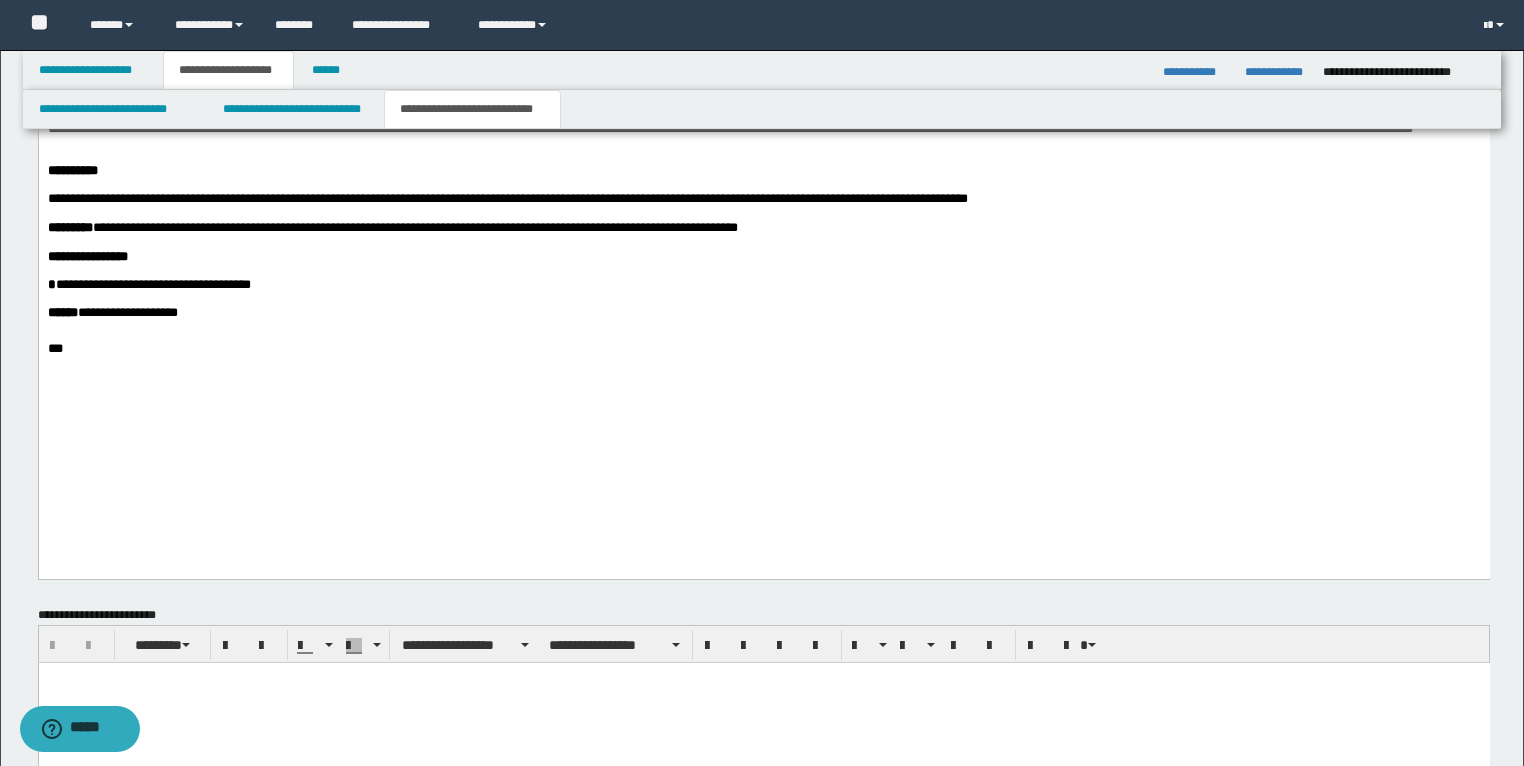 click on "**********" at bounding box center [763, 314] 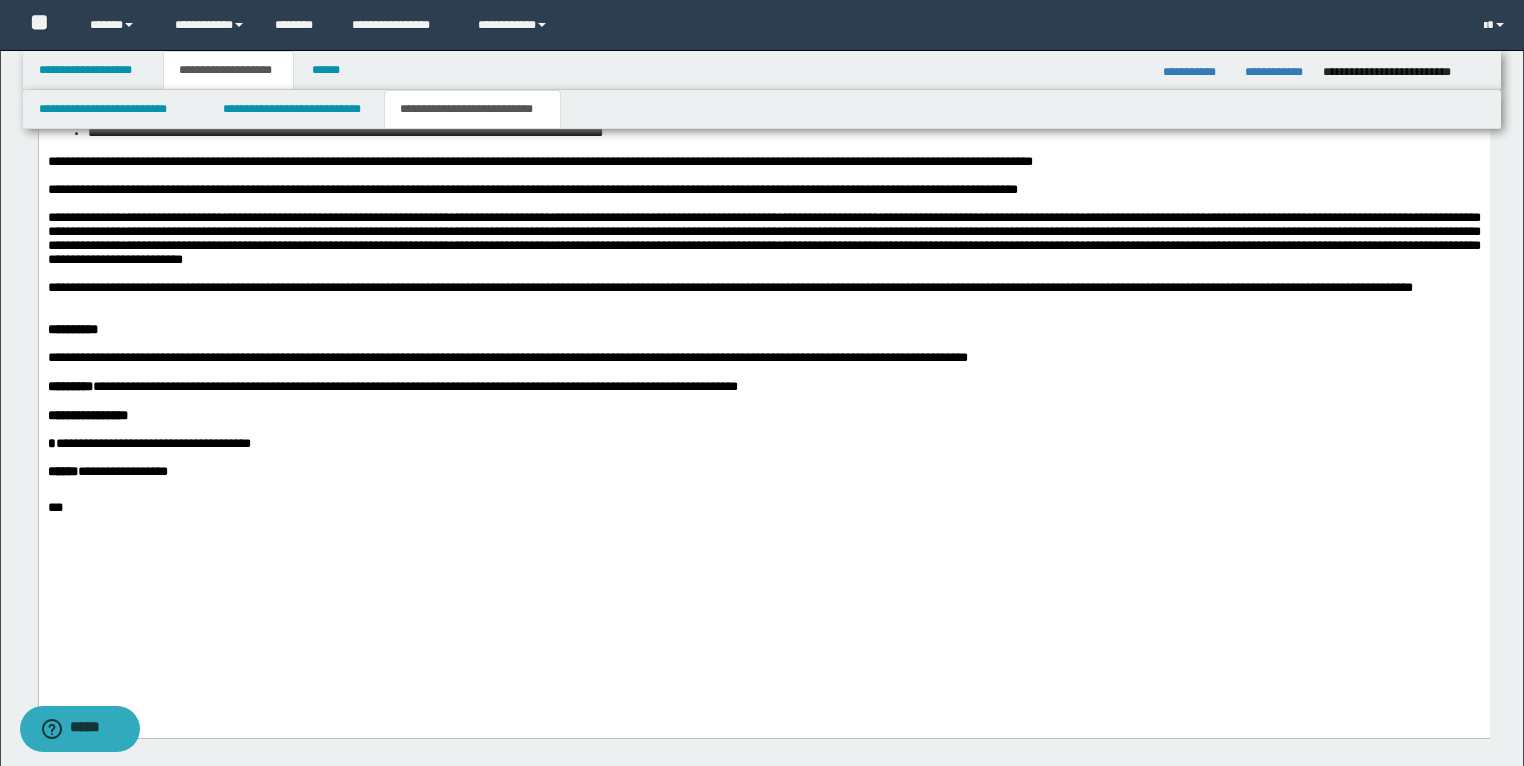 scroll, scrollTop: 3055, scrollLeft: 0, axis: vertical 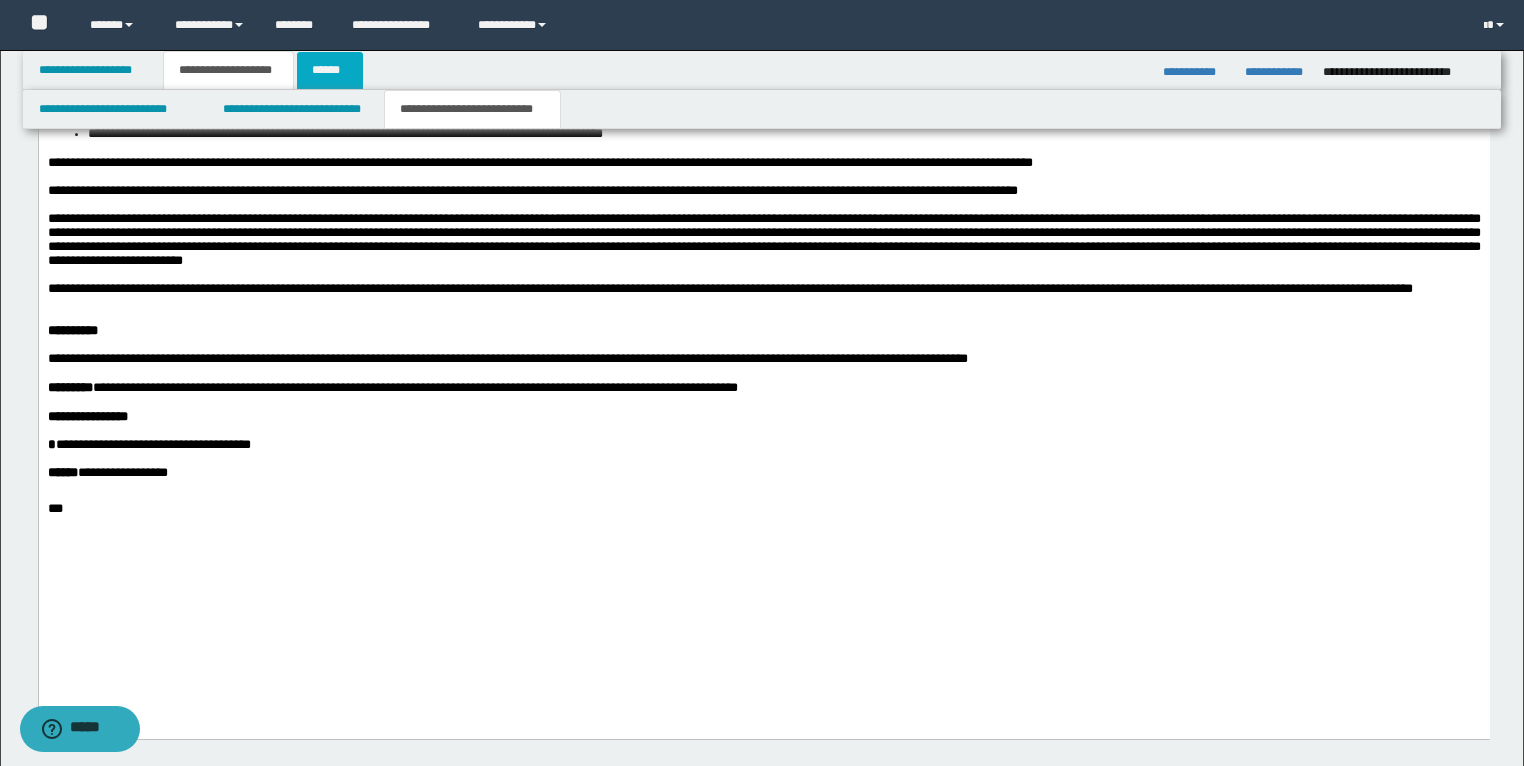 click on "******" at bounding box center (330, 70) 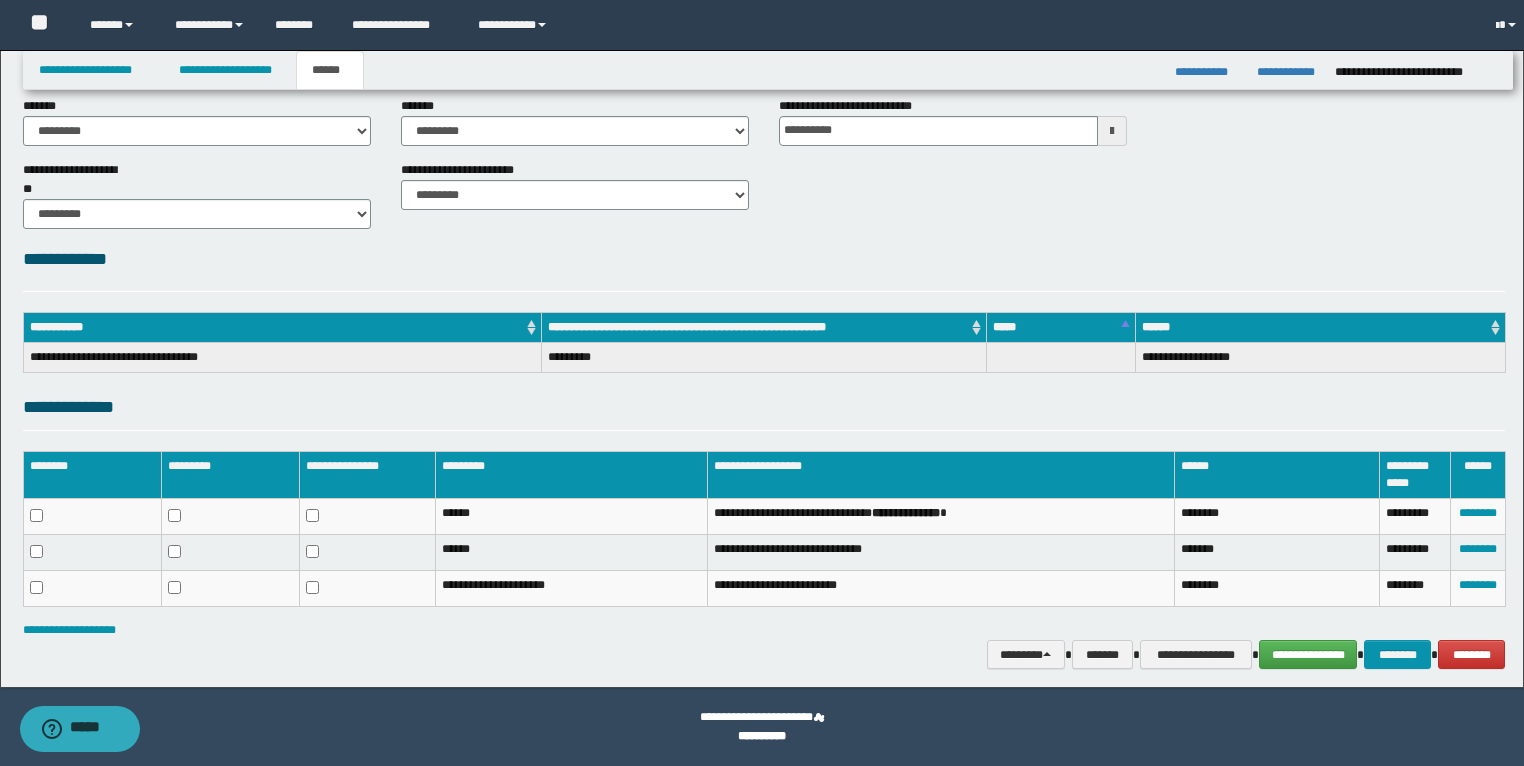 scroll, scrollTop: 98, scrollLeft: 0, axis: vertical 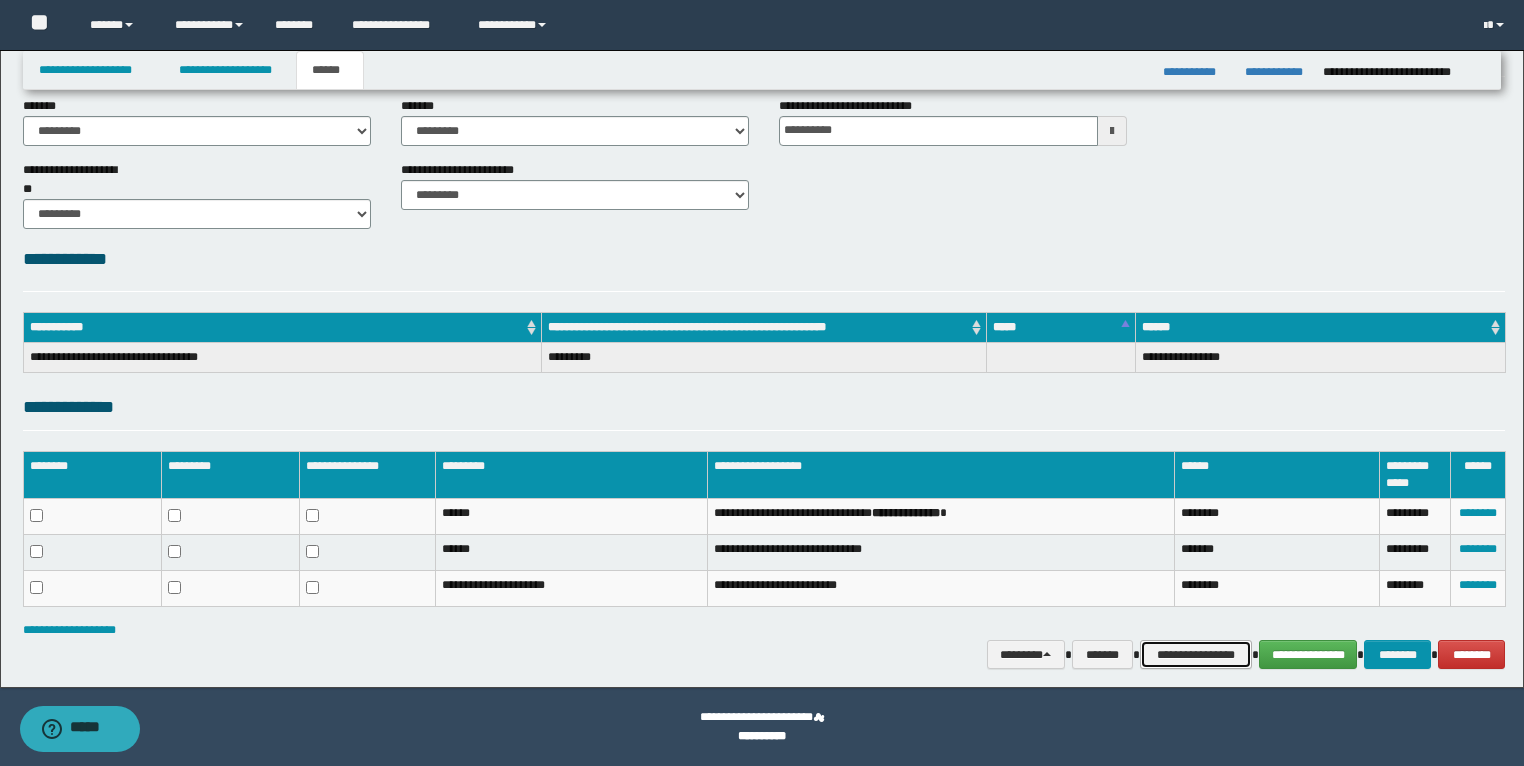 click on "**********" at bounding box center (1196, 655) 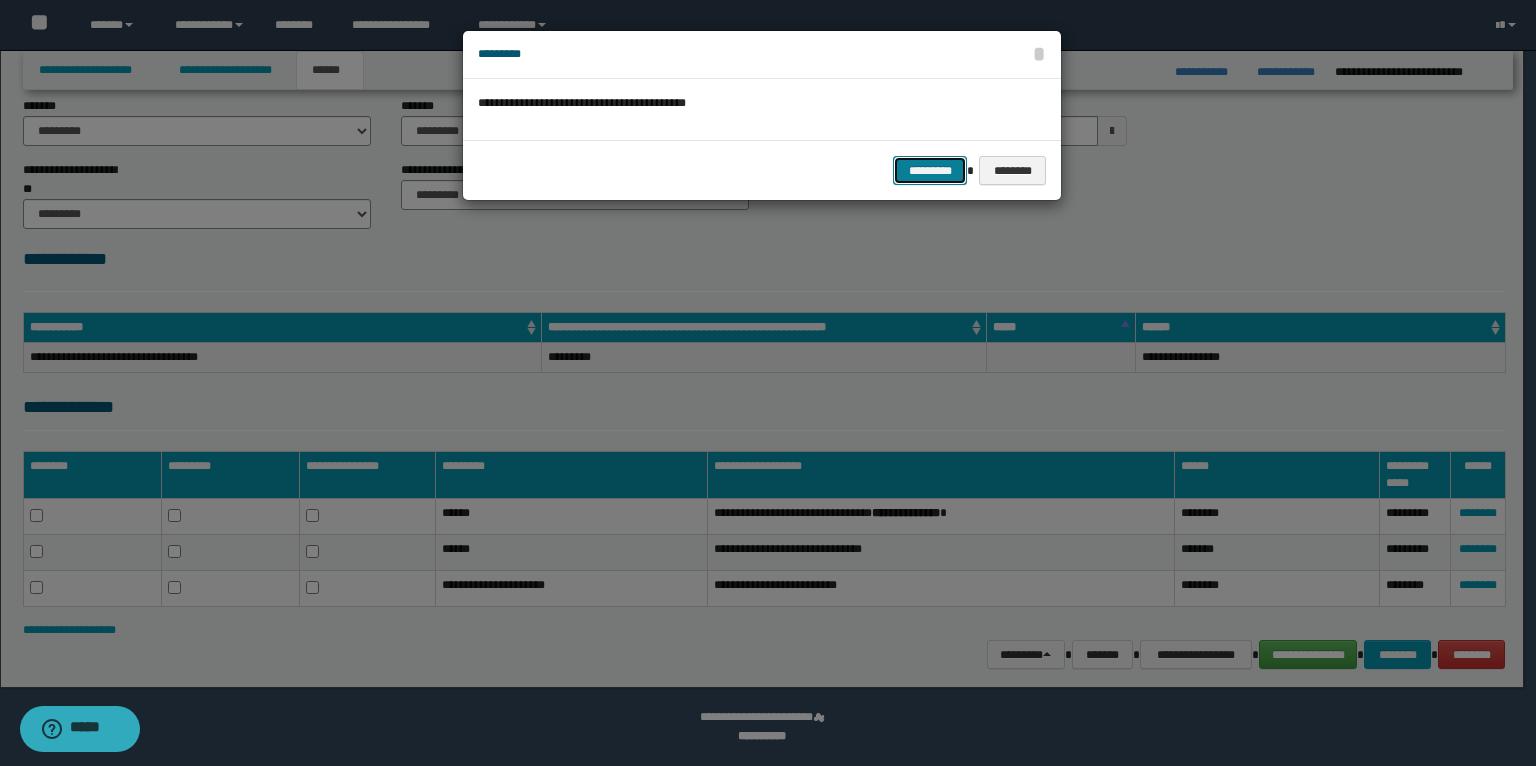 click on "*********" at bounding box center (930, 171) 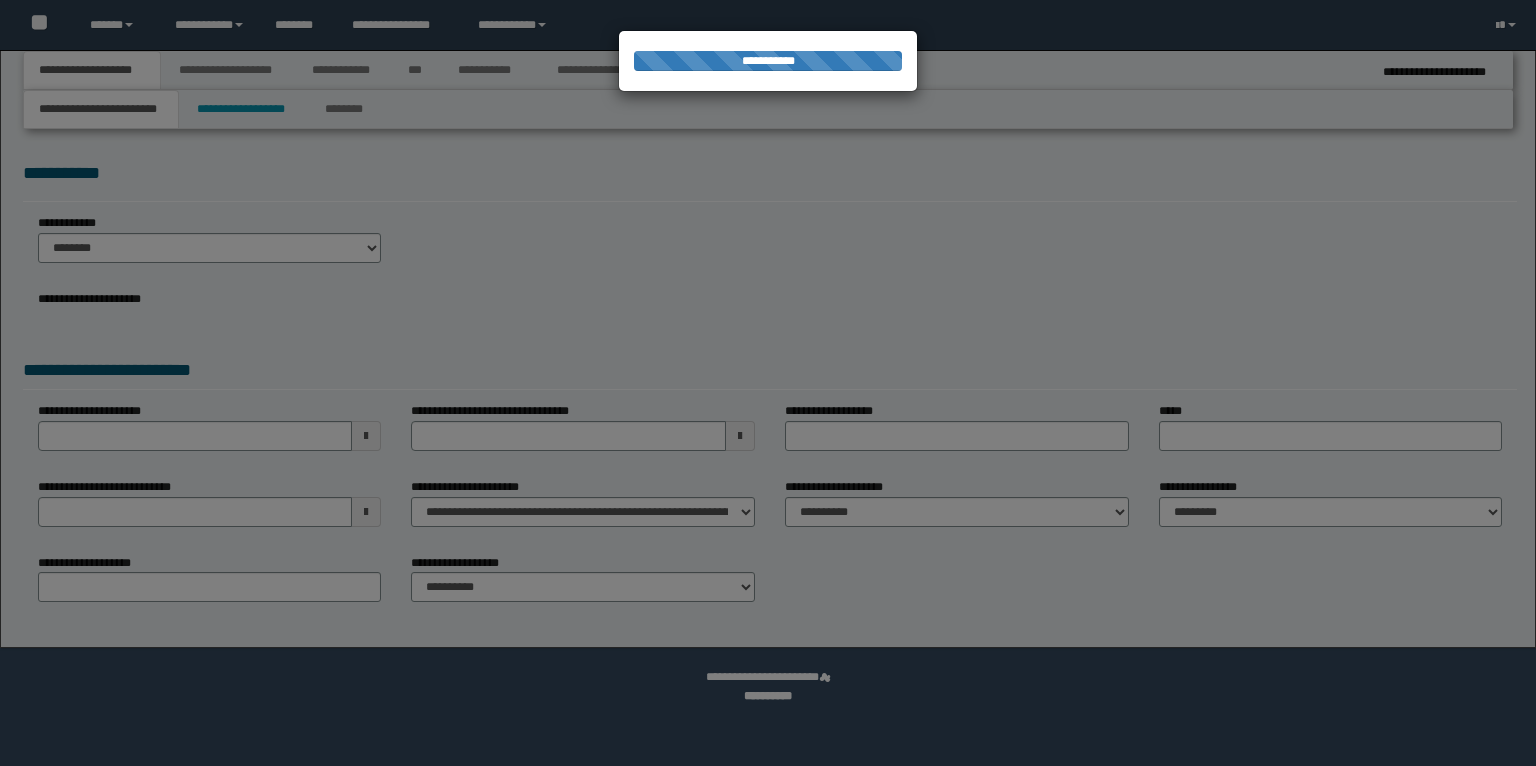 scroll, scrollTop: 0, scrollLeft: 0, axis: both 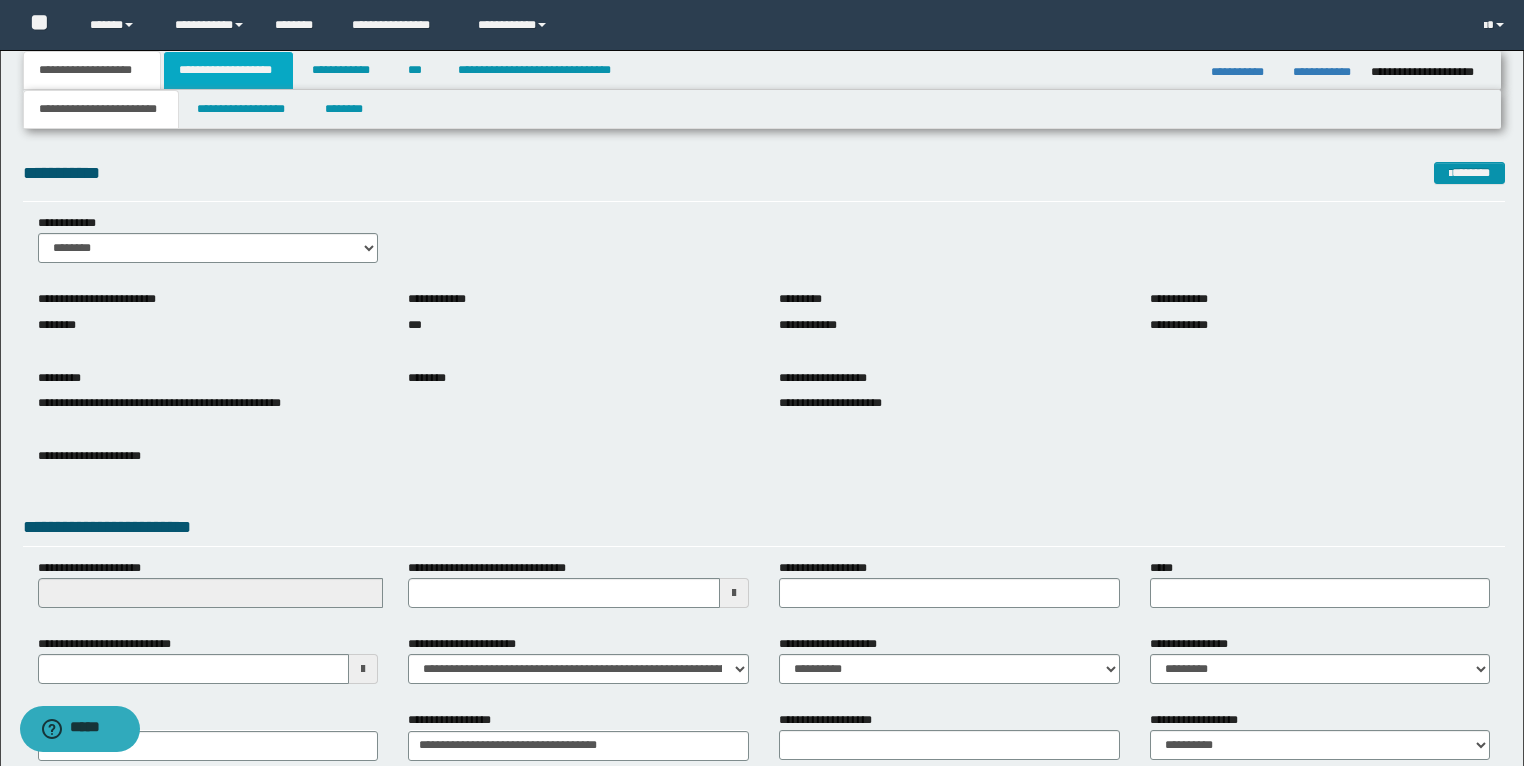 click on "**********" at bounding box center (228, 70) 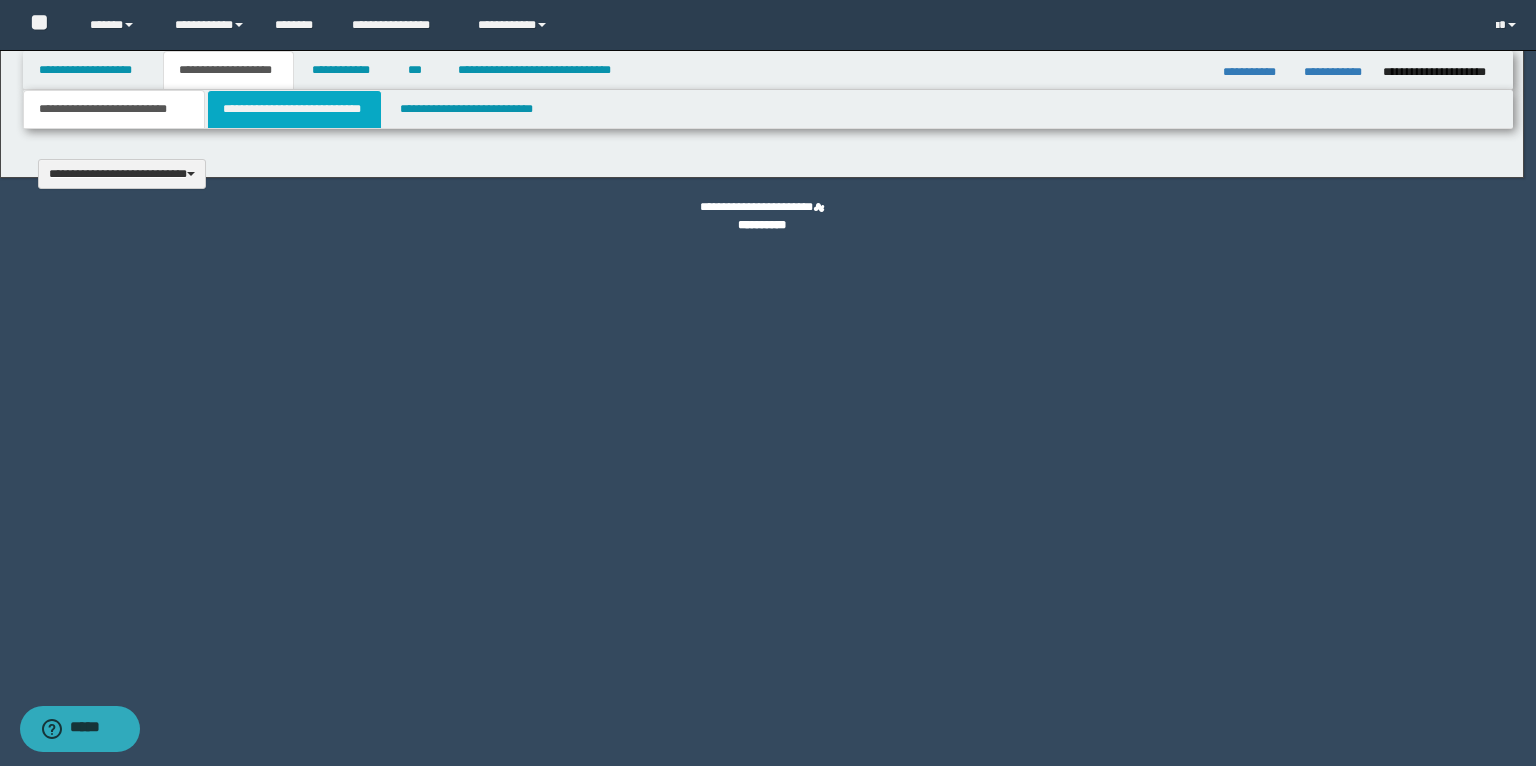 type 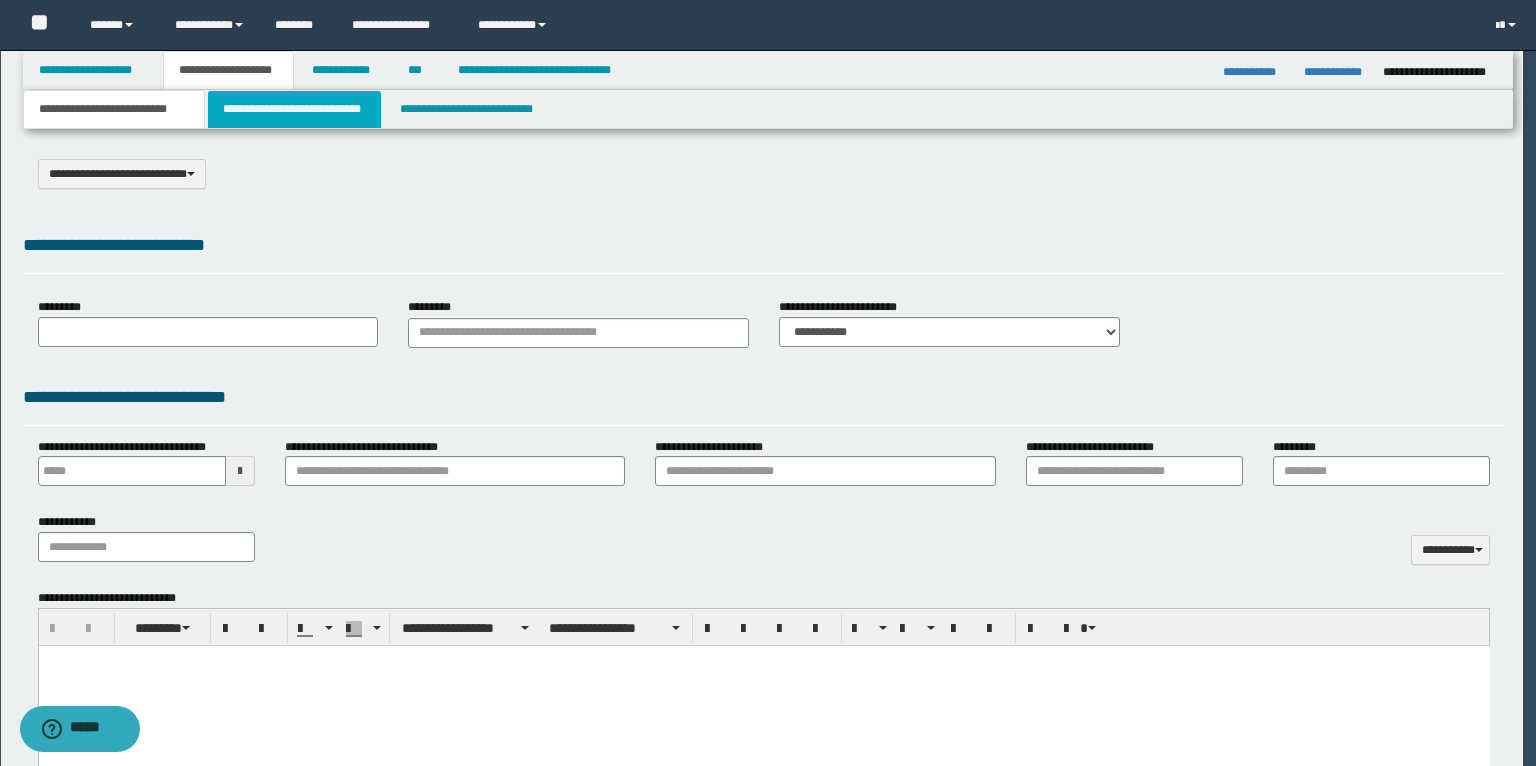 type on "**********" 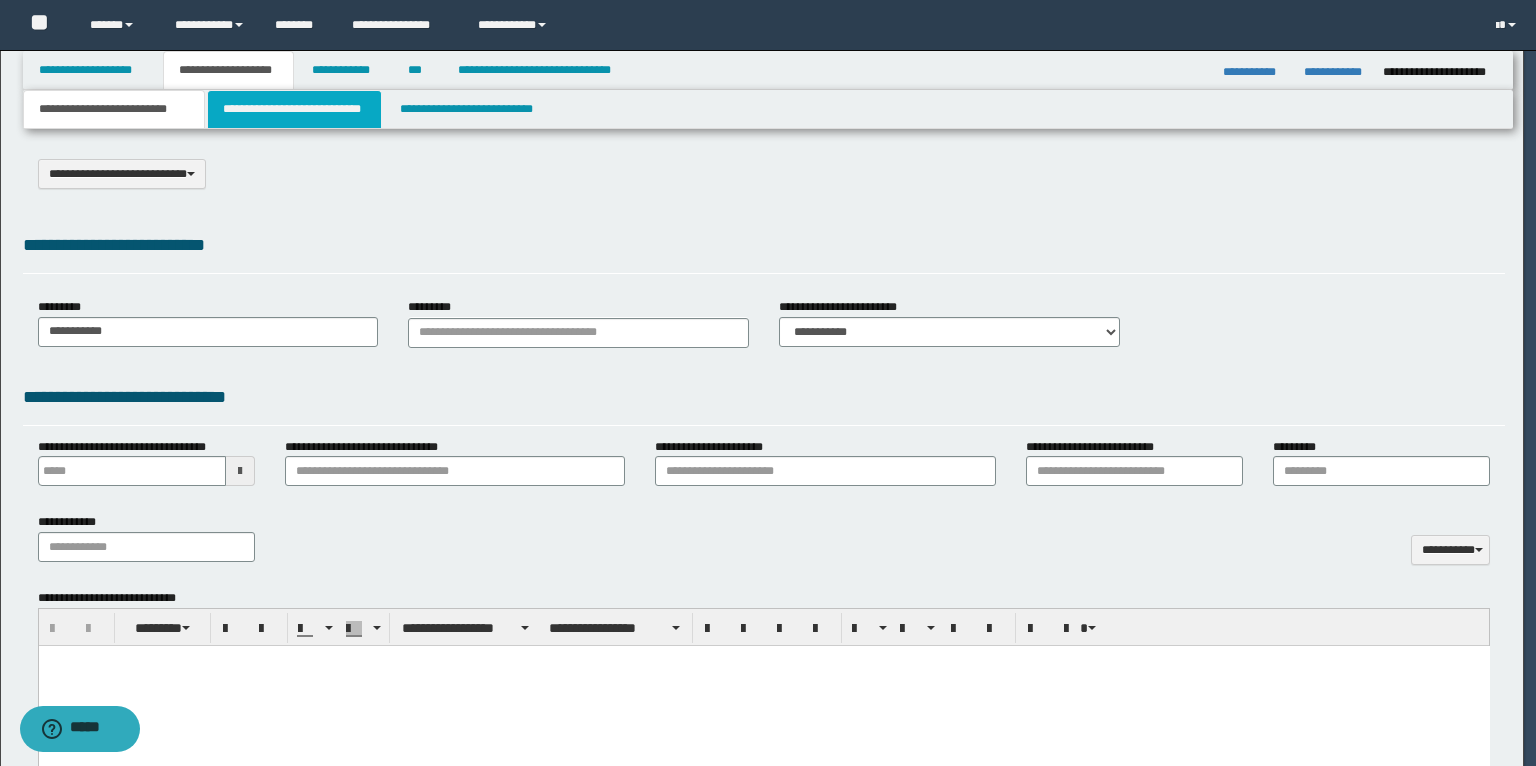 type on "**********" 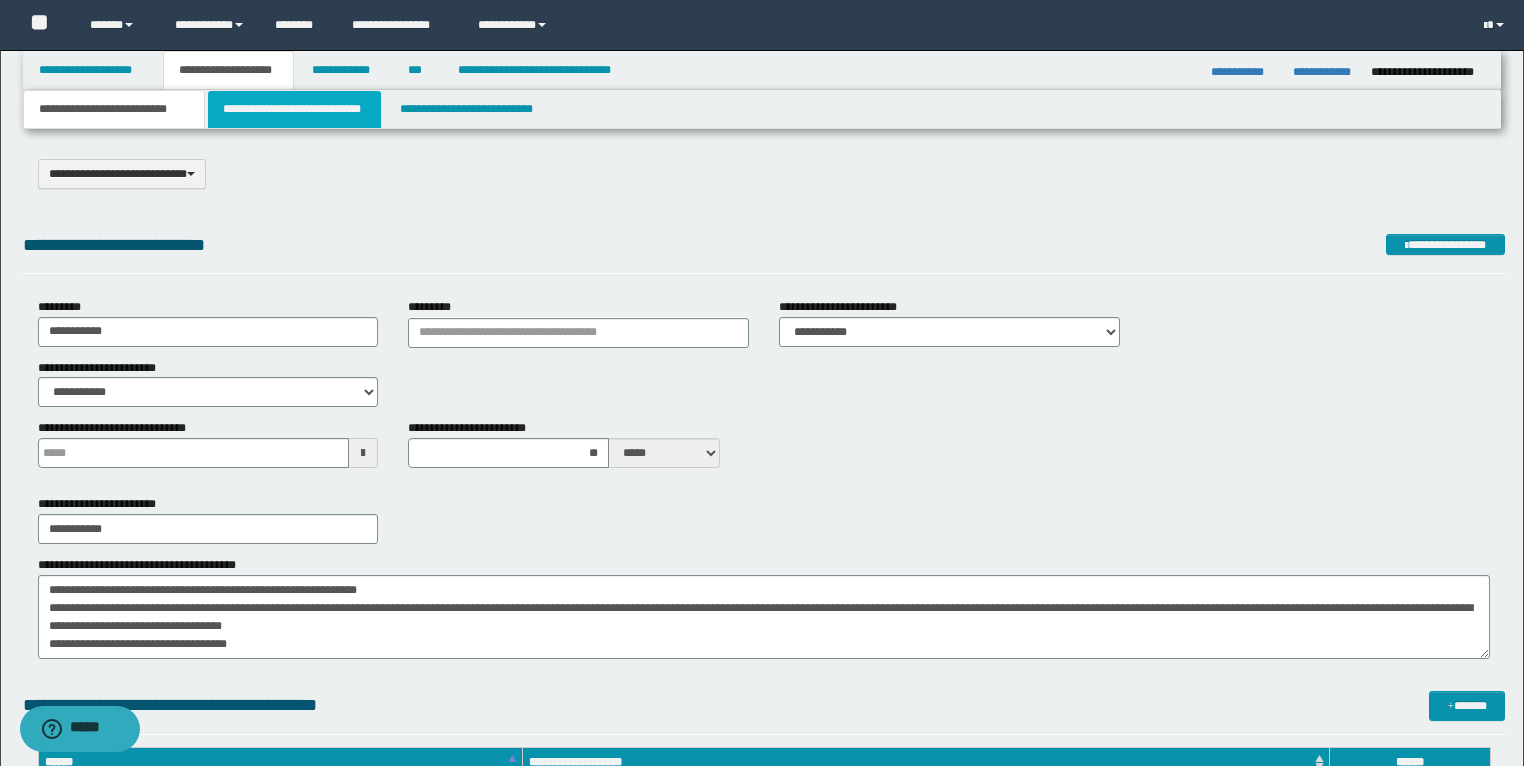 click on "**********" at bounding box center [294, 109] 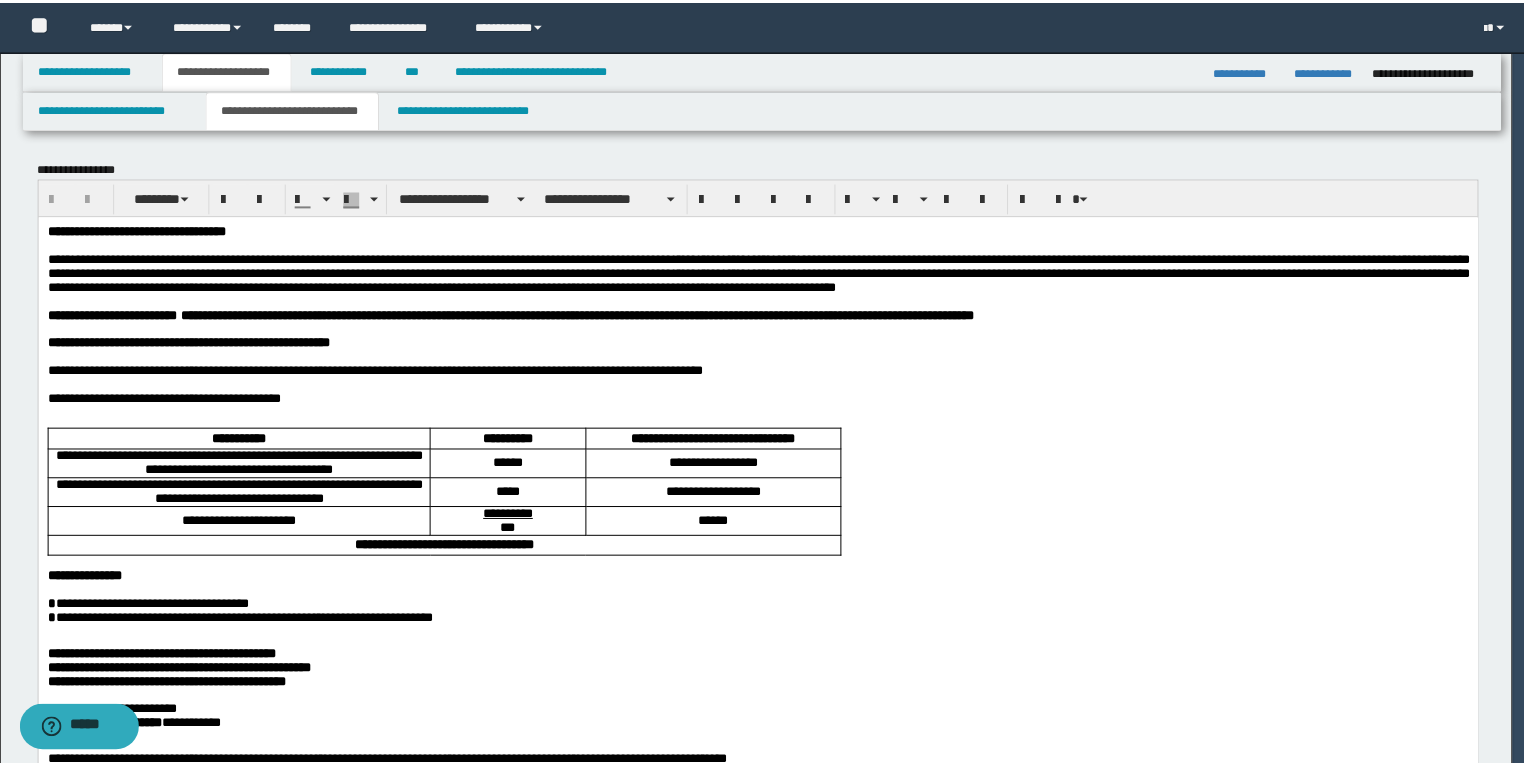 scroll, scrollTop: 0, scrollLeft: 0, axis: both 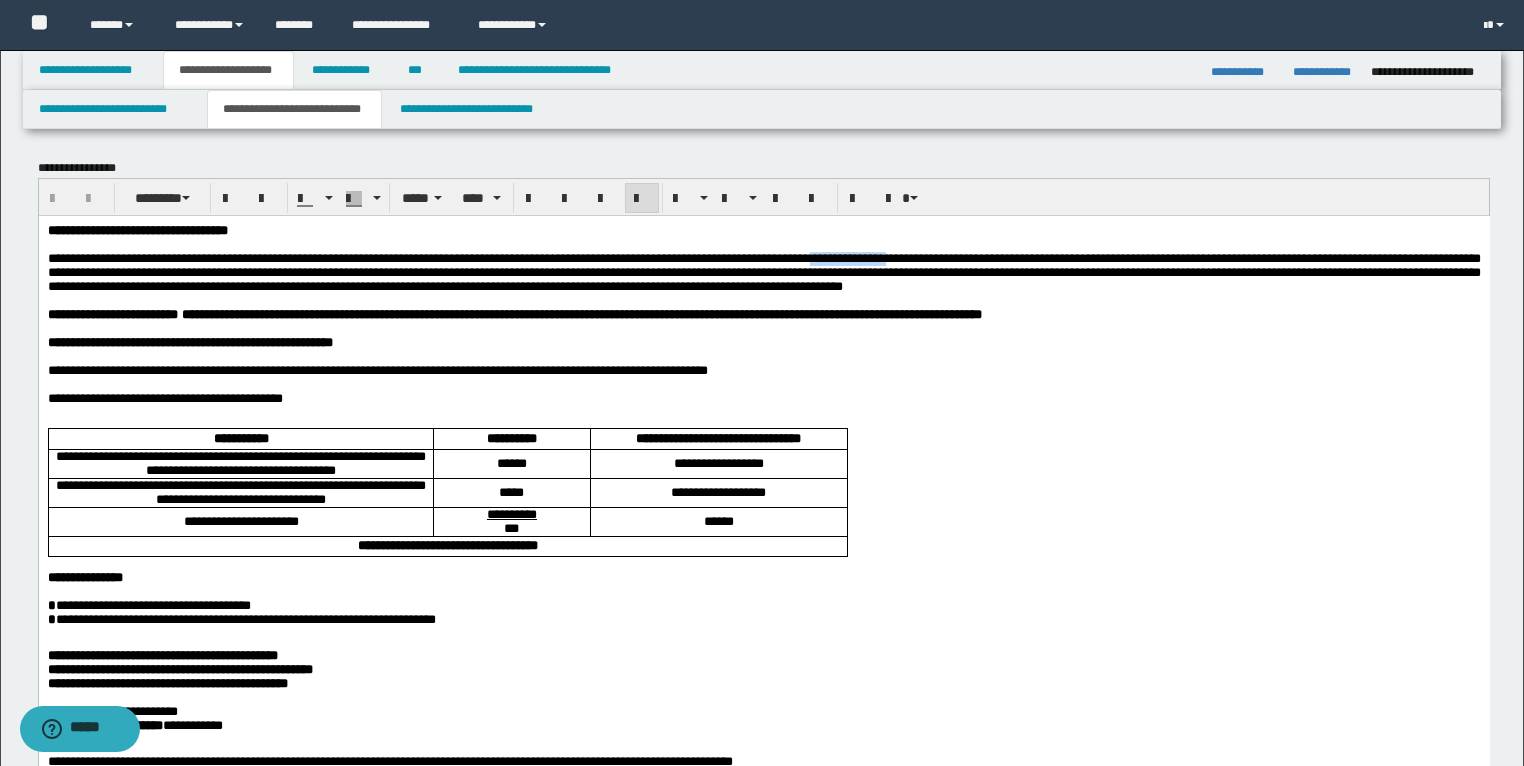 drag, startPoint x: 1131, startPoint y: 261, endPoint x: 1028, endPoint y: 256, distance: 103.121284 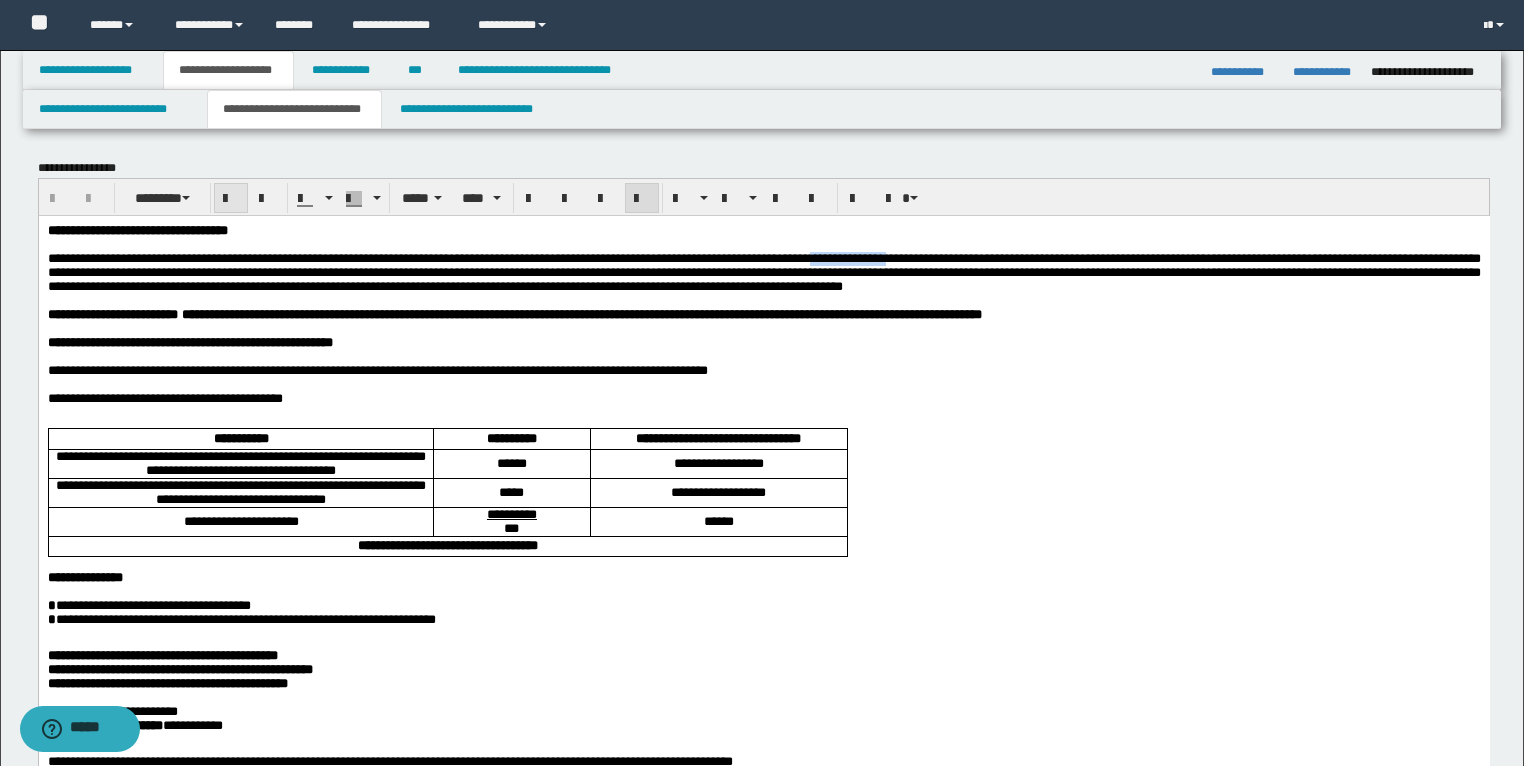 click at bounding box center [231, 199] 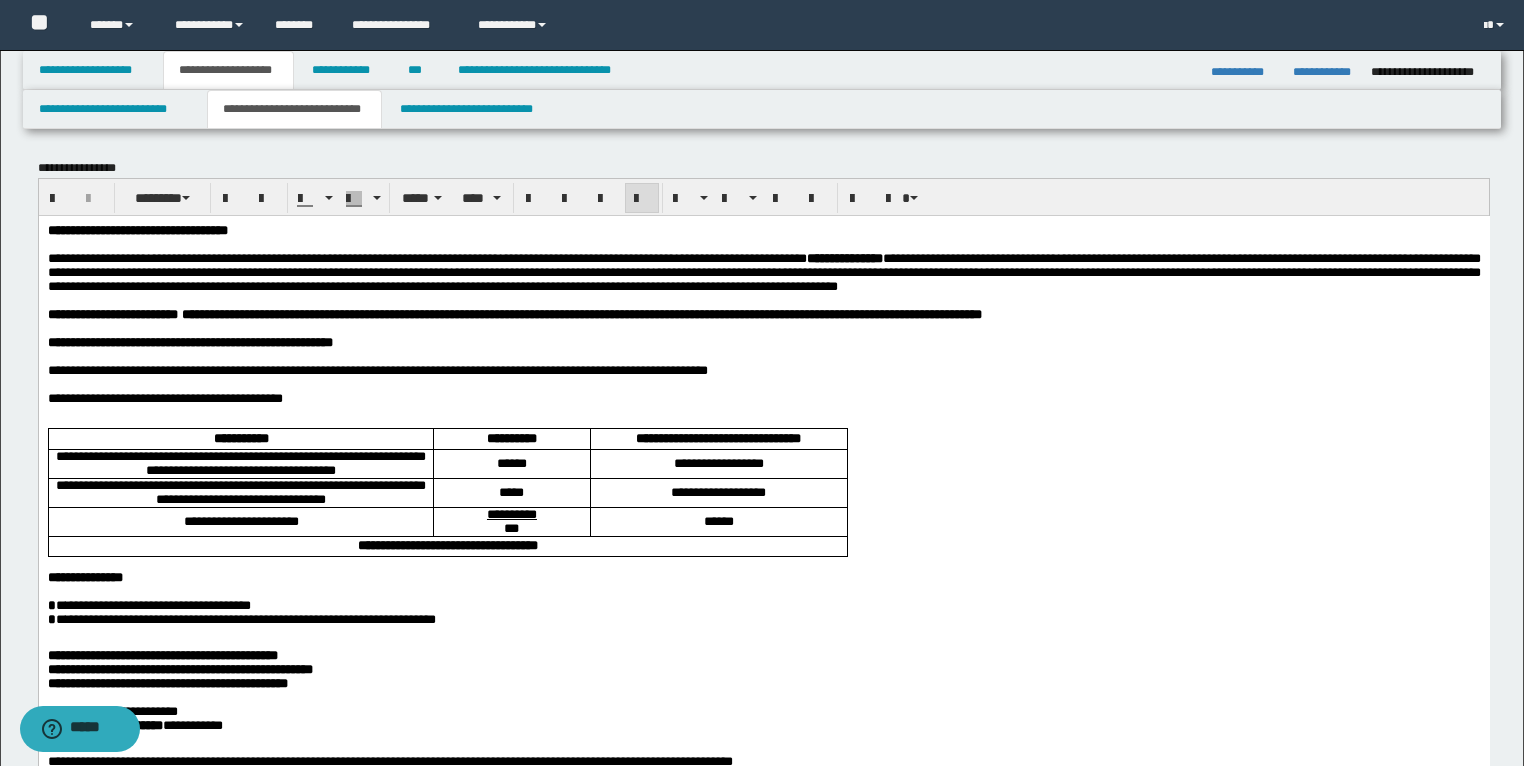 click on "**********" at bounding box center (377, 369) 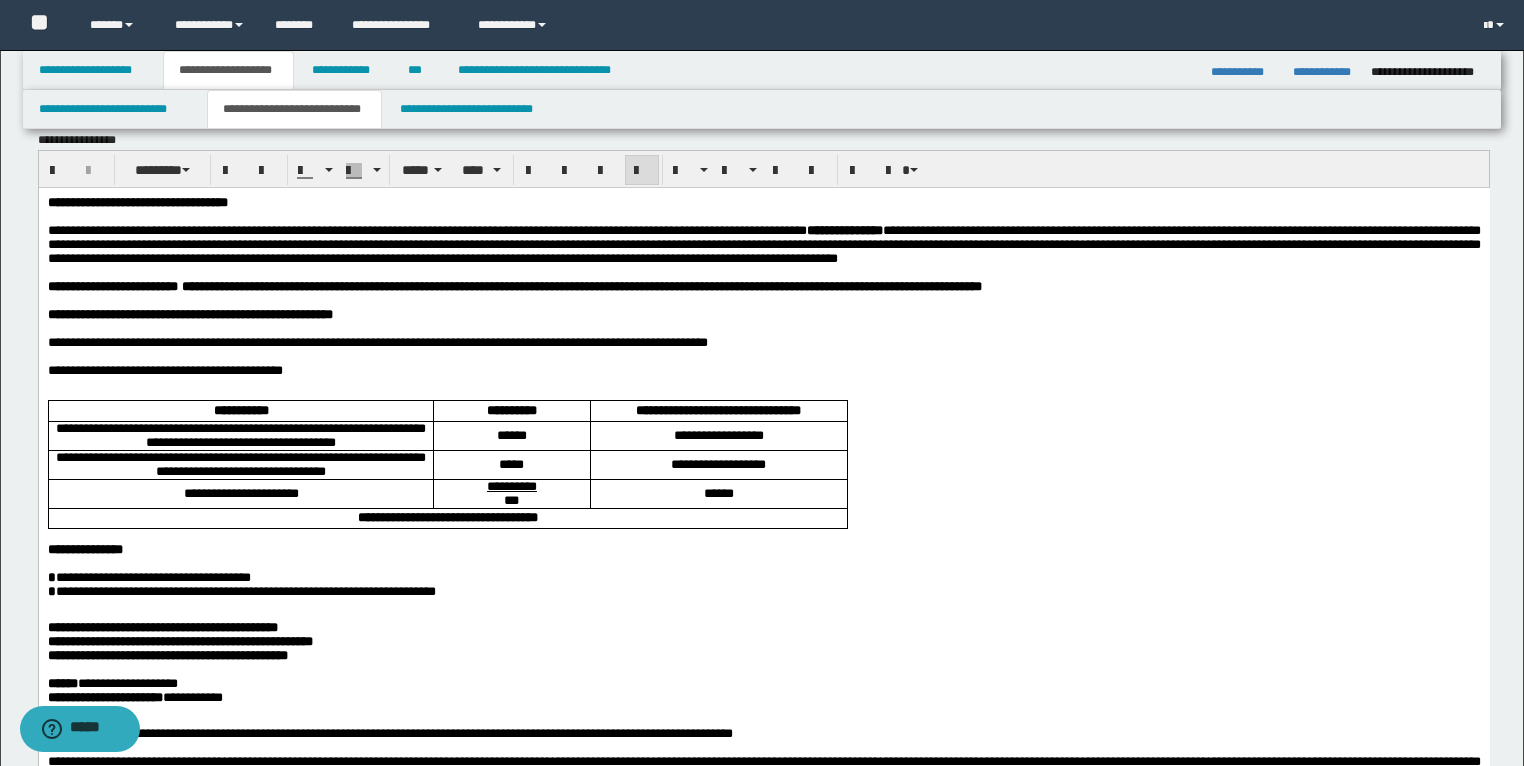 scroll, scrollTop: 0, scrollLeft: 0, axis: both 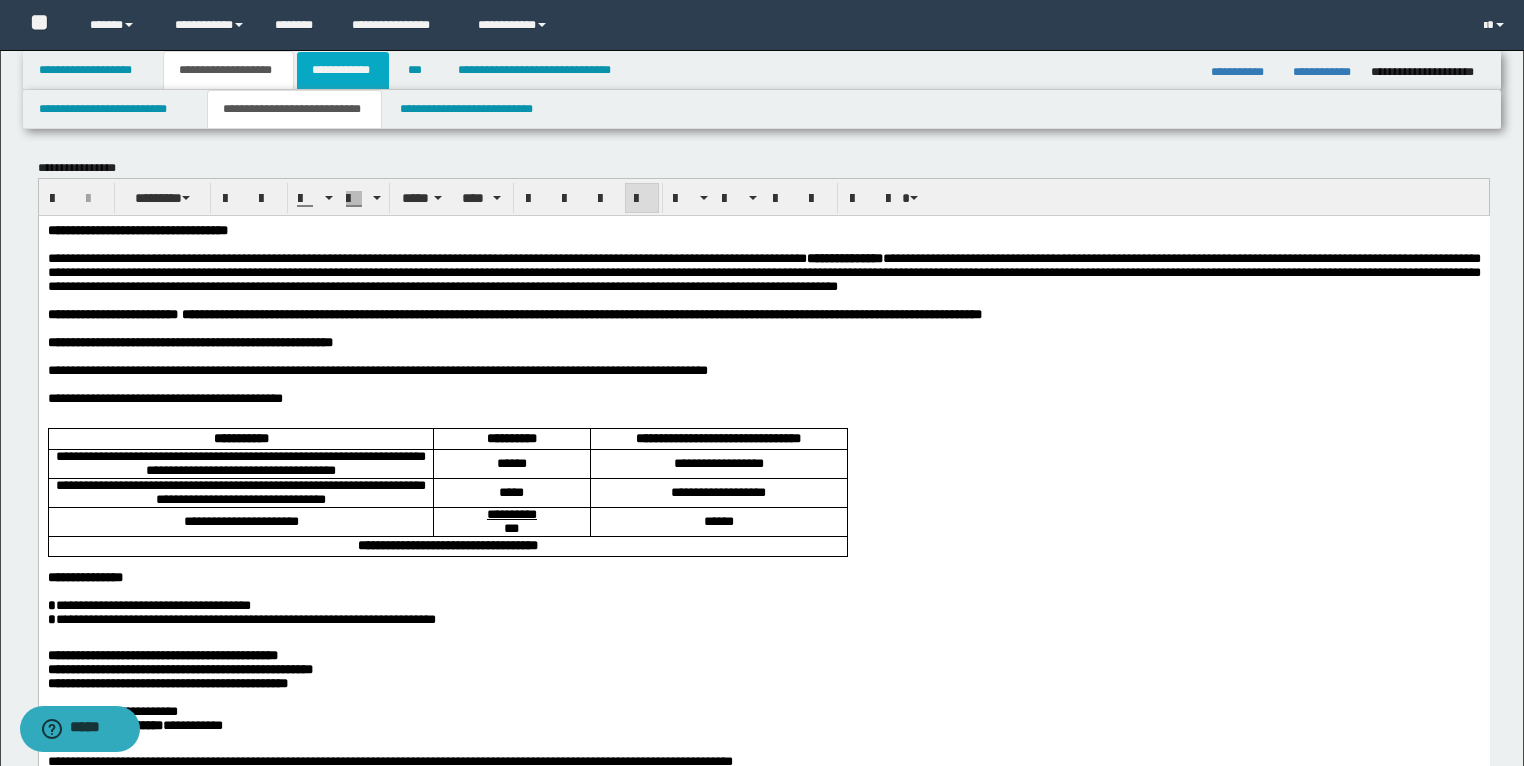 click on "**********" at bounding box center (343, 70) 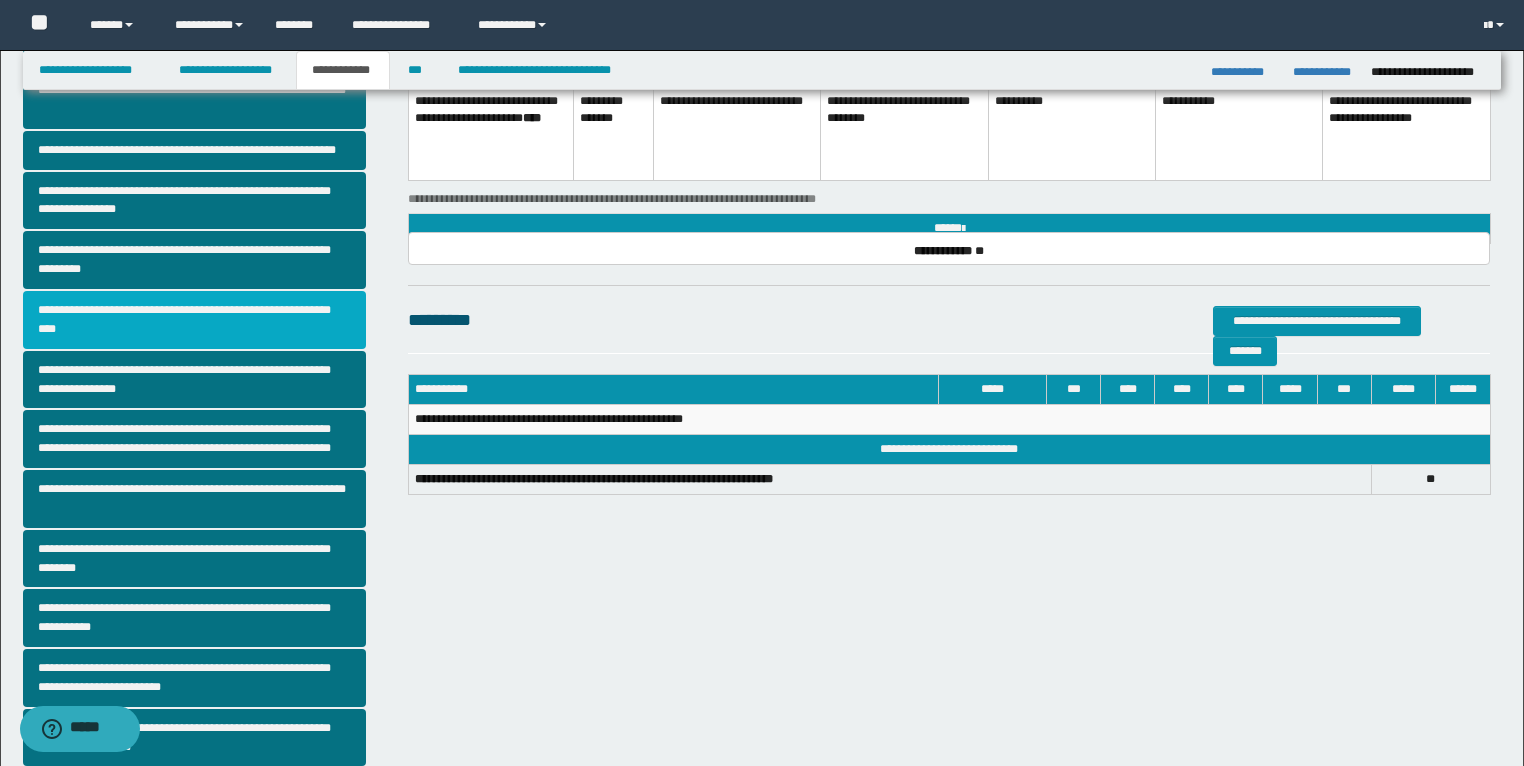 scroll, scrollTop: 240, scrollLeft: 0, axis: vertical 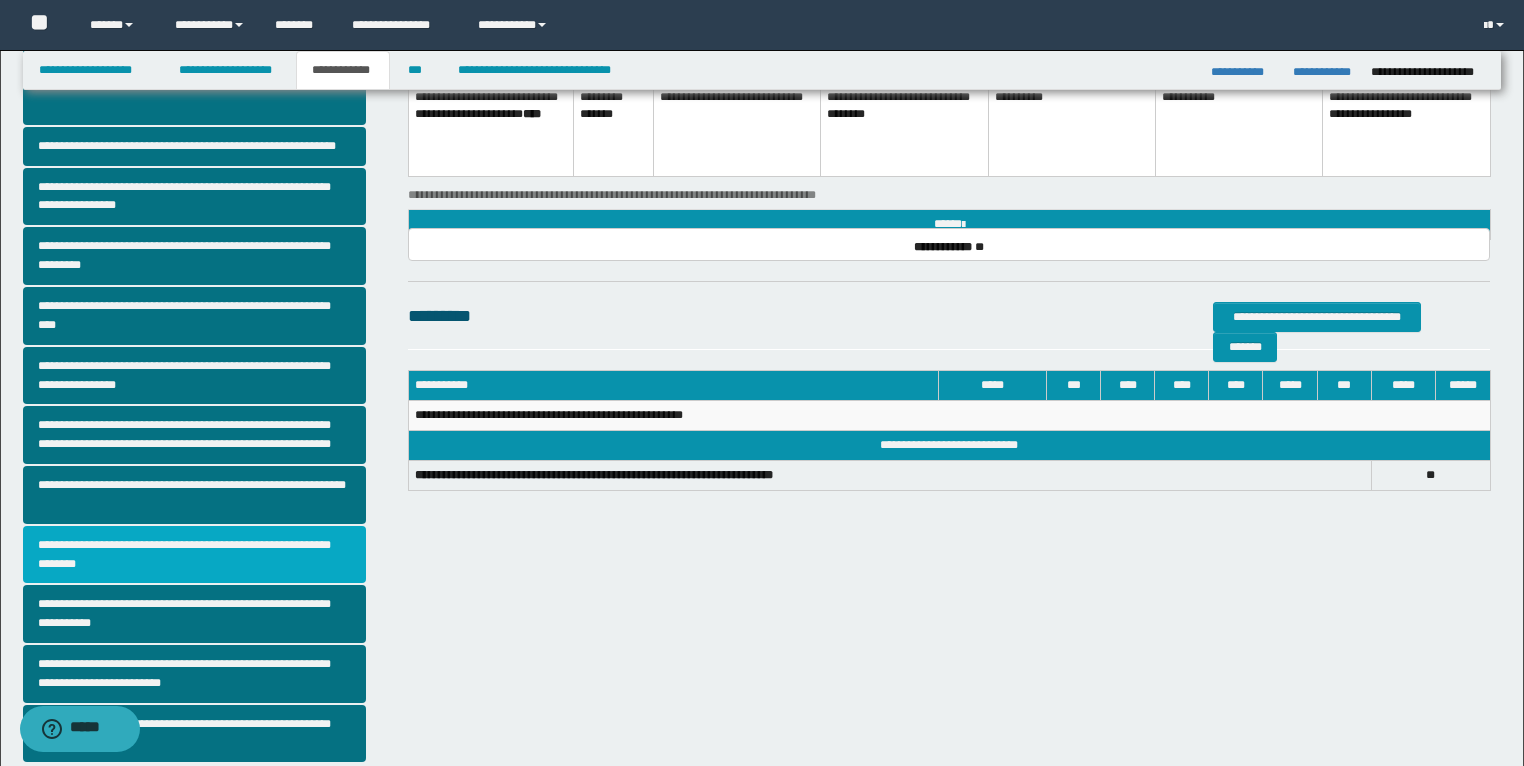 click on "**********" at bounding box center (195, 555) 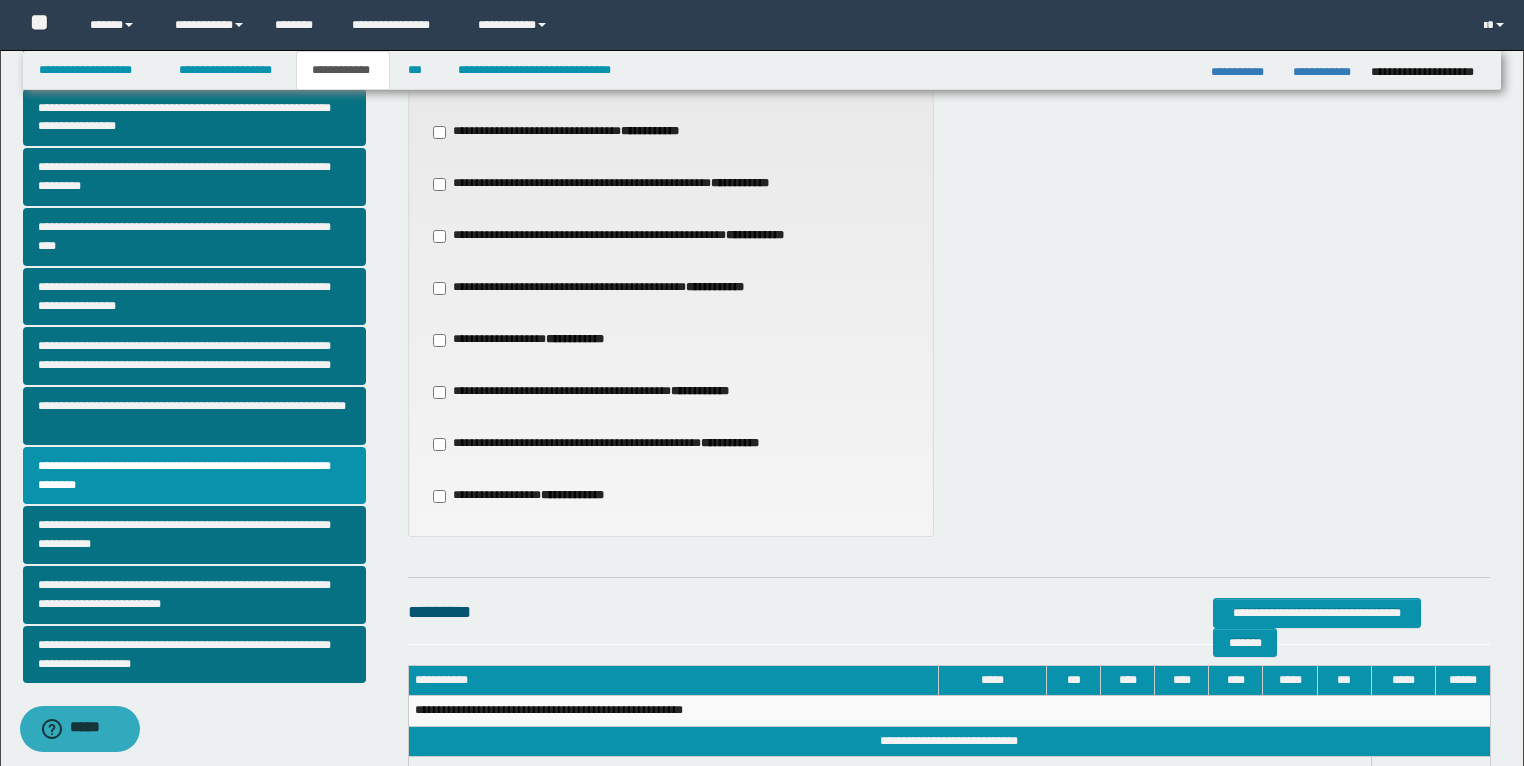 scroll, scrollTop: 320, scrollLeft: 0, axis: vertical 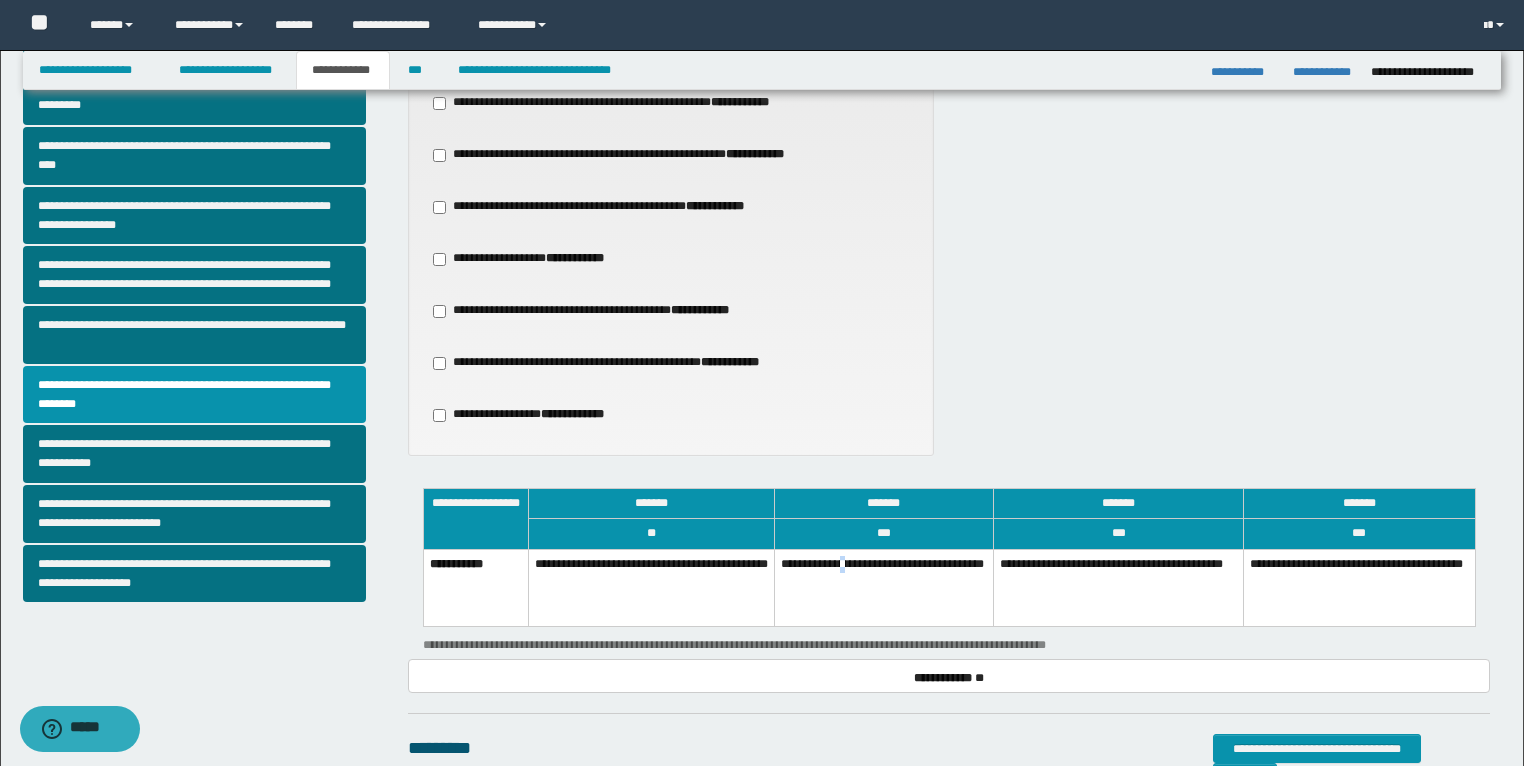 click on "**********" at bounding box center (883, 588) 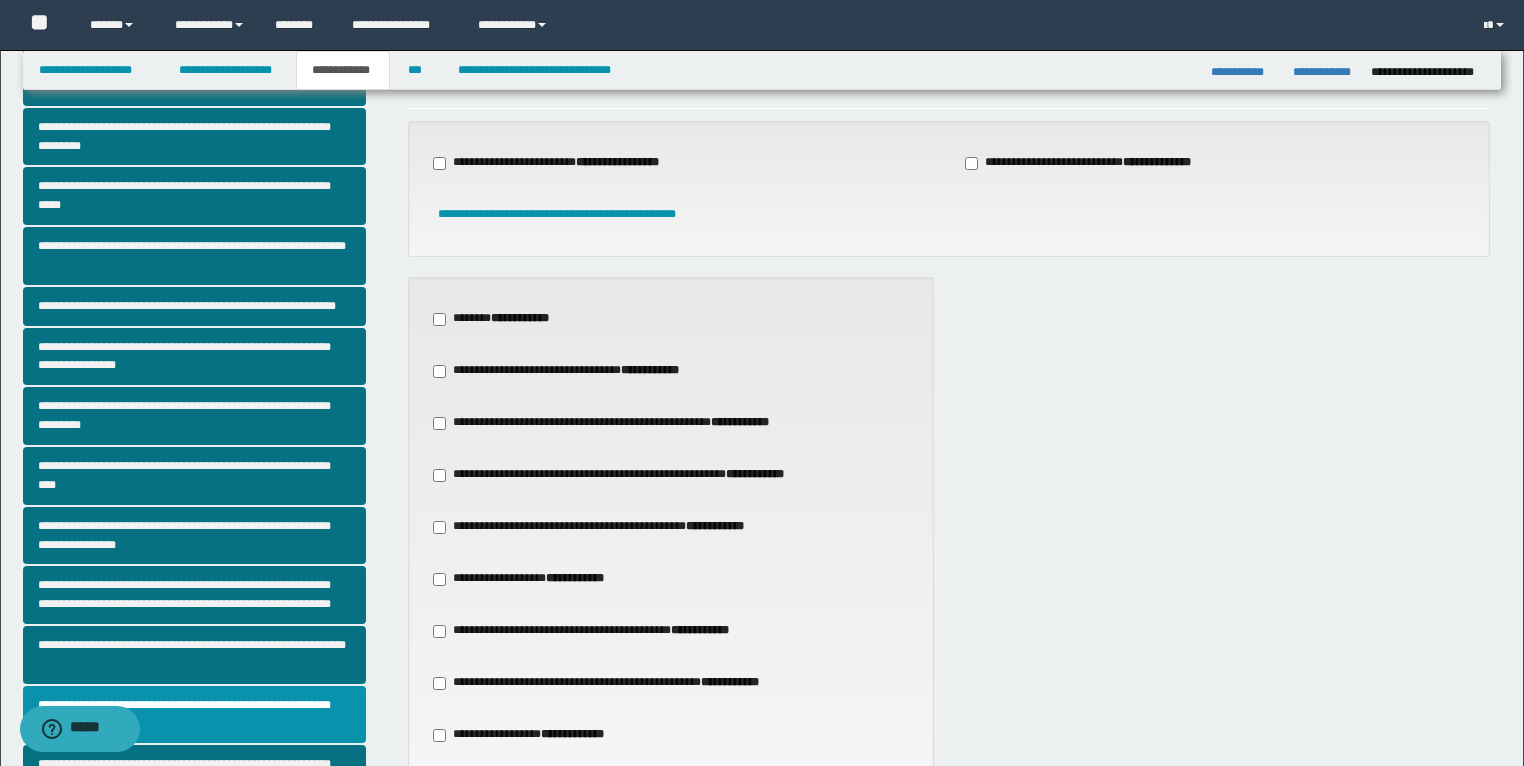 scroll, scrollTop: 0, scrollLeft: 0, axis: both 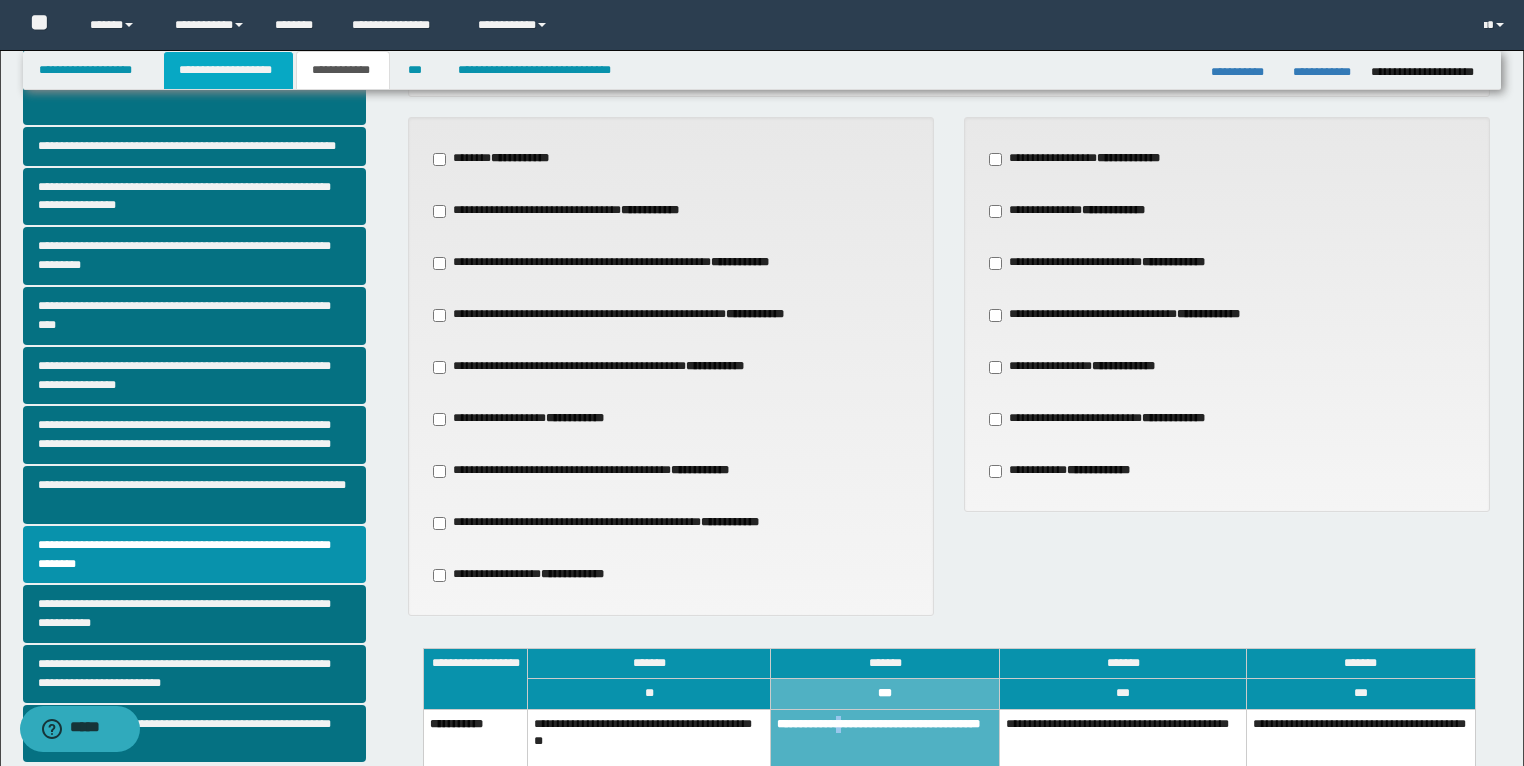 click on "**********" at bounding box center [228, 70] 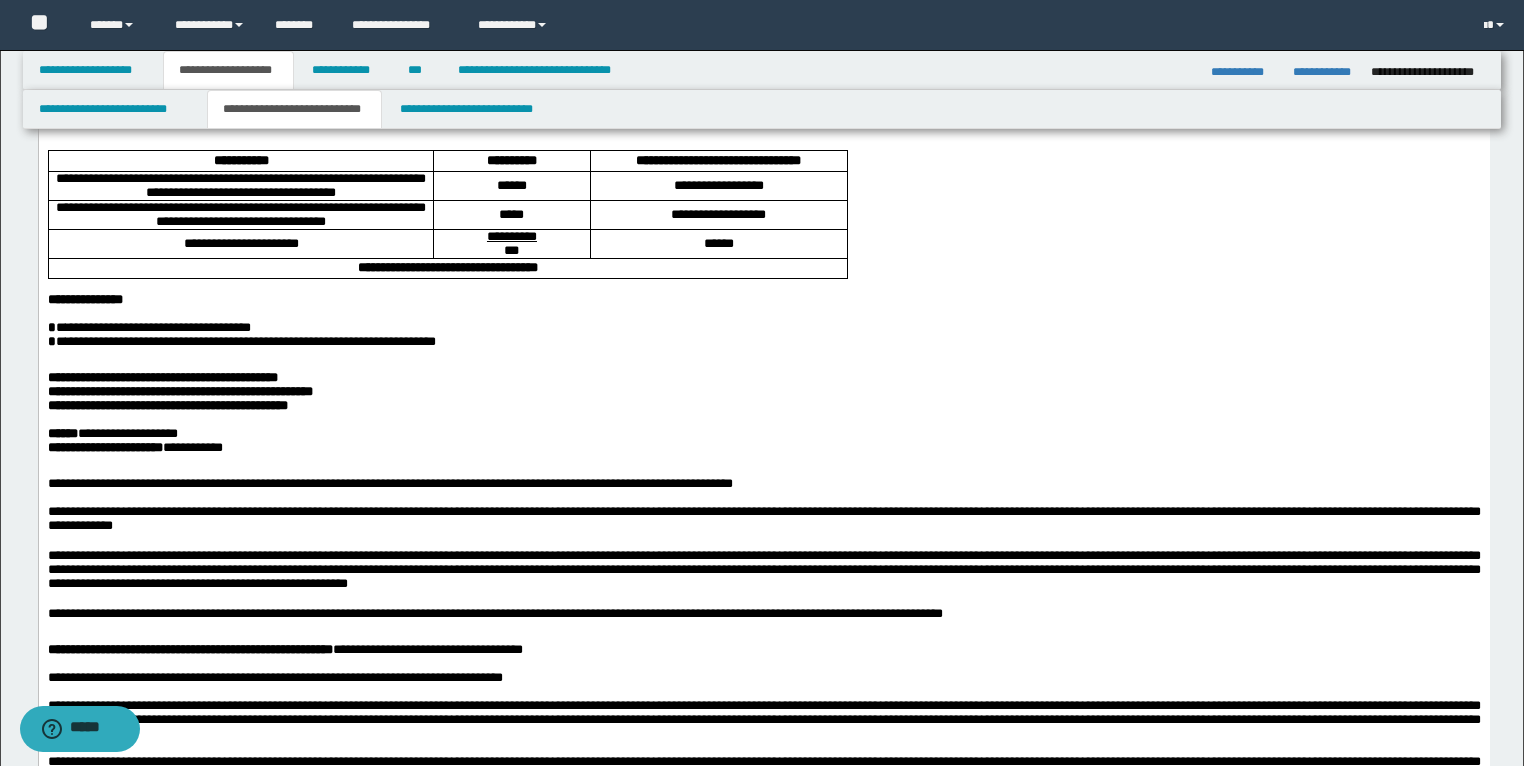 scroll, scrollTop: 320, scrollLeft: 0, axis: vertical 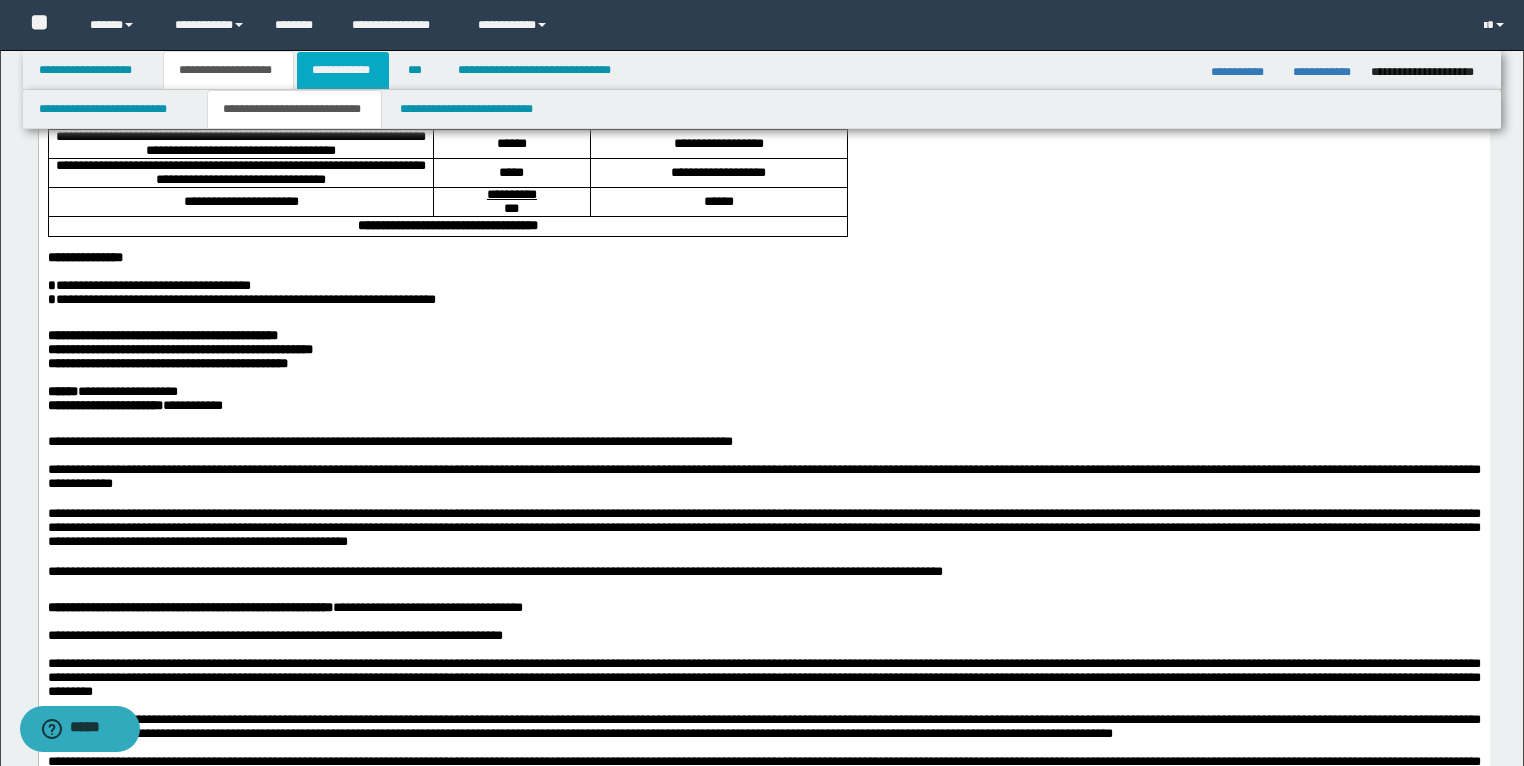 click on "**********" at bounding box center (343, 70) 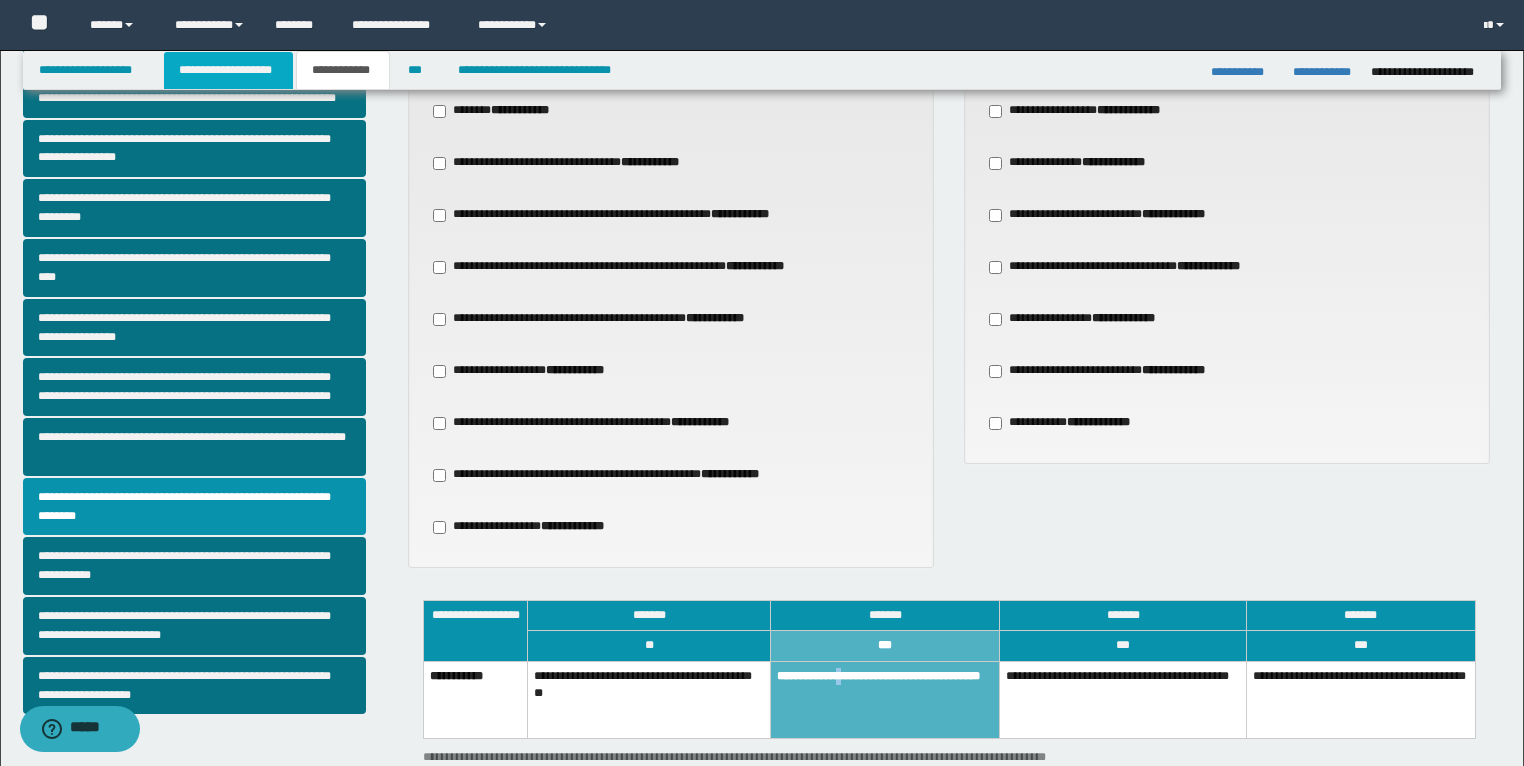 click on "**********" at bounding box center [228, 70] 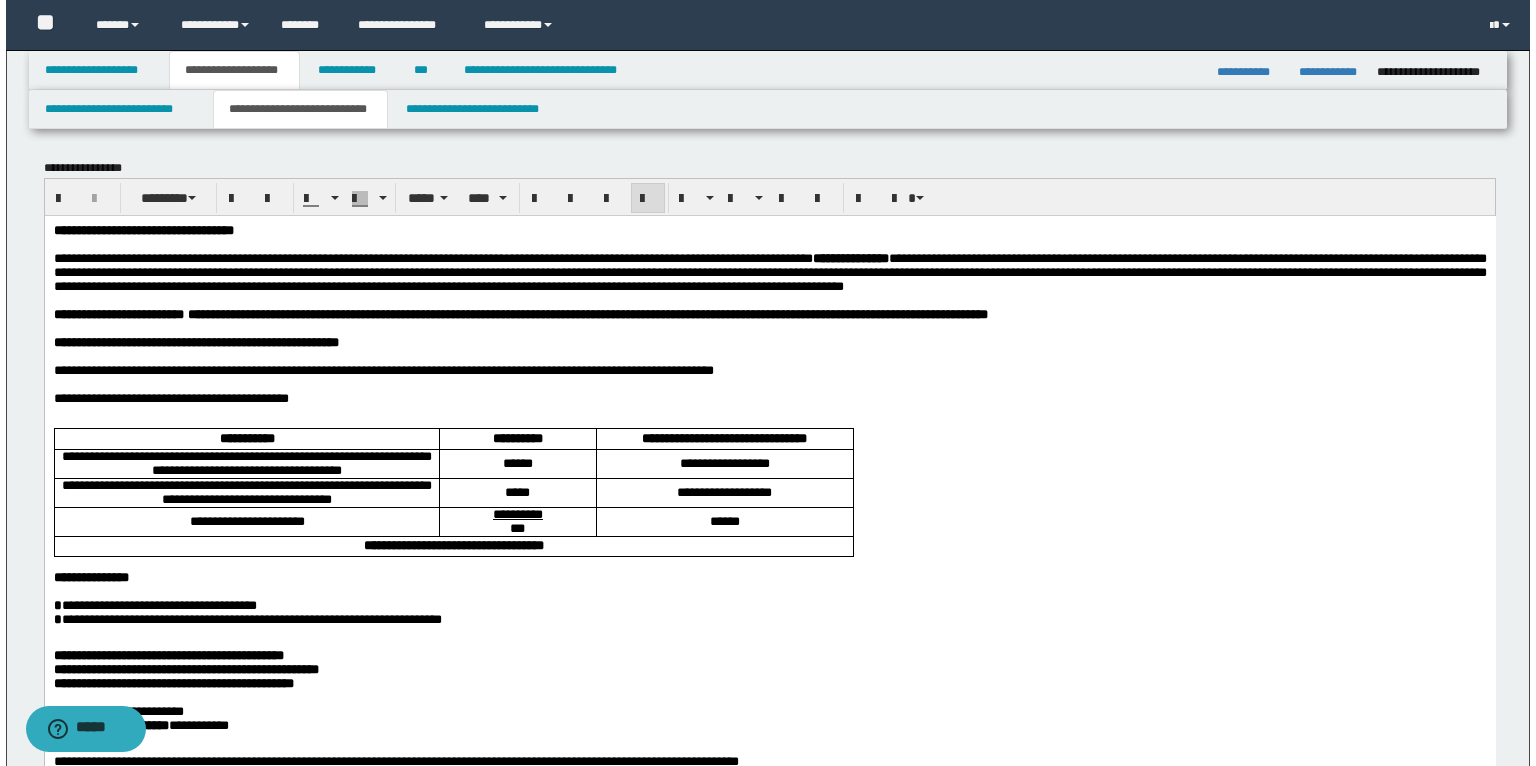 scroll, scrollTop: 0, scrollLeft: 0, axis: both 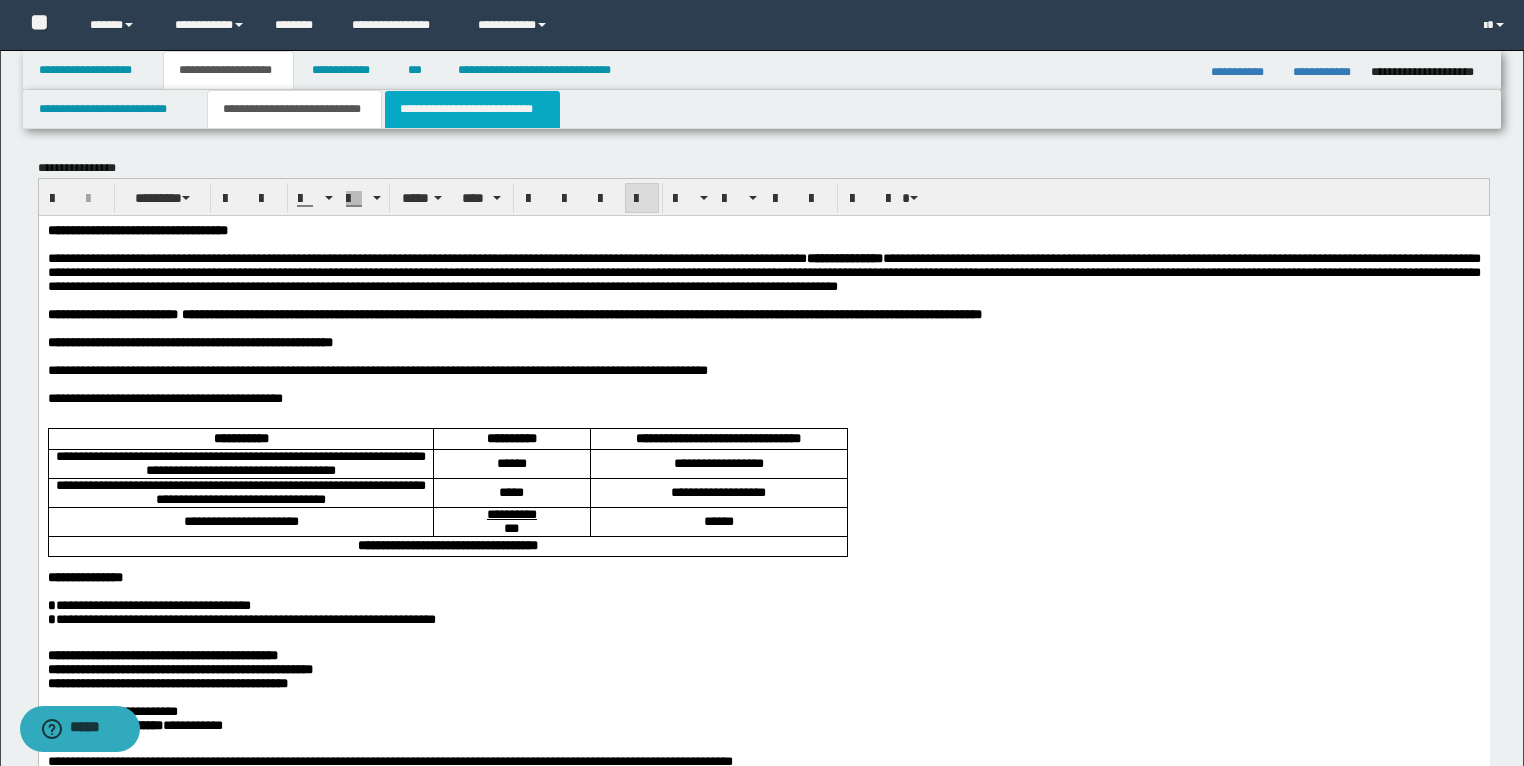click on "**********" at bounding box center (472, 109) 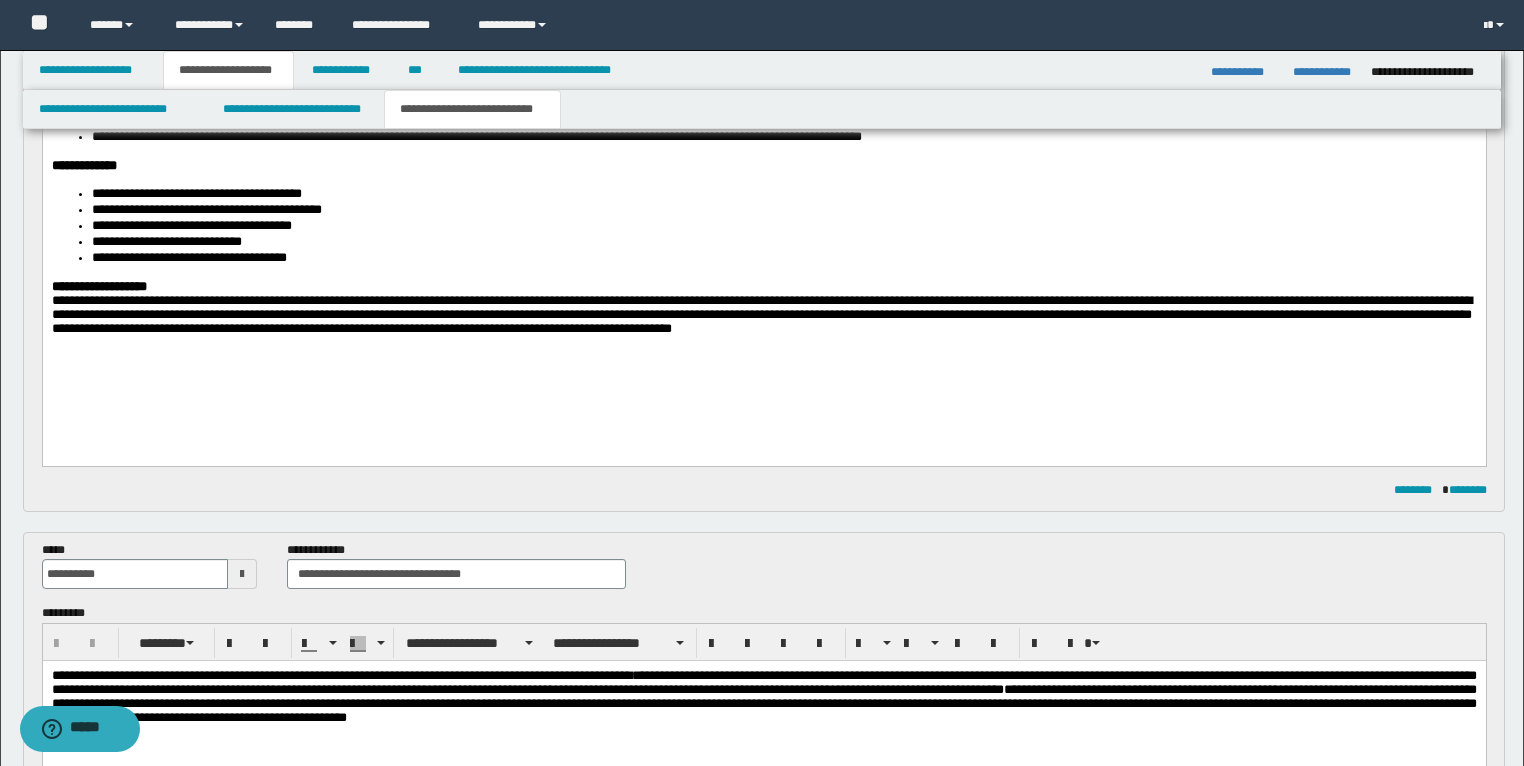 scroll, scrollTop: 1120, scrollLeft: 0, axis: vertical 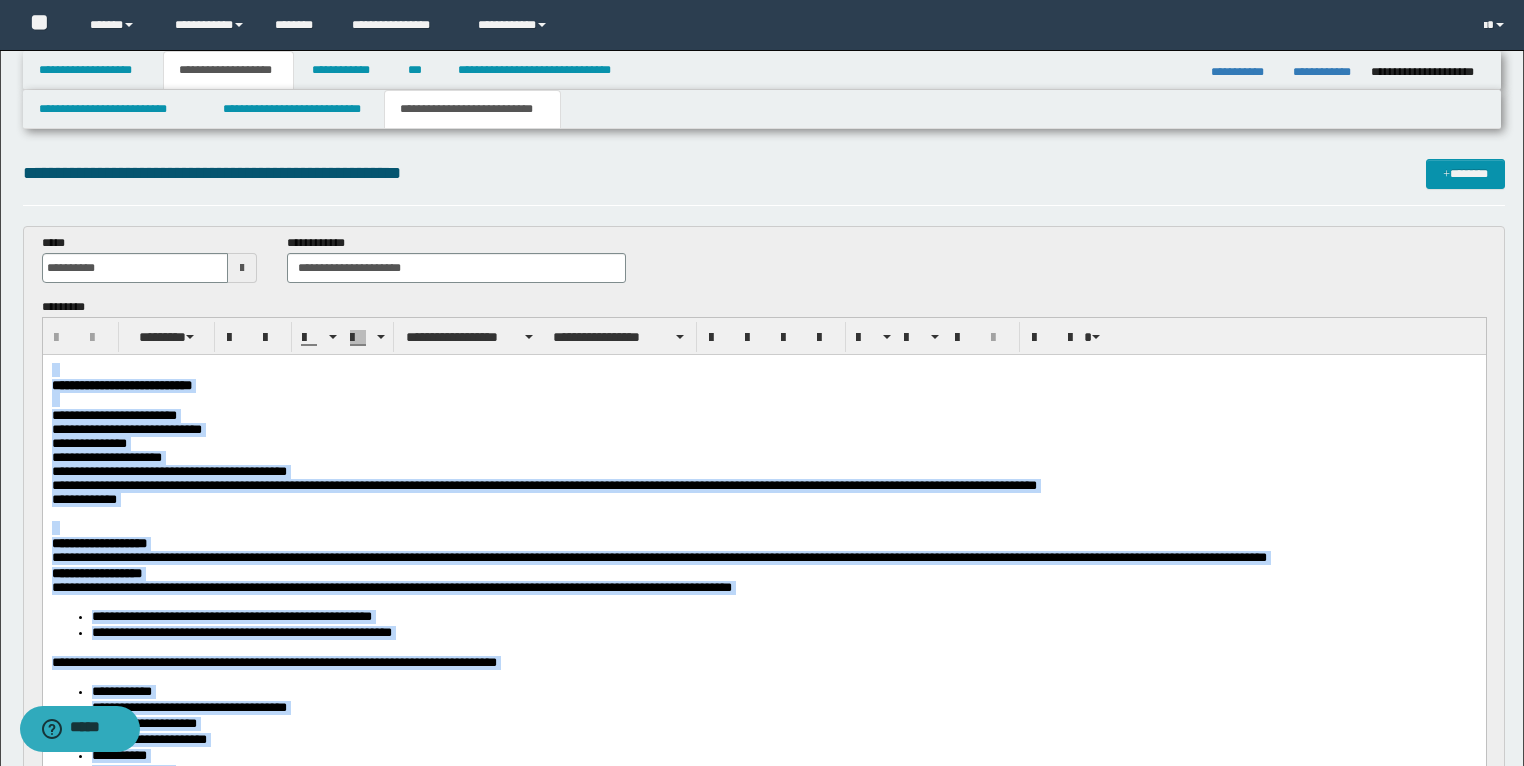drag, startPoint x: 1094, startPoint y: 1466, endPoint x: 90, endPoint y: 706, distance: 1259.2124 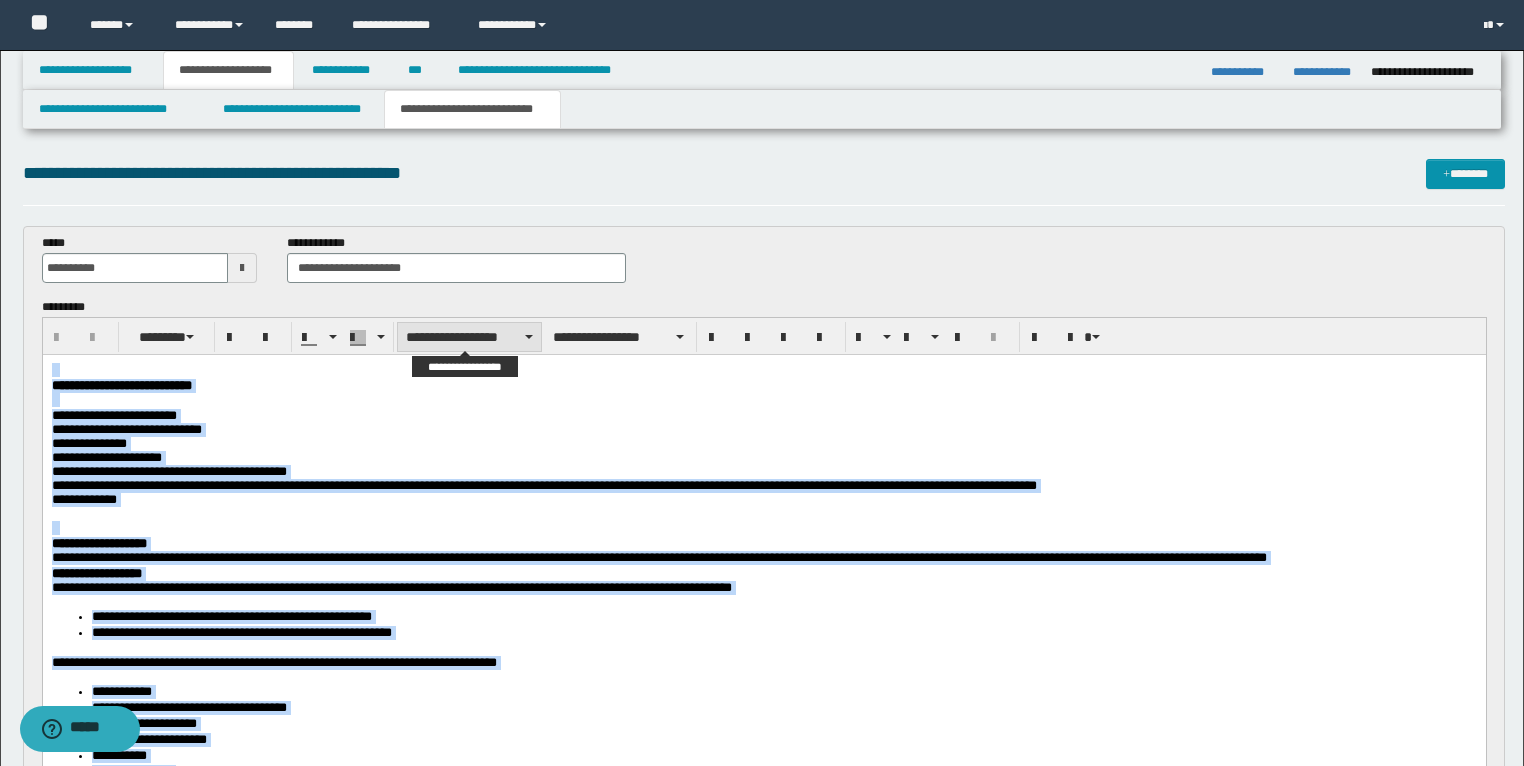 click on "**********" at bounding box center [469, 337] 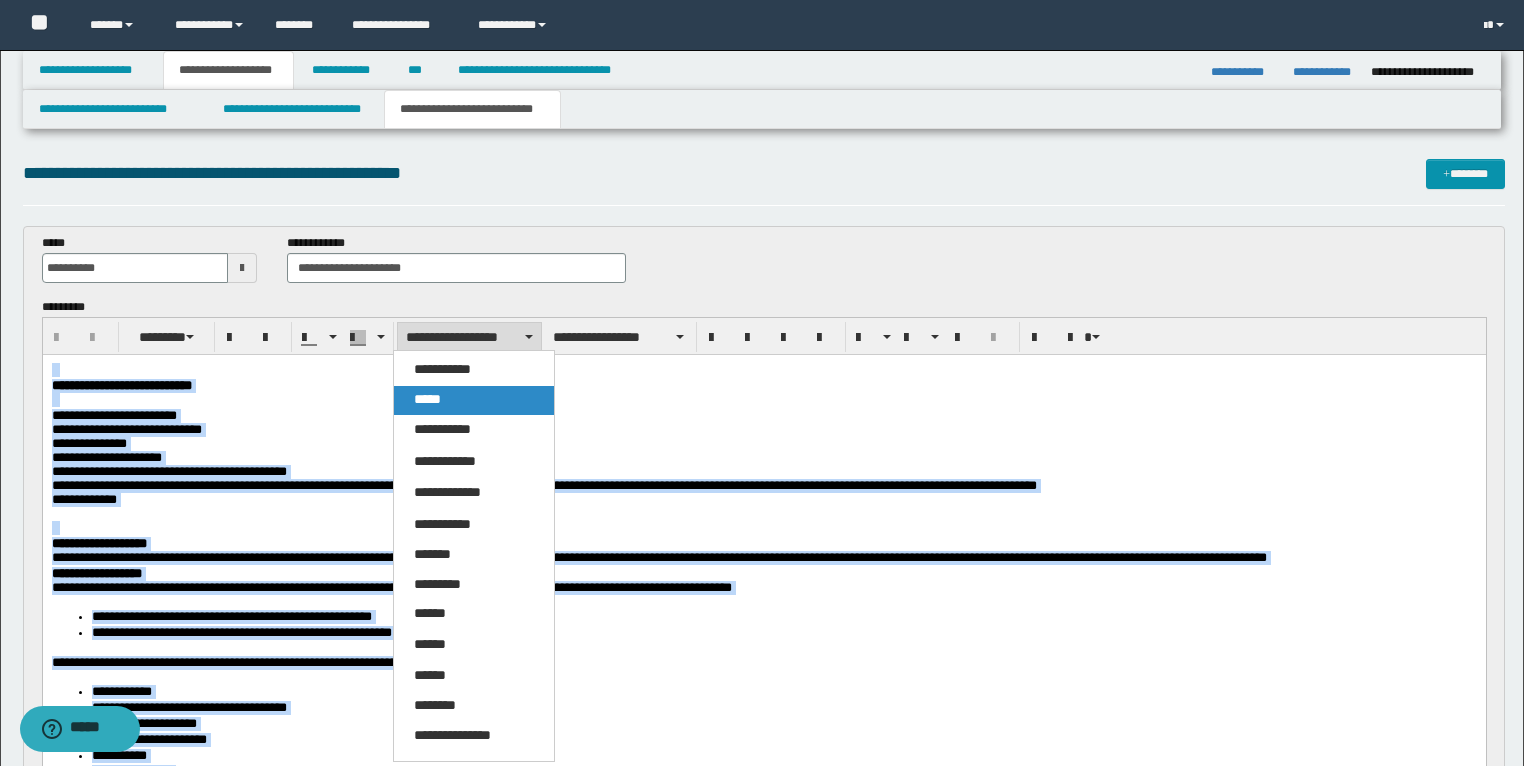 click on "*****" at bounding box center [474, 400] 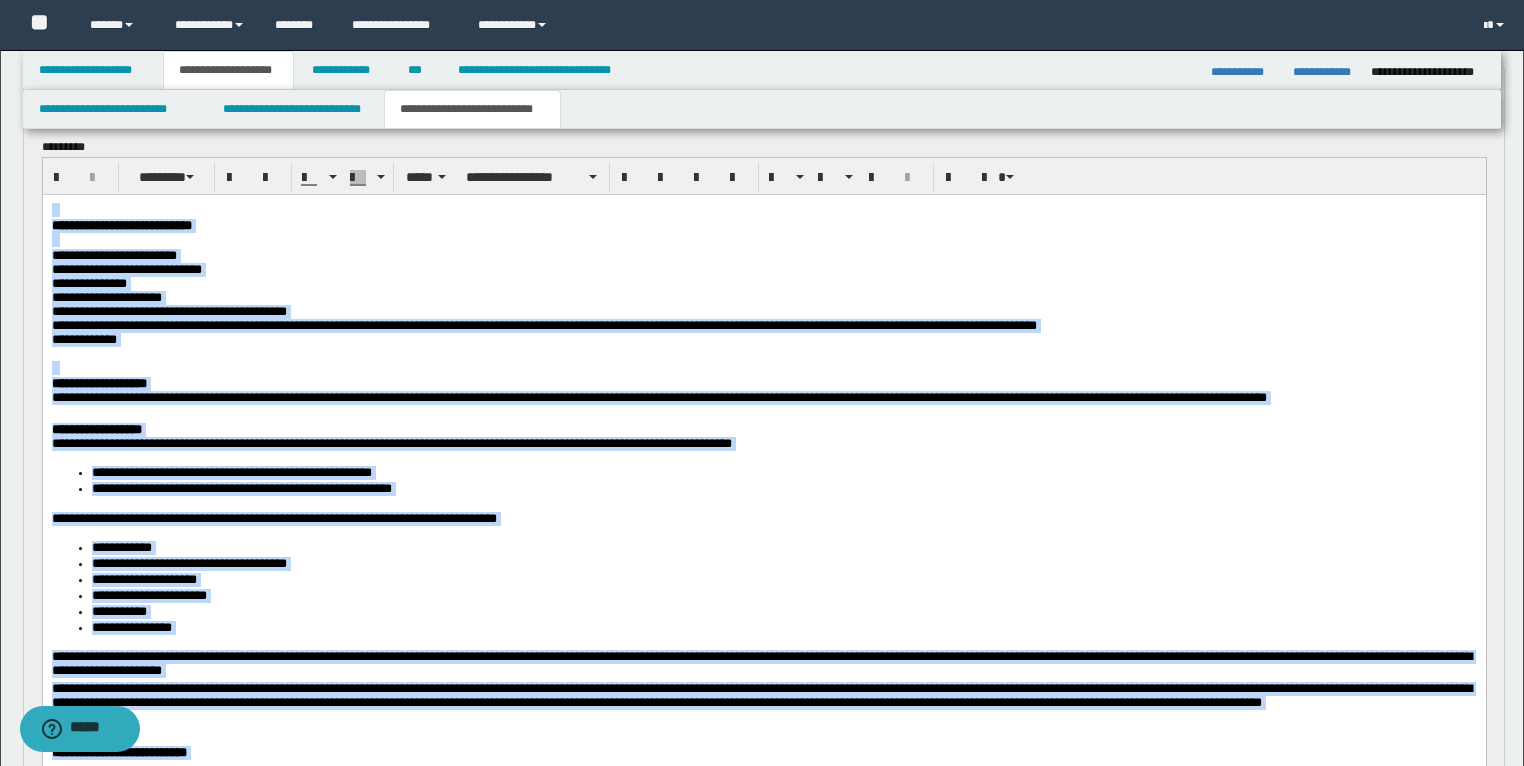 click on "**********" at bounding box center [658, 396] 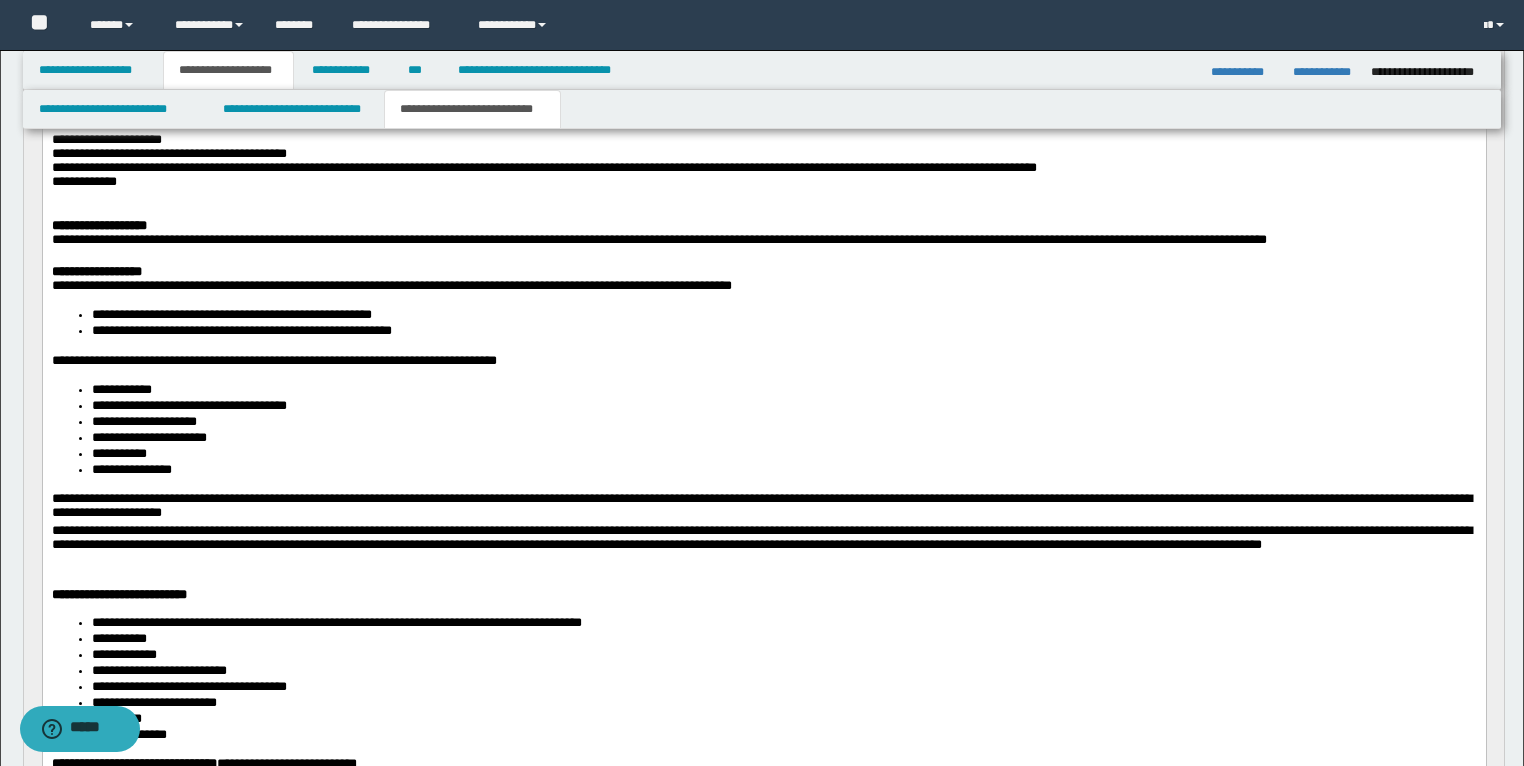 scroll, scrollTop: 320, scrollLeft: 0, axis: vertical 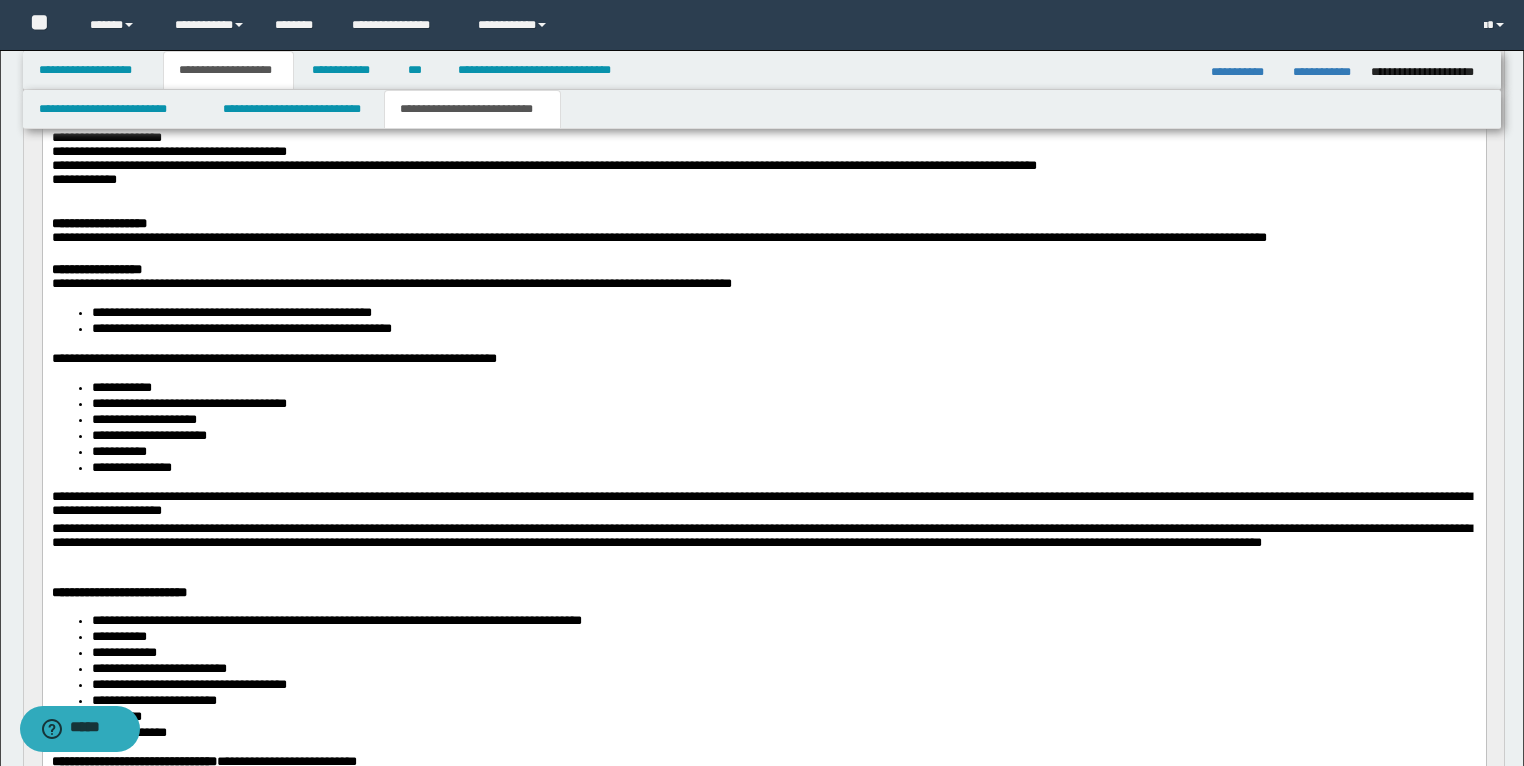 click on "**********" at bounding box center (96, 268) 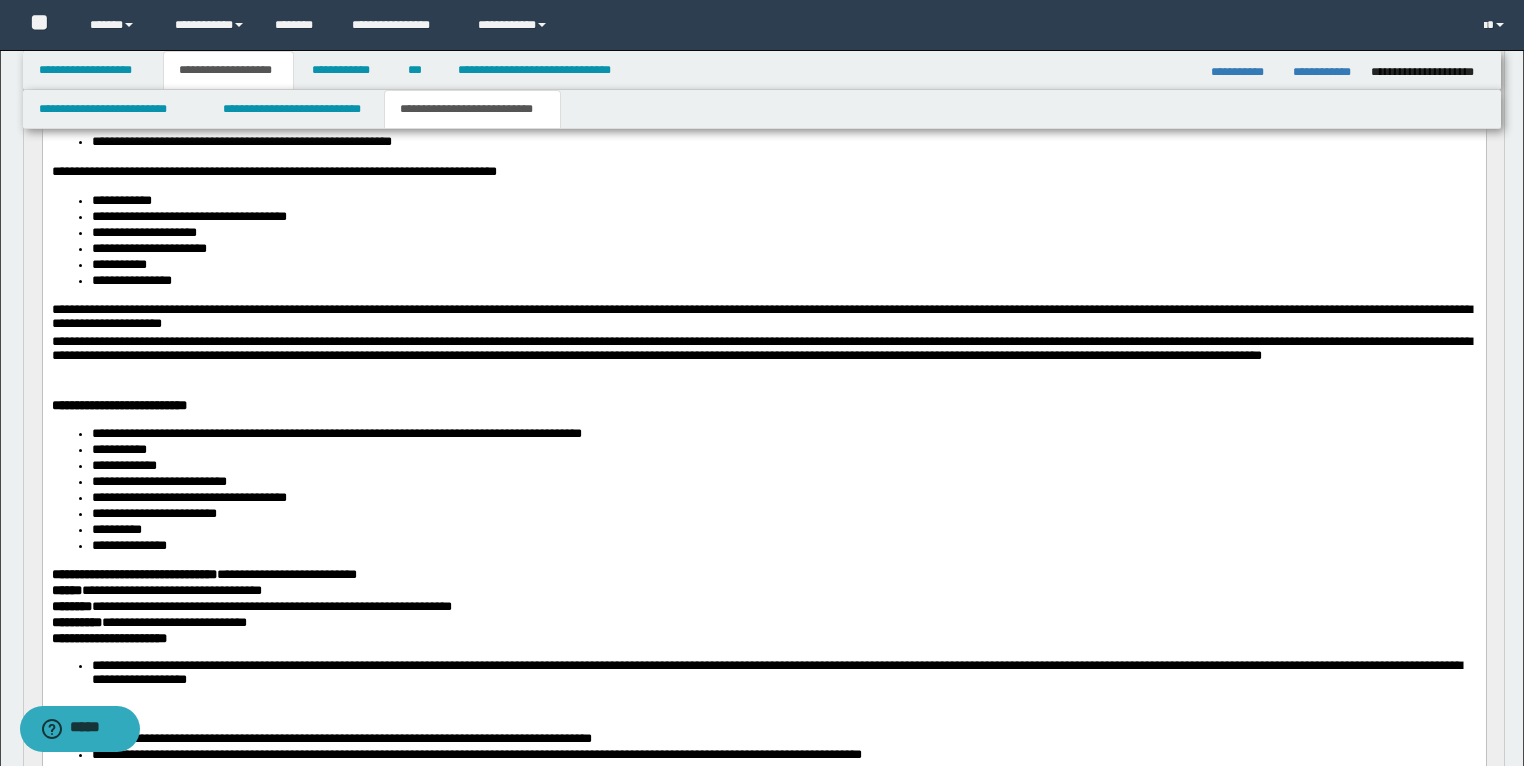 scroll, scrollTop: 640, scrollLeft: 0, axis: vertical 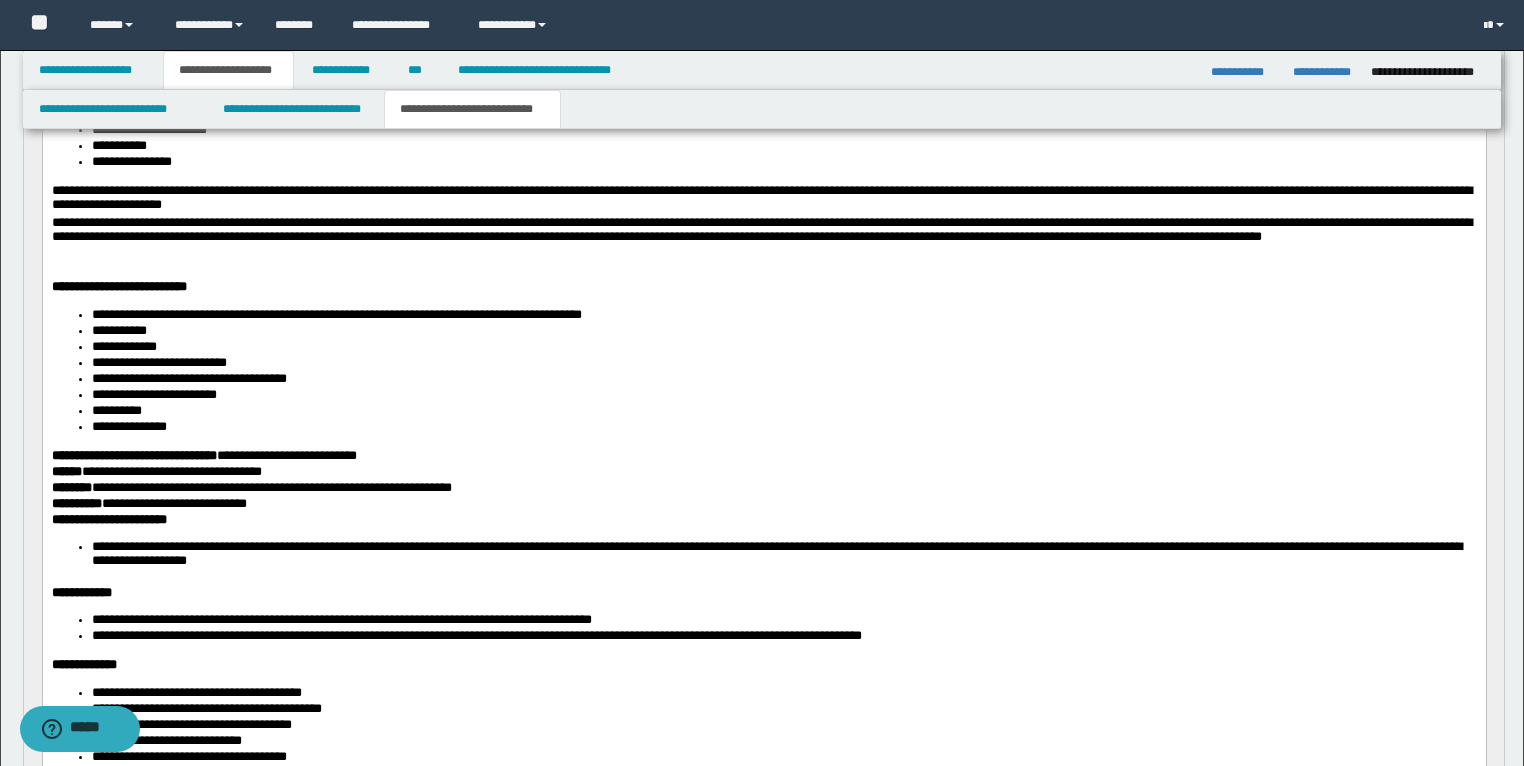 click on "**********" at bounding box center (158, 362) 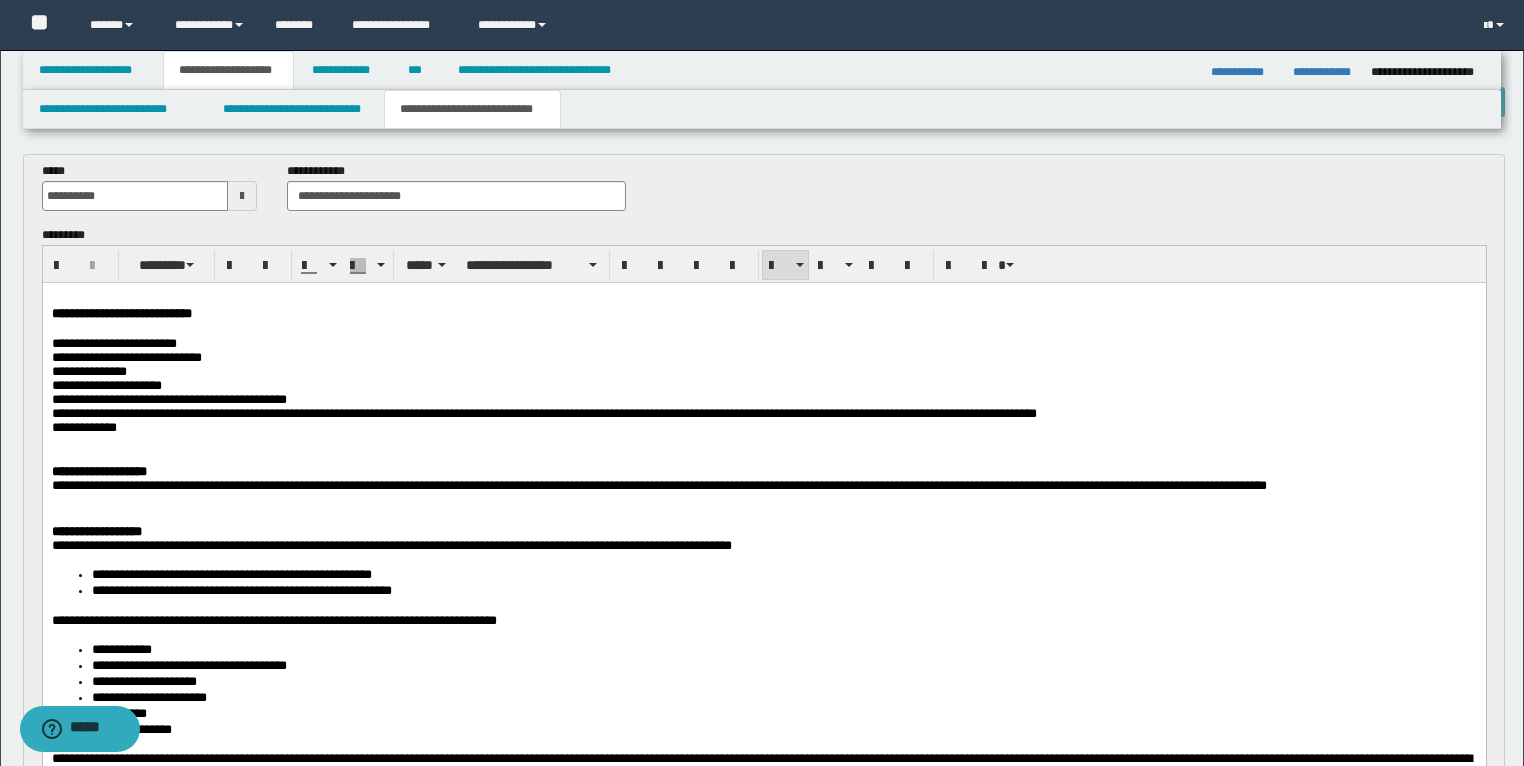 scroll, scrollTop: 0, scrollLeft: 0, axis: both 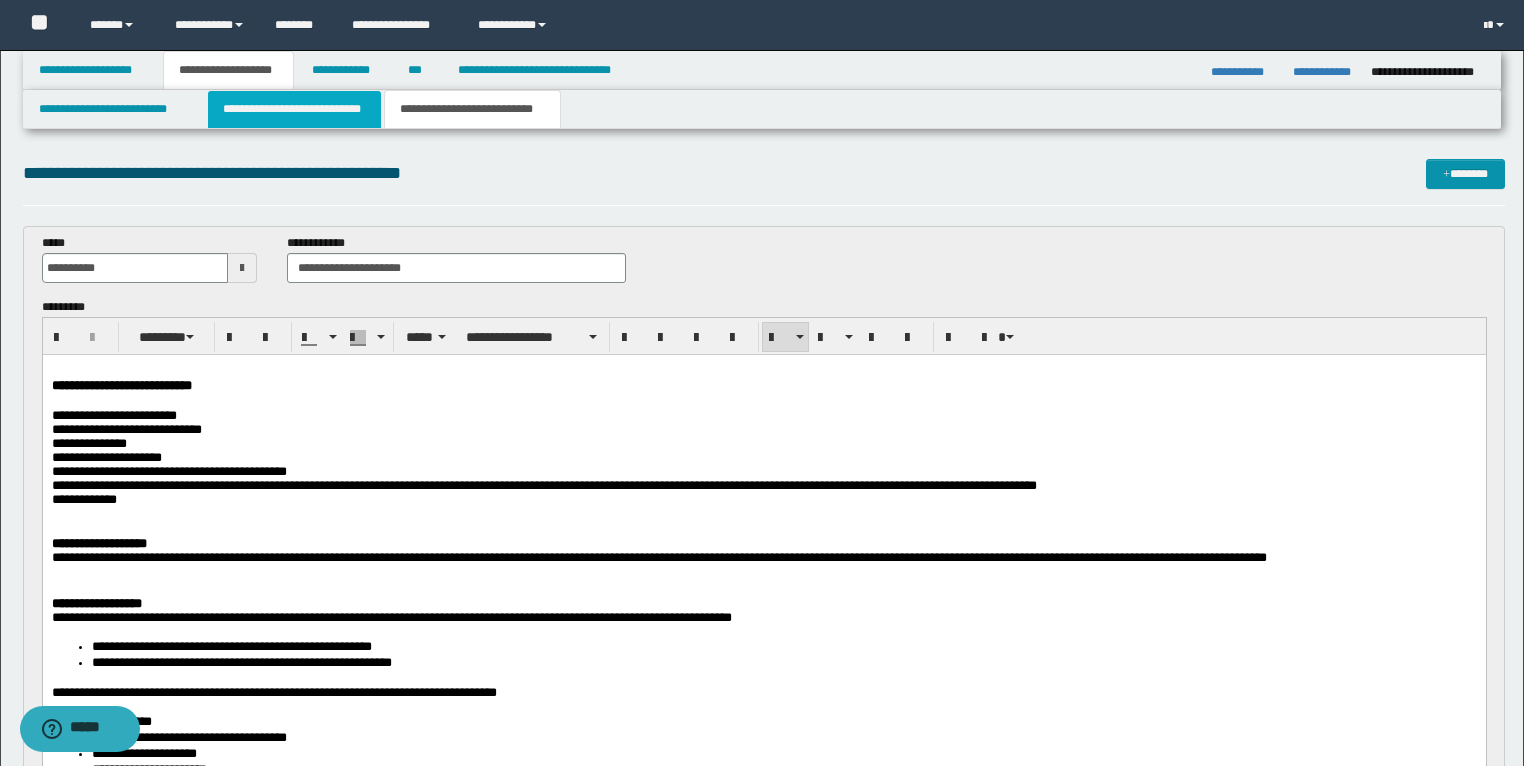 click on "**********" at bounding box center [294, 109] 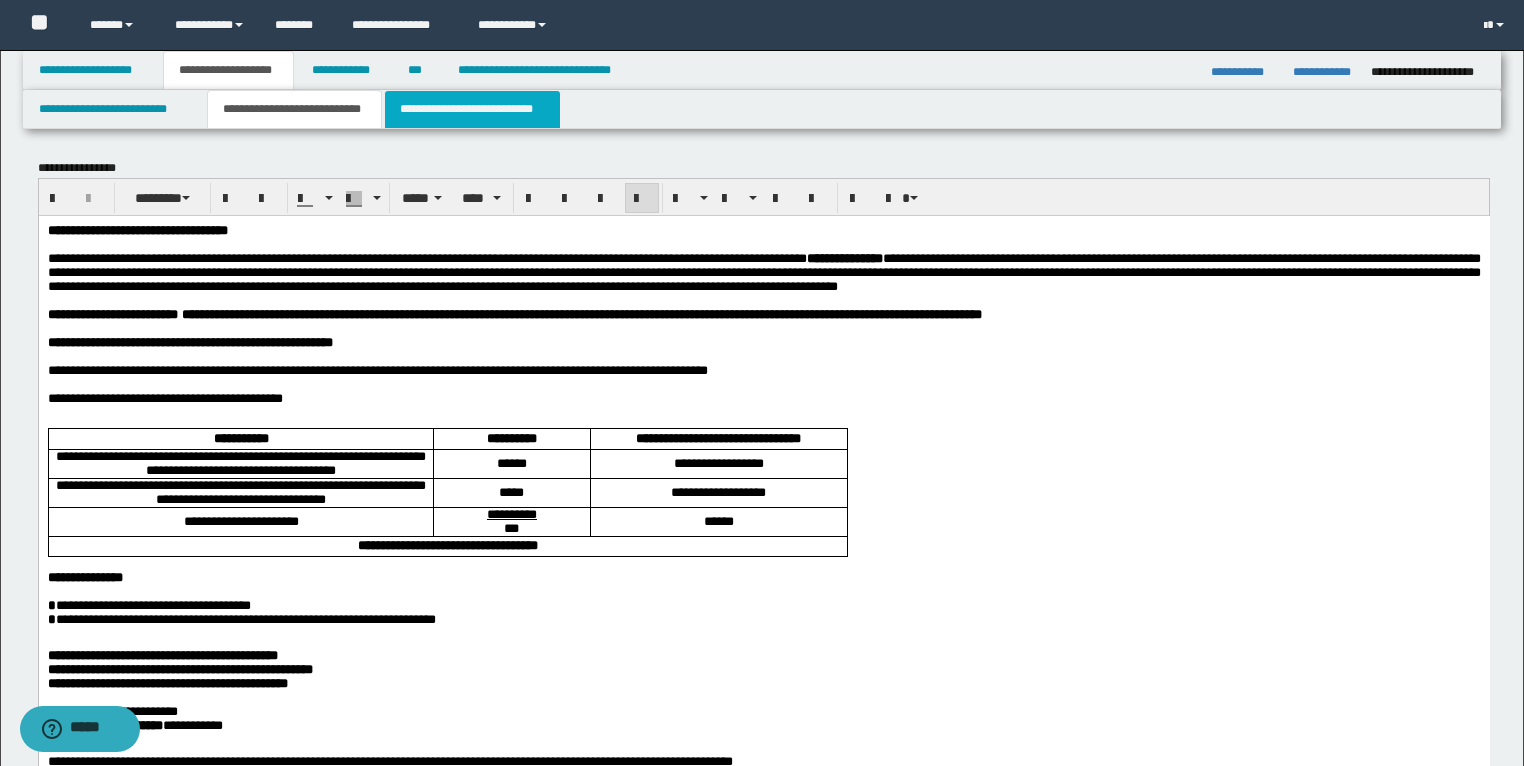 click on "**********" at bounding box center (472, 109) 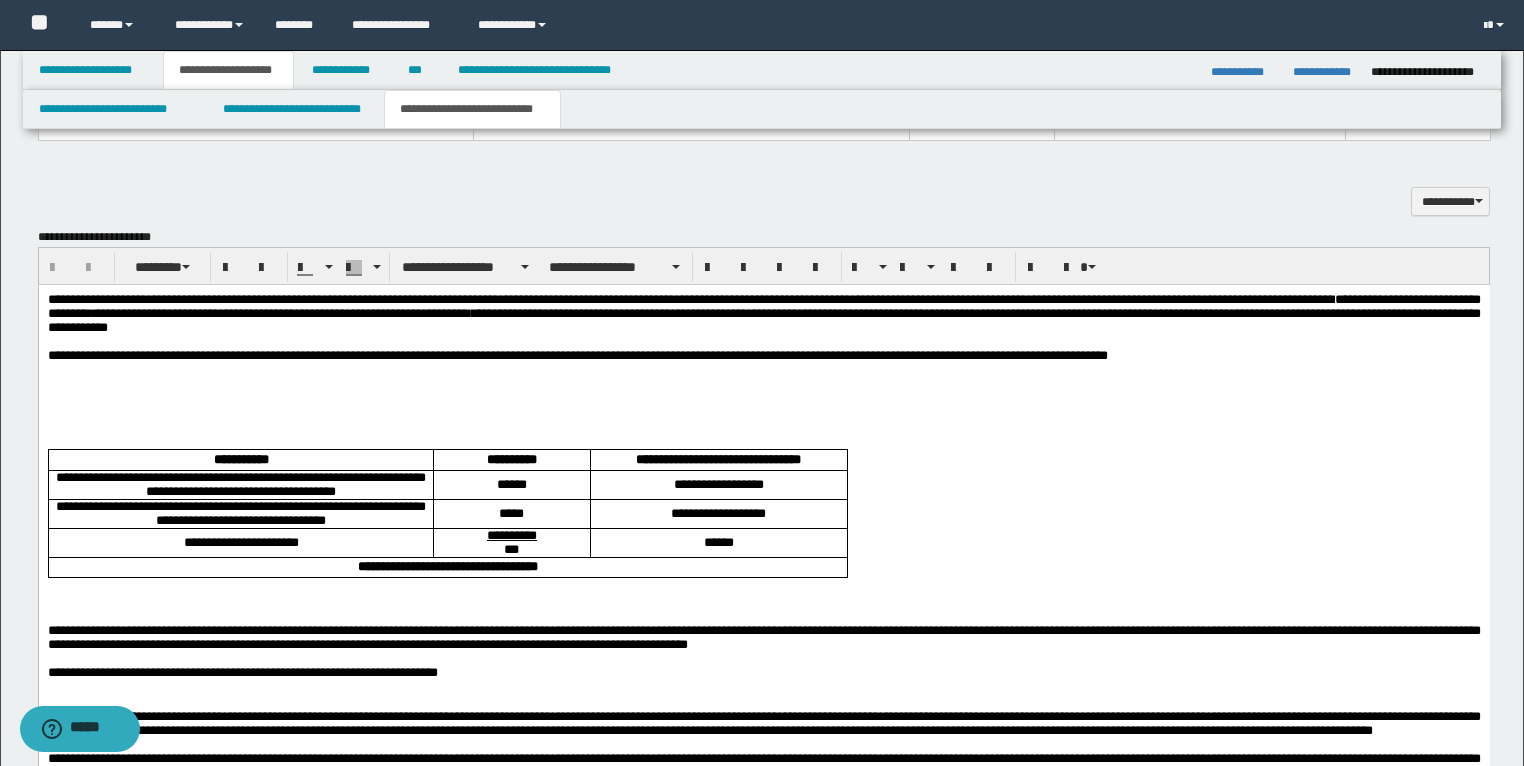 scroll, scrollTop: 2080, scrollLeft: 0, axis: vertical 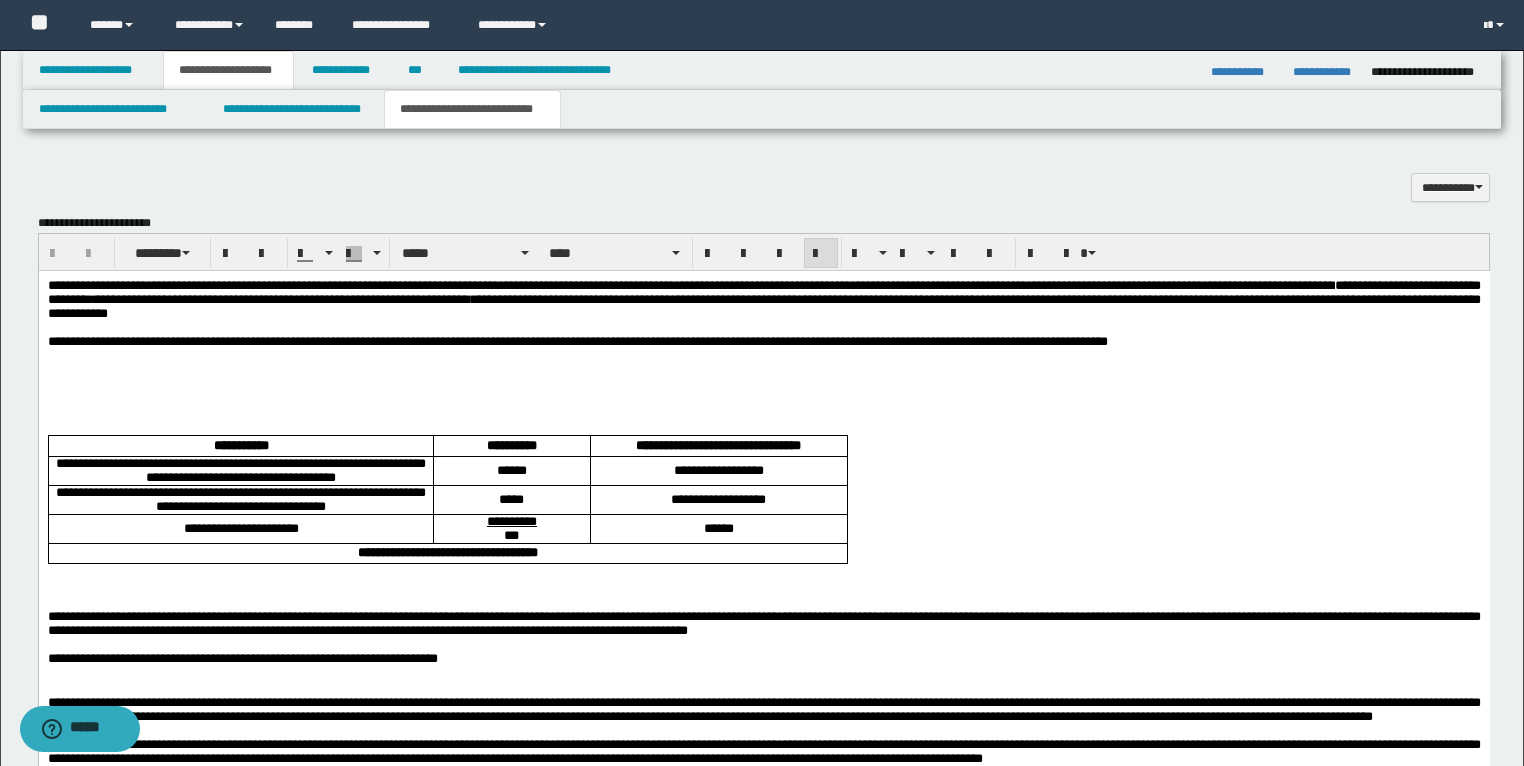 click on "**********" at bounding box center [763, 342] 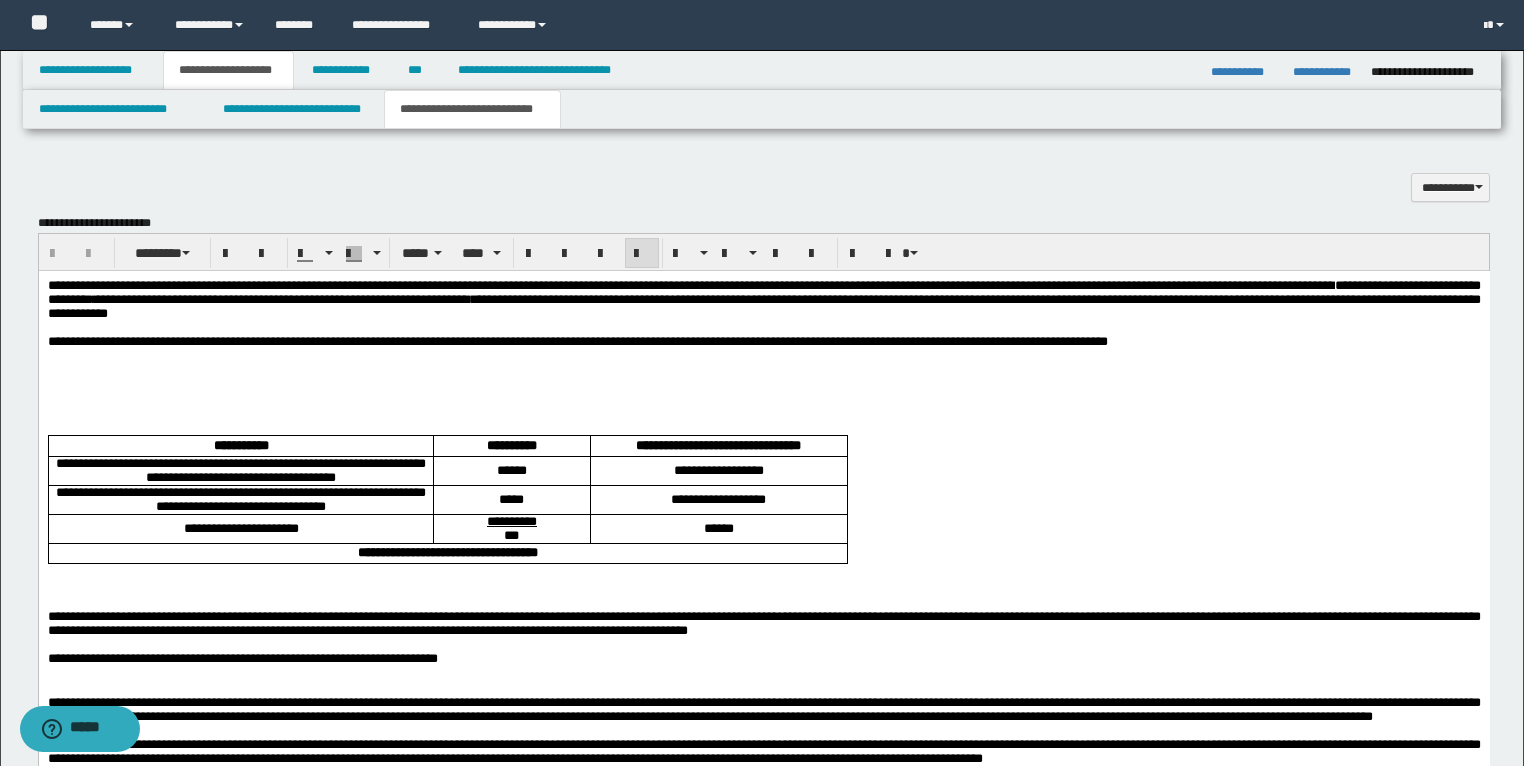 type 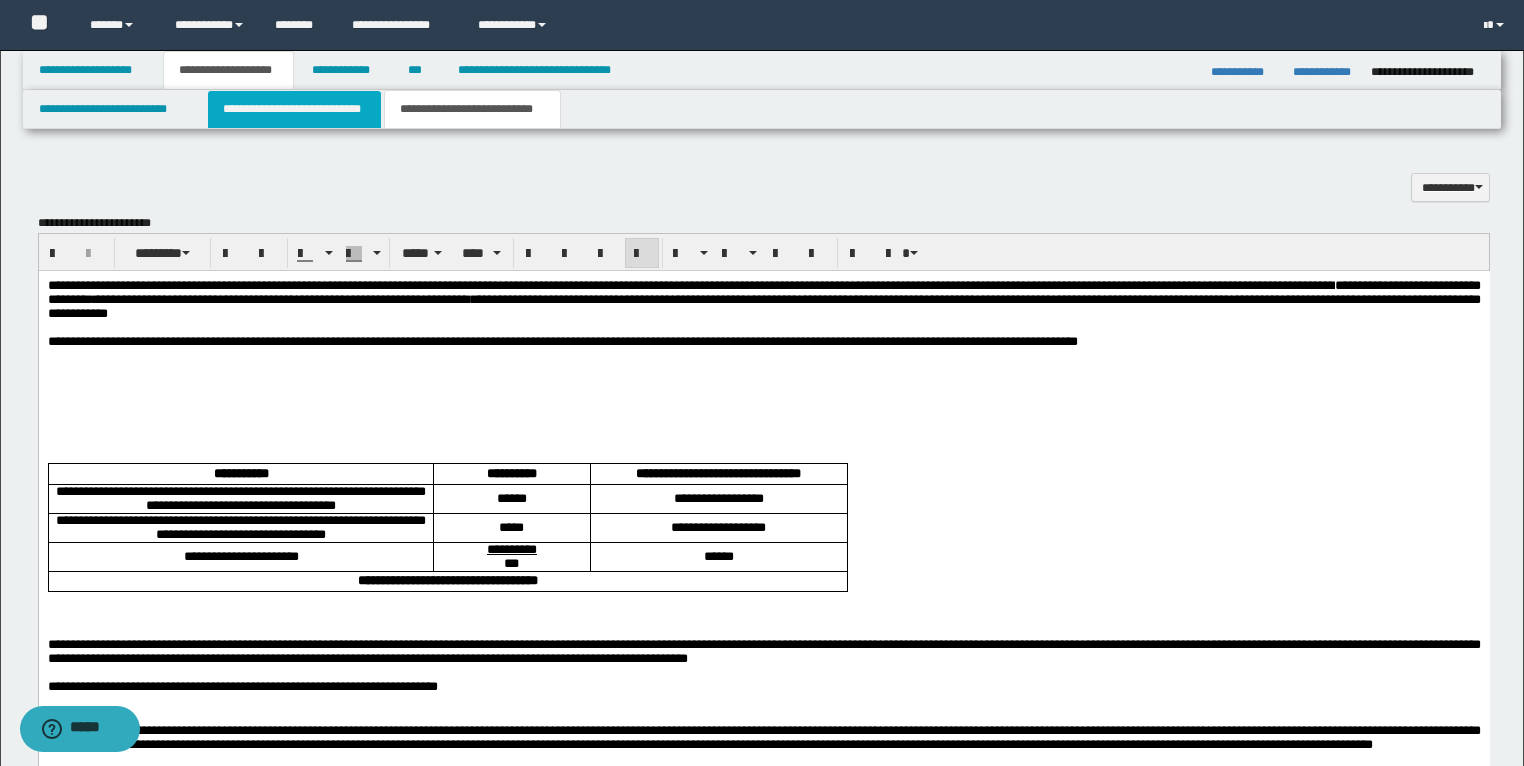 click on "**********" at bounding box center [294, 109] 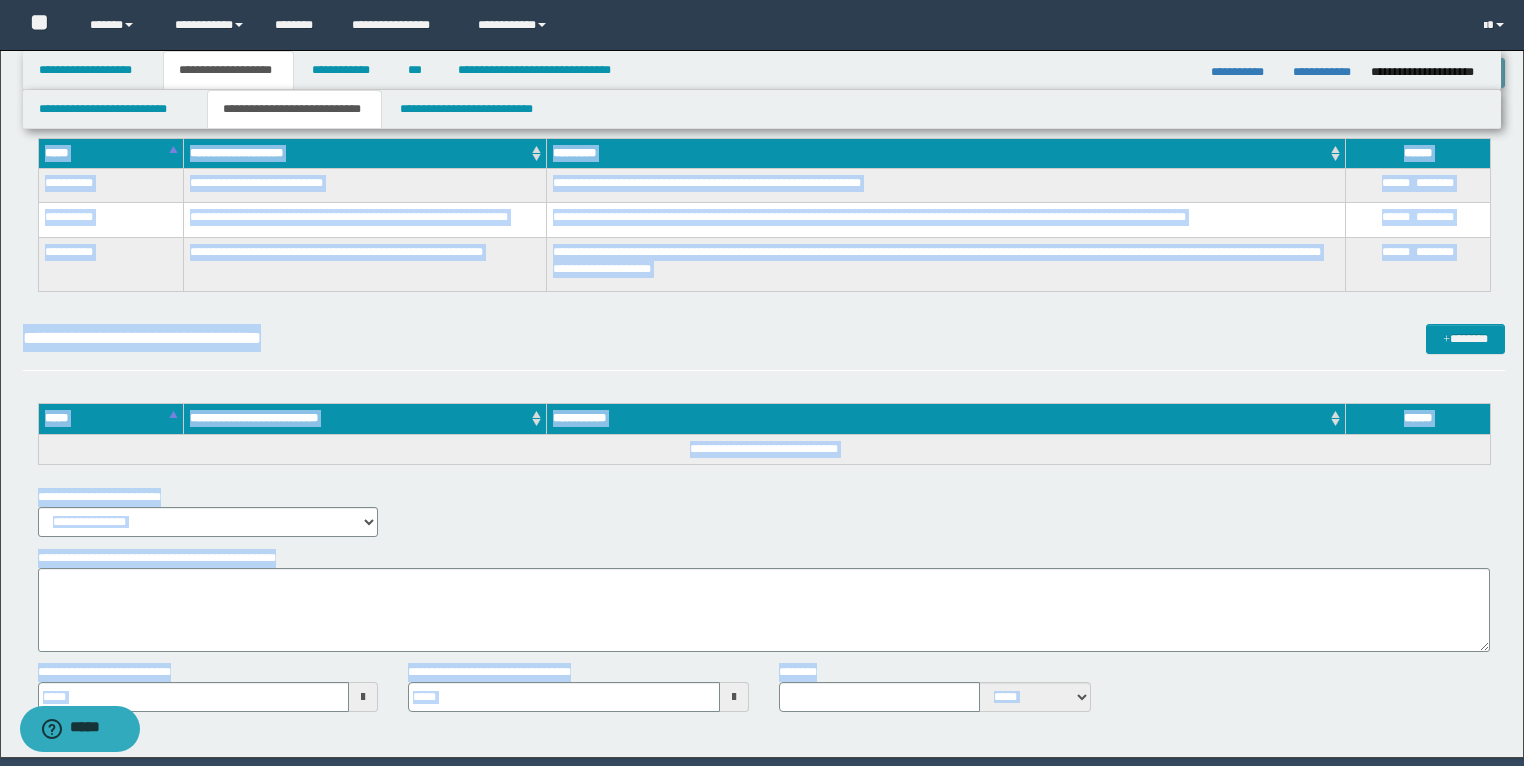 scroll, scrollTop: 3558, scrollLeft: 0, axis: vertical 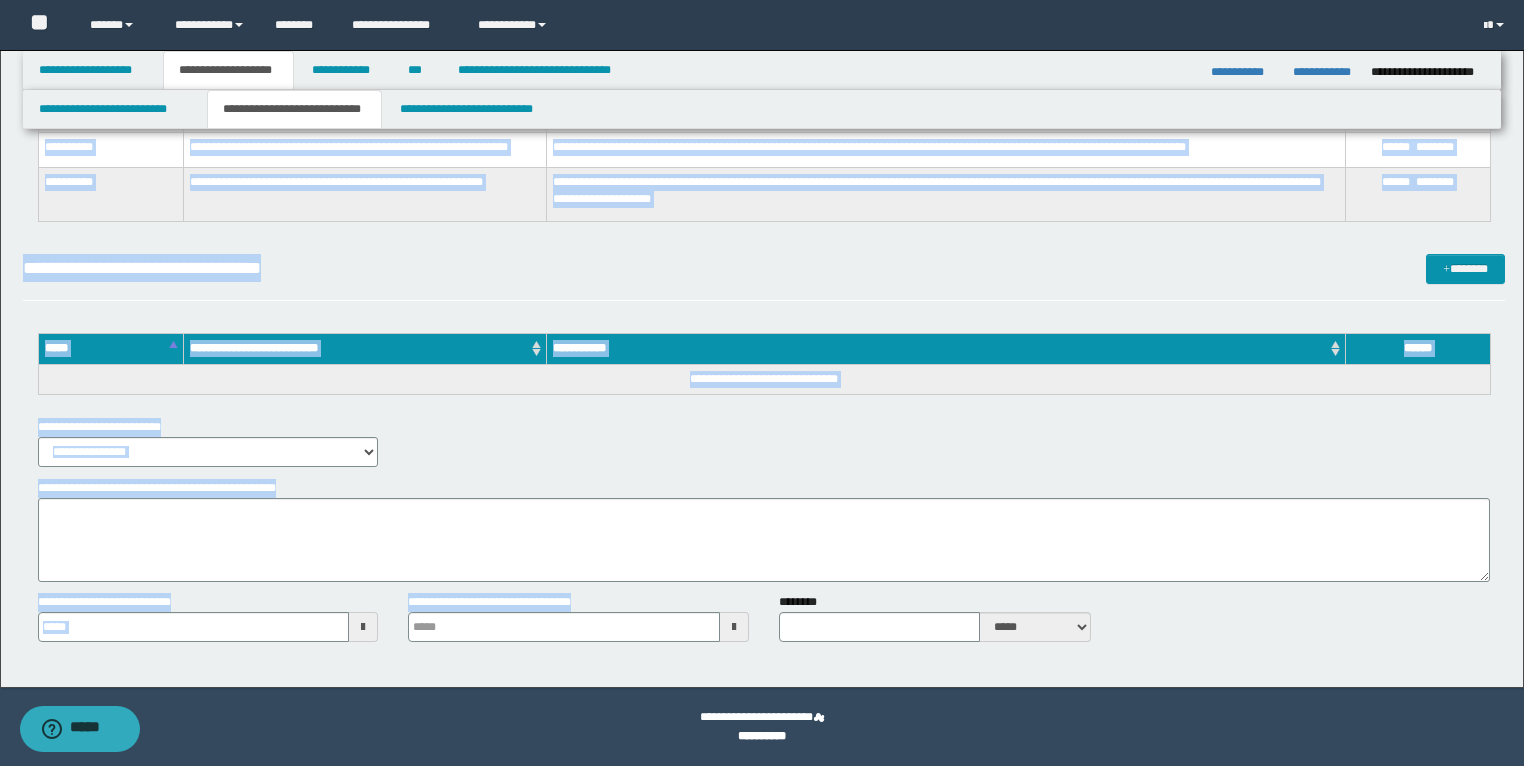 type 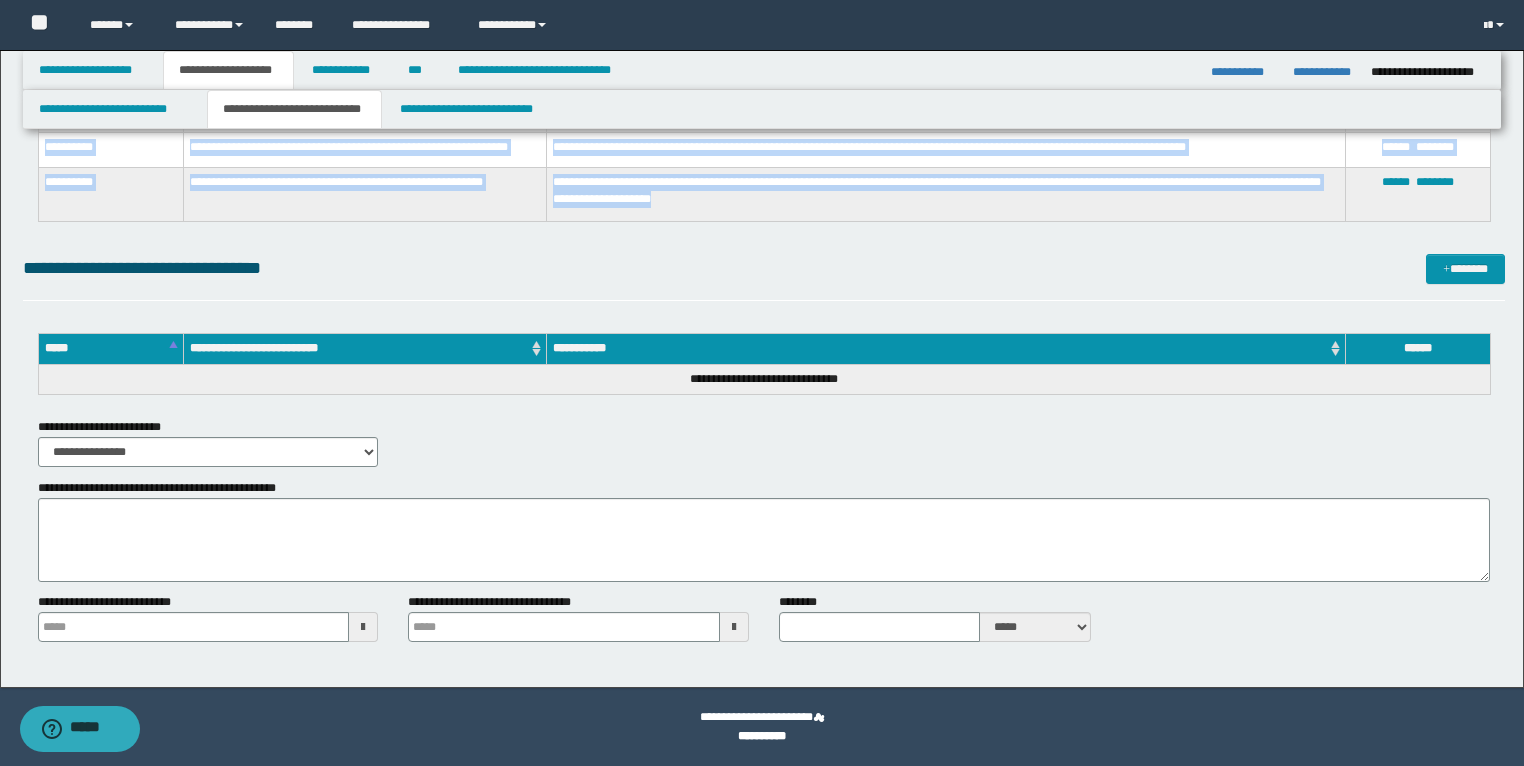 drag, startPoint x: 44, startPoint y: 275, endPoint x: 711, endPoint y: 206, distance: 670.55945 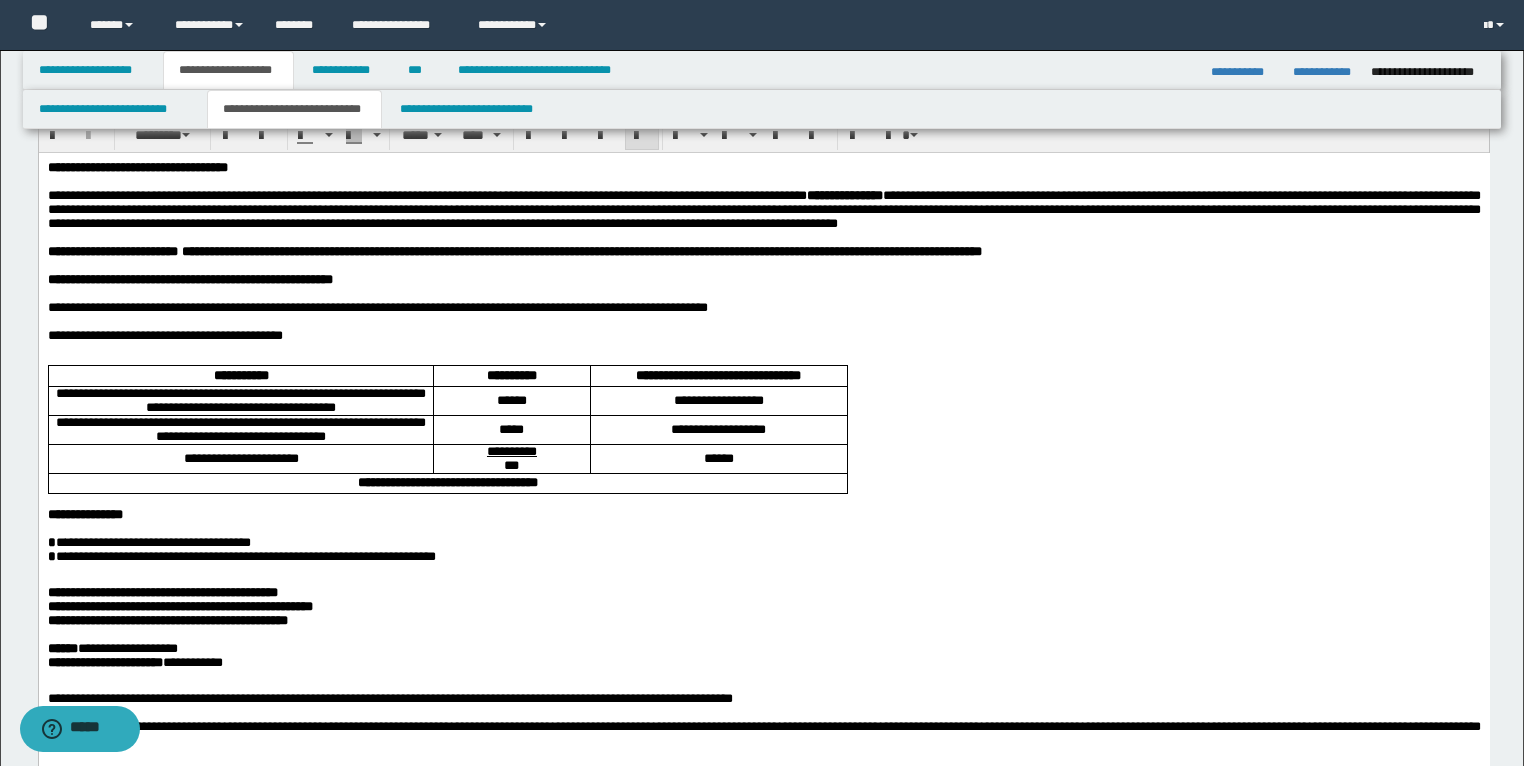 scroll, scrollTop: 0, scrollLeft: 0, axis: both 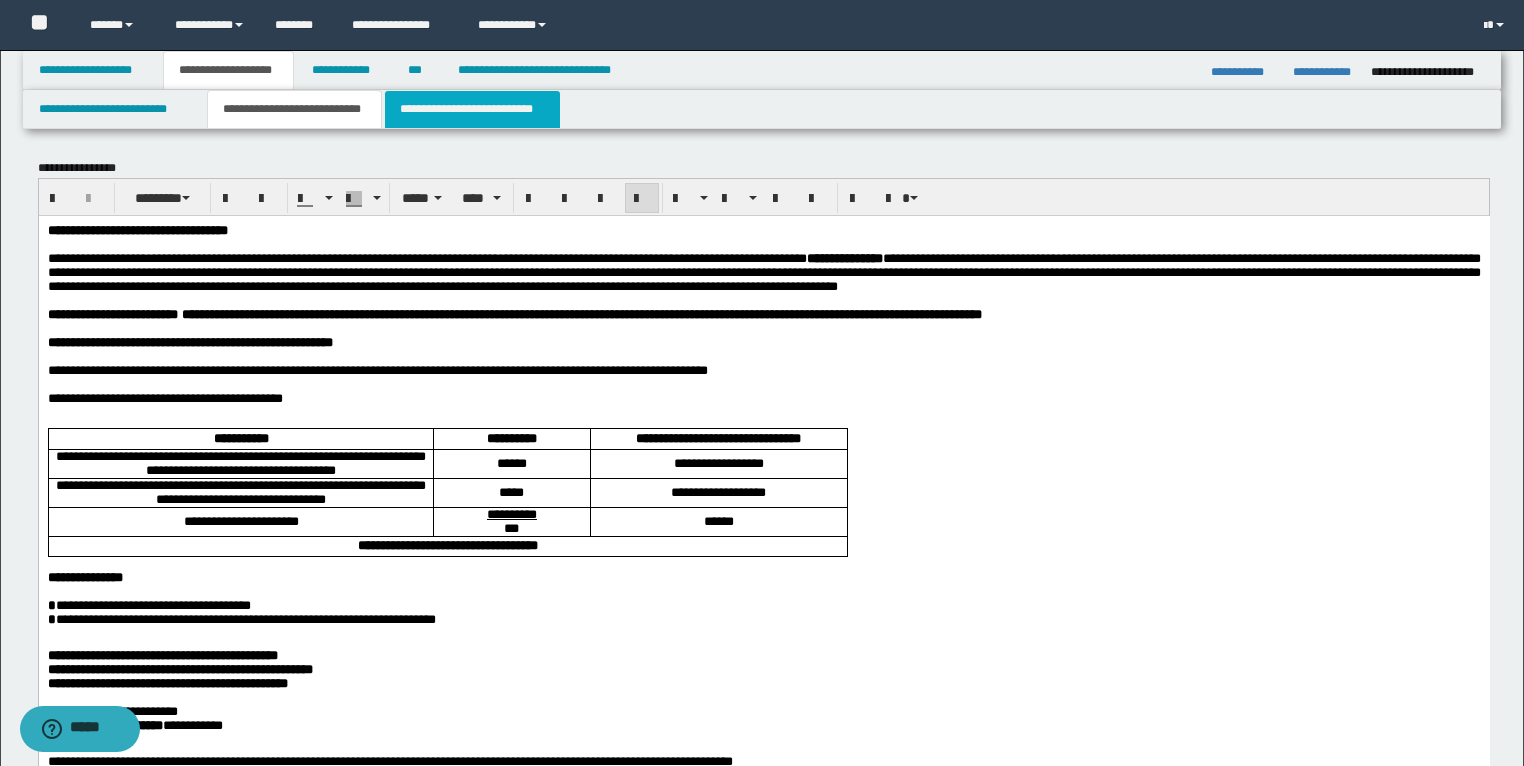 click on "**********" at bounding box center [472, 109] 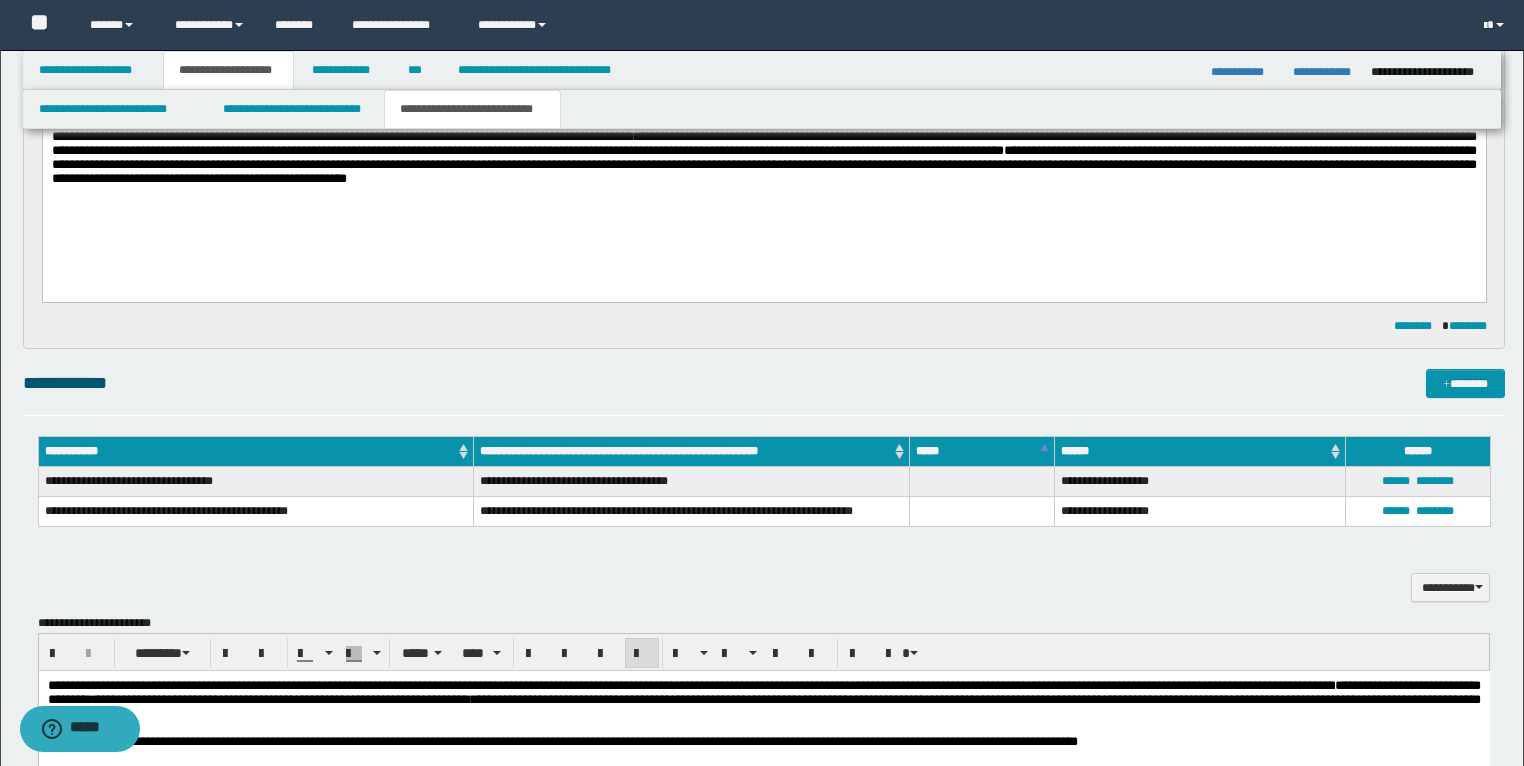 scroll, scrollTop: 2000, scrollLeft: 0, axis: vertical 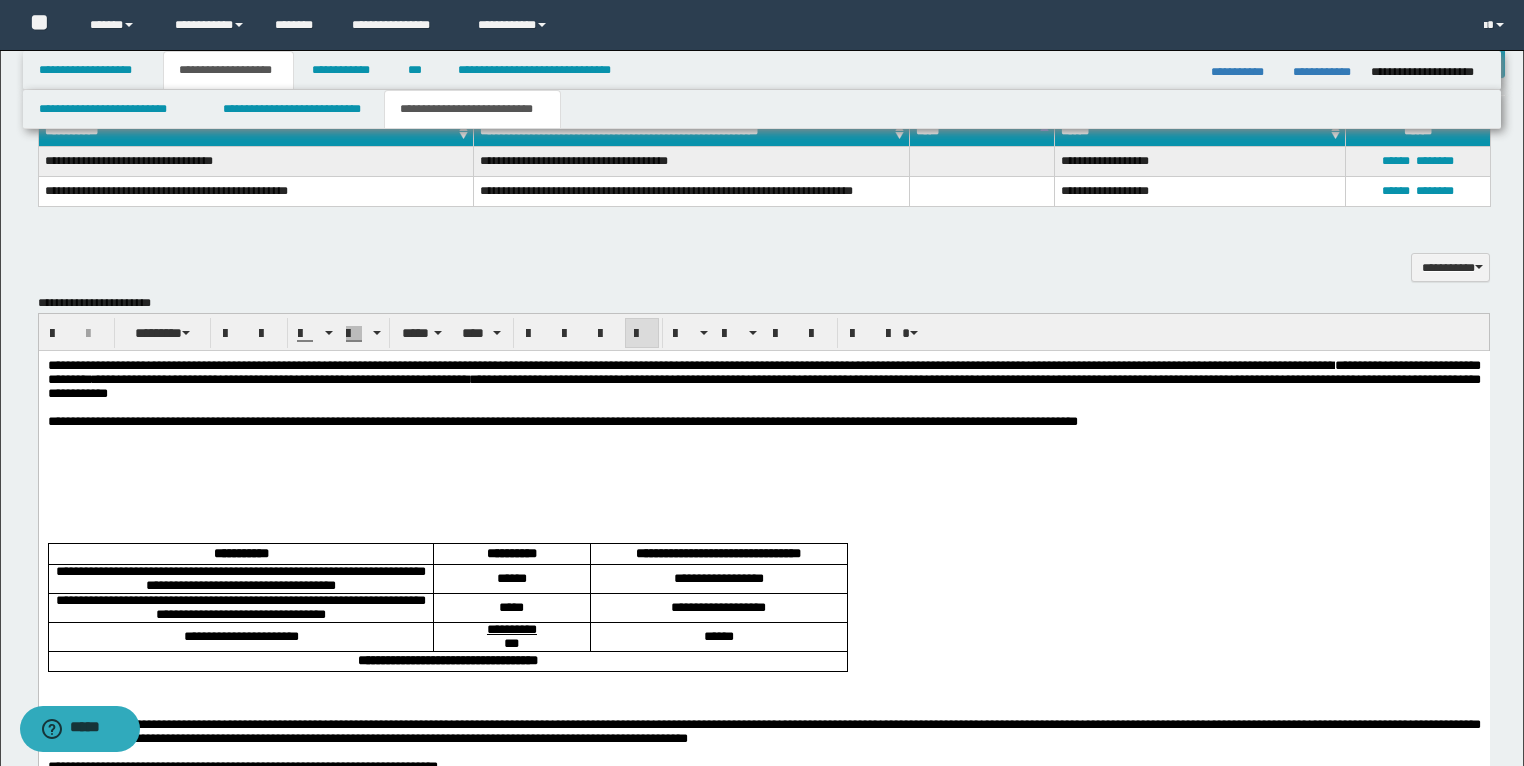 click at bounding box center [763, 450] 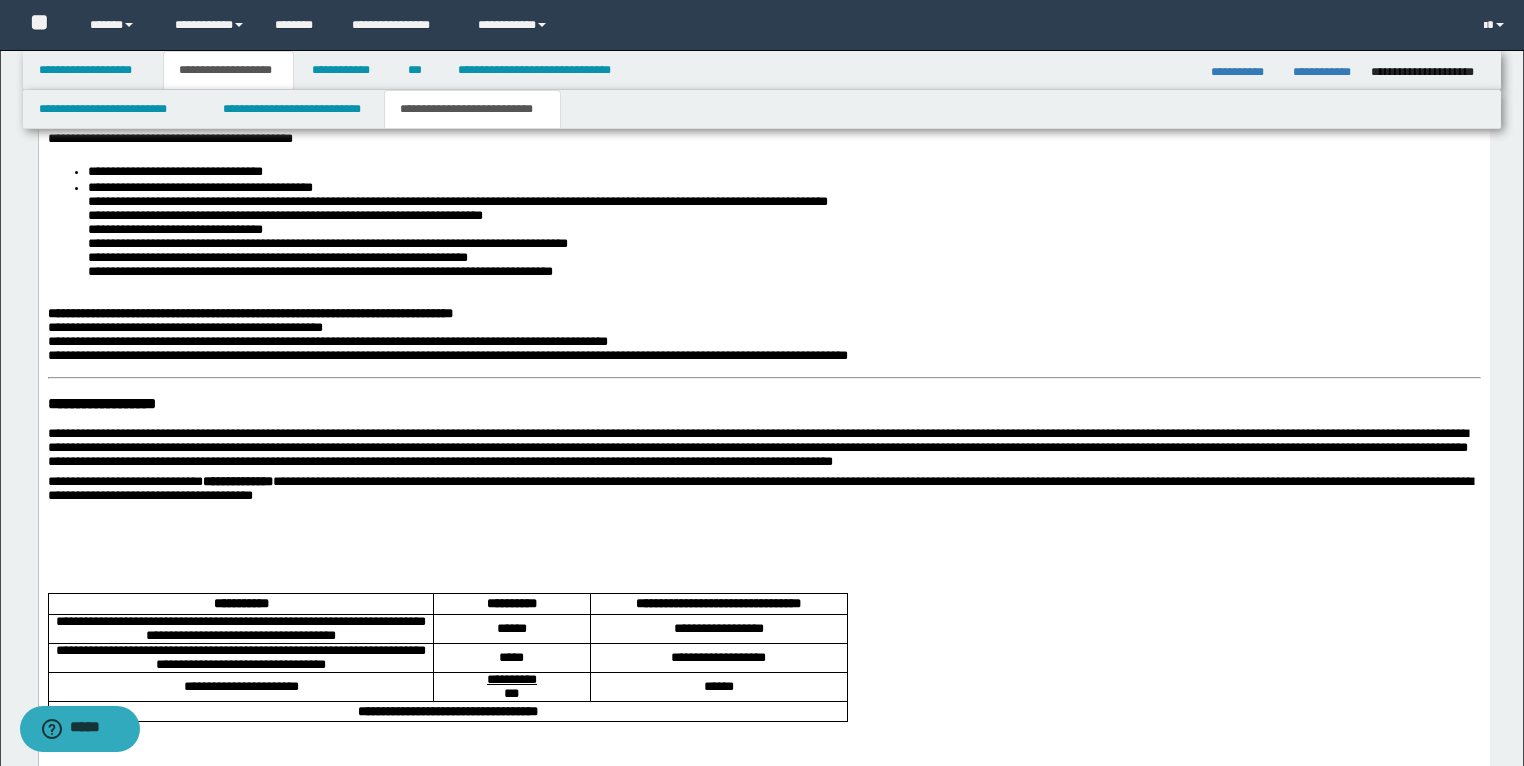 scroll, scrollTop: 3040, scrollLeft: 0, axis: vertical 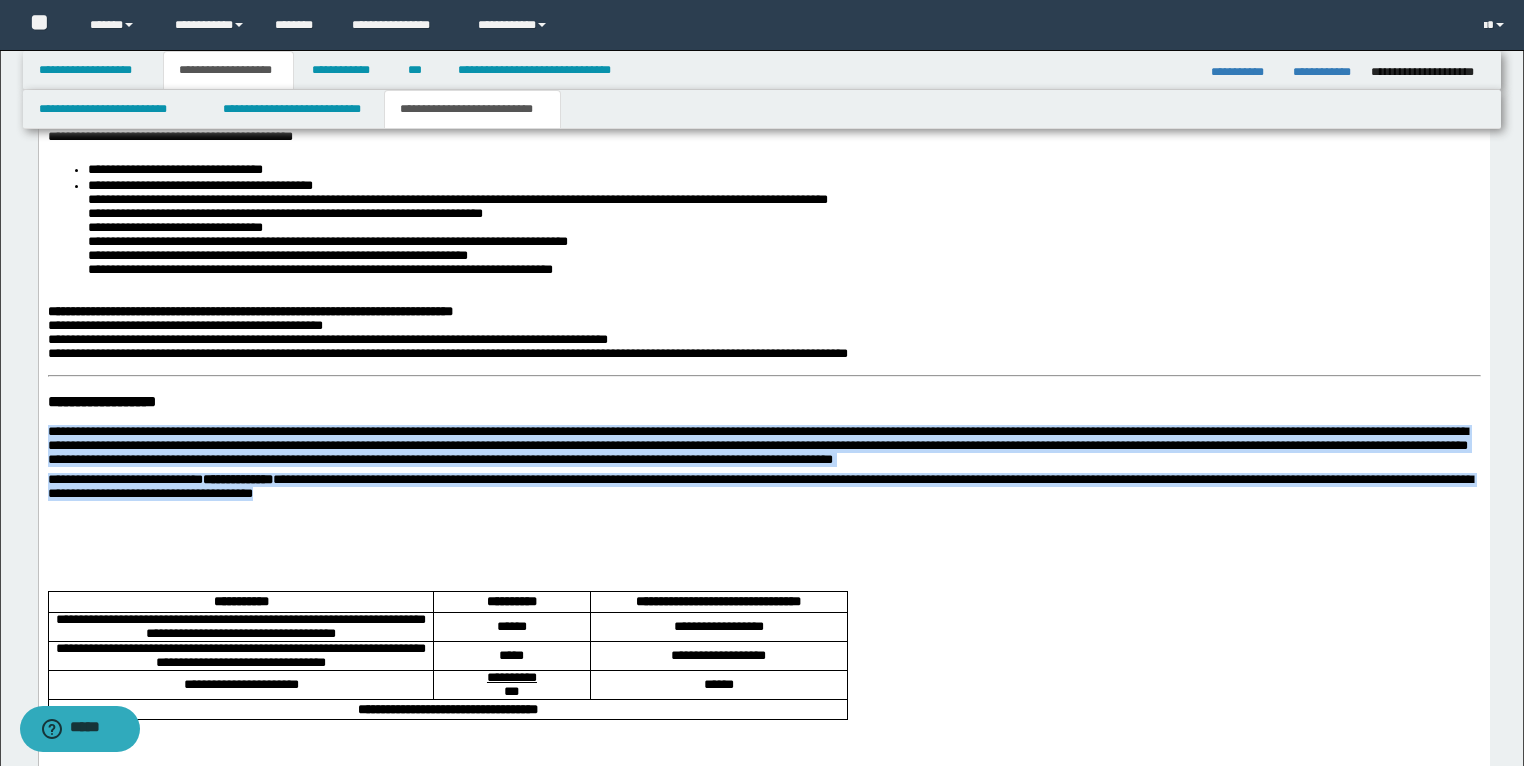 drag, startPoint x: 406, startPoint y: 512, endPoint x: 46, endPoint y: 448, distance: 365.64462 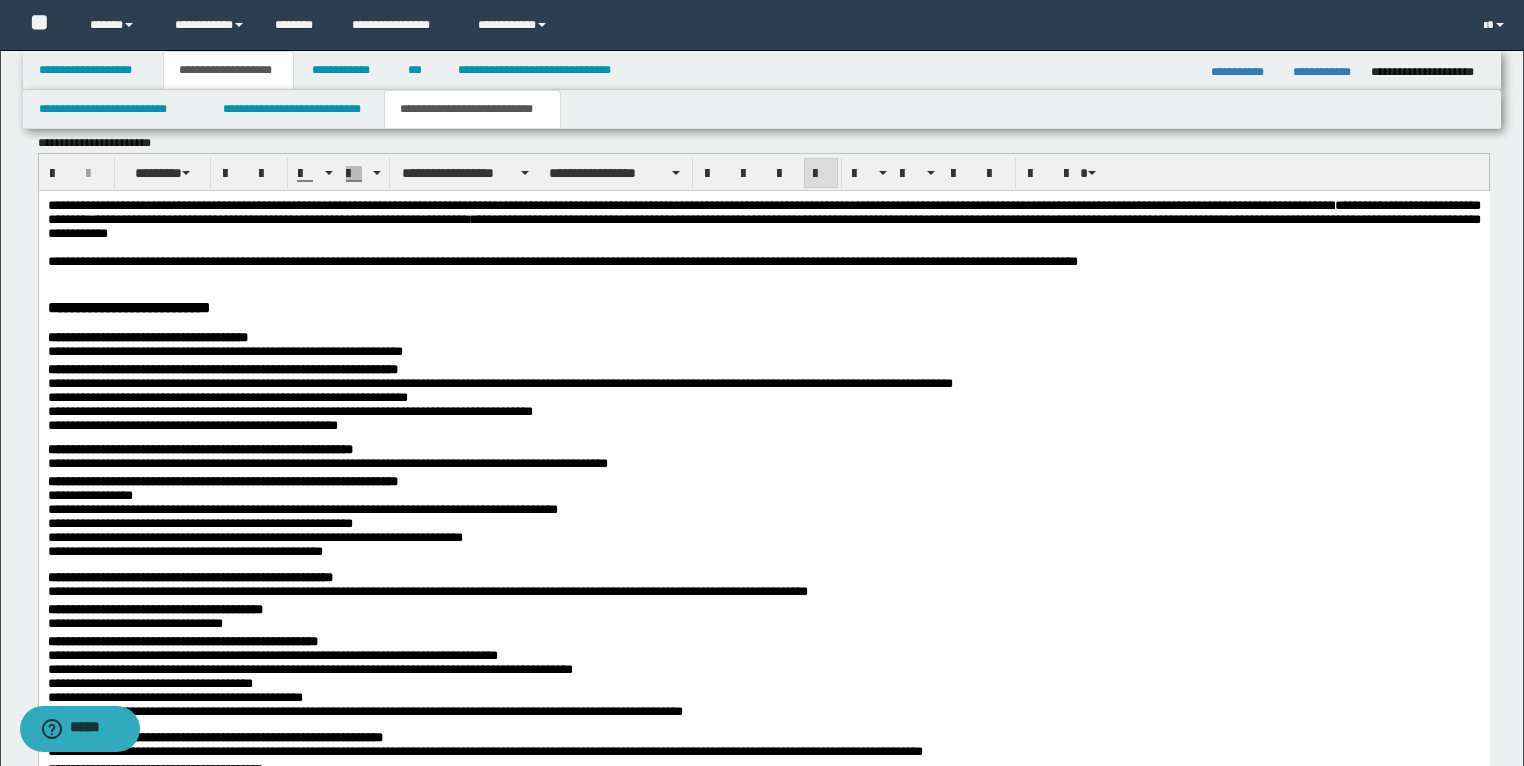 scroll, scrollTop: 2160, scrollLeft: 0, axis: vertical 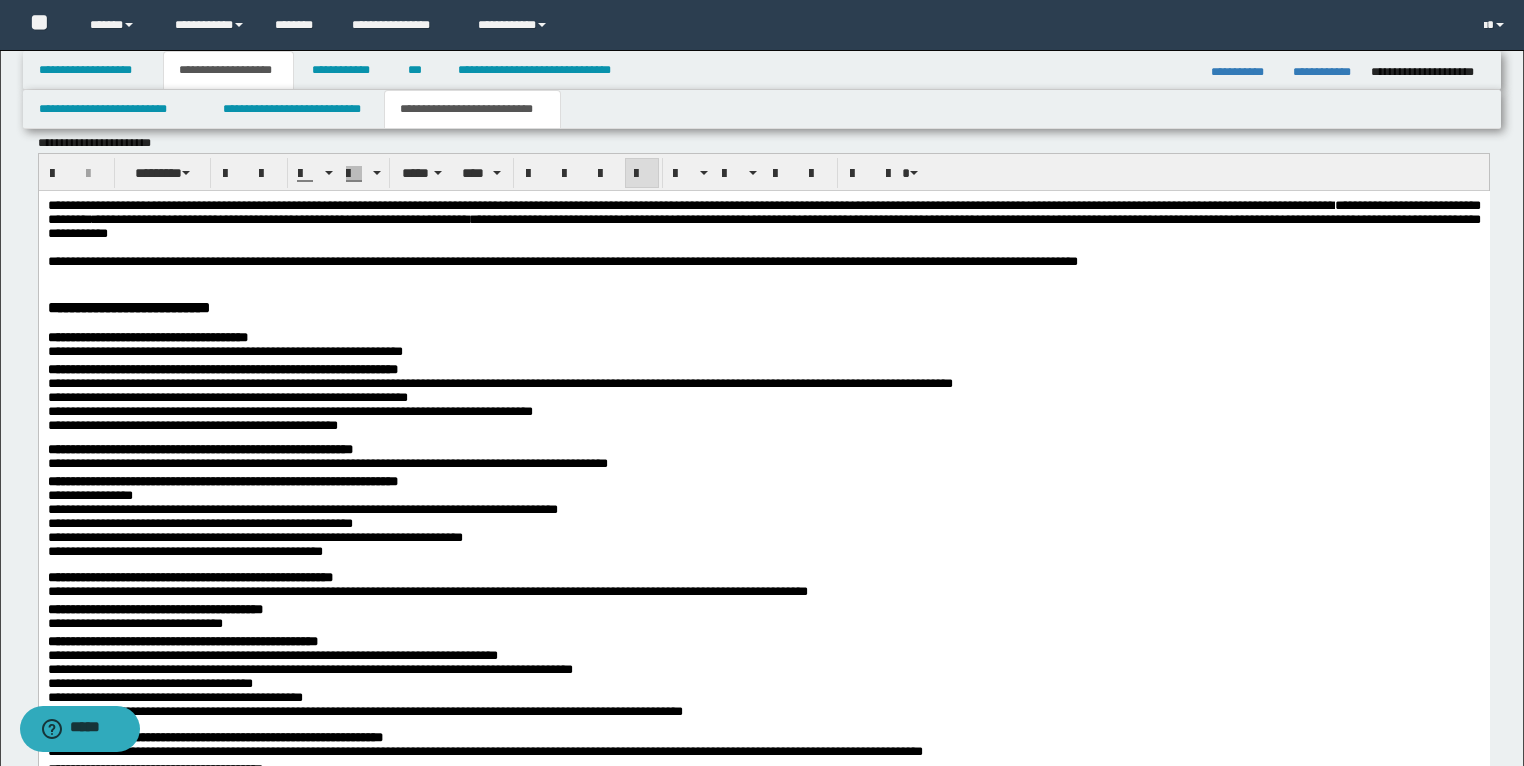 click on "**********" at bounding box center [763, 262] 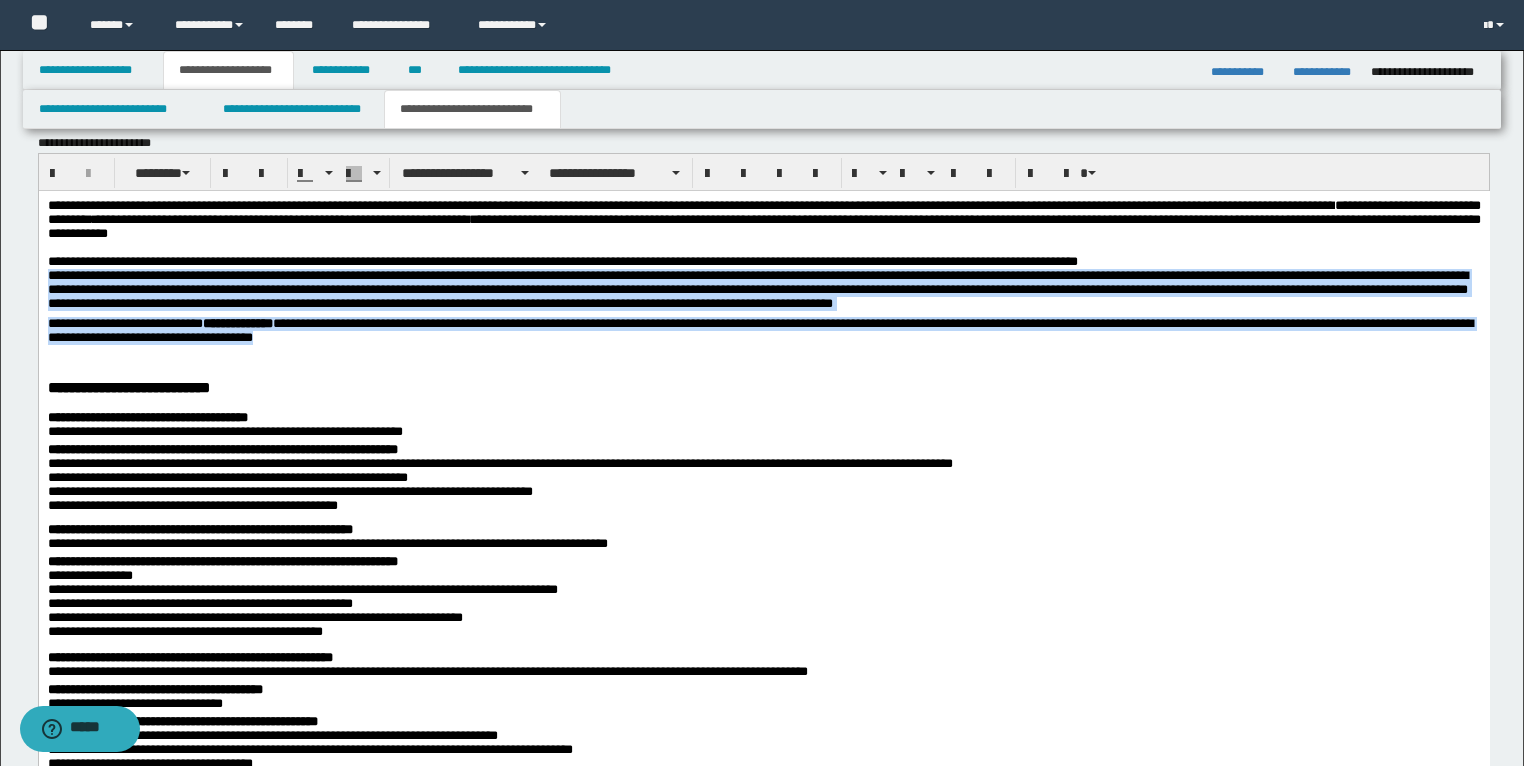 drag, startPoint x: 410, startPoint y: 351, endPoint x: 38, endPoint y: 293, distance: 376.49435 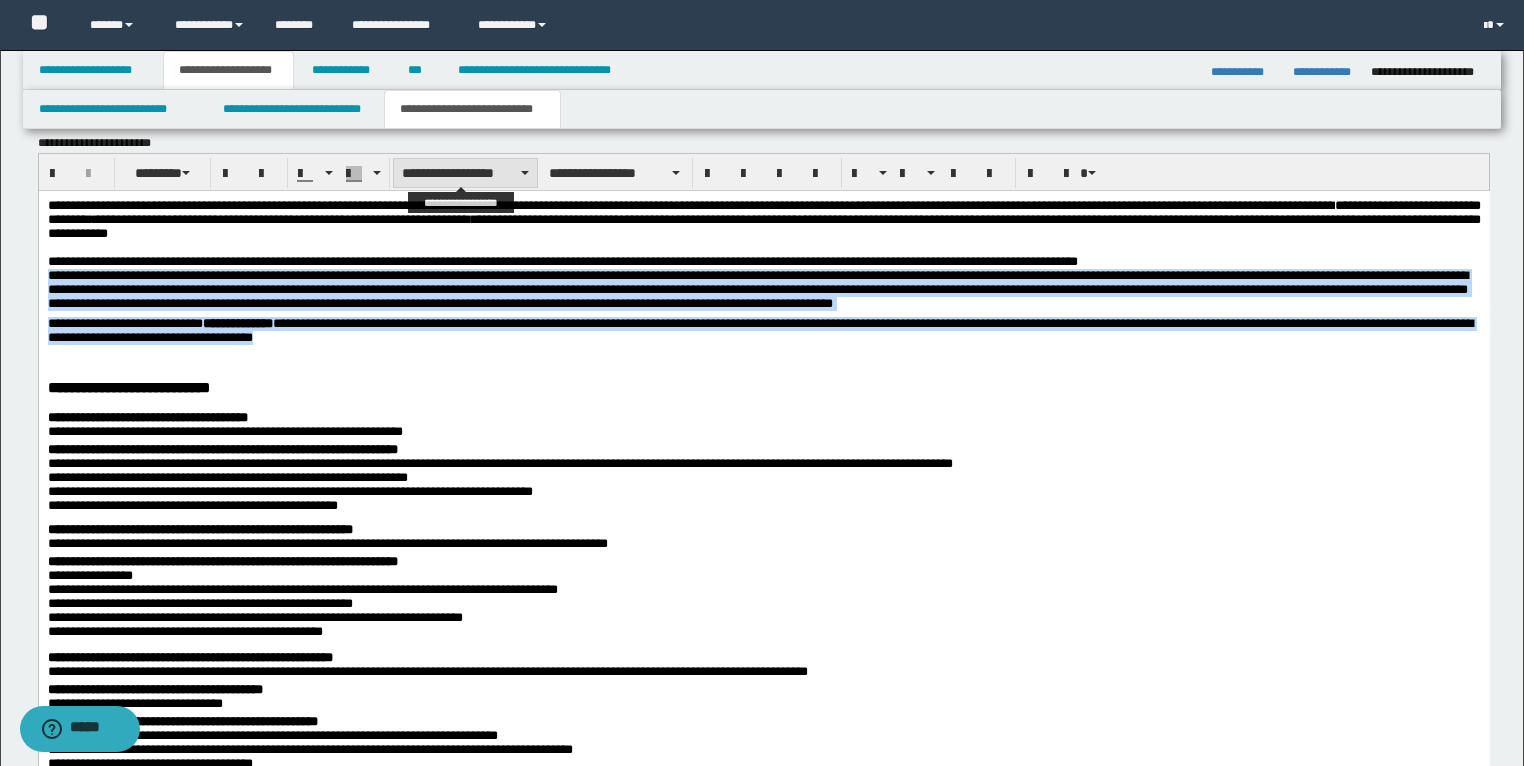 click on "**********" at bounding box center (465, 173) 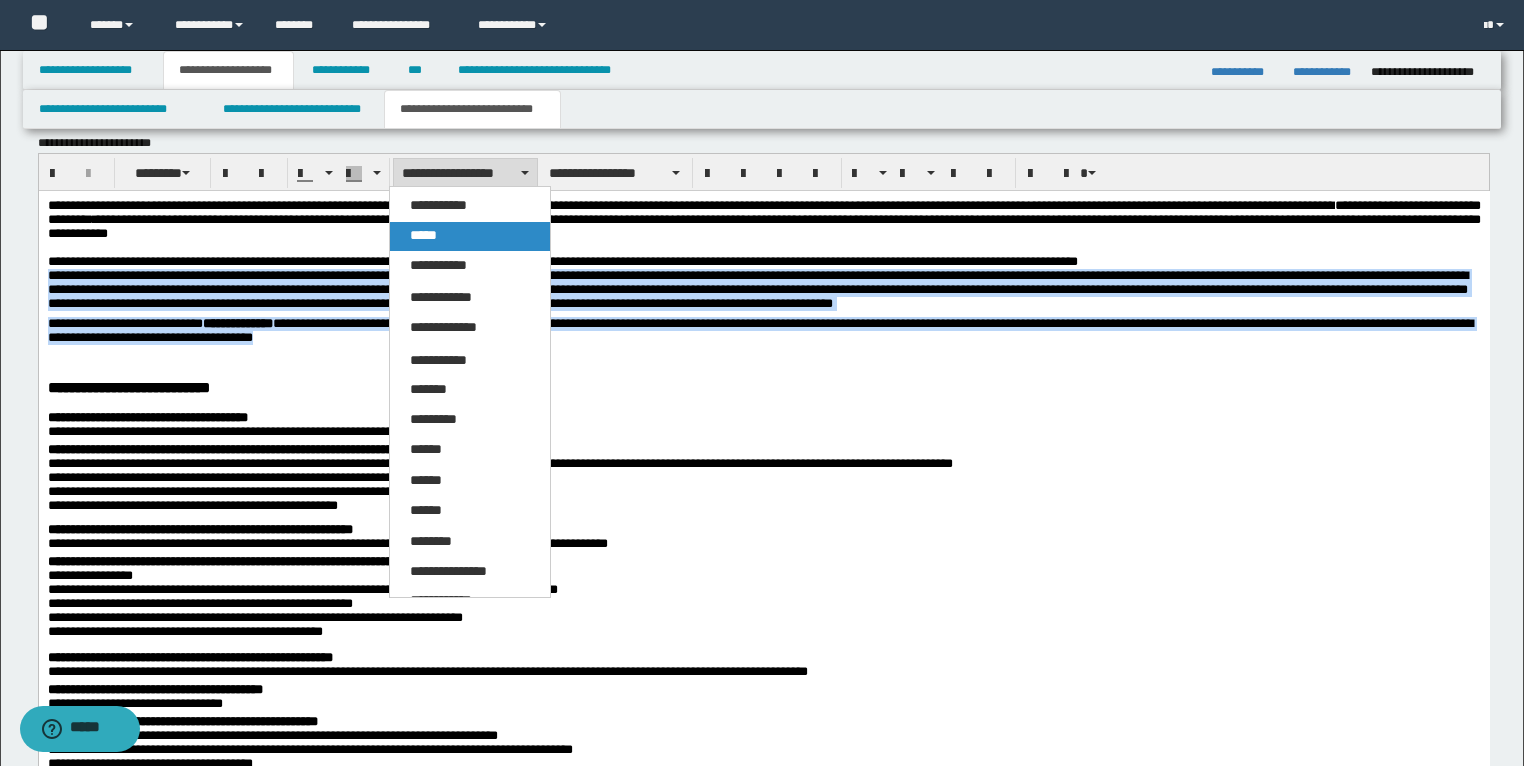 click on "*****" at bounding box center [423, 235] 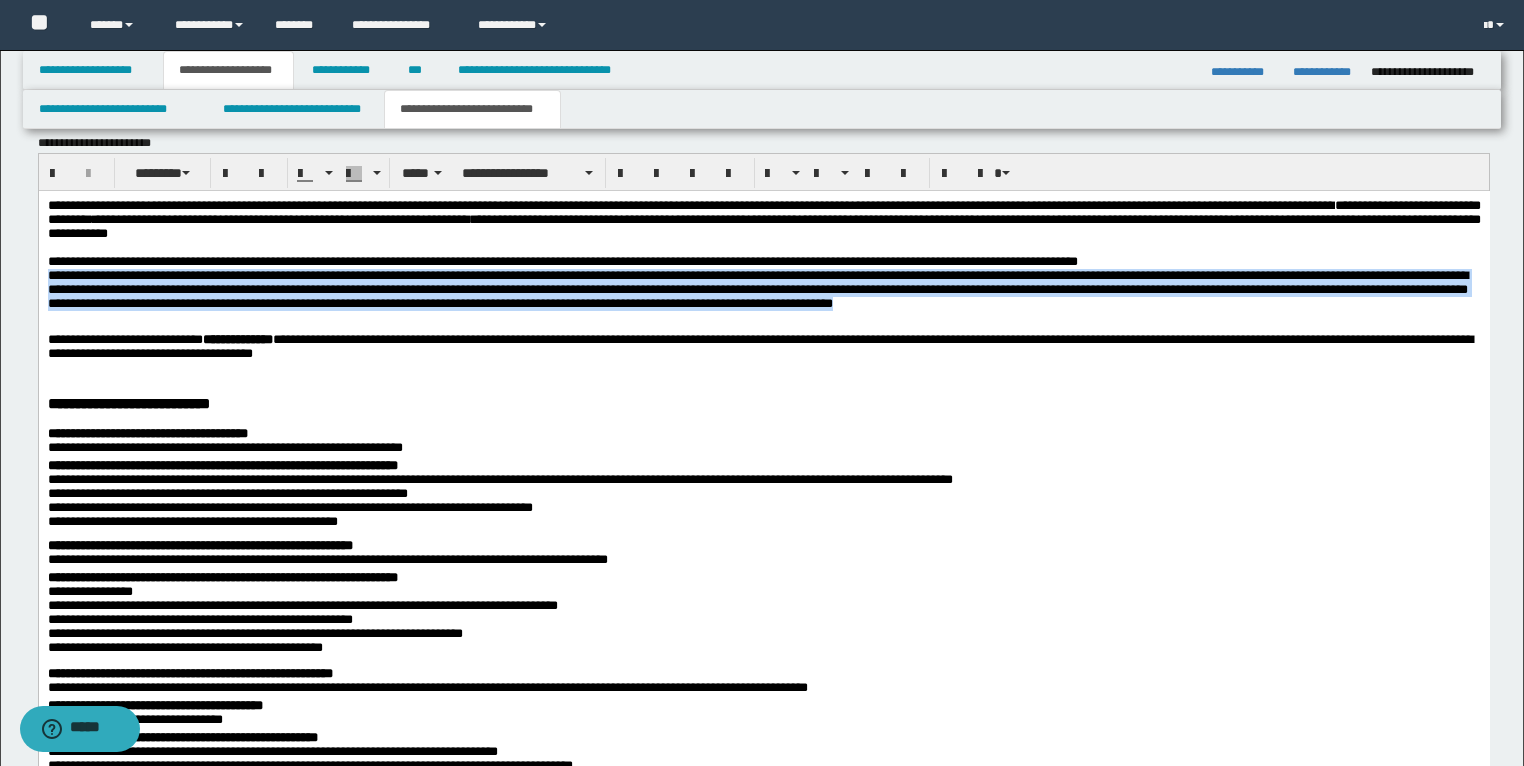 click on "**********" at bounding box center (757, 289) 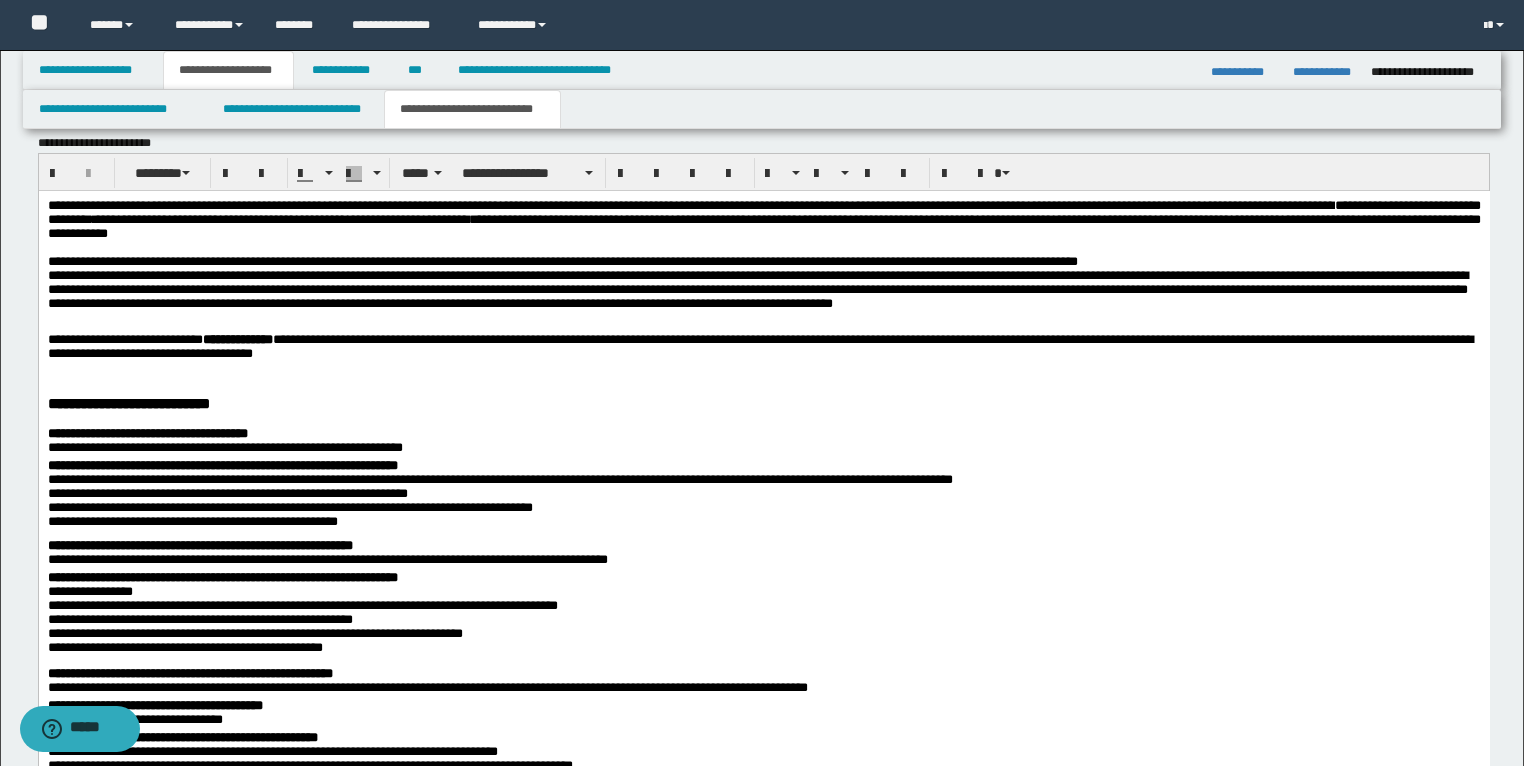 click on "**********" at bounding box center (757, 289) 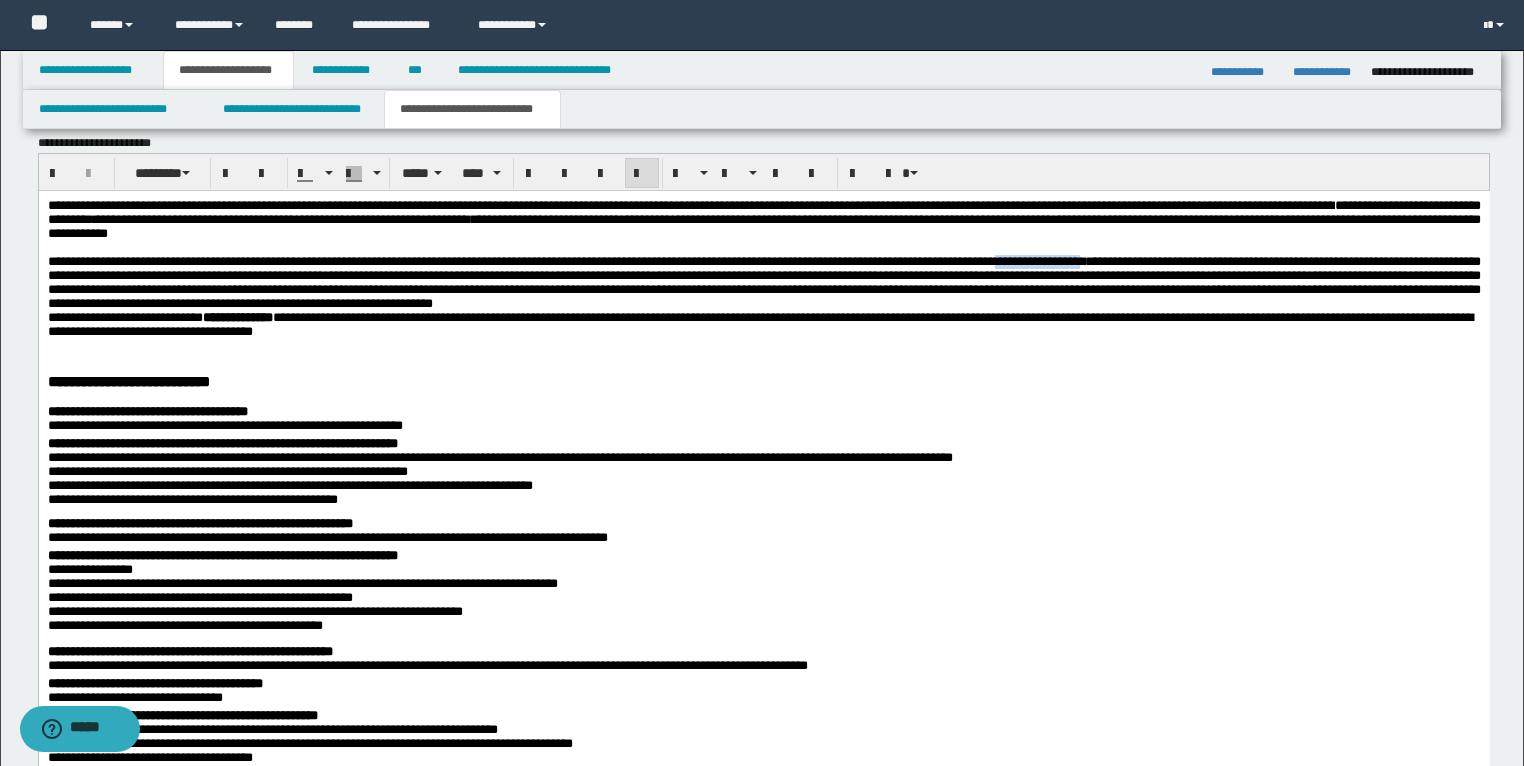 drag, startPoint x: 1287, startPoint y: 267, endPoint x: 1153, endPoint y: 271, distance: 134.0597 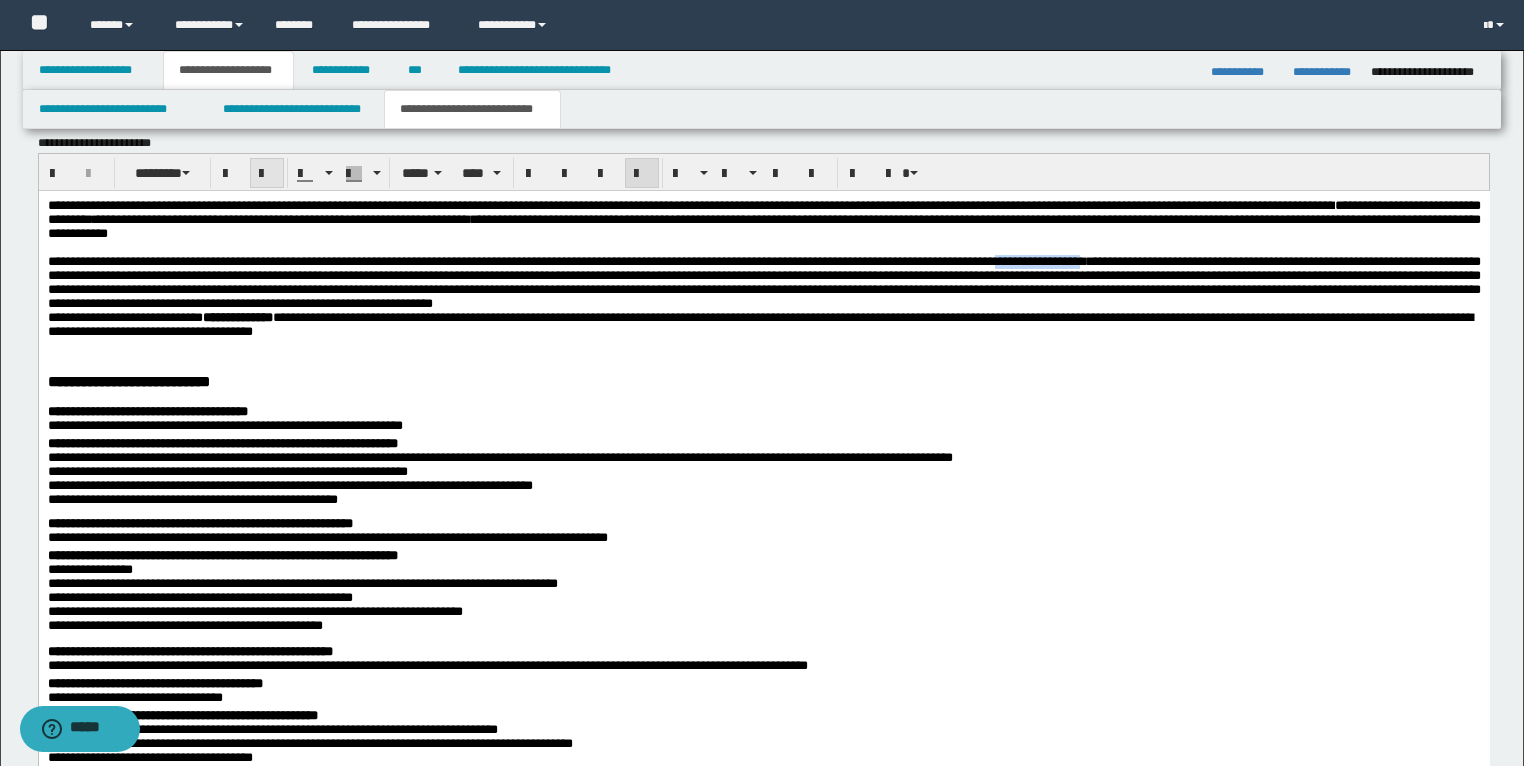drag, startPoint x: 230, startPoint y: 171, endPoint x: 251, endPoint y: 186, distance: 25.806976 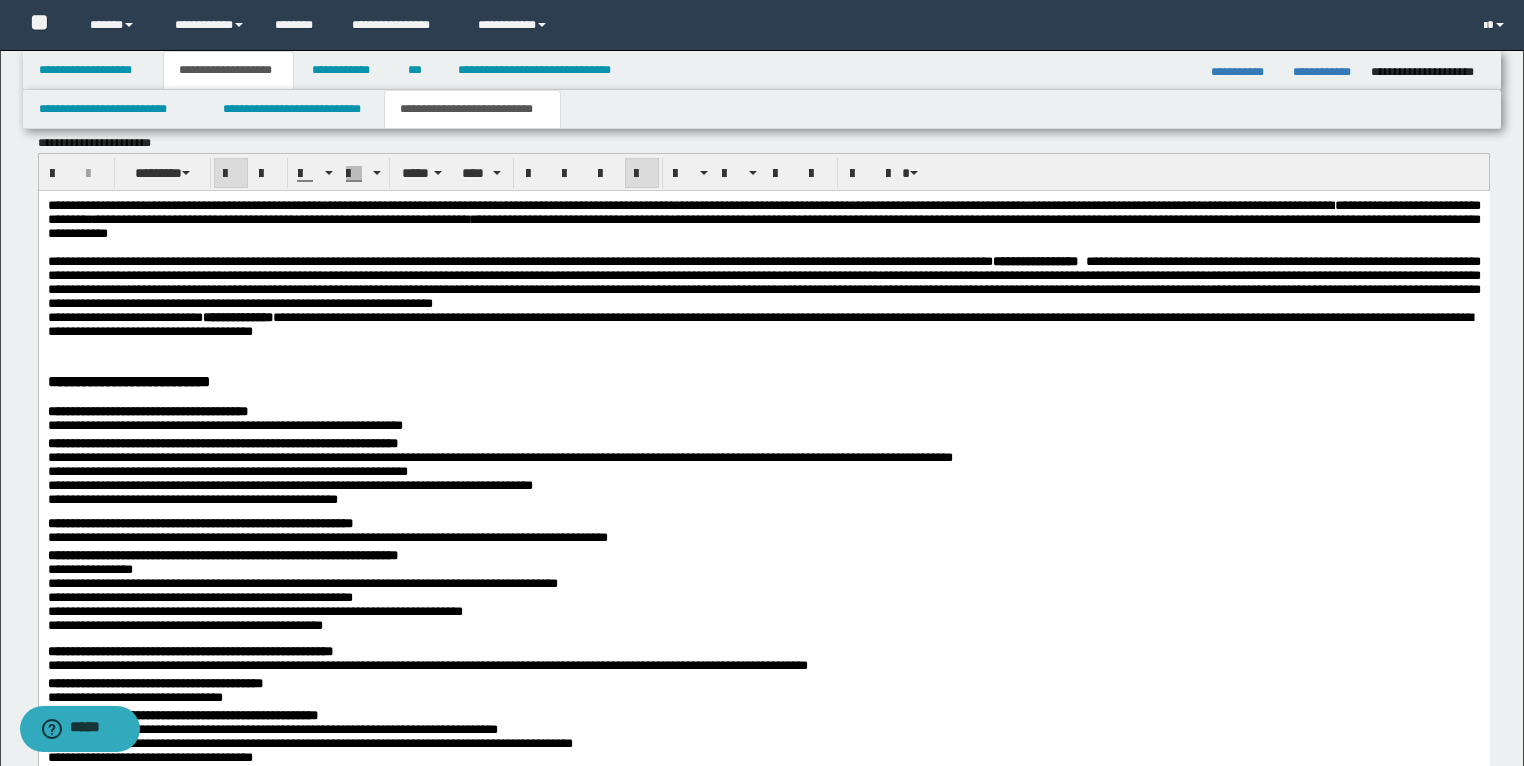 click at bounding box center (763, 350) 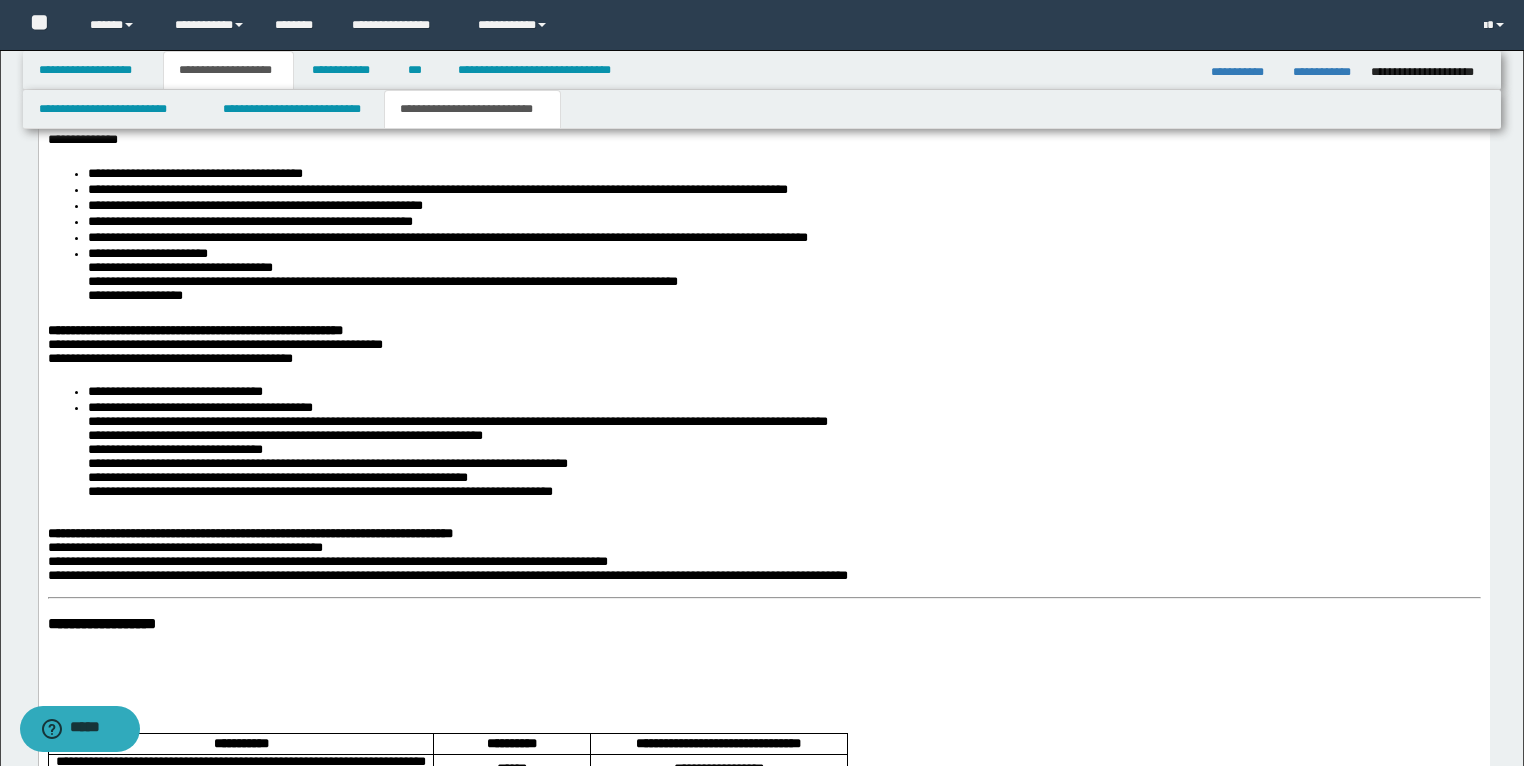 scroll, scrollTop: 3040, scrollLeft: 0, axis: vertical 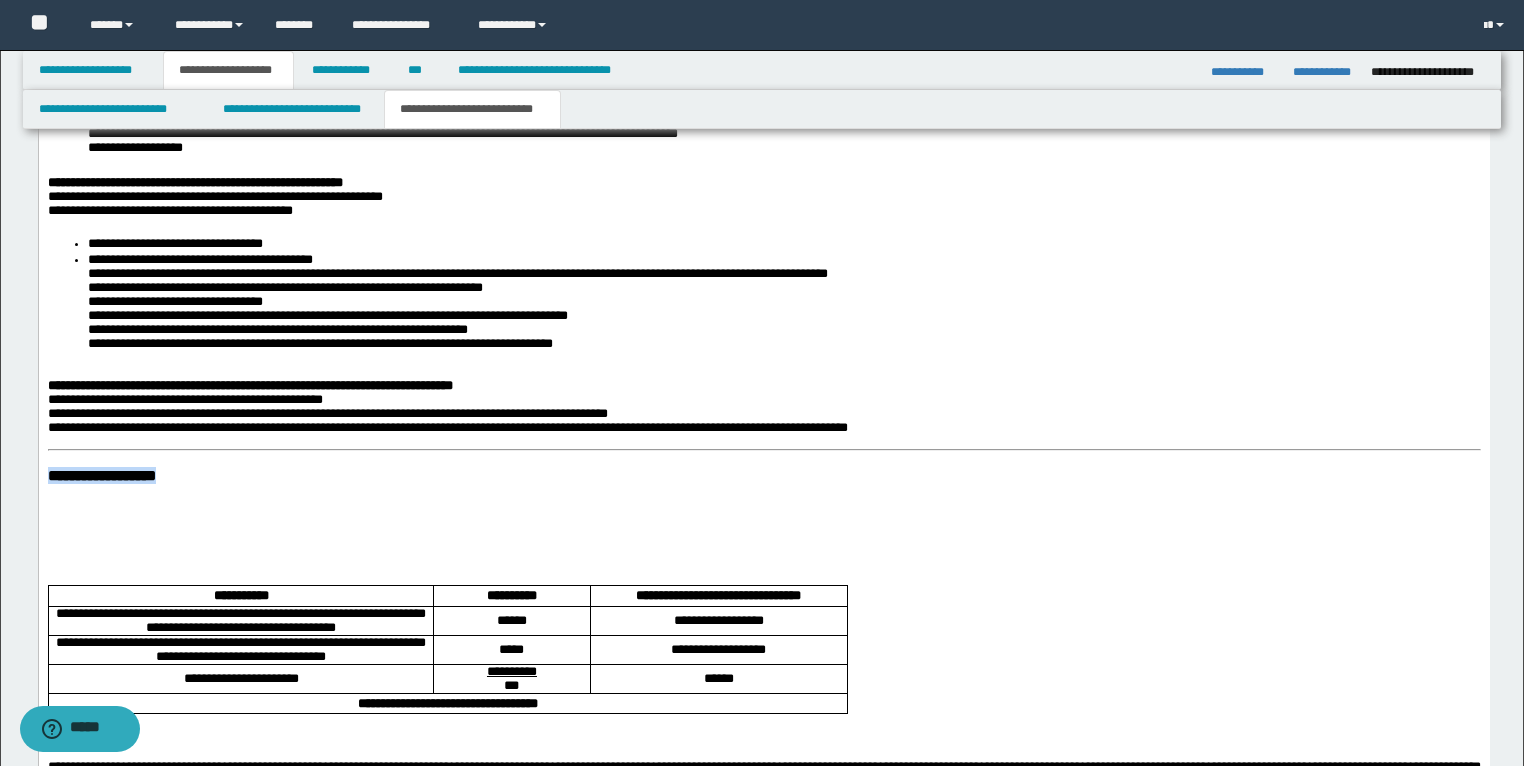 drag, startPoint x: 339, startPoint y: 488, endPoint x: 39, endPoint y: 473, distance: 300.37476 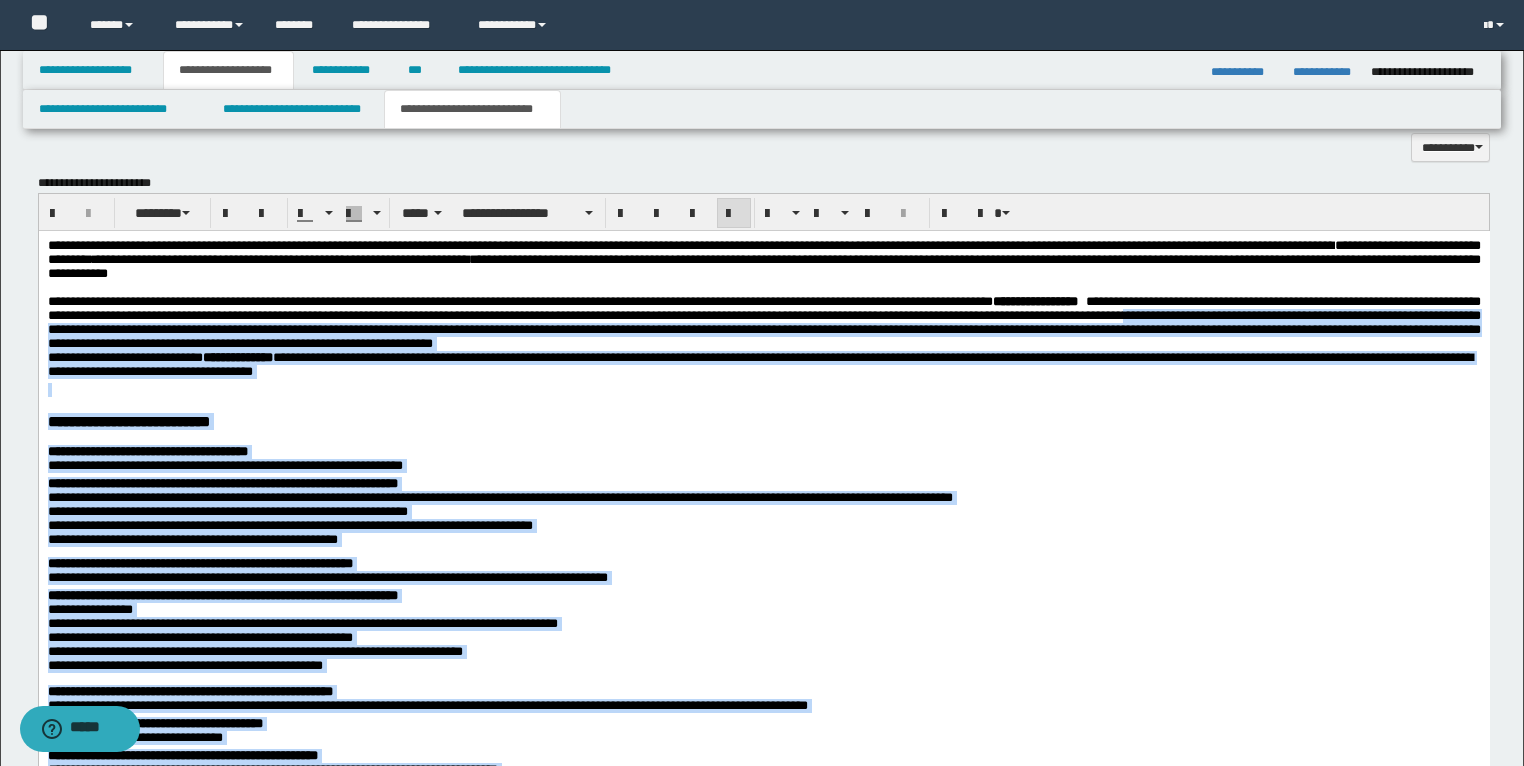 scroll, scrollTop: 2049, scrollLeft: 0, axis: vertical 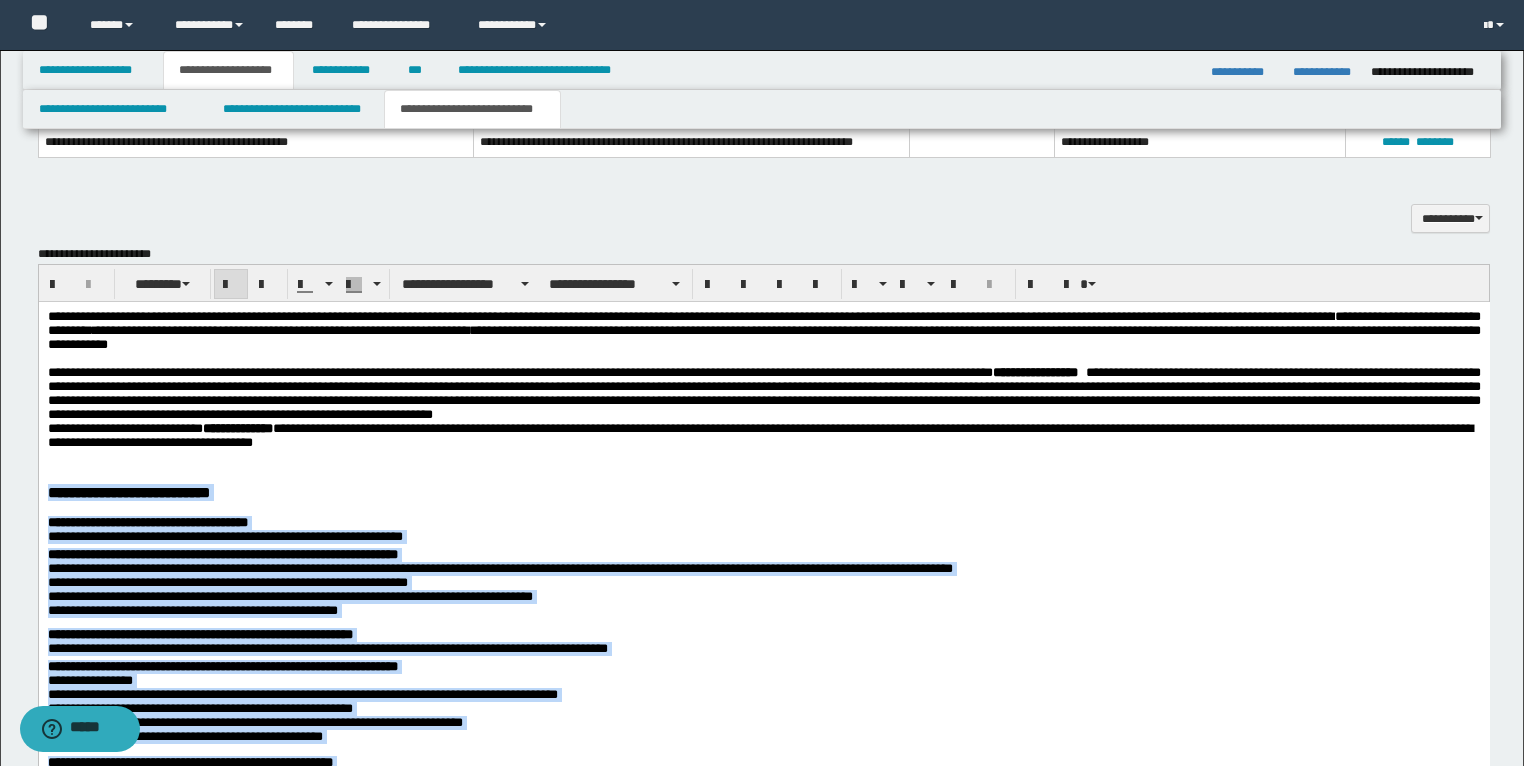 drag, startPoint x: 833, startPoint y: 1416, endPoint x: 41, endPoint y: 506, distance: 1206.3846 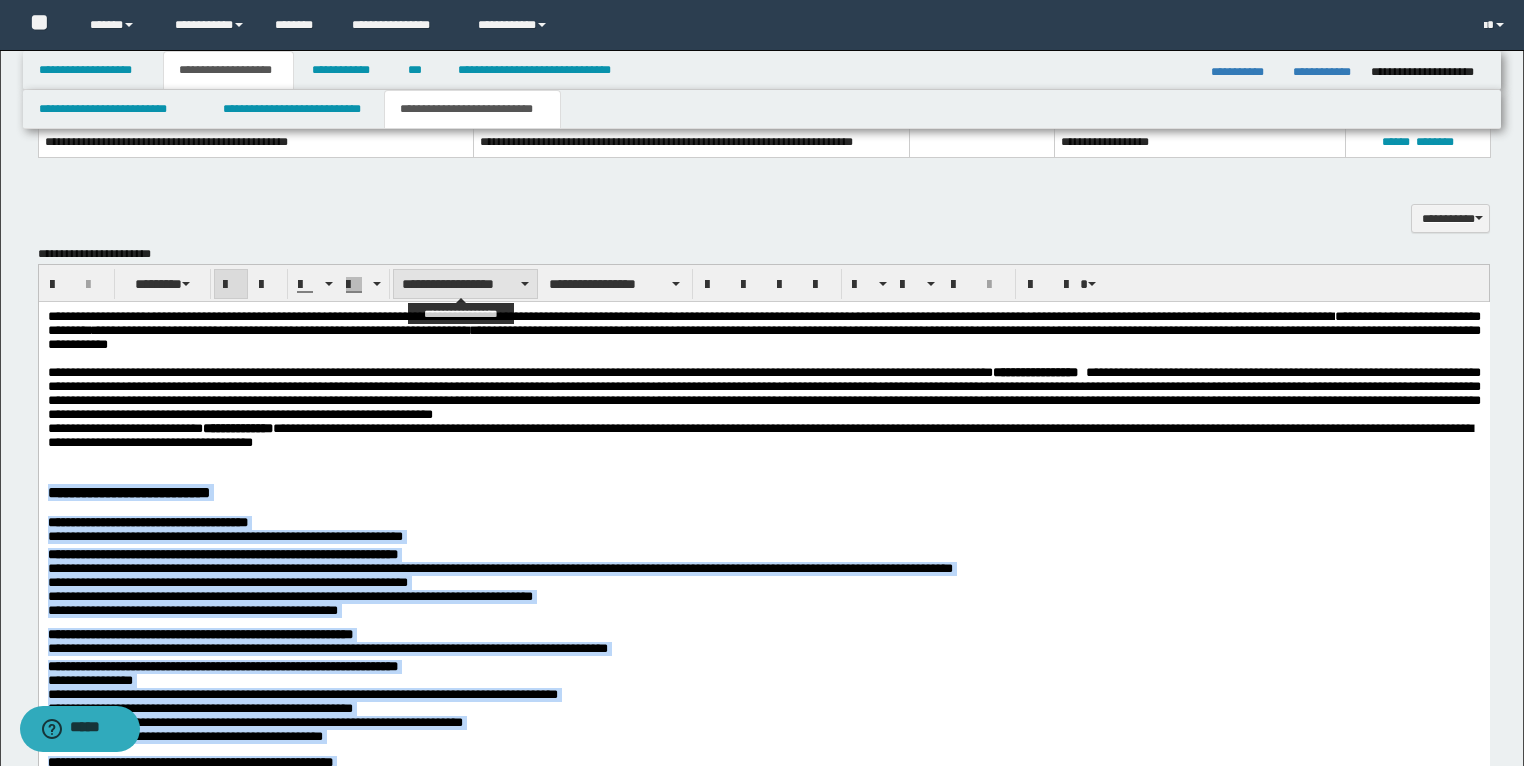 click on "**********" at bounding box center (465, 284) 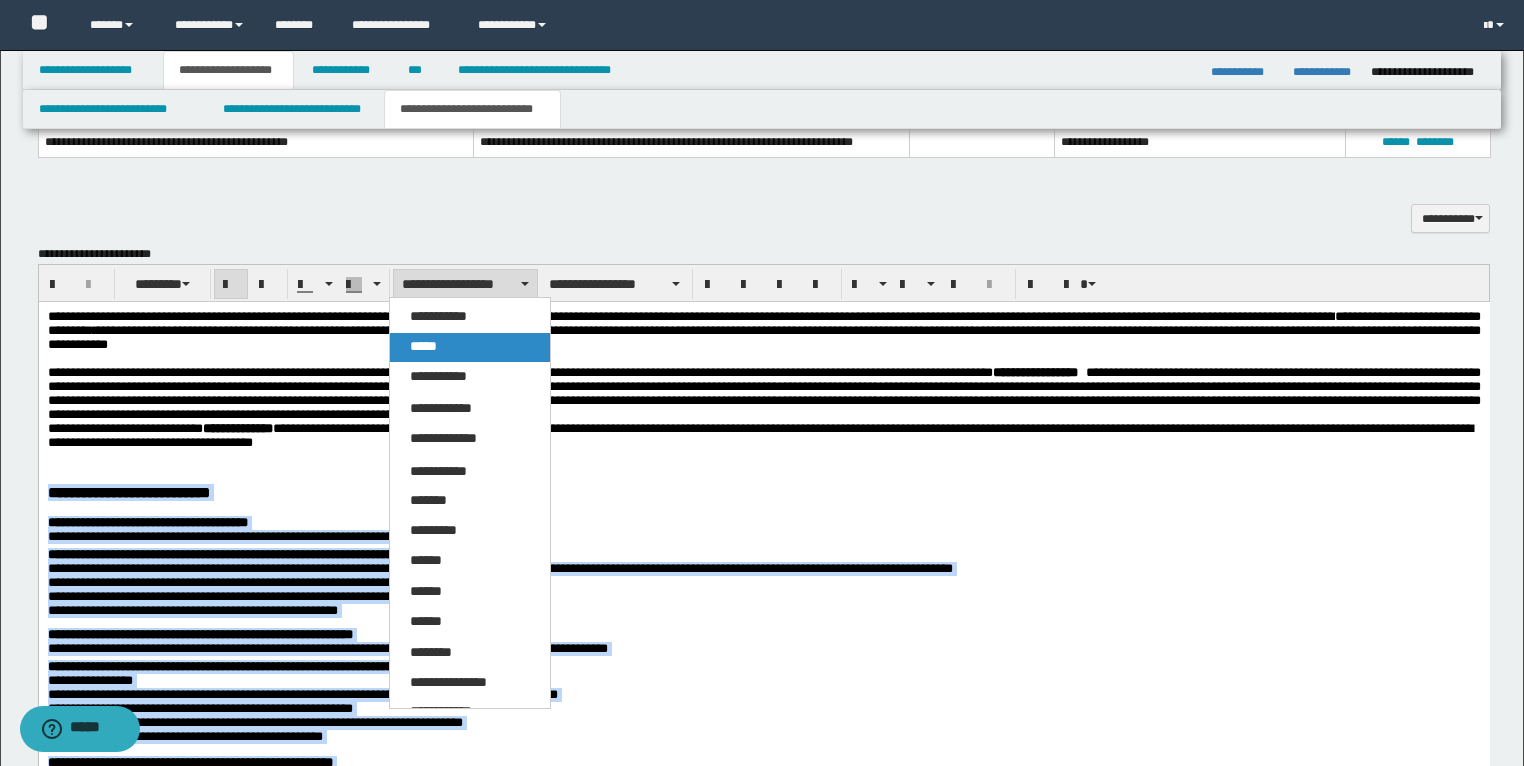 drag, startPoint x: 422, startPoint y: 345, endPoint x: 365, endPoint y: 88, distance: 263.24515 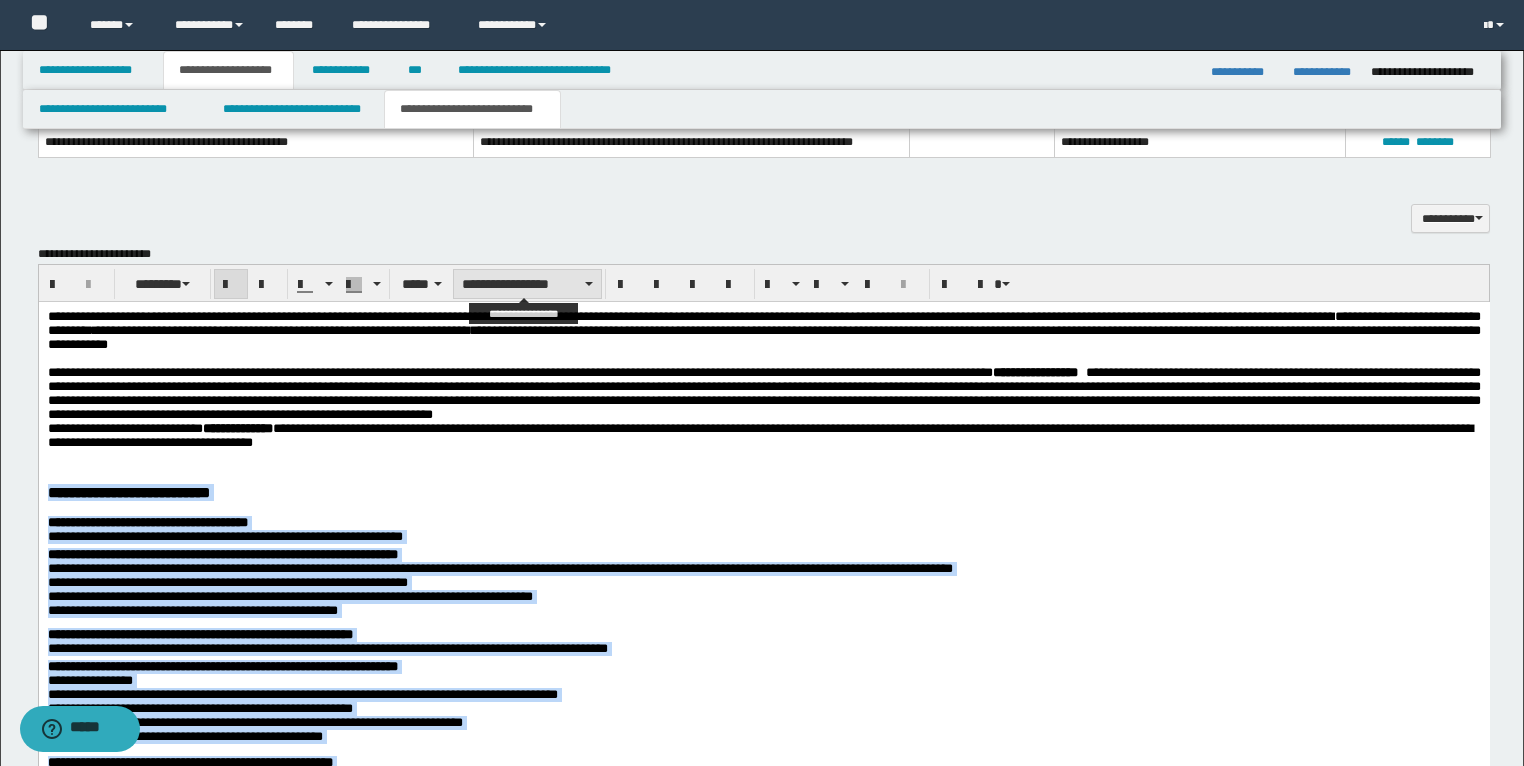 drag, startPoint x: 500, startPoint y: 284, endPoint x: 503, endPoint y: 294, distance: 10.440307 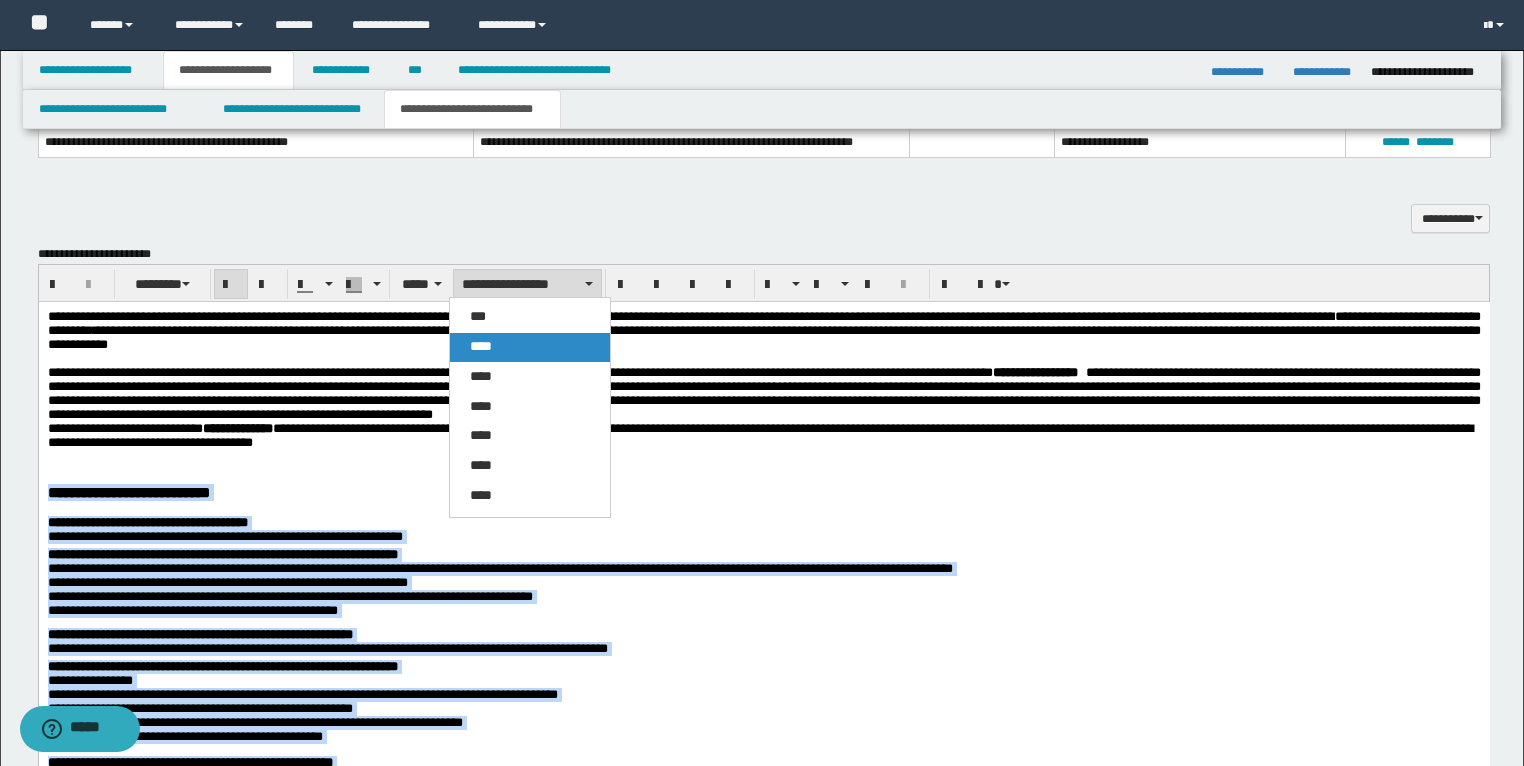 click on "****" at bounding box center [530, 347] 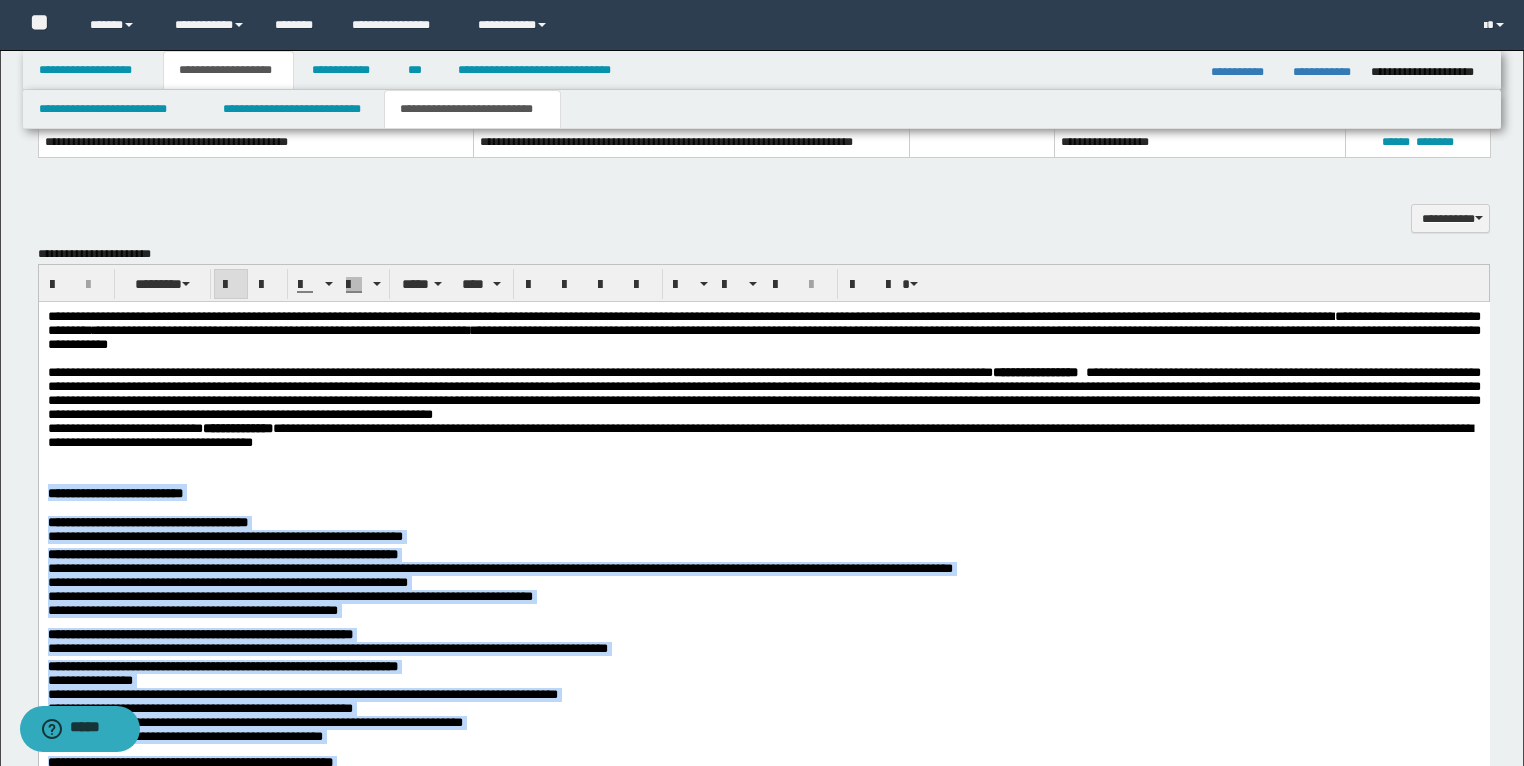 click on "**********" at bounding box center [763, 1492] 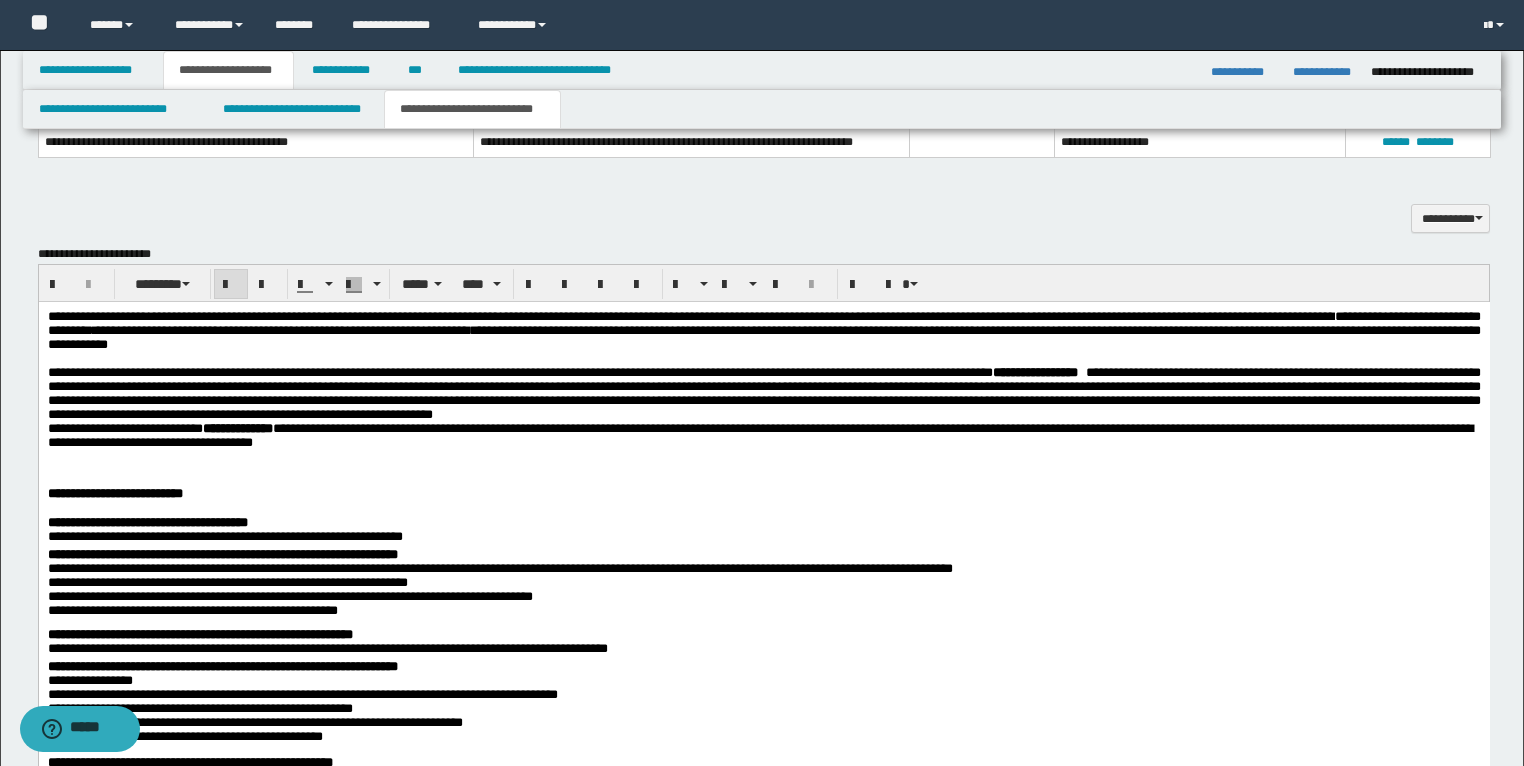 click on "**********" at bounding box center (763, 1492) 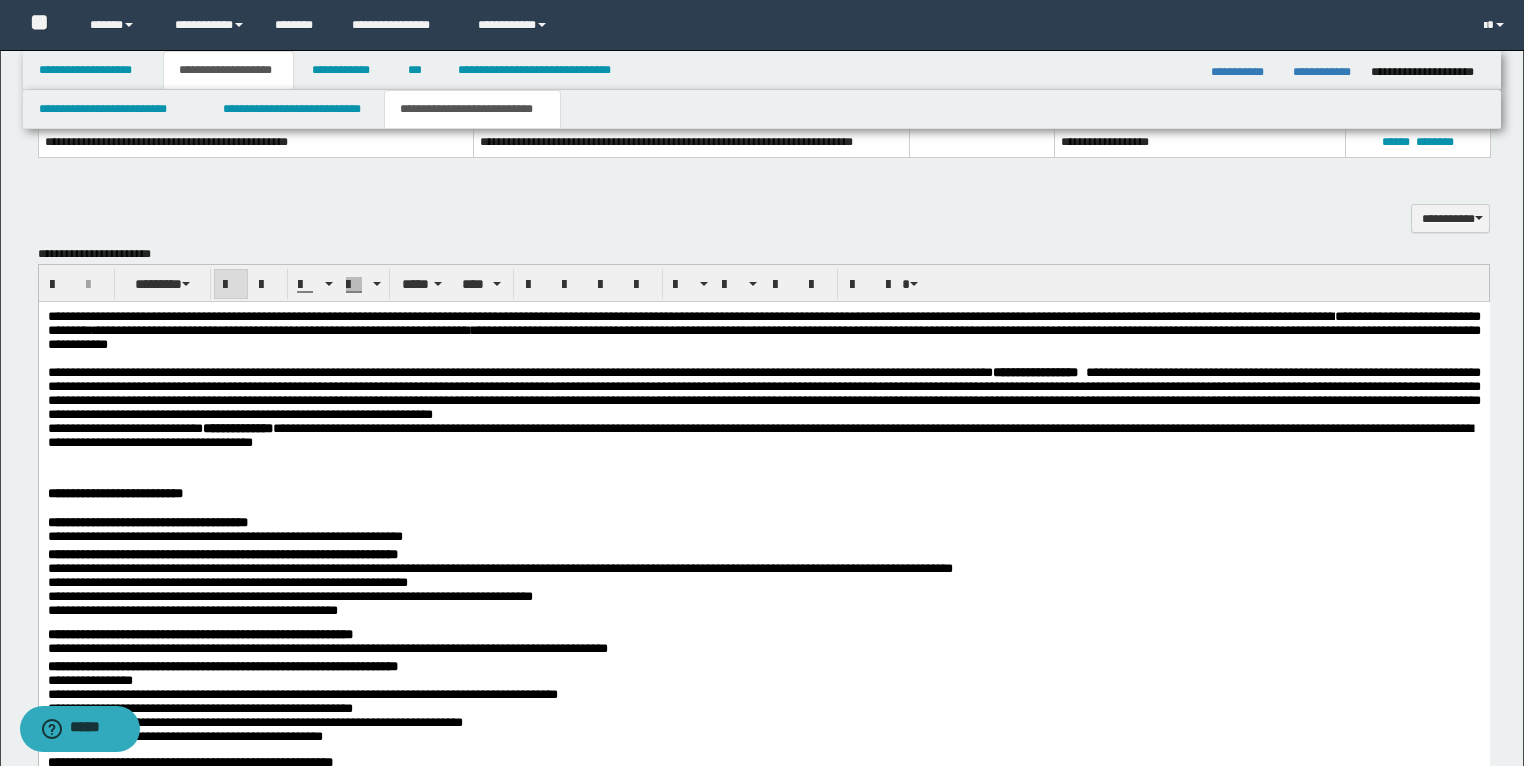 click on "**********" at bounding box center (764, 1613) 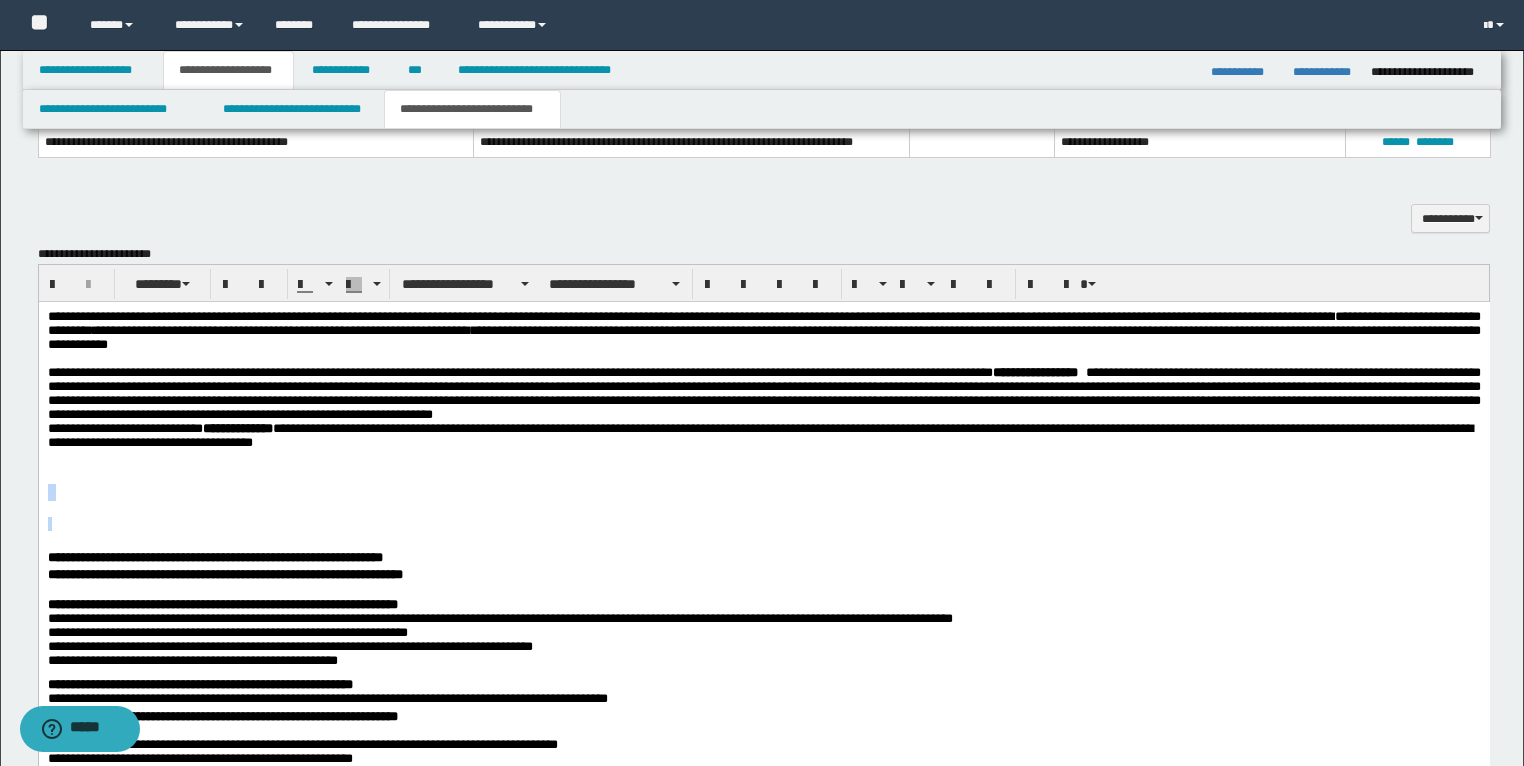 drag, startPoint x: 63, startPoint y: 523, endPoint x: 47, endPoint y: 489, distance: 37.576588 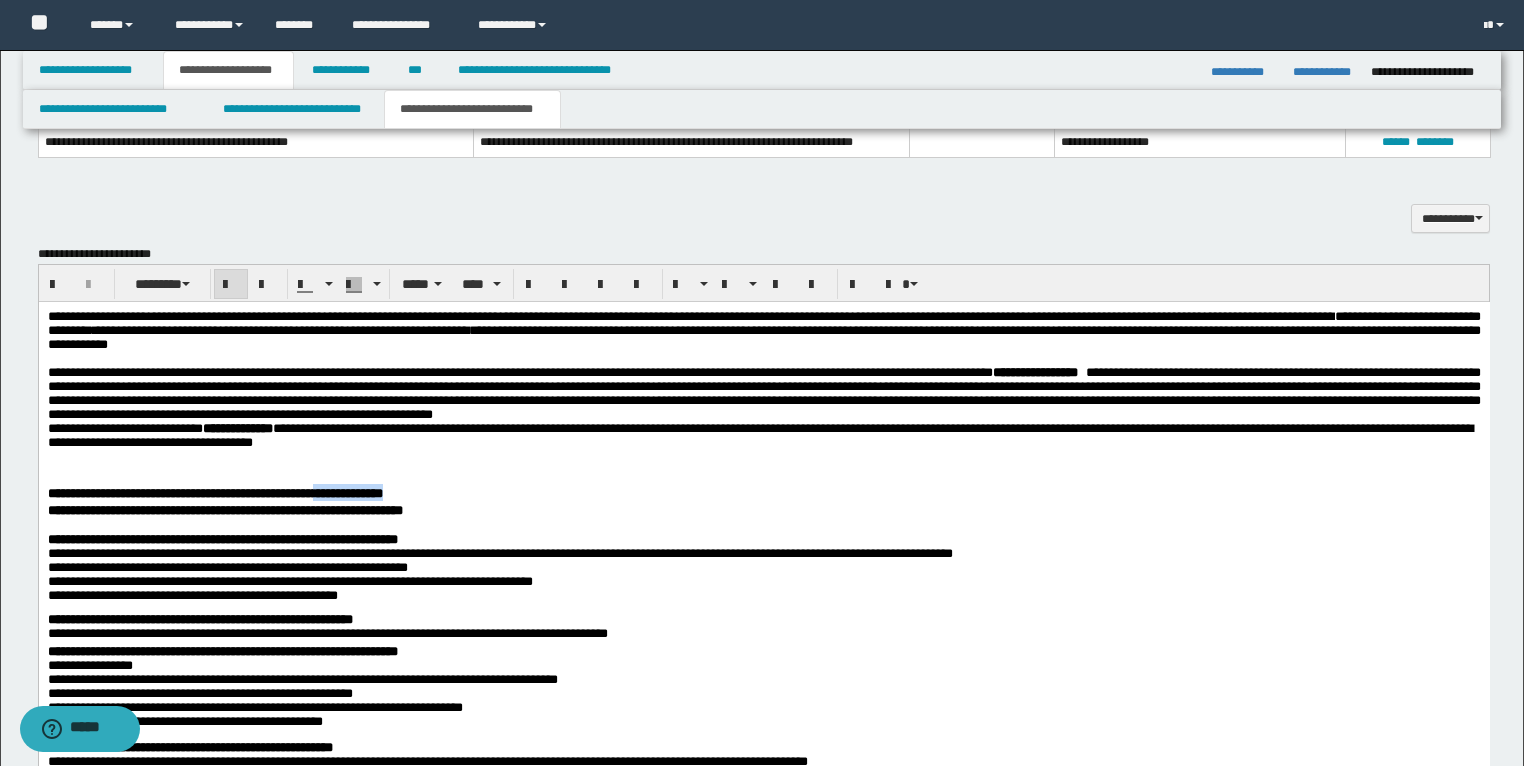 drag, startPoint x: 607, startPoint y: 502, endPoint x: 497, endPoint y: 502, distance: 110 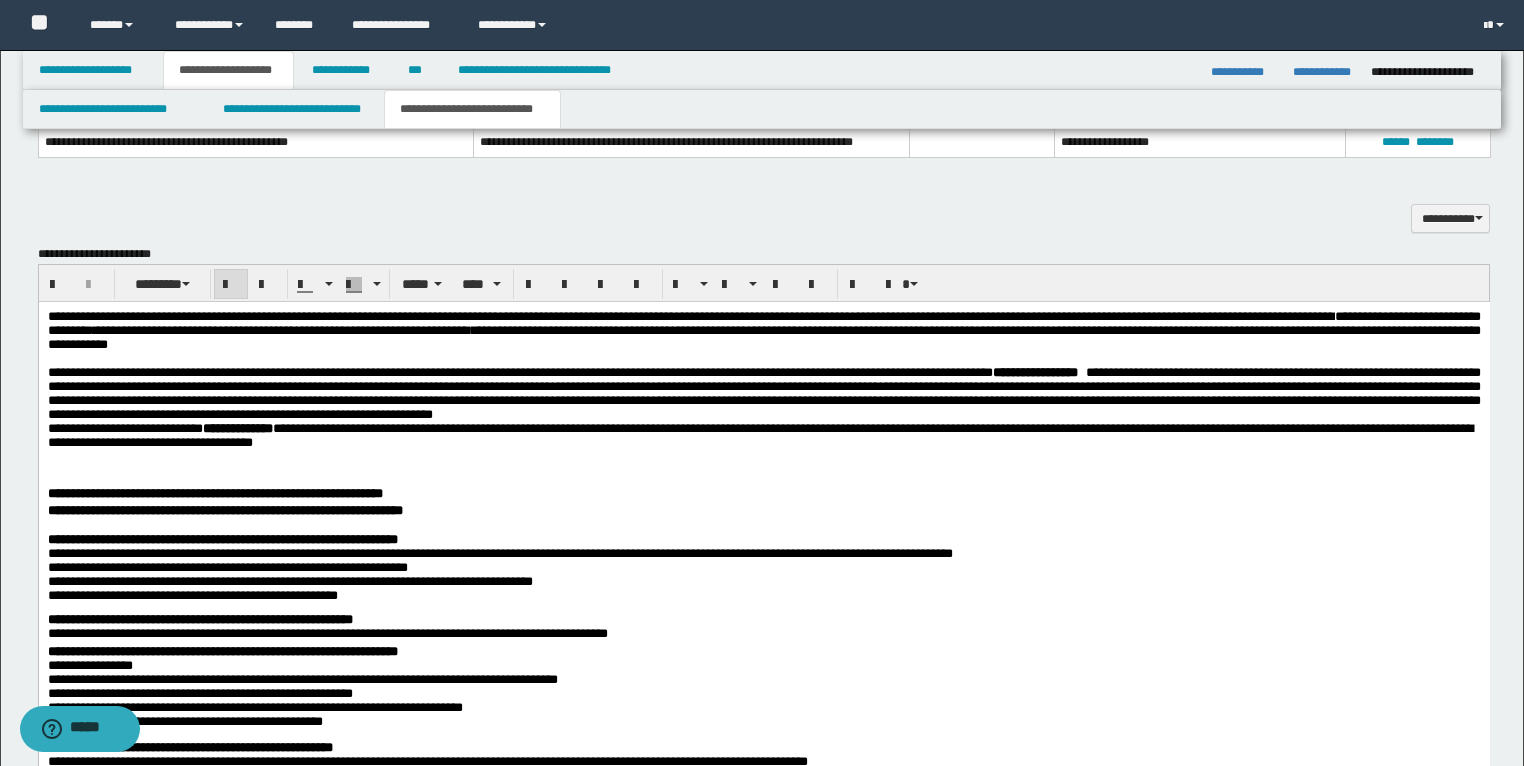 click on "**********" at bounding box center (282, 493) 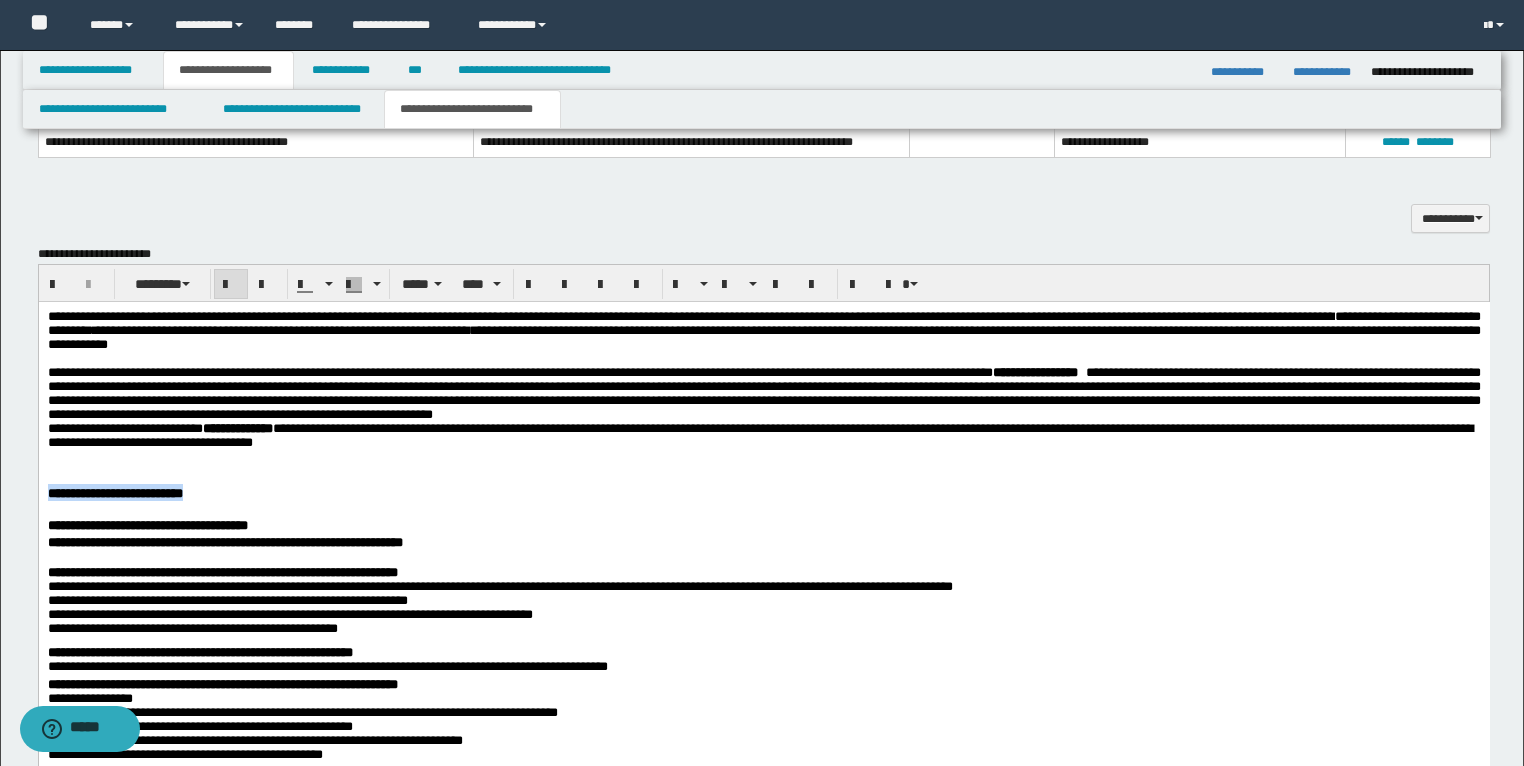 drag, startPoint x: 341, startPoint y: 500, endPoint x: 47, endPoint y: 518, distance: 294.5505 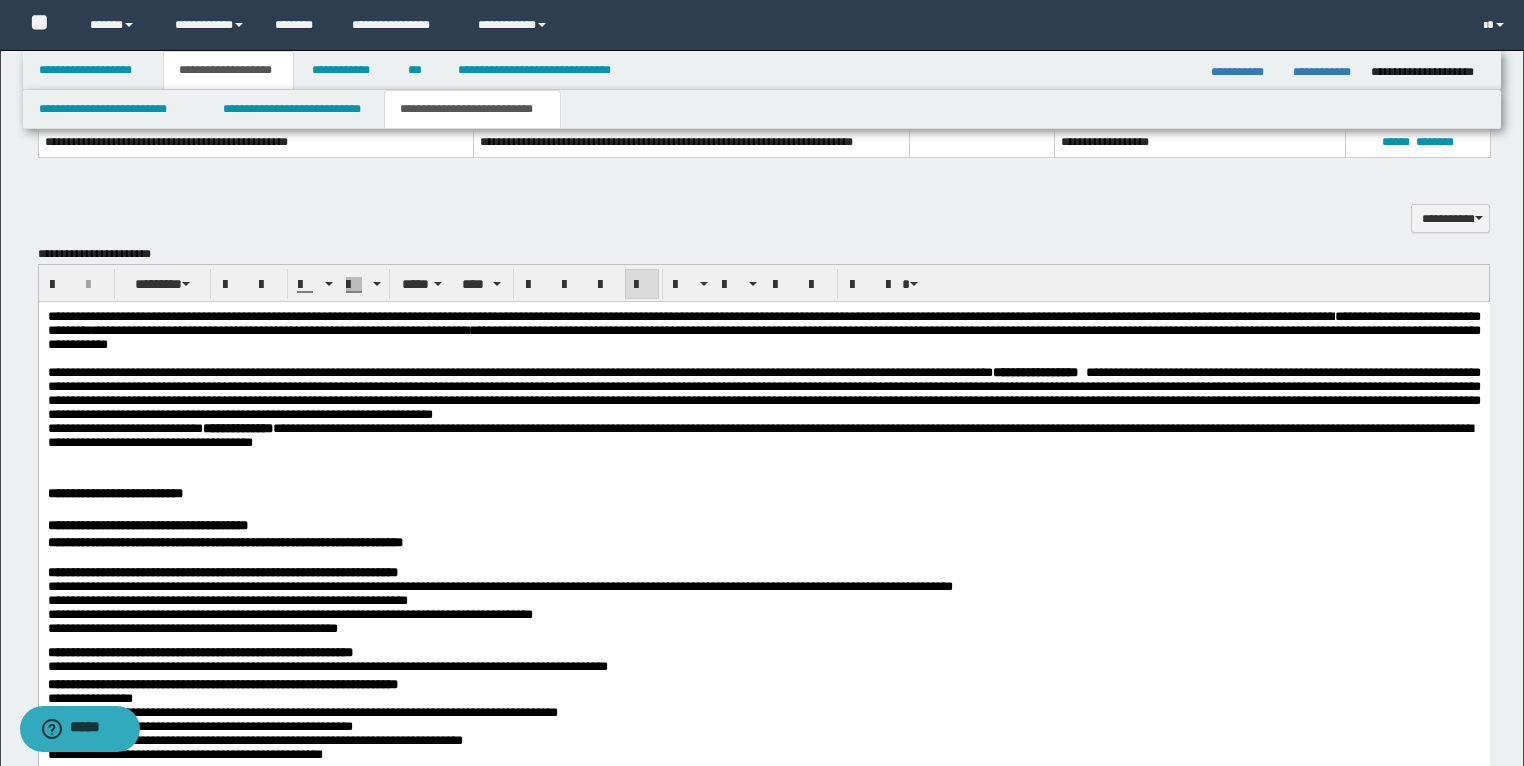 click at bounding box center (763, 461) 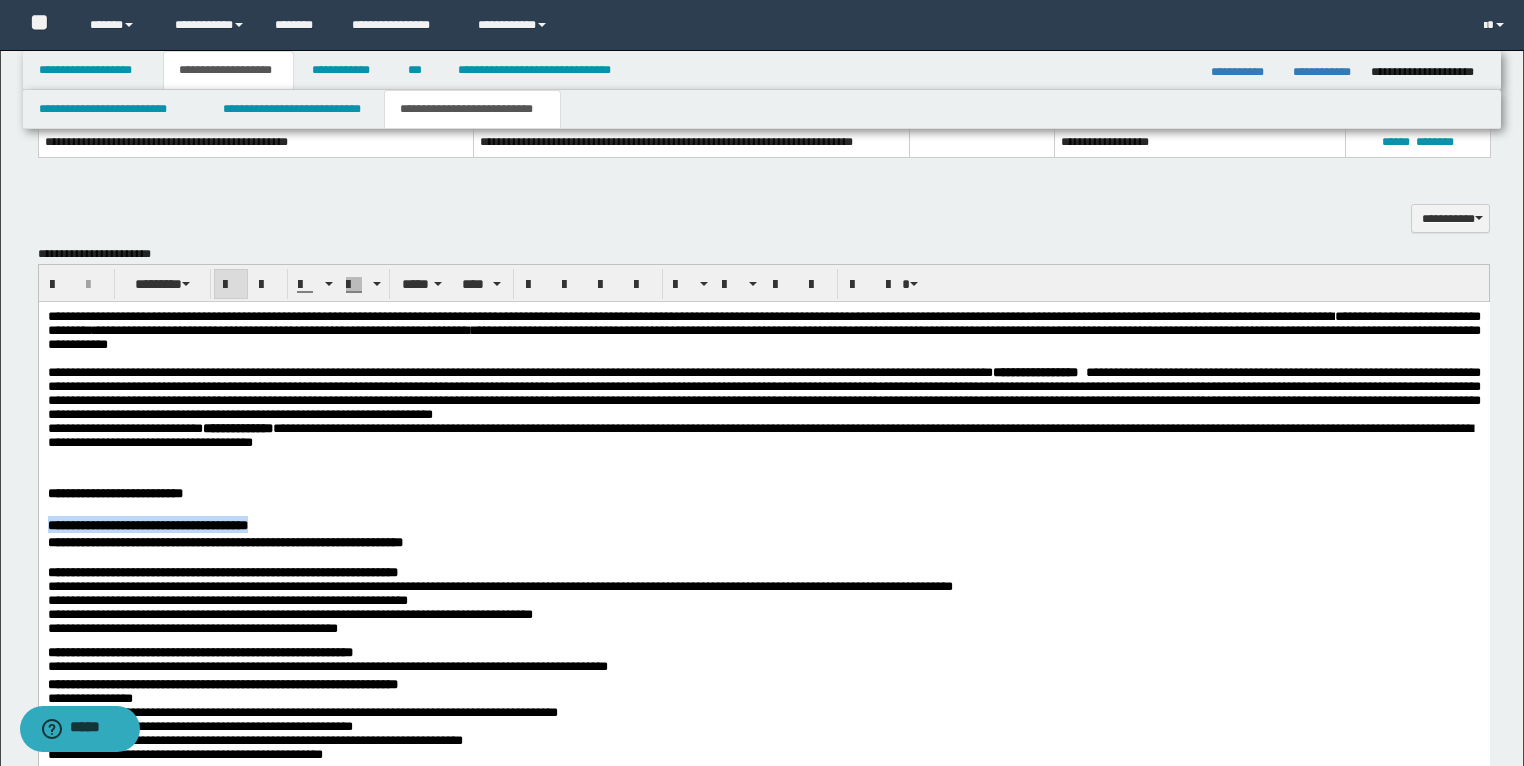 drag, startPoint x: 350, startPoint y: 546, endPoint x: 48, endPoint y: 537, distance: 302.13406 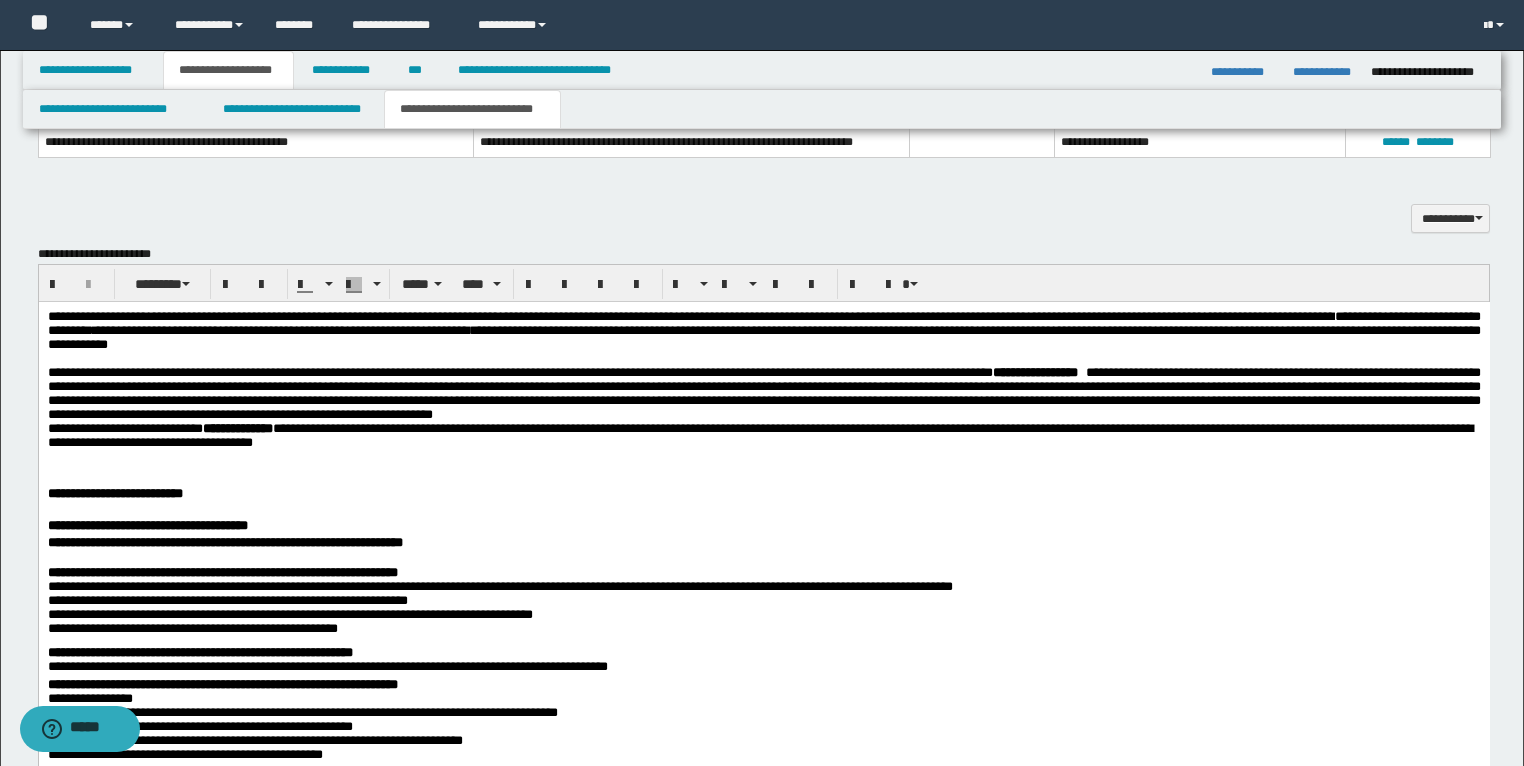 click on "**********" at bounding box center [759, 435] 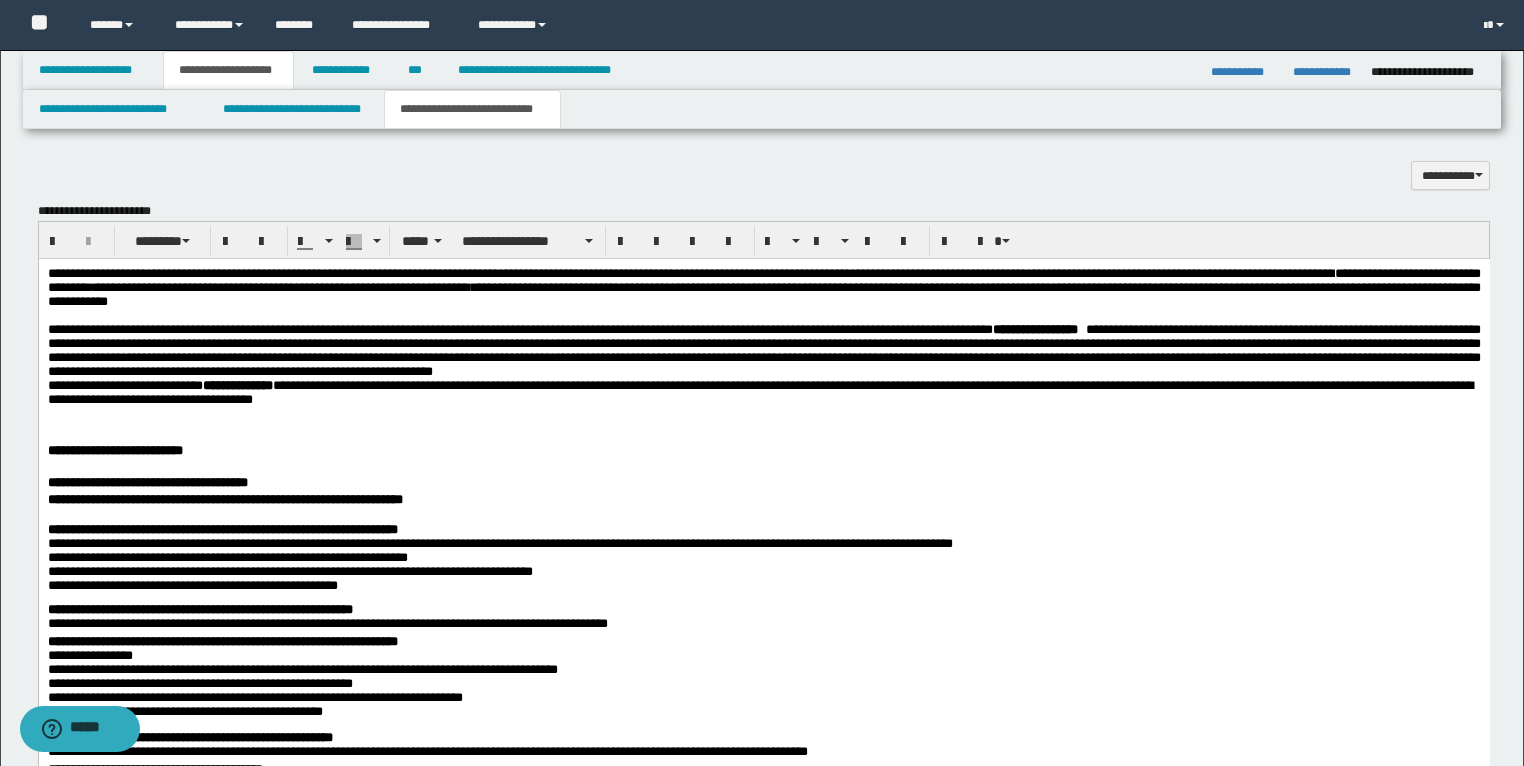 scroll, scrollTop: 2129, scrollLeft: 0, axis: vertical 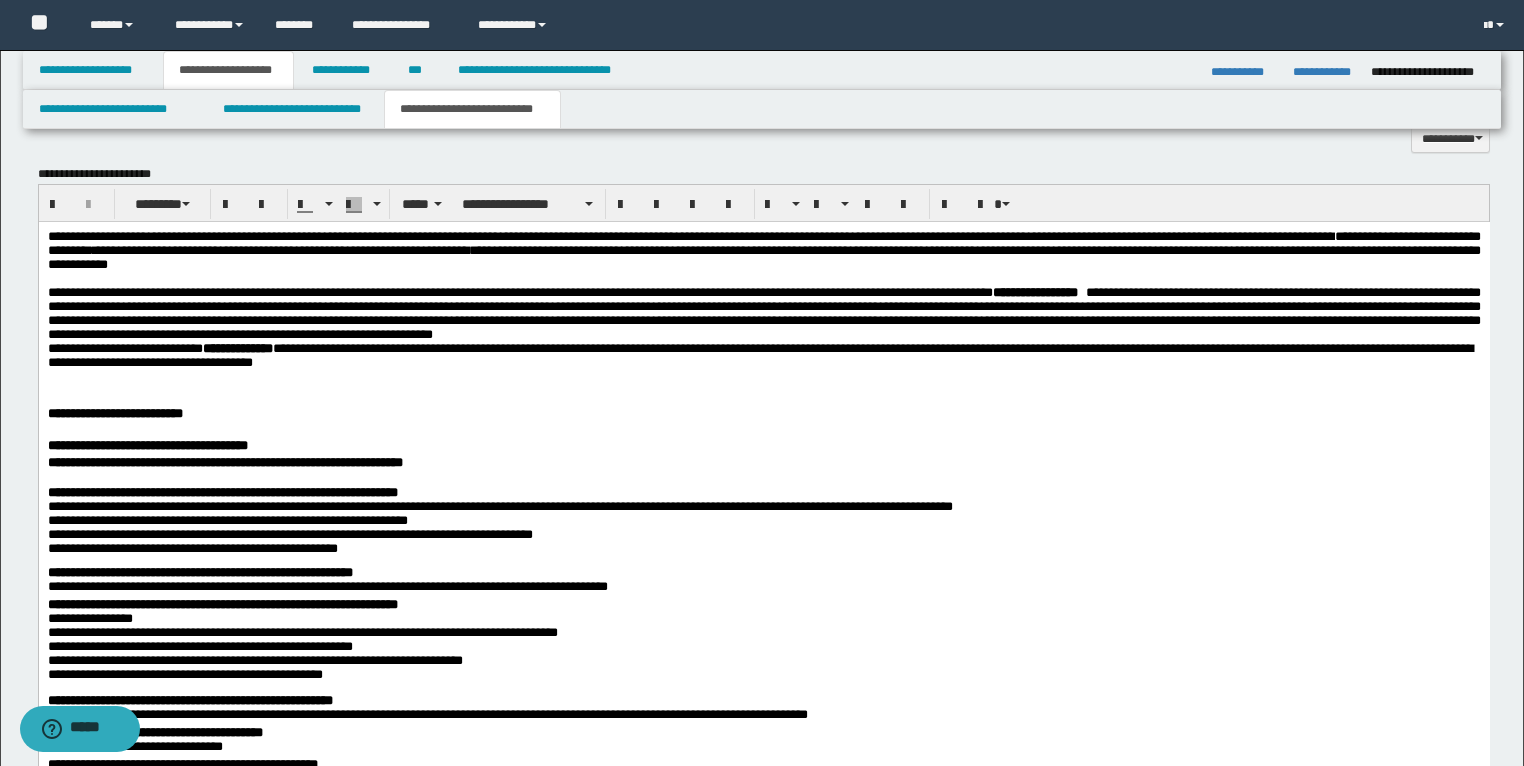 click on "**********" at bounding box center (759, 355) 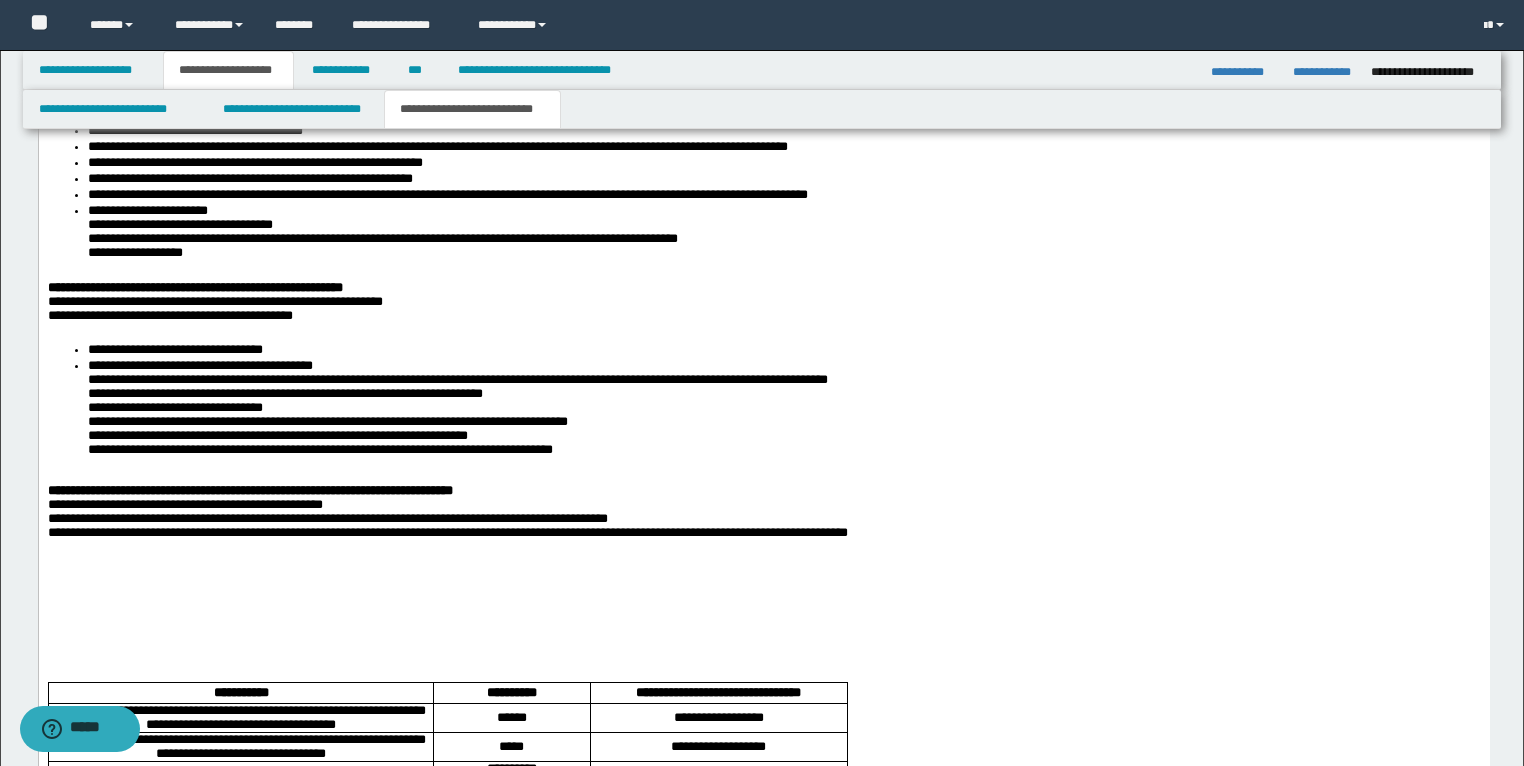 scroll, scrollTop: 3009, scrollLeft: 0, axis: vertical 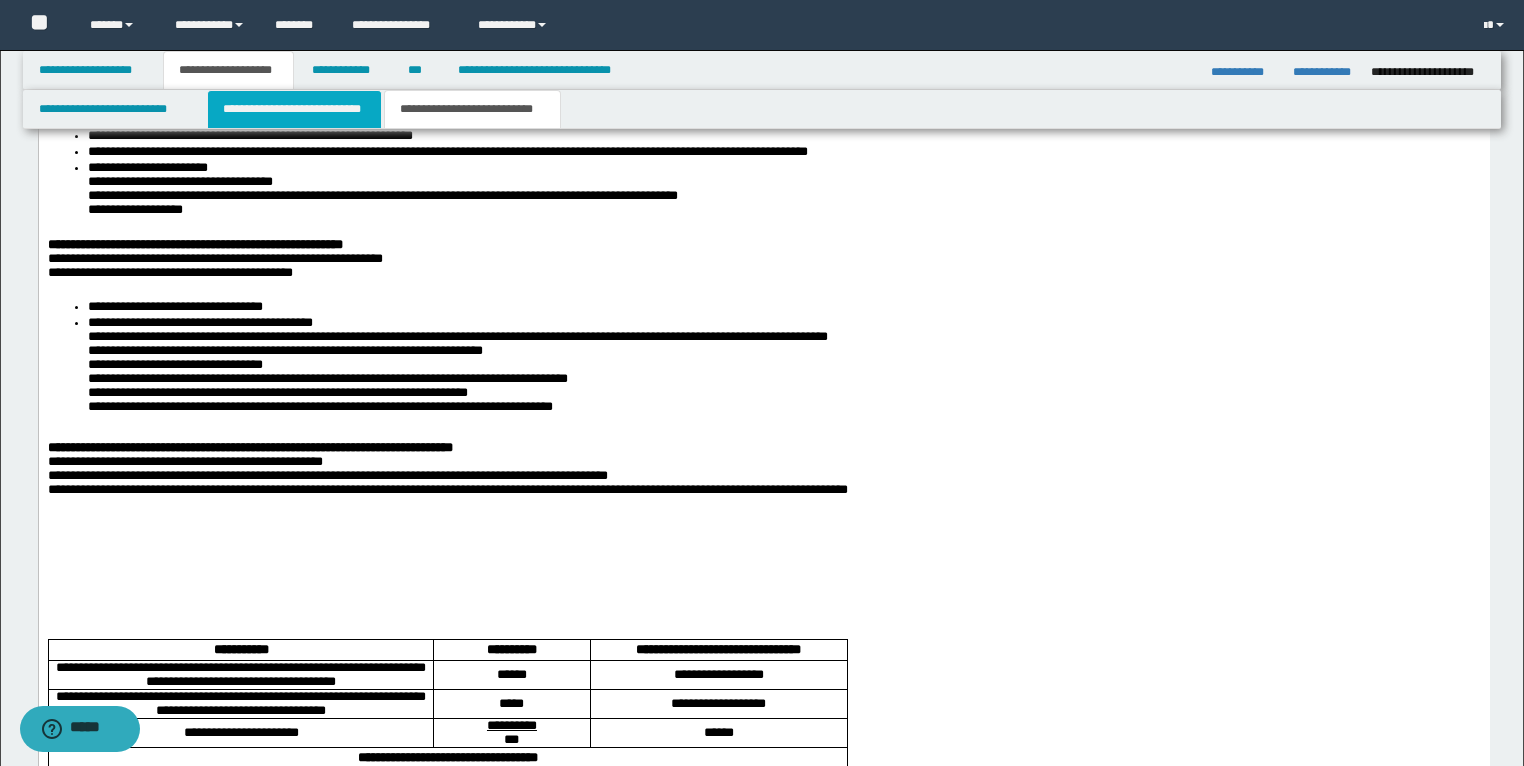 click on "**********" at bounding box center (294, 109) 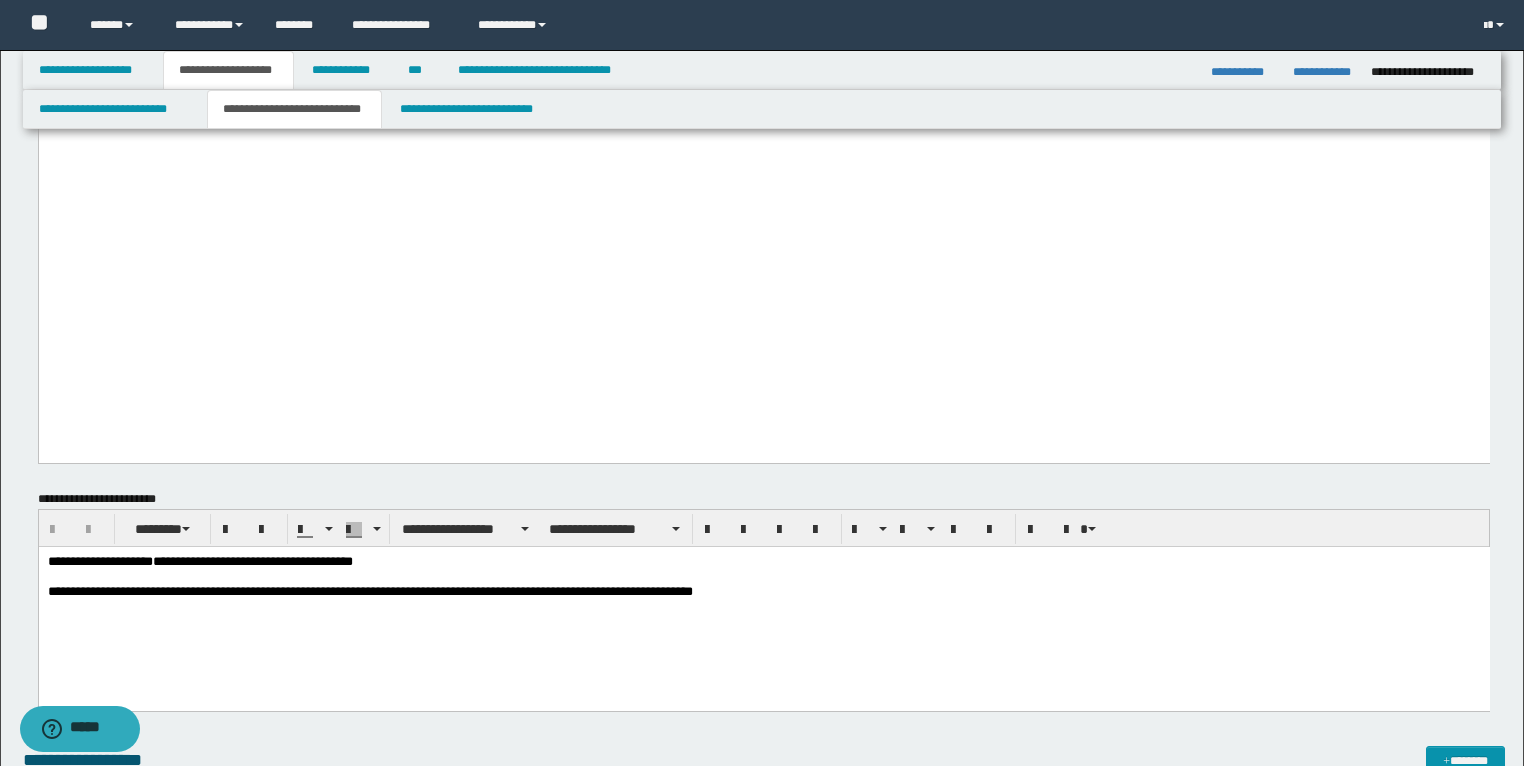 scroll, scrollTop: 1329, scrollLeft: 0, axis: vertical 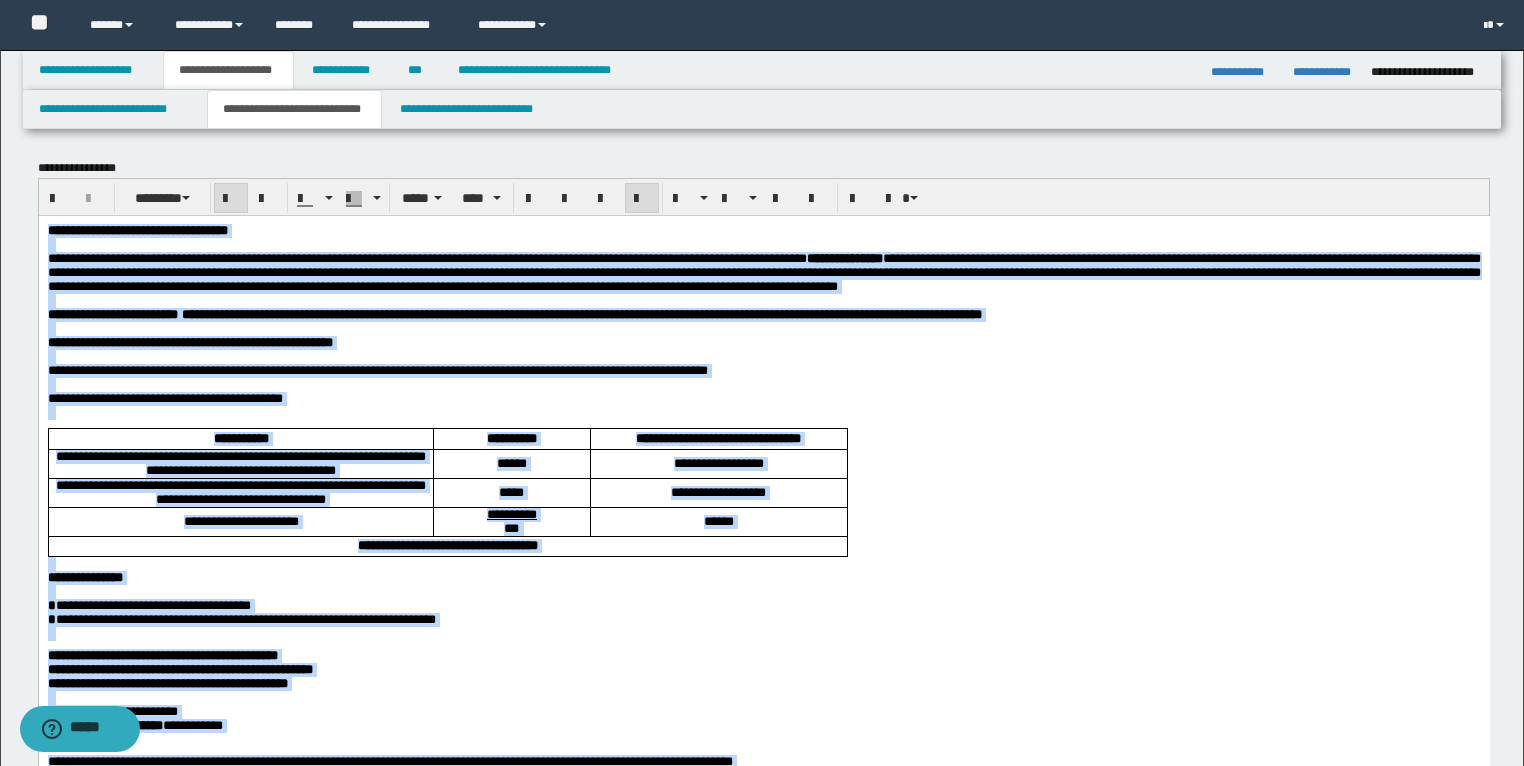 drag, startPoint x: 1242, startPoint y: 1875, endPoint x: 62, endPoint y: 427, distance: 1867.9143 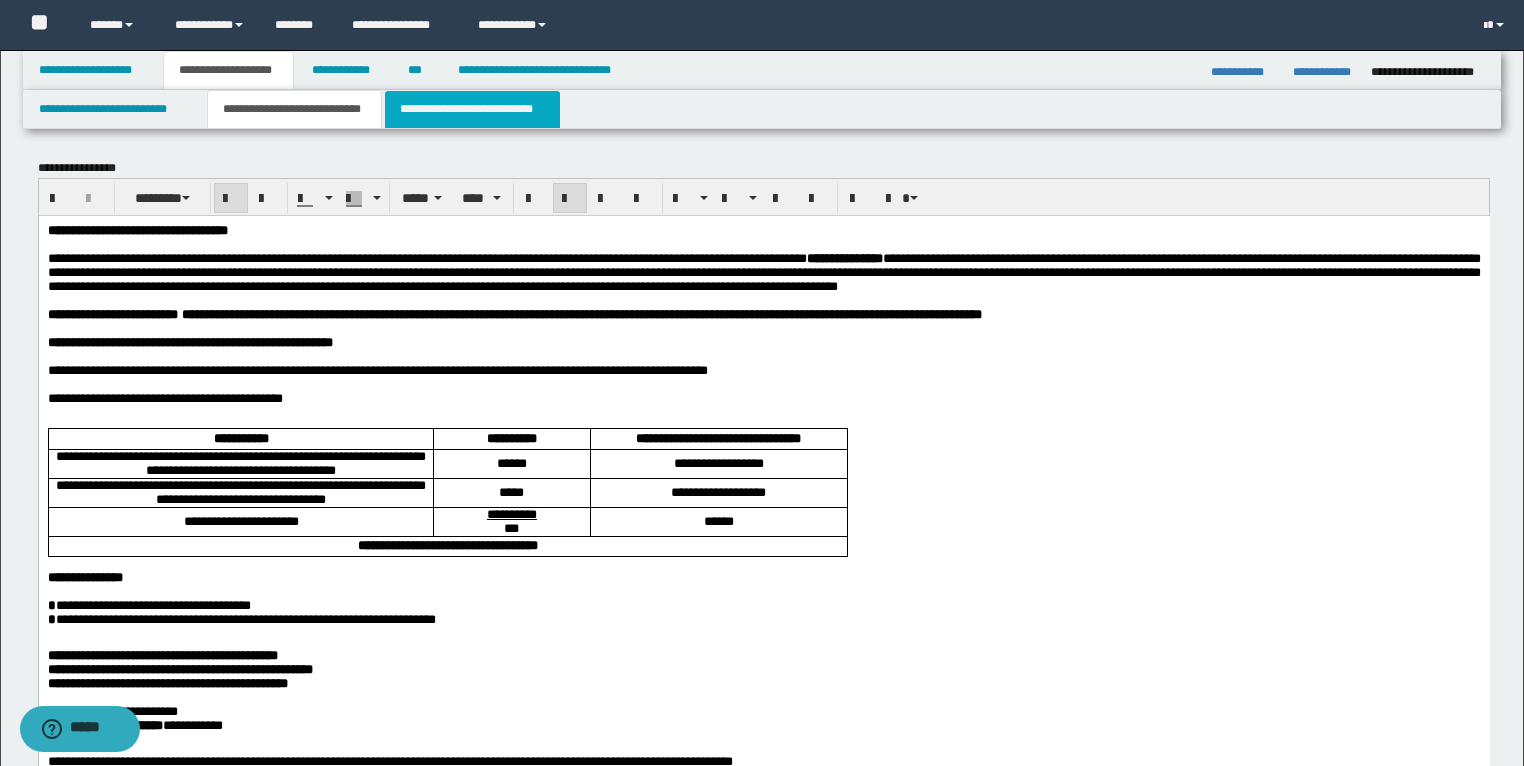 click on "**********" at bounding box center (472, 109) 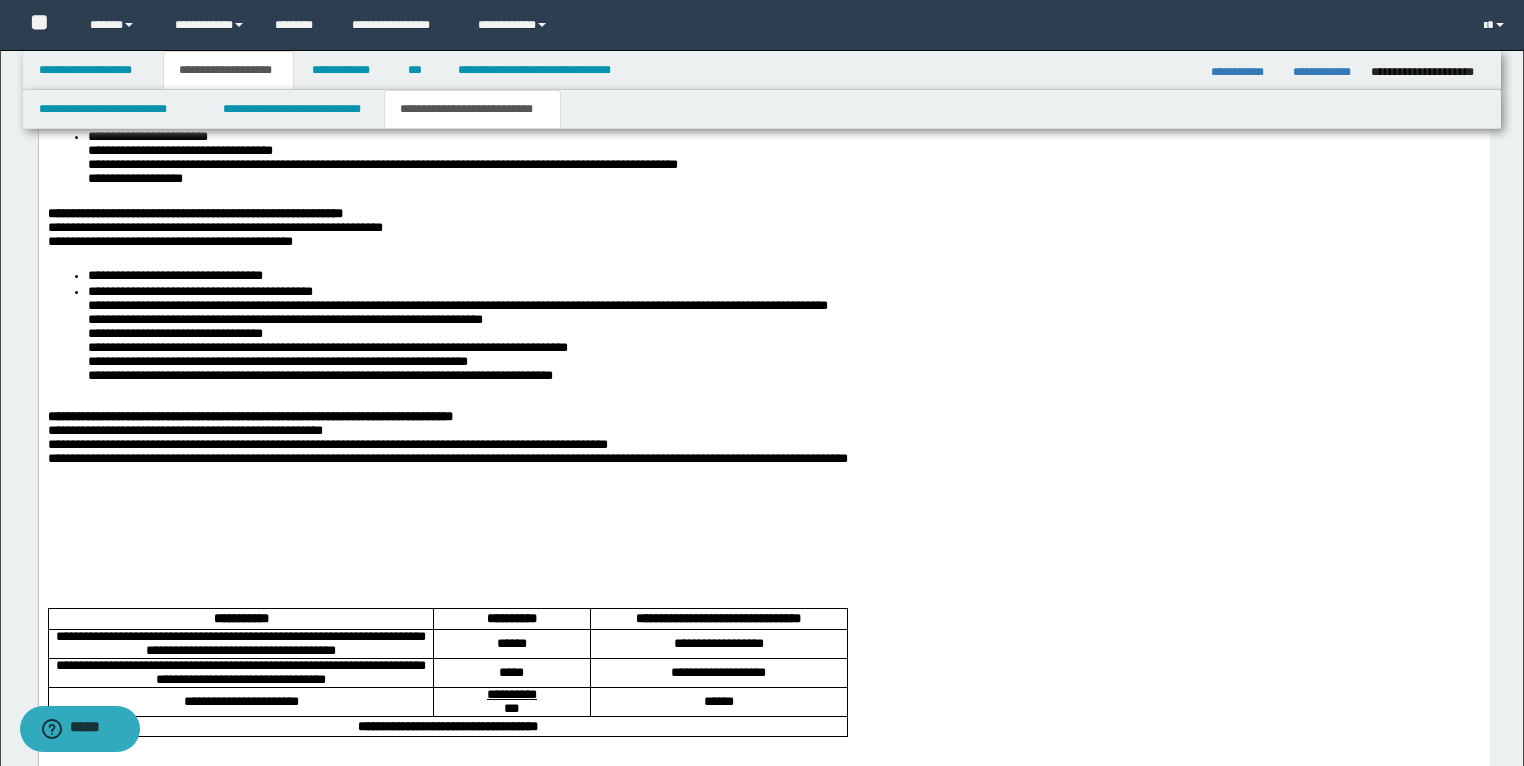 scroll, scrollTop: 3280, scrollLeft: 0, axis: vertical 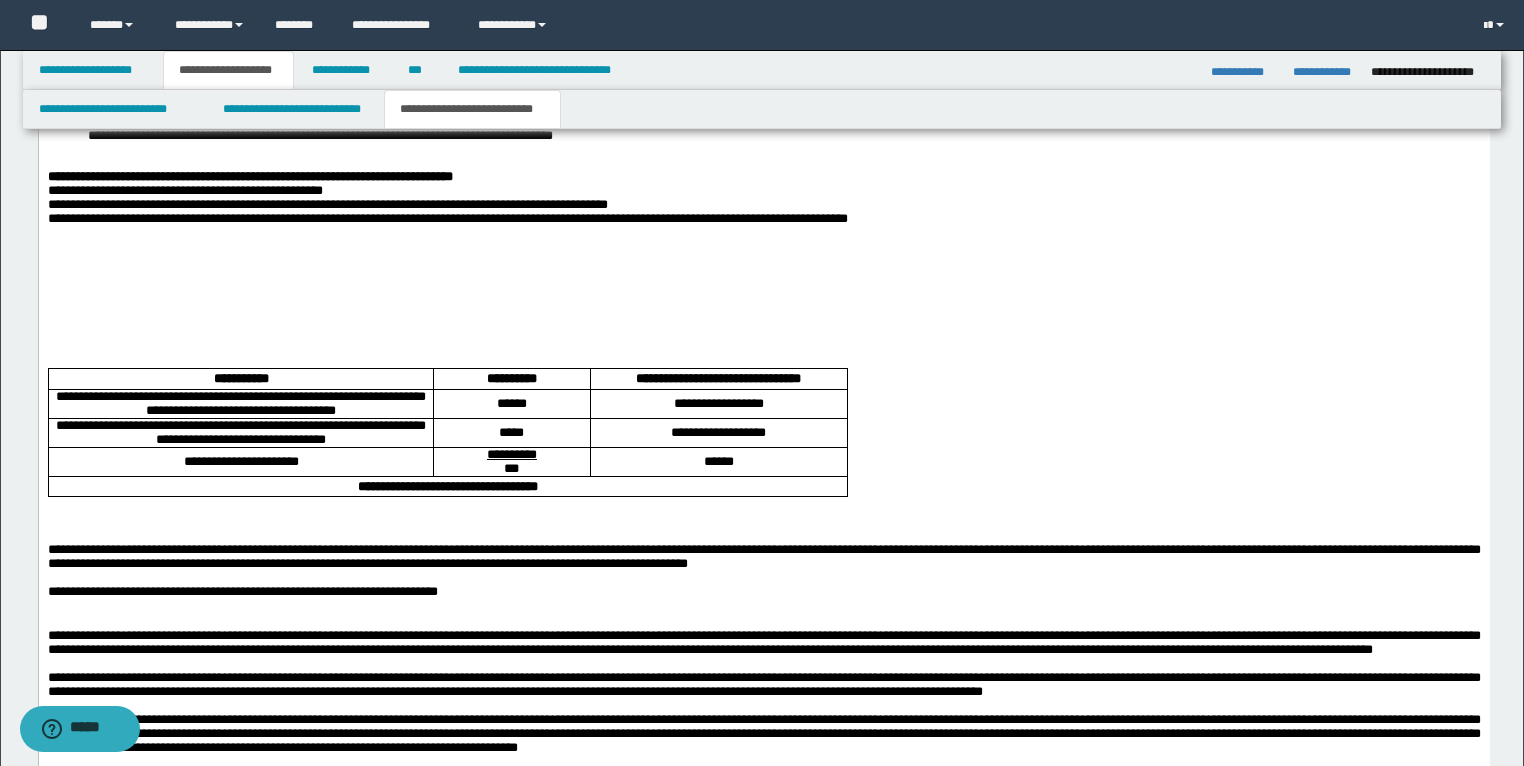 click on "**********" at bounding box center (763, 278) 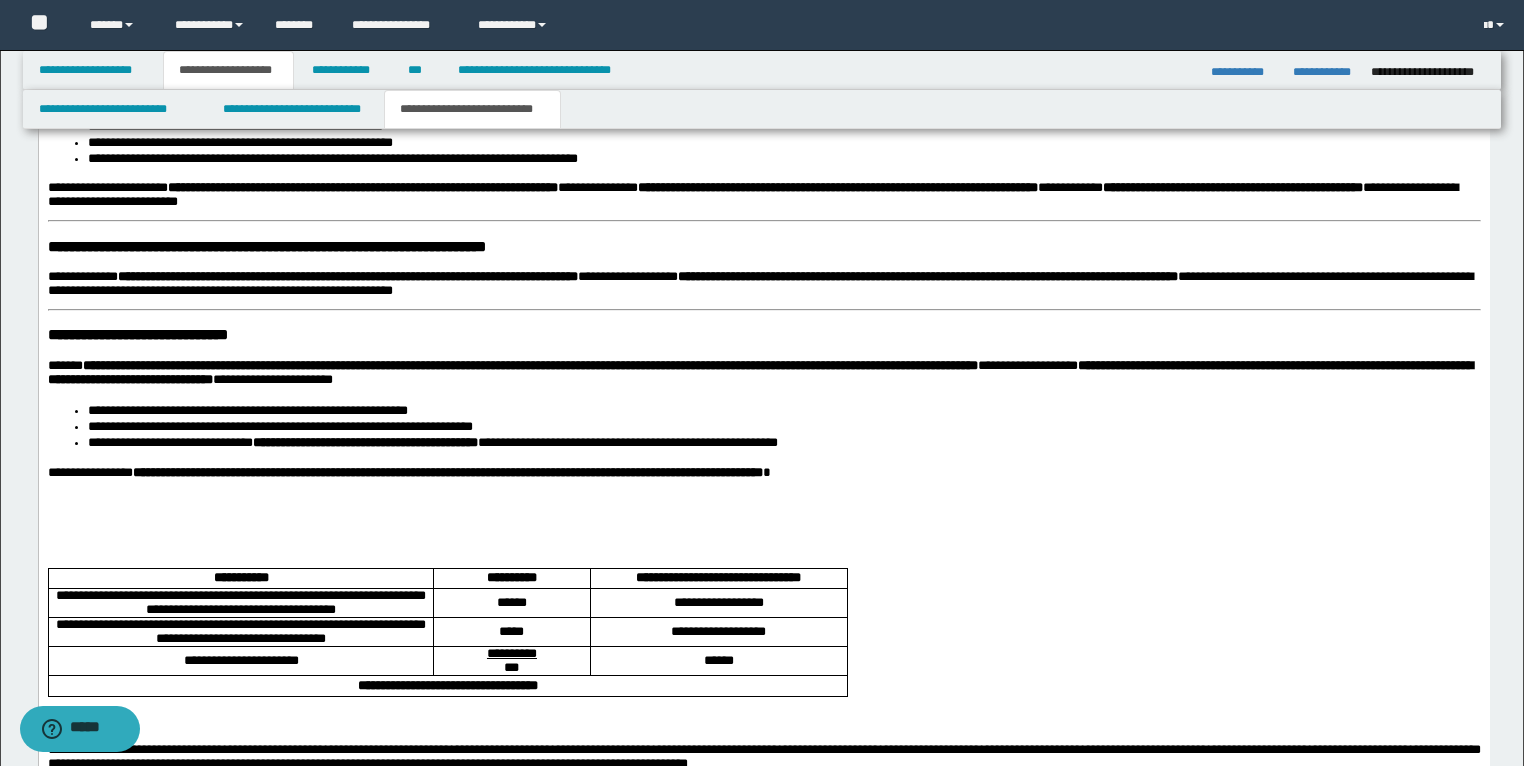 scroll, scrollTop: 3760, scrollLeft: 0, axis: vertical 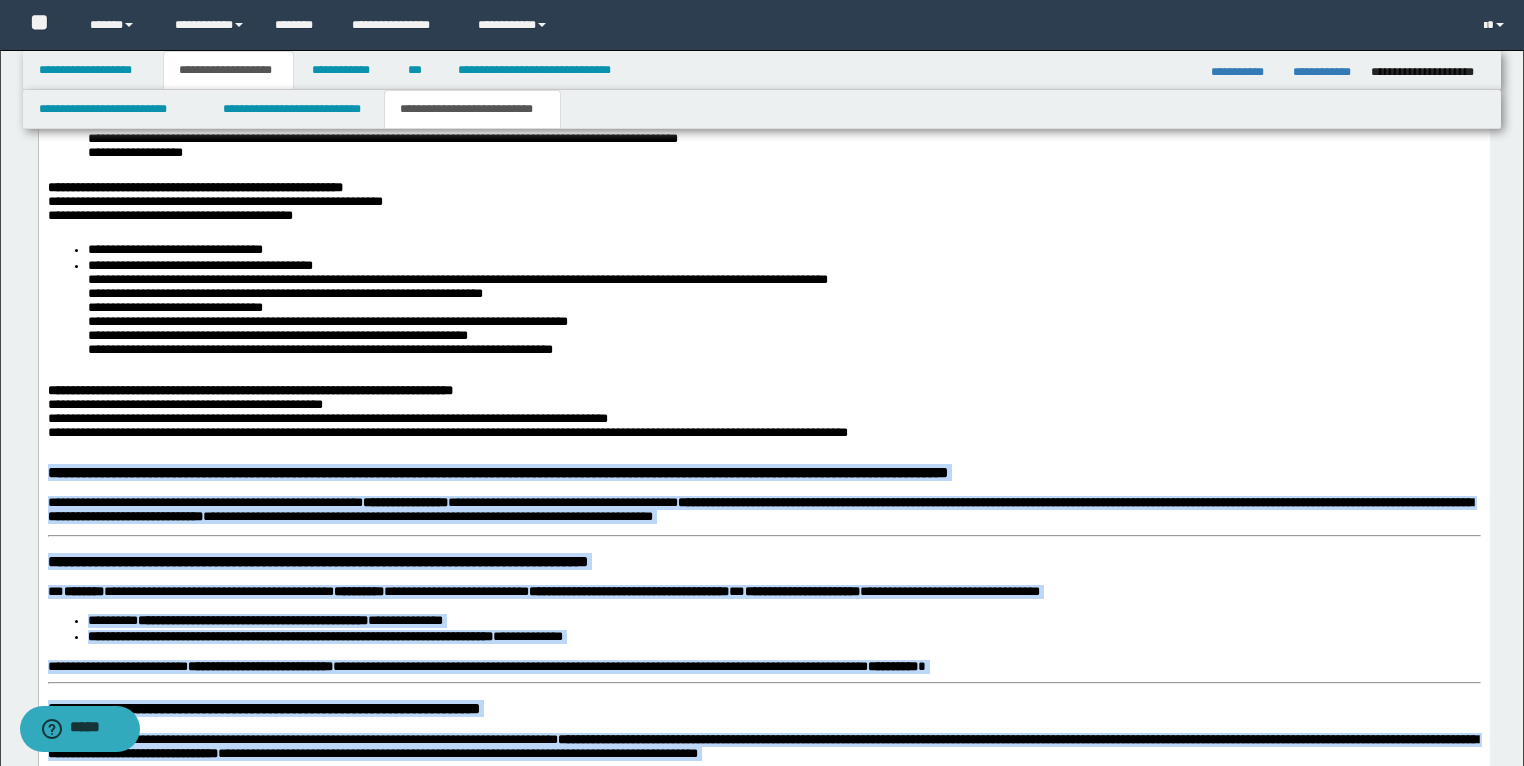 drag, startPoint x: 891, startPoint y: 1197, endPoint x: 31, endPoint y: 496, distance: 1109.5049 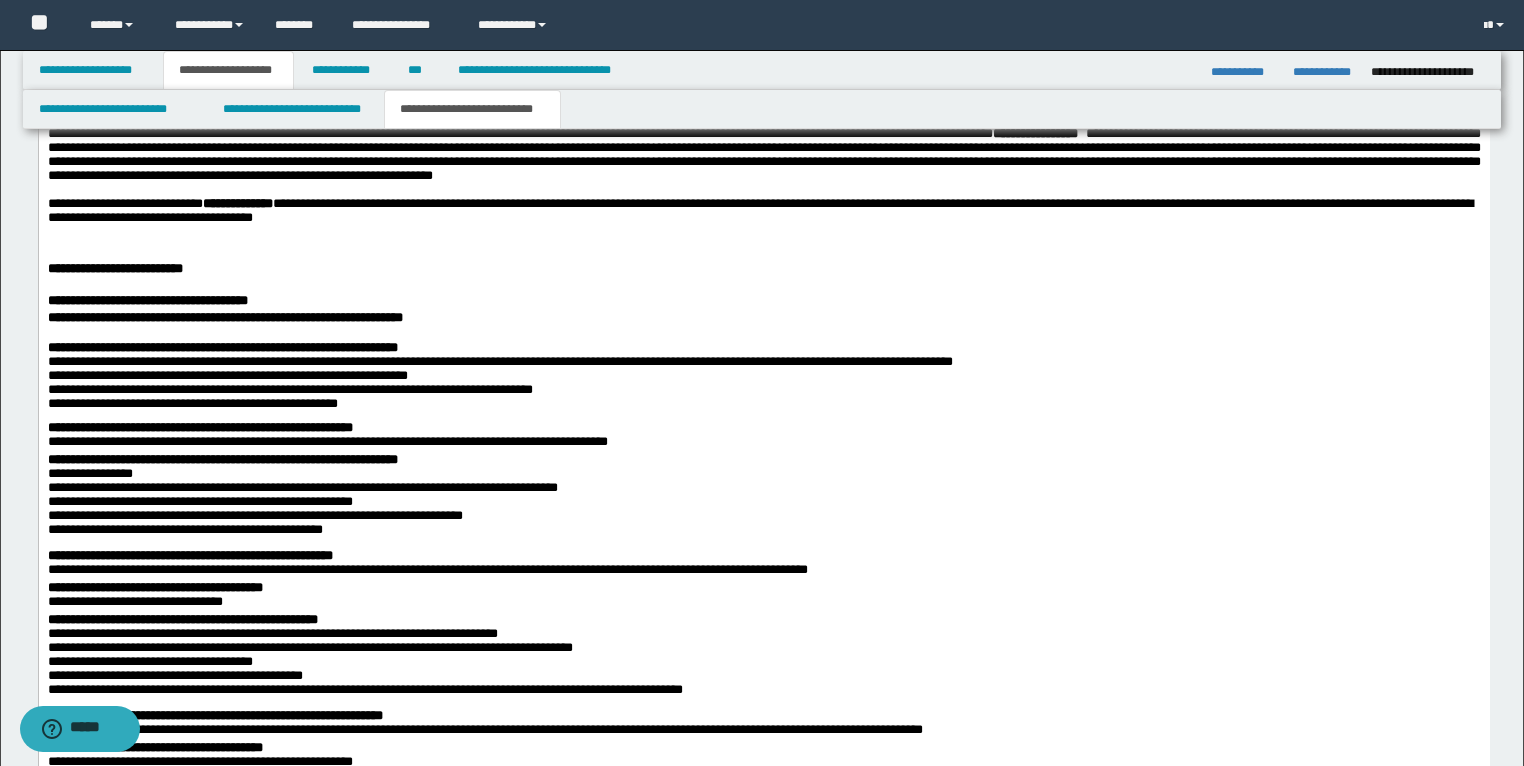 scroll, scrollTop: 2026, scrollLeft: 0, axis: vertical 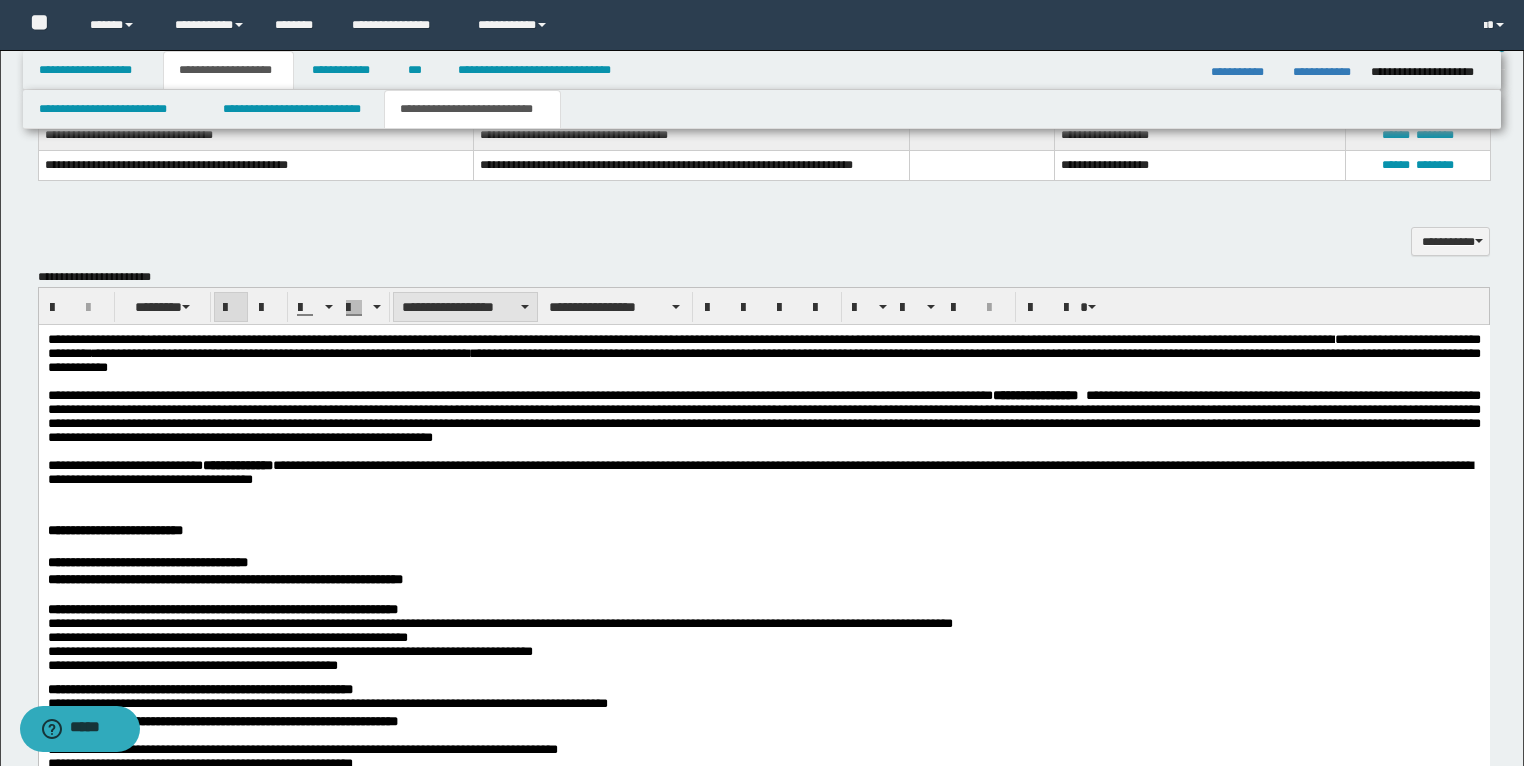 click on "**********" at bounding box center (465, 307) 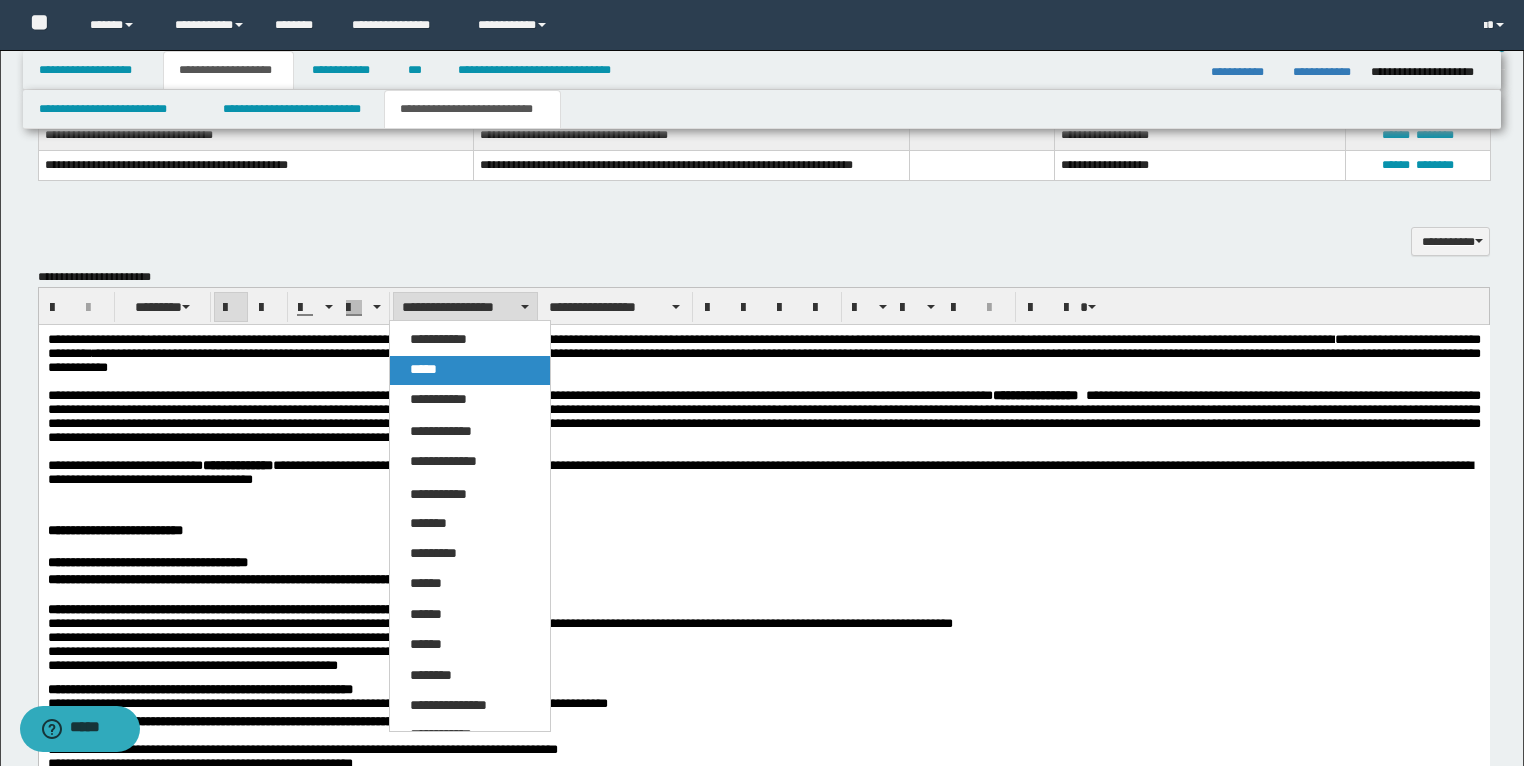 click on "*****" at bounding box center (470, 370) 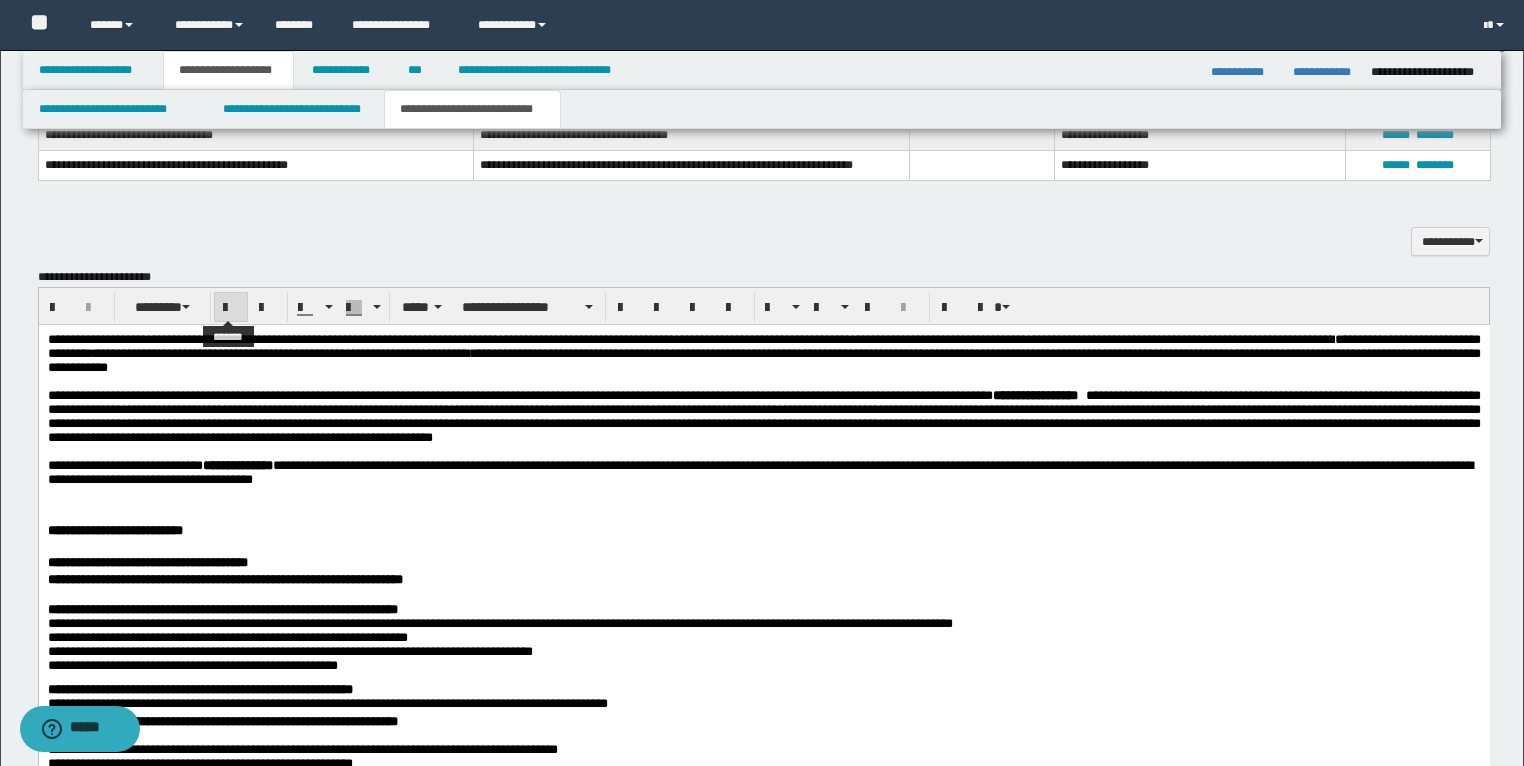 click at bounding box center [231, 308] 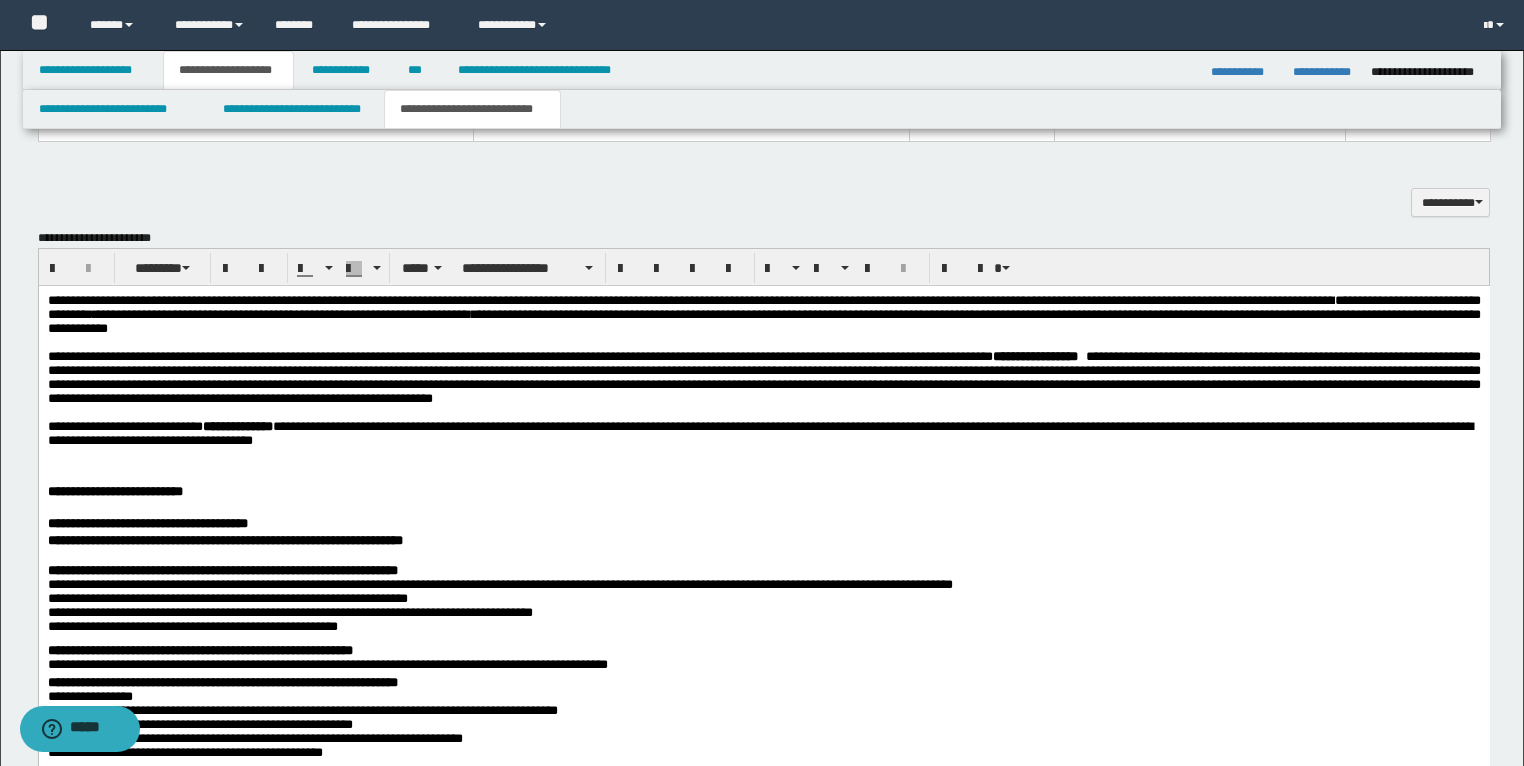 scroll, scrollTop: 2026, scrollLeft: 0, axis: vertical 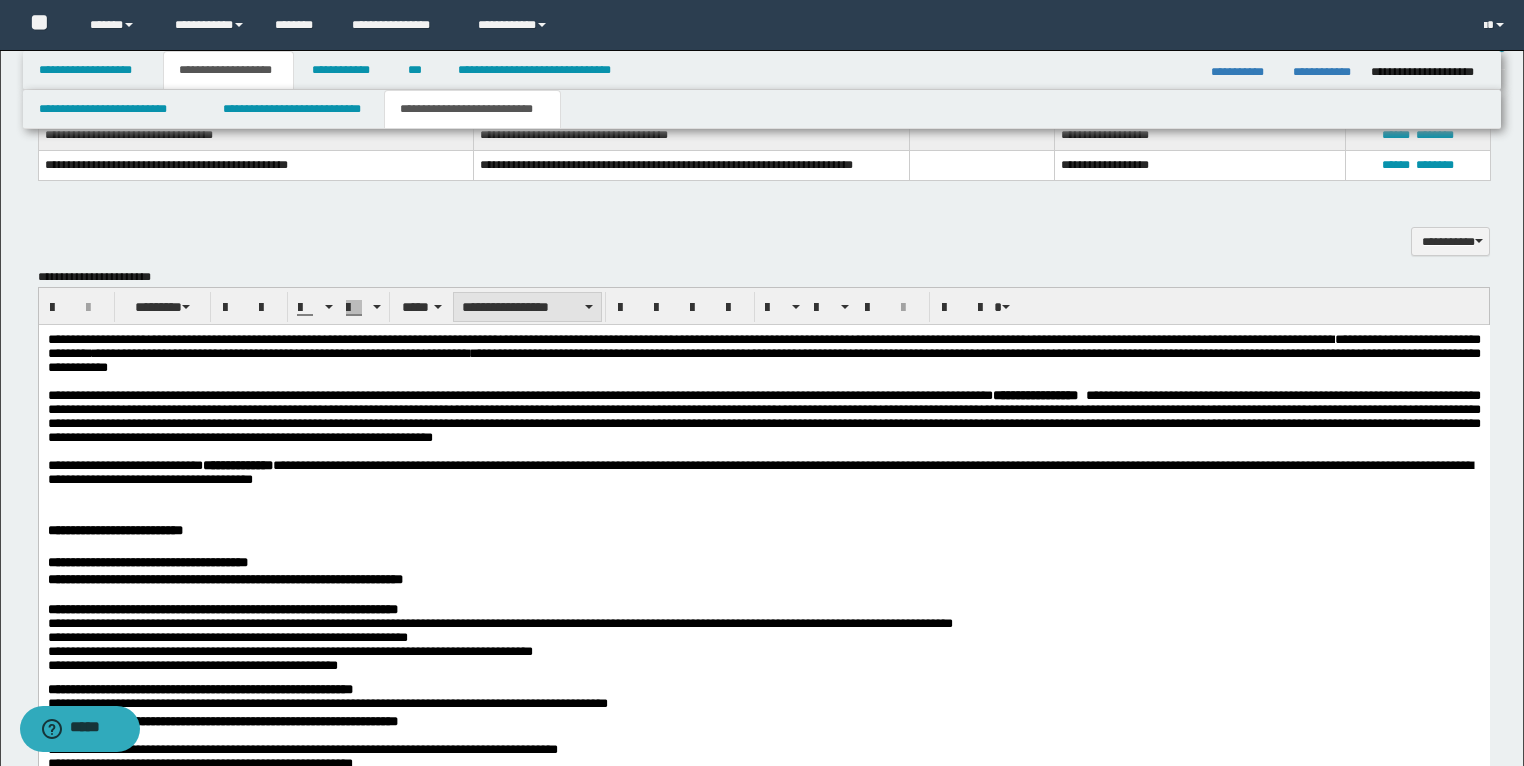 click on "**********" at bounding box center [527, 307] 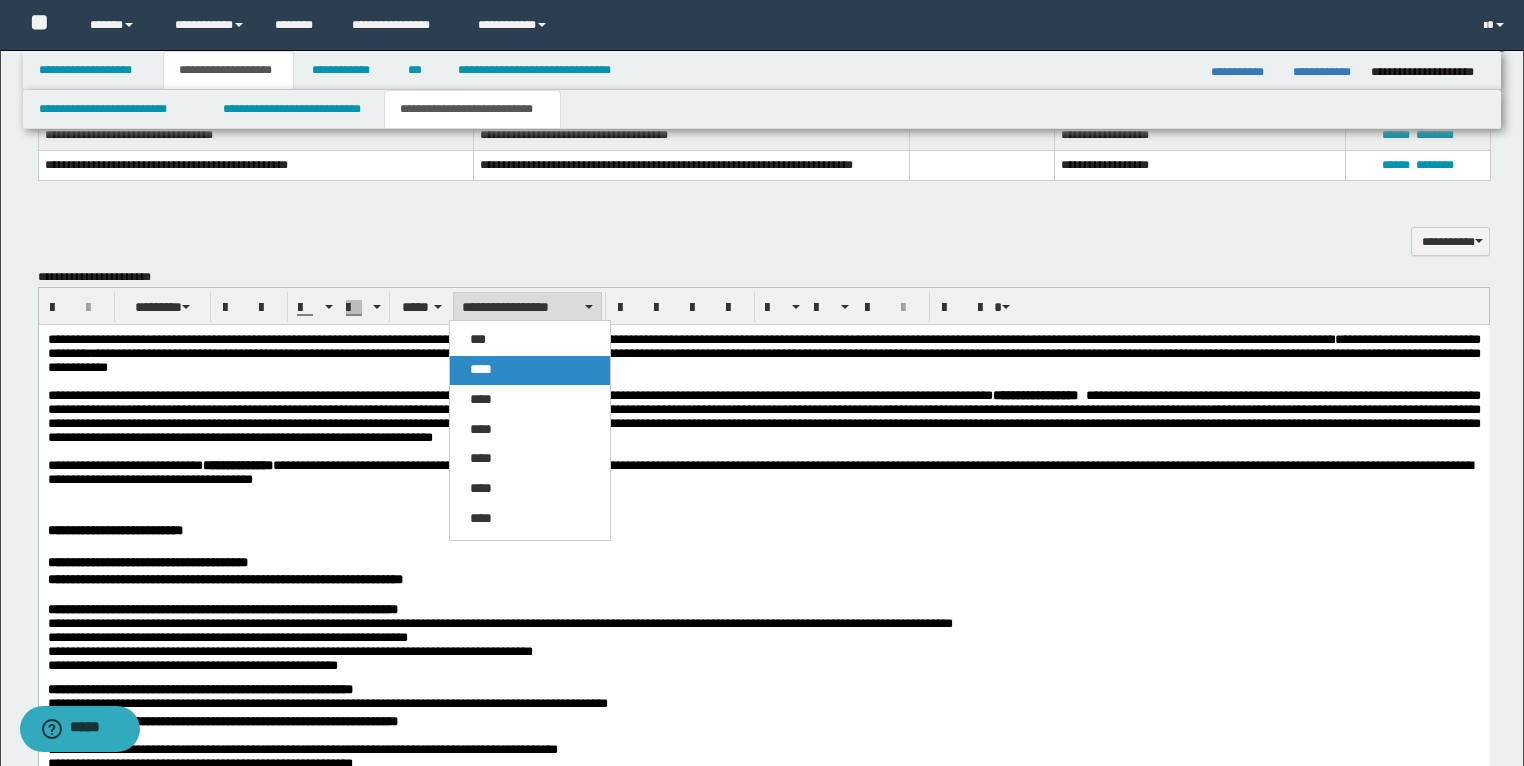 click on "****" at bounding box center (530, 370) 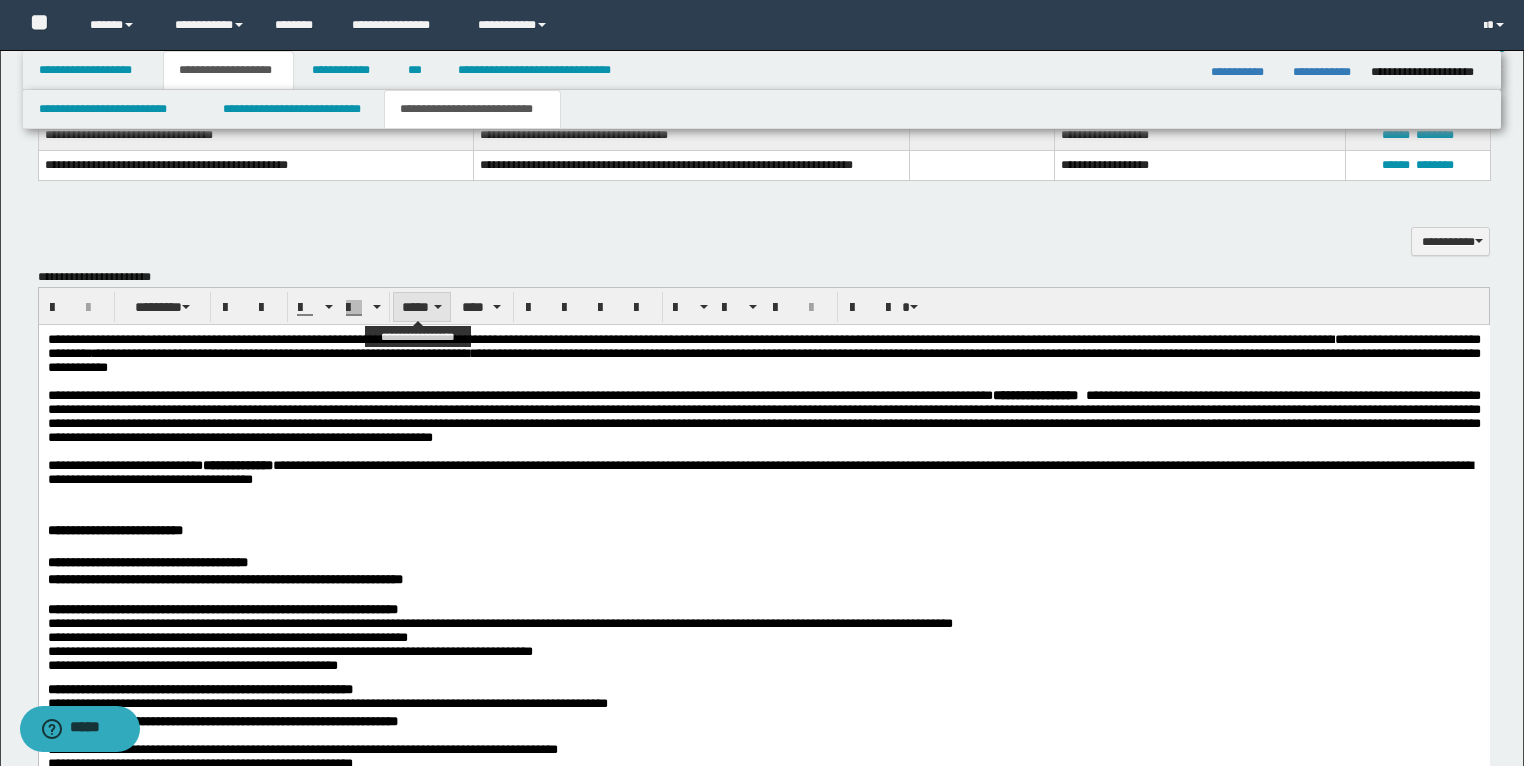 click on "*****" at bounding box center [422, 307] 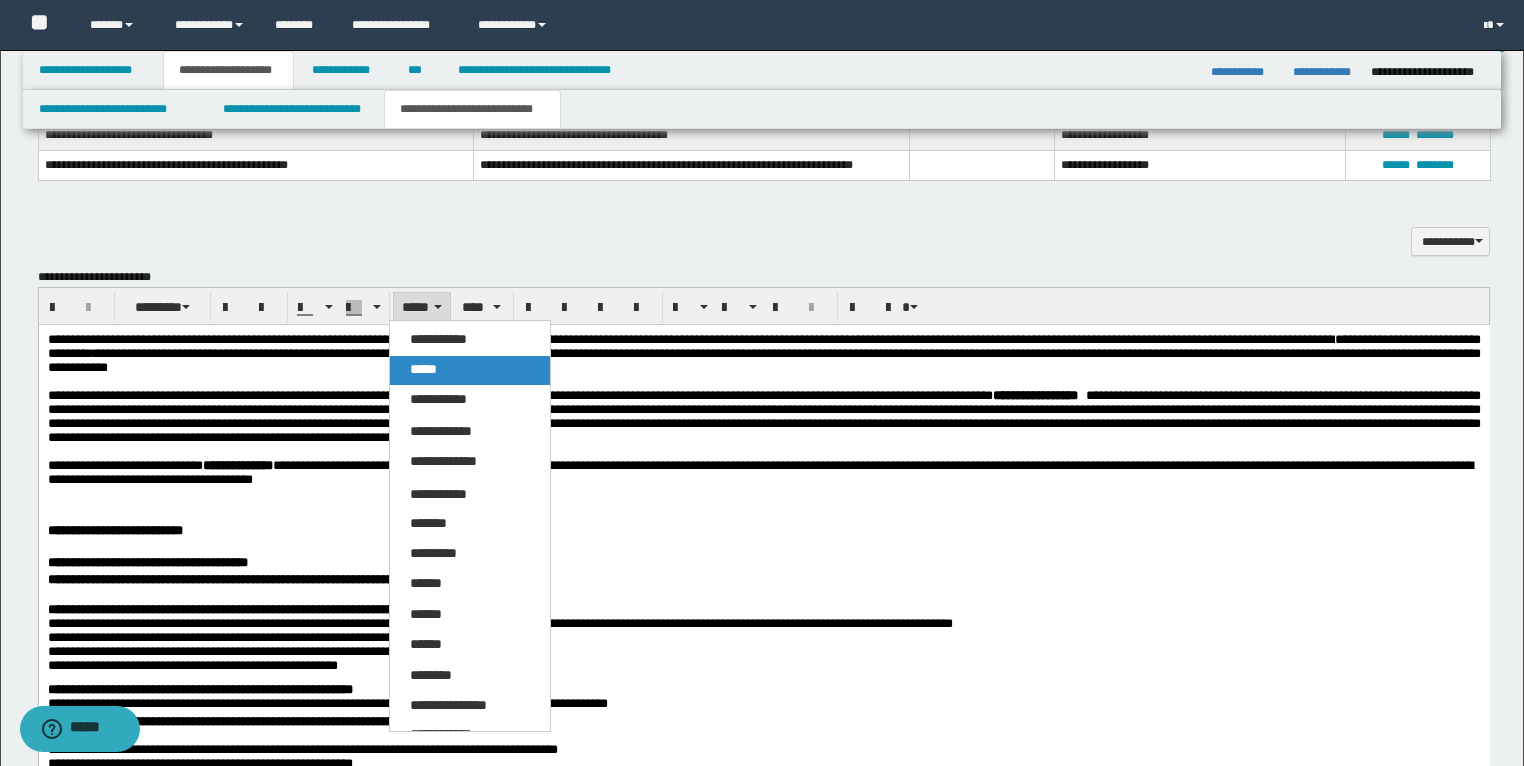 click on "*****" at bounding box center [423, 369] 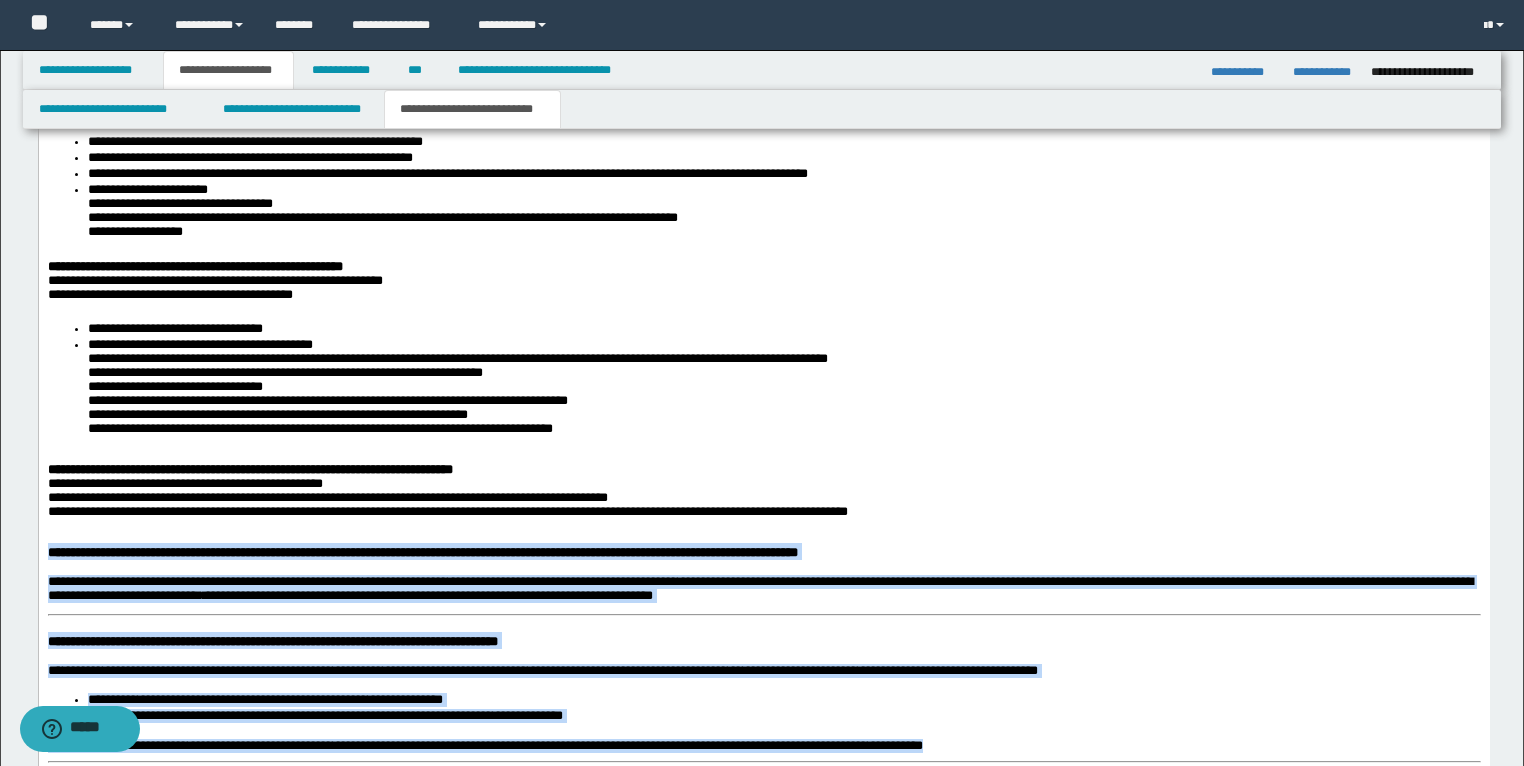 scroll, scrollTop: 3226, scrollLeft: 0, axis: vertical 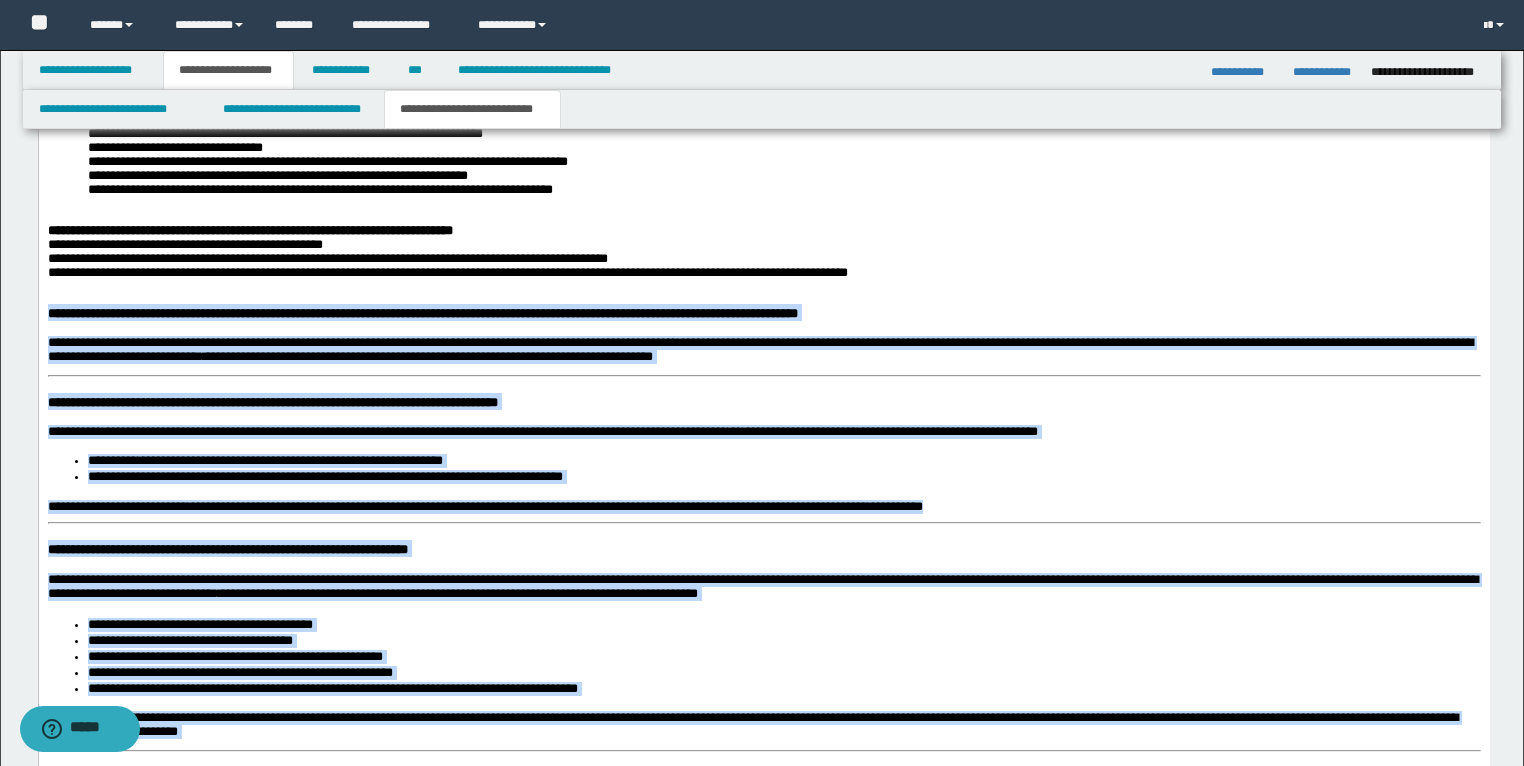 click on "**********" at bounding box center [763, 669] 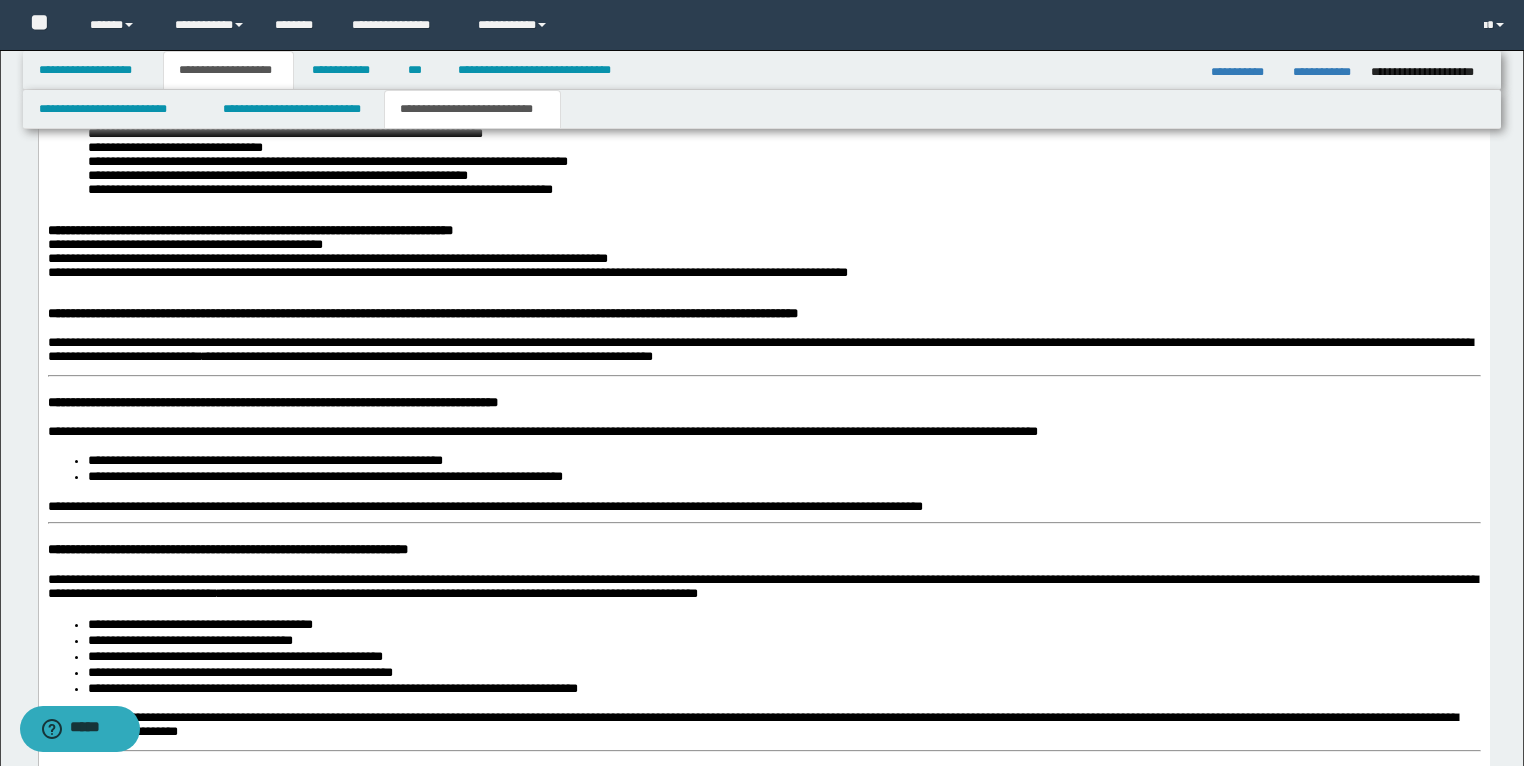 click on "**********" at bounding box center [763, 669] 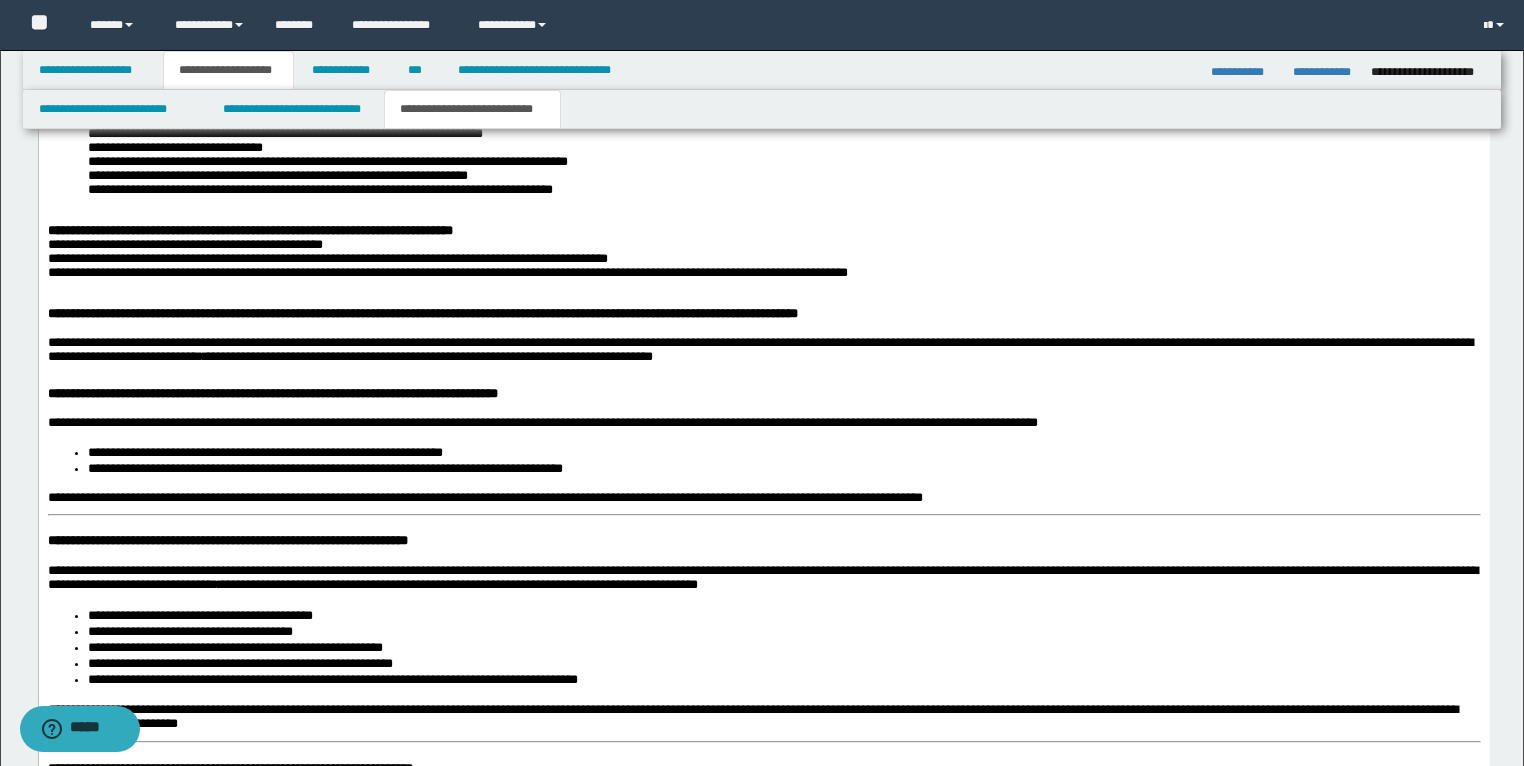 click on "**********" at bounding box center (227, 541) 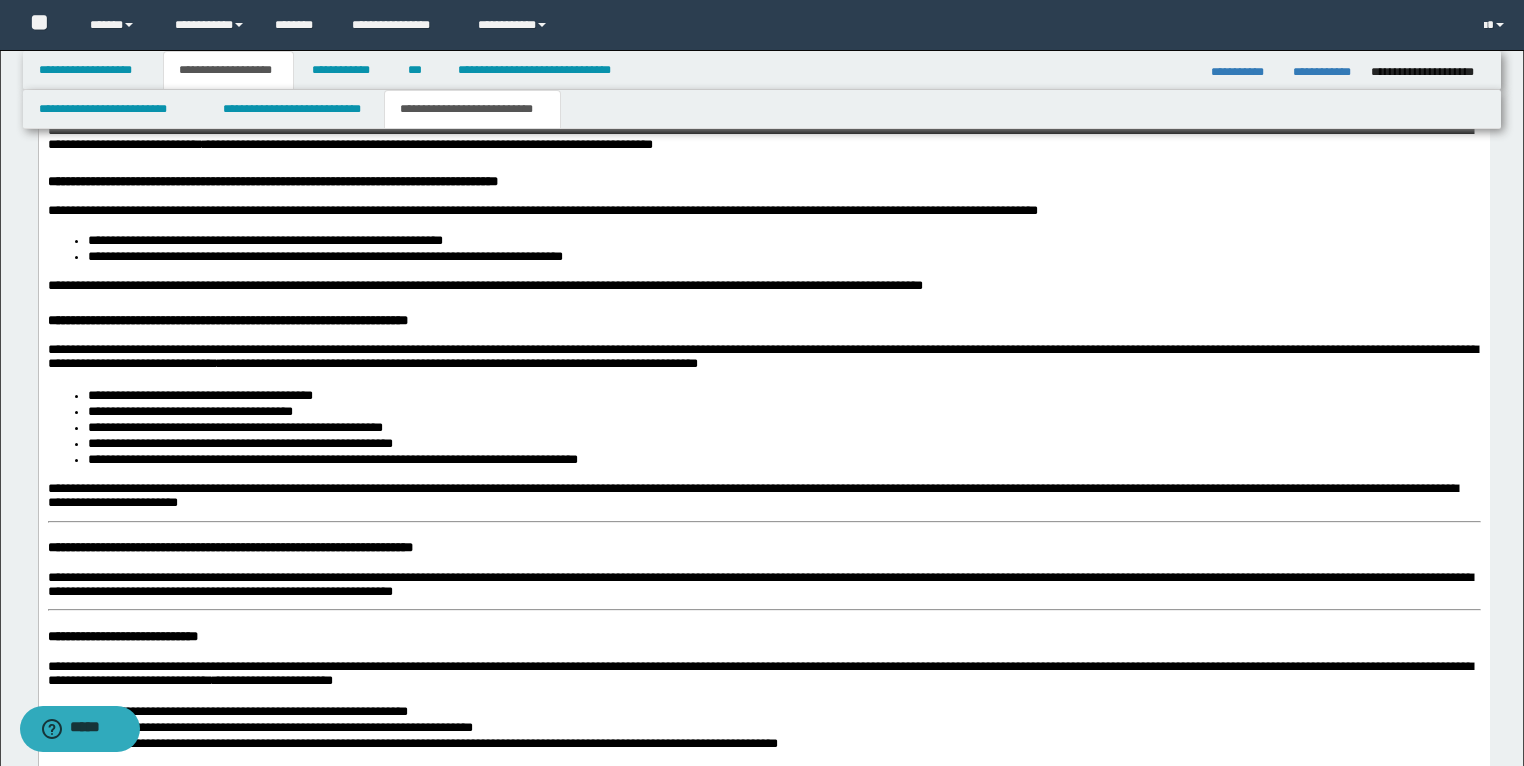 scroll, scrollTop: 3546, scrollLeft: 0, axis: vertical 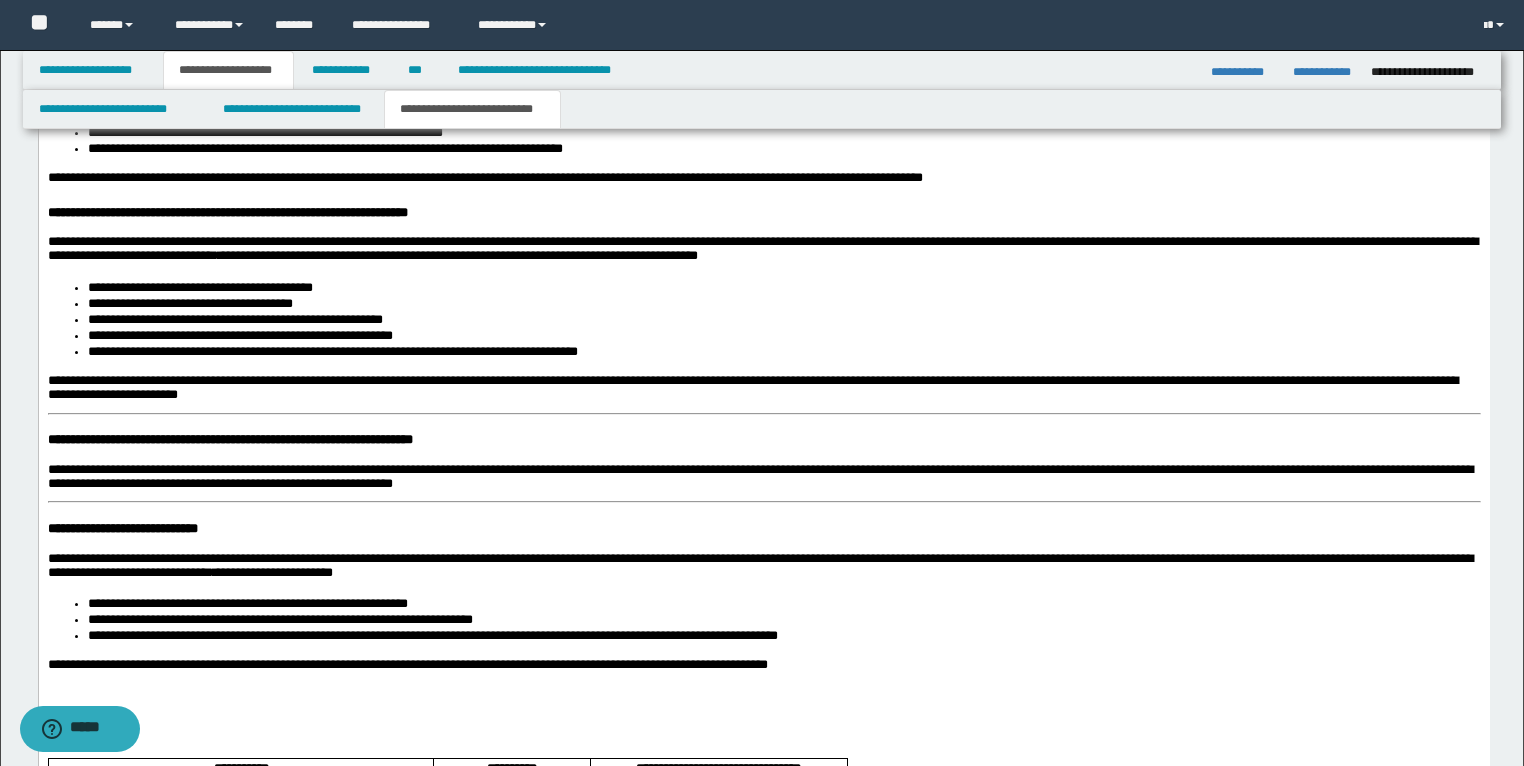 click on "**********" at bounding box center [763, 340] 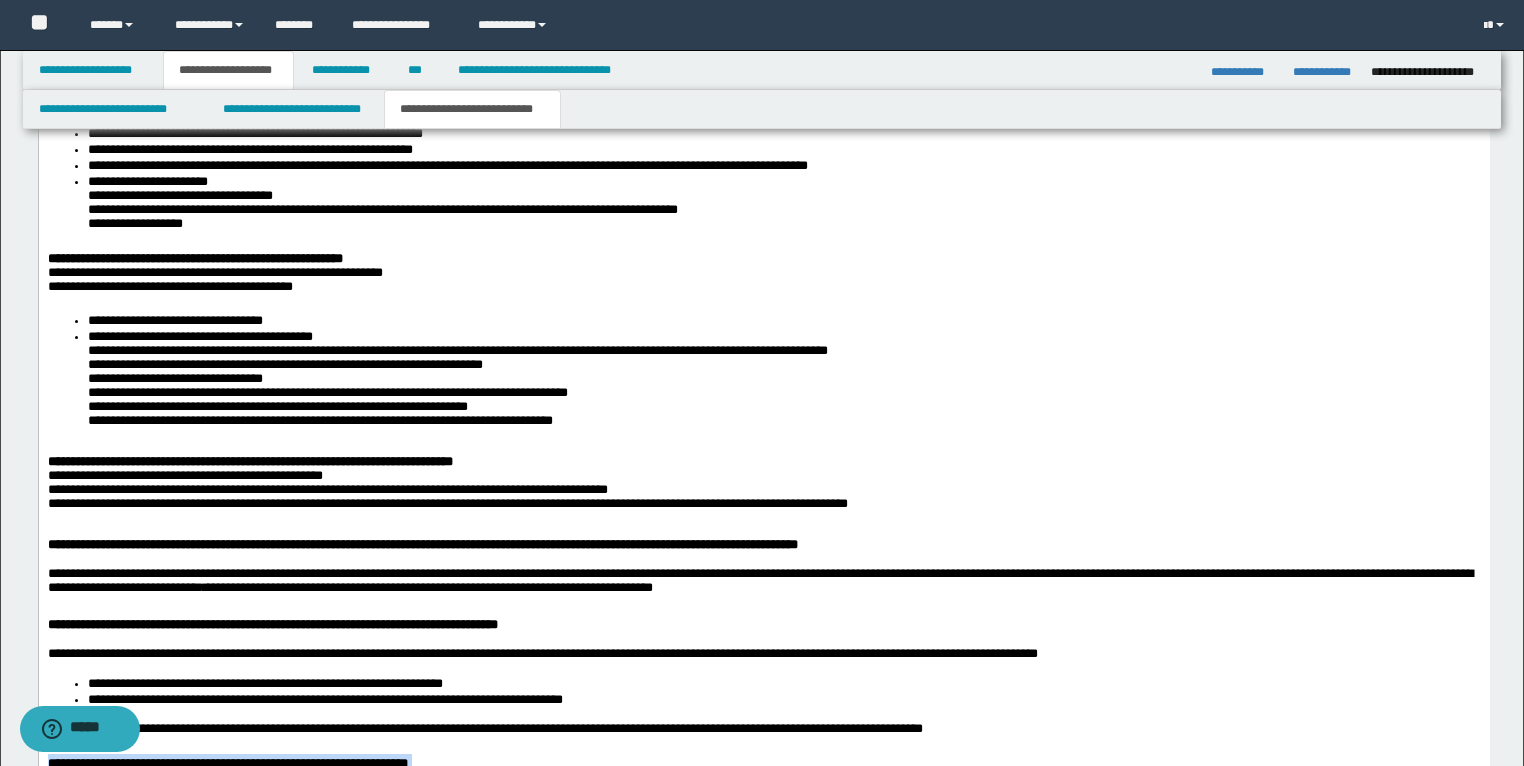 scroll, scrollTop: 3034, scrollLeft: 0, axis: vertical 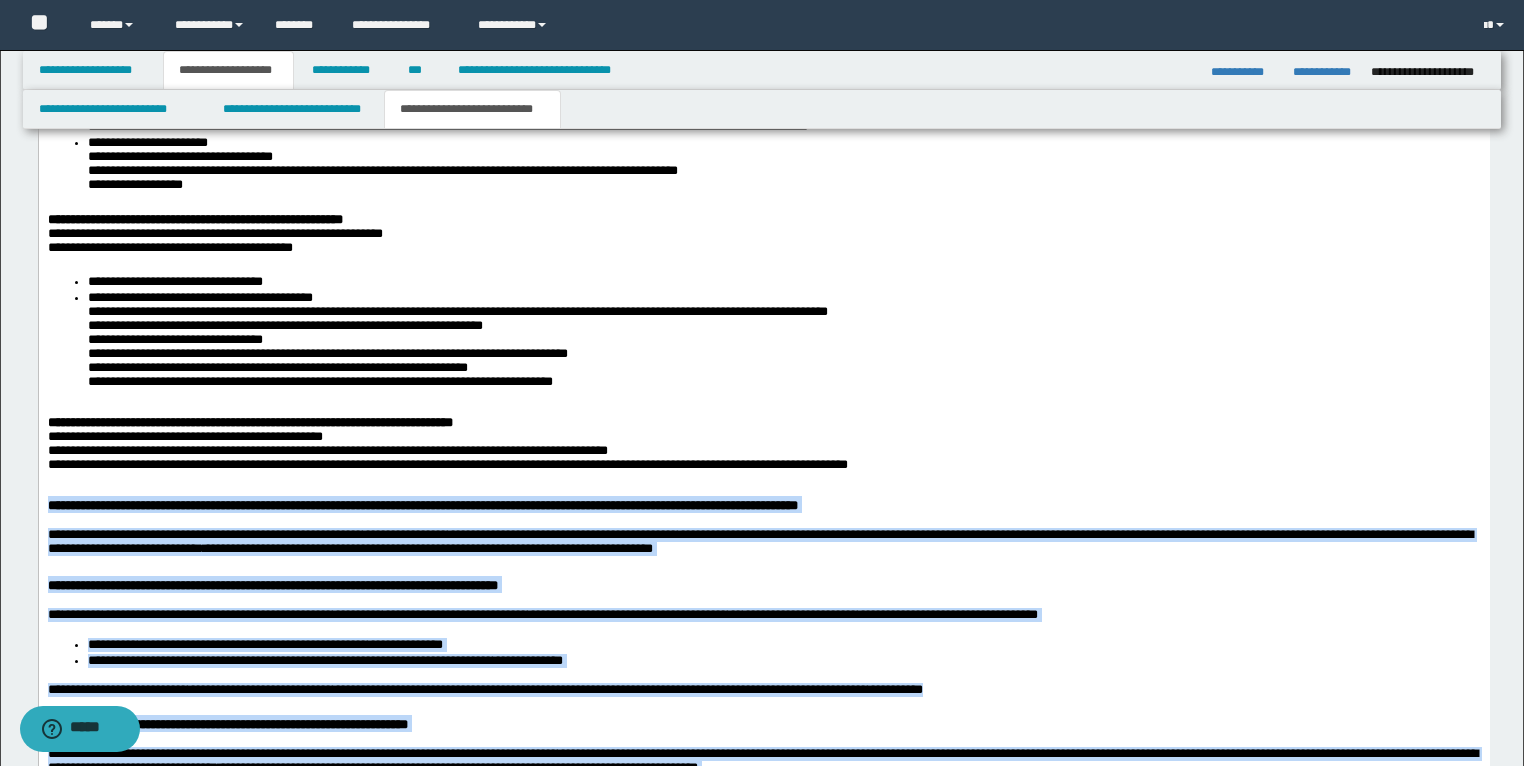 drag, startPoint x: 755, startPoint y: 1172, endPoint x: 65, endPoint y: -154, distance: 1494.783 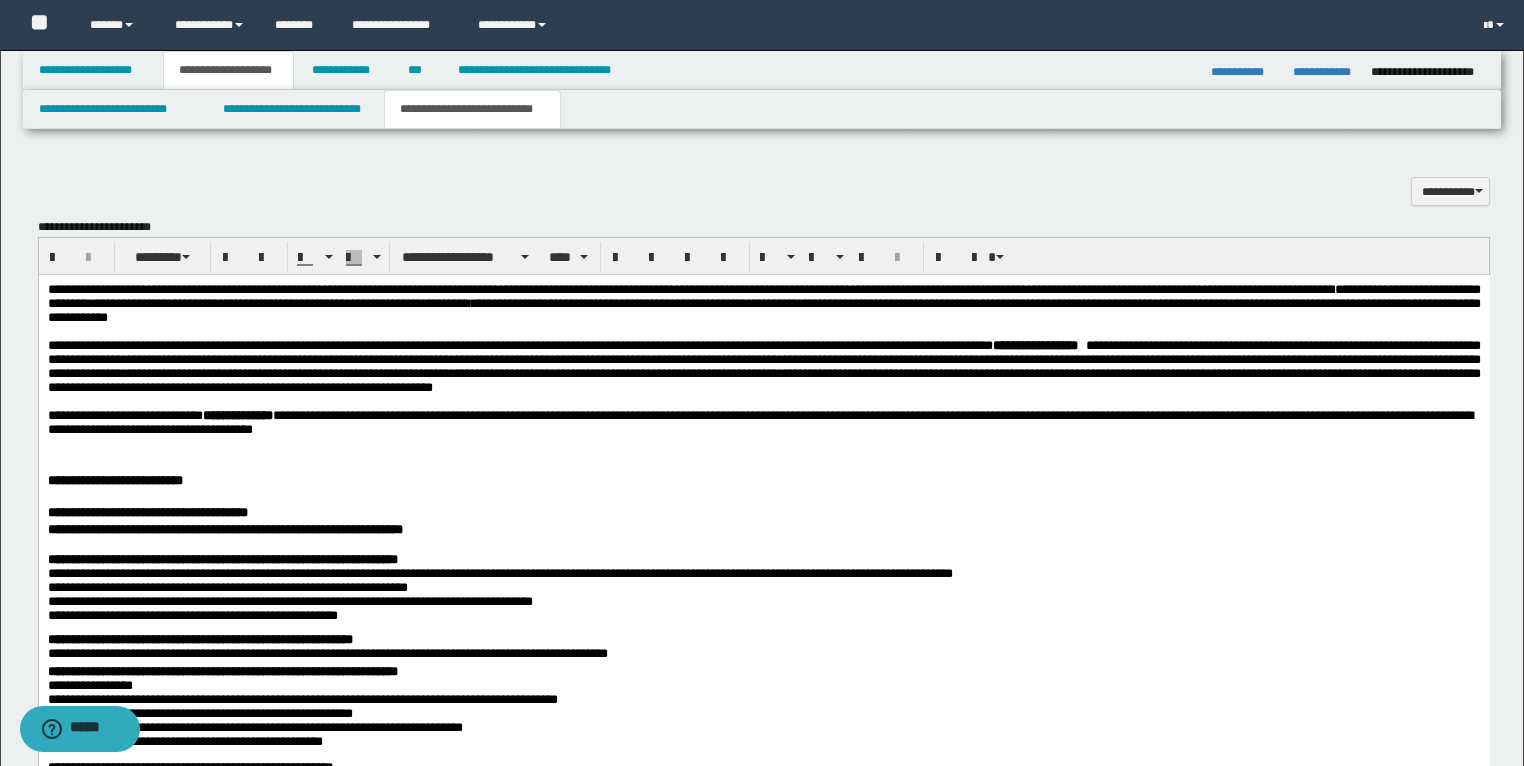 scroll, scrollTop: 2074, scrollLeft: 0, axis: vertical 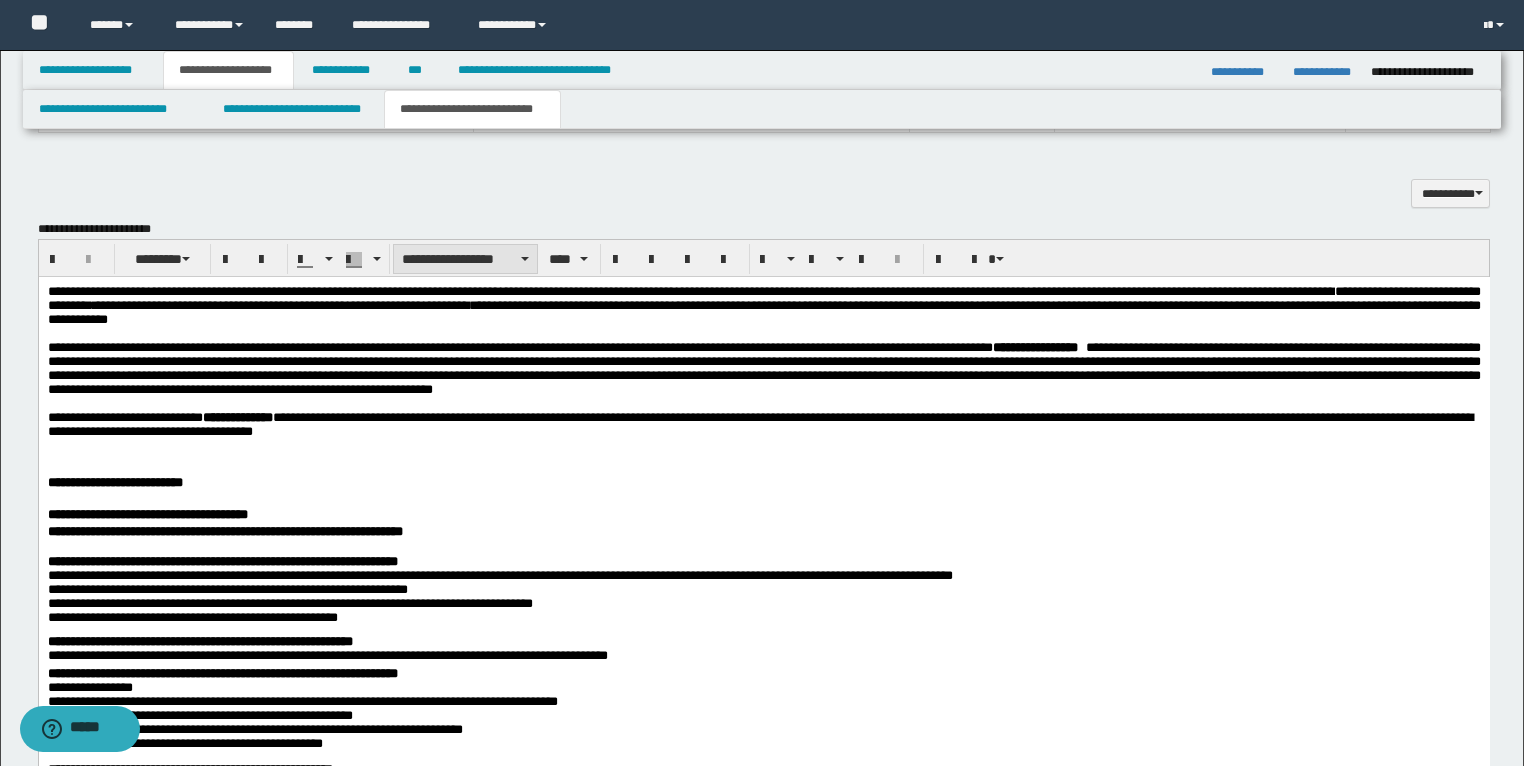click on "**********" at bounding box center (465, 259) 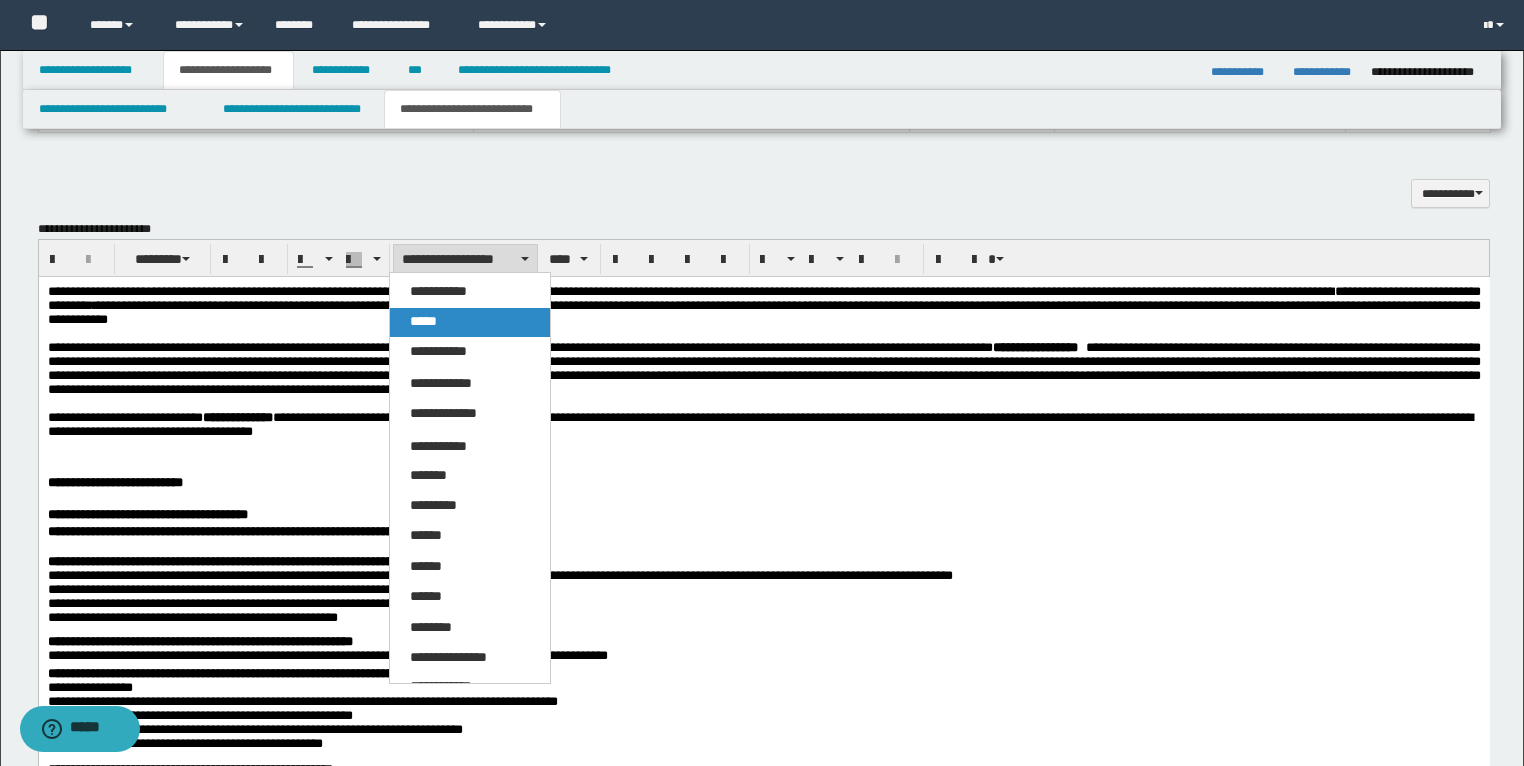 click on "*****" at bounding box center (423, 321) 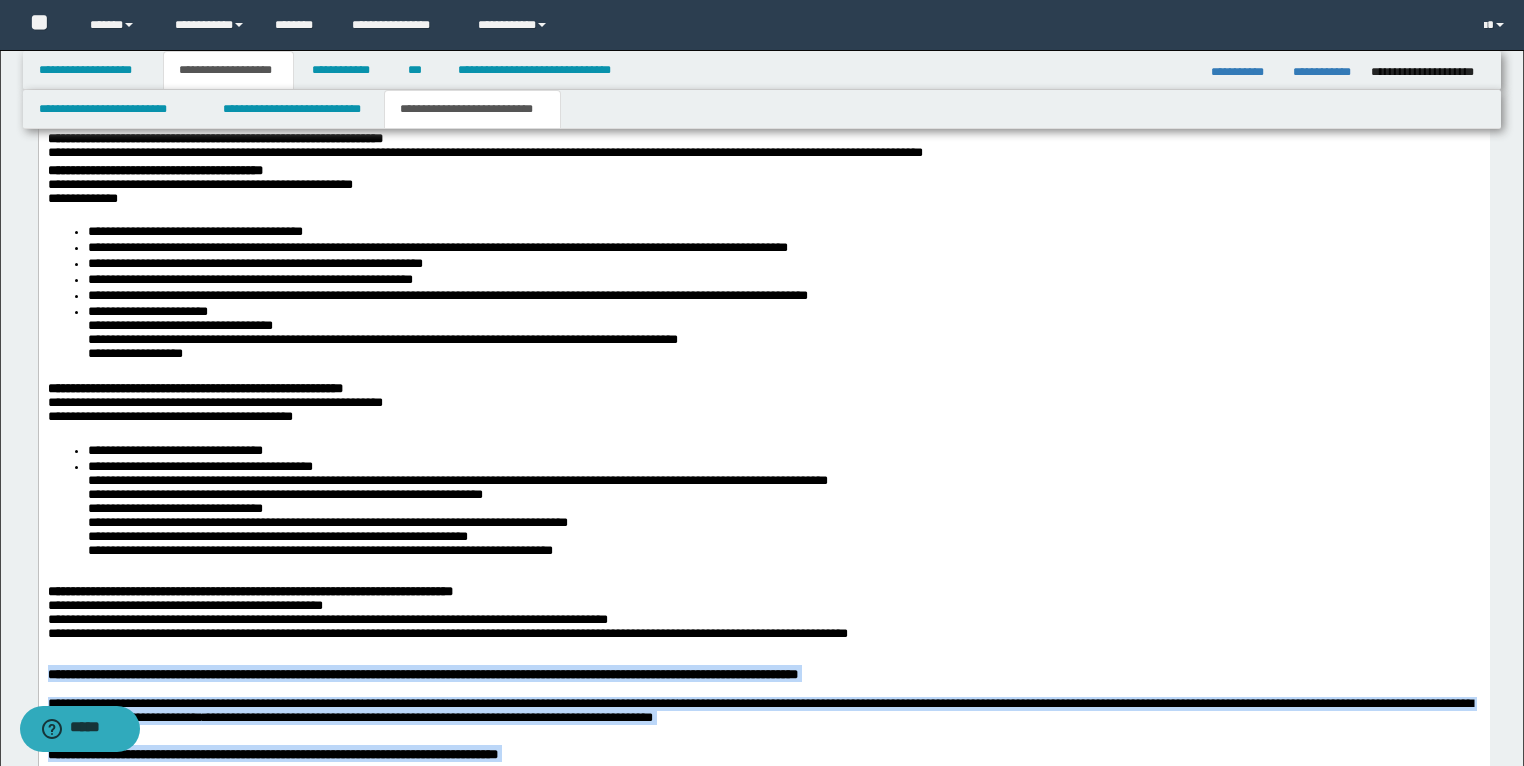 scroll, scrollTop: 3114, scrollLeft: 0, axis: vertical 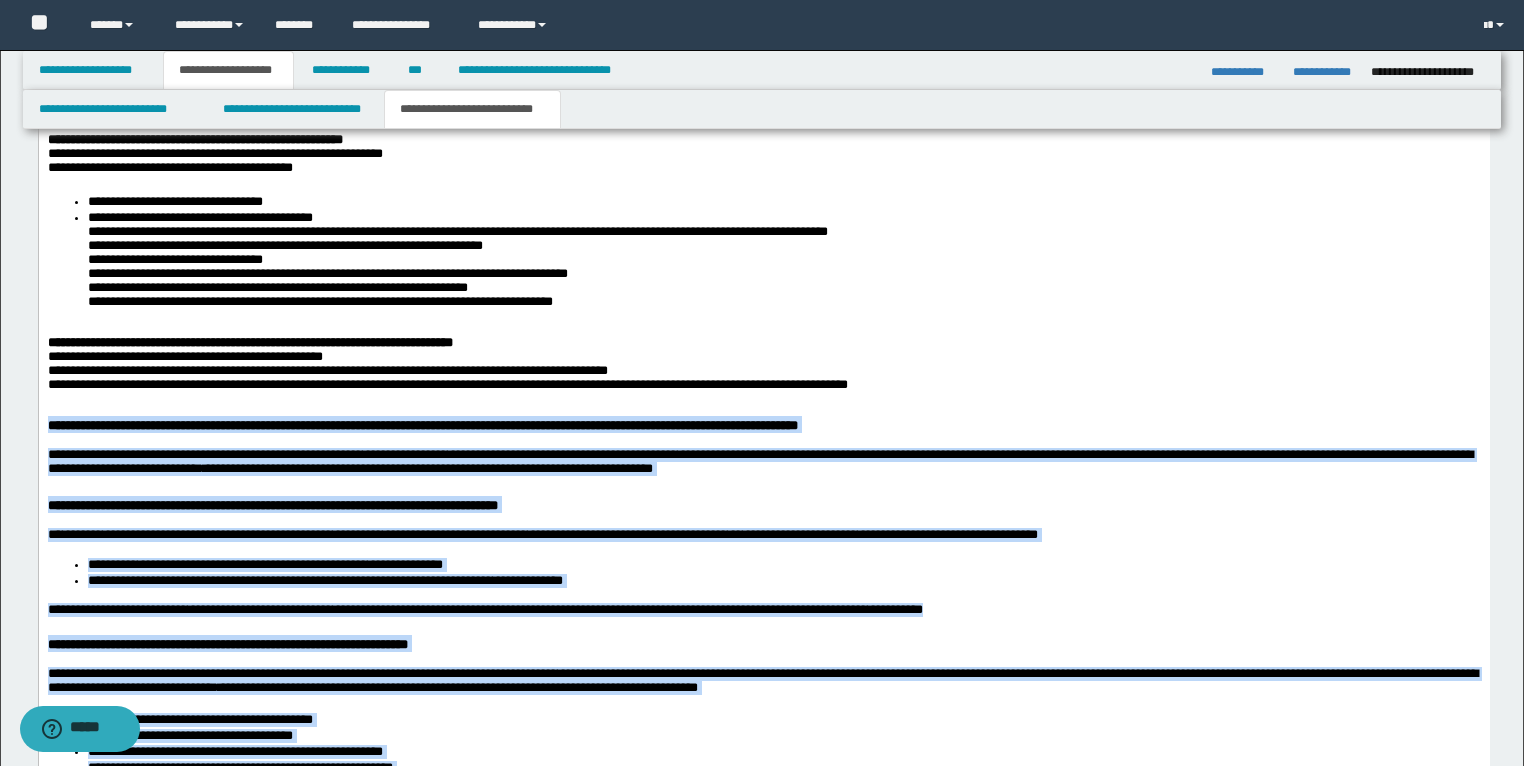 click on "**********" at bounding box center [763, 768] 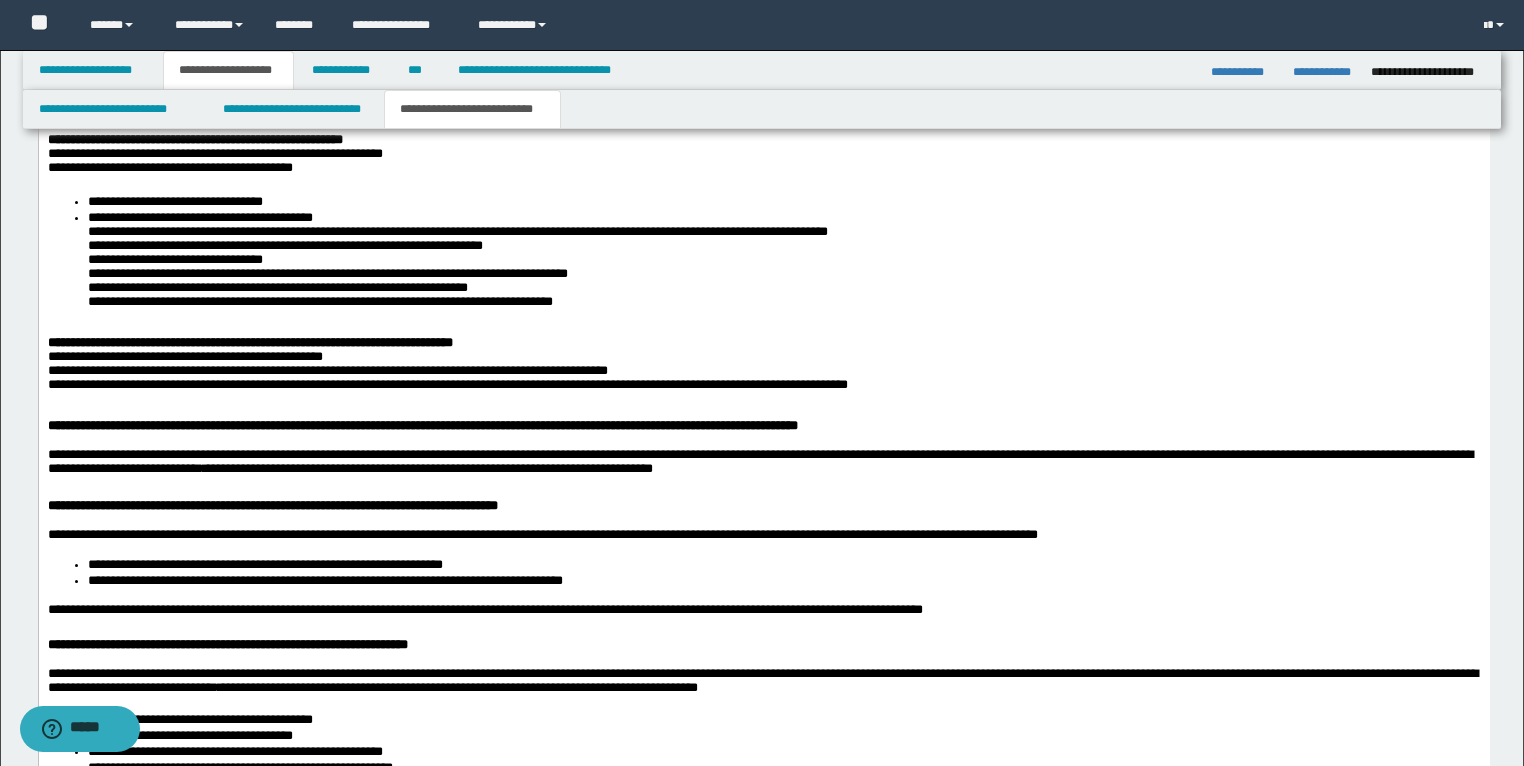 click on "**********" at bounding box center (422, 426) 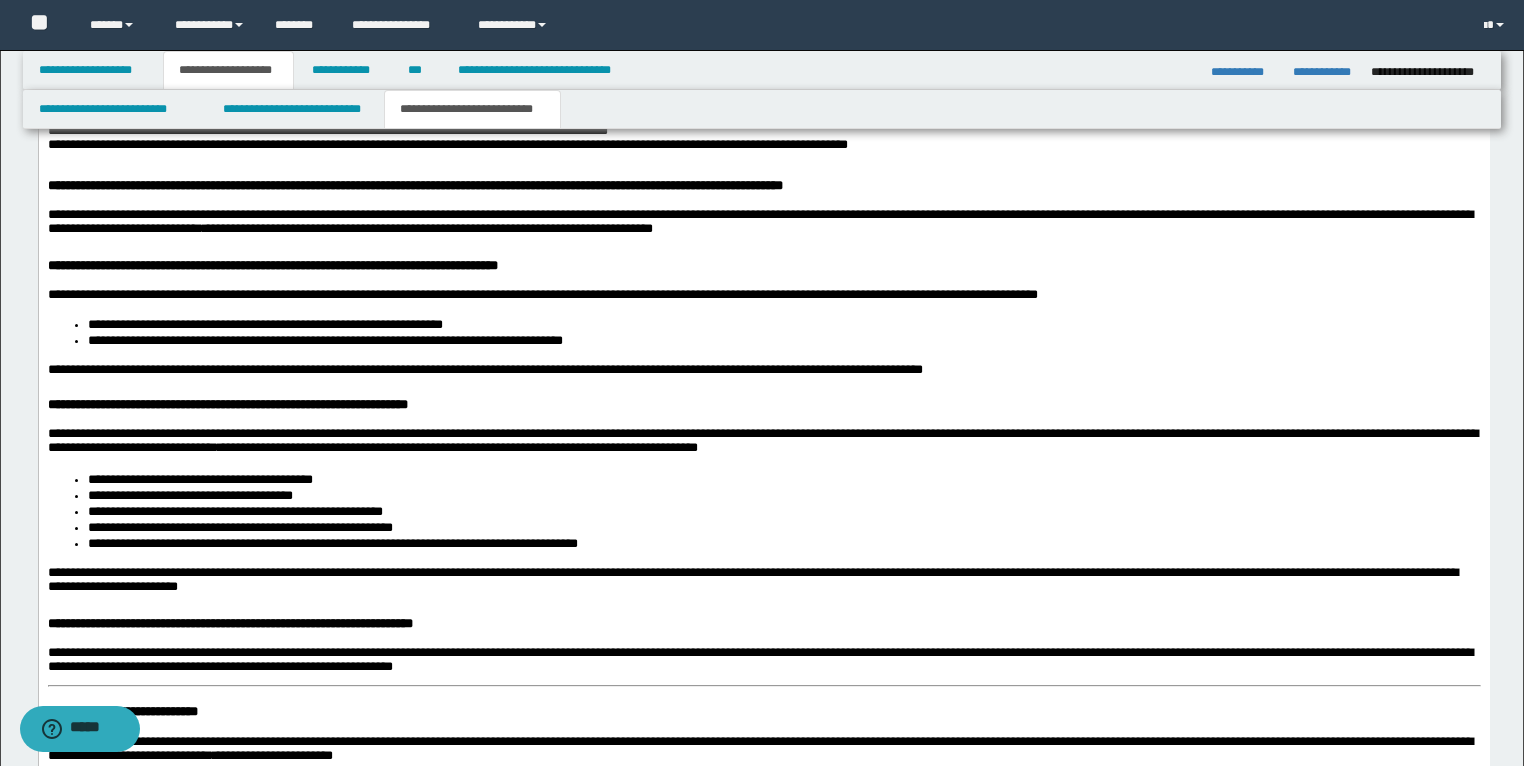 scroll, scrollTop: 3434, scrollLeft: 0, axis: vertical 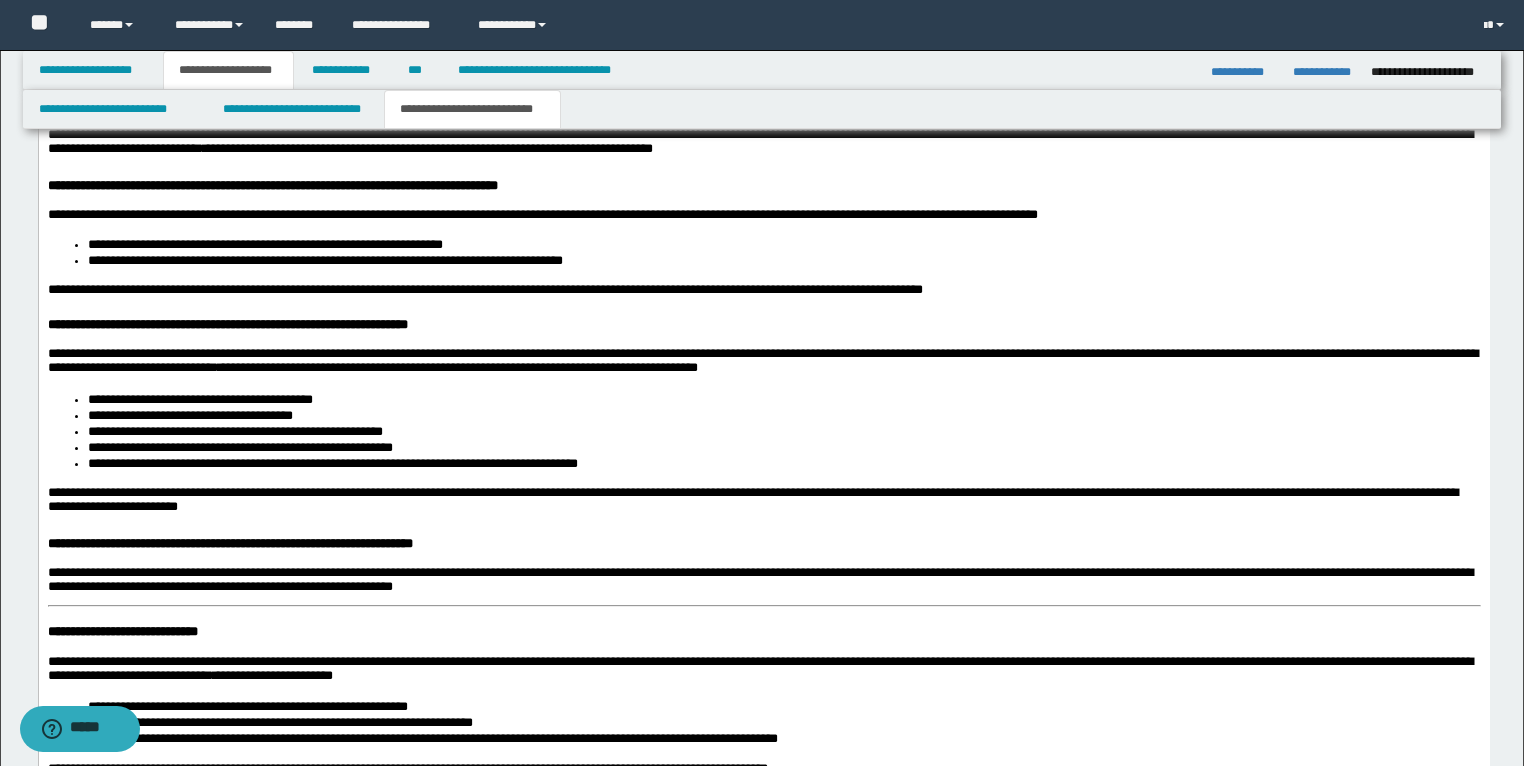 click on "**********" at bounding box center (762, 361) 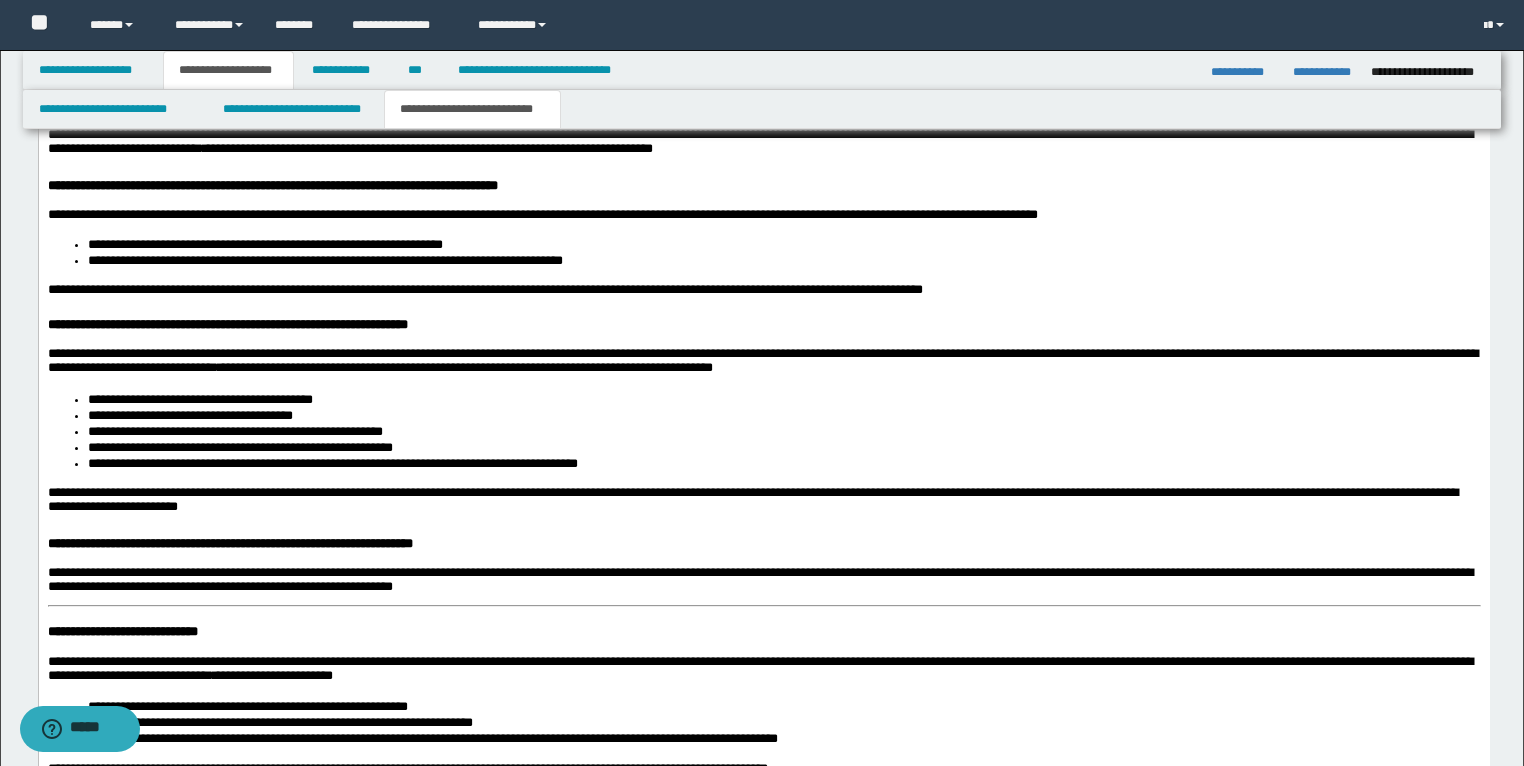 click on "**********" at bounding box center (783, 418) 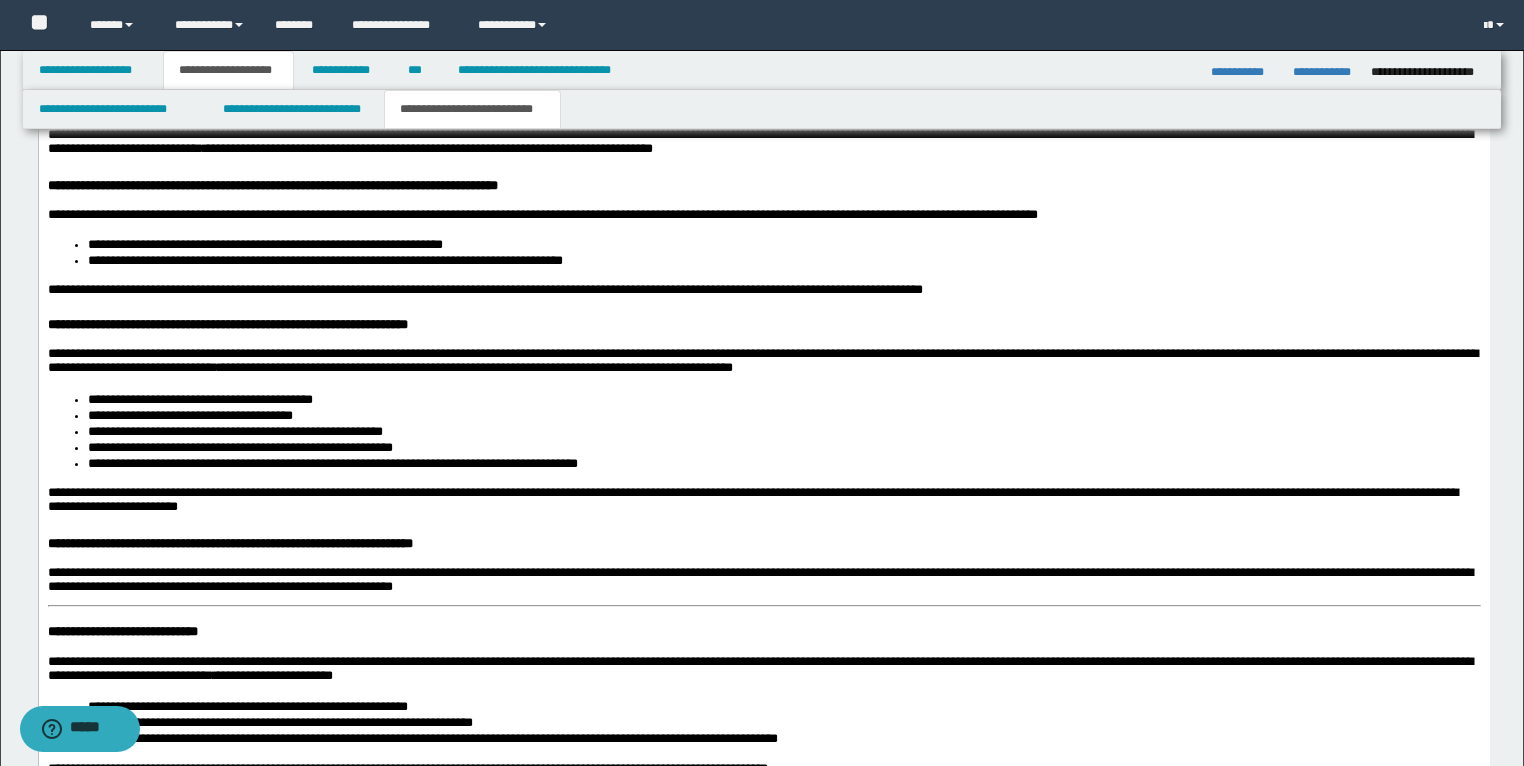 click on "**********" at bounding box center (752, 500) 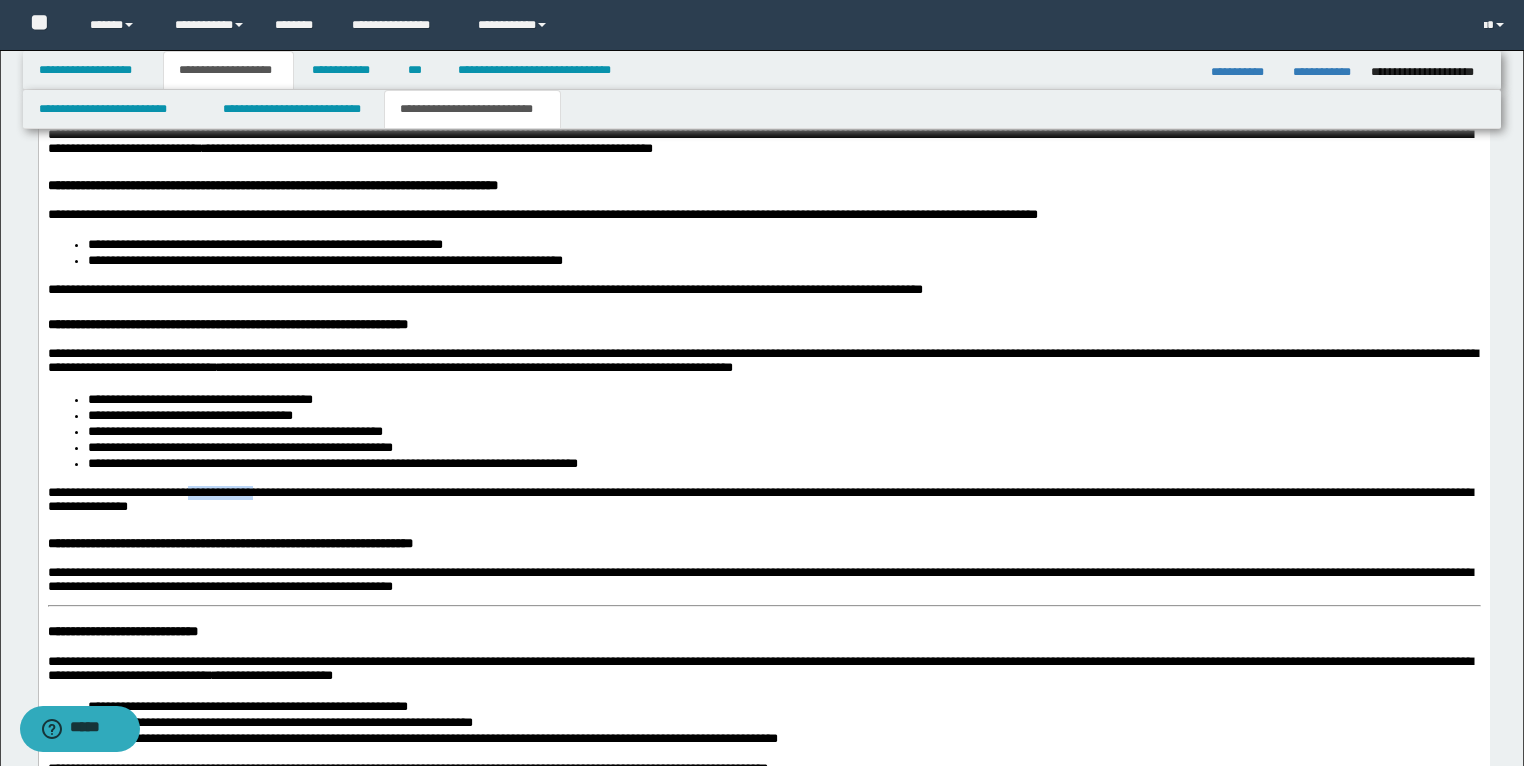 drag, startPoint x: 296, startPoint y: 515, endPoint x: 227, endPoint y: 517, distance: 69.02898 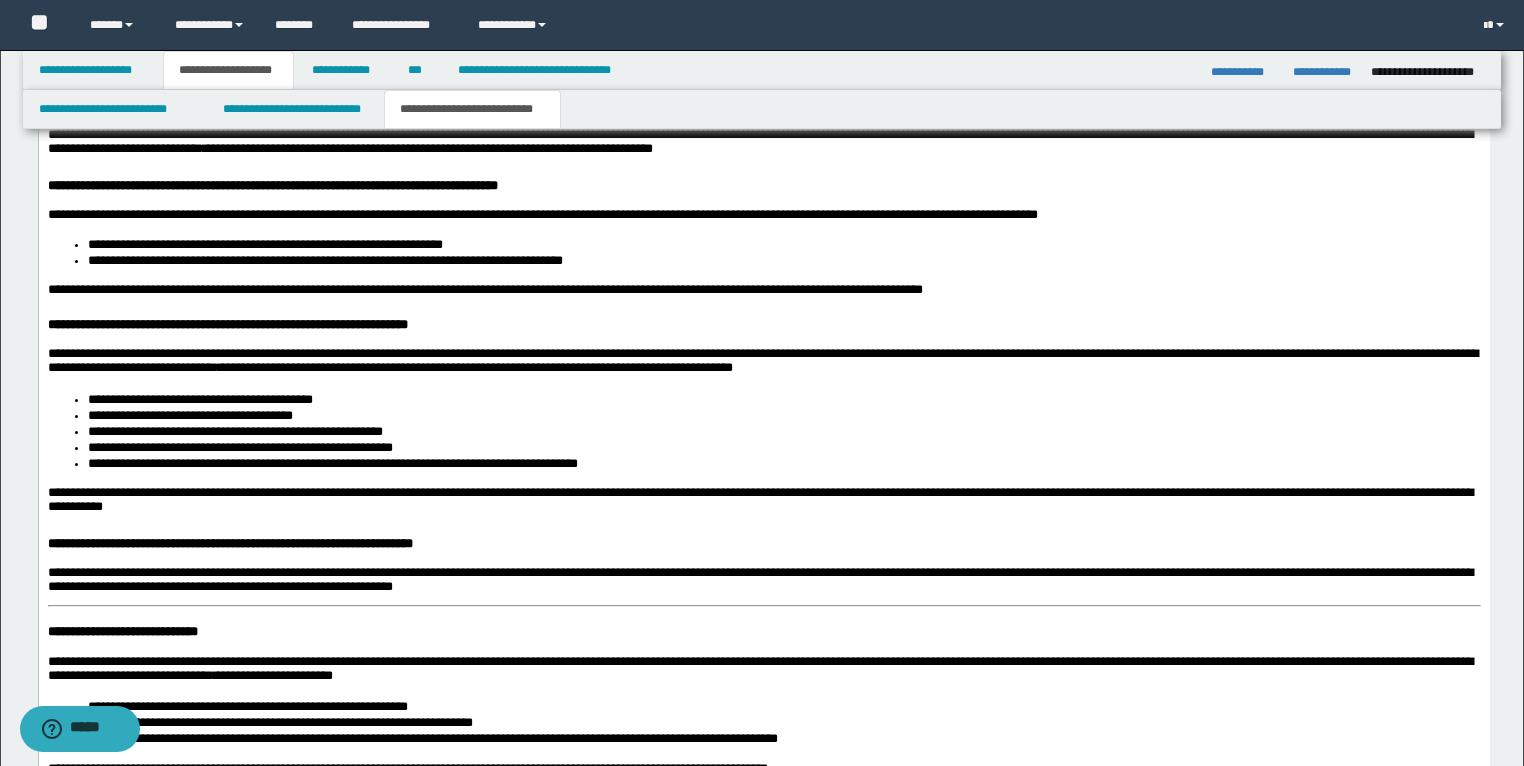 click on "**********" at bounding box center (759, 500) 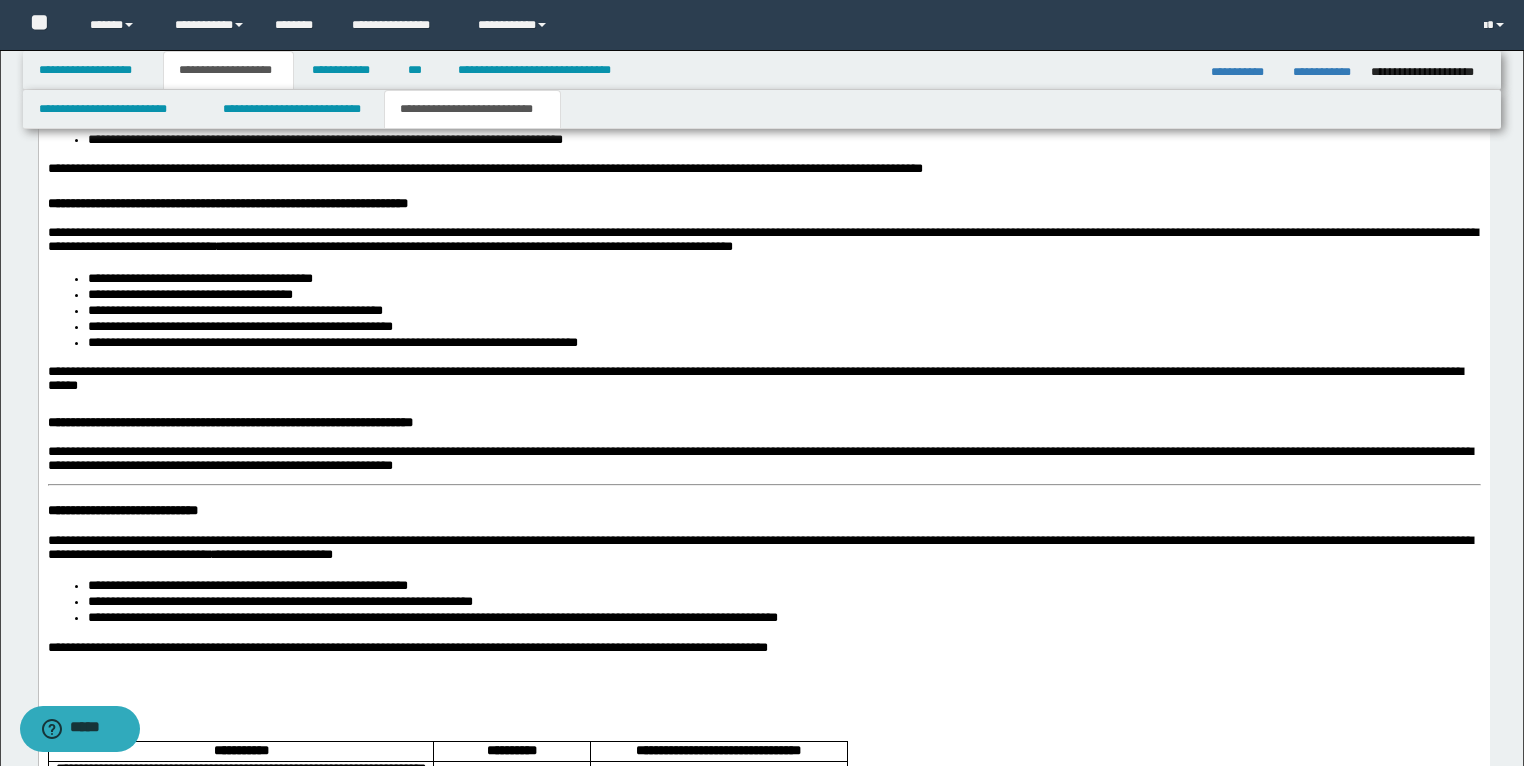 scroll, scrollTop: 3594, scrollLeft: 0, axis: vertical 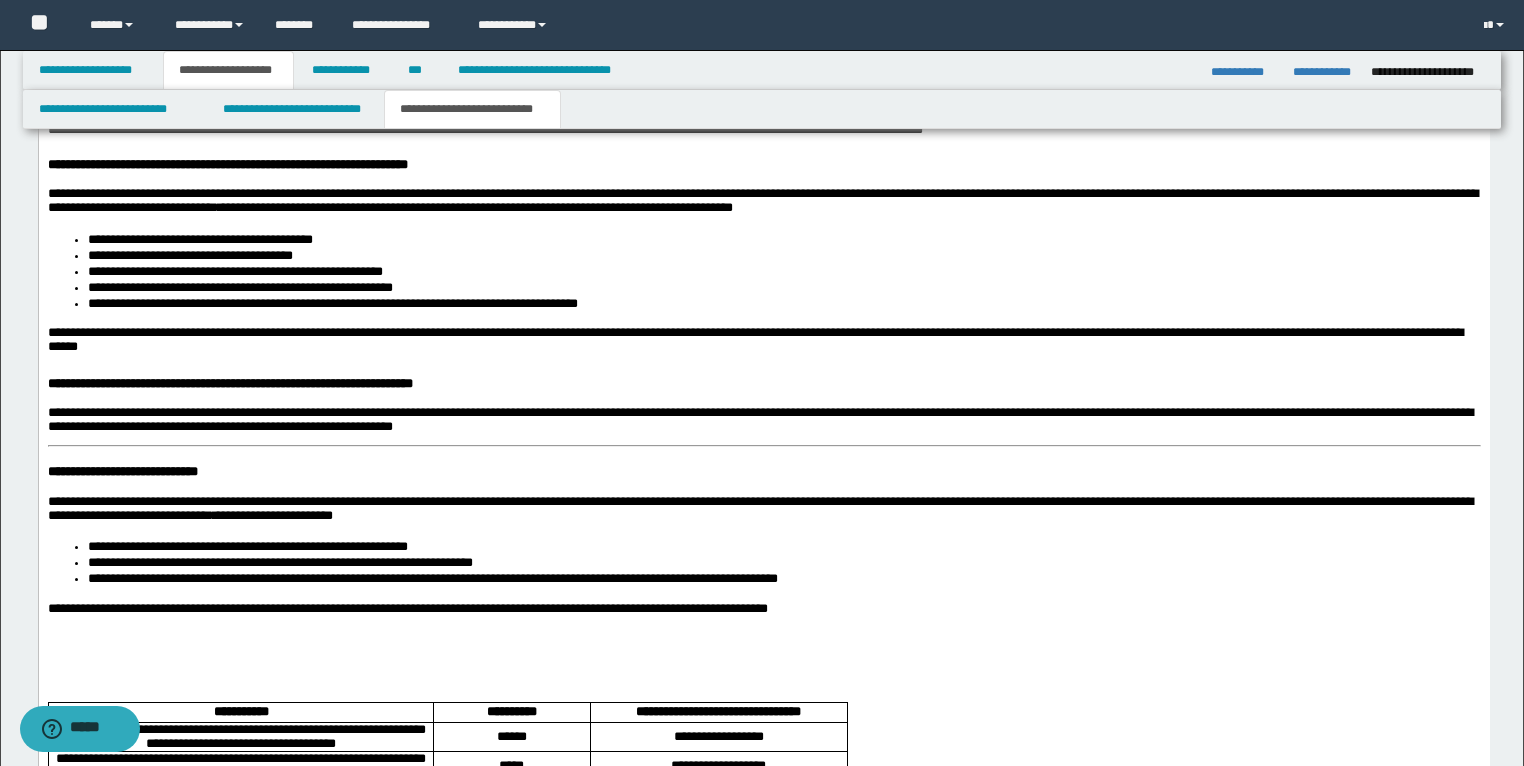 click on "**********" at bounding box center [122, 472] 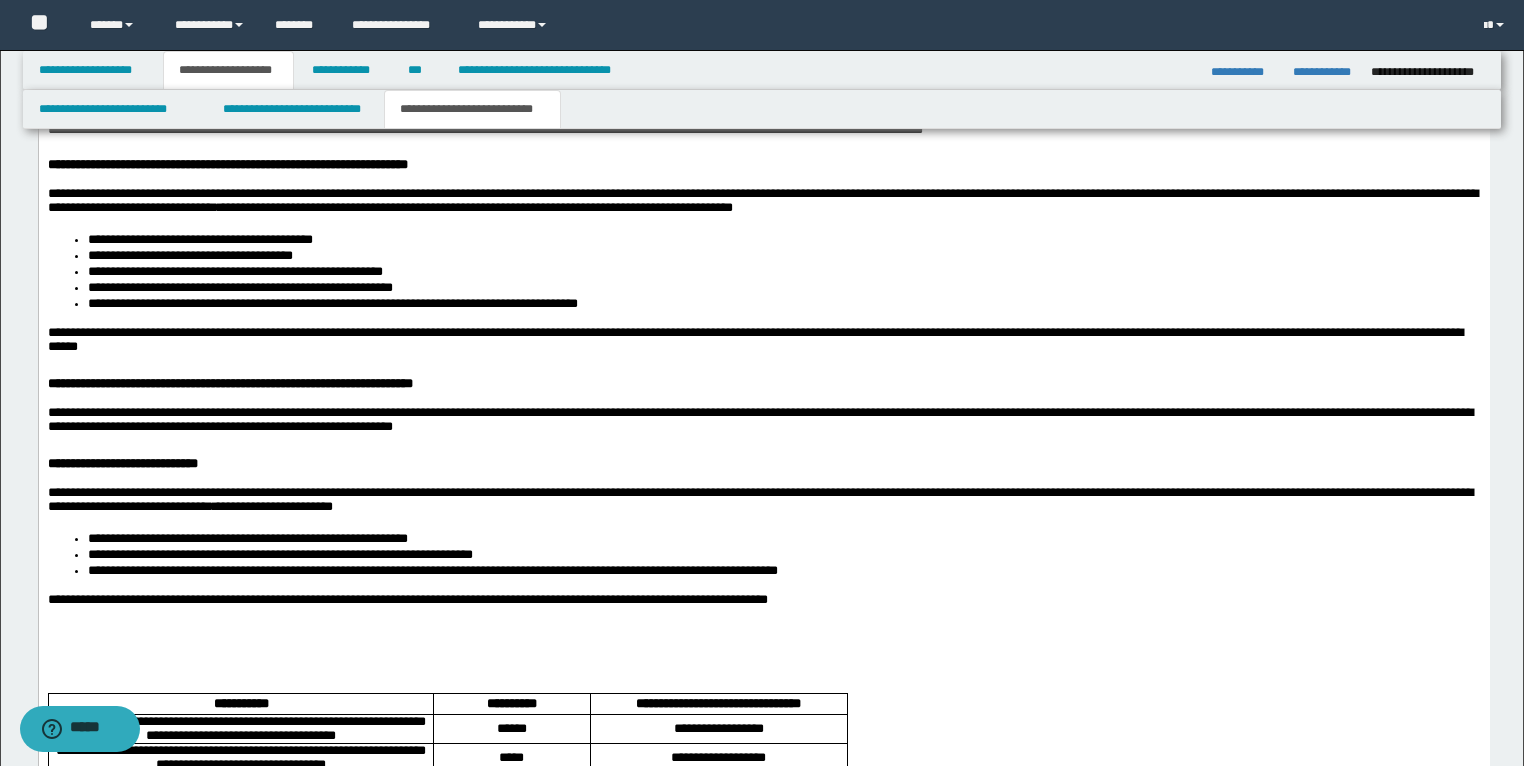 click on "**********" at bounding box center (763, 423) 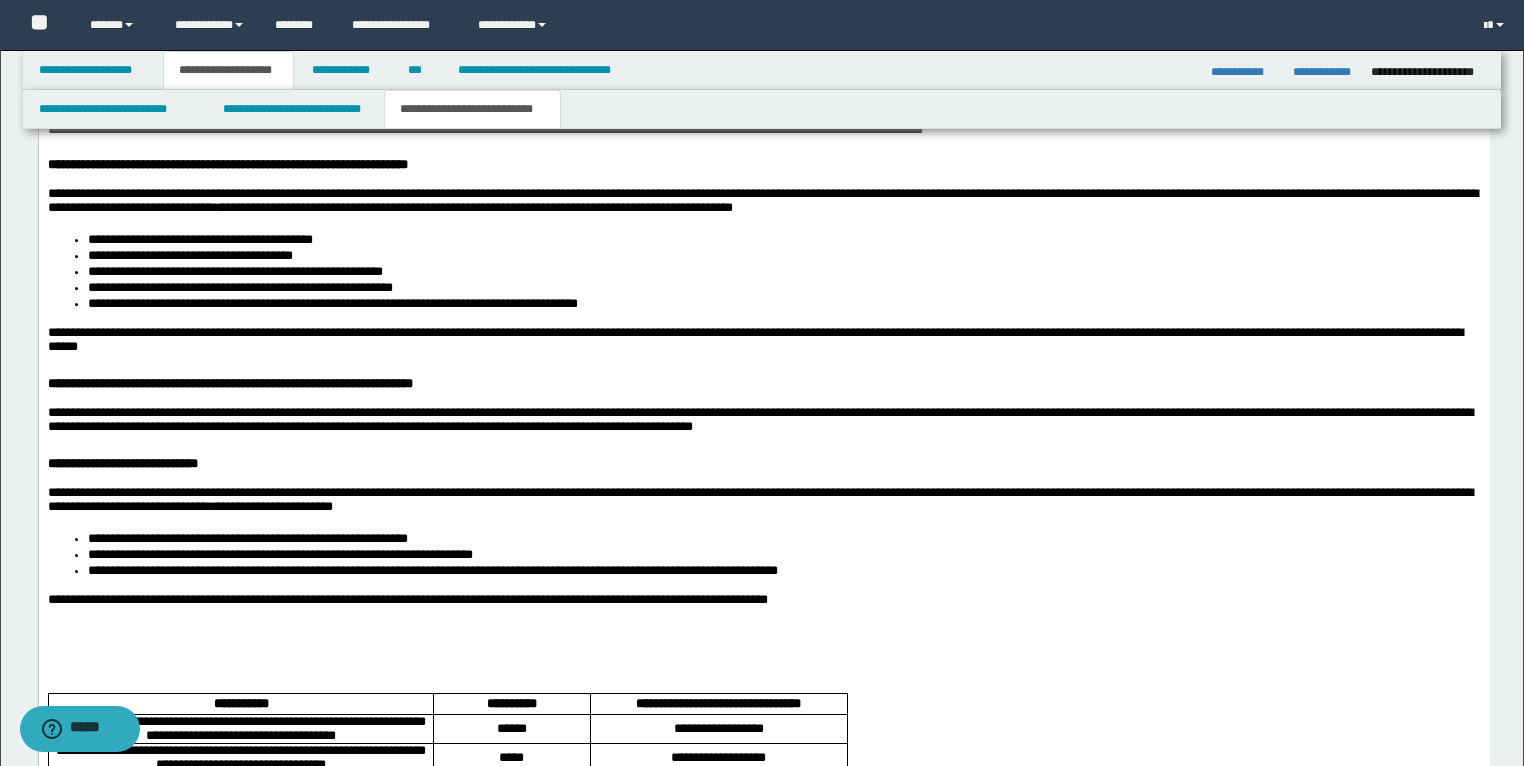 click on "**********" at bounding box center (759, 420) 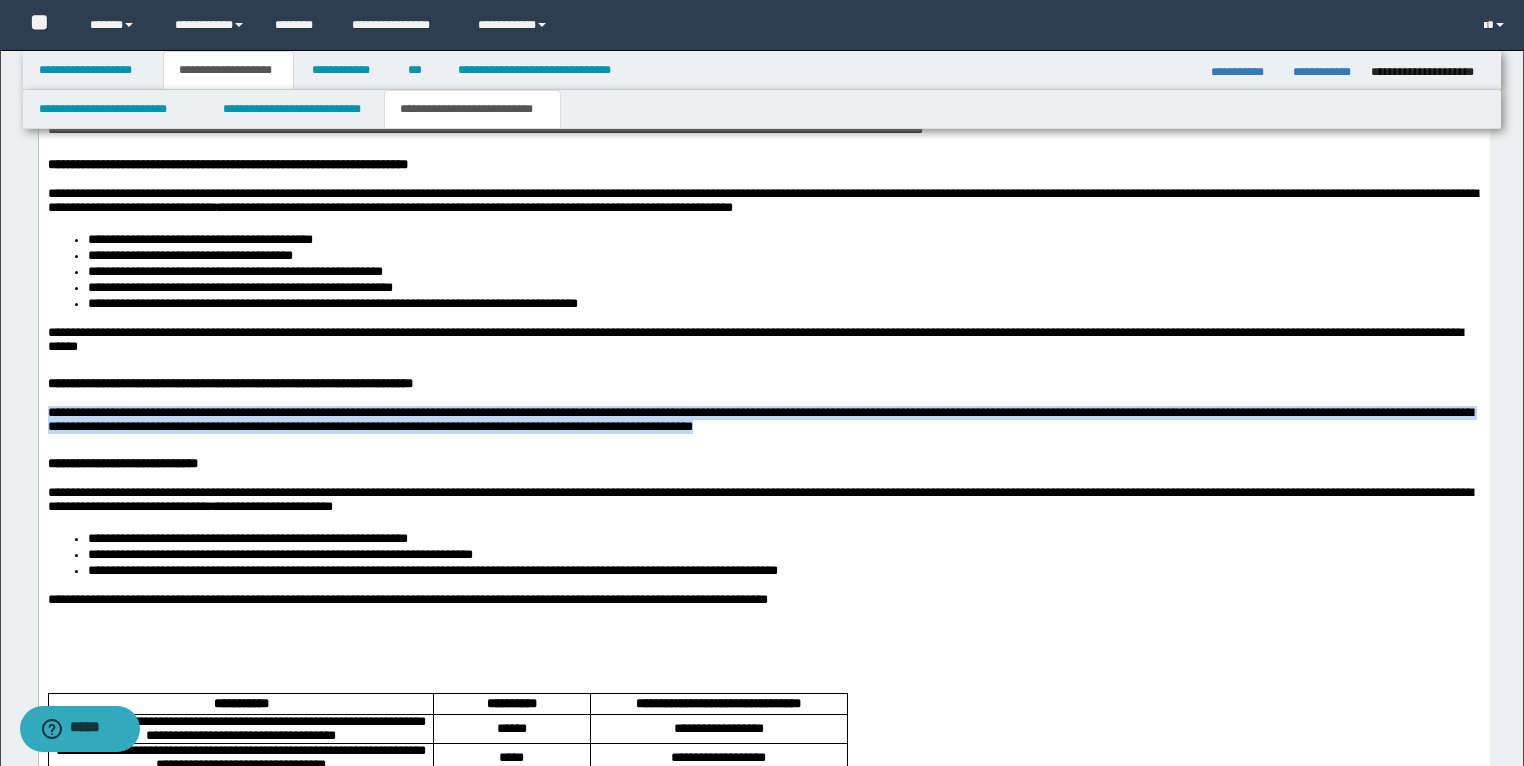 drag, startPoint x: 1023, startPoint y: 458, endPoint x: 43, endPoint y: 442, distance: 980.1306 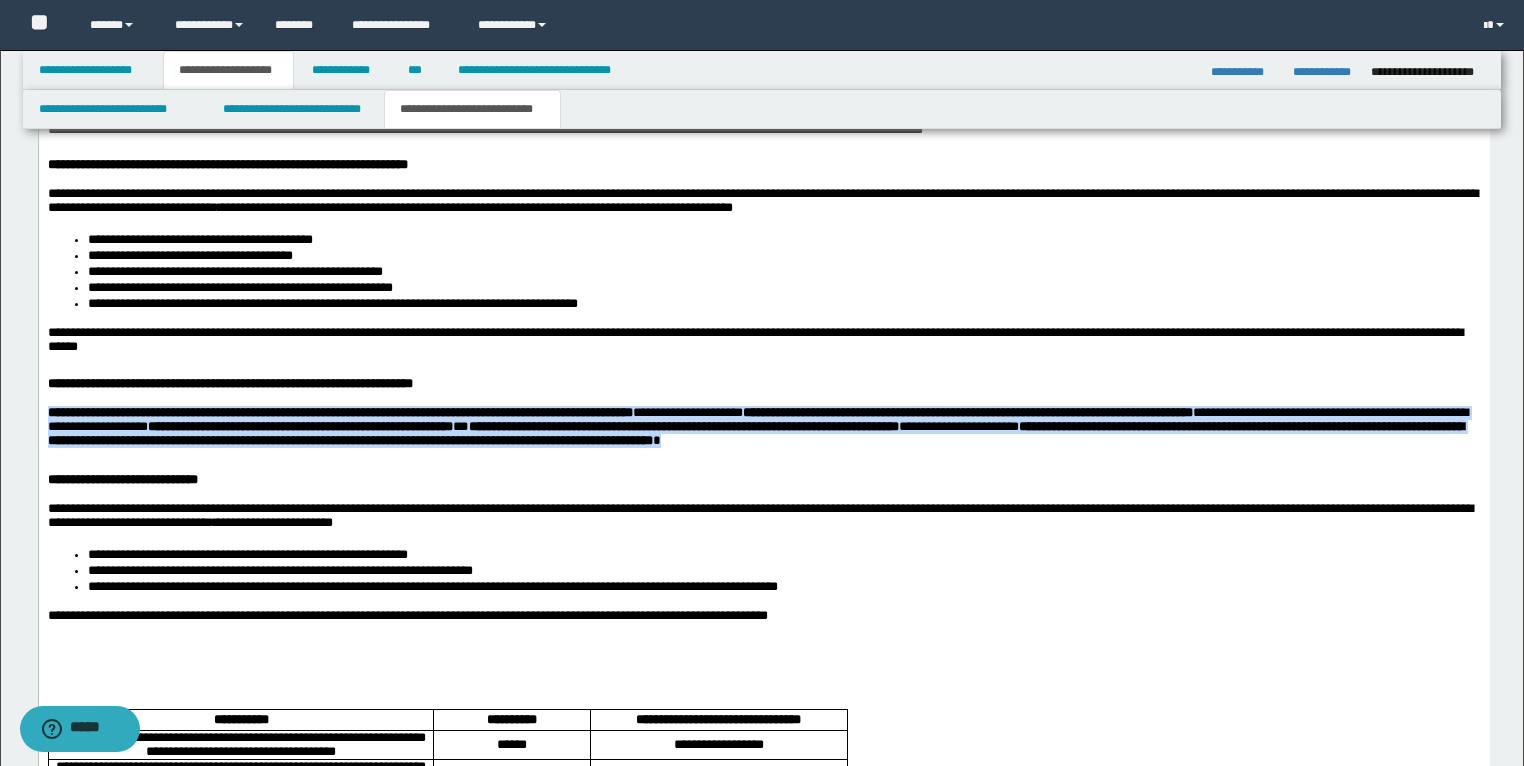 drag, startPoint x: 1081, startPoint y: 478, endPoint x: 46, endPoint y: -810, distance: 1652.3223 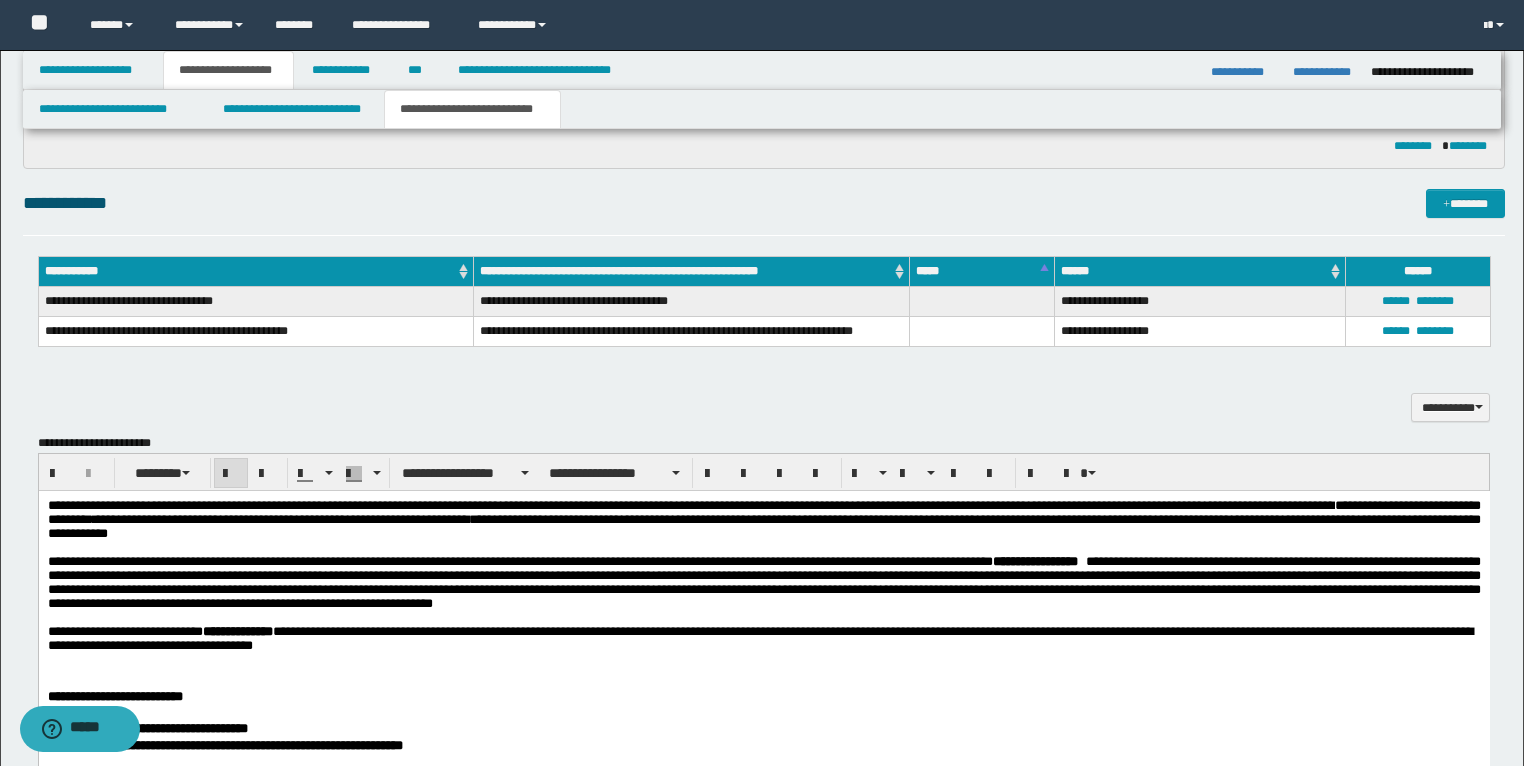 scroll, scrollTop: 1834, scrollLeft: 0, axis: vertical 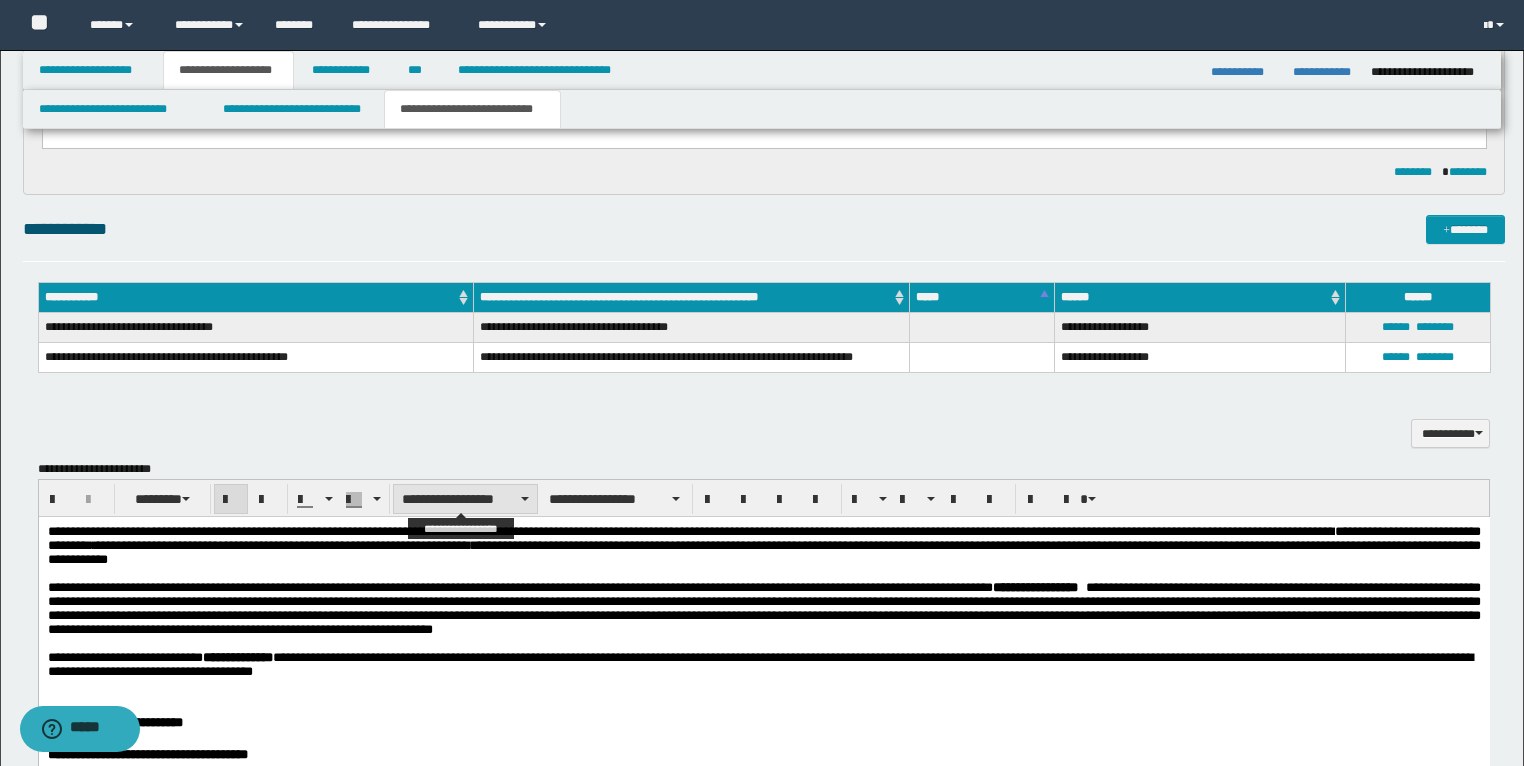click on "**********" at bounding box center (465, 499) 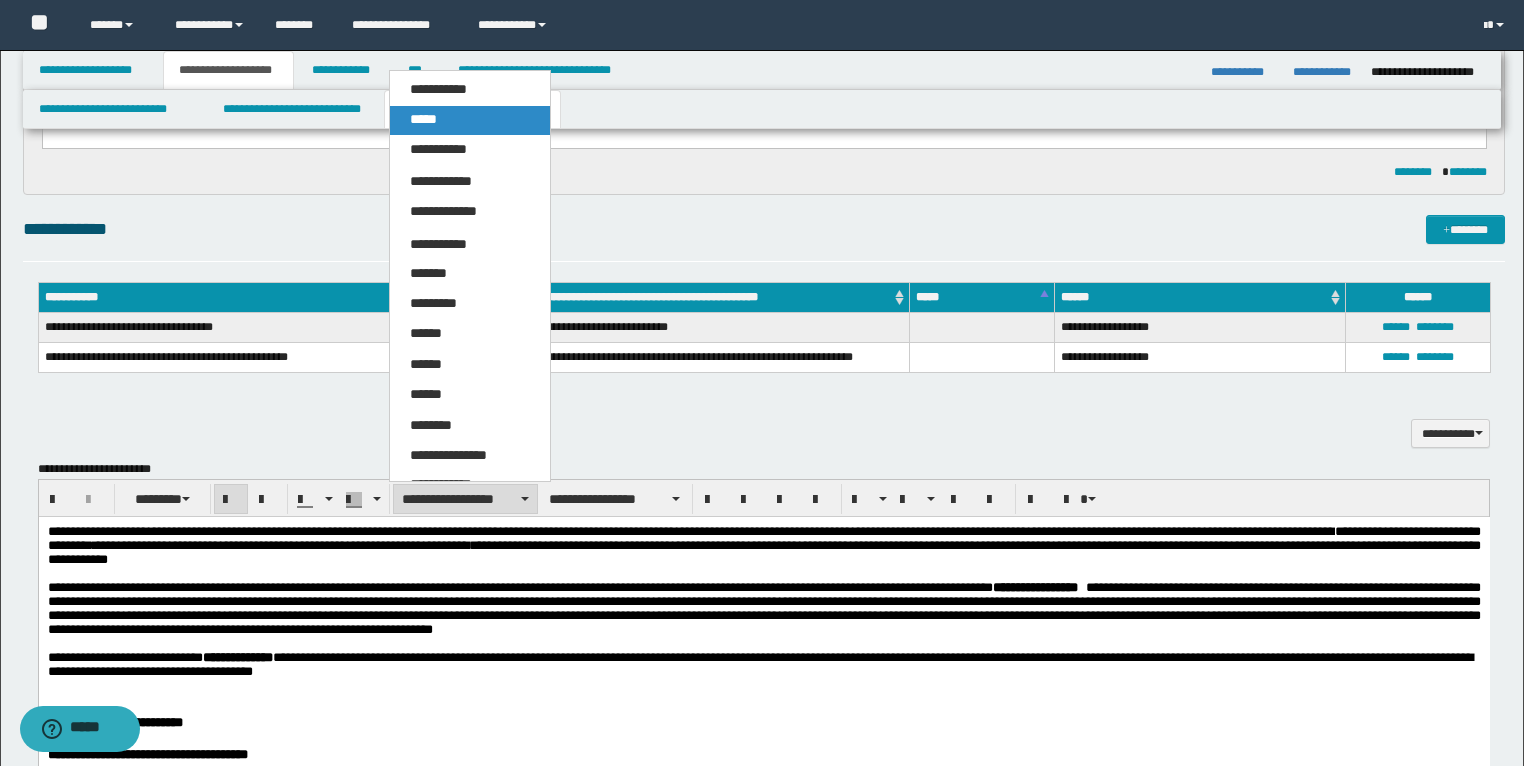 click on "*****" at bounding box center (423, 119) 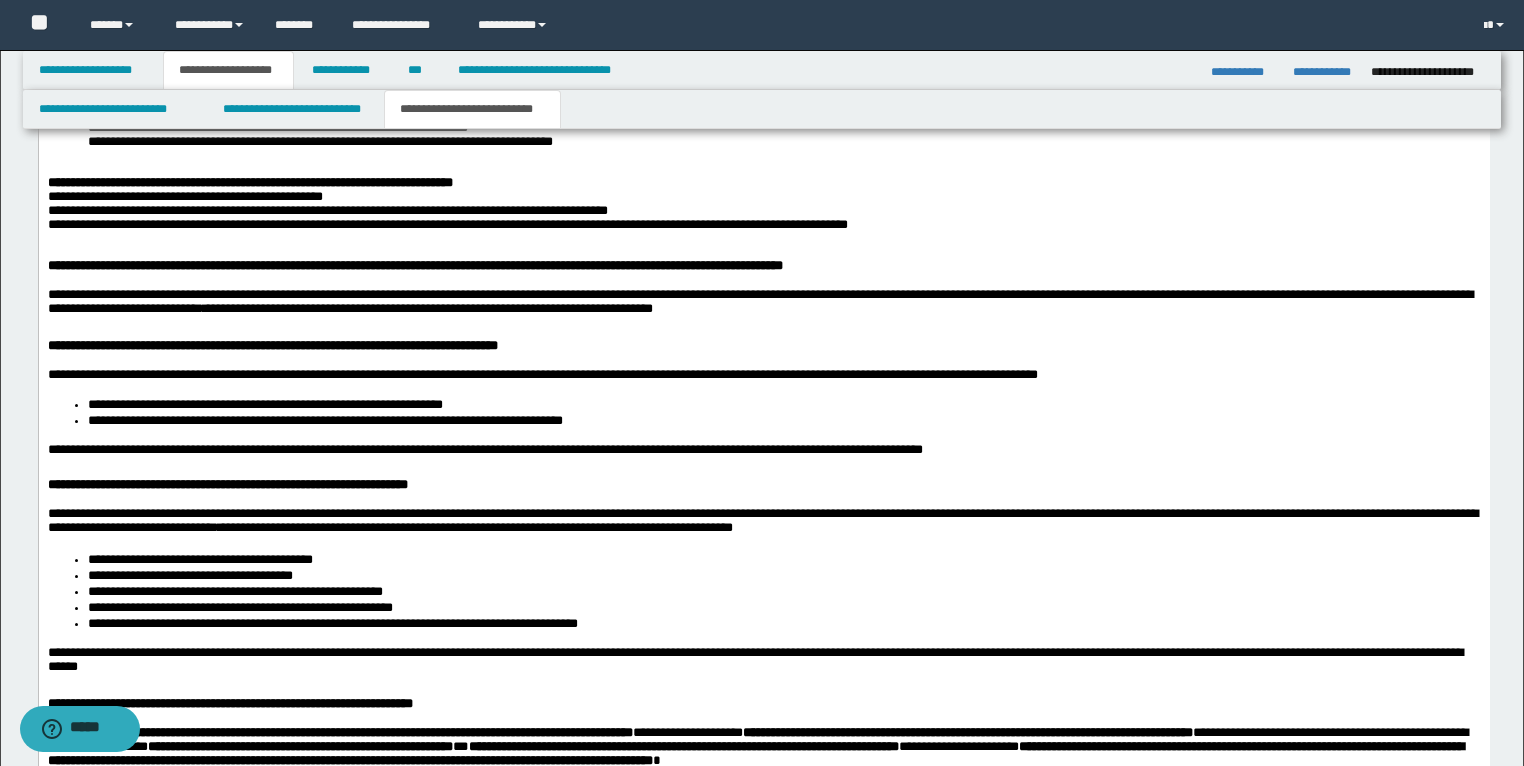 scroll, scrollTop: 3674, scrollLeft: 0, axis: vertical 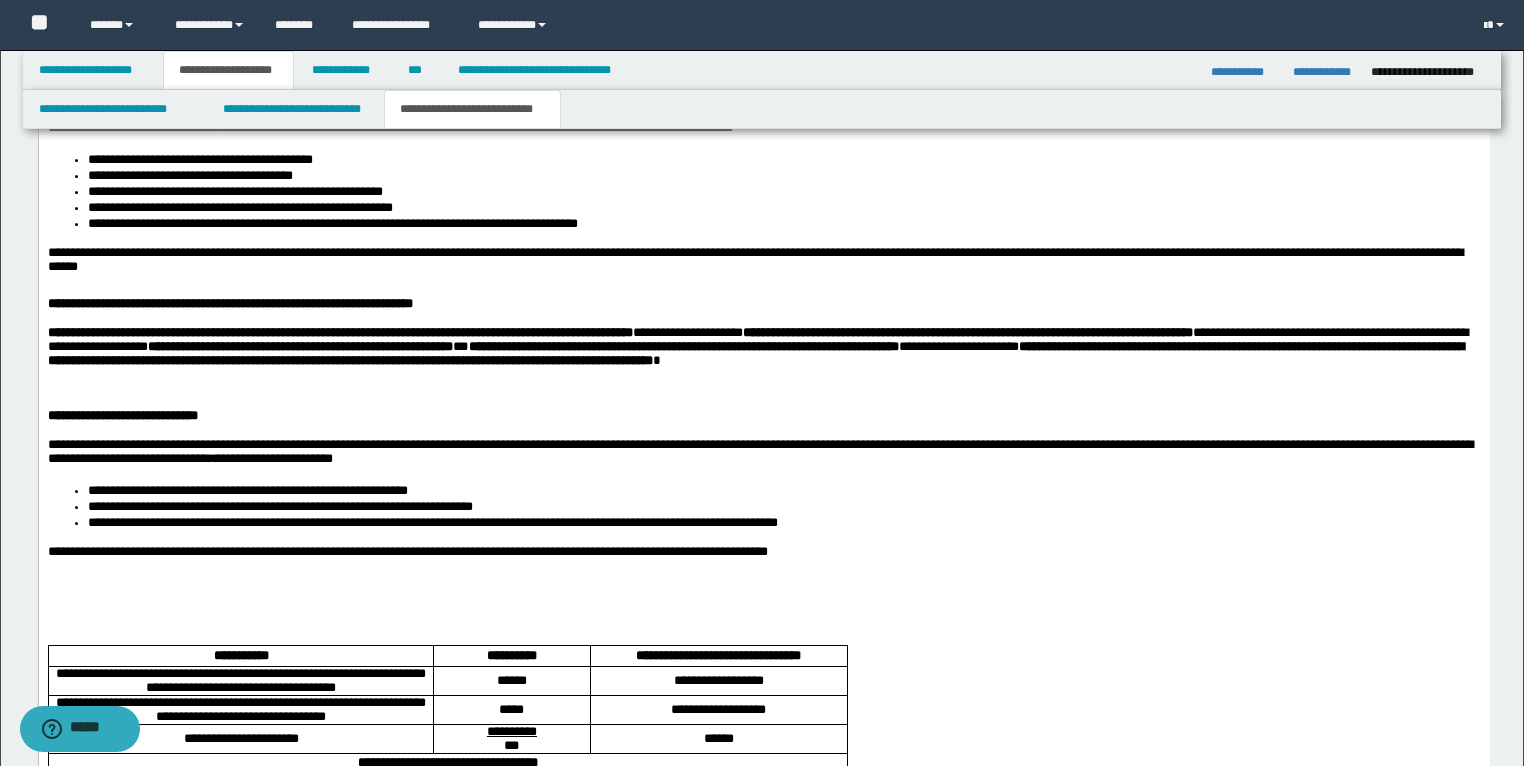 click on "**********" at bounding box center [763, 219] 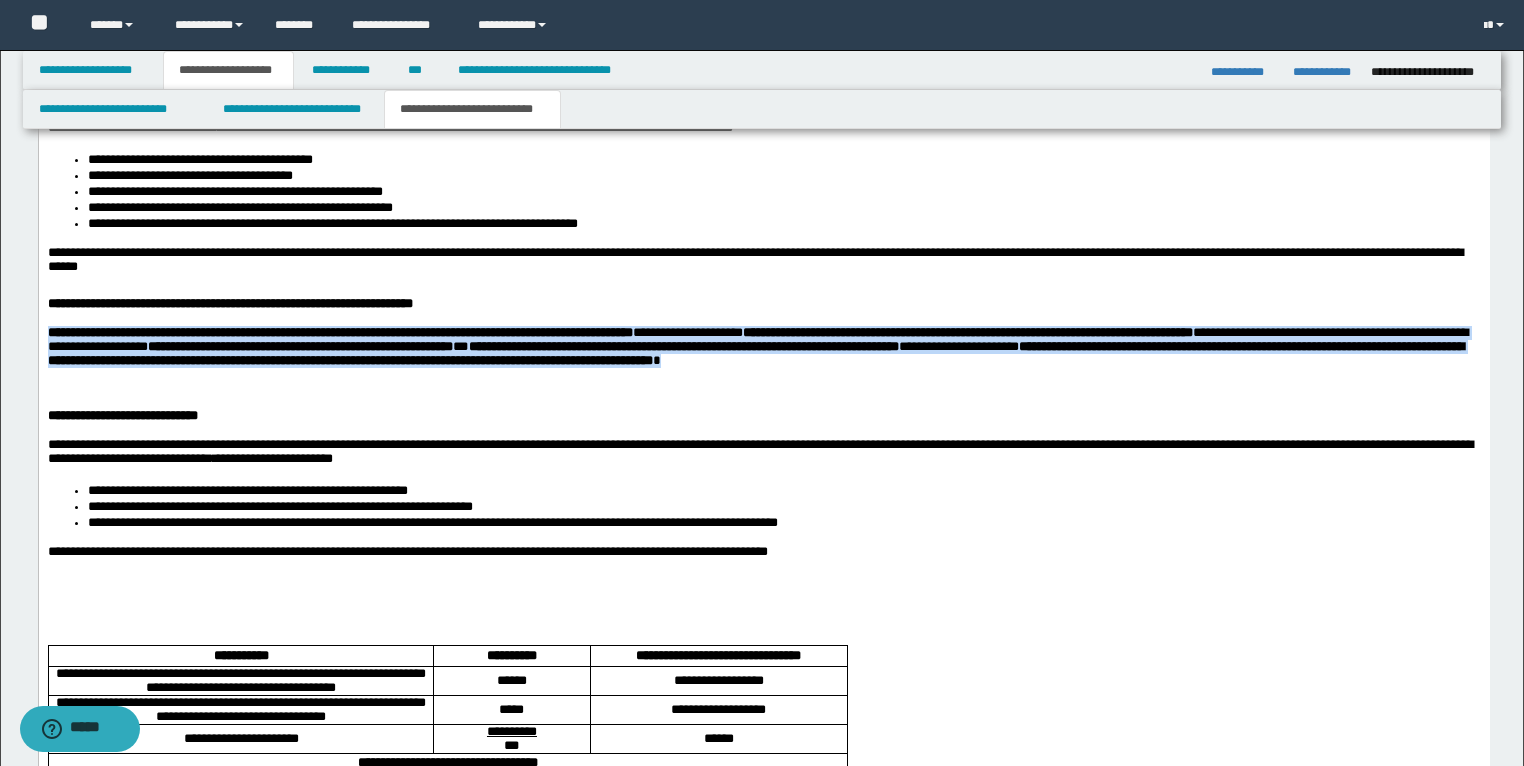 drag, startPoint x: 236, startPoint y: 405, endPoint x: 25, endPoint y: 354, distance: 217.07602 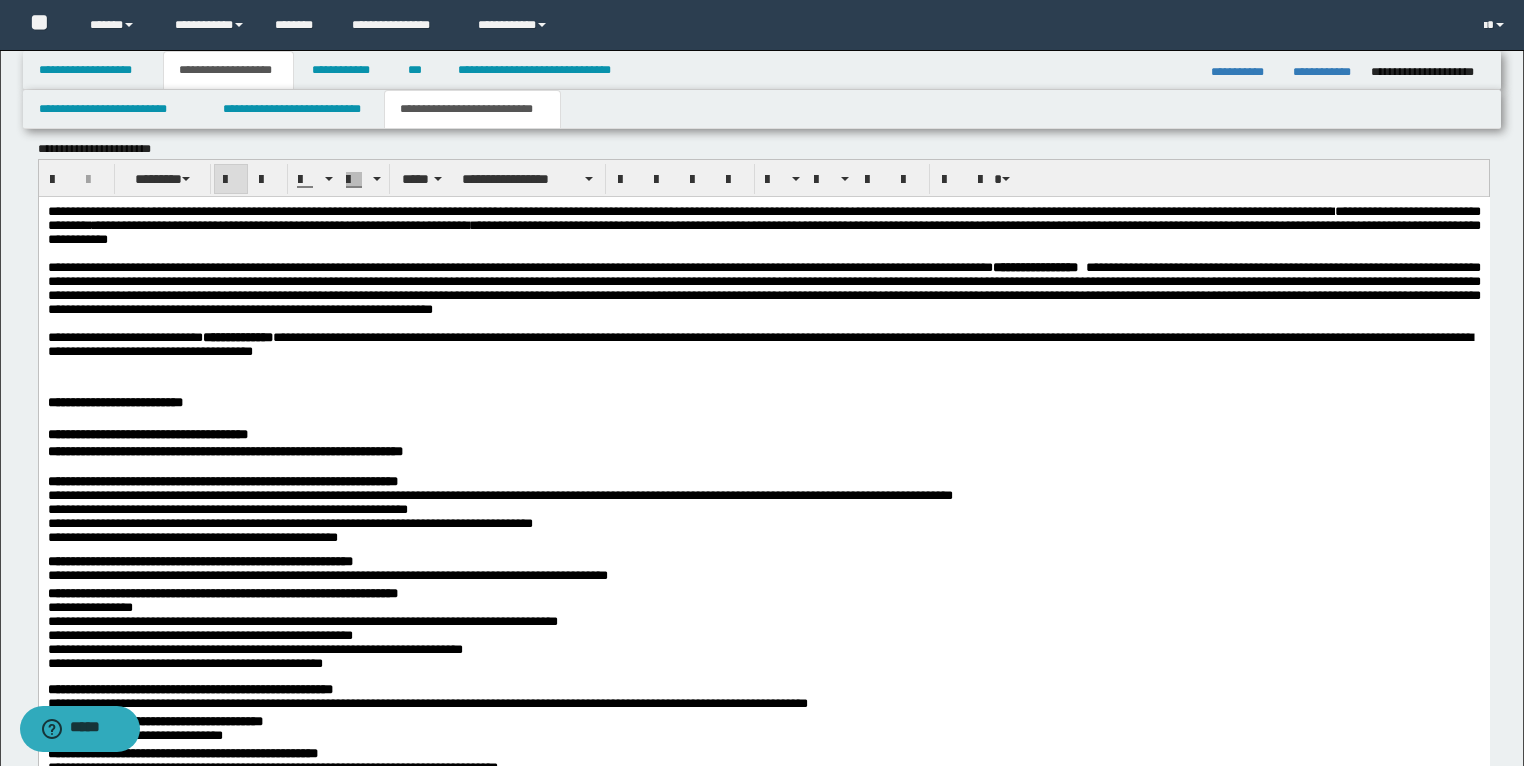 scroll, scrollTop: 1914, scrollLeft: 0, axis: vertical 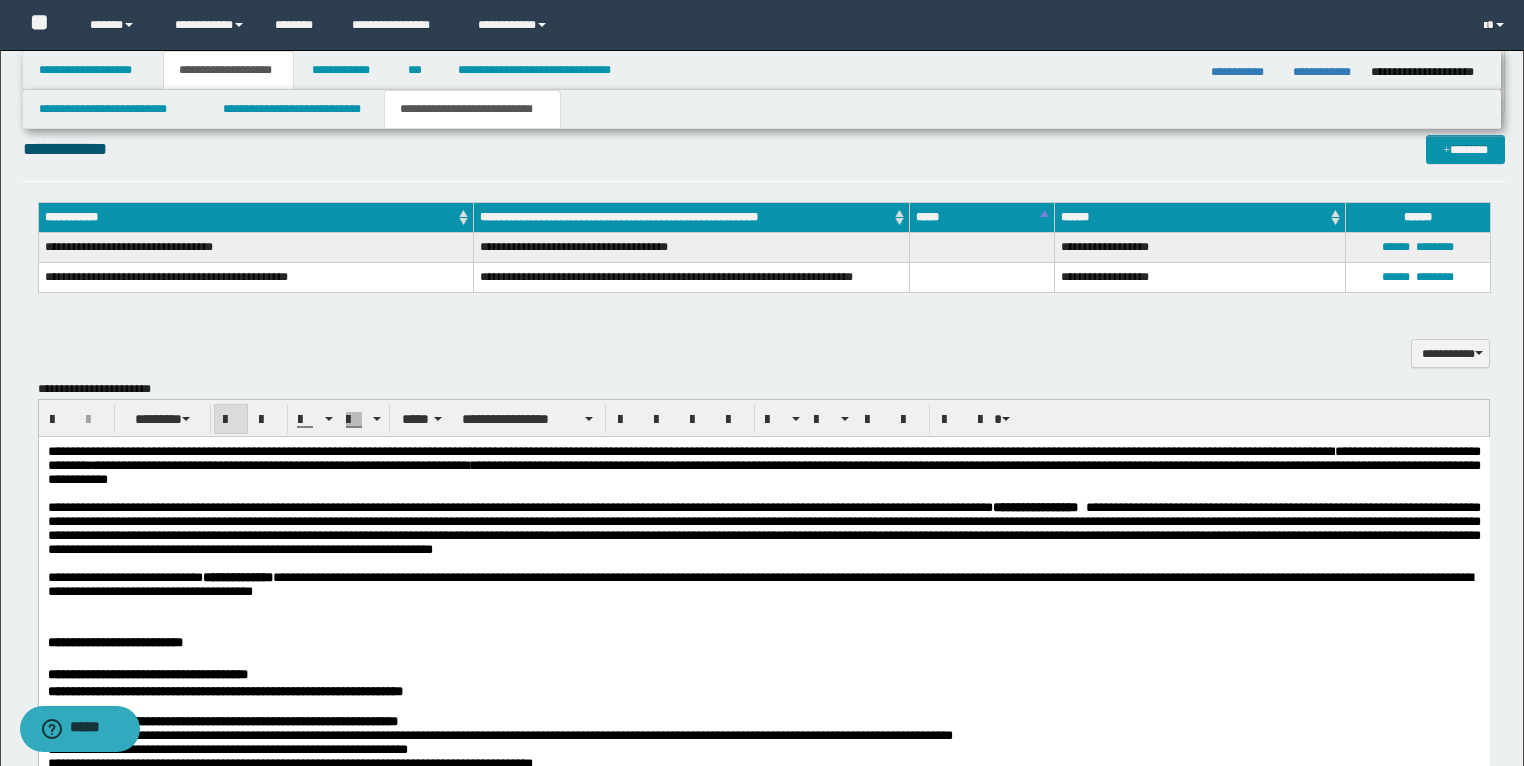 drag, startPoint x: 228, startPoint y: 417, endPoint x: 300, endPoint y: 131, distance: 294.9237 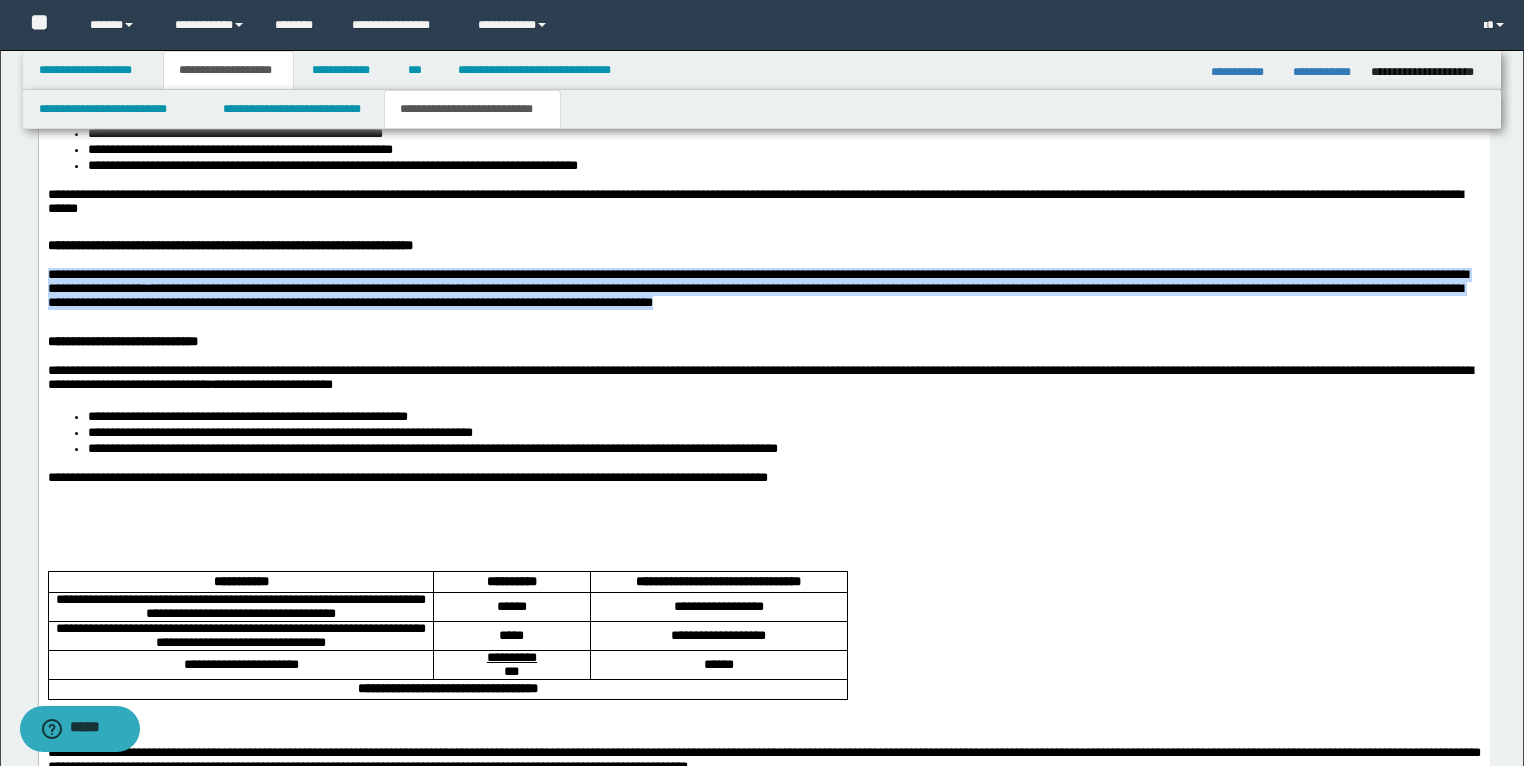 scroll, scrollTop: 3754, scrollLeft: 0, axis: vertical 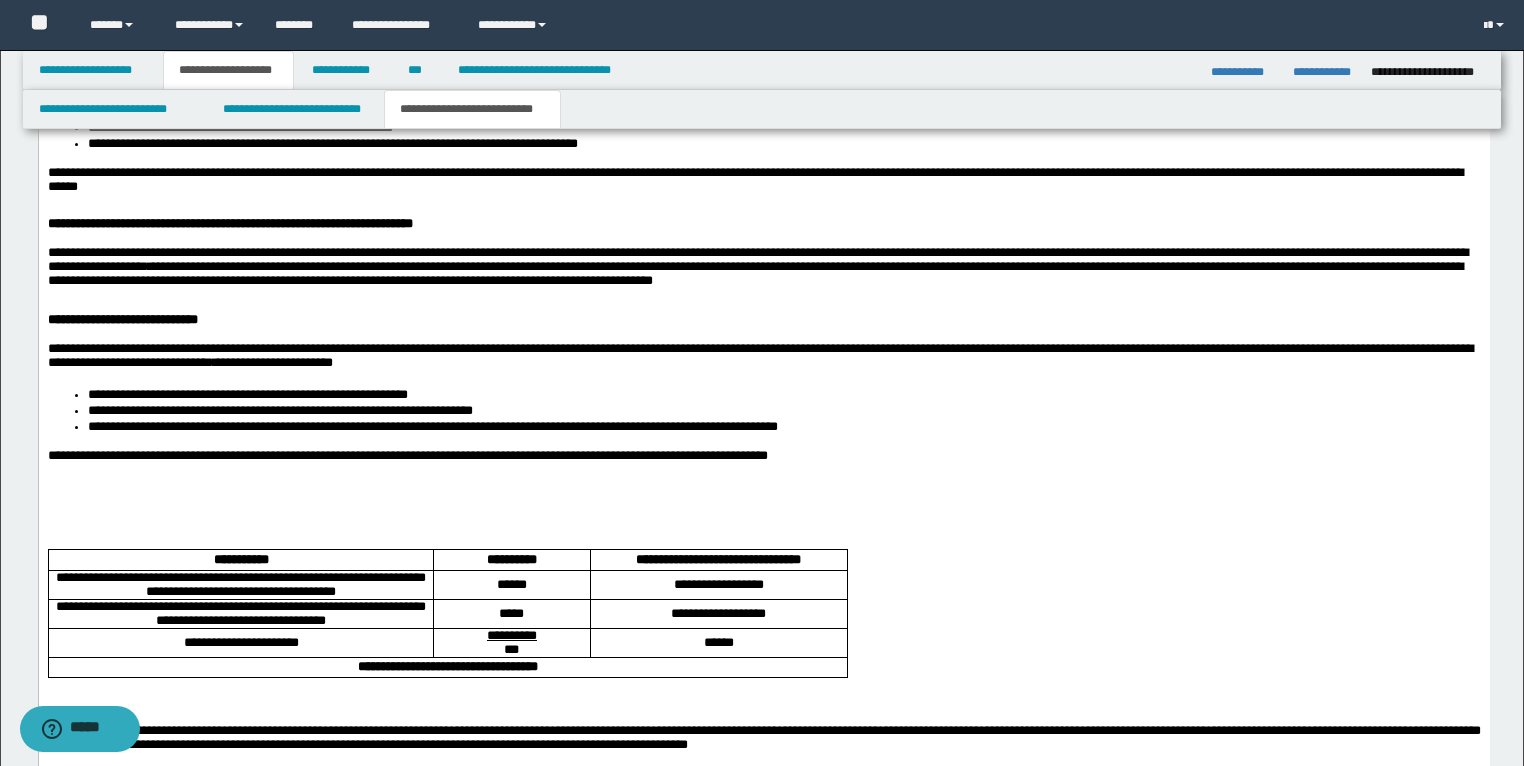 click at bounding box center (763, 535) 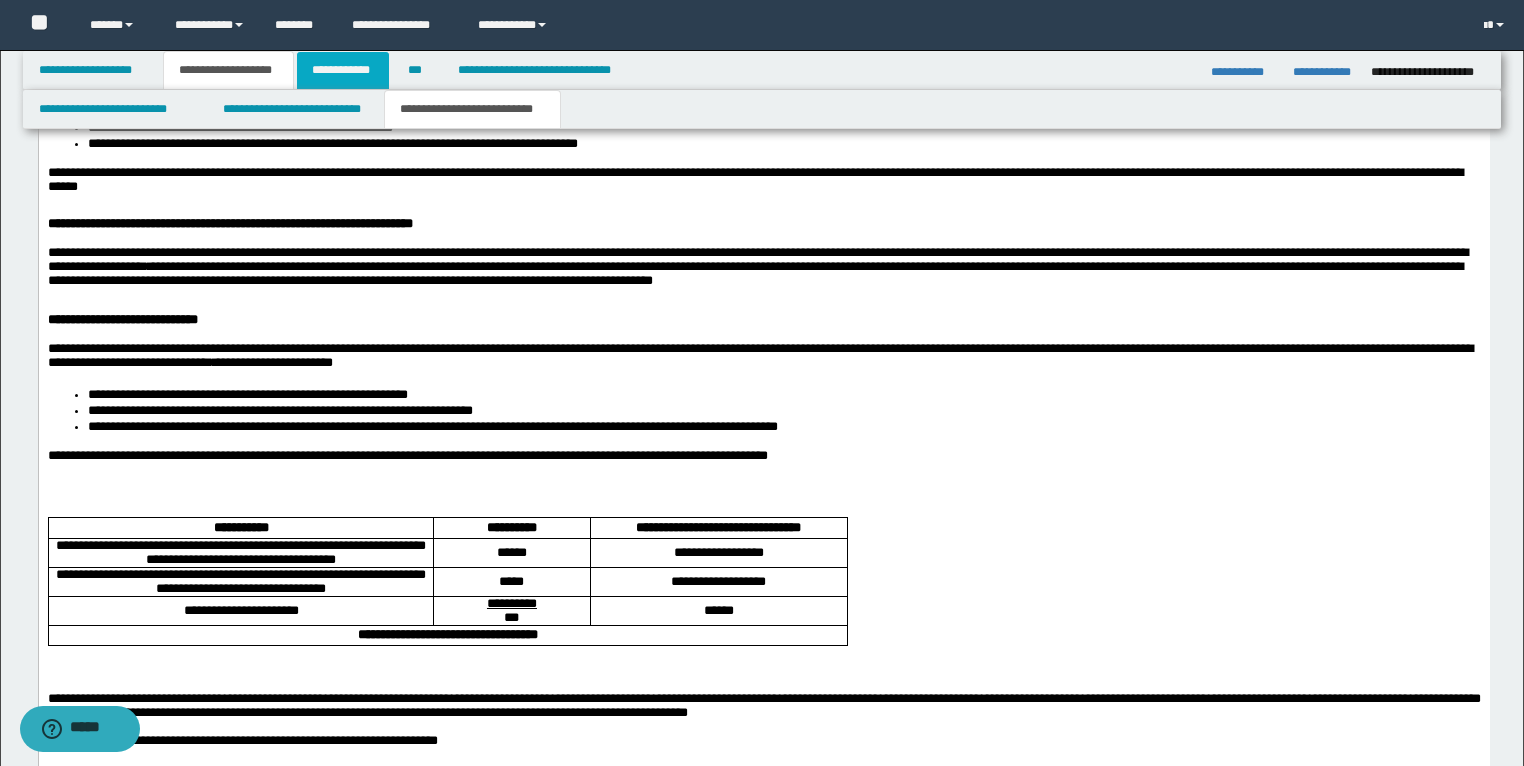click on "**********" at bounding box center [343, 70] 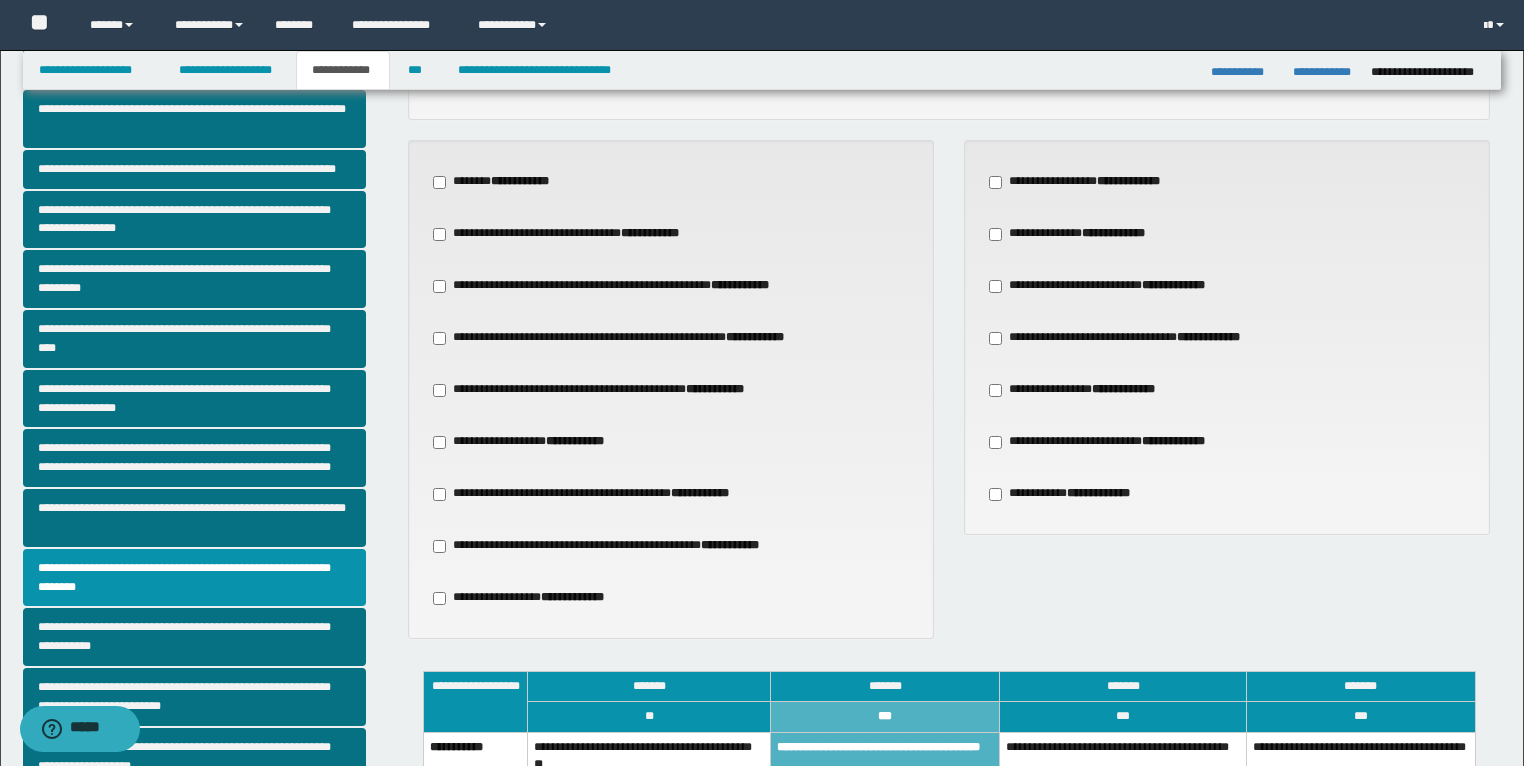 scroll, scrollTop: 216, scrollLeft: 0, axis: vertical 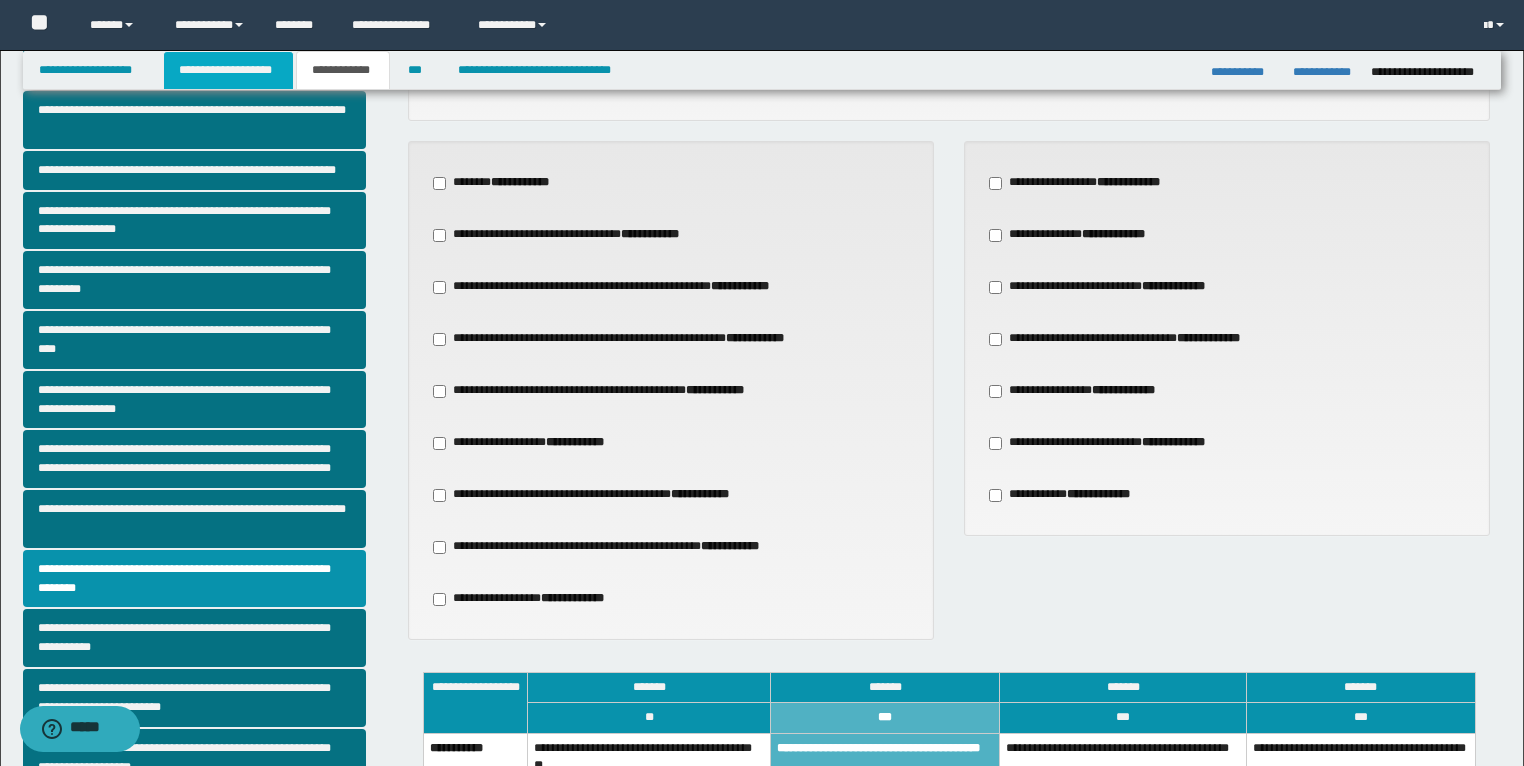 click on "**********" at bounding box center (228, 70) 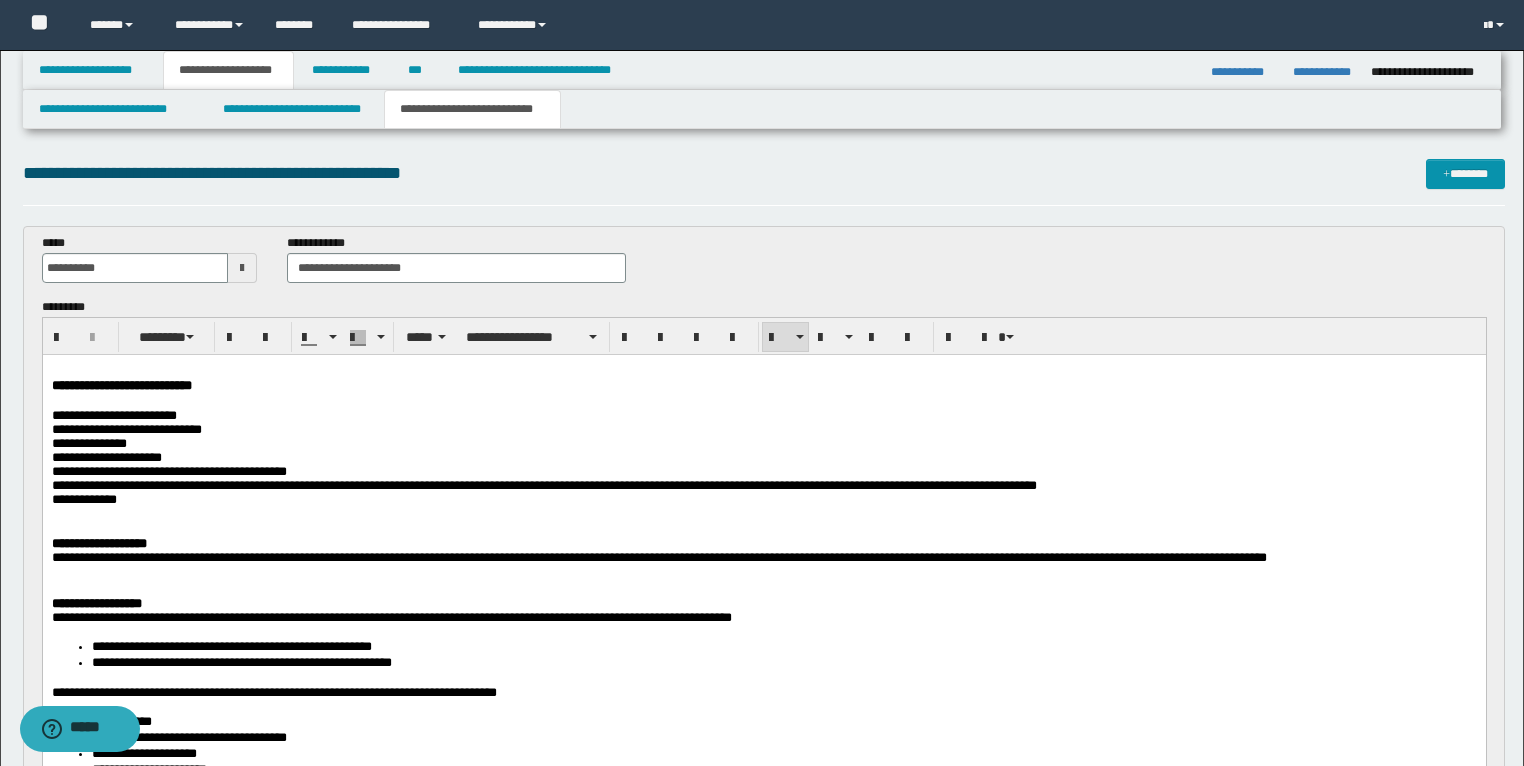 scroll, scrollTop: 240, scrollLeft: 0, axis: vertical 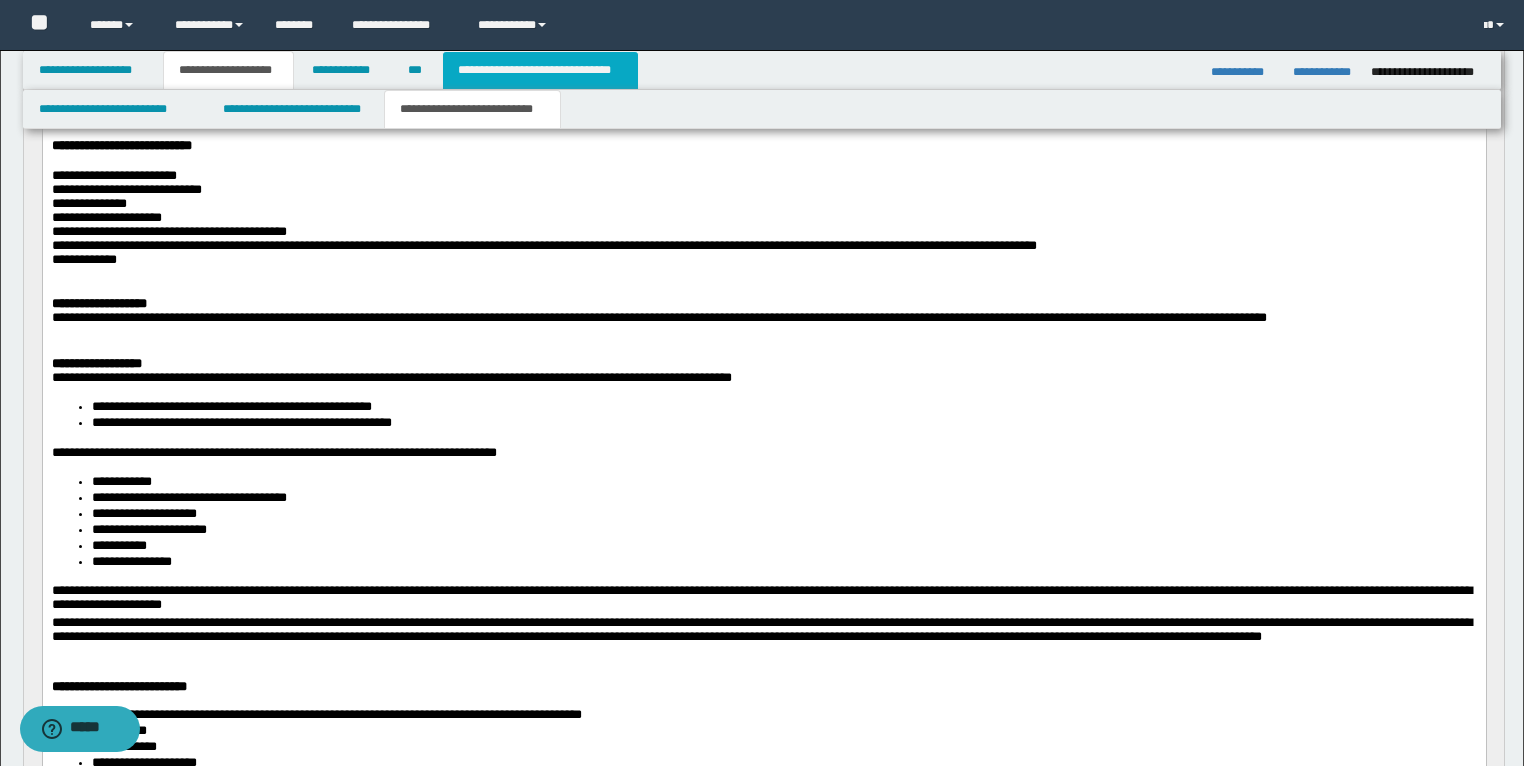 click on "**********" at bounding box center (540, 70) 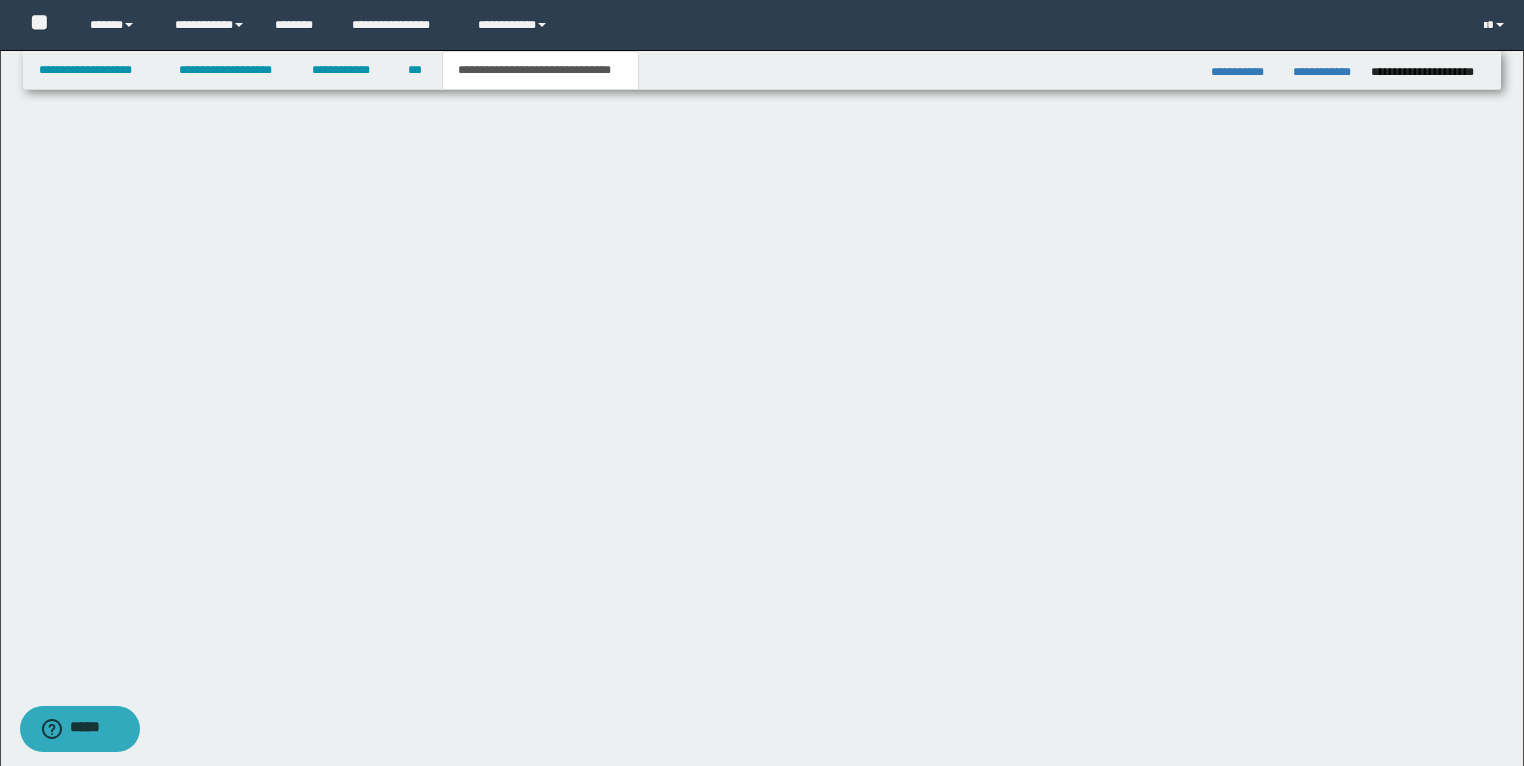 scroll, scrollTop: 0, scrollLeft: 0, axis: both 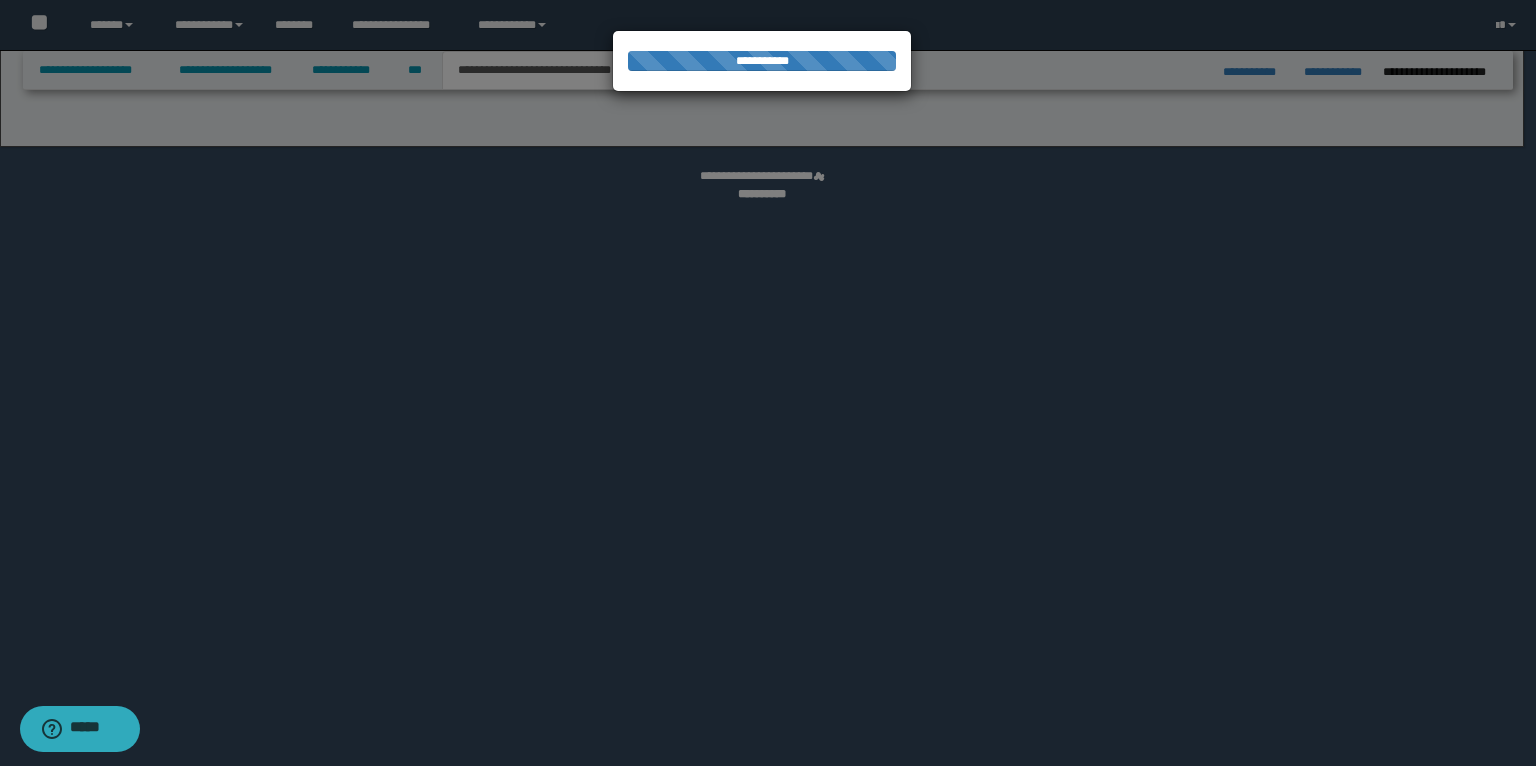 select on "*" 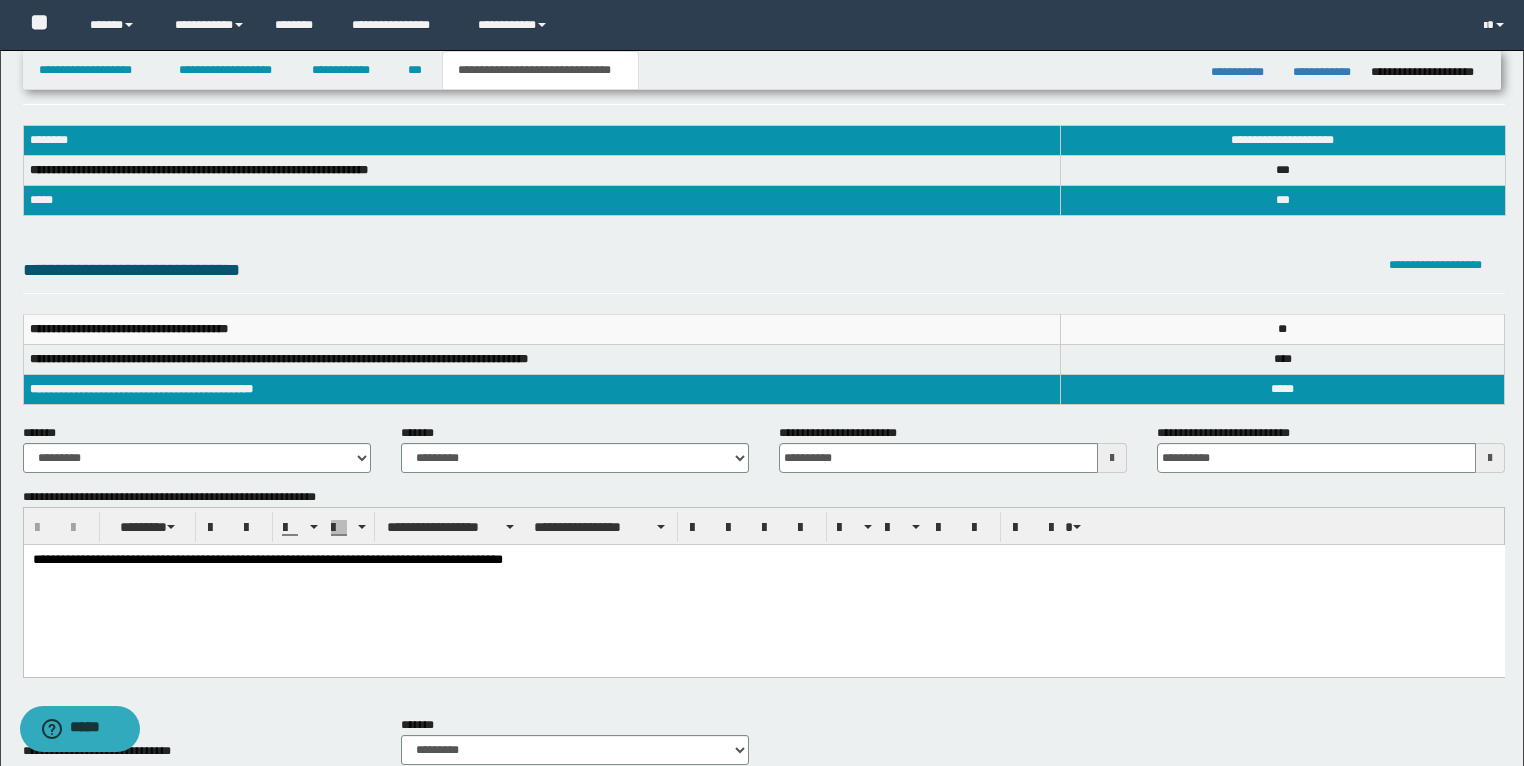 scroll, scrollTop: 56, scrollLeft: 0, axis: vertical 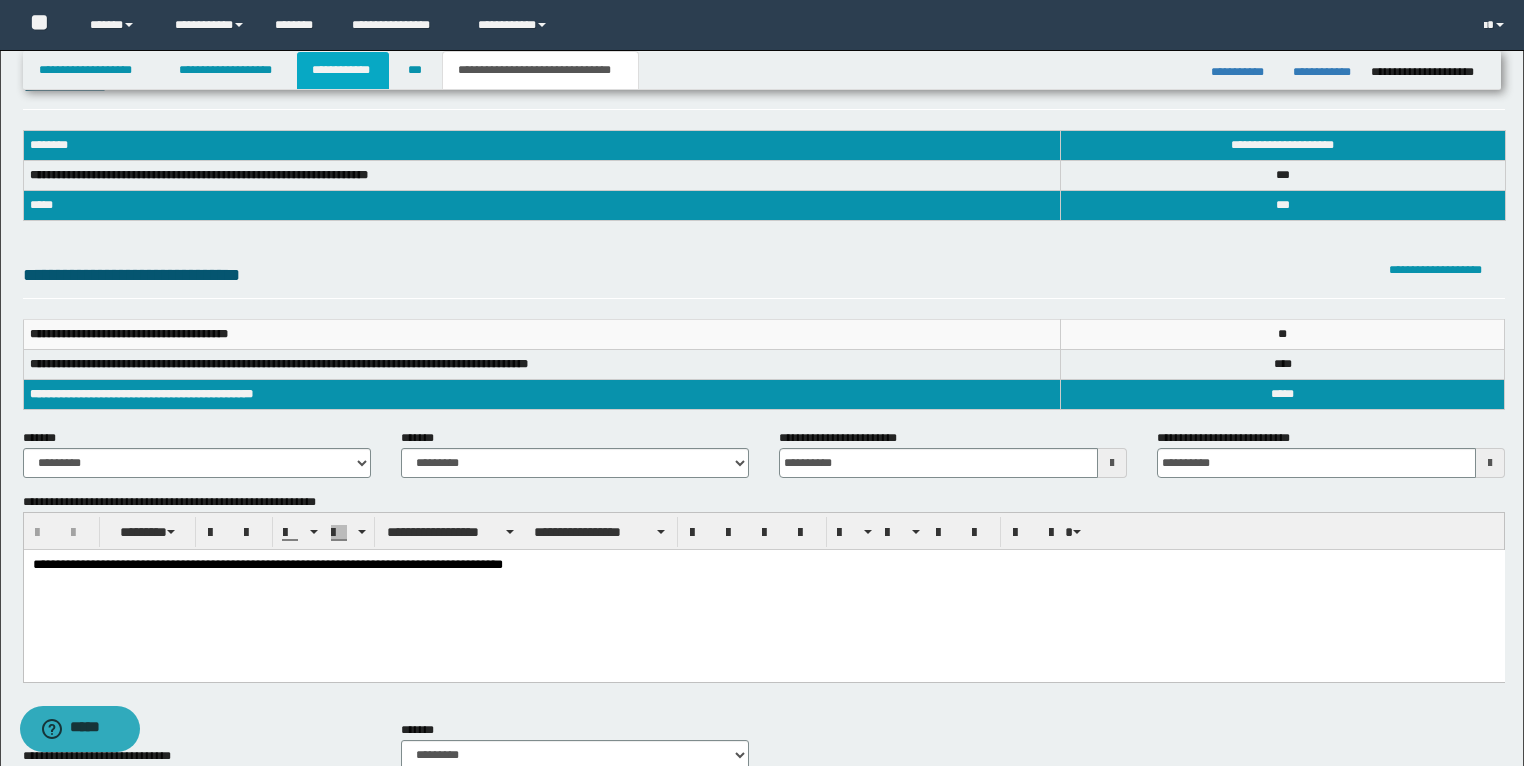 click on "**********" at bounding box center [343, 70] 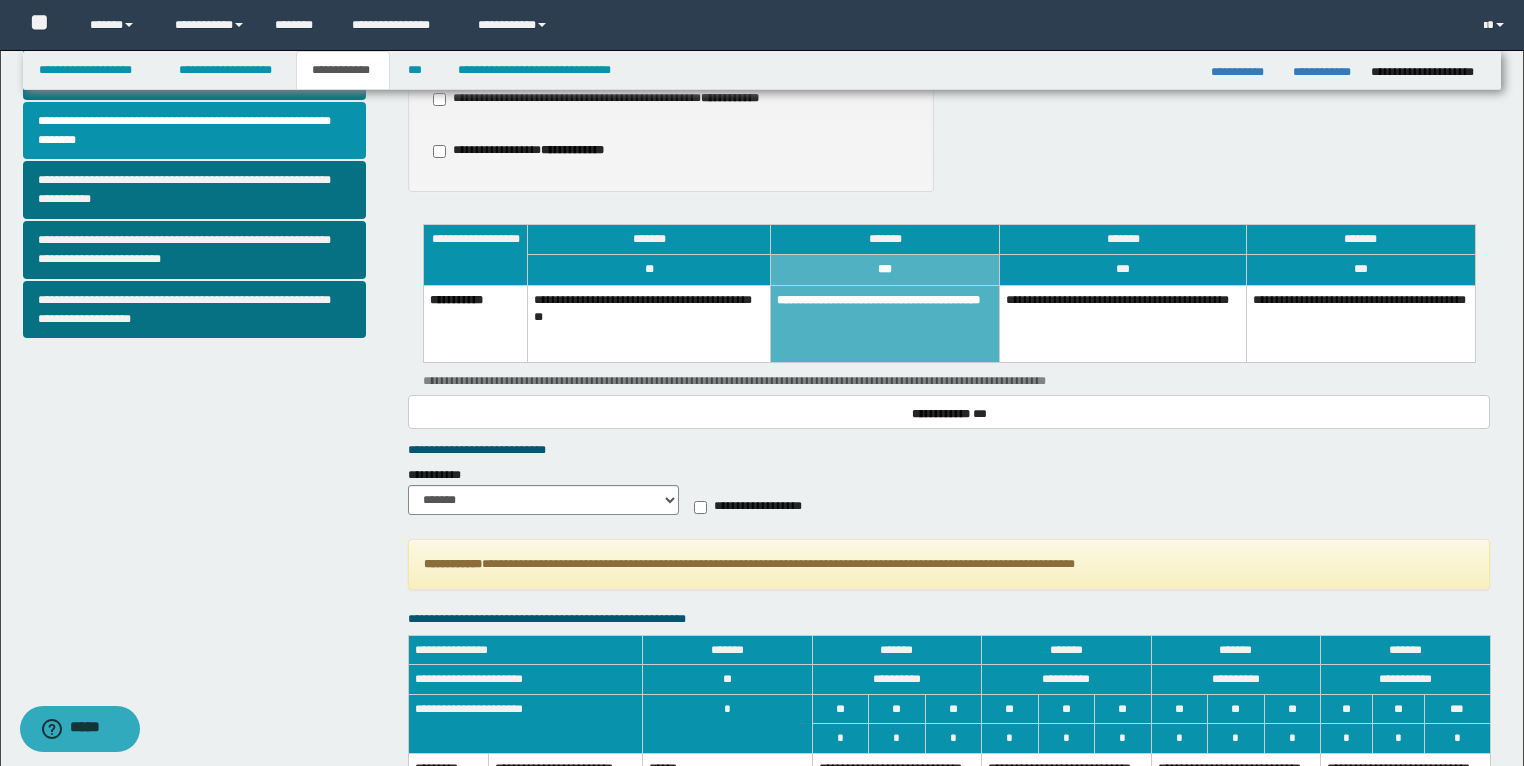 scroll, scrollTop: 856, scrollLeft: 0, axis: vertical 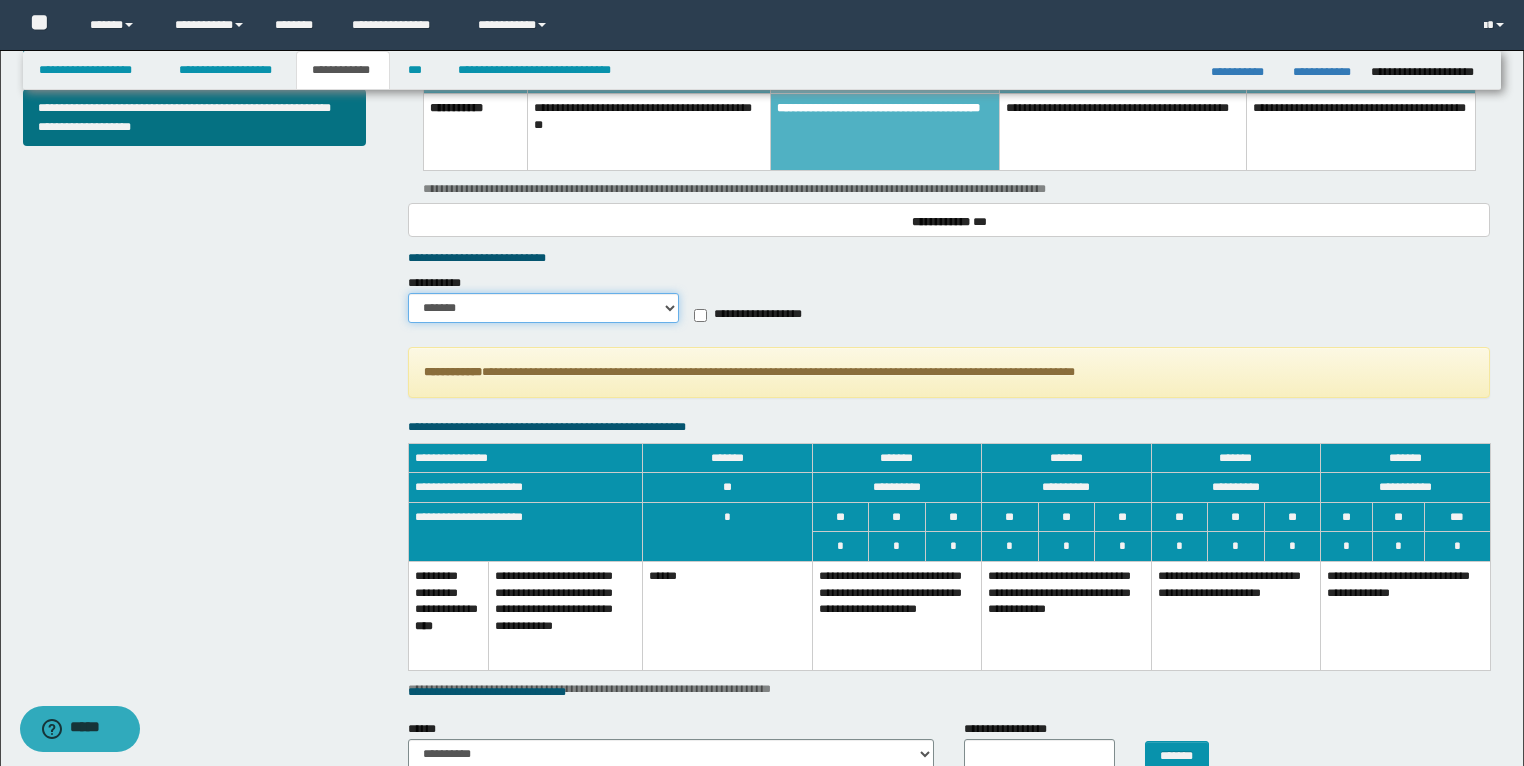 click on "*******
*********" at bounding box center [543, 308] 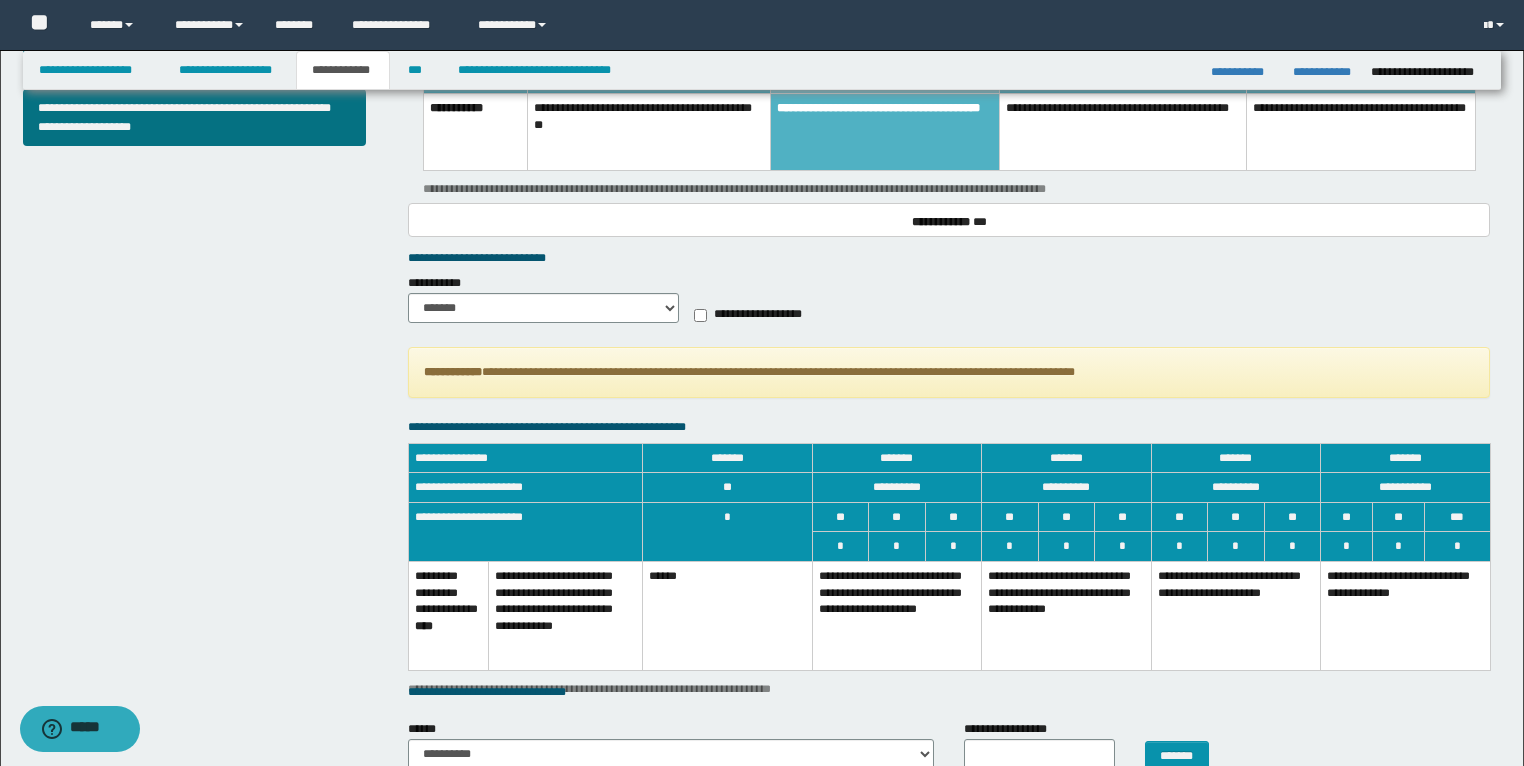 click on "**********" at bounding box center [814, 305] 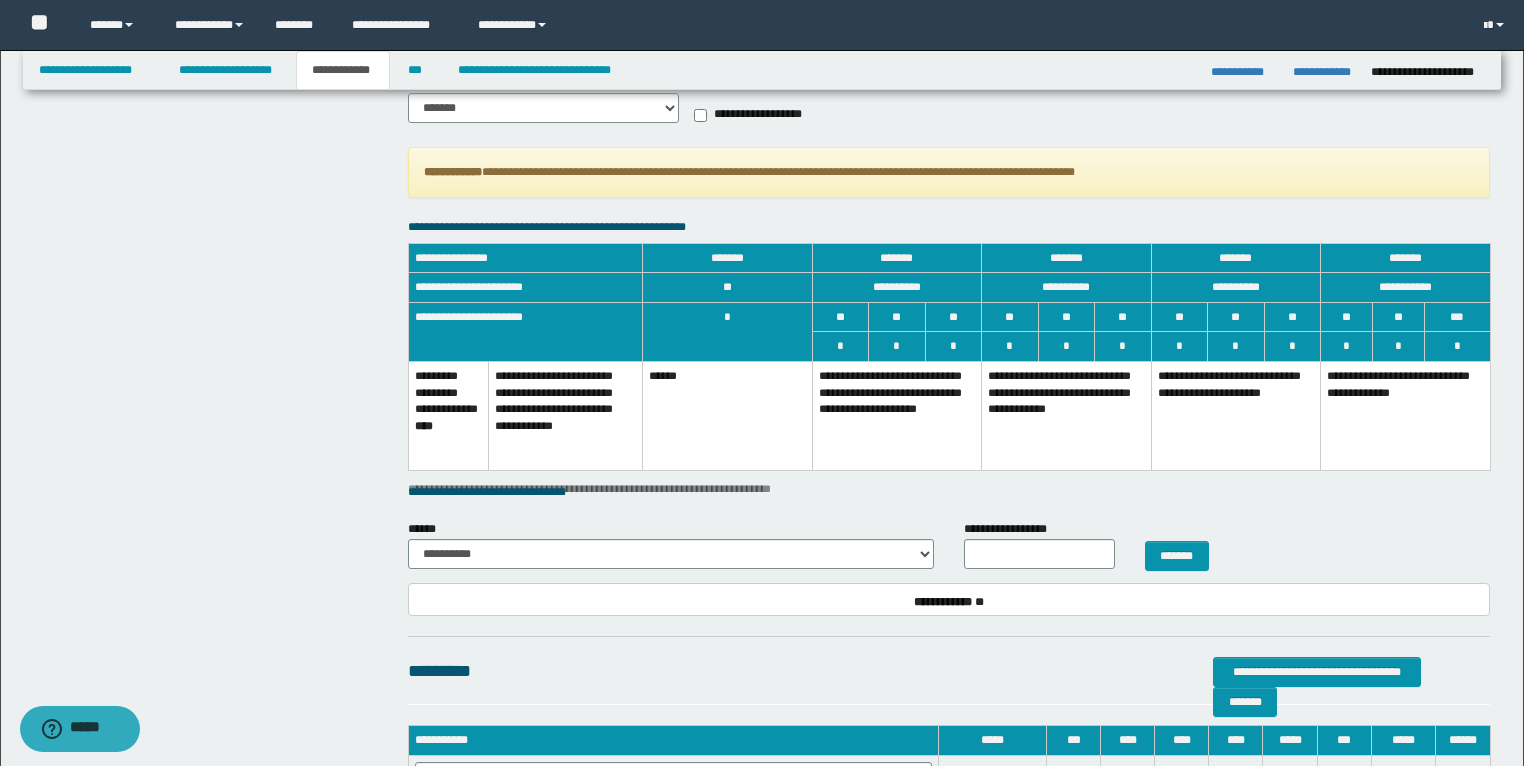 scroll, scrollTop: 1096, scrollLeft: 0, axis: vertical 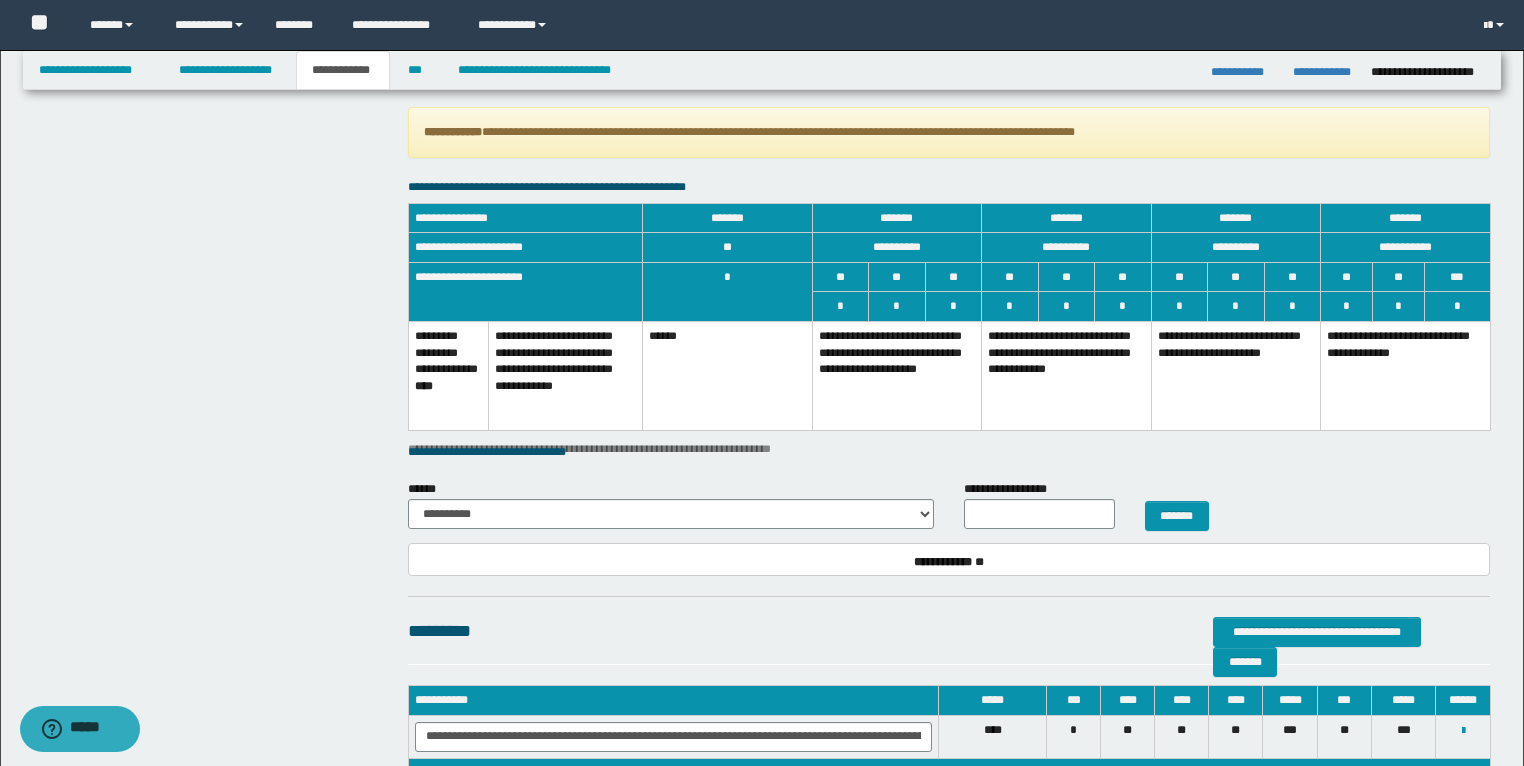 click on "**********" at bounding box center [897, 376] 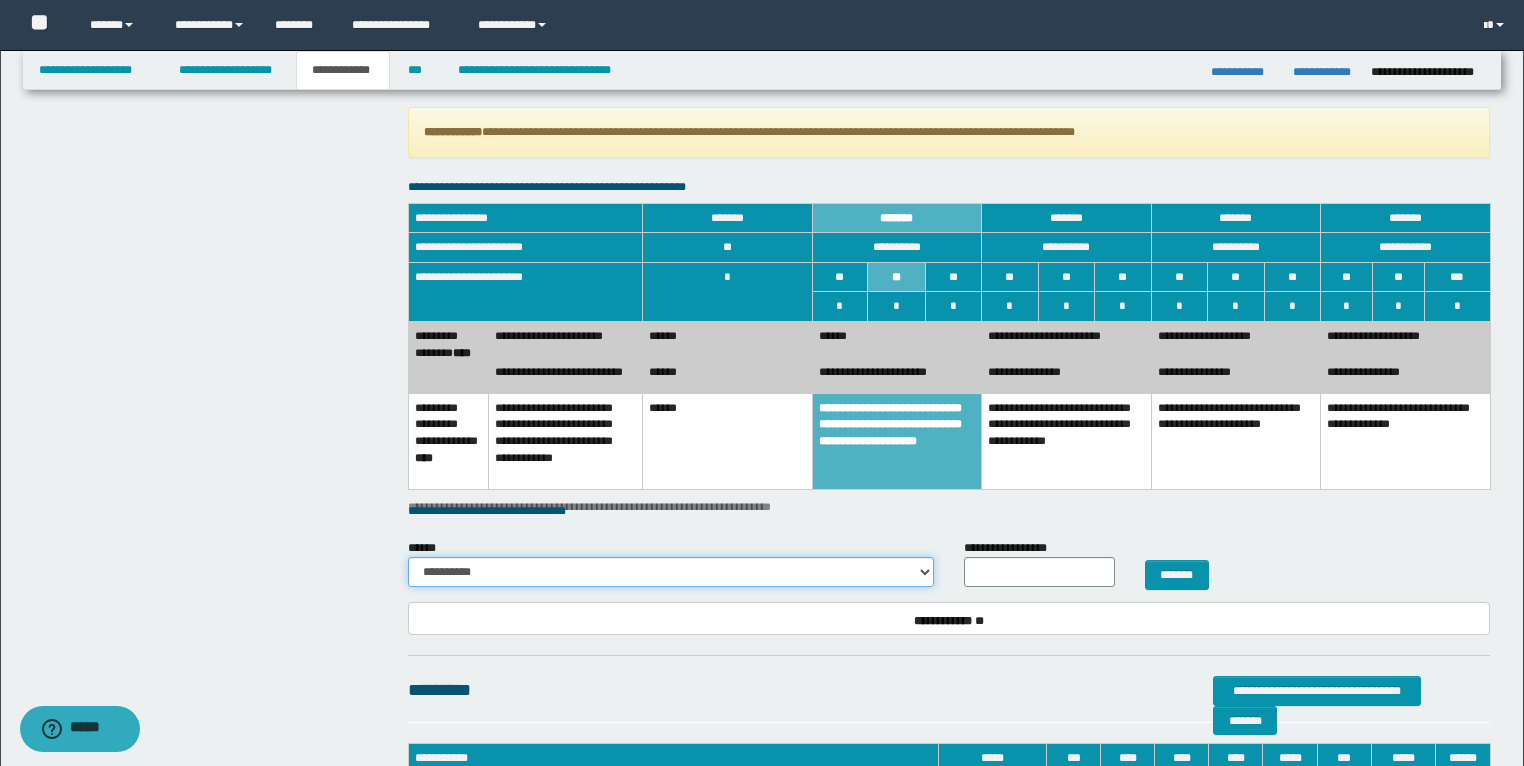 click on "**********" at bounding box center (671, 572) 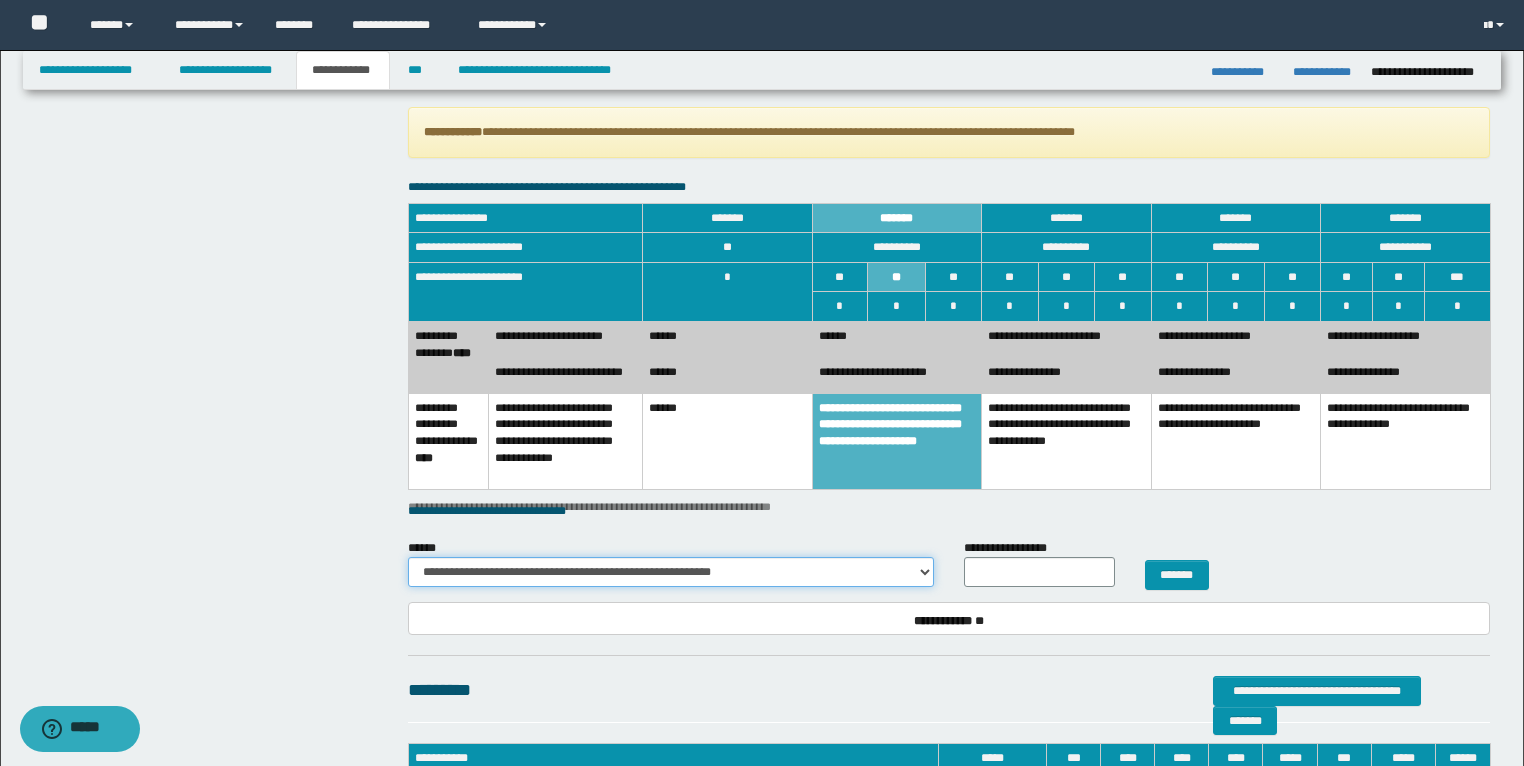 click on "**********" at bounding box center (671, 572) 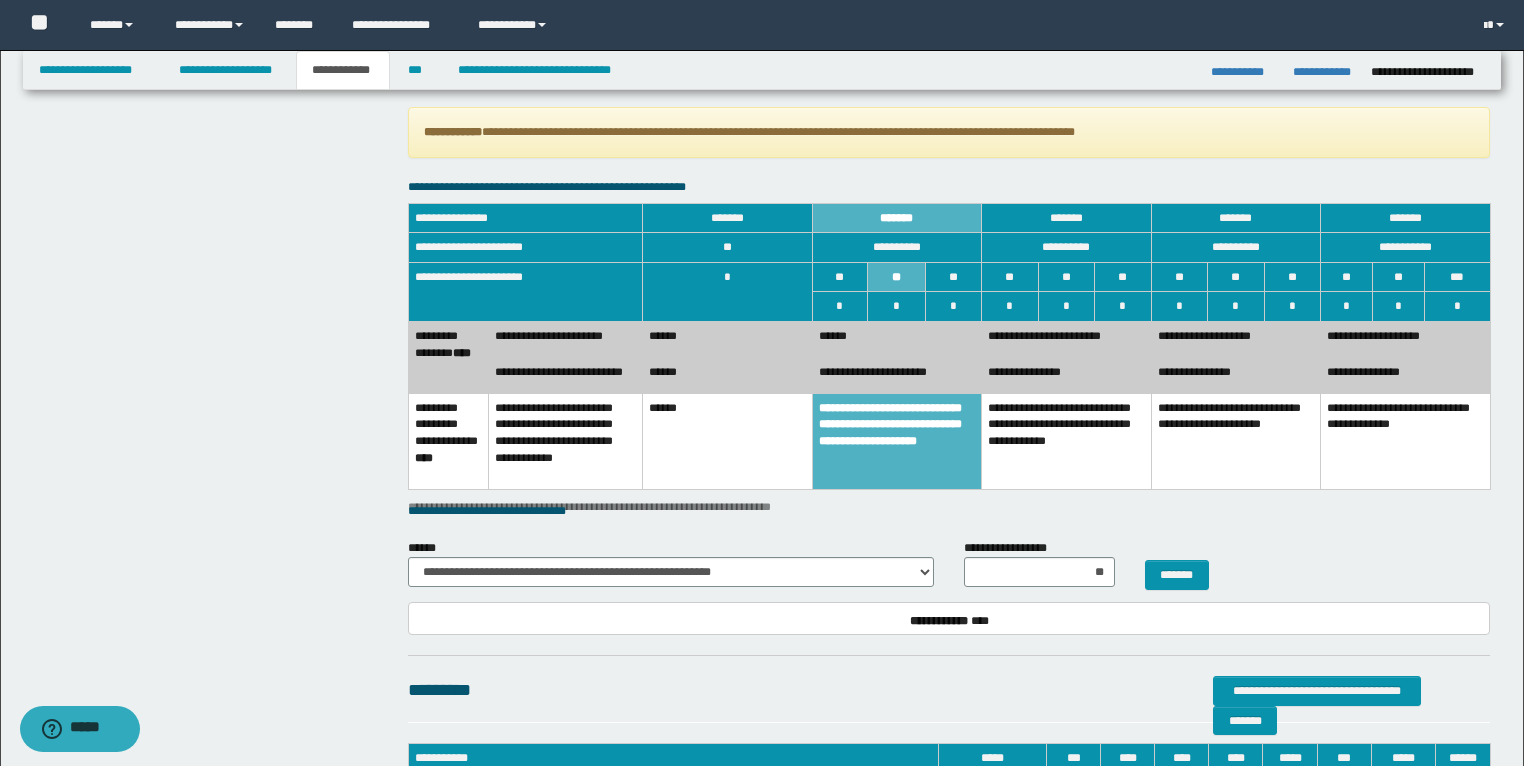 click on "**********" at bounding box center (1067, 340) 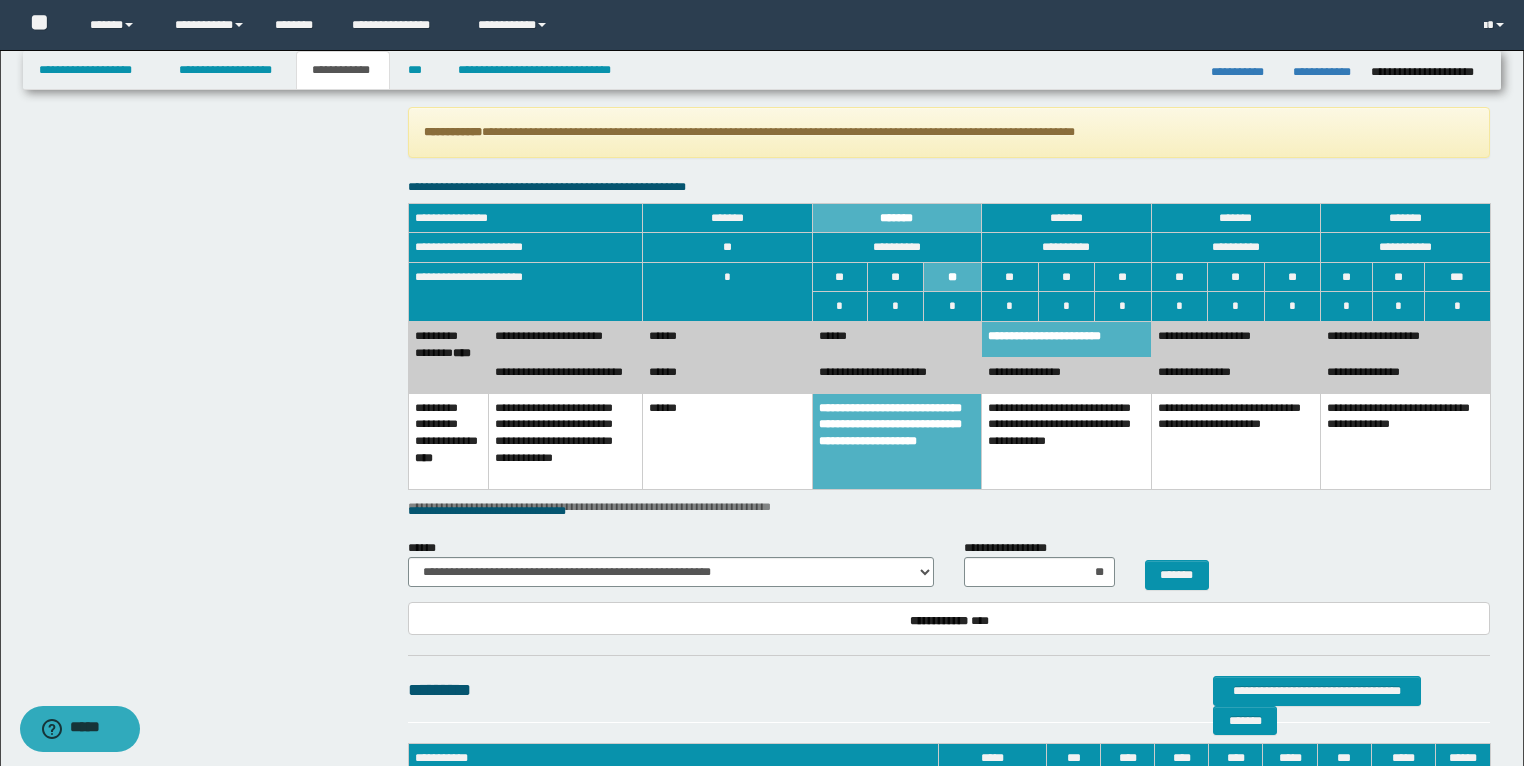 click on "**********" at bounding box center [897, 375] 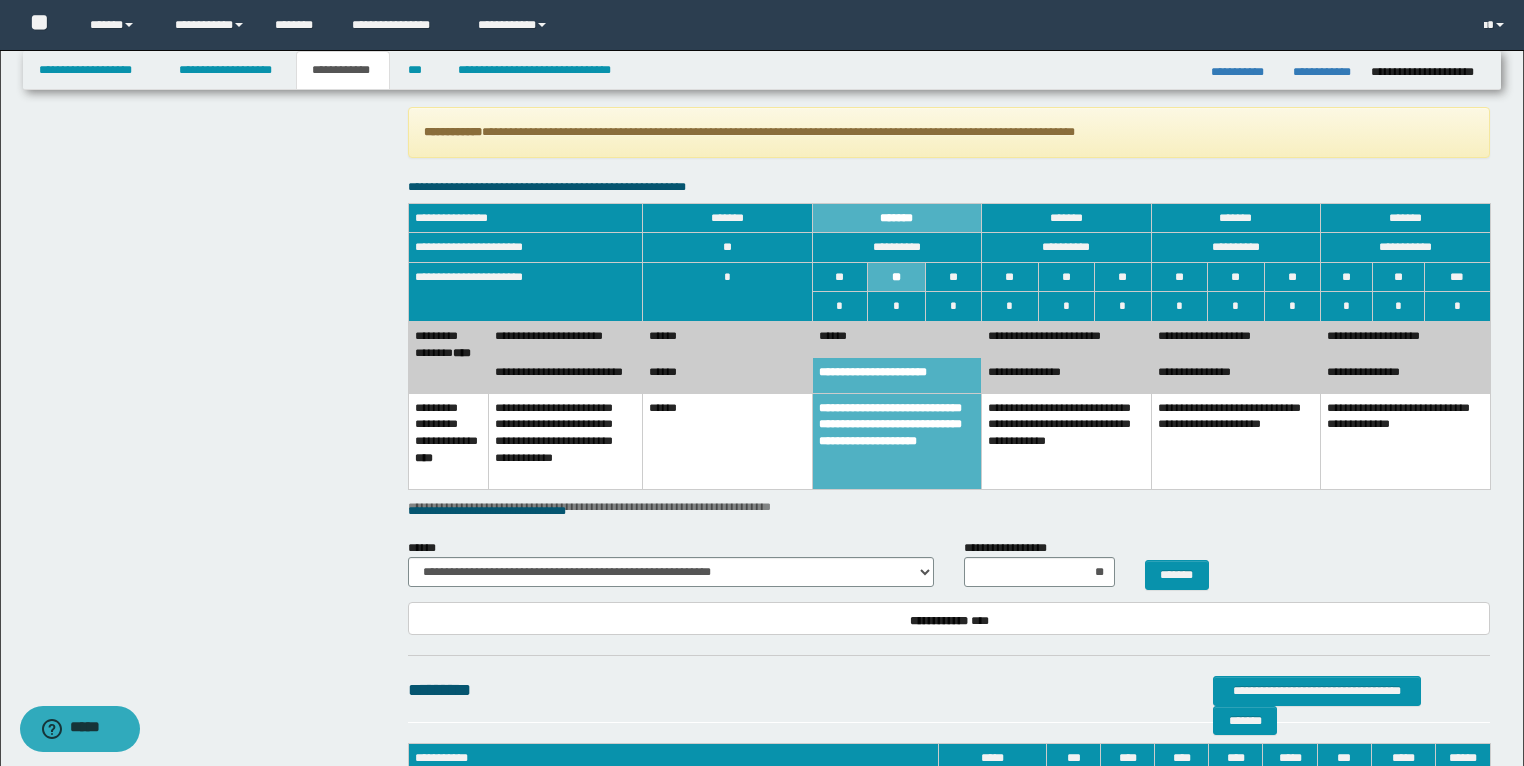 click on "**********" at bounding box center (1067, 340) 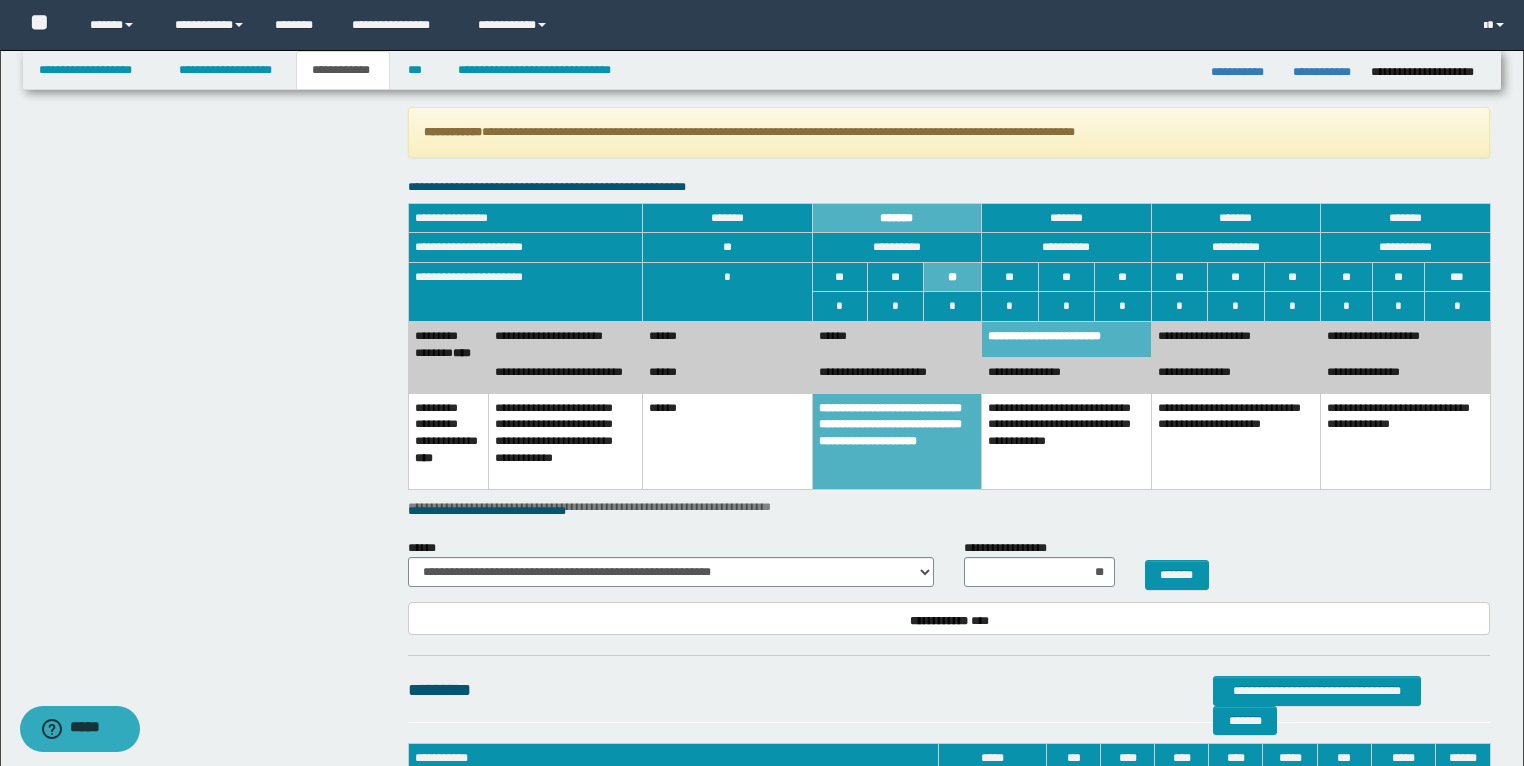 click on "**********" at bounding box center (897, 375) 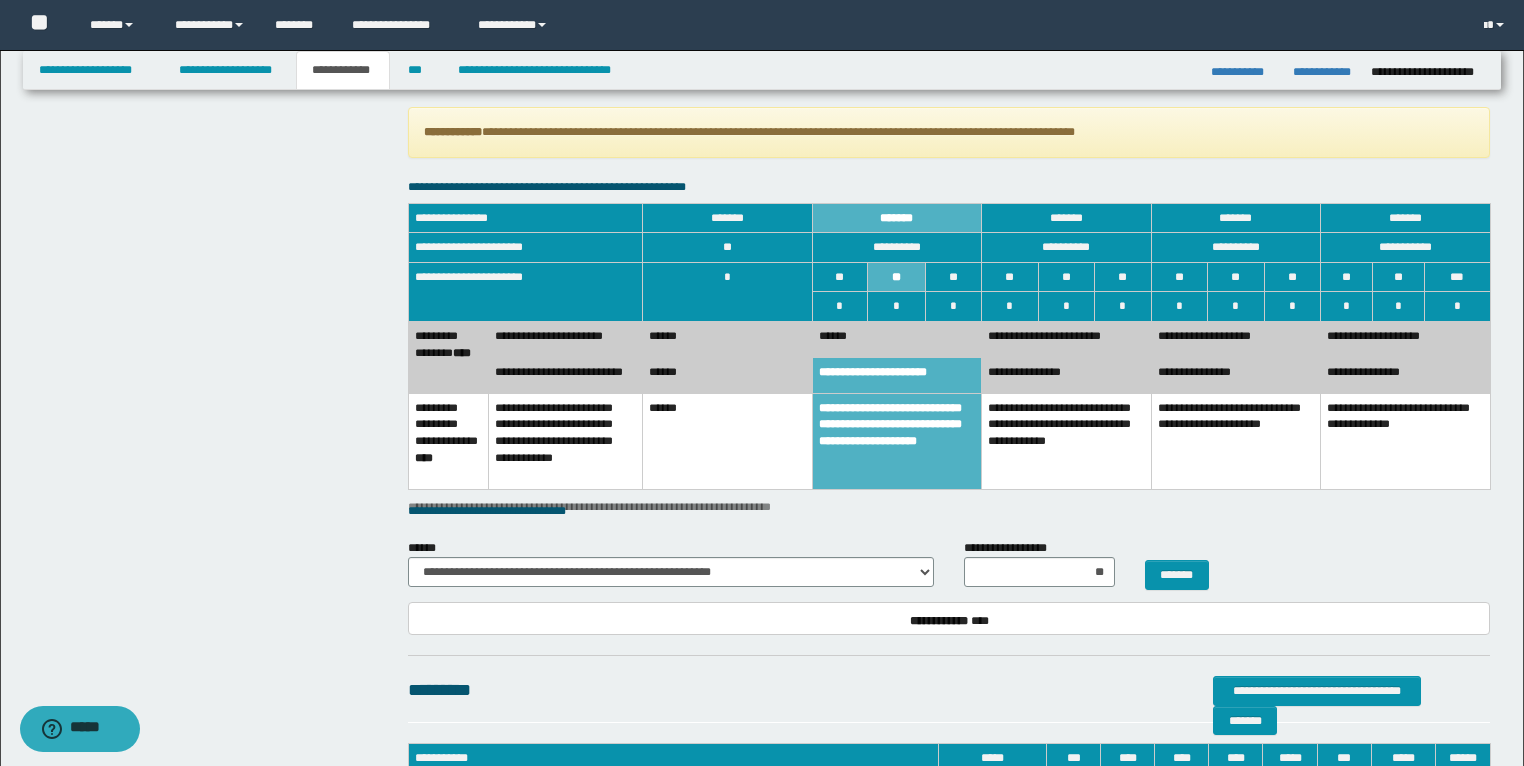 click on "******" at bounding box center (728, 340) 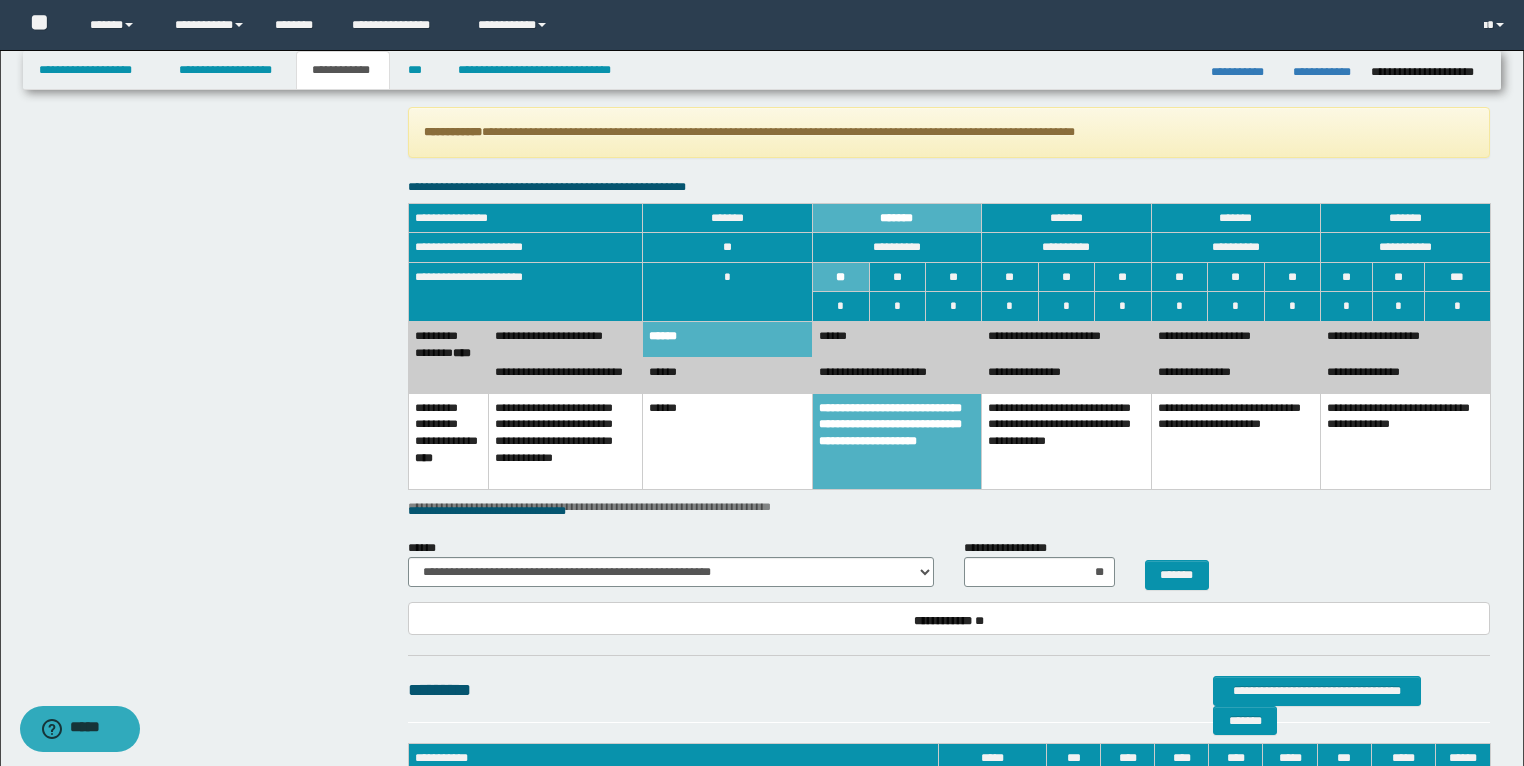 click on "**********" at bounding box center [897, 375] 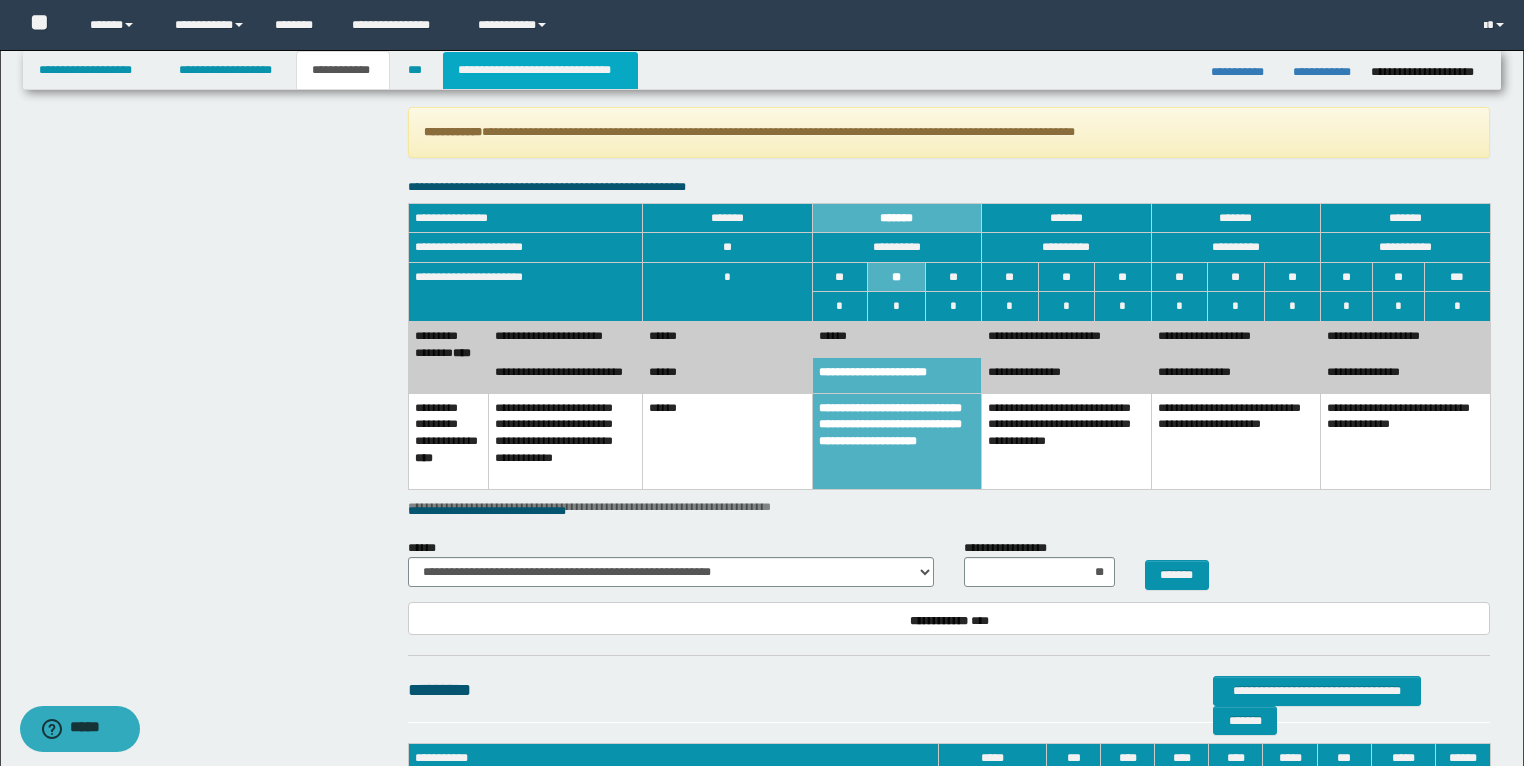 click on "**********" at bounding box center (540, 70) 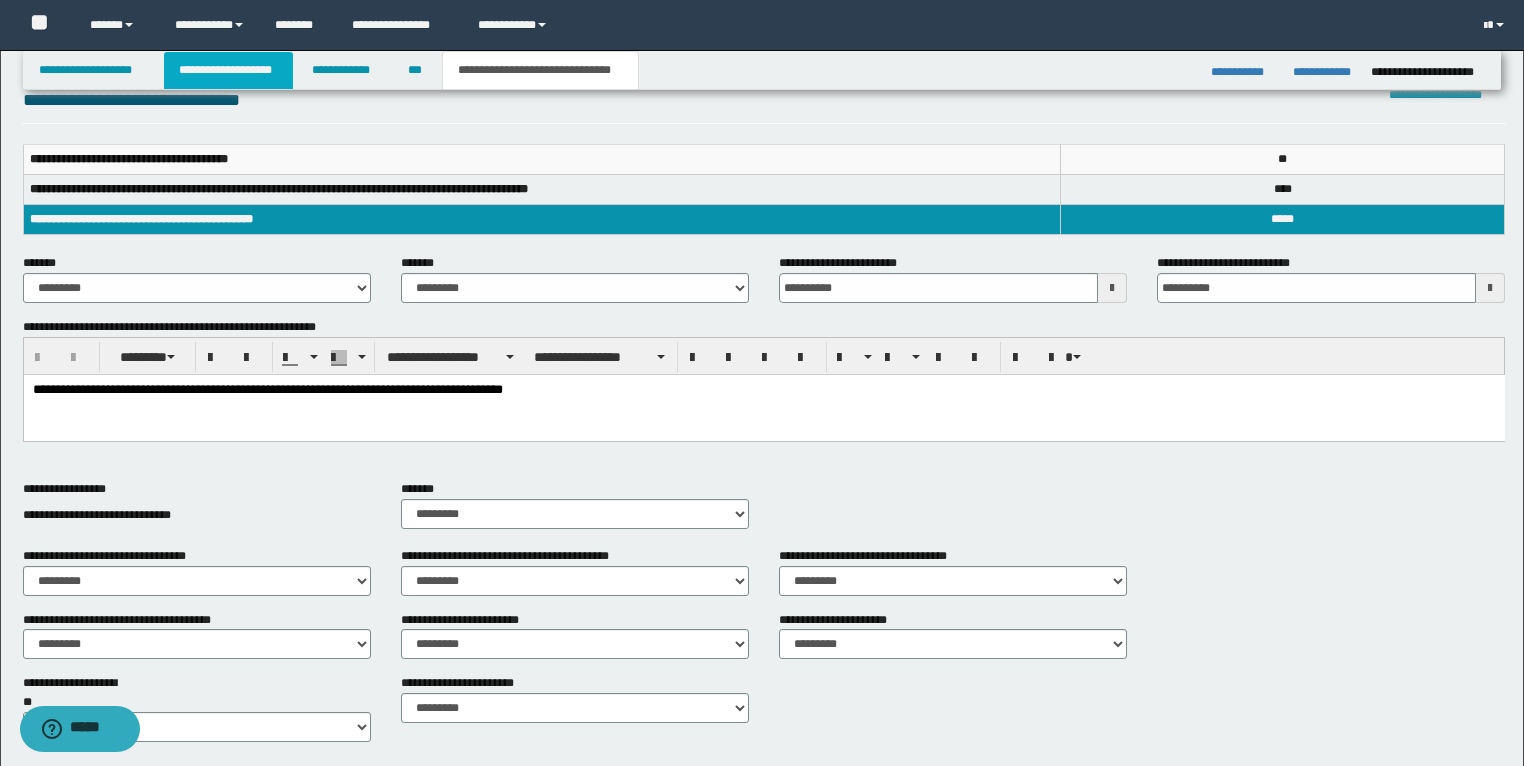 click on "**********" at bounding box center (228, 70) 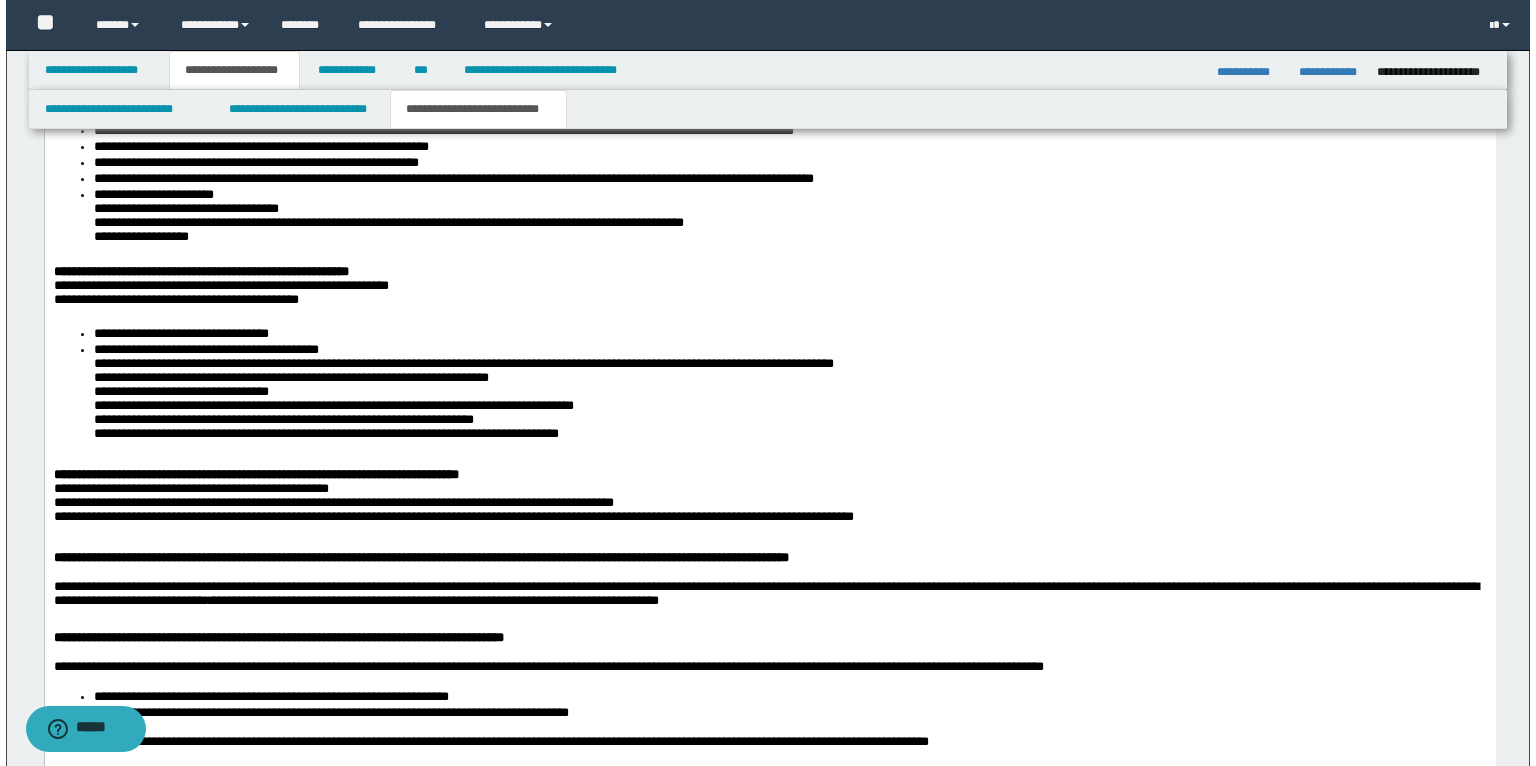 scroll, scrollTop: 3382, scrollLeft: 0, axis: vertical 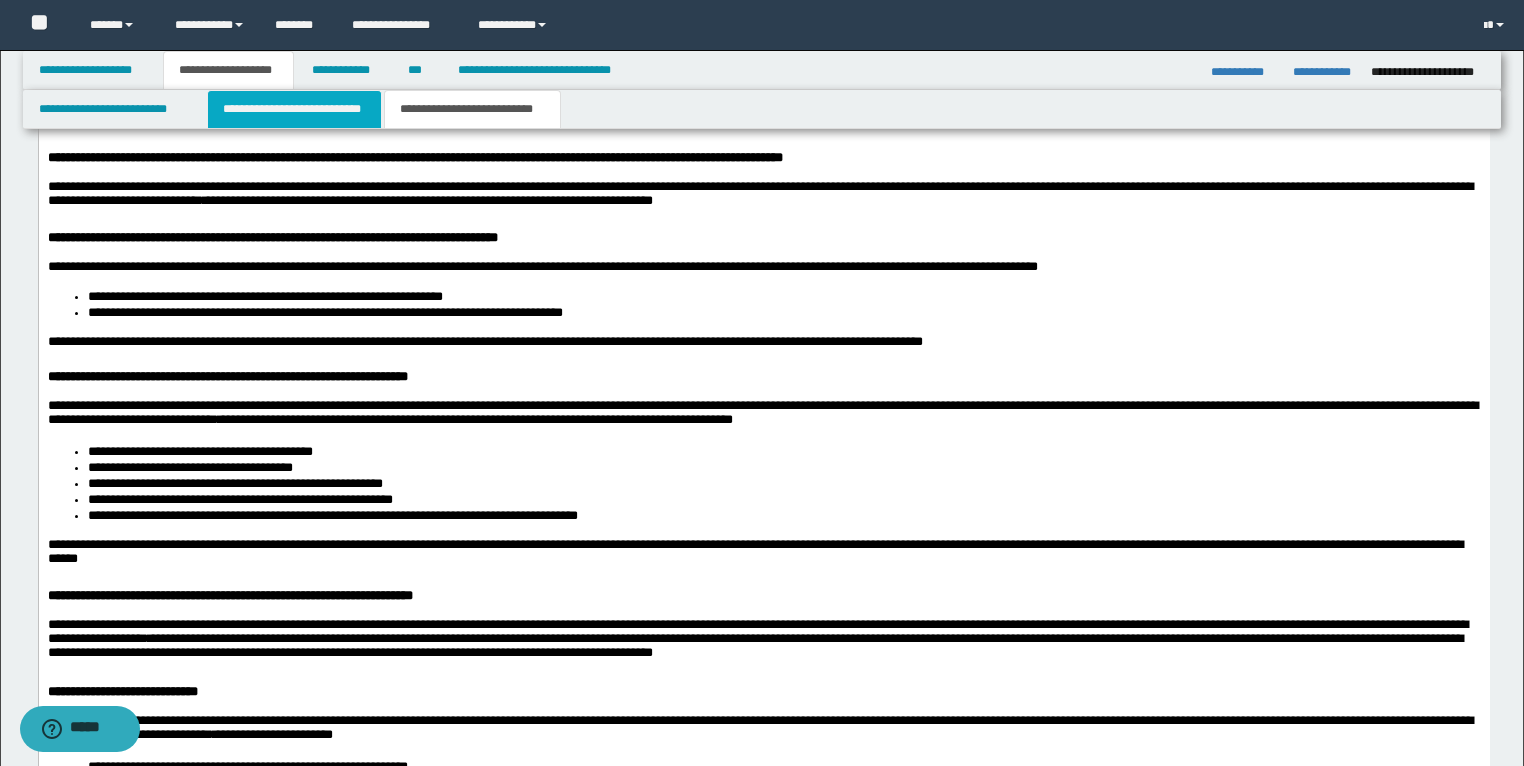 click on "**********" at bounding box center (294, 109) 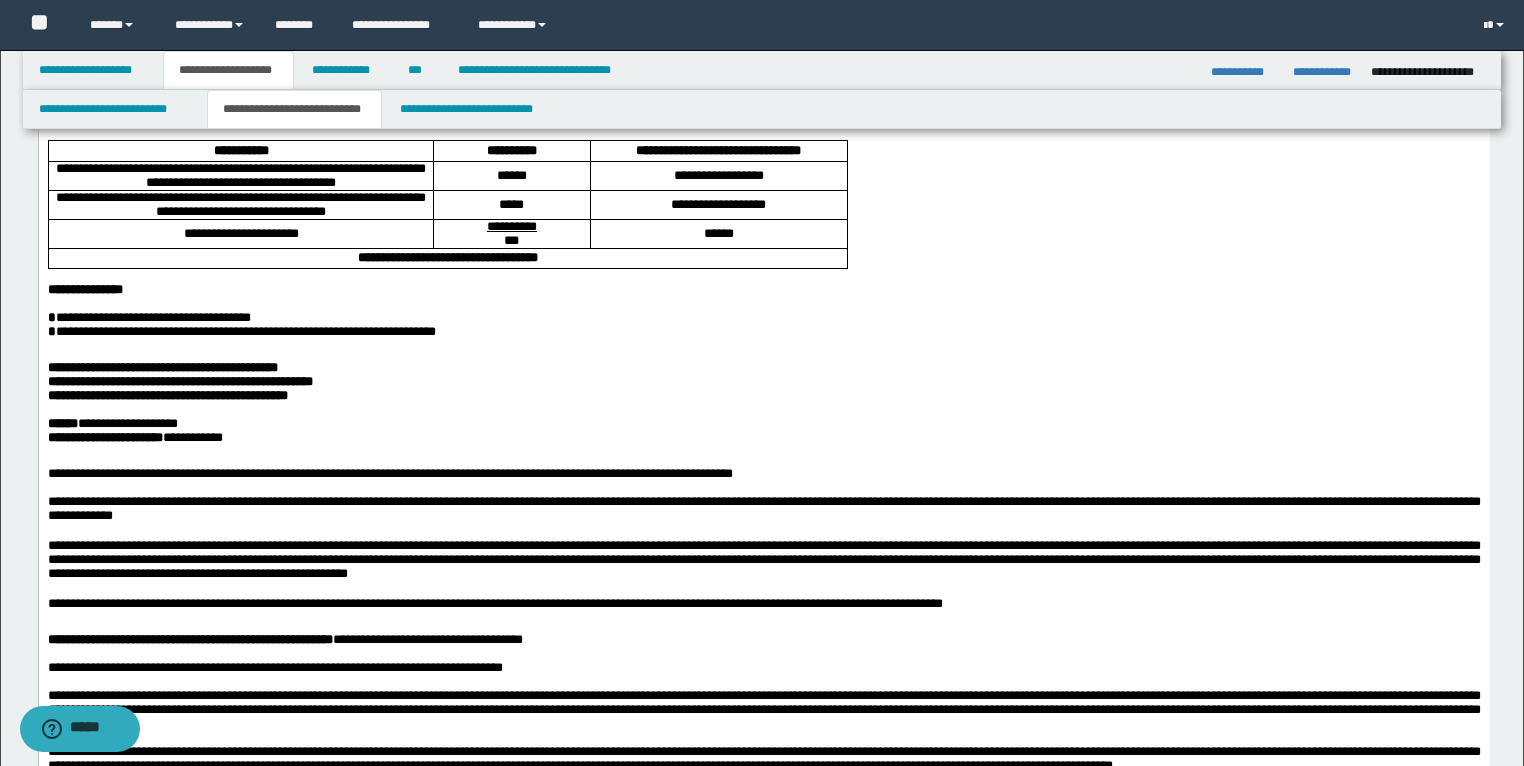 scroll, scrollTop: 262, scrollLeft: 0, axis: vertical 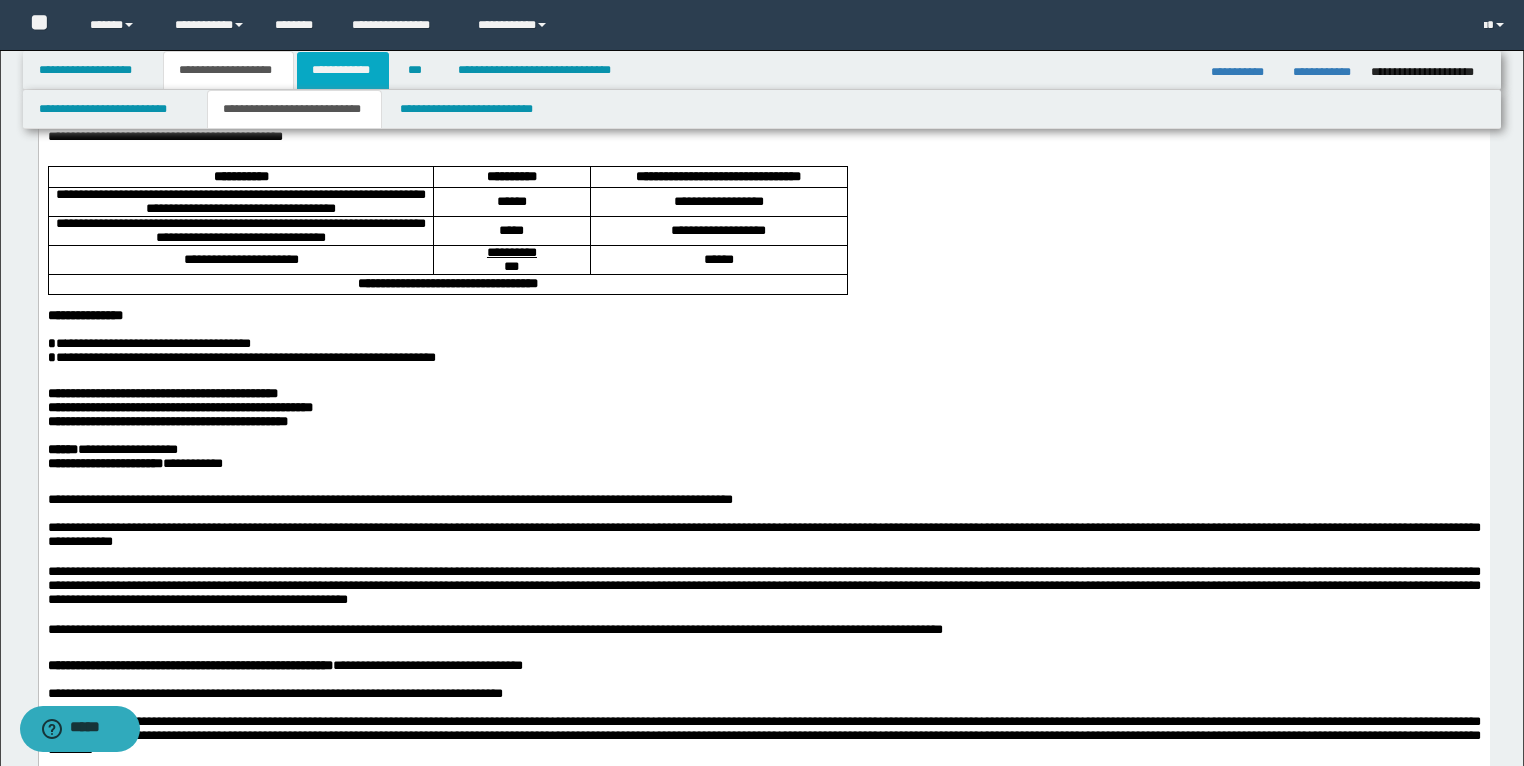 click on "**********" at bounding box center (343, 70) 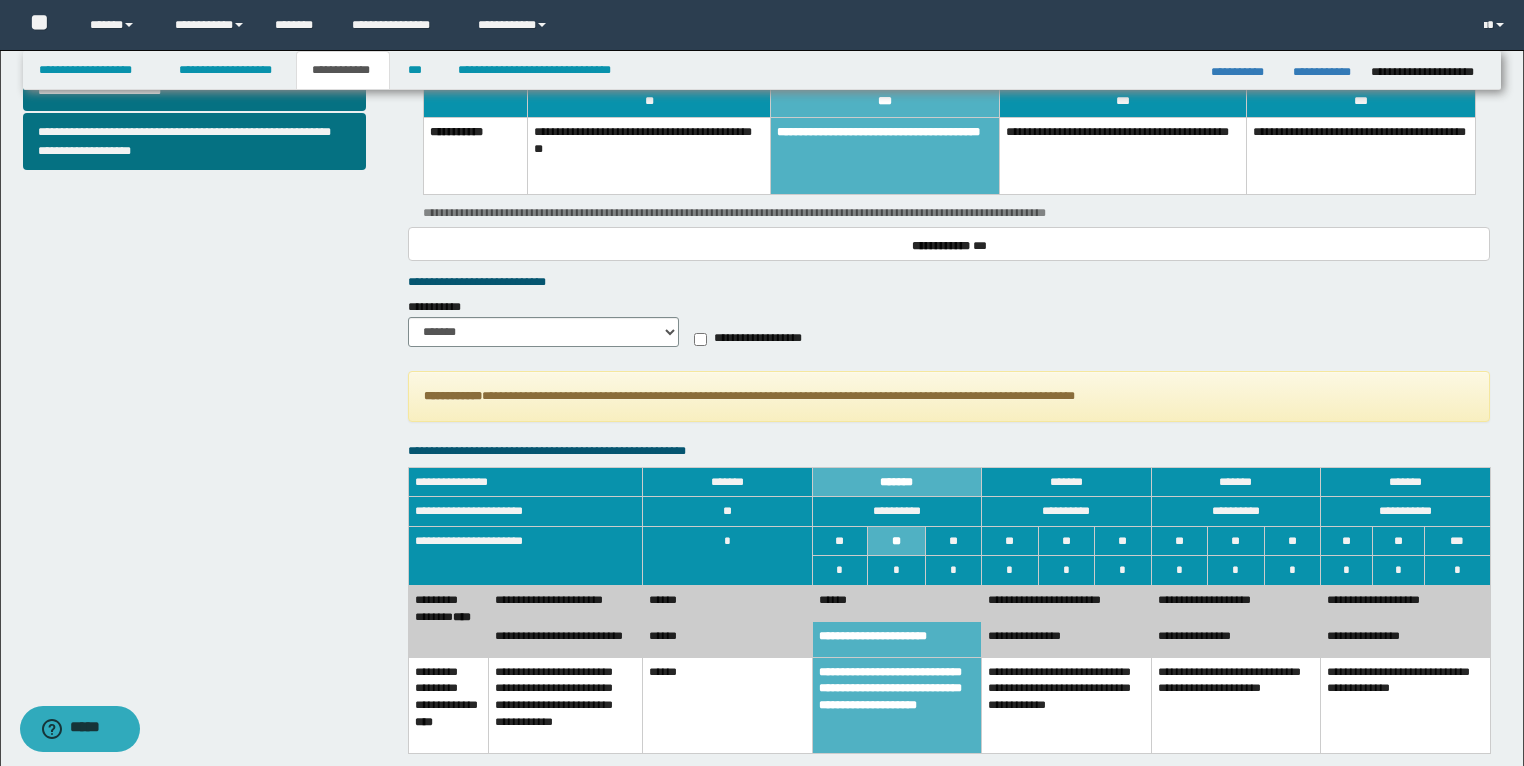 scroll, scrollTop: 1031, scrollLeft: 0, axis: vertical 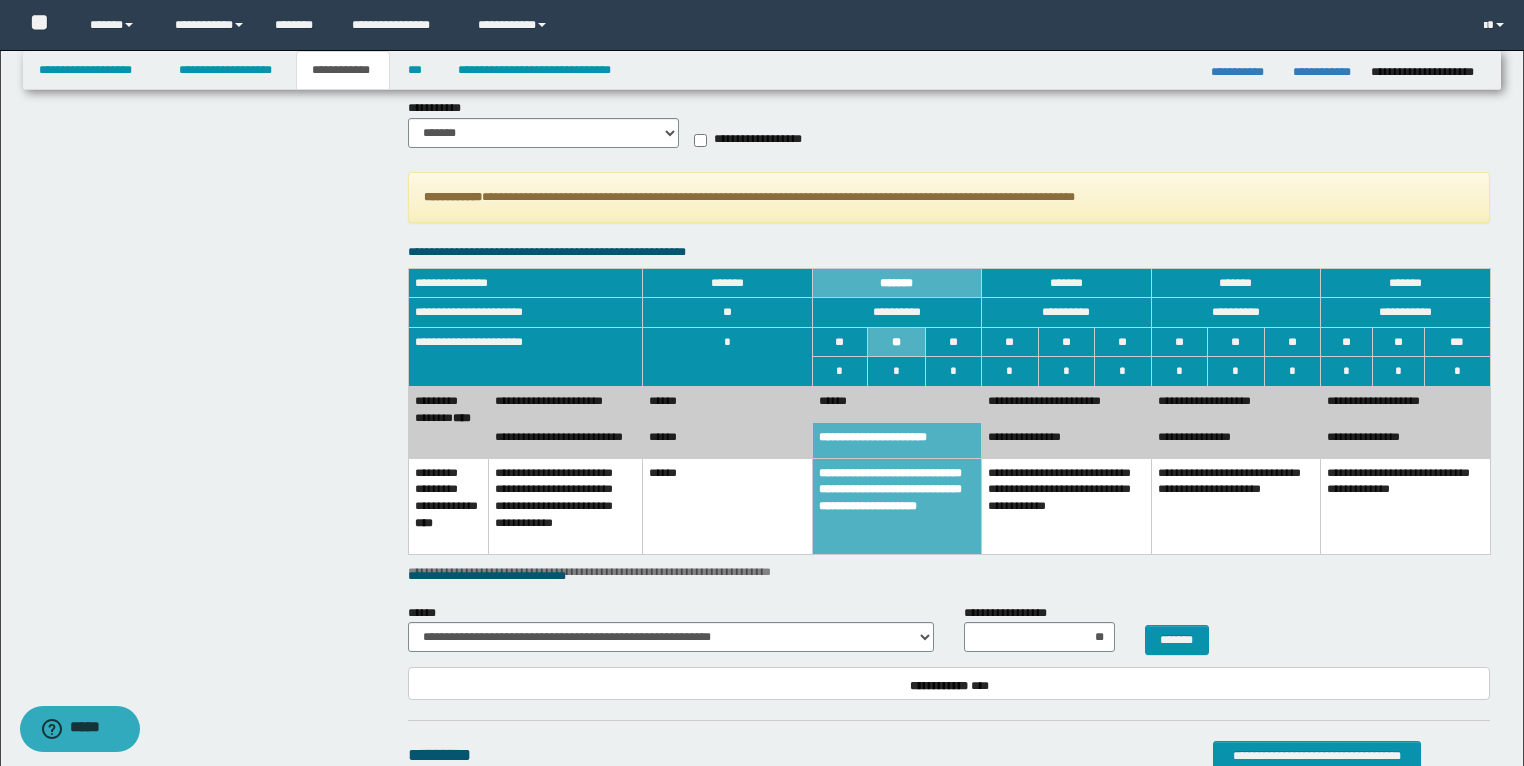 click on "**********" at bounding box center (1067, 506) 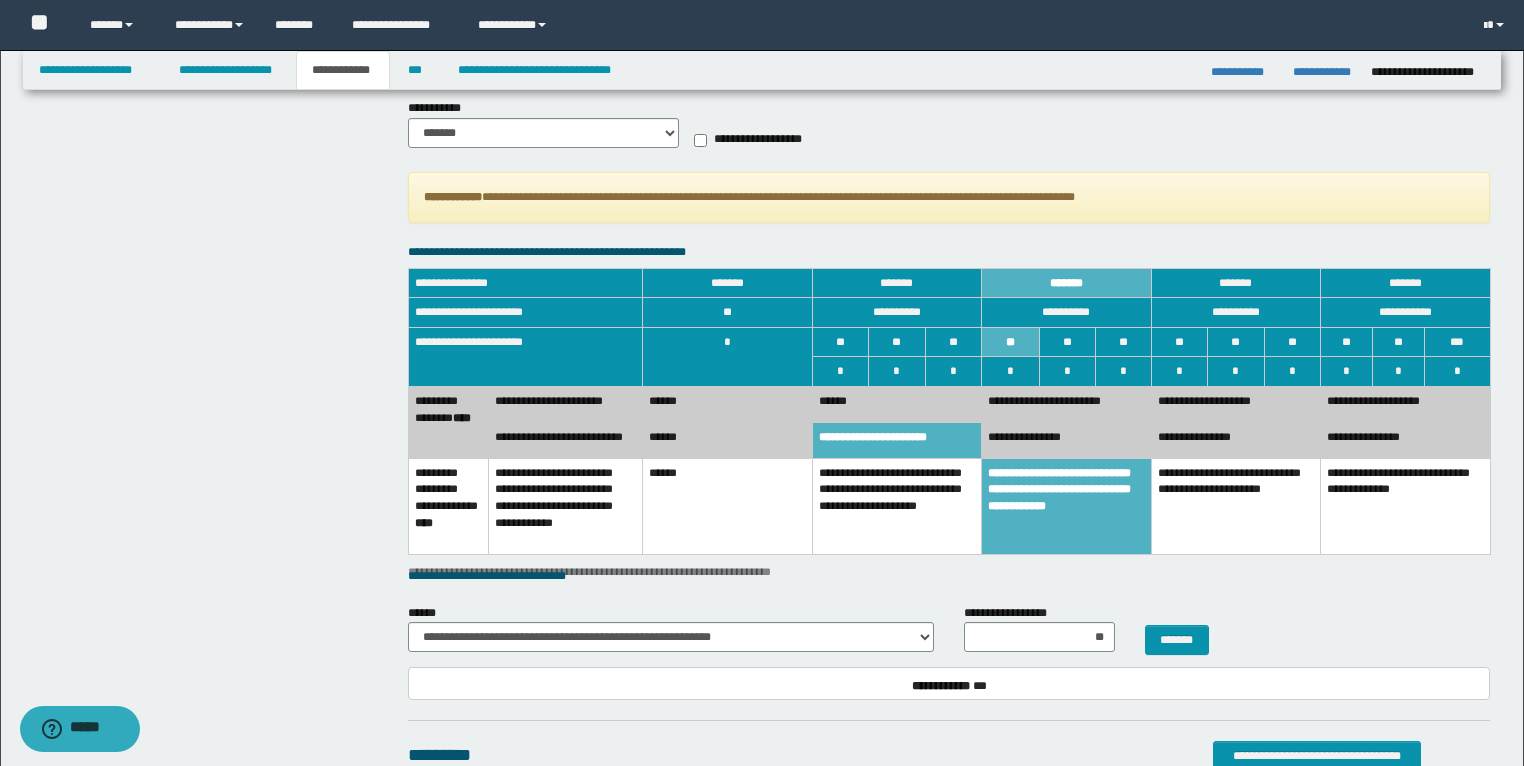 click on "******" at bounding box center [897, 405] 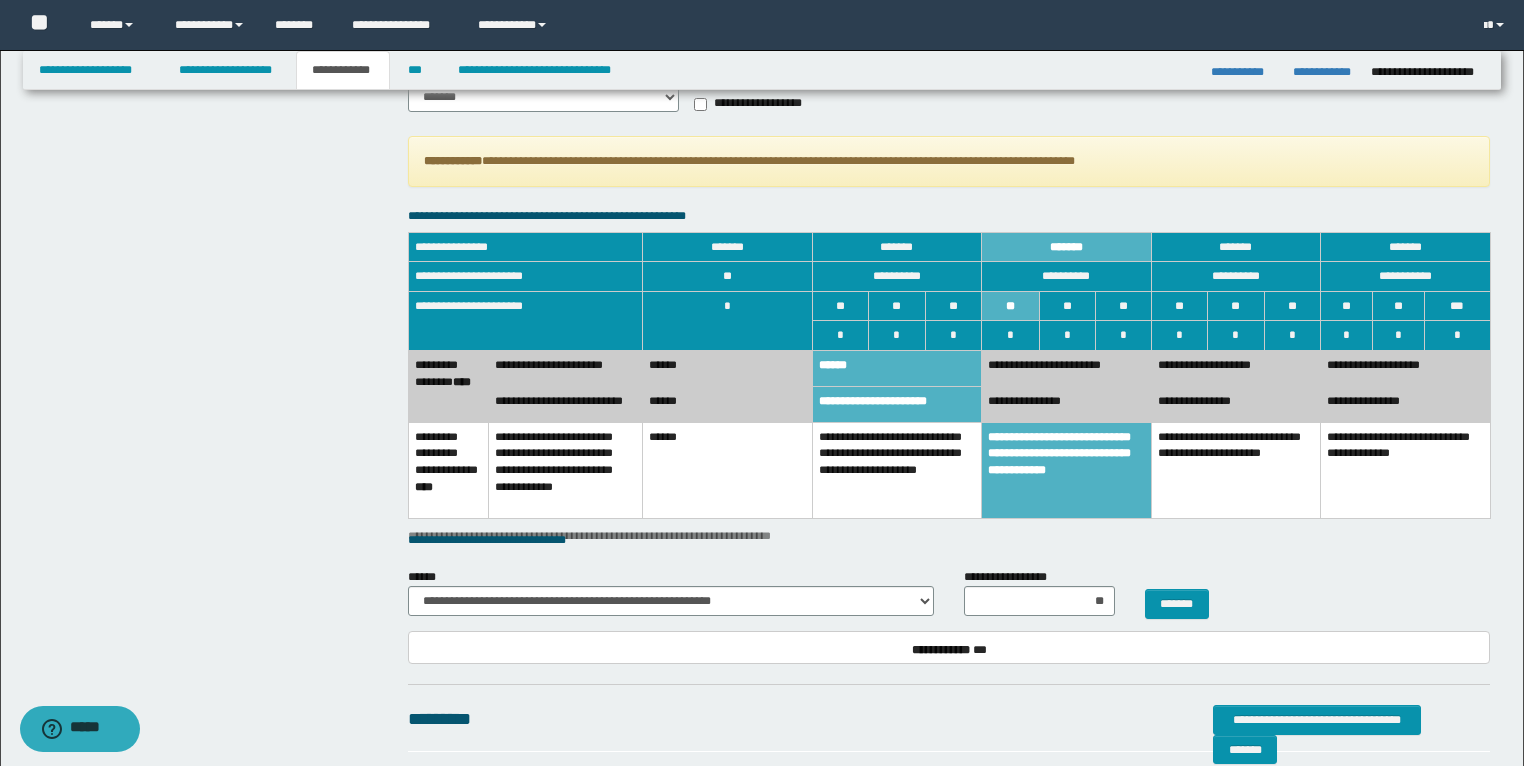 scroll, scrollTop: 1015, scrollLeft: 0, axis: vertical 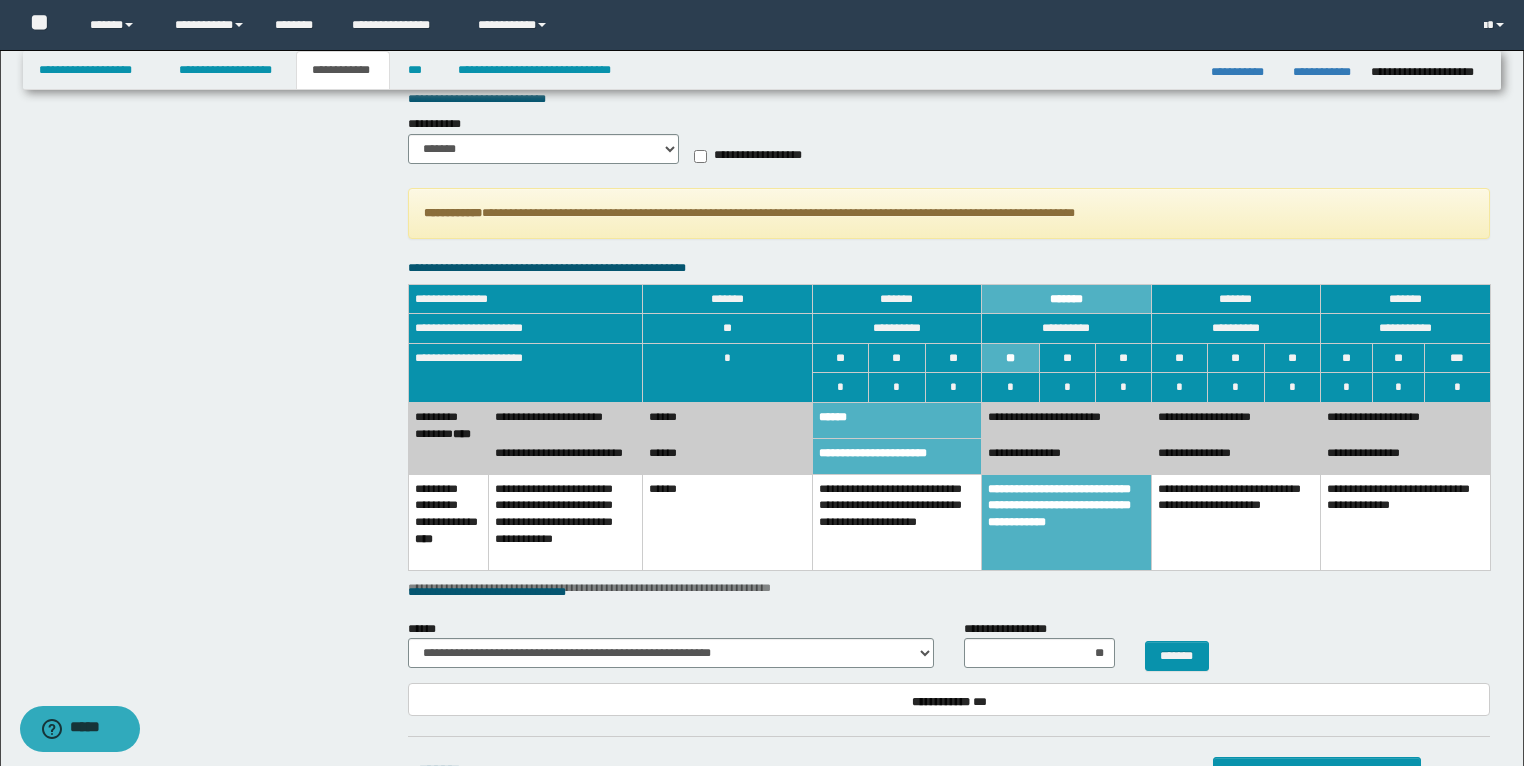 click on "**********" at bounding box center [897, 522] 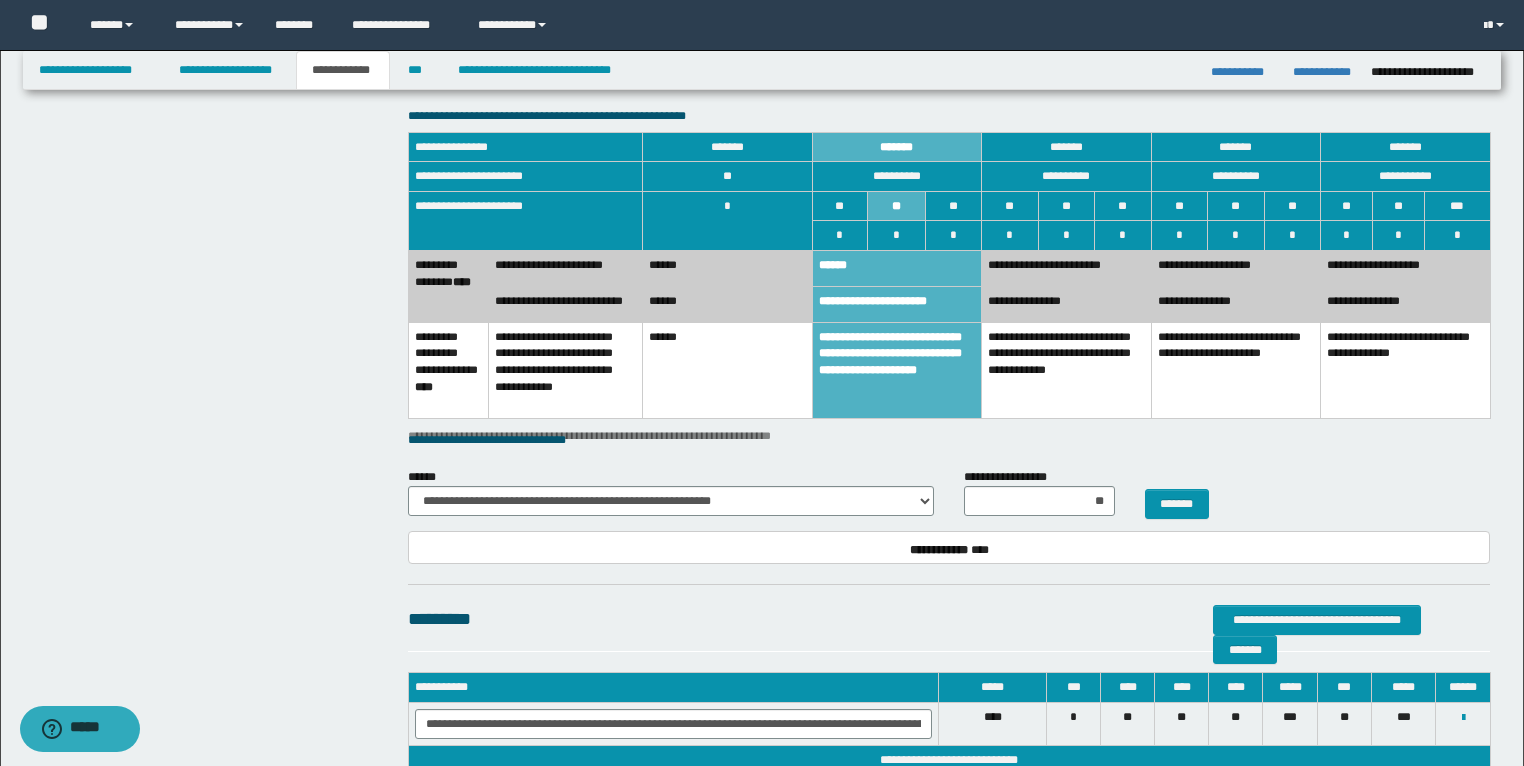 scroll, scrollTop: 1095, scrollLeft: 0, axis: vertical 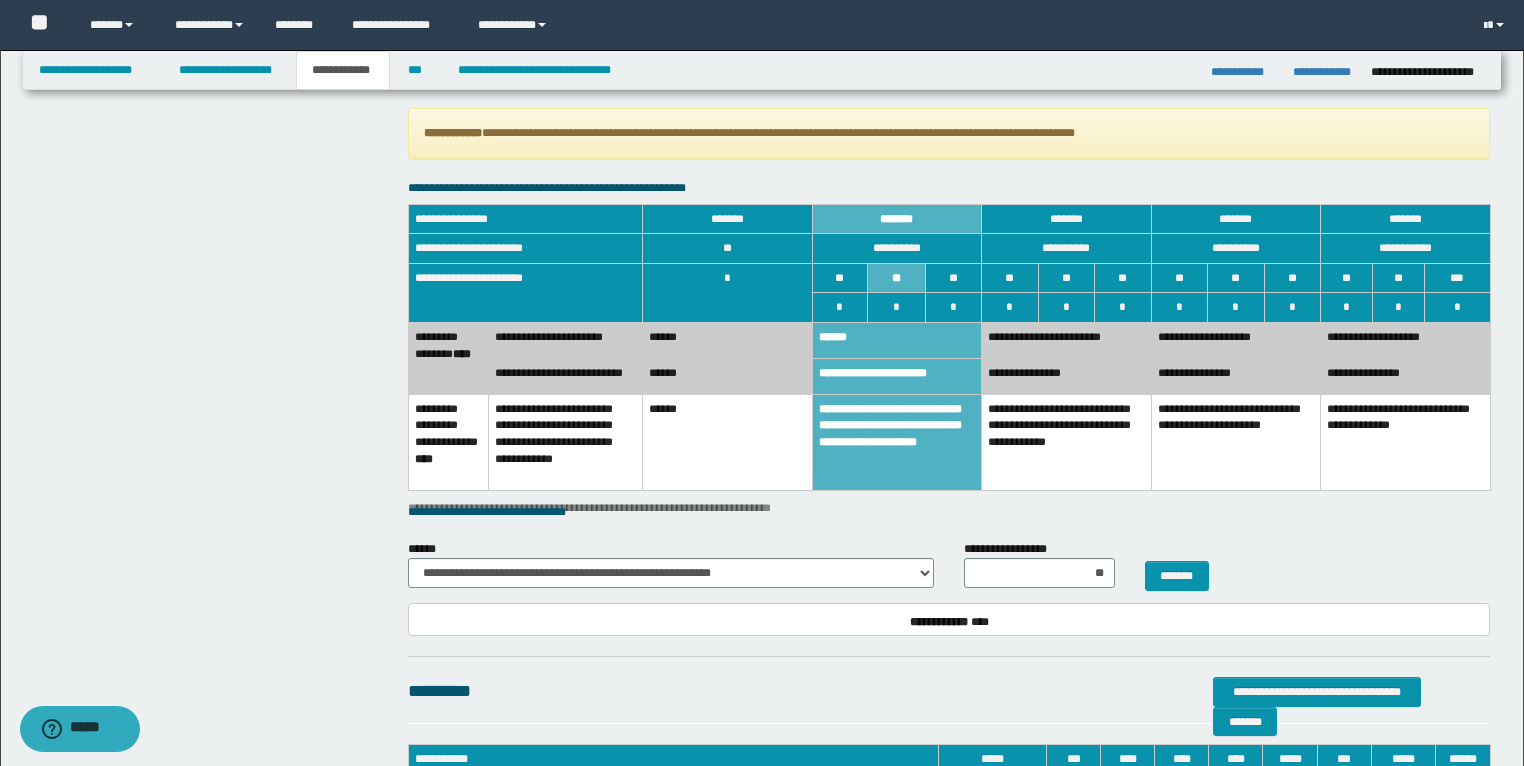 click on "**********" at bounding box center [1067, 341] 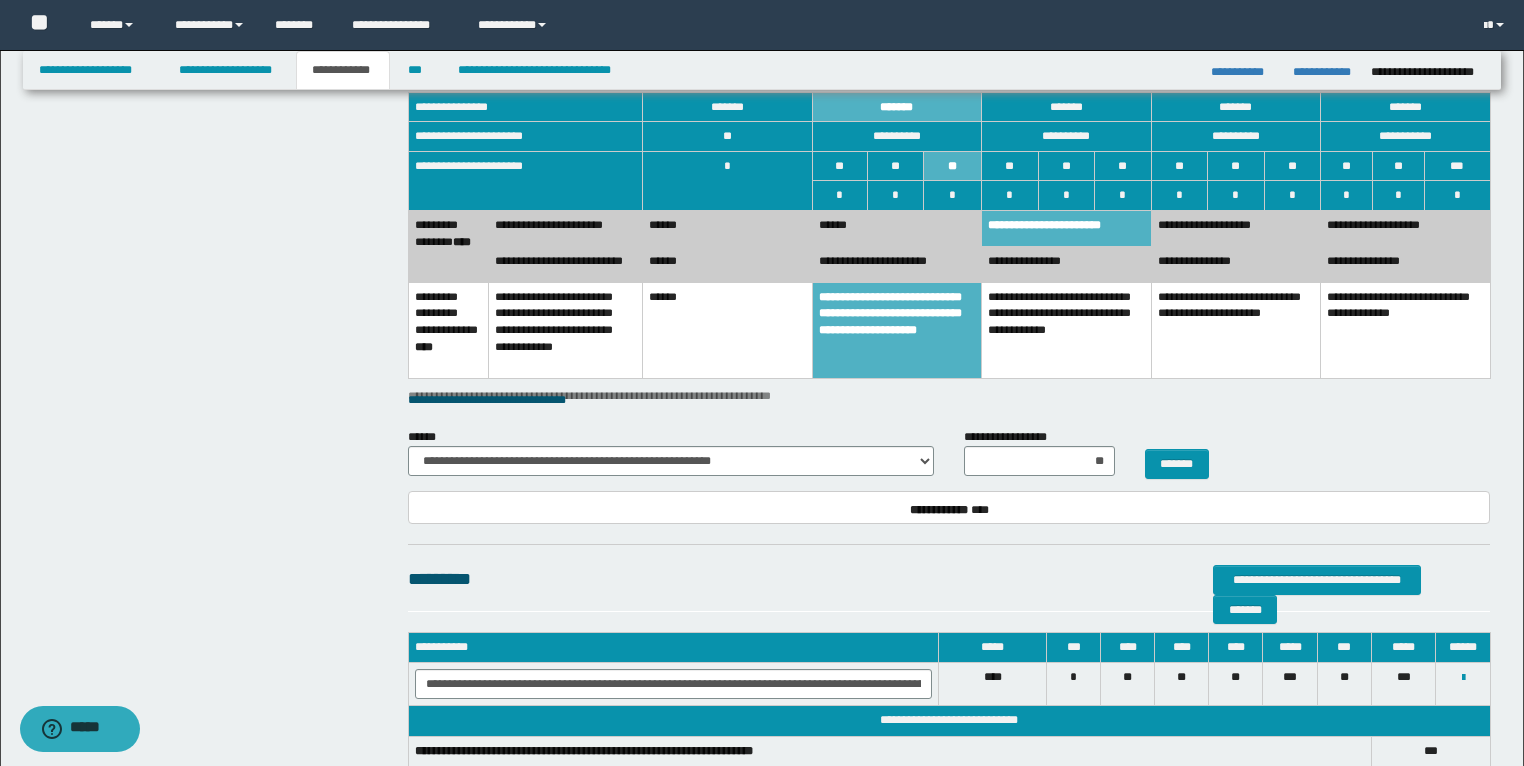 scroll, scrollTop: 1175, scrollLeft: 0, axis: vertical 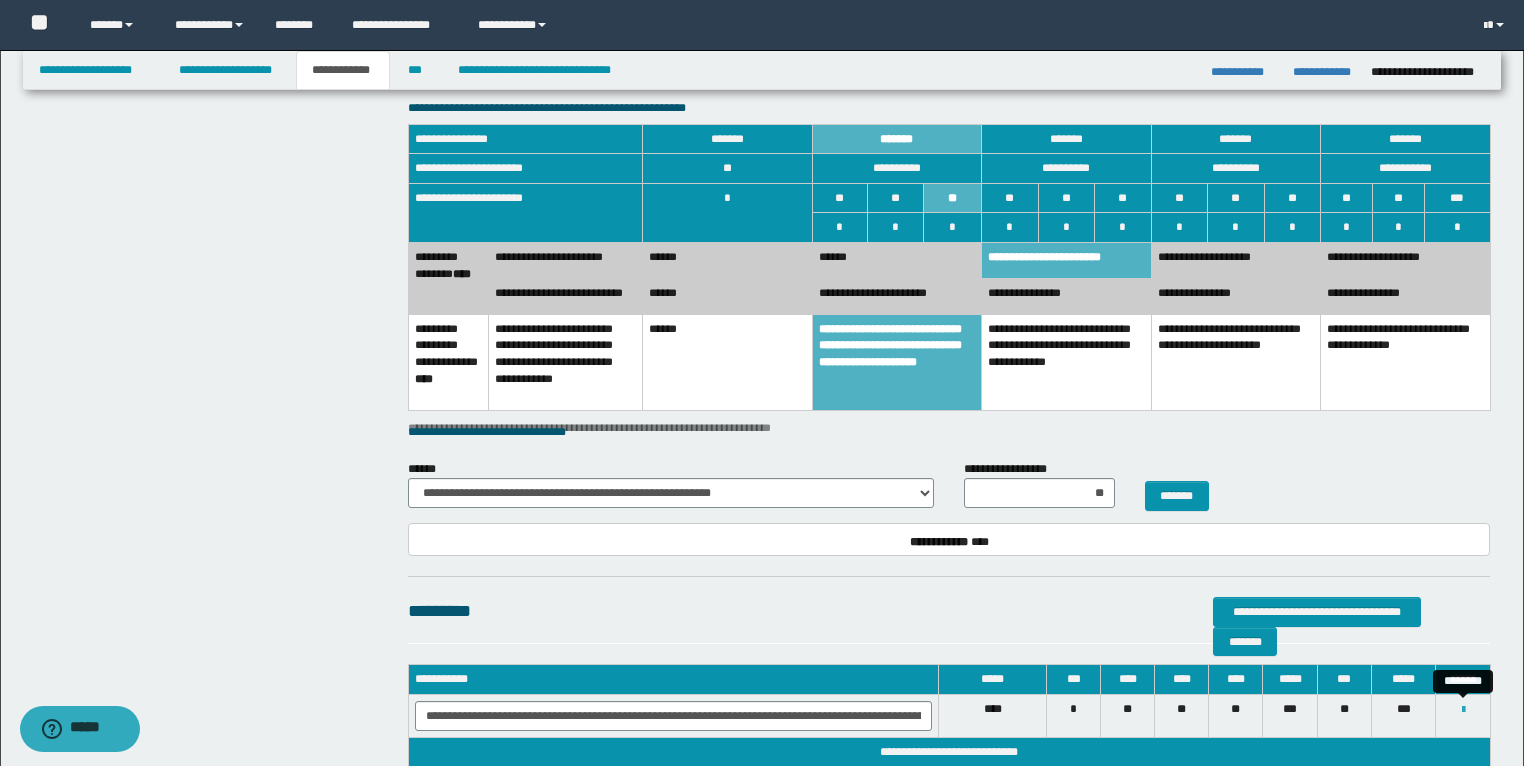 click at bounding box center [1463, 710] 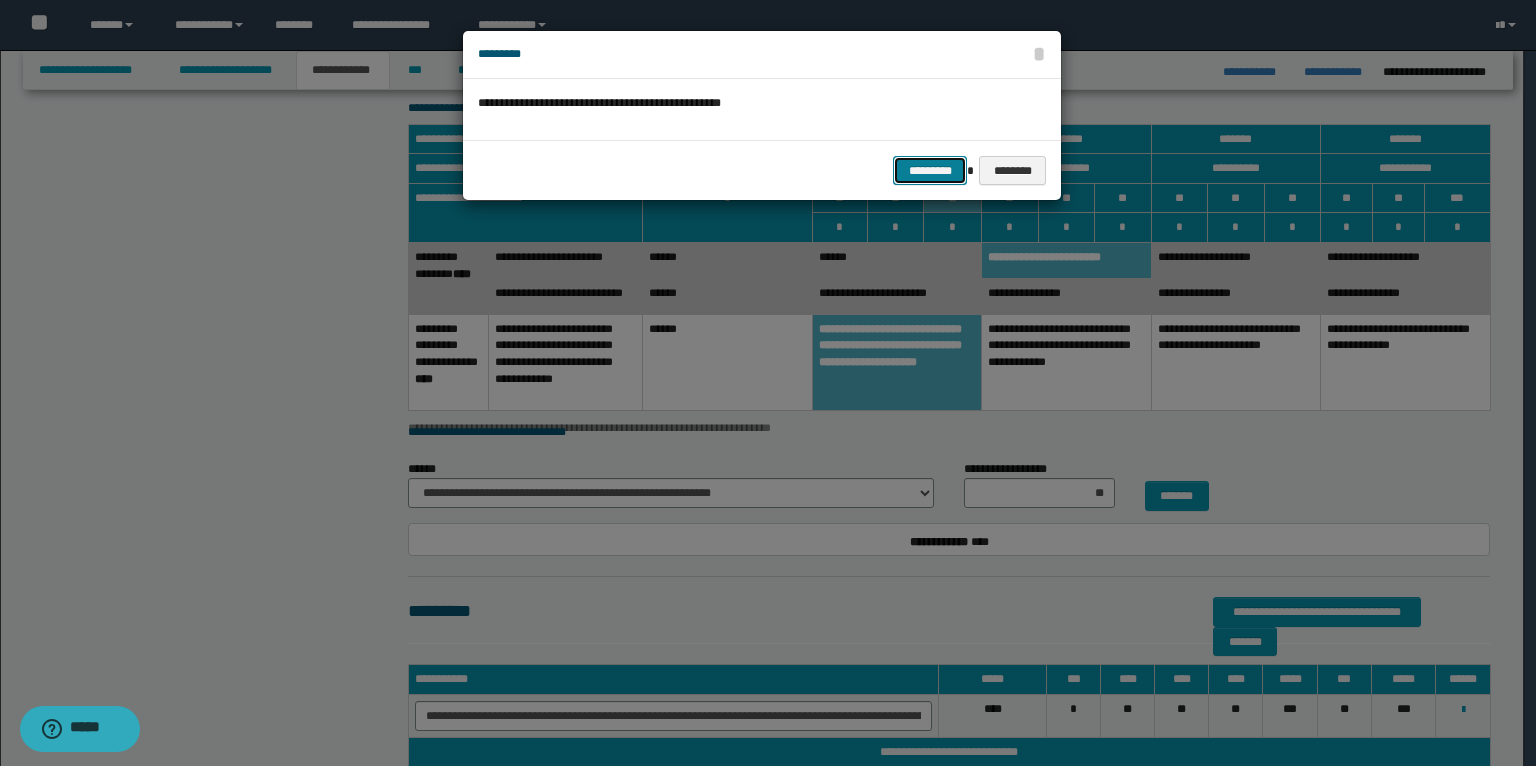 click on "*********" at bounding box center (930, 171) 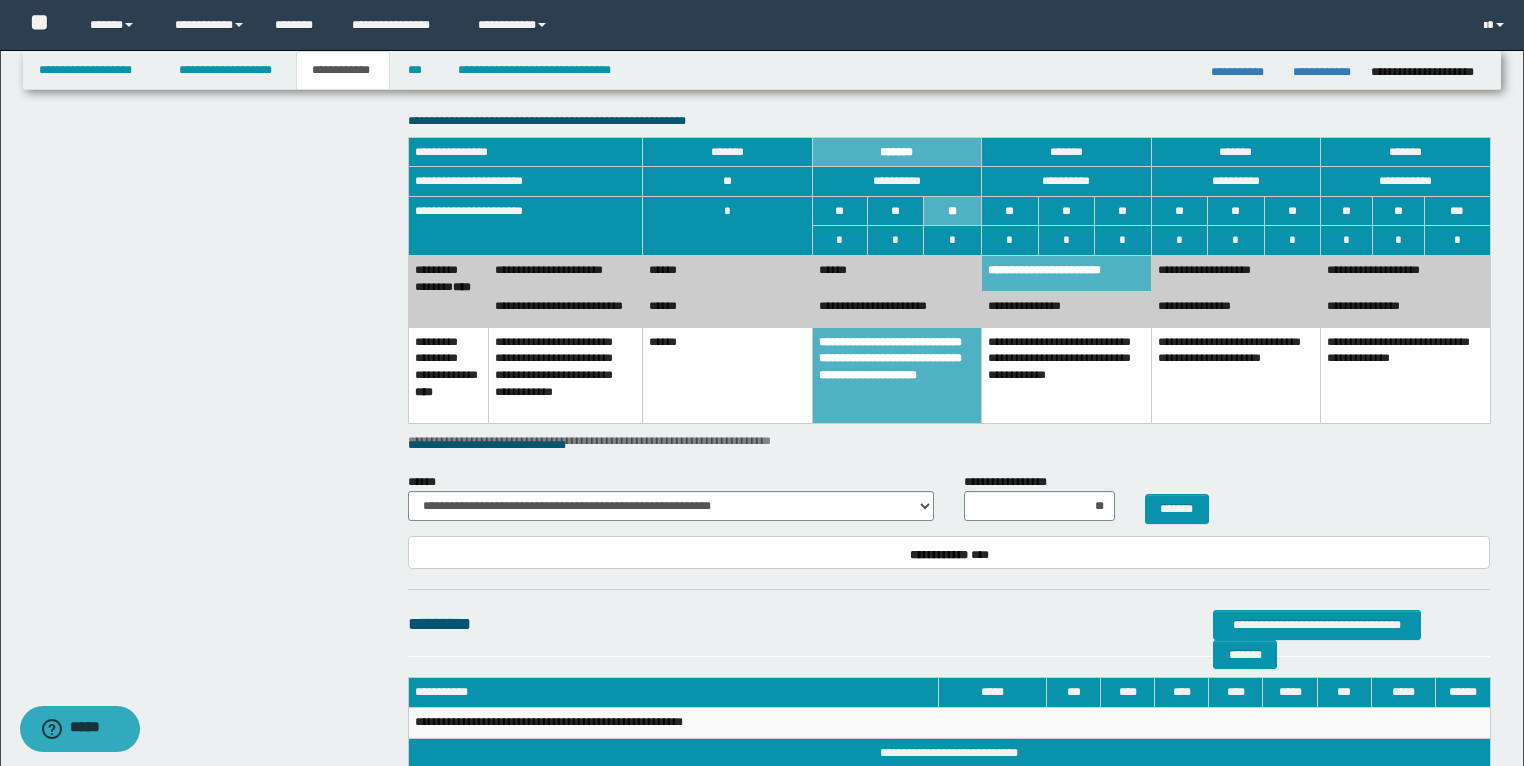 scroll, scrollTop: 1175, scrollLeft: 0, axis: vertical 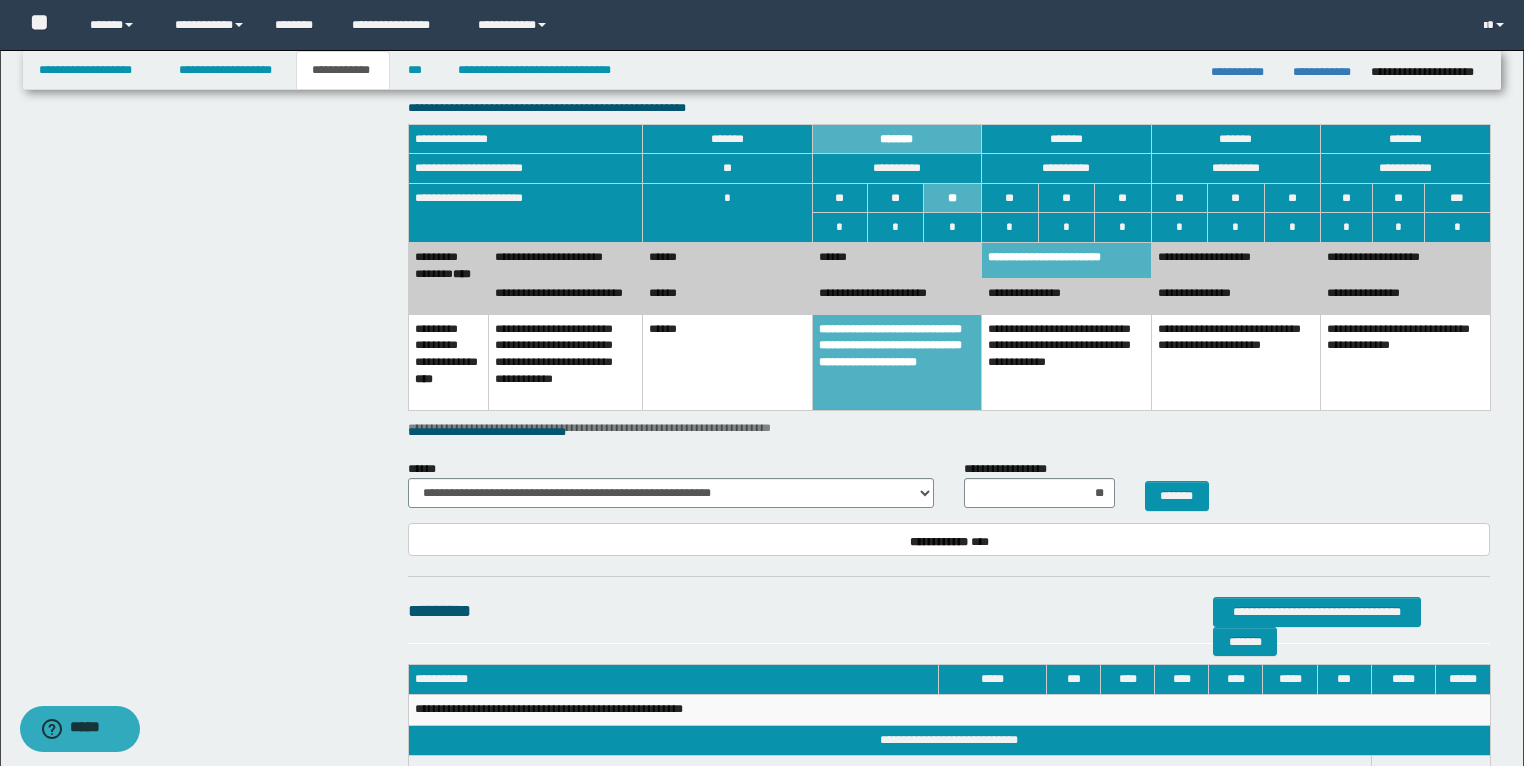 click on "******" at bounding box center [728, 296] 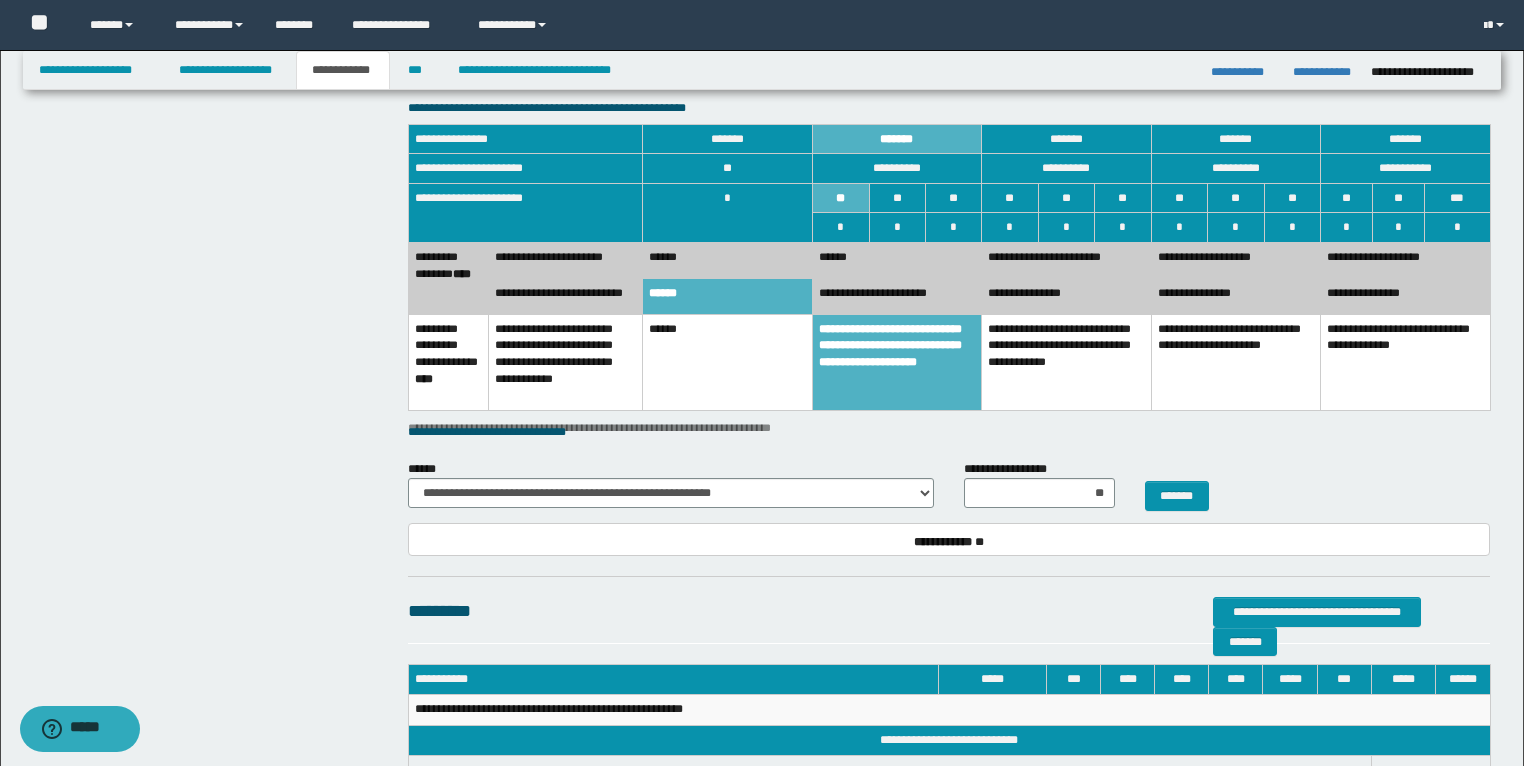 click on "**********" at bounding box center [896, 296] 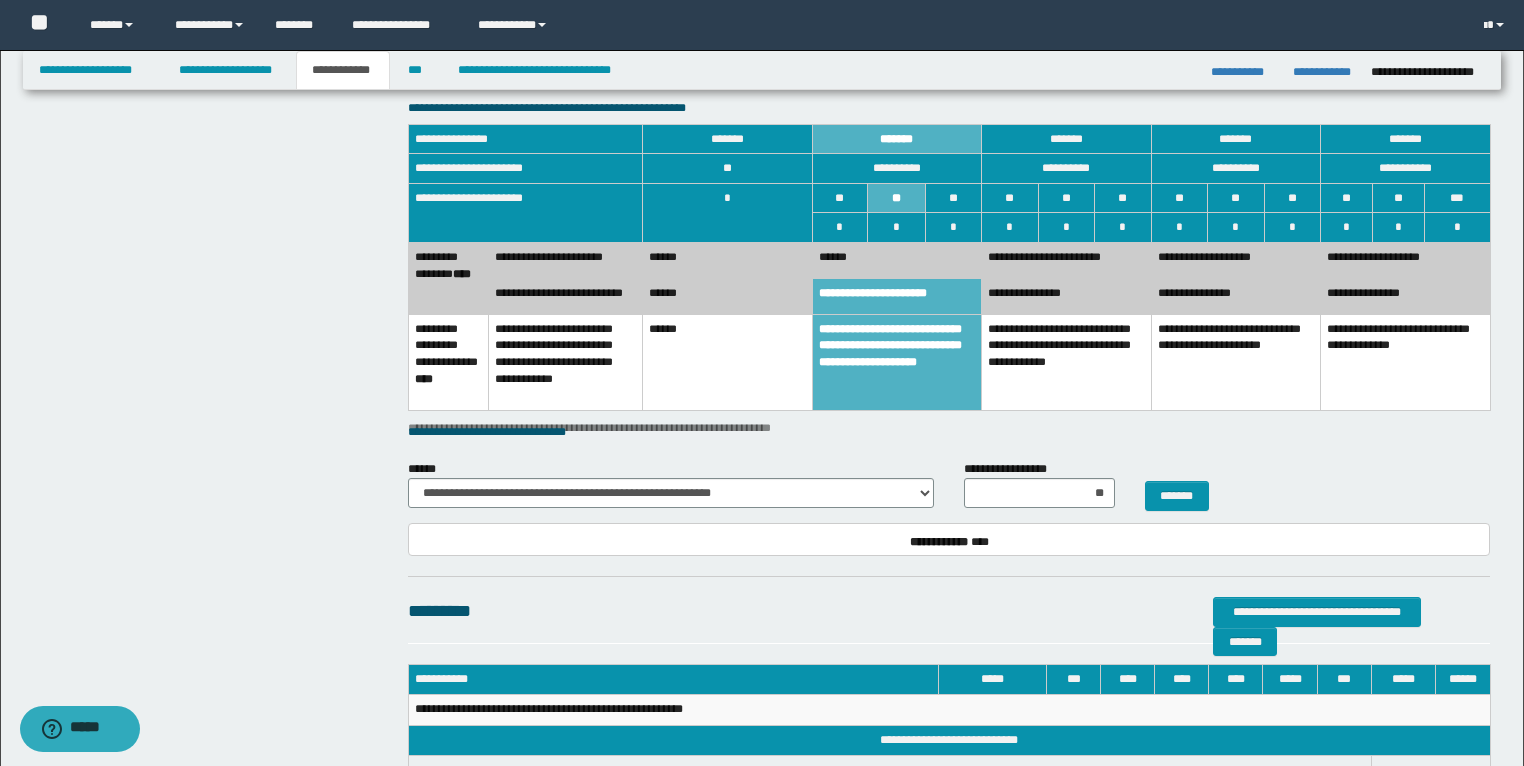click on "******" at bounding box center [896, 261] 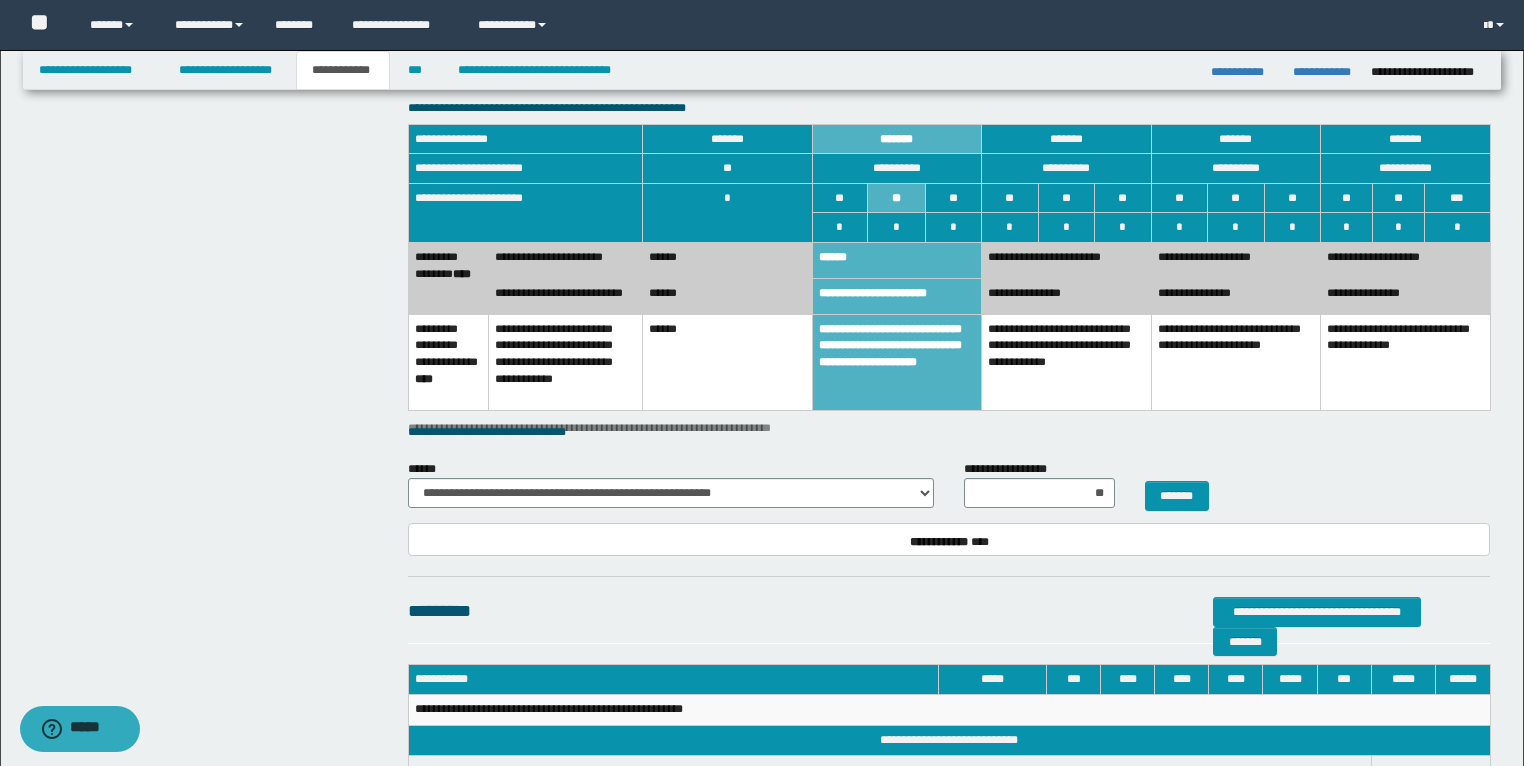 click on "**********" at bounding box center (1067, 261) 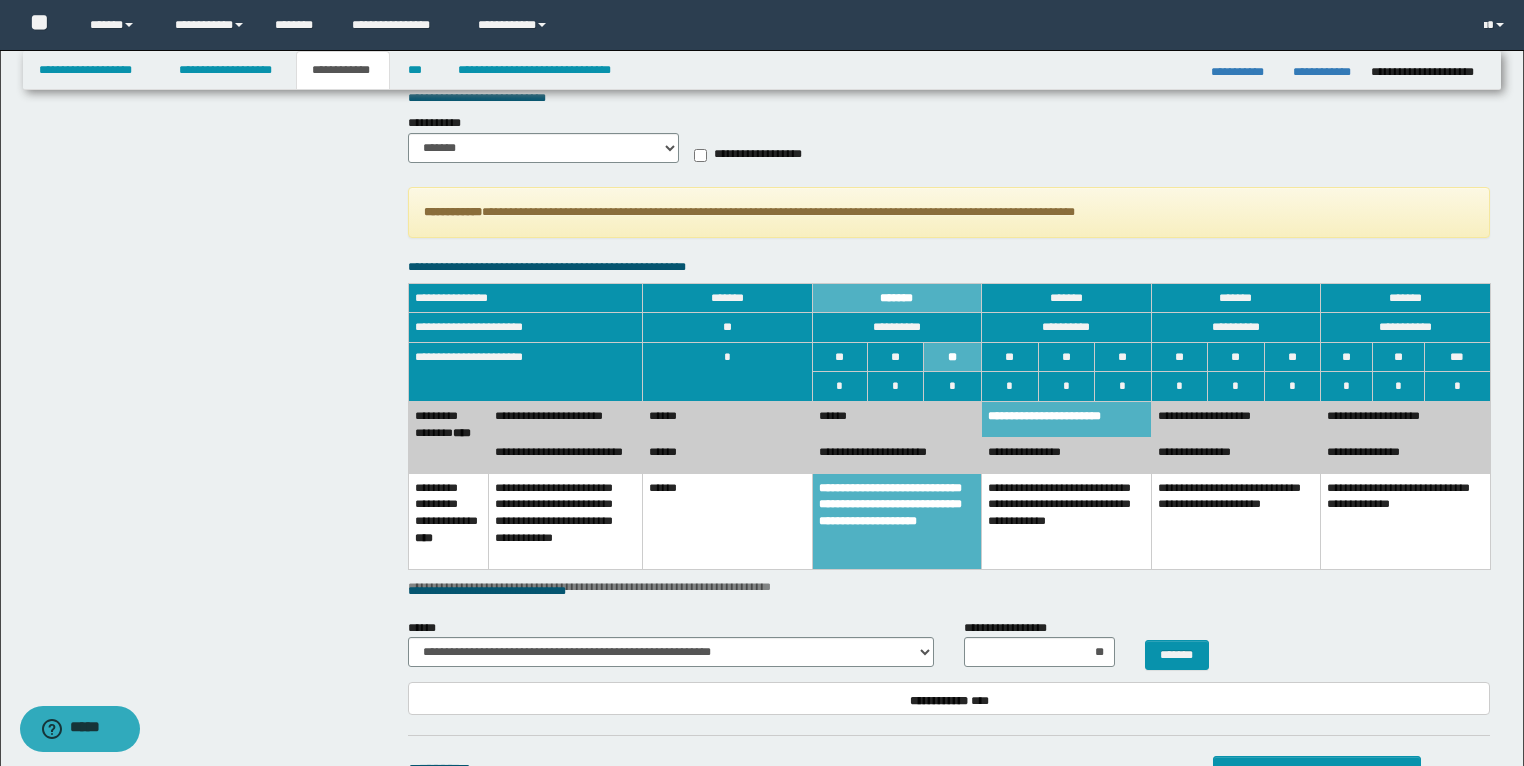 scroll, scrollTop: 1015, scrollLeft: 0, axis: vertical 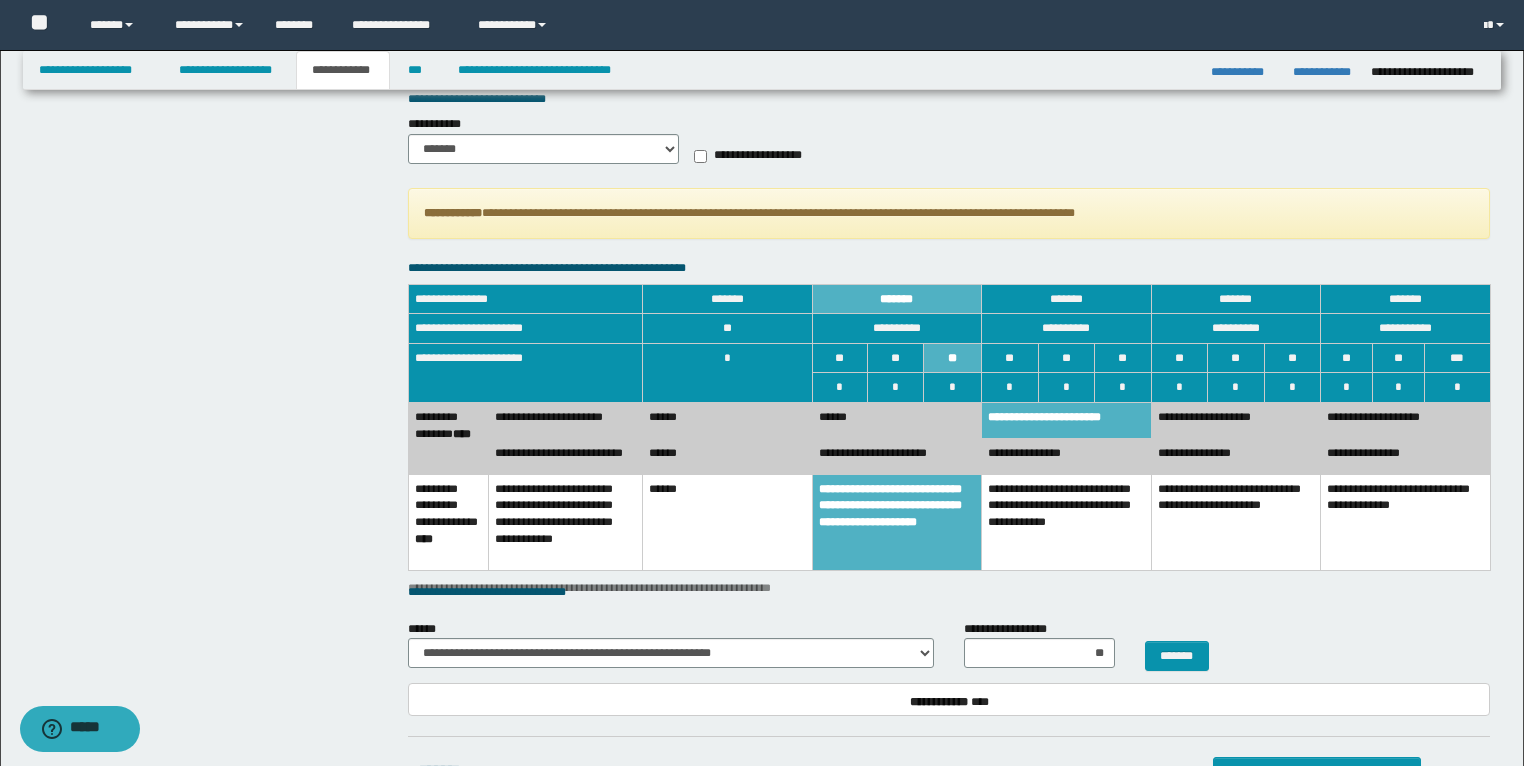 click on "**********" at bounding box center (896, 456) 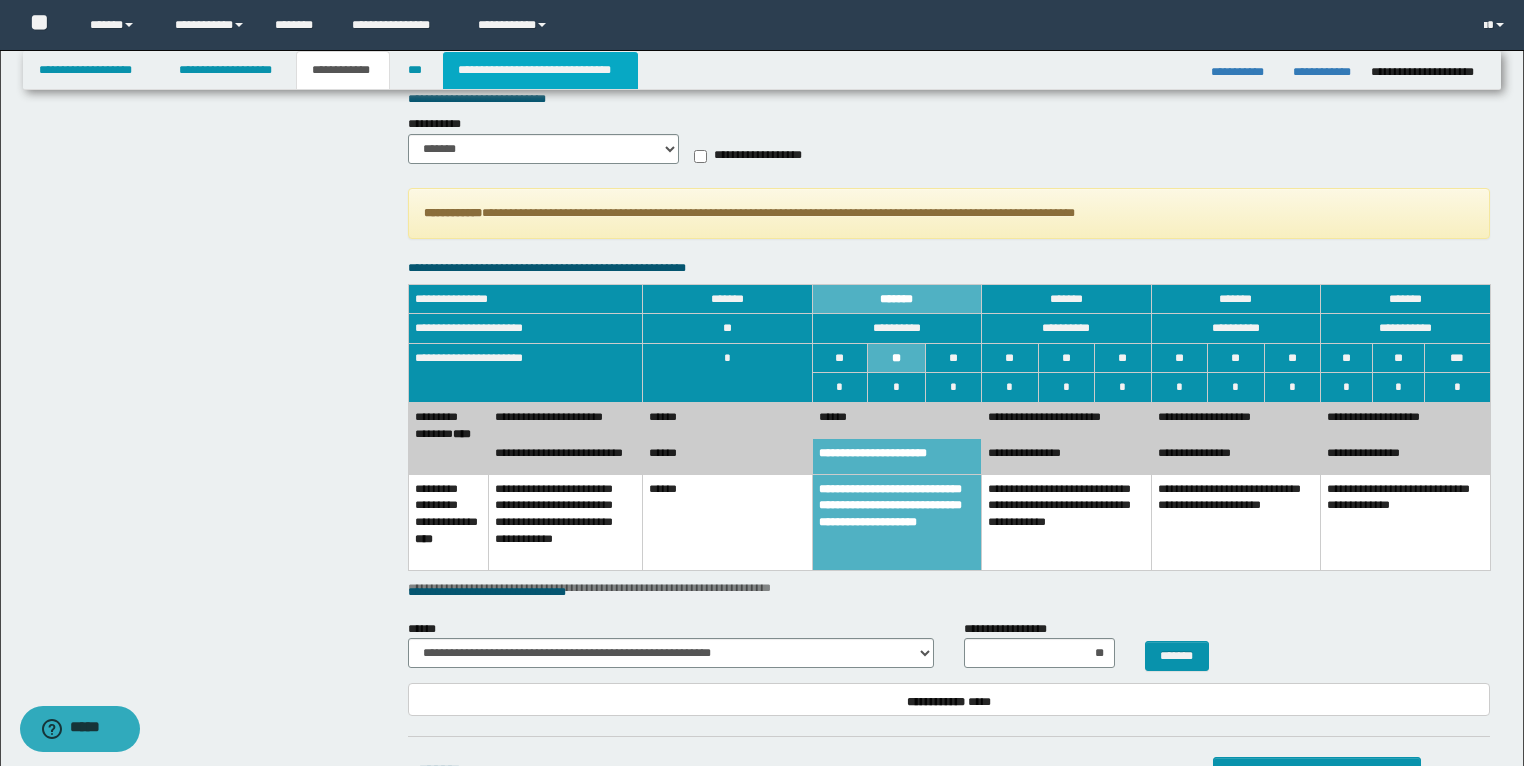 click on "**********" at bounding box center [540, 70] 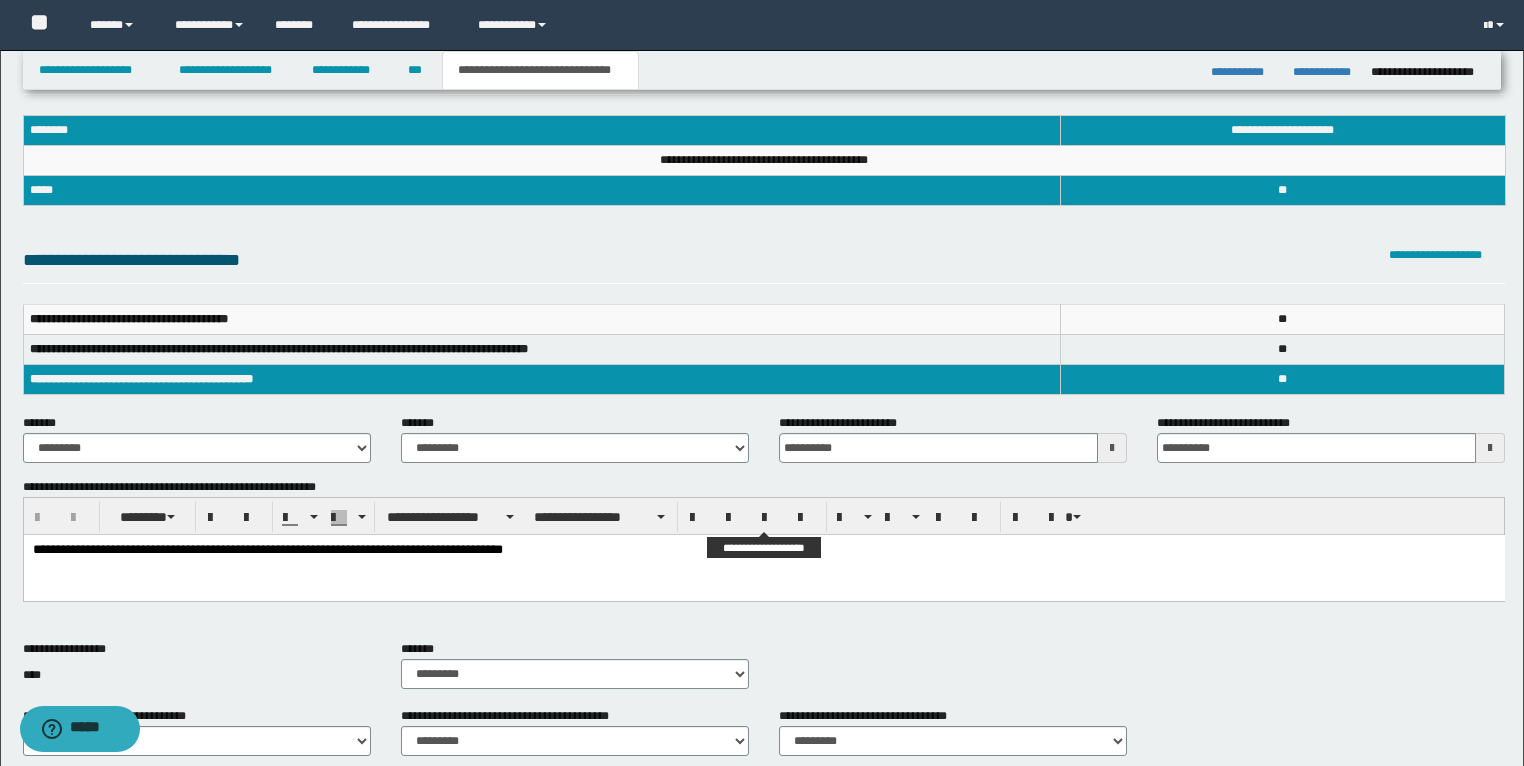 scroll, scrollTop: 0, scrollLeft: 0, axis: both 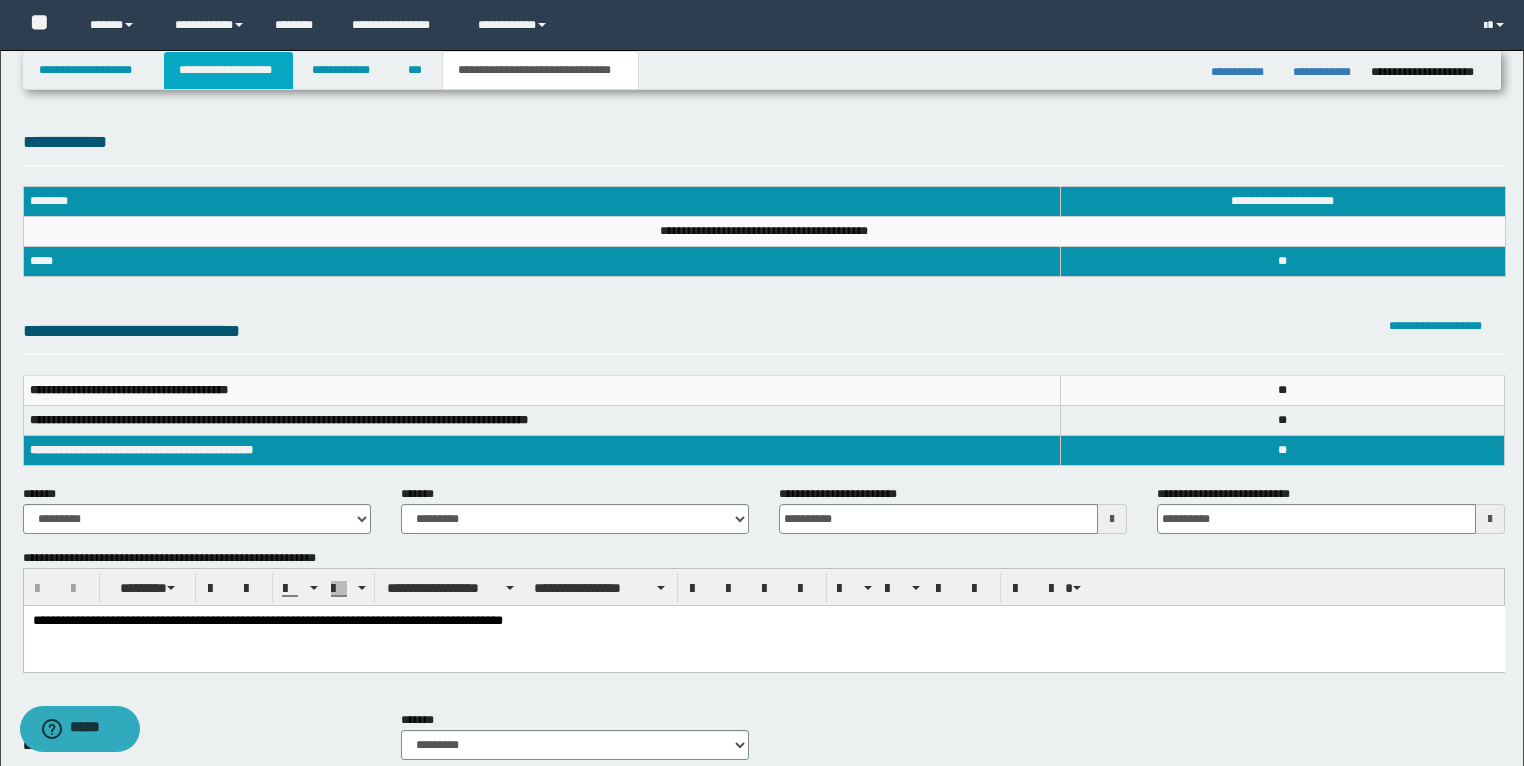 click on "**********" at bounding box center [228, 70] 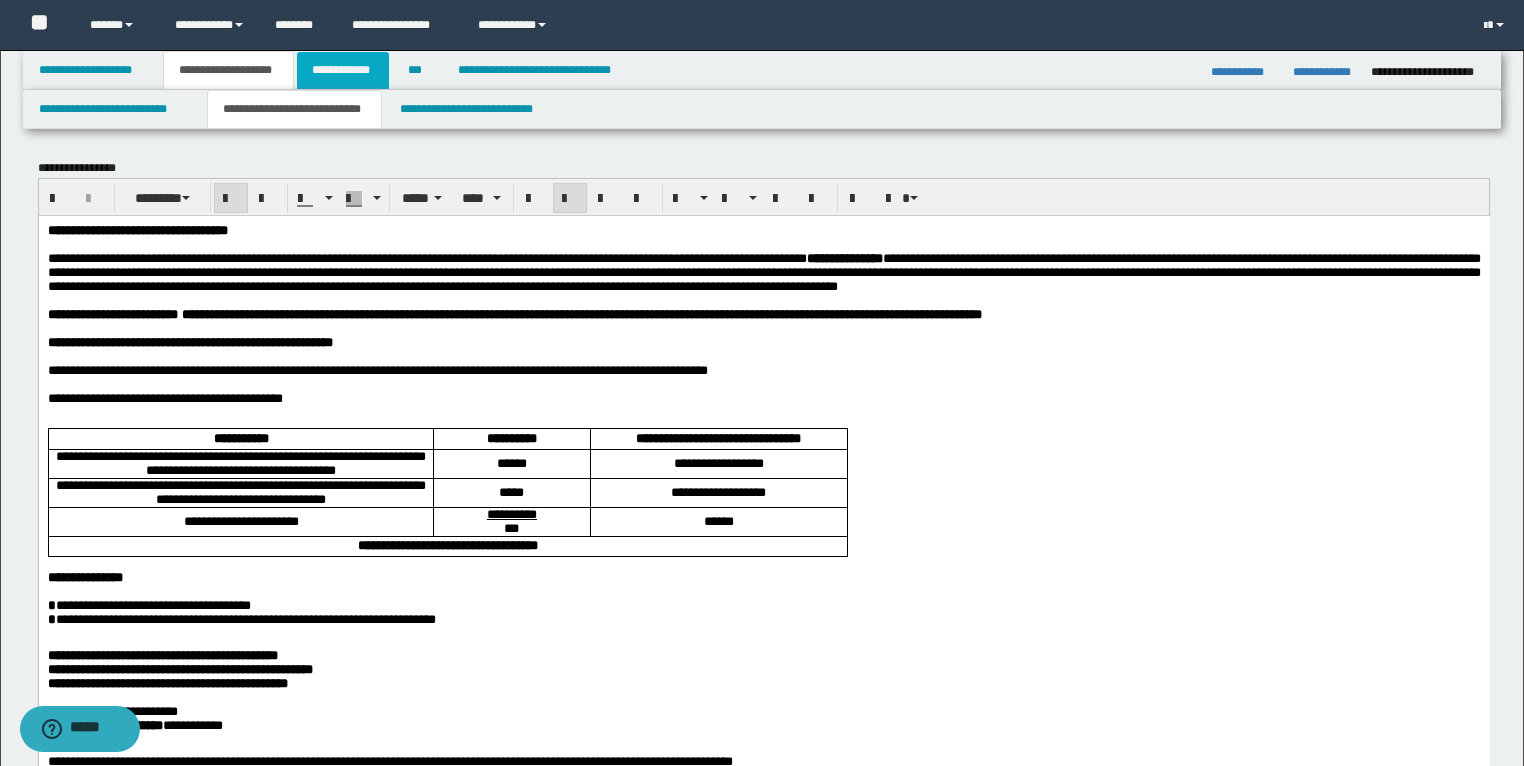 click on "**********" at bounding box center [343, 70] 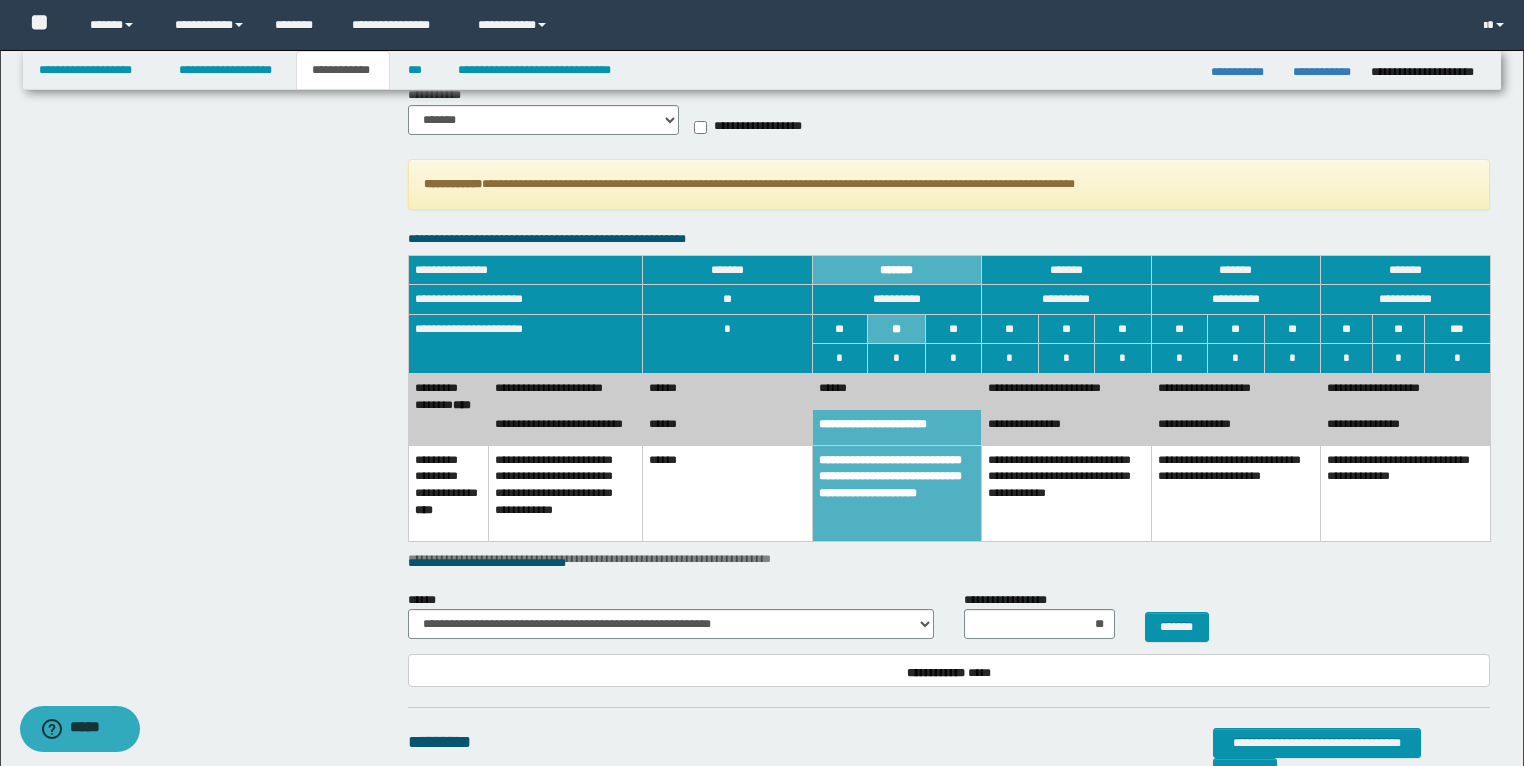 scroll, scrollTop: 1322, scrollLeft: 0, axis: vertical 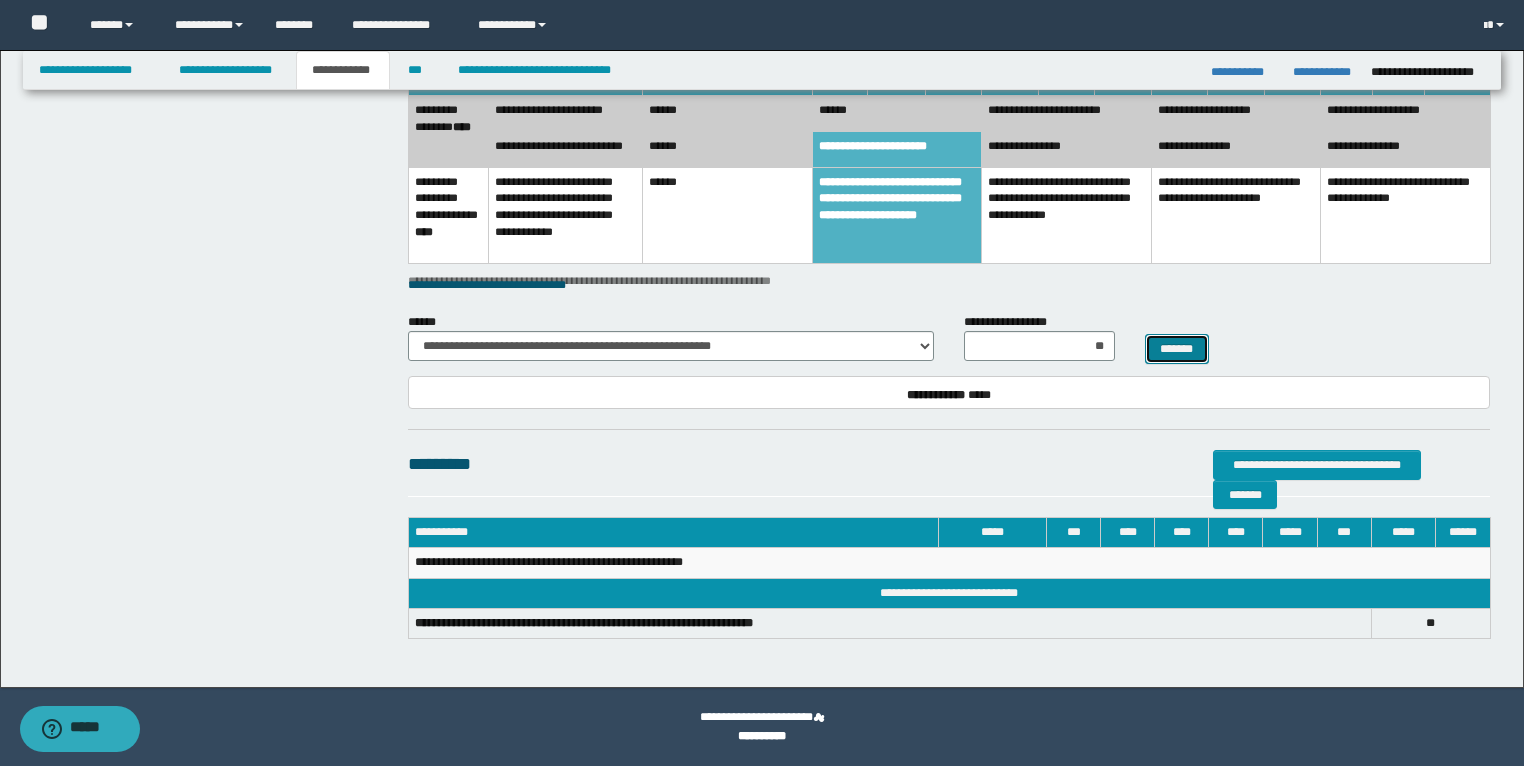 click on "*******" at bounding box center [1177, 349] 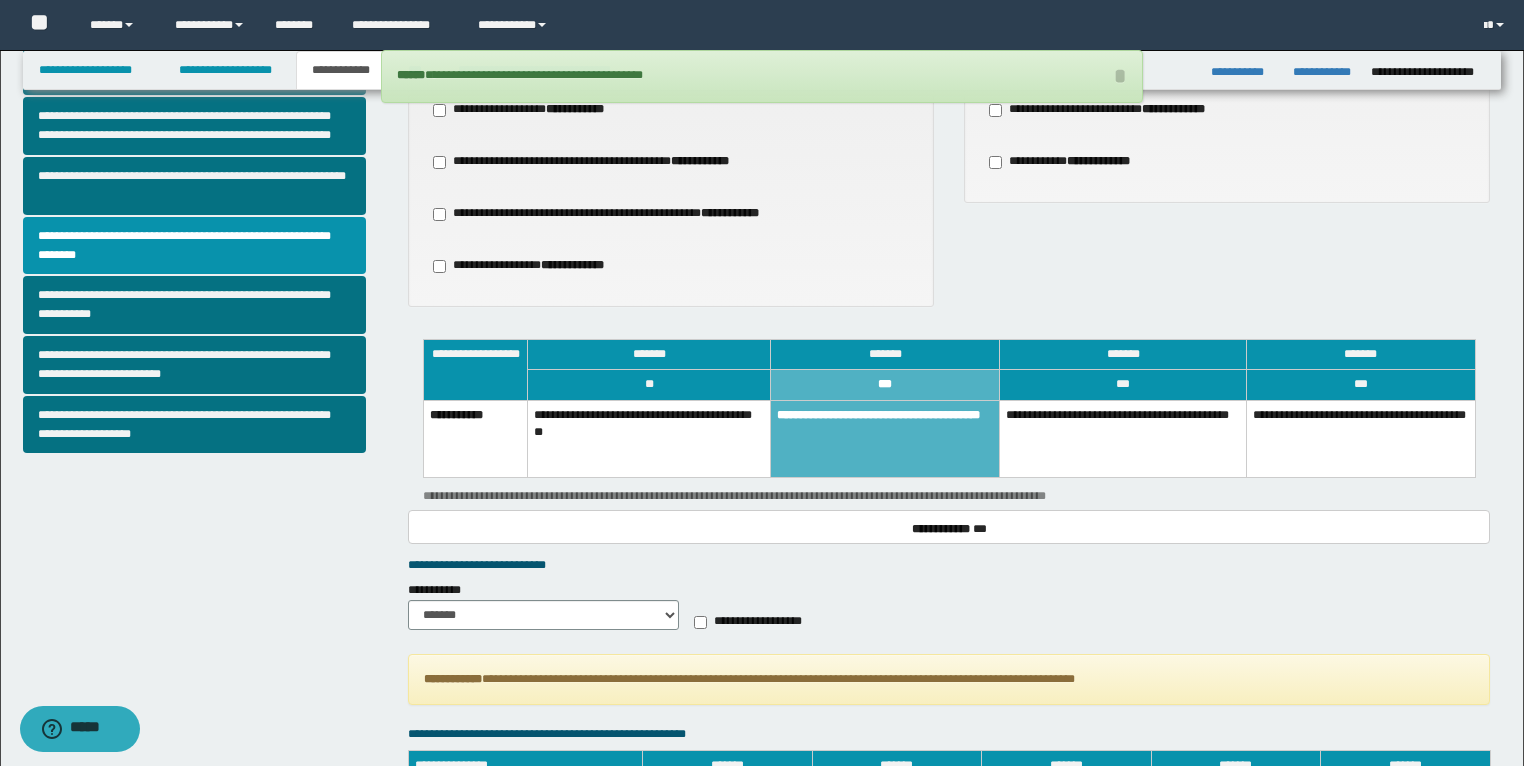 scroll, scrollTop: 543, scrollLeft: 0, axis: vertical 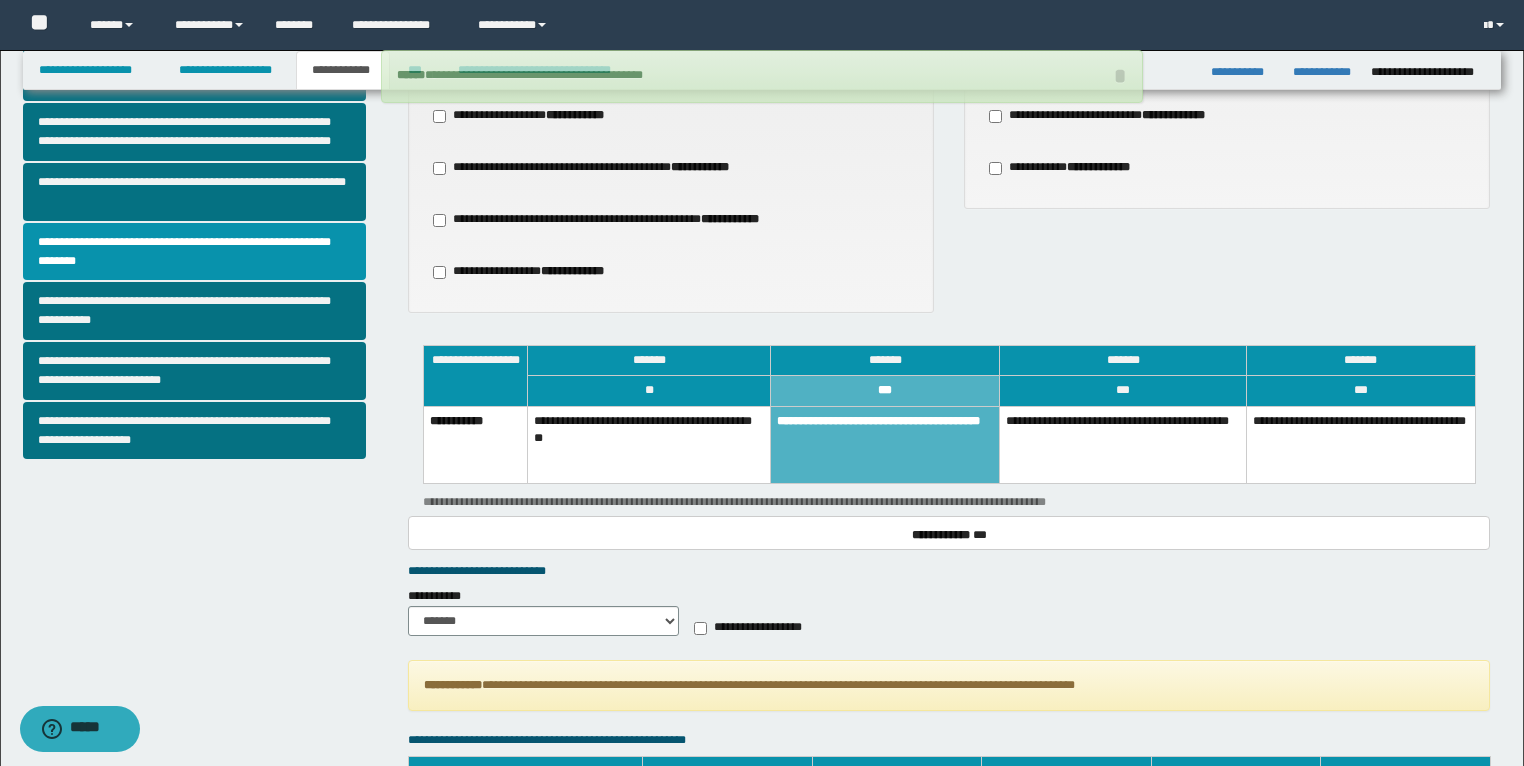 click on "**********" at bounding box center [885, 445] 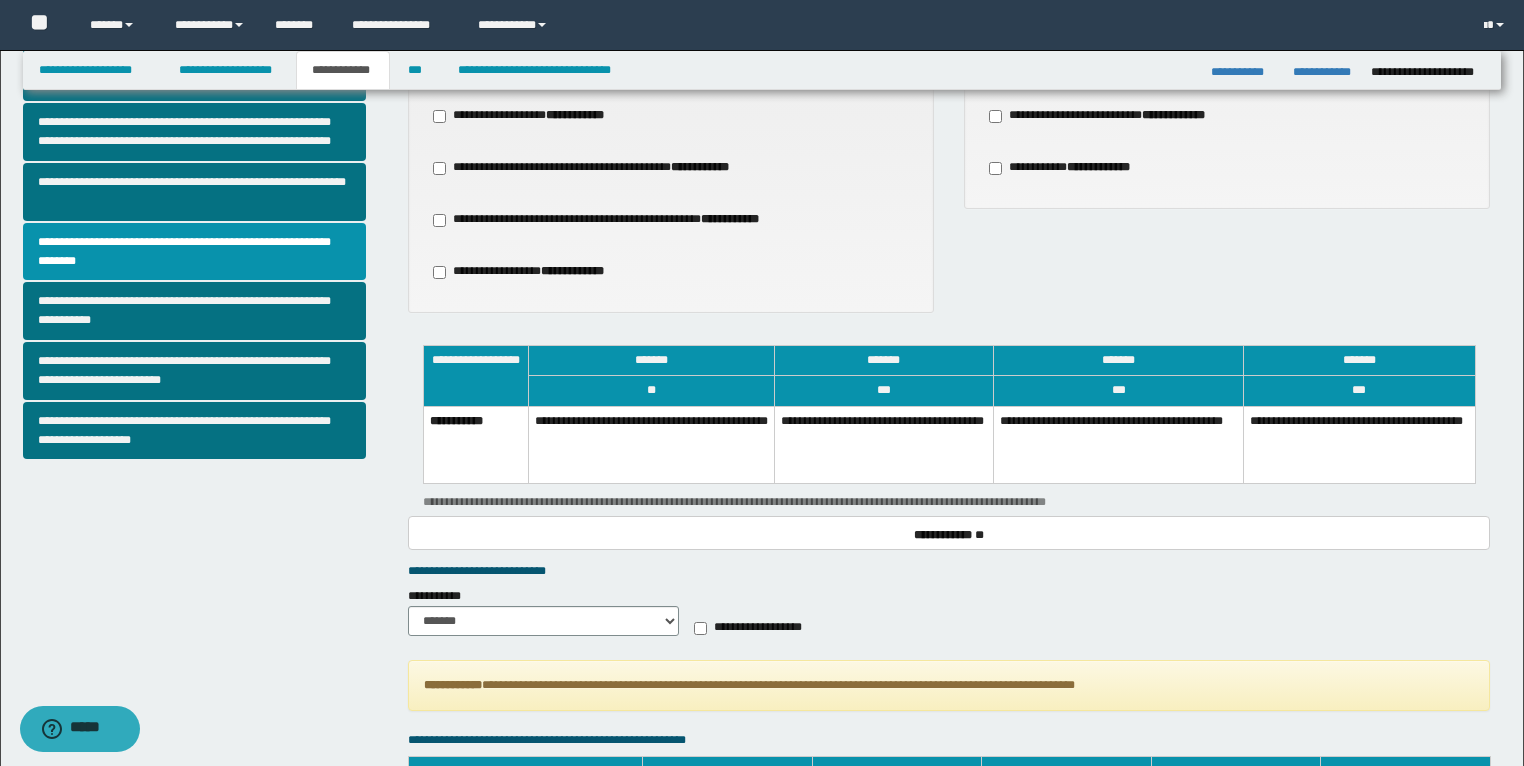 click on "**********" at bounding box center (883, 445) 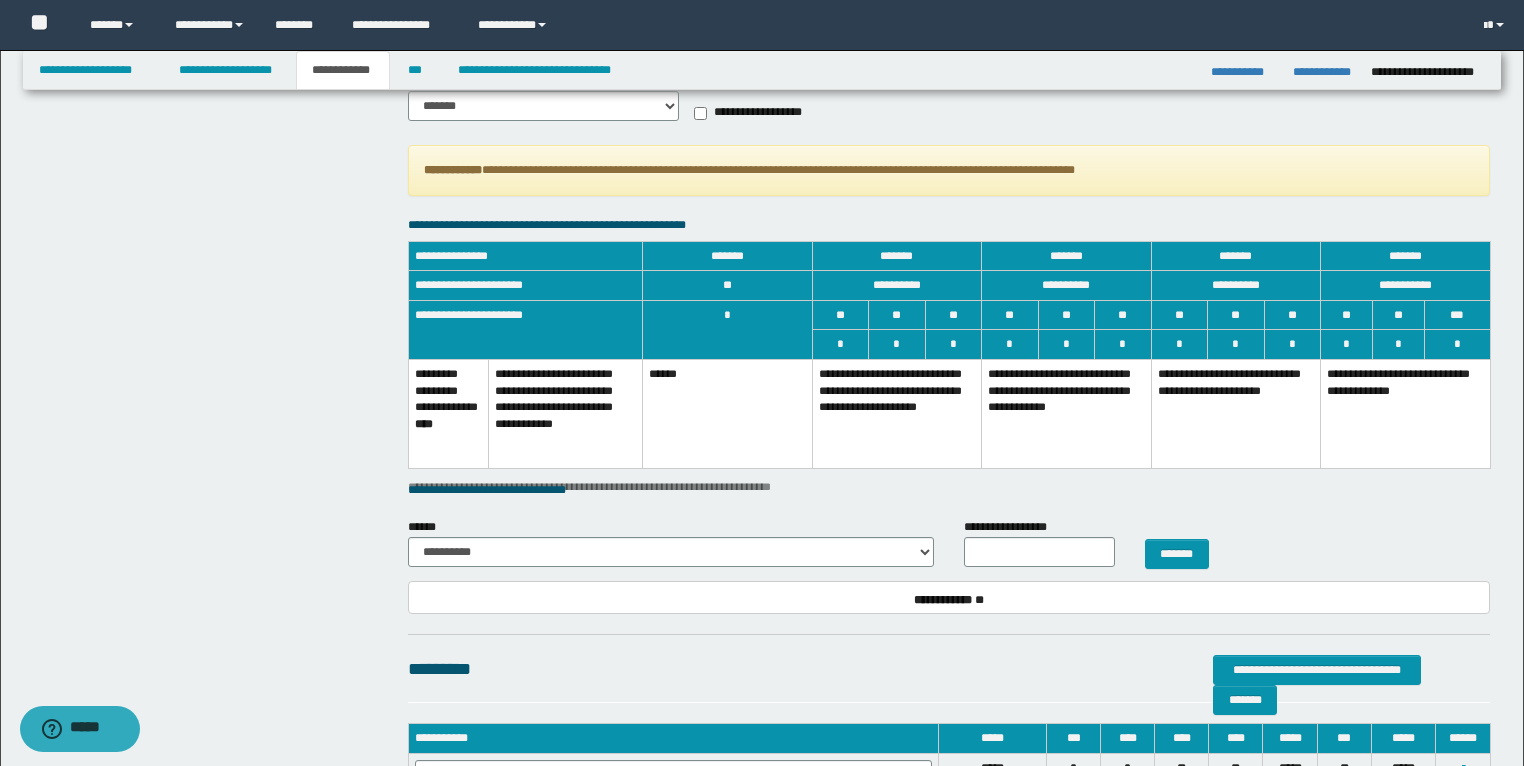 scroll, scrollTop: 1263, scrollLeft: 0, axis: vertical 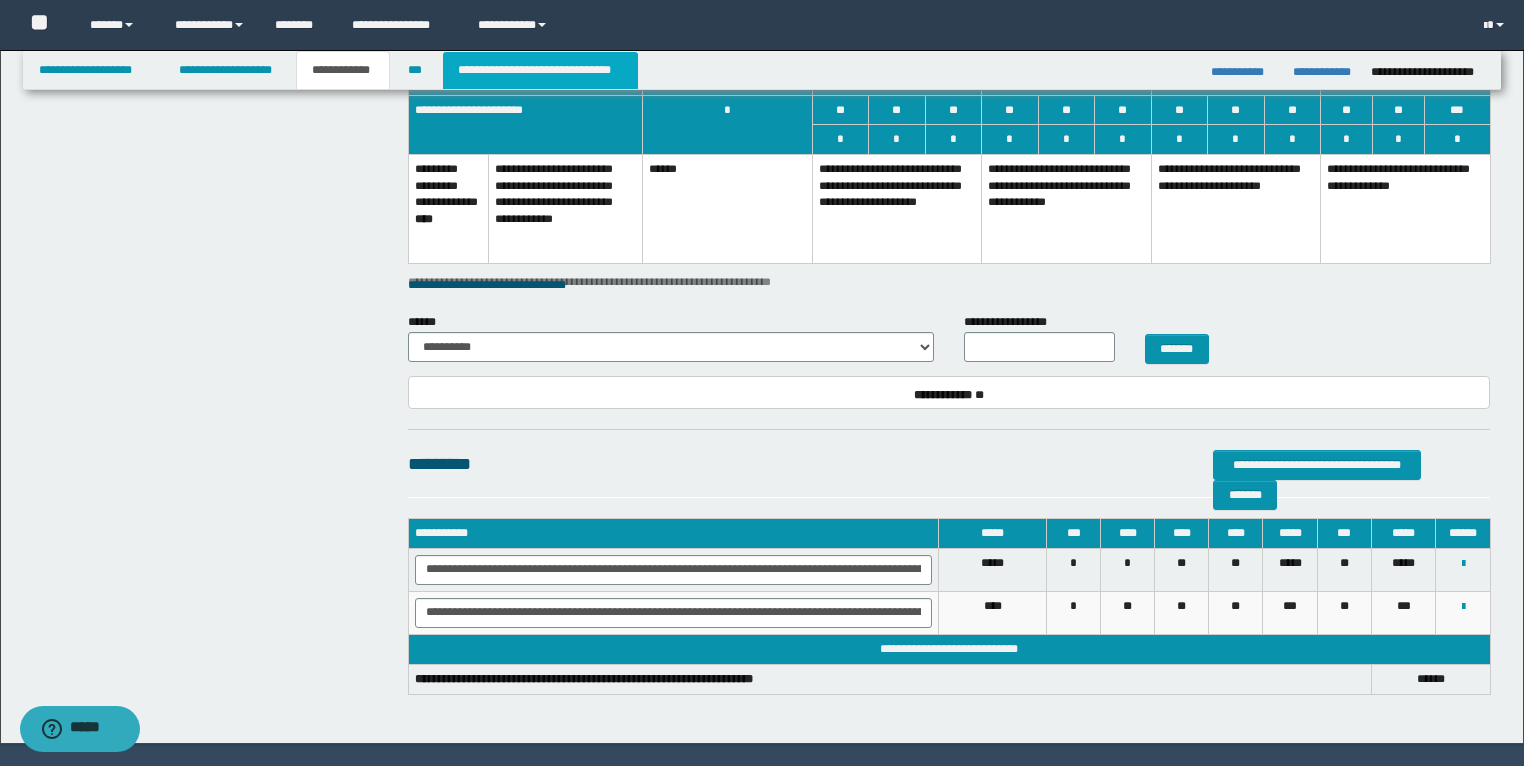 click on "**********" at bounding box center [540, 70] 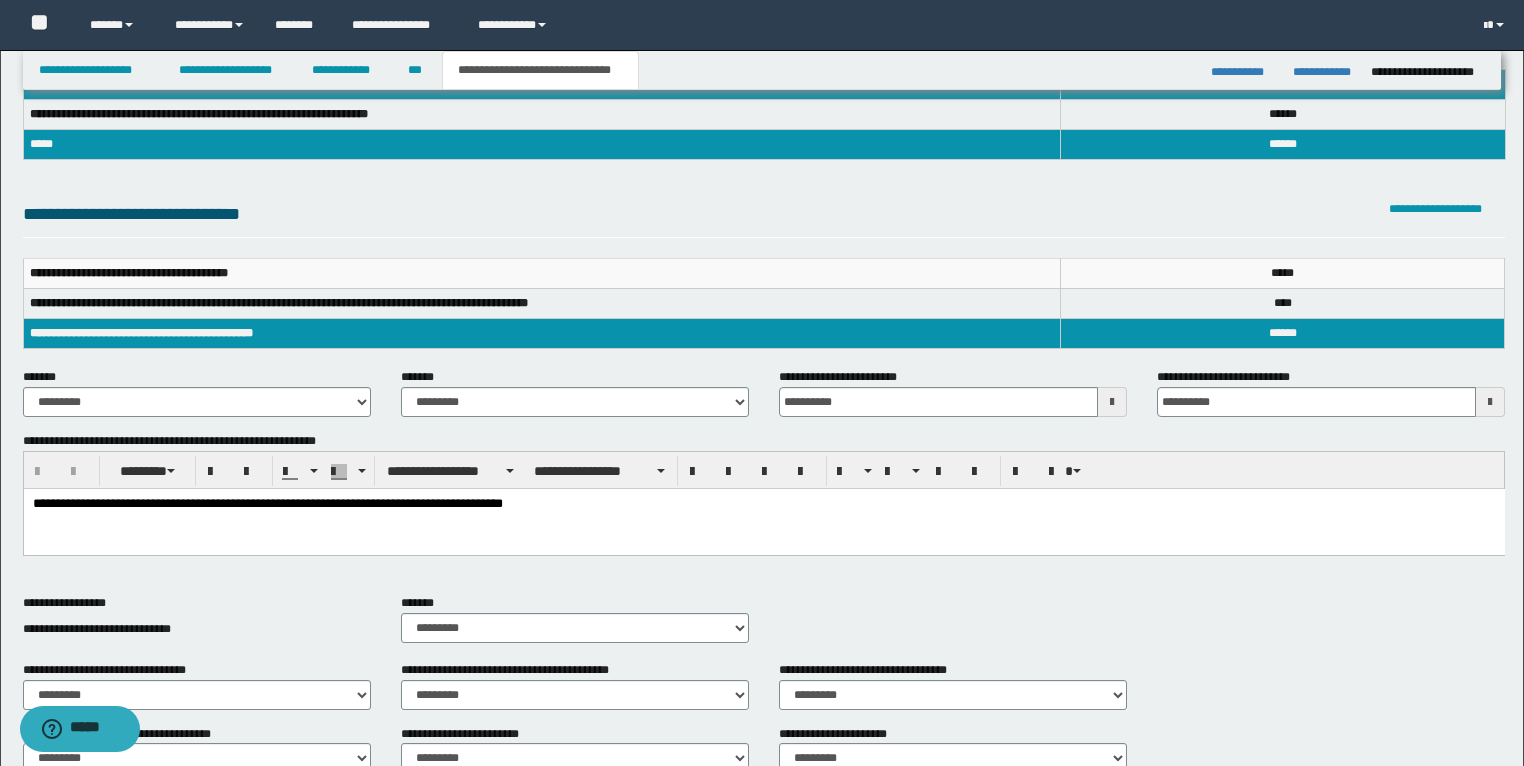 scroll, scrollTop: 0, scrollLeft: 0, axis: both 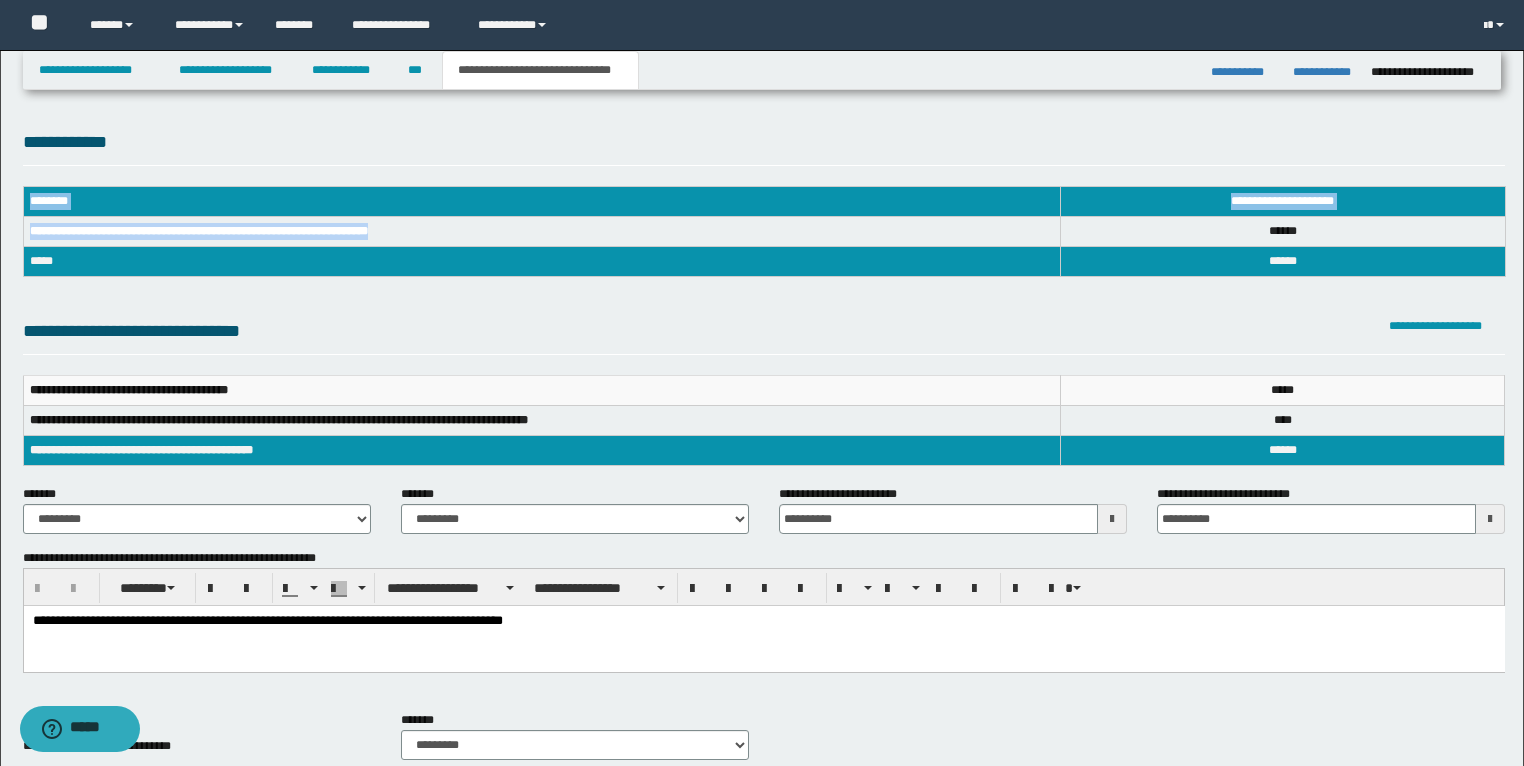 drag, startPoint x: 451, startPoint y: 231, endPoint x: 21, endPoint y: 227, distance: 430.01862 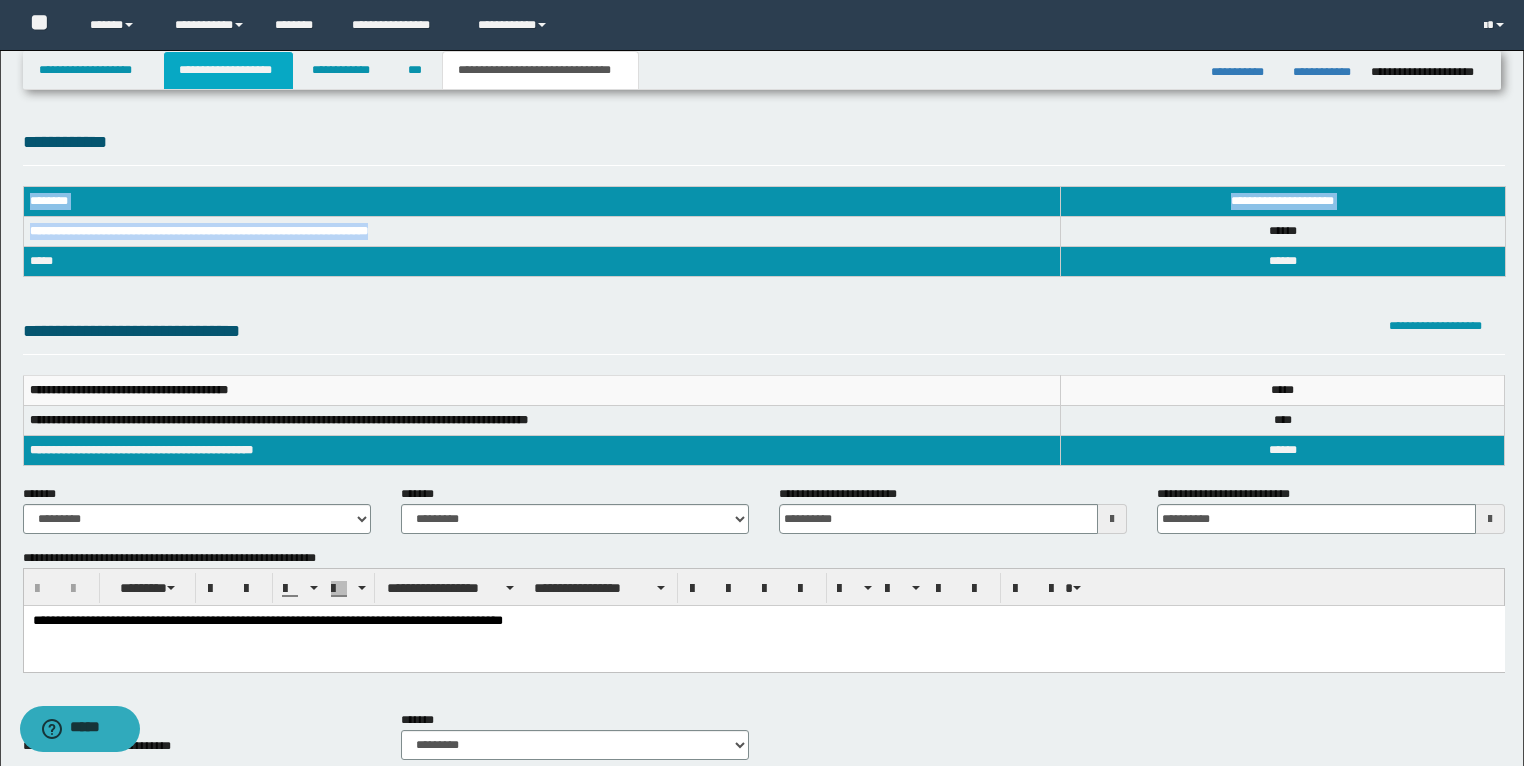 click on "**********" at bounding box center (228, 70) 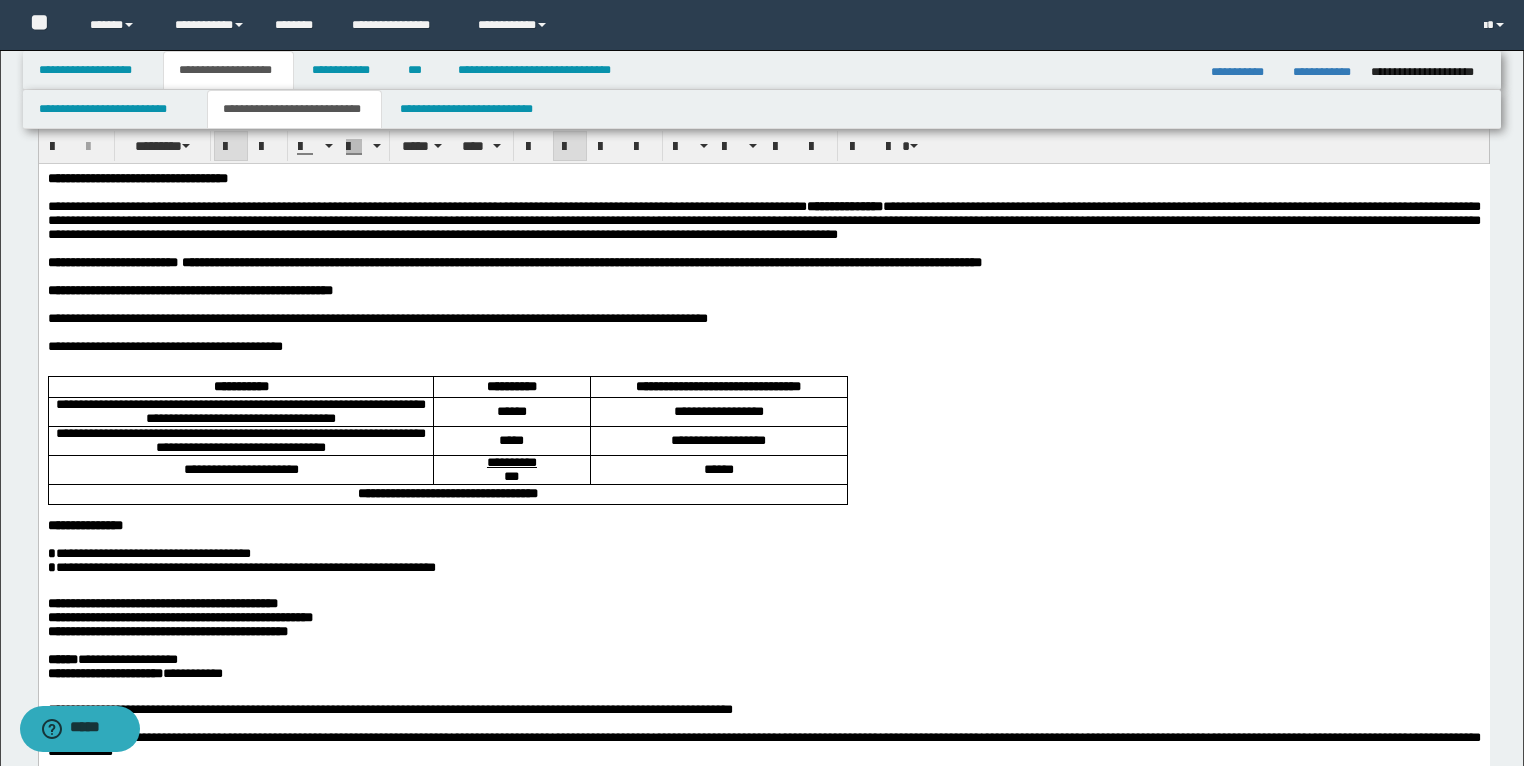 scroll, scrollTop: 80, scrollLeft: 0, axis: vertical 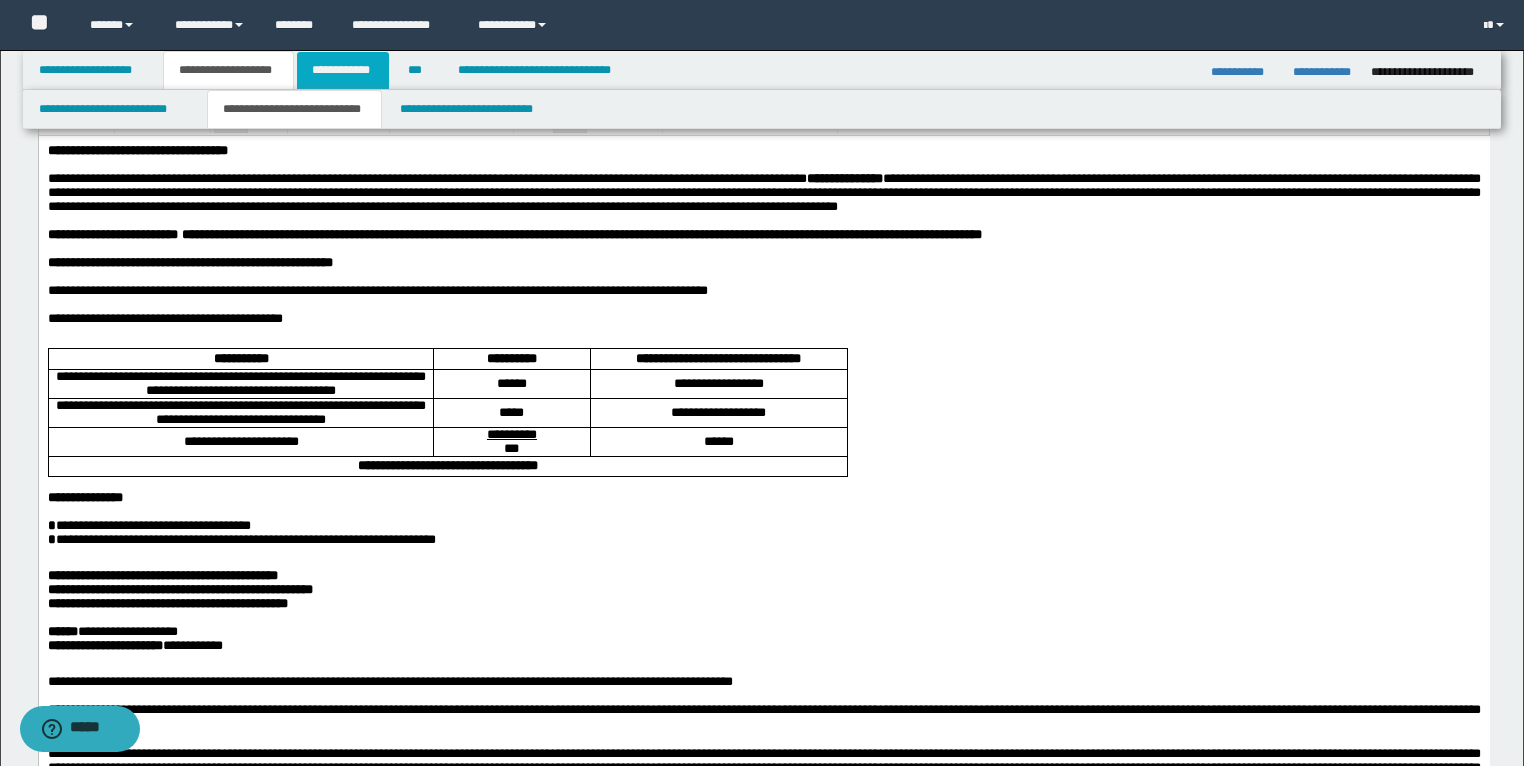click on "**********" at bounding box center [343, 70] 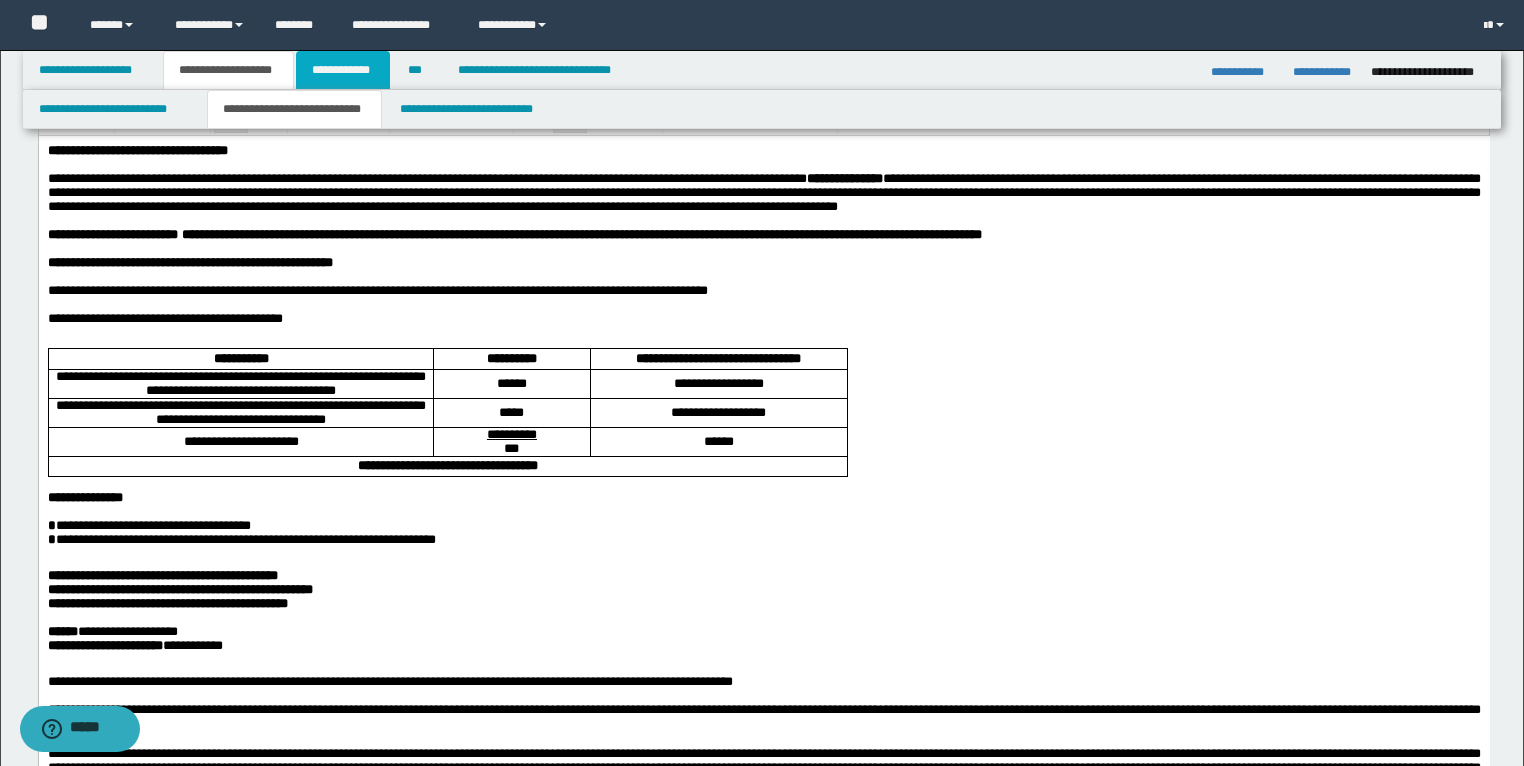 scroll, scrollTop: 48, scrollLeft: 0, axis: vertical 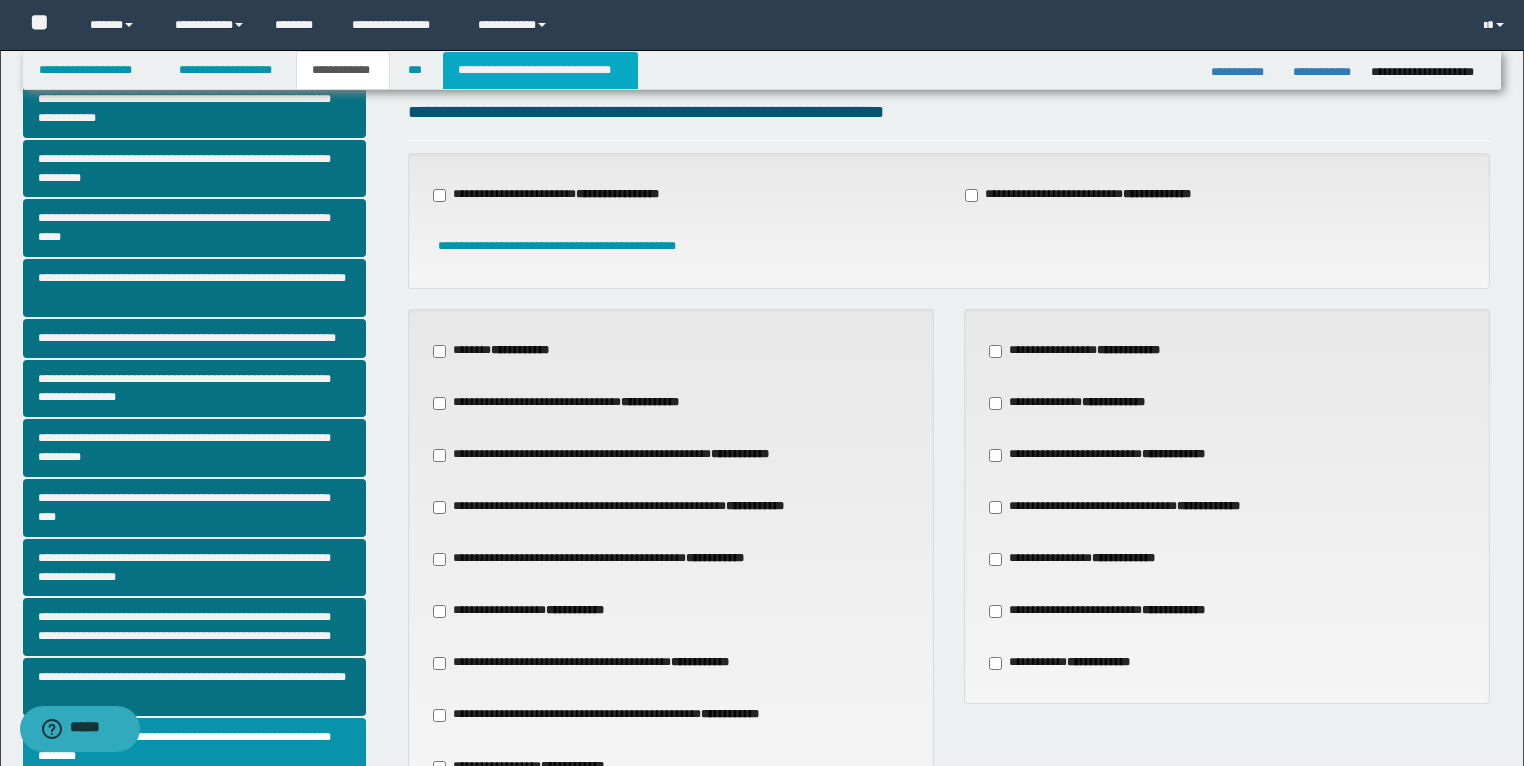 click on "**********" at bounding box center [540, 70] 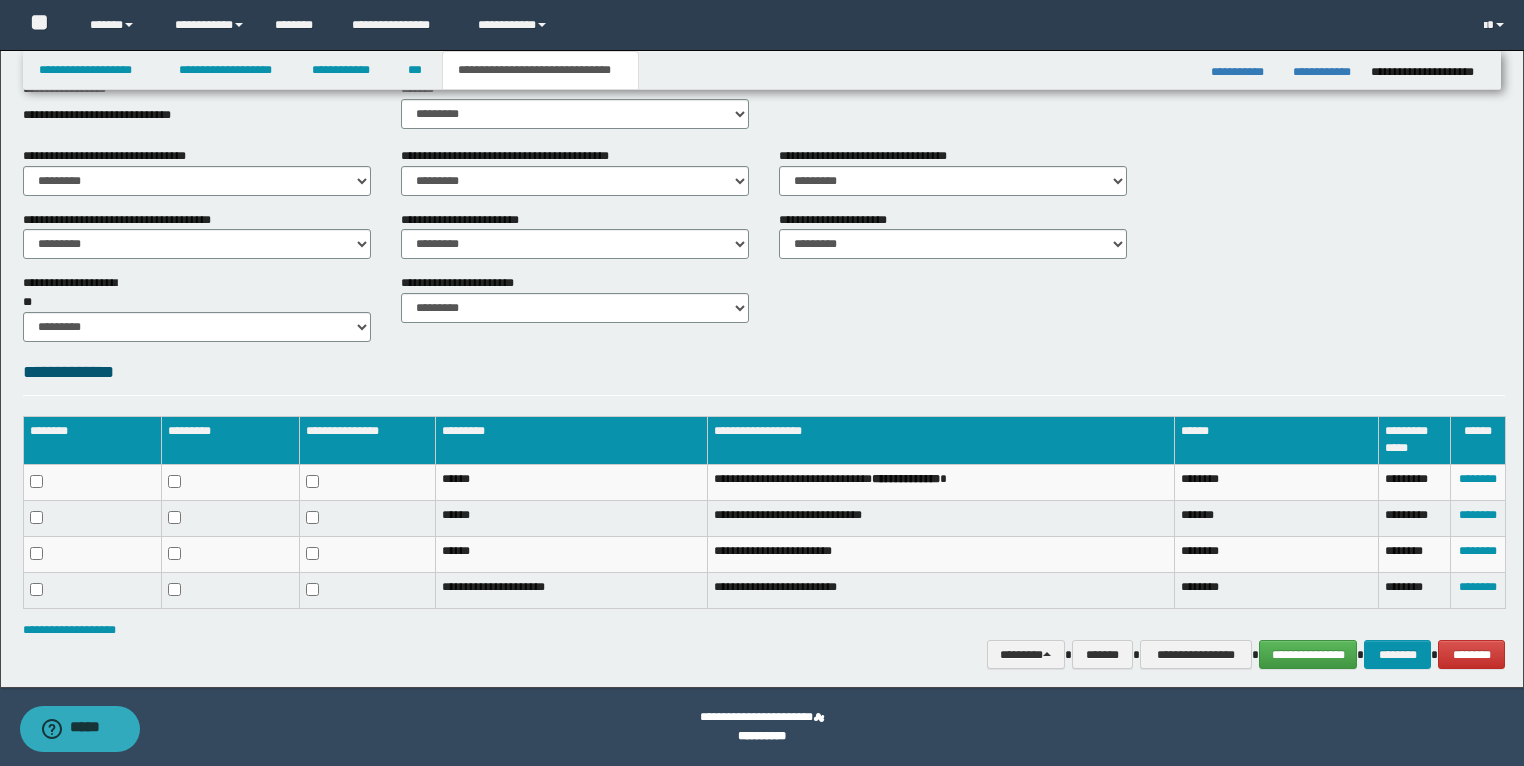 scroll, scrollTop: 311, scrollLeft: 0, axis: vertical 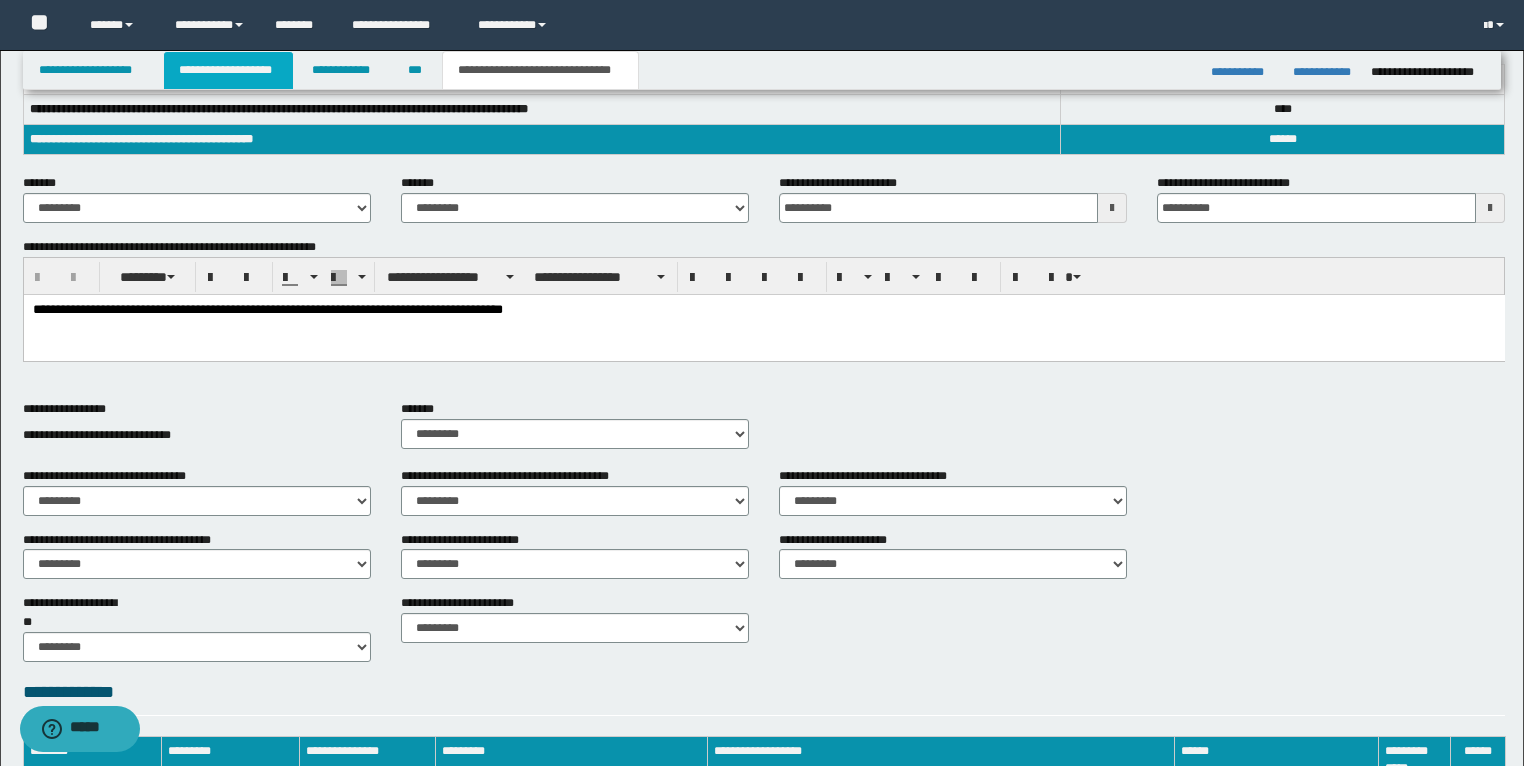 click on "**********" at bounding box center [228, 70] 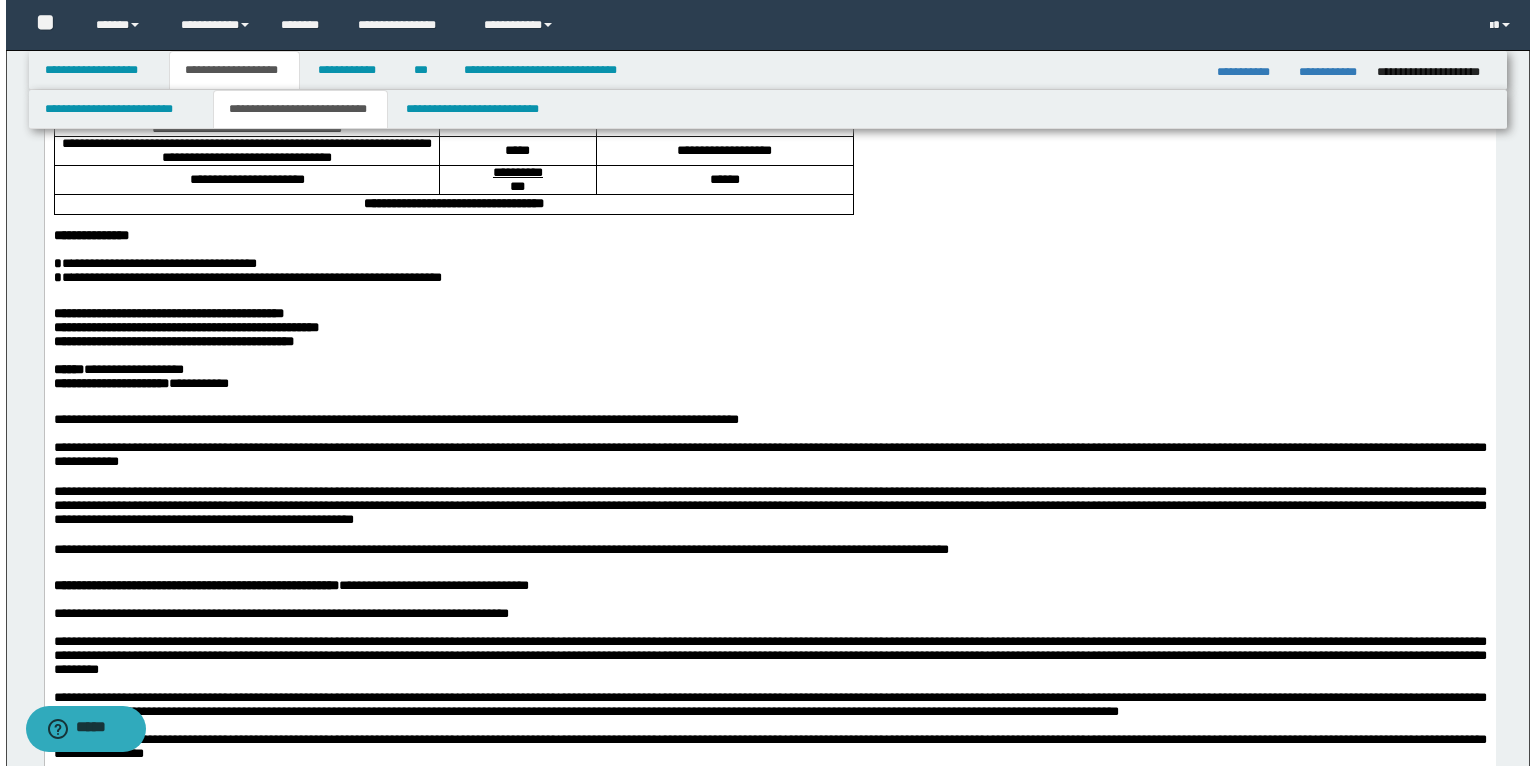 scroll, scrollTop: 262, scrollLeft: 0, axis: vertical 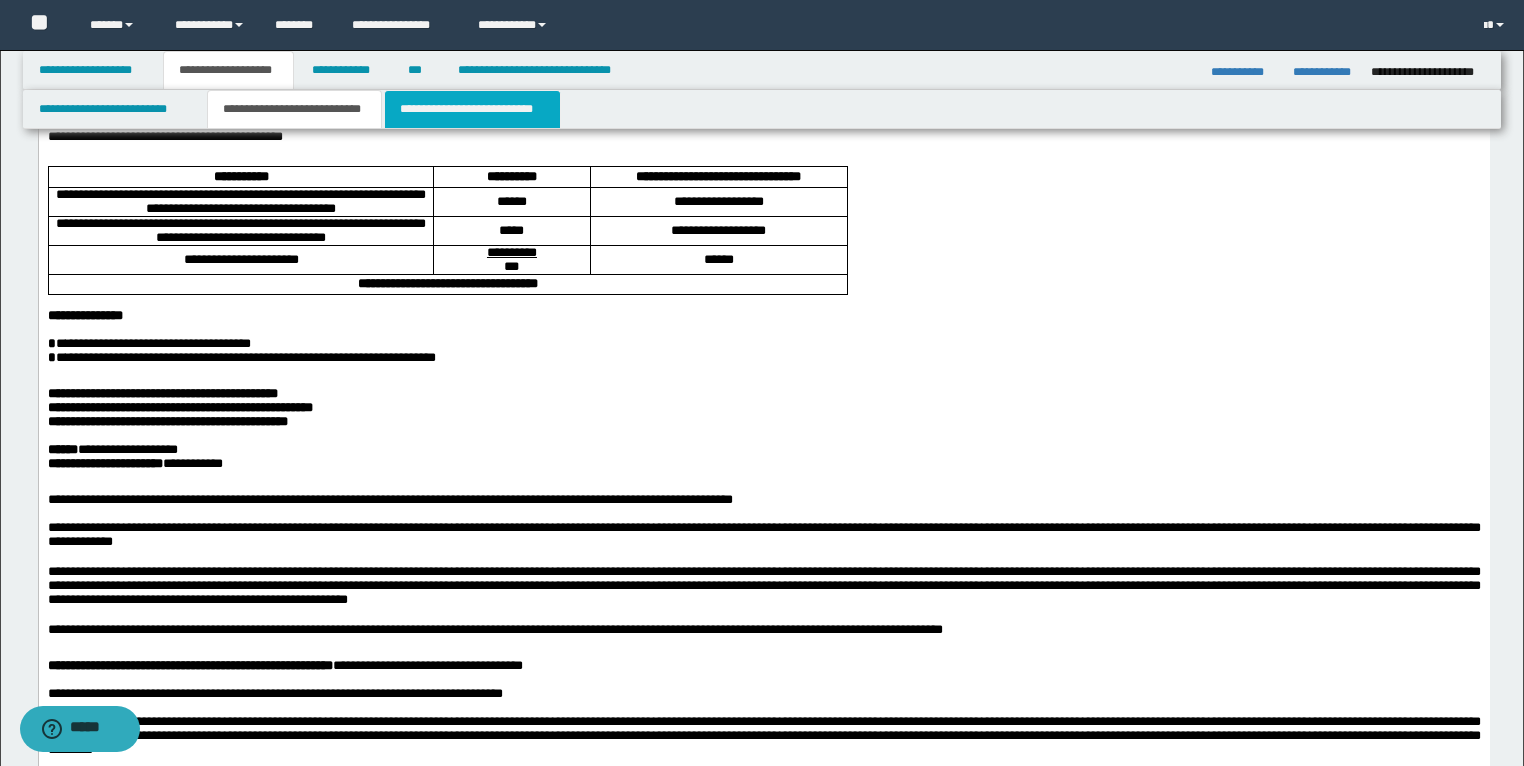 click on "**********" at bounding box center [472, 109] 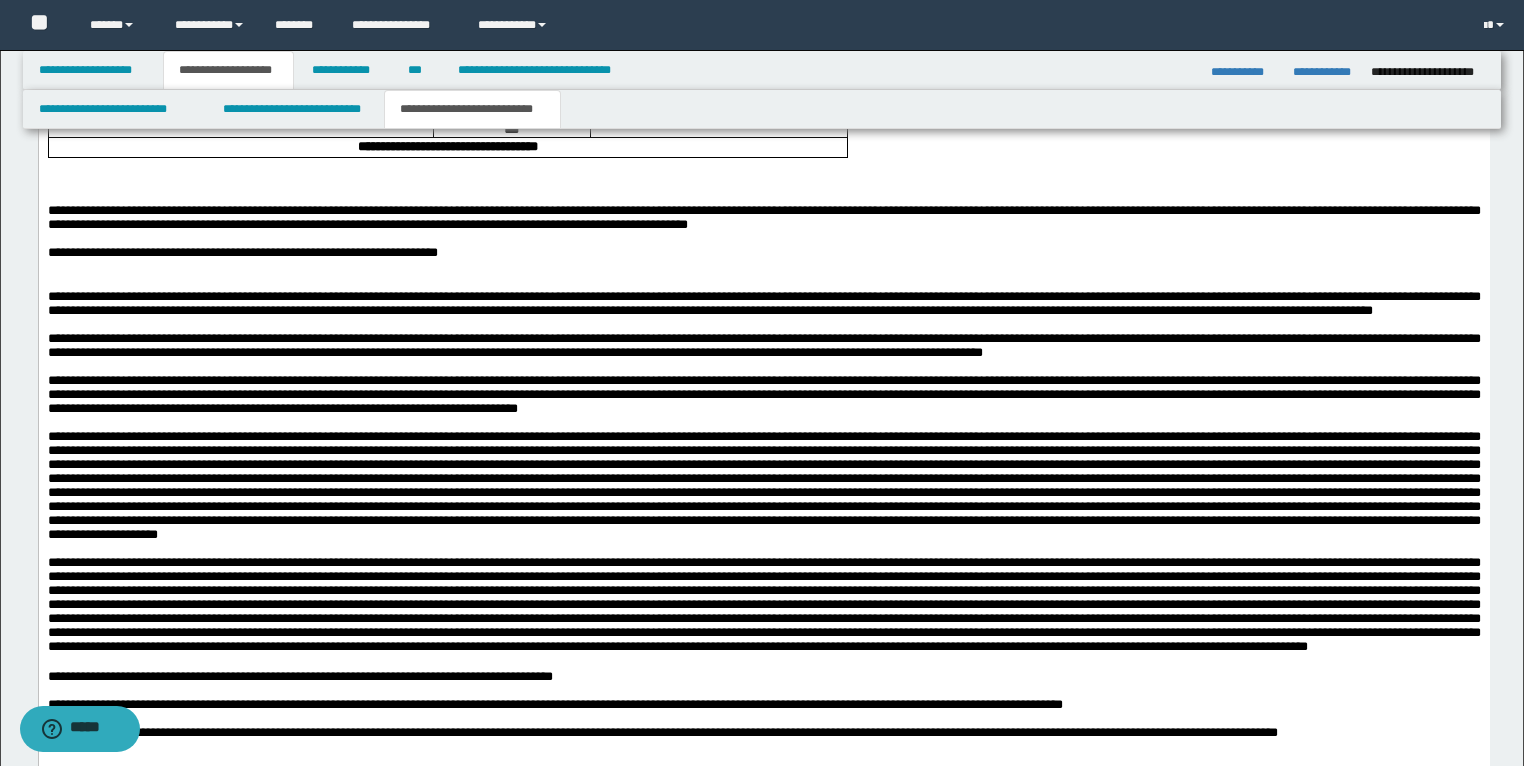 scroll, scrollTop: 4080, scrollLeft: 0, axis: vertical 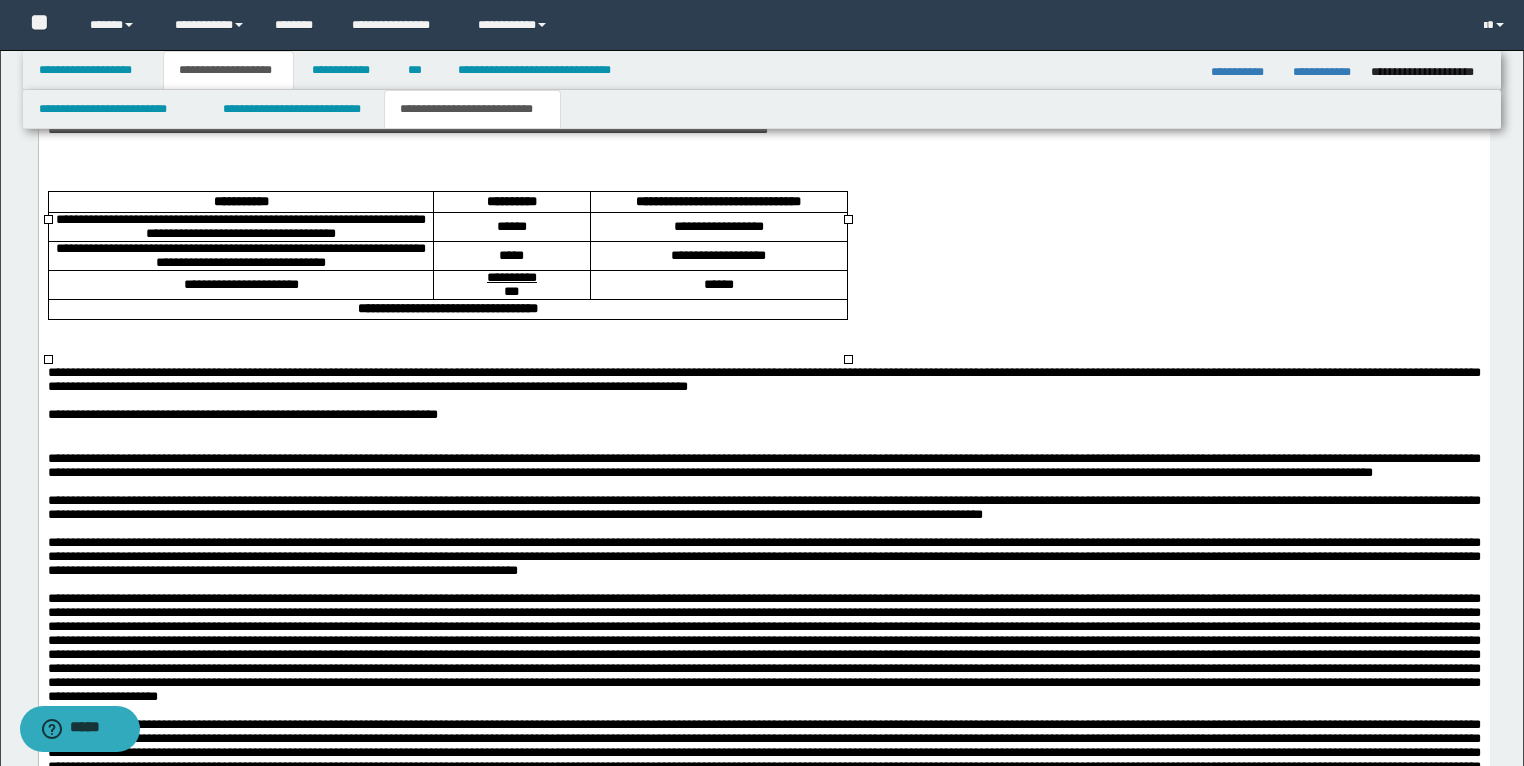 click on "**********" at bounding box center (240, 227) 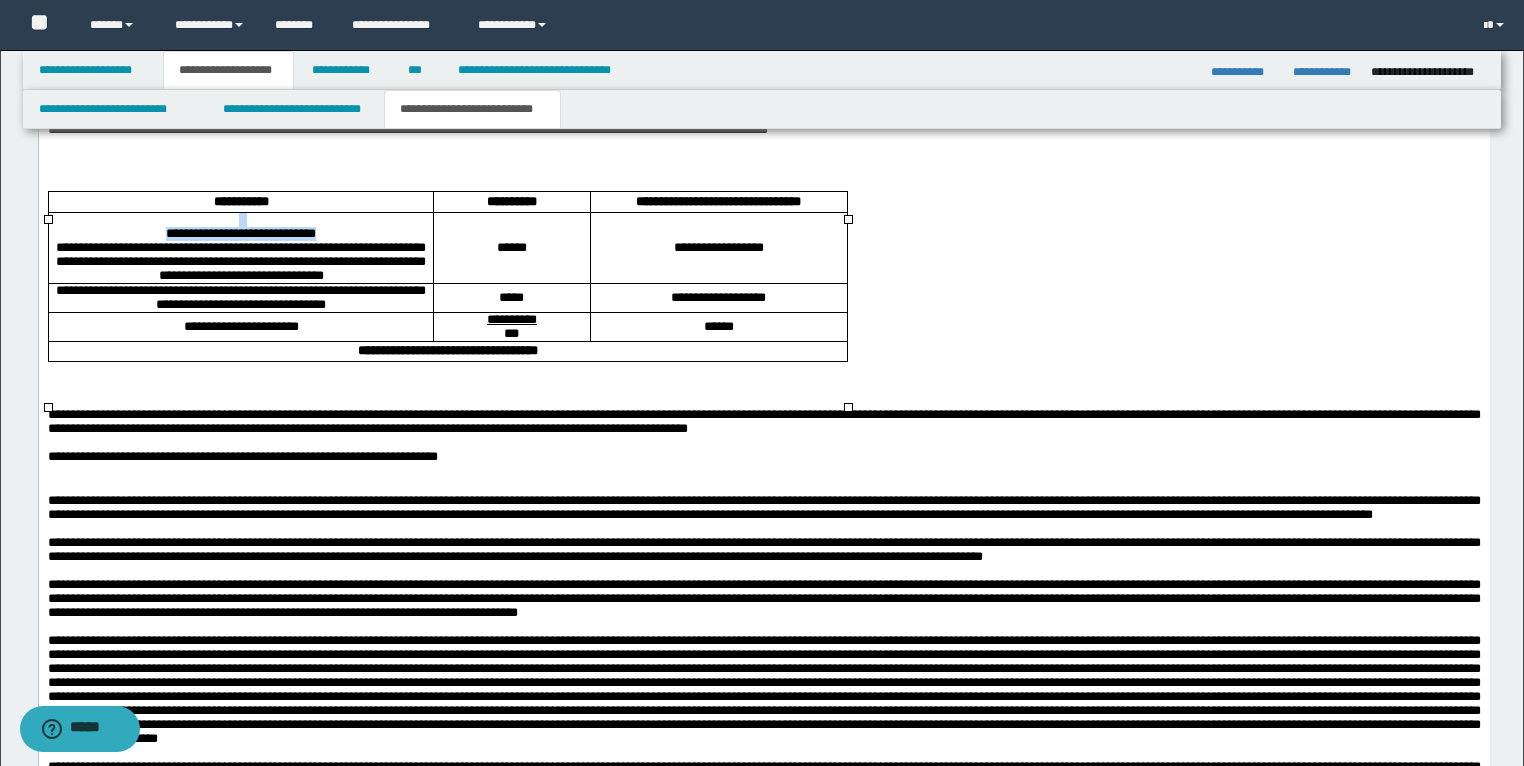 drag, startPoint x: 354, startPoint y: 259, endPoint x: 120, endPoint y: 256, distance: 234.01923 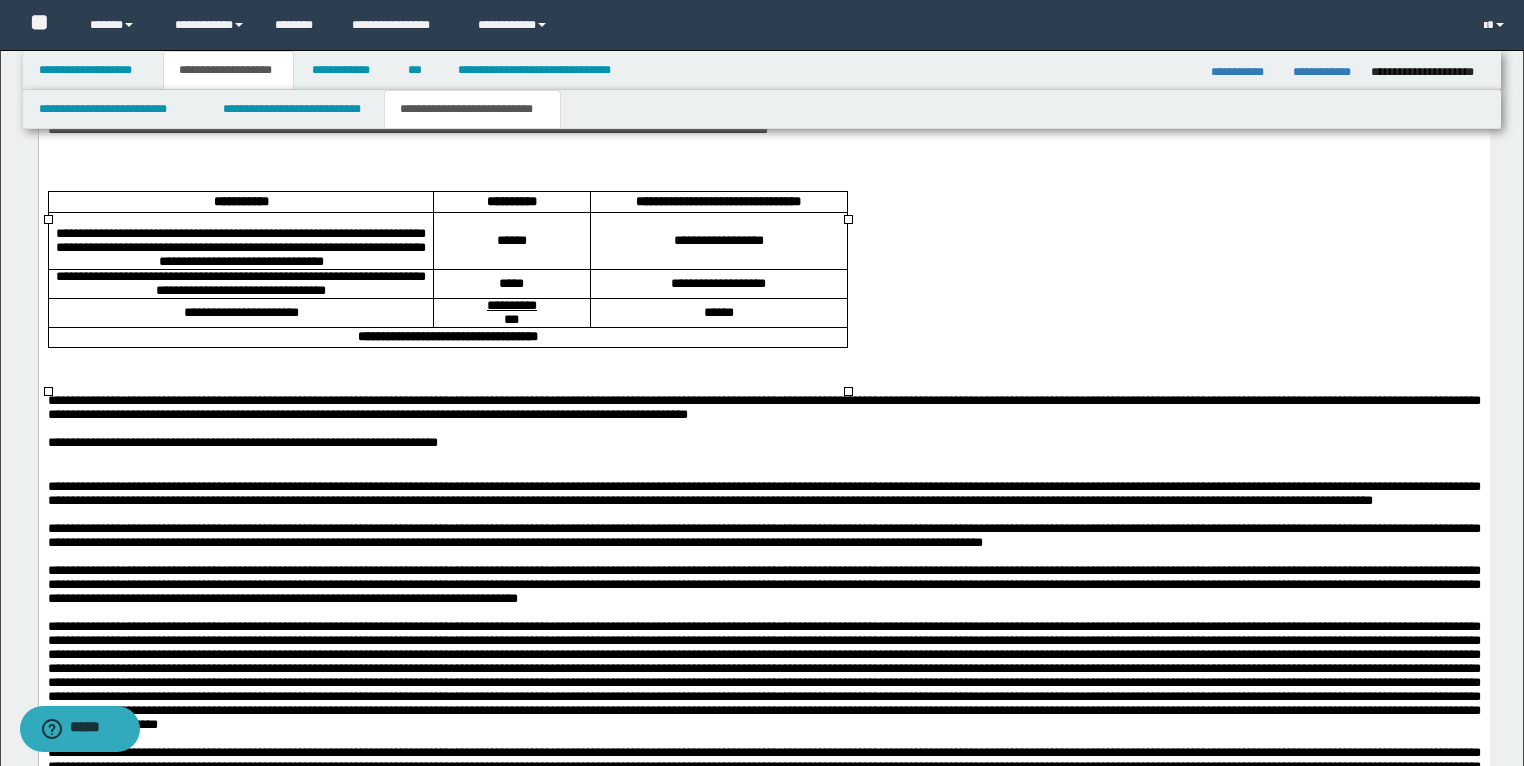 click on "**********" at bounding box center (240, 242) 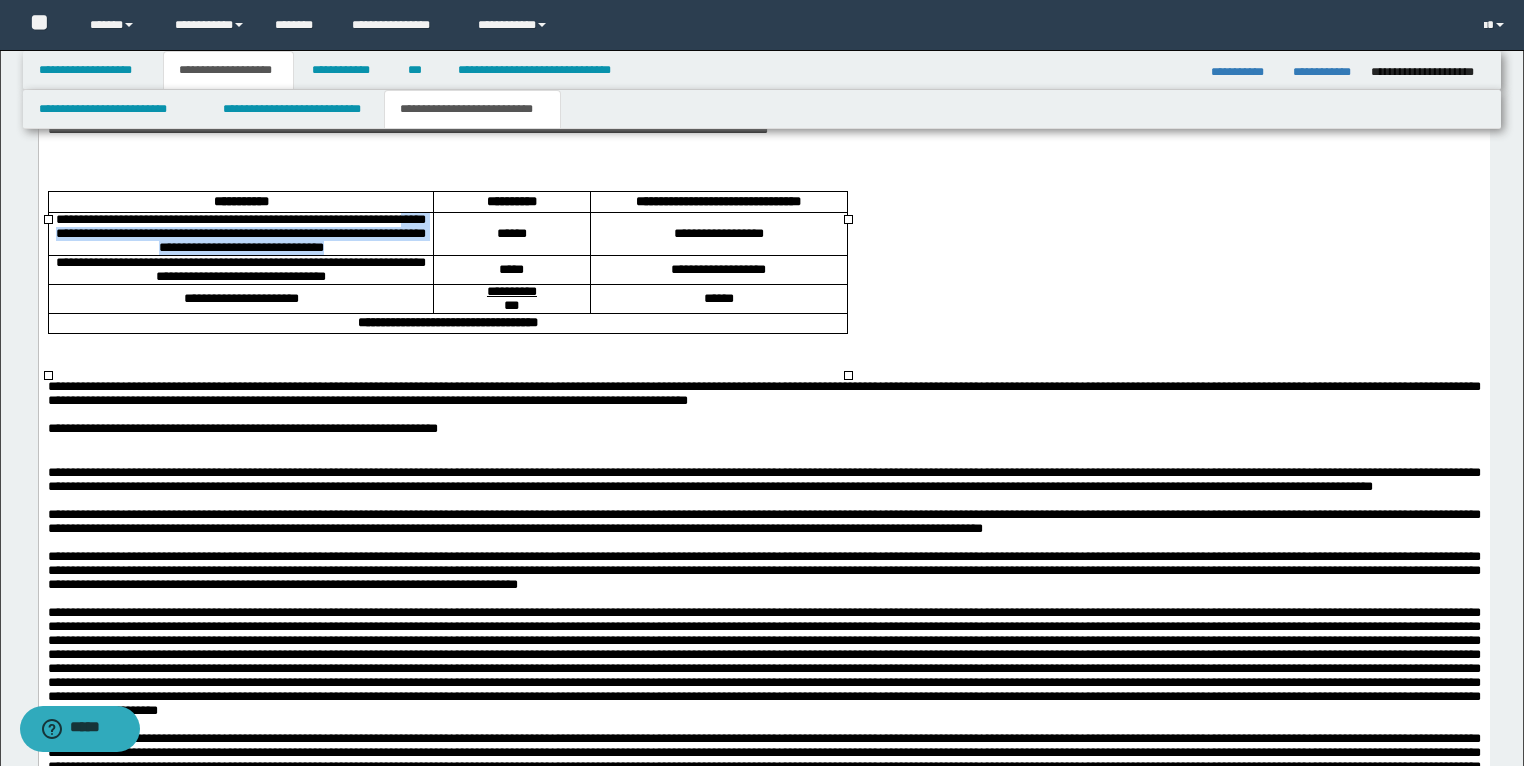 drag, startPoint x: 119, startPoint y: 266, endPoint x: 387, endPoint y: 280, distance: 268.36542 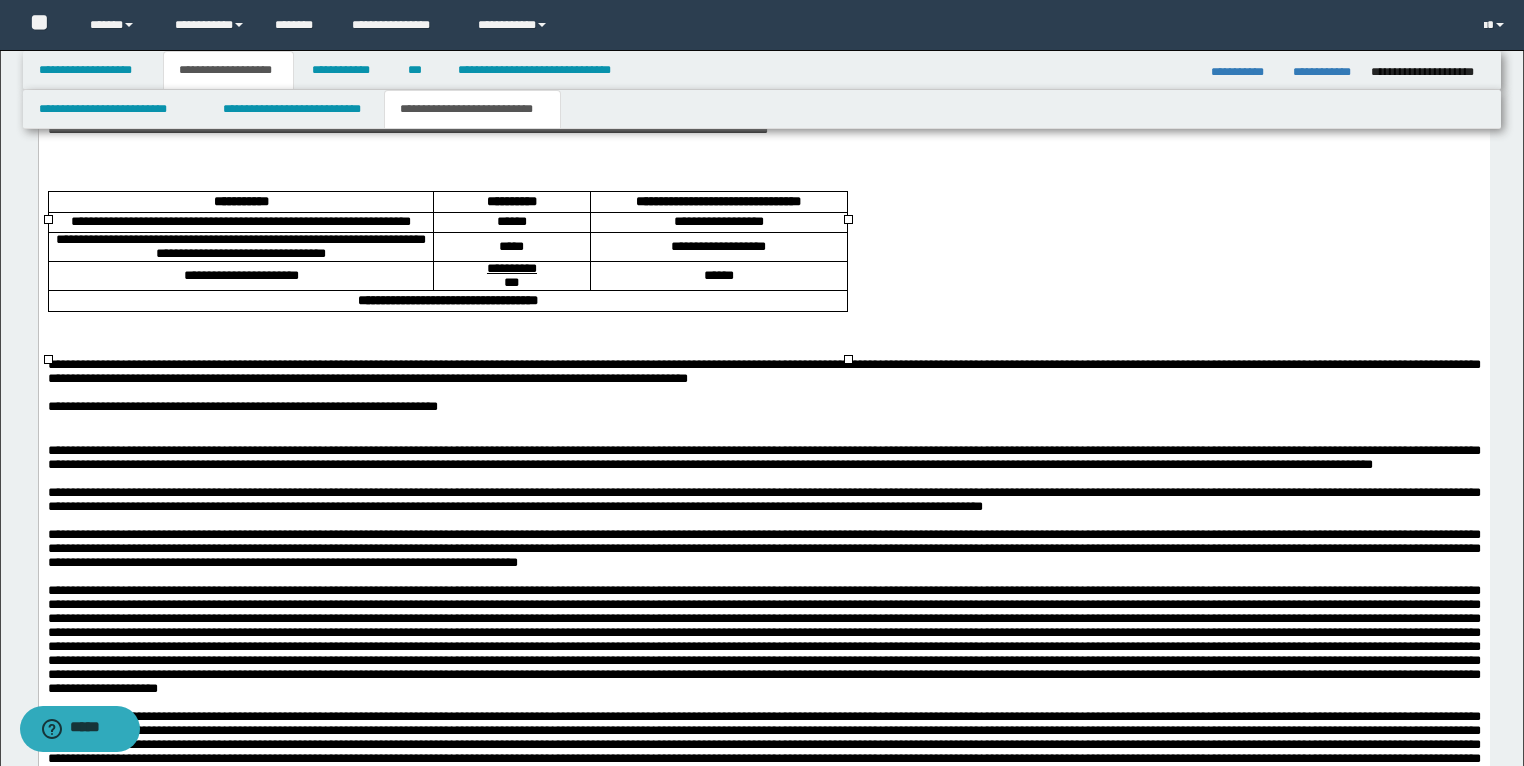 click on "**********" at bounding box center (718, 223) 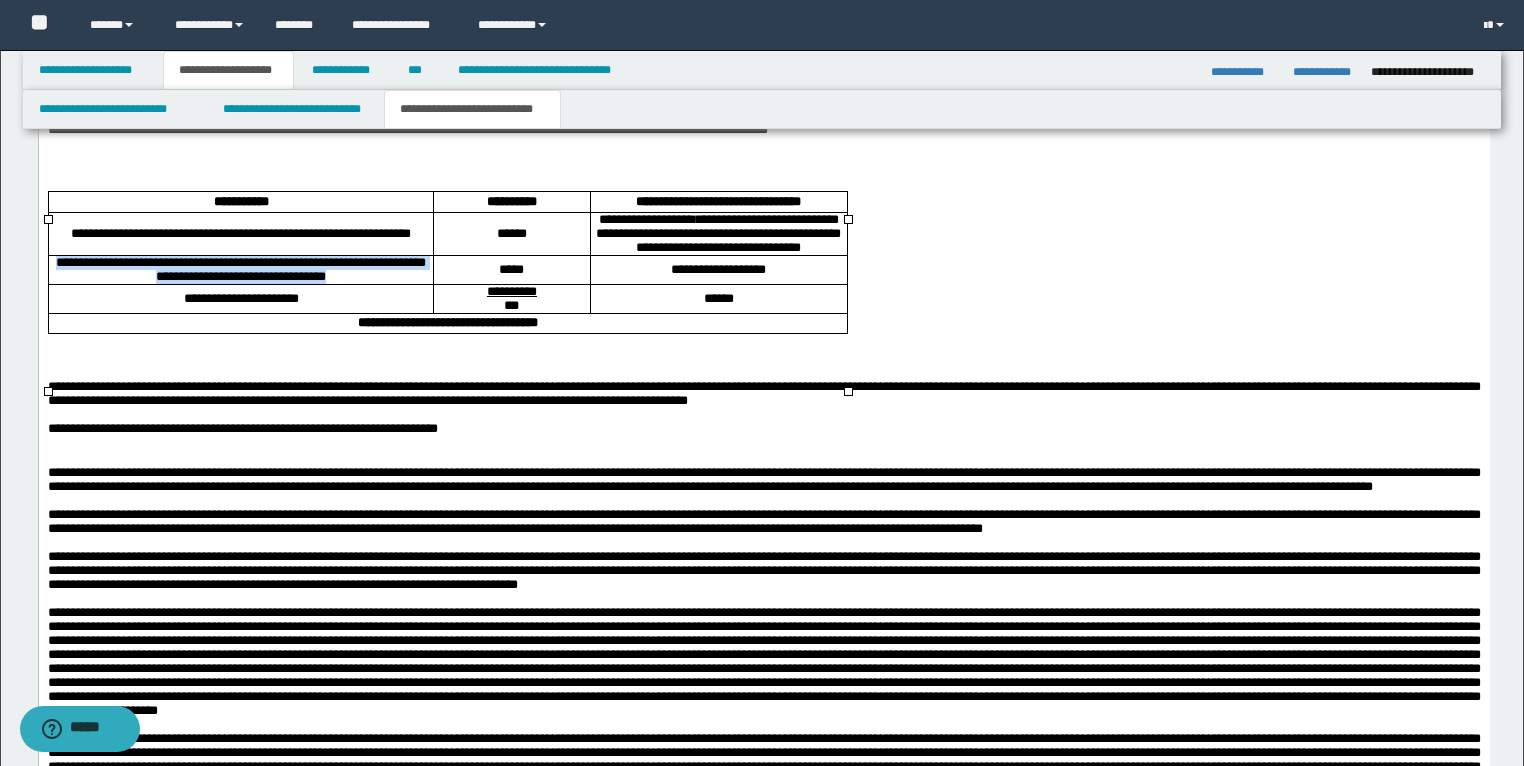 drag, startPoint x: 81, startPoint y: 316, endPoint x: 420, endPoint y: 330, distance: 339.28897 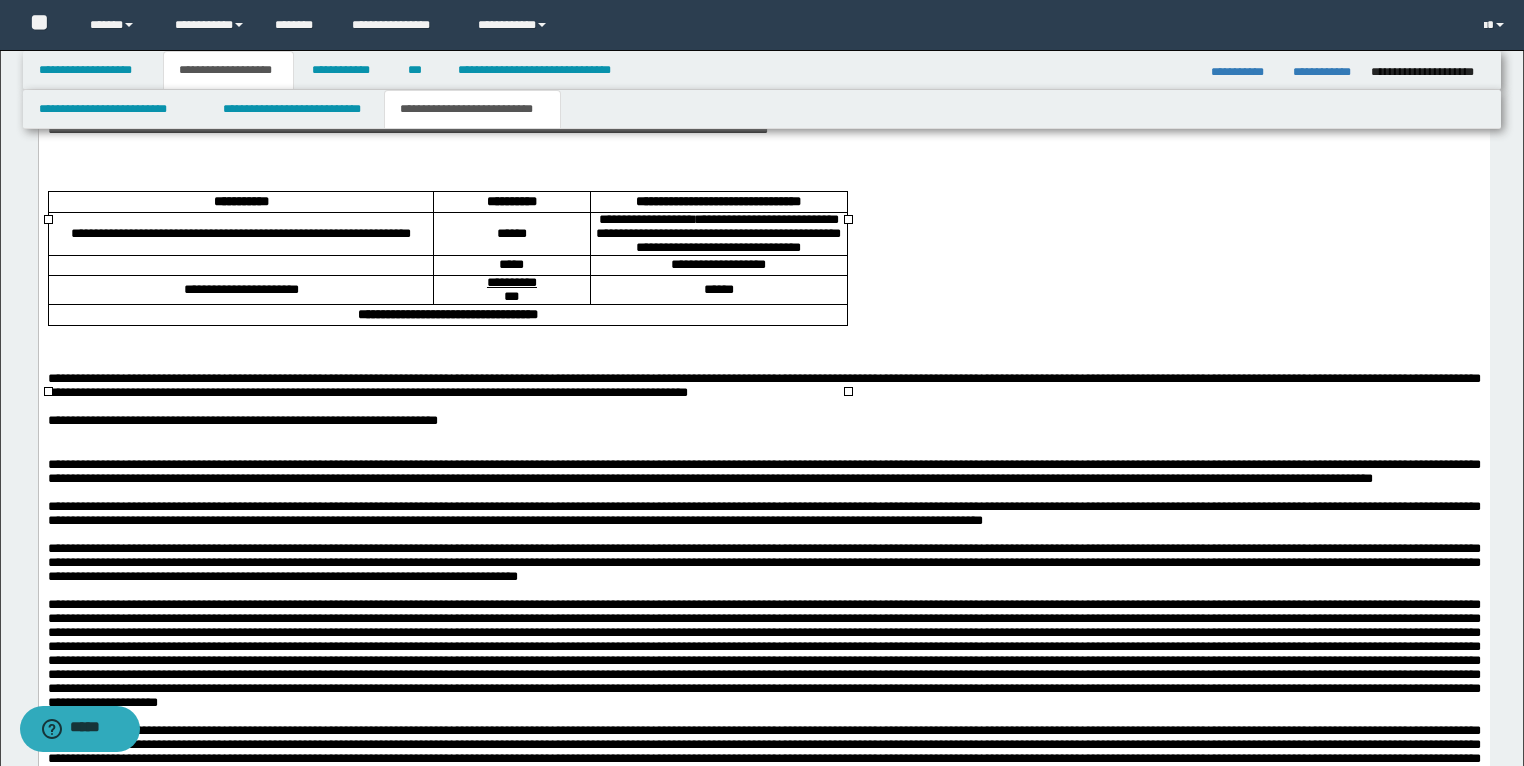 click on "**********" at bounding box center (718, 266) 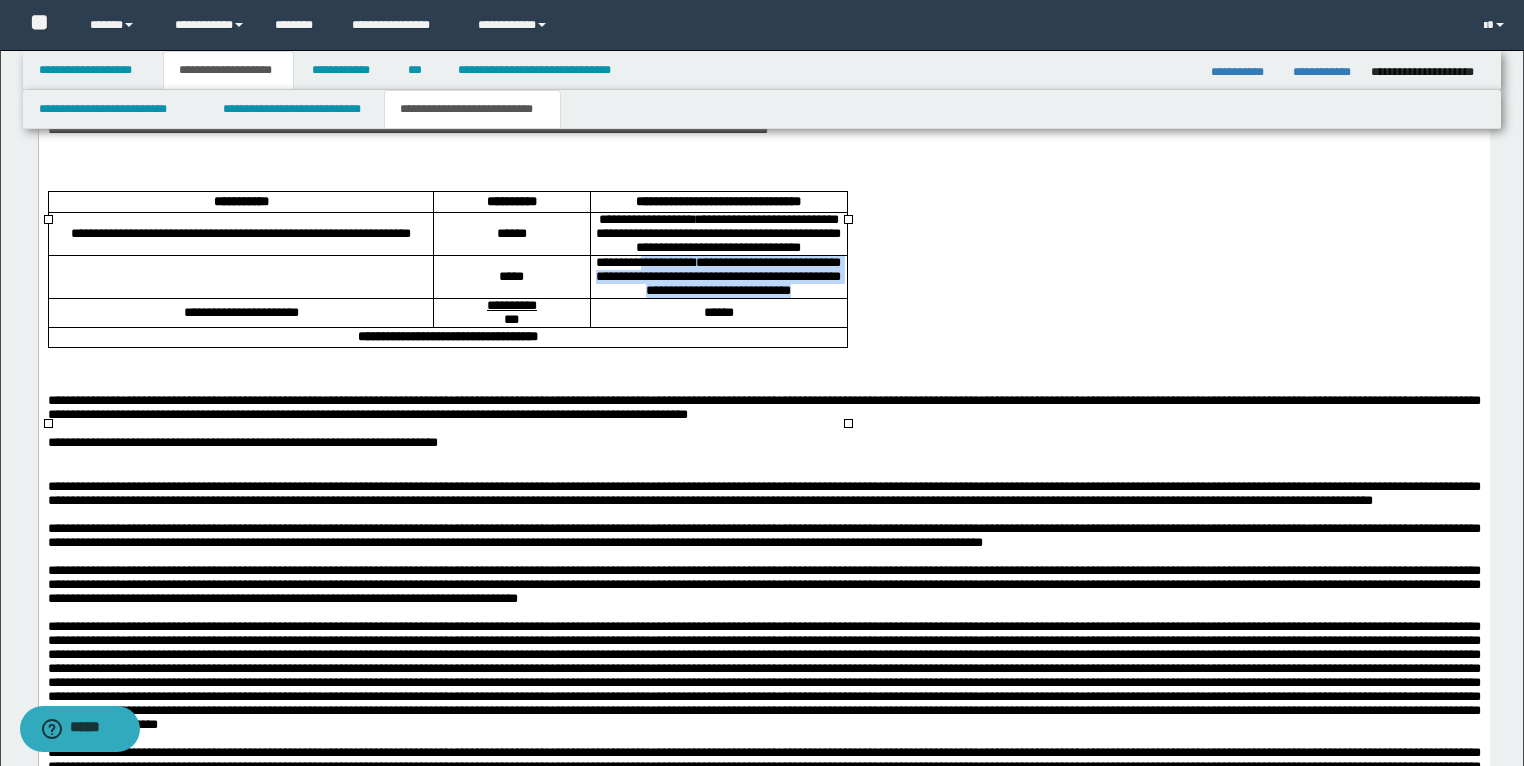 drag, startPoint x: 791, startPoint y: 368, endPoint x: 668, endPoint y: 308, distance: 136.85394 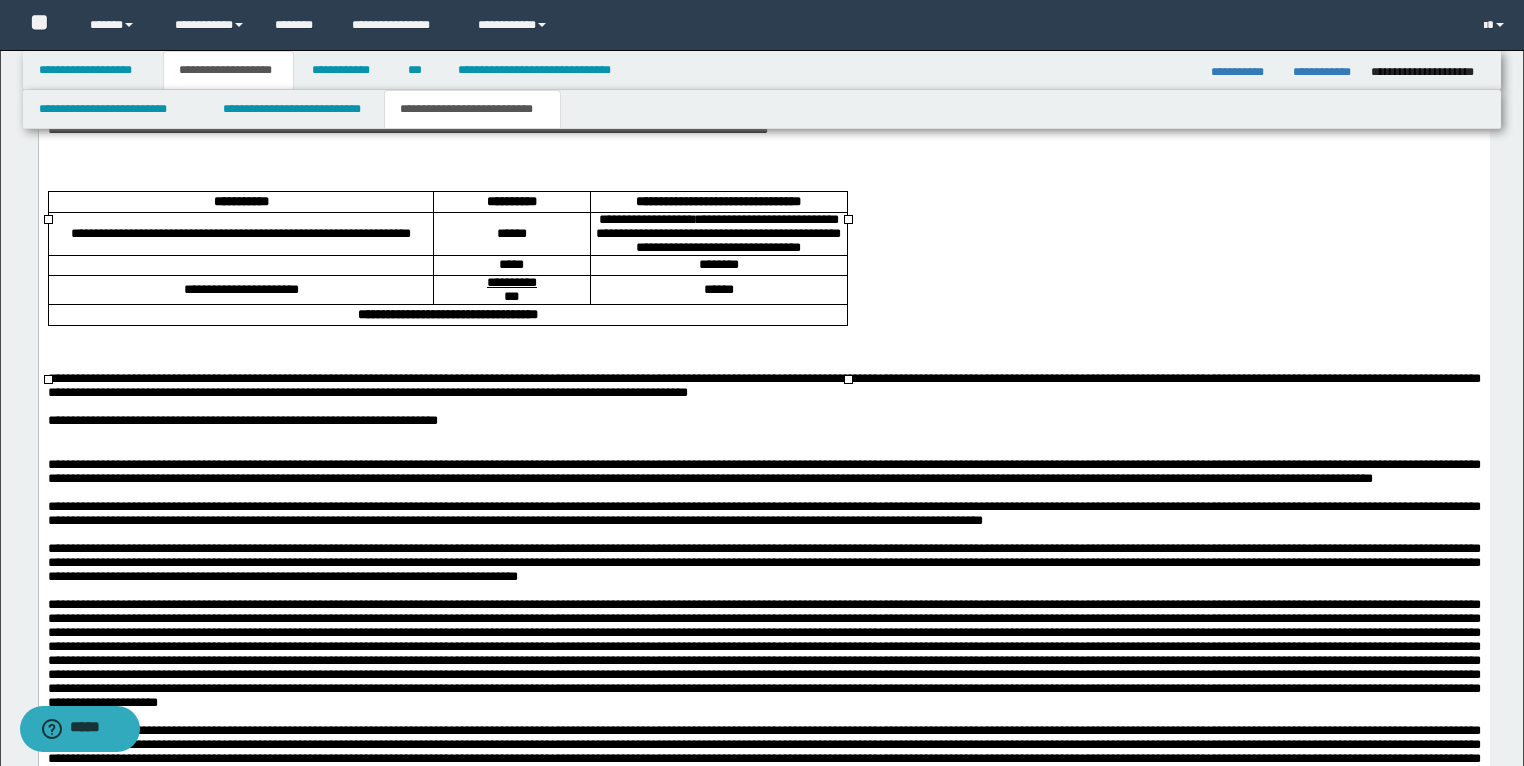 click on "**********" at bounding box center [718, 235] 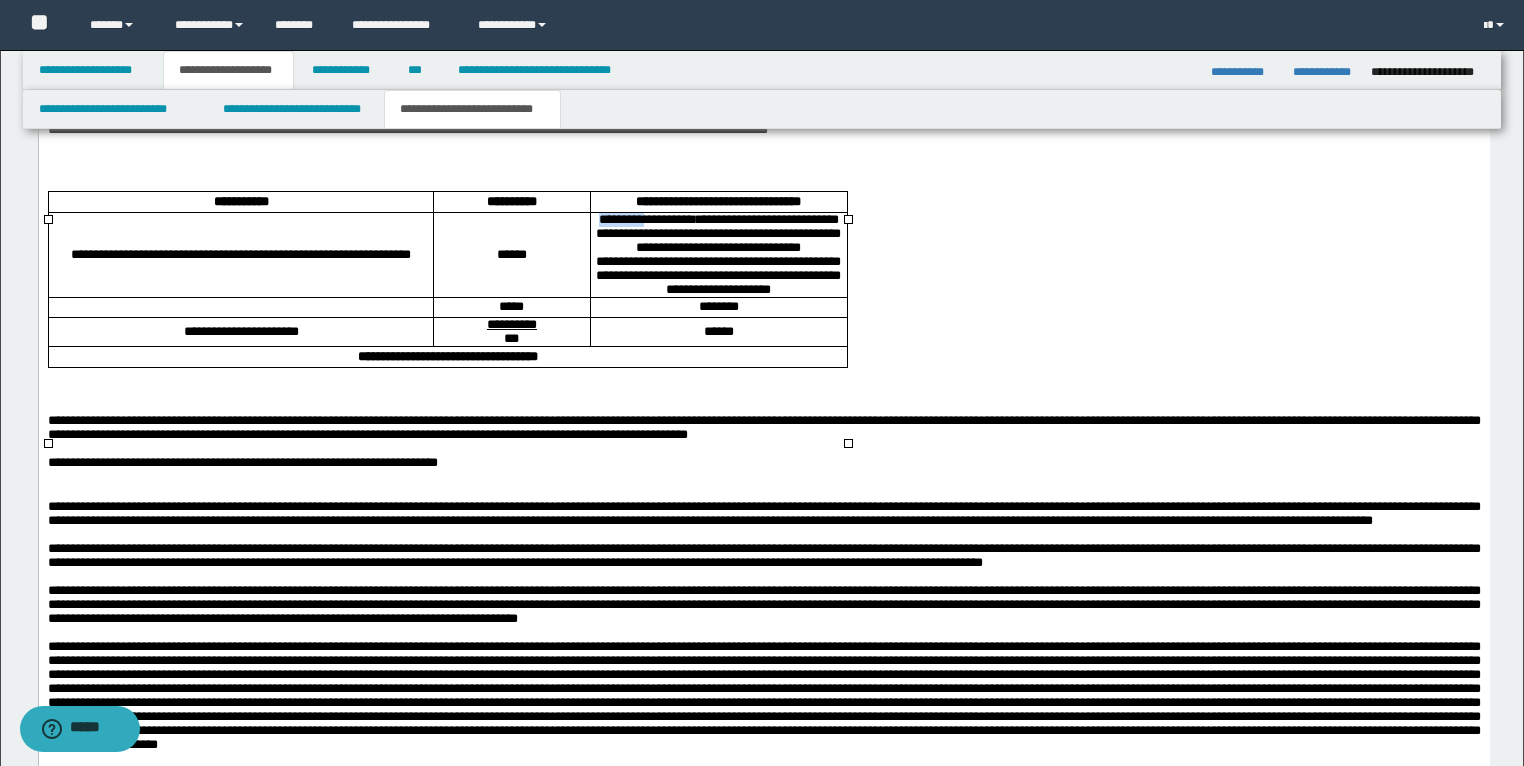 drag, startPoint x: 668, startPoint y: 246, endPoint x: 607, endPoint y: 249, distance: 61.073727 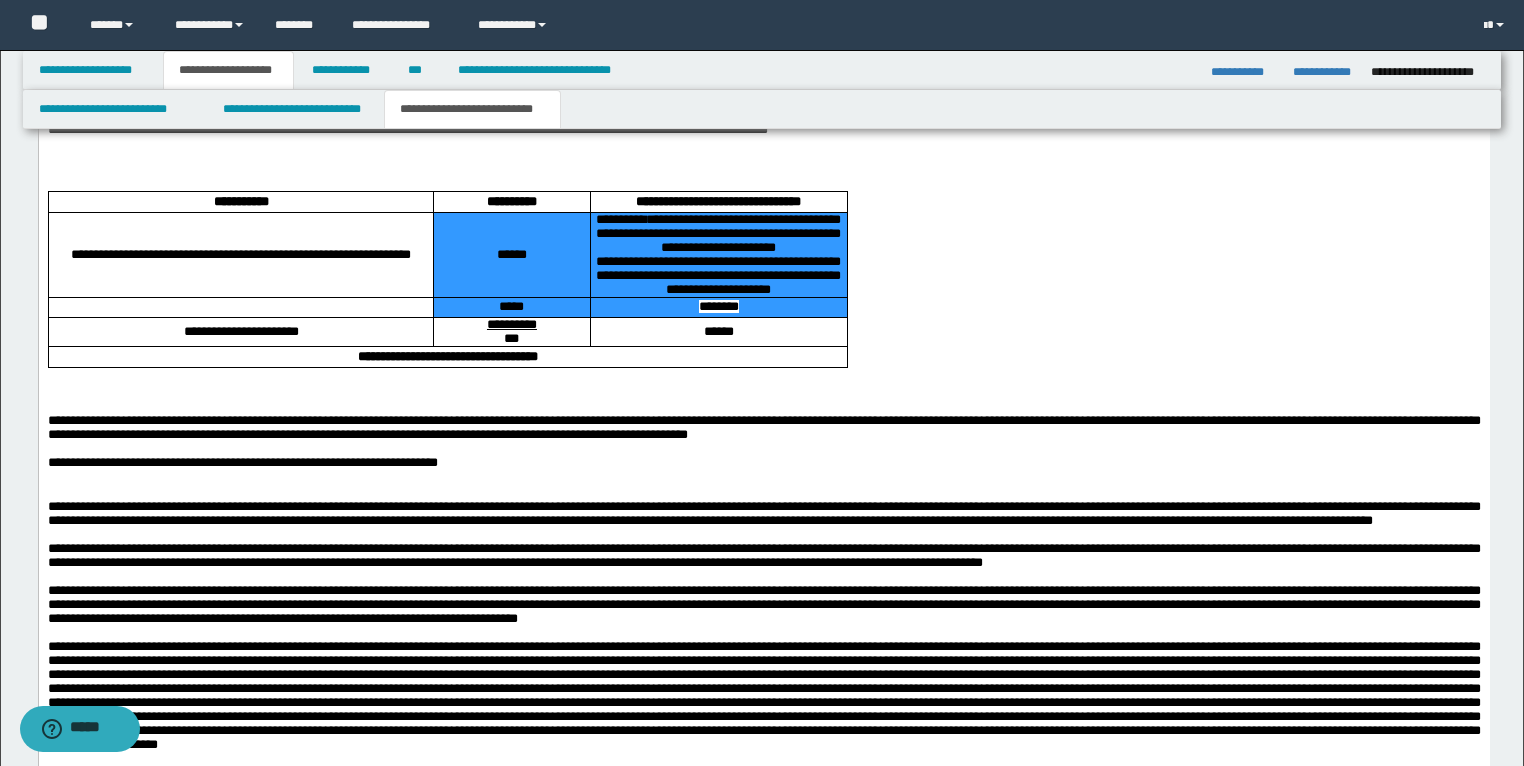 drag, startPoint x: 771, startPoint y: 379, endPoint x: 603, endPoint y: 356, distance: 169.5671 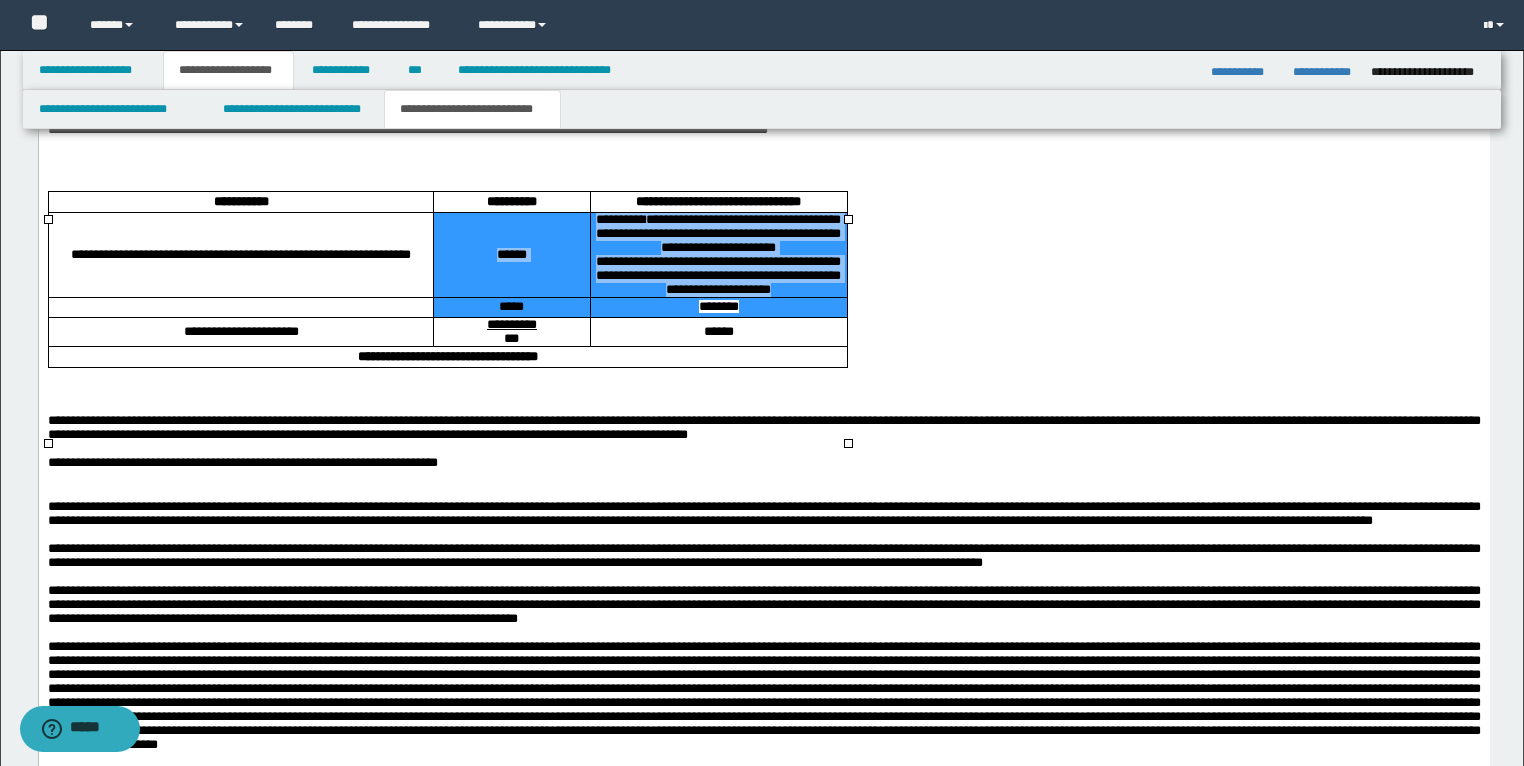 click on "**********" at bounding box center (717, 276) 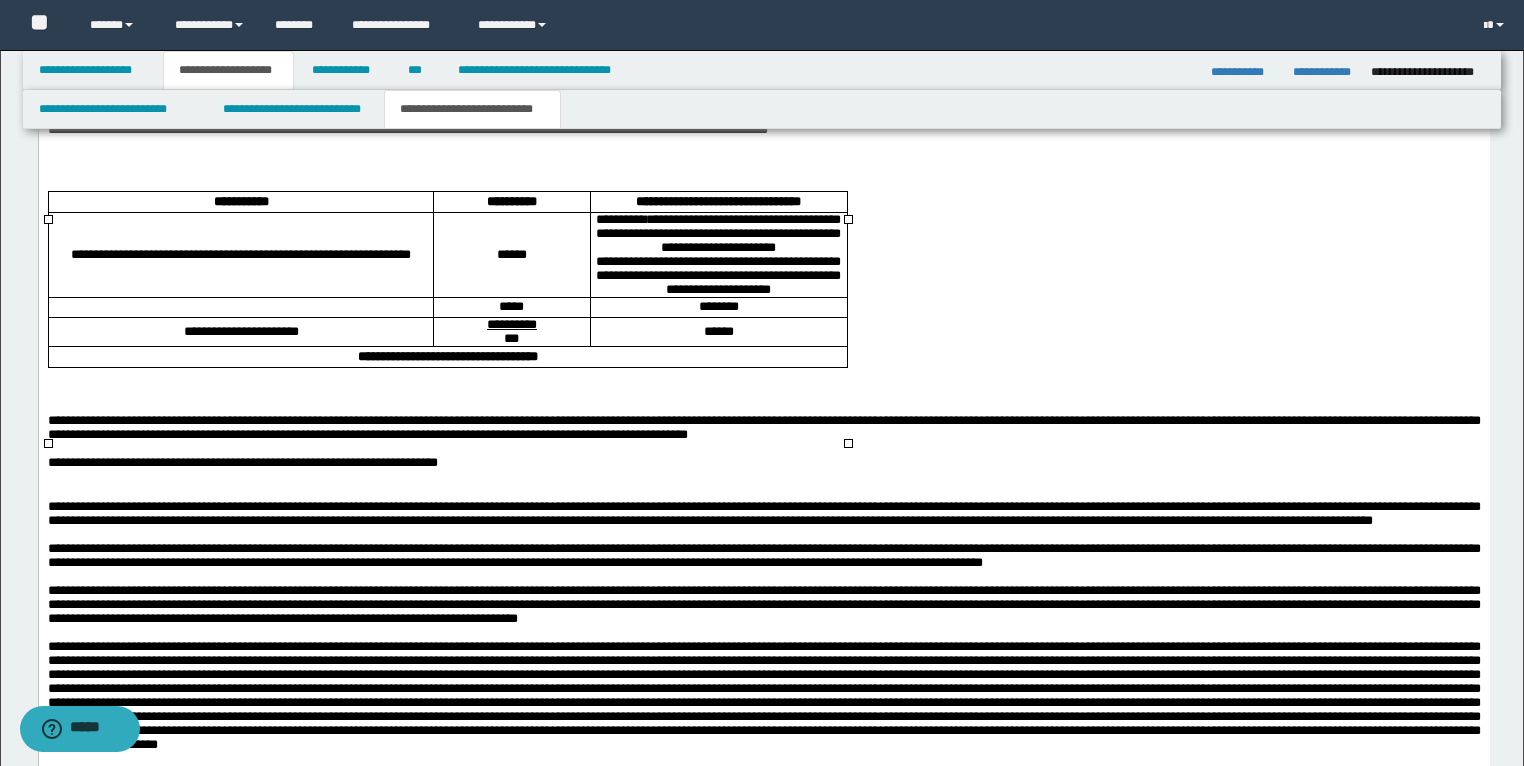 click on "********" at bounding box center [718, 308] 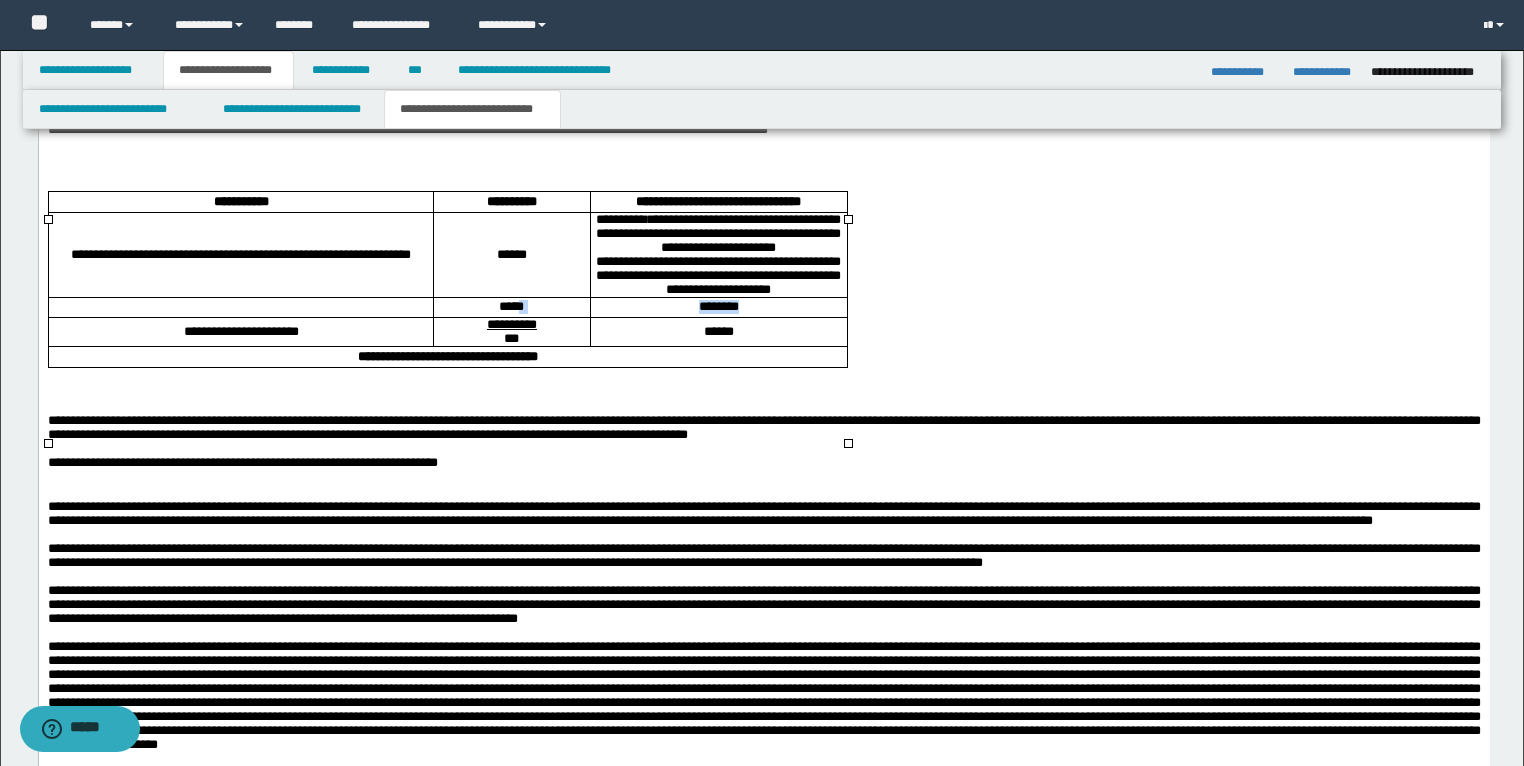 drag, startPoint x: 770, startPoint y: 382, endPoint x: 517, endPoint y: 373, distance: 253.16003 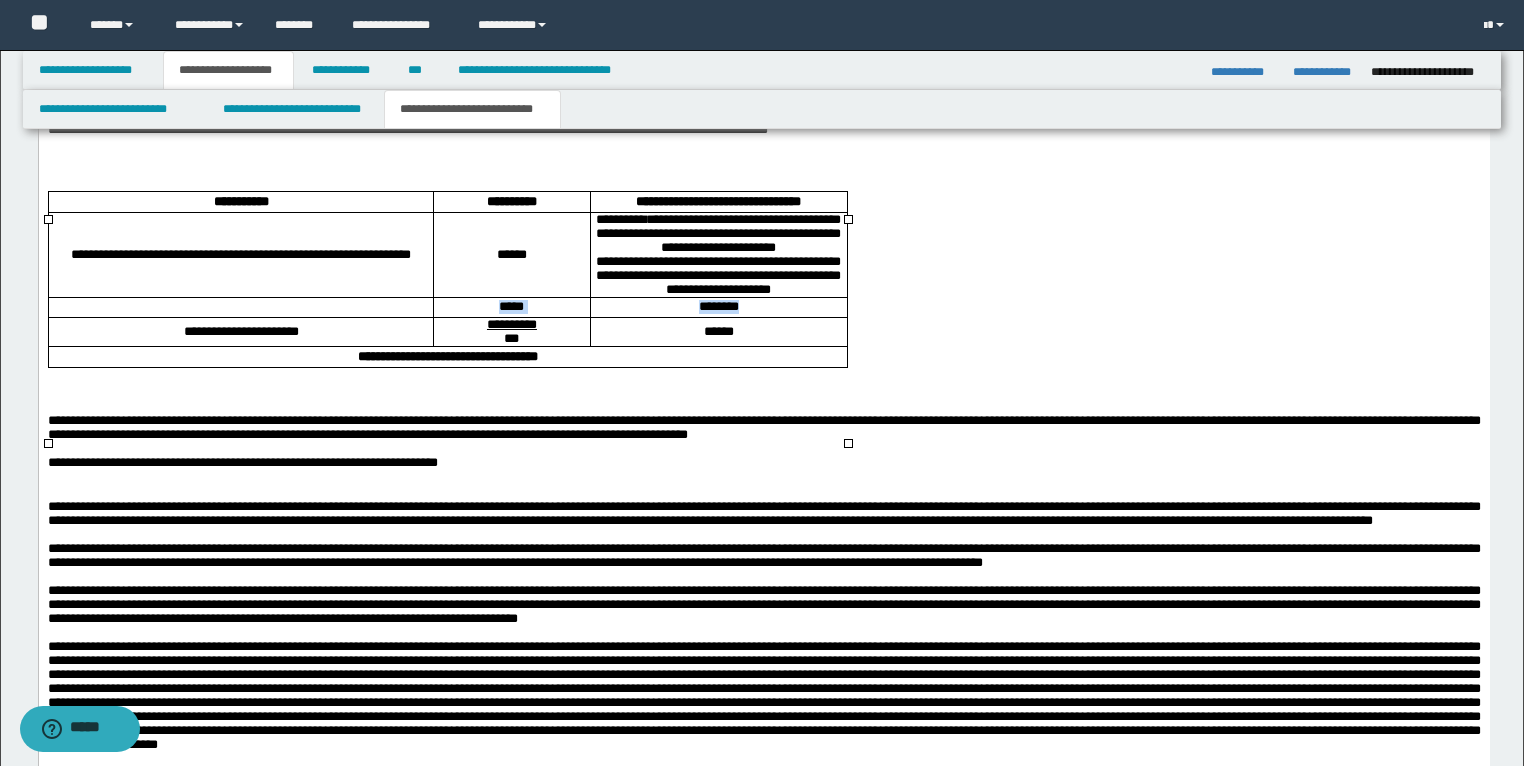 drag, startPoint x: 388, startPoint y: 385, endPoint x: 798, endPoint y: 380, distance: 410.0305 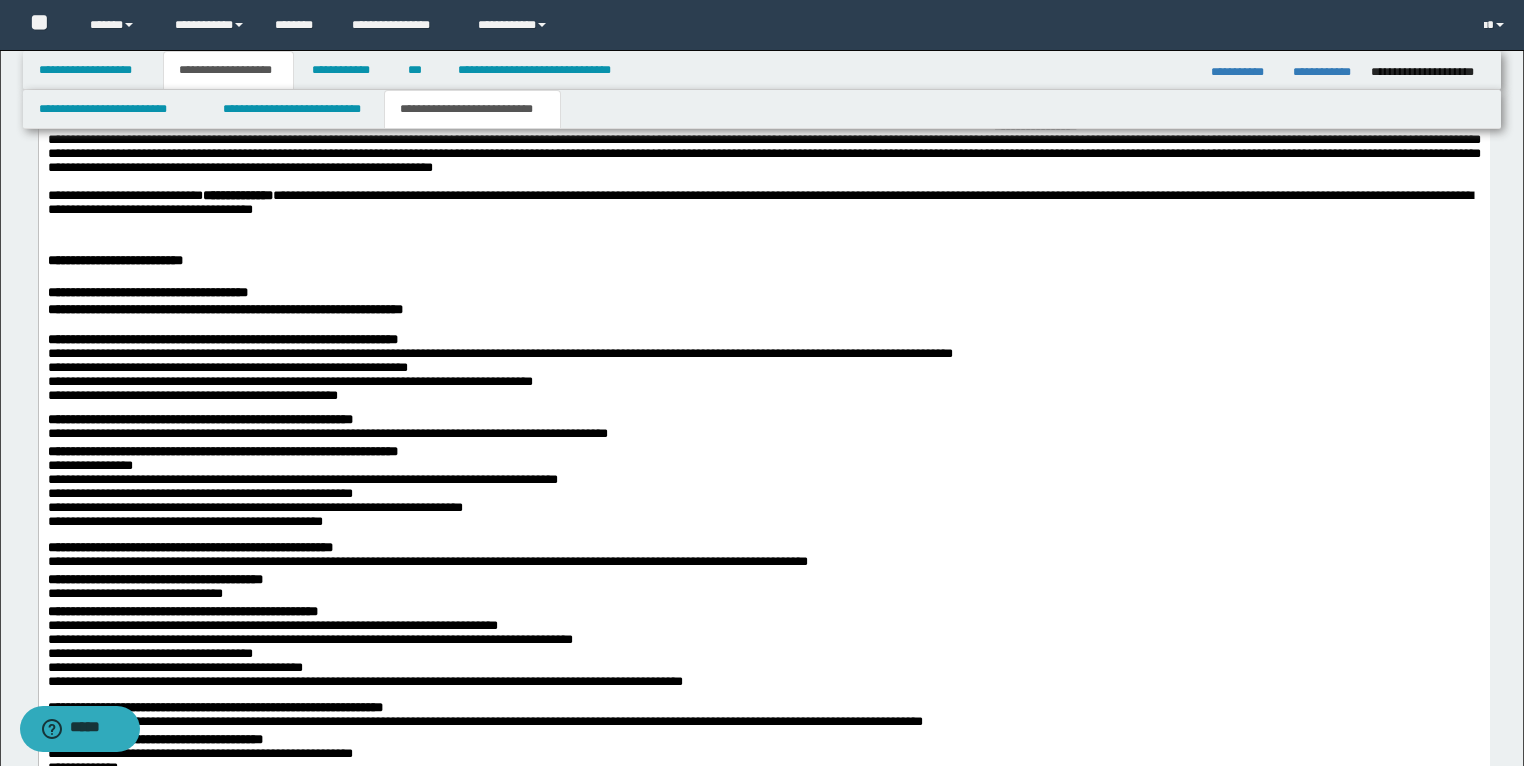 scroll, scrollTop: 2080, scrollLeft: 0, axis: vertical 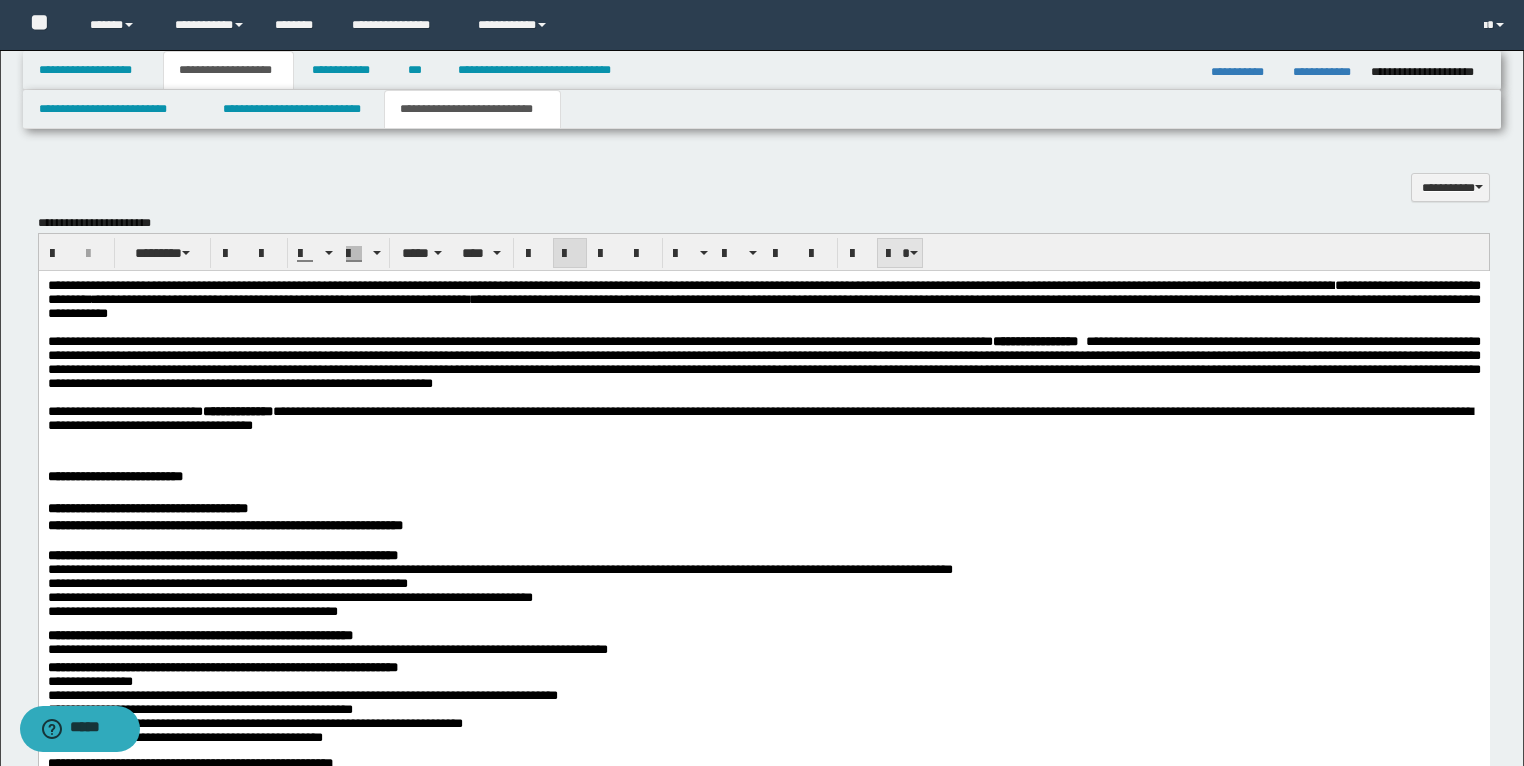 click at bounding box center (900, 253) 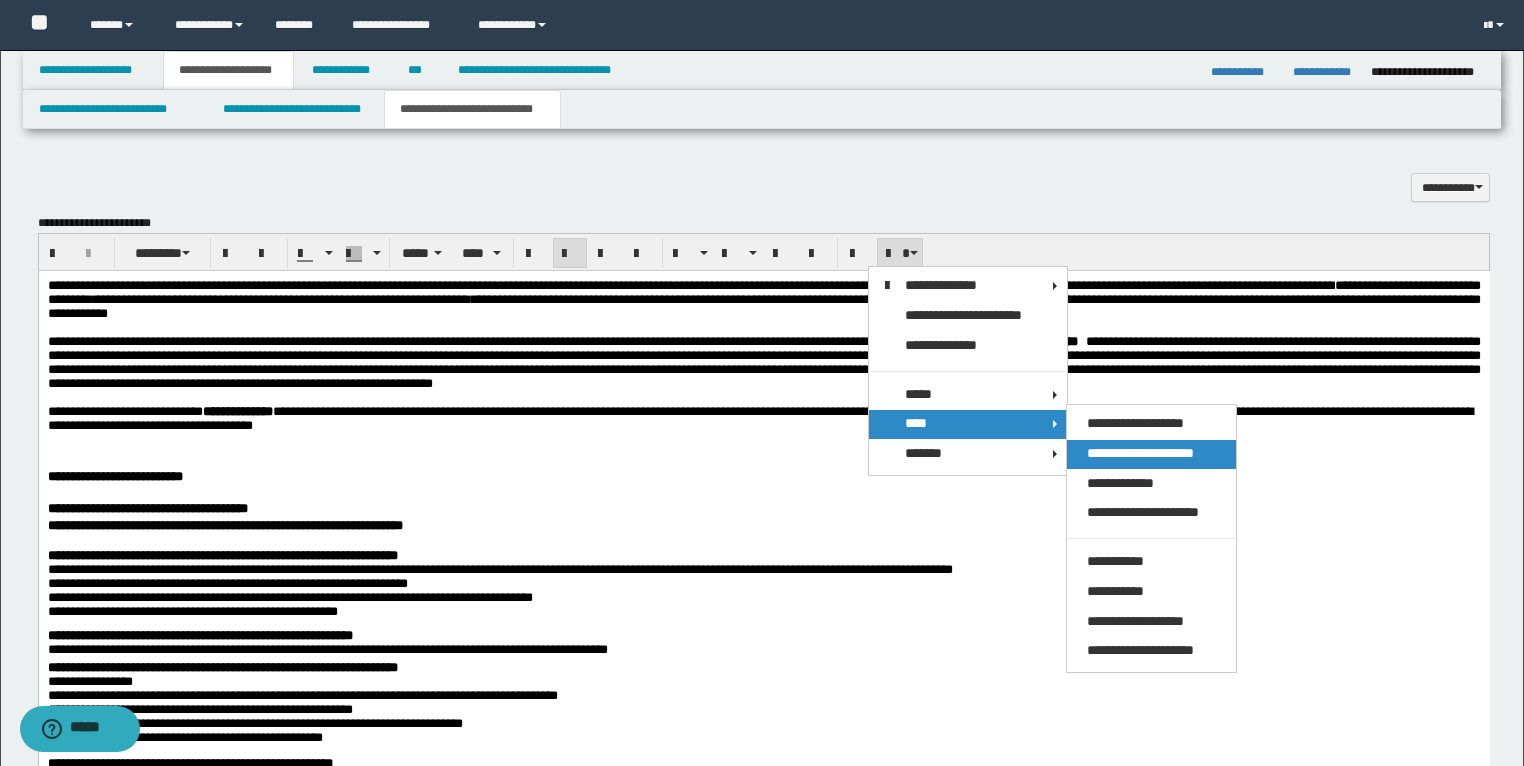 drag, startPoint x: 1119, startPoint y: 426, endPoint x: 1118, endPoint y: 450, distance: 24.020824 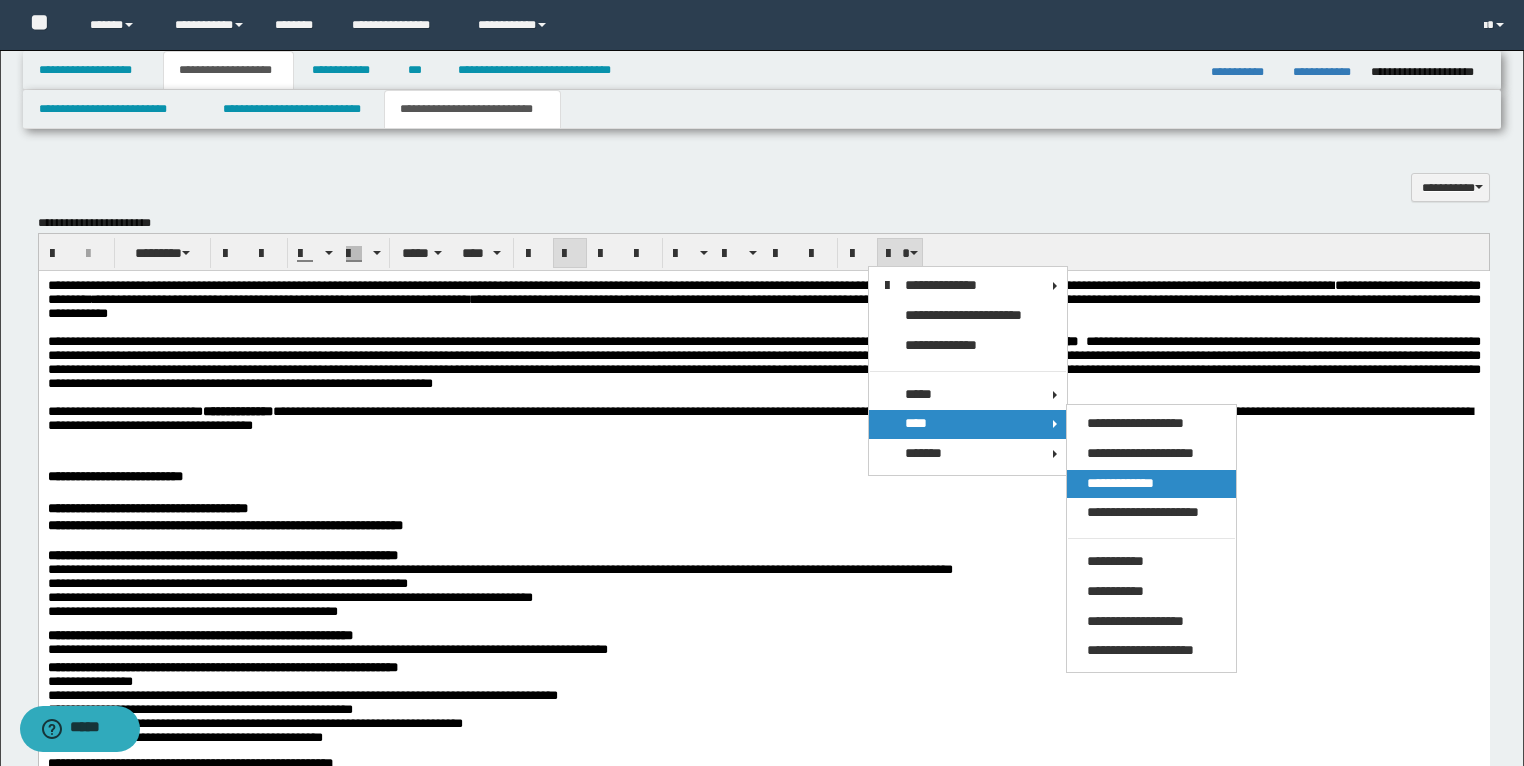 drag, startPoint x: 1118, startPoint y: 450, endPoint x: 1110, endPoint y: 480, distance: 31.04835 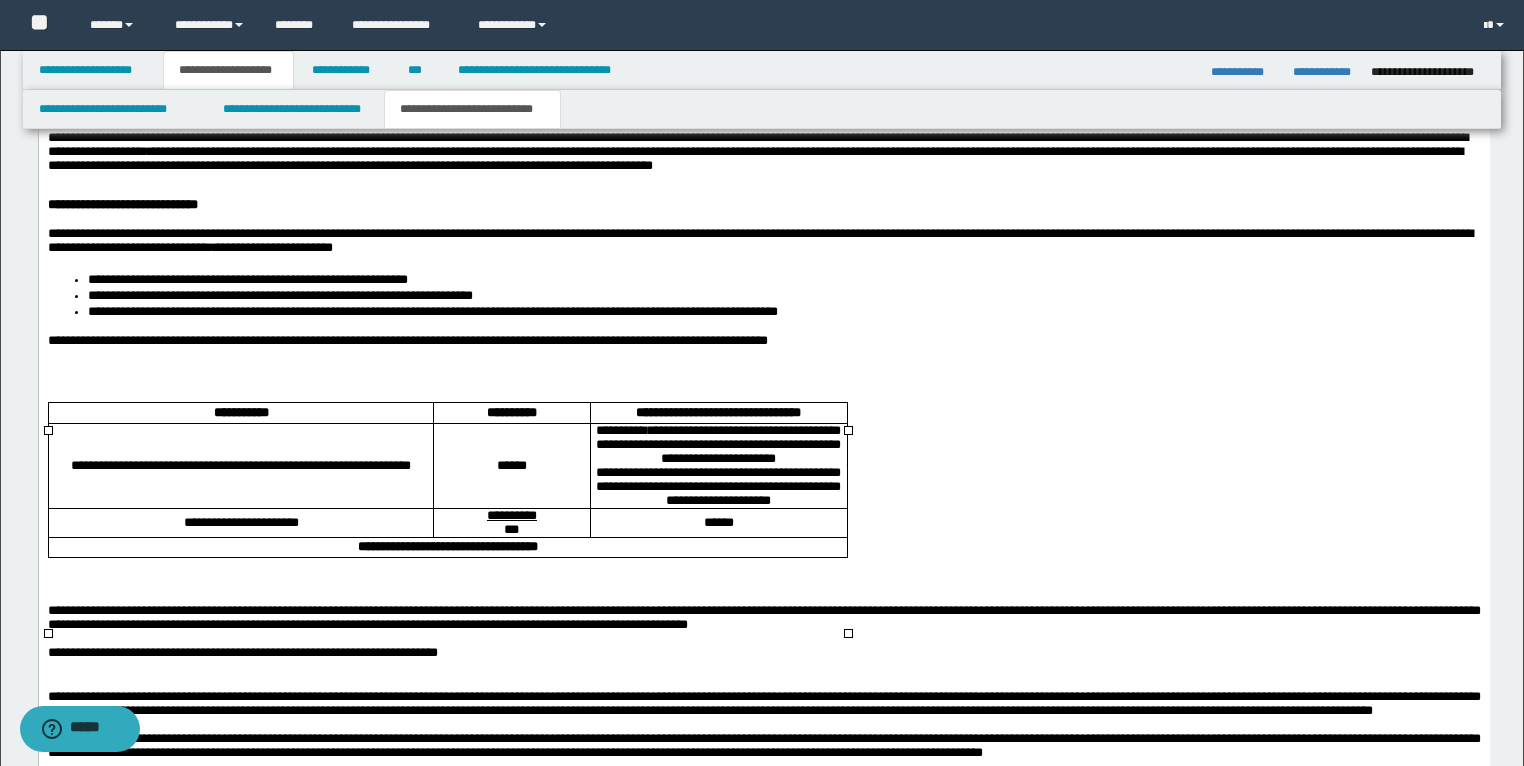 scroll, scrollTop: 3920, scrollLeft: 0, axis: vertical 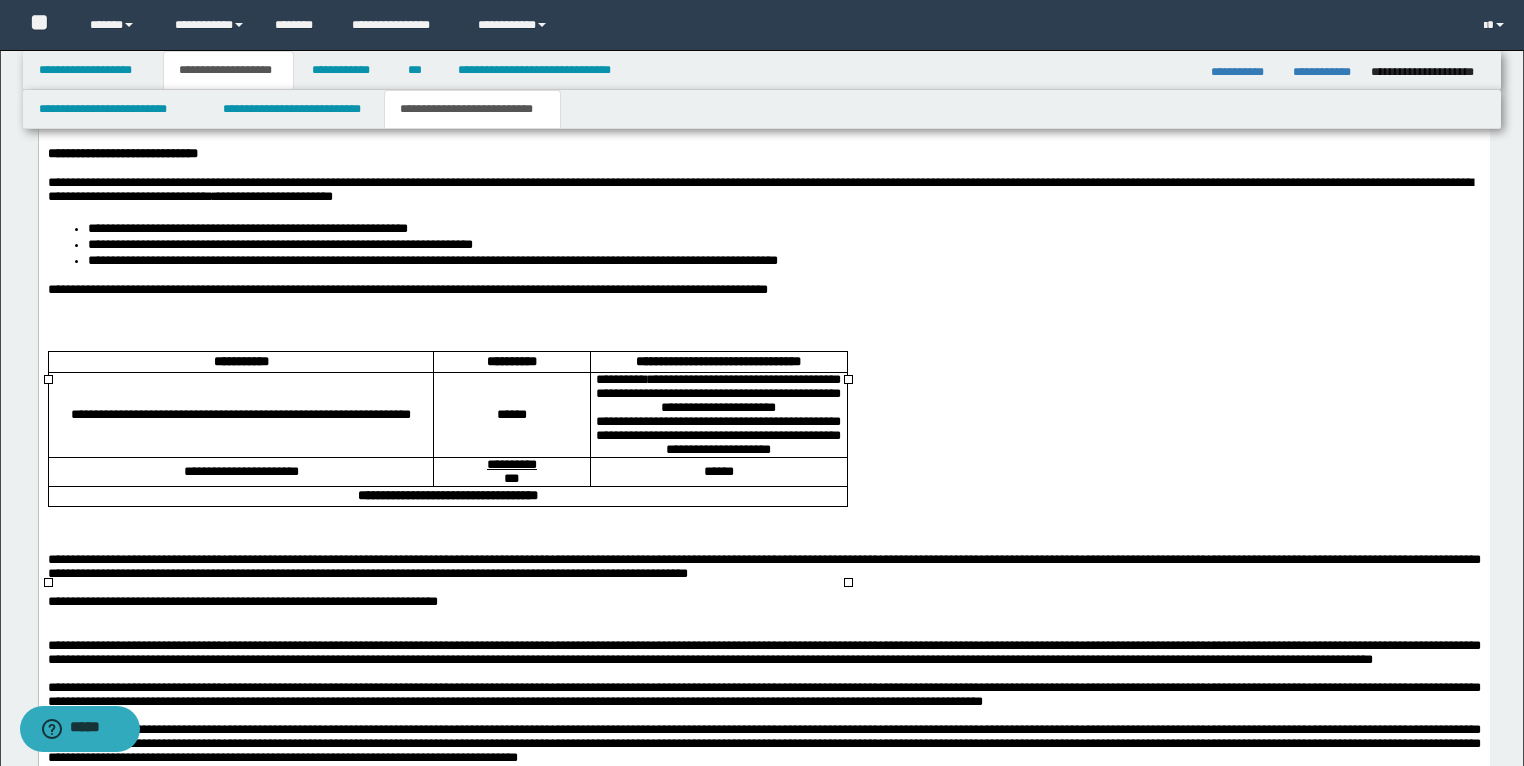 click on "******" at bounding box center [511, 415] 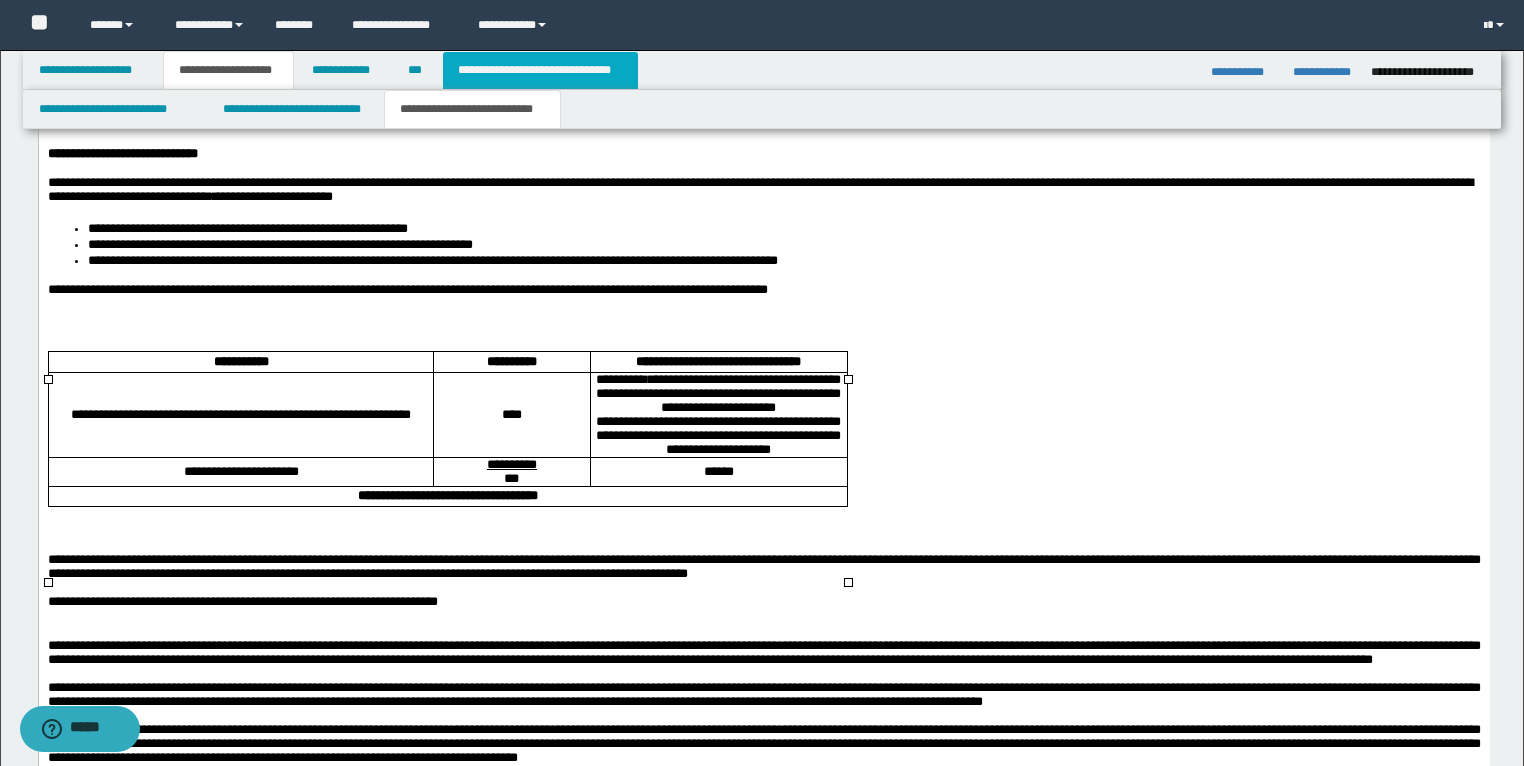 click on "**********" at bounding box center [540, 70] 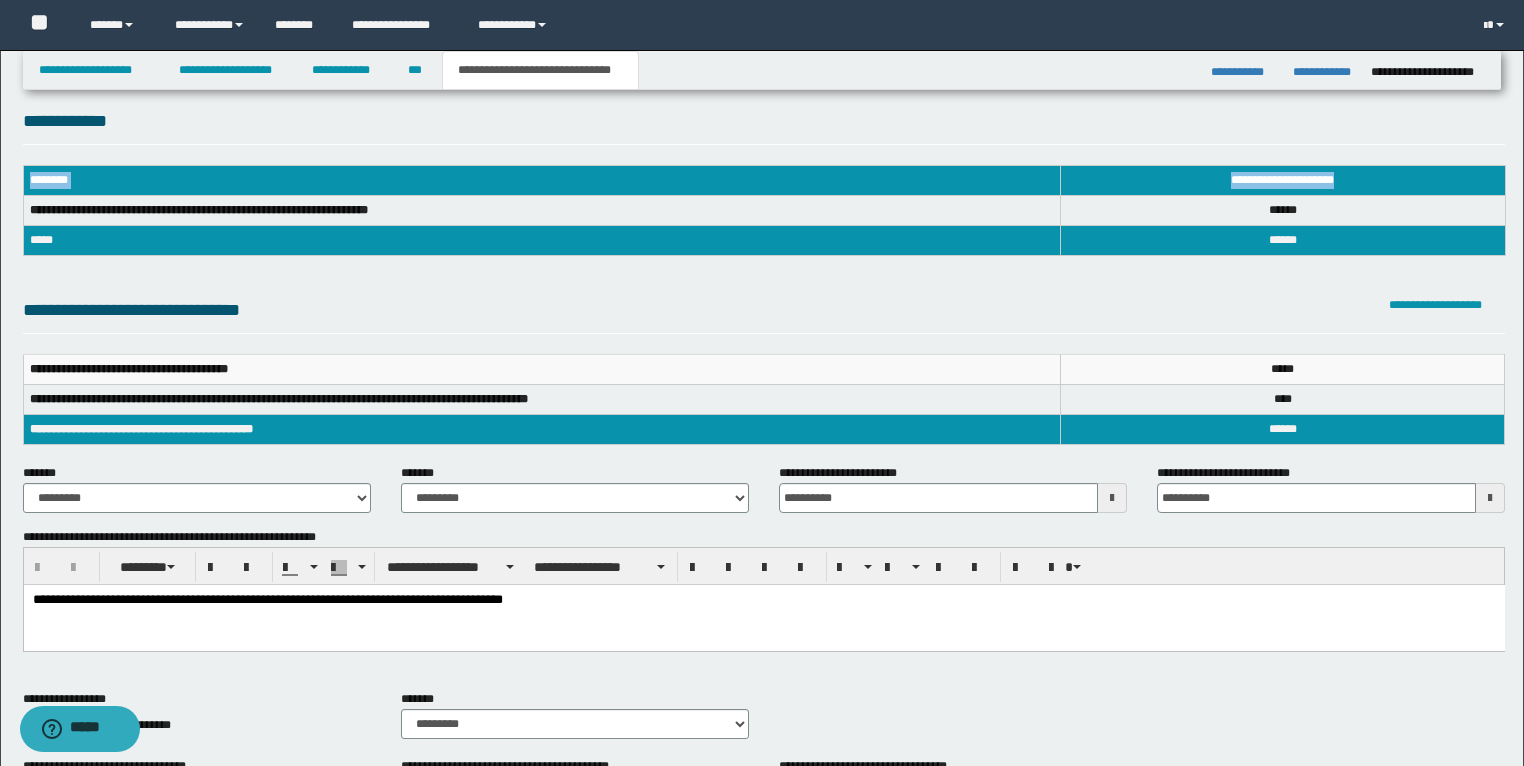 scroll, scrollTop: 0, scrollLeft: 0, axis: both 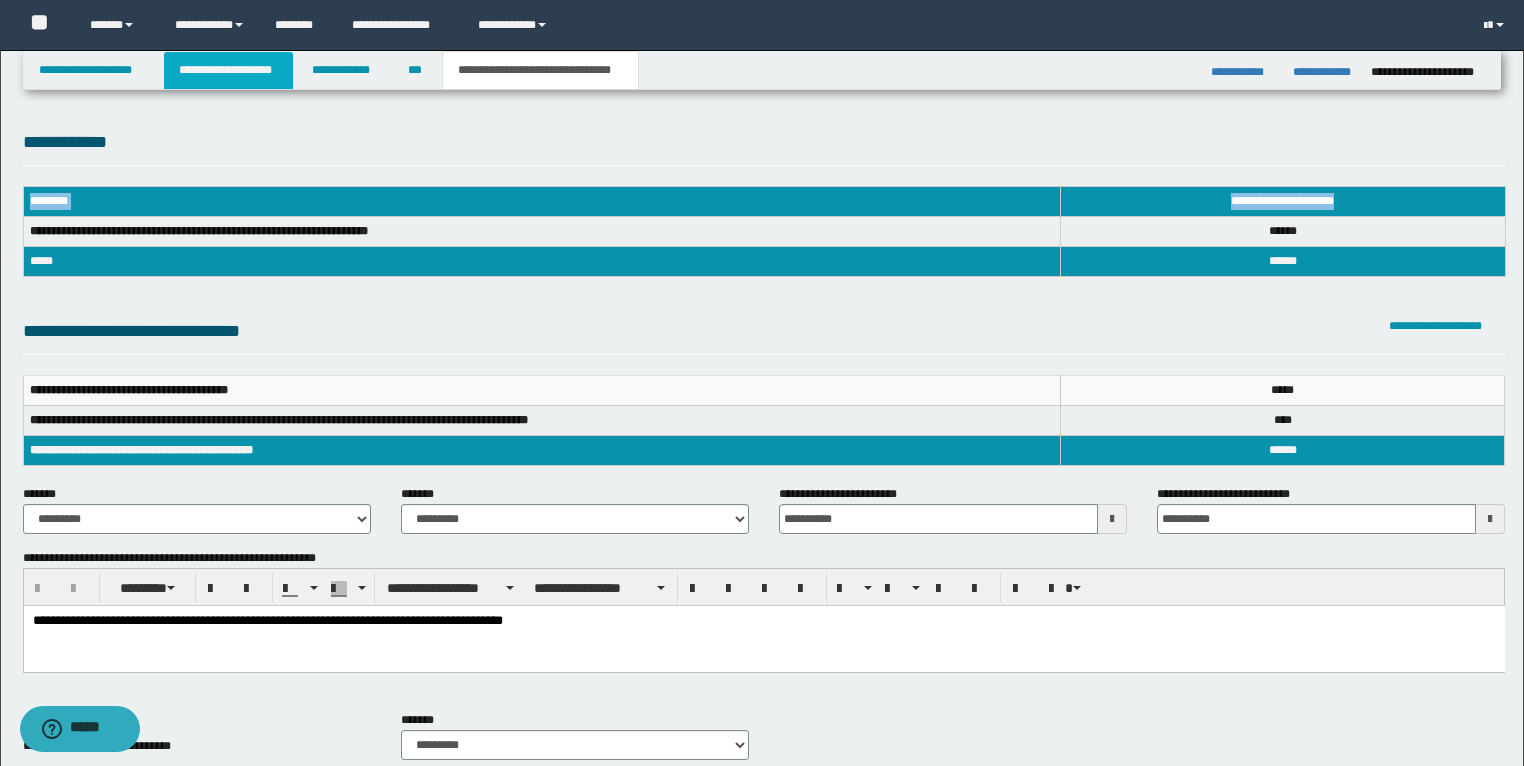 click on "**********" at bounding box center [228, 70] 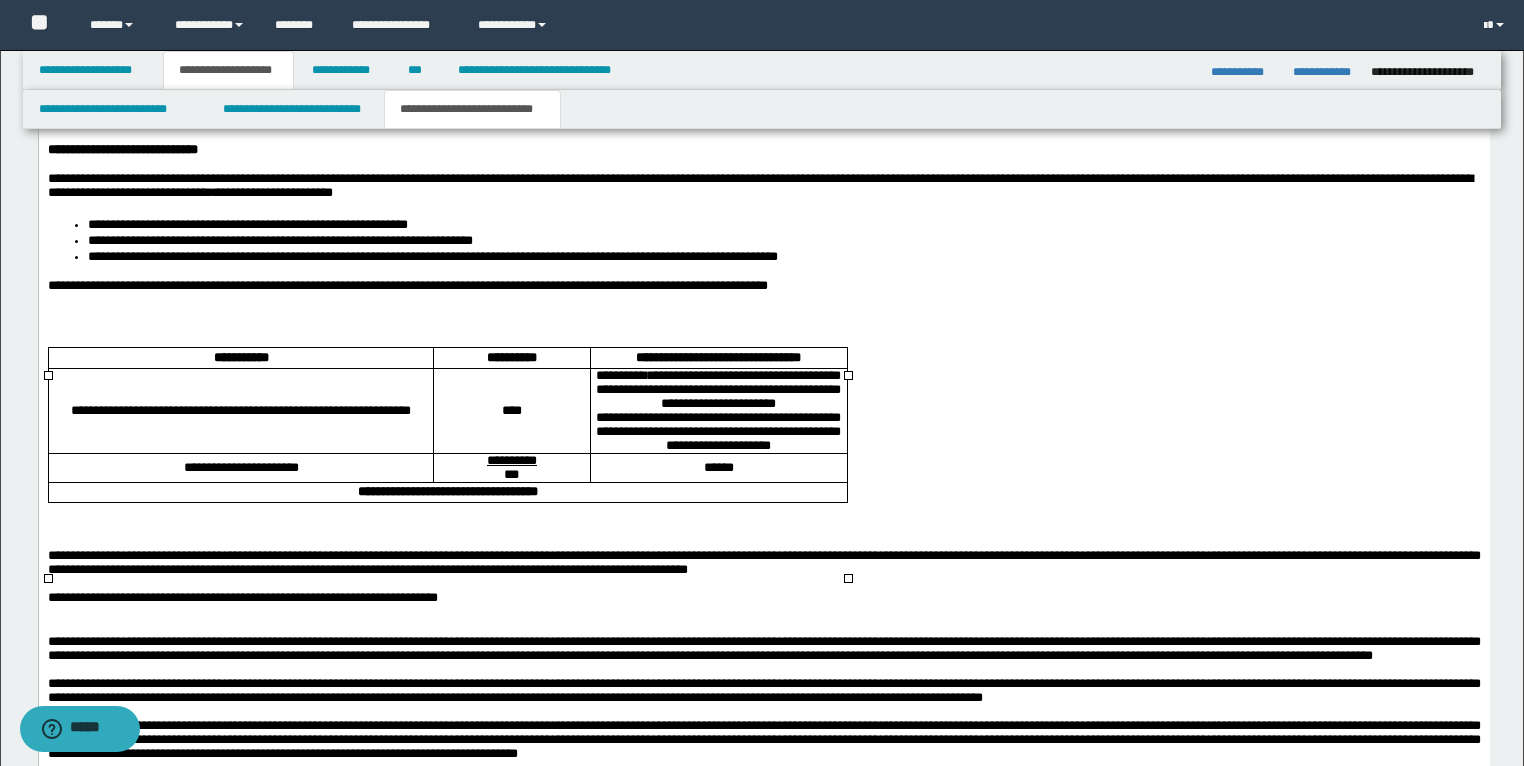 scroll, scrollTop: 4000, scrollLeft: 0, axis: vertical 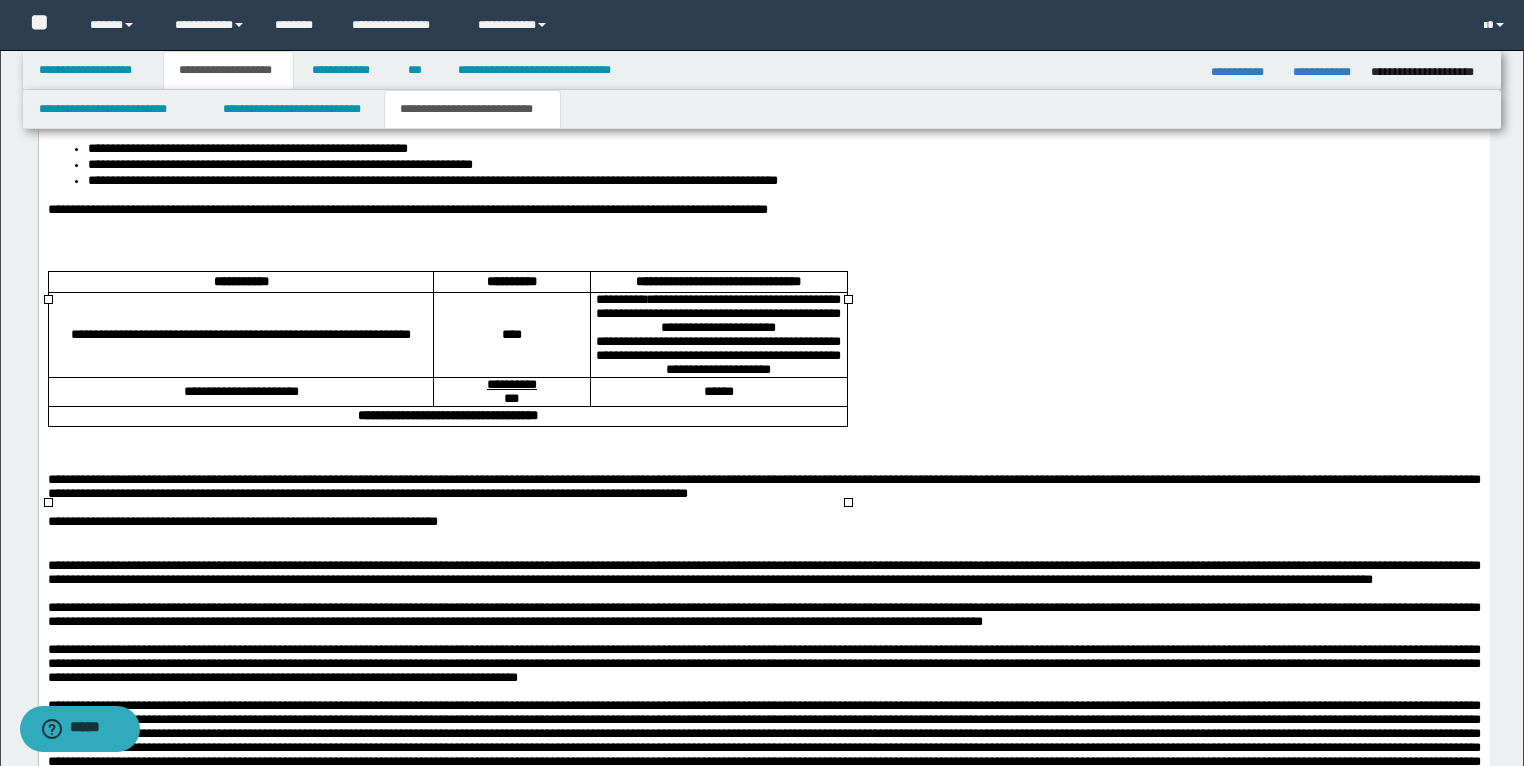 click on "****" at bounding box center (511, 336) 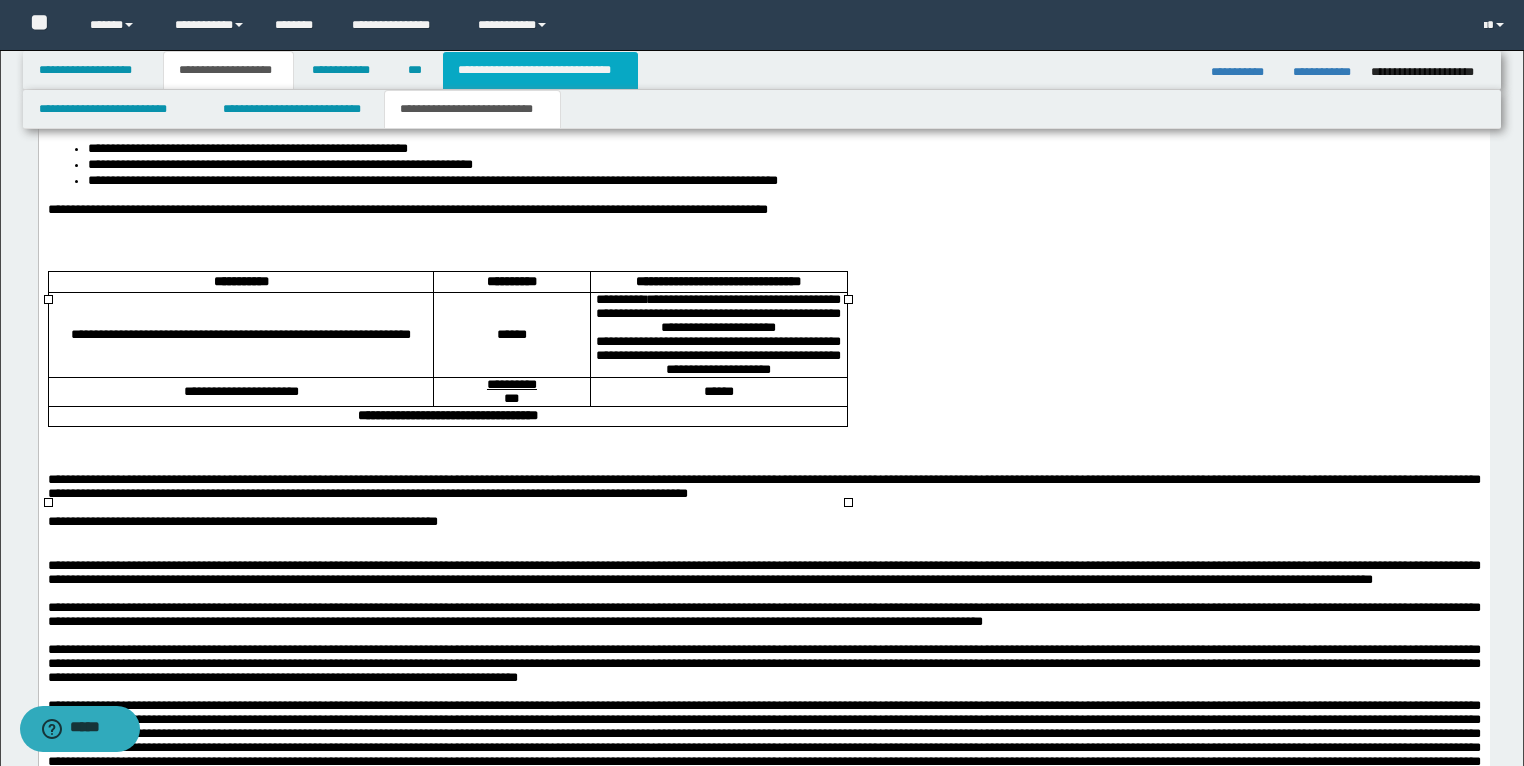 click on "**********" at bounding box center [540, 70] 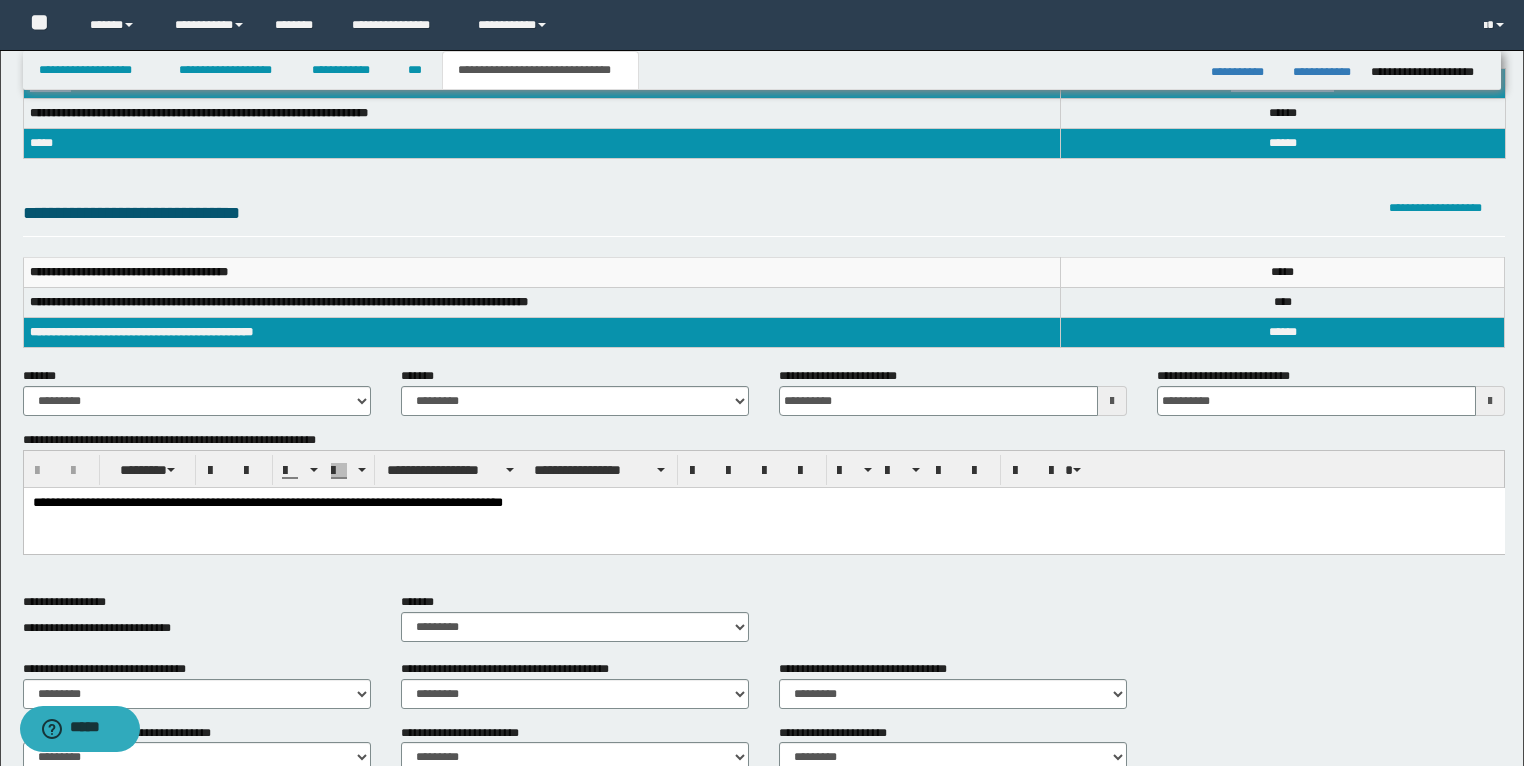 scroll, scrollTop: 0, scrollLeft: 0, axis: both 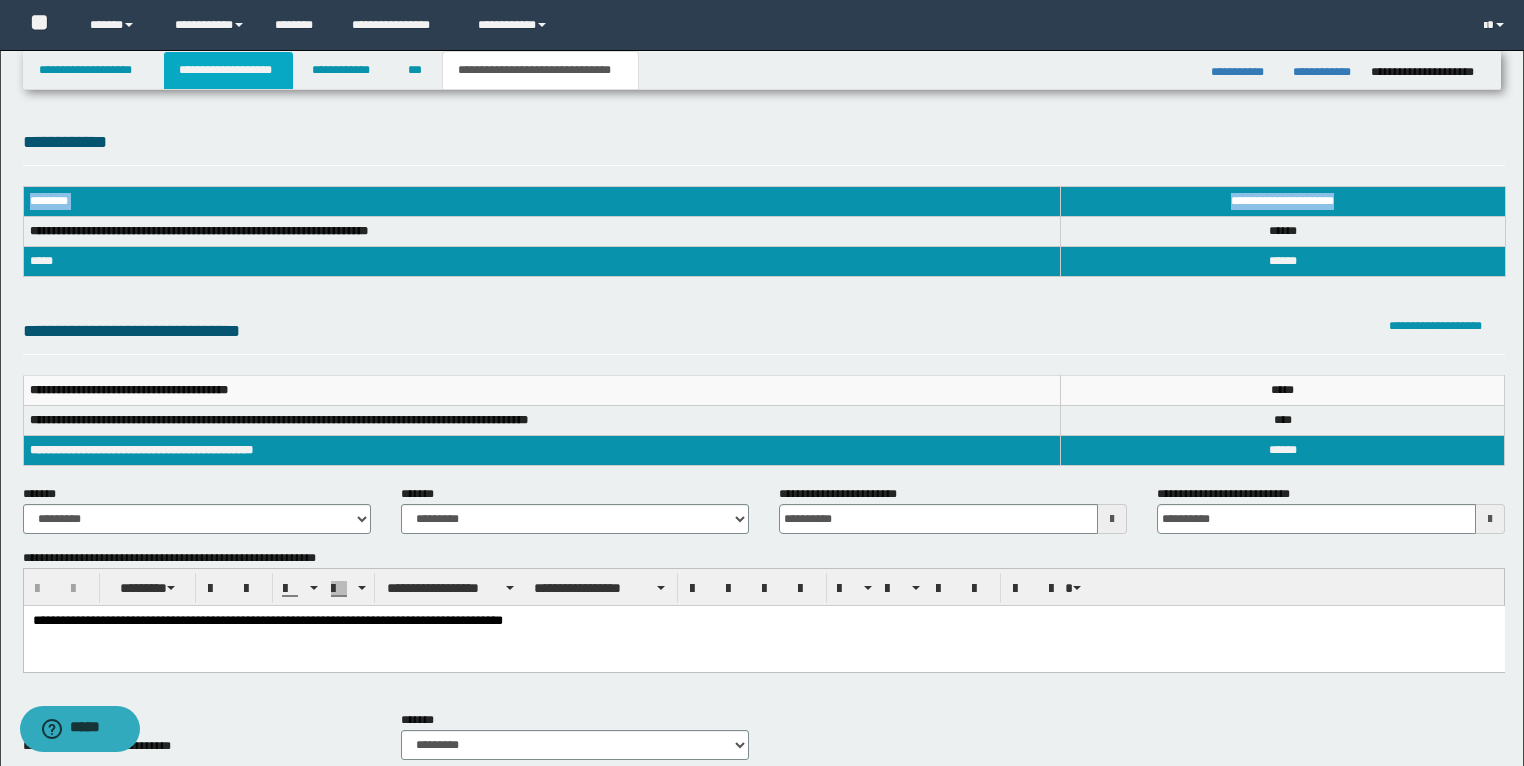 click on "**********" at bounding box center (228, 70) 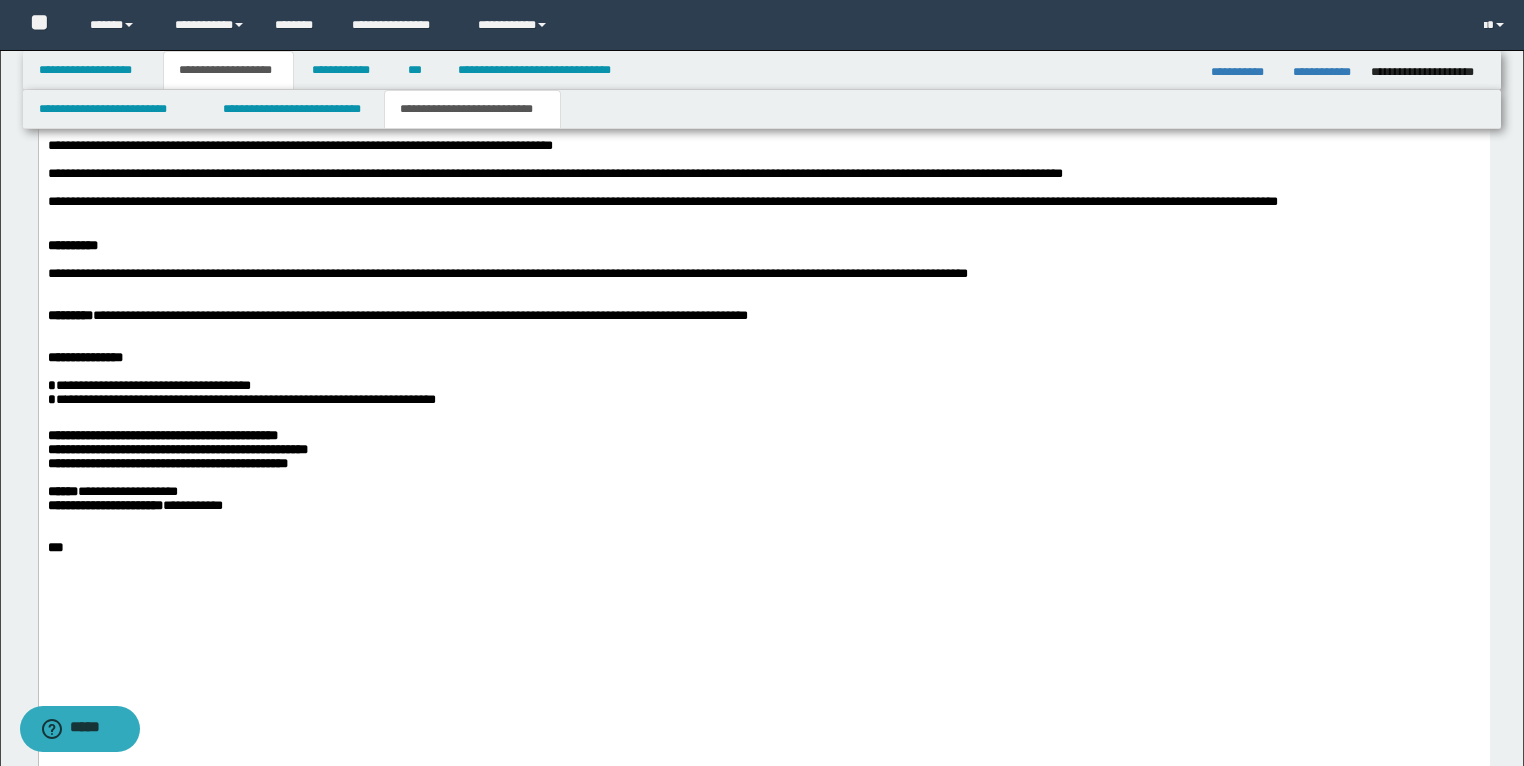 scroll, scrollTop: 4960, scrollLeft: 0, axis: vertical 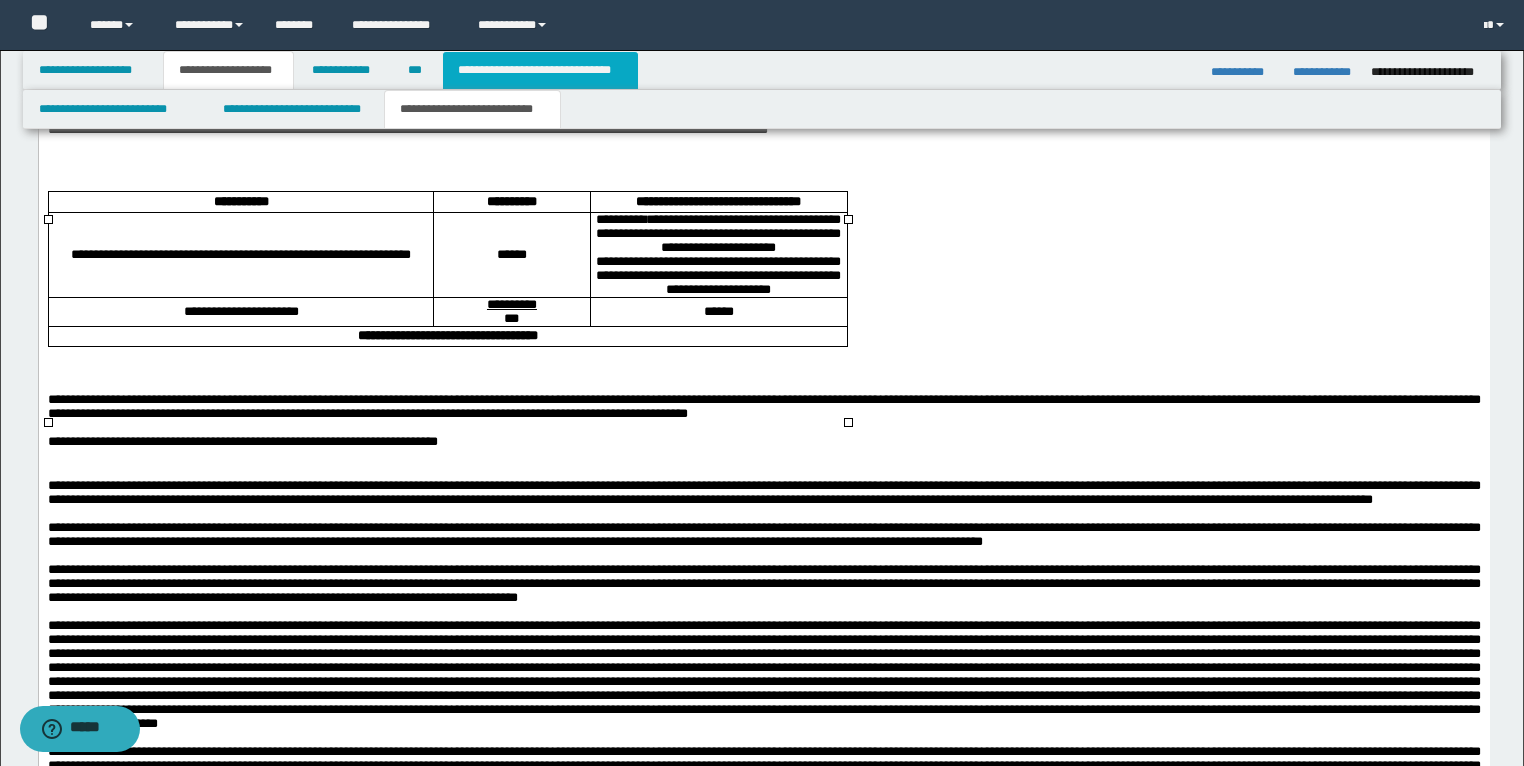 click on "**********" at bounding box center (540, 70) 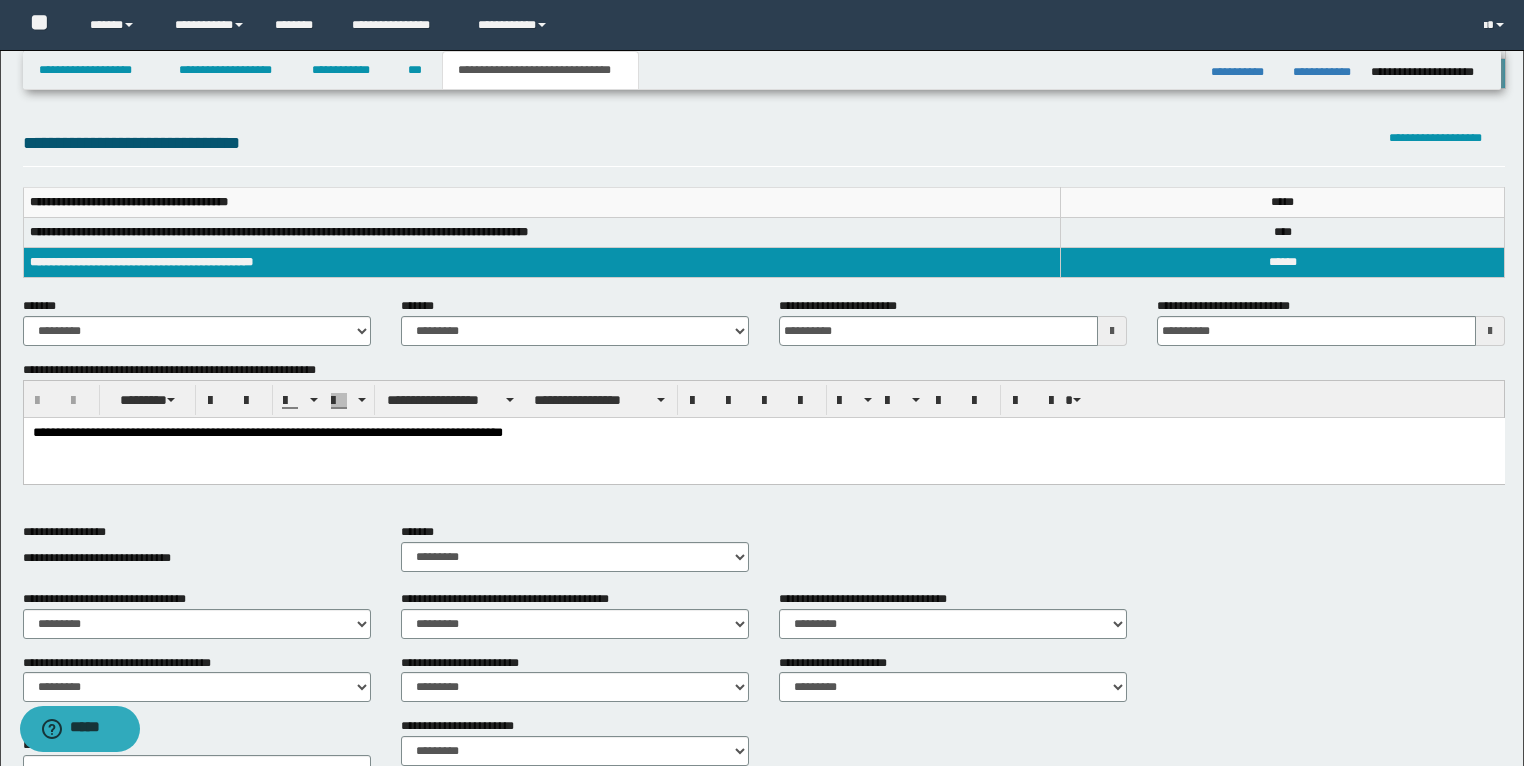 scroll, scrollTop: 0, scrollLeft: 0, axis: both 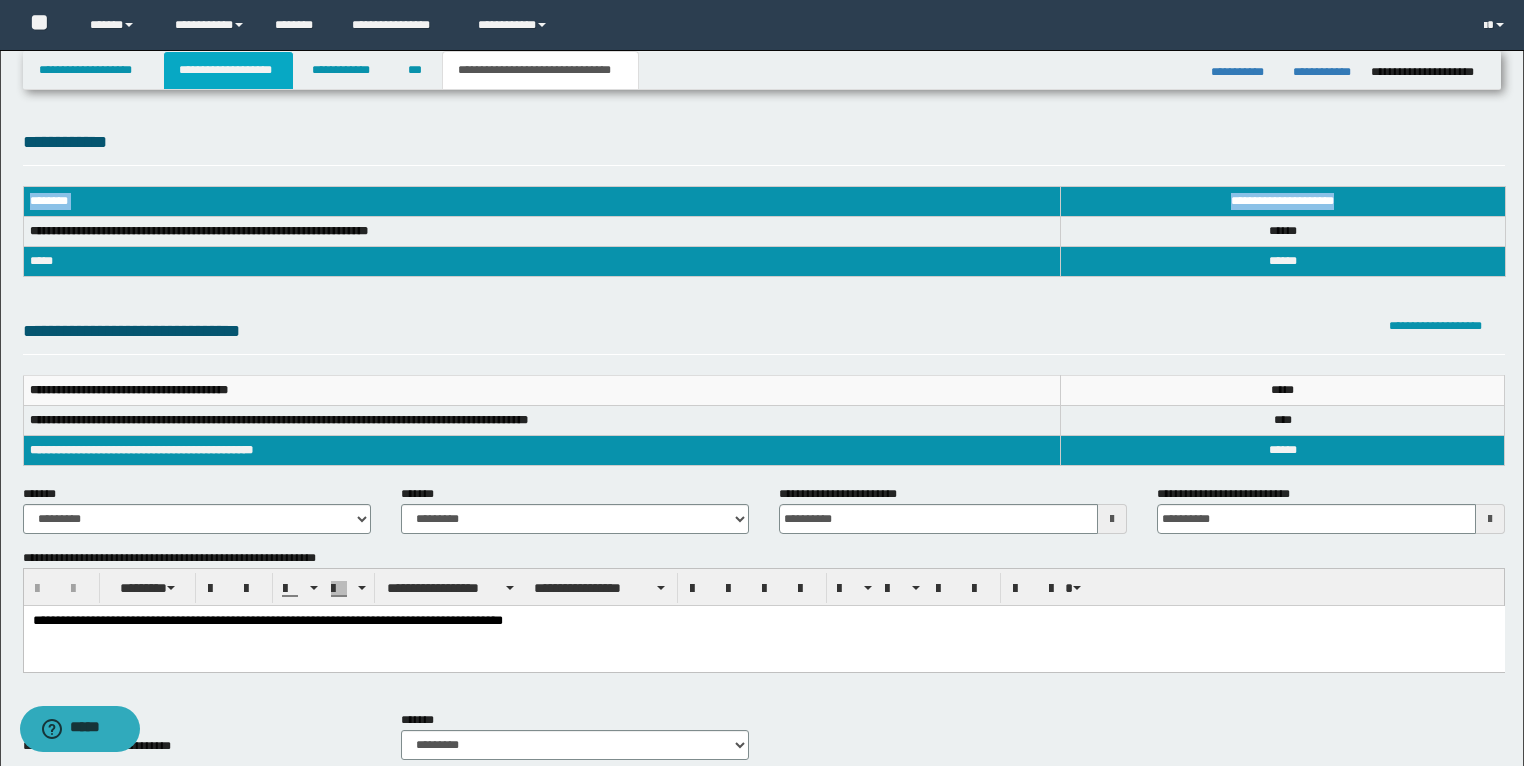 click on "**********" at bounding box center [228, 70] 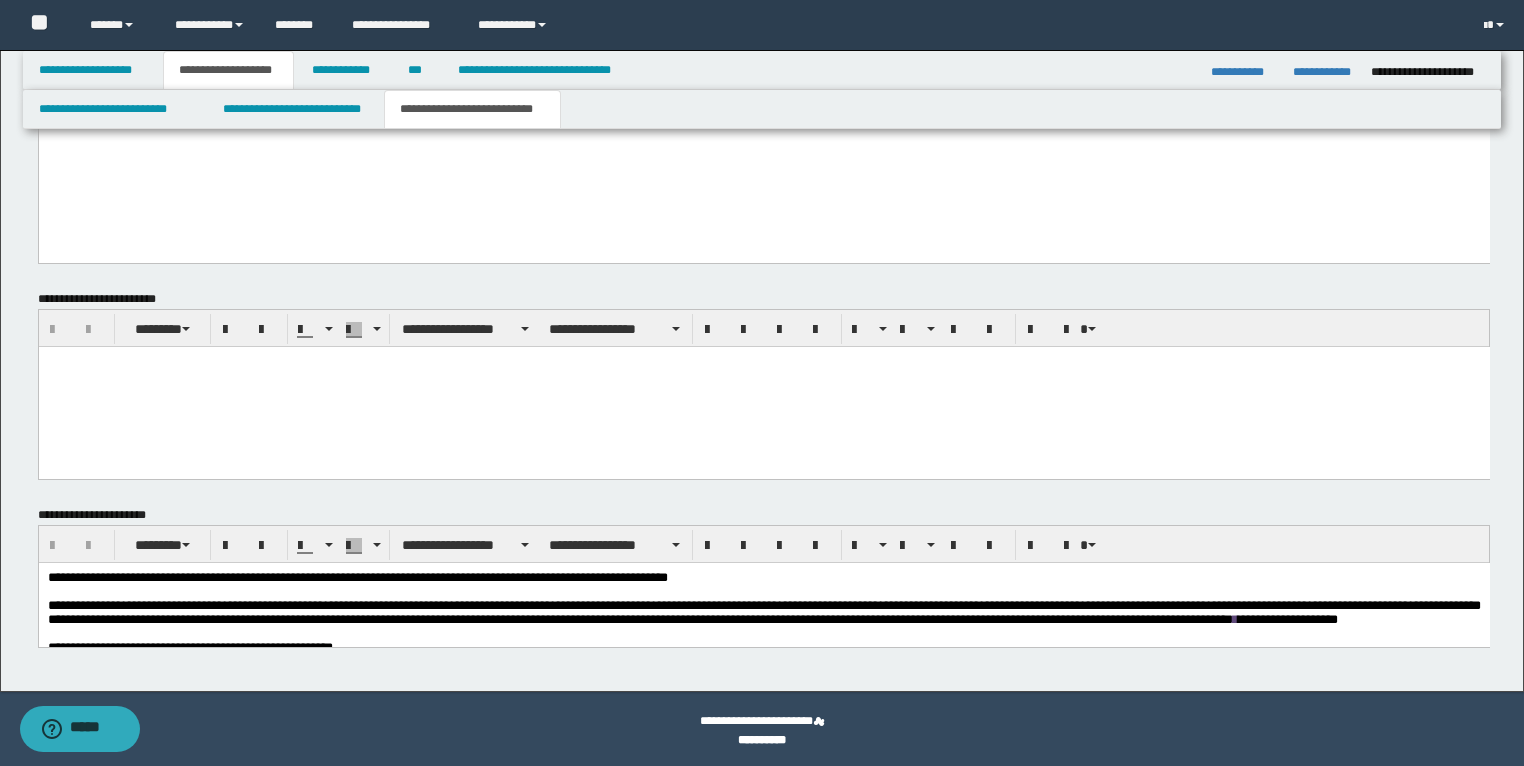 scroll, scrollTop: 5480, scrollLeft: 0, axis: vertical 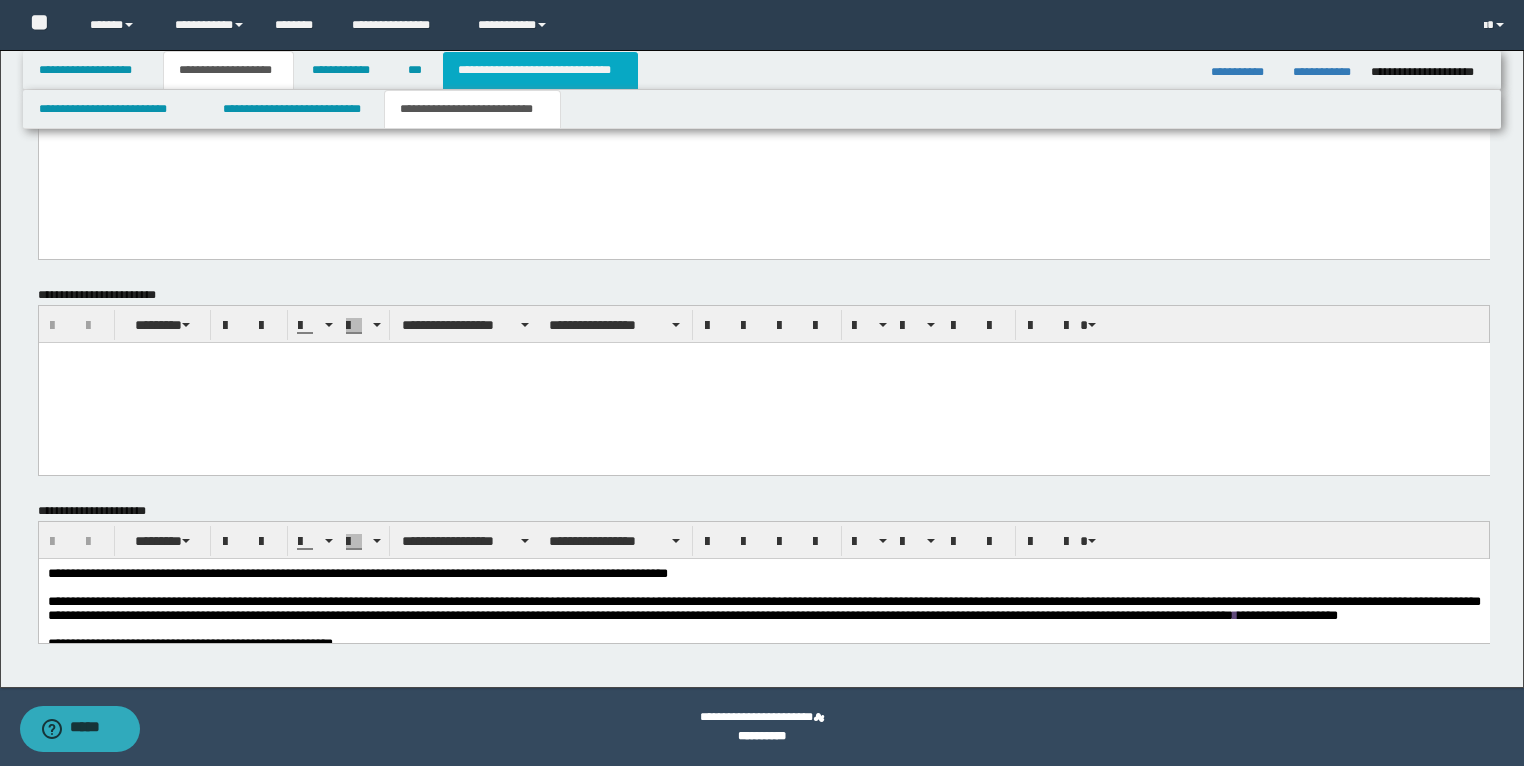 click on "**********" at bounding box center [540, 70] 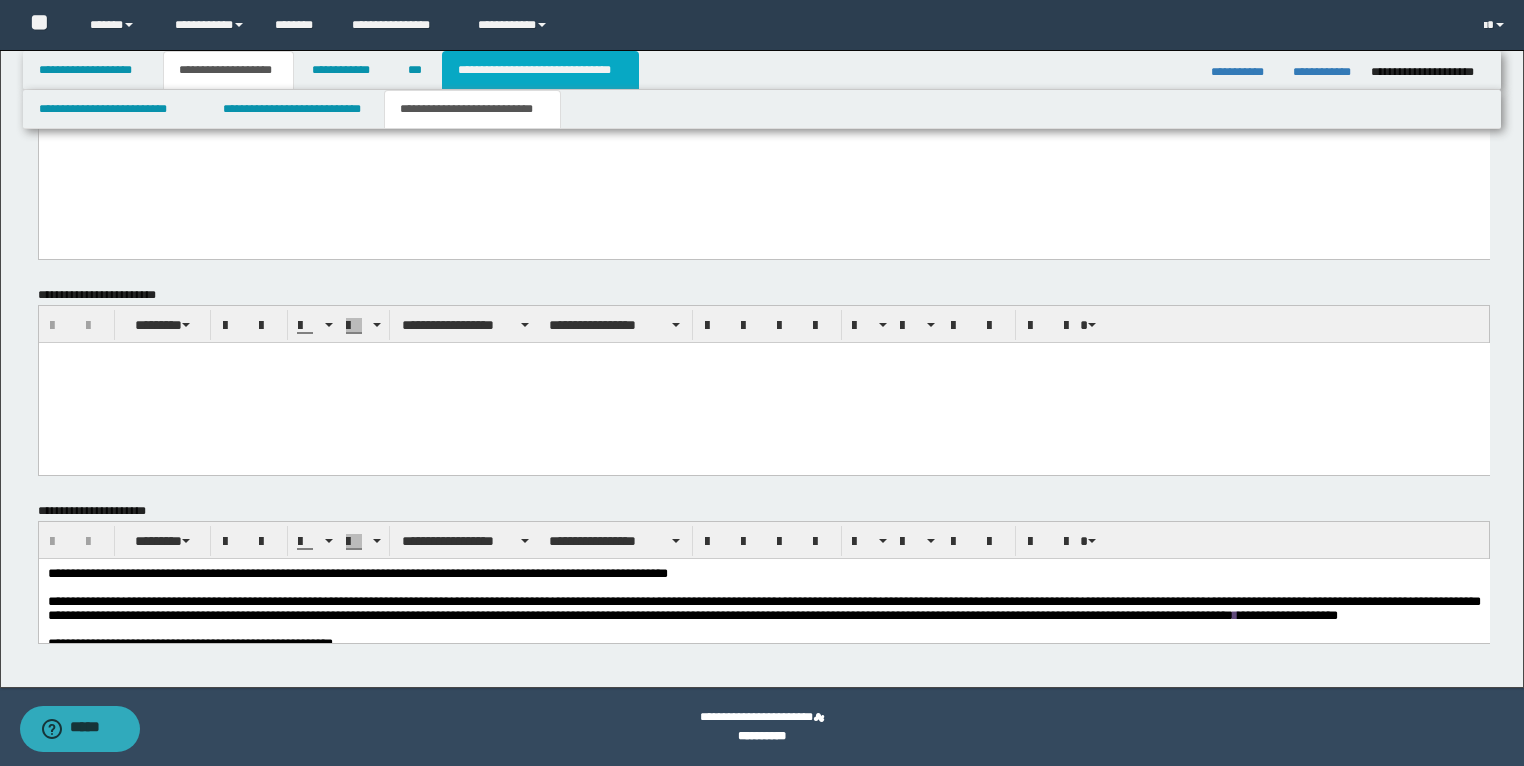 scroll, scrollTop: 631, scrollLeft: 0, axis: vertical 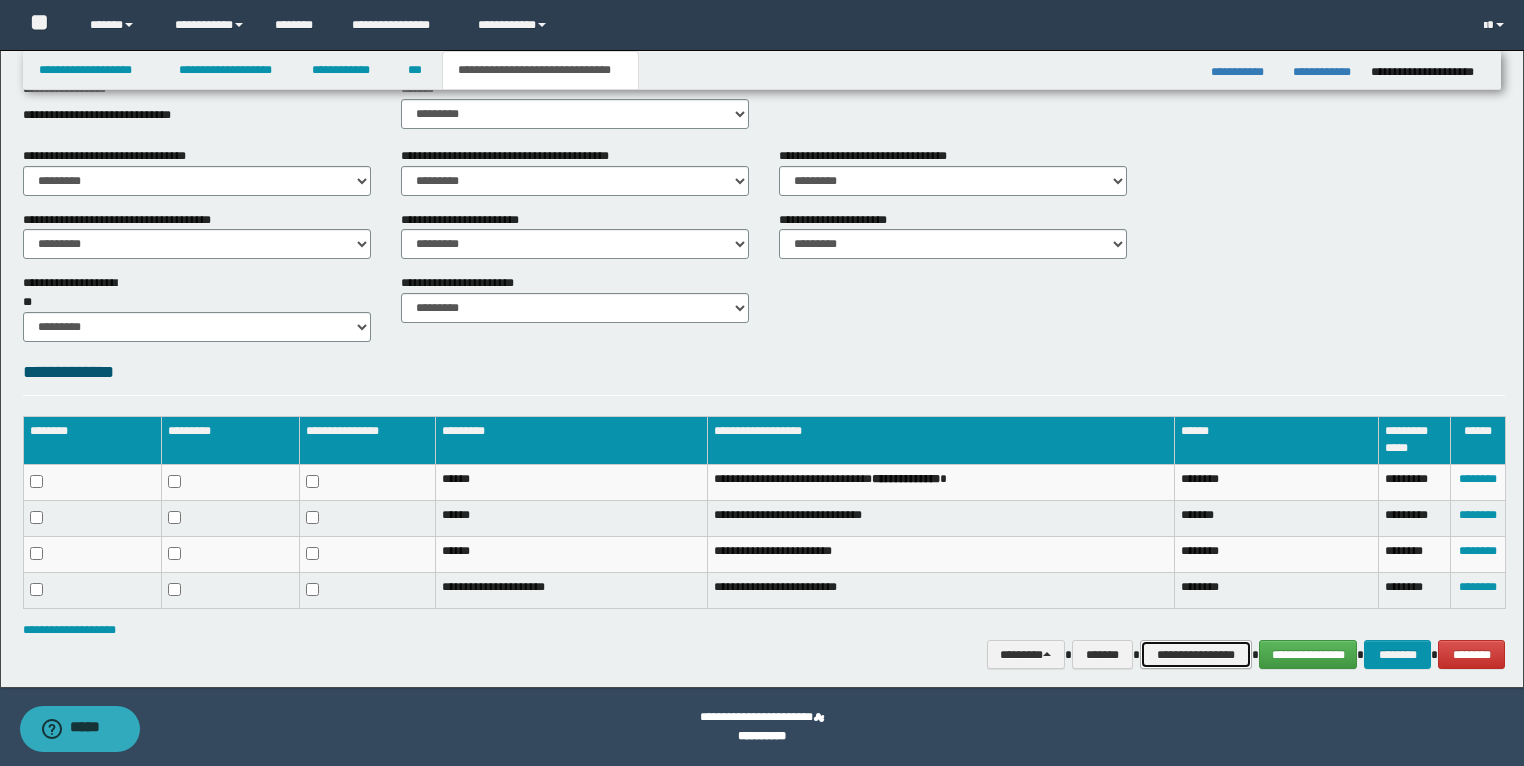 click on "**********" at bounding box center [1196, 655] 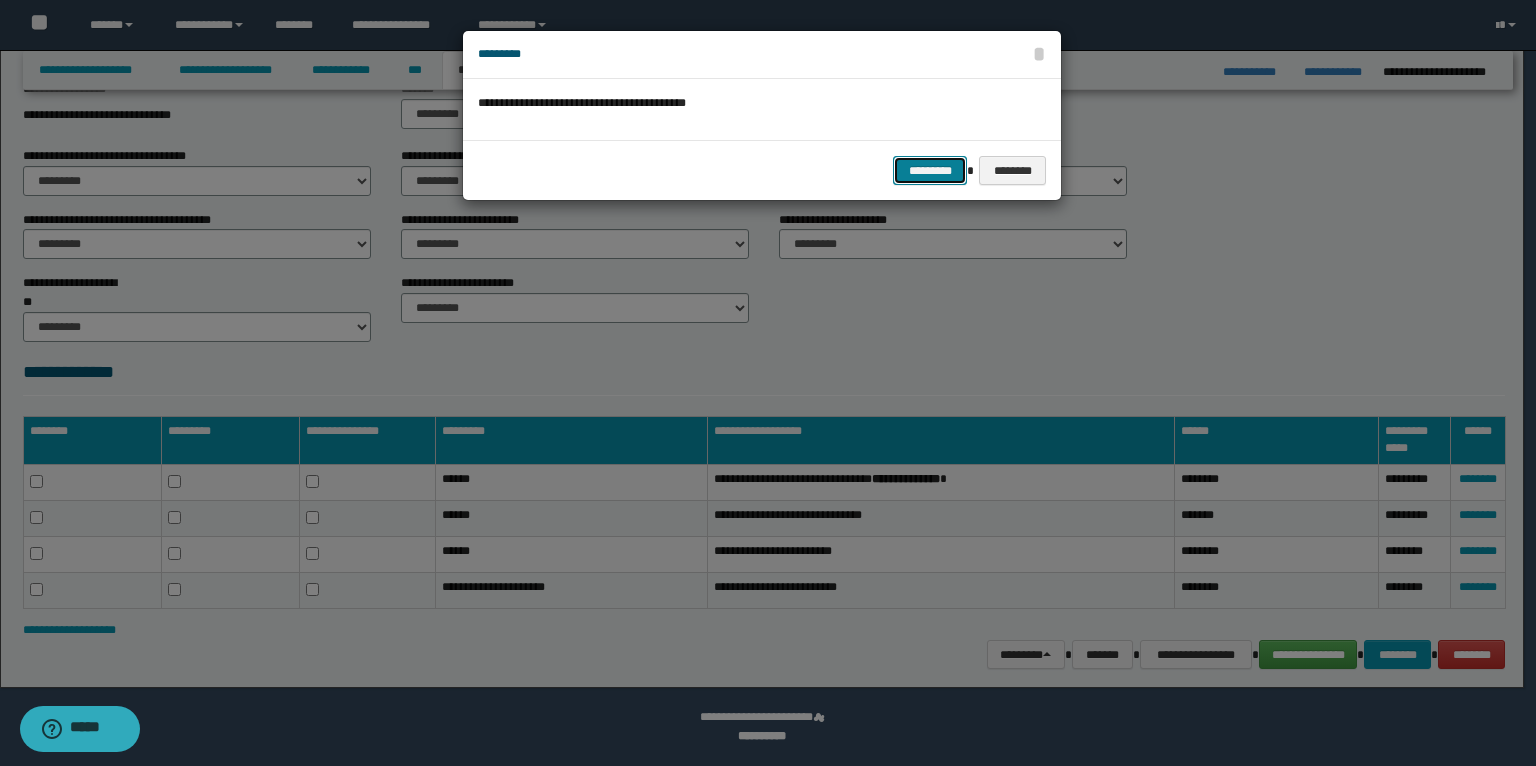 click on "*********" at bounding box center [930, 171] 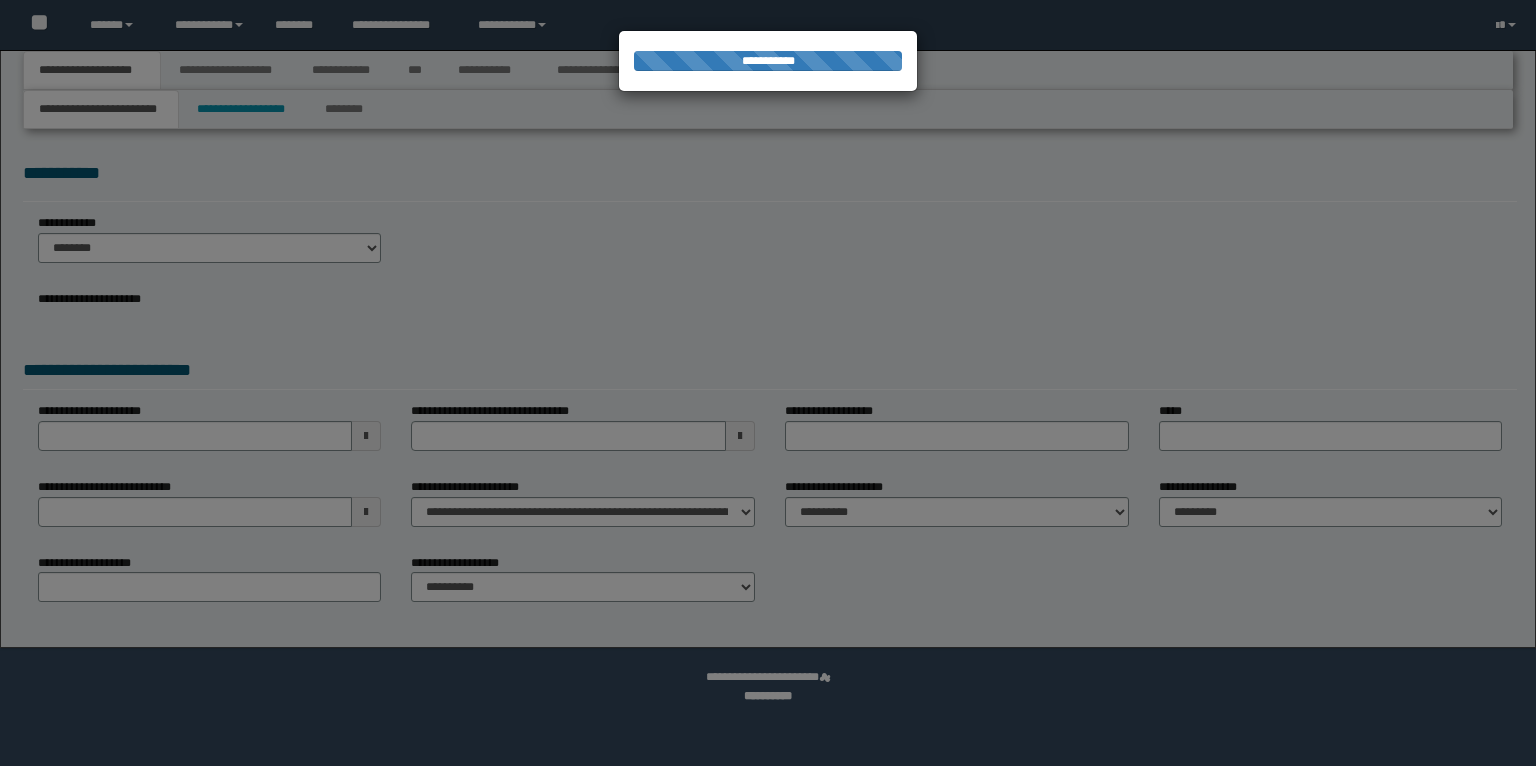 scroll, scrollTop: 0, scrollLeft: 0, axis: both 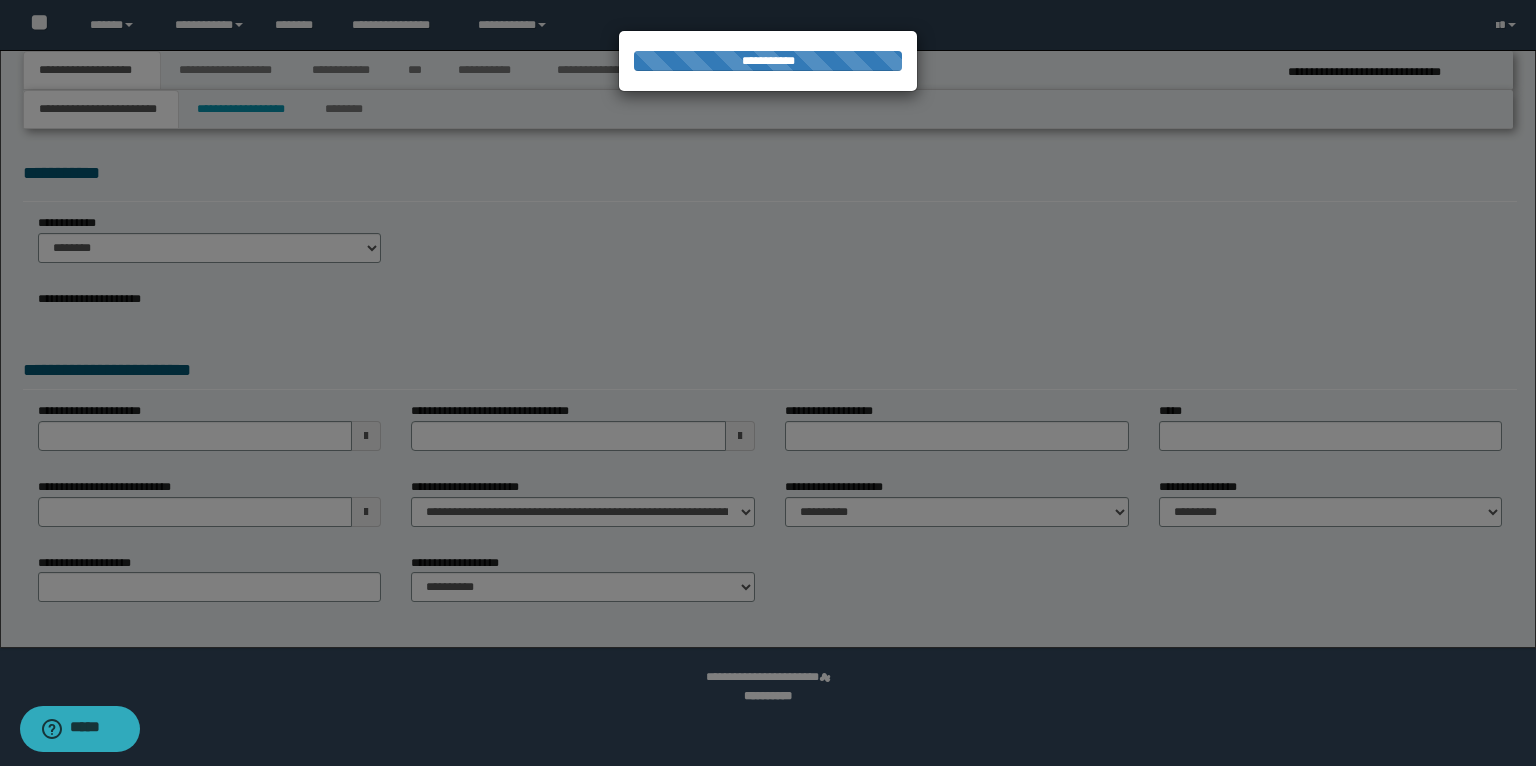select on "*" 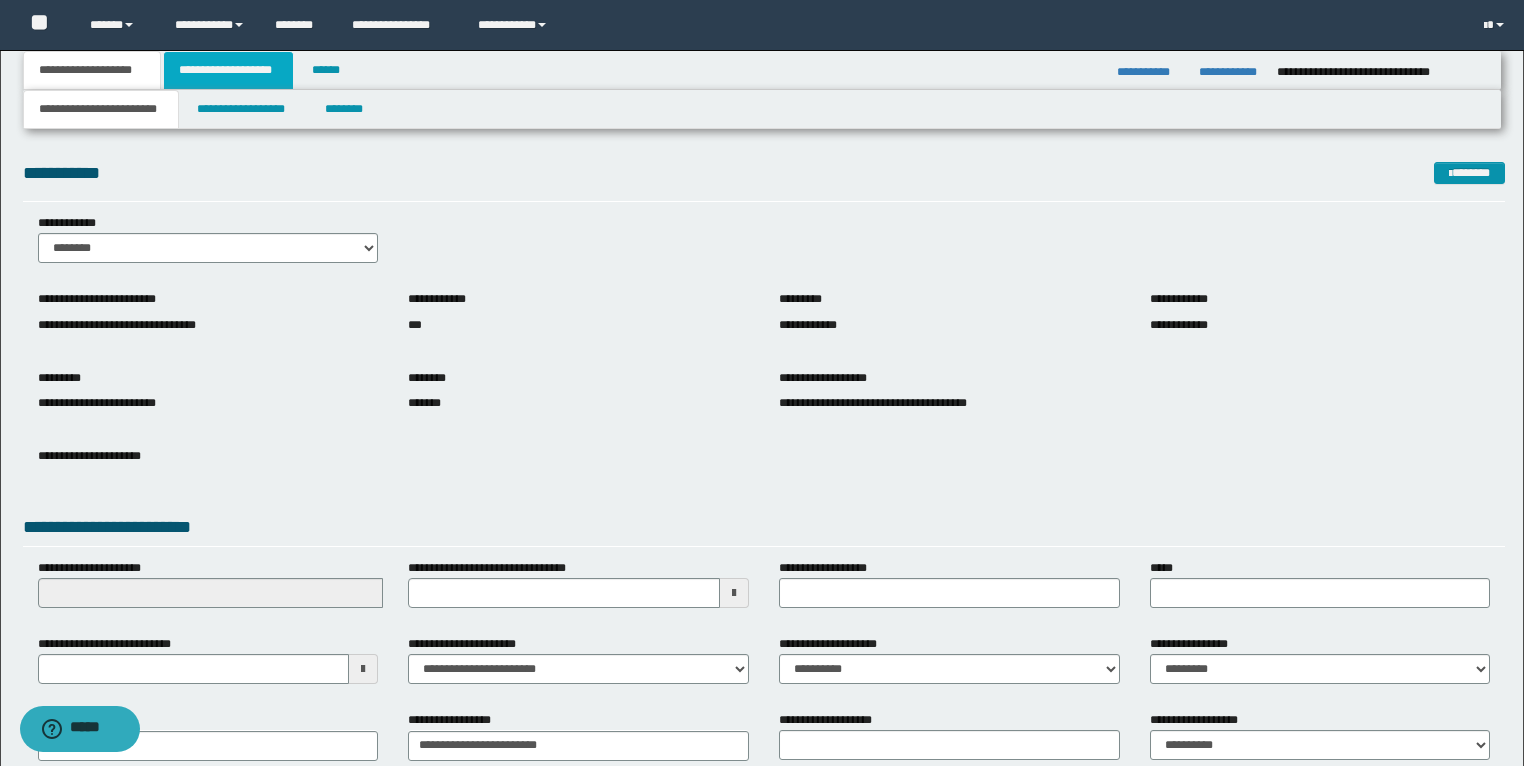 click on "**********" at bounding box center (228, 70) 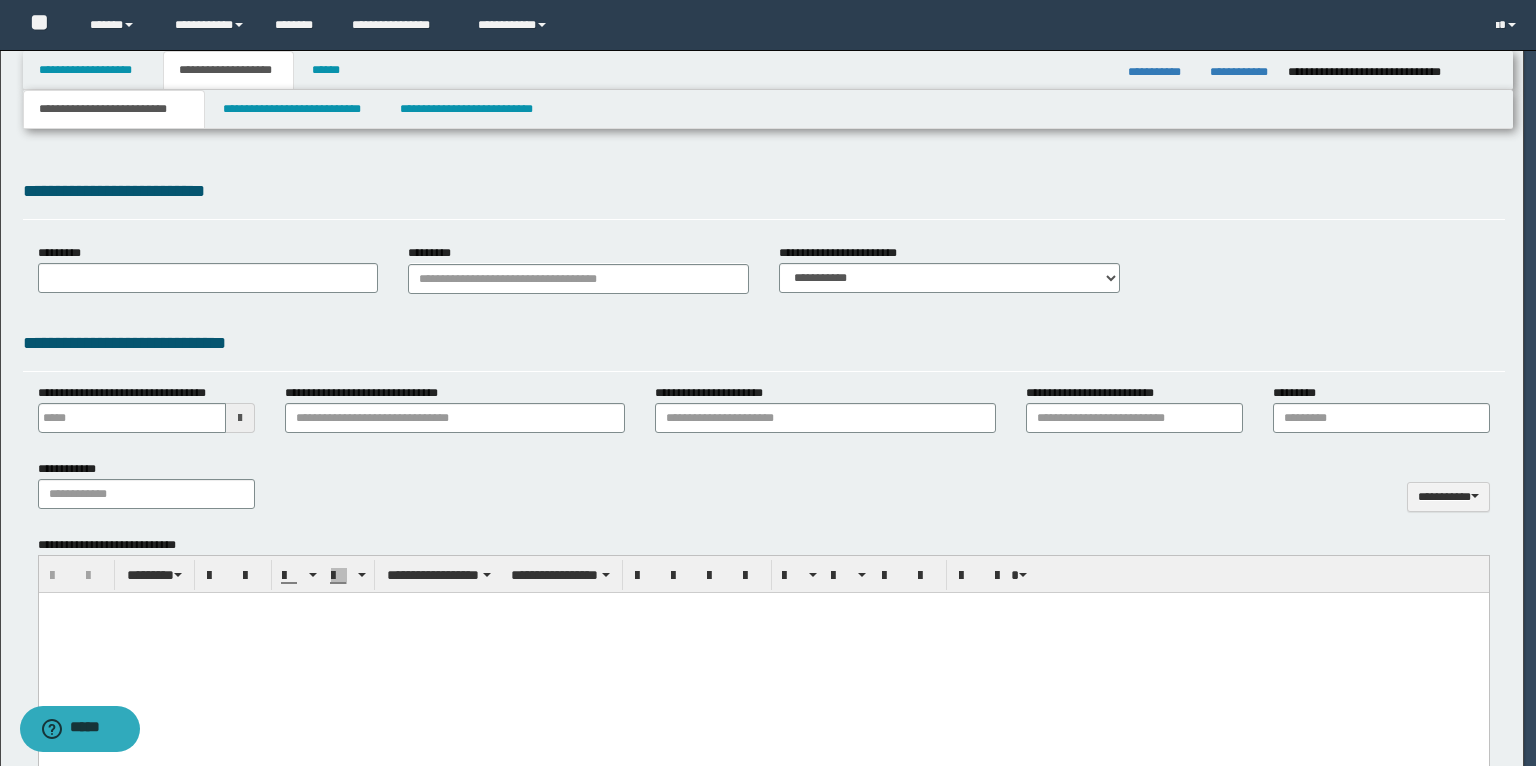 type on "**********" 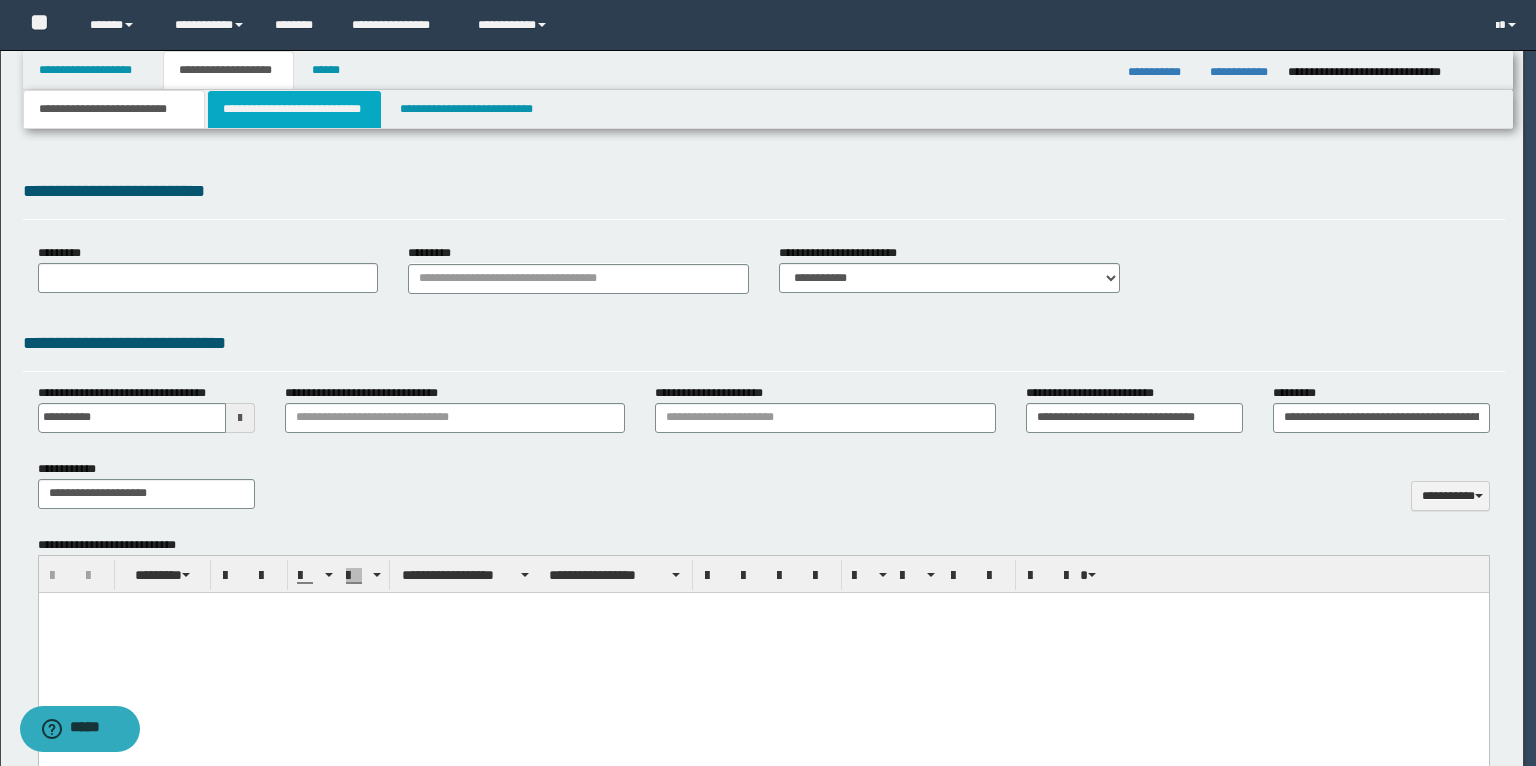 type on "**********" 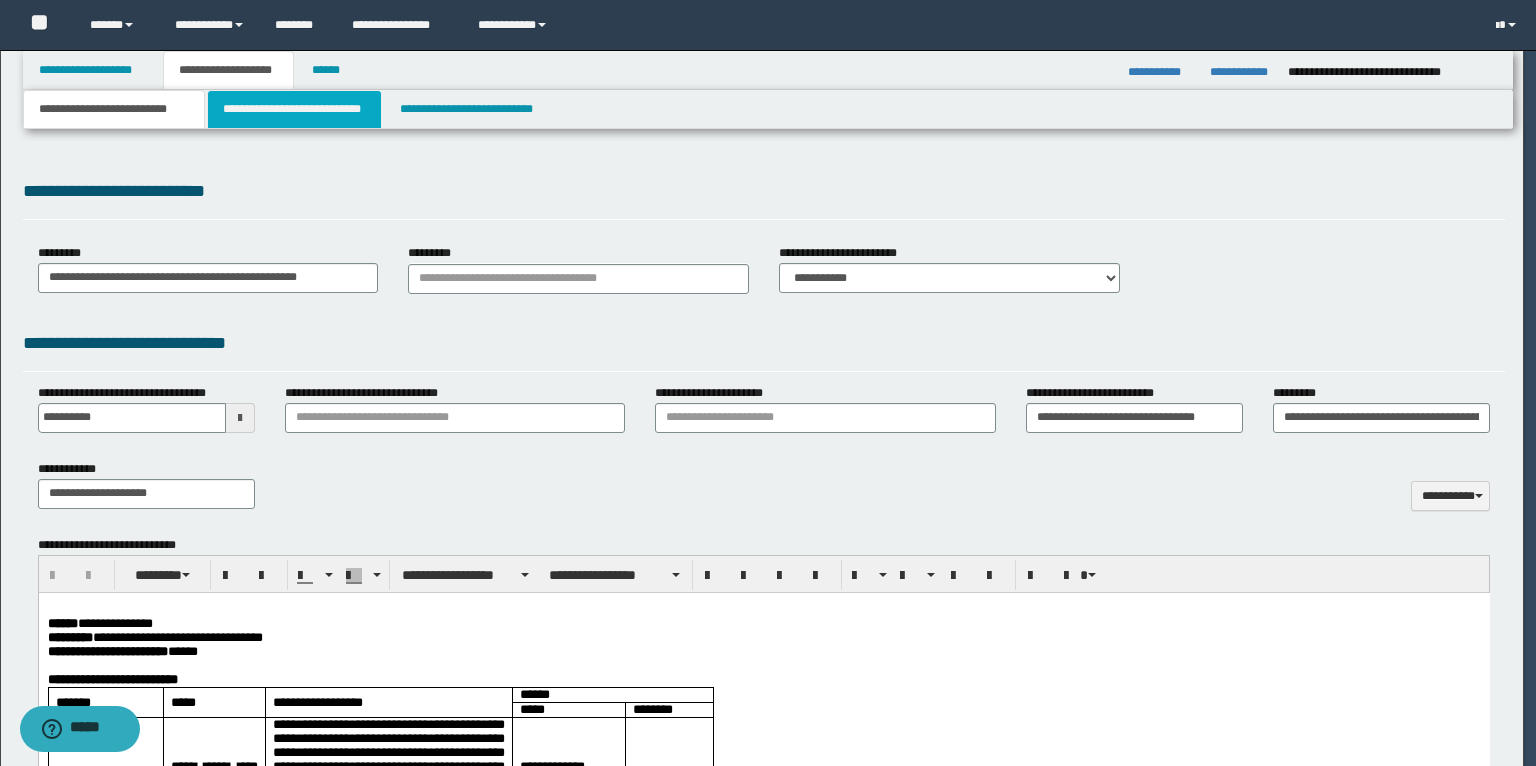 scroll, scrollTop: 0, scrollLeft: 0, axis: both 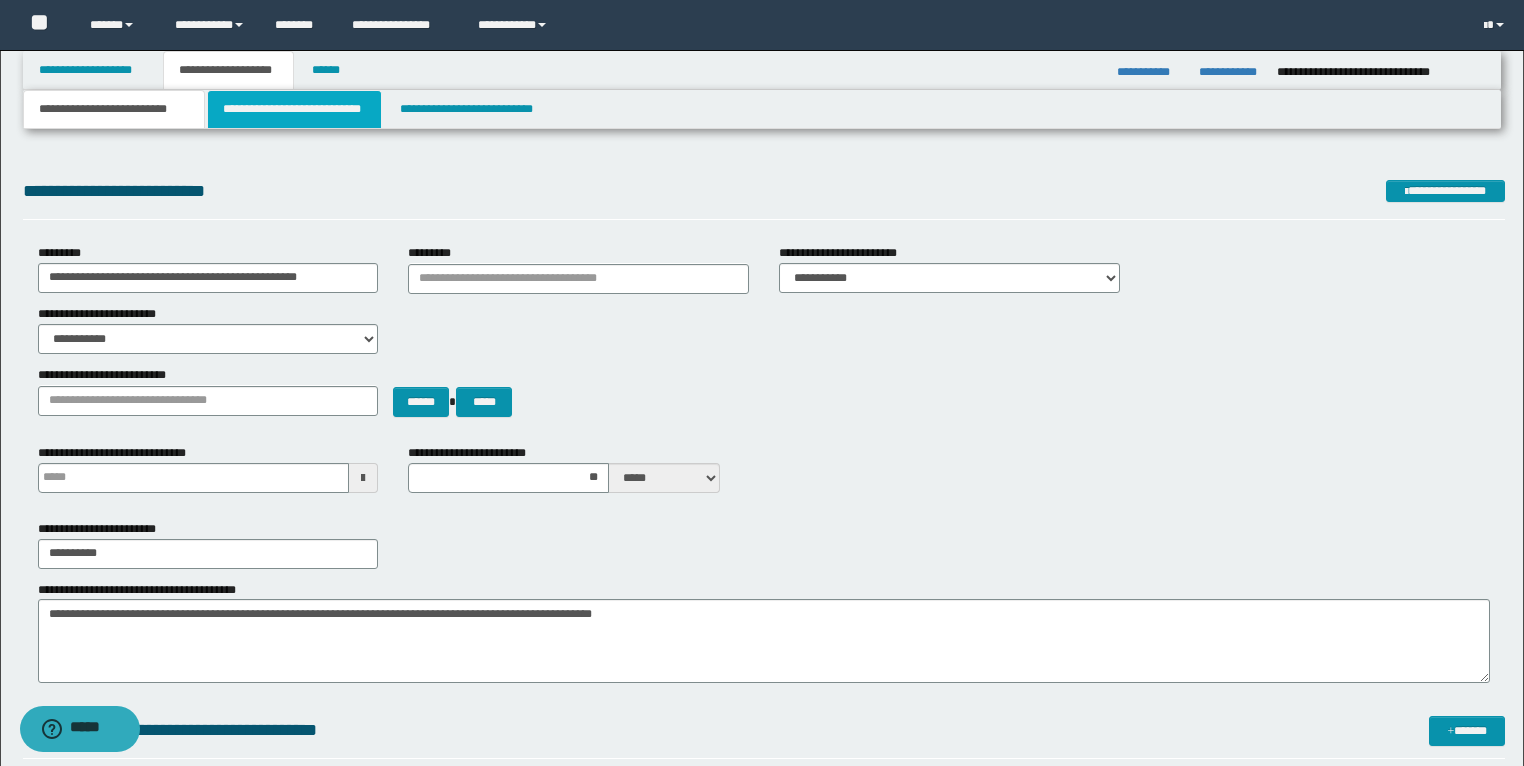 click on "**********" at bounding box center (294, 109) 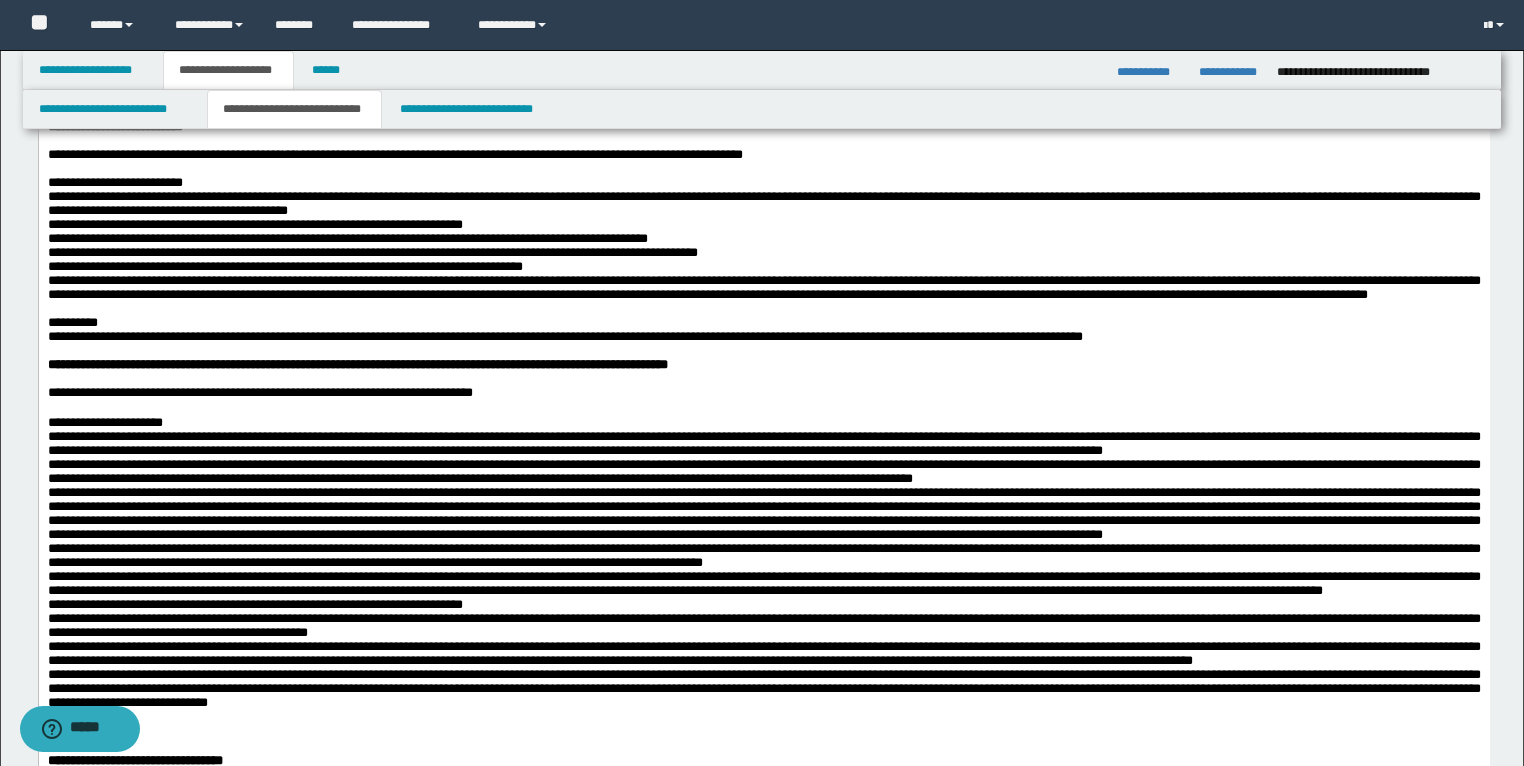scroll, scrollTop: 320, scrollLeft: 0, axis: vertical 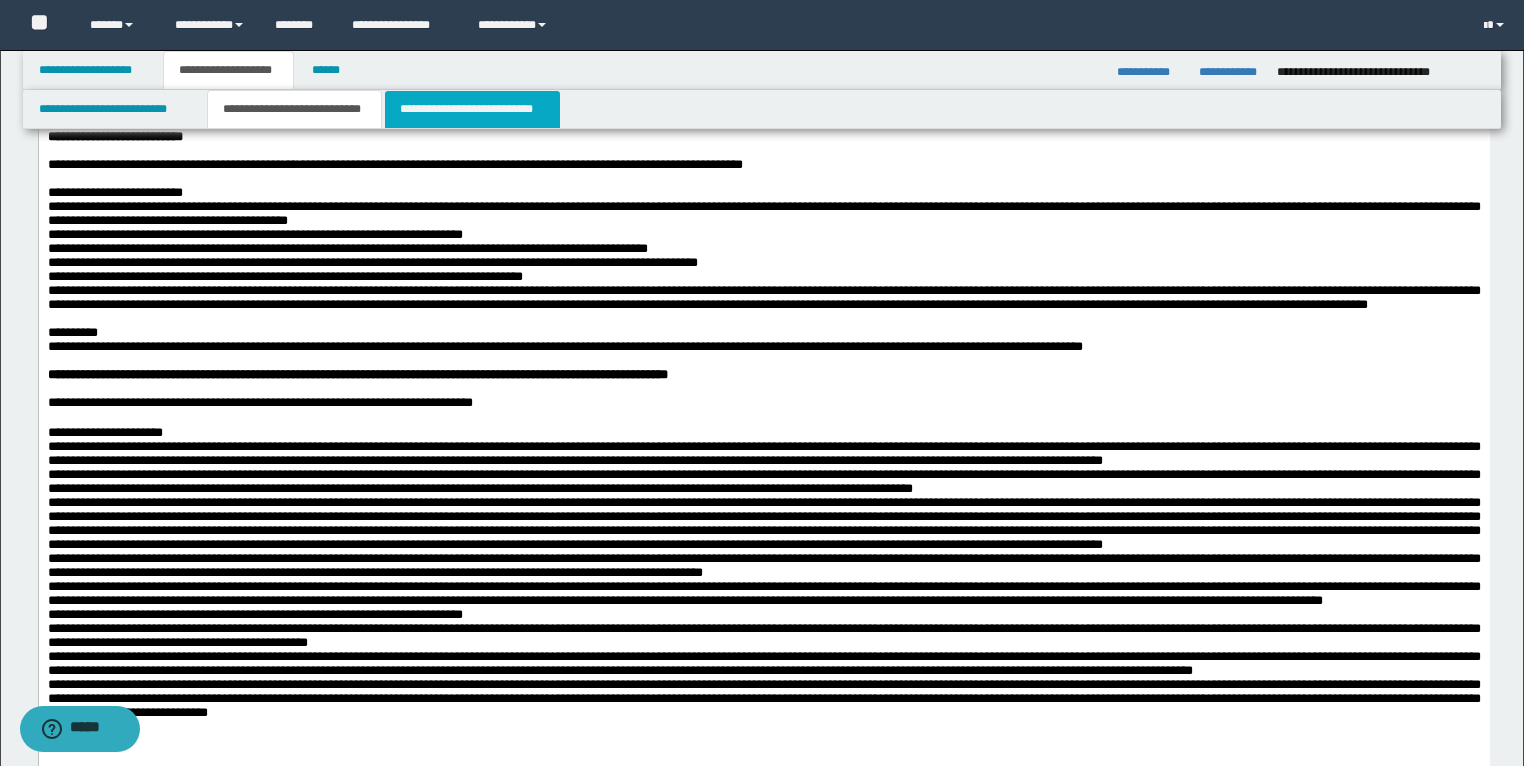 click on "**********" at bounding box center (472, 109) 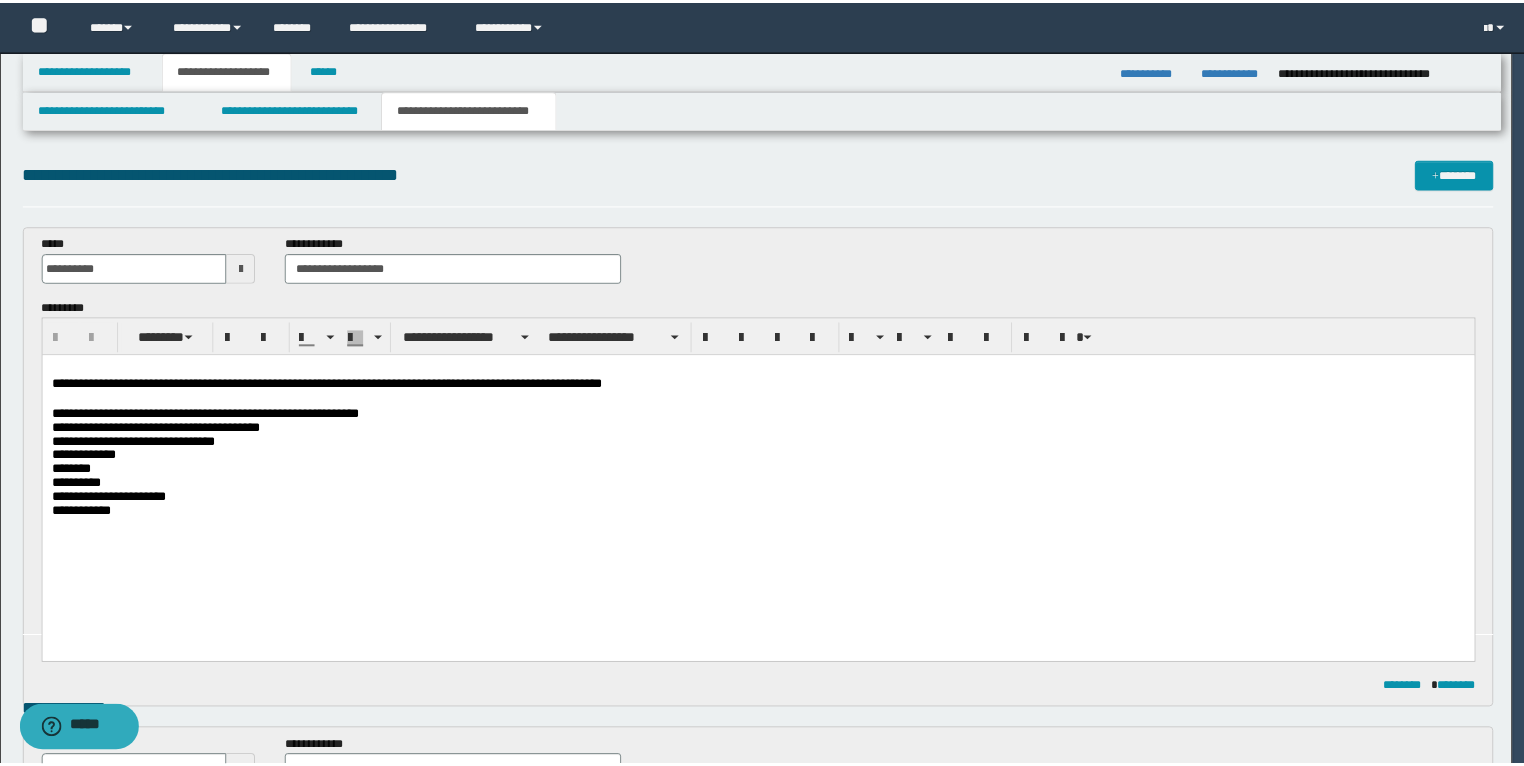 scroll, scrollTop: 0, scrollLeft: 0, axis: both 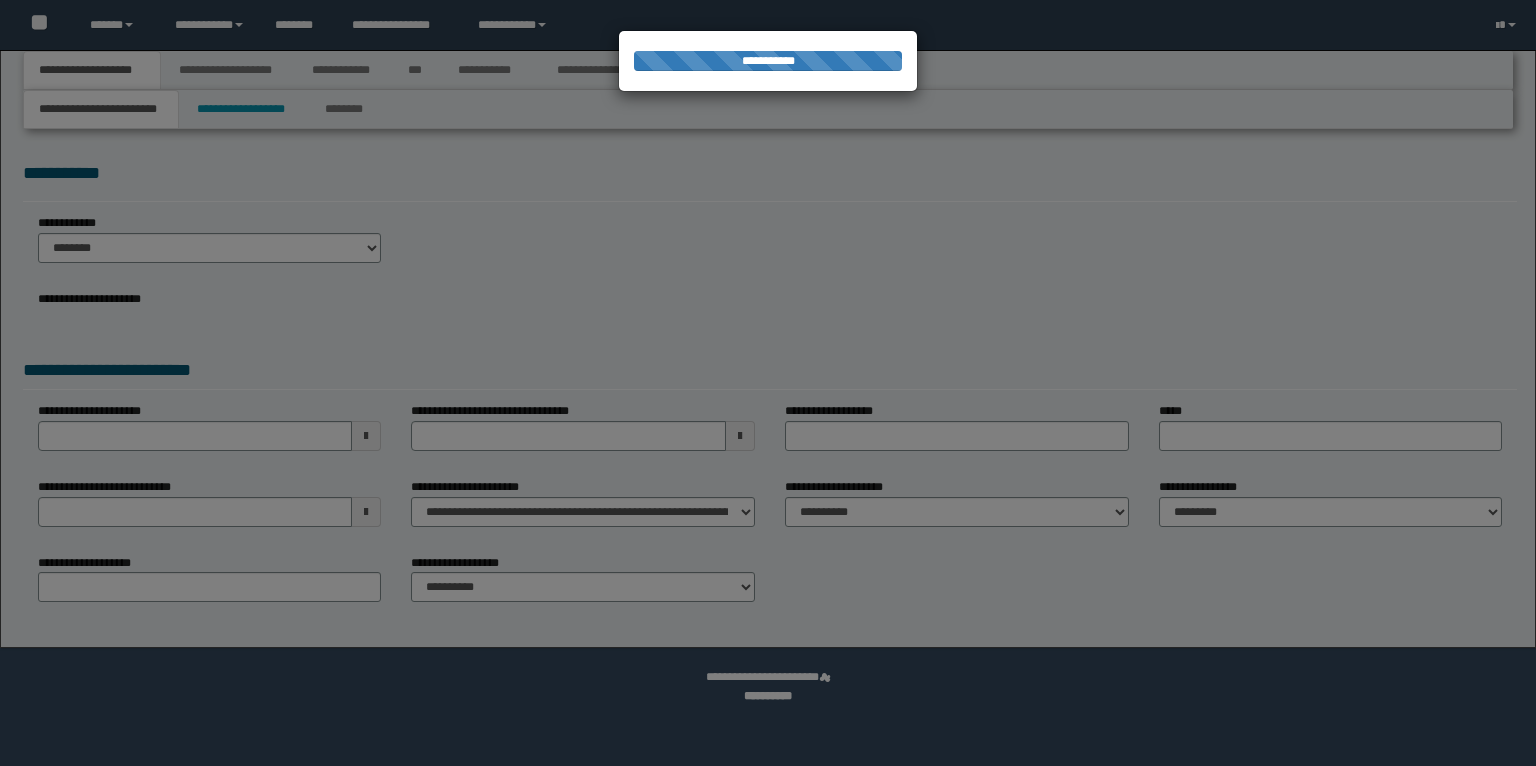 select on "*" 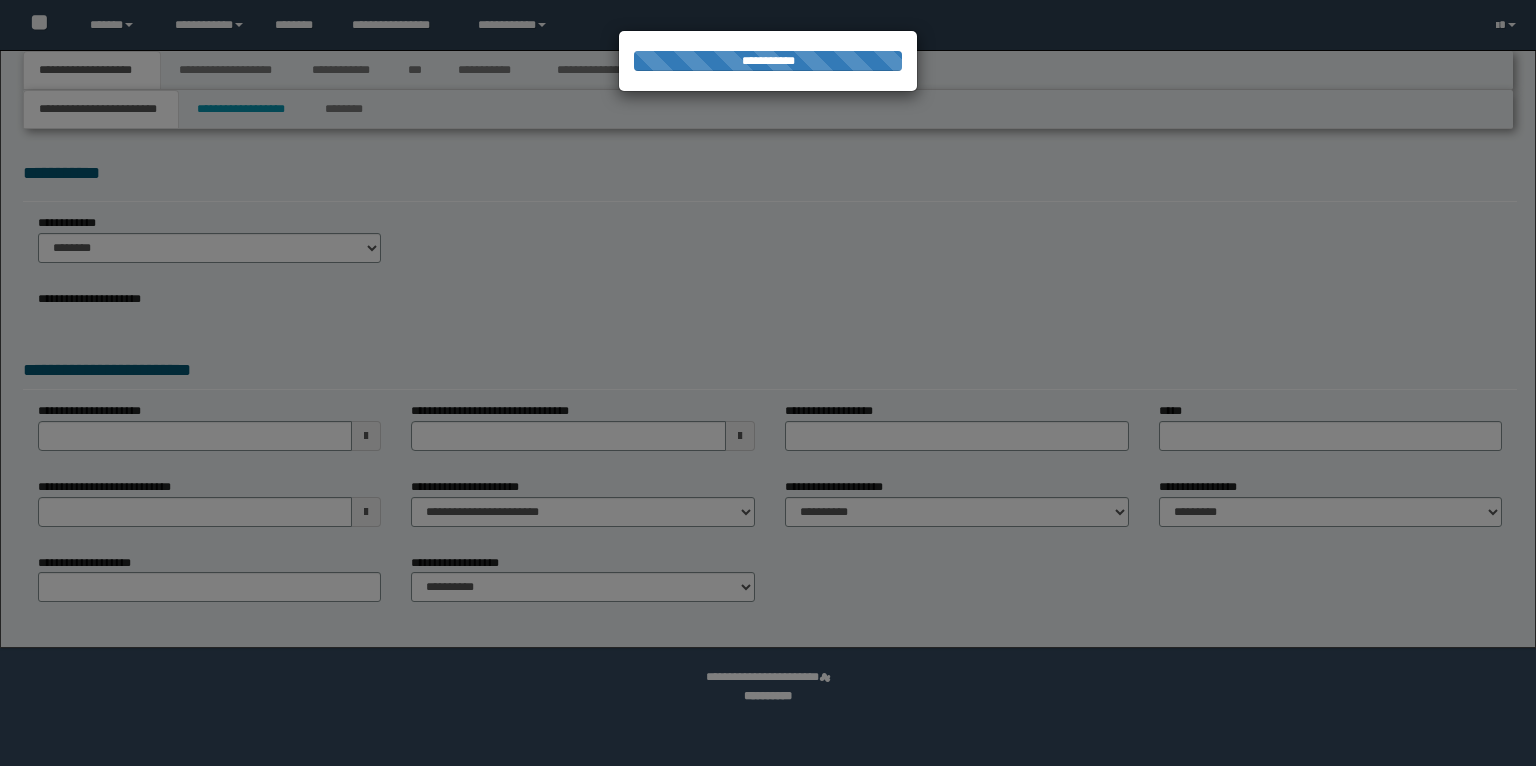 type on "*********" 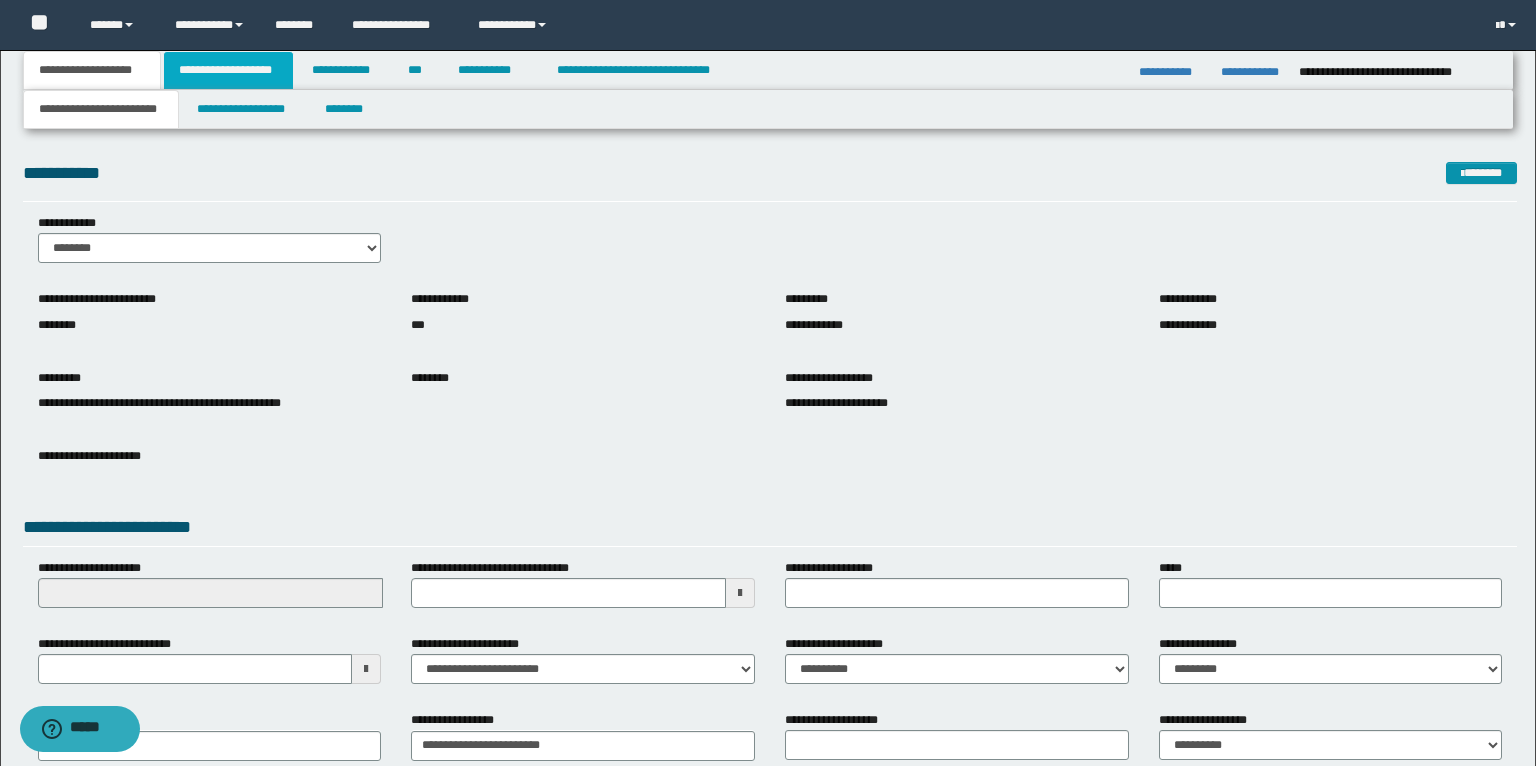 click on "**********" at bounding box center [228, 70] 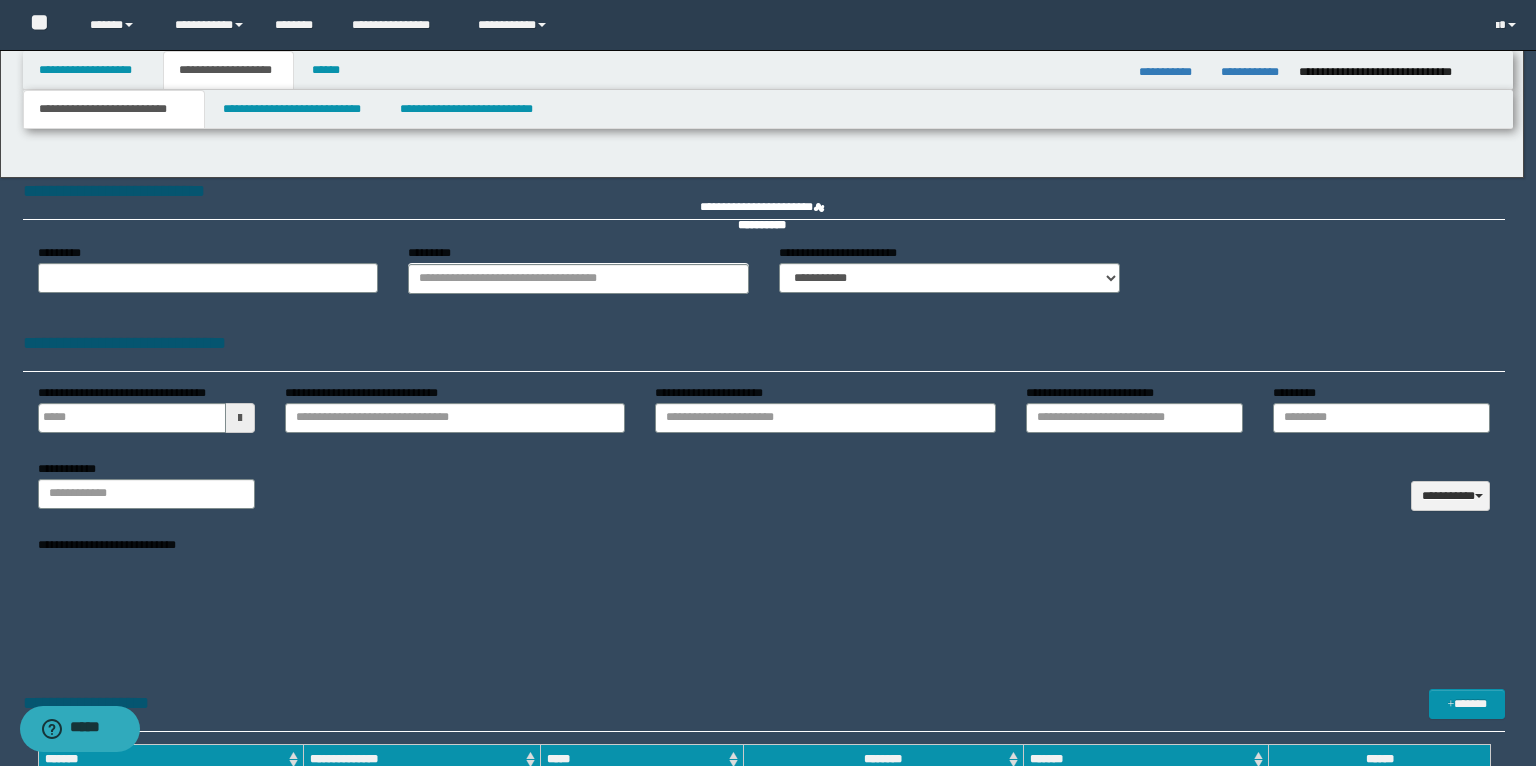 type on "**********" 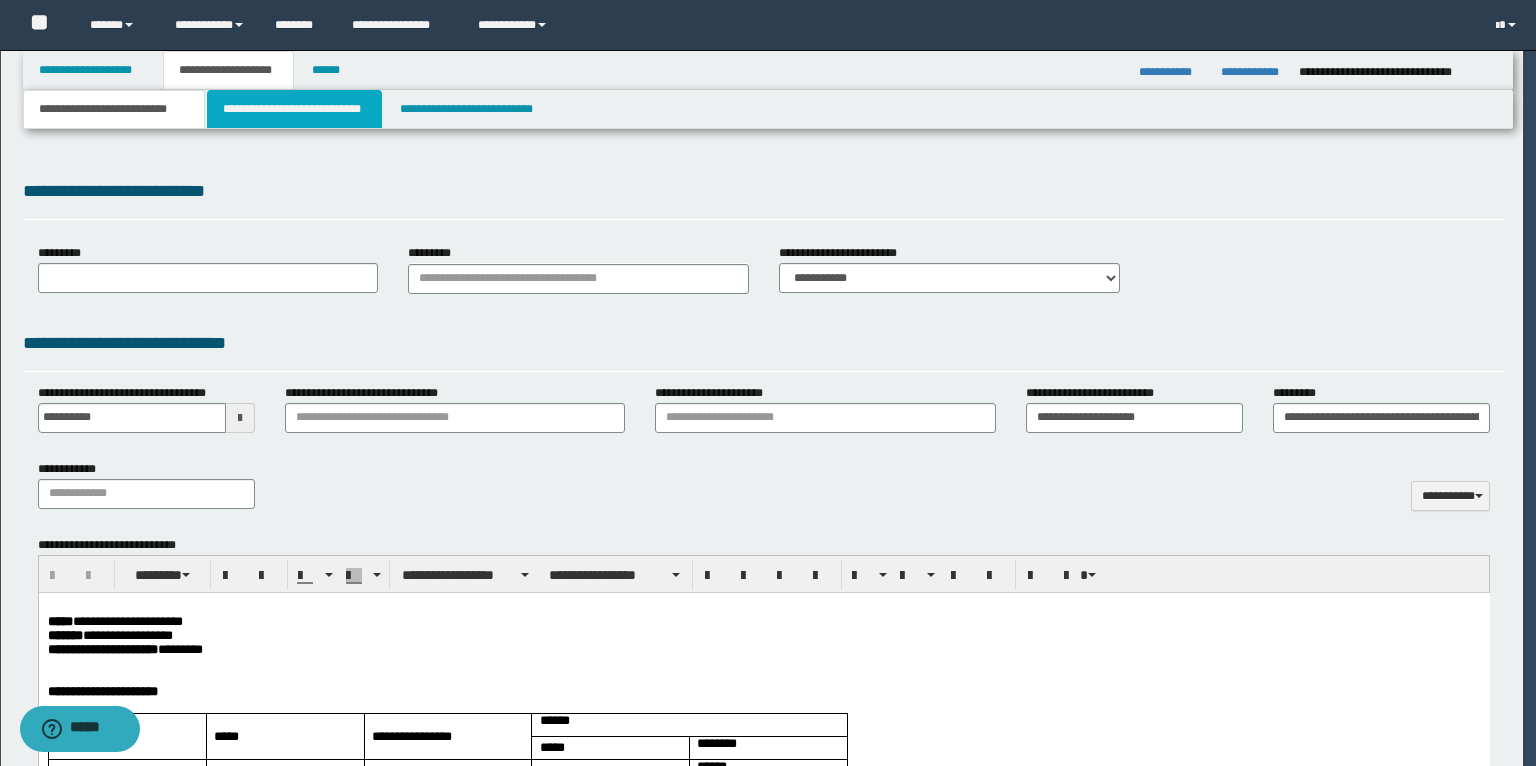 scroll, scrollTop: 0, scrollLeft: 0, axis: both 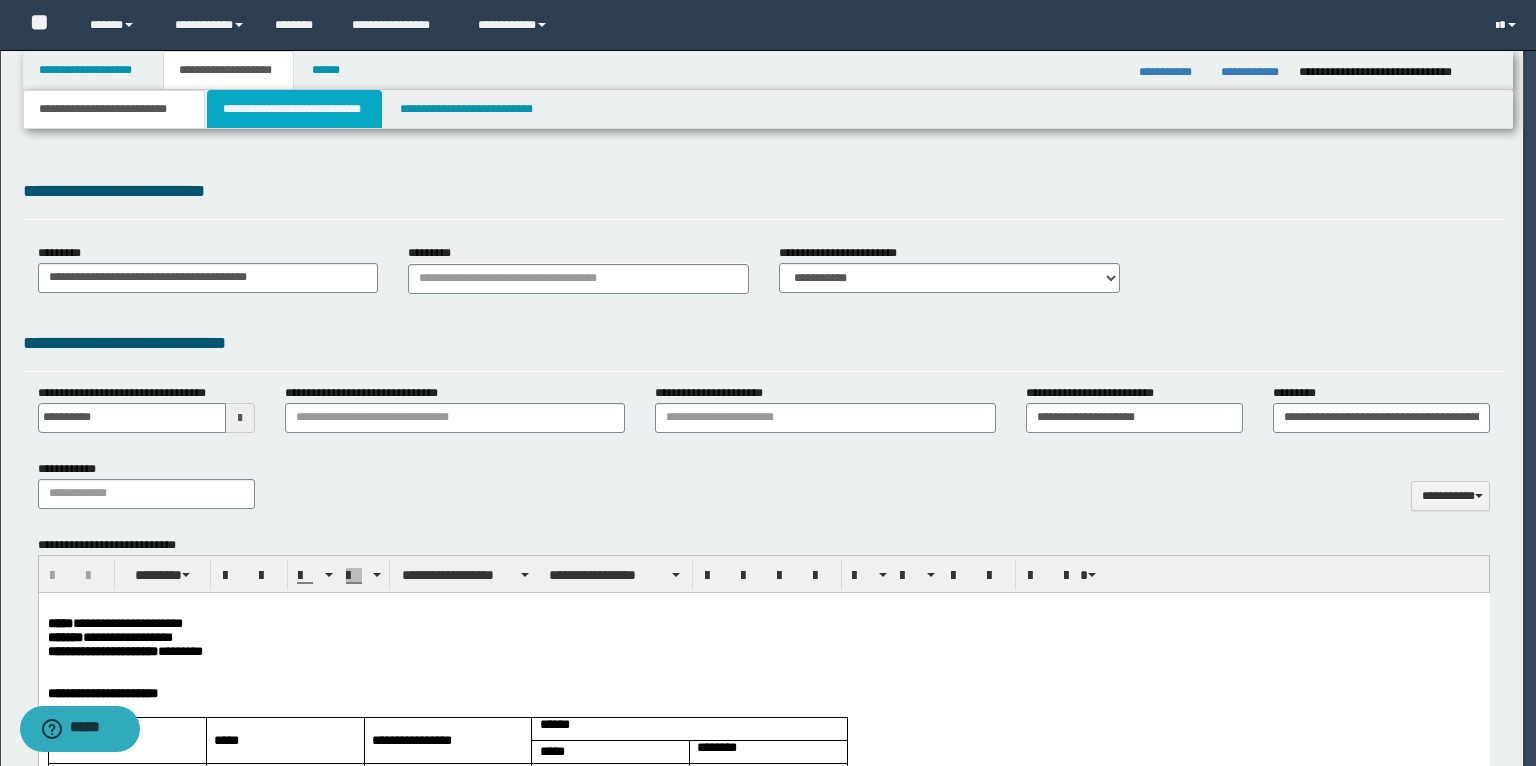 click on "**********" at bounding box center [294, 109] 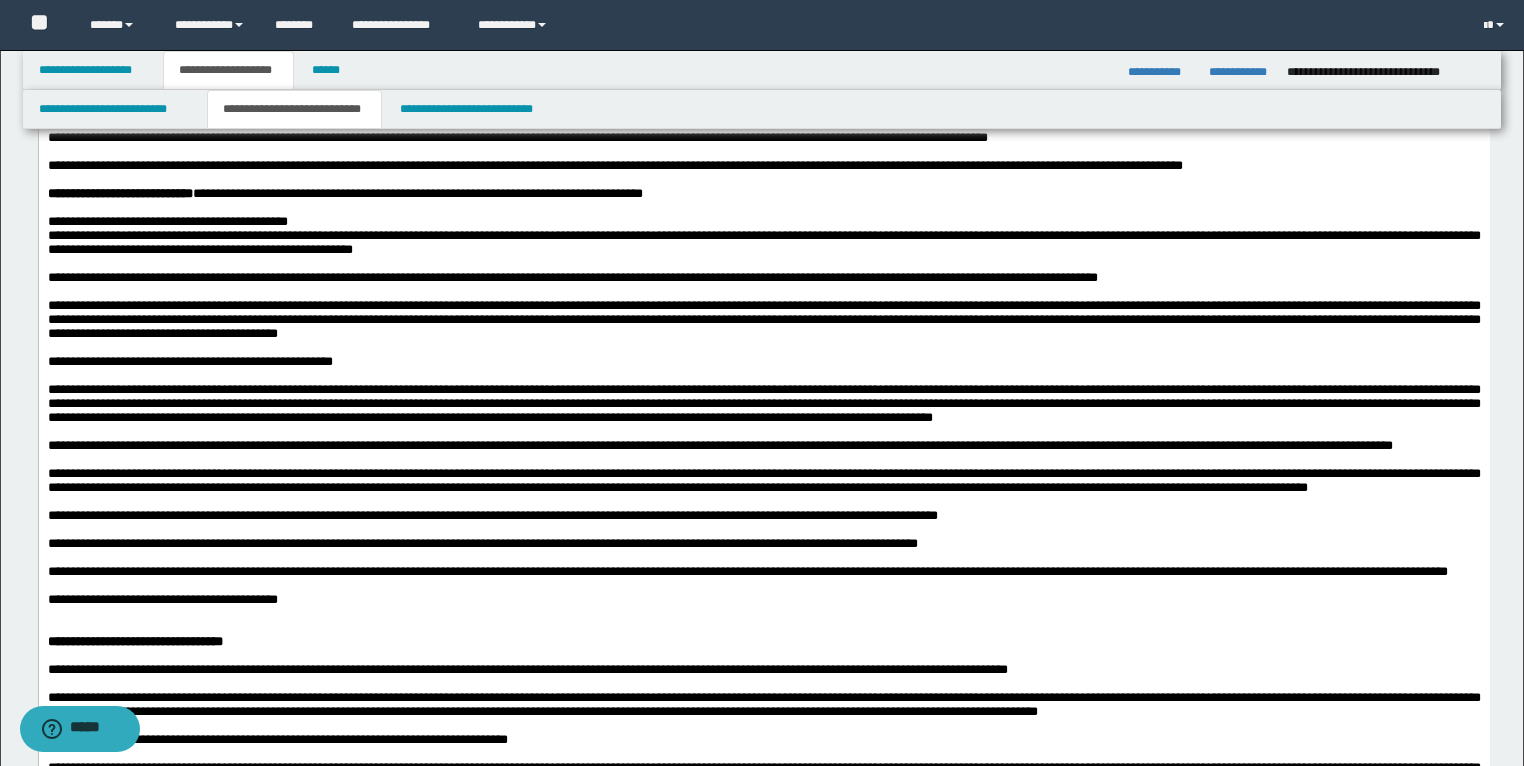 scroll, scrollTop: 800, scrollLeft: 0, axis: vertical 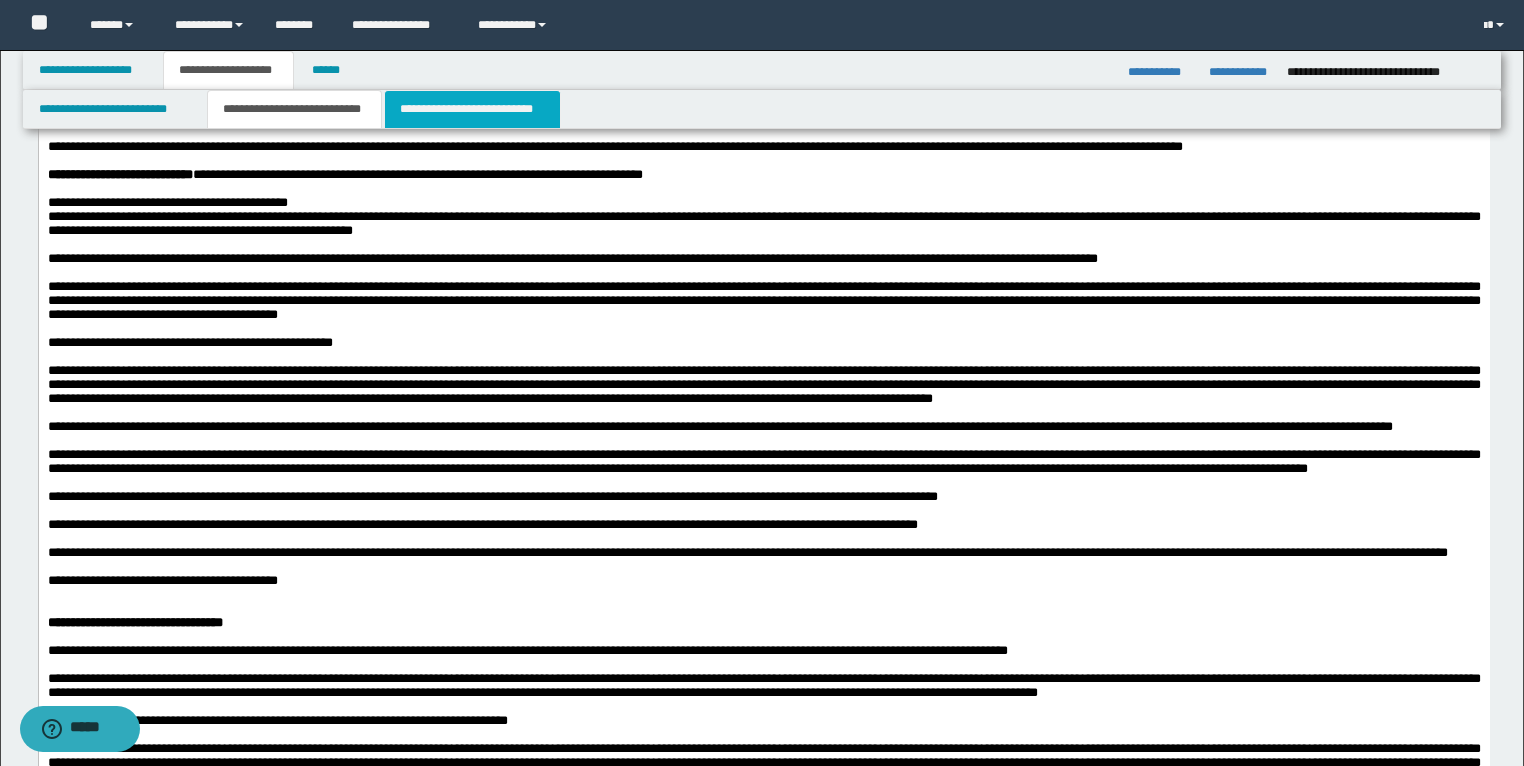 click on "**********" at bounding box center (472, 109) 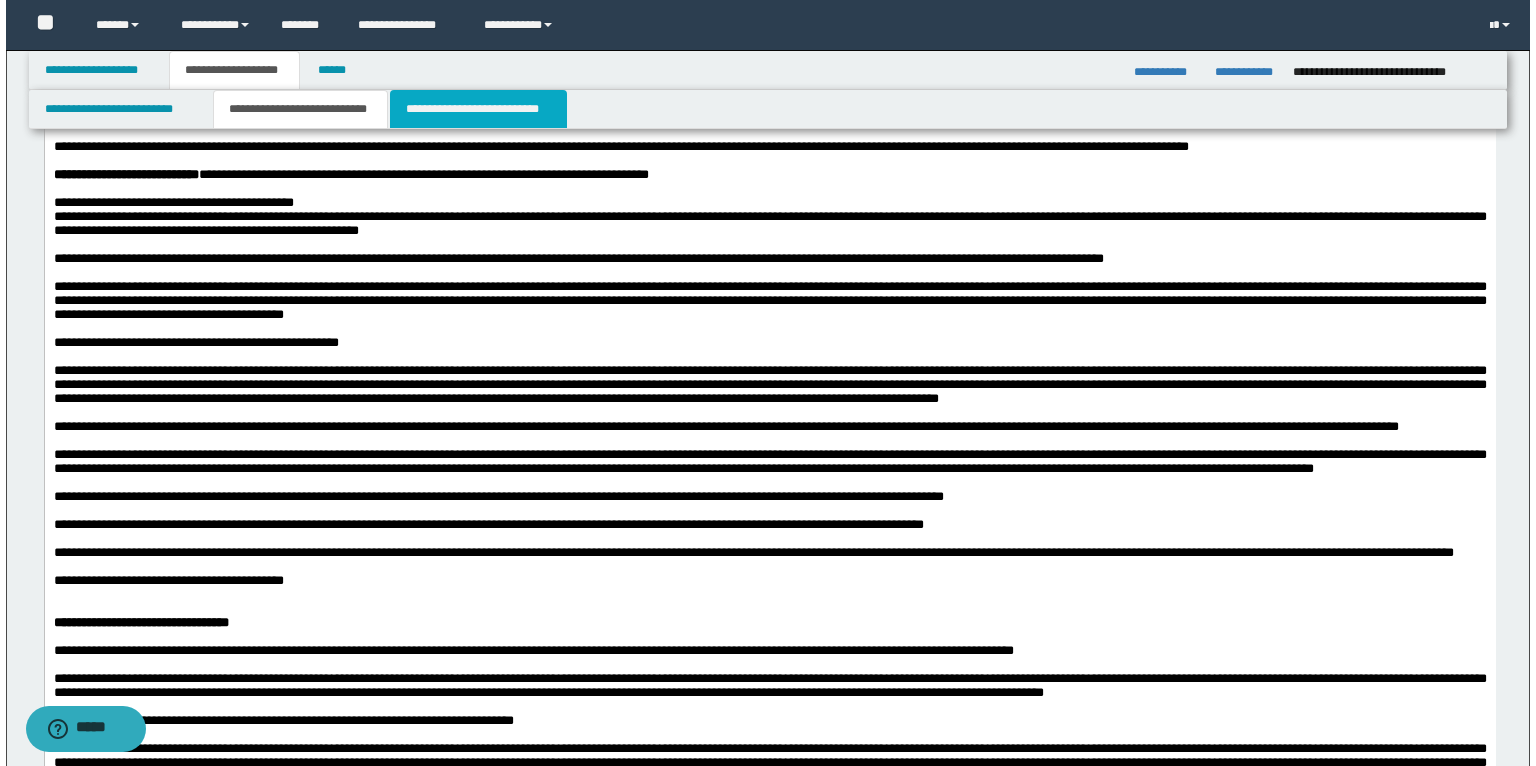 scroll, scrollTop: 0, scrollLeft: 0, axis: both 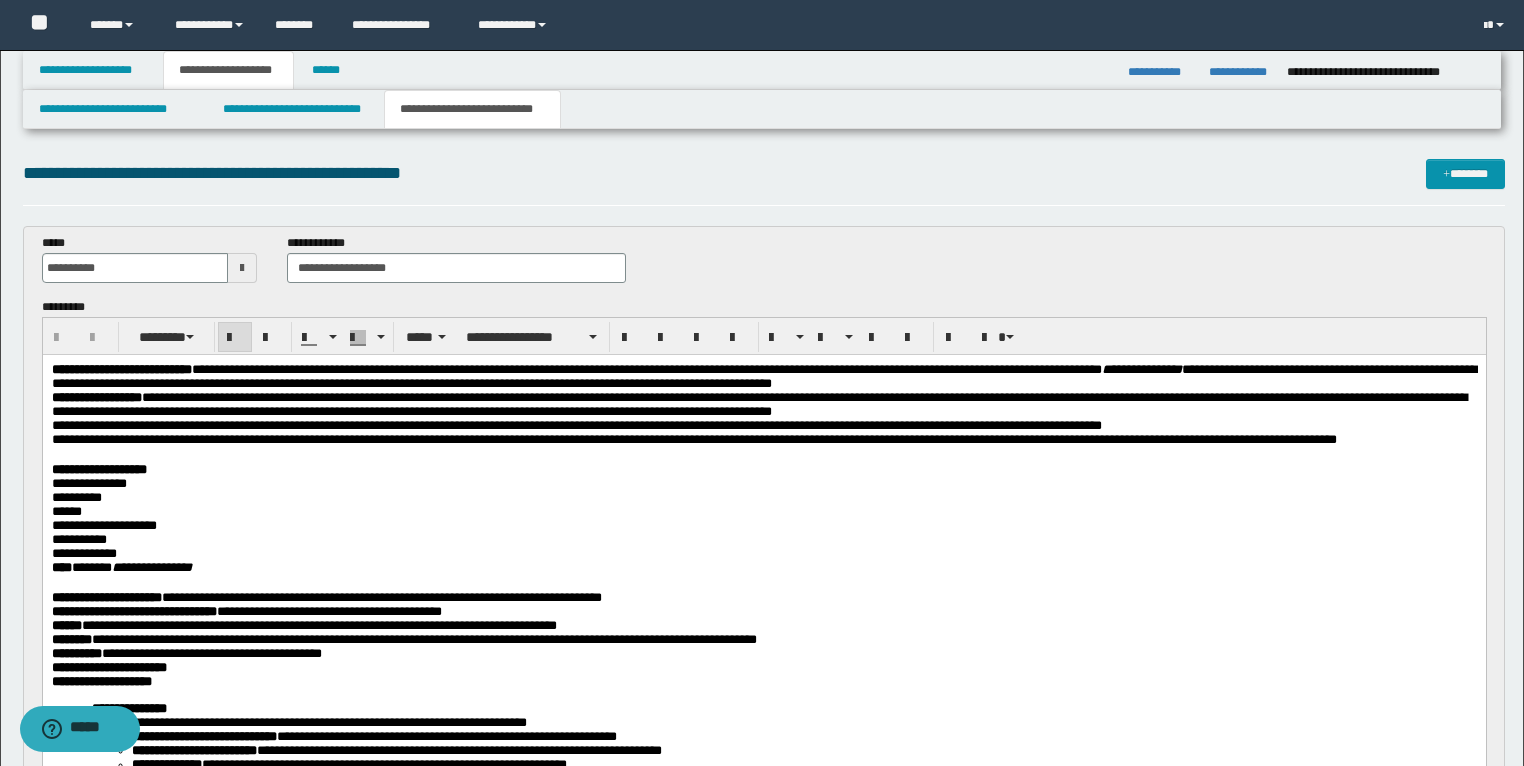 click on "**********" at bounding box center [96, 396] 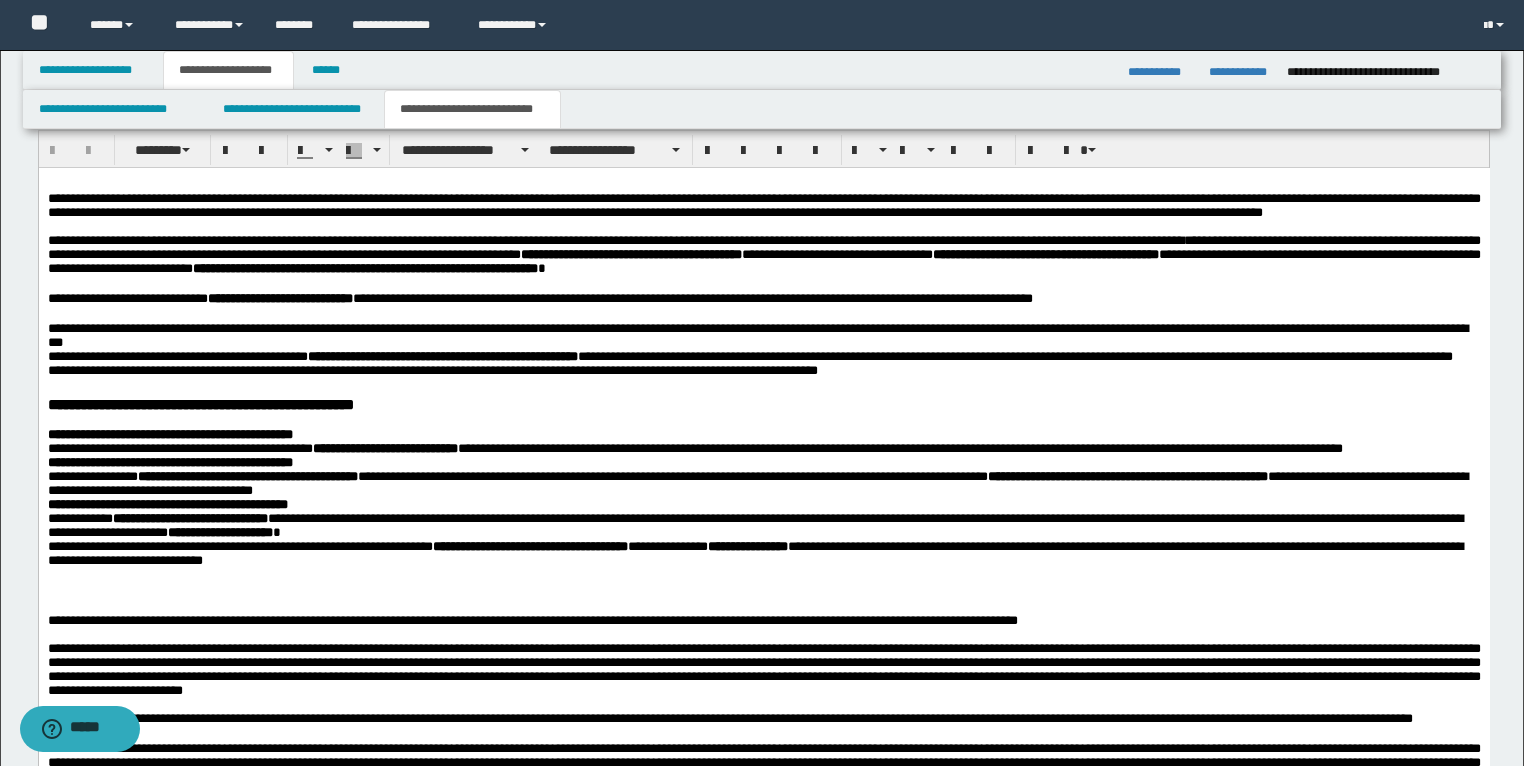 scroll, scrollTop: 1760, scrollLeft: 0, axis: vertical 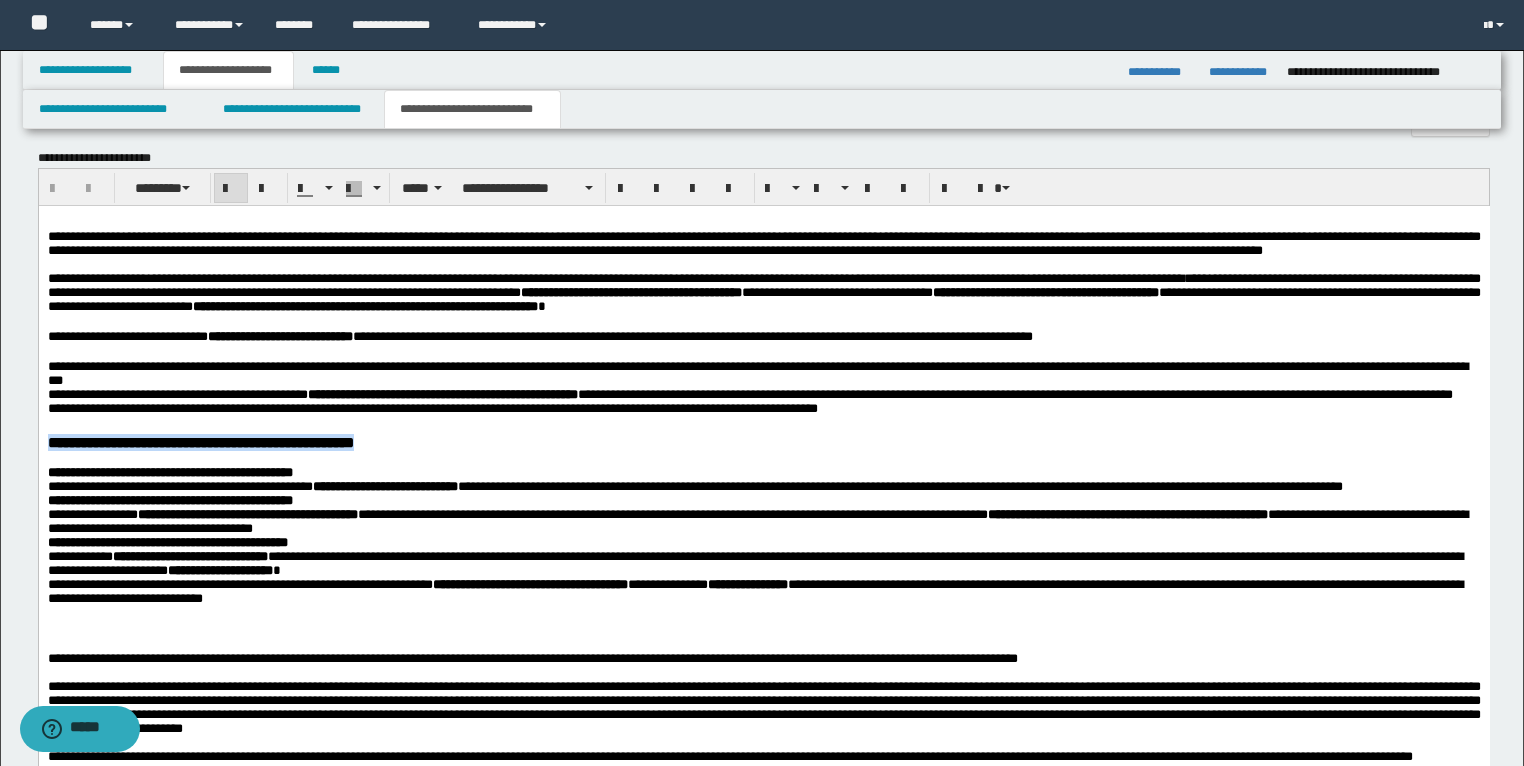 drag, startPoint x: 527, startPoint y: 491, endPoint x: 35, endPoint y: 493, distance: 492.00406 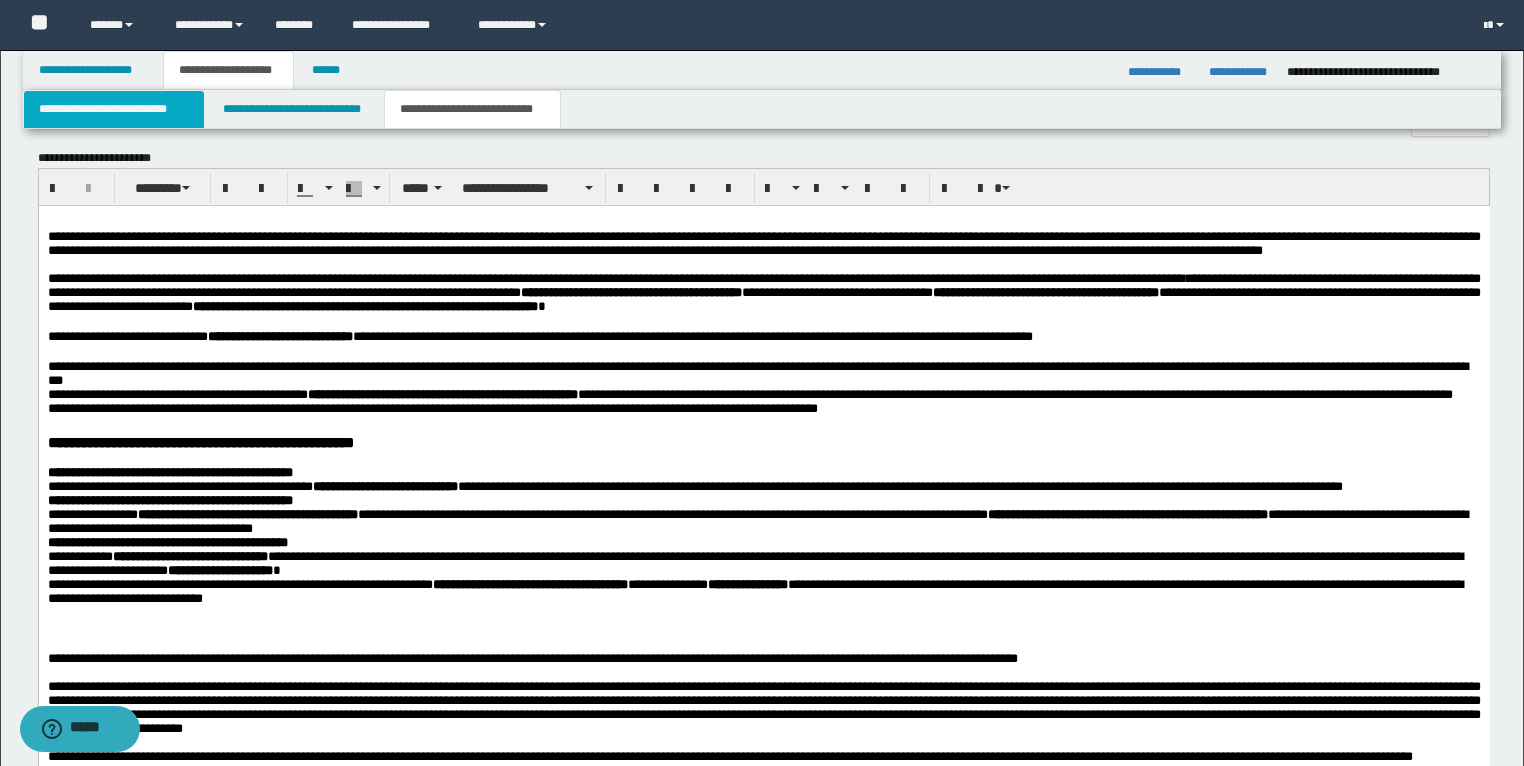 click on "**********" at bounding box center (114, 109) 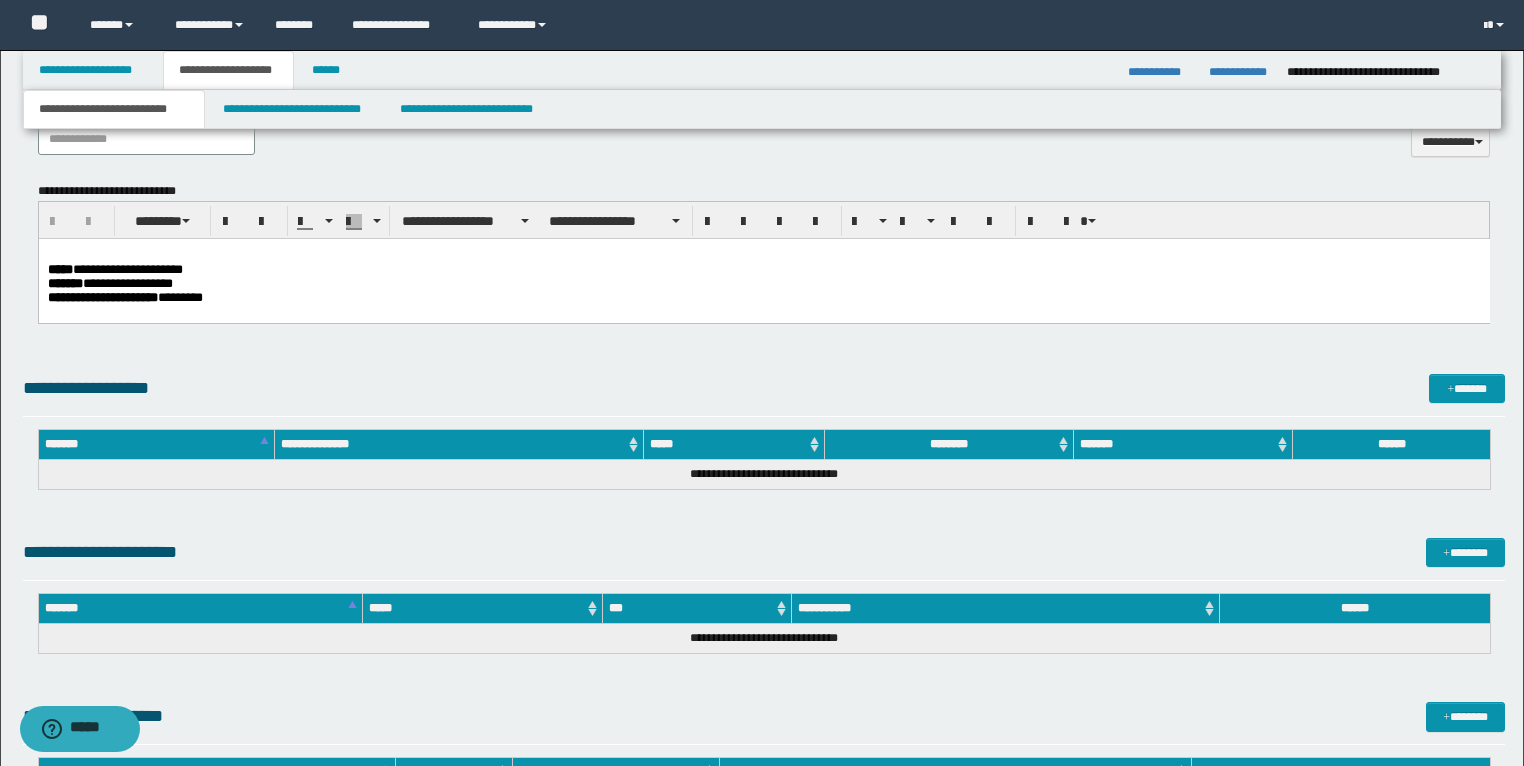 scroll, scrollTop: 842, scrollLeft: 0, axis: vertical 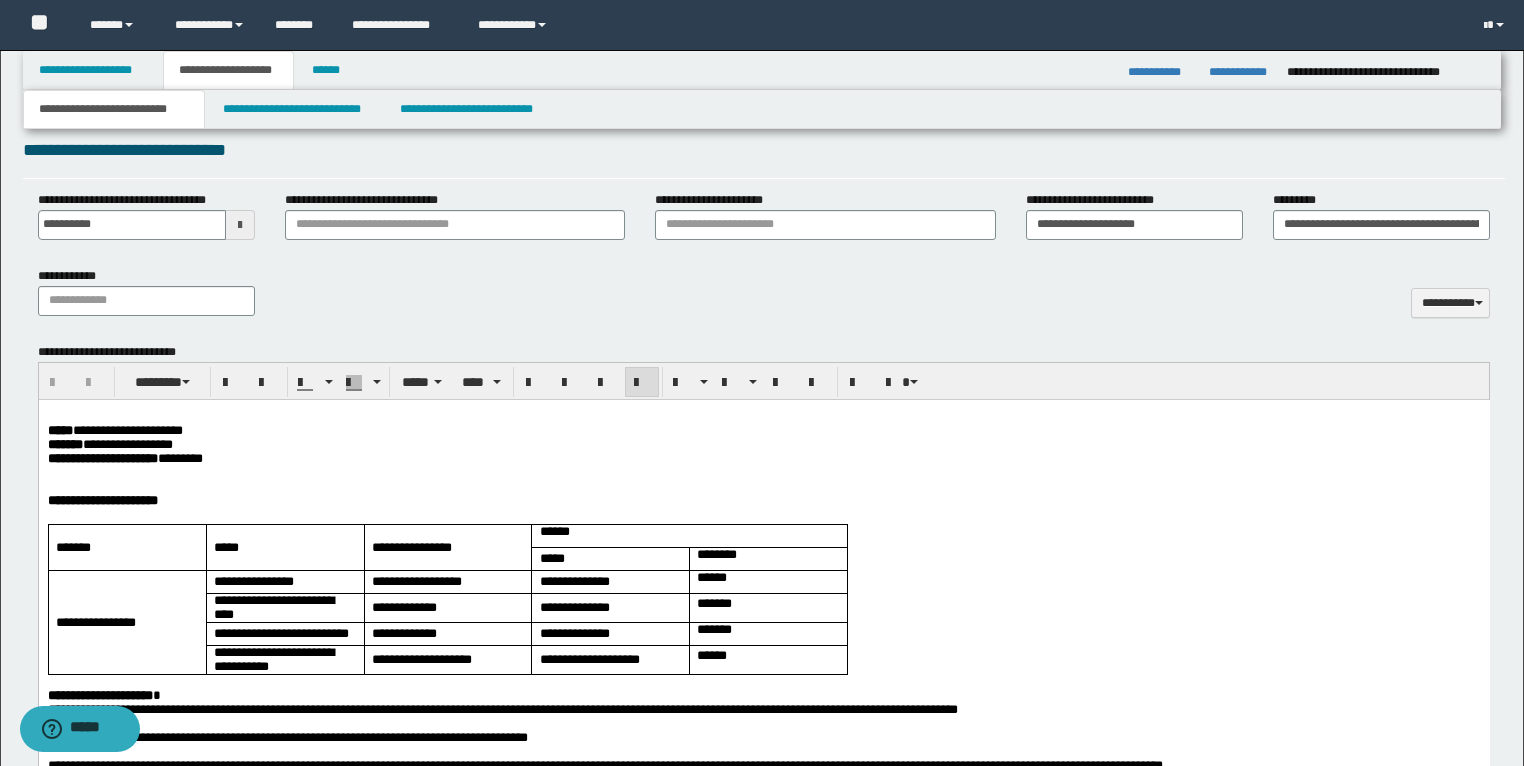 click on "**********" at bounding box center (763, 444) 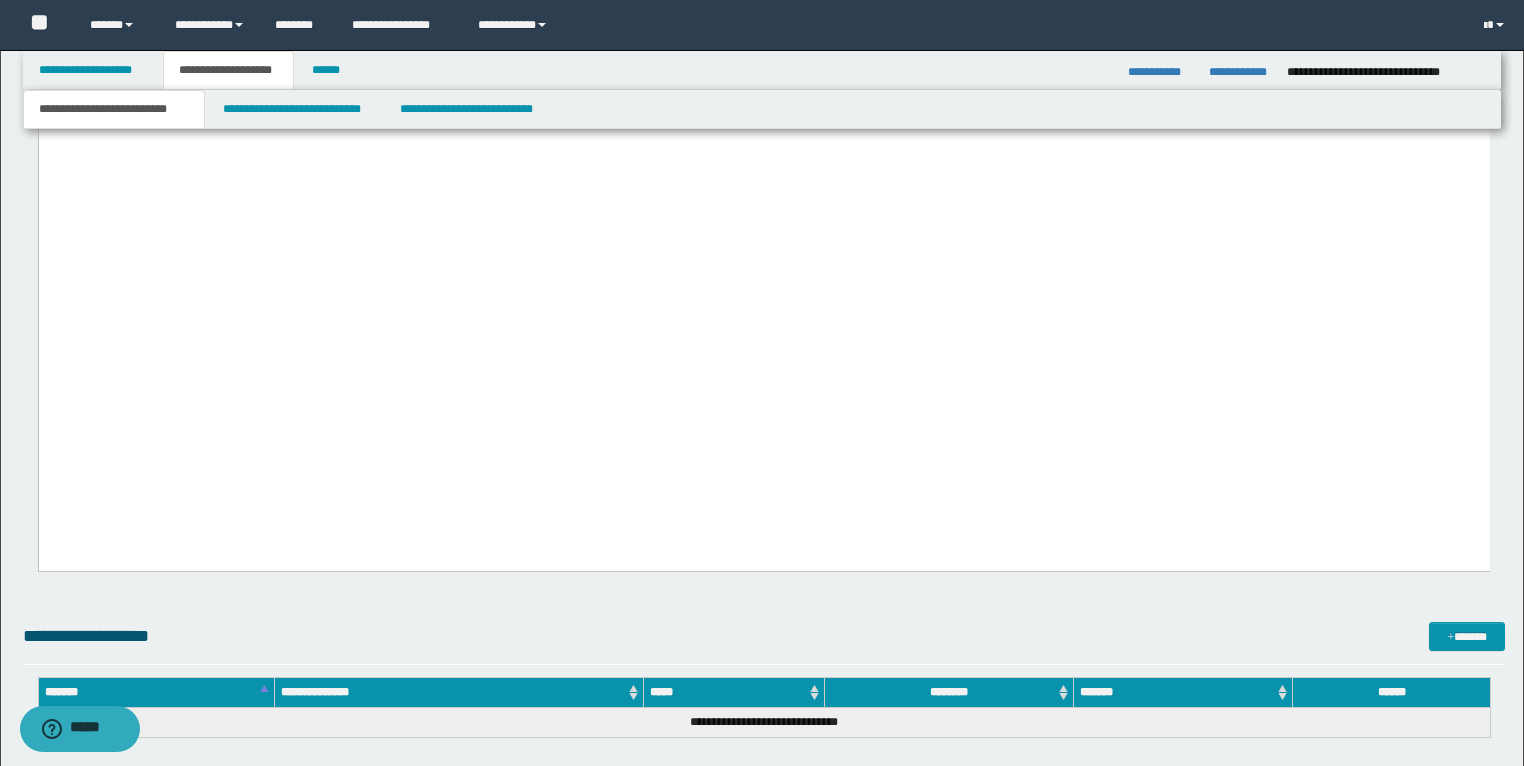 scroll, scrollTop: 2698, scrollLeft: 0, axis: vertical 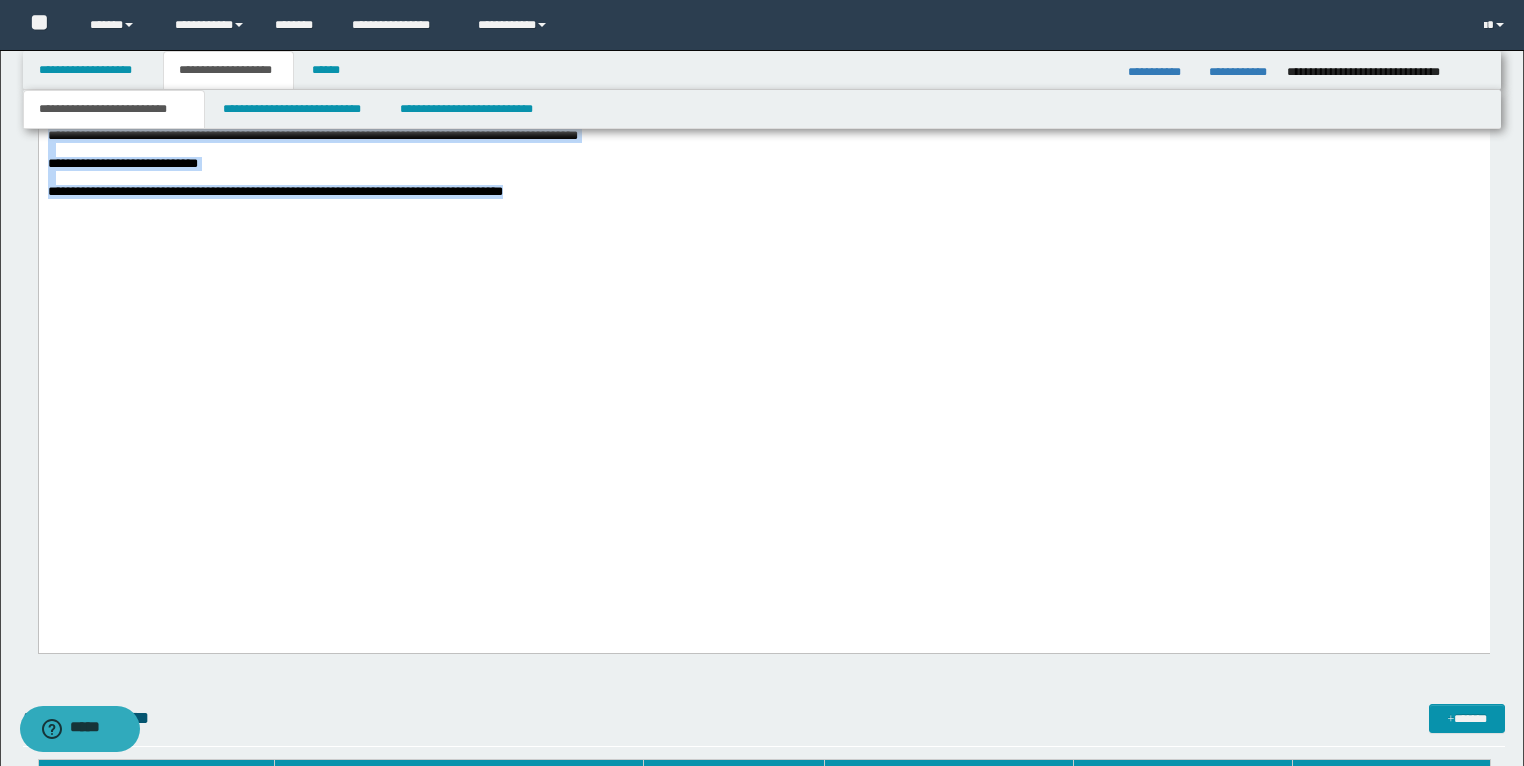 drag, startPoint x: 45, startPoint y: -1431, endPoint x: 593, endPoint y: 520, distance: 2026.5007 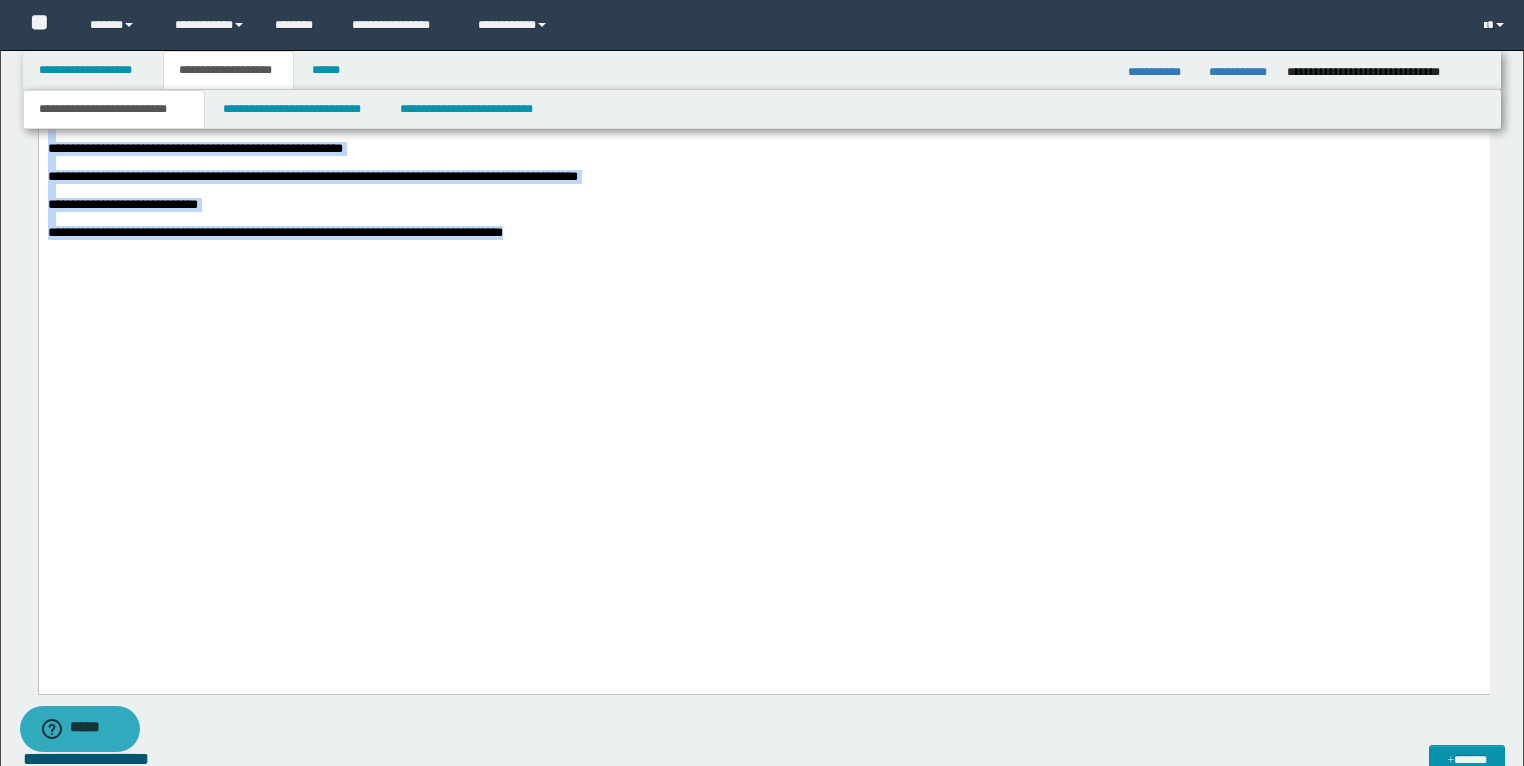 scroll, scrollTop: 2618, scrollLeft: 0, axis: vertical 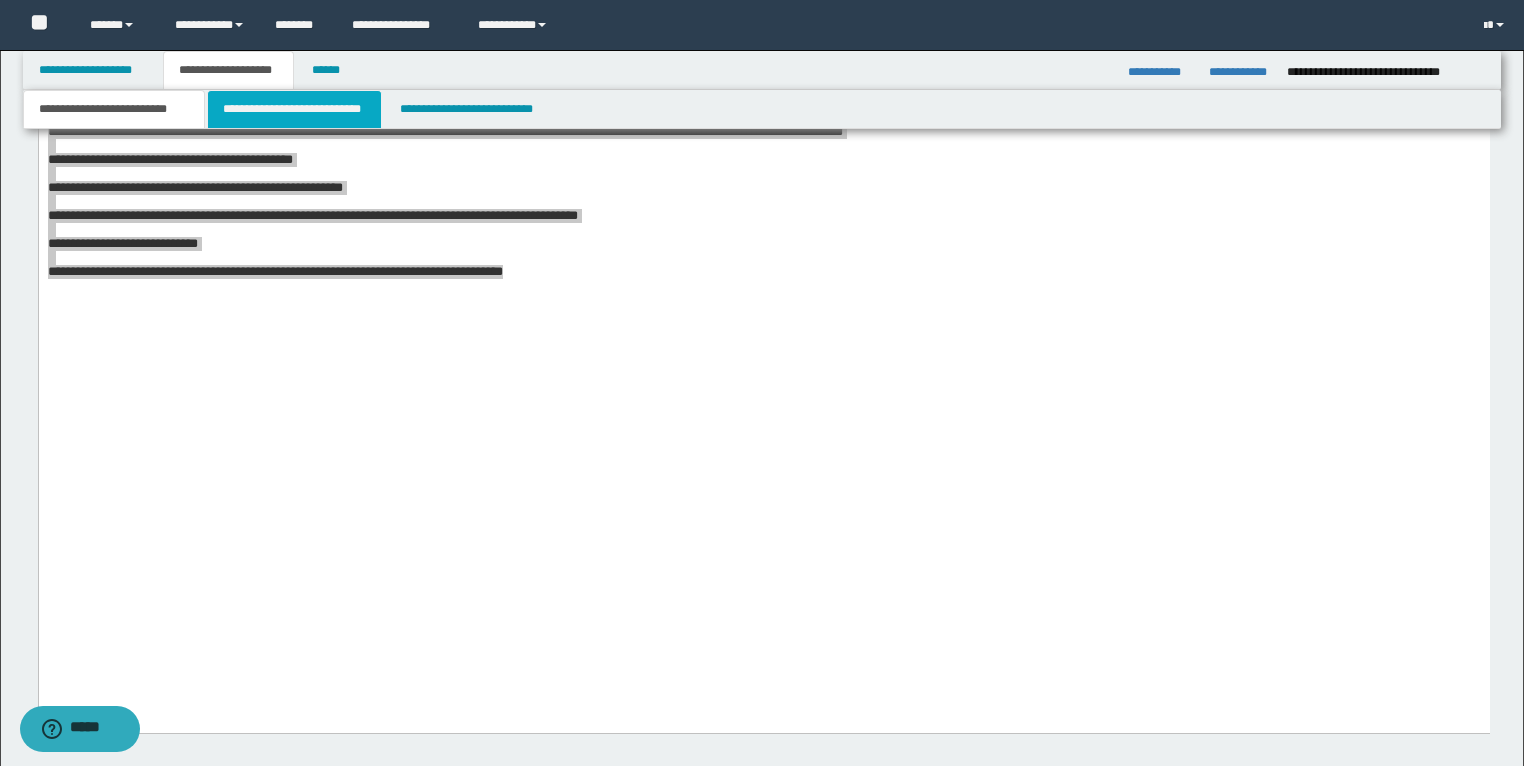click on "**********" at bounding box center [294, 109] 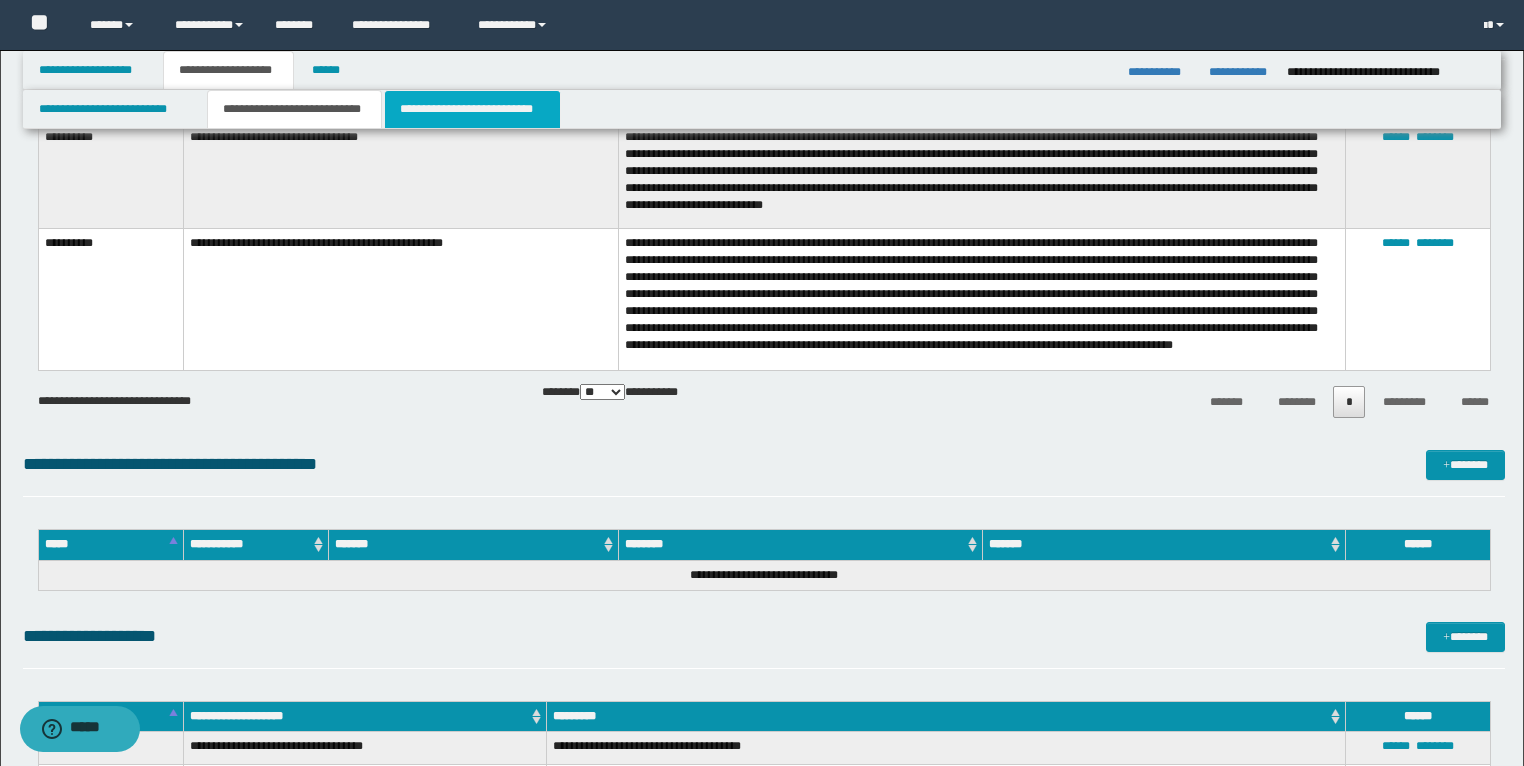 click on "**********" at bounding box center (472, 109) 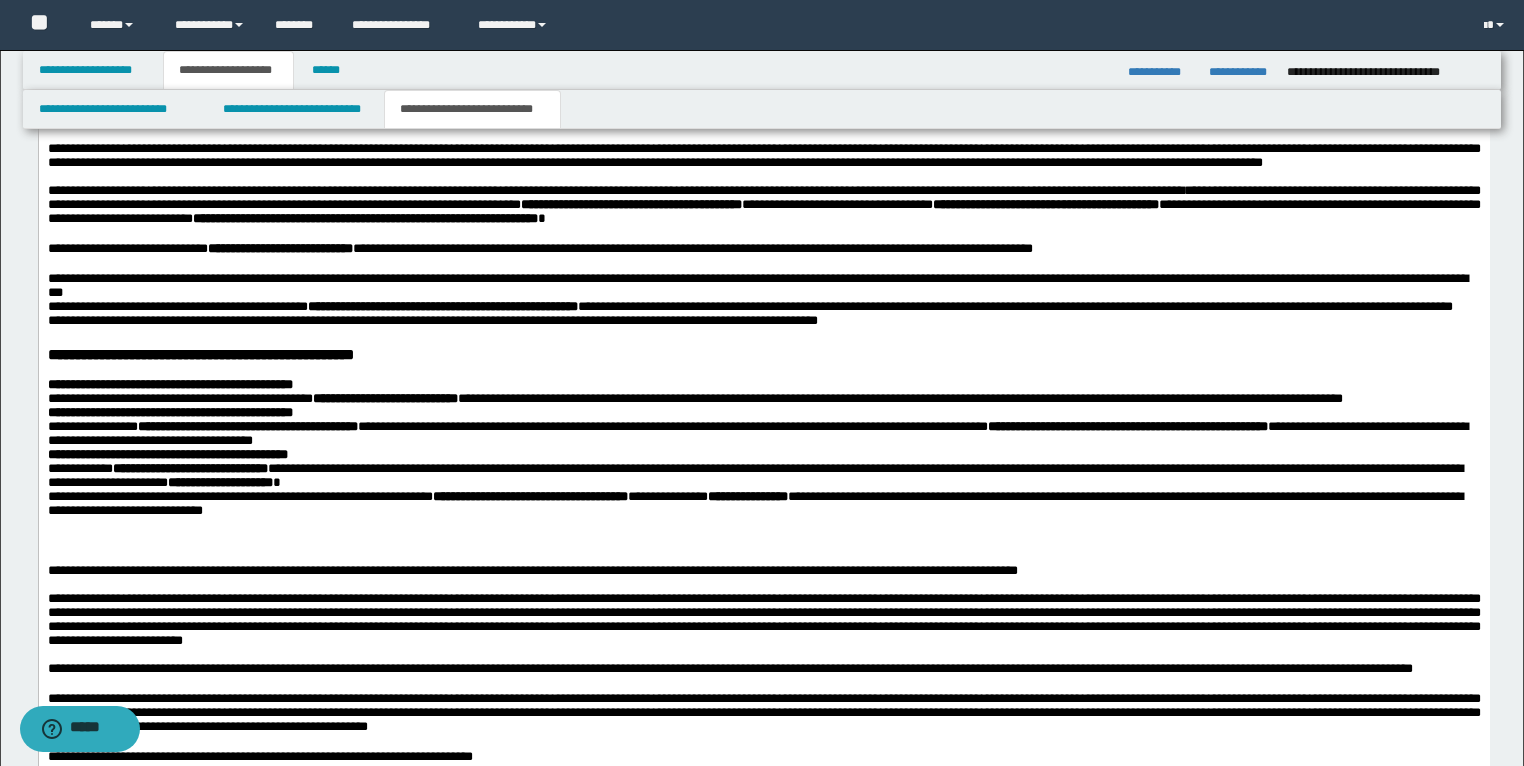 scroll, scrollTop: 1978, scrollLeft: 0, axis: vertical 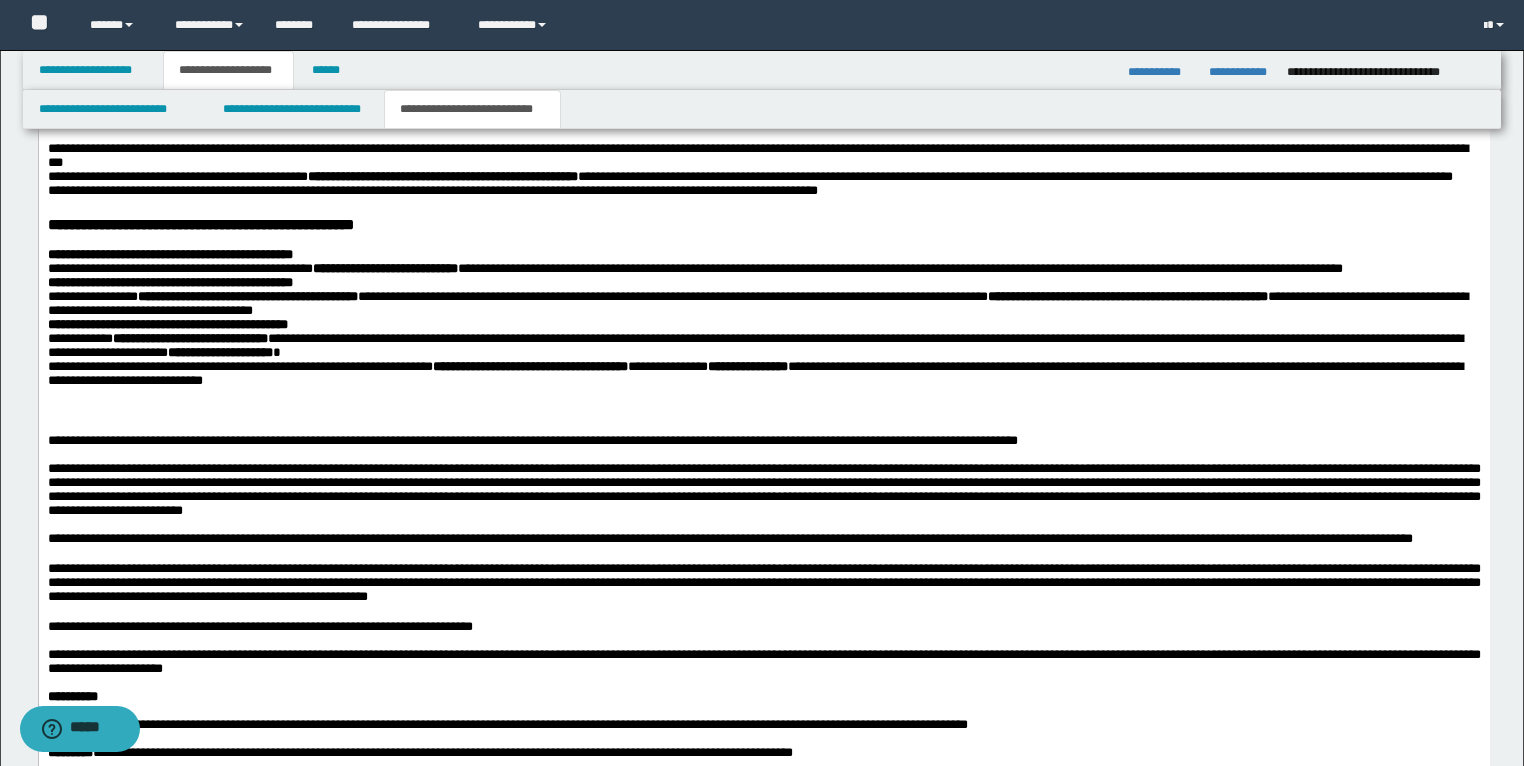 click at bounding box center [763, 413] 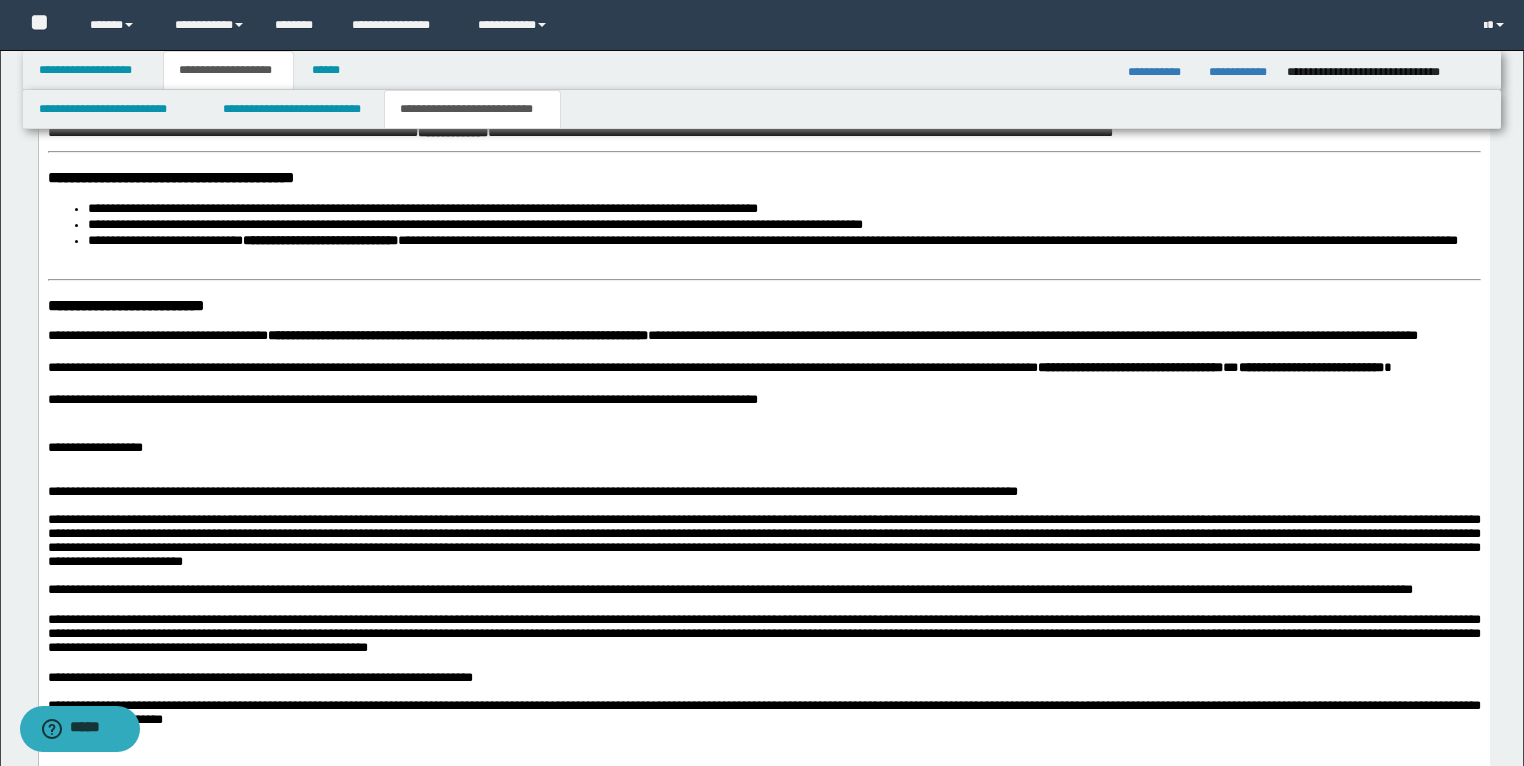 scroll, scrollTop: 3018, scrollLeft: 0, axis: vertical 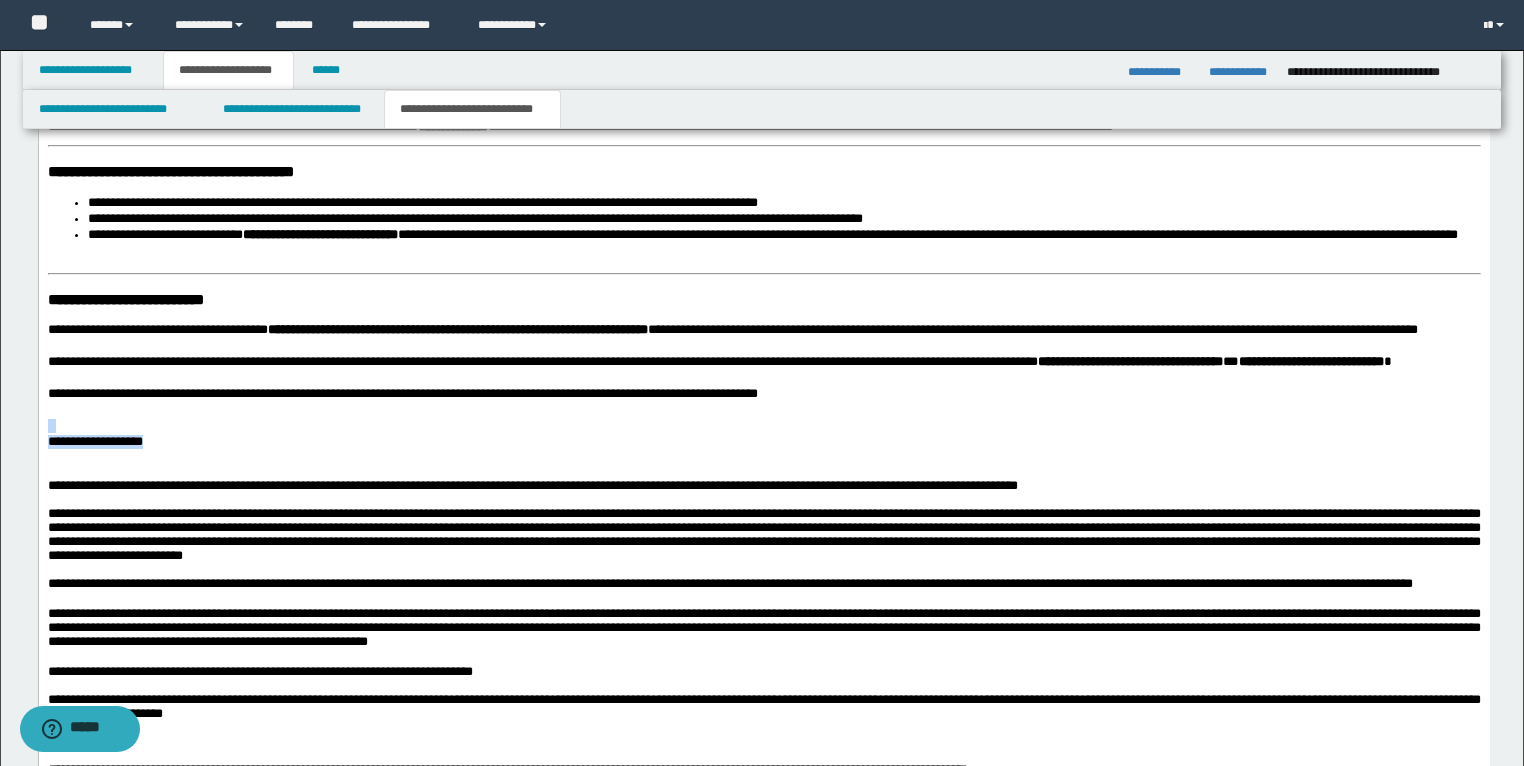 drag, startPoint x: 195, startPoint y: 553, endPoint x: 11, endPoint y: 542, distance: 184.3285 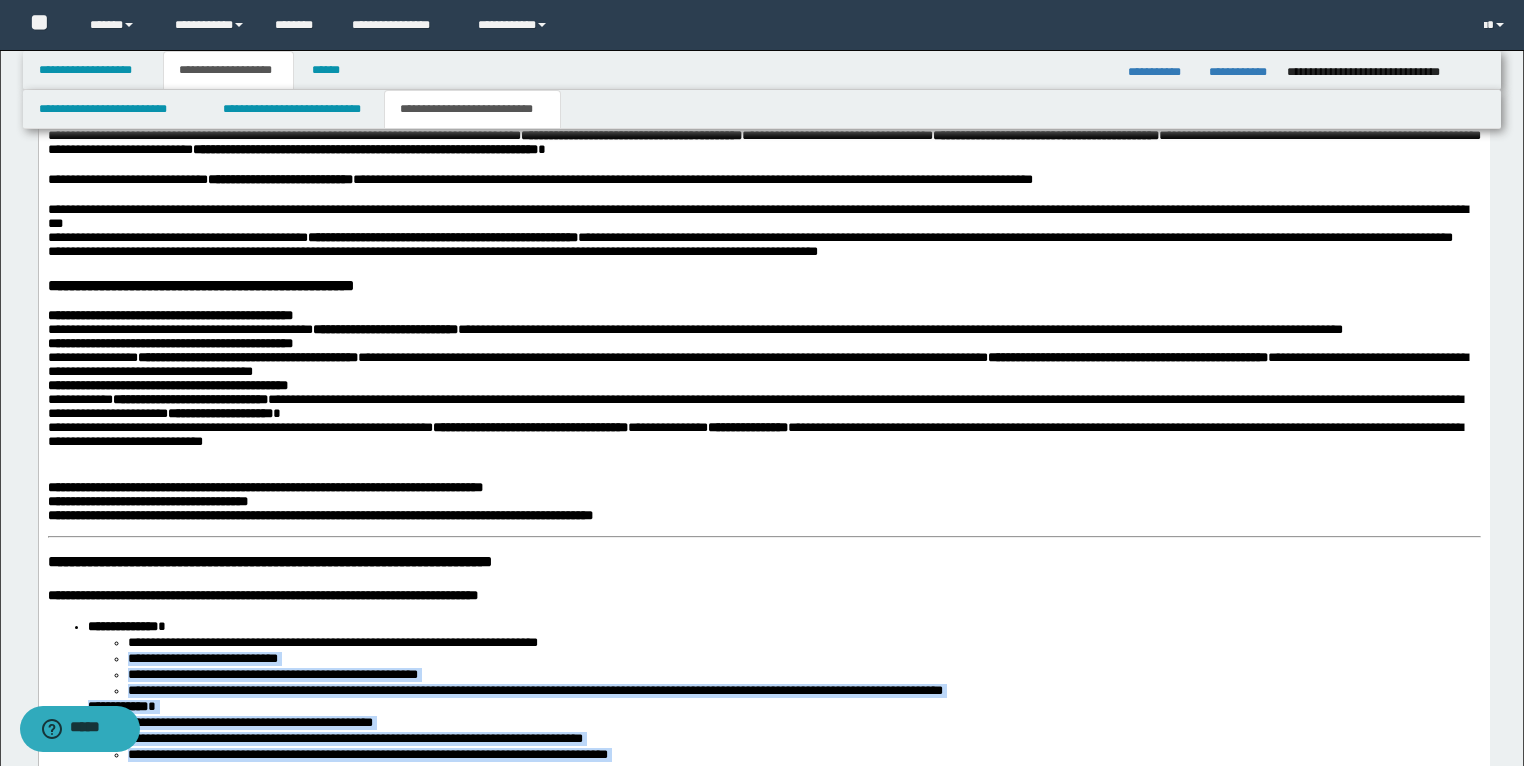 scroll, scrollTop: 2126, scrollLeft: 0, axis: vertical 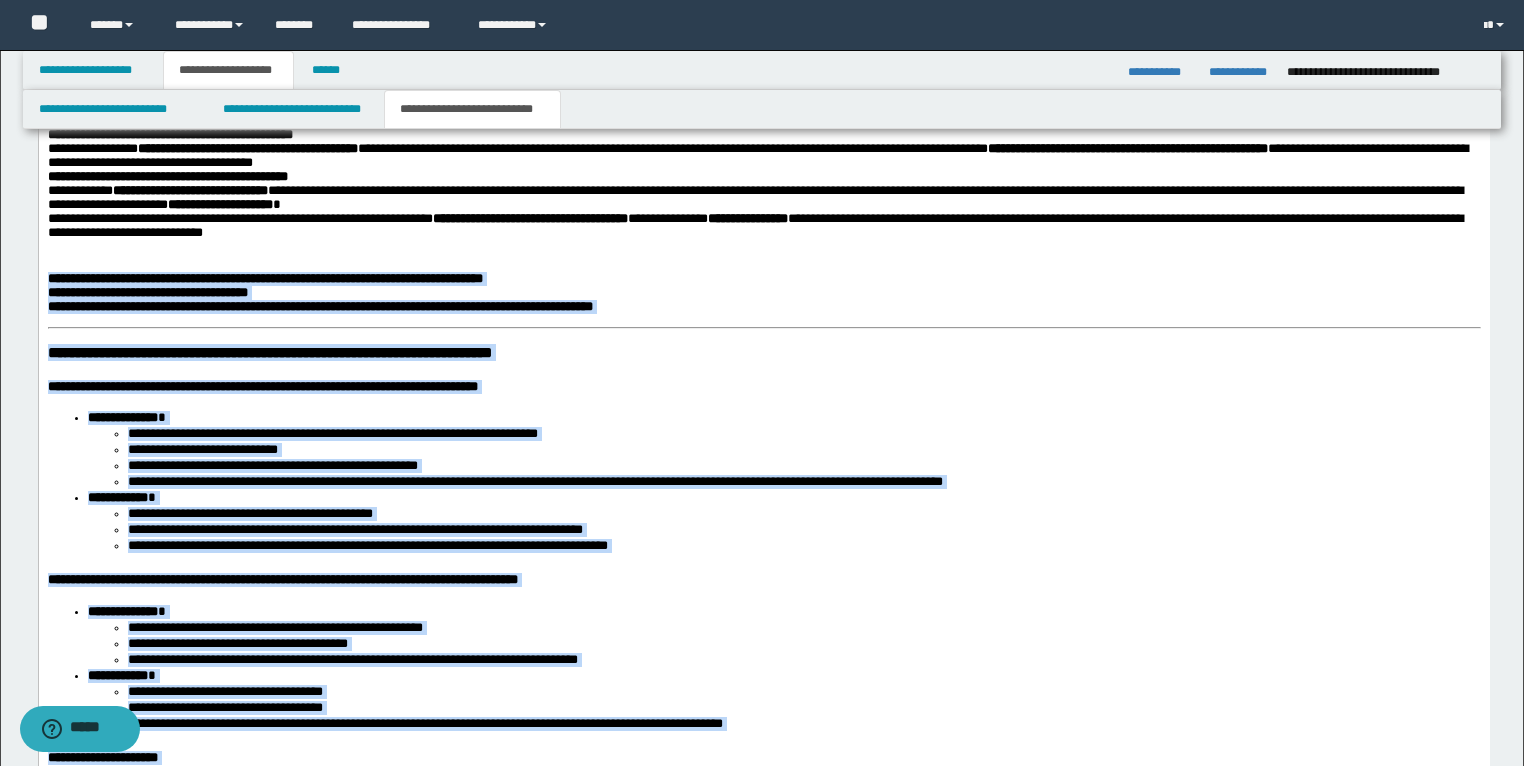 drag, startPoint x: 829, startPoint y: 1394, endPoint x: 39, endPoint y: 370, distance: 1293.3197 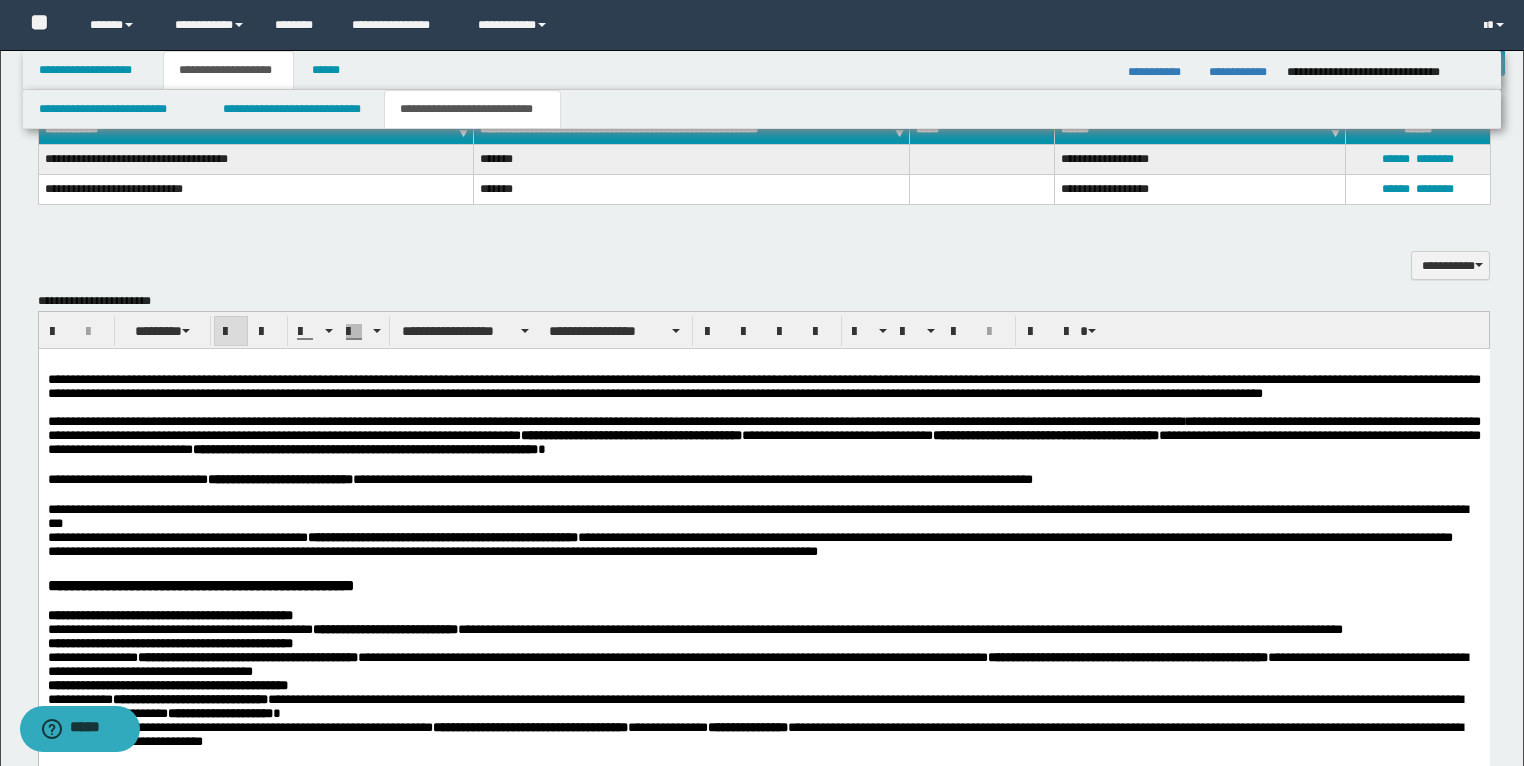 scroll, scrollTop: 1566, scrollLeft: 0, axis: vertical 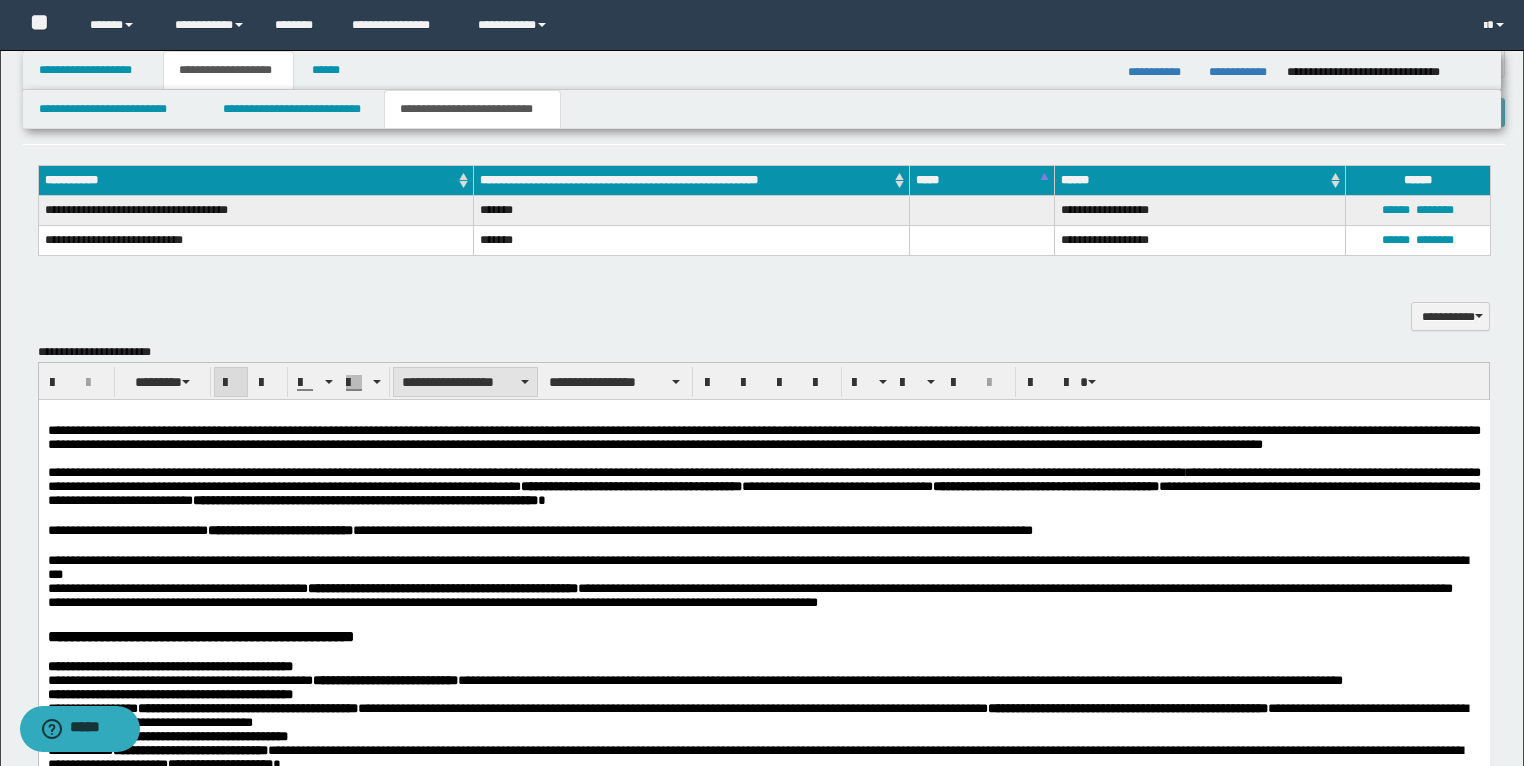 click on "**********" at bounding box center [465, 382] 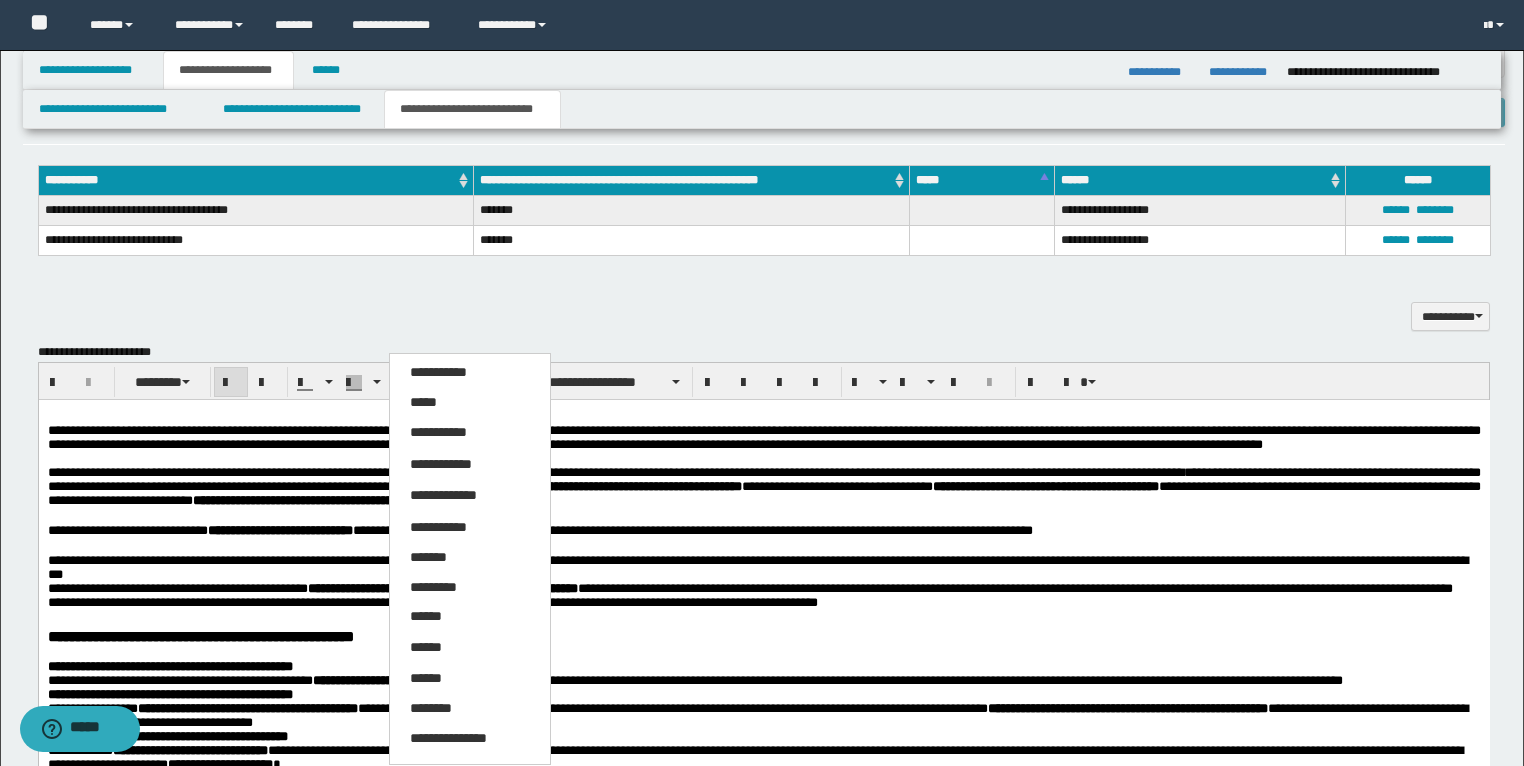 drag, startPoint x: 448, startPoint y: 405, endPoint x: 285, endPoint y: 381, distance: 164.7574 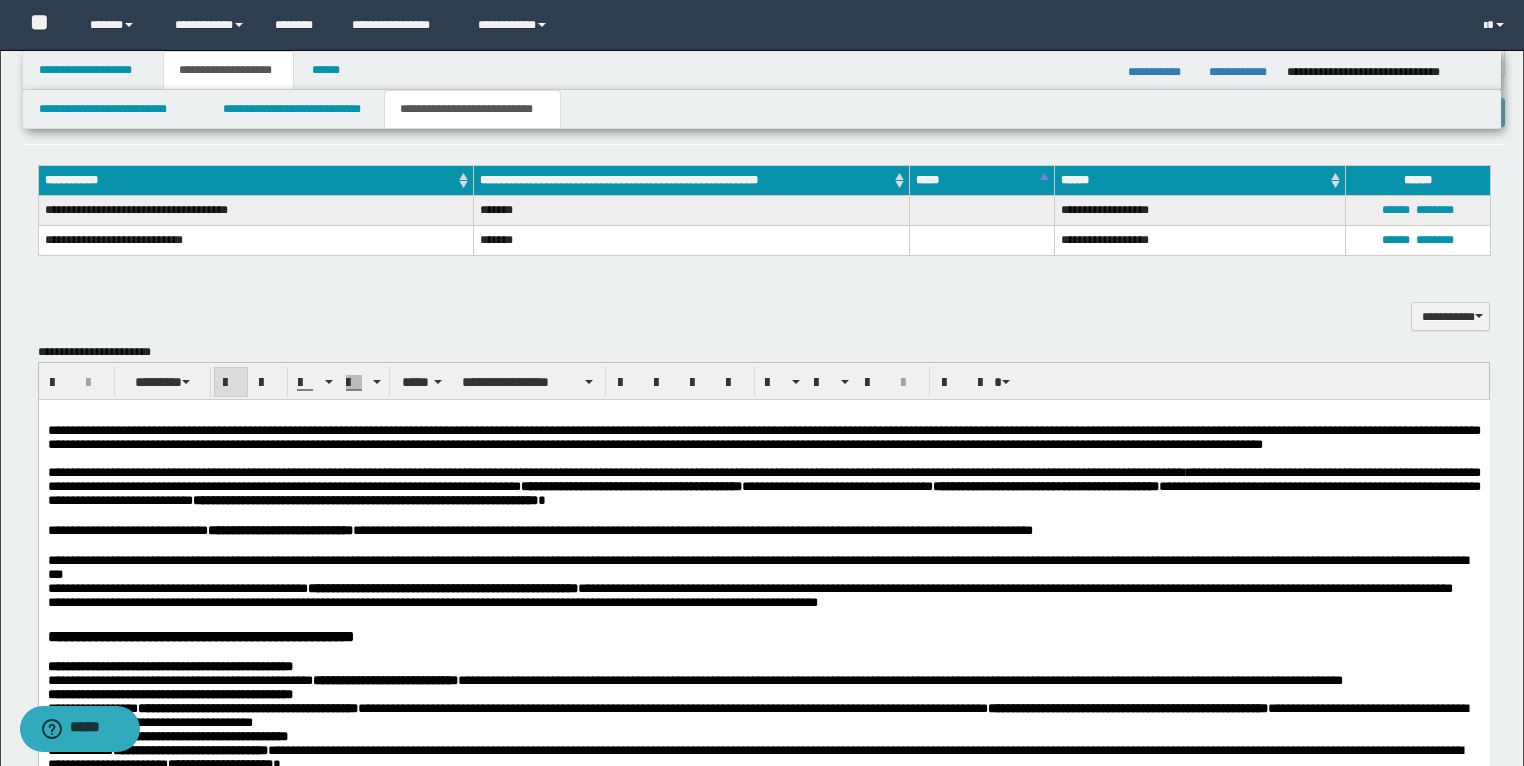click at bounding box center [231, 383] 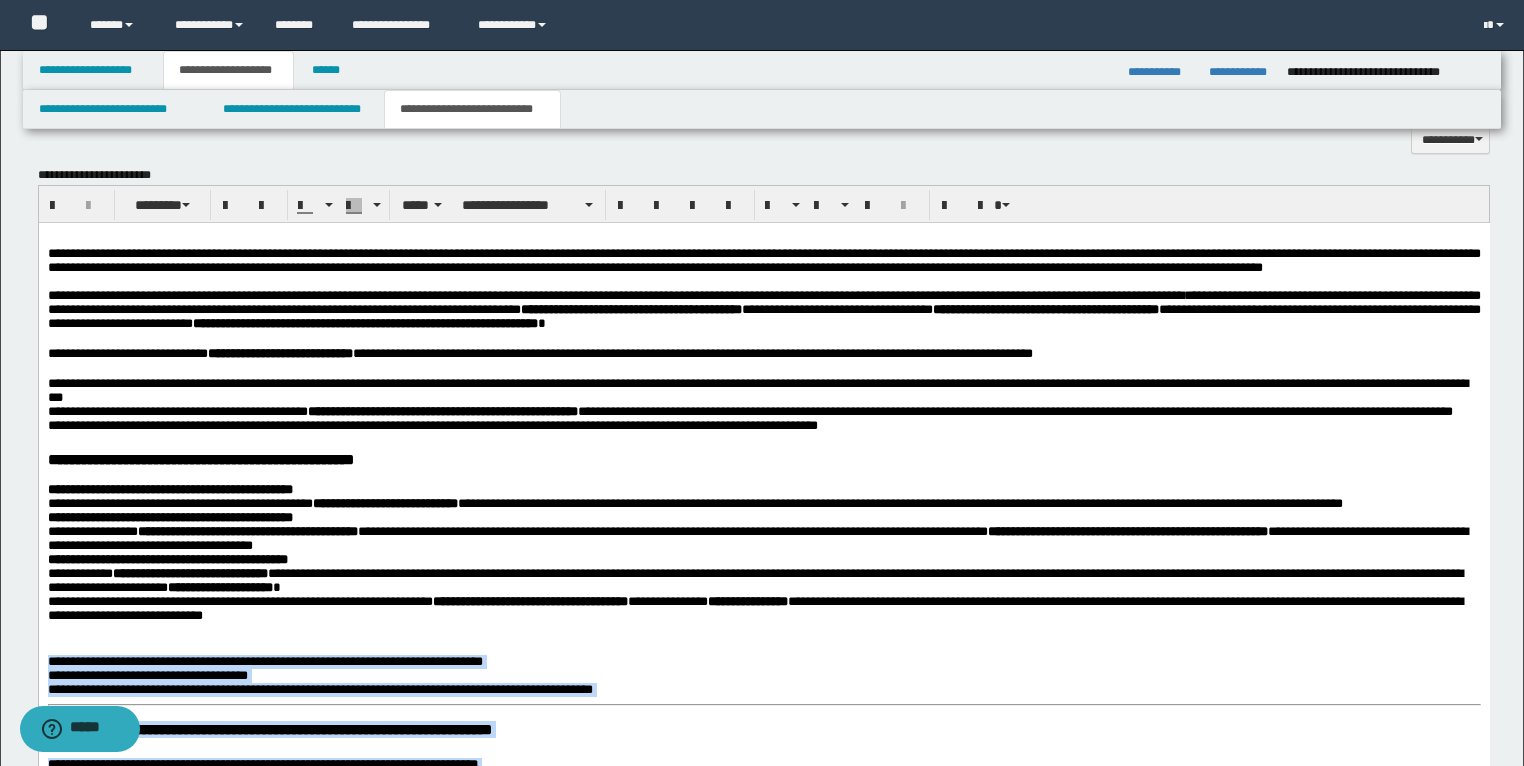 scroll, scrollTop: 1726, scrollLeft: 0, axis: vertical 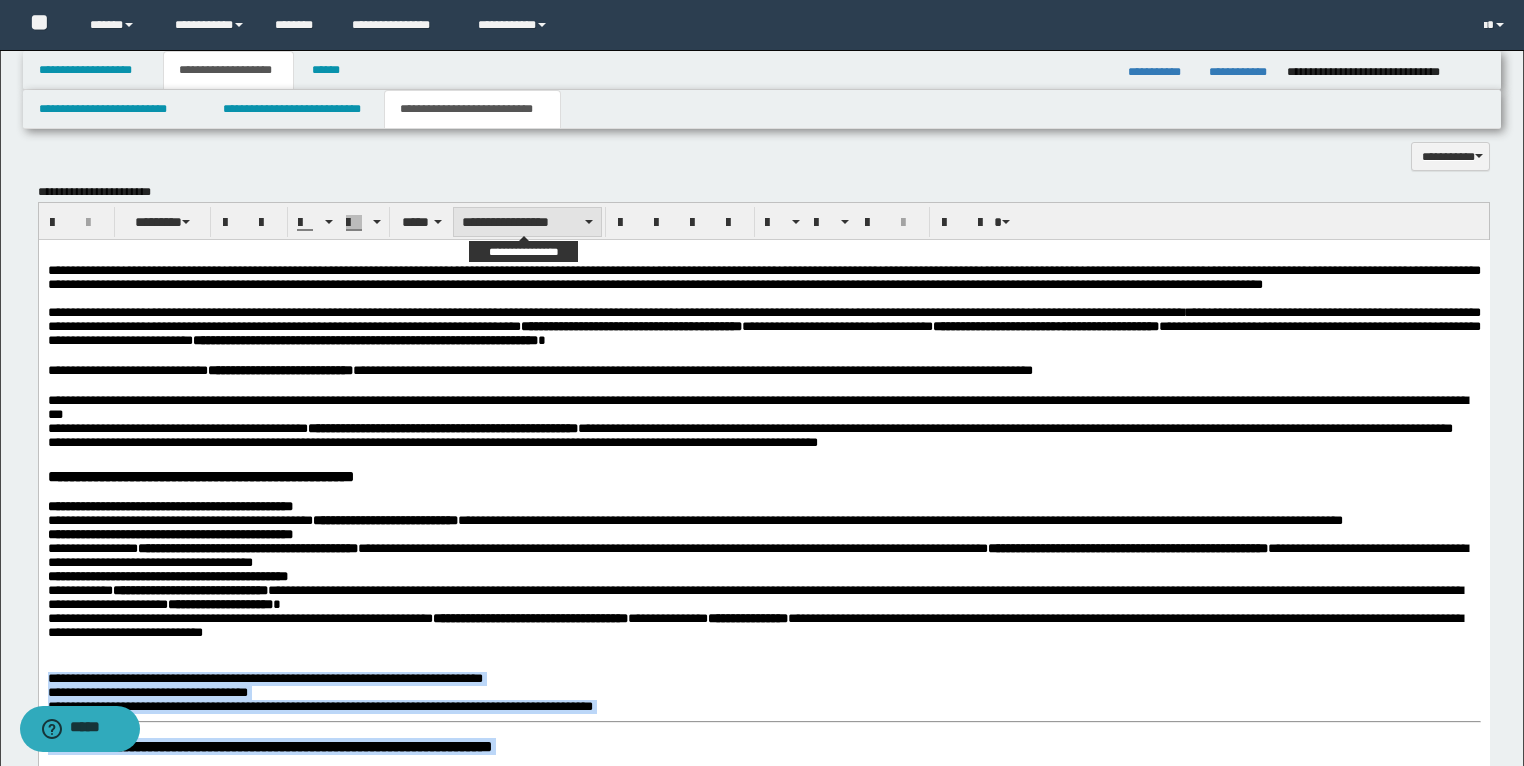 click on "**********" at bounding box center [527, 222] 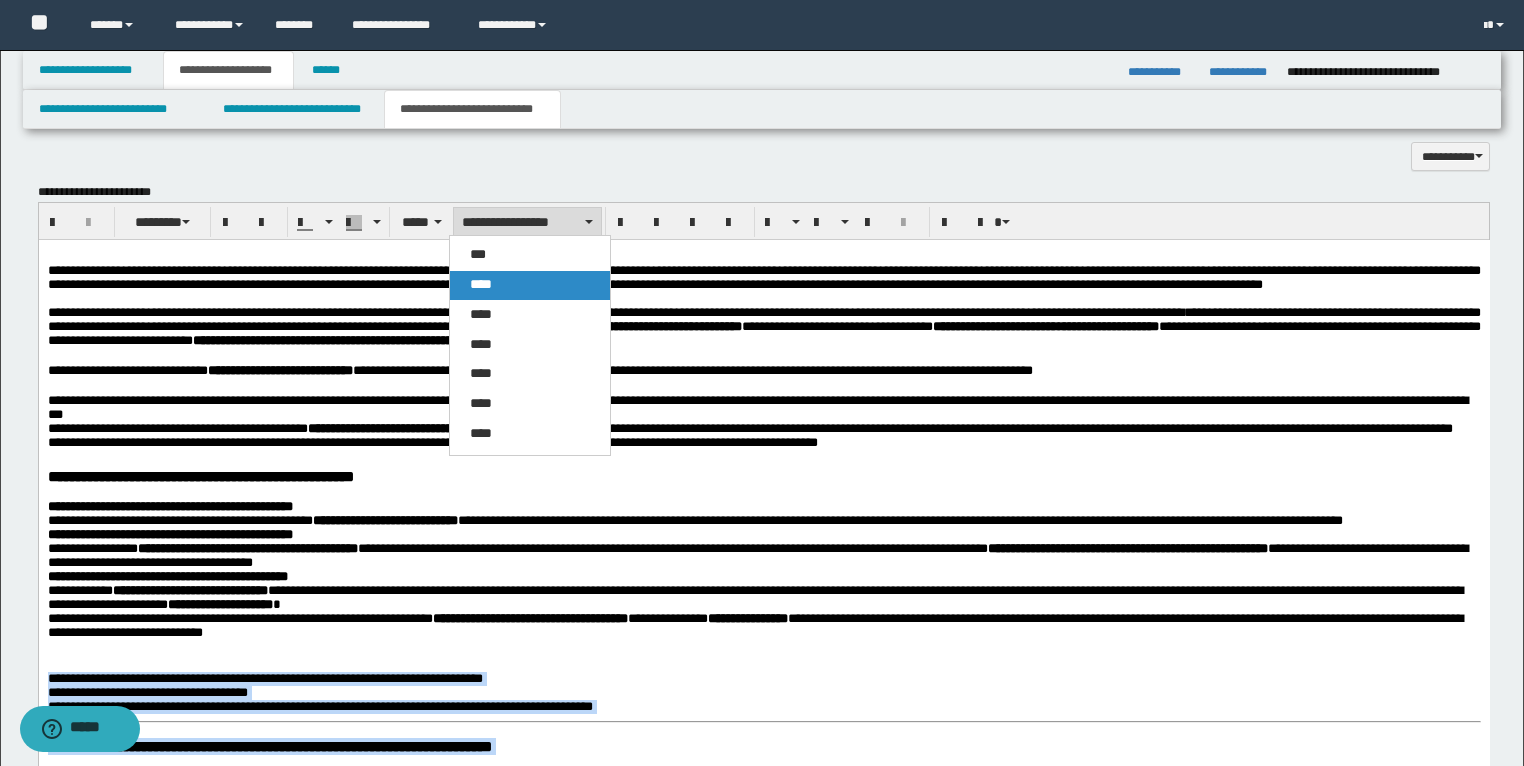 click on "****" at bounding box center [481, 284] 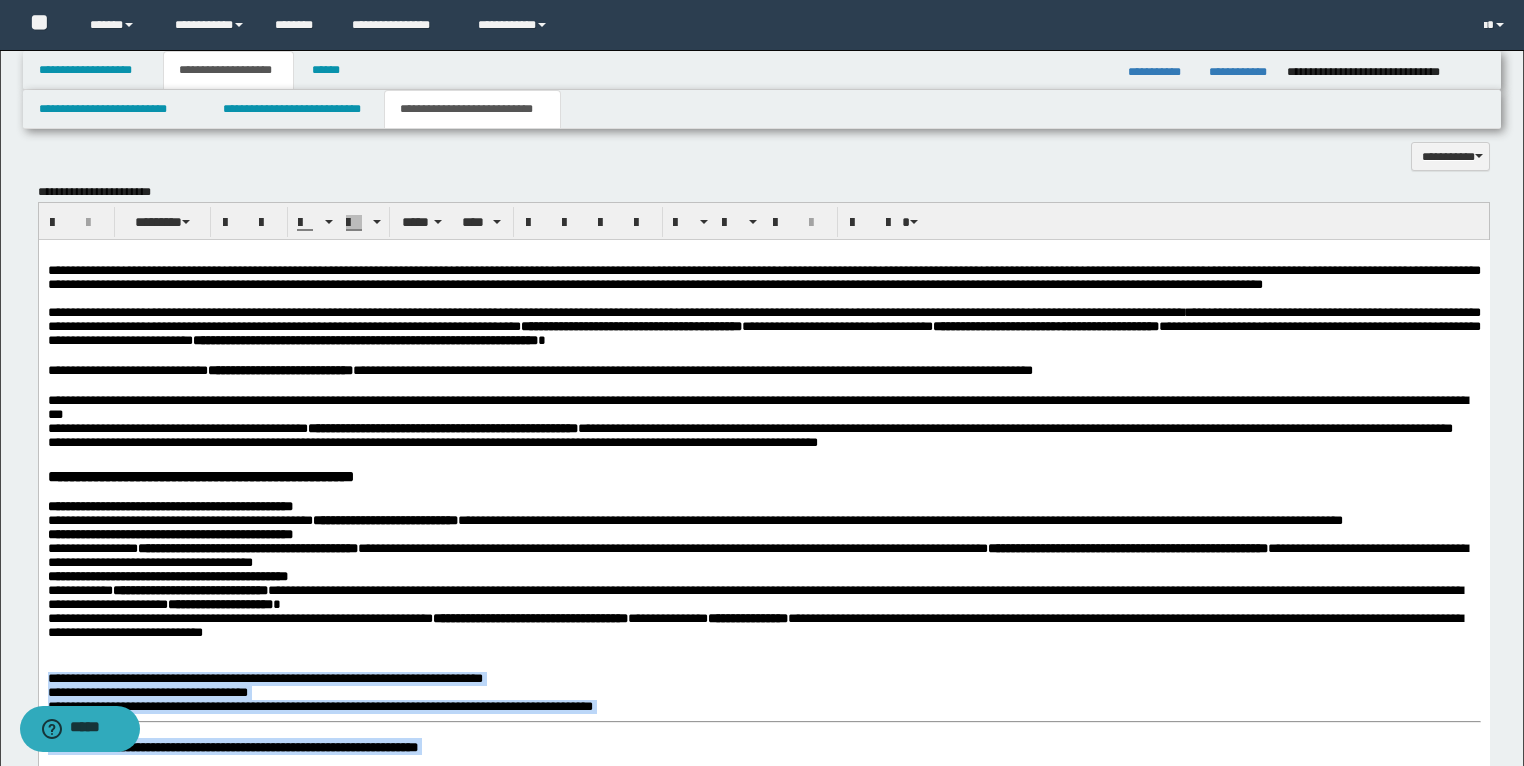 scroll, scrollTop: 1966, scrollLeft: 0, axis: vertical 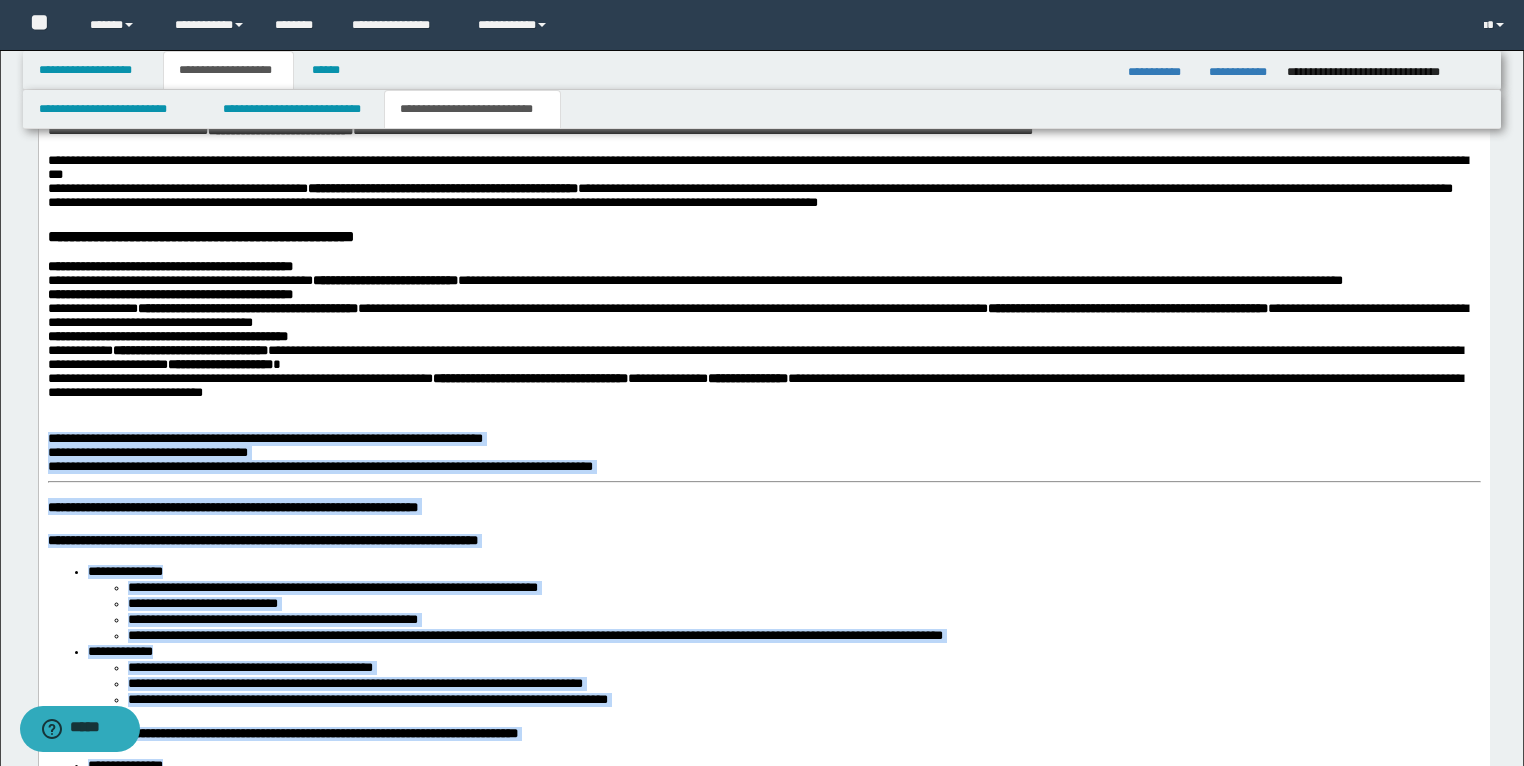 click on "**********" at bounding box center (264, 438) 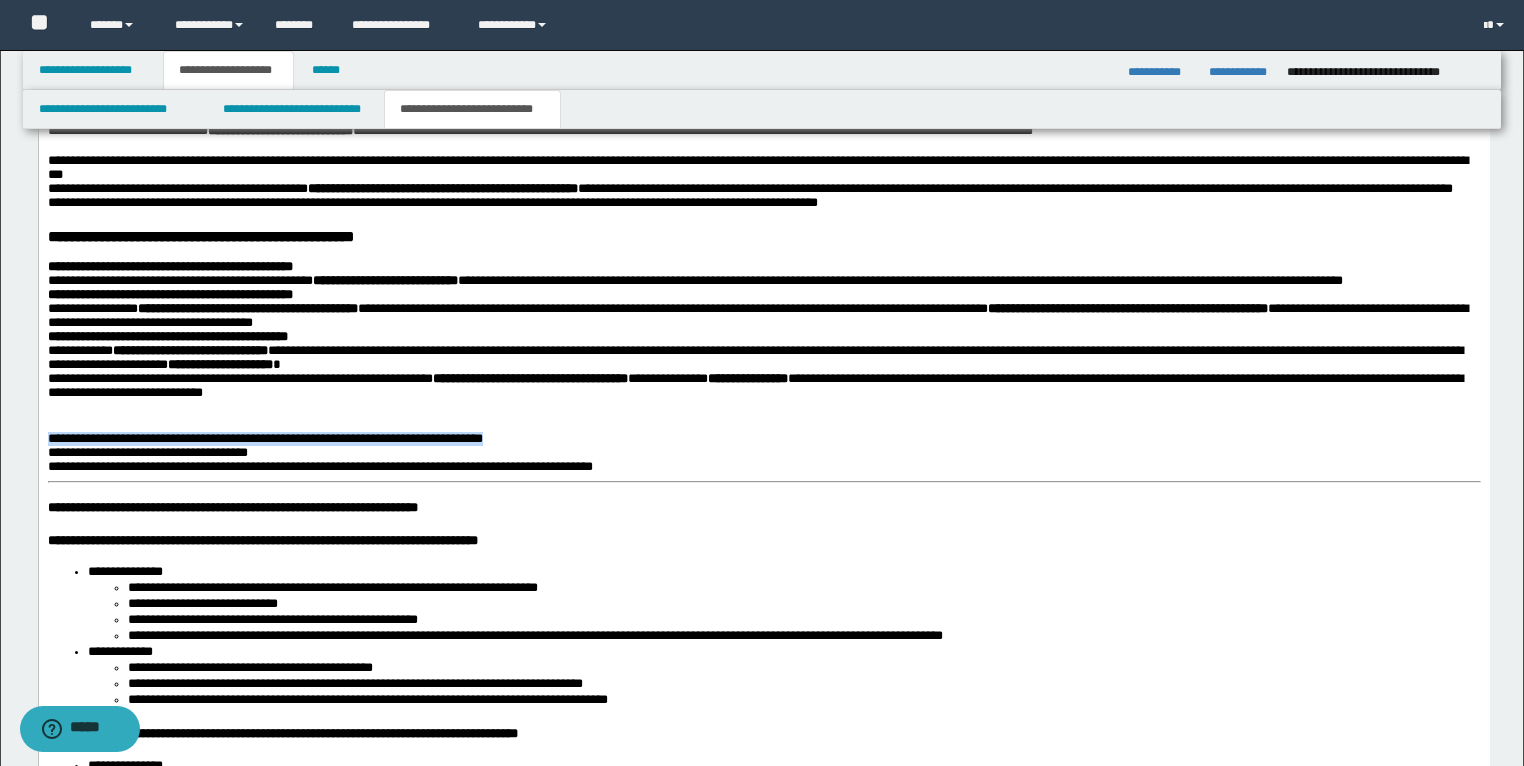 drag, startPoint x: 575, startPoint y: 532, endPoint x: 78, endPoint y: 518, distance: 497.19714 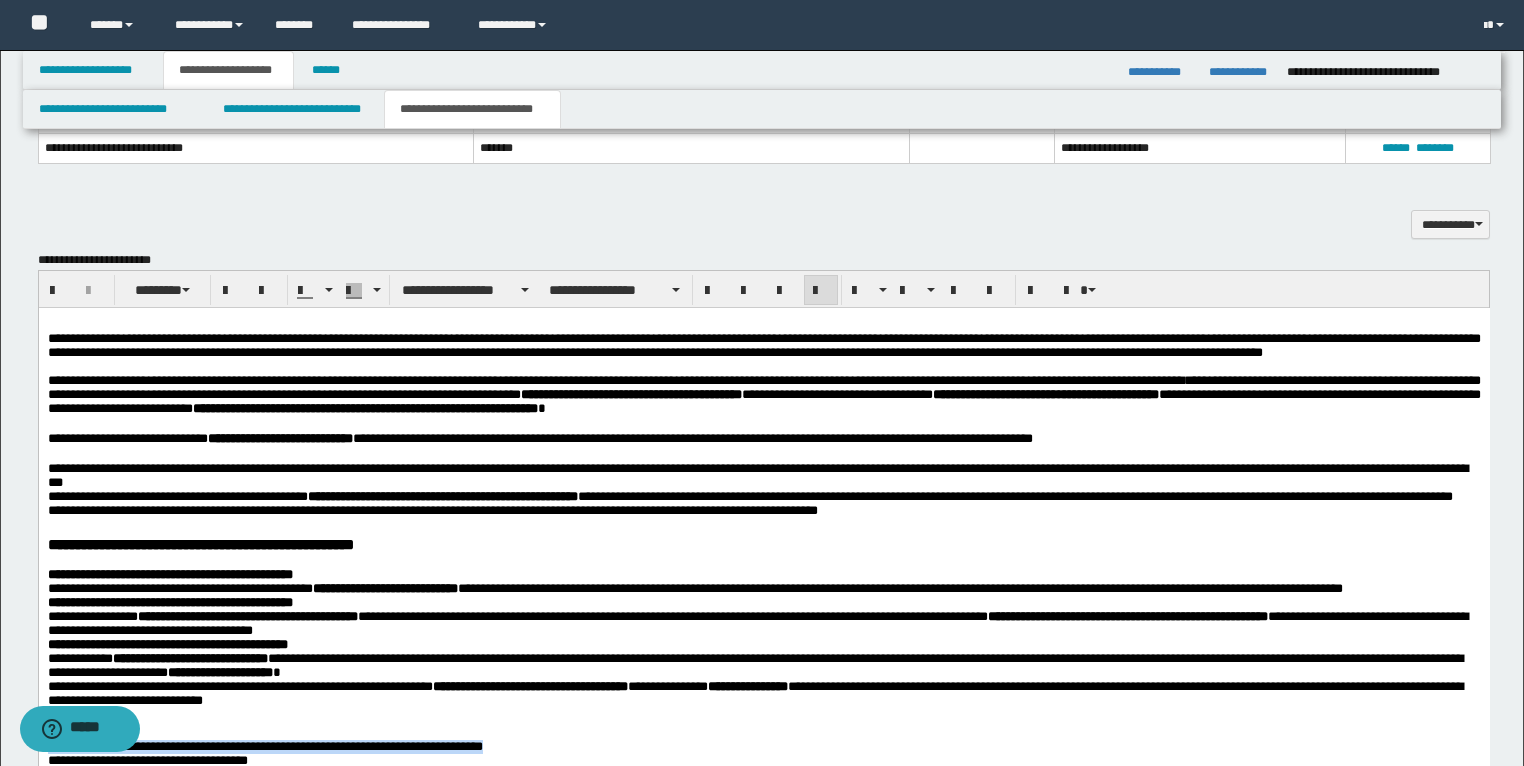 scroll, scrollTop: 1646, scrollLeft: 0, axis: vertical 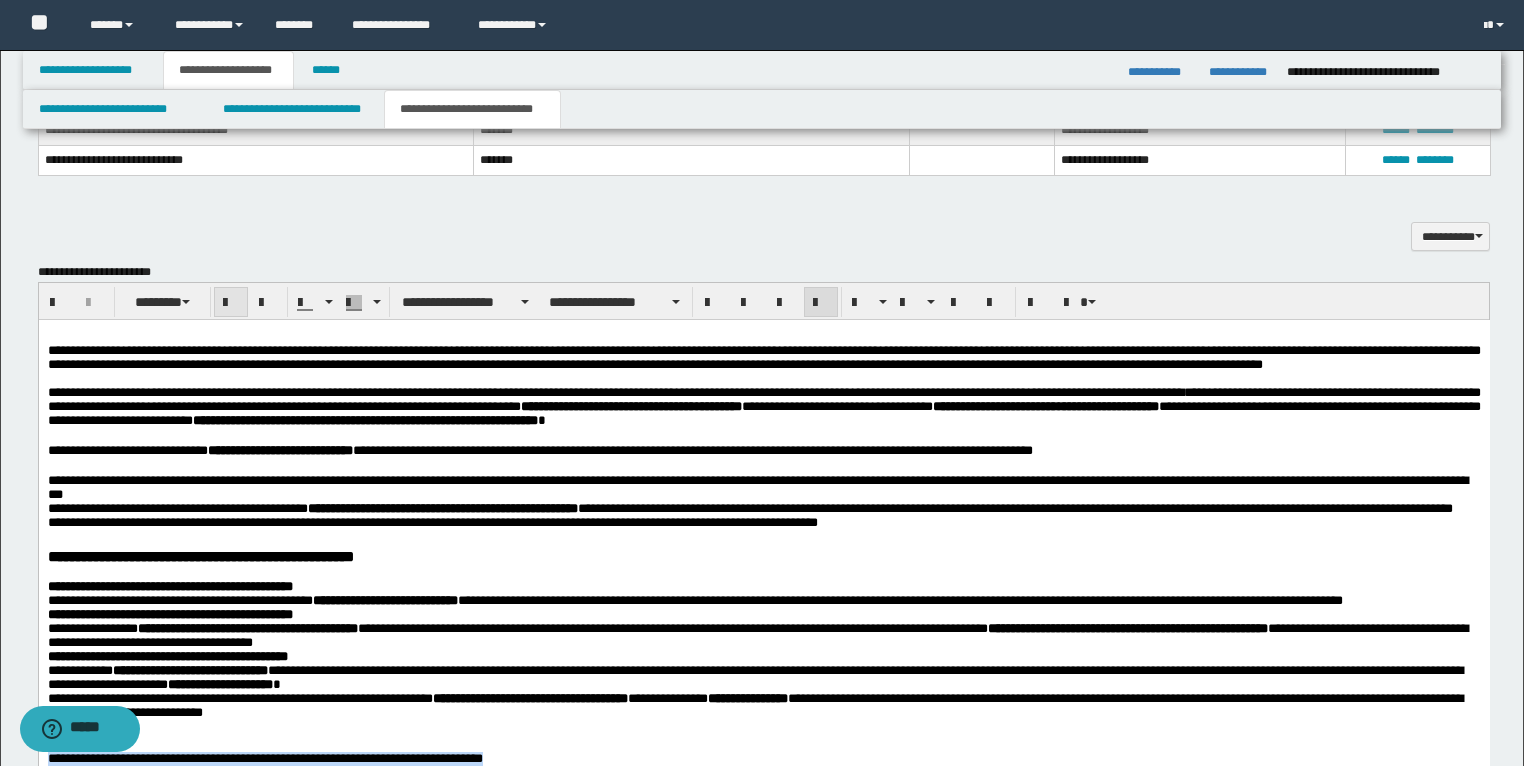 click at bounding box center [231, 303] 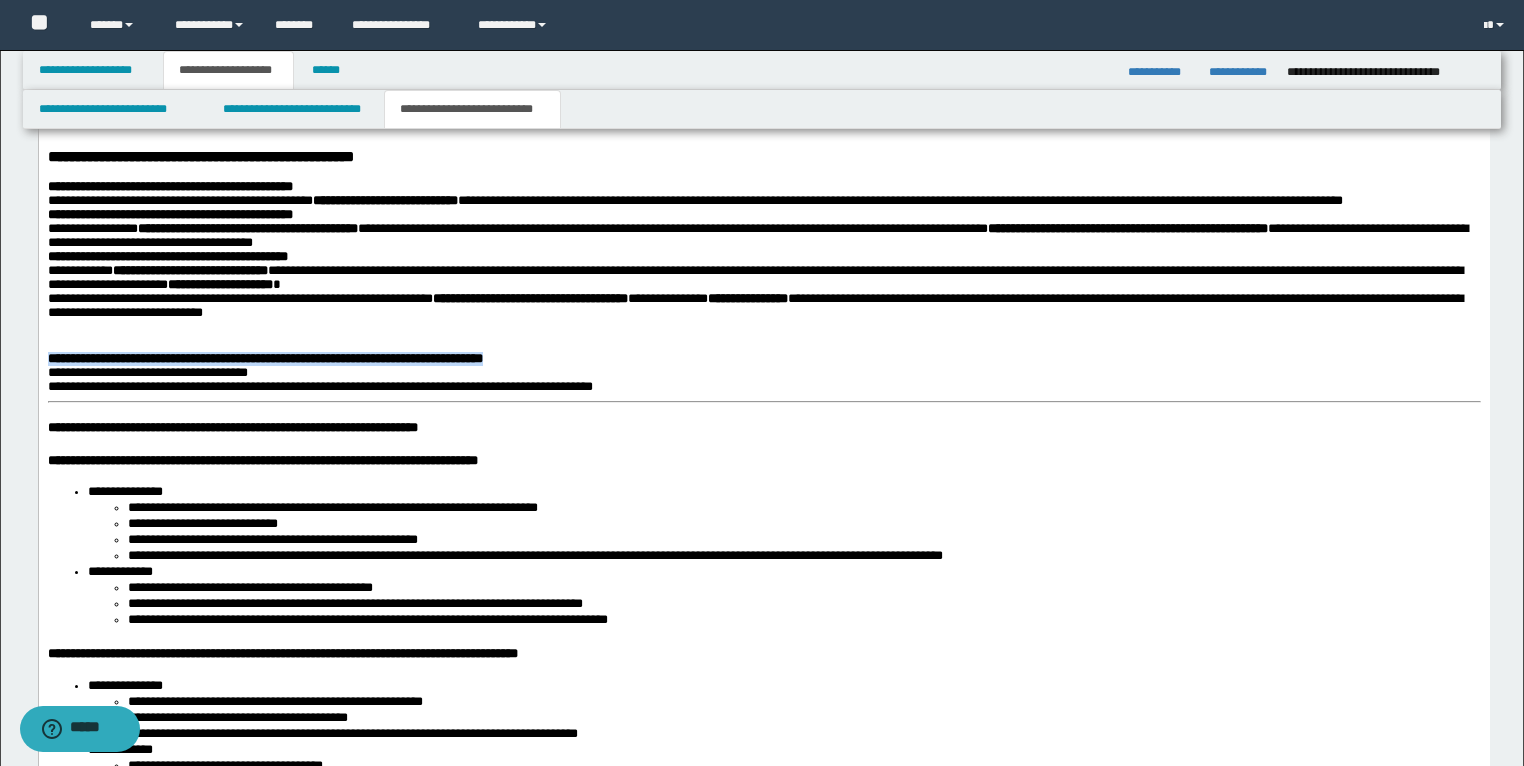 scroll, scrollTop: 2126, scrollLeft: 0, axis: vertical 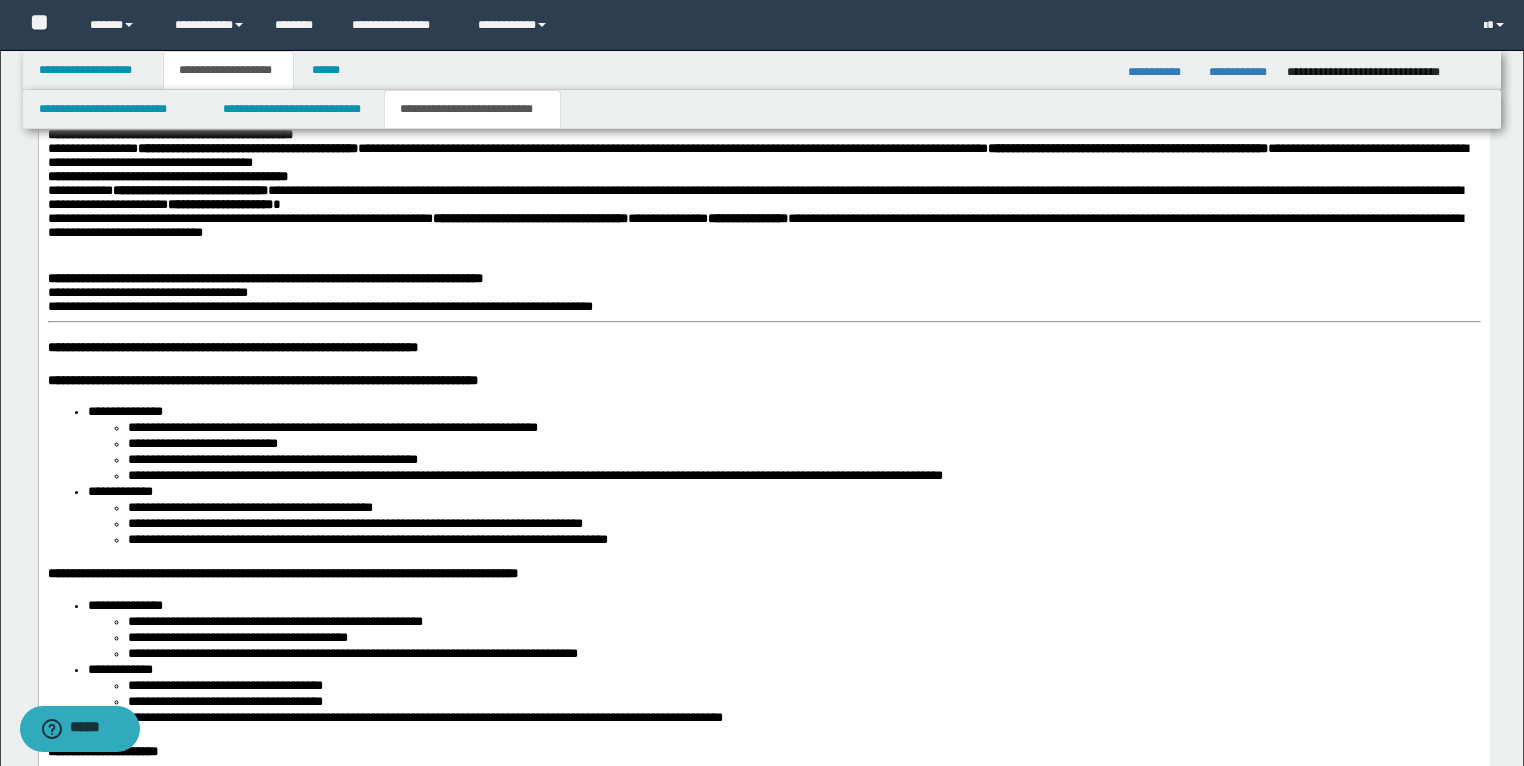 click on "**********" at bounding box center [783, 414] 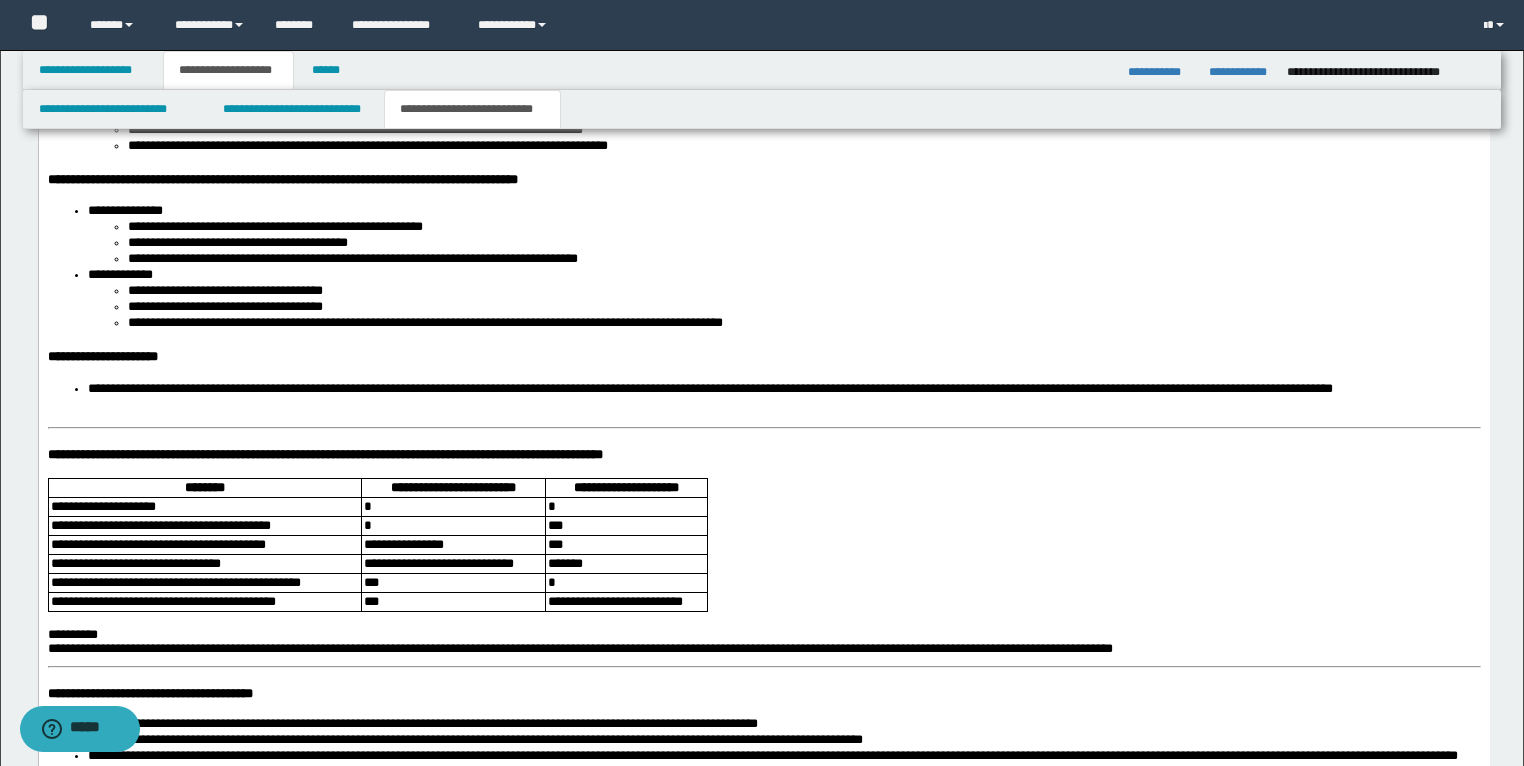 scroll, scrollTop: 2526, scrollLeft: 0, axis: vertical 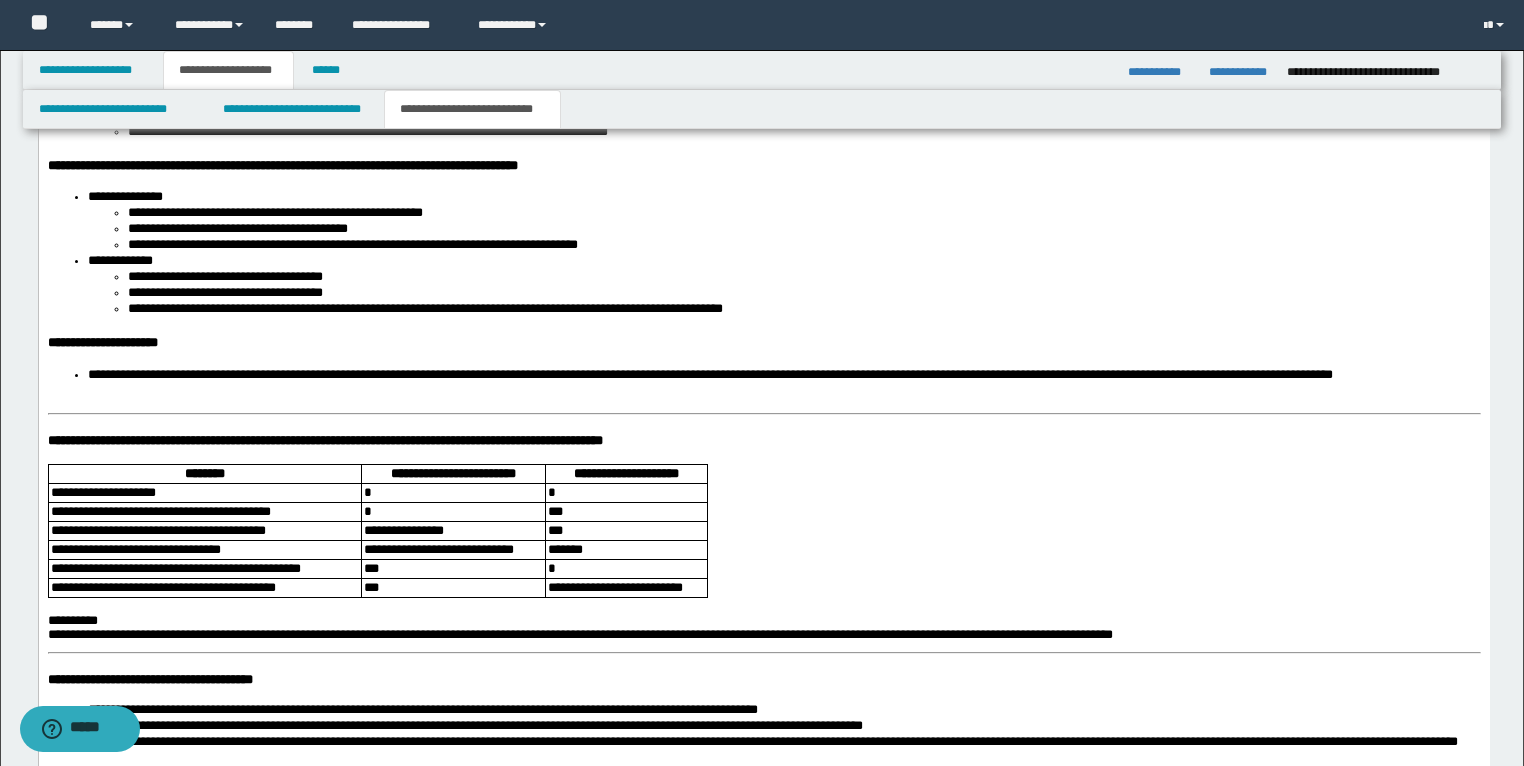 click on "**********" at bounding box center [763, 453] 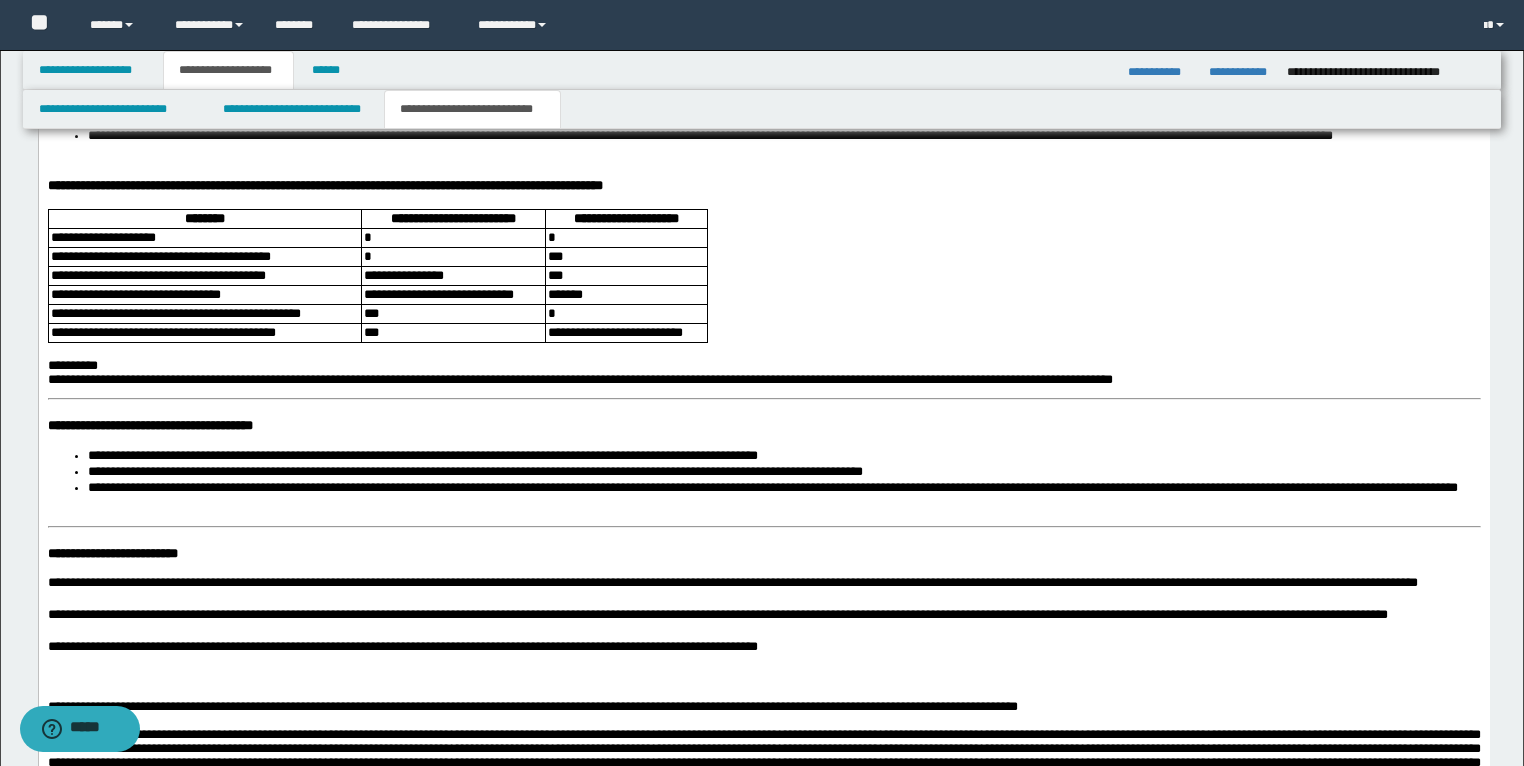 scroll, scrollTop: 2766, scrollLeft: 0, axis: vertical 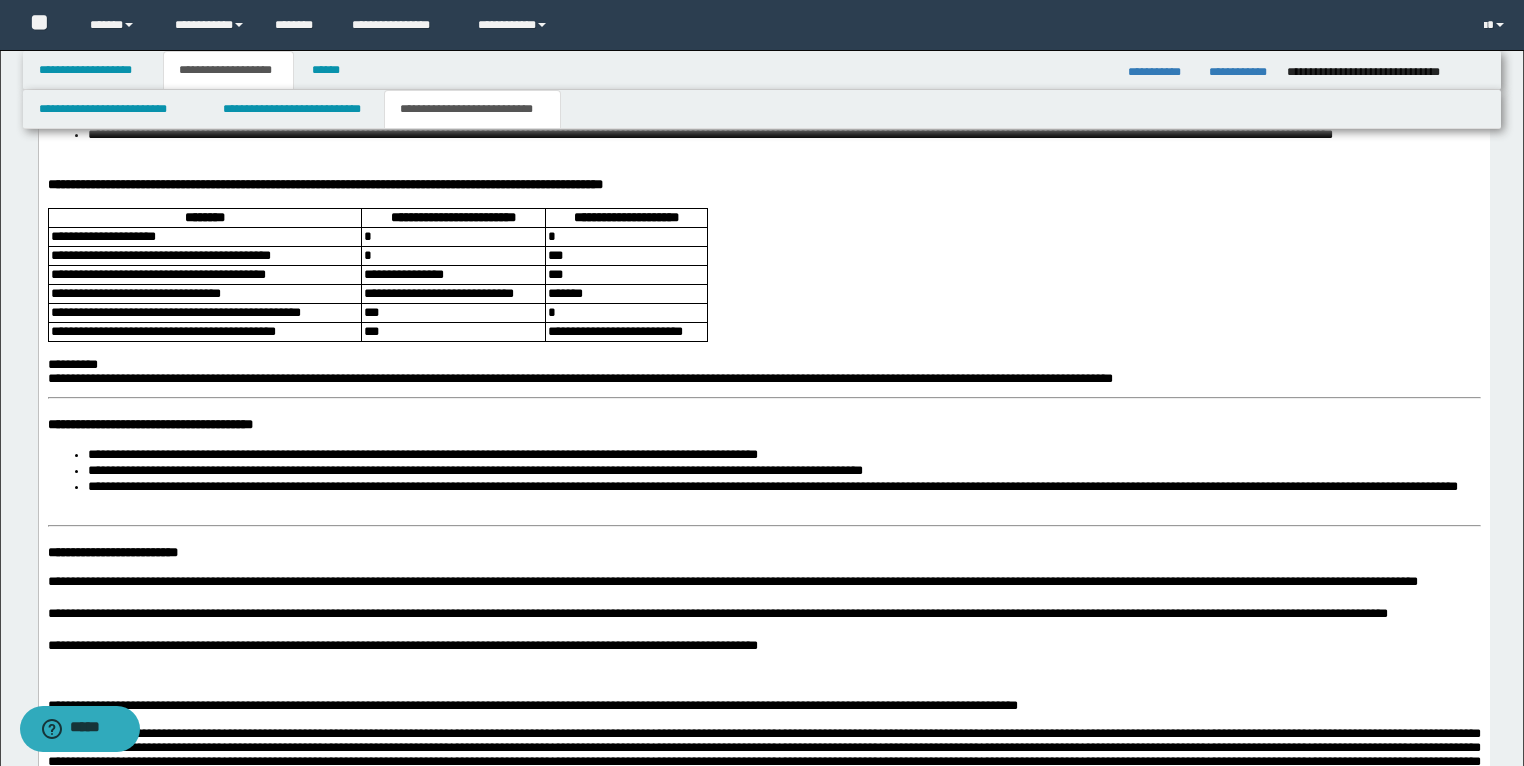 click on "**********" at bounding box center (763, 205) 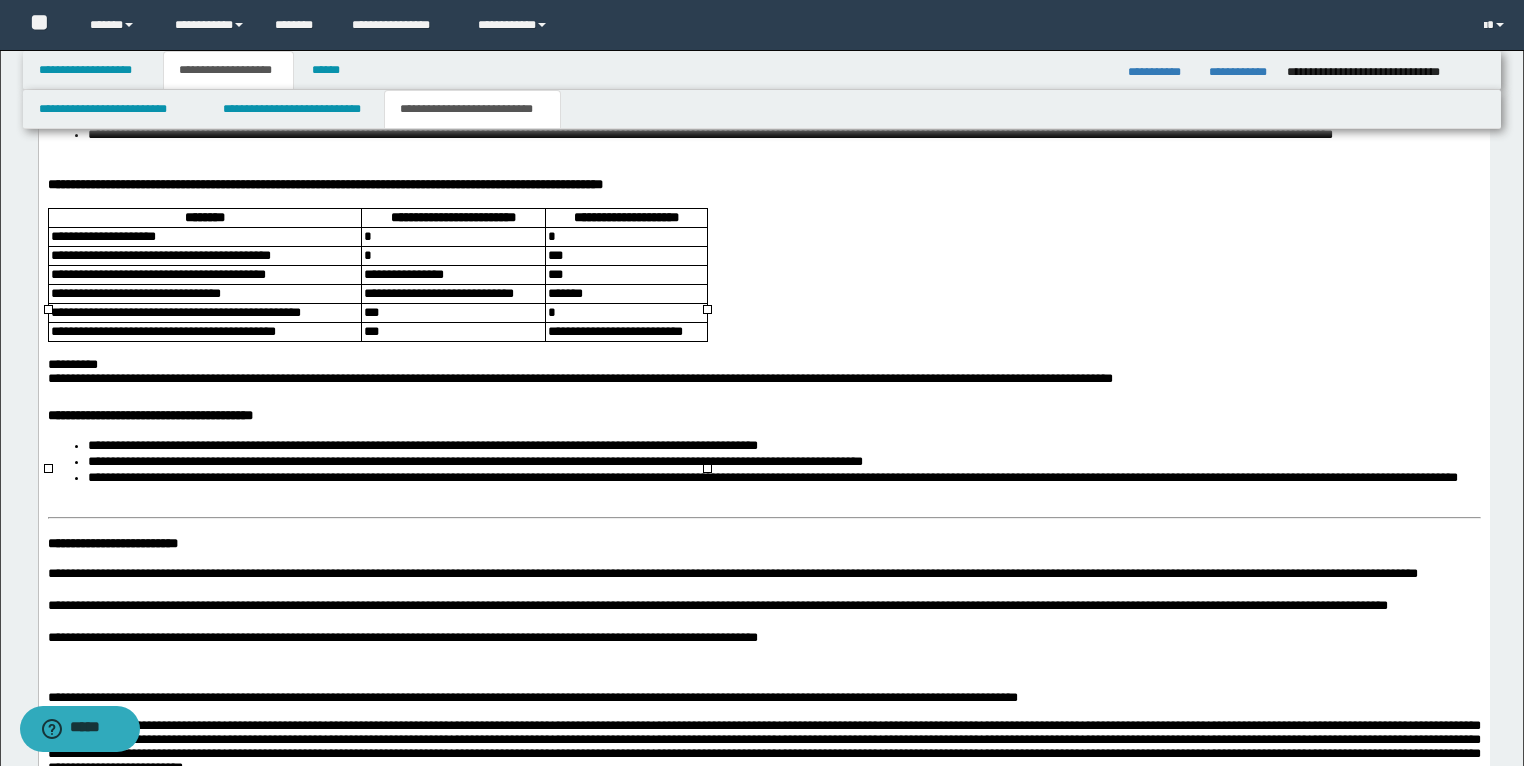 click on "*" at bounding box center (453, 238) 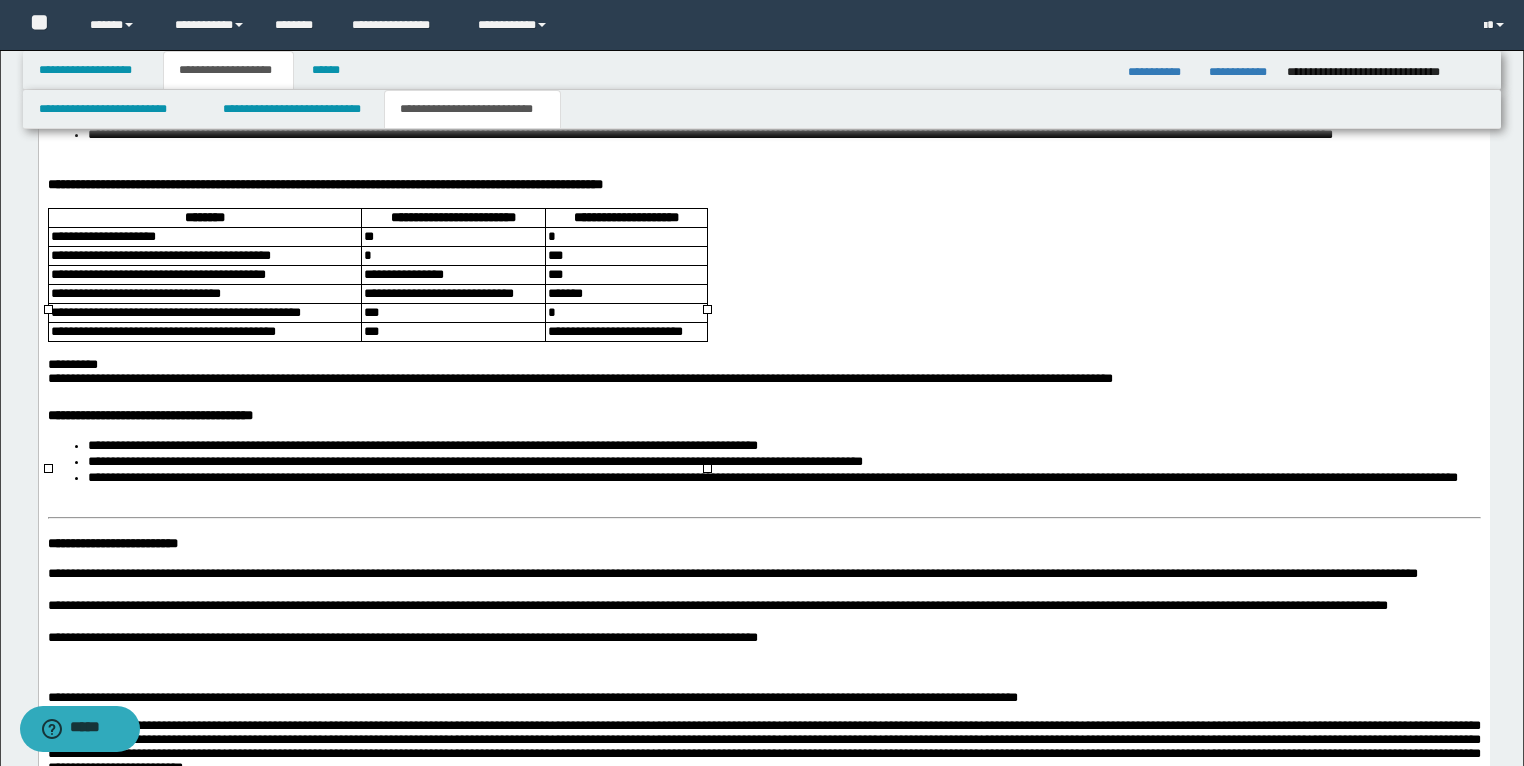 click on "*" at bounding box center [453, 257] 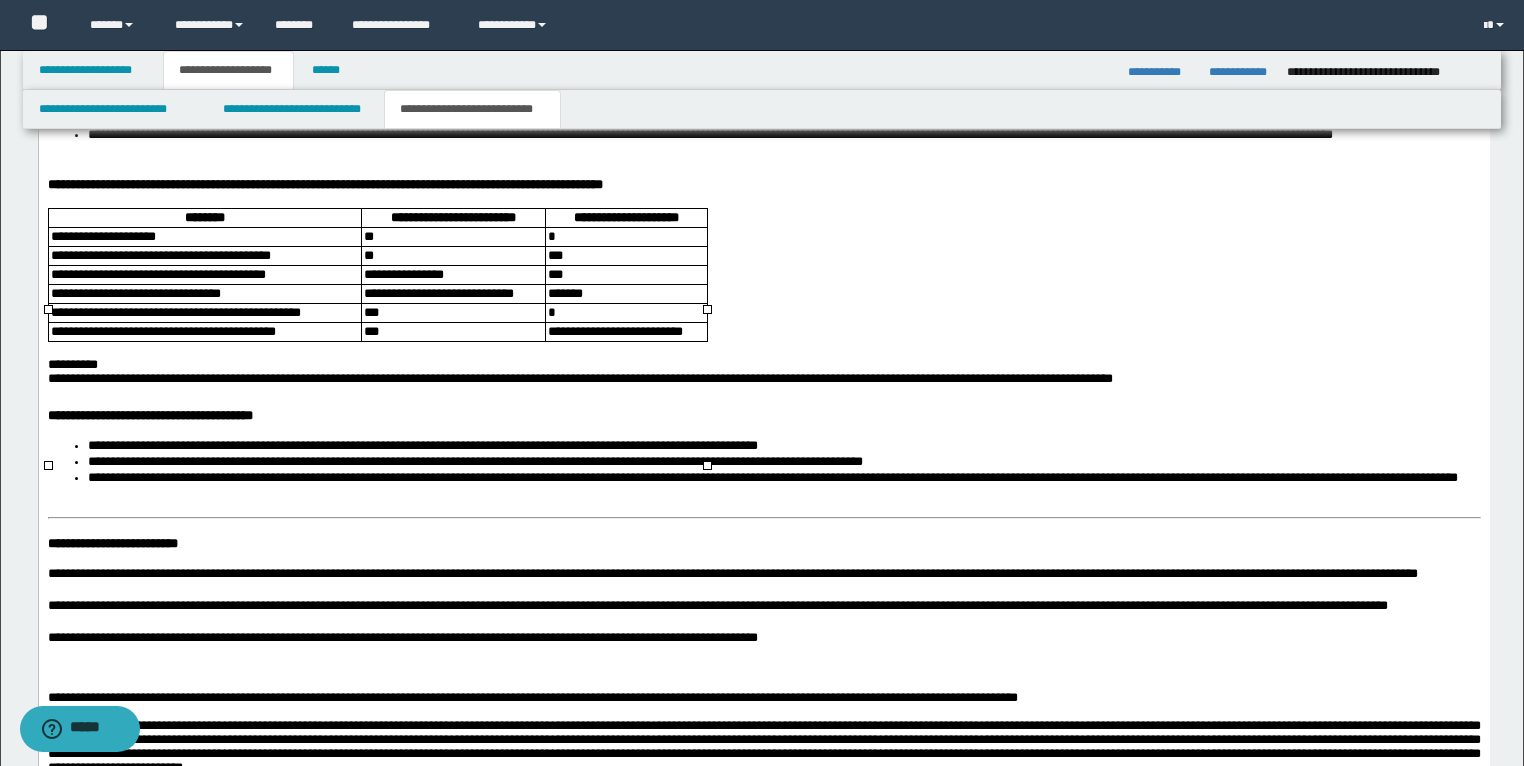 click on "**********" at bounding box center (403, 275) 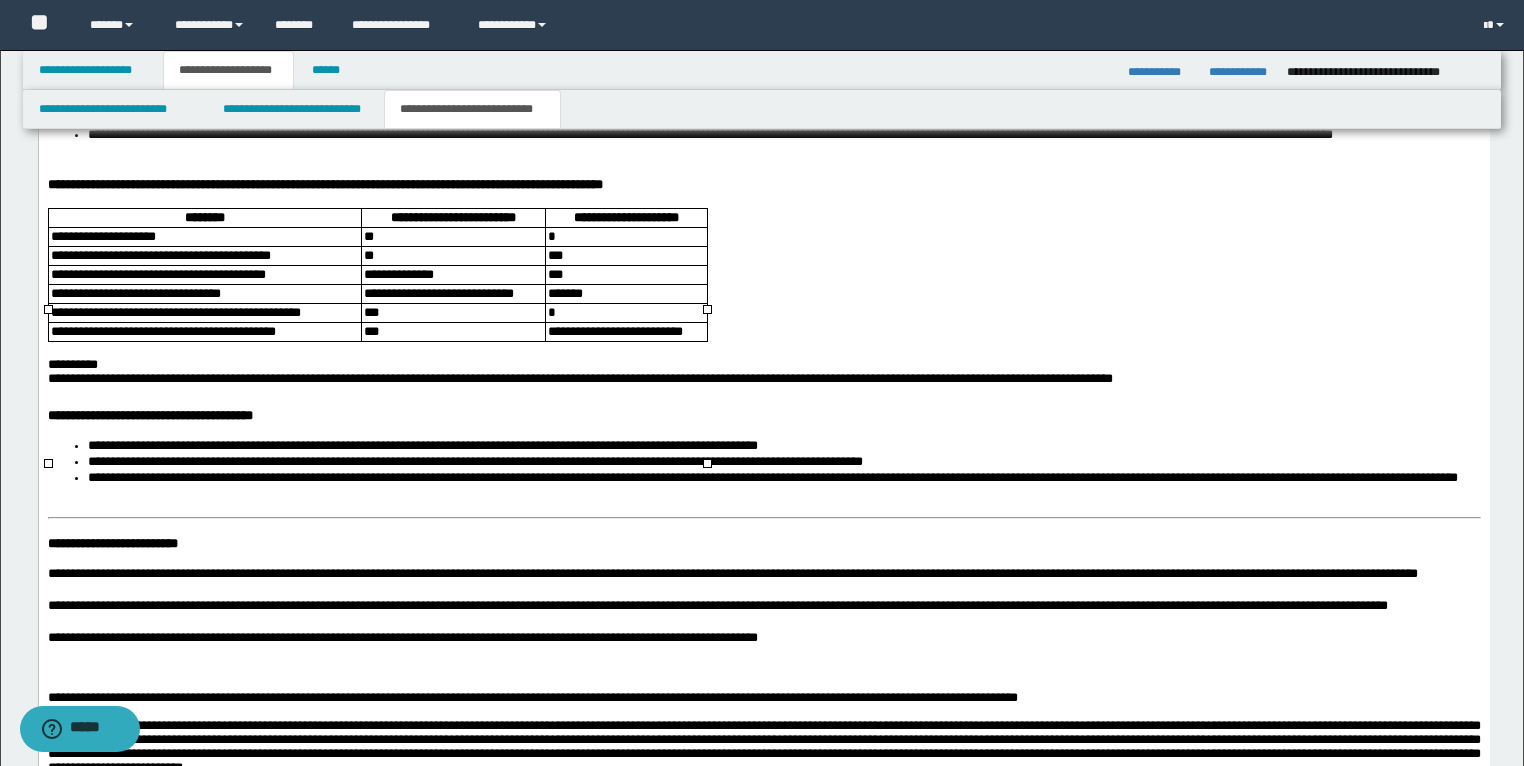 click on "*" at bounding box center (625, 238) 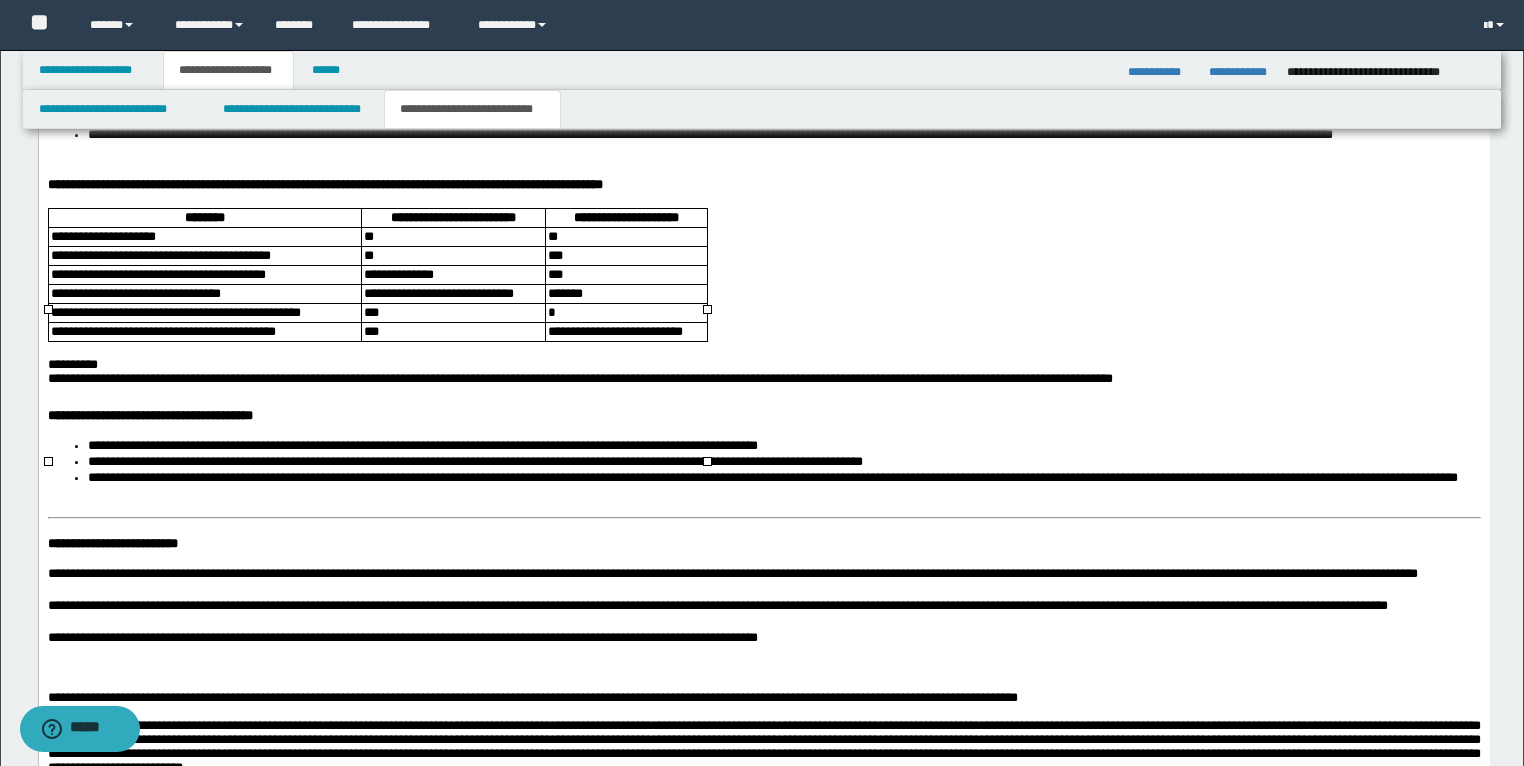click on "*" at bounding box center (625, 314) 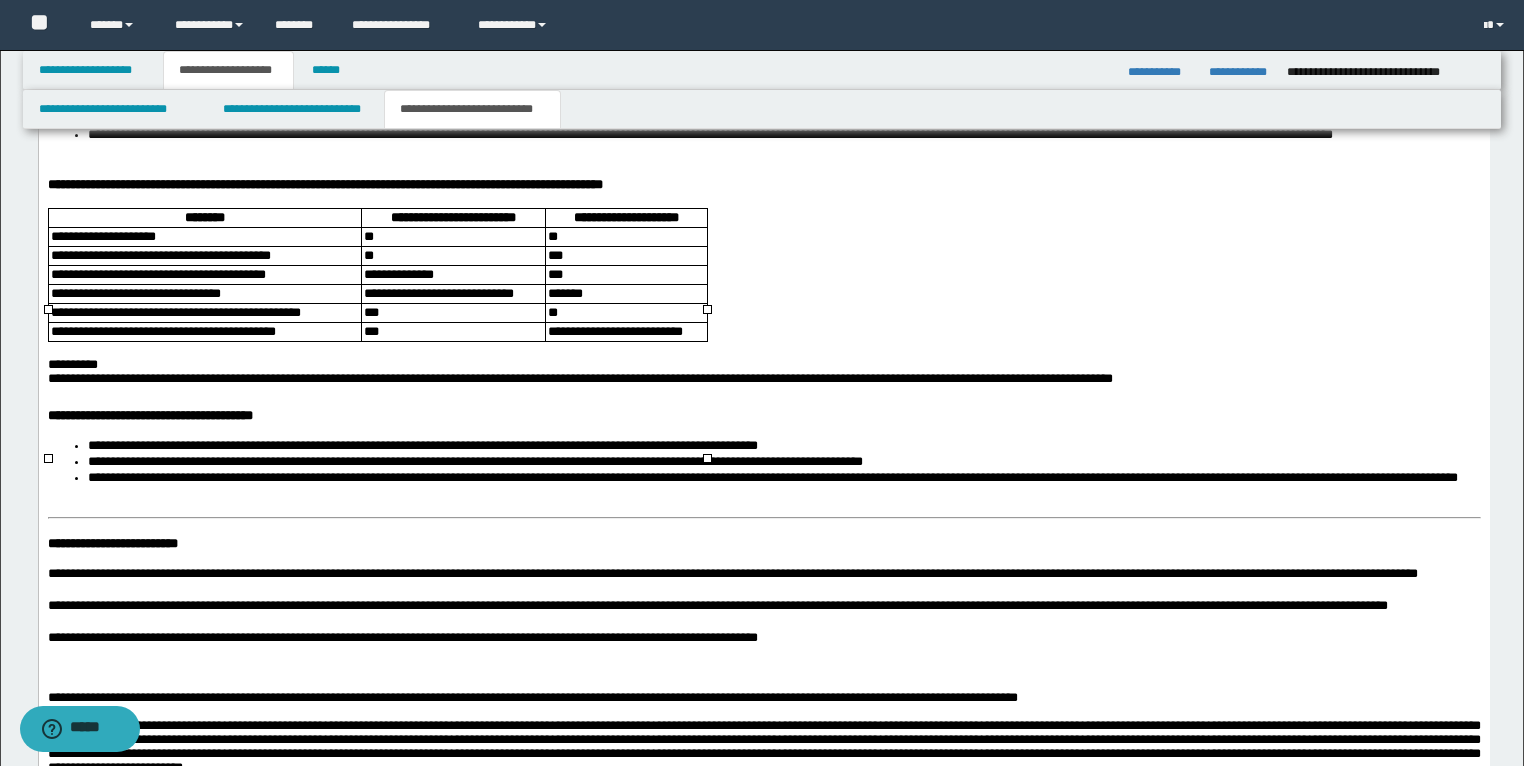 click on "**********" at bounding box center [614, 332] 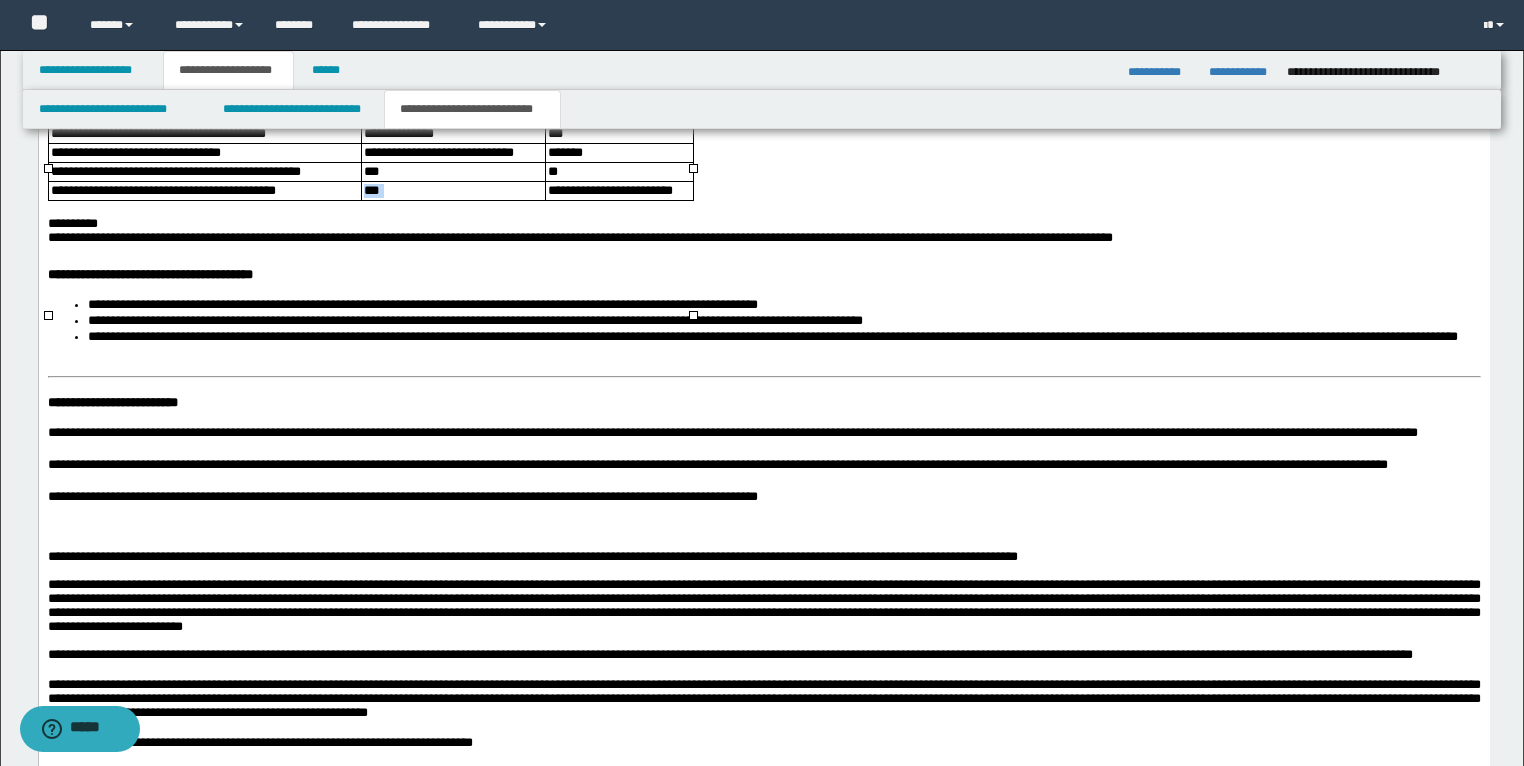 scroll, scrollTop: 2926, scrollLeft: 0, axis: vertical 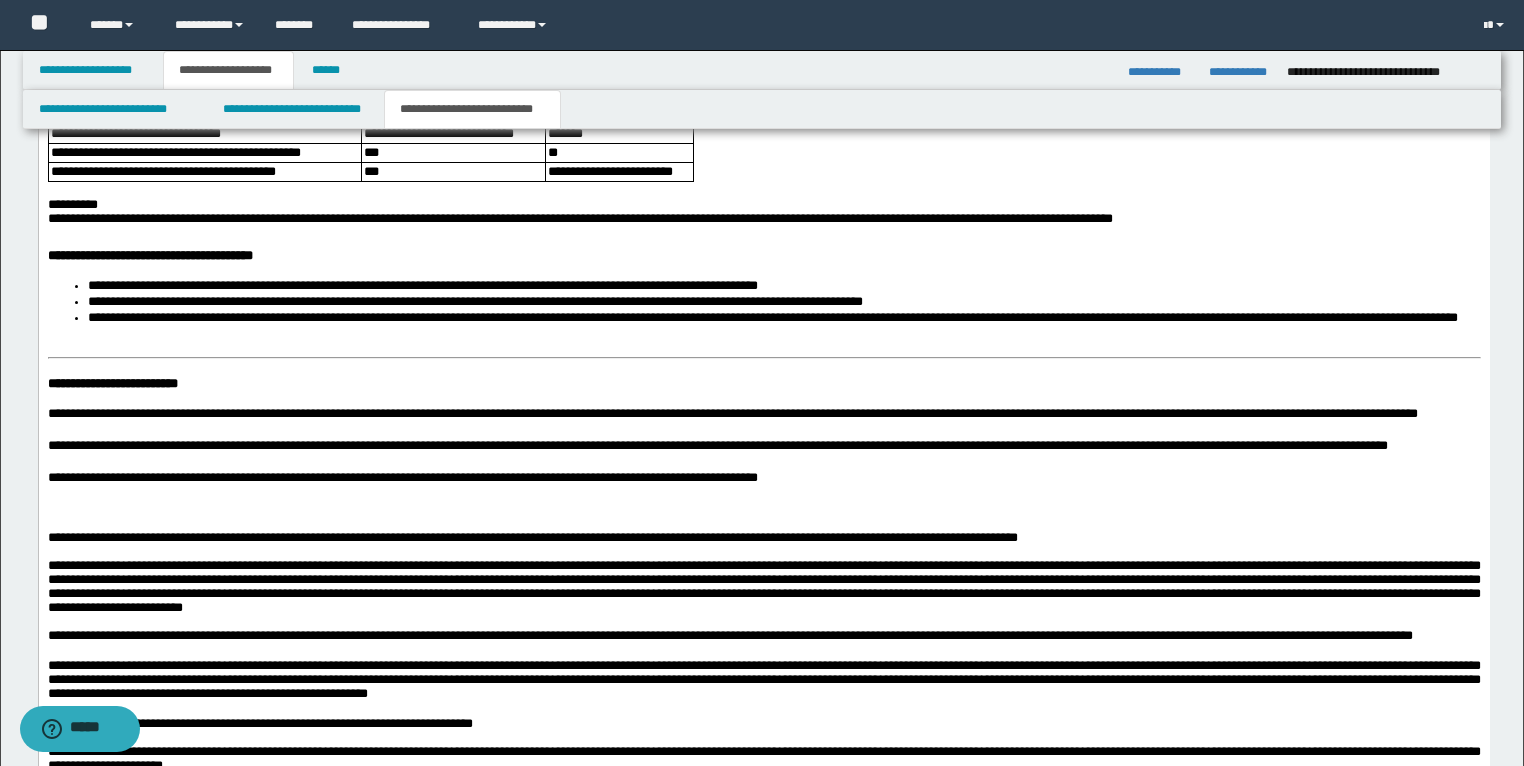 click on "**********" at bounding box center (112, 384) 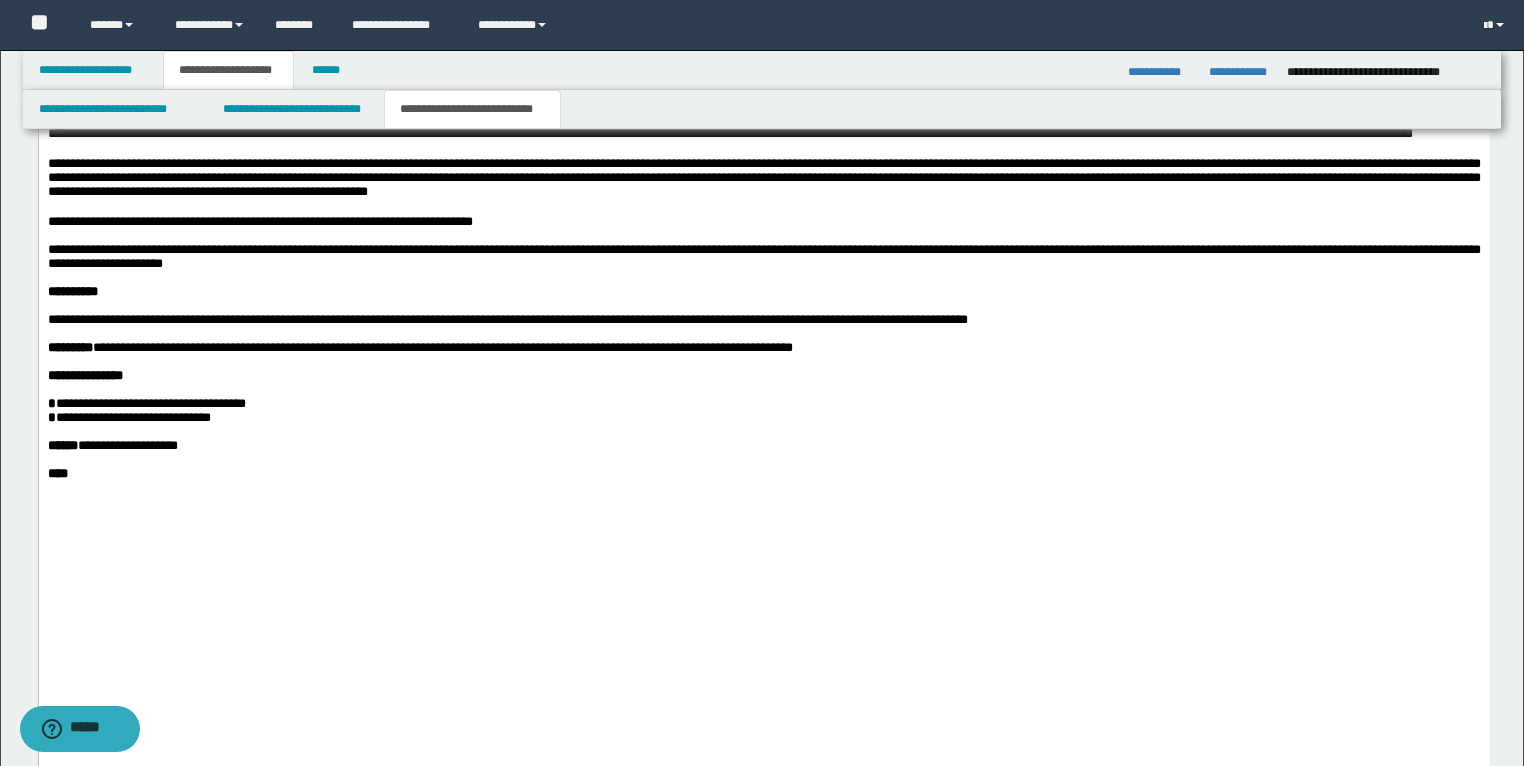 scroll, scrollTop: 3440, scrollLeft: 0, axis: vertical 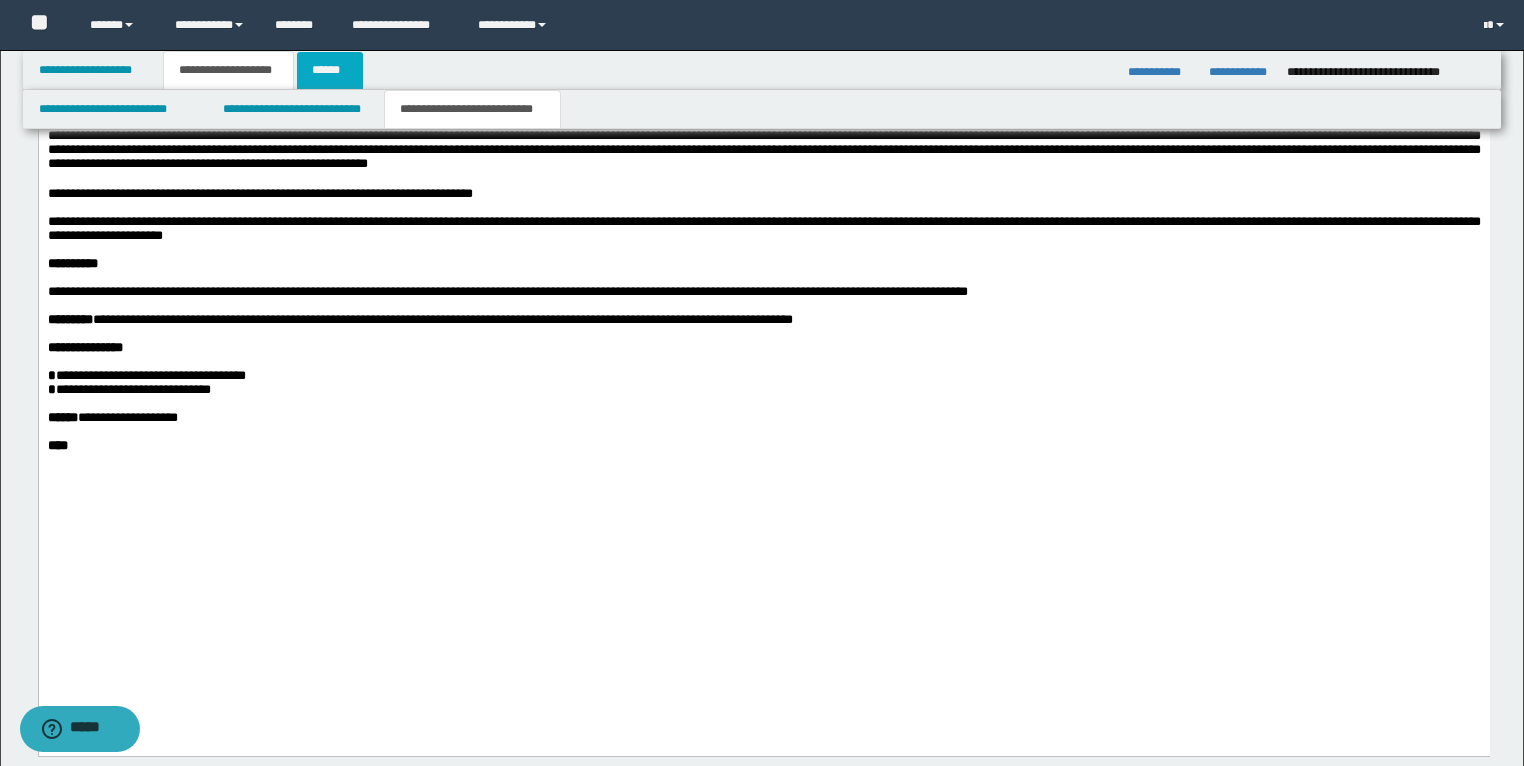 click on "******" at bounding box center [330, 70] 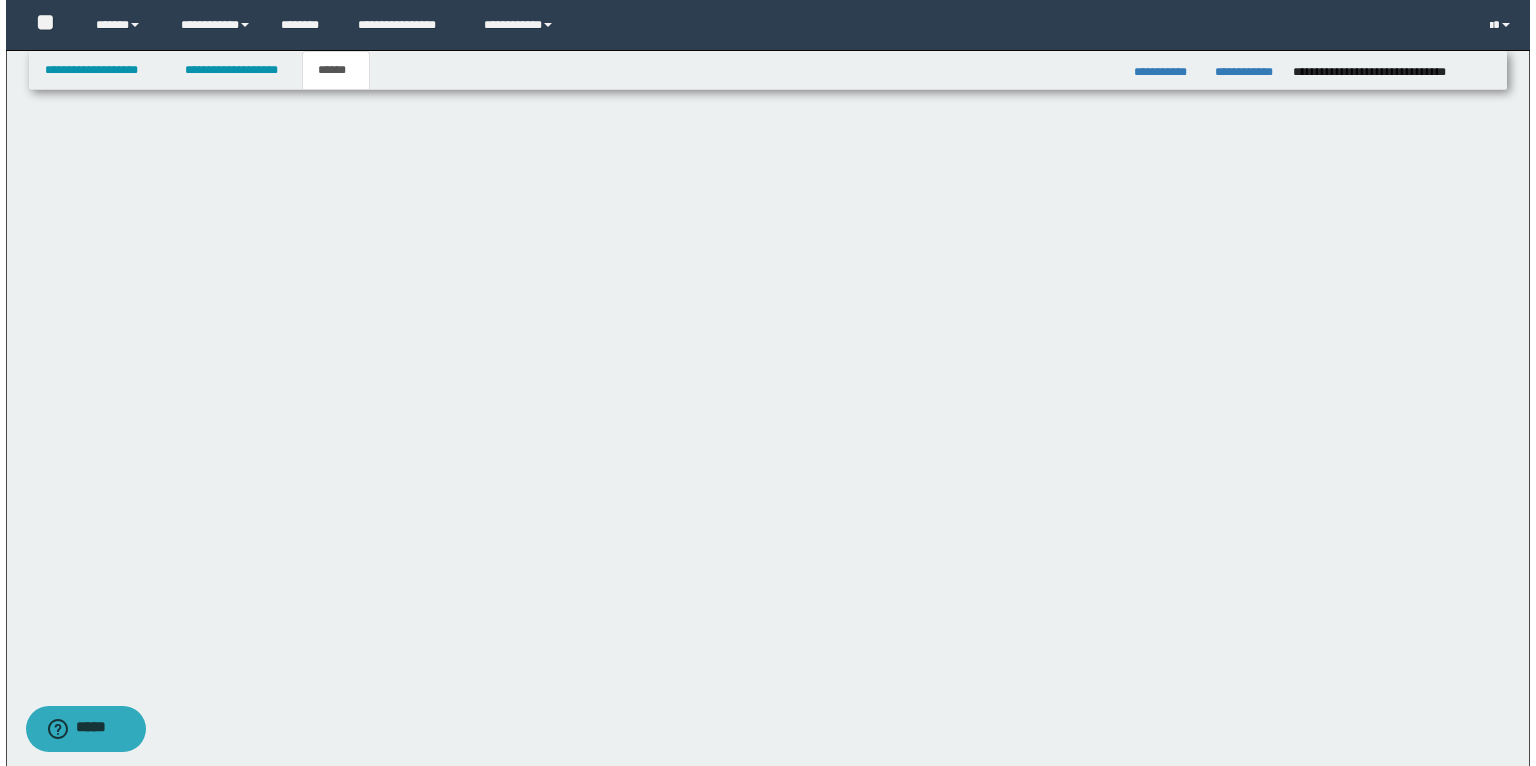scroll, scrollTop: 0, scrollLeft: 0, axis: both 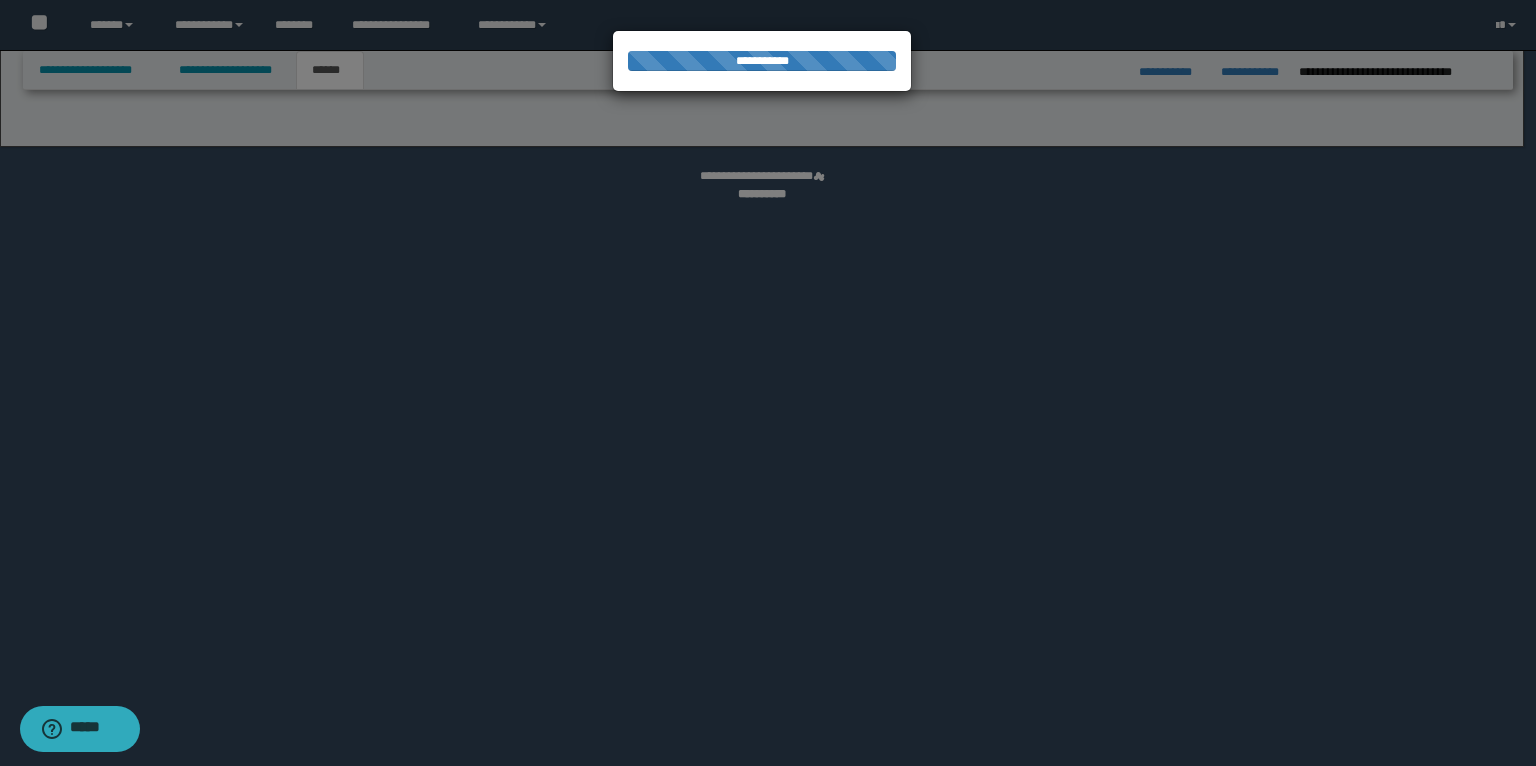 select on "*" 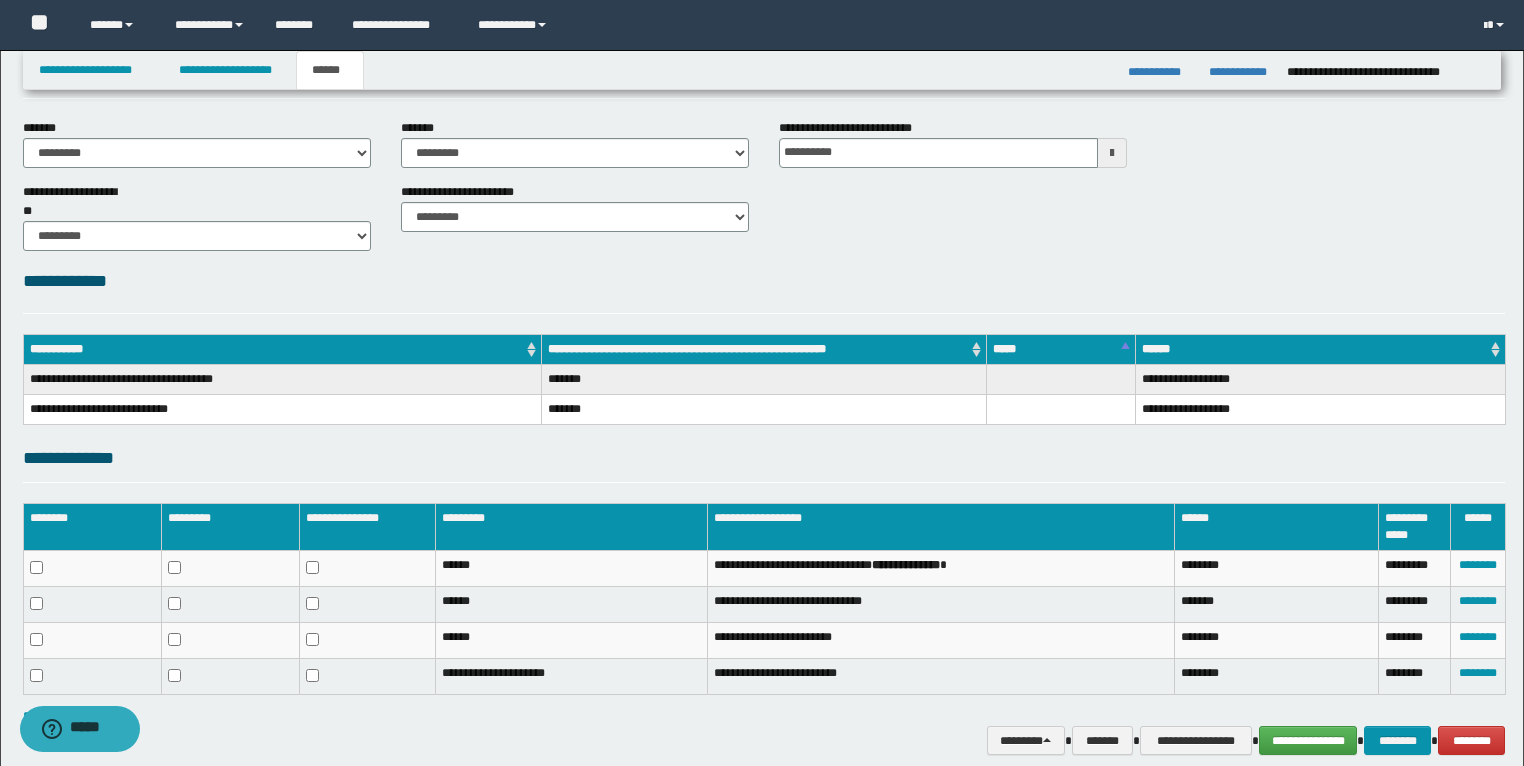scroll, scrollTop: 162, scrollLeft: 0, axis: vertical 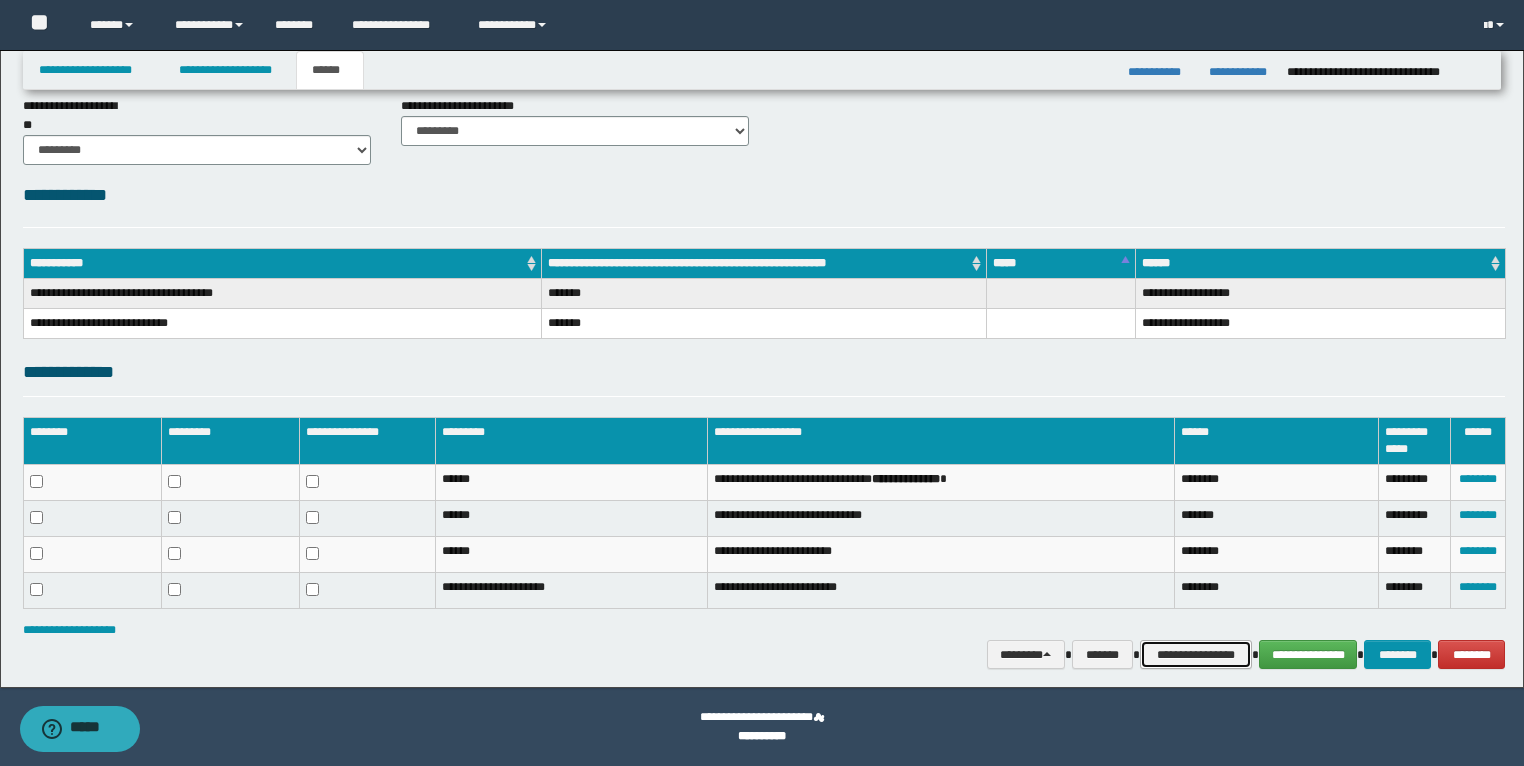 click on "**********" at bounding box center (1196, 655) 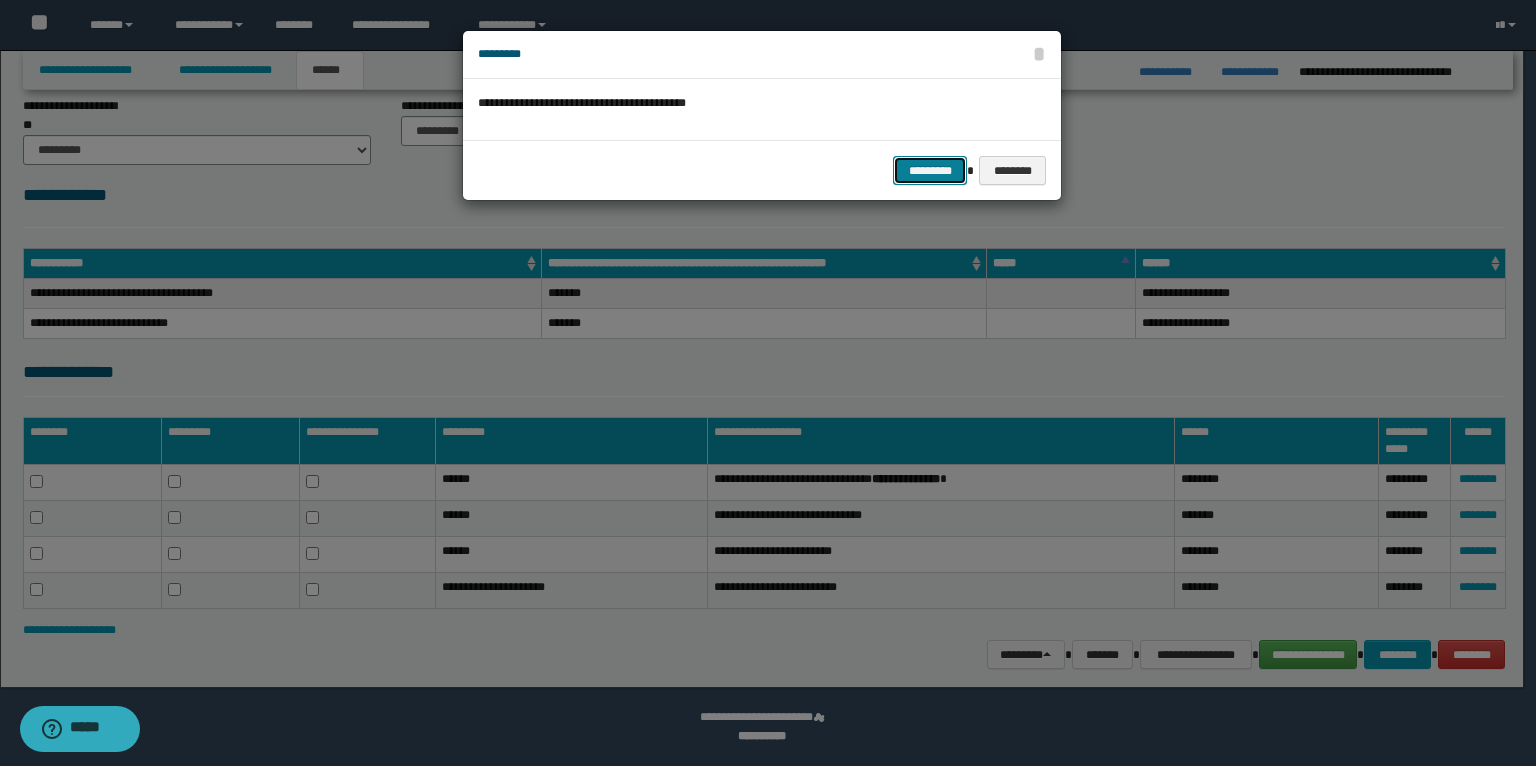 click on "*********" at bounding box center (930, 171) 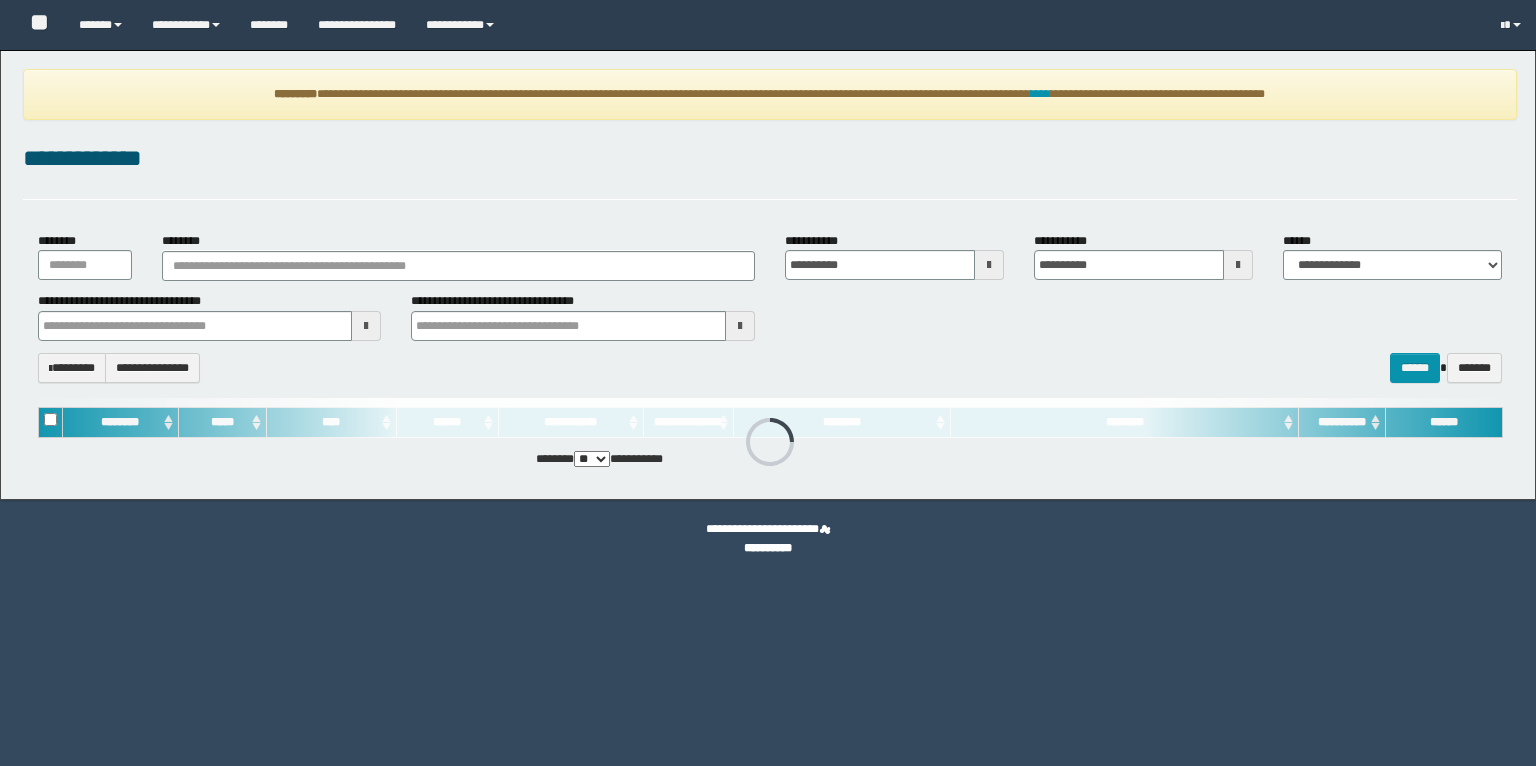 scroll, scrollTop: 0, scrollLeft: 0, axis: both 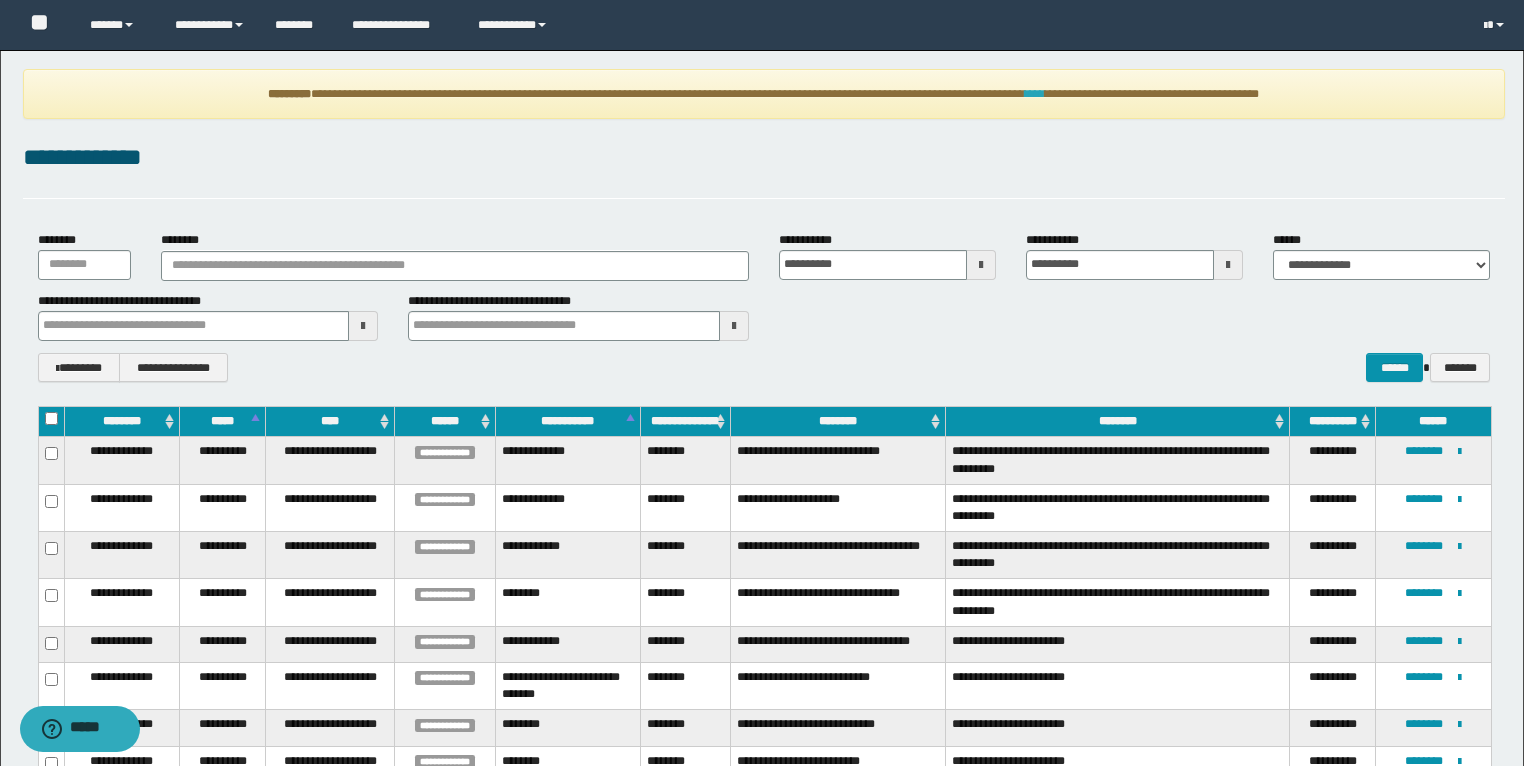 click on "****" at bounding box center [1035, 94] 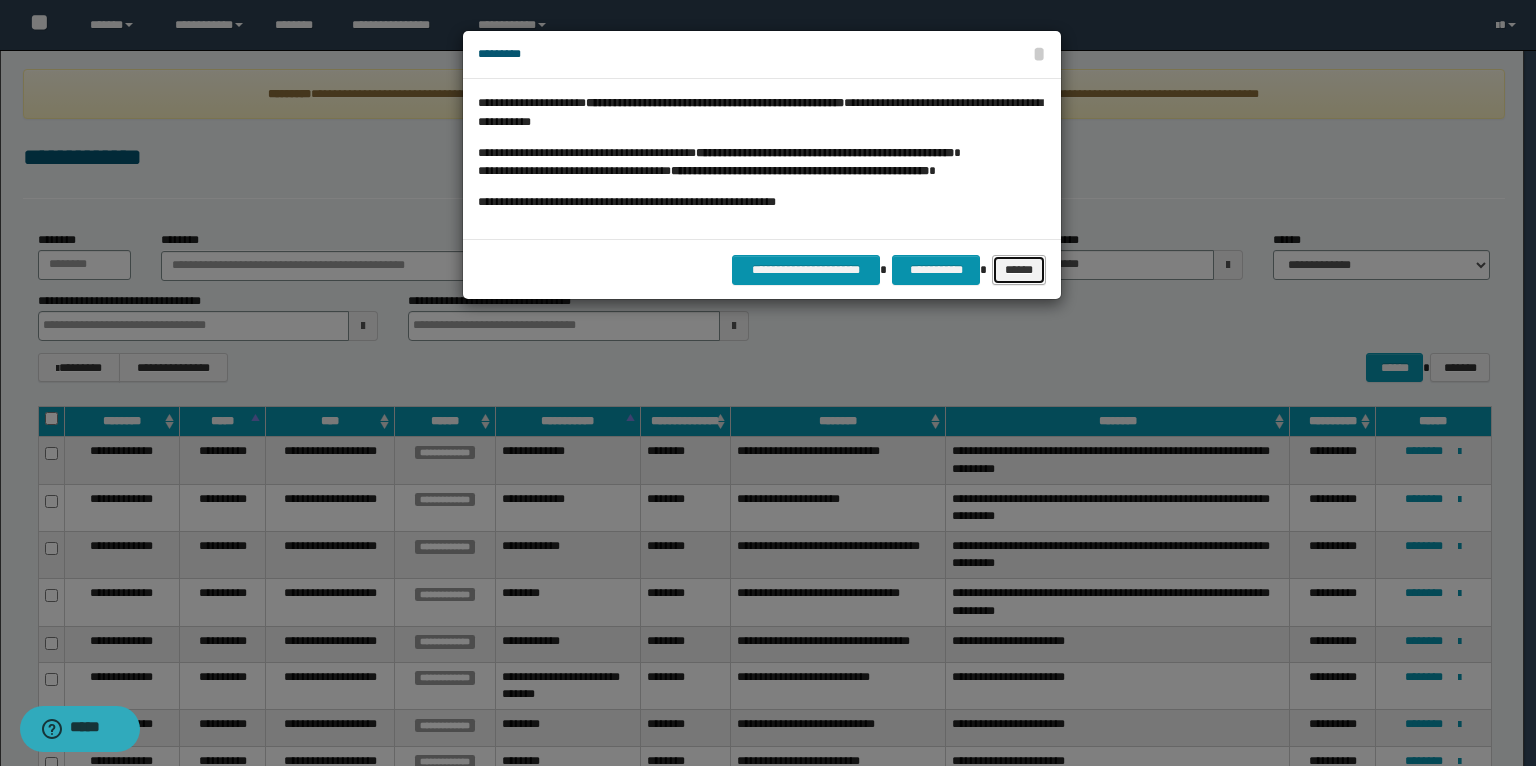 click on "******" at bounding box center [1019, 270] 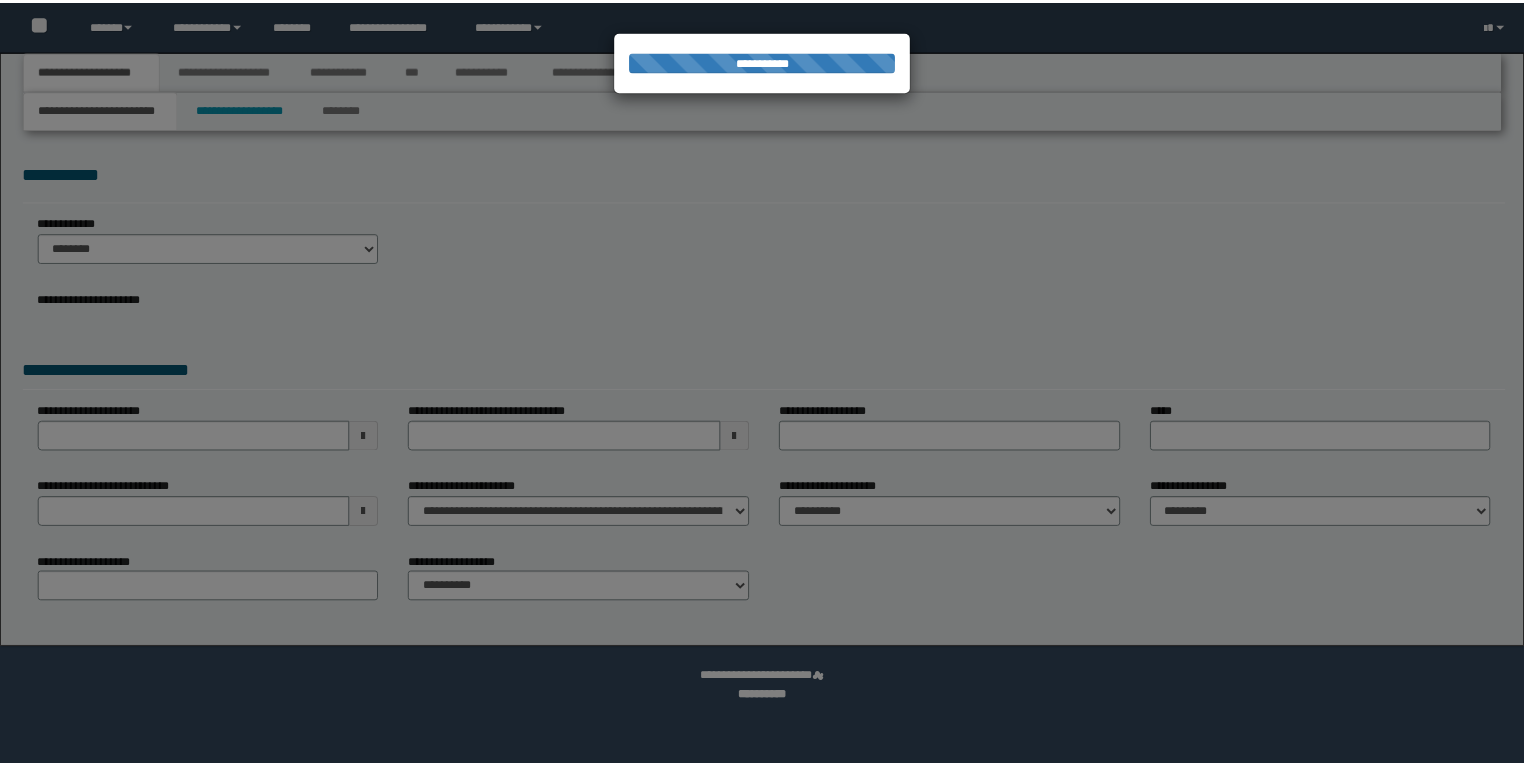 scroll, scrollTop: 0, scrollLeft: 0, axis: both 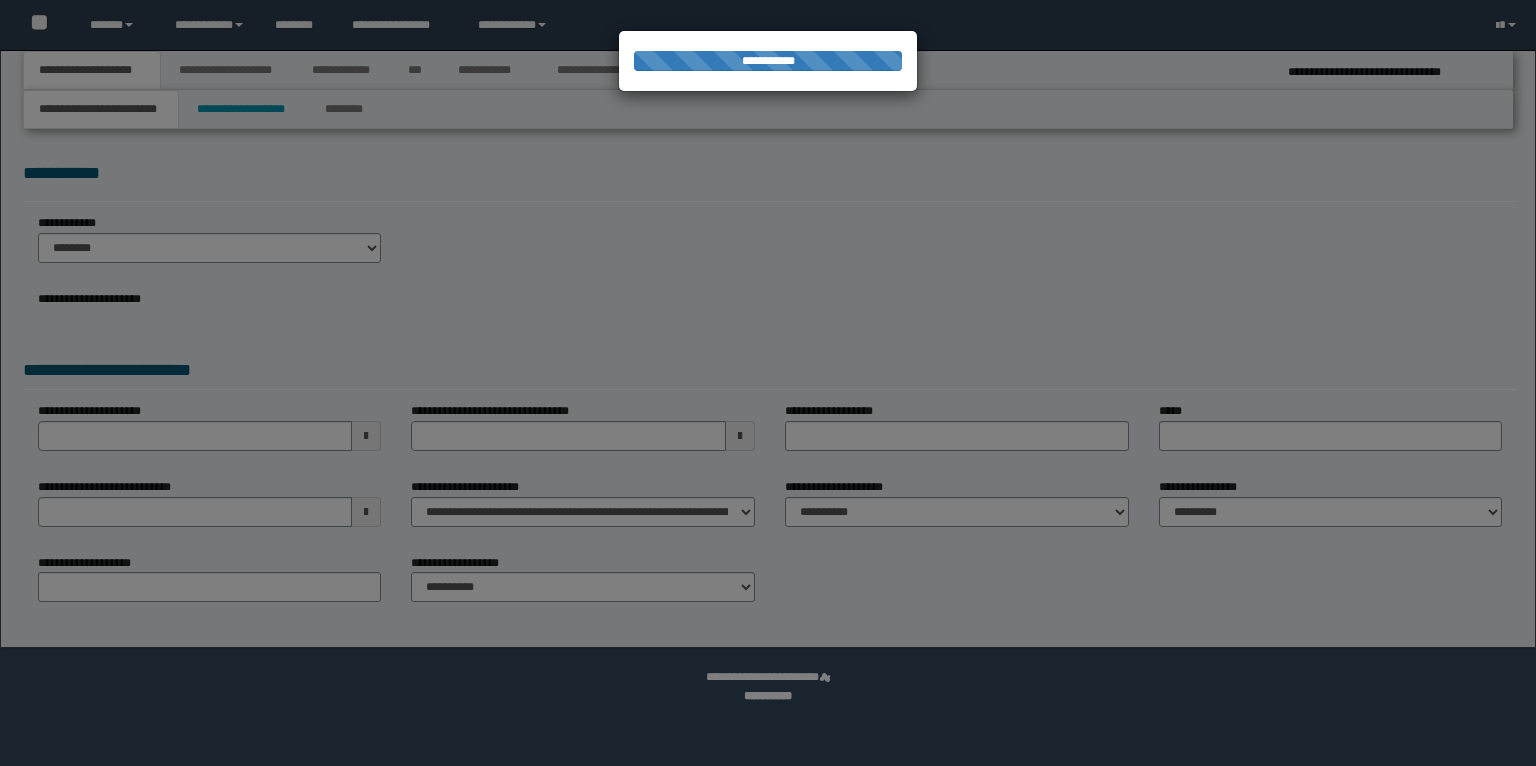 select on "*" 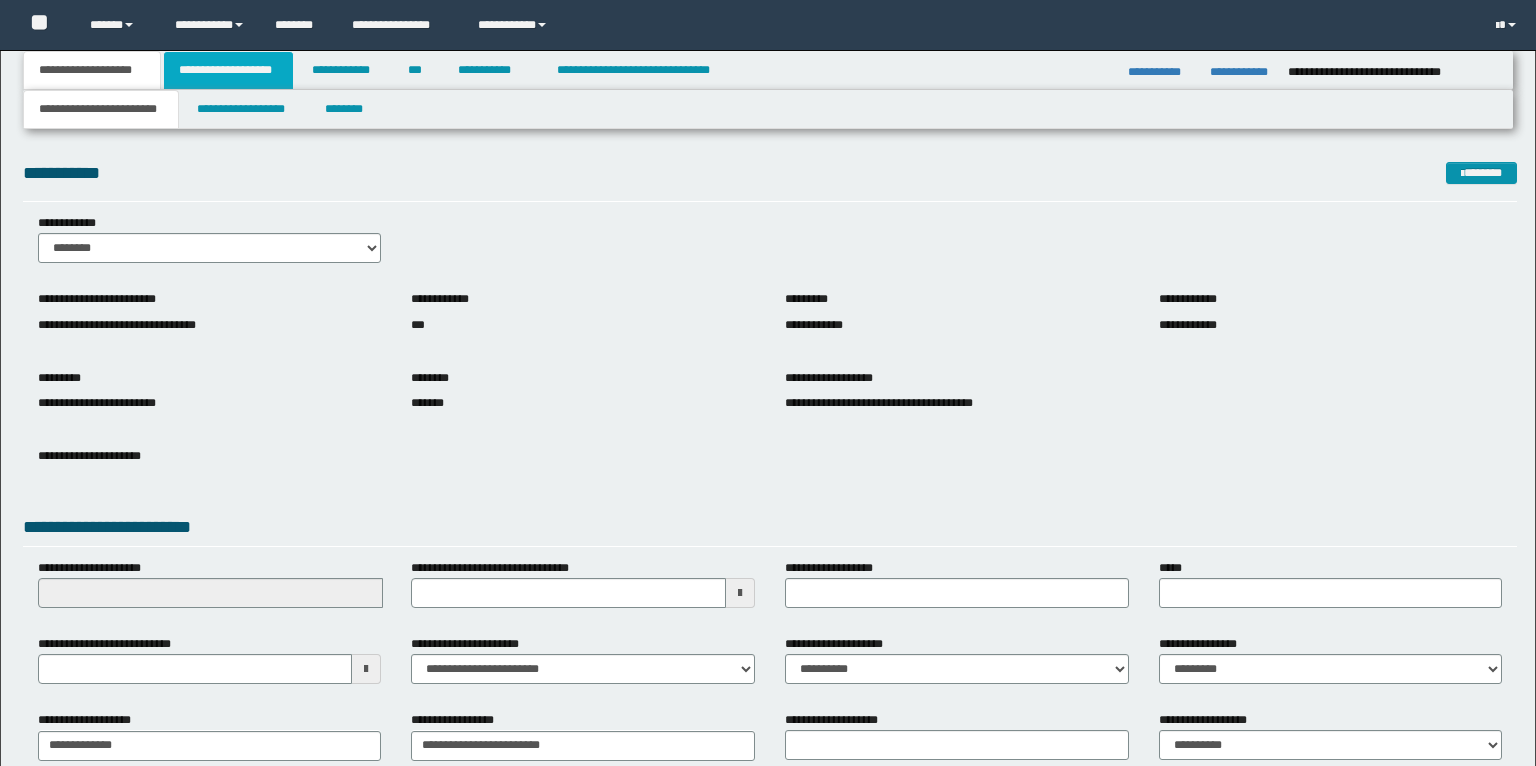 click on "**********" at bounding box center [228, 70] 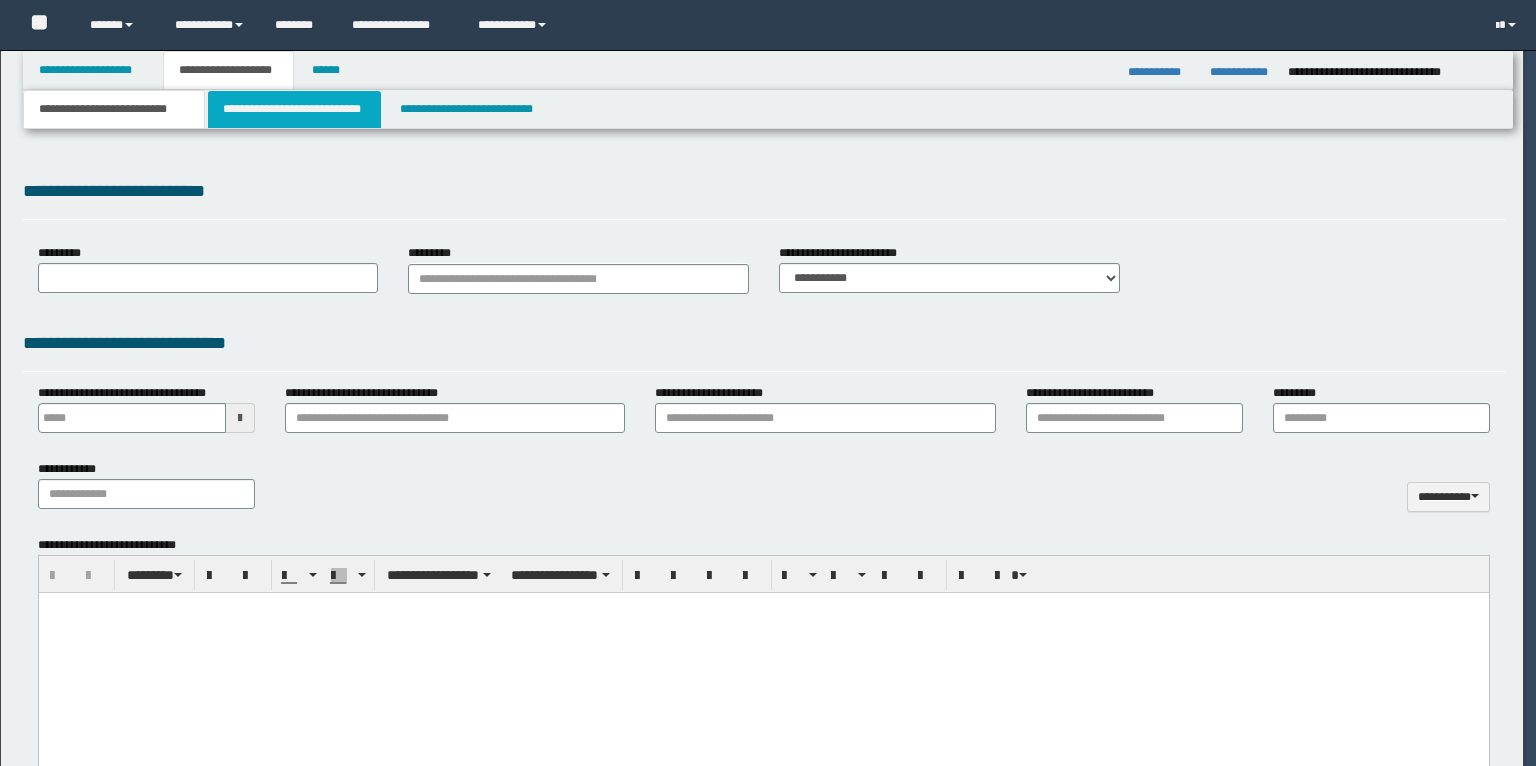 type on "**********" 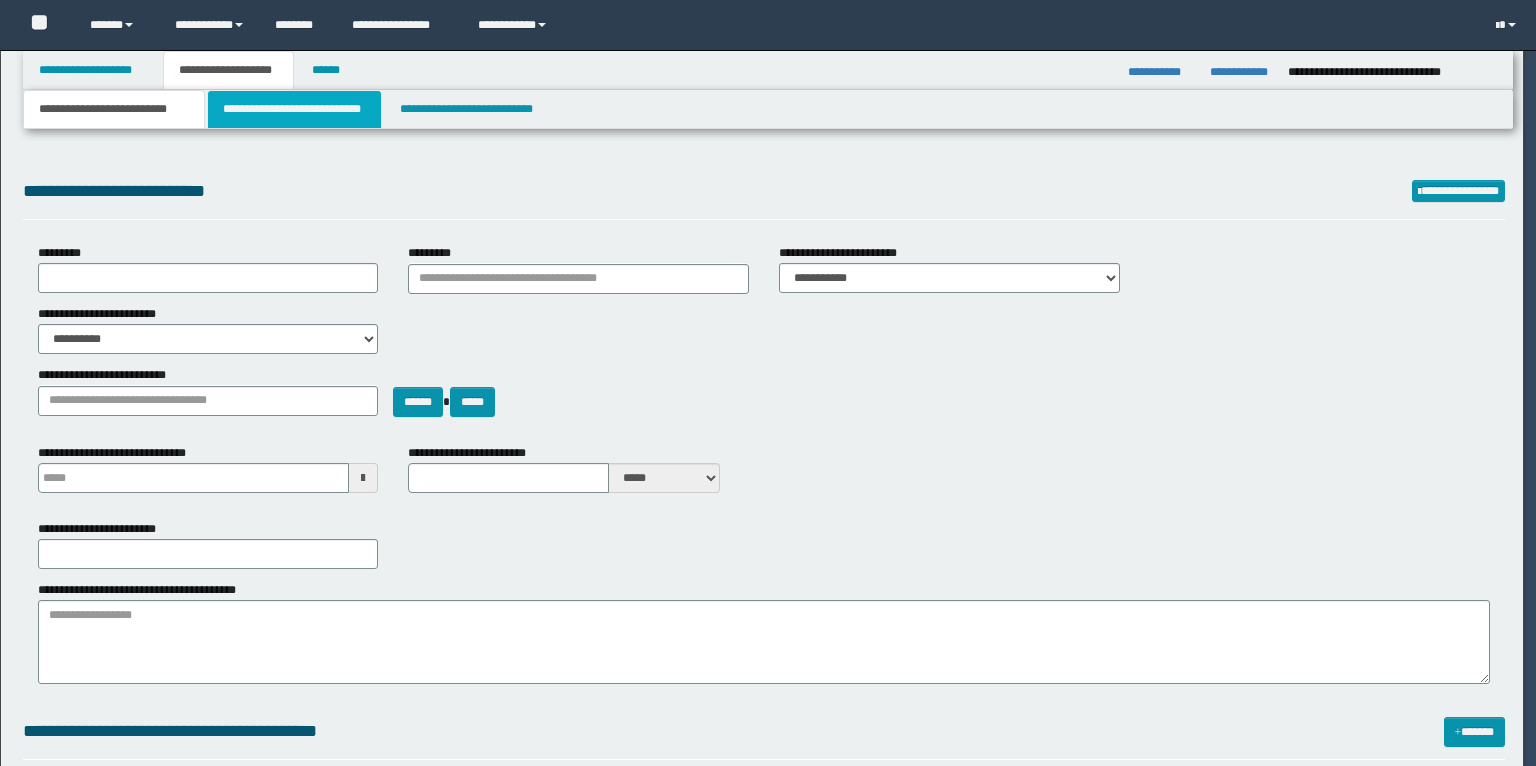 type on "**********" 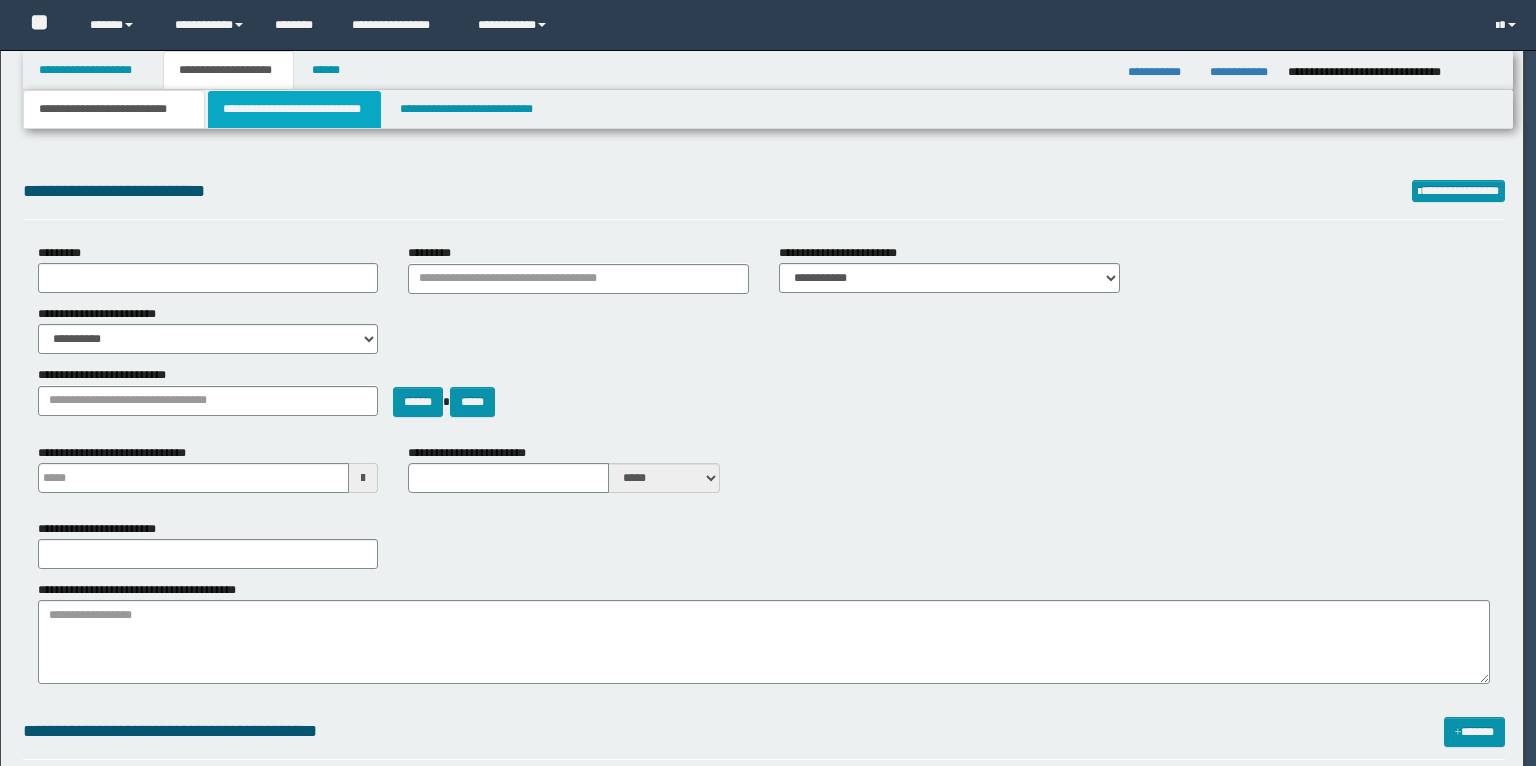 select on "*" 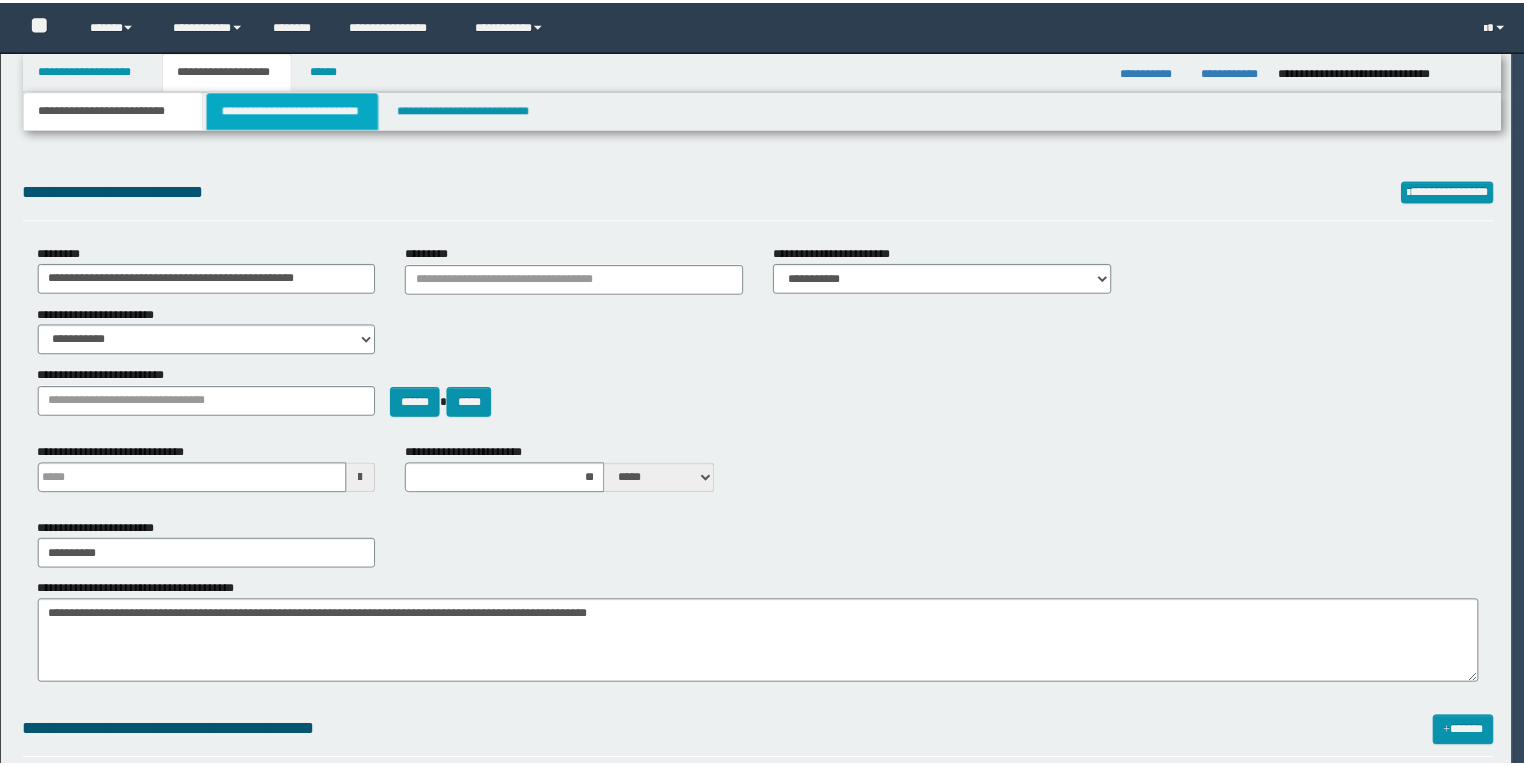 scroll, scrollTop: 0, scrollLeft: 0, axis: both 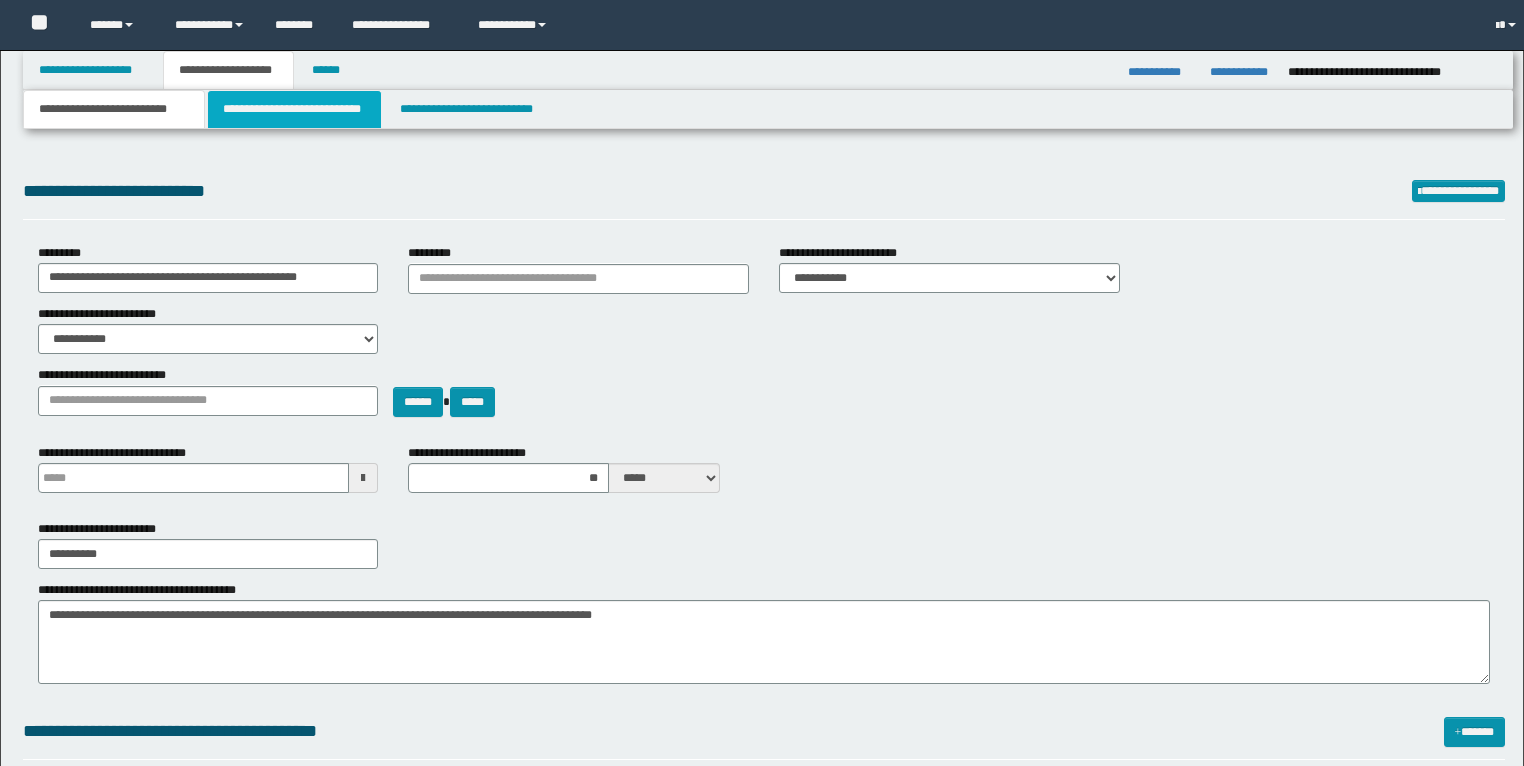 click on "**********" at bounding box center (294, 109) 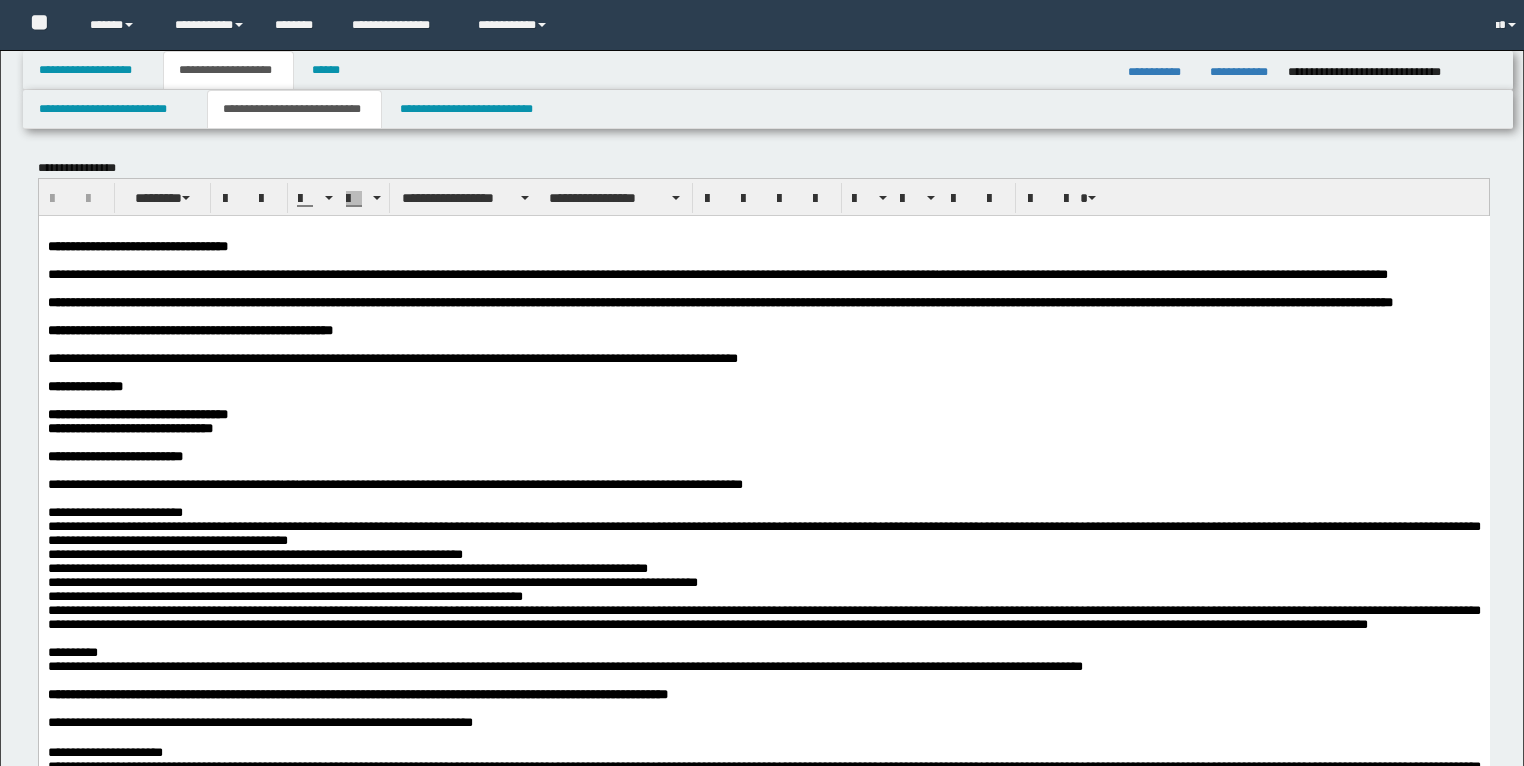 scroll, scrollTop: 0, scrollLeft: 0, axis: both 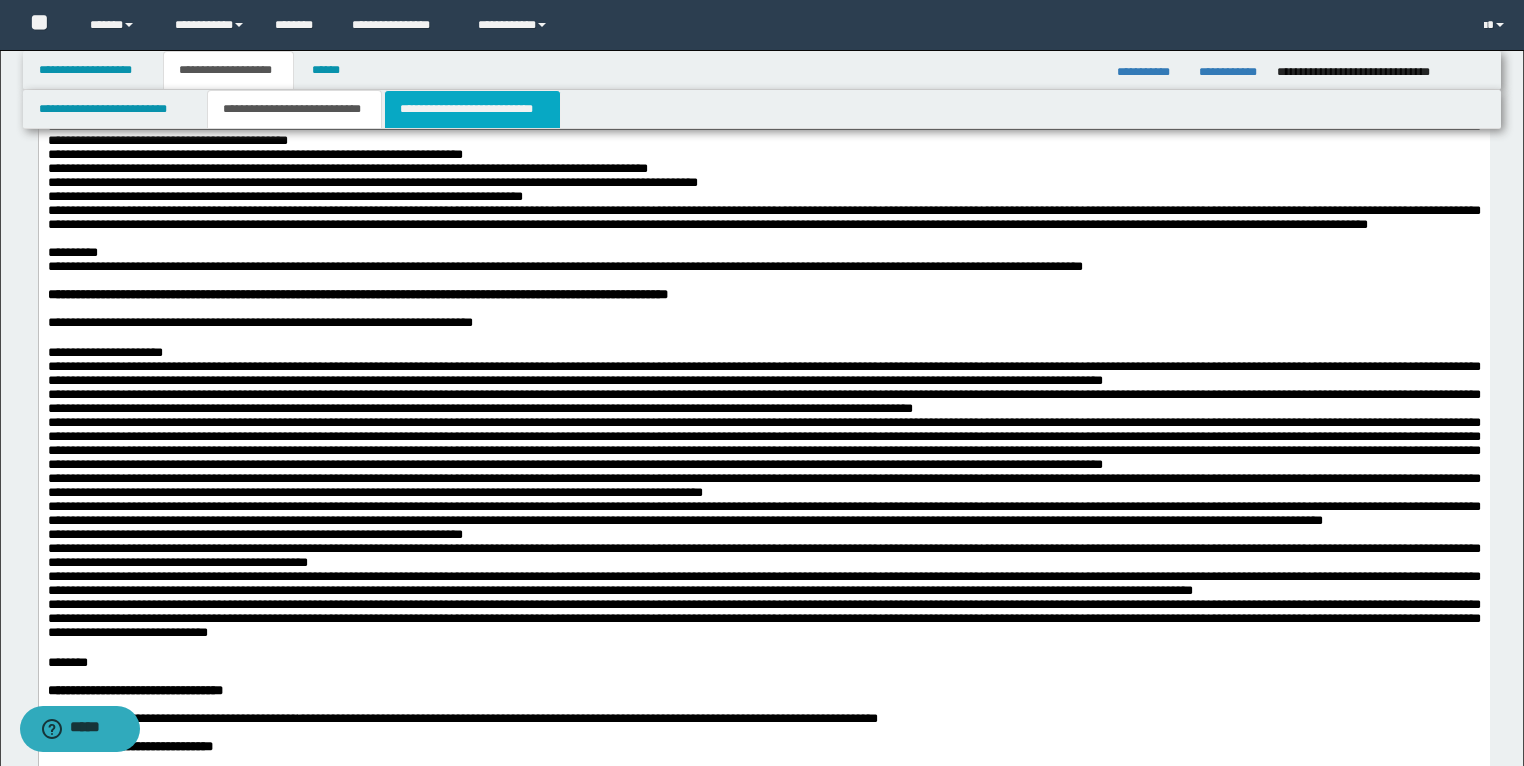 click on "**********" at bounding box center (472, 109) 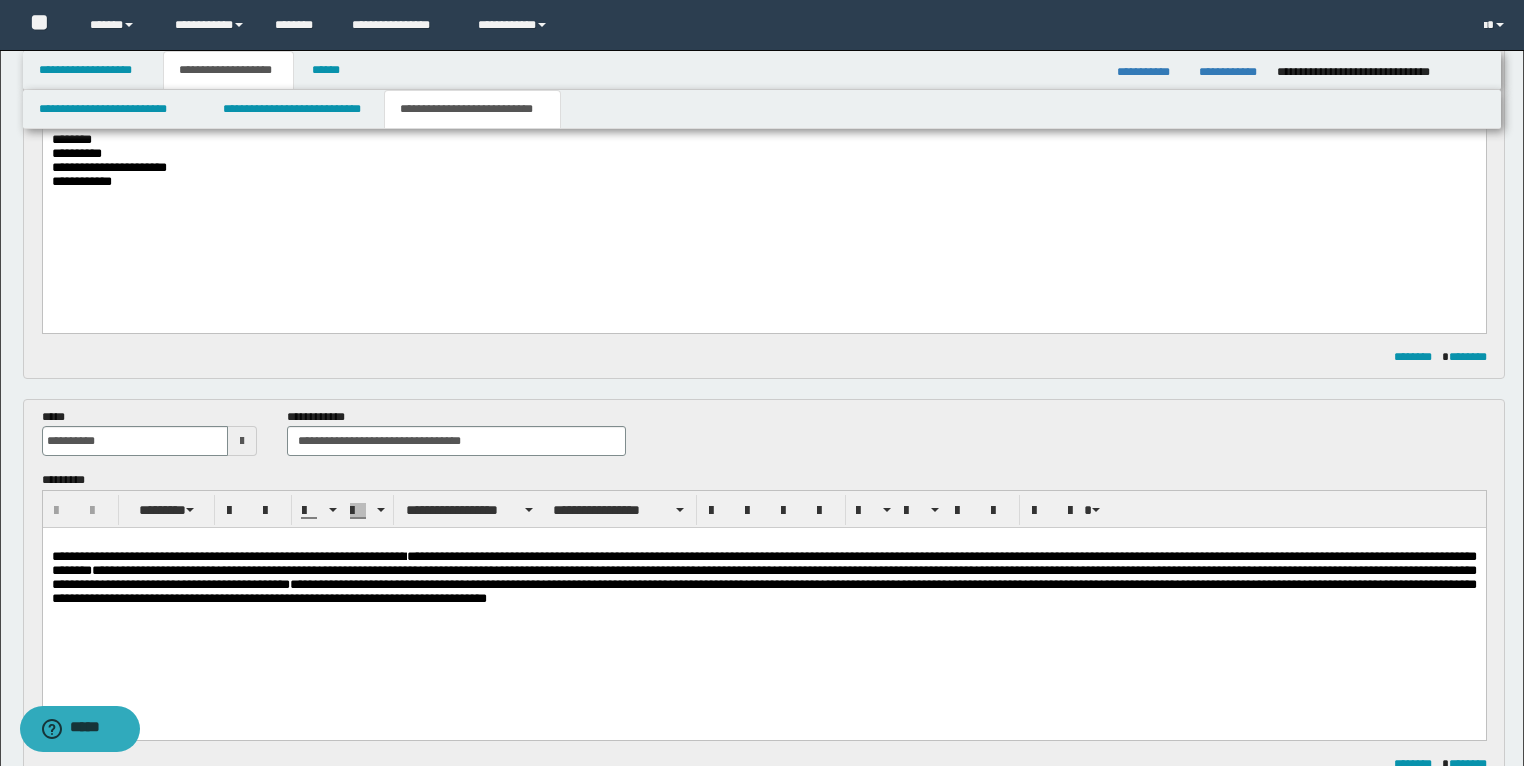 scroll, scrollTop: 320, scrollLeft: 0, axis: vertical 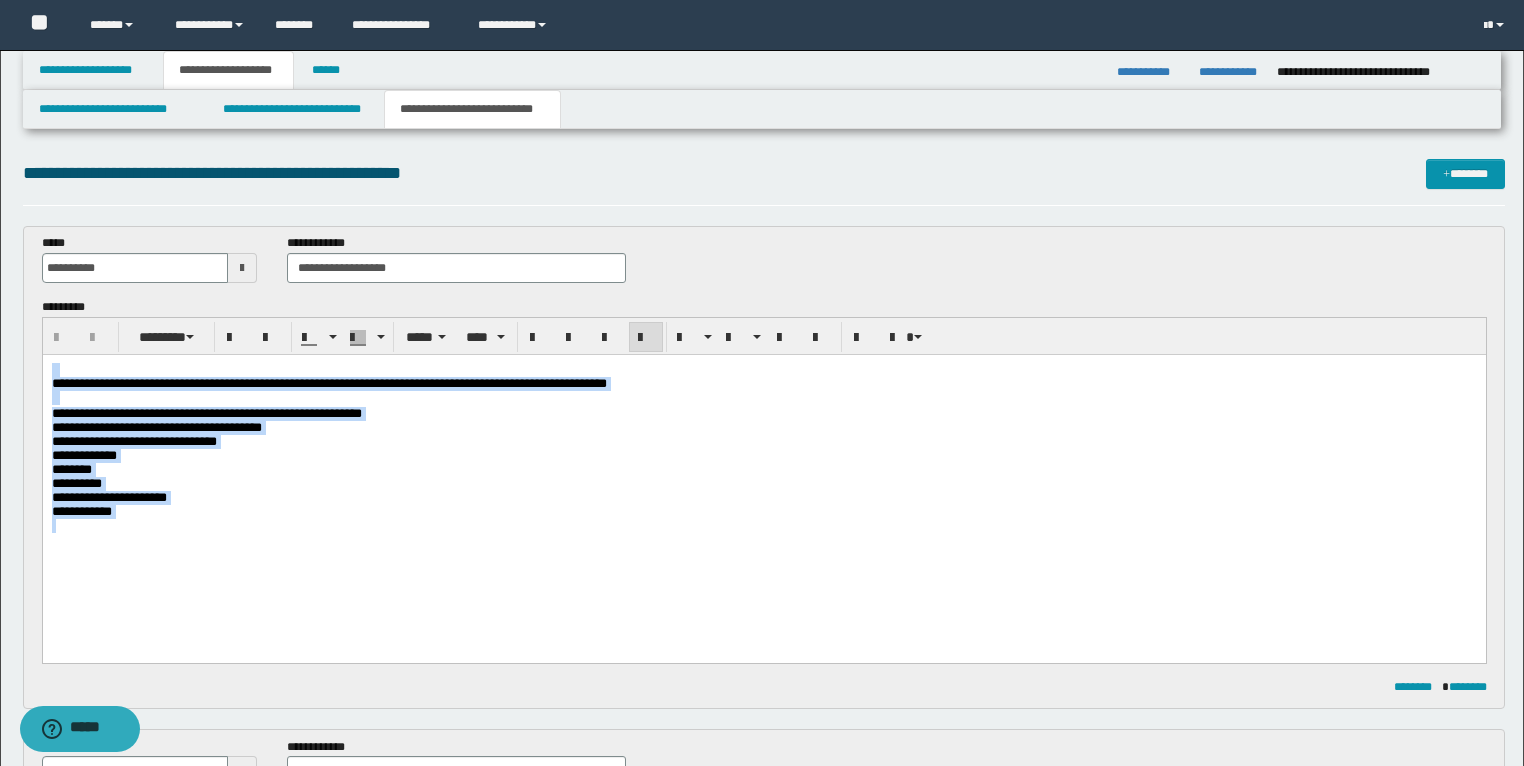 drag, startPoint x: 271, startPoint y: 543, endPoint x: 0, endPoint y: 341, distance: 338.00146 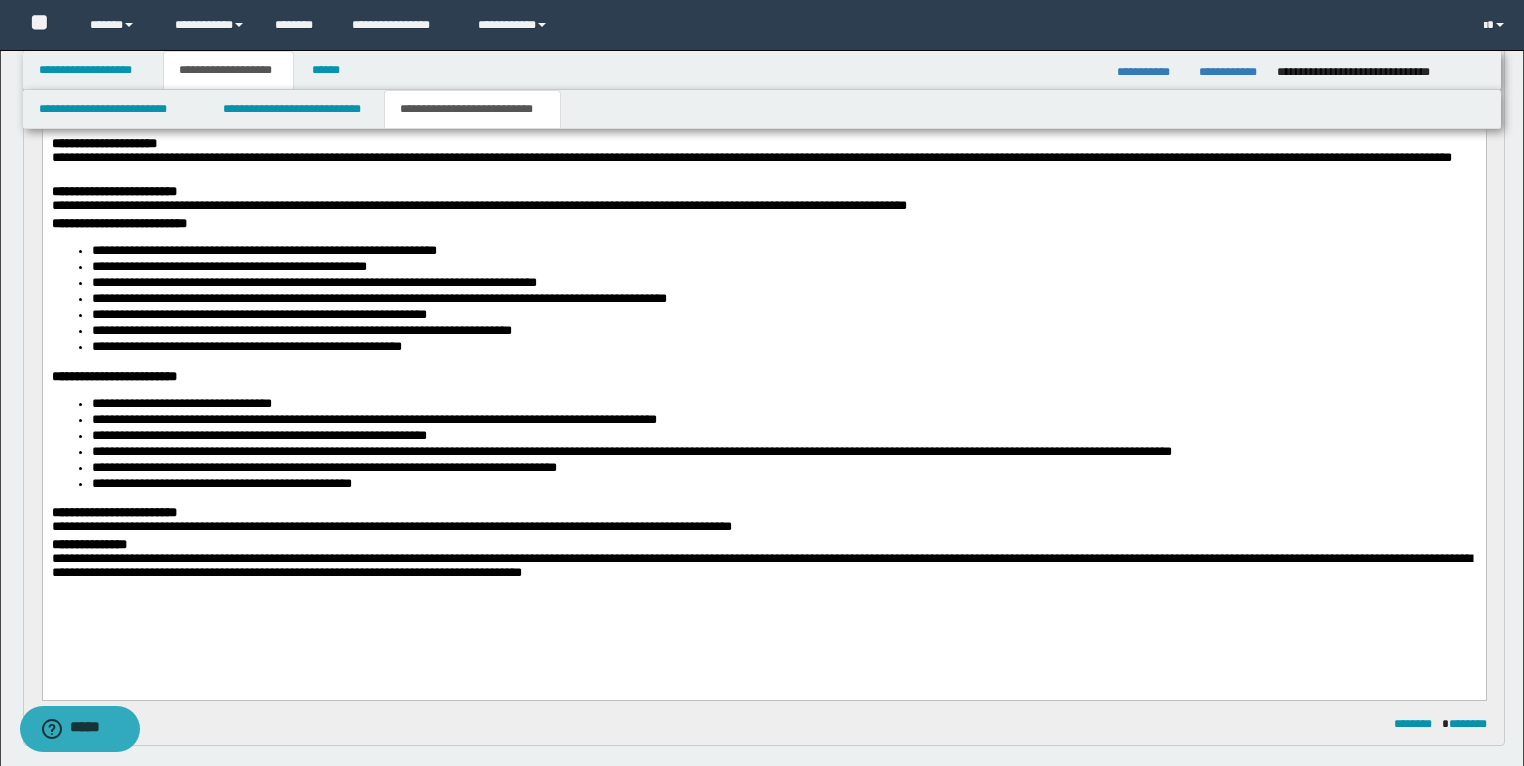 scroll, scrollTop: 560, scrollLeft: 0, axis: vertical 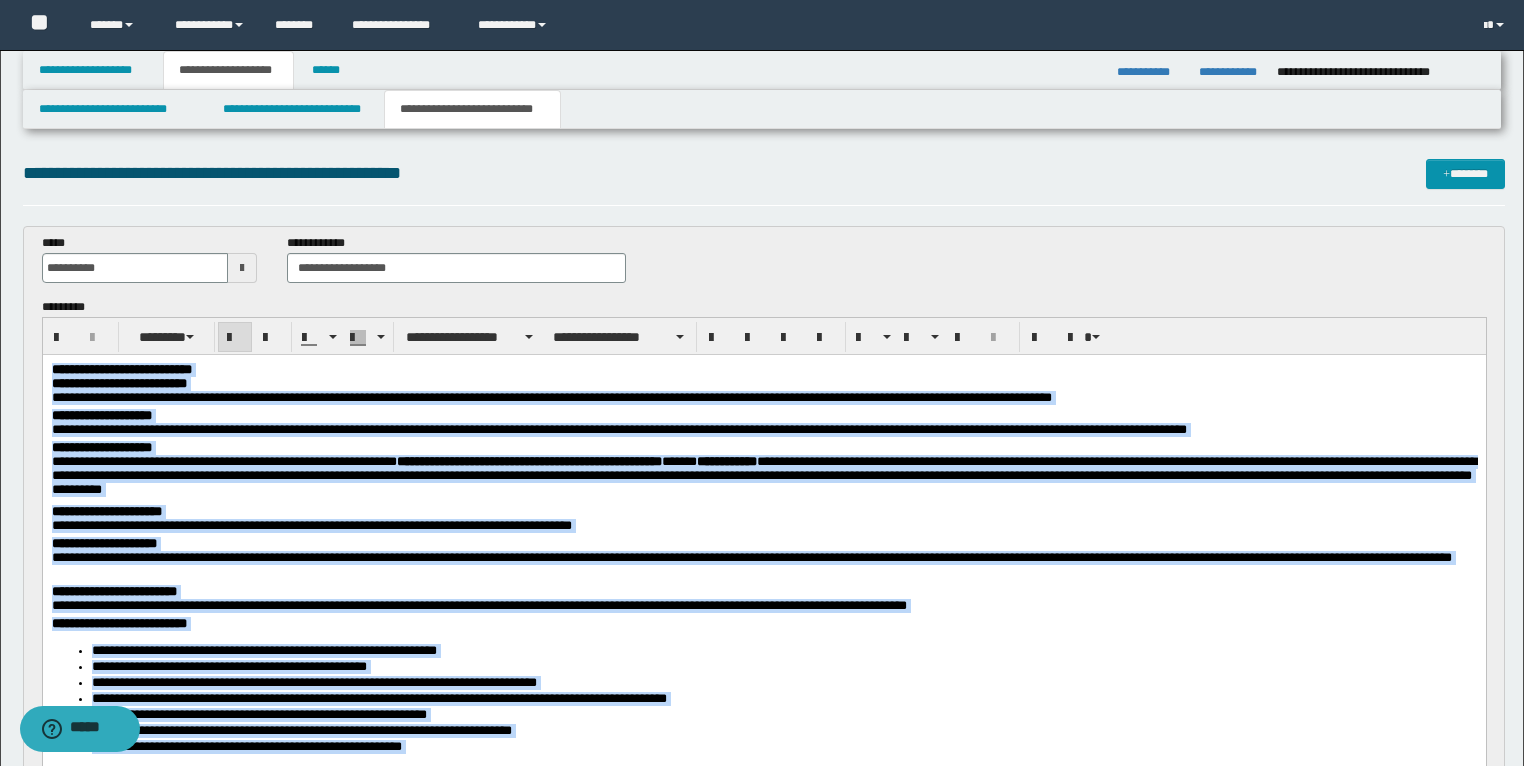 drag, startPoint x: 705, startPoint y: 985, endPoint x: 16, endPoint y: 68, distance: 1147.0005 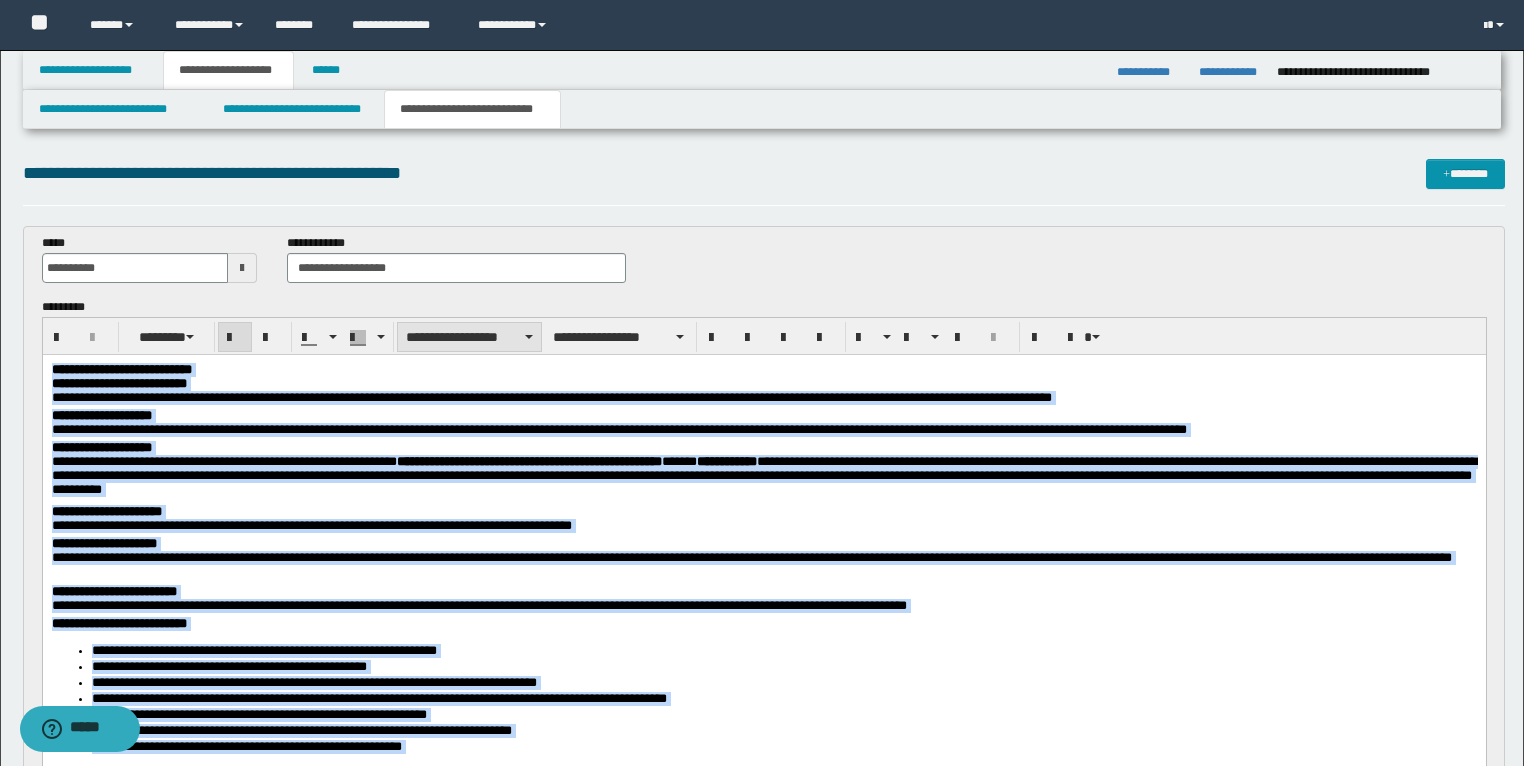click on "**********" at bounding box center (469, 337) 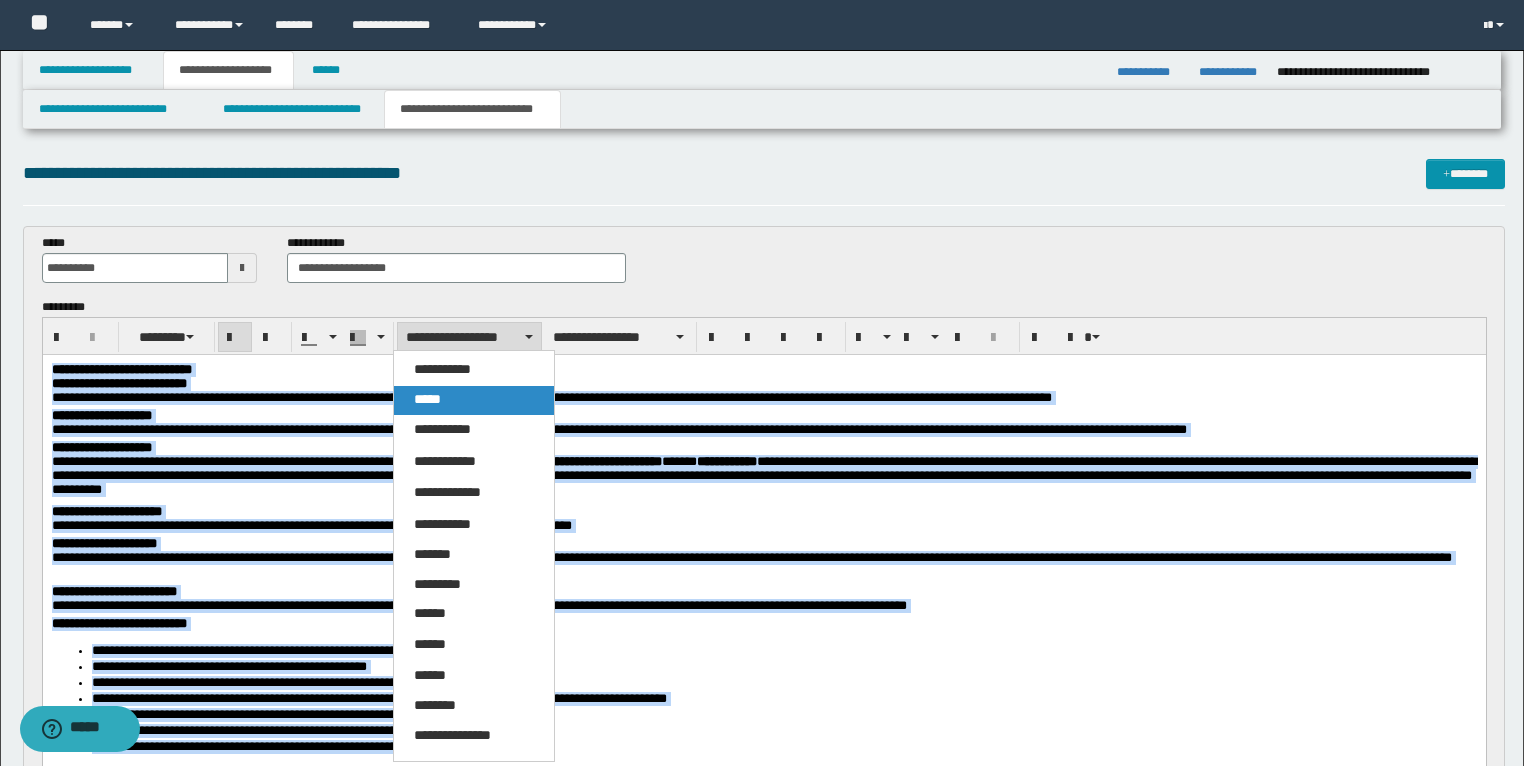 click on "*****" at bounding box center [474, 400] 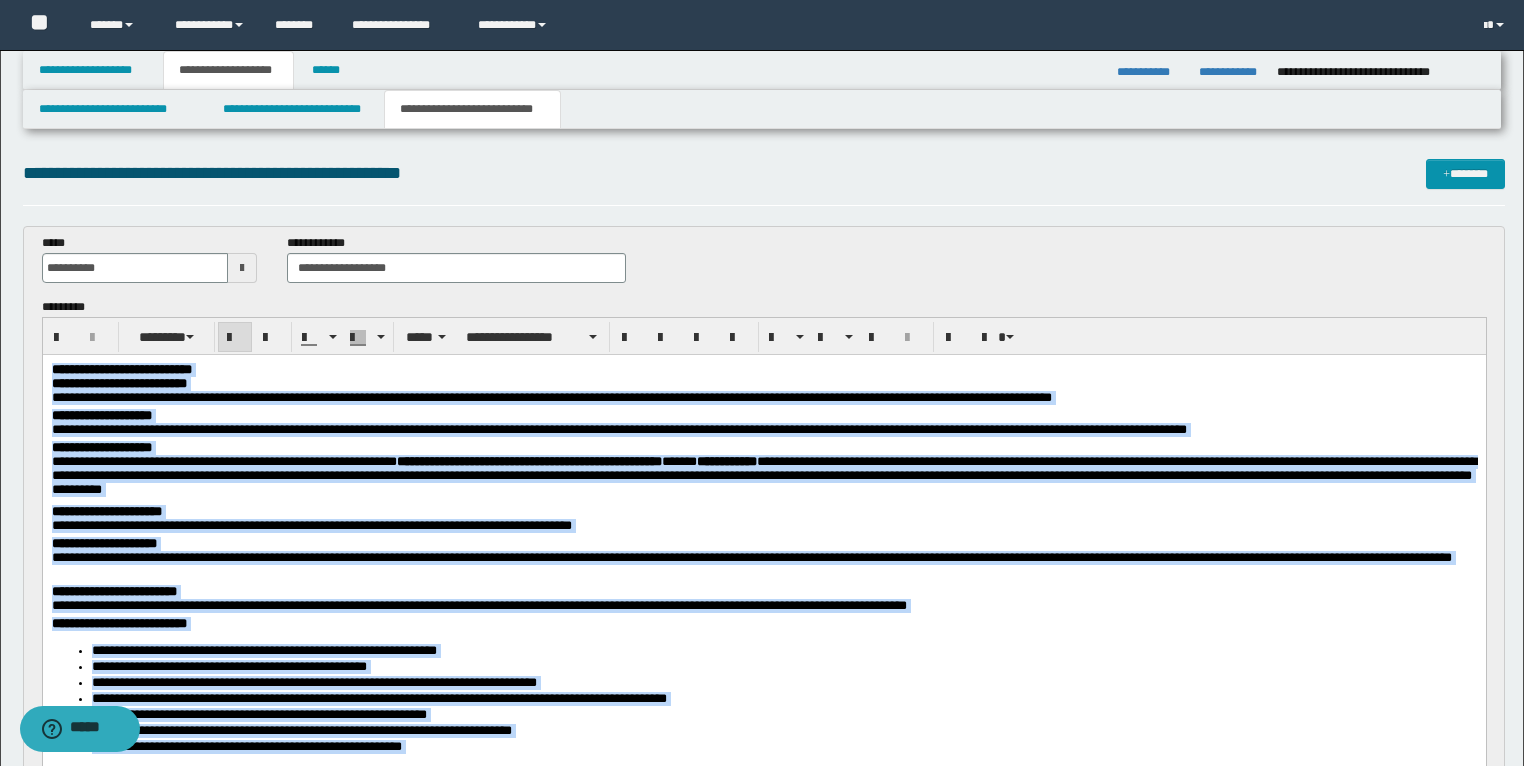 click on "**********" at bounding box center (763, 369) 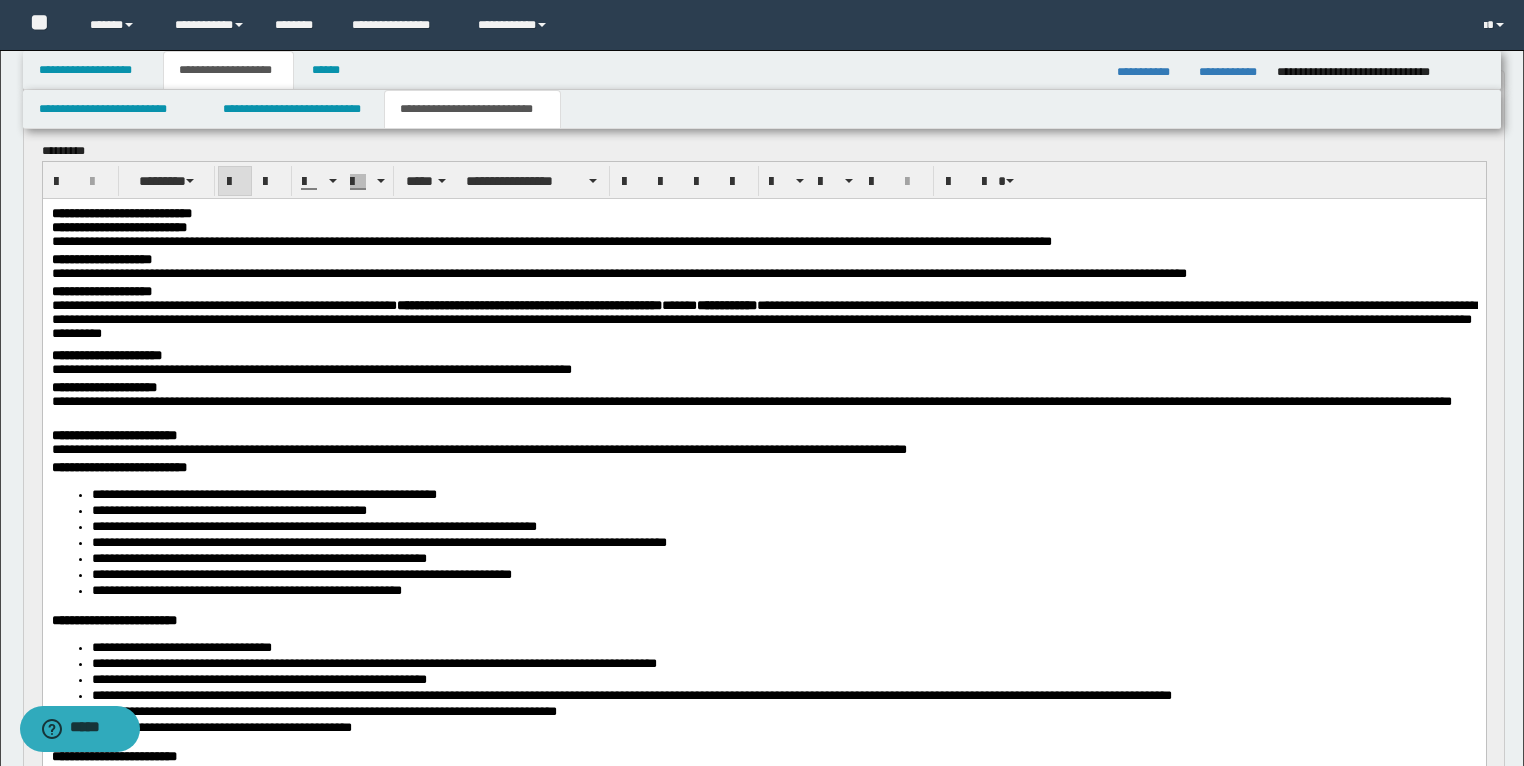 scroll, scrollTop: 160, scrollLeft: 0, axis: vertical 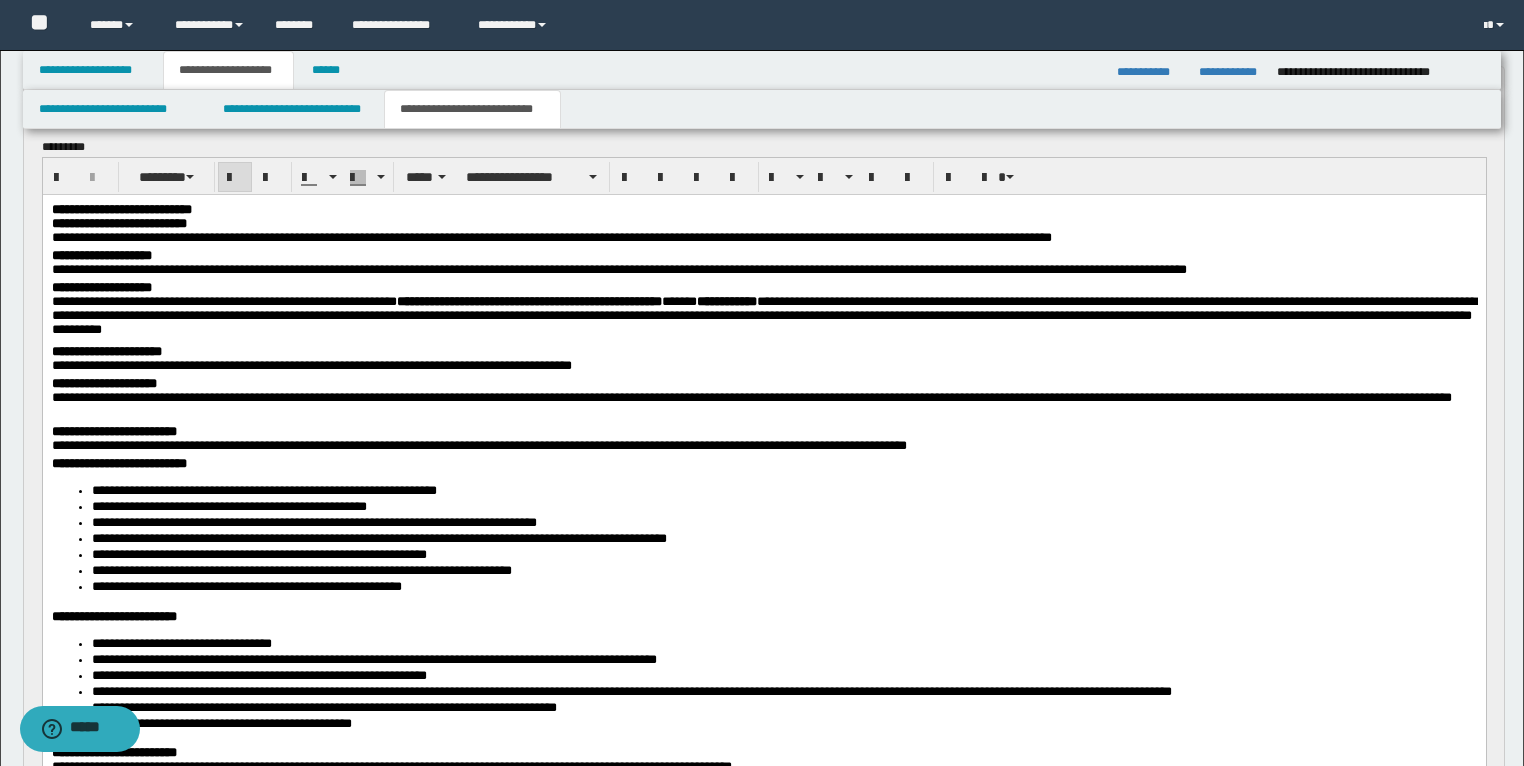 click on "**********" at bounding box center [118, 222] 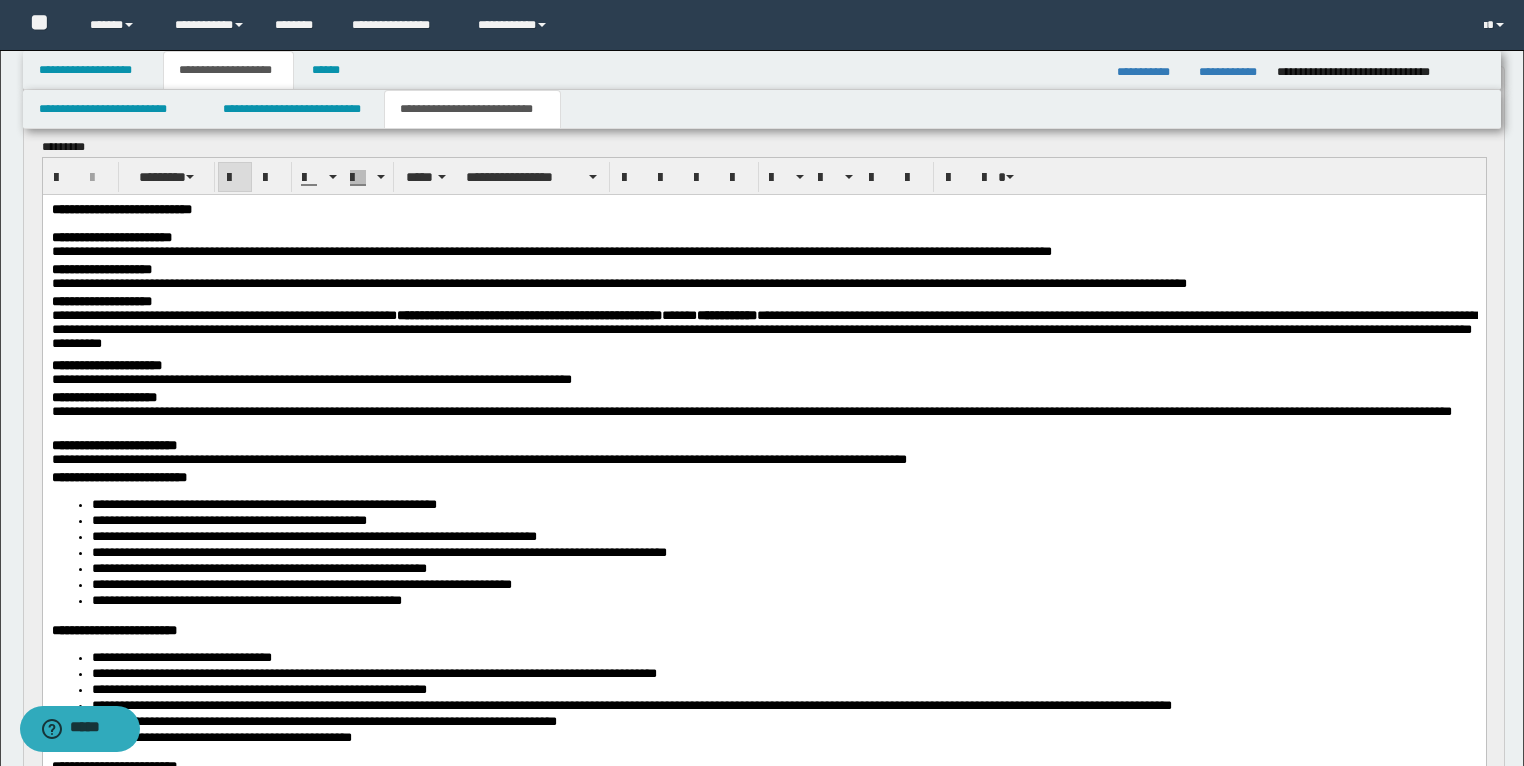 click on "**********" at bounding box center (101, 268) 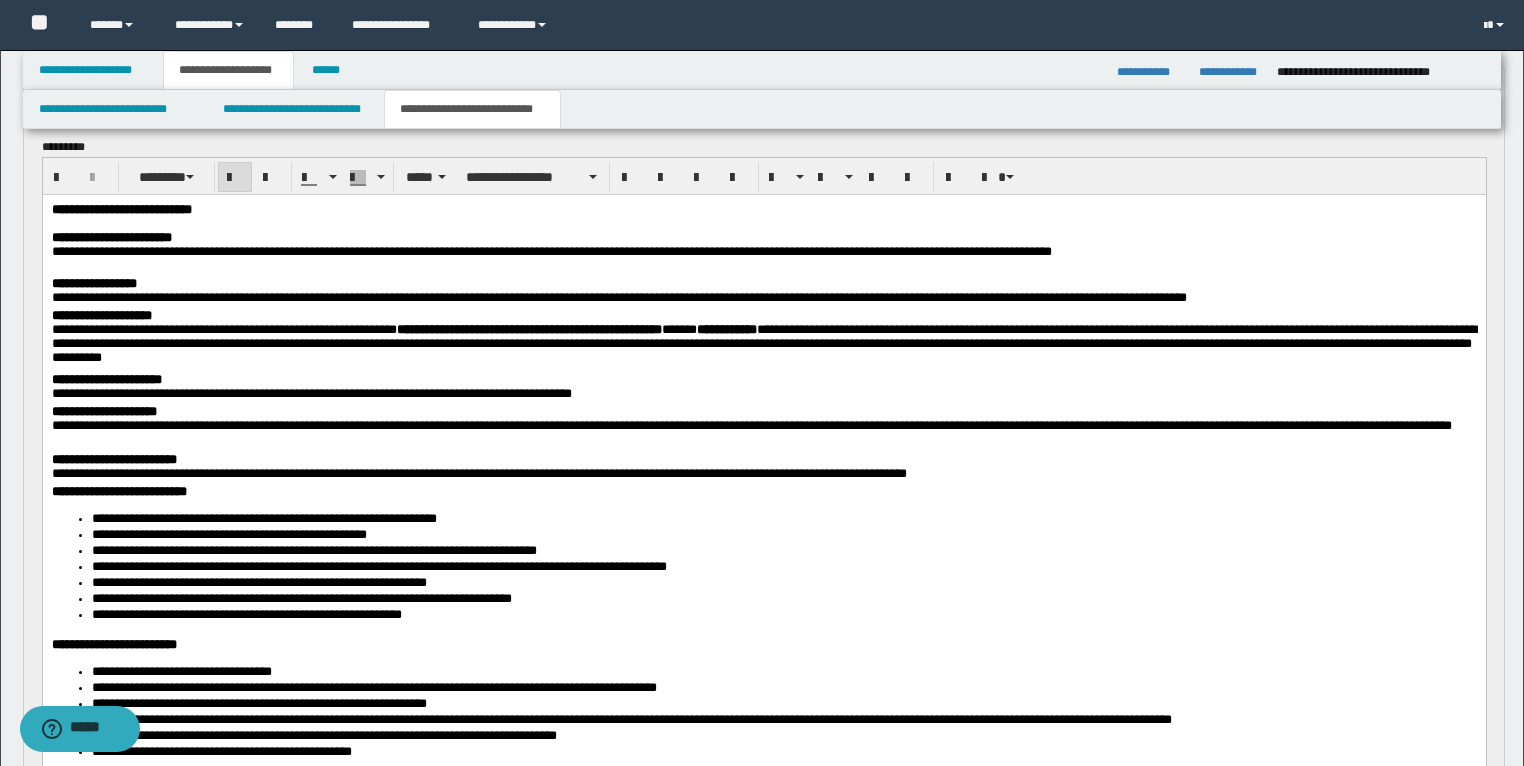 click on "**********" at bounding box center [101, 314] 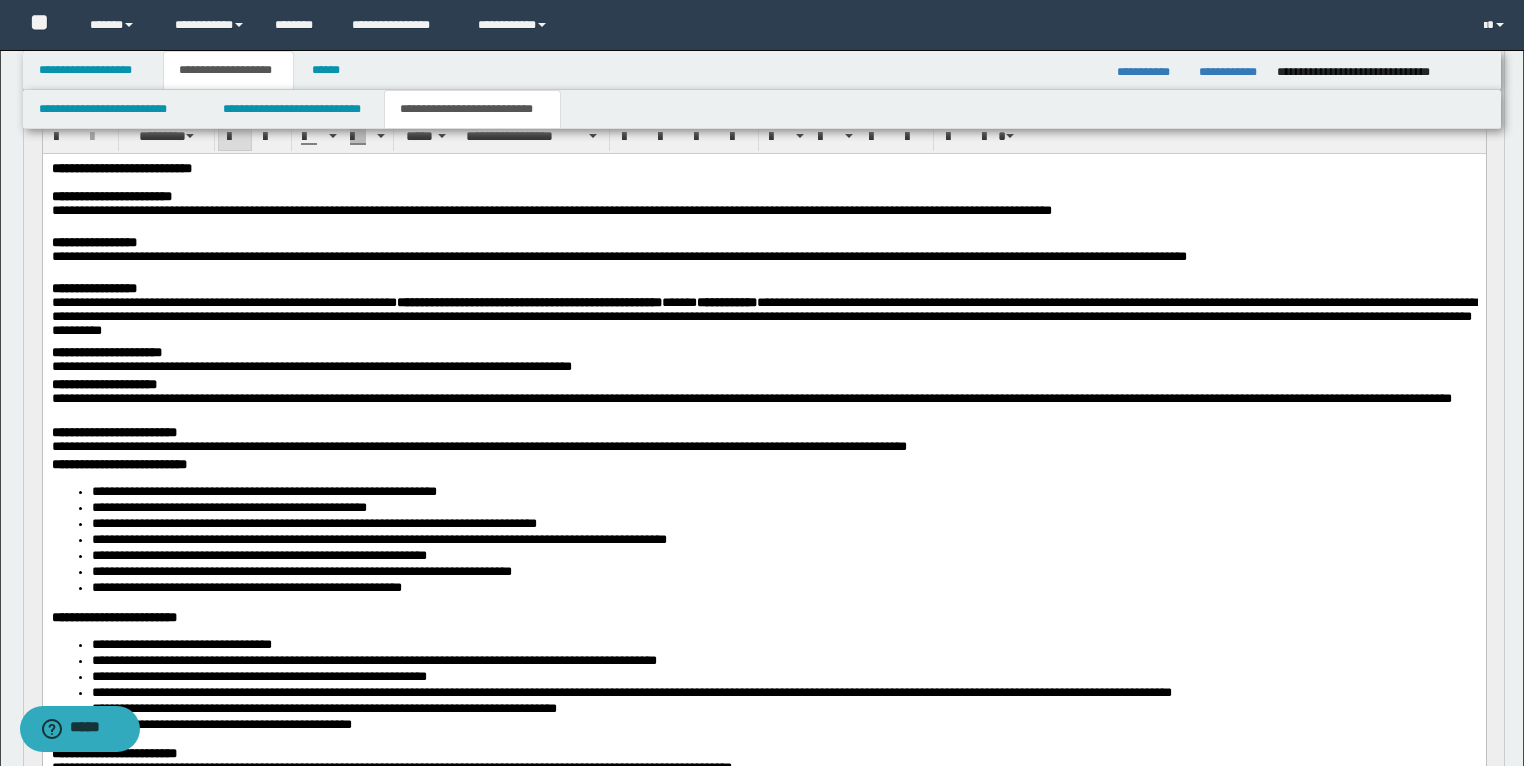 scroll, scrollTop: 240, scrollLeft: 0, axis: vertical 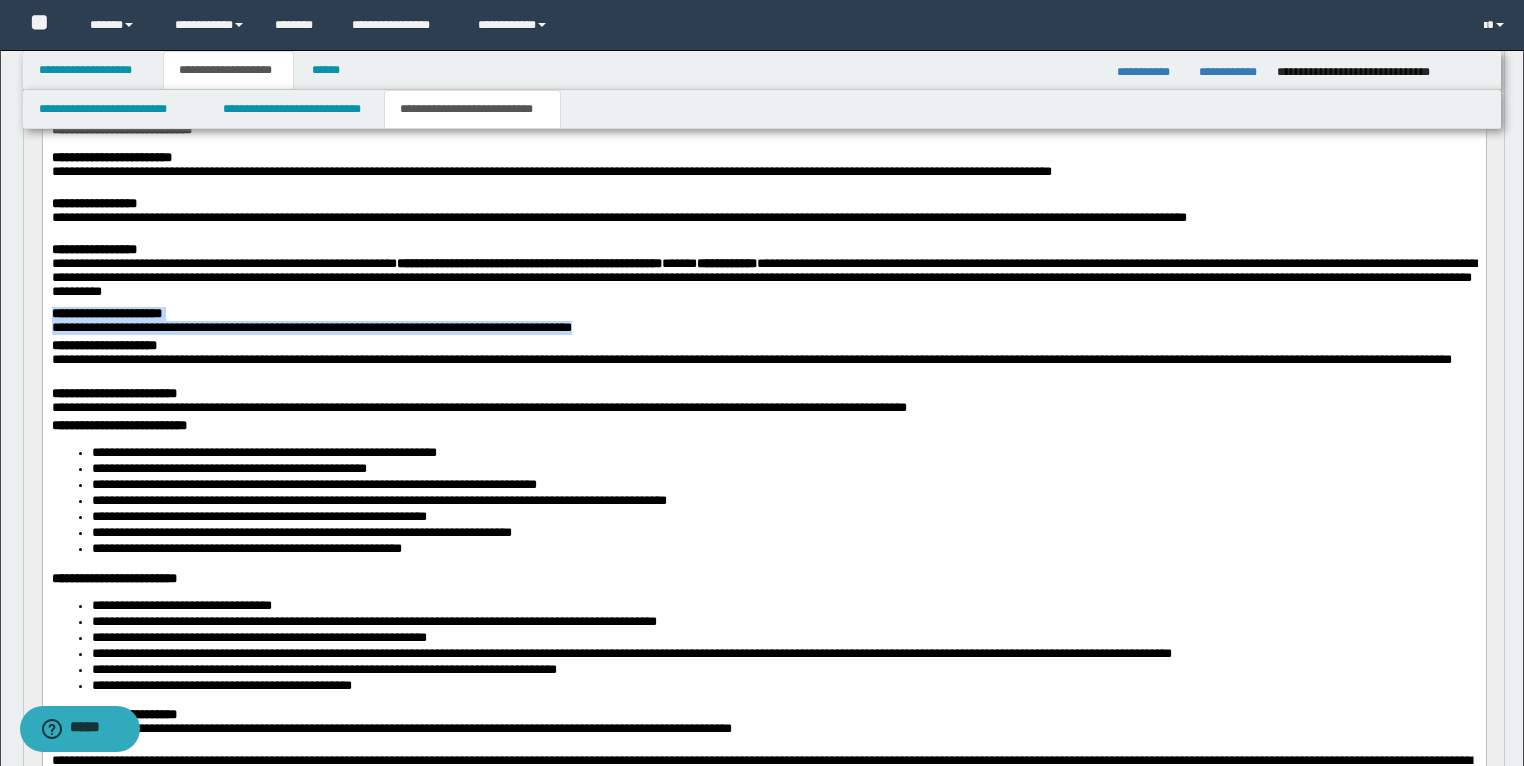 drag, startPoint x: 673, startPoint y: 337, endPoint x: 44, endPoint y: 317, distance: 629.3179 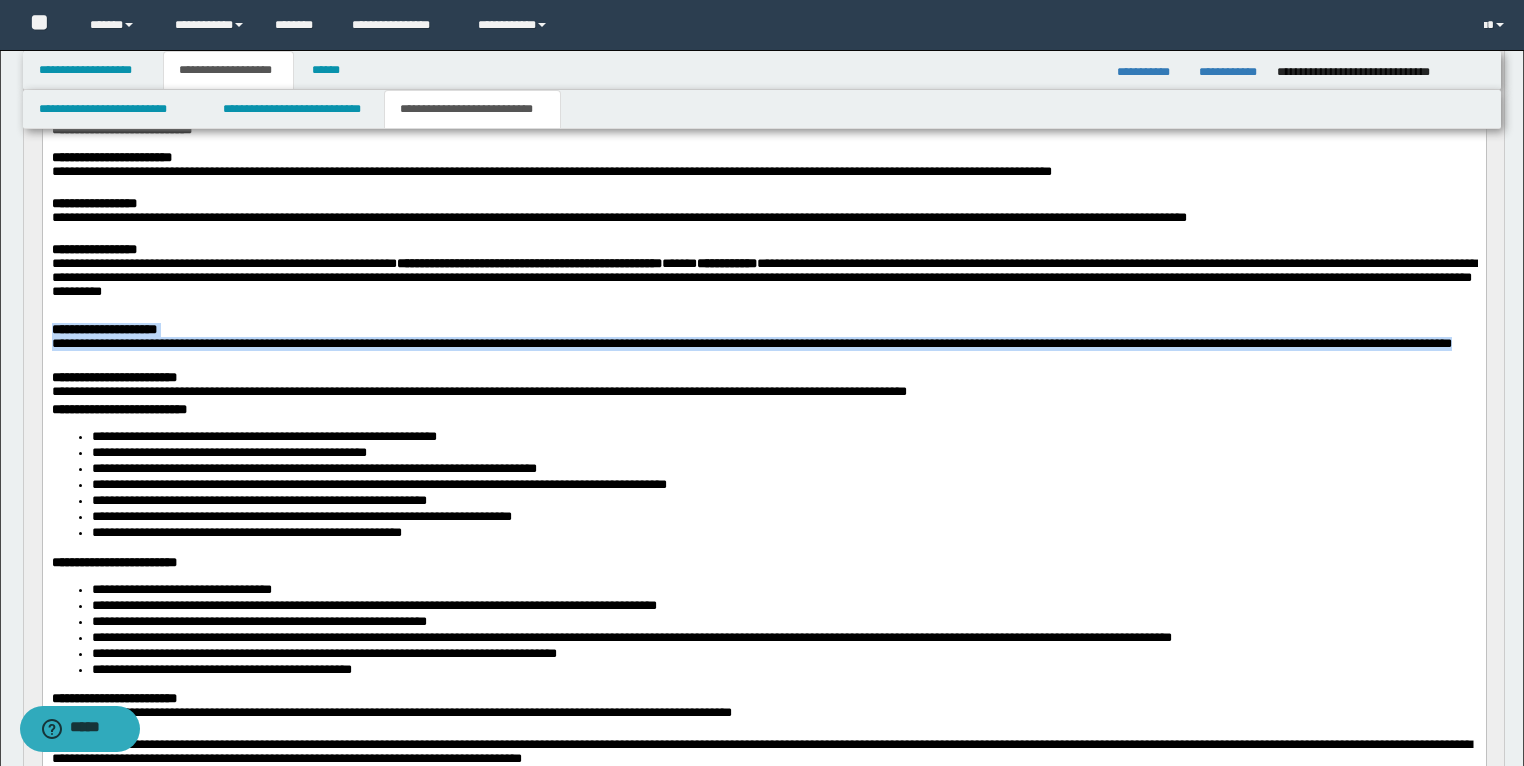 drag, startPoint x: 332, startPoint y: 363, endPoint x: 82, endPoint y: 448, distance: 264.05493 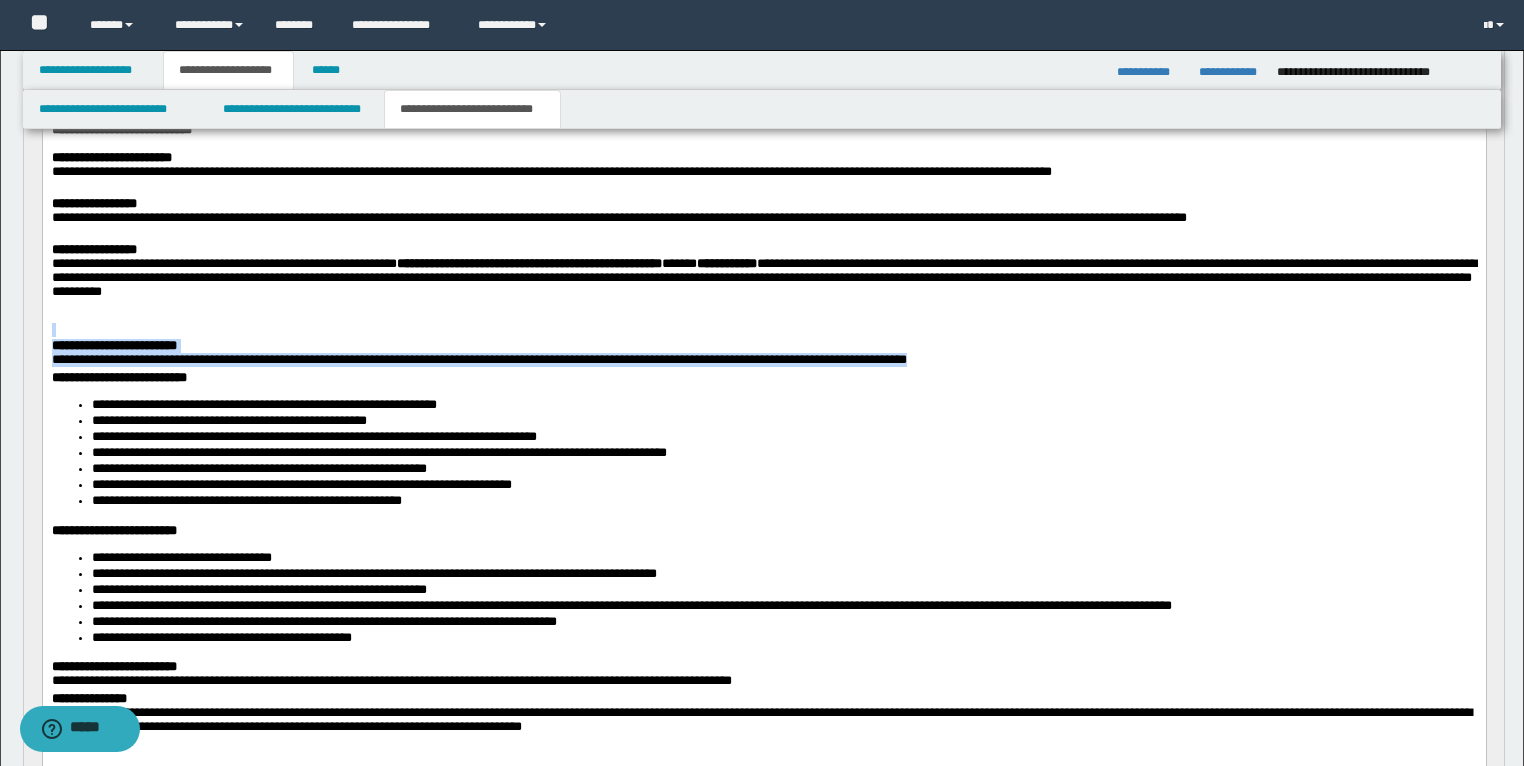 drag, startPoint x: 1048, startPoint y: 370, endPoint x: 78, endPoint y: 450, distance: 973.2934 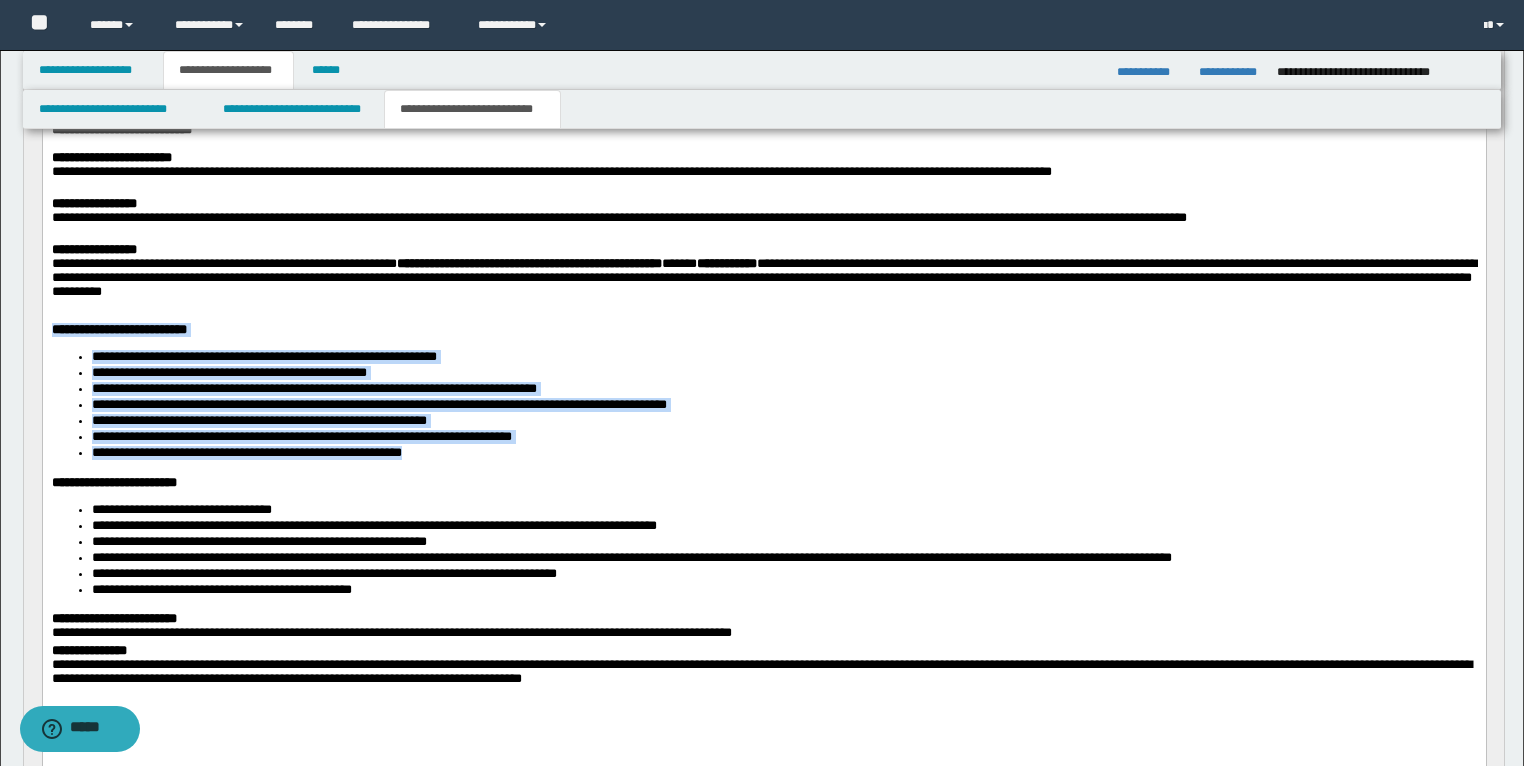 drag, startPoint x: 508, startPoint y: 462, endPoint x: 71, endPoint y: 455, distance: 437.05606 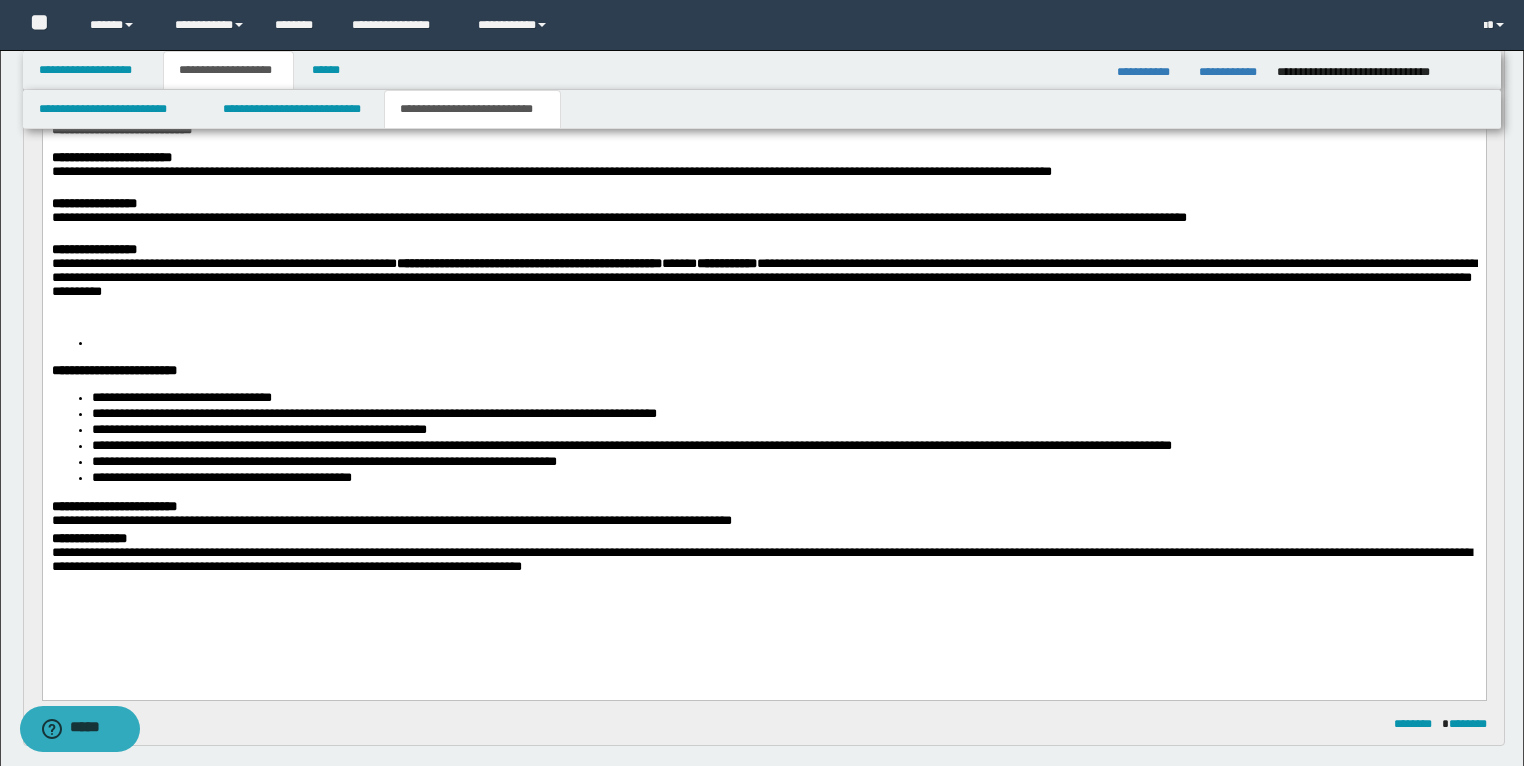 click at bounding box center (783, 342) 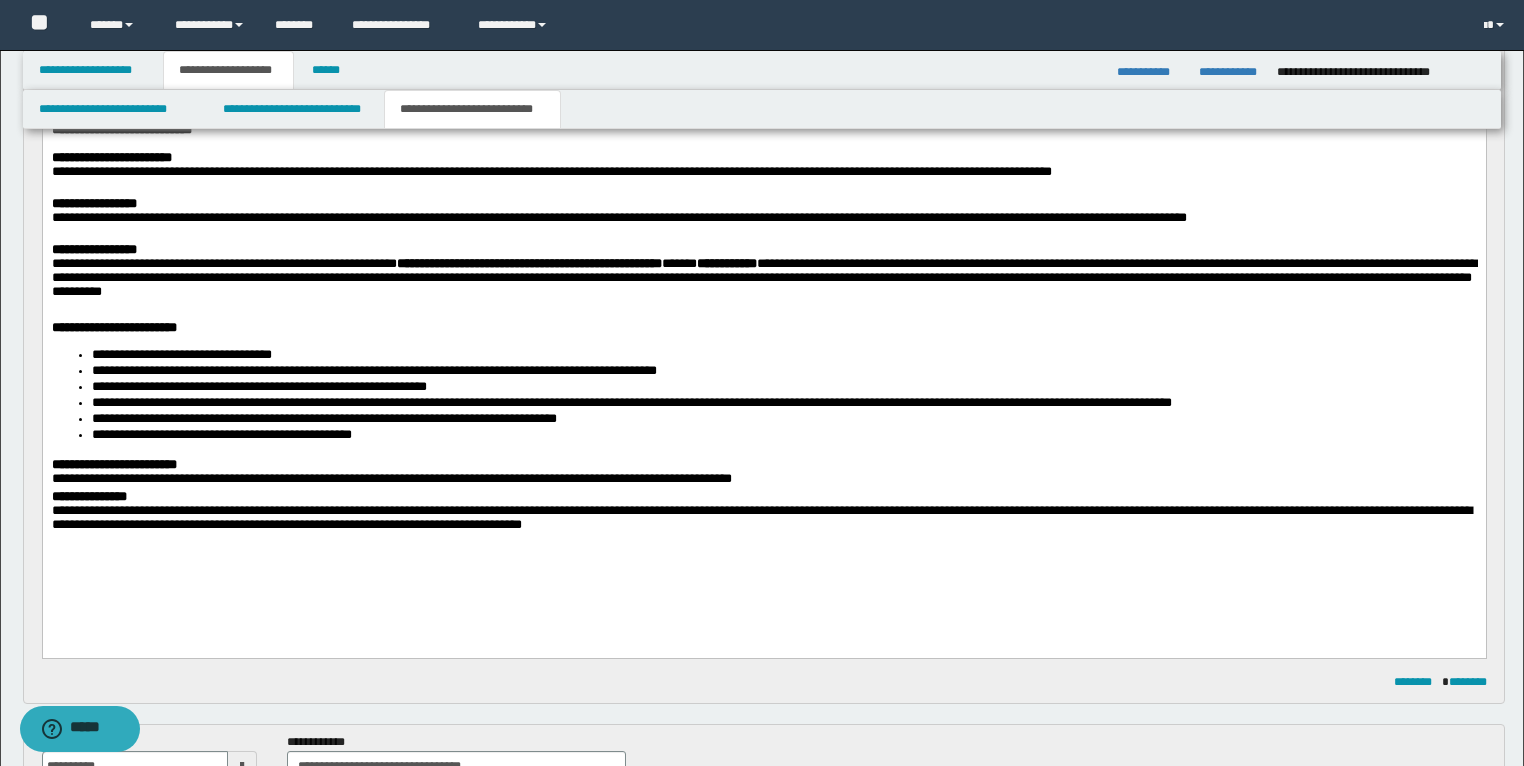 click on "**********" at bounding box center (113, 326) 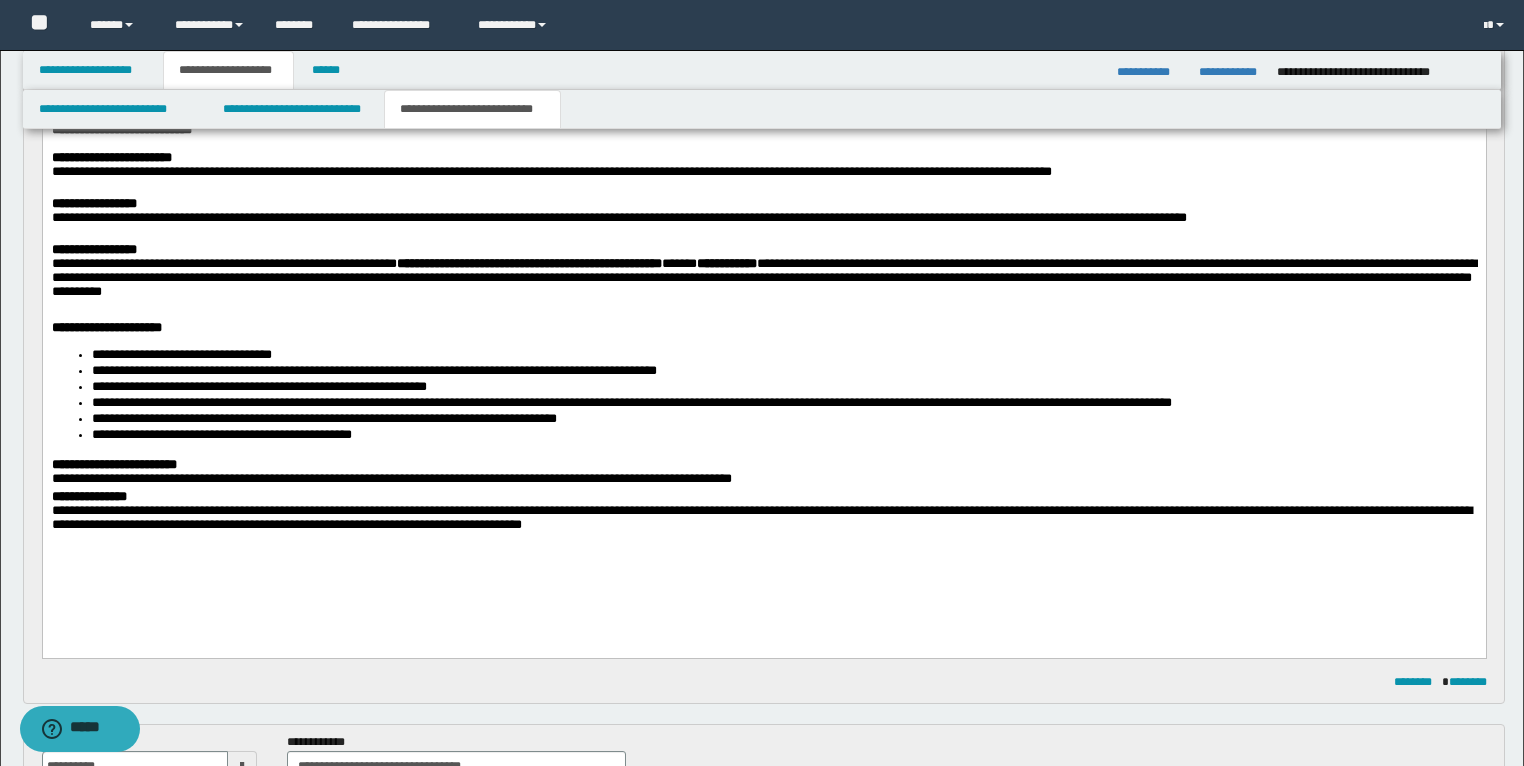 click on "**********" at bounding box center [181, 353] 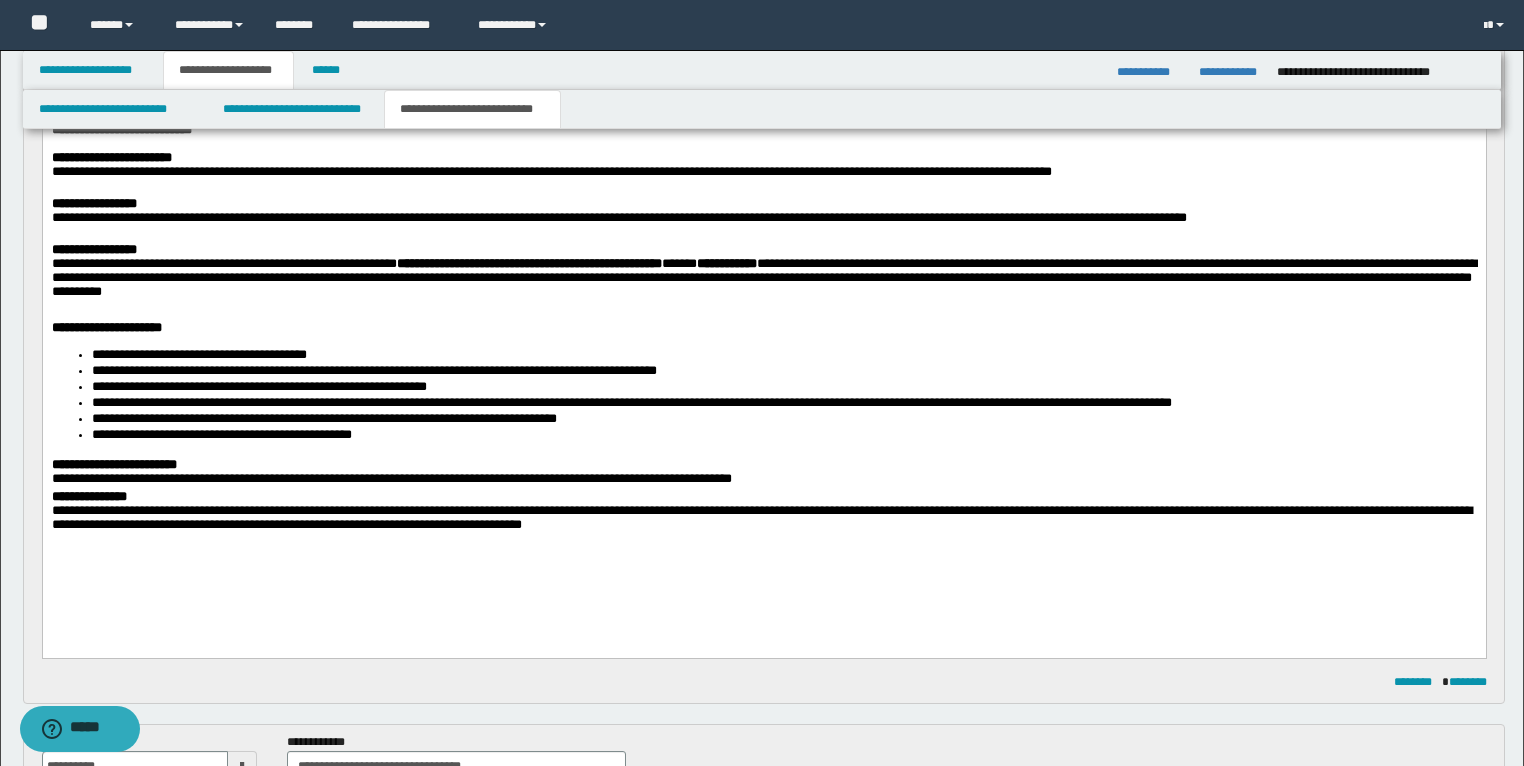click on "**********" at bounding box center (198, 353) 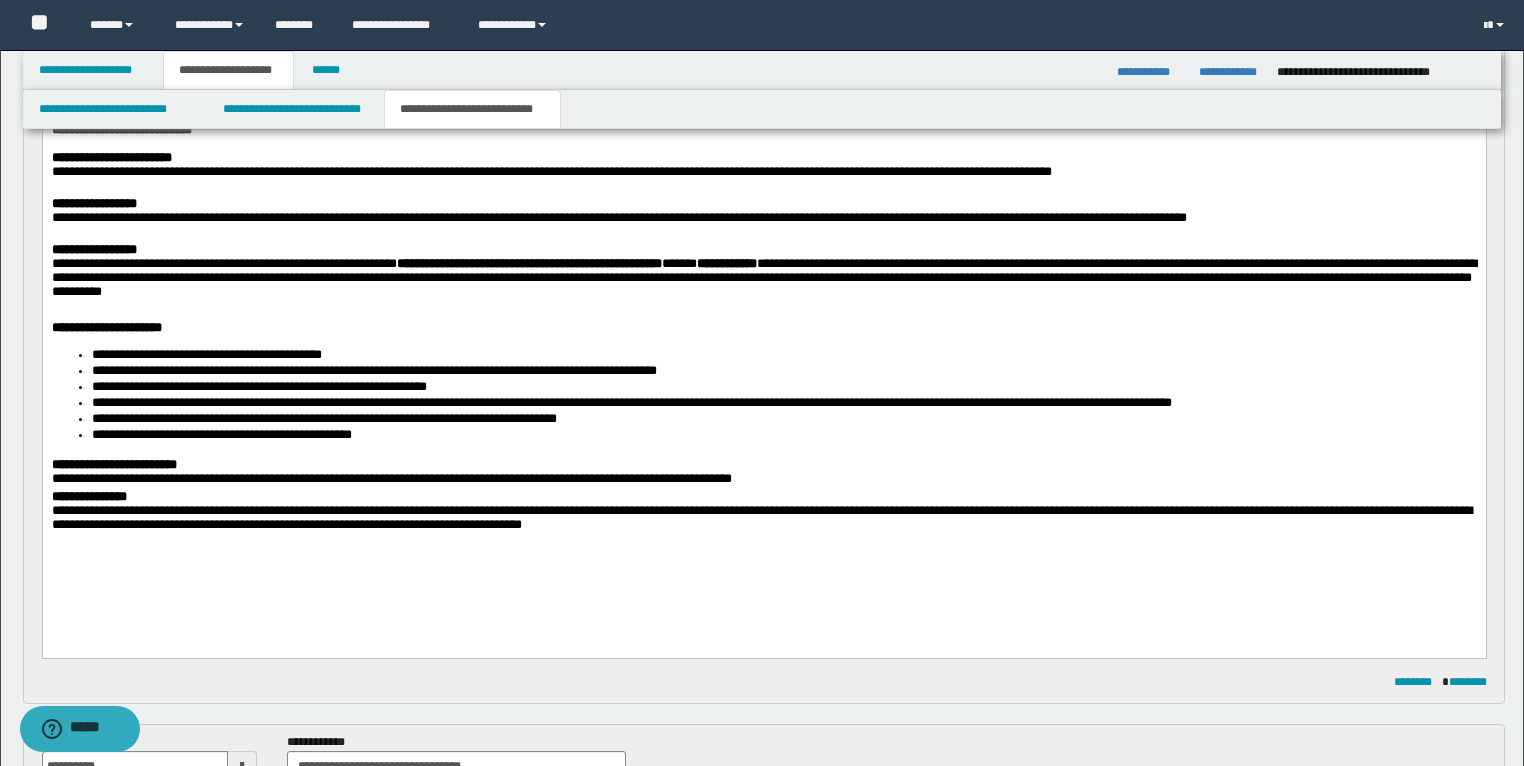 click on "**********" at bounding box center (206, 353) 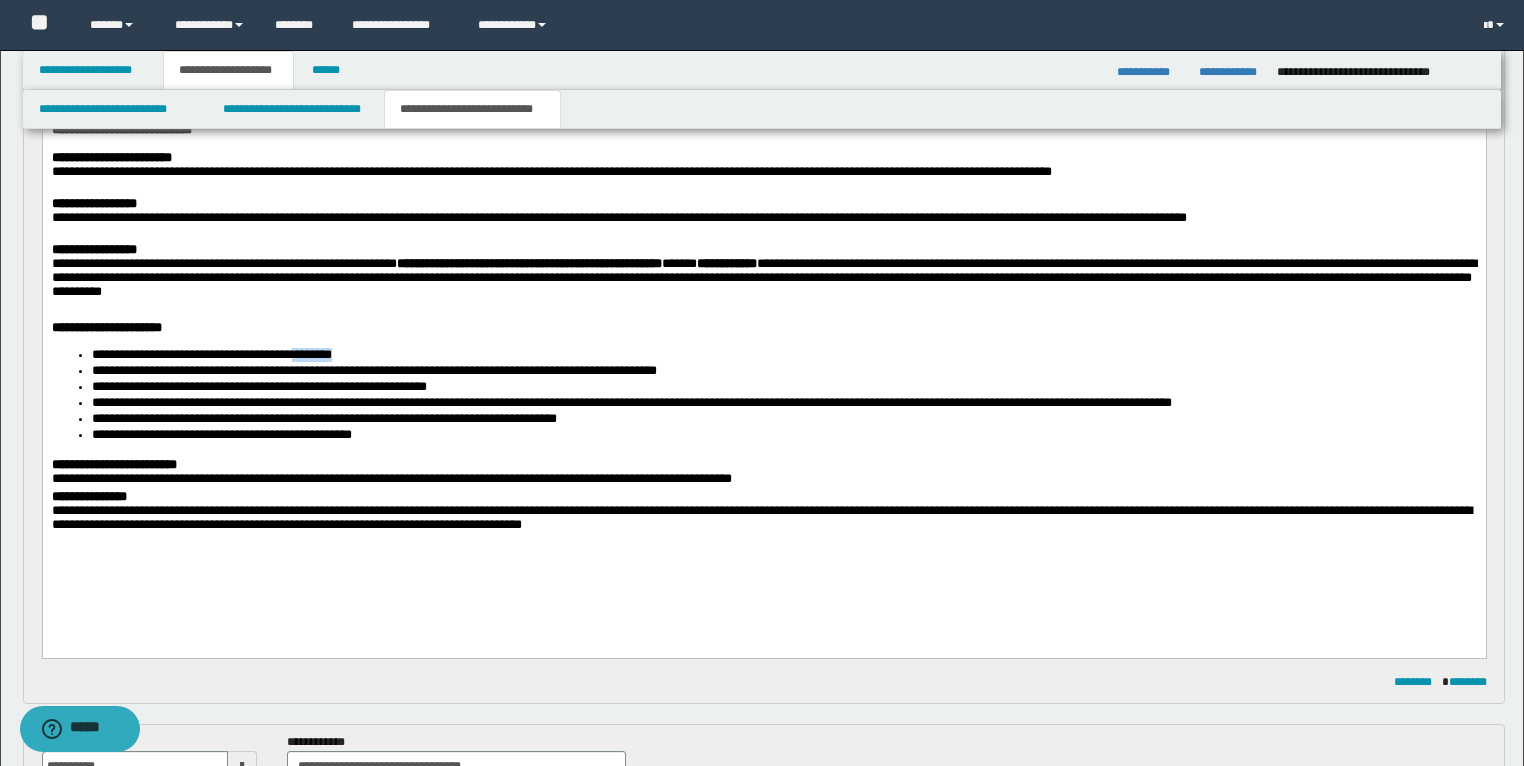 drag, startPoint x: 386, startPoint y: 361, endPoint x: 332, endPoint y: 365, distance: 54.147945 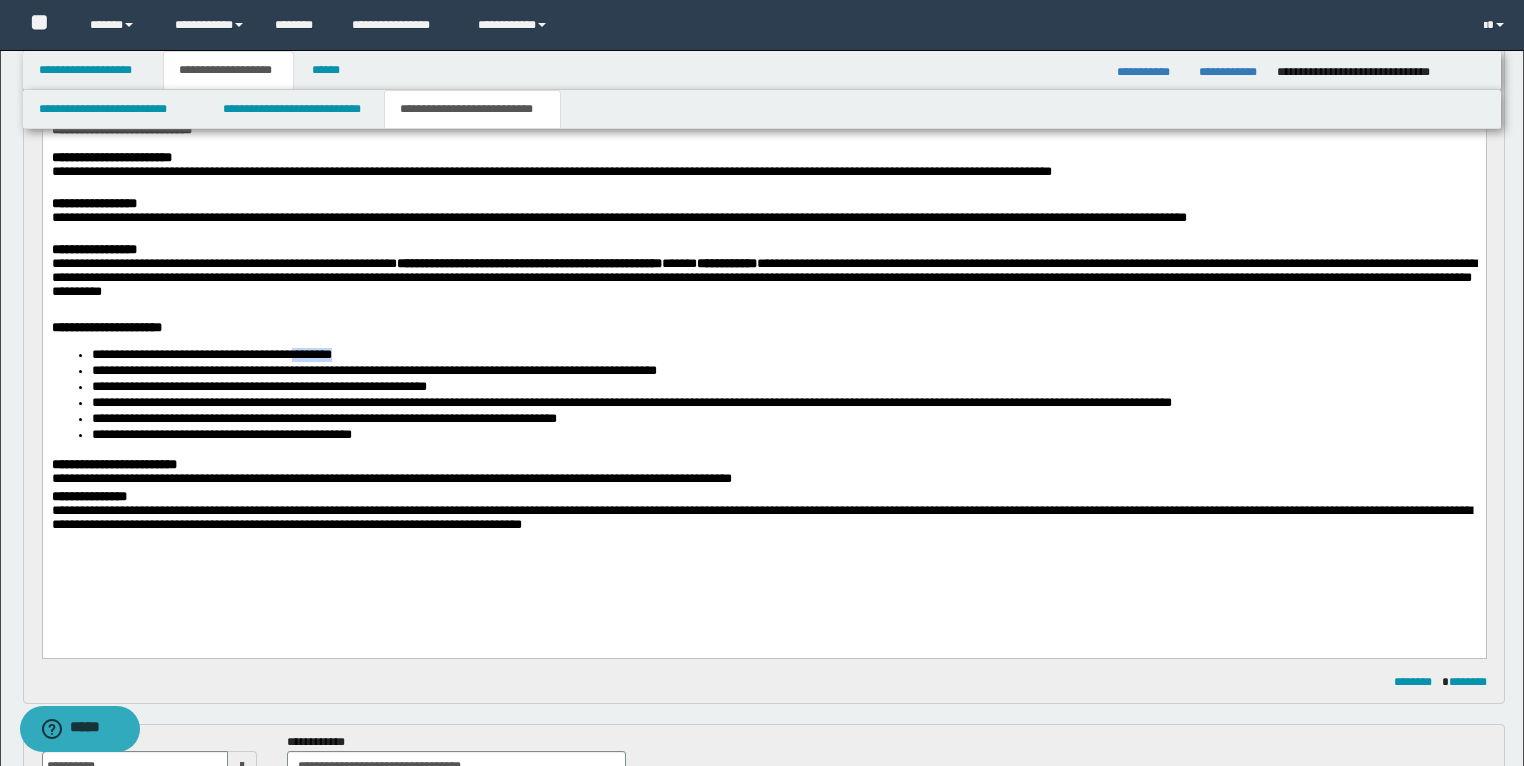 click on "**********" at bounding box center [784, 355] 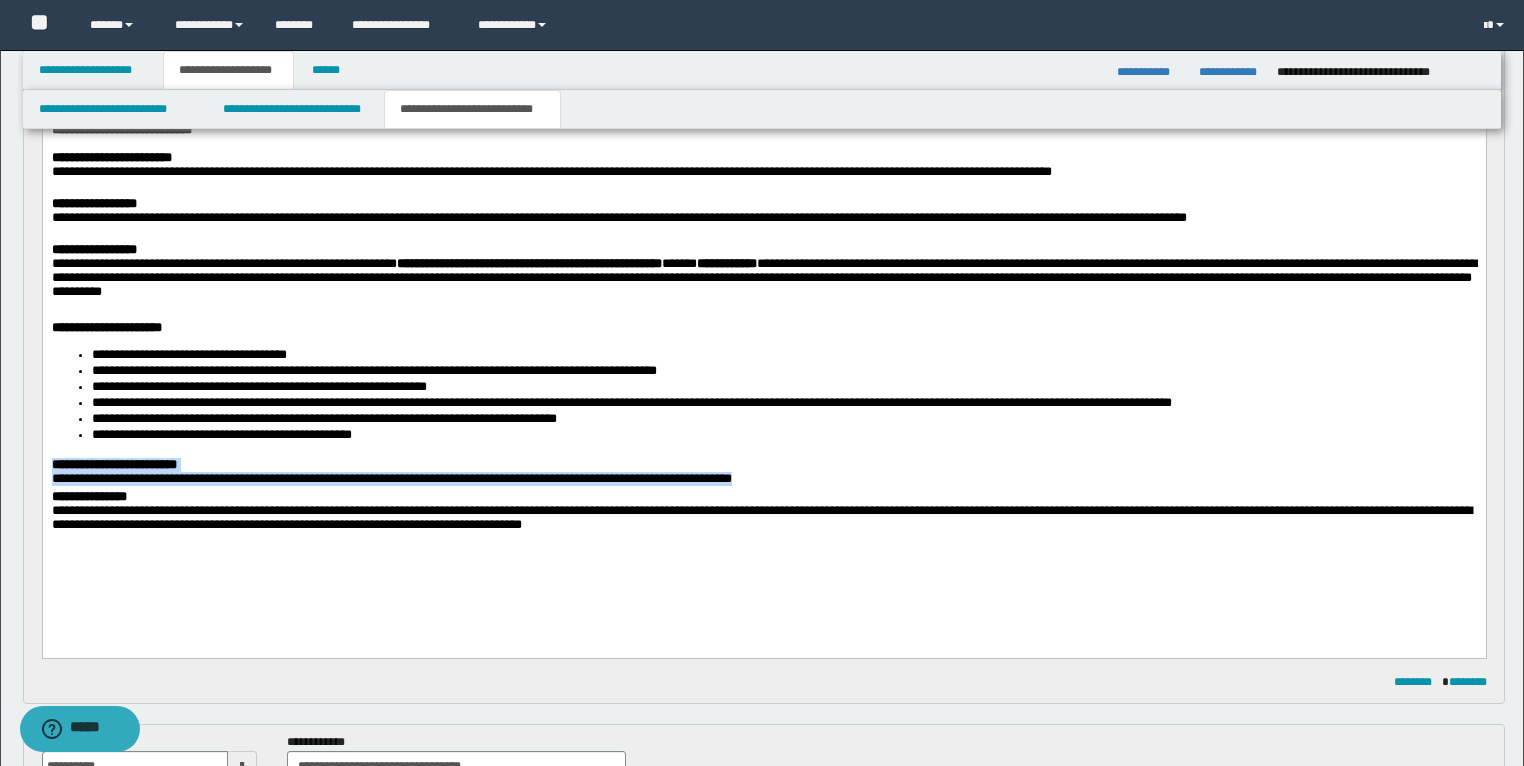 drag, startPoint x: 844, startPoint y: 493, endPoint x: 53, endPoint y: 475, distance: 791.2048 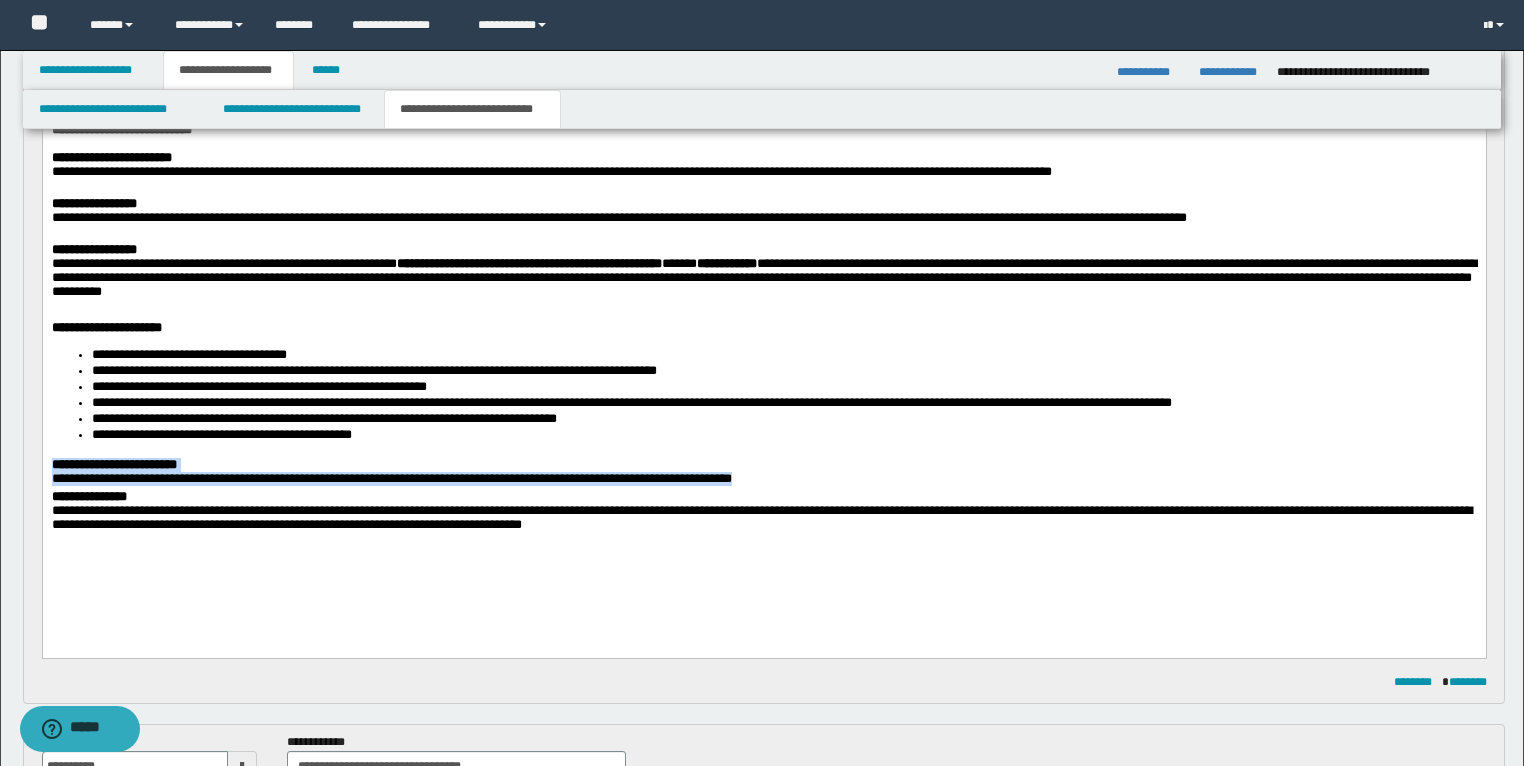 click on "**********" at bounding box center [764, 473] 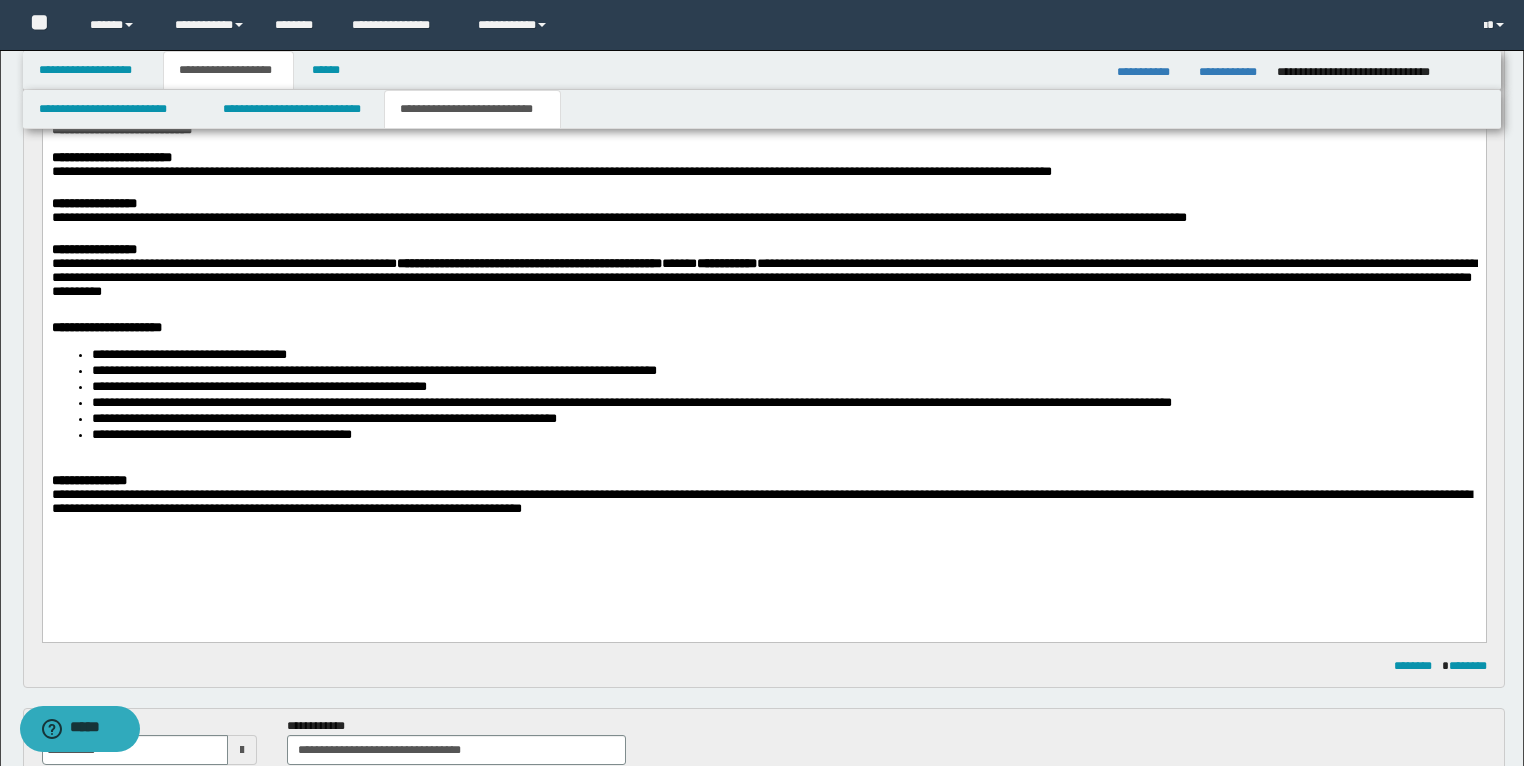 click on "**********" at bounding box center (88, 479) 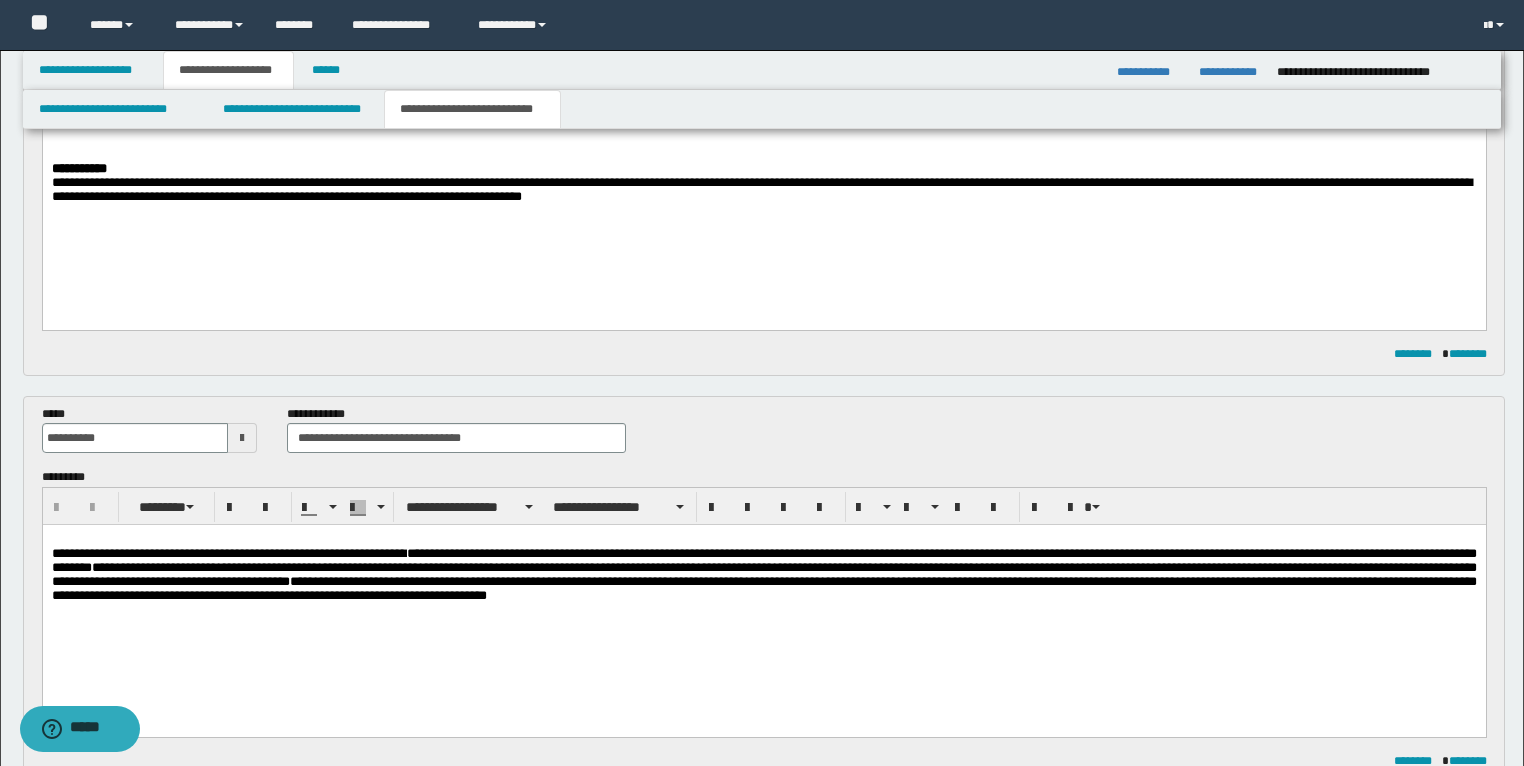 scroll, scrollTop: 560, scrollLeft: 0, axis: vertical 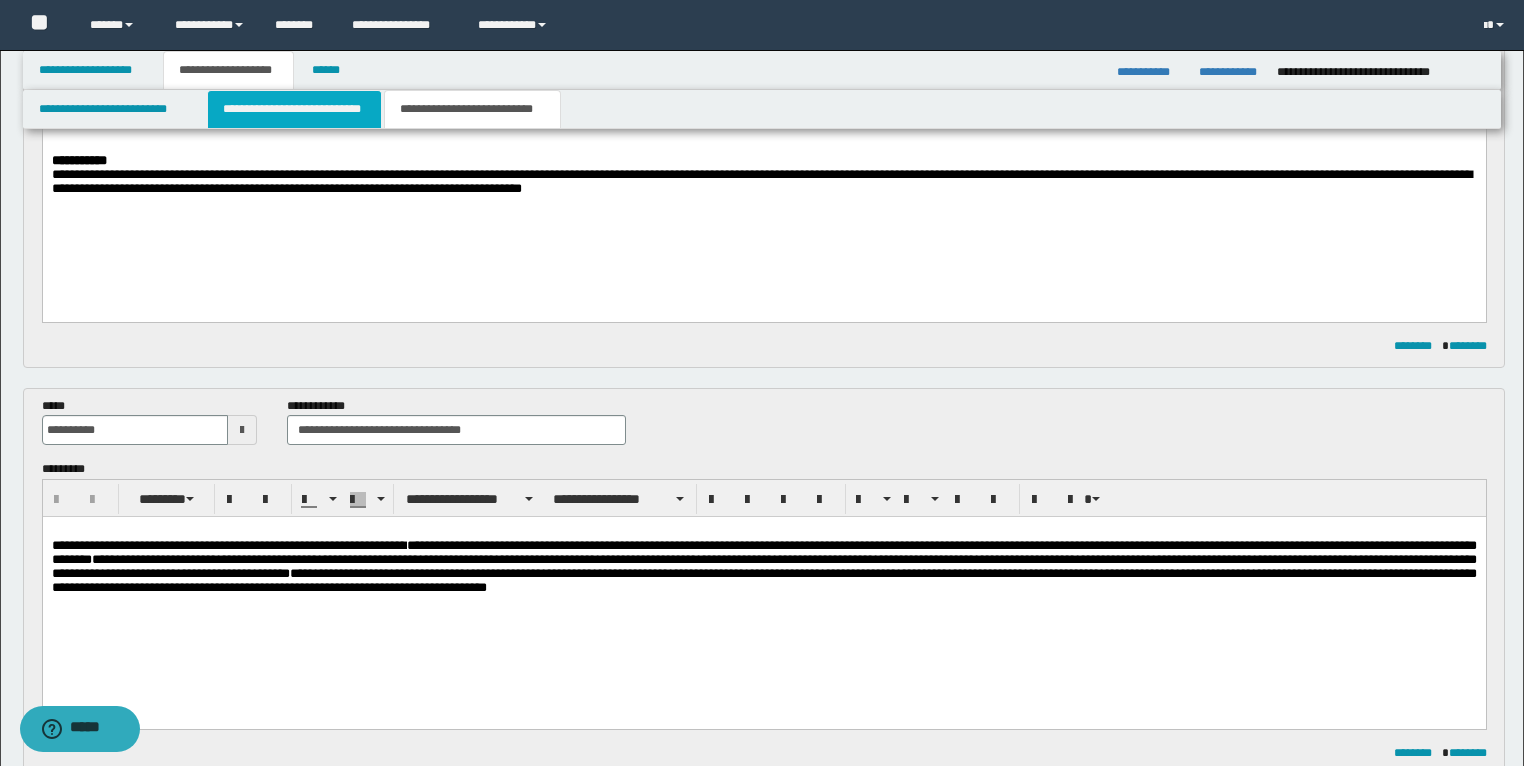 click on "**********" at bounding box center [294, 109] 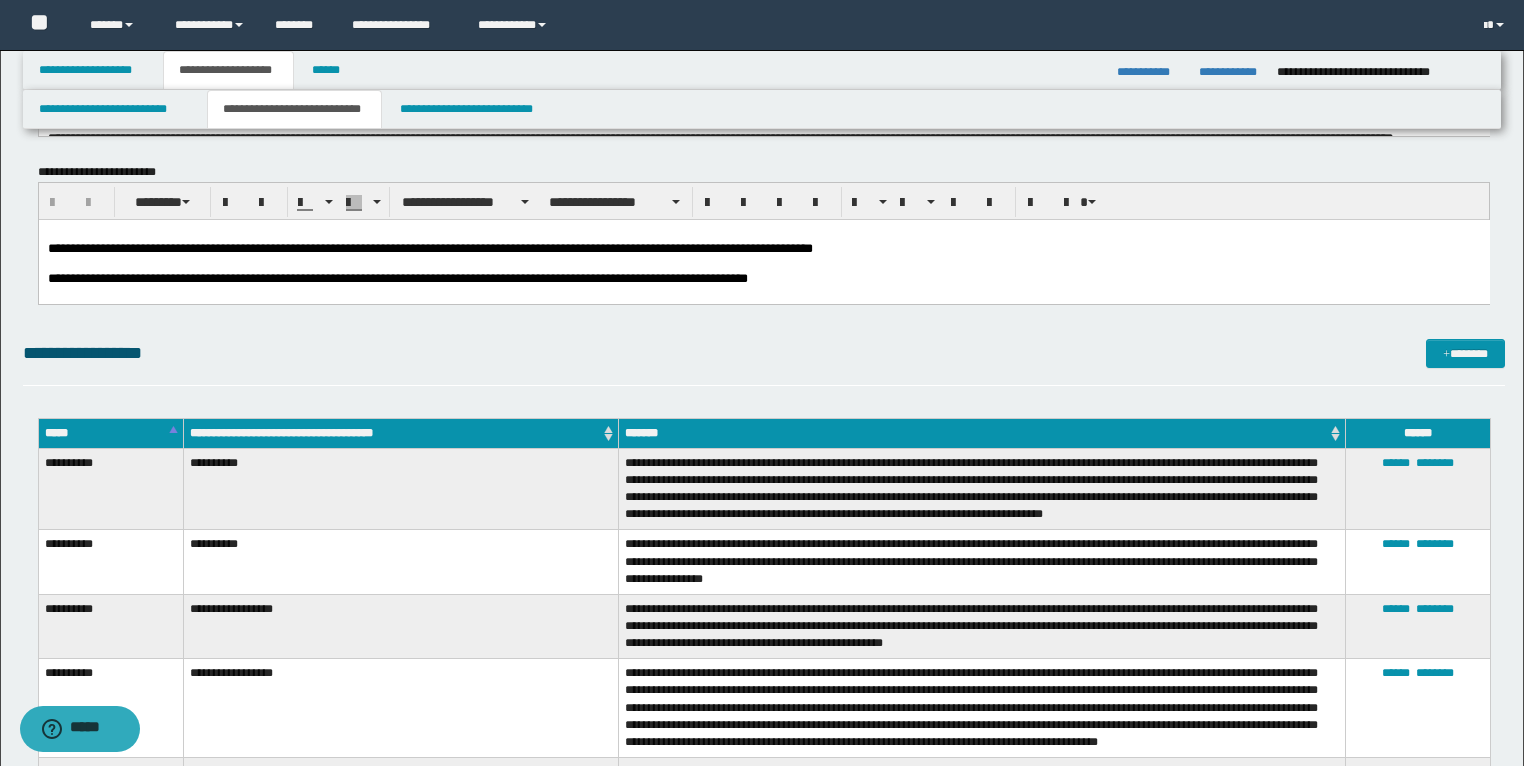 scroll, scrollTop: 400, scrollLeft: 0, axis: vertical 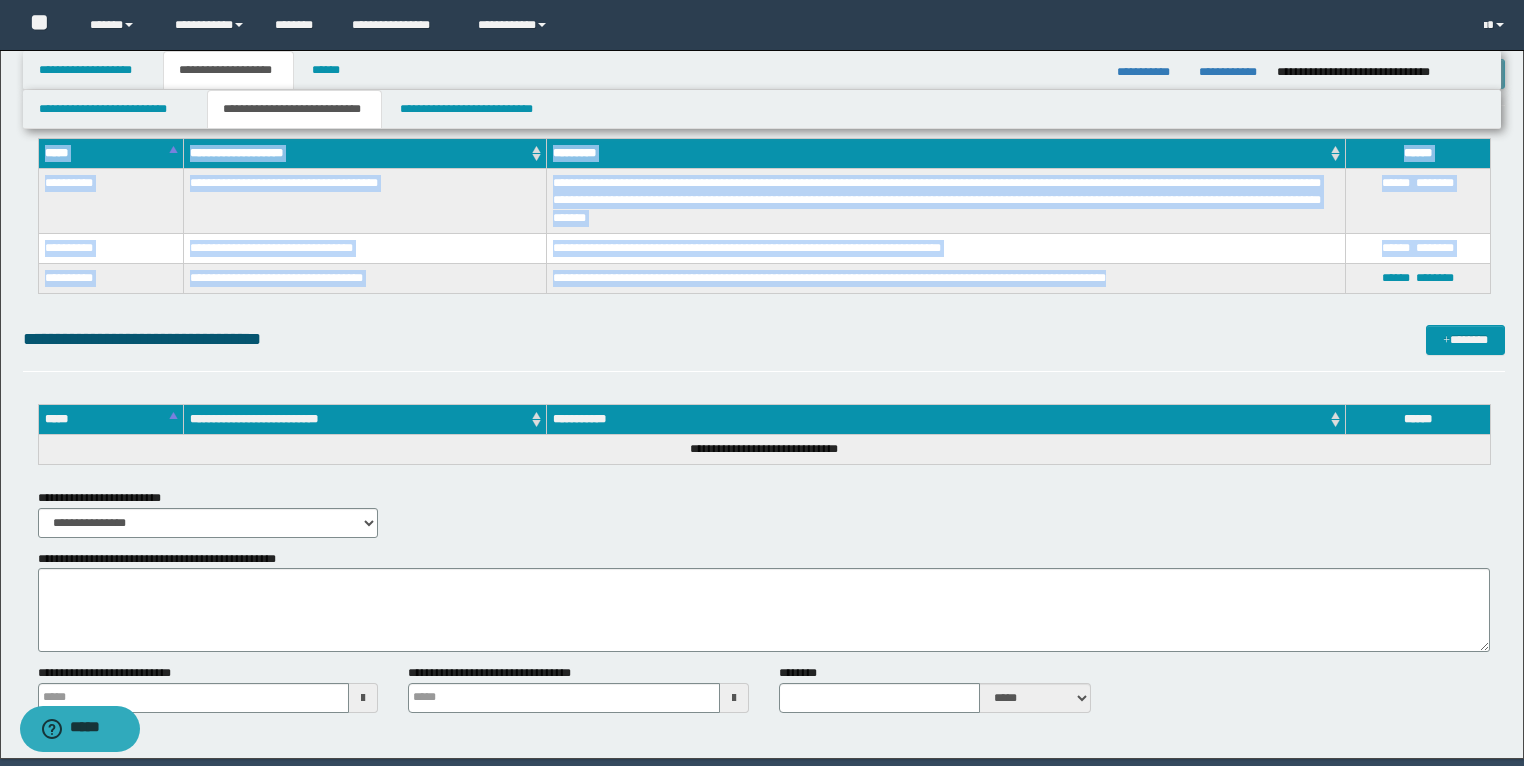 drag, startPoint x: 40, startPoint y: 224, endPoint x: 1171, endPoint y: 286, distance: 1132.6981 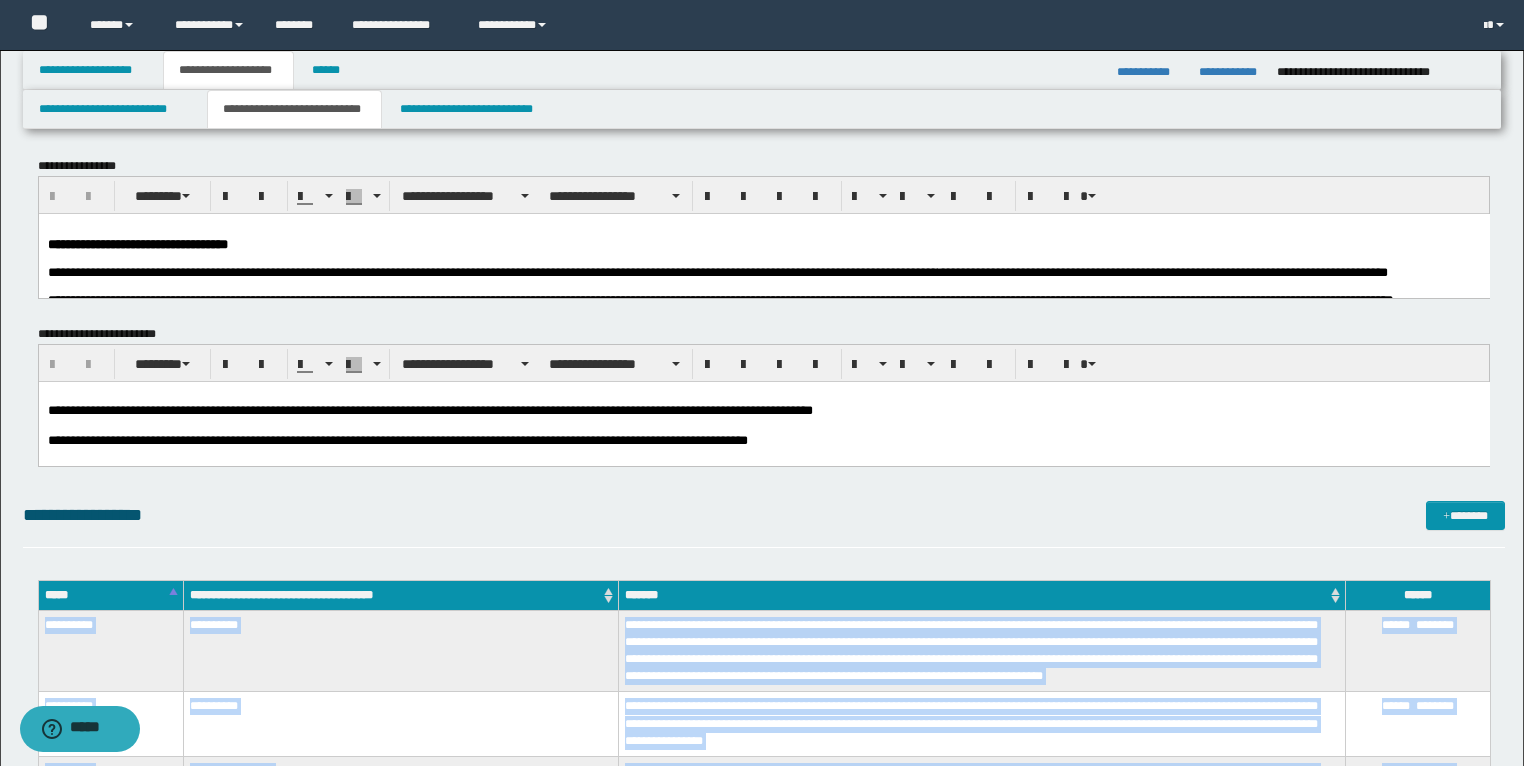 scroll, scrollTop: 0, scrollLeft: 0, axis: both 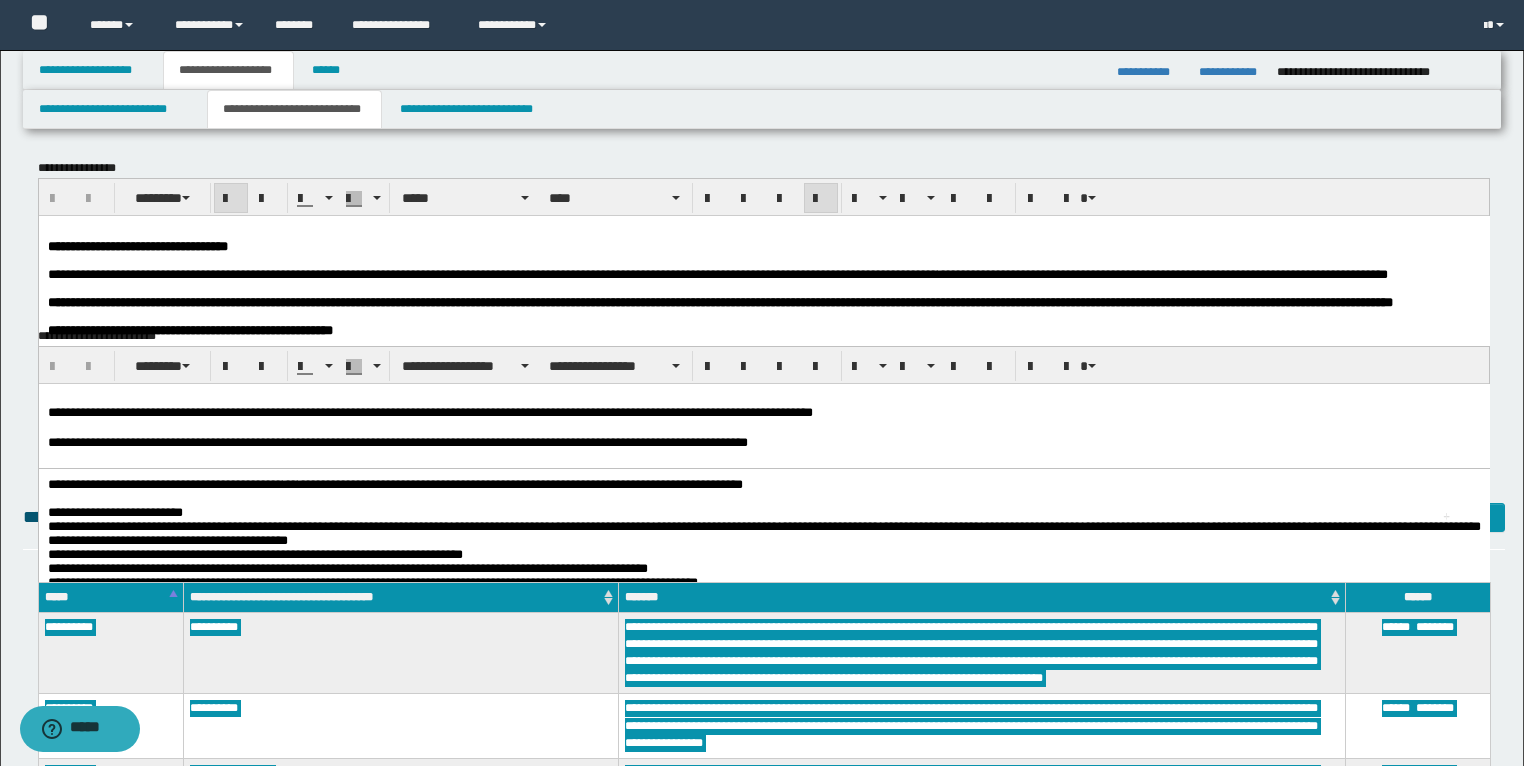 click on "**********" at bounding box center [763, 246] 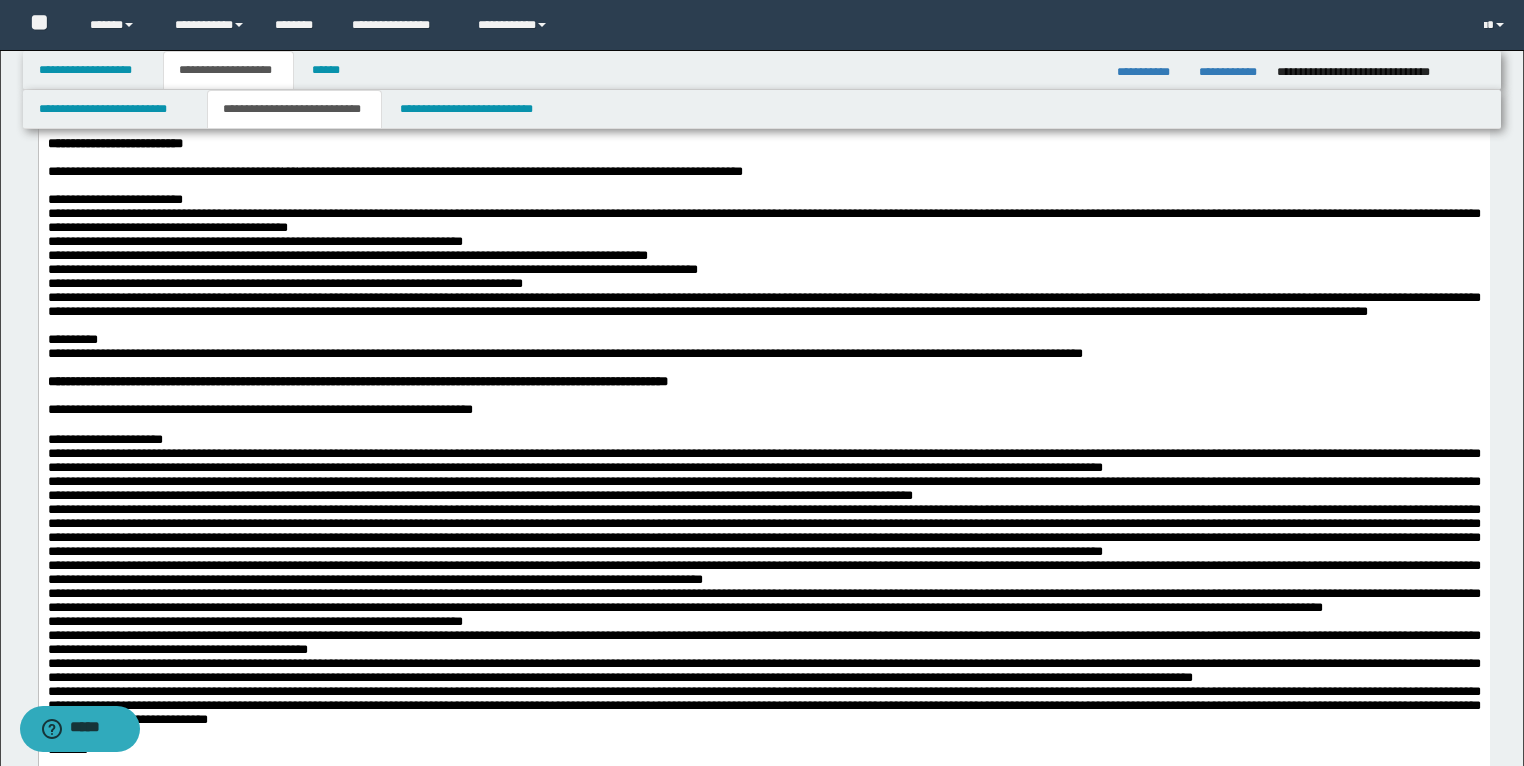 scroll, scrollTop: 80, scrollLeft: 0, axis: vertical 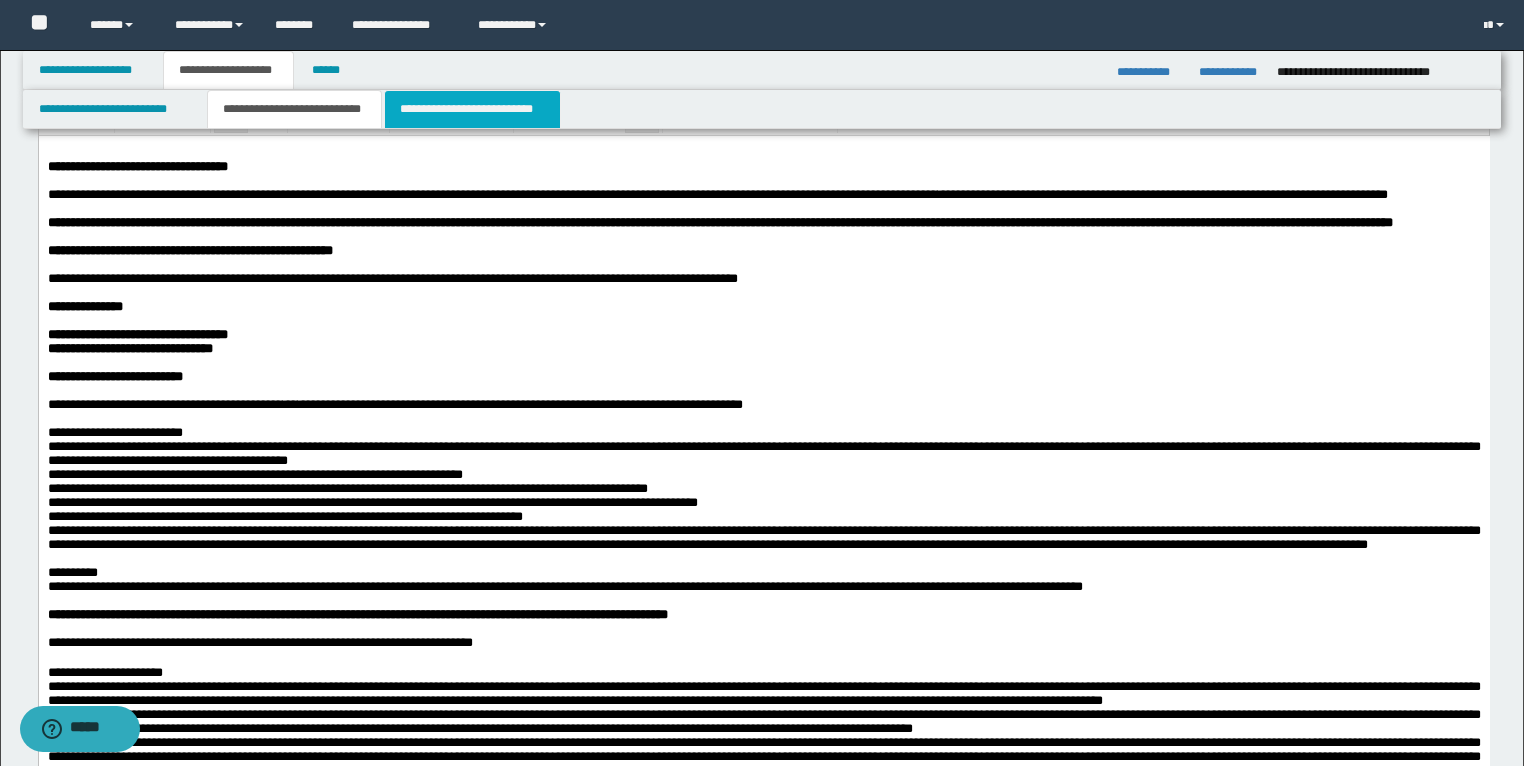 click on "**********" at bounding box center (472, 109) 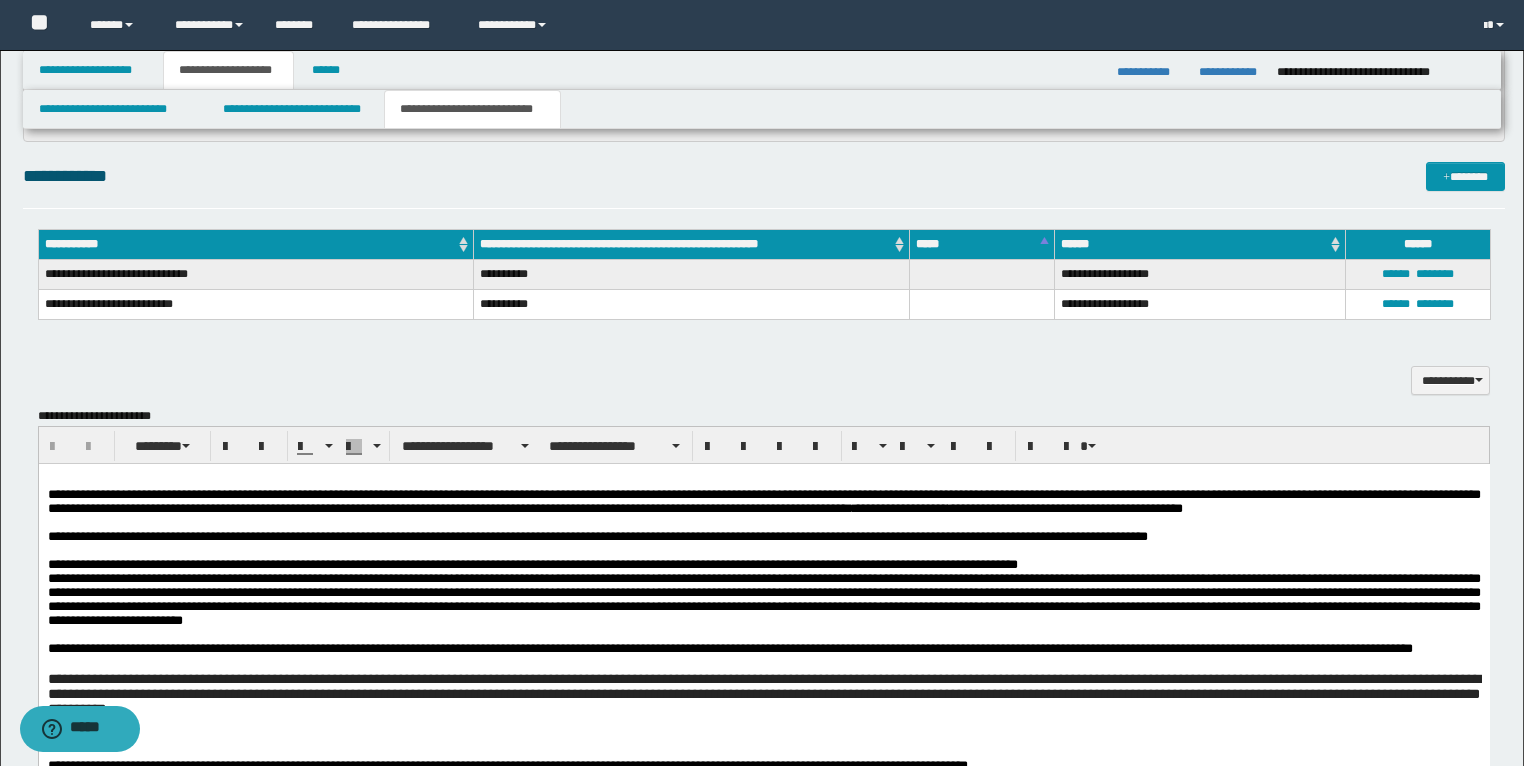 scroll, scrollTop: 1280, scrollLeft: 0, axis: vertical 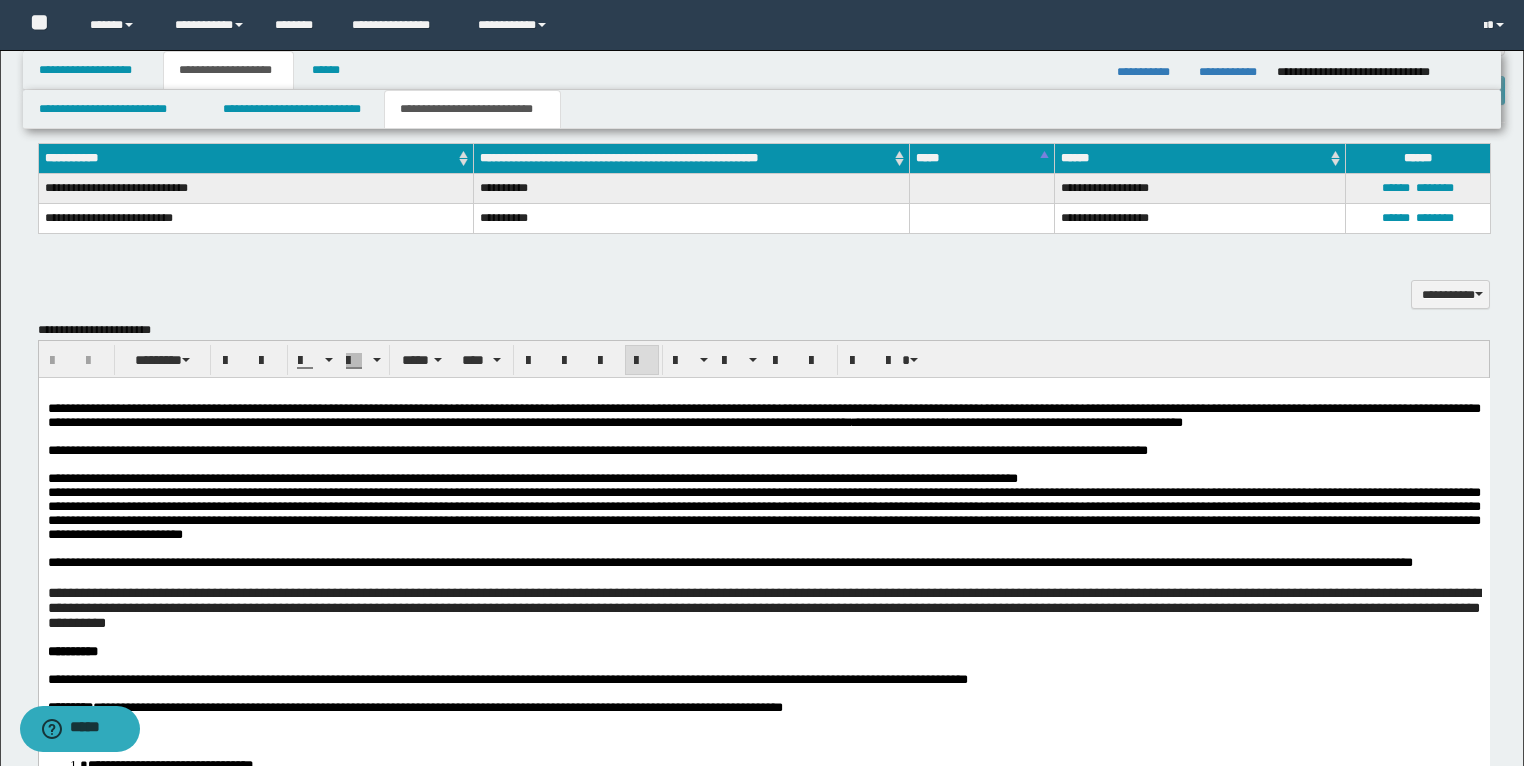 click on "**********" at bounding box center (763, 451) 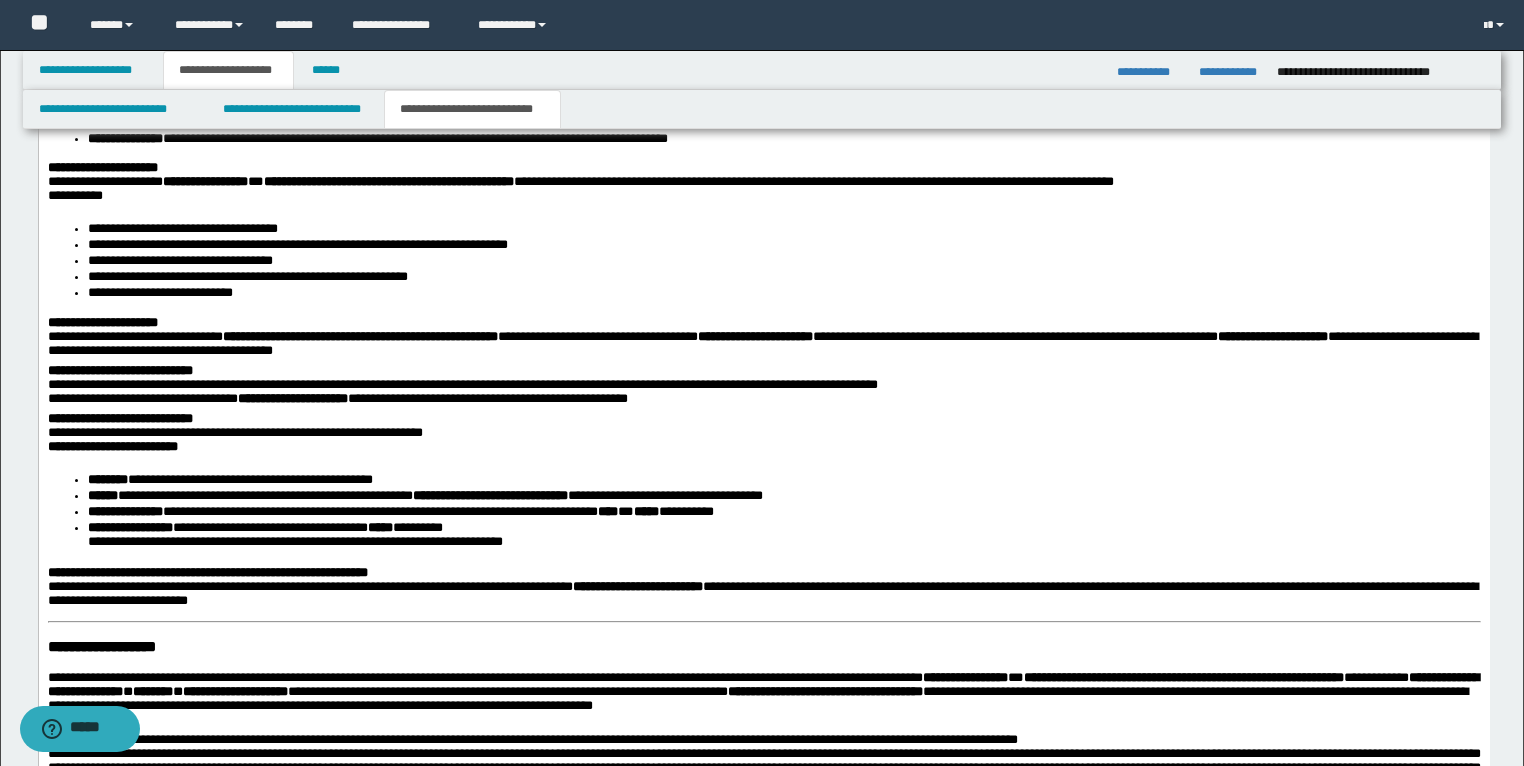 scroll, scrollTop: 2000, scrollLeft: 0, axis: vertical 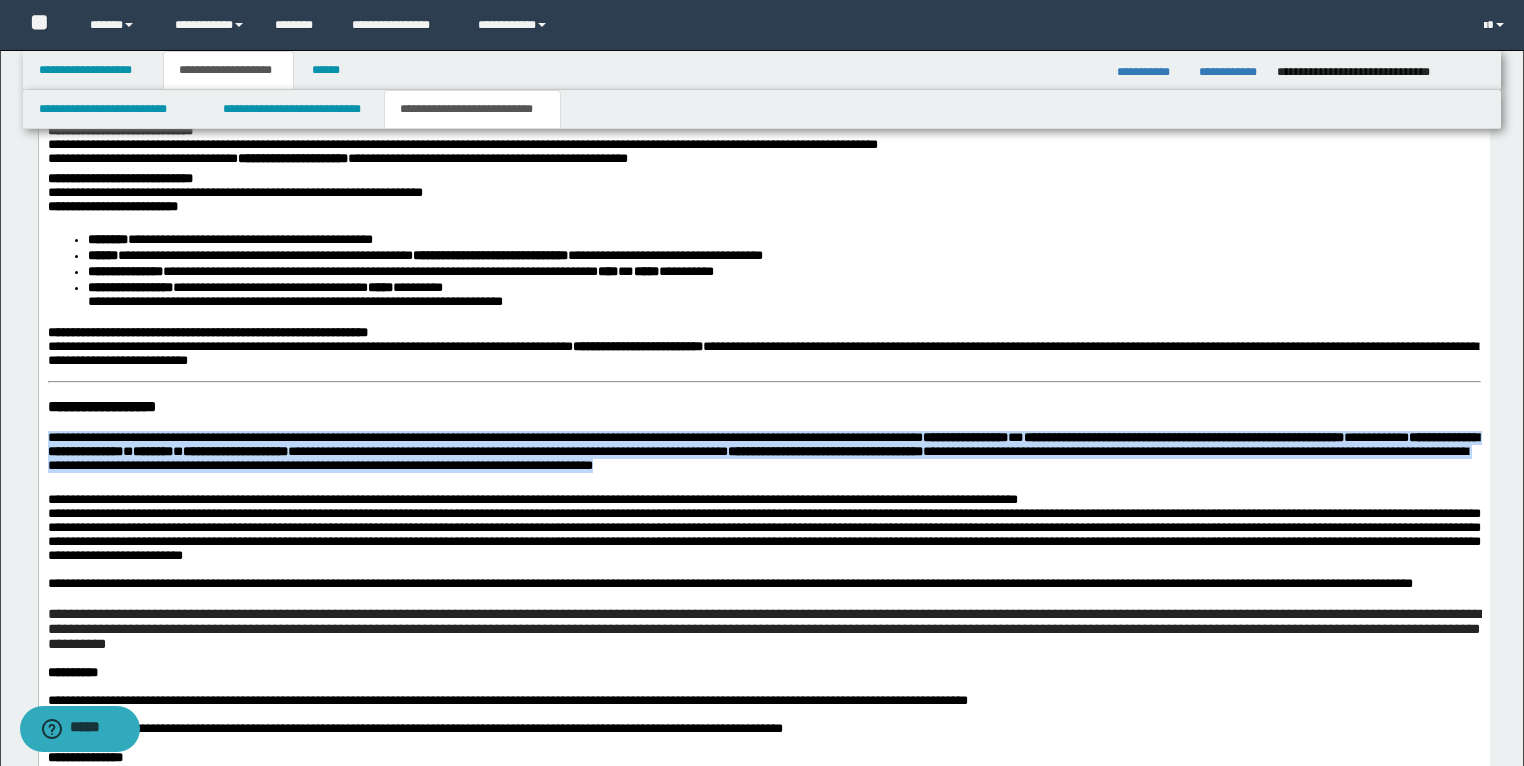 drag, startPoint x: 1007, startPoint y: 502, endPoint x: 25, endPoint y: 460, distance: 982.89777 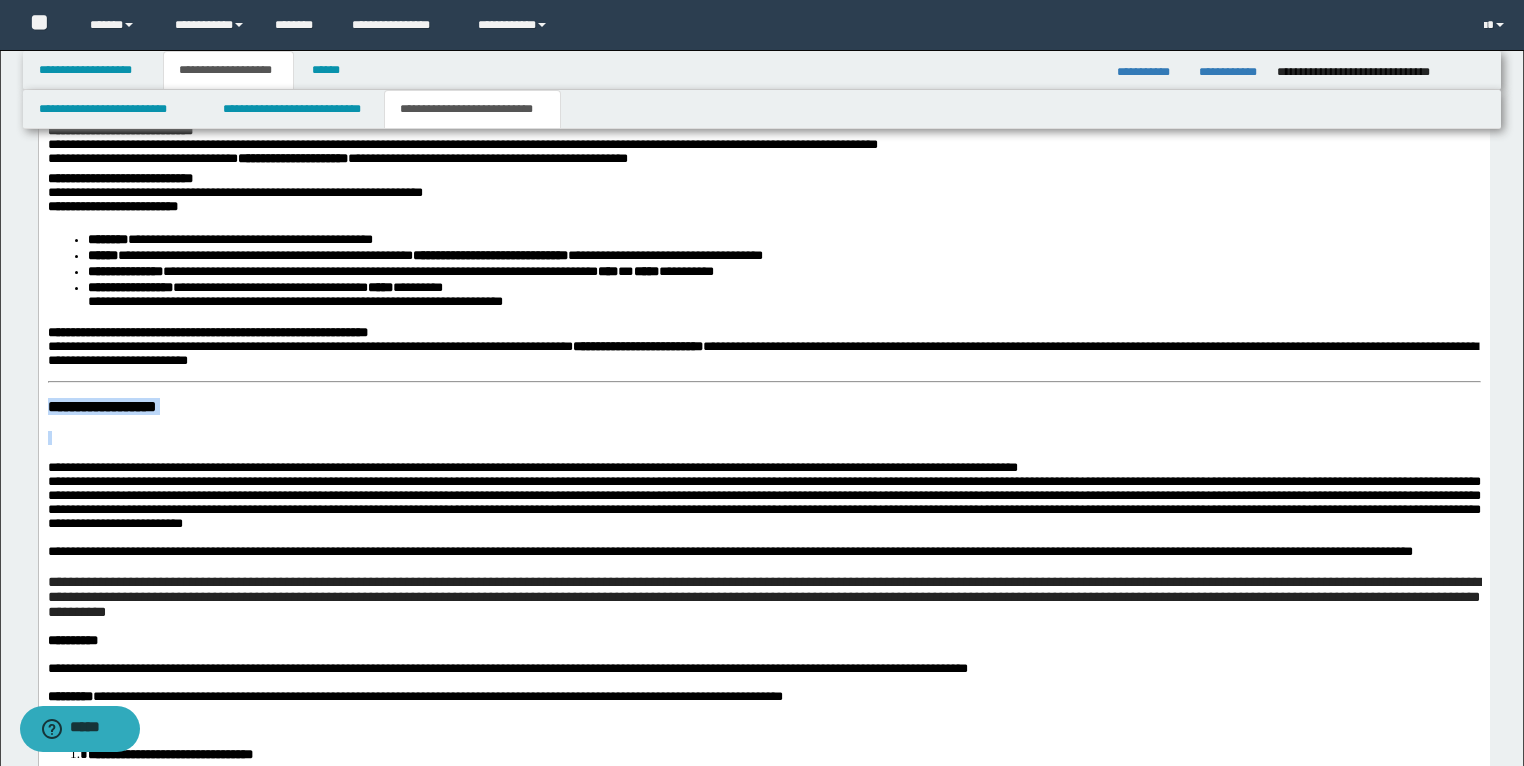 drag, startPoint x: 237, startPoint y: 445, endPoint x: 46, endPoint y: 420, distance: 192.62918 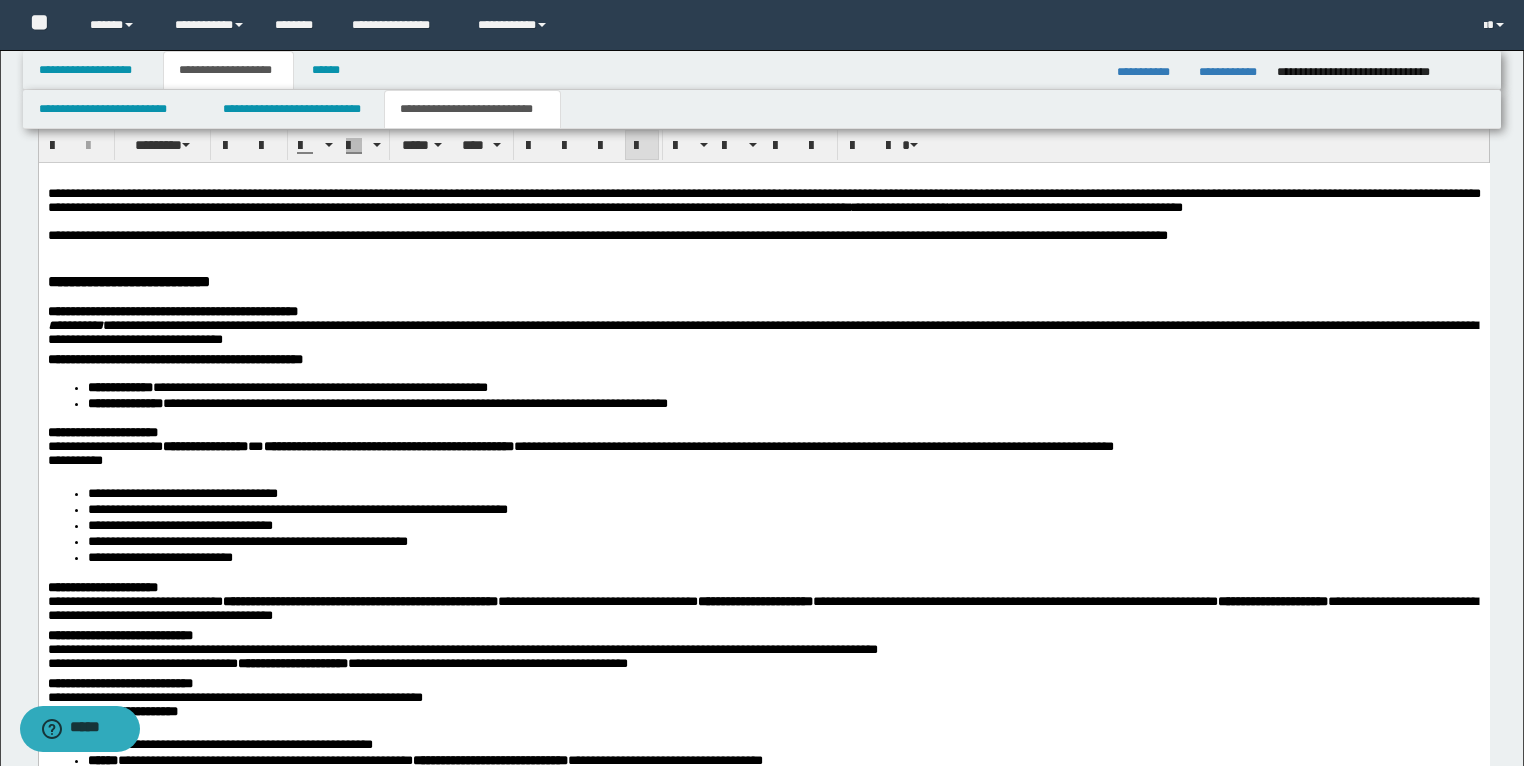 scroll, scrollTop: 1440, scrollLeft: 0, axis: vertical 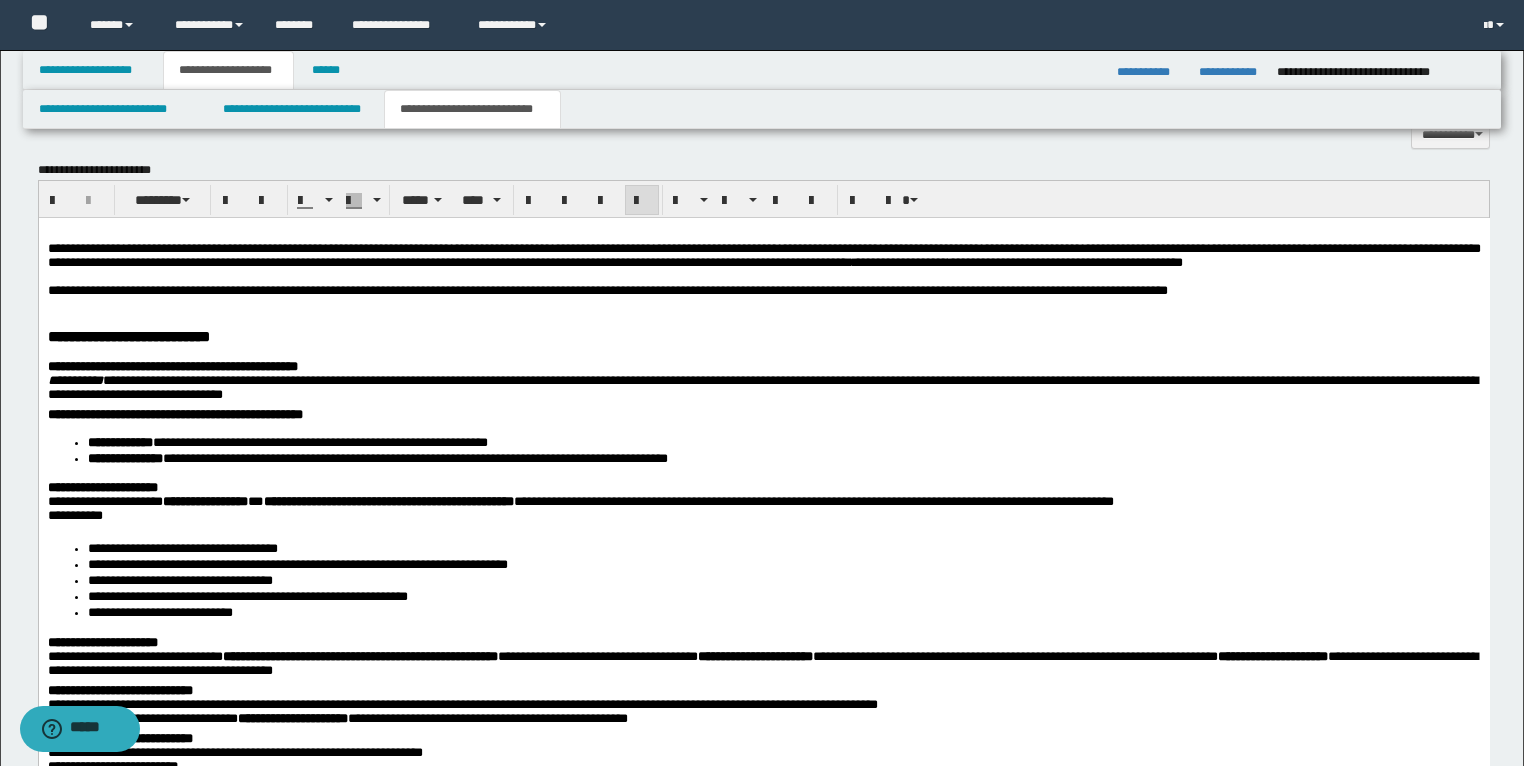 click on "**********" at bounding box center [763, 291] 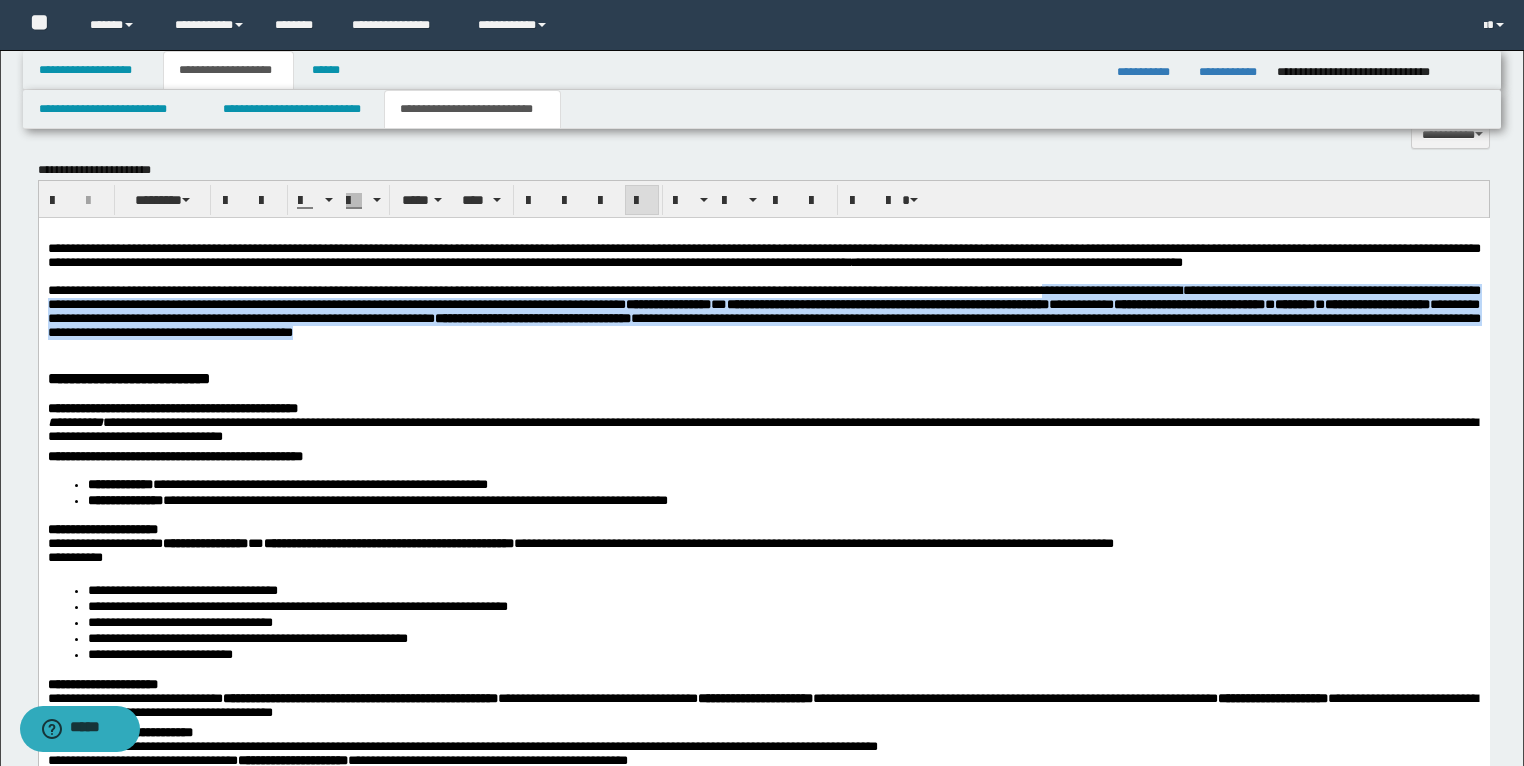 drag, startPoint x: 1319, startPoint y: 352, endPoint x: 1323, endPoint y: 379, distance: 27.294687 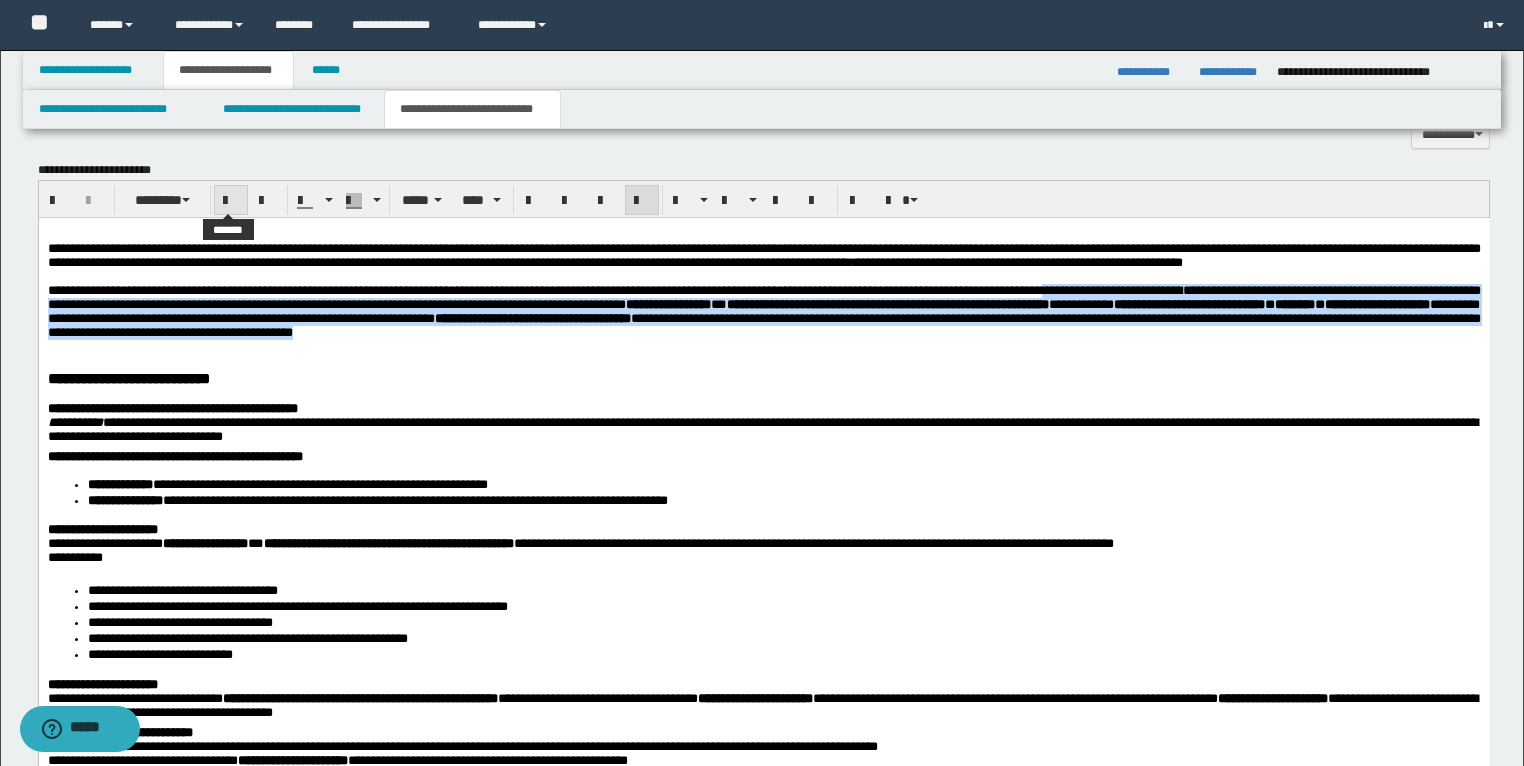 click at bounding box center (231, 201) 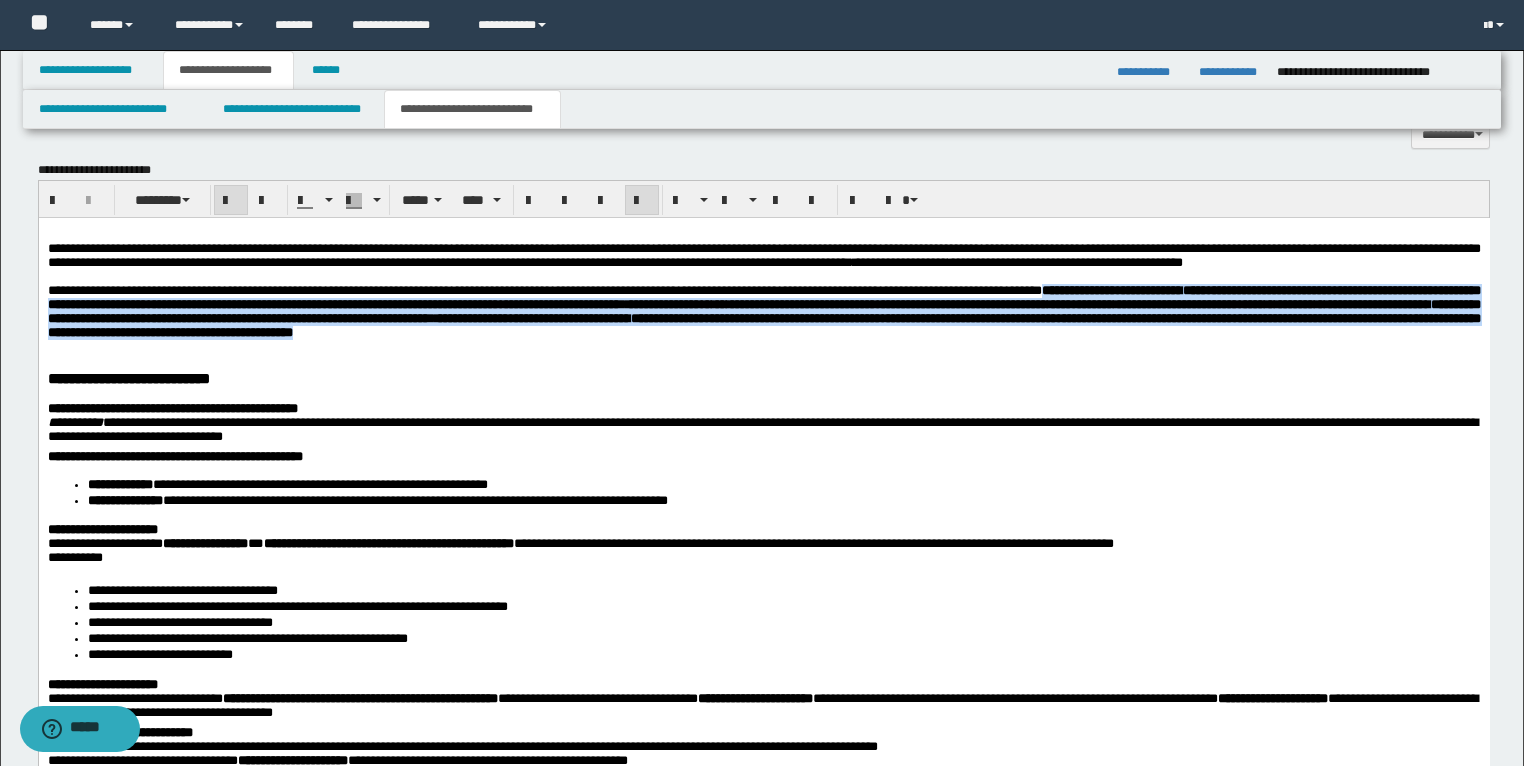 click at bounding box center (231, 201) 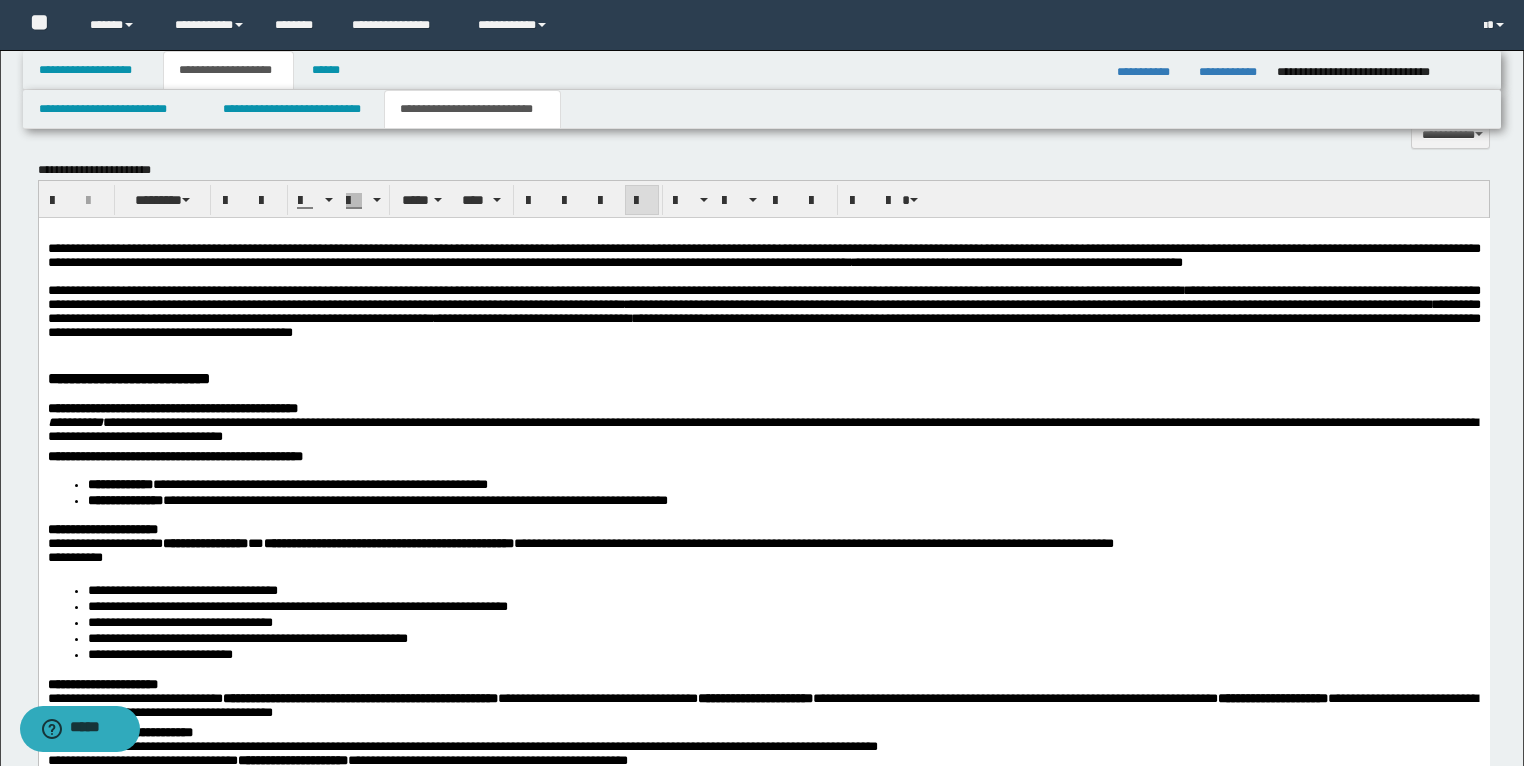 click at bounding box center [763, 347] 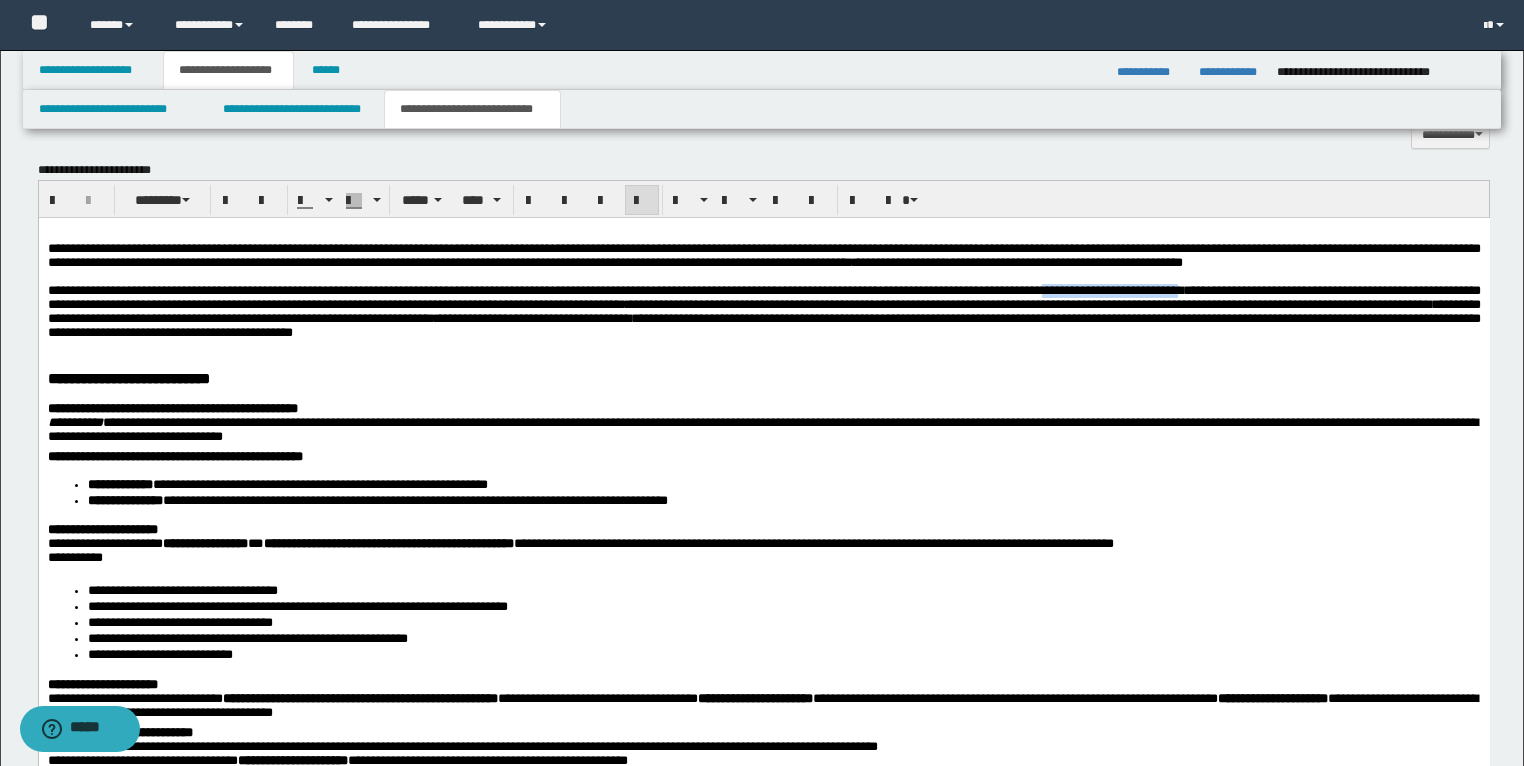 drag, startPoint x: 1300, startPoint y: 312, endPoint x: 108, endPoint y: 329, distance: 1192.1212 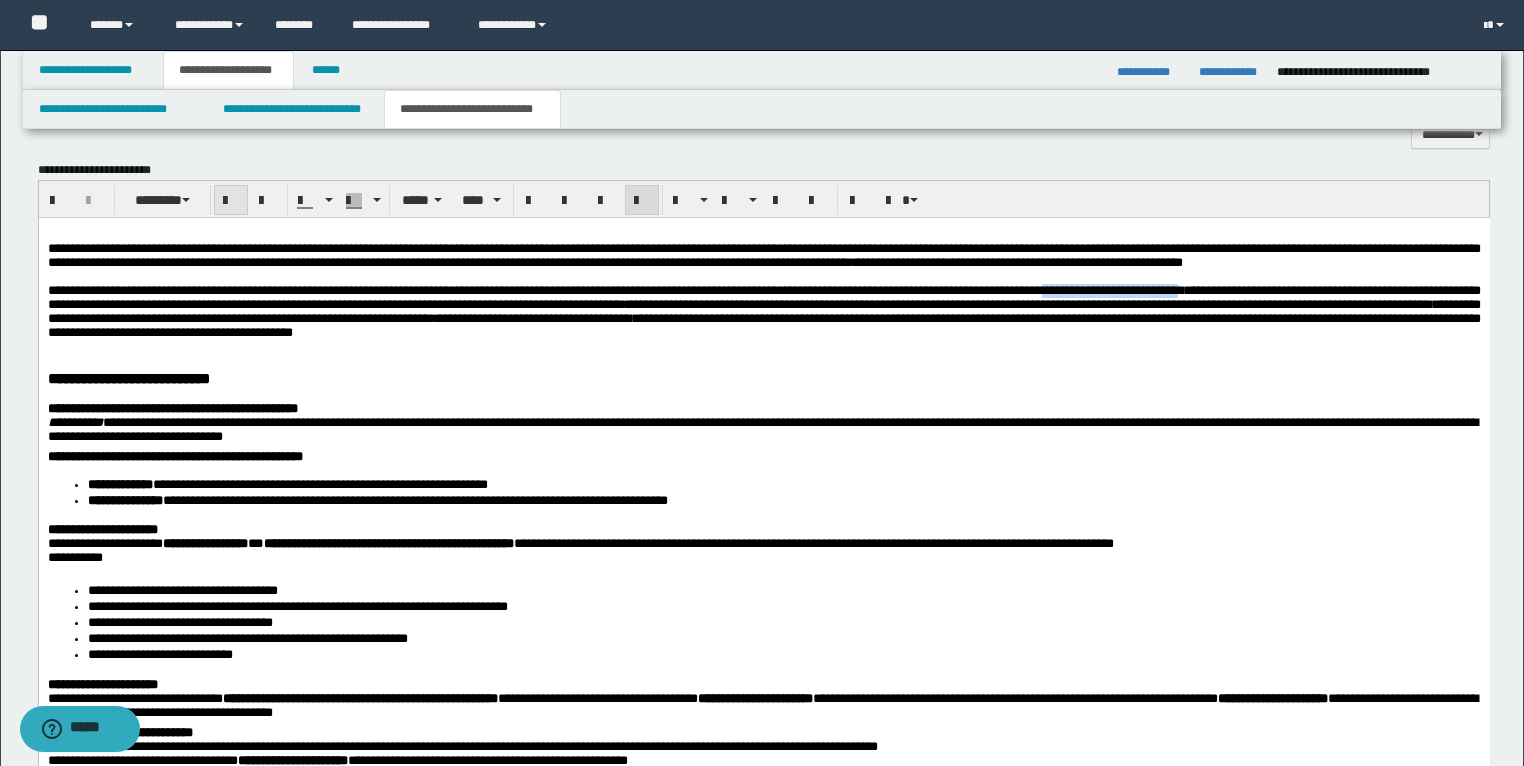 drag, startPoint x: 227, startPoint y: 202, endPoint x: 130, endPoint y: 31, distance: 196.59604 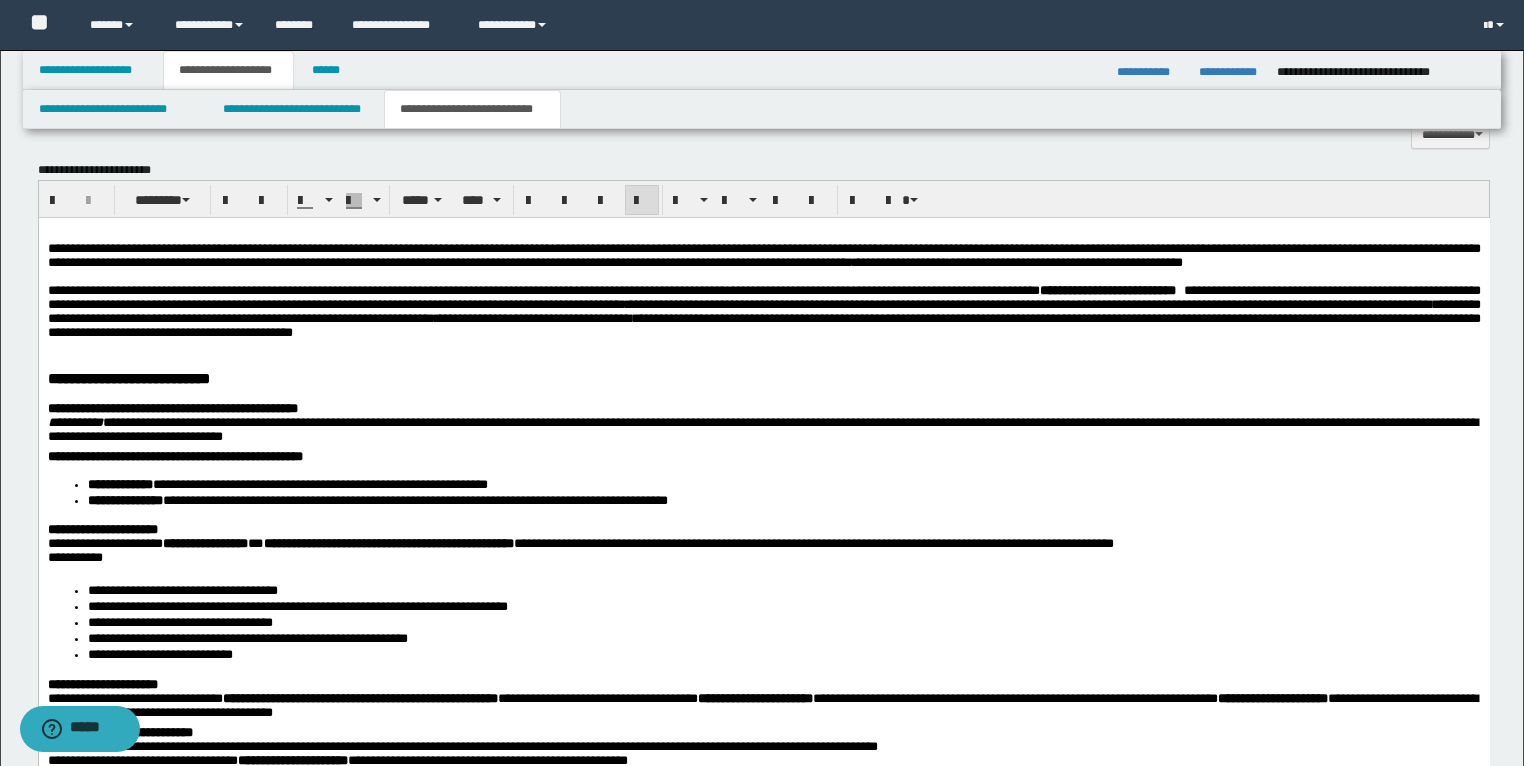 click on "**********" at bounding box center (763, 311) 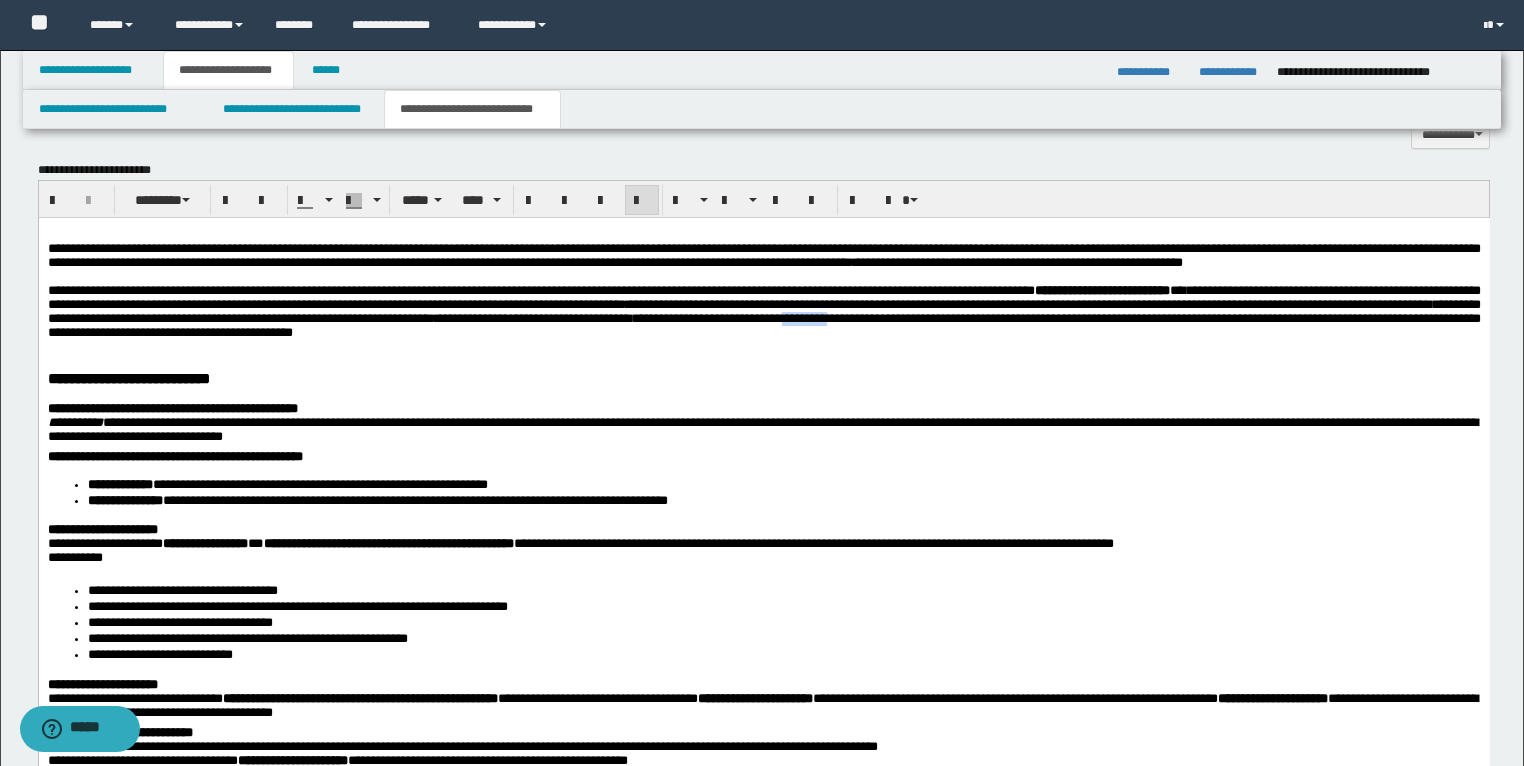 drag, startPoint x: 255, startPoint y: 360, endPoint x: 187, endPoint y: 360, distance: 68 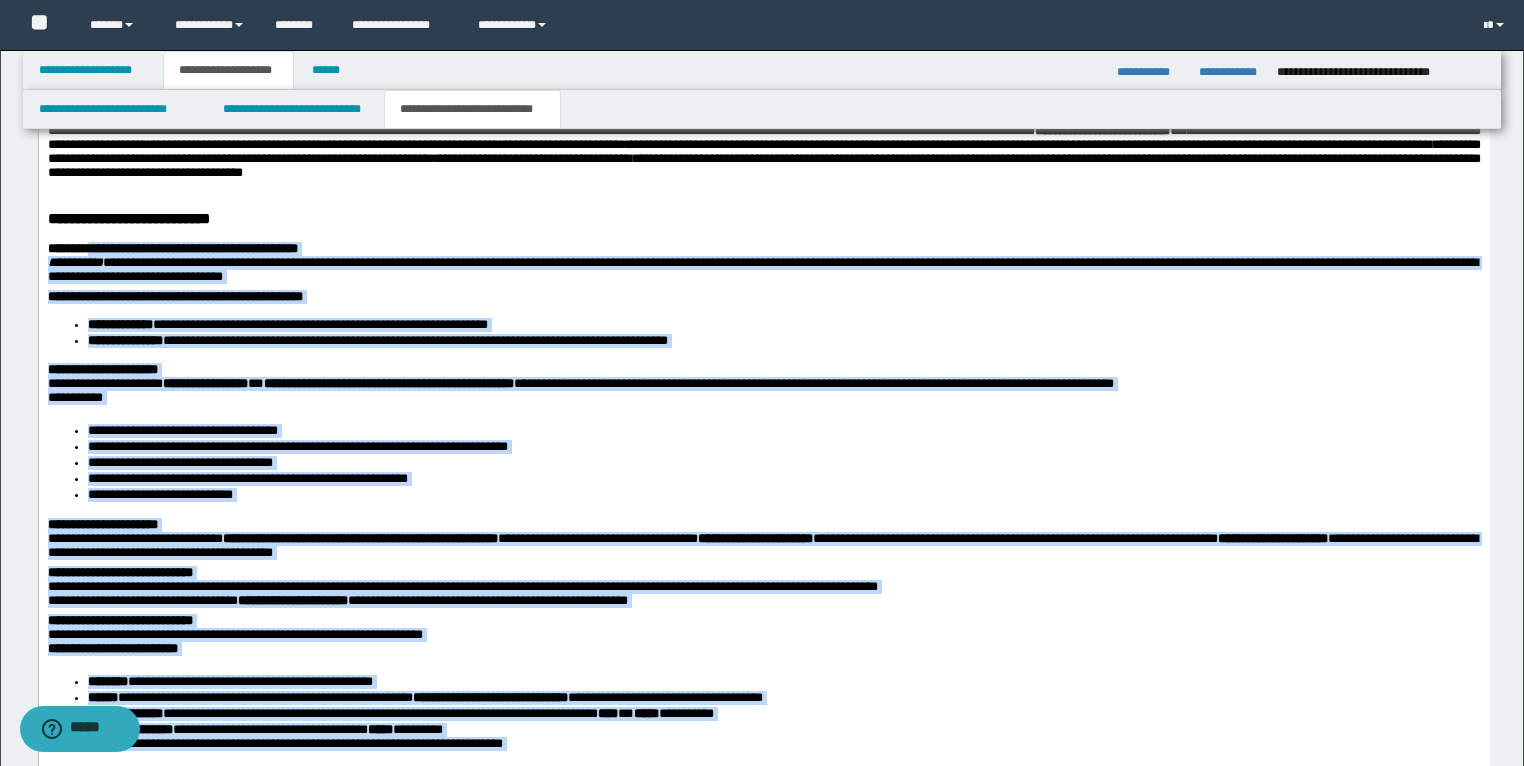 scroll, scrollTop: 1360, scrollLeft: 0, axis: vertical 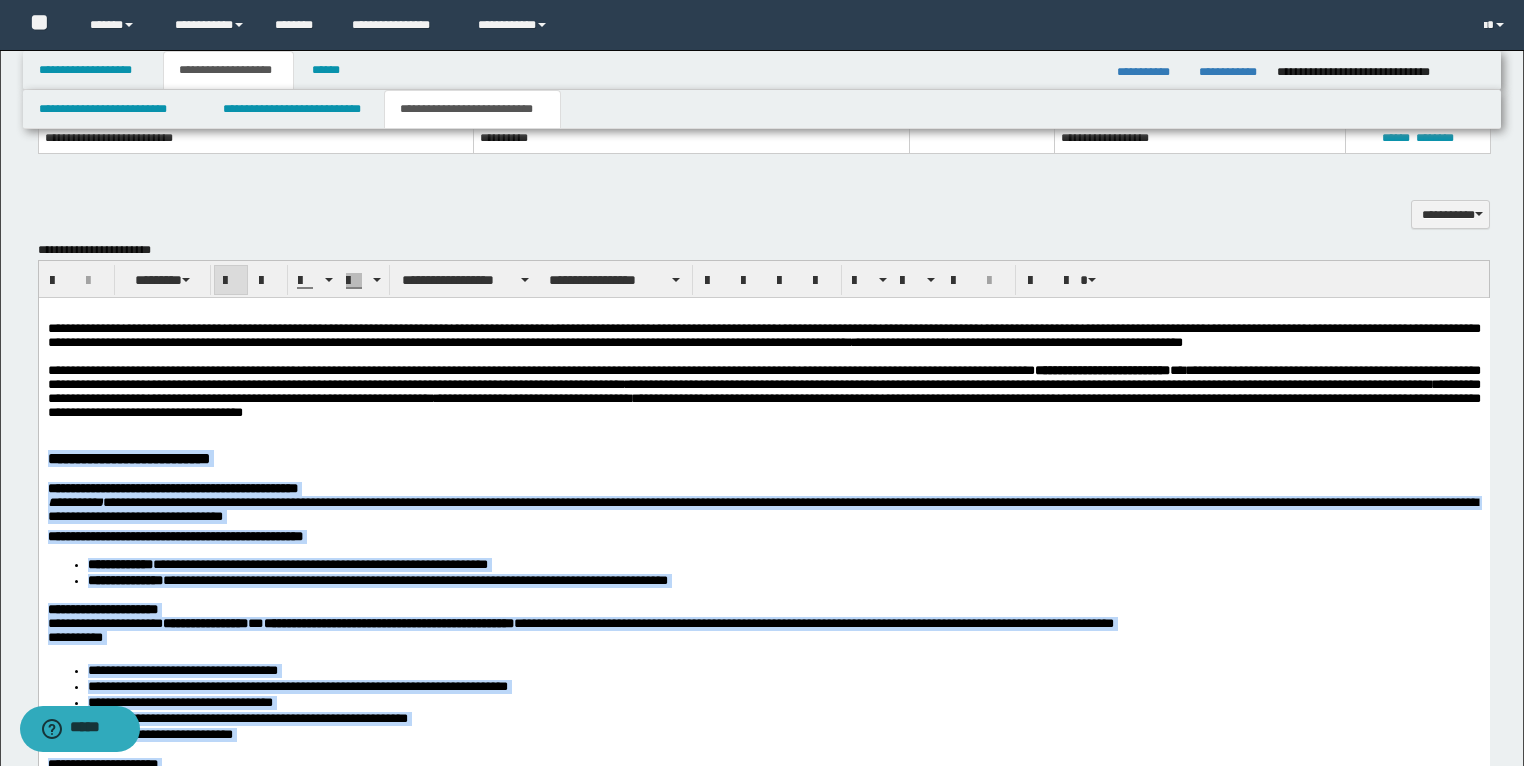 drag, startPoint x: 439, startPoint y: 1079, endPoint x: 70, endPoint y: 784, distance: 472.42566 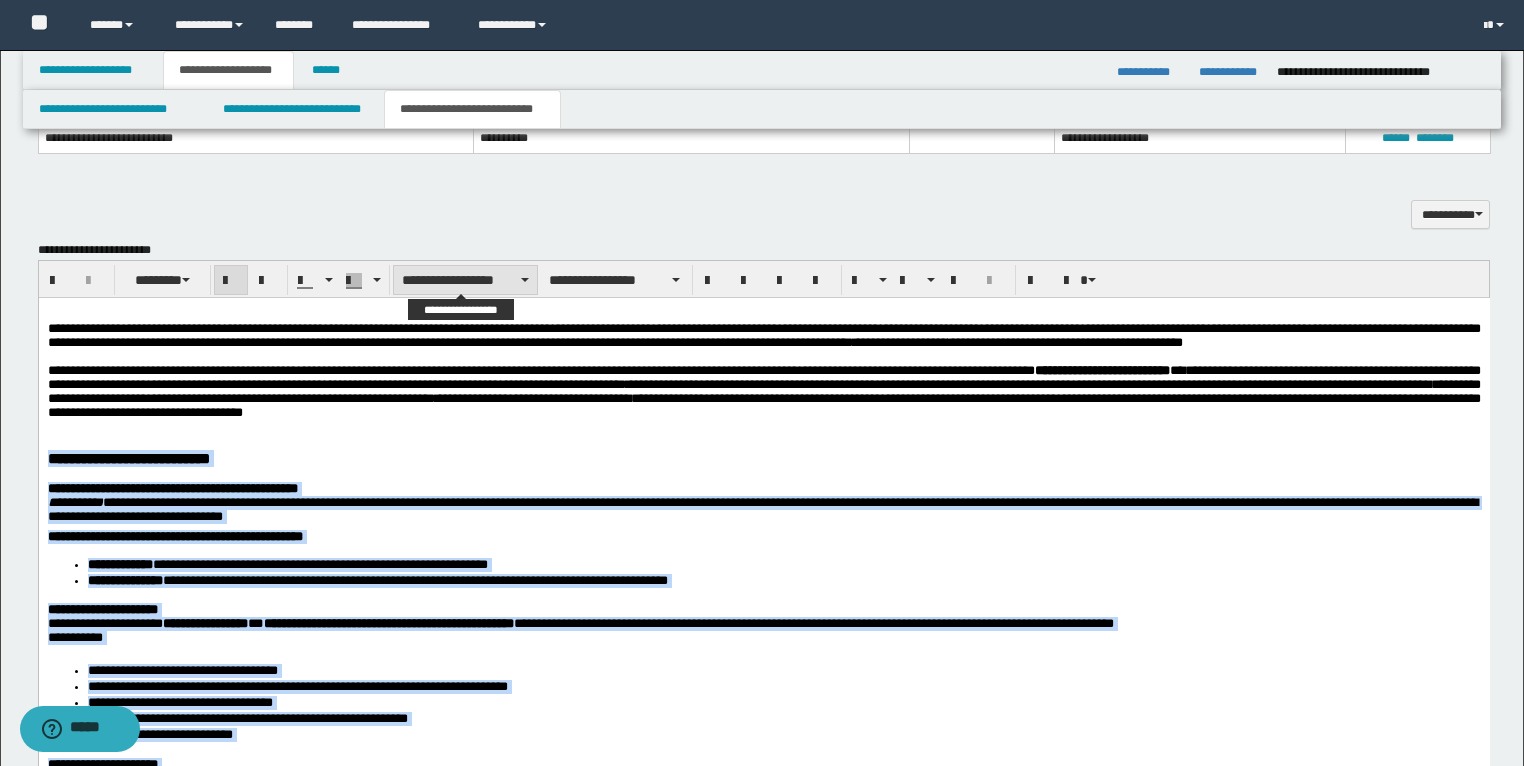 click on "**********" at bounding box center (465, 280) 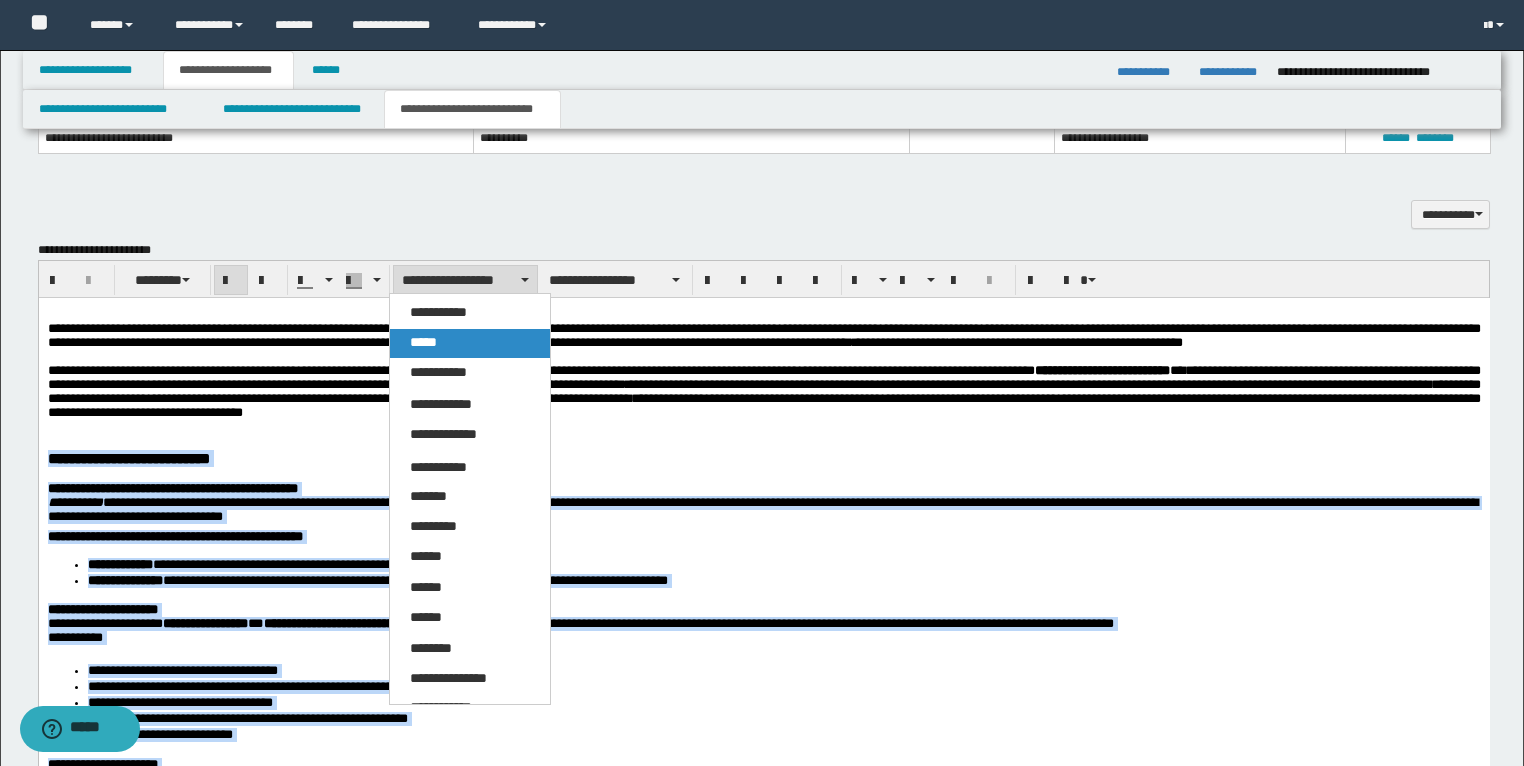 click on "*****" at bounding box center (423, 342) 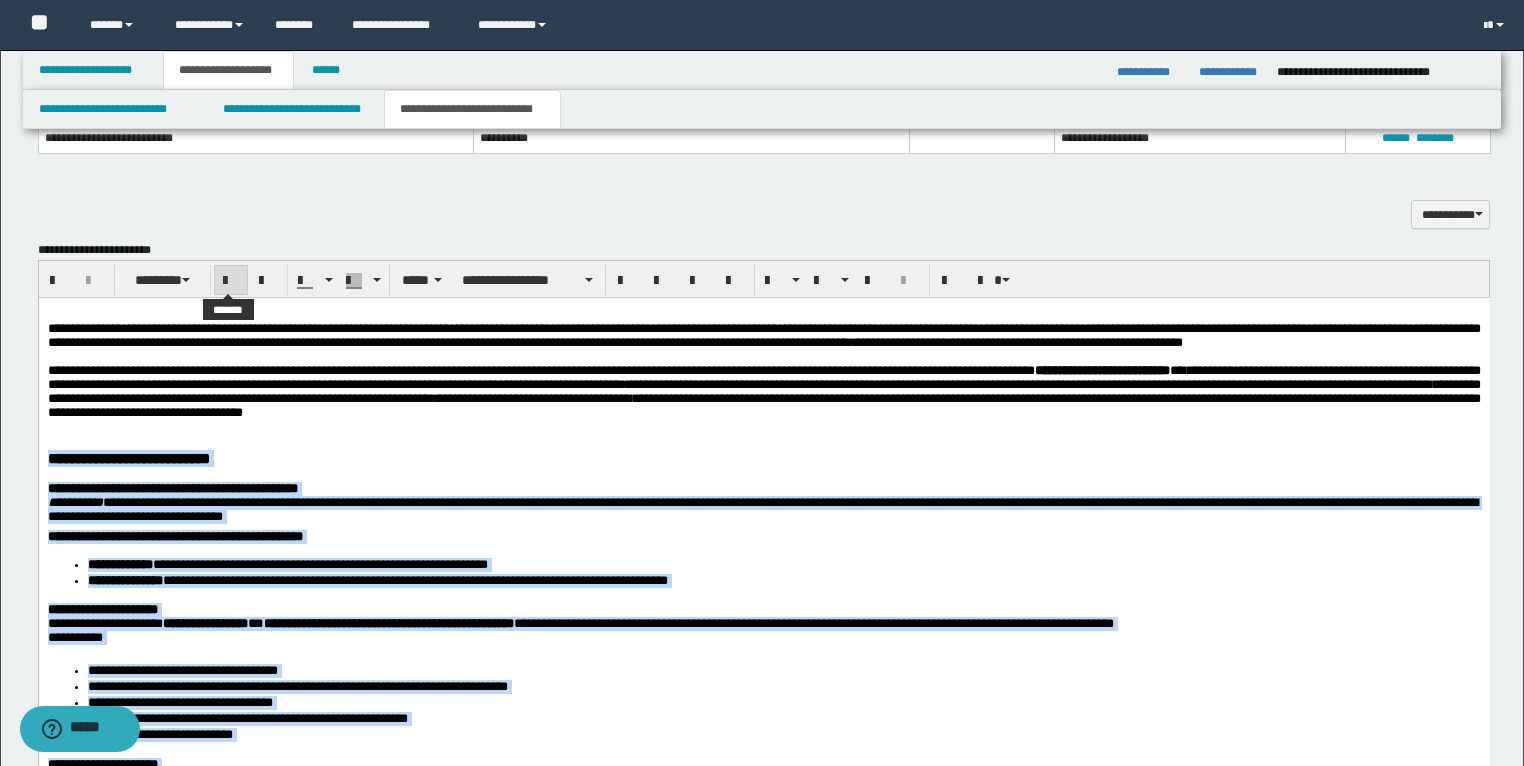 click at bounding box center [231, 281] 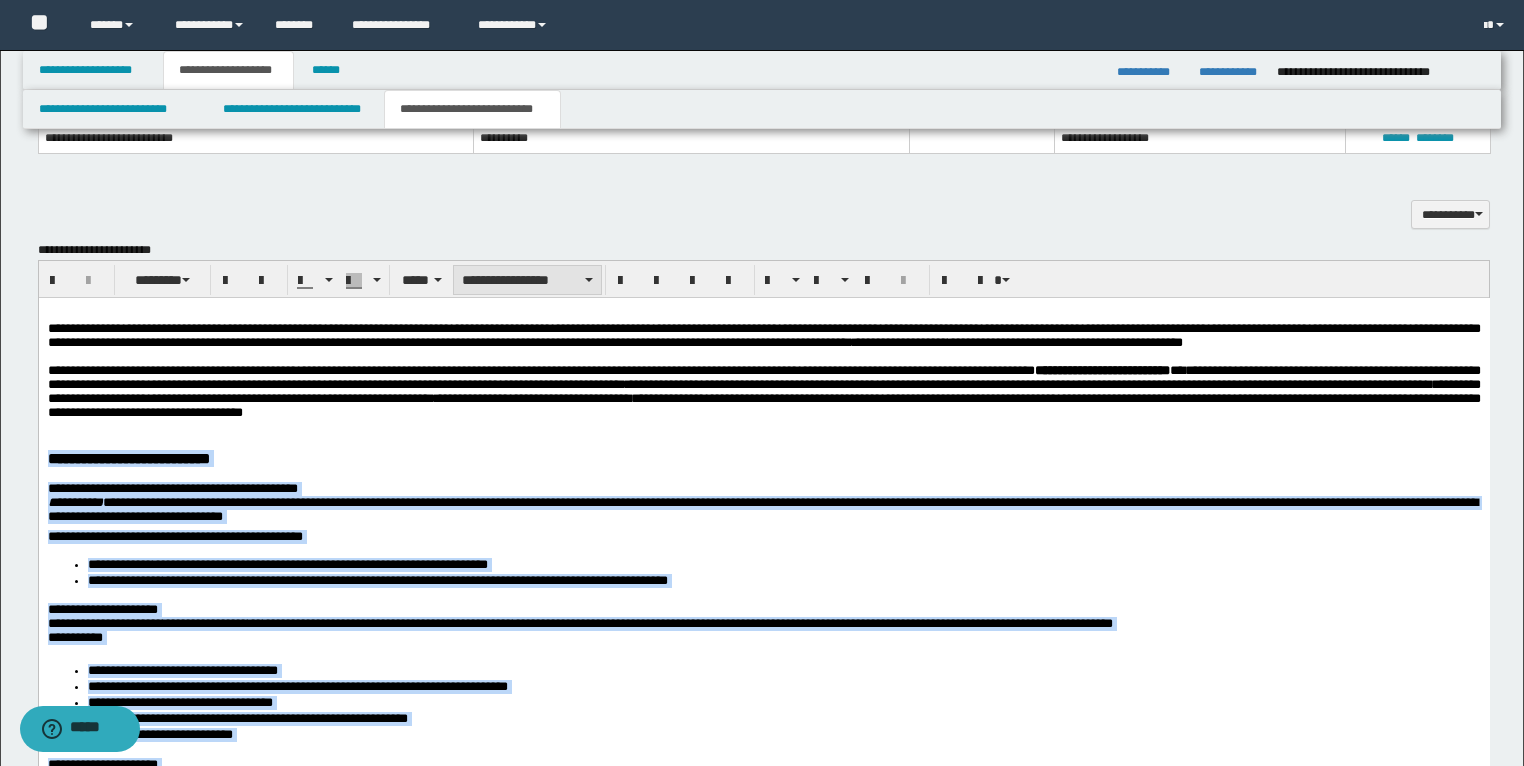 click on "**********" at bounding box center [527, 280] 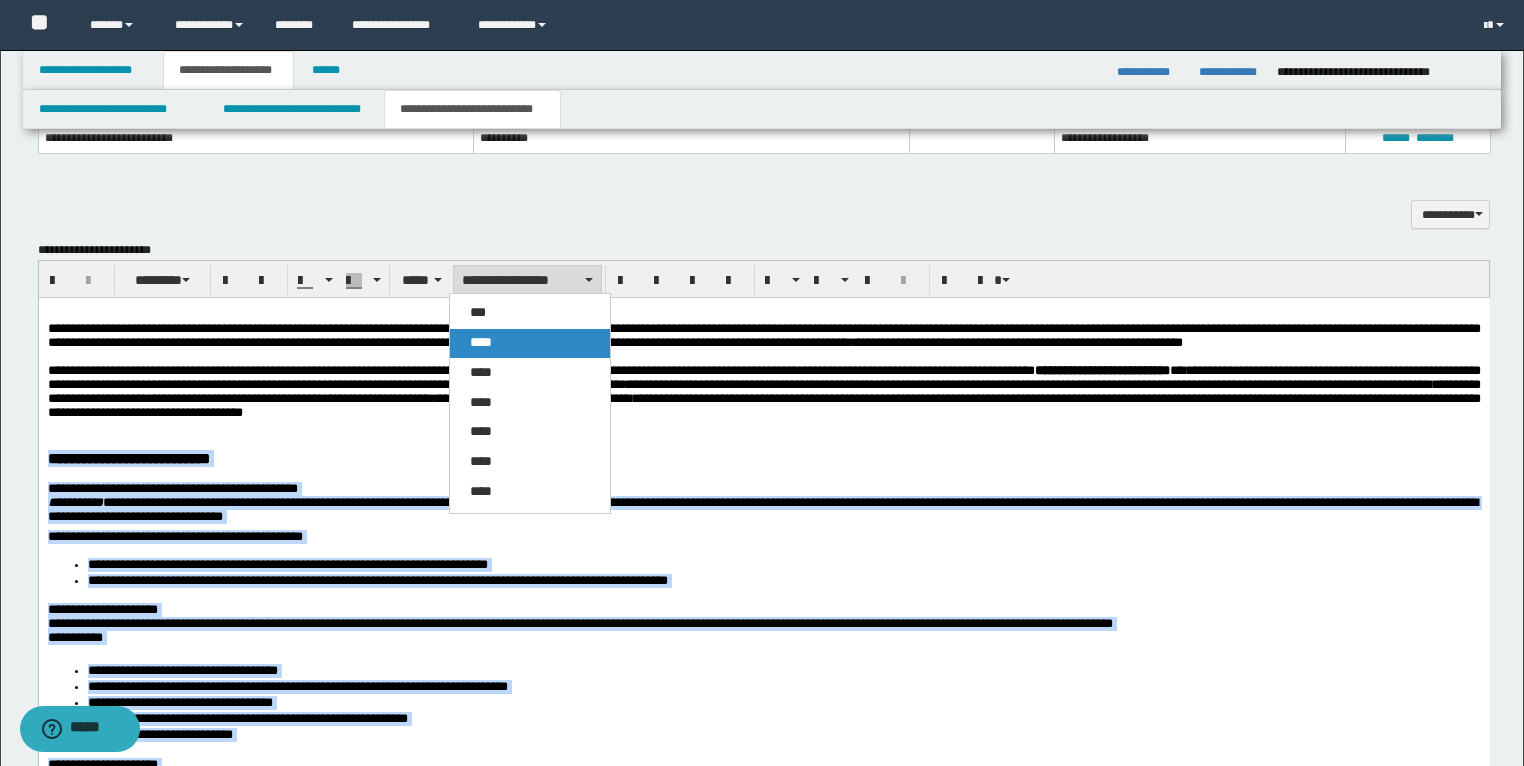 click on "****" at bounding box center [481, 342] 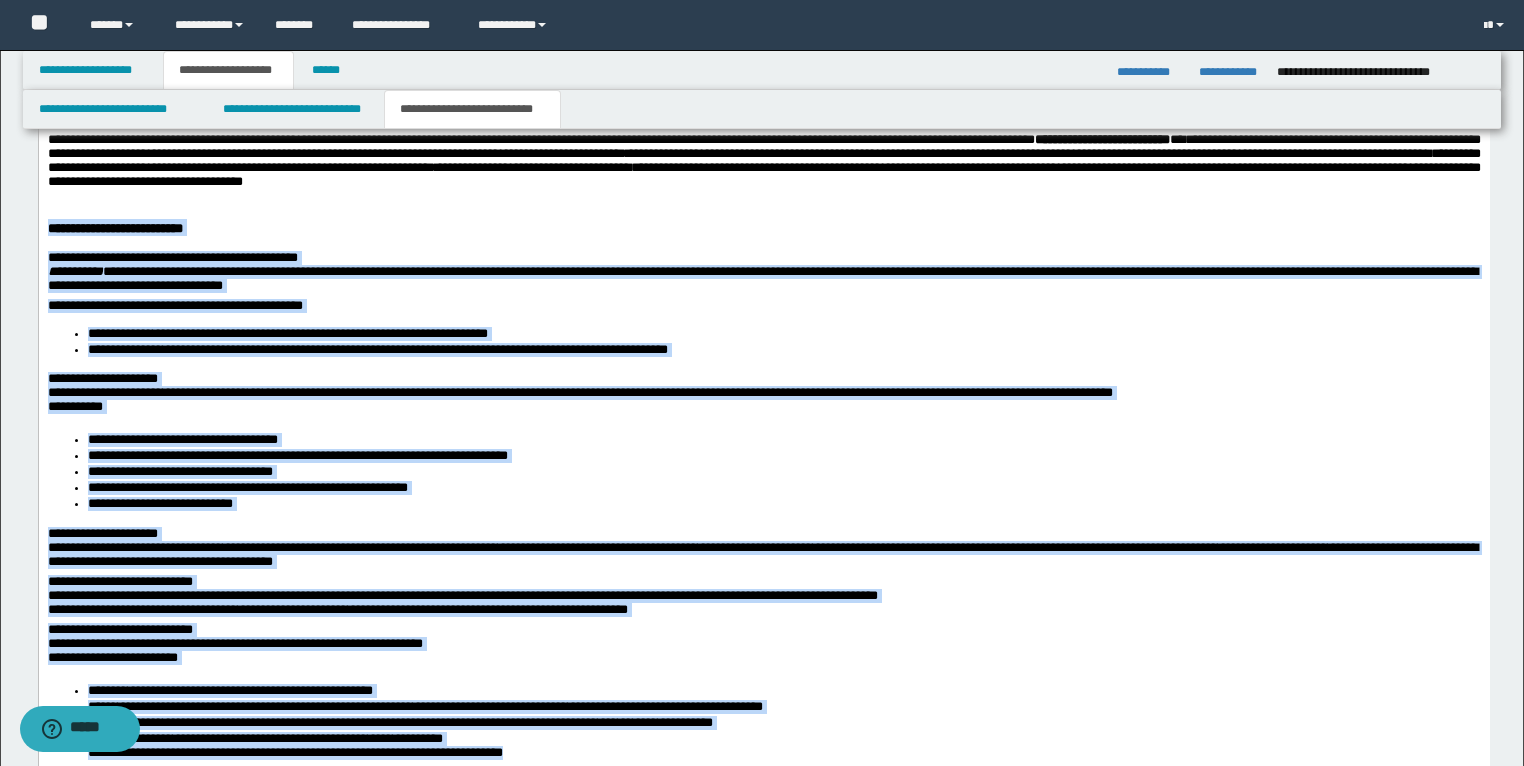 scroll, scrollTop: 1440, scrollLeft: 0, axis: vertical 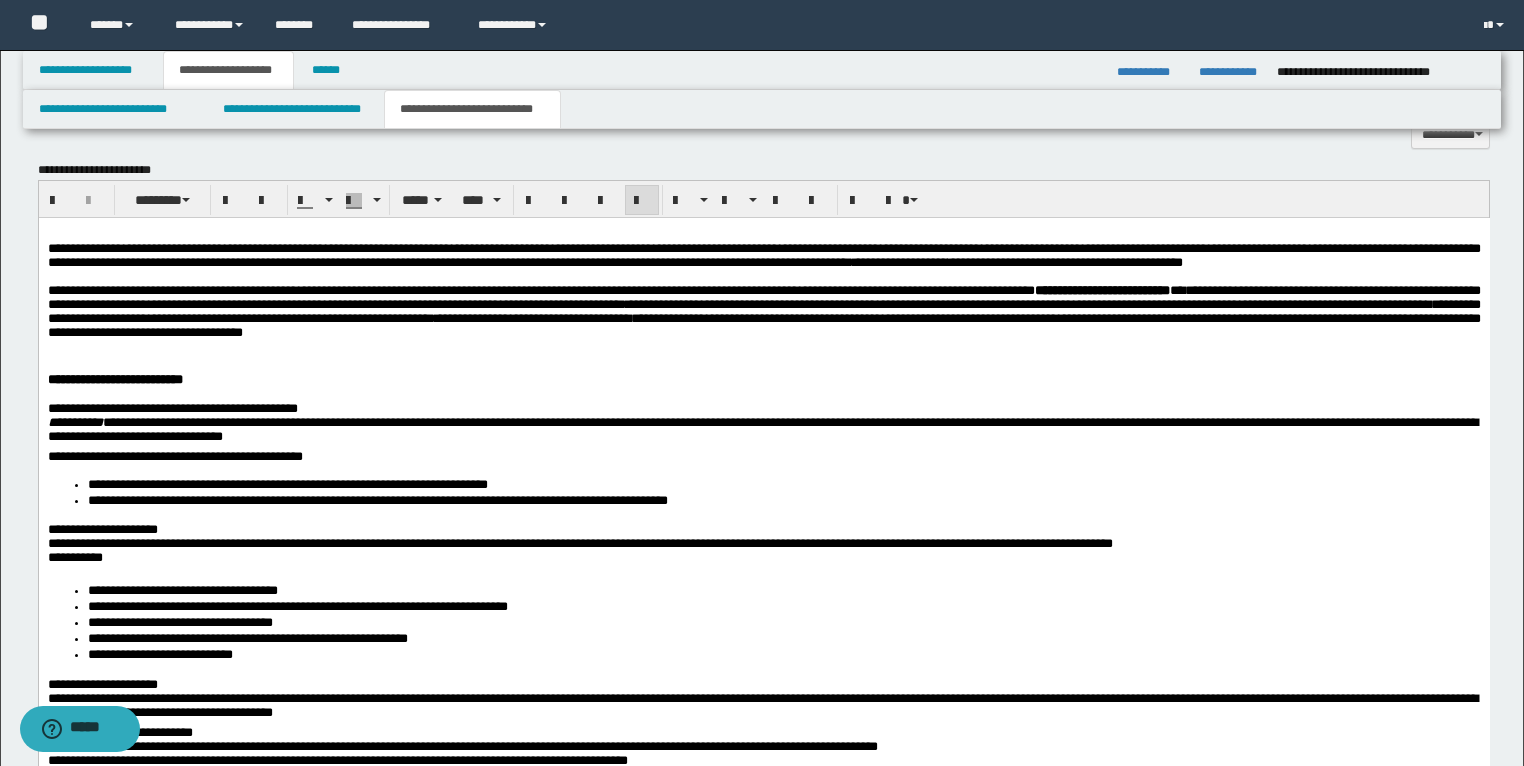 click at bounding box center [763, 347] 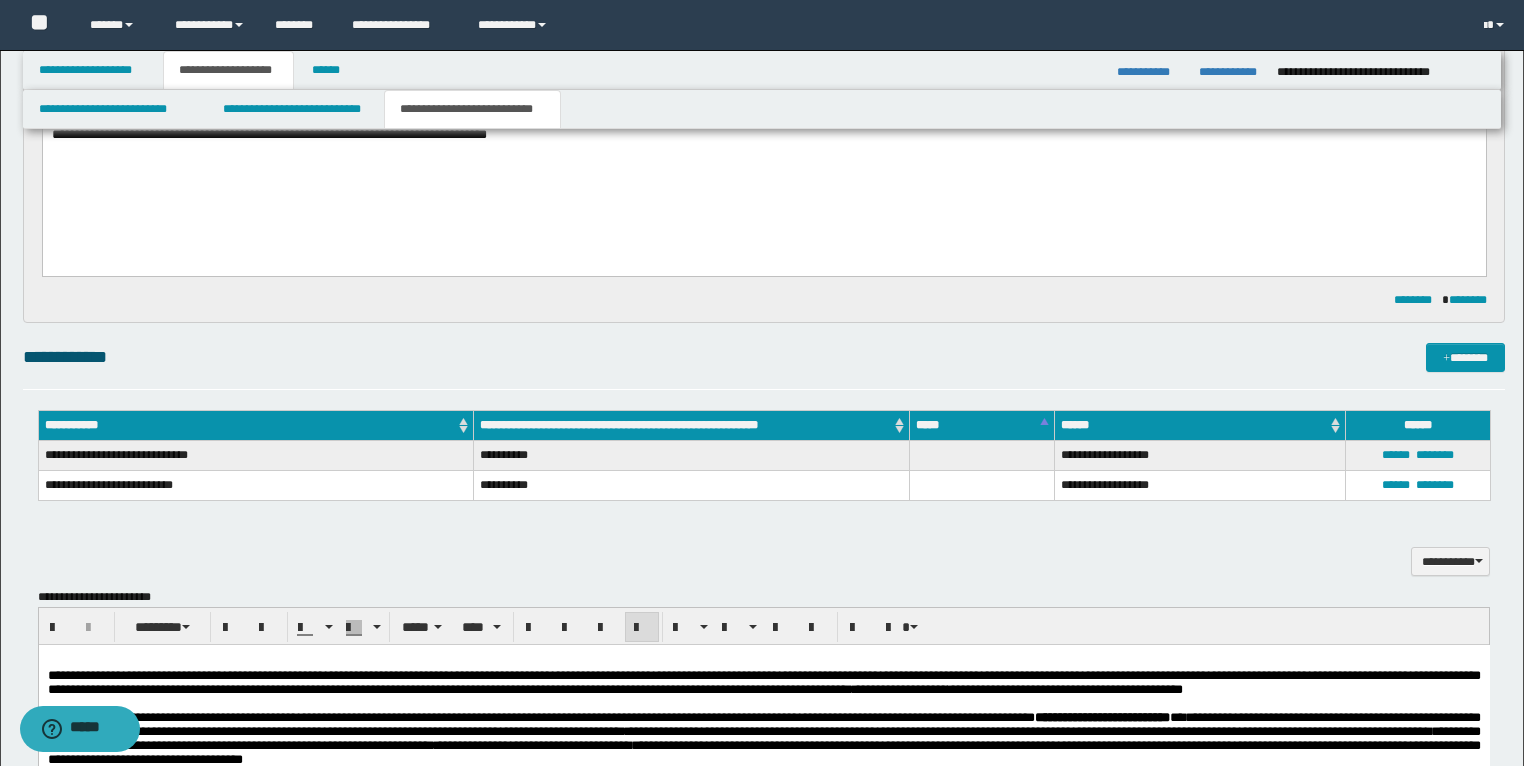 scroll, scrollTop: 880, scrollLeft: 0, axis: vertical 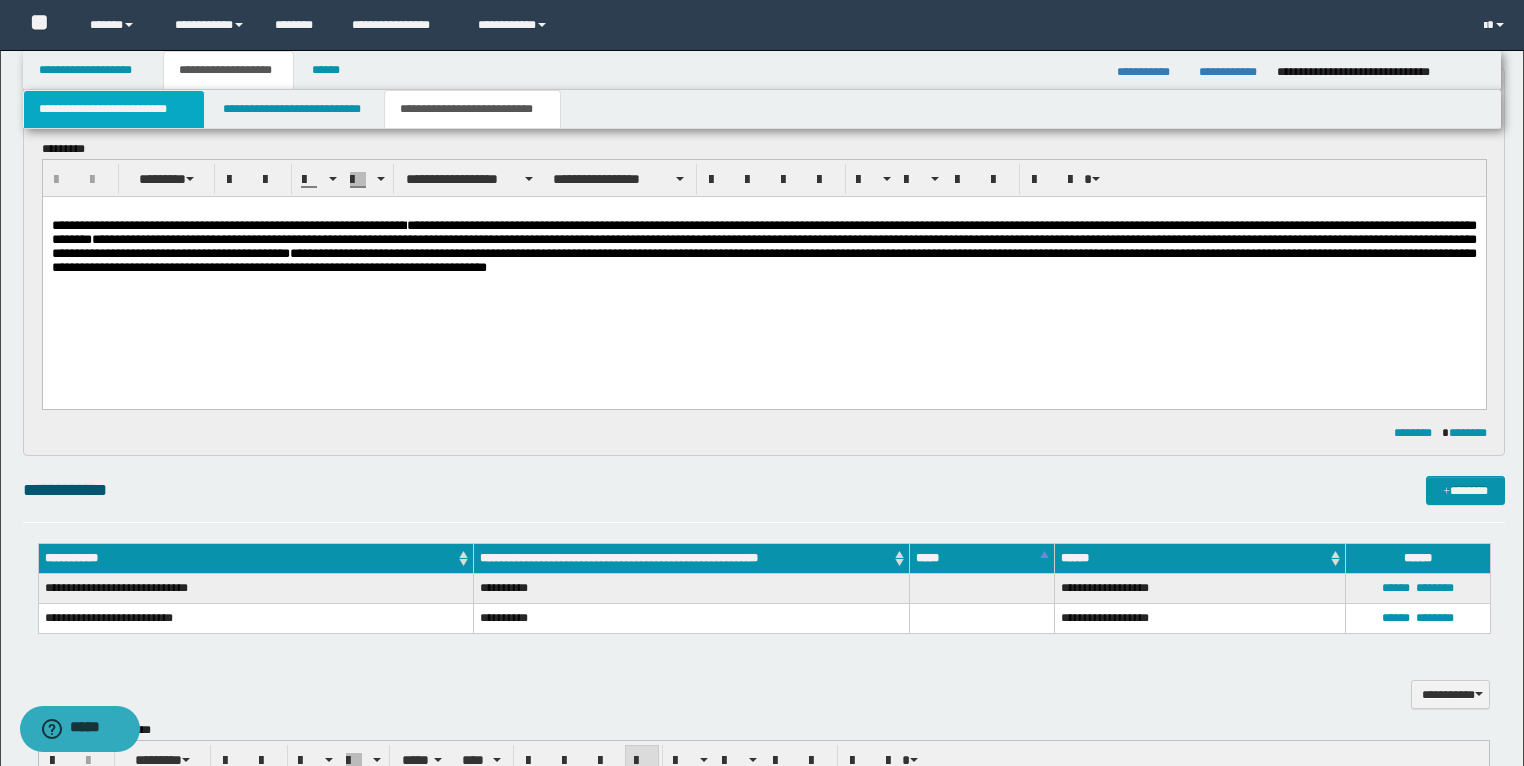 click on "**********" at bounding box center (114, 109) 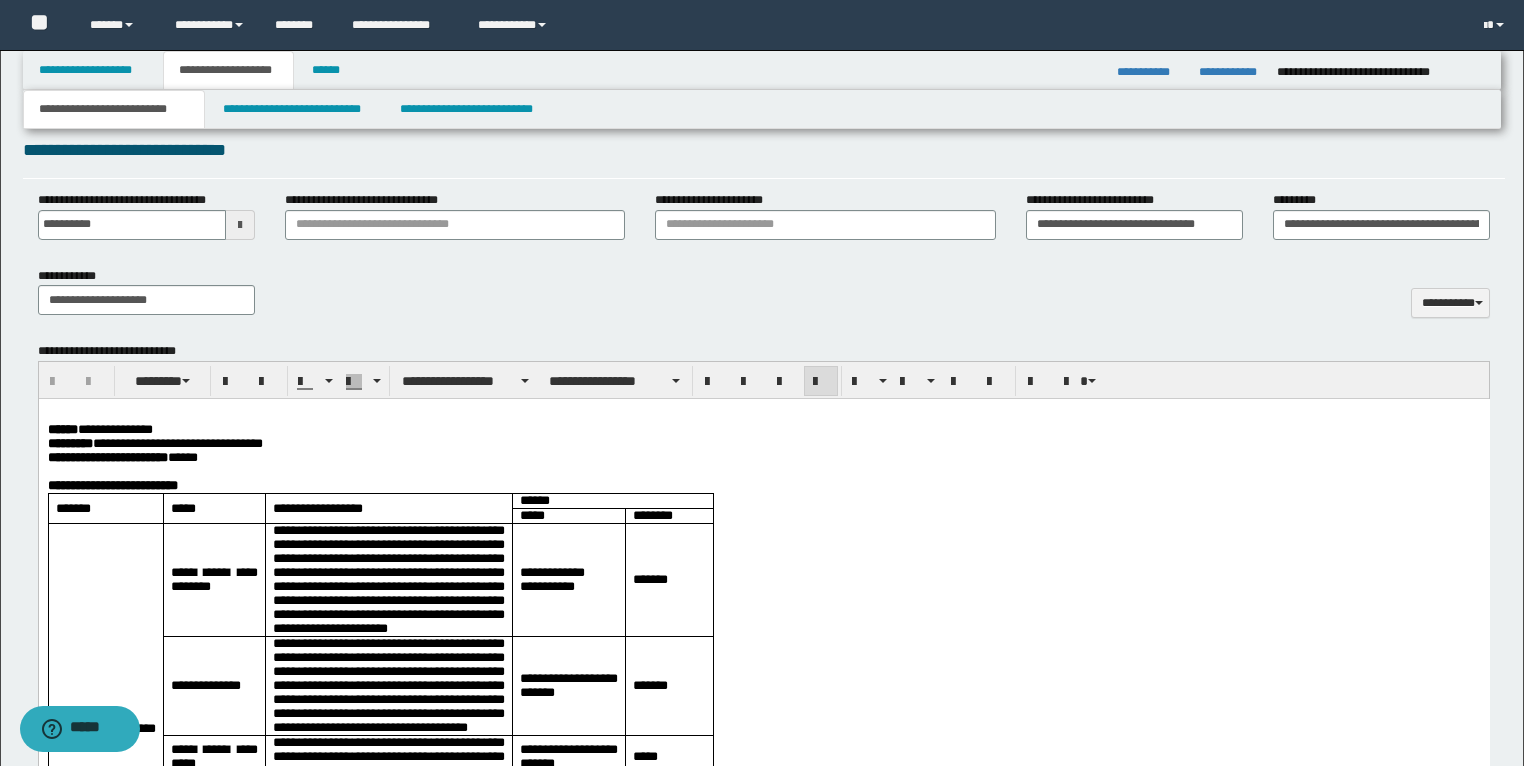 click at bounding box center [763, 415] 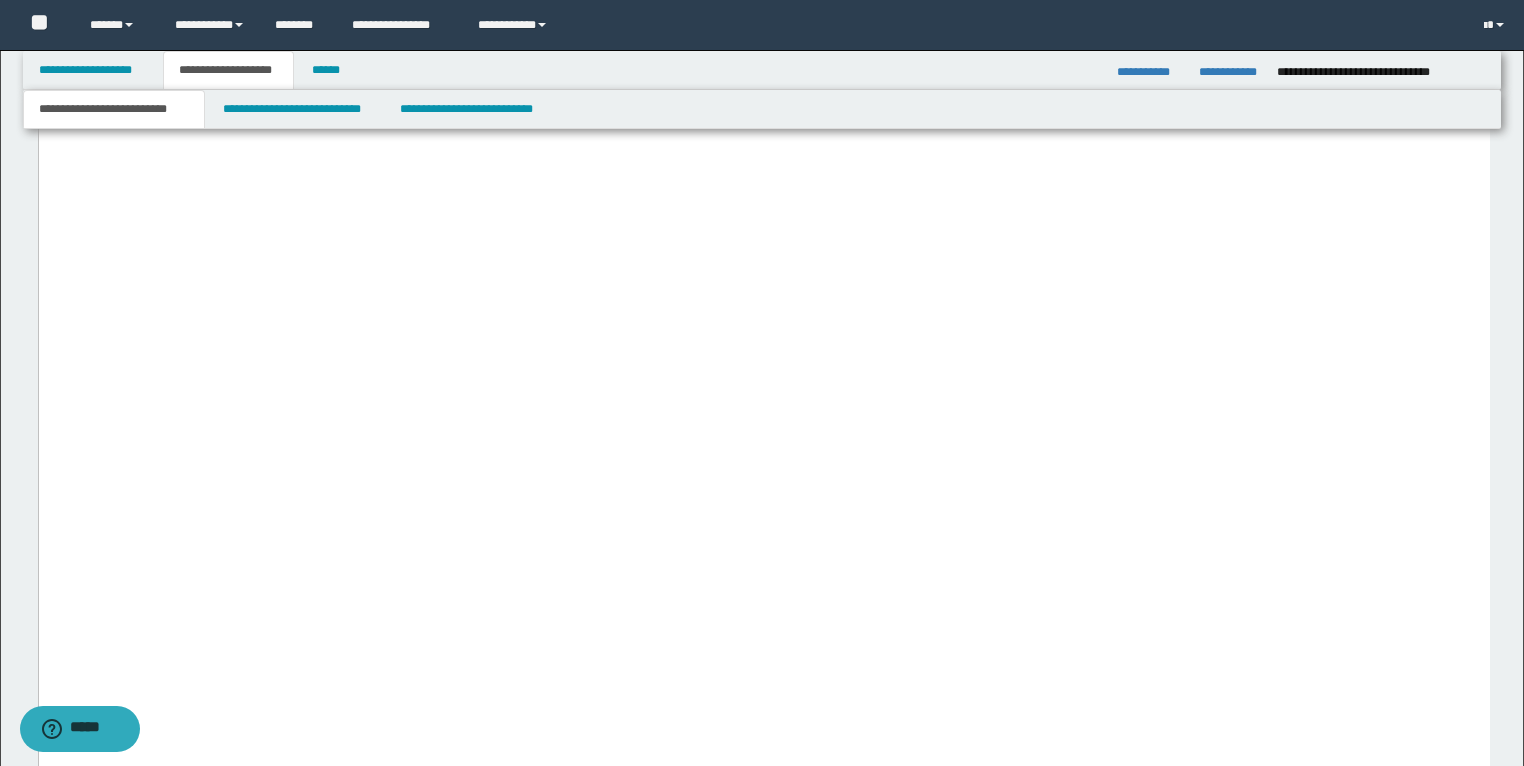 scroll, scrollTop: 6752, scrollLeft: 0, axis: vertical 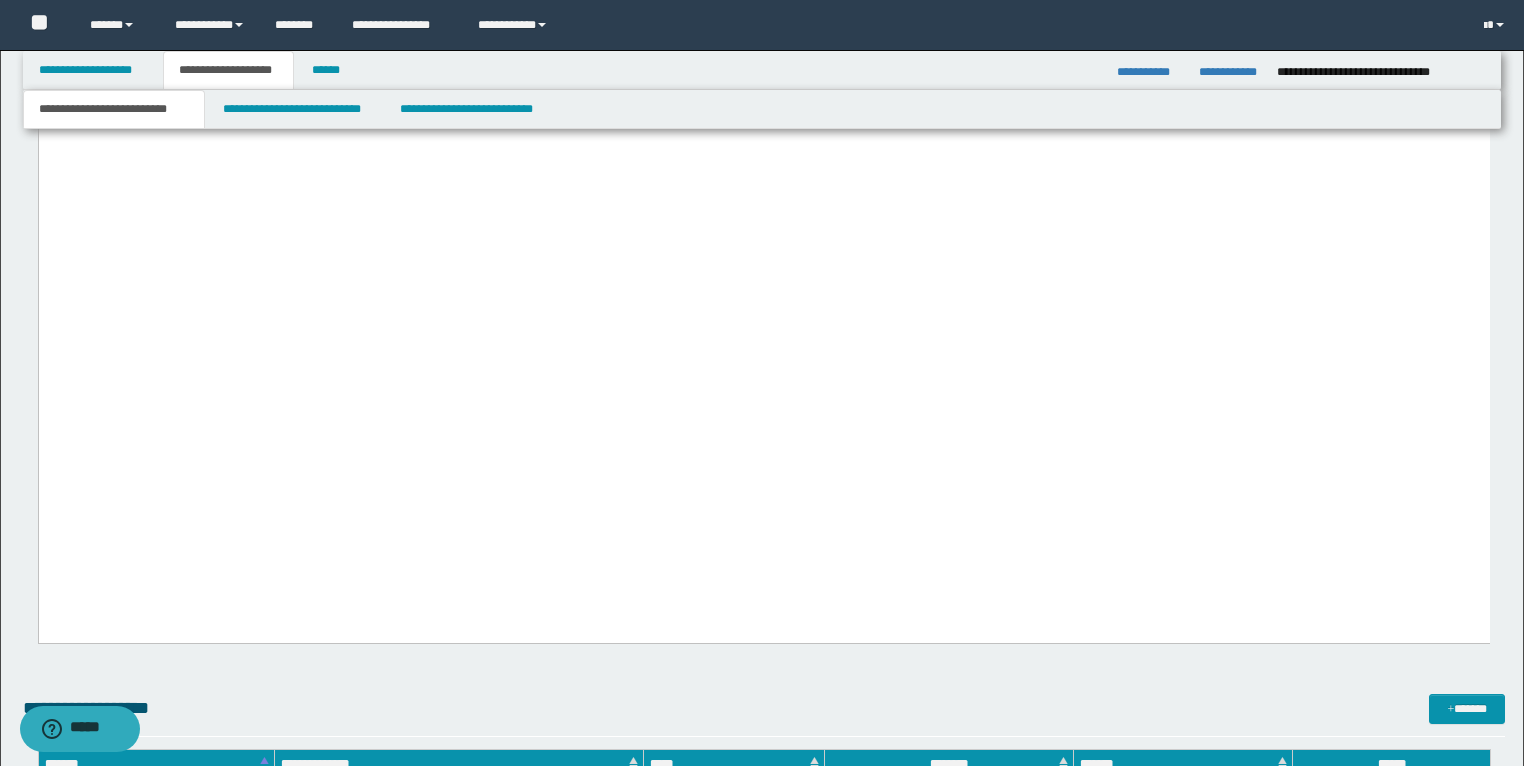 drag, startPoint x: 51, startPoint y: -5440, endPoint x: 700, endPoint y: 536, distance: 6011.1377 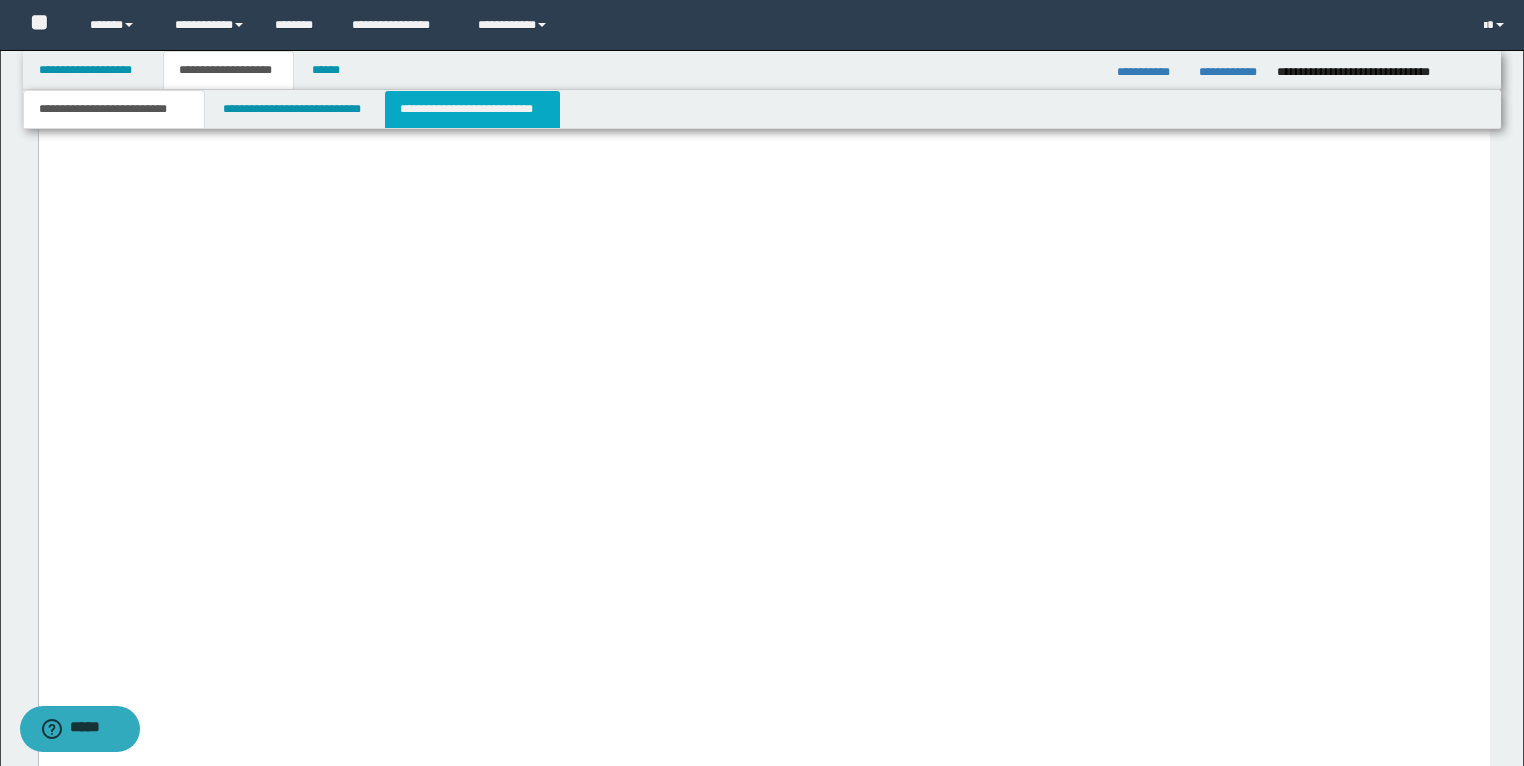 click on "**********" at bounding box center [472, 109] 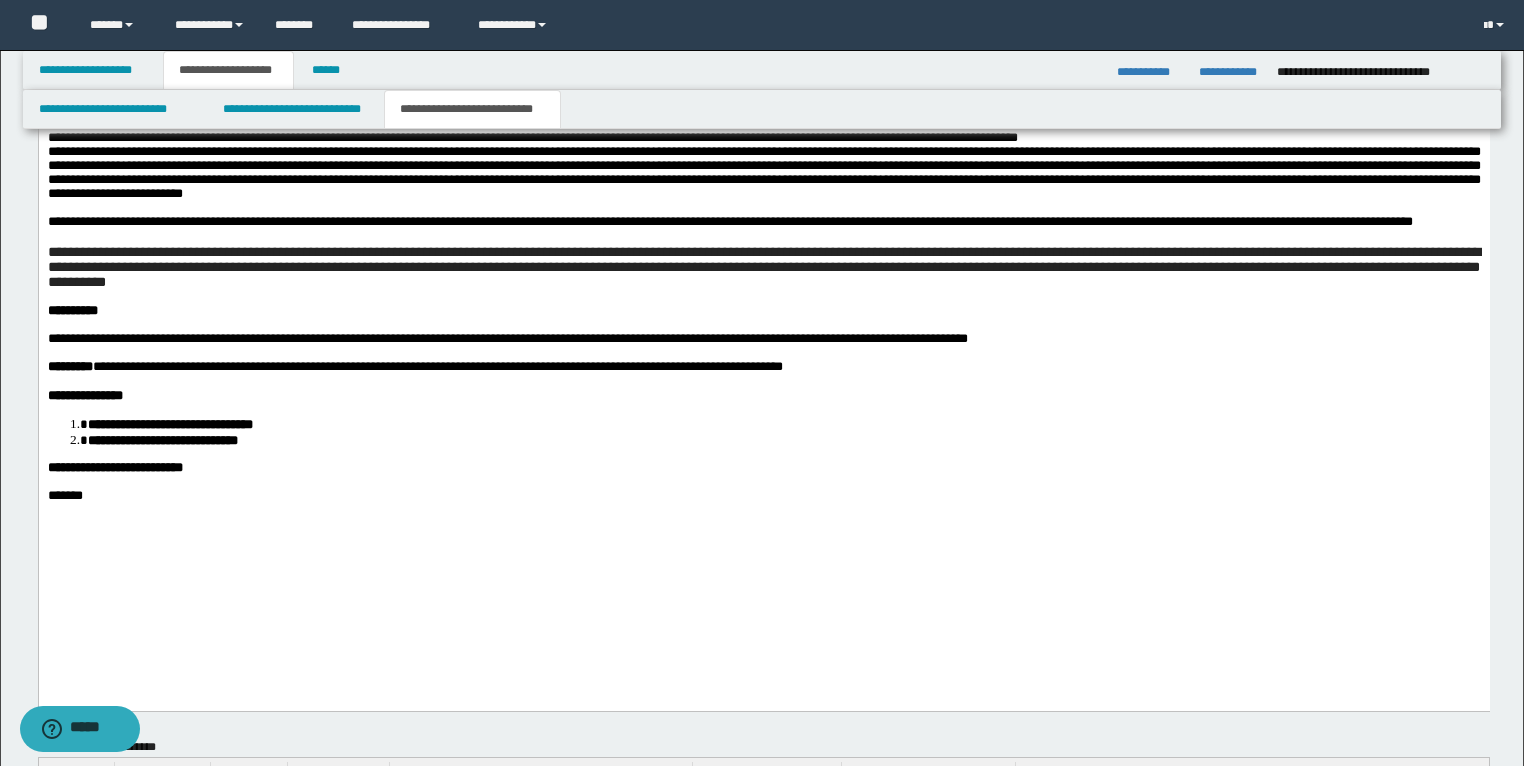 scroll, scrollTop: 2251, scrollLeft: 0, axis: vertical 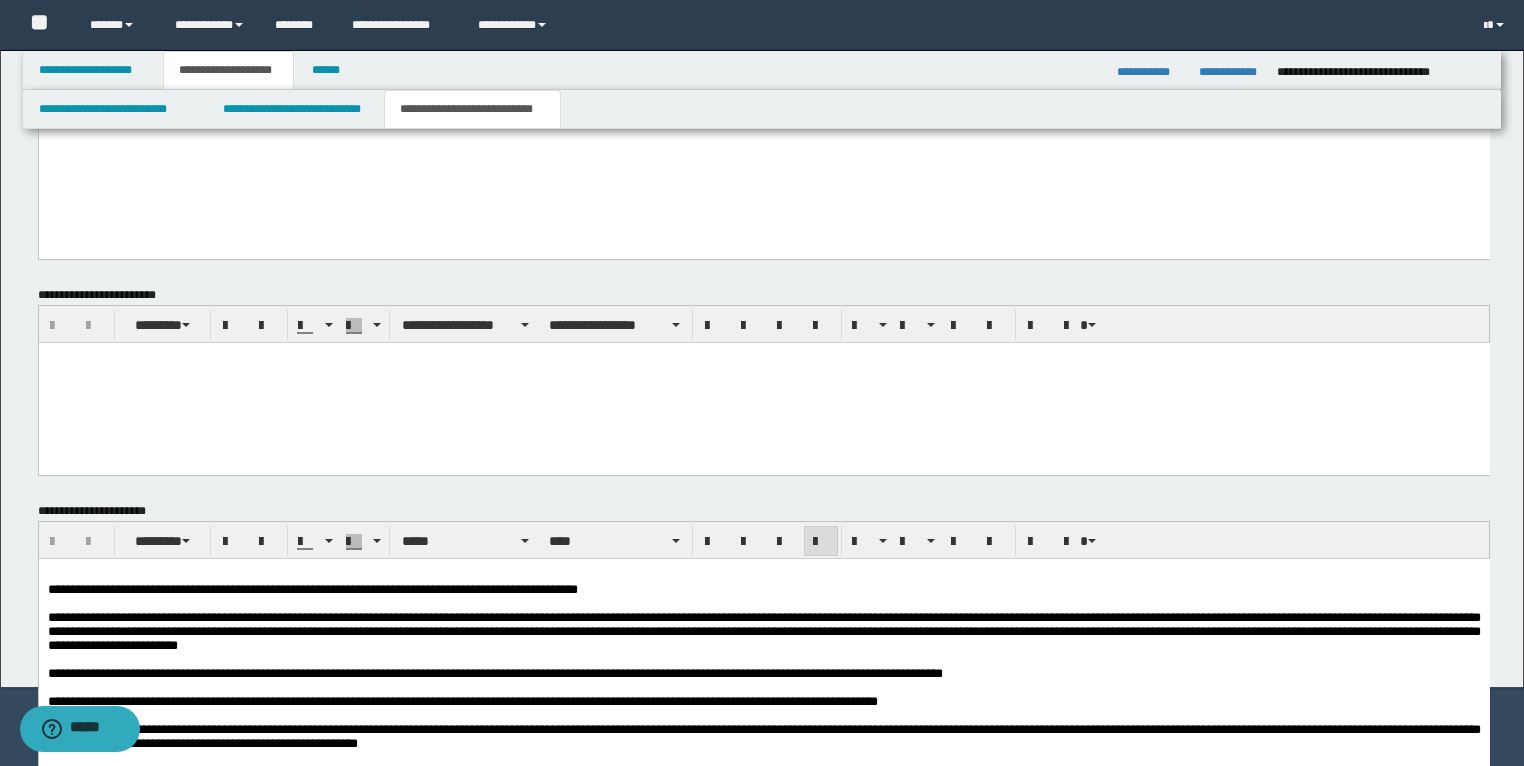 click on "**********" at bounding box center (312, 588) 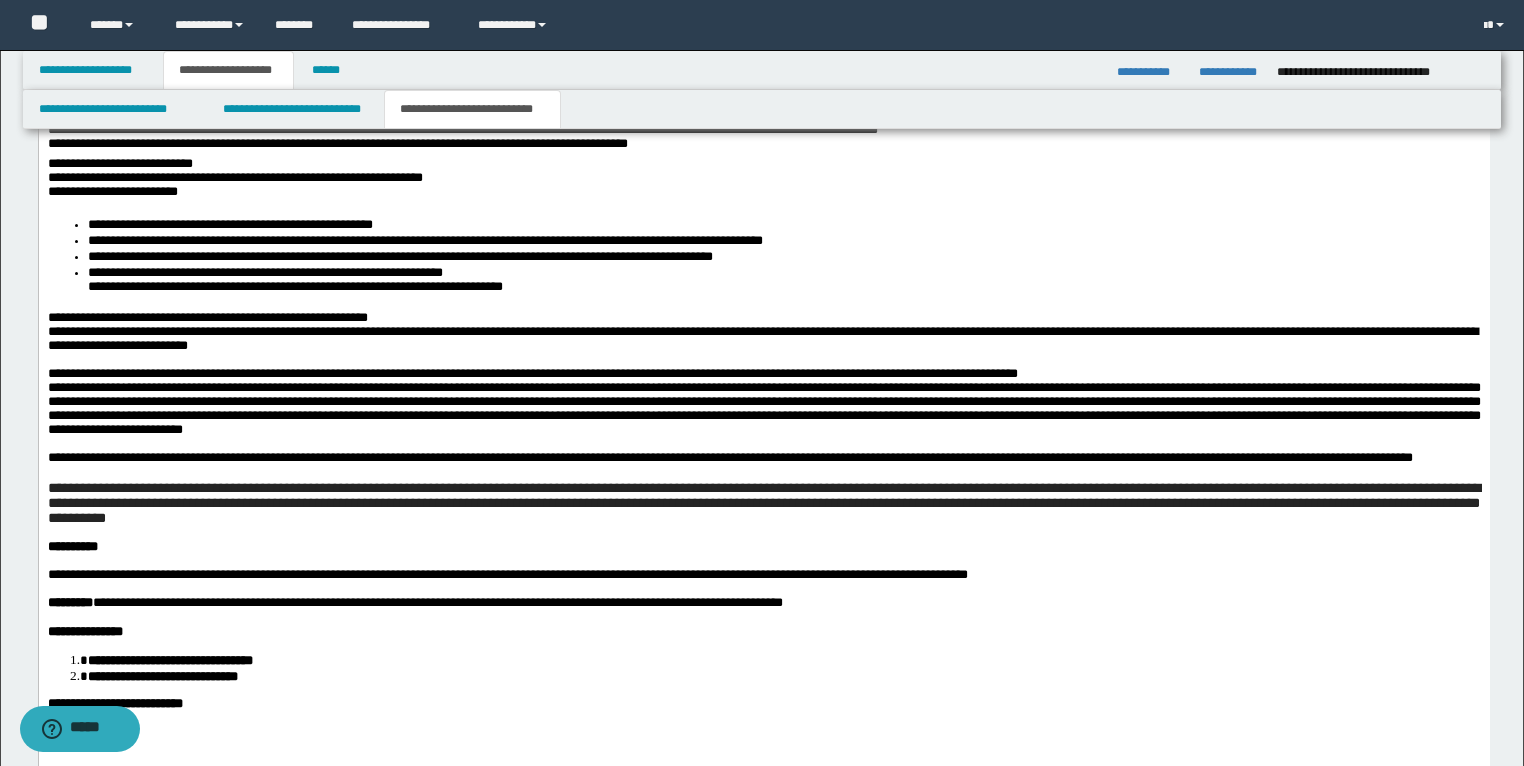 scroll, scrollTop: 2051, scrollLeft: 0, axis: vertical 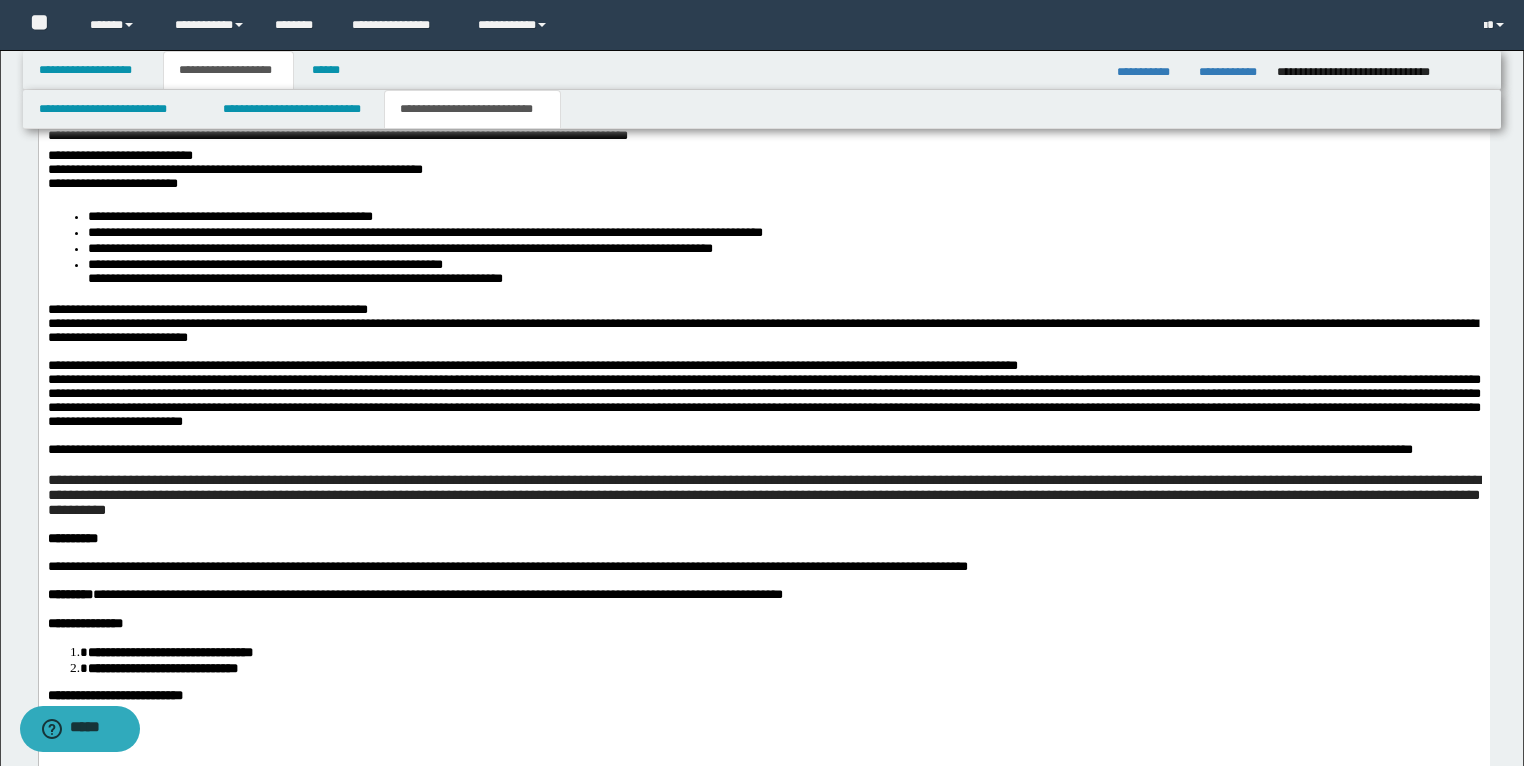 click at bounding box center [763, 353] 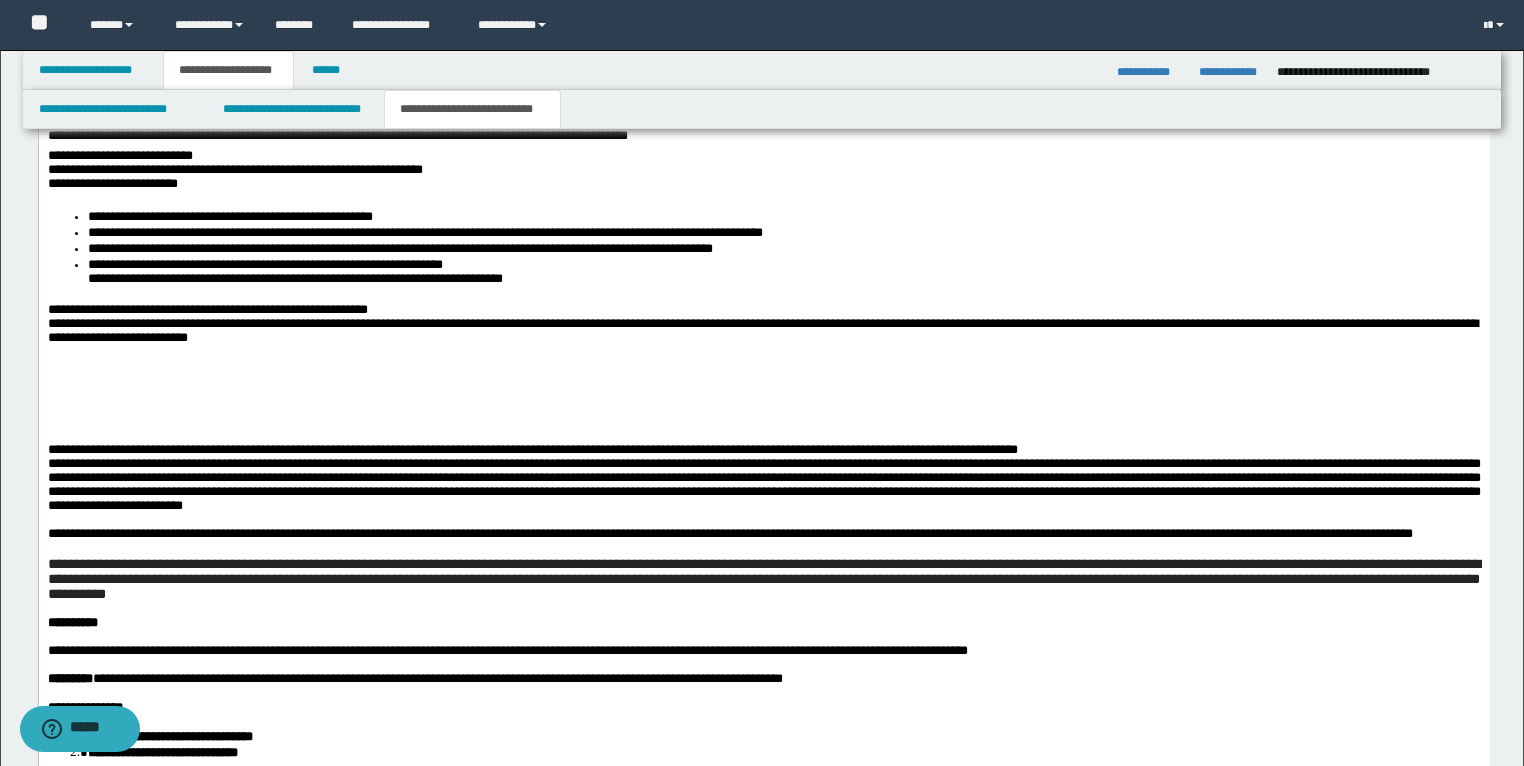 click at bounding box center (763, 367) 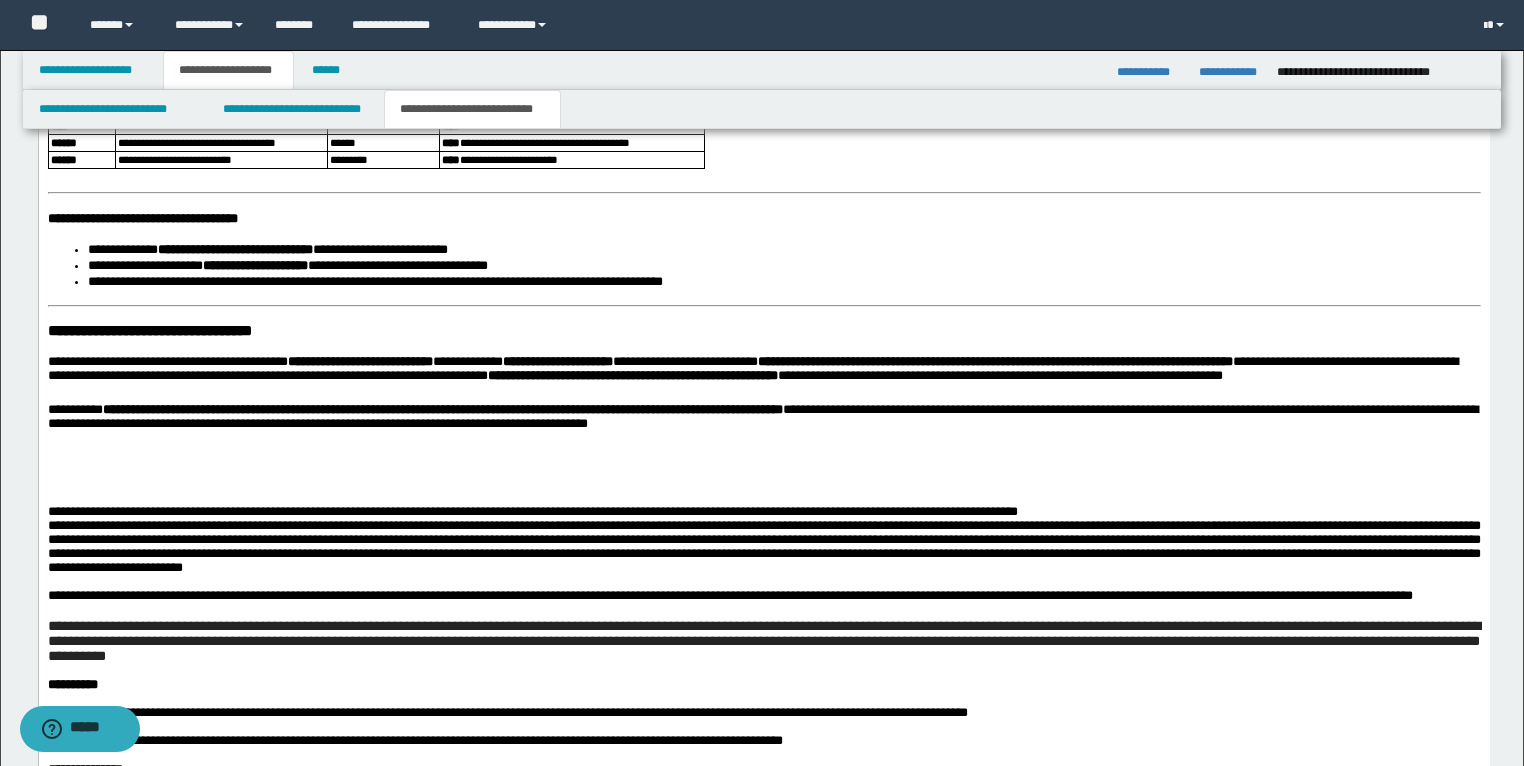 scroll, scrollTop: 2931, scrollLeft: 0, axis: vertical 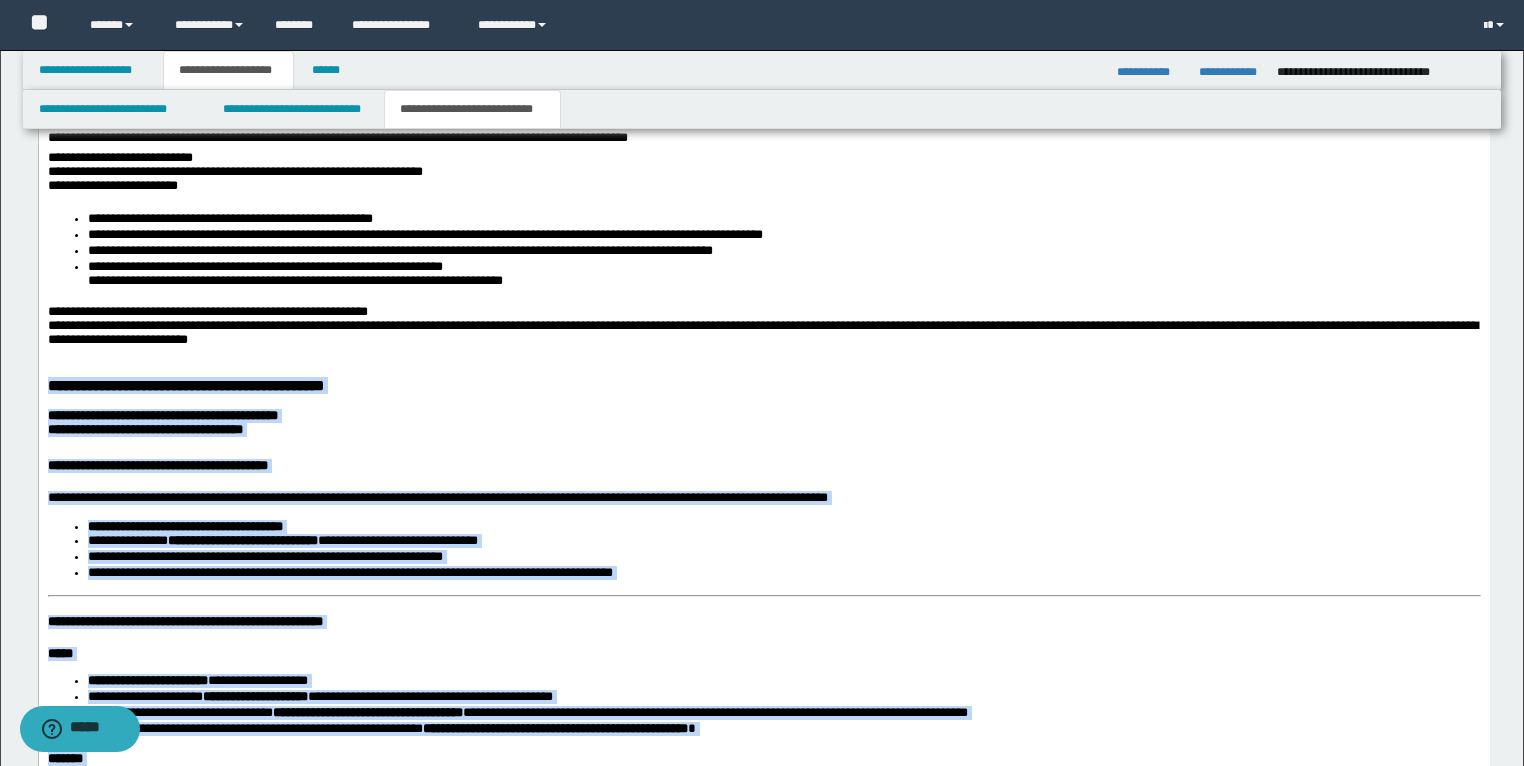 drag, startPoint x: 767, startPoint y: 1375, endPoint x: 6, endPoint y: 426, distance: 1216.4382 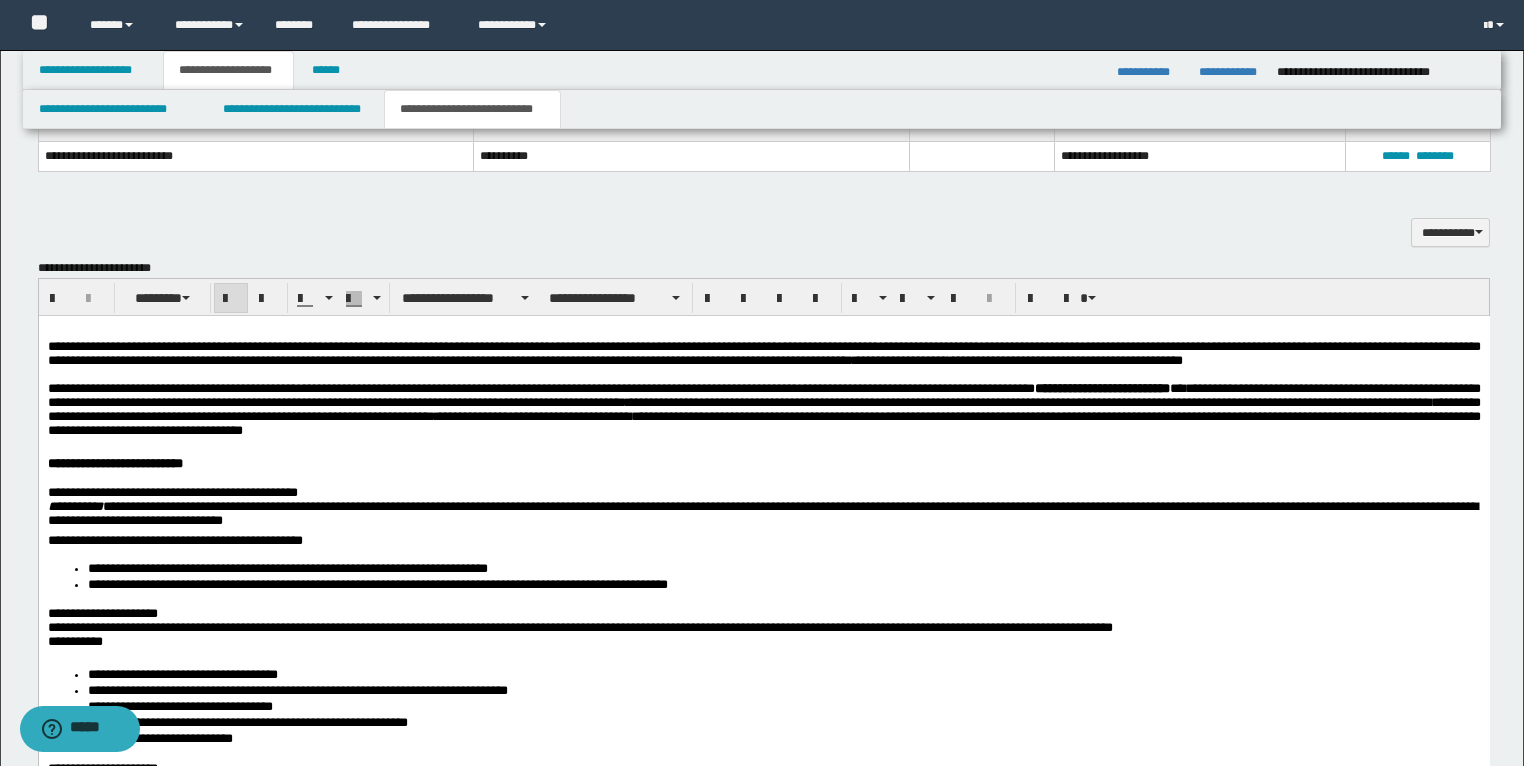 scroll, scrollTop: 1249, scrollLeft: 0, axis: vertical 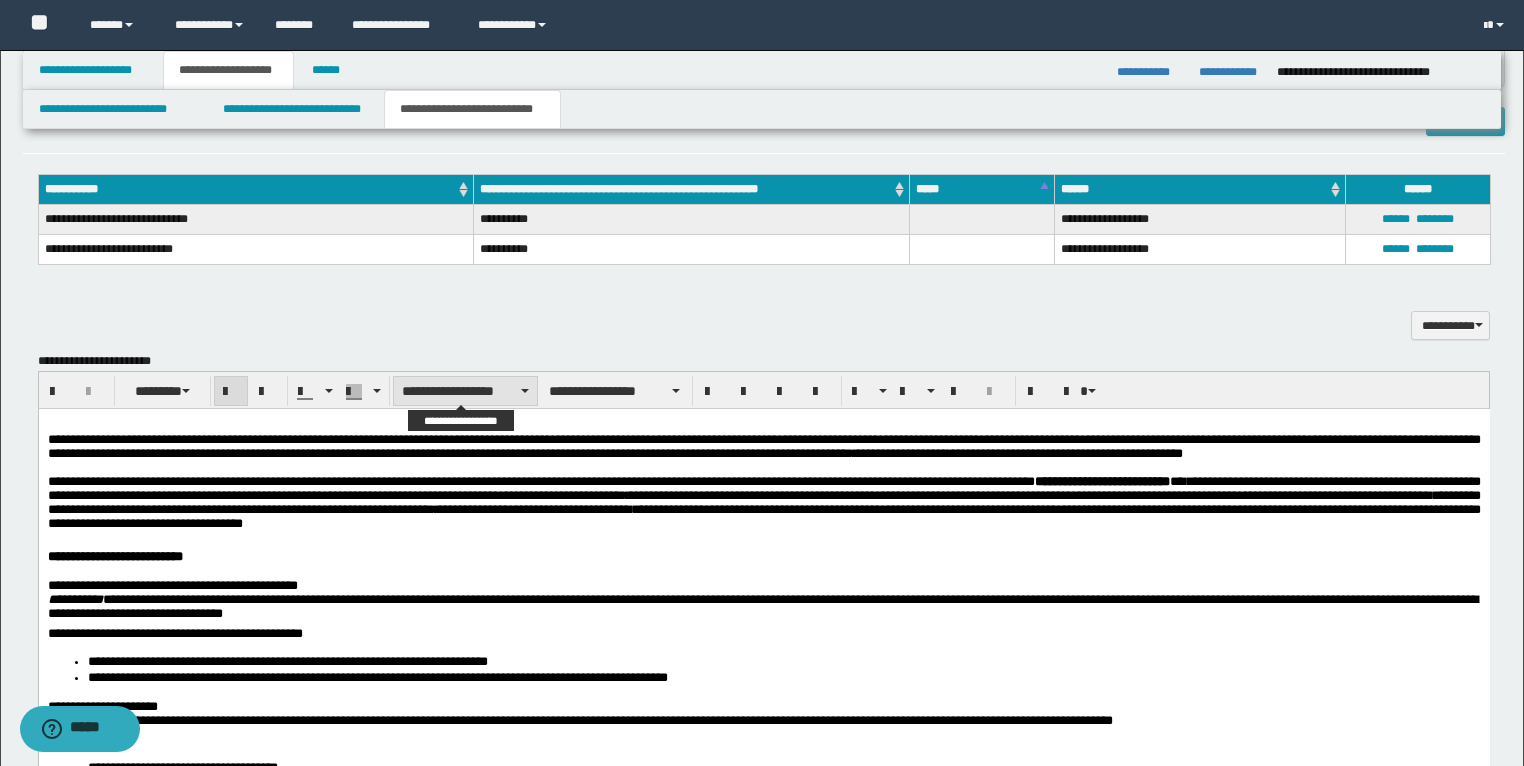 click on "**********" at bounding box center (465, 391) 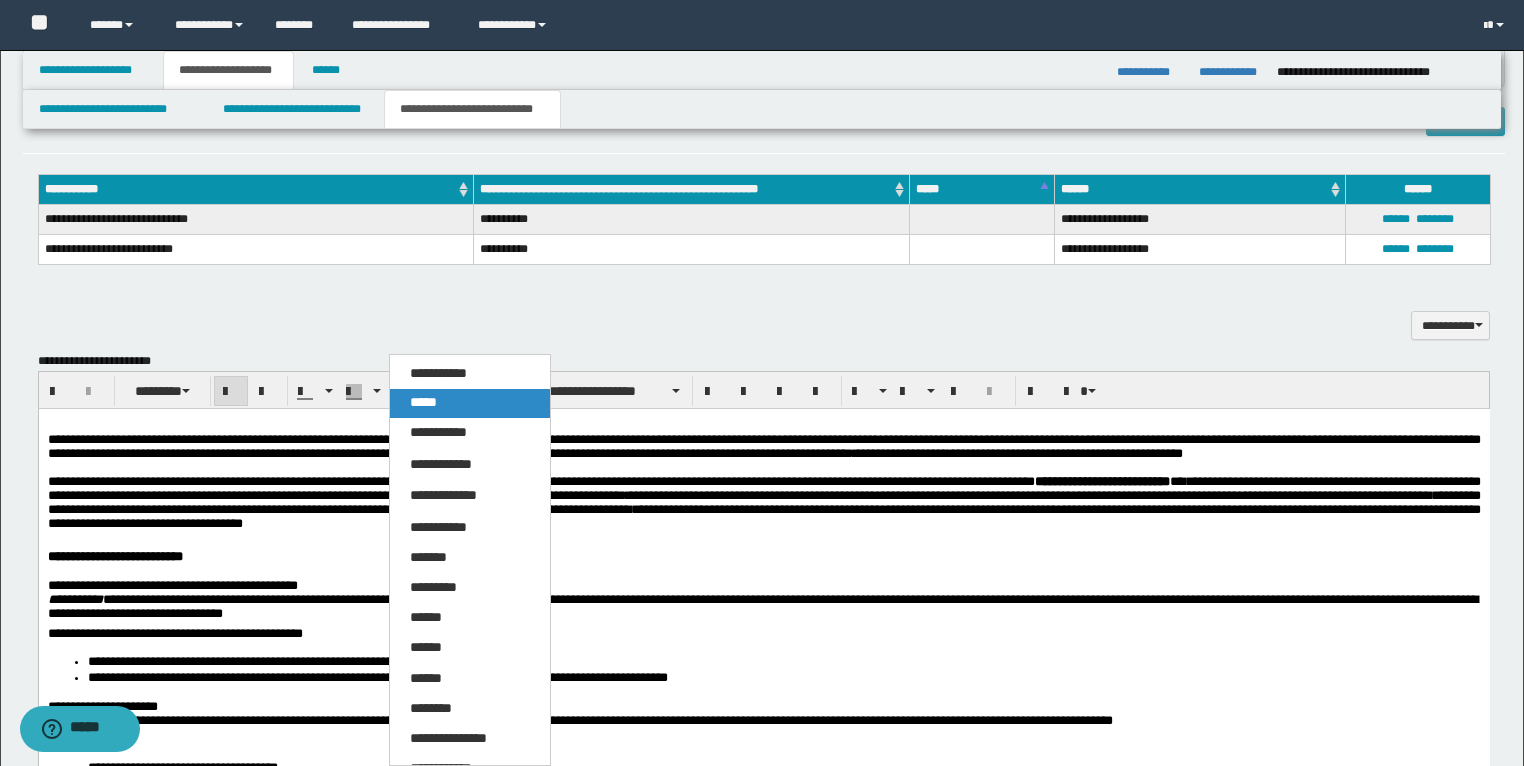 drag, startPoint x: 418, startPoint y: 405, endPoint x: 238, endPoint y: 161, distance: 303.2095 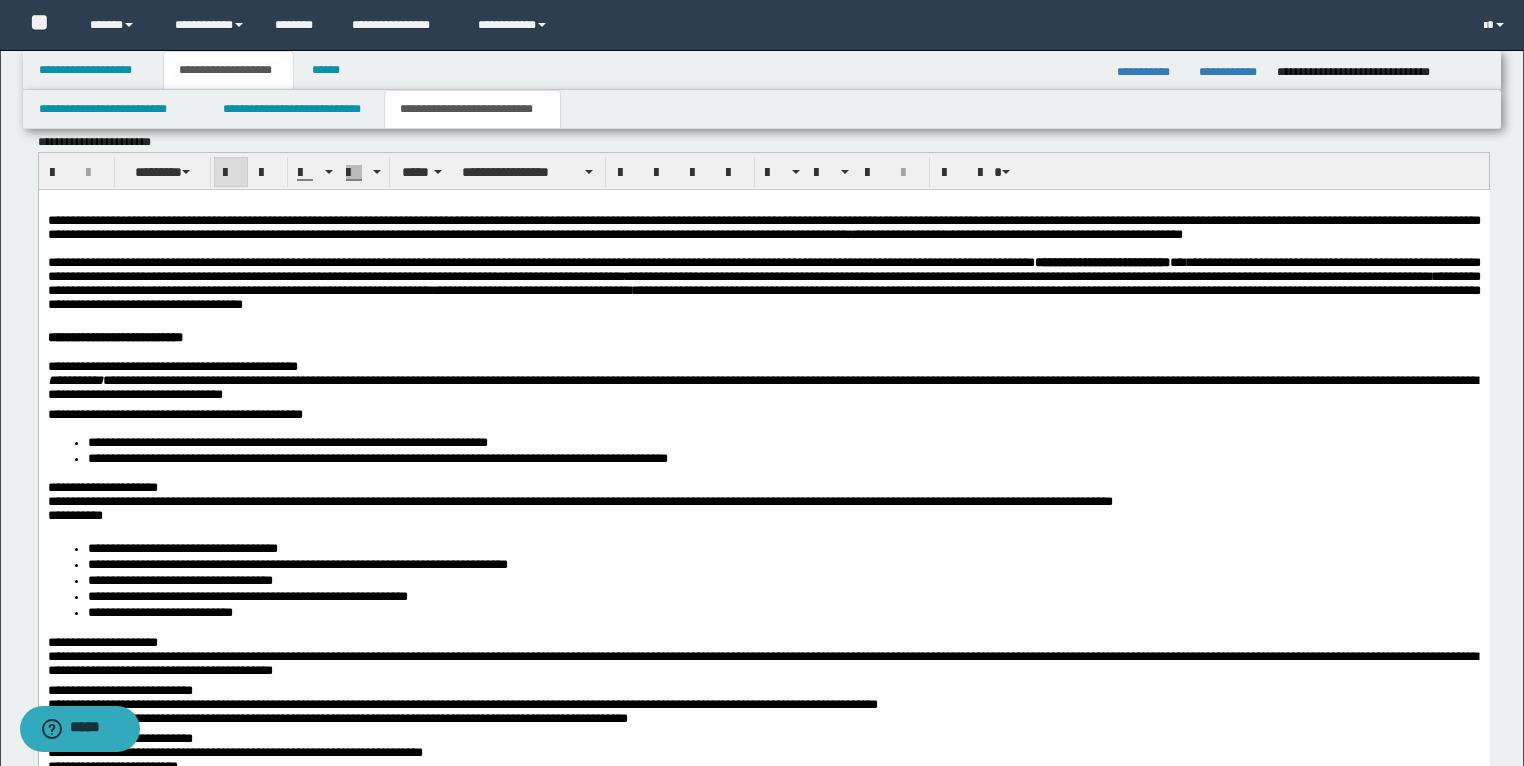scroll, scrollTop: 1329, scrollLeft: 0, axis: vertical 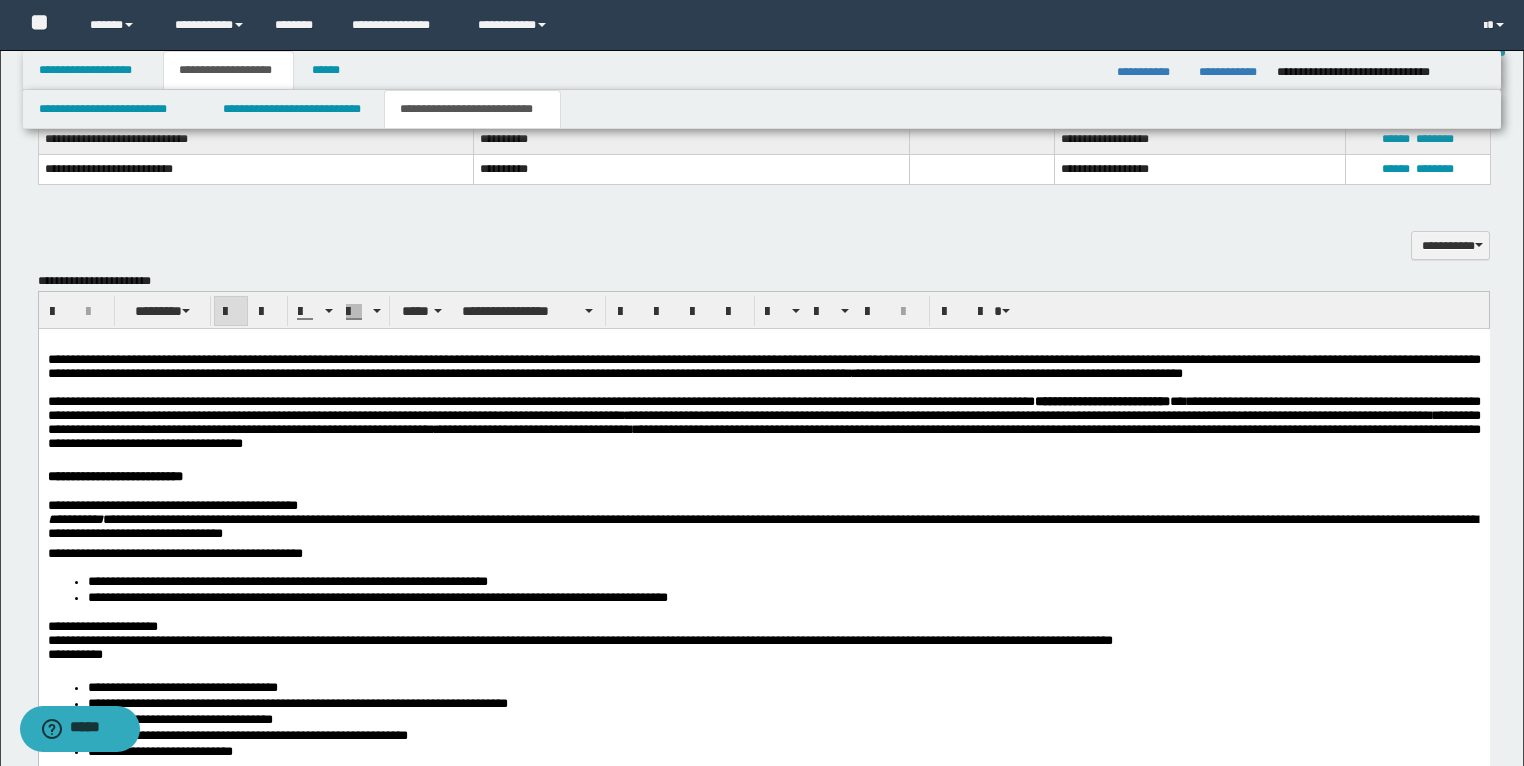 click at bounding box center [231, 312] 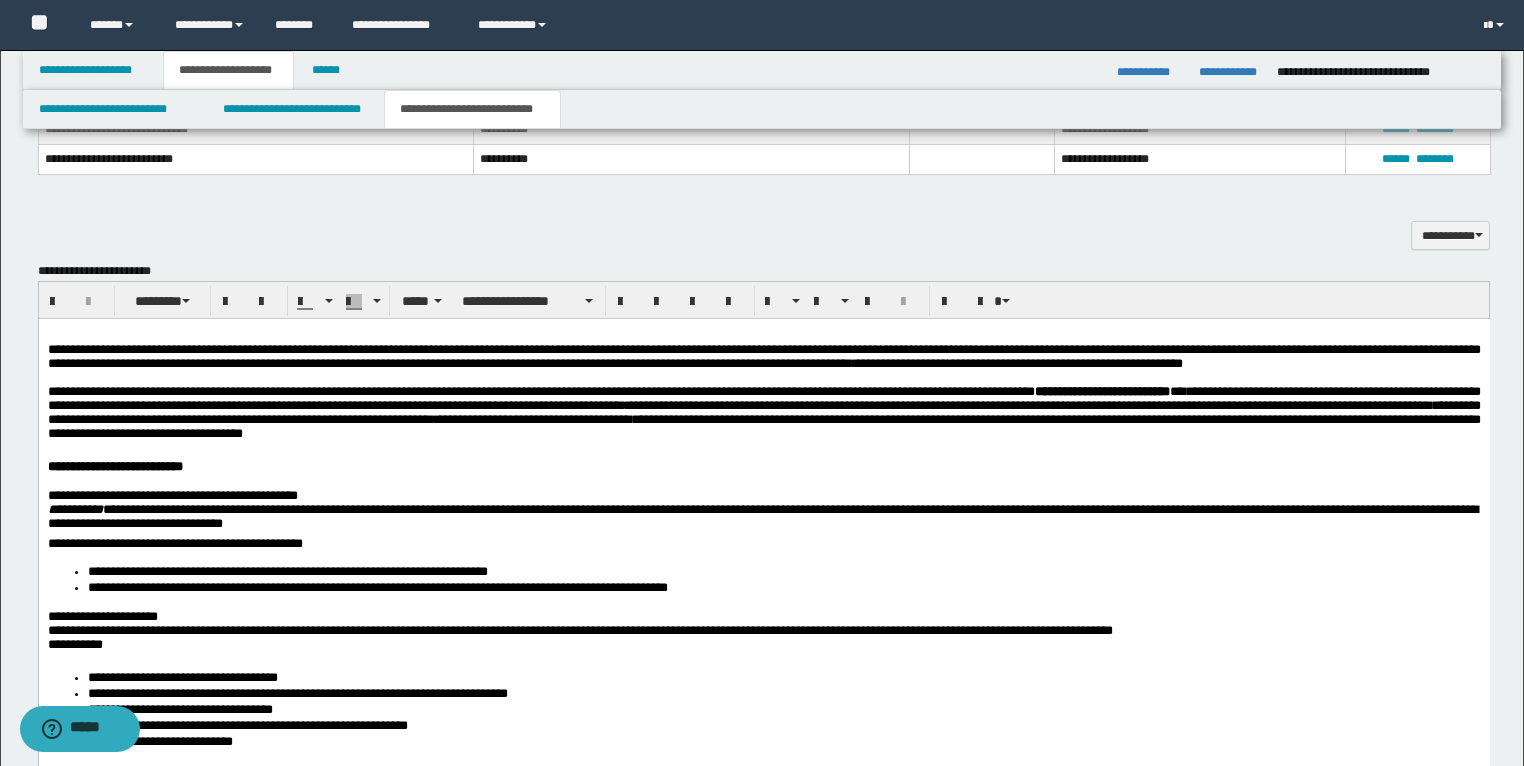 scroll, scrollTop: 1329, scrollLeft: 0, axis: vertical 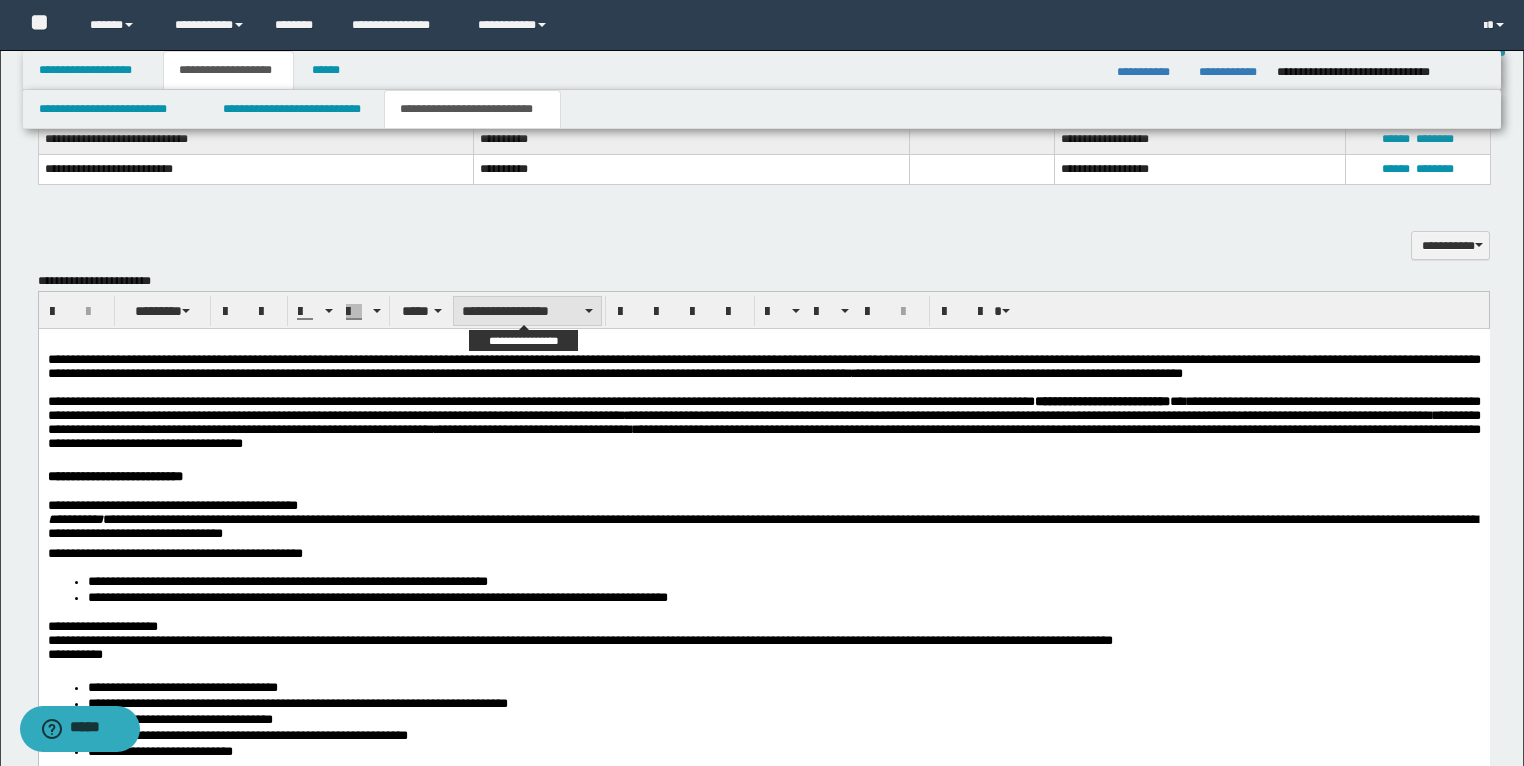 click on "**********" at bounding box center [527, 311] 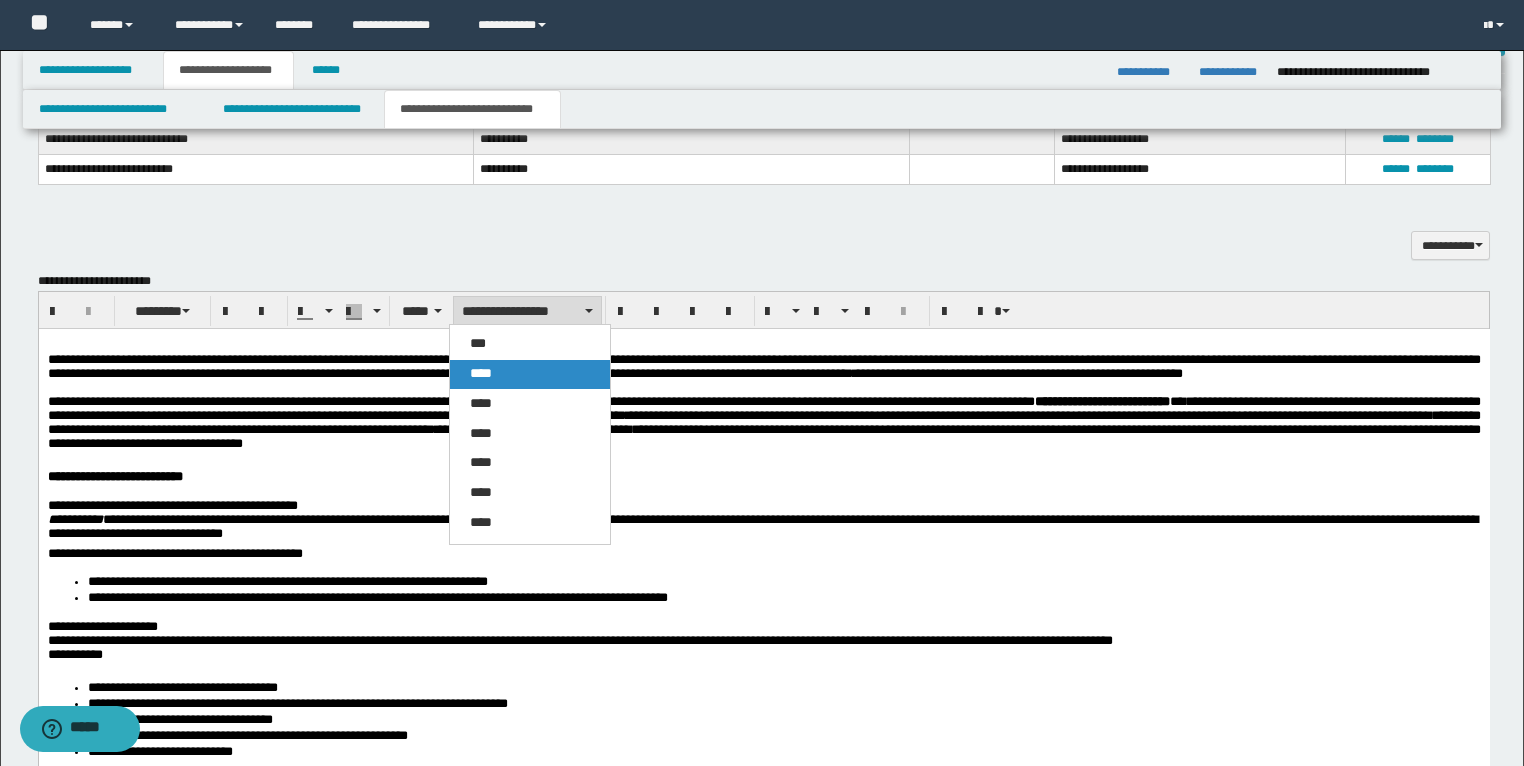 click on "****" at bounding box center [481, 373] 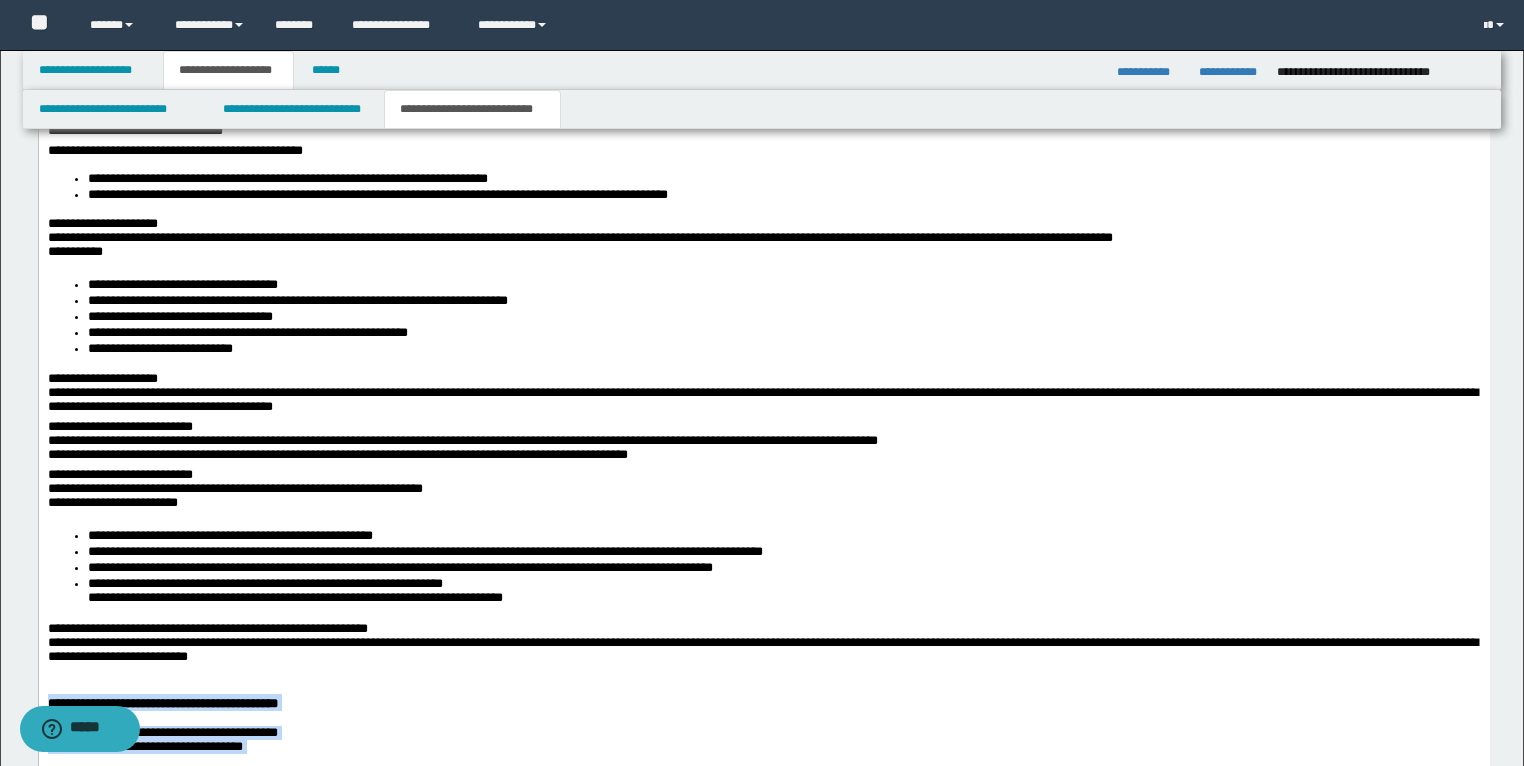 scroll, scrollTop: 1969, scrollLeft: 0, axis: vertical 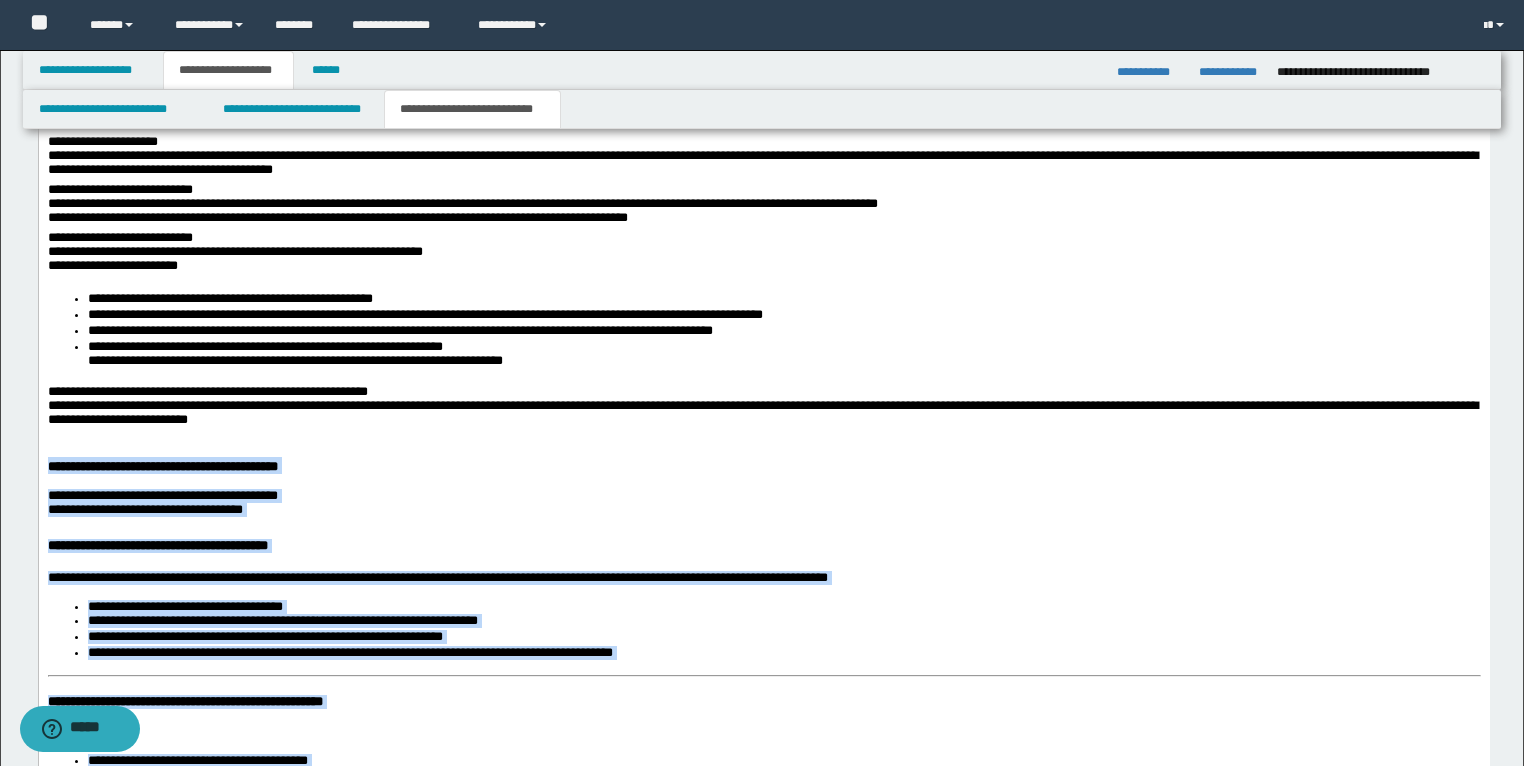 click on "**********" at bounding box center [437, 578] 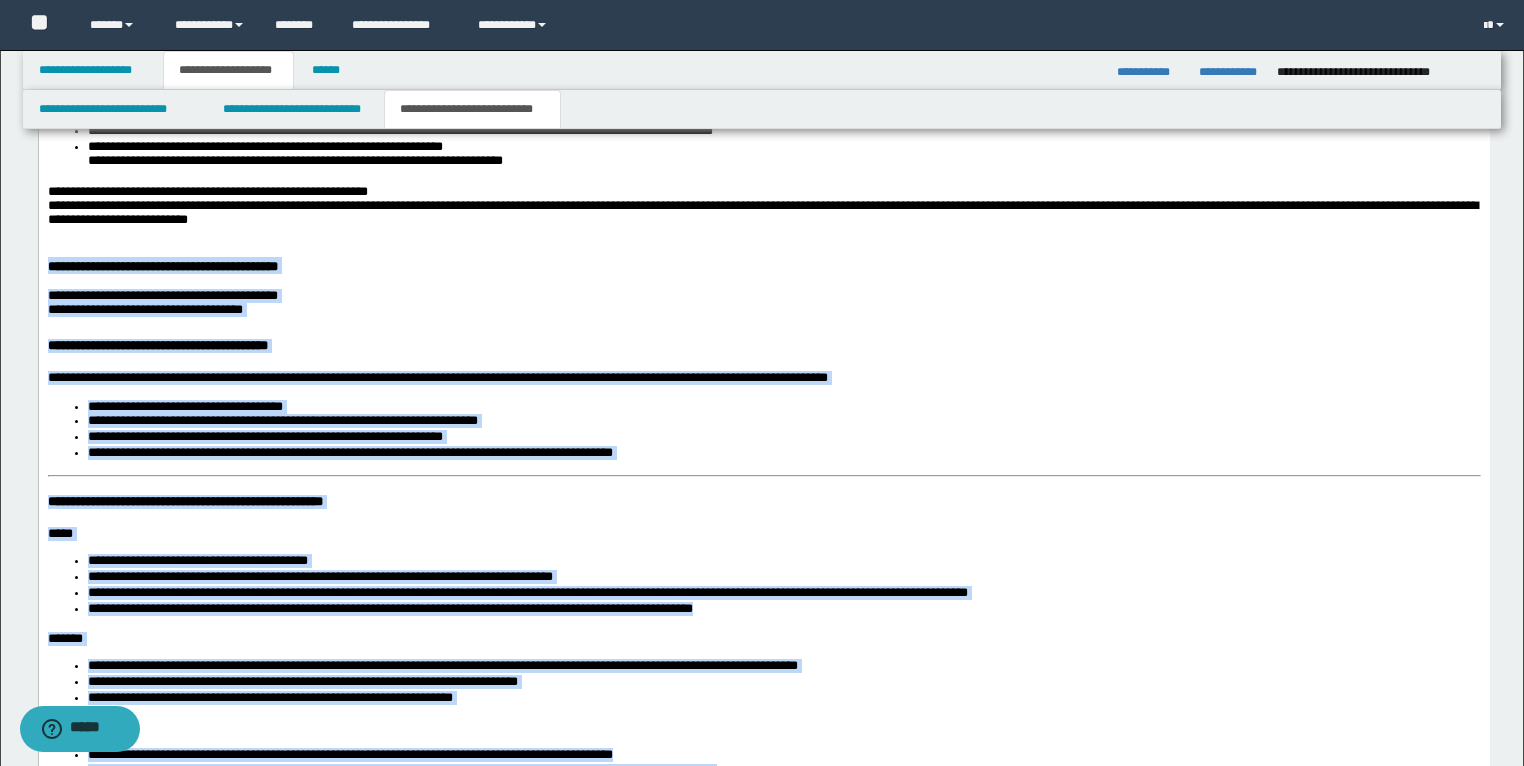 scroll, scrollTop: 2209, scrollLeft: 0, axis: vertical 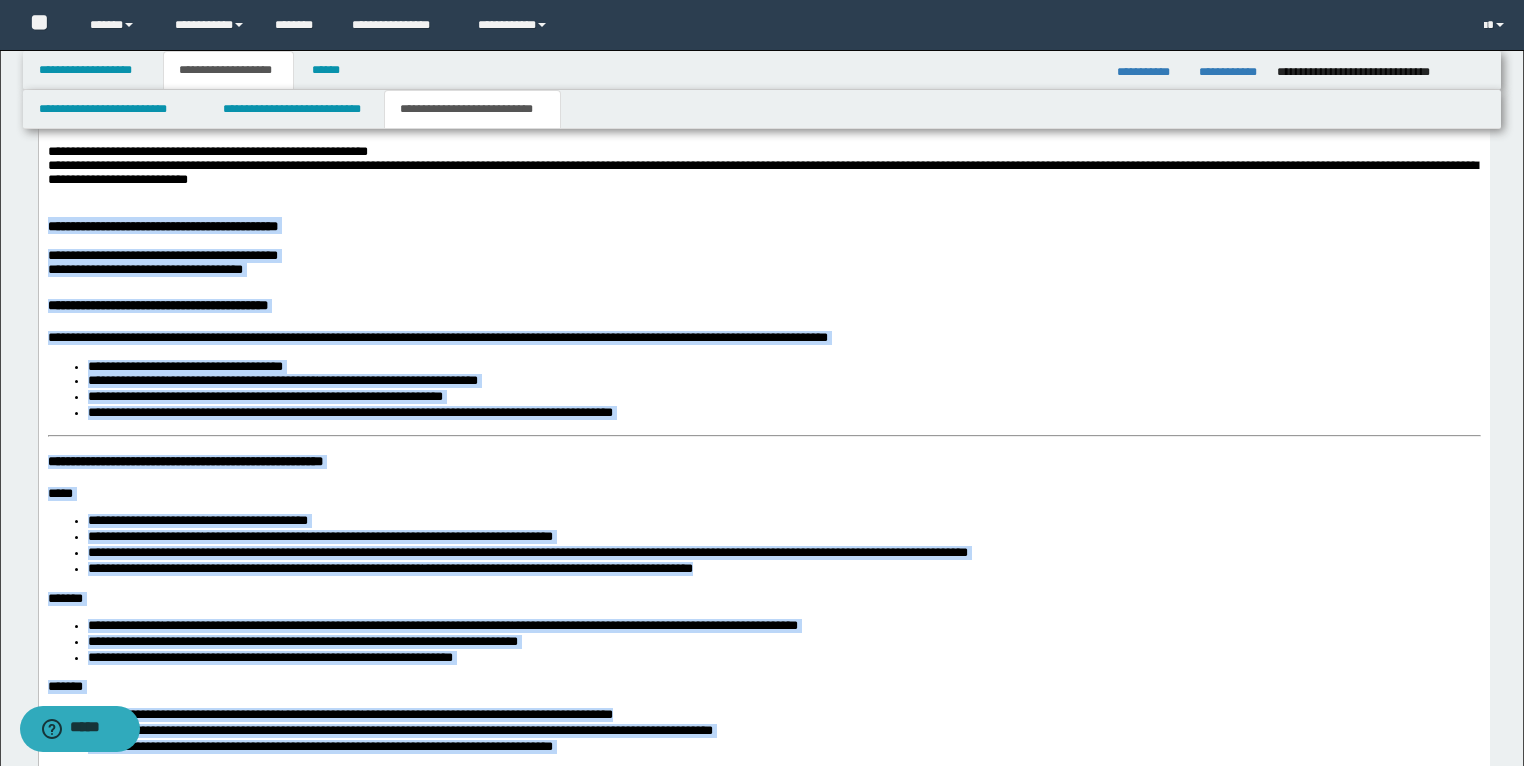 click on "**********" at bounding box center (527, 553) 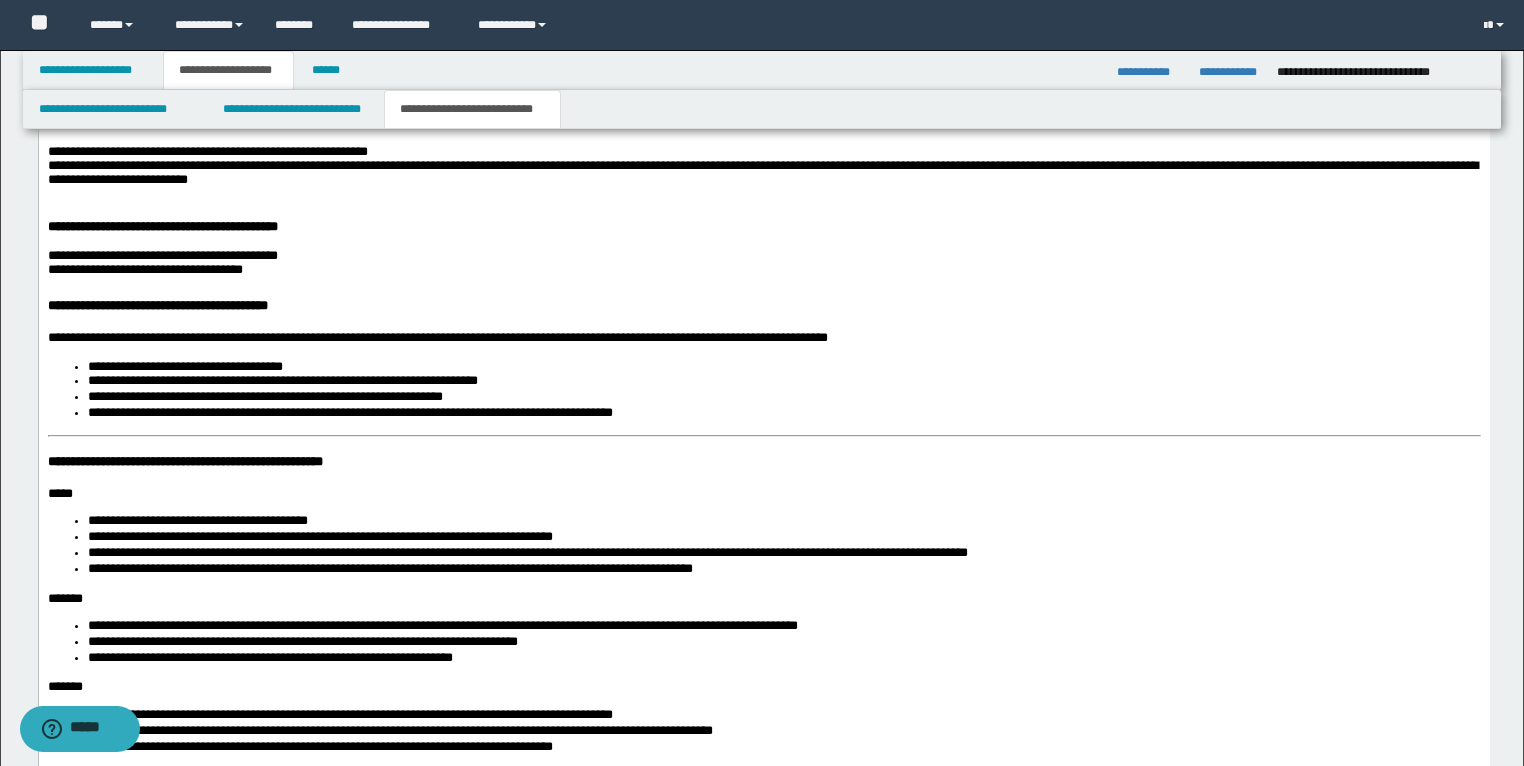 click on "**********" at bounding box center (763, 555) 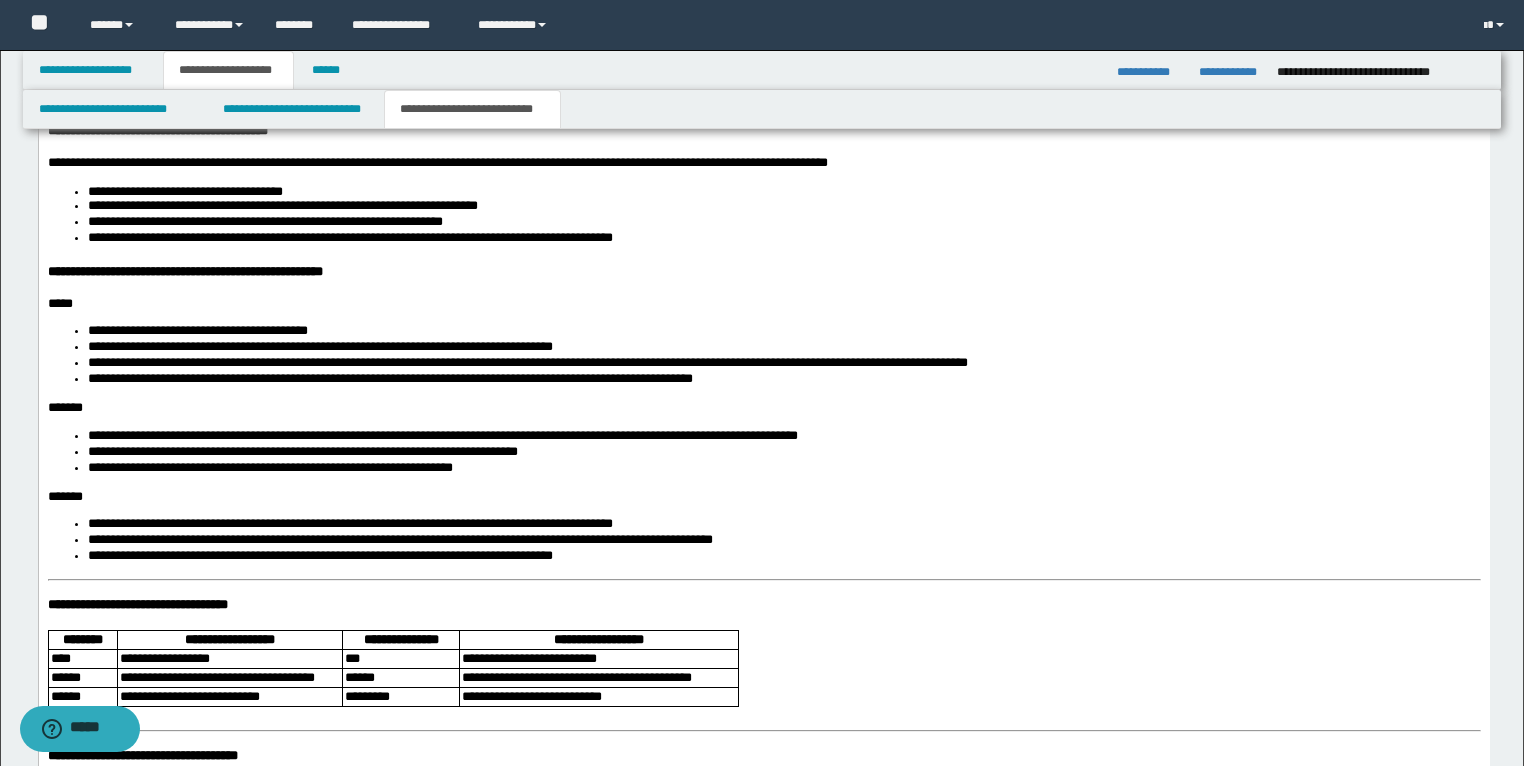 scroll, scrollTop: 2449, scrollLeft: 0, axis: vertical 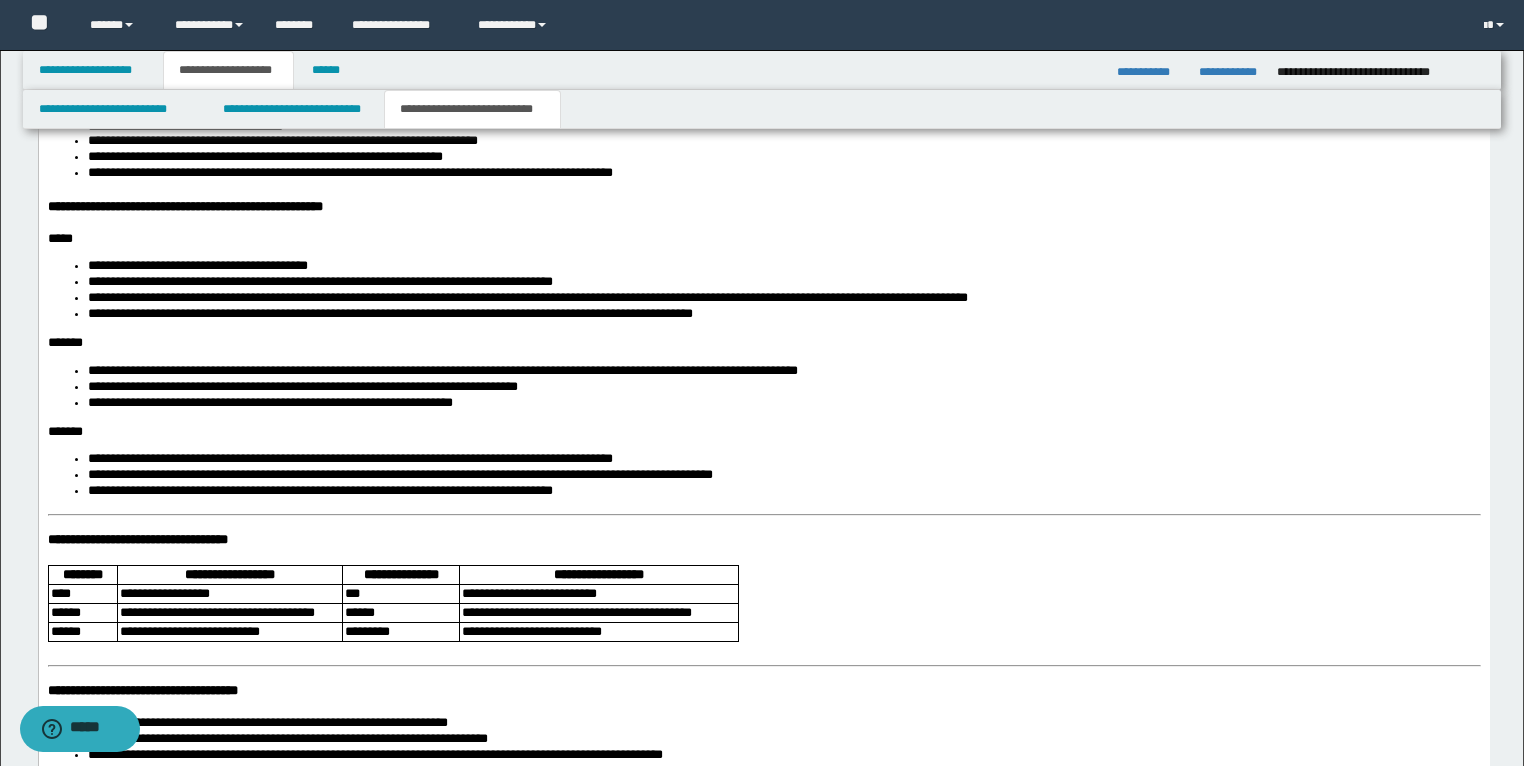 click on "**********" at bounding box center [137, 540] 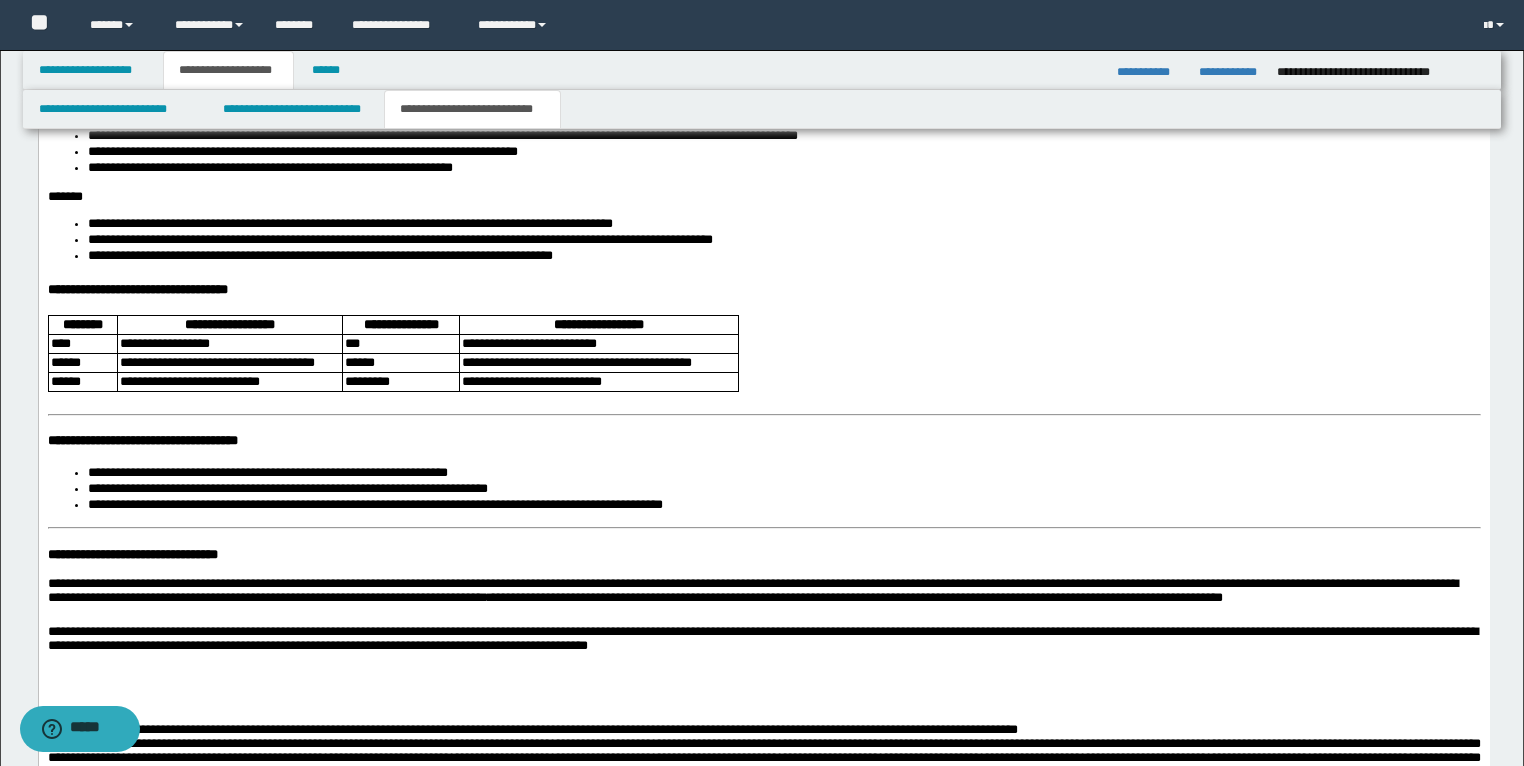 scroll, scrollTop: 2689, scrollLeft: 0, axis: vertical 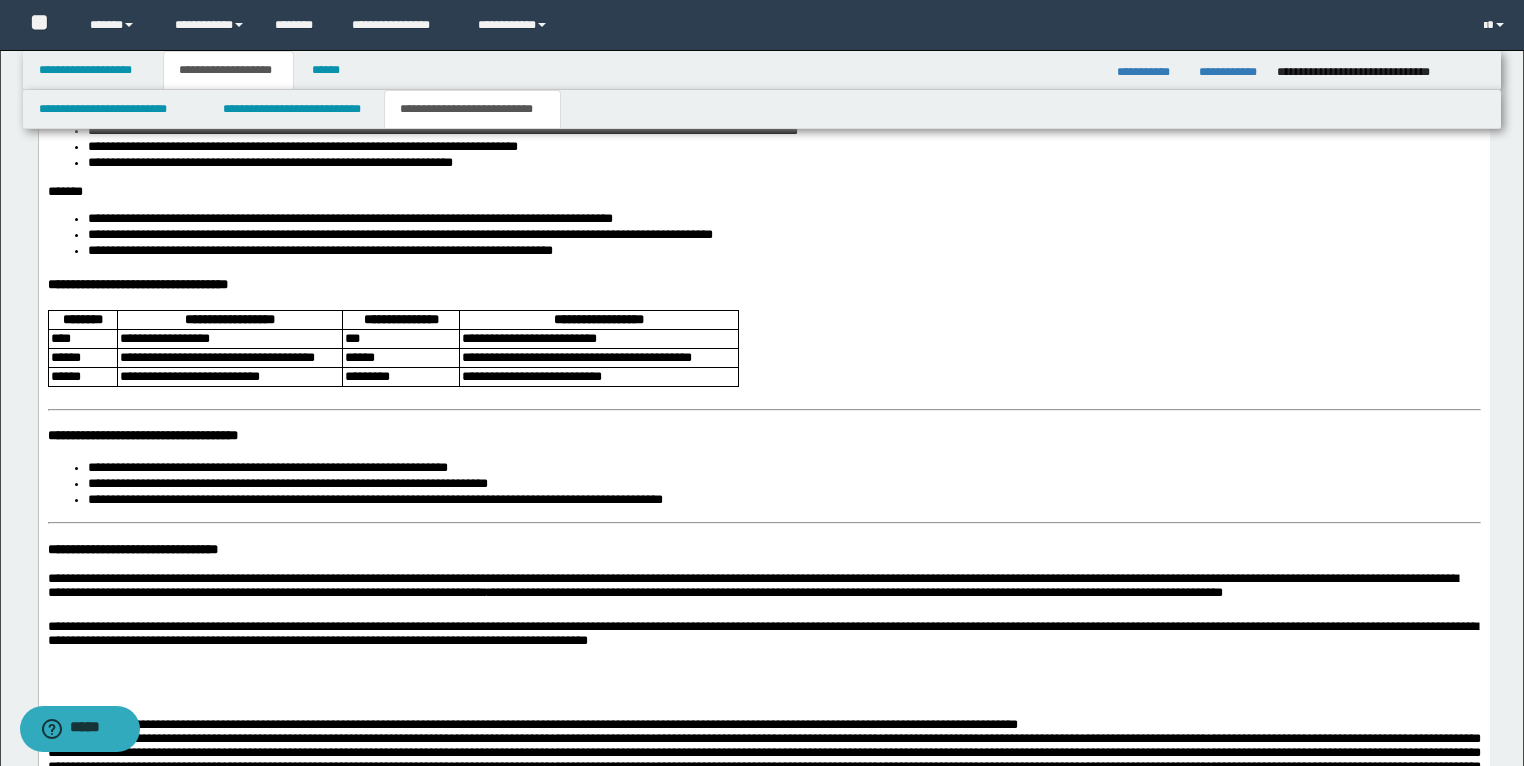 click on "**********" at bounding box center [763, 60] 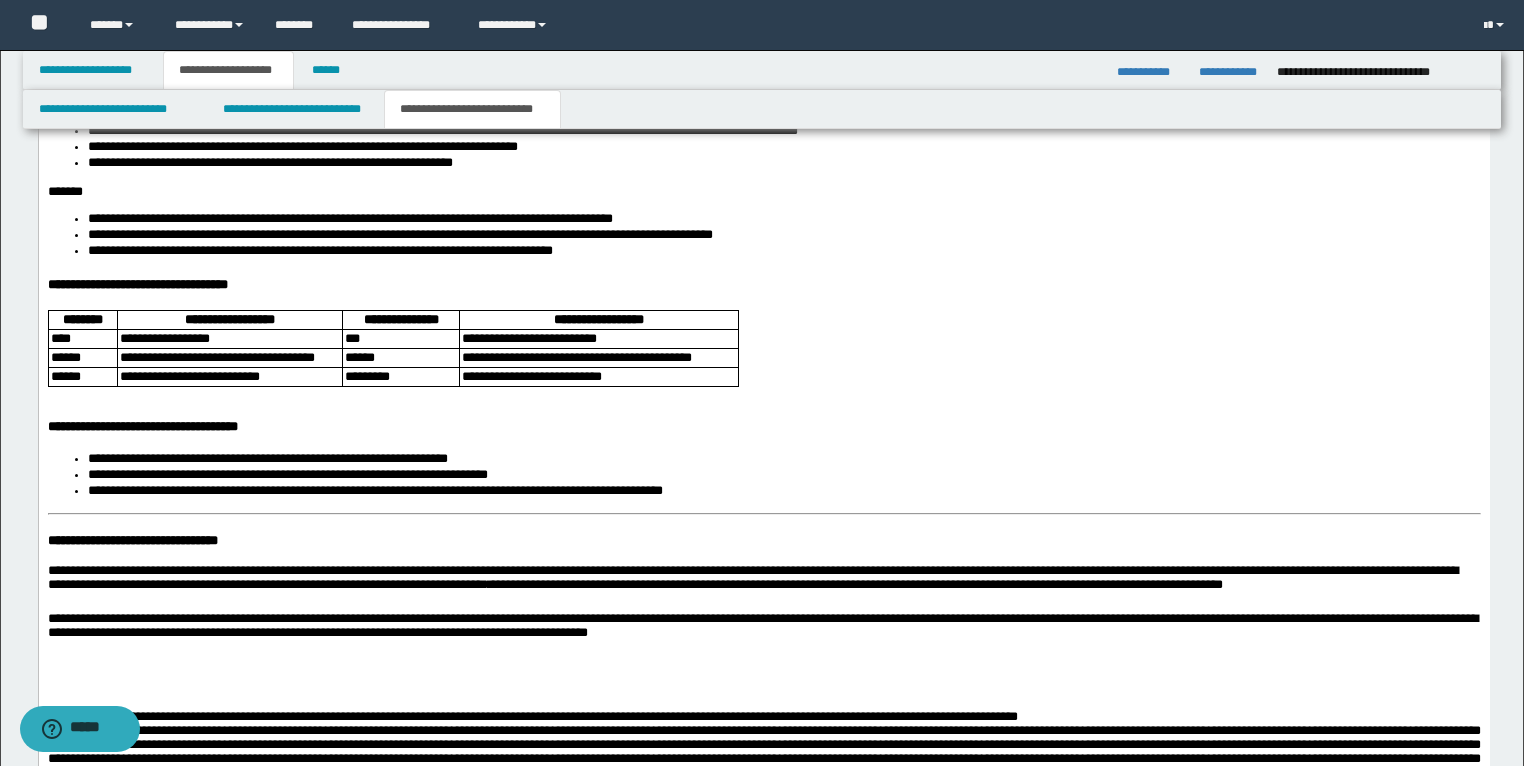 click on "**********" at bounding box center [763, 55] 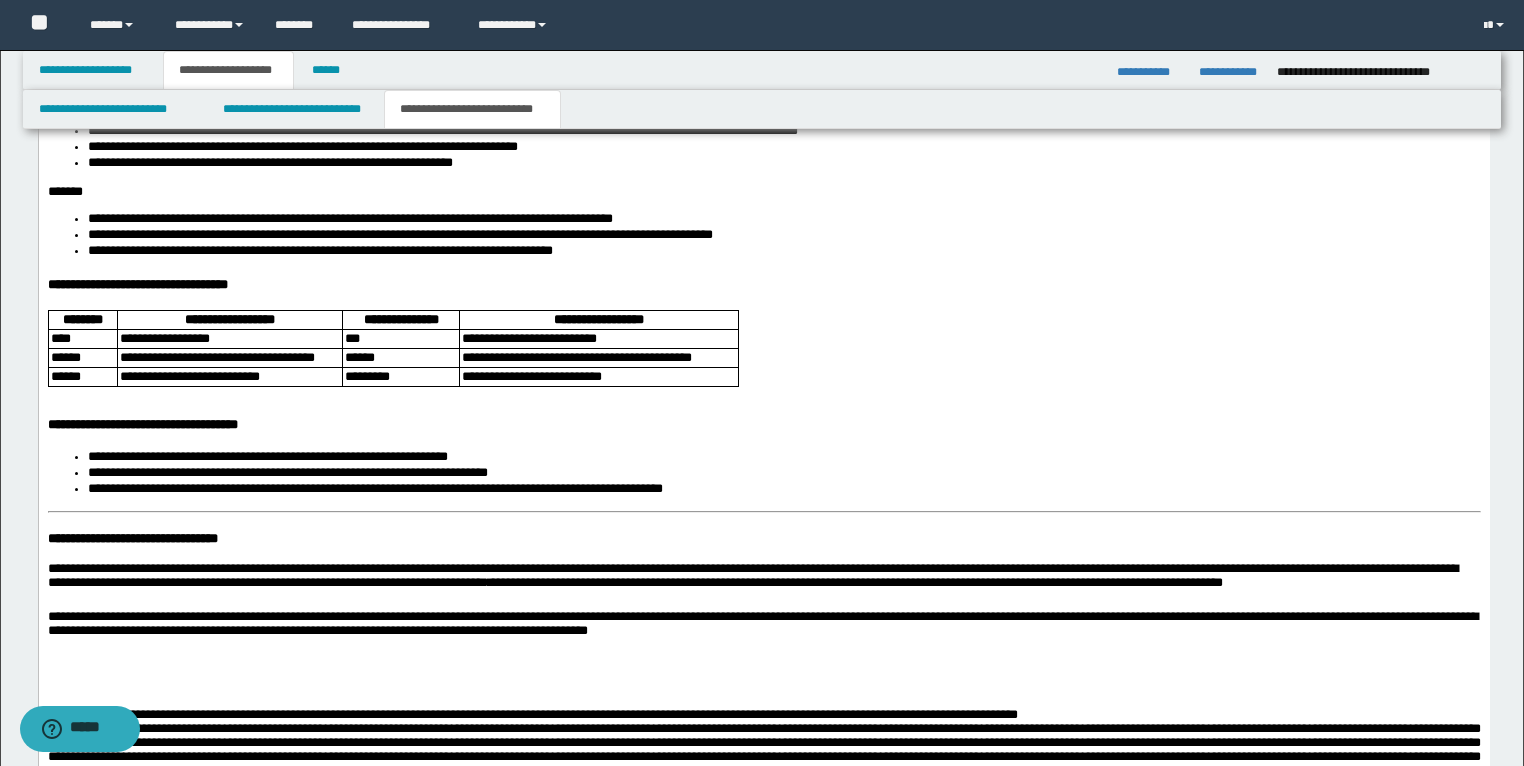 scroll, scrollTop: 2769, scrollLeft: 0, axis: vertical 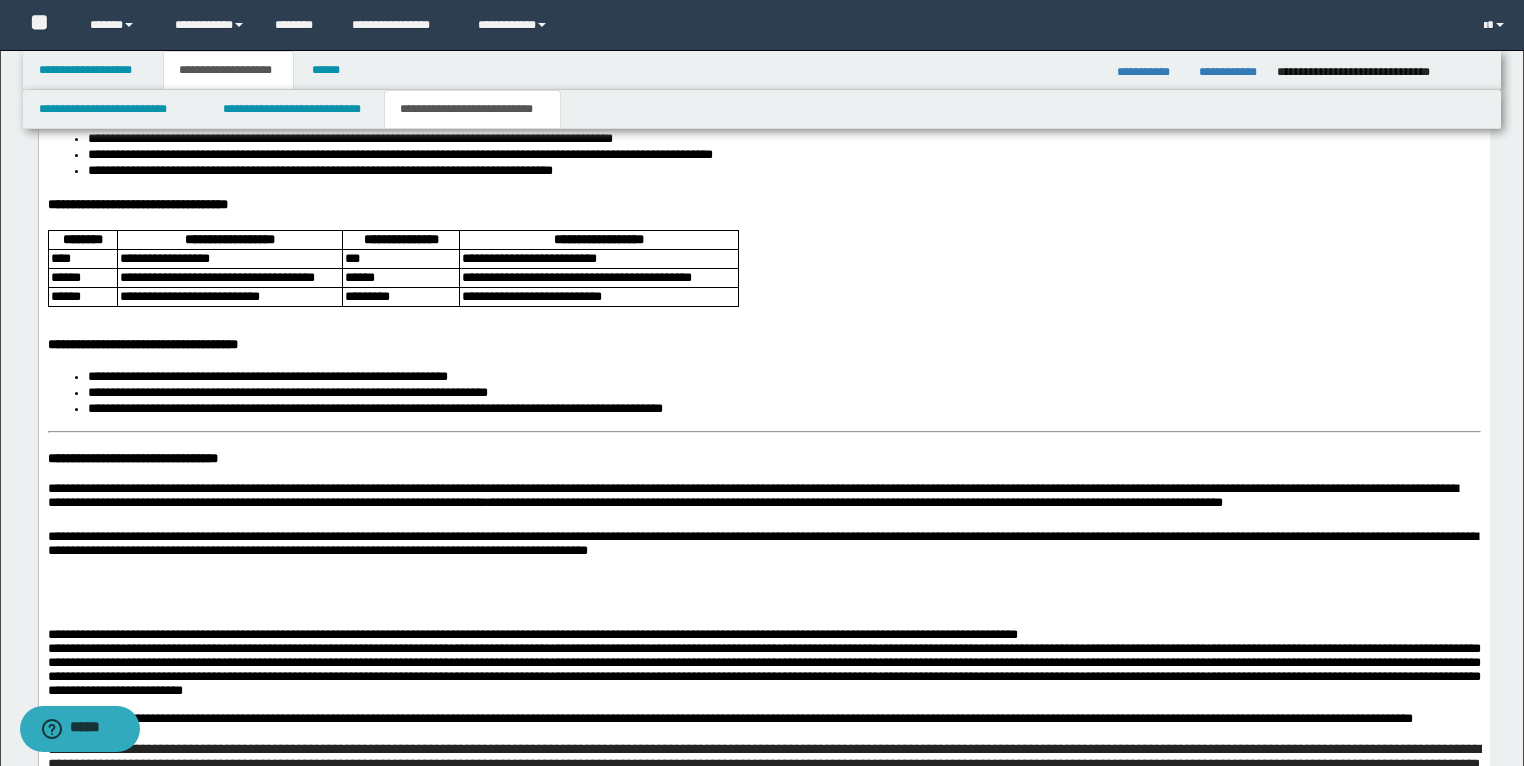 click on "**********" at bounding box center [132, 459] 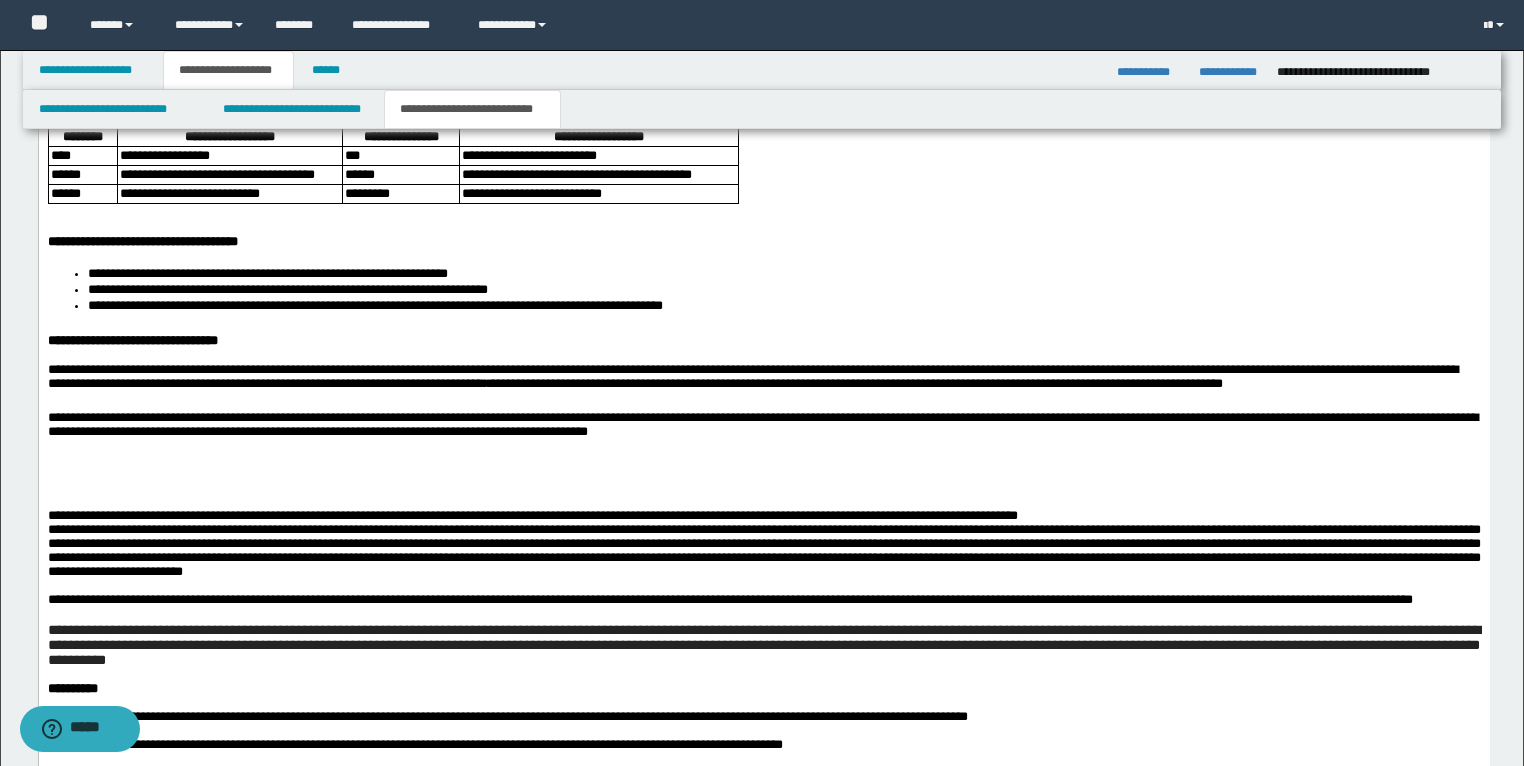 scroll, scrollTop: 3009, scrollLeft: 0, axis: vertical 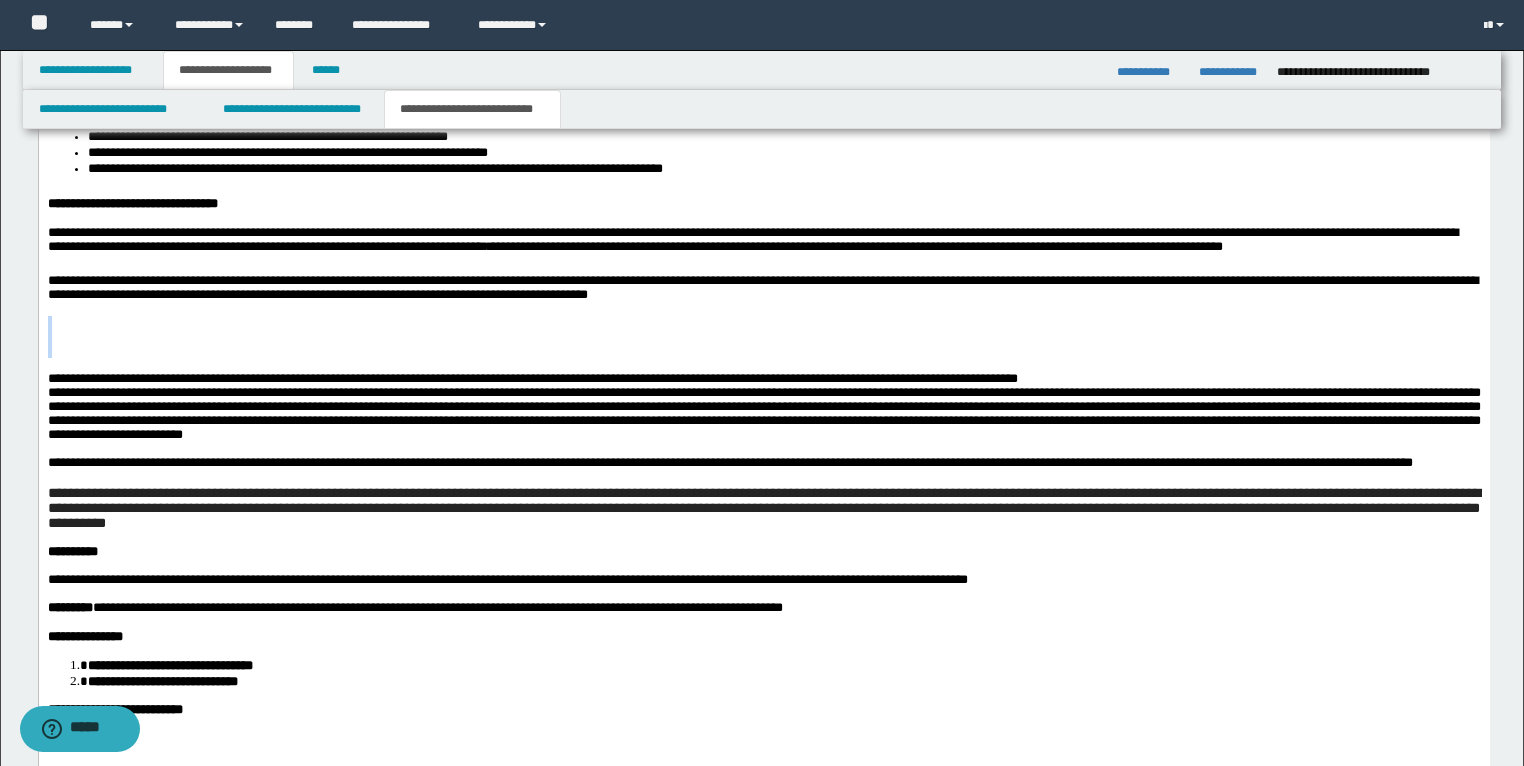 drag, startPoint x: 59, startPoint y: 442, endPoint x: 49, endPoint y: 394, distance: 49.0306 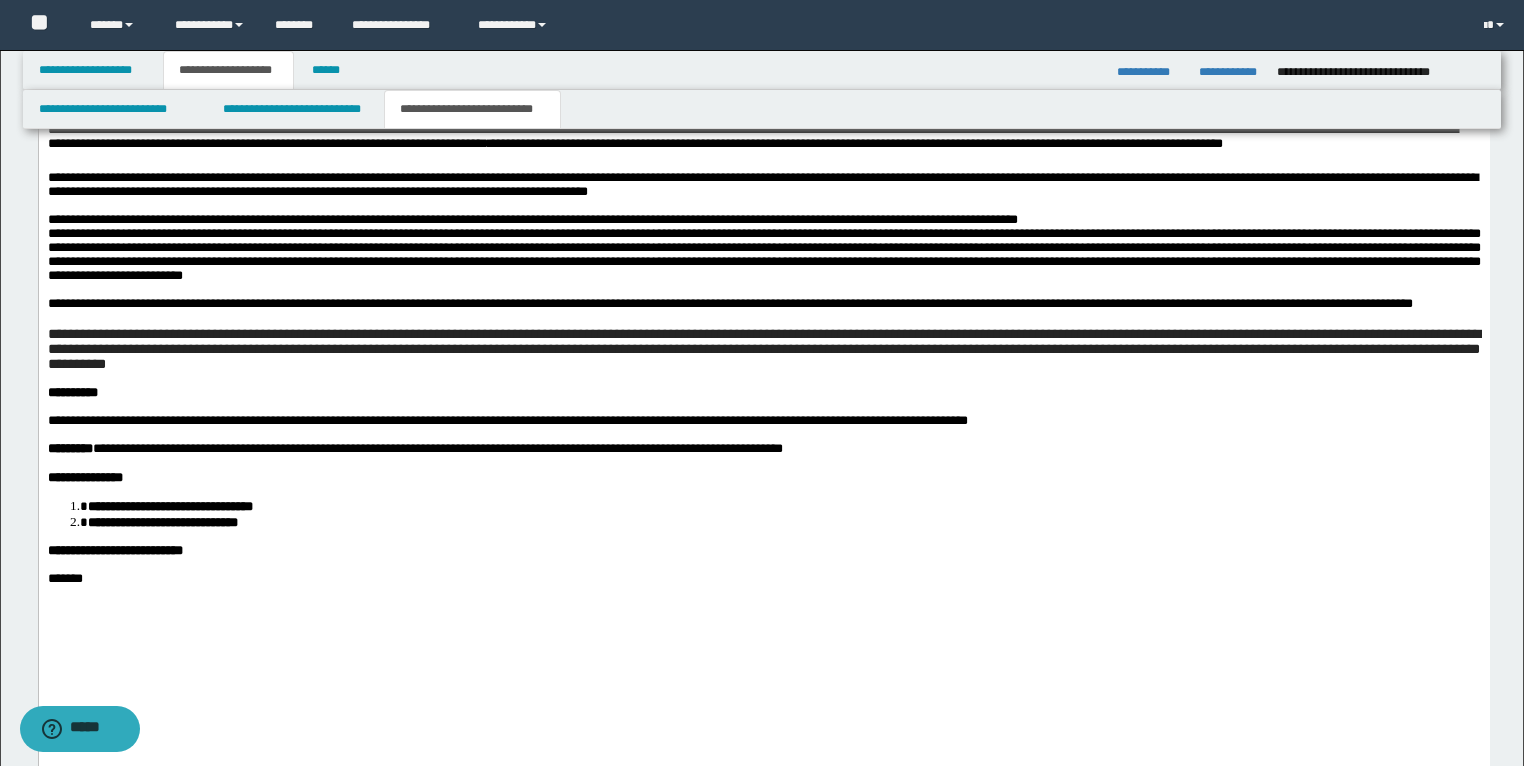 scroll, scrollTop: 3169, scrollLeft: 0, axis: vertical 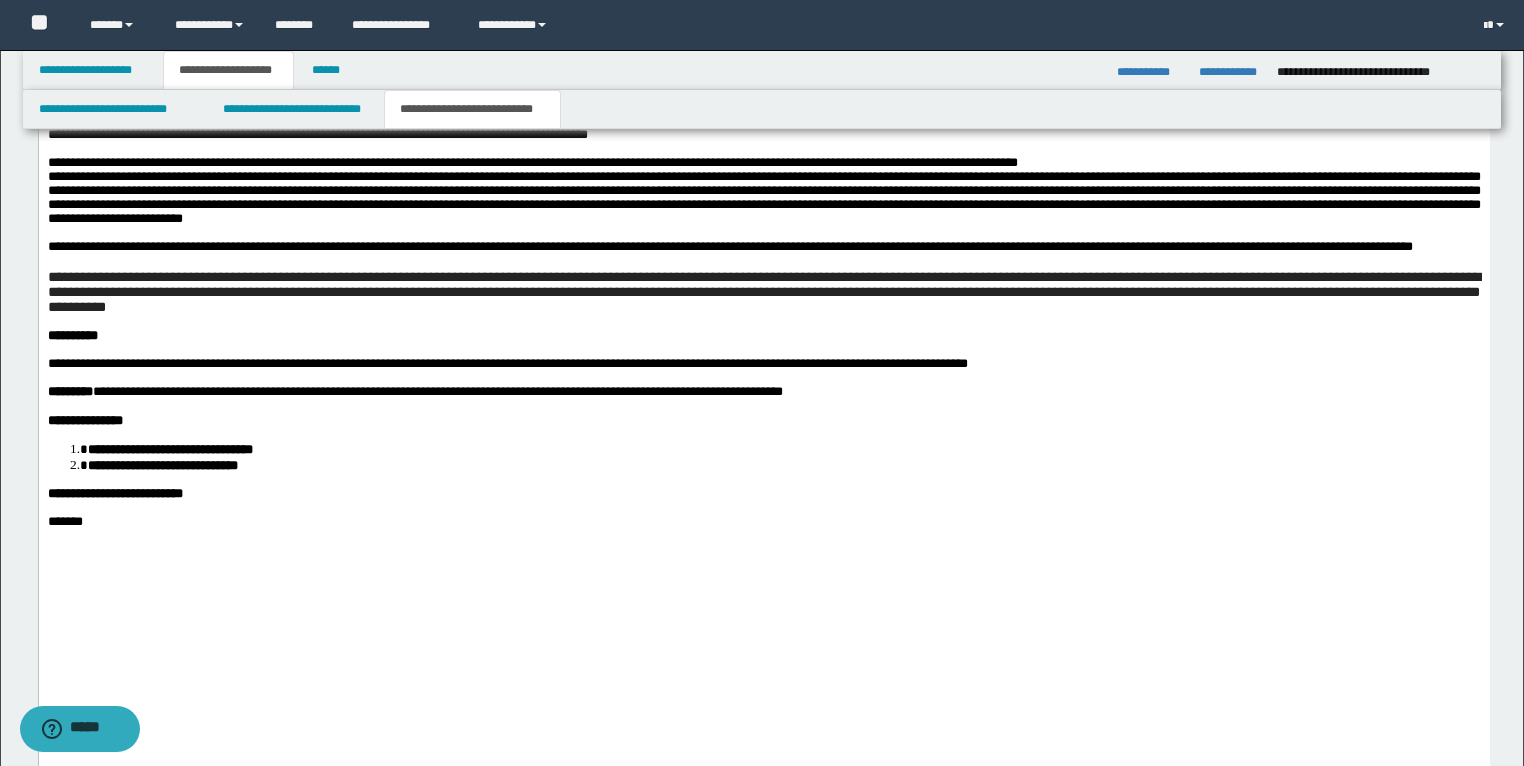 click on "*********" at bounding box center (69, 392) 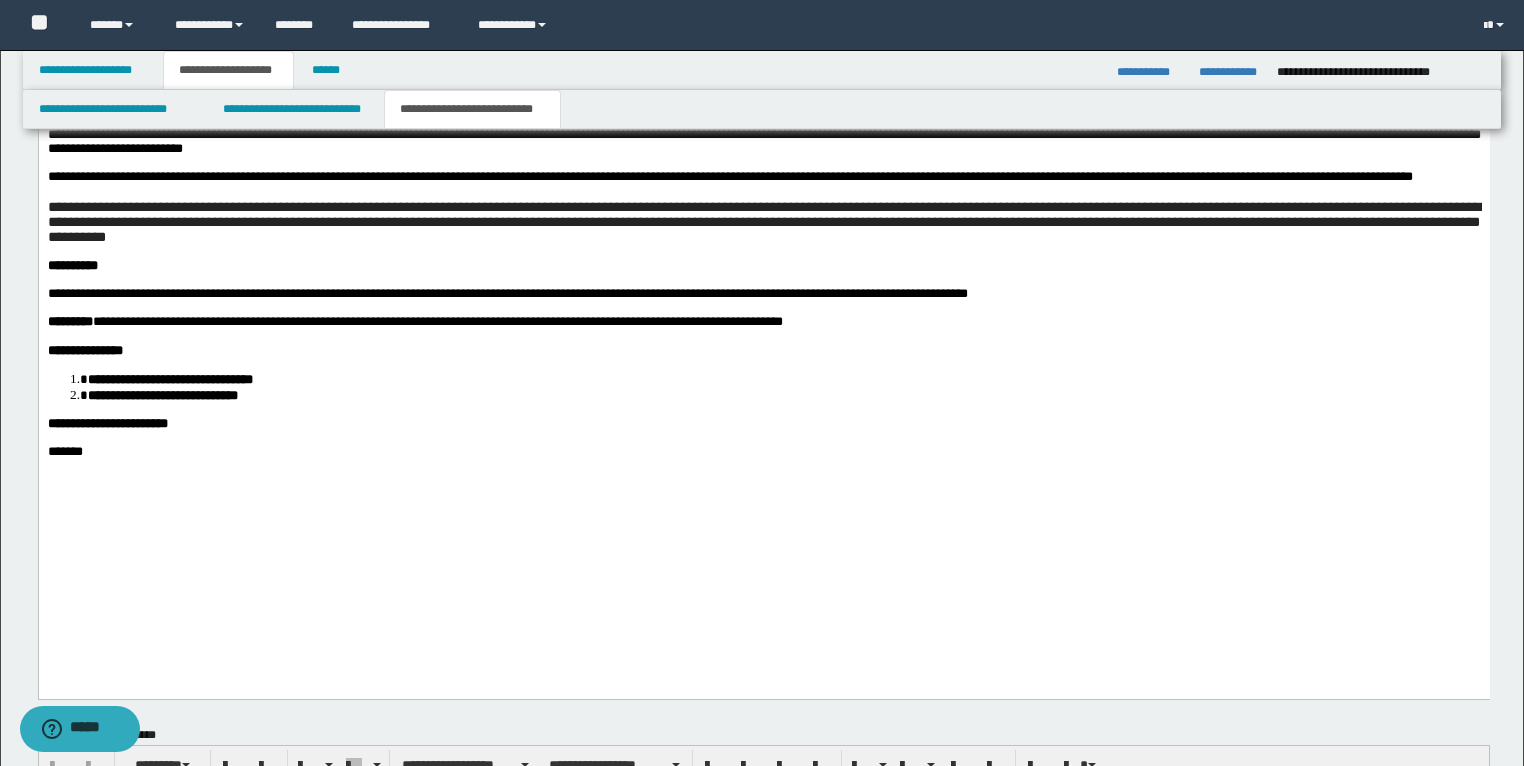 scroll, scrollTop: 3409, scrollLeft: 0, axis: vertical 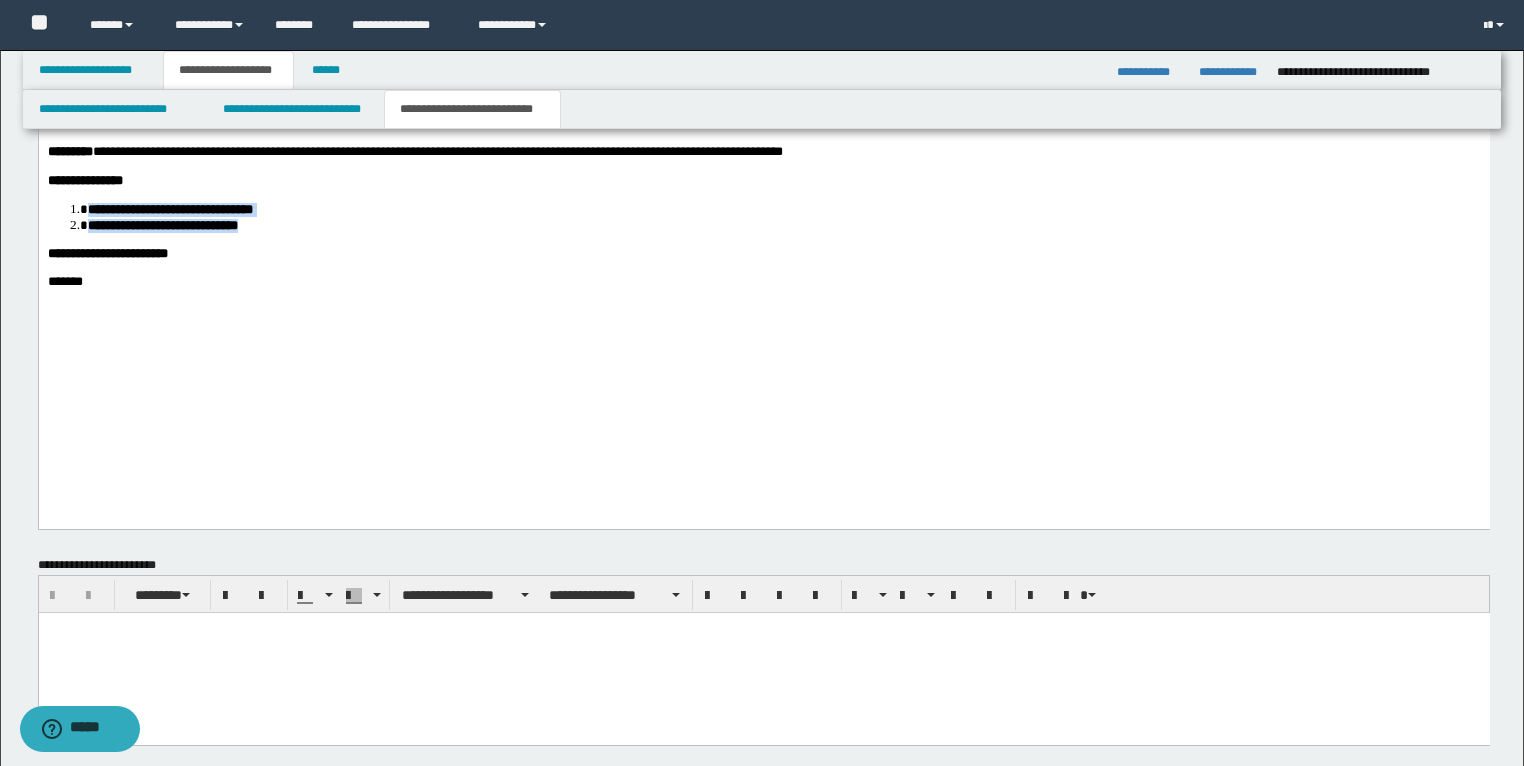 drag, startPoint x: 294, startPoint y: 343, endPoint x: 77, endPoint y: 337, distance: 217.08293 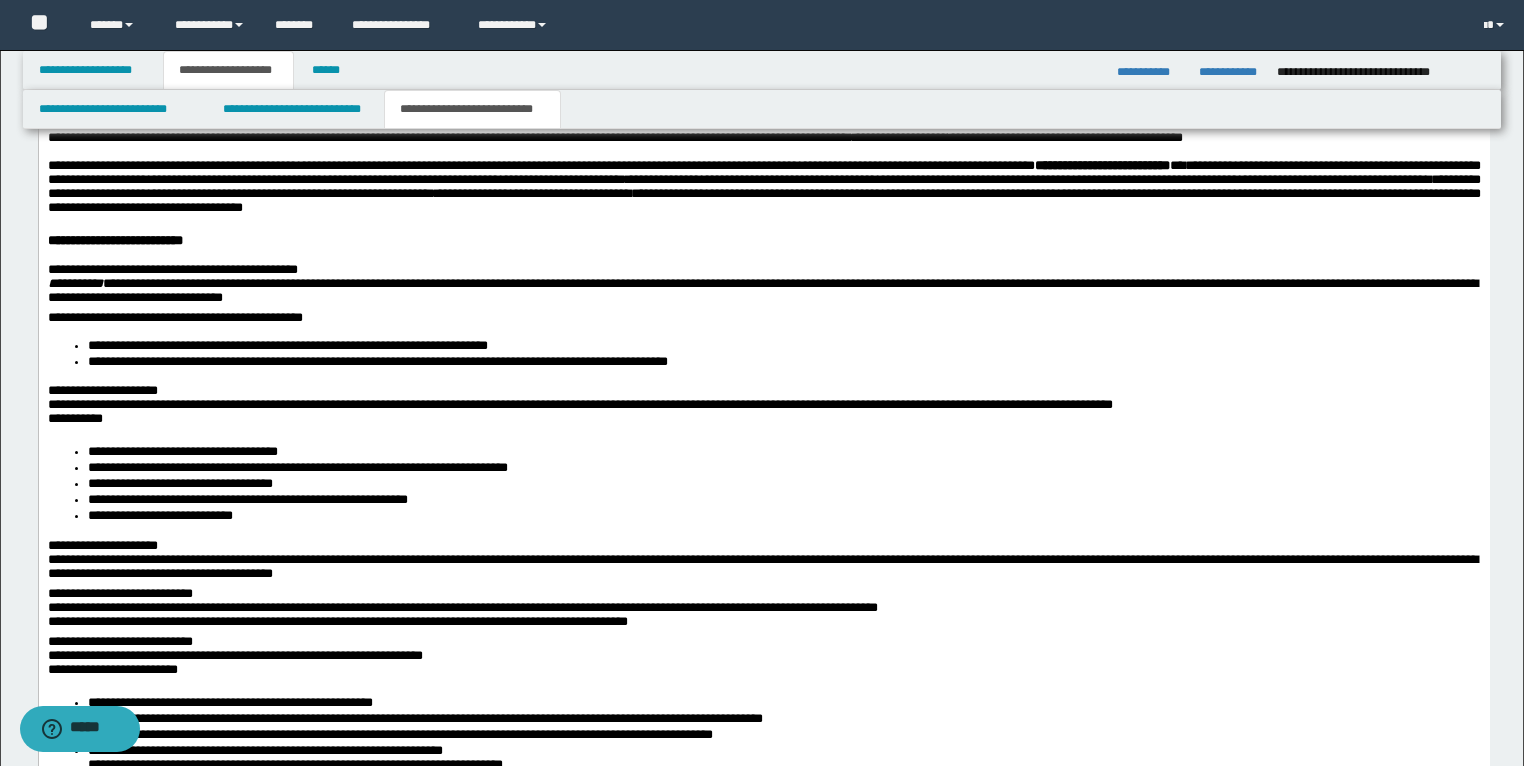scroll, scrollTop: 1329, scrollLeft: 0, axis: vertical 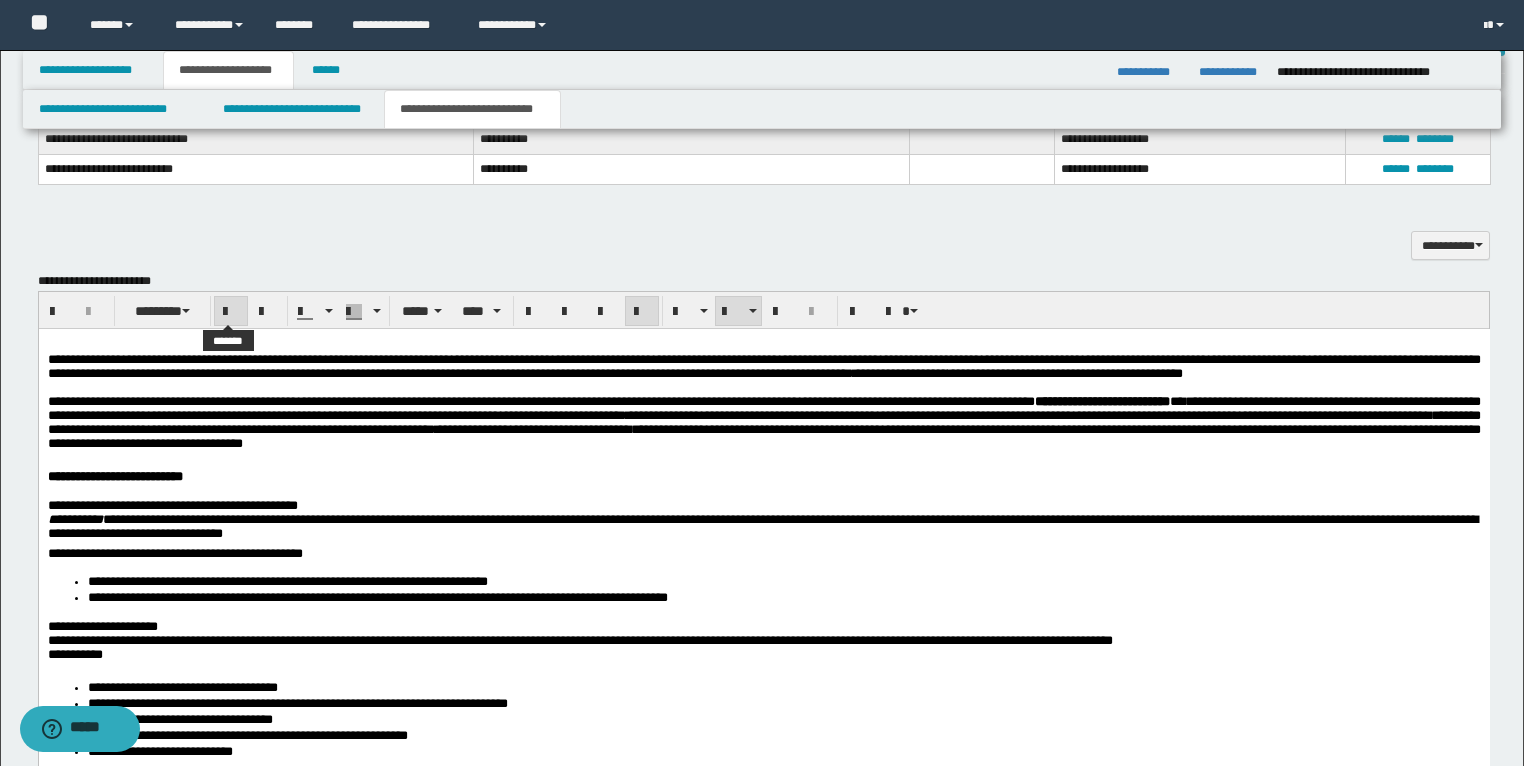 click at bounding box center (231, 312) 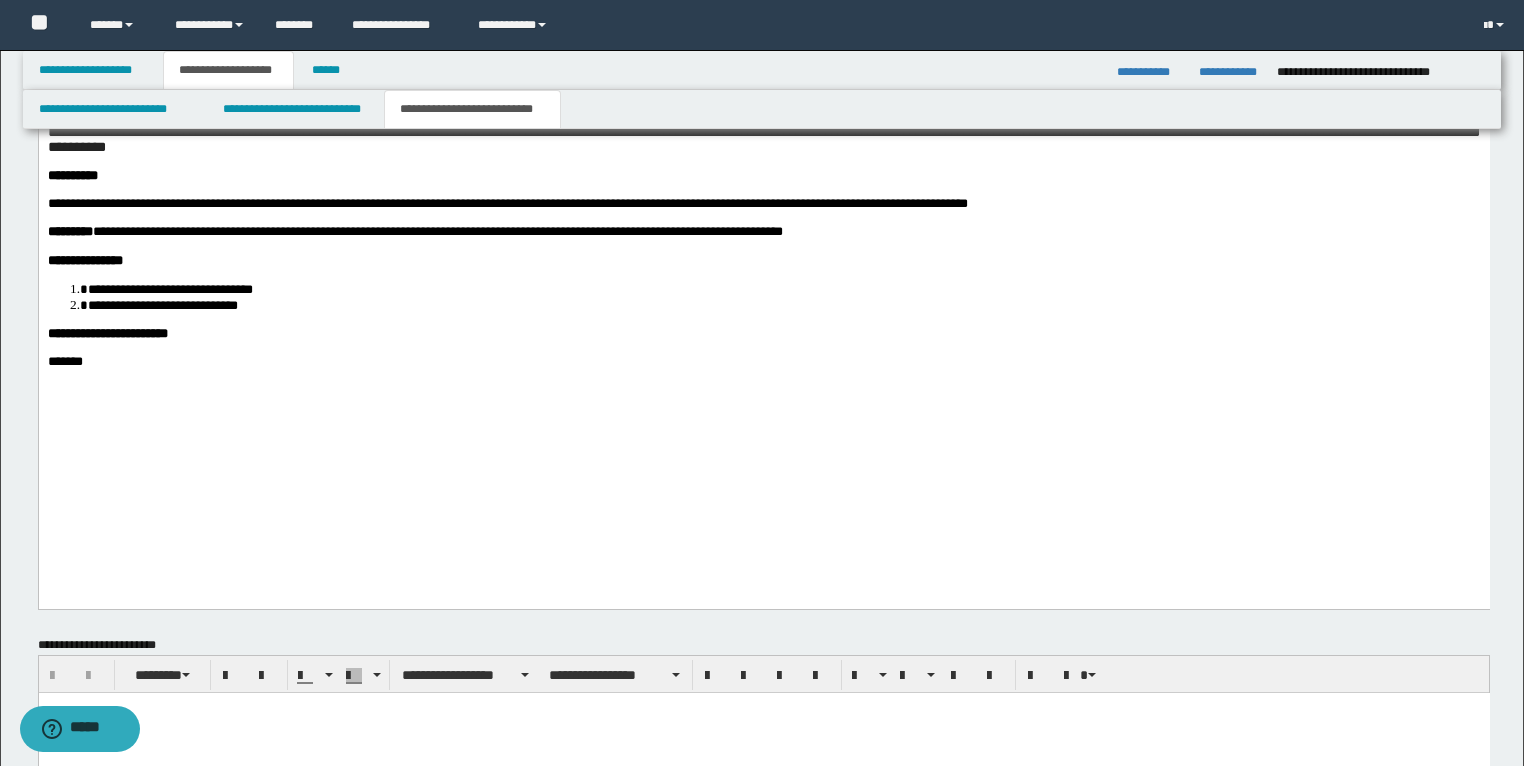click on "**********" at bounding box center (763, -621) 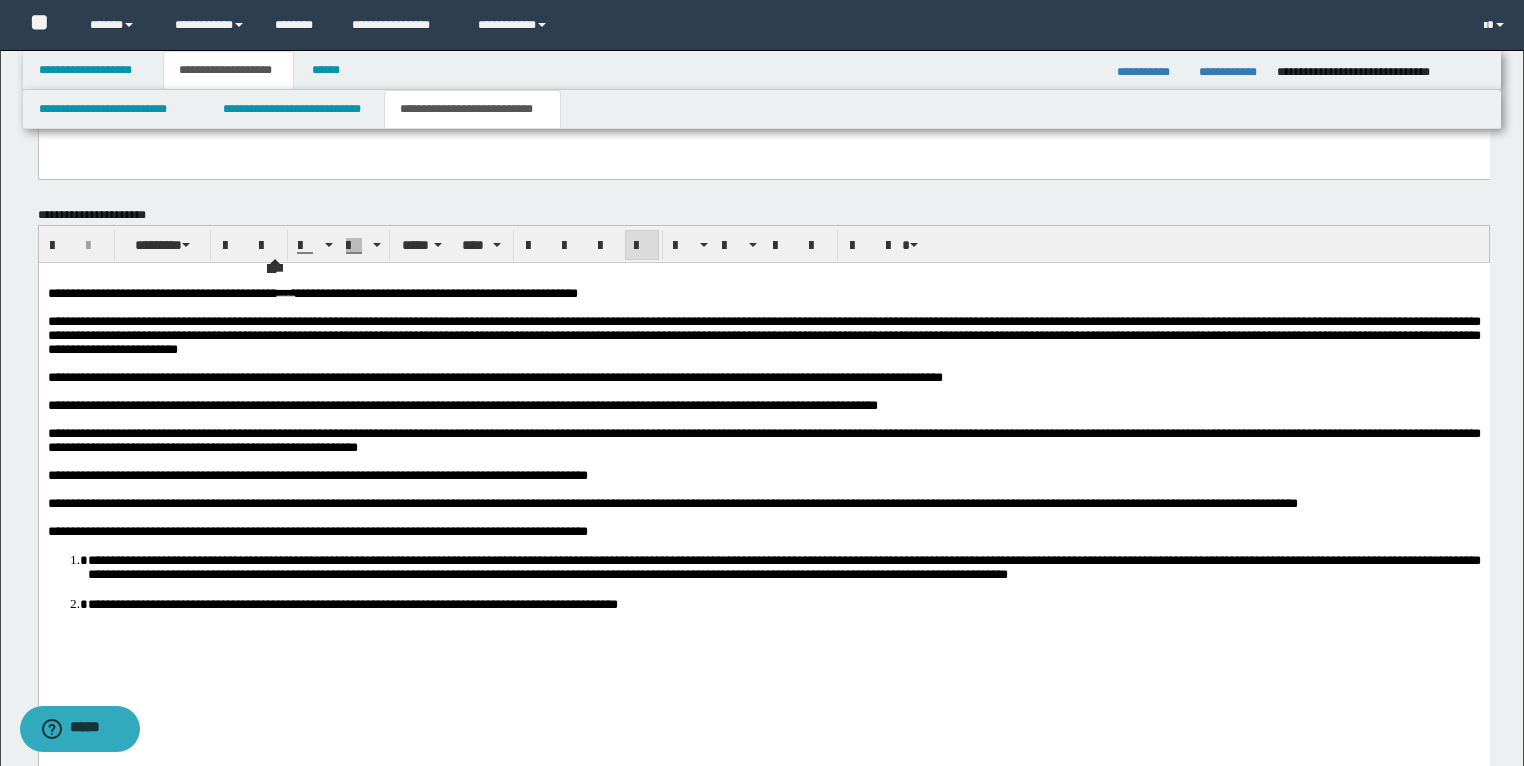 scroll, scrollTop: 3799, scrollLeft: 0, axis: vertical 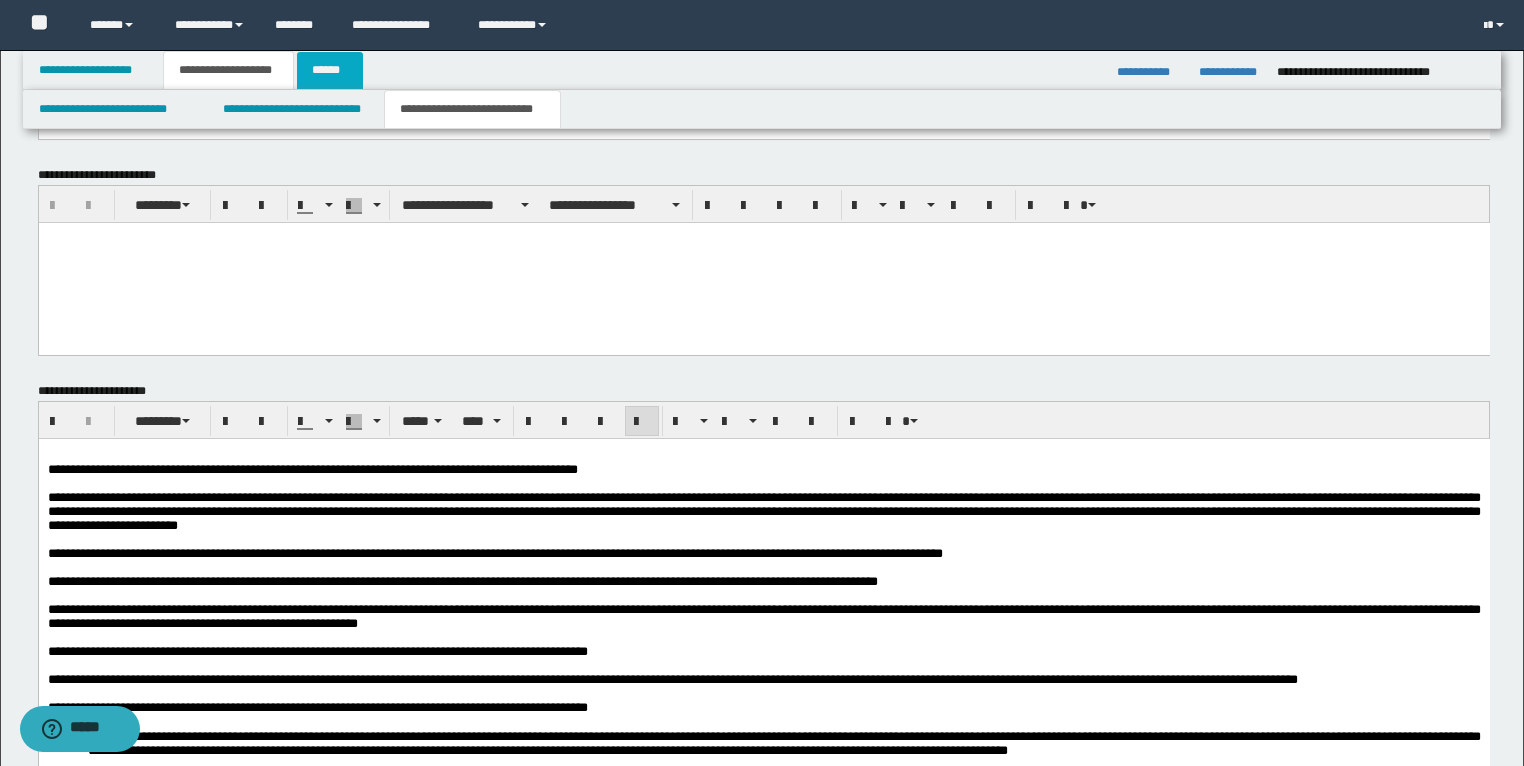 click on "******" at bounding box center [330, 70] 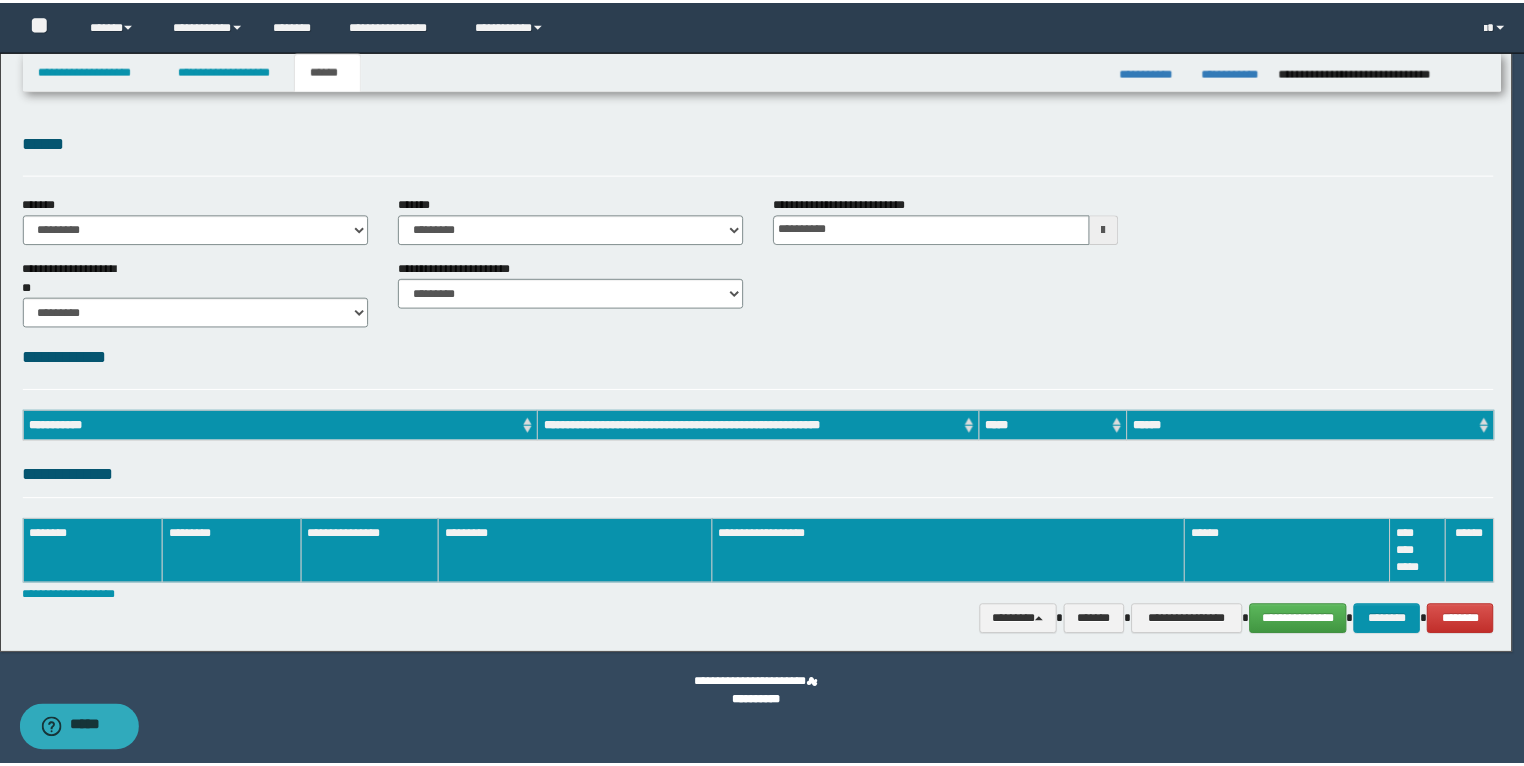 scroll, scrollTop: 0, scrollLeft: 0, axis: both 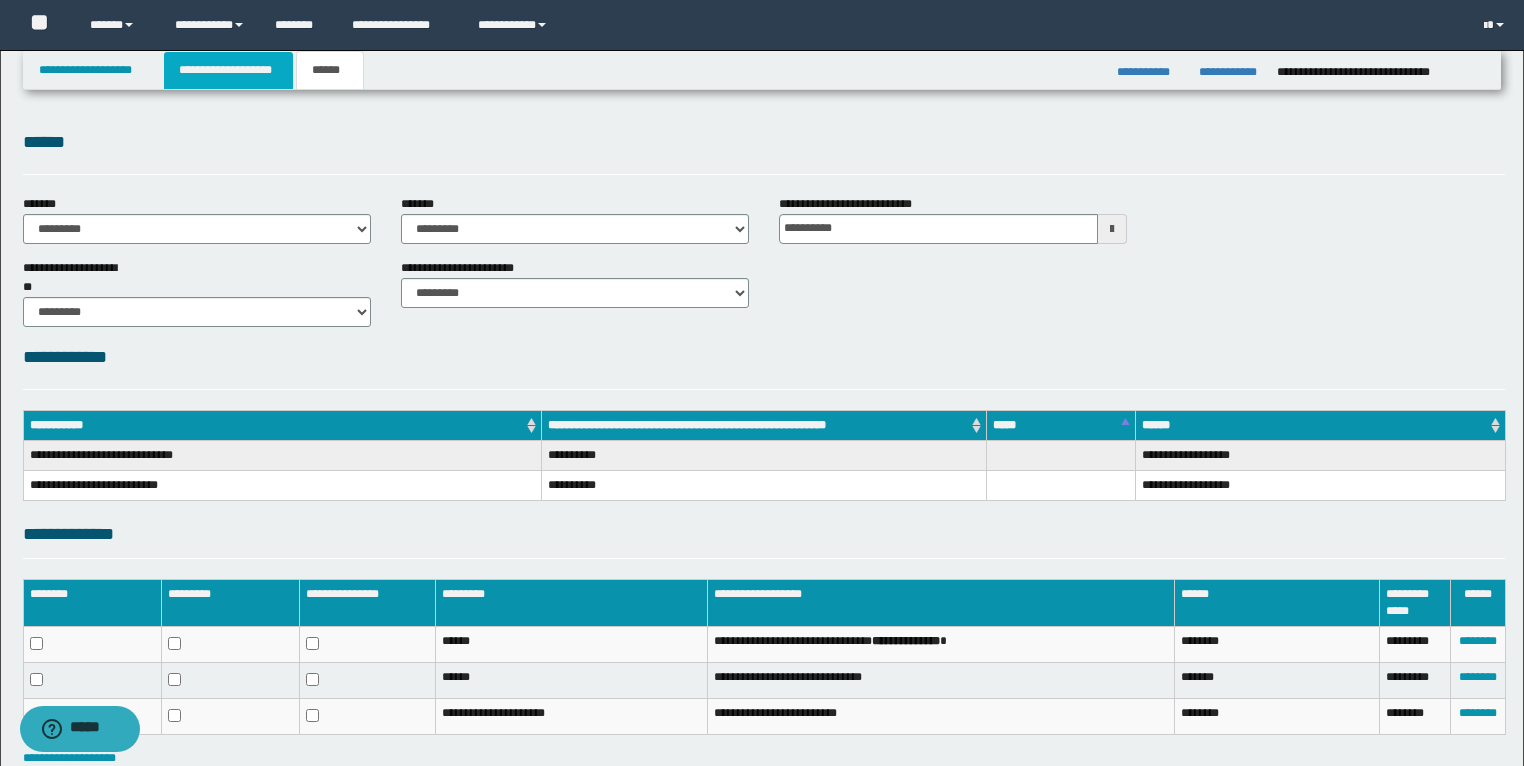 click on "**********" at bounding box center (228, 70) 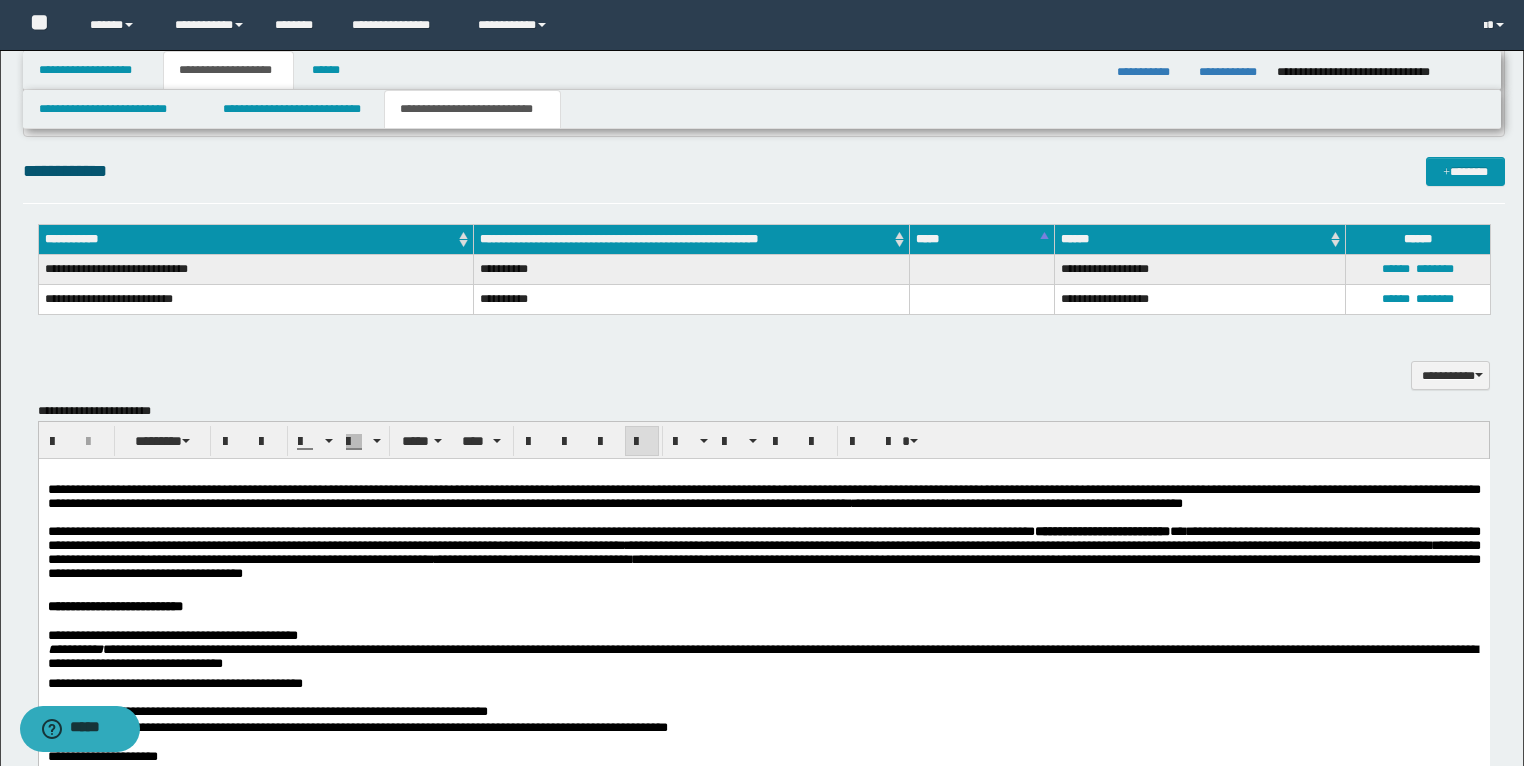 scroll, scrollTop: 1200, scrollLeft: 0, axis: vertical 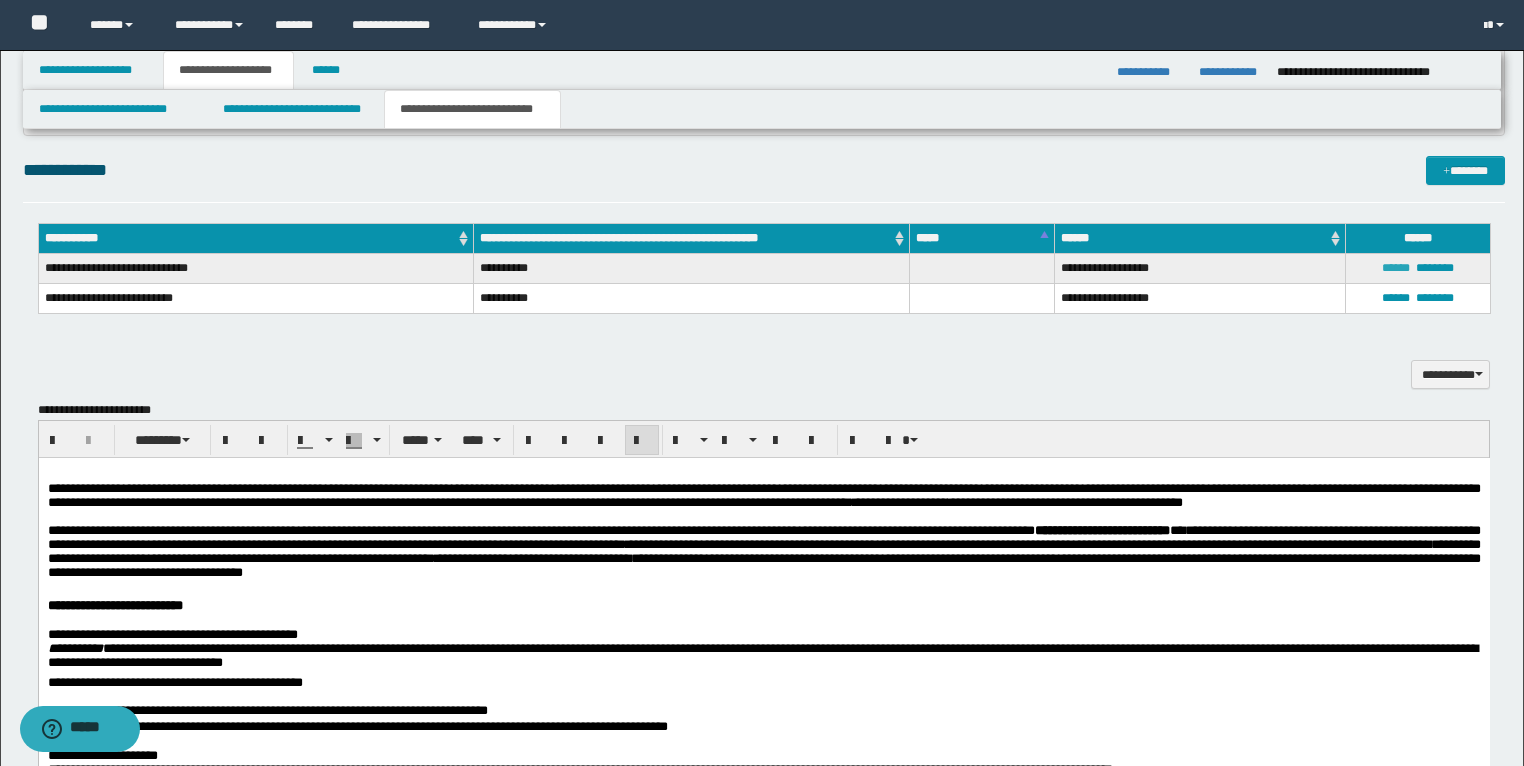 click on "******" at bounding box center [1396, 268] 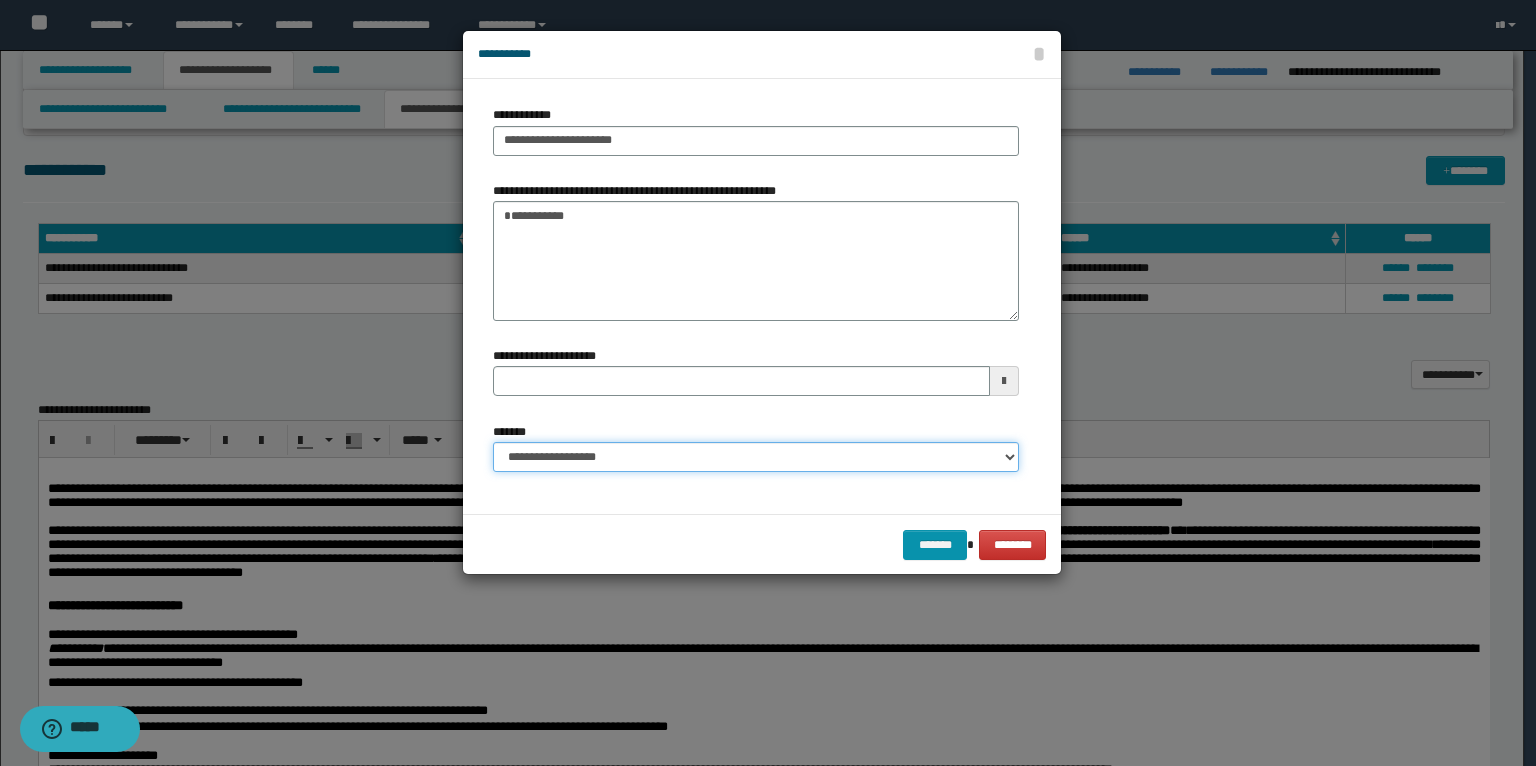 click on "**********" at bounding box center [756, 457] 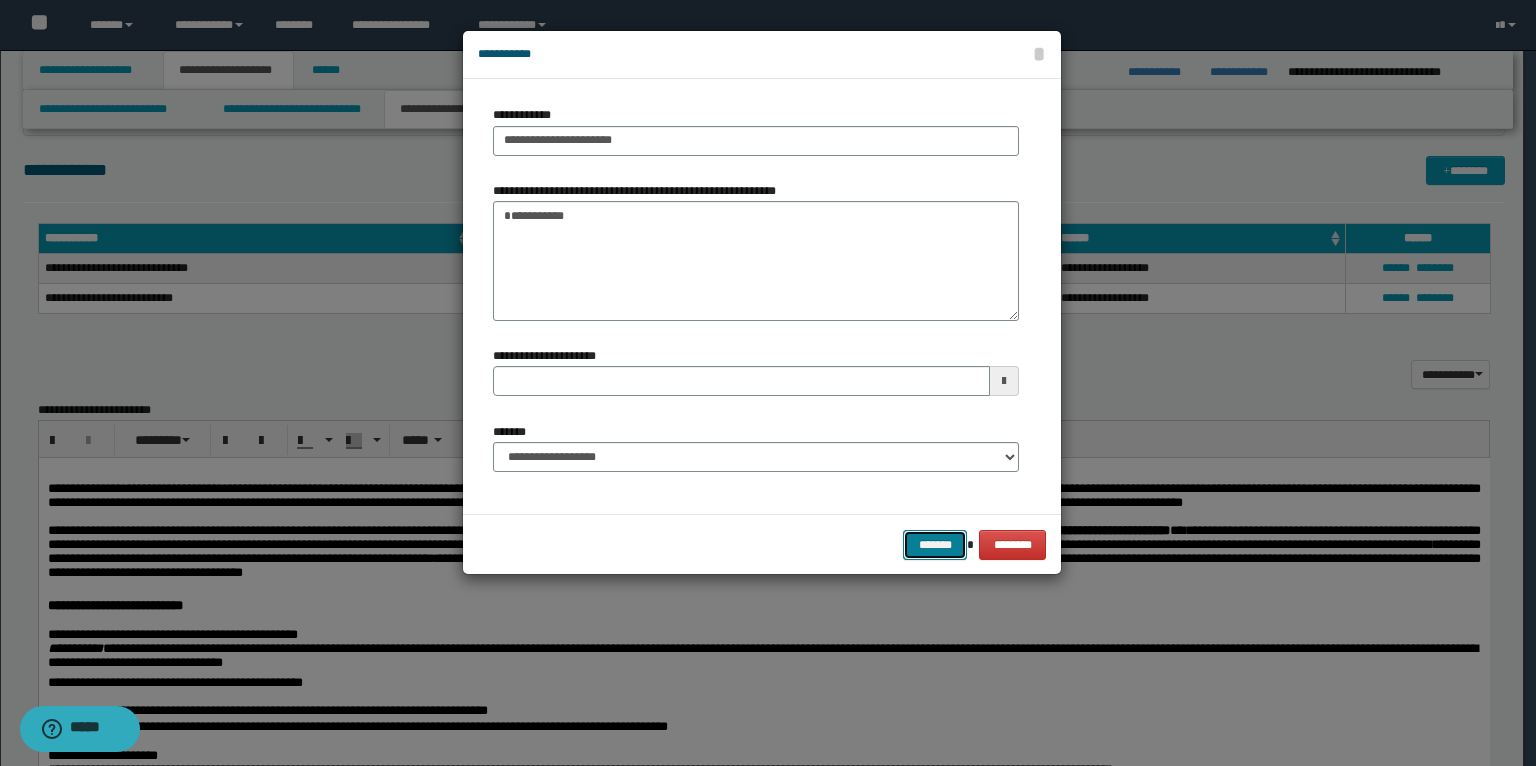 click on "*******" at bounding box center [935, 545] 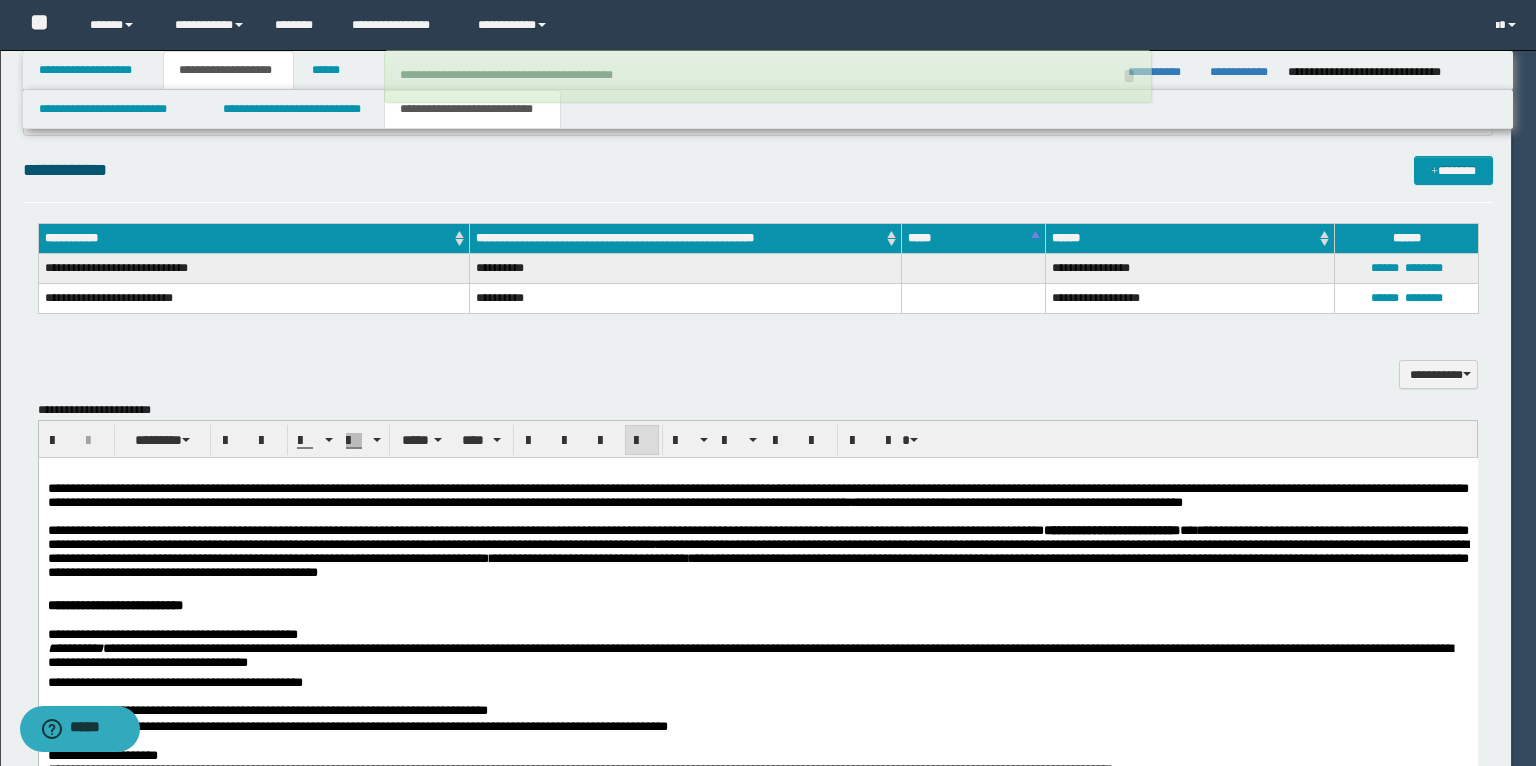 type 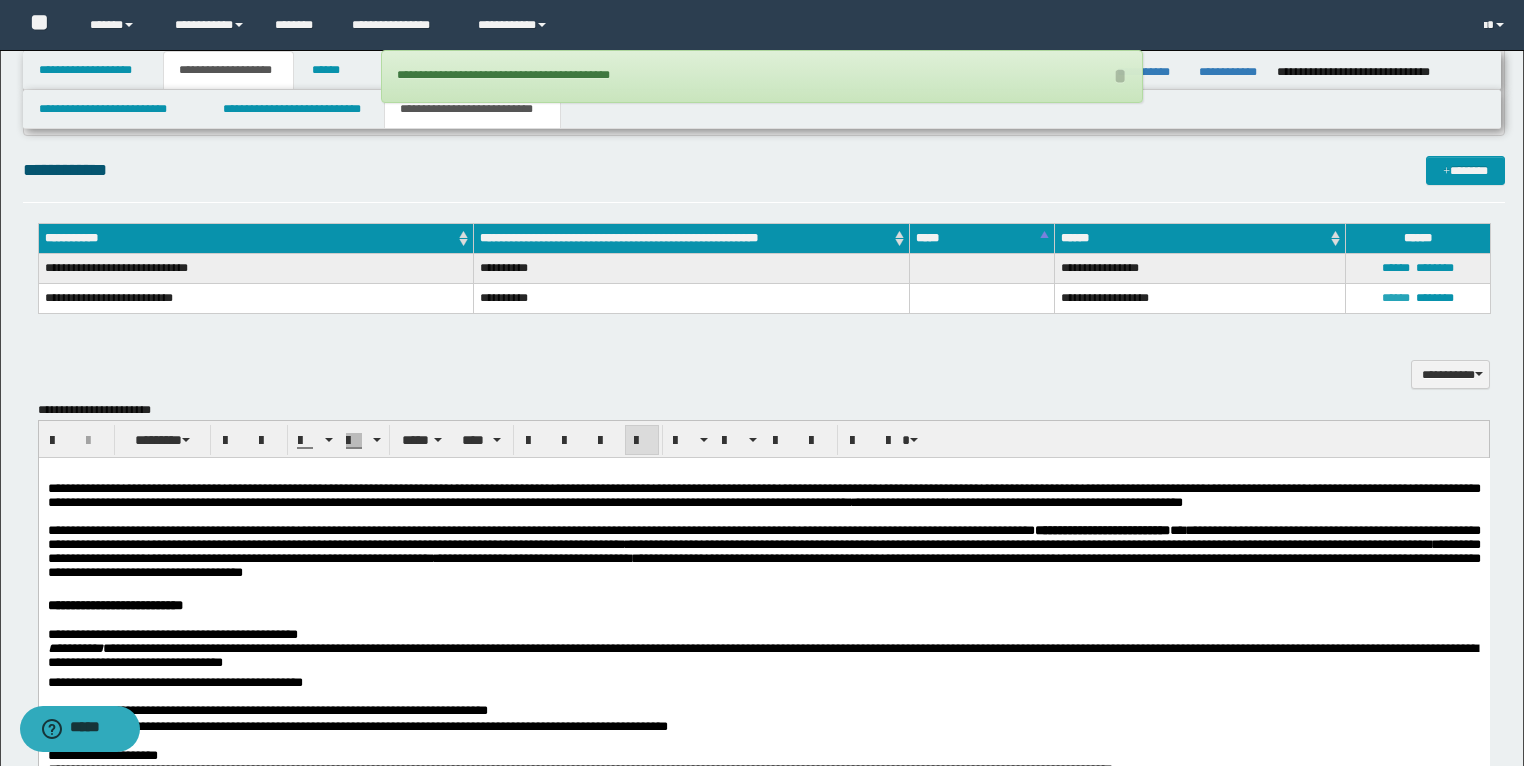 click on "******" at bounding box center (1396, 298) 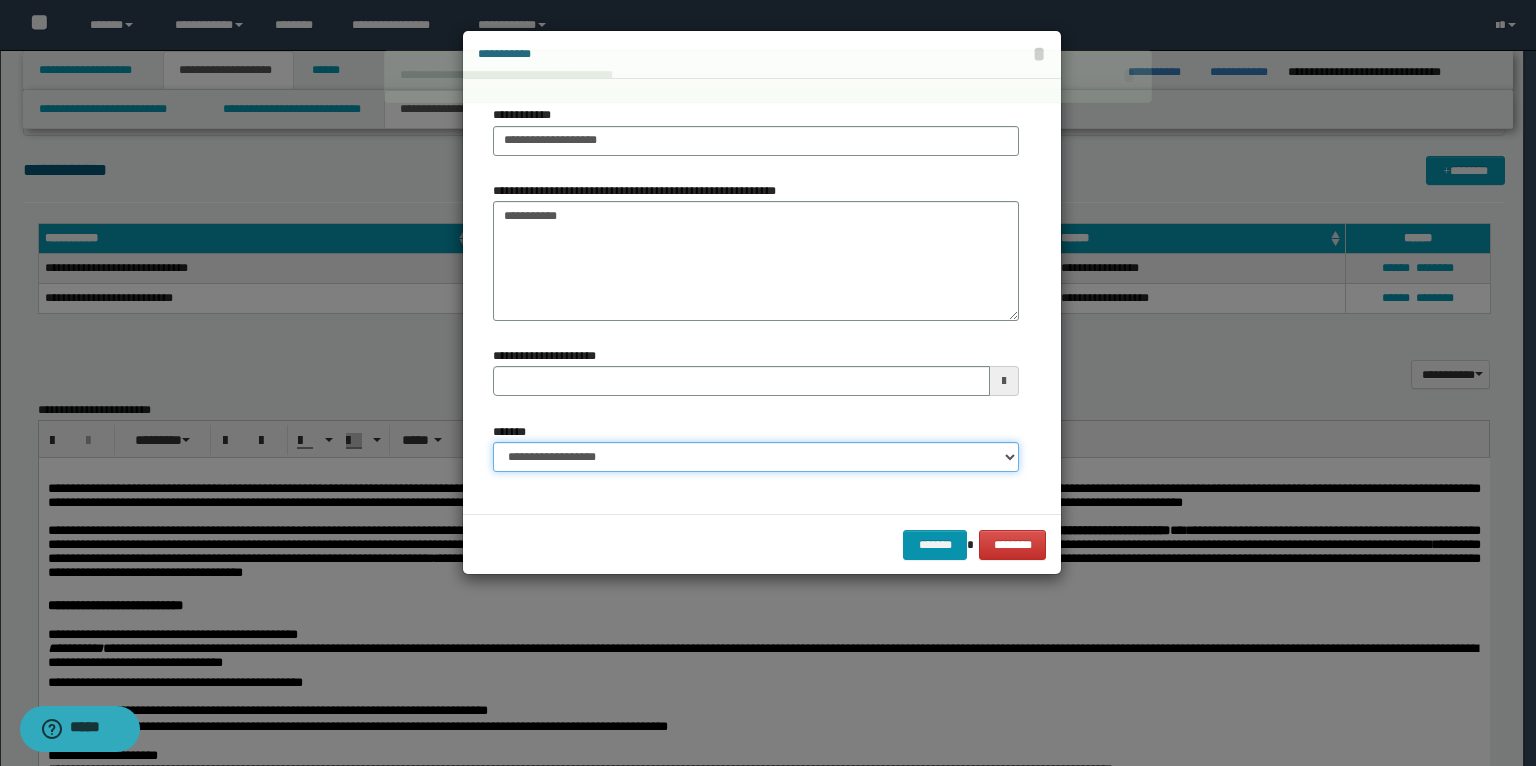 click on "**********" at bounding box center [756, 457] 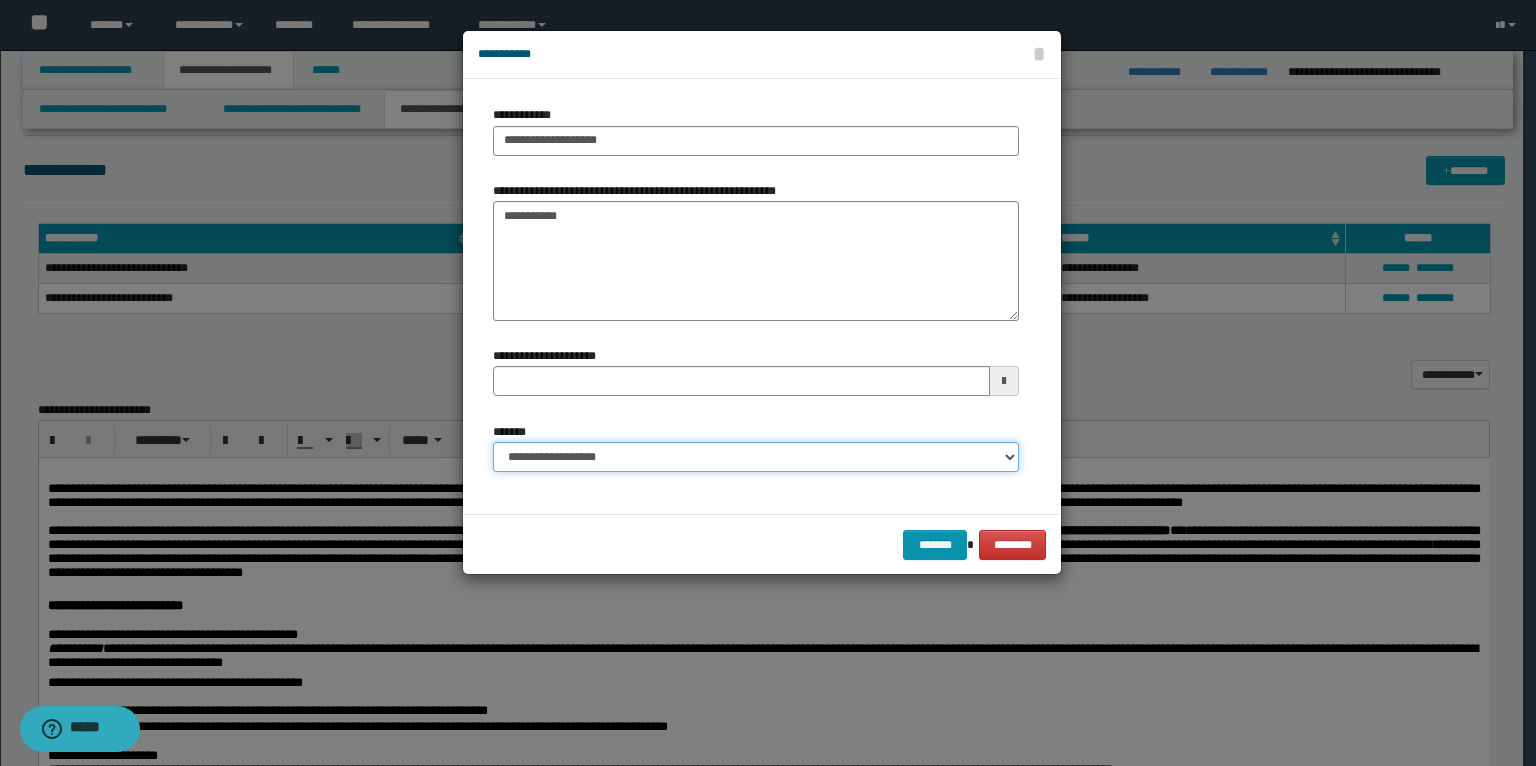 select on "*" 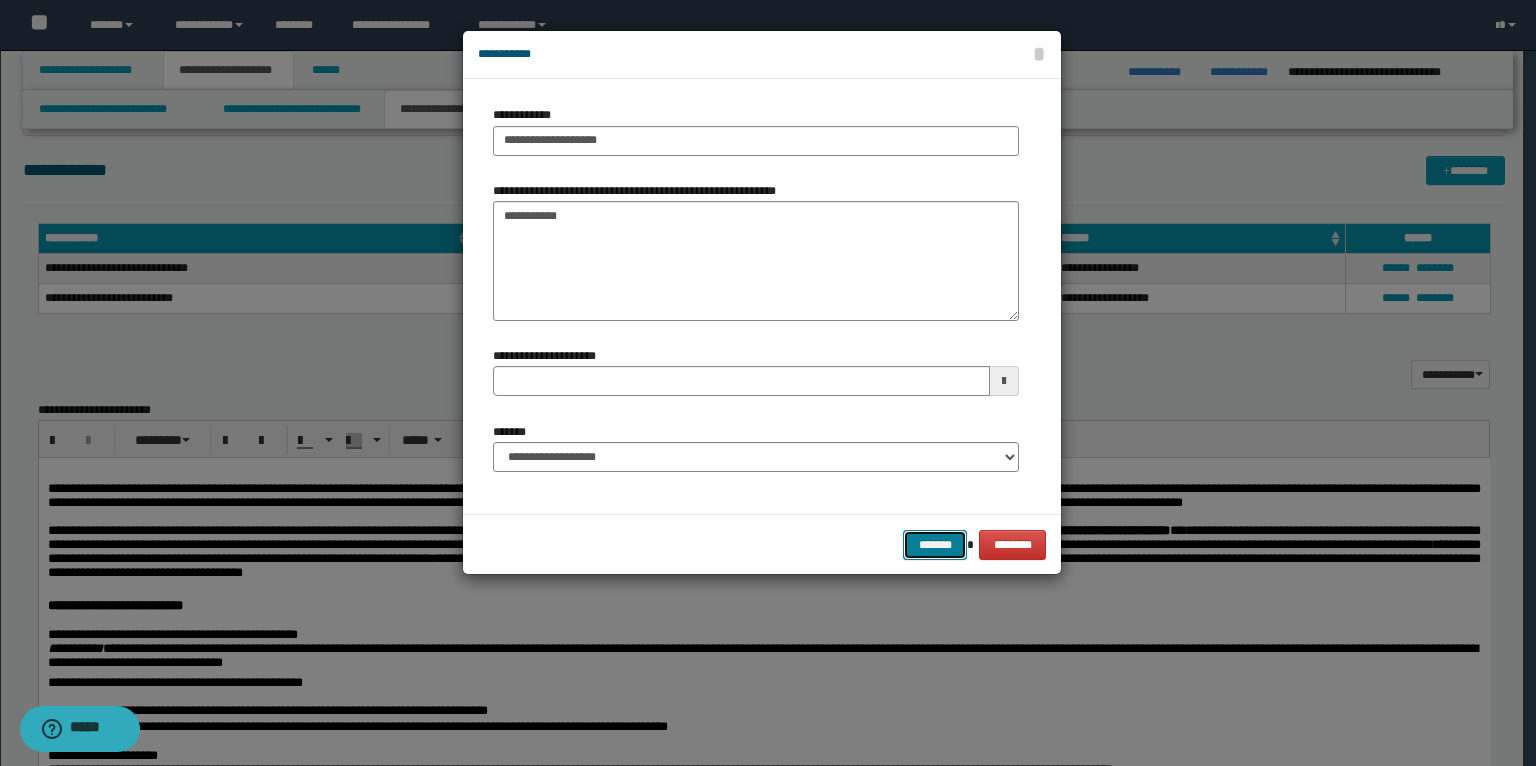 click on "*******" at bounding box center [935, 545] 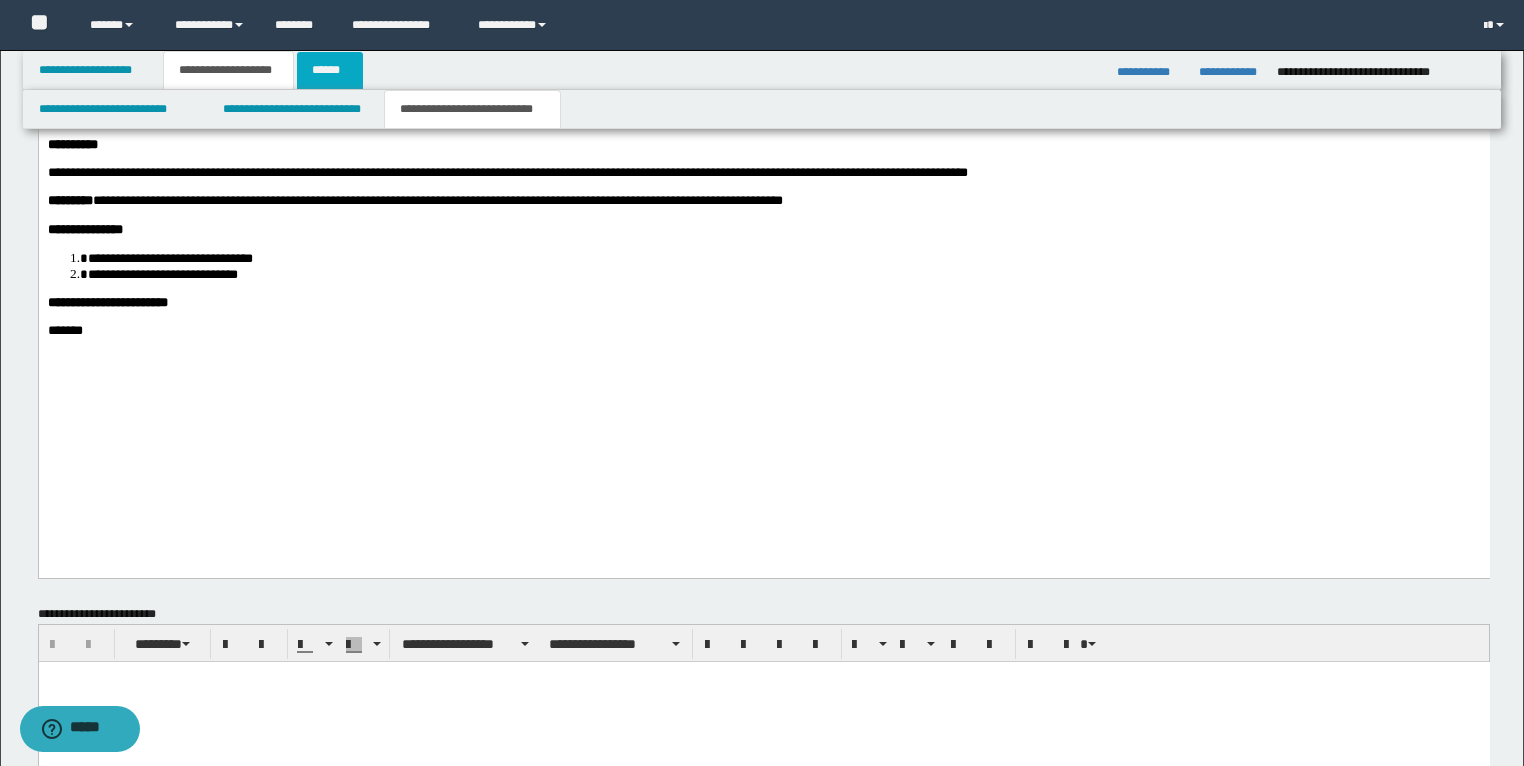 click on "******" at bounding box center (330, 70) 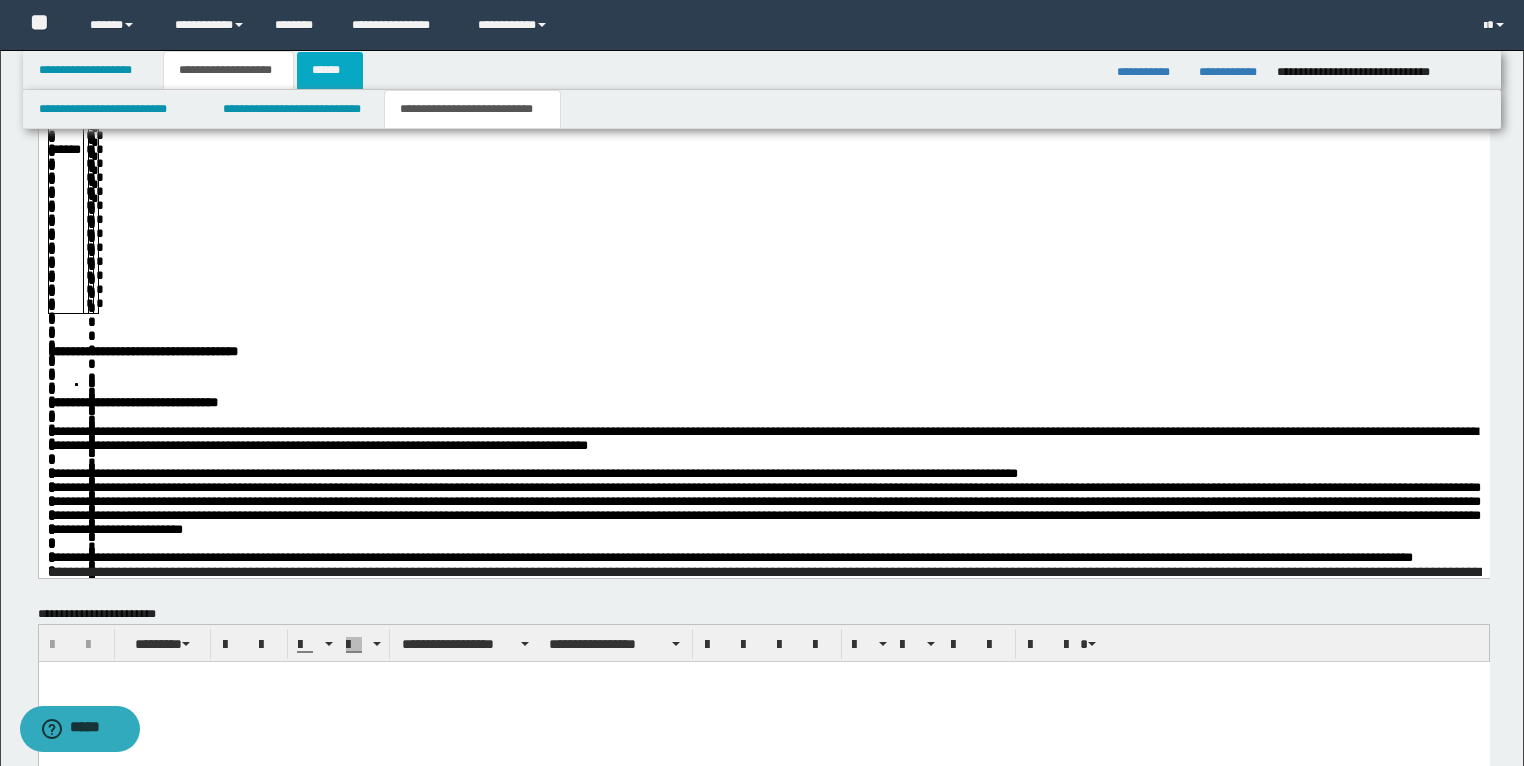 scroll, scrollTop: 128, scrollLeft: 0, axis: vertical 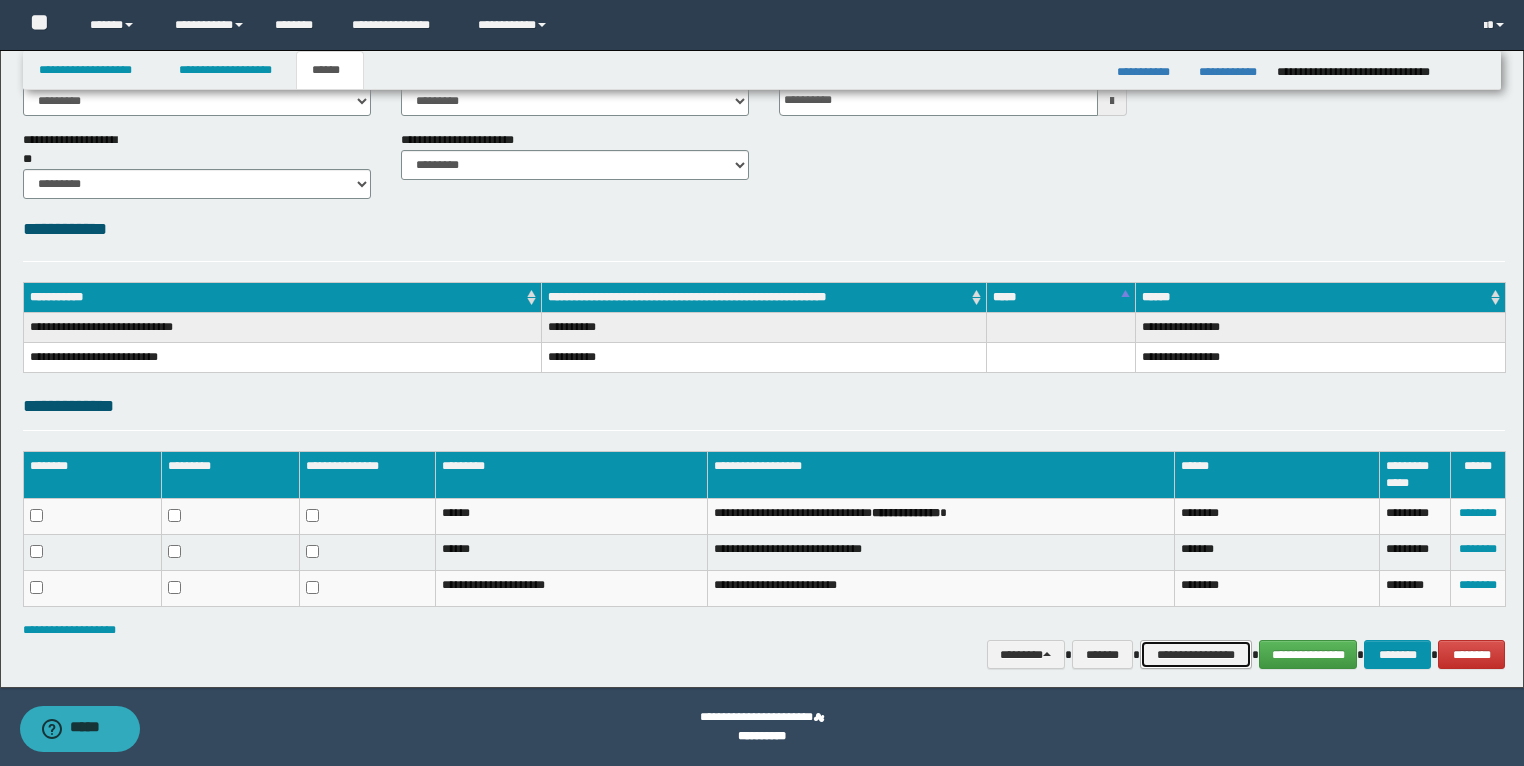 click on "**********" at bounding box center (1196, 655) 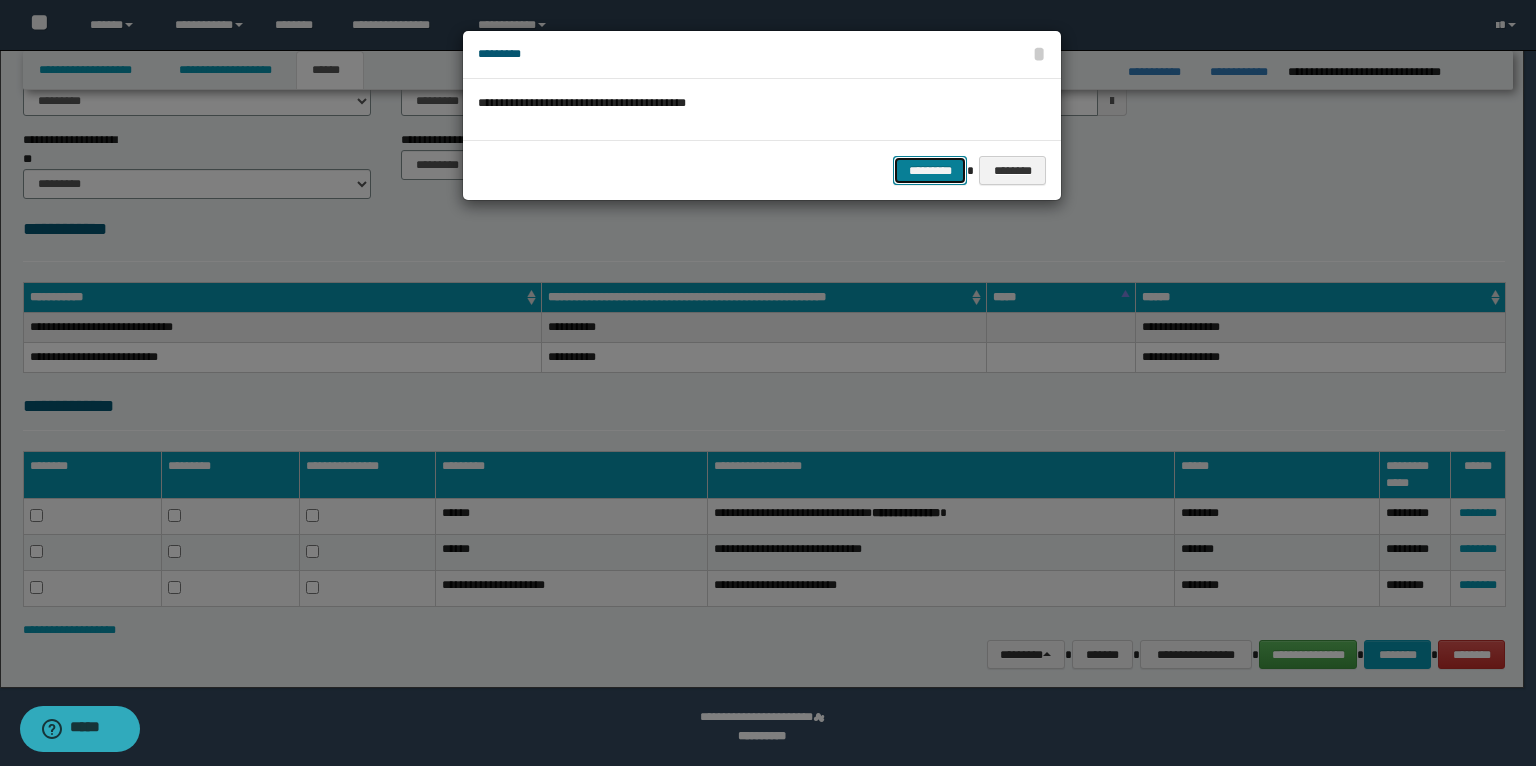 click on "*********" at bounding box center (930, 171) 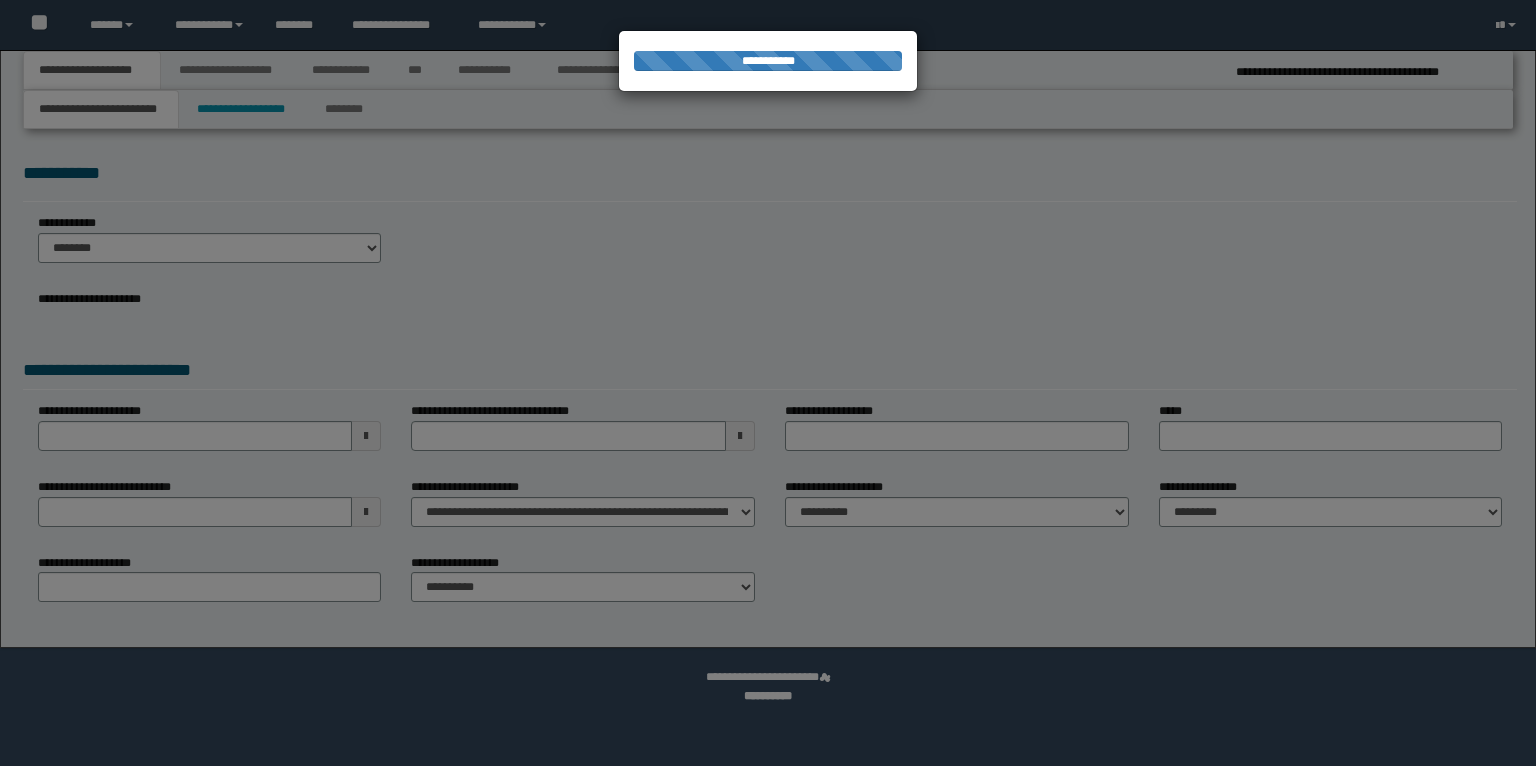 scroll, scrollTop: 0, scrollLeft: 0, axis: both 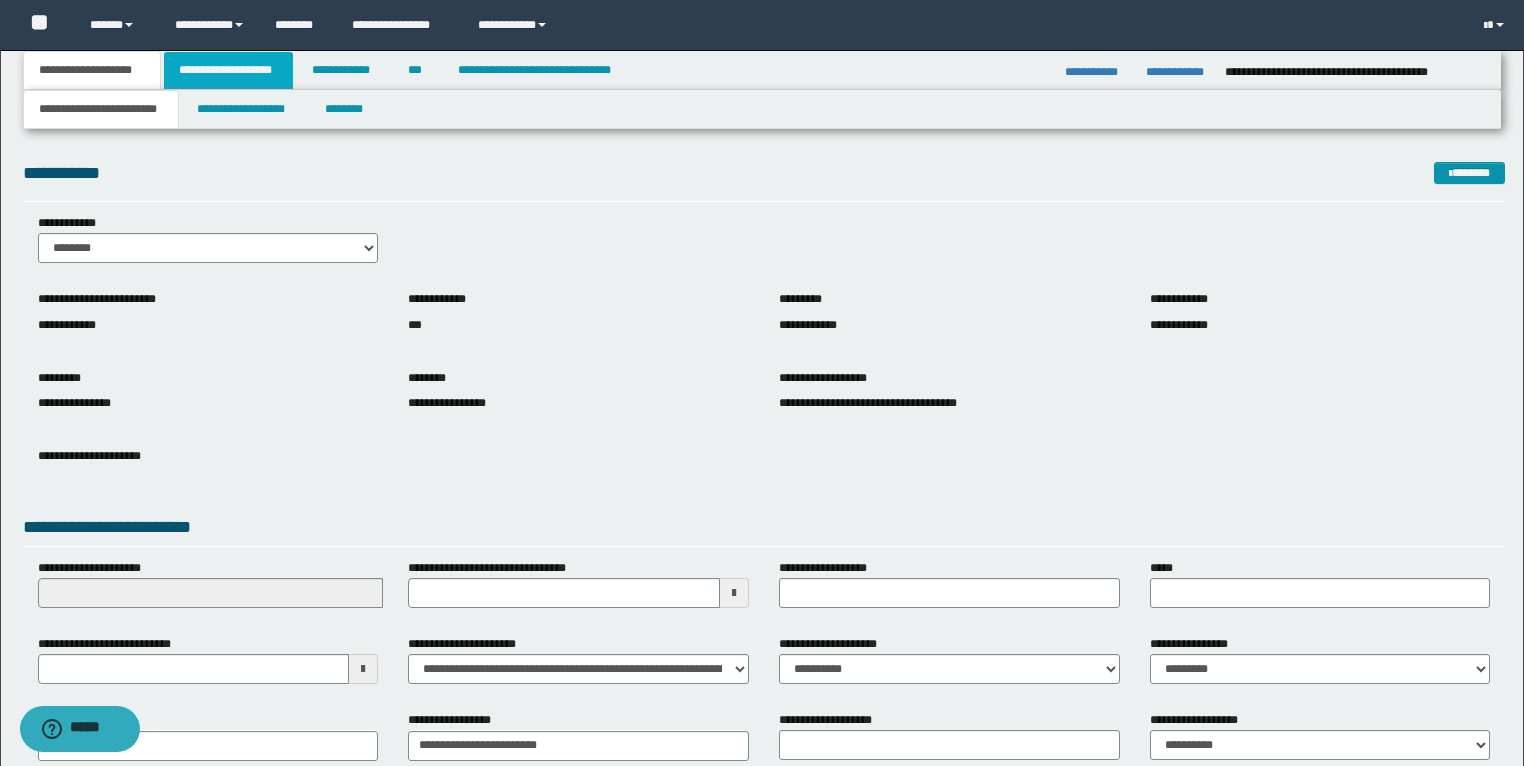click on "**********" at bounding box center [228, 70] 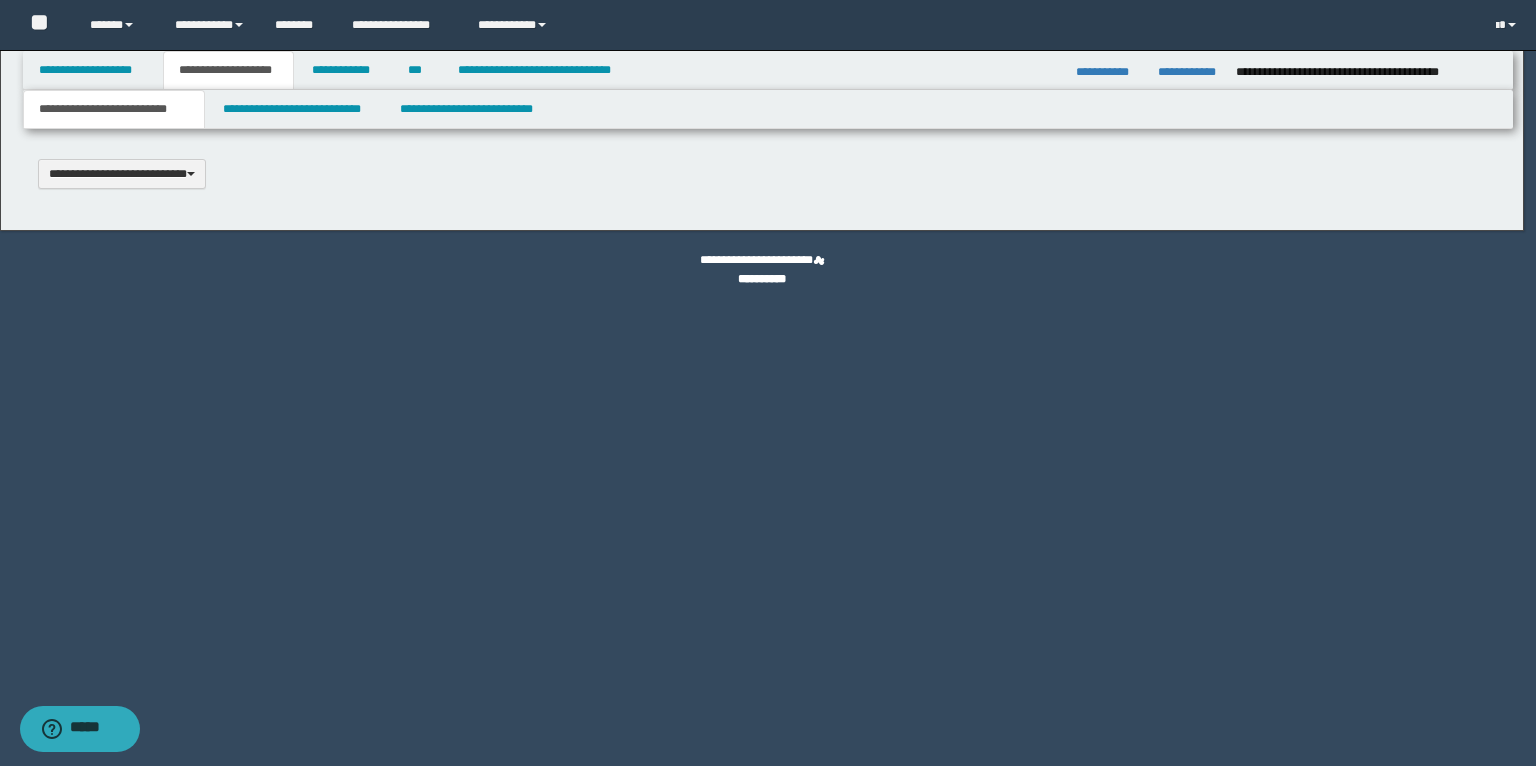 scroll, scrollTop: 0, scrollLeft: 0, axis: both 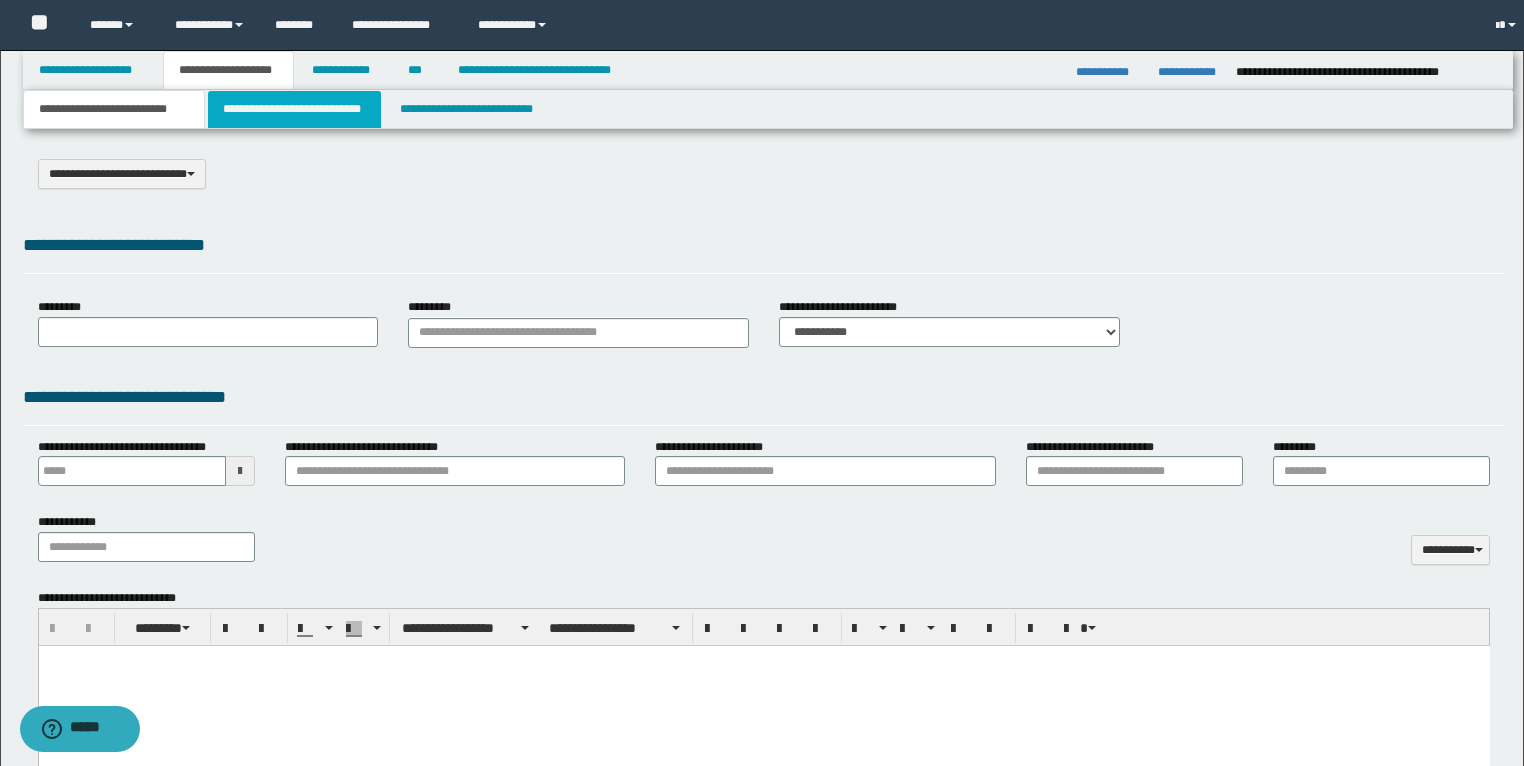 type on "**********" 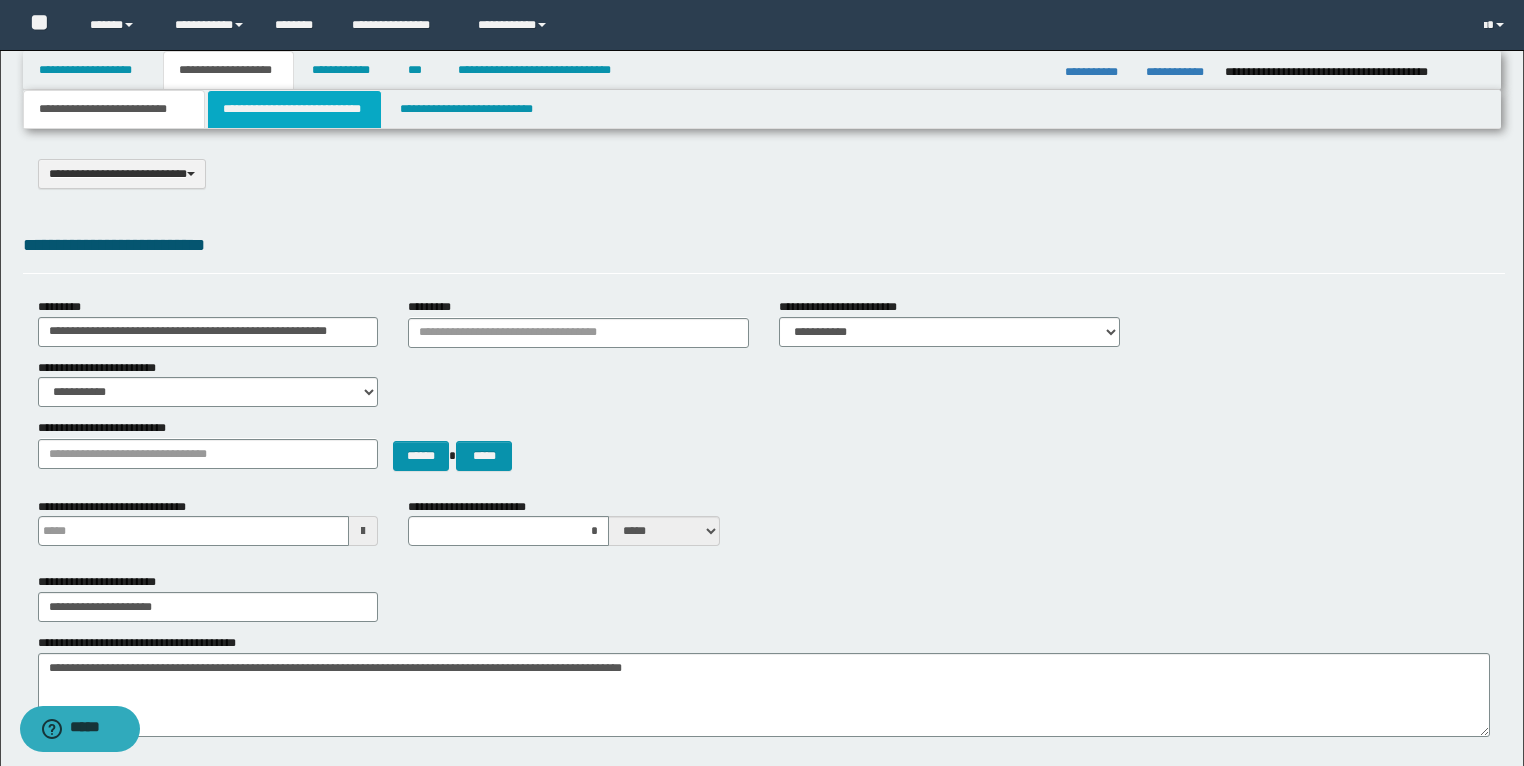 click on "**********" at bounding box center (294, 109) 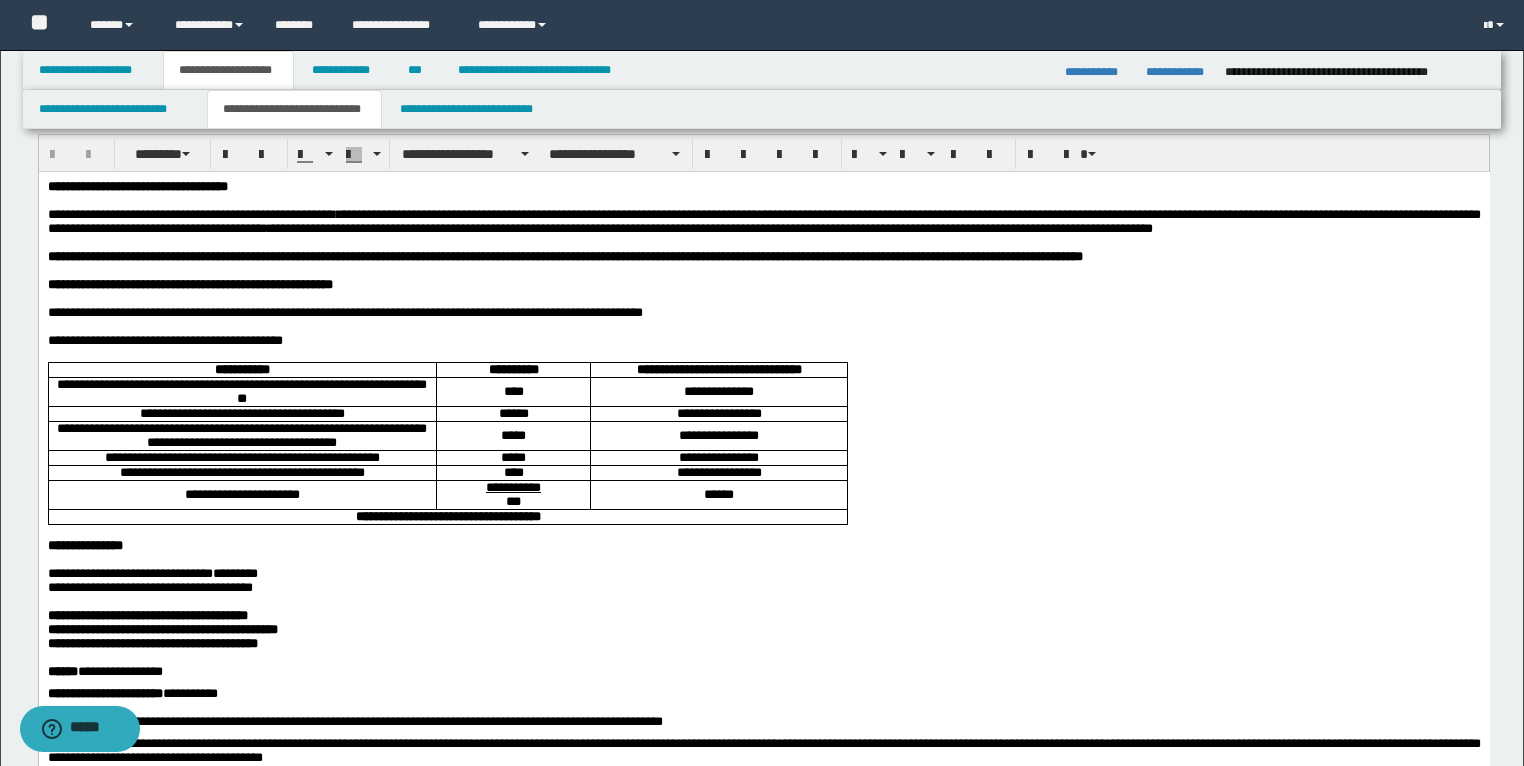 scroll, scrollTop: 80, scrollLeft: 0, axis: vertical 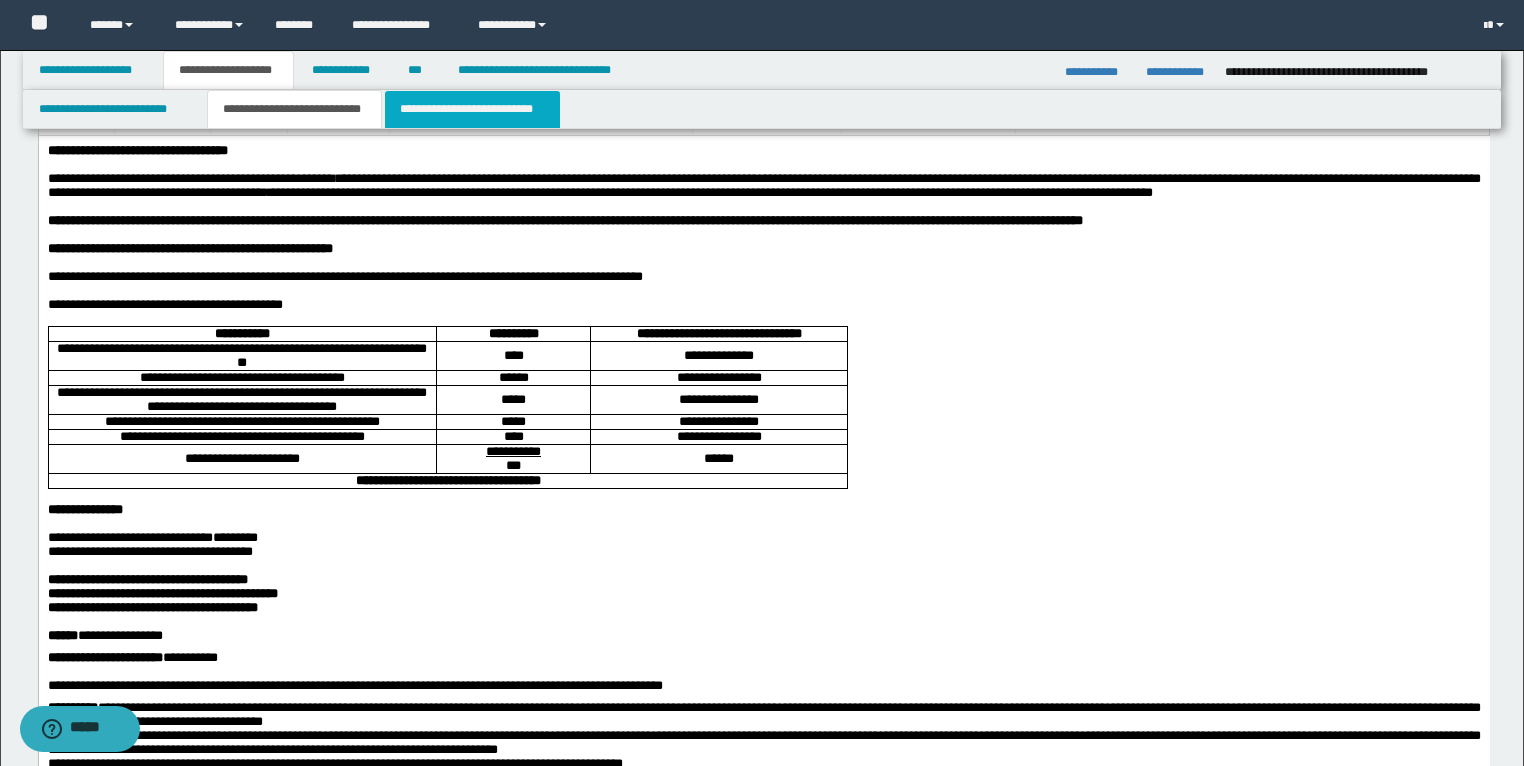 click on "**********" at bounding box center (472, 109) 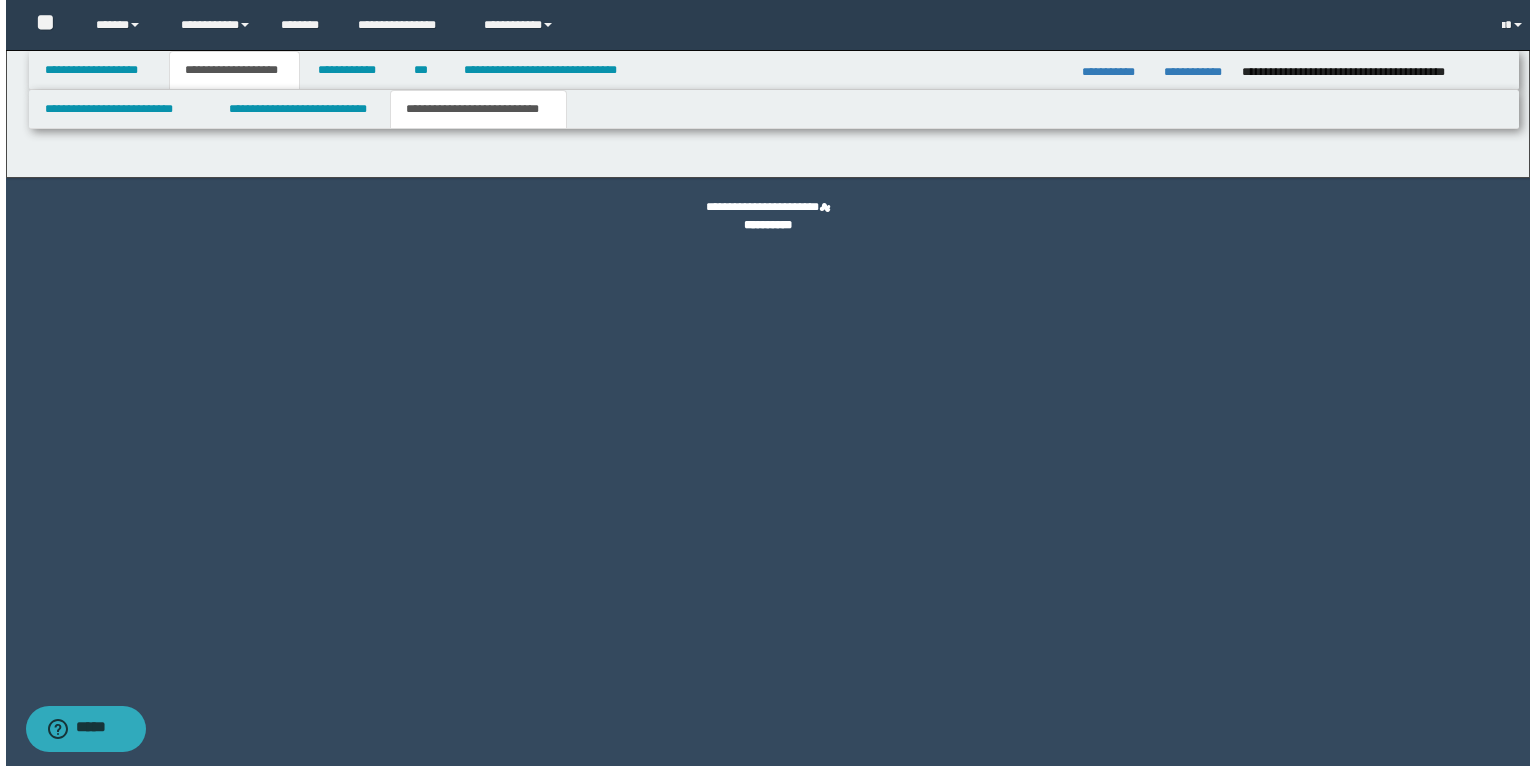 scroll, scrollTop: 0, scrollLeft: 0, axis: both 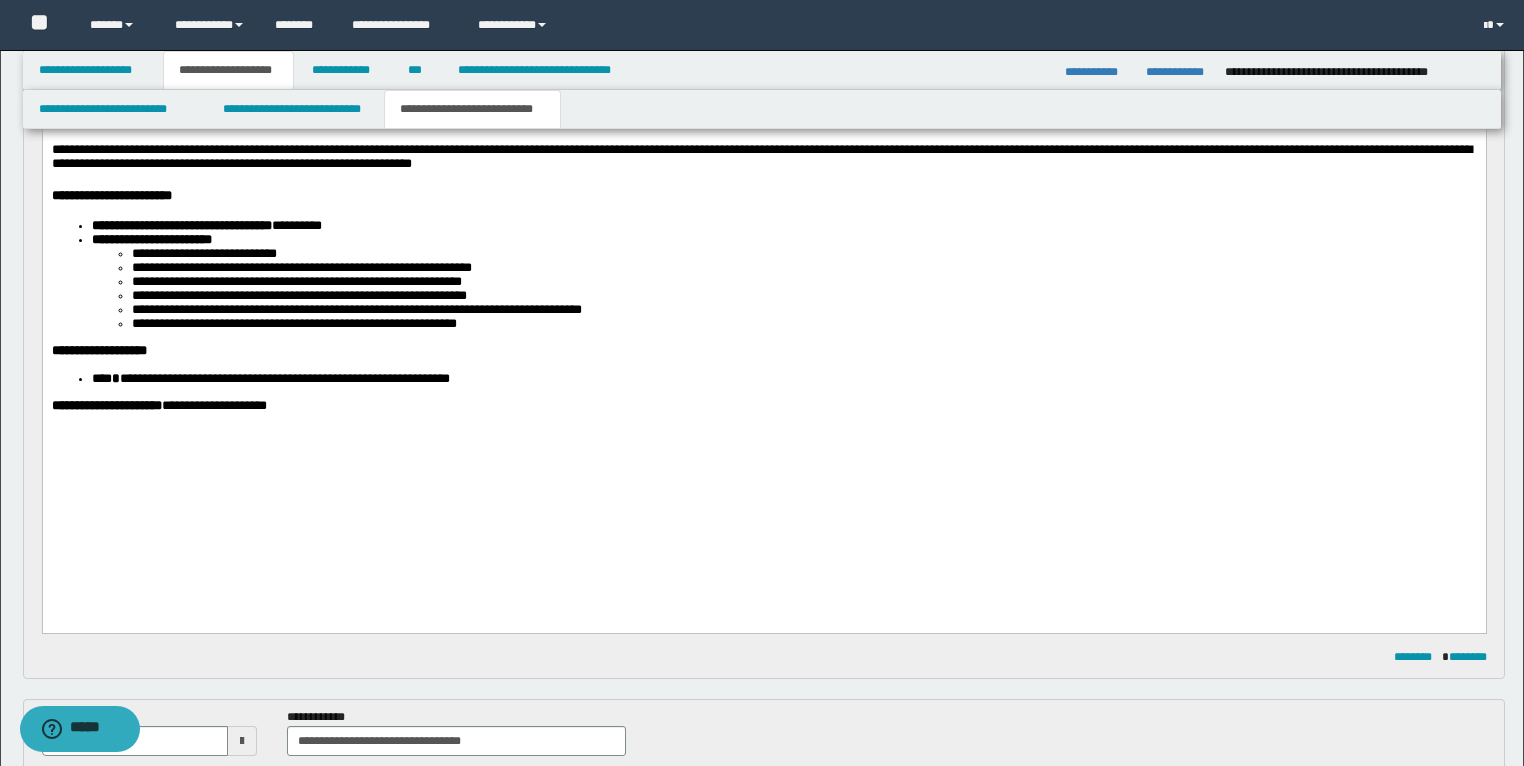 click on "**********" at bounding box center [270, 378] 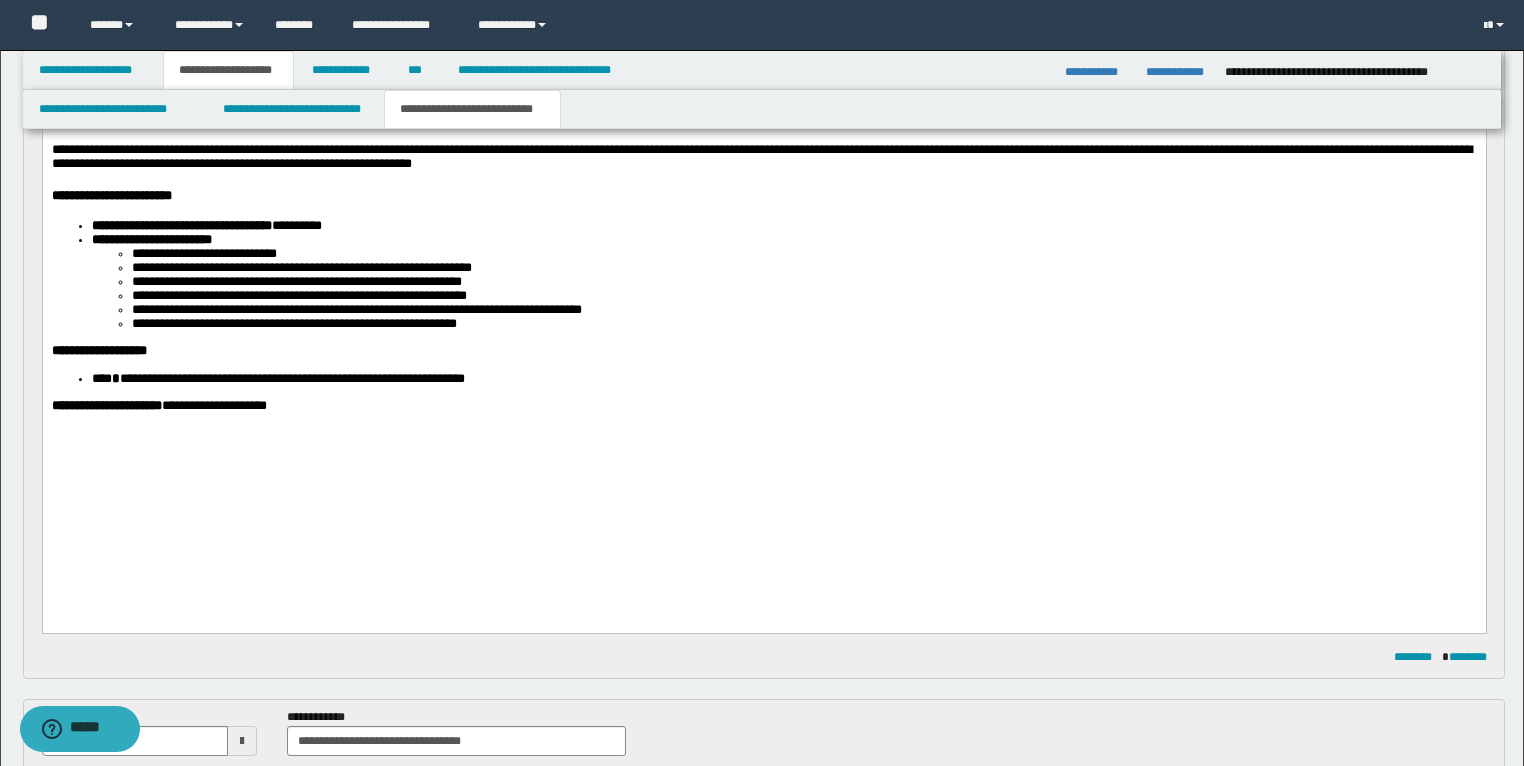 click on "**********" at bounding box center [277, 378] 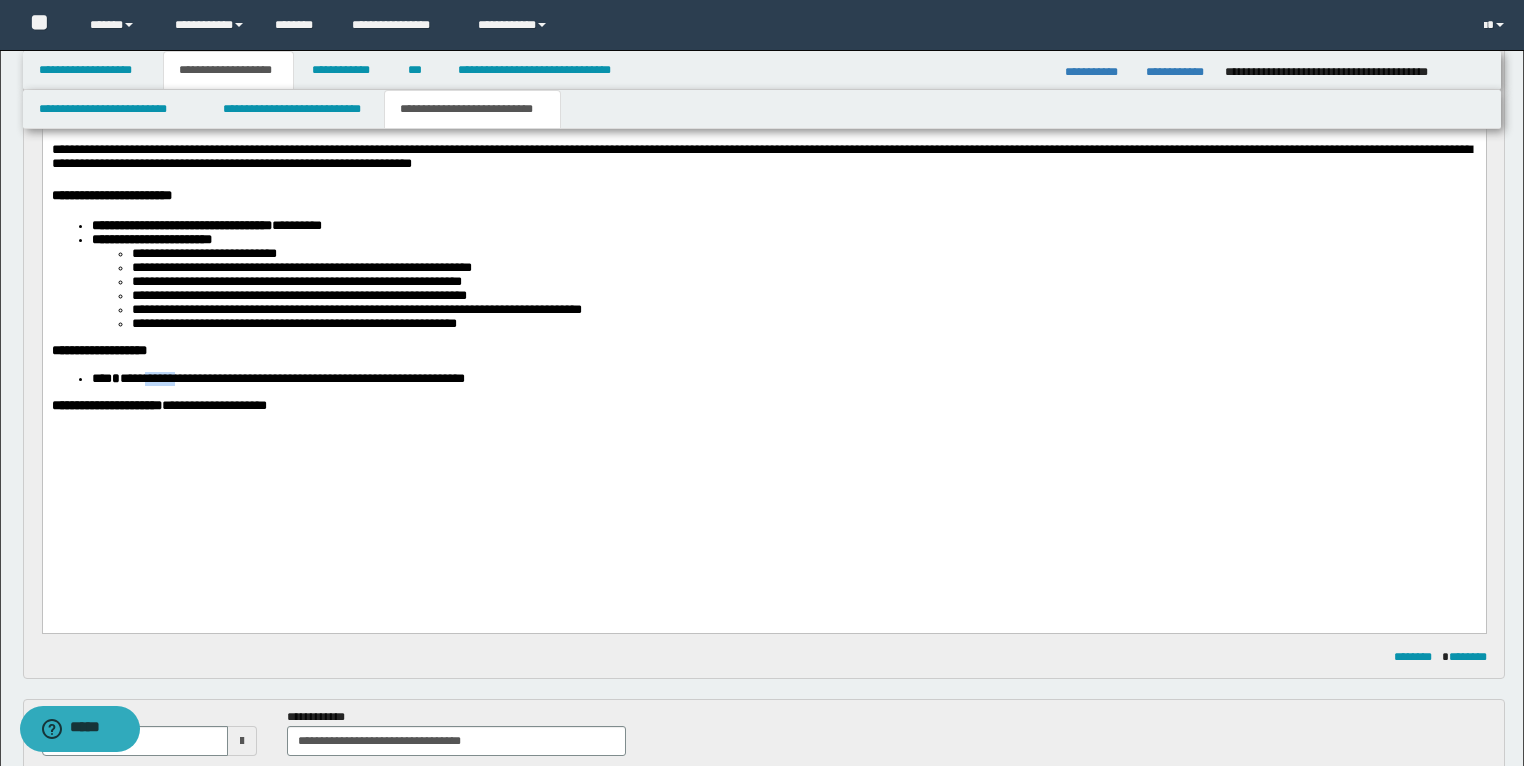 drag, startPoint x: 188, startPoint y: 486, endPoint x: 149, endPoint y: 489, distance: 39.115215 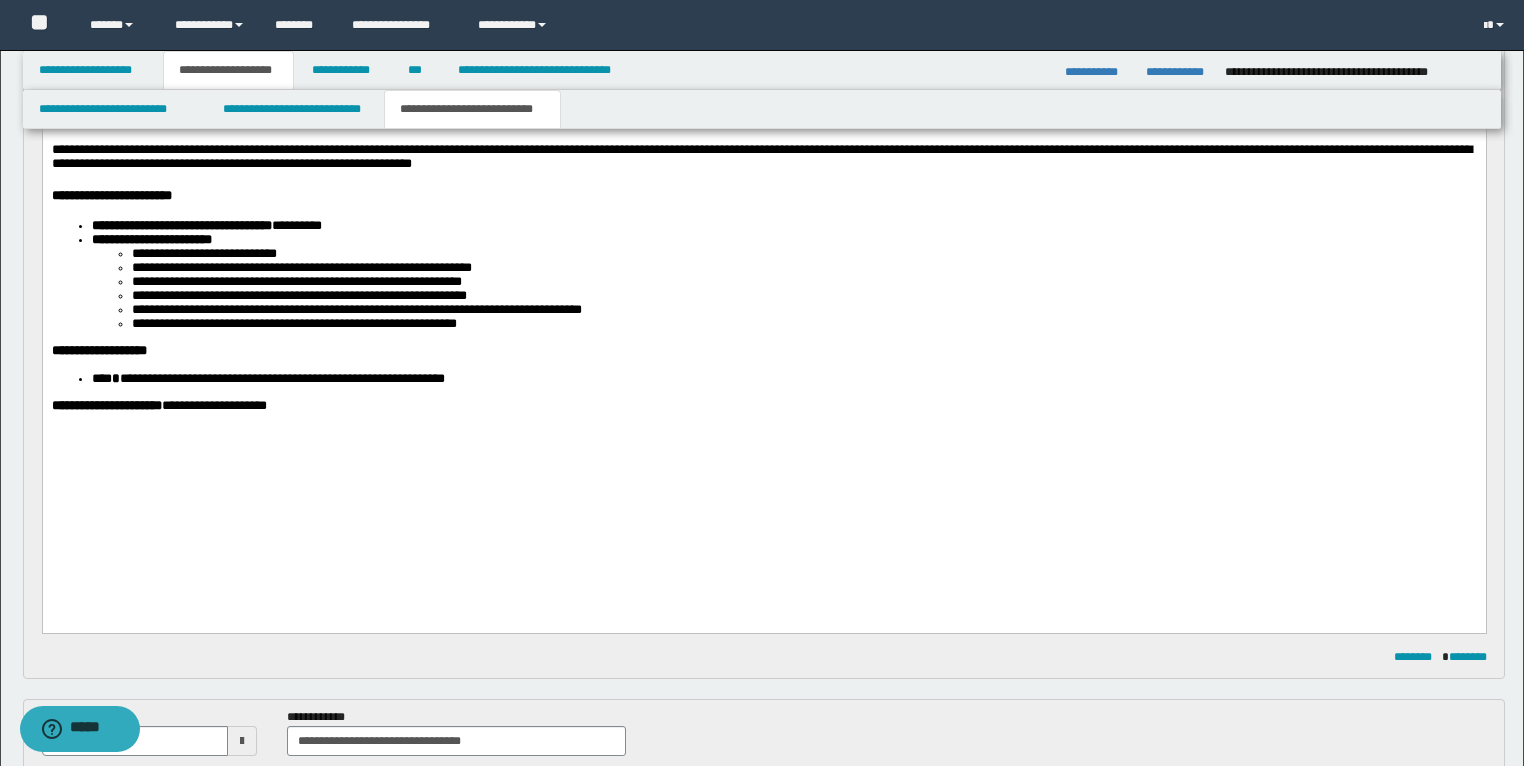 click on "*" at bounding box center [115, 378] 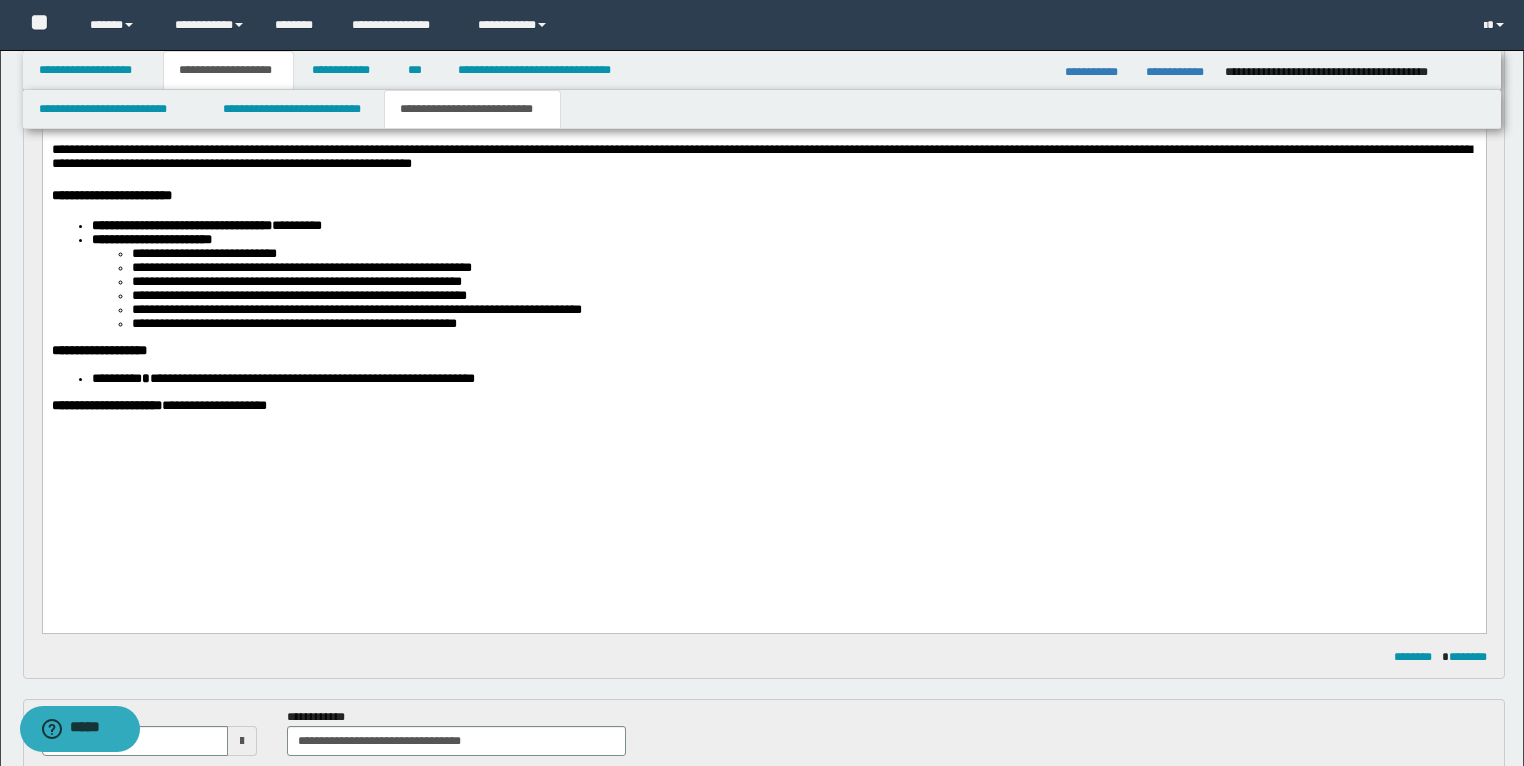 click on "**********" at bounding box center [282, 378] 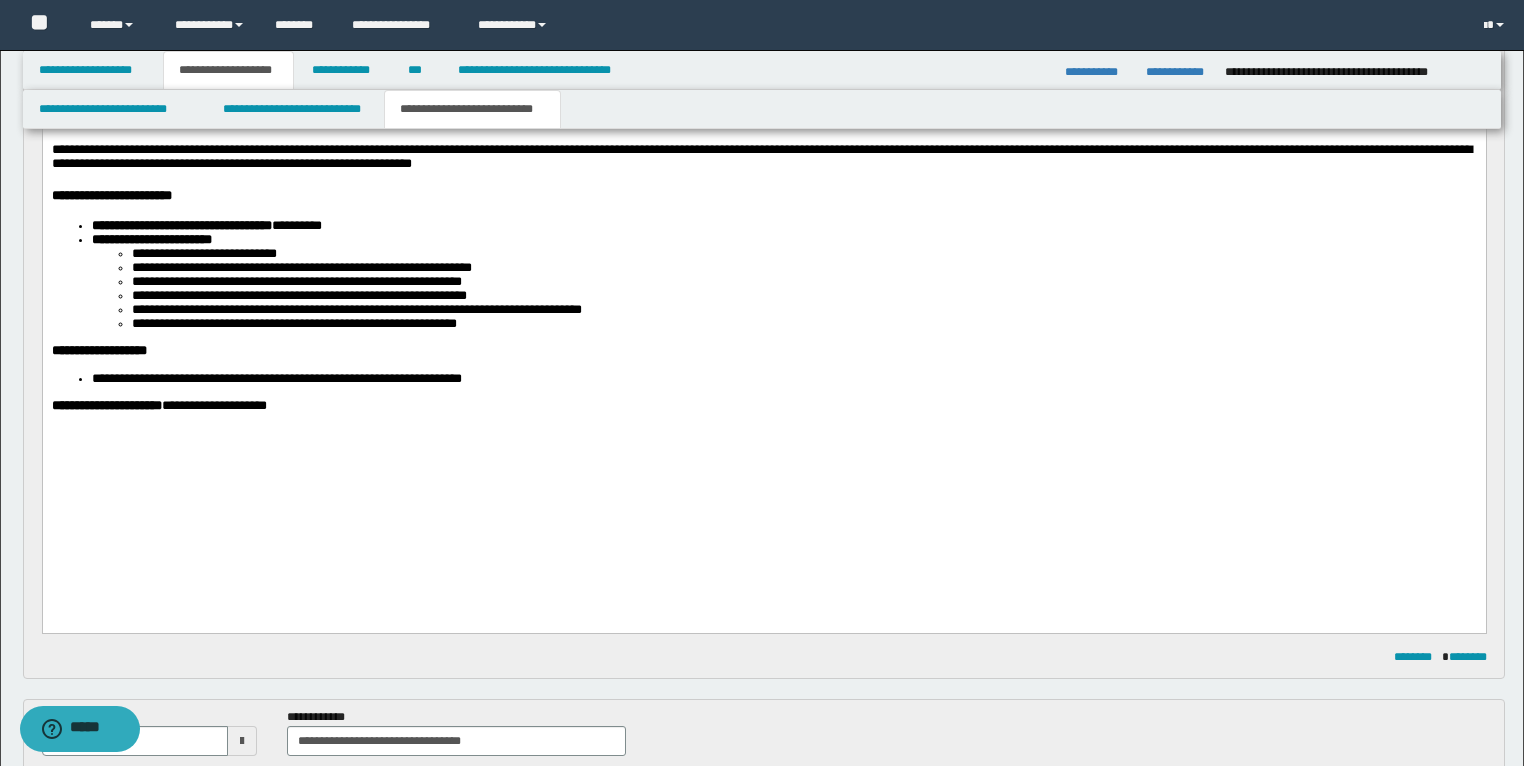 click on "**********" at bounding box center [276, 378] 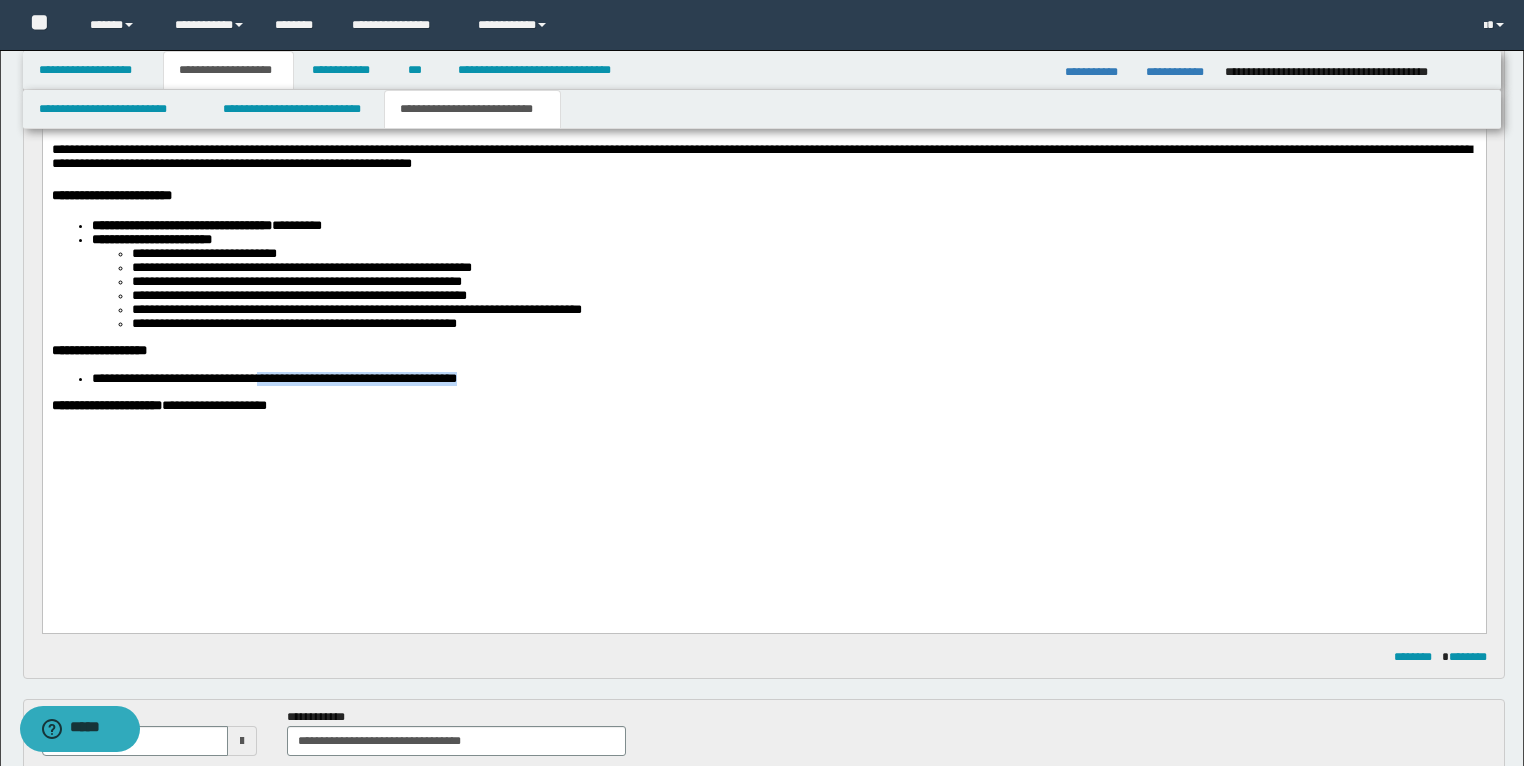 drag, startPoint x: 568, startPoint y: 487, endPoint x: 300, endPoint y: 492, distance: 268.04663 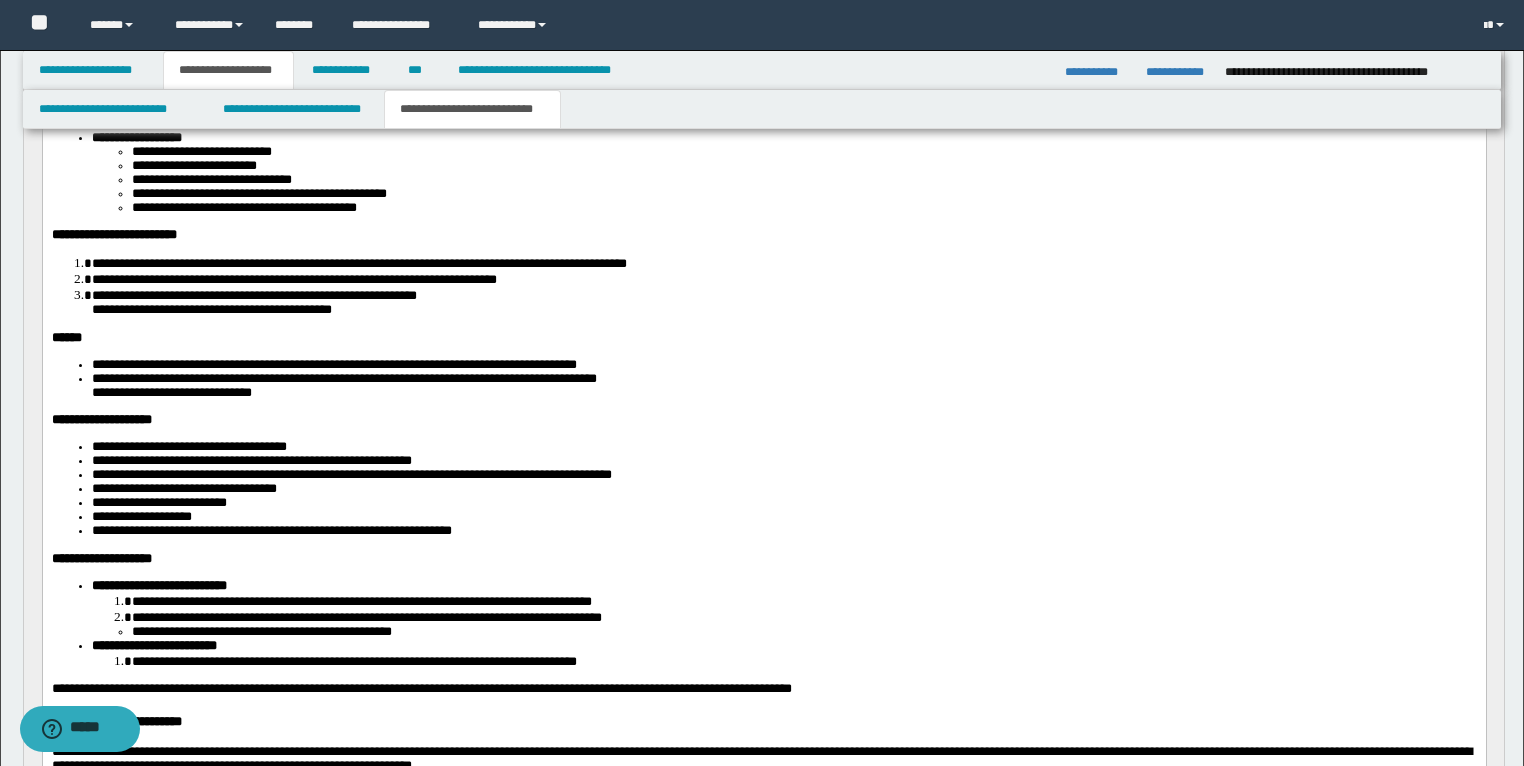 scroll, scrollTop: 480, scrollLeft: 0, axis: vertical 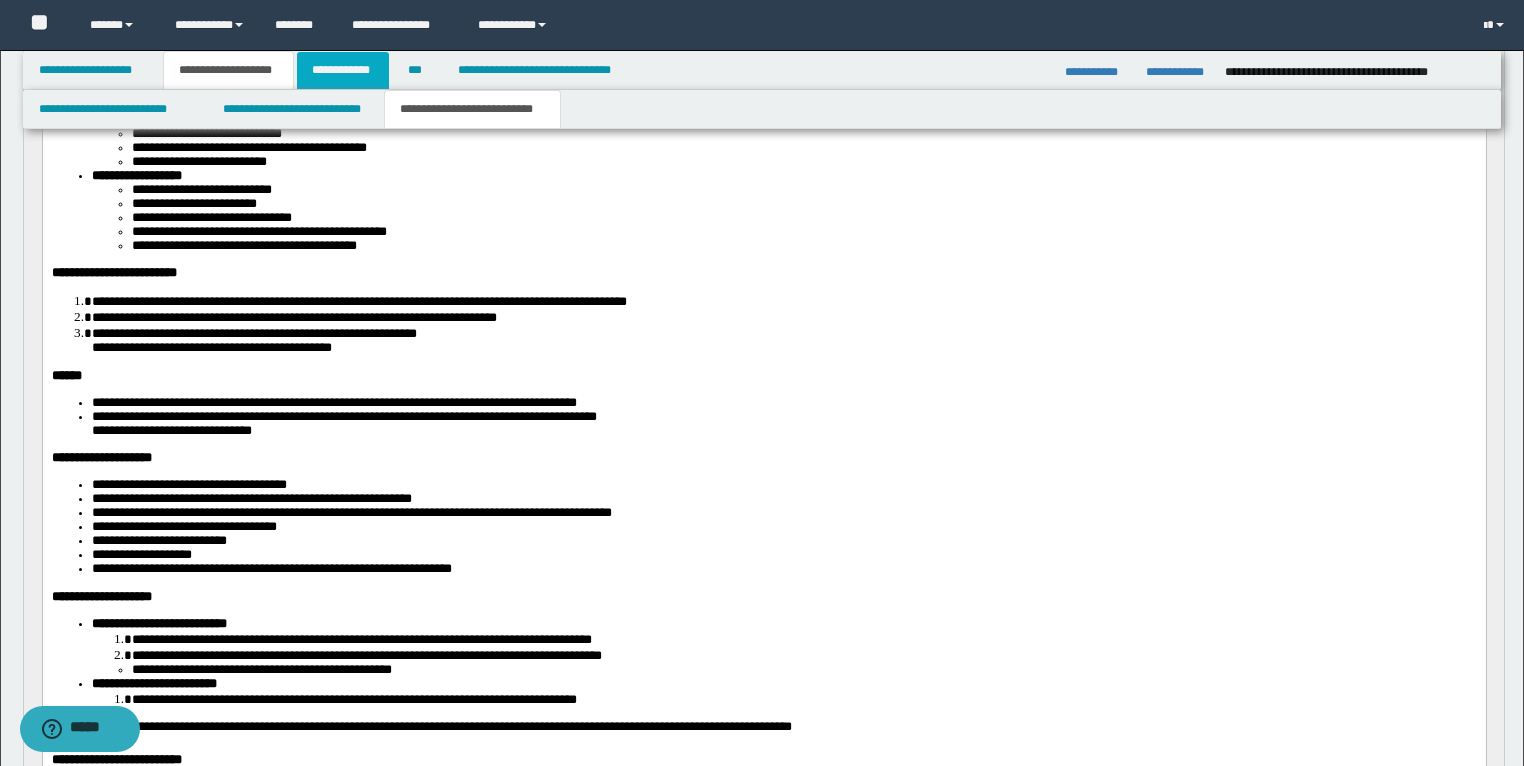 click on "**********" at bounding box center (343, 70) 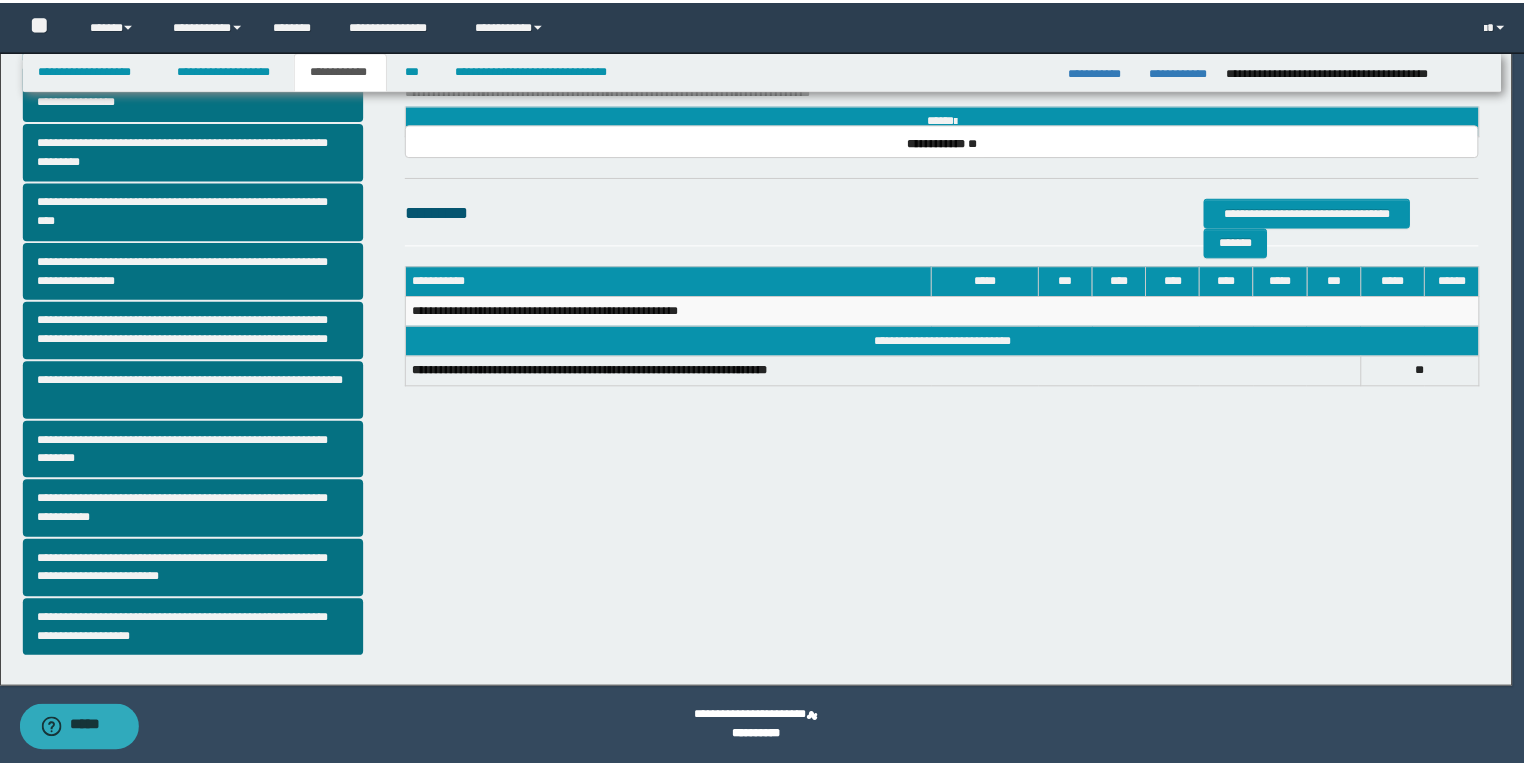 scroll, scrollTop: 308, scrollLeft: 0, axis: vertical 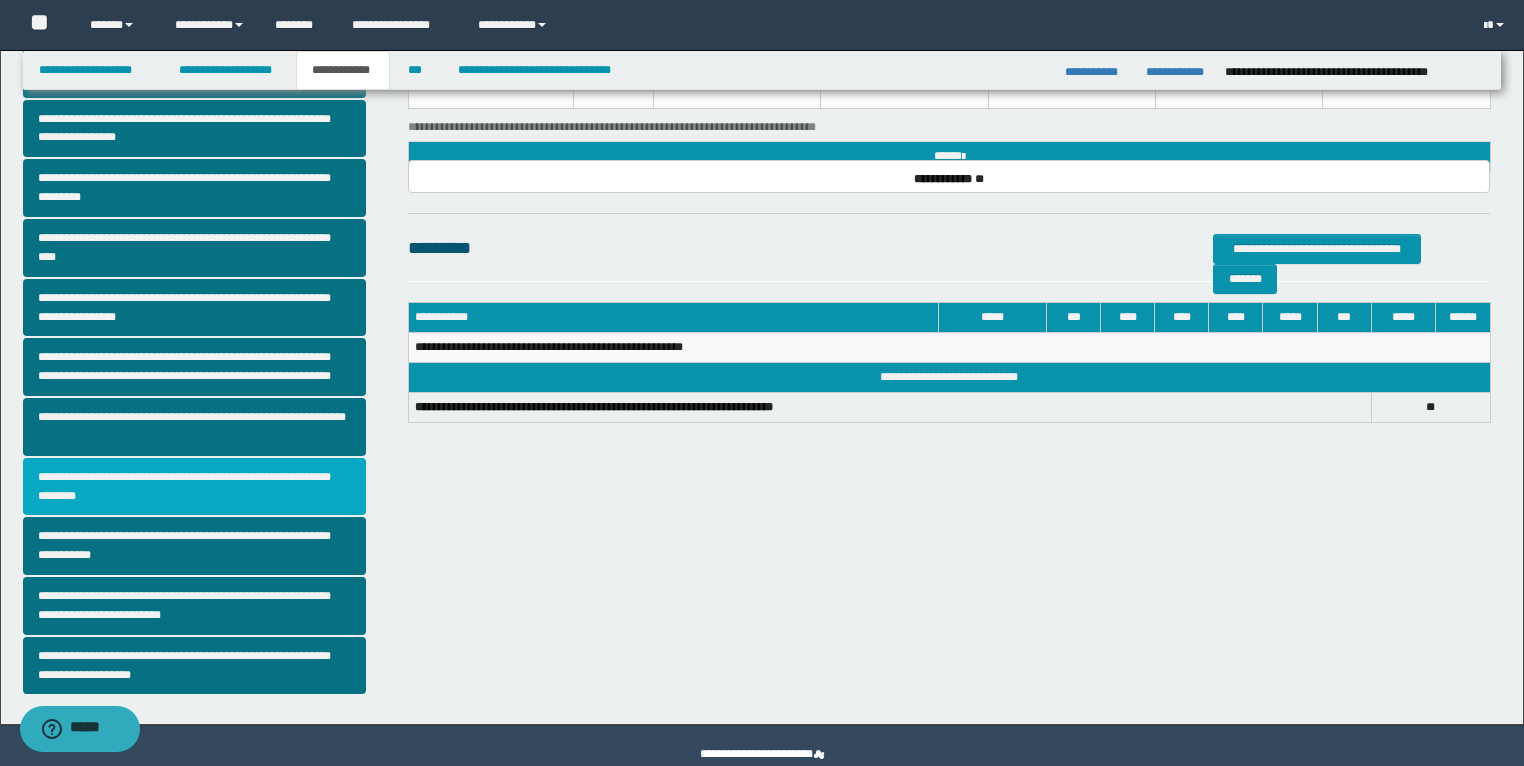 click on "**********" at bounding box center [195, 487] 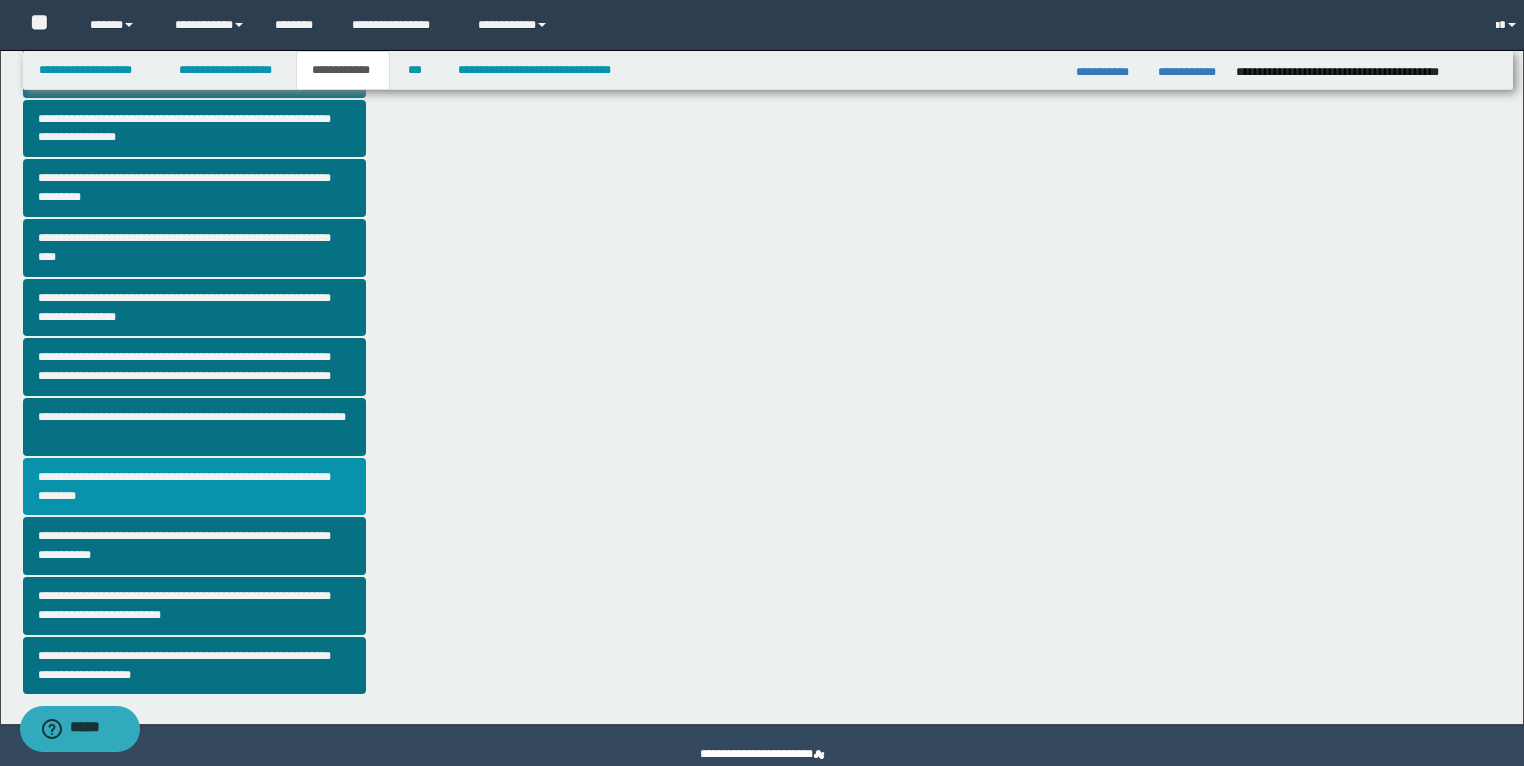 scroll, scrollTop: 0, scrollLeft: 0, axis: both 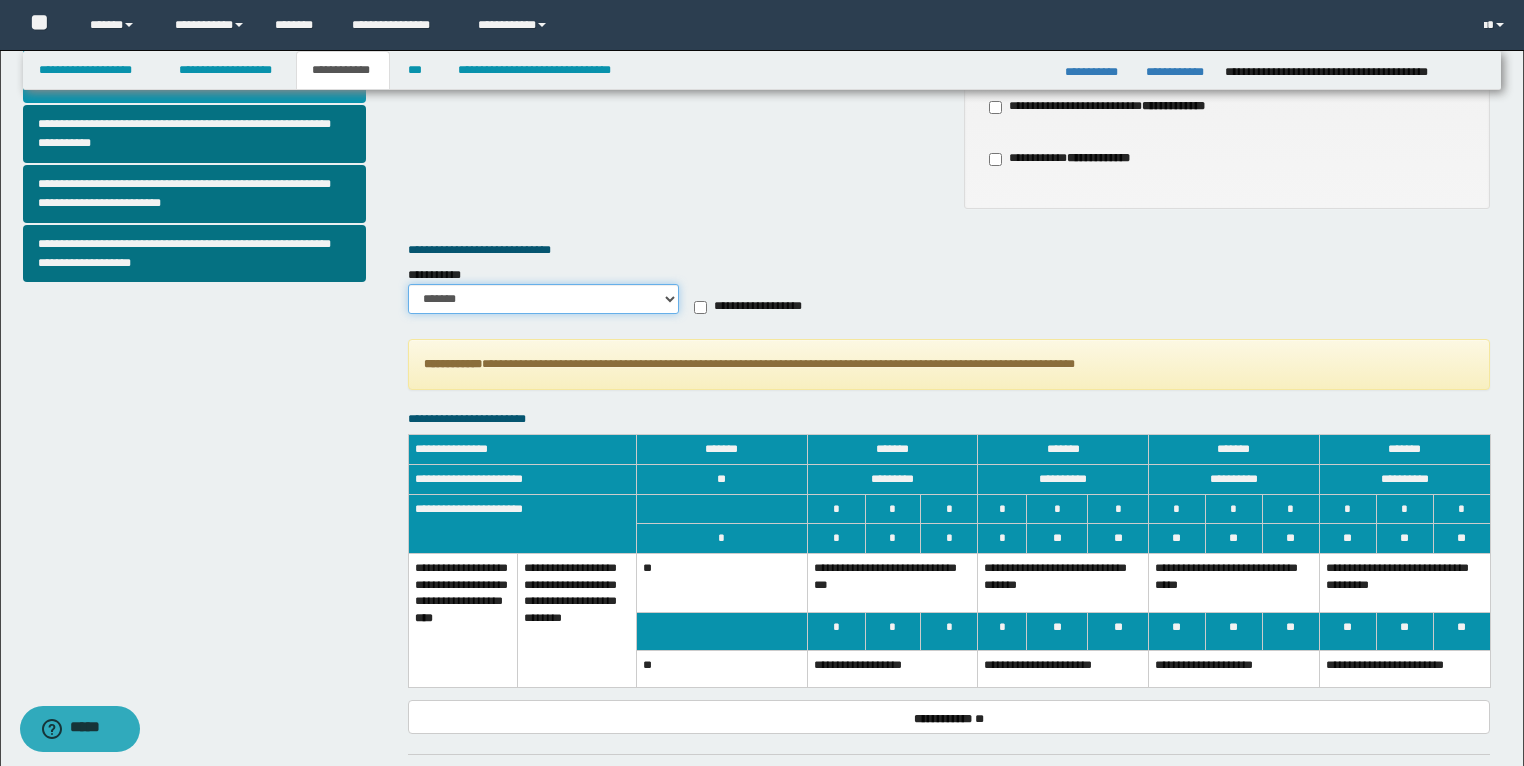 click on "*******
*********" at bounding box center [543, 299] 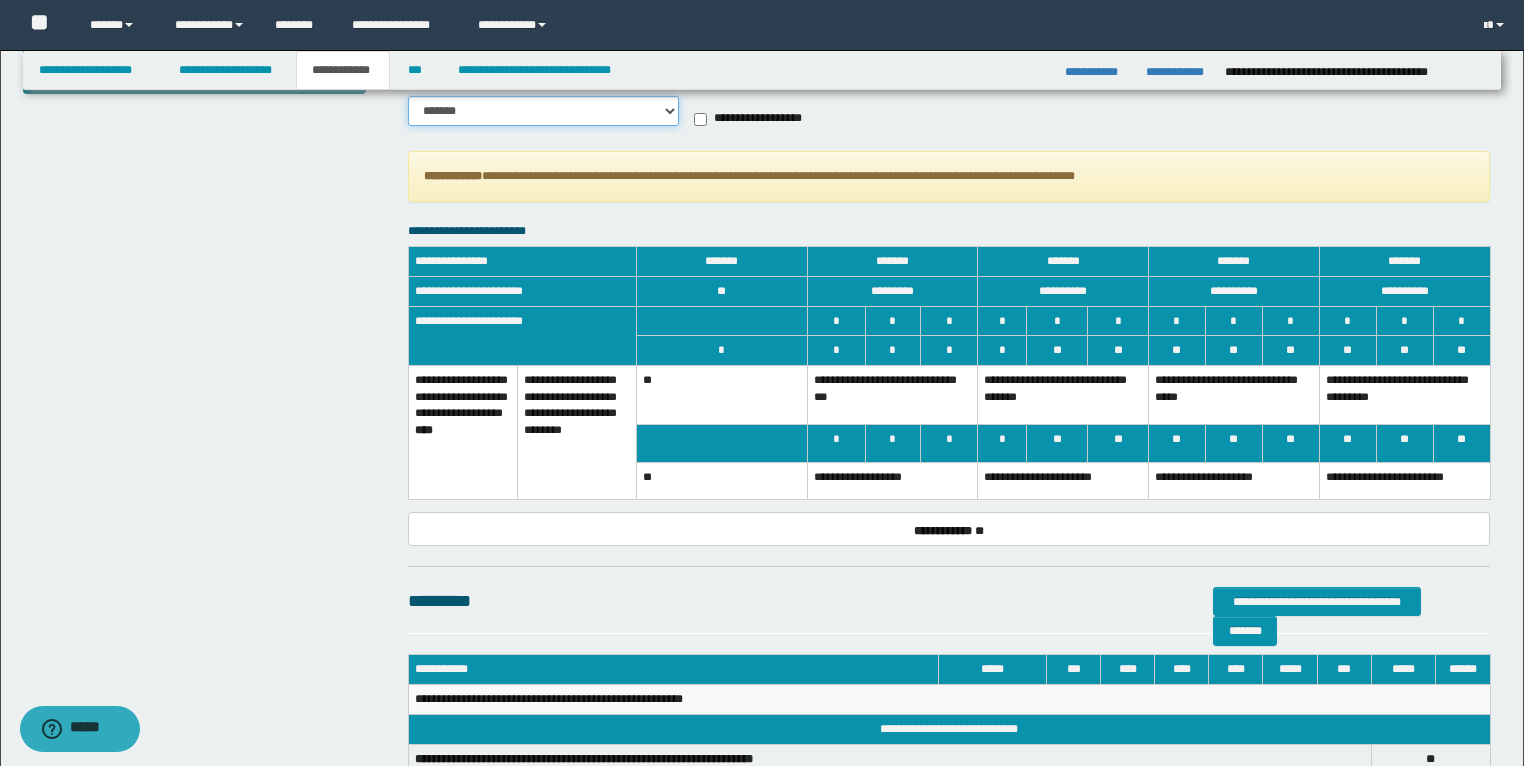 scroll, scrollTop: 960, scrollLeft: 0, axis: vertical 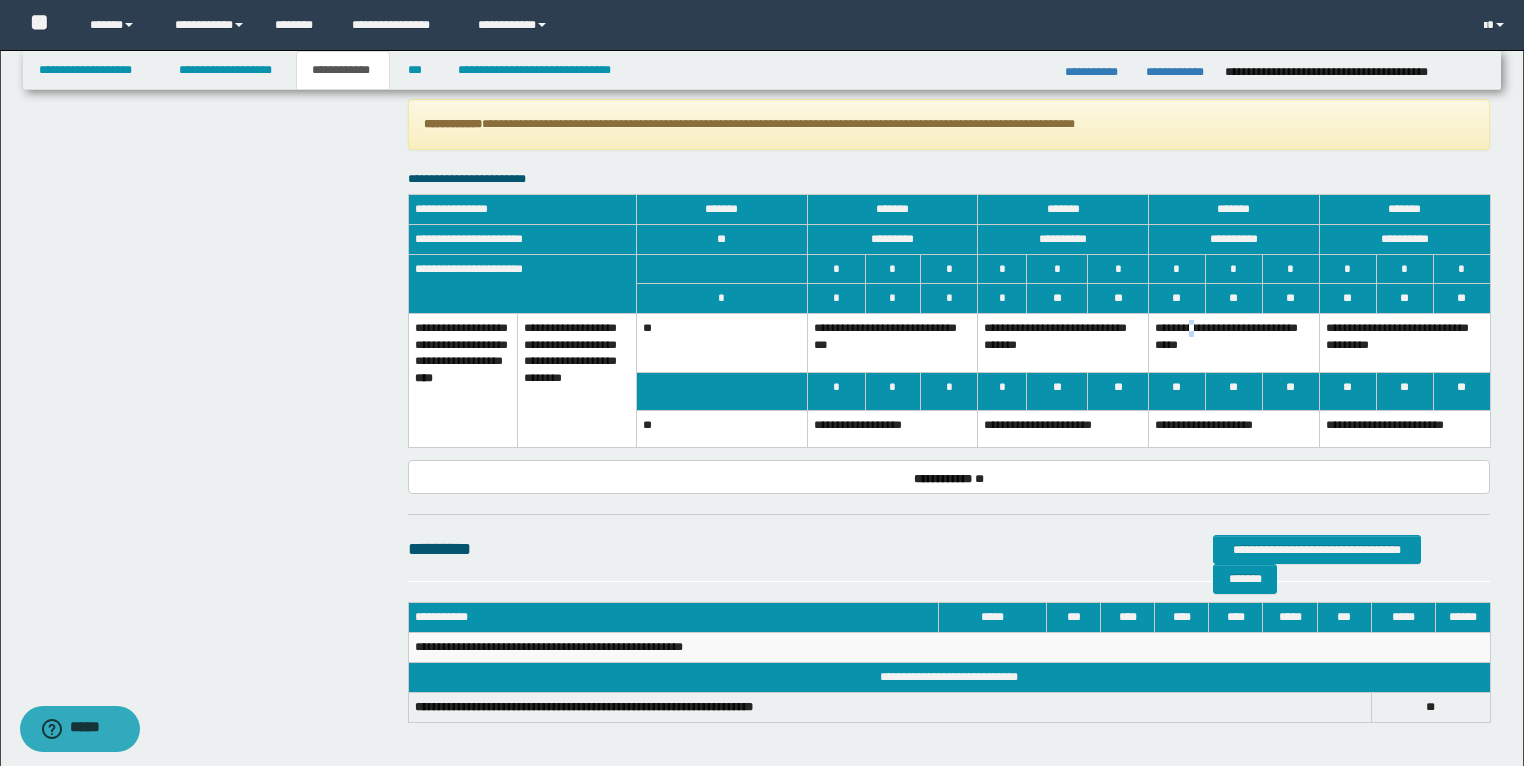 click on "**********" at bounding box center [1234, 342] 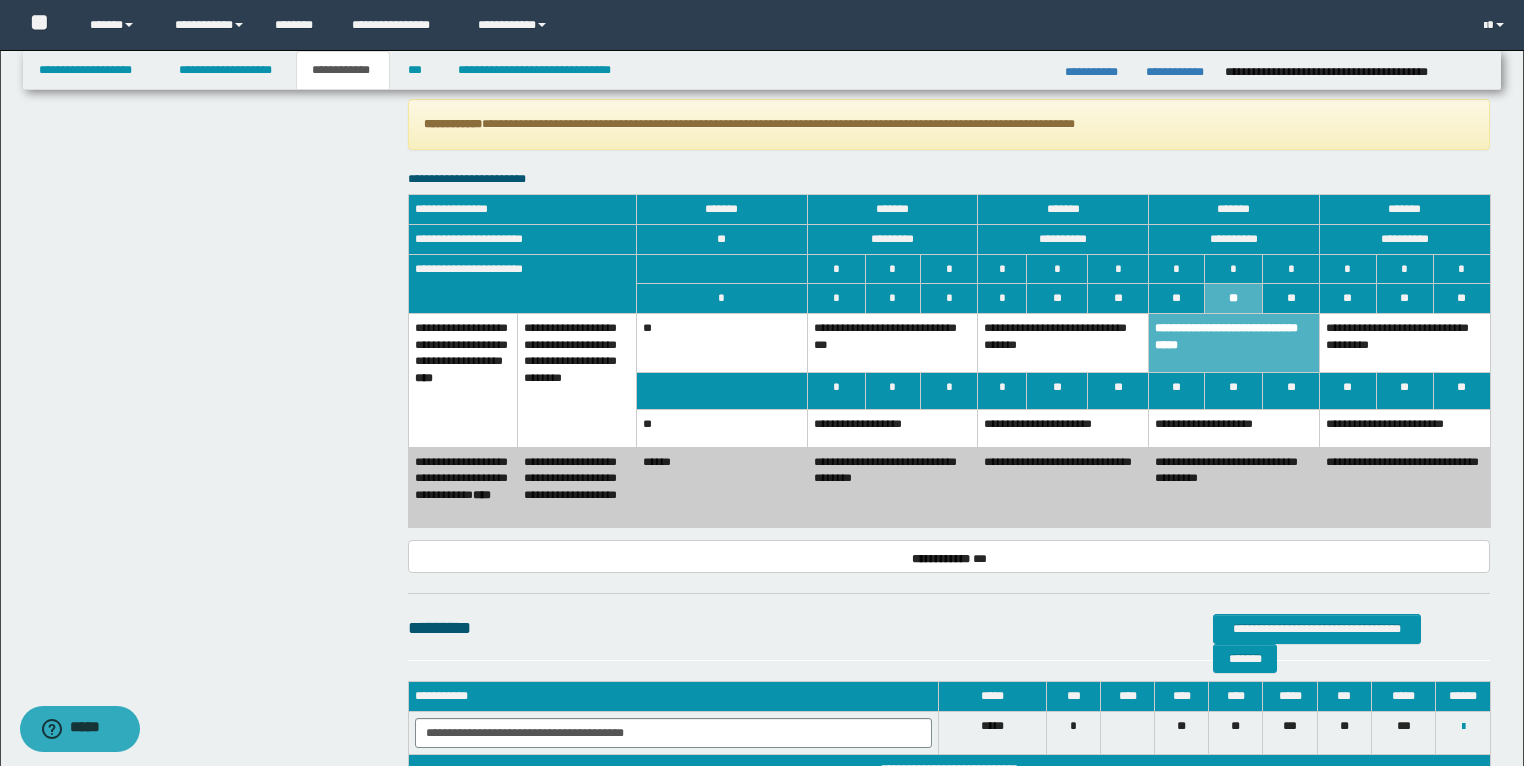 click on "**********" at bounding box center [1404, 342] 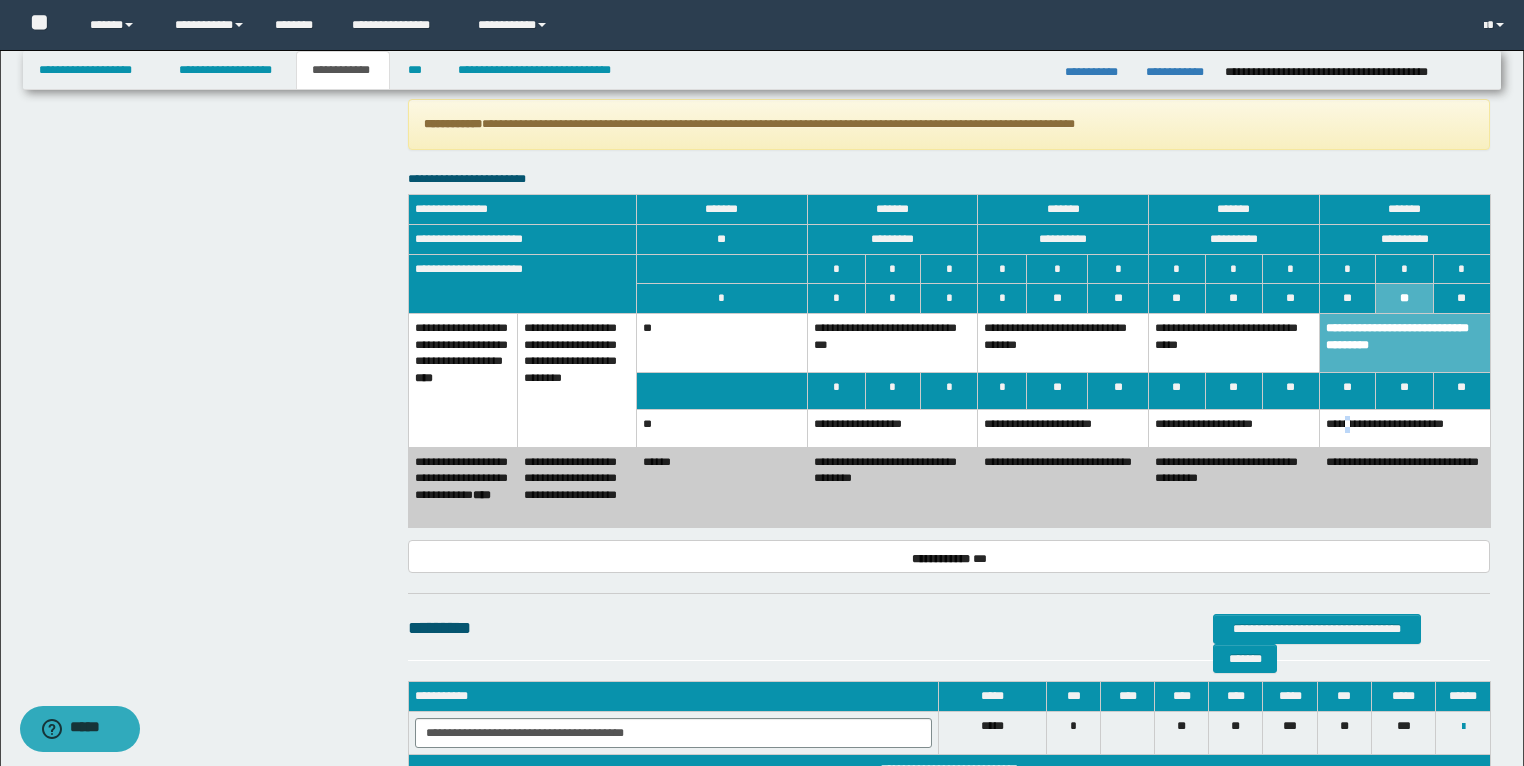 click on "**********" at bounding box center (1404, 429) 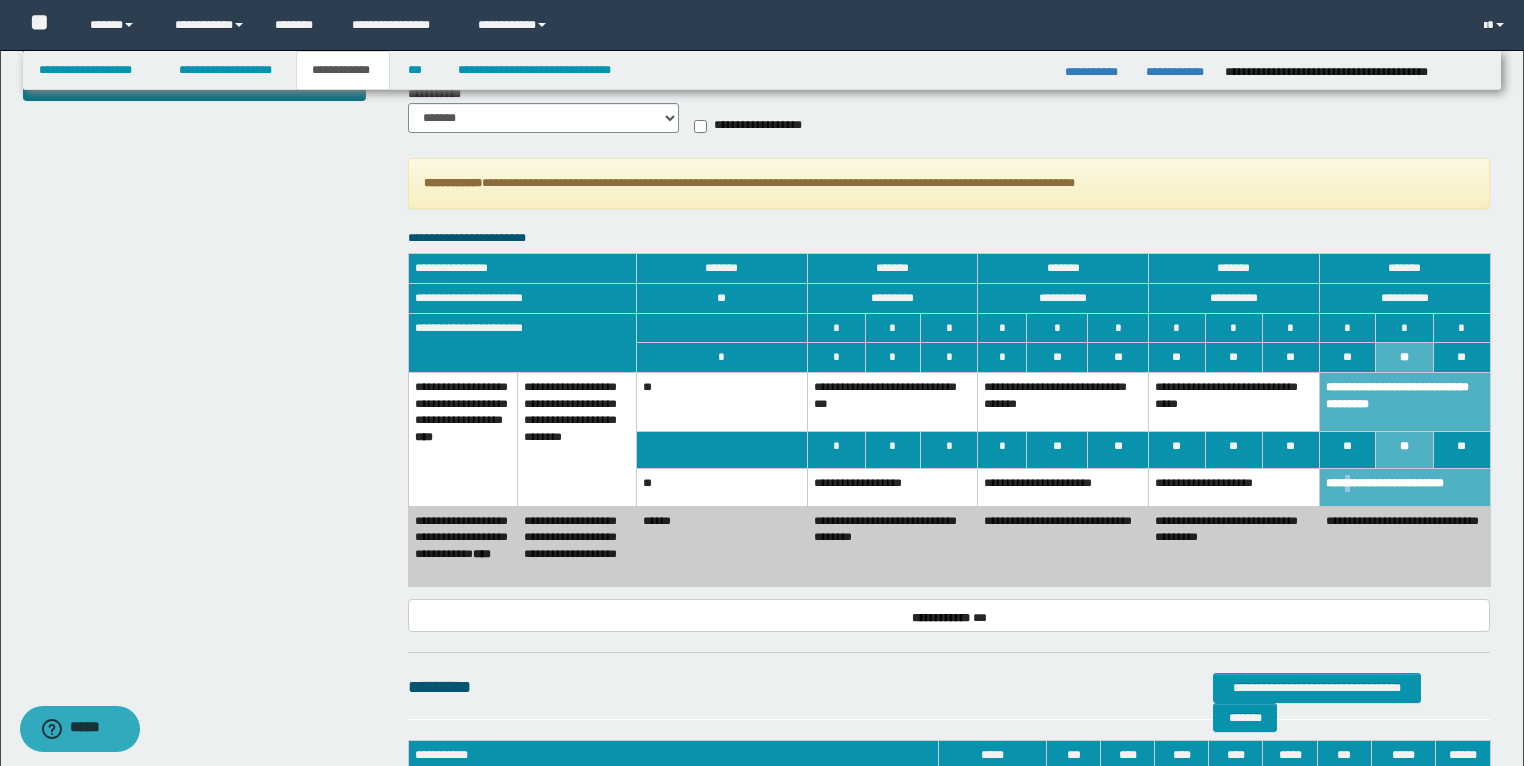 scroll, scrollTop: 896, scrollLeft: 0, axis: vertical 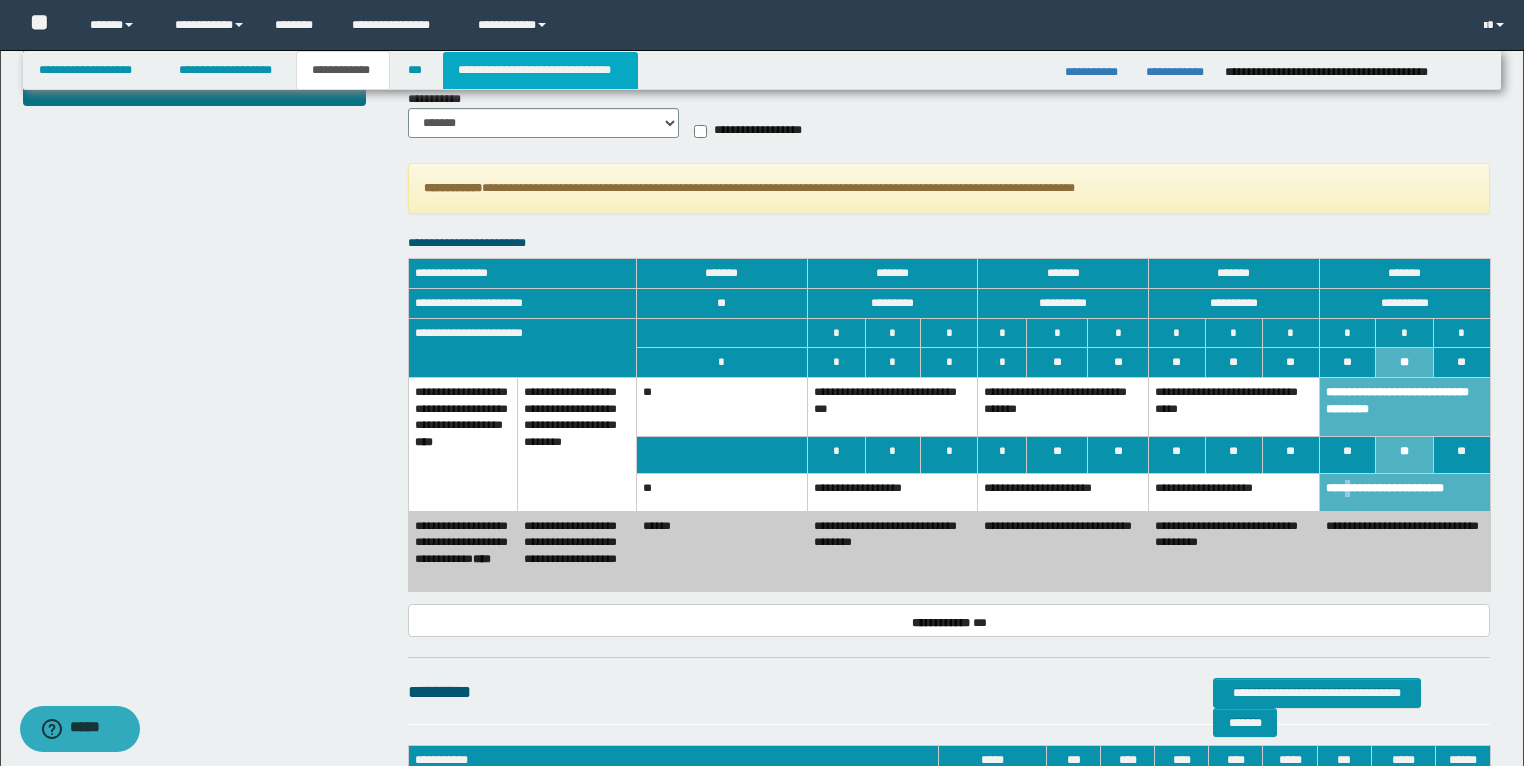 click on "**********" at bounding box center [540, 70] 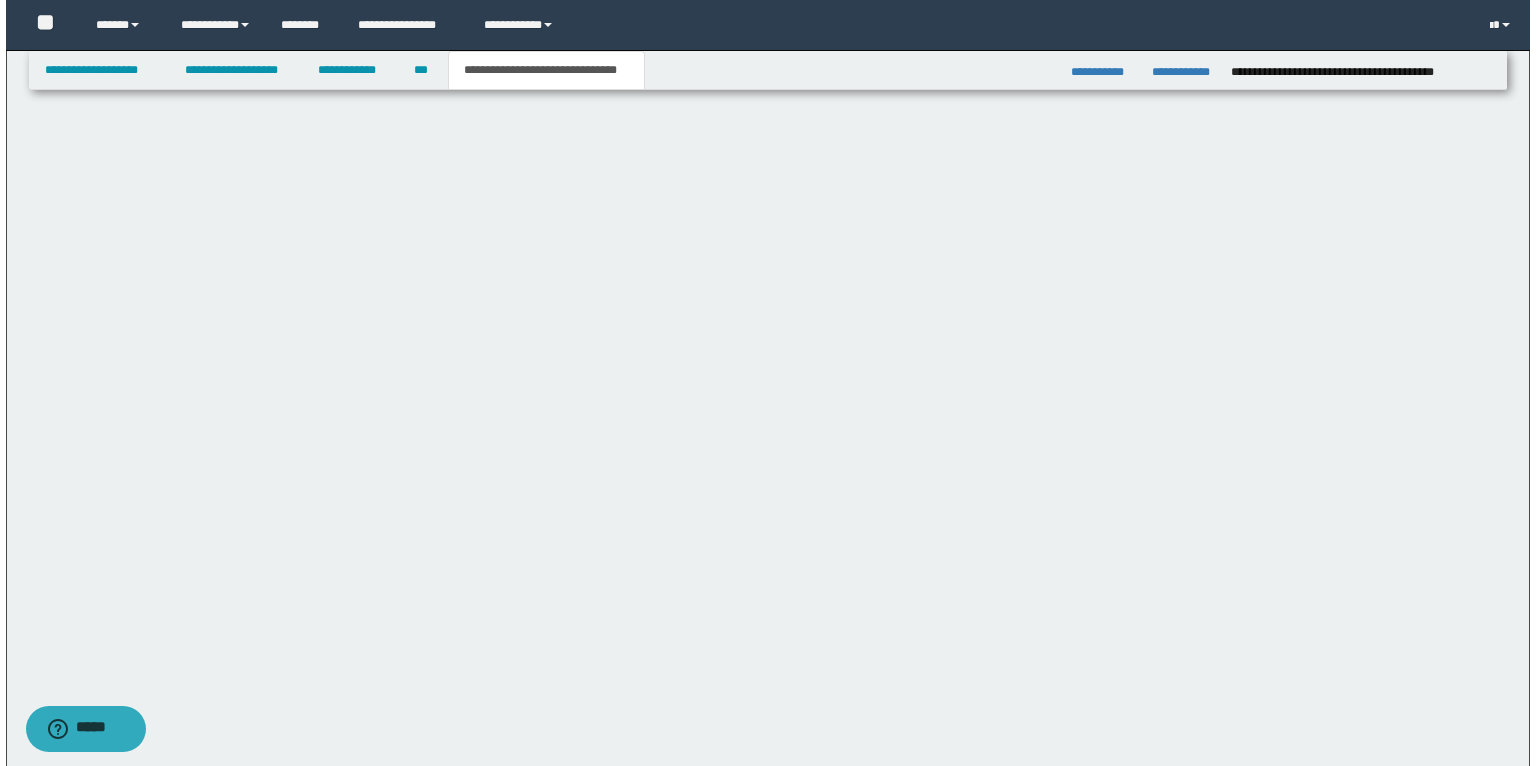 scroll, scrollTop: 0, scrollLeft: 0, axis: both 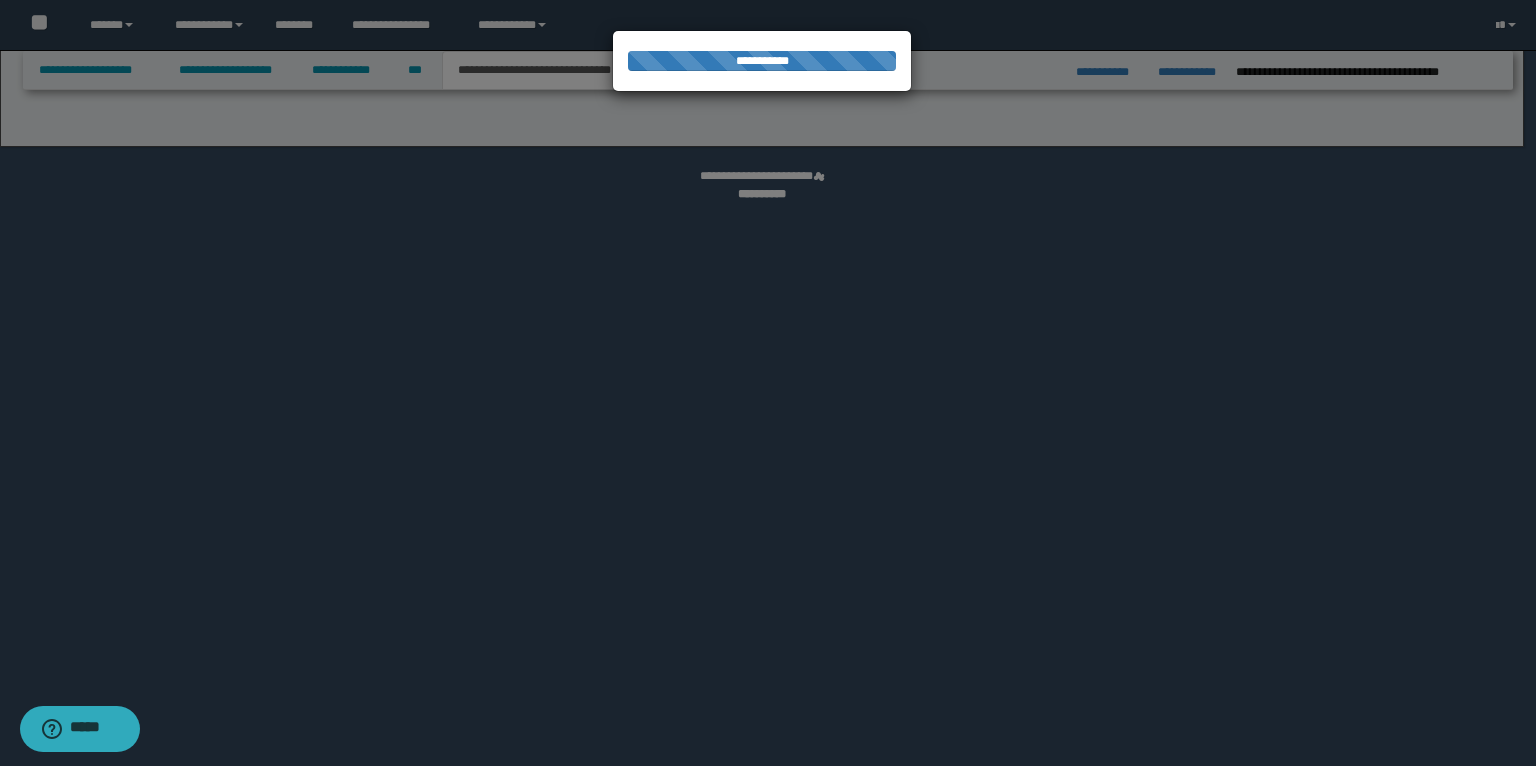 select on "*" 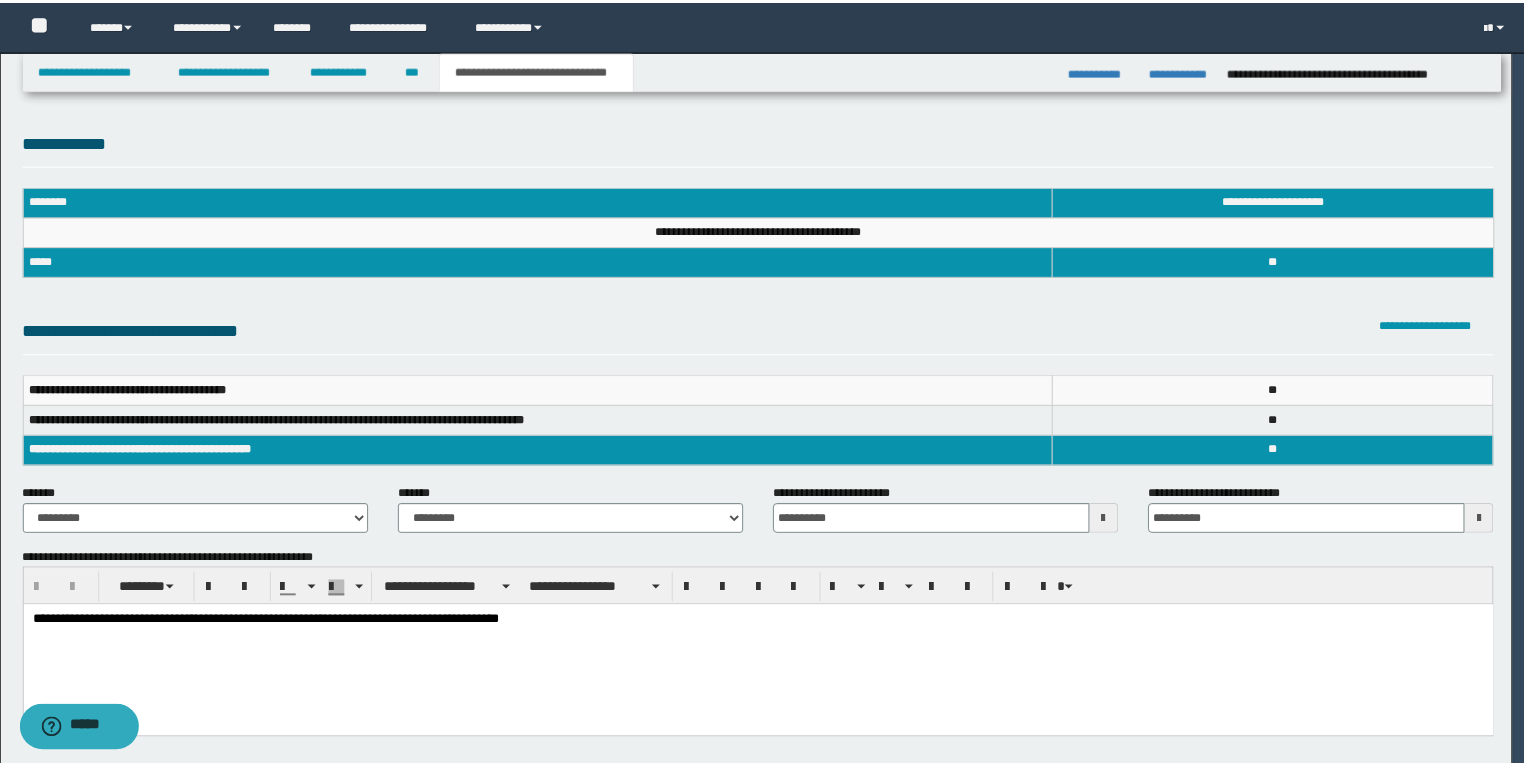 scroll, scrollTop: 0, scrollLeft: 0, axis: both 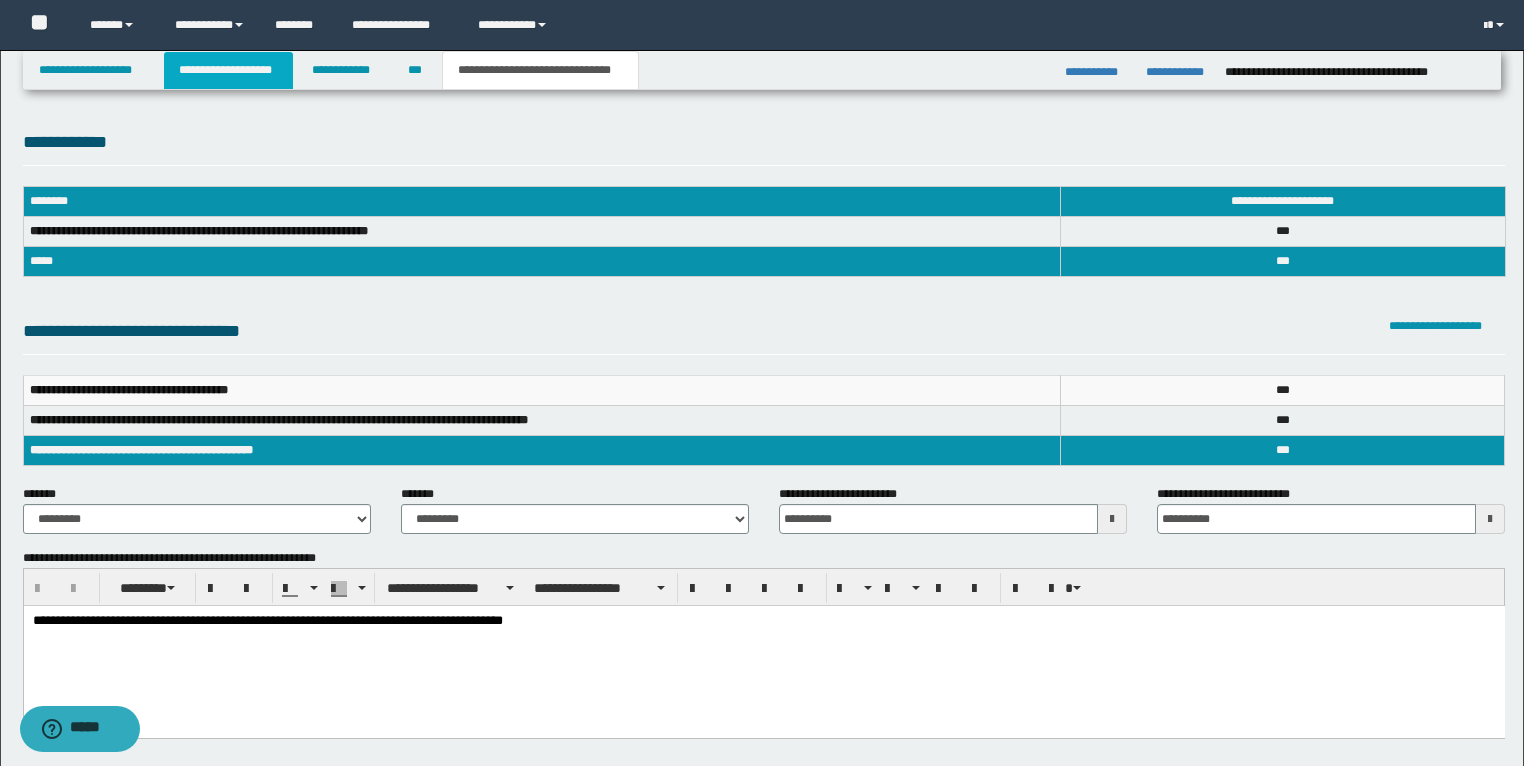 click on "**********" at bounding box center [228, 70] 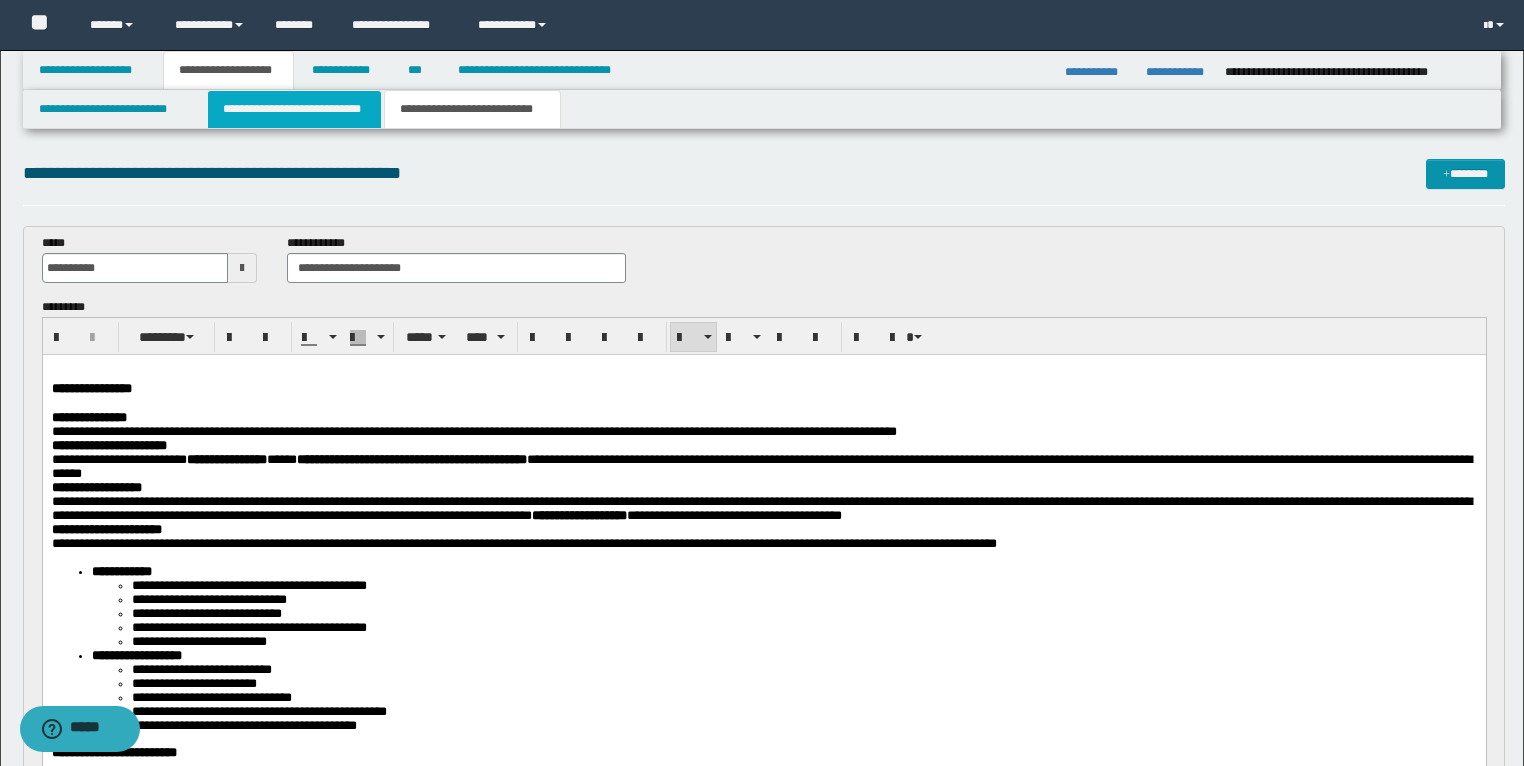 click on "**********" at bounding box center (294, 109) 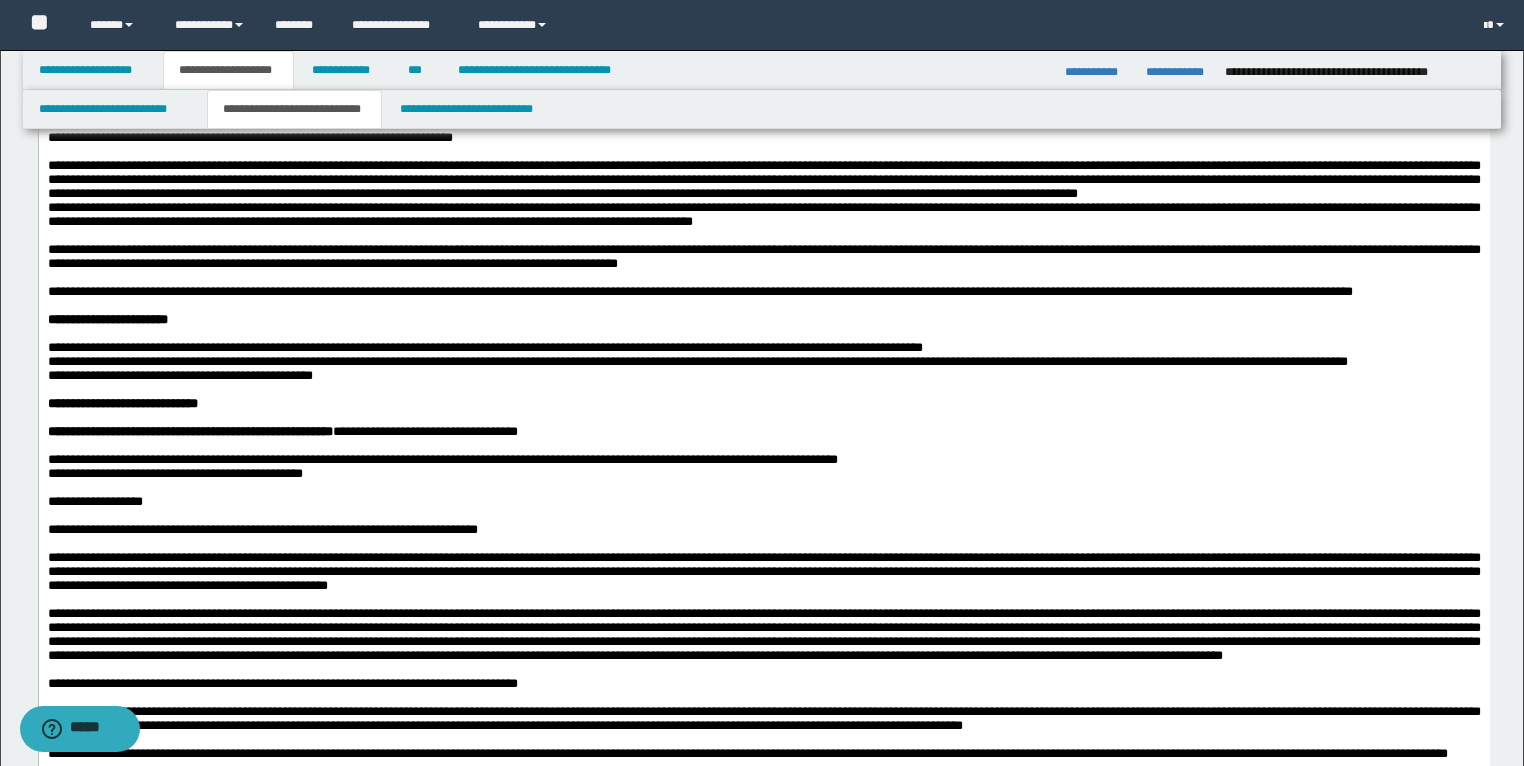scroll, scrollTop: 960, scrollLeft: 0, axis: vertical 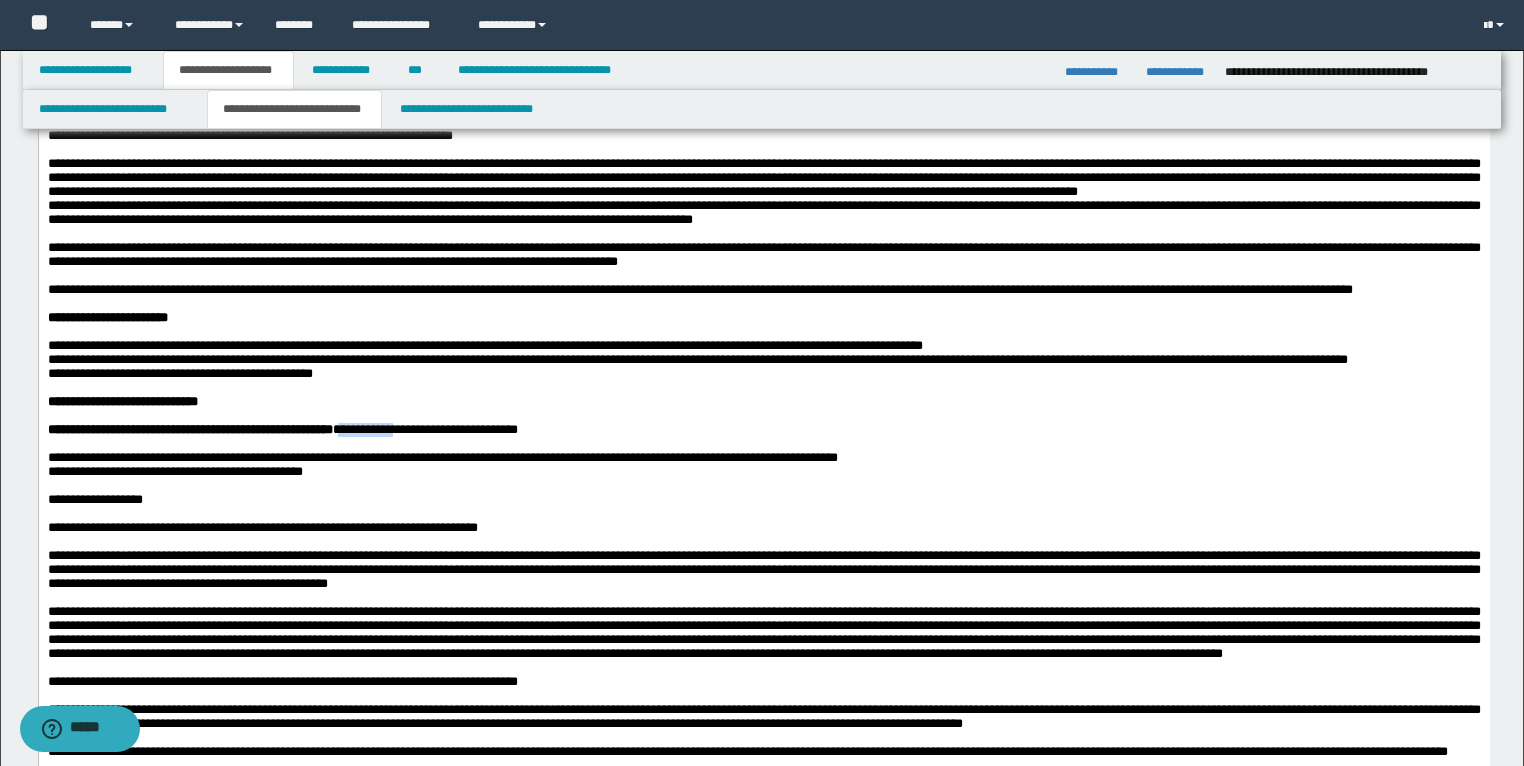 drag, startPoint x: 440, startPoint y: 667, endPoint x: 503, endPoint y: 667, distance: 63 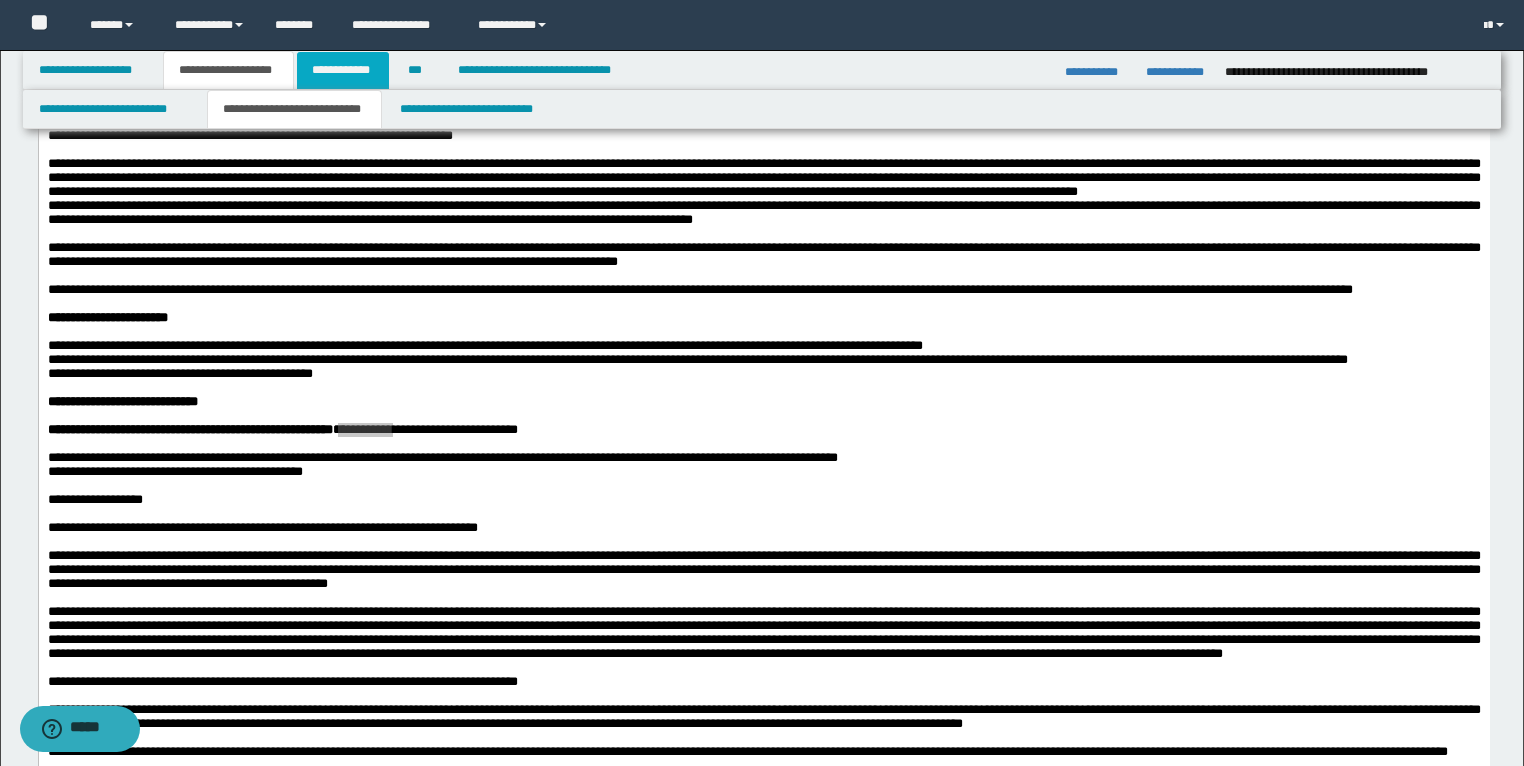 click on "**********" at bounding box center (343, 70) 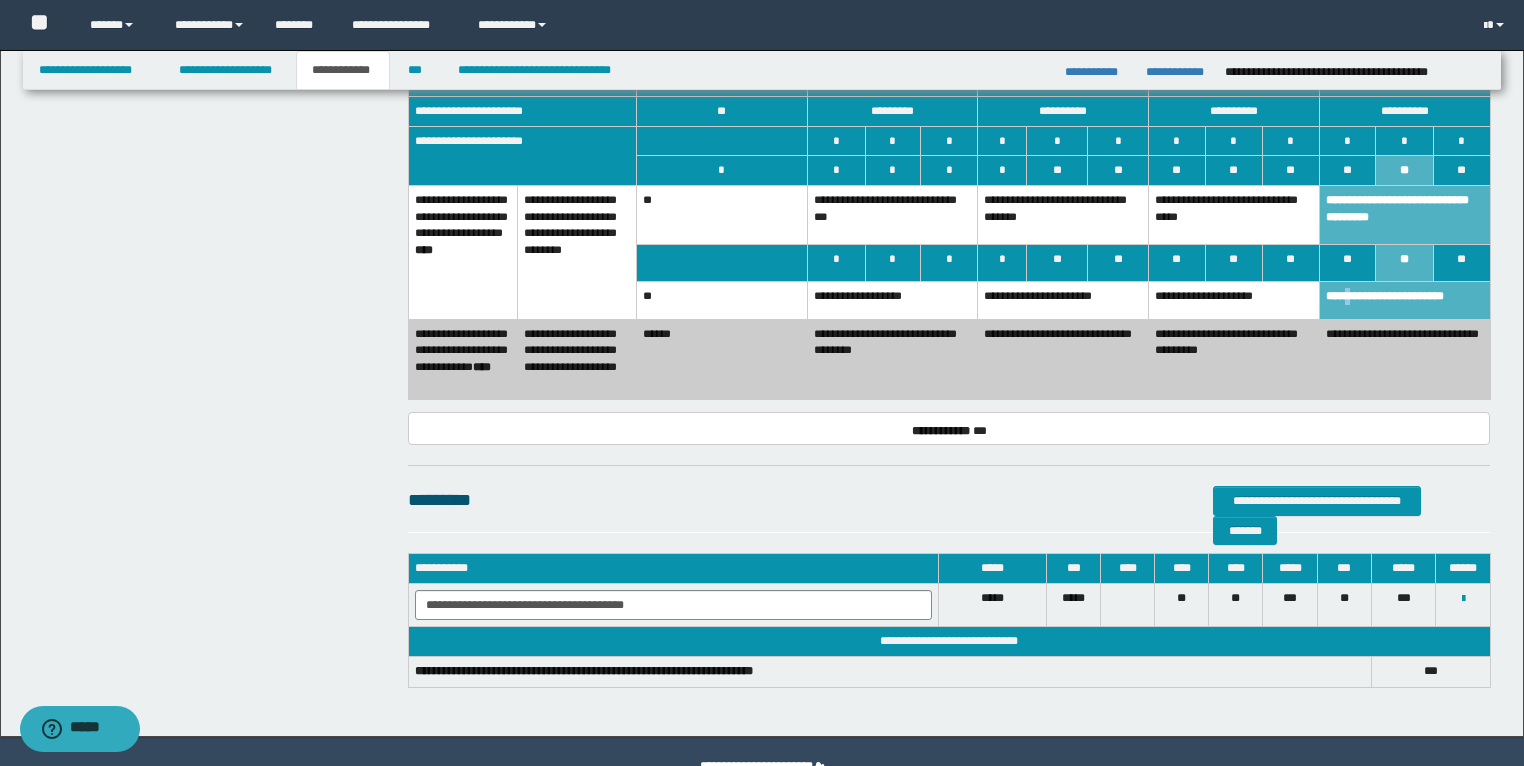 scroll, scrollTop: 1008, scrollLeft: 0, axis: vertical 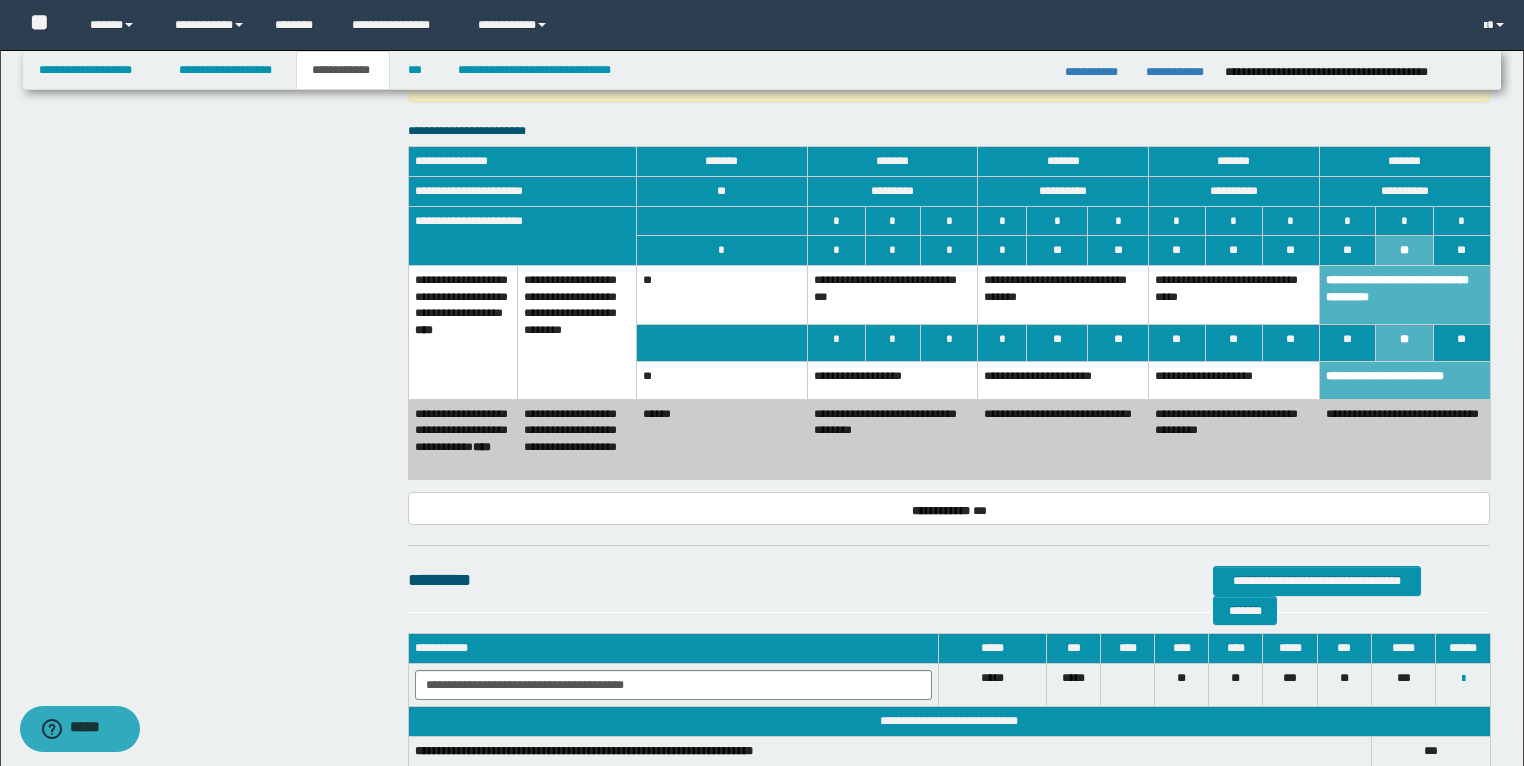 click on "**" at bounding box center [1462, 251] 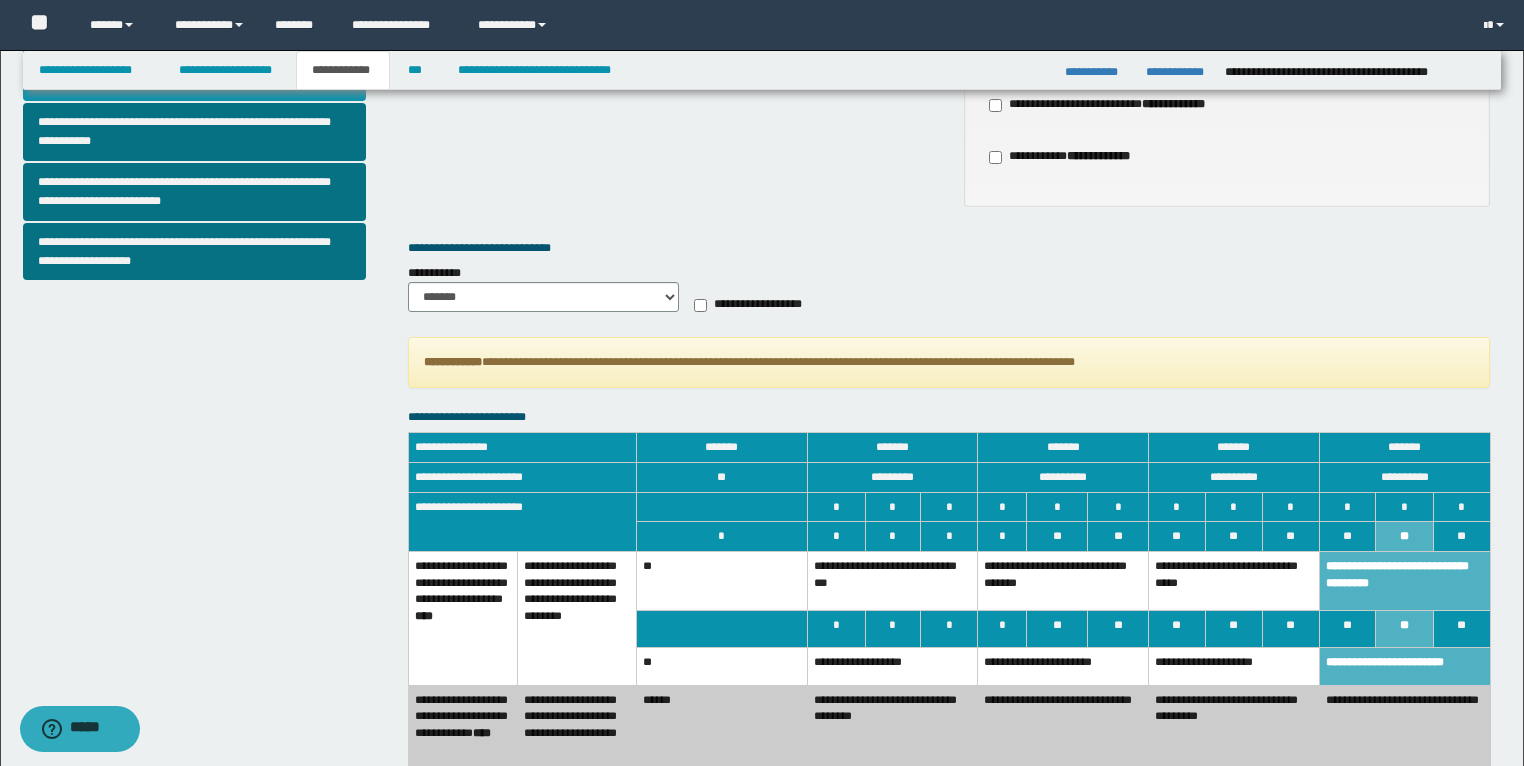 scroll, scrollTop: 688, scrollLeft: 0, axis: vertical 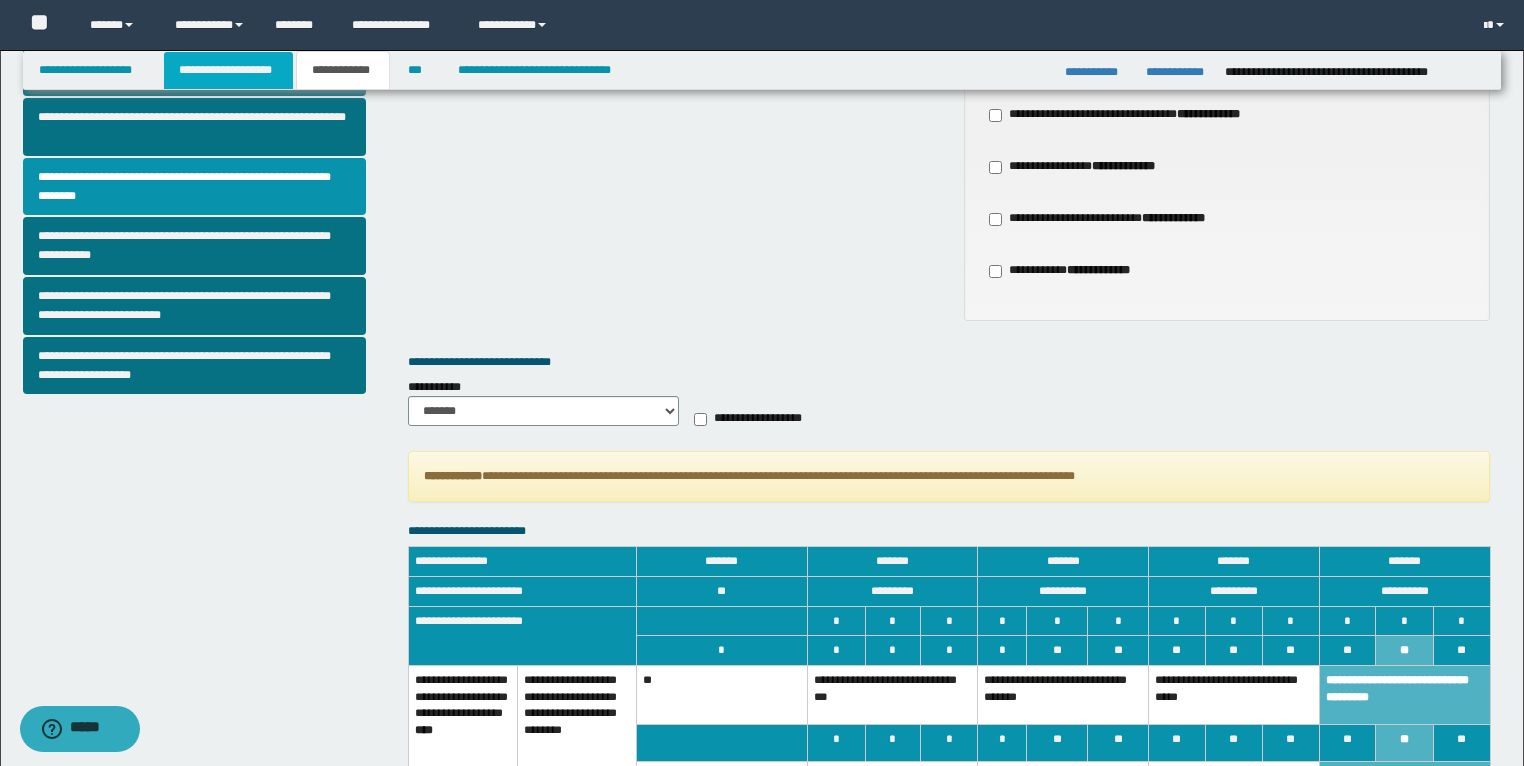 click on "**********" at bounding box center (228, 70) 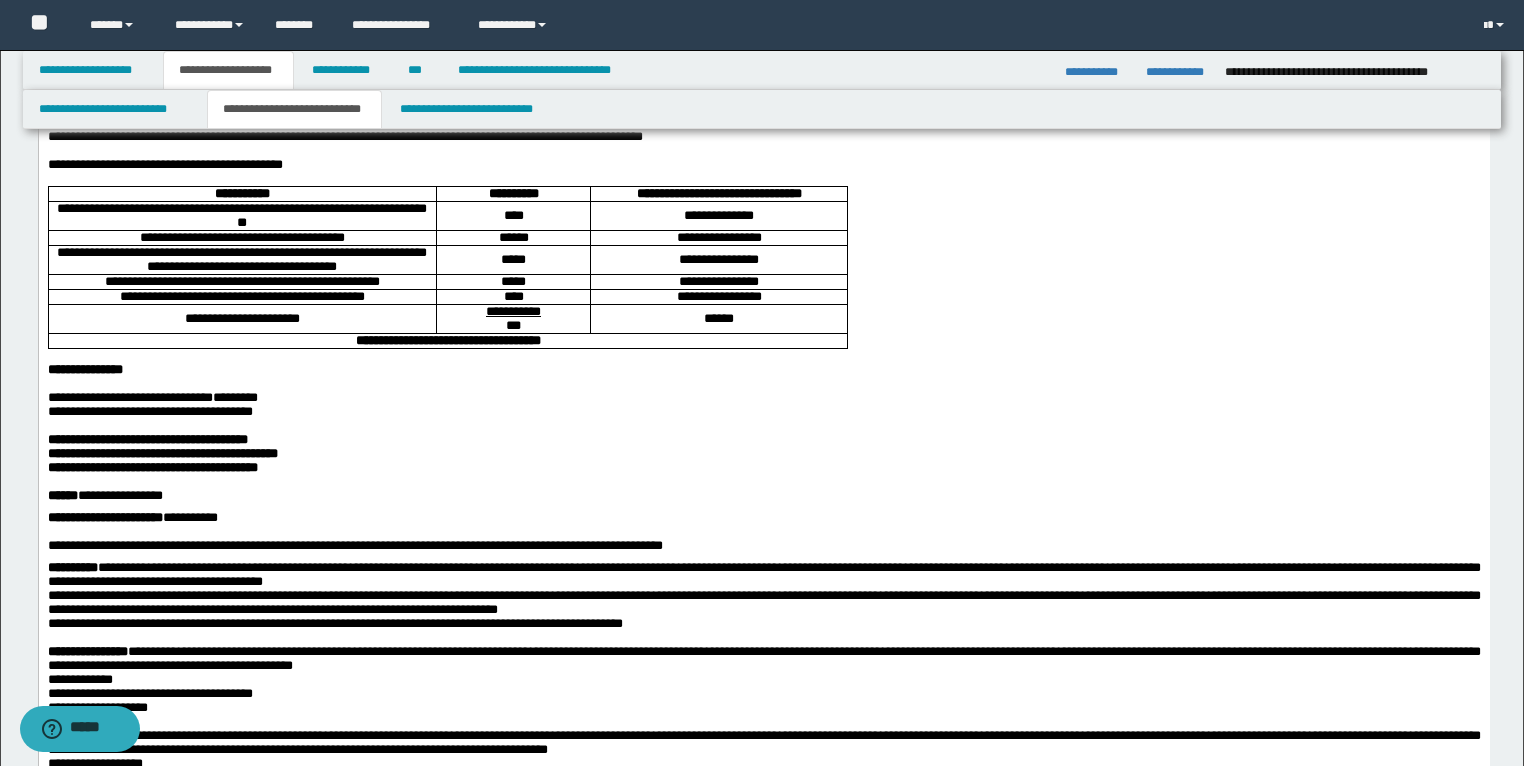 scroll, scrollTop: 80, scrollLeft: 0, axis: vertical 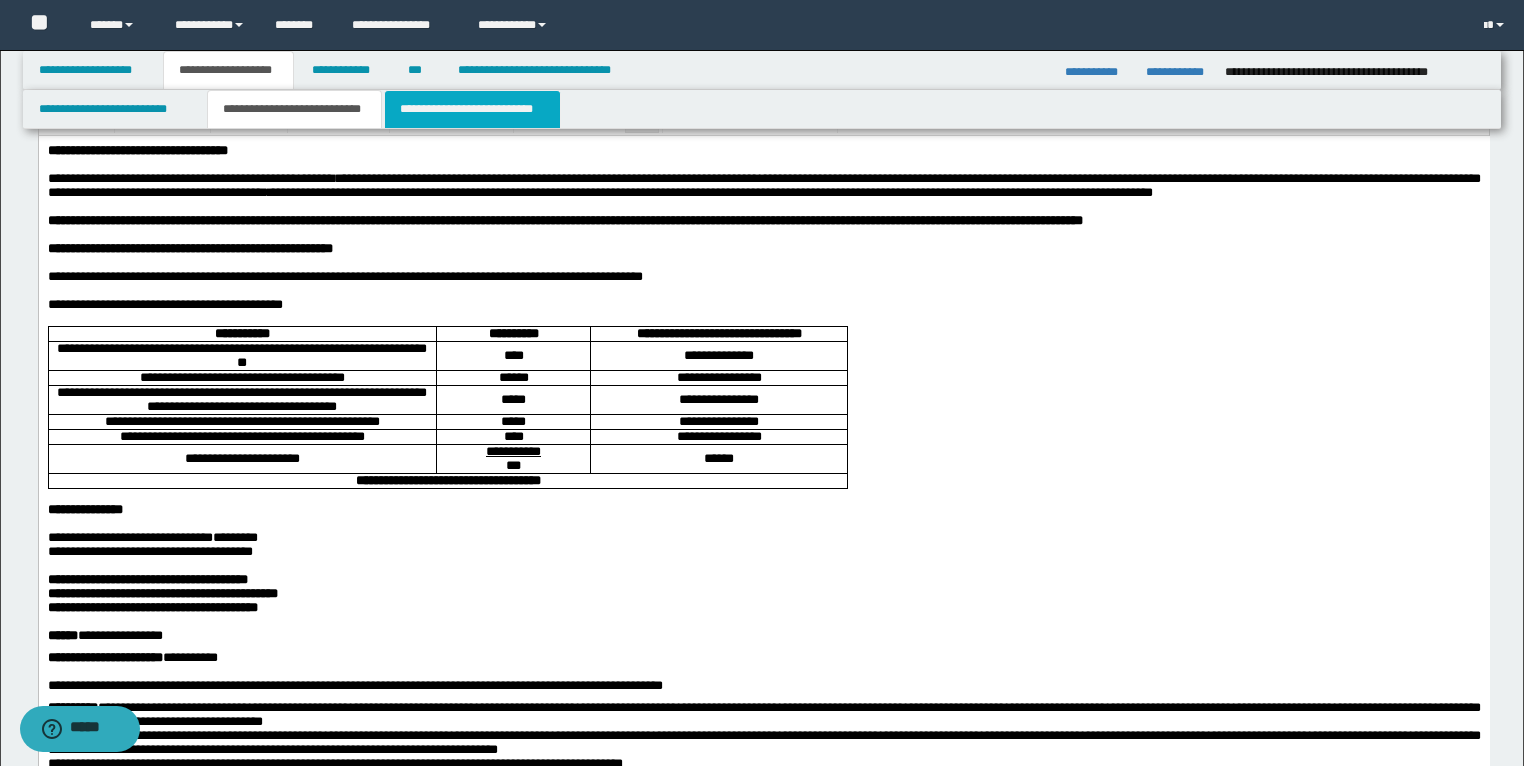 click on "**********" at bounding box center (472, 109) 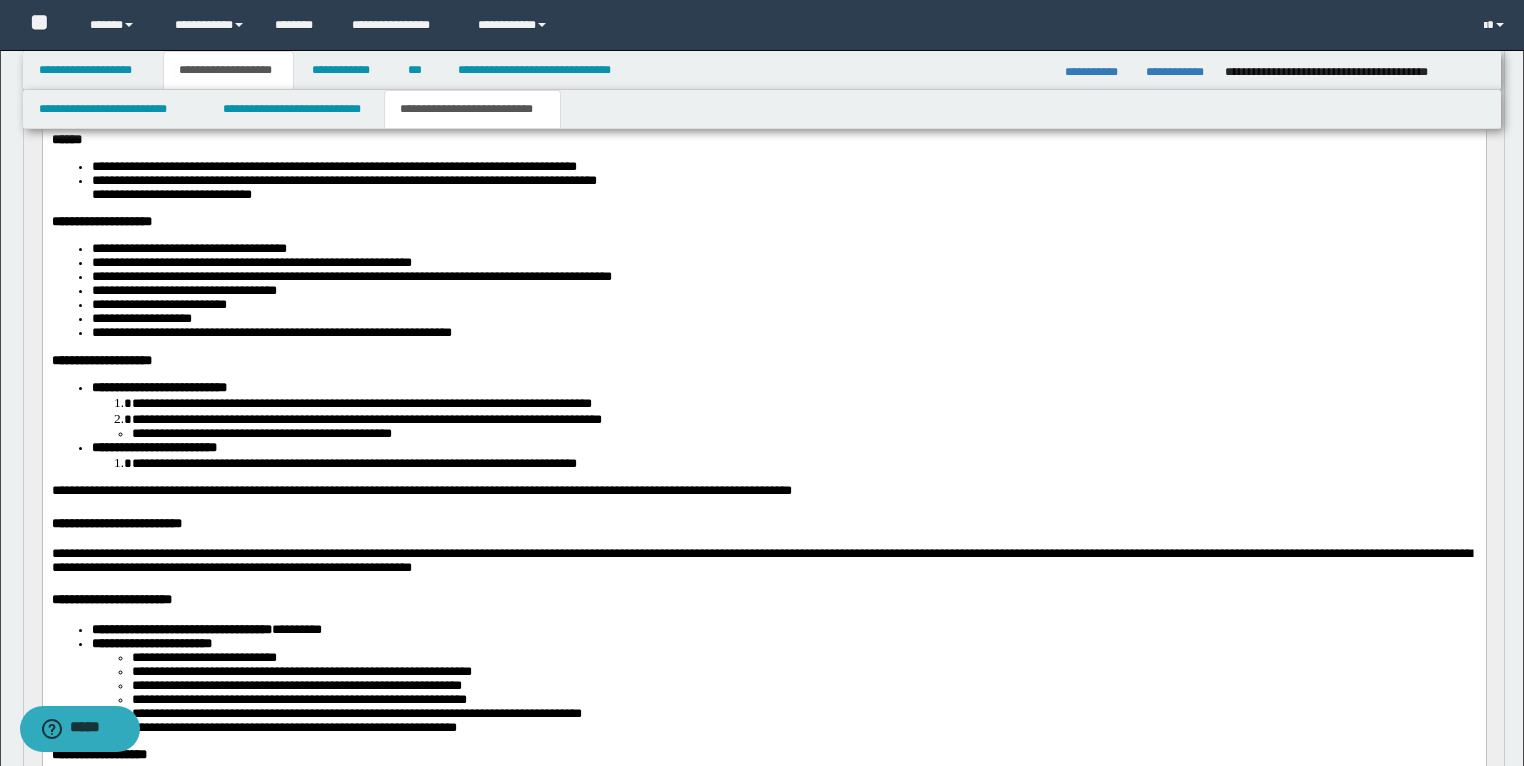 scroll, scrollTop: 800, scrollLeft: 0, axis: vertical 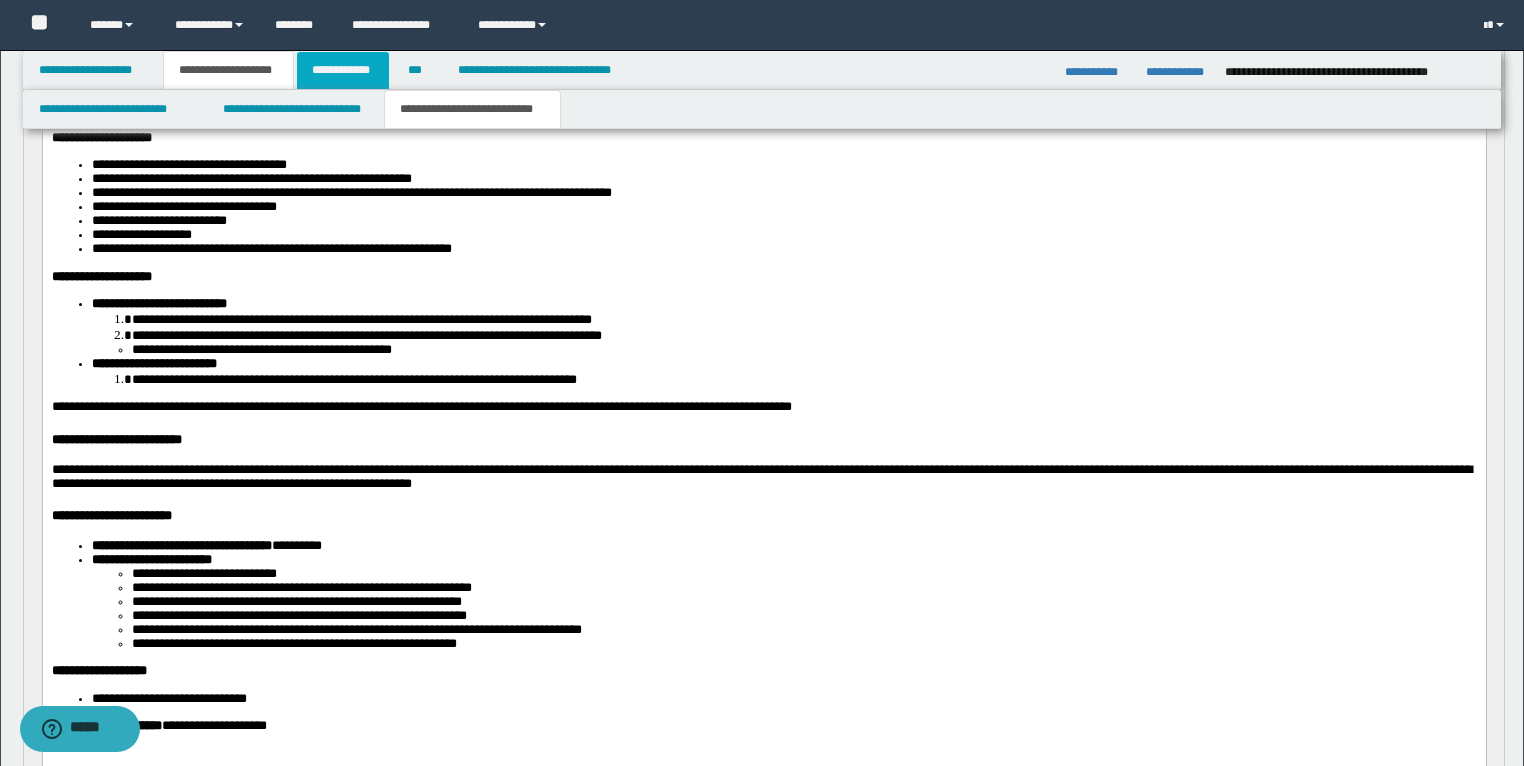 click on "**********" at bounding box center [343, 70] 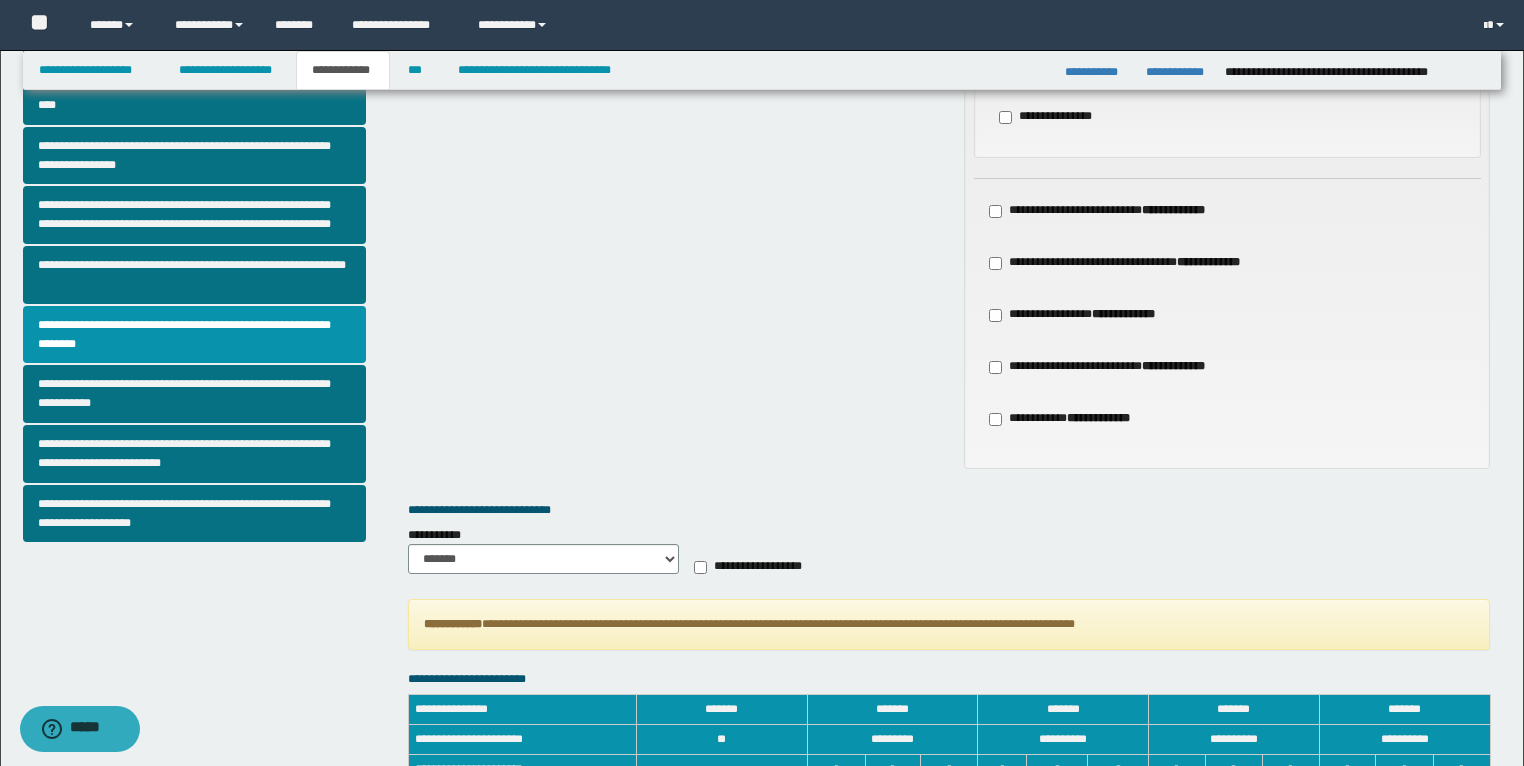 scroll, scrollTop: 368, scrollLeft: 0, axis: vertical 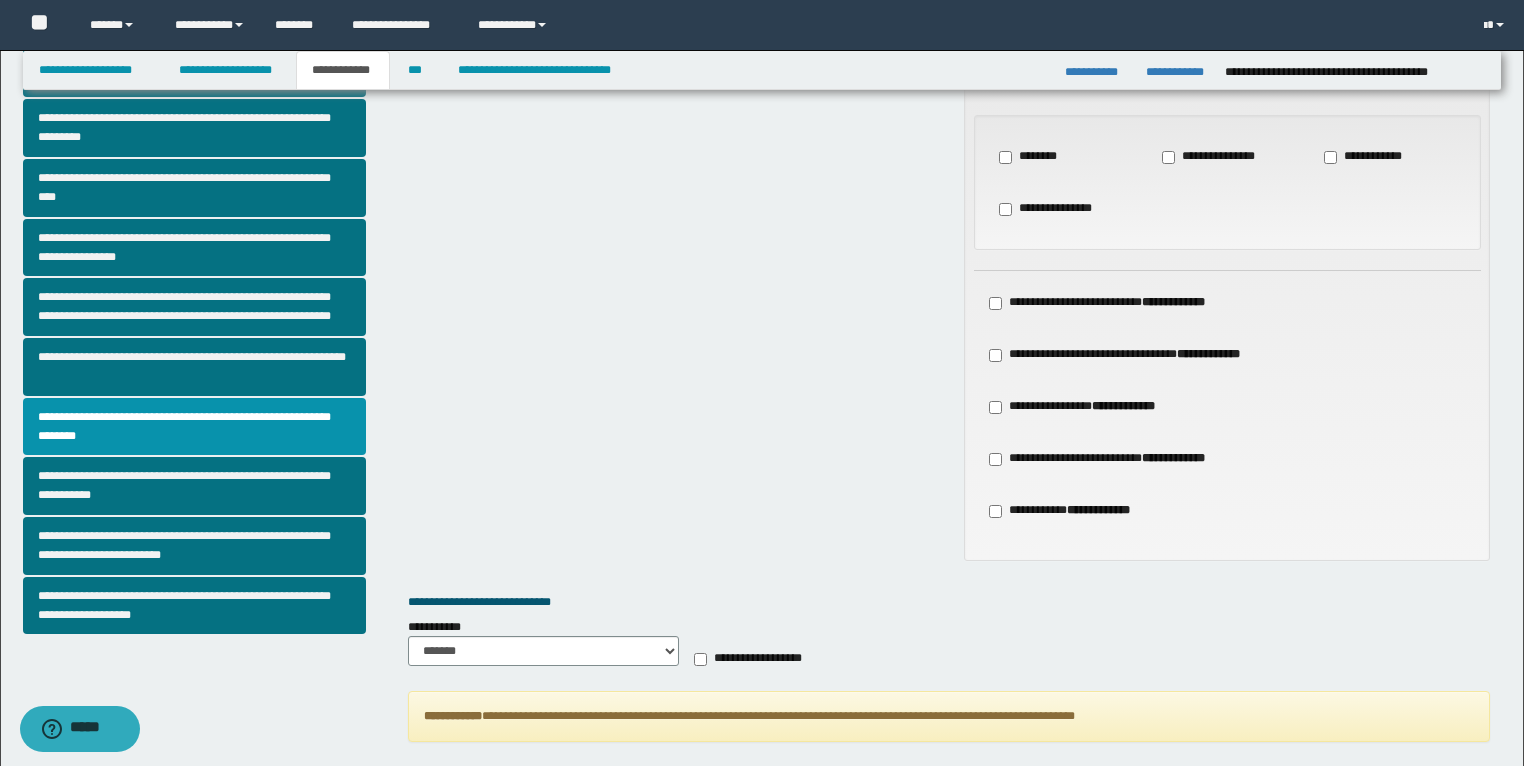 click on "**********" at bounding box center [1228, 157] 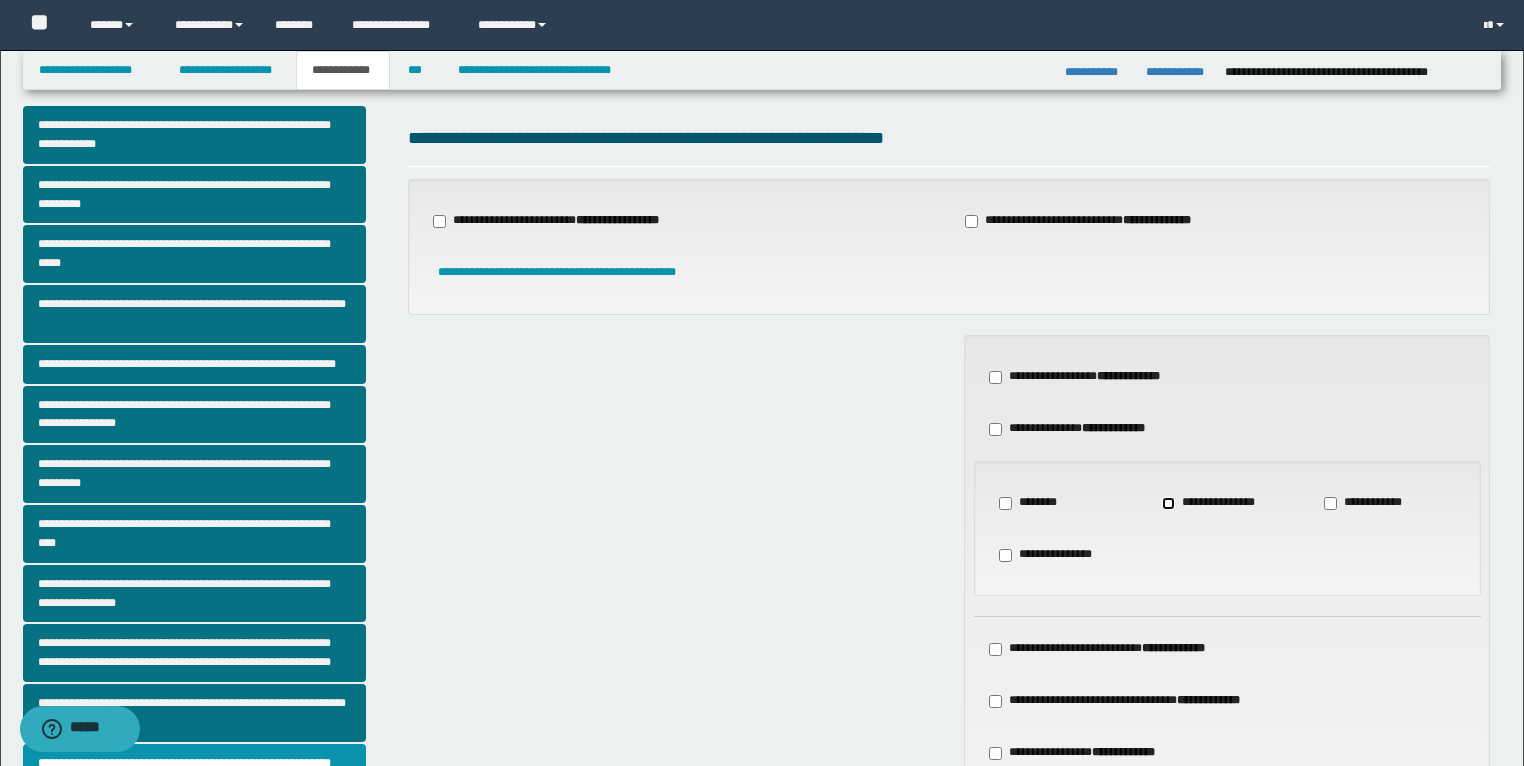 scroll, scrollTop: 0, scrollLeft: 0, axis: both 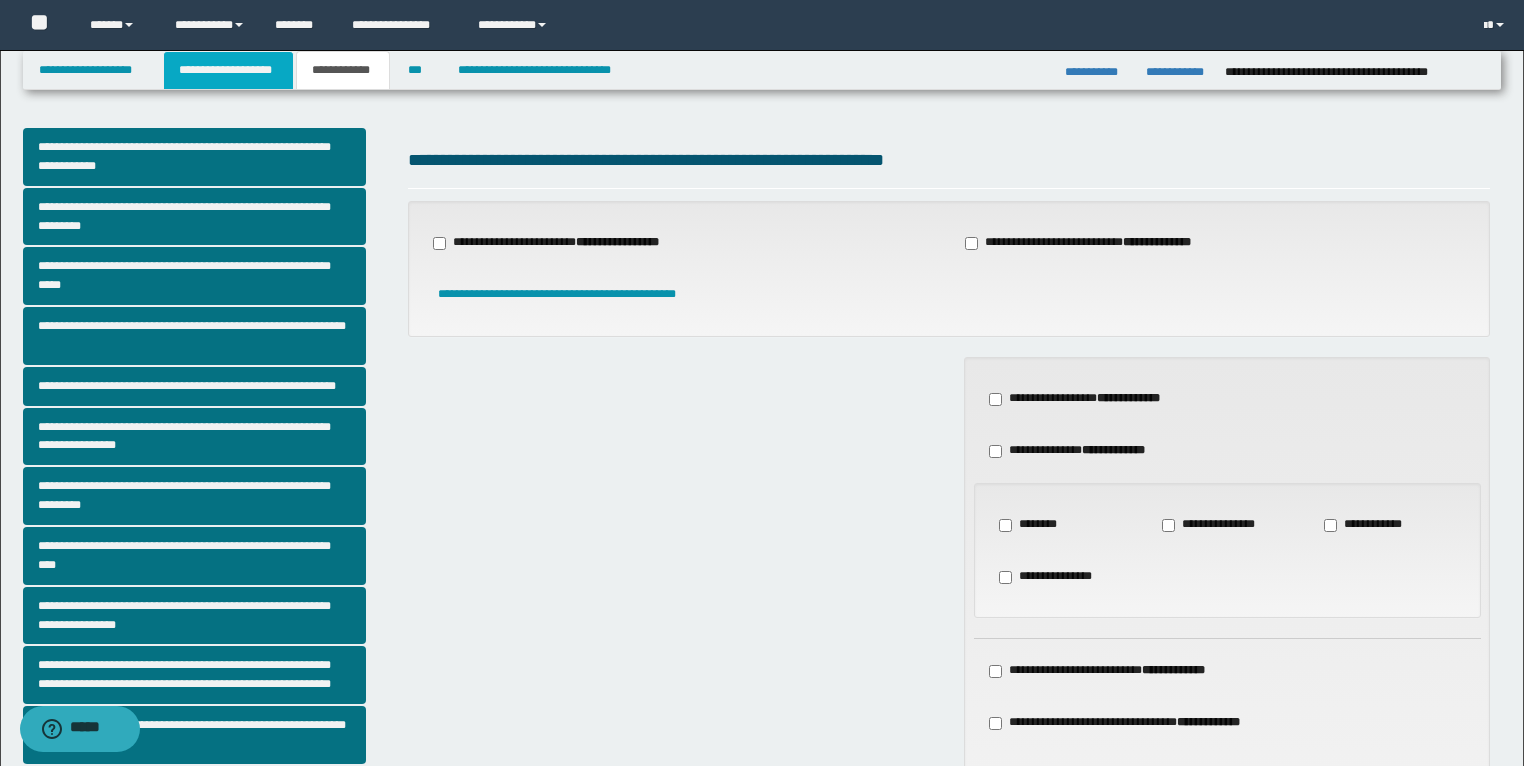click on "**********" at bounding box center [228, 70] 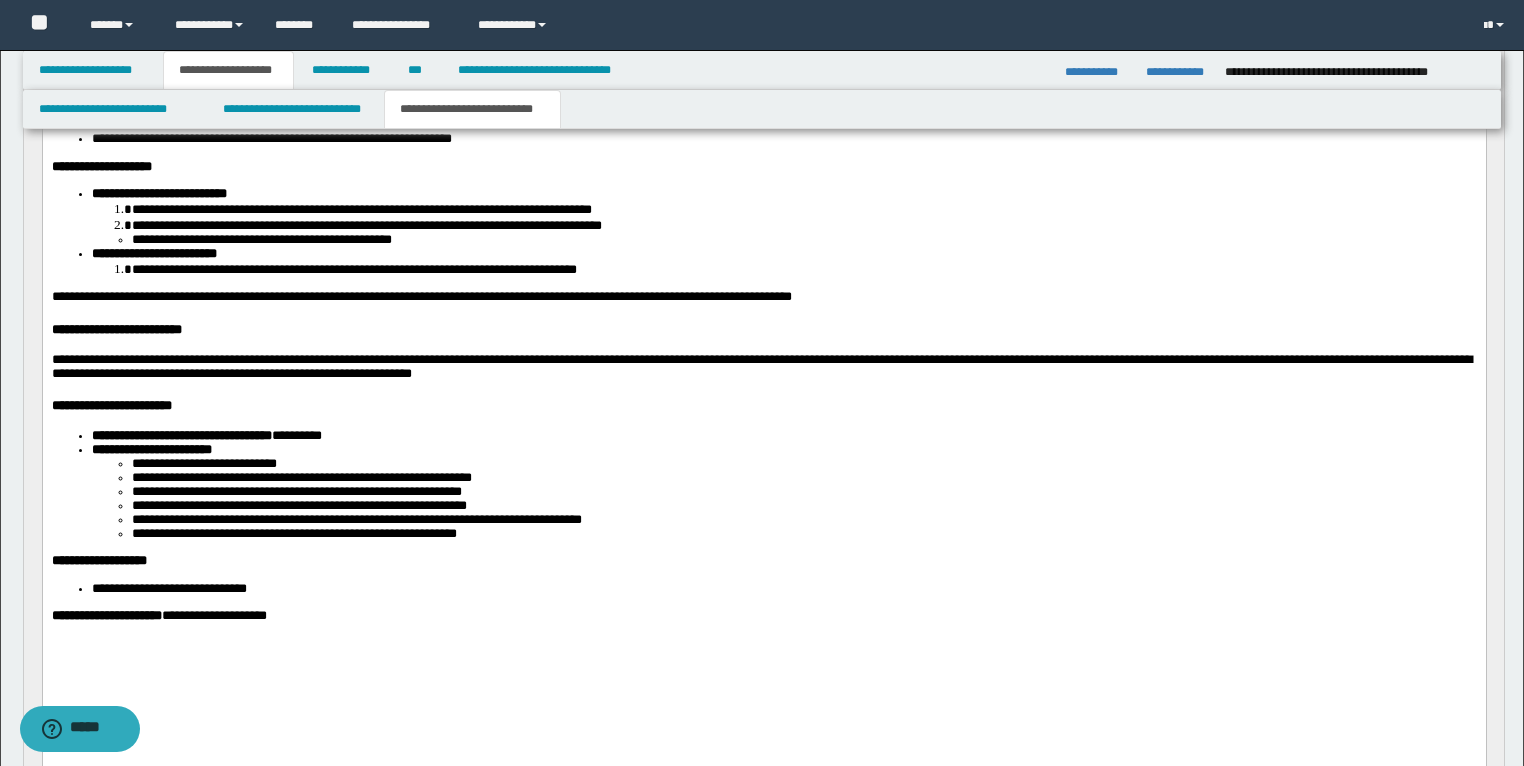 scroll, scrollTop: 960, scrollLeft: 0, axis: vertical 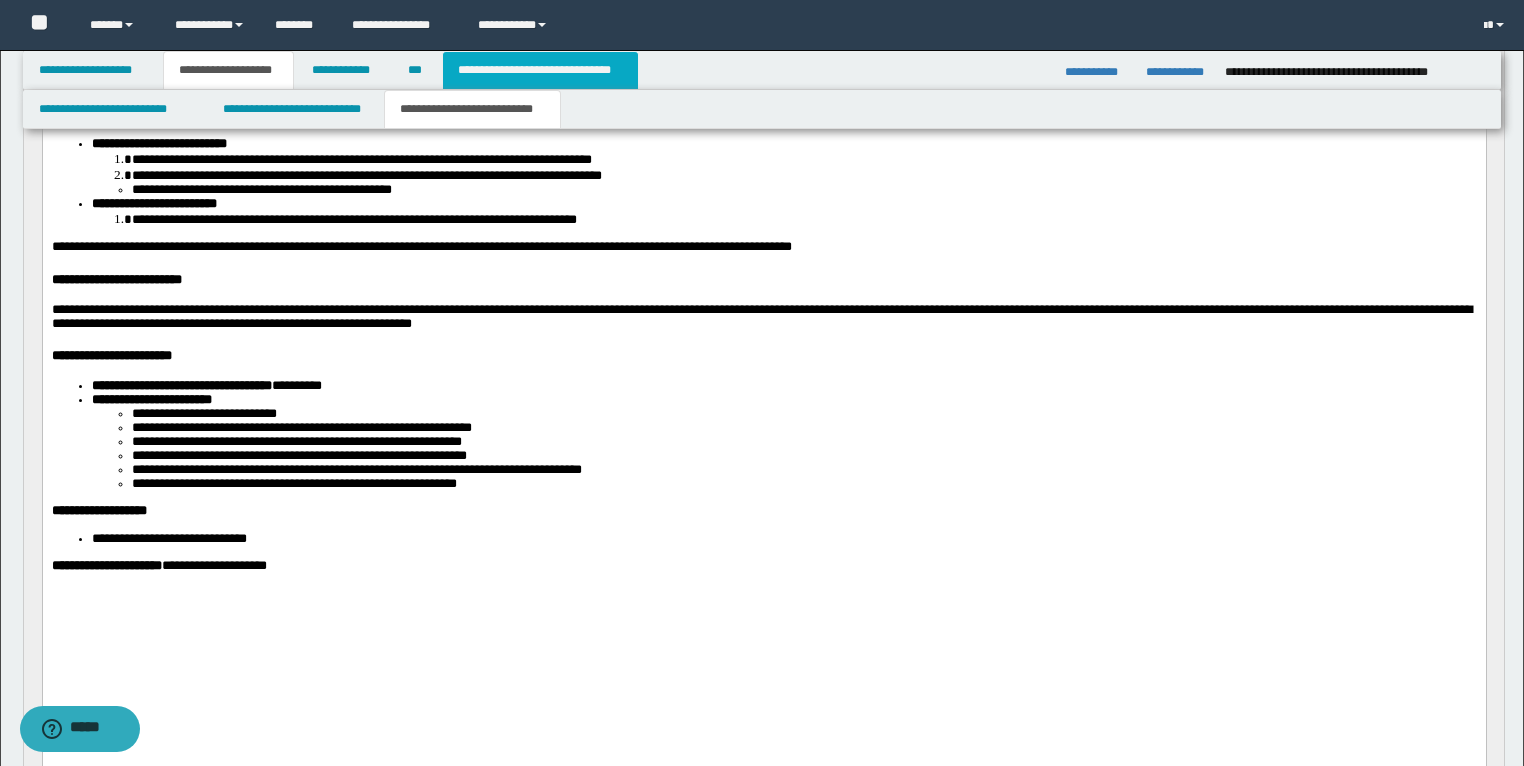 click on "**********" at bounding box center [540, 70] 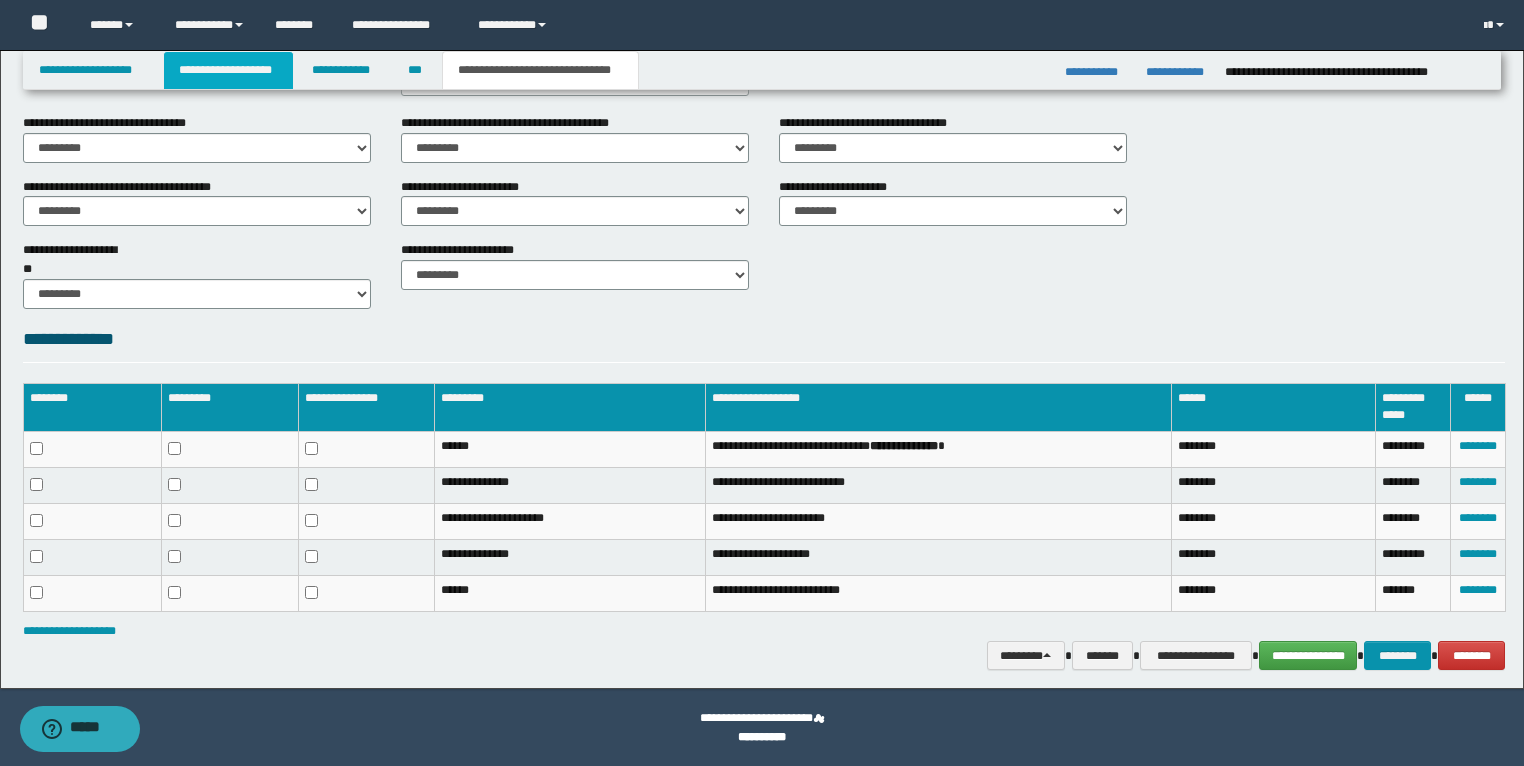 click on "**********" at bounding box center (228, 70) 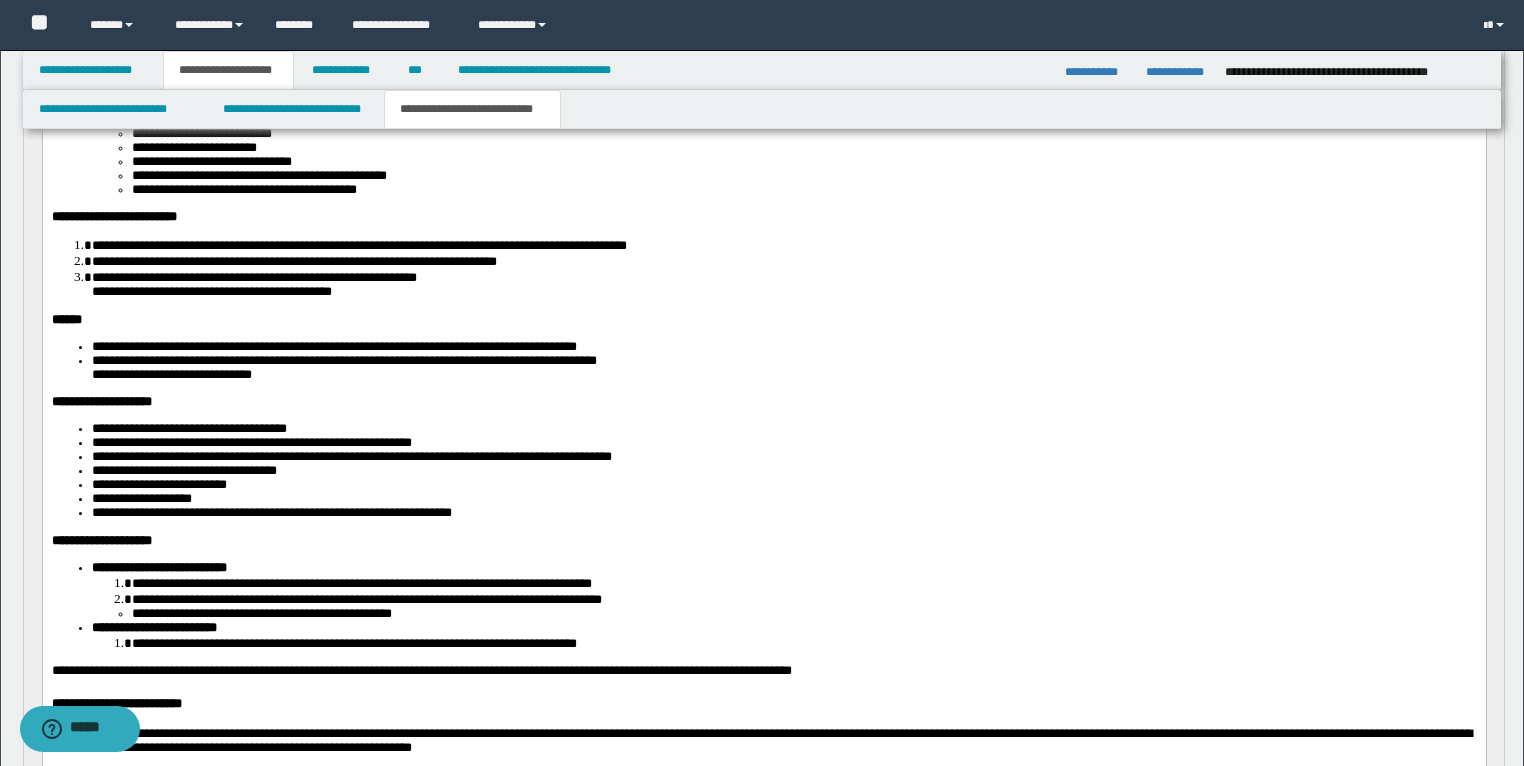 scroll, scrollTop: 536, scrollLeft: 0, axis: vertical 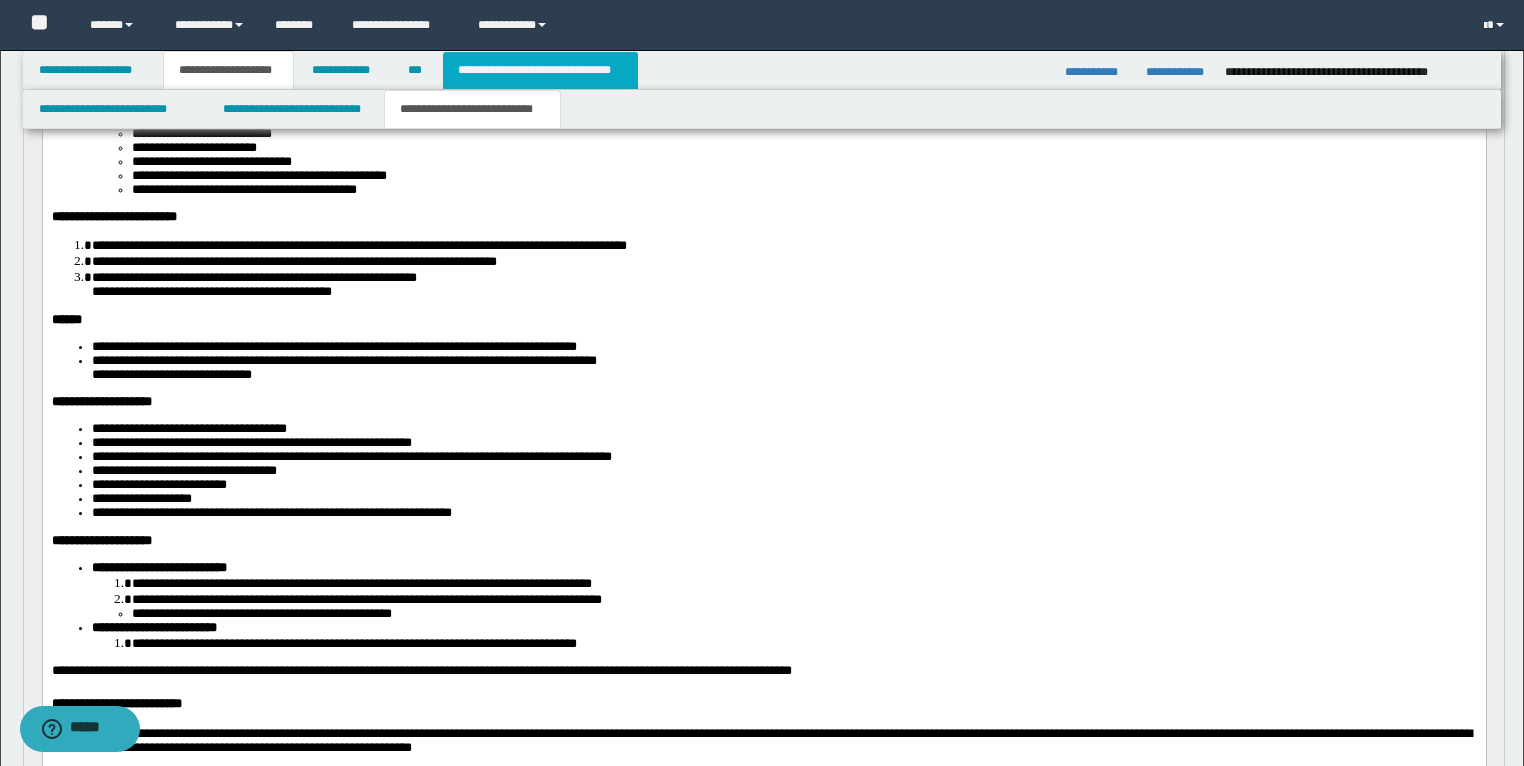 click on "**********" at bounding box center [540, 70] 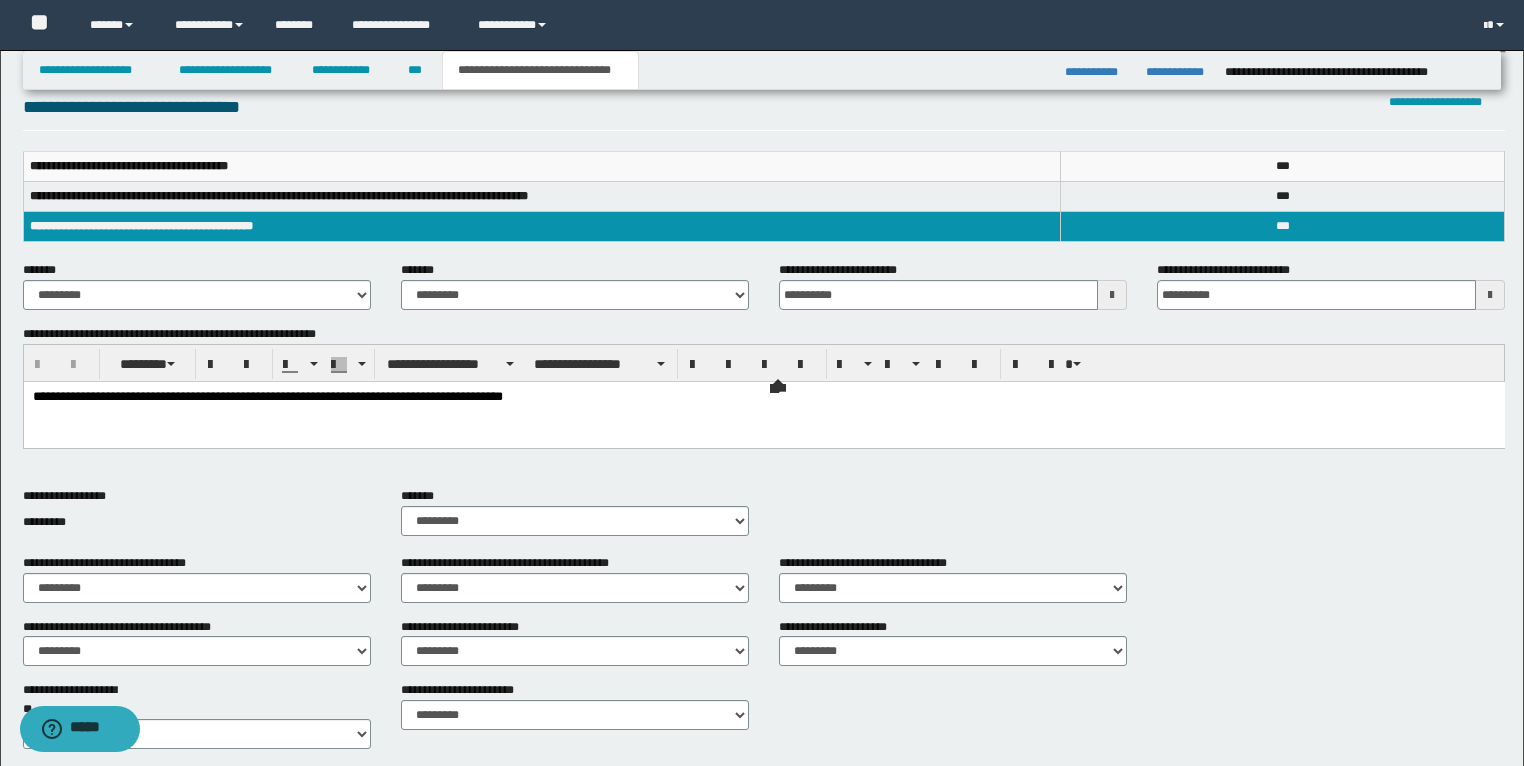 scroll, scrollTop: 400, scrollLeft: 0, axis: vertical 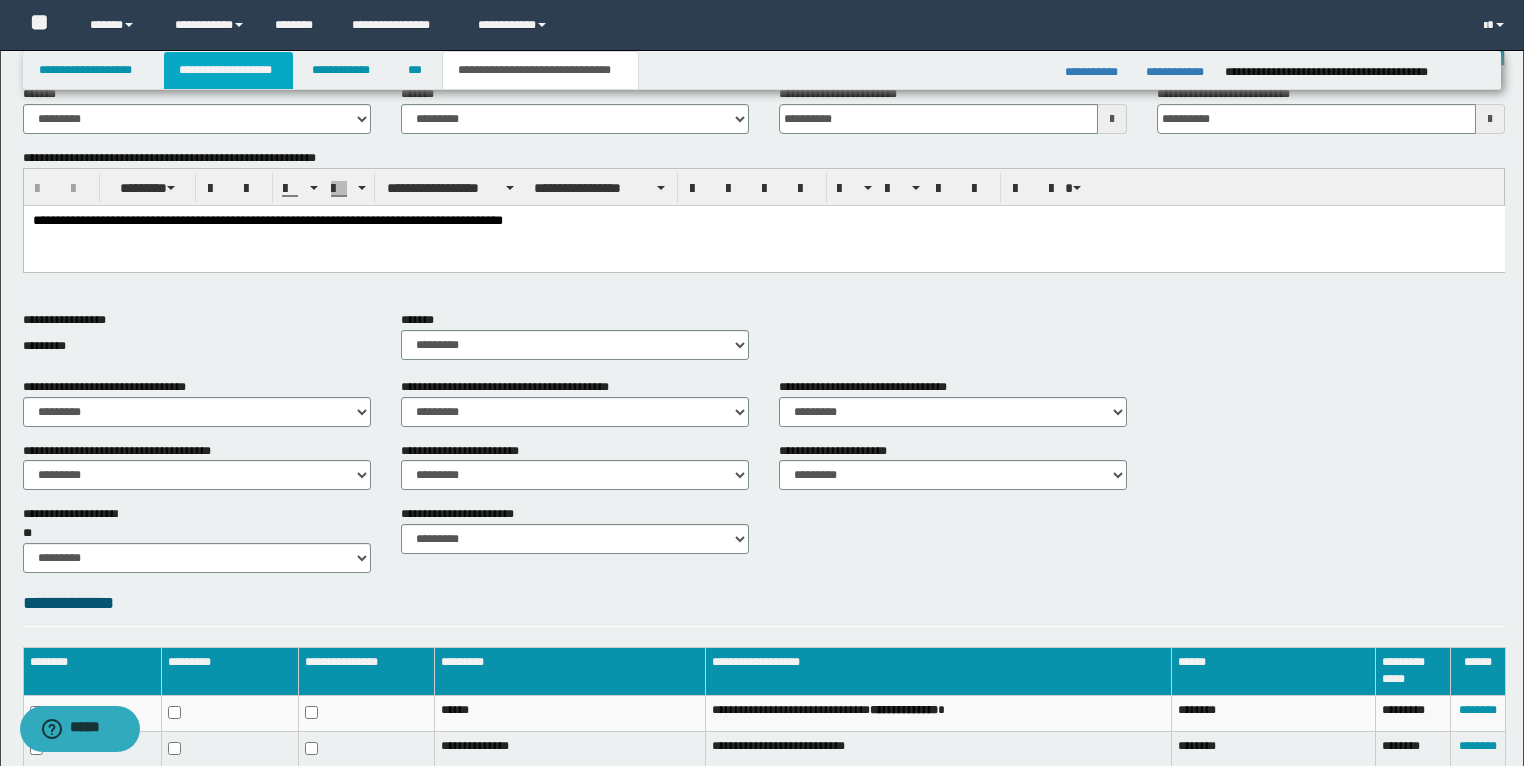 click on "**********" at bounding box center [228, 70] 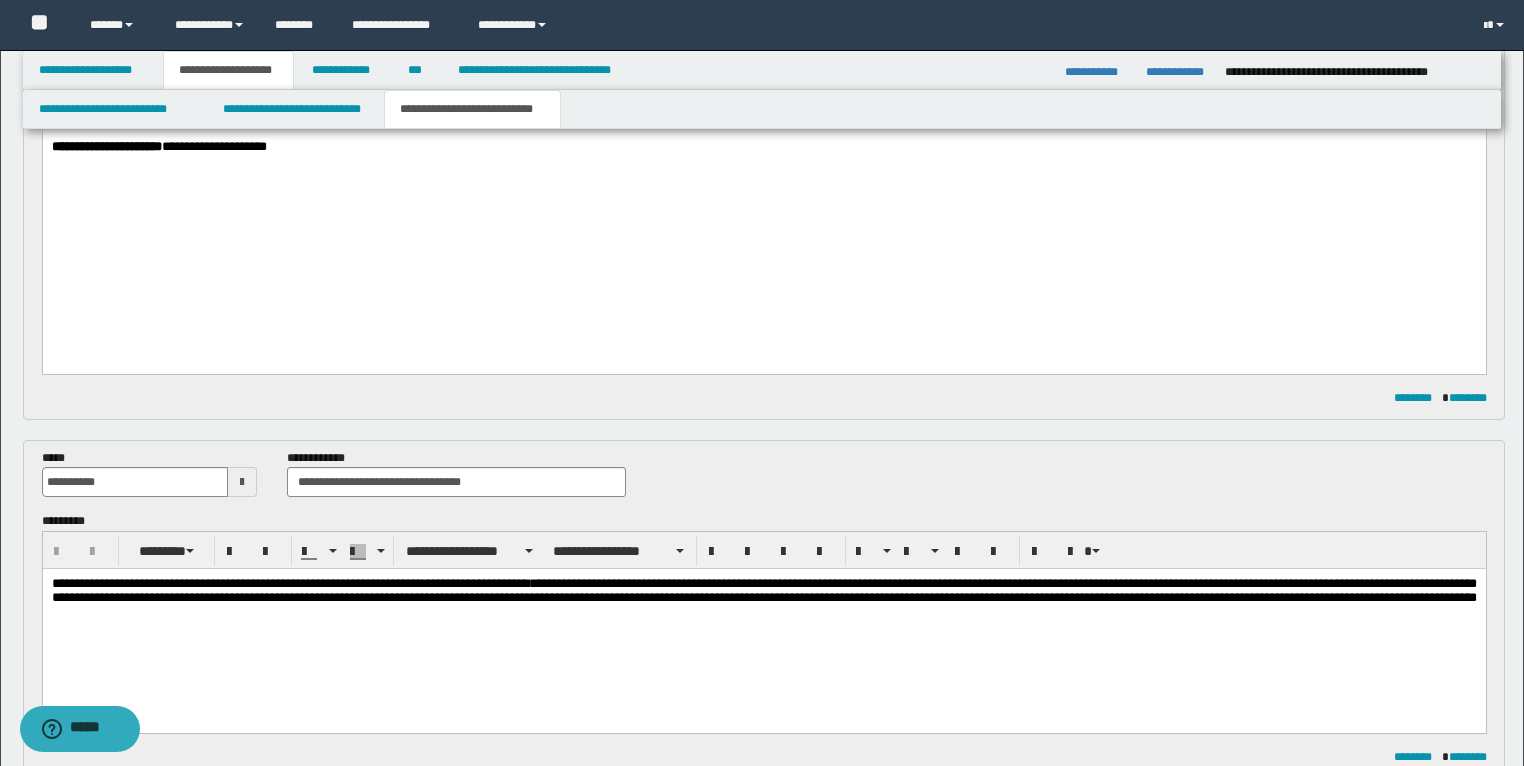 scroll, scrollTop: 1631, scrollLeft: 0, axis: vertical 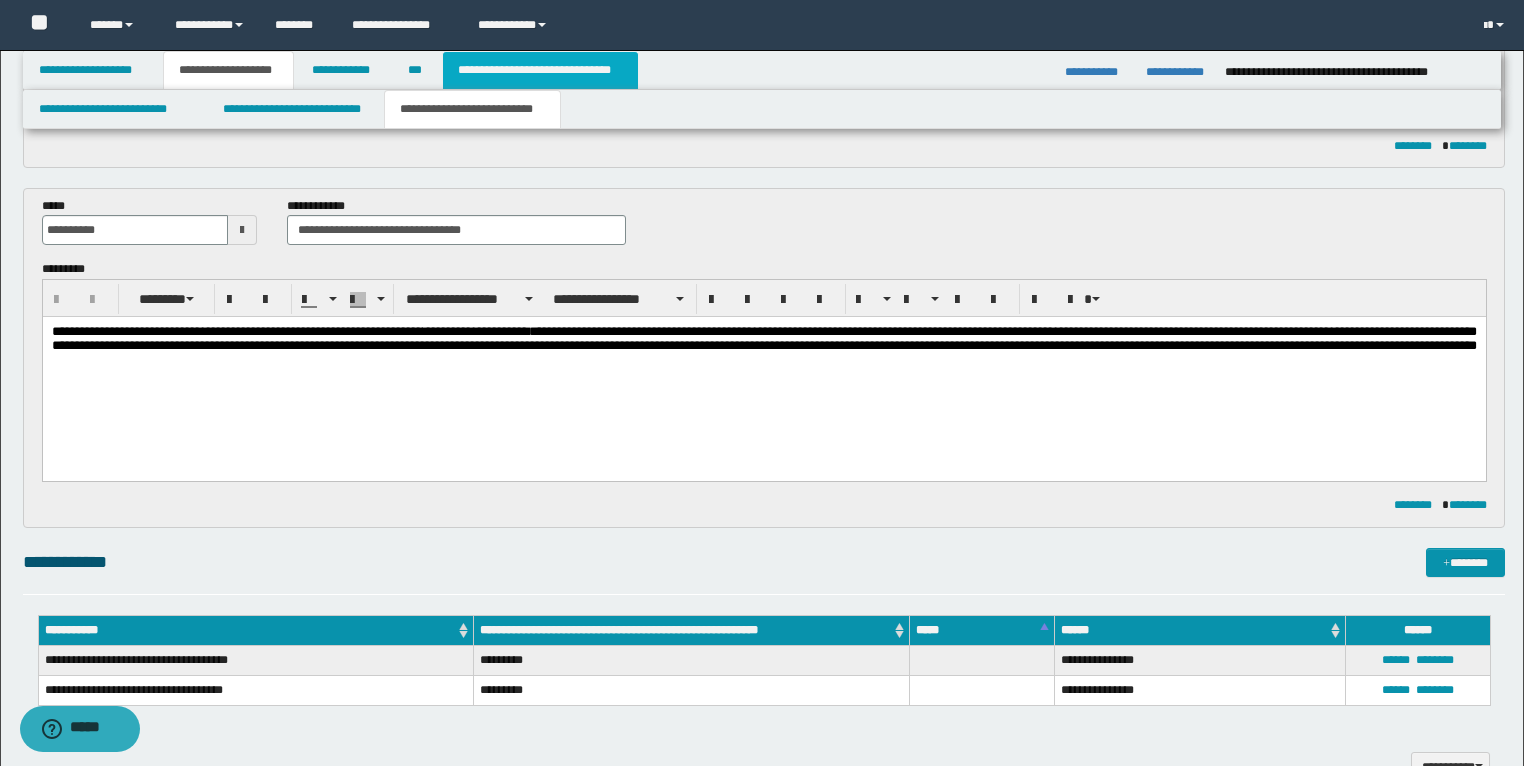 click on "**********" at bounding box center [540, 70] 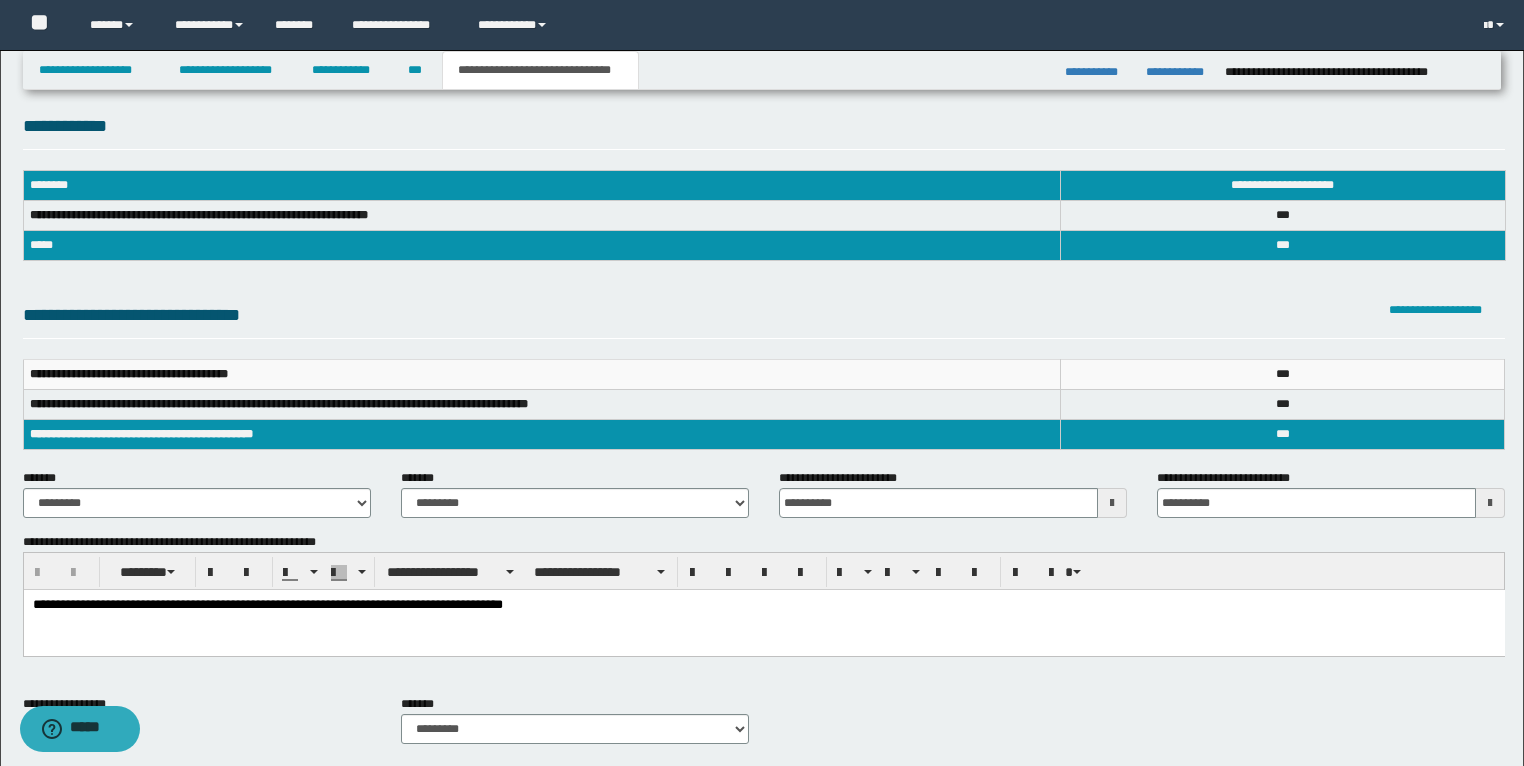 scroll, scrollTop: 0, scrollLeft: 0, axis: both 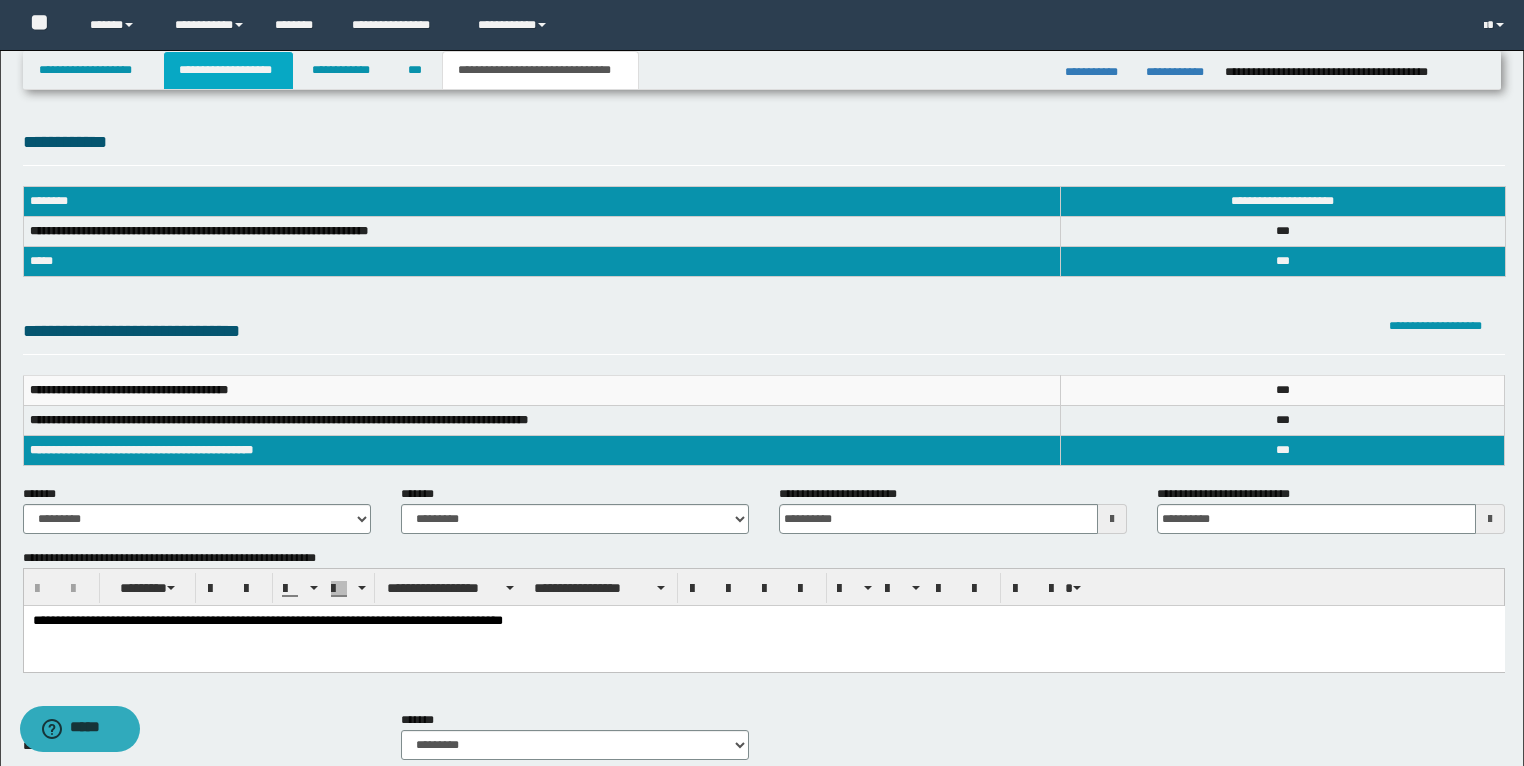 click on "**********" at bounding box center [228, 70] 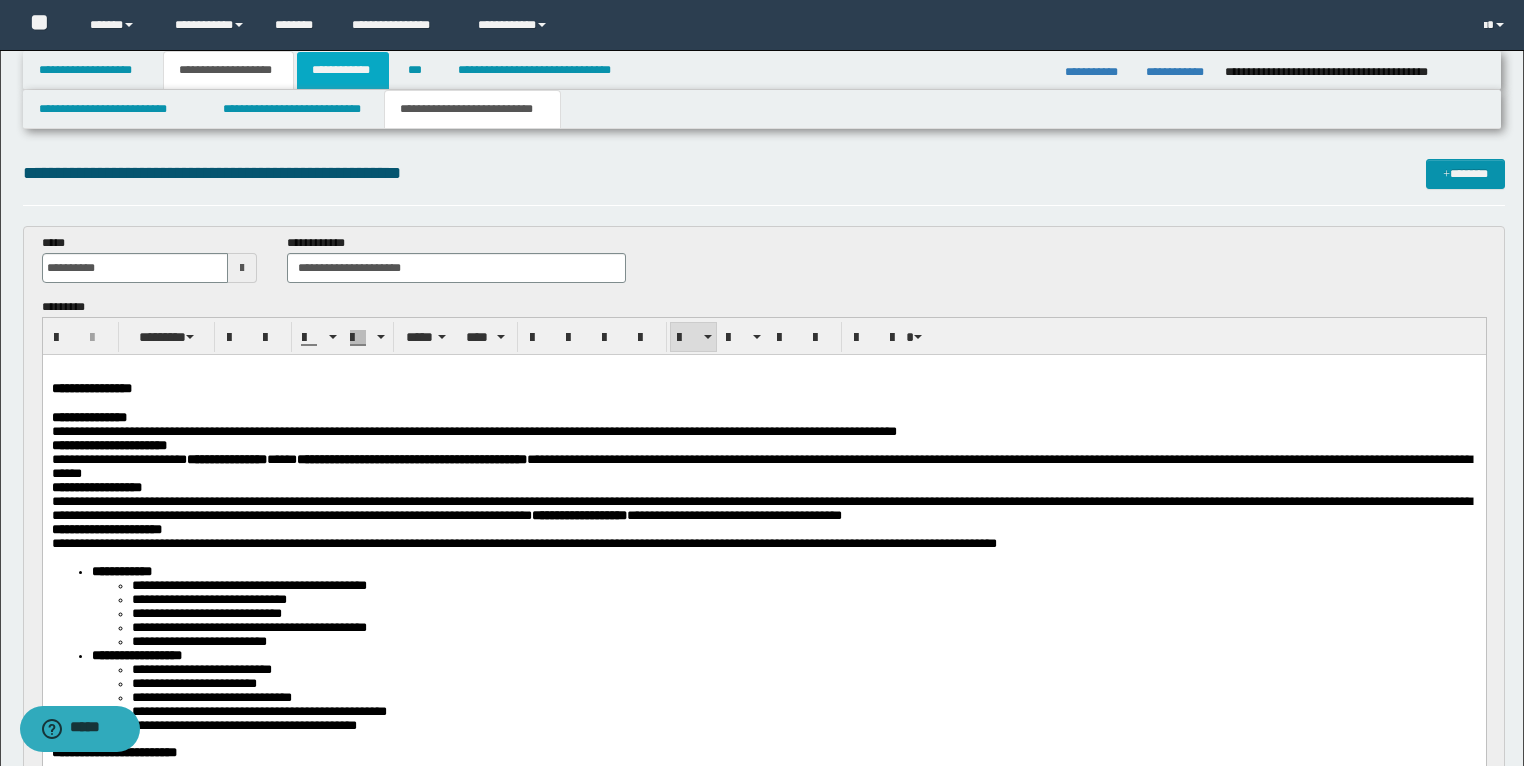click on "**********" at bounding box center (343, 70) 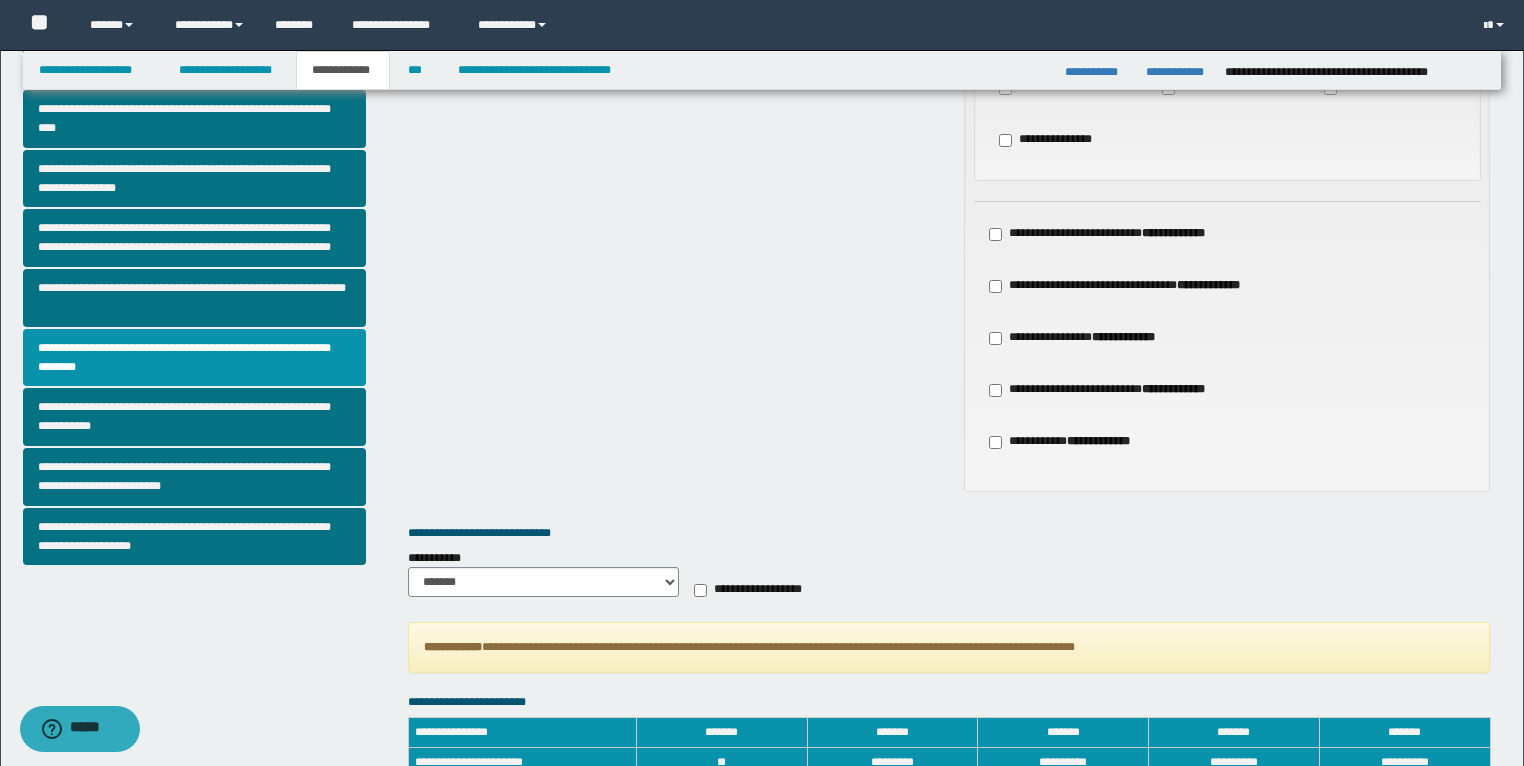 scroll, scrollTop: 480, scrollLeft: 0, axis: vertical 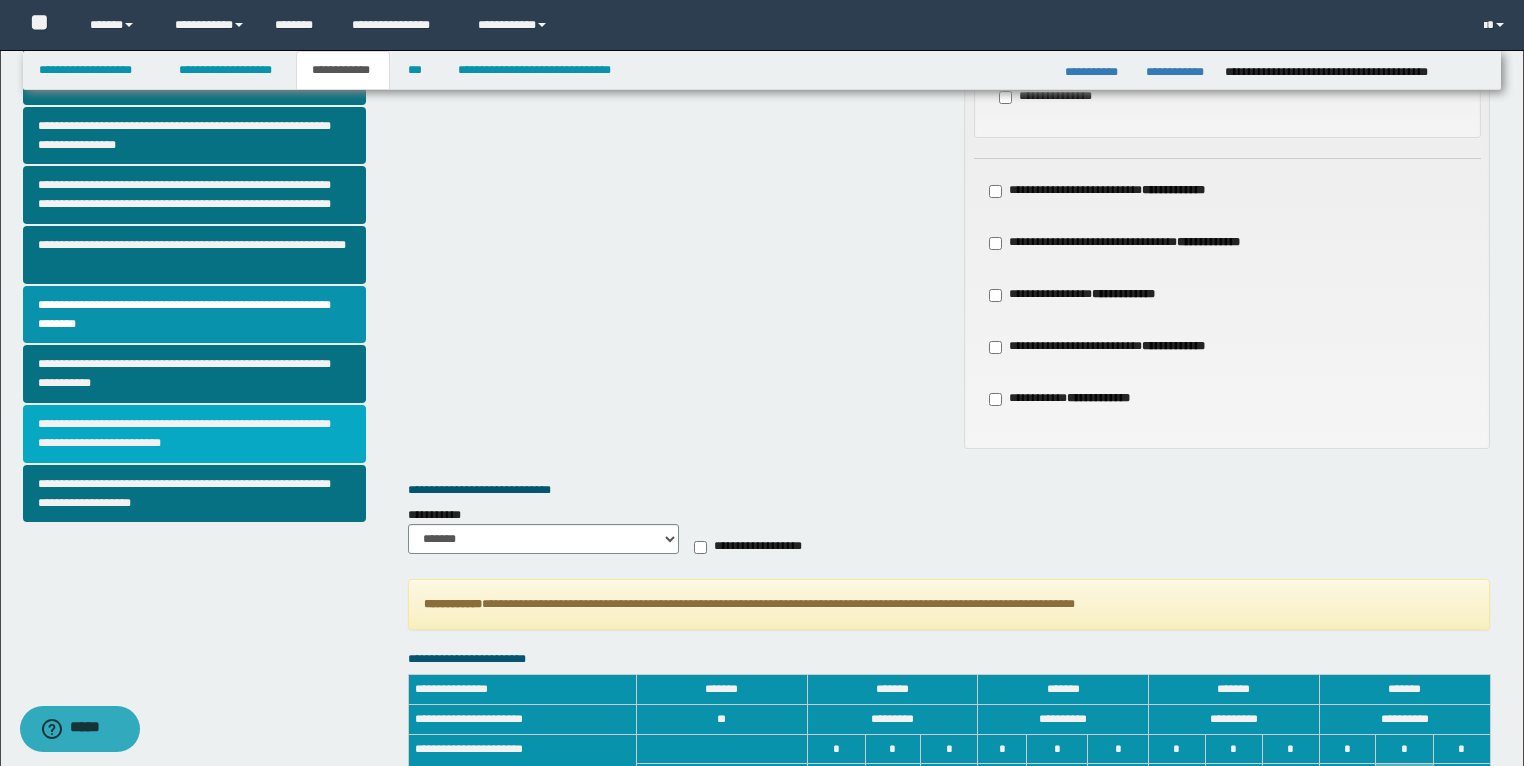 click on "**********" at bounding box center [195, 434] 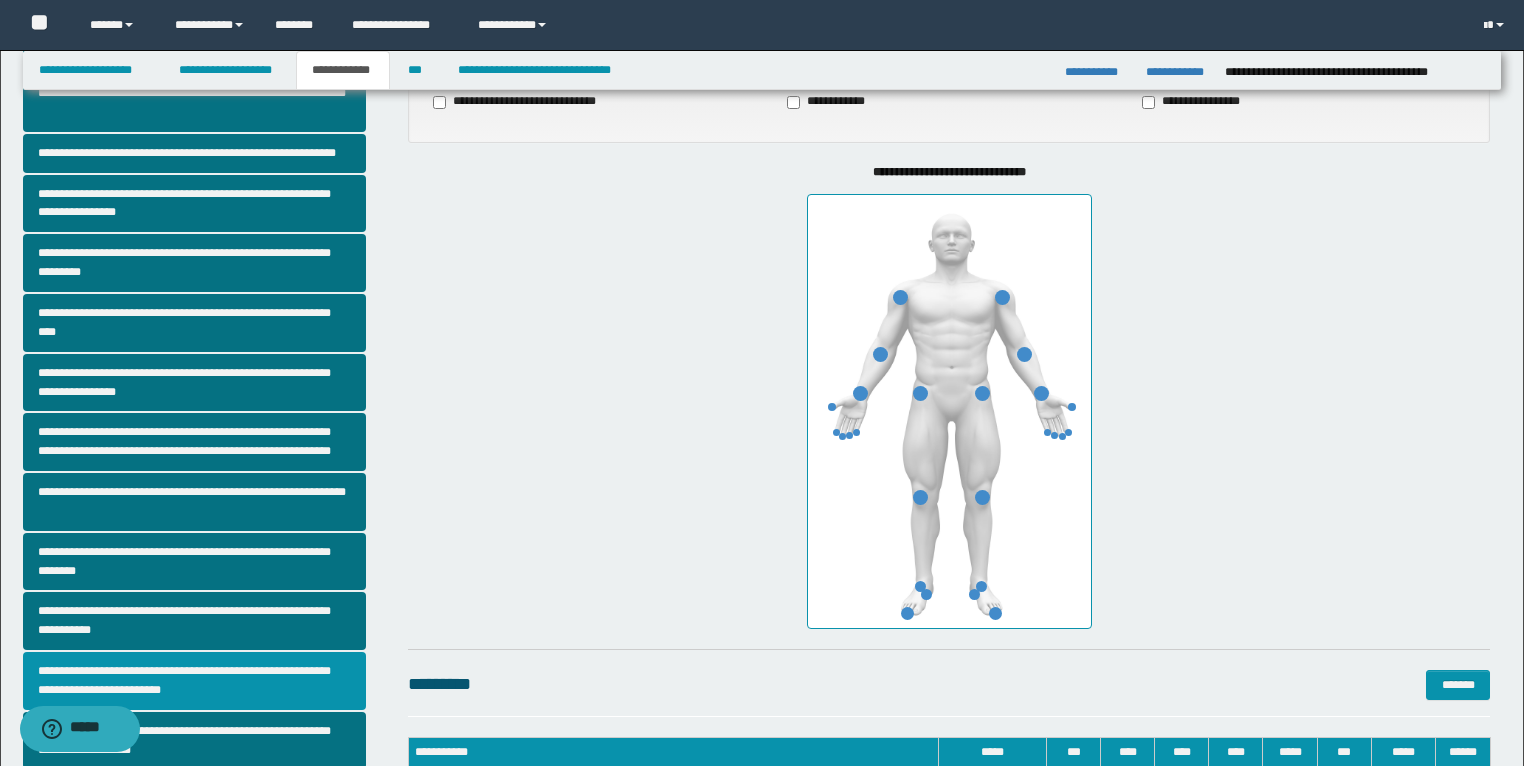 scroll, scrollTop: 240, scrollLeft: 0, axis: vertical 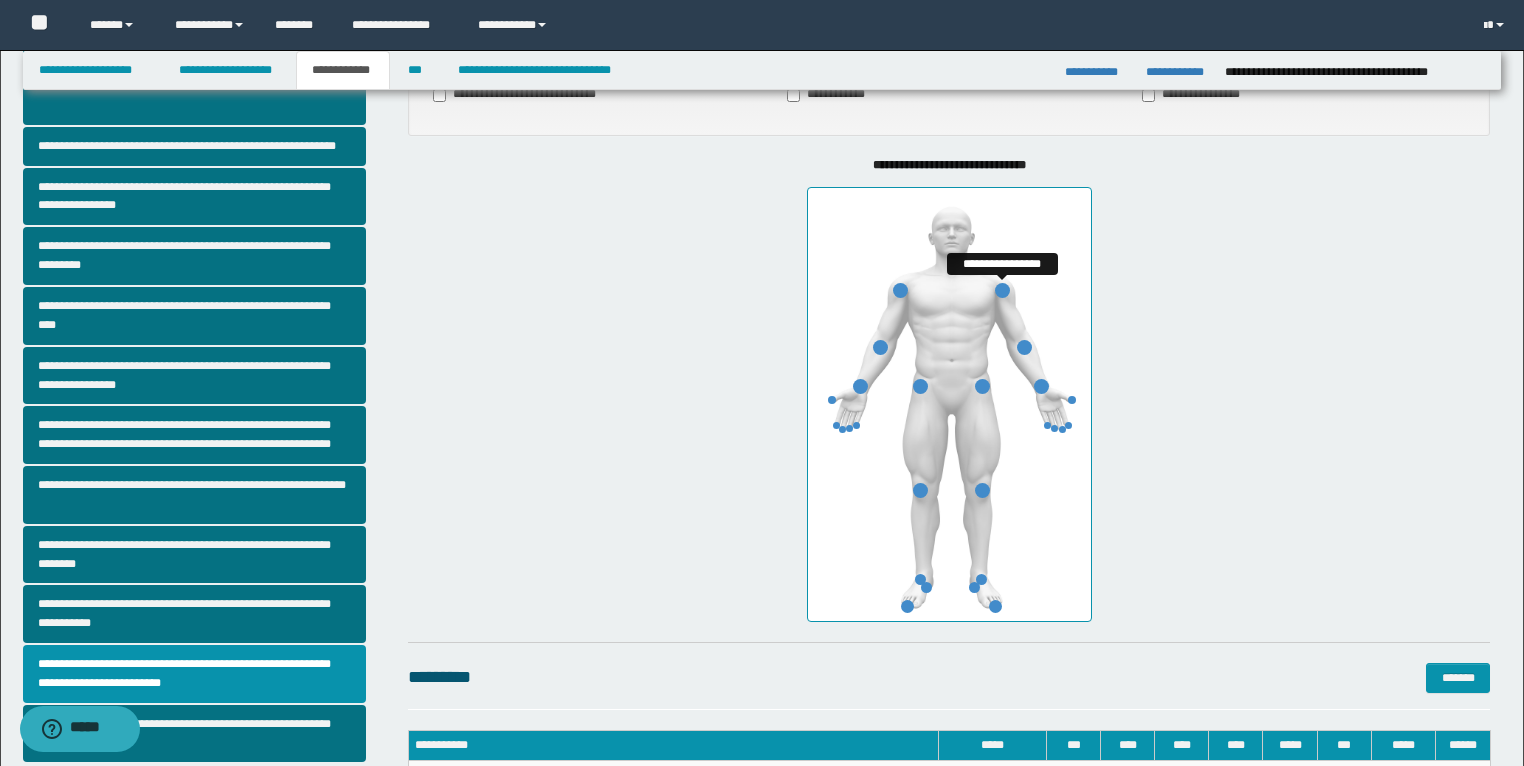 click at bounding box center (1002, 290) 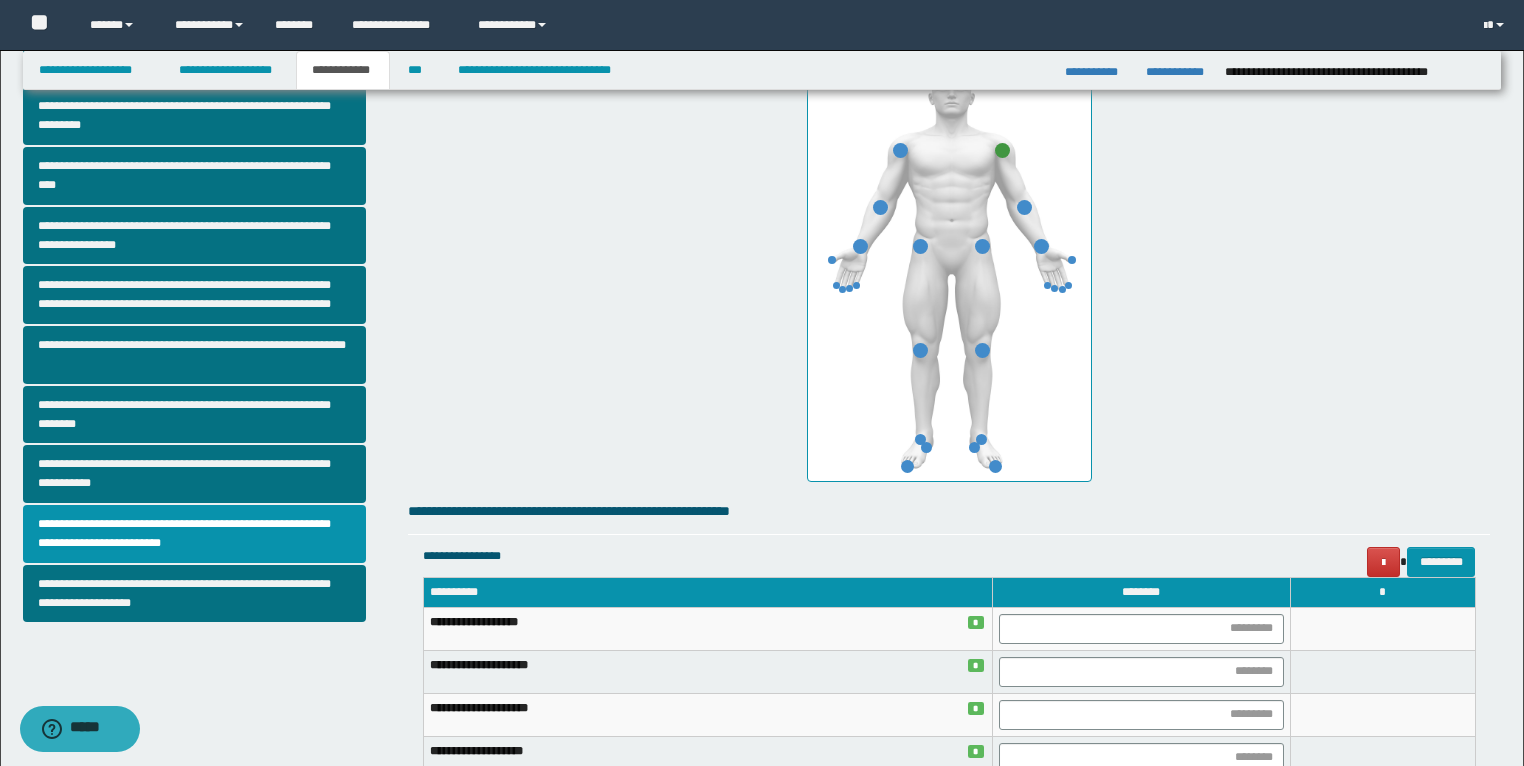 scroll, scrollTop: 640, scrollLeft: 0, axis: vertical 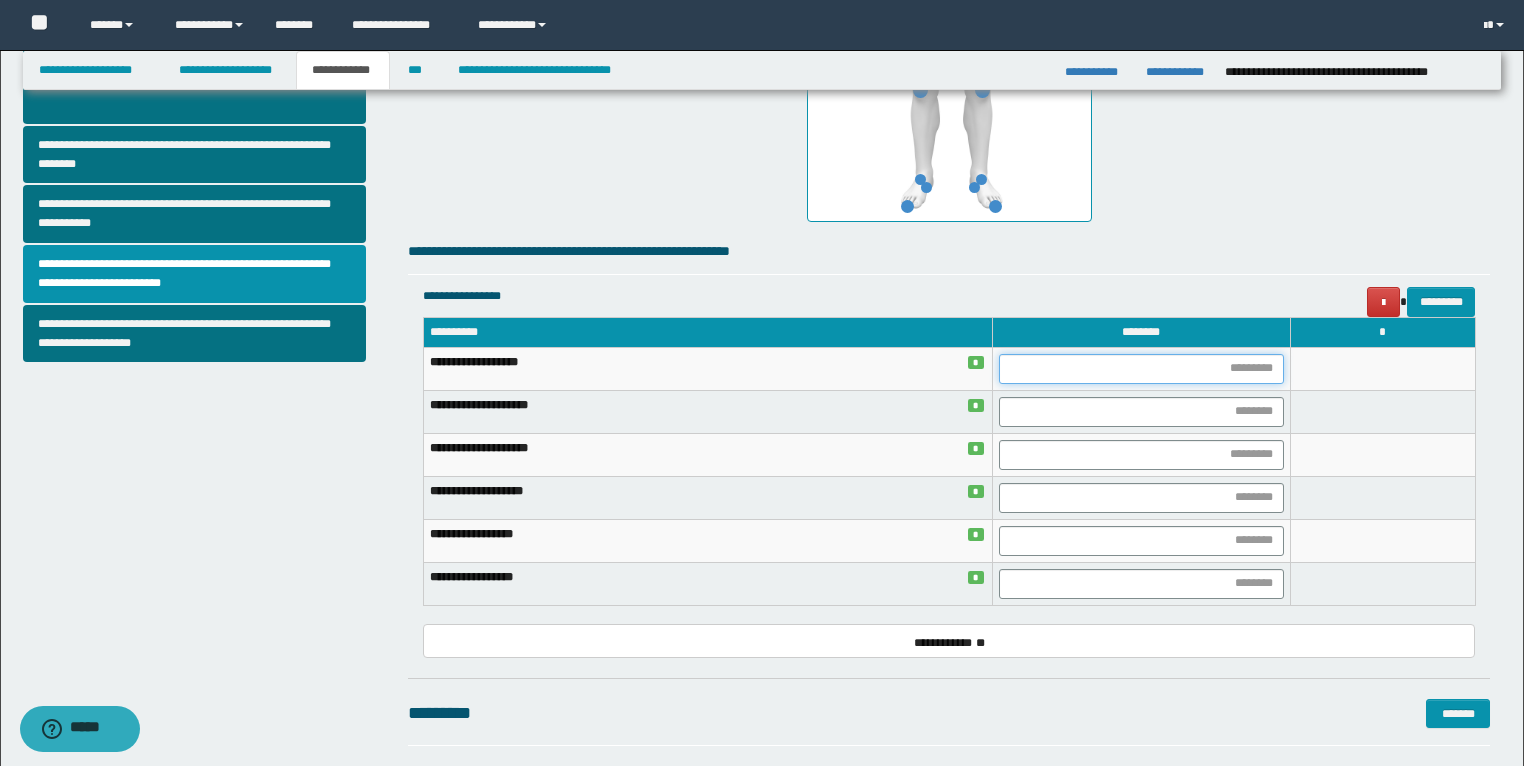 click at bounding box center [1141, 369] 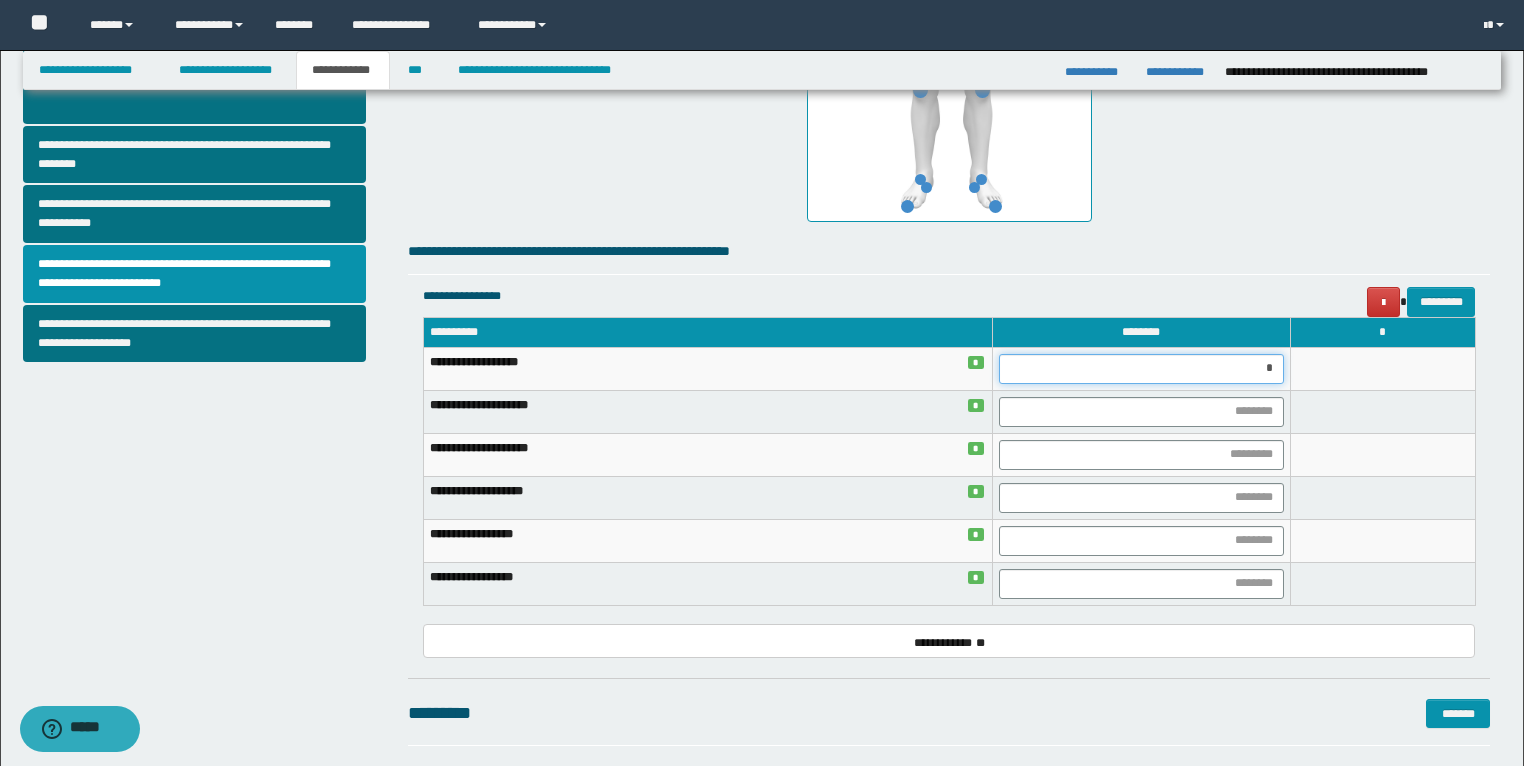 type on "**" 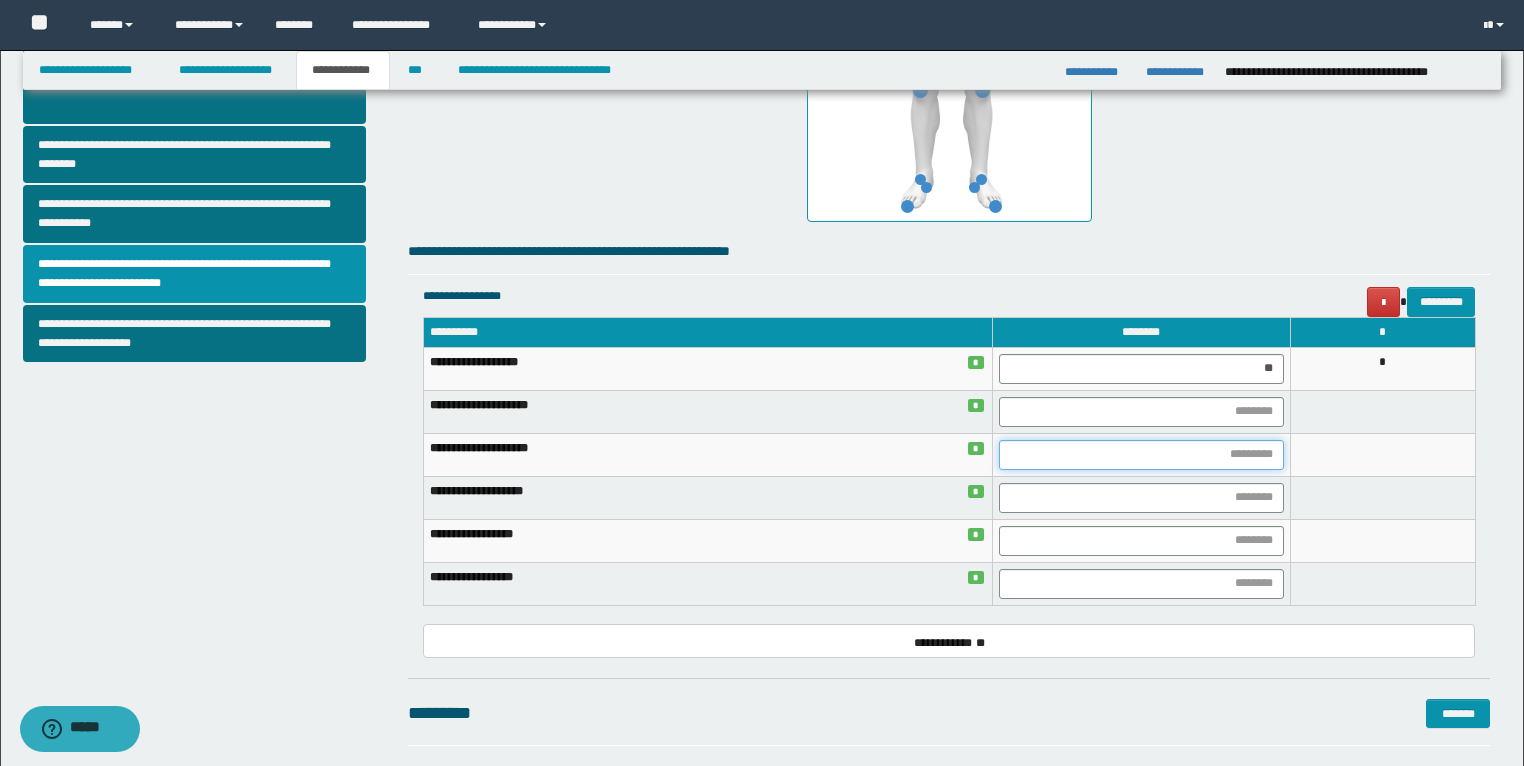 click at bounding box center [1141, 455] 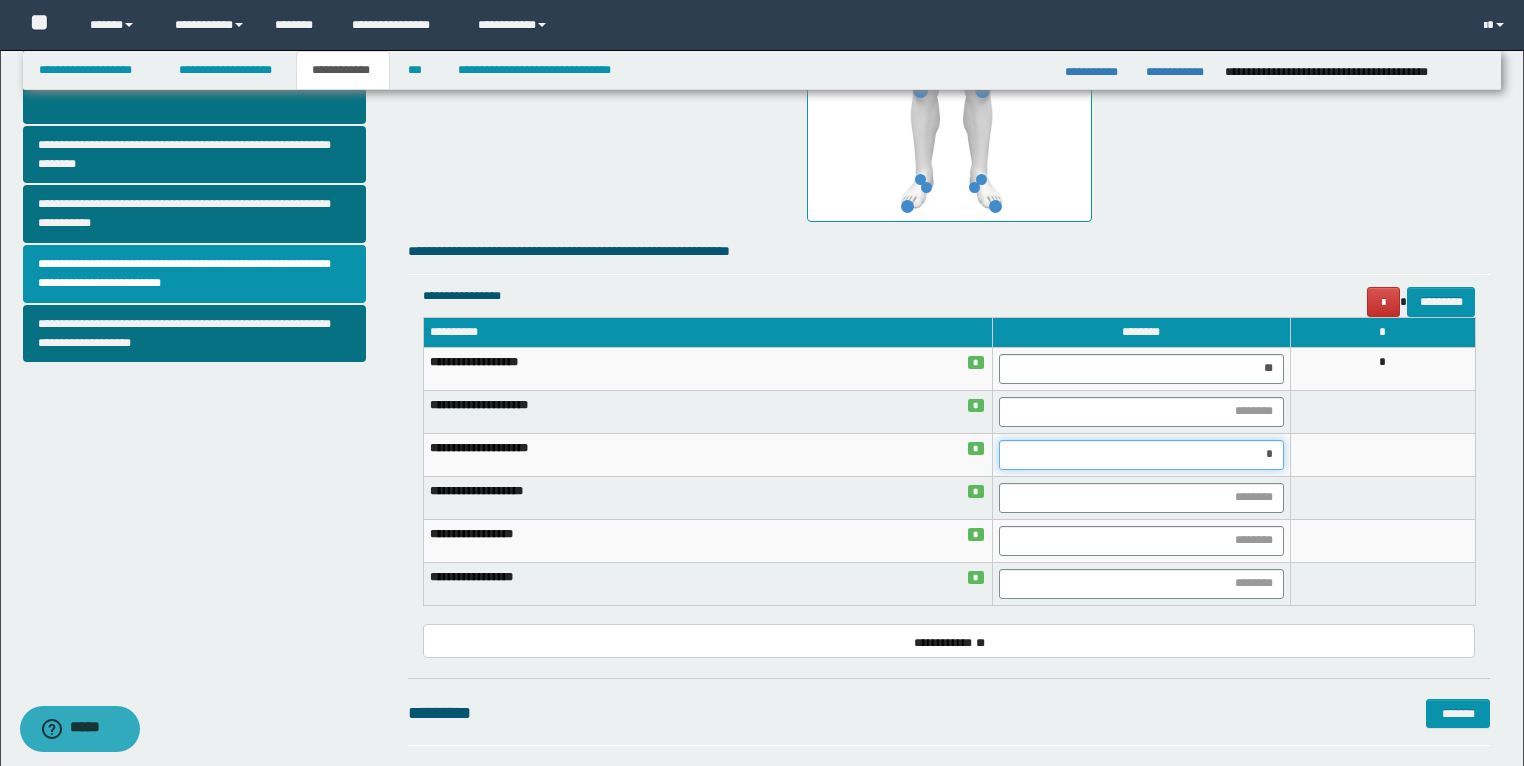 type on "**" 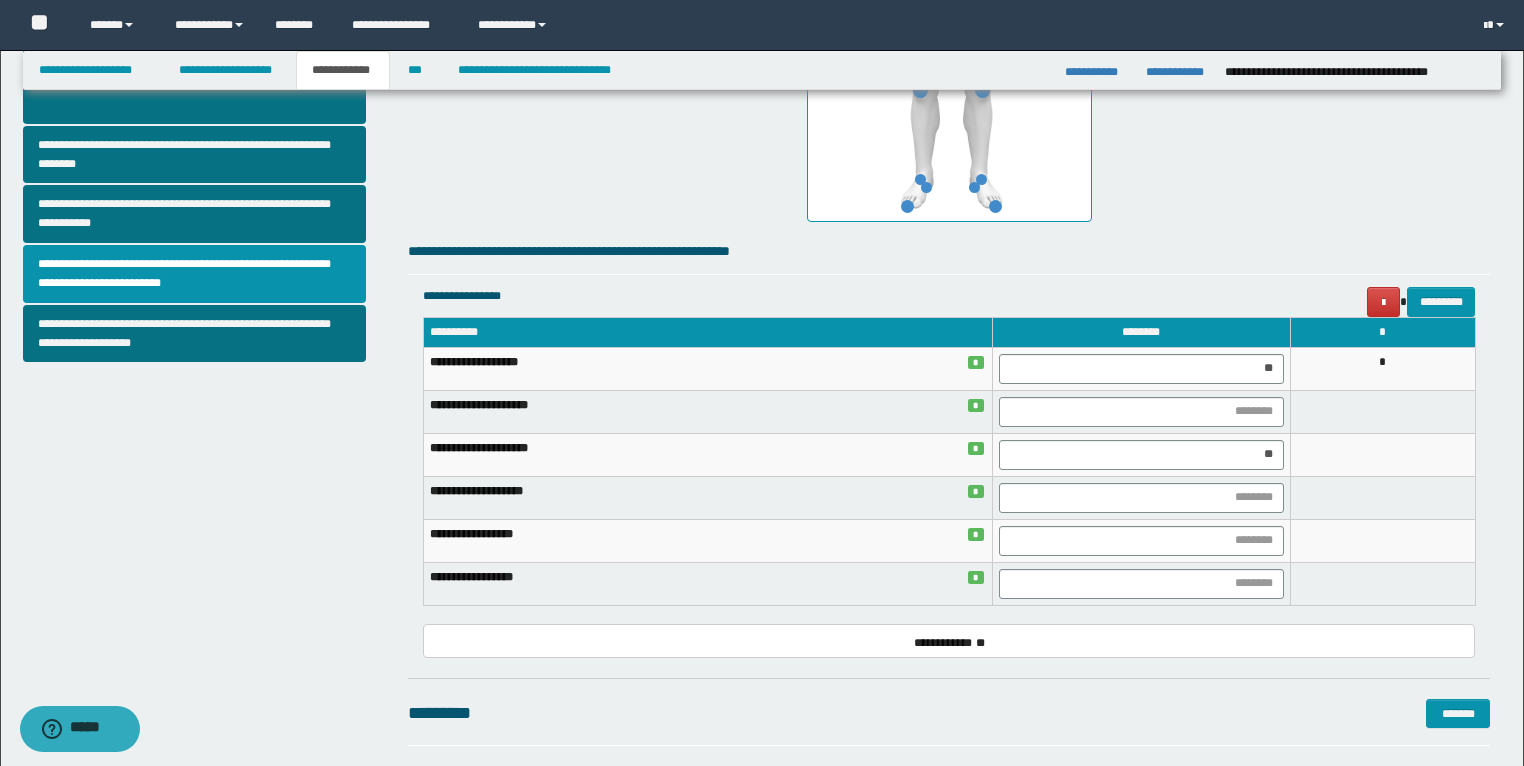 click on "**********" at bounding box center [949, 206] 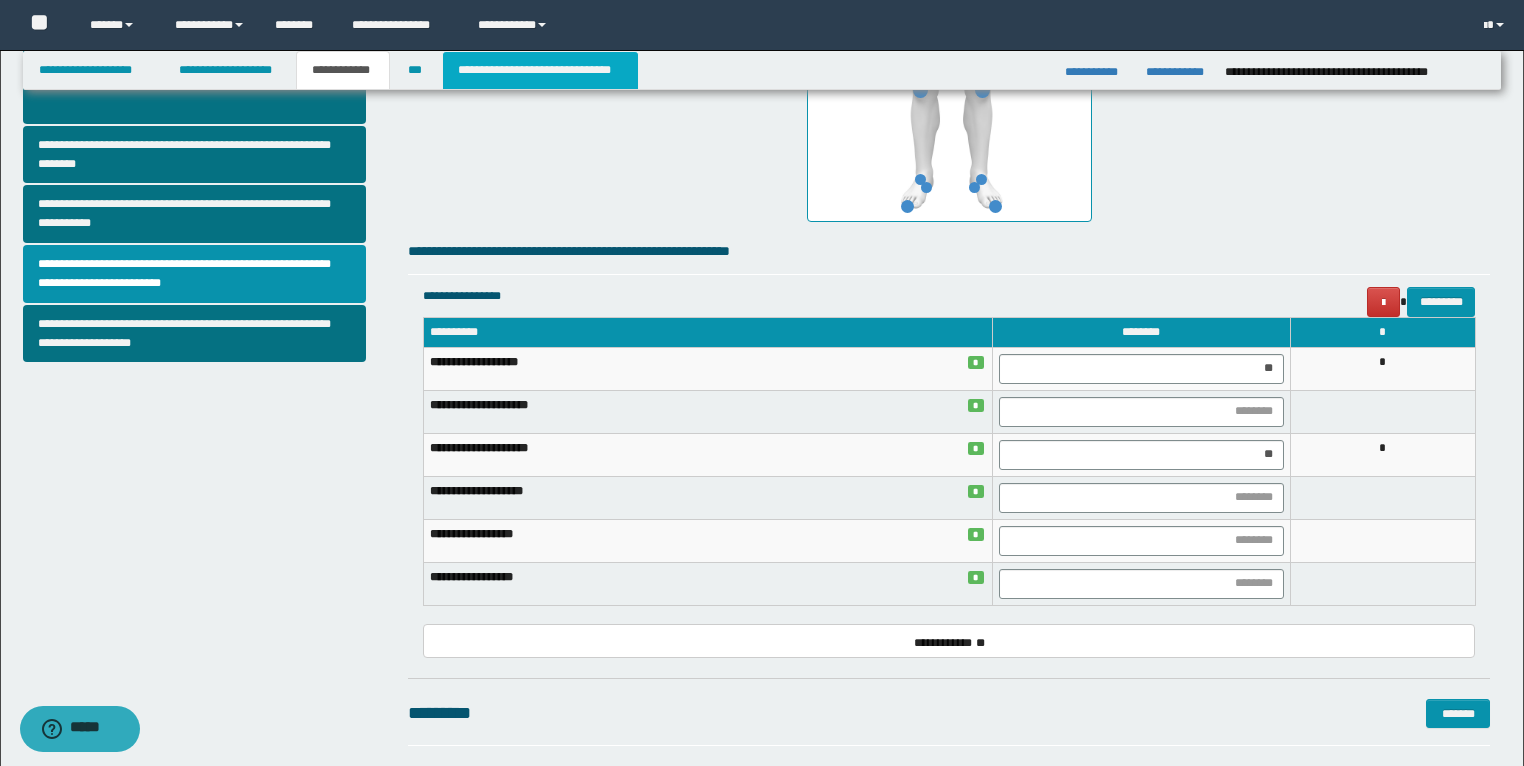 click on "**********" at bounding box center [540, 70] 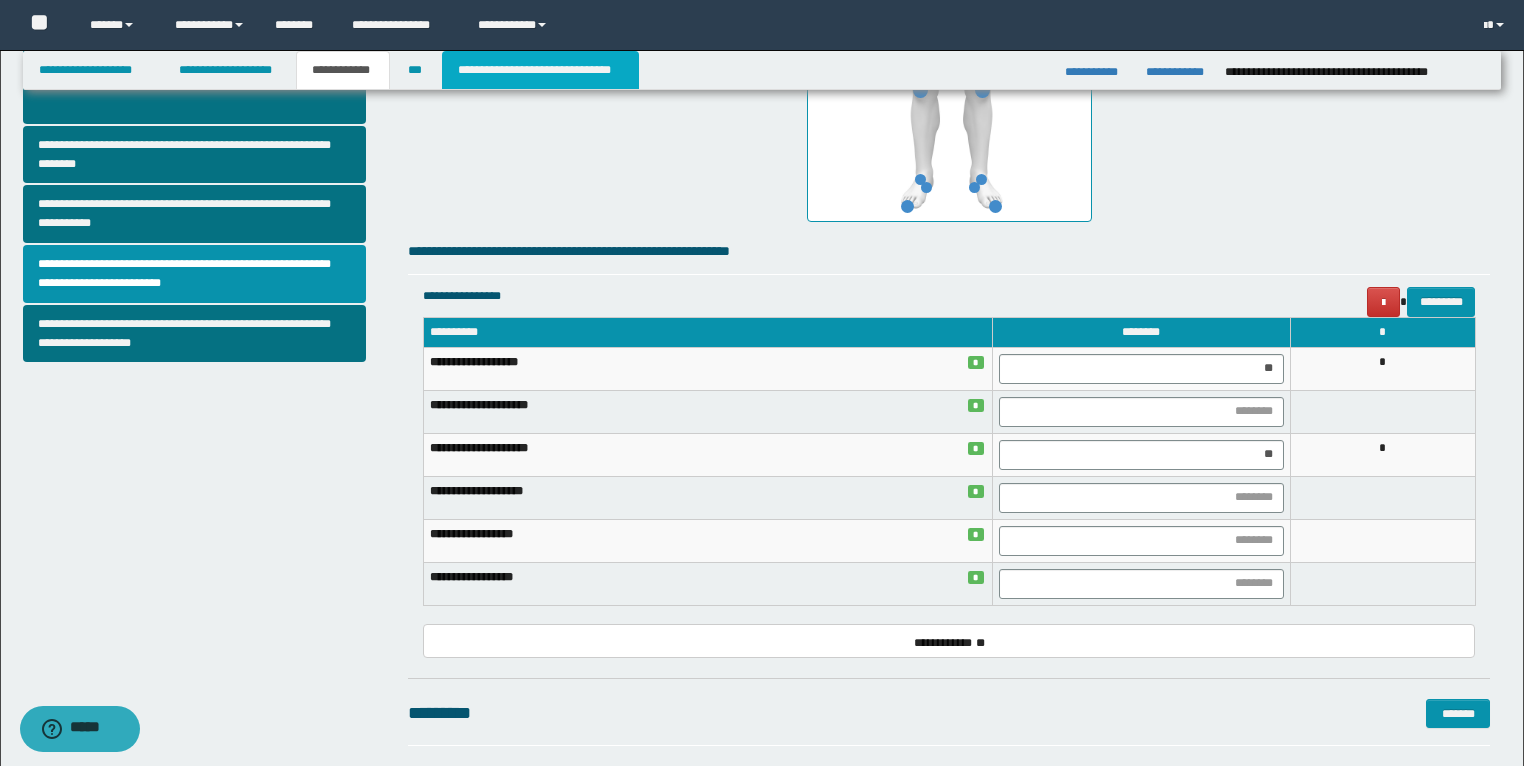 type on "**********" 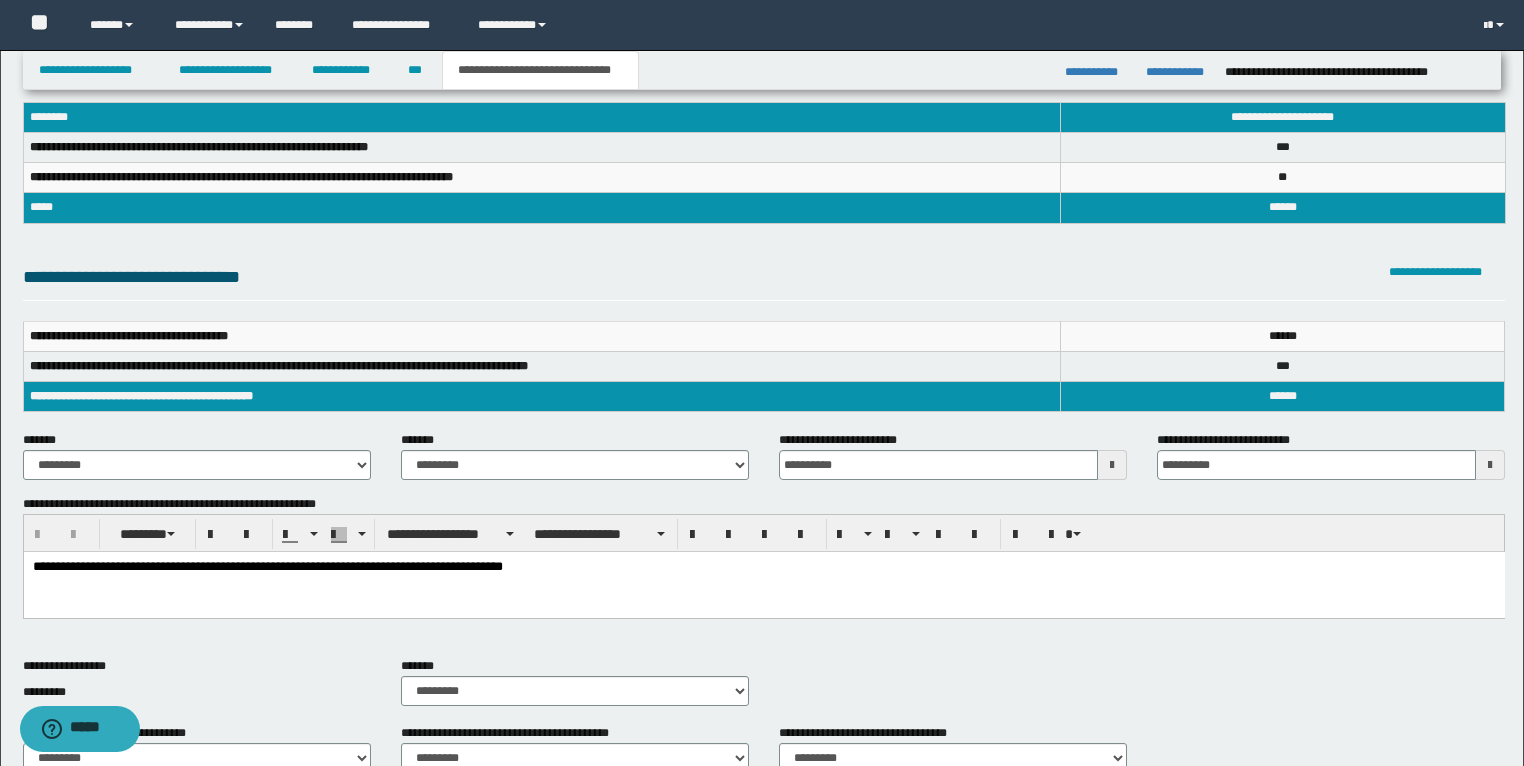scroll, scrollTop: 0, scrollLeft: 0, axis: both 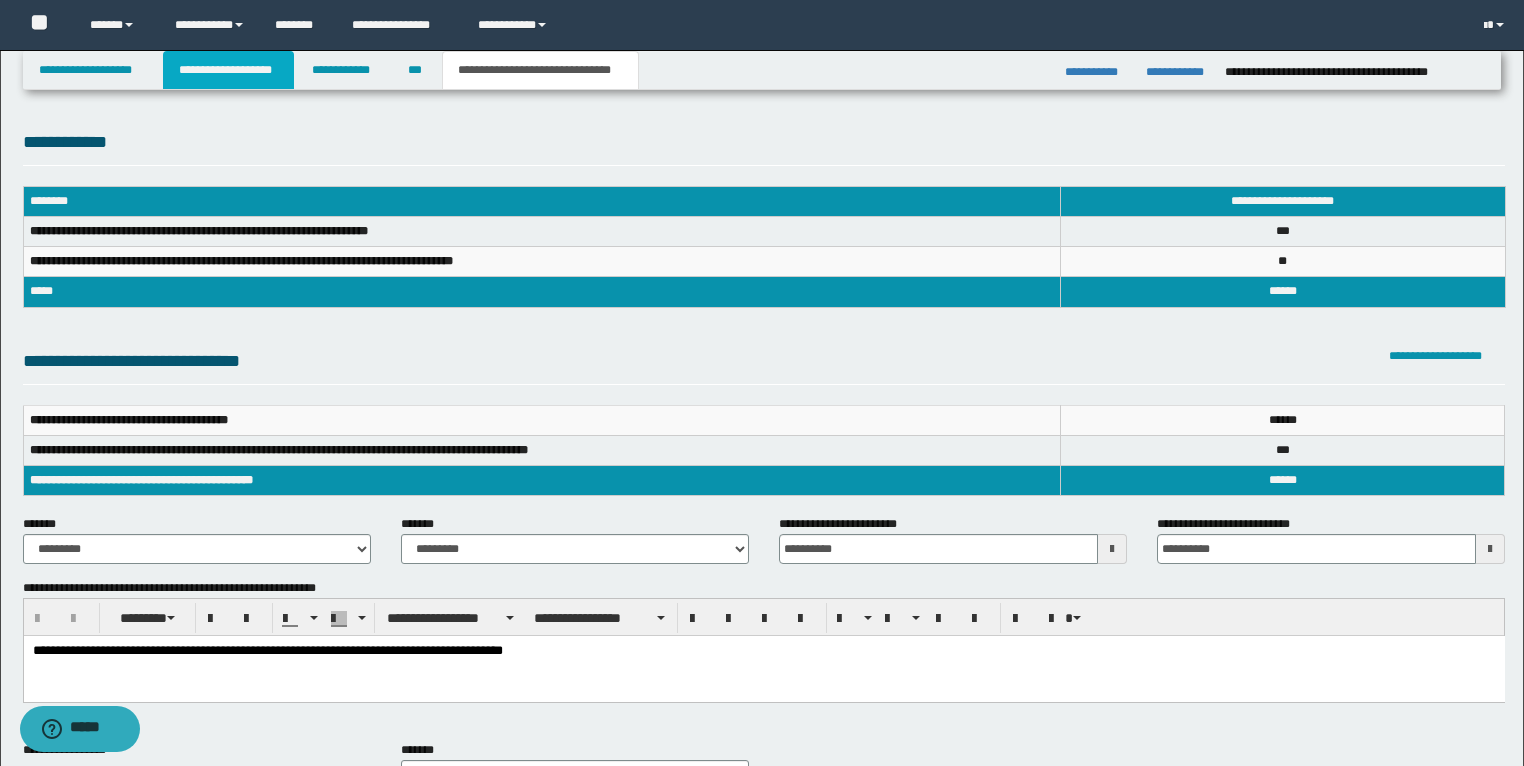 drag, startPoint x: 251, startPoint y: 65, endPoint x: 594, endPoint y: 188, distance: 364.38715 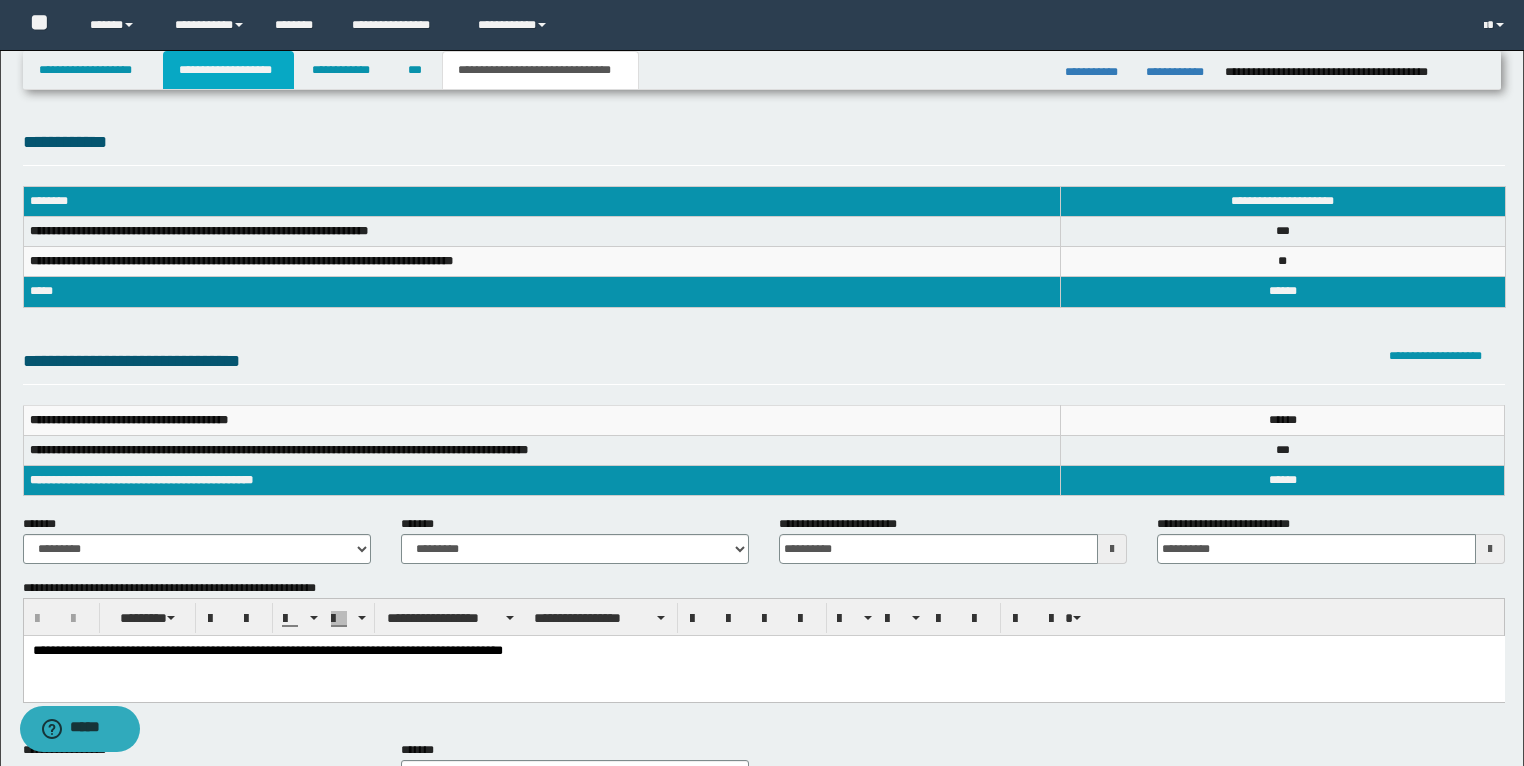 click on "**********" at bounding box center [228, 70] 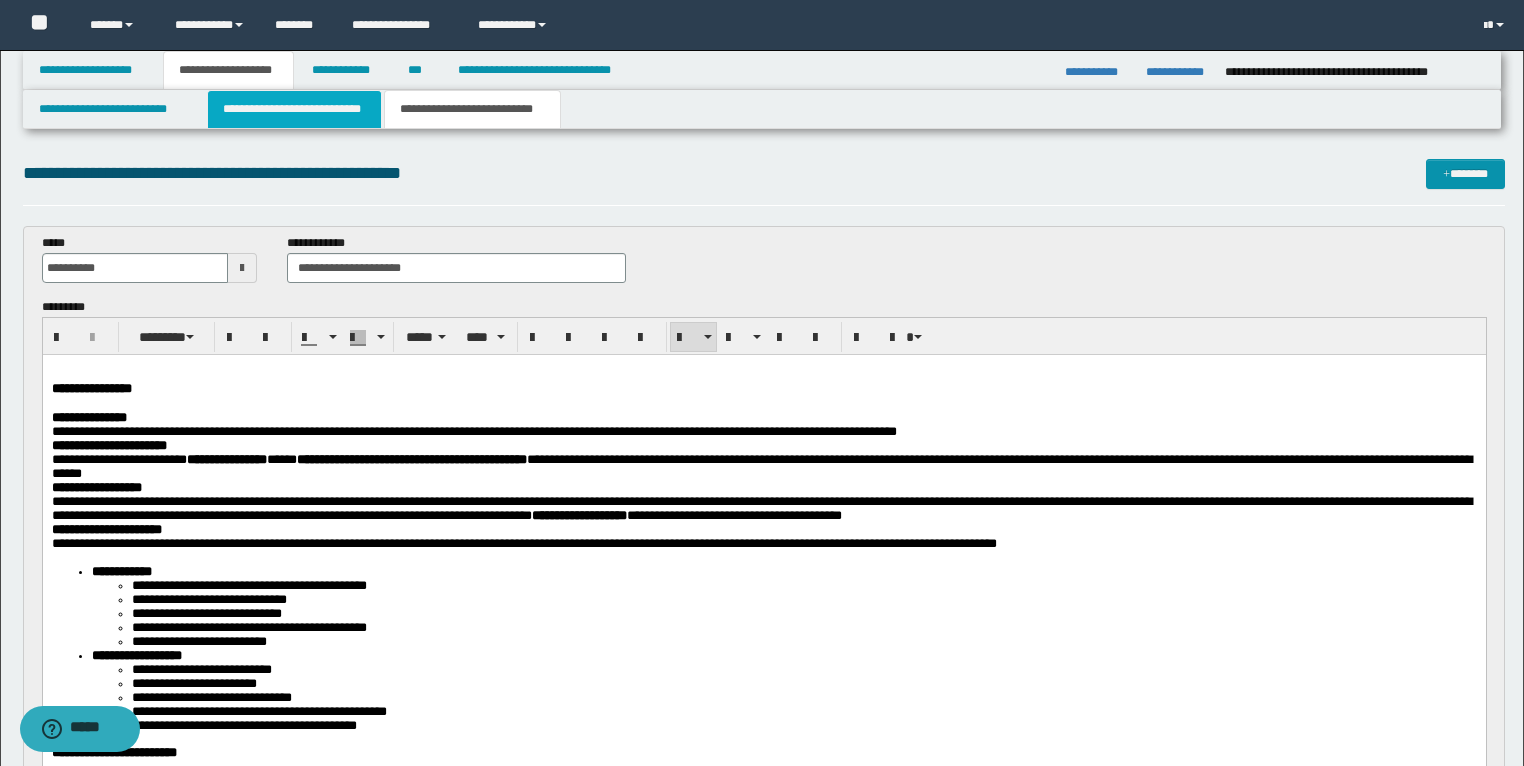 click on "**********" at bounding box center [294, 109] 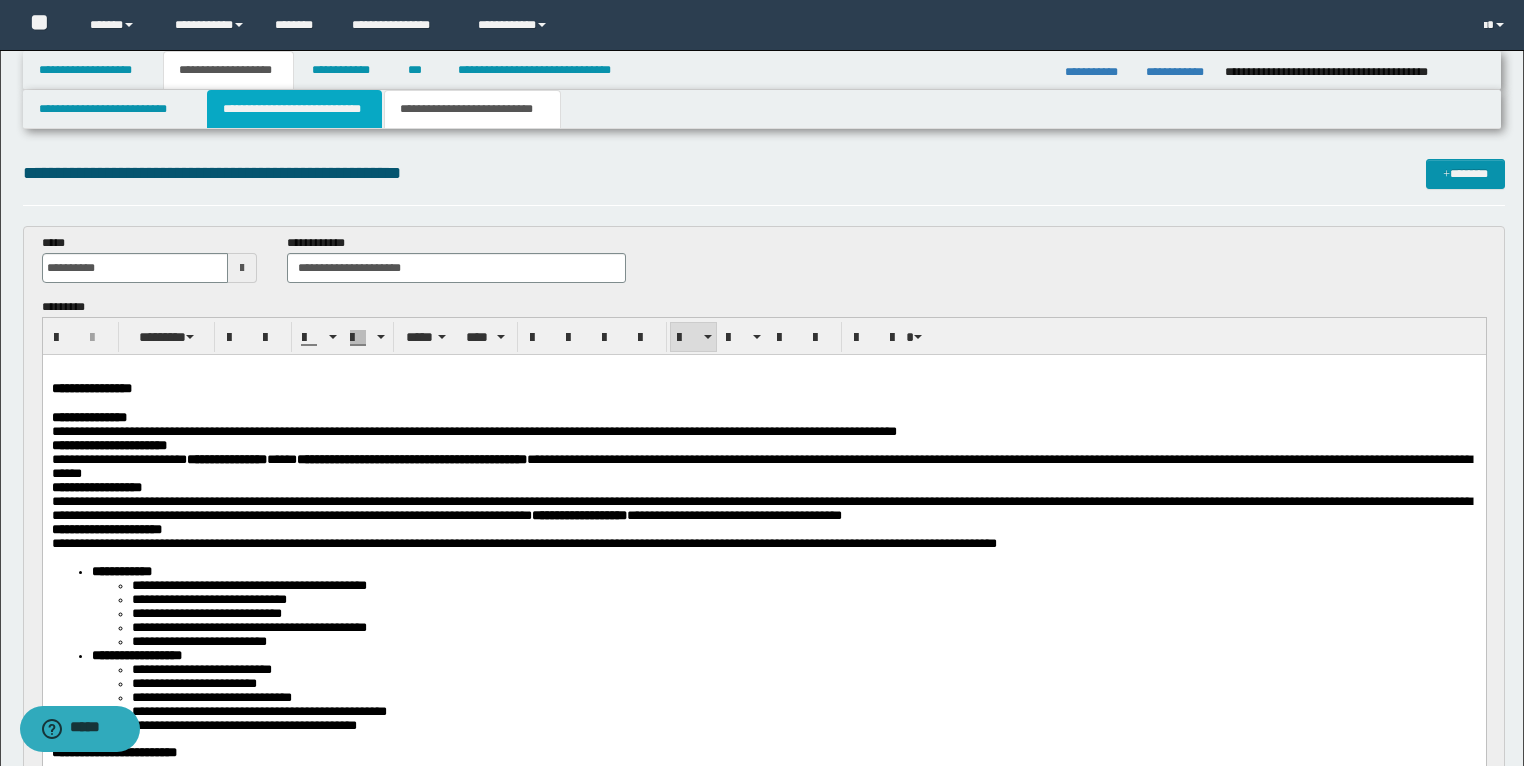 type 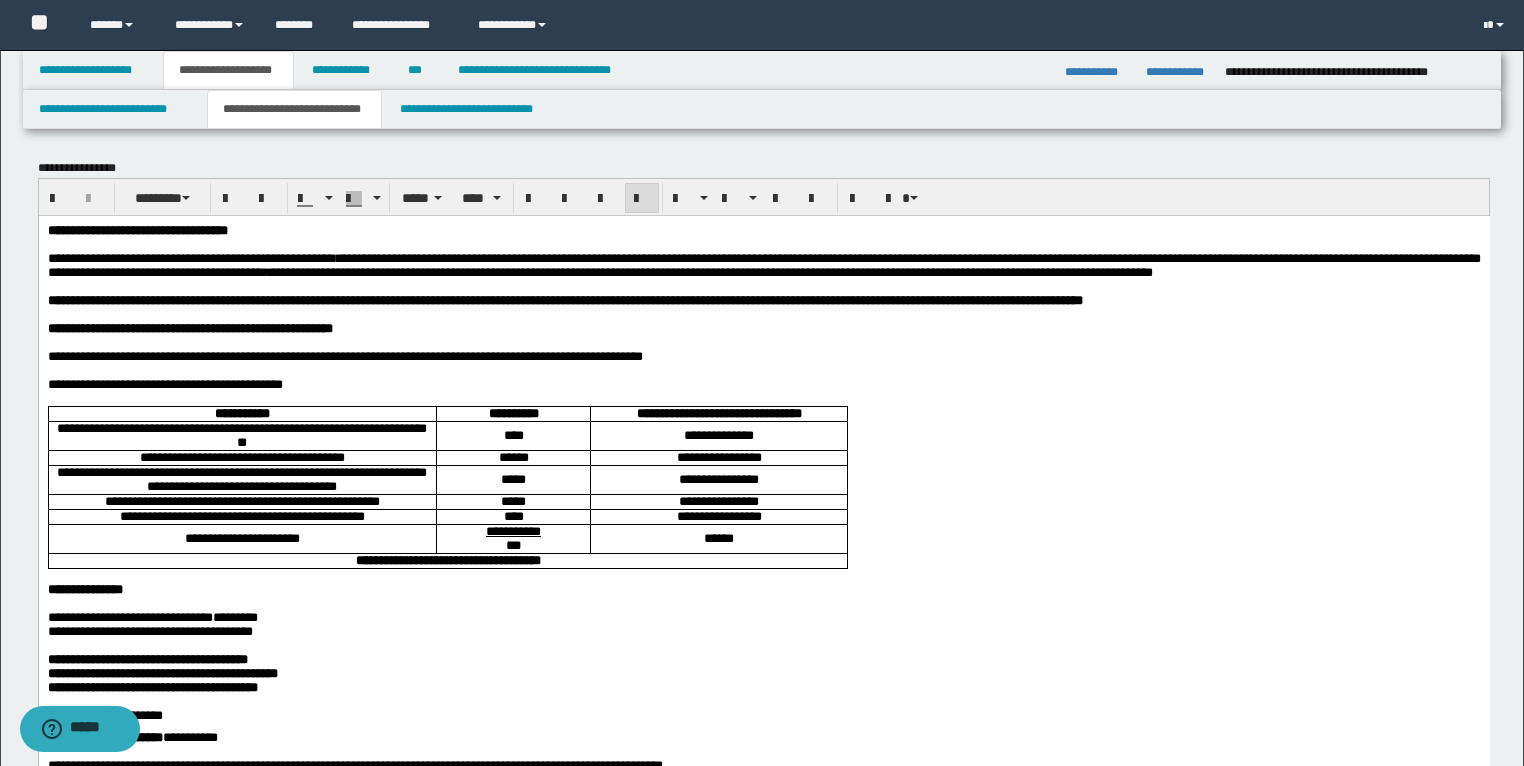 scroll, scrollTop: 240, scrollLeft: 0, axis: vertical 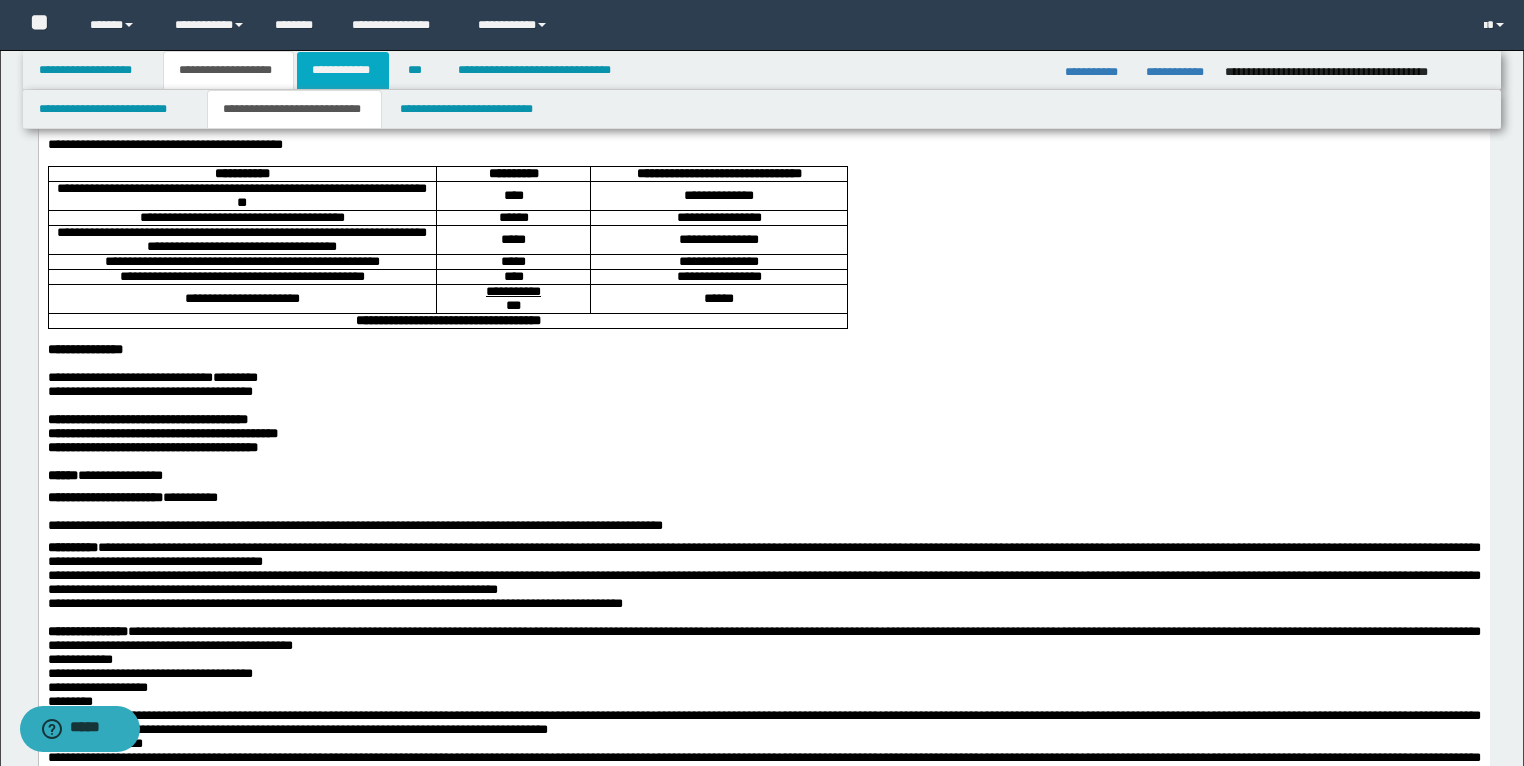 click on "**********" at bounding box center [343, 70] 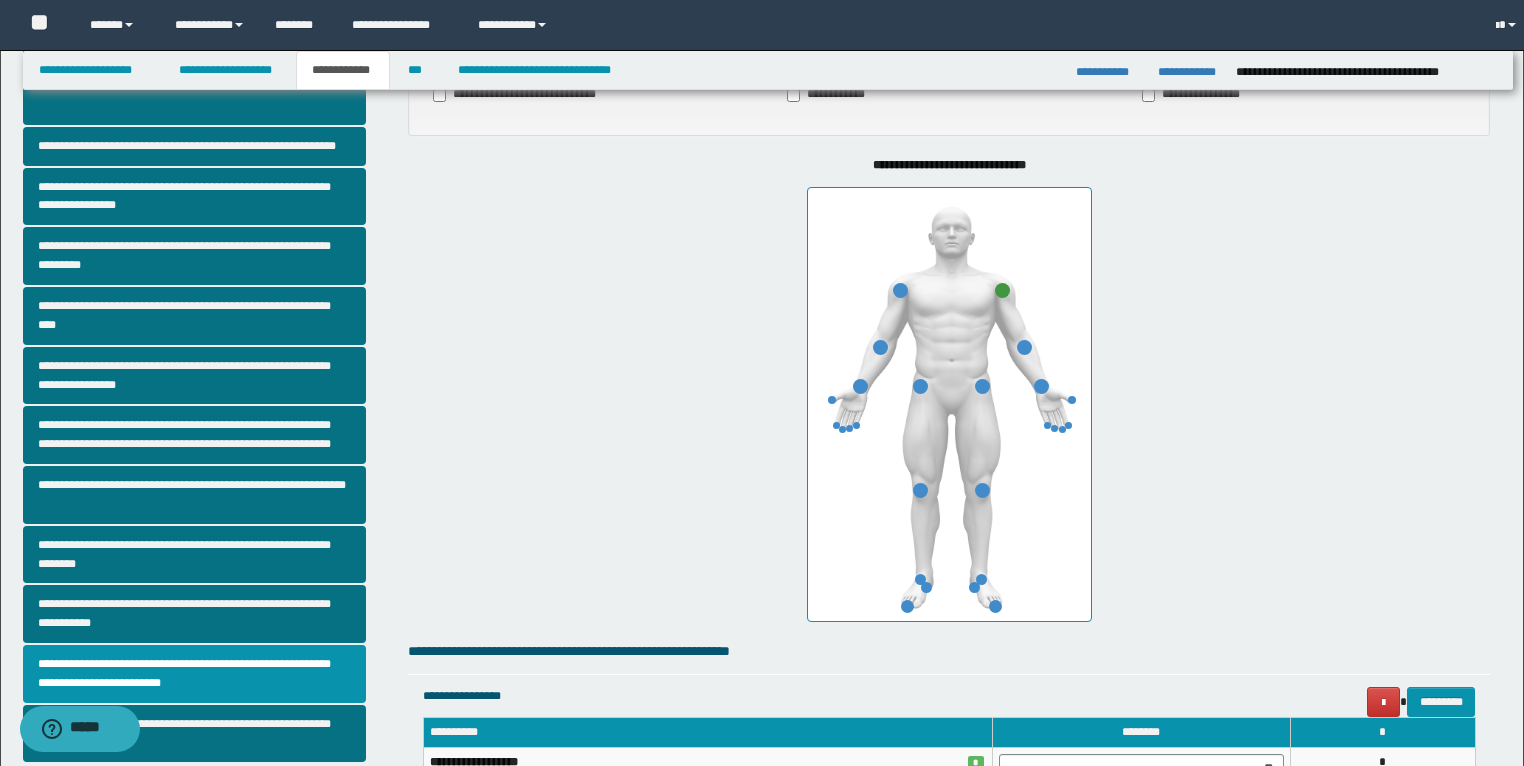scroll, scrollTop: 208, scrollLeft: 0, axis: vertical 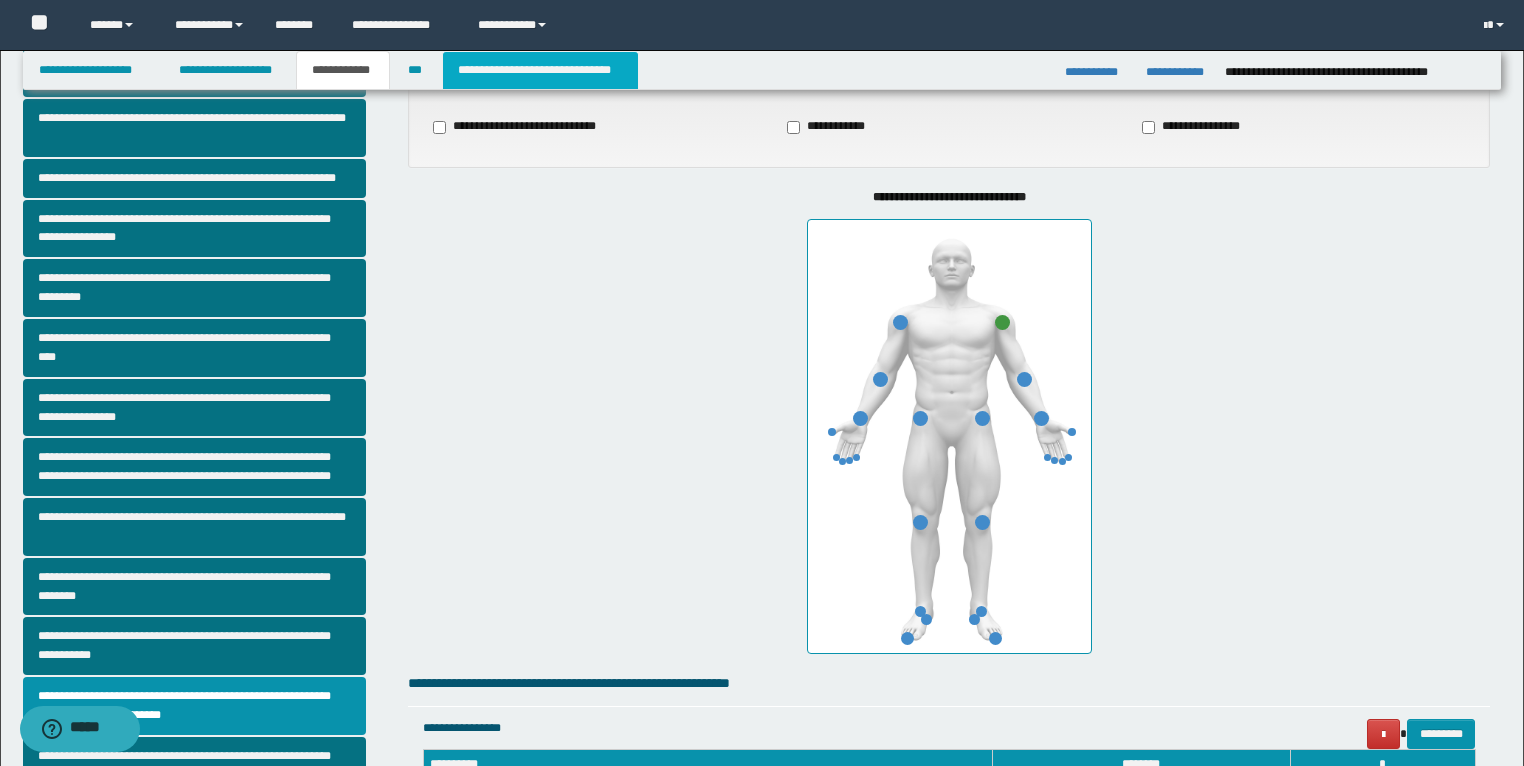 click on "**********" at bounding box center [540, 70] 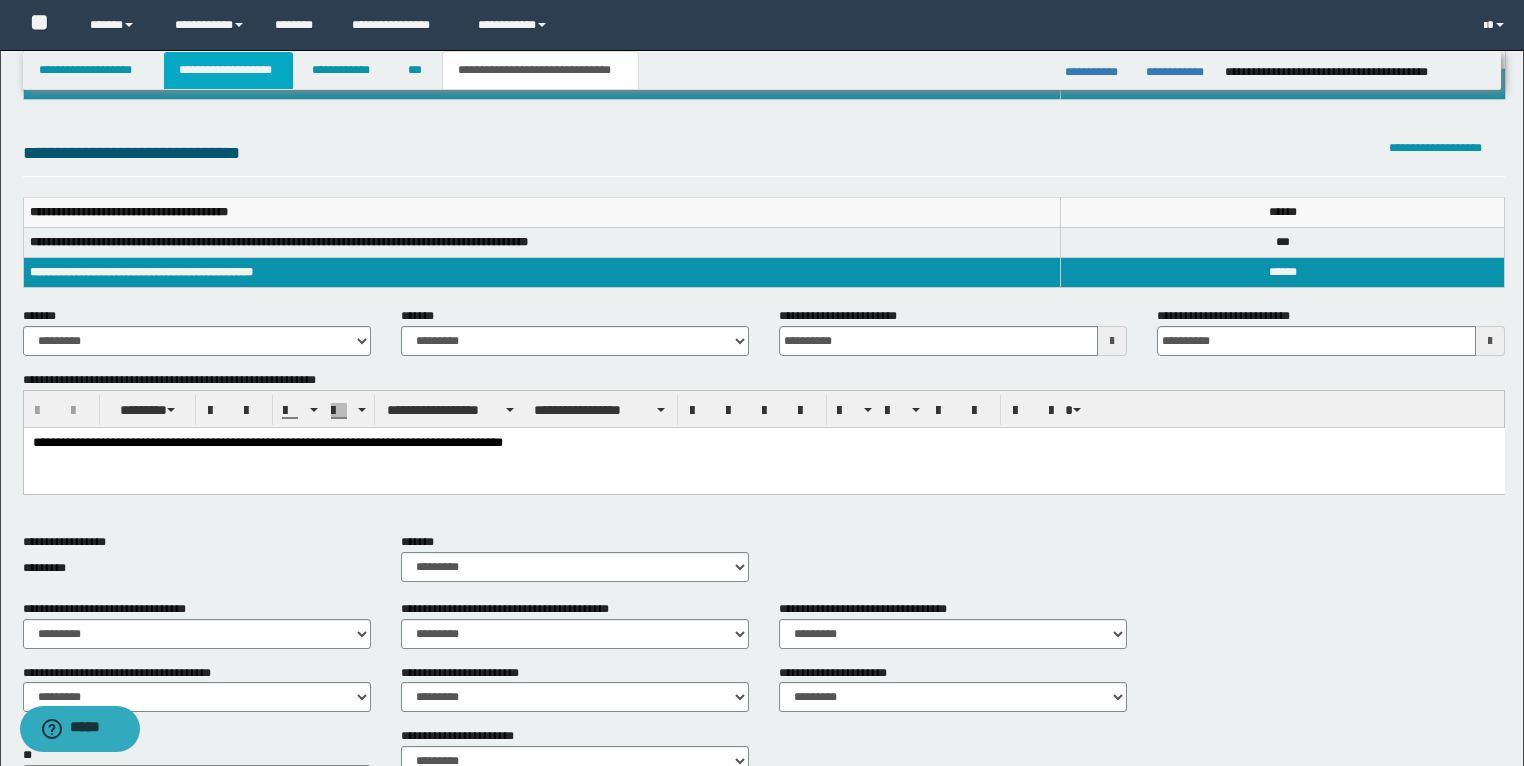 click on "**********" at bounding box center (228, 70) 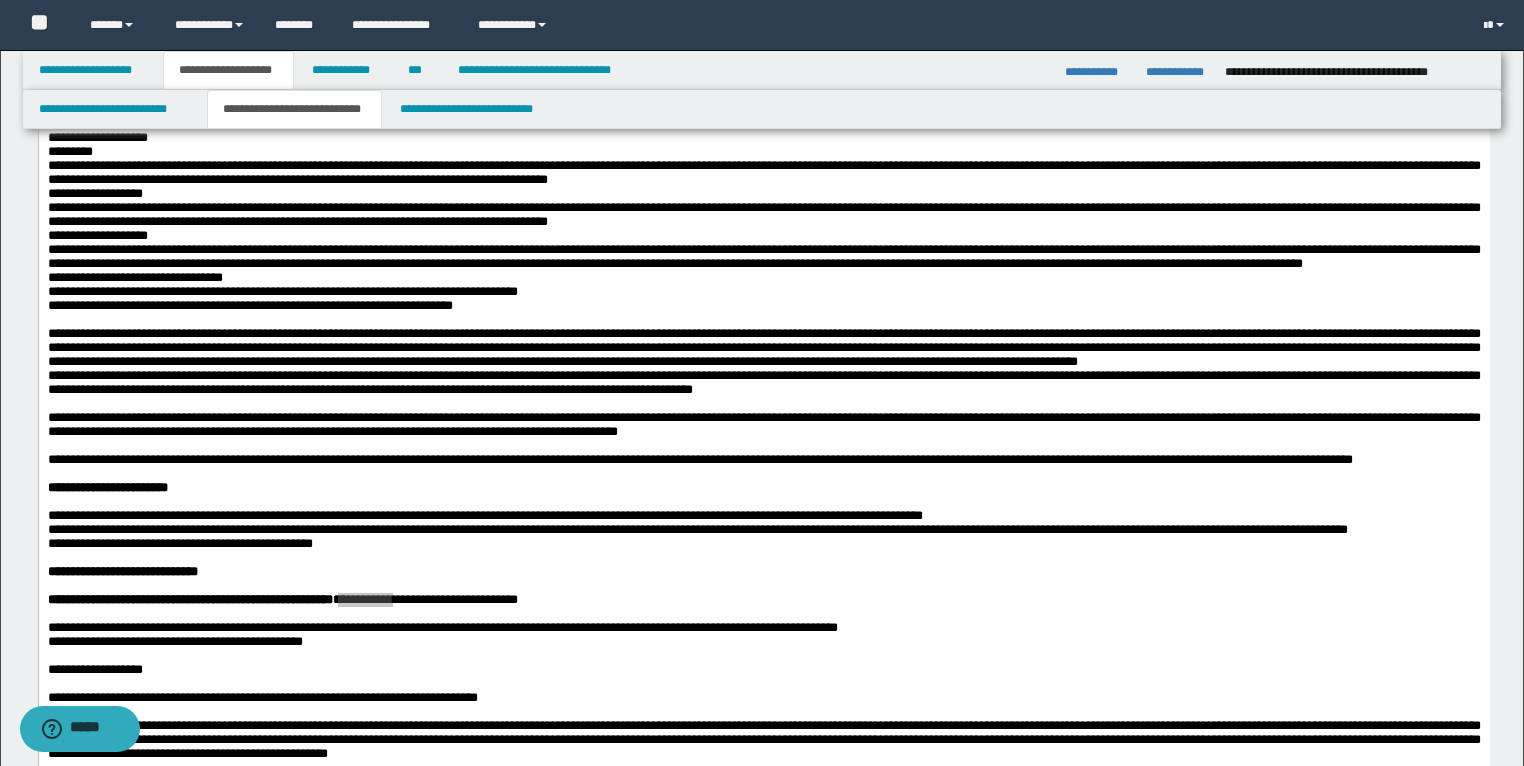 scroll, scrollTop: 800, scrollLeft: 0, axis: vertical 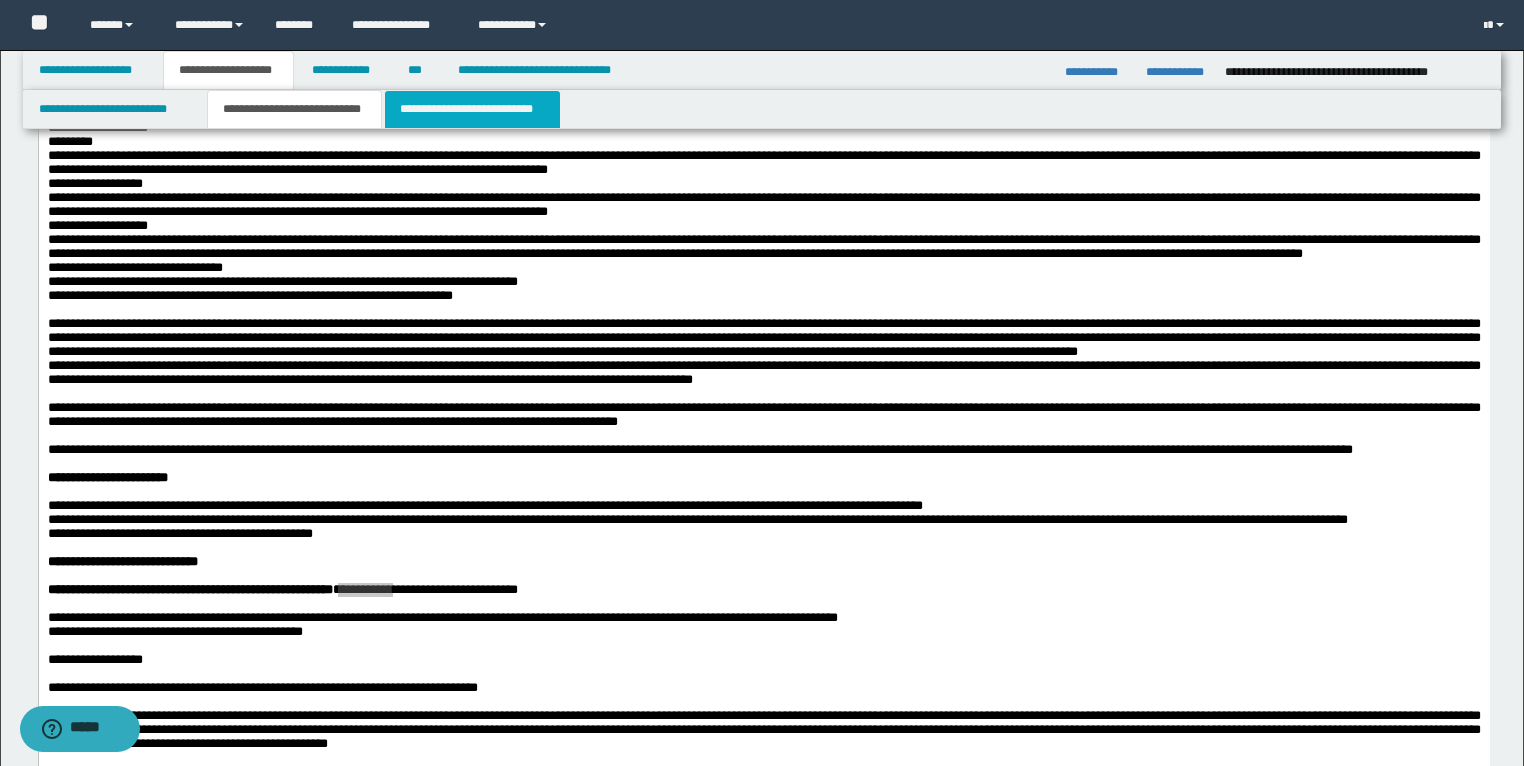 click on "**********" at bounding box center [472, 109] 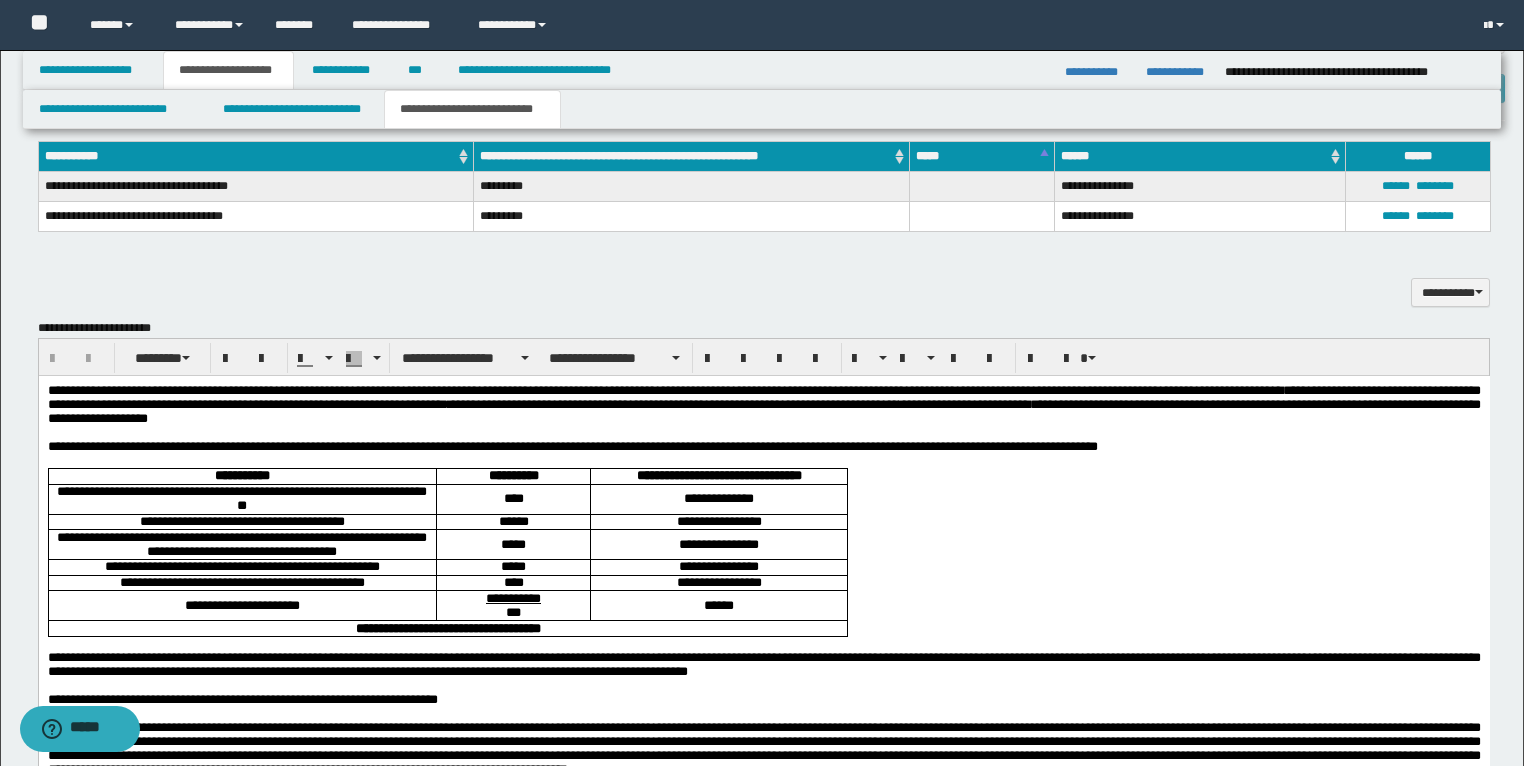 scroll, scrollTop: 2240, scrollLeft: 0, axis: vertical 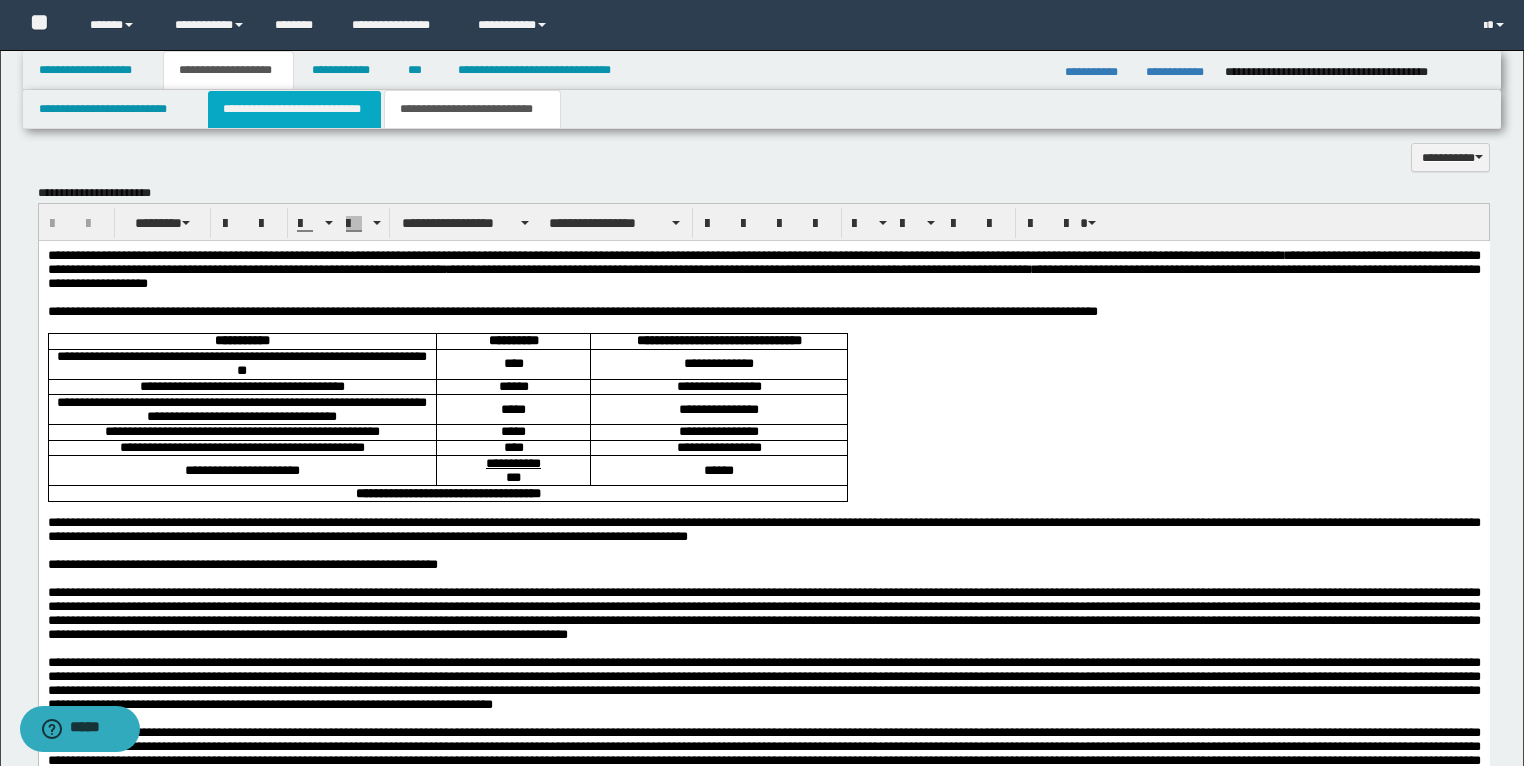 click on "**********" at bounding box center (294, 109) 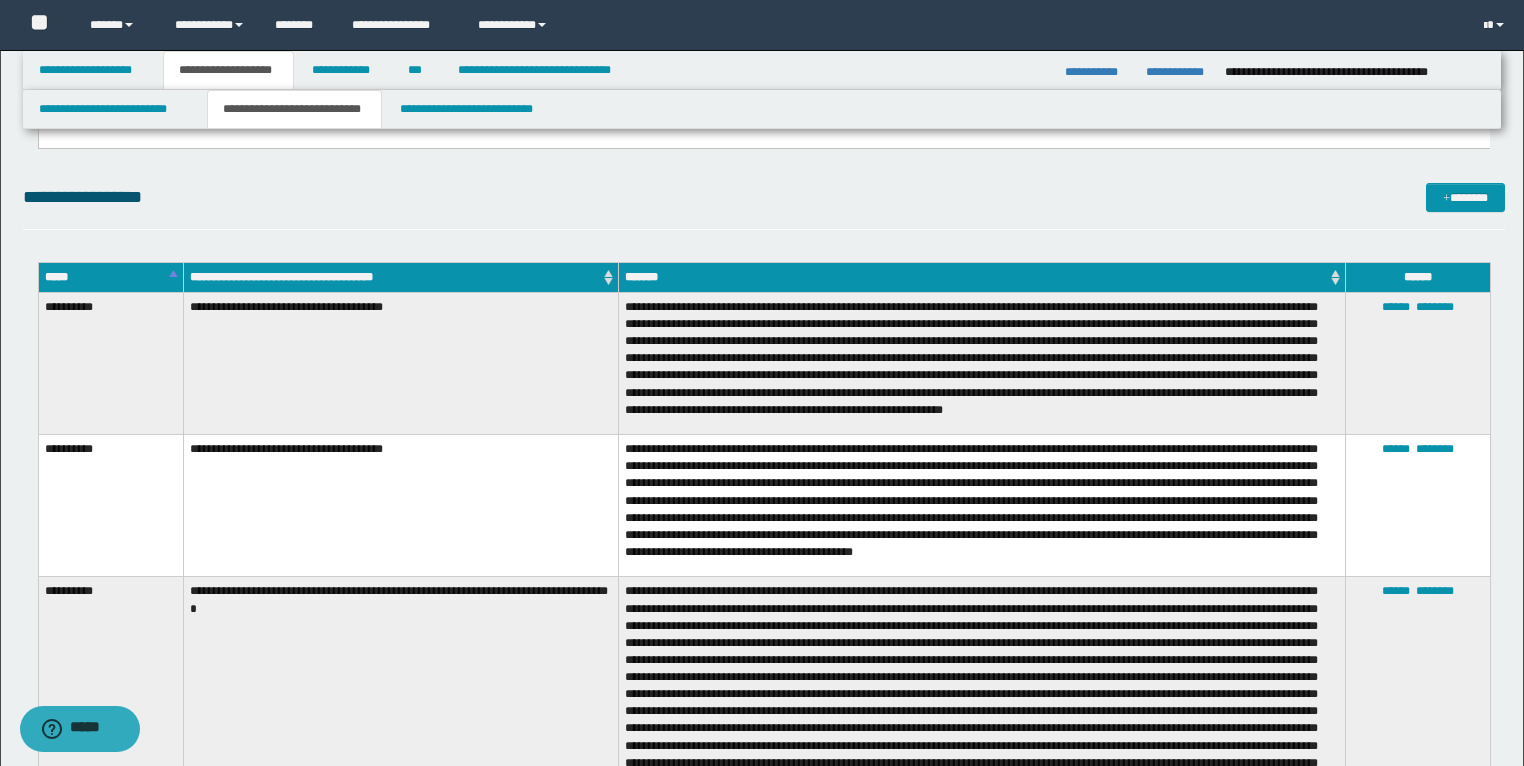 scroll, scrollTop: 3040, scrollLeft: 0, axis: vertical 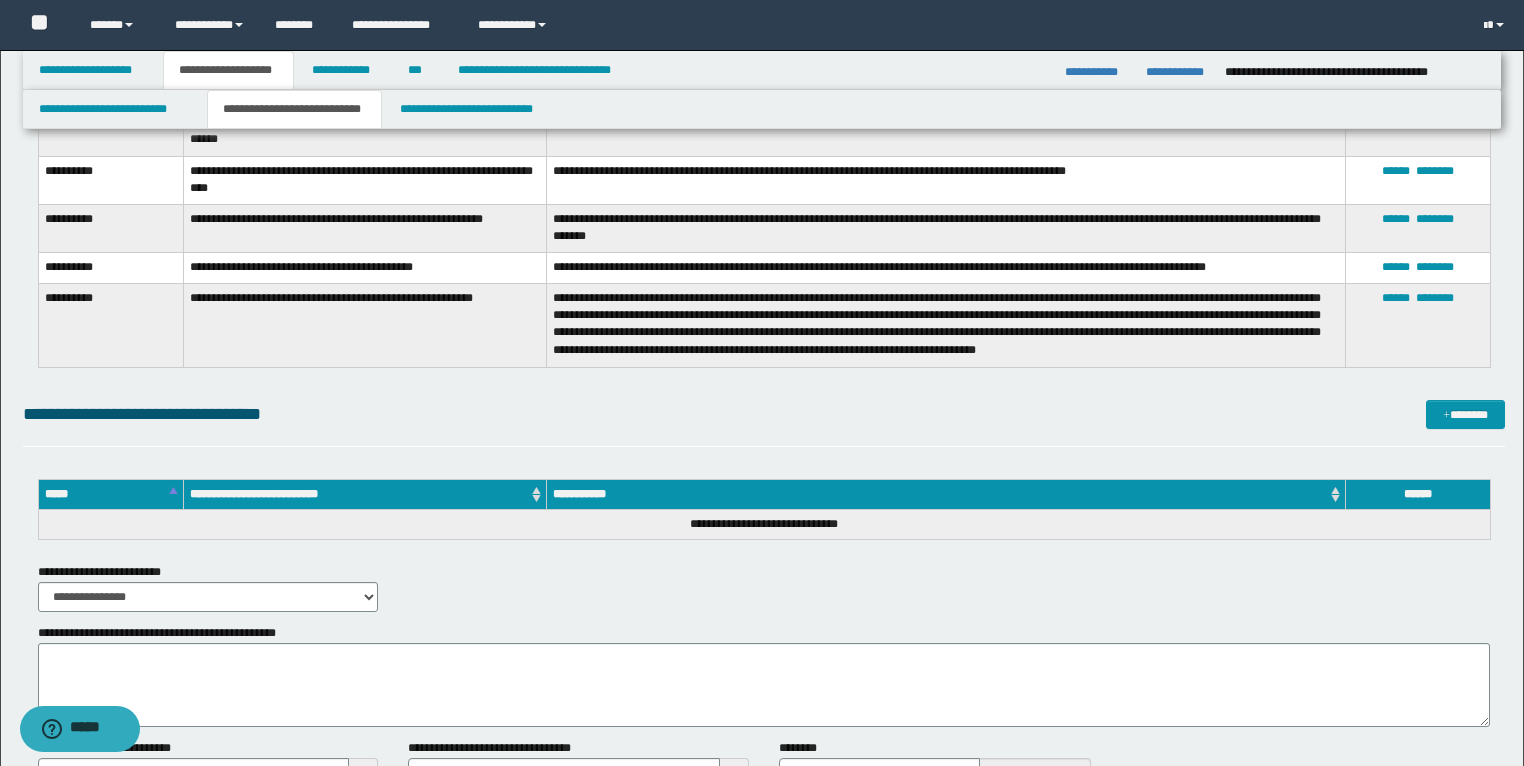drag, startPoint x: 41, startPoint y: 312, endPoint x: 1220, endPoint y: 360, distance: 1179.9767 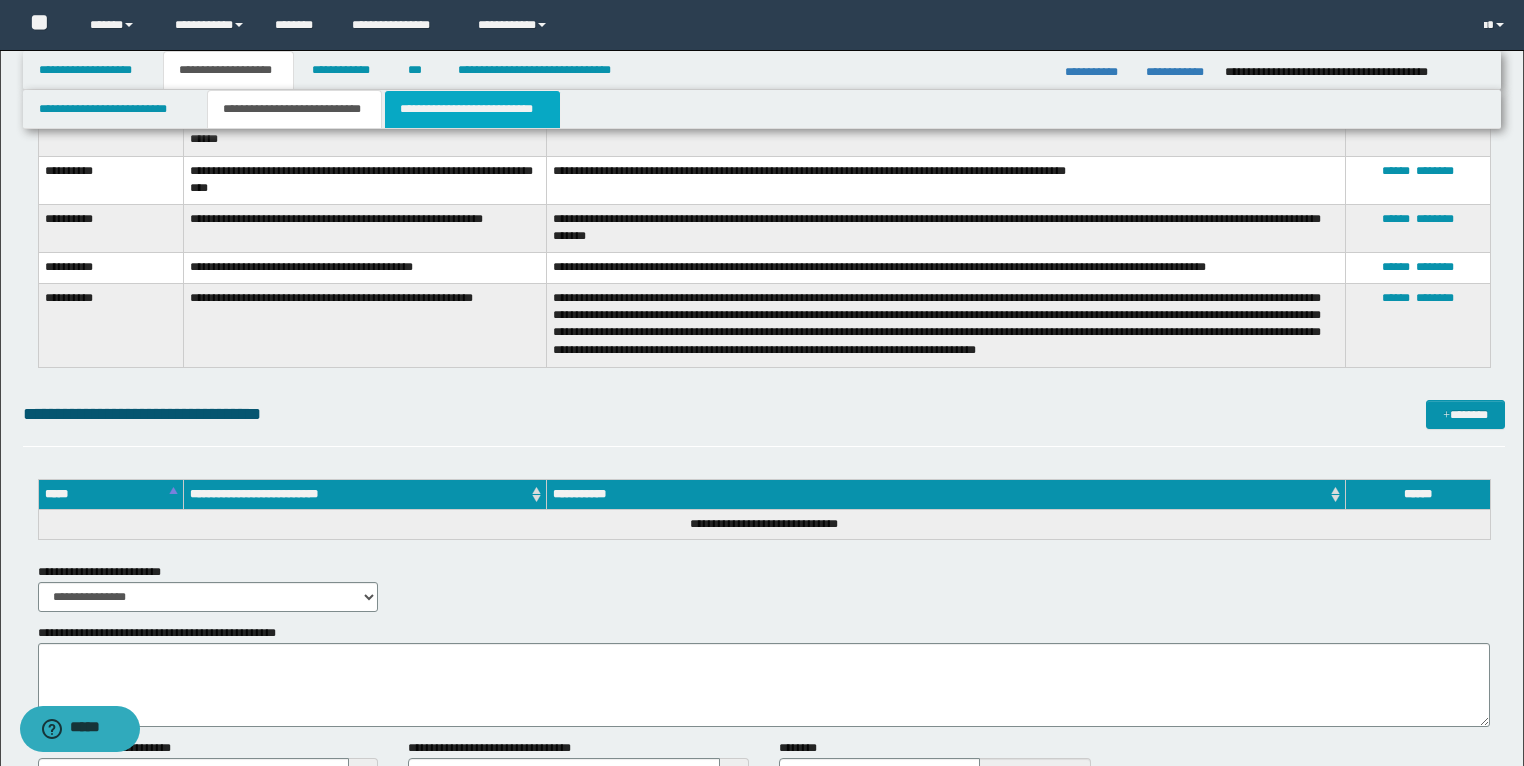 click on "**********" at bounding box center (472, 109) 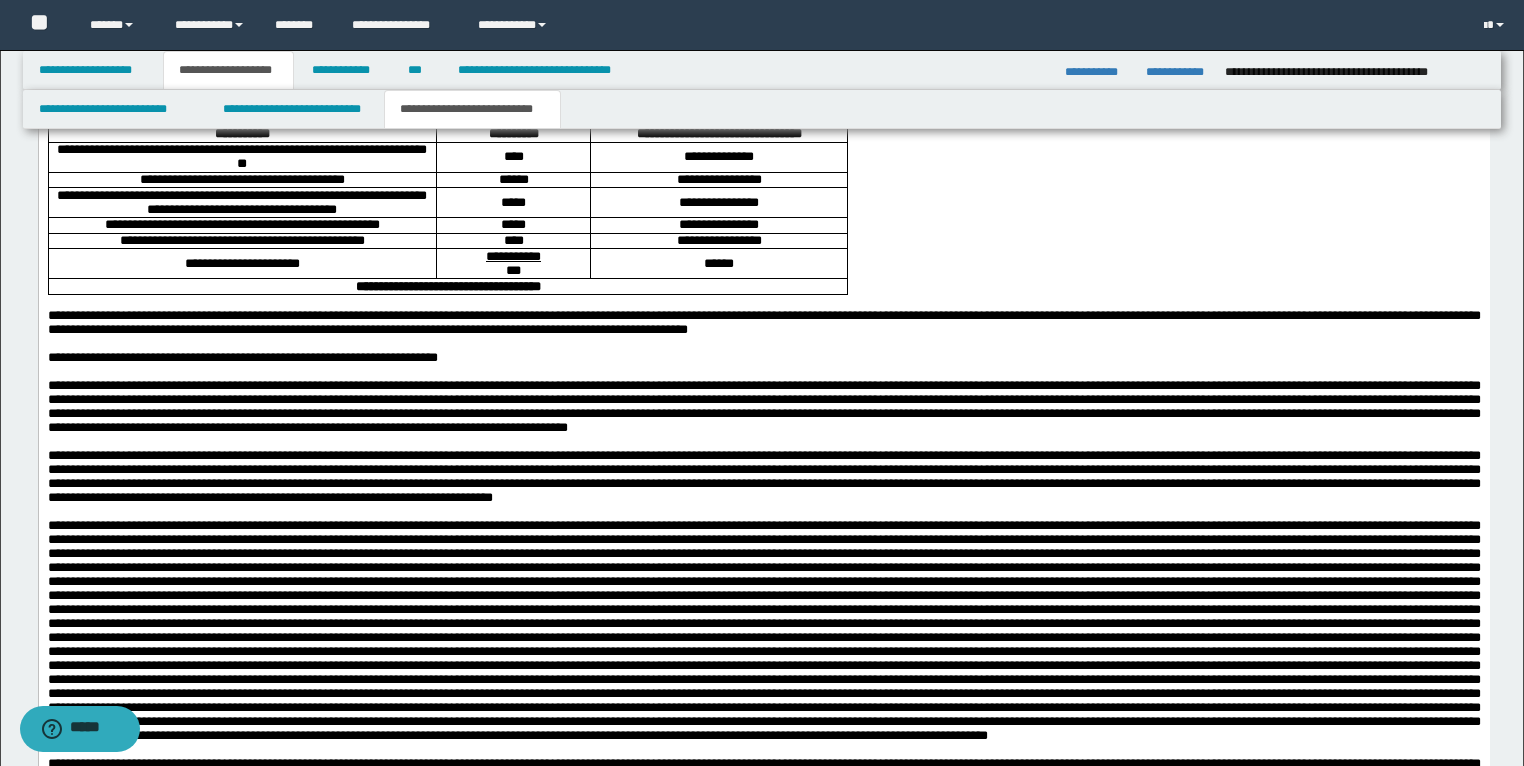 scroll, scrollTop: 2160, scrollLeft: 0, axis: vertical 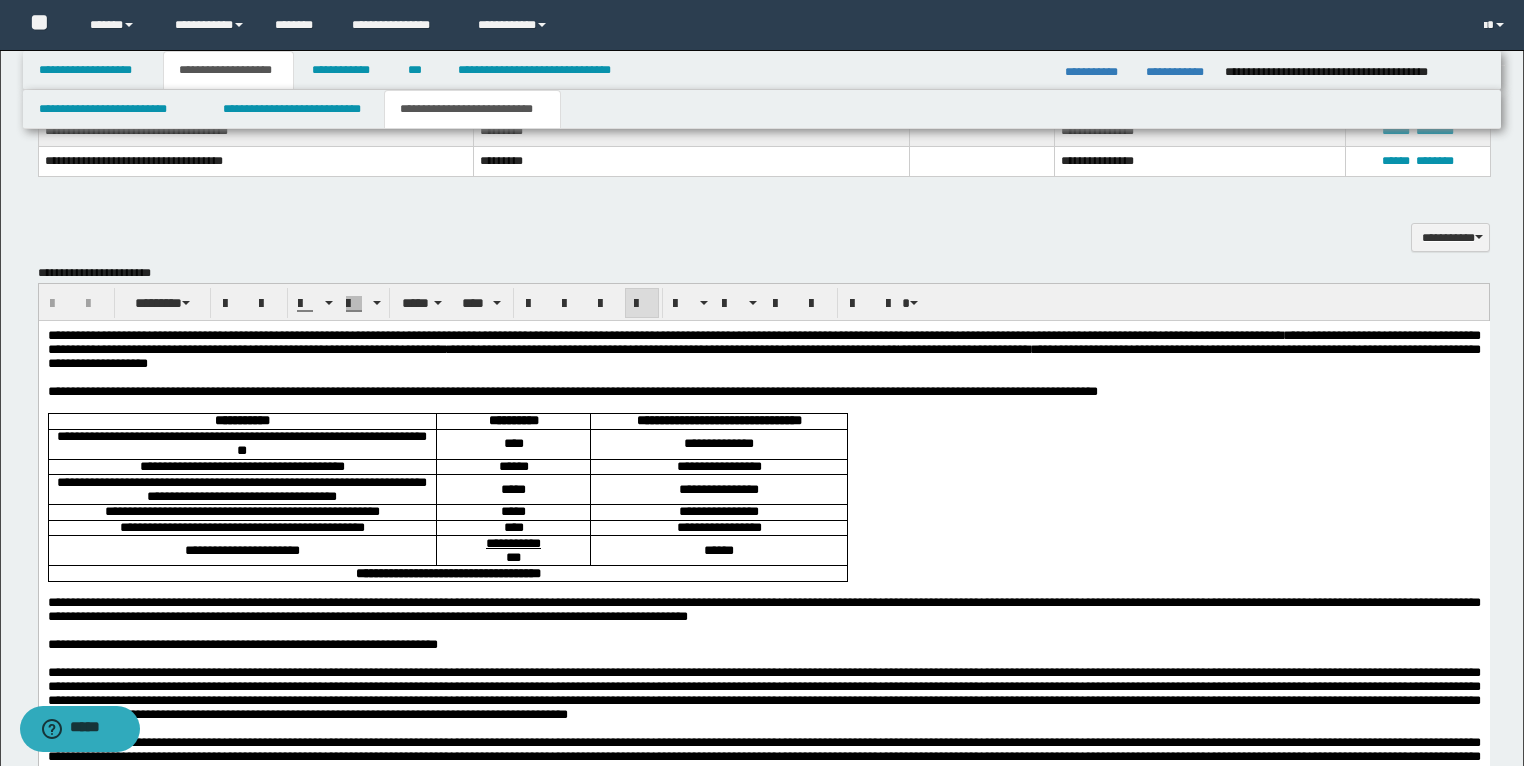 click on "**********" at bounding box center [763, 392] 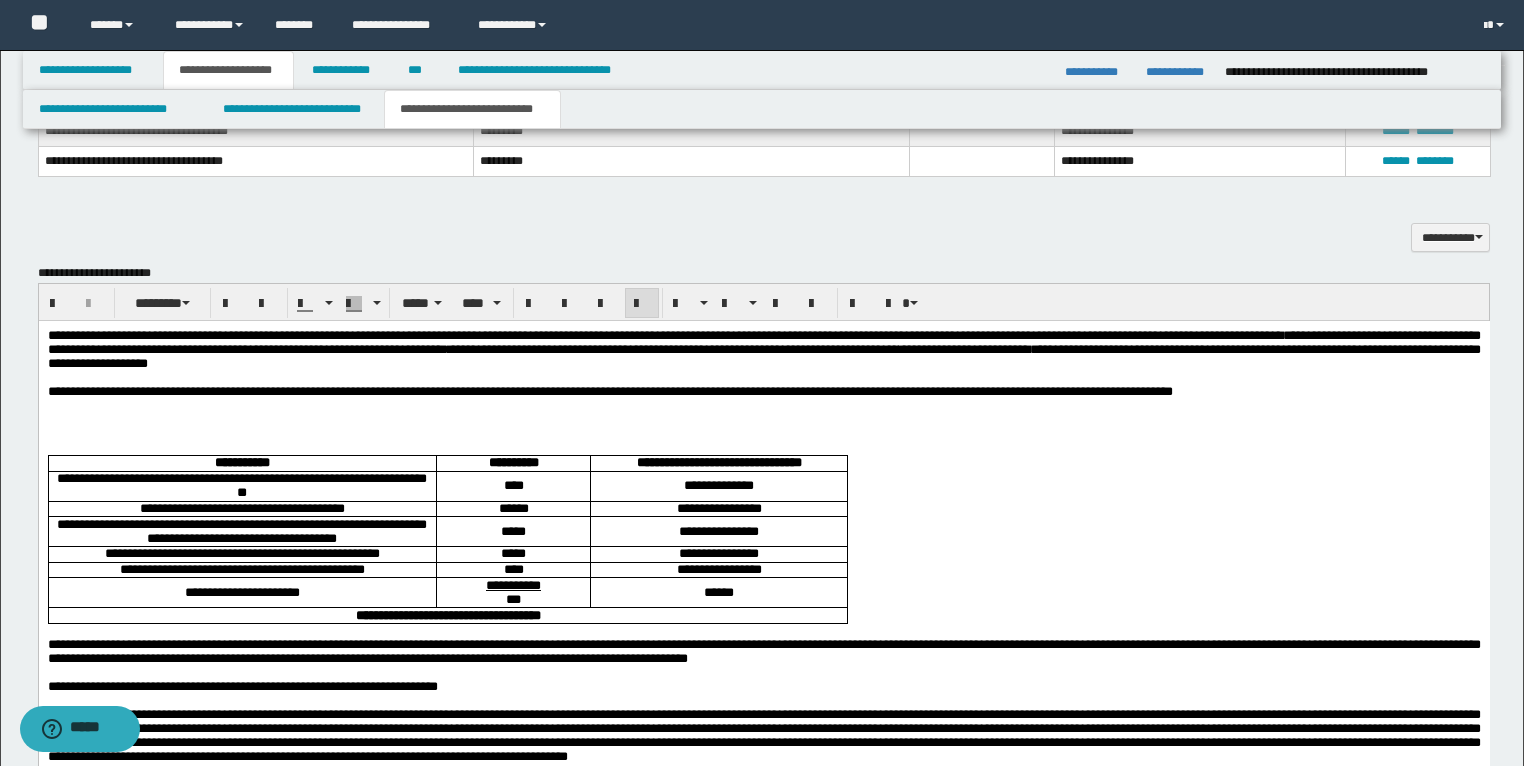 click at bounding box center [763, 420] 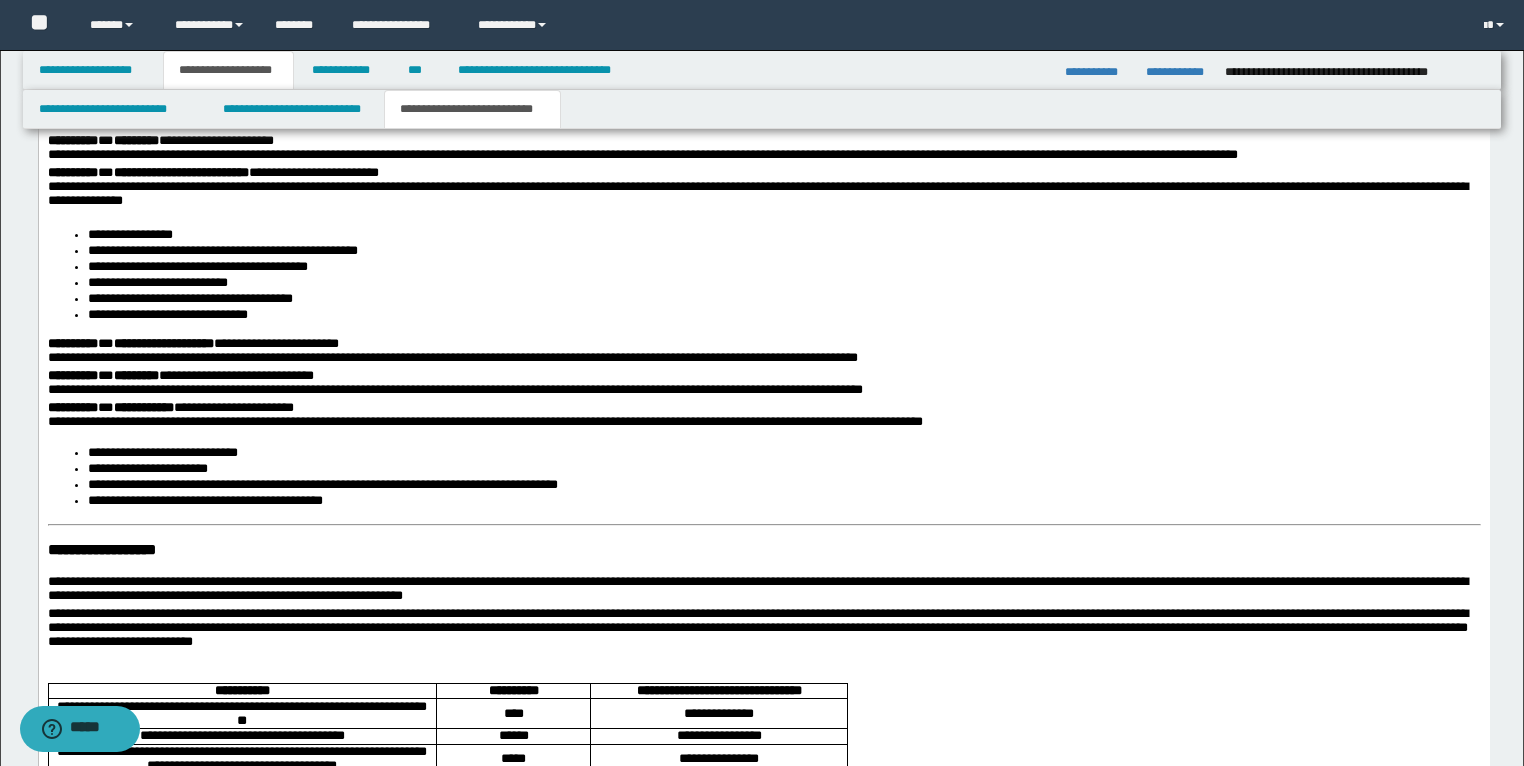 scroll, scrollTop: 2880, scrollLeft: 0, axis: vertical 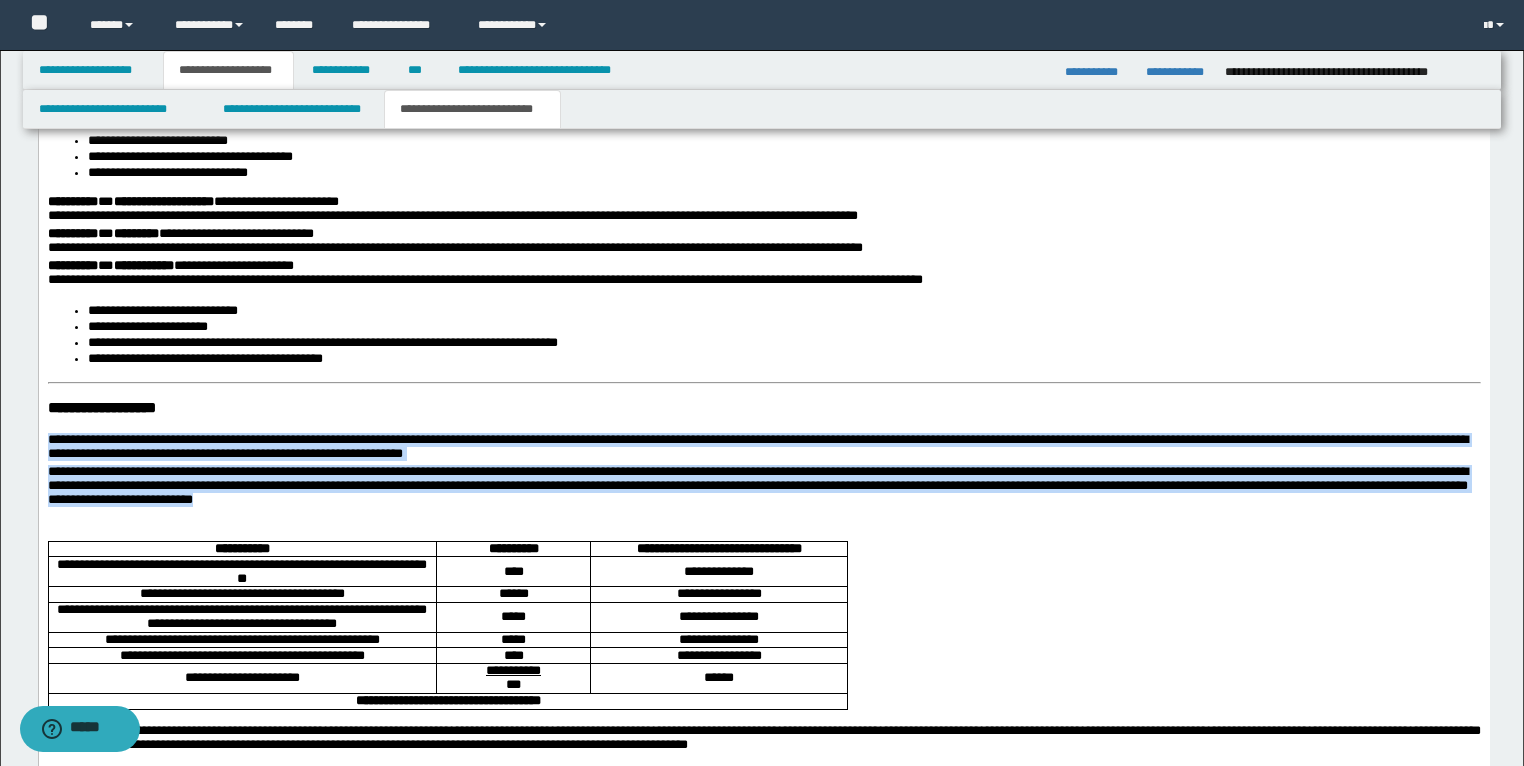 drag, startPoint x: 503, startPoint y: 522, endPoint x: 39, endPoint y: 453, distance: 469.10233 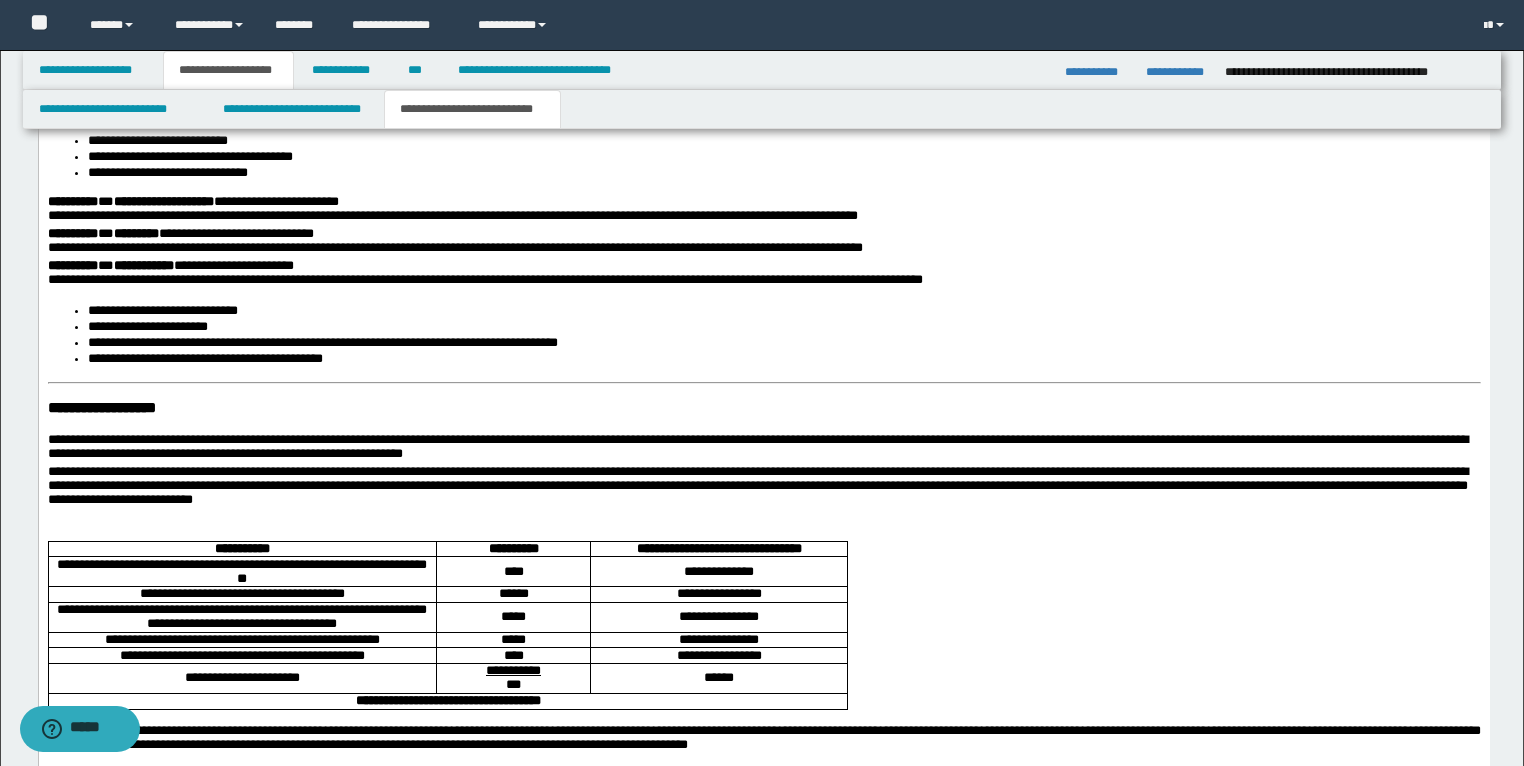 drag, startPoint x: 39, startPoint y: 453, endPoint x: 384, endPoint y: 532, distance: 353.92938 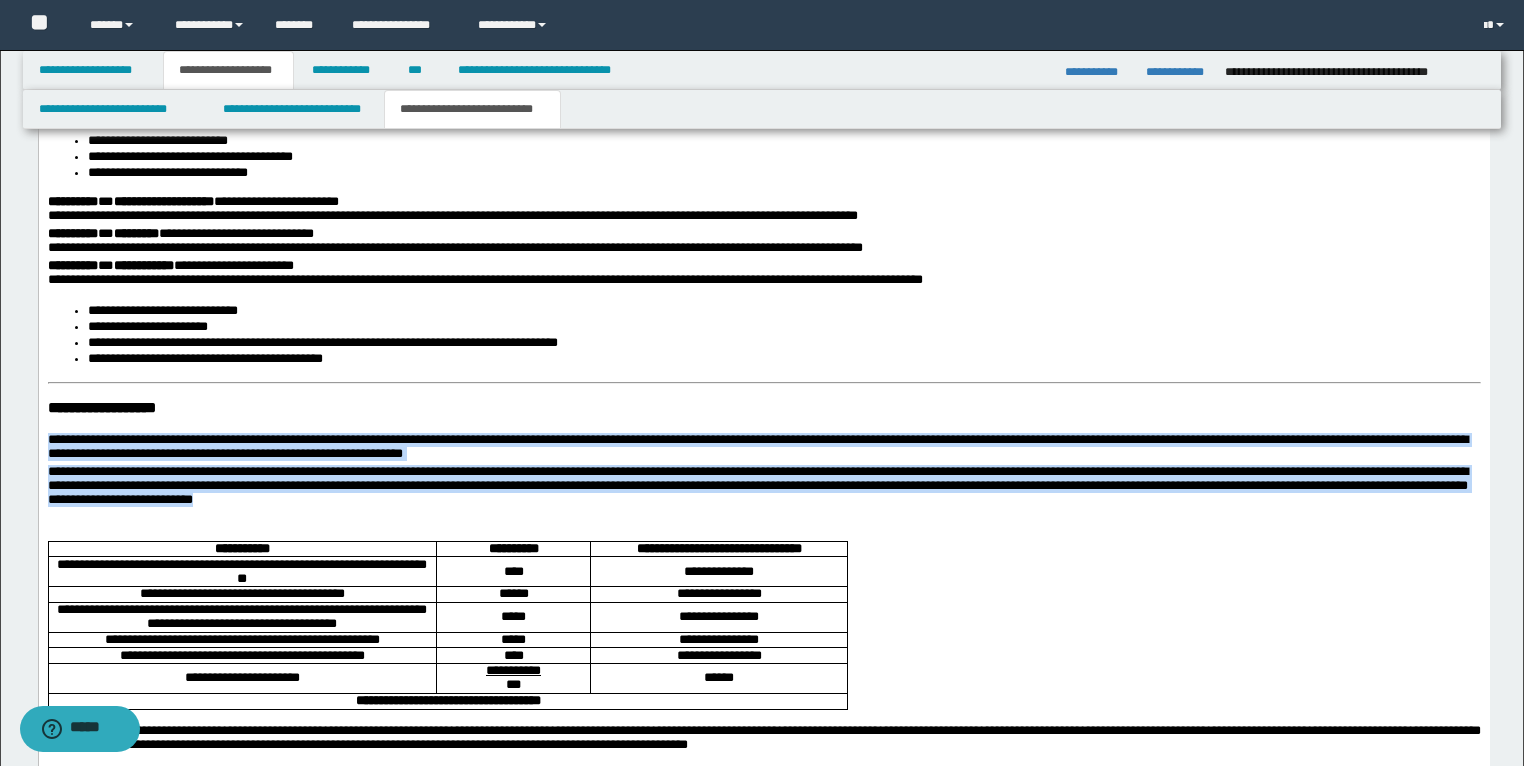 drag, startPoint x: 451, startPoint y: 519, endPoint x: 44, endPoint y: 450, distance: 412.80746 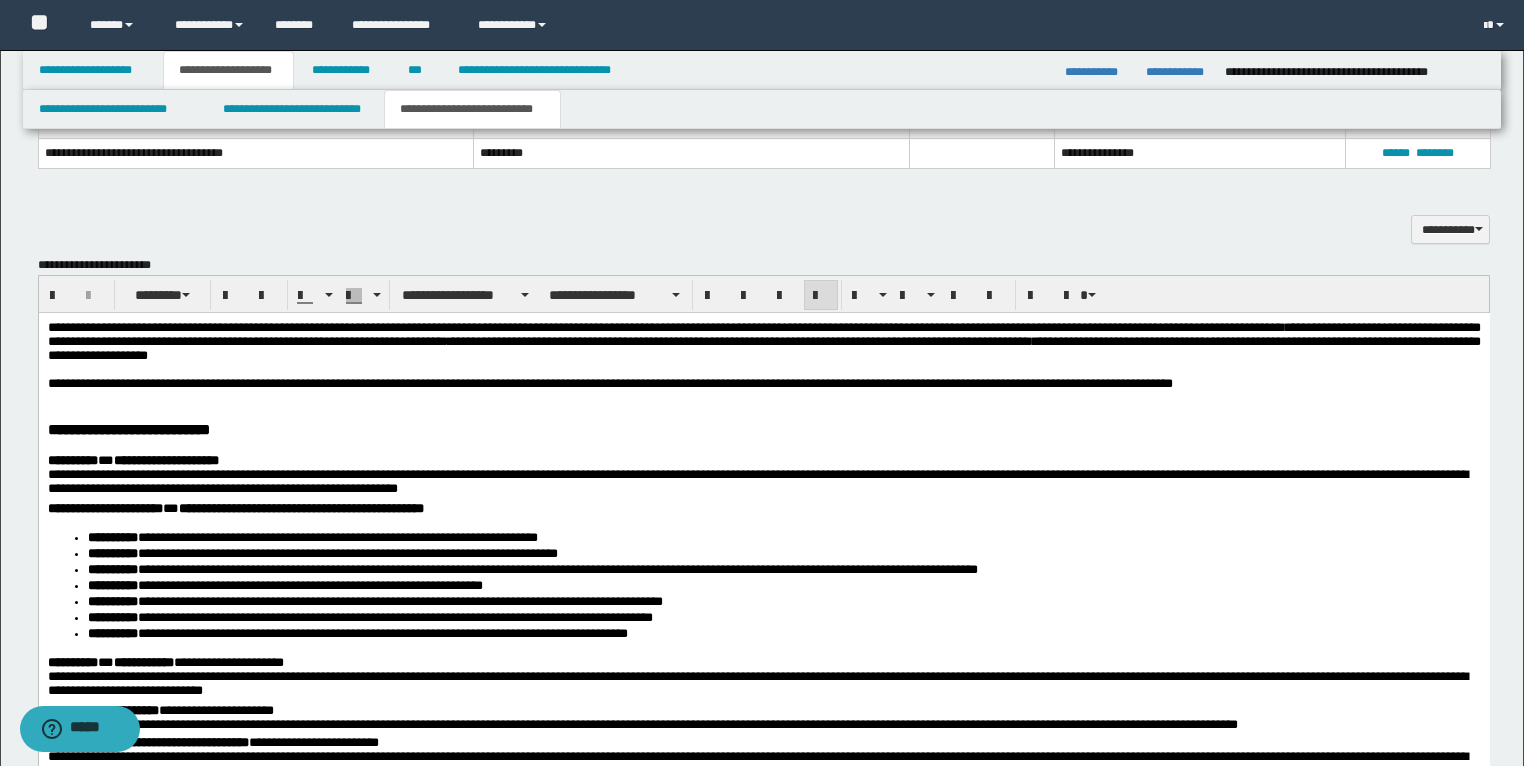 scroll, scrollTop: 2160, scrollLeft: 0, axis: vertical 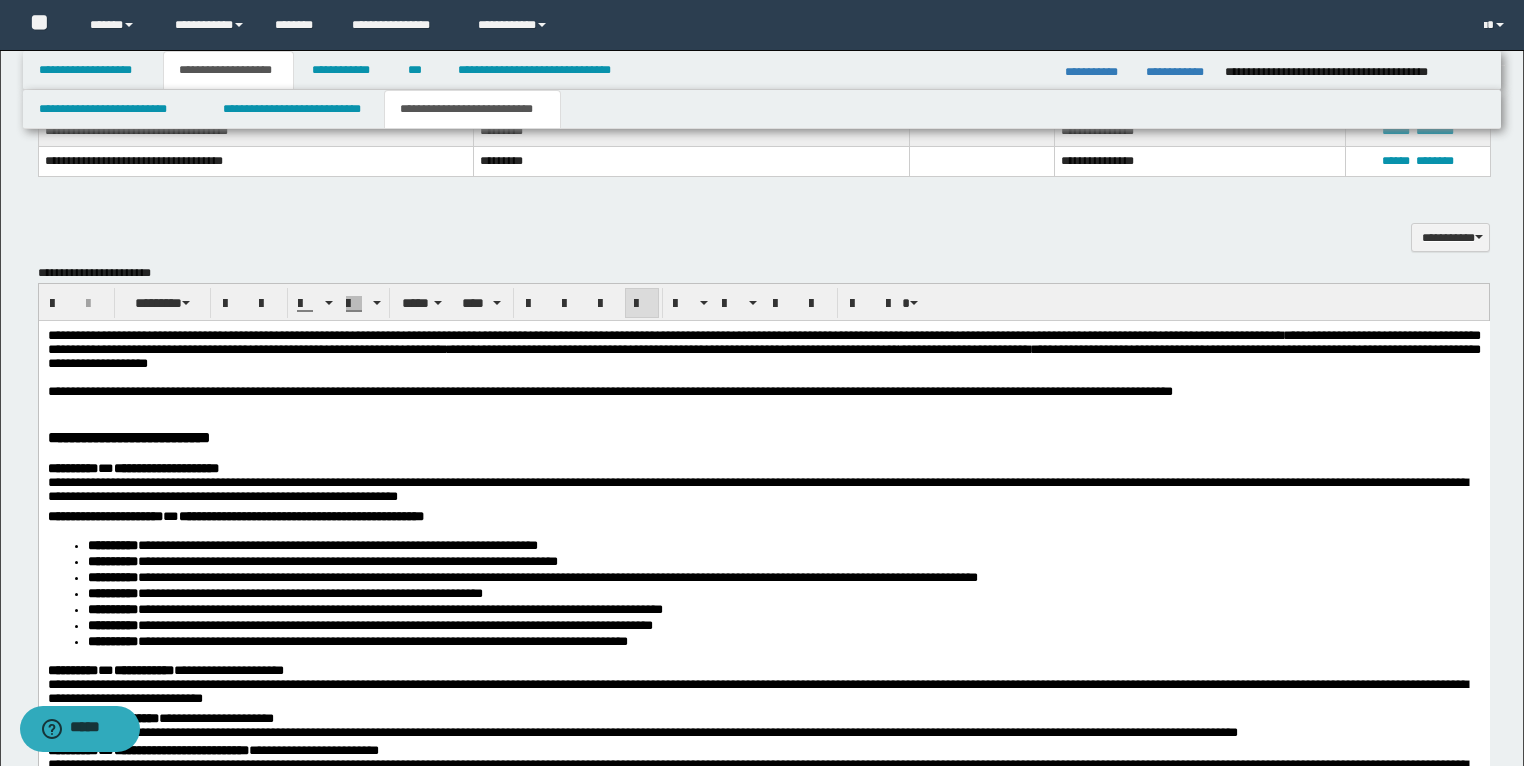 click on "**********" at bounding box center (763, 392) 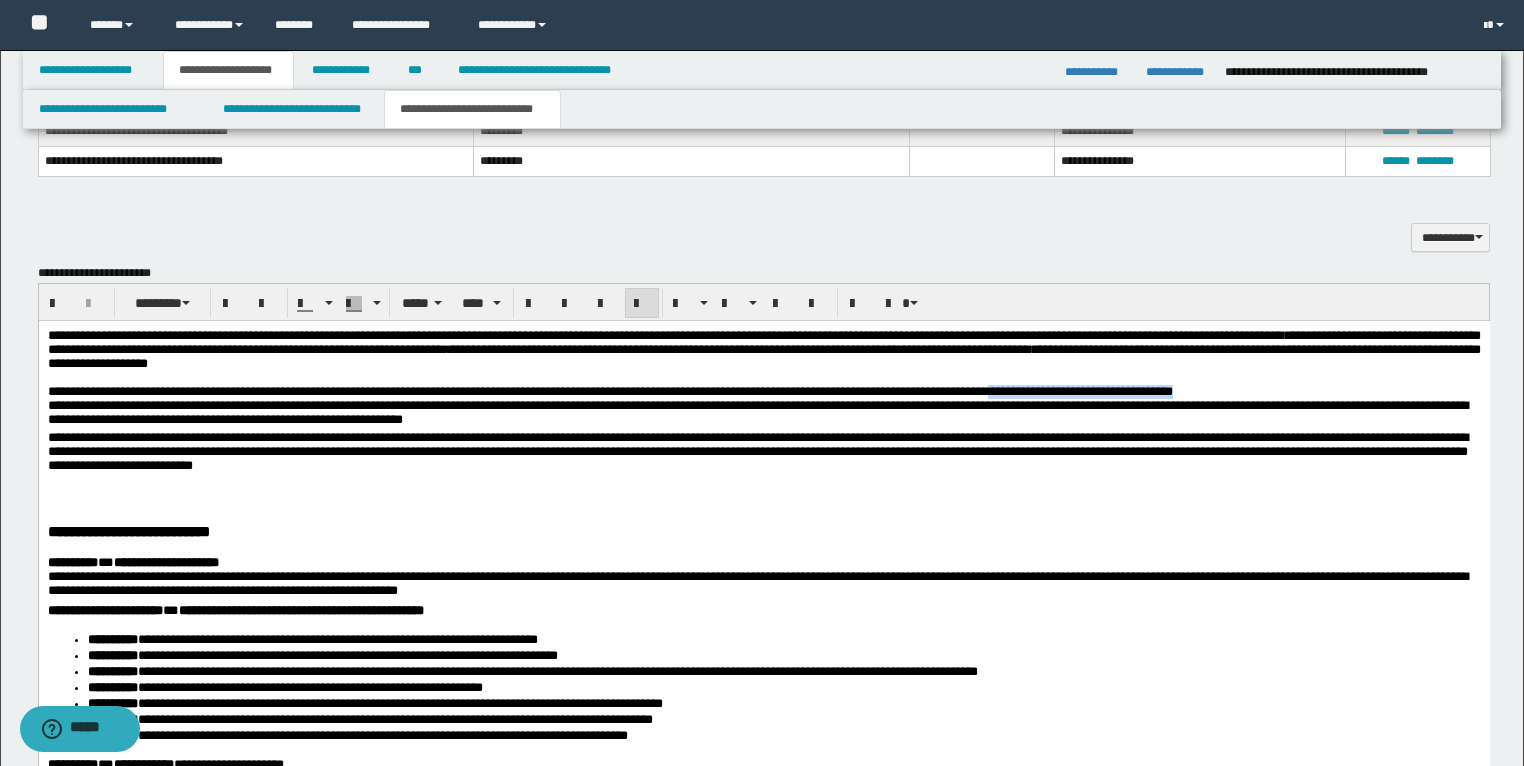 drag, startPoint x: 1146, startPoint y: 395, endPoint x: 1453, endPoint y: 398, distance: 307.01465 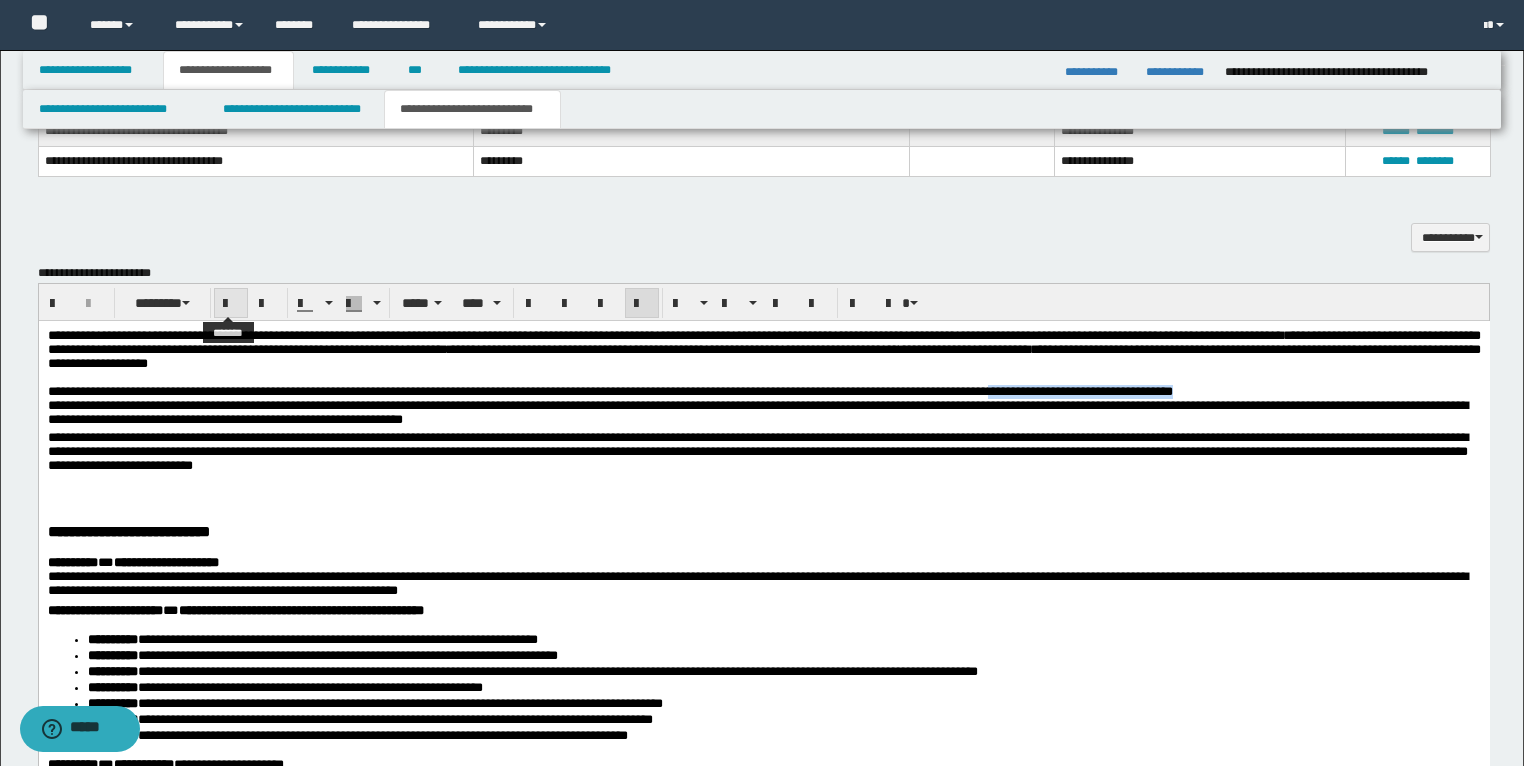 click at bounding box center [231, 304] 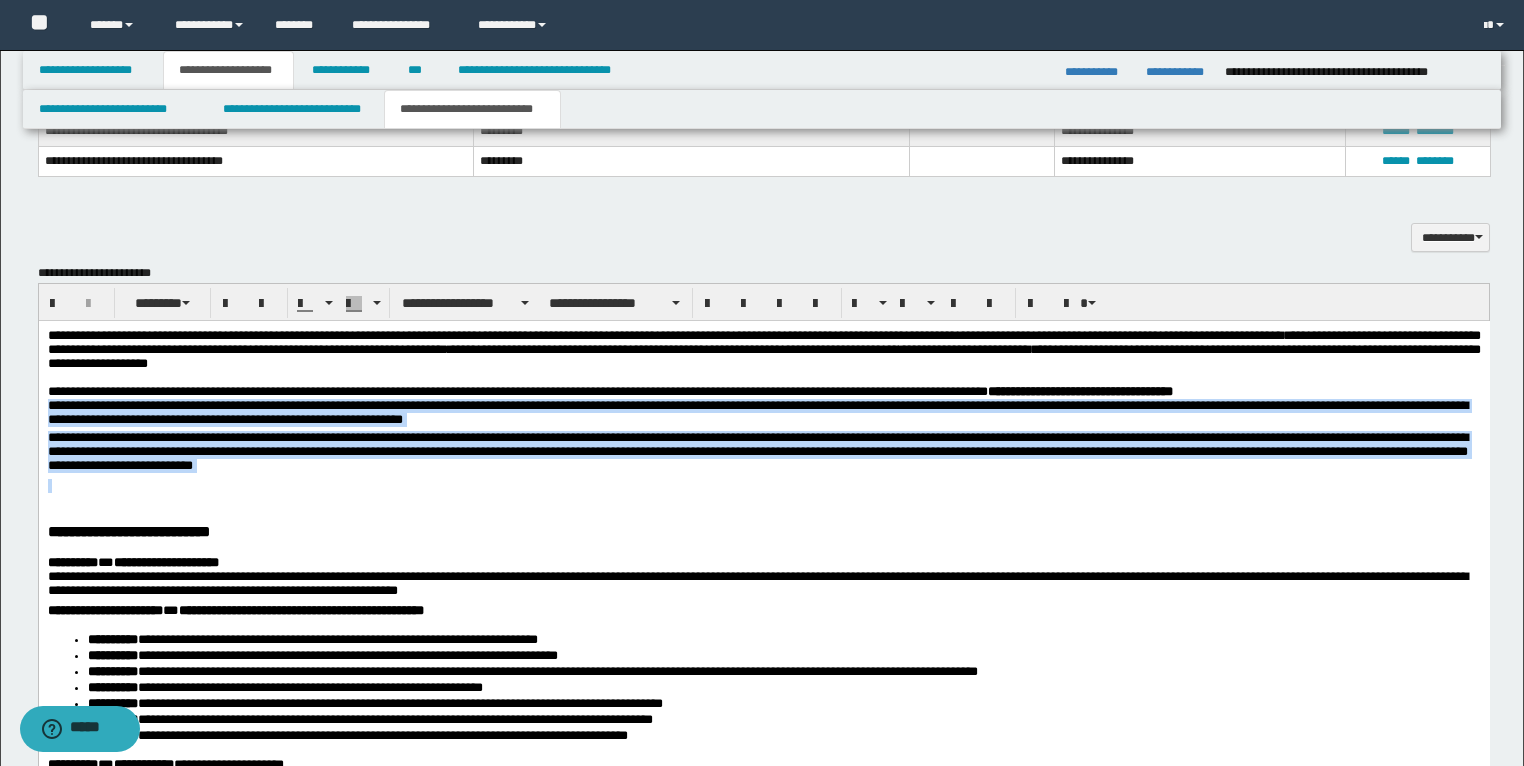 drag, startPoint x: 460, startPoint y: 492, endPoint x: 47, endPoint y: 415, distance: 420.11664 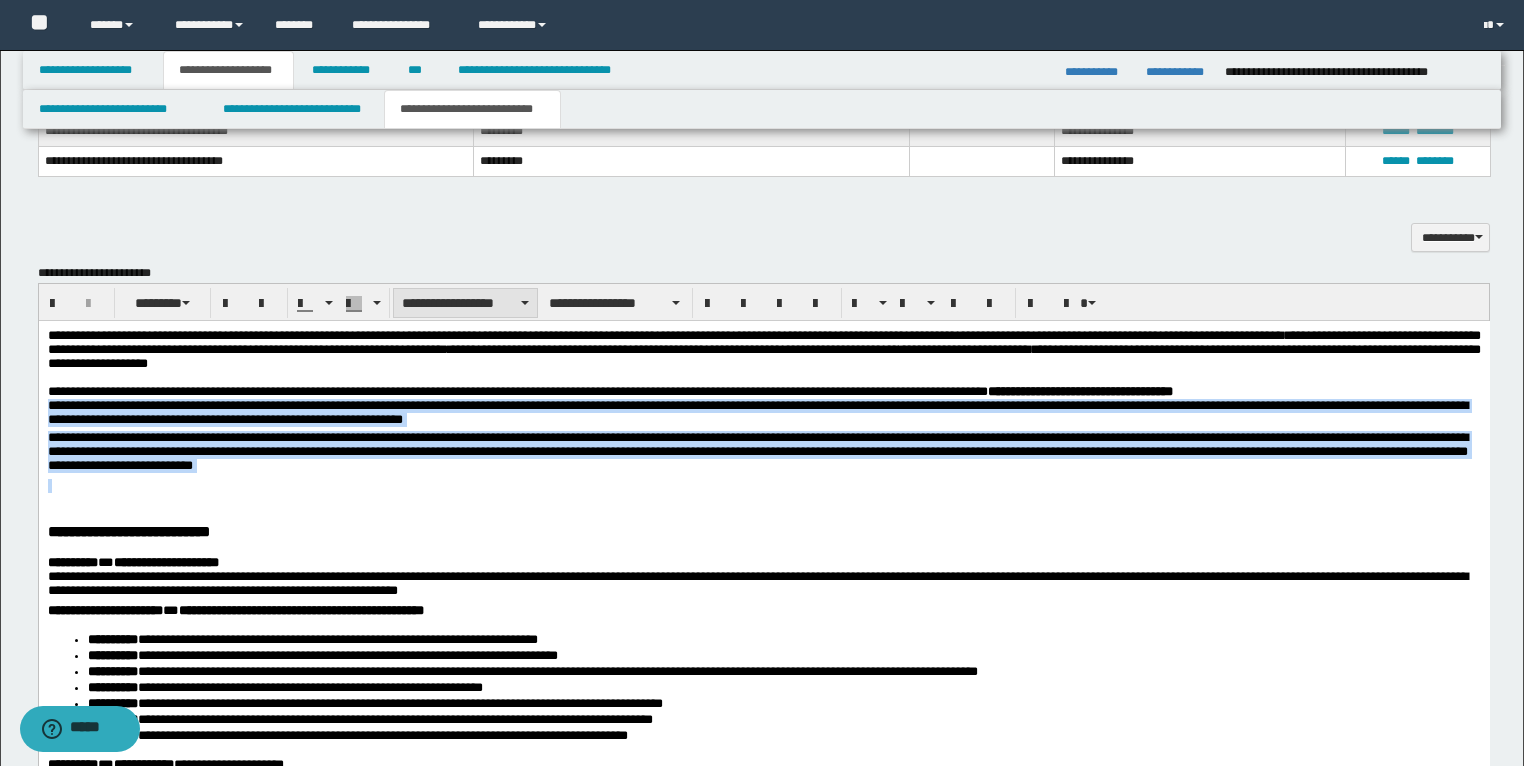 click on "**********" at bounding box center [465, 303] 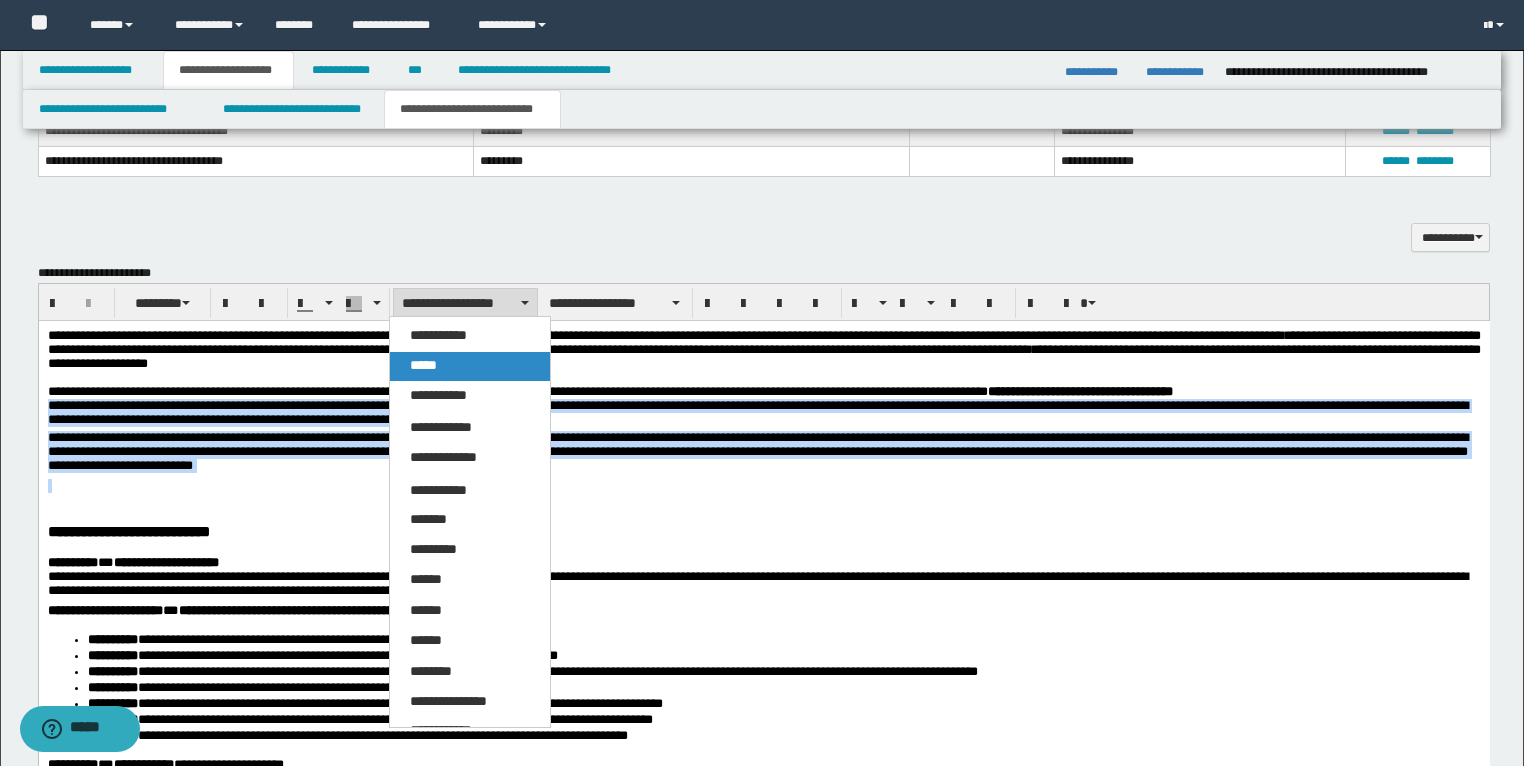 drag, startPoint x: 432, startPoint y: 367, endPoint x: 392, endPoint y: 60, distance: 309.5949 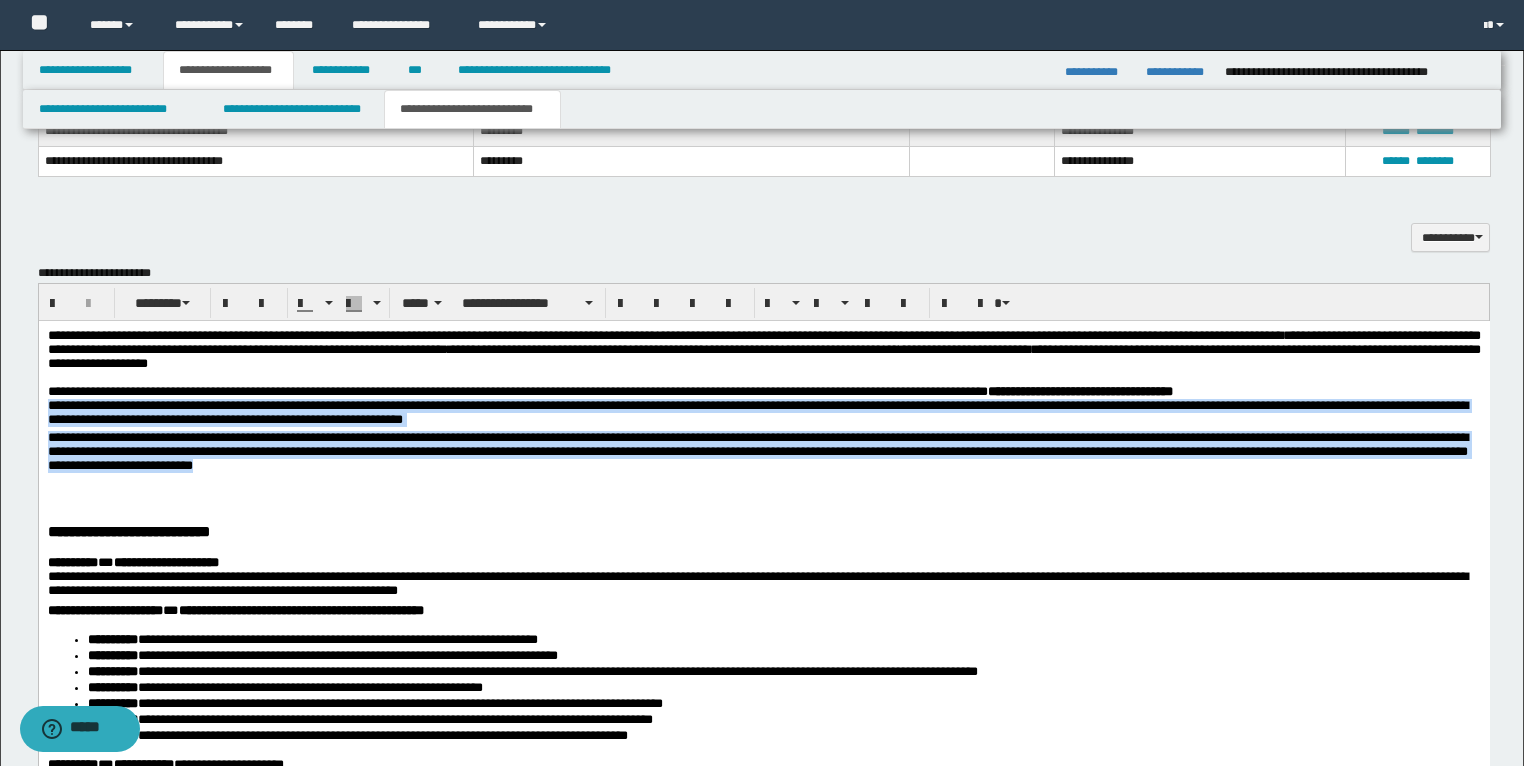 click on "**********" at bounding box center [757, 451] 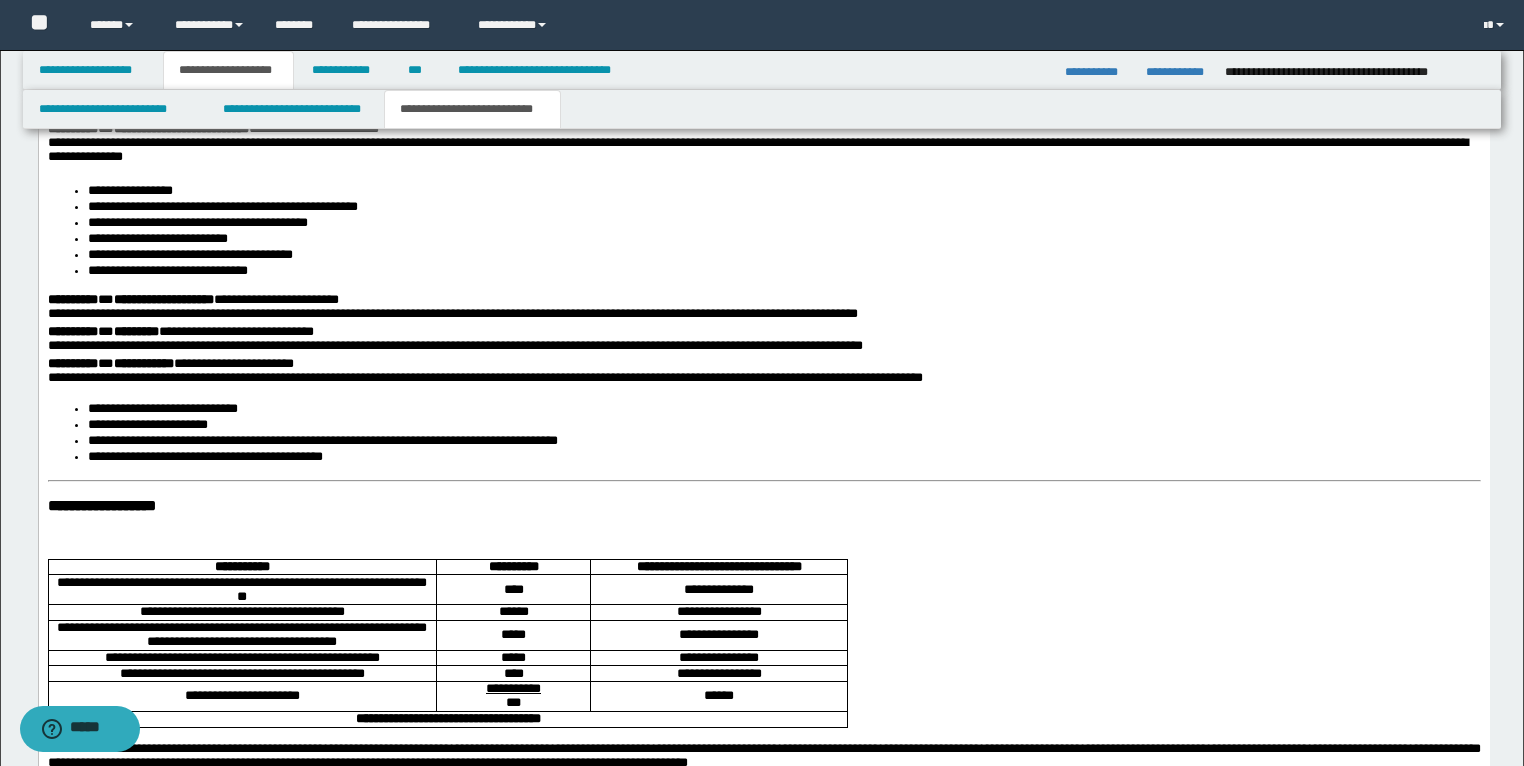 scroll, scrollTop: 2880, scrollLeft: 0, axis: vertical 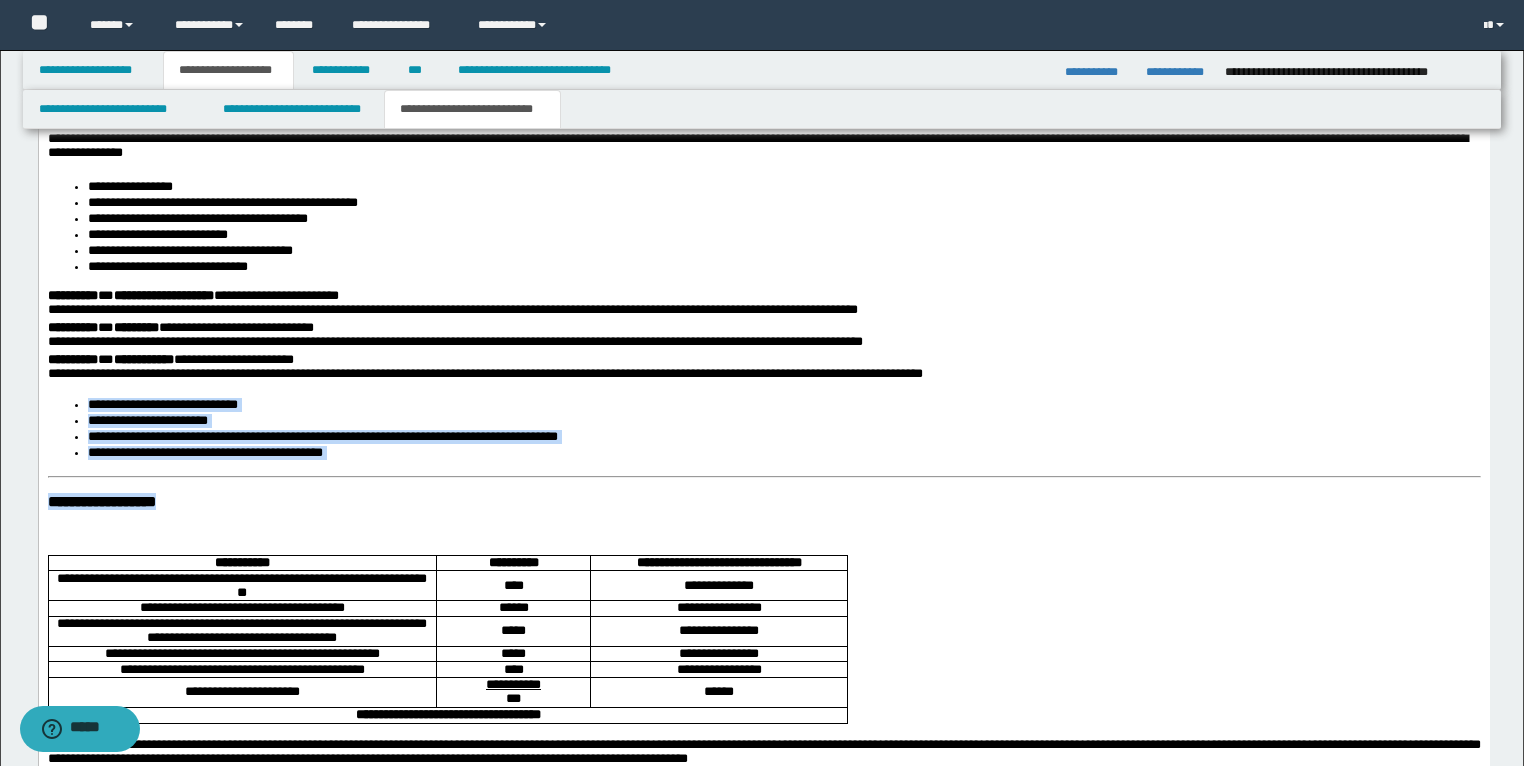 drag, startPoint x: 249, startPoint y: 511, endPoint x: 49, endPoint y: 488, distance: 201.31816 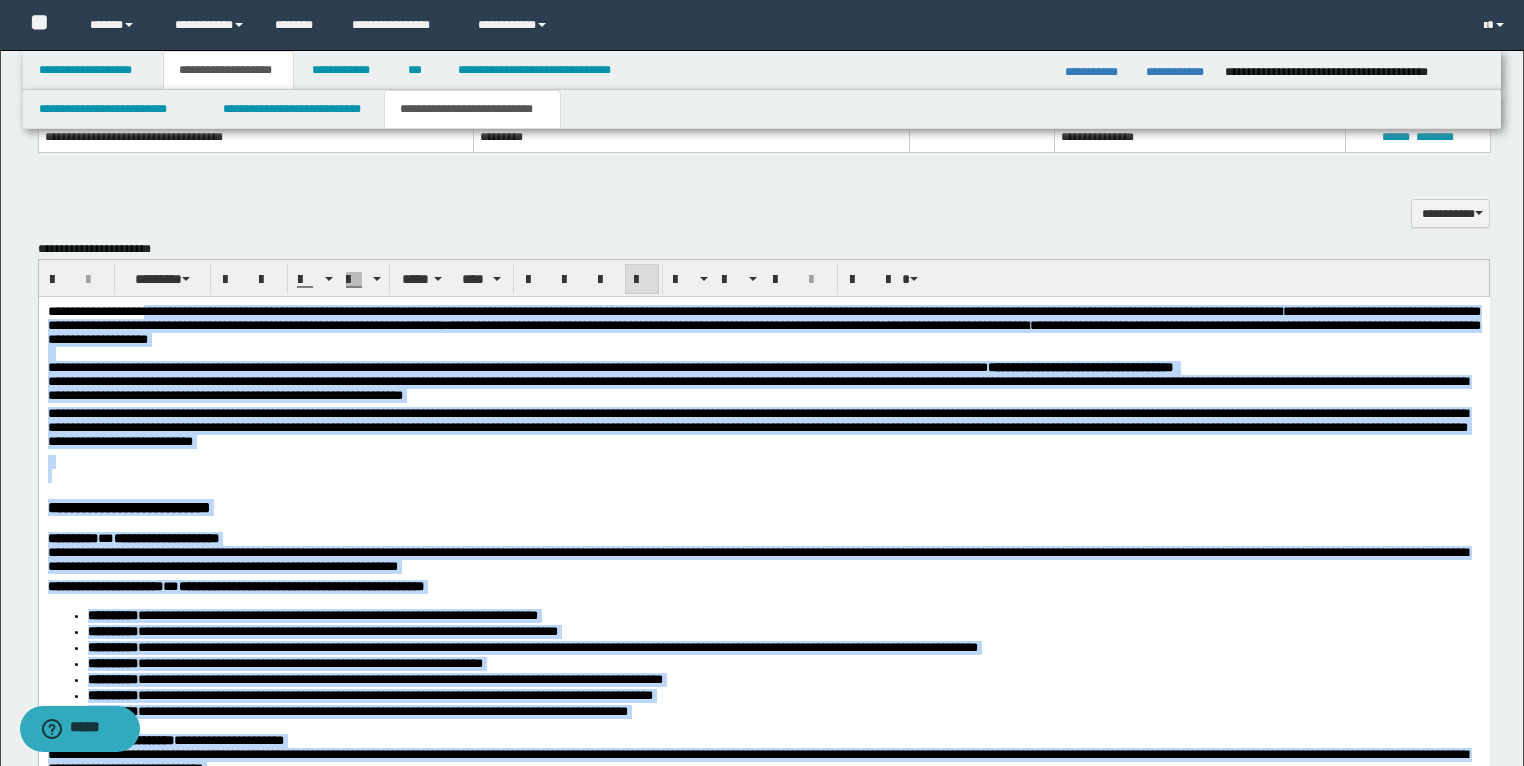 scroll, scrollTop: 2181, scrollLeft: 0, axis: vertical 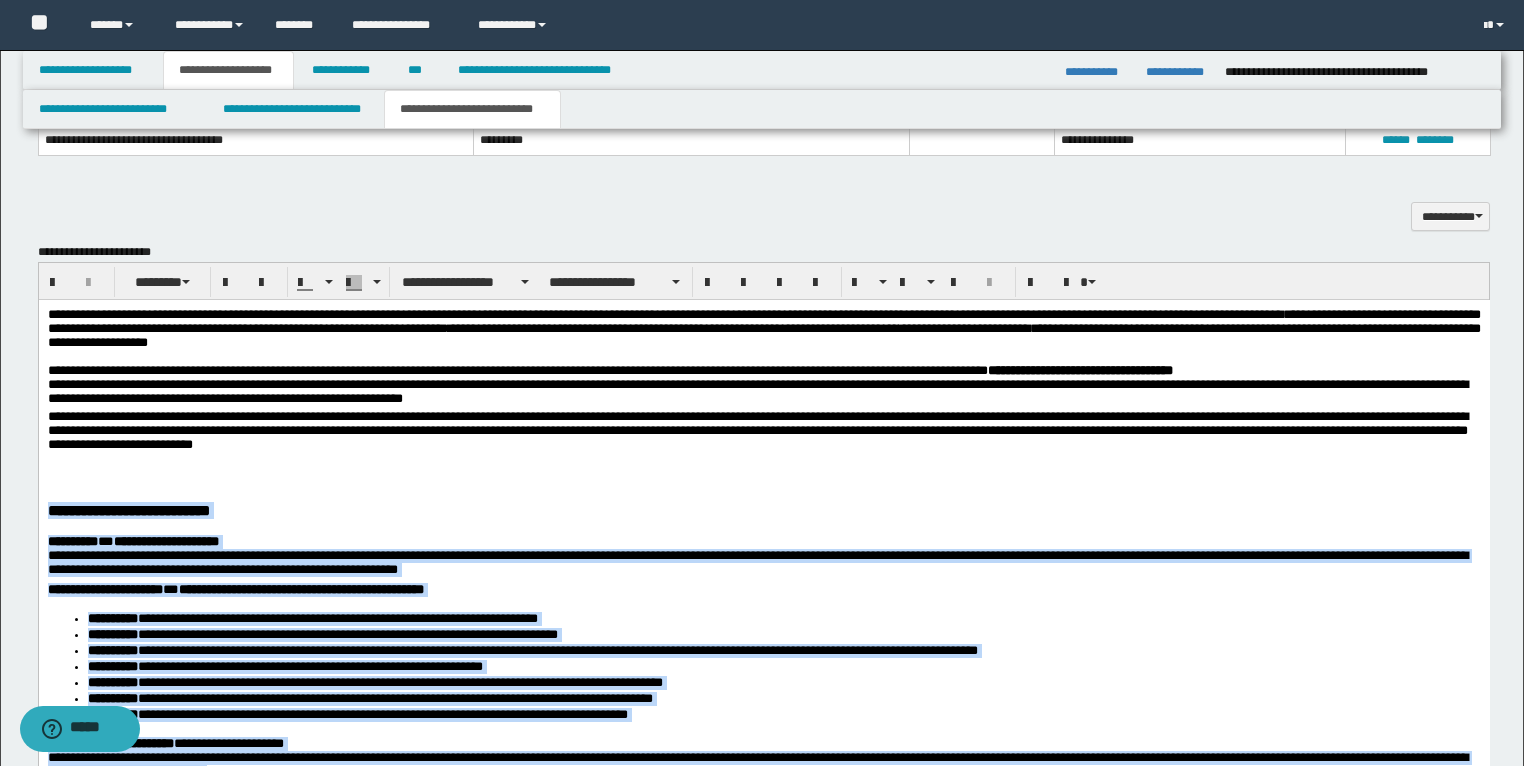 drag, startPoint x: 366, startPoint y: 1174, endPoint x: 43, endPoint y: 521, distance: 728.5177 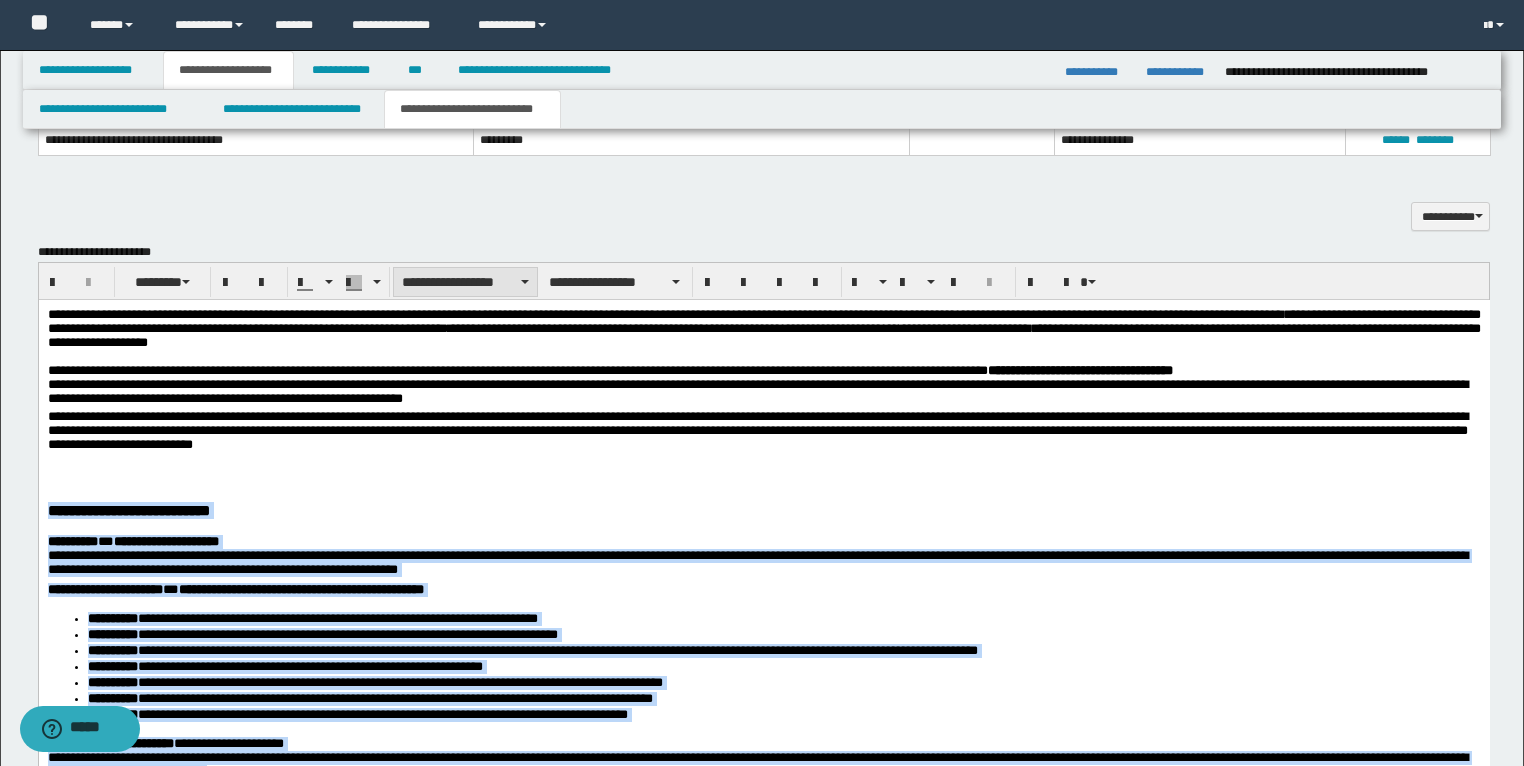 click on "**********" at bounding box center (465, 282) 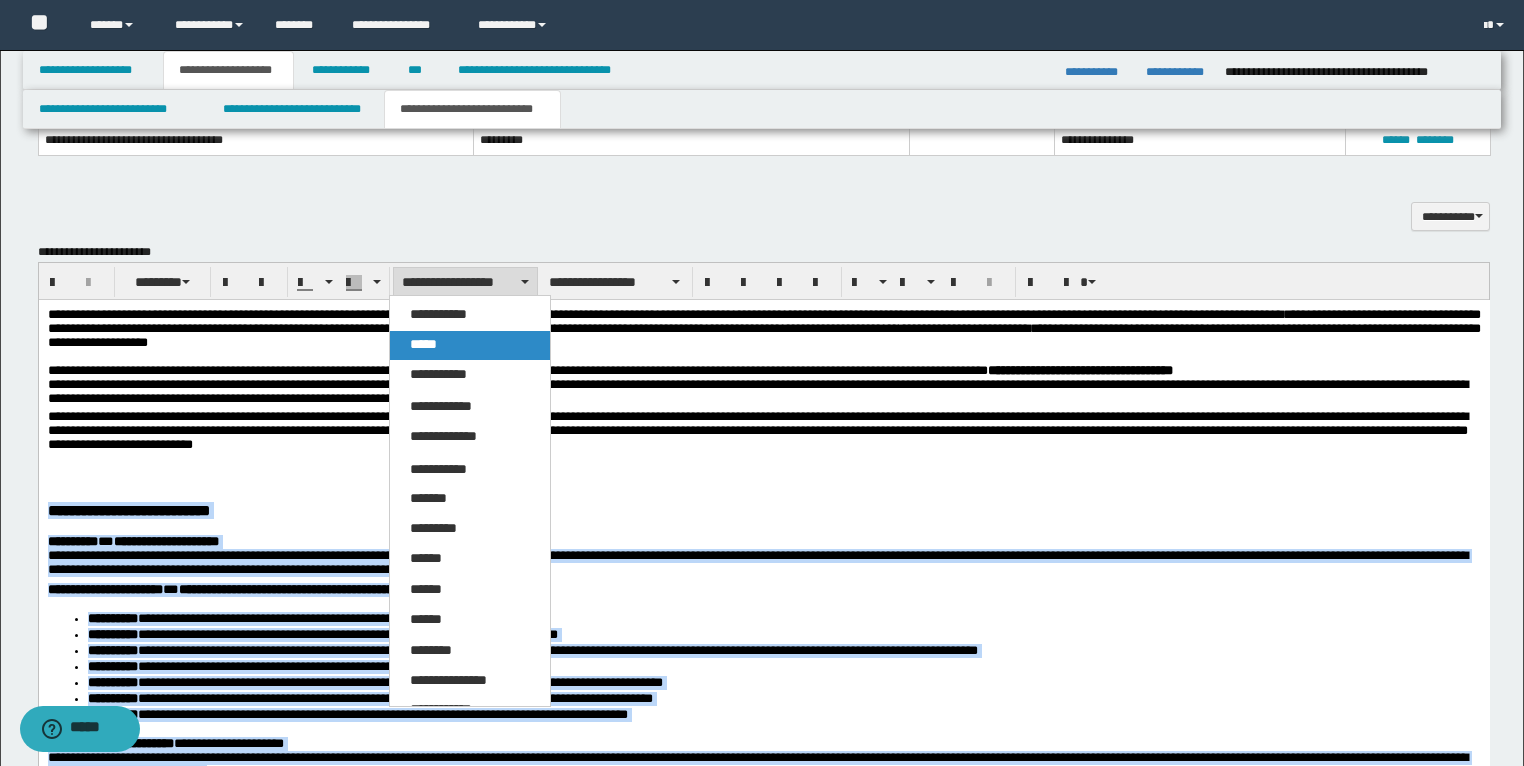 drag, startPoint x: 429, startPoint y: 339, endPoint x: 205, endPoint y: 134, distance: 303.64618 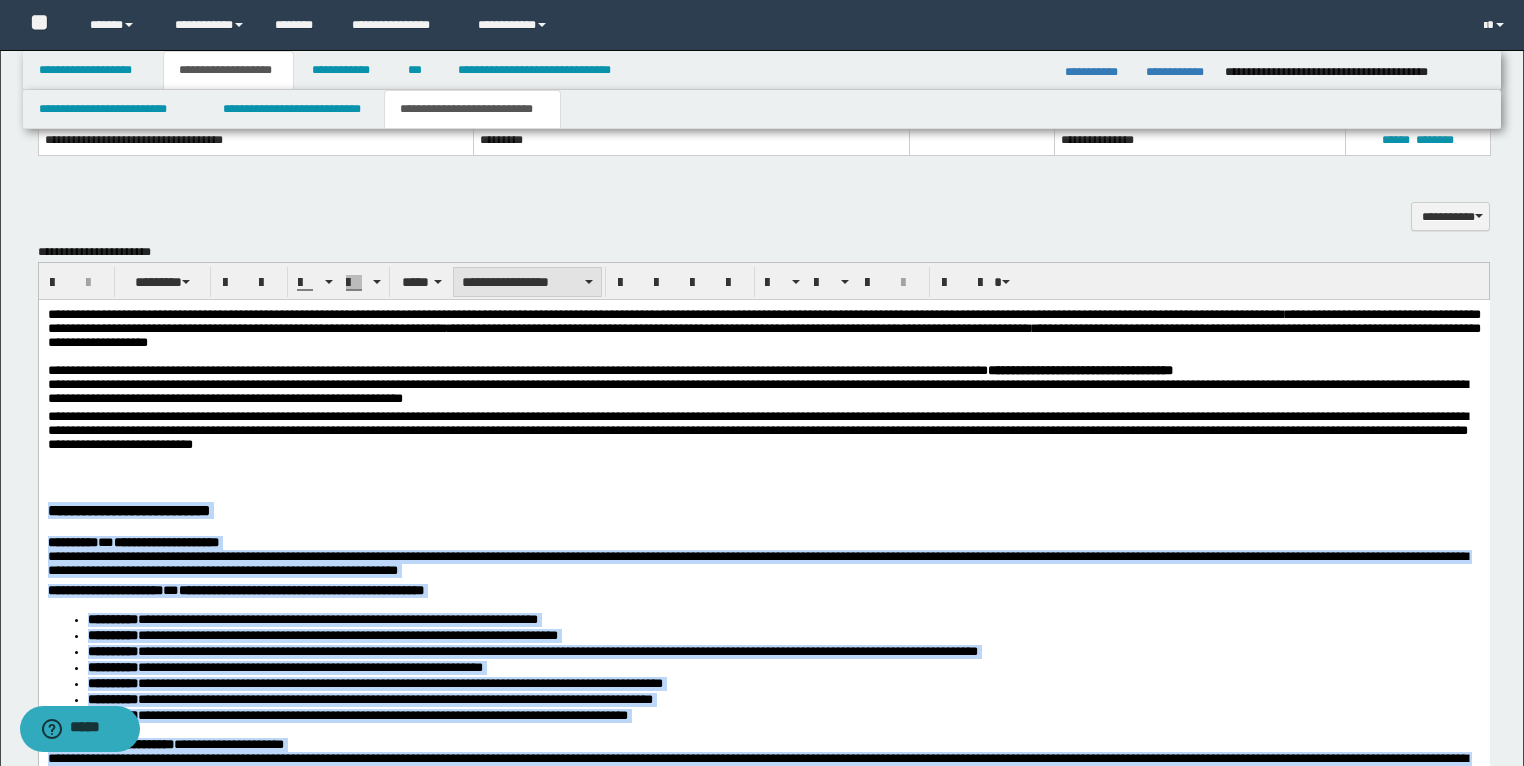 click on "**********" at bounding box center (527, 282) 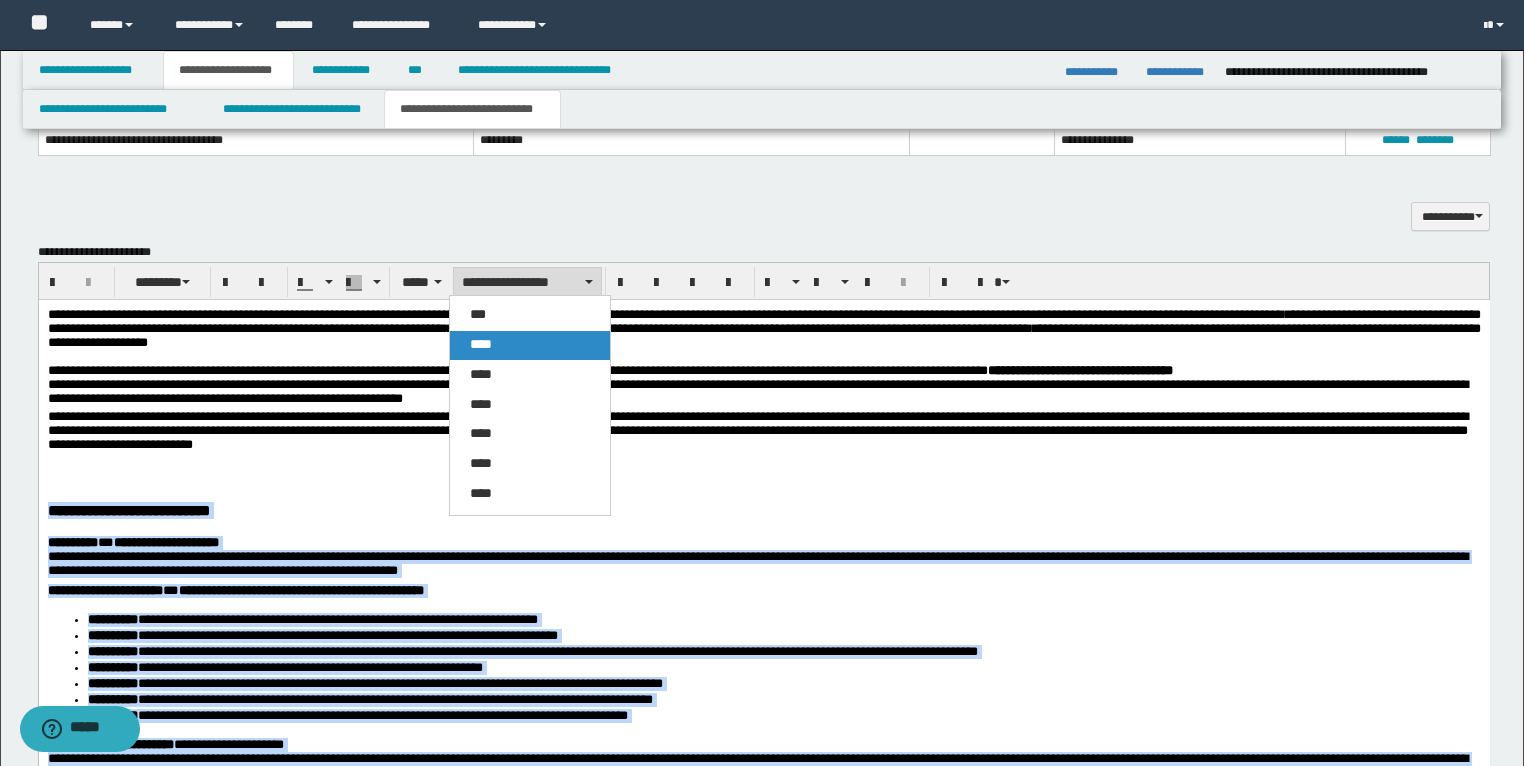 click on "****" at bounding box center (481, 344) 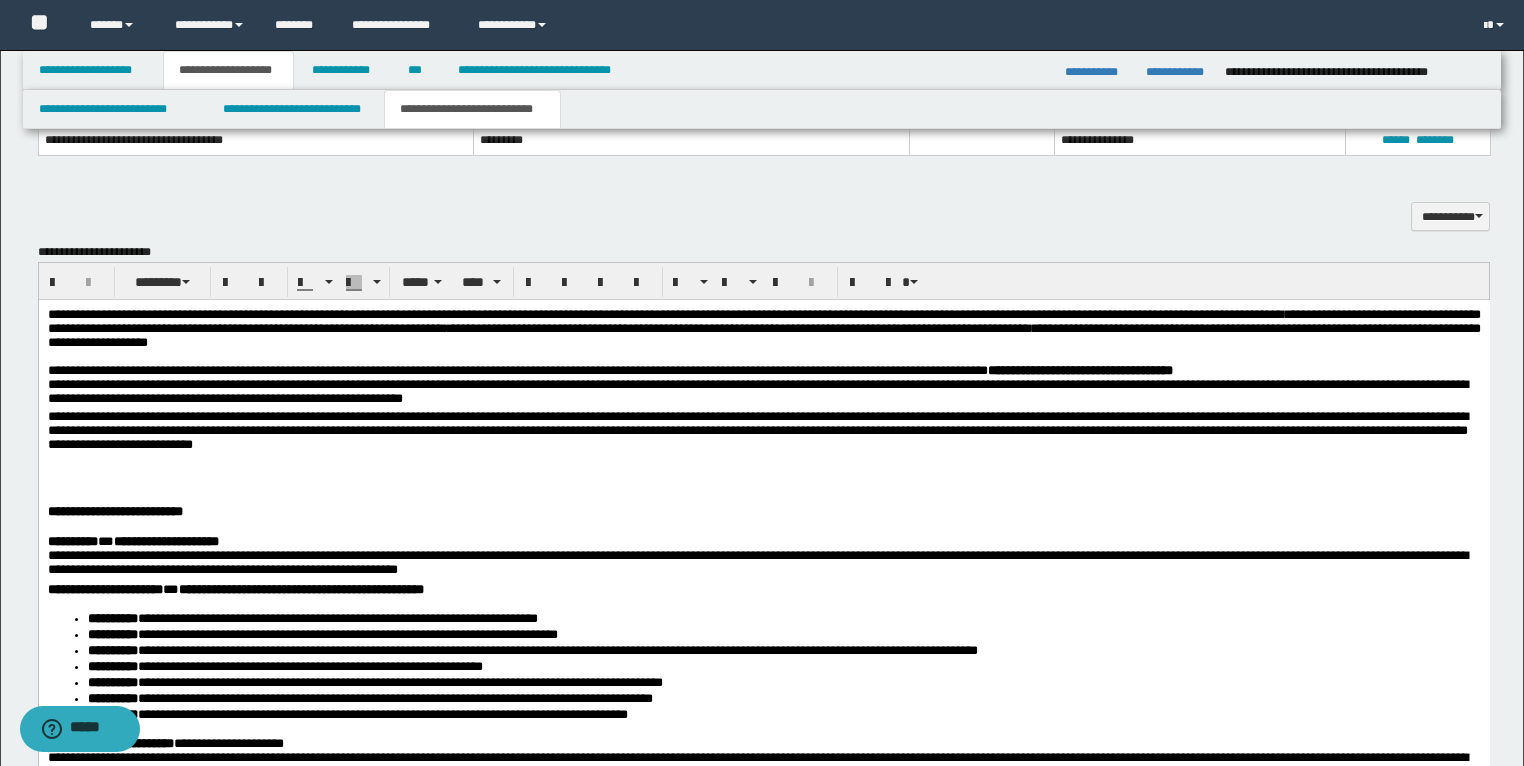 click at bounding box center [763, 479] 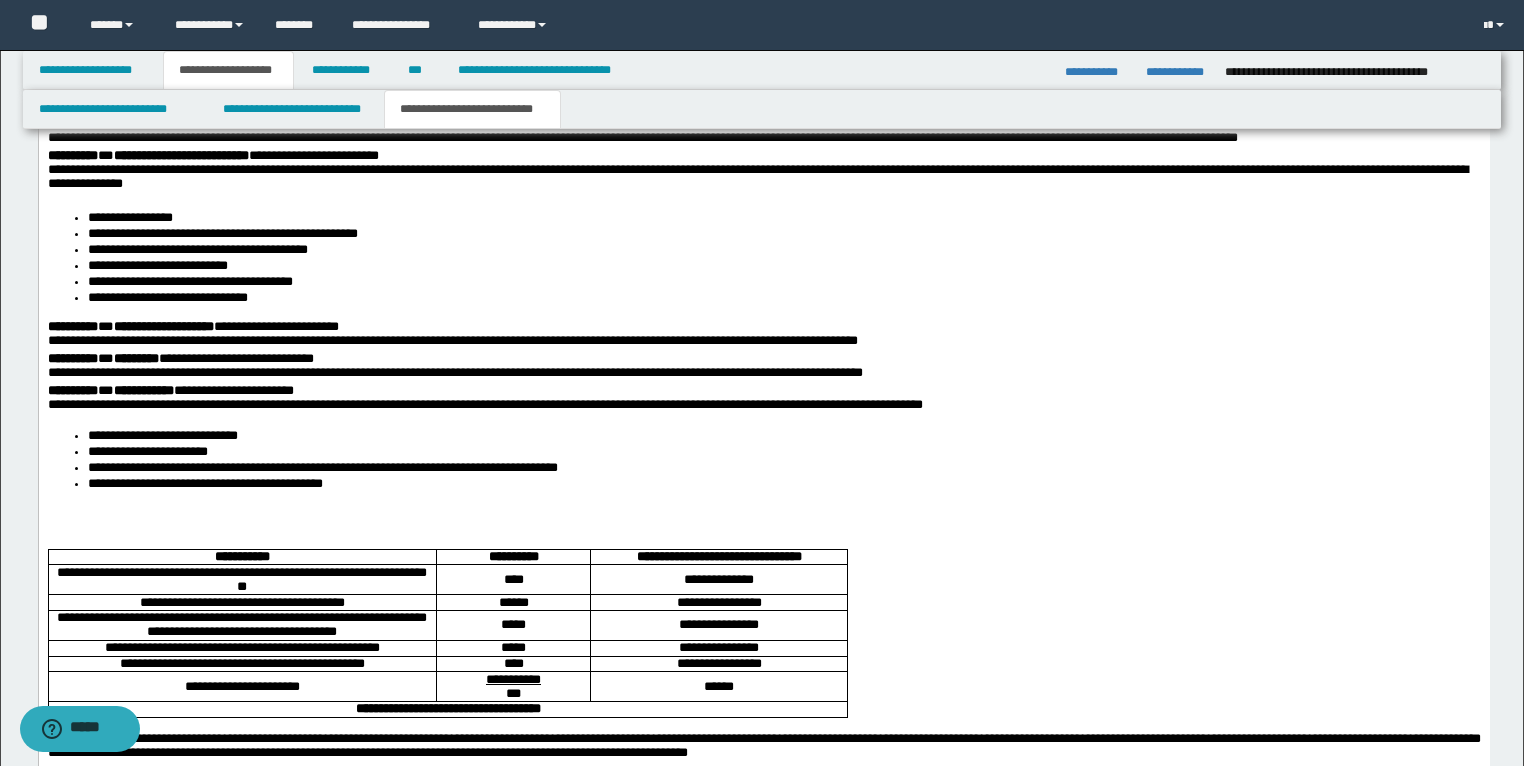 scroll, scrollTop: 2741, scrollLeft: 0, axis: vertical 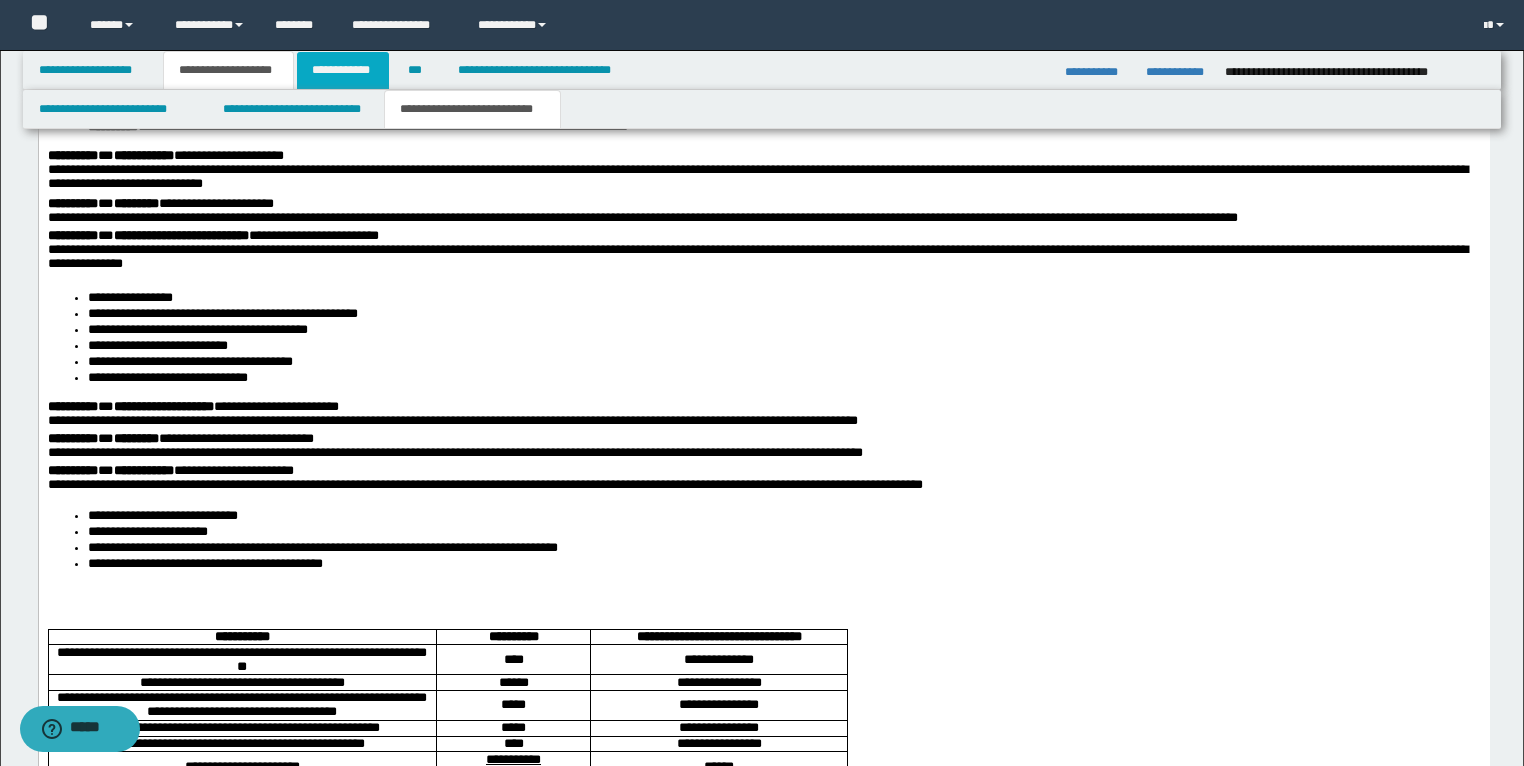 click on "**********" at bounding box center (343, 70) 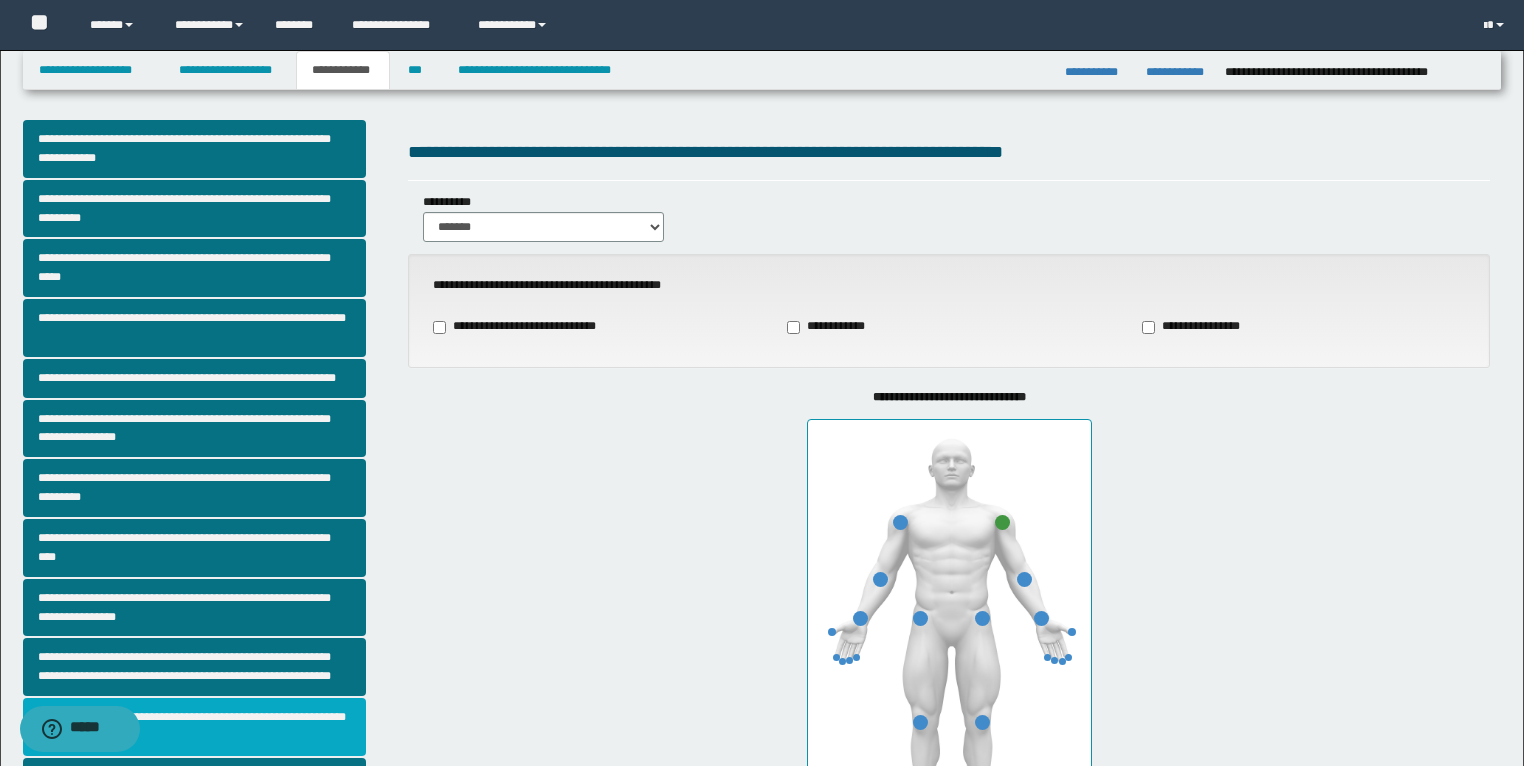 scroll, scrollTop: 0, scrollLeft: 0, axis: both 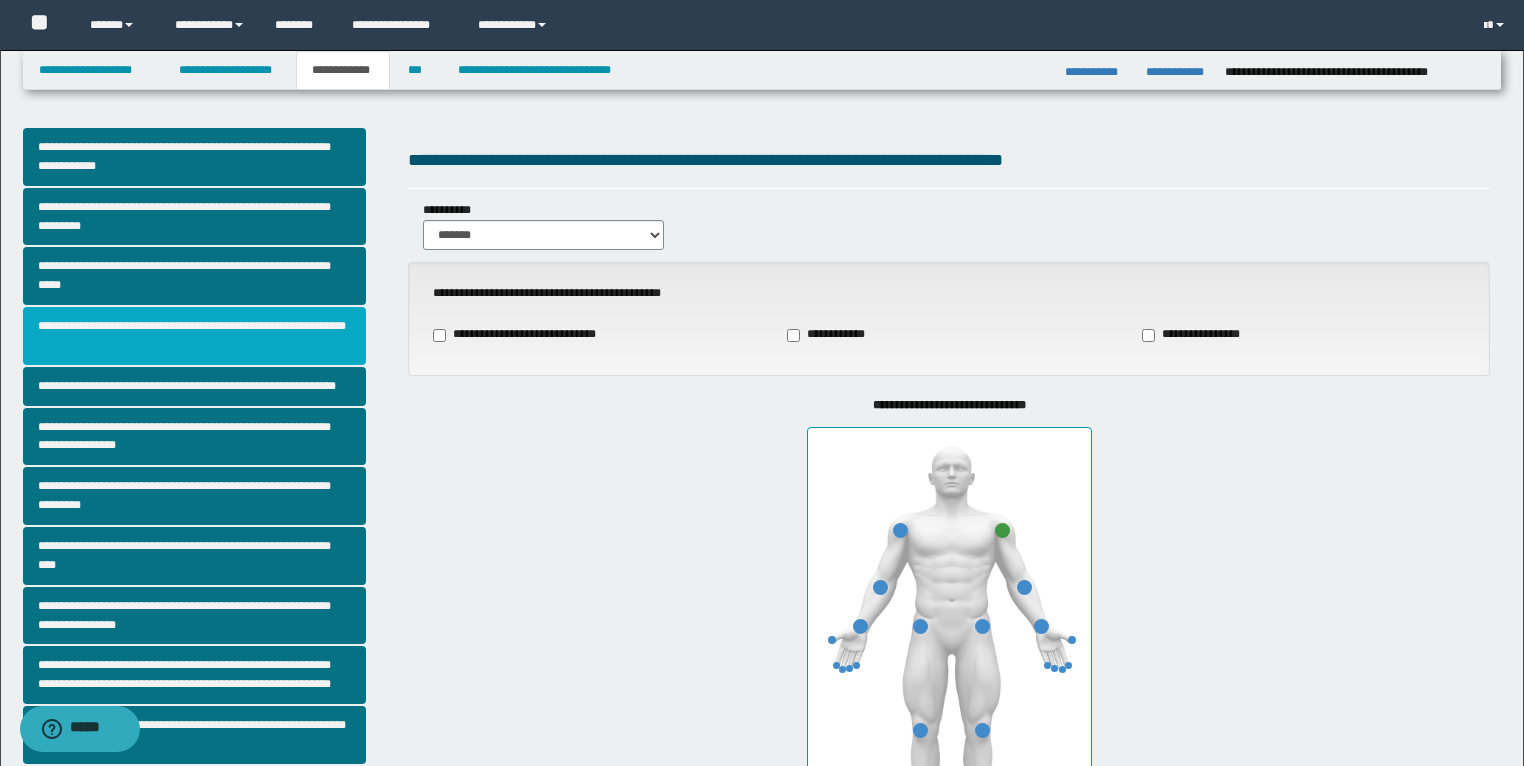 click on "**********" at bounding box center [195, 336] 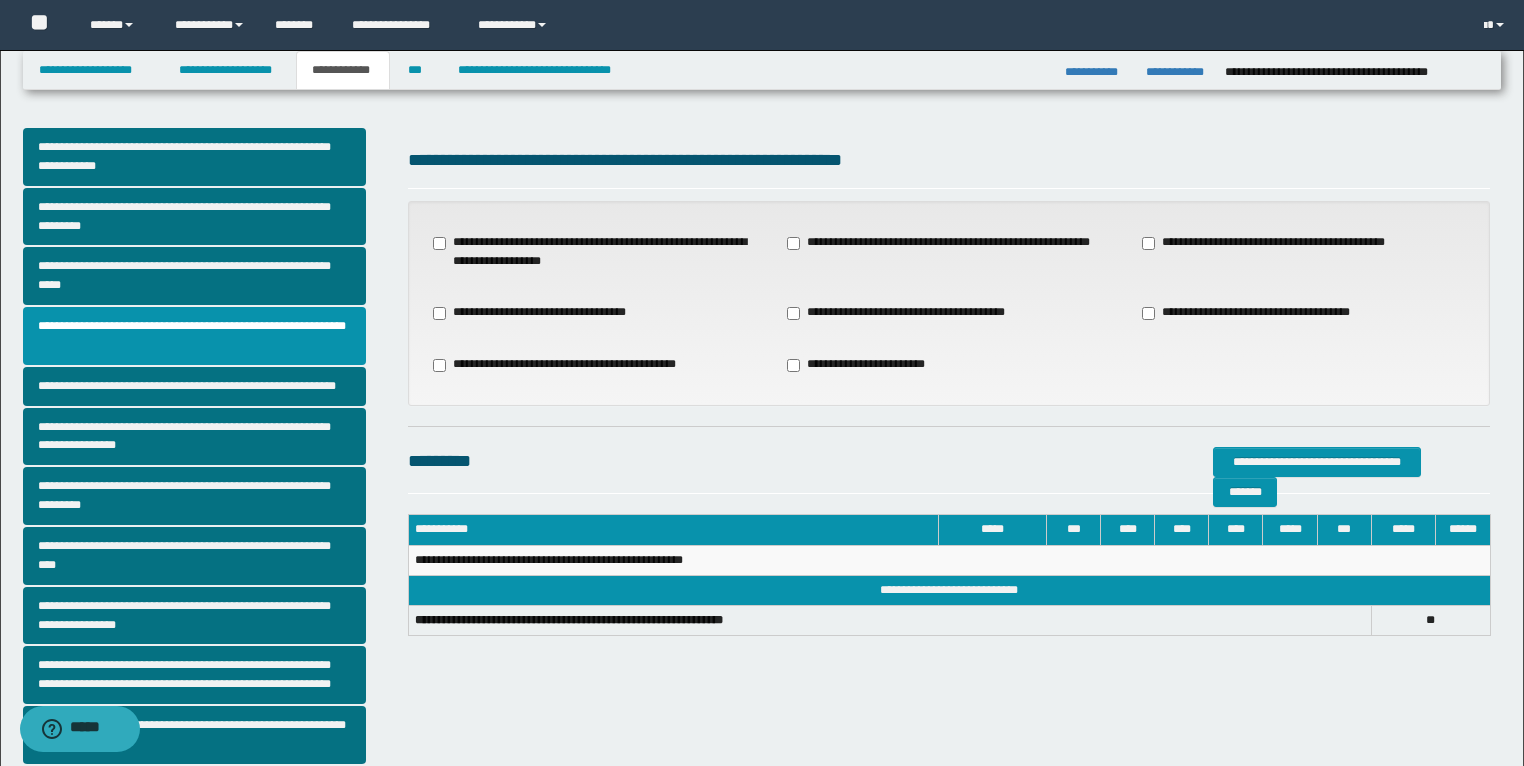 click on "**********" at bounding box center [595, 252] 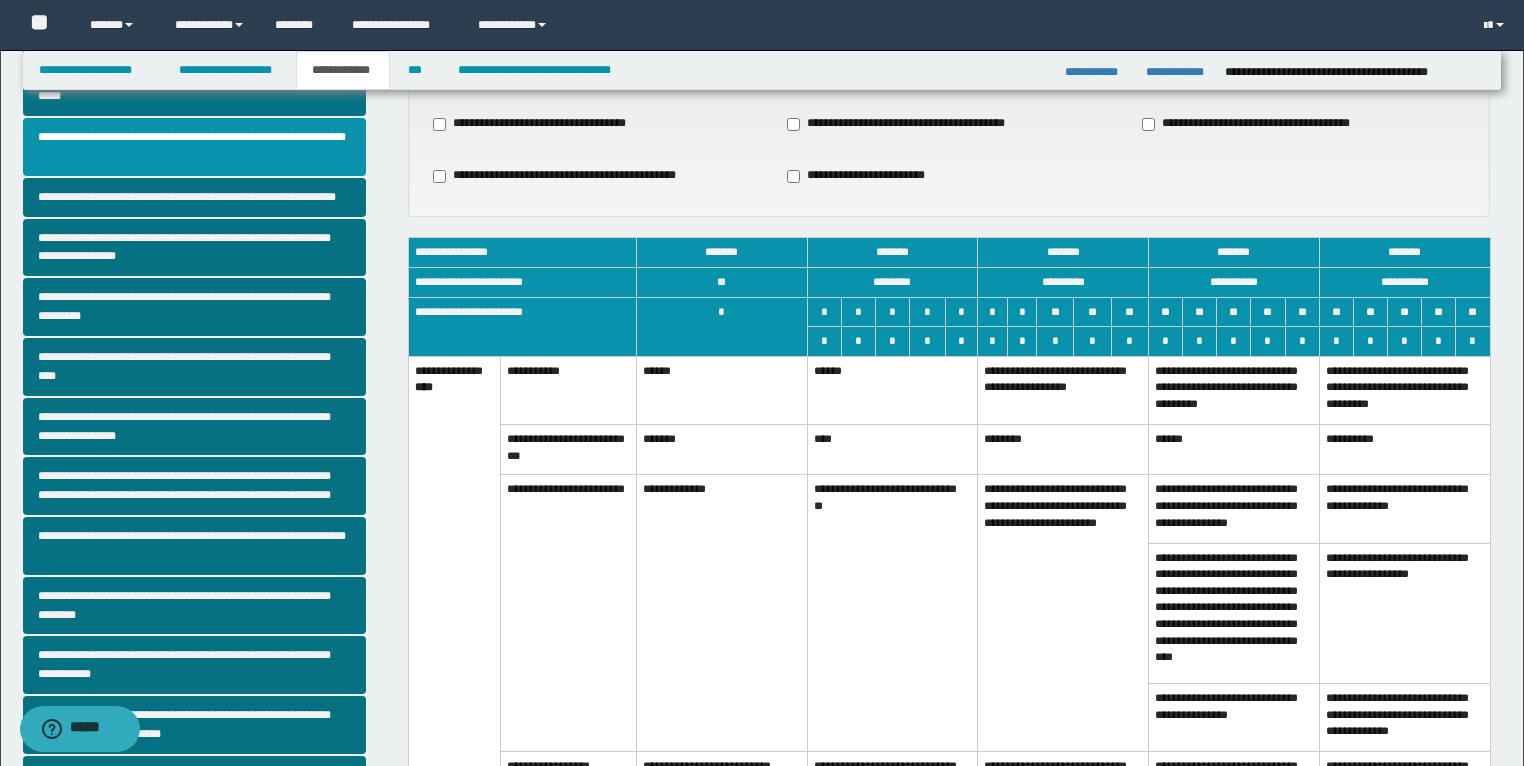 scroll, scrollTop: 240, scrollLeft: 0, axis: vertical 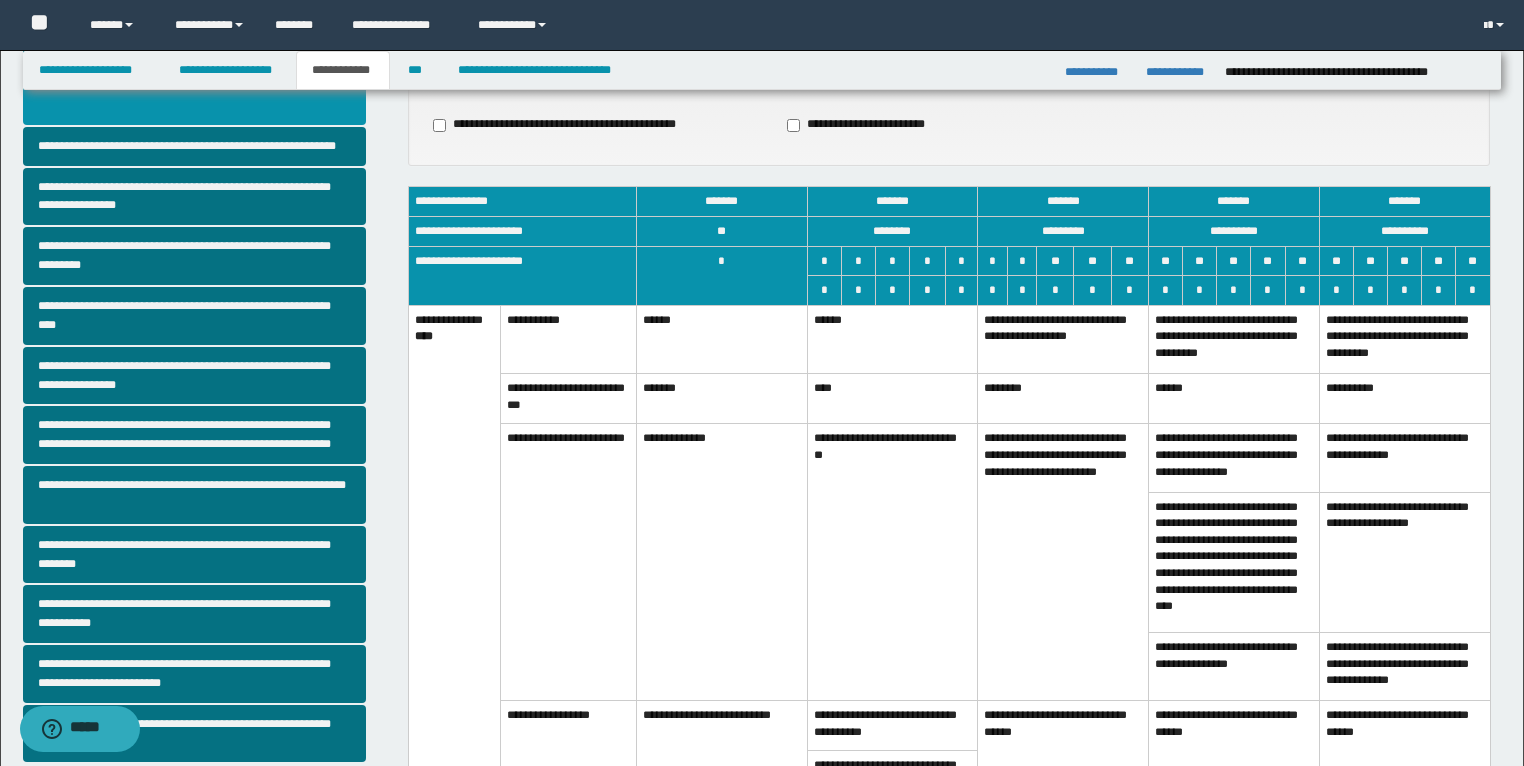 click on "**********" at bounding box center [892, 562] 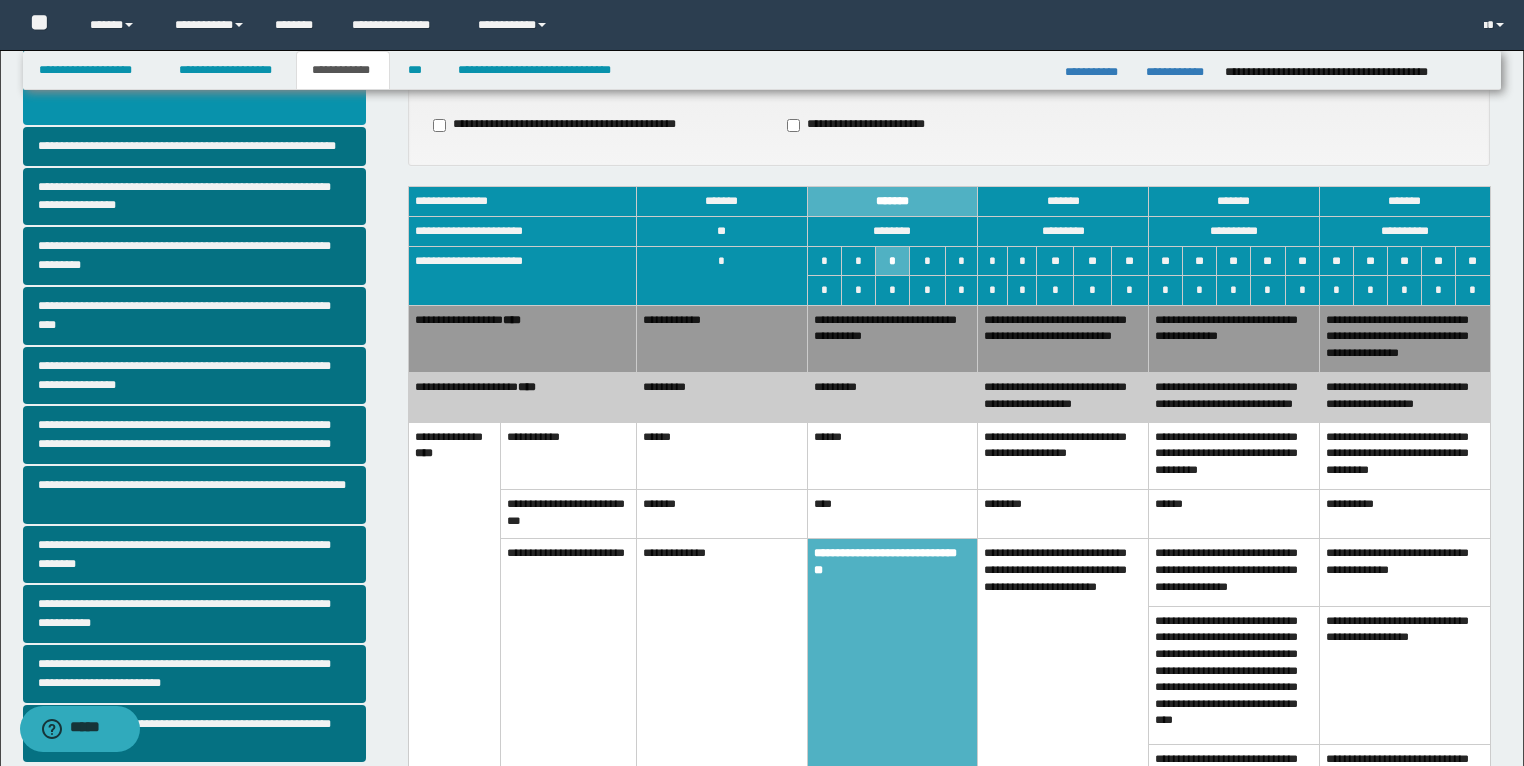 click on "**********" at bounding box center [1063, 455] 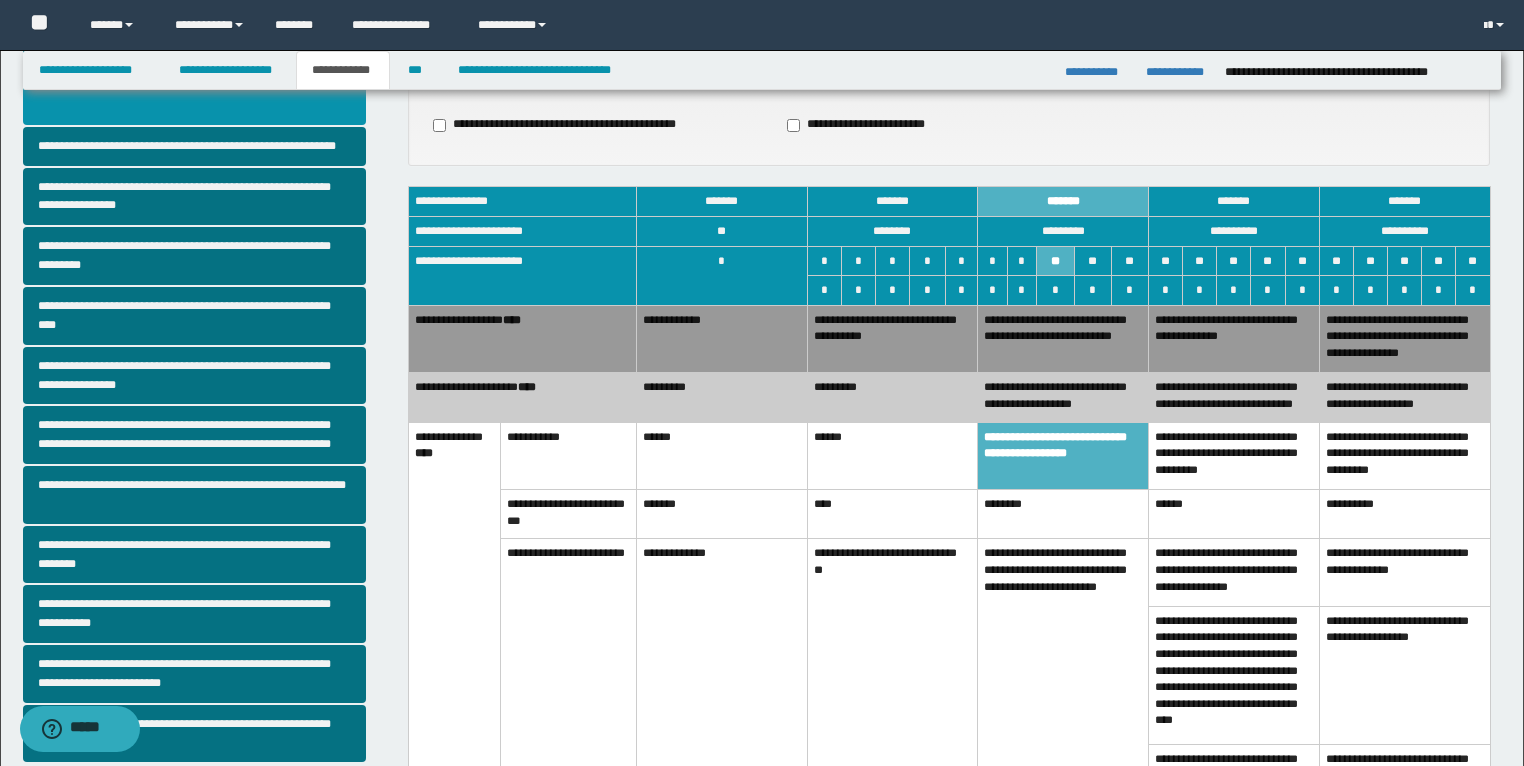 click on "**********" at bounding box center [721, 338] 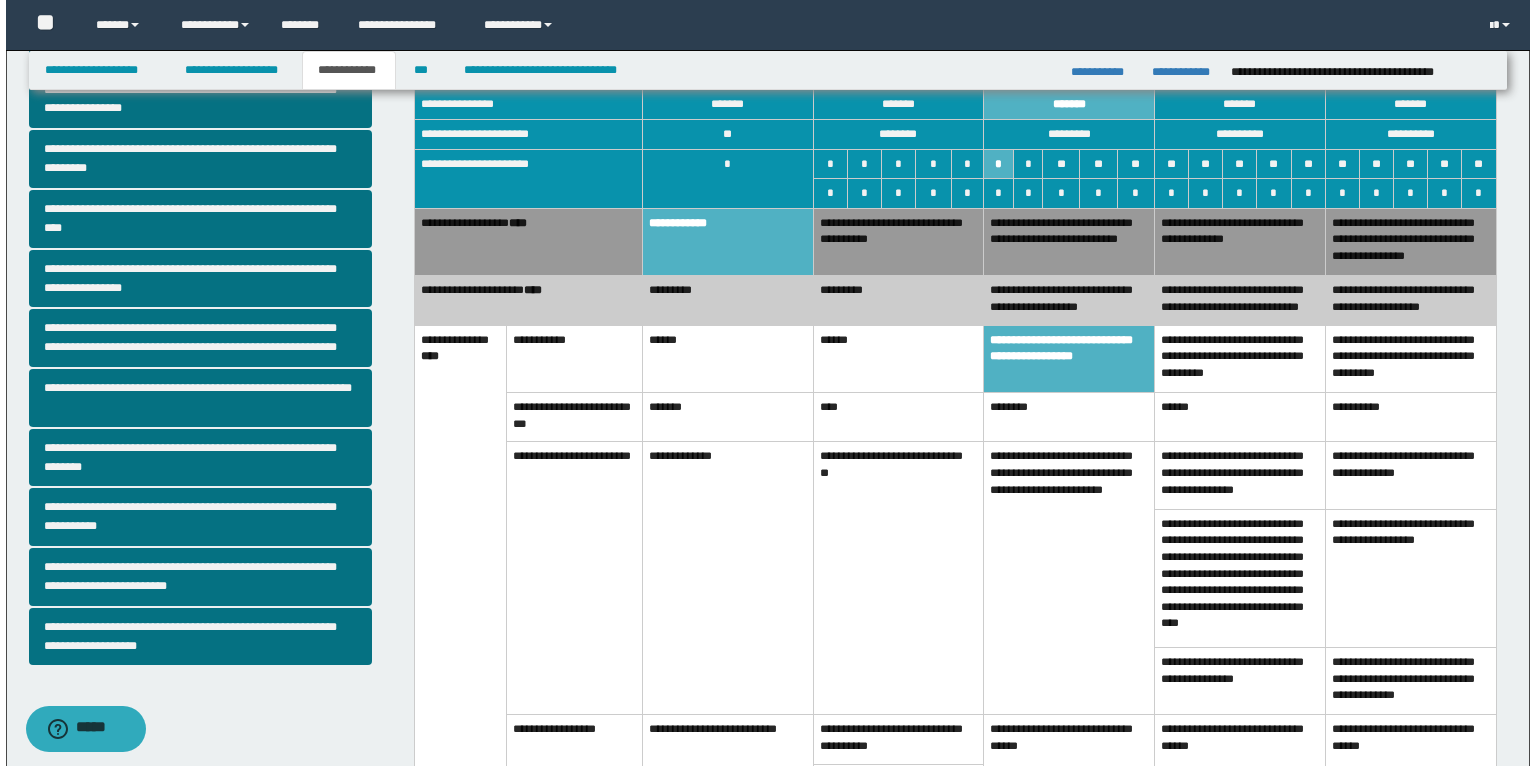 scroll, scrollTop: 560, scrollLeft: 0, axis: vertical 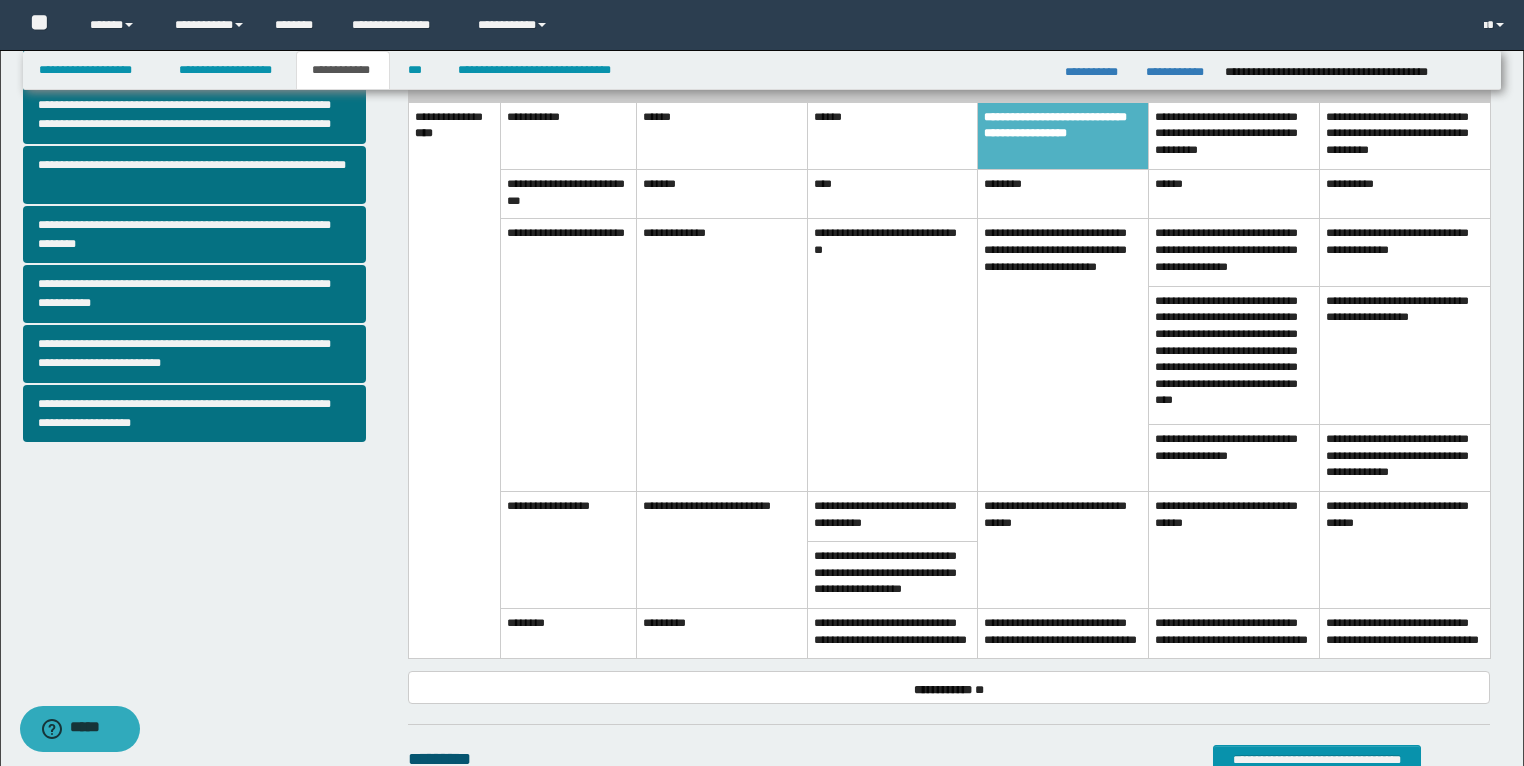 click on "**********" at bounding box center [1063, 634] 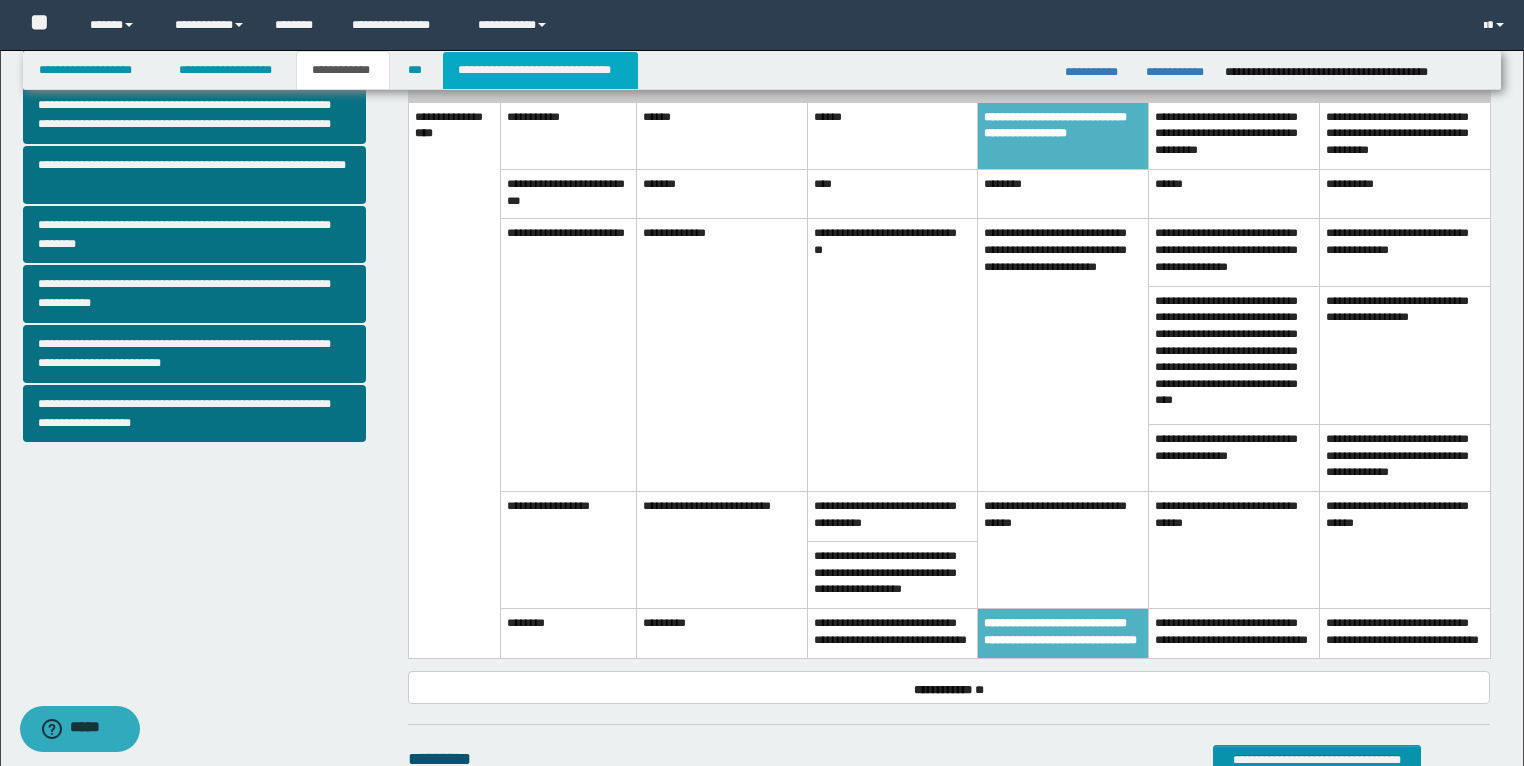 click on "**********" at bounding box center (540, 70) 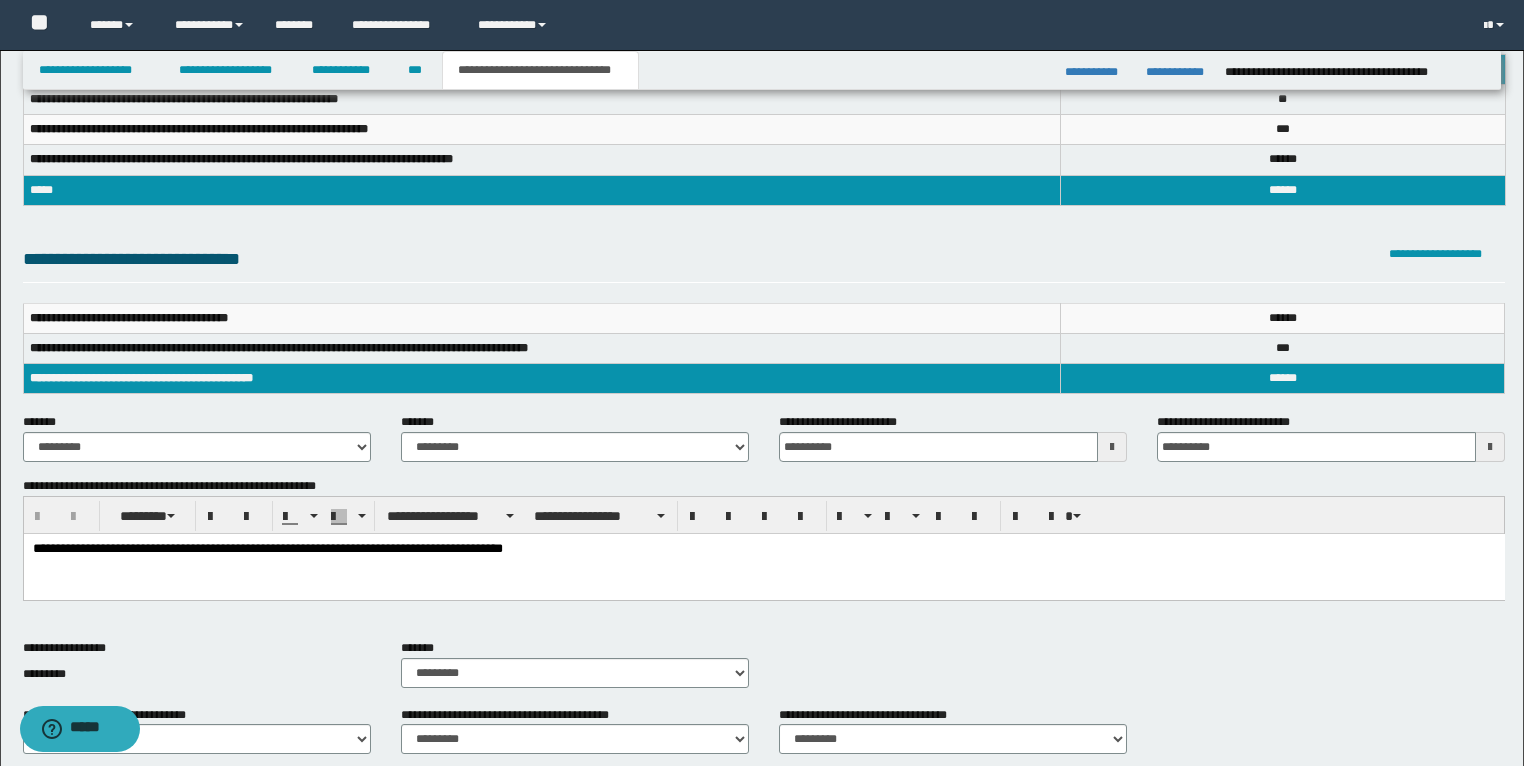 scroll, scrollTop: 80, scrollLeft: 0, axis: vertical 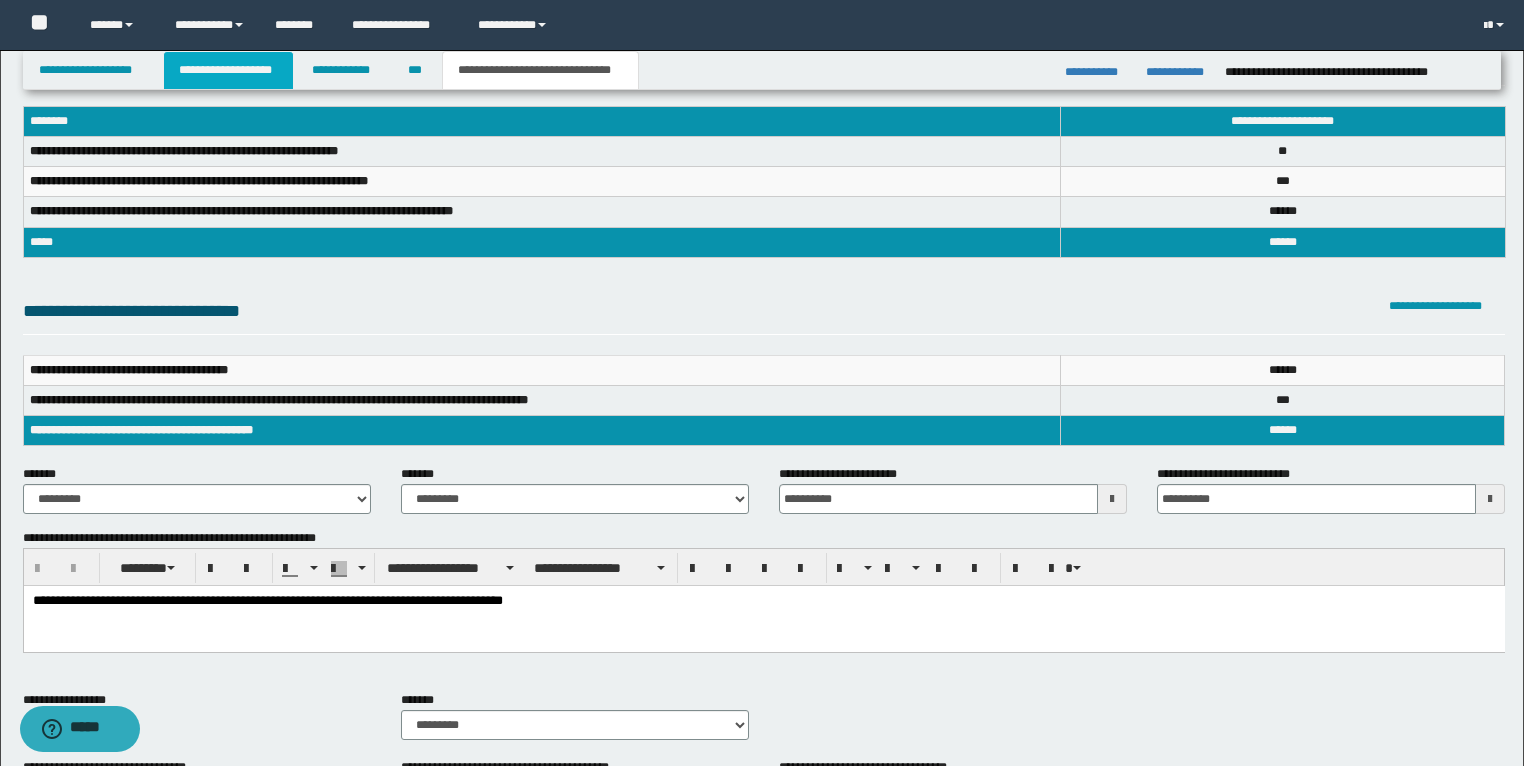 click on "**********" at bounding box center (228, 70) 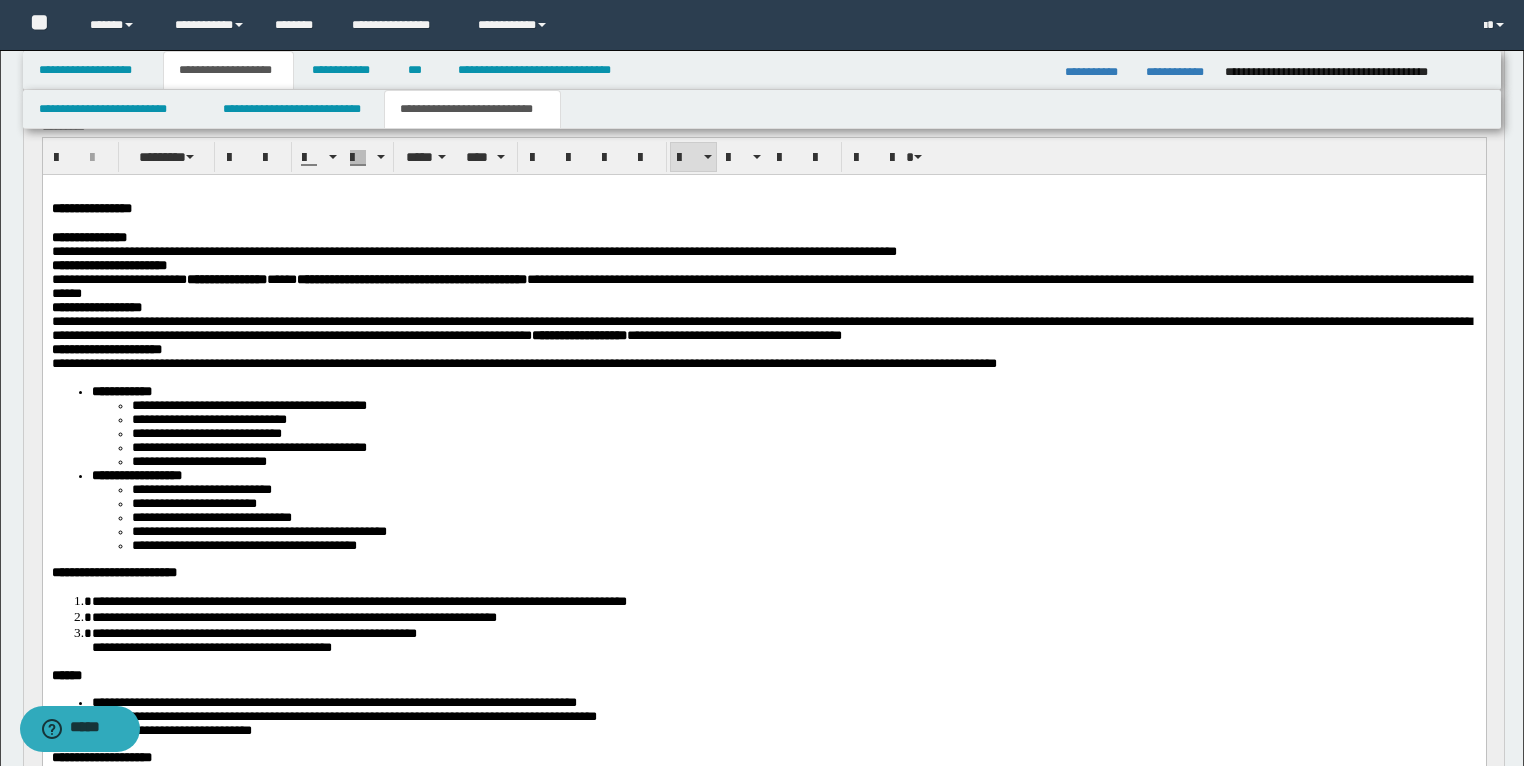 scroll, scrollTop: 271, scrollLeft: 0, axis: vertical 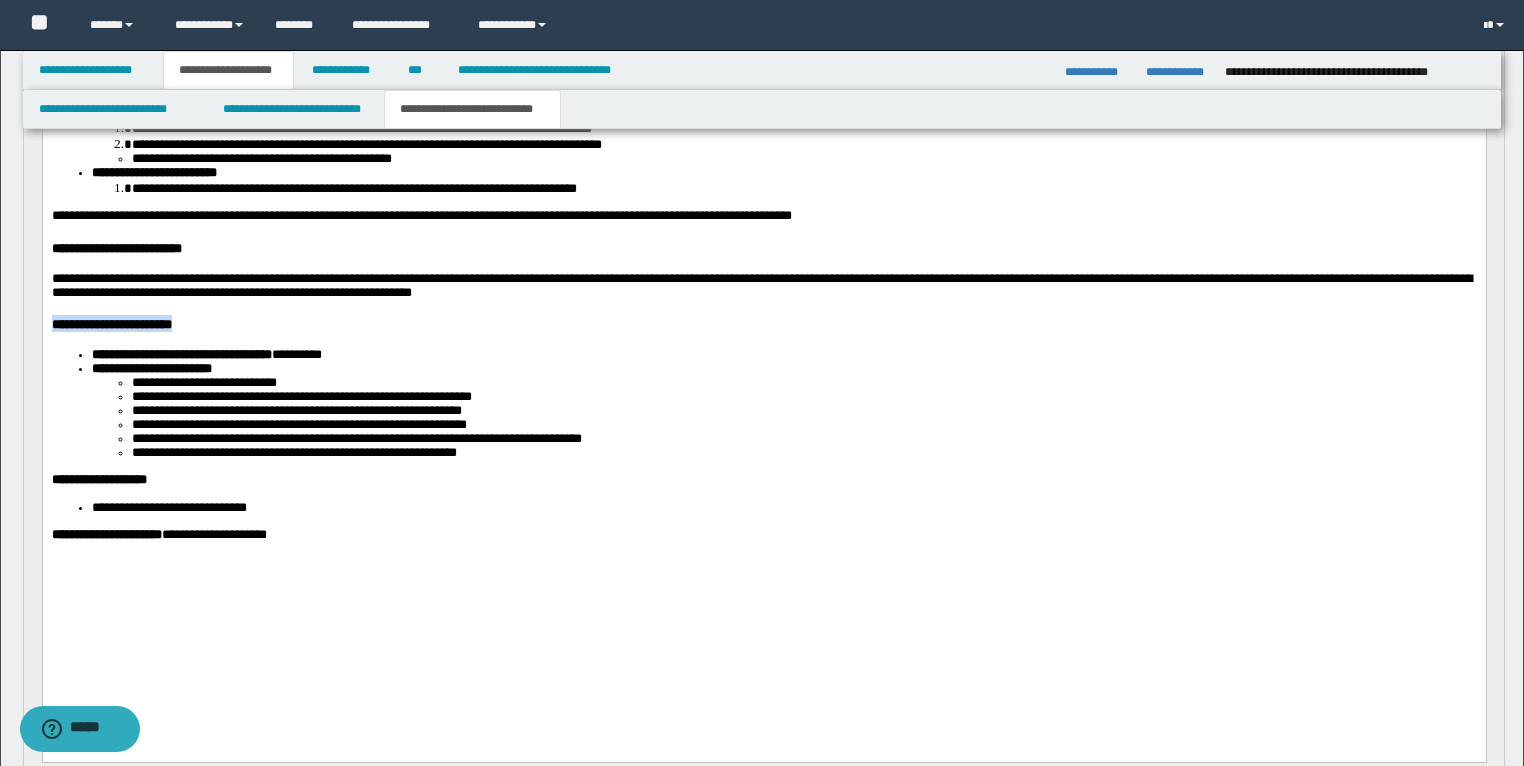drag, startPoint x: 271, startPoint y: 412, endPoint x: 82, endPoint y: -233, distance: 672.12054 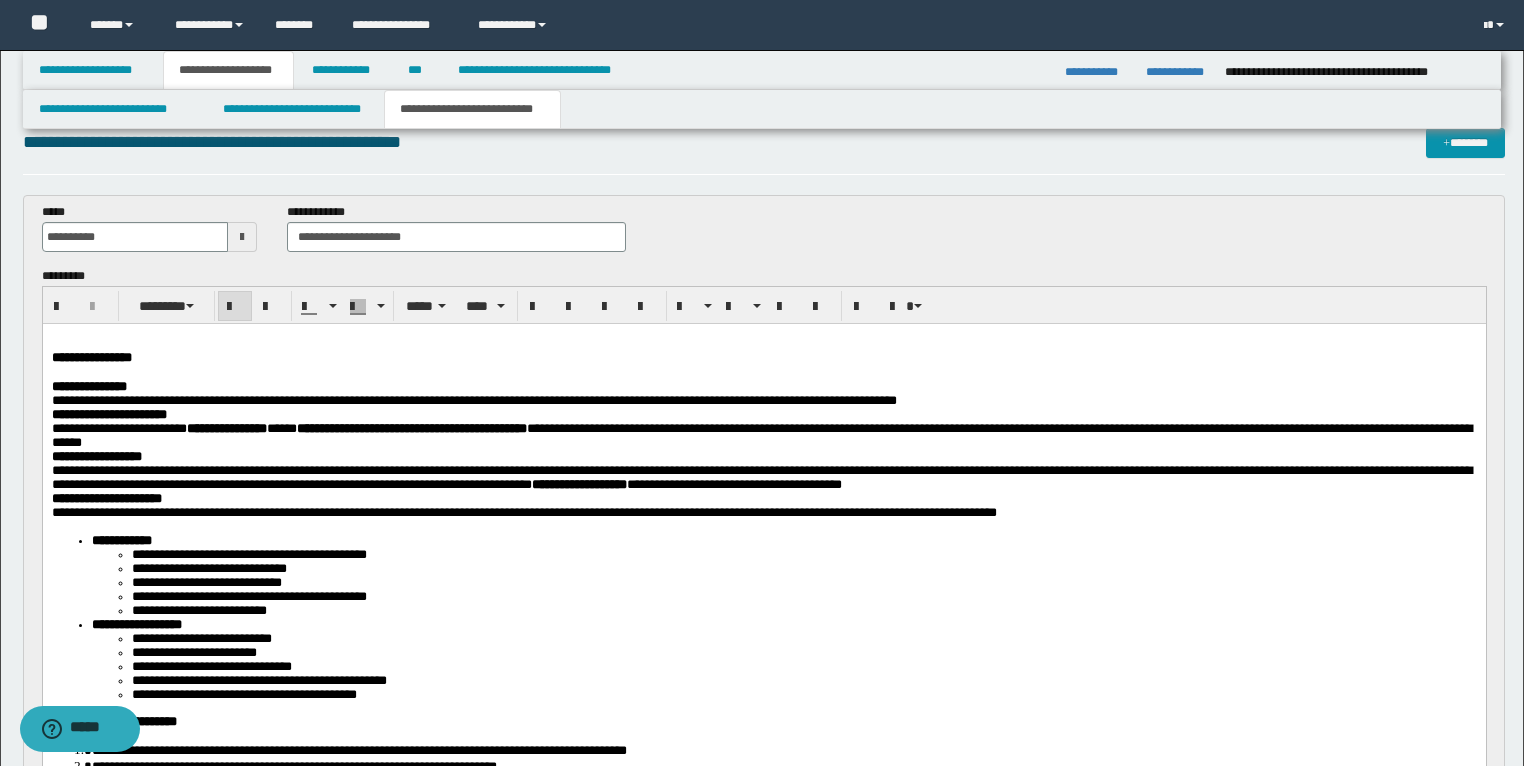 scroll, scrollTop: 0, scrollLeft: 0, axis: both 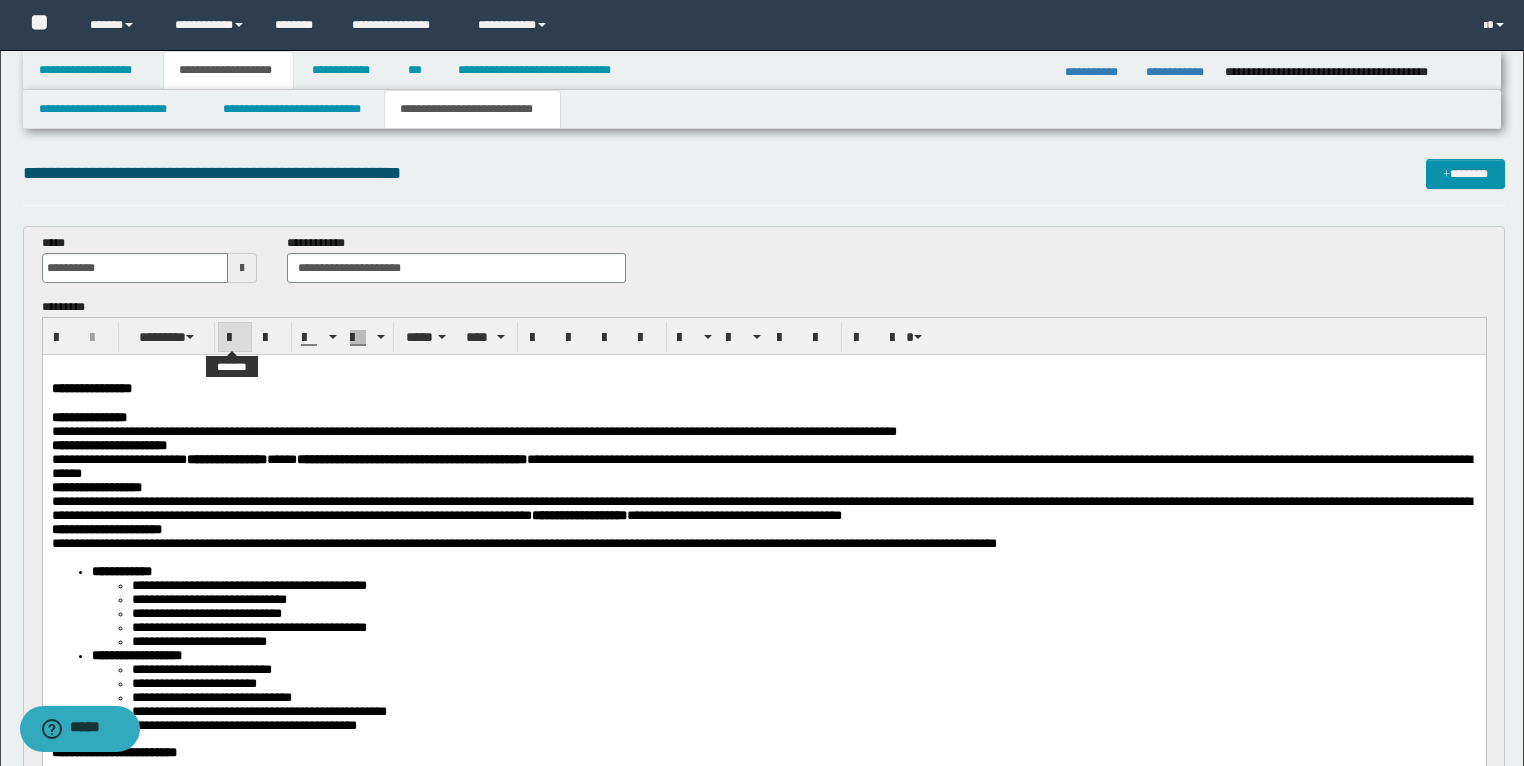 click at bounding box center [235, 338] 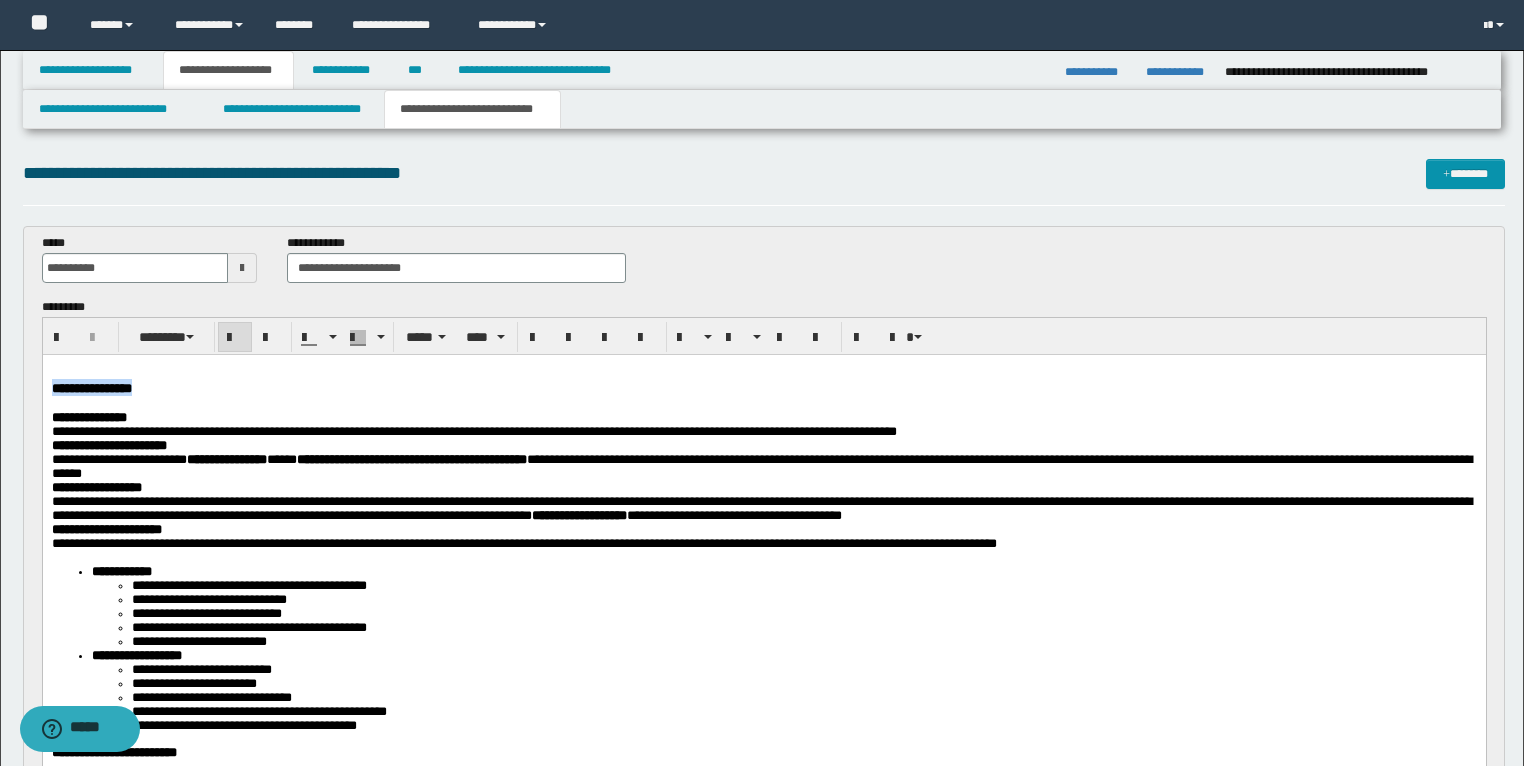 drag, startPoint x: 216, startPoint y: 388, endPoint x: 53, endPoint y: 391, distance: 163.0276 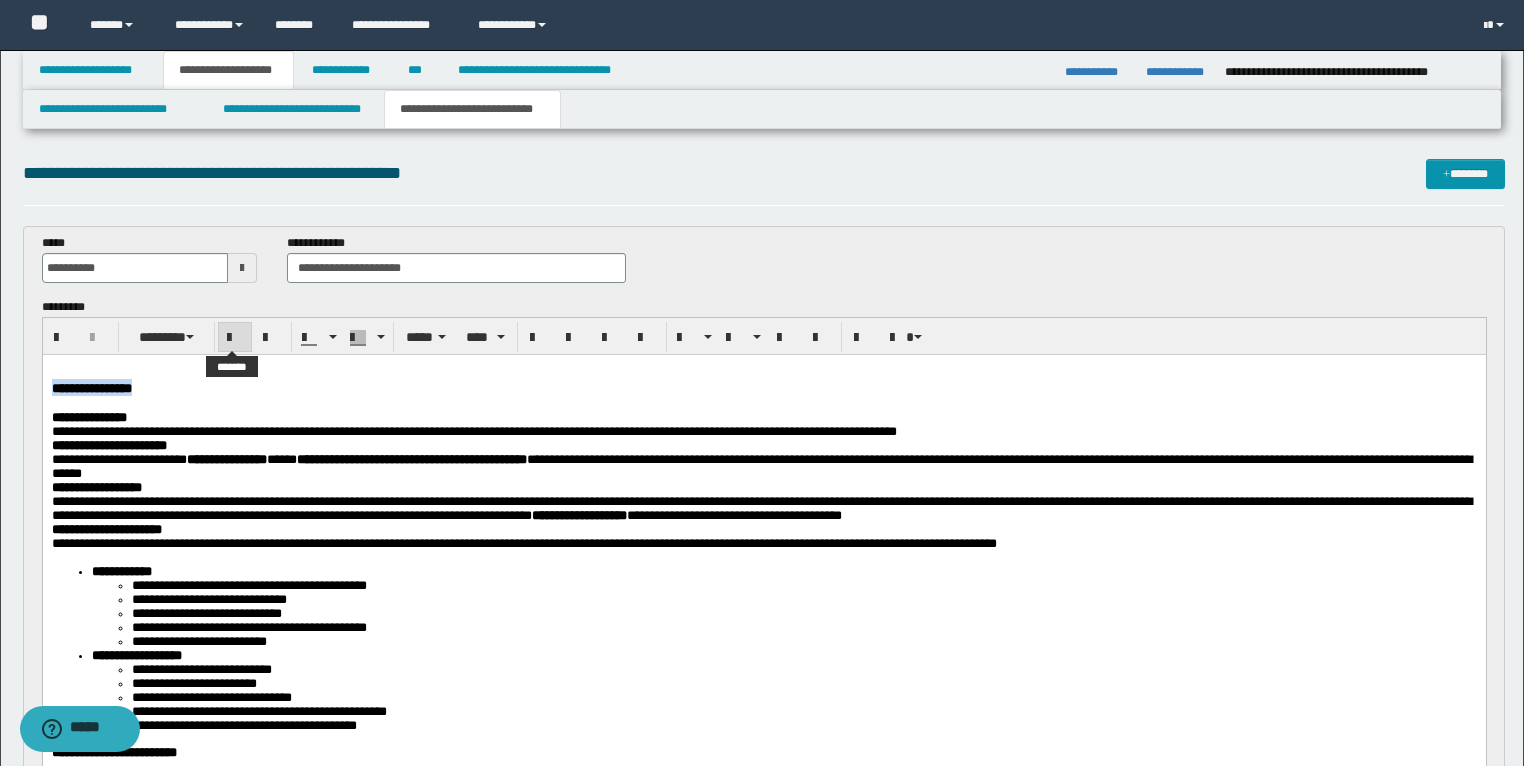 click at bounding box center [235, 338] 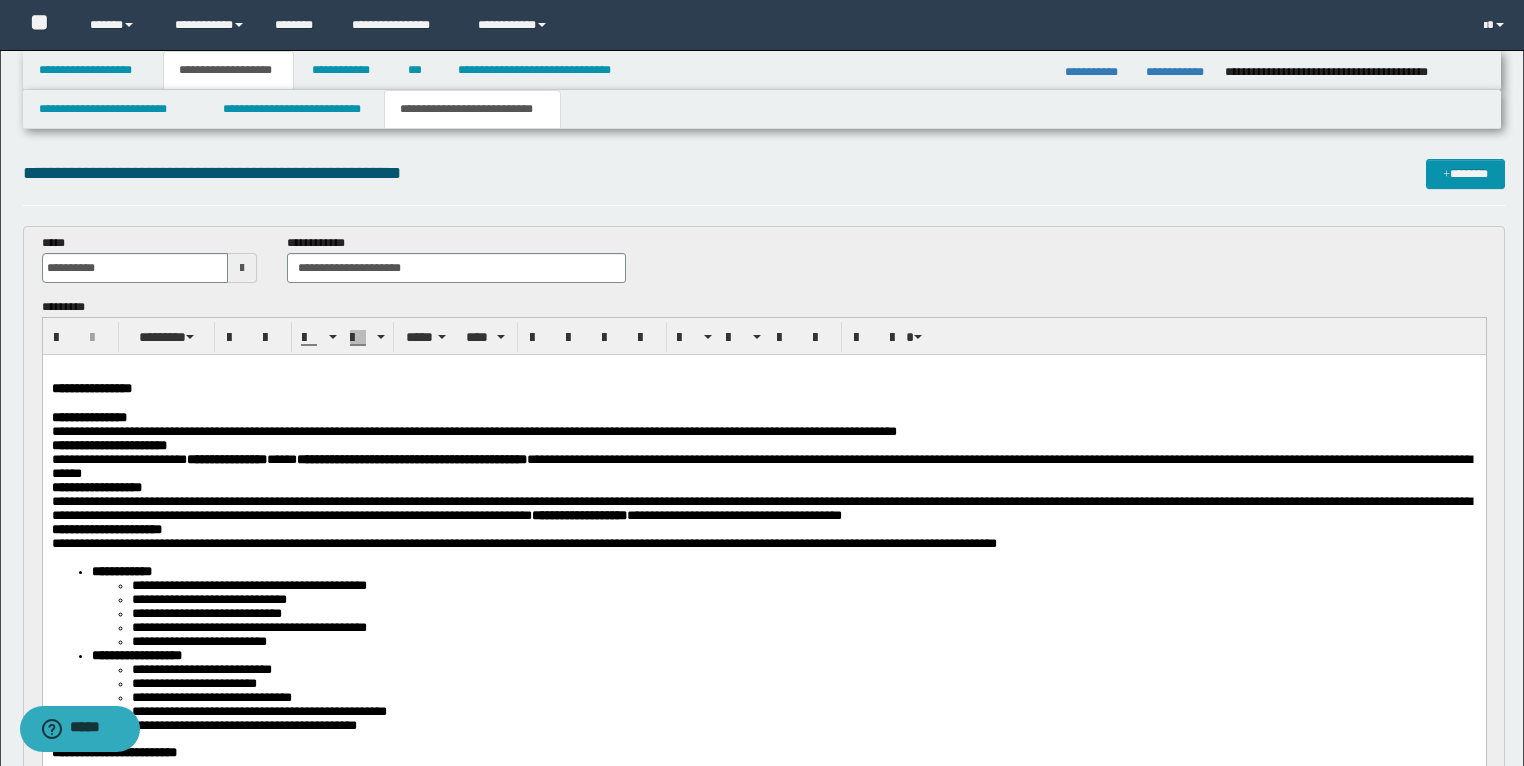 click on "**********" at bounding box center (473, 430) 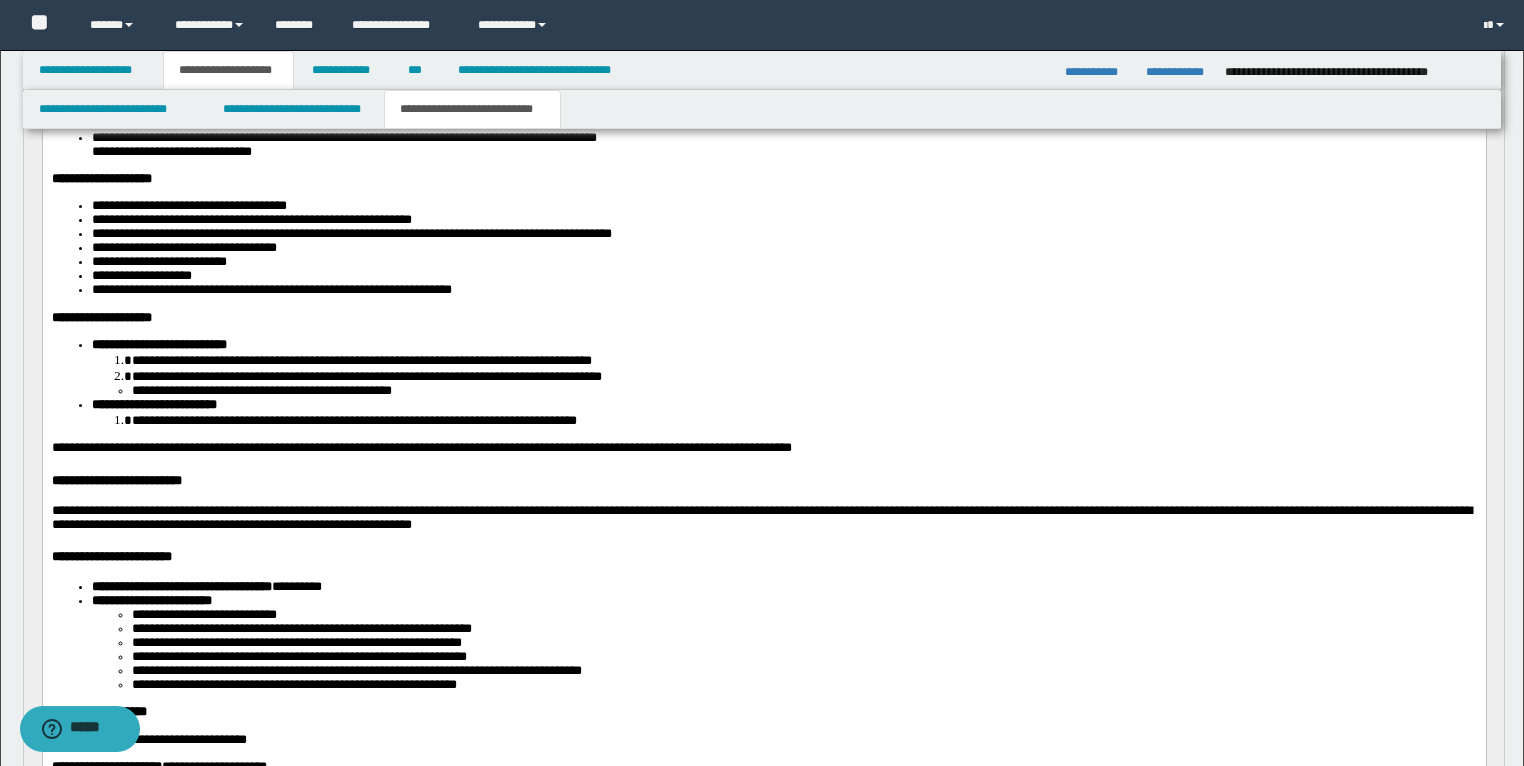 scroll, scrollTop: 960, scrollLeft: 0, axis: vertical 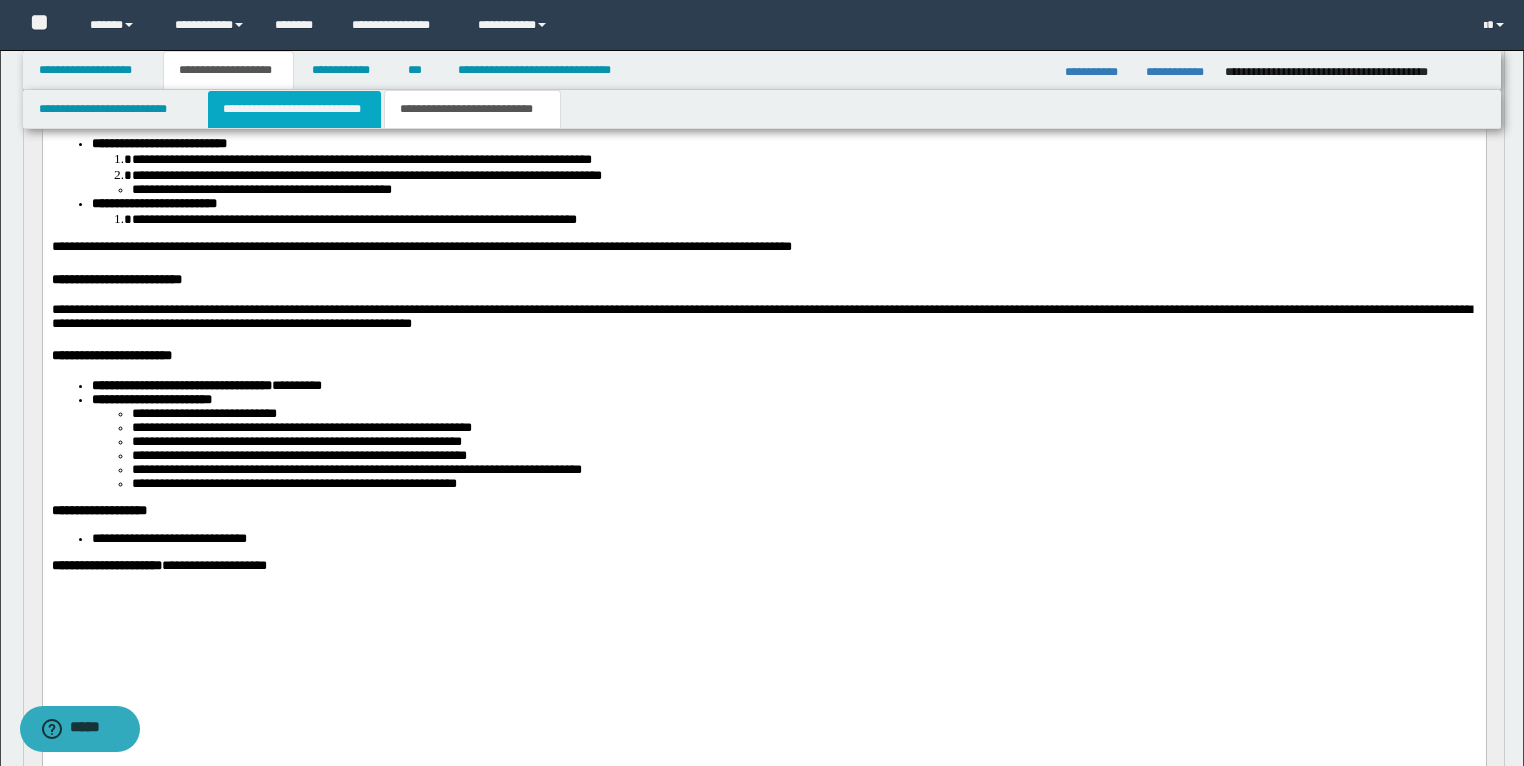 click on "**********" at bounding box center [294, 109] 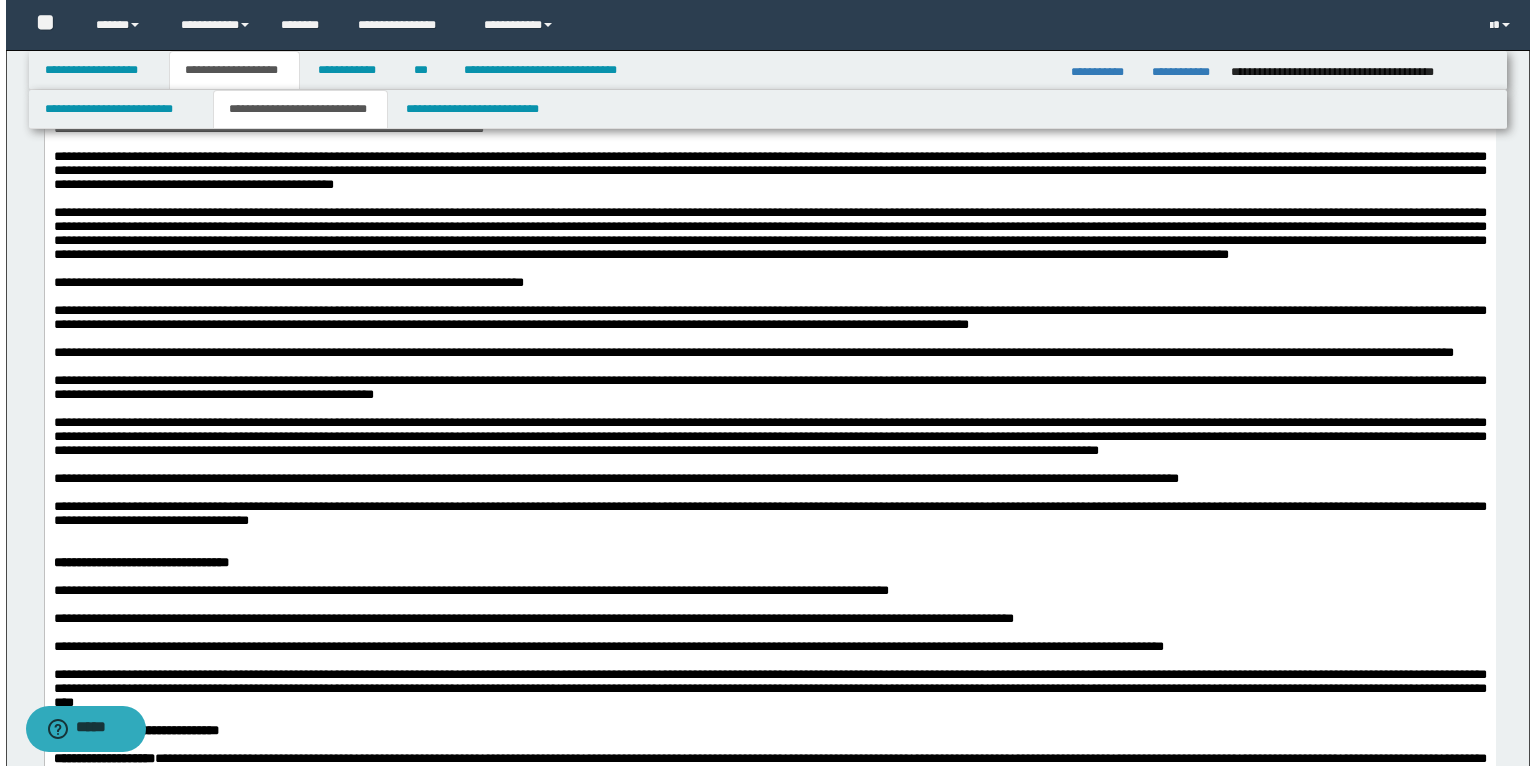 scroll, scrollTop: 1360, scrollLeft: 0, axis: vertical 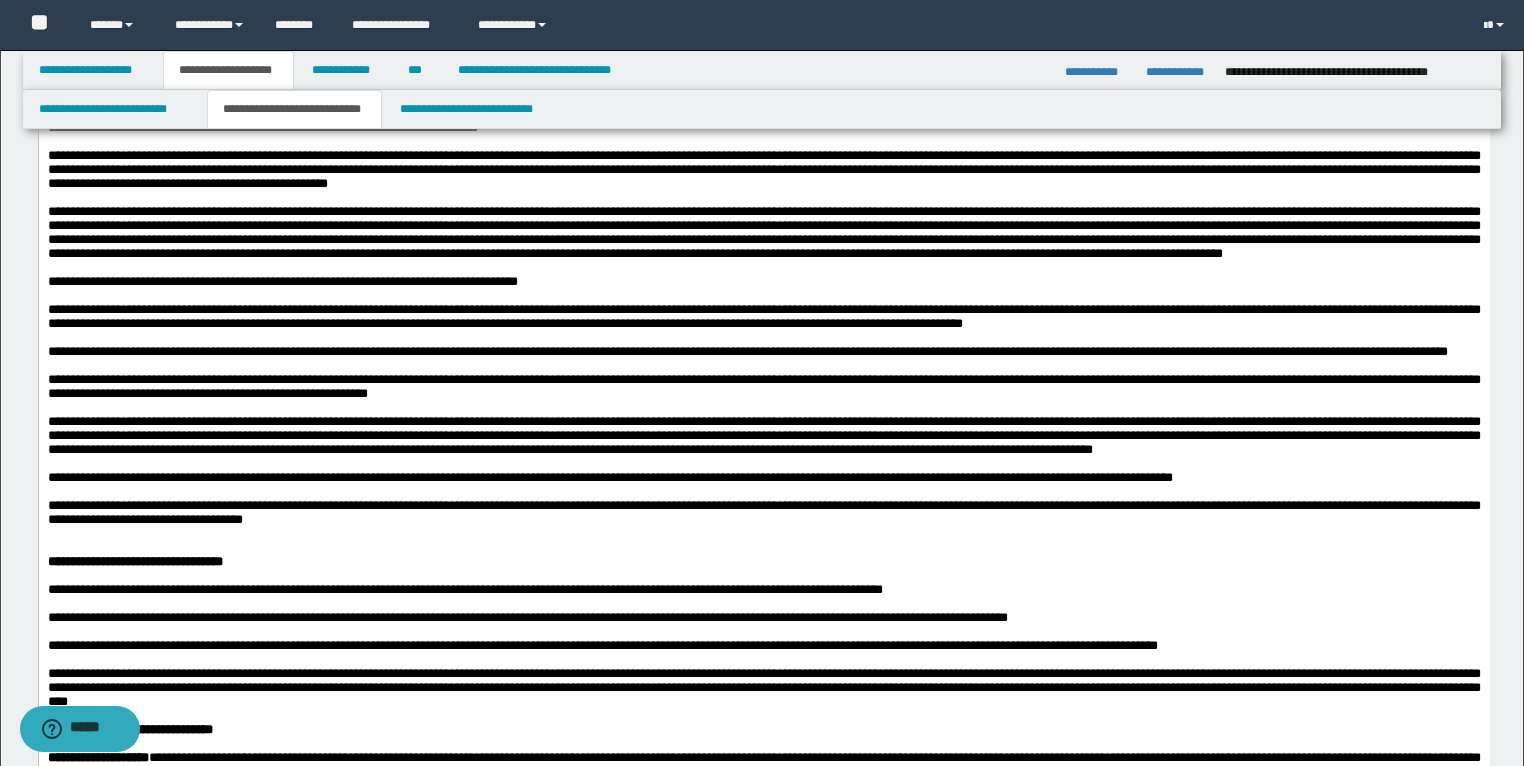 click at bounding box center [763, 232] 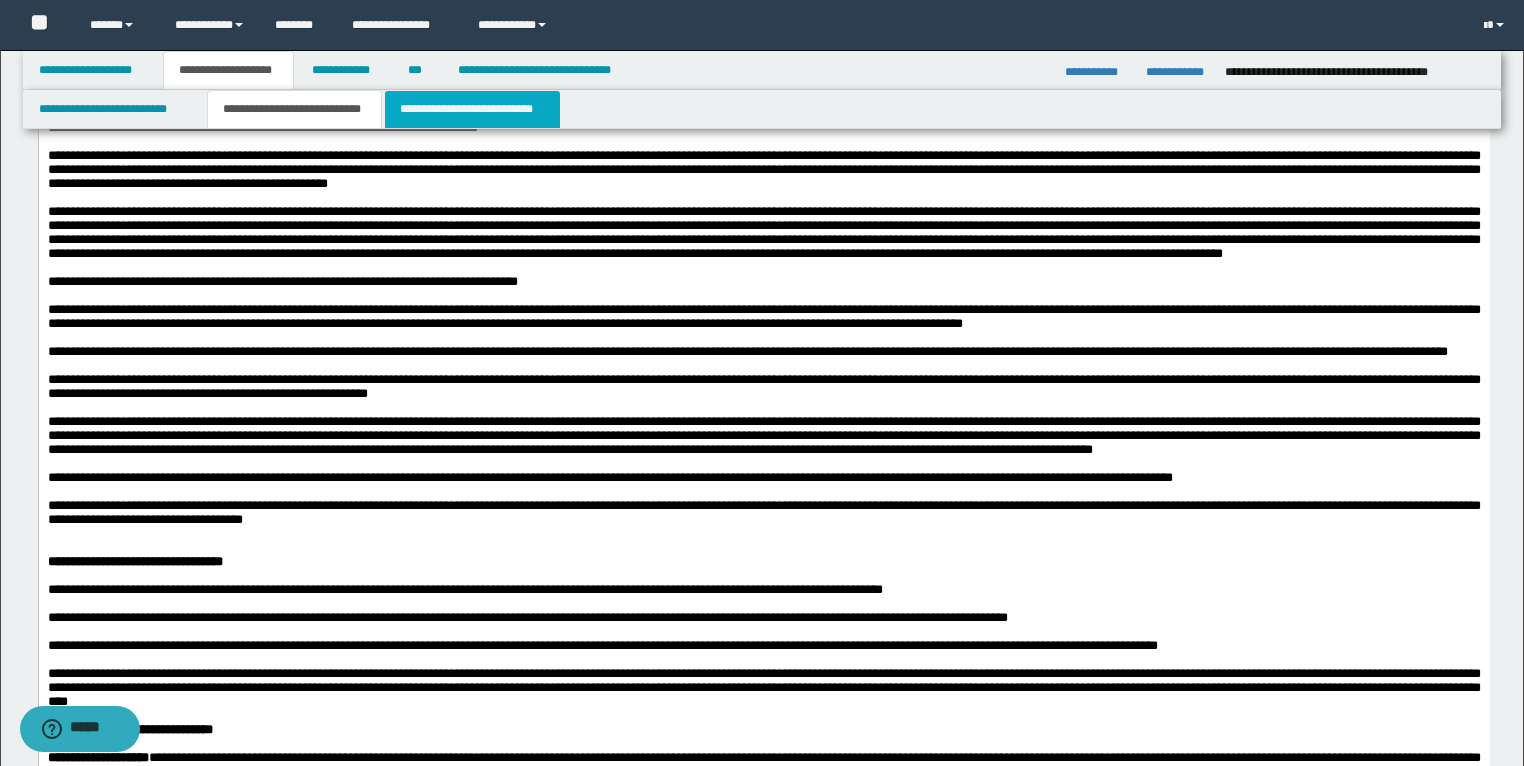 click on "**********" at bounding box center (472, 109) 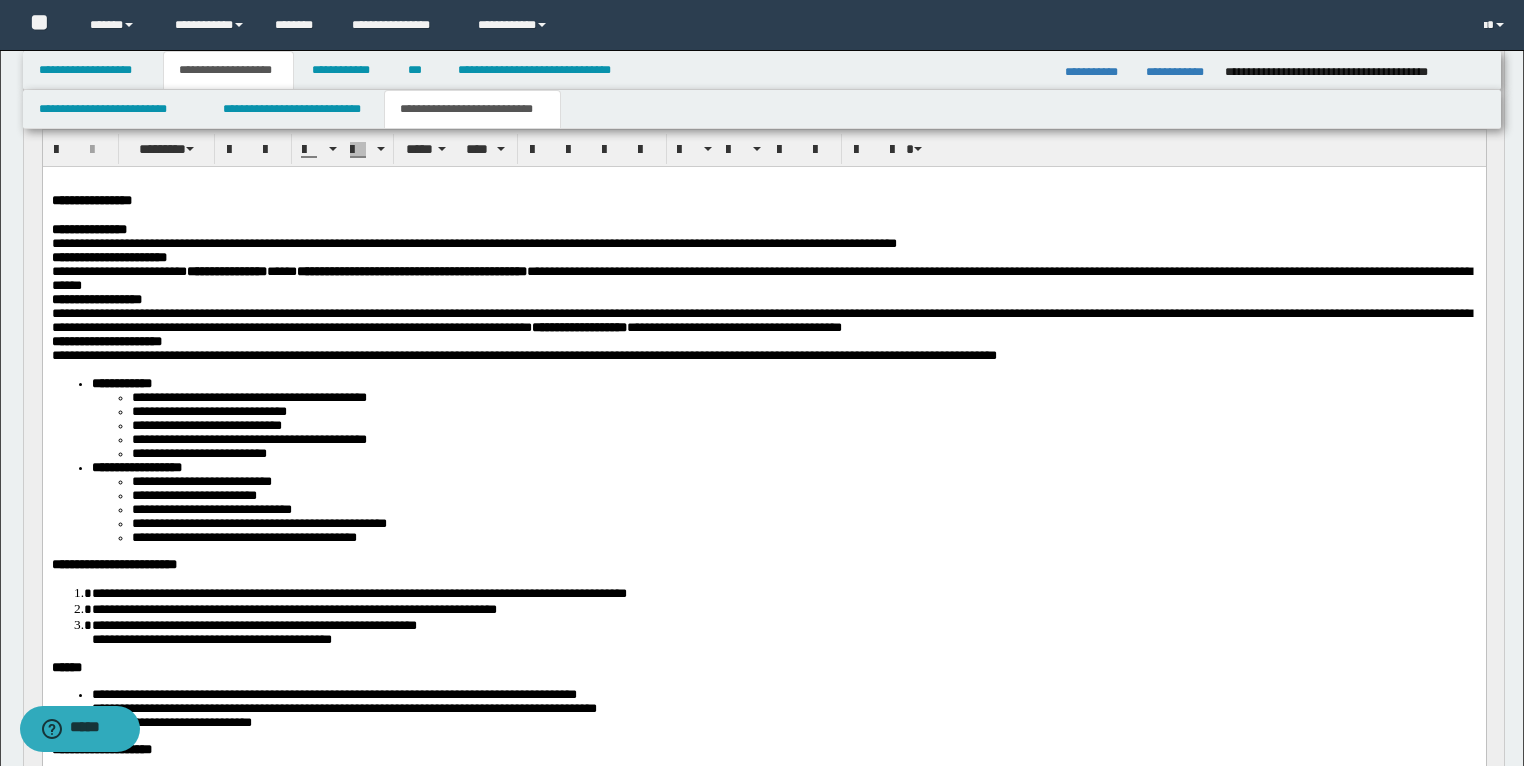 scroll, scrollTop: 160, scrollLeft: 0, axis: vertical 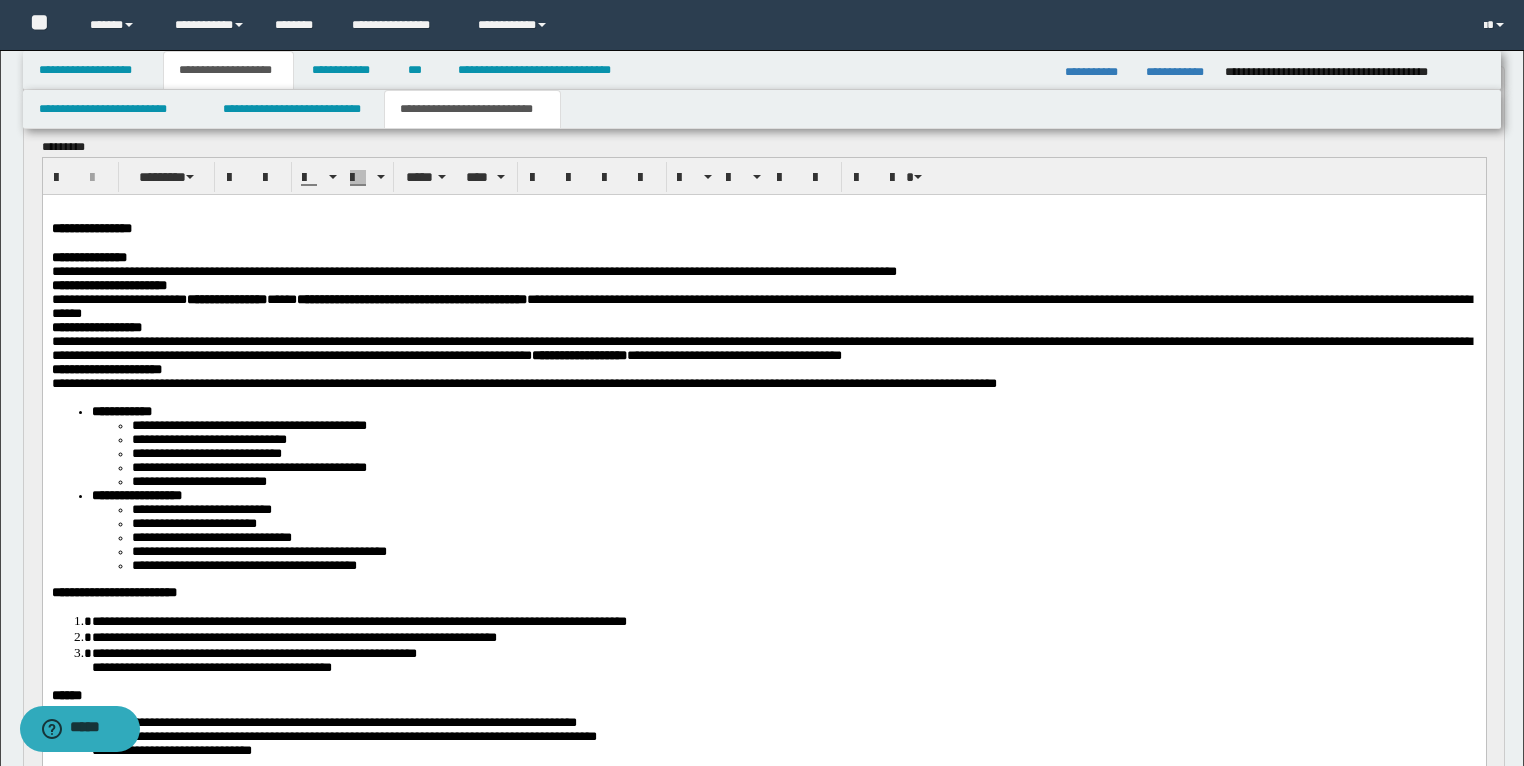 click on "**********" at bounding box center (761, 347) 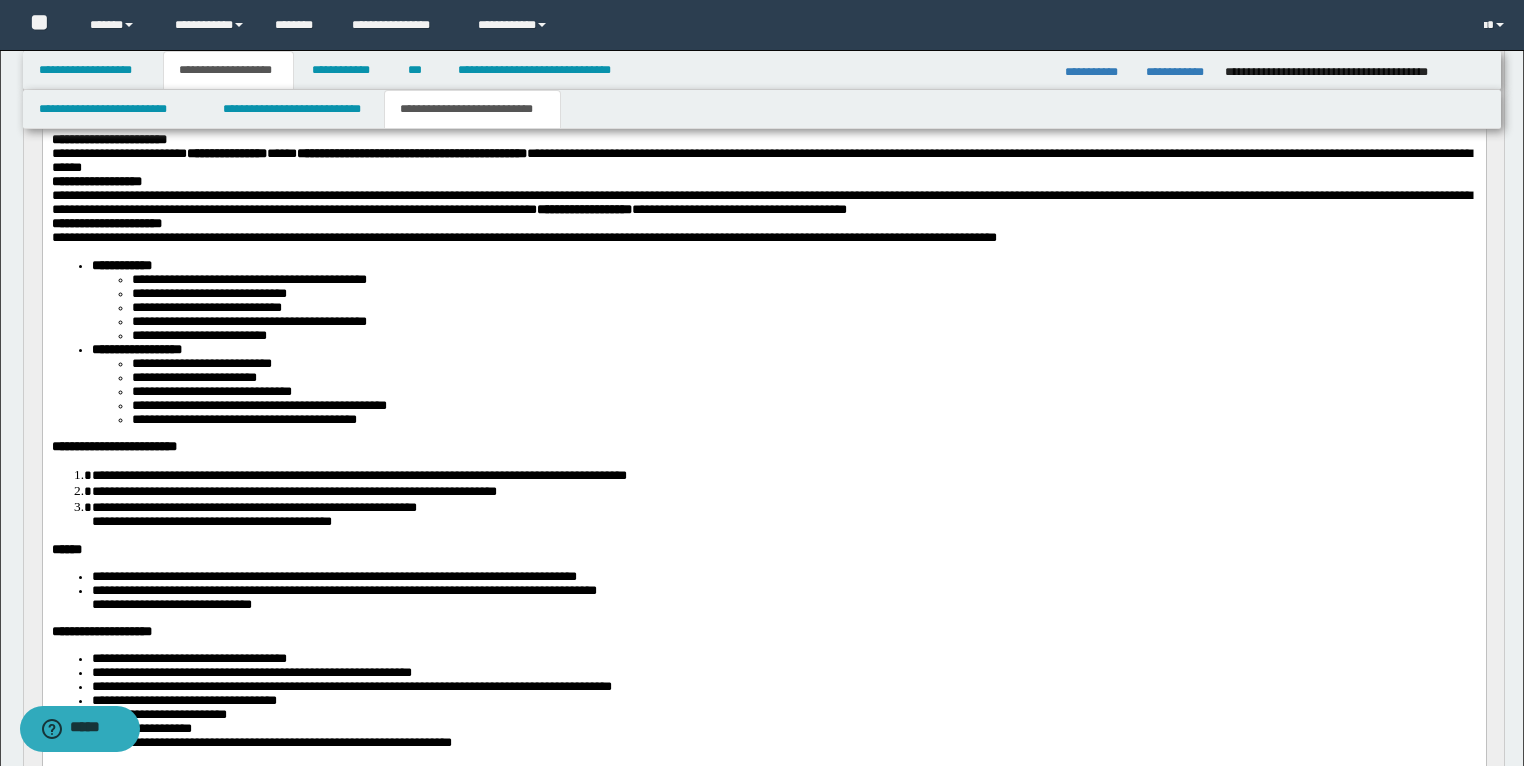 scroll, scrollTop: 320, scrollLeft: 0, axis: vertical 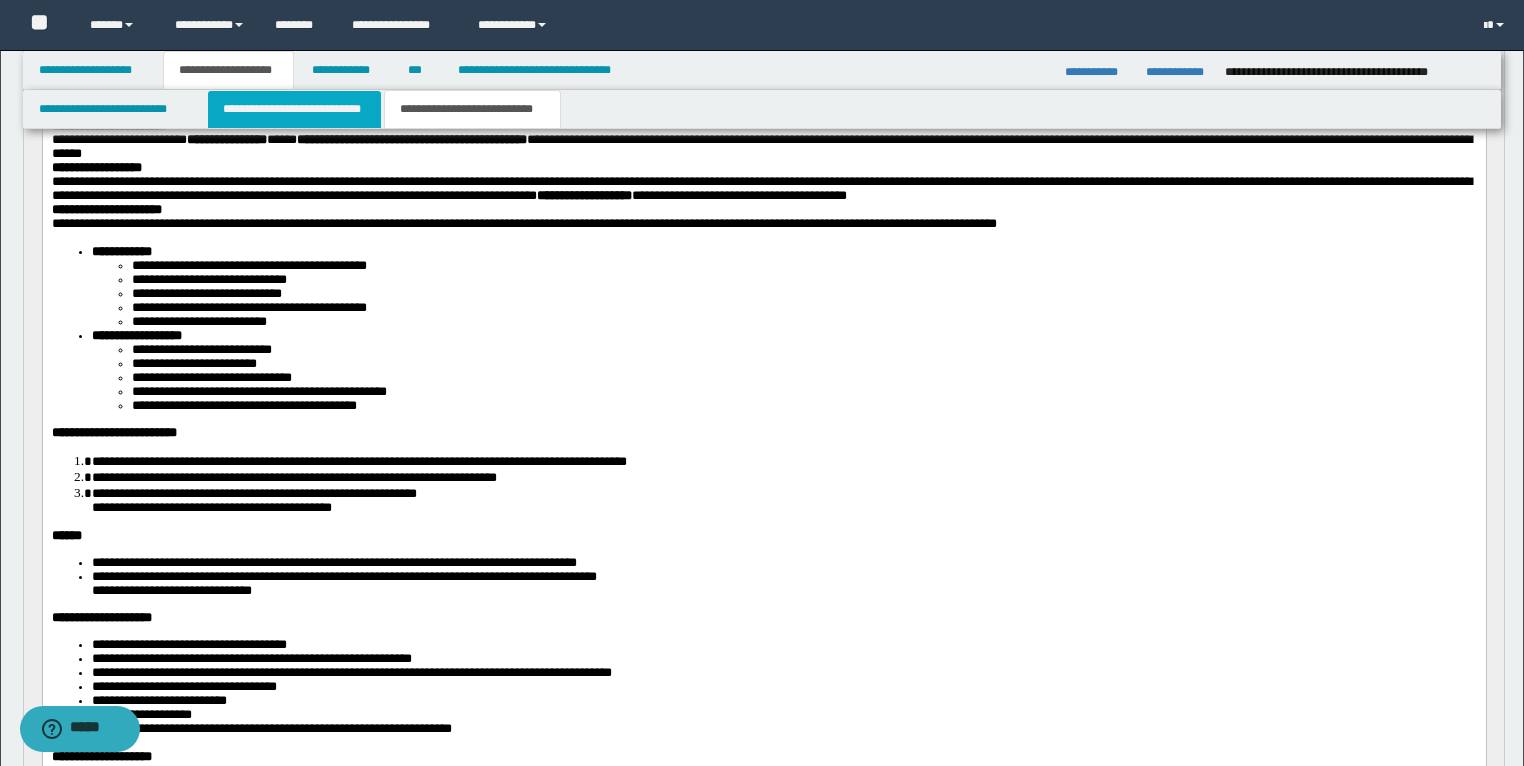 click on "**********" at bounding box center [294, 109] 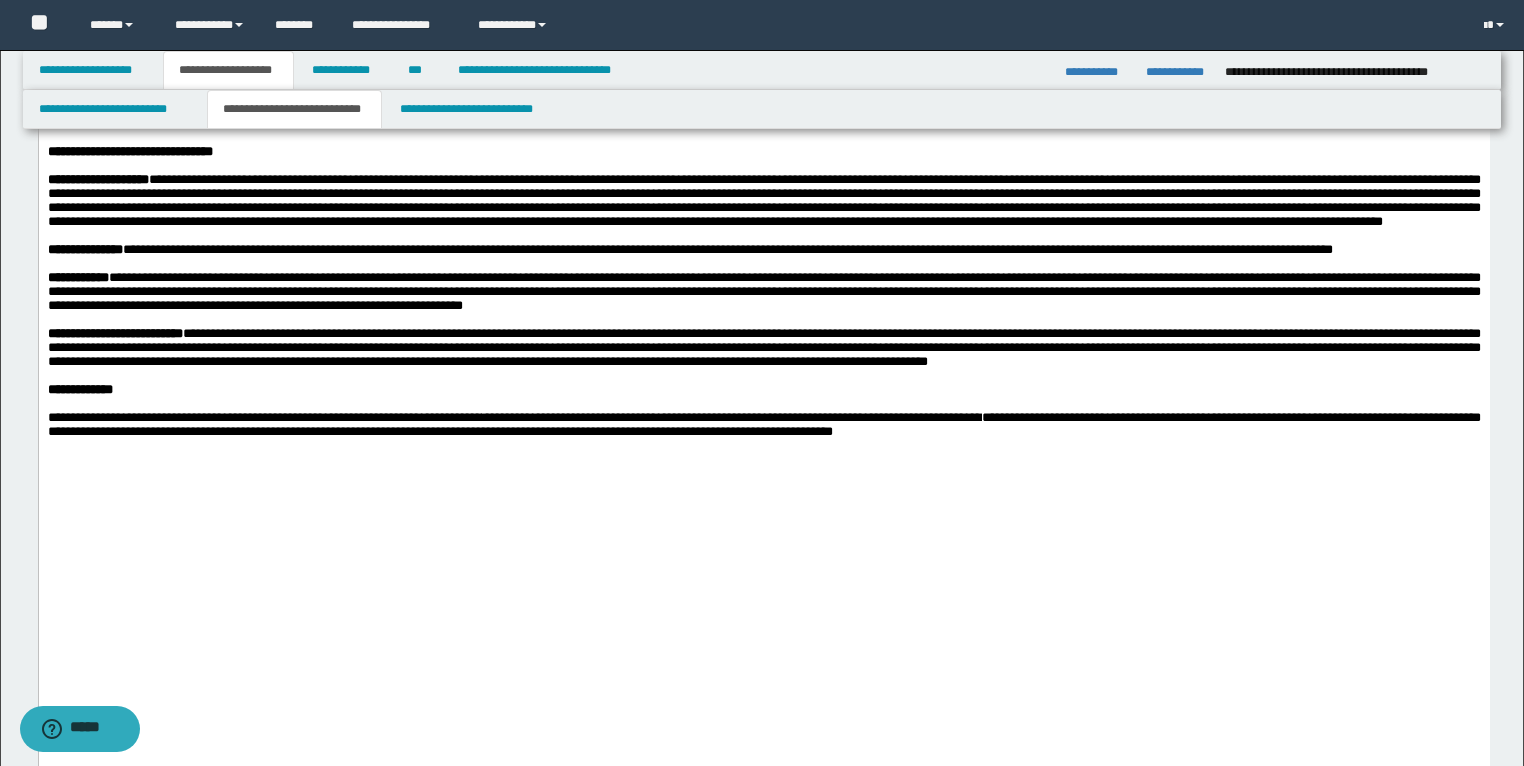 scroll, scrollTop: 2080, scrollLeft: 0, axis: vertical 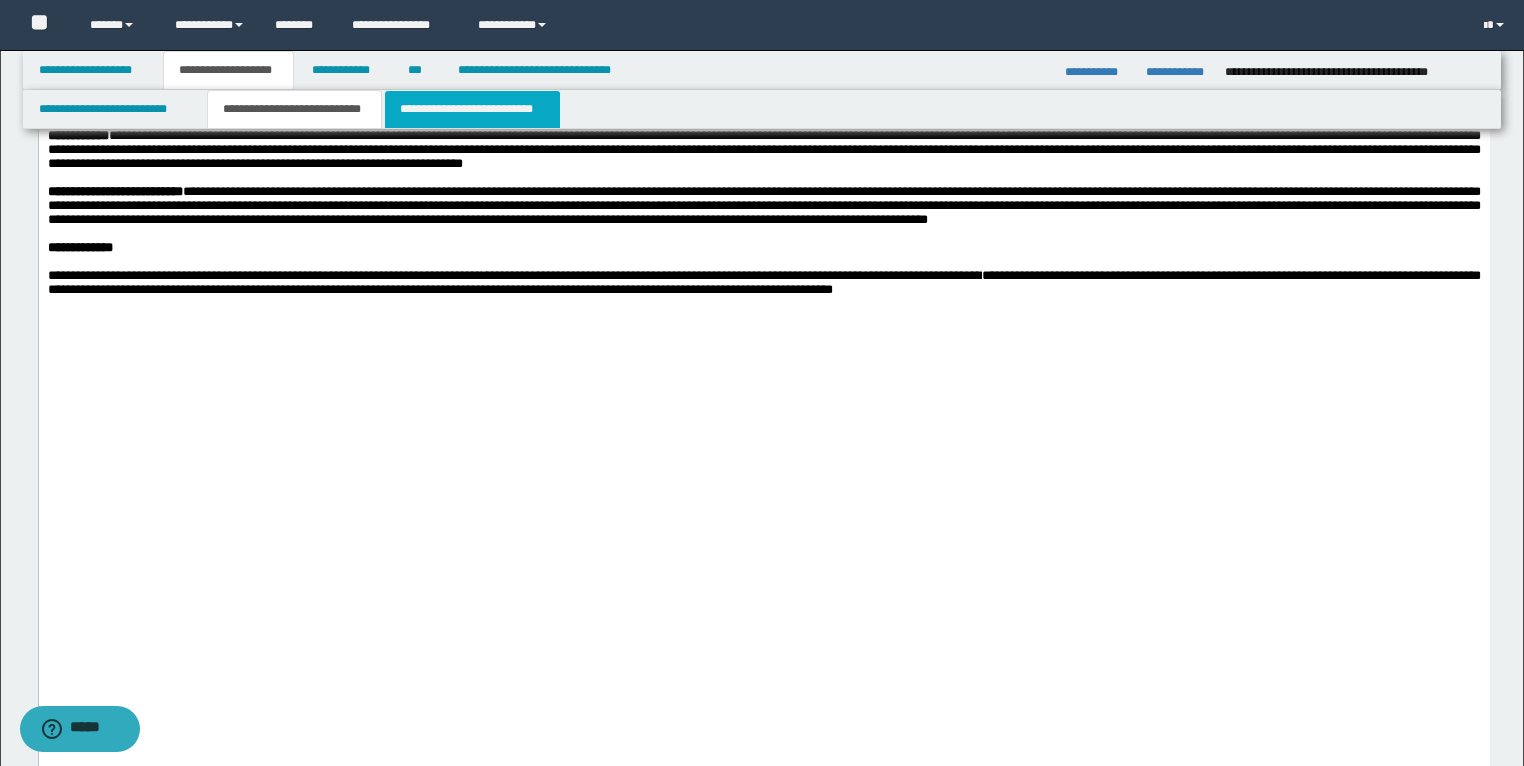 click on "**********" at bounding box center (472, 109) 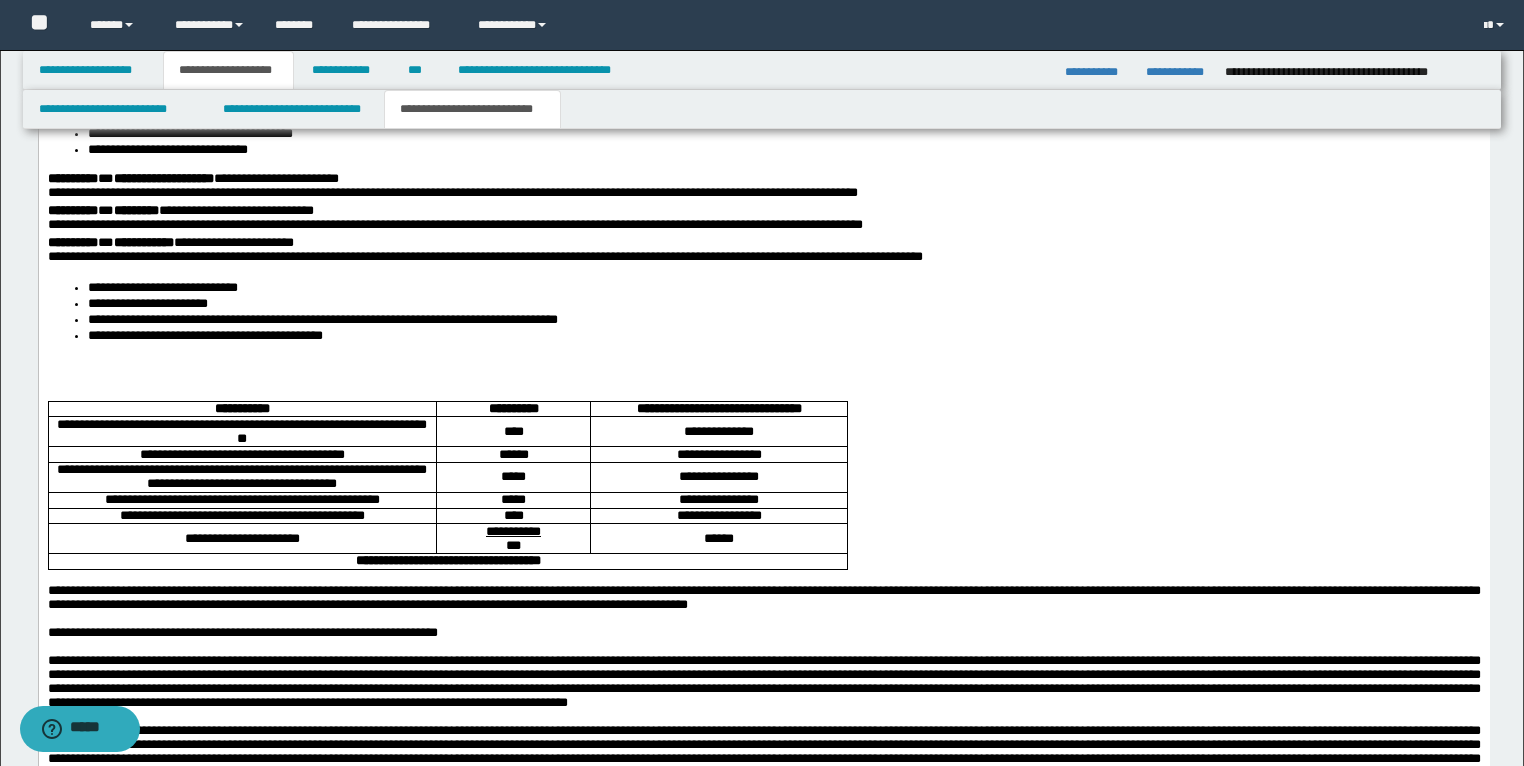 scroll, scrollTop: 3040, scrollLeft: 0, axis: vertical 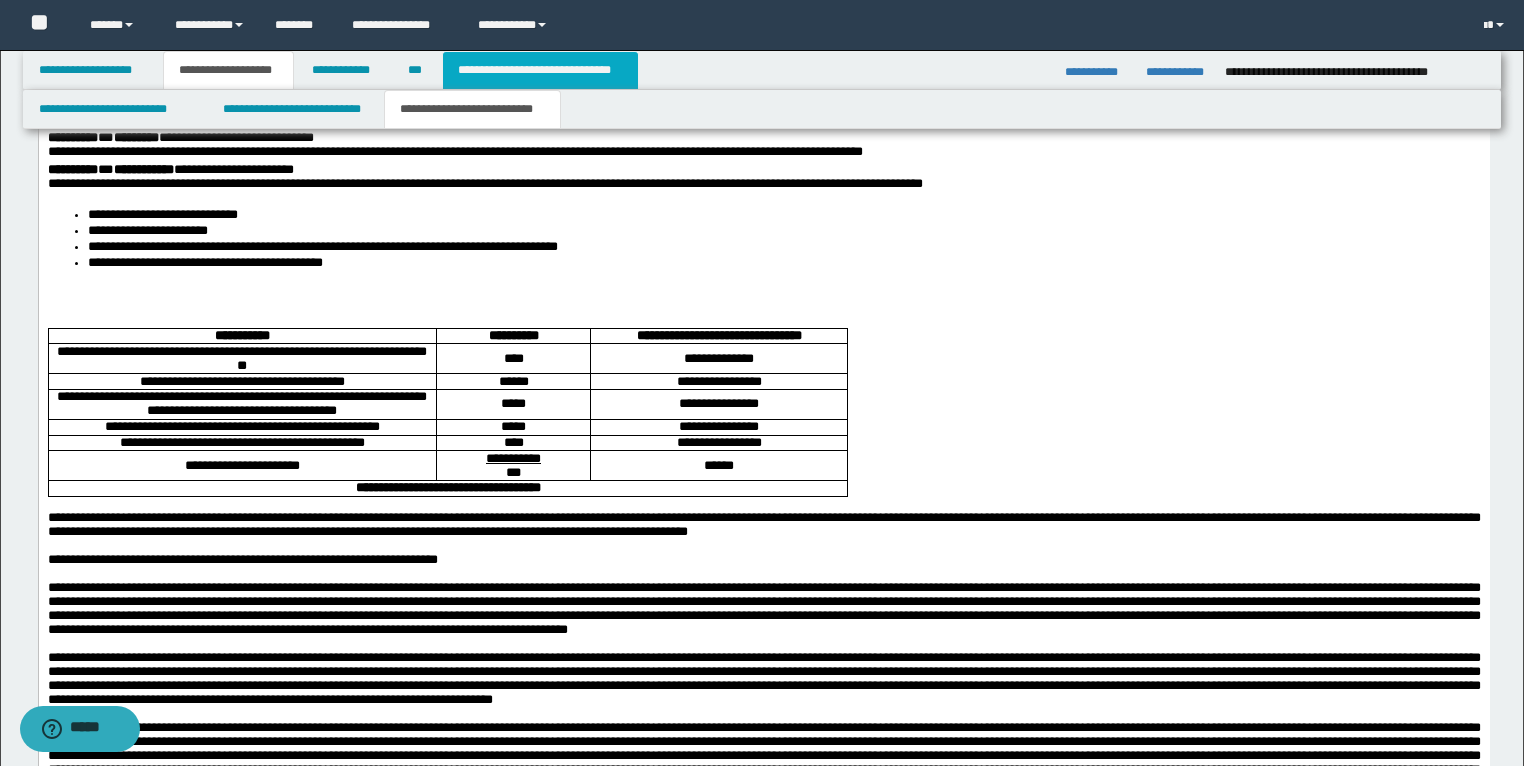 click on "**********" at bounding box center (540, 70) 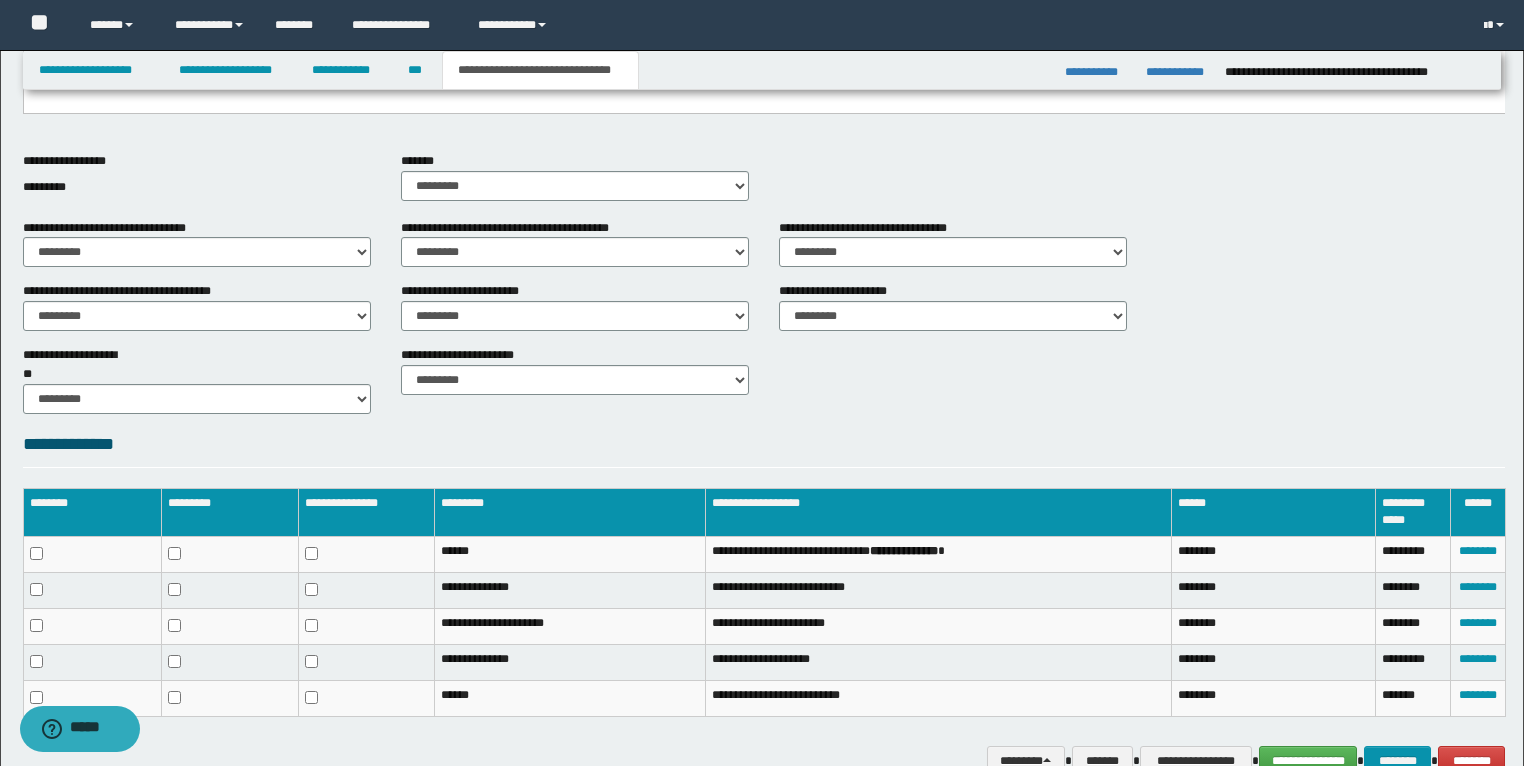 scroll, scrollTop: 724, scrollLeft: 0, axis: vertical 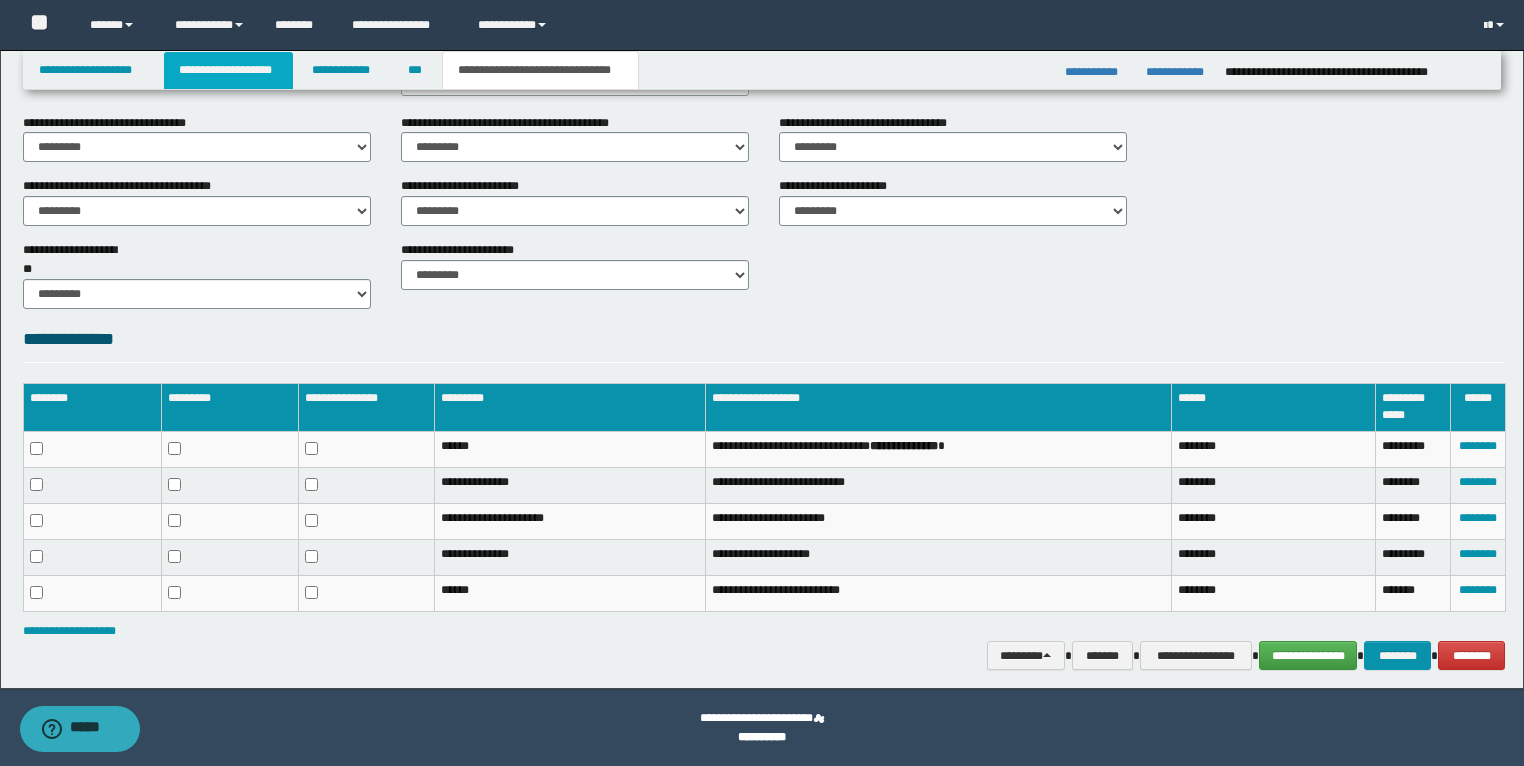 click on "**********" at bounding box center [228, 70] 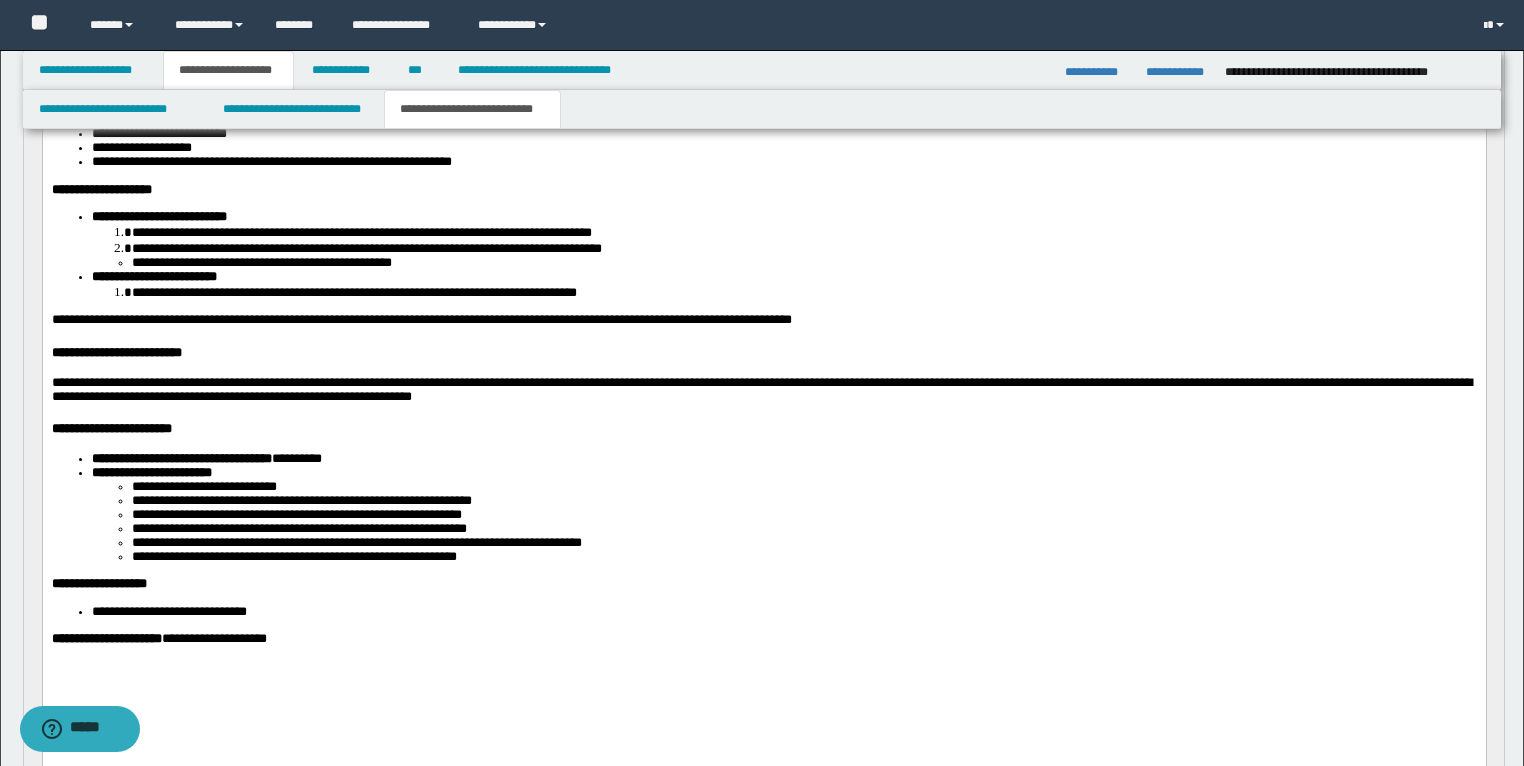 scroll, scrollTop: 916, scrollLeft: 0, axis: vertical 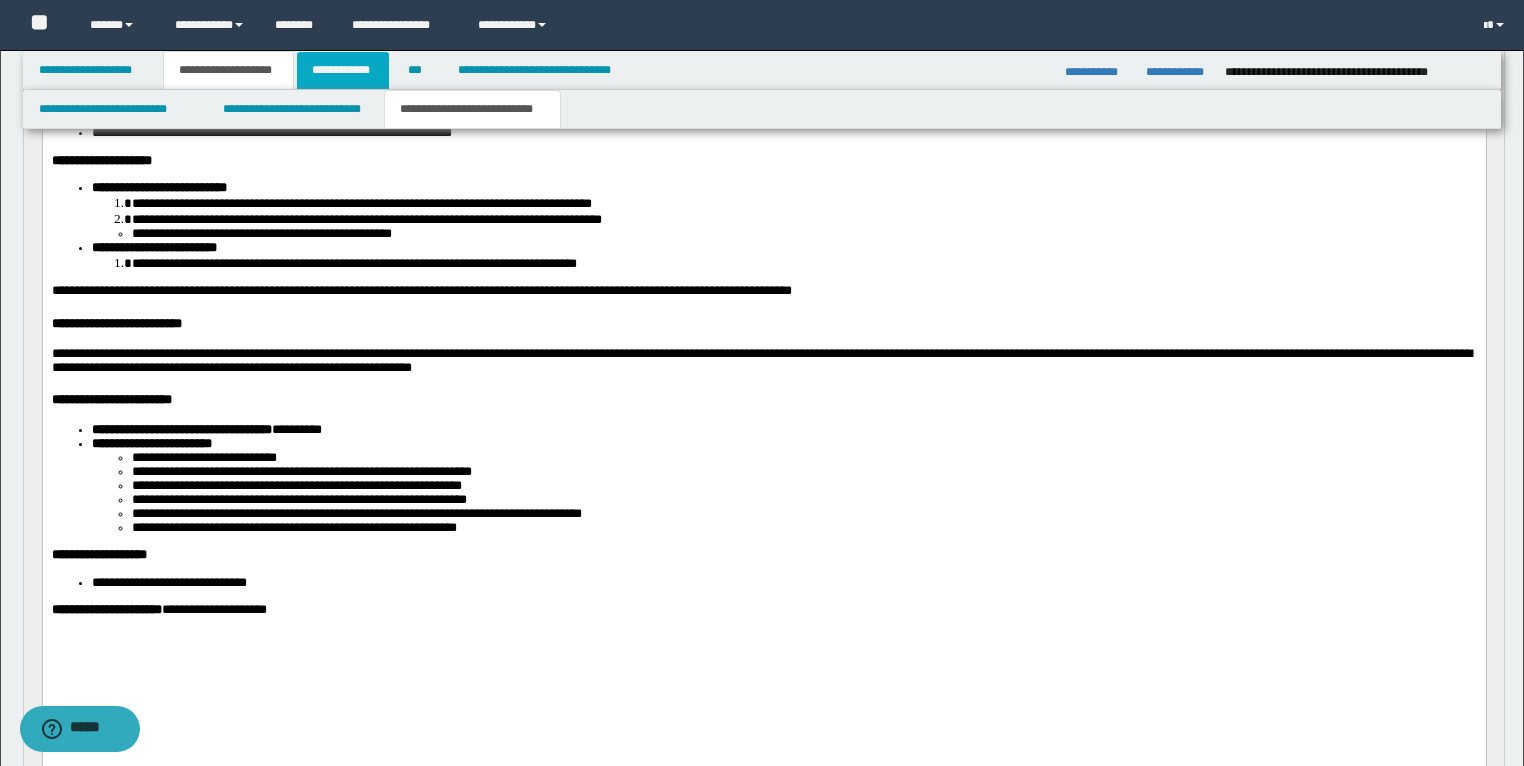 click on "**********" at bounding box center (343, 70) 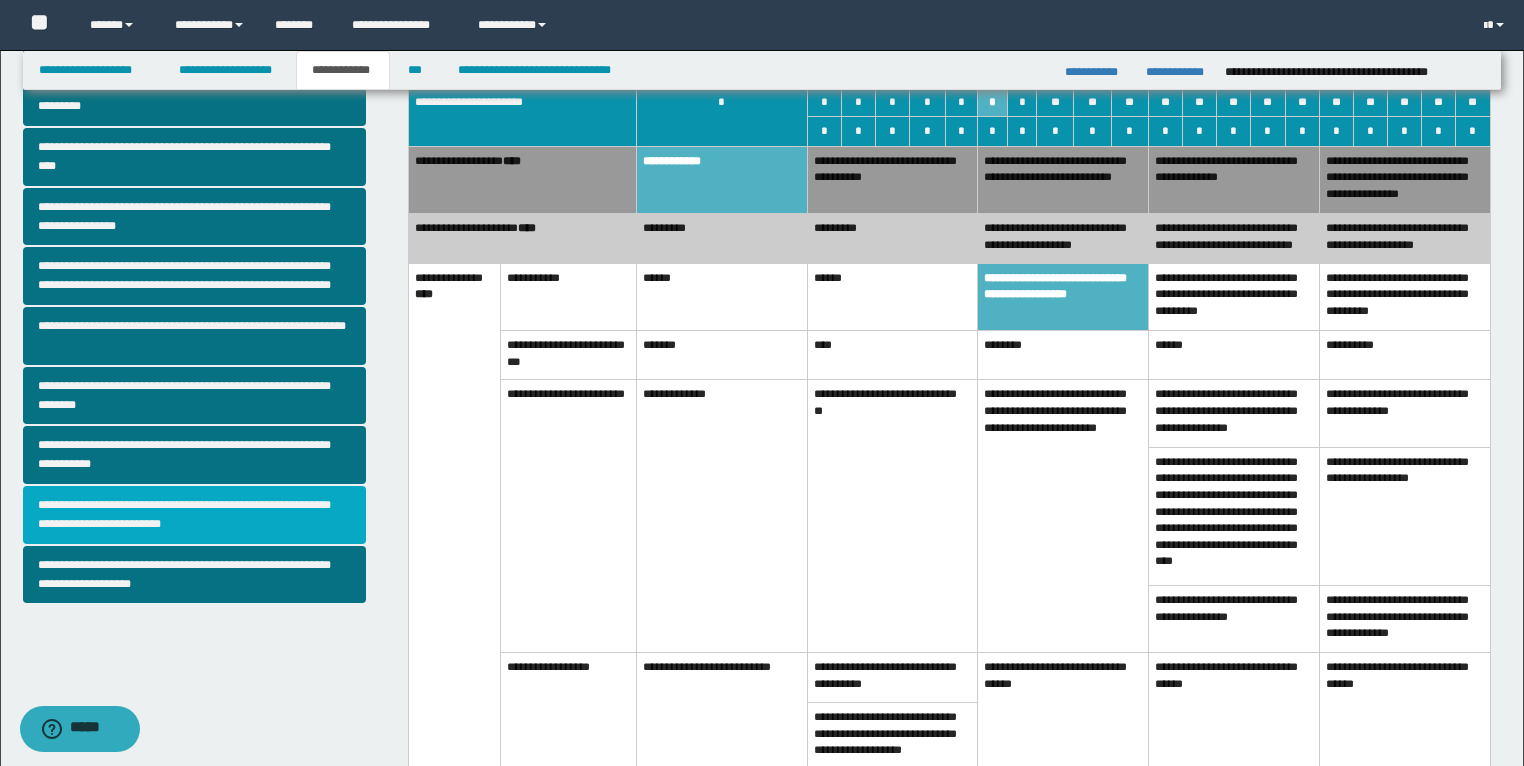 scroll, scrollTop: 388, scrollLeft: 0, axis: vertical 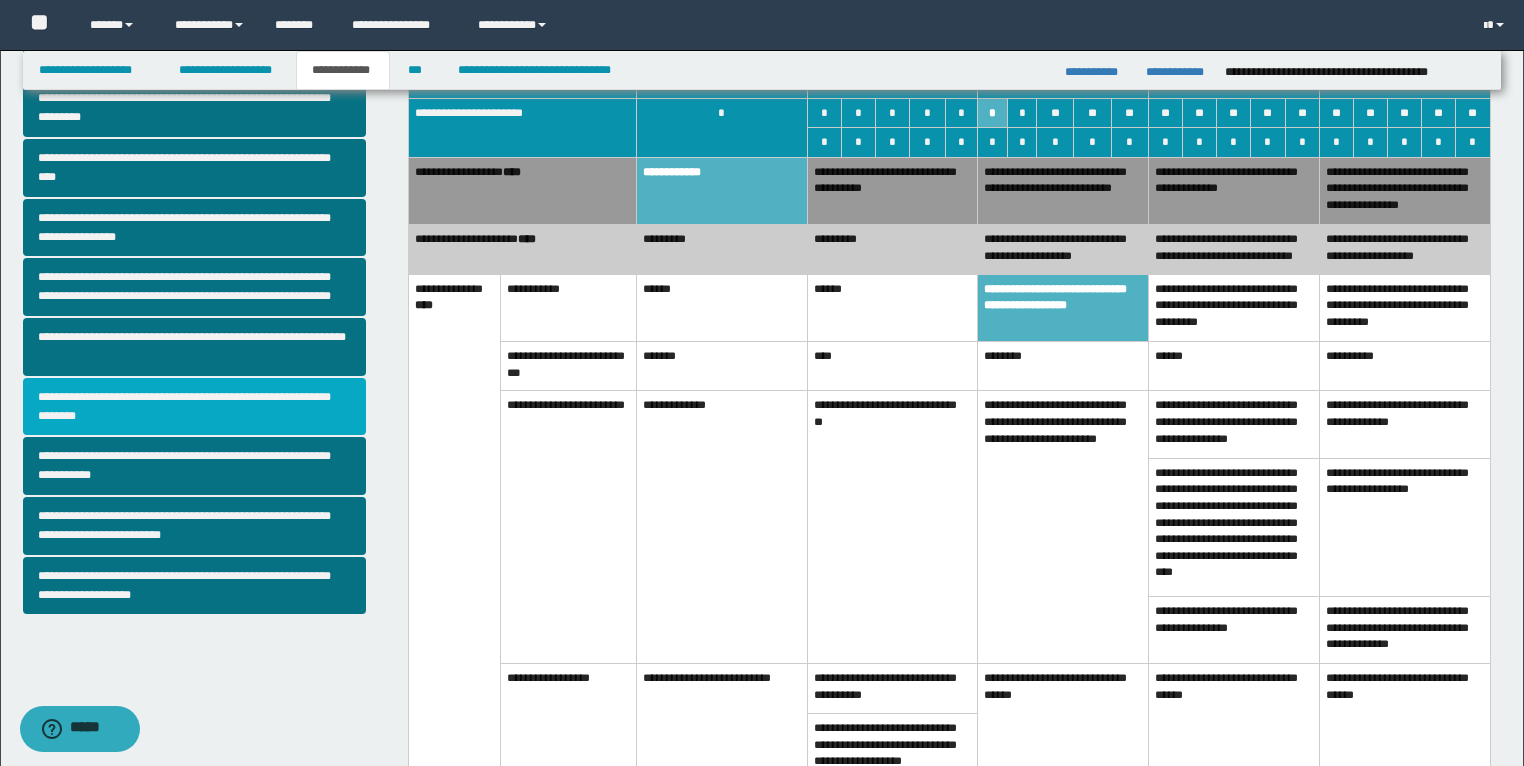 click on "**********" at bounding box center [195, 407] 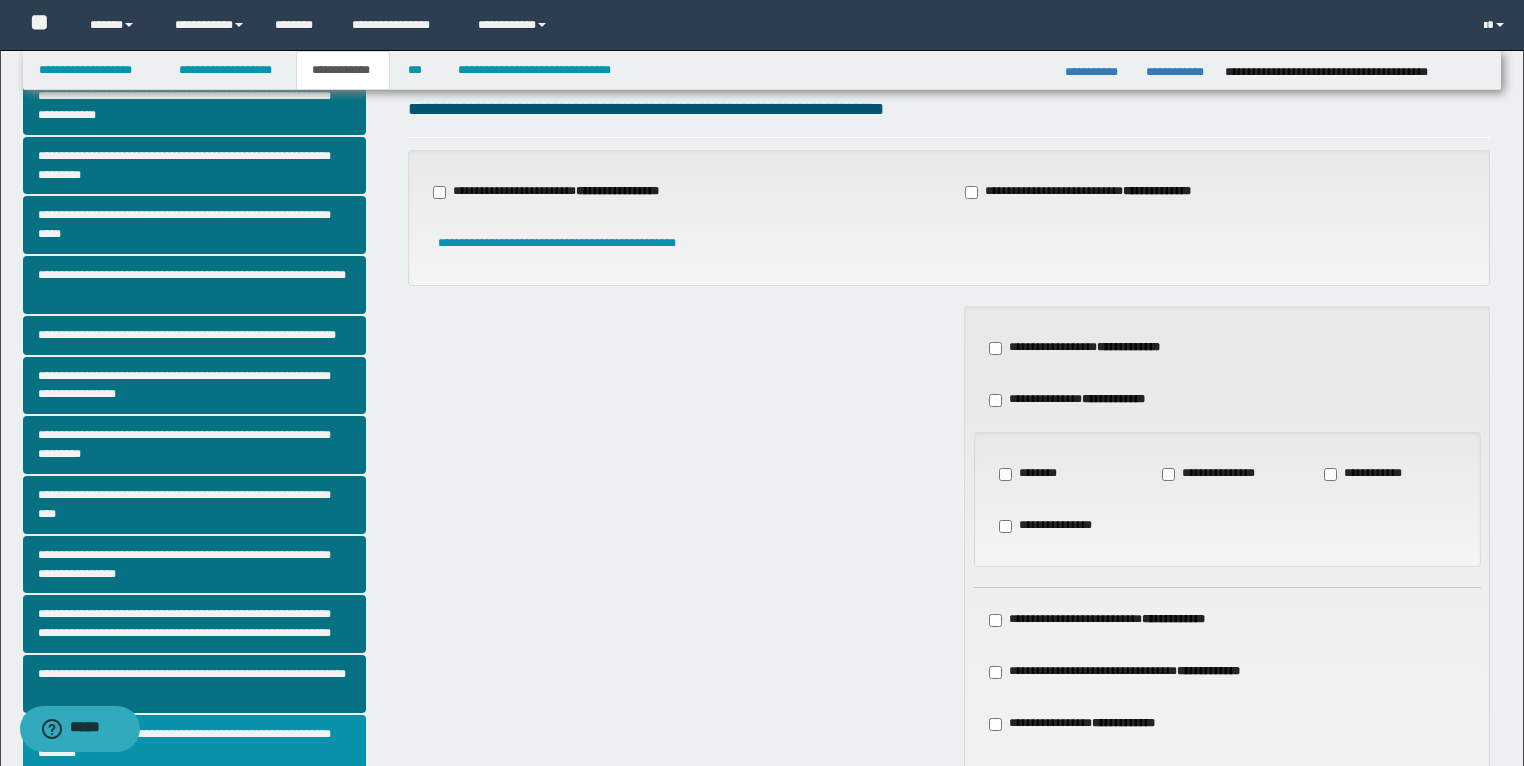 scroll, scrollTop: 80, scrollLeft: 0, axis: vertical 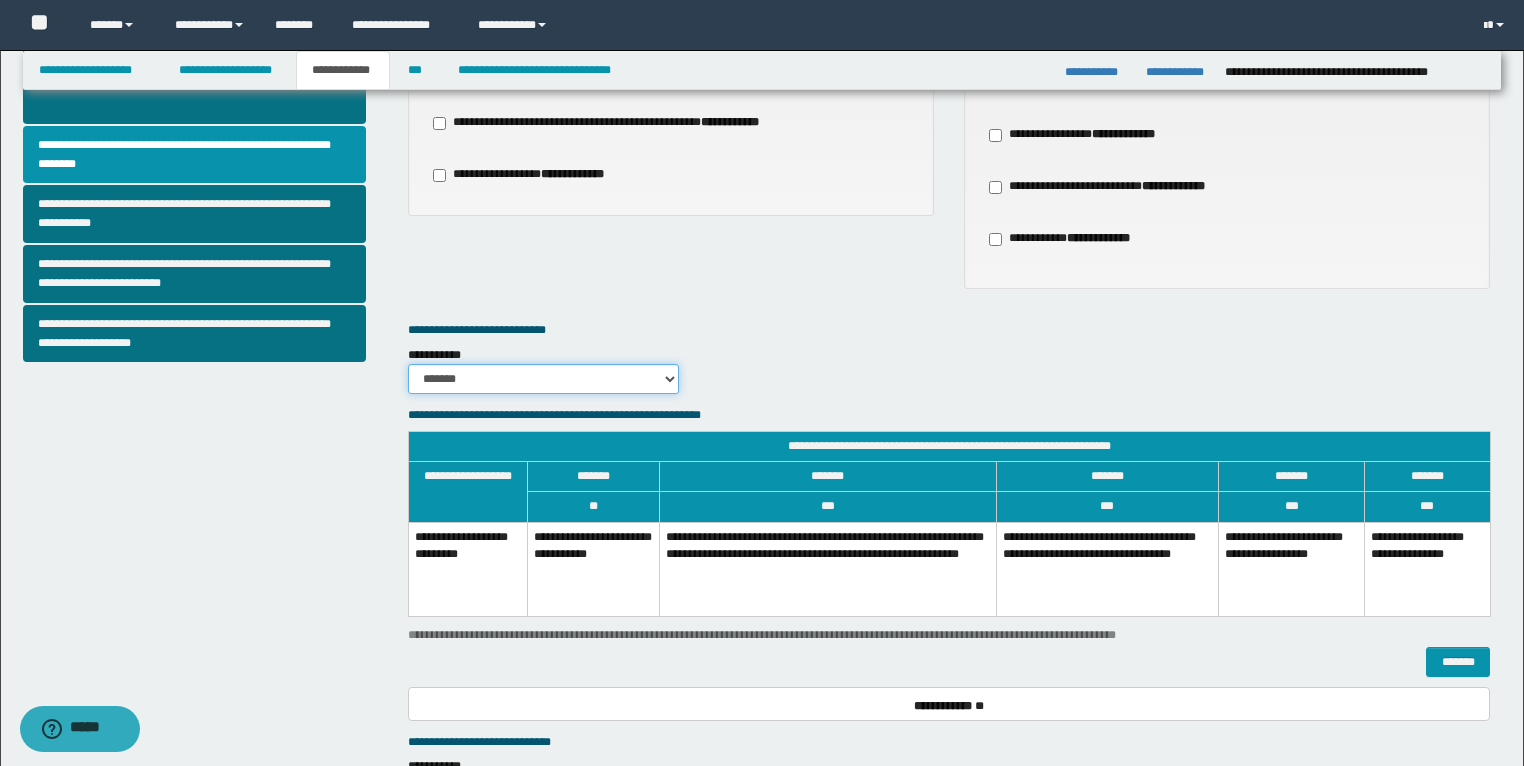 click on "*******
*********" at bounding box center (543, 379) 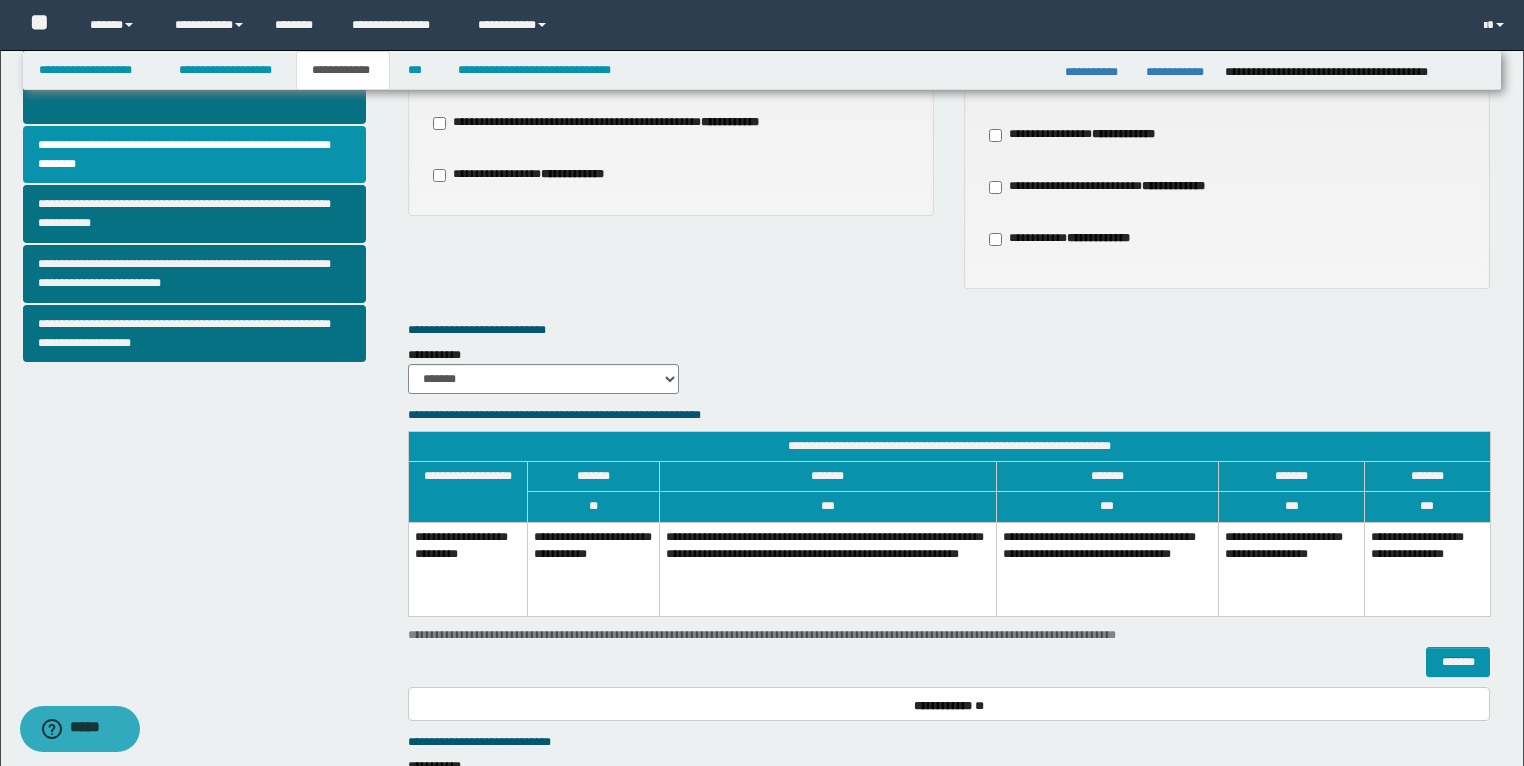 click on "**********" at bounding box center (827, 569) 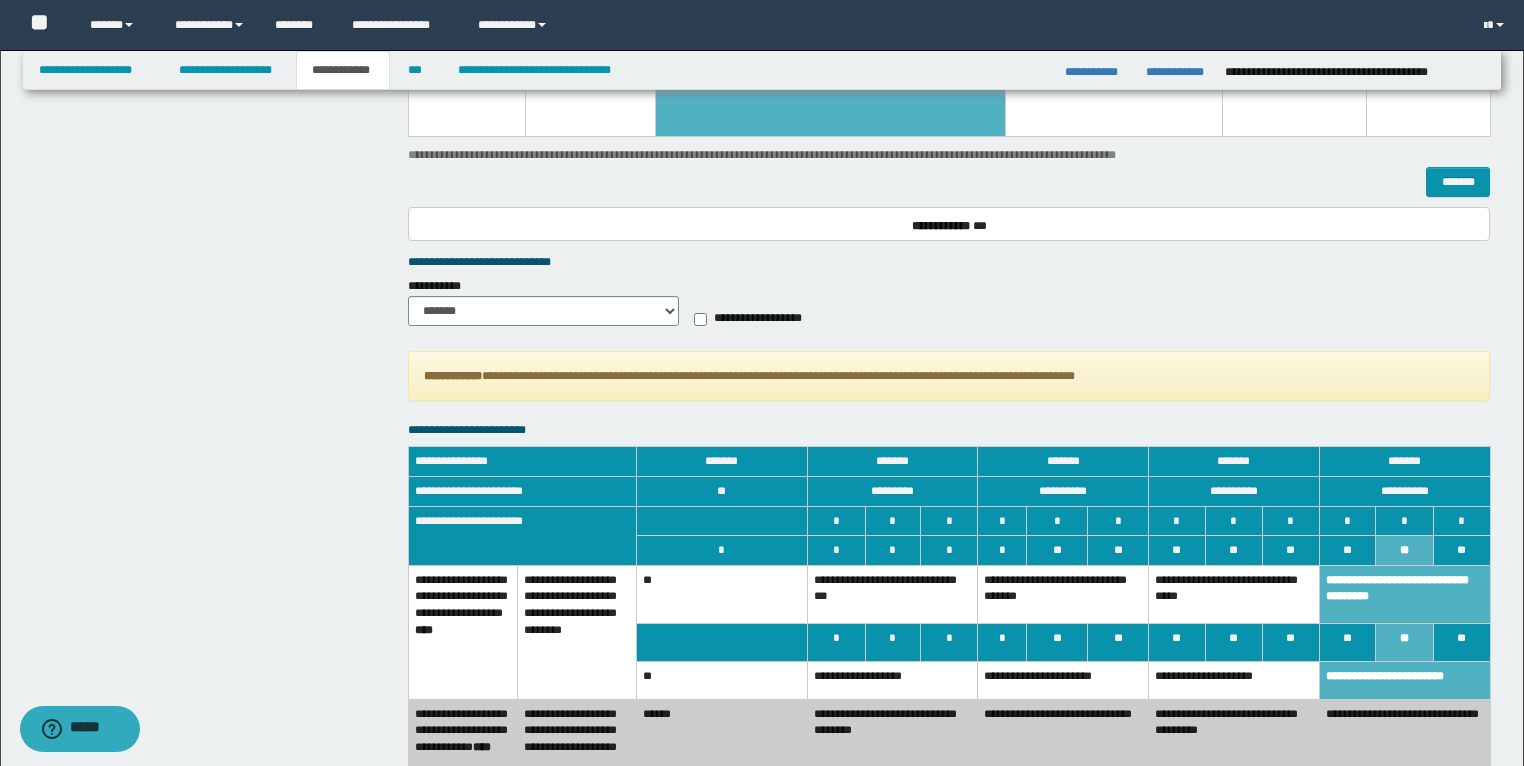 scroll, scrollTop: 1280, scrollLeft: 0, axis: vertical 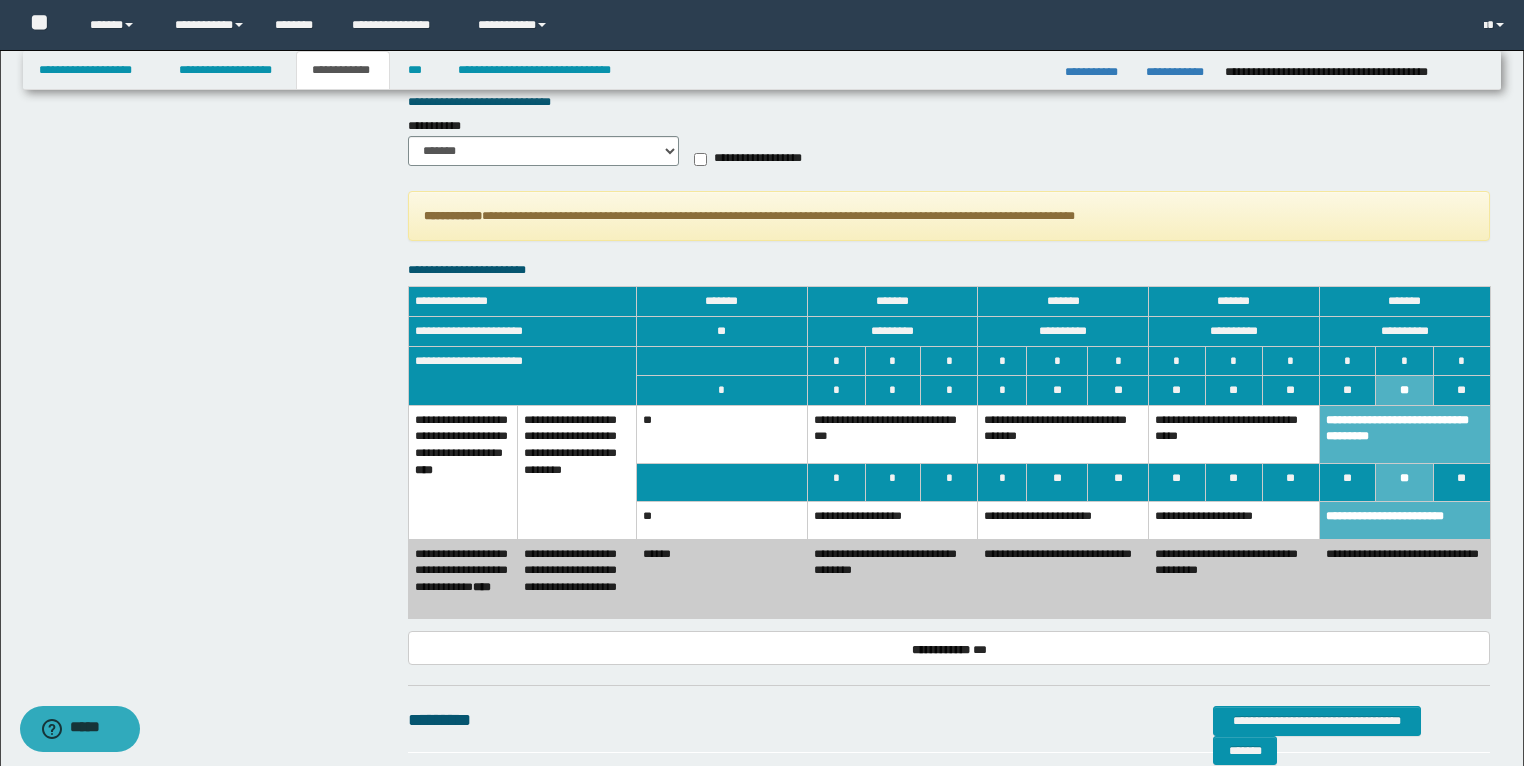 click on "**********" at bounding box center [892, 434] 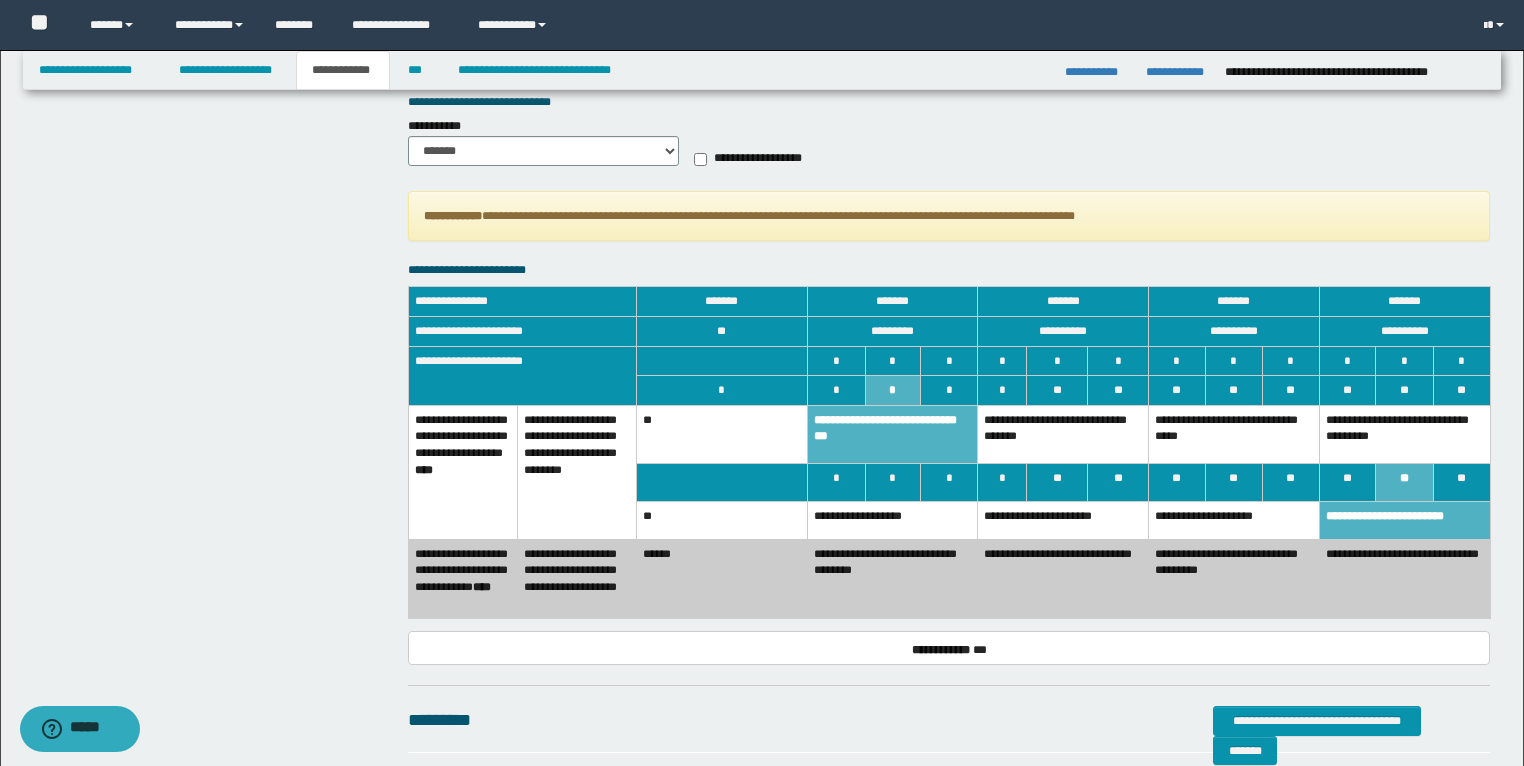 click on "**********" at bounding box center (892, 434) 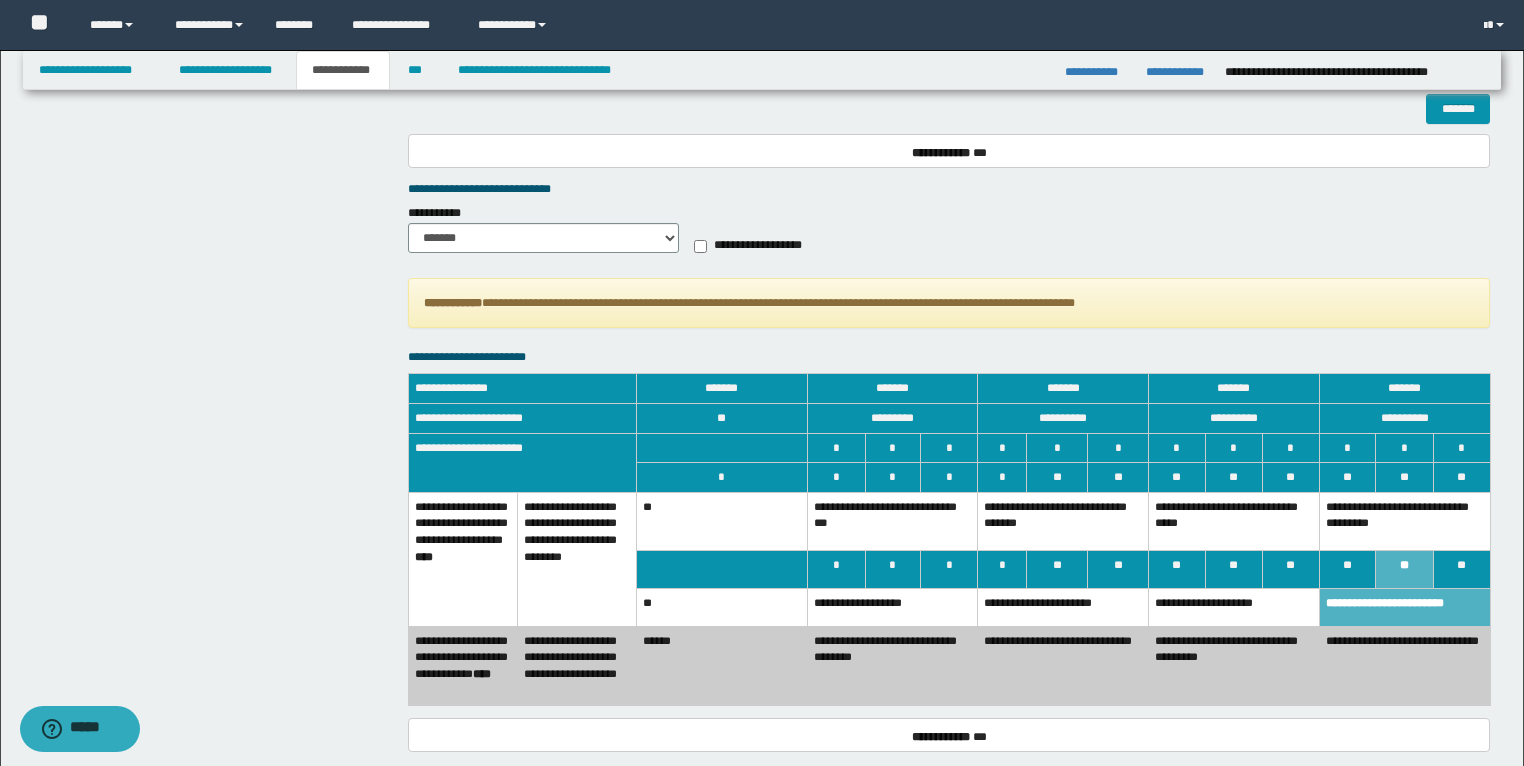 scroll, scrollTop: 1200, scrollLeft: 0, axis: vertical 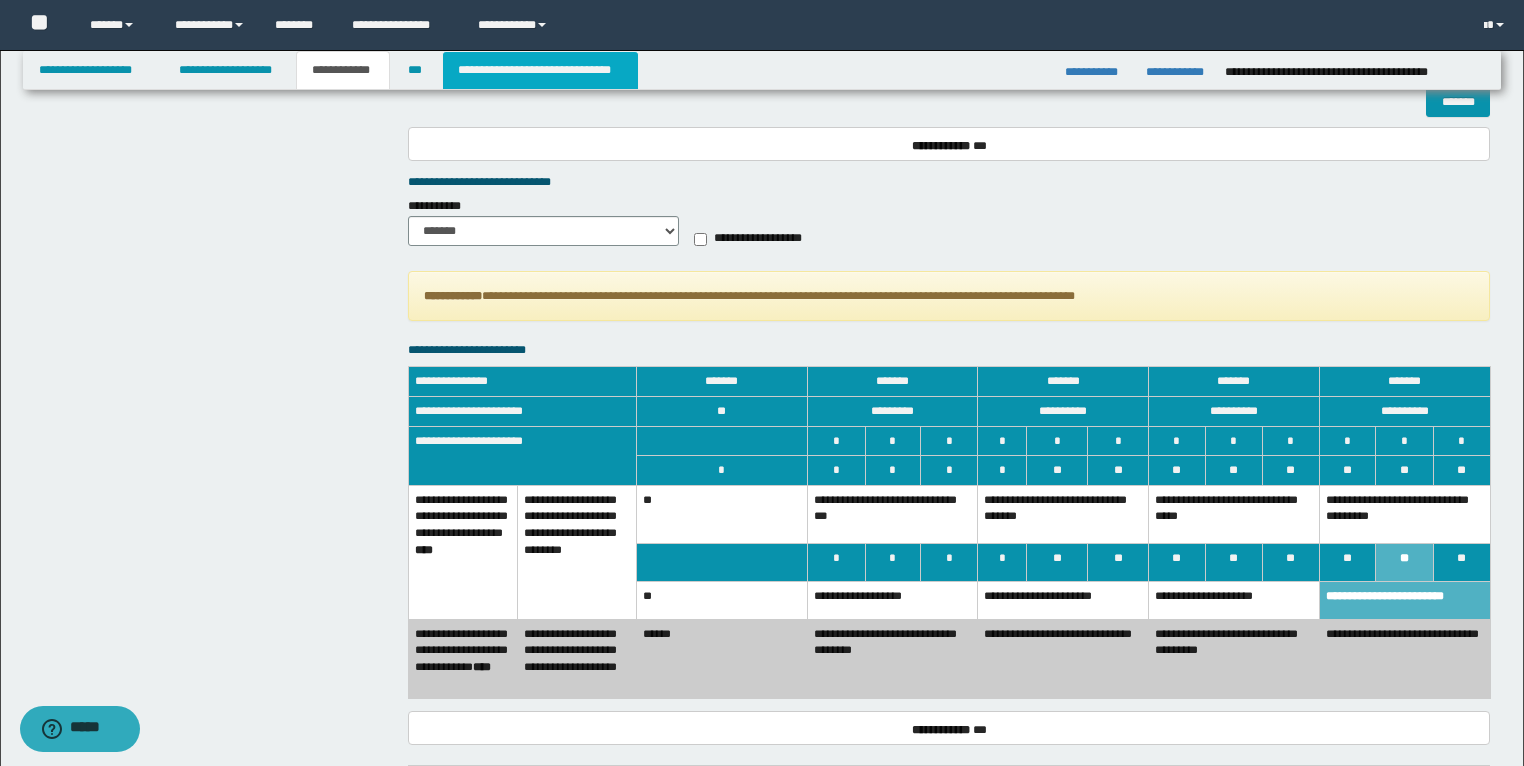 click on "**********" at bounding box center (540, 70) 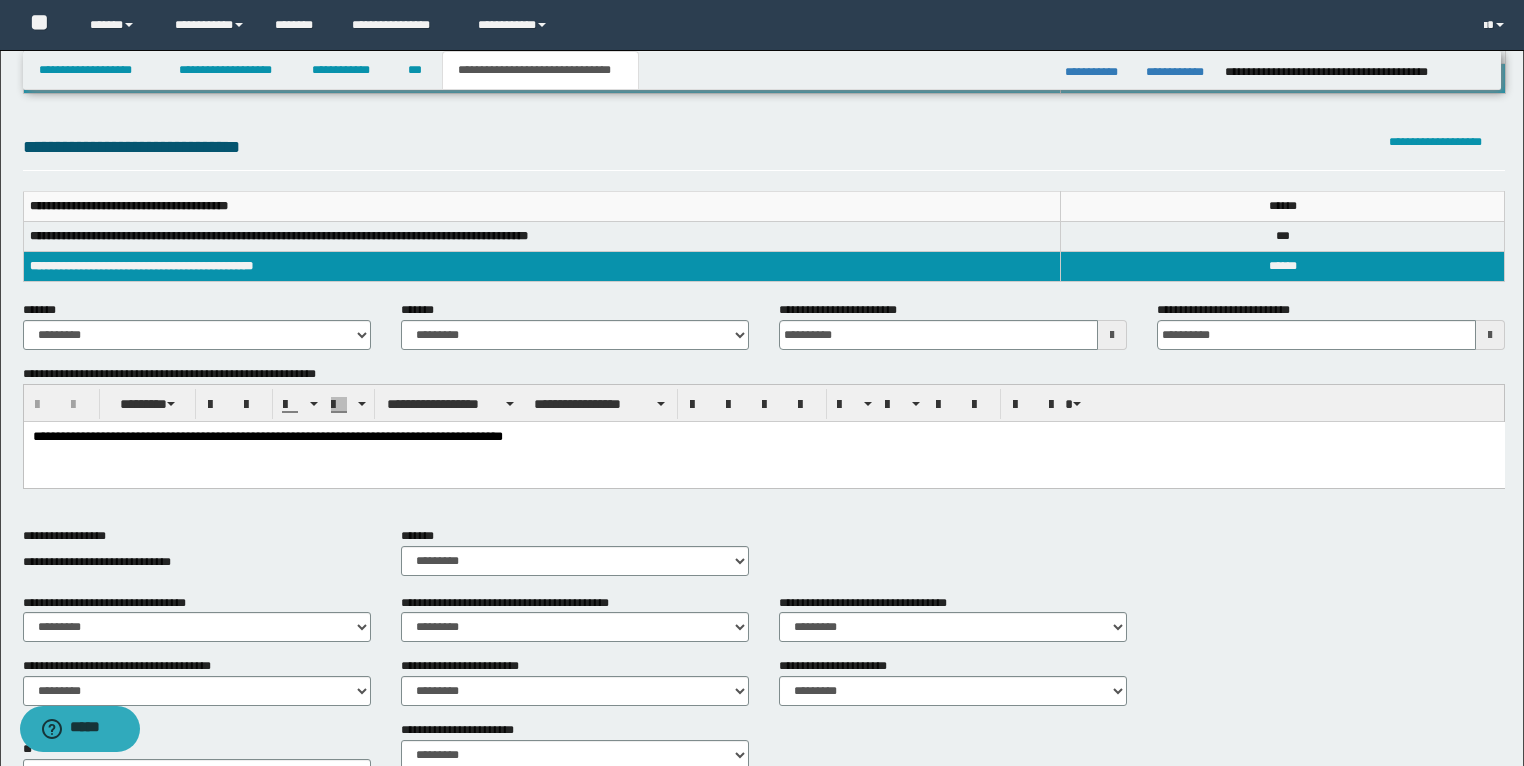 scroll, scrollTop: 4, scrollLeft: 0, axis: vertical 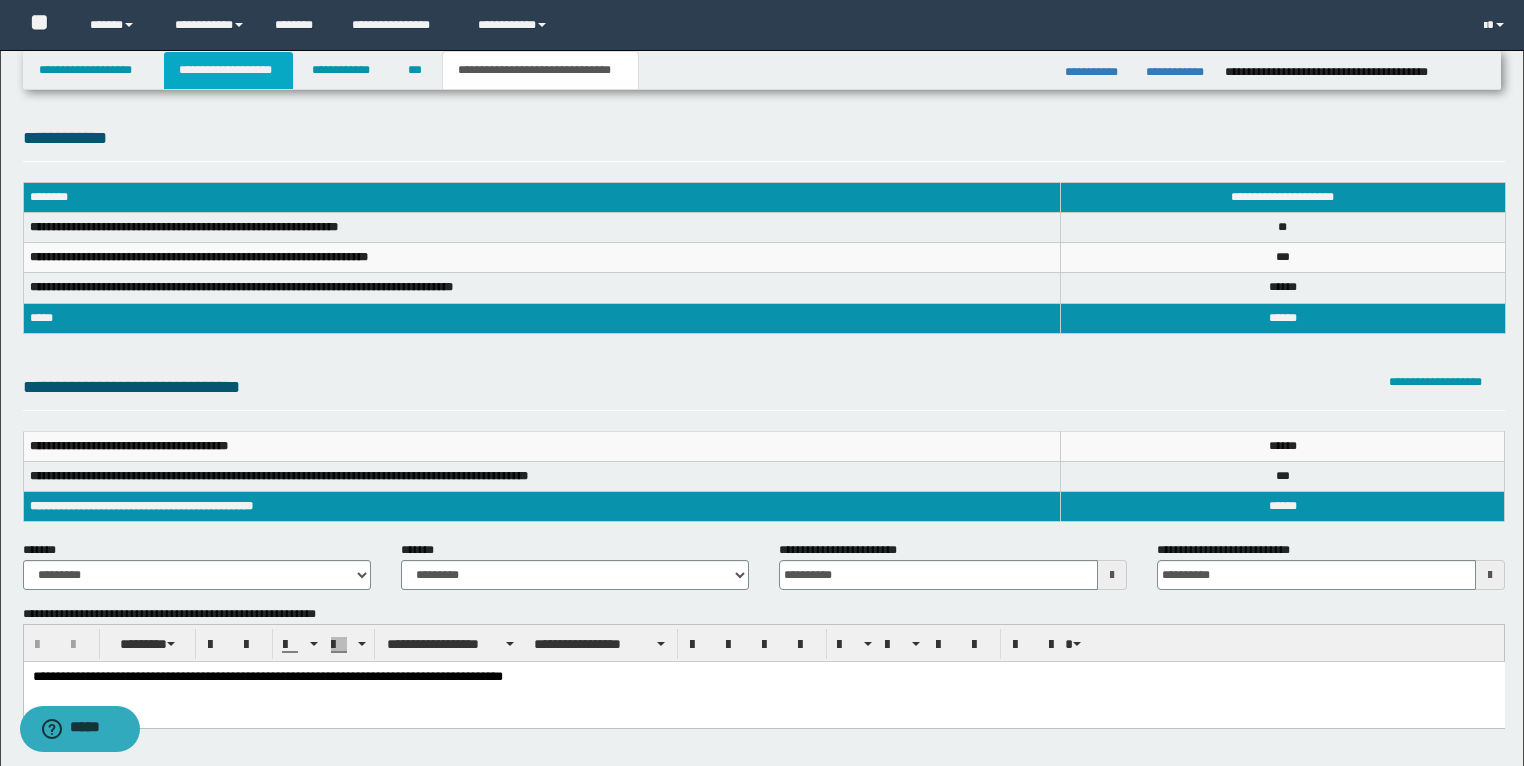 click on "**********" at bounding box center [228, 70] 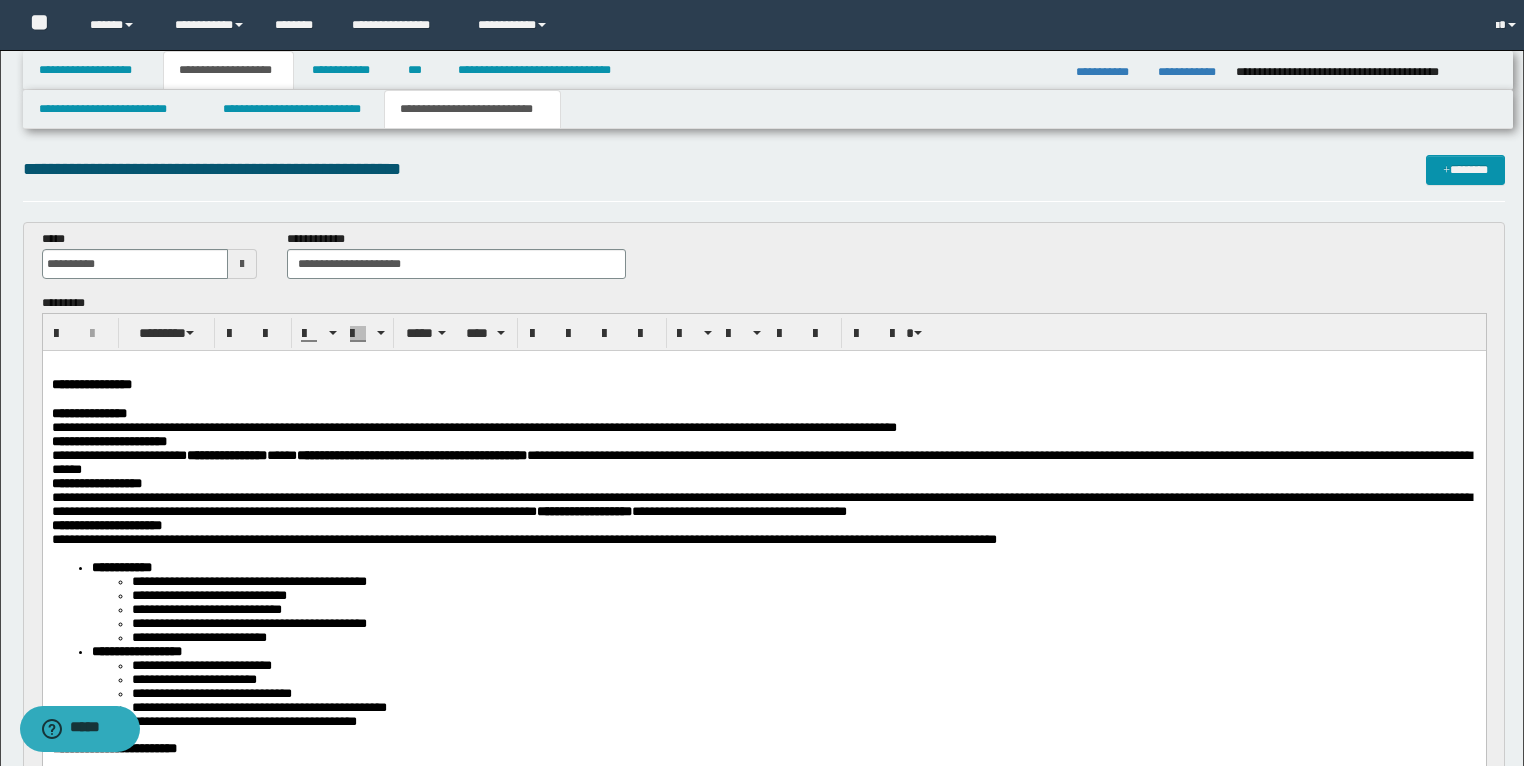 scroll, scrollTop: 36, scrollLeft: 0, axis: vertical 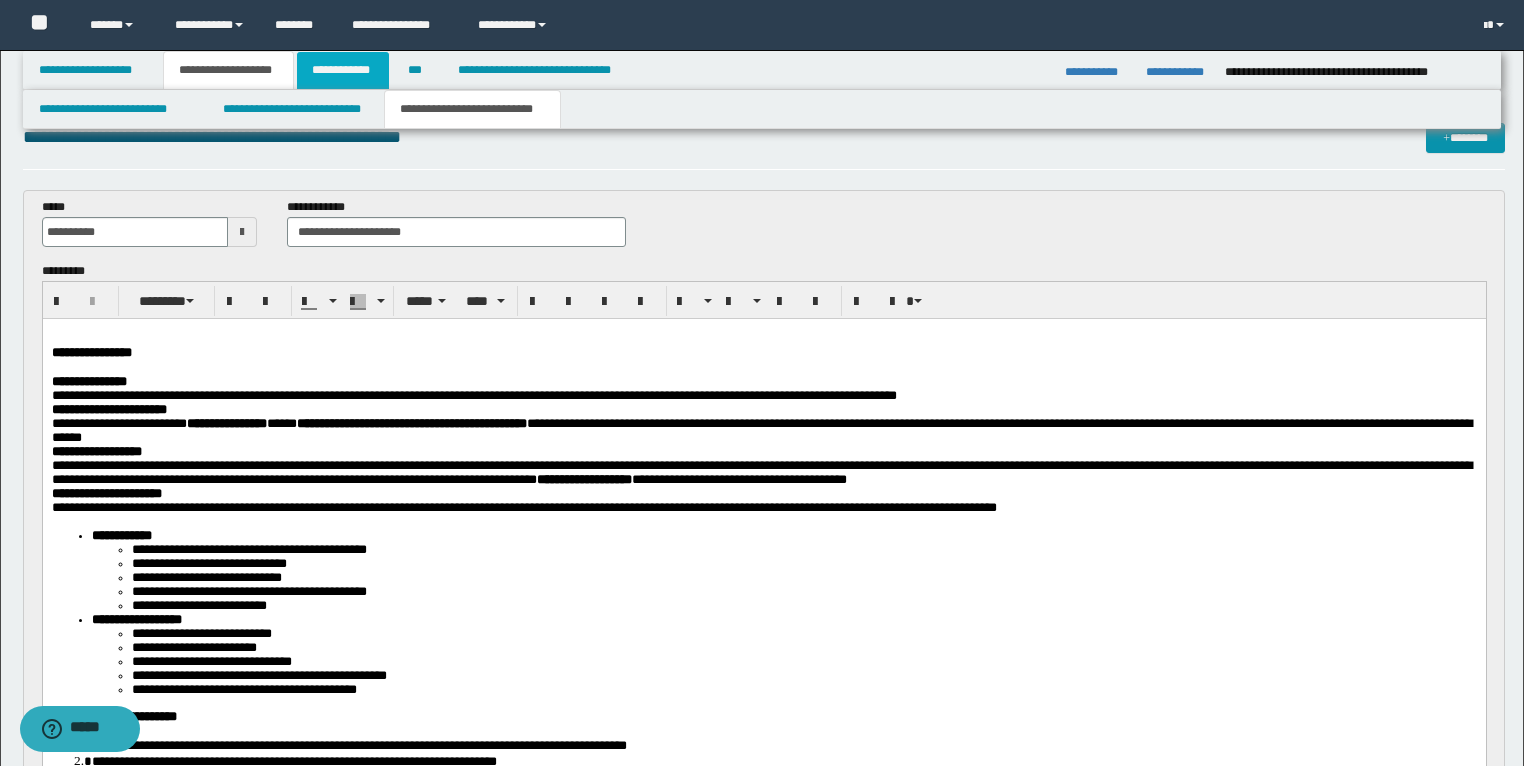 click on "**********" at bounding box center [343, 70] 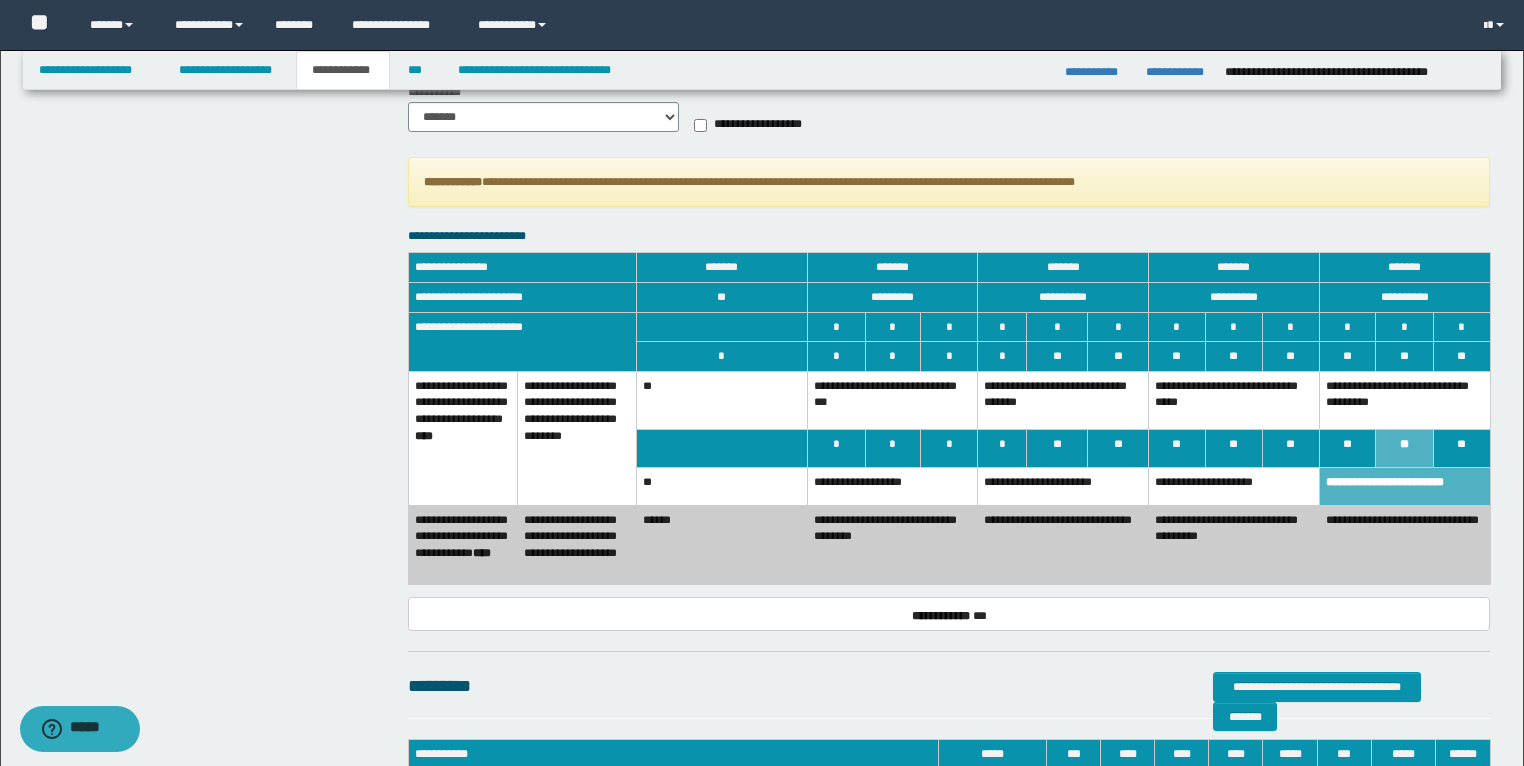 scroll, scrollTop: 1364, scrollLeft: 0, axis: vertical 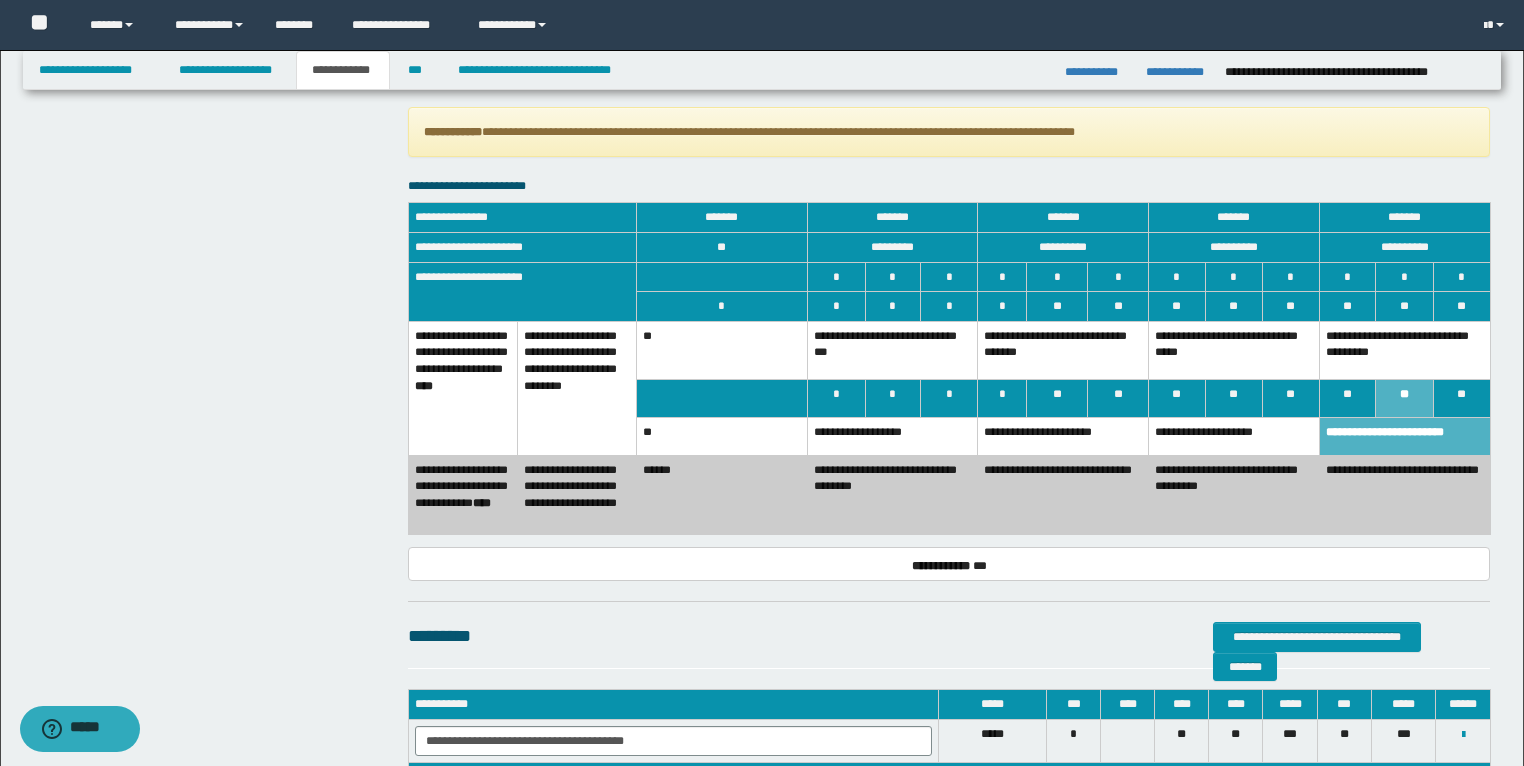 click on "**********" at bounding box center [1404, 350] 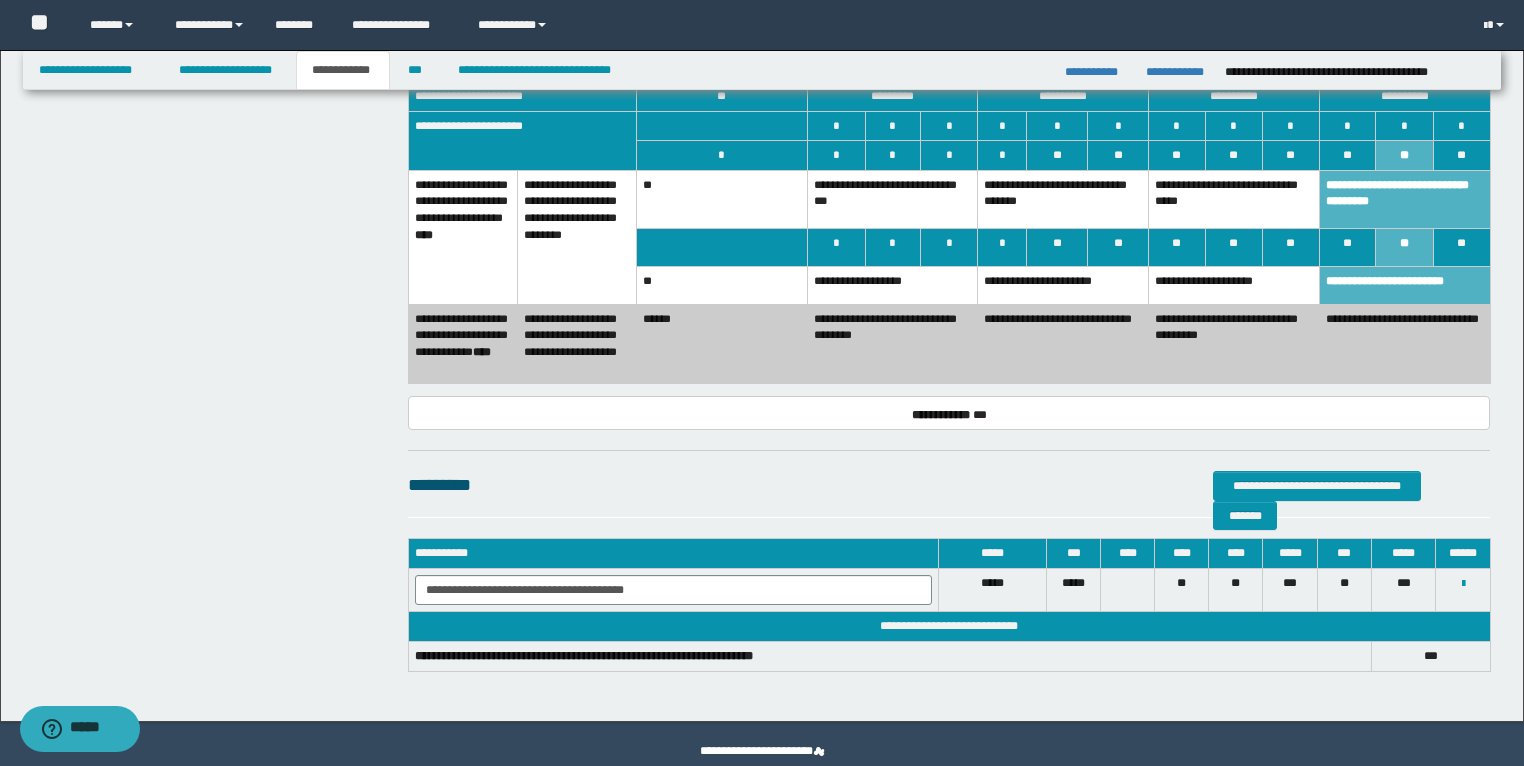 scroll, scrollTop: 1524, scrollLeft: 0, axis: vertical 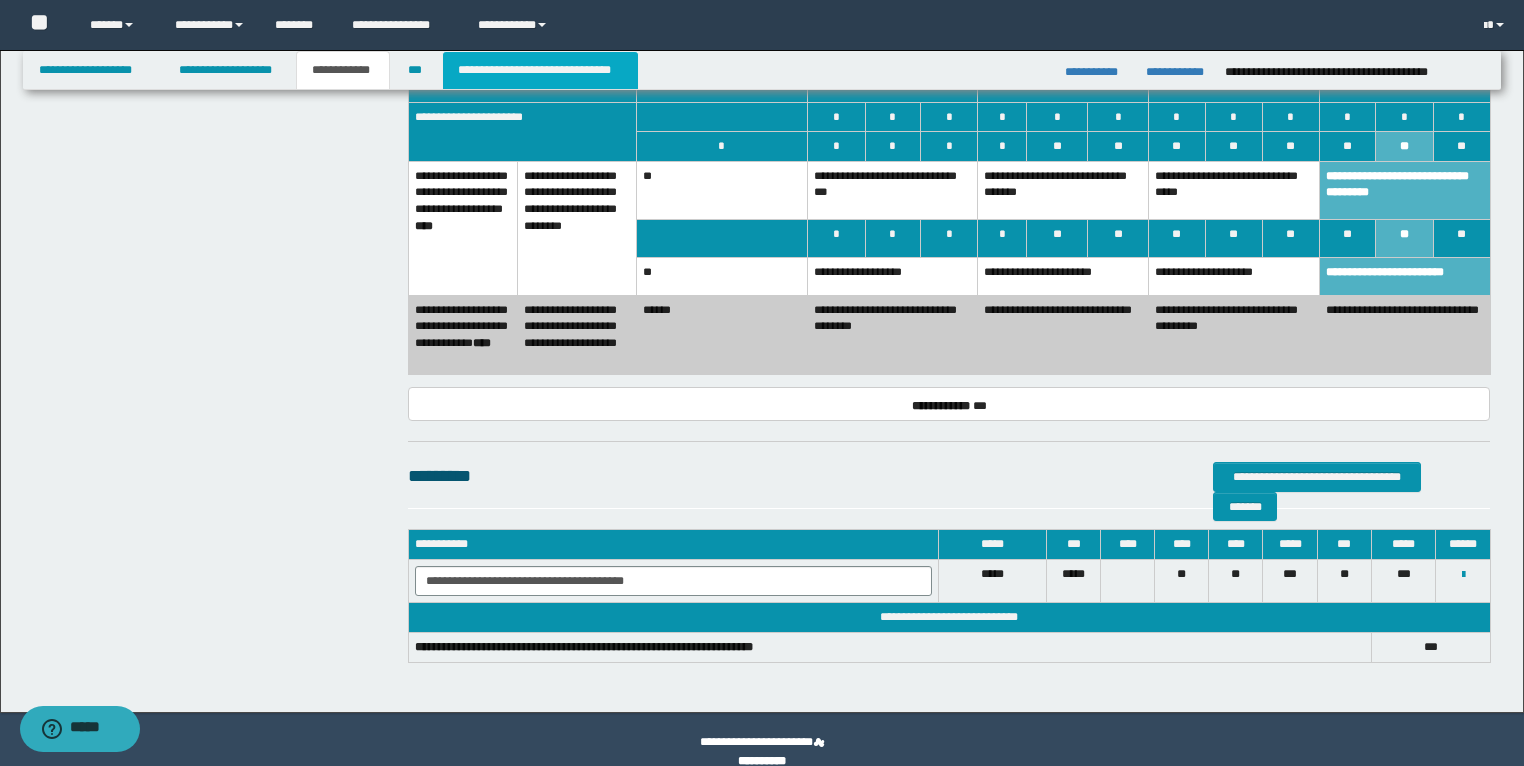 click on "**********" at bounding box center (540, 70) 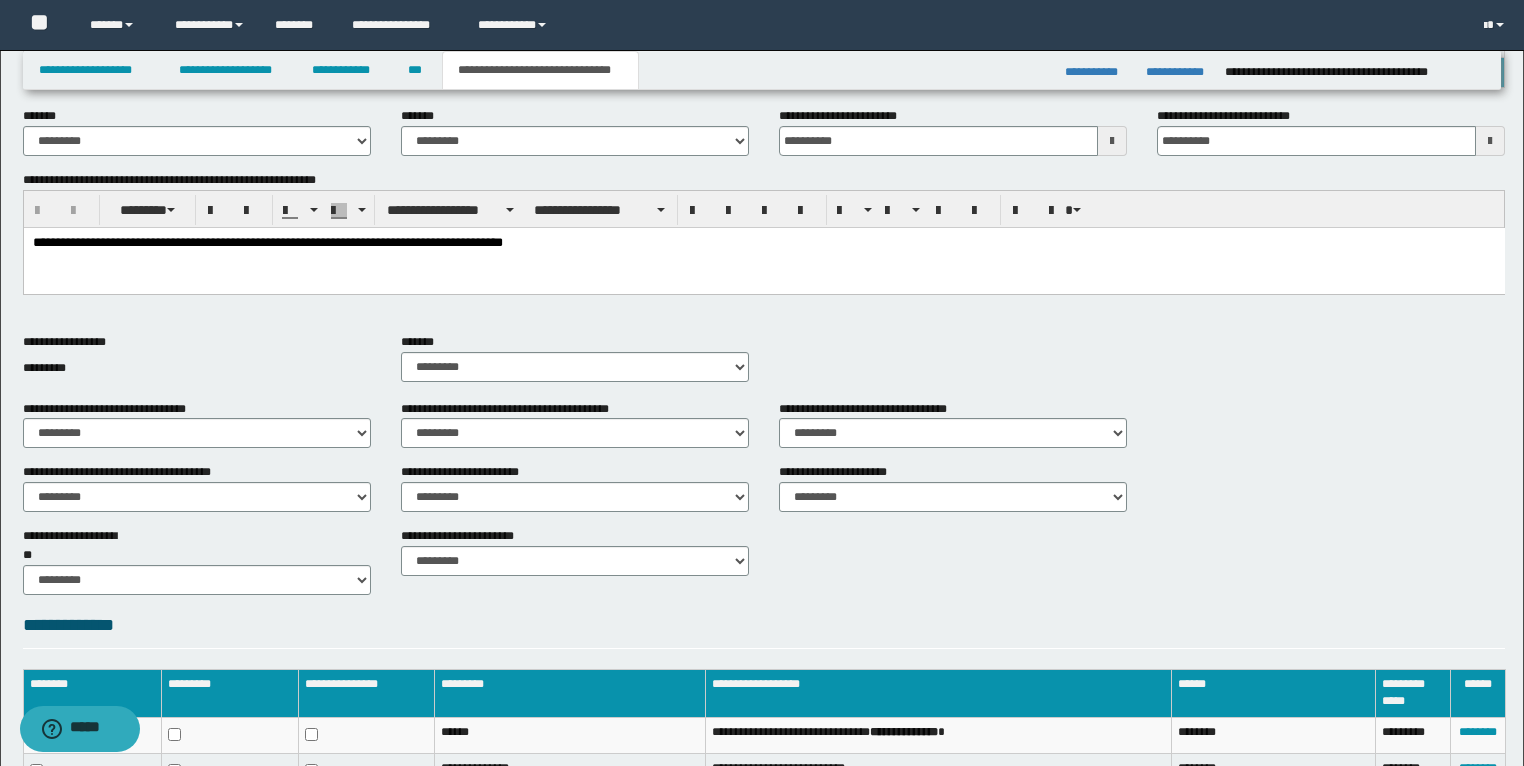 scroll, scrollTop: 164, scrollLeft: 0, axis: vertical 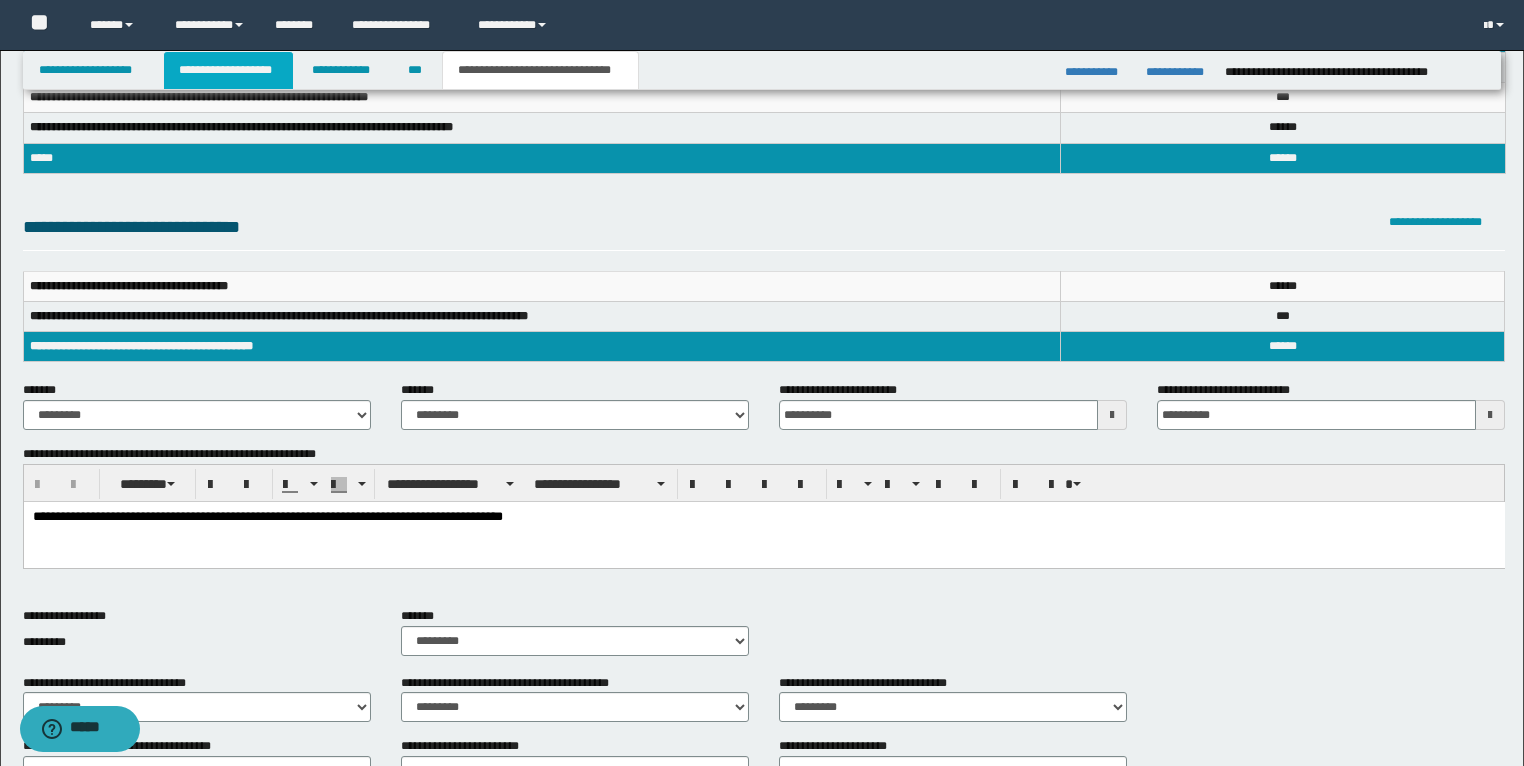 click on "**********" at bounding box center (228, 70) 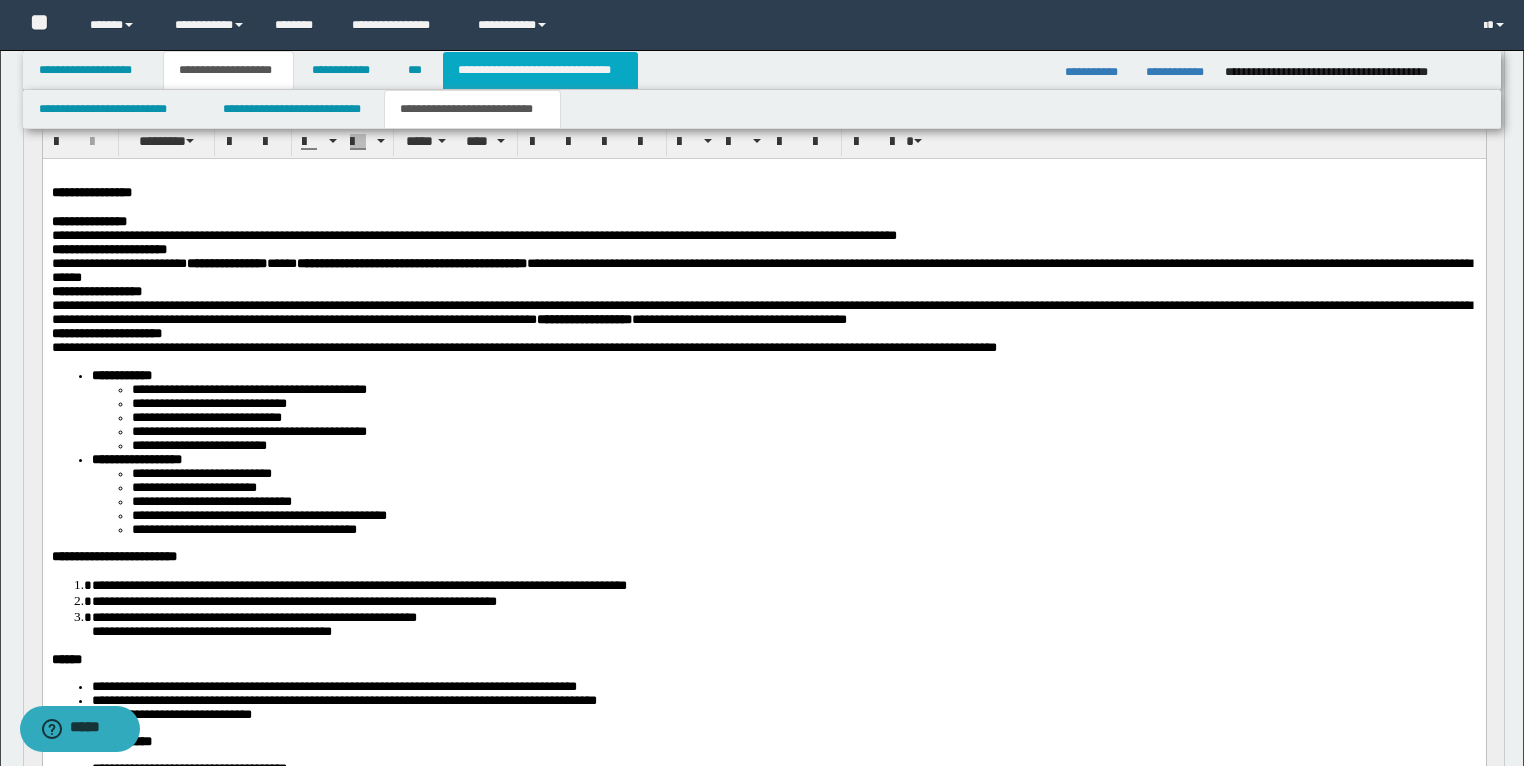 click on "**********" at bounding box center (540, 70) 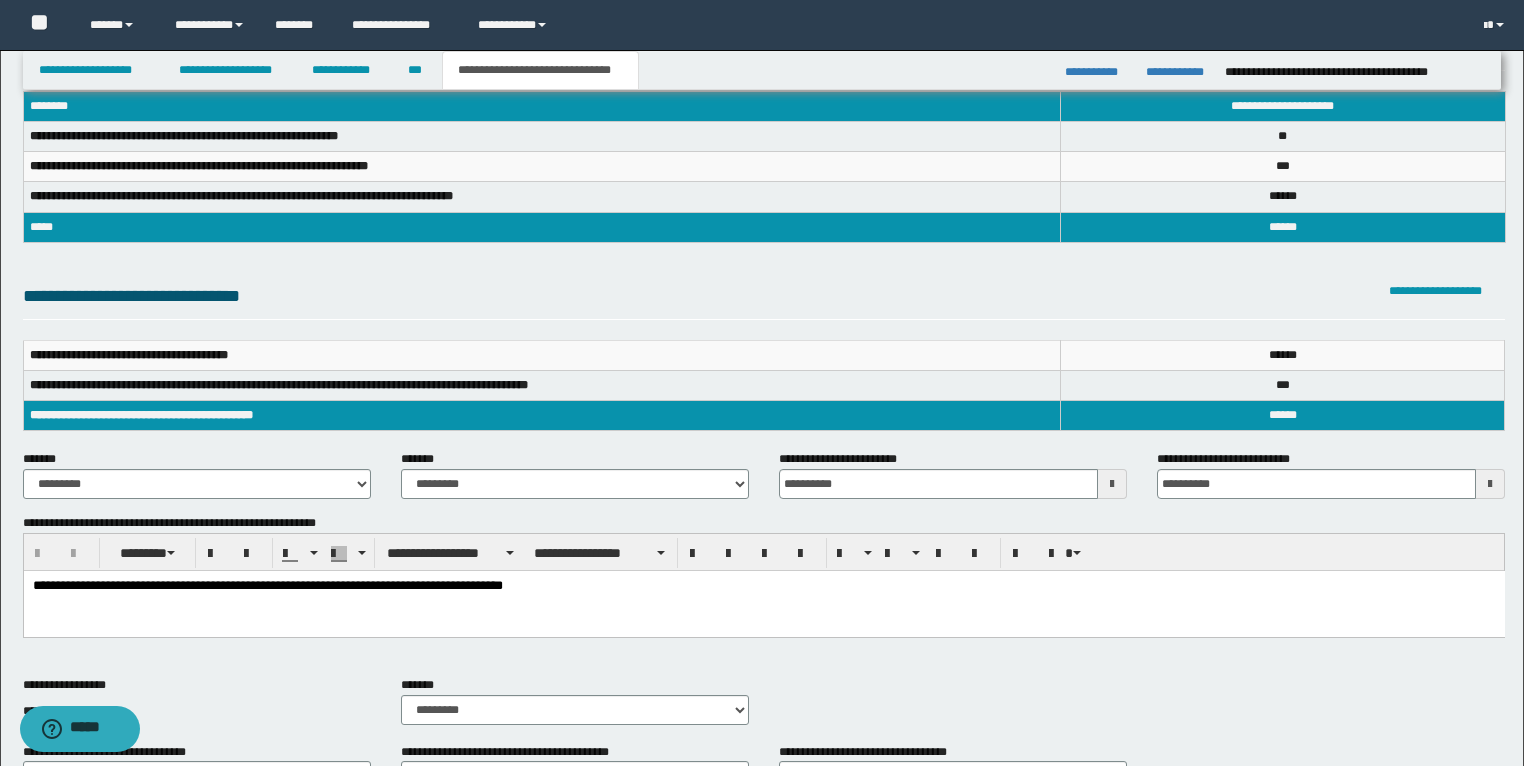 scroll, scrollTop: 84, scrollLeft: 0, axis: vertical 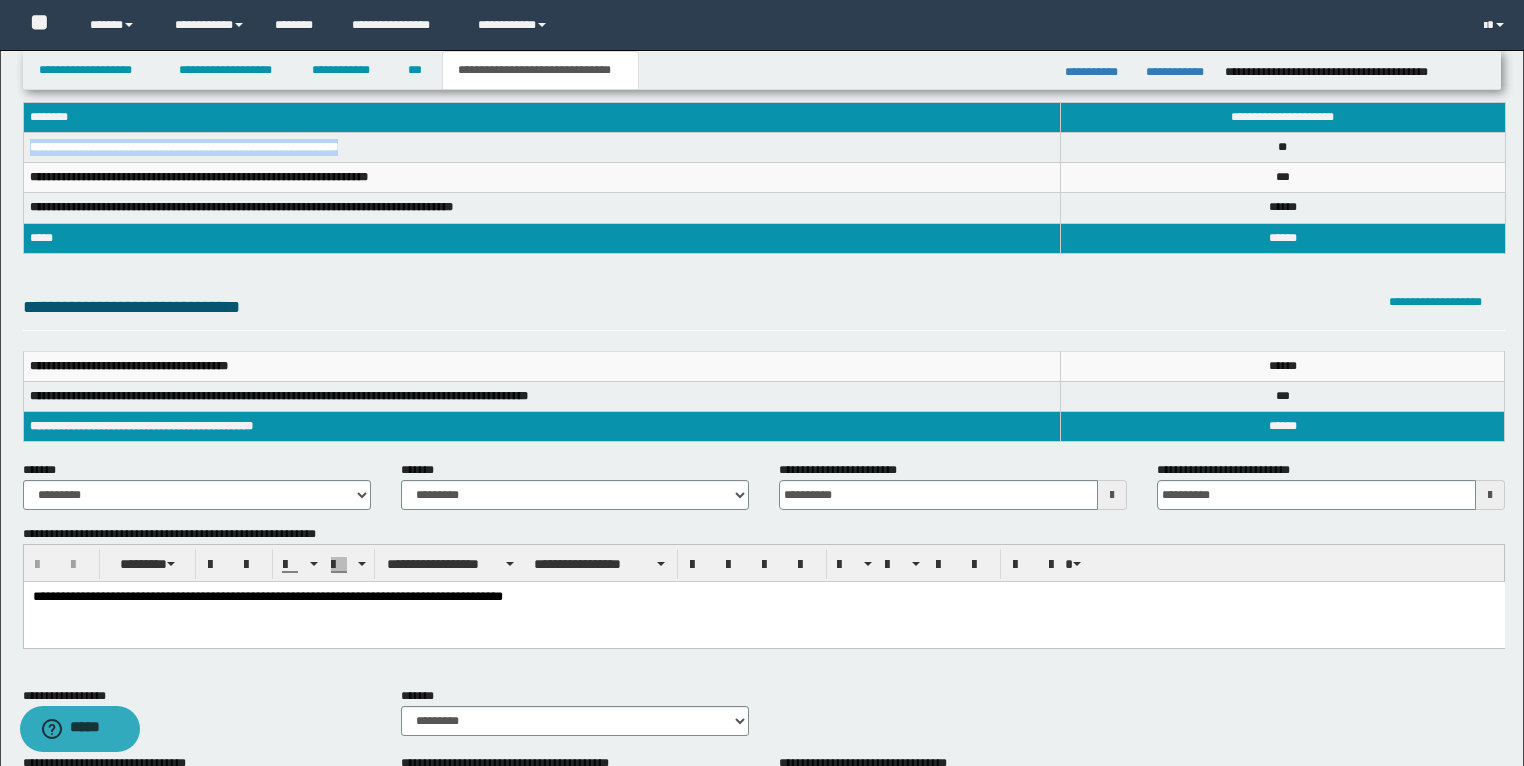 drag, startPoint x: 425, startPoint y: 151, endPoint x: 32, endPoint y: 147, distance: 393.02036 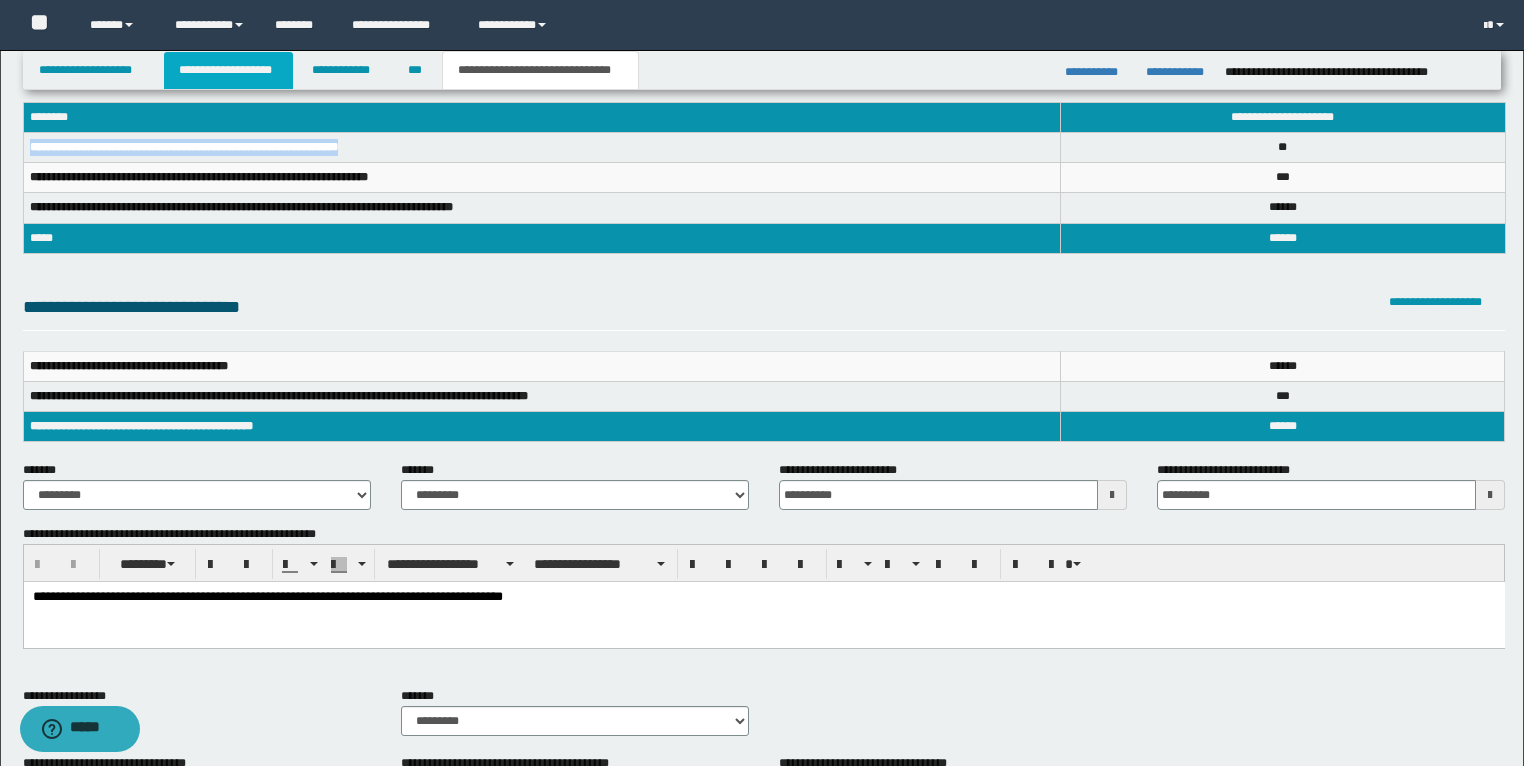 click on "**********" at bounding box center [228, 70] 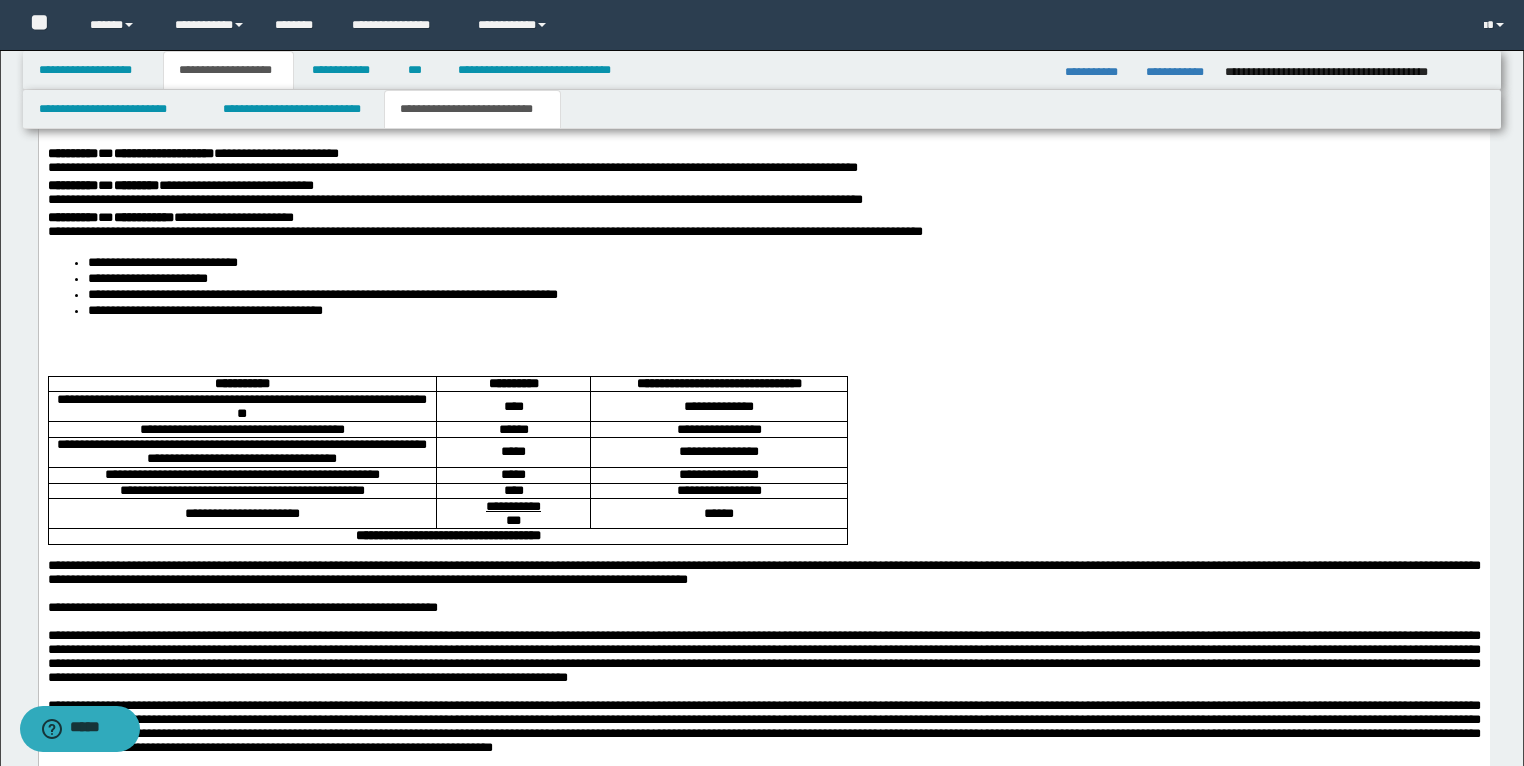 scroll, scrollTop: 2996, scrollLeft: 0, axis: vertical 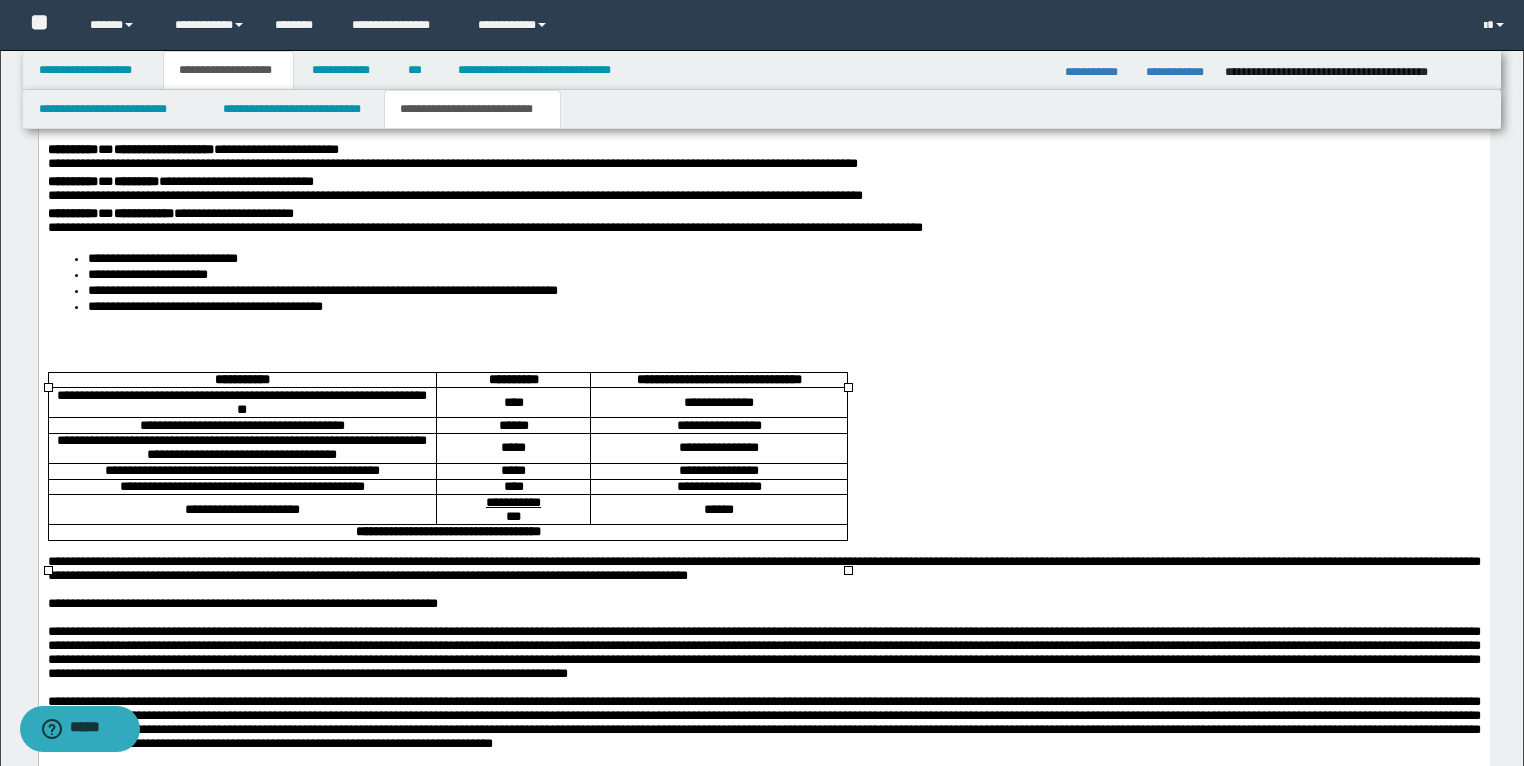 click on "**********" at bounding box center [241, 404] 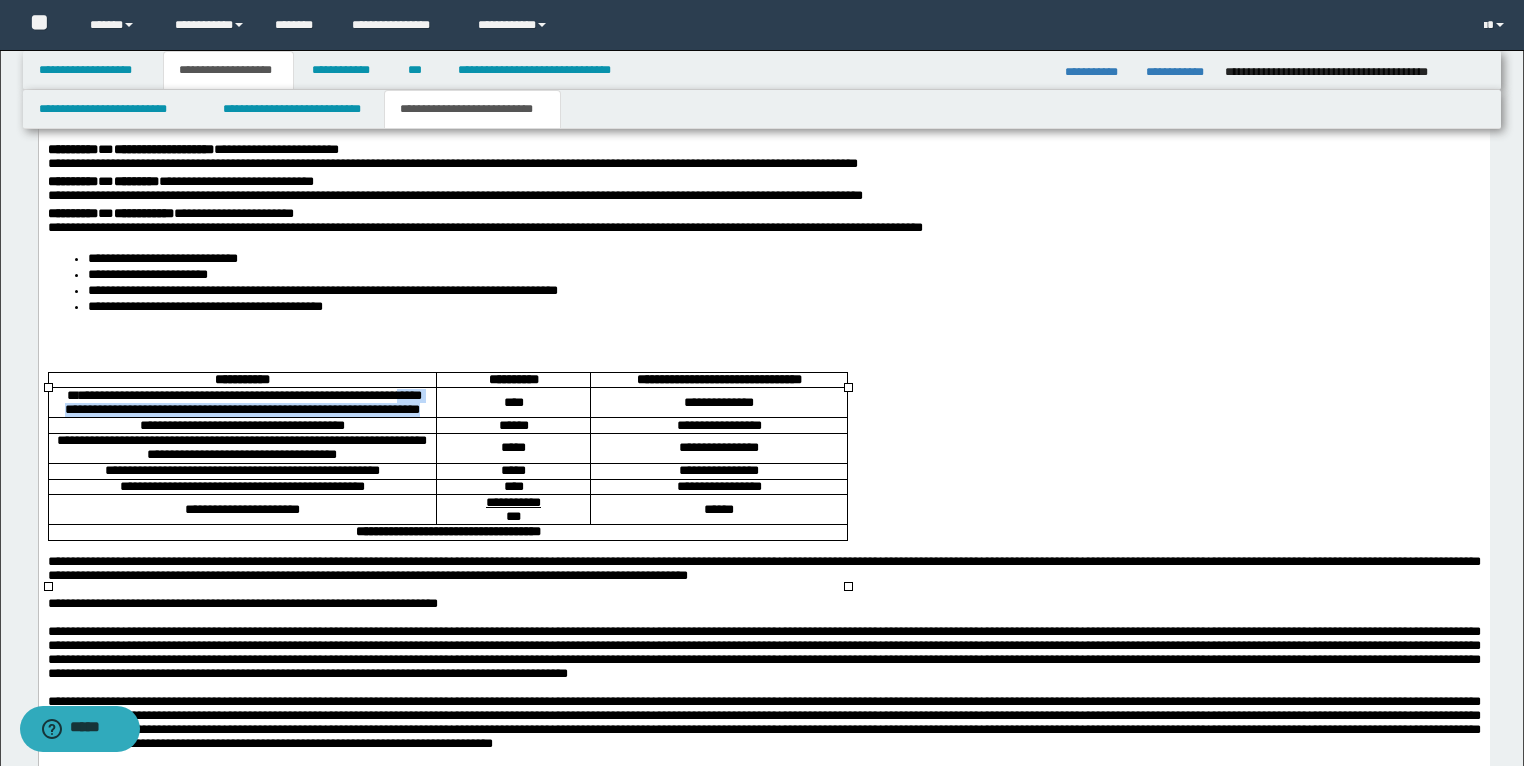 drag, startPoint x: 279, startPoint y: 440, endPoint x: 48, endPoint y: 432, distance: 231.13849 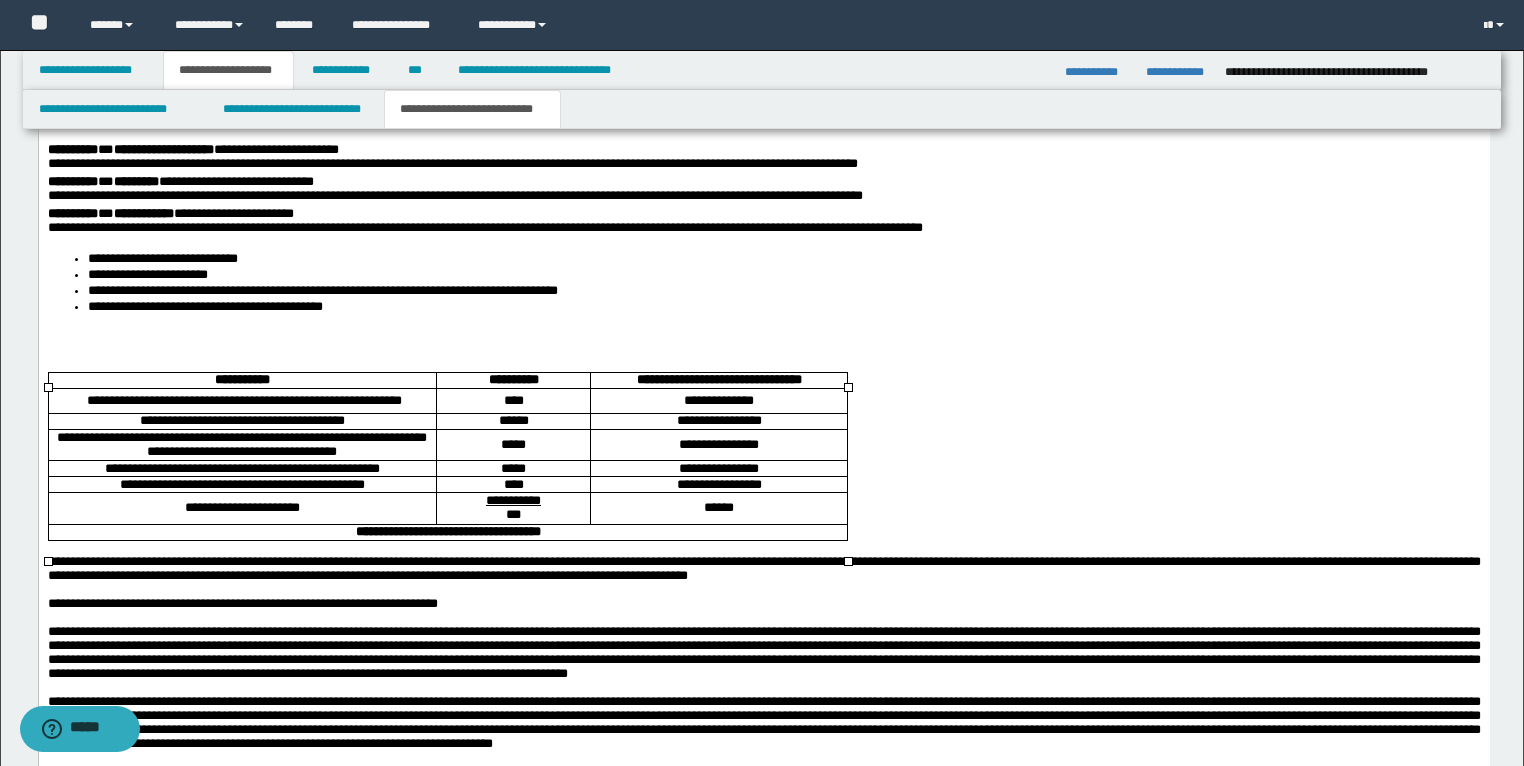click on "**********" at bounding box center [718, 402] 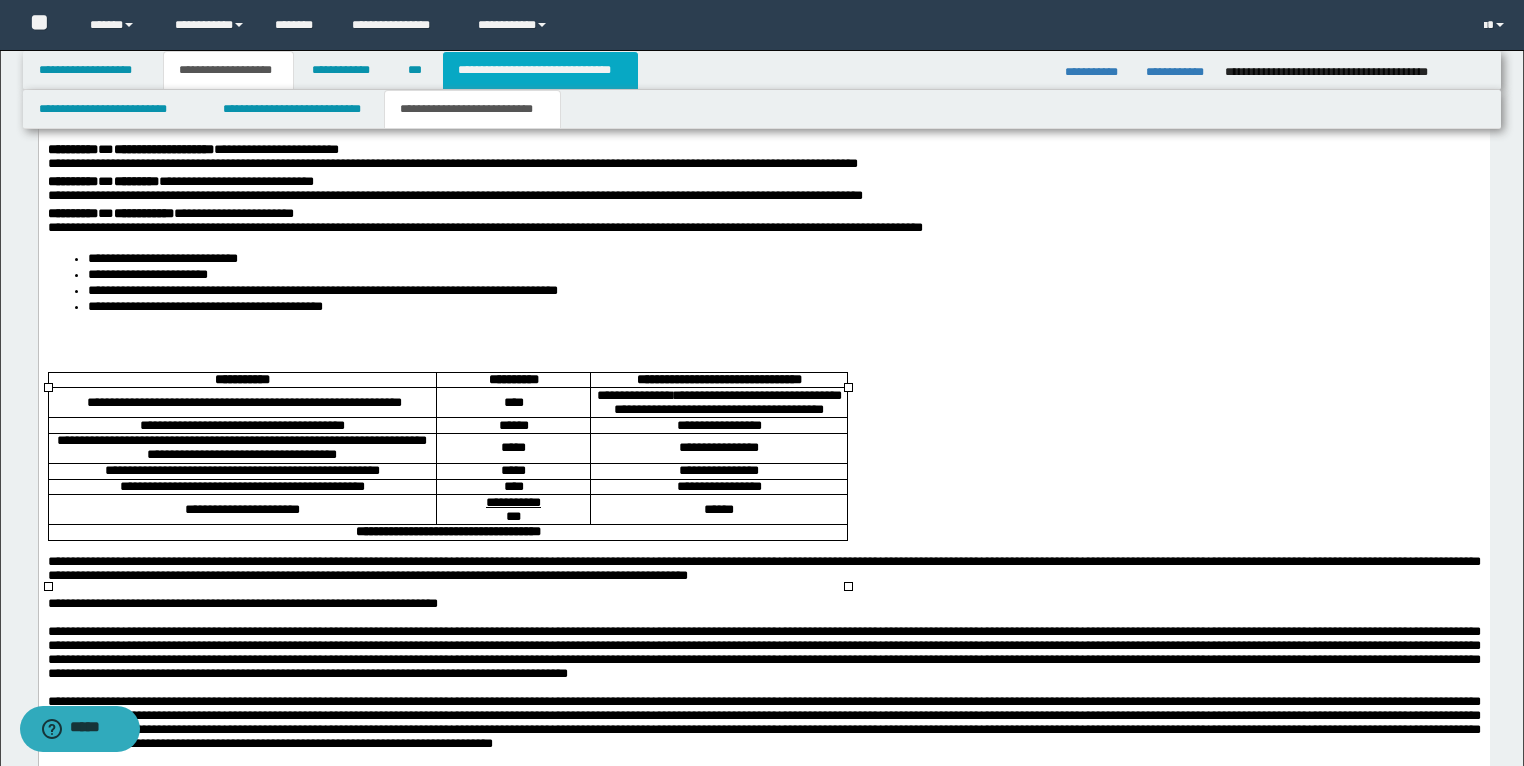 click on "**********" at bounding box center [540, 70] 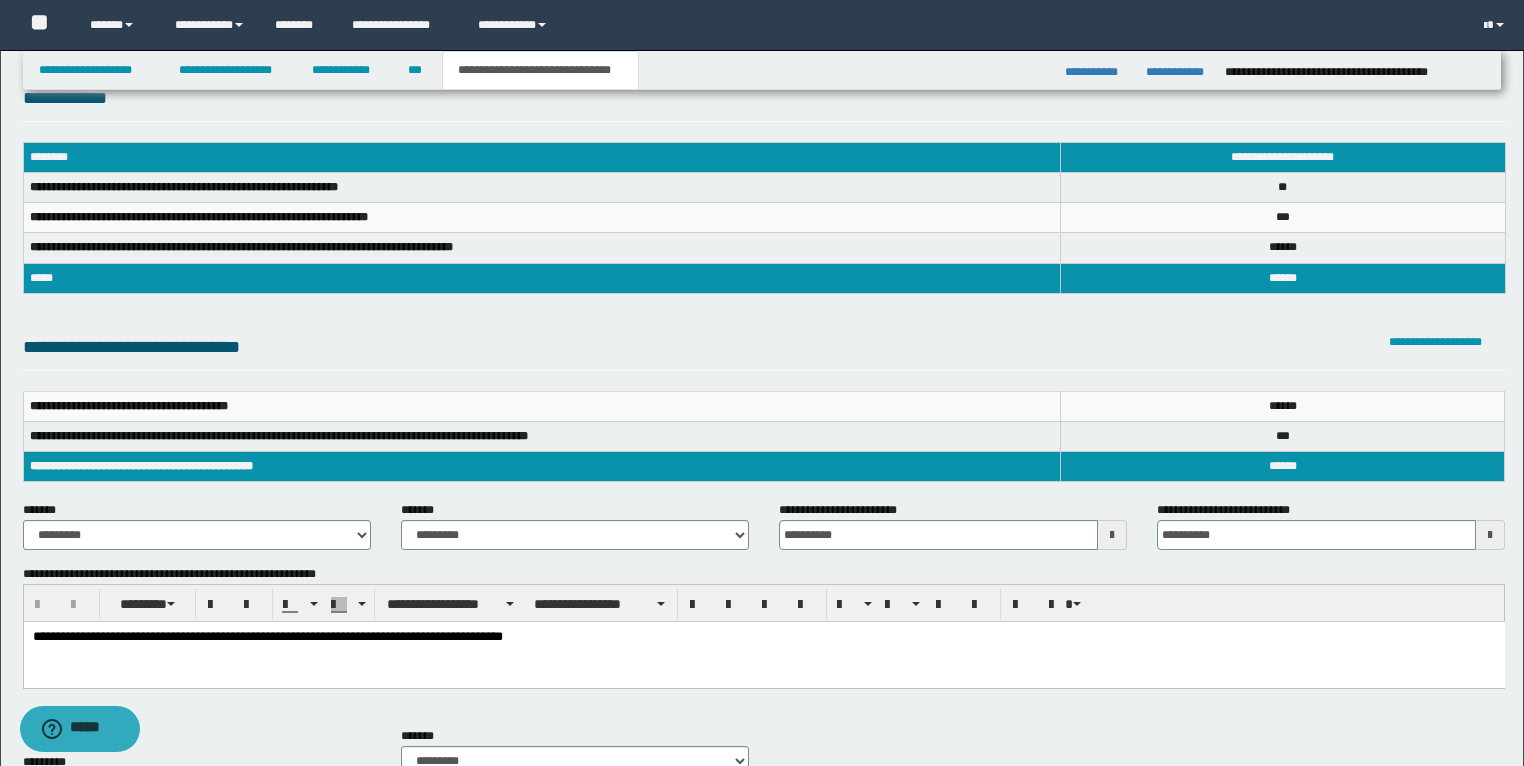 scroll, scrollTop: 4, scrollLeft: 0, axis: vertical 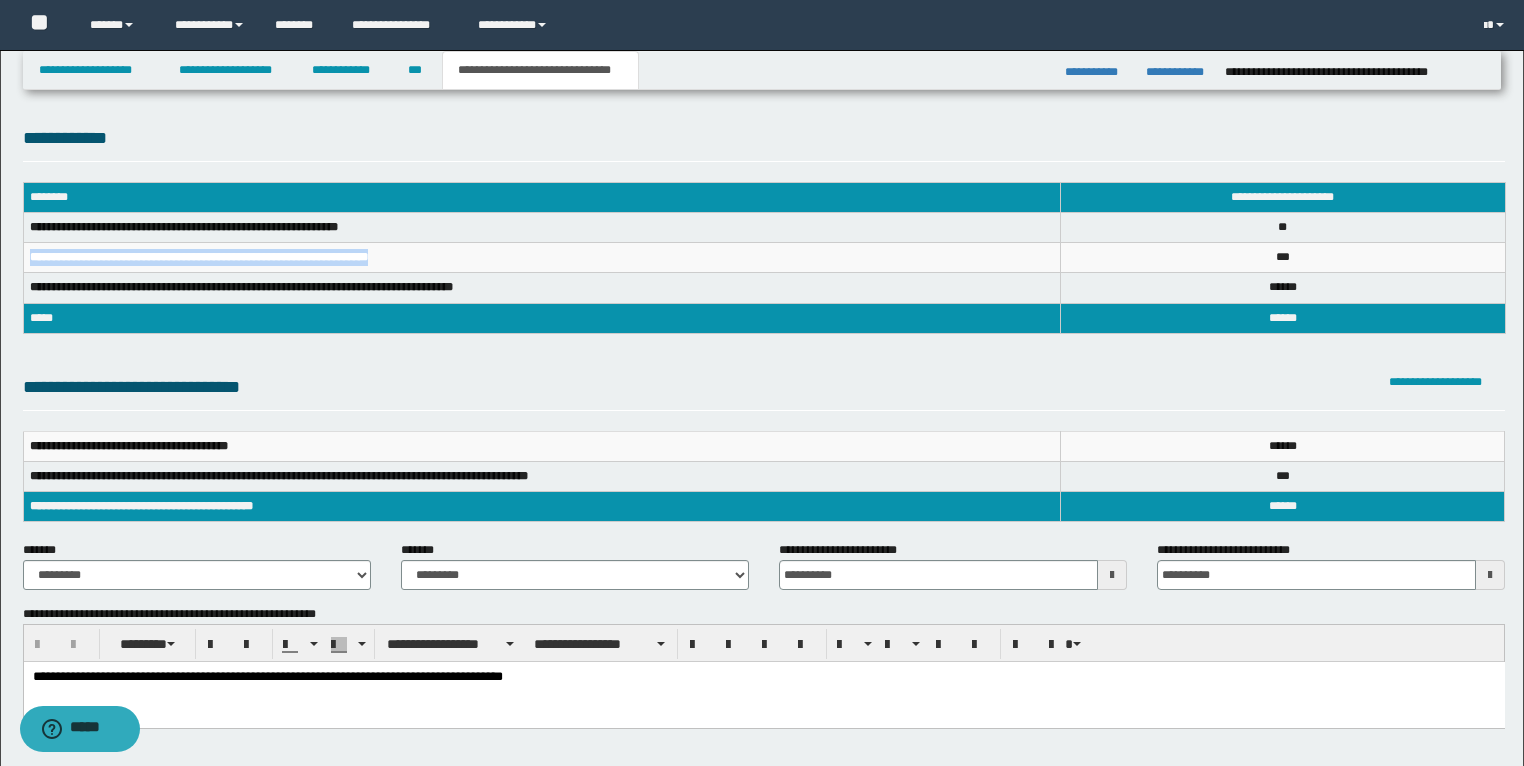 drag, startPoint x: 456, startPoint y: 261, endPoint x: 27, endPoint y: 252, distance: 429.0944 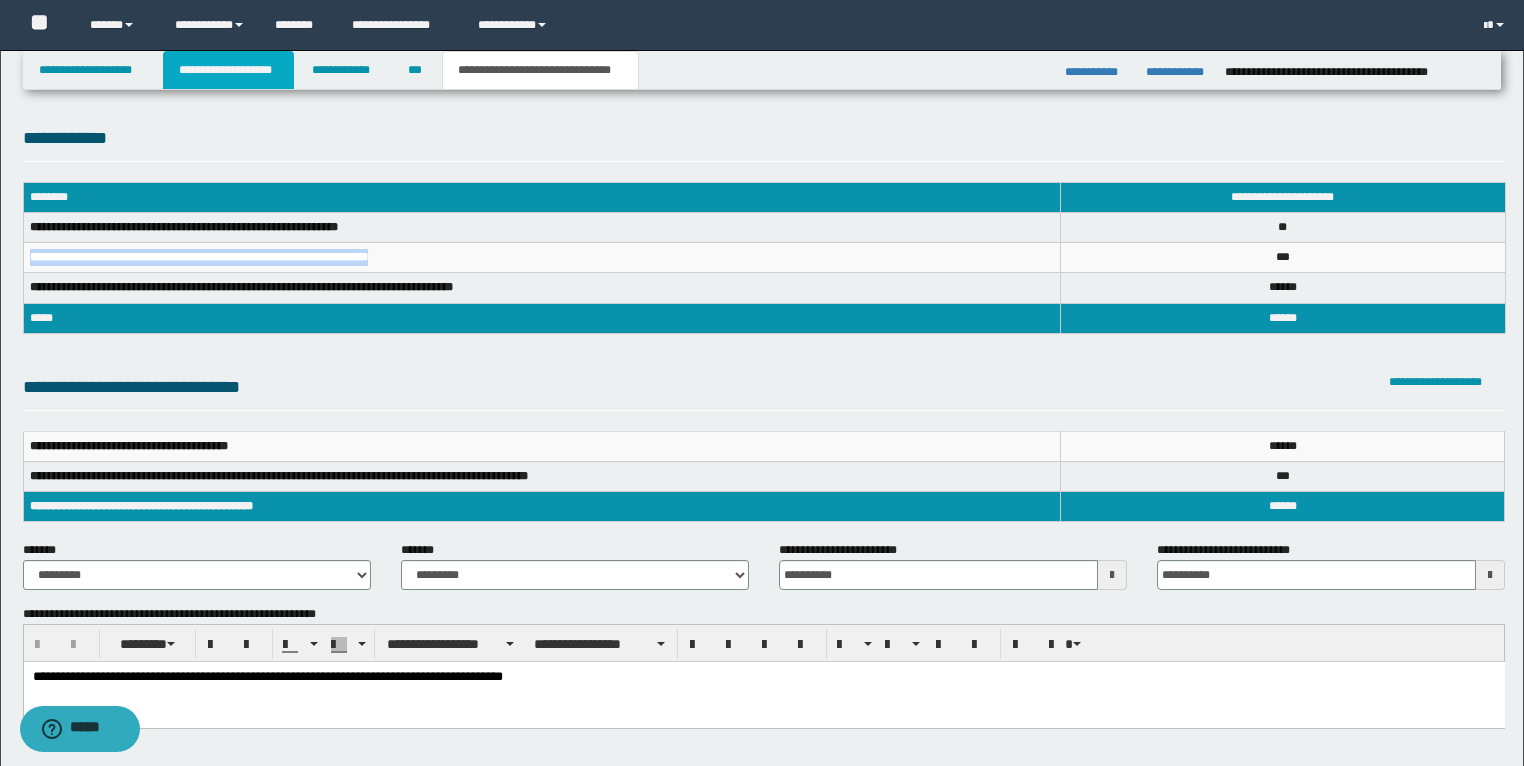 drag, startPoint x: 235, startPoint y: 76, endPoint x: 331, endPoint y: 202, distance: 158.40454 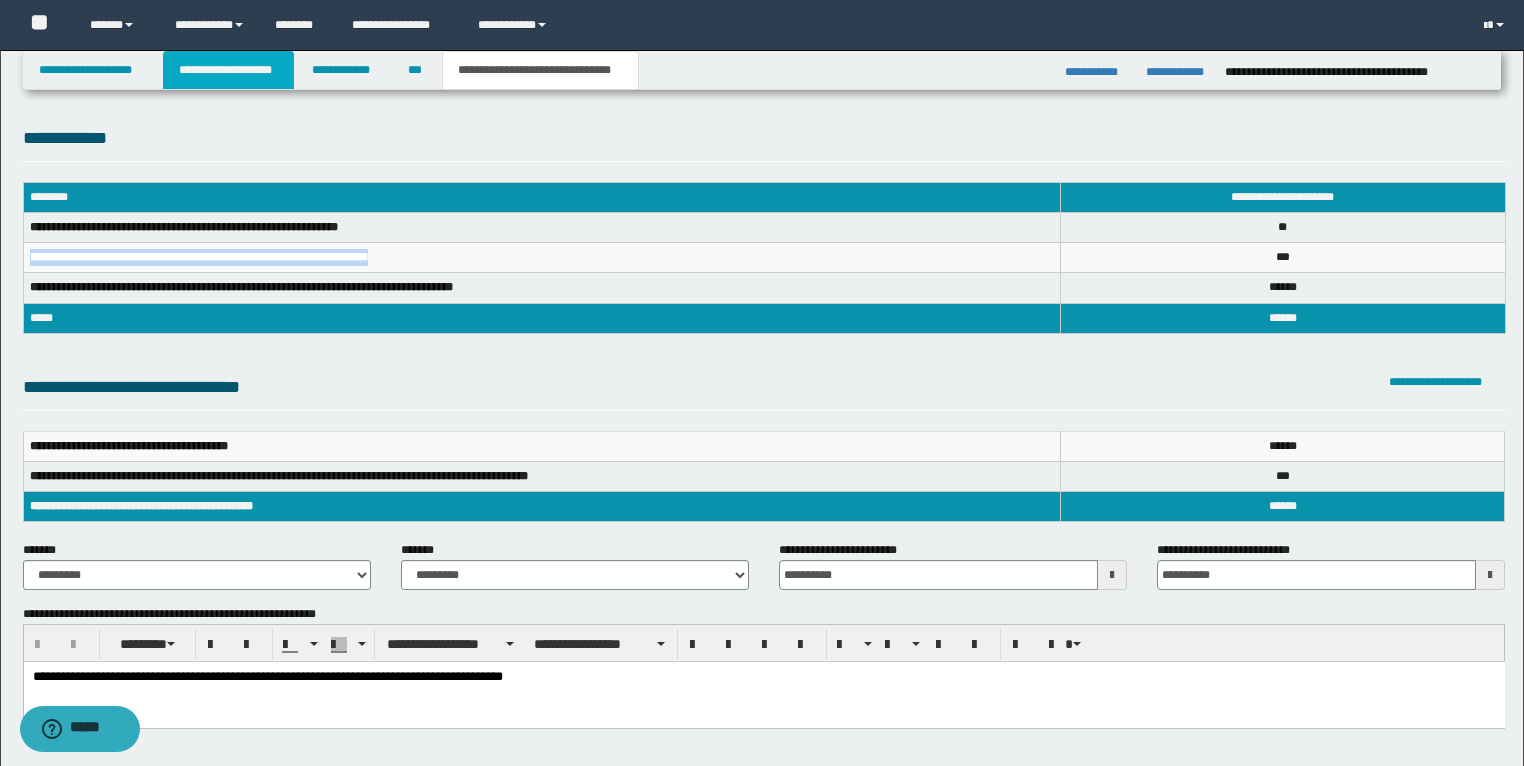 click on "**********" at bounding box center (228, 70) 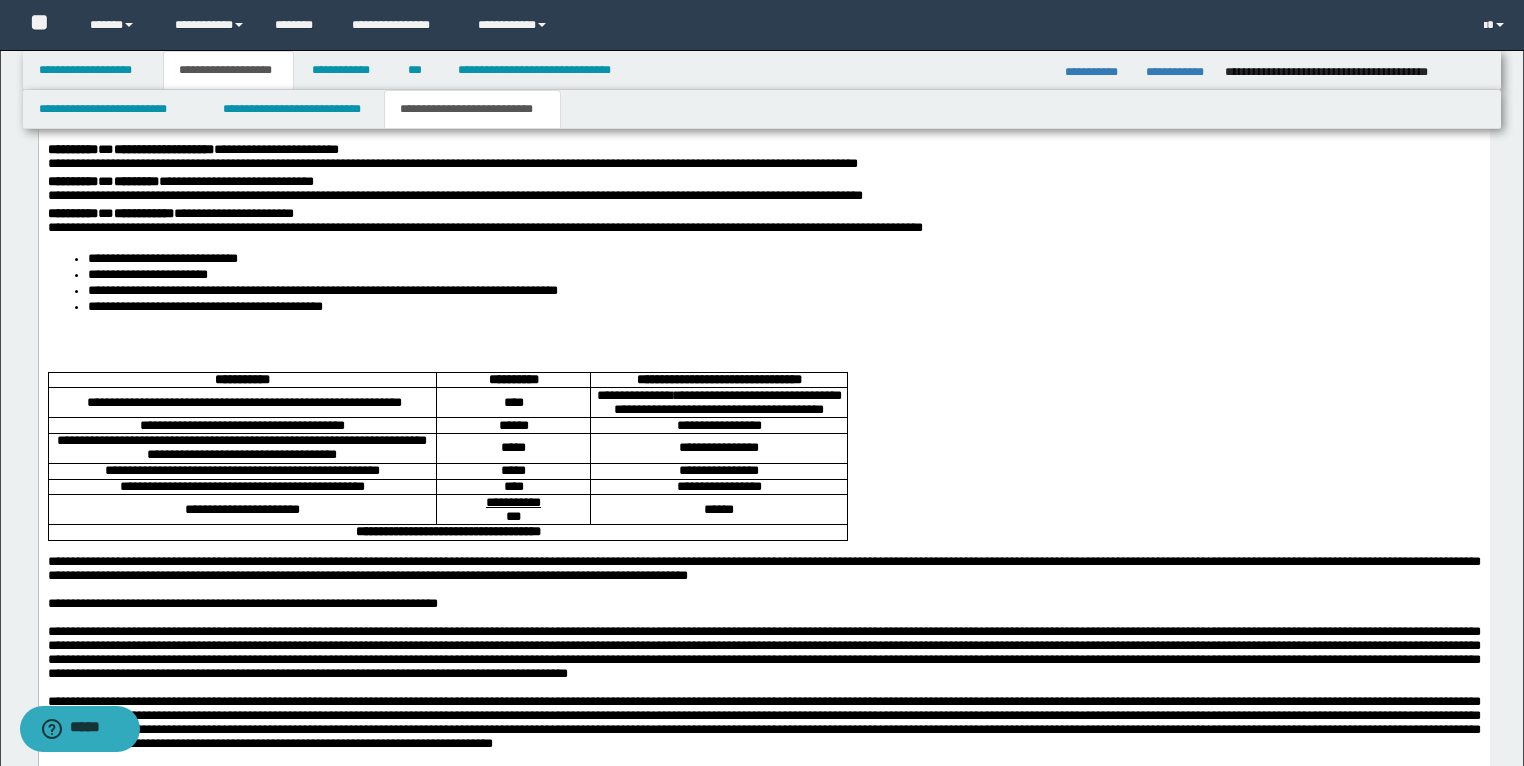 scroll, scrollTop: 3076, scrollLeft: 0, axis: vertical 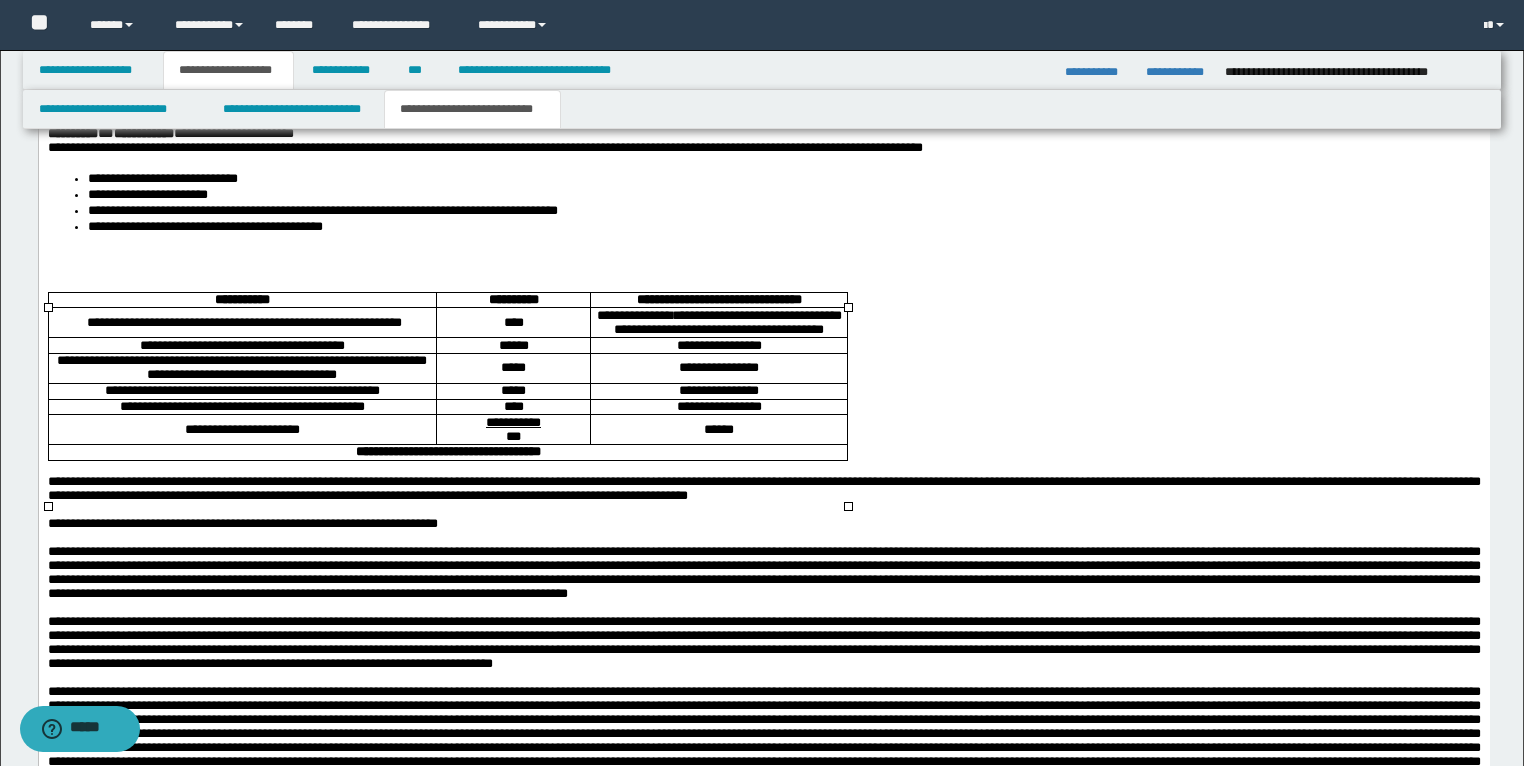 click on "**********" at bounding box center (241, 347) 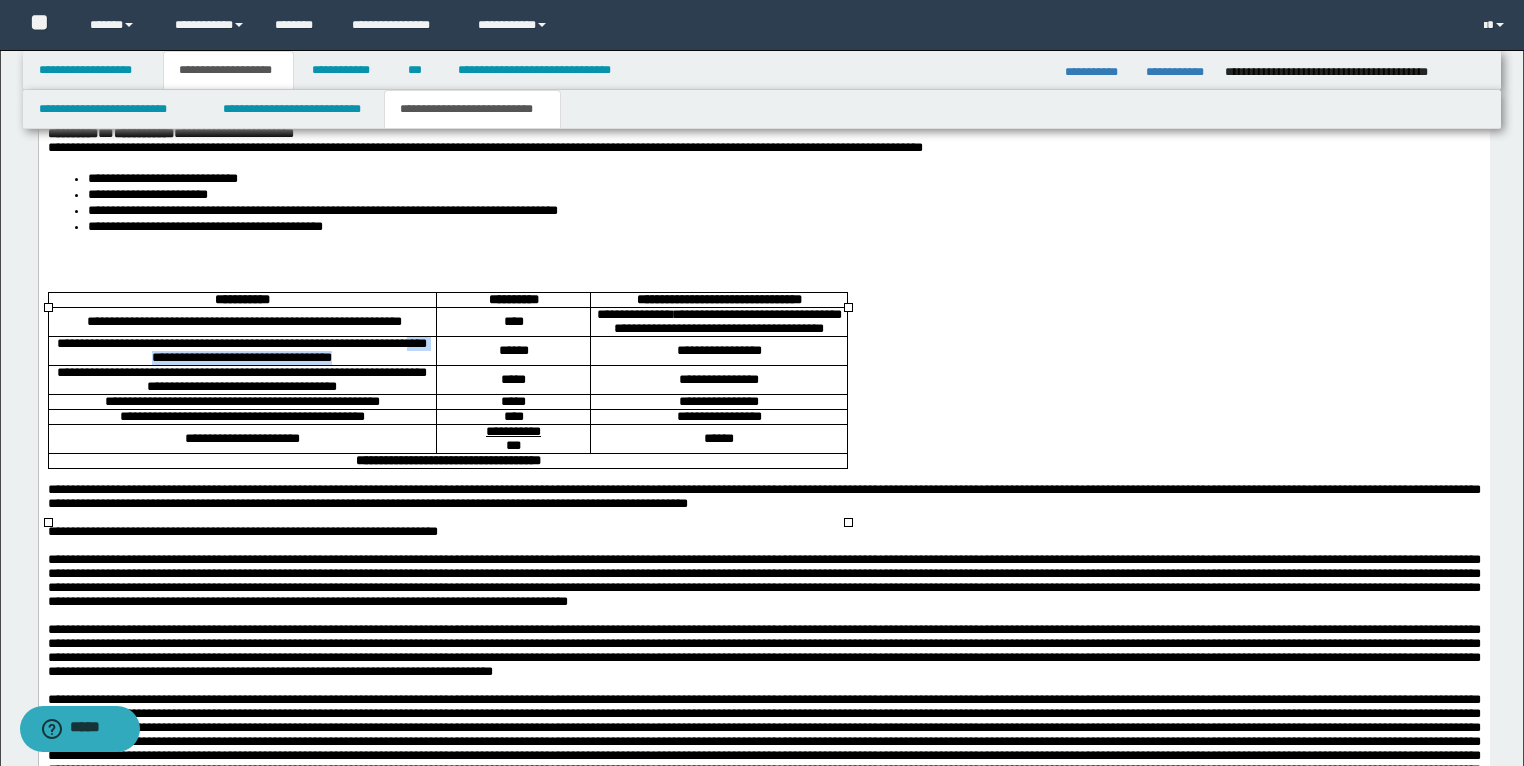 drag, startPoint x: 157, startPoint y: 400, endPoint x: 398, endPoint y: 400, distance: 241 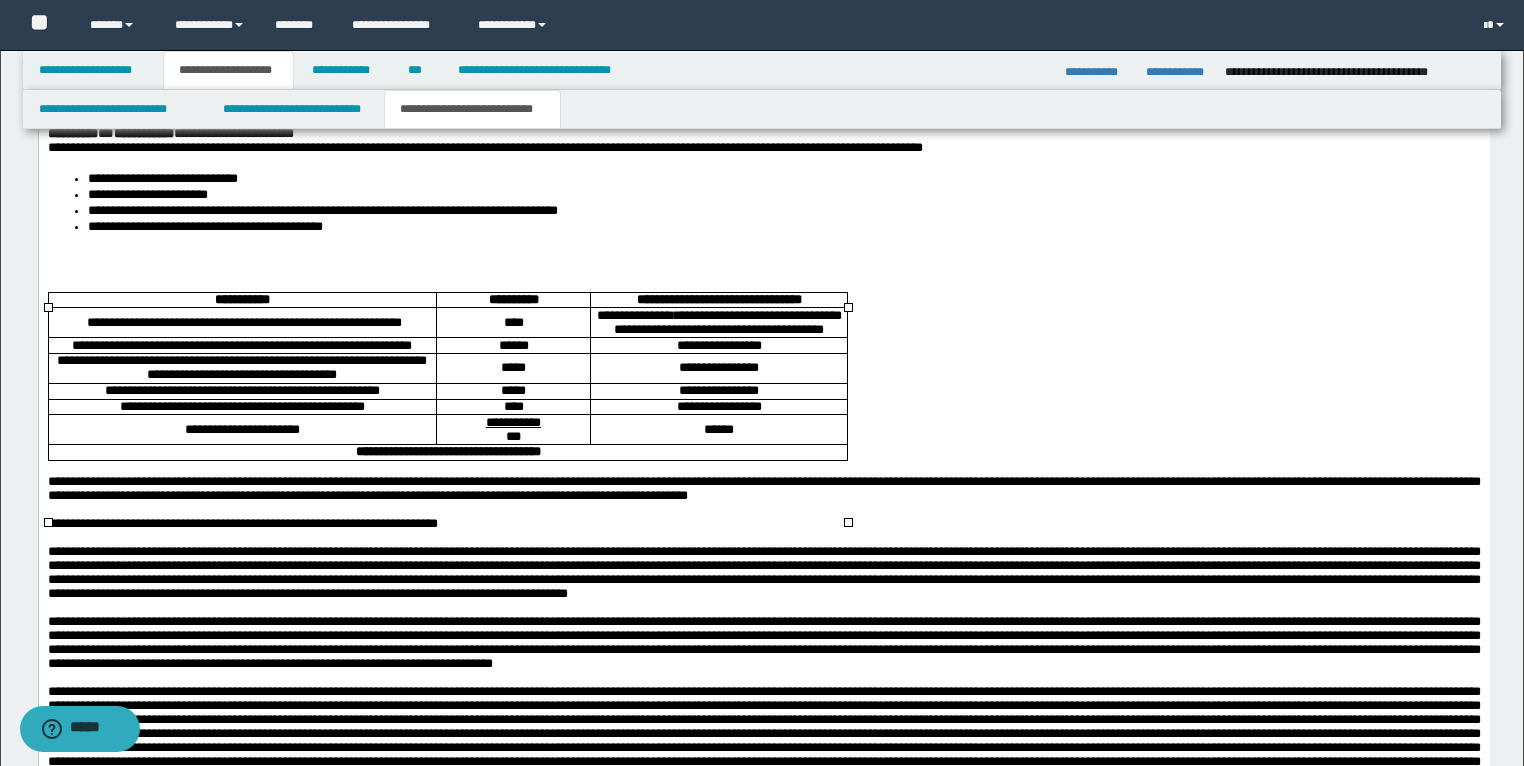 click on "**********" at bounding box center (718, 347) 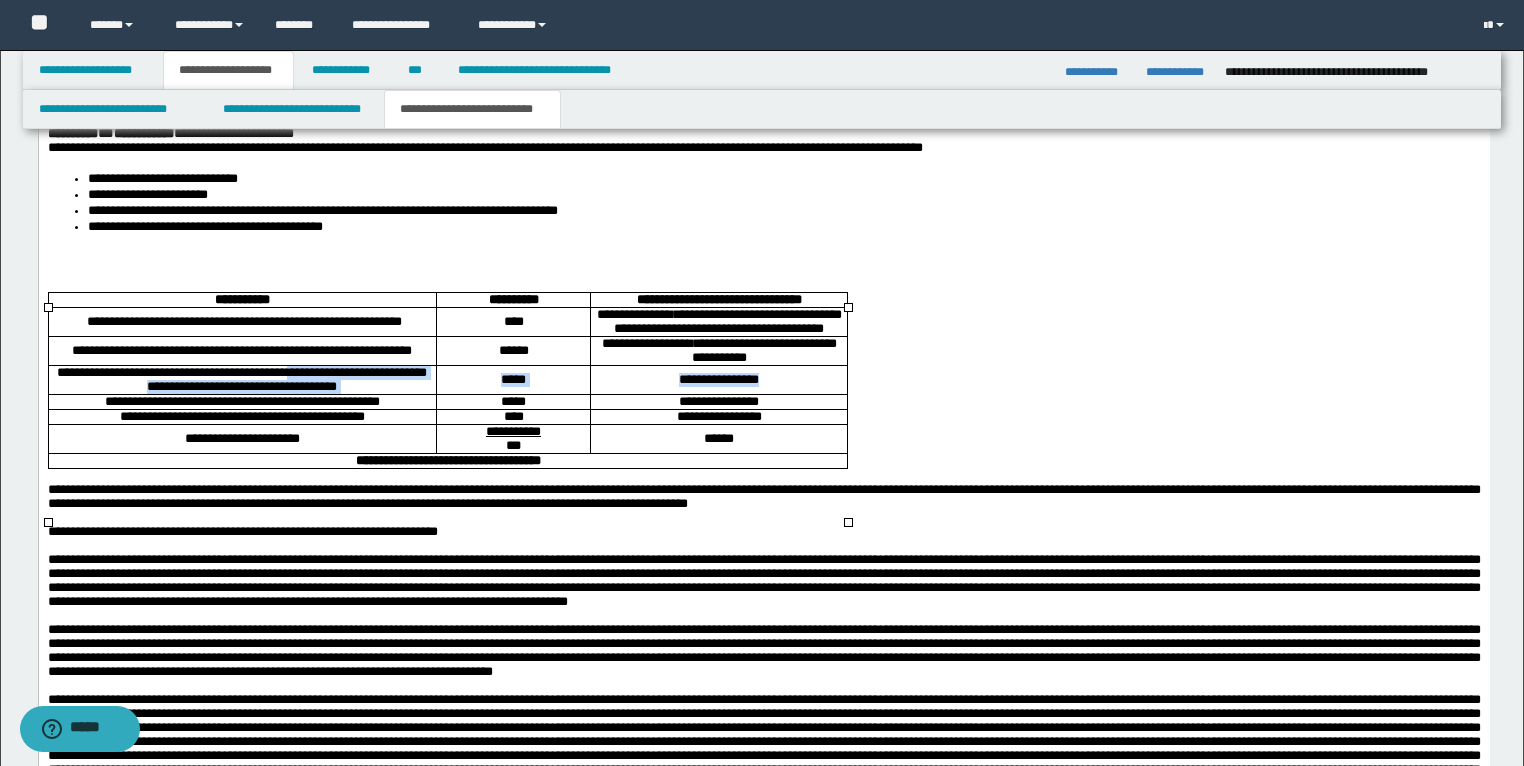 drag, startPoint x: 788, startPoint y: 424, endPoint x: 331, endPoint y: 408, distance: 457.28 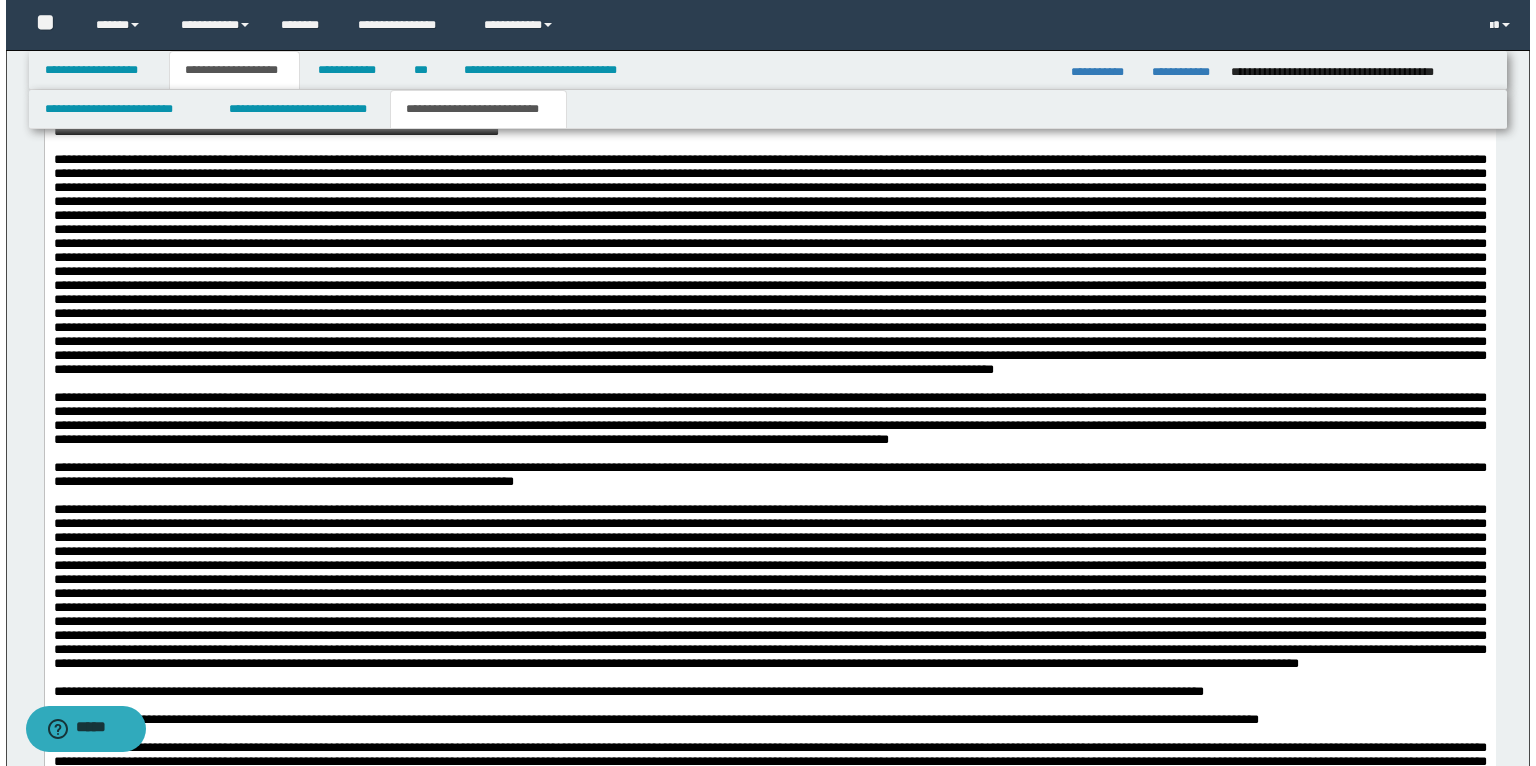 scroll, scrollTop: 3476, scrollLeft: 0, axis: vertical 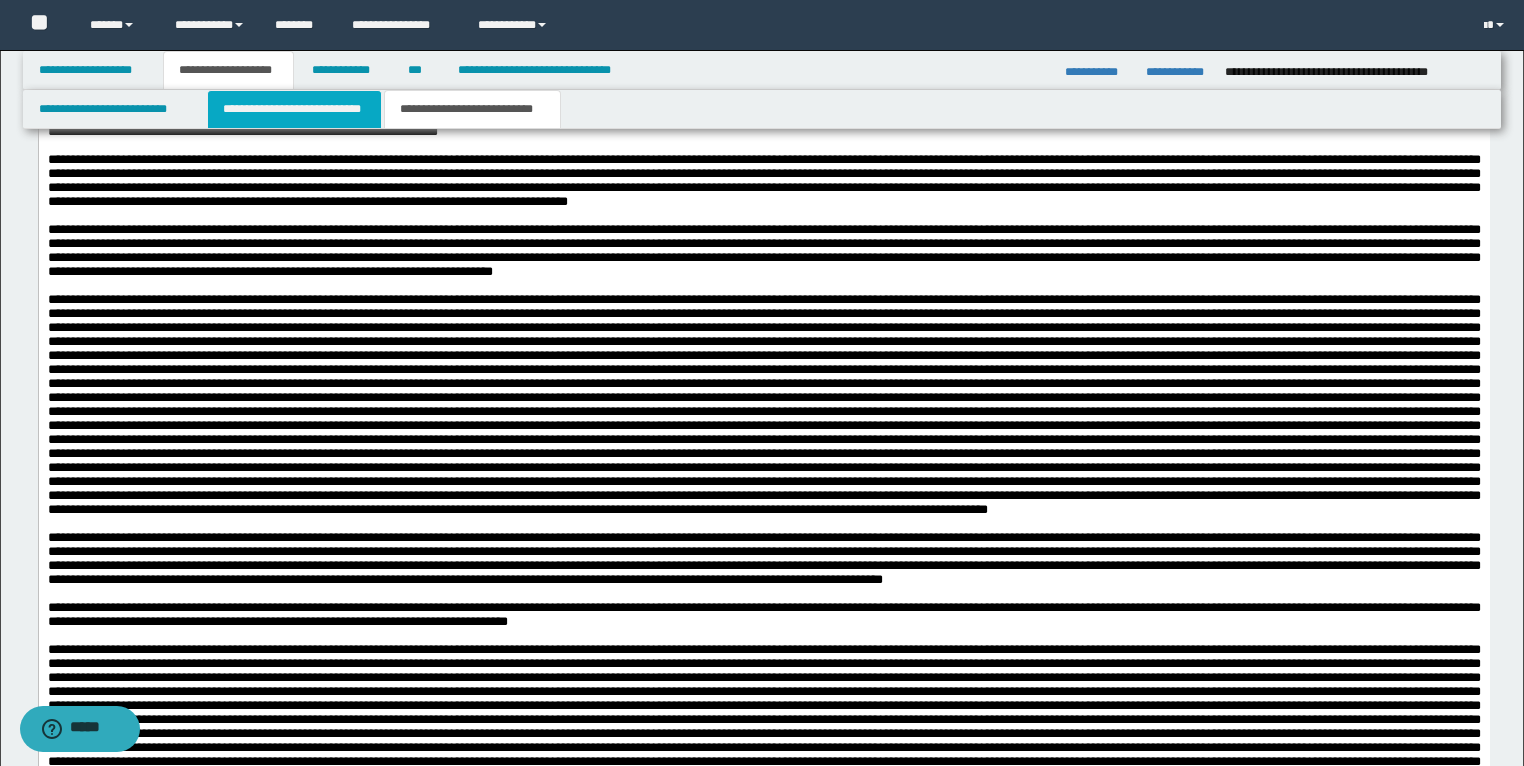 click on "**********" at bounding box center [294, 109] 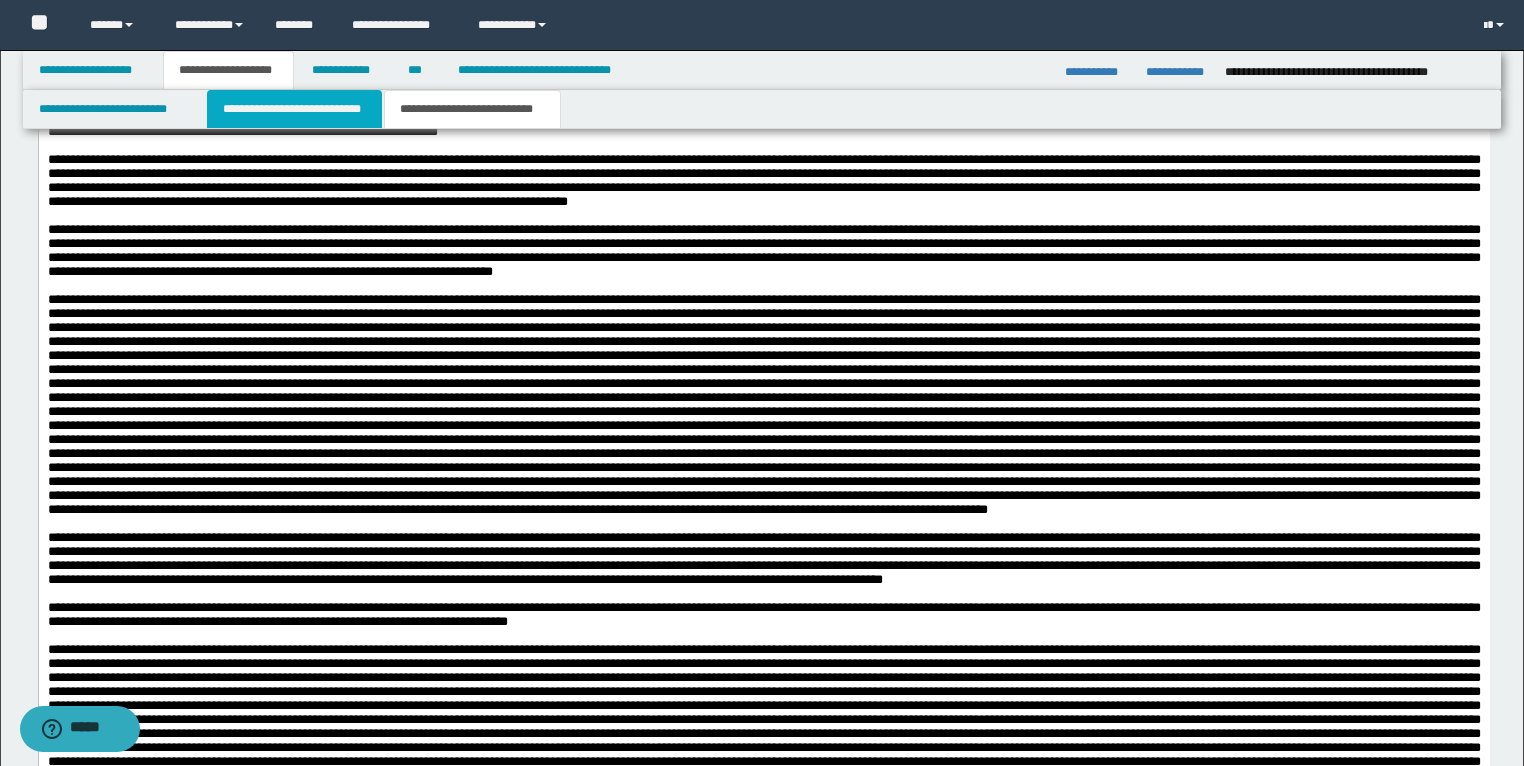 type 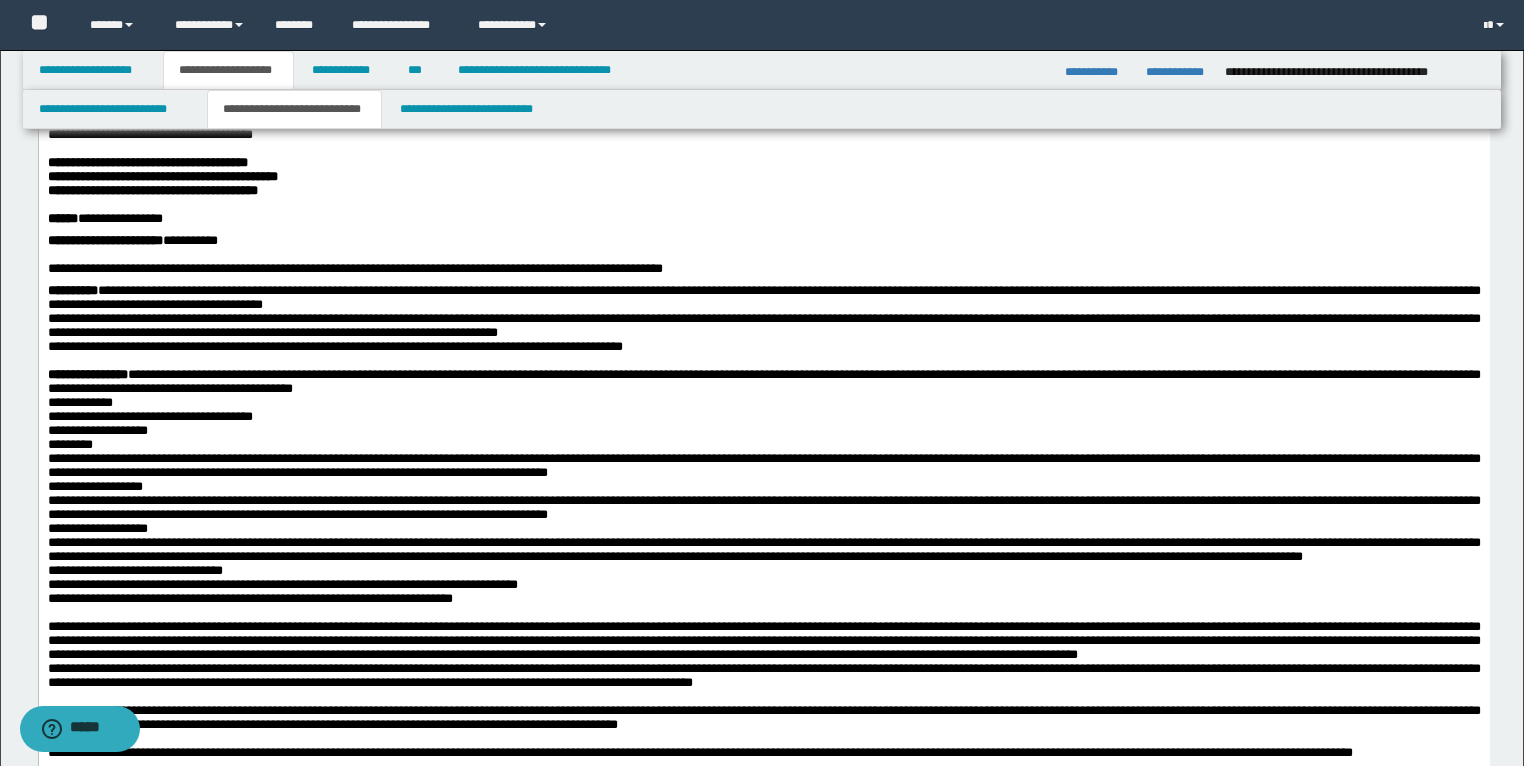 scroll, scrollTop: 436, scrollLeft: 0, axis: vertical 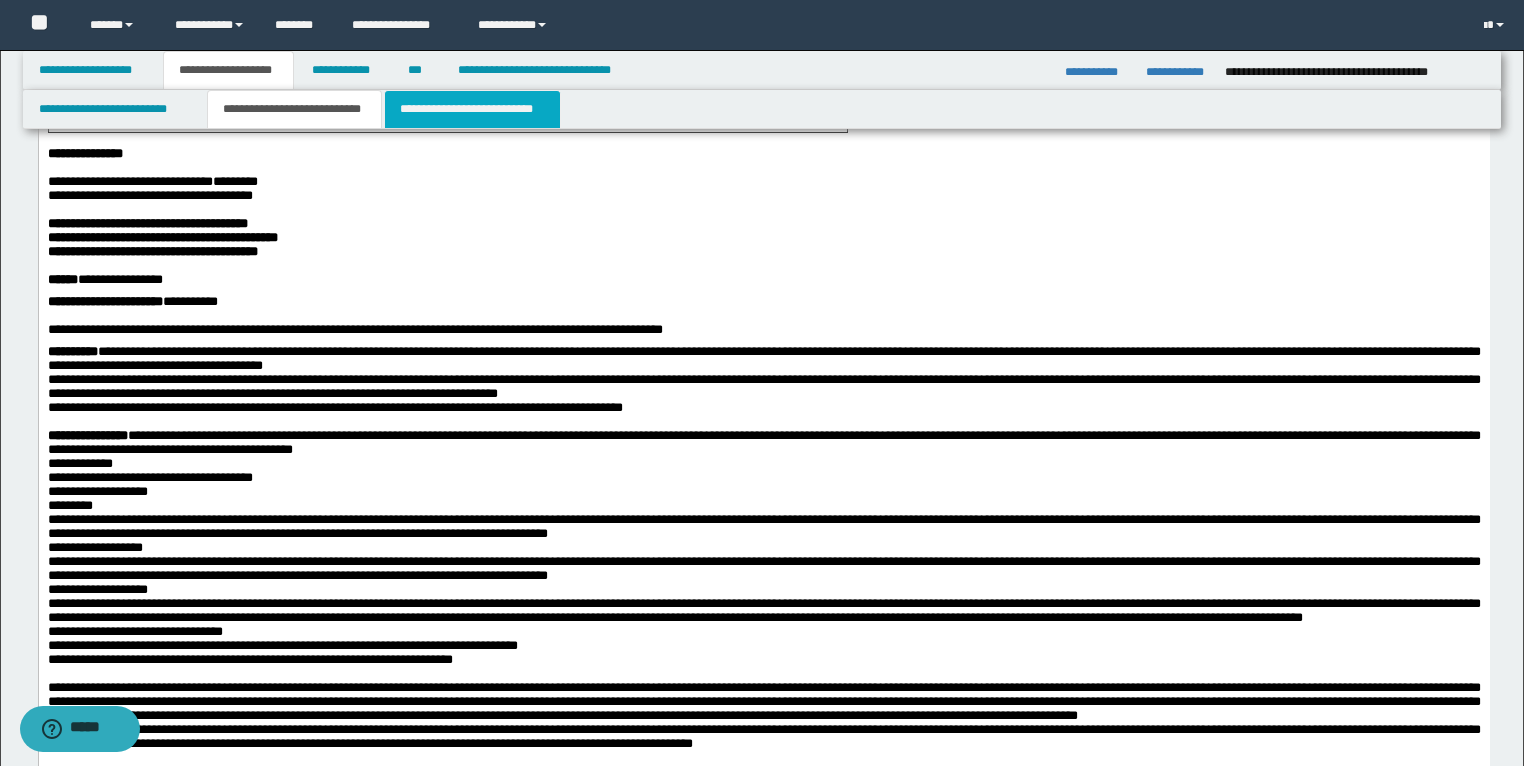 click on "**********" at bounding box center (472, 109) 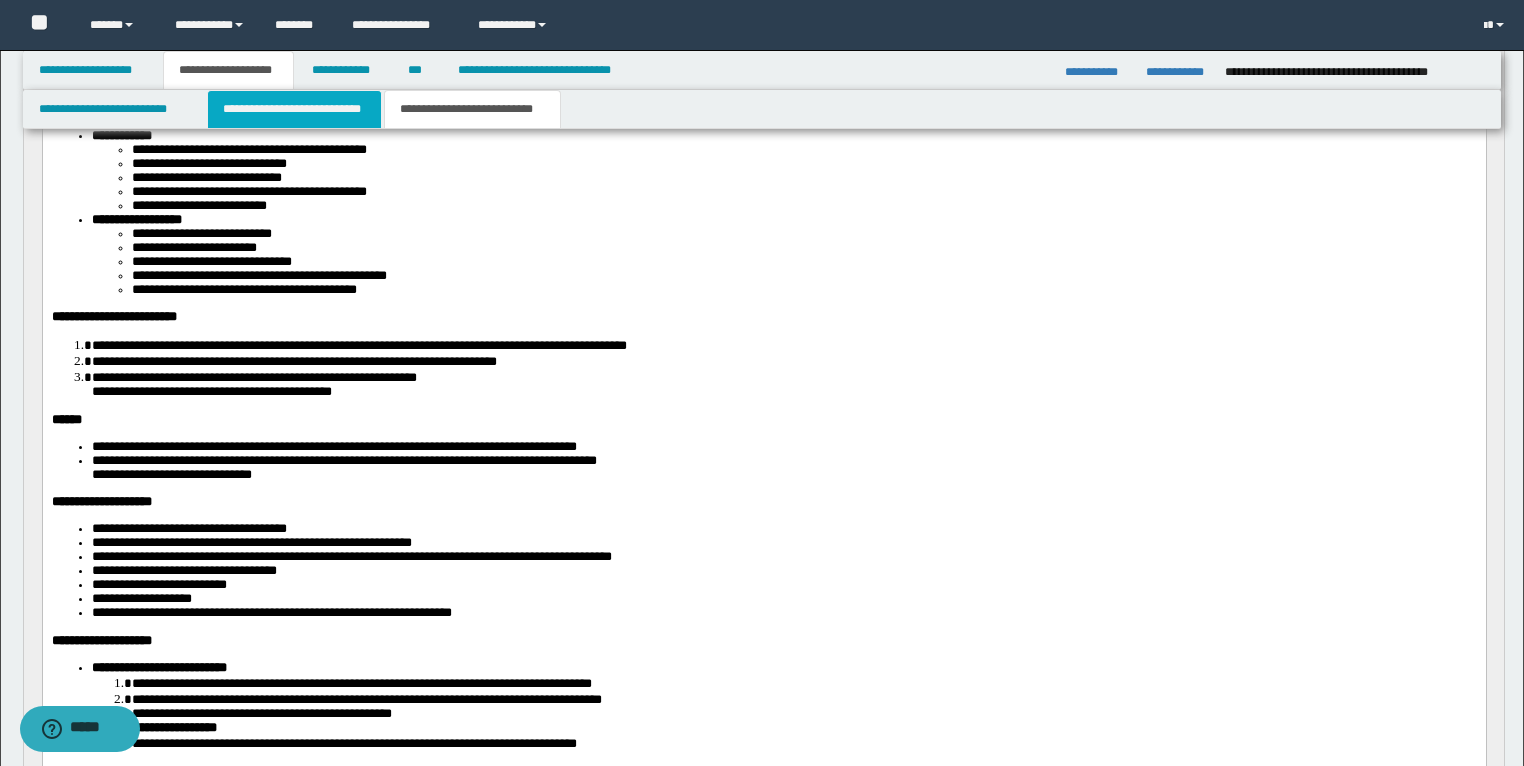 click on "**********" at bounding box center [294, 109] 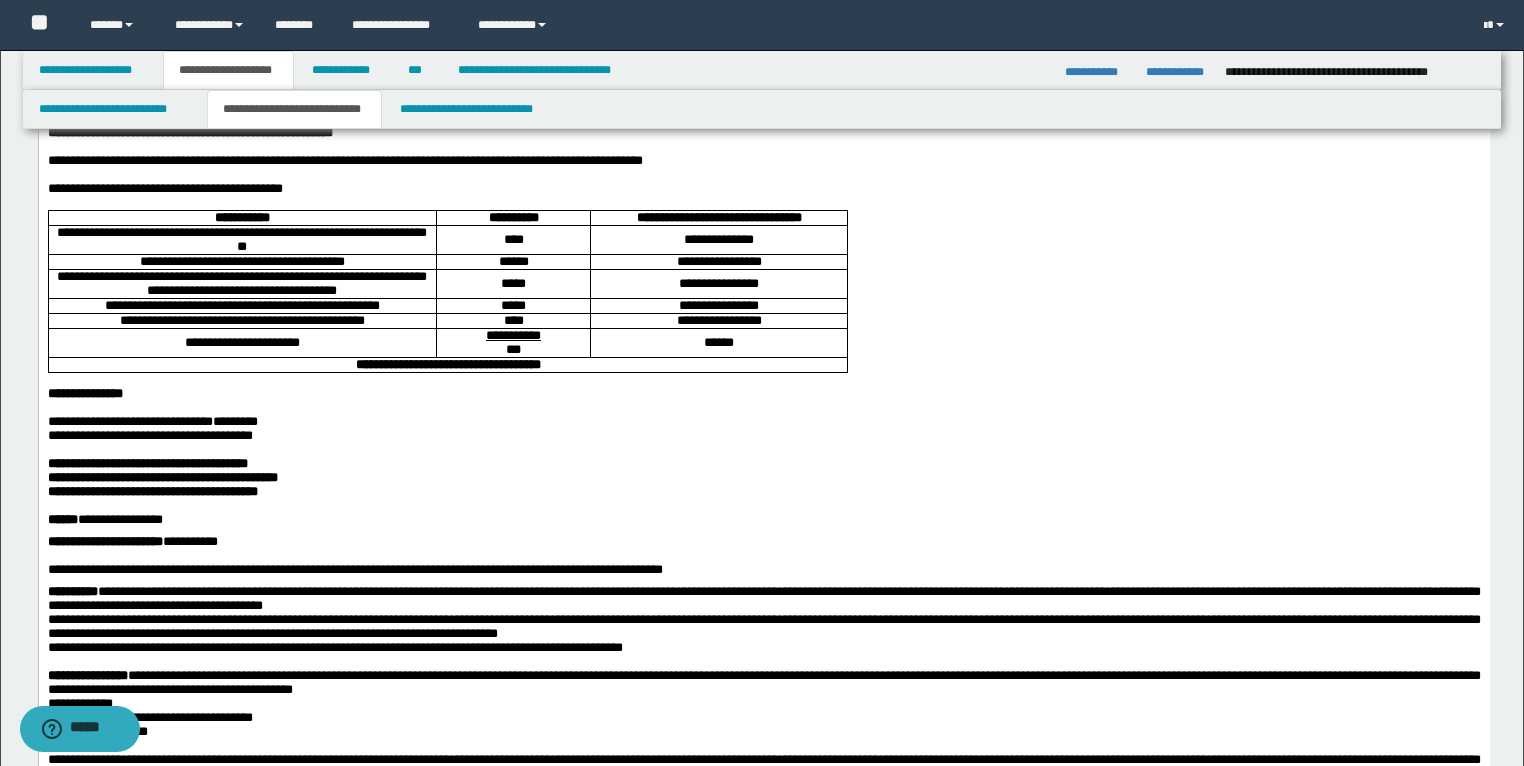 scroll, scrollTop: 116, scrollLeft: 0, axis: vertical 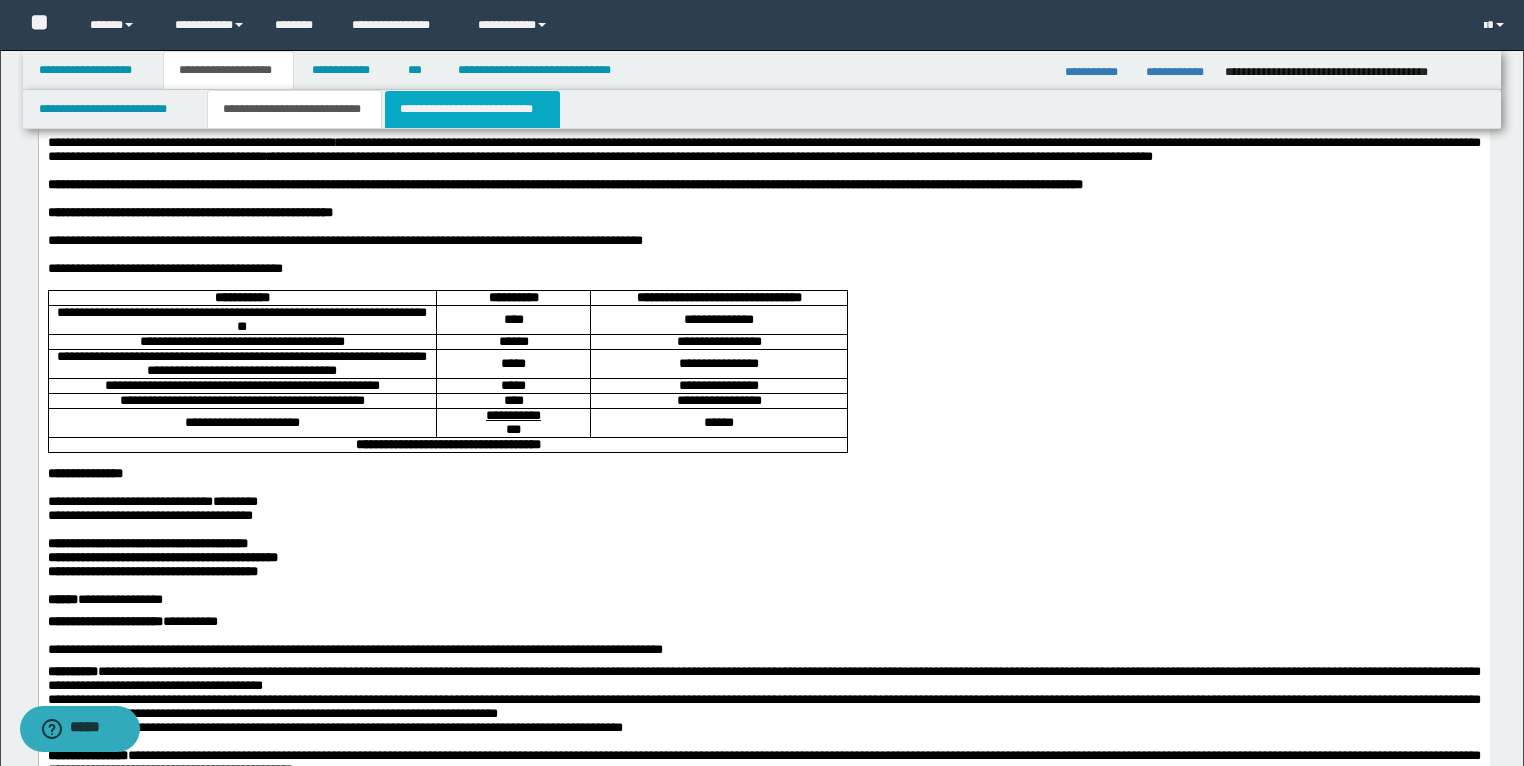 click on "**********" at bounding box center [472, 109] 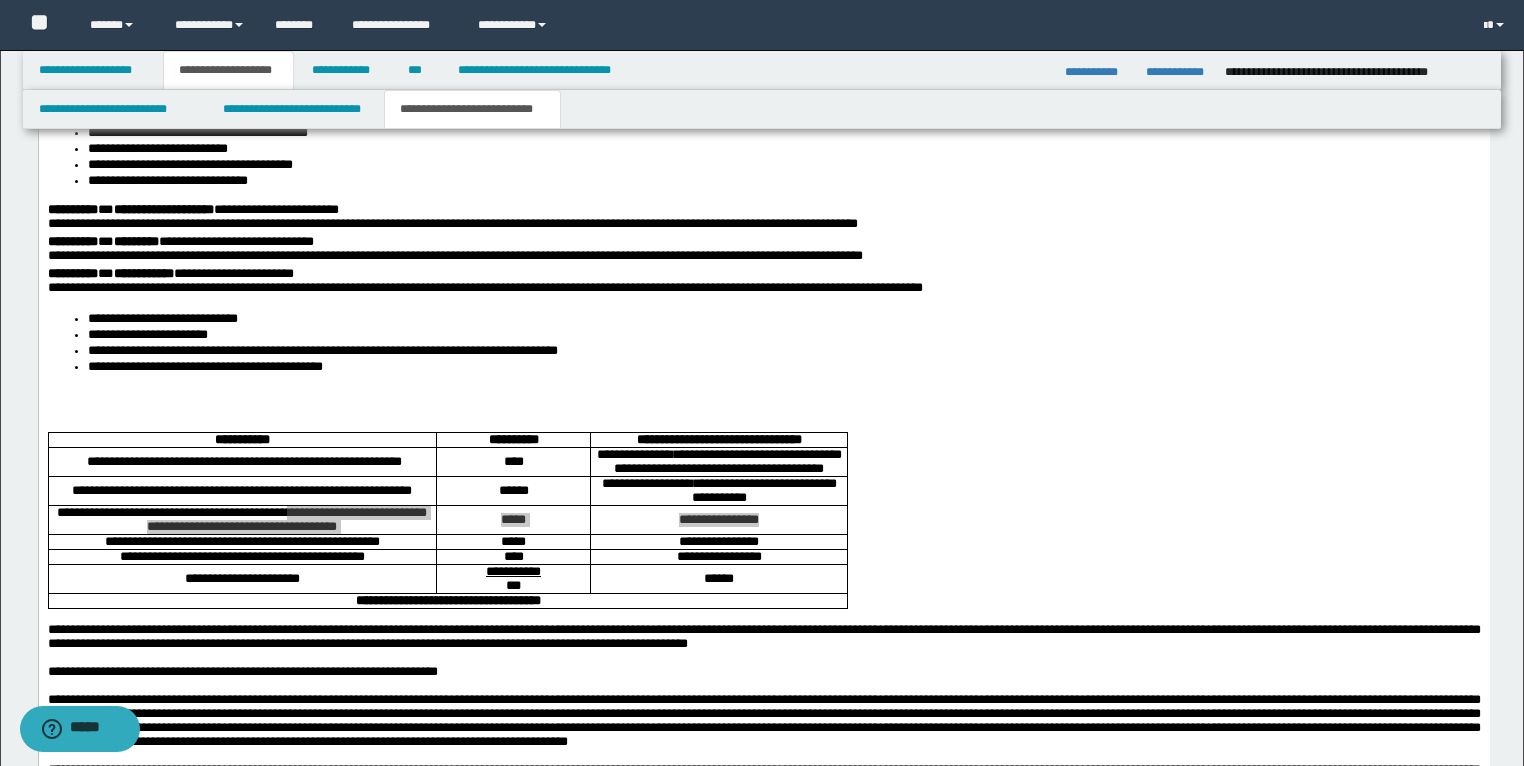 scroll, scrollTop: 3040, scrollLeft: 0, axis: vertical 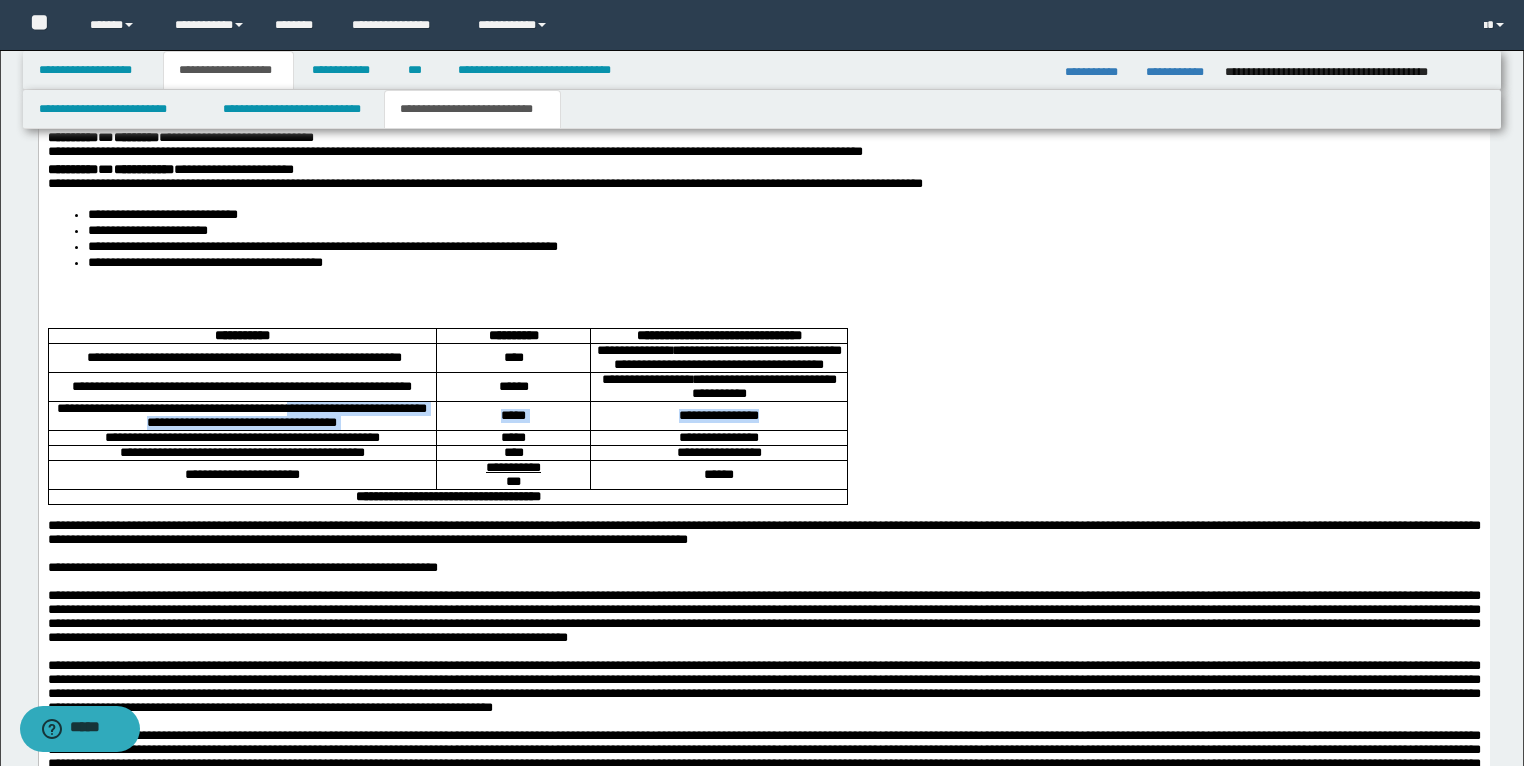 click on "**********" at bounding box center [718, 439] 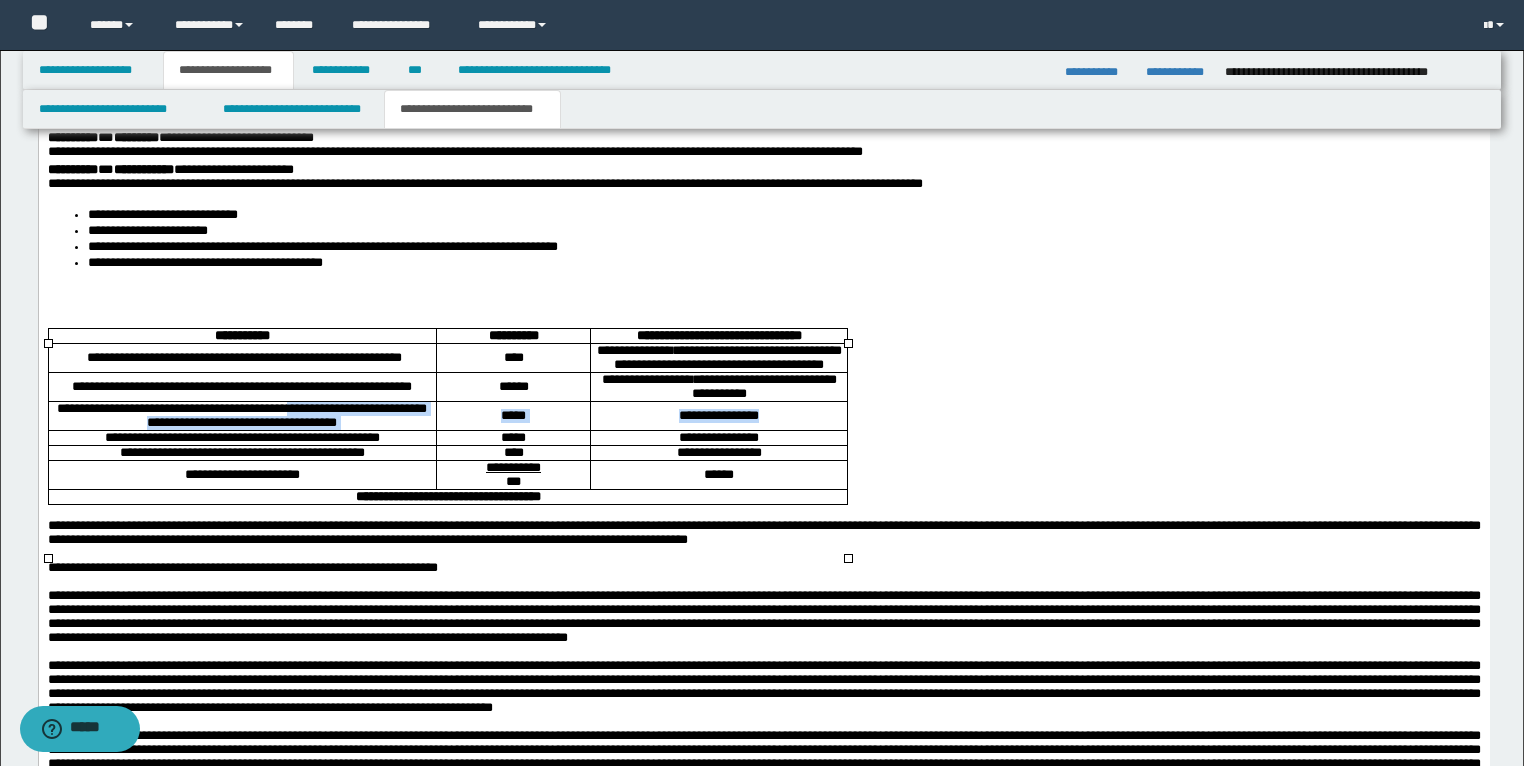 click on "**********" at bounding box center (718, 417) 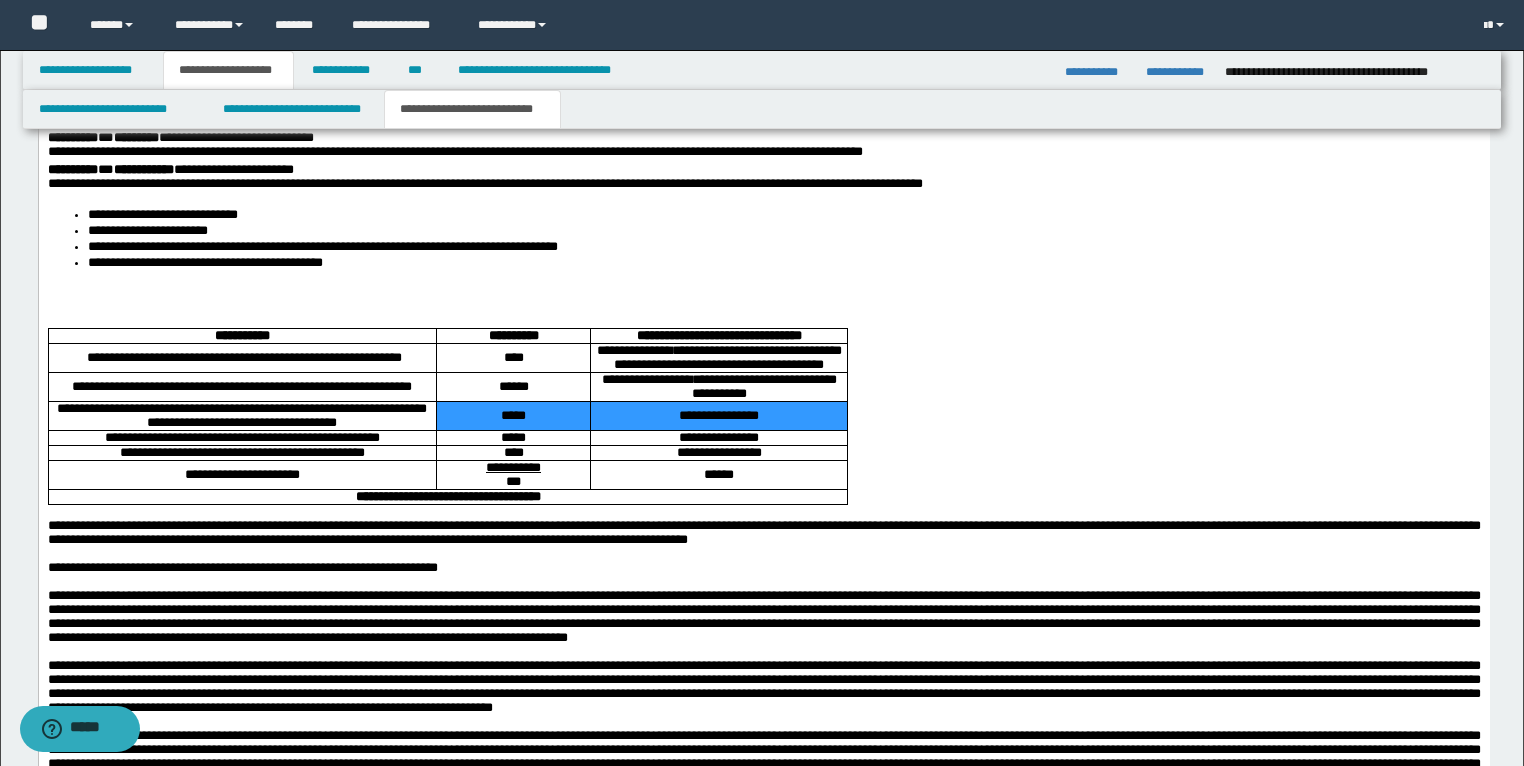 drag, startPoint x: 808, startPoint y: 460, endPoint x: 312, endPoint y: 449, distance: 496.12195 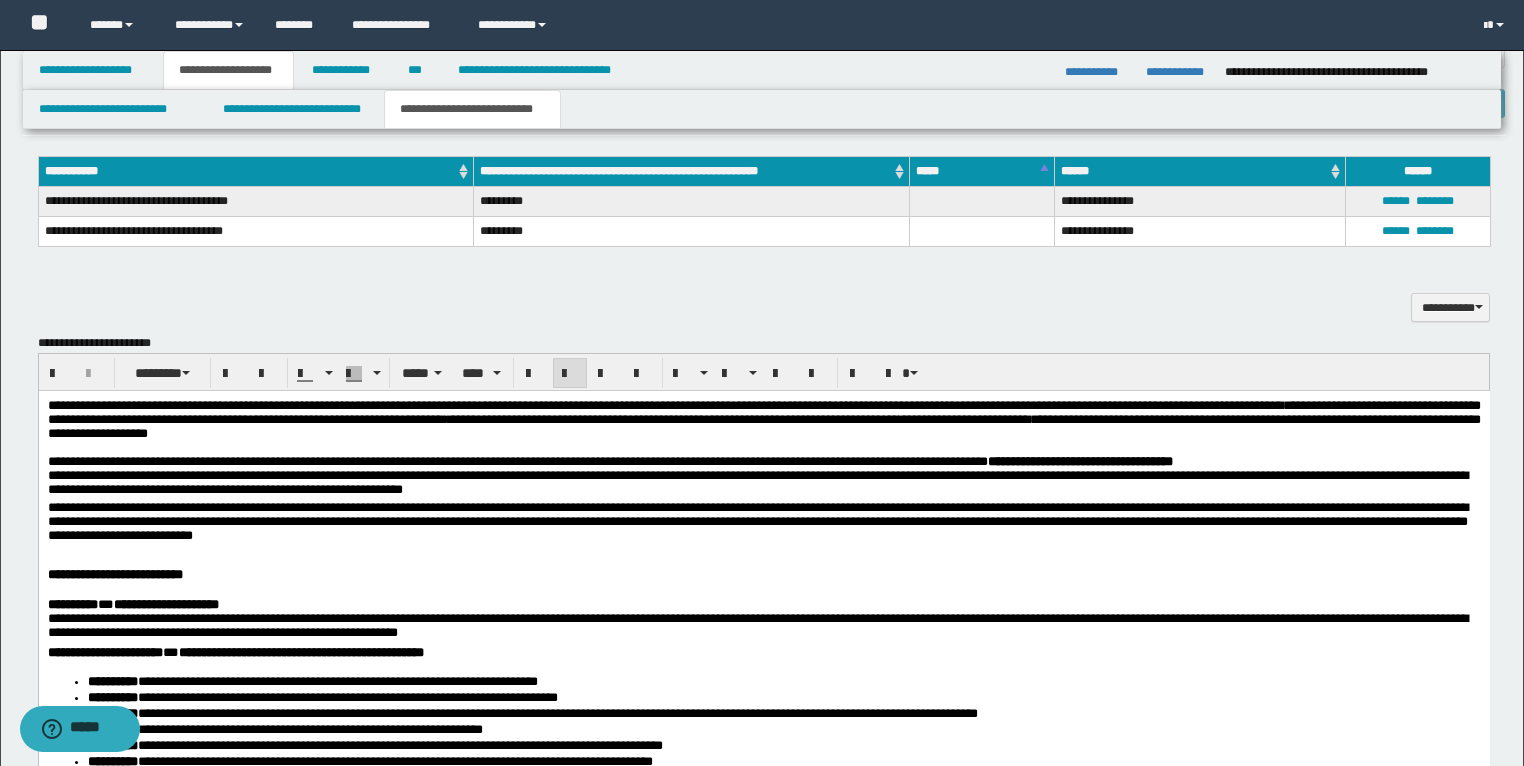 scroll, scrollTop: 2080, scrollLeft: 0, axis: vertical 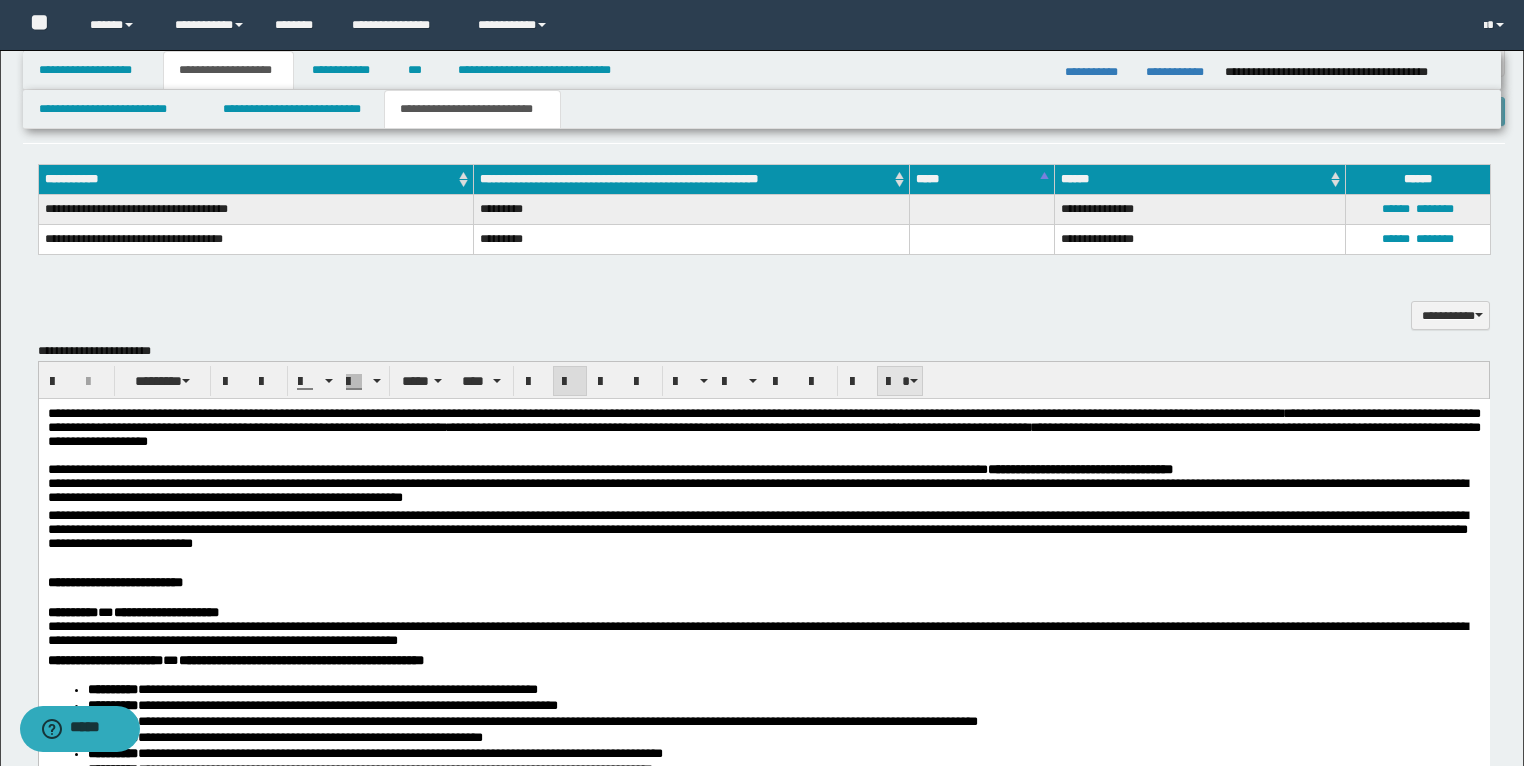 click at bounding box center [914, 381] 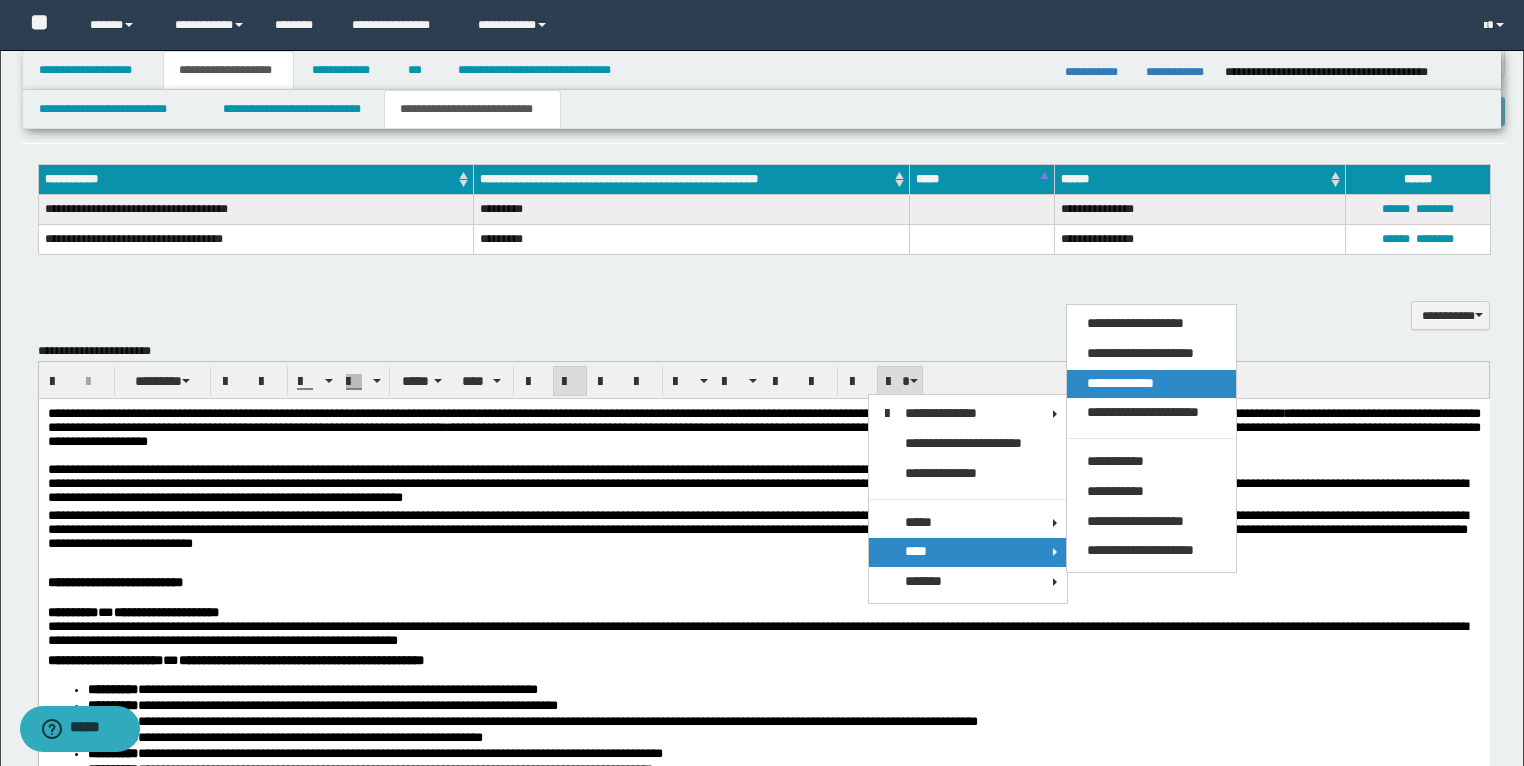 drag, startPoint x: 1124, startPoint y: 384, endPoint x: 917, endPoint y: 74, distance: 372.75864 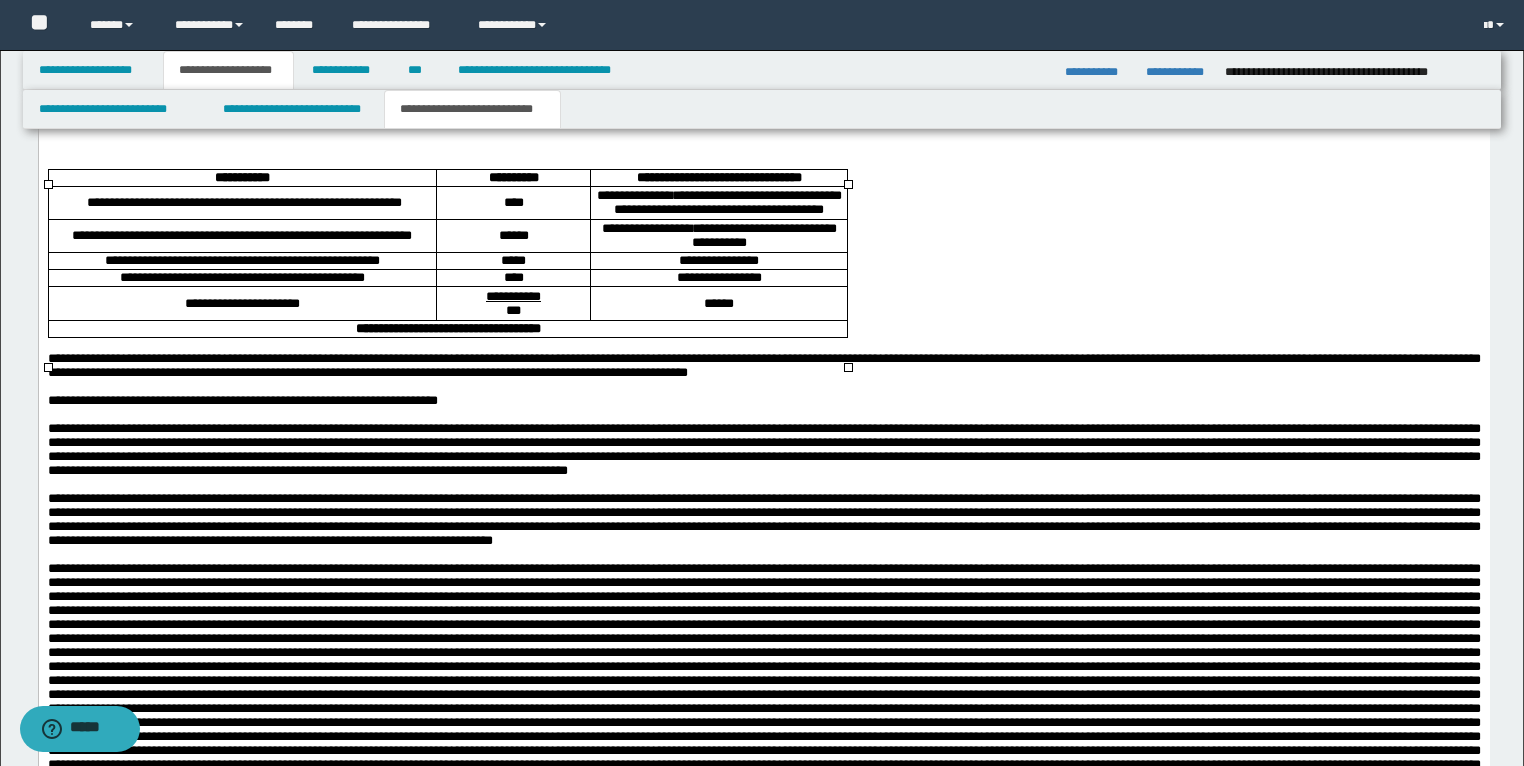 scroll, scrollTop: 3200, scrollLeft: 0, axis: vertical 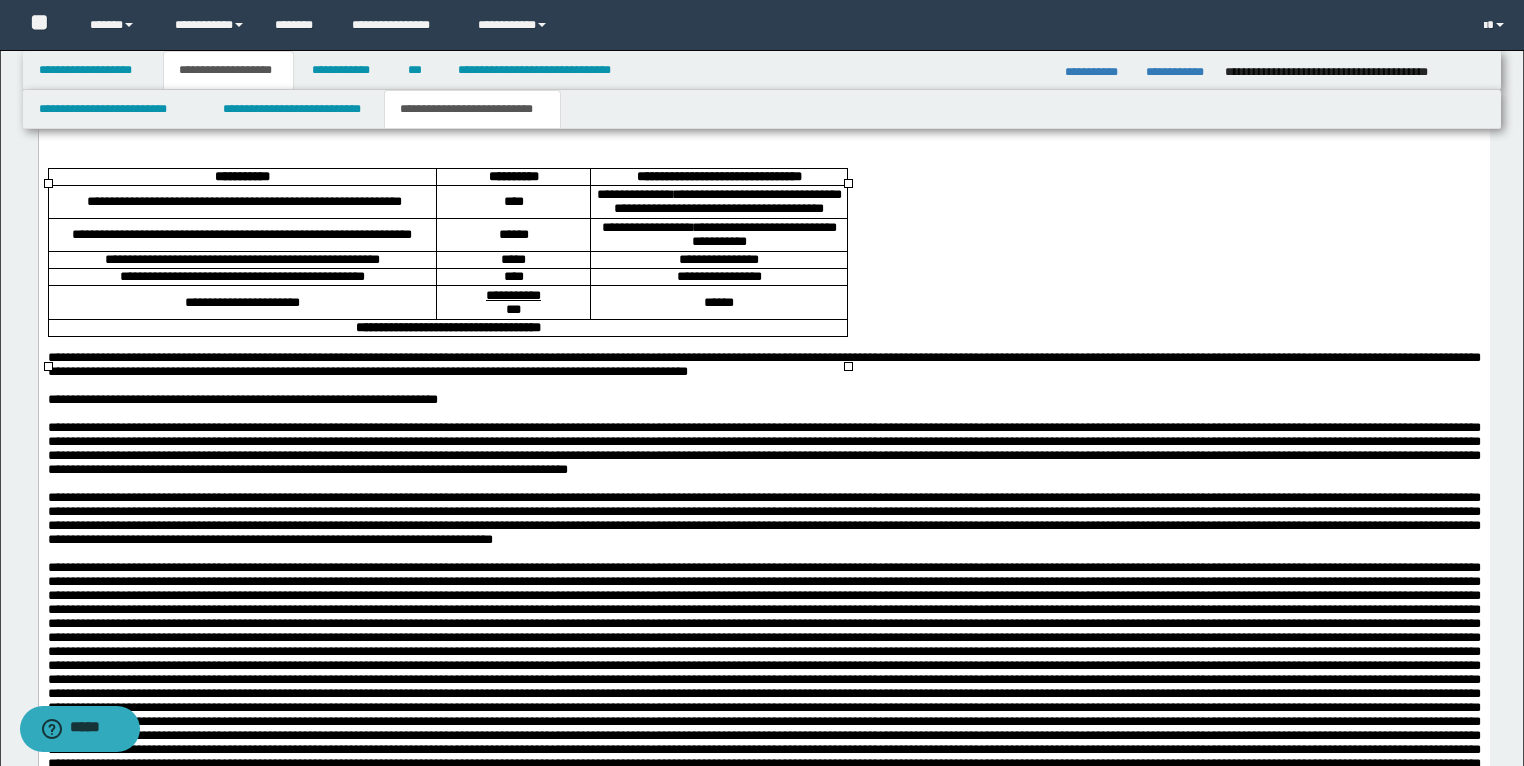 click on "******" at bounding box center (718, 304) 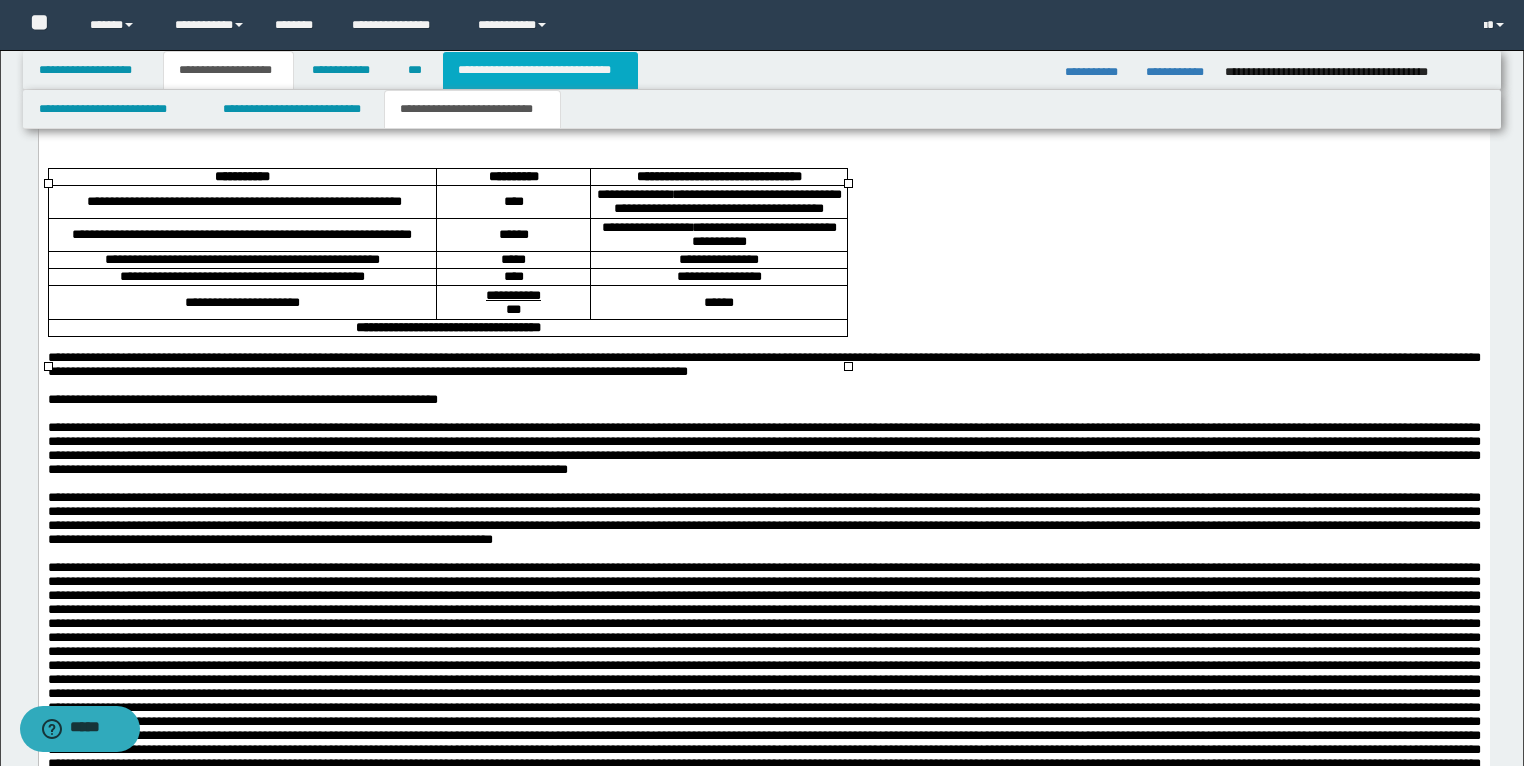click on "**********" at bounding box center (540, 70) 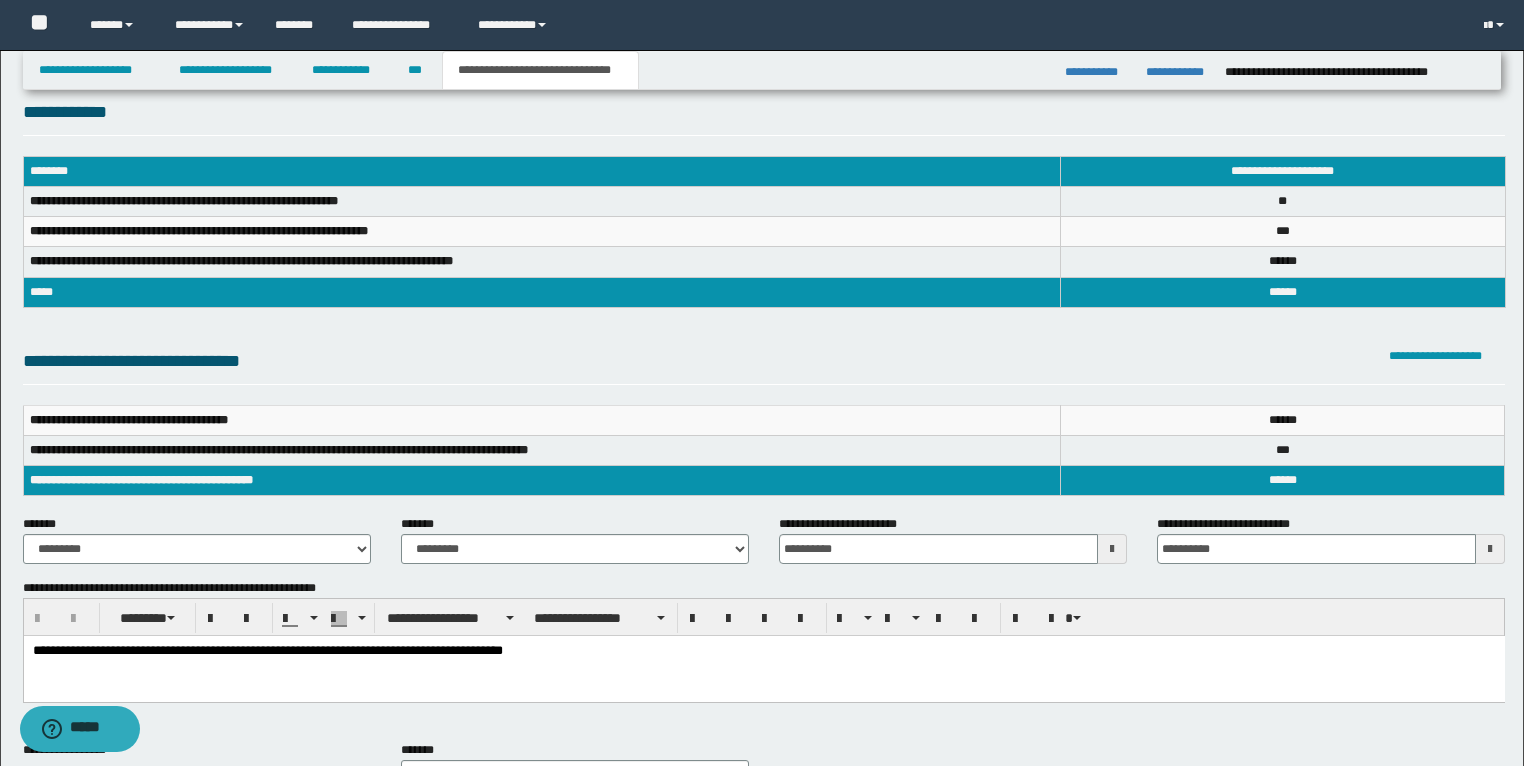 scroll, scrollTop: 0, scrollLeft: 0, axis: both 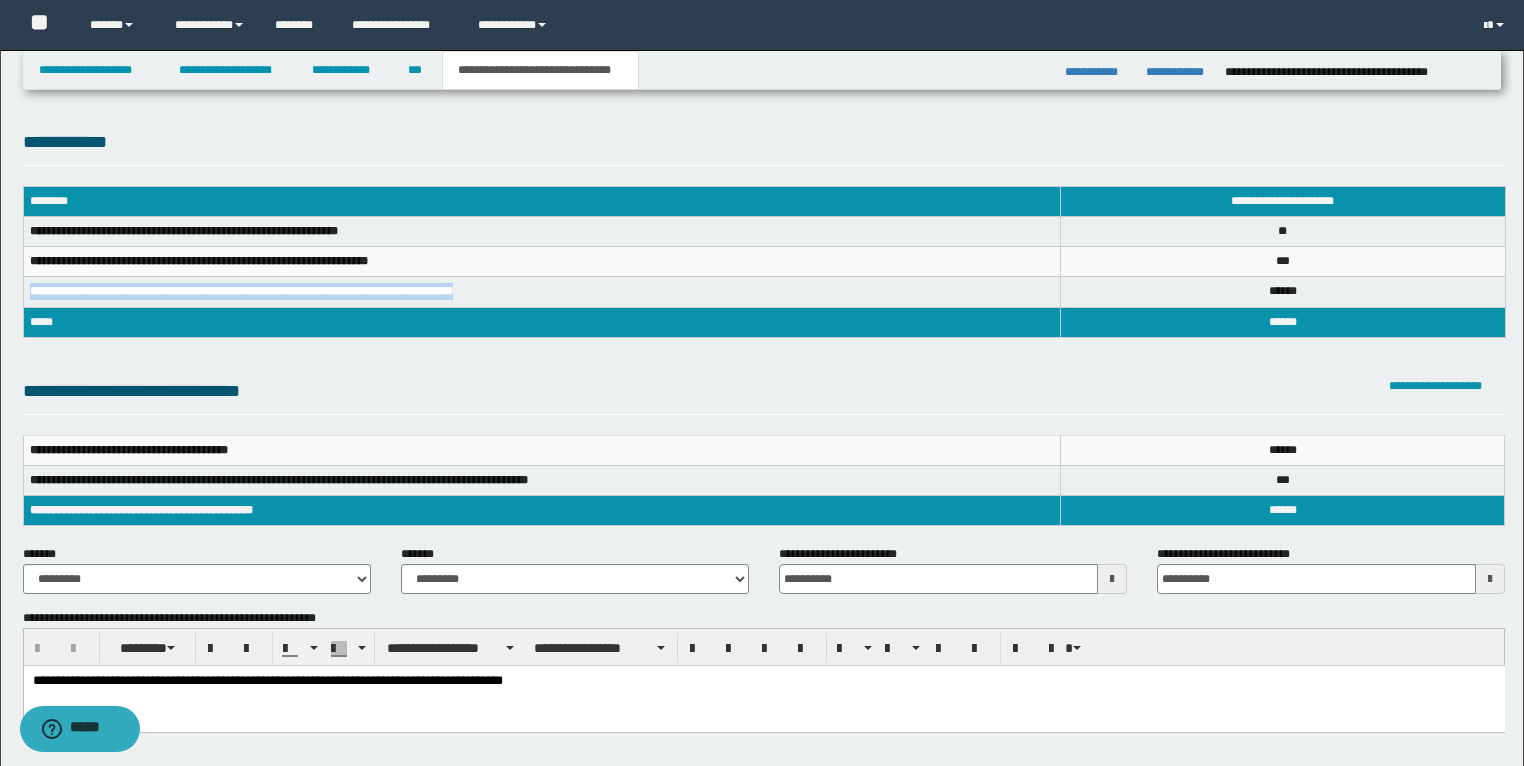 drag, startPoint x: 512, startPoint y: 286, endPoint x: 26, endPoint y: 296, distance: 486.10287 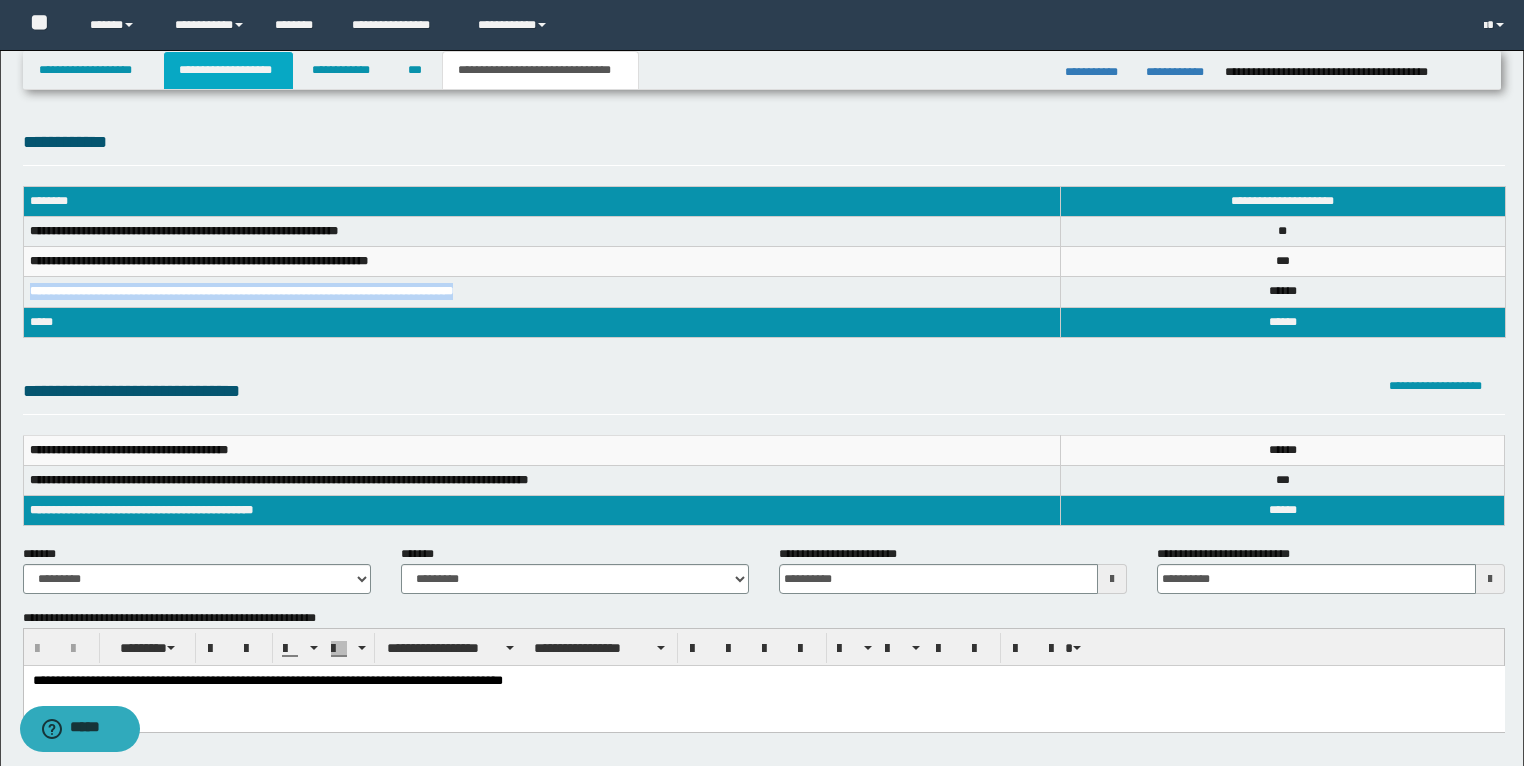 click on "**********" at bounding box center (228, 70) 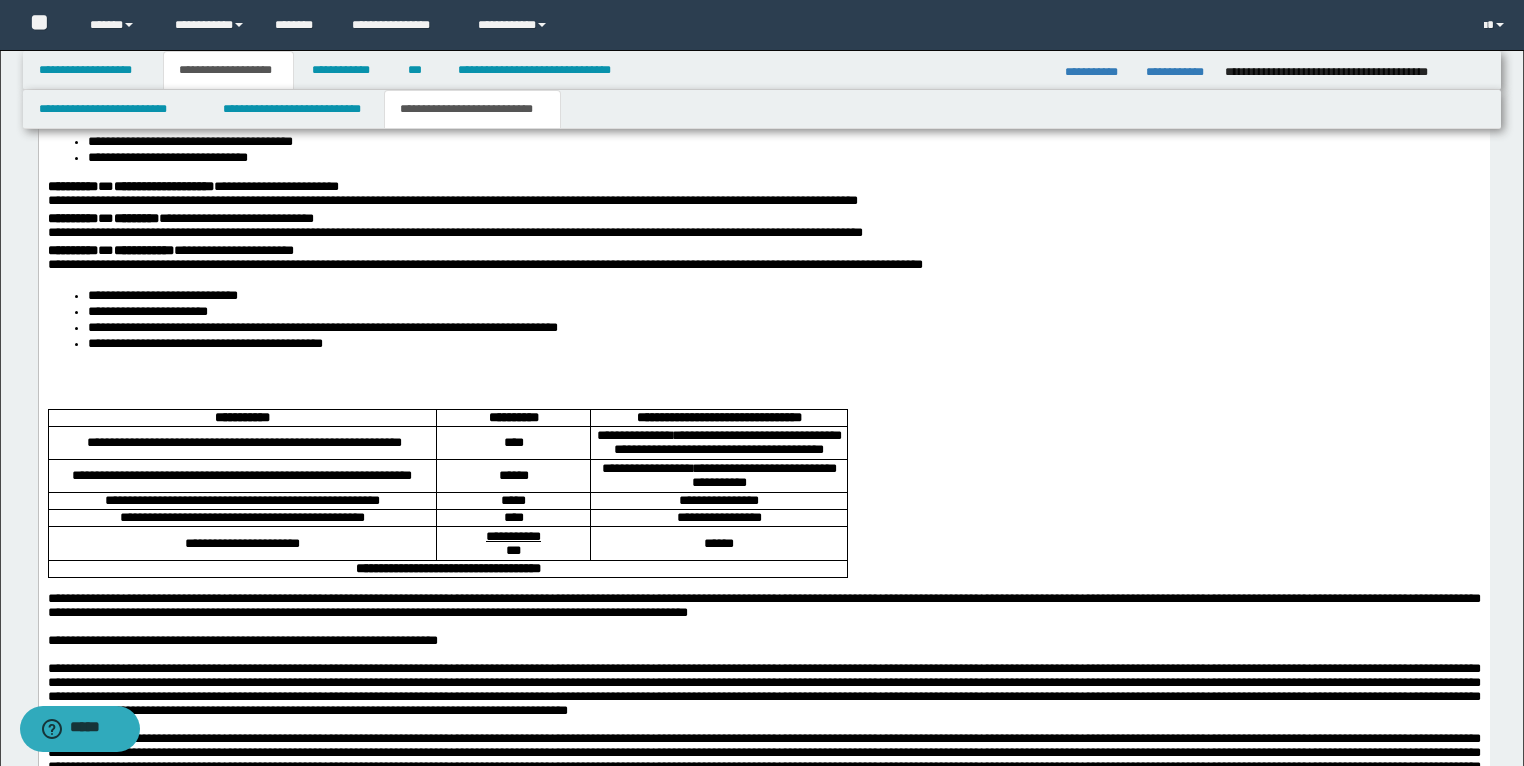 scroll, scrollTop: 2960, scrollLeft: 0, axis: vertical 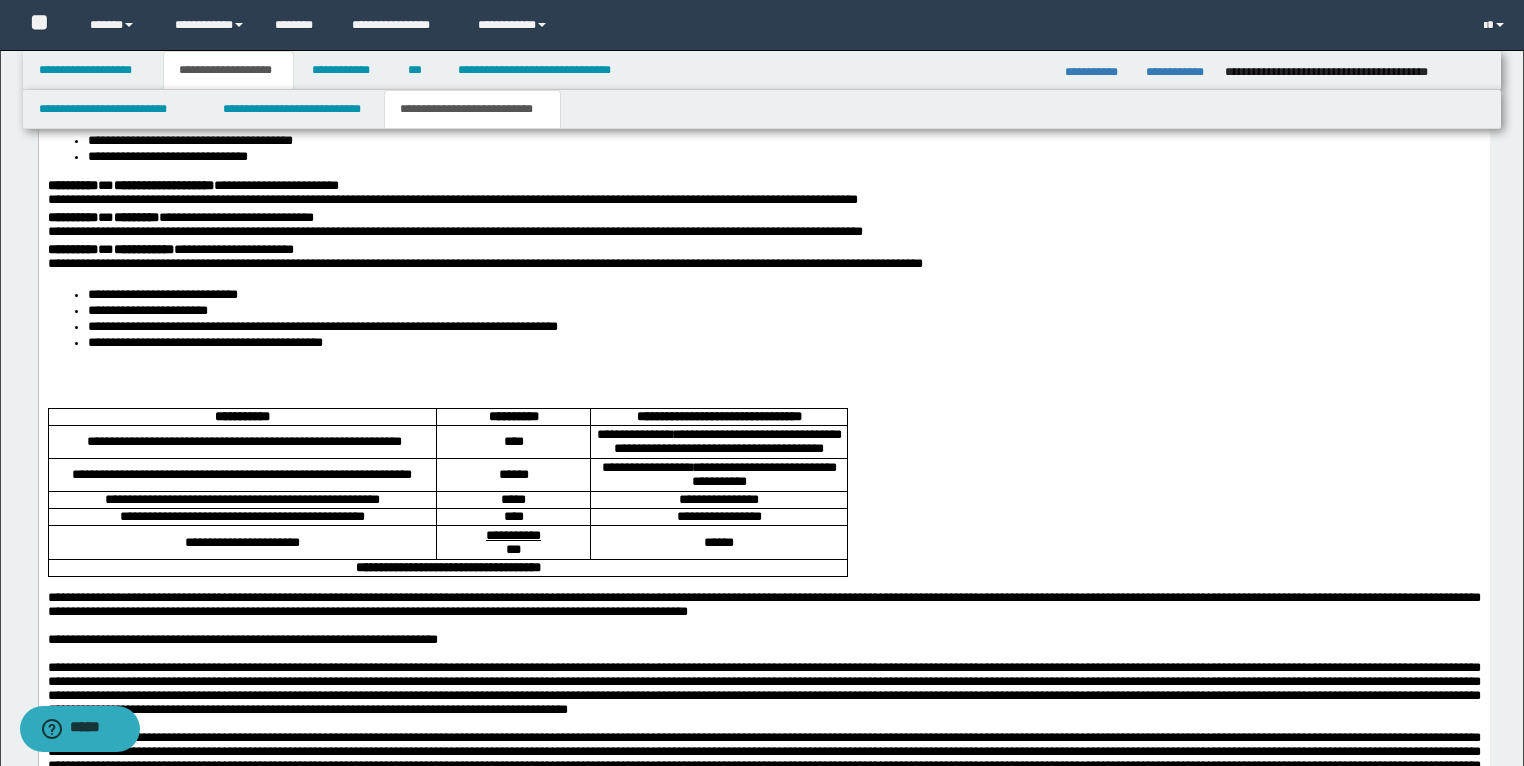 click on "**********" at bounding box center (241, 500) 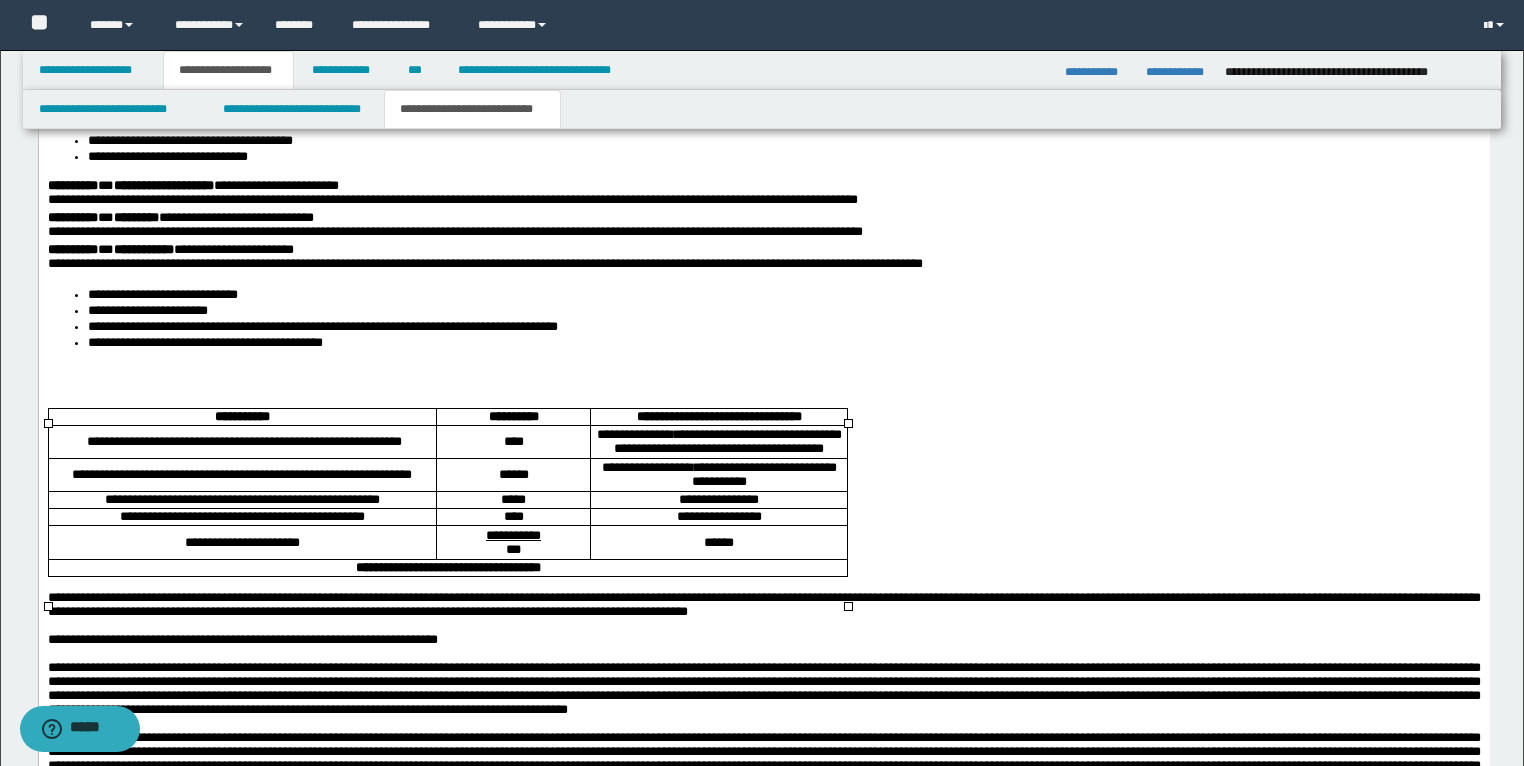 click on "**********" at bounding box center [241, 500] 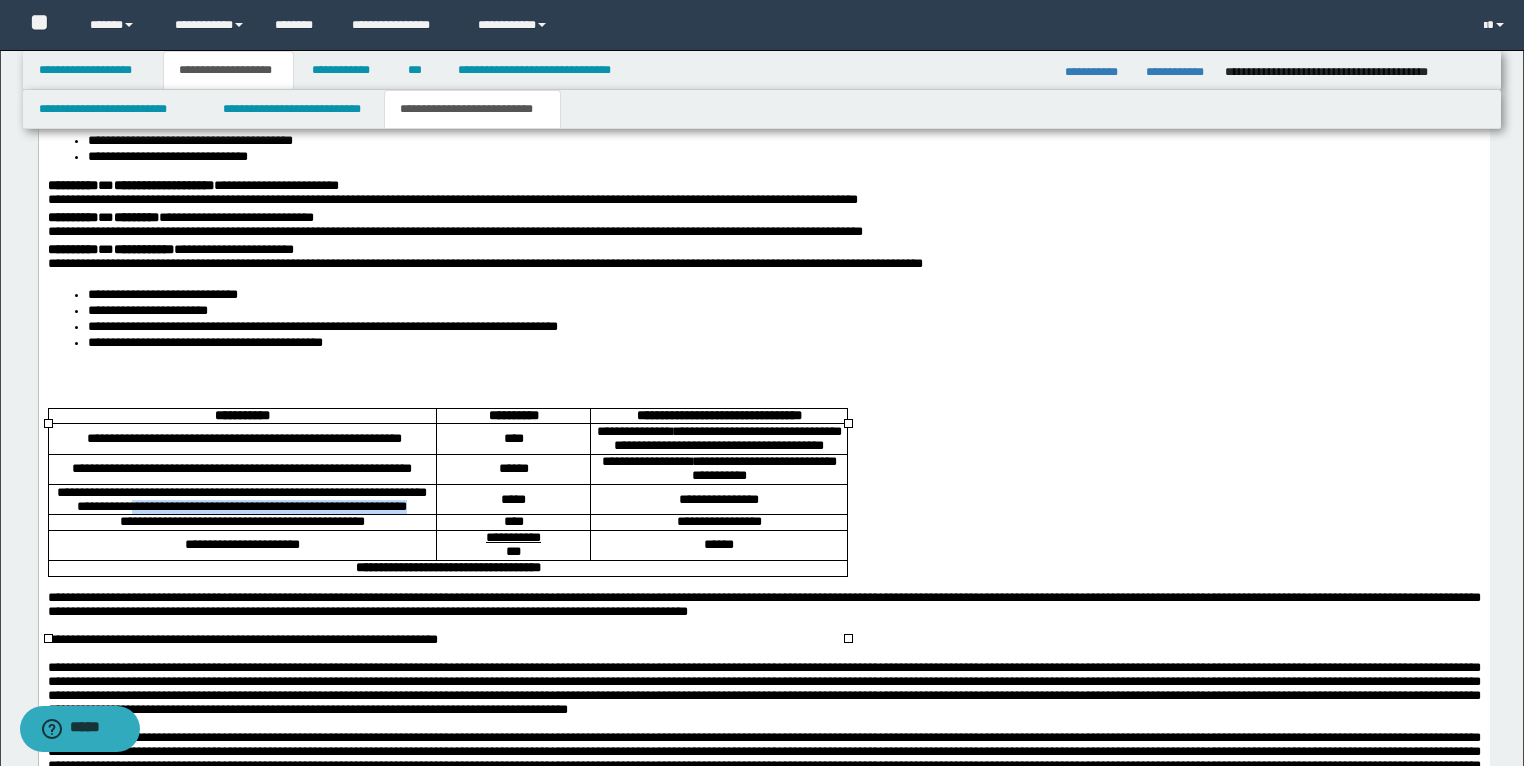 drag, startPoint x: 199, startPoint y: 540, endPoint x: 307, endPoint y: 567, distance: 111.32385 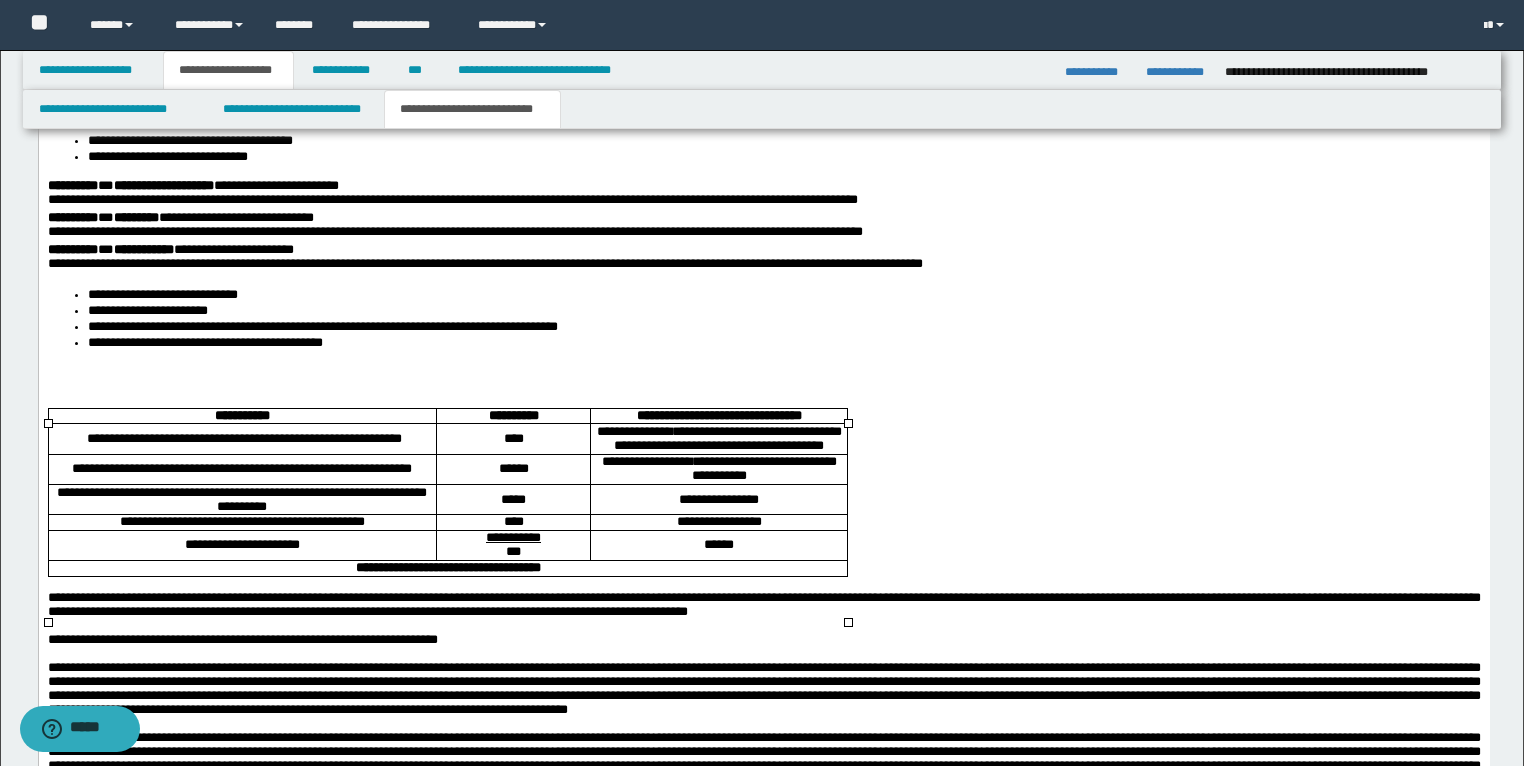 click on "**********" at bounding box center [718, 501] 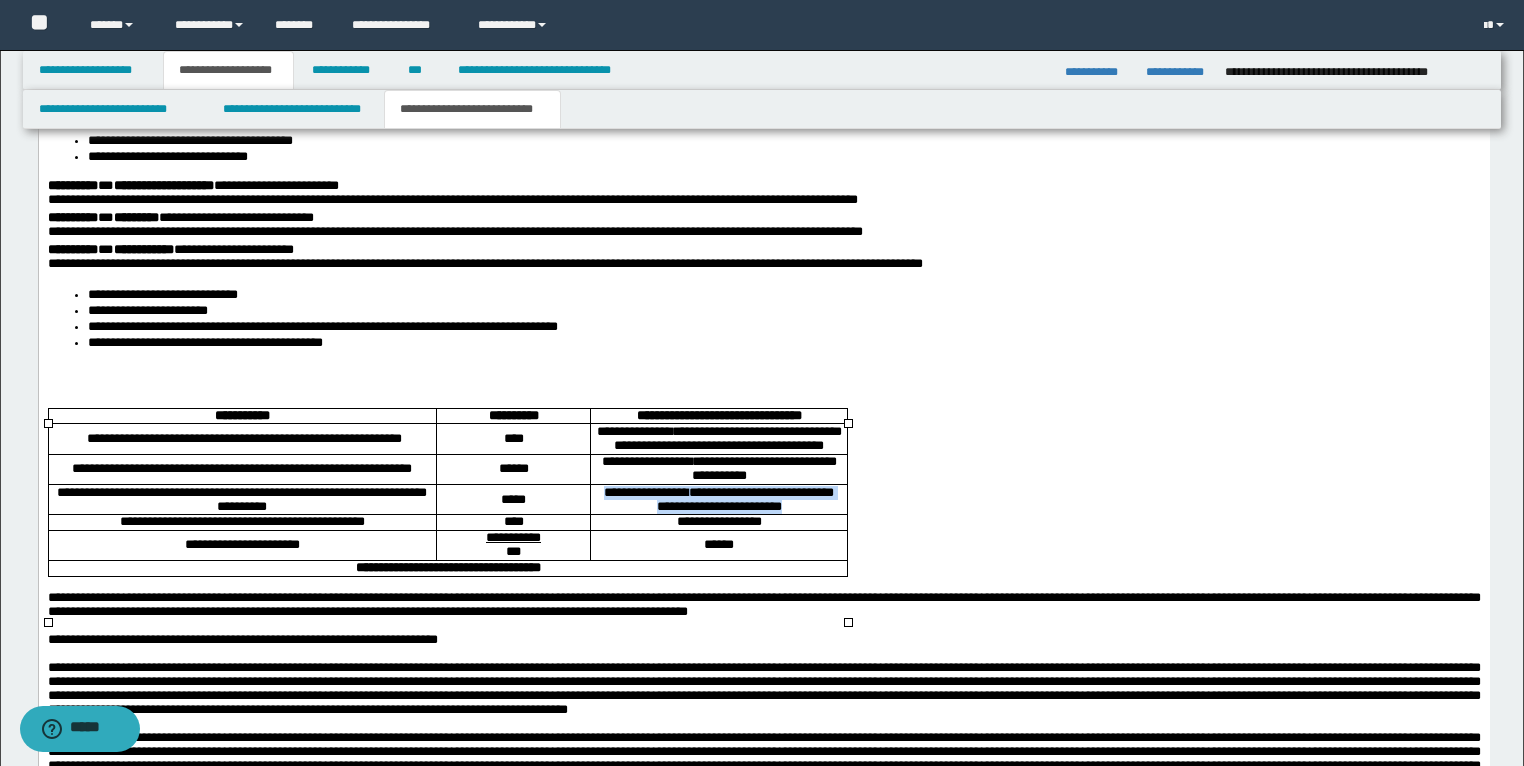 drag, startPoint x: 839, startPoint y: 548, endPoint x: 617, endPoint y: 528, distance: 222.89908 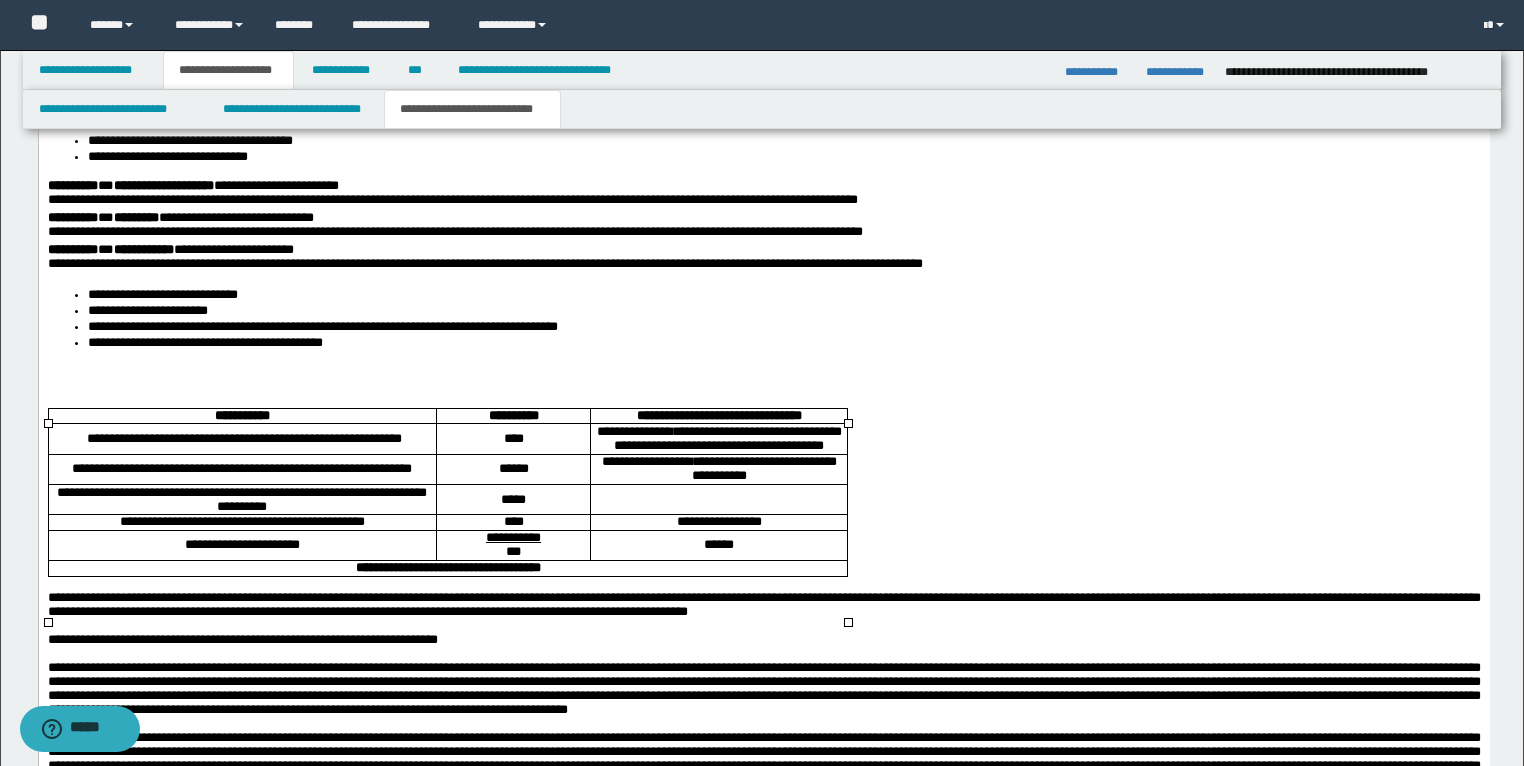 click on "**********" at bounding box center (718, 470) 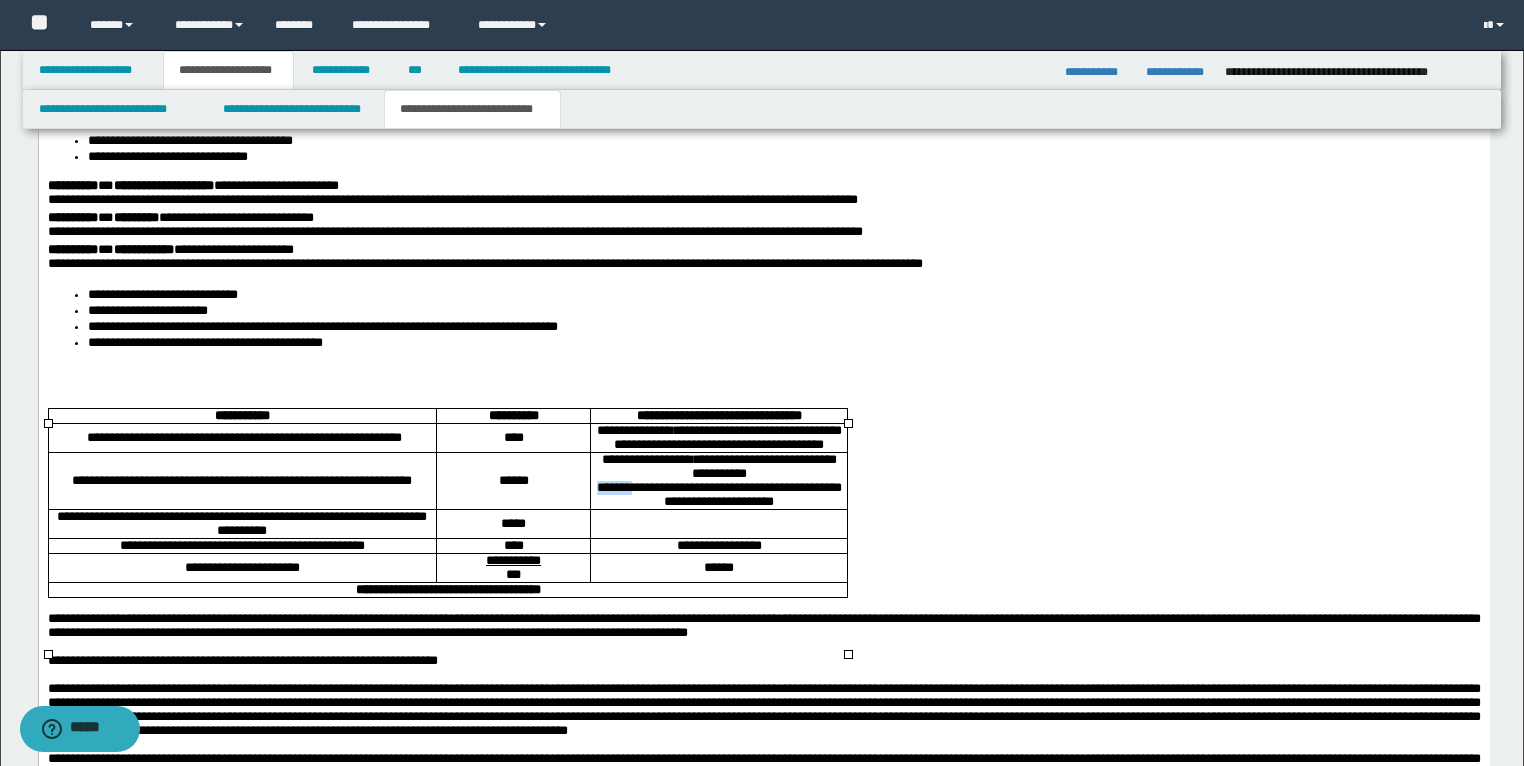 drag, startPoint x: 667, startPoint y: 528, endPoint x: 605, endPoint y: 530, distance: 62.03225 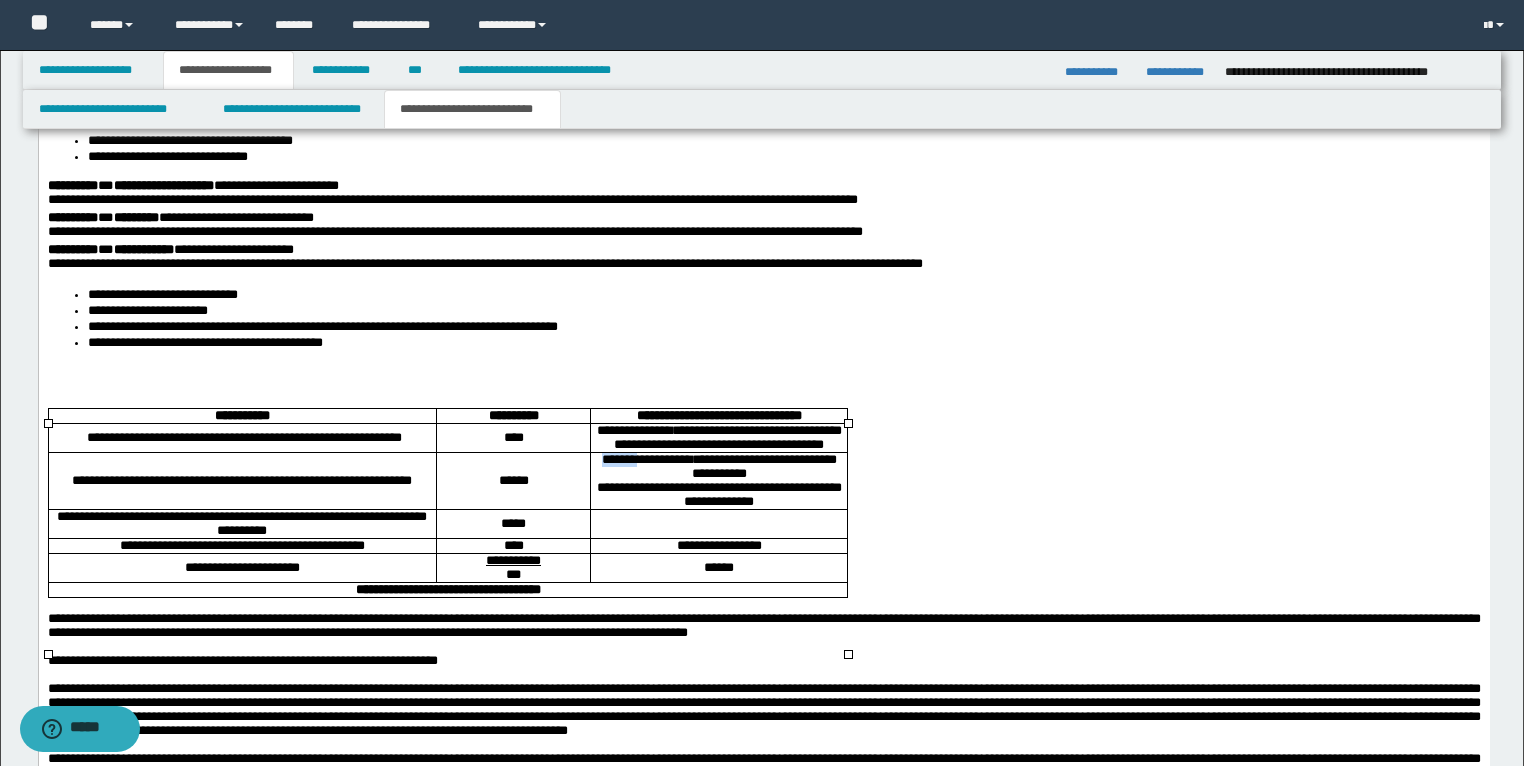 drag, startPoint x: 647, startPoint y: 497, endPoint x: 595, endPoint y: 497, distance: 52 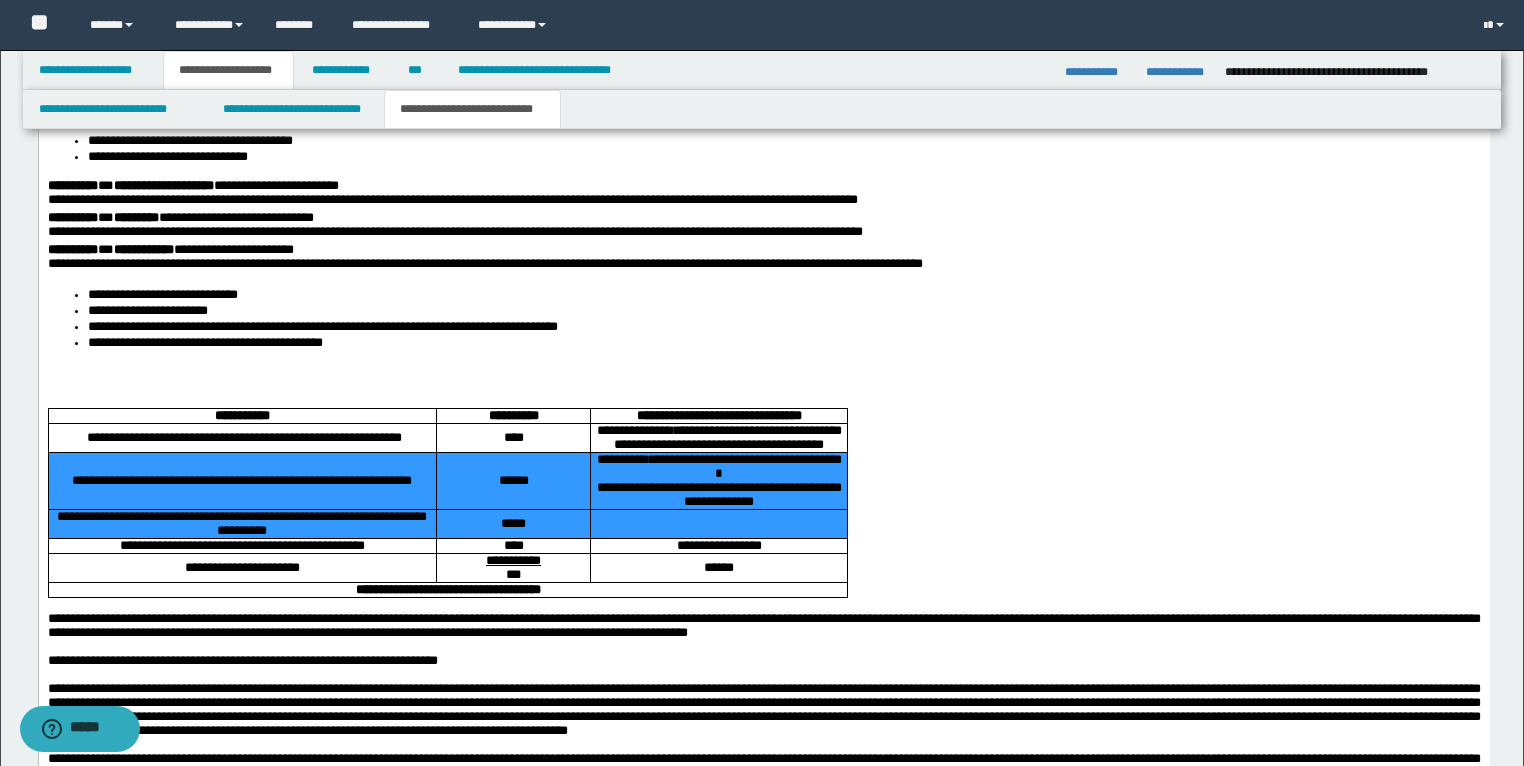 drag, startPoint x: 642, startPoint y: 568, endPoint x: 263, endPoint y: 548, distance: 379.52734 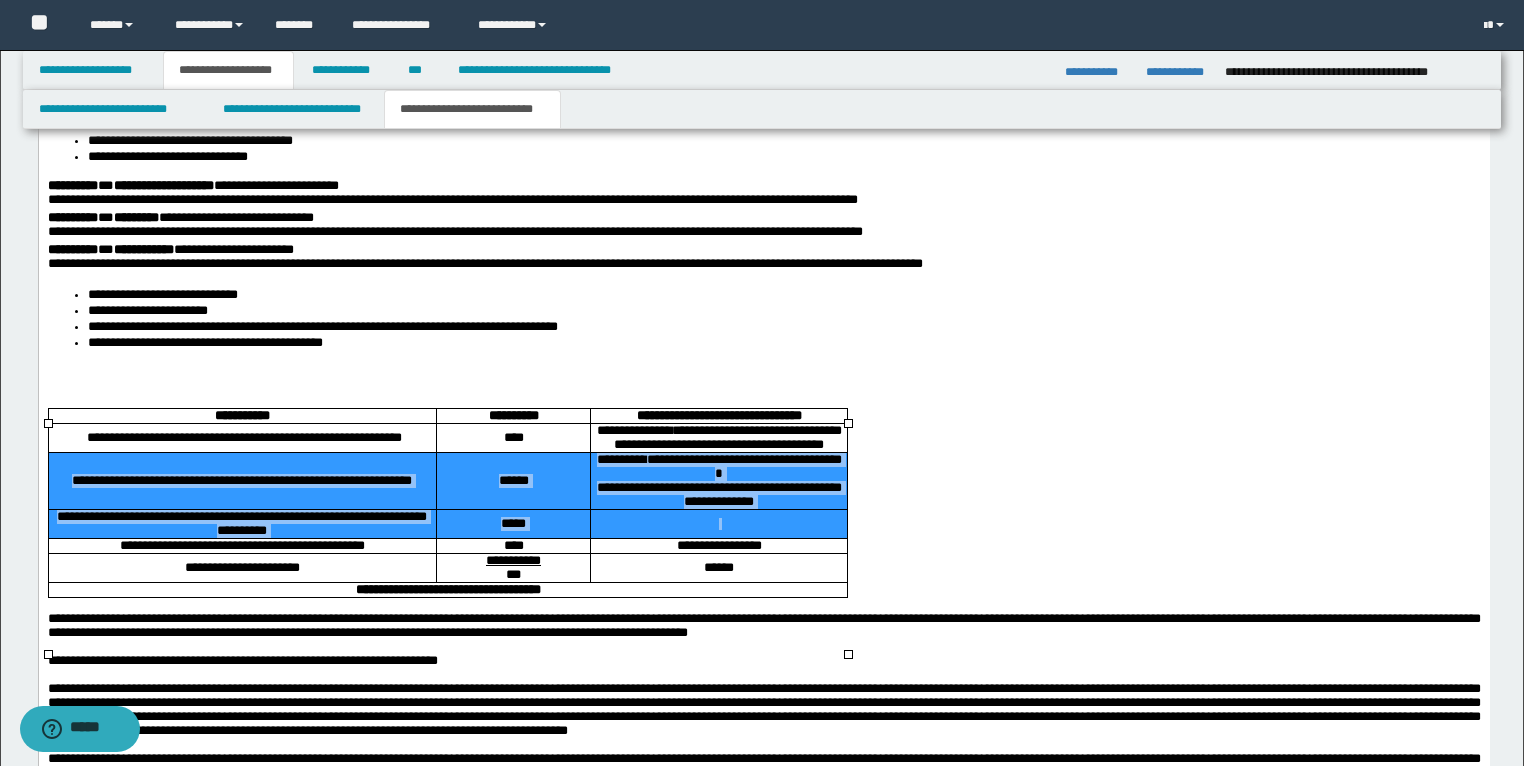 click on "**********" at bounding box center [241, 525] 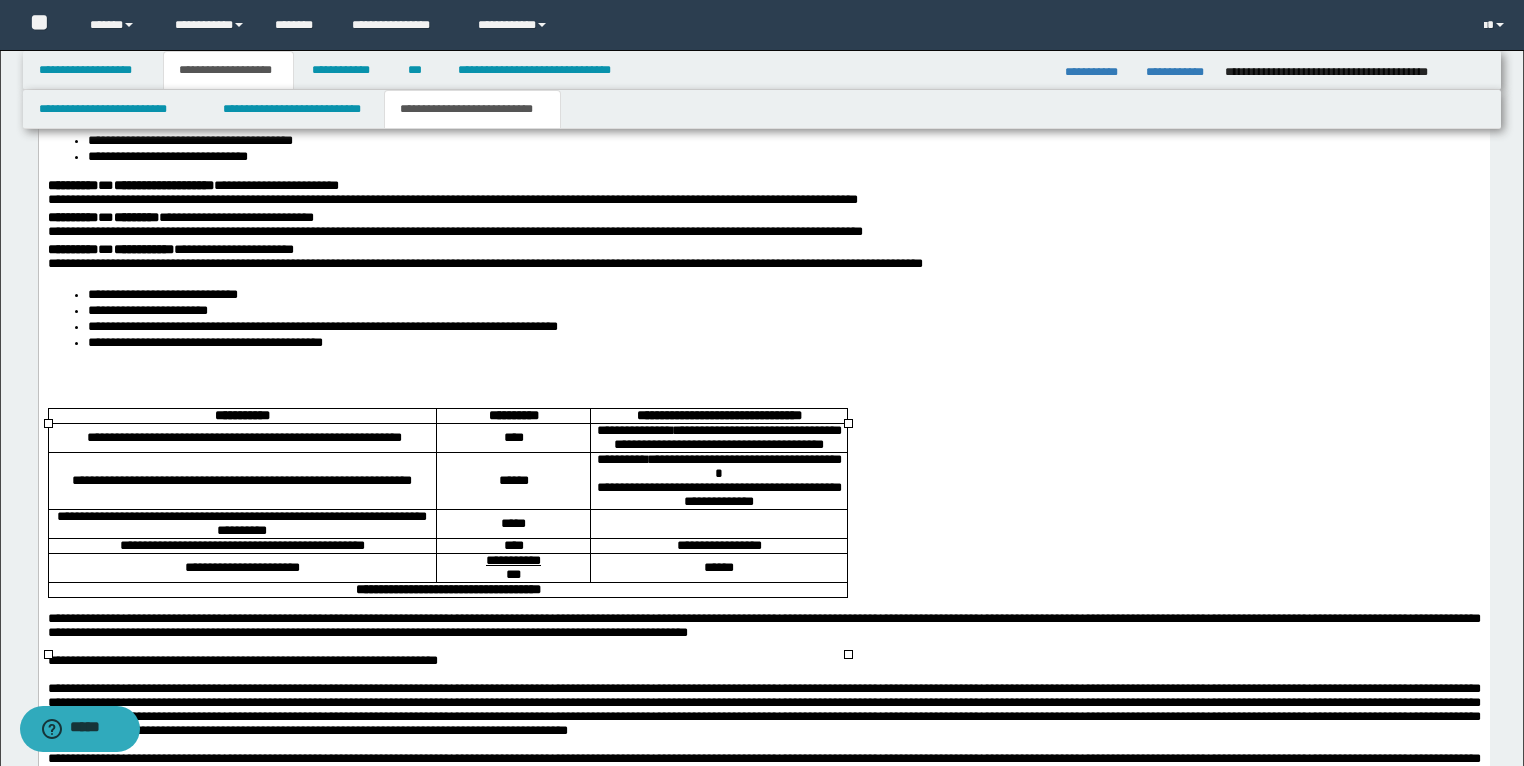 drag, startPoint x: 187, startPoint y: 597, endPoint x: 558, endPoint y: 612, distance: 371.3031 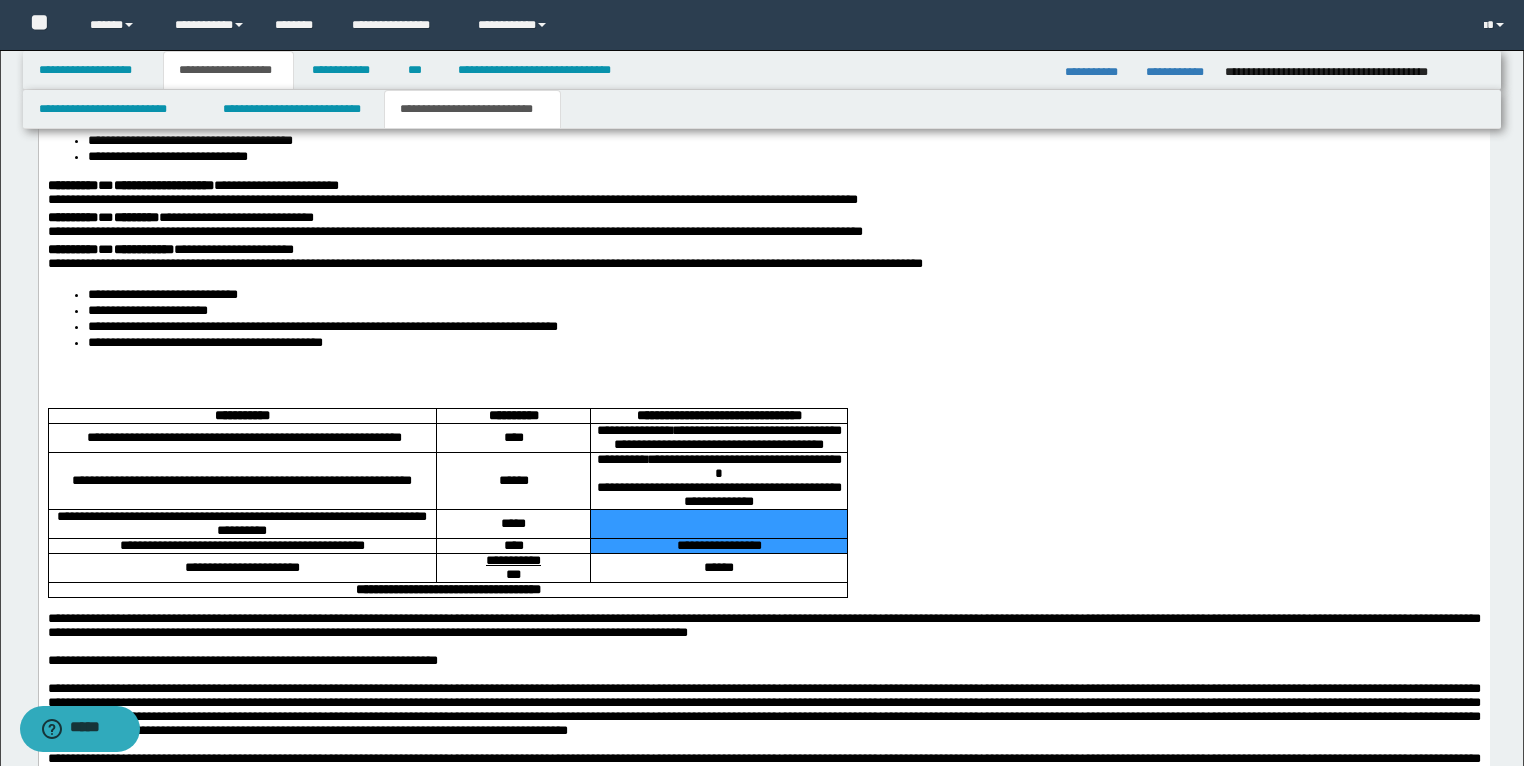 drag, startPoint x: 782, startPoint y: 596, endPoint x: 633, endPoint y: 582, distance: 149.65627 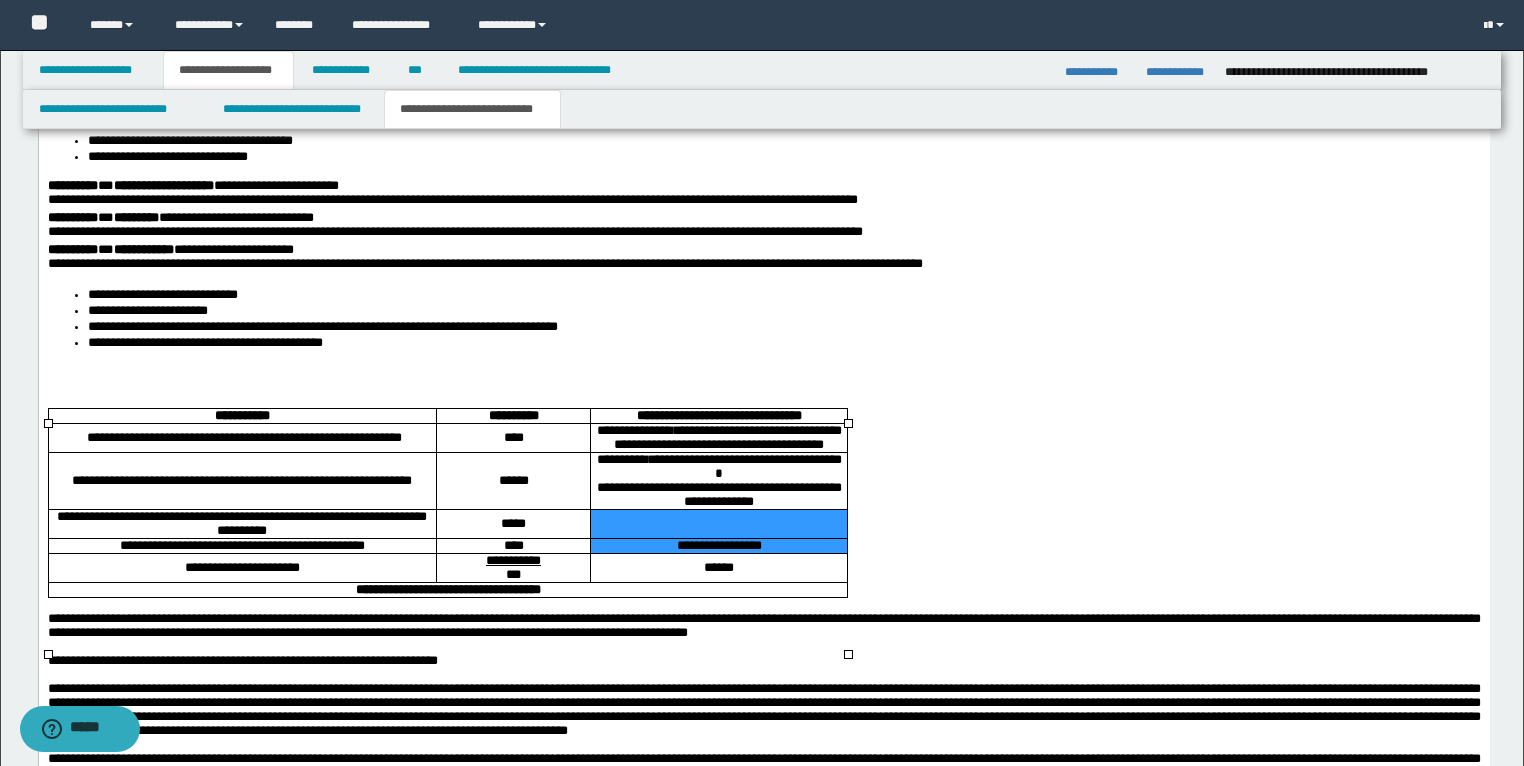 click on "**********" at bounding box center (718, 547) 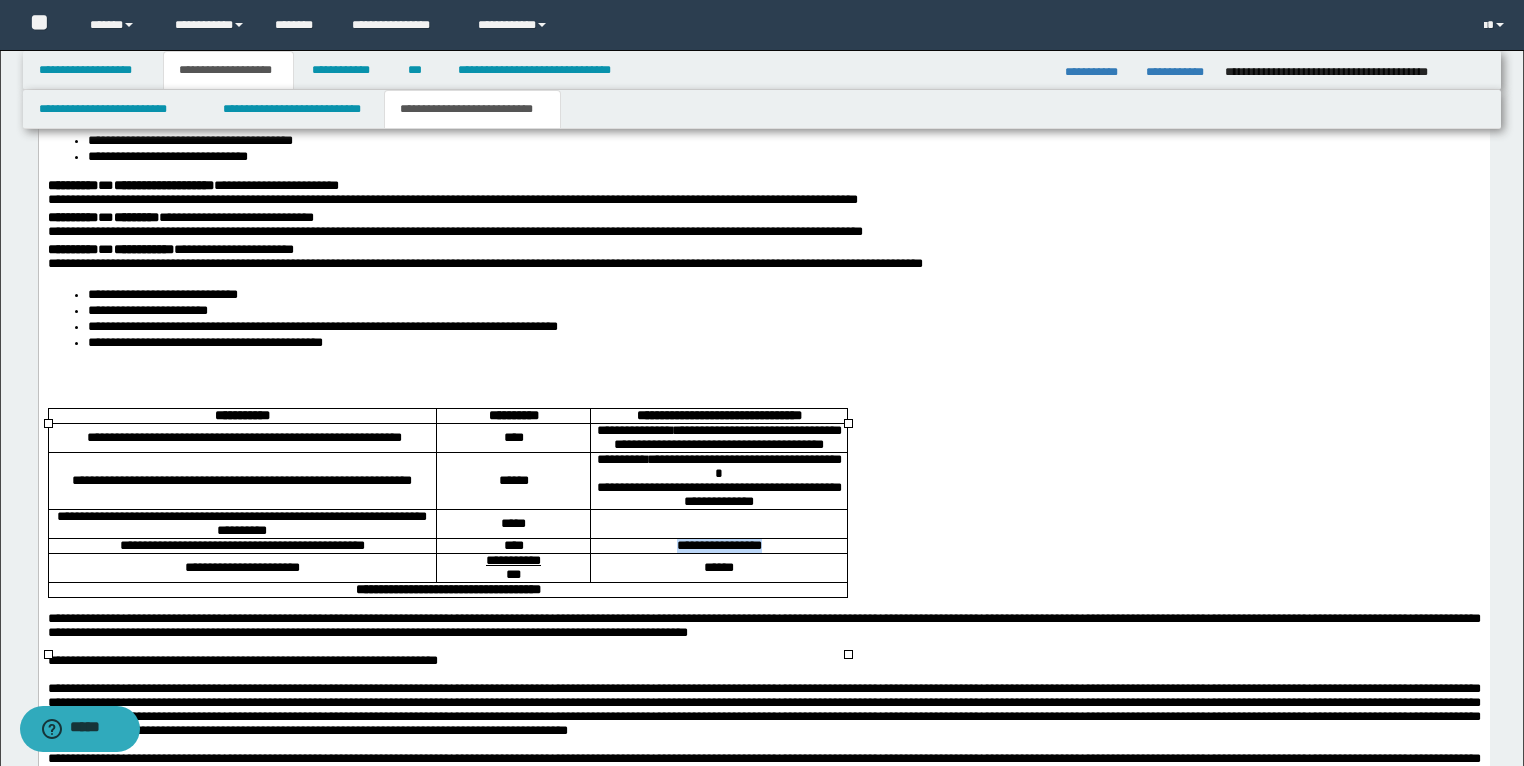 drag, startPoint x: 792, startPoint y: 598, endPoint x: 643, endPoint y: 596, distance: 149.01343 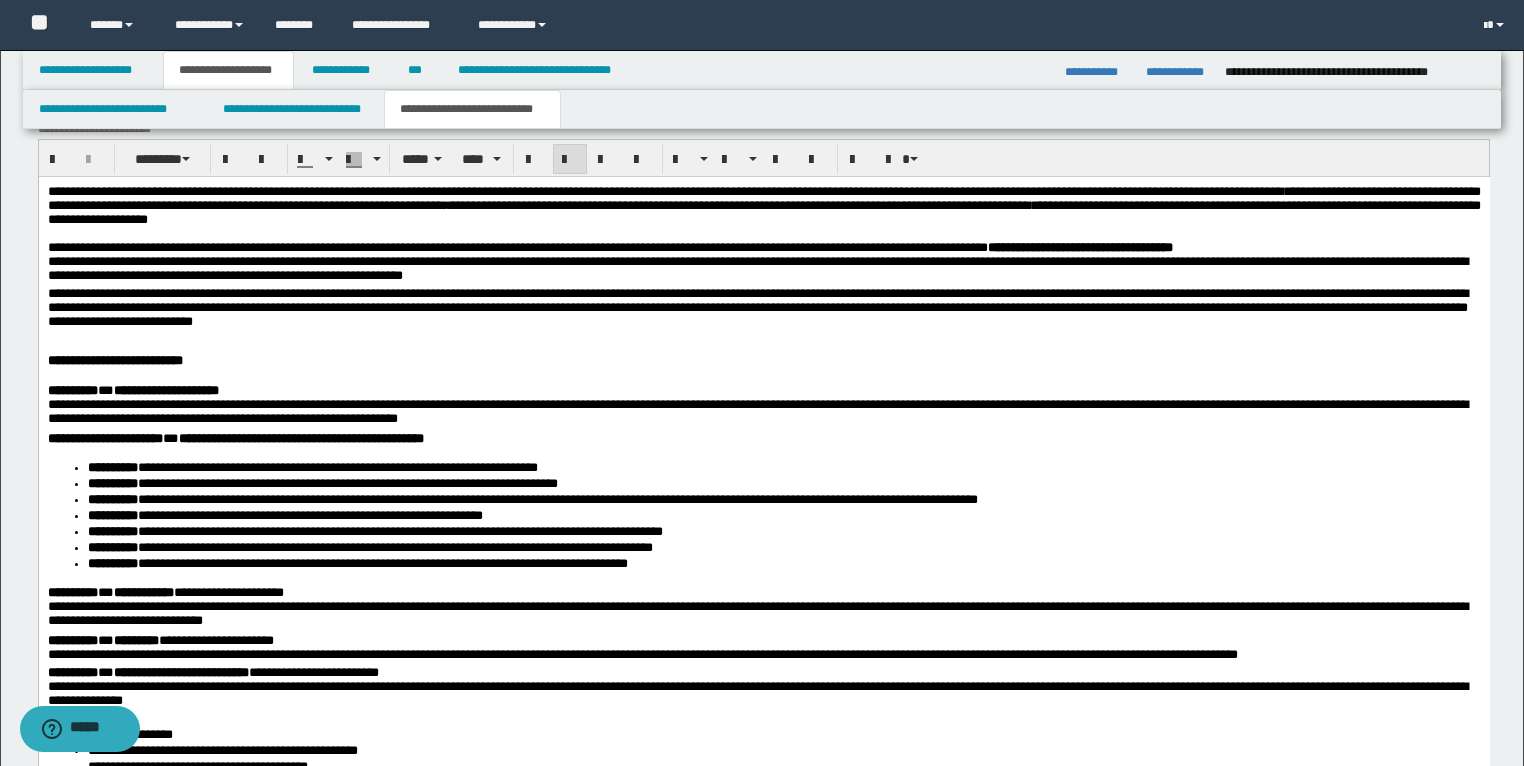 scroll, scrollTop: 2160, scrollLeft: 0, axis: vertical 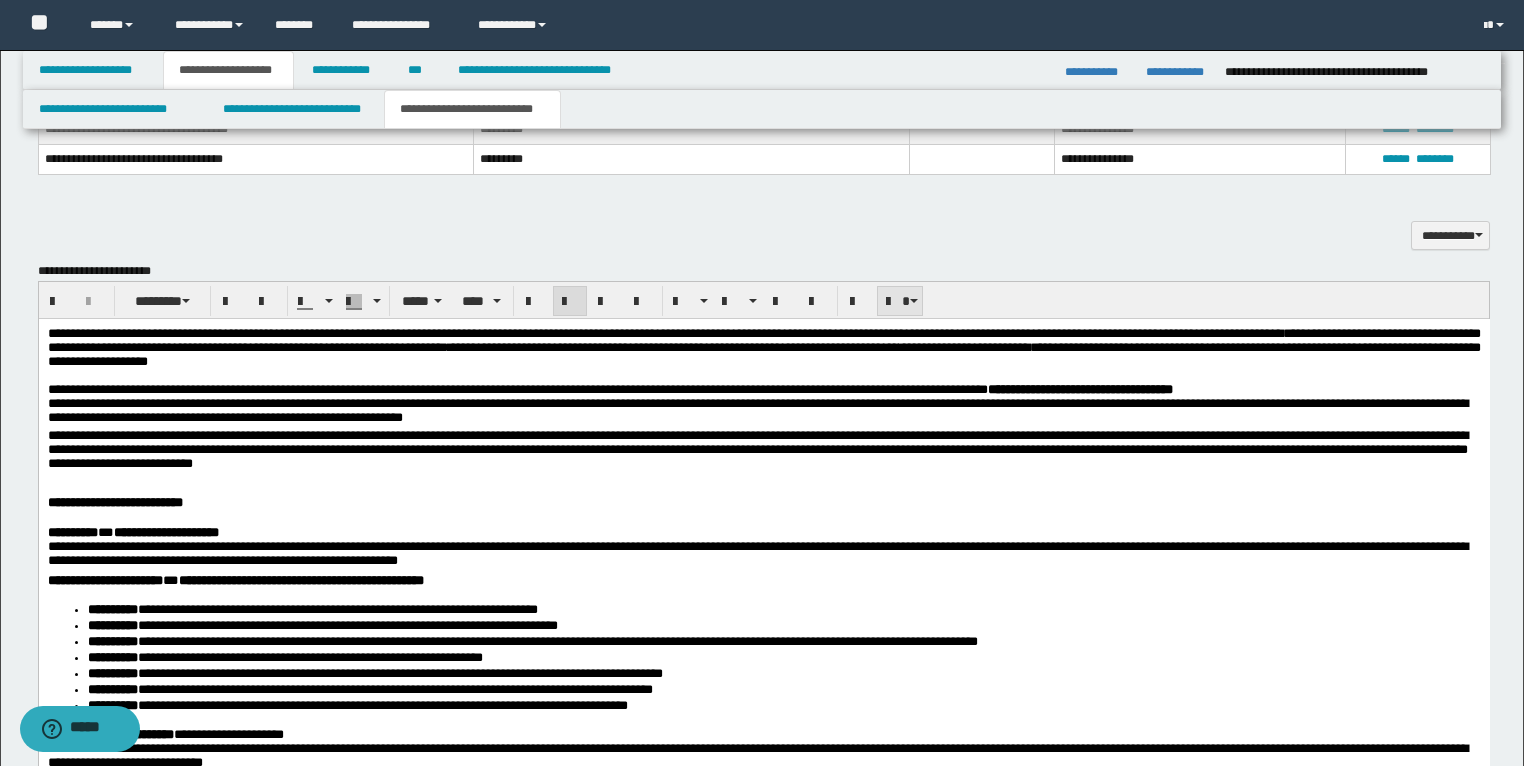 click at bounding box center [914, 301] 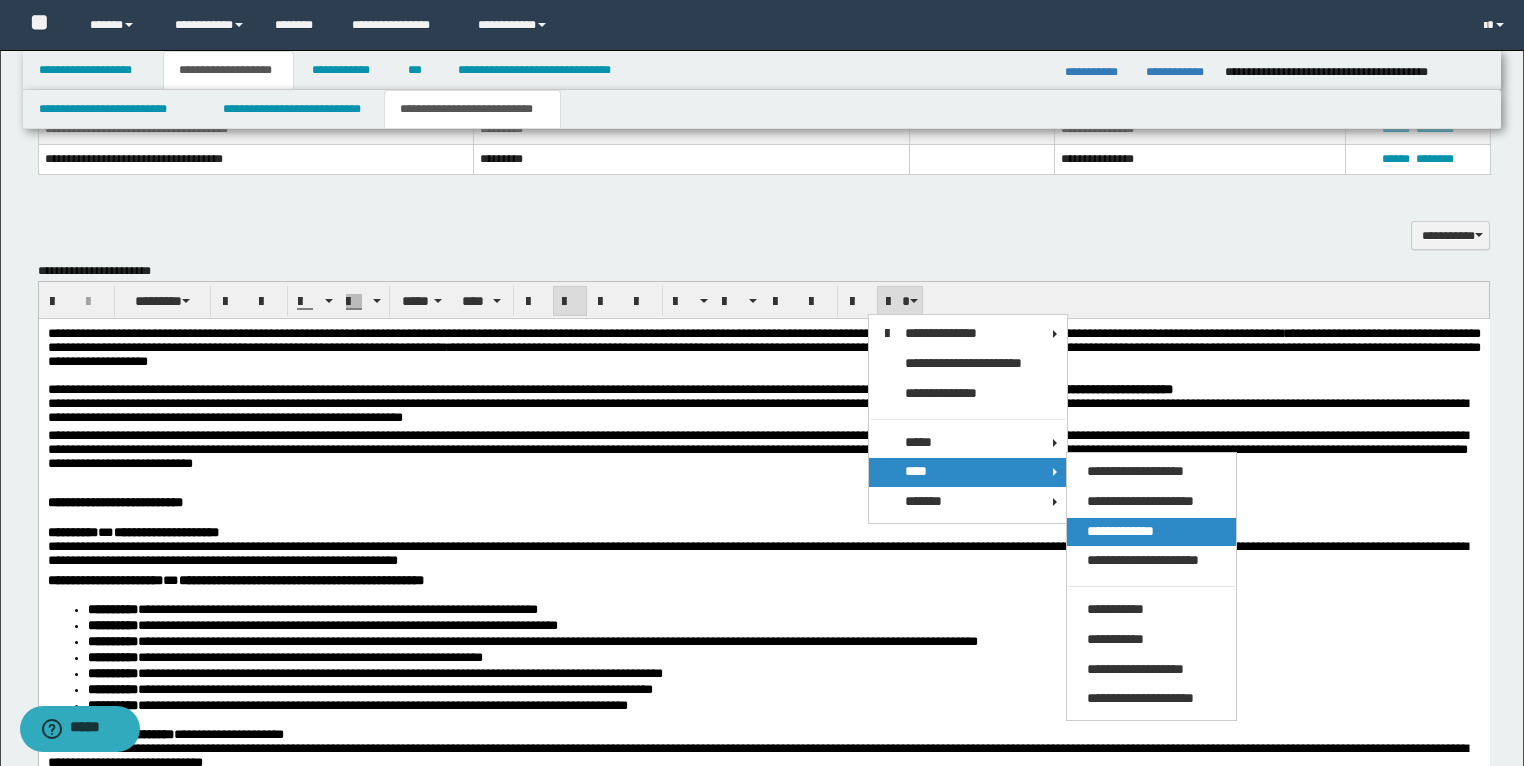 click on "**********" at bounding box center [1120, 531] 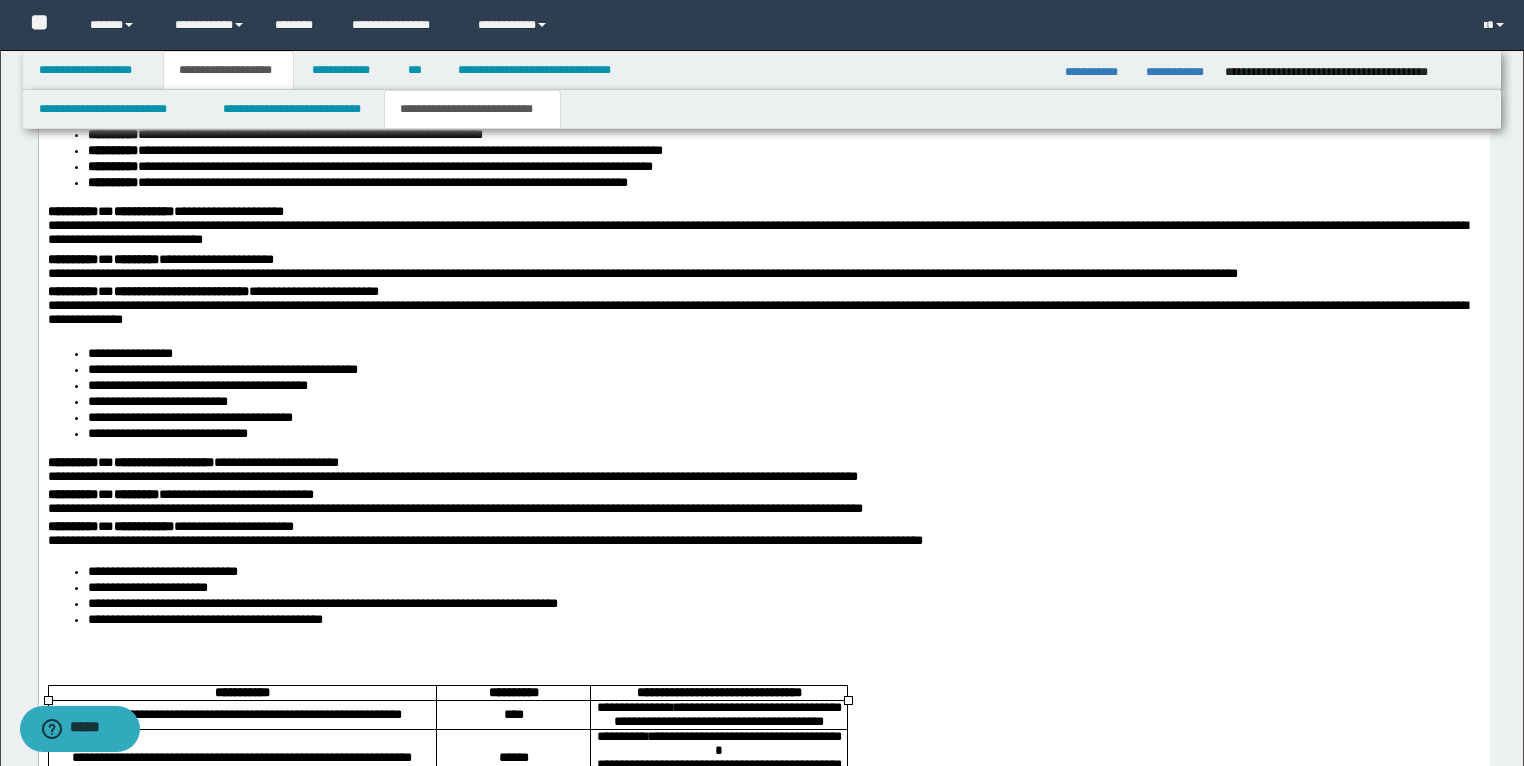 scroll, scrollTop: 2960, scrollLeft: 0, axis: vertical 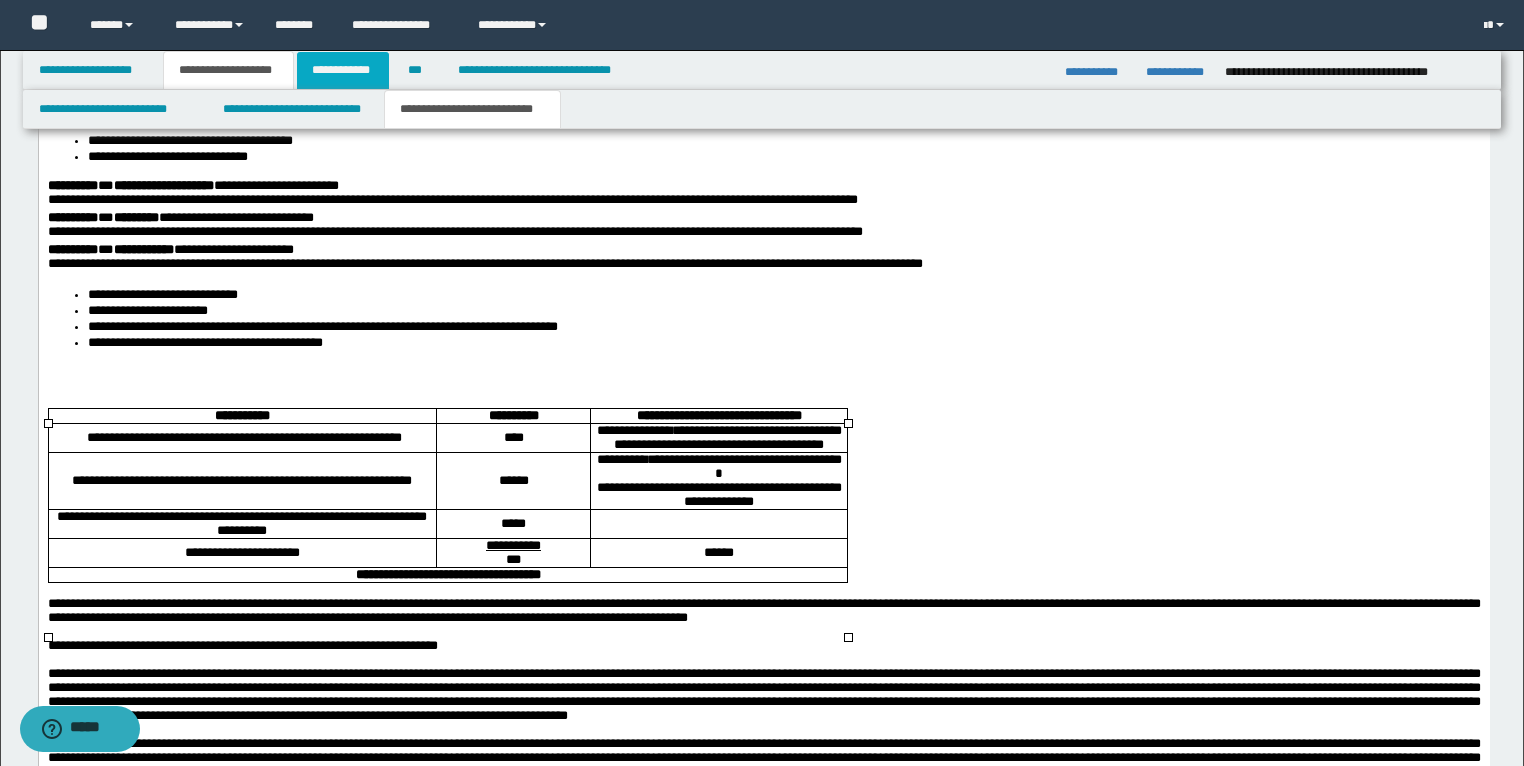 click on "**********" at bounding box center (343, 70) 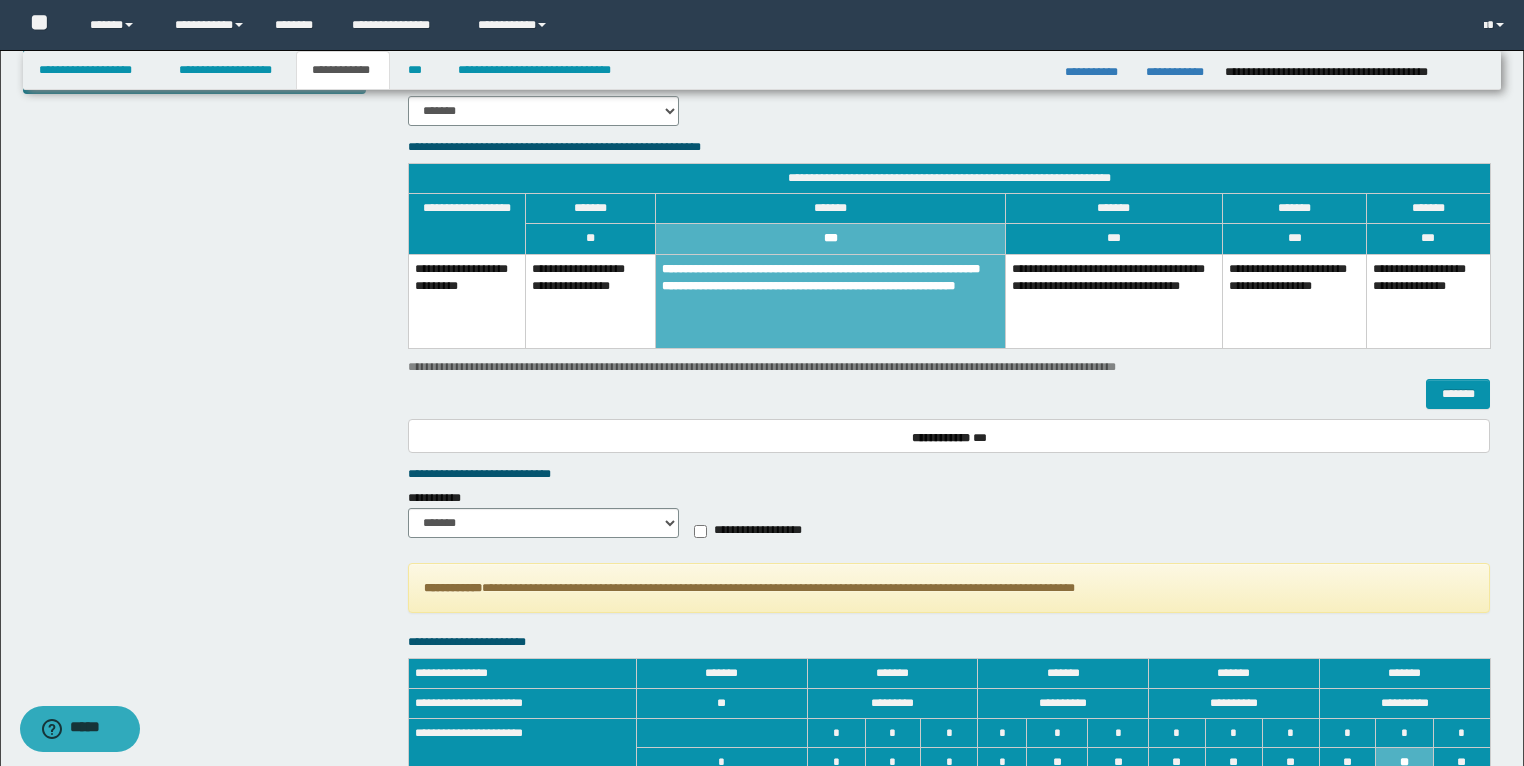 scroll, scrollTop: 668, scrollLeft: 0, axis: vertical 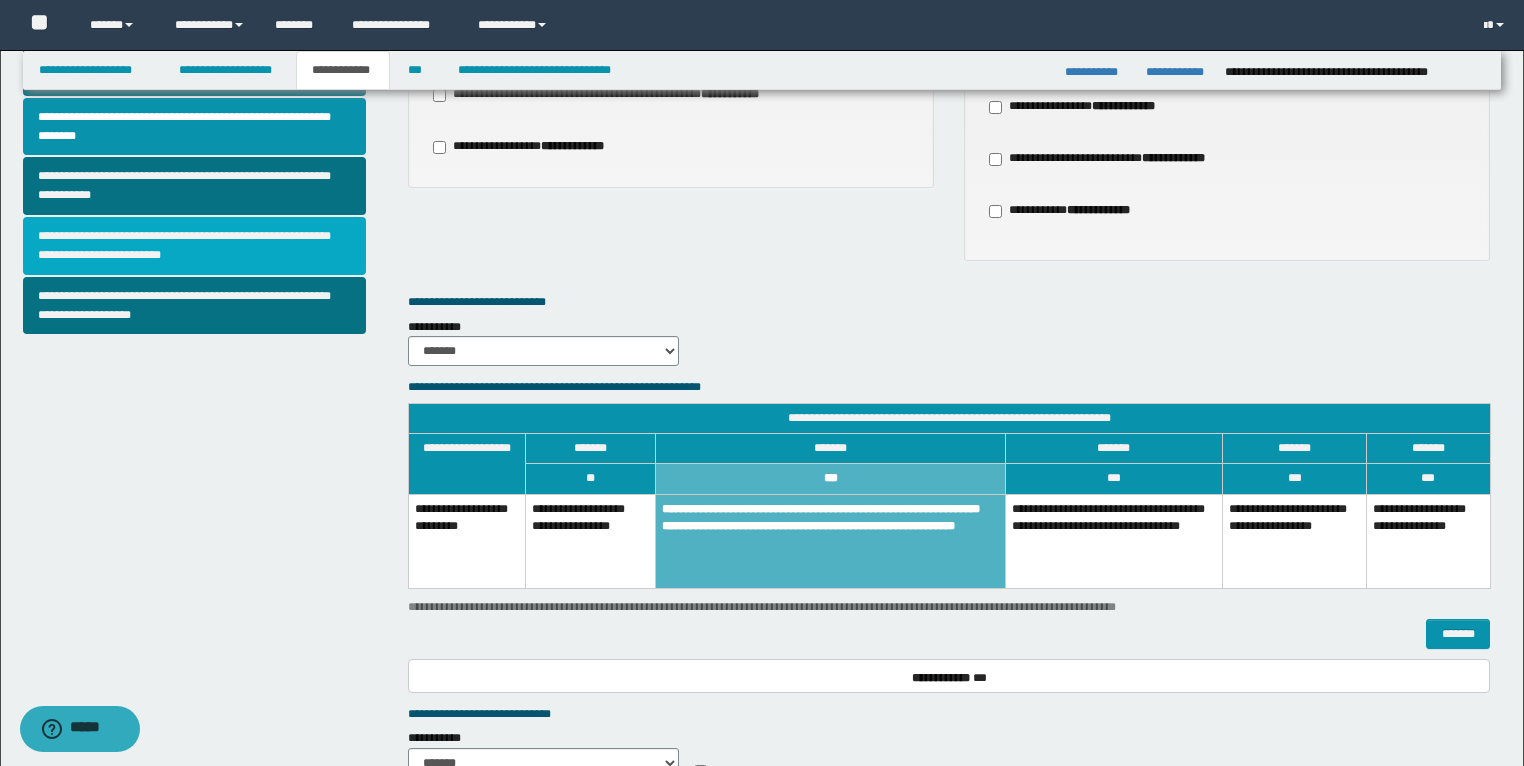 click on "**********" at bounding box center [195, 246] 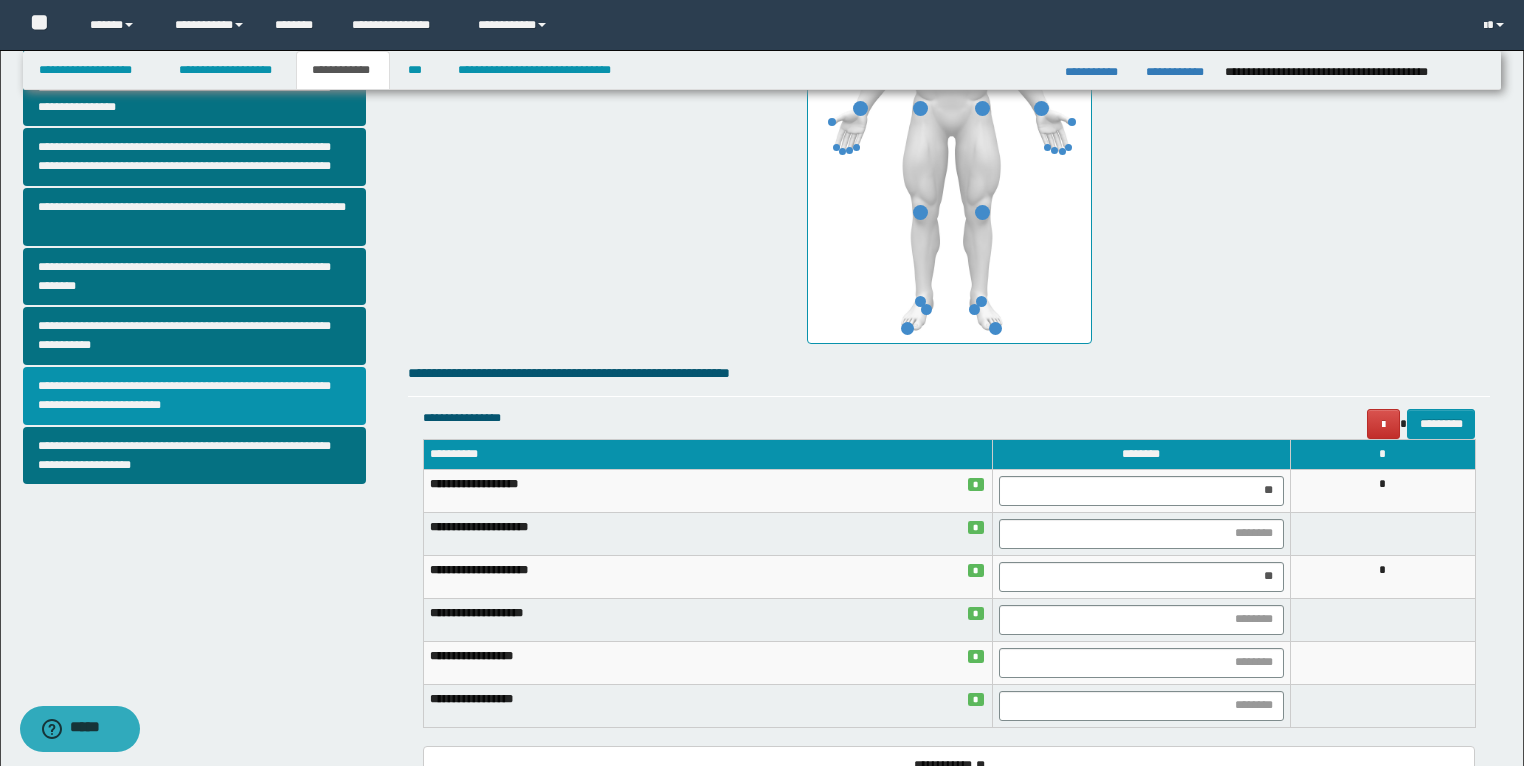 scroll, scrollTop: 480, scrollLeft: 0, axis: vertical 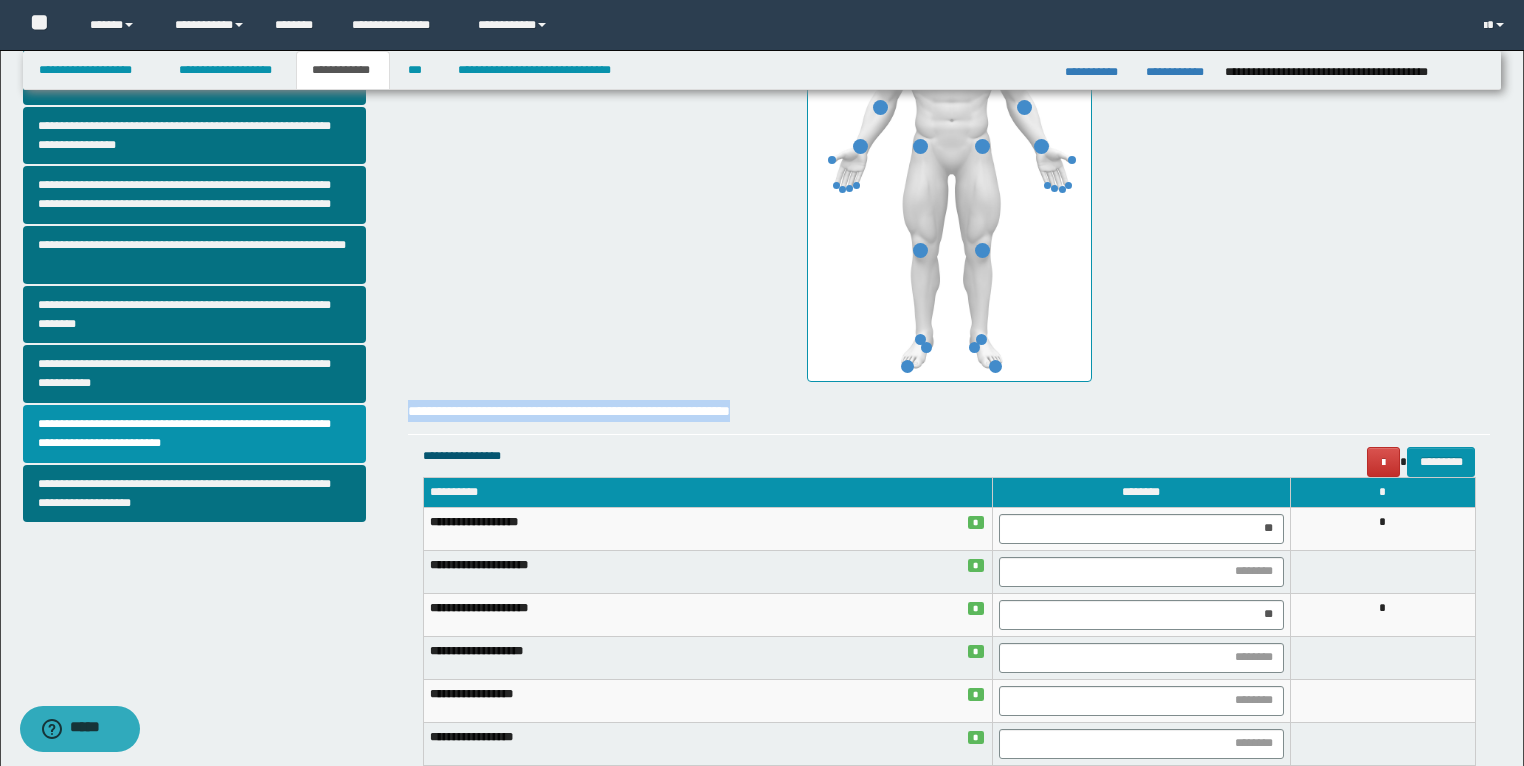 drag, startPoint x: 847, startPoint y: 419, endPoint x: 401, endPoint y: 392, distance: 446.81653 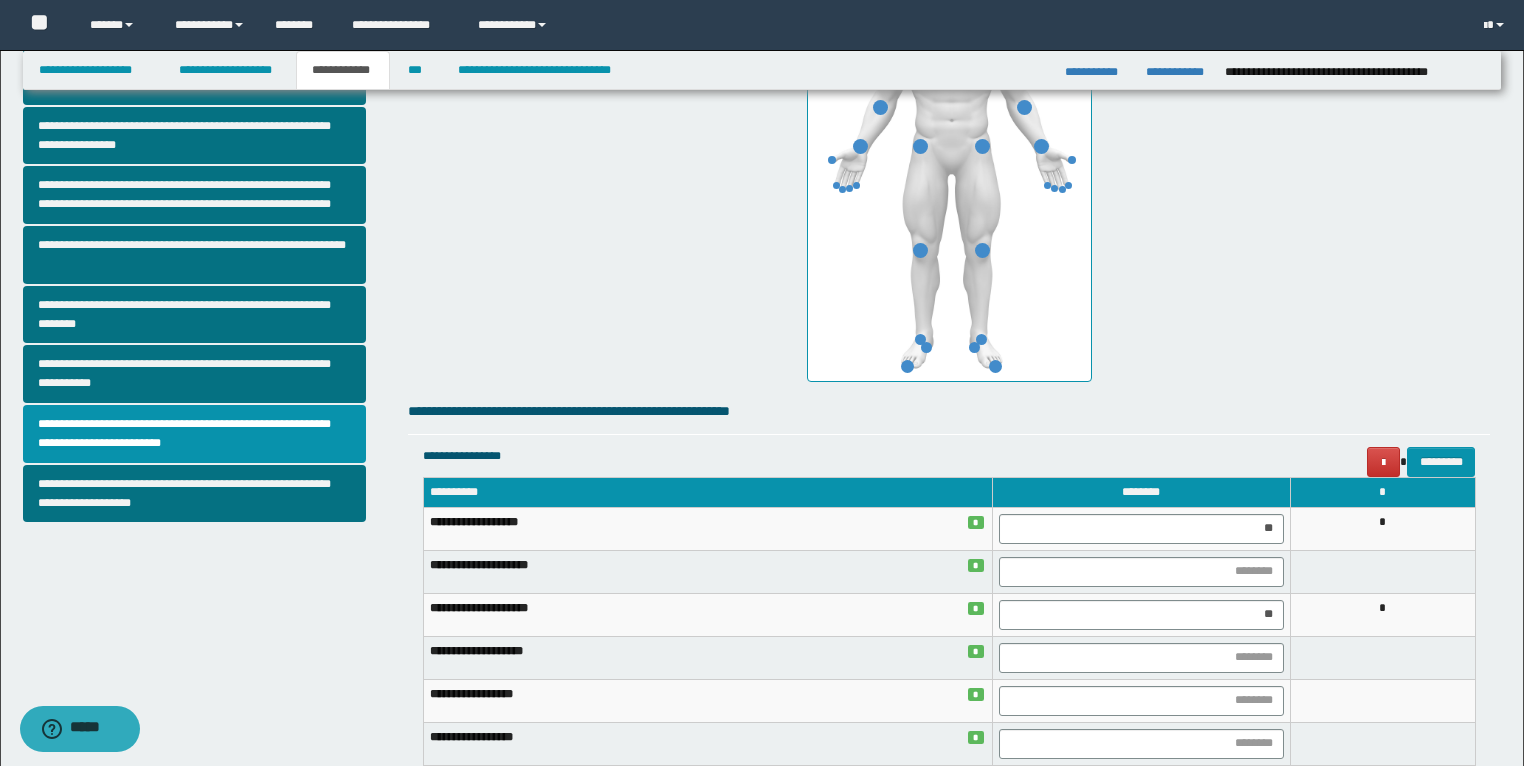 drag, startPoint x: 435, startPoint y: 405, endPoint x: 877, endPoint y: 589, distance: 478.76926 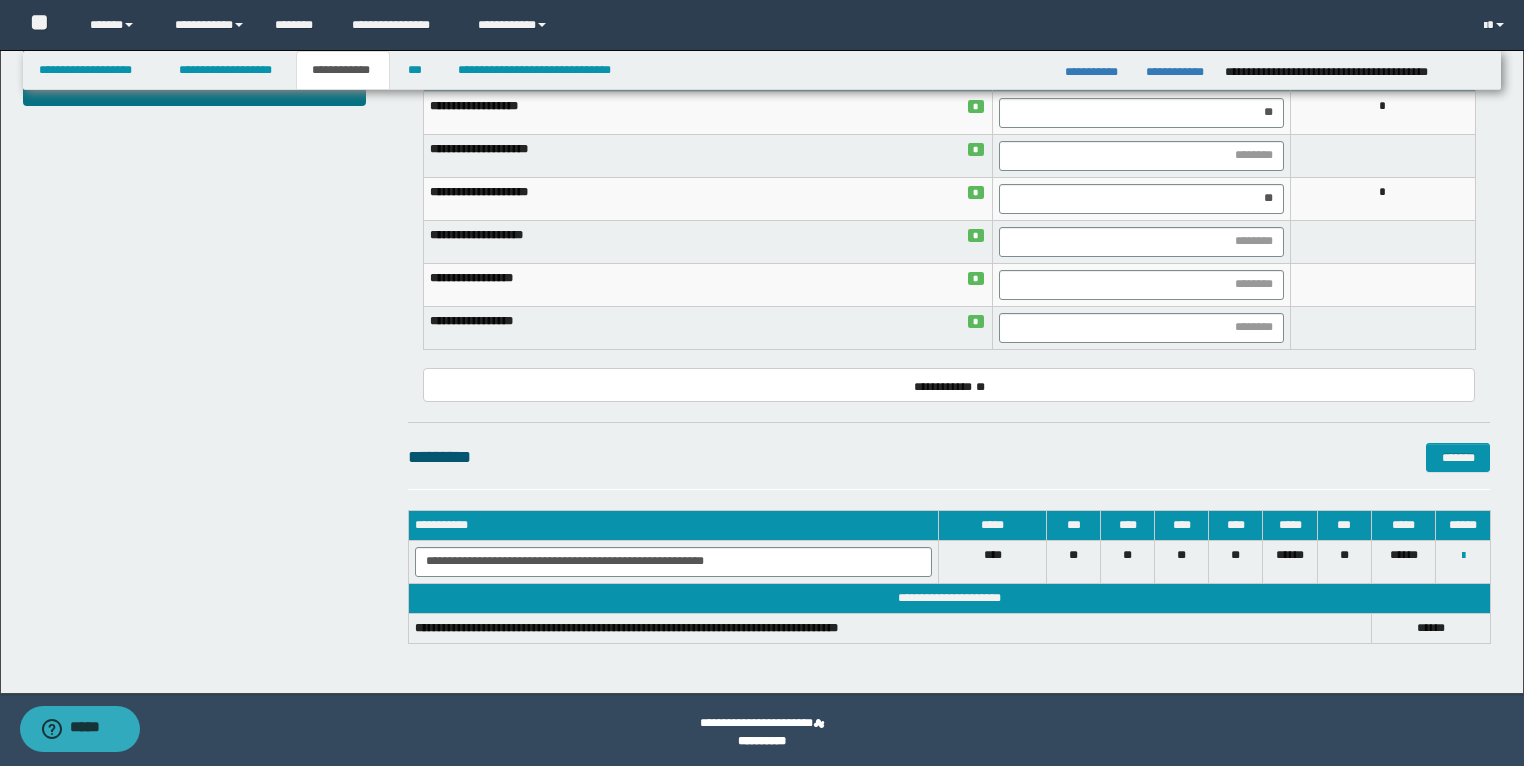 scroll, scrollTop: 901, scrollLeft: 0, axis: vertical 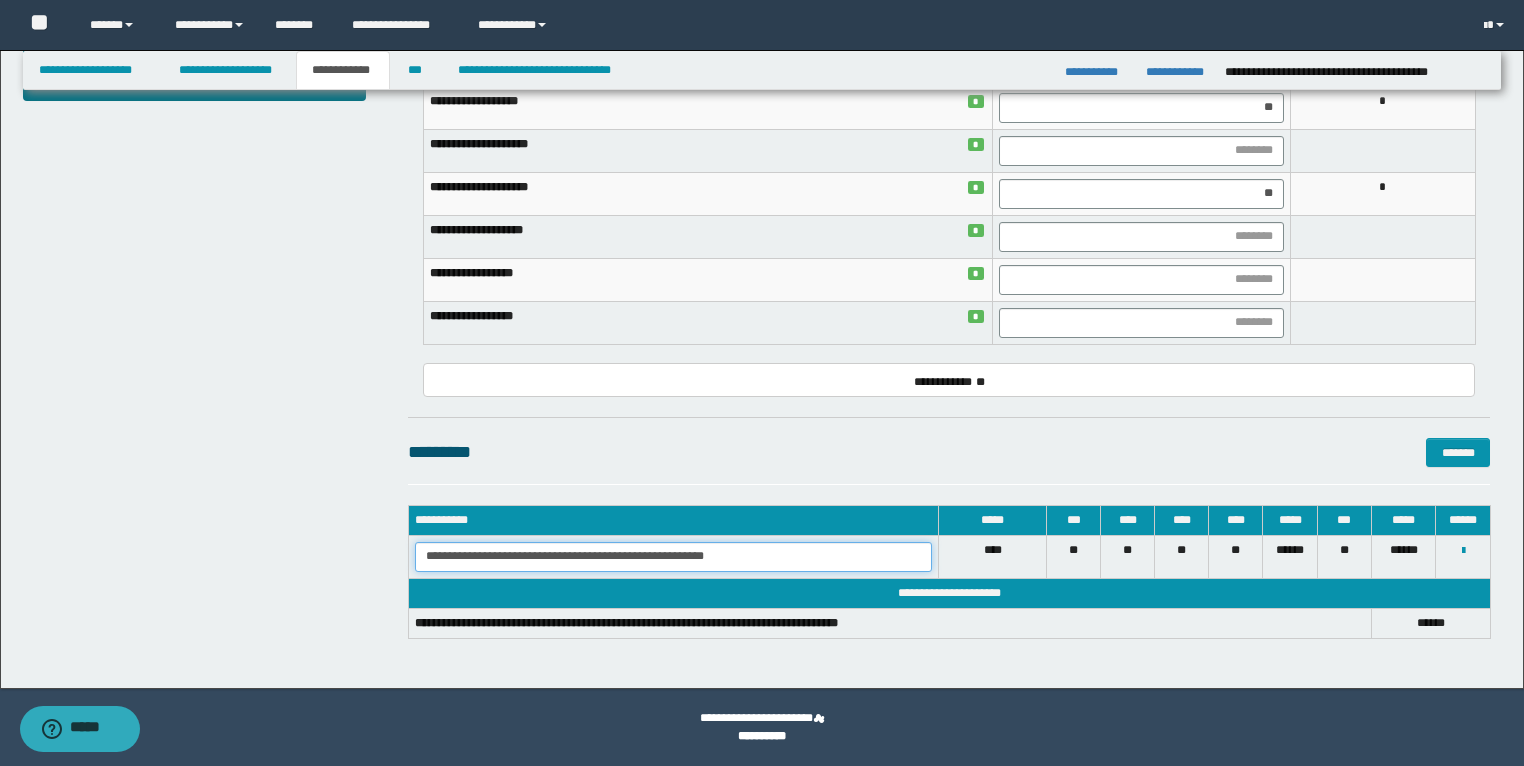 drag, startPoint x: 767, startPoint y: 556, endPoint x: 421, endPoint y: 561, distance: 346.03613 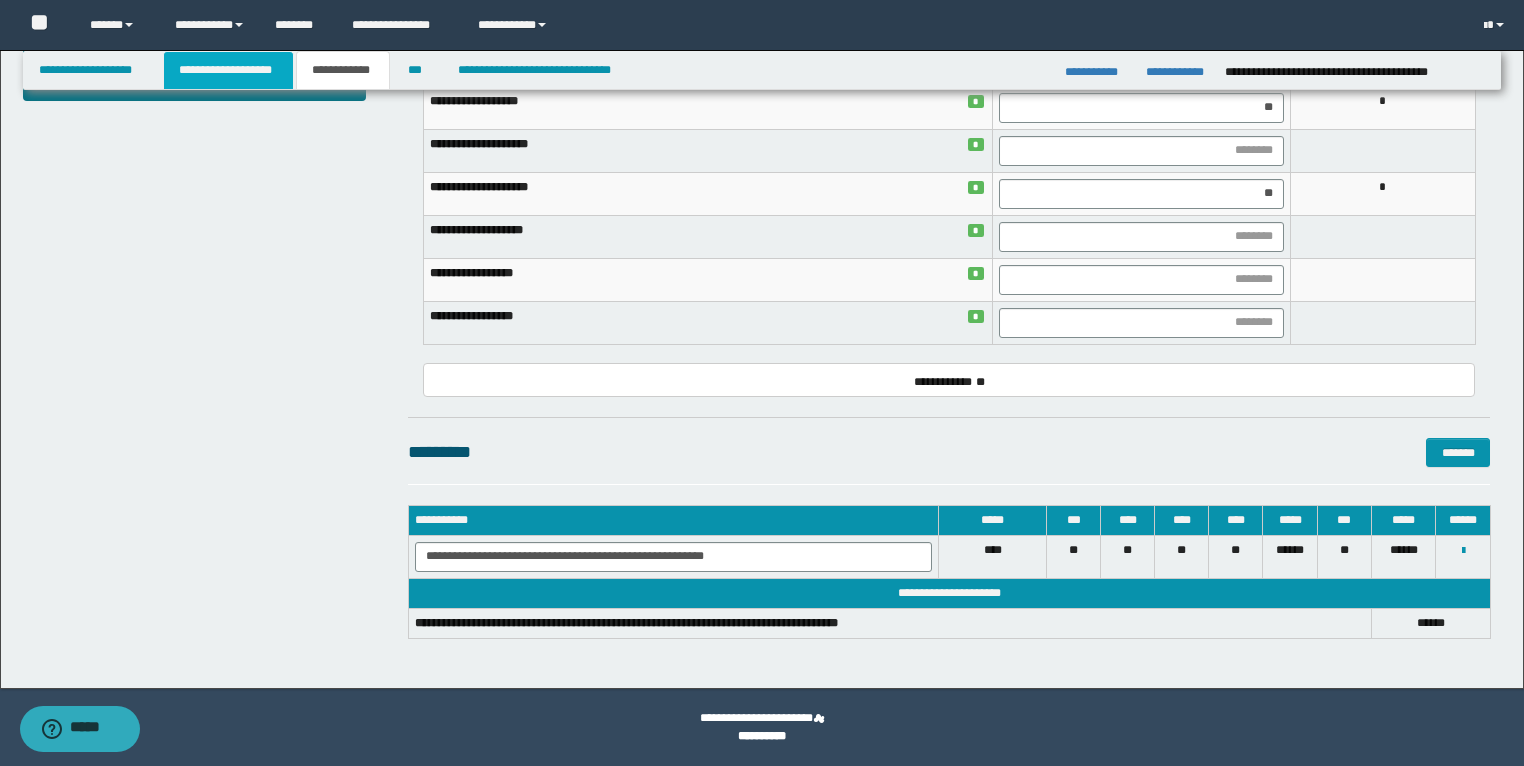 click on "**********" at bounding box center [228, 70] 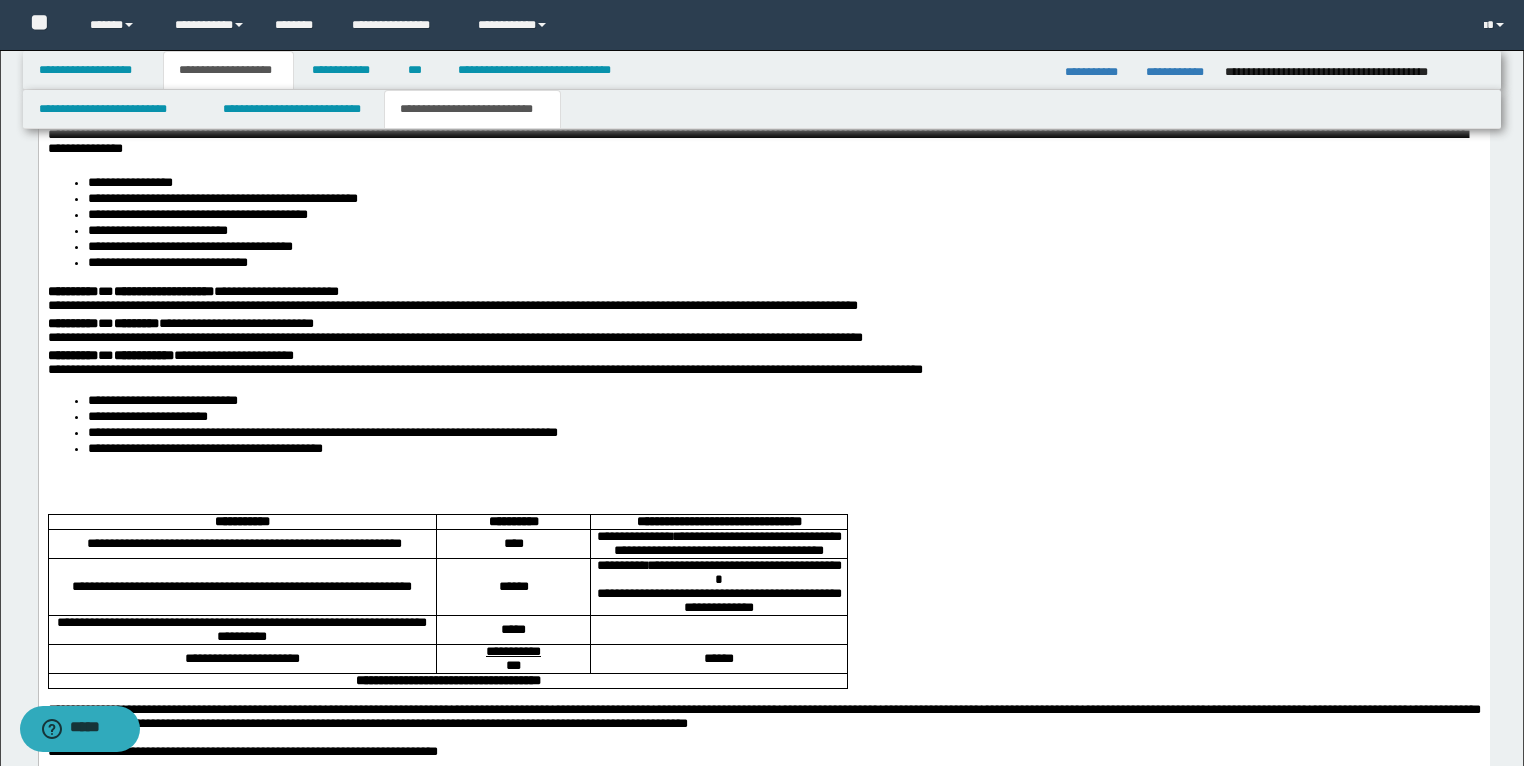 scroll, scrollTop: 3012, scrollLeft: 0, axis: vertical 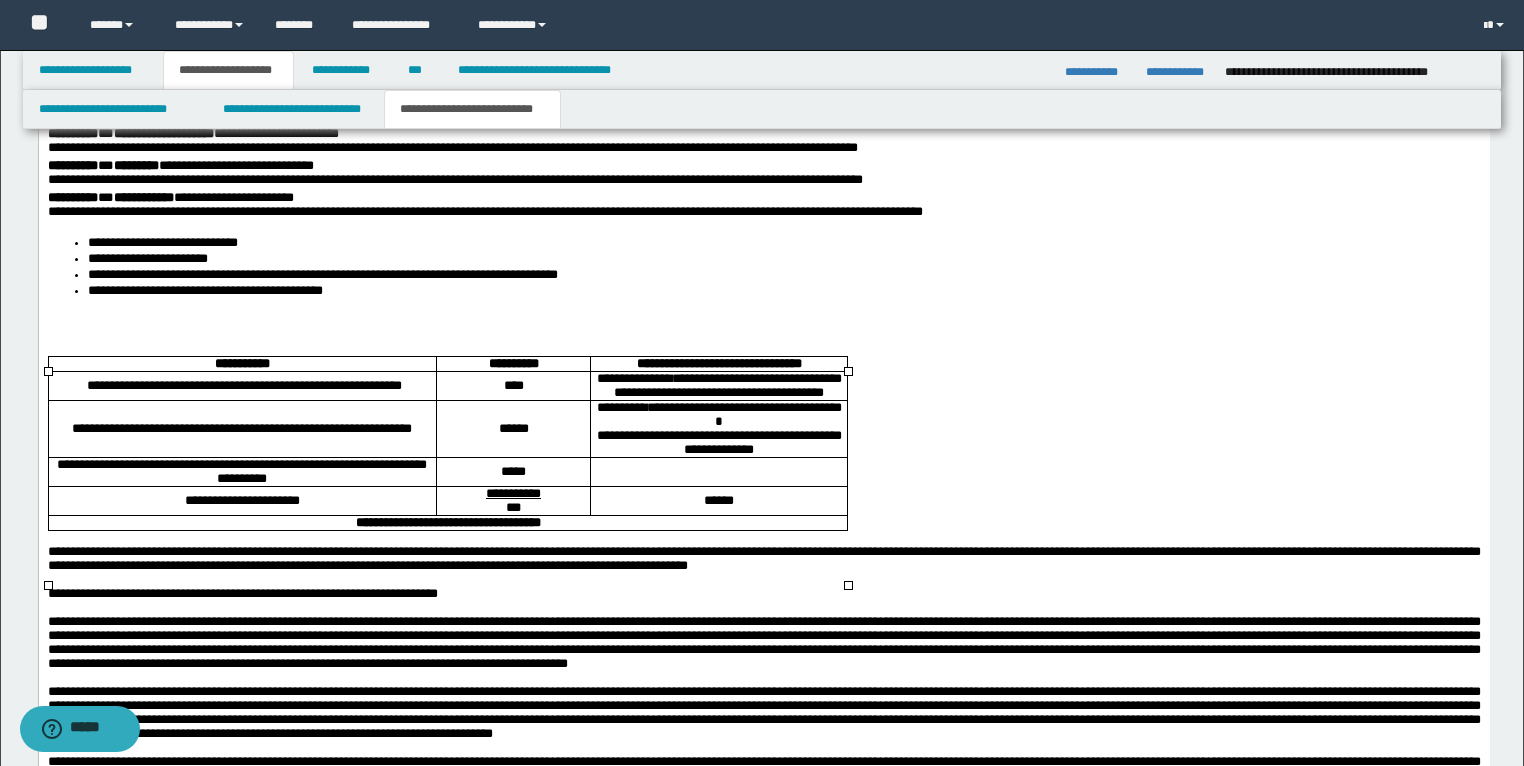 click at bounding box center (718, 473) 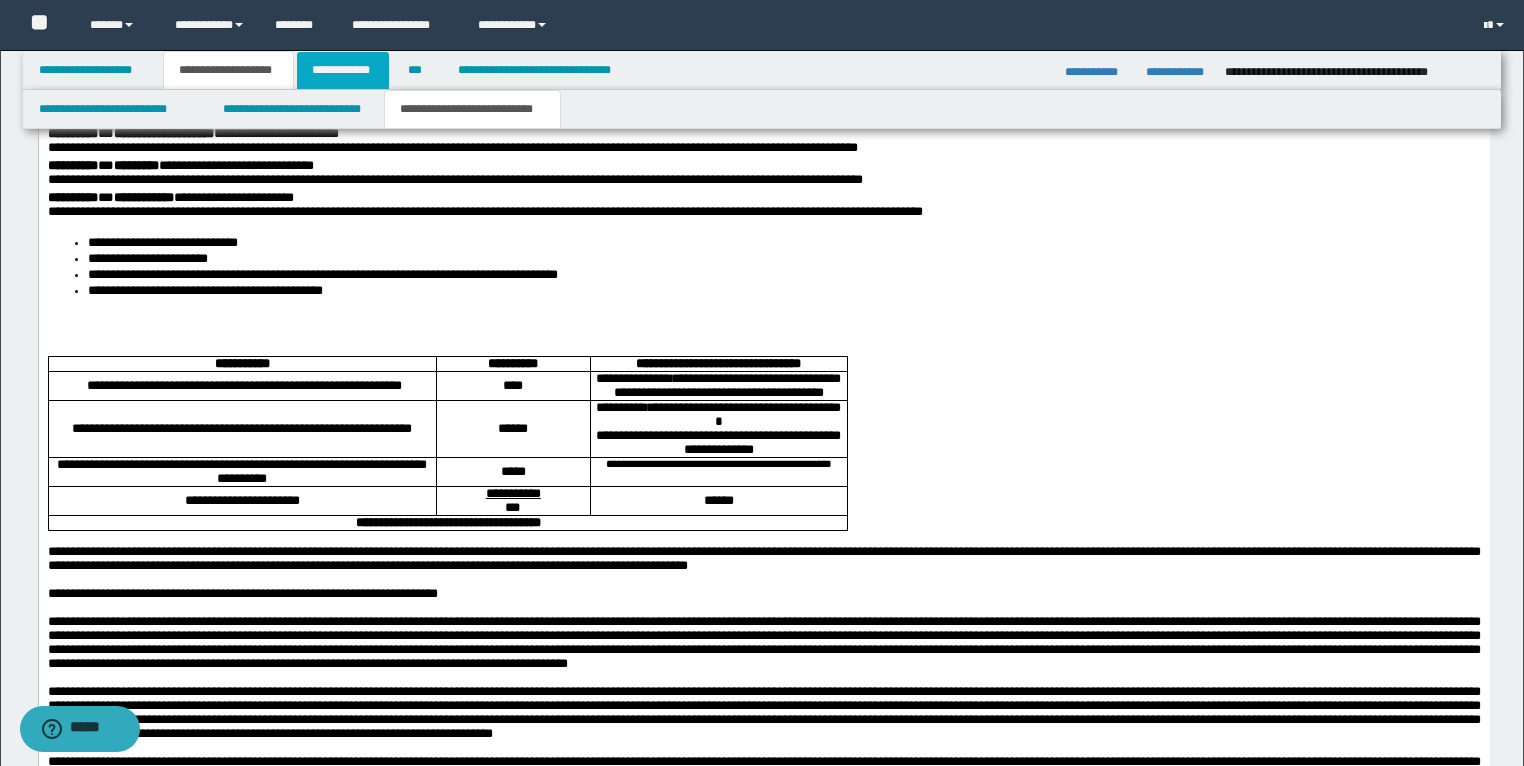 click on "**********" at bounding box center [343, 70] 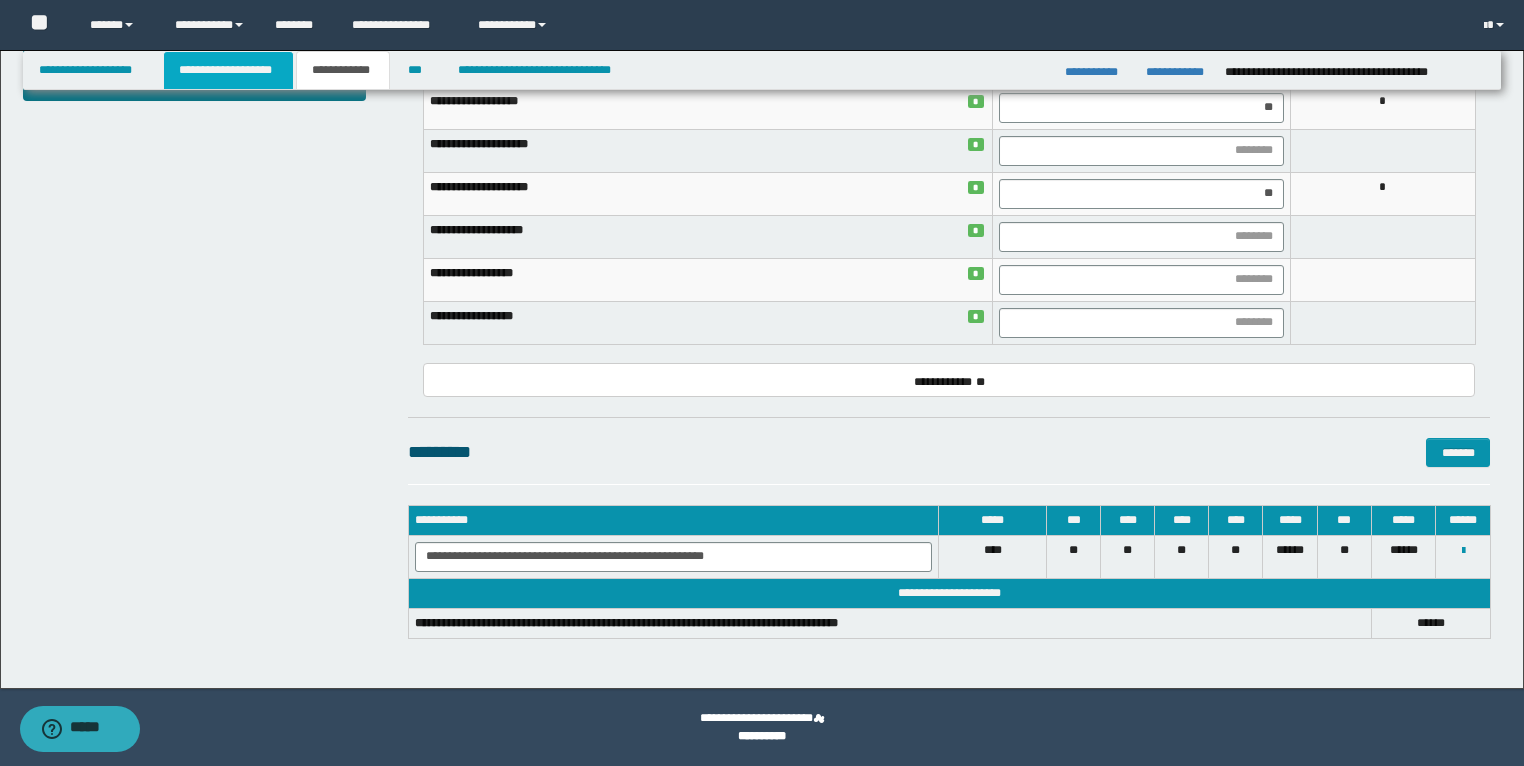 click on "**********" at bounding box center [228, 70] 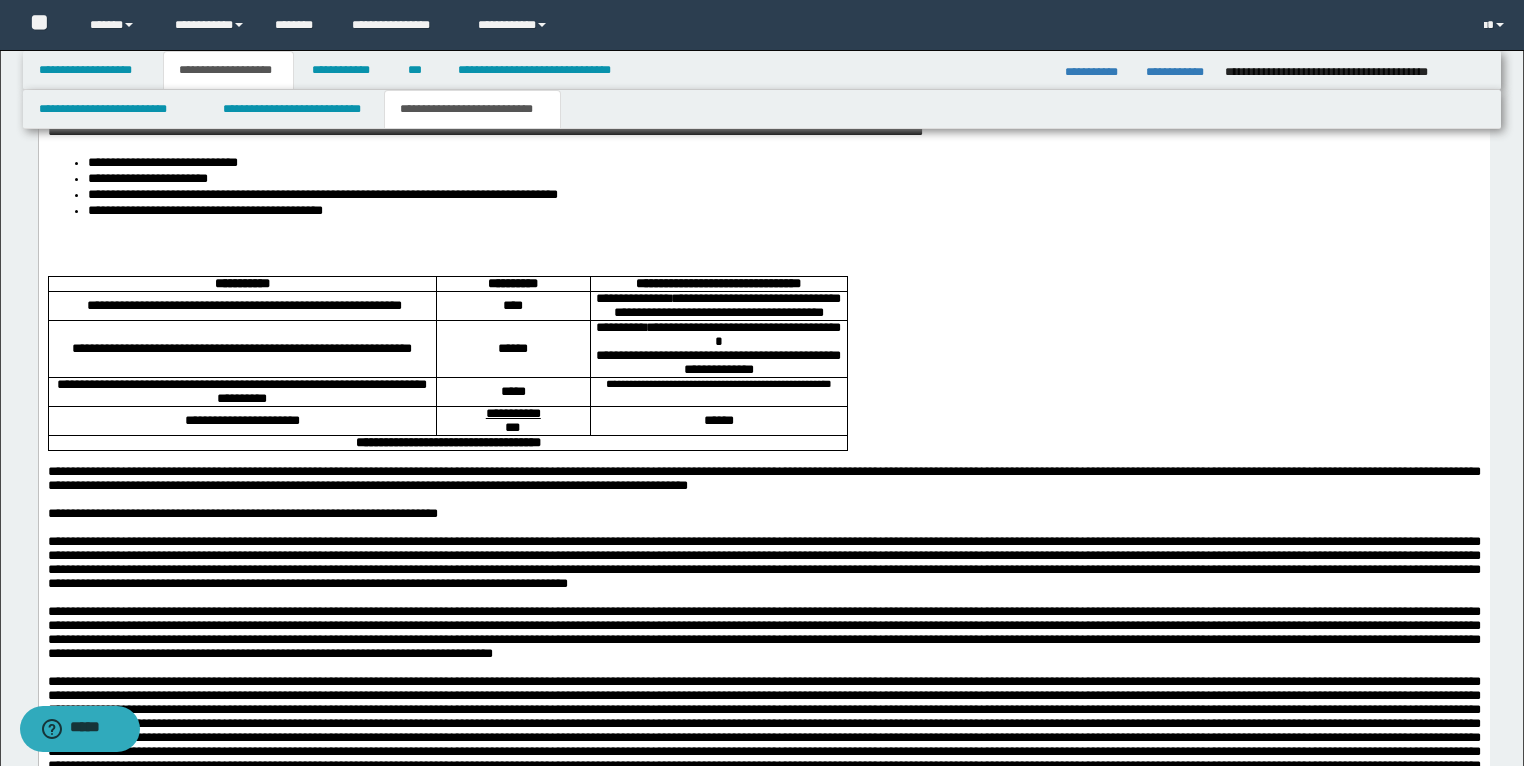 scroll, scrollTop: 3092, scrollLeft: 0, axis: vertical 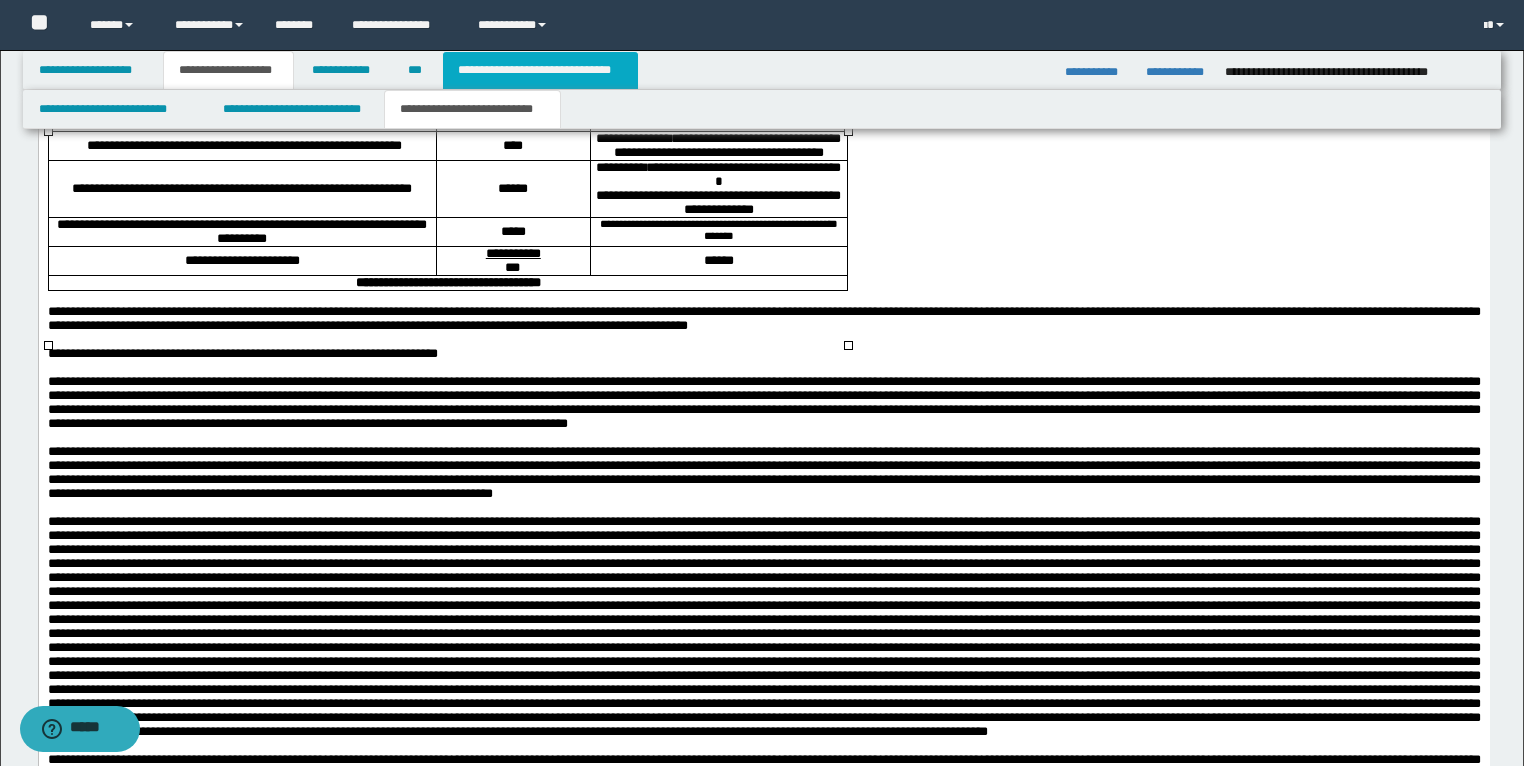 click on "**********" at bounding box center (540, 70) 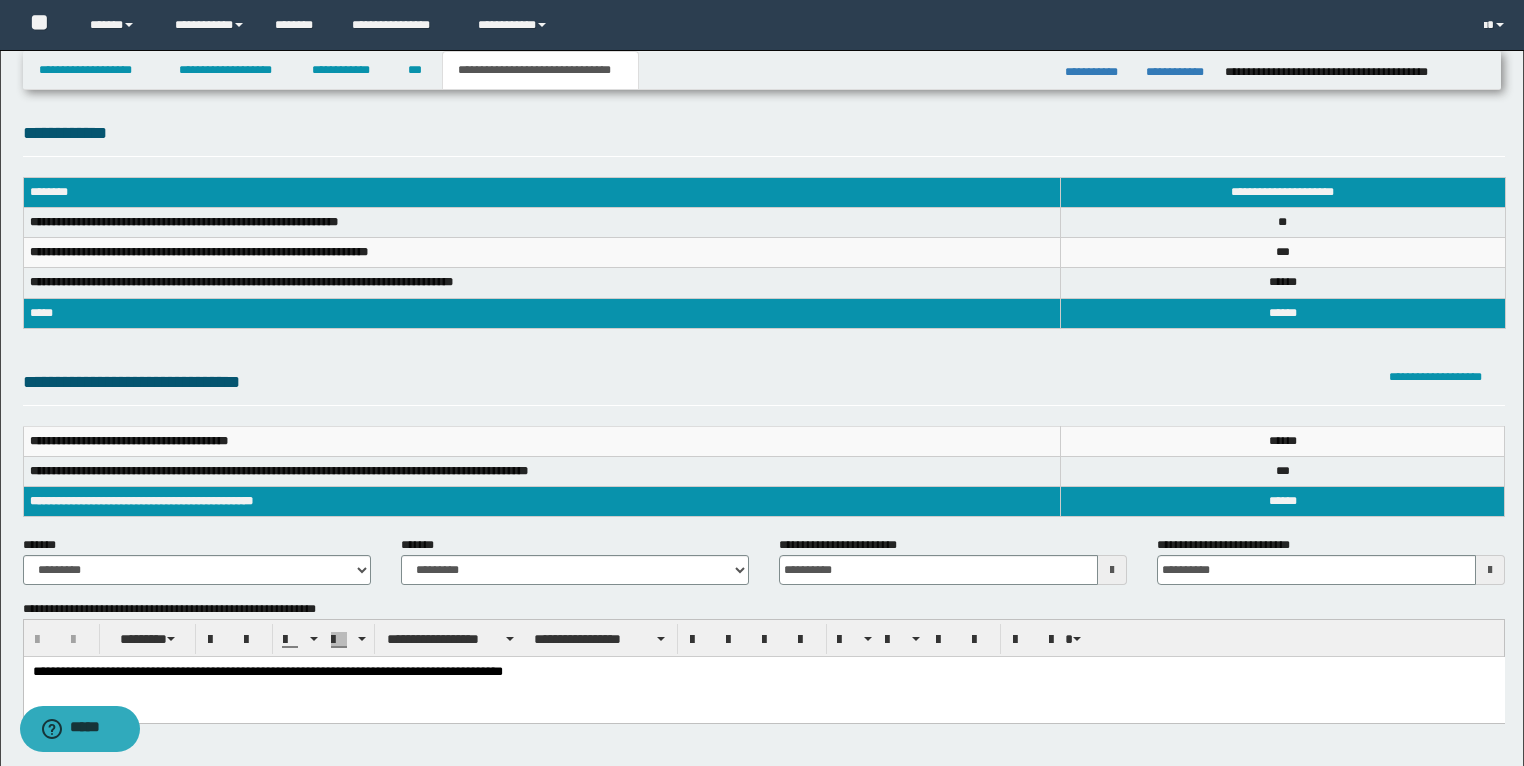 scroll, scrollTop: 4, scrollLeft: 0, axis: vertical 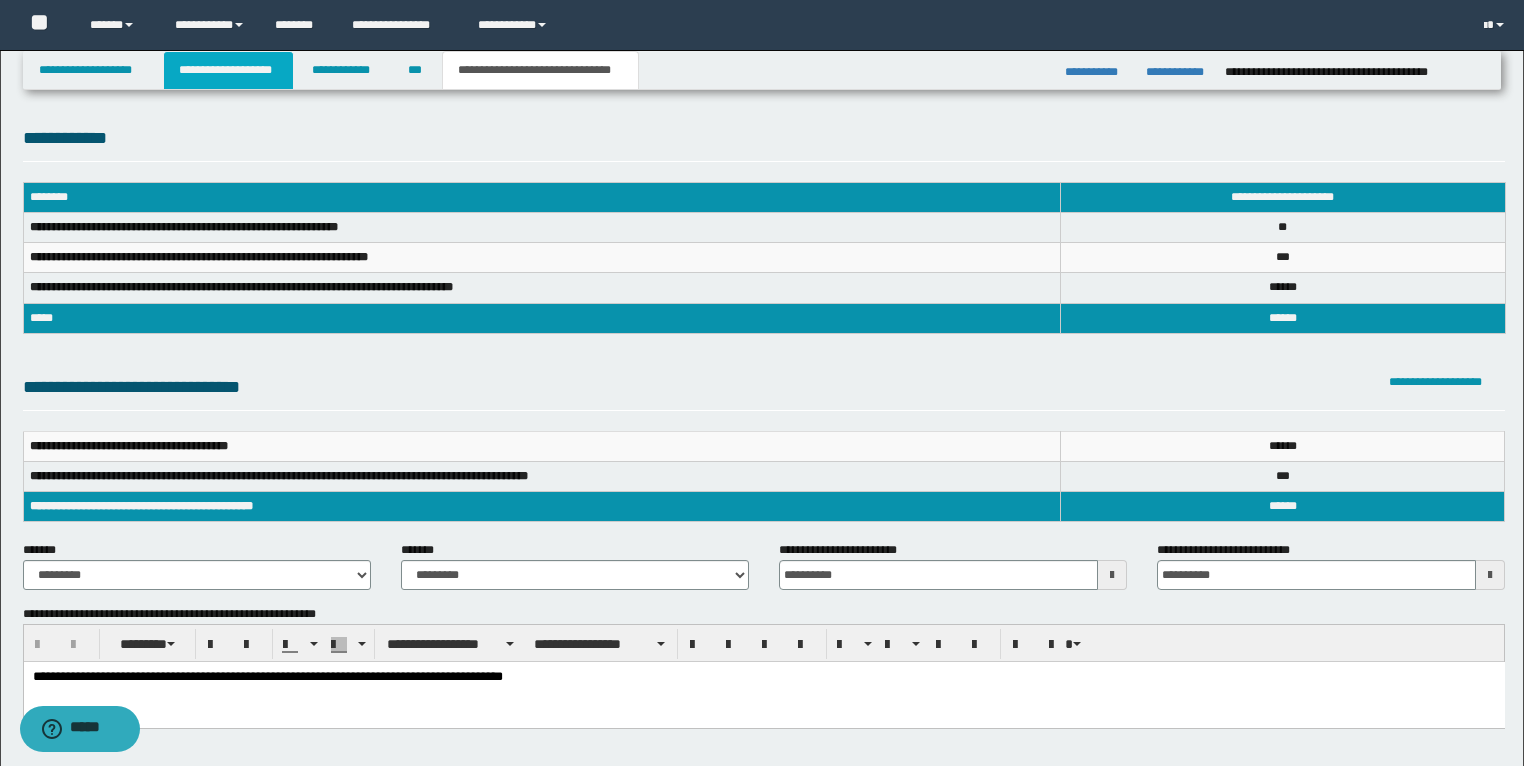click on "**********" at bounding box center [228, 70] 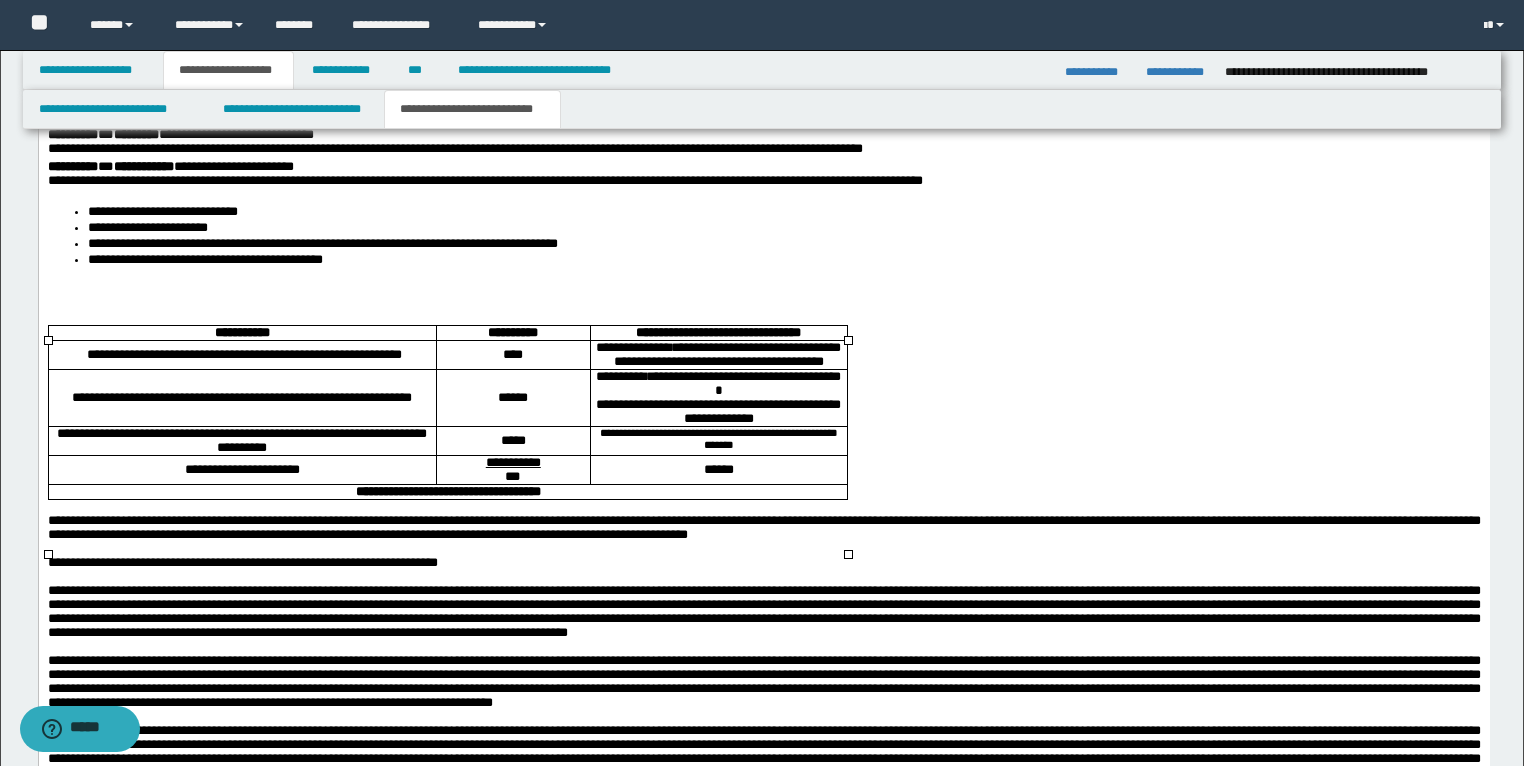 scroll, scrollTop: 3076, scrollLeft: 0, axis: vertical 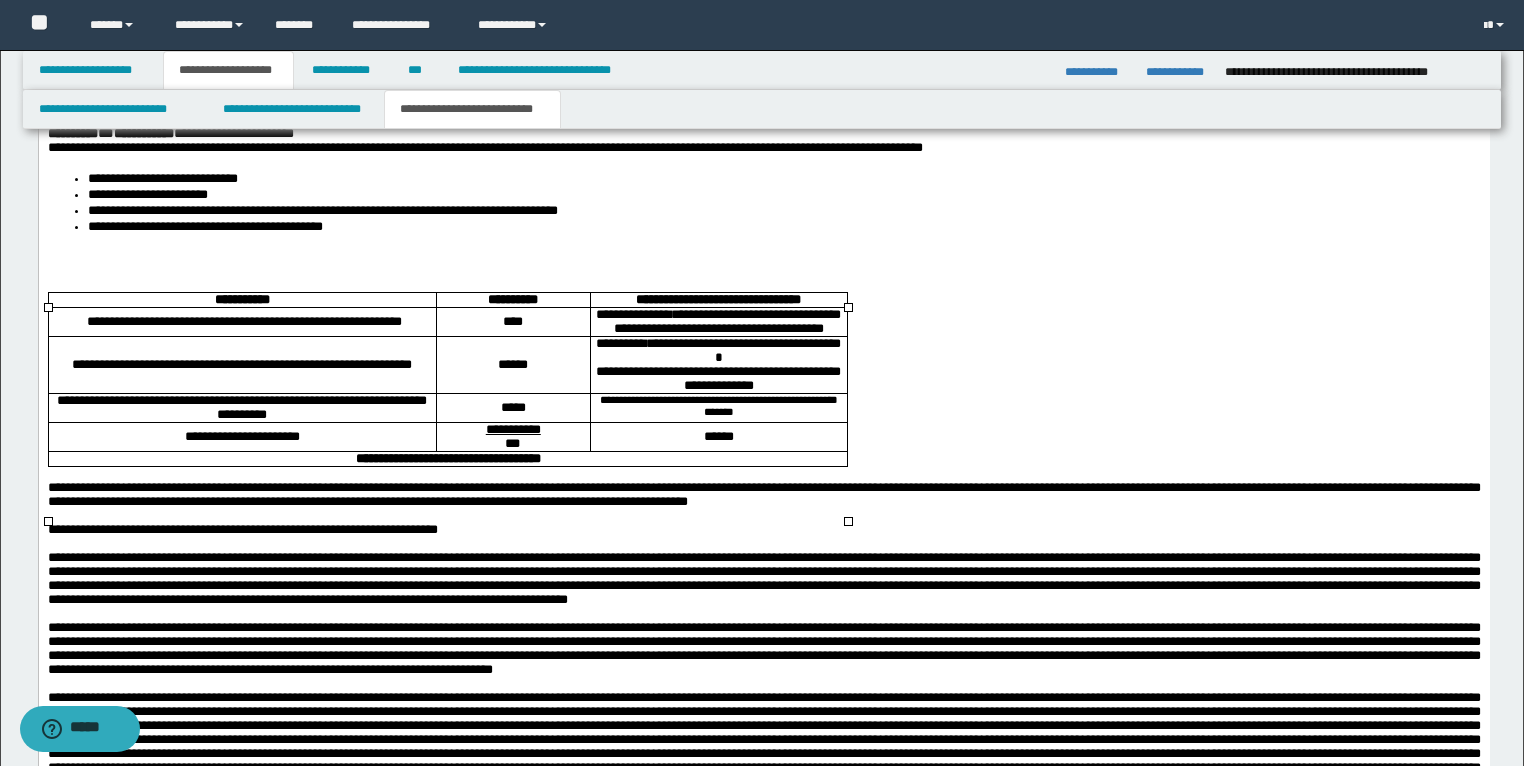 click on "**********" at bounding box center (447, 459) 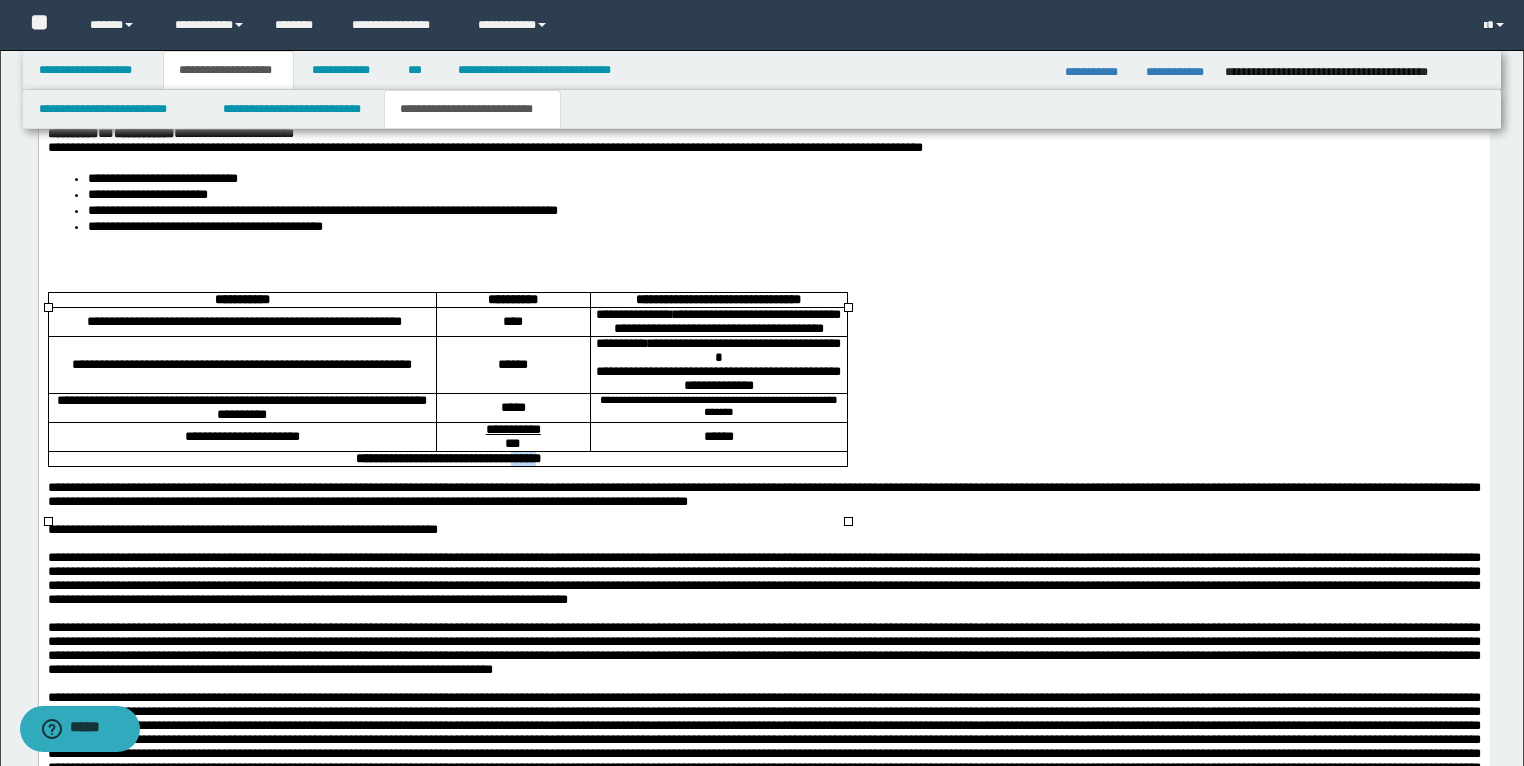 drag, startPoint x: 557, startPoint y: 511, endPoint x: 525, endPoint y: 512, distance: 32.01562 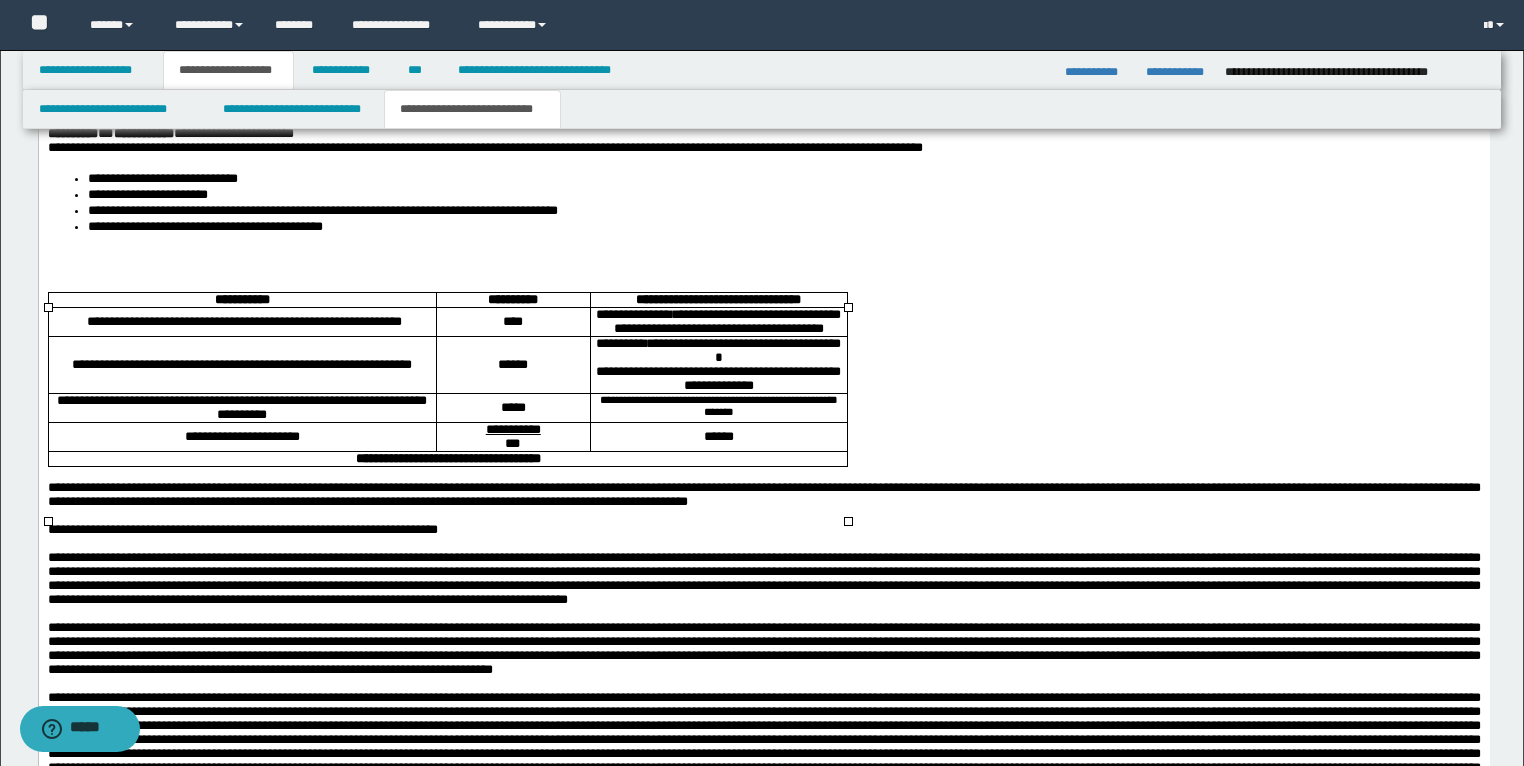 click on "******" at bounding box center (718, 437) 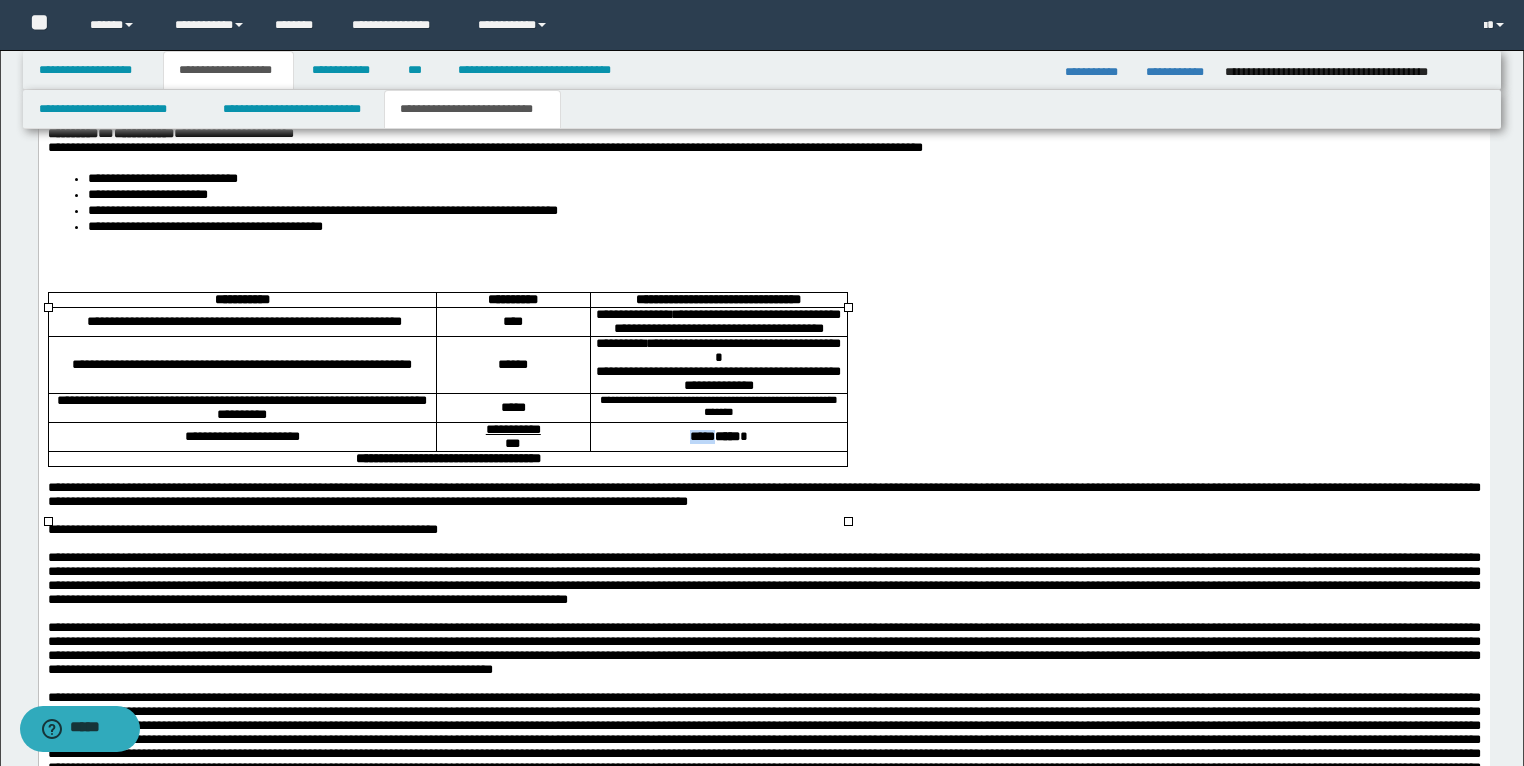 drag, startPoint x: 711, startPoint y: 483, endPoint x: 675, endPoint y: 486, distance: 36.124783 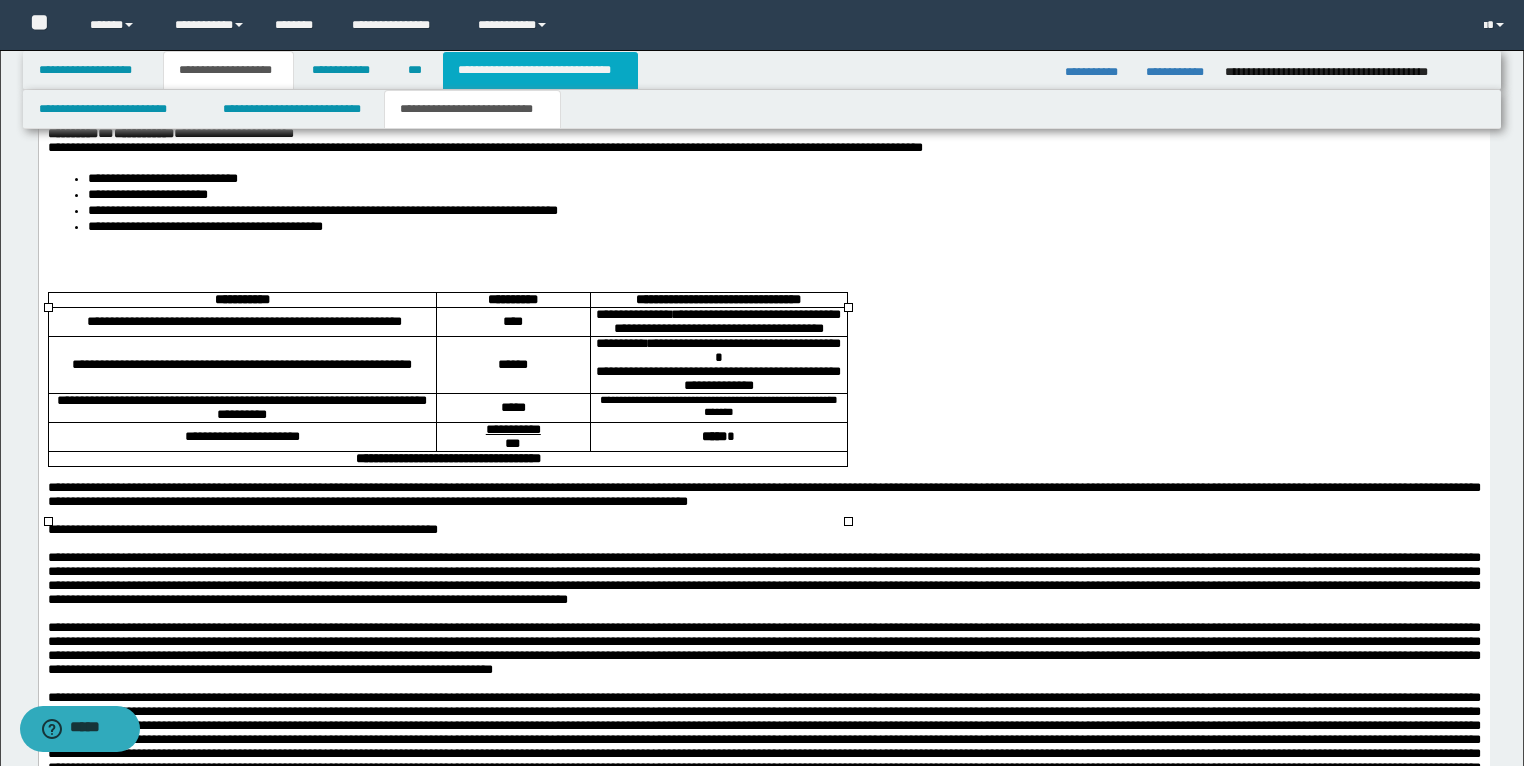 click on "**********" at bounding box center (540, 70) 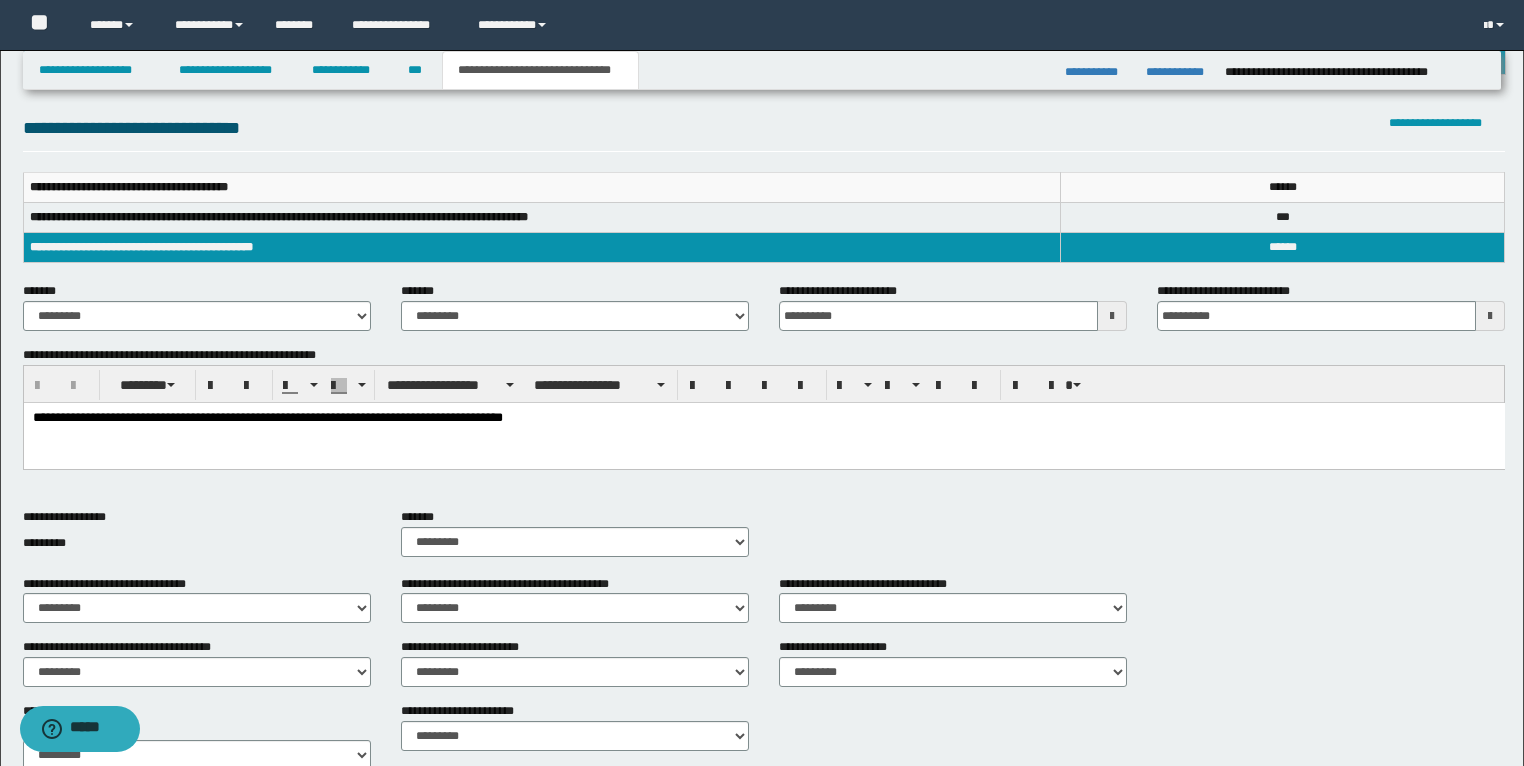 scroll, scrollTop: 164, scrollLeft: 0, axis: vertical 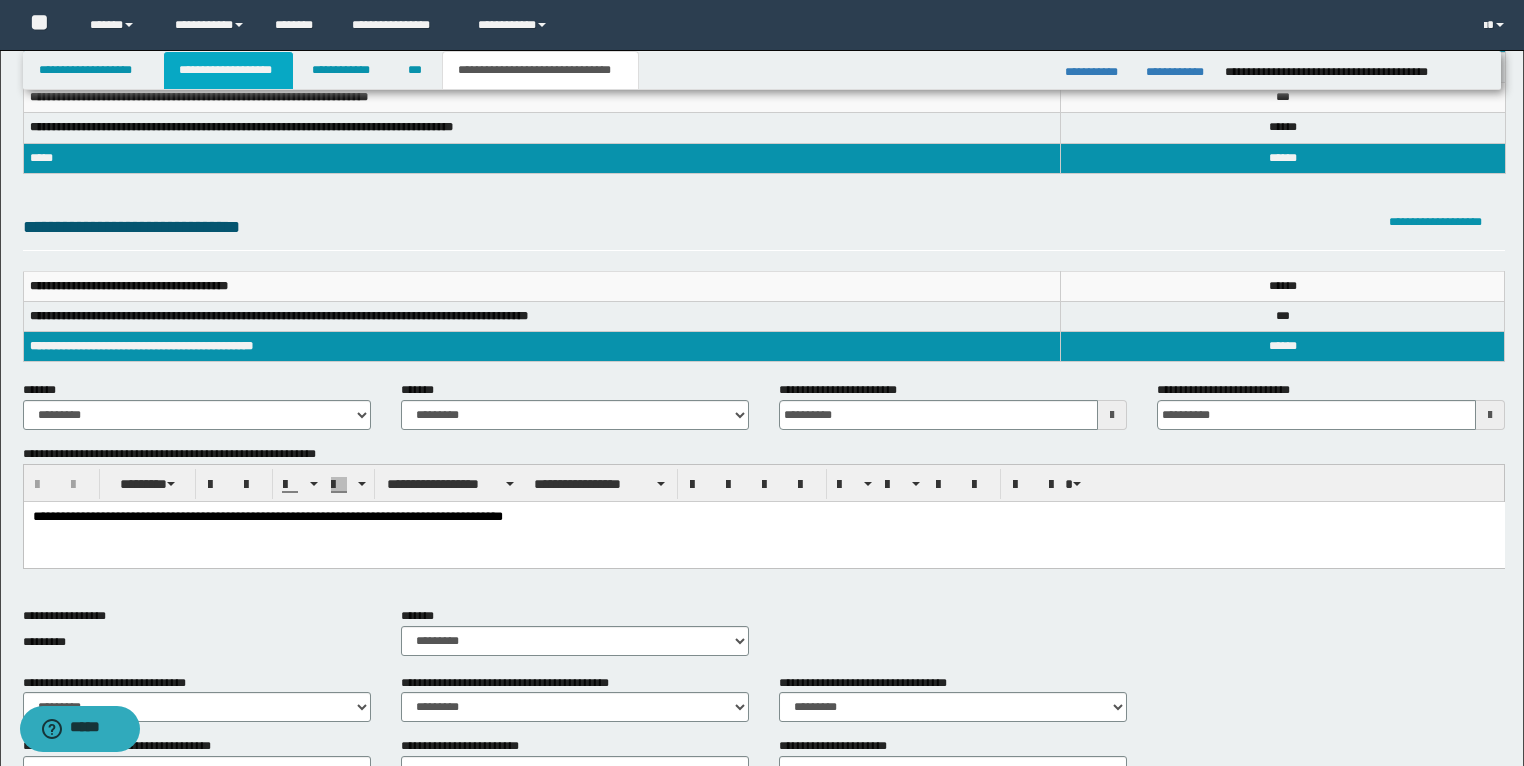 click on "**********" at bounding box center [228, 70] 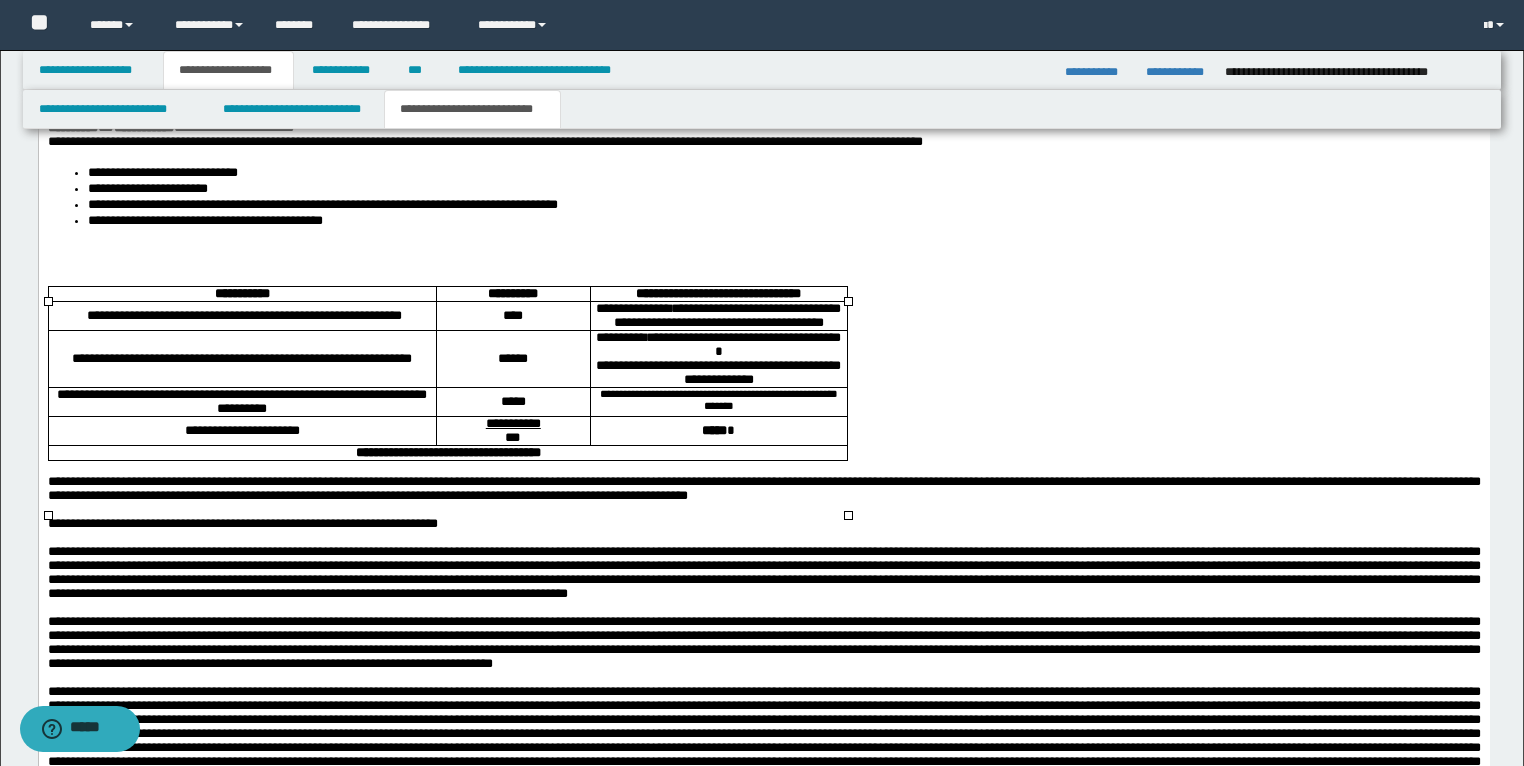 scroll, scrollTop: 3076, scrollLeft: 0, axis: vertical 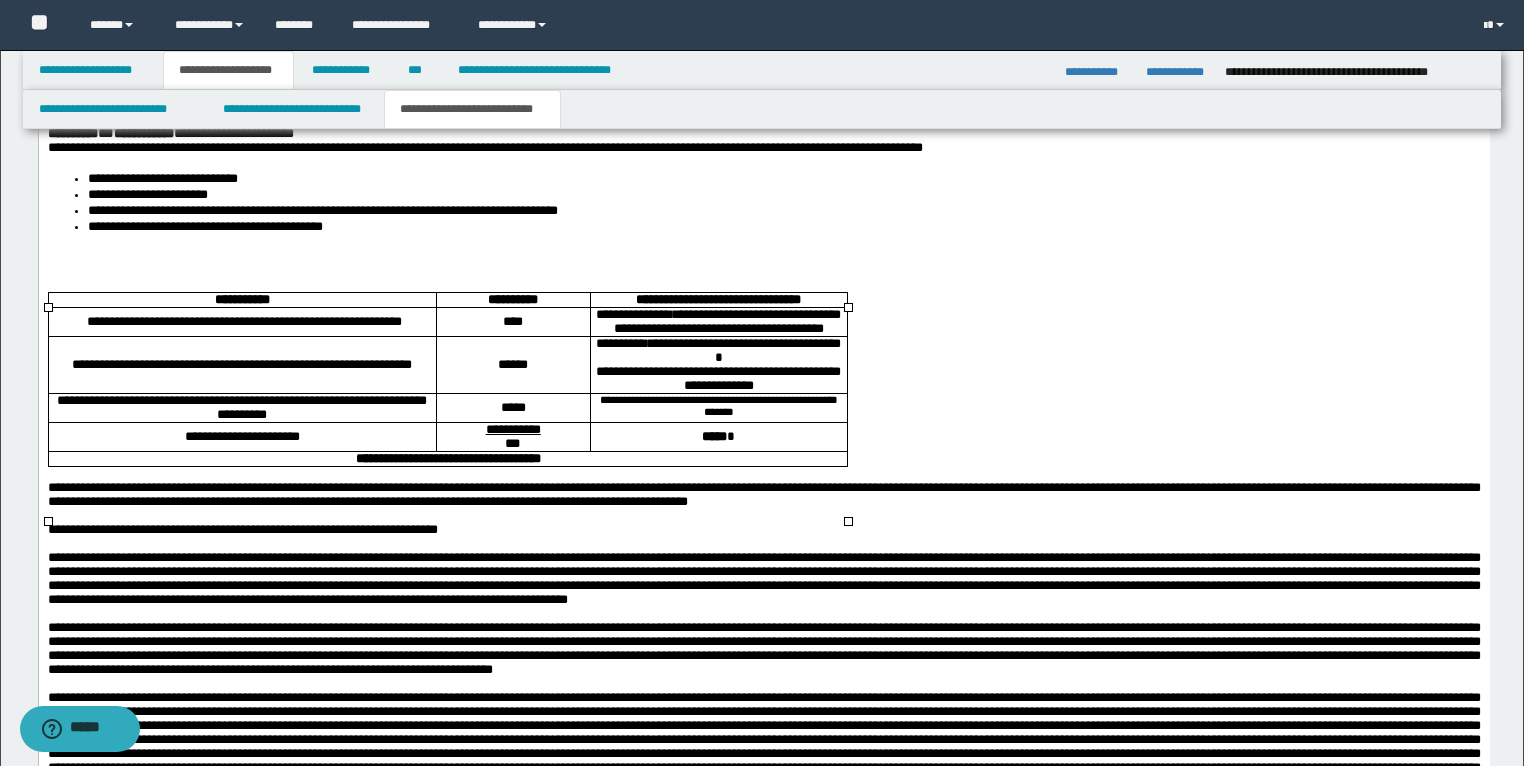 click on "**********" at bounding box center [447, 459] 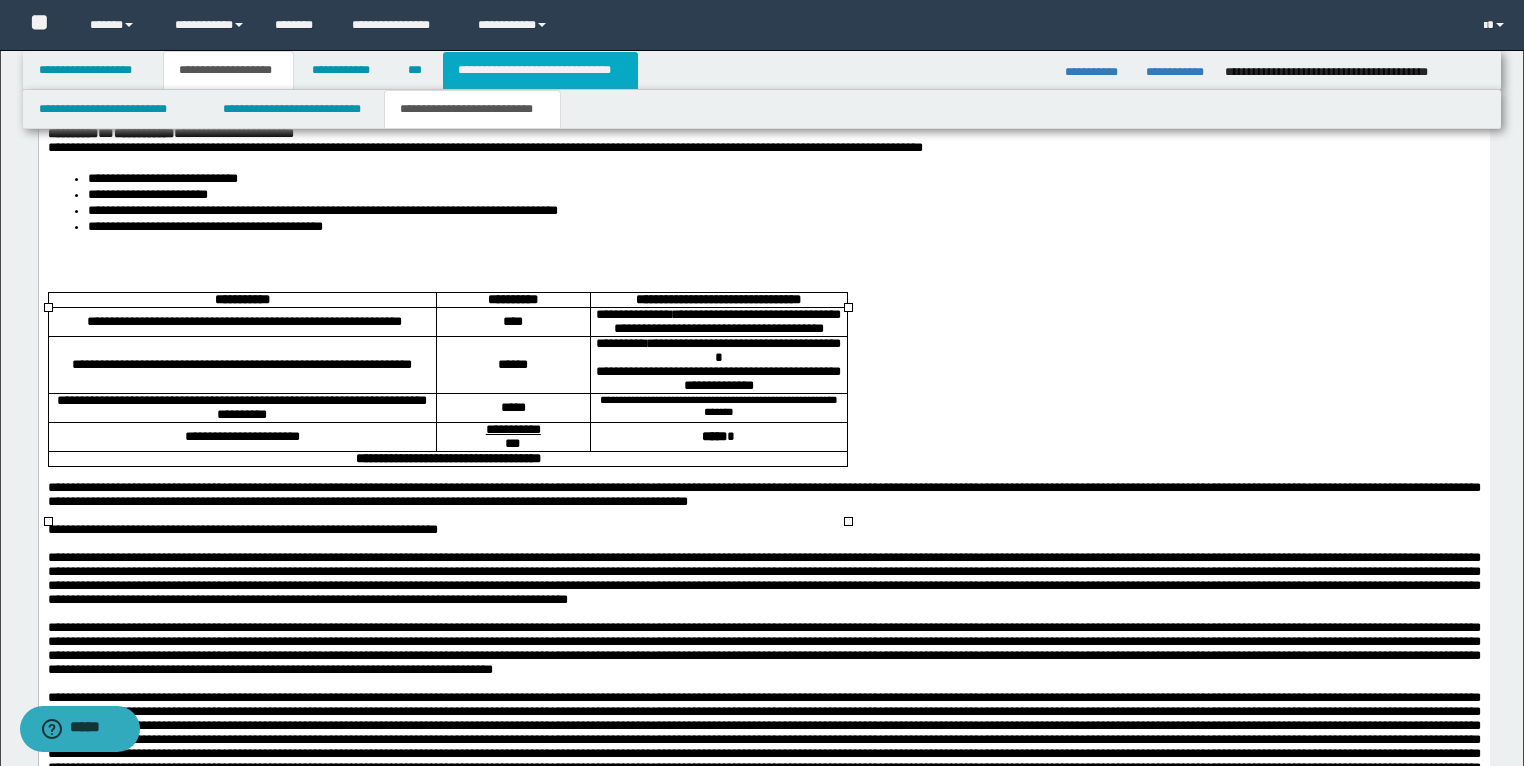 click on "**********" at bounding box center (540, 70) 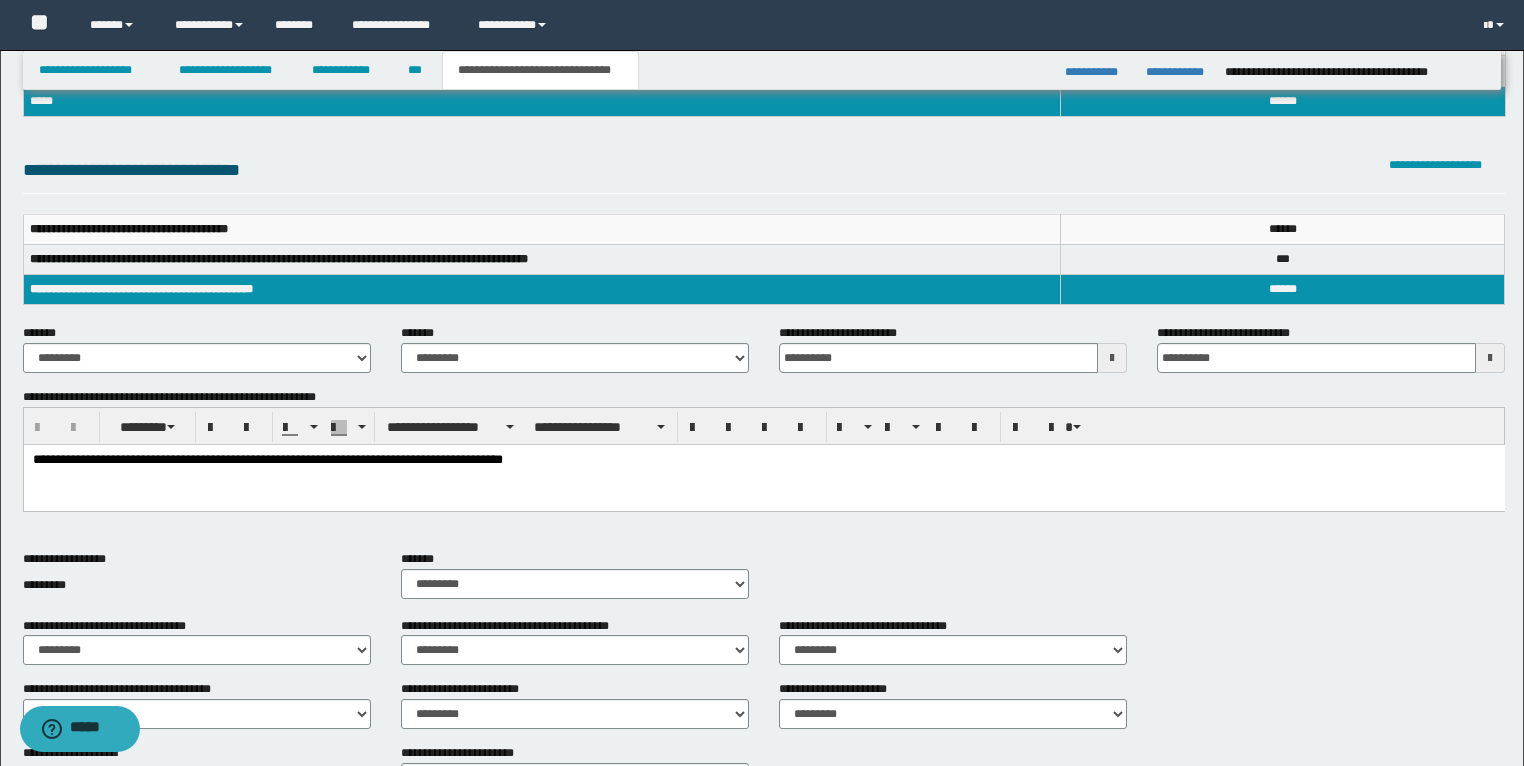 scroll, scrollTop: 84, scrollLeft: 0, axis: vertical 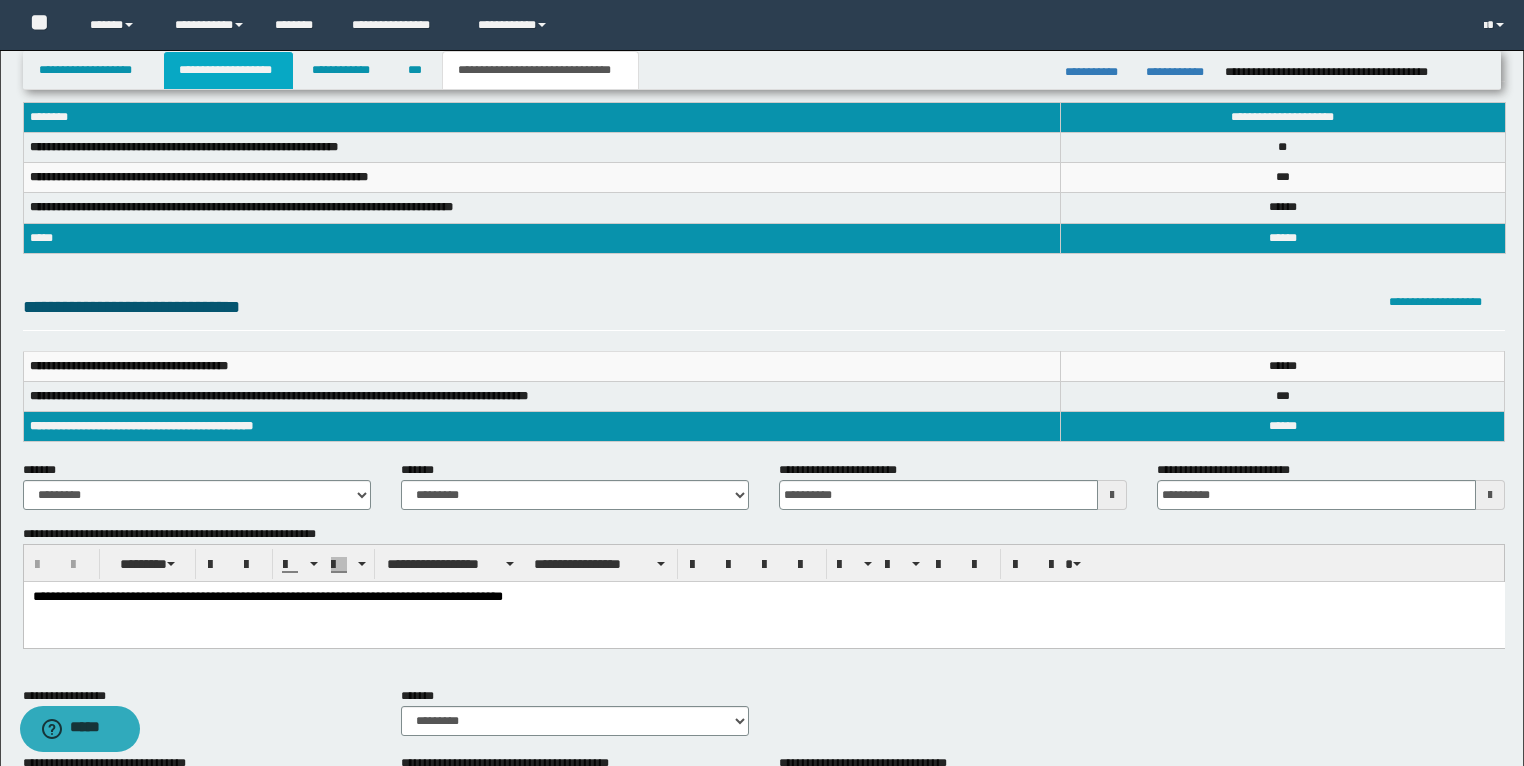 click on "**********" at bounding box center (228, 70) 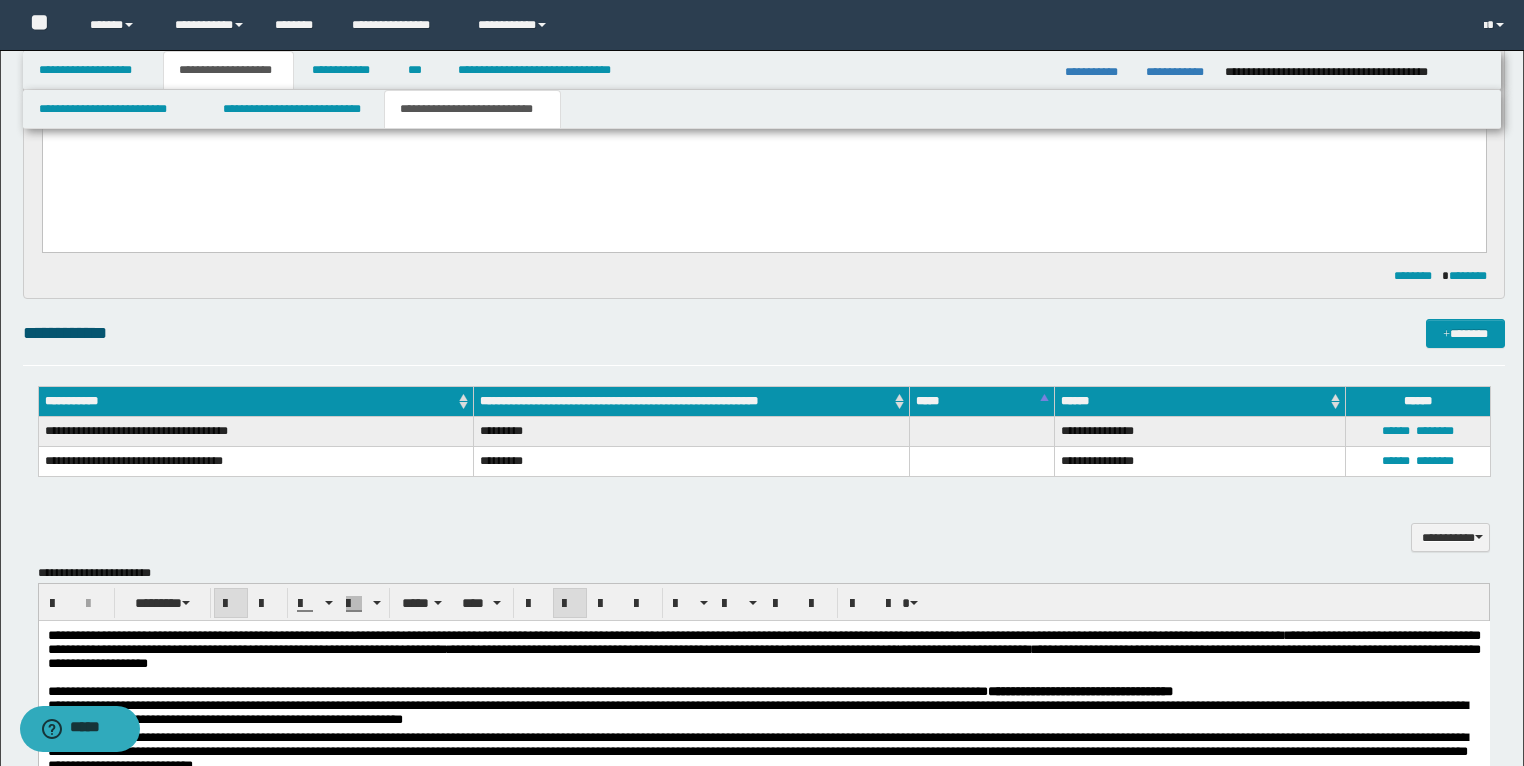 scroll, scrollTop: 1876, scrollLeft: 0, axis: vertical 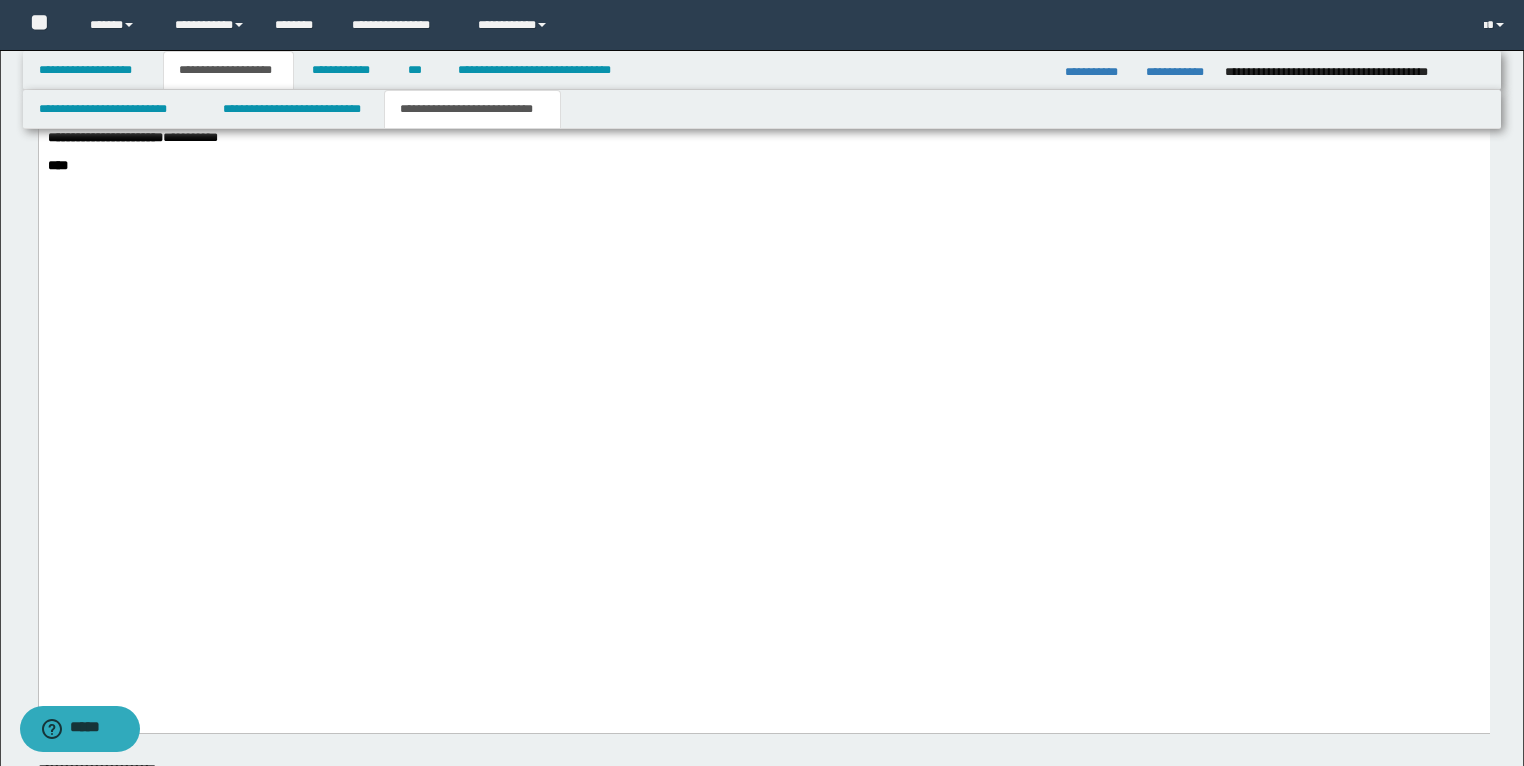 click on "**********" at bounding box center (147, 60) 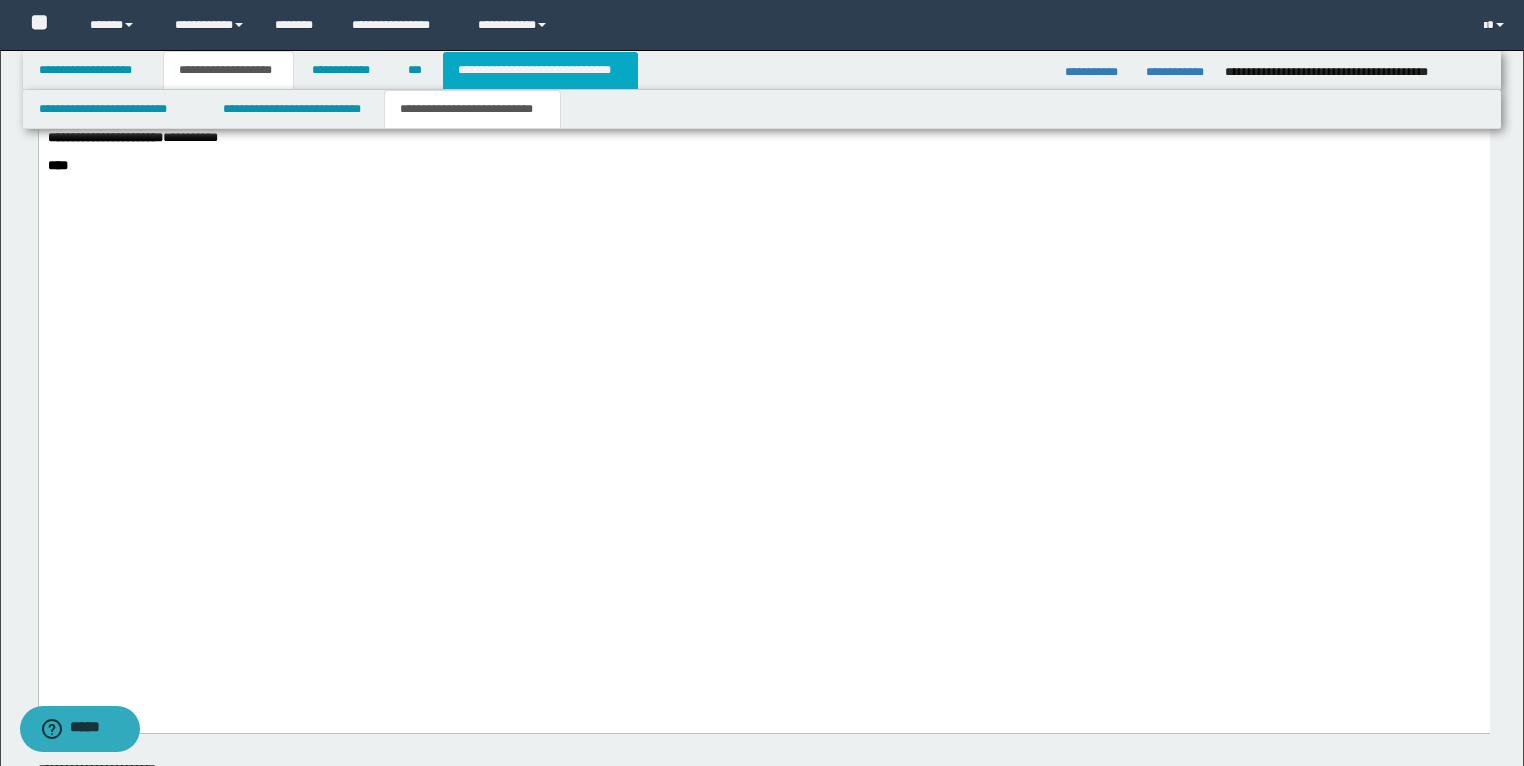 click on "**********" at bounding box center (540, 70) 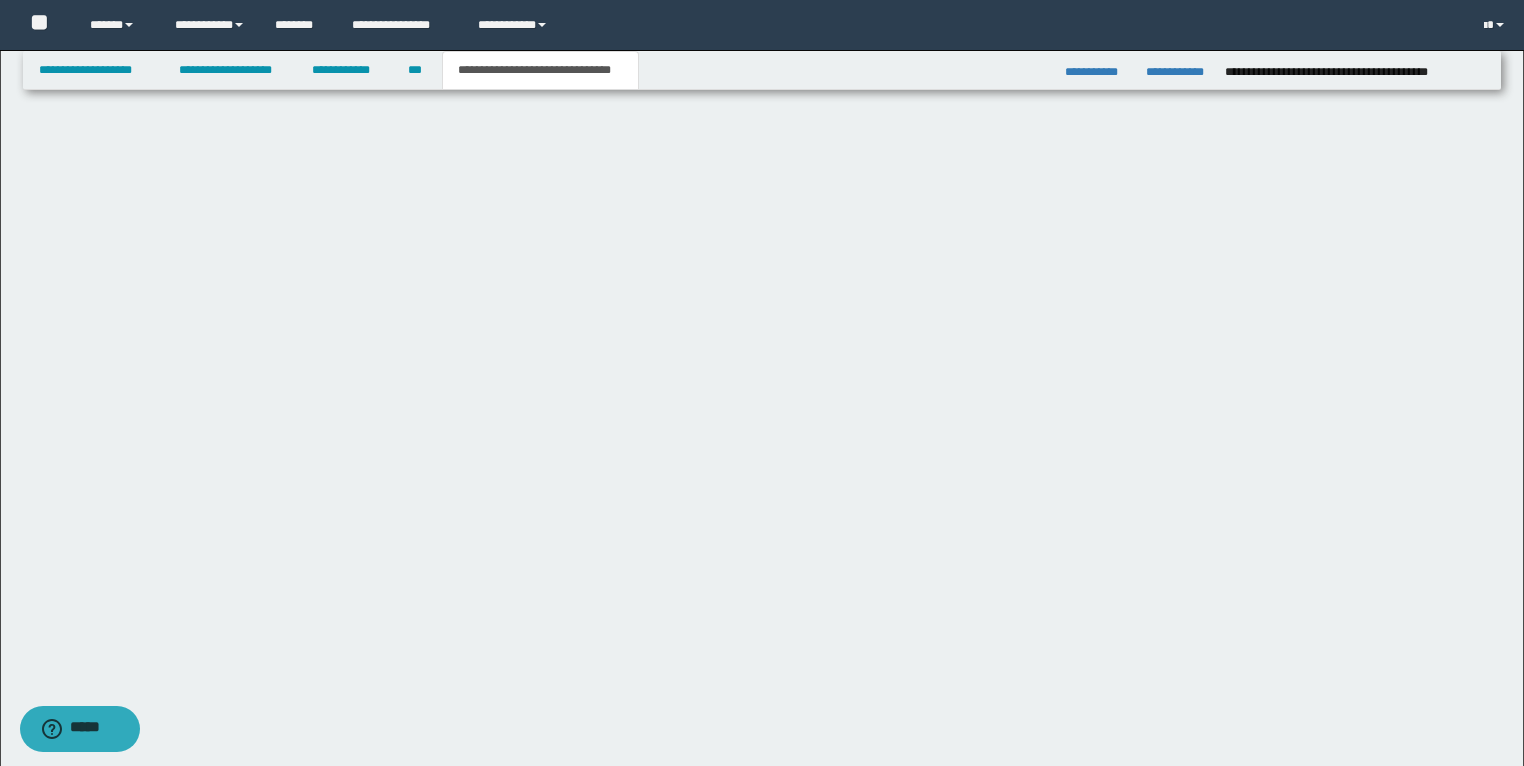 type on "**********" 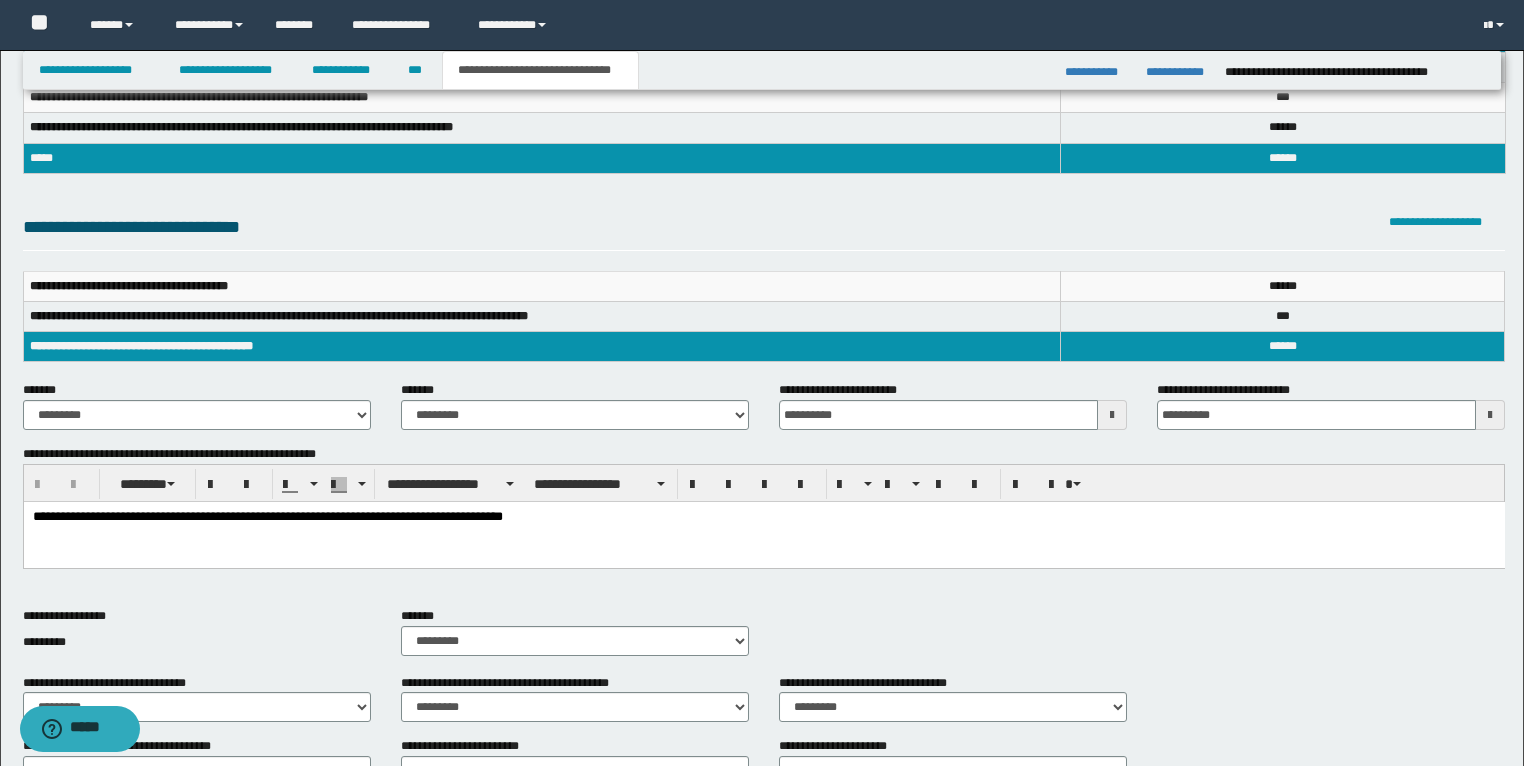 scroll, scrollTop: 0, scrollLeft: 0, axis: both 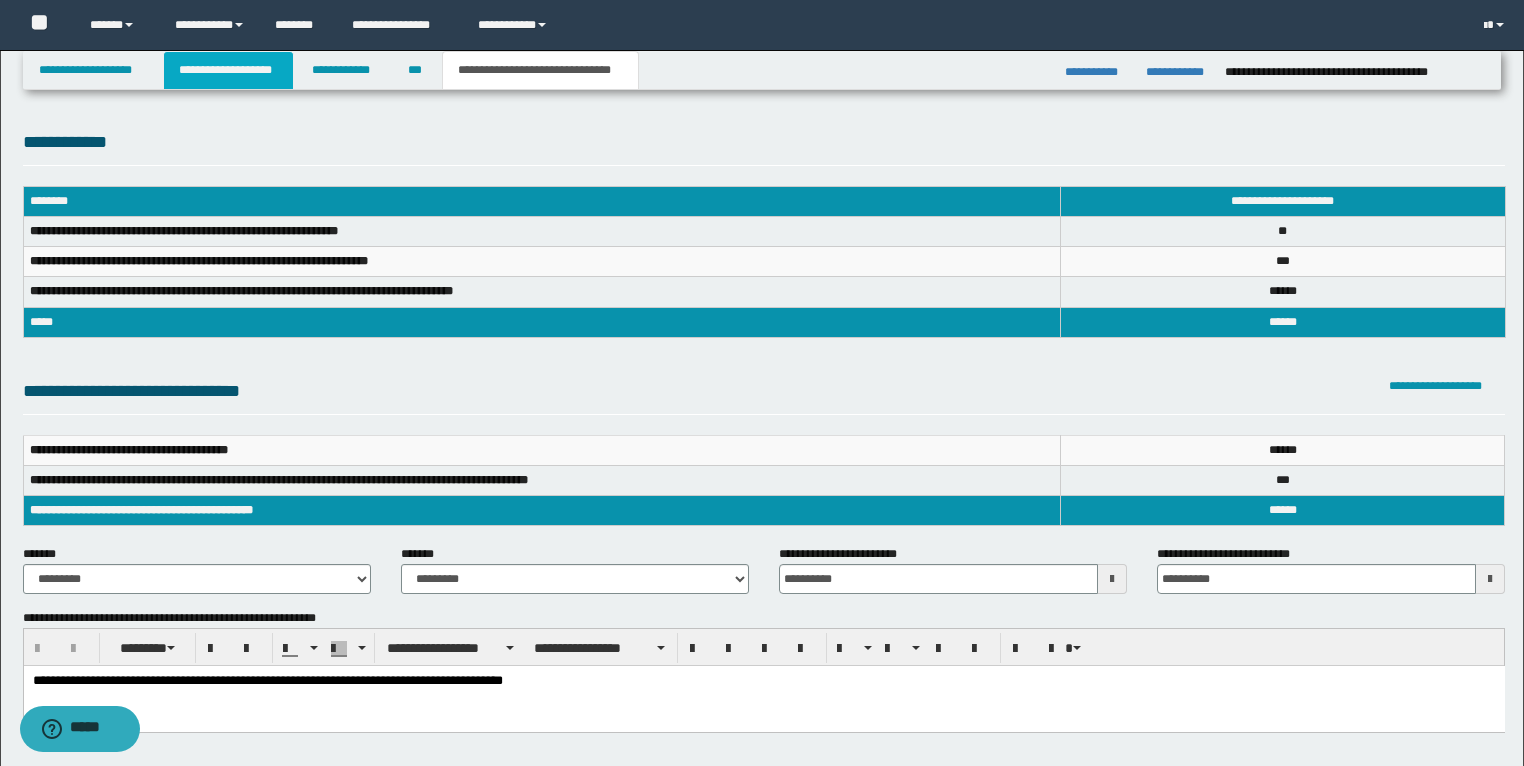 click on "**********" at bounding box center [228, 70] 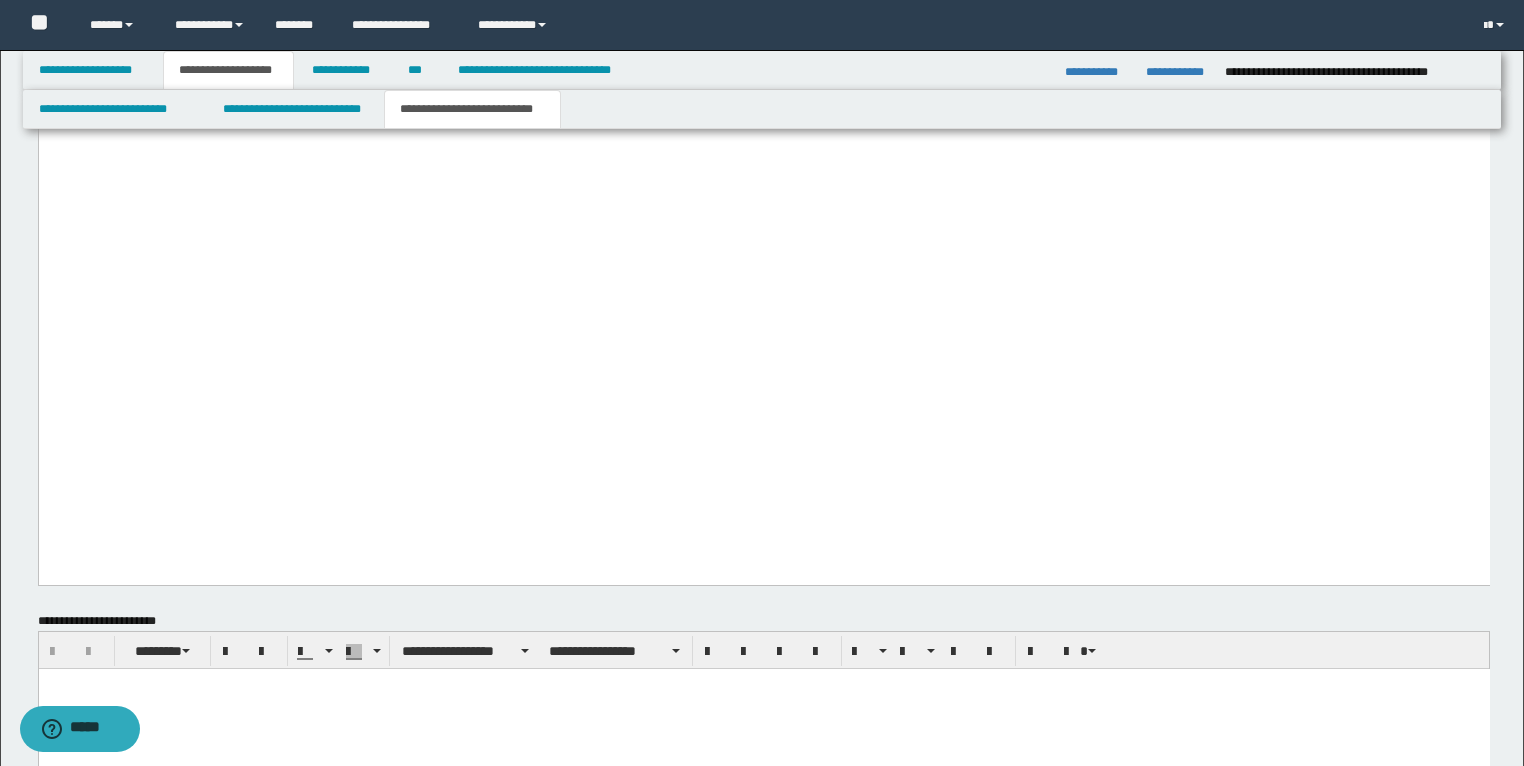 scroll, scrollTop: 4960, scrollLeft: 0, axis: vertical 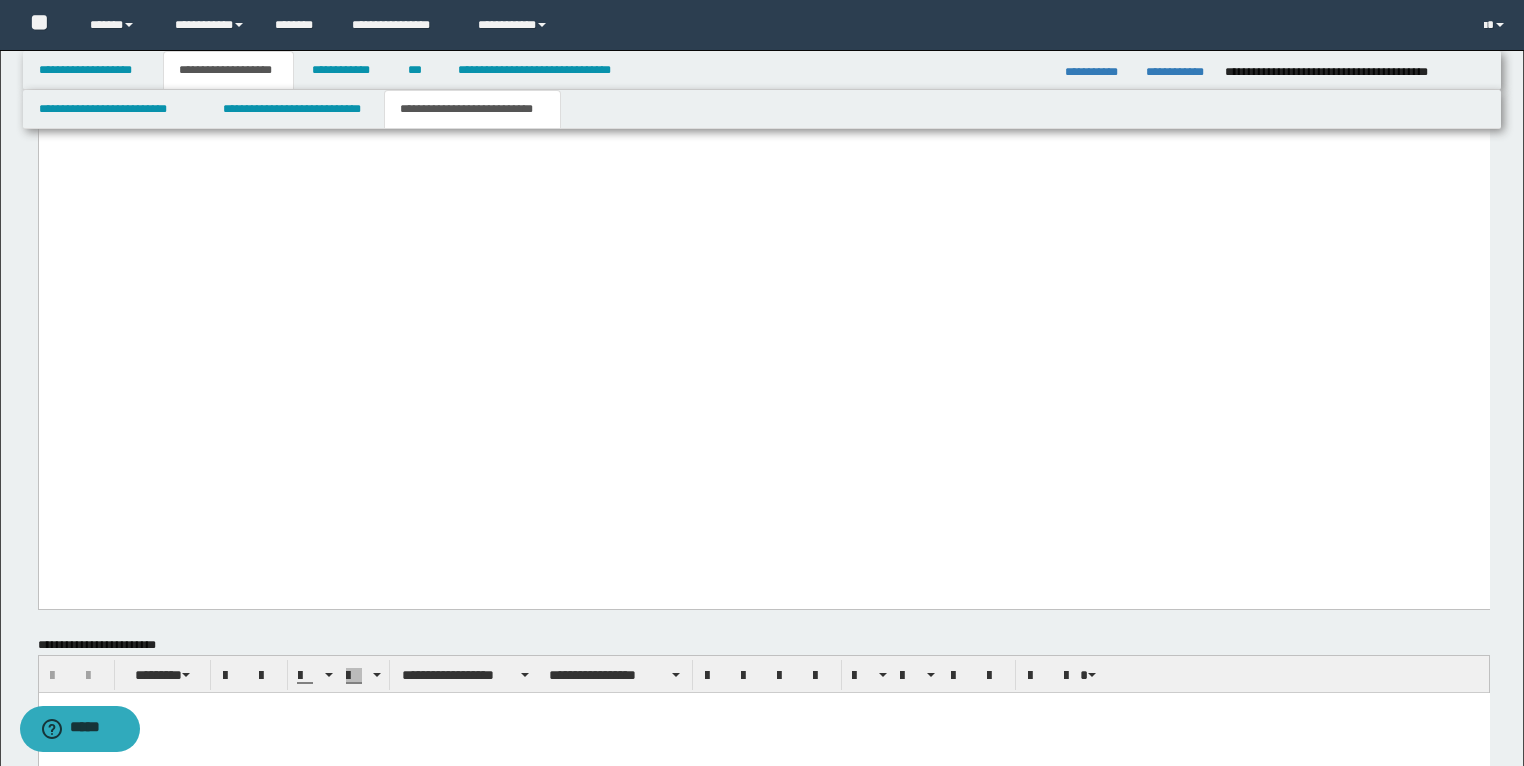 click on "**********" at bounding box center [152, -36] 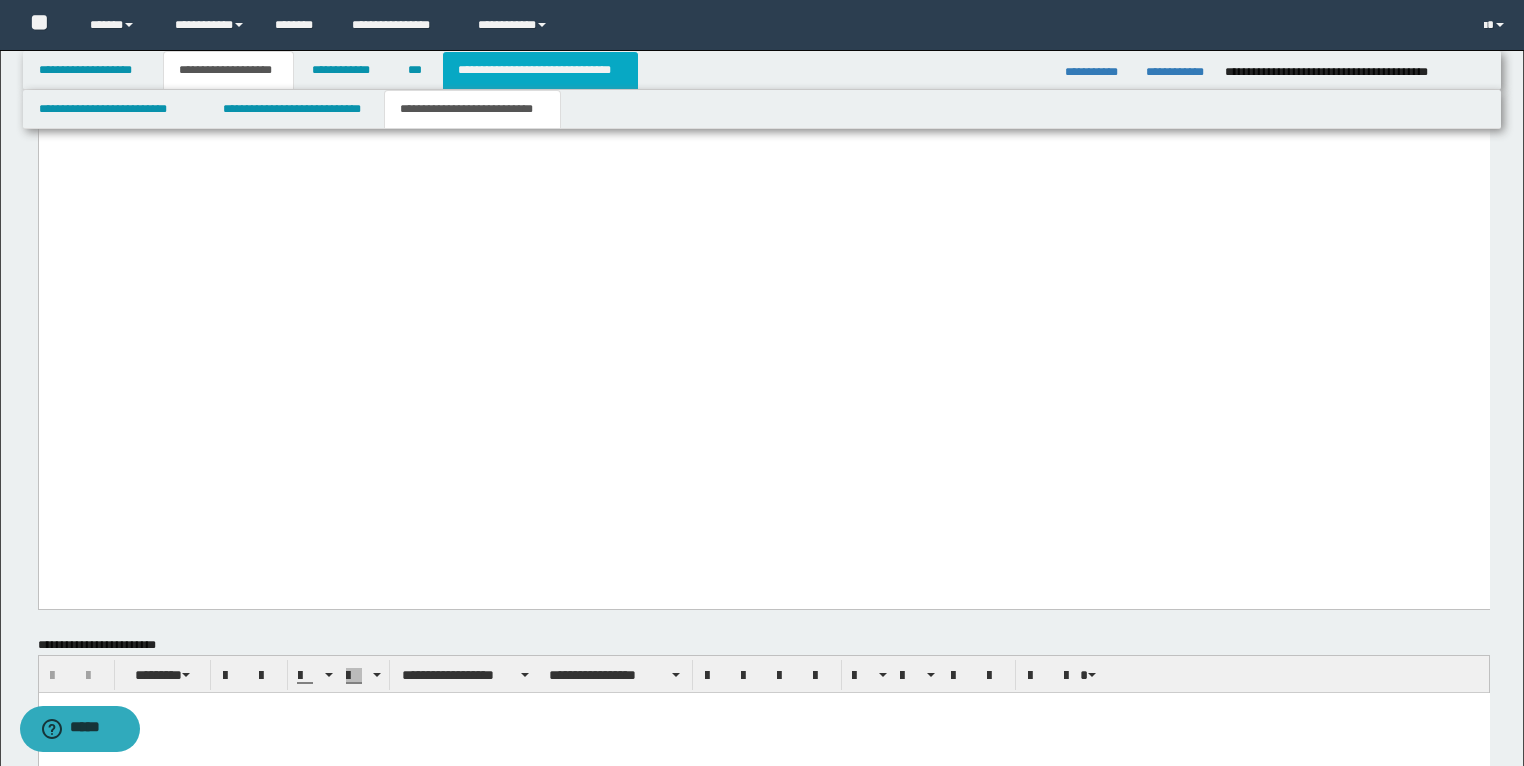click on "**********" at bounding box center (540, 70) 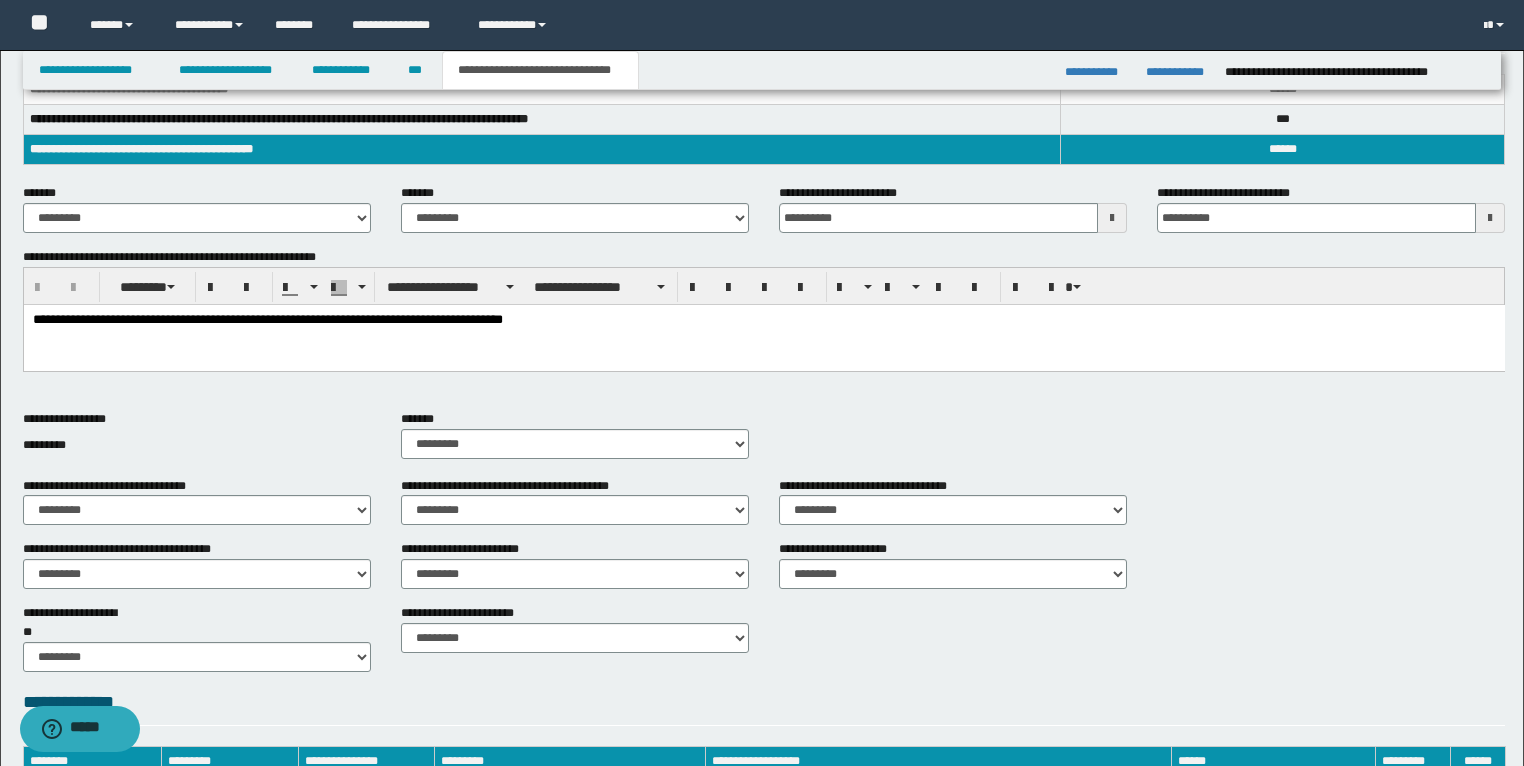scroll, scrollTop: 244, scrollLeft: 0, axis: vertical 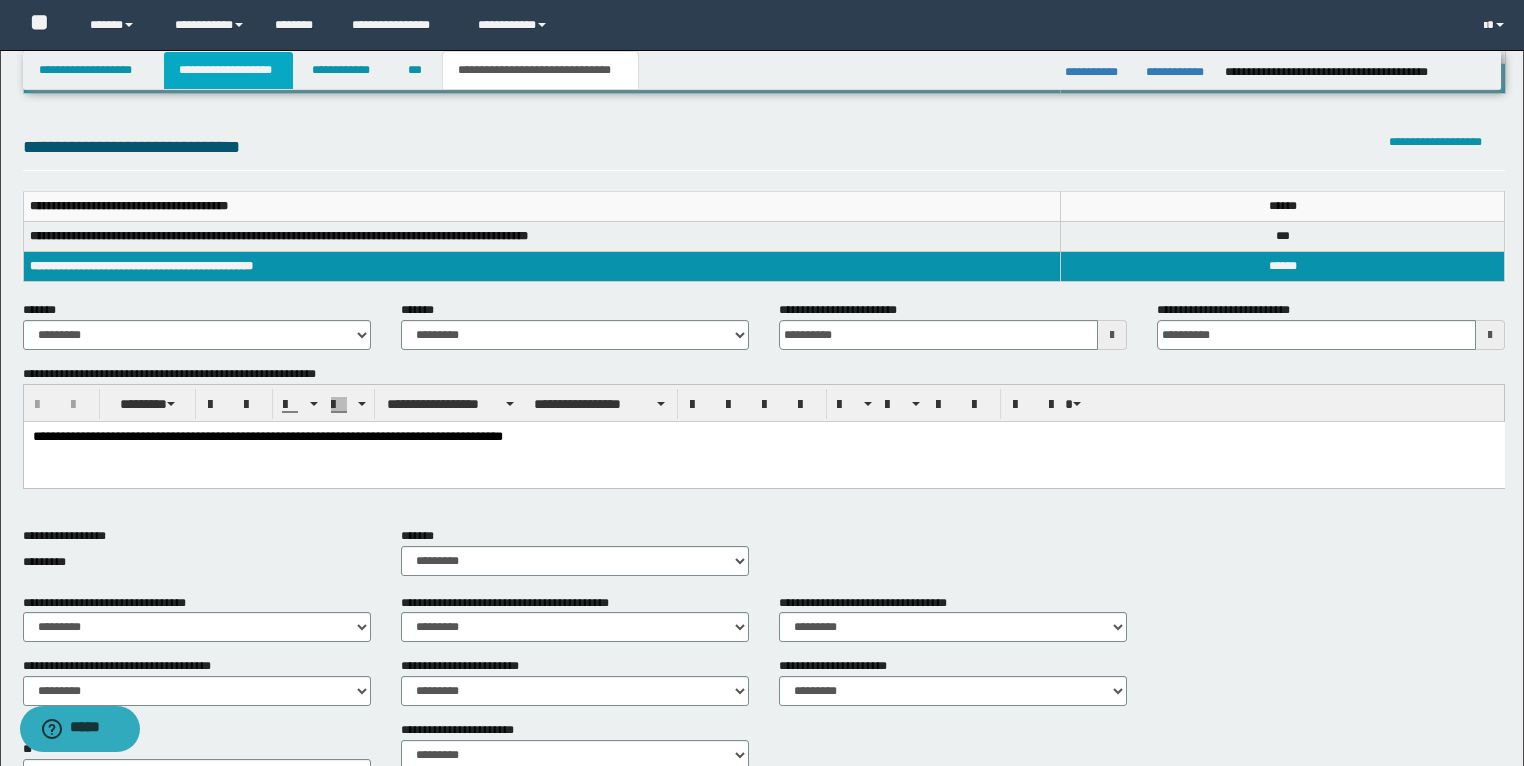 click on "**********" at bounding box center [228, 70] 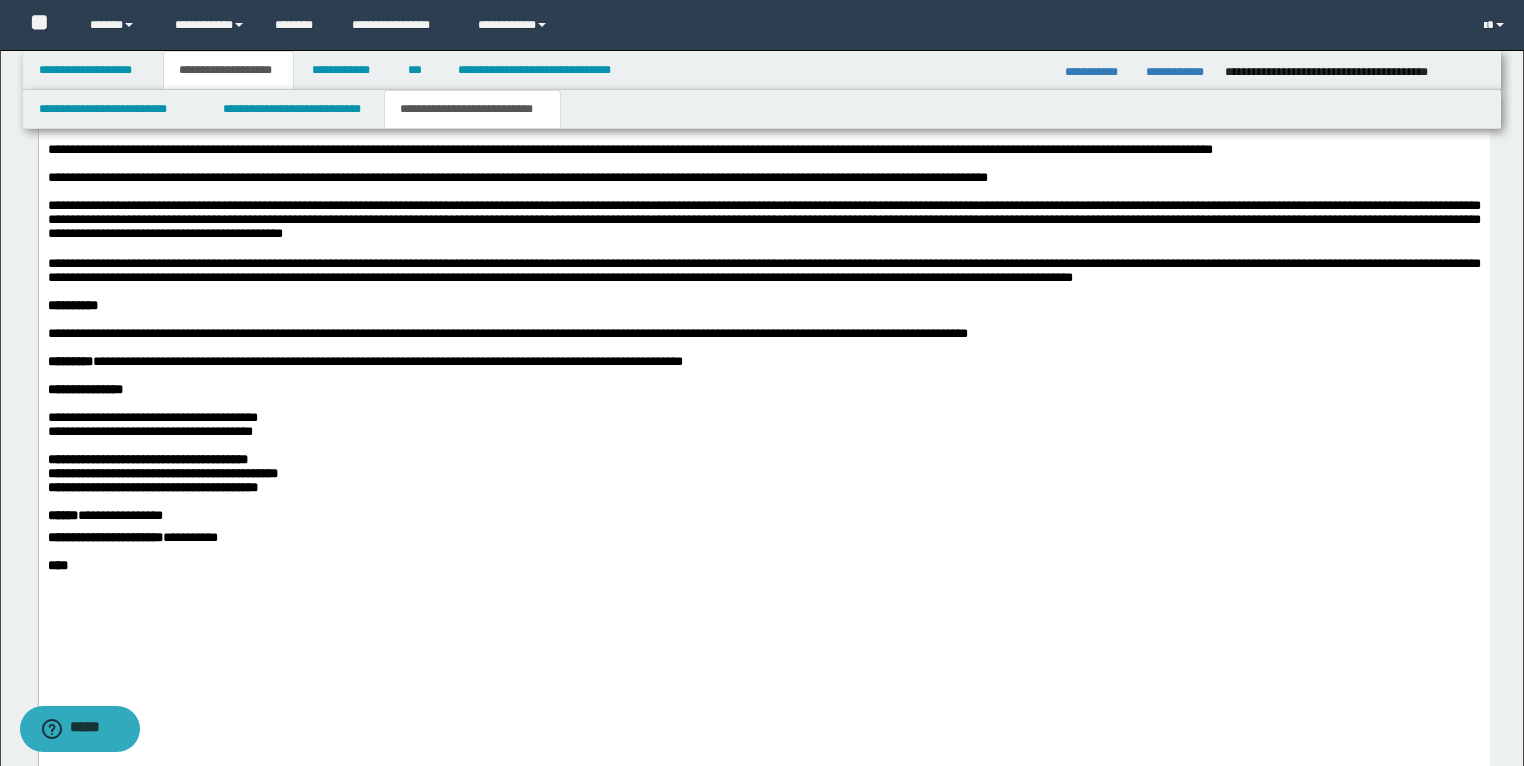 scroll, scrollTop: 4836, scrollLeft: 0, axis: vertical 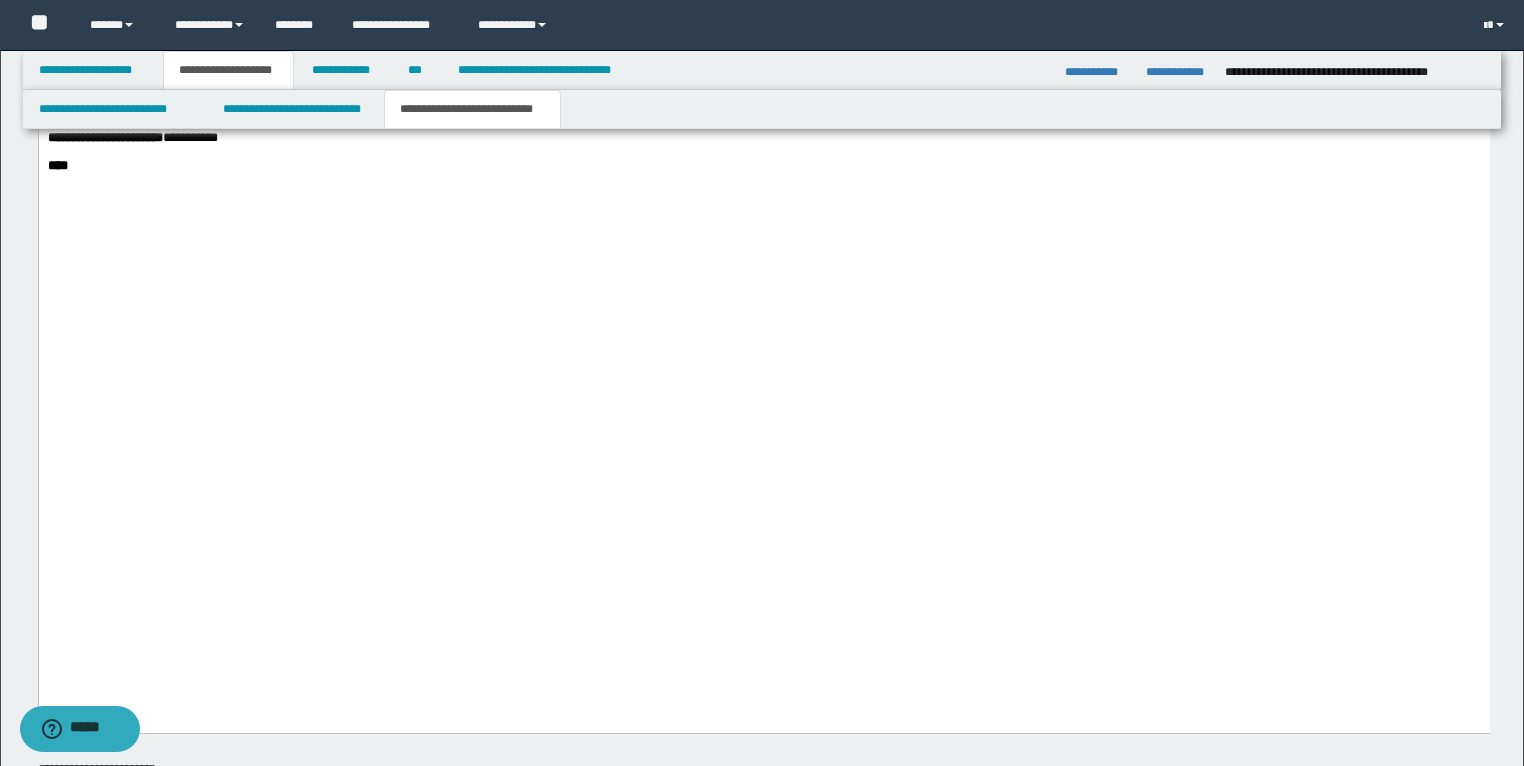 click on "**********" at bounding box center (127, -38) 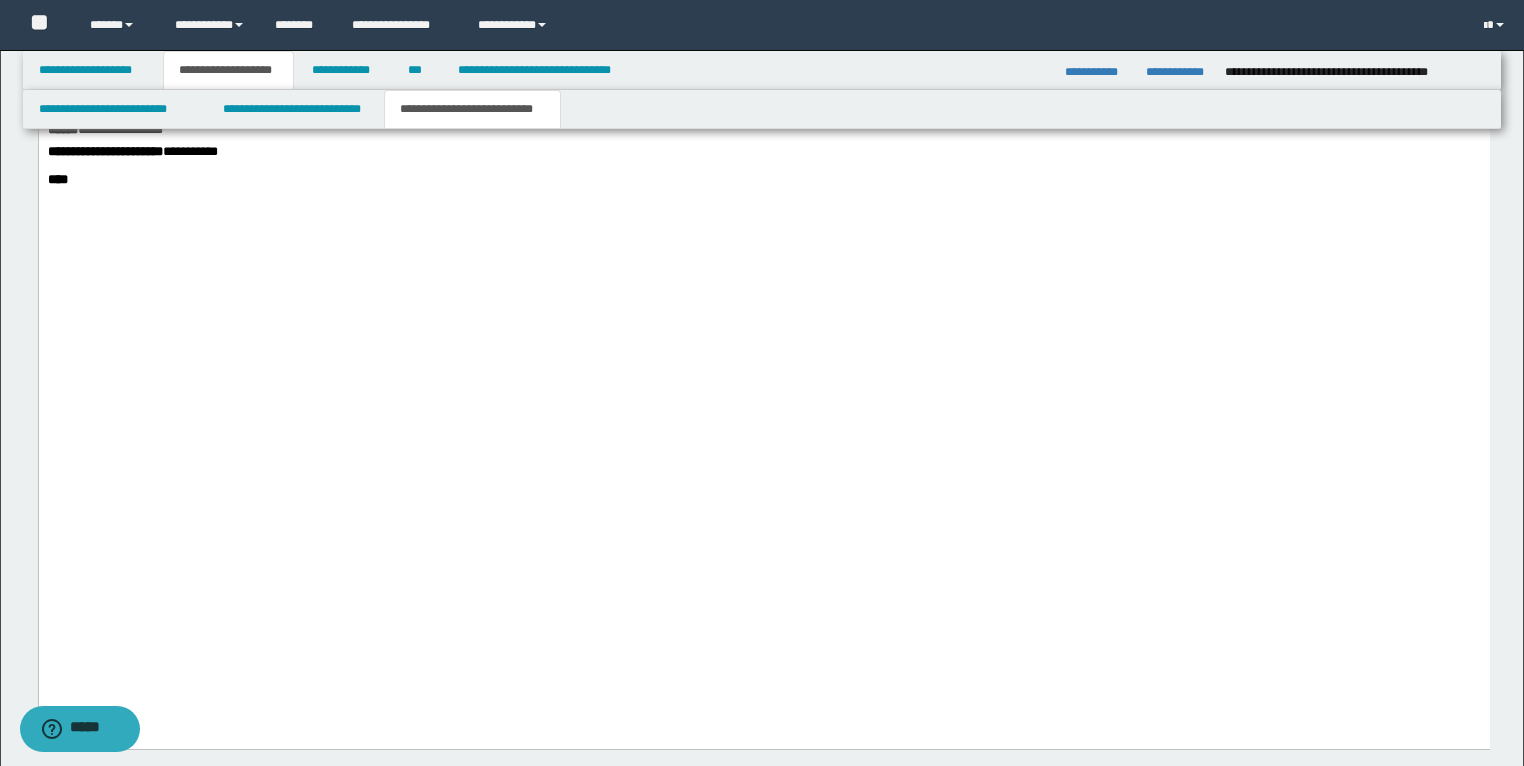 click on "**********" at bounding box center (72, -38) 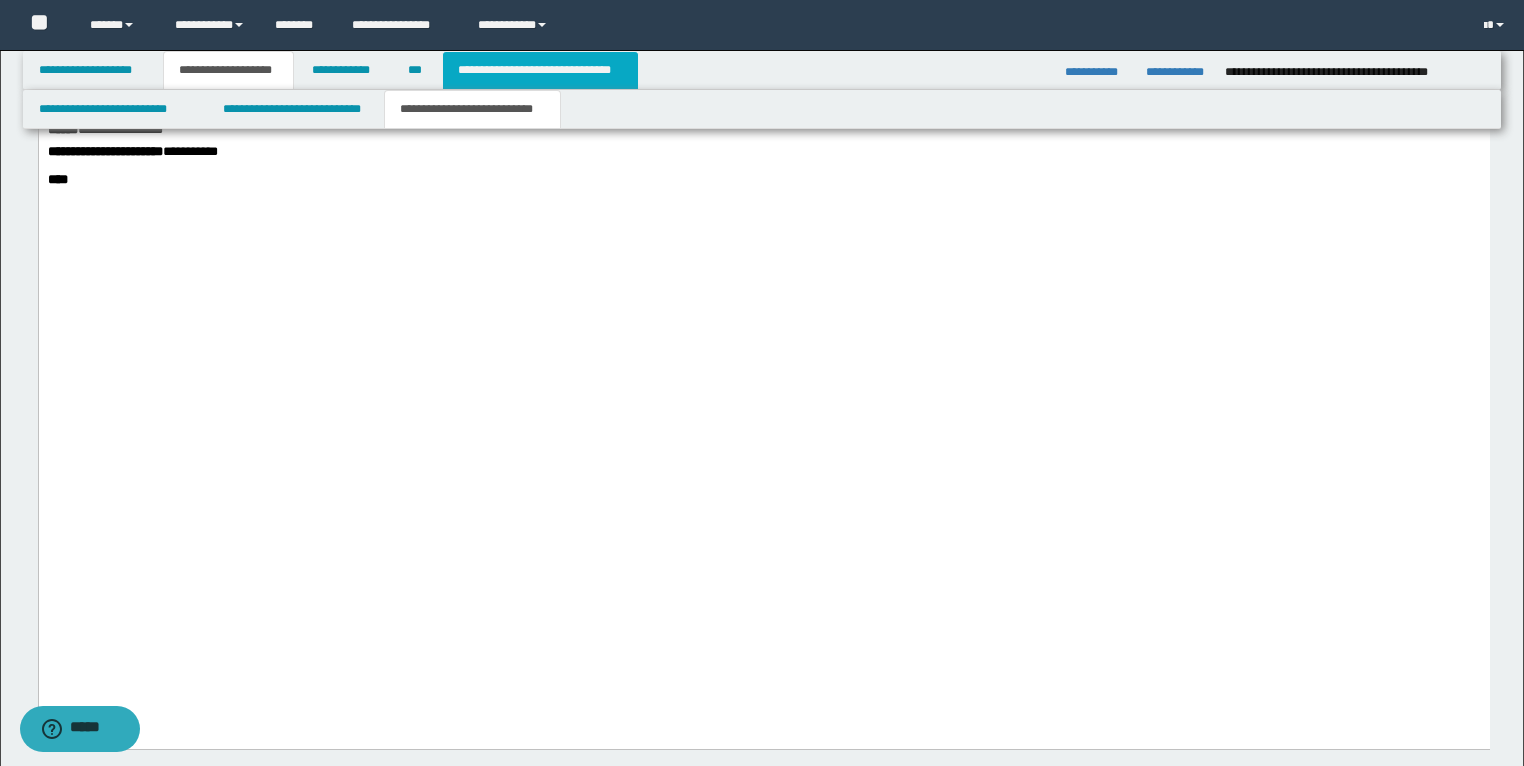 click on "**********" at bounding box center (540, 70) 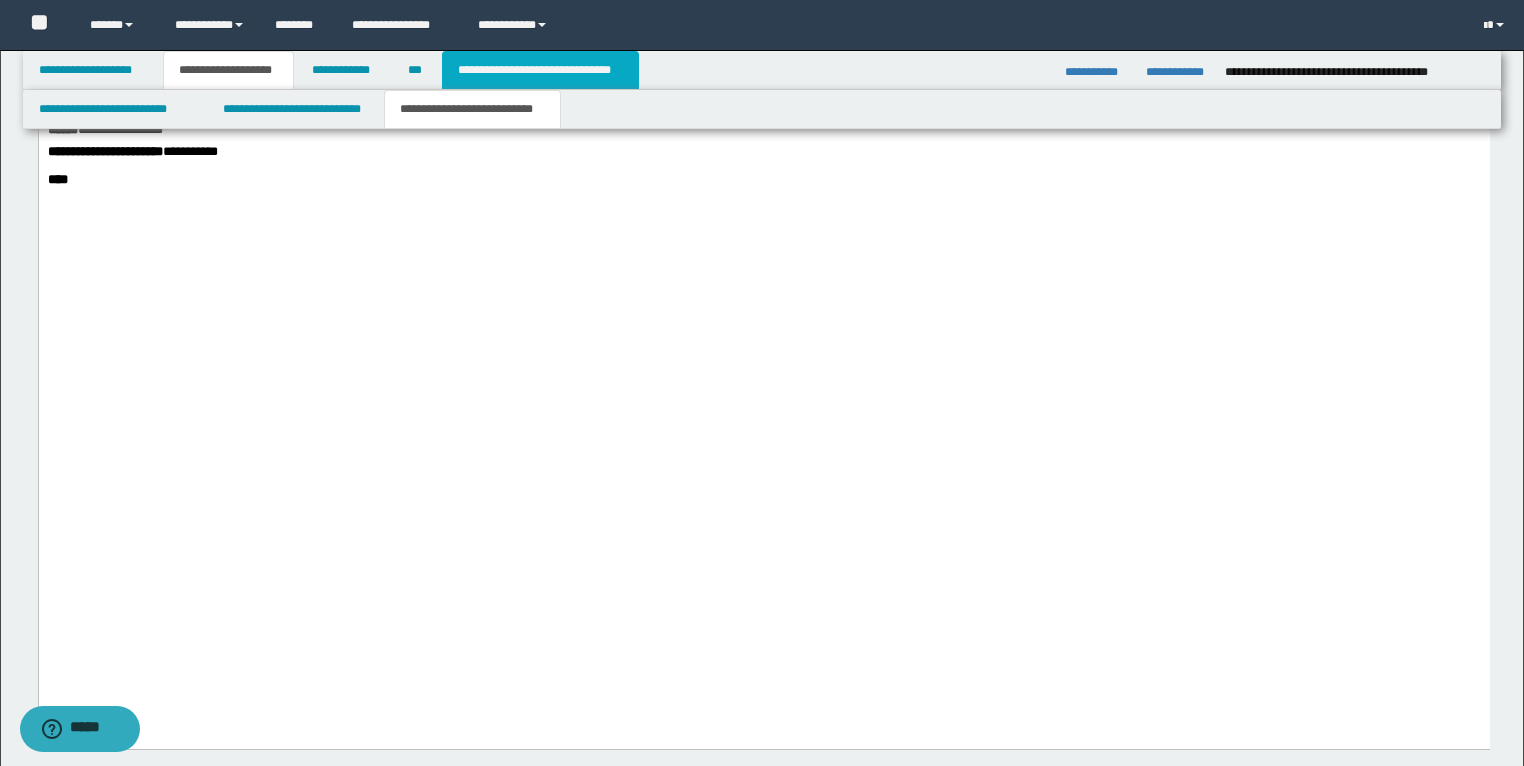 type on "**********" 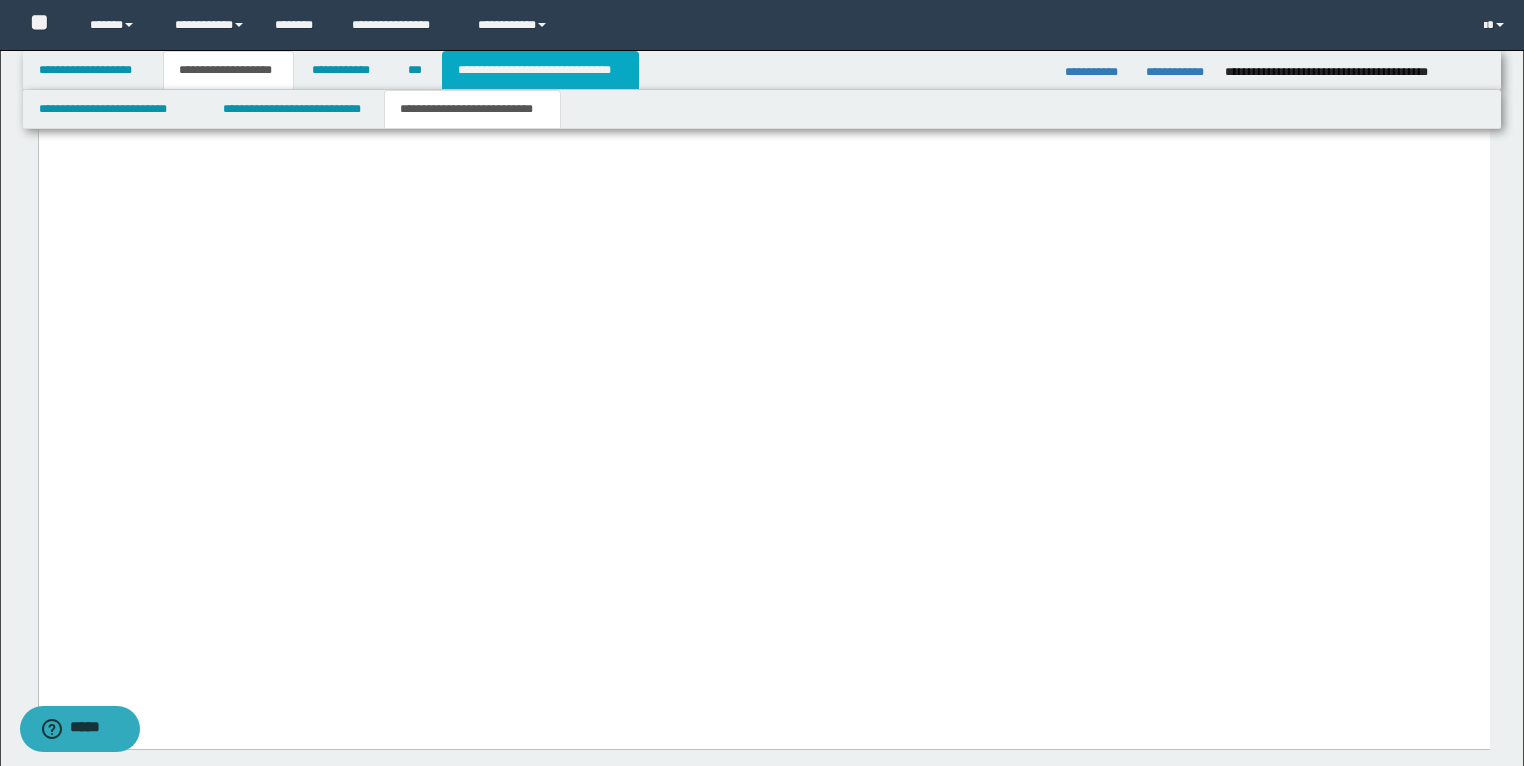 scroll, scrollTop: 724, scrollLeft: 0, axis: vertical 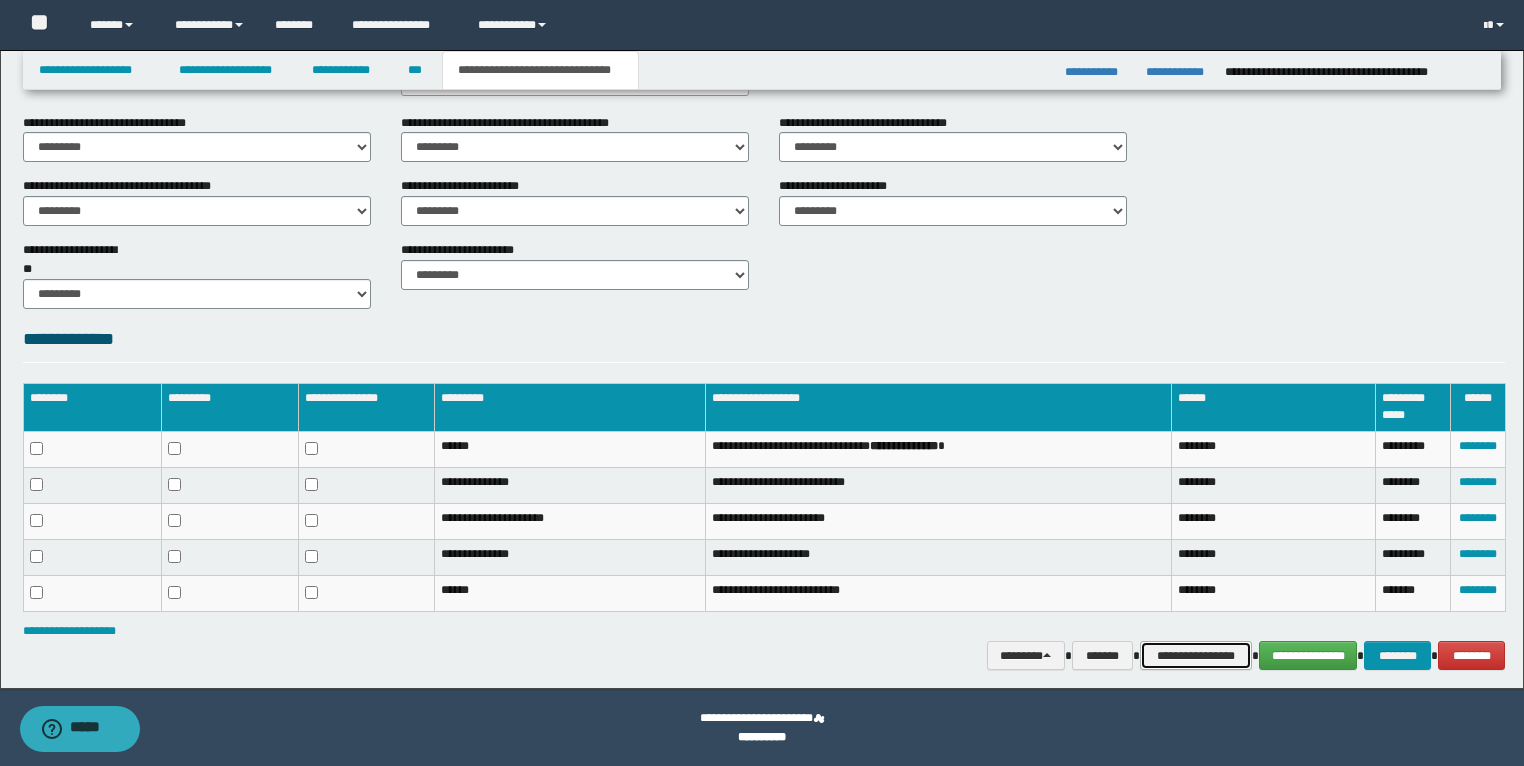 click on "**********" at bounding box center (1196, 656) 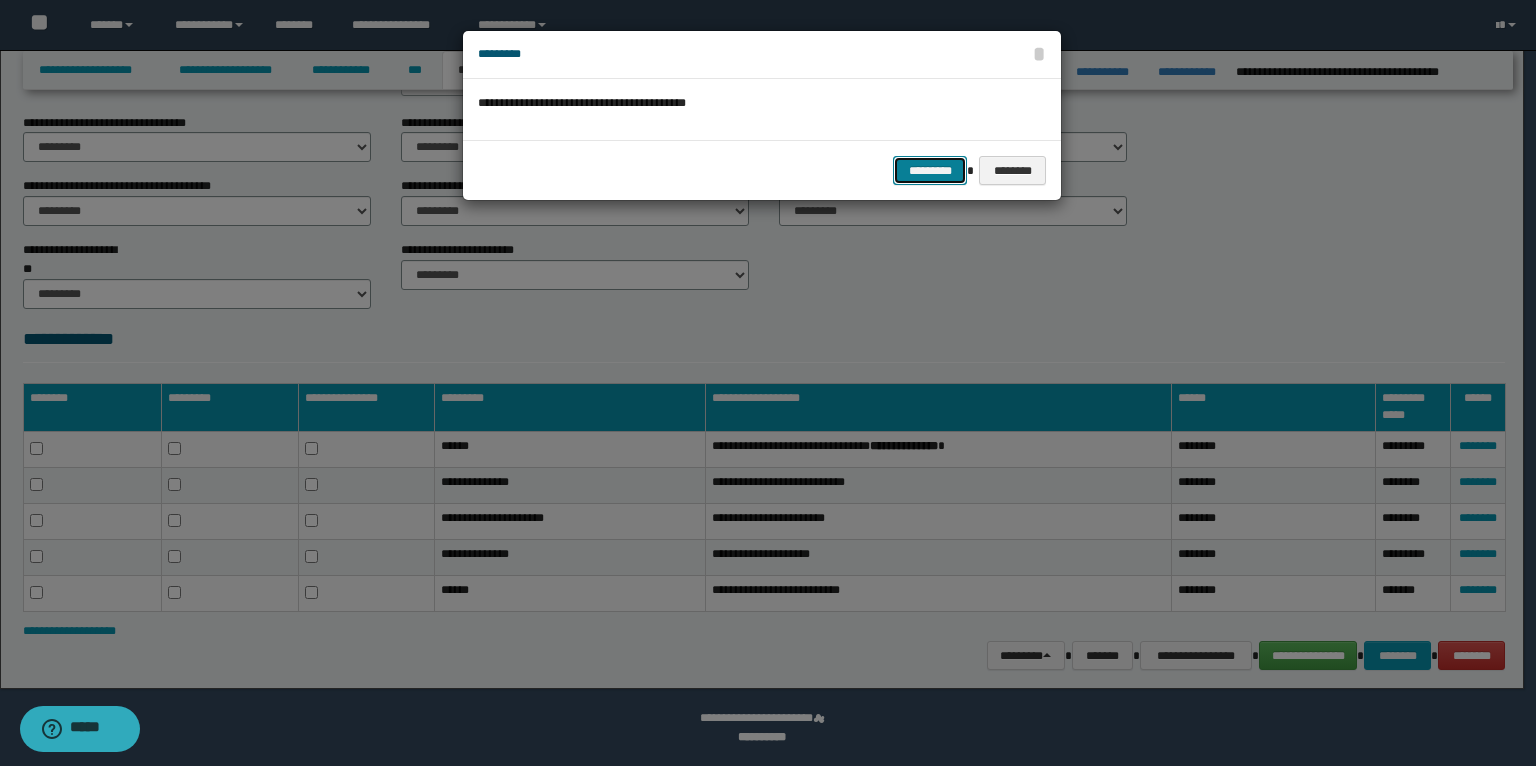 click on "*********" at bounding box center [930, 171] 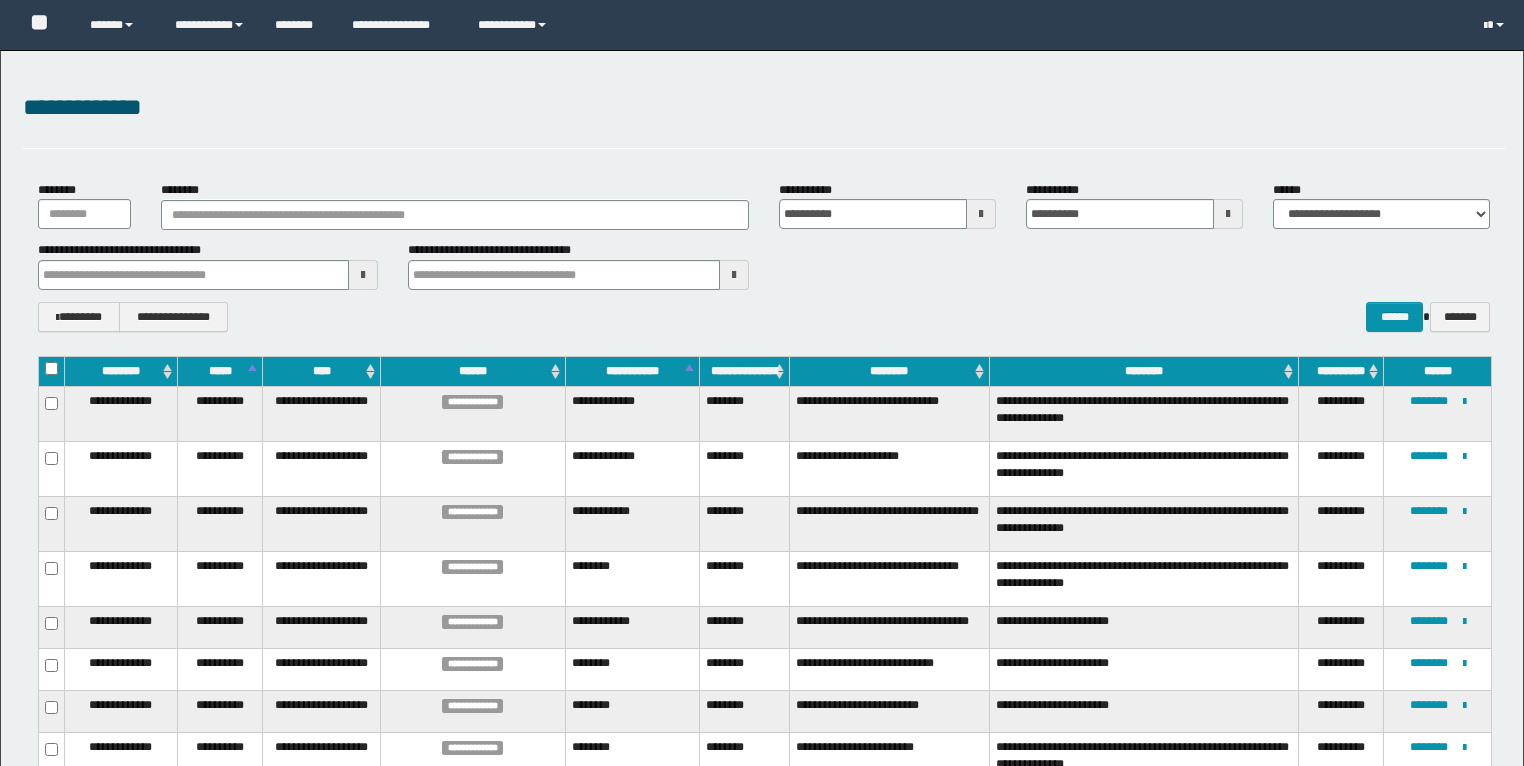 scroll, scrollTop: 160, scrollLeft: 0, axis: vertical 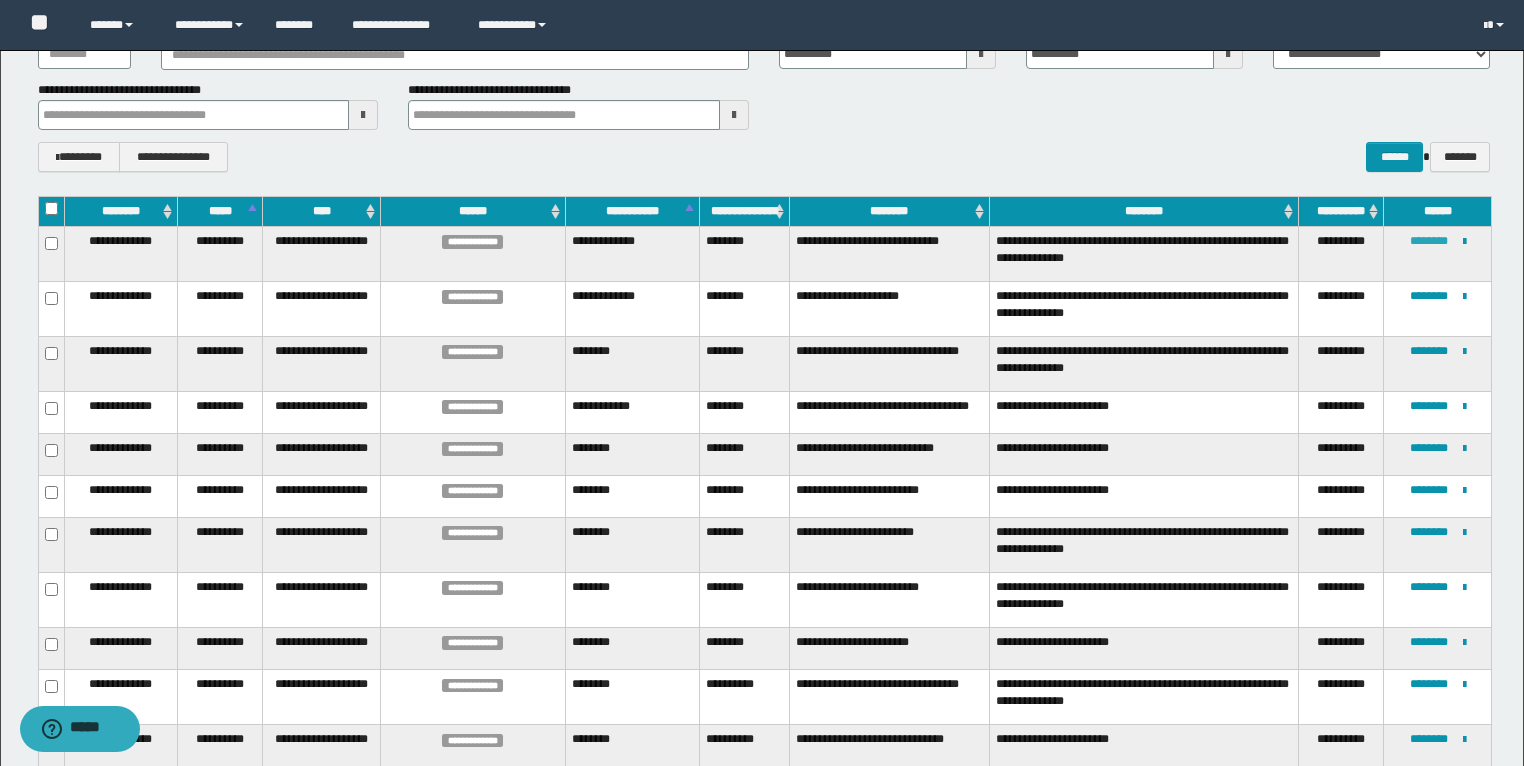 click on "********" at bounding box center [1429, 241] 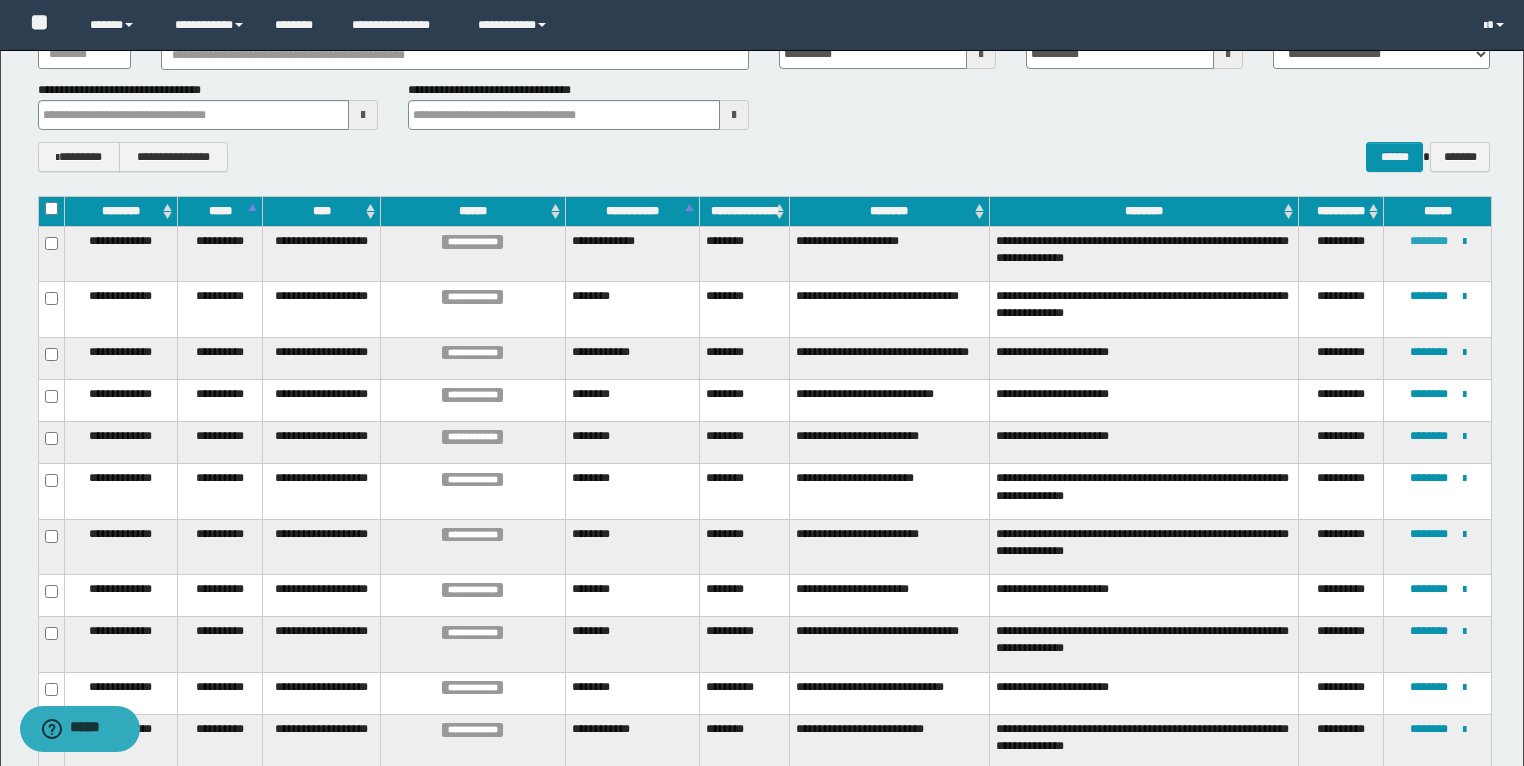 click on "********" at bounding box center (1429, 241) 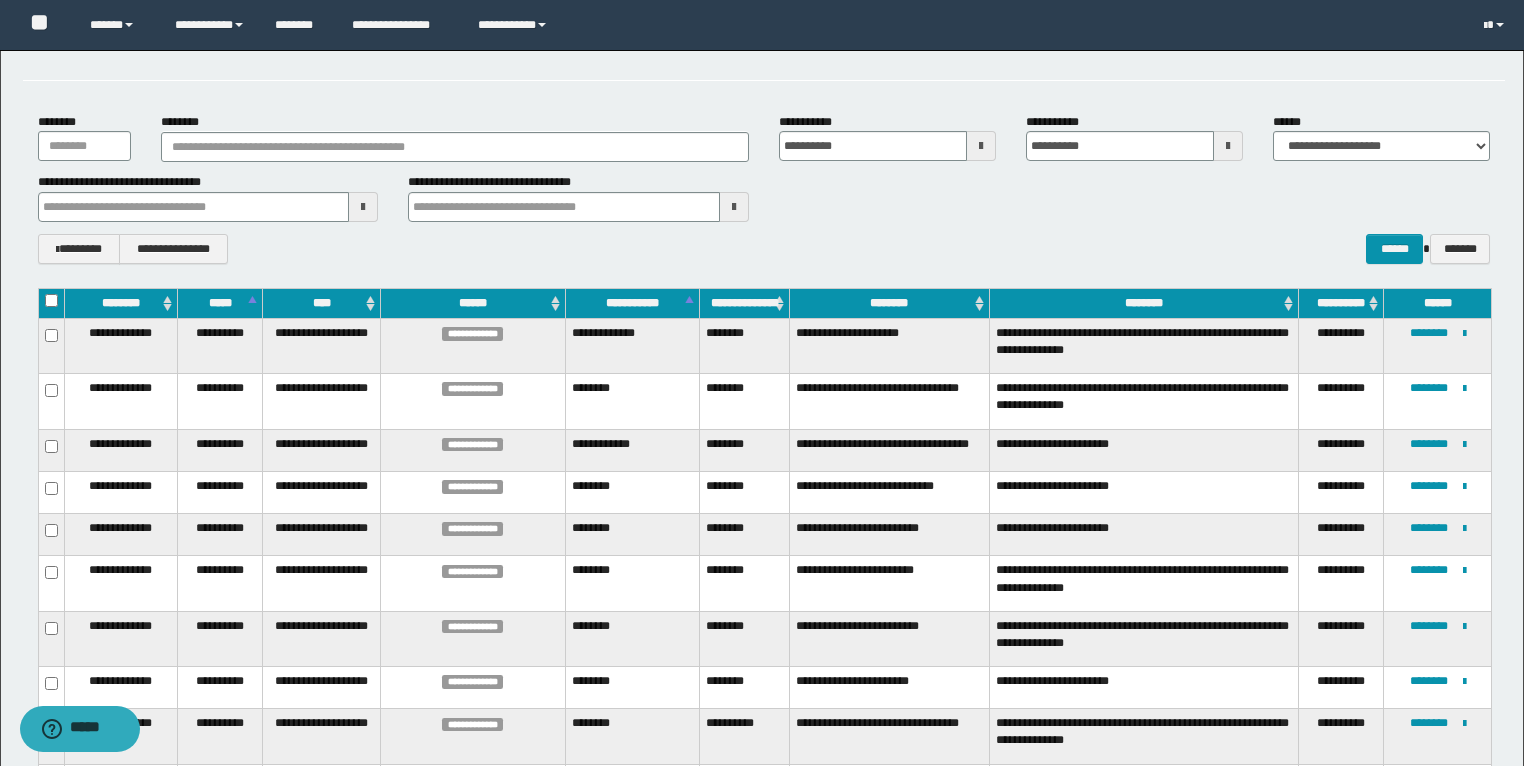 scroll, scrollTop: 0, scrollLeft: 0, axis: both 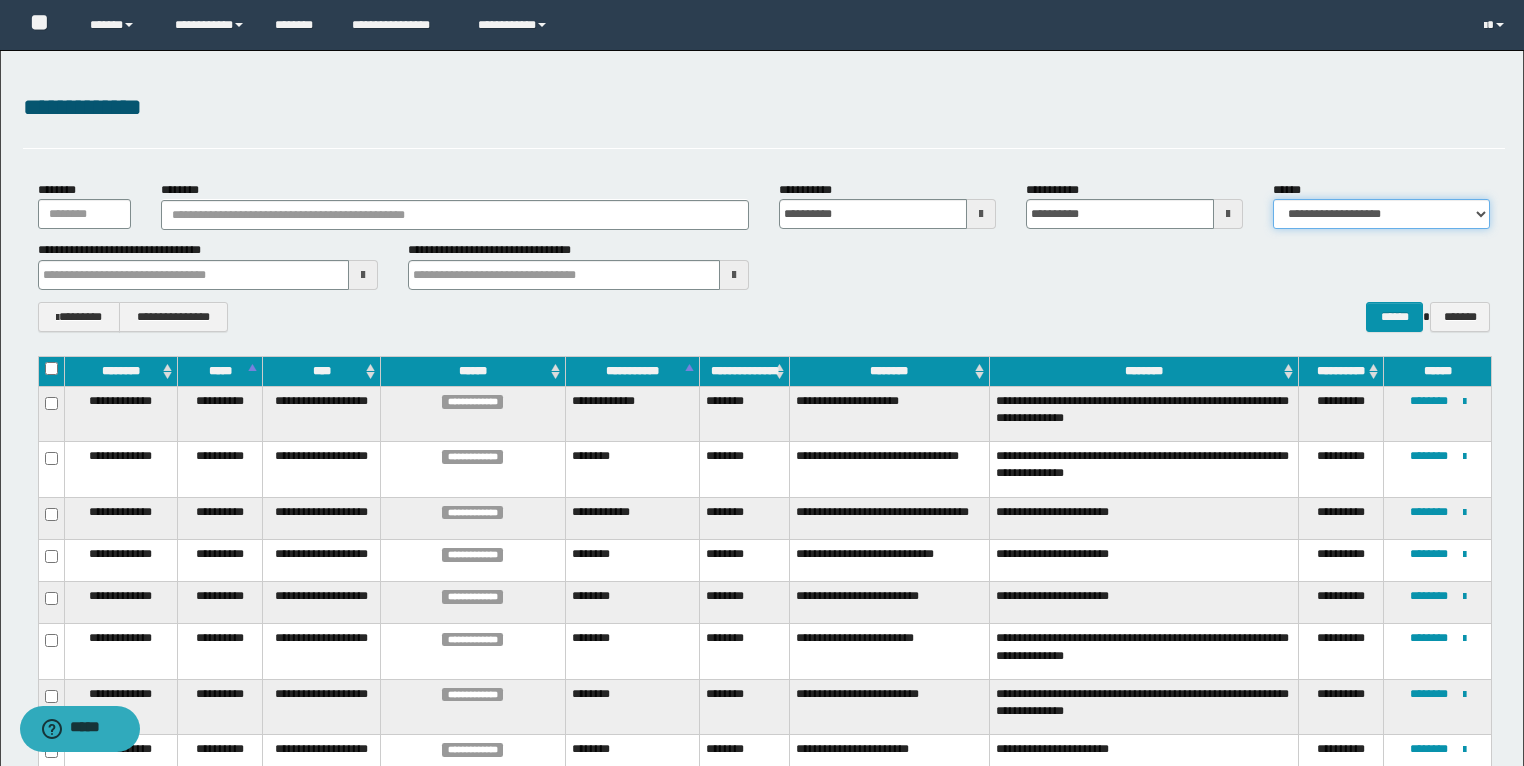 click on "**********" at bounding box center [1381, 214] 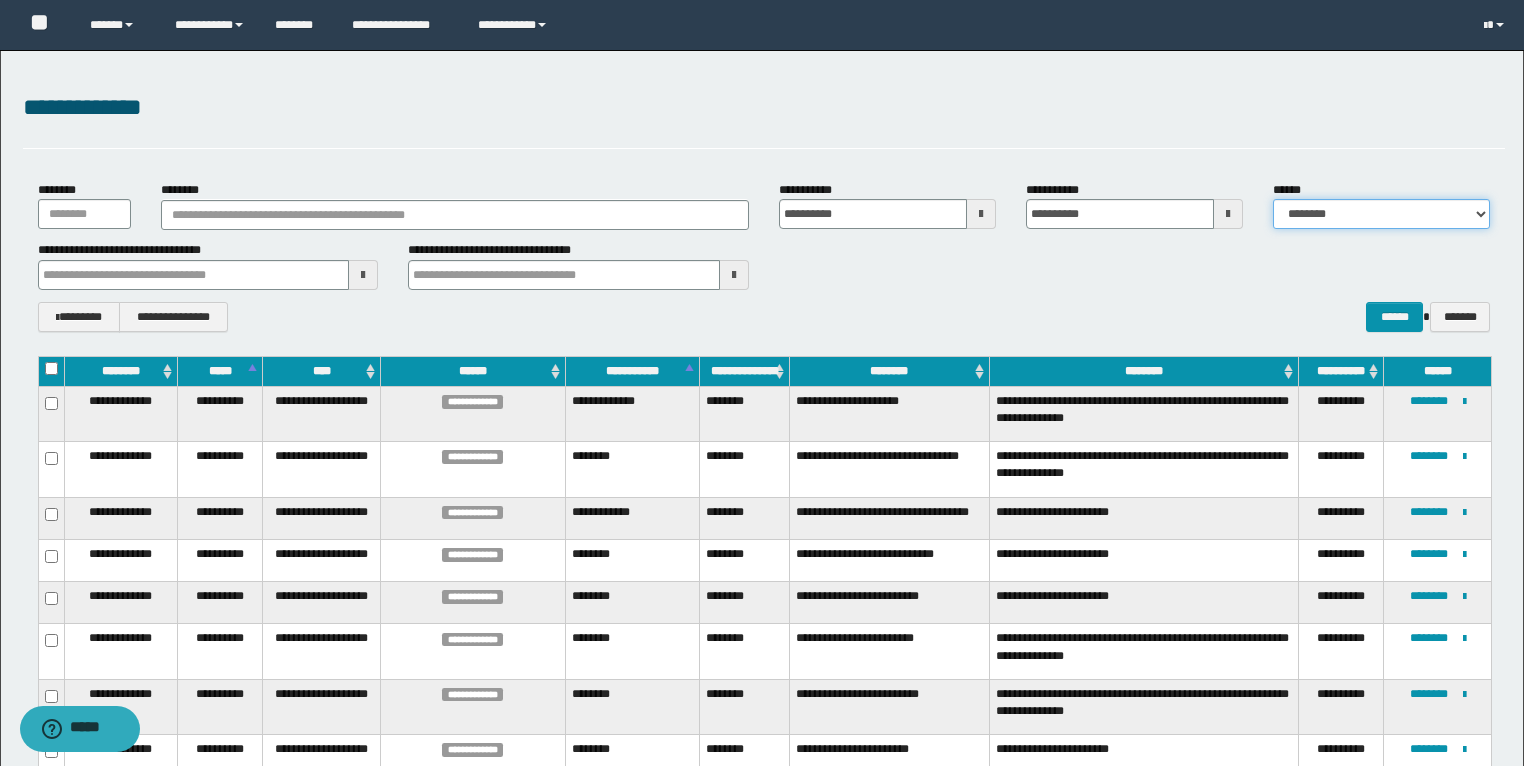 click on "**********" at bounding box center (1381, 214) 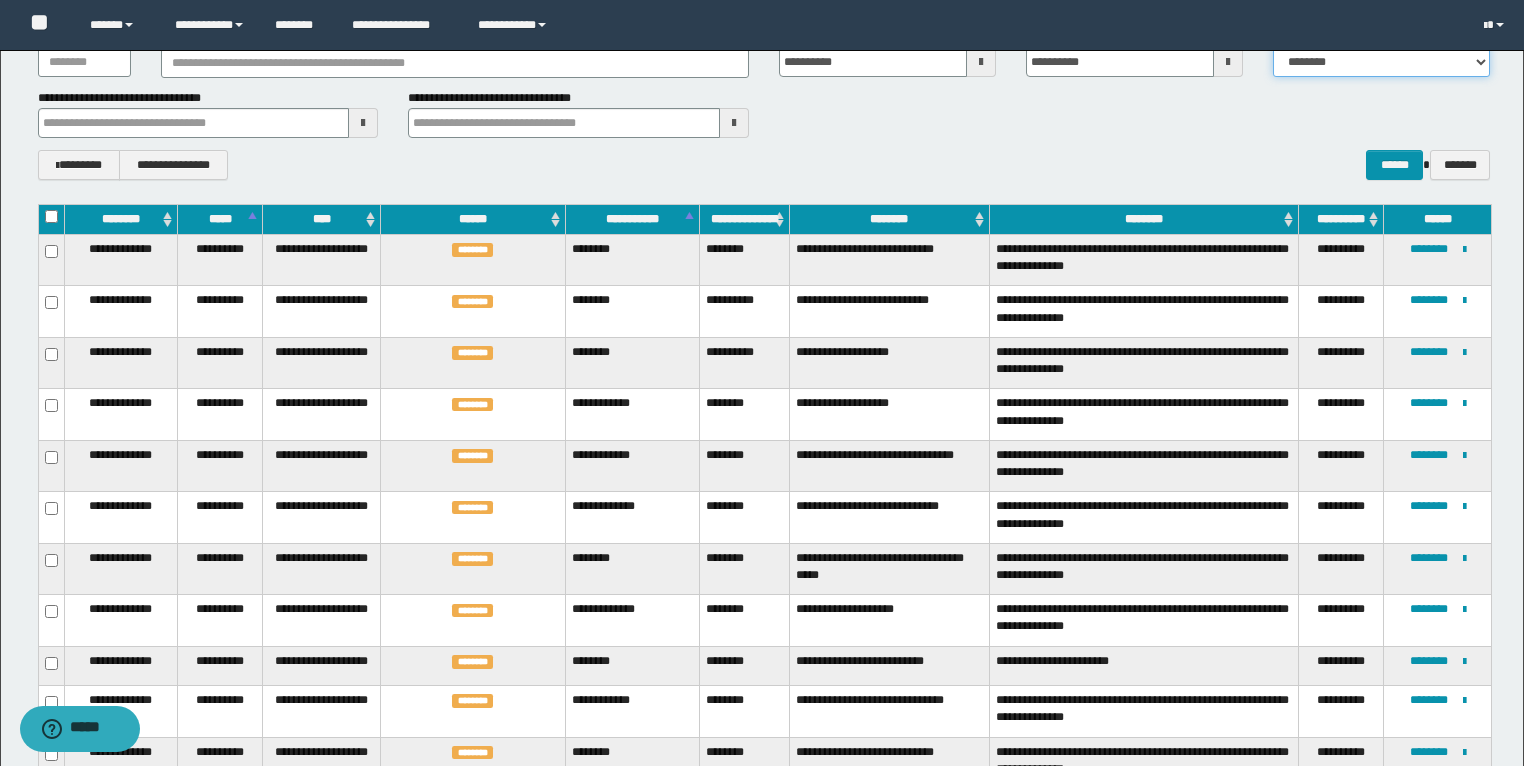 scroll, scrollTop: 0, scrollLeft: 0, axis: both 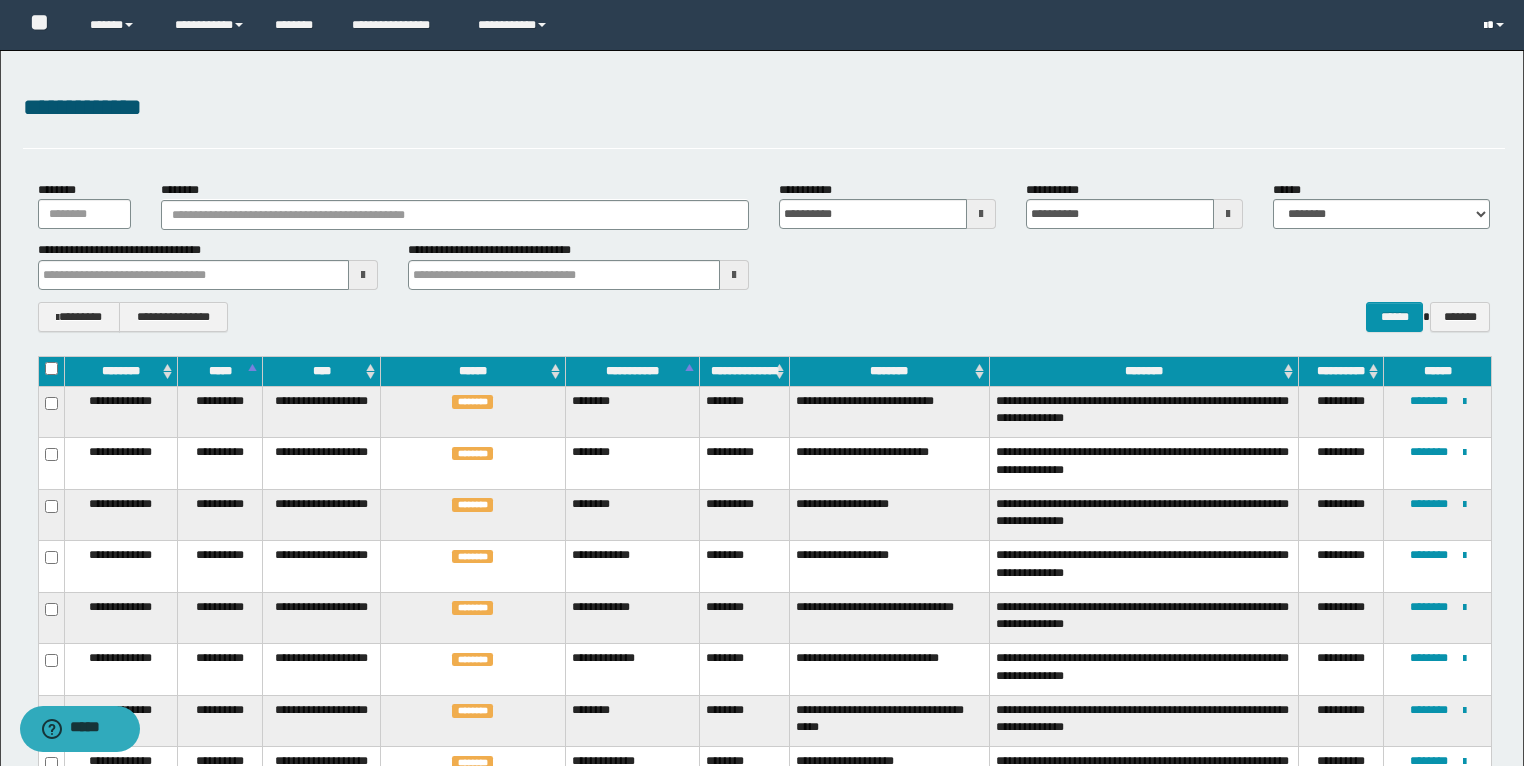click at bounding box center [1496, 25] 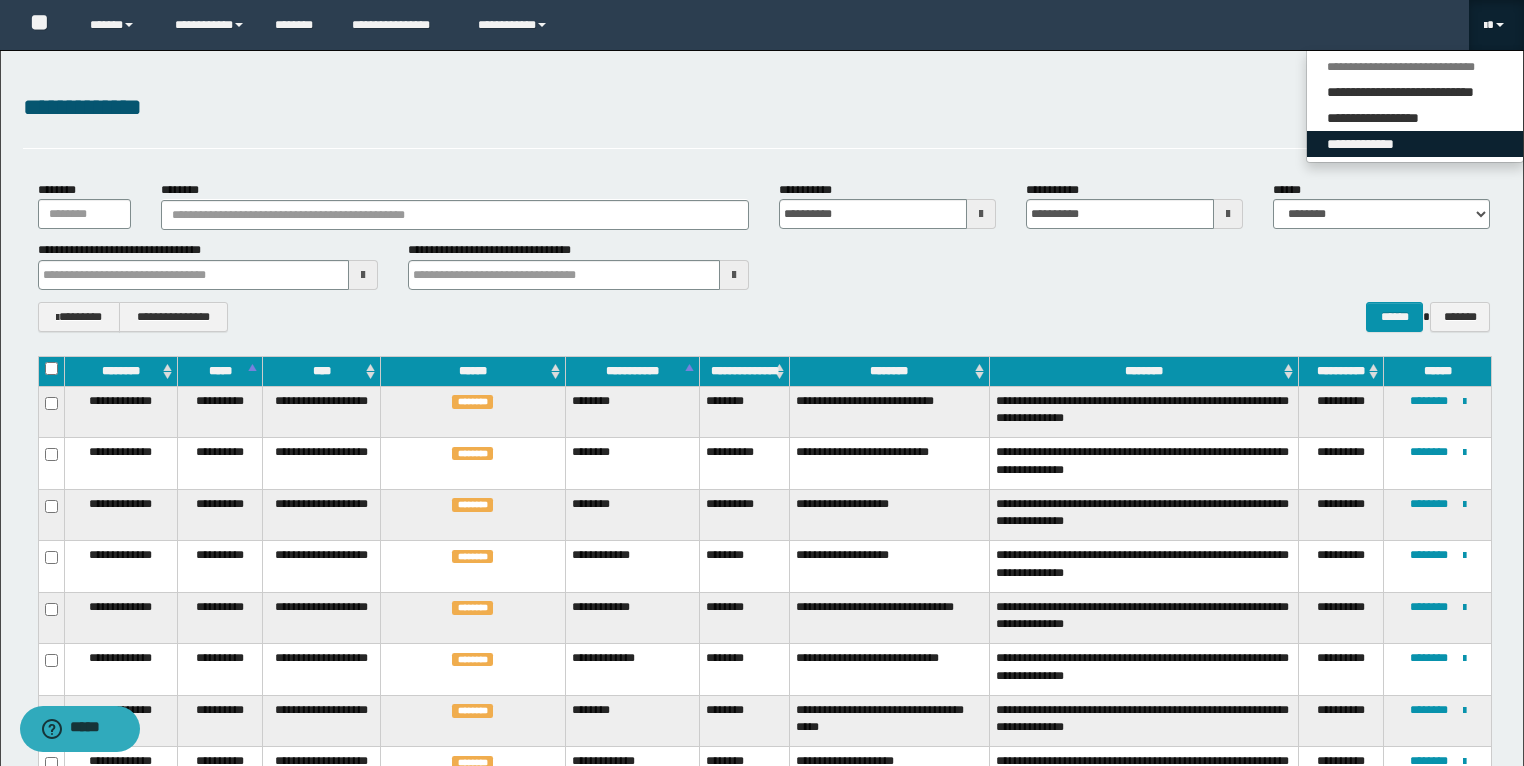 click on "**********" at bounding box center (1415, 144) 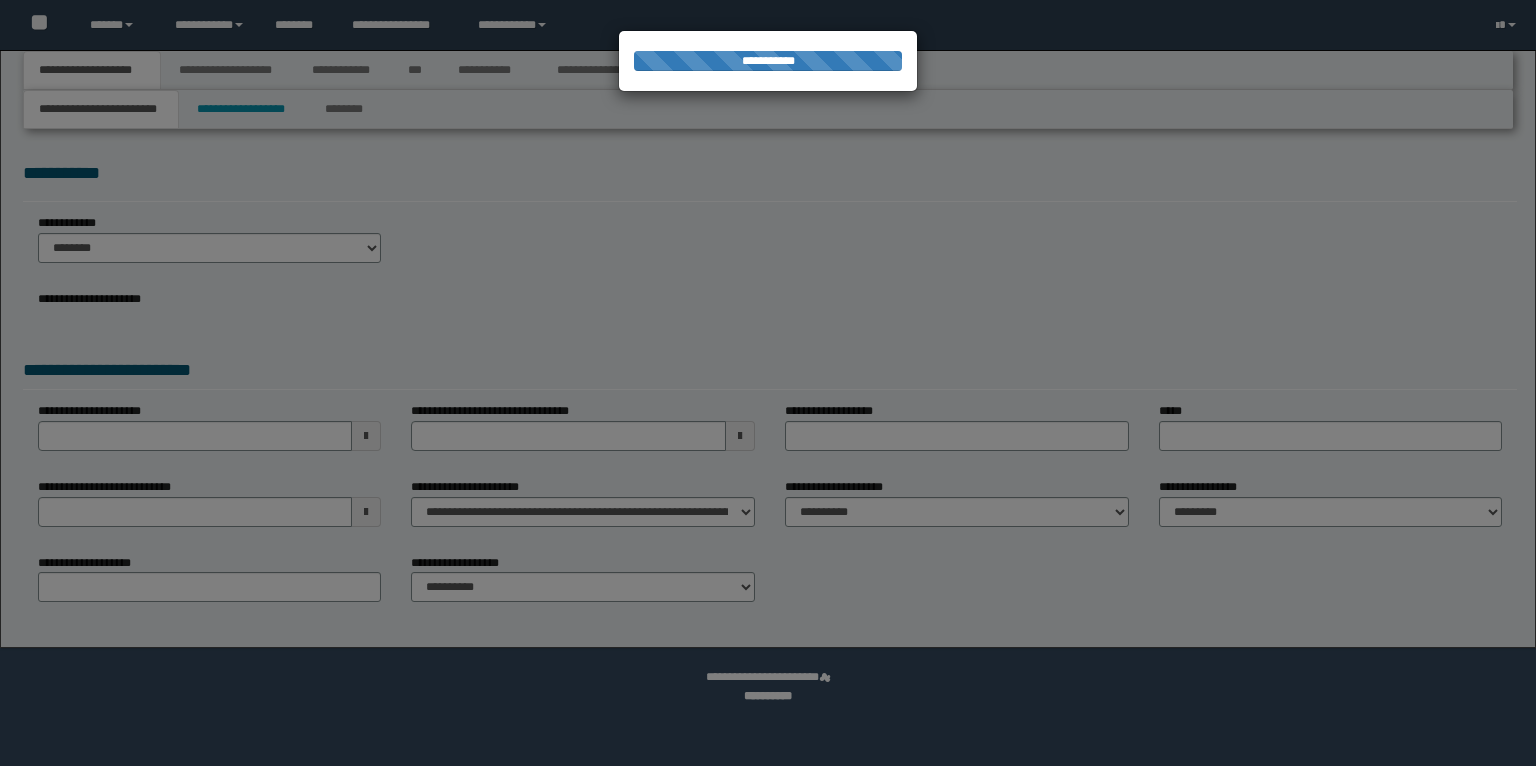 scroll, scrollTop: 0, scrollLeft: 0, axis: both 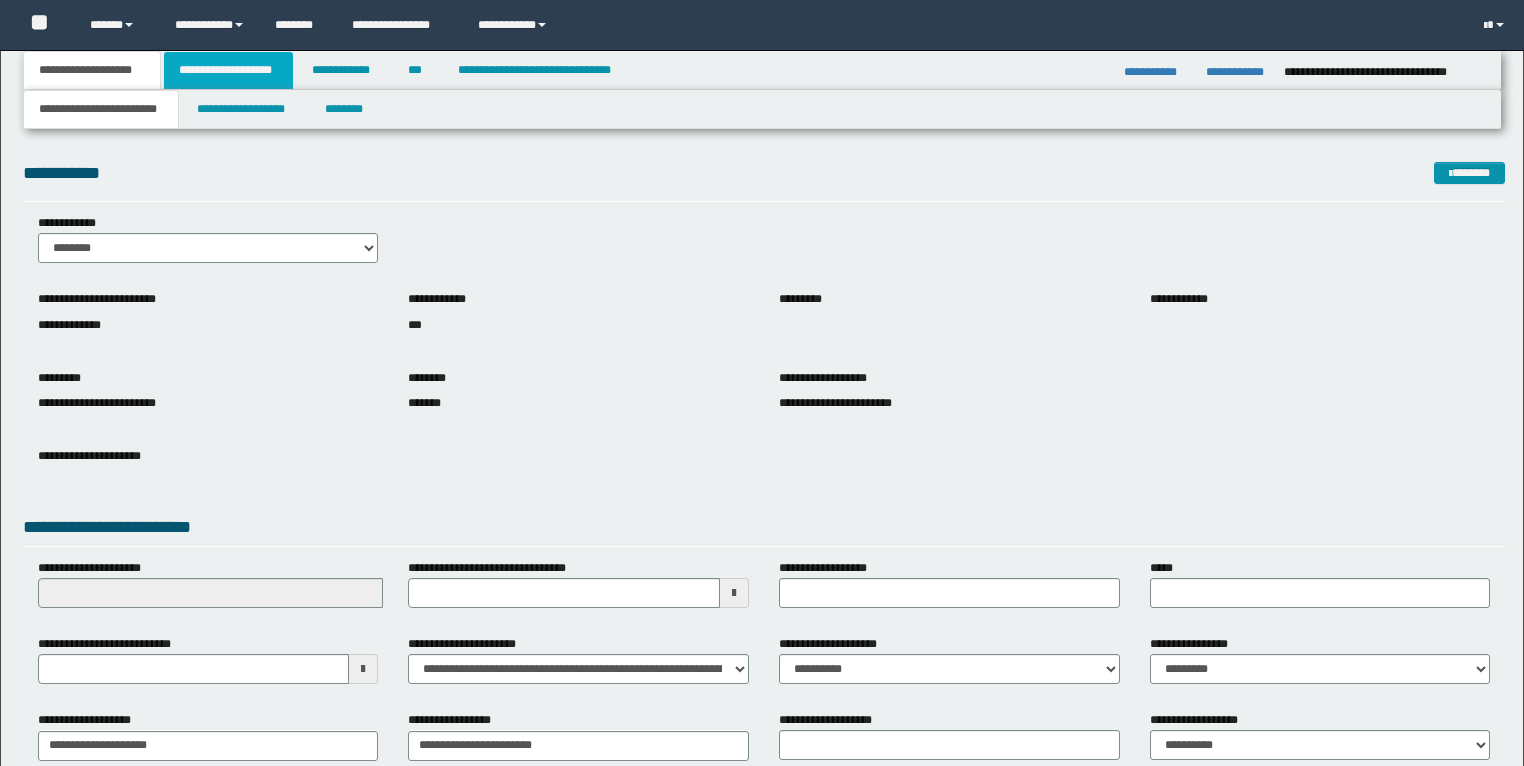 click on "**********" at bounding box center [228, 70] 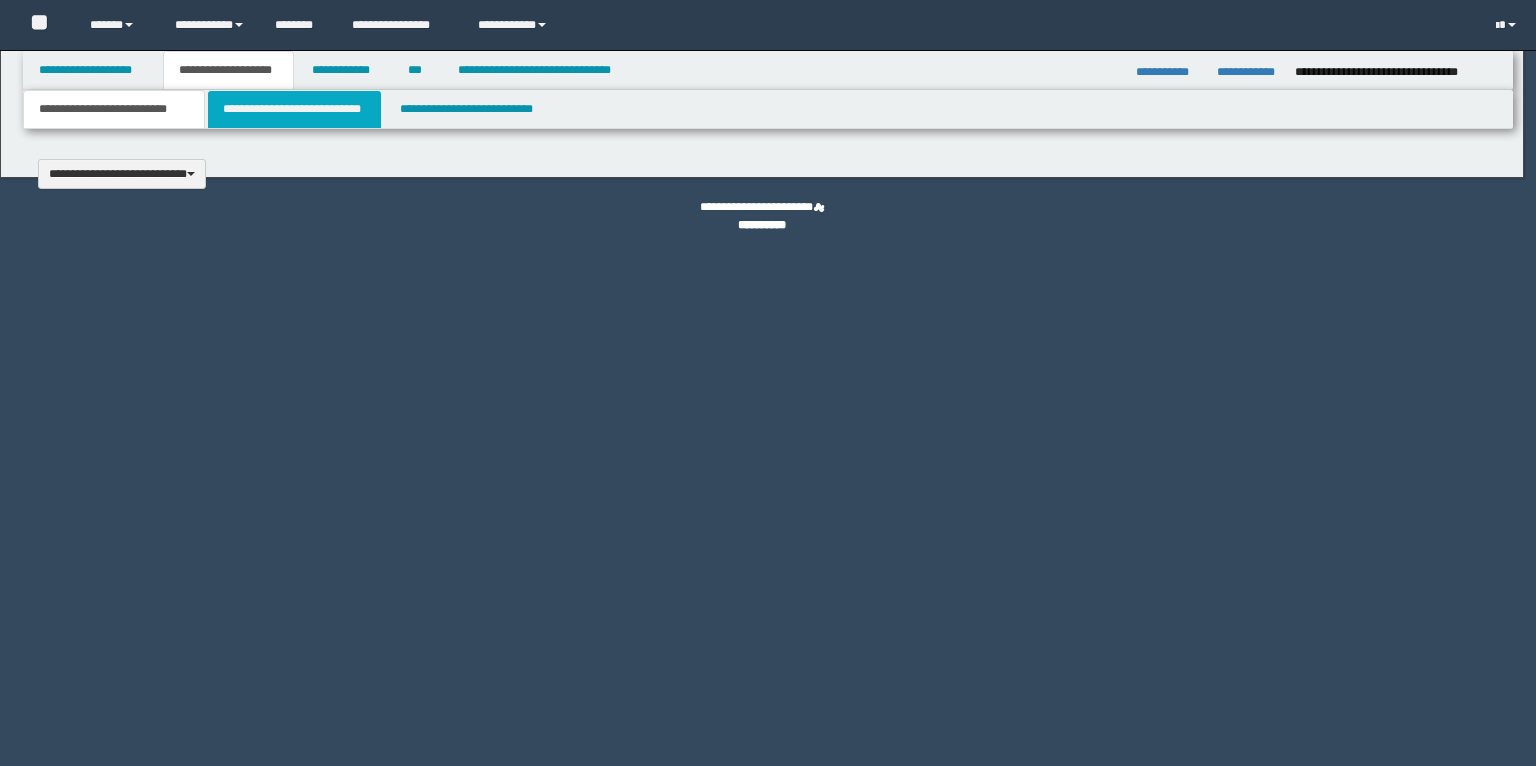 type 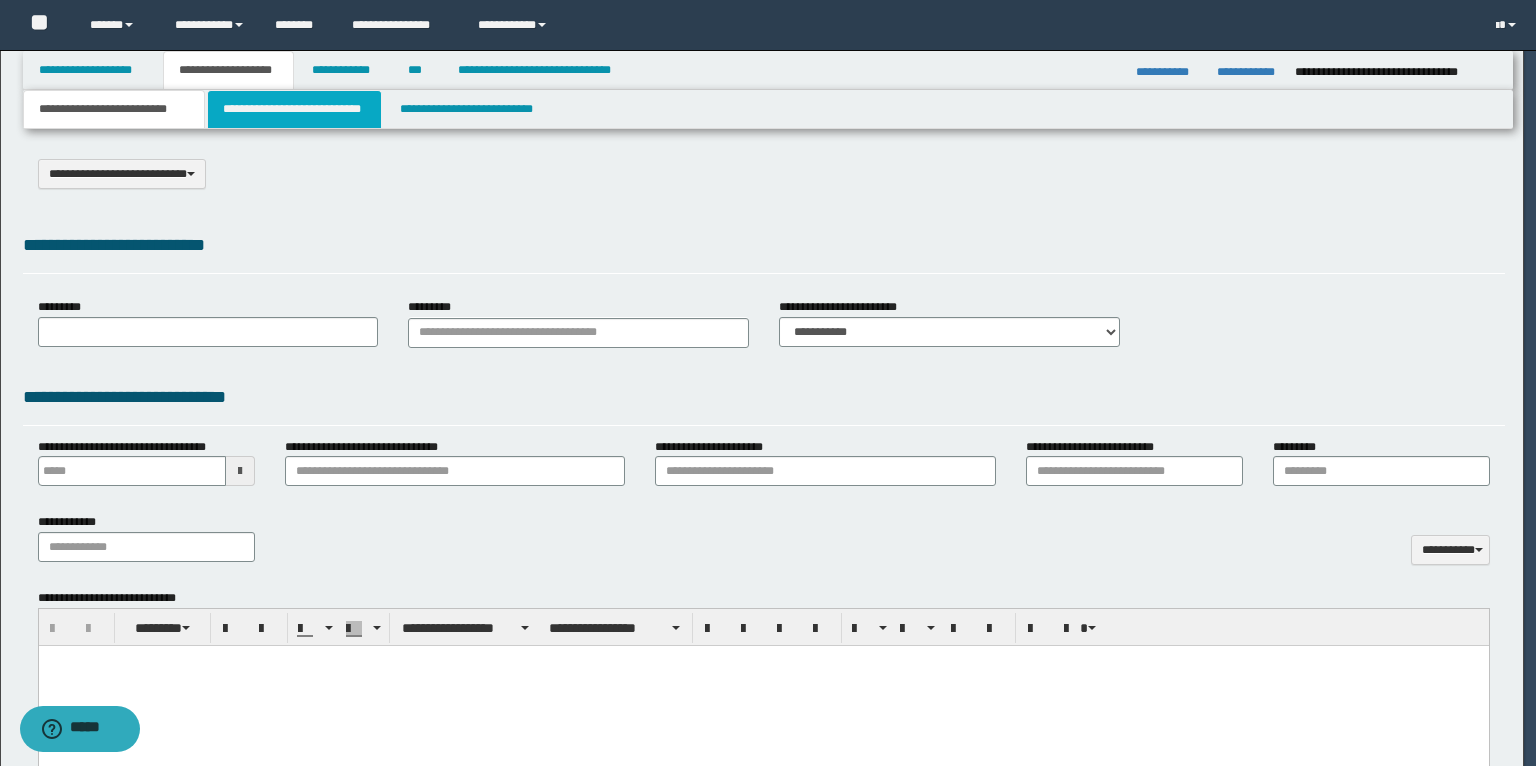 type on "**********" 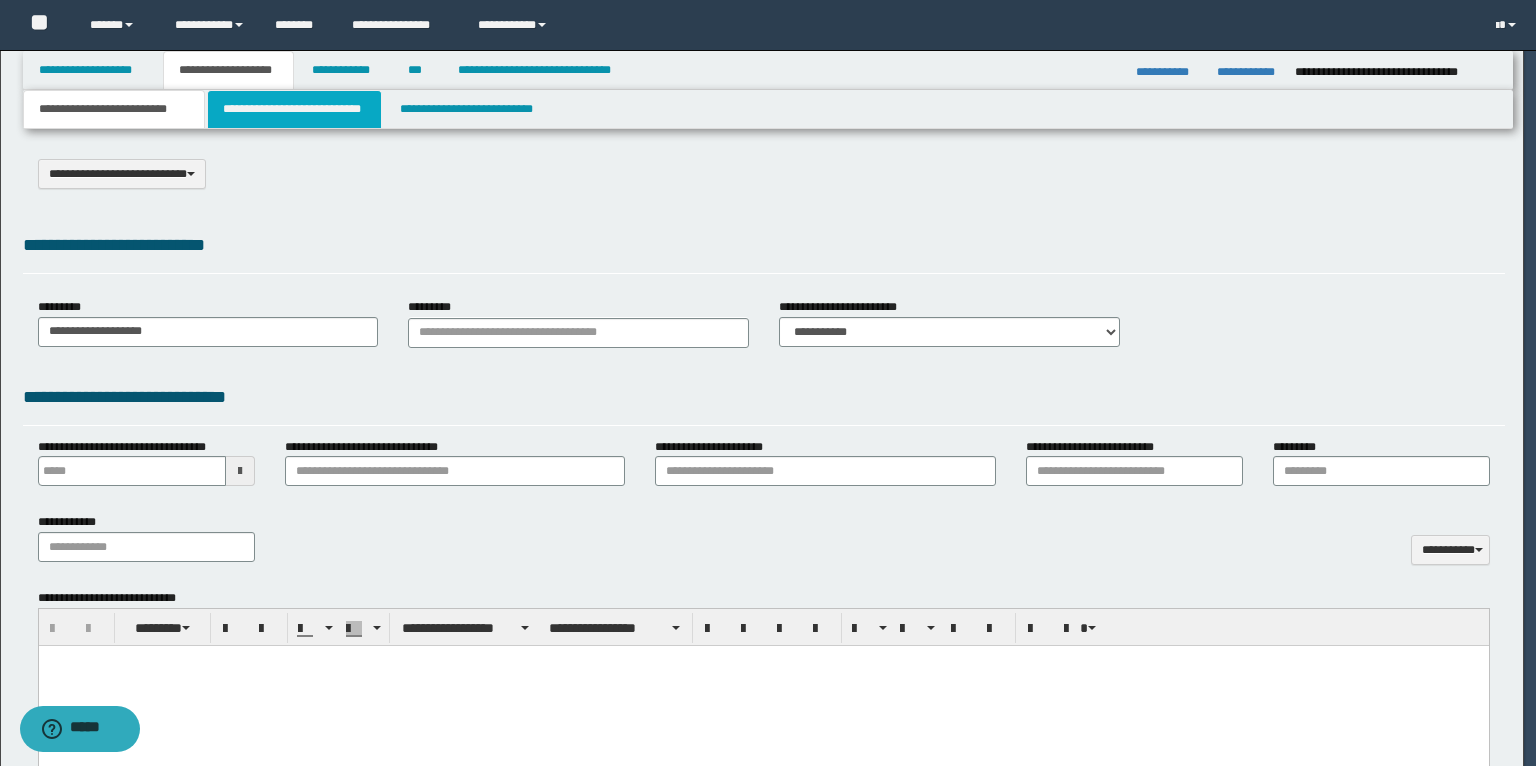 select on "*" 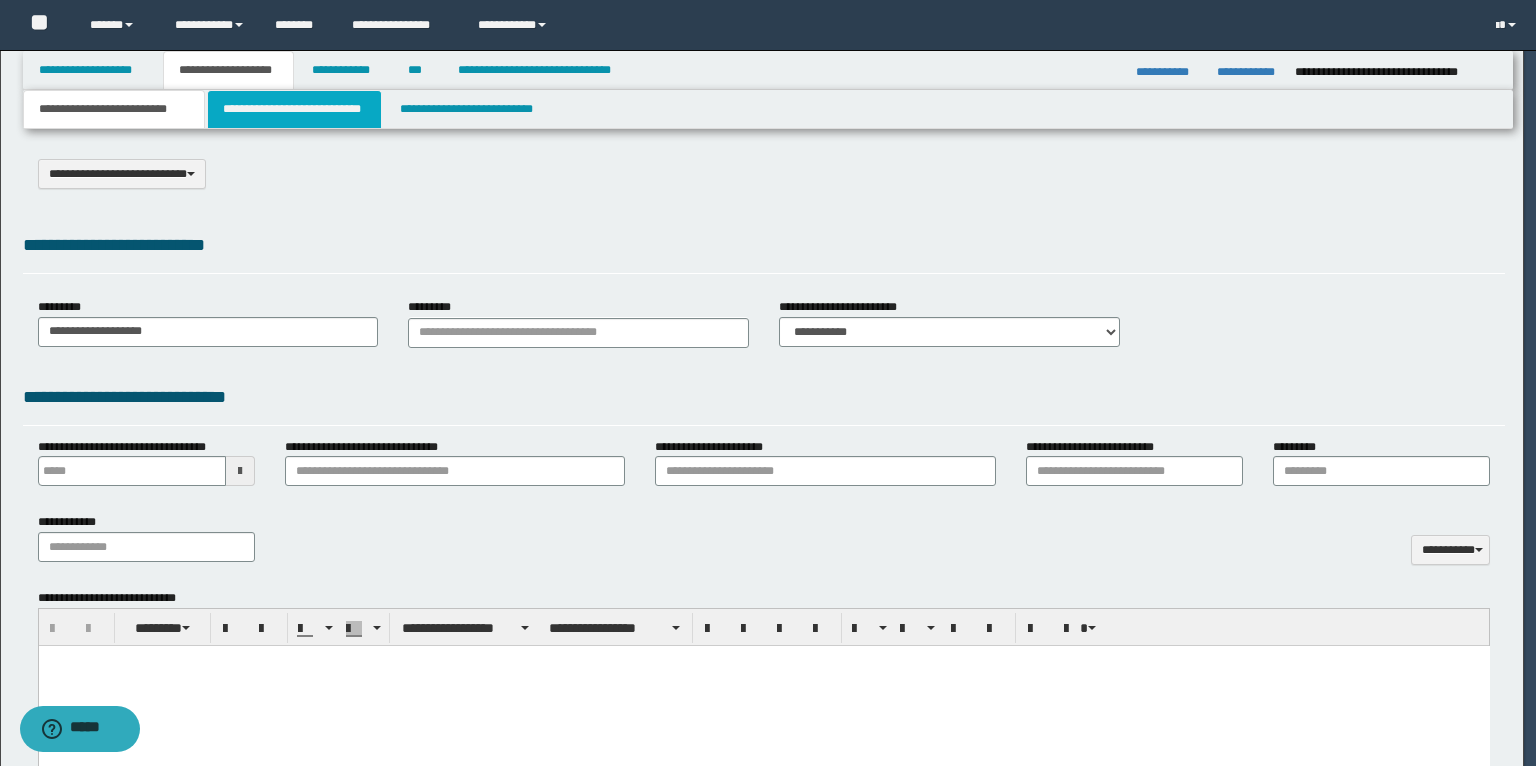 scroll, scrollTop: 0, scrollLeft: 0, axis: both 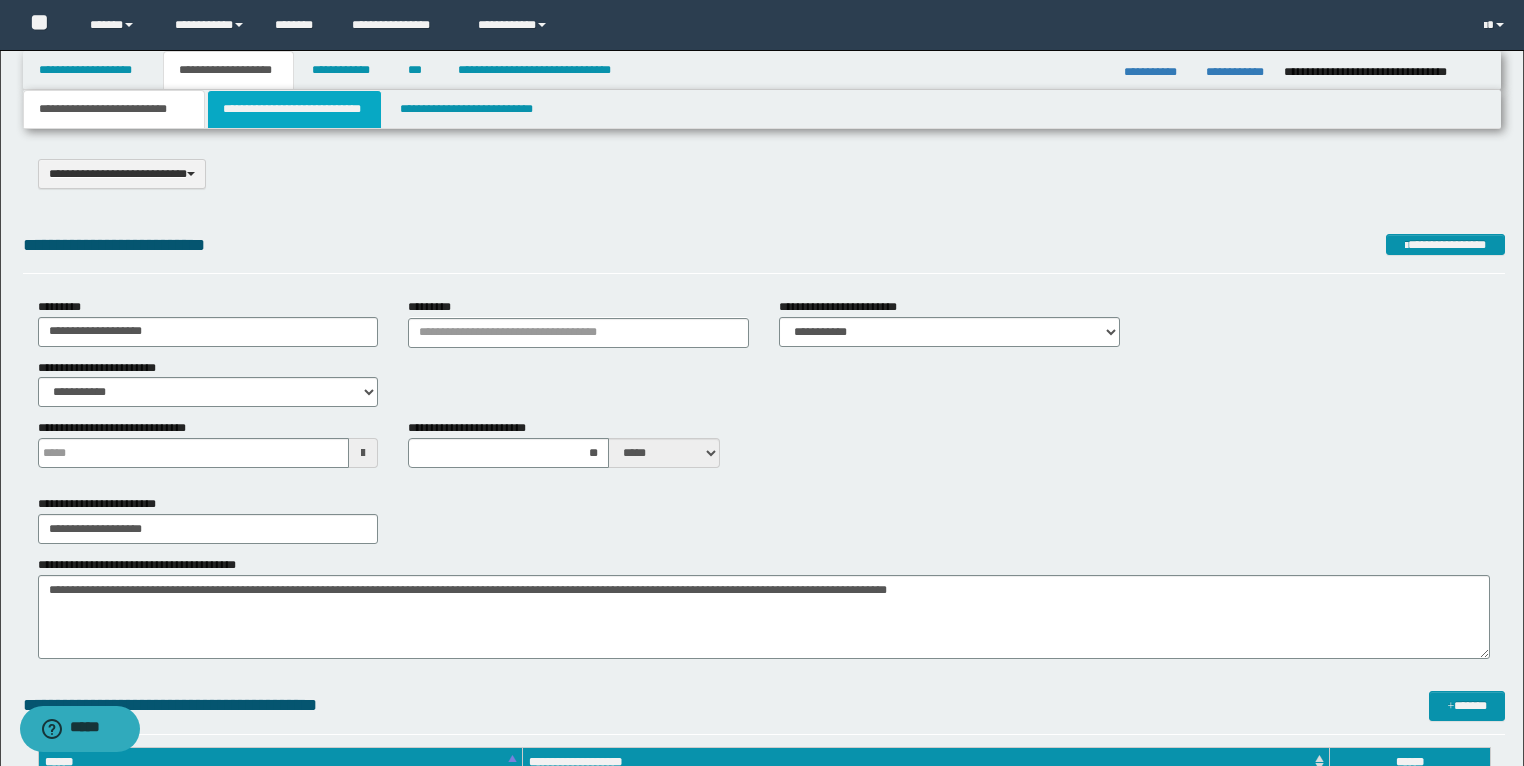 click on "**********" at bounding box center (294, 109) 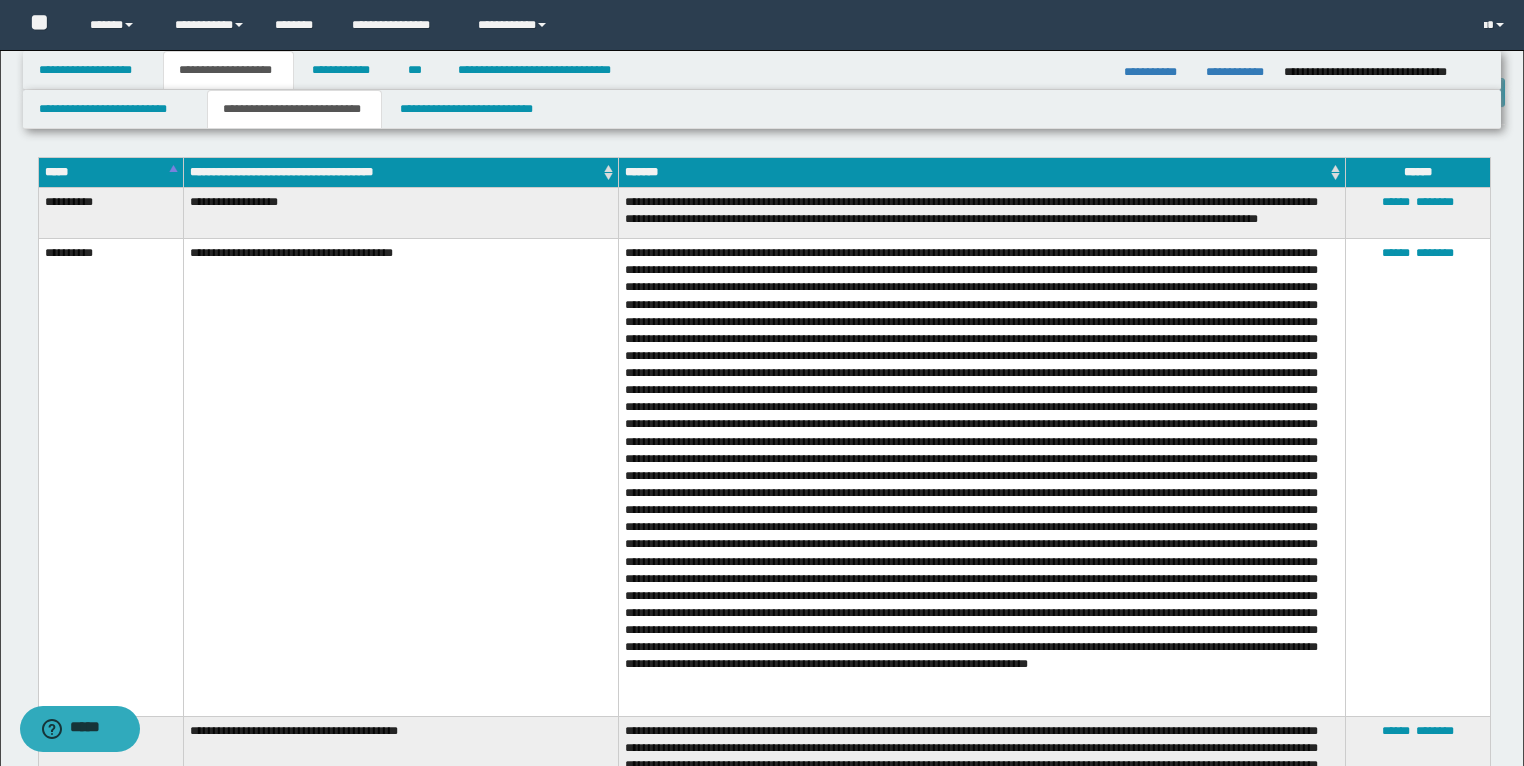 scroll, scrollTop: 2160, scrollLeft: 0, axis: vertical 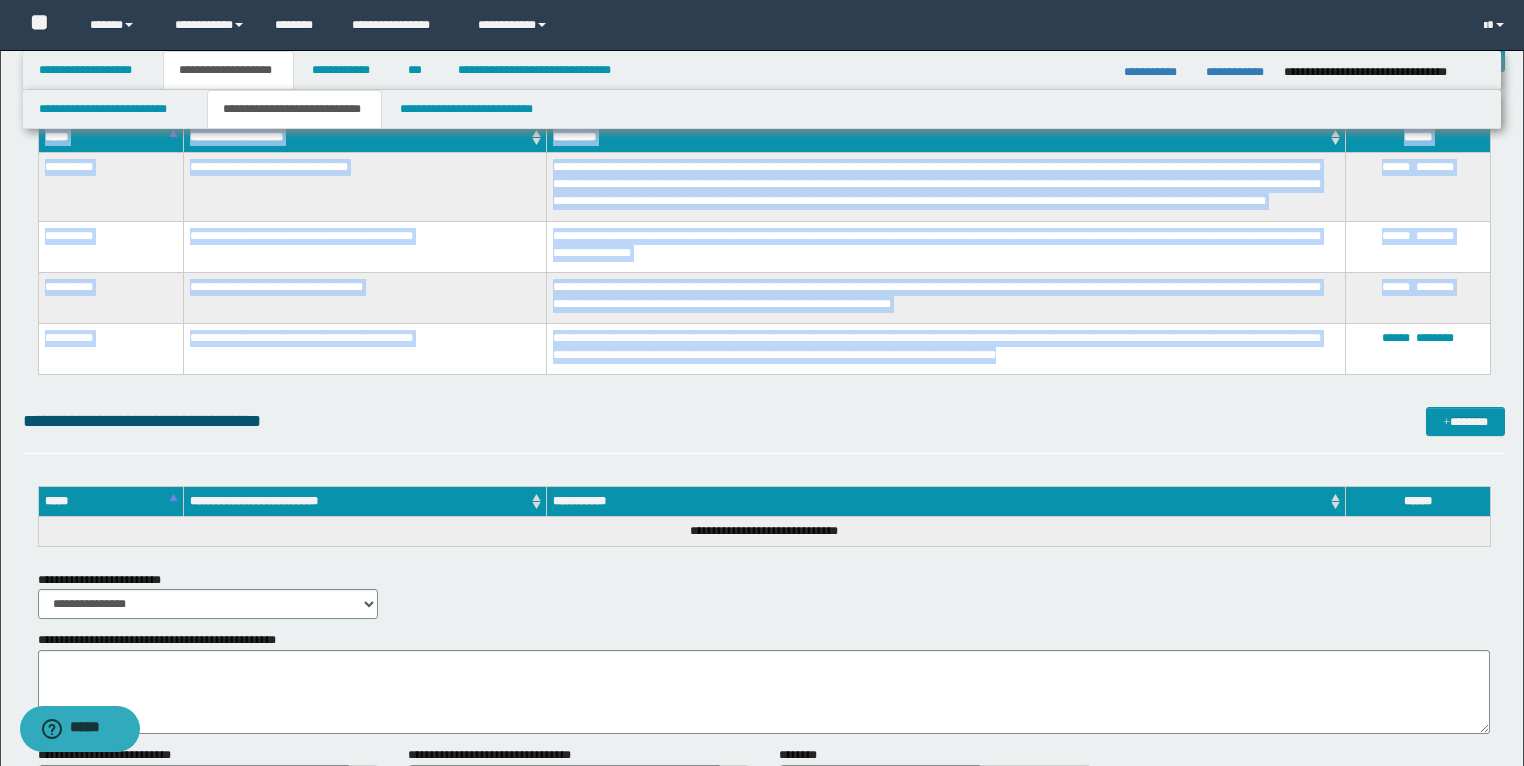 drag, startPoint x: 40, startPoint y: 196, endPoint x: 1080, endPoint y: 358, distance: 1052.5416 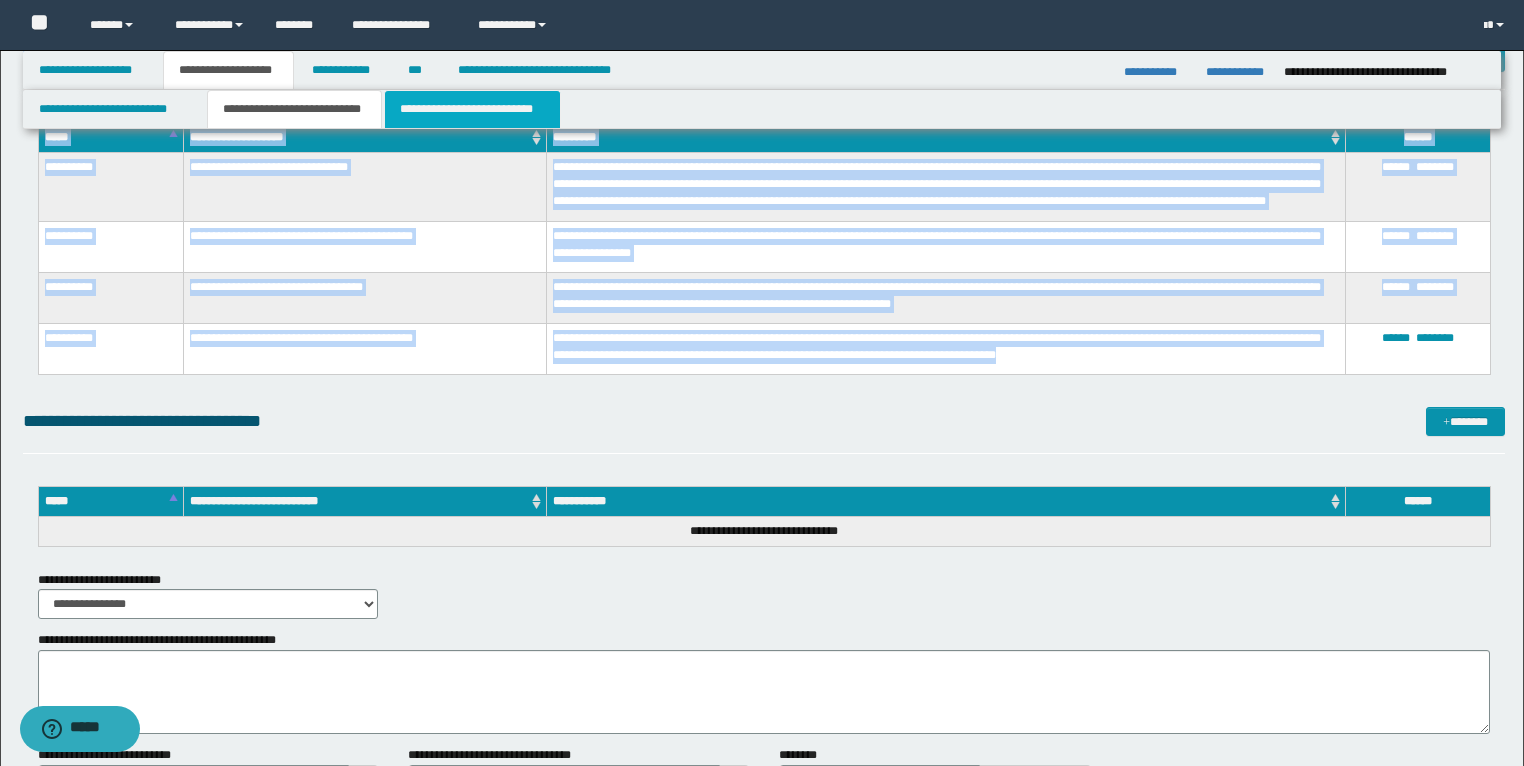 click on "**********" at bounding box center (472, 109) 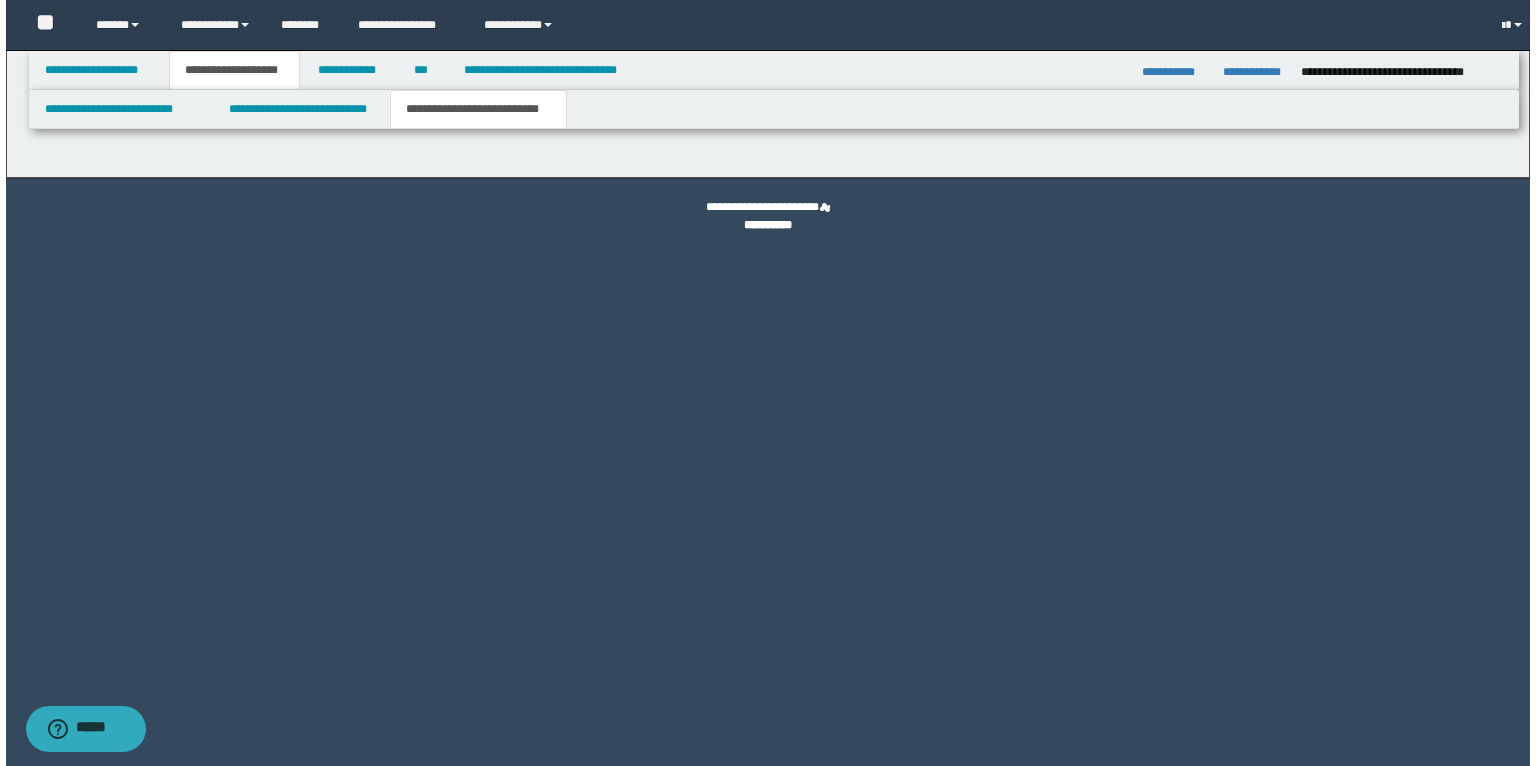 scroll, scrollTop: 0, scrollLeft: 0, axis: both 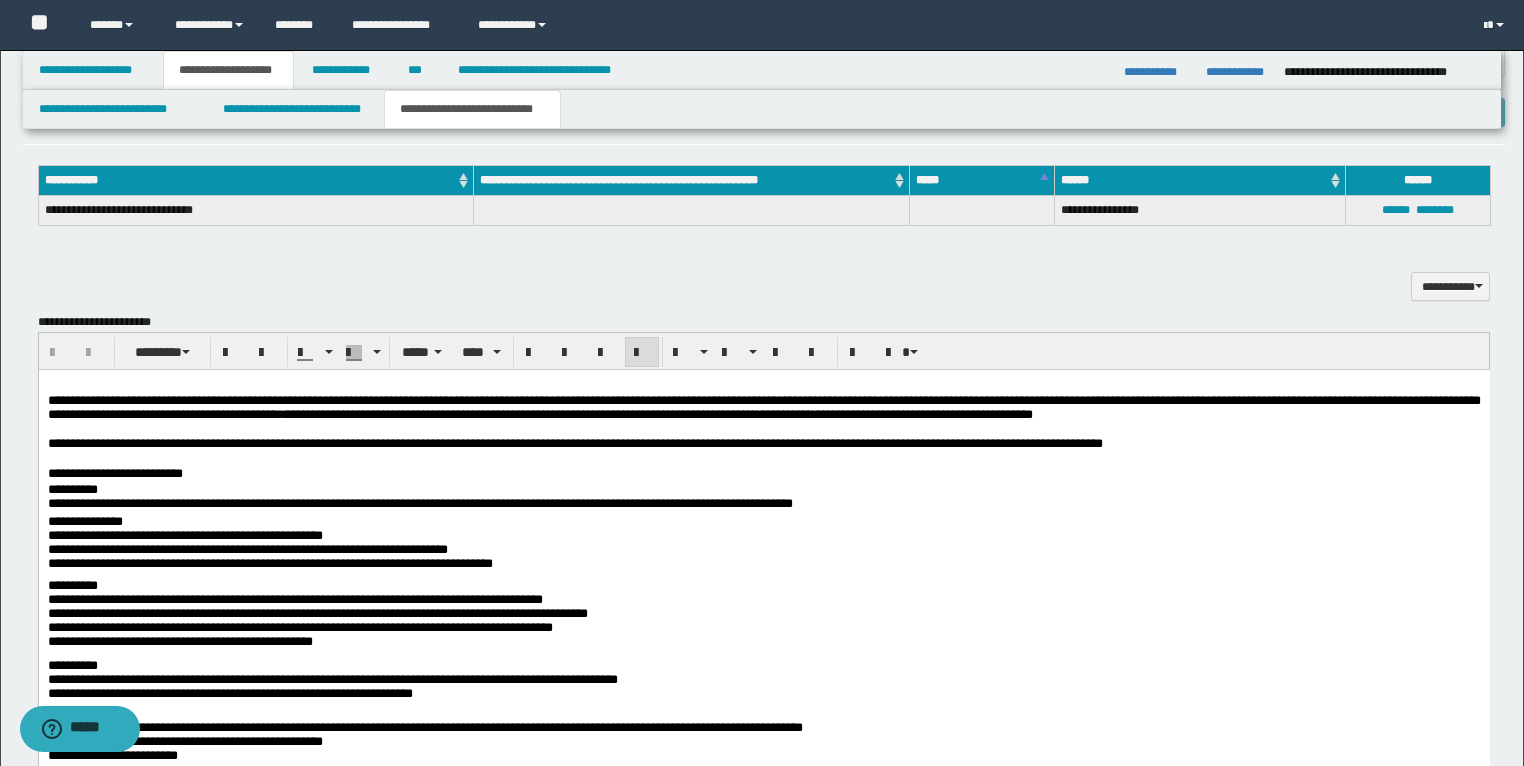 click on "**********" at bounding box center [763, 444] 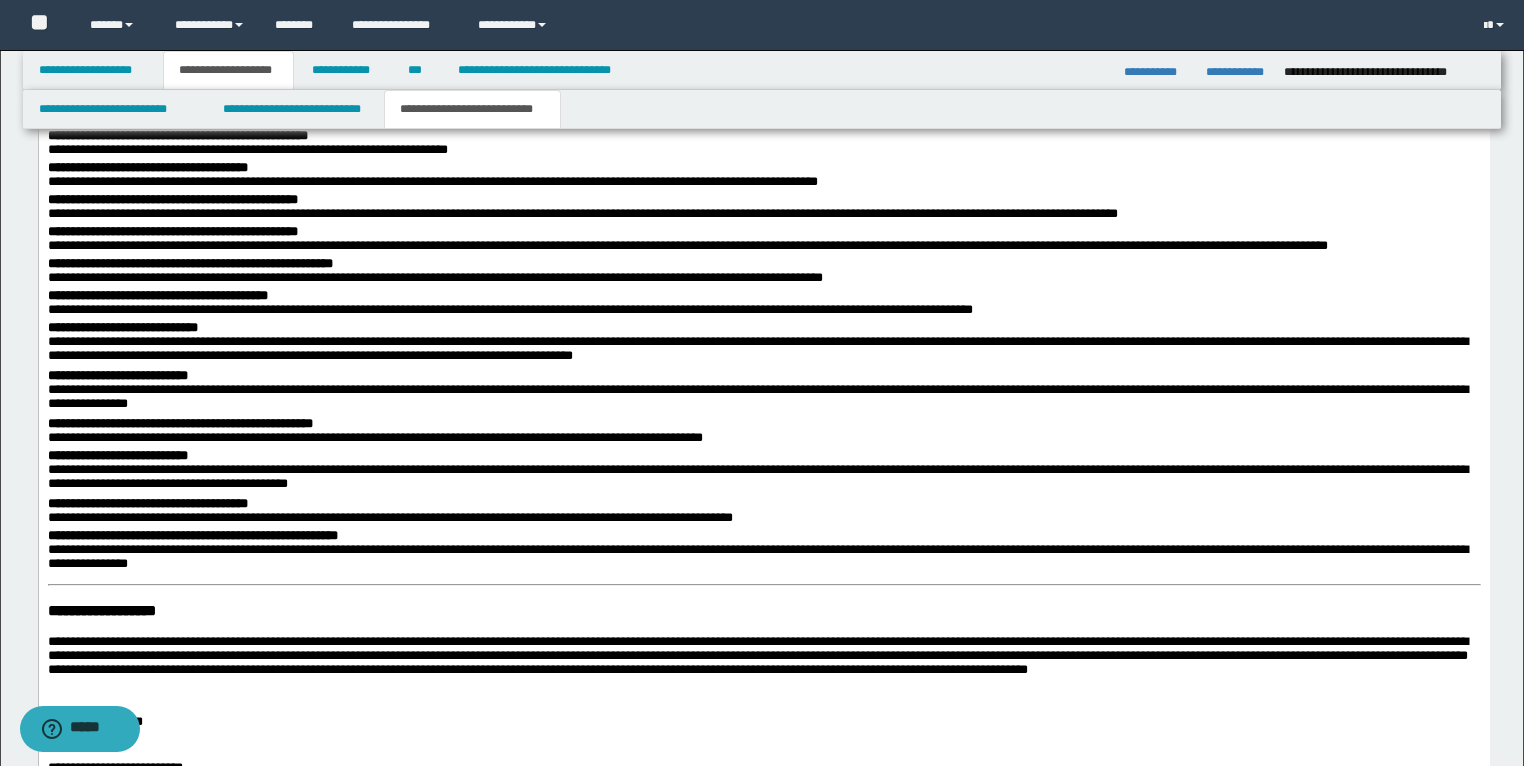scroll, scrollTop: 1920, scrollLeft: 0, axis: vertical 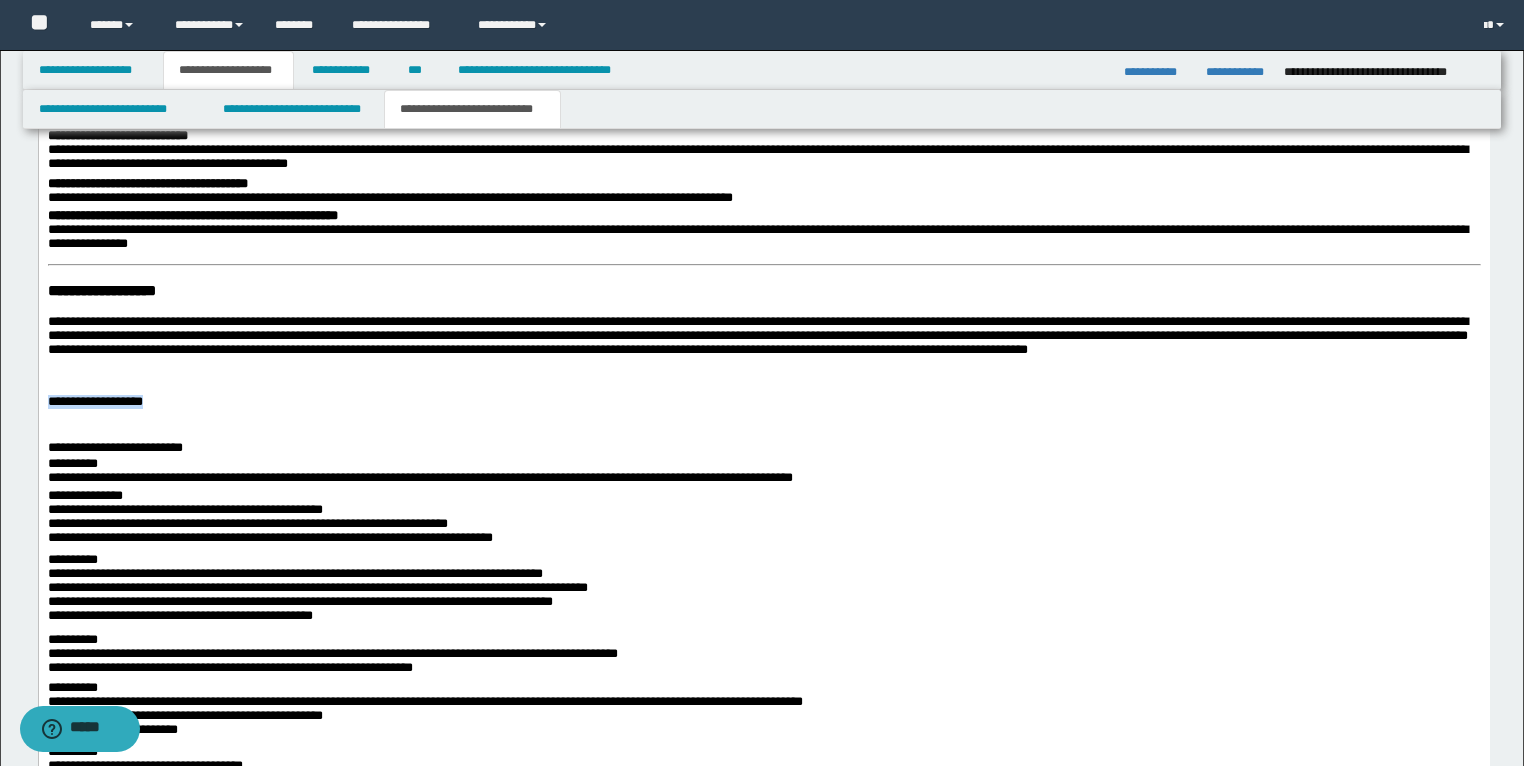 drag, startPoint x: 255, startPoint y: 426, endPoint x: 71, endPoint y: -9, distance: 472.3145 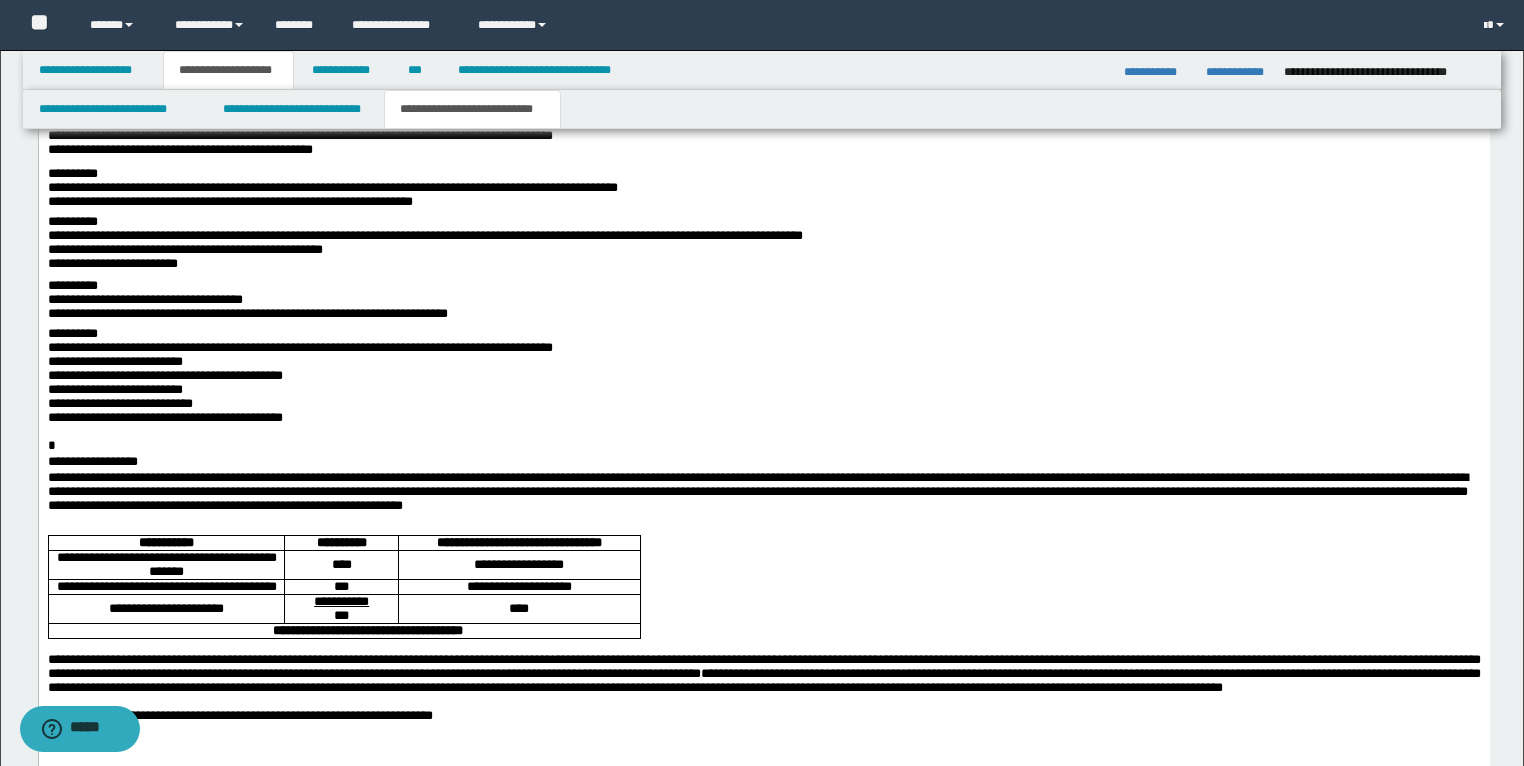 scroll, scrollTop: 2400, scrollLeft: 0, axis: vertical 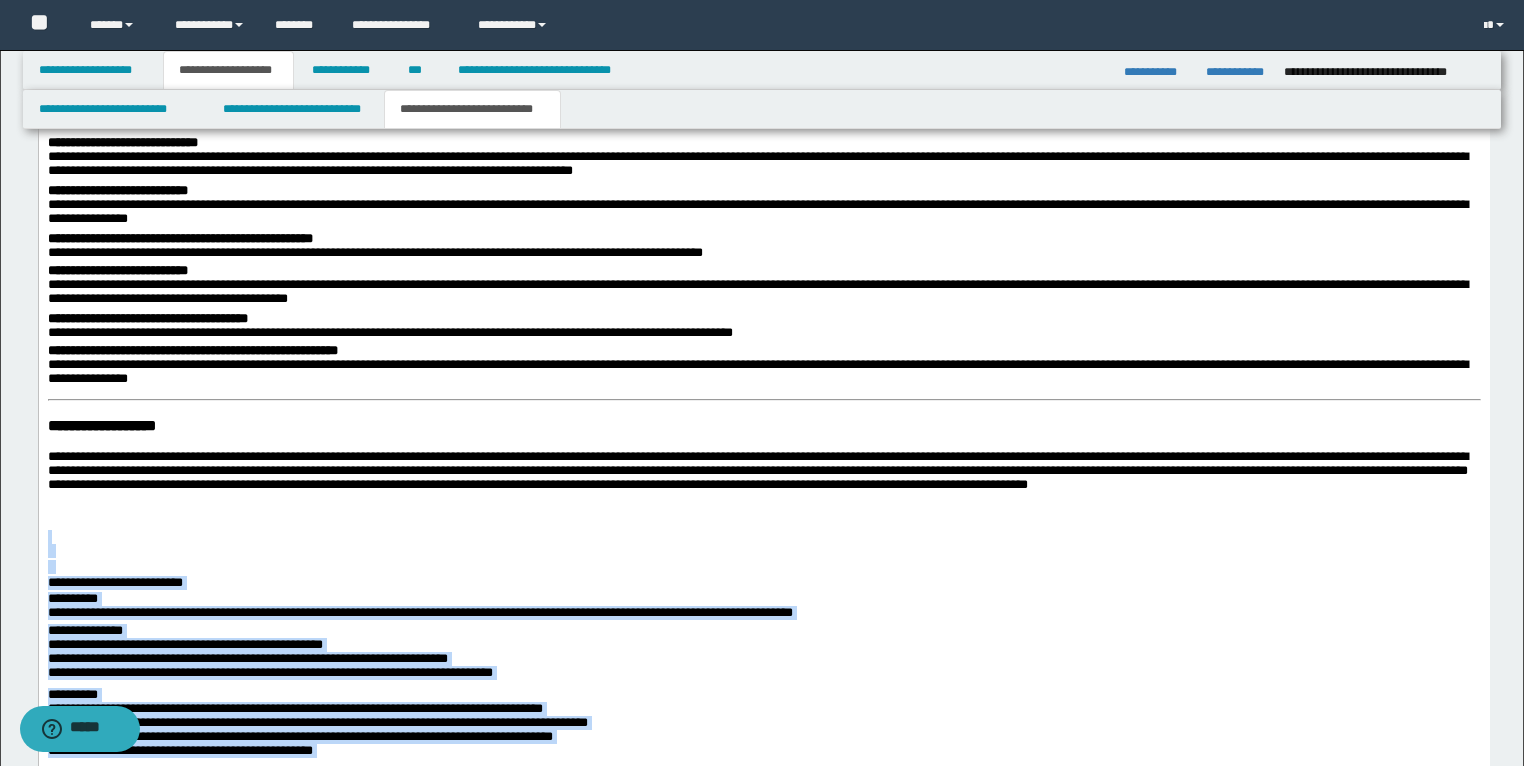 drag, startPoint x: 763, startPoint y: 1144, endPoint x: 49, endPoint y: 550, distance: 928.77985 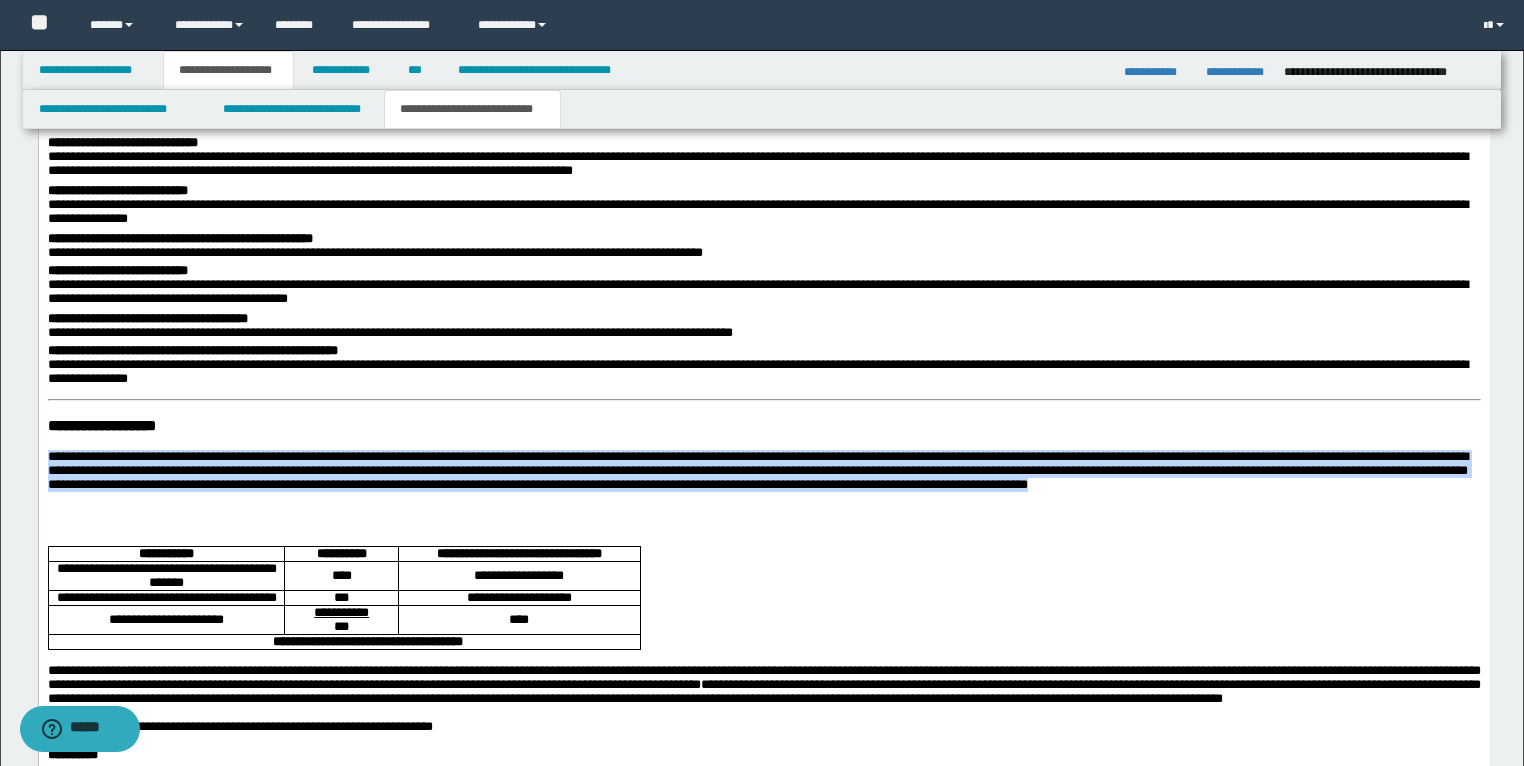 drag, startPoint x: 1429, startPoint y: 519, endPoint x: 43, endPoint y: 188, distance: 1424.9762 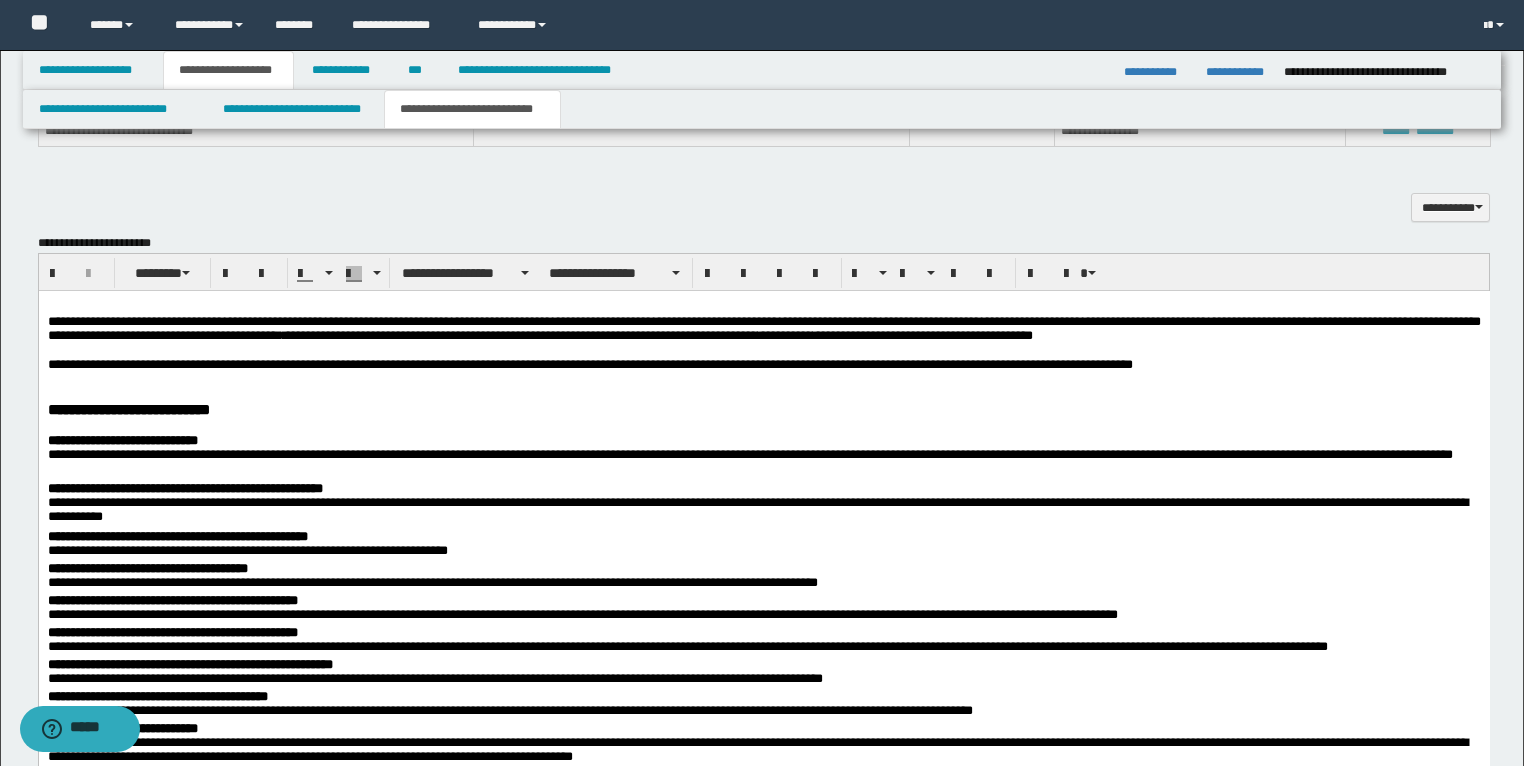 scroll, scrollTop: 1145, scrollLeft: 0, axis: vertical 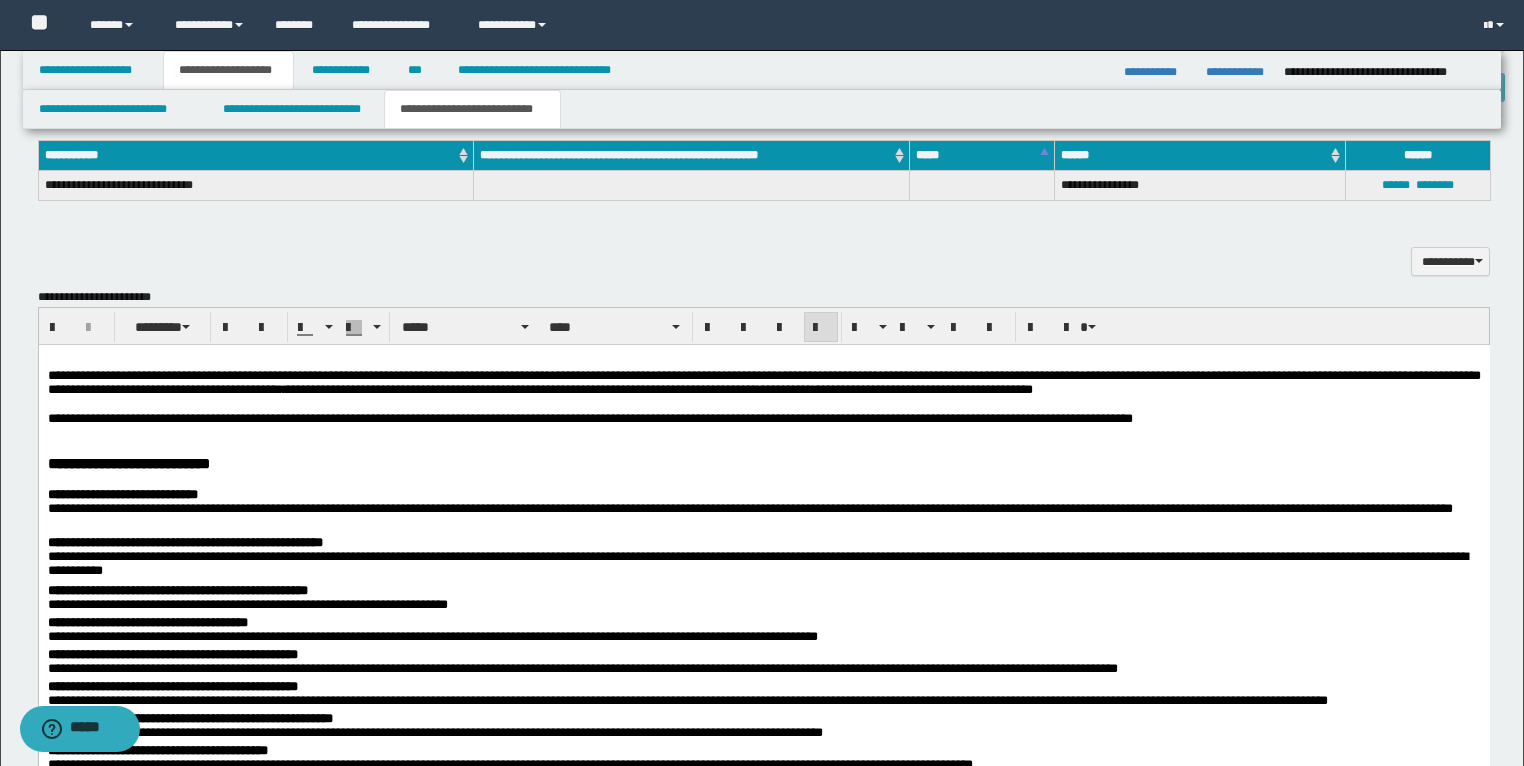 click on "**********" at bounding box center (763, 419) 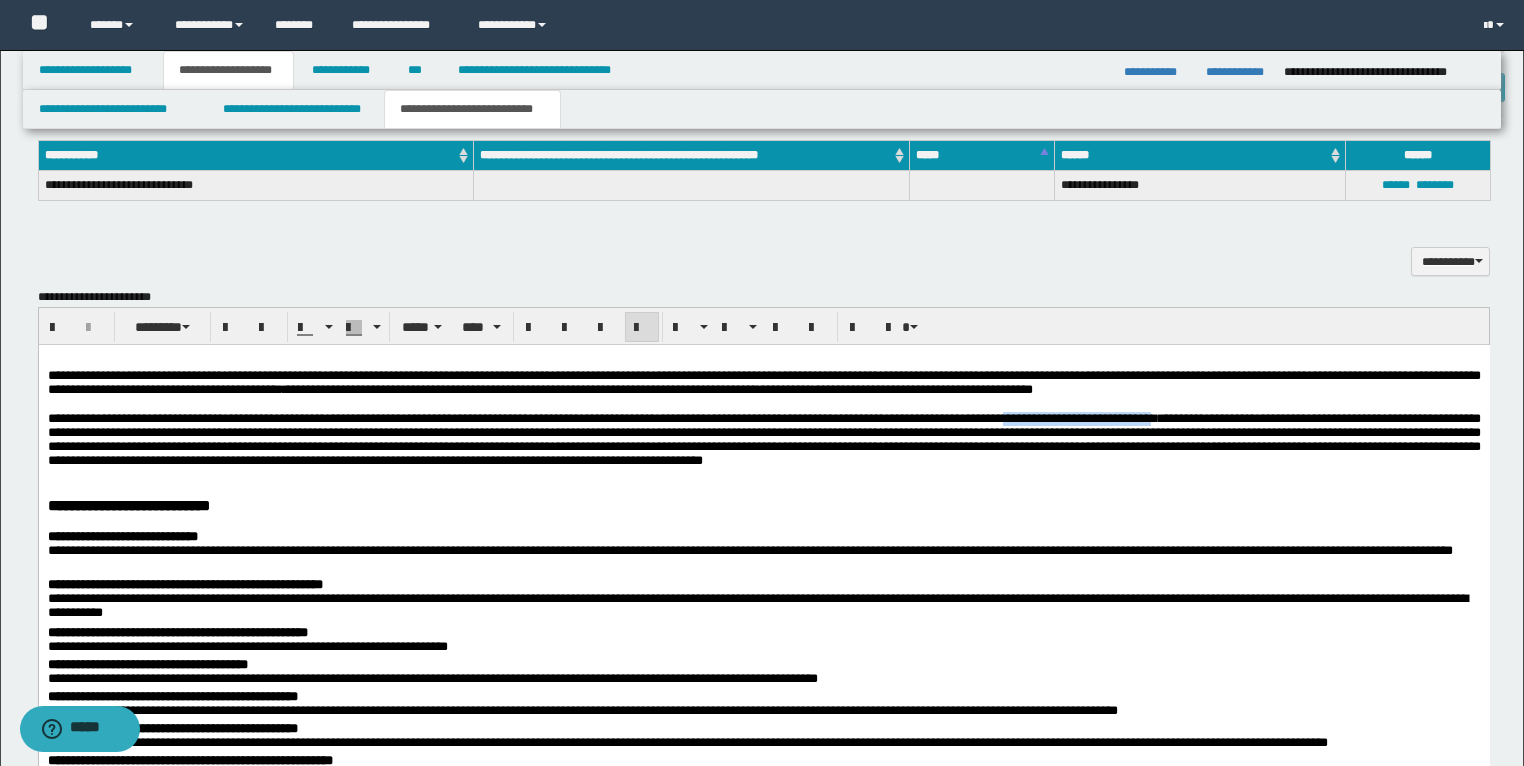 drag, startPoint x: 1421, startPoint y: 442, endPoint x: 1181, endPoint y: 447, distance: 240.05208 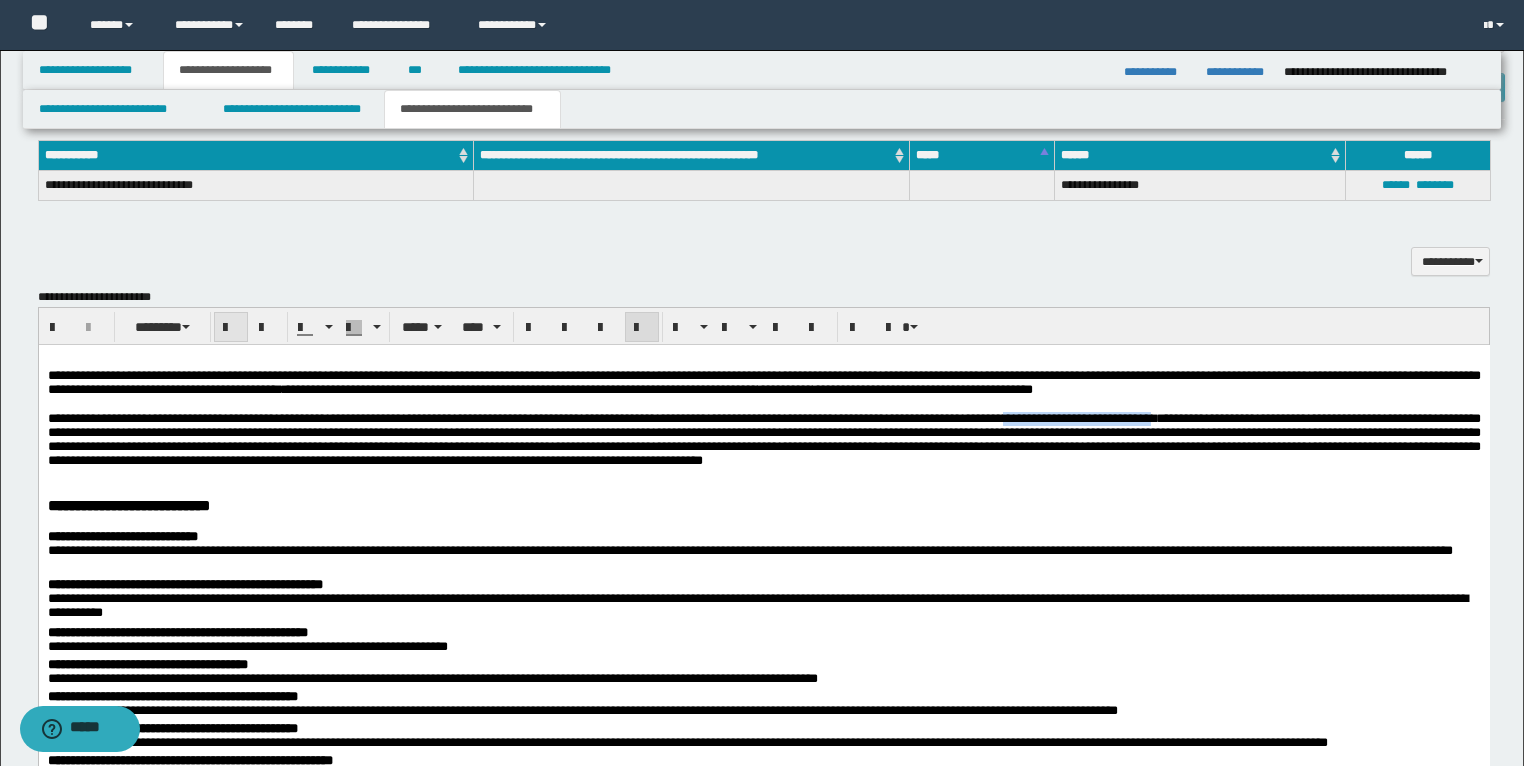click at bounding box center [231, 328] 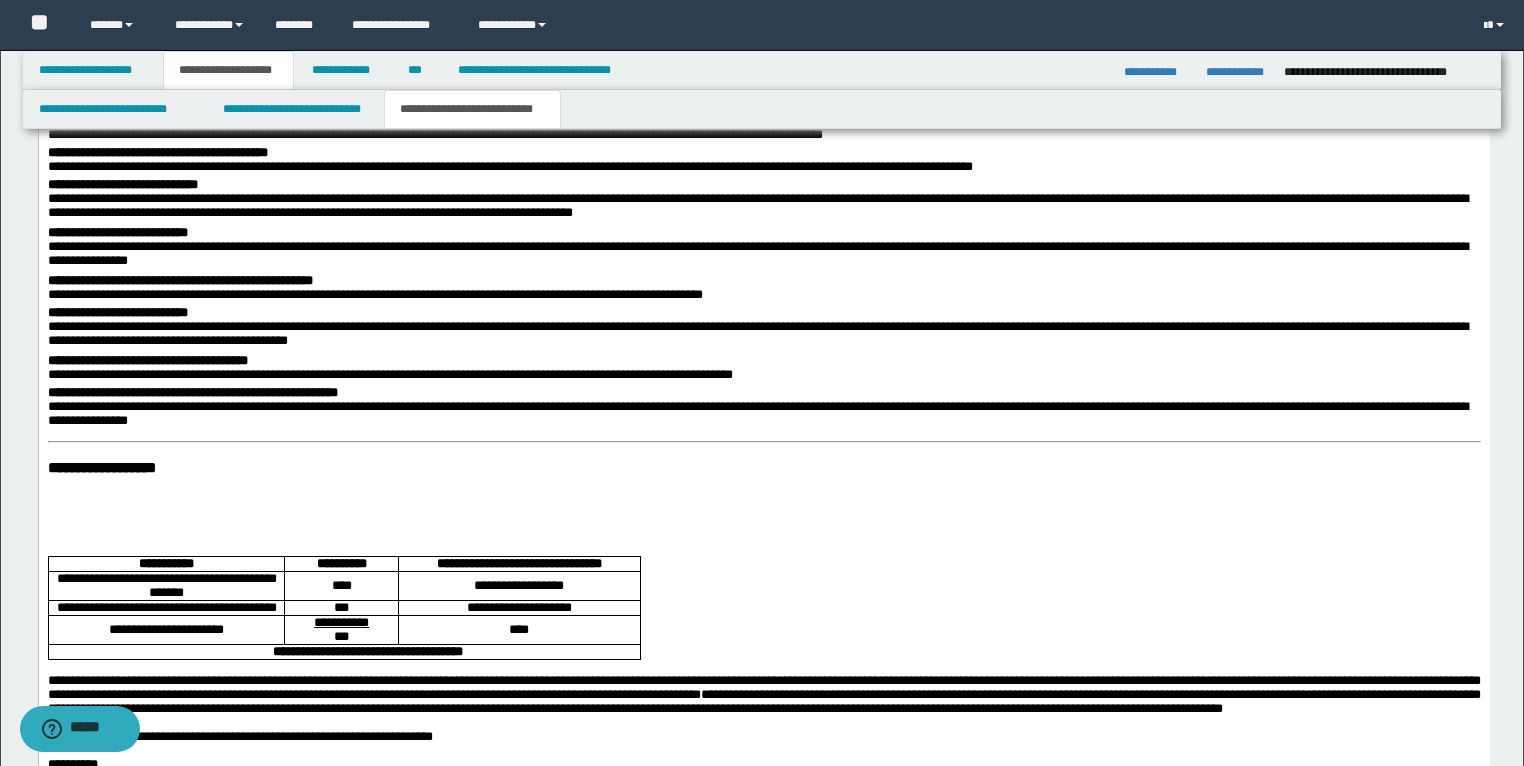 scroll, scrollTop: 1865, scrollLeft: 0, axis: vertical 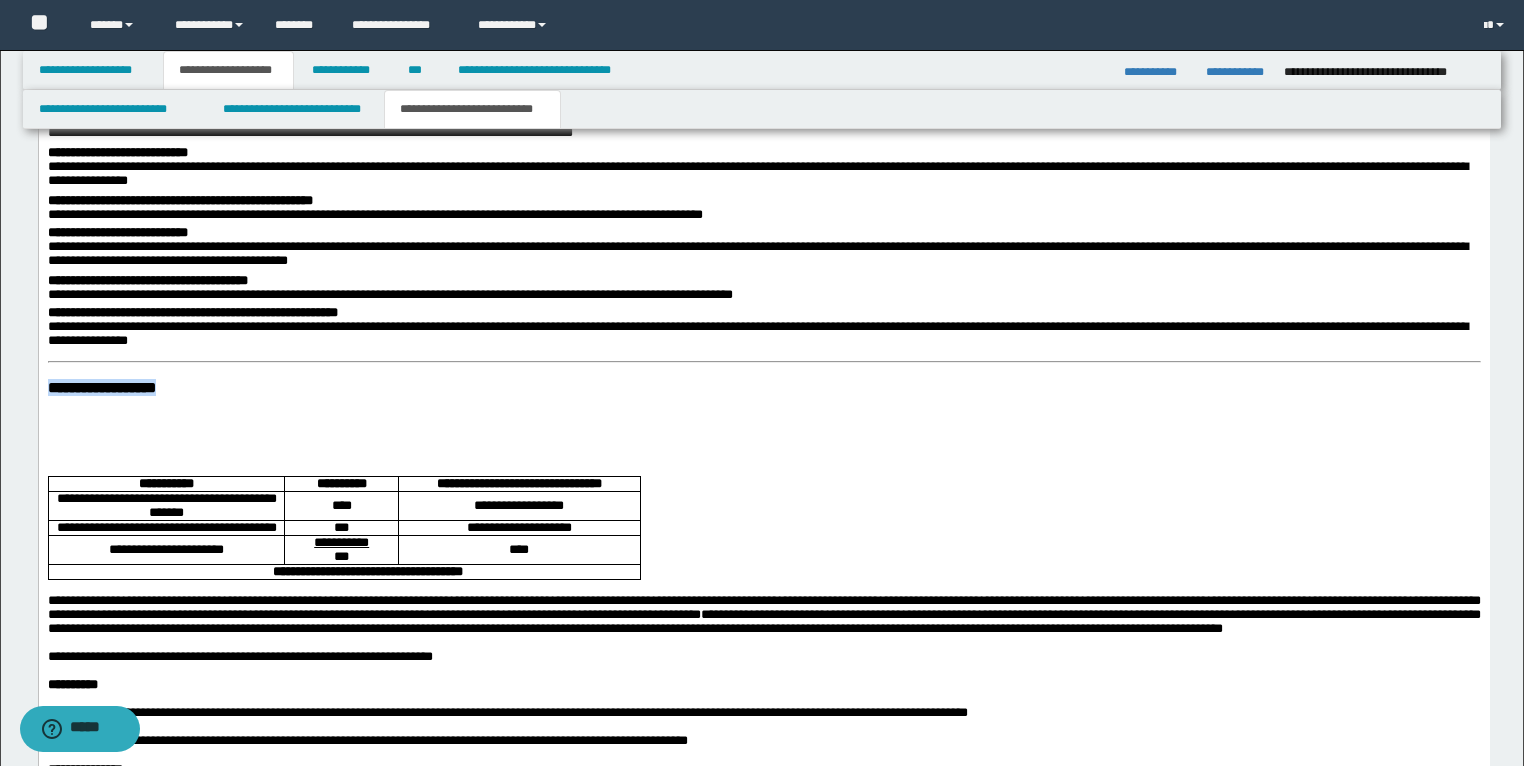 drag, startPoint x: 283, startPoint y: 427, endPoint x: 35, endPoint y: 432, distance: 248.0504 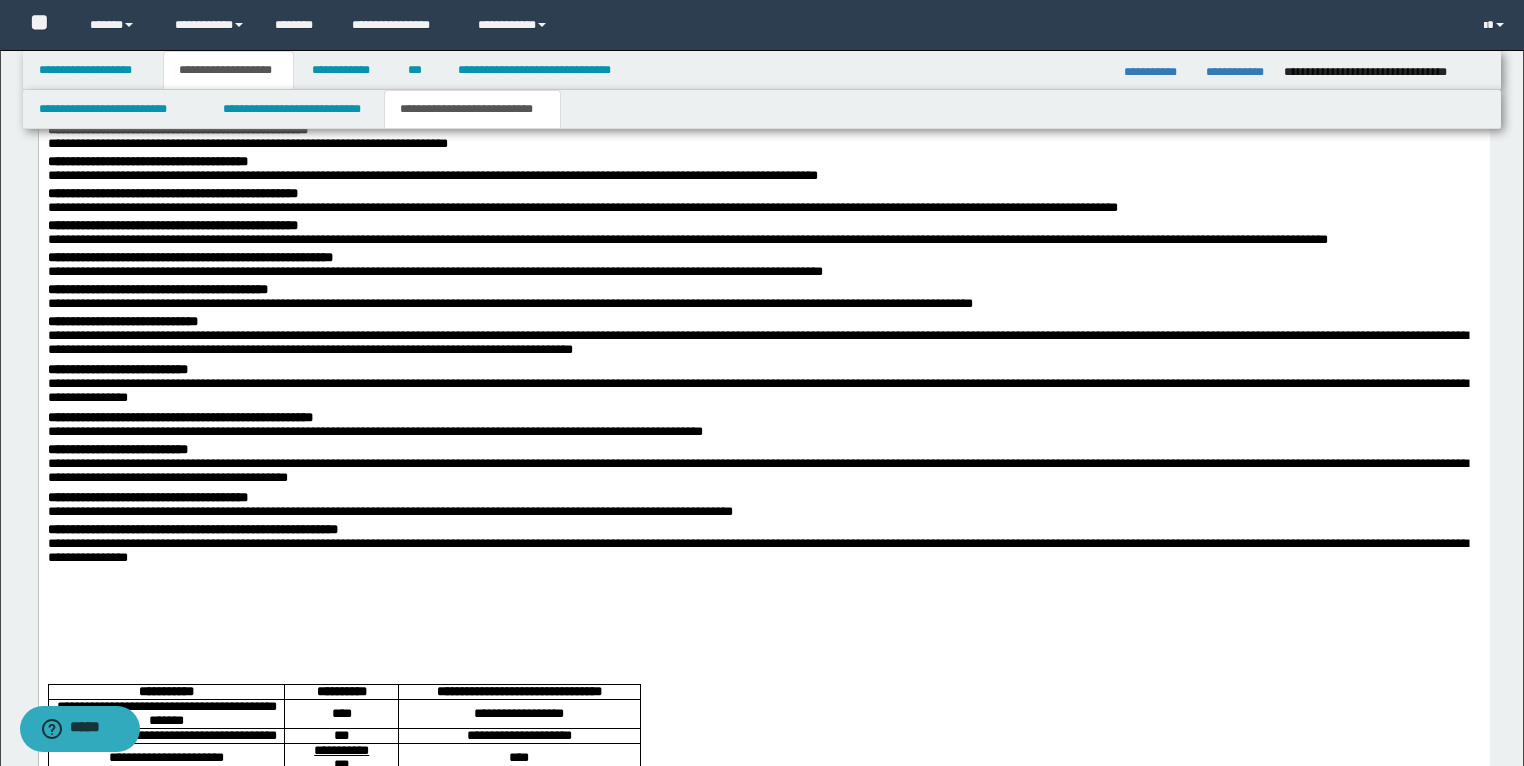scroll, scrollTop: 1625, scrollLeft: 0, axis: vertical 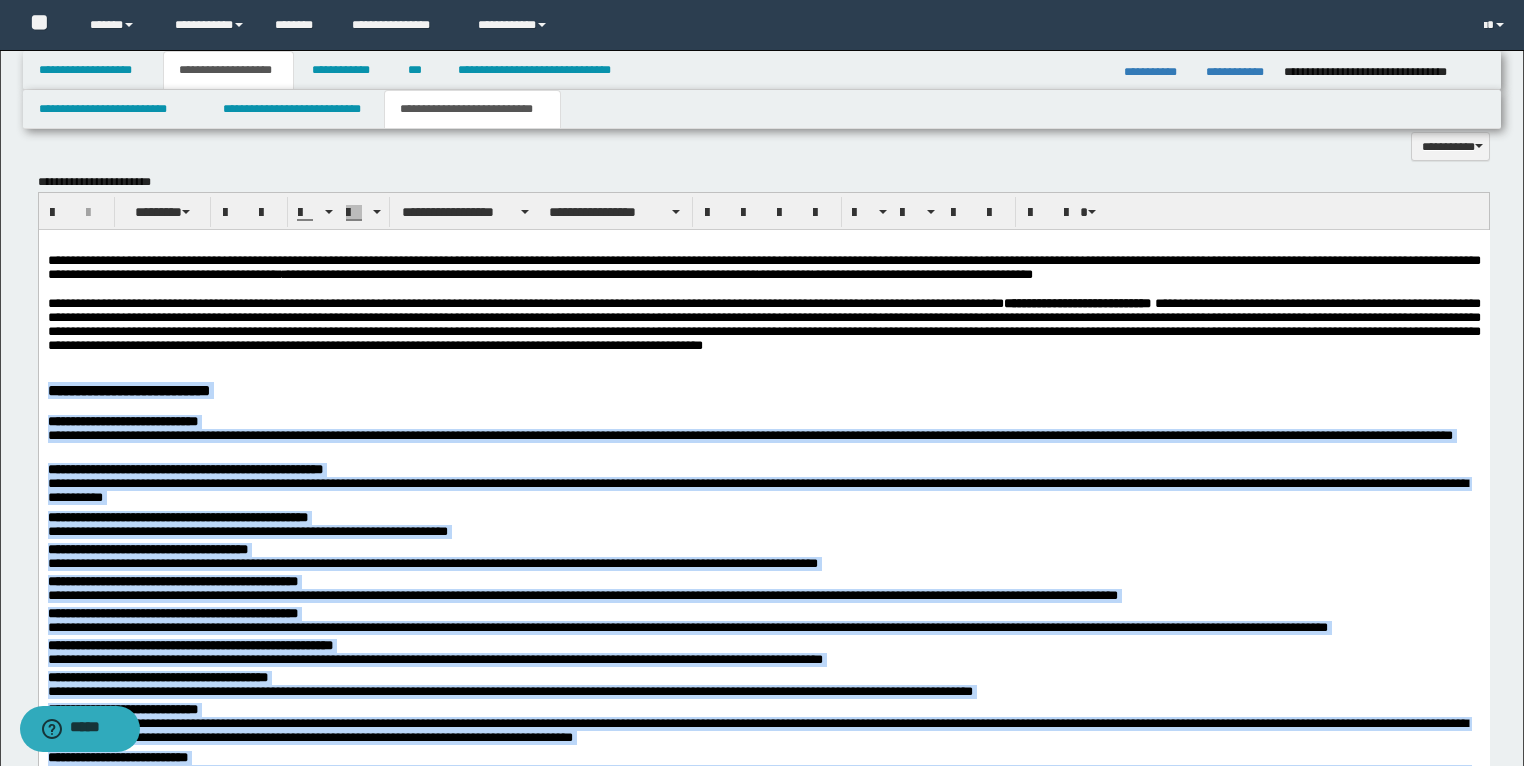 drag, startPoint x: 286, startPoint y: 1004, endPoint x: 54, endPoint y: 427, distance: 621.8947 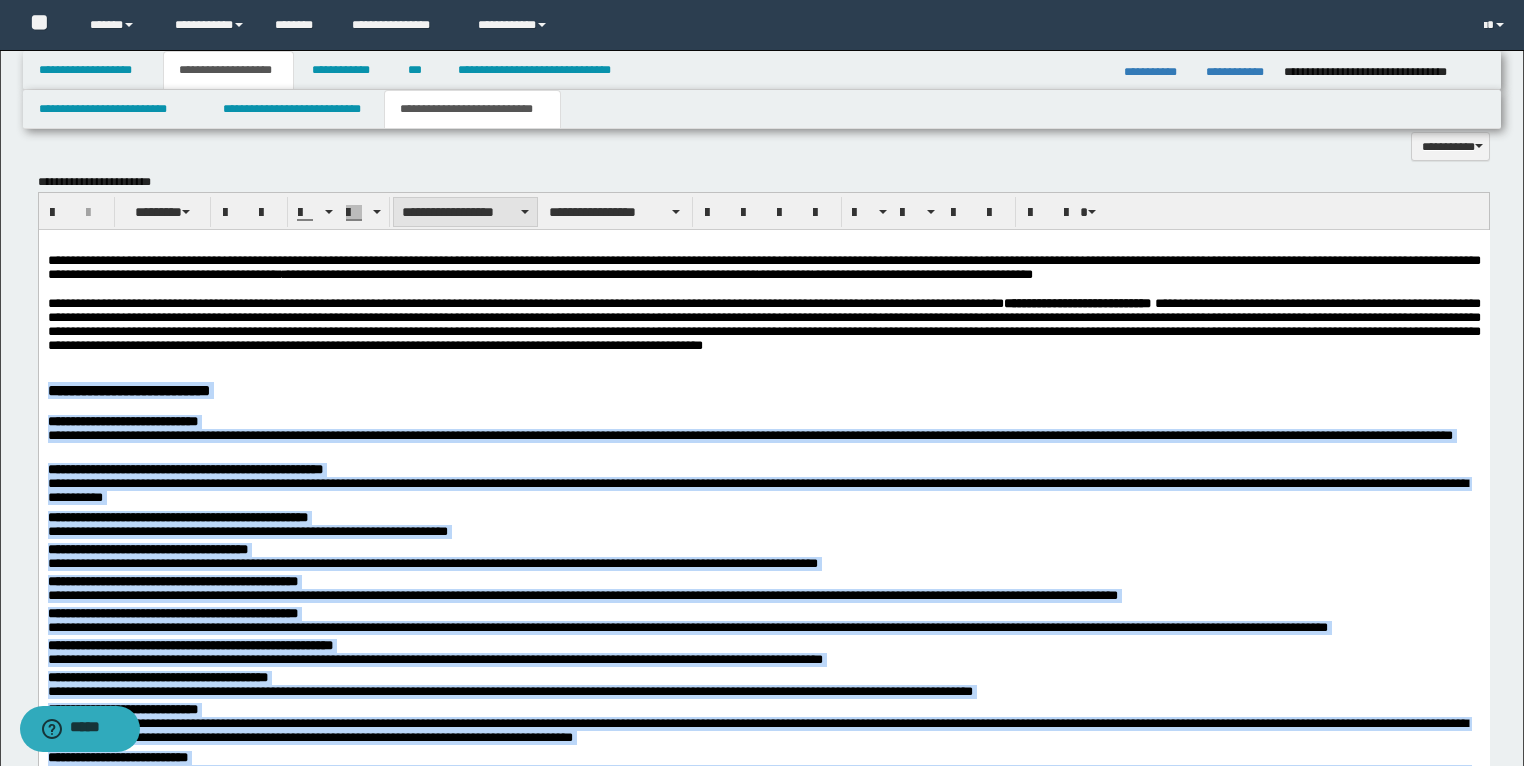 click on "**********" at bounding box center [465, 212] 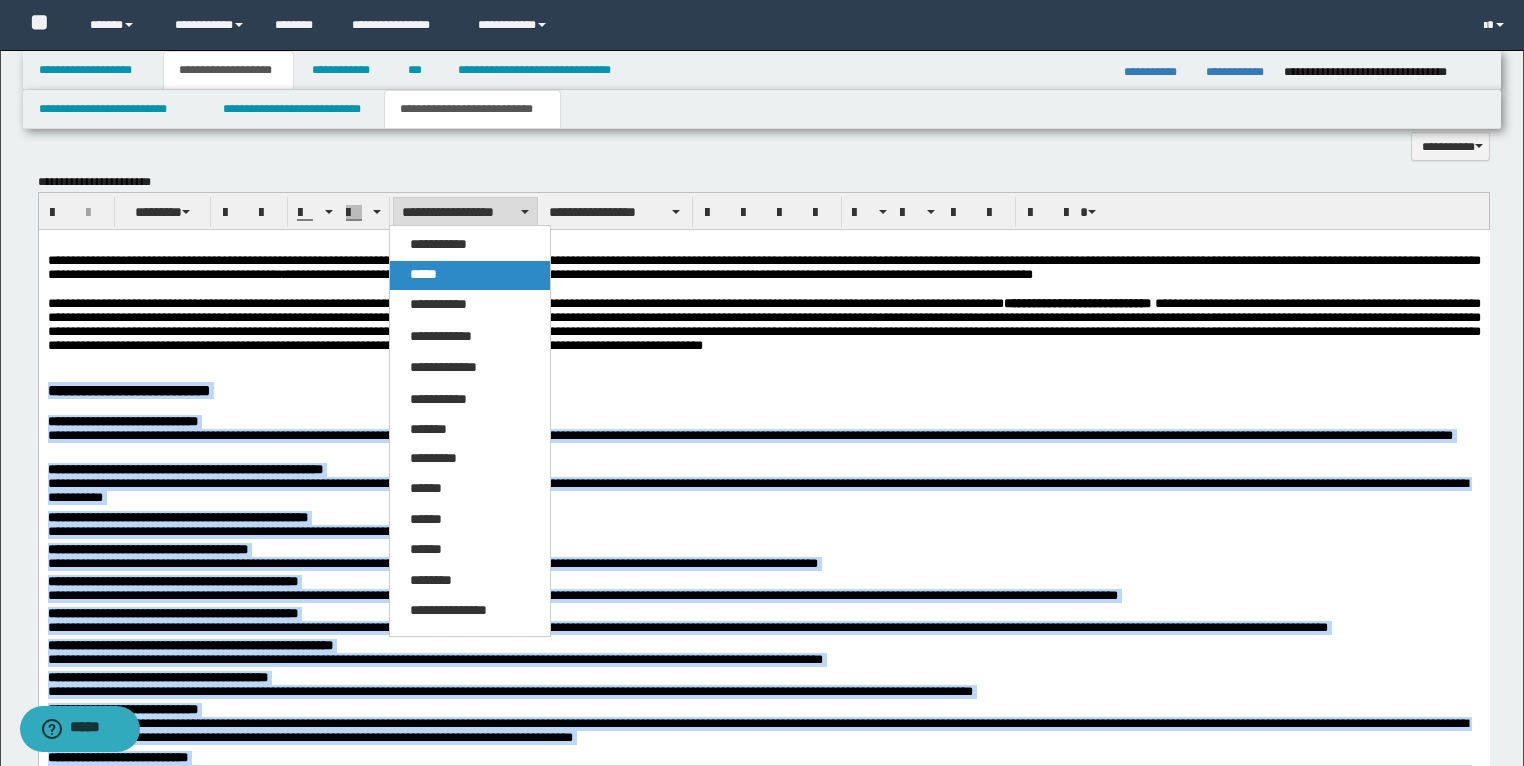 click on "*****" at bounding box center (423, 274) 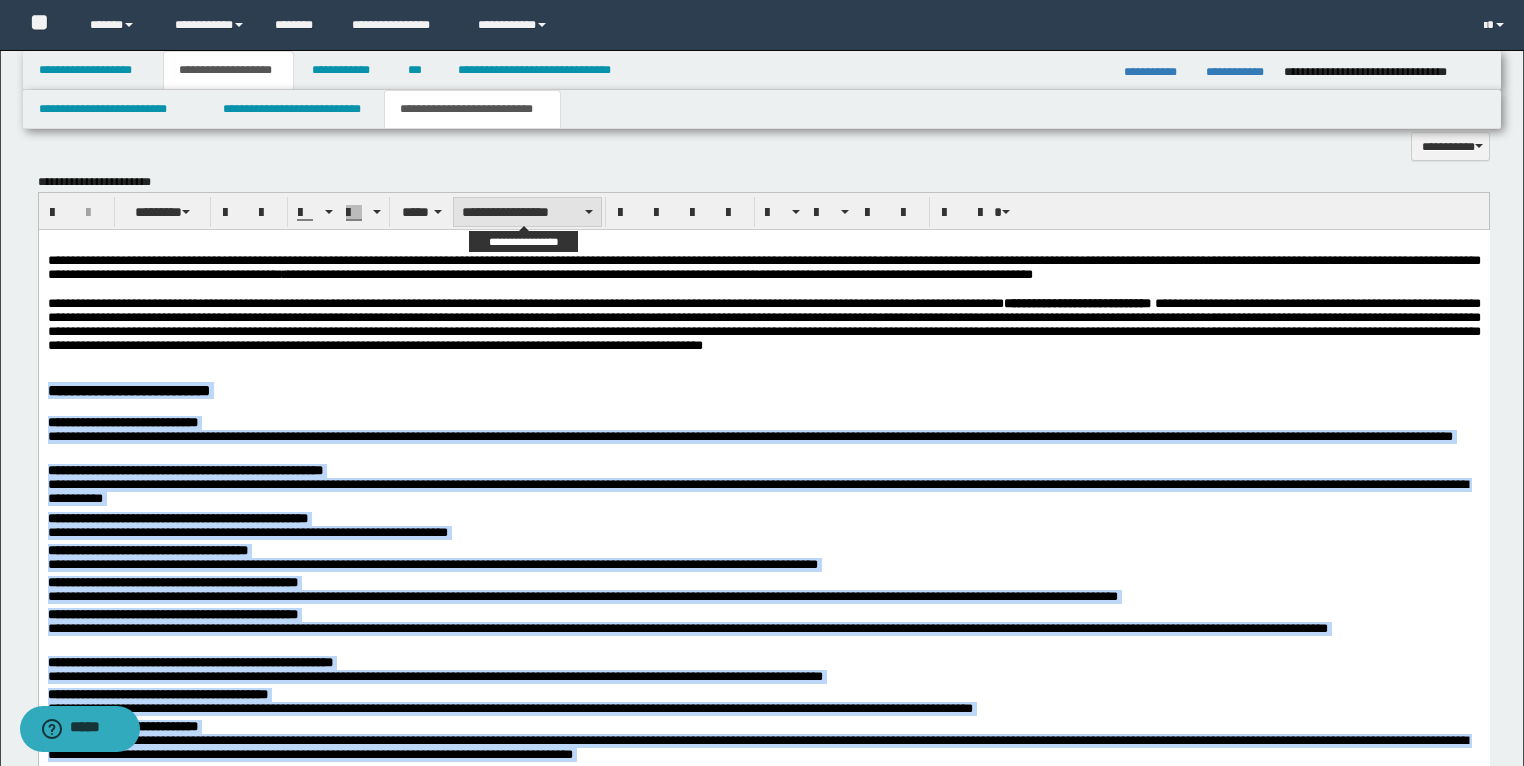 click on "**********" at bounding box center (527, 212) 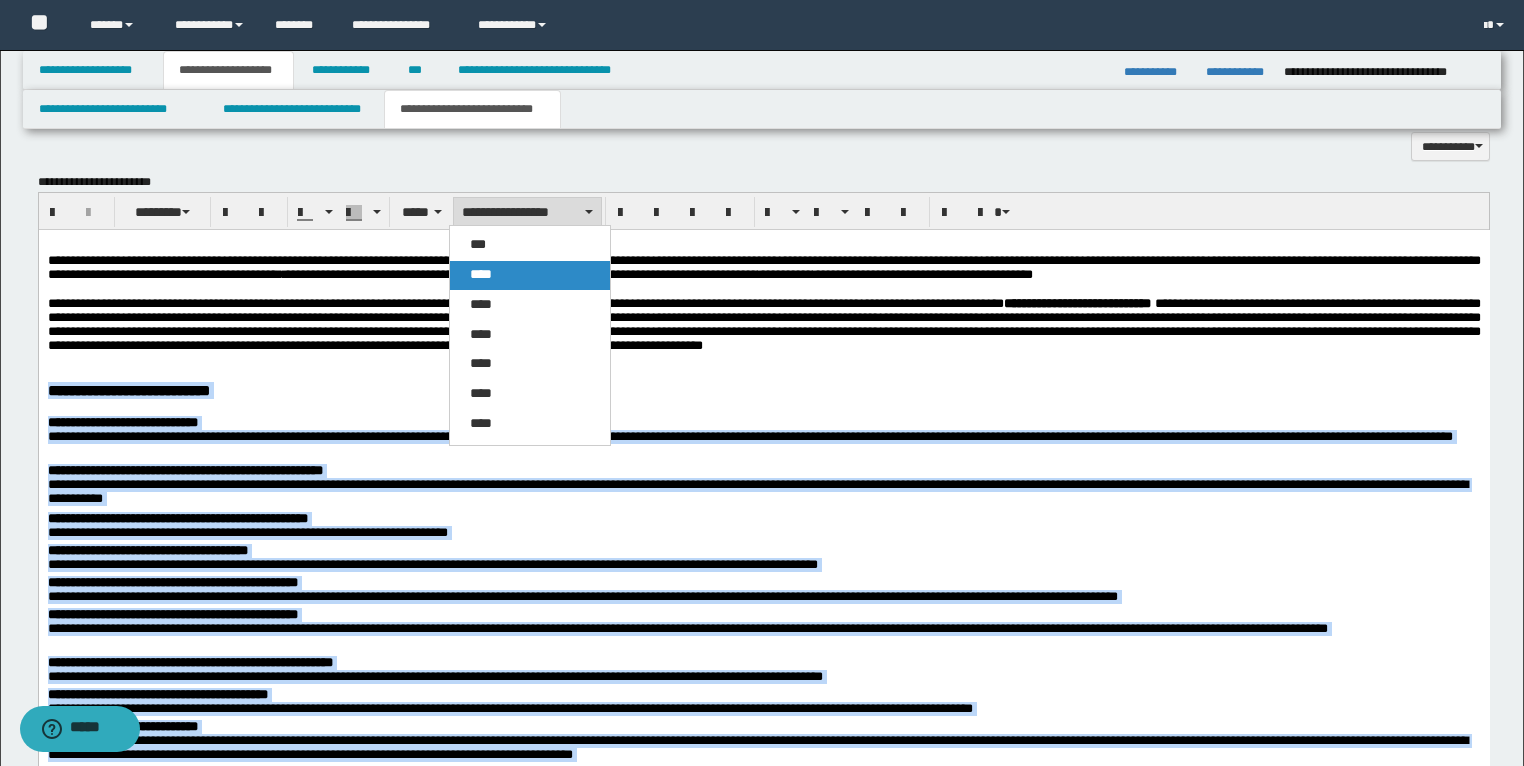 drag, startPoint x: 517, startPoint y: 280, endPoint x: 479, endPoint y: 55, distance: 228.18633 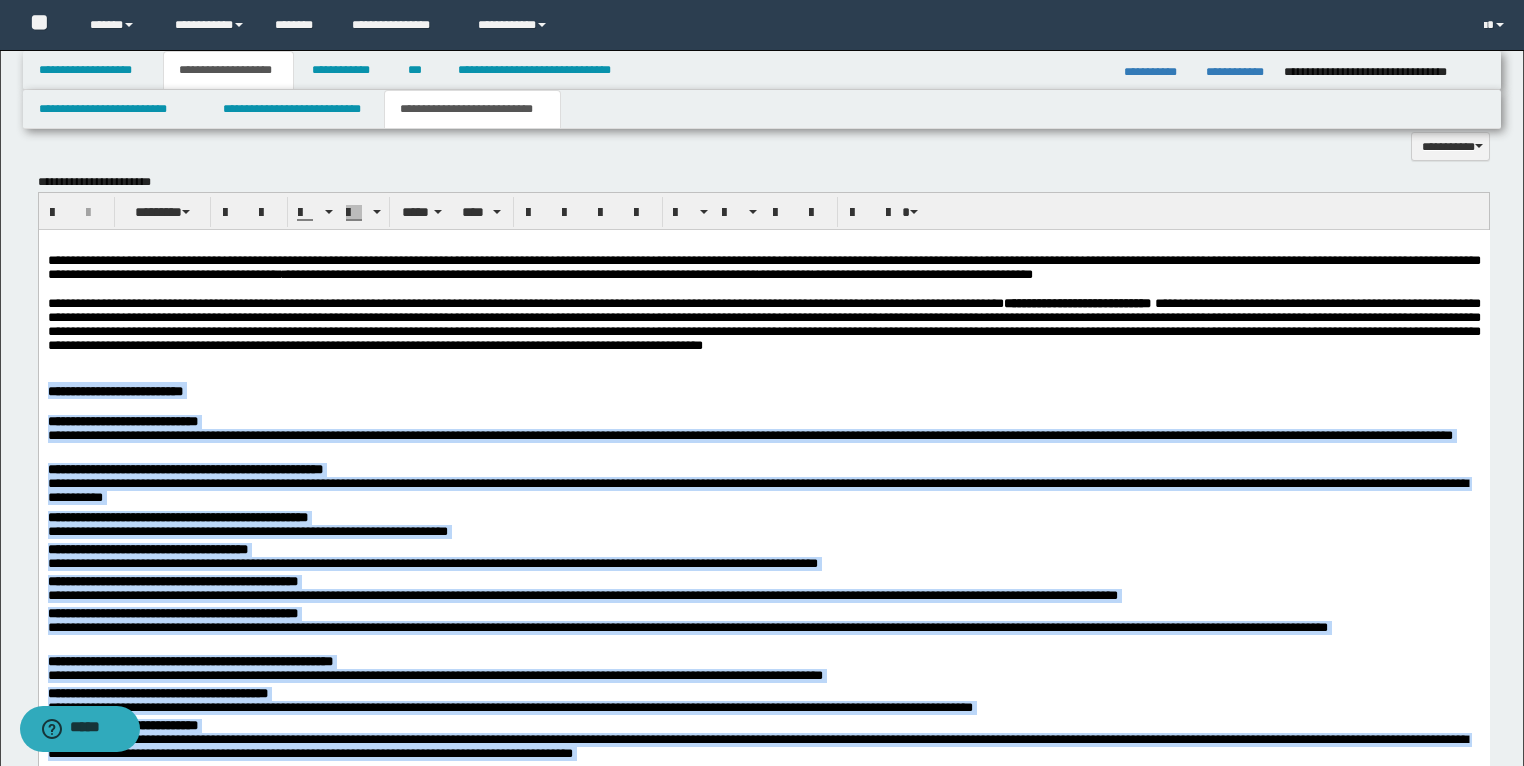 click on "**********" at bounding box center (763, 711) 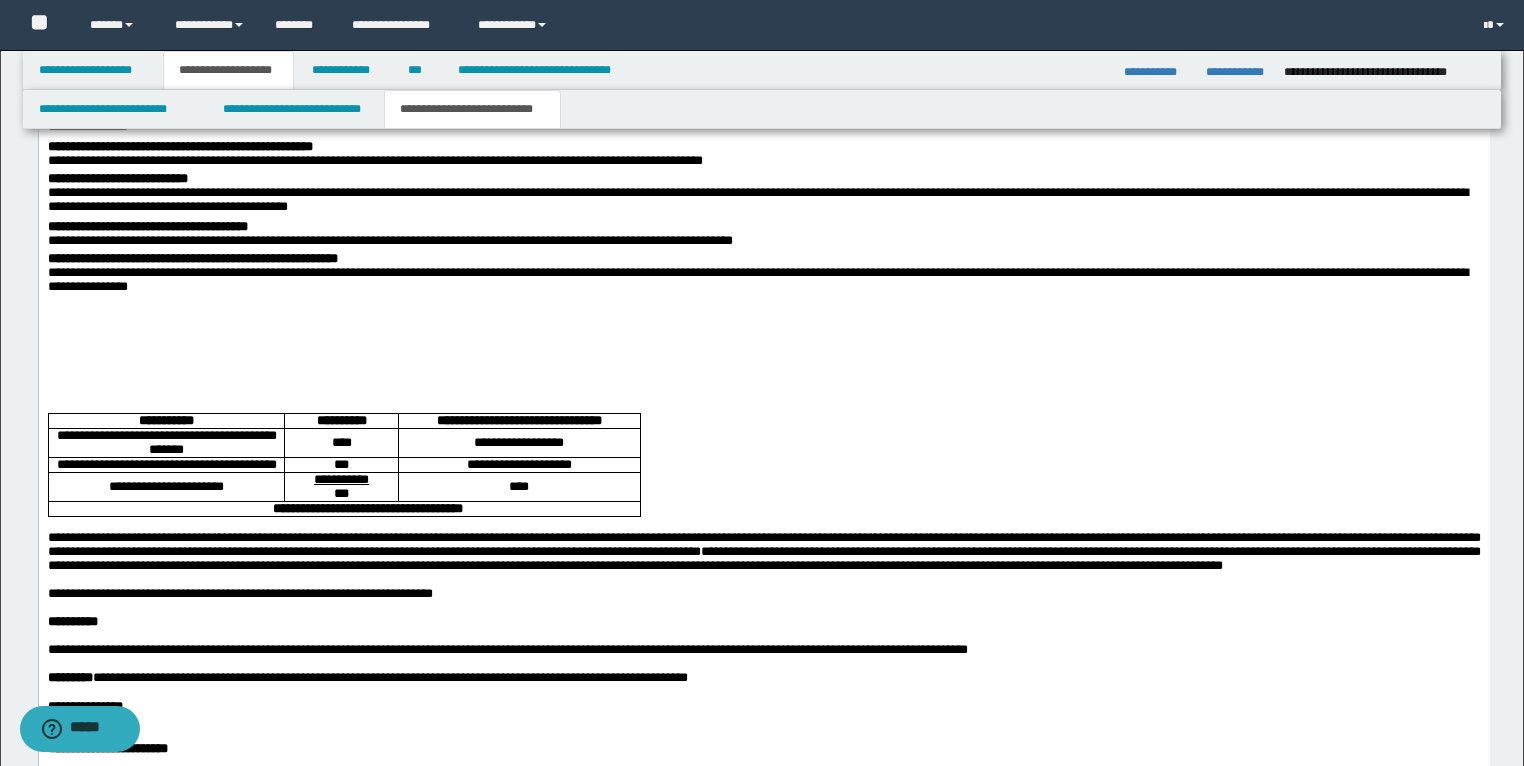 scroll, scrollTop: 1900, scrollLeft: 0, axis: vertical 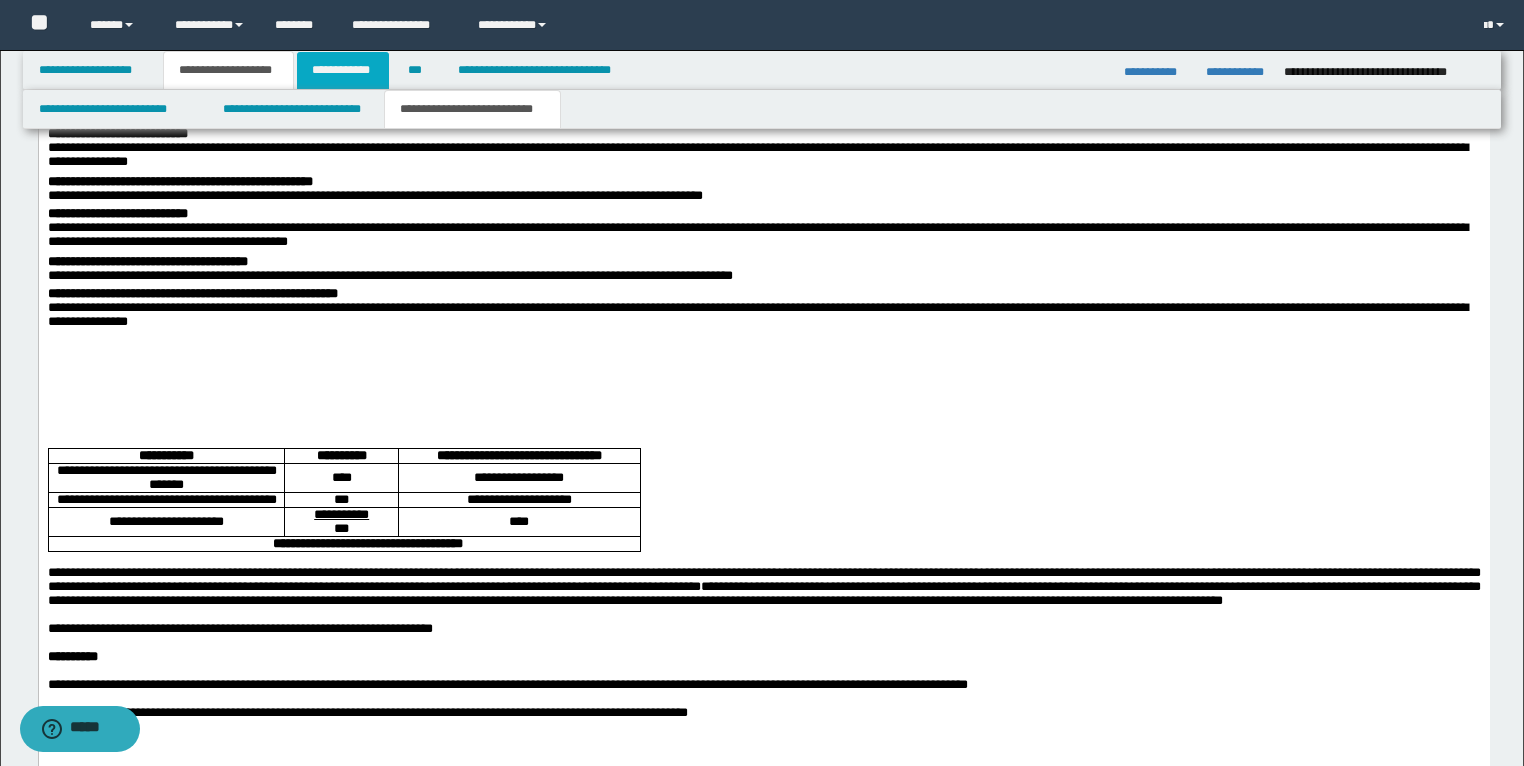 click on "**********" at bounding box center (343, 70) 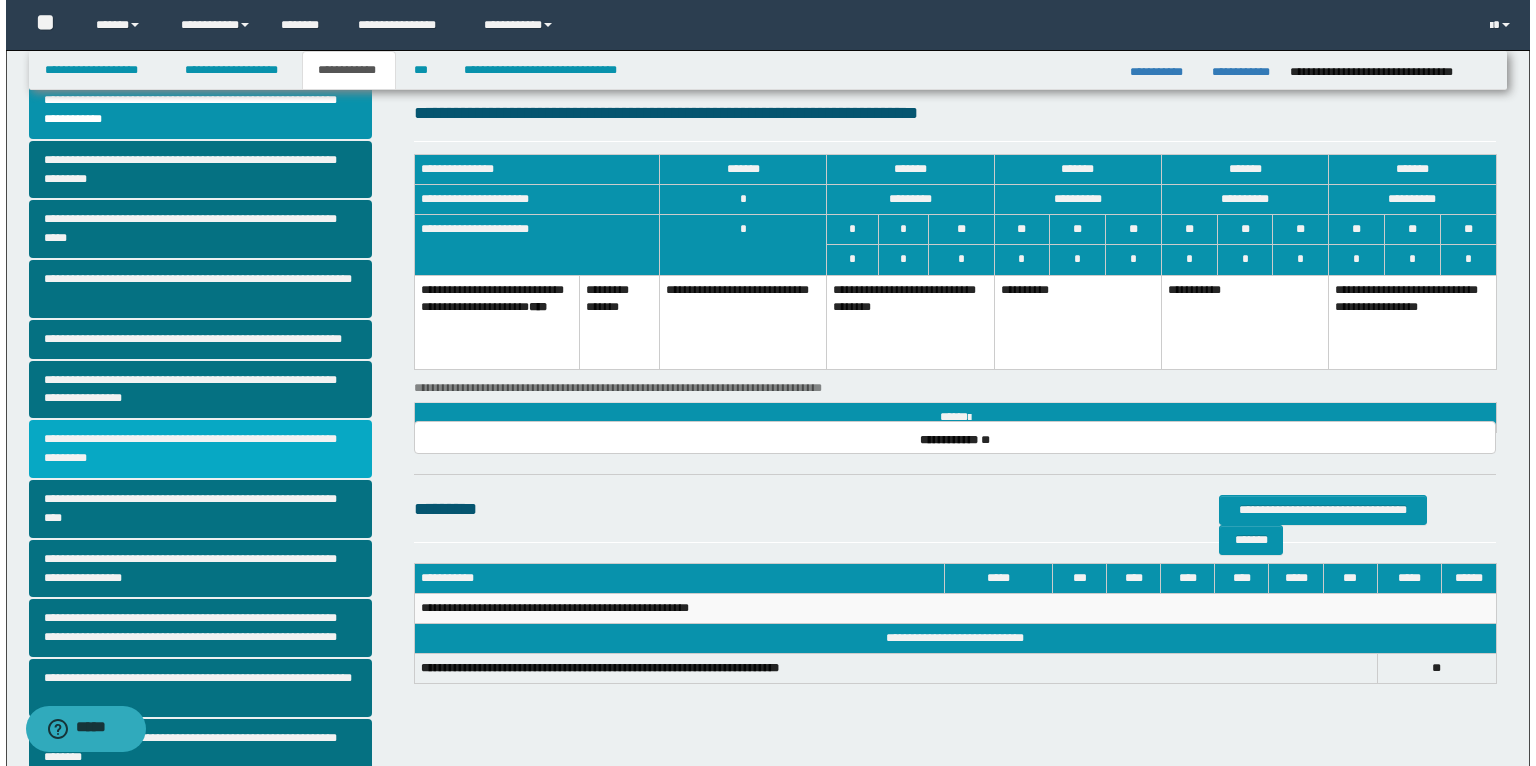 scroll, scrollTop: 0, scrollLeft: 0, axis: both 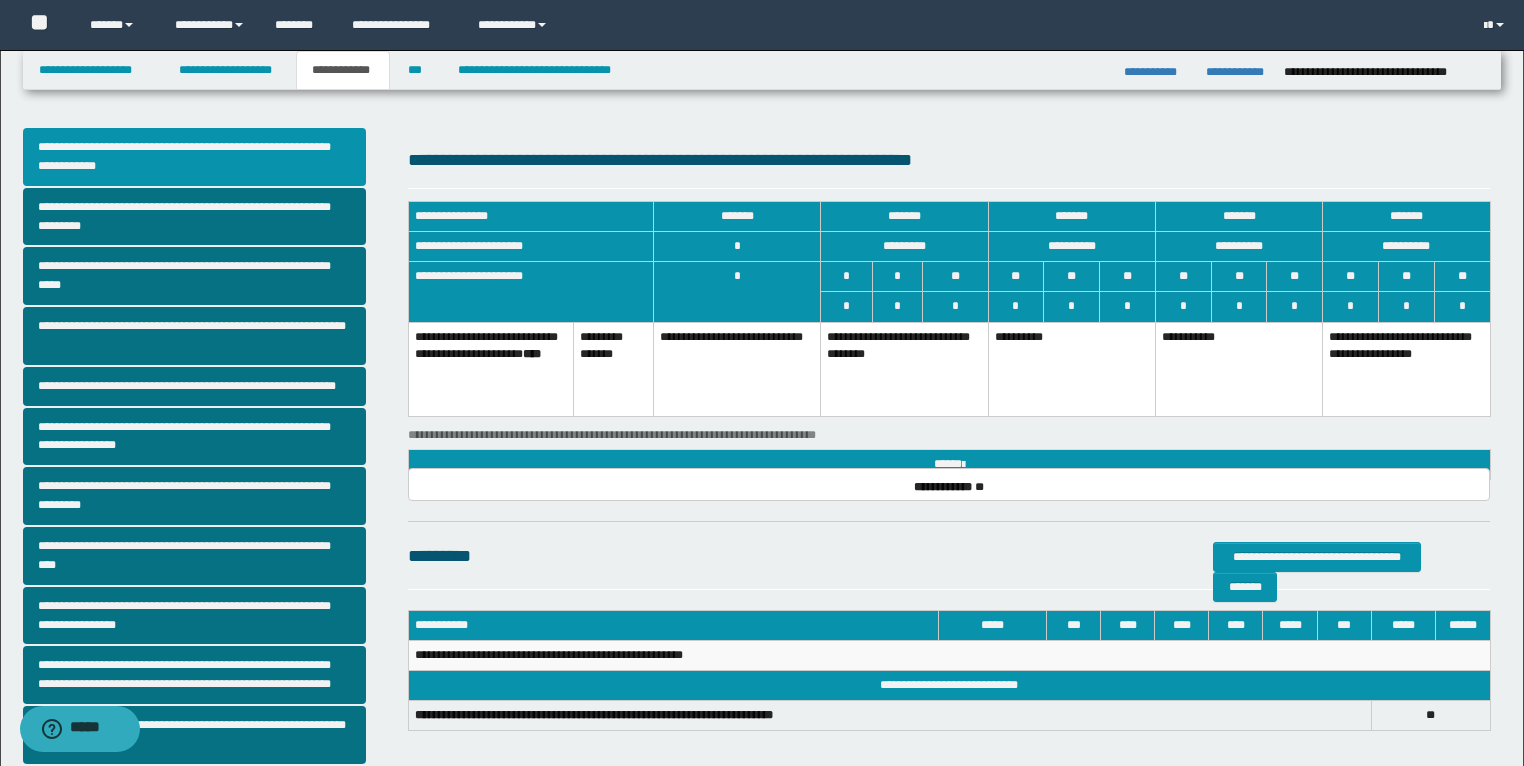click on "**********" at bounding box center [195, 157] 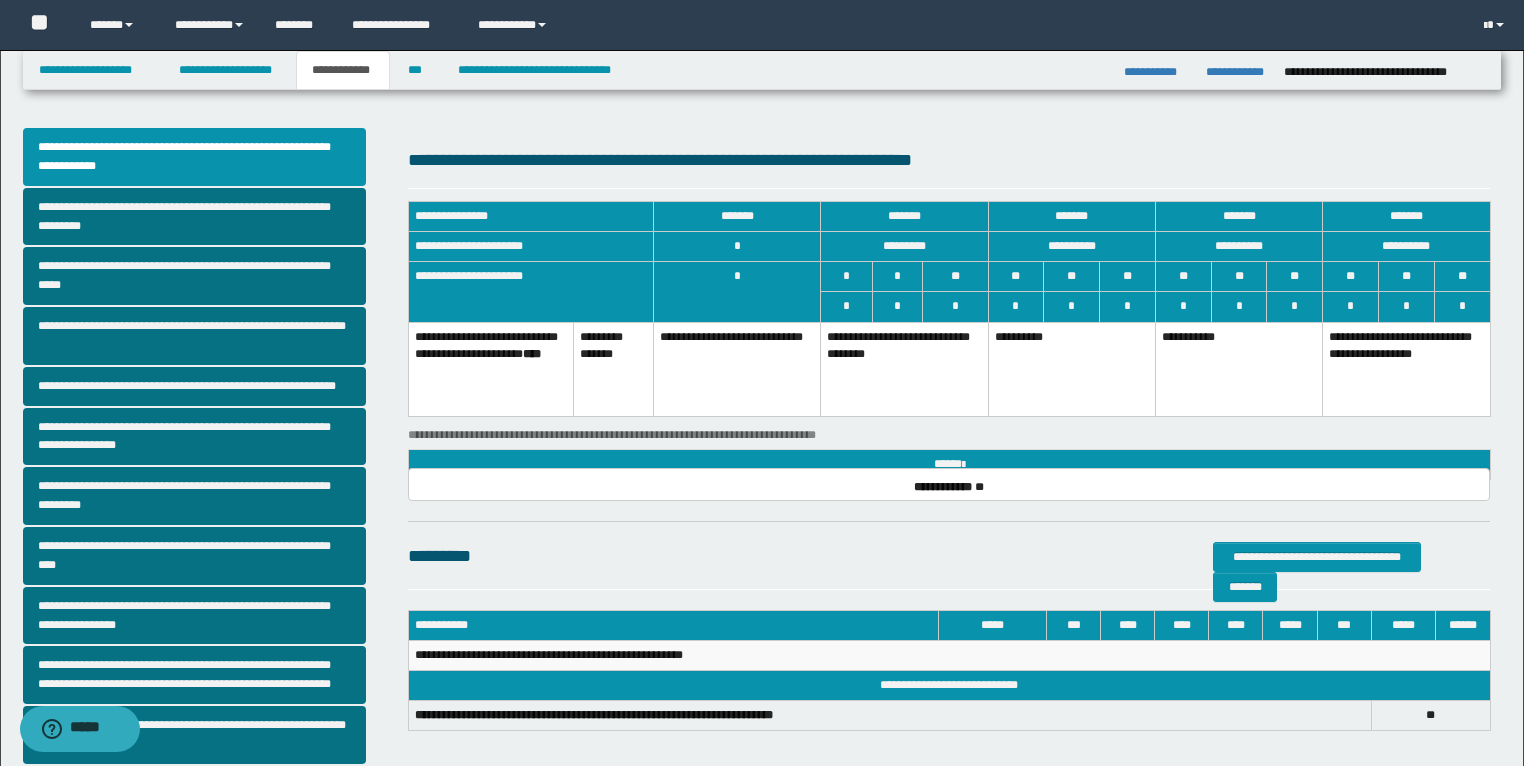 click on "**********" at bounding box center [1238, 369] 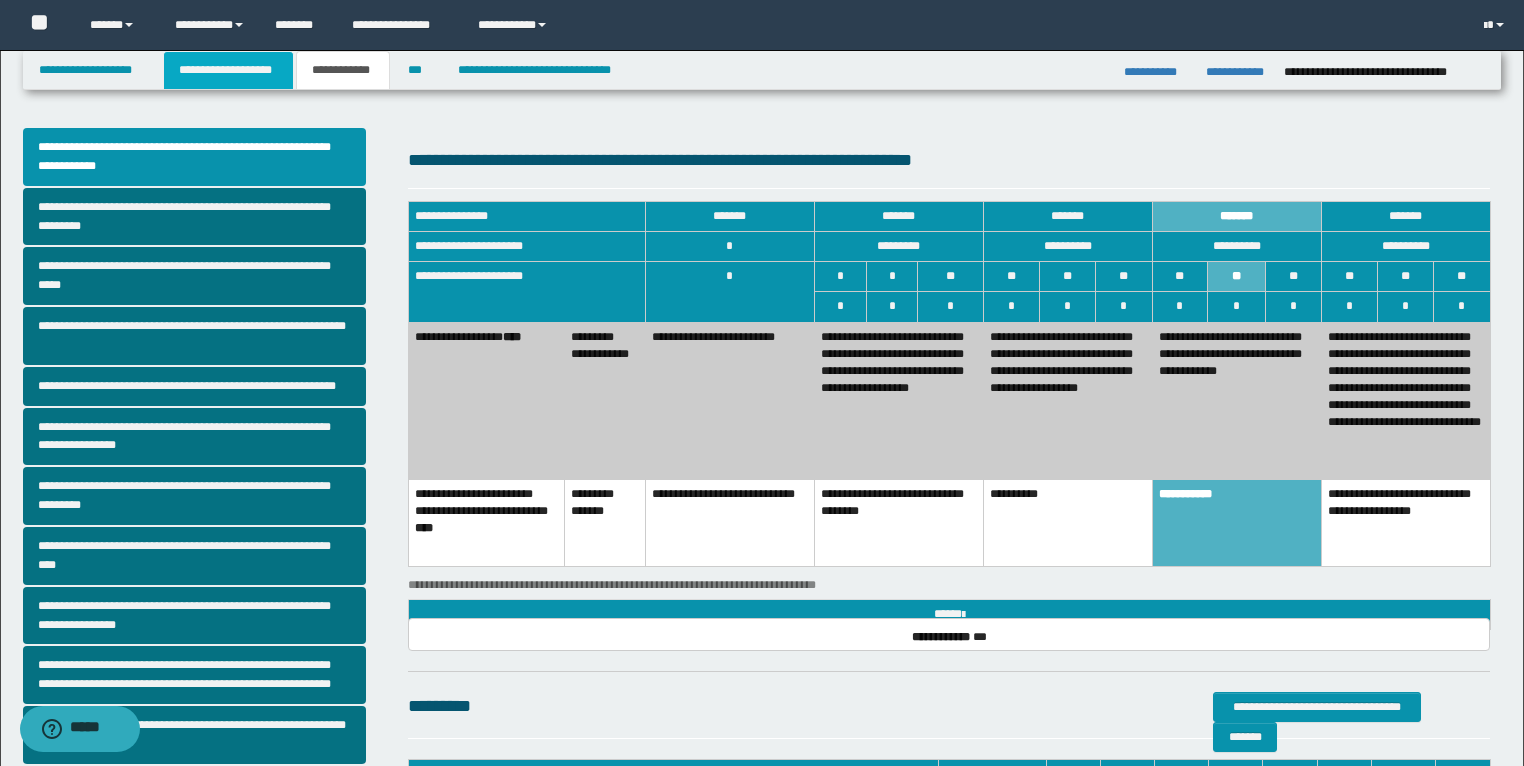click on "**********" at bounding box center [228, 70] 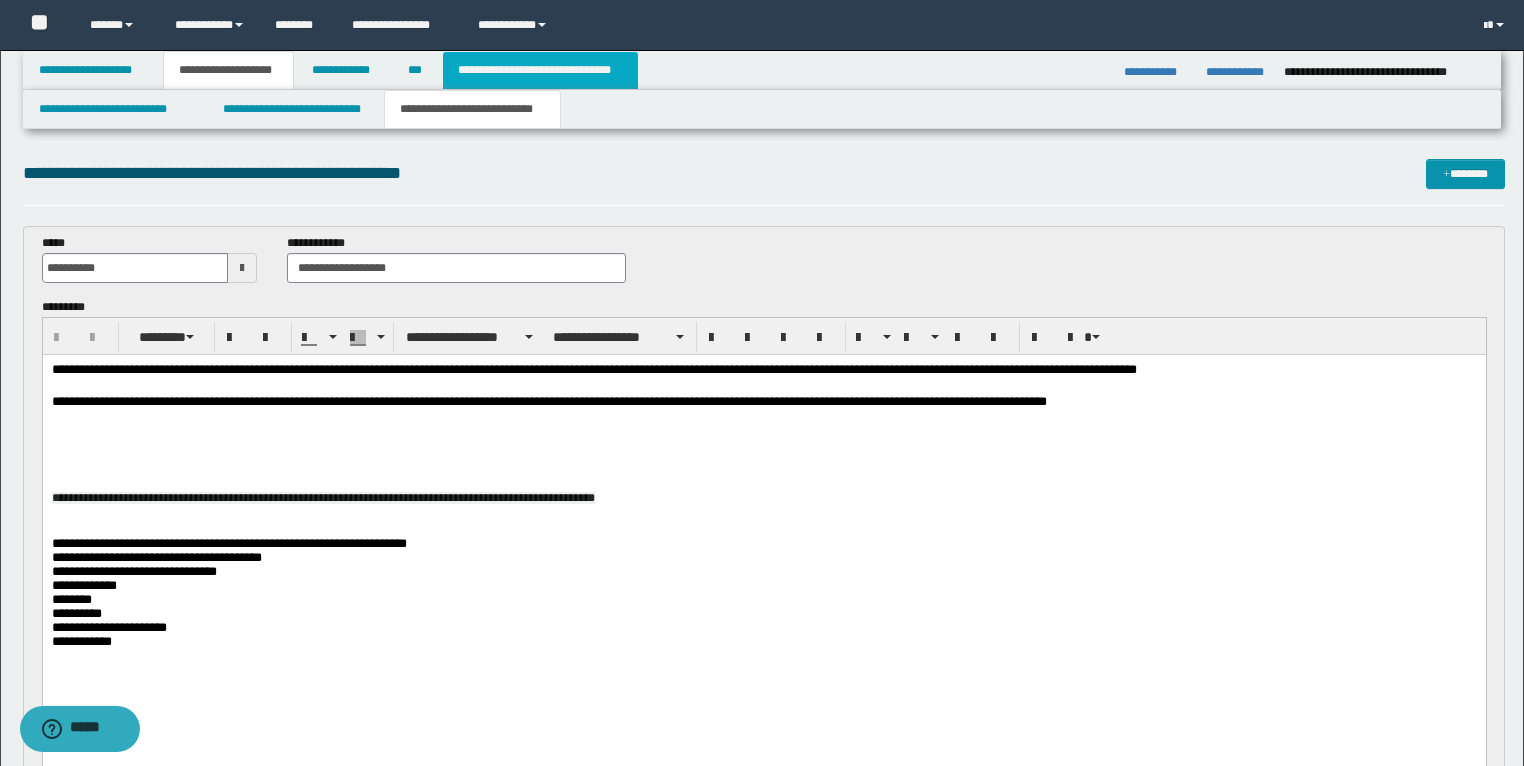 click on "**********" at bounding box center [540, 70] 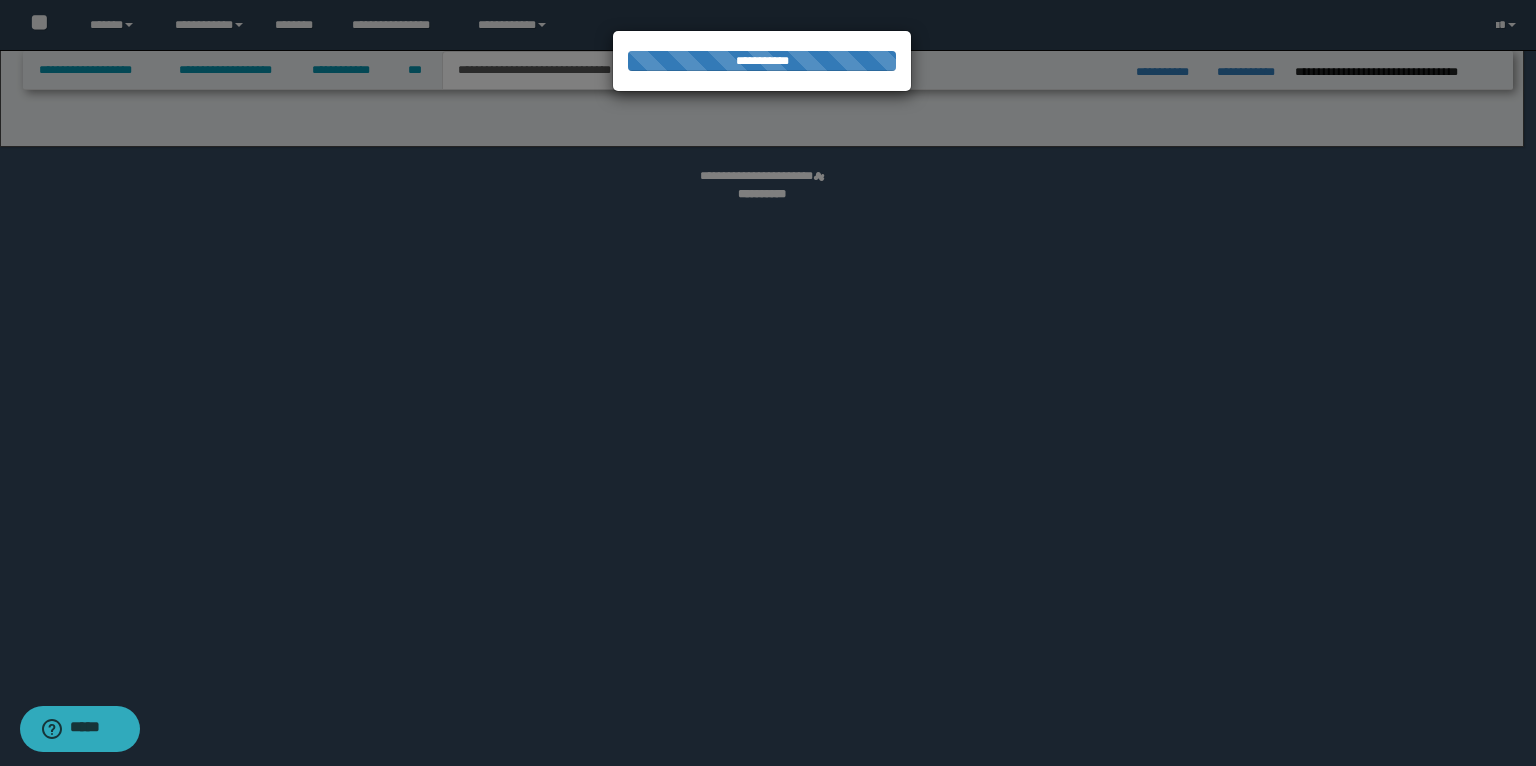 select on "*" 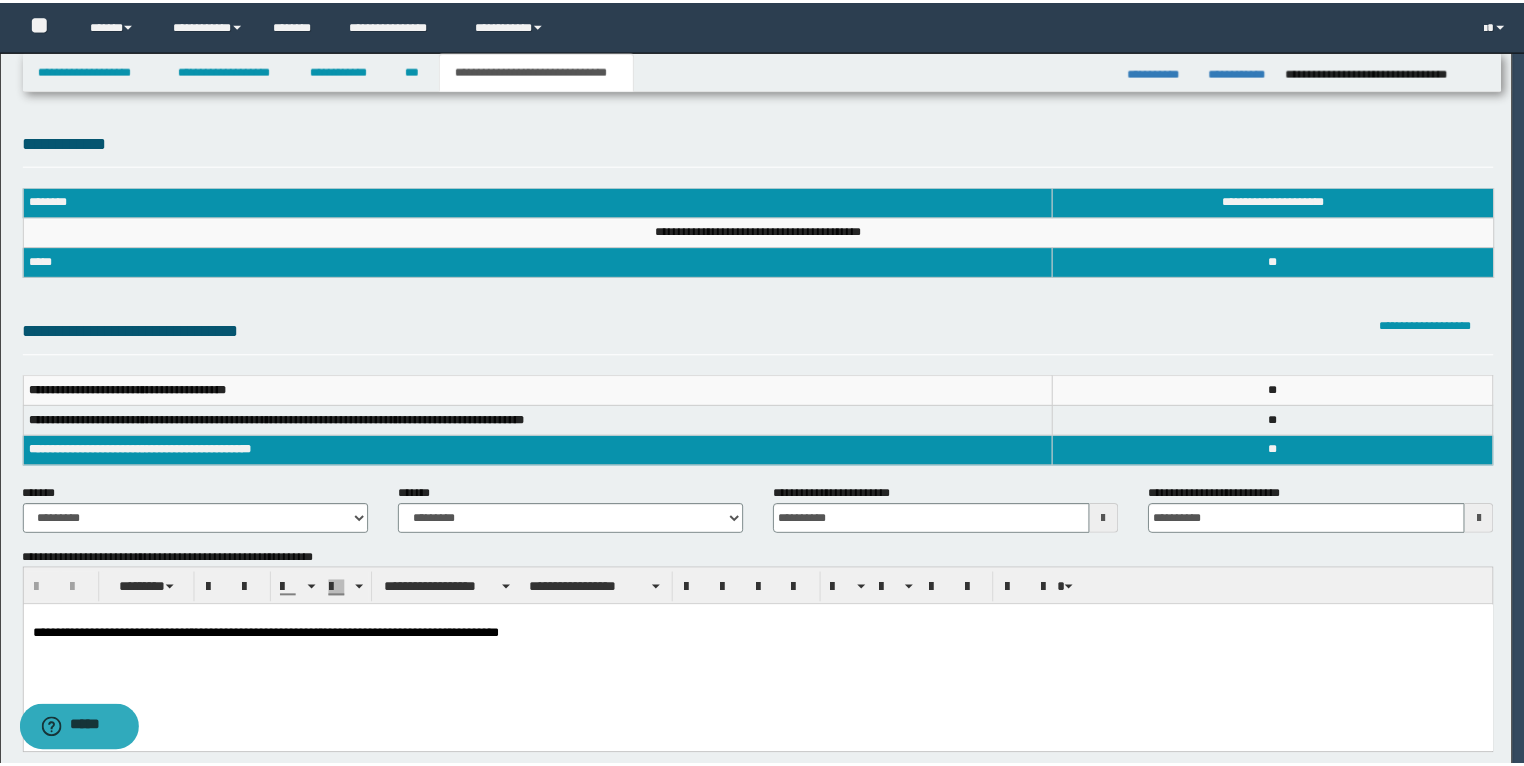 scroll, scrollTop: 0, scrollLeft: 0, axis: both 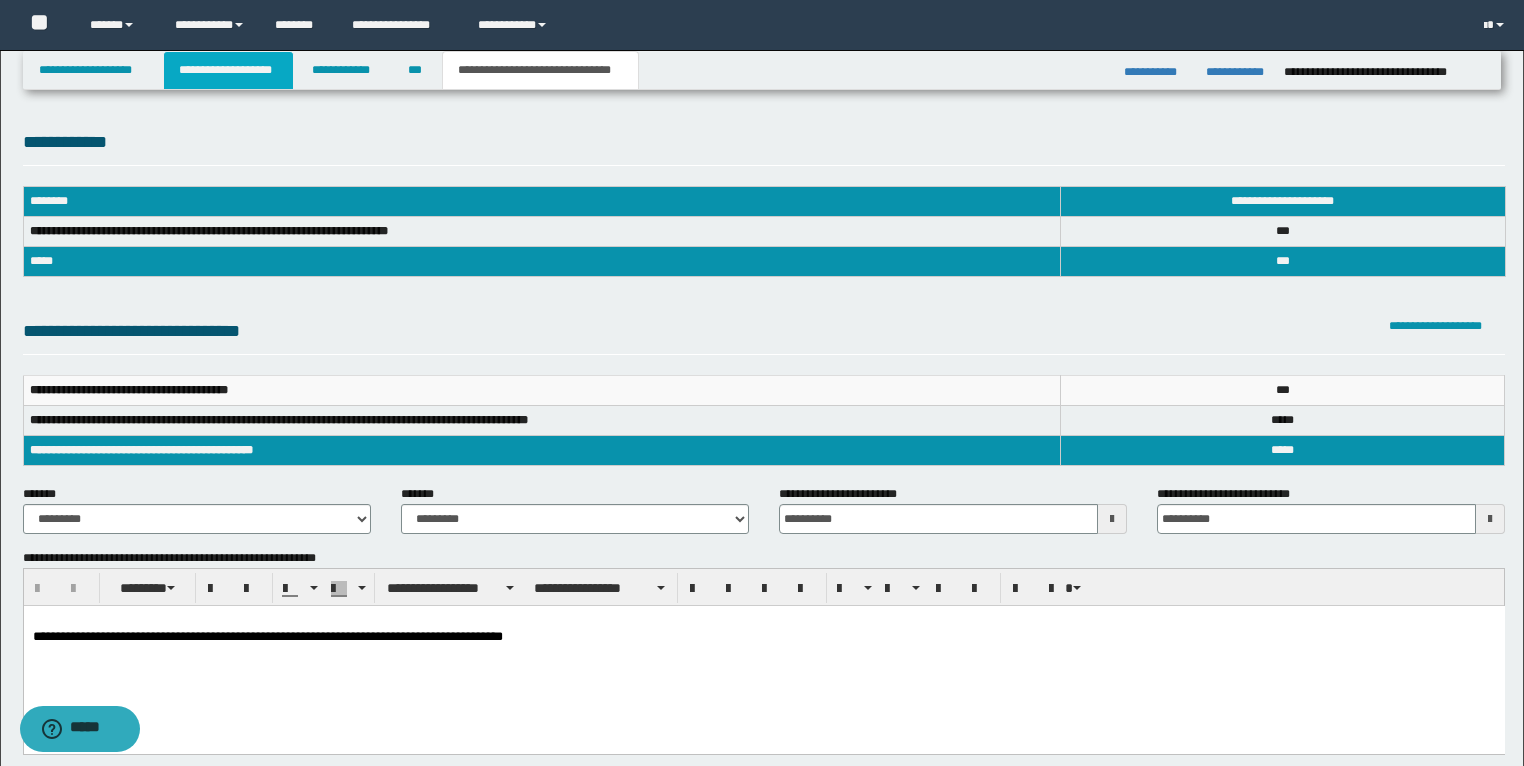click on "**********" at bounding box center [228, 70] 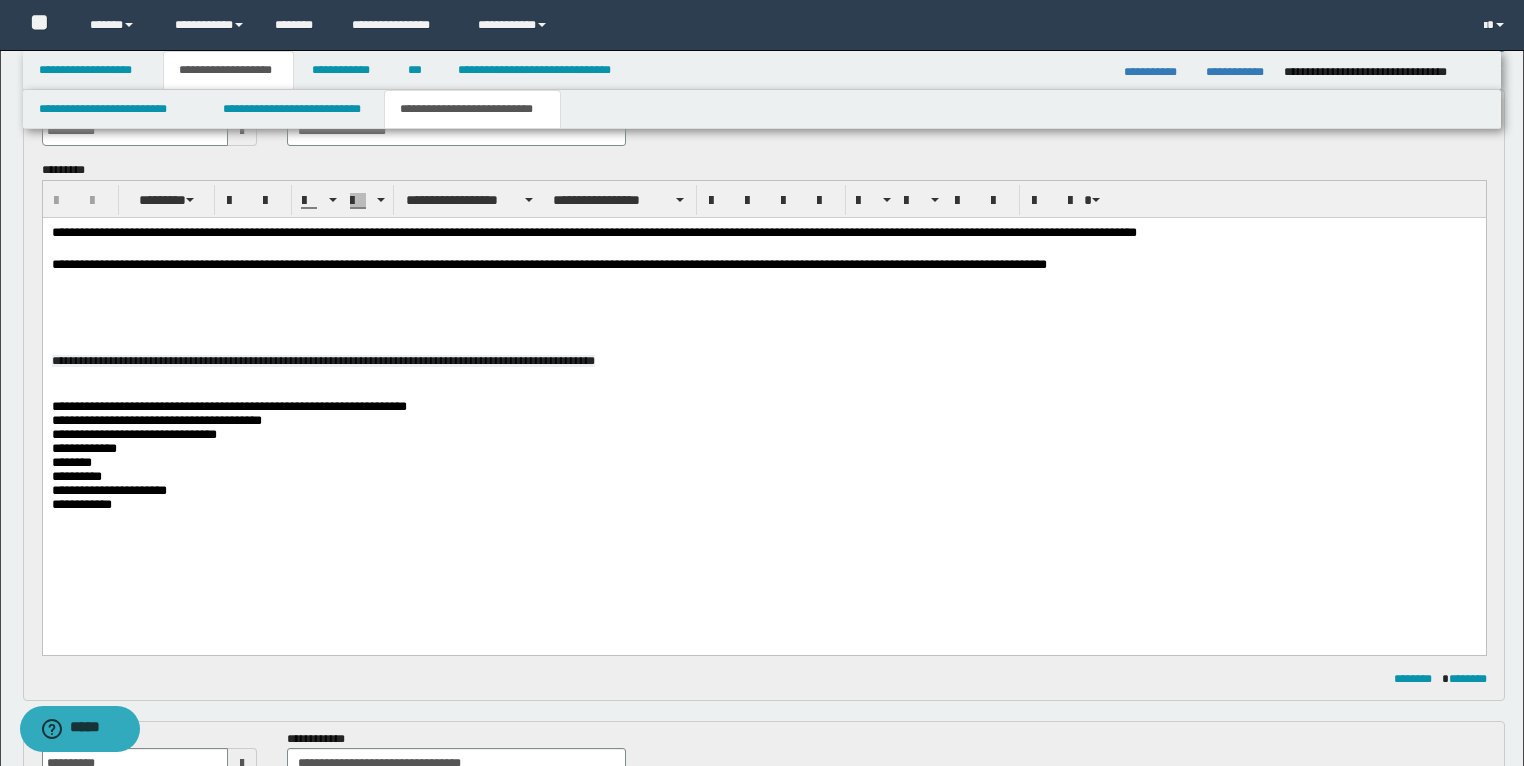 scroll, scrollTop: 160, scrollLeft: 0, axis: vertical 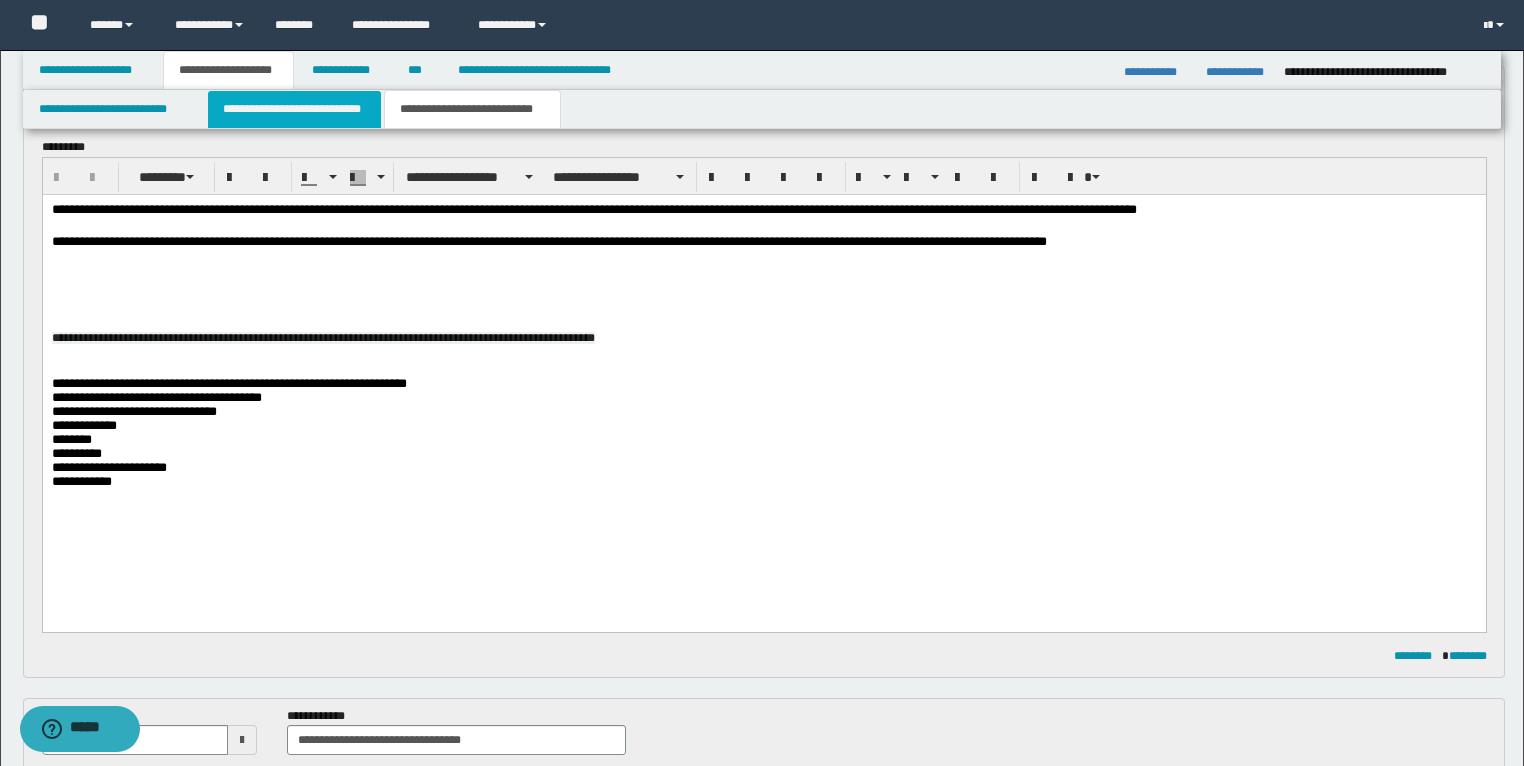 click on "**********" at bounding box center [294, 109] 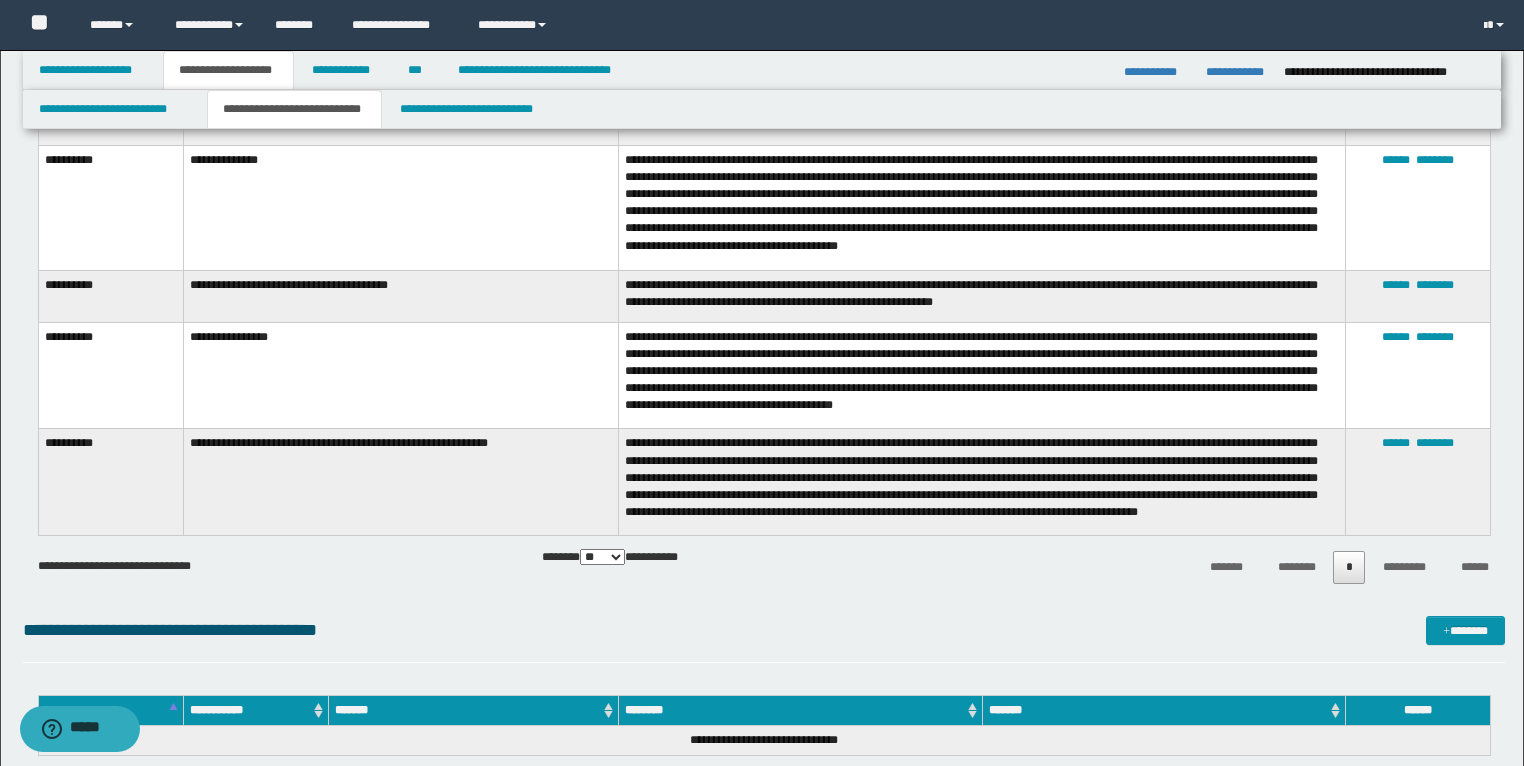 scroll, scrollTop: 3120, scrollLeft: 0, axis: vertical 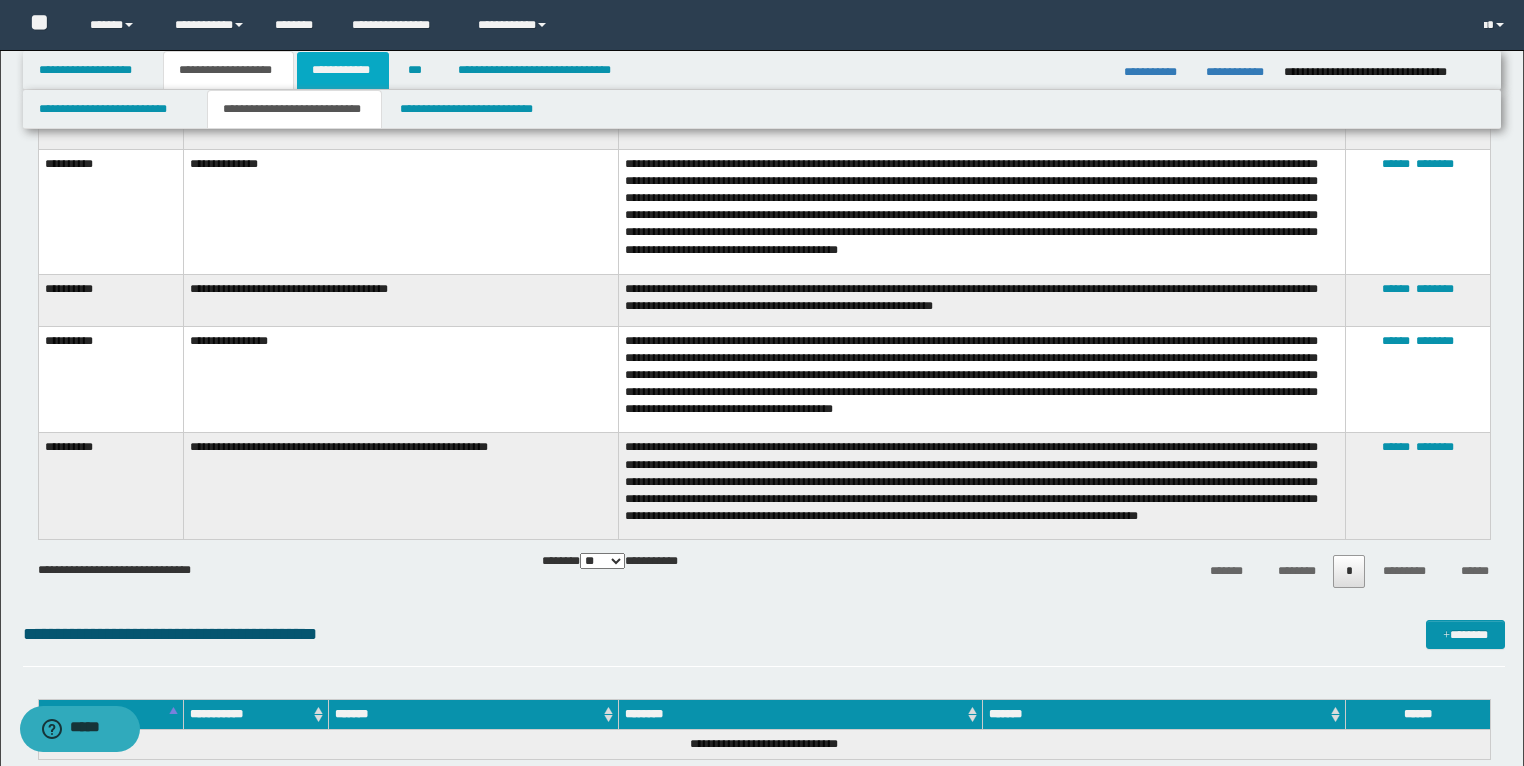 click on "**********" at bounding box center (343, 70) 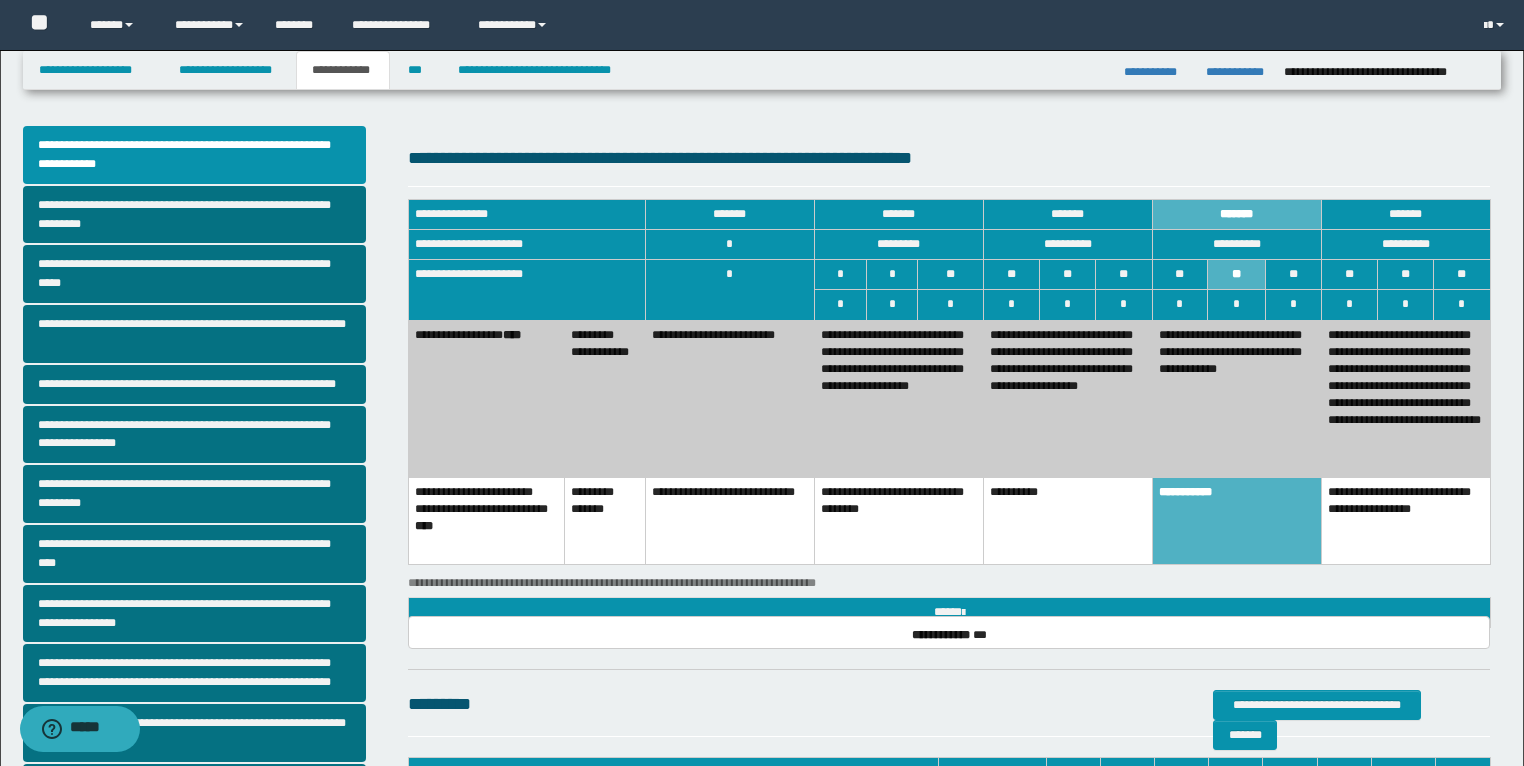 scroll, scrollTop: 0, scrollLeft: 0, axis: both 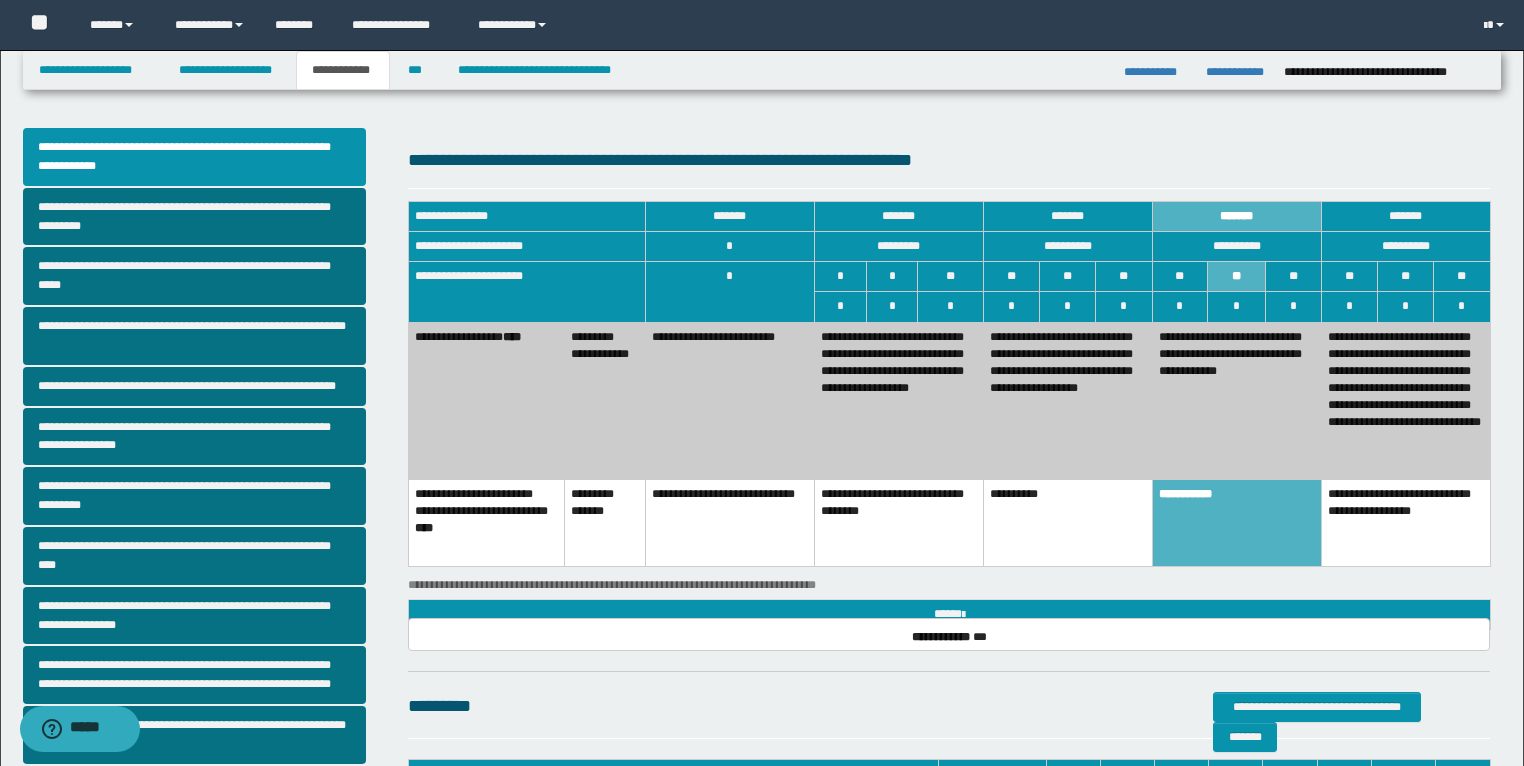 click on "**********" at bounding box center (1405, 400) 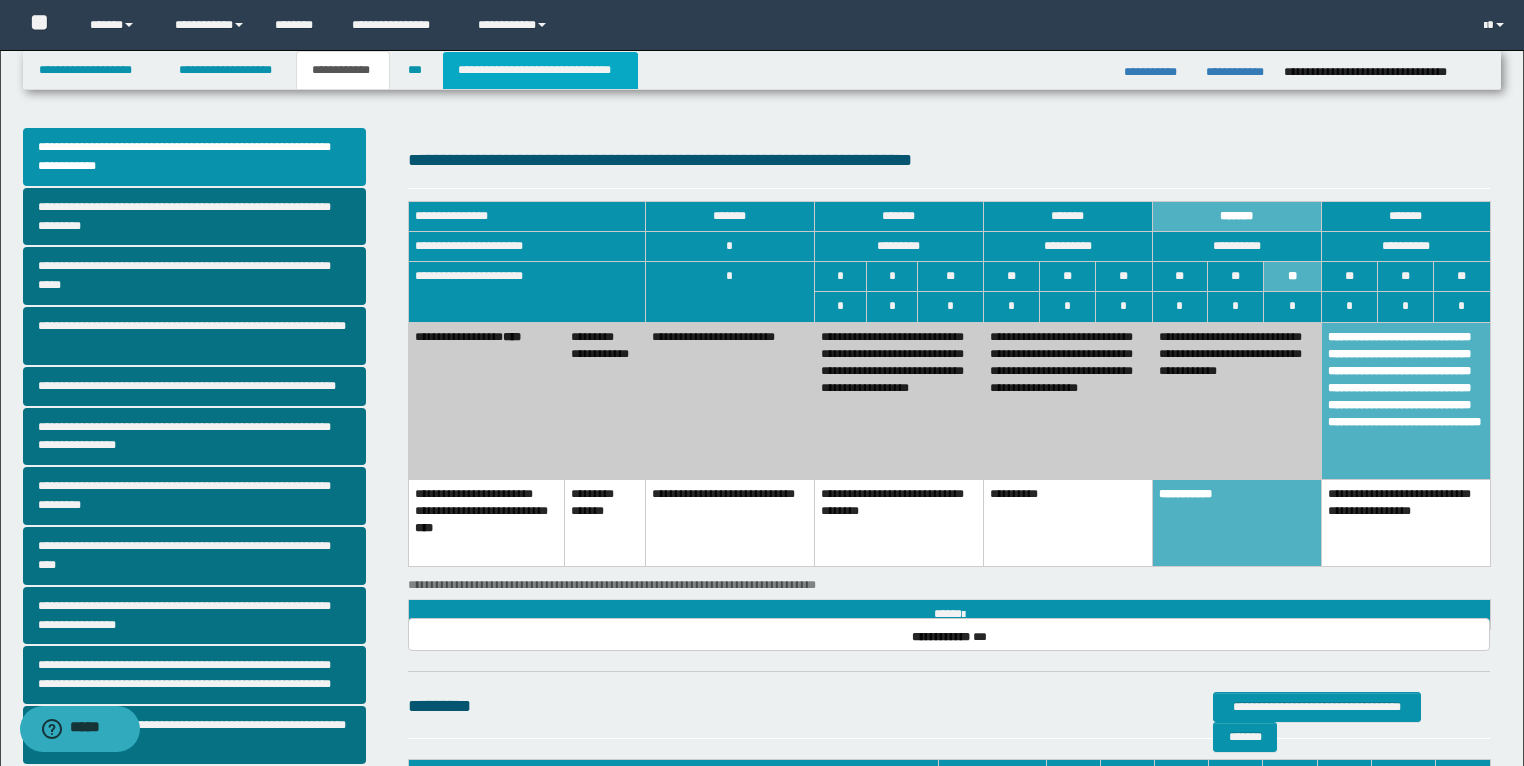 click on "**********" at bounding box center [540, 70] 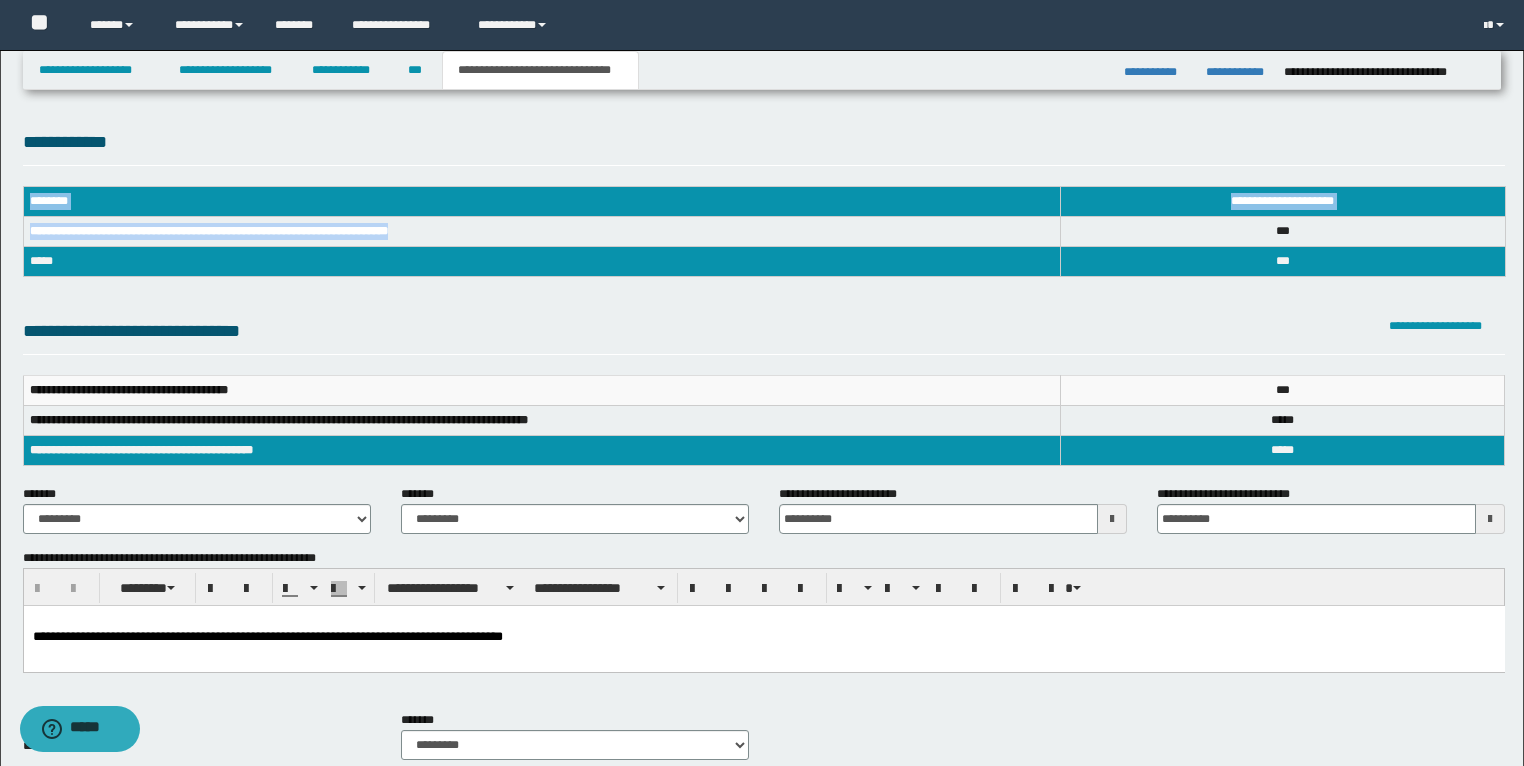 drag, startPoint x: 446, startPoint y: 232, endPoint x: 20, endPoint y: 234, distance: 426.0047 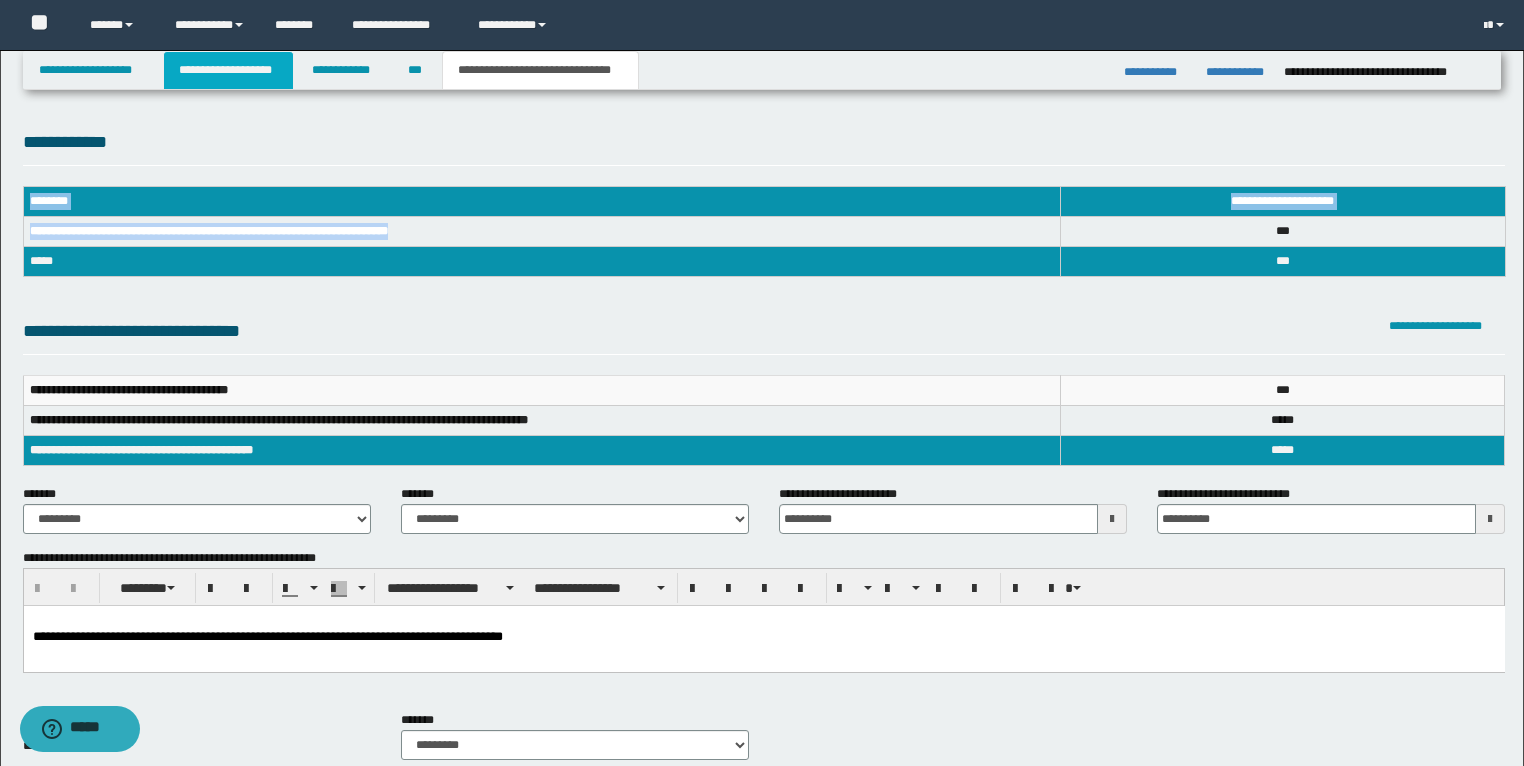 click on "**********" at bounding box center (228, 70) 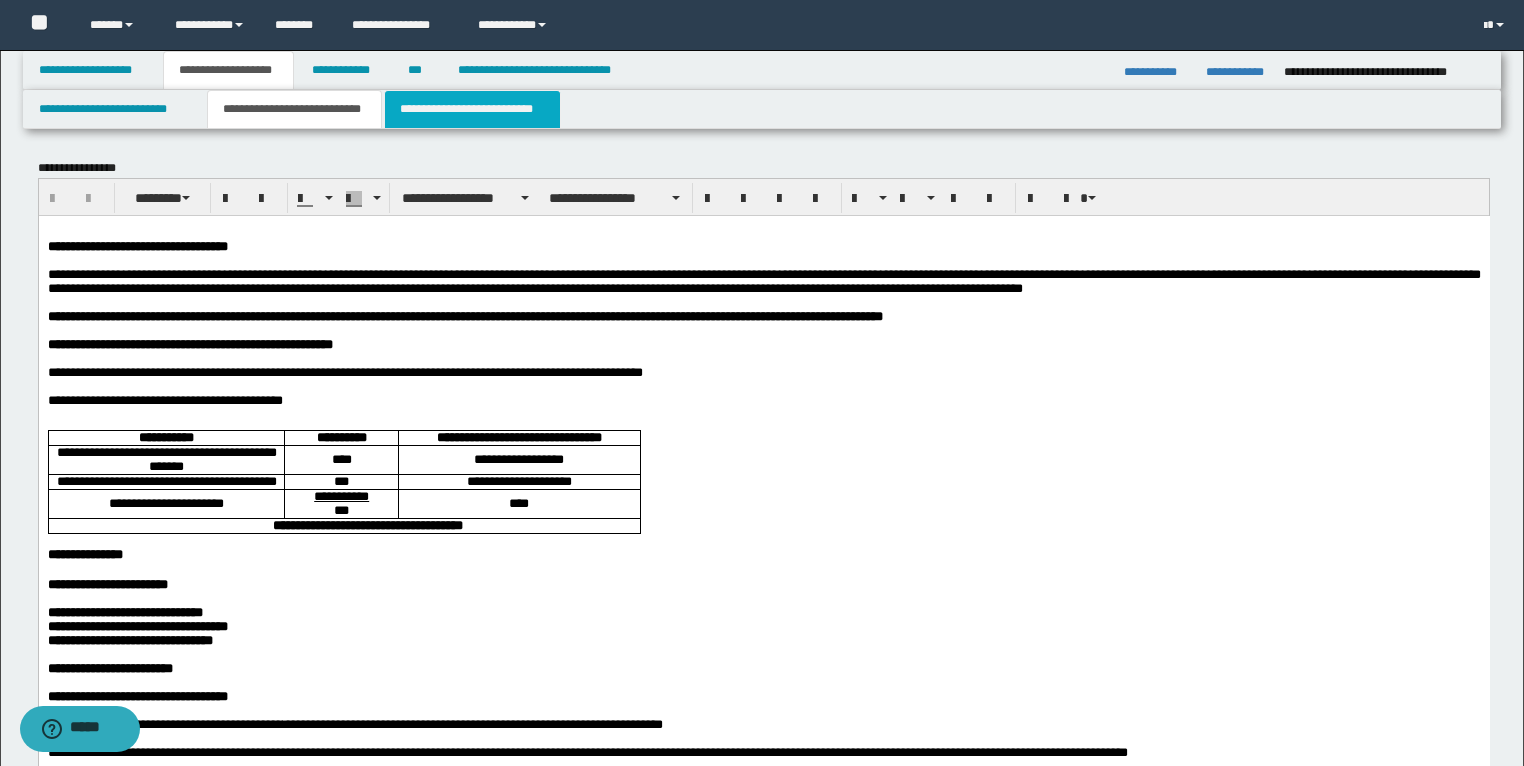 click on "**********" at bounding box center (472, 109) 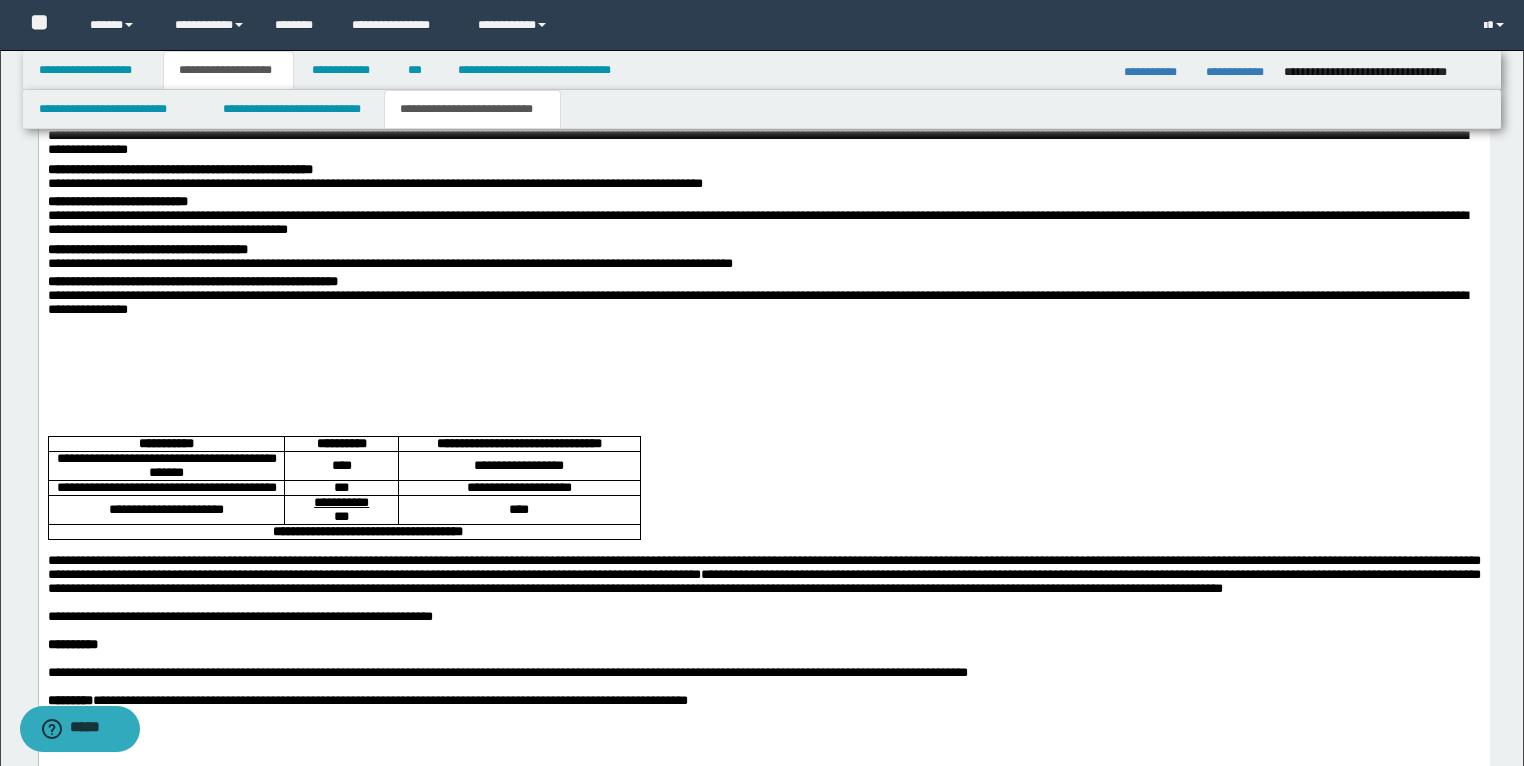 scroll, scrollTop: 1920, scrollLeft: 0, axis: vertical 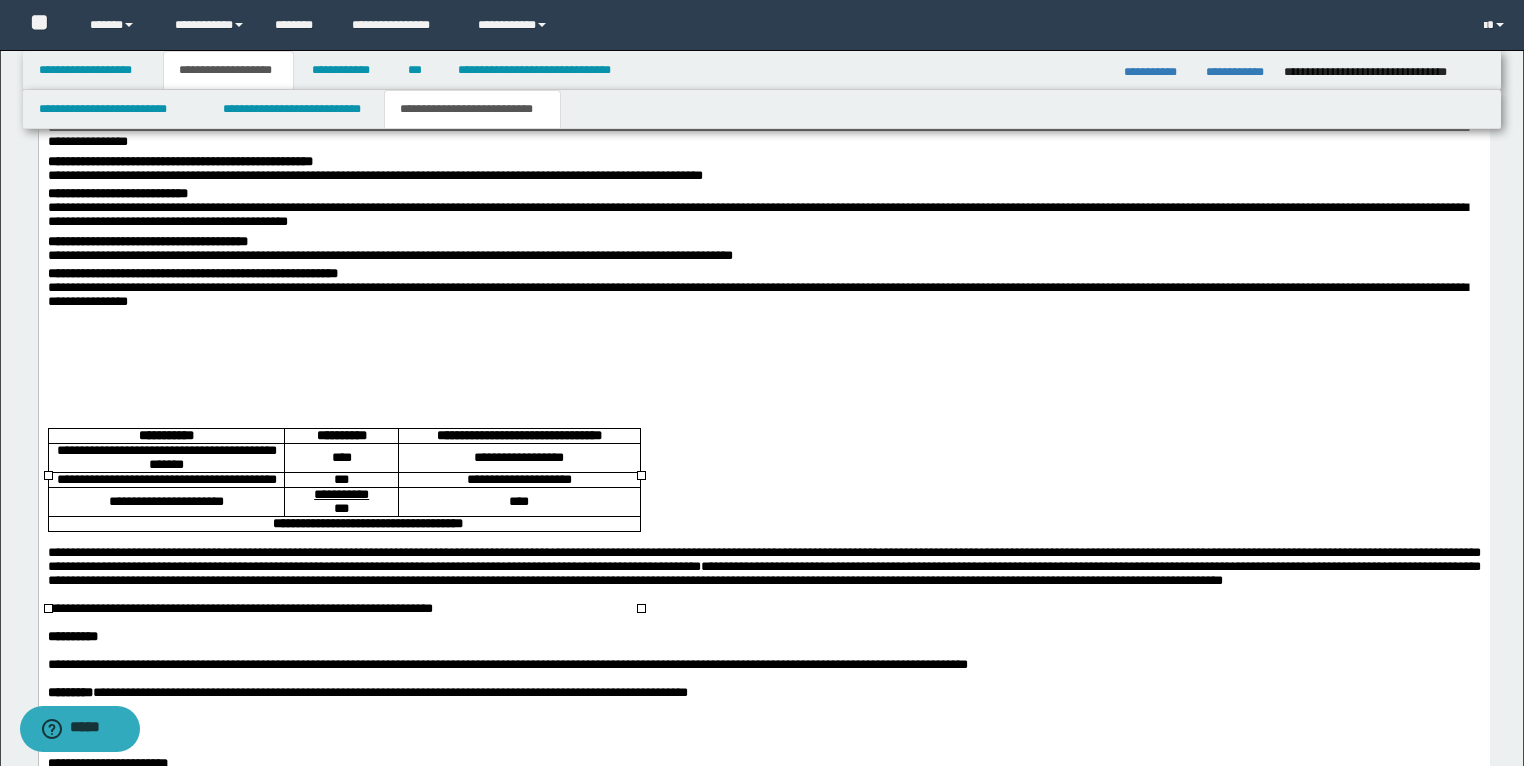 click on "**********" at bounding box center [166, 458] 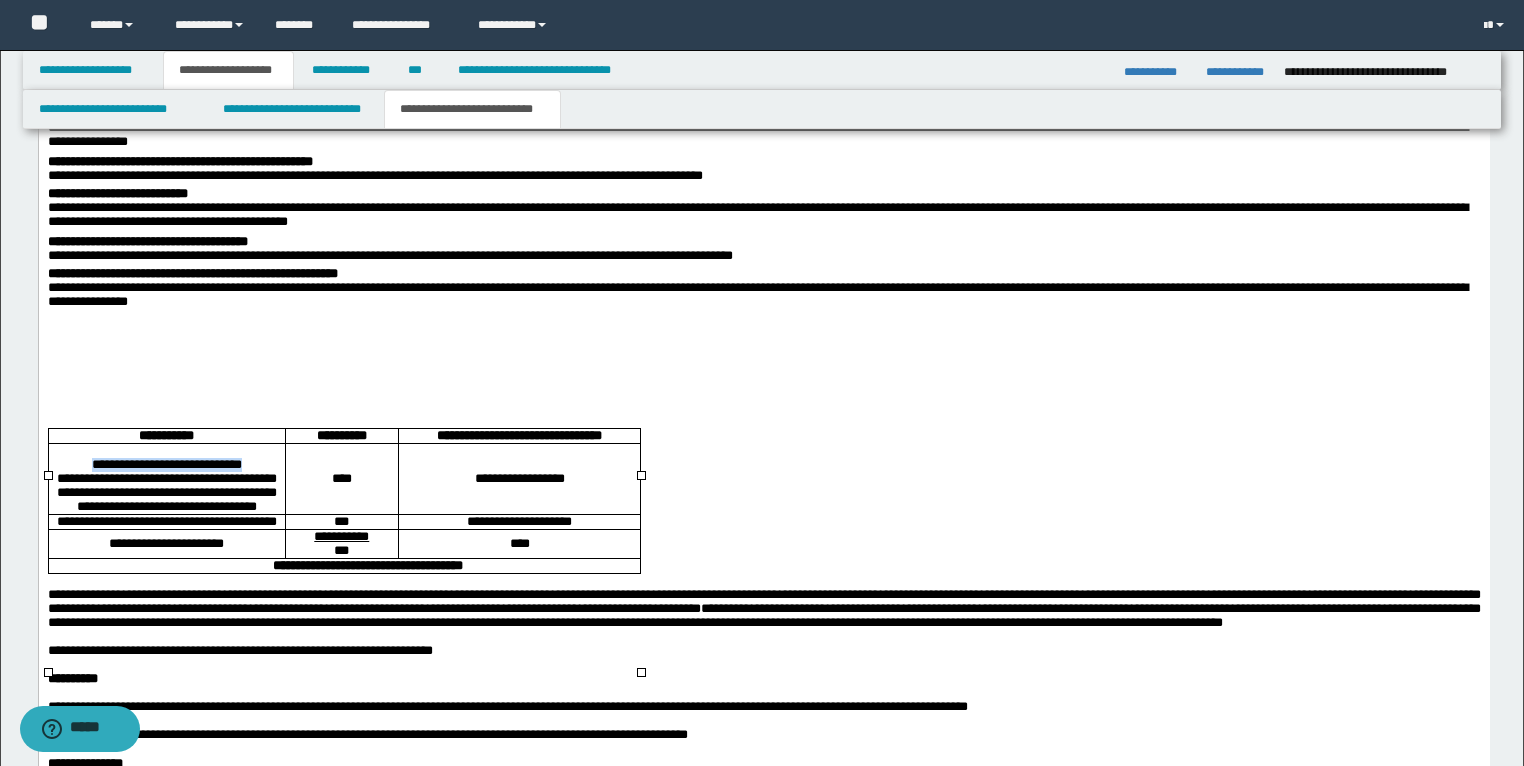 drag, startPoint x: 232, startPoint y: 520, endPoint x: 59, endPoint y: 520, distance: 173 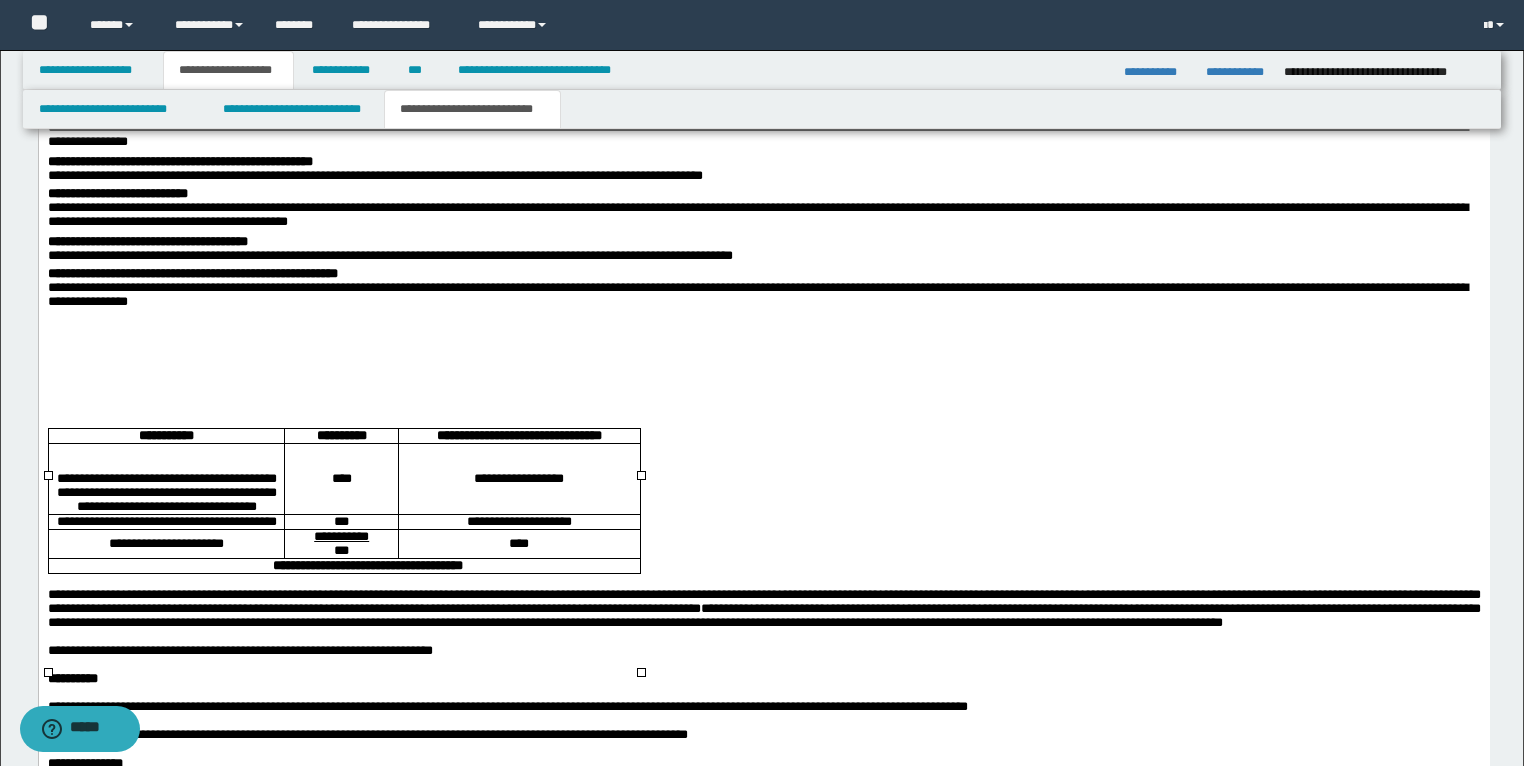click on "**********" at bounding box center [165, 480] 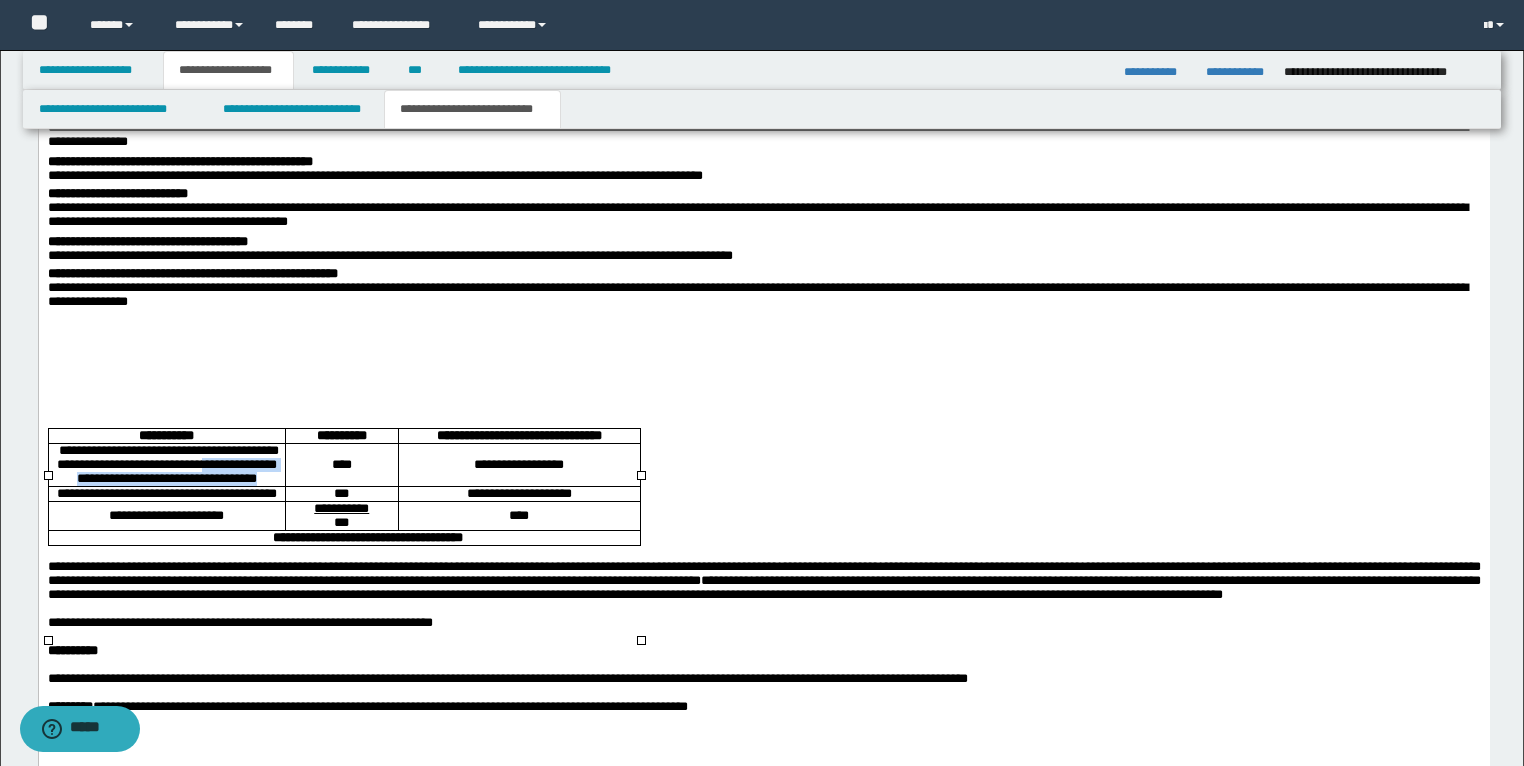 drag, startPoint x: 111, startPoint y: 532, endPoint x: 259, endPoint y: 547, distance: 148.7582 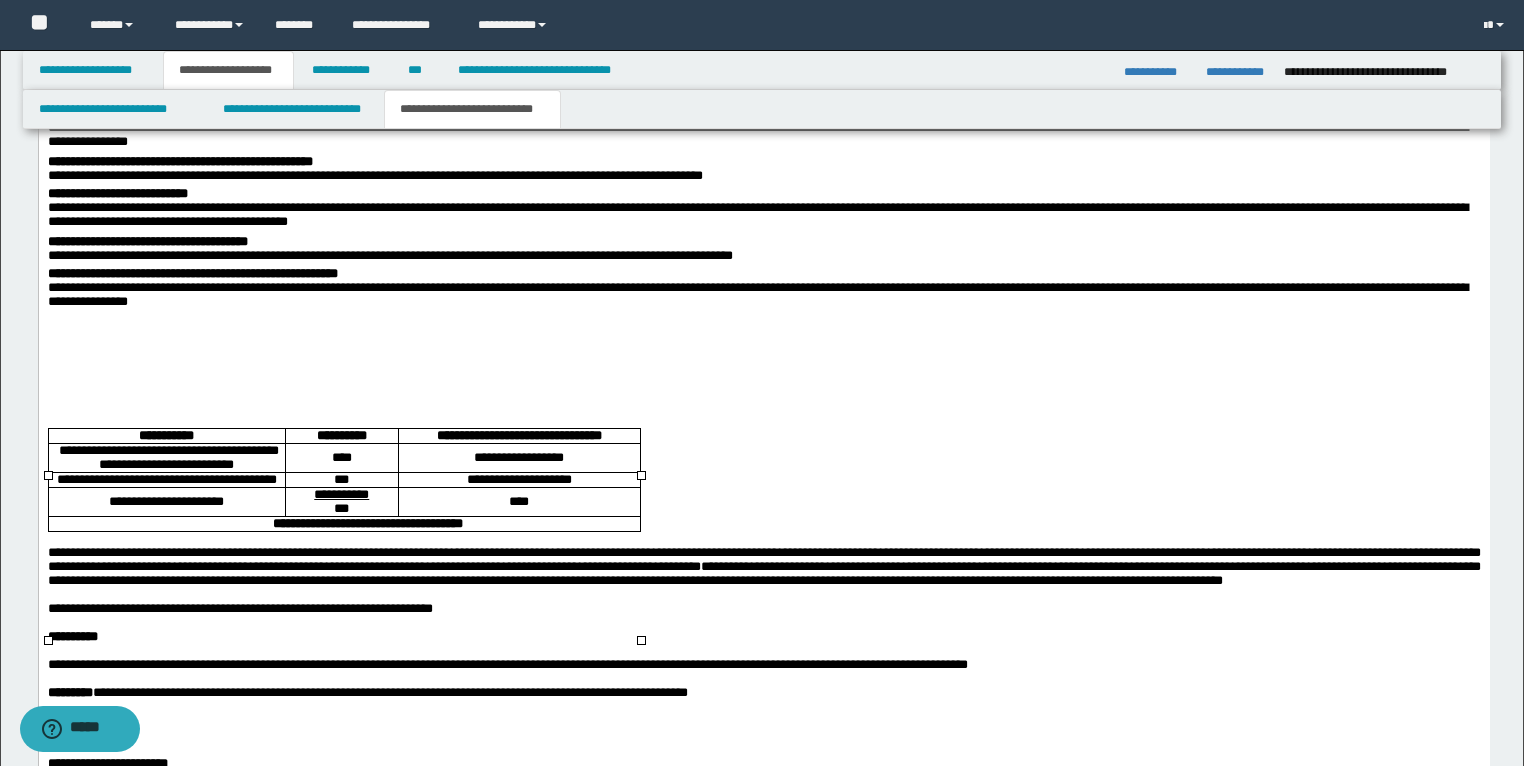 click on "**********" at bounding box center (518, 459) 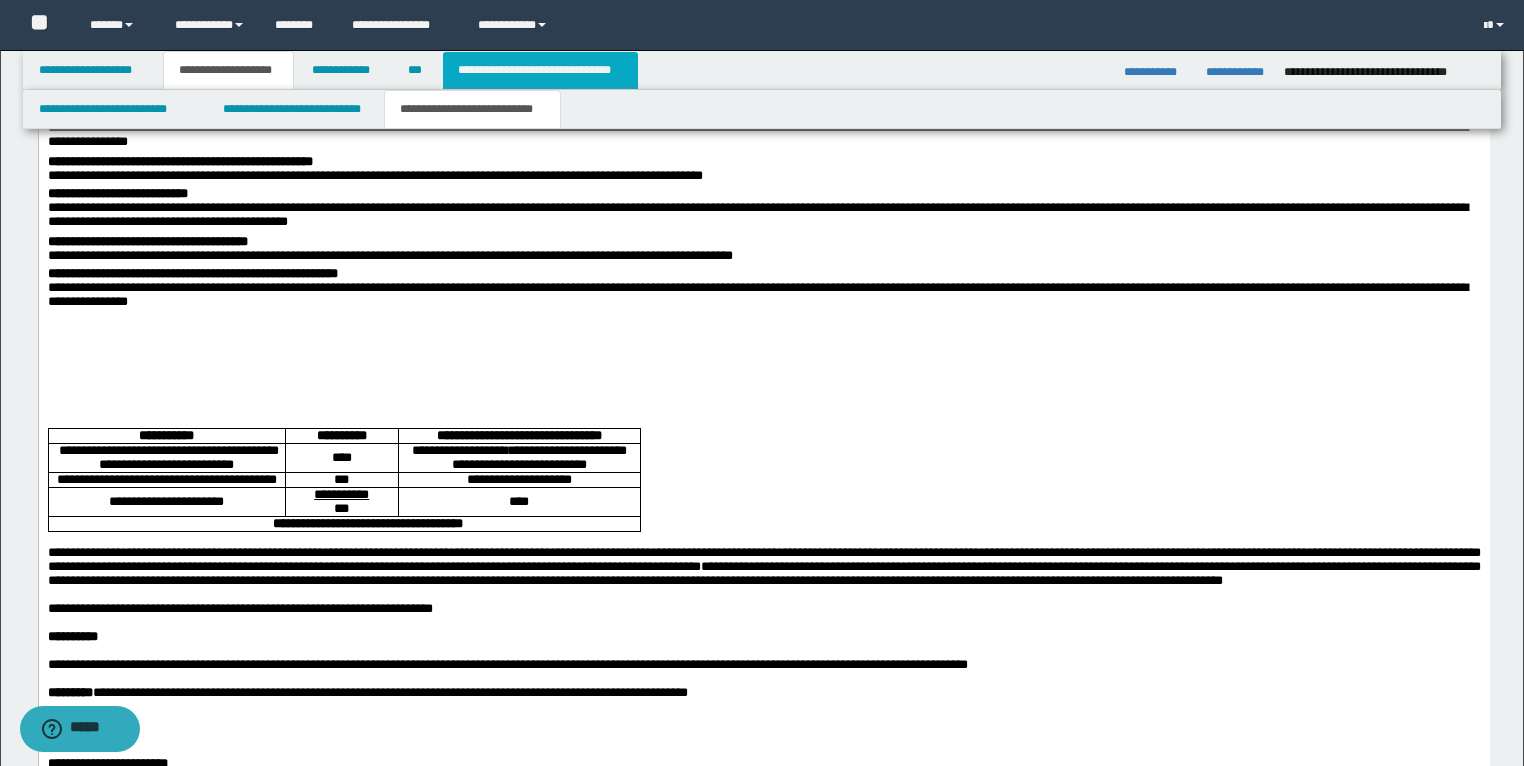 click on "**********" at bounding box center [540, 70] 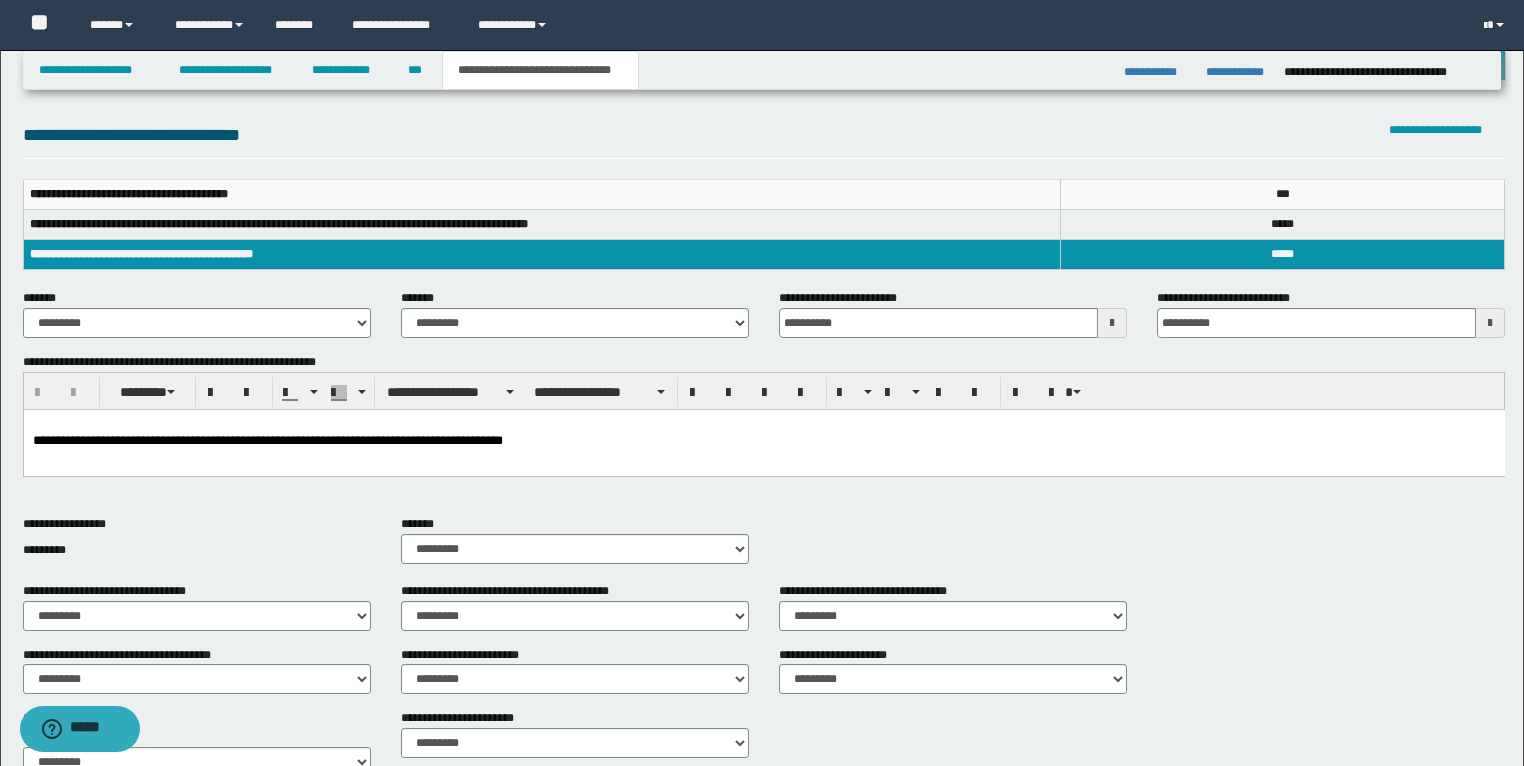 scroll, scrollTop: 0, scrollLeft: 0, axis: both 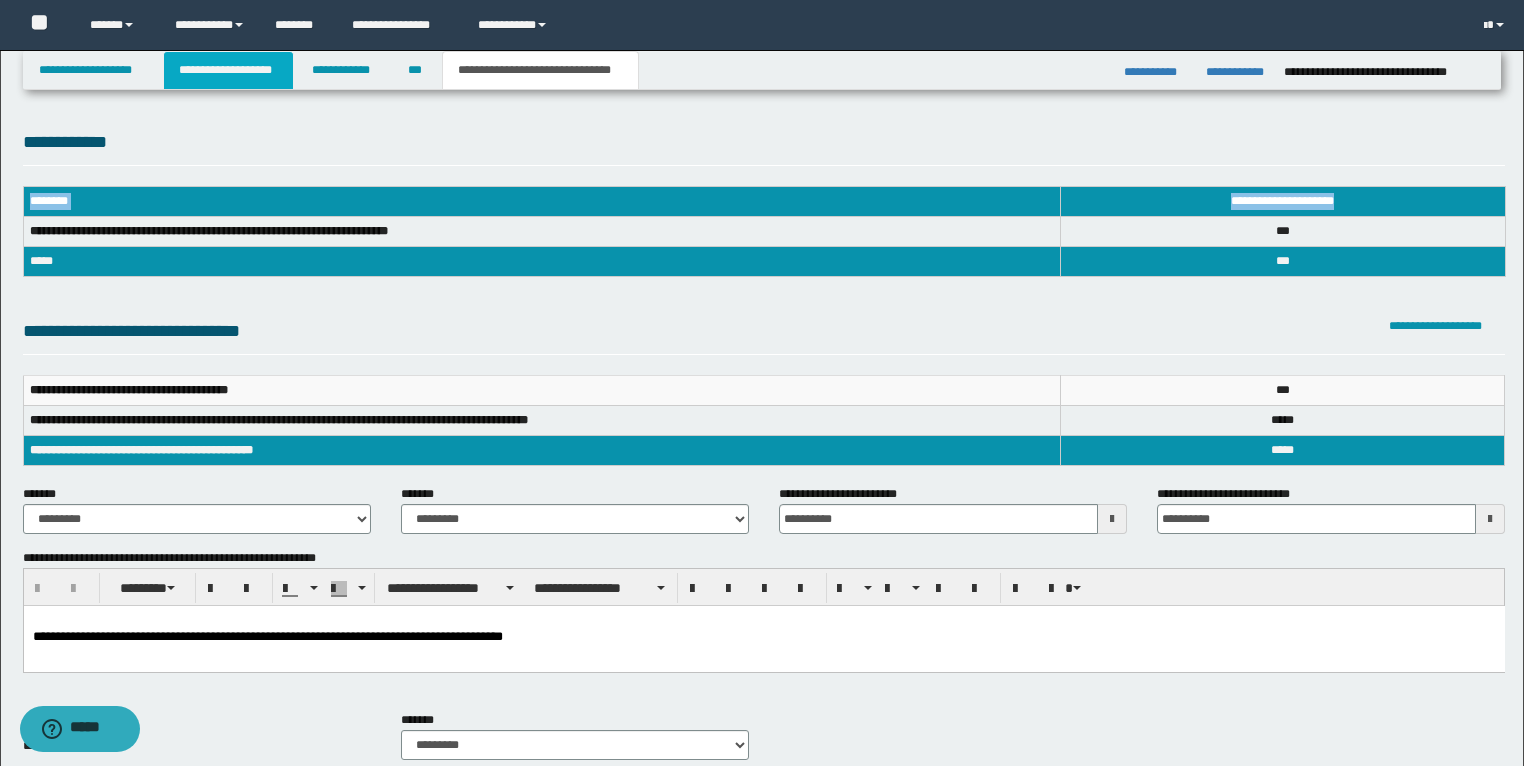 click on "**********" at bounding box center [228, 70] 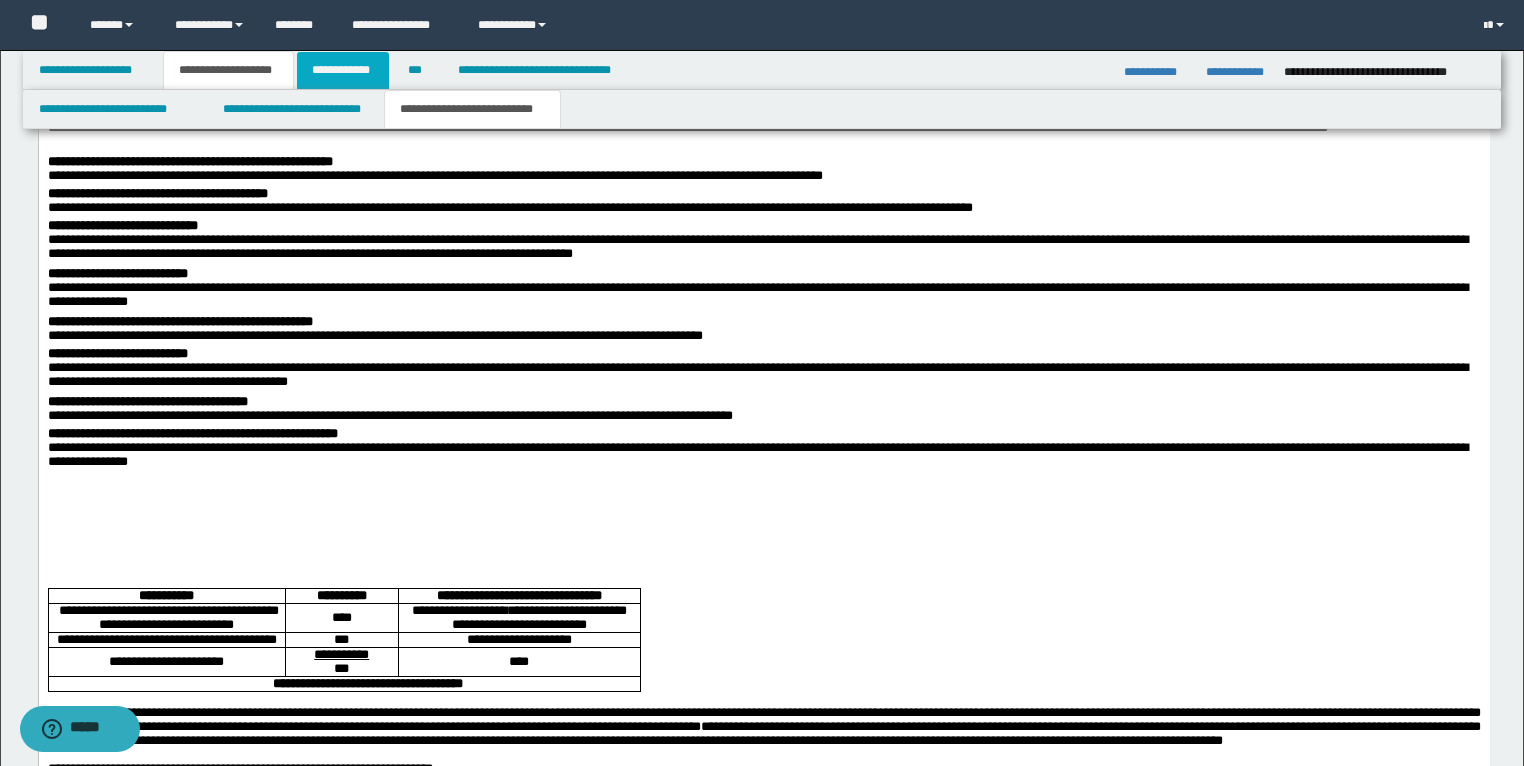 click on "**********" at bounding box center [343, 70] 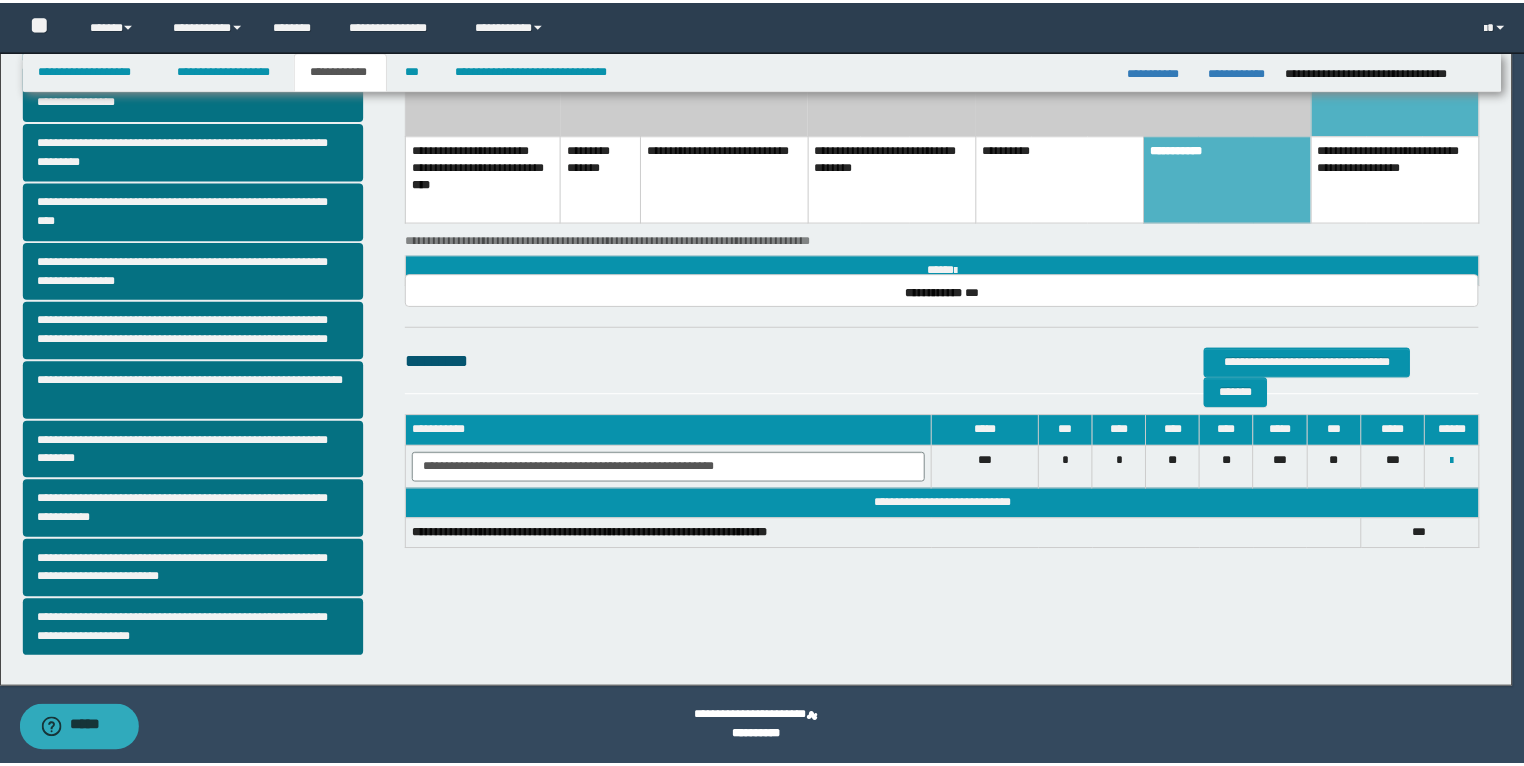 scroll, scrollTop: 308, scrollLeft: 0, axis: vertical 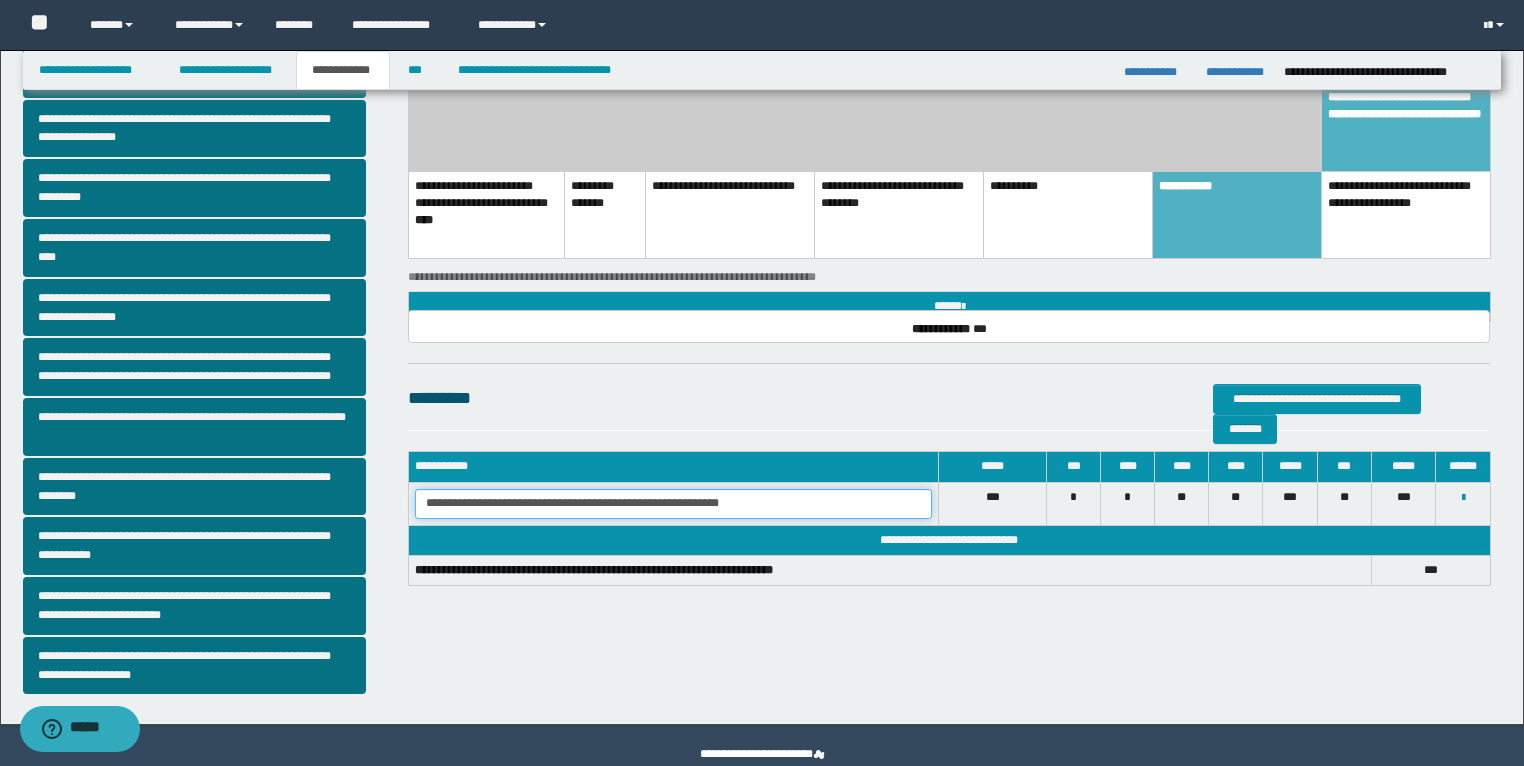 drag, startPoint x: 753, startPoint y: 506, endPoint x: 384, endPoint y: 507, distance: 369.00134 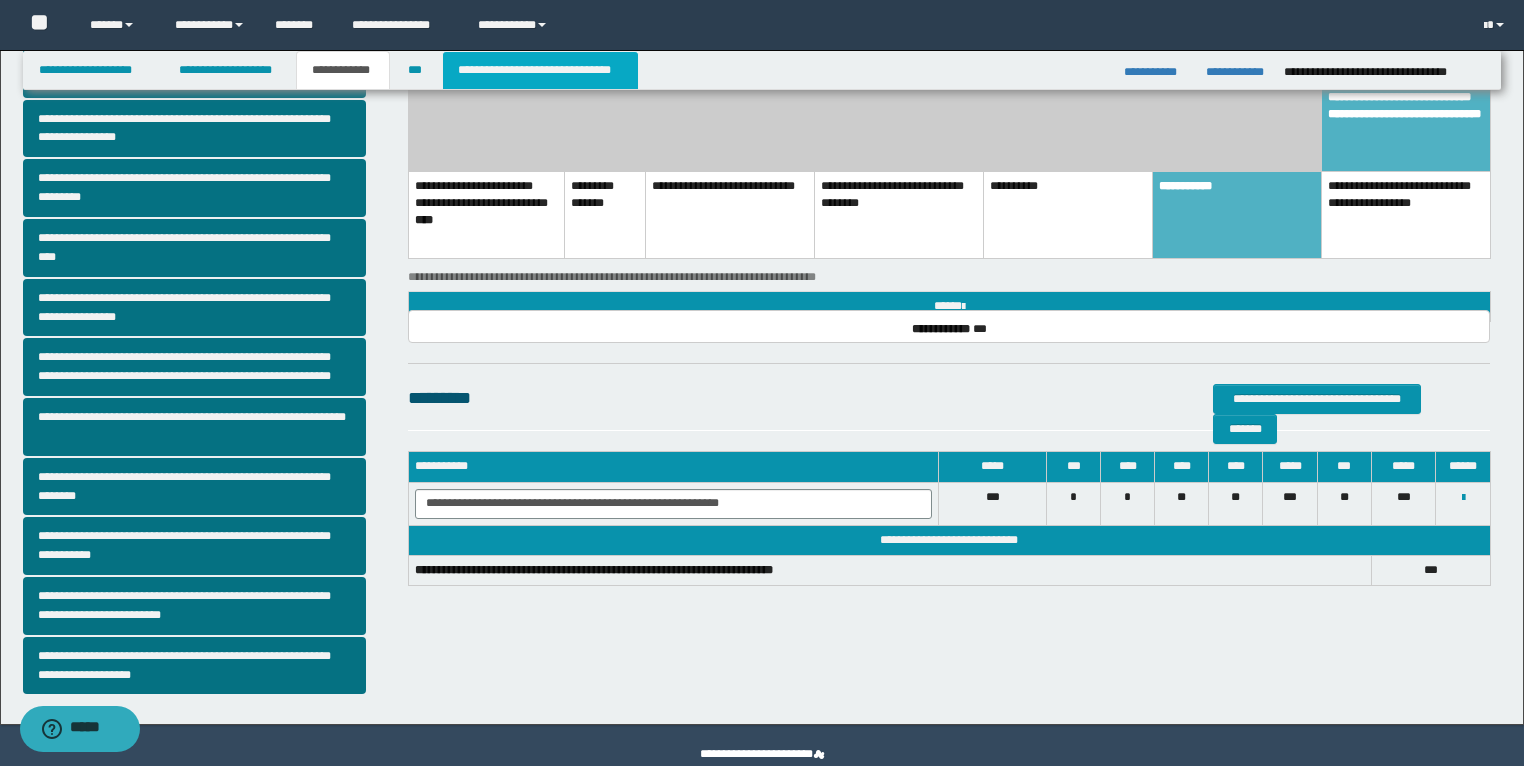 click on "**********" at bounding box center [540, 70] 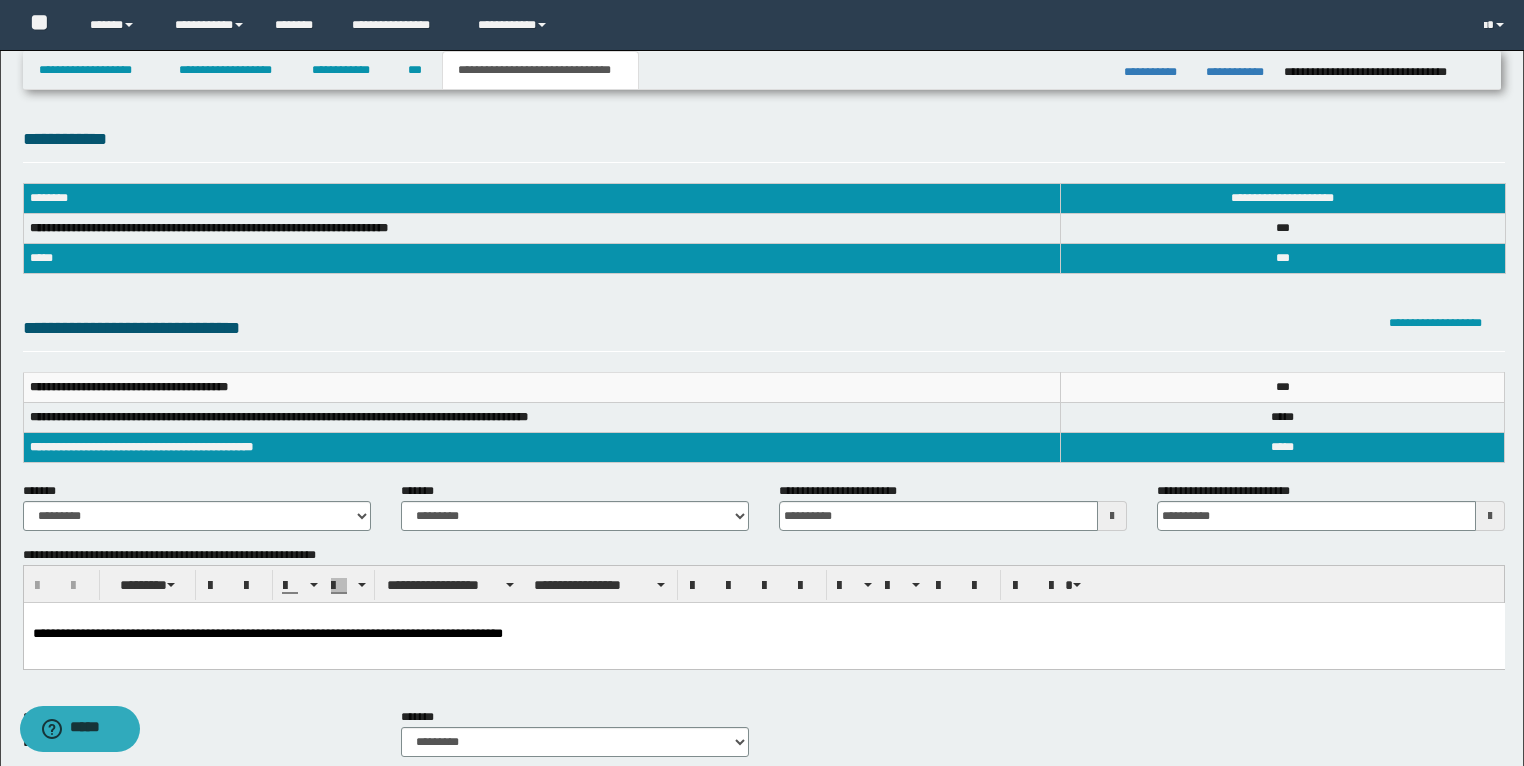 scroll, scrollTop: 0, scrollLeft: 0, axis: both 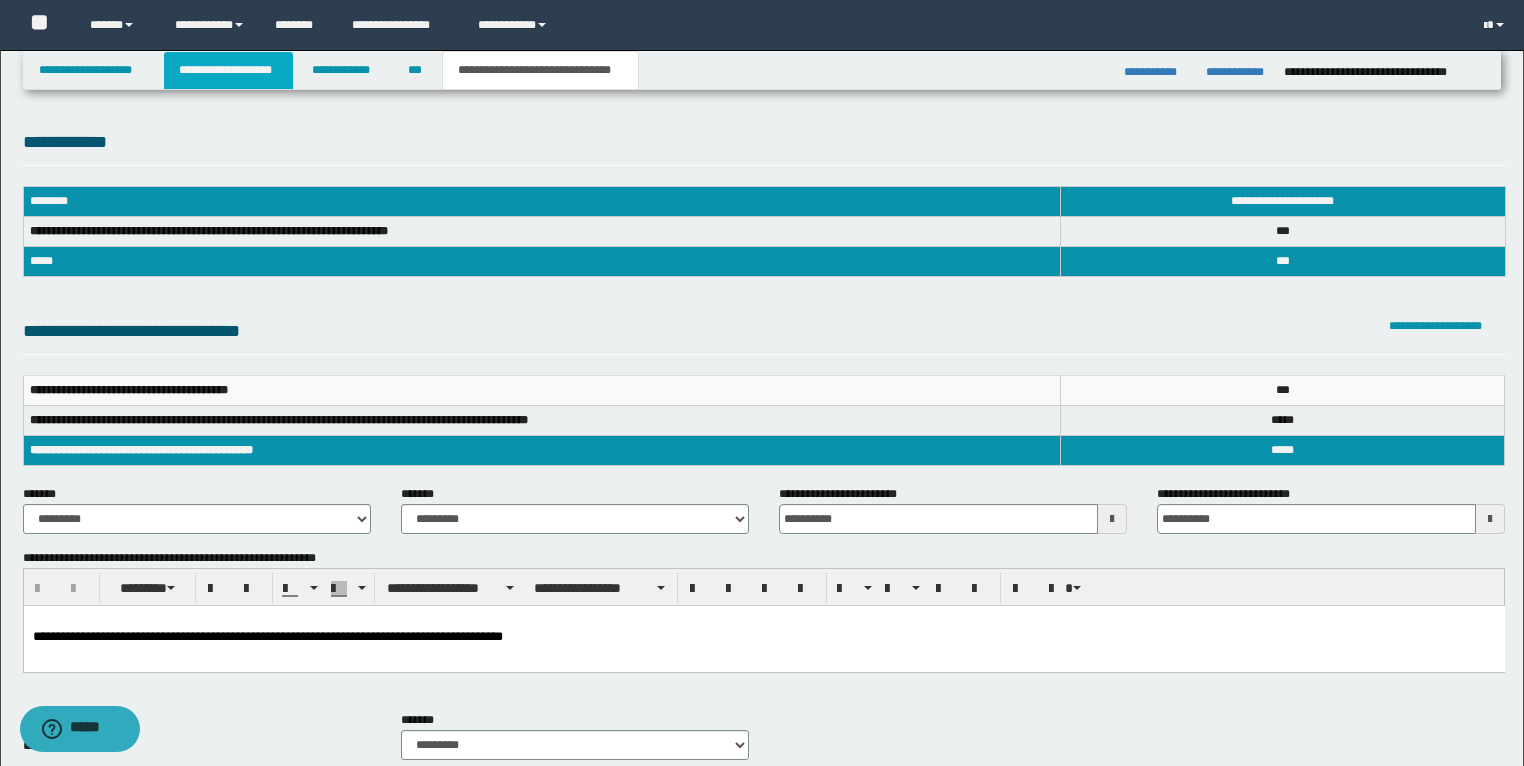 click on "**********" at bounding box center (228, 70) 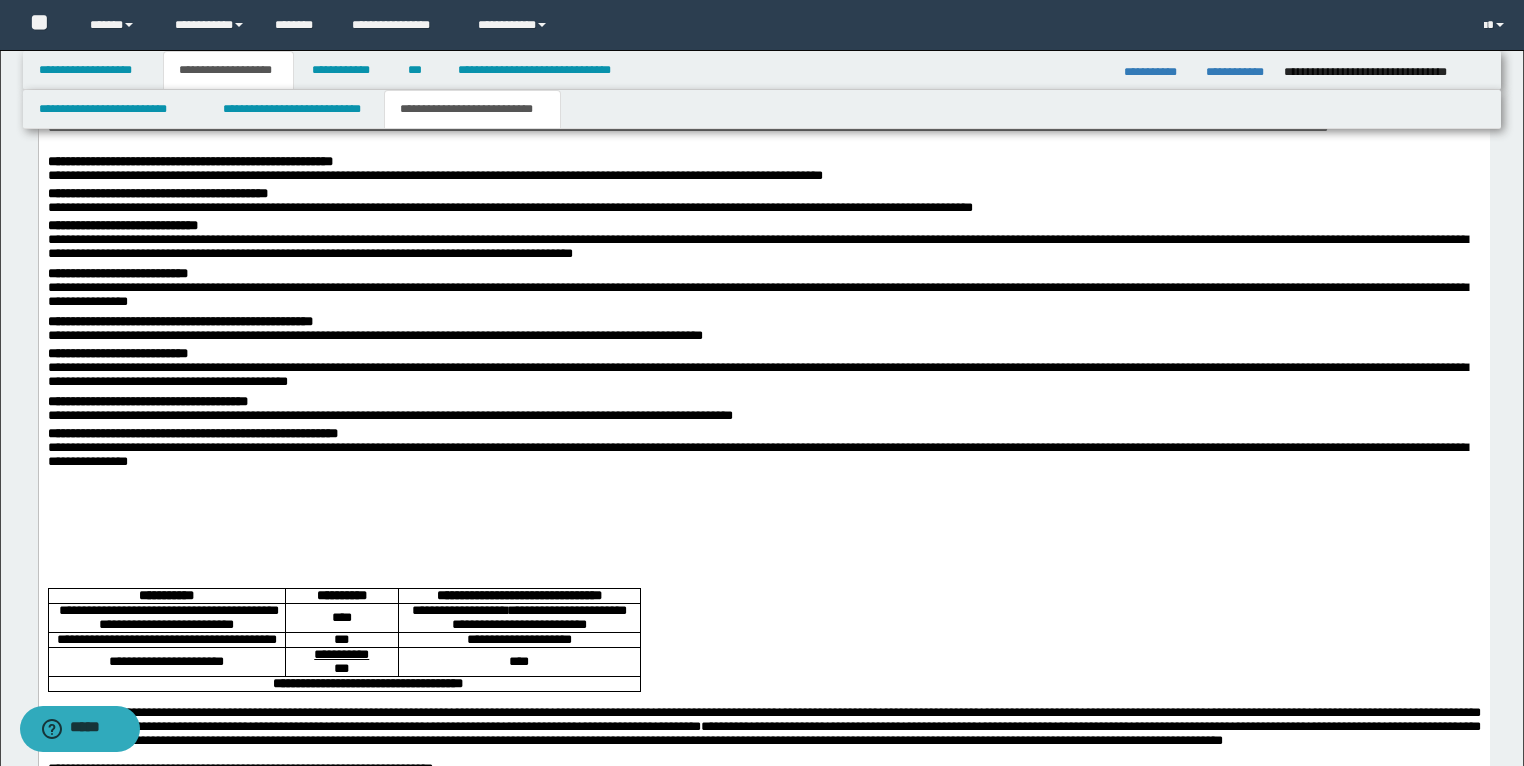 scroll, scrollTop: 2080, scrollLeft: 0, axis: vertical 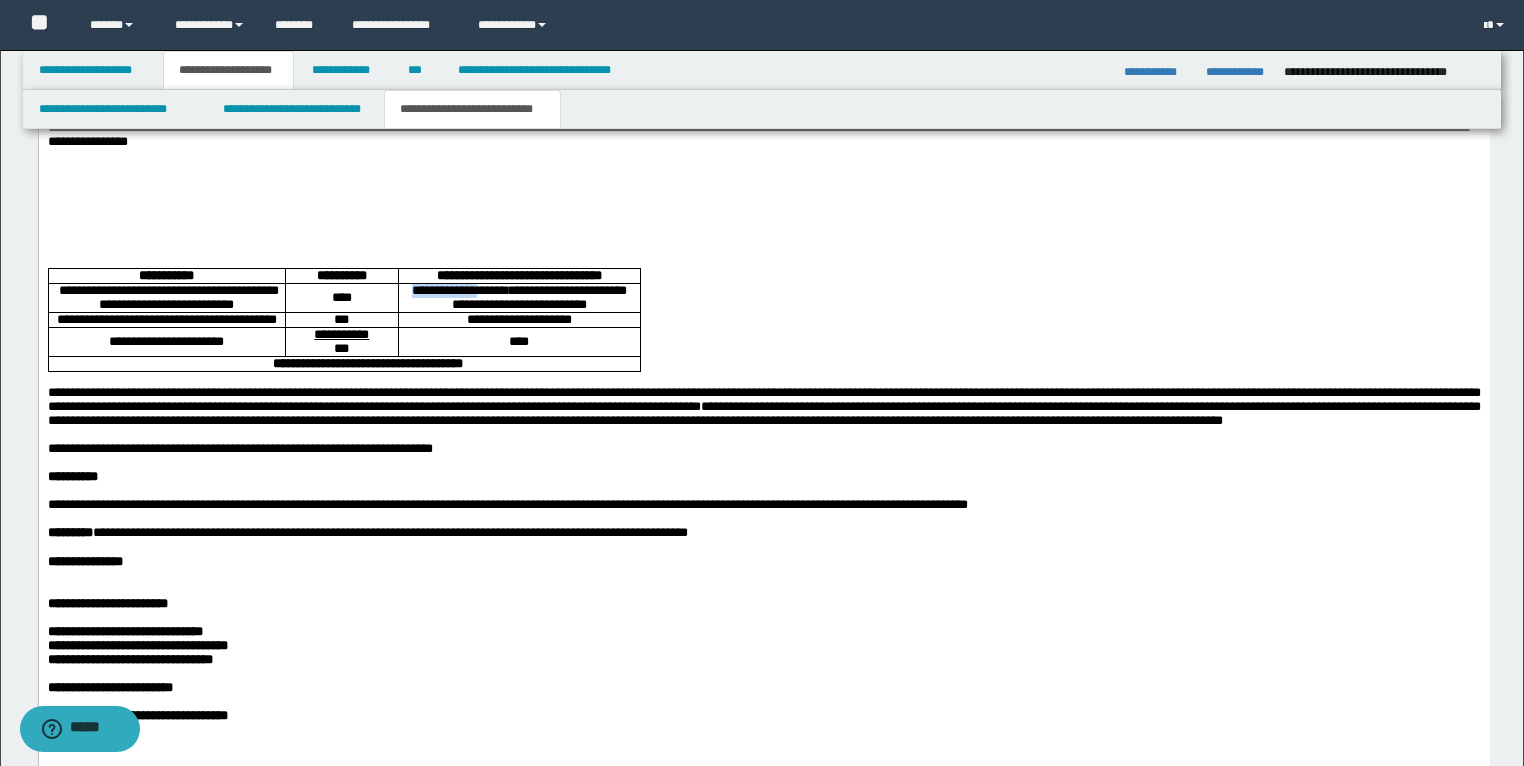 drag, startPoint x: 506, startPoint y: 341, endPoint x: 427, endPoint y: 347, distance: 79.22752 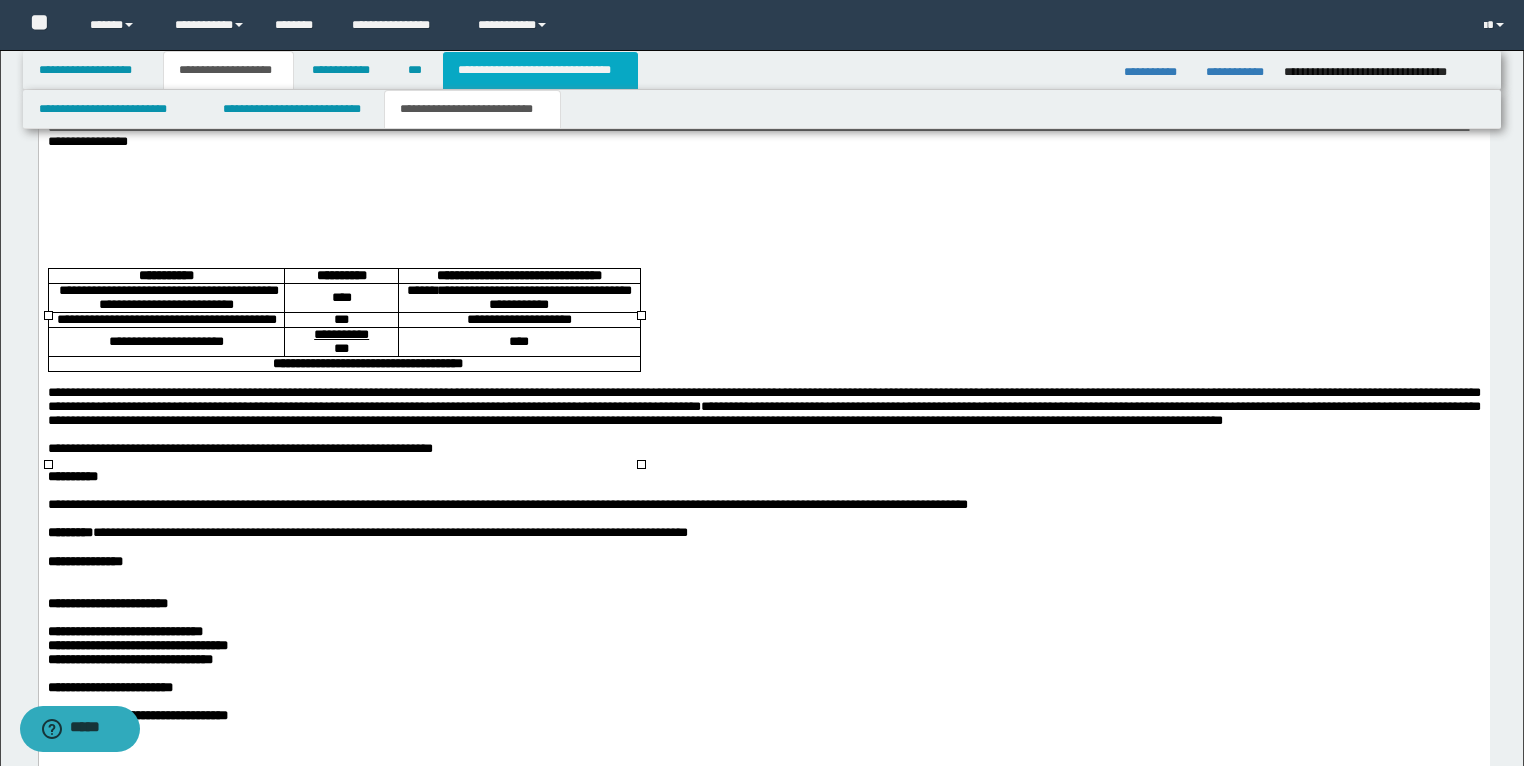 click on "**********" at bounding box center (540, 70) 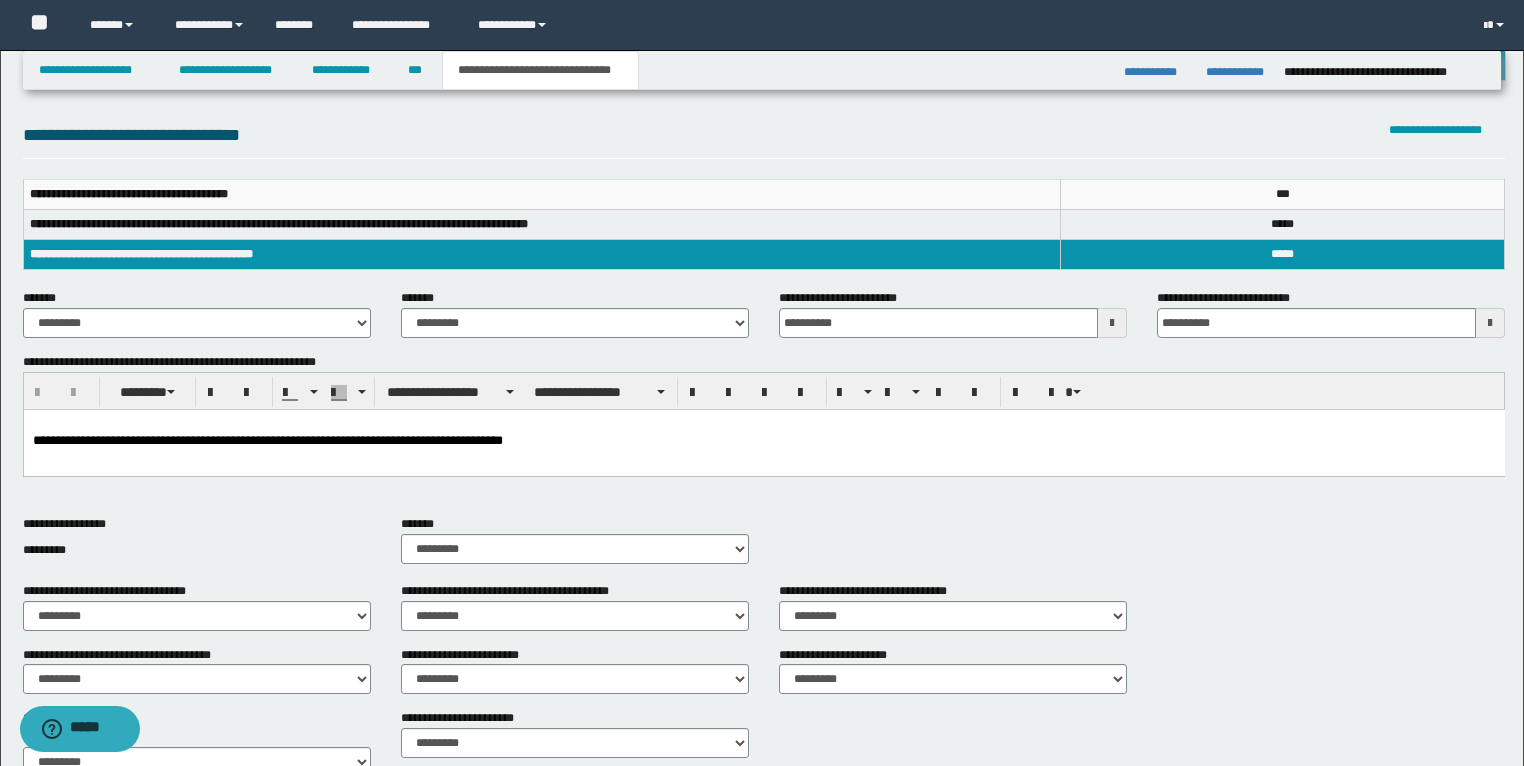 scroll, scrollTop: 116, scrollLeft: 0, axis: vertical 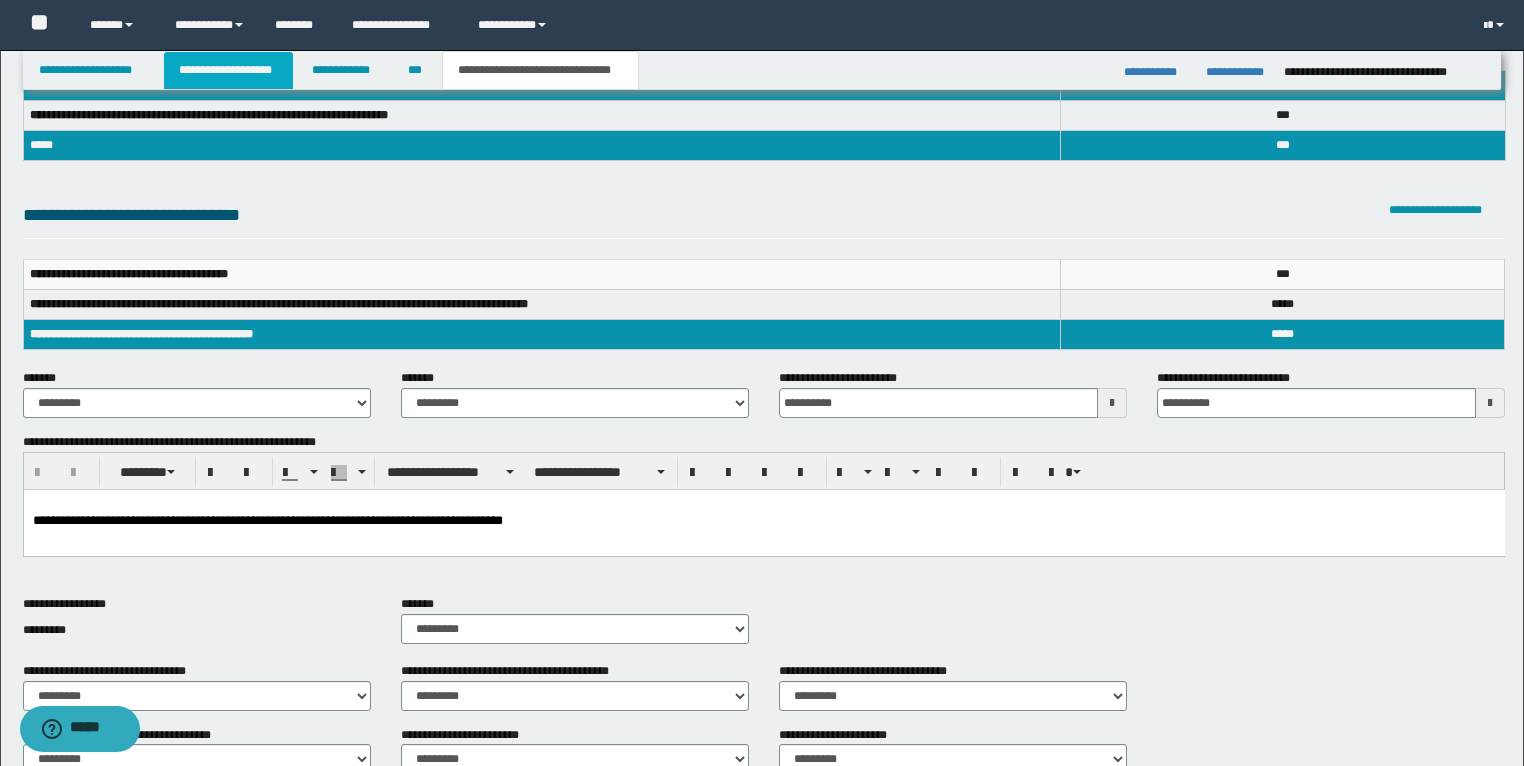 click on "**********" at bounding box center [228, 70] 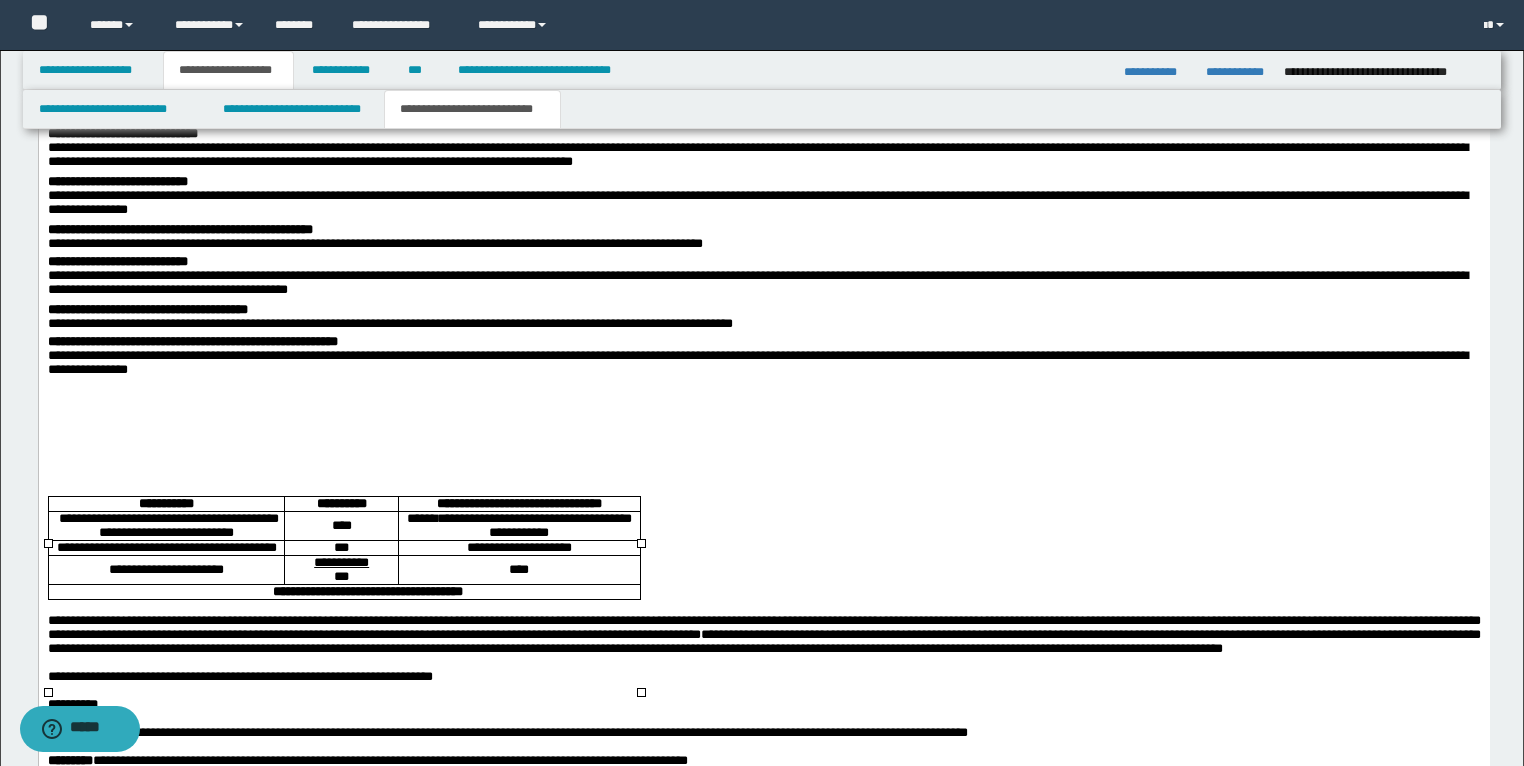 scroll, scrollTop: 1908, scrollLeft: 0, axis: vertical 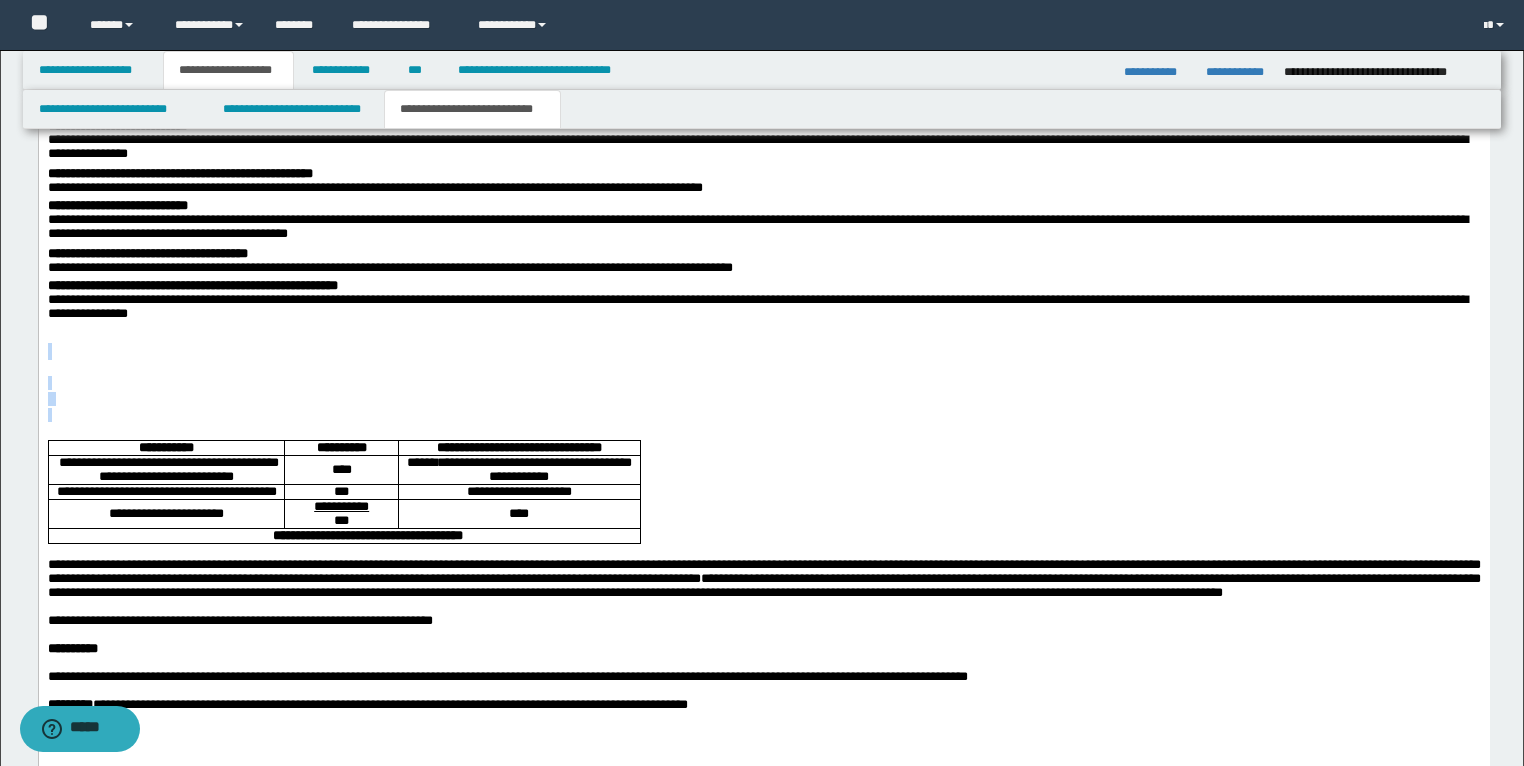 drag, startPoint x: 138, startPoint y: 449, endPoint x: 55, endPoint y: 402, distance: 95.38344 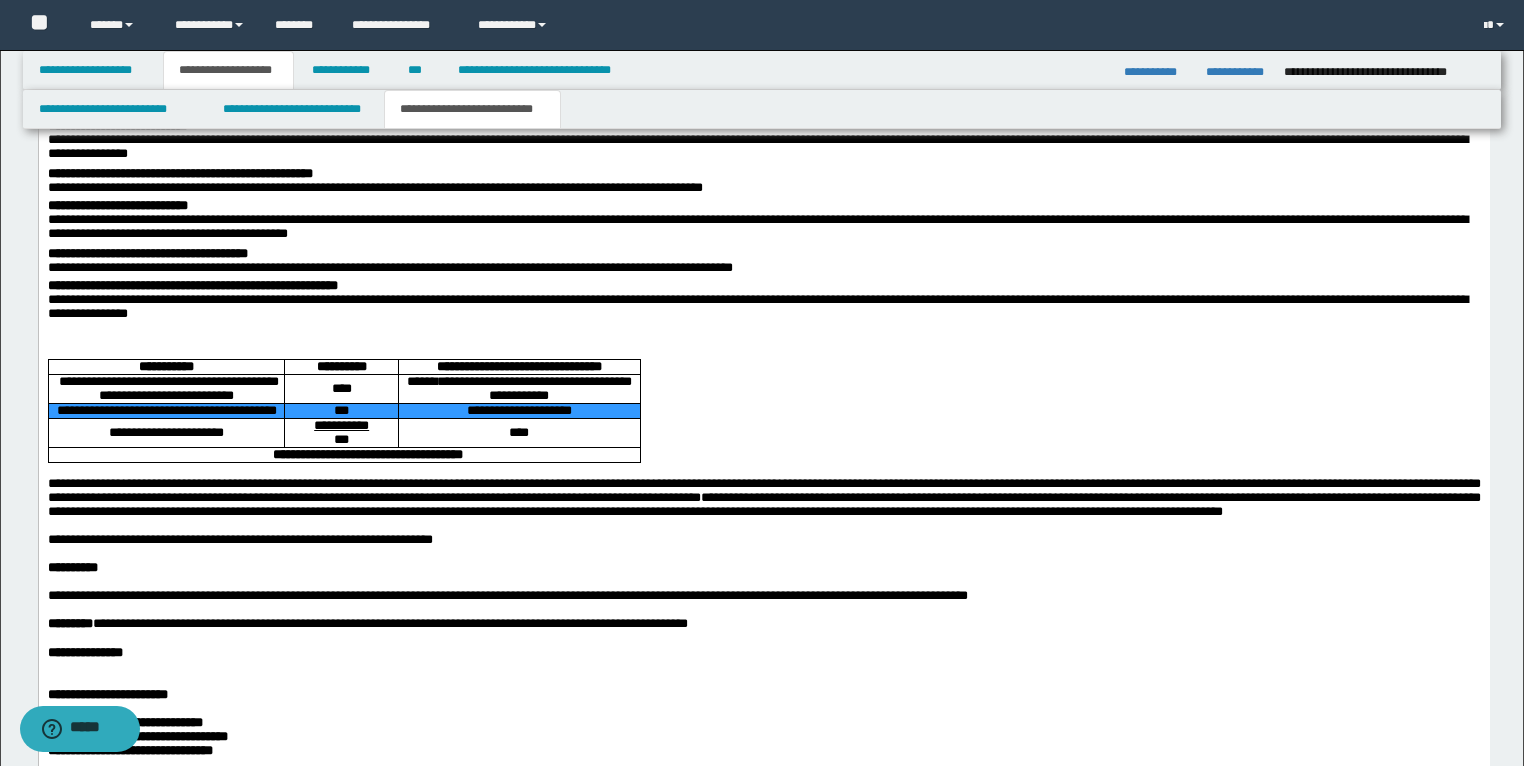 drag, startPoint x: 590, startPoint y: 491, endPoint x: 224, endPoint y: 492, distance: 366.00137 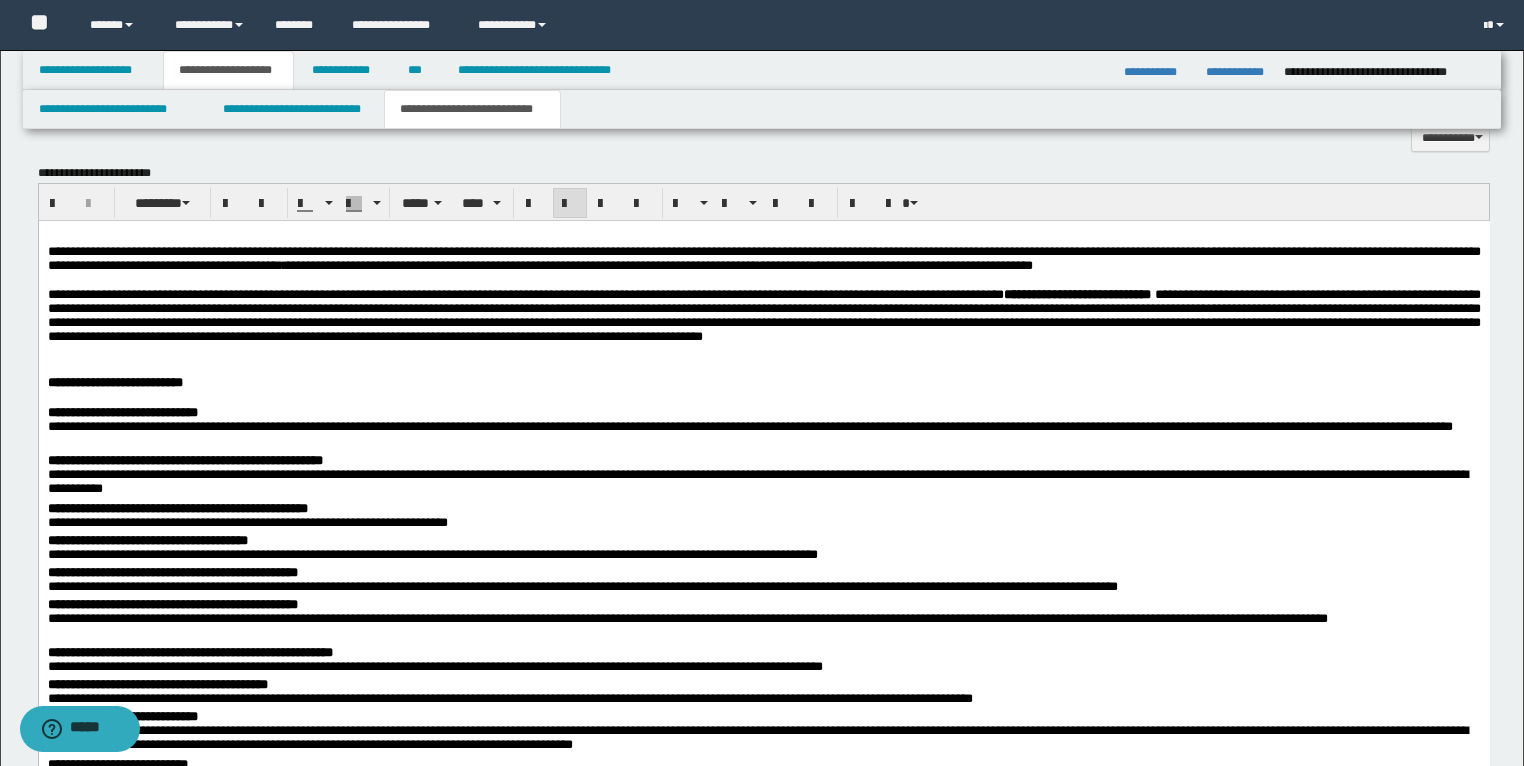 scroll, scrollTop: 1268, scrollLeft: 0, axis: vertical 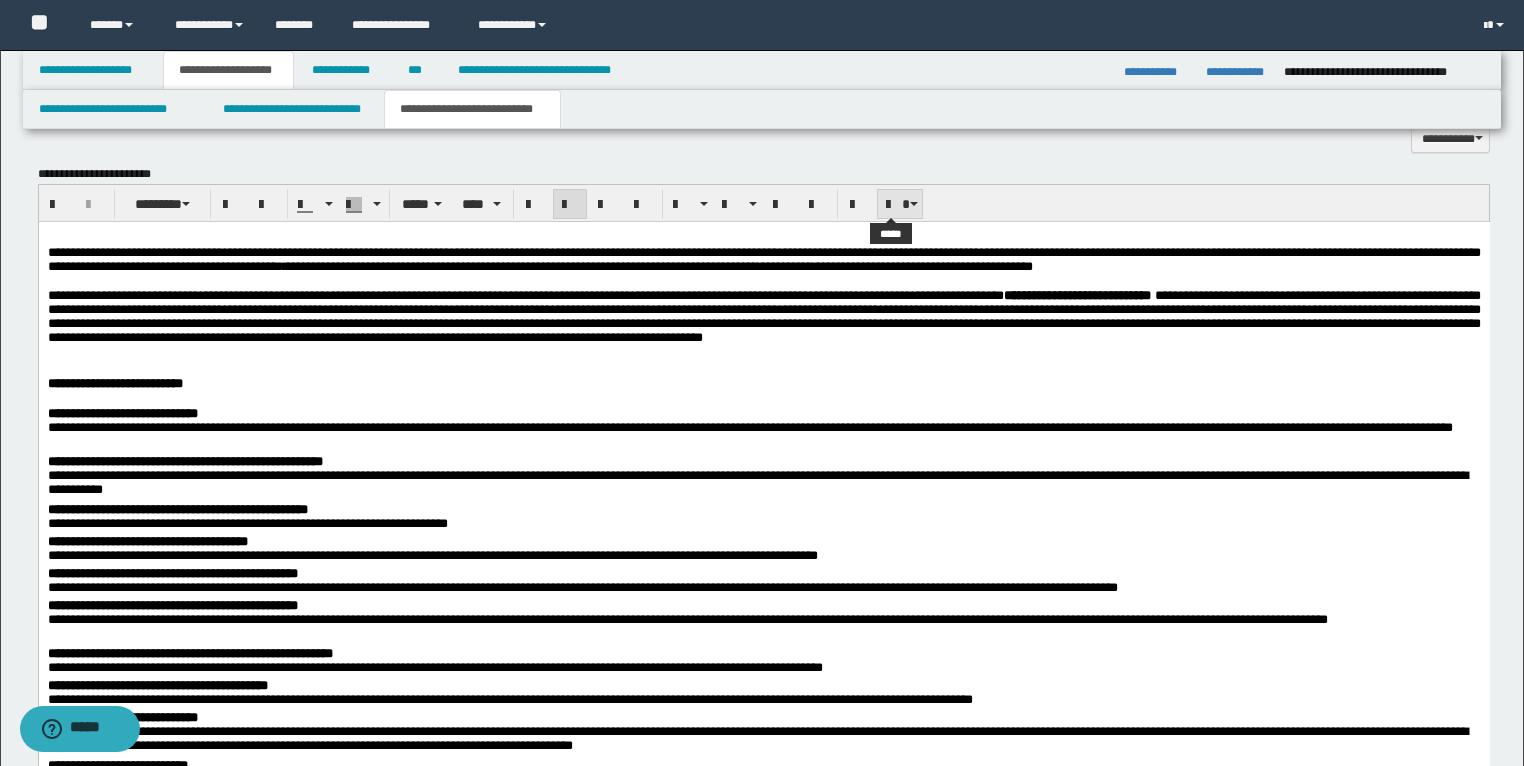 click at bounding box center [900, 204] 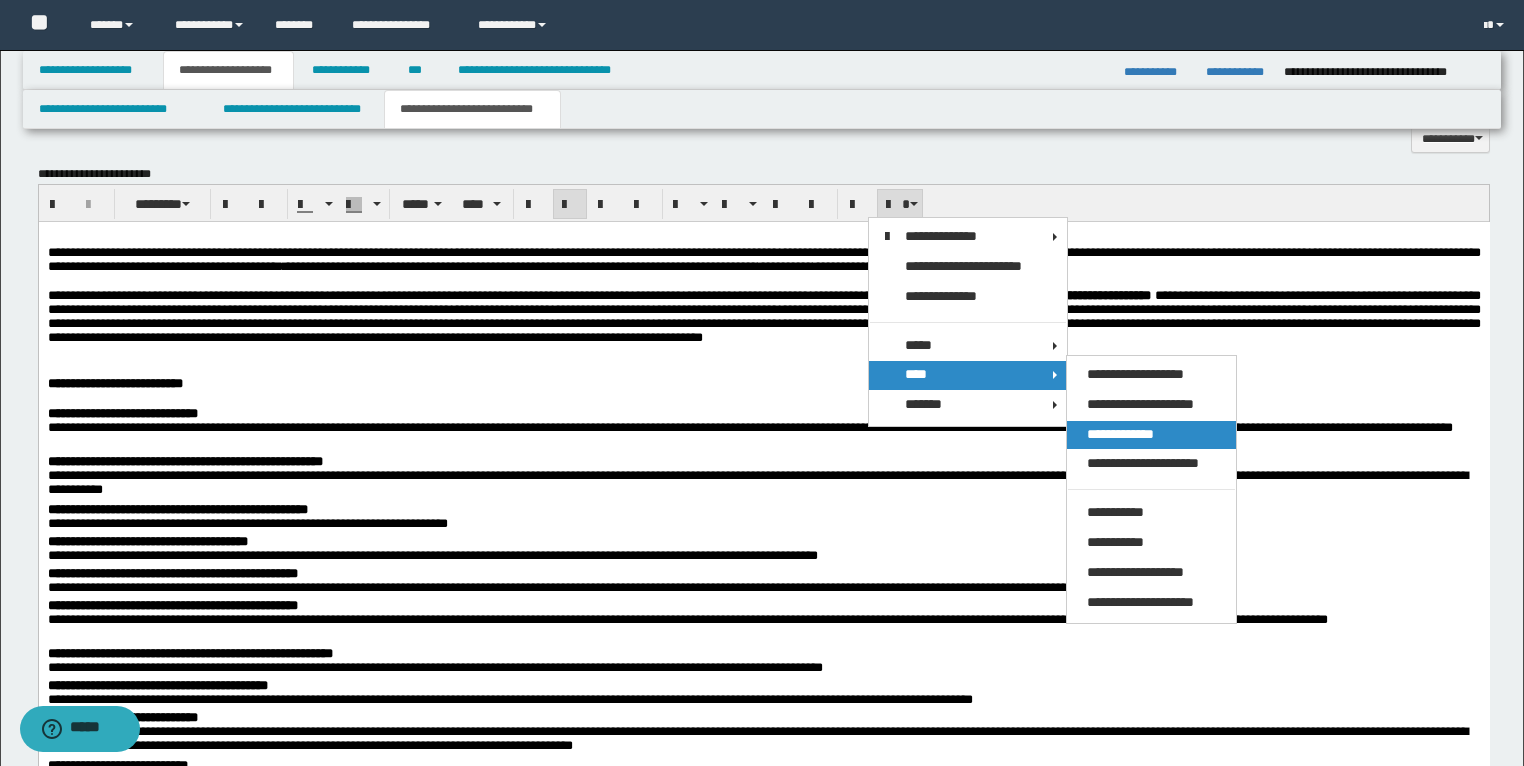 click on "**********" at bounding box center (1120, 434) 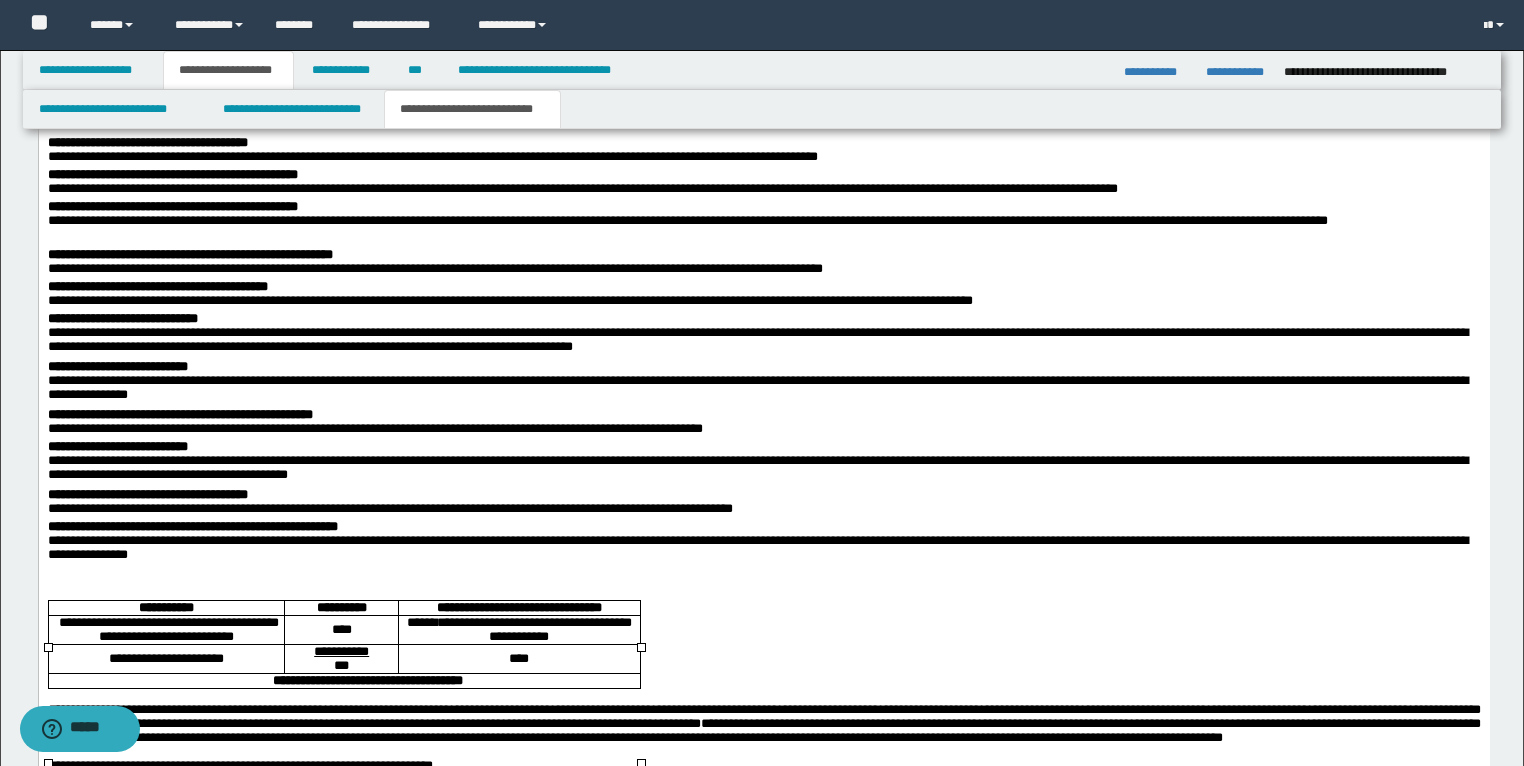 scroll, scrollTop: 1908, scrollLeft: 0, axis: vertical 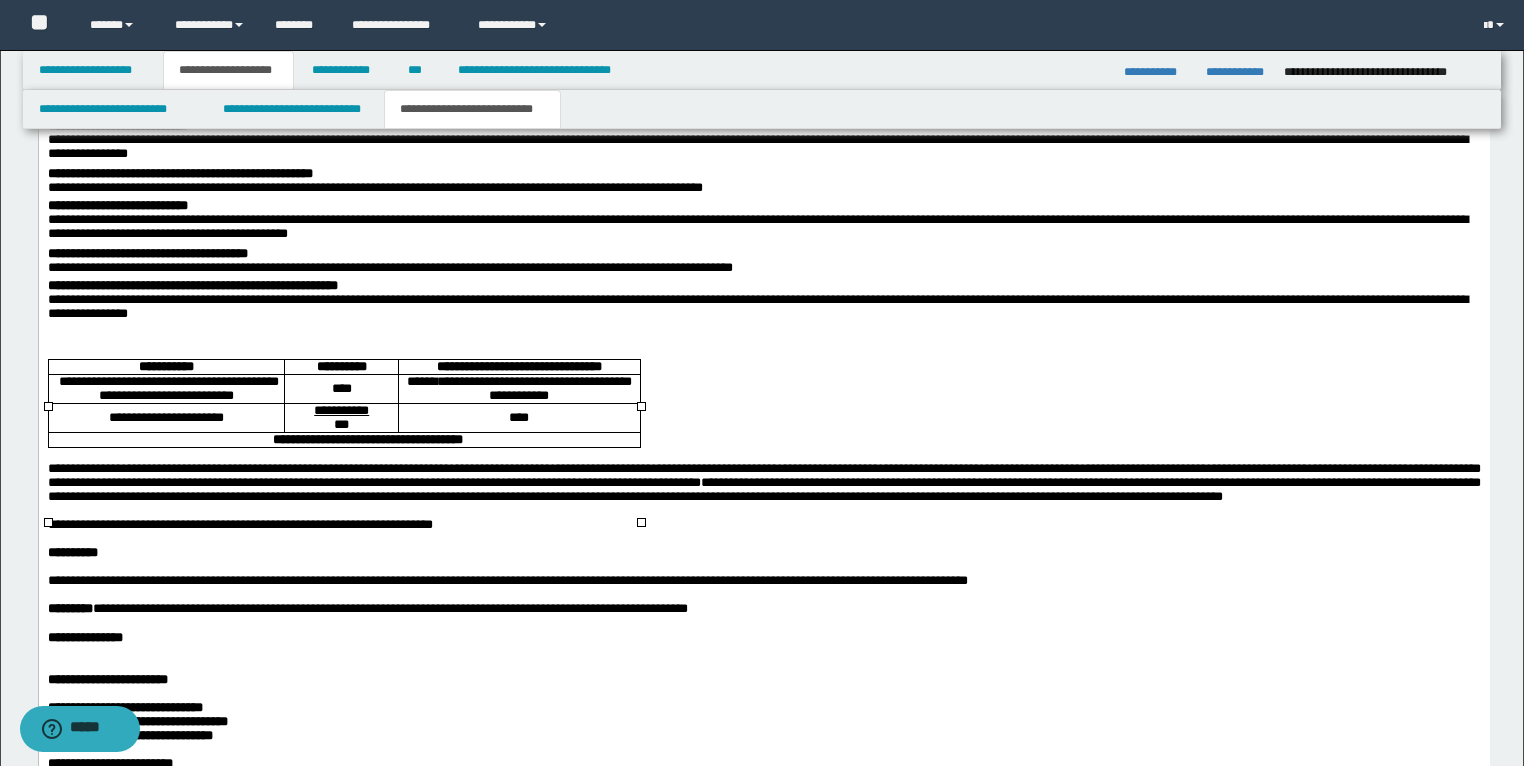 click on "***" at bounding box center [340, 426] 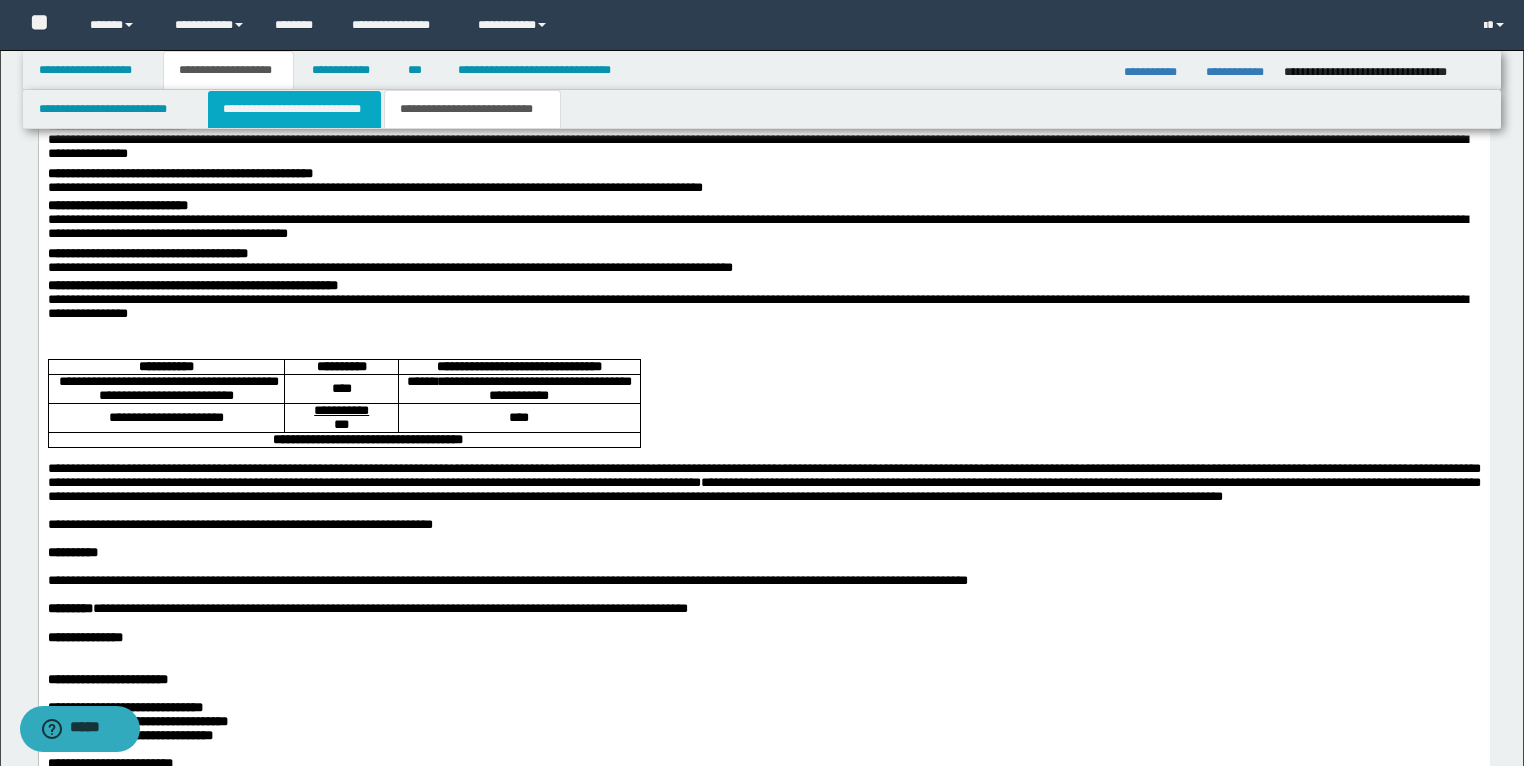 click on "**********" at bounding box center [294, 109] 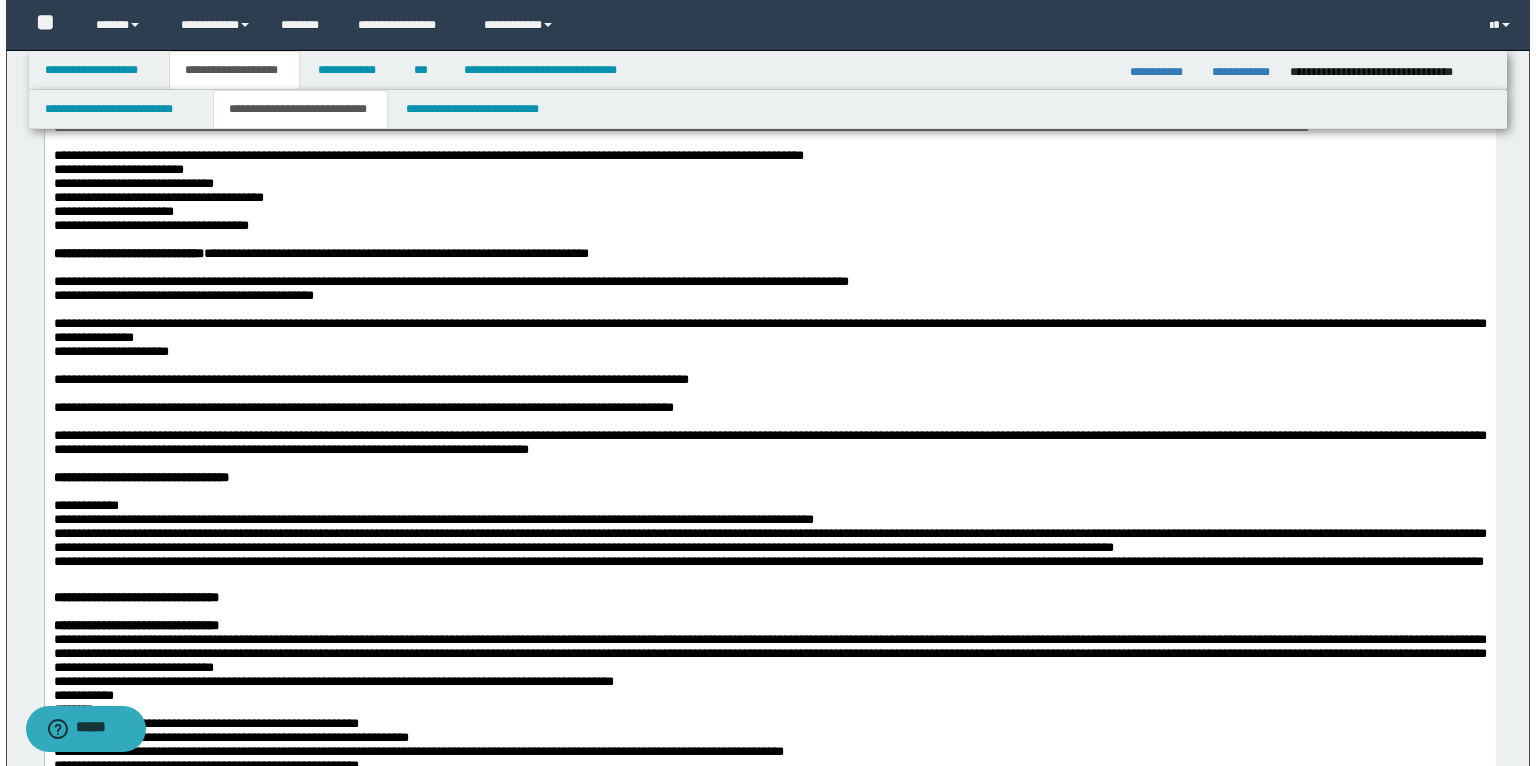 scroll, scrollTop: 628, scrollLeft: 0, axis: vertical 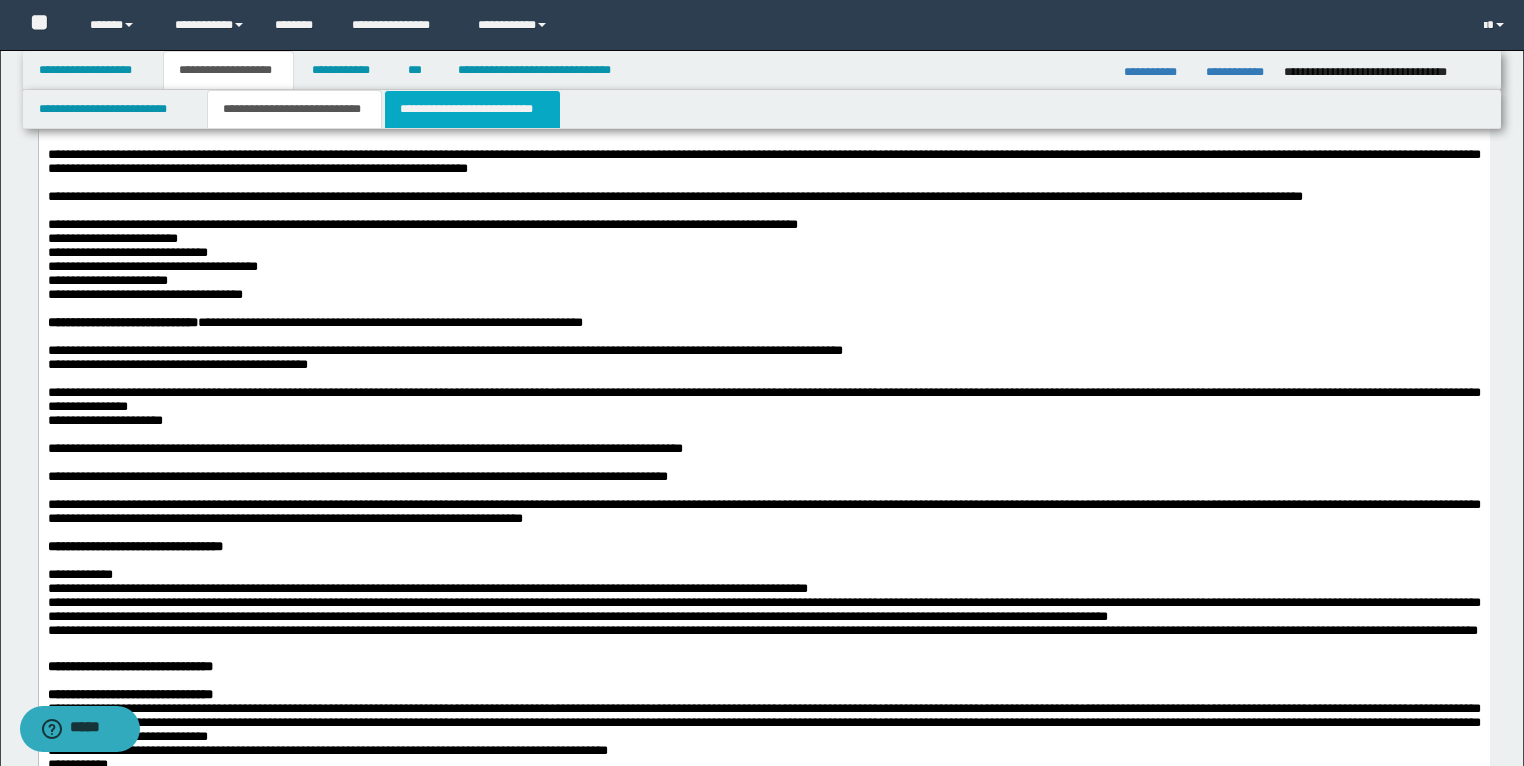 click on "**********" at bounding box center [472, 109] 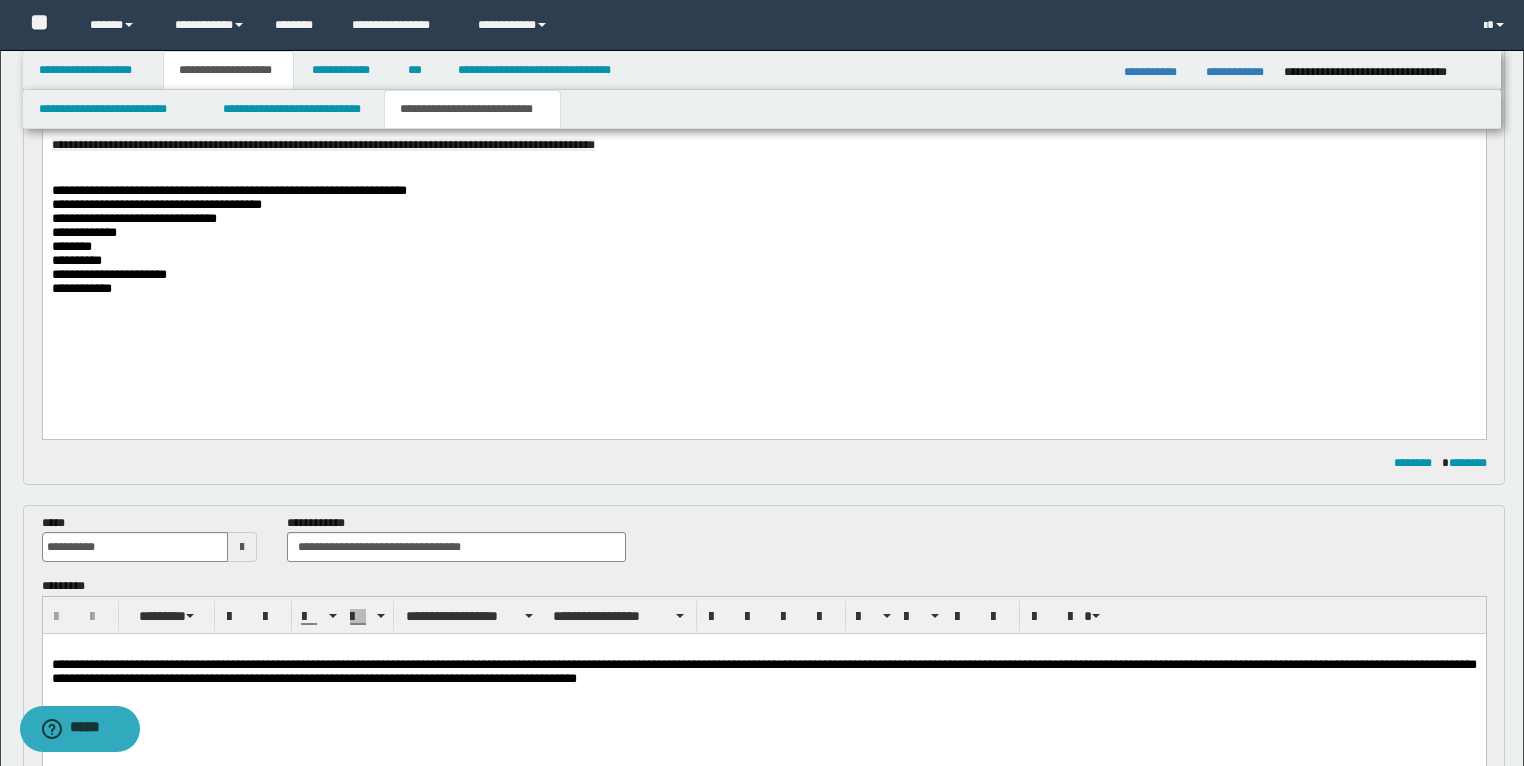 scroll, scrollTop: 548, scrollLeft: 0, axis: vertical 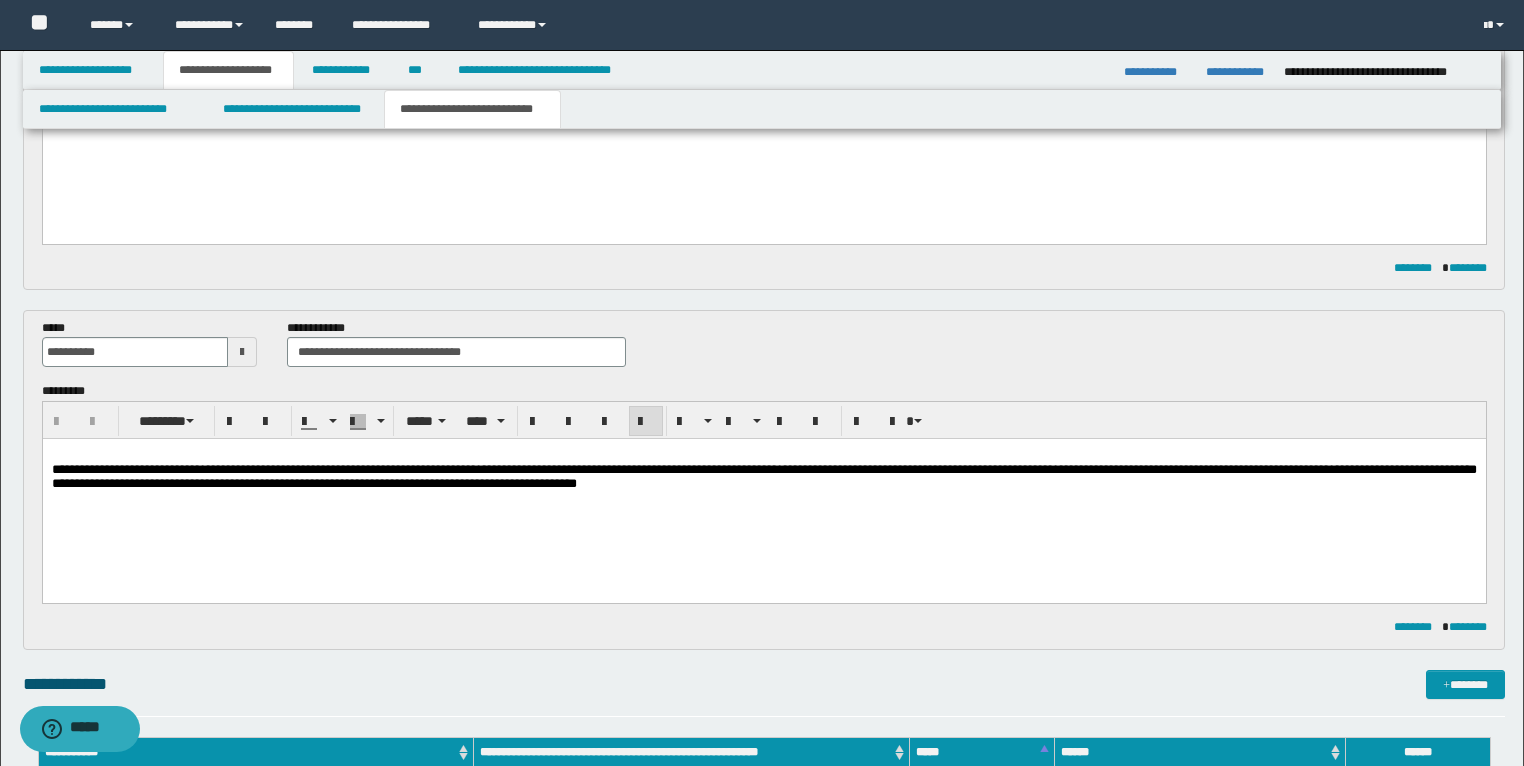 drag, startPoint x: 1398, startPoint y: 470, endPoint x: 1034, endPoint y: 528, distance: 368.59192 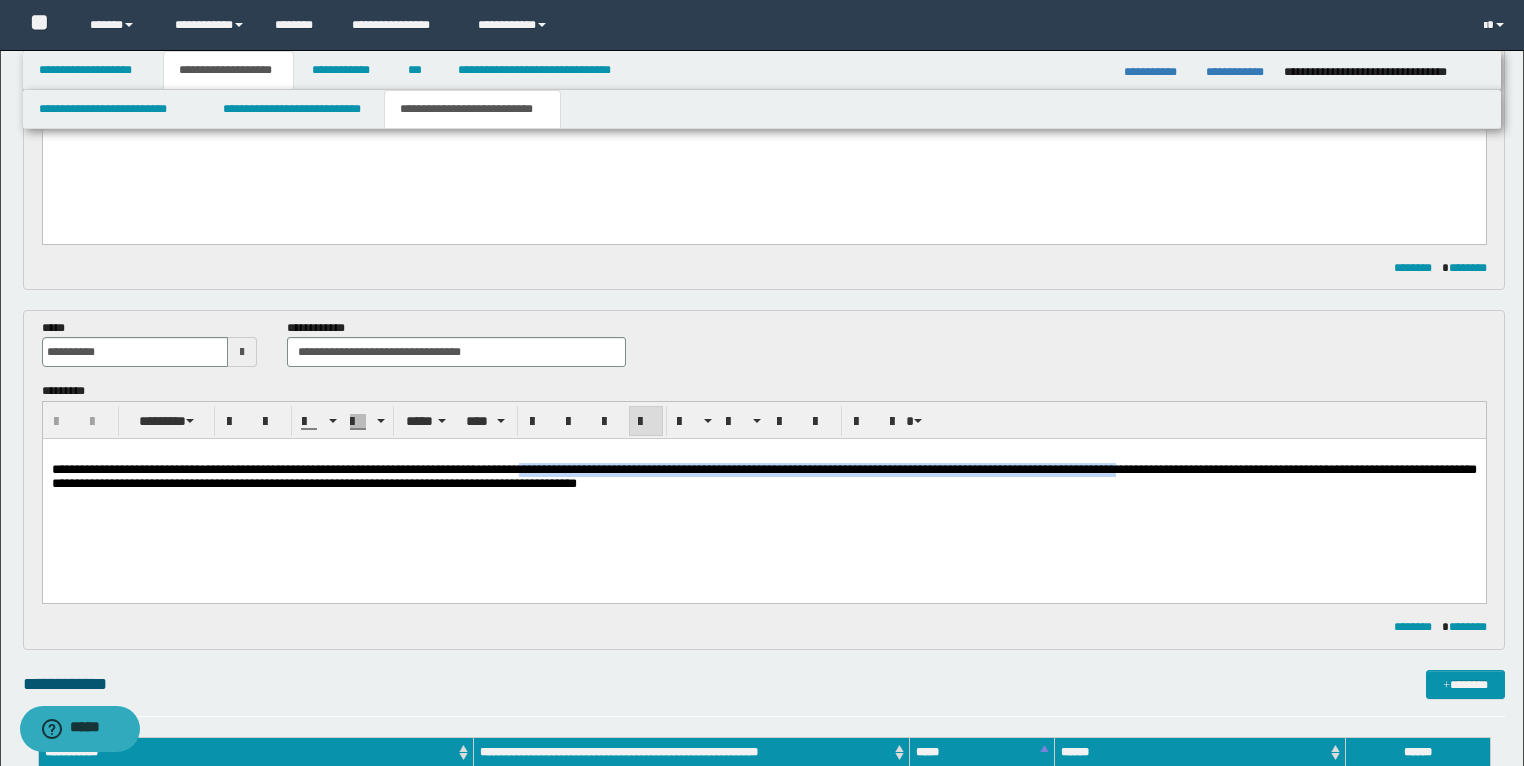drag, startPoint x: 1410, startPoint y: 470, endPoint x: 661, endPoint y: 471, distance: 749.0007 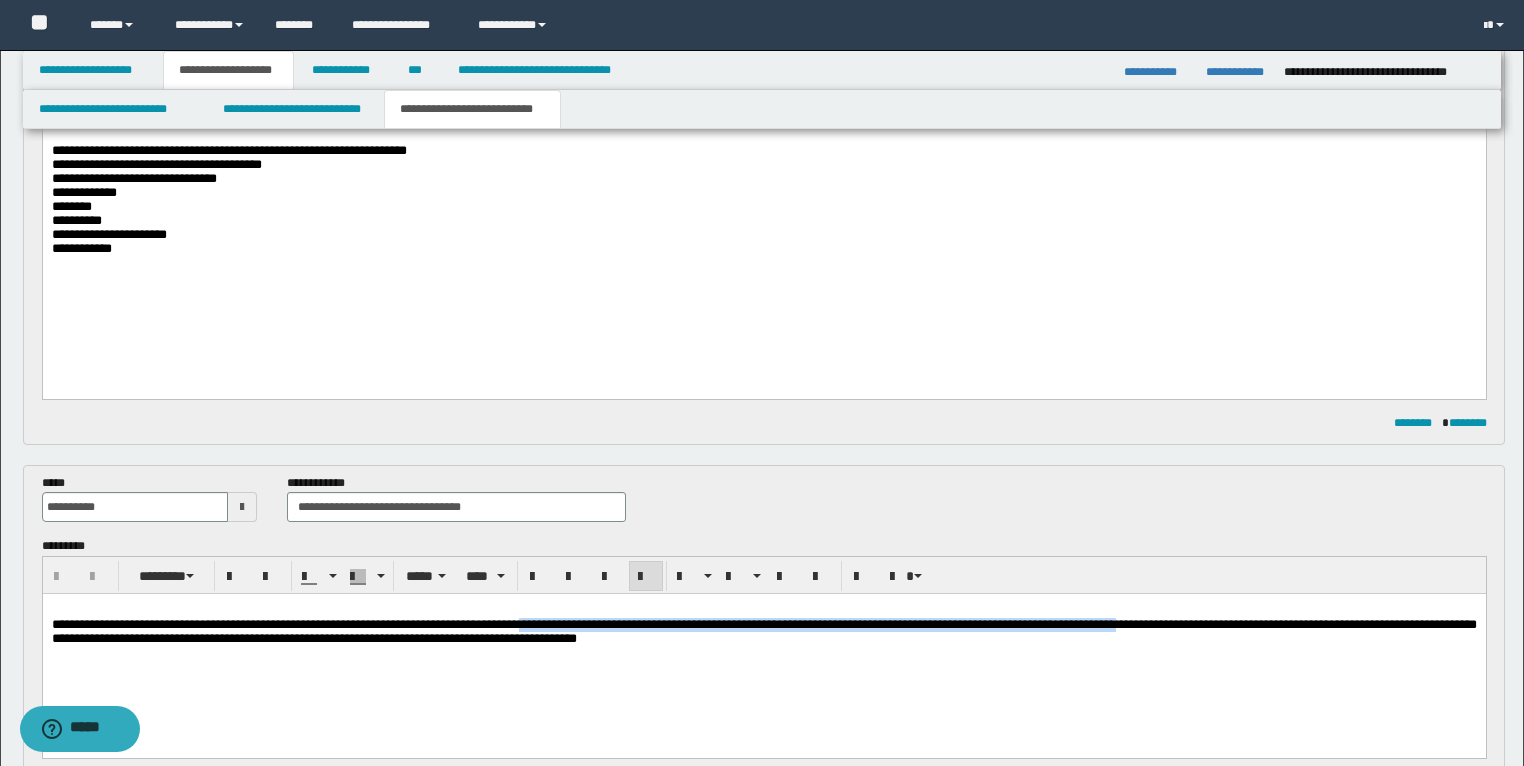 scroll, scrollTop: 0, scrollLeft: 0, axis: both 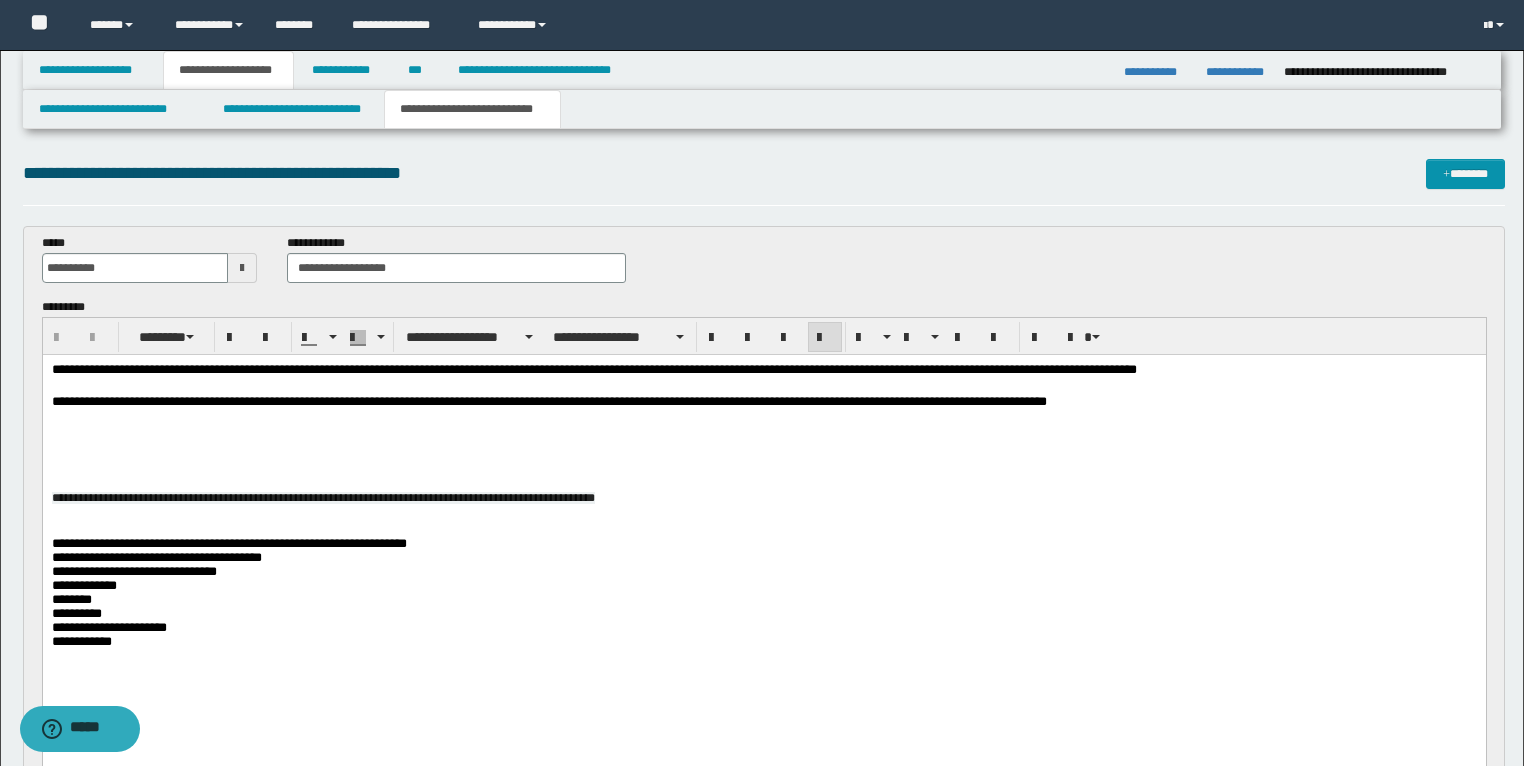 click at bounding box center (764, 450) 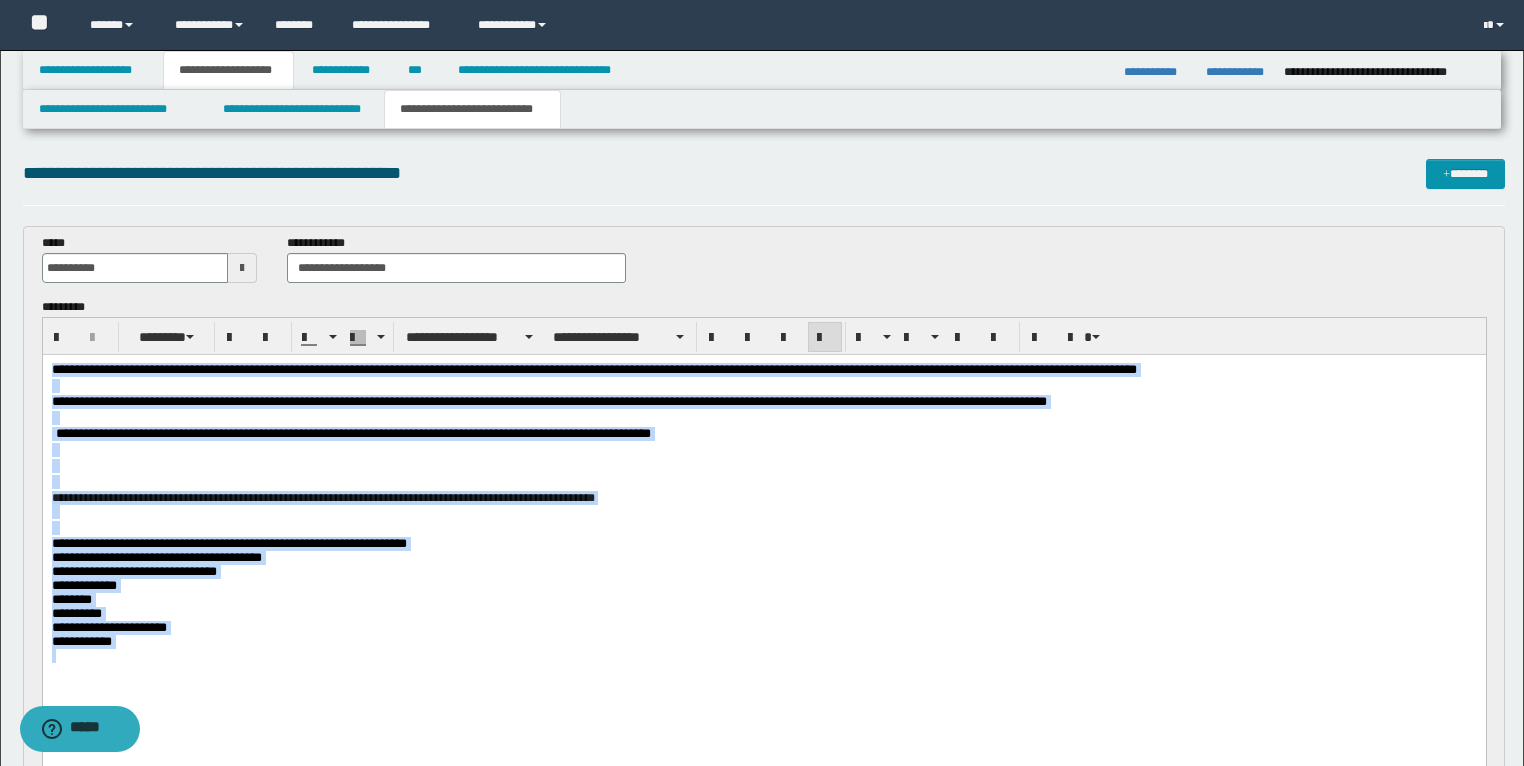 drag, startPoint x: 214, startPoint y: 669, endPoint x: 30, endPoint y: 356, distance: 363.07712 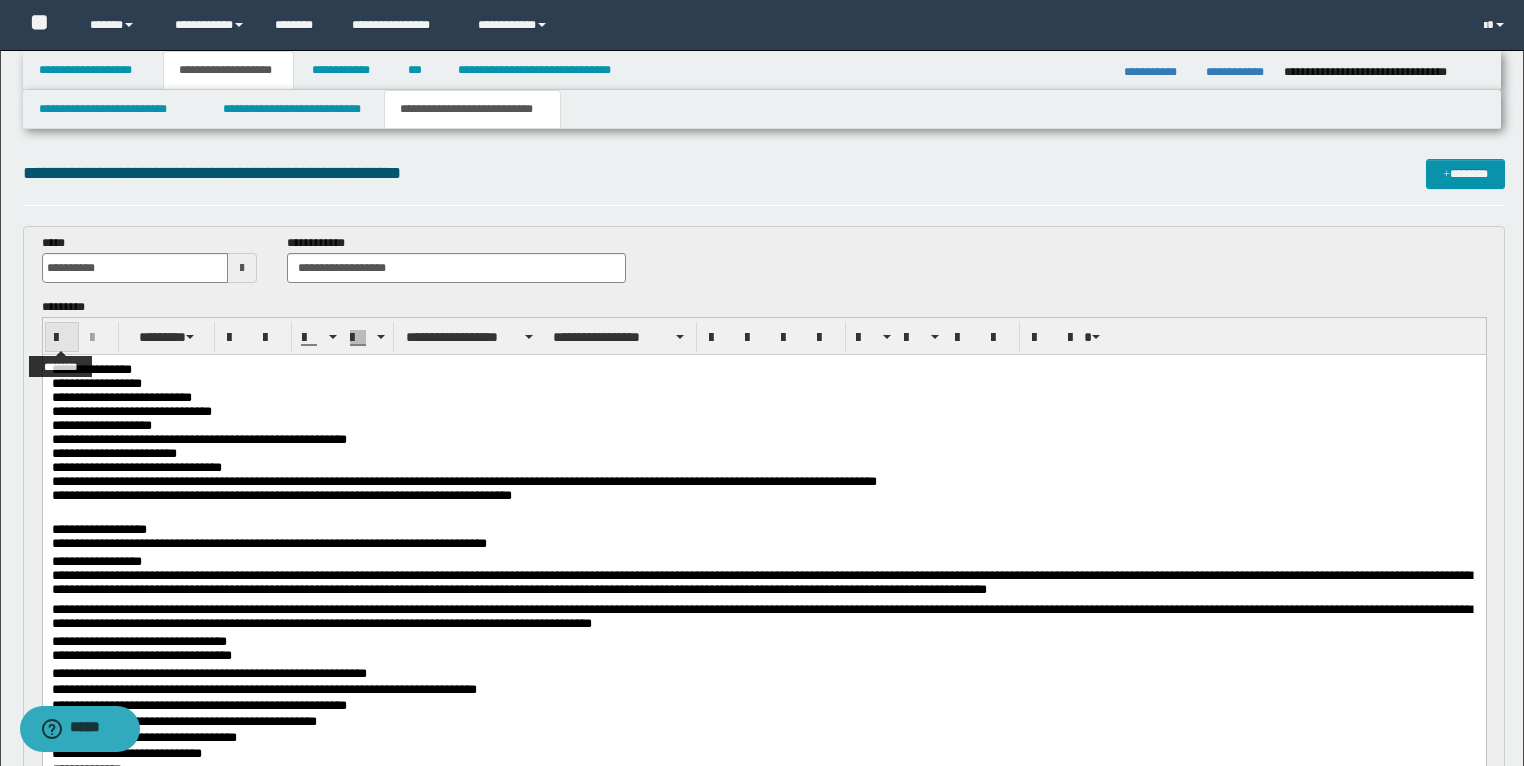 drag, startPoint x: 48, startPoint y: 329, endPoint x: 64, endPoint y: 340, distance: 19.416489 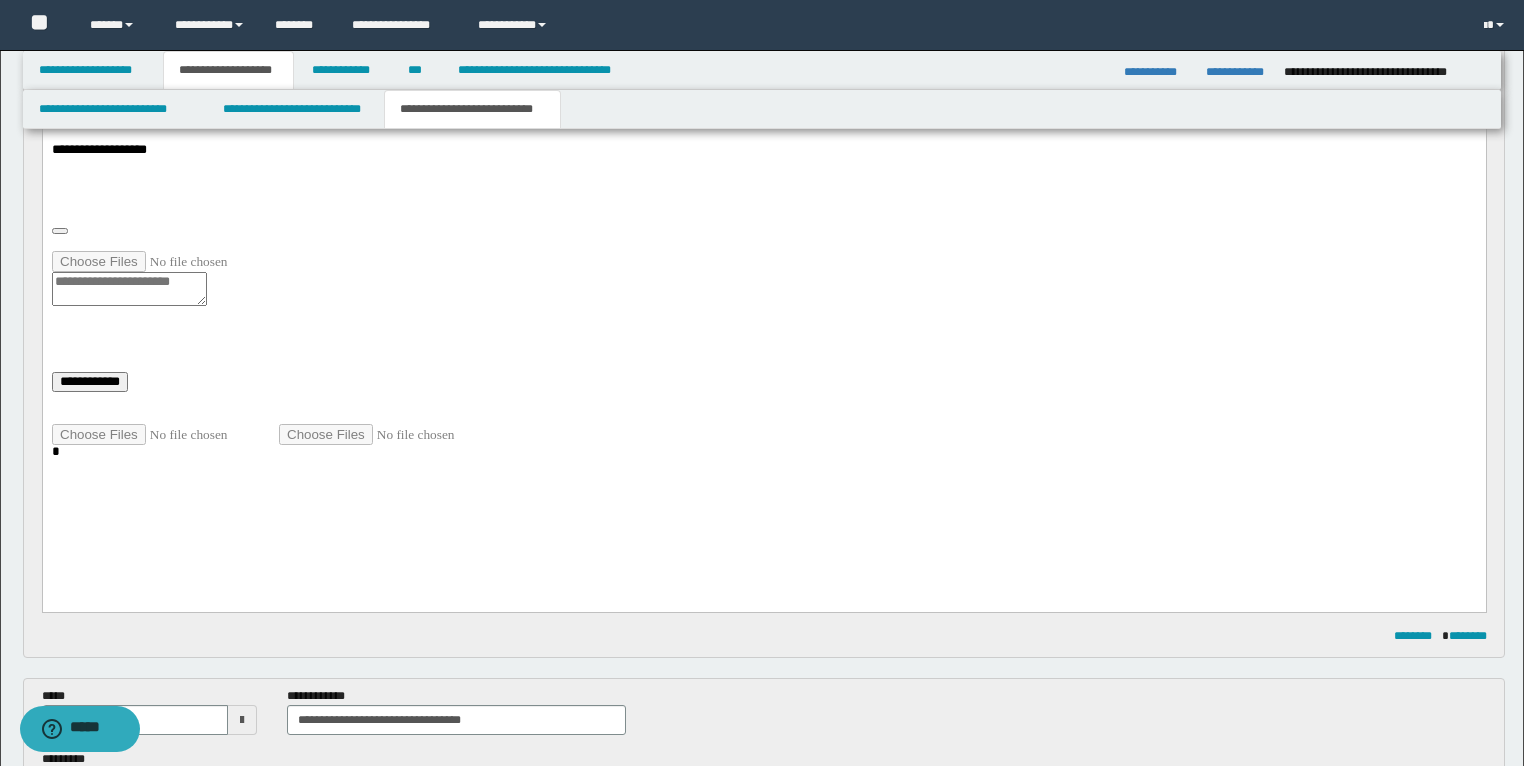 scroll, scrollTop: 1280, scrollLeft: 0, axis: vertical 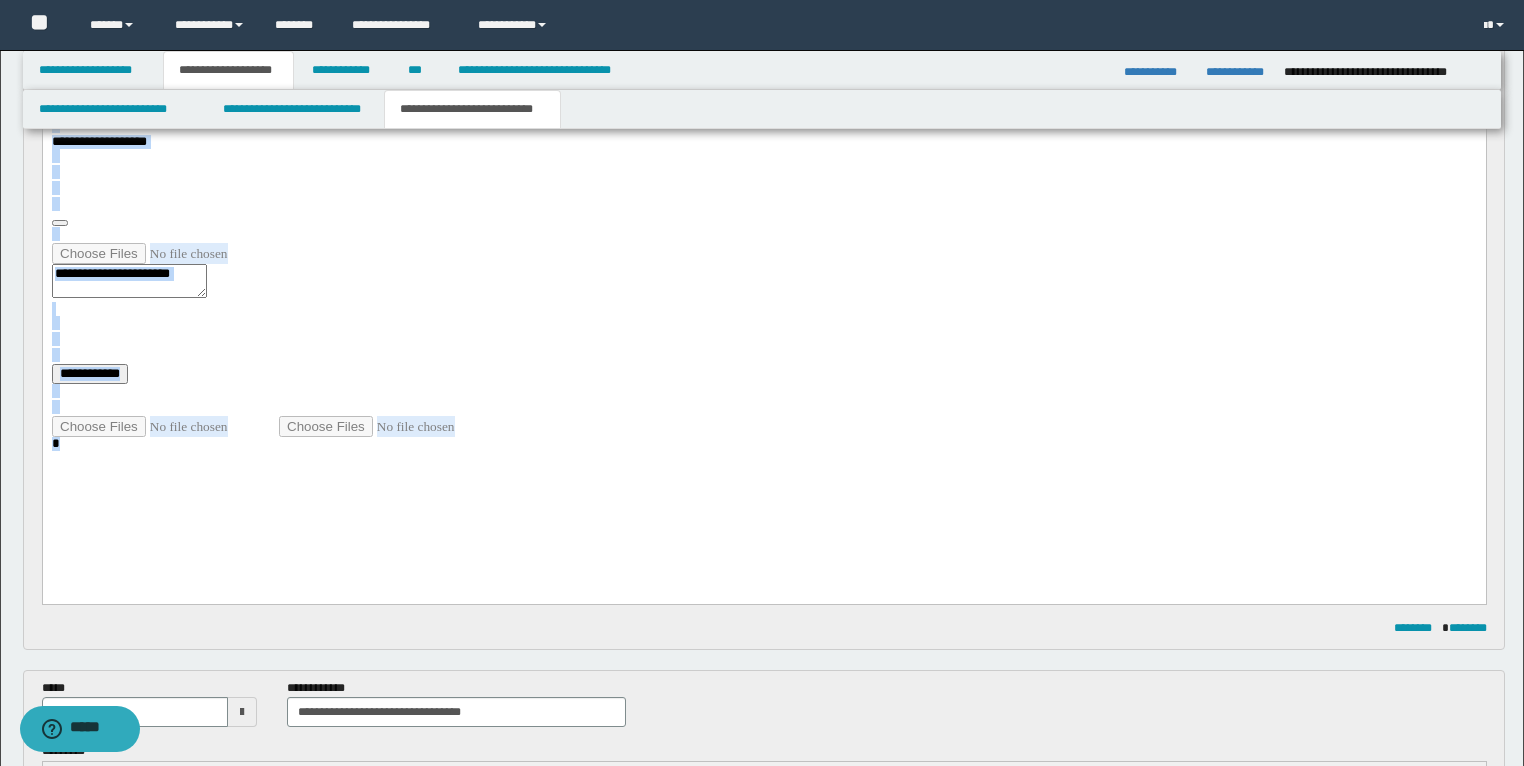 drag, startPoint x: 840, startPoint y: 486, endPoint x: 122, endPoint y: -801, distance: 1473.7344 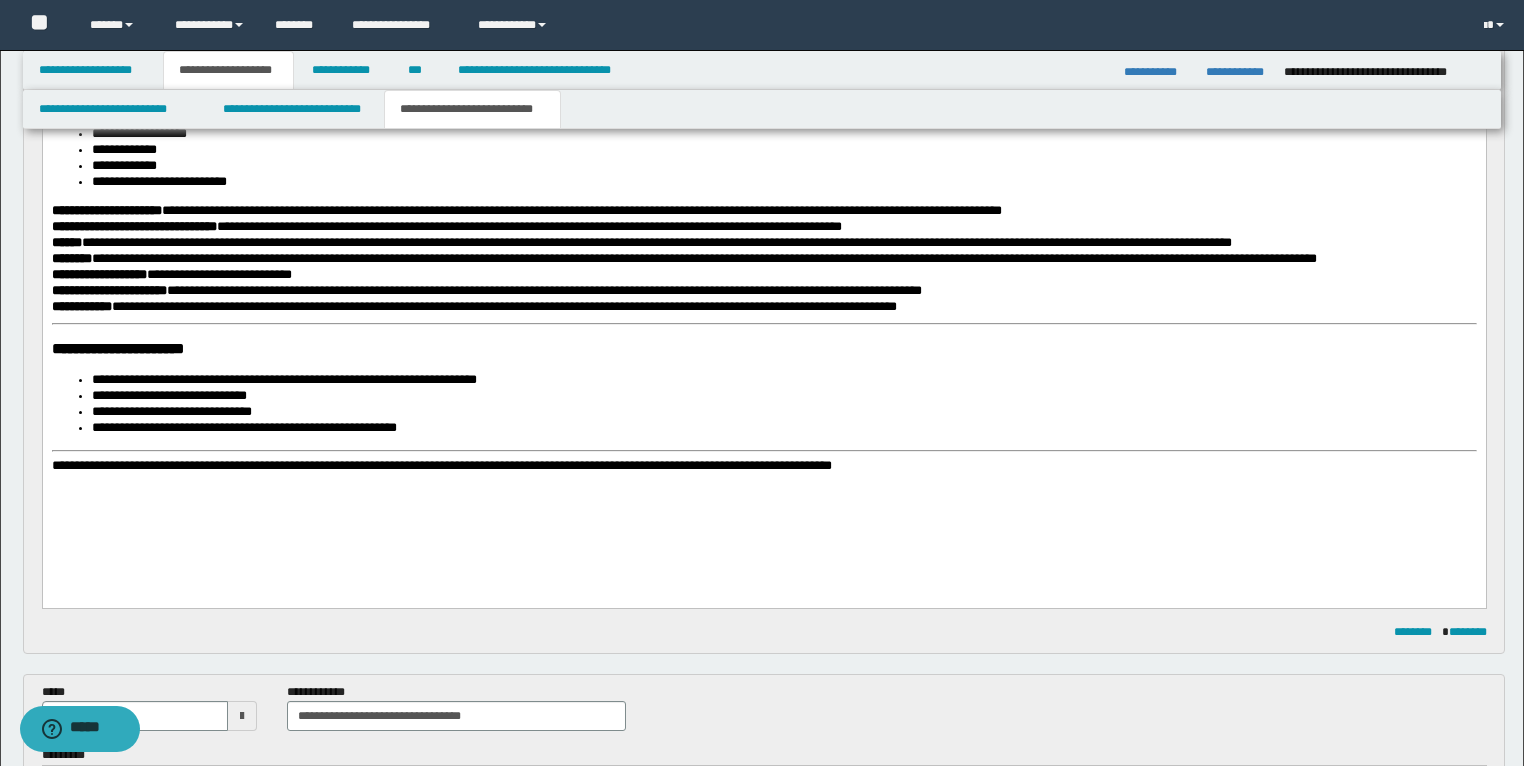 scroll, scrollTop: 880, scrollLeft: 0, axis: vertical 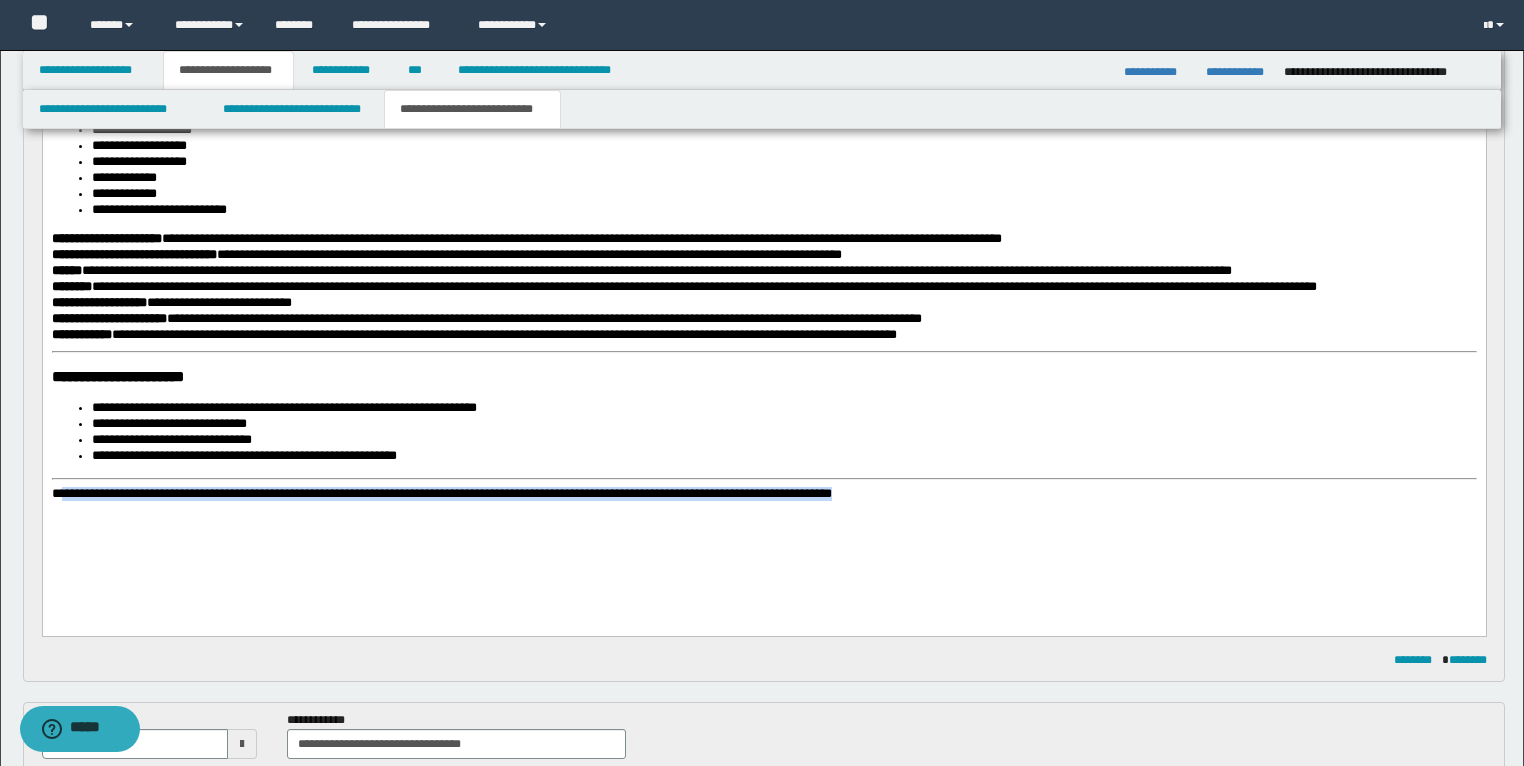 drag, startPoint x: 885, startPoint y: 508, endPoint x: 60, endPoint y: 499, distance: 825.0491 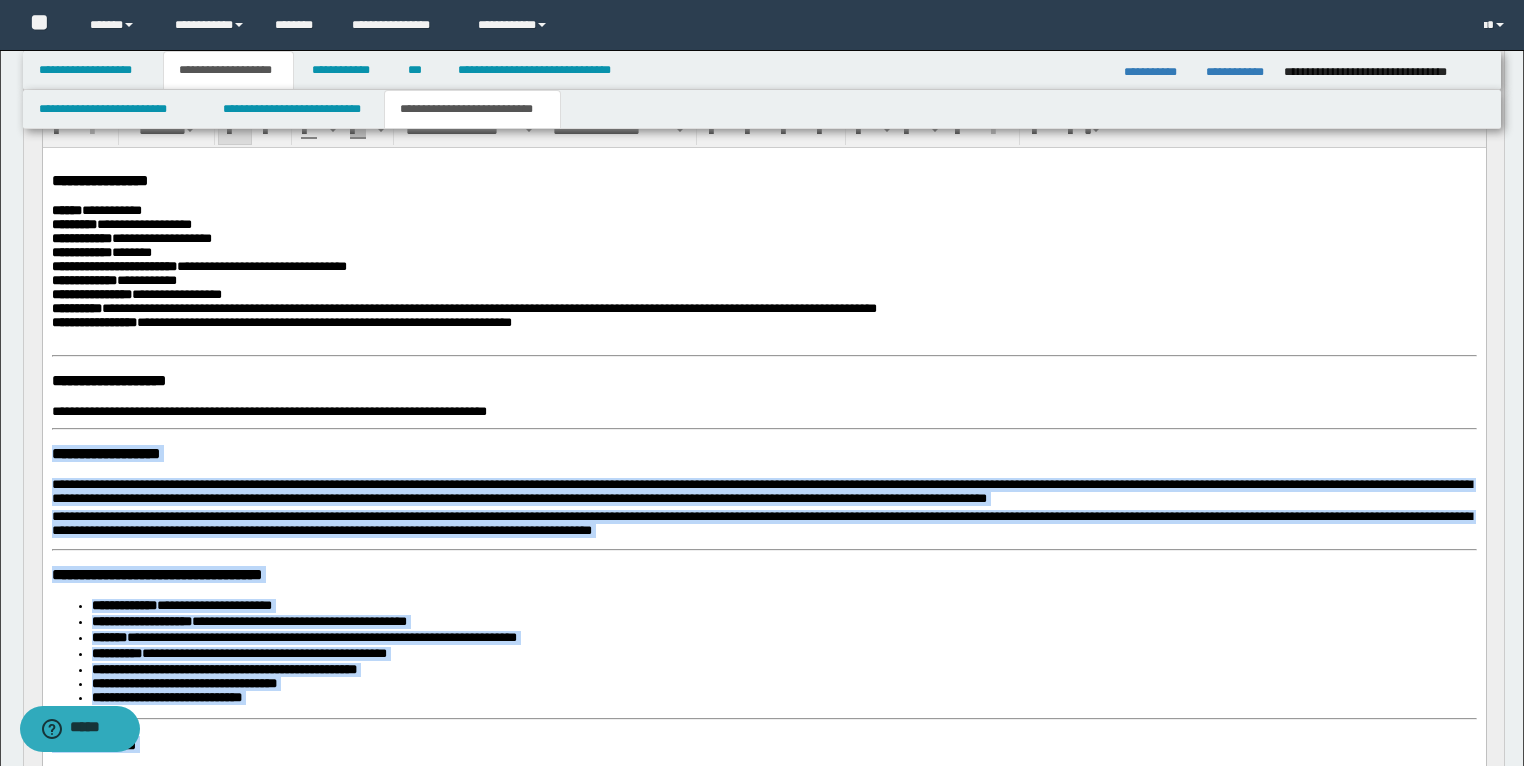 scroll, scrollTop: 0, scrollLeft: 0, axis: both 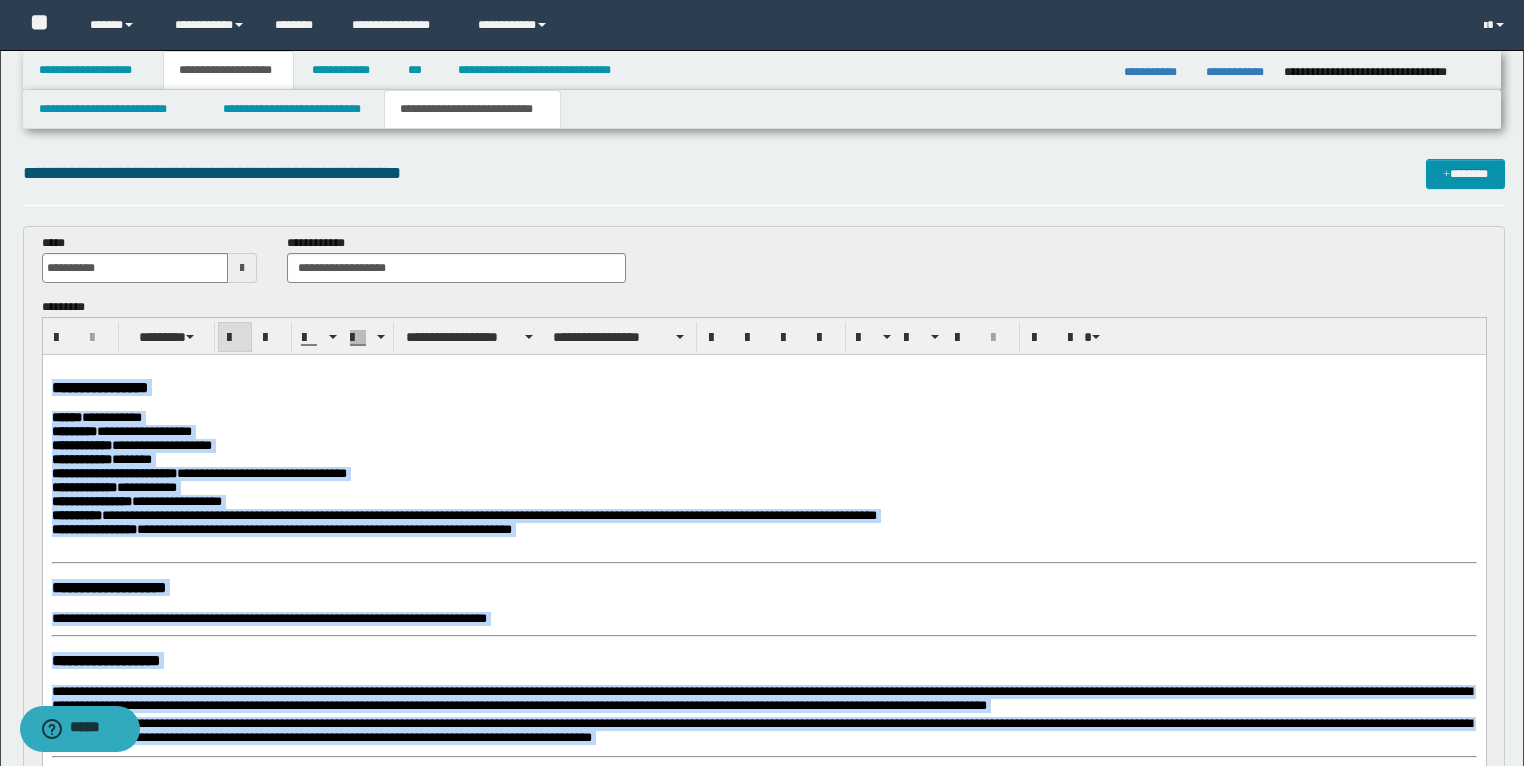 drag, startPoint x: 436, startPoint y: 1361, endPoint x: 165, endPoint y: 702, distance: 712.54614 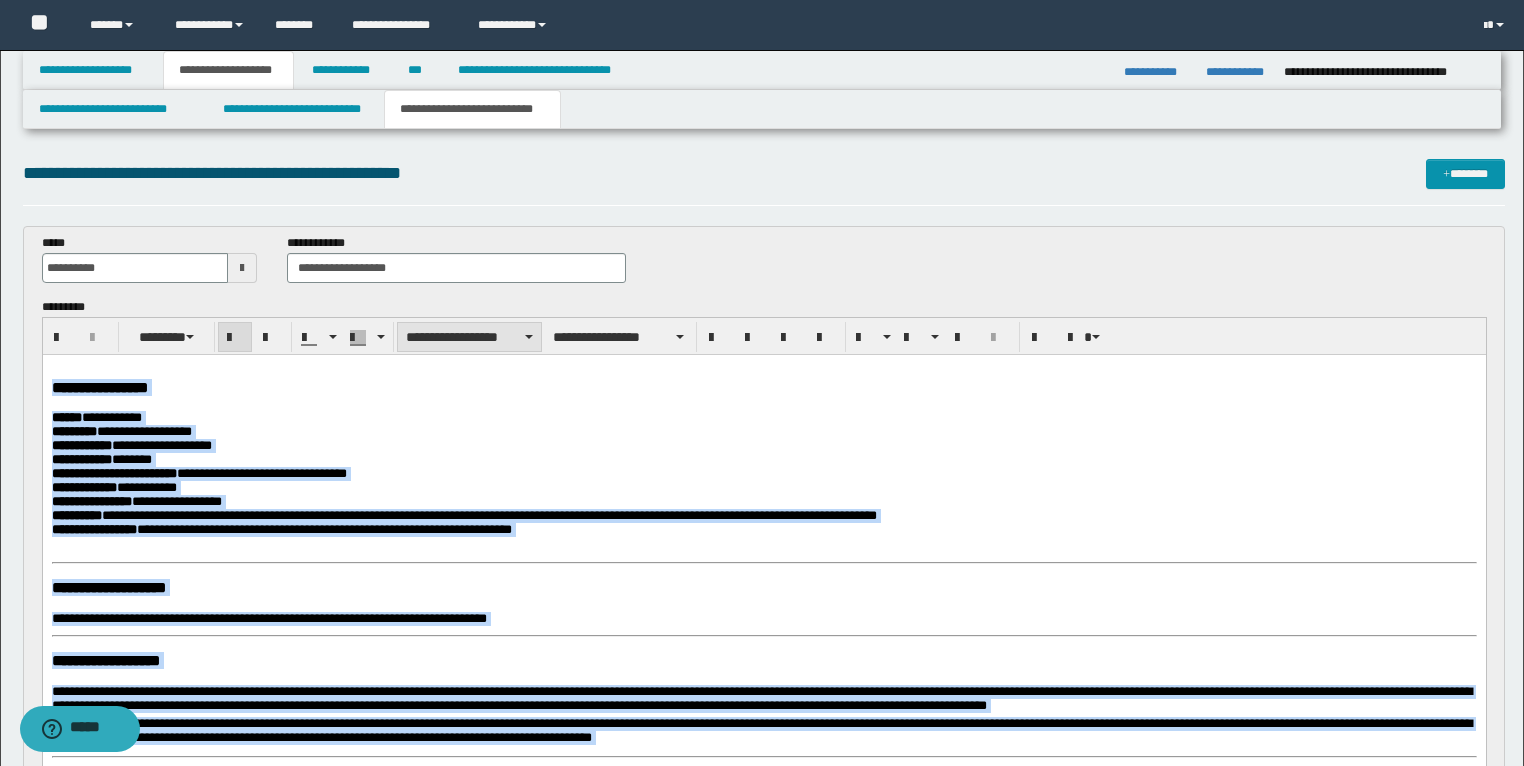 click on "**********" at bounding box center (469, 337) 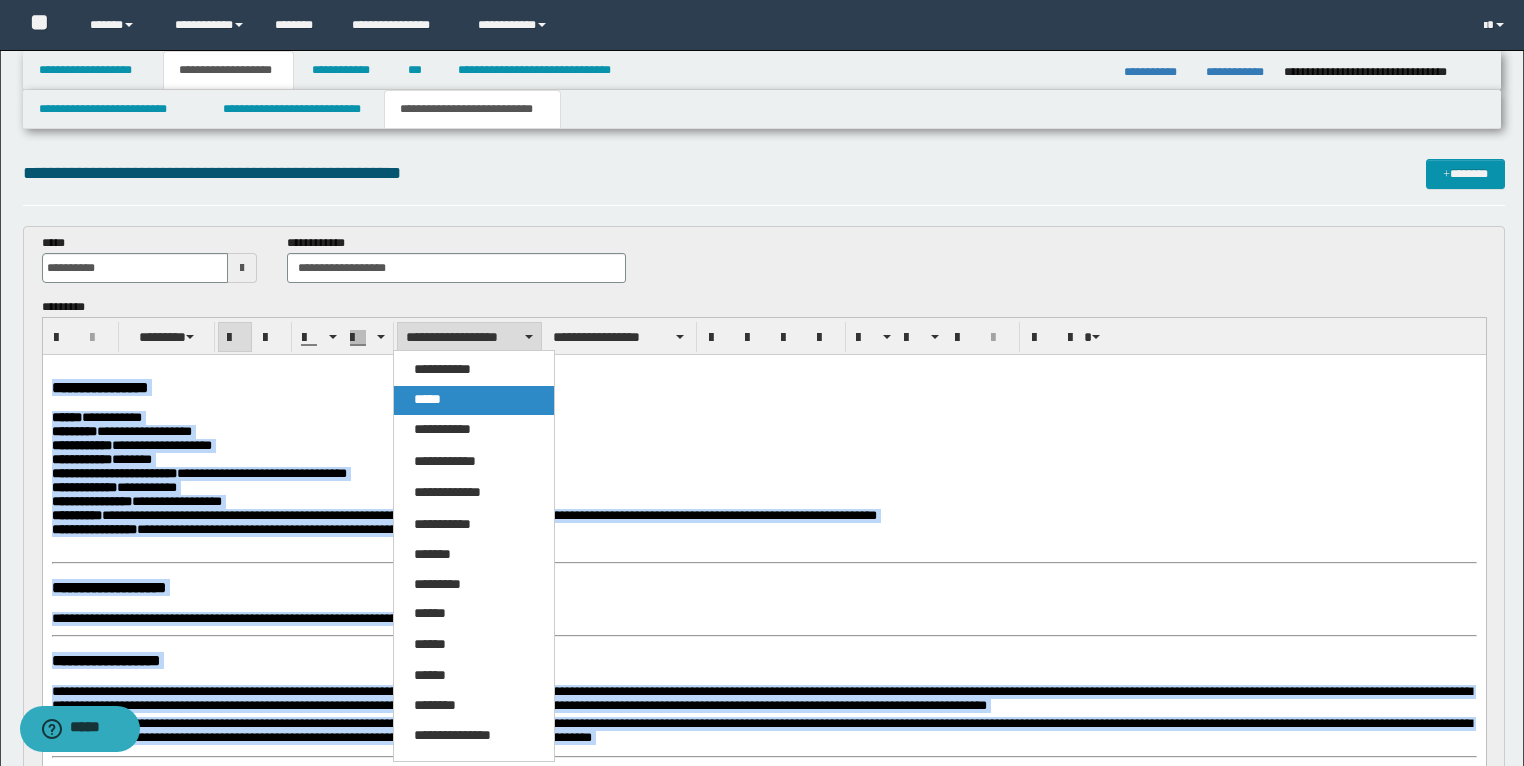 click on "*****" at bounding box center (474, 400) 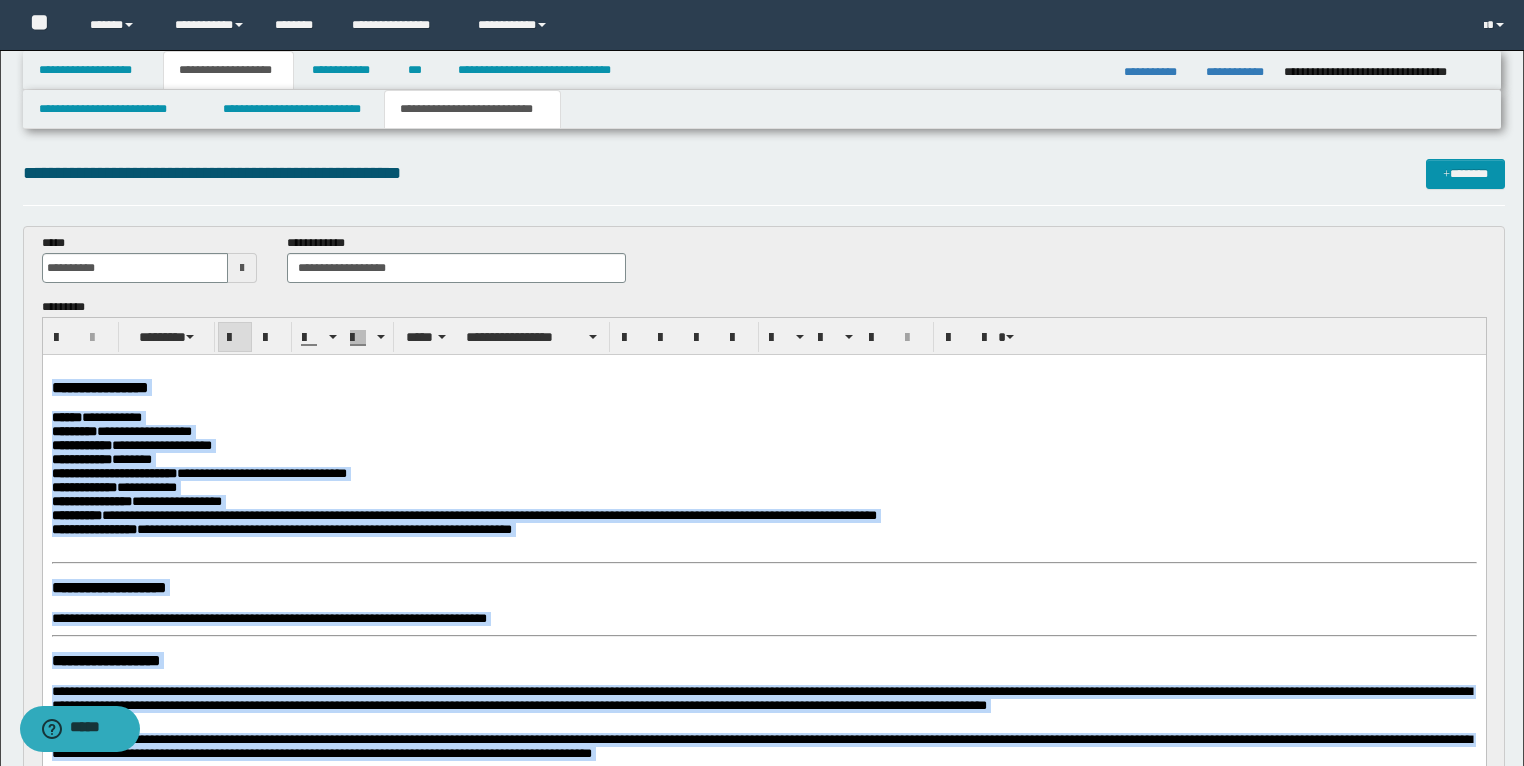 click on "**********" at bounding box center [764, 482] 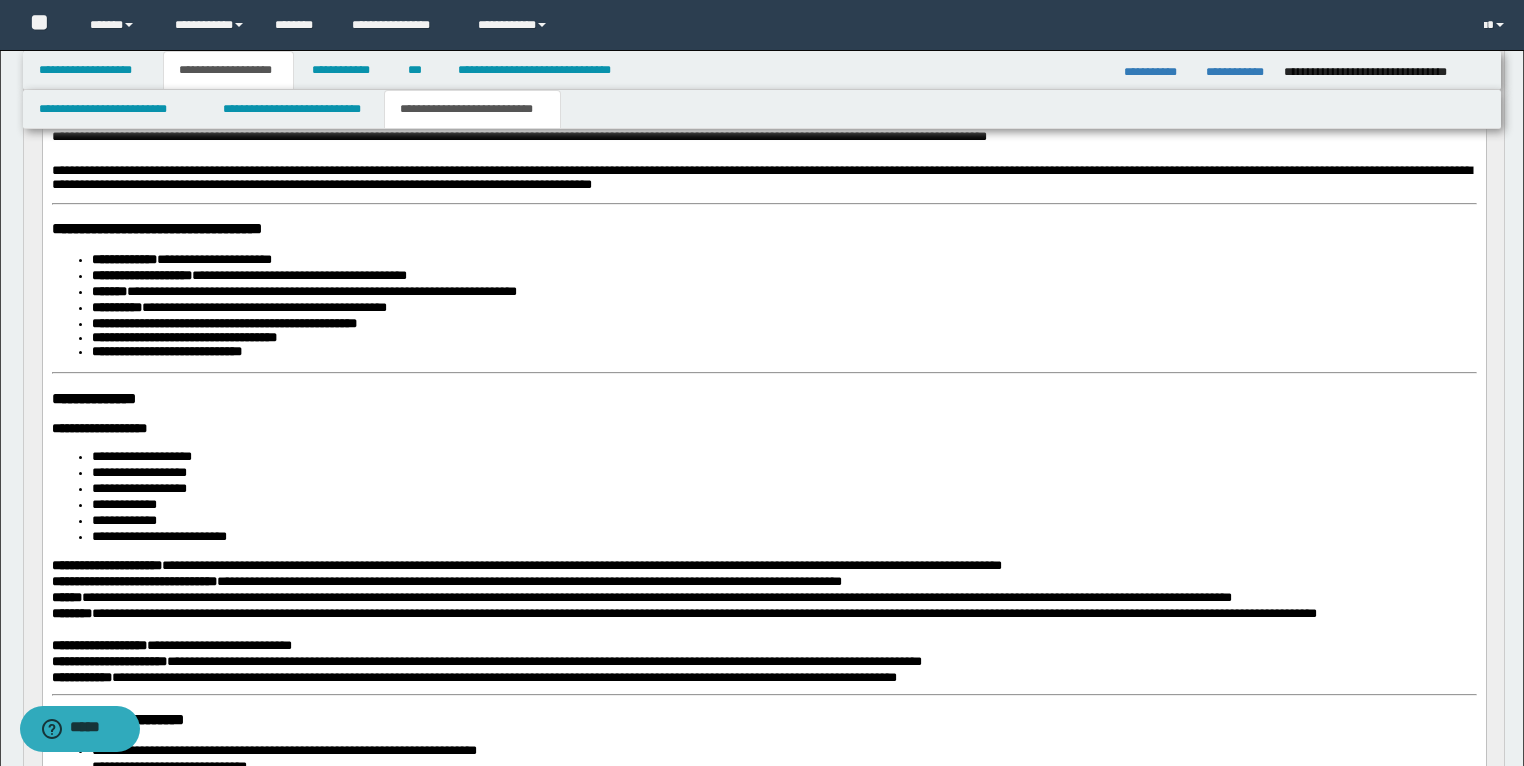 scroll, scrollTop: 800, scrollLeft: 0, axis: vertical 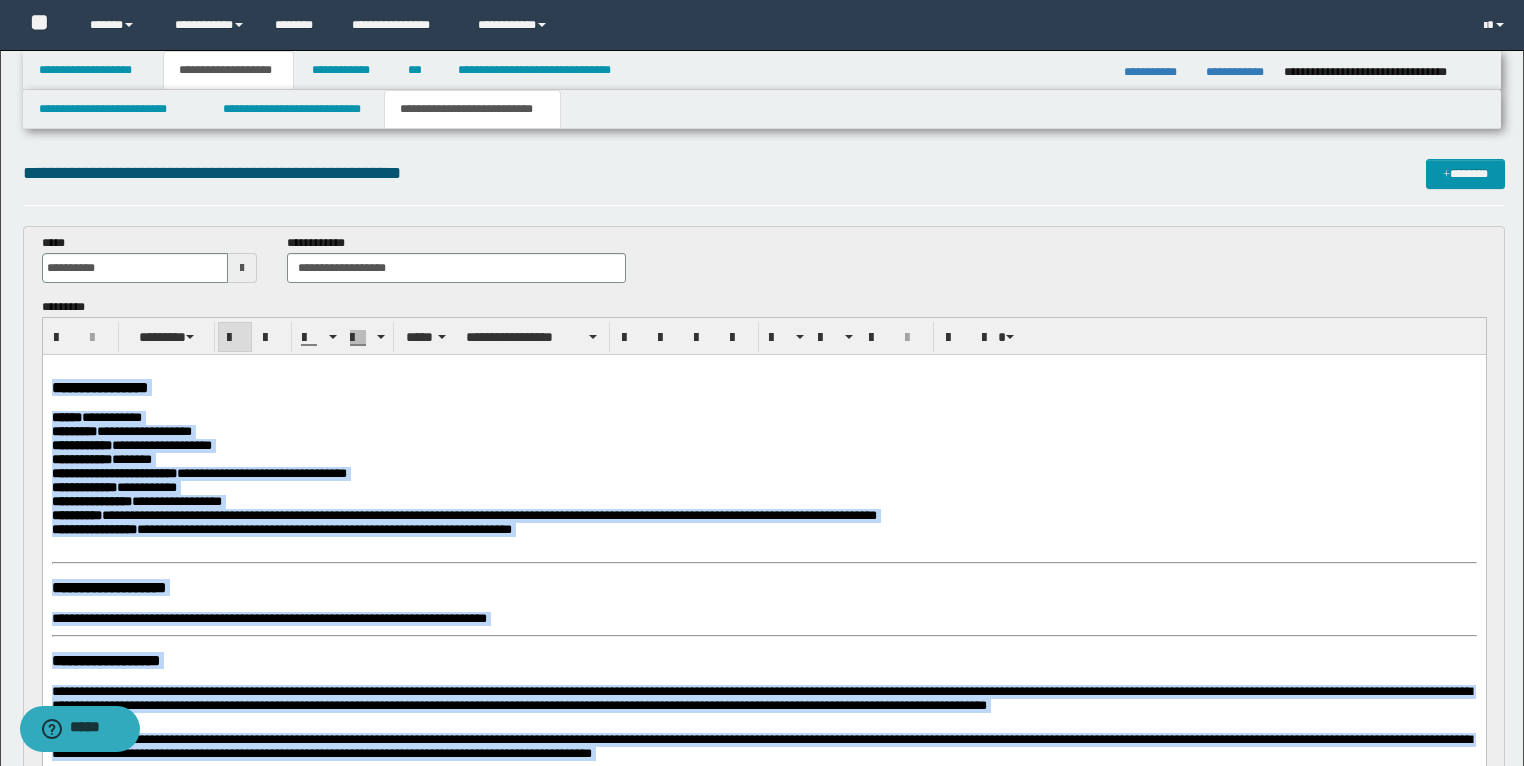 drag, startPoint x: 460, startPoint y: 1409, endPoint x: 0, endPoint y: 393, distance: 1115.283 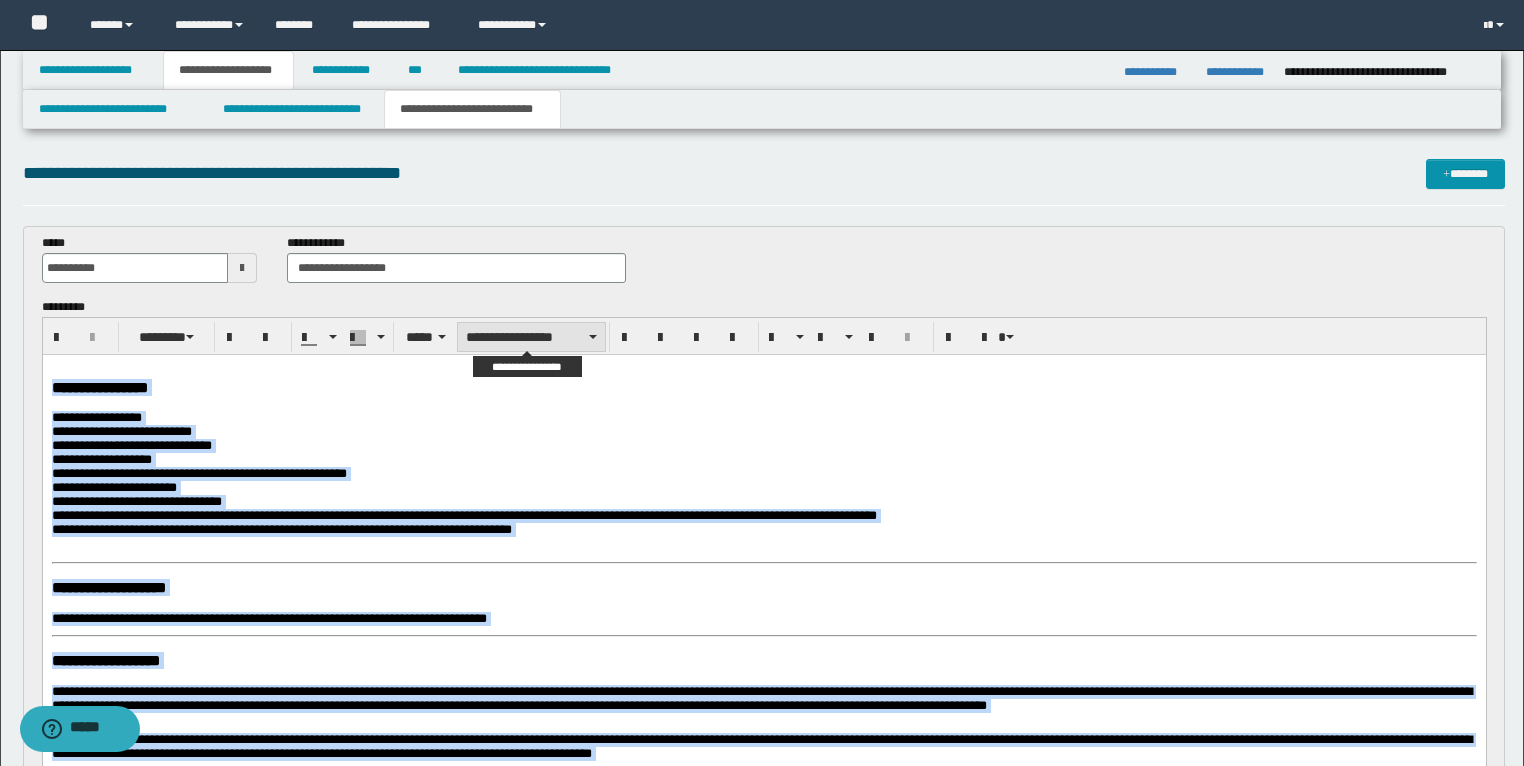 click on "**********" at bounding box center (531, 337) 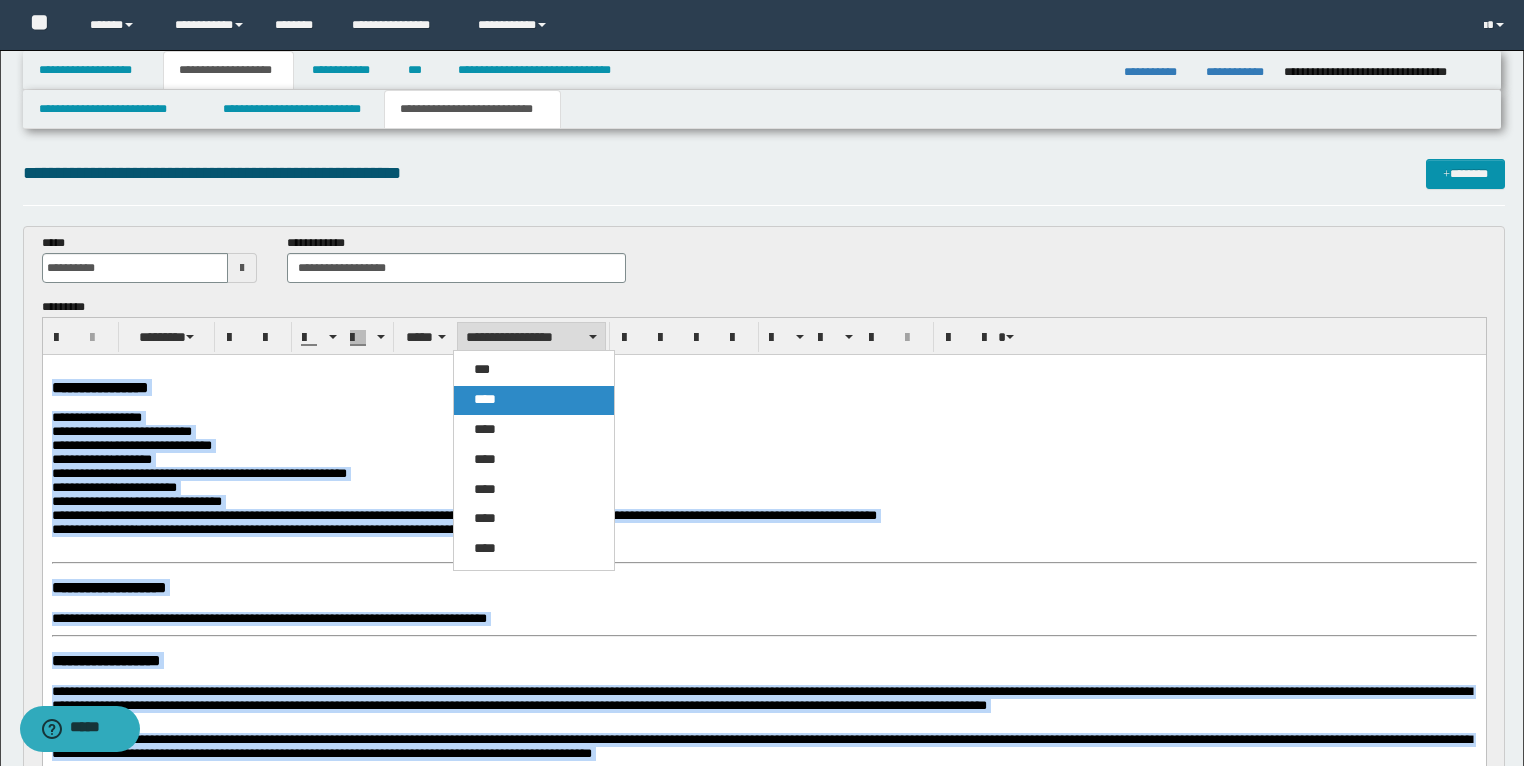 click on "****" at bounding box center [534, 400] 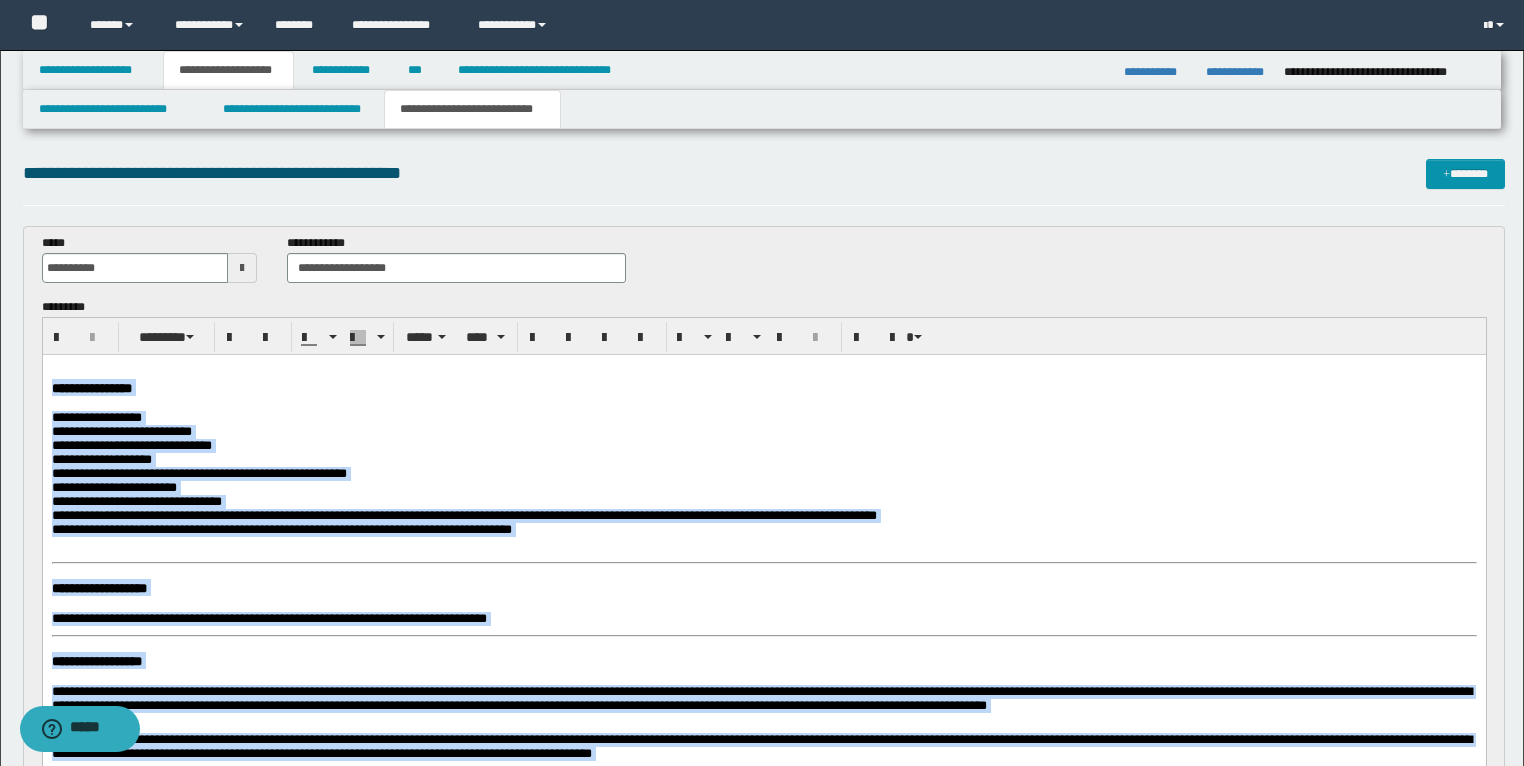 click on "**********" at bounding box center [764, 482] 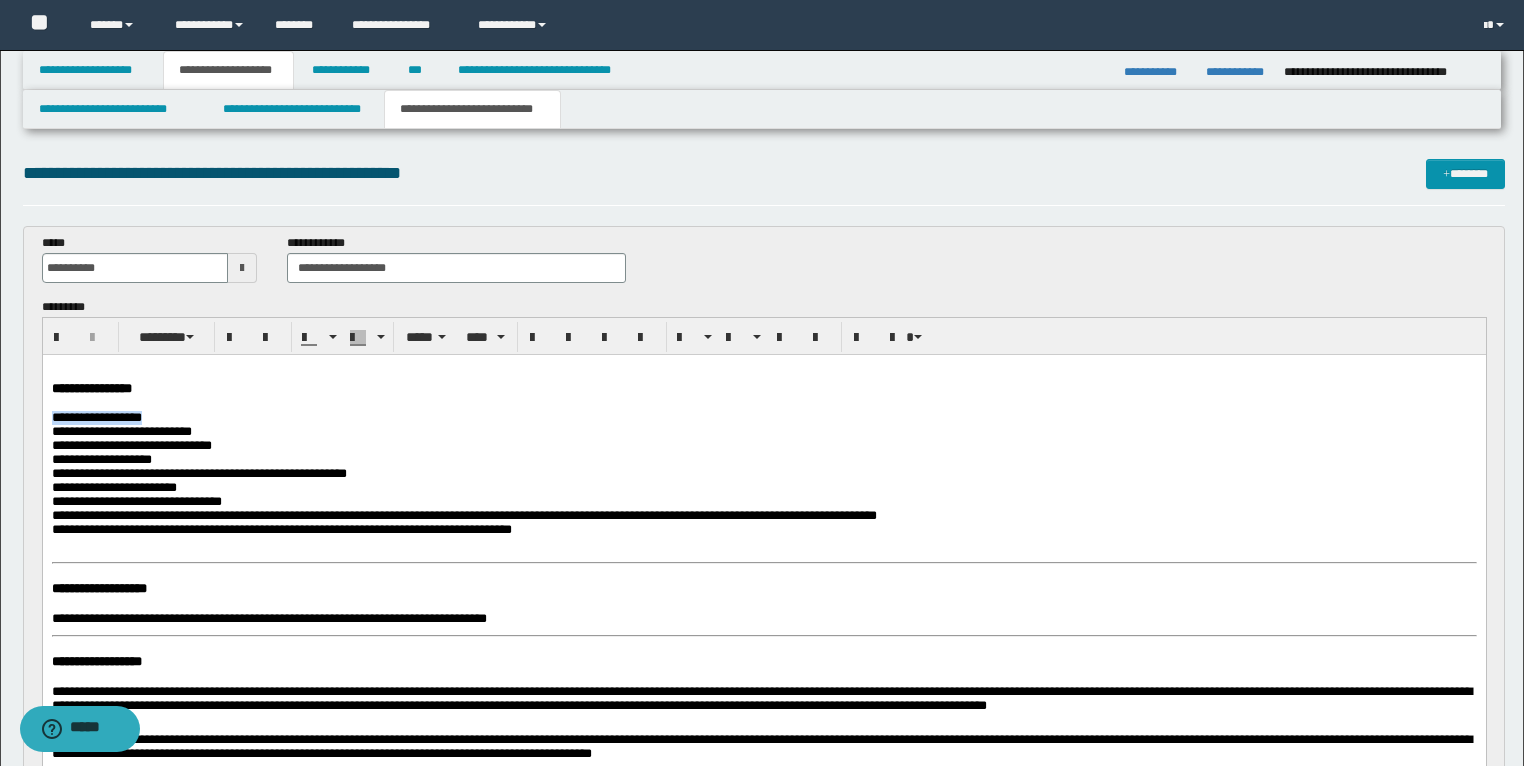drag, startPoint x: 189, startPoint y: 418, endPoint x: 52, endPoint y: 410, distance: 137.23338 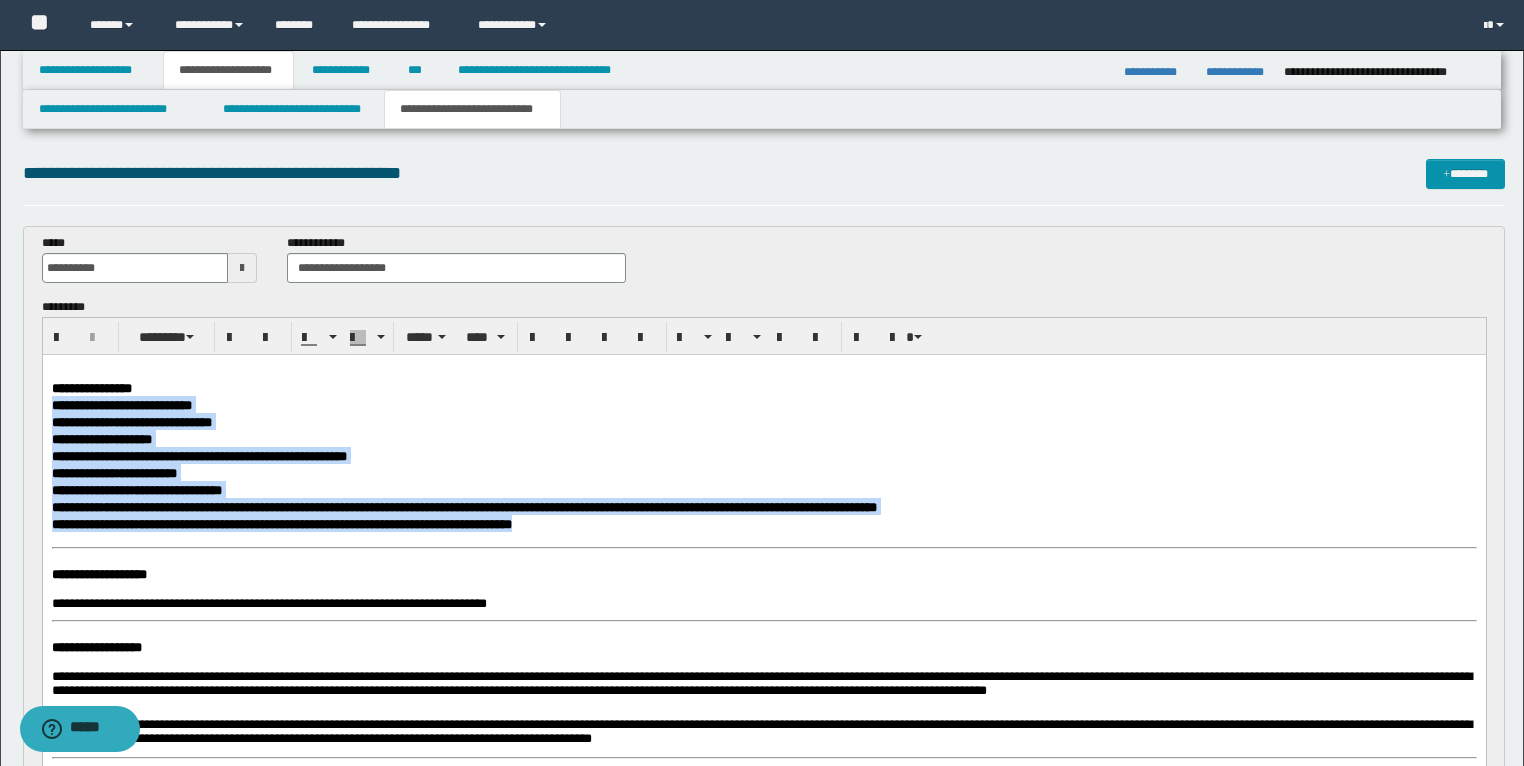 drag, startPoint x: 718, startPoint y: 529, endPoint x: 44, endPoint y: 409, distance: 684.5992 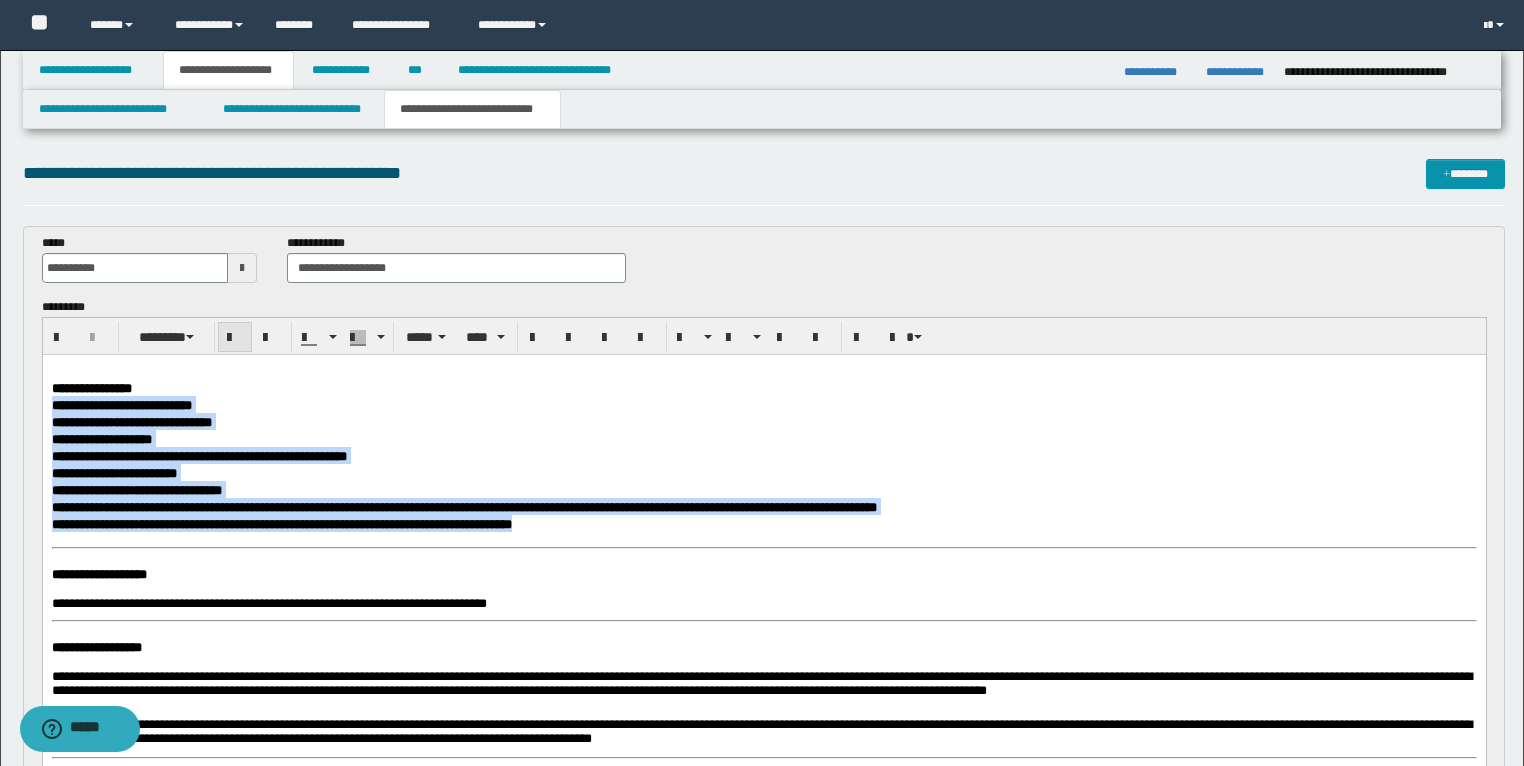 click at bounding box center (235, 338) 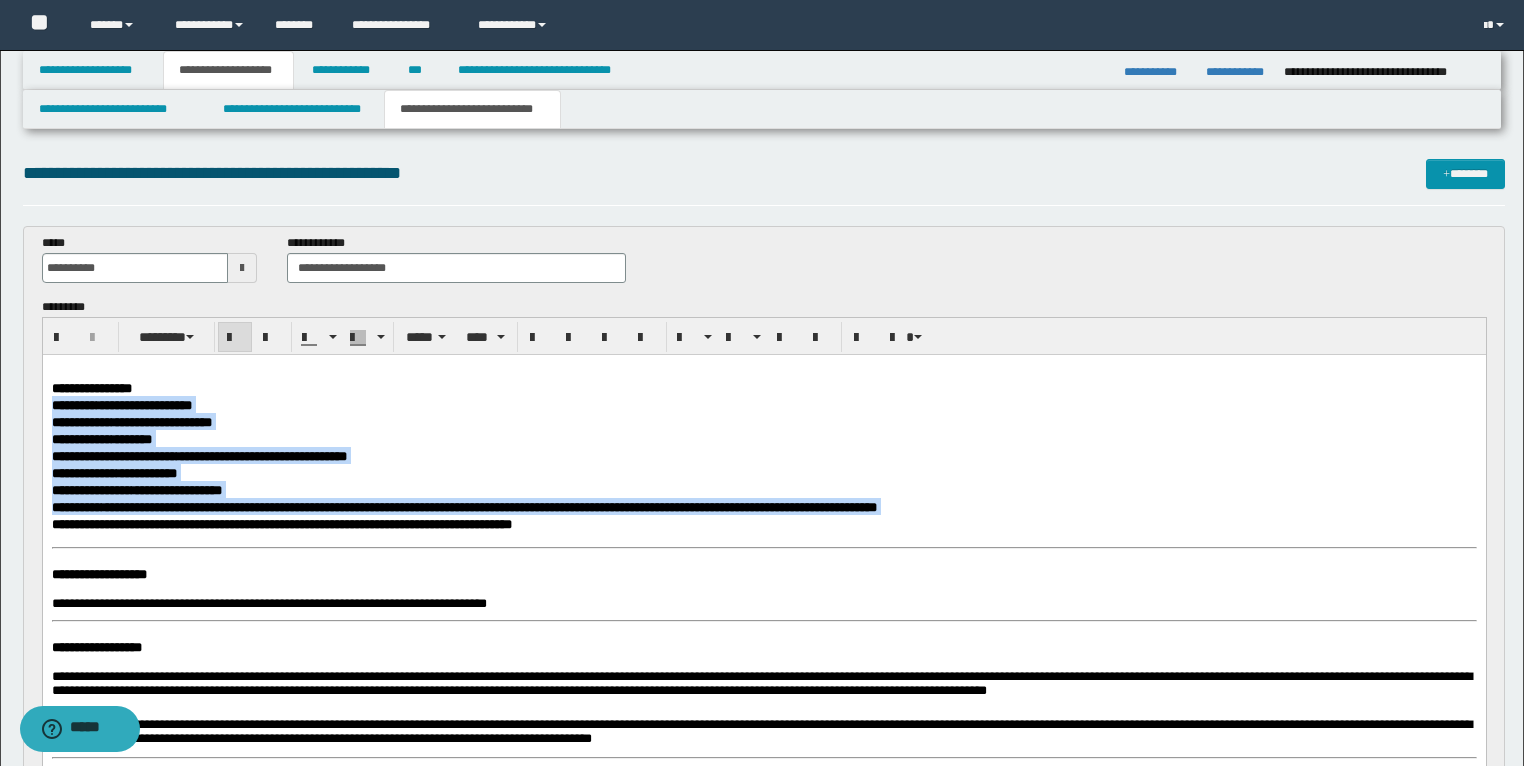 click at bounding box center [235, 338] 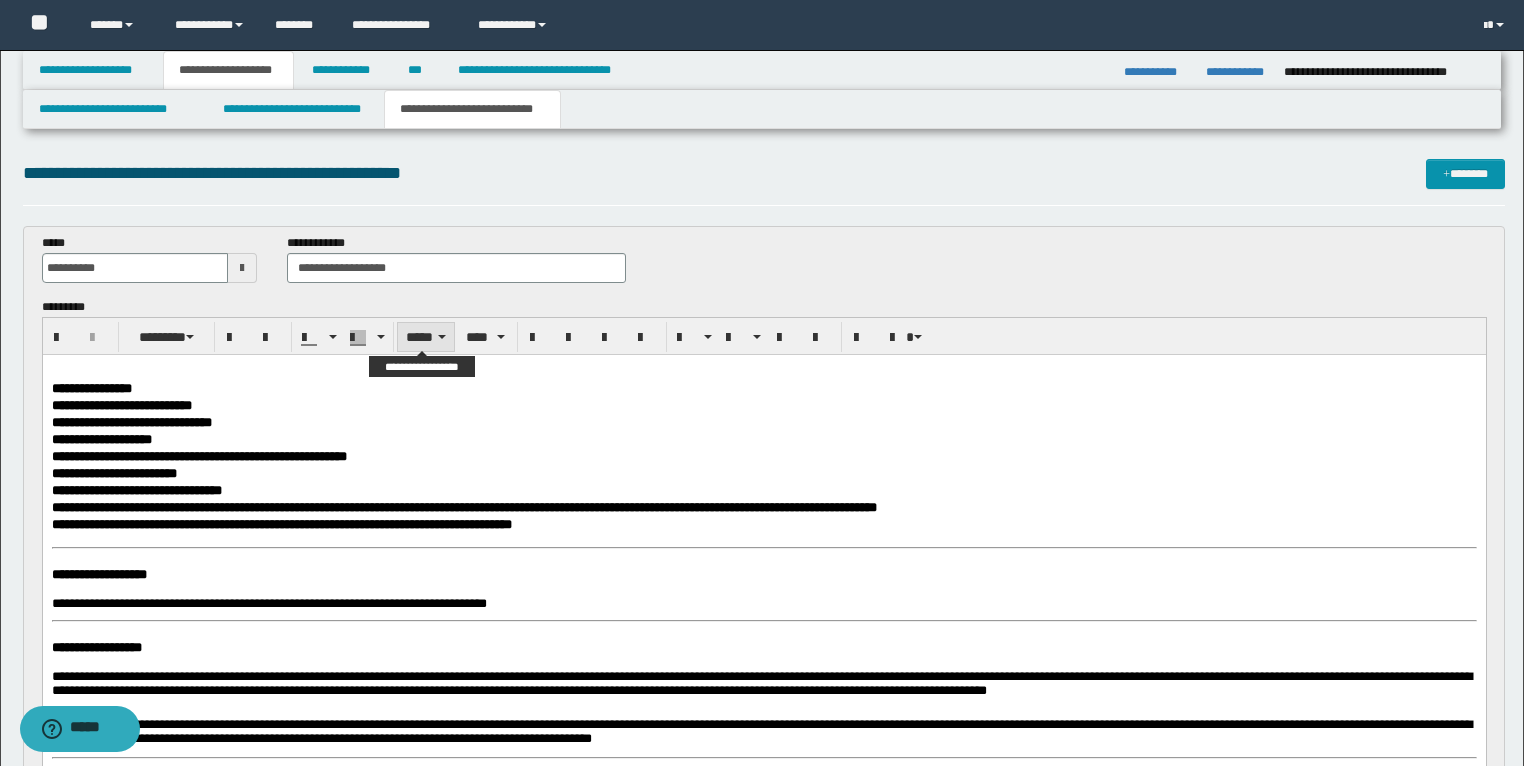 click on "*****" at bounding box center (426, 337) 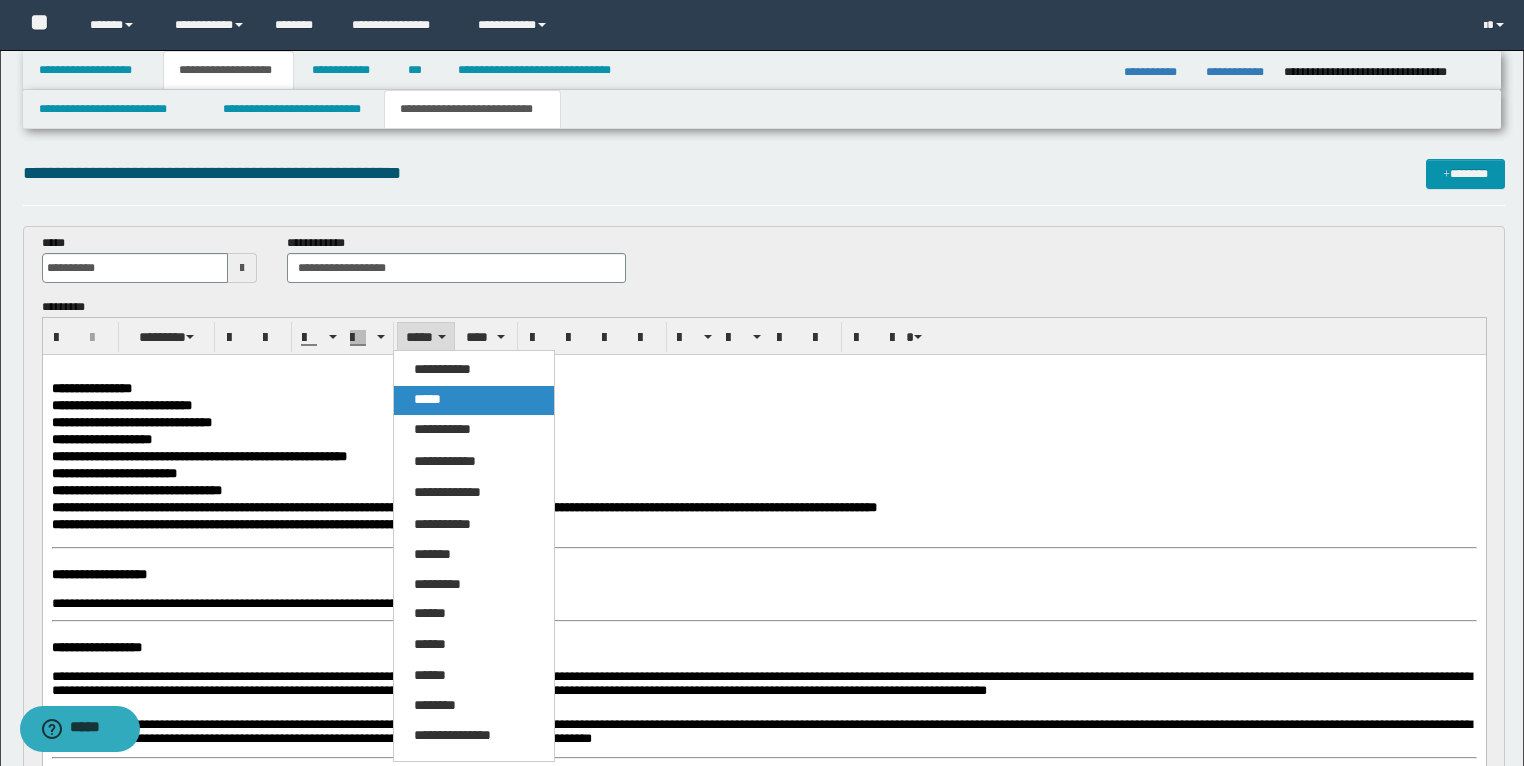 click on "*****" at bounding box center (427, 399) 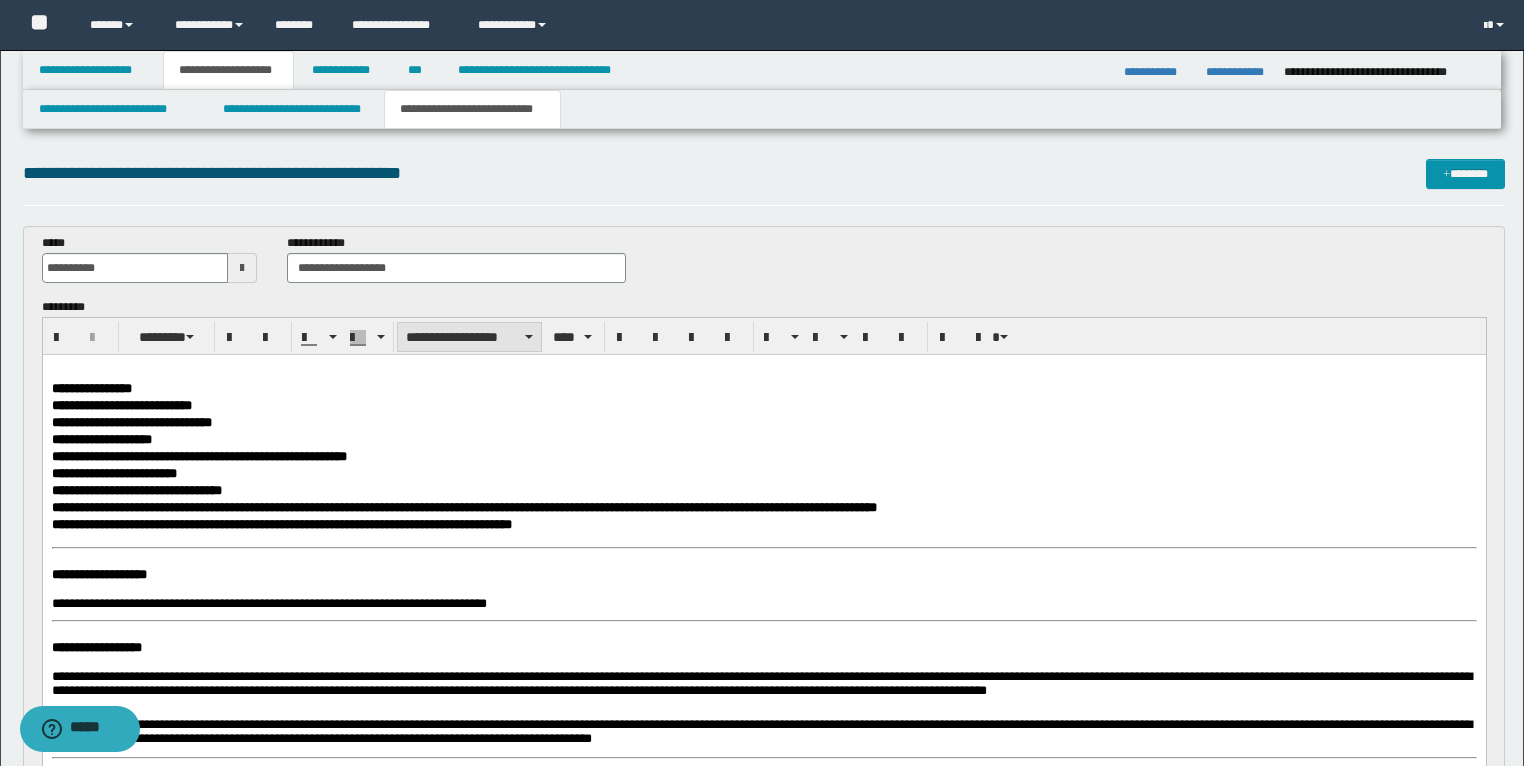 click on "**********" at bounding box center [469, 337] 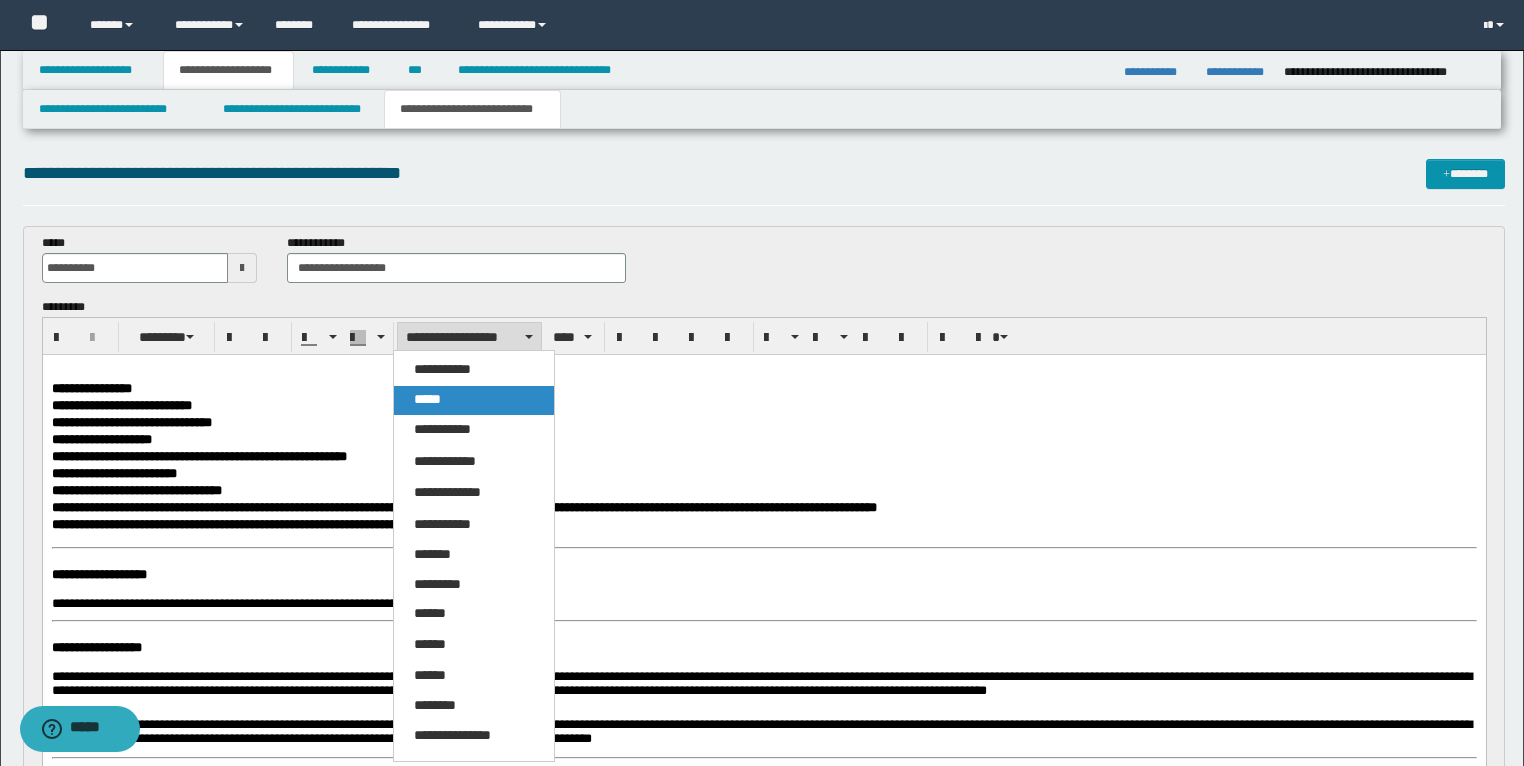 click on "*****" at bounding box center (427, 399) 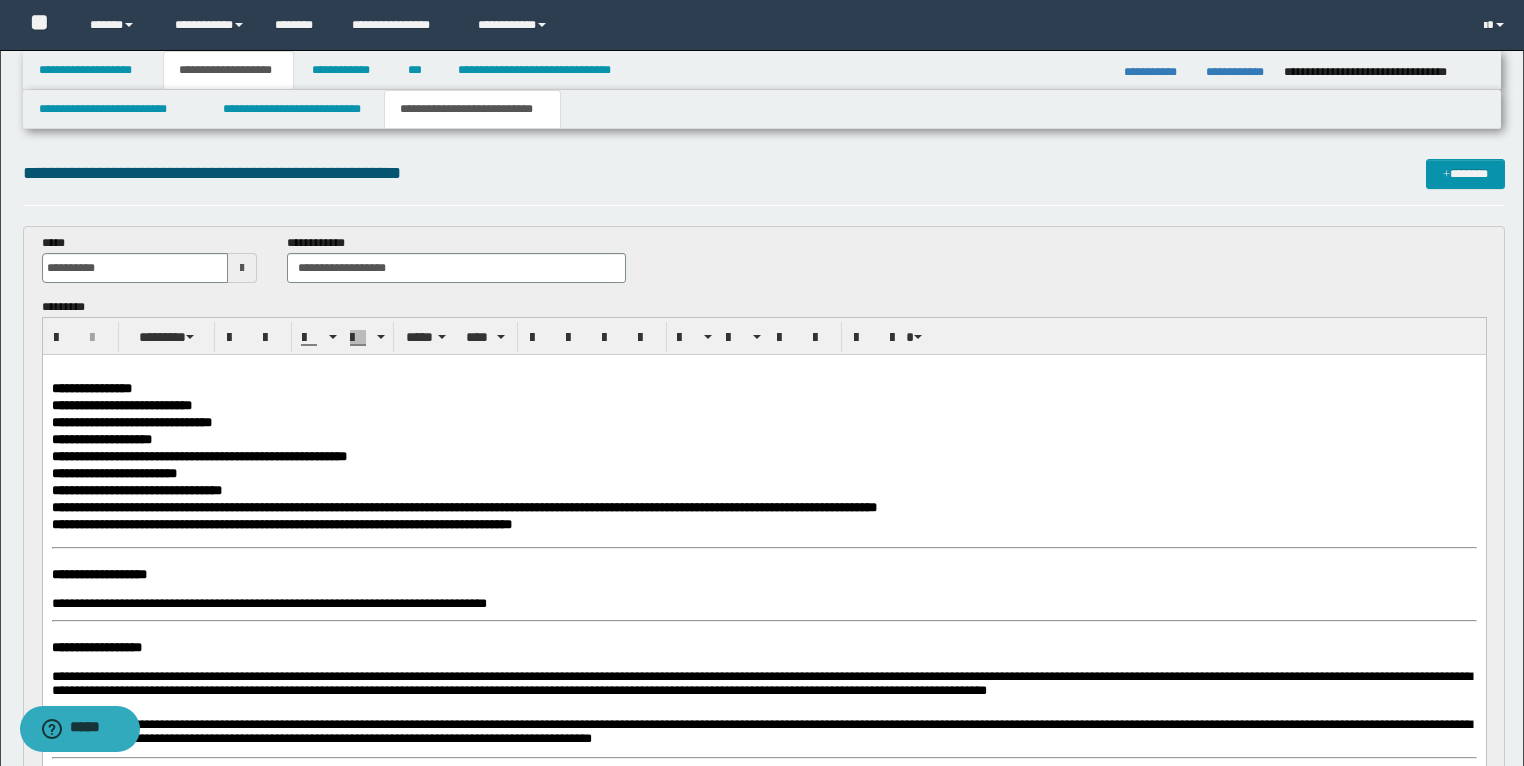 click on "**********" at bounding box center (763, 454) 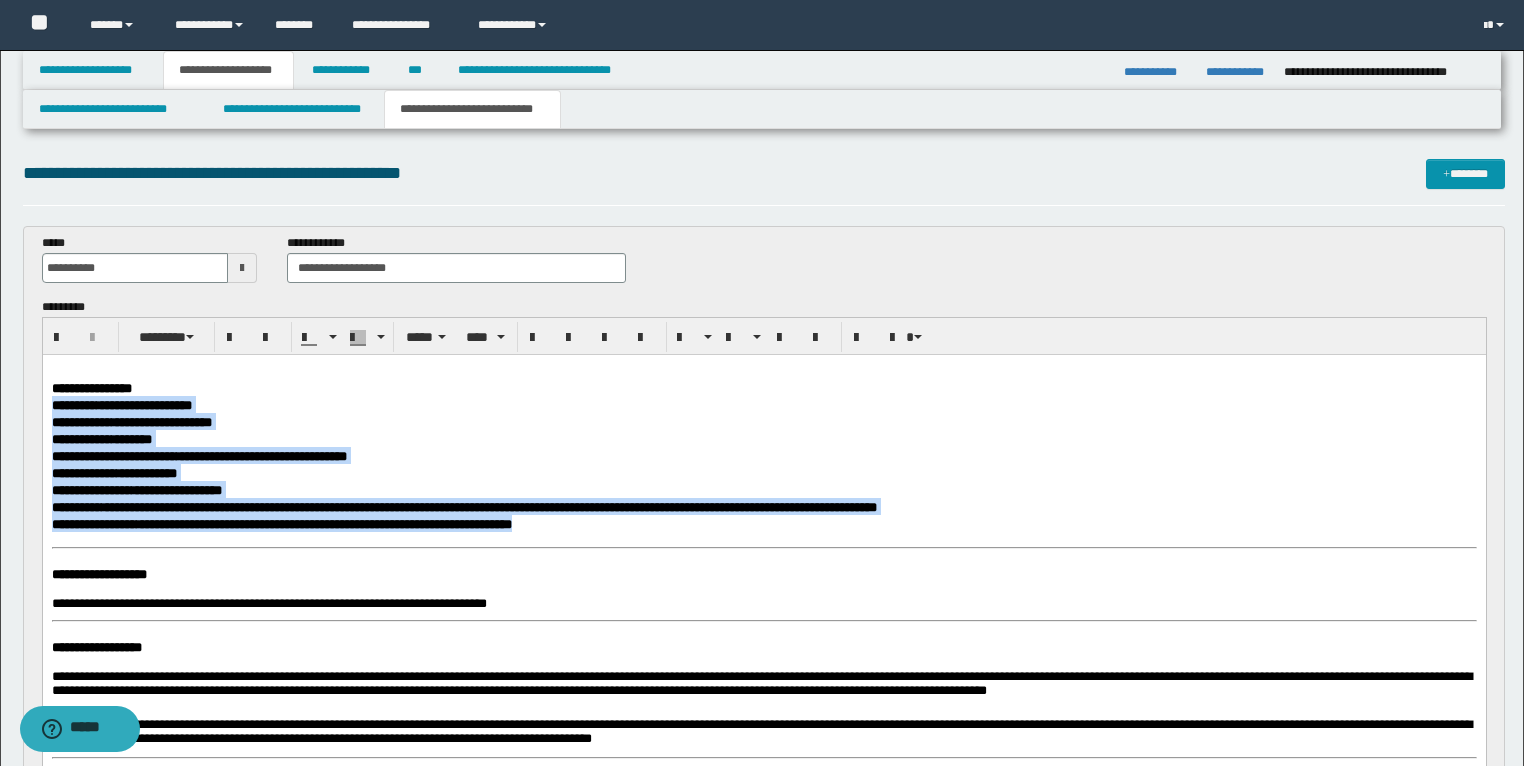 drag, startPoint x: 677, startPoint y: 527, endPoint x: 76, endPoint y: 749, distance: 640.69104 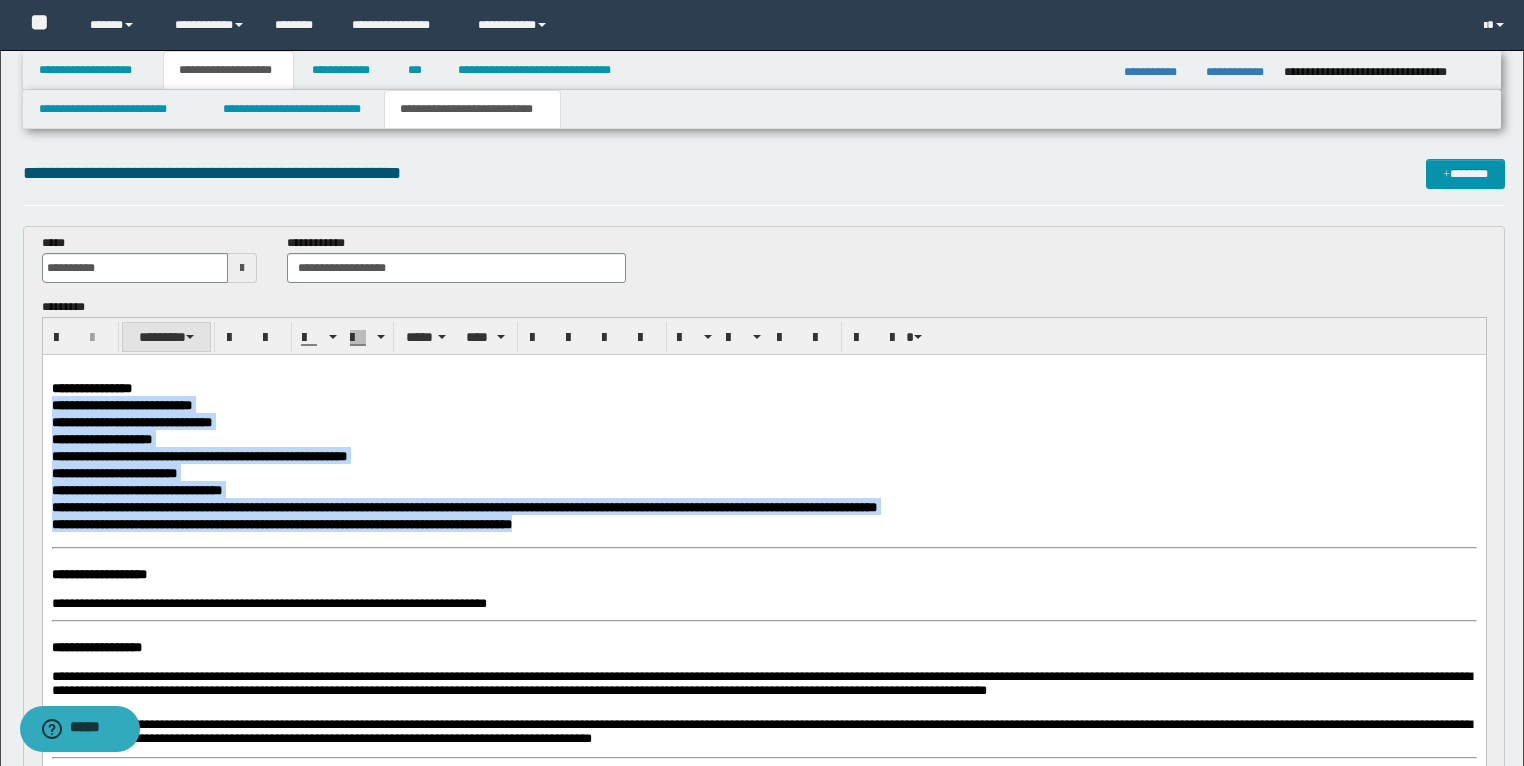 click at bounding box center (190, 337) 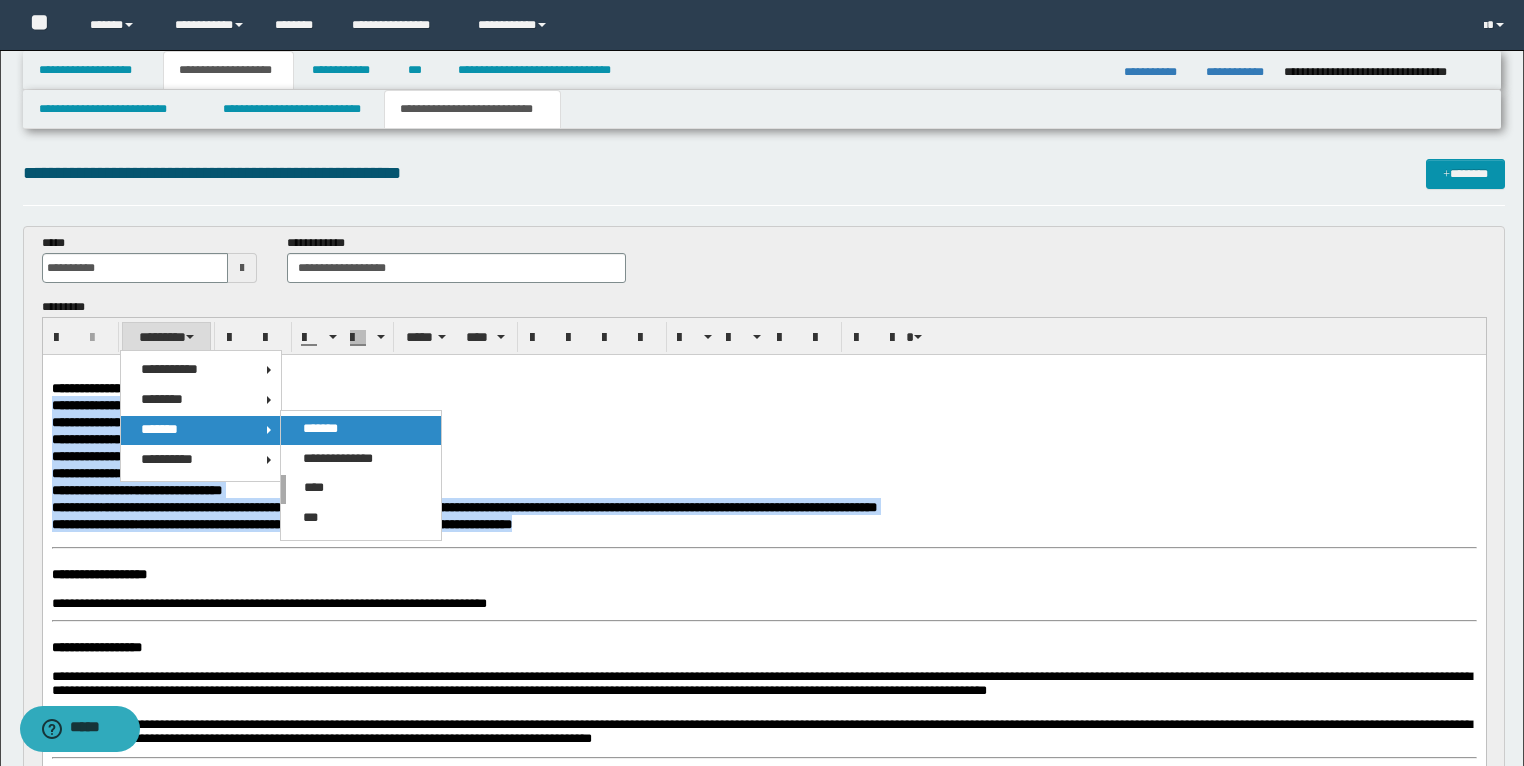 drag, startPoint x: 335, startPoint y: 432, endPoint x: 235, endPoint y: 121, distance: 326.6818 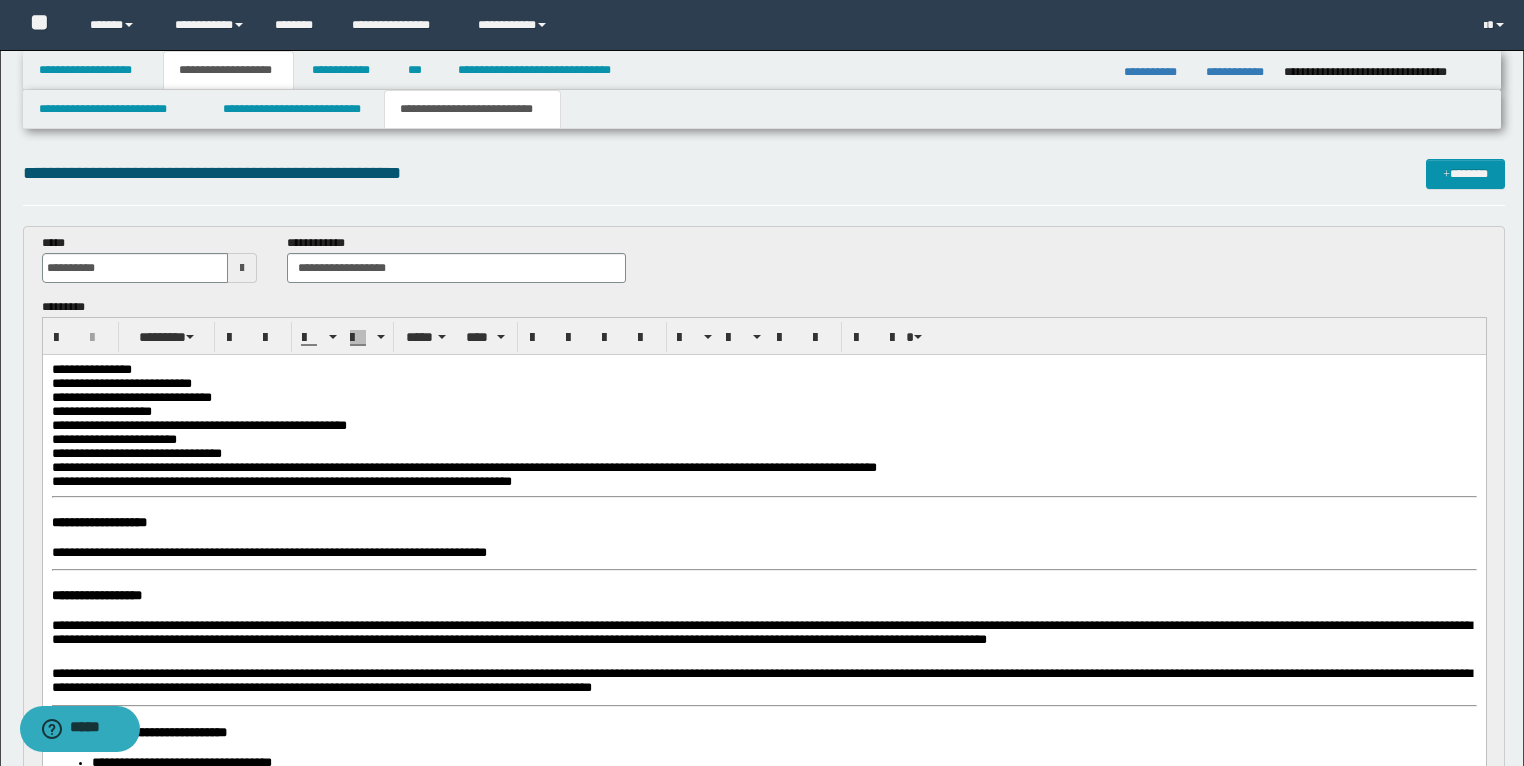 click on "**********" at bounding box center [463, 466] 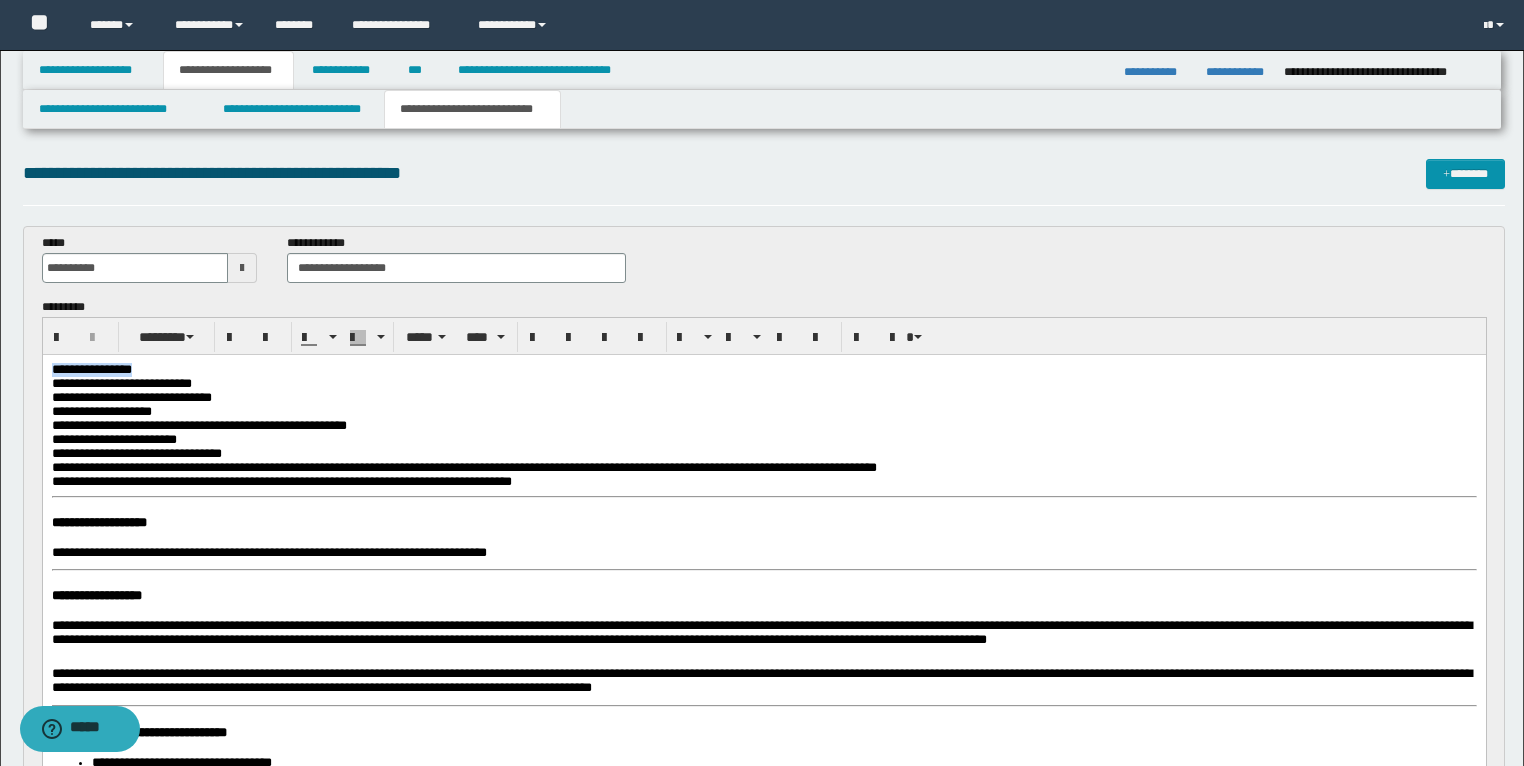 drag, startPoint x: 191, startPoint y: 366, endPoint x: 52, endPoint y: 364, distance: 139.01439 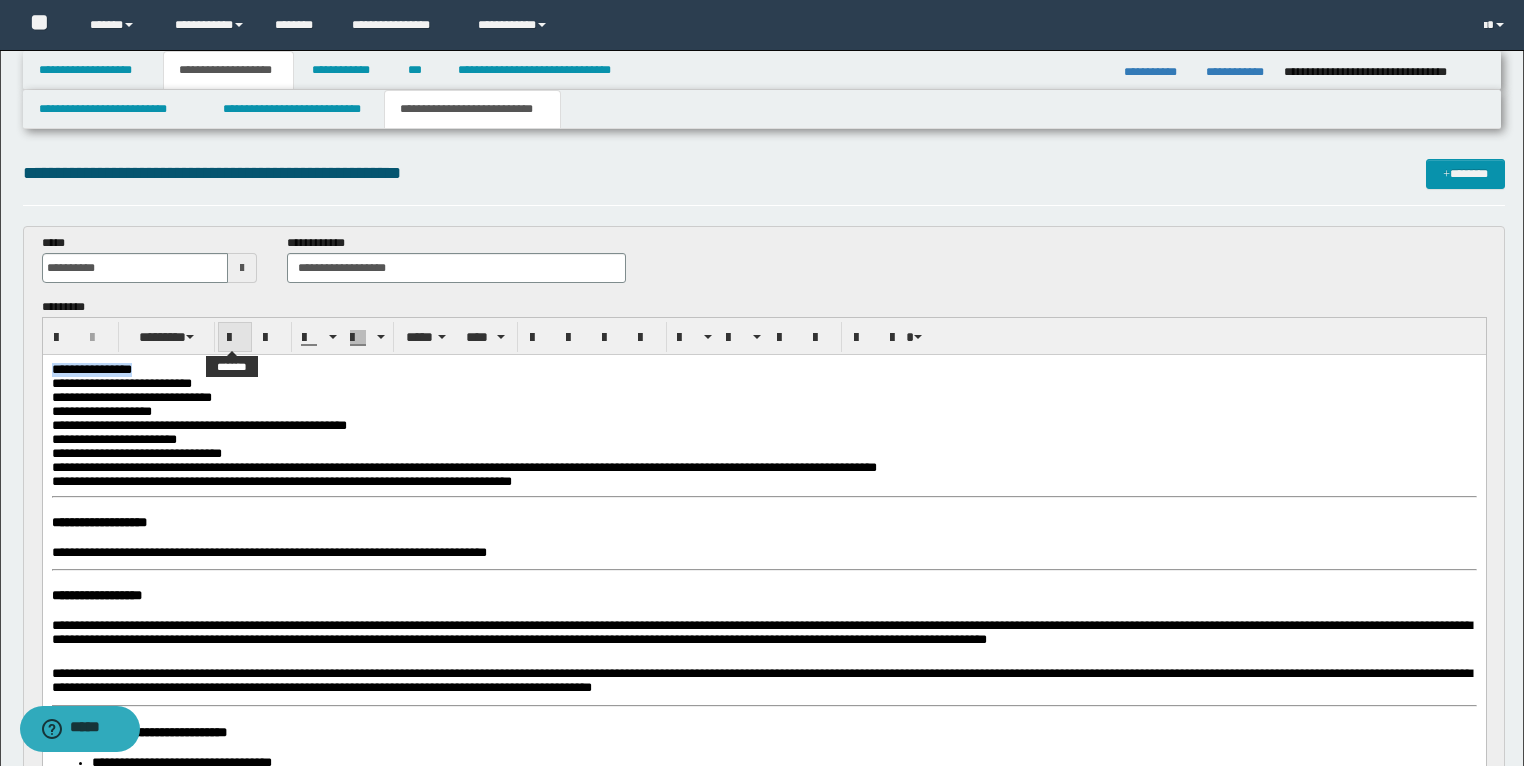 click at bounding box center (235, 338) 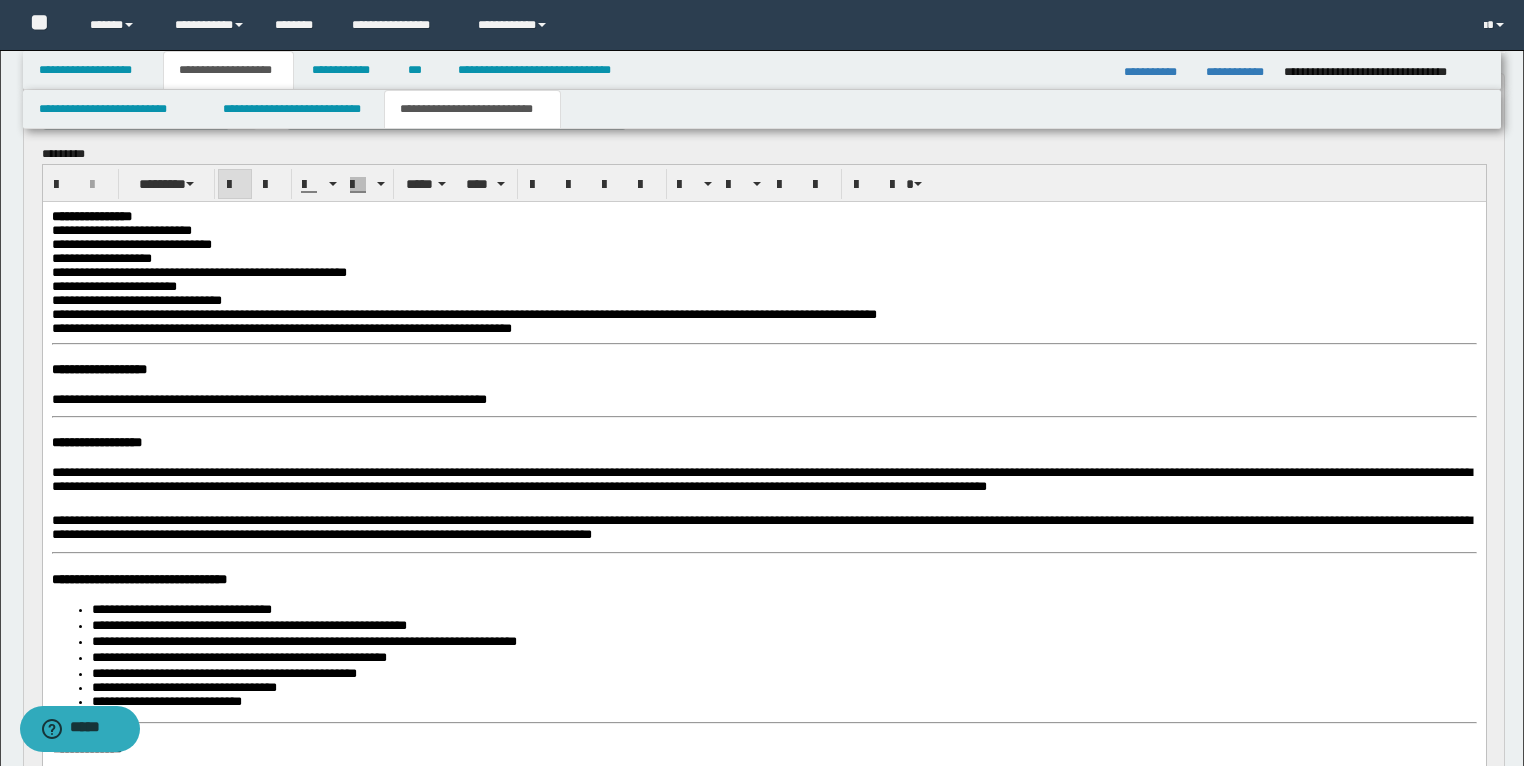 scroll, scrollTop: 160, scrollLeft: 0, axis: vertical 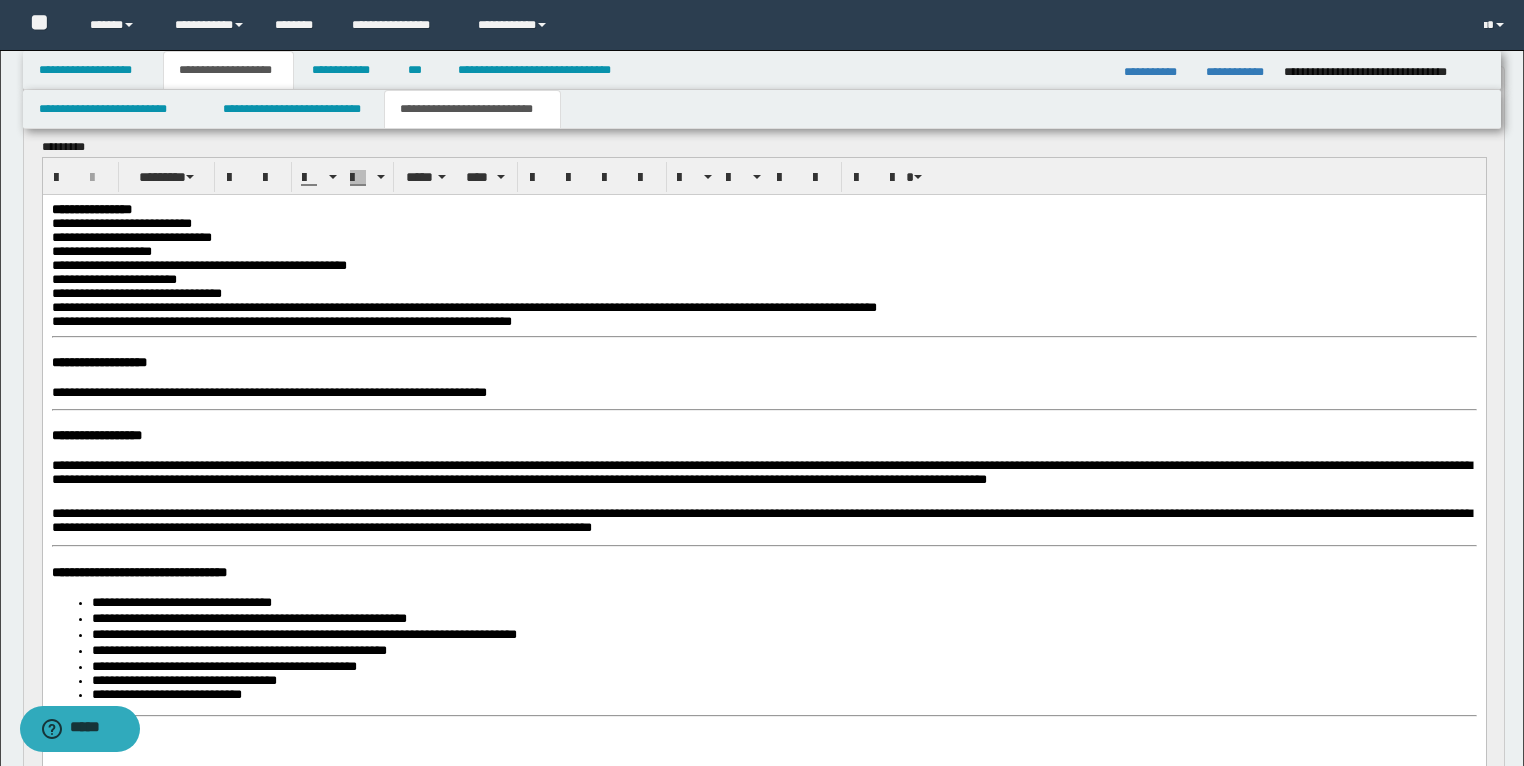 click on "**********" at bounding box center (763, 722) 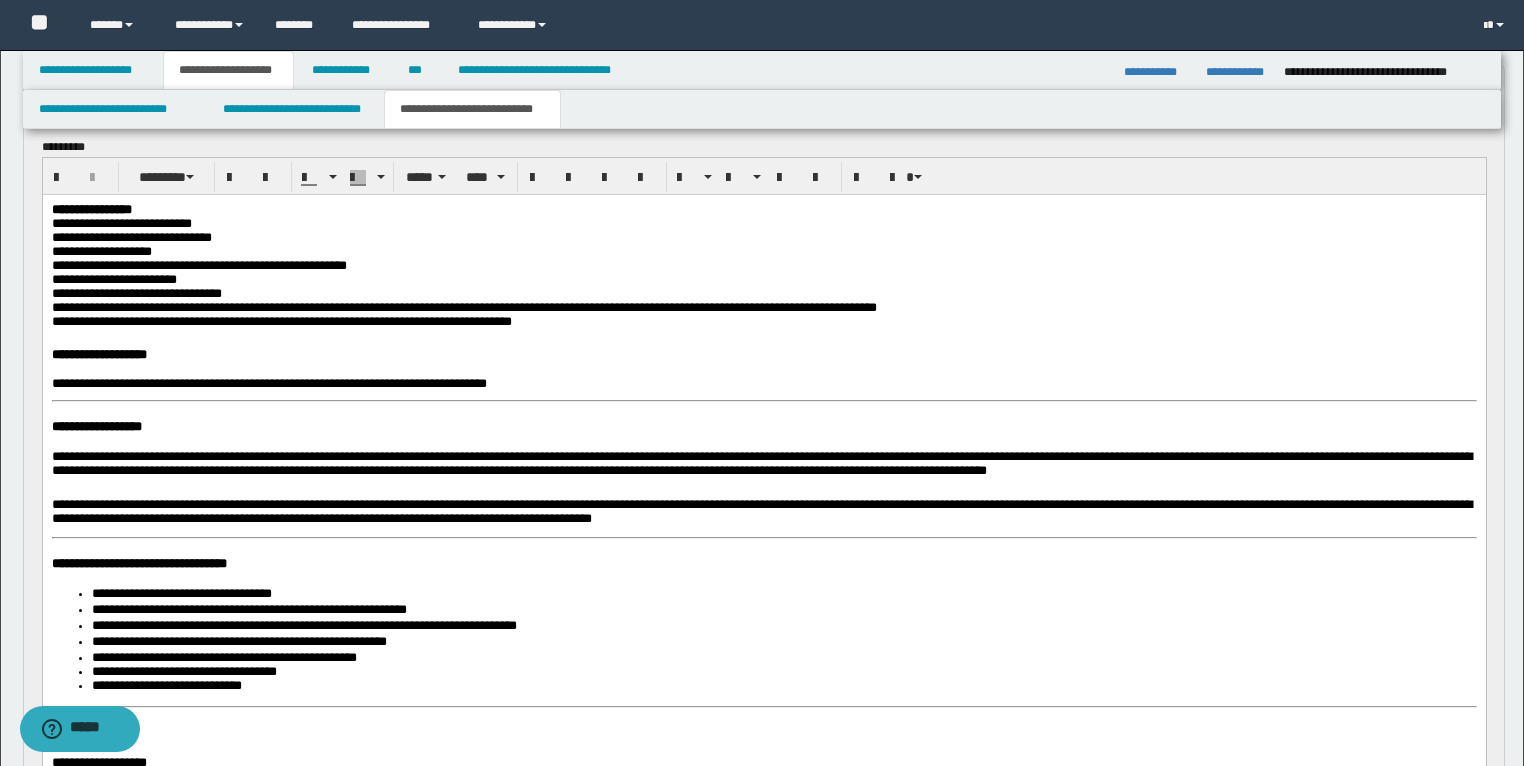 click on "**********" at bounding box center (96, 425) 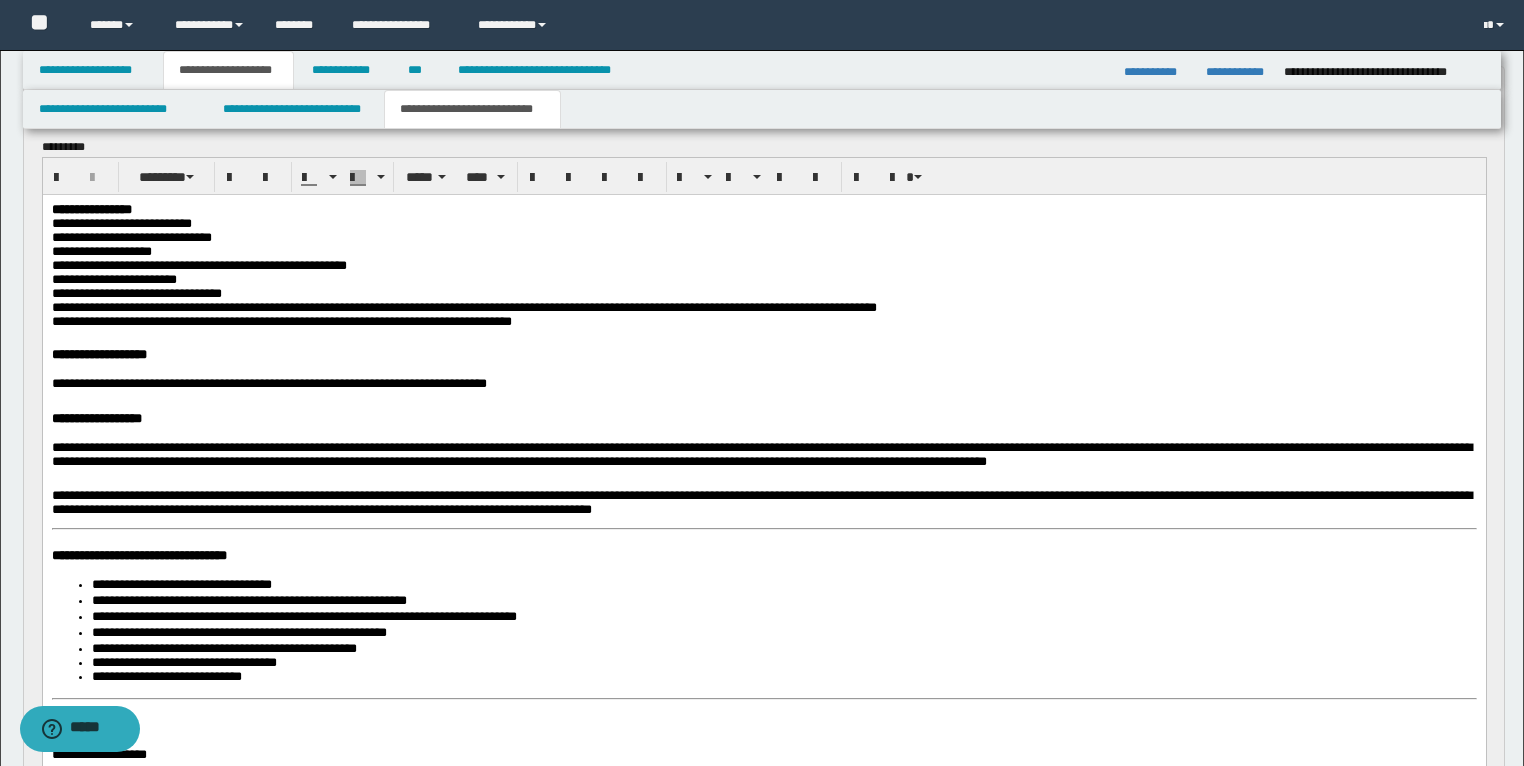 click on "**********" at bounding box center (138, 554) 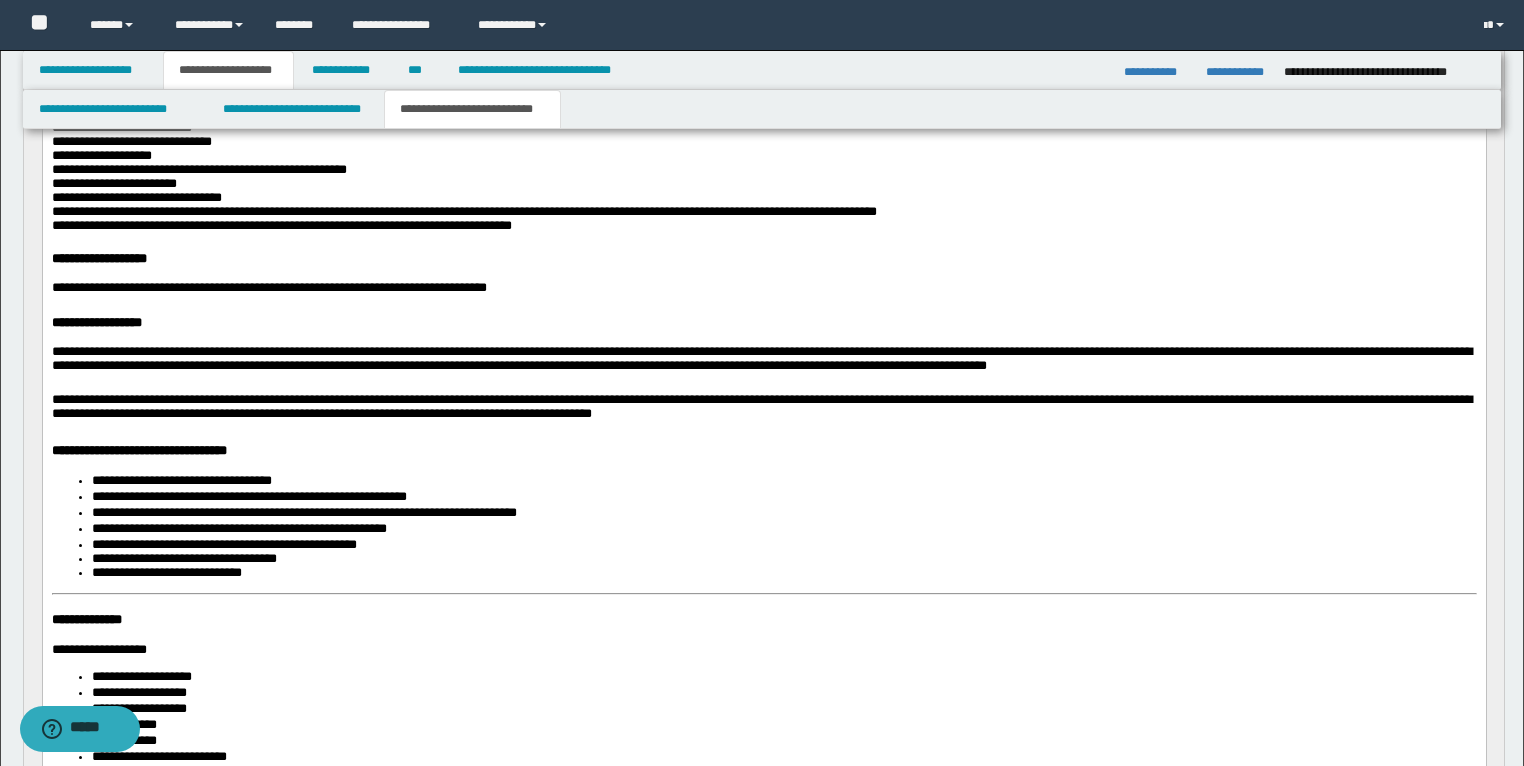 scroll, scrollTop: 400, scrollLeft: 0, axis: vertical 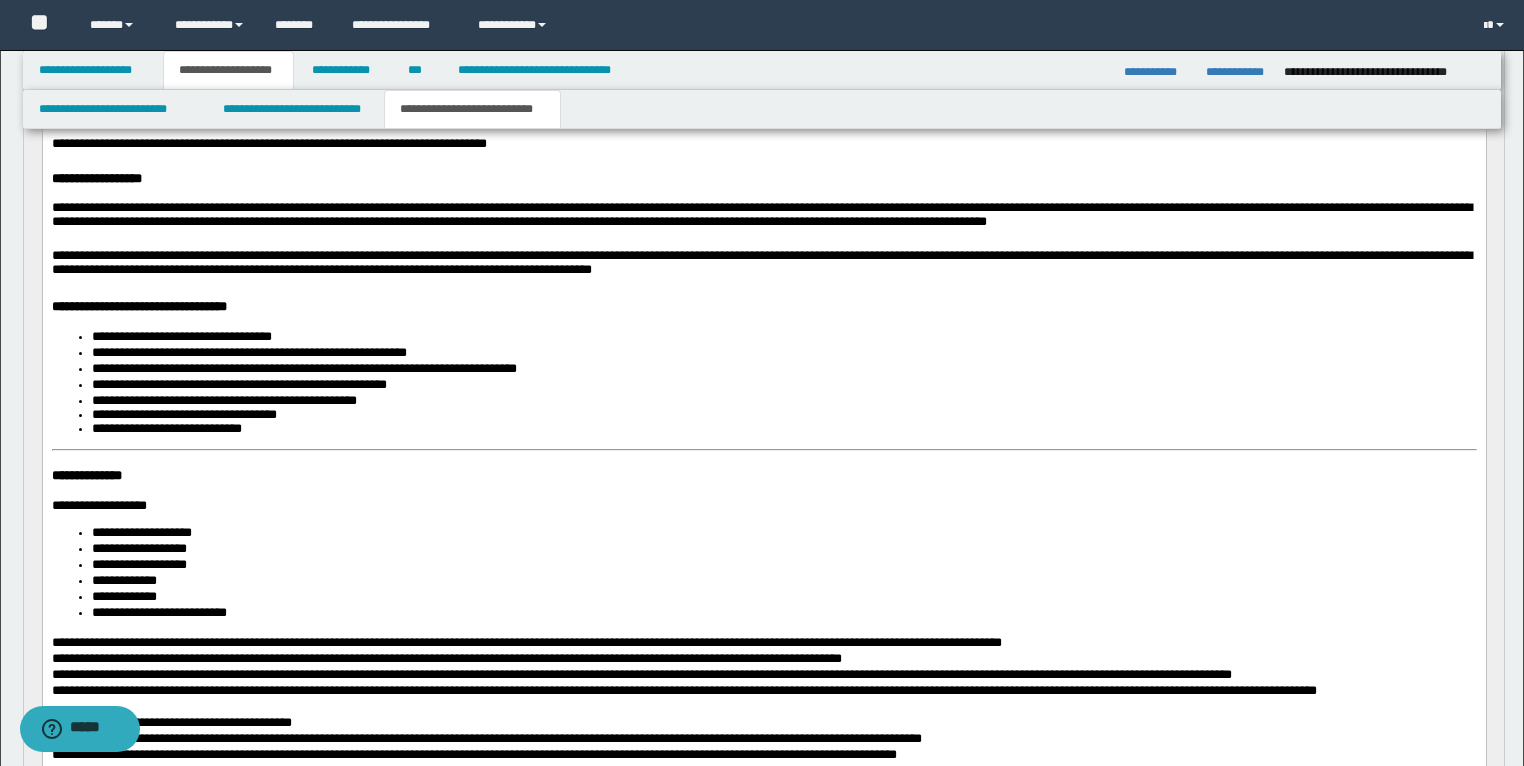click on "**********" at bounding box center [763, 470] 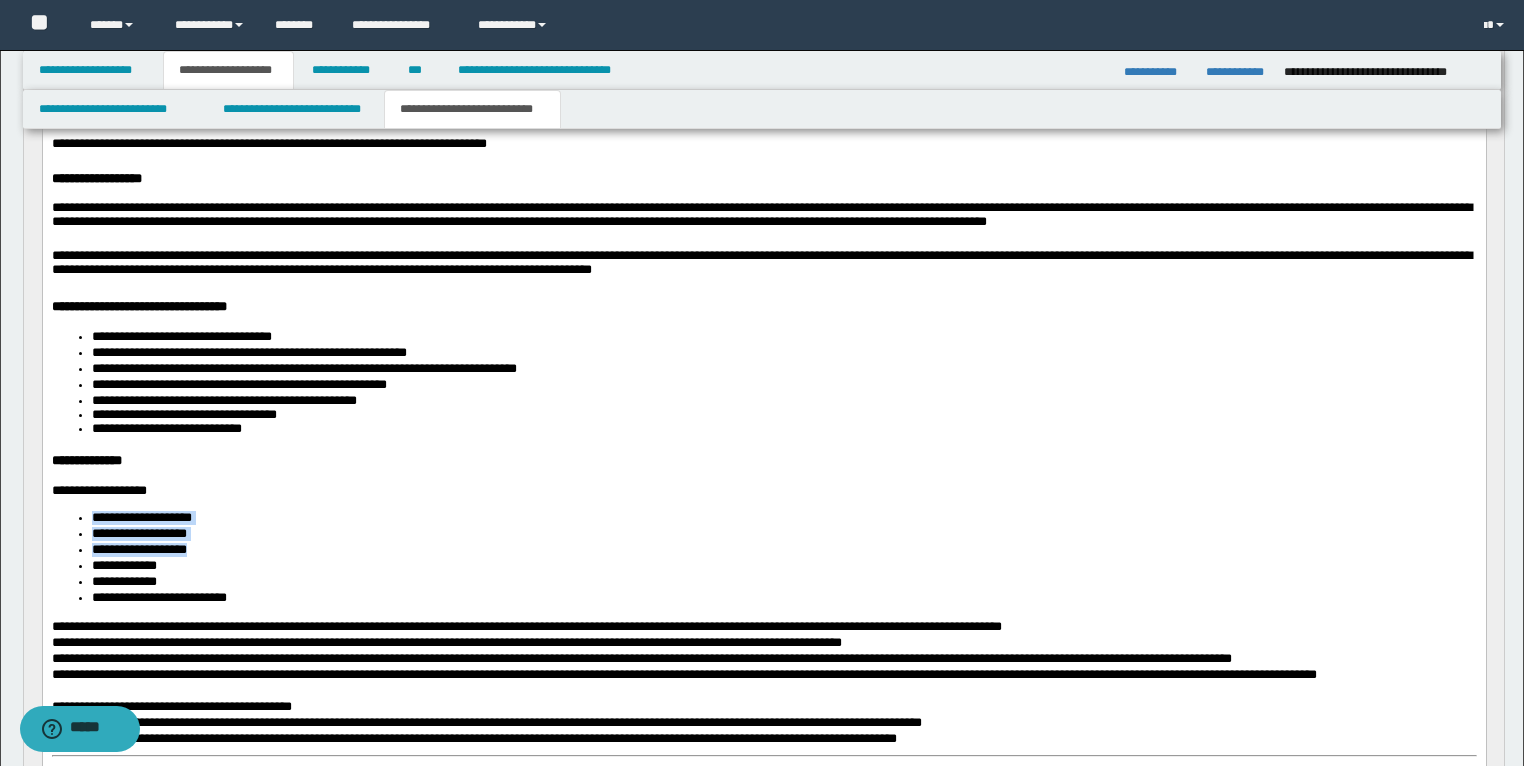 drag, startPoint x: 220, startPoint y: 578, endPoint x: 46, endPoint y: 541, distance: 177.89041 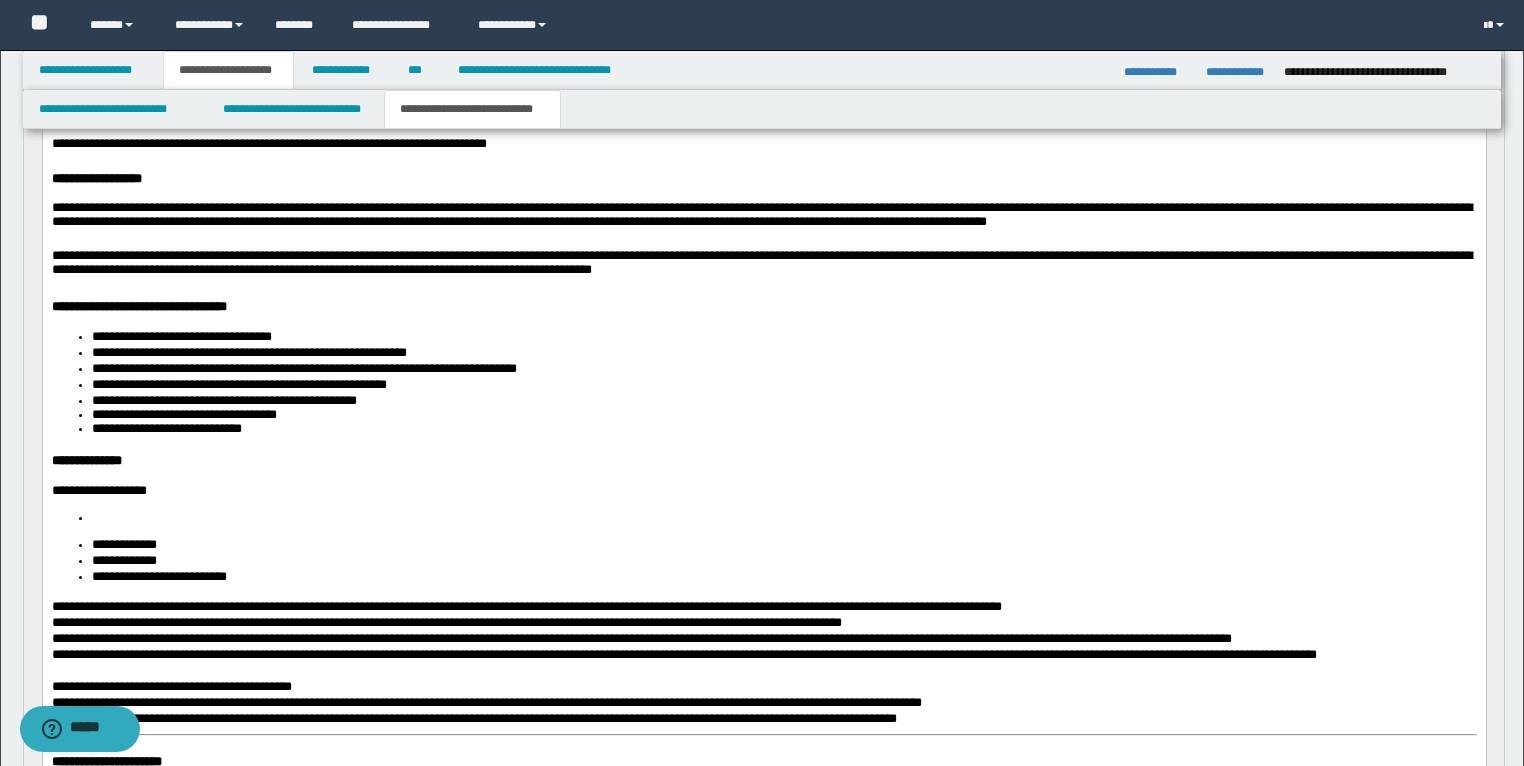 click at bounding box center (783, 518) 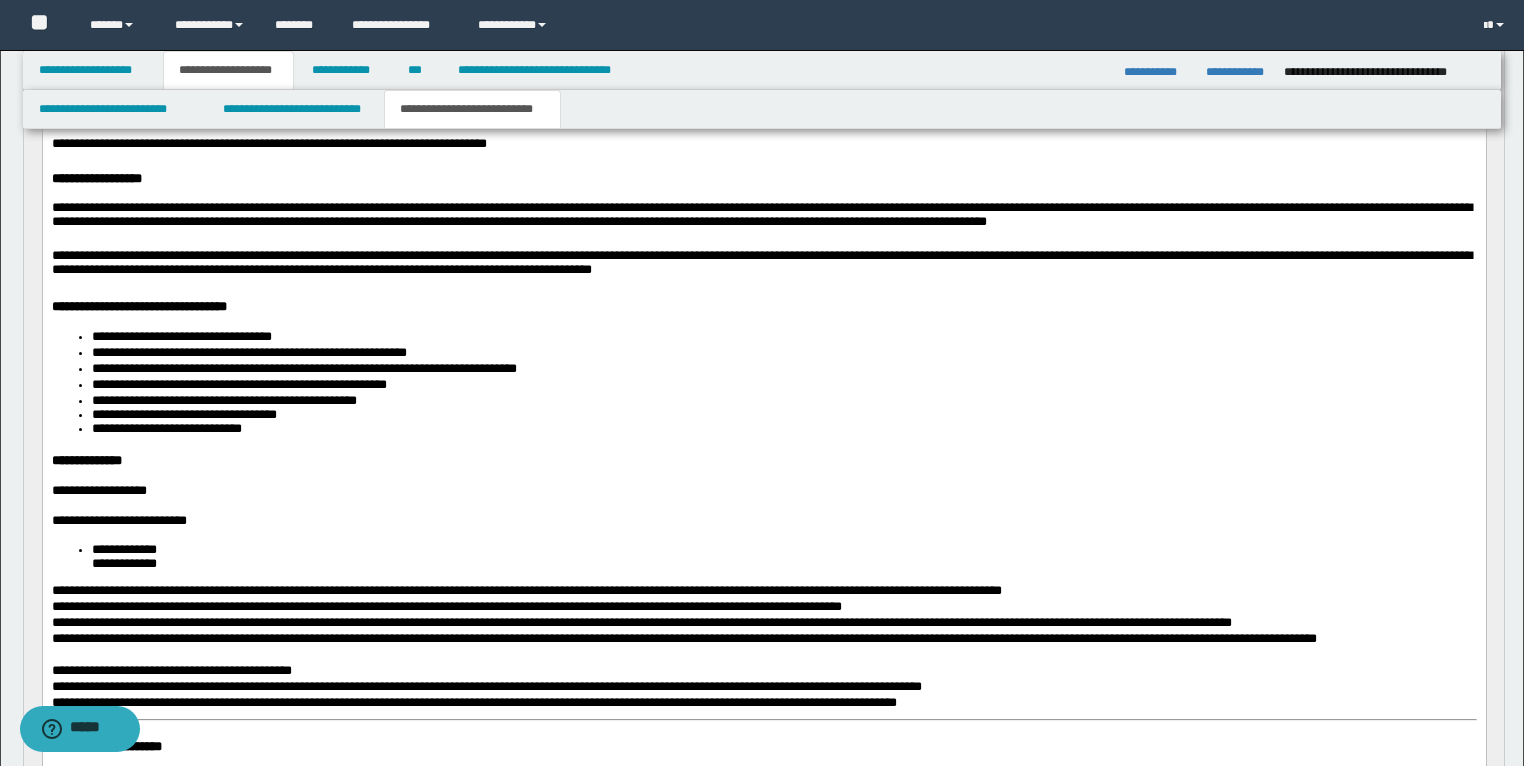 click on "**********" at bounding box center (763, 557) 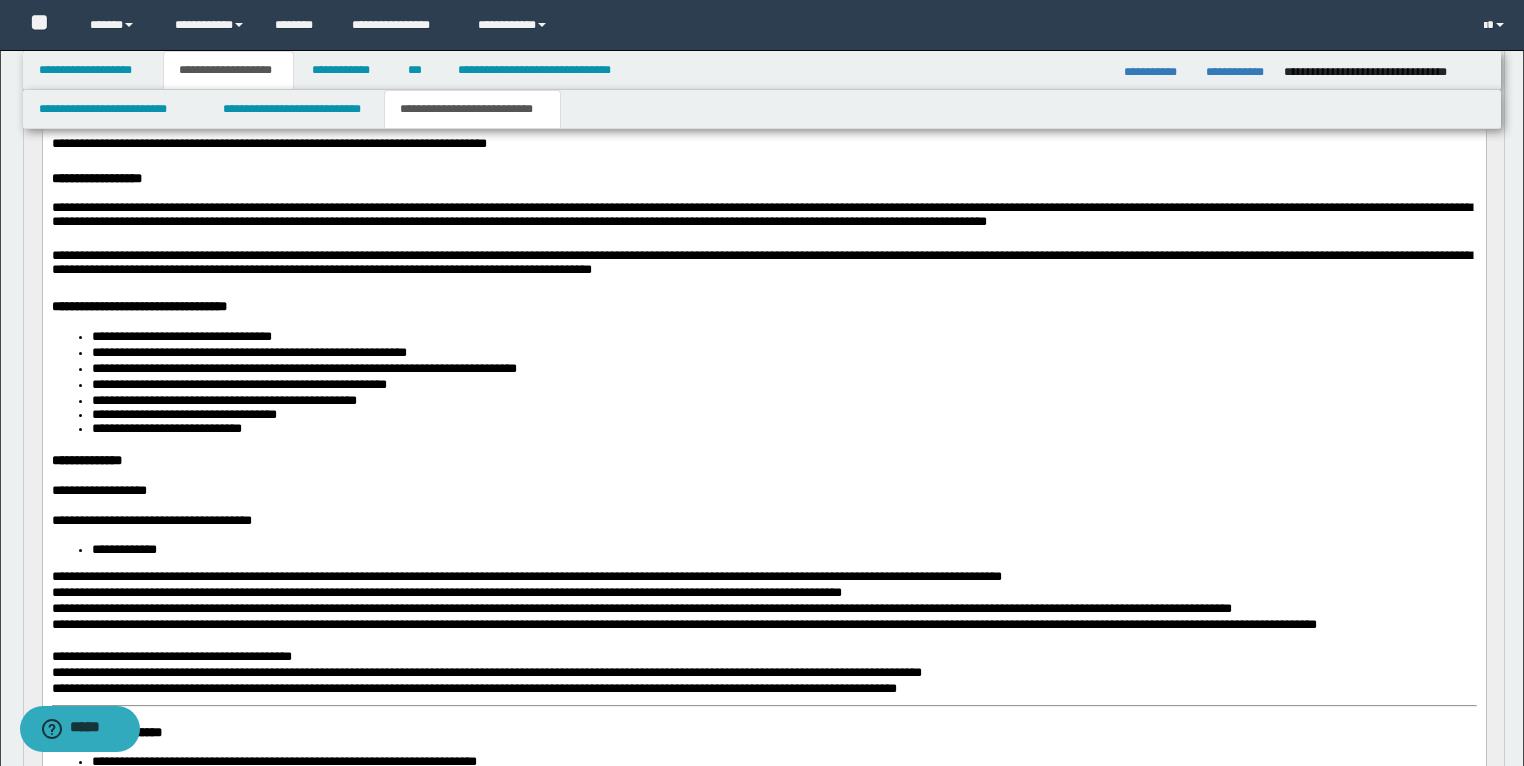 click on "**********" at bounding box center (123, 549) 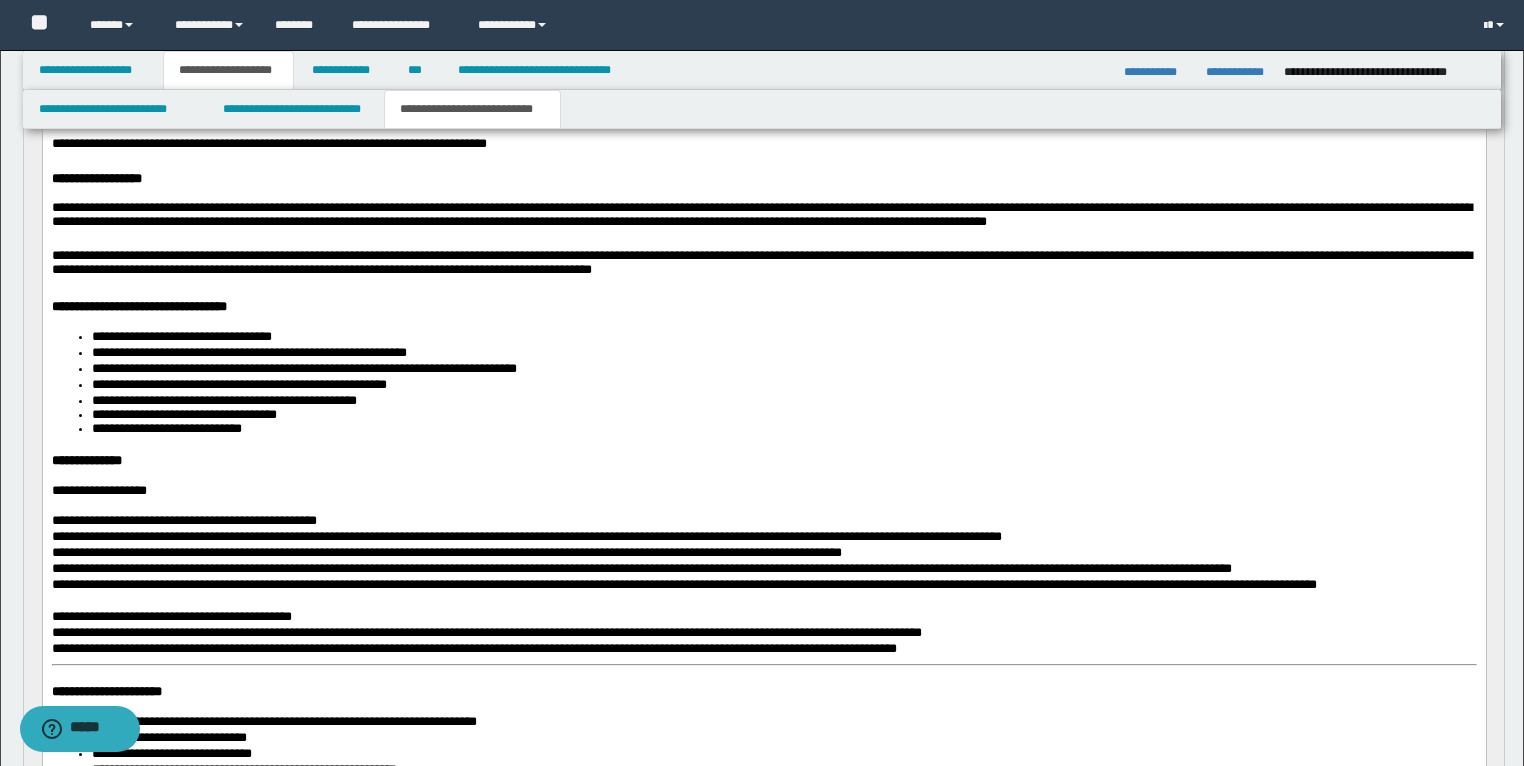 click on "**********" at bounding box center [764, 522] 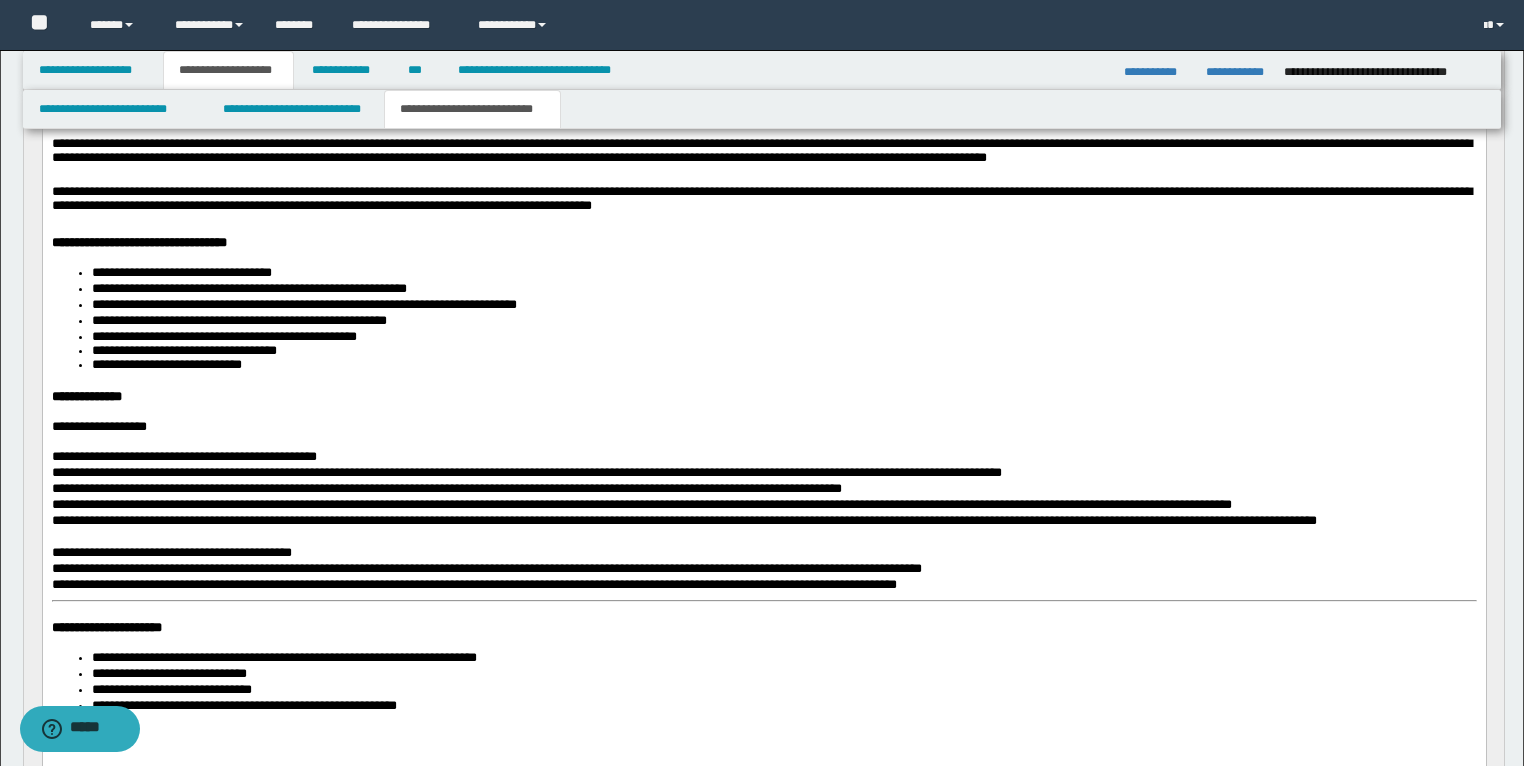 scroll, scrollTop: 560, scrollLeft: 0, axis: vertical 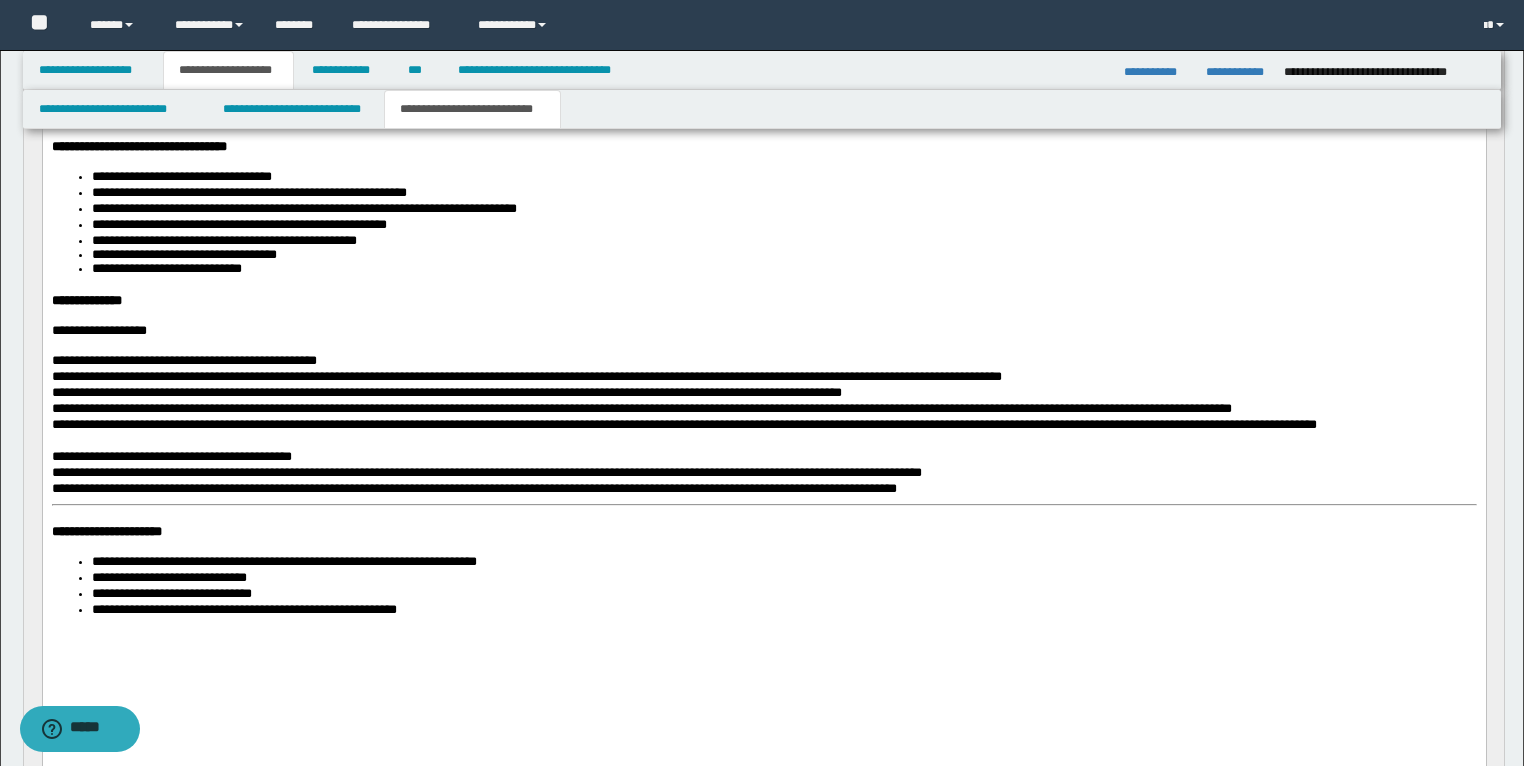 click on "**********" at bounding box center [763, 257] 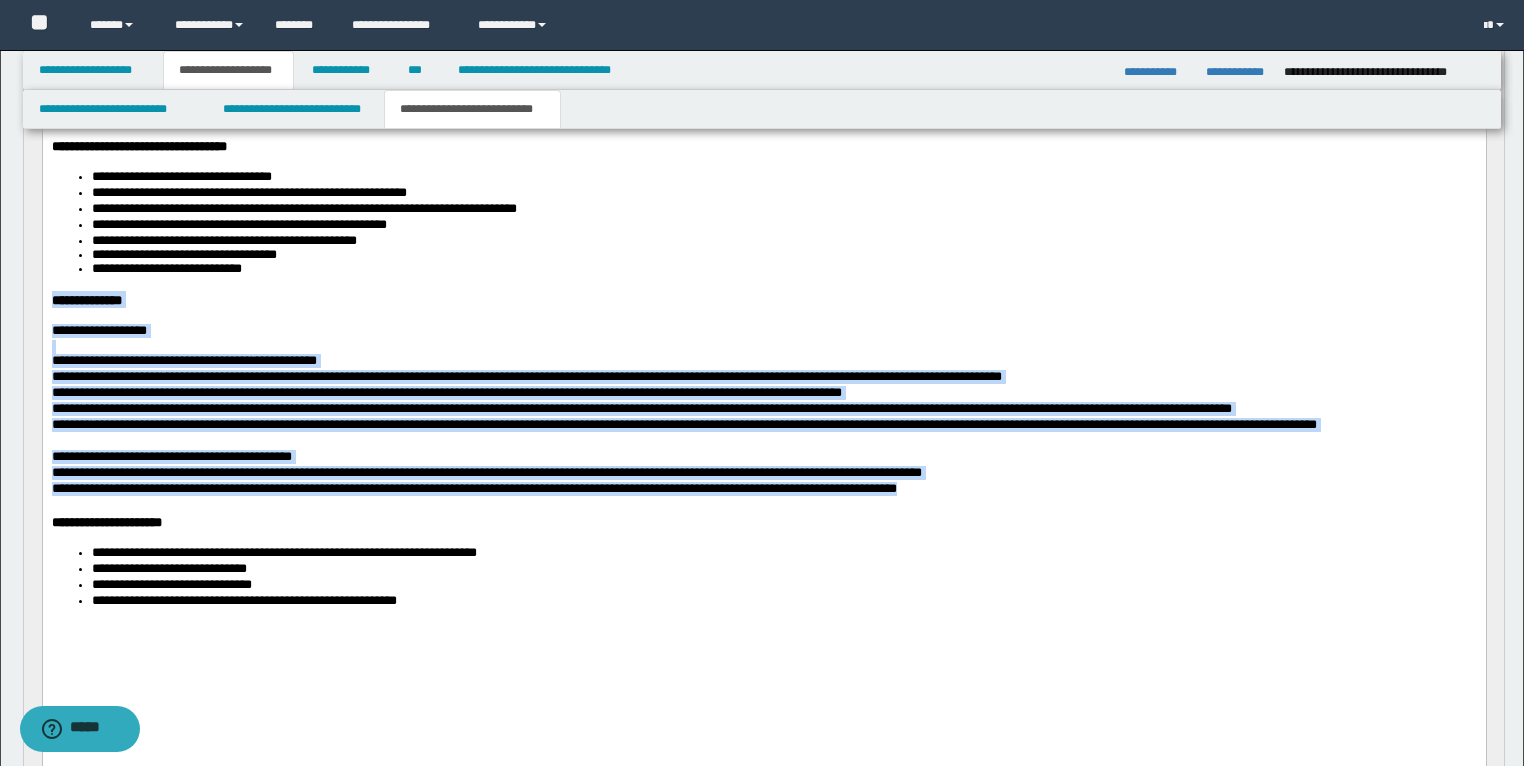 drag, startPoint x: 1010, startPoint y: 515, endPoint x: 35, endPoint y: 334, distance: 991.6582 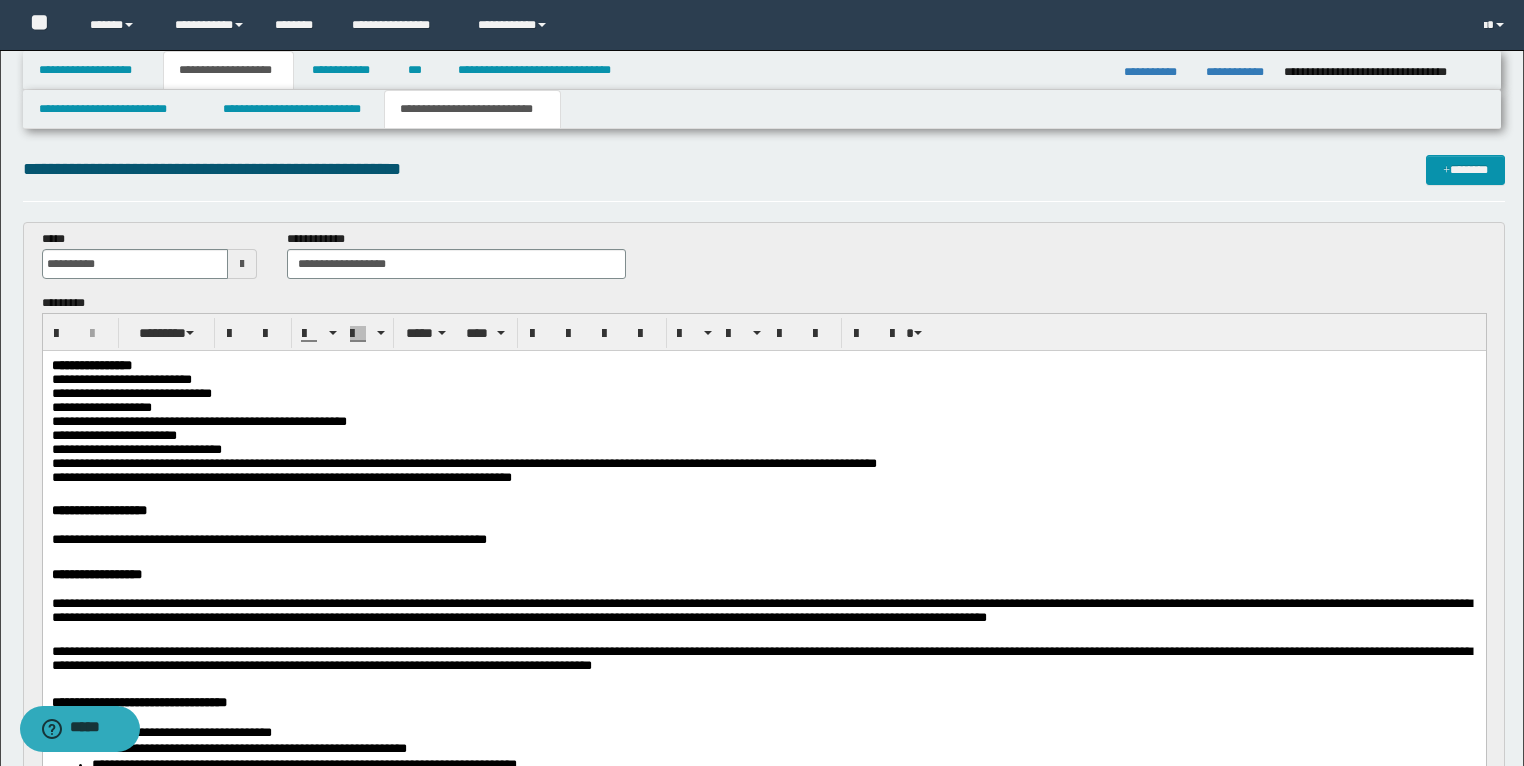scroll, scrollTop: 0, scrollLeft: 0, axis: both 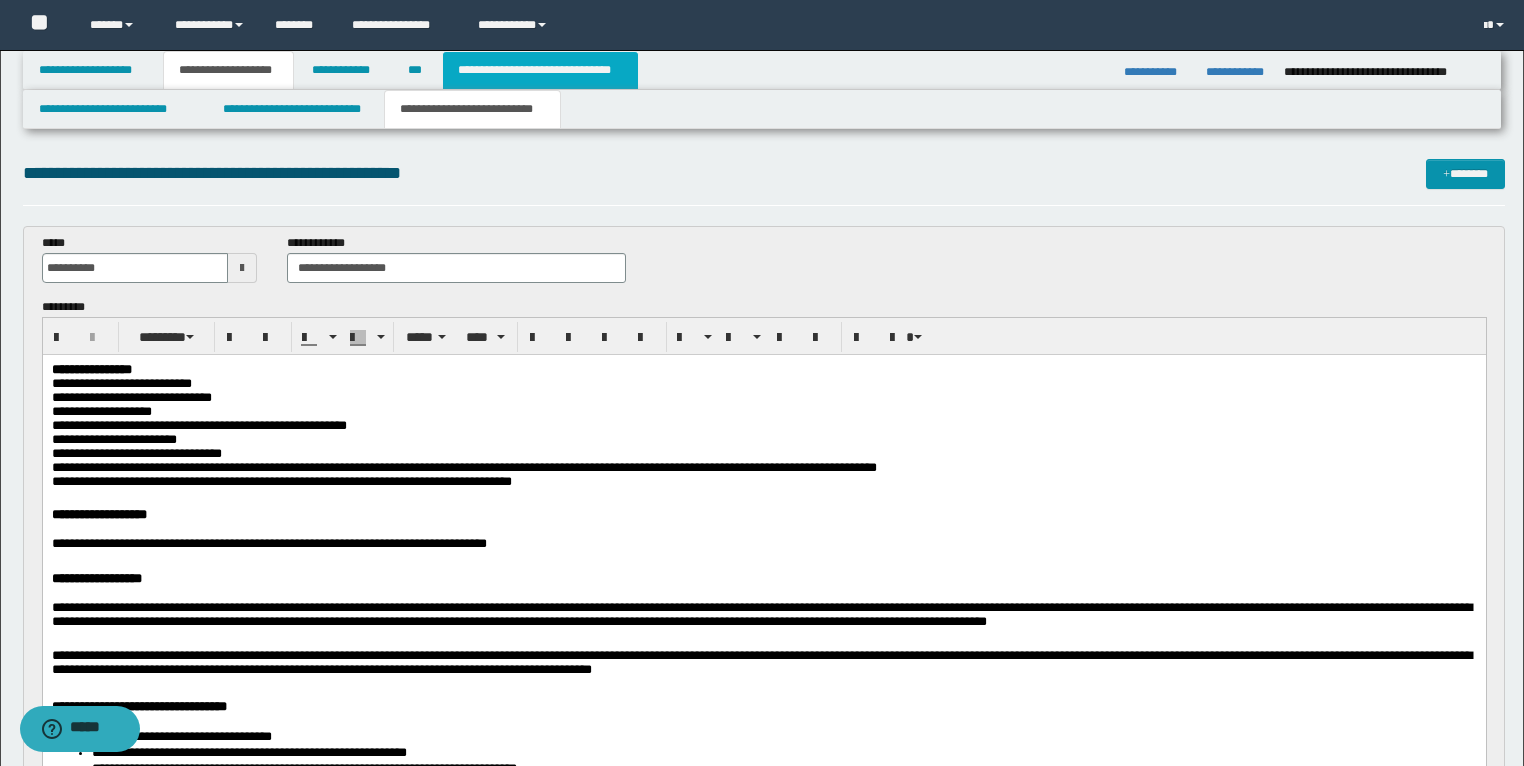 click on "**********" at bounding box center [540, 70] 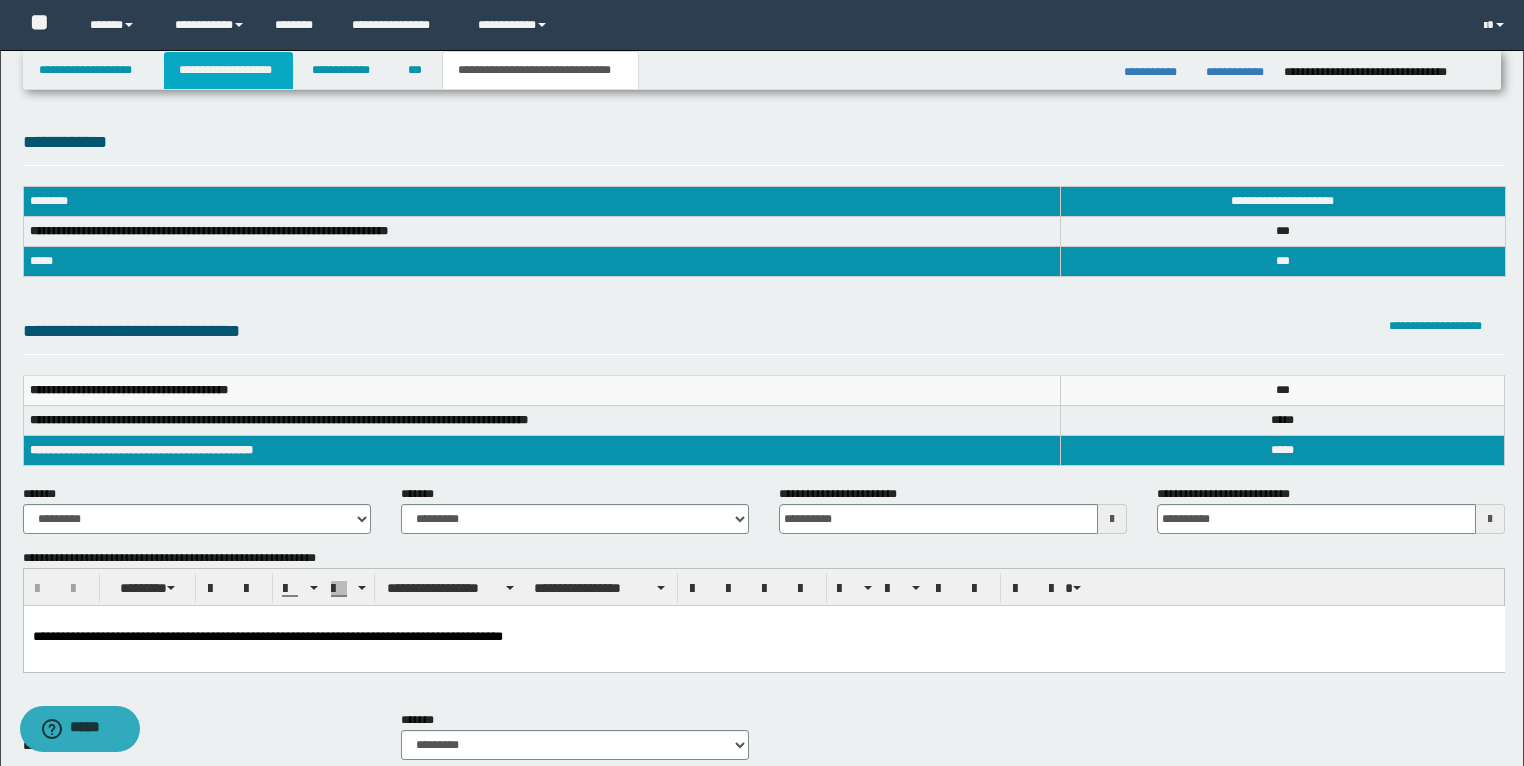 click on "**********" at bounding box center [228, 70] 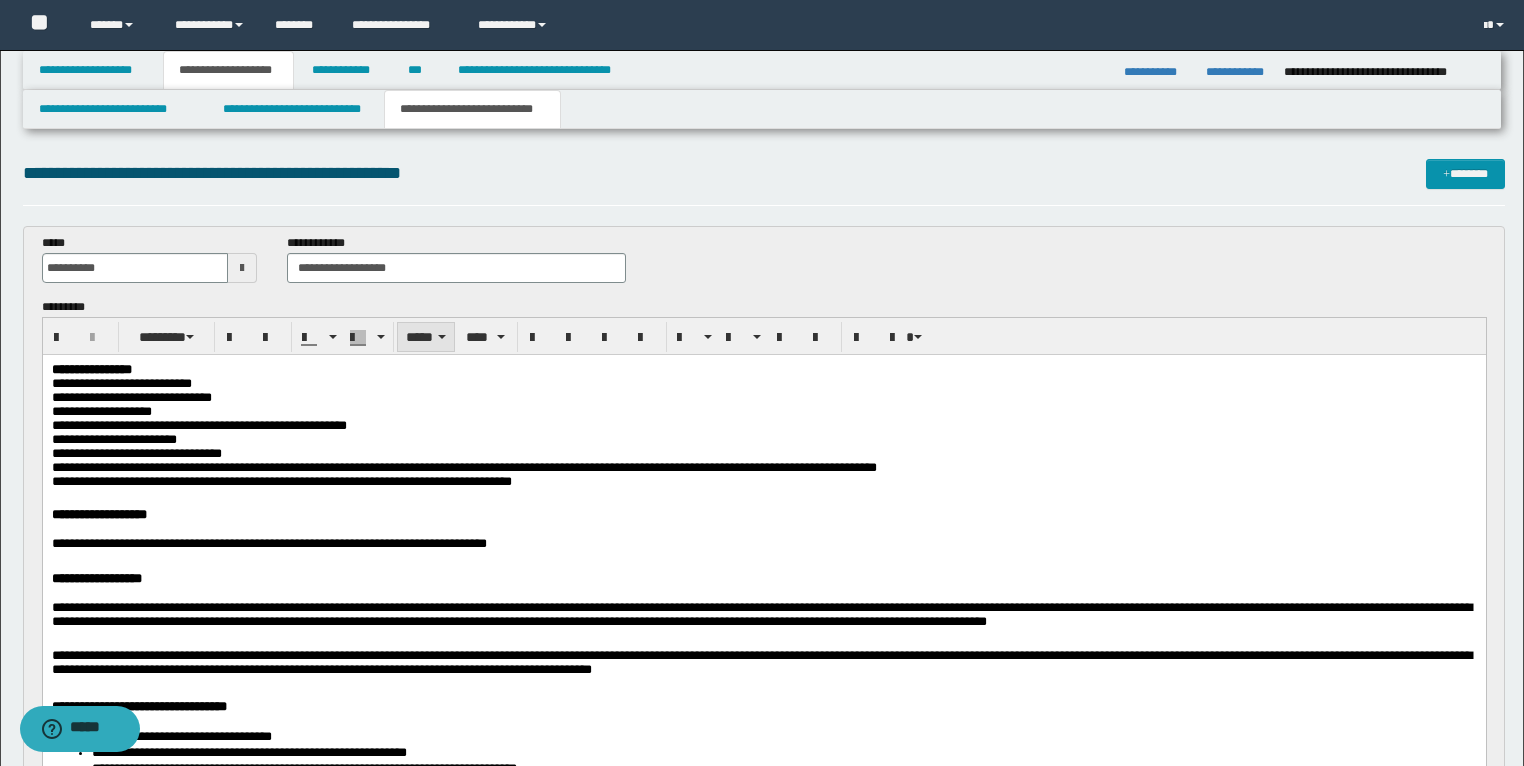 click on "*****" at bounding box center (426, 337) 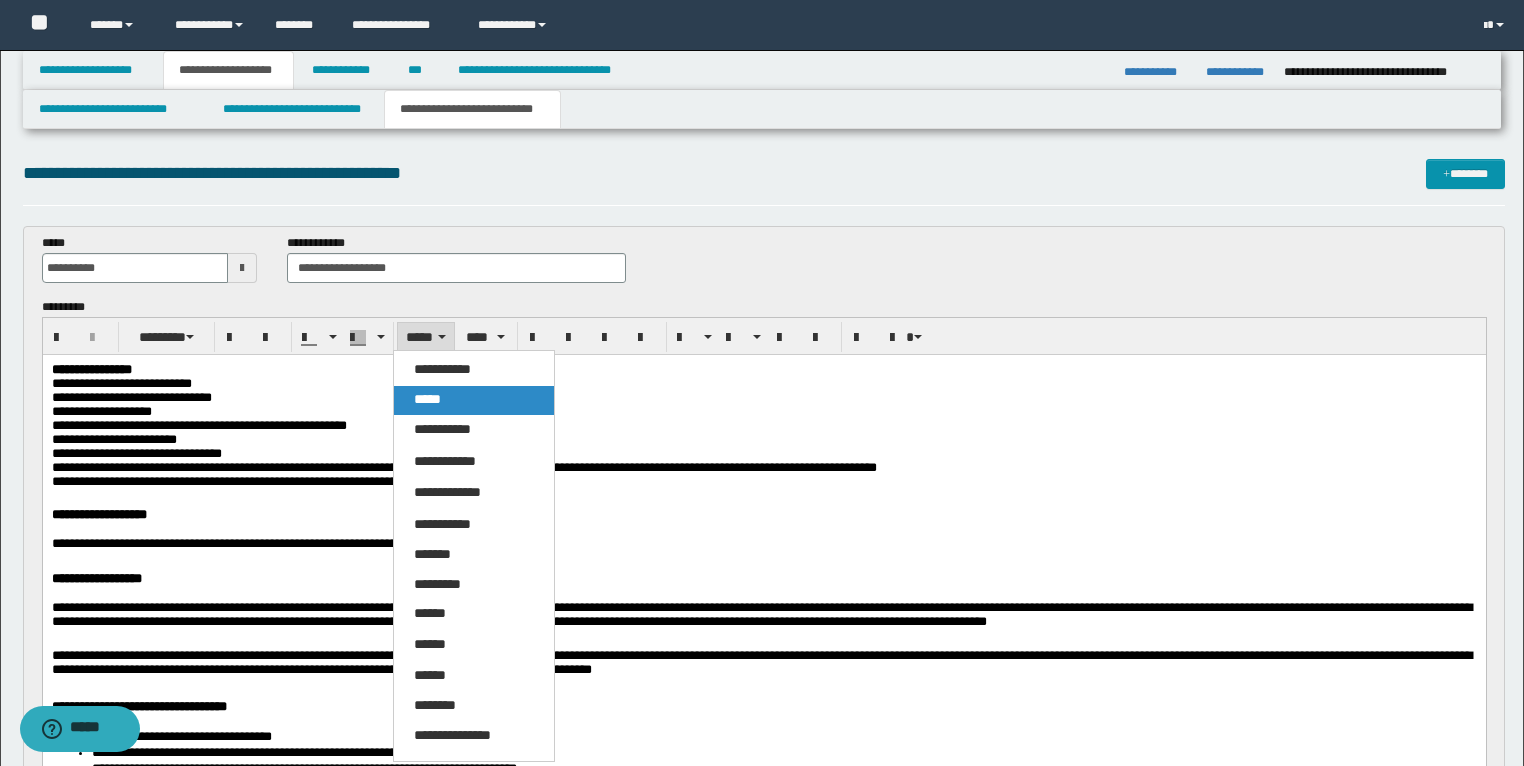 click on "*****" at bounding box center [427, 399] 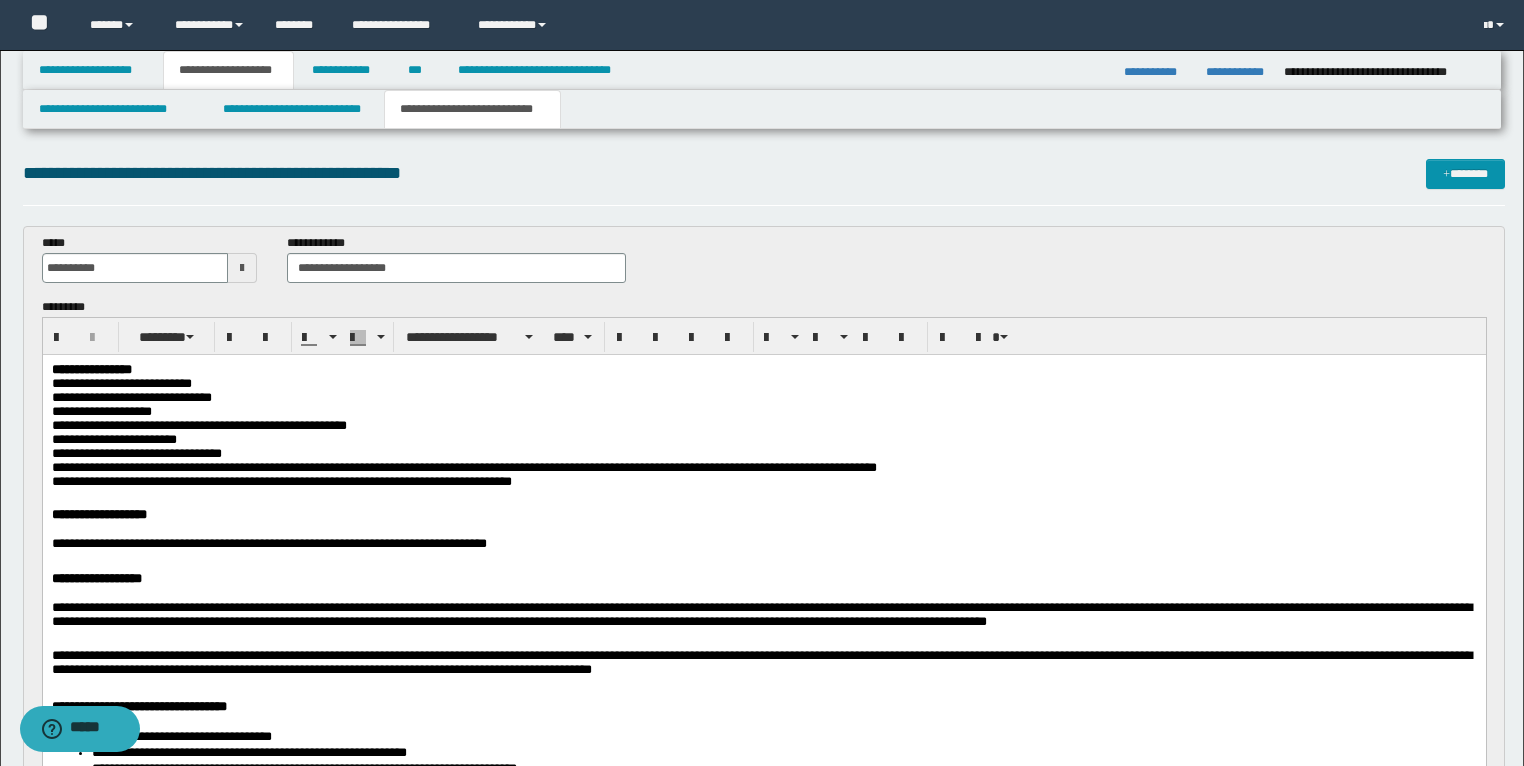 scroll, scrollTop: 0, scrollLeft: 0, axis: both 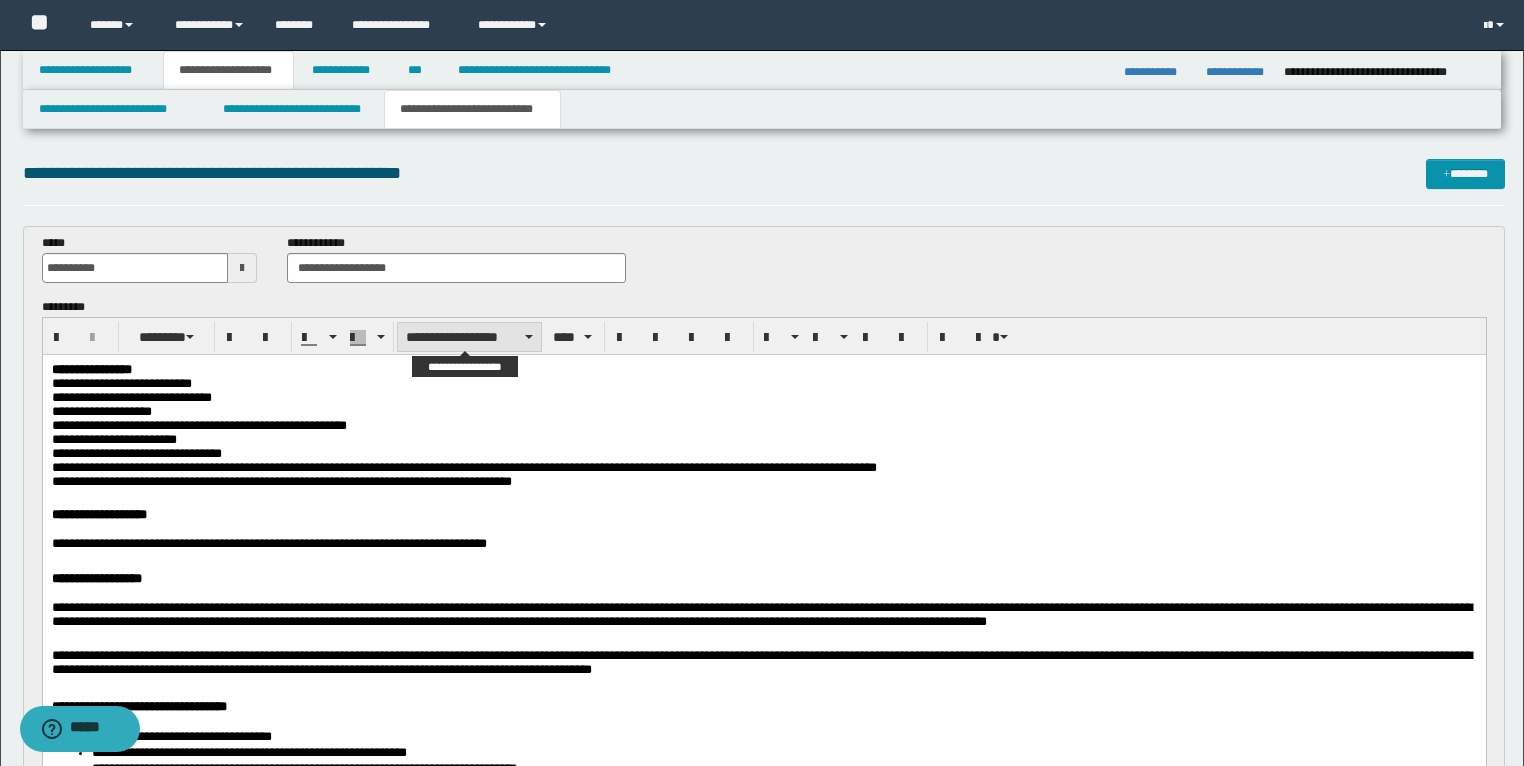 click on "**********" at bounding box center [469, 337] 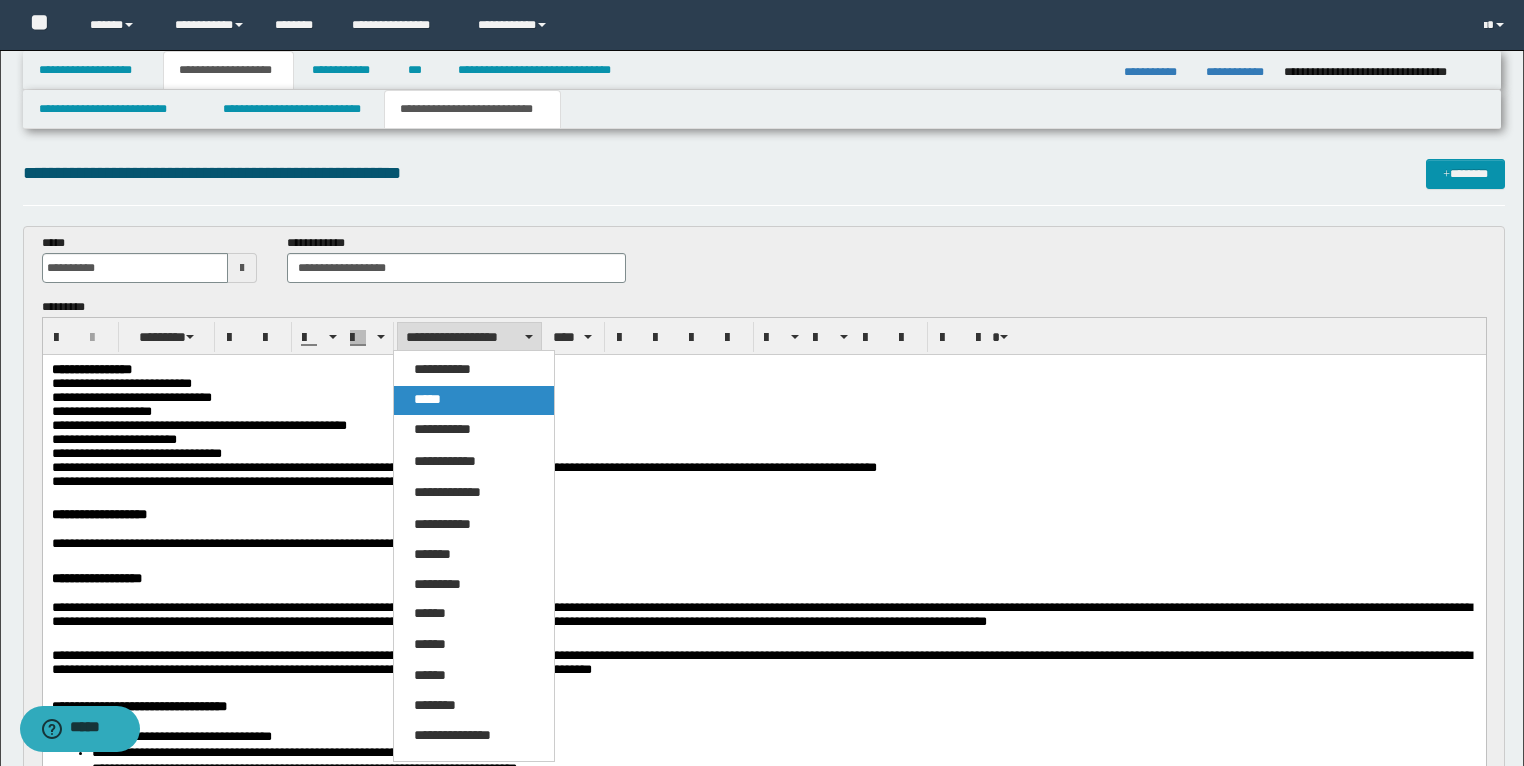 click on "*****" at bounding box center [427, 399] 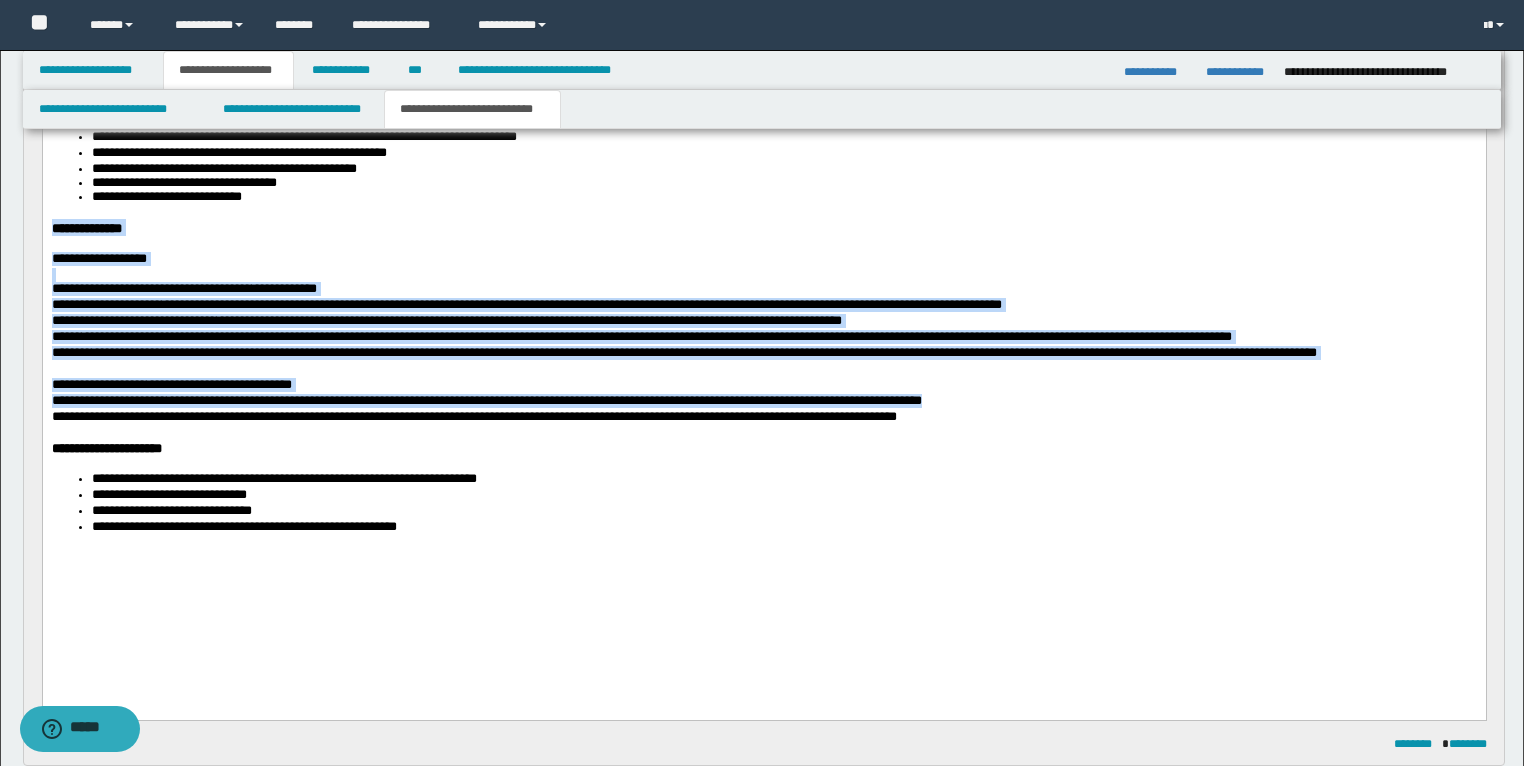 scroll, scrollTop: 640, scrollLeft: 0, axis: vertical 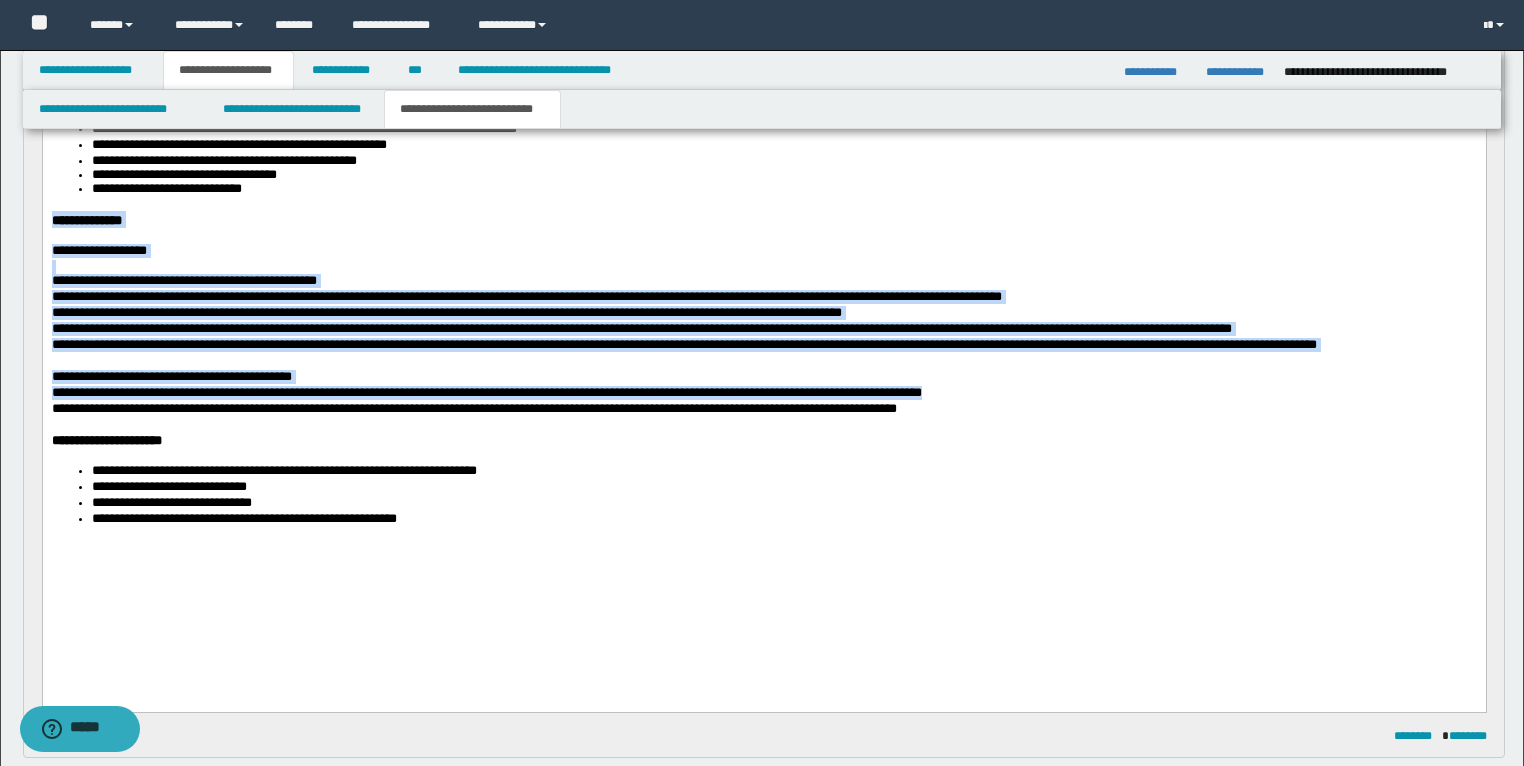 click on "**********" at bounding box center [764, 378] 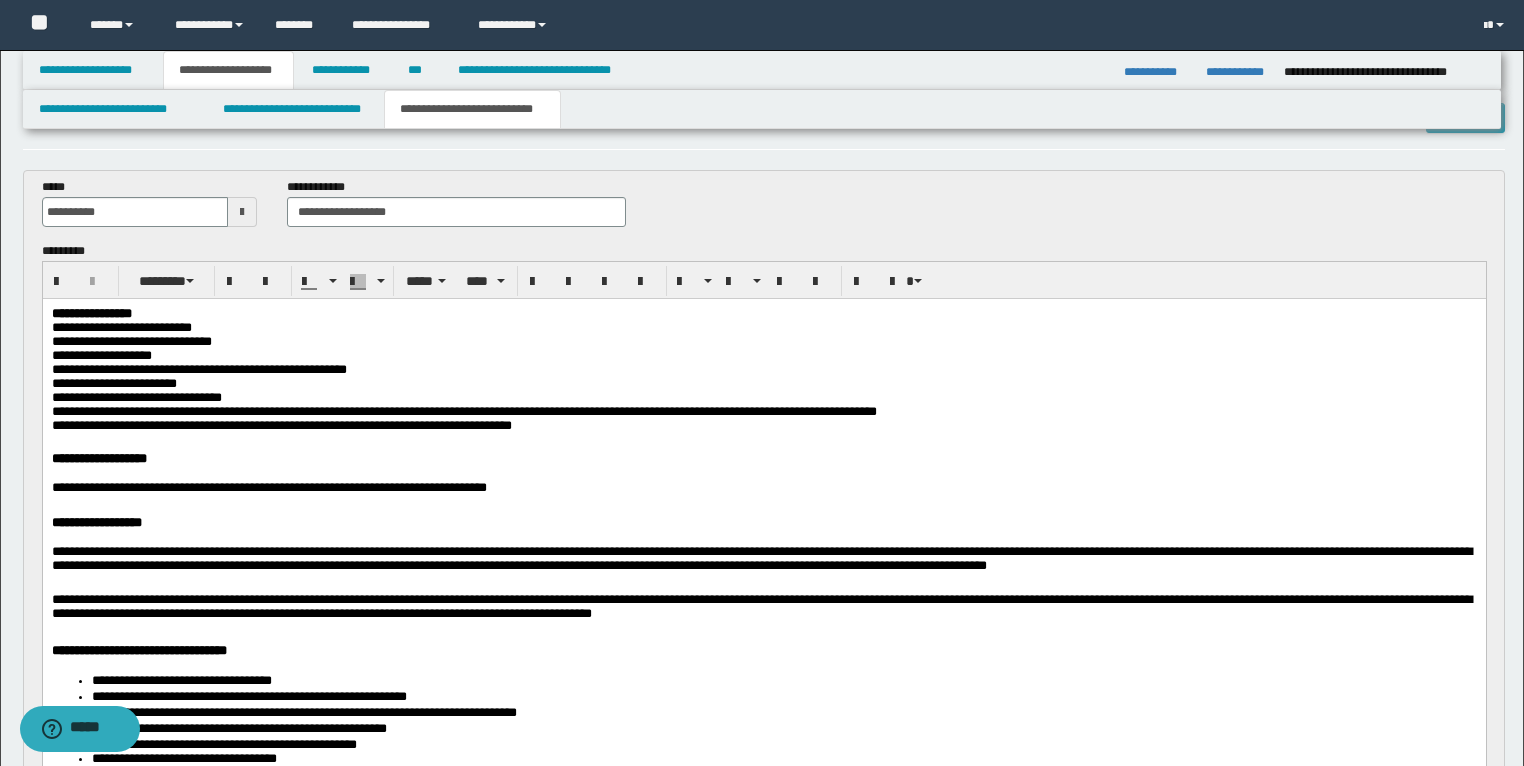 scroll, scrollTop: 0, scrollLeft: 0, axis: both 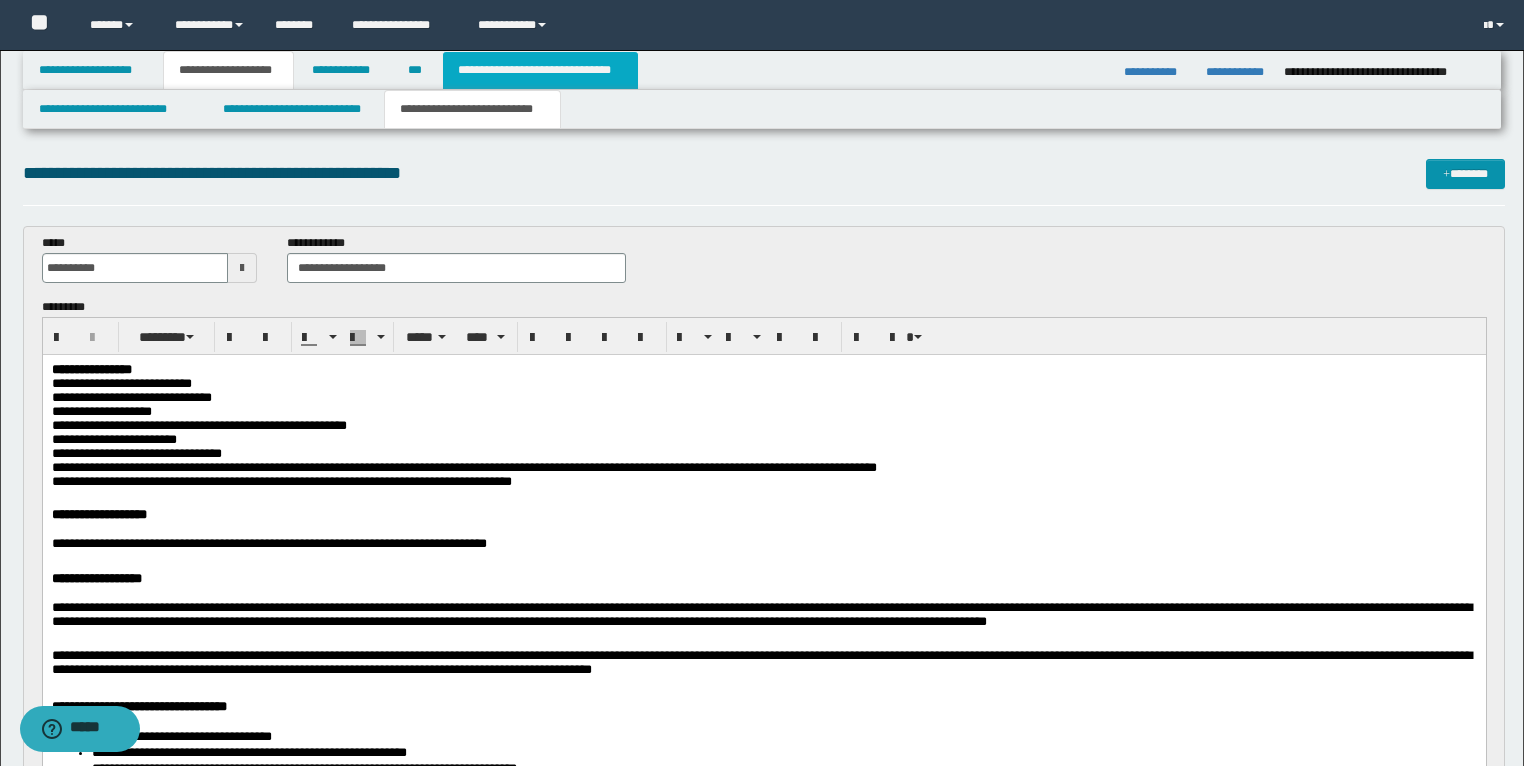 click on "**********" at bounding box center (540, 70) 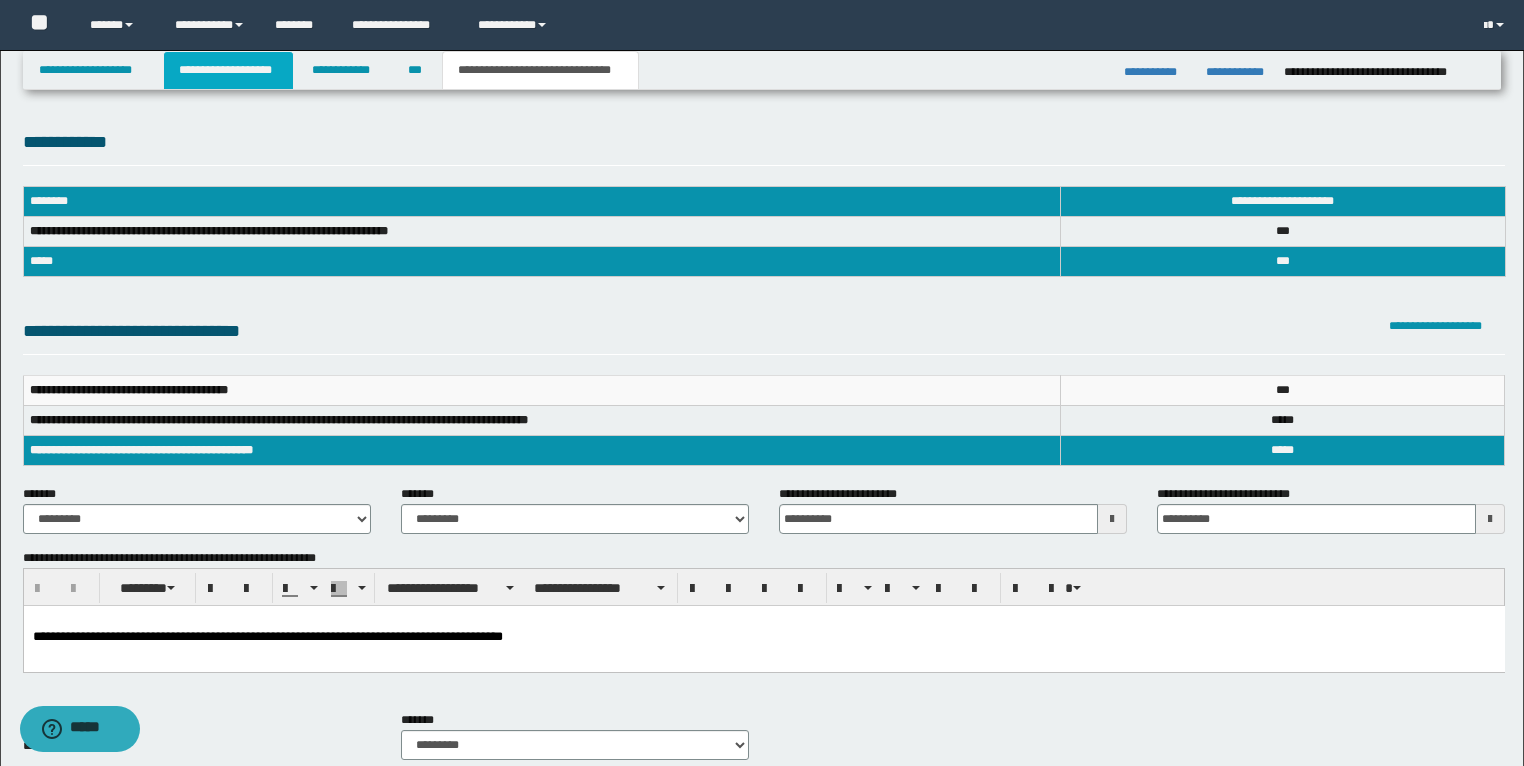click on "**********" at bounding box center (228, 70) 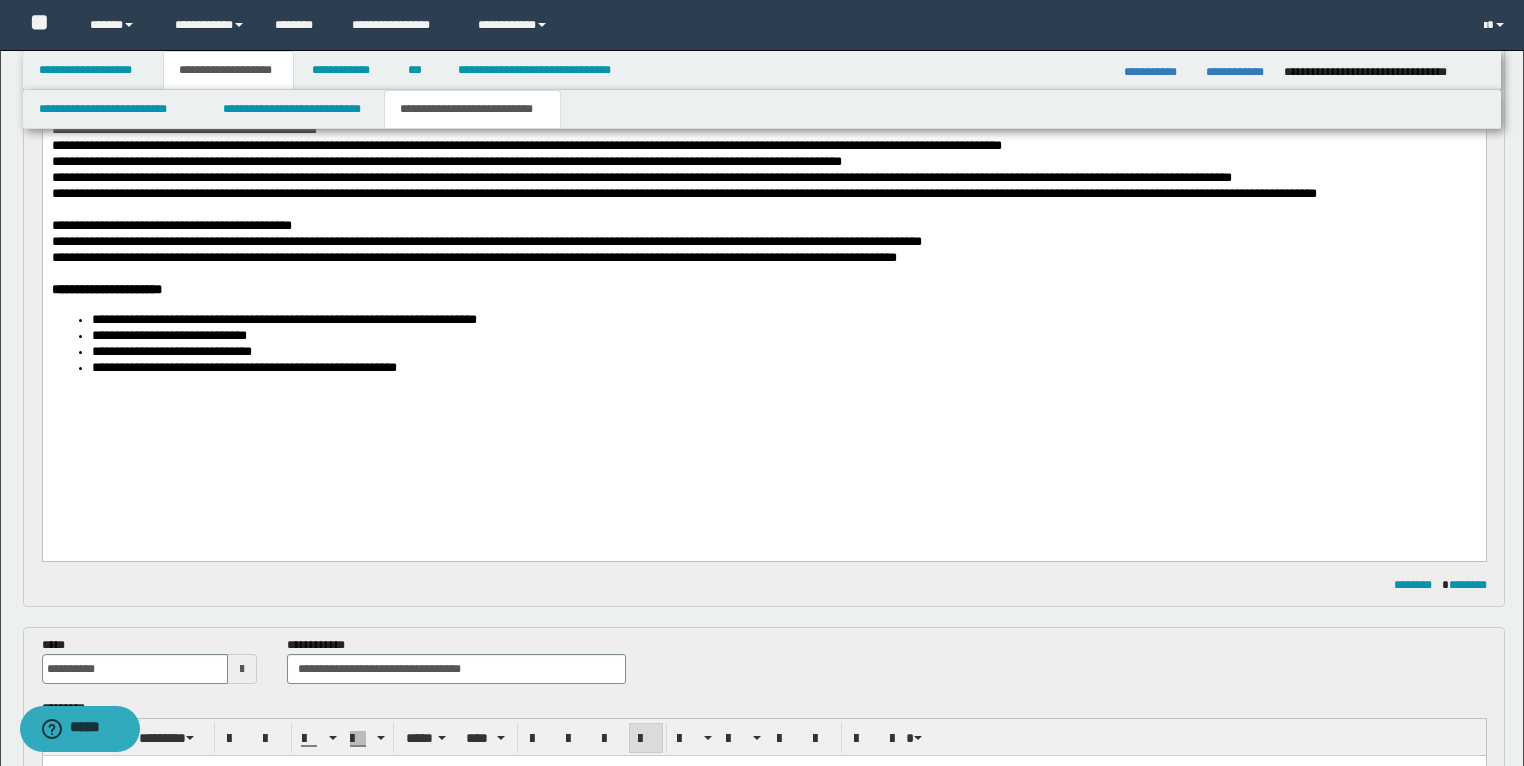 scroll, scrollTop: 880, scrollLeft: 0, axis: vertical 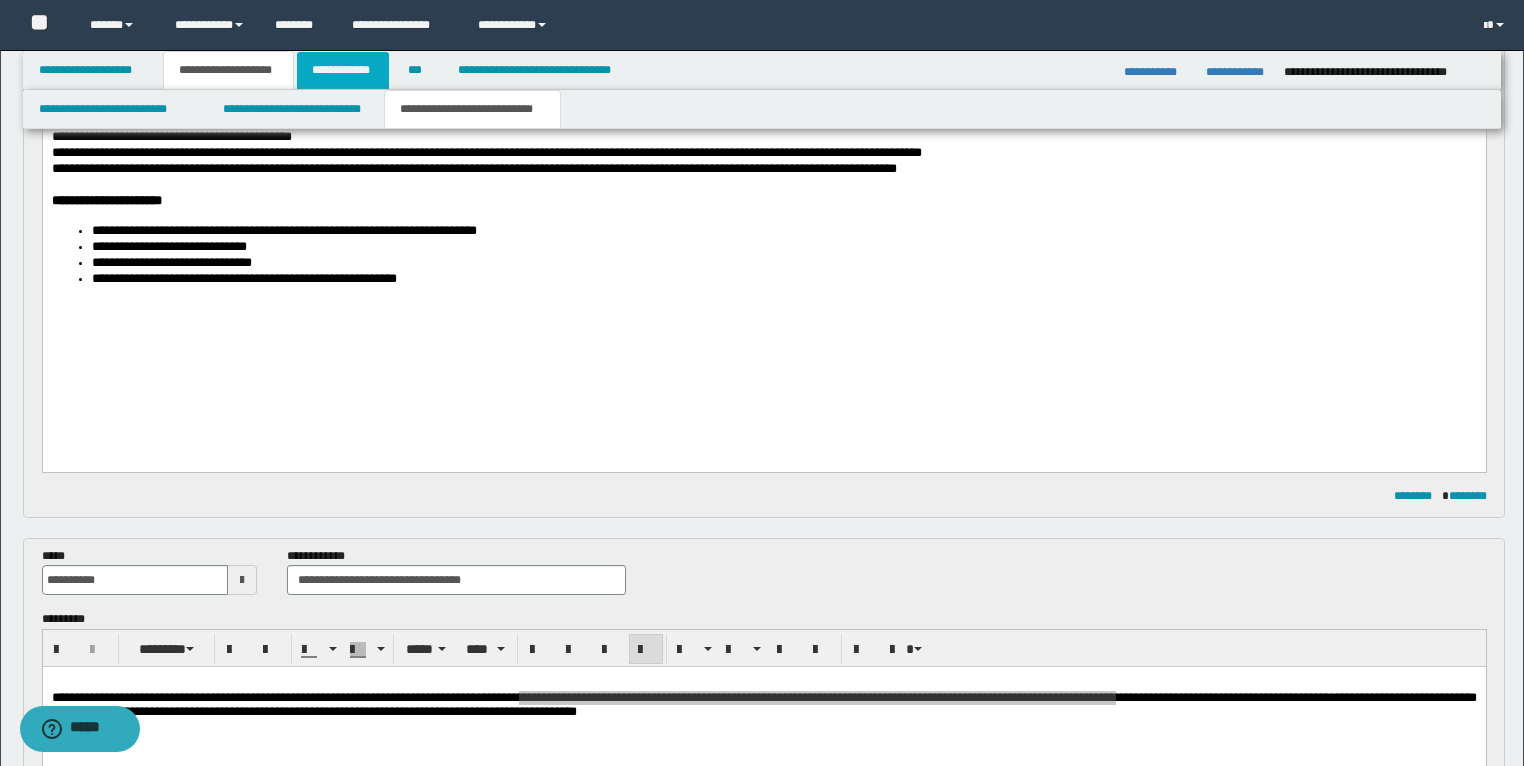 click on "**********" at bounding box center [343, 70] 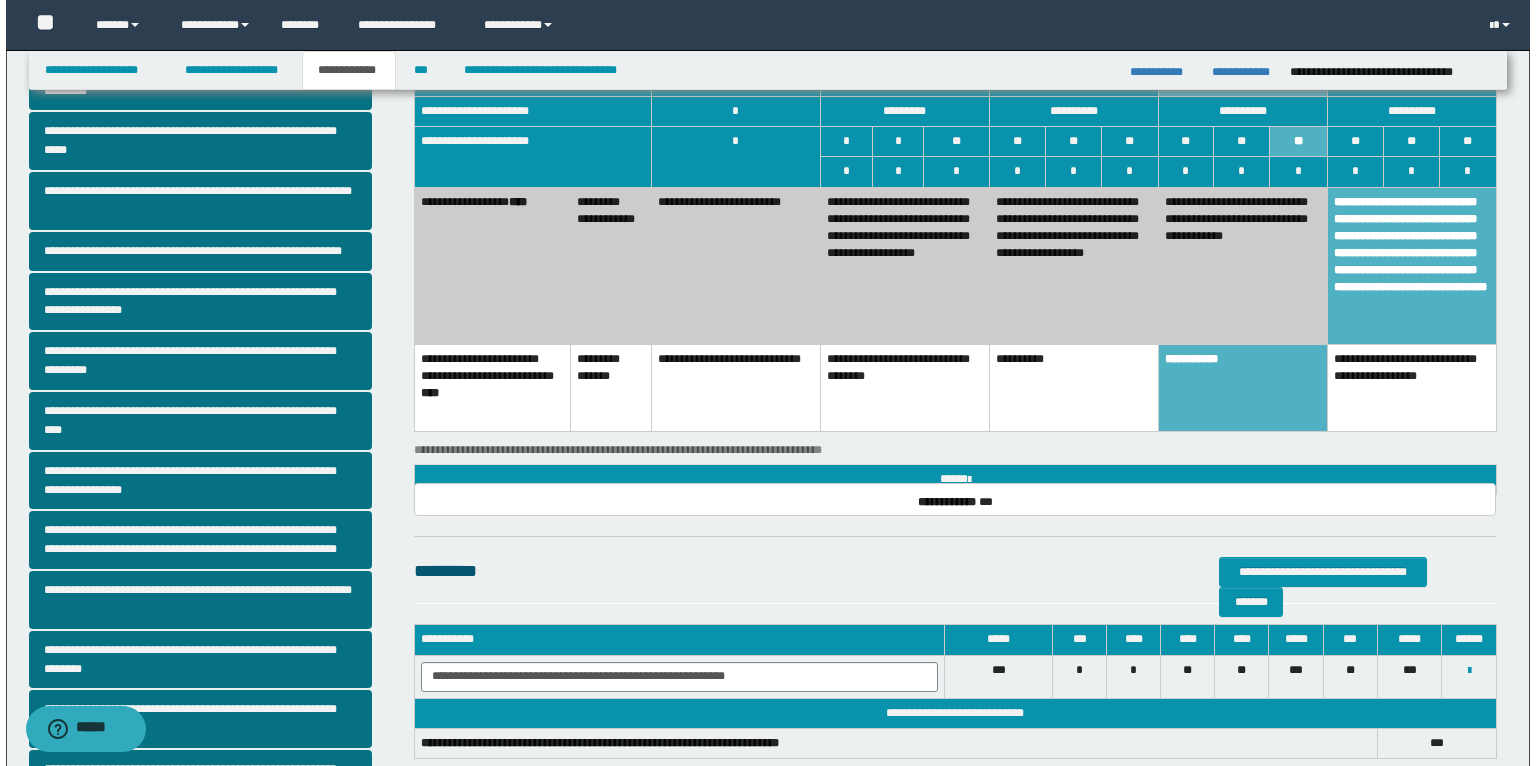 scroll, scrollTop: 68, scrollLeft: 0, axis: vertical 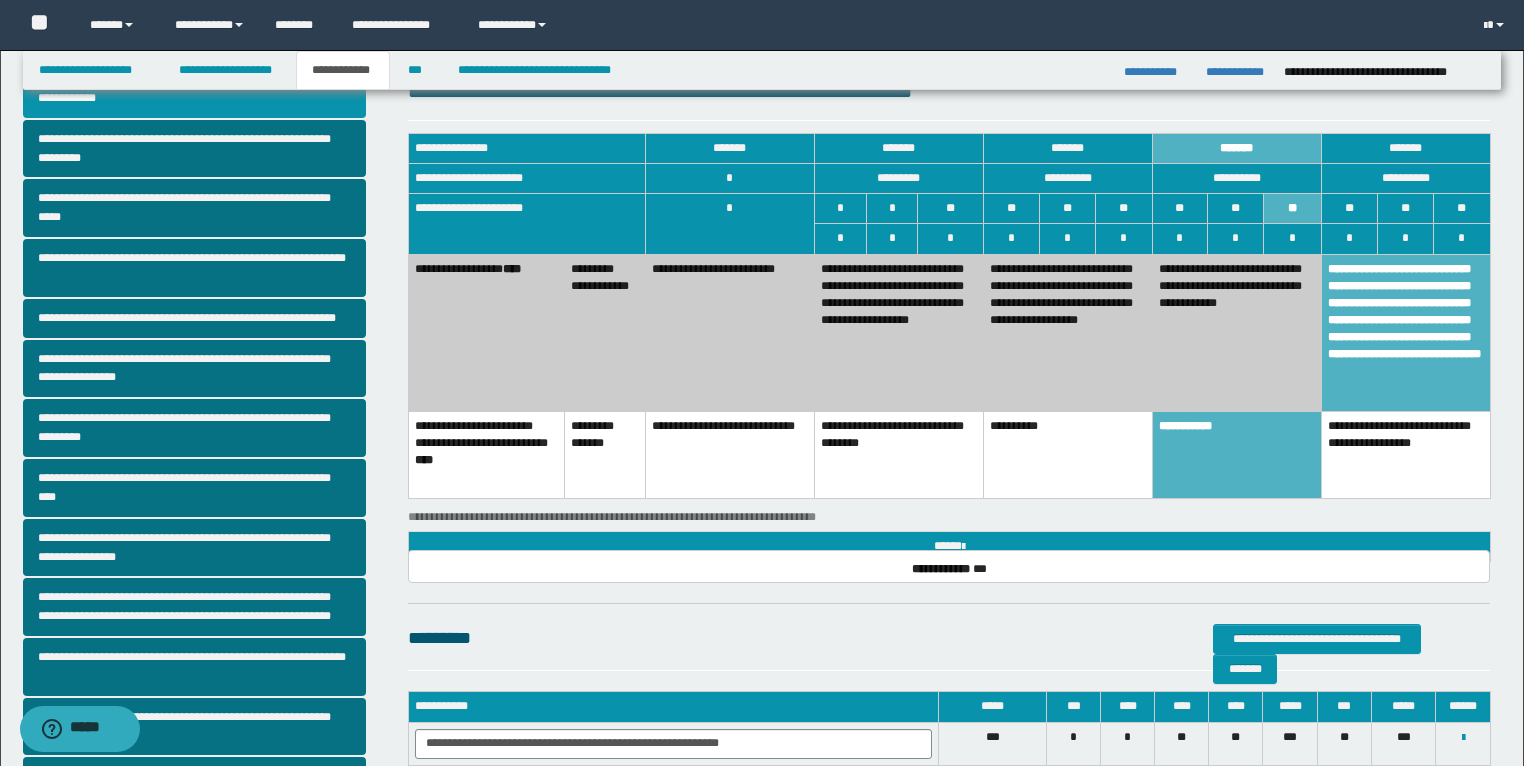 click on "**********" at bounding box center (1405, 454) 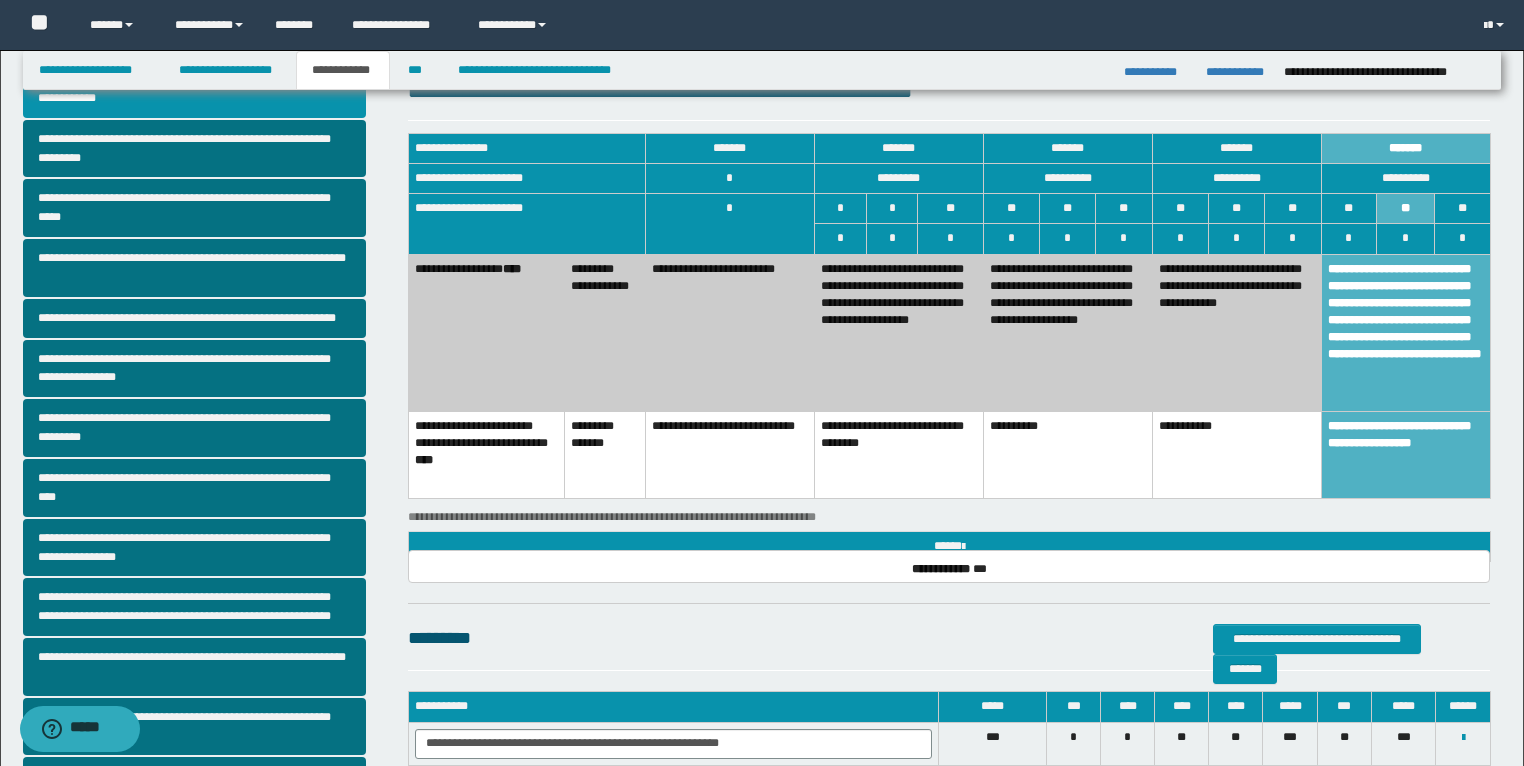 click on "**********" at bounding box center (1236, 454) 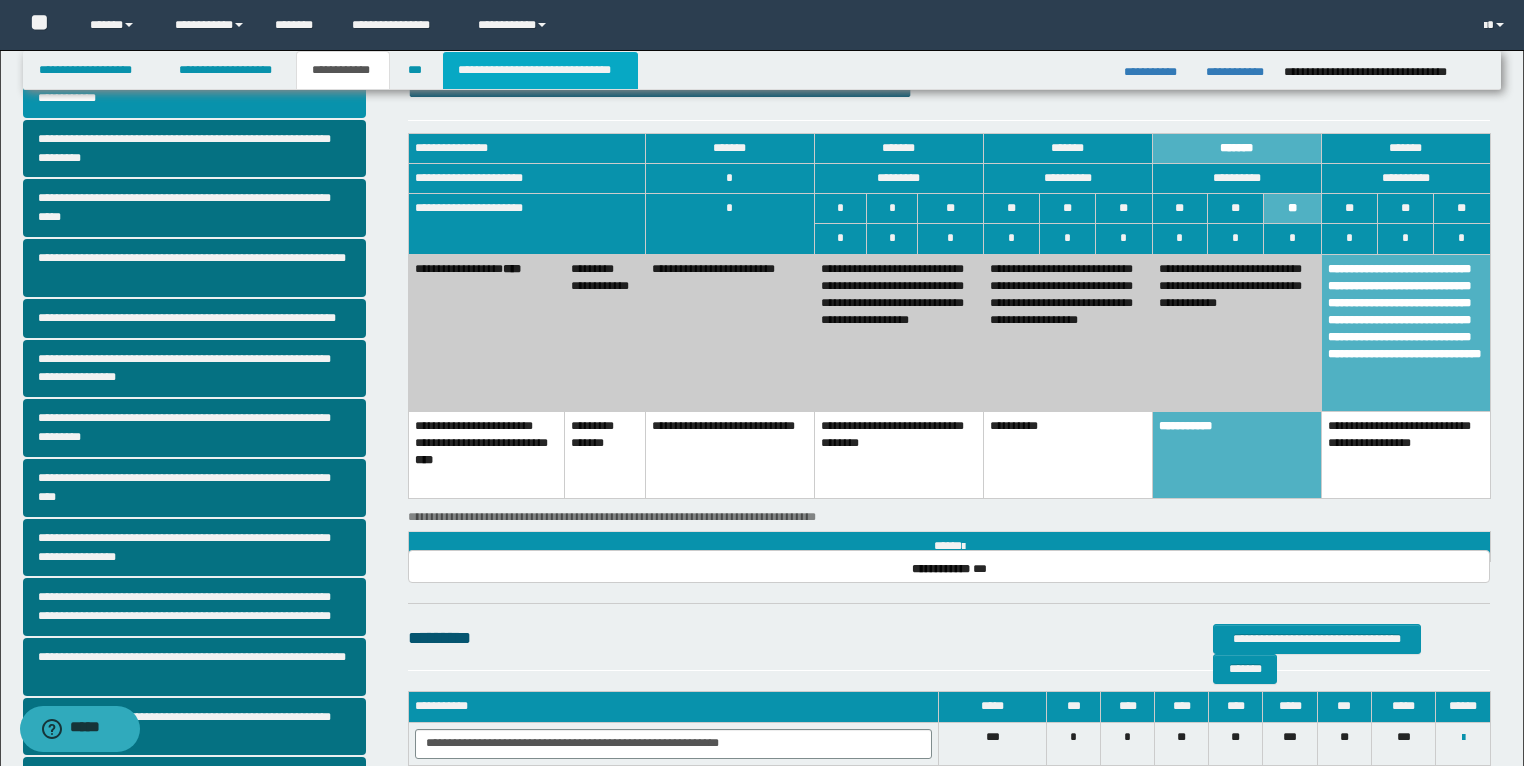 click on "**********" at bounding box center (540, 70) 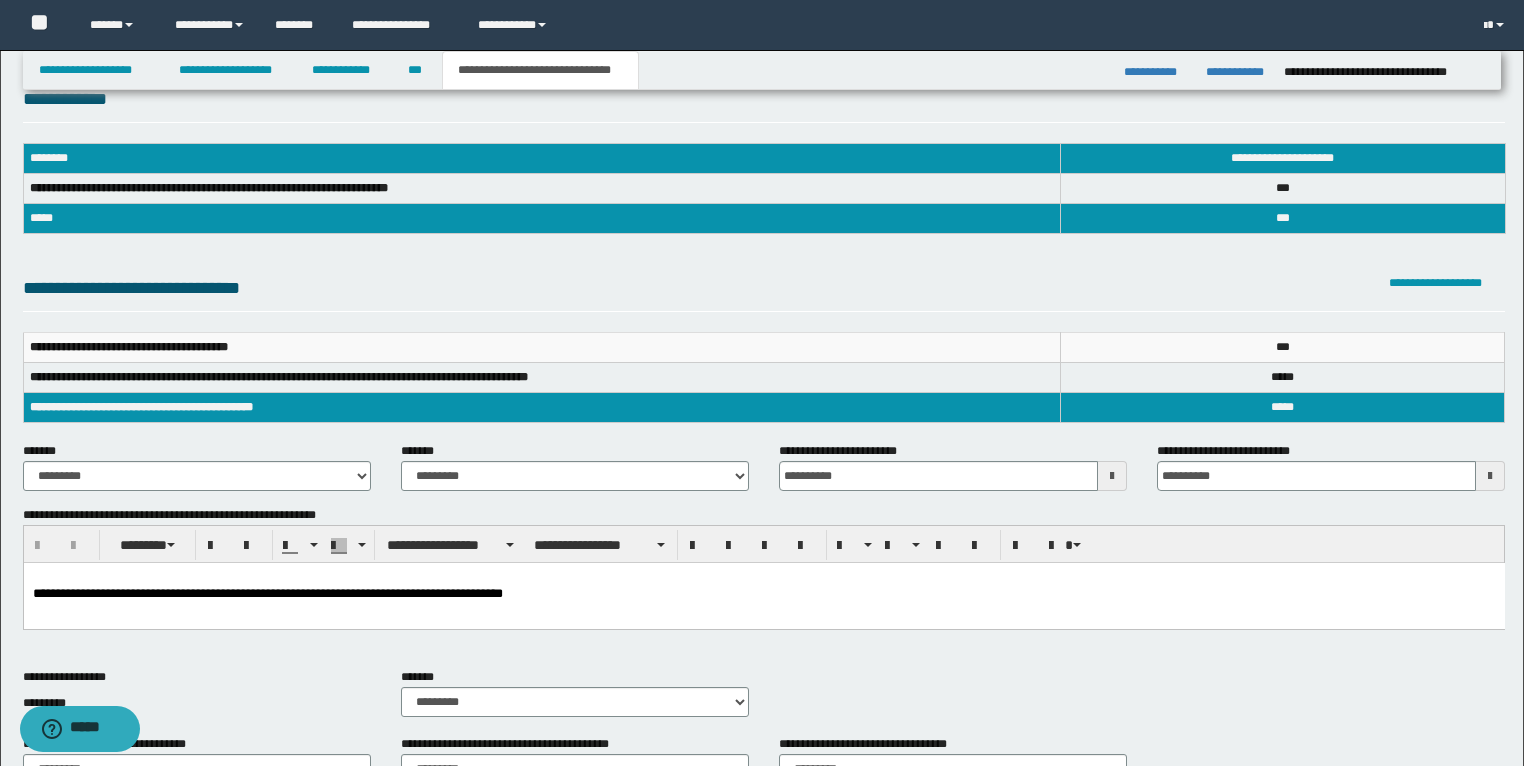 scroll, scrollTop: 0, scrollLeft: 0, axis: both 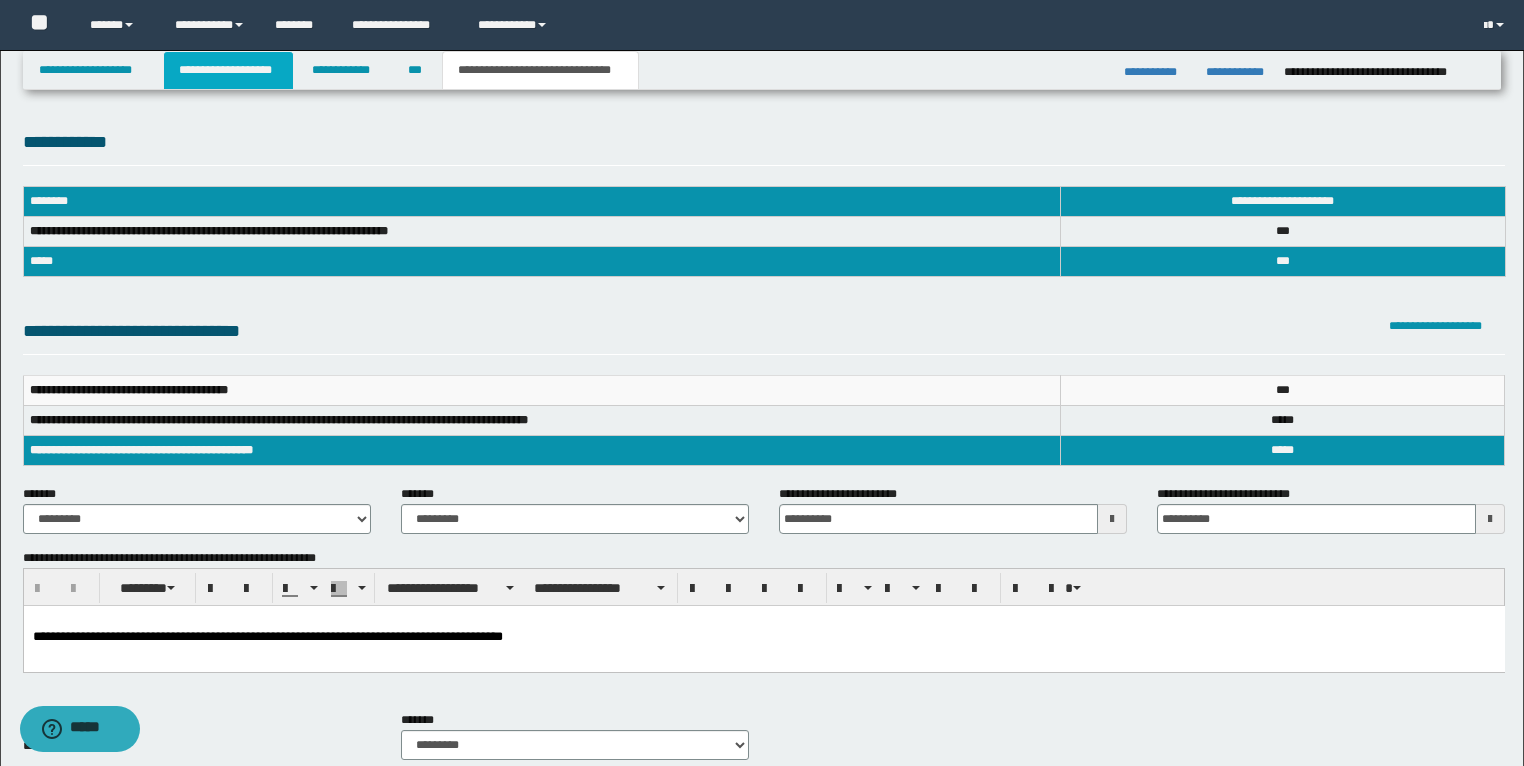 click on "**********" at bounding box center [228, 70] 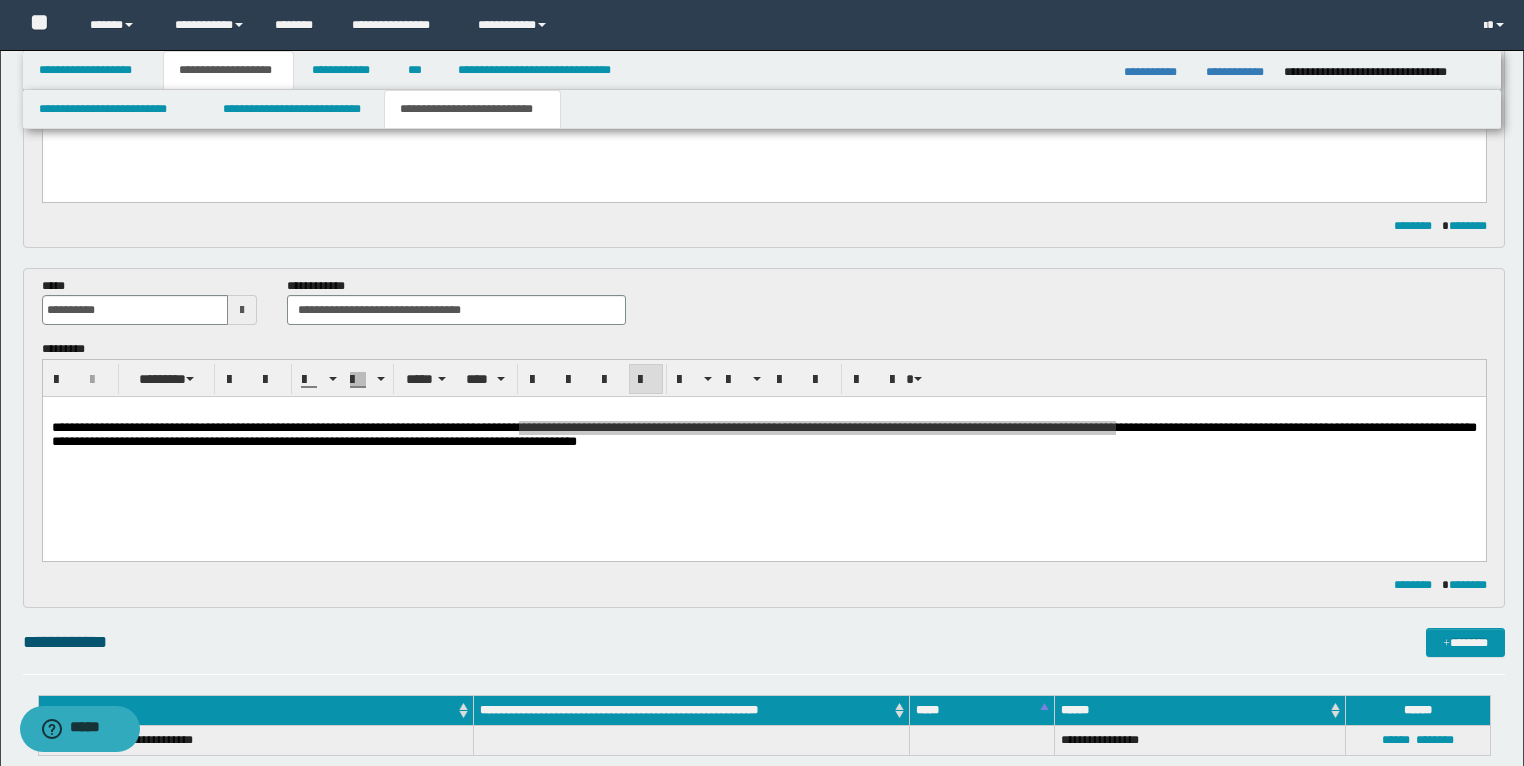 scroll, scrollTop: 1280, scrollLeft: 0, axis: vertical 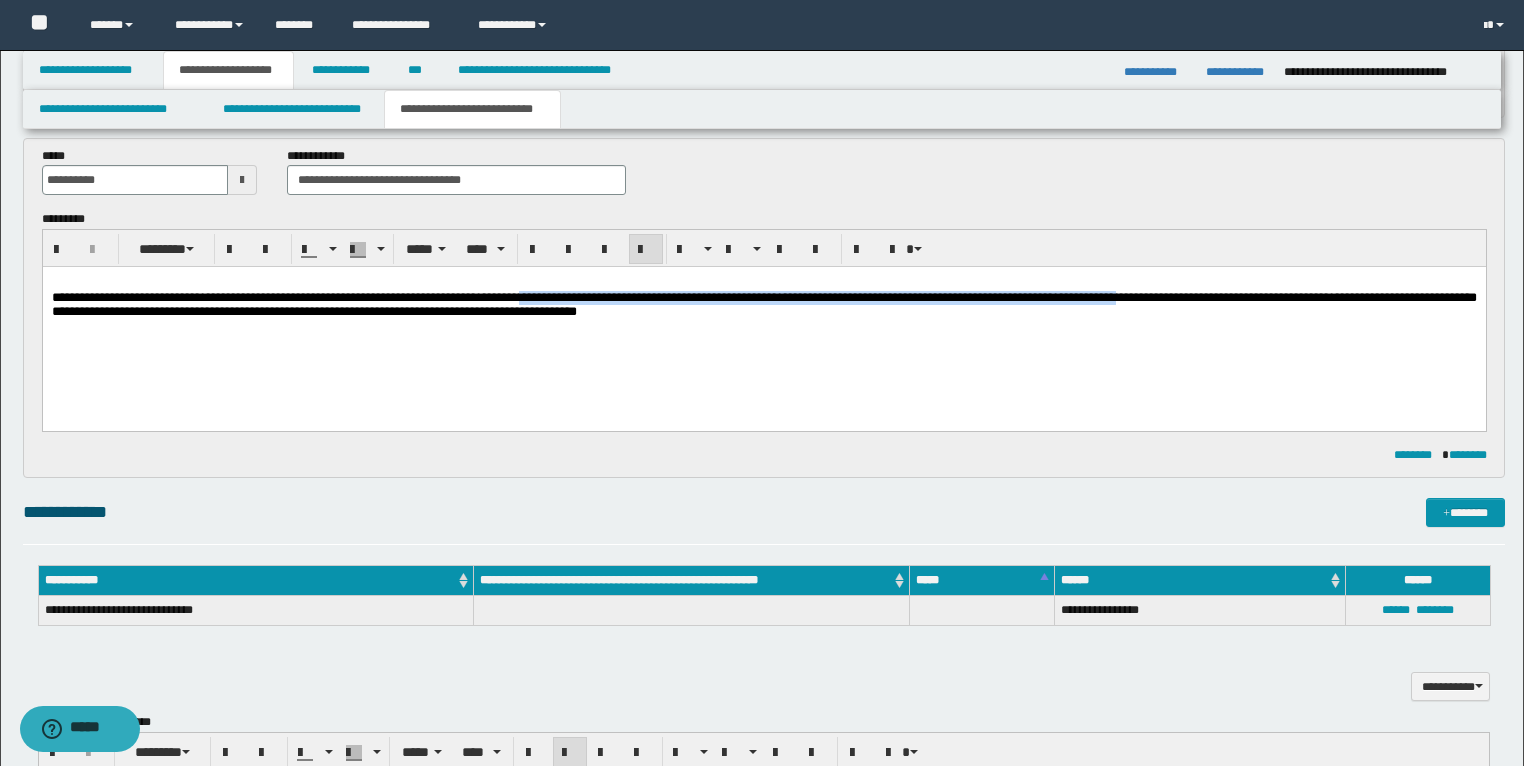click on "**********" at bounding box center [763, 322] 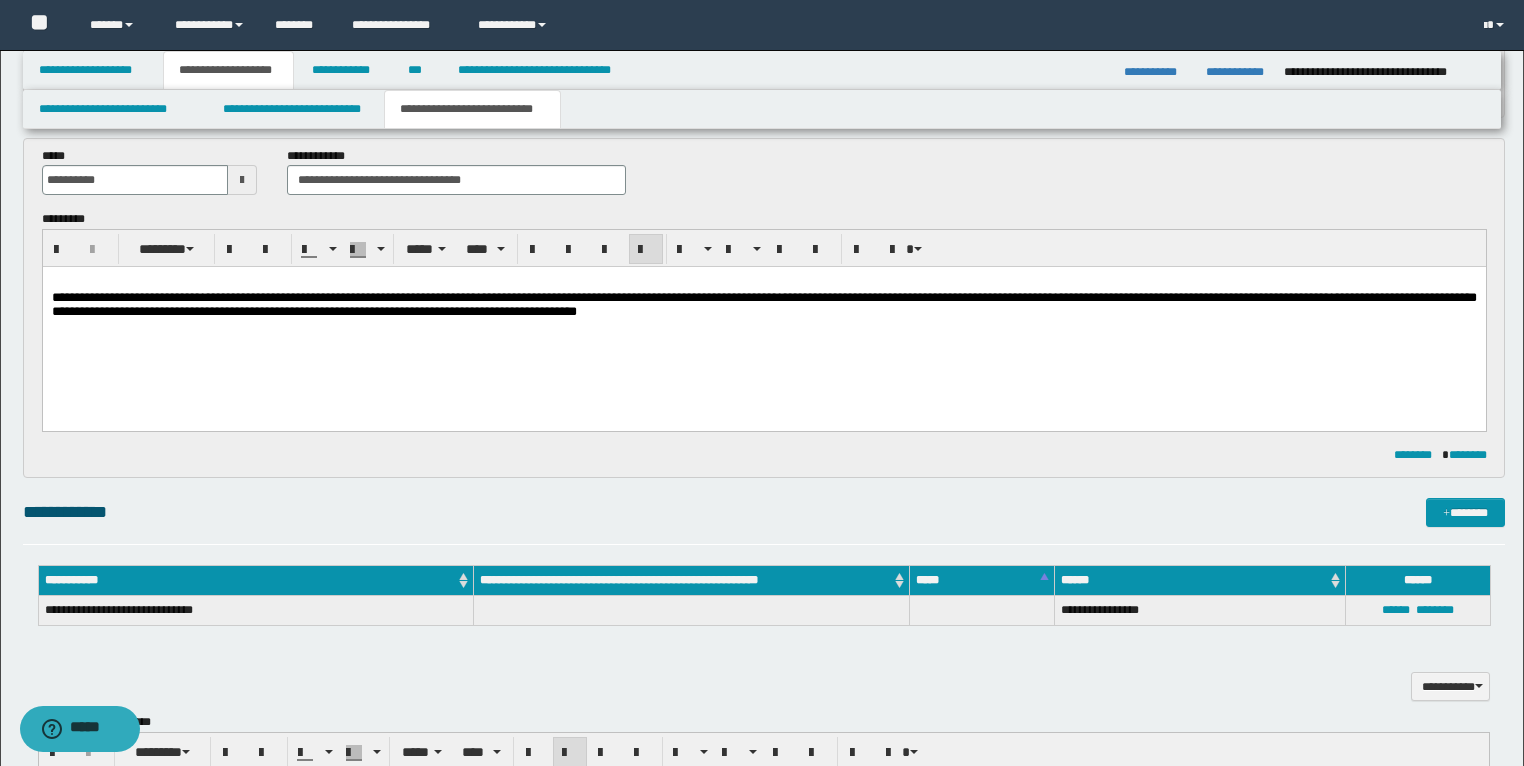 click on "**********" at bounding box center (763, 322) 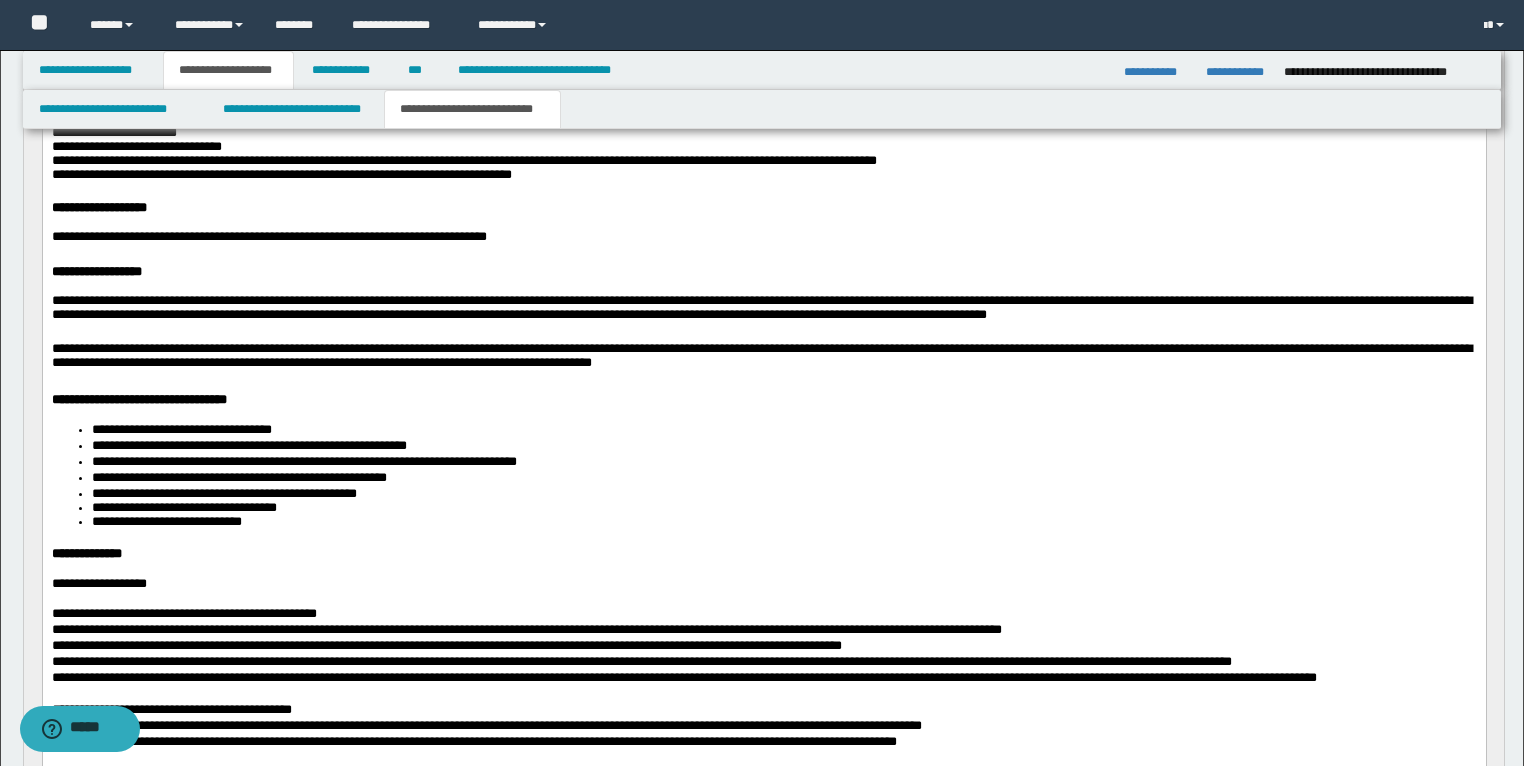 scroll, scrollTop: 247, scrollLeft: 0, axis: vertical 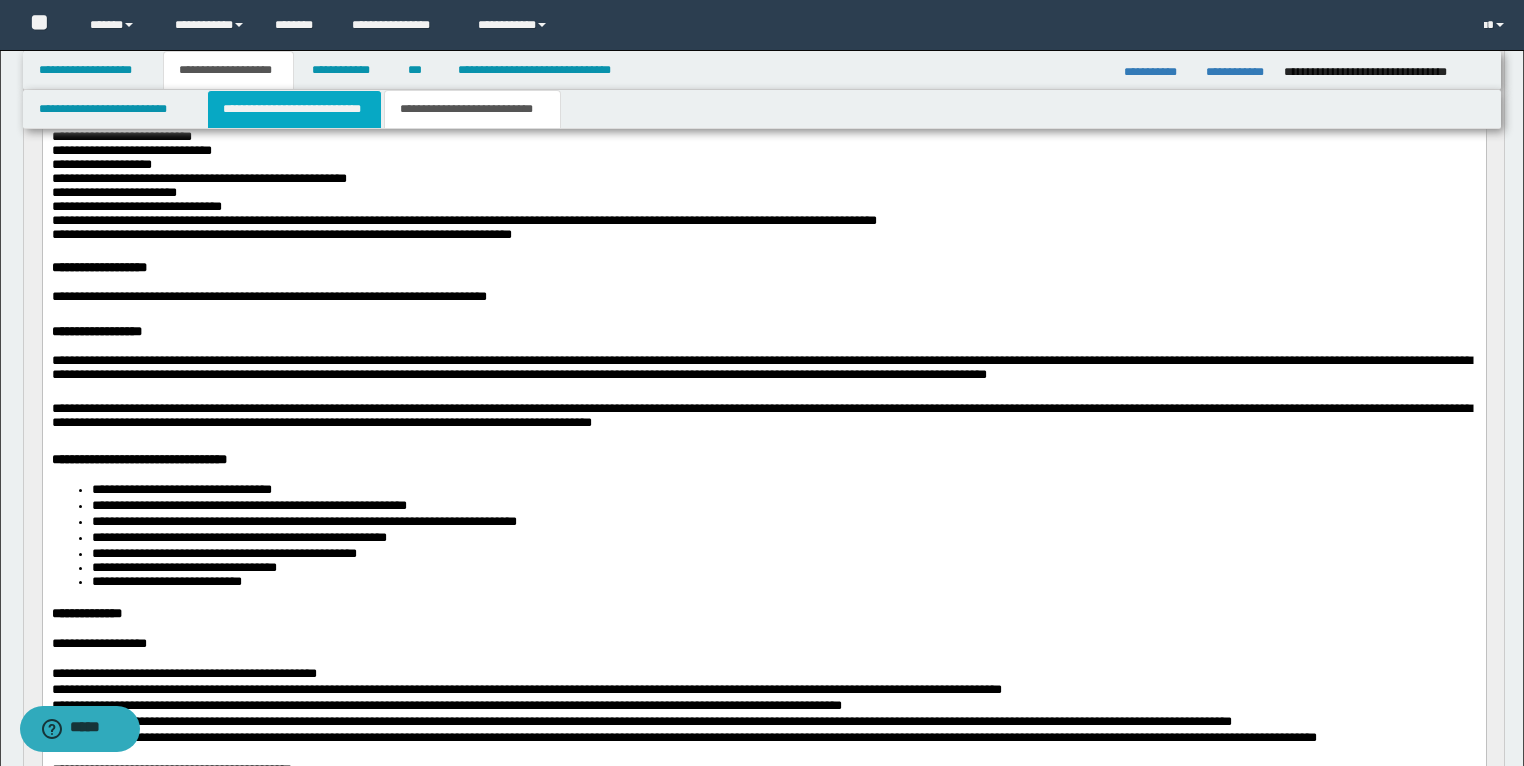 click on "**********" at bounding box center (294, 109) 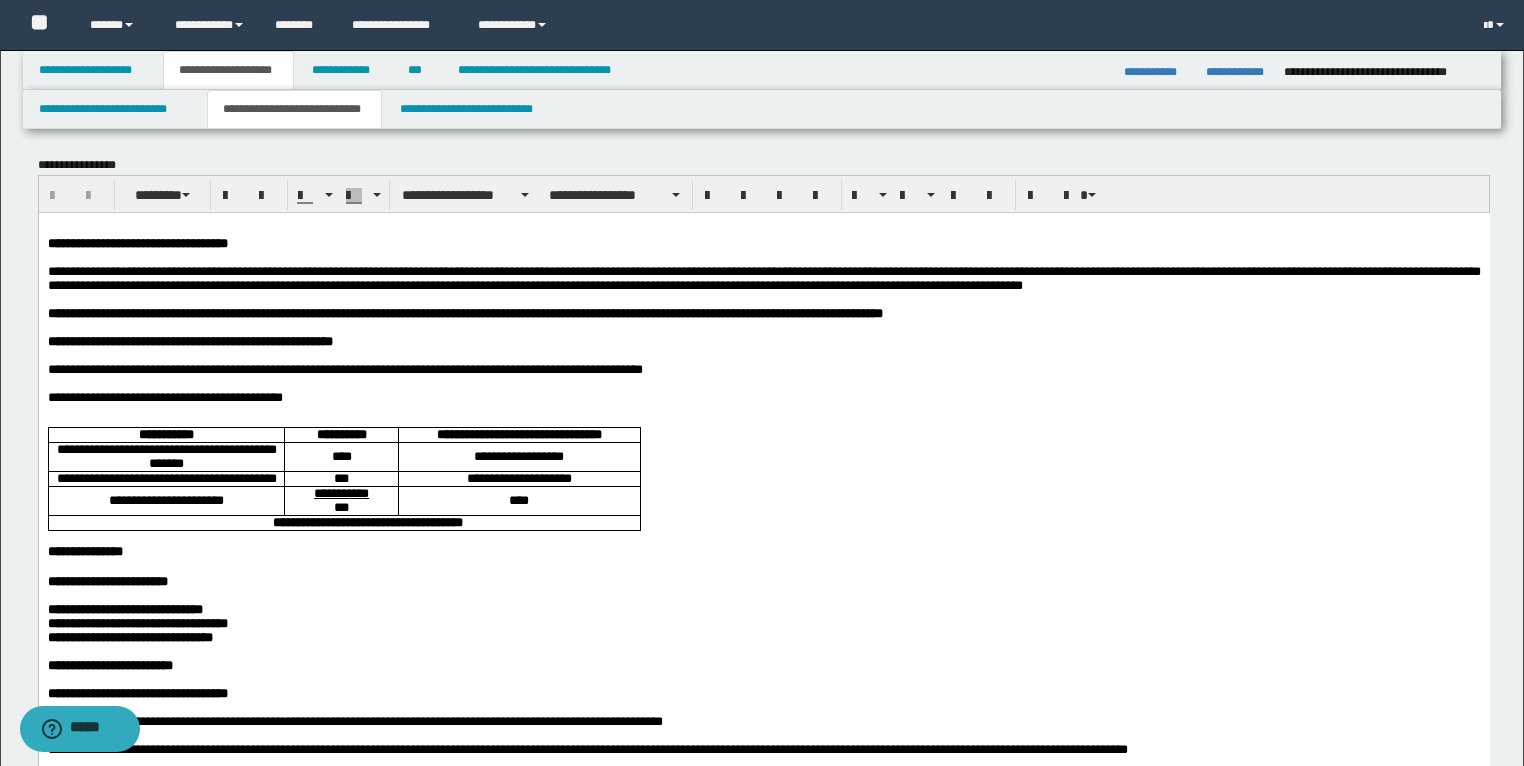 scroll, scrollTop: 0, scrollLeft: 0, axis: both 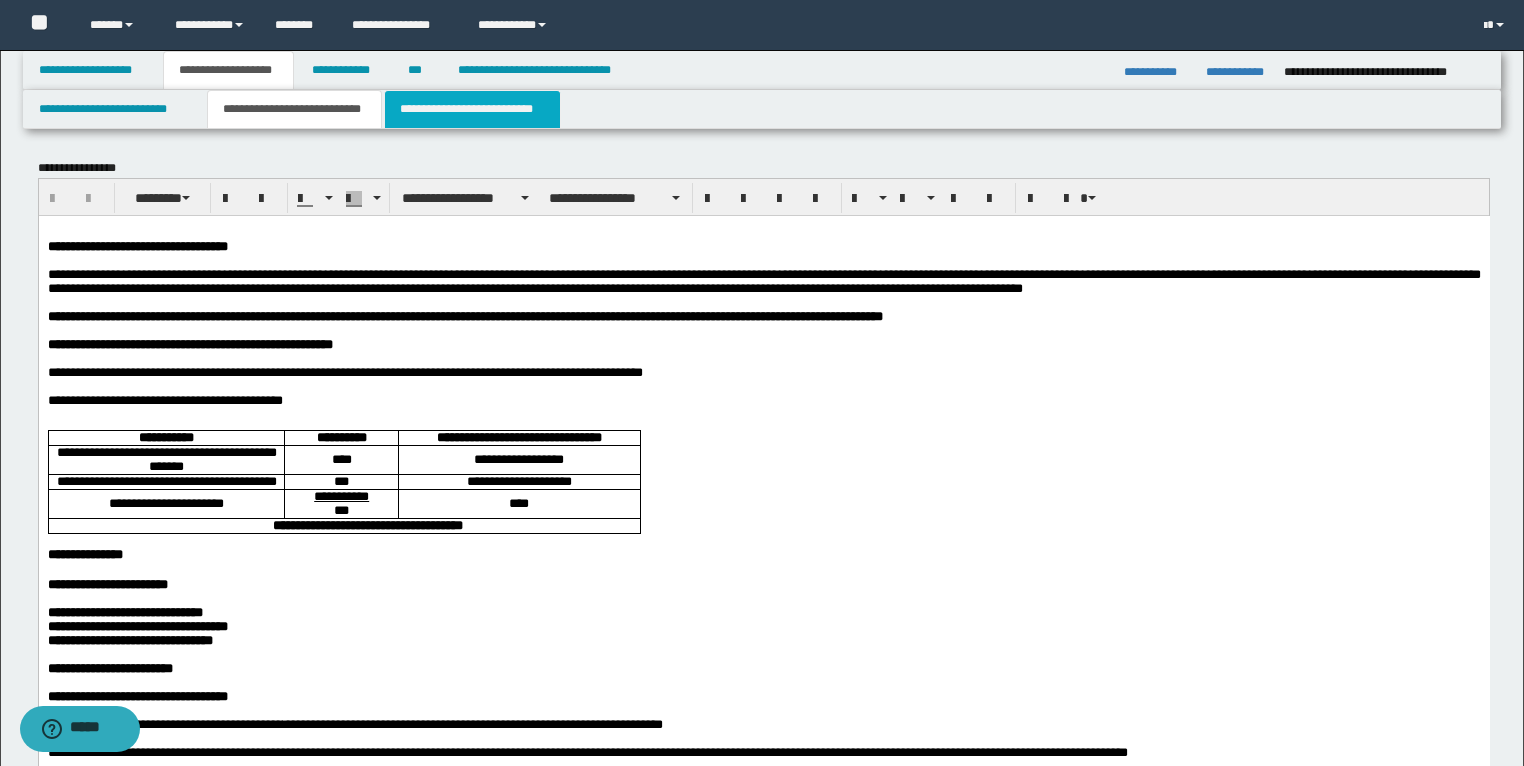 click on "**********" at bounding box center (472, 109) 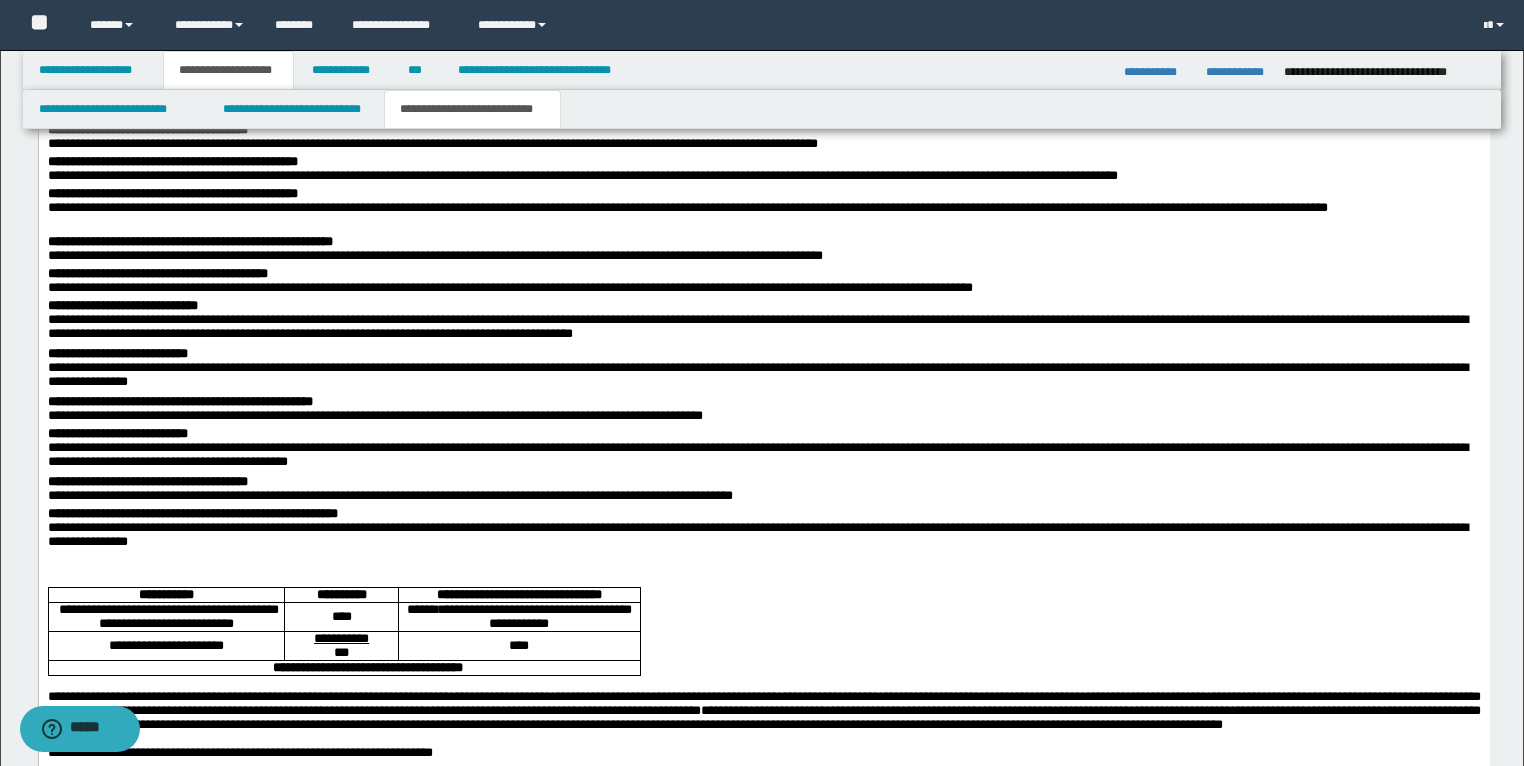 scroll, scrollTop: 2160, scrollLeft: 0, axis: vertical 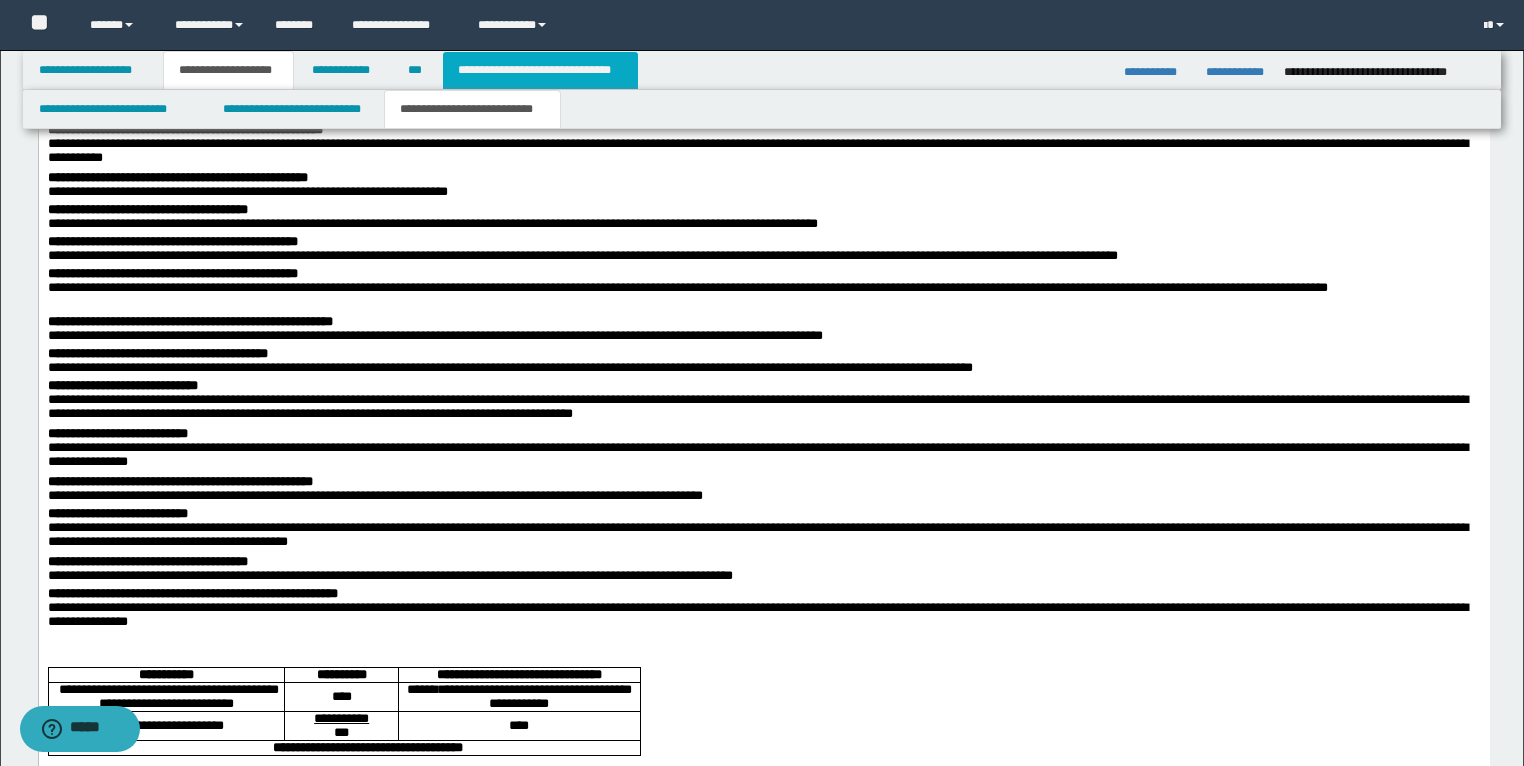 click on "**********" at bounding box center [540, 70] 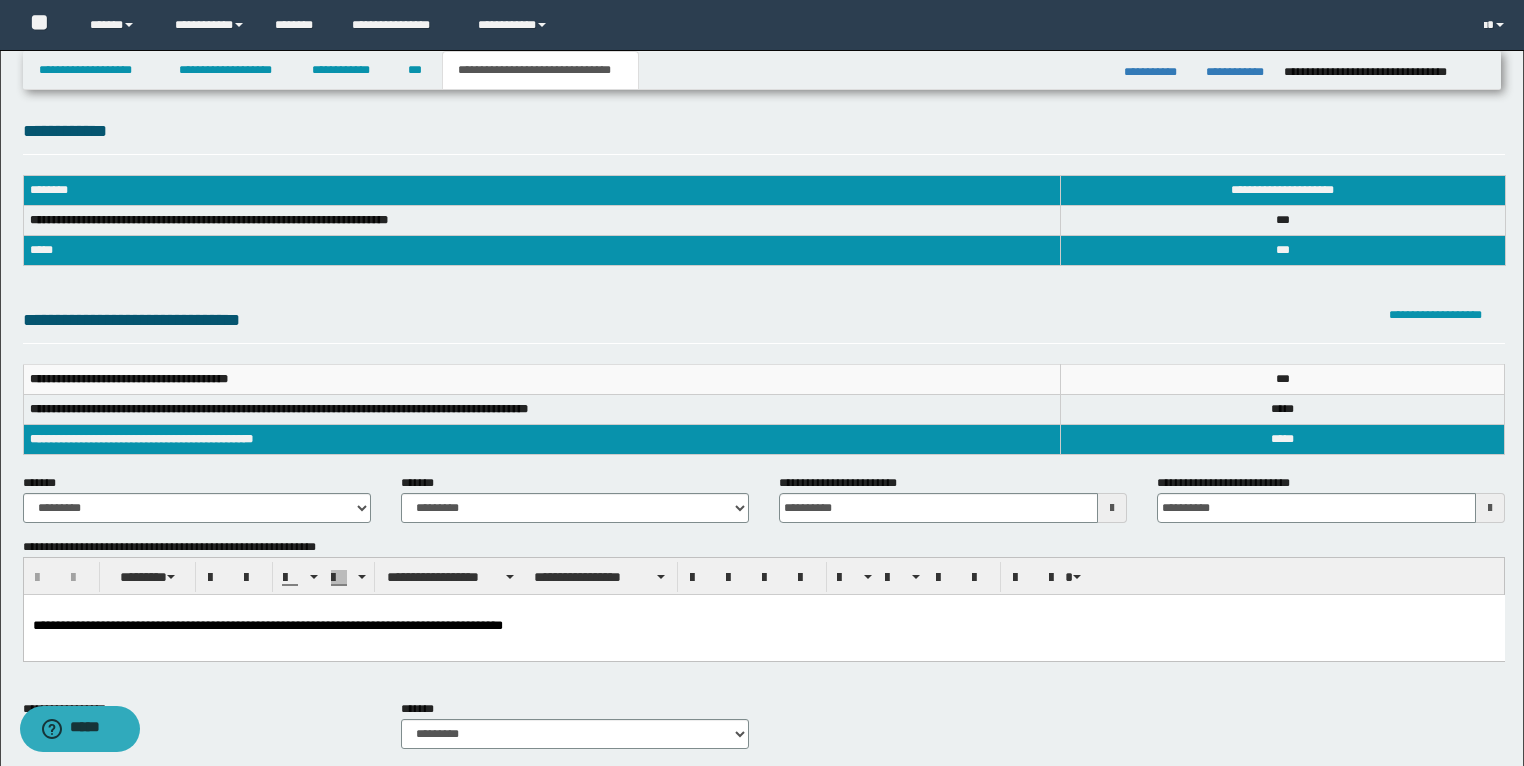 scroll, scrollTop: 0, scrollLeft: 0, axis: both 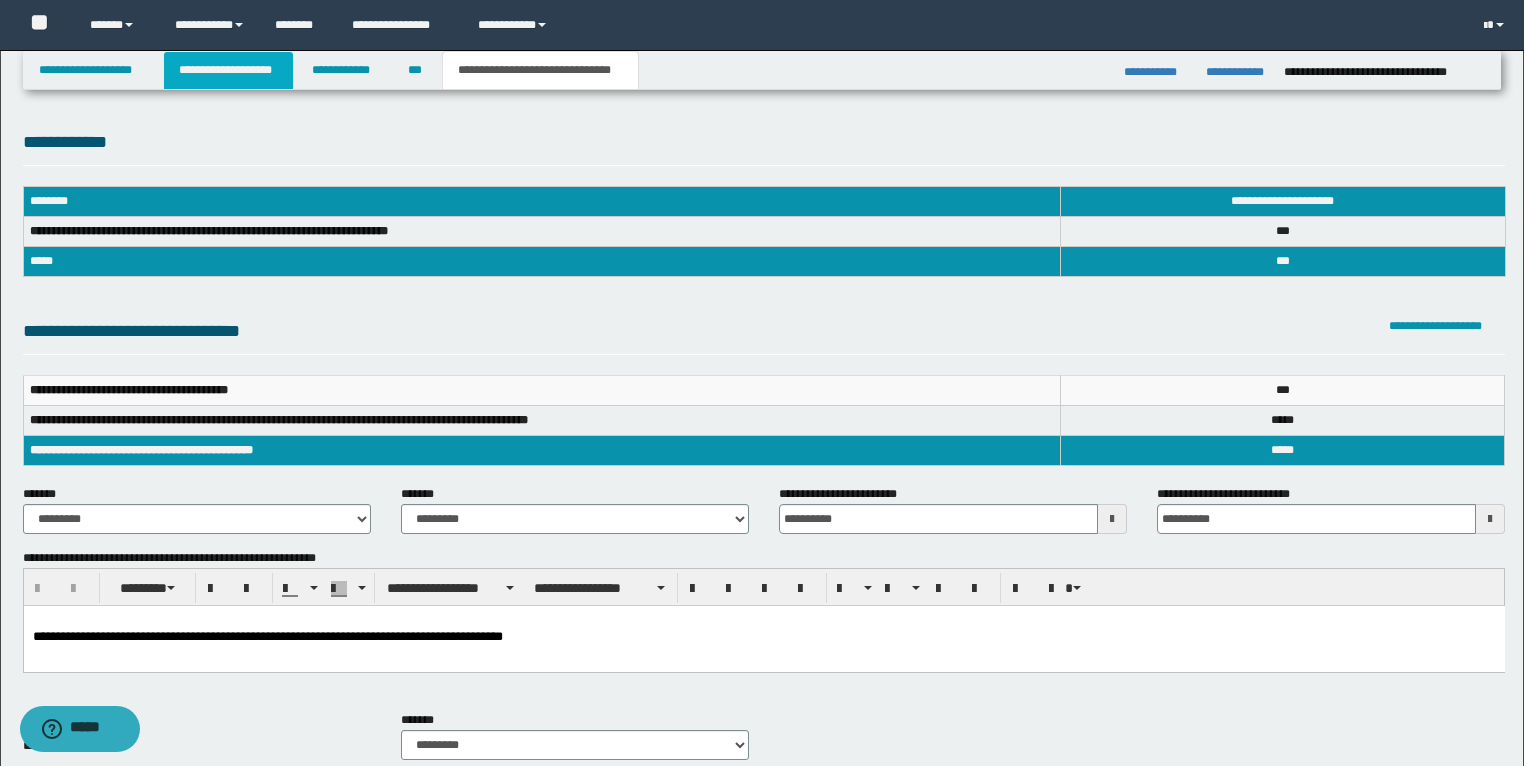 click on "**********" at bounding box center (228, 70) 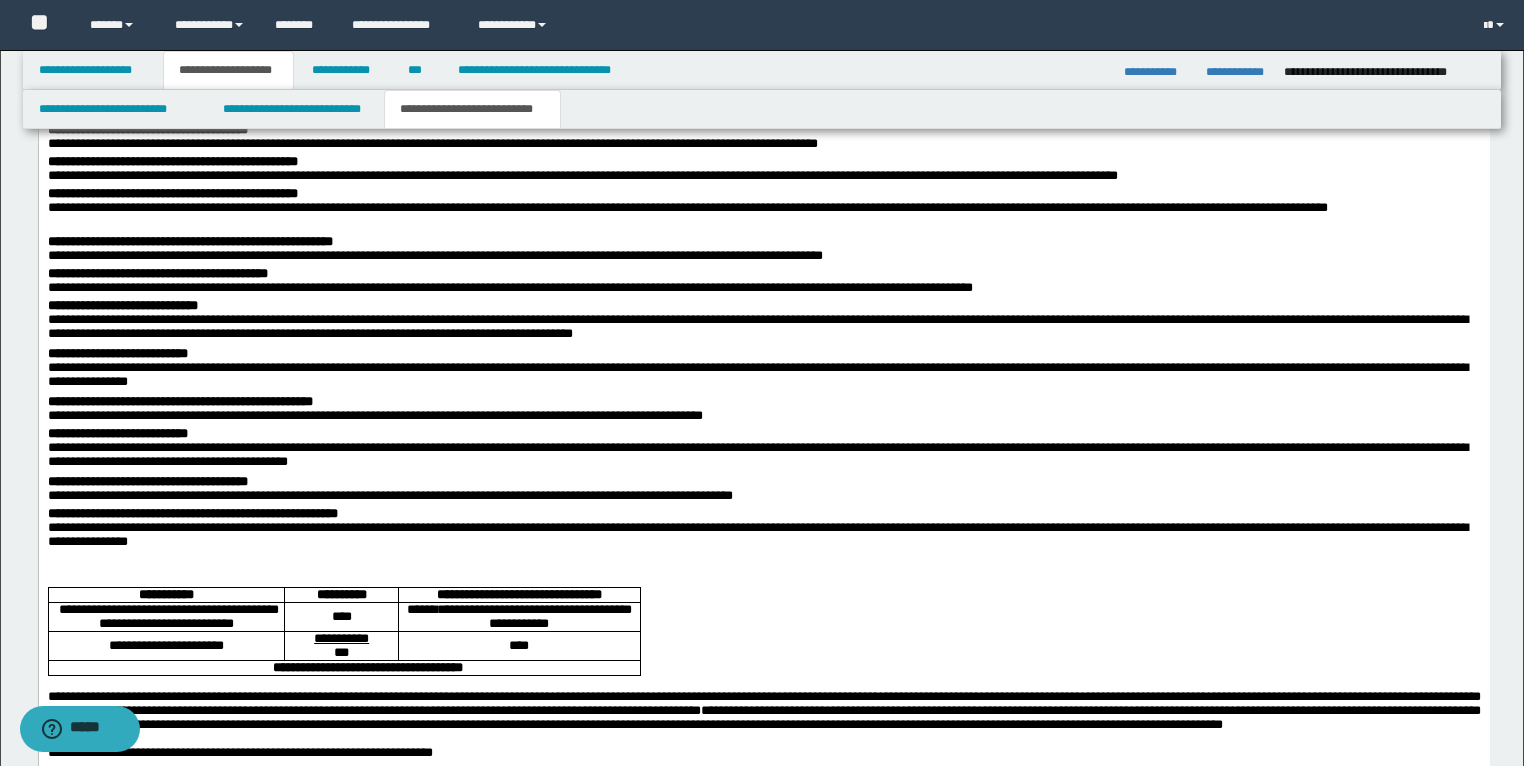 scroll, scrollTop: 2480, scrollLeft: 0, axis: vertical 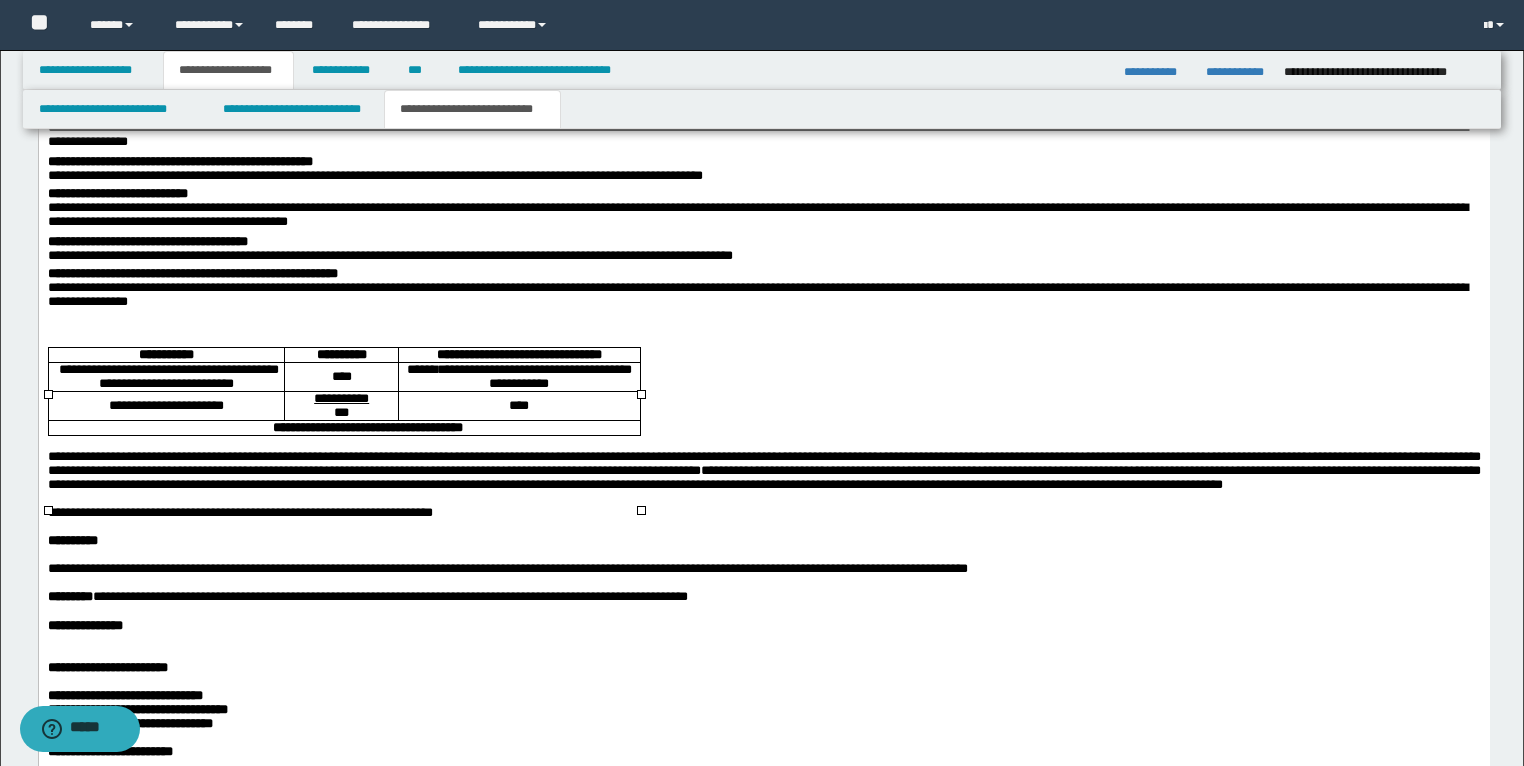 click on "****" at bounding box center (340, 378) 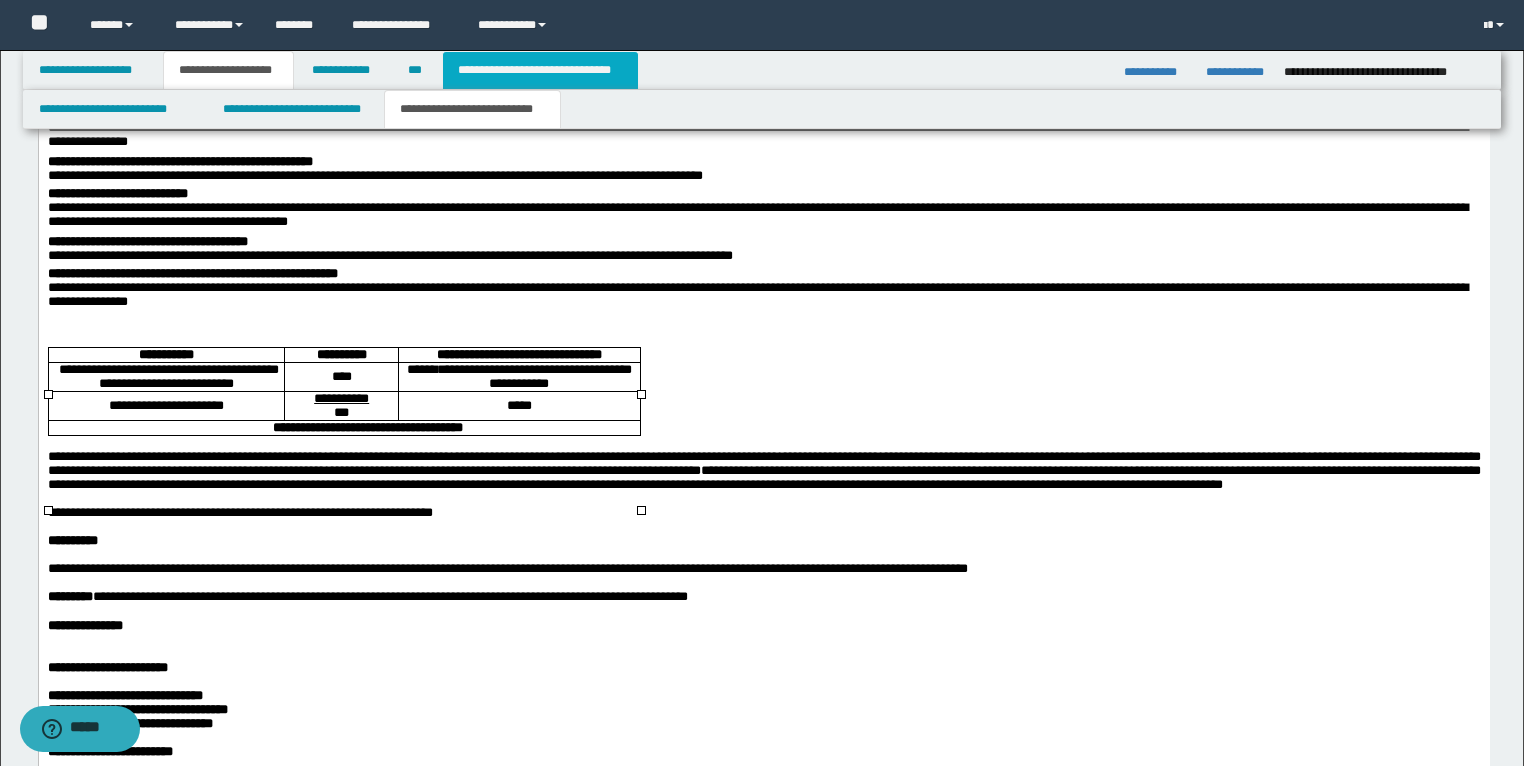 click on "**********" at bounding box center [540, 70] 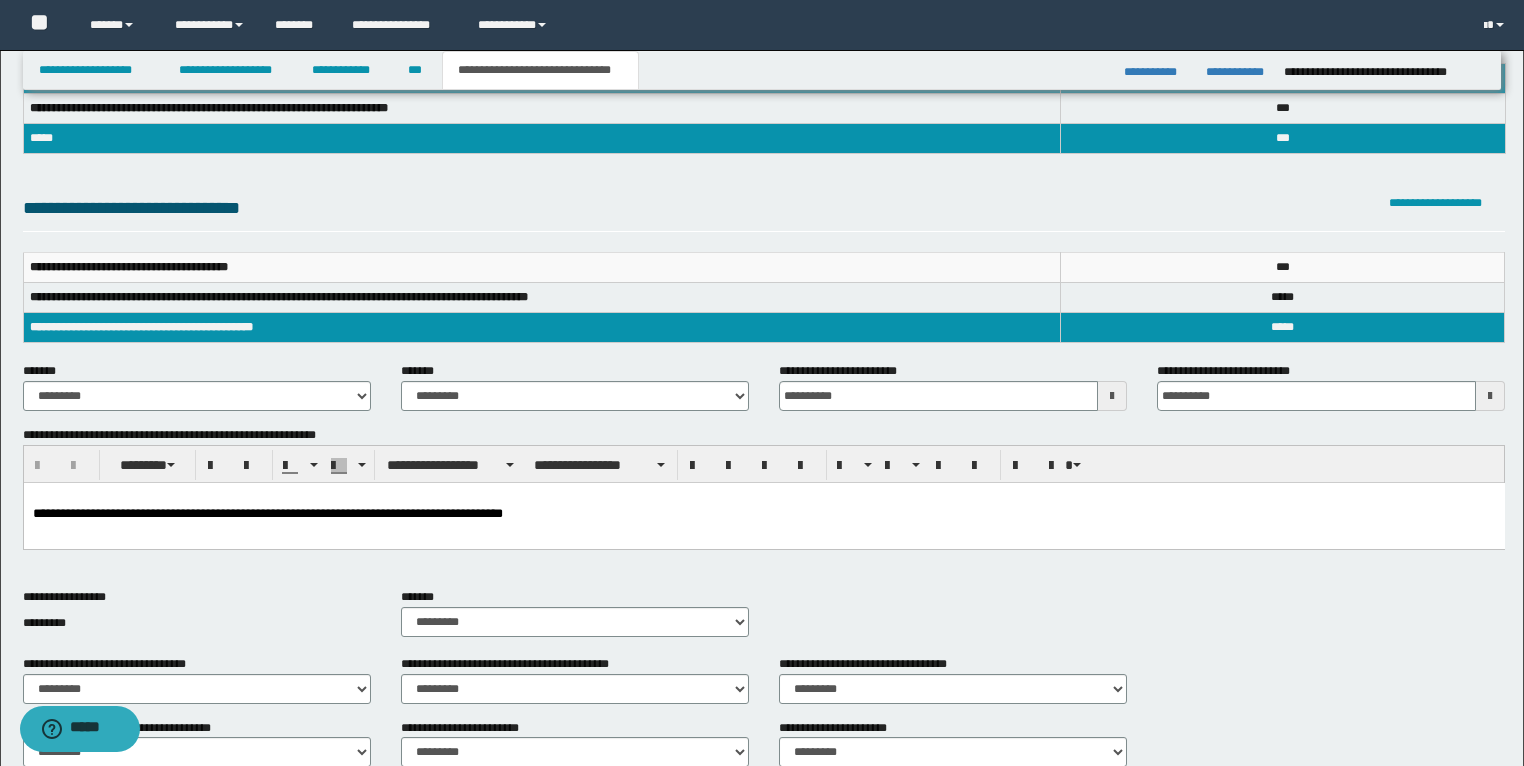 scroll, scrollTop: 116, scrollLeft: 0, axis: vertical 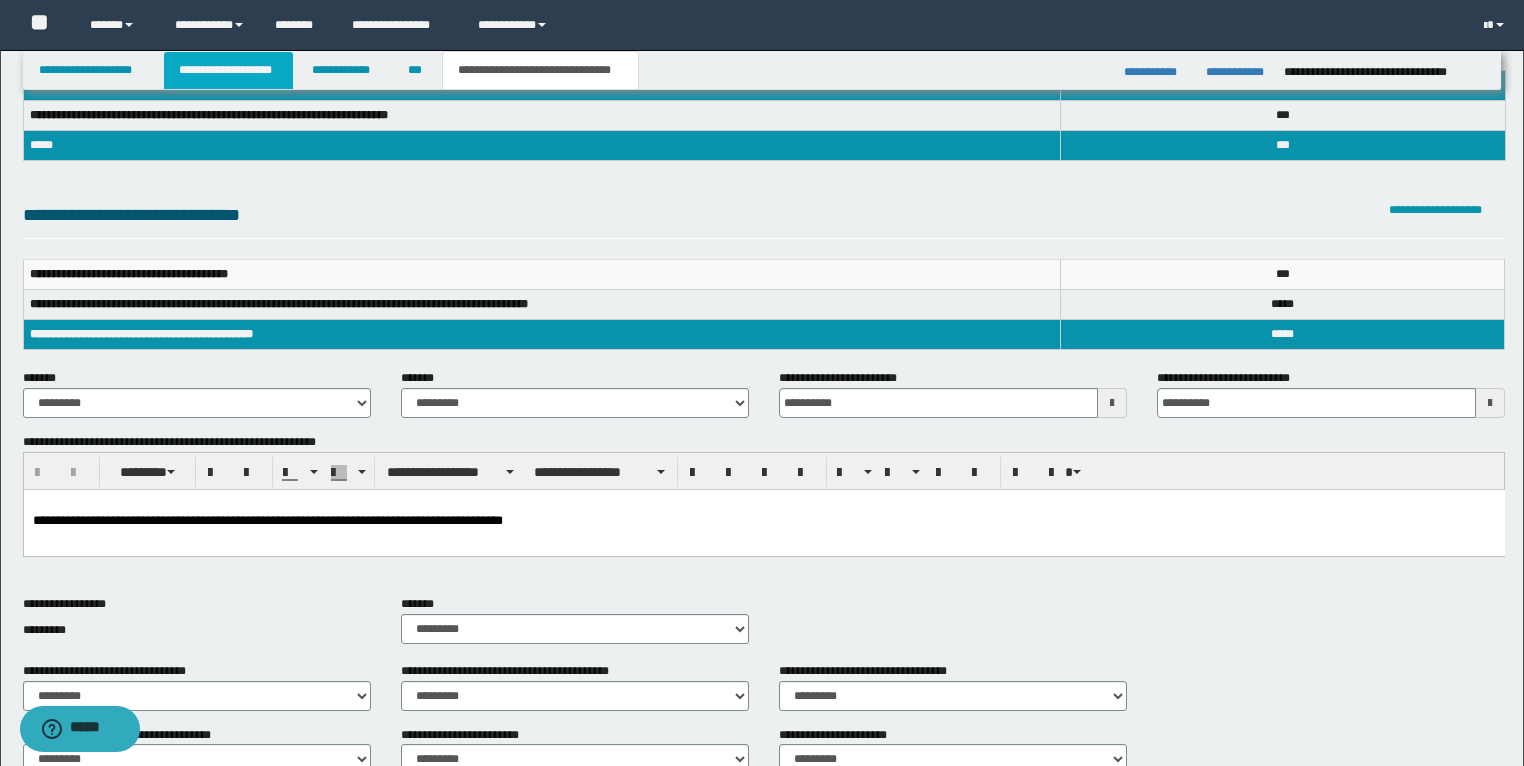 click on "**********" at bounding box center [228, 70] 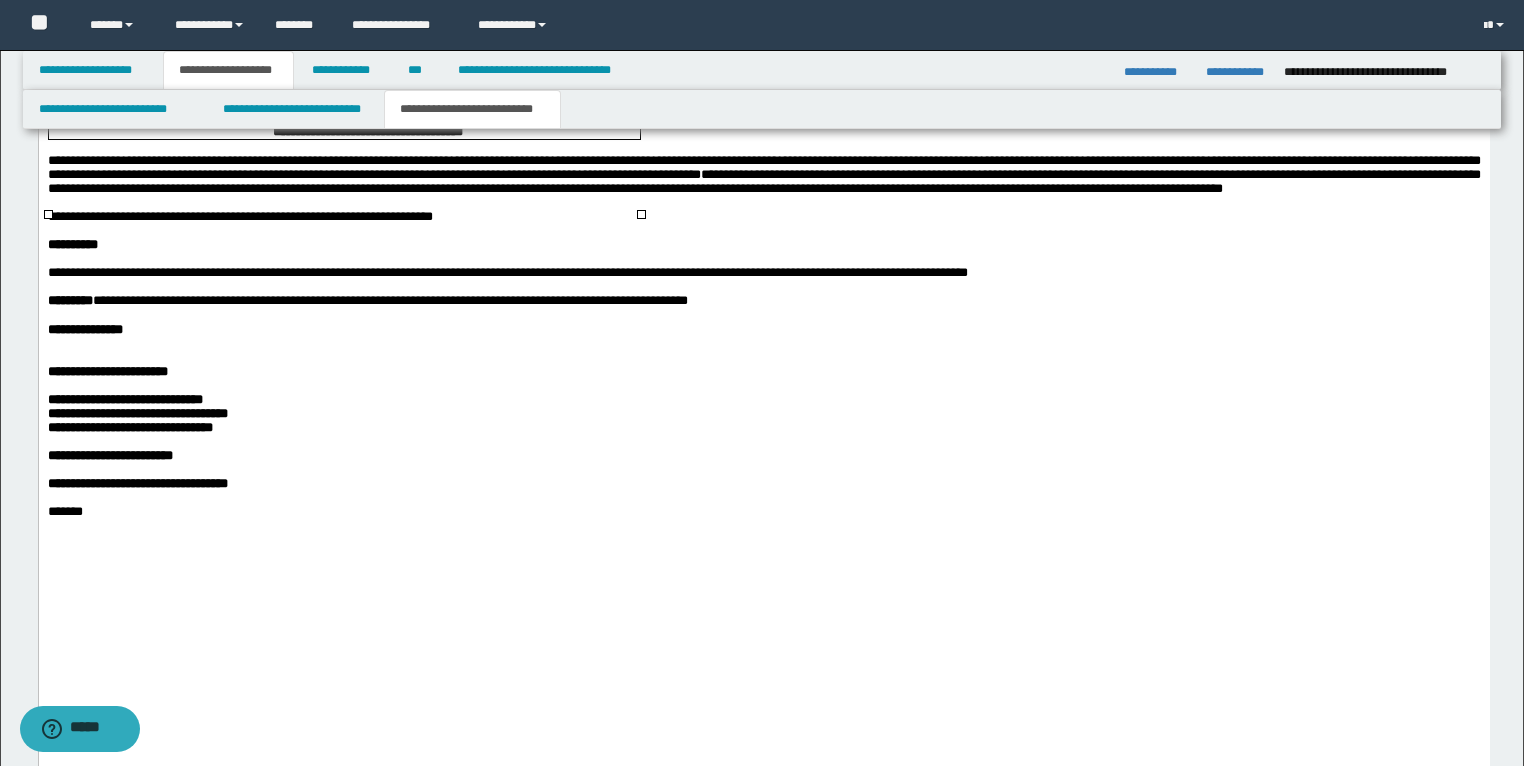 scroll, scrollTop: 2788, scrollLeft: 0, axis: vertical 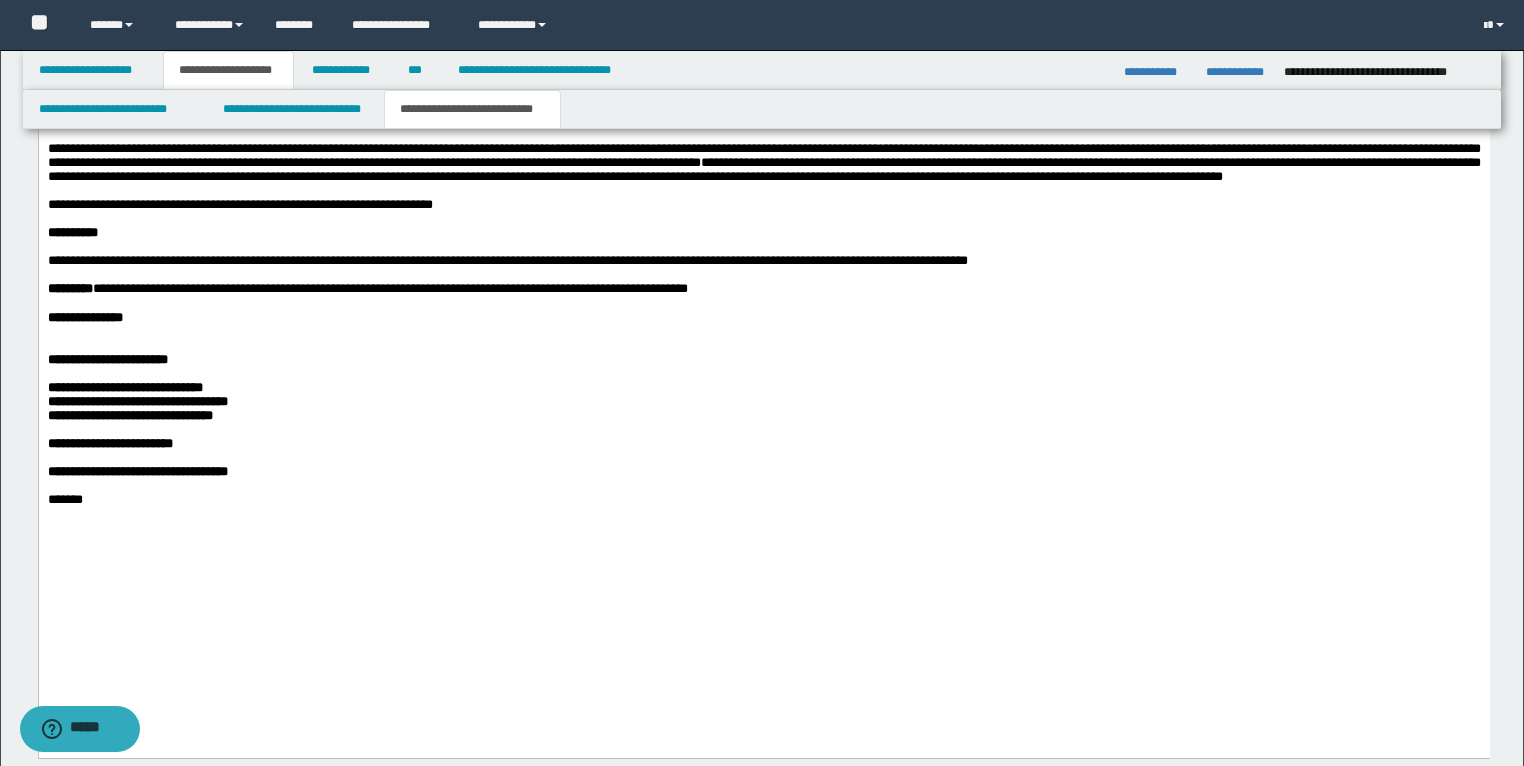 click on "**********" at bounding box center (124, 388) 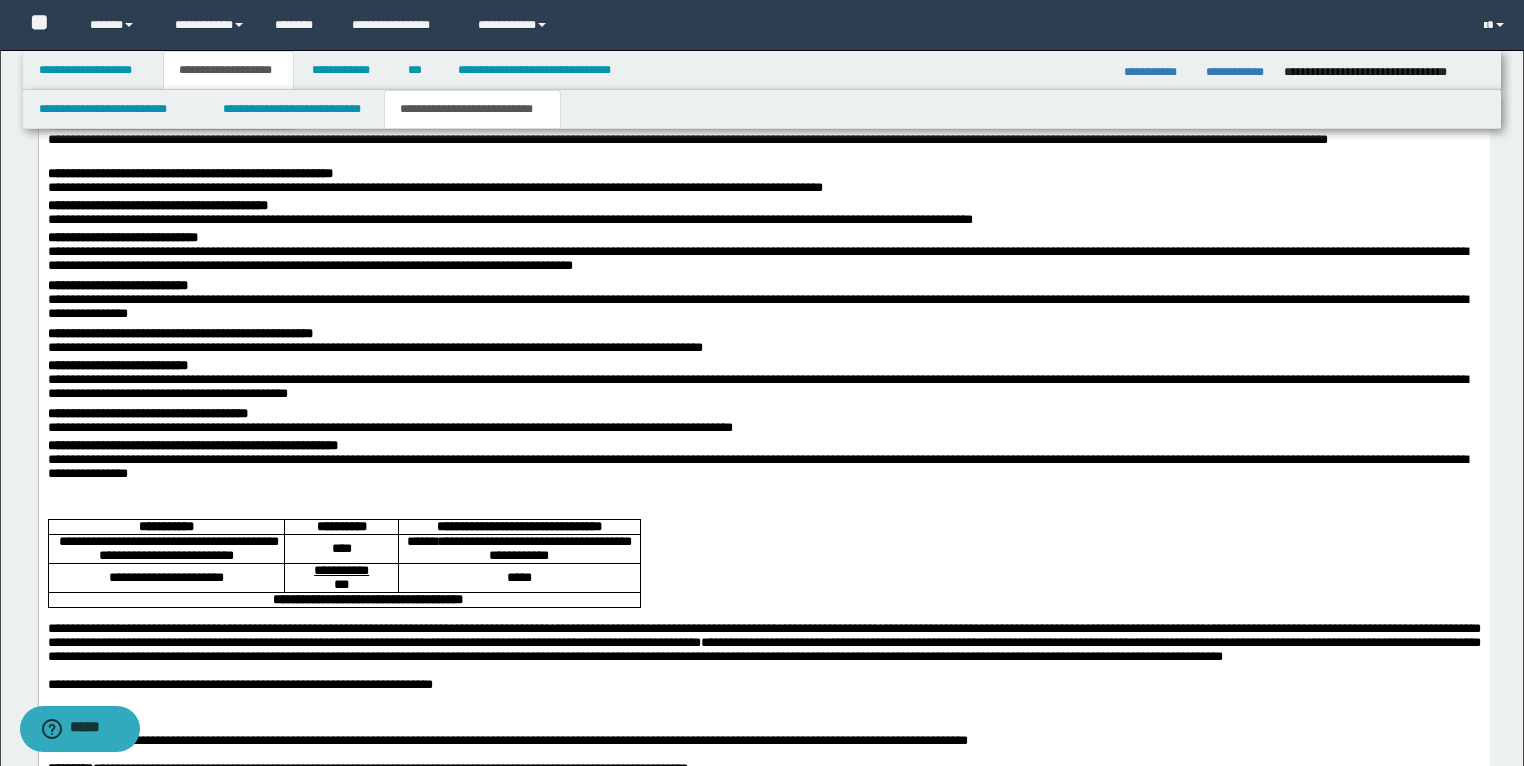 scroll, scrollTop: 2468, scrollLeft: 0, axis: vertical 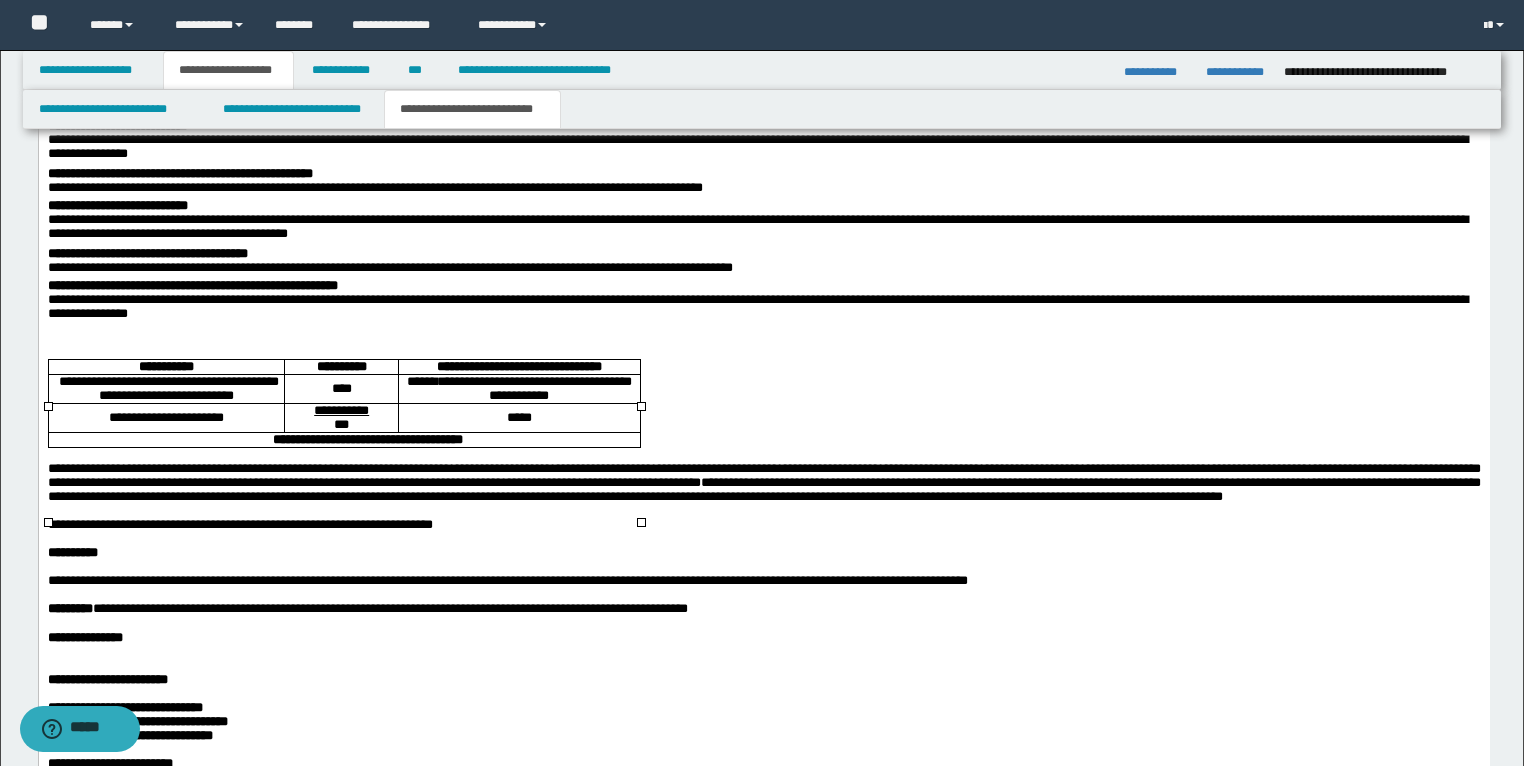 click on "**********" at bounding box center (367, 440) 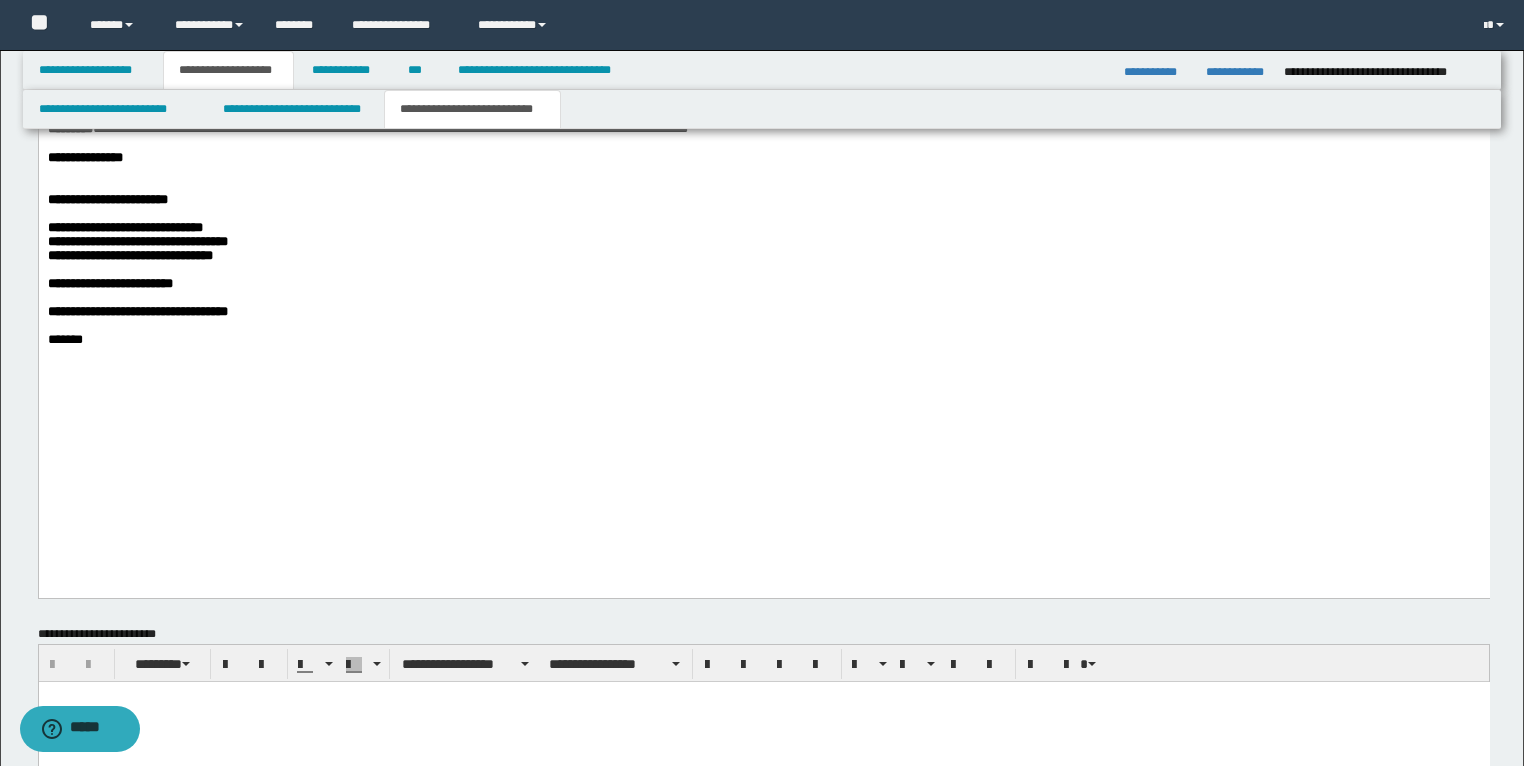 click on "**********" at bounding box center (124, 228) 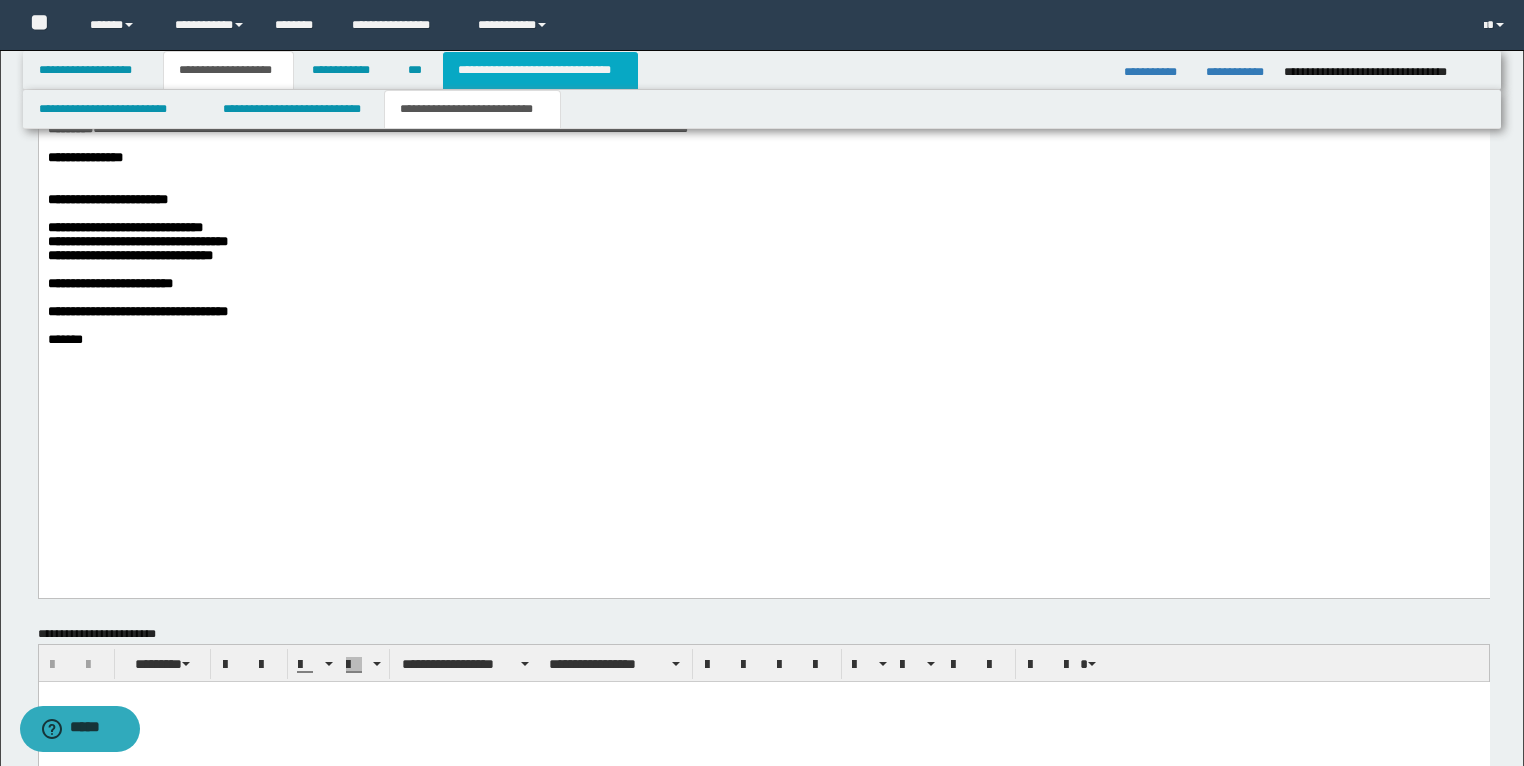 click on "**********" at bounding box center [540, 70] 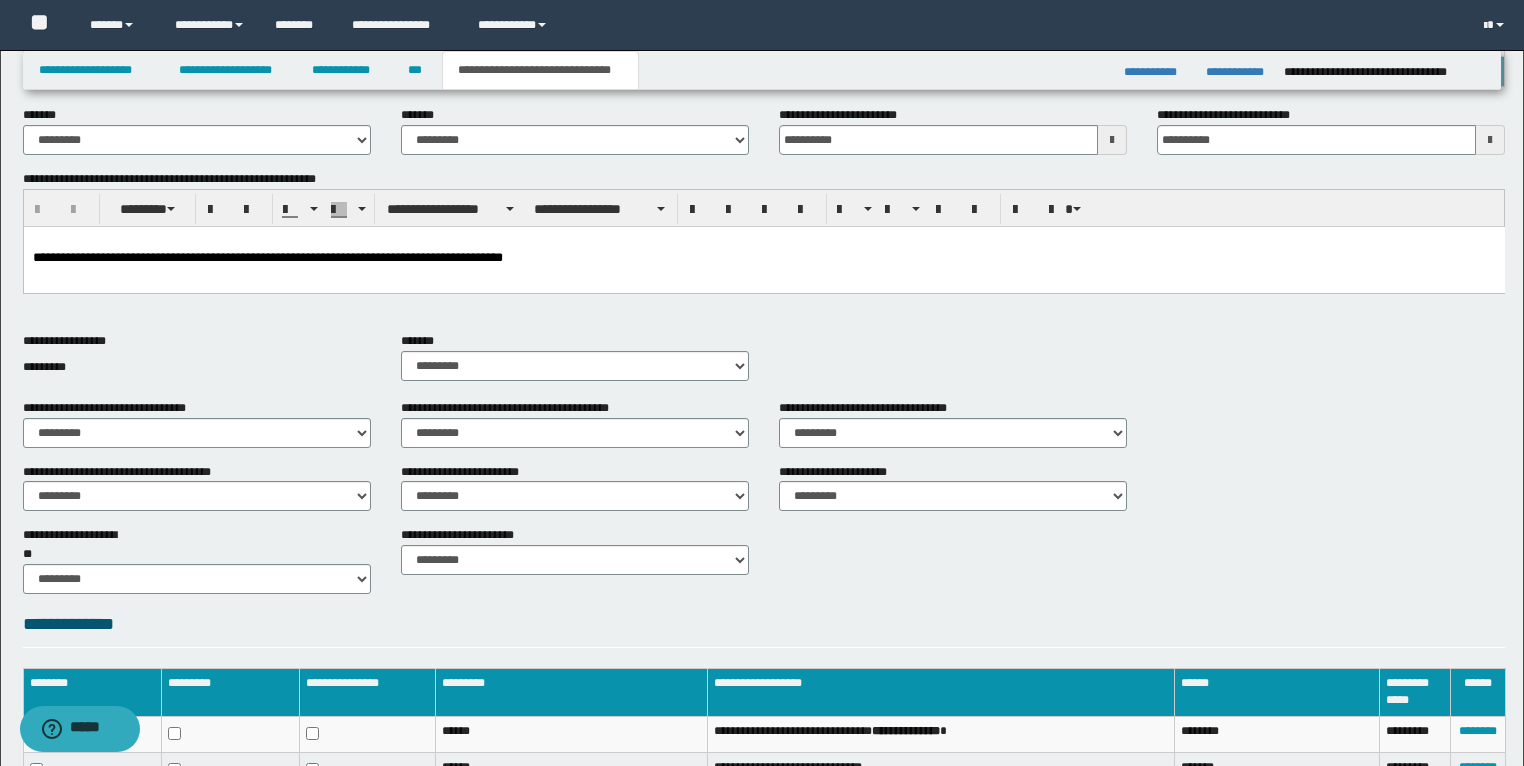 scroll, scrollTop: 196, scrollLeft: 0, axis: vertical 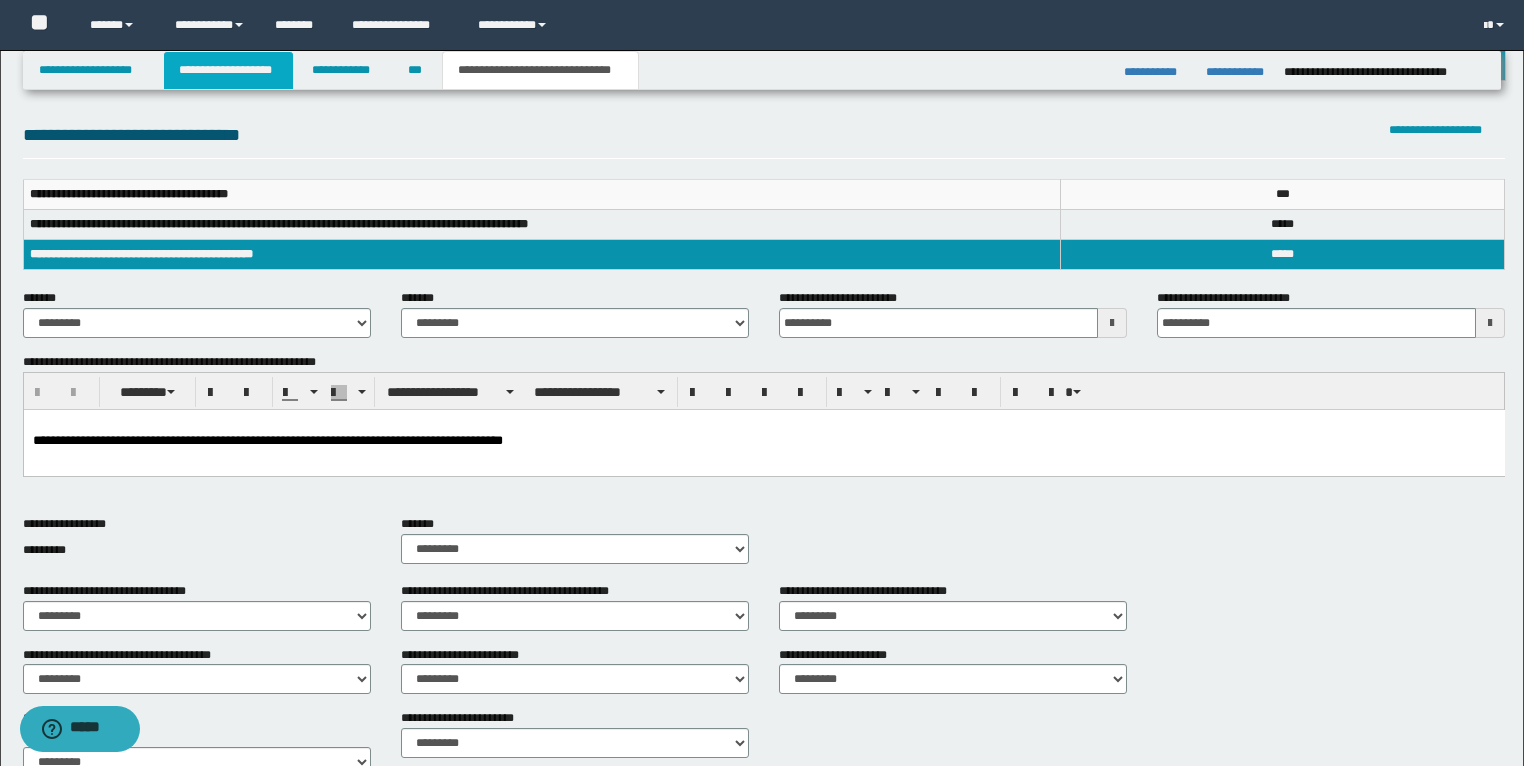 click on "**********" at bounding box center (228, 70) 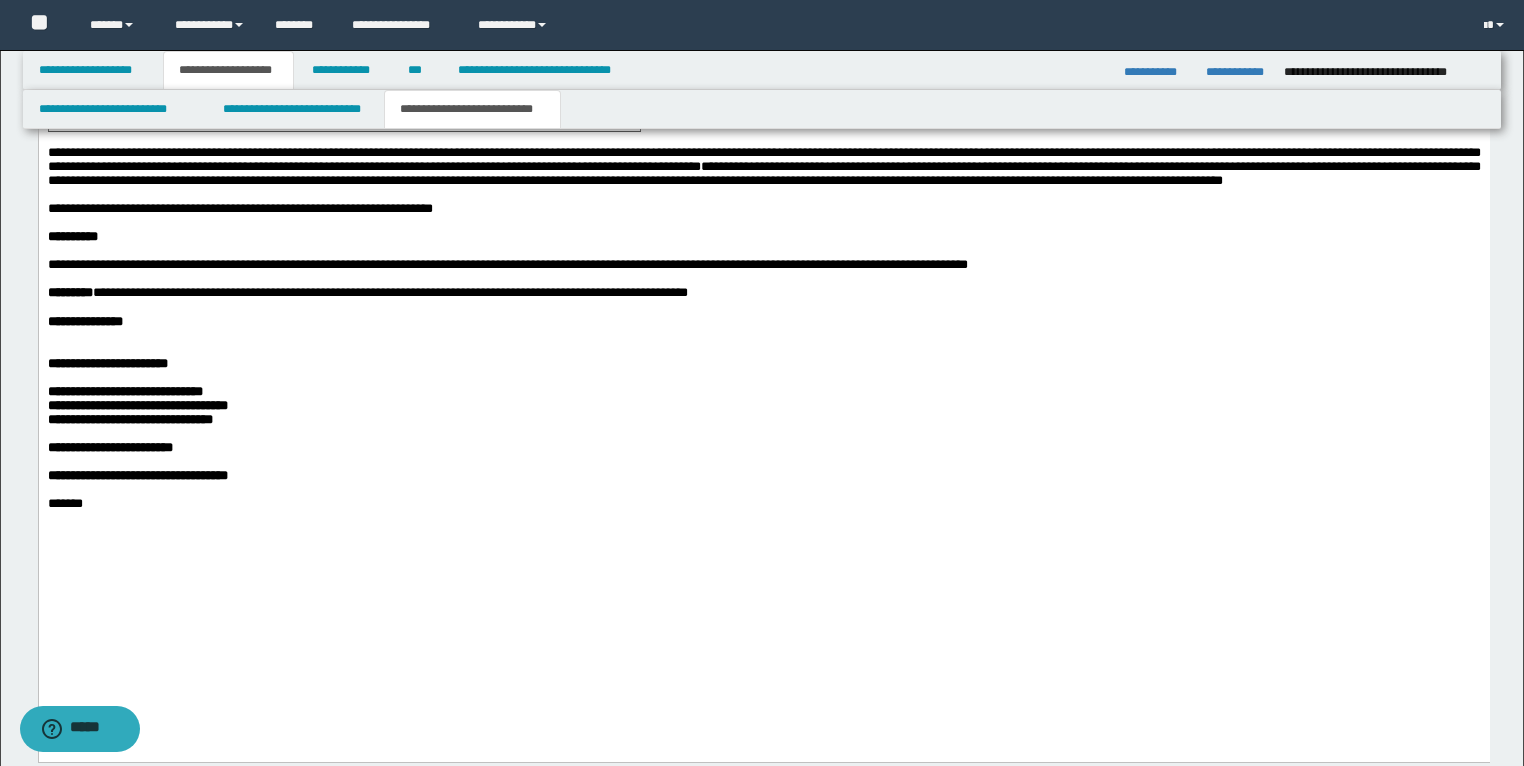 scroll, scrollTop: 2948, scrollLeft: 0, axis: vertical 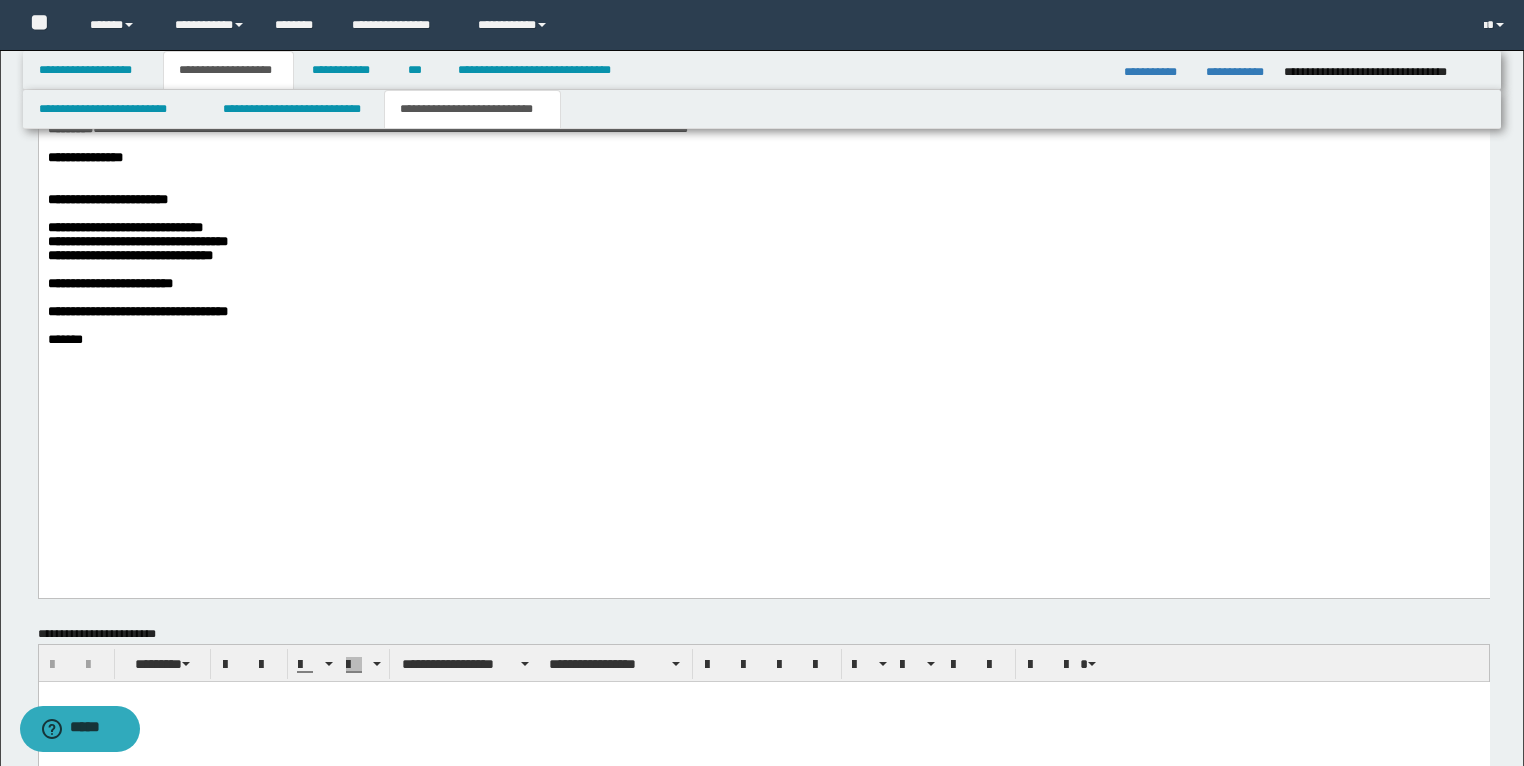 click on "**********" at bounding box center (129, 256) 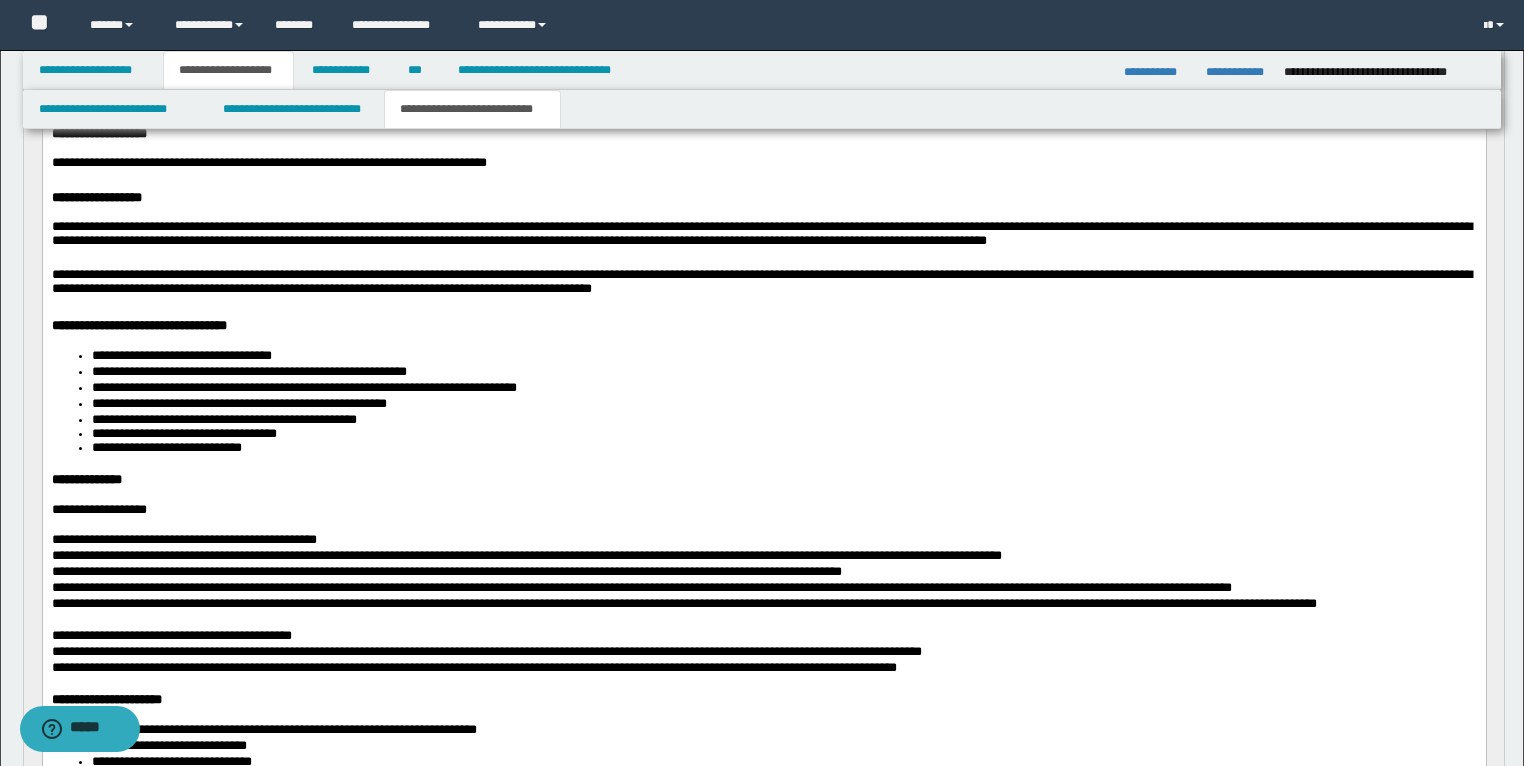 scroll, scrollTop: 400, scrollLeft: 0, axis: vertical 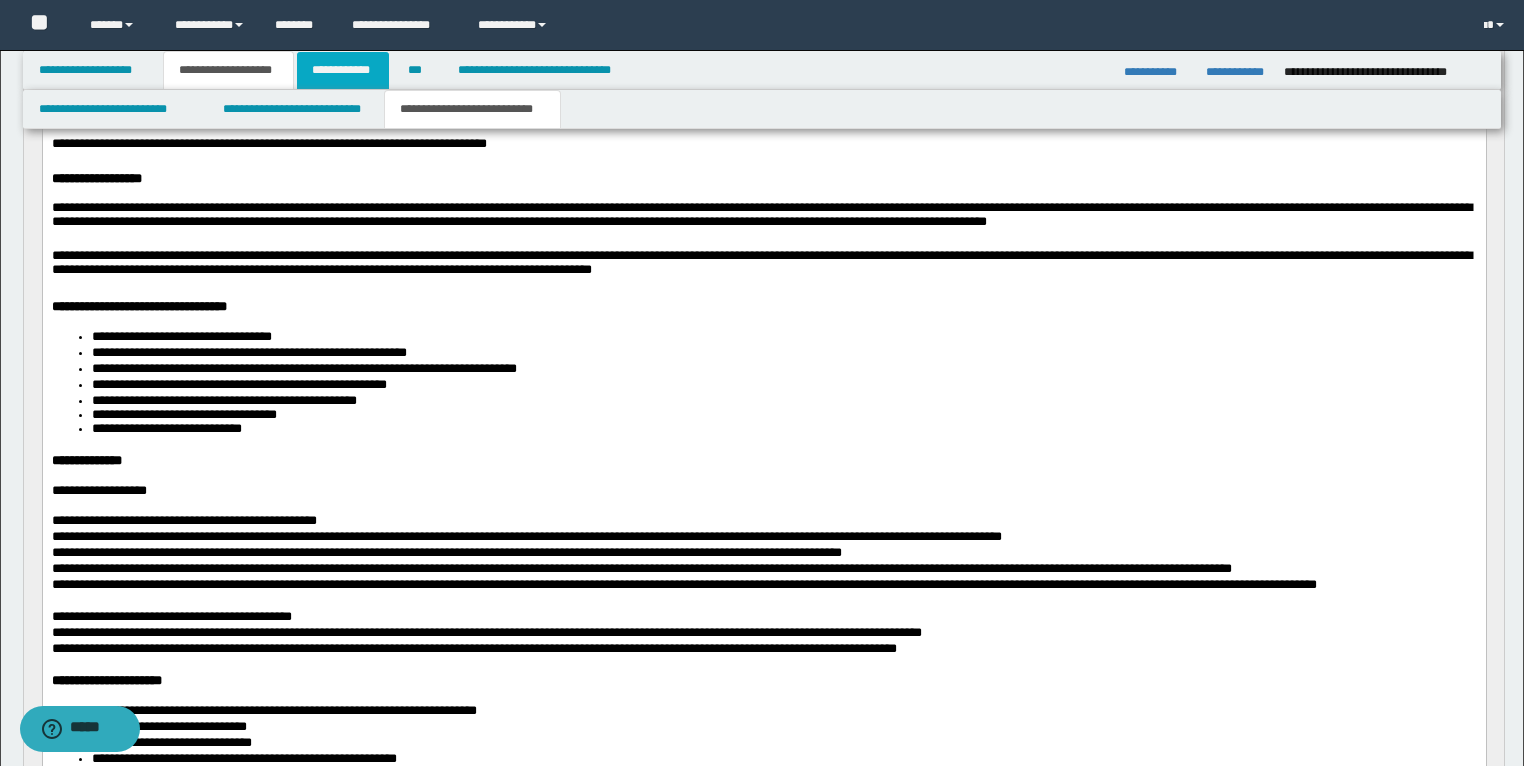 click on "**********" at bounding box center (343, 70) 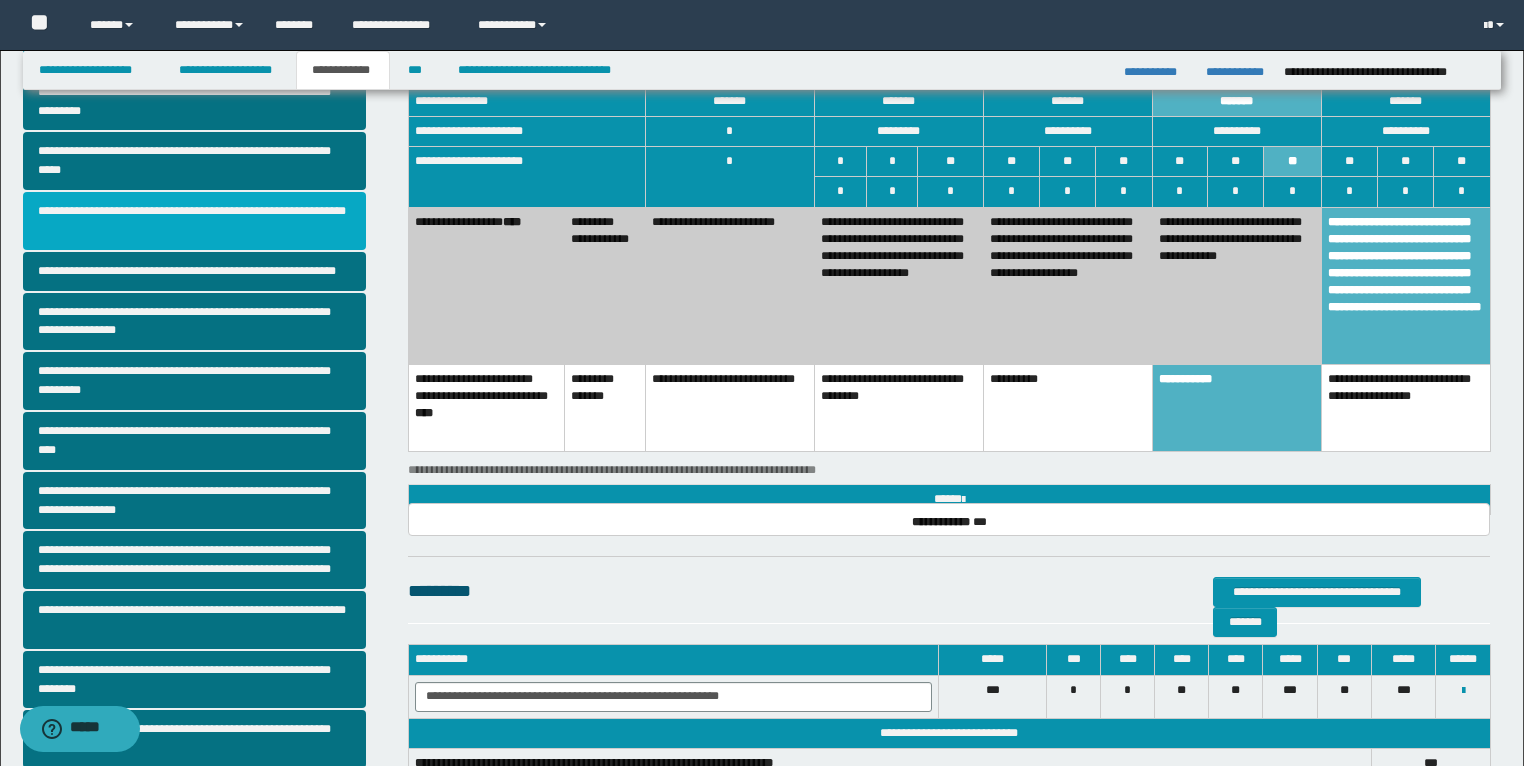 scroll, scrollTop: 68, scrollLeft: 0, axis: vertical 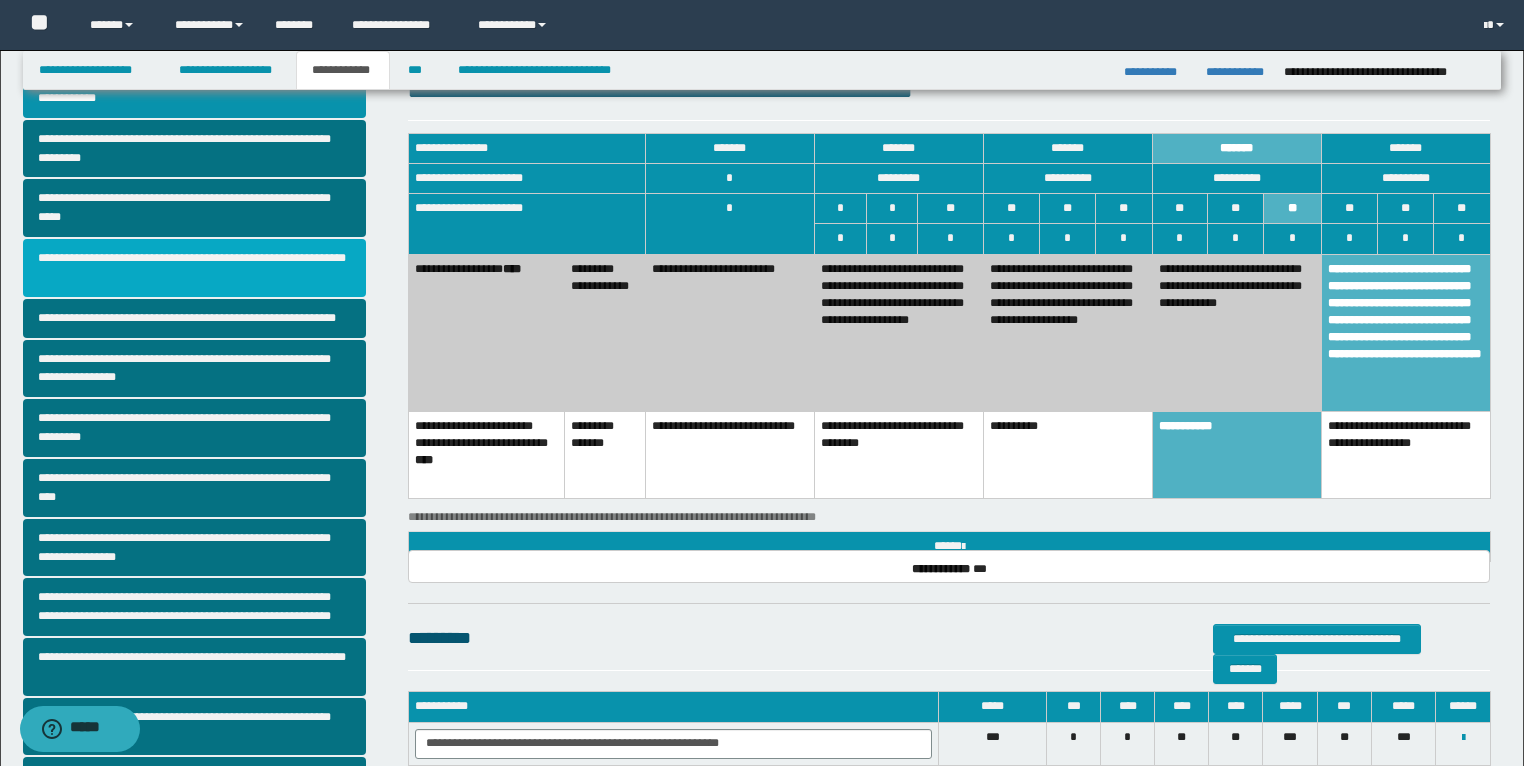 click on "**********" at bounding box center [195, 268] 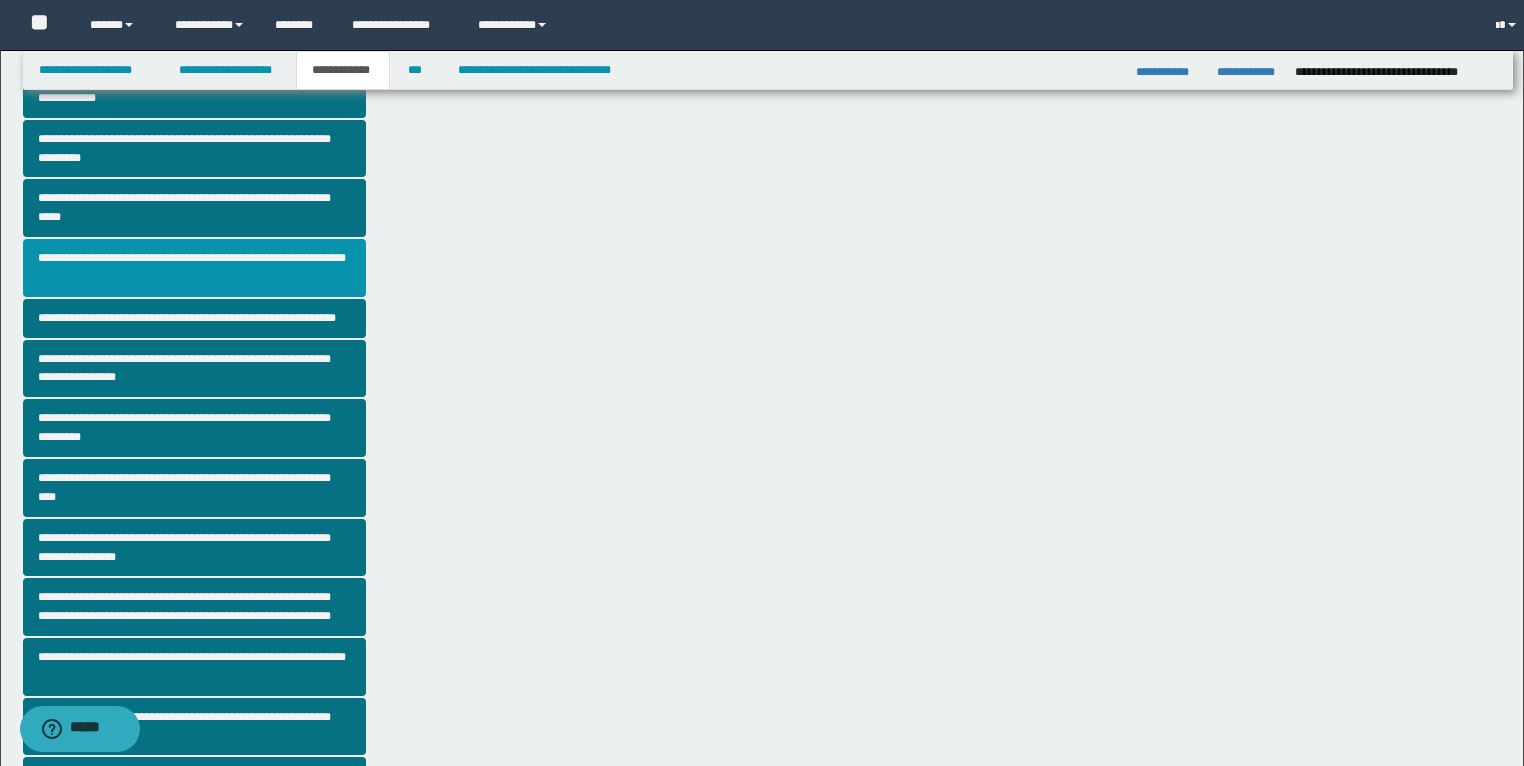 scroll, scrollTop: 0, scrollLeft: 0, axis: both 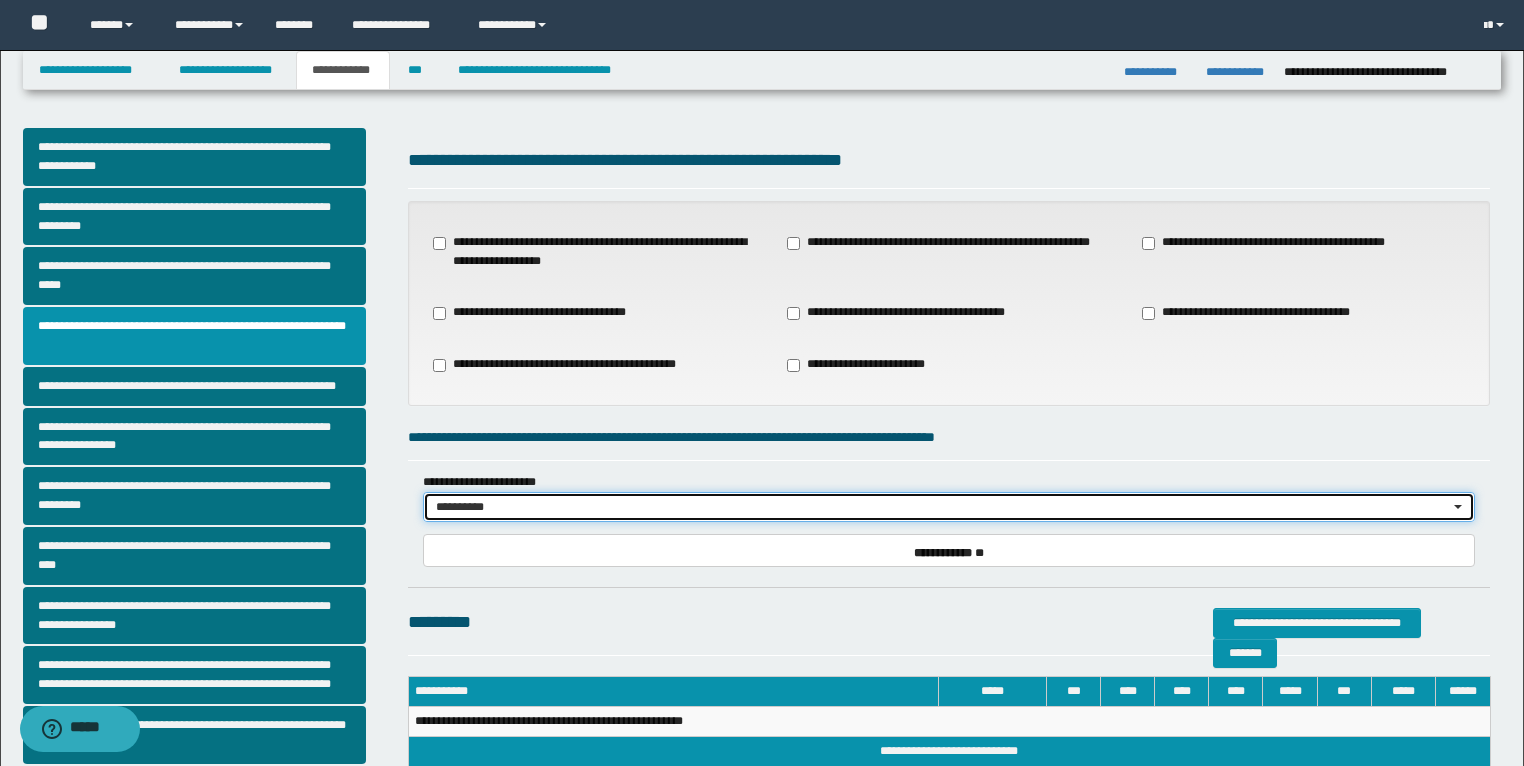 click on "**********" at bounding box center (943, 507) 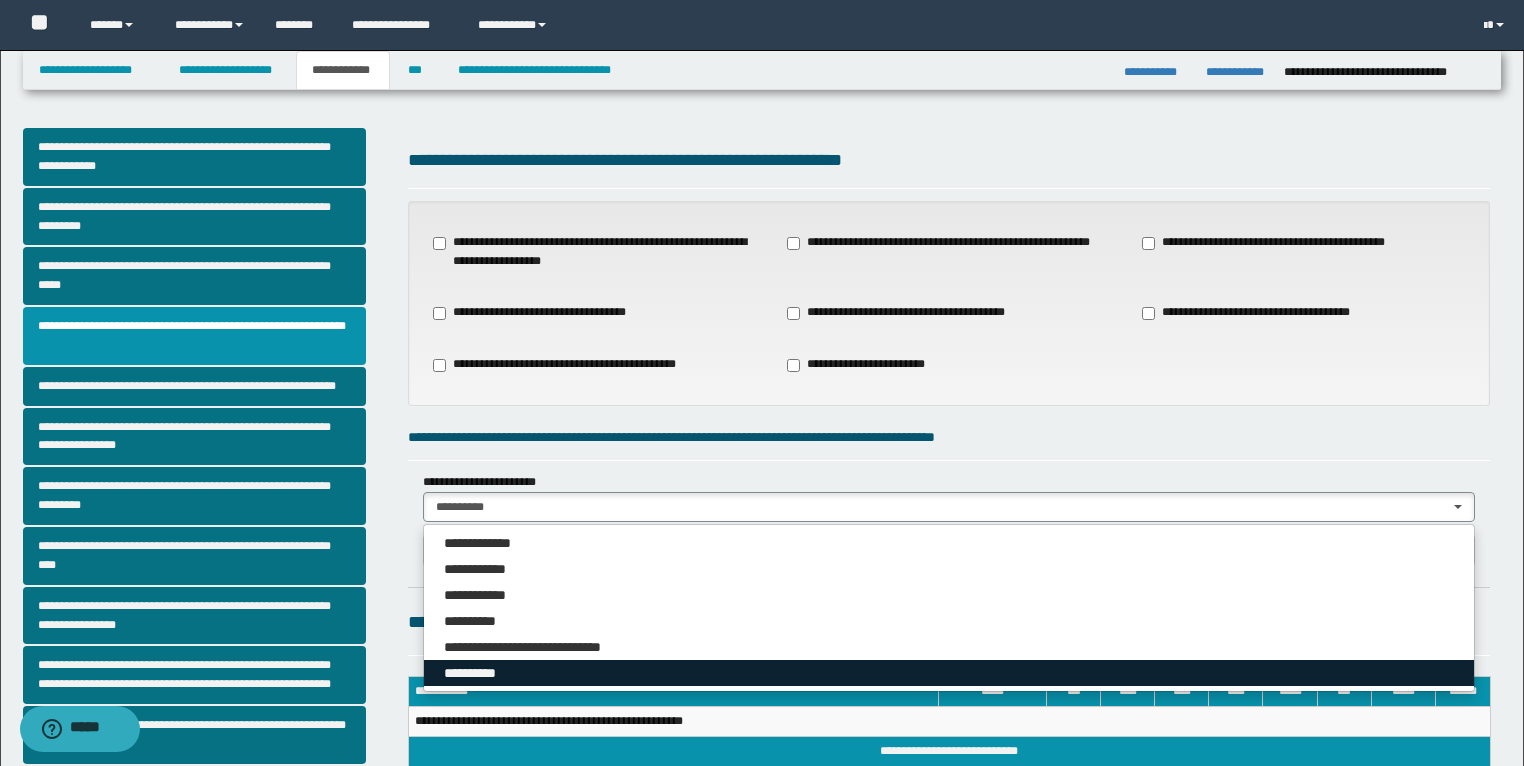 click on "**********" at bounding box center (949, 673) 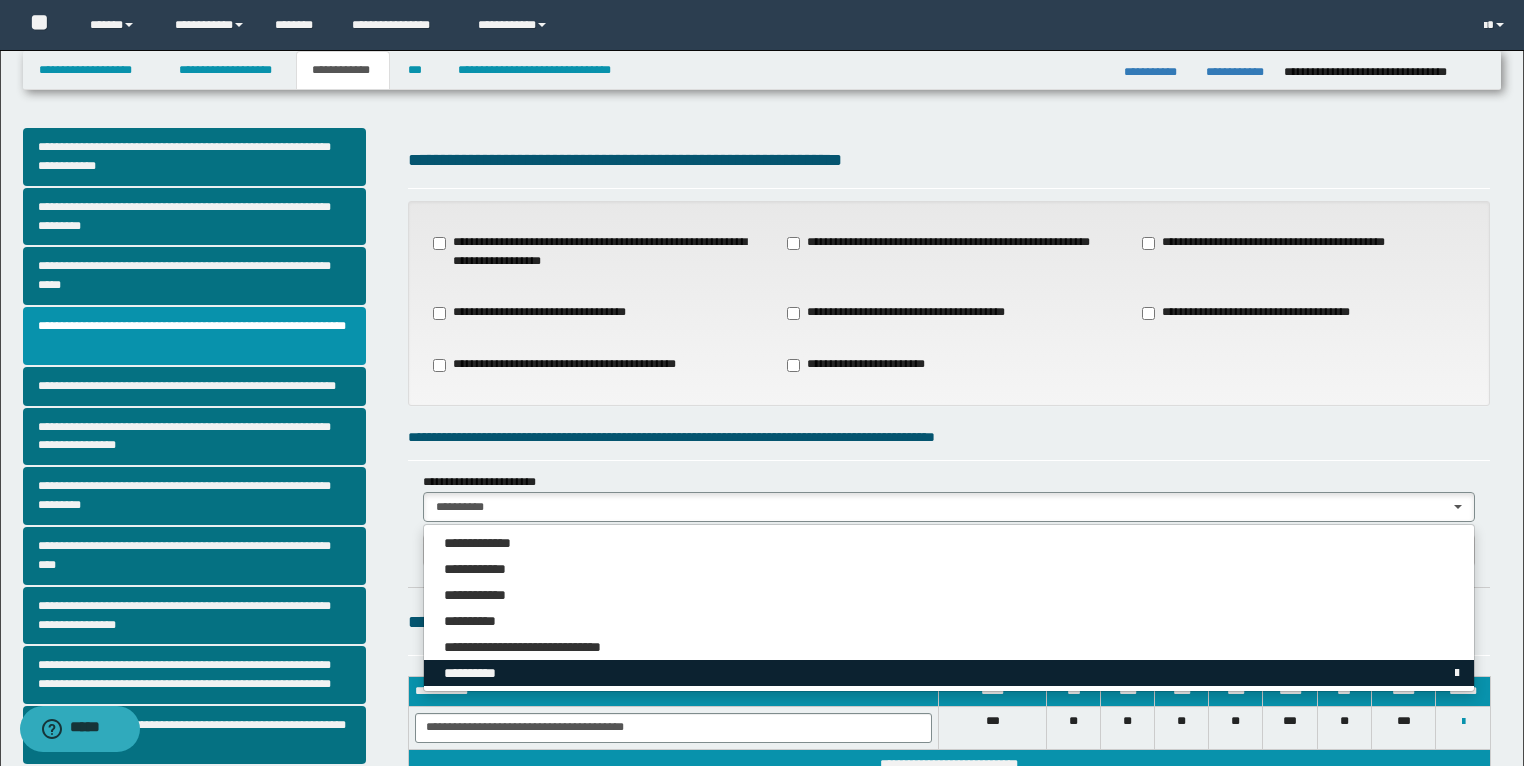 click on "**********" at bounding box center (949, 673) 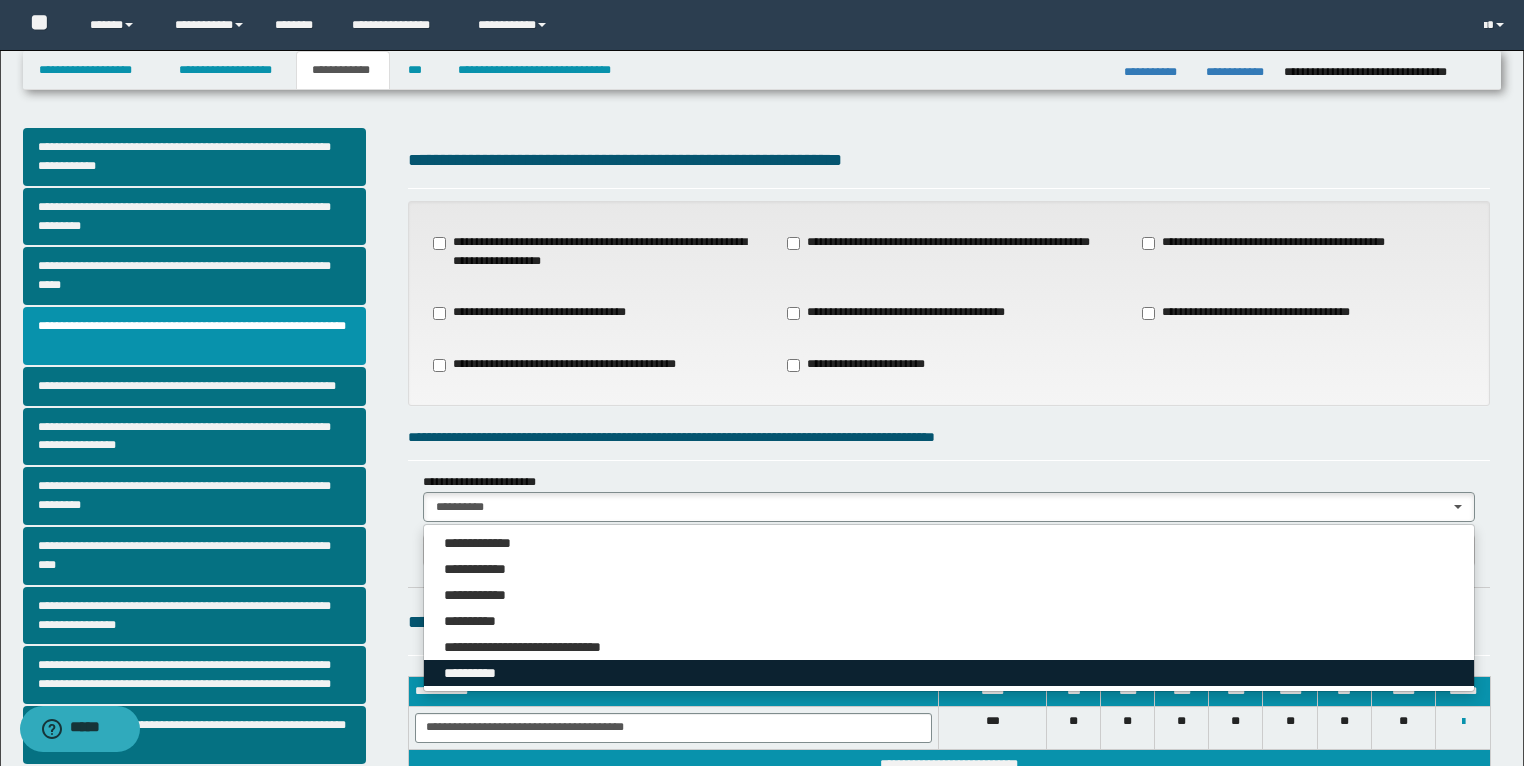 click on "**********" at bounding box center (949, 673) 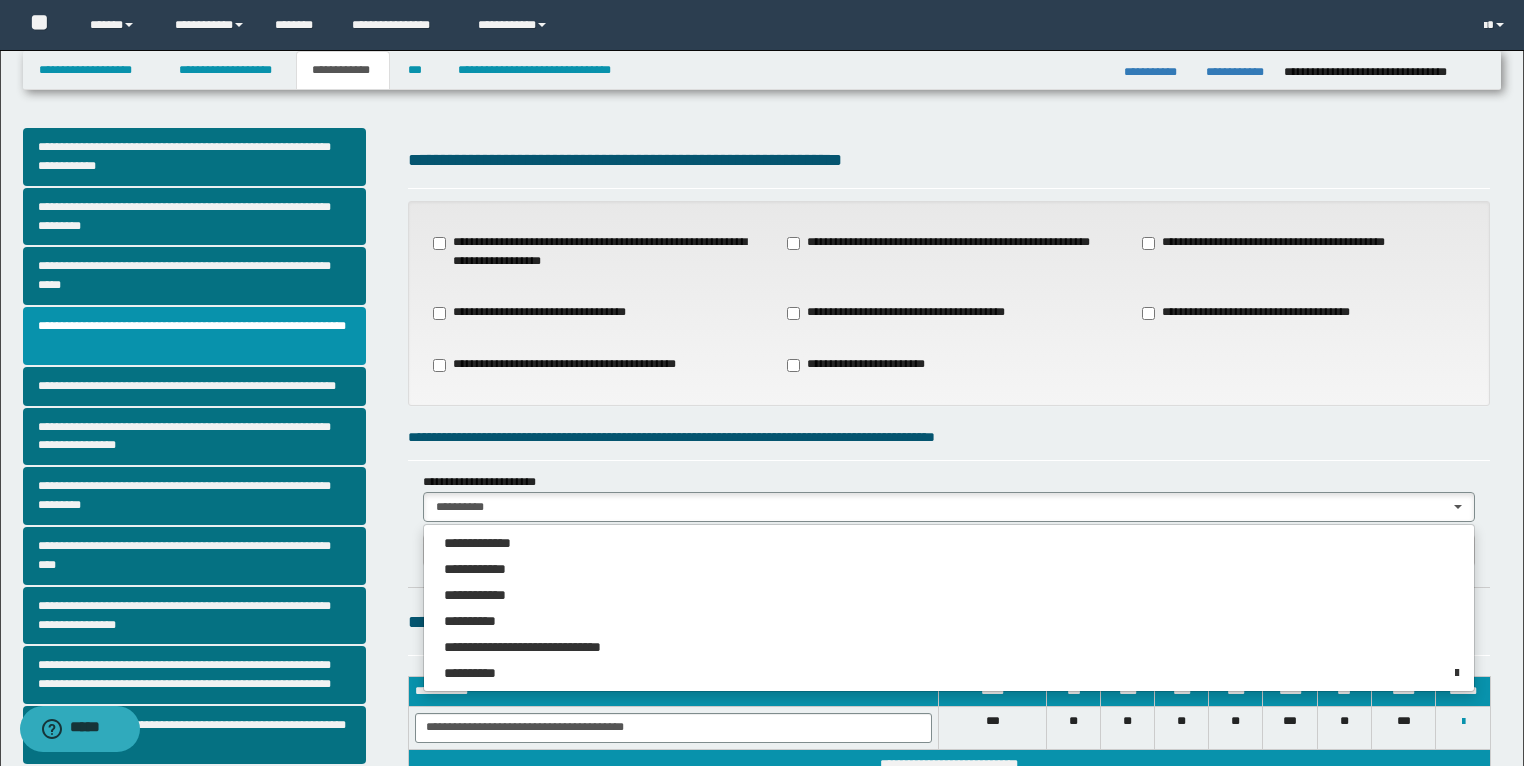 click on "**********" at bounding box center (949, 487) 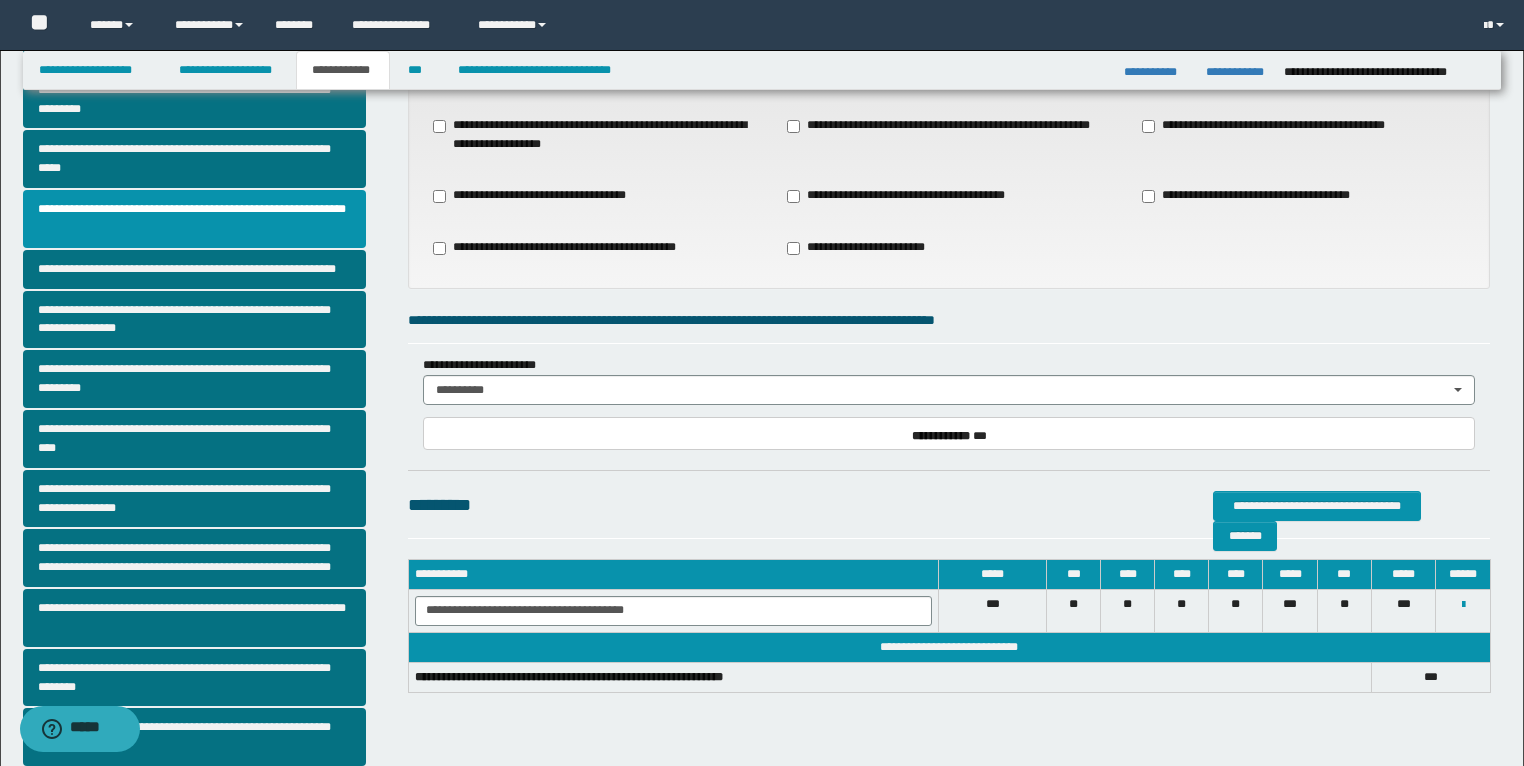 scroll, scrollTop: 80, scrollLeft: 0, axis: vertical 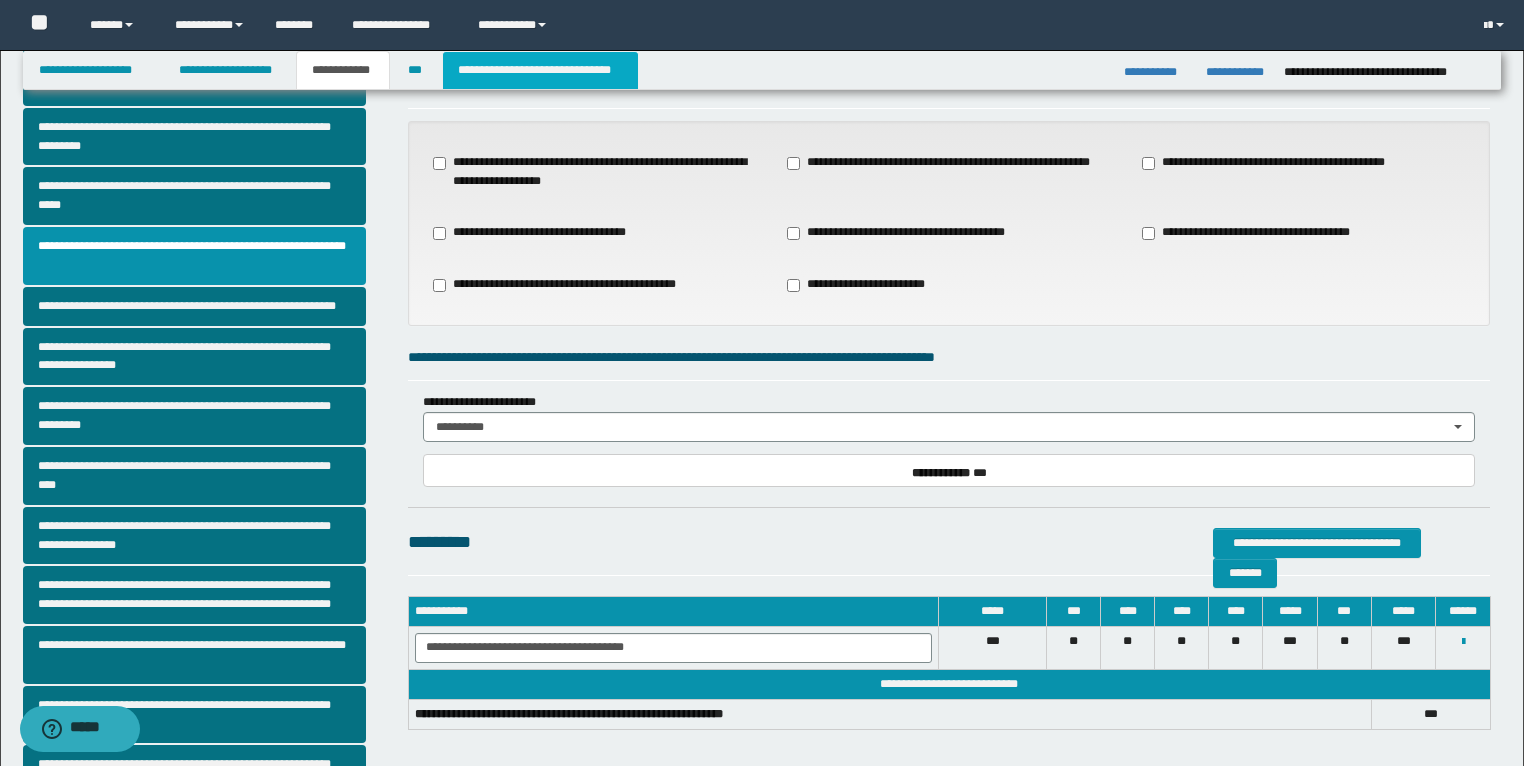 click on "**********" at bounding box center [540, 70] 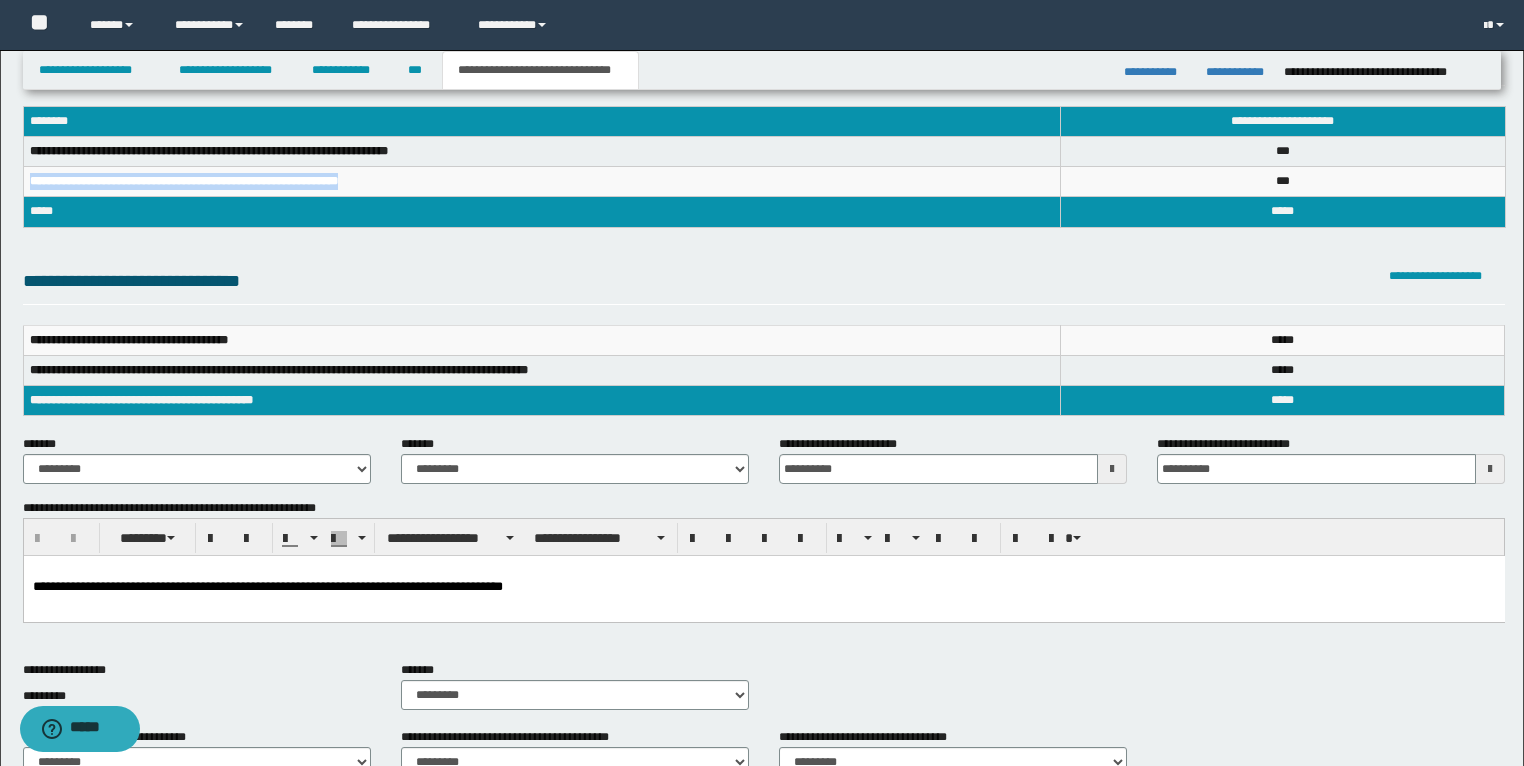 drag, startPoint x: 379, startPoint y: 183, endPoint x: 31, endPoint y: 179, distance: 348.02298 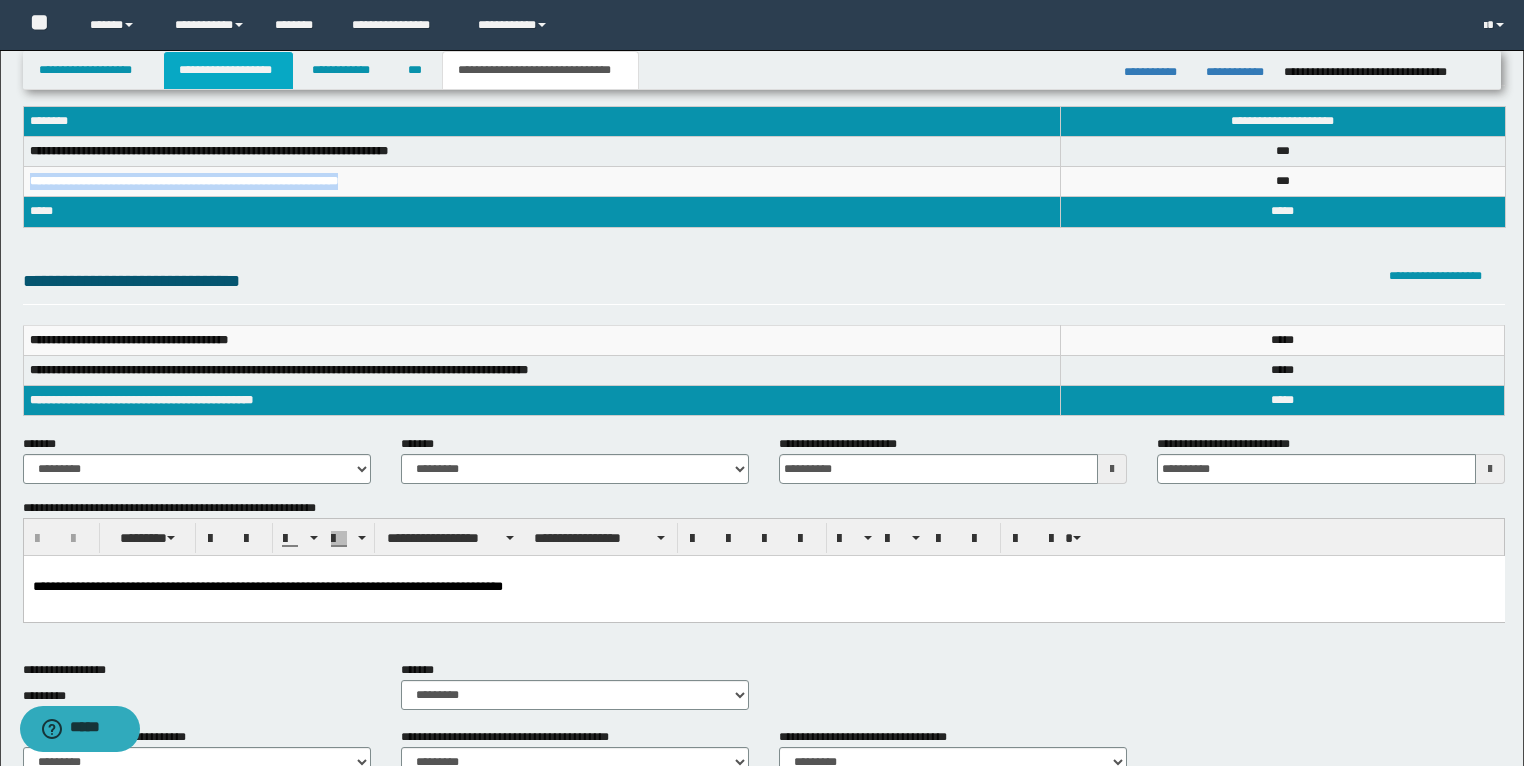 click on "**********" at bounding box center (228, 70) 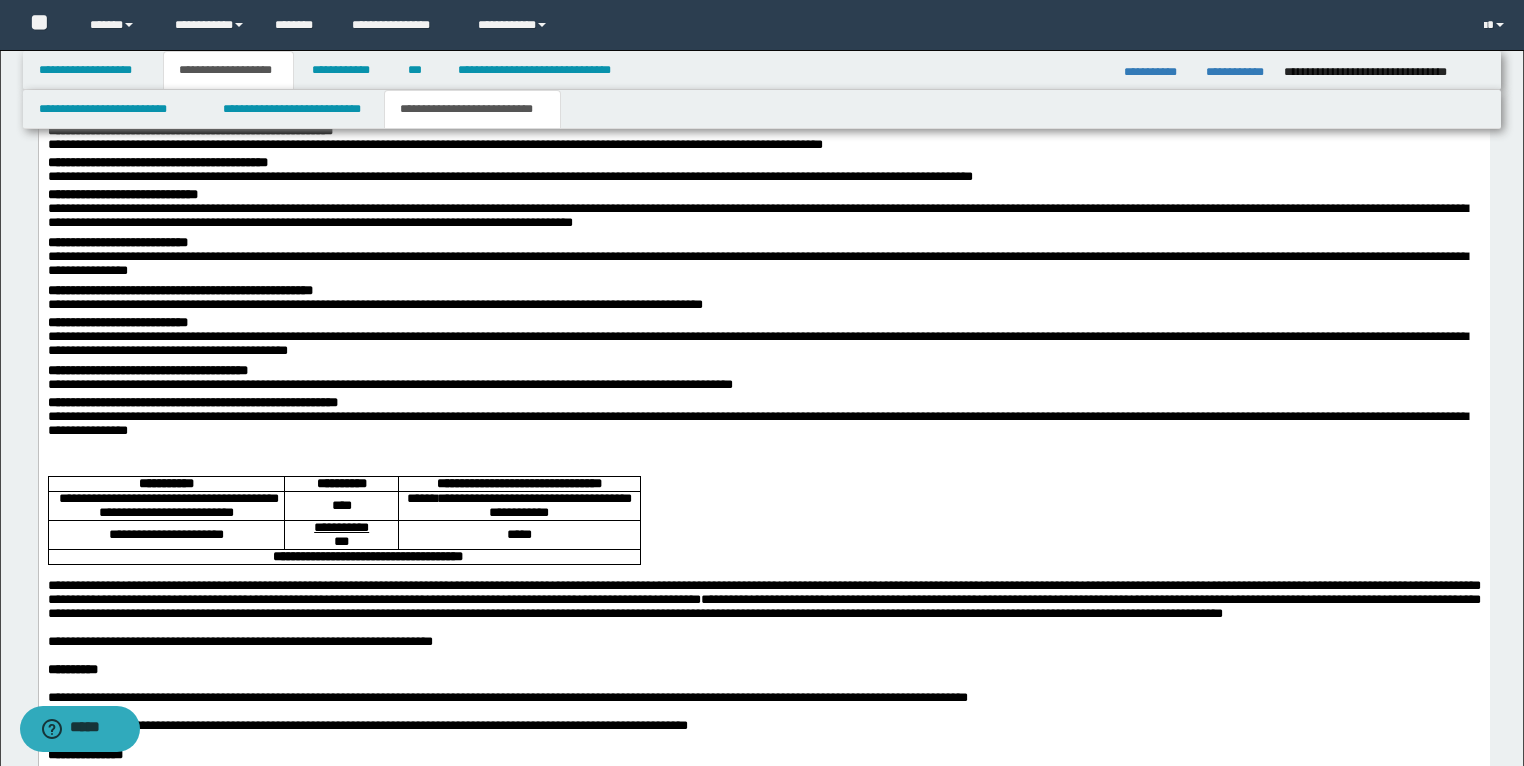 scroll, scrollTop: 2431, scrollLeft: 0, axis: vertical 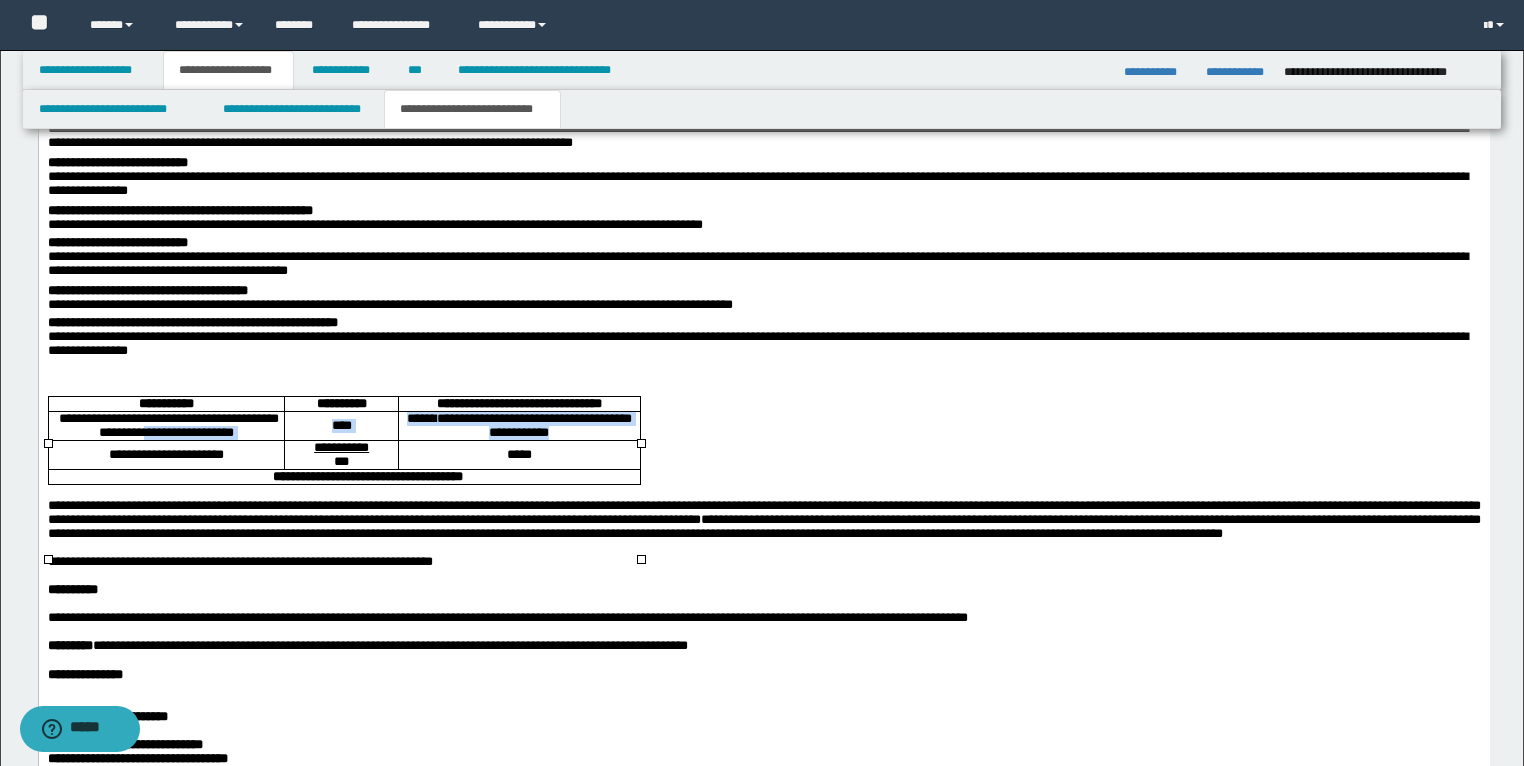 drag, startPoint x: 615, startPoint y: 493, endPoint x: 208, endPoint y: 489, distance: 407.01965 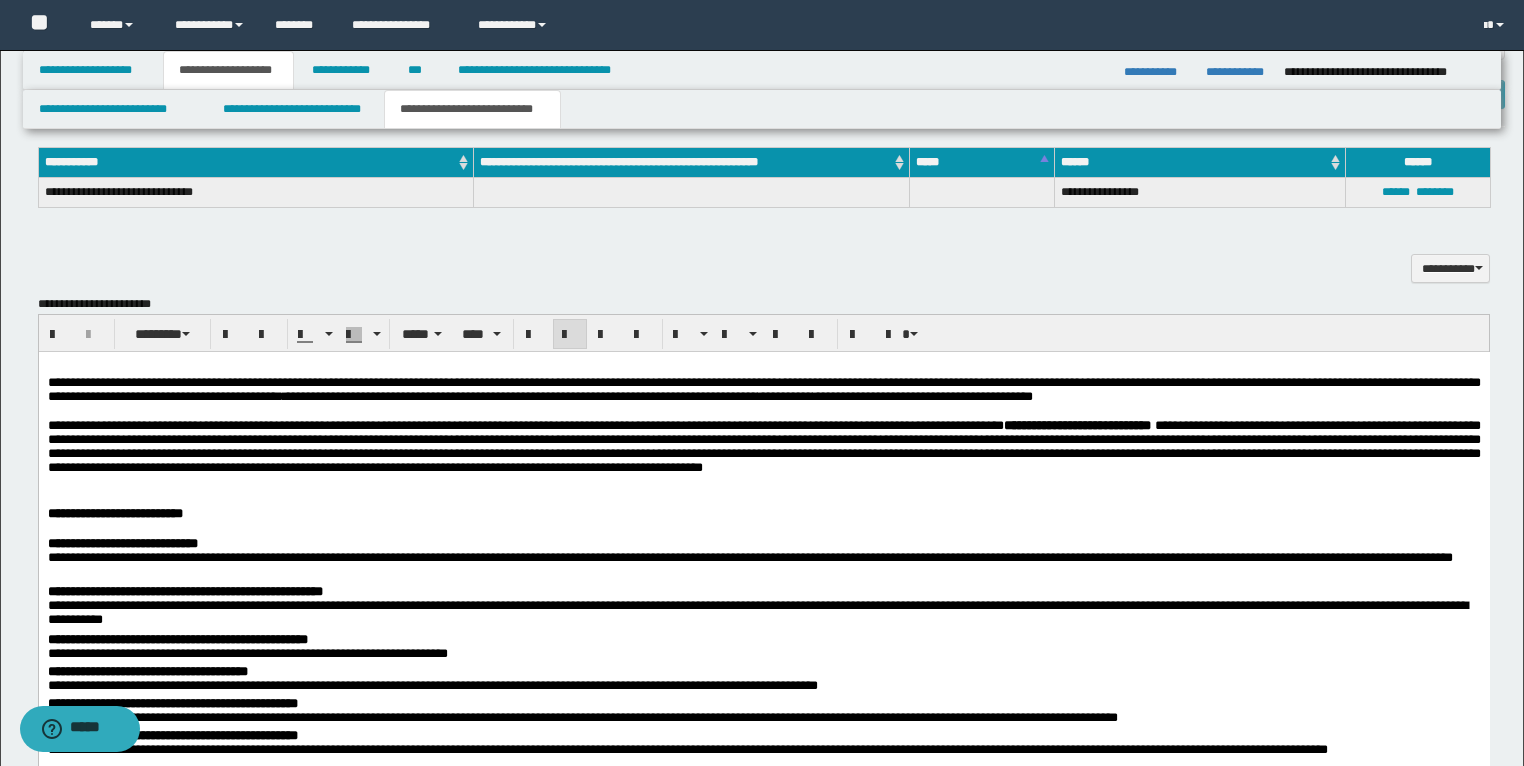 scroll, scrollTop: 1551, scrollLeft: 0, axis: vertical 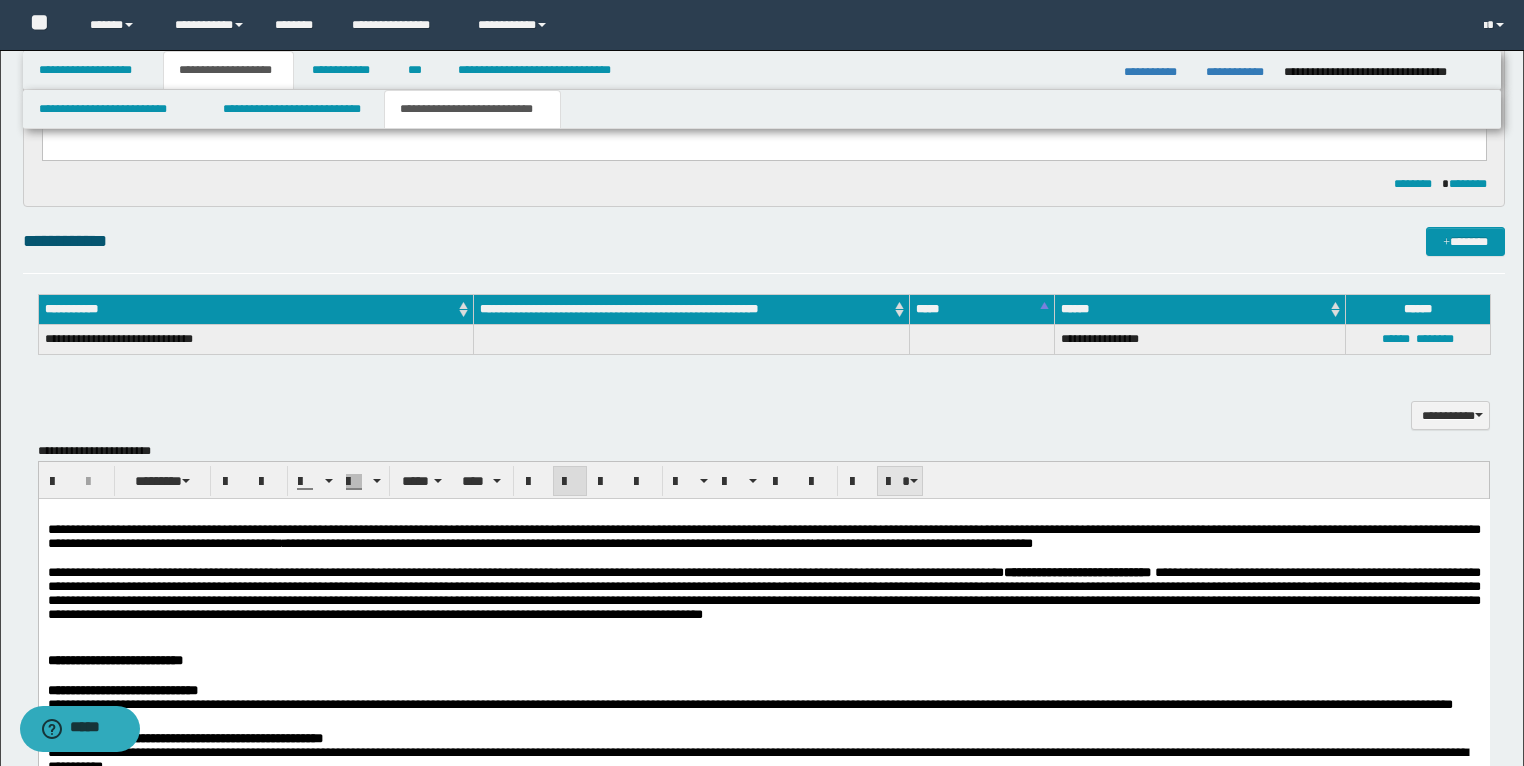 click at bounding box center [900, 481] 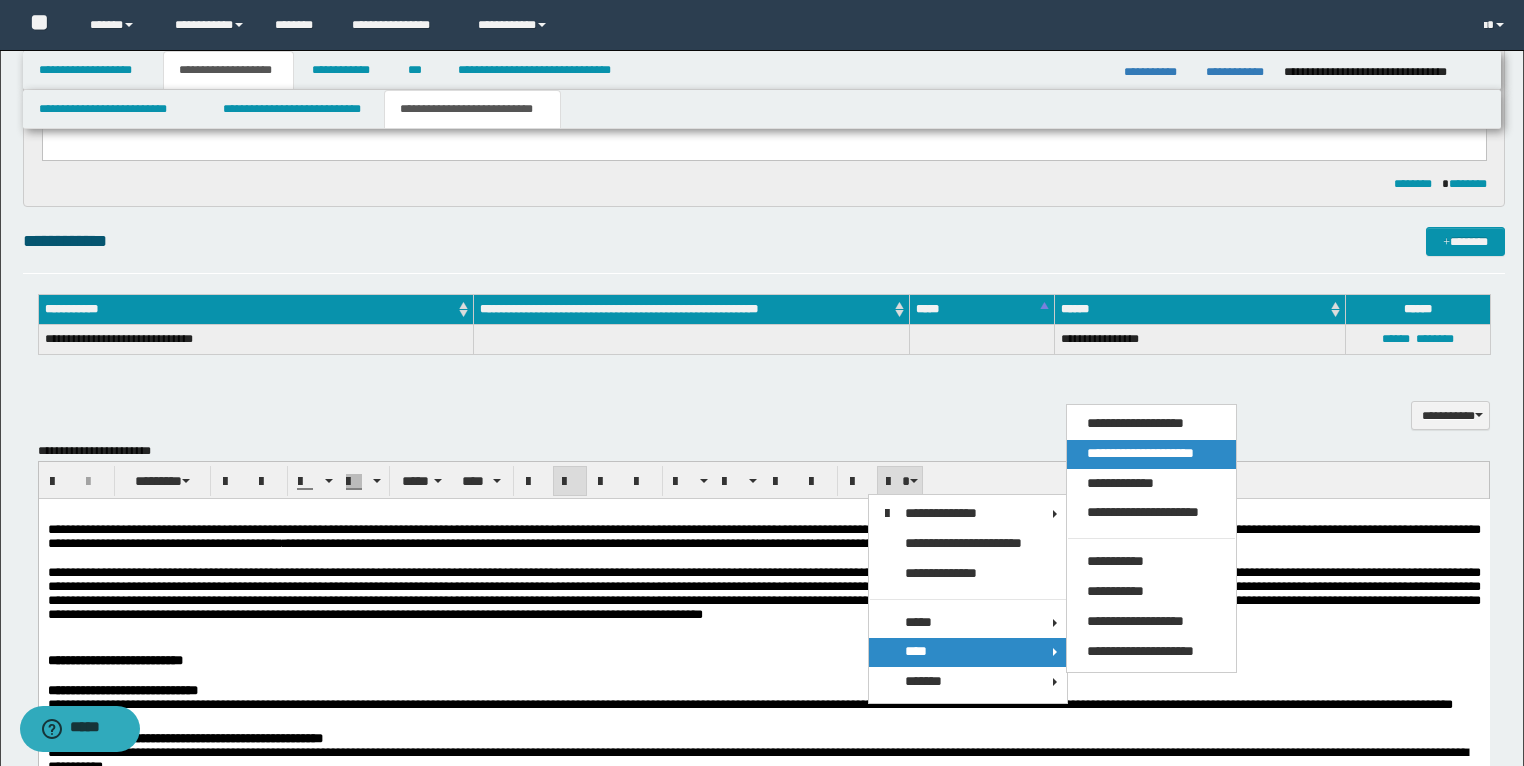 click on "**********" at bounding box center [1140, 453] 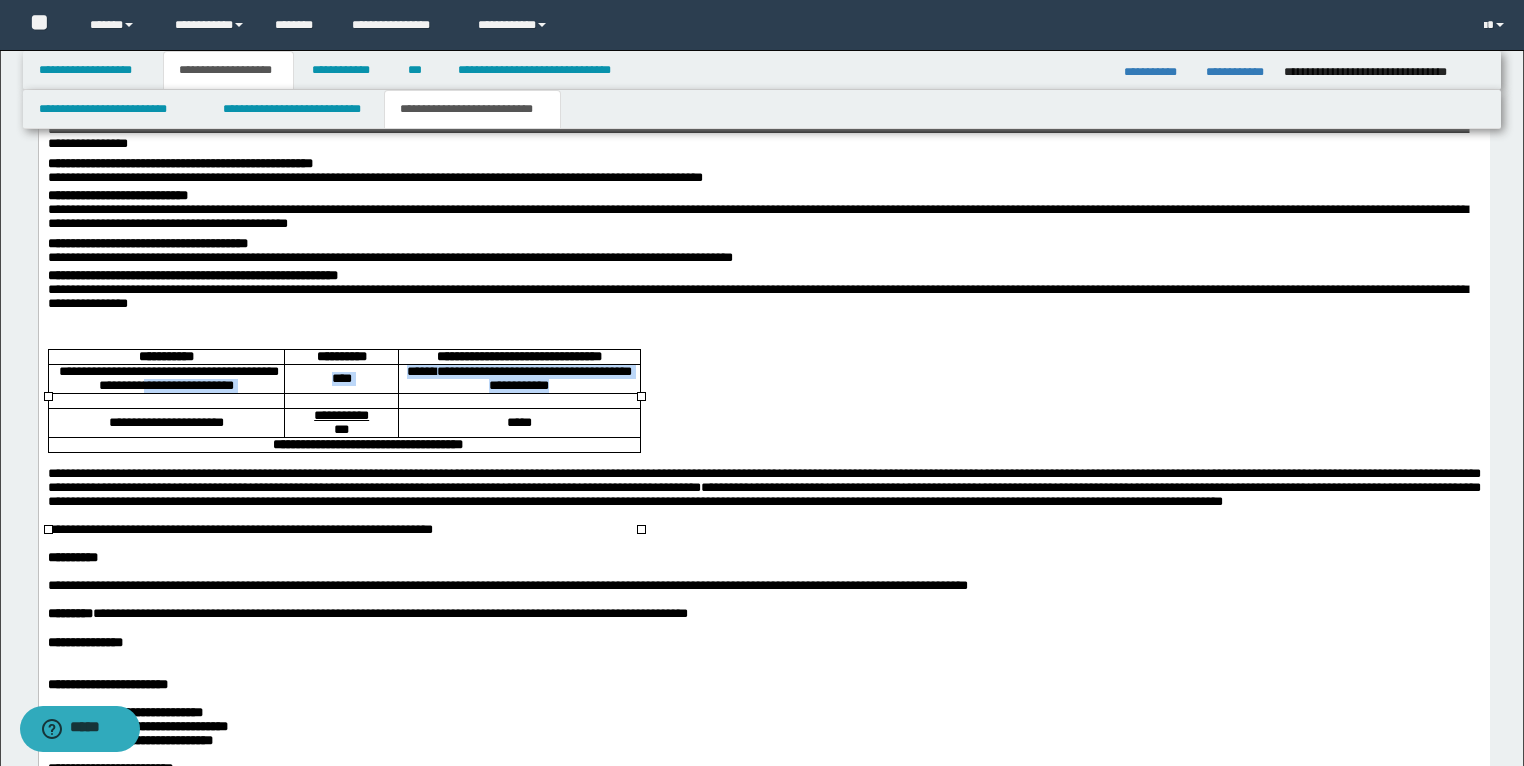 scroll, scrollTop: 2591, scrollLeft: 0, axis: vertical 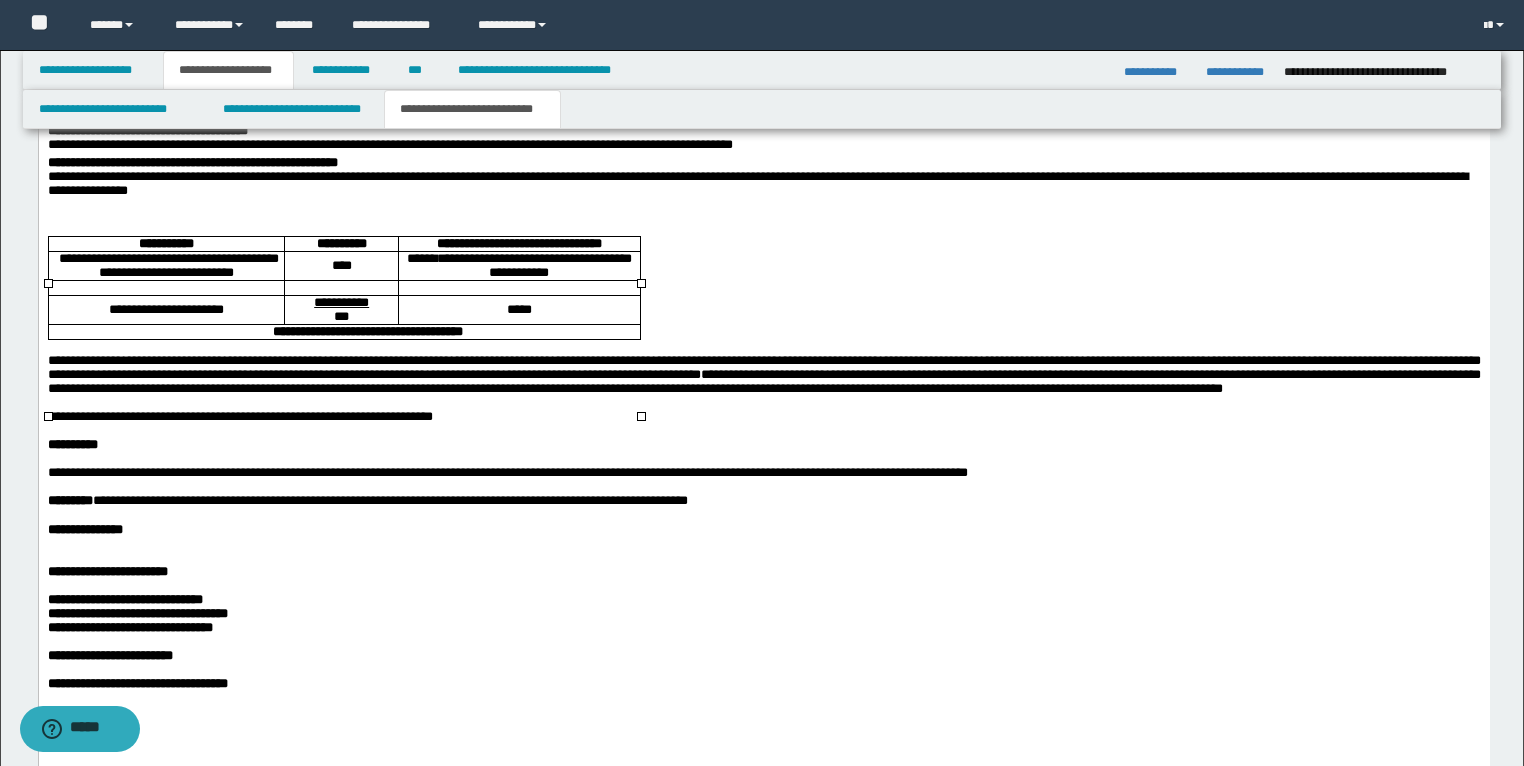 click at bounding box center (165, 289) 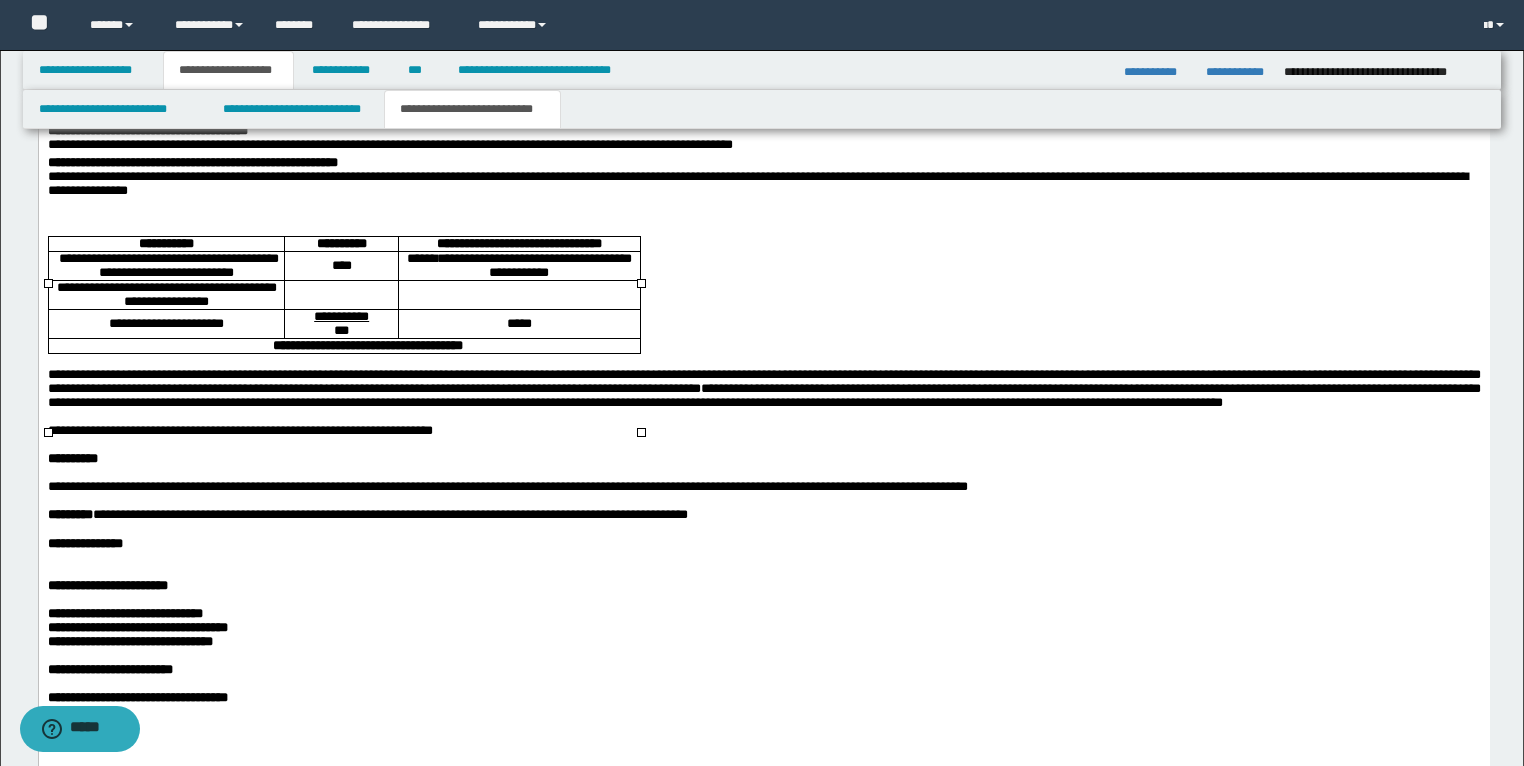 click at bounding box center [340, 296] 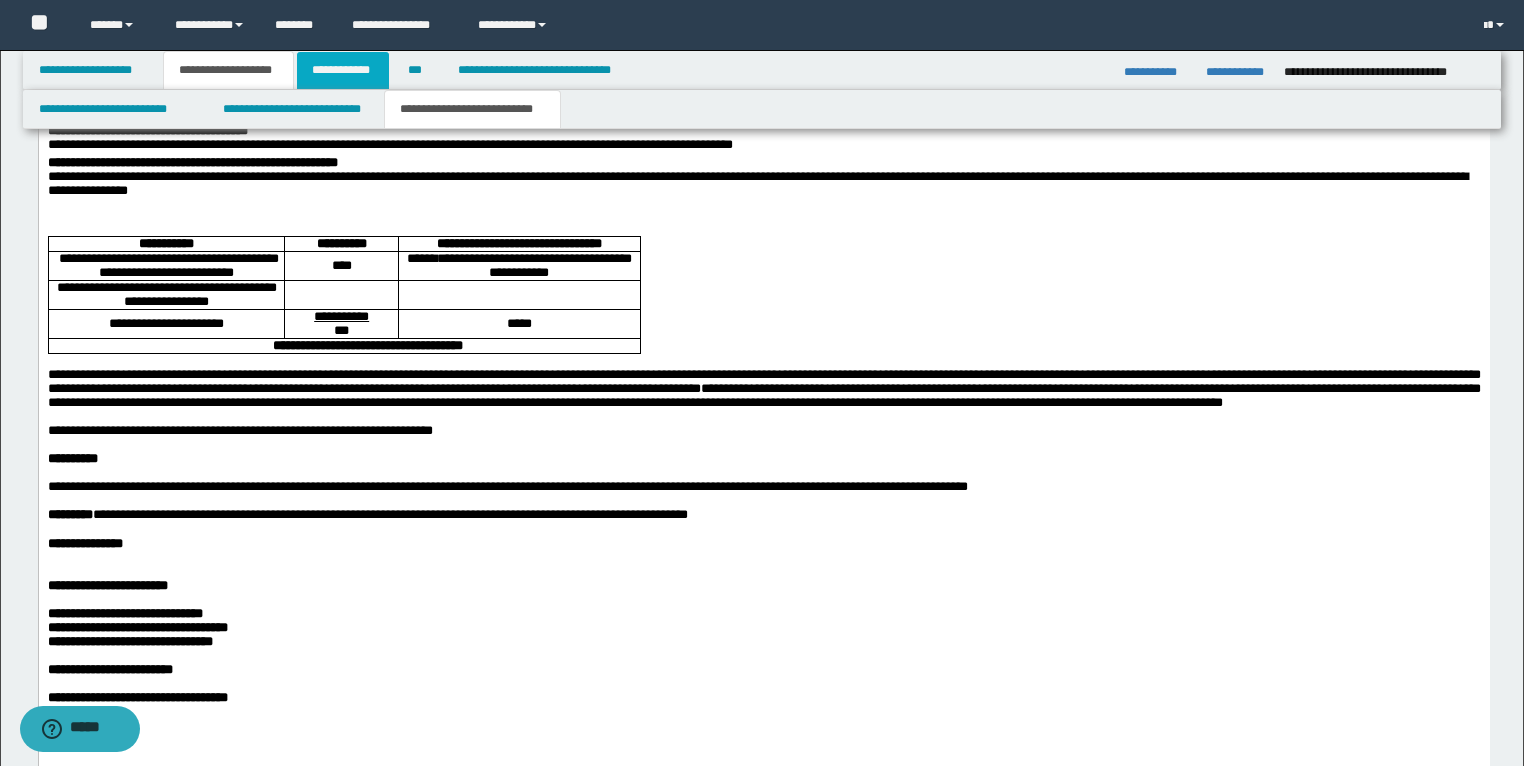 click on "**********" at bounding box center [343, 70] 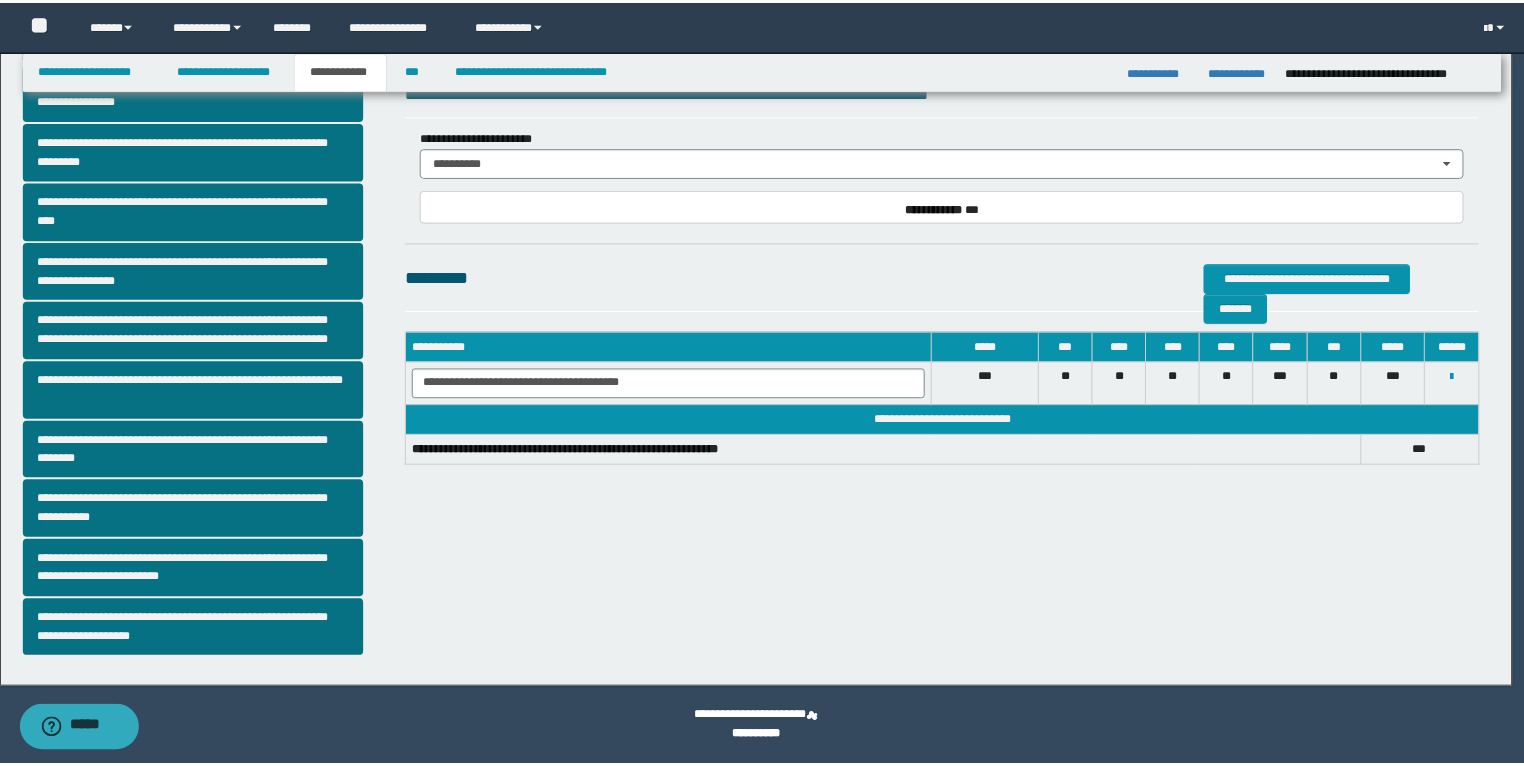 scroll, scrollTop: 308, scrollLeft: 0, axis: vertical 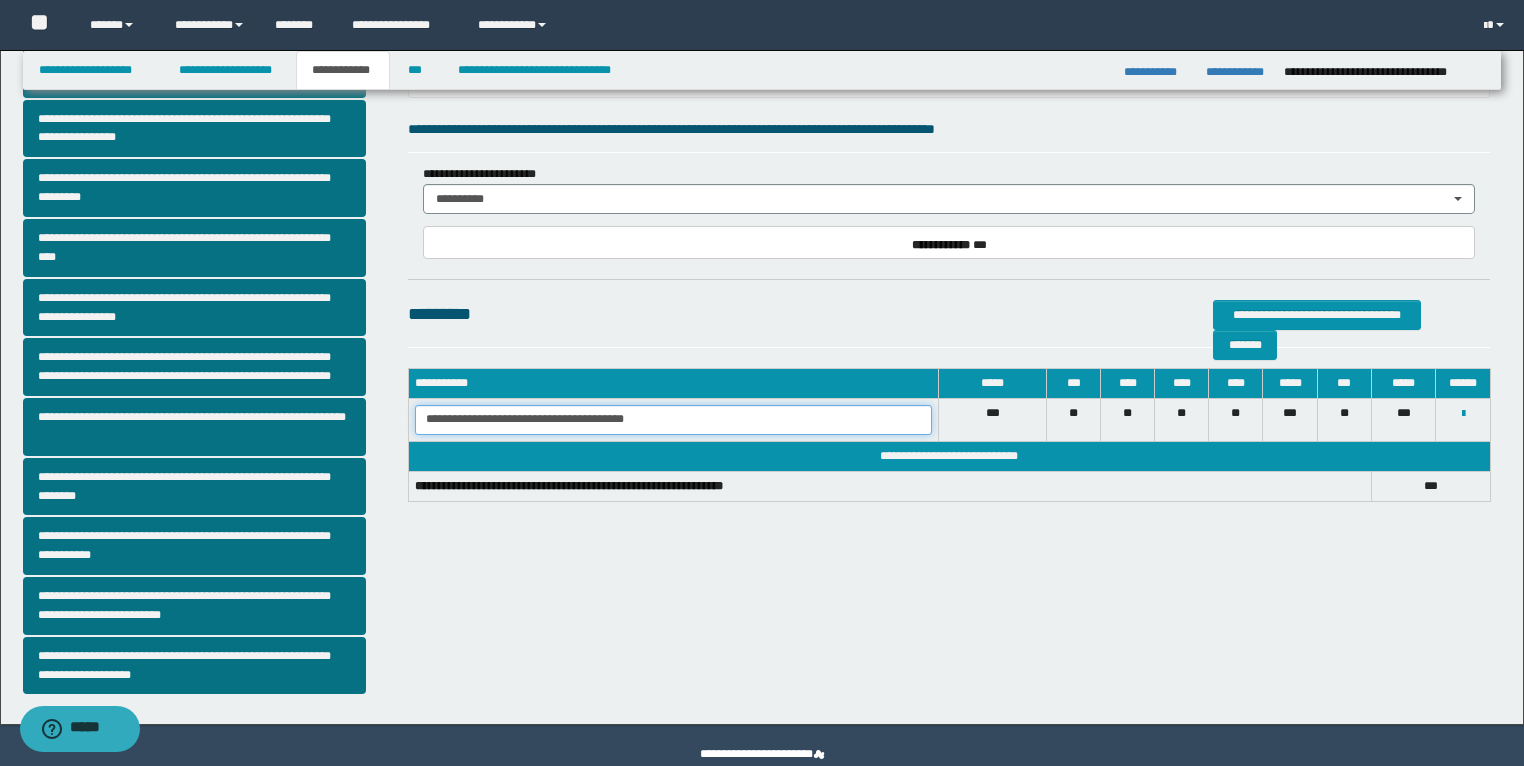 drag, startPoint x: 658, startPoint y: 419, endPoint x: 420, endPoint y: 412, distance: 238.10292 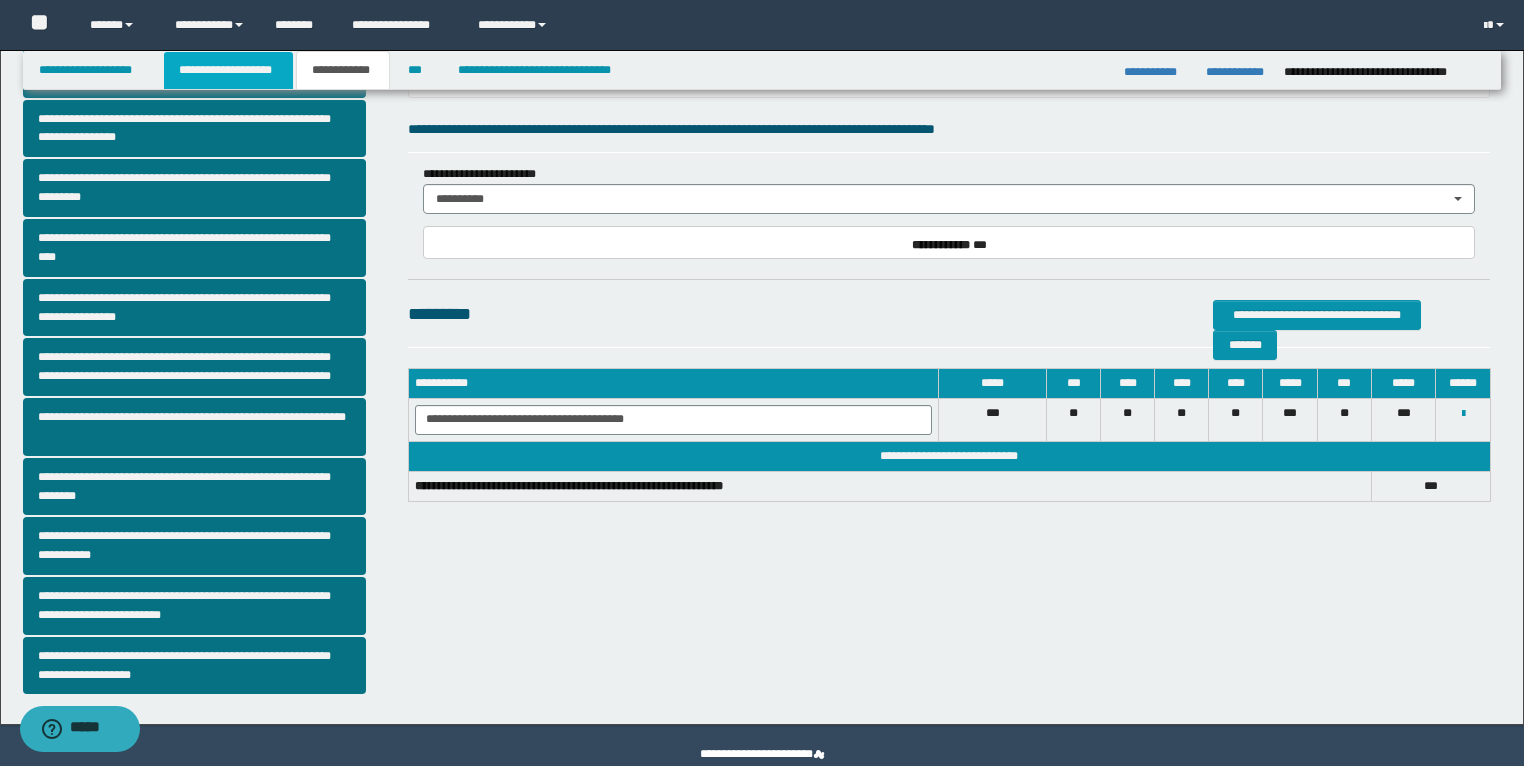 click on "**********" at bounding box center (228, 70) 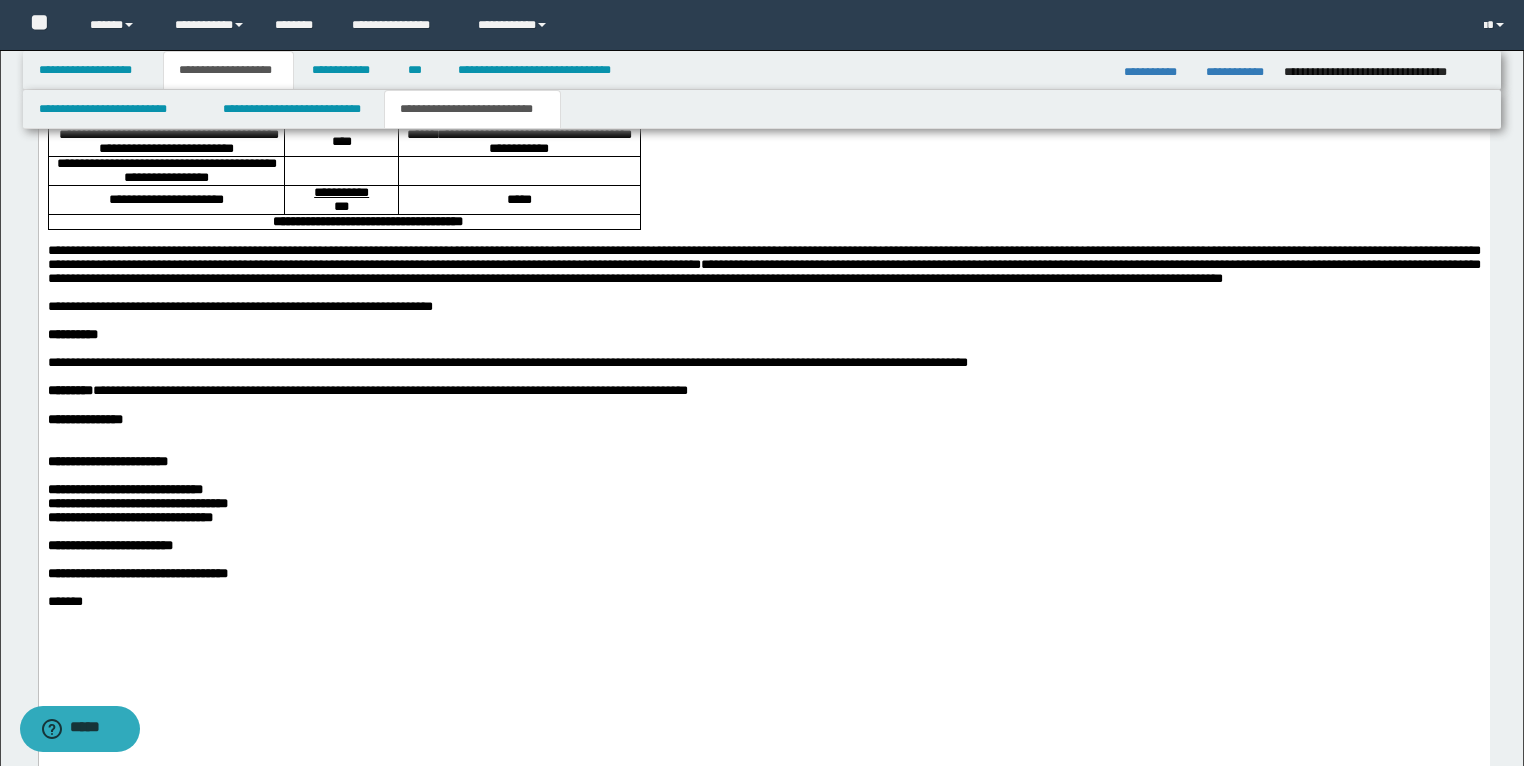 scroll, scrollTop: 2579, scrollLeft: 0, axis: vertical 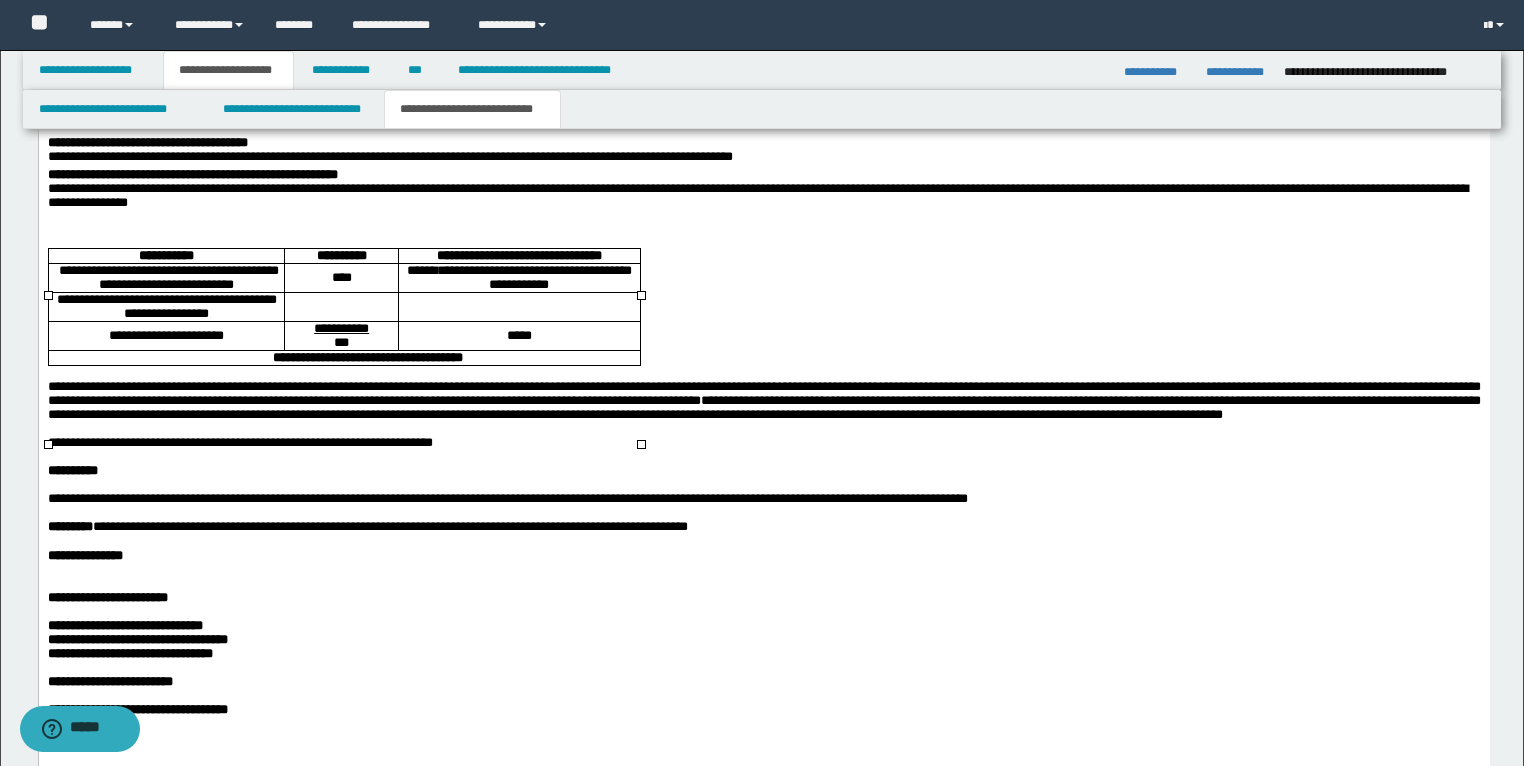 click at bounding box center (518, 308) 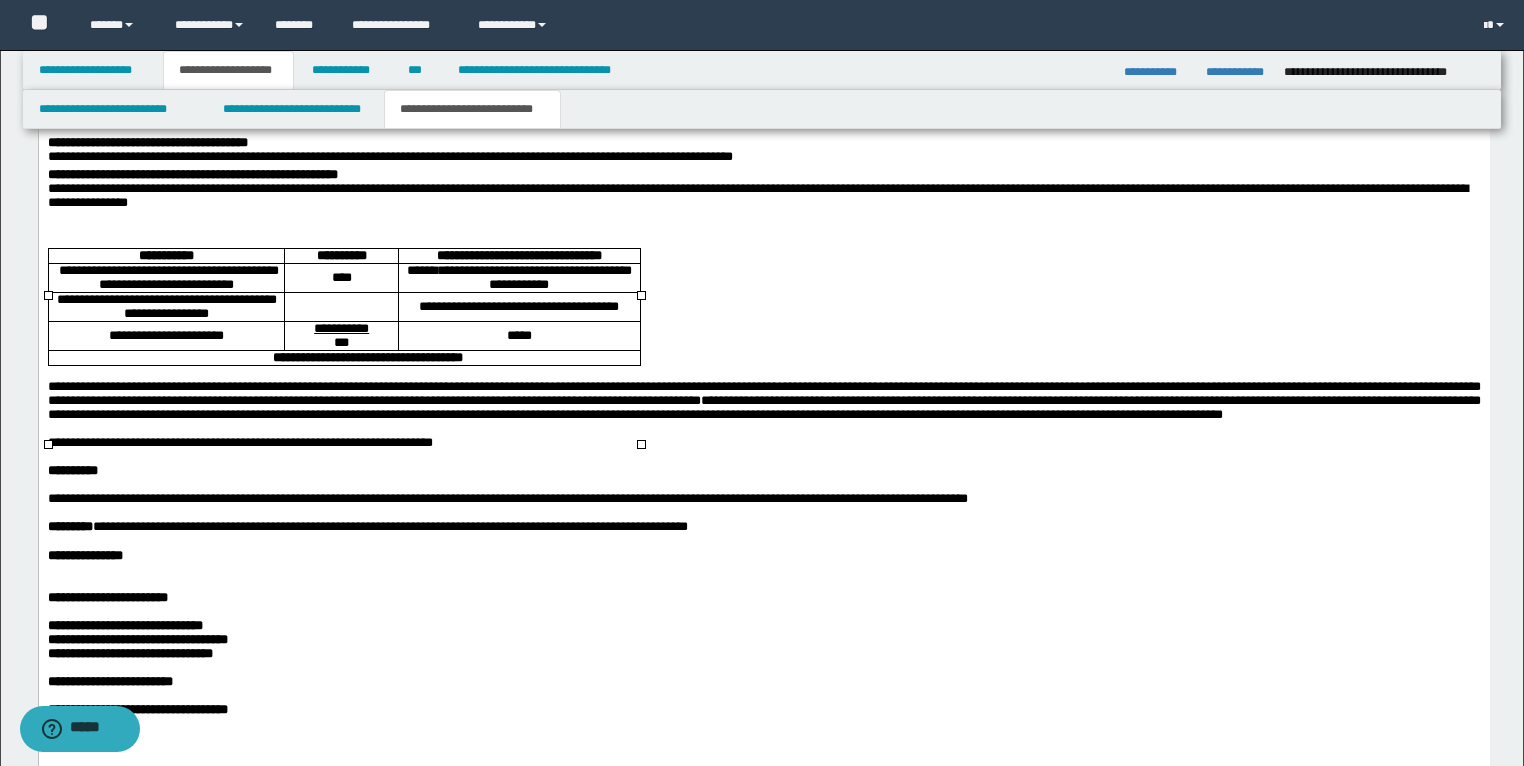 click on "**********" at bounding box center (518, 307) 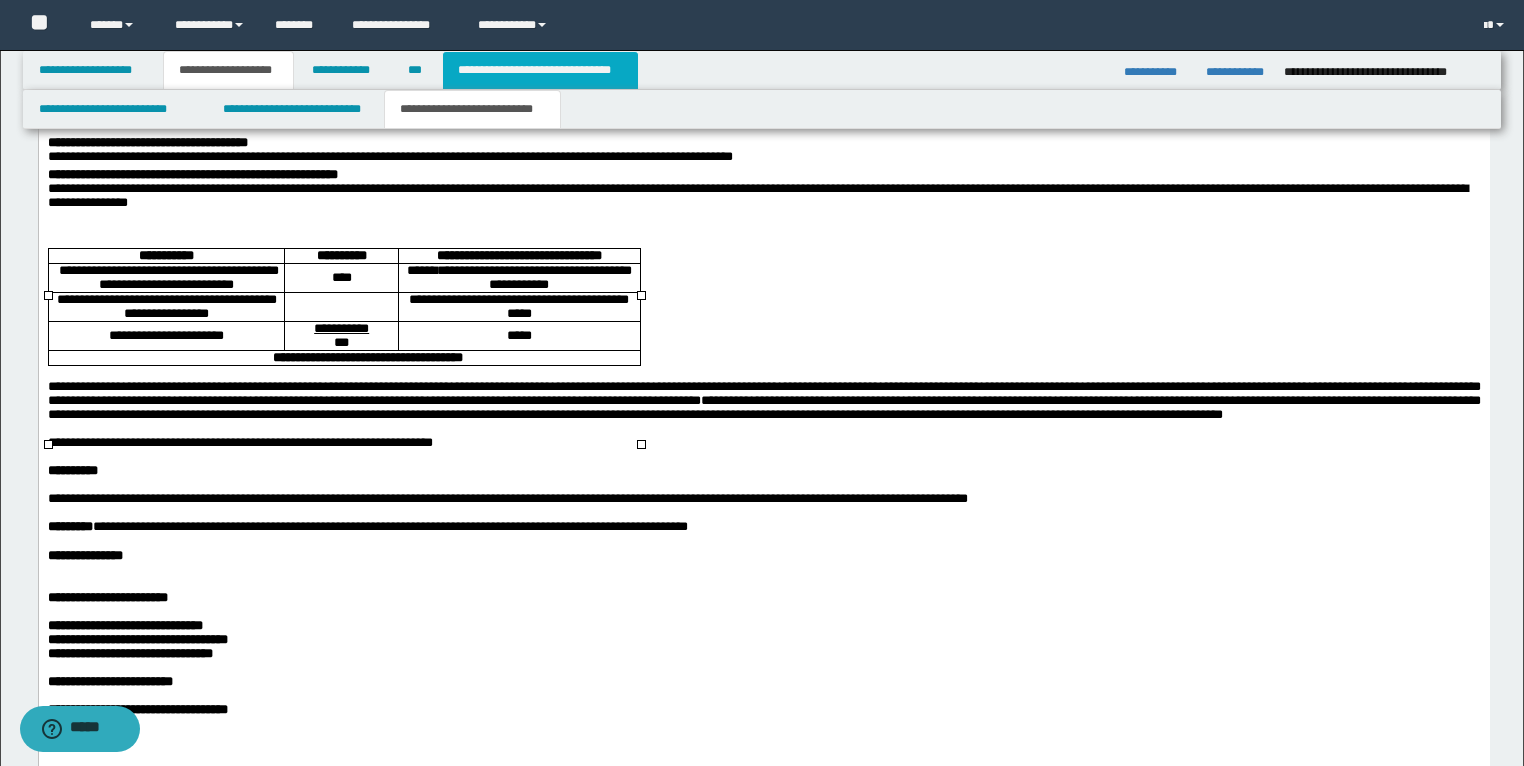 click on "**********" at bounding box center (540, 70) 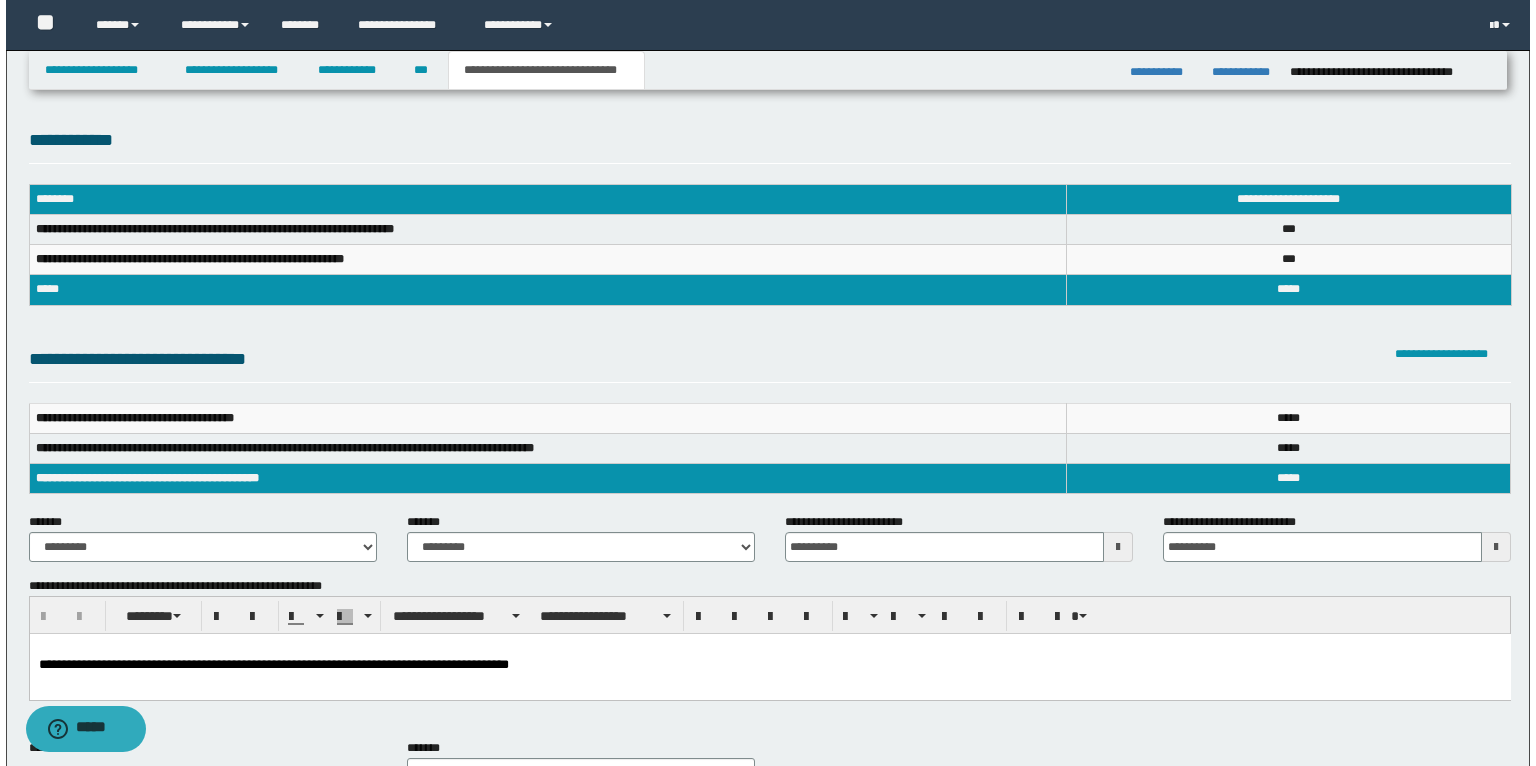 scroll, scrollTop: 0, scrollLeft: 0, axis: both 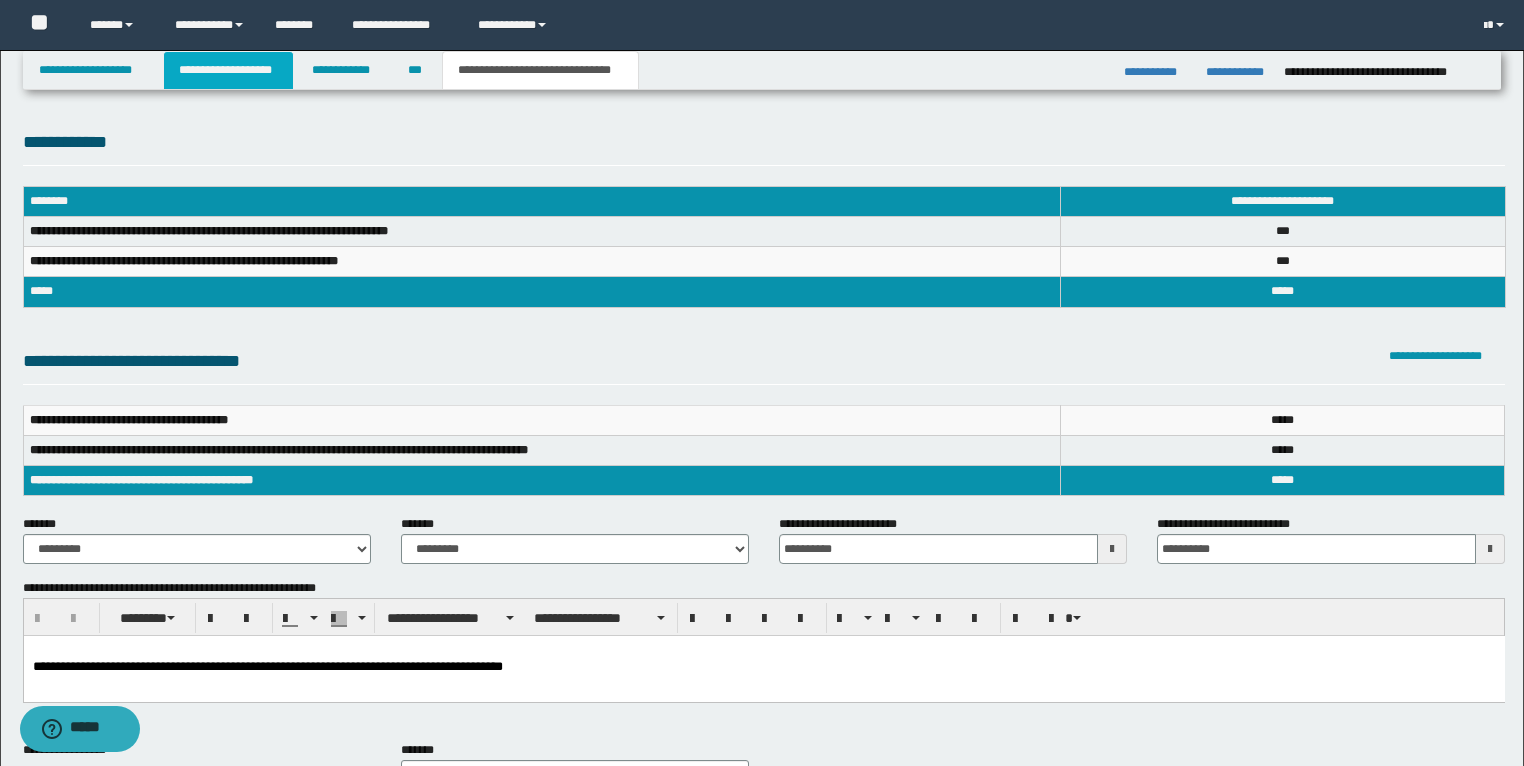 click on "**********" at bounding box center (228, 70) 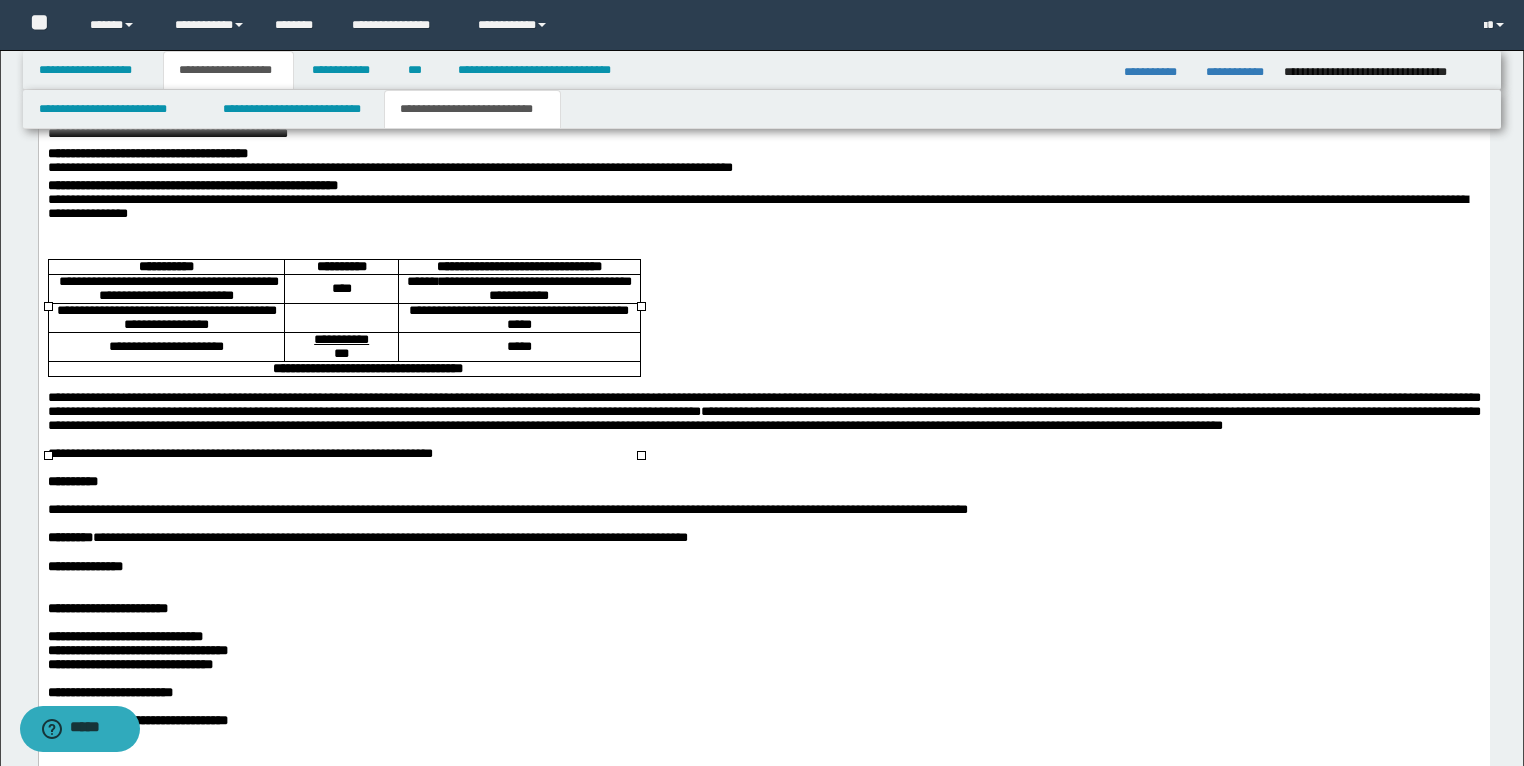 scroll, scrollTop: 2560, scrollLeft: 0, axis: vertical 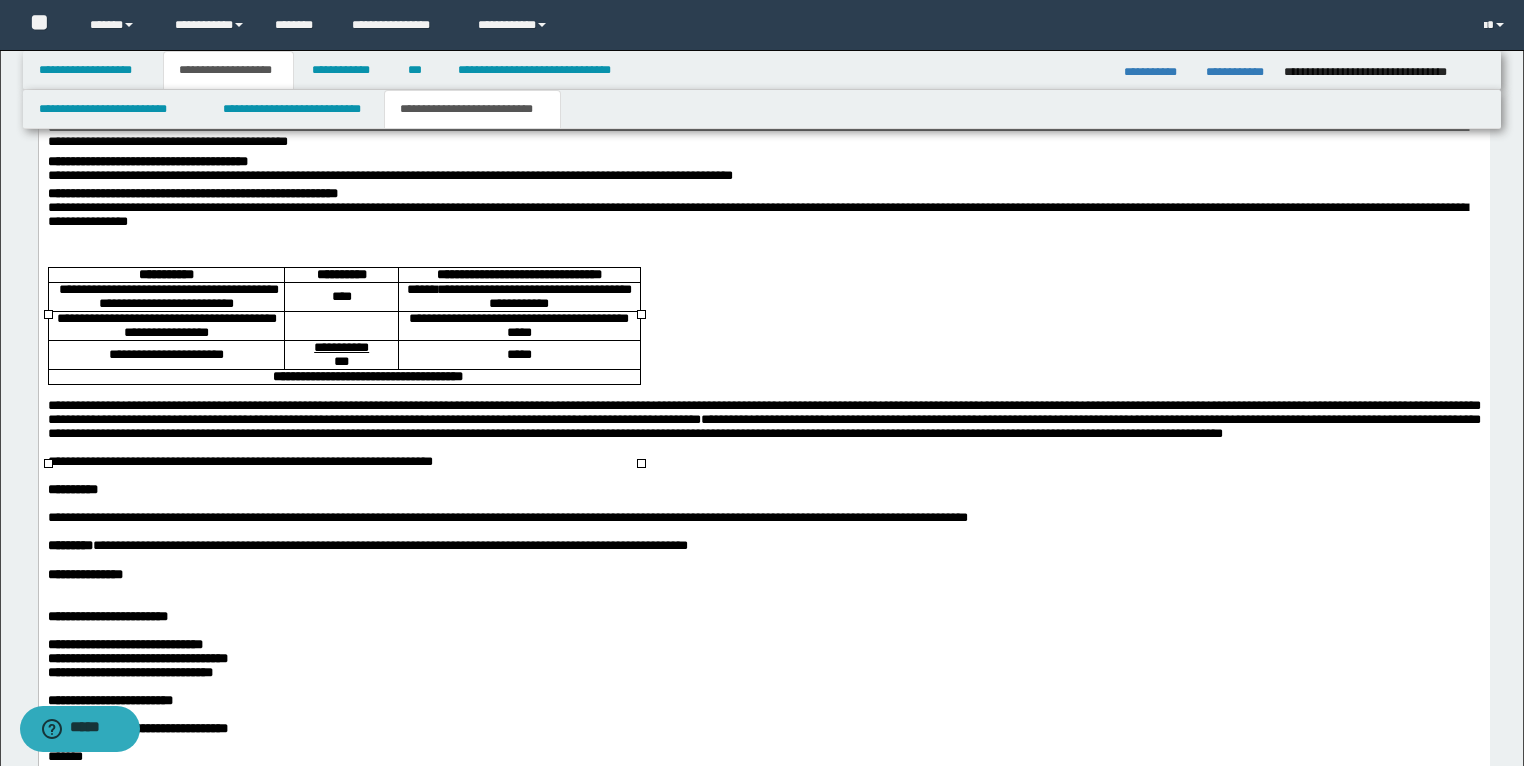 click at bounding box center [340, 327] 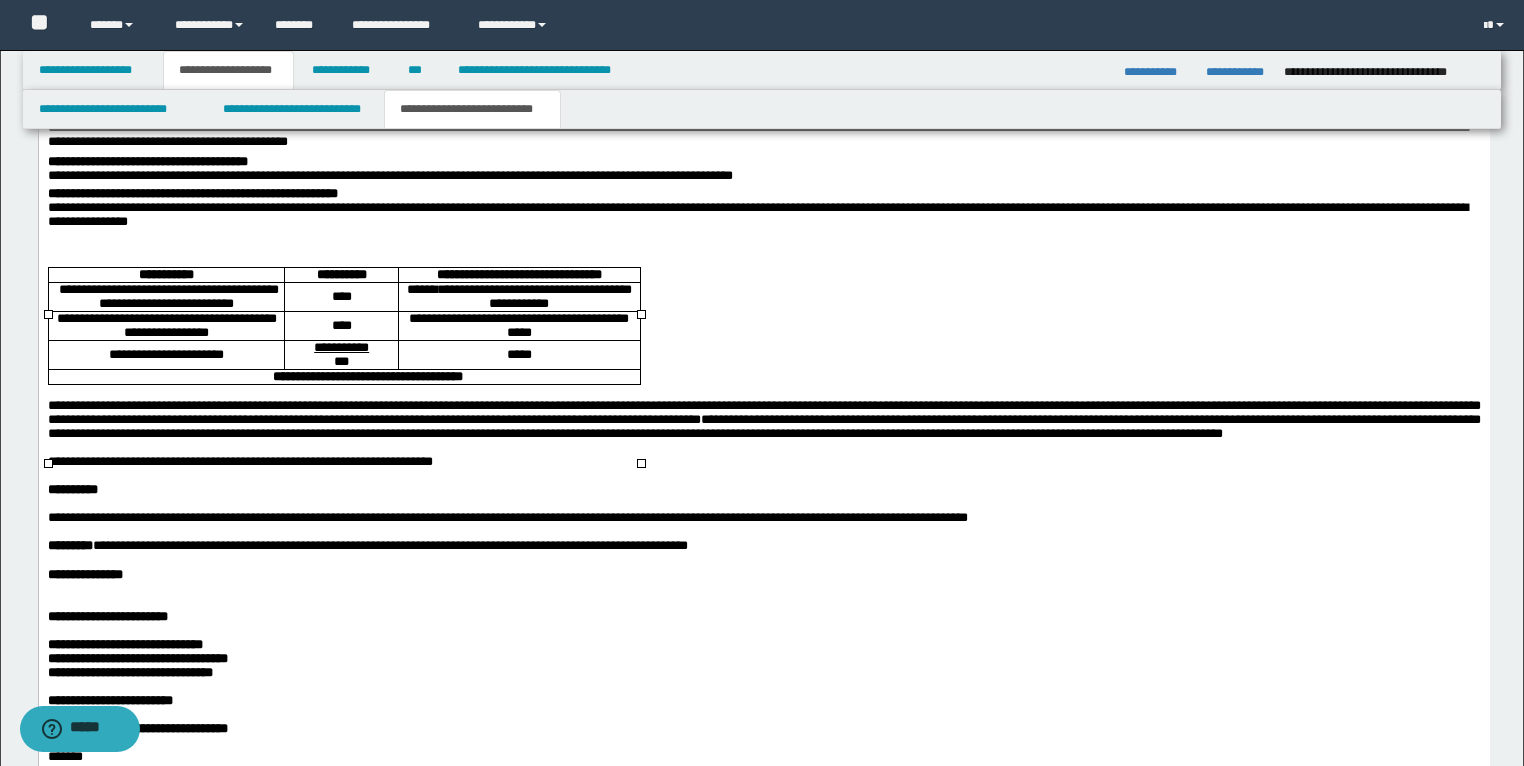 click on "*****" at bounding box center (518, 356) 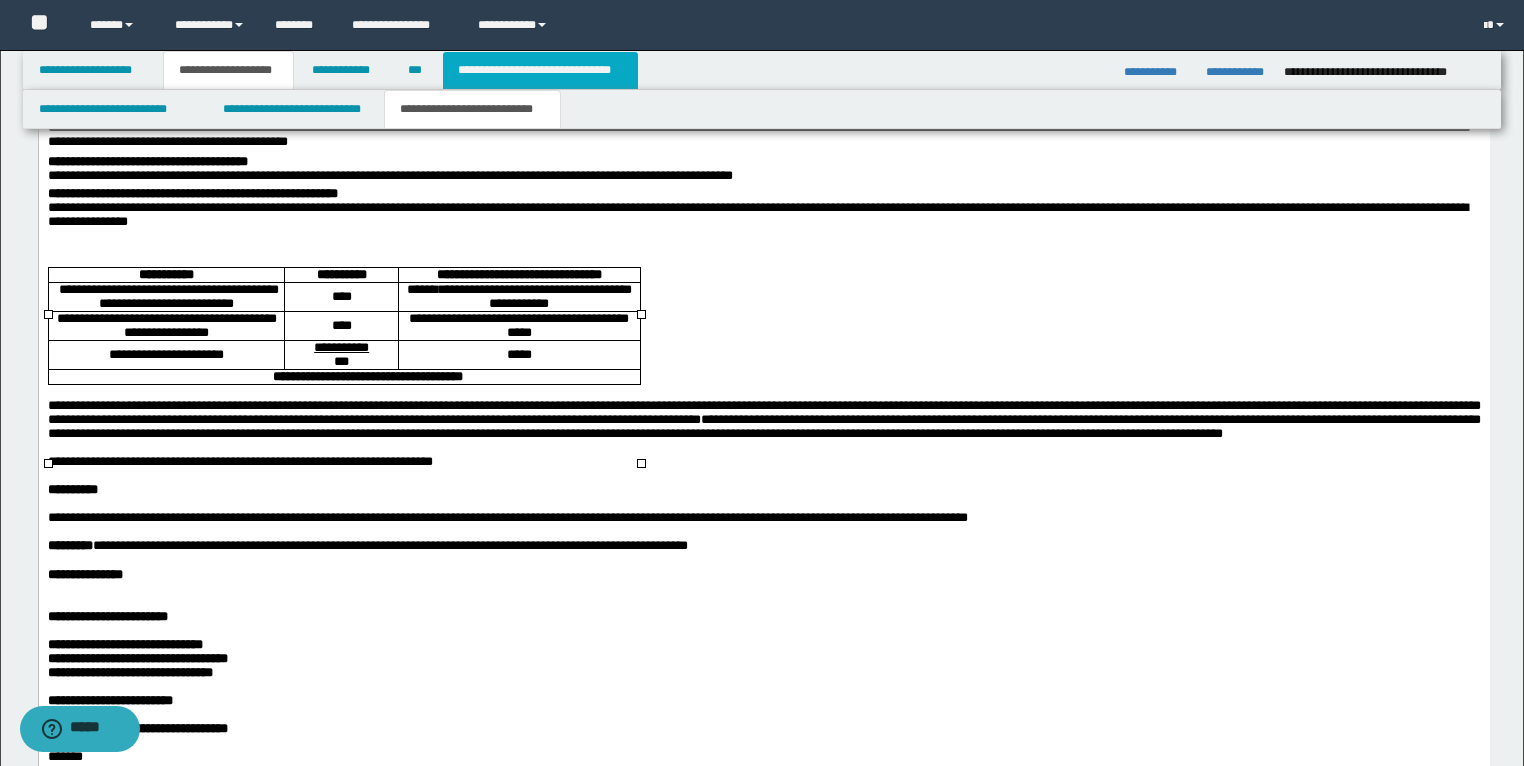 click on "**********" at bounding box center [540, 70] 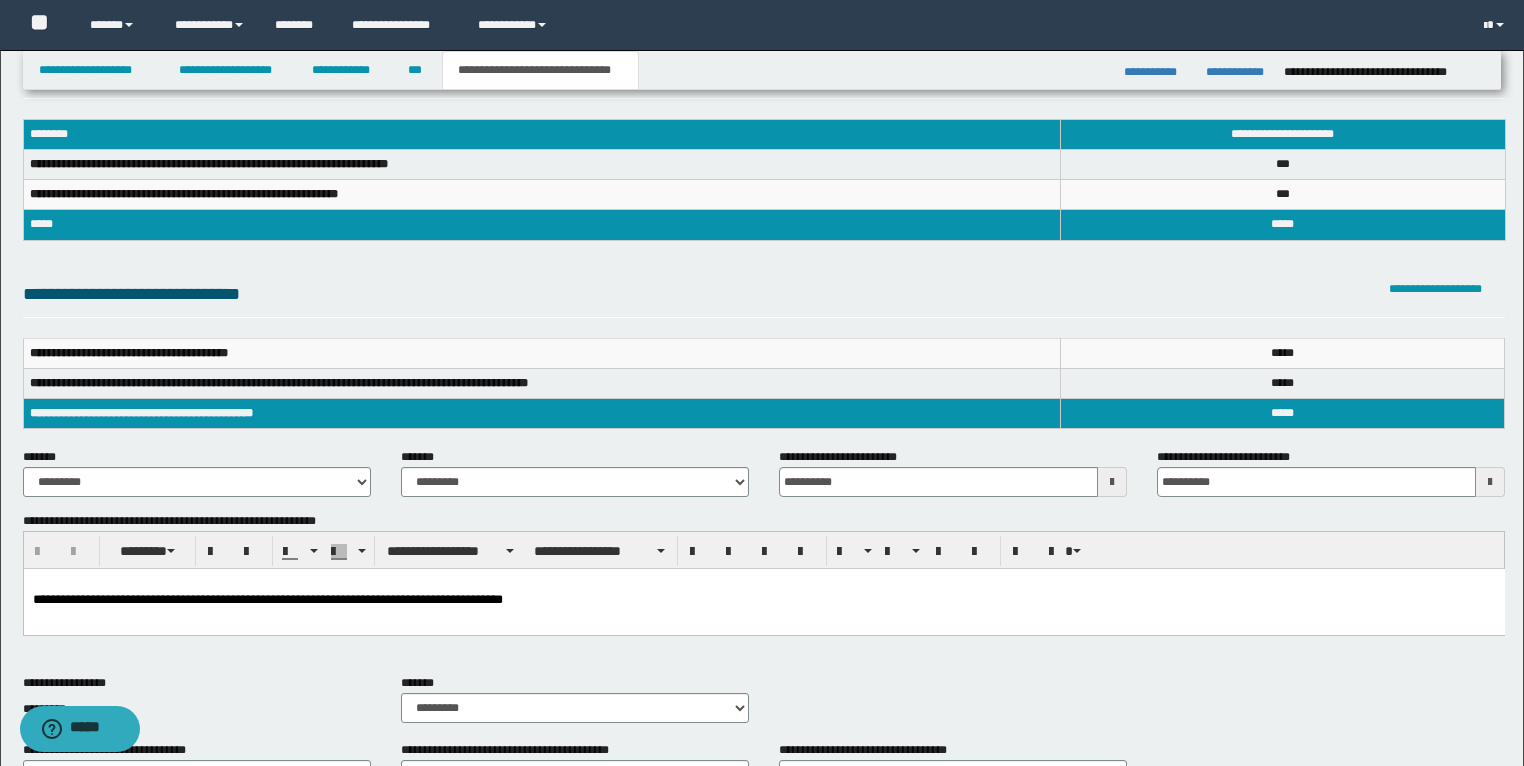 scroll, scrollTop: 66, scrollLeft: 0, axis: vertical 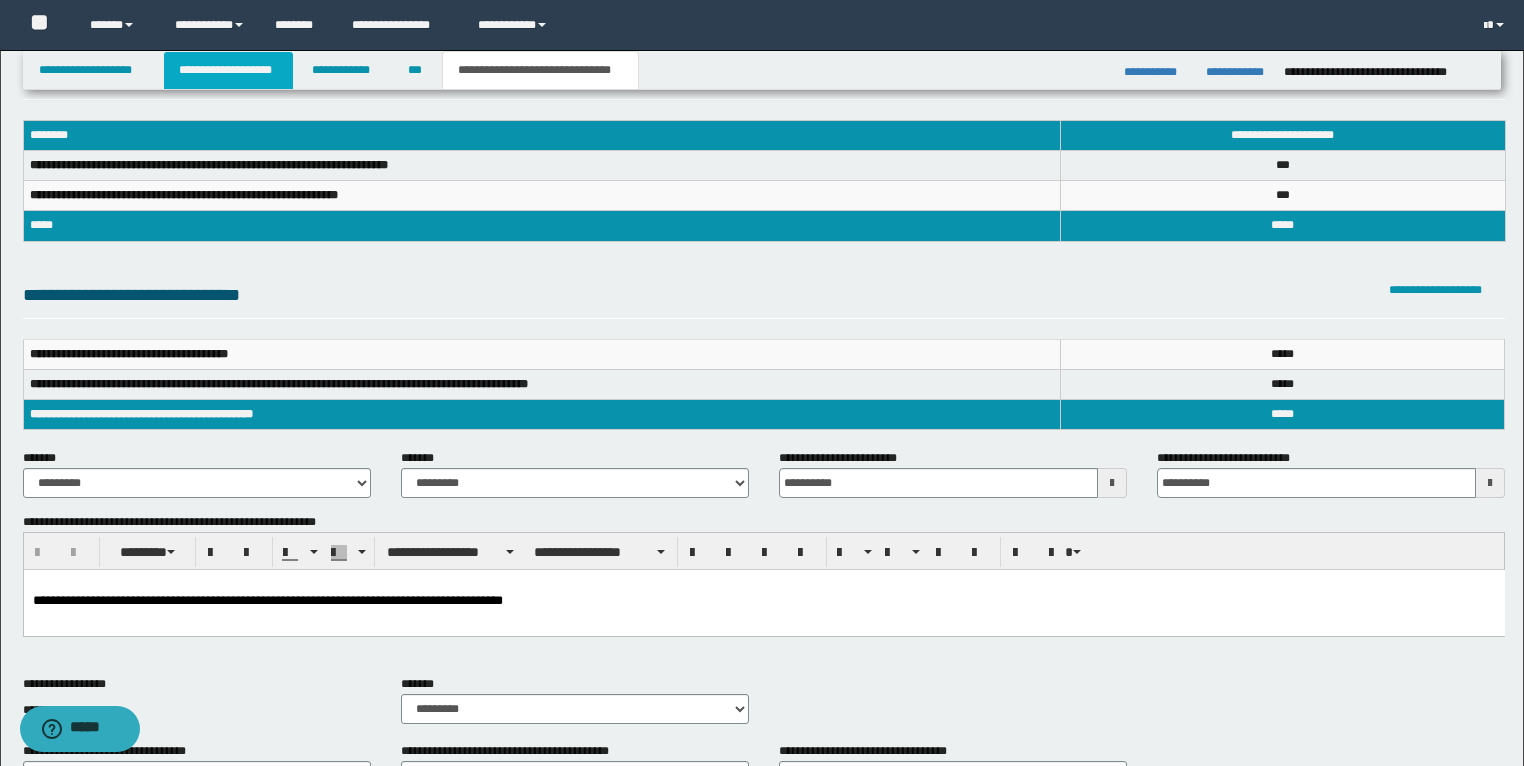 click on "**********" at bounding box center [228, 70] 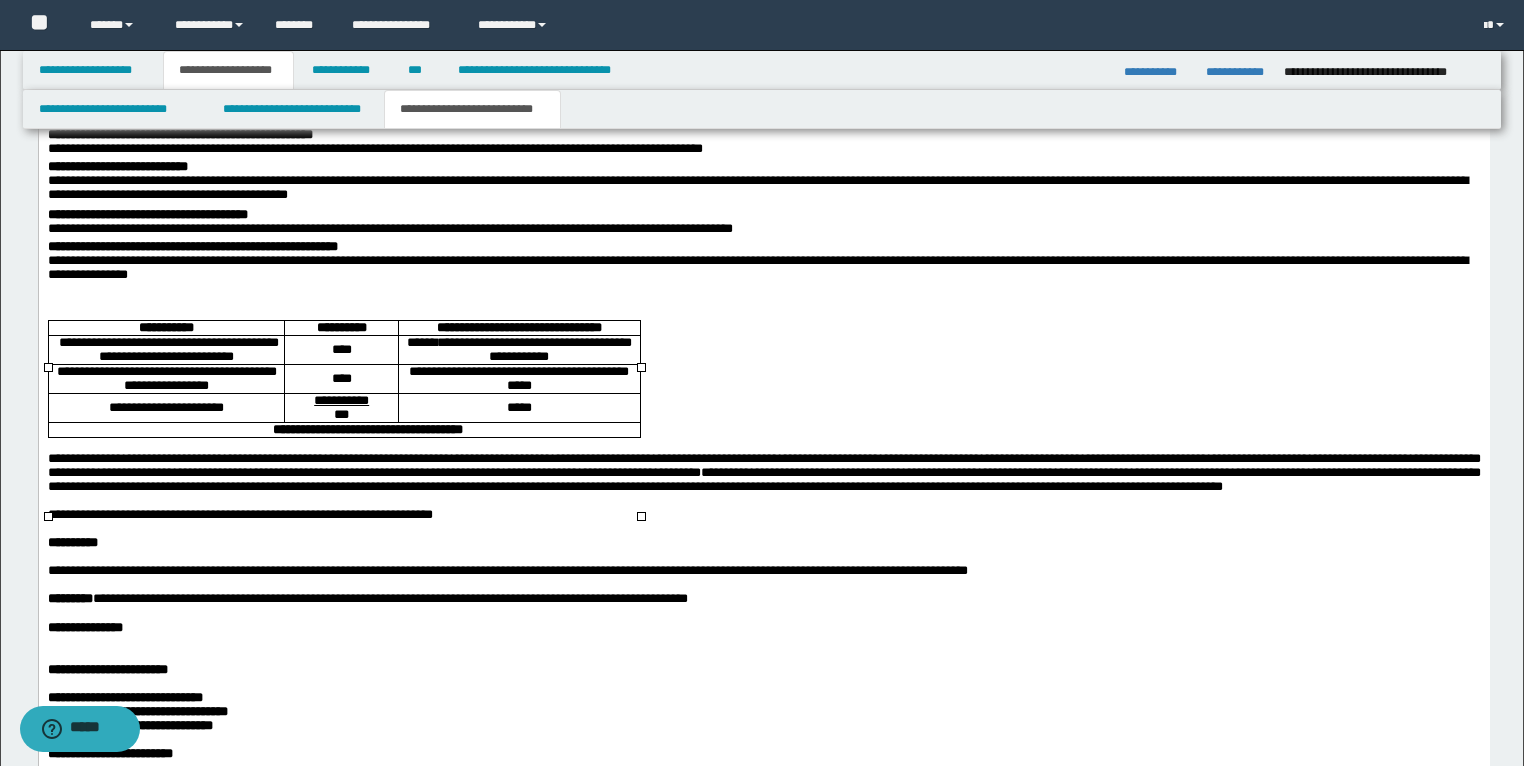 scroll, scrollTop: 2497, scrollLeft: 0, axis: vertical 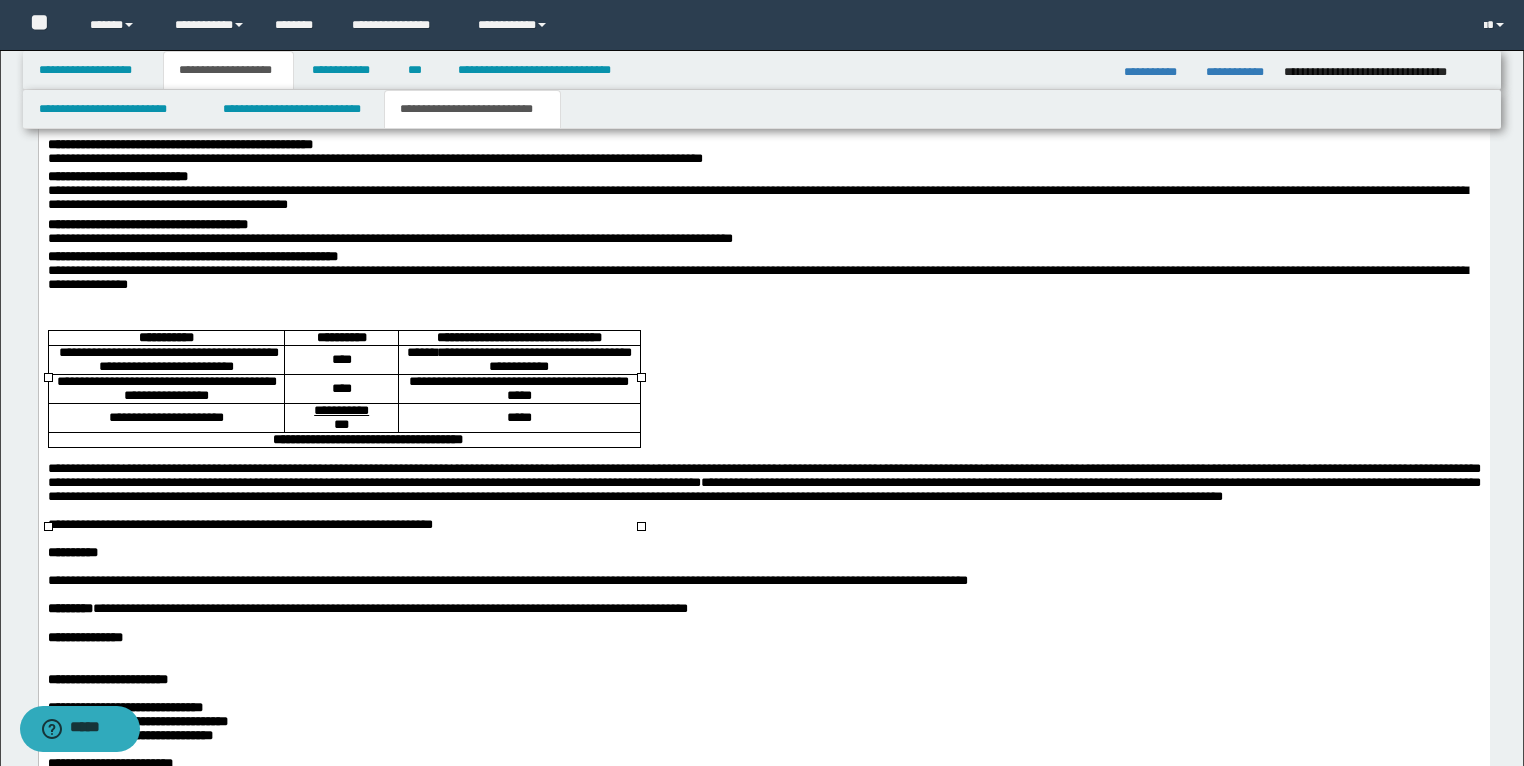 click on "**********" at bounding box center [367, 440] 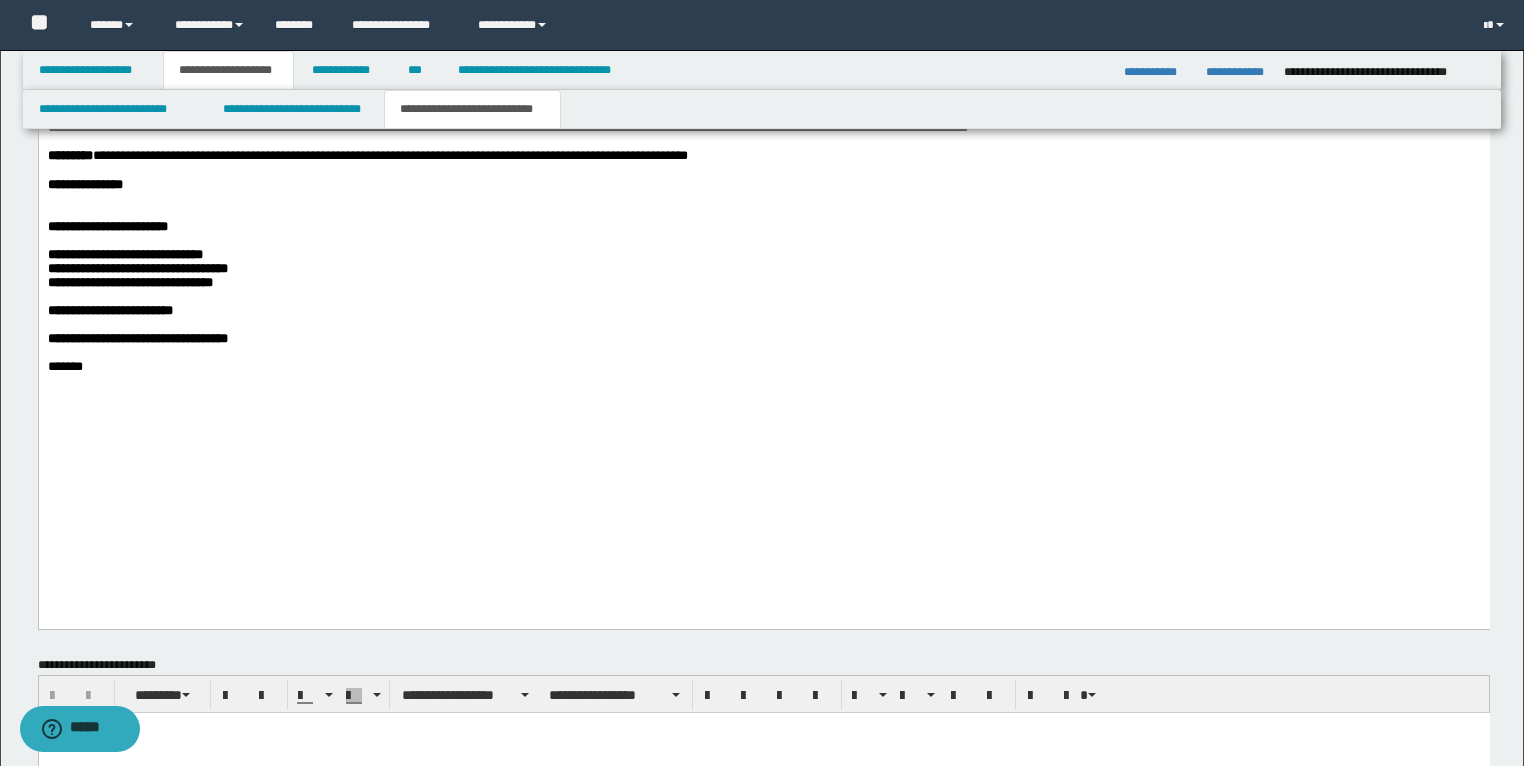 scroll, scrollTop: 2977, scrollLeft: 0, axis: vertical 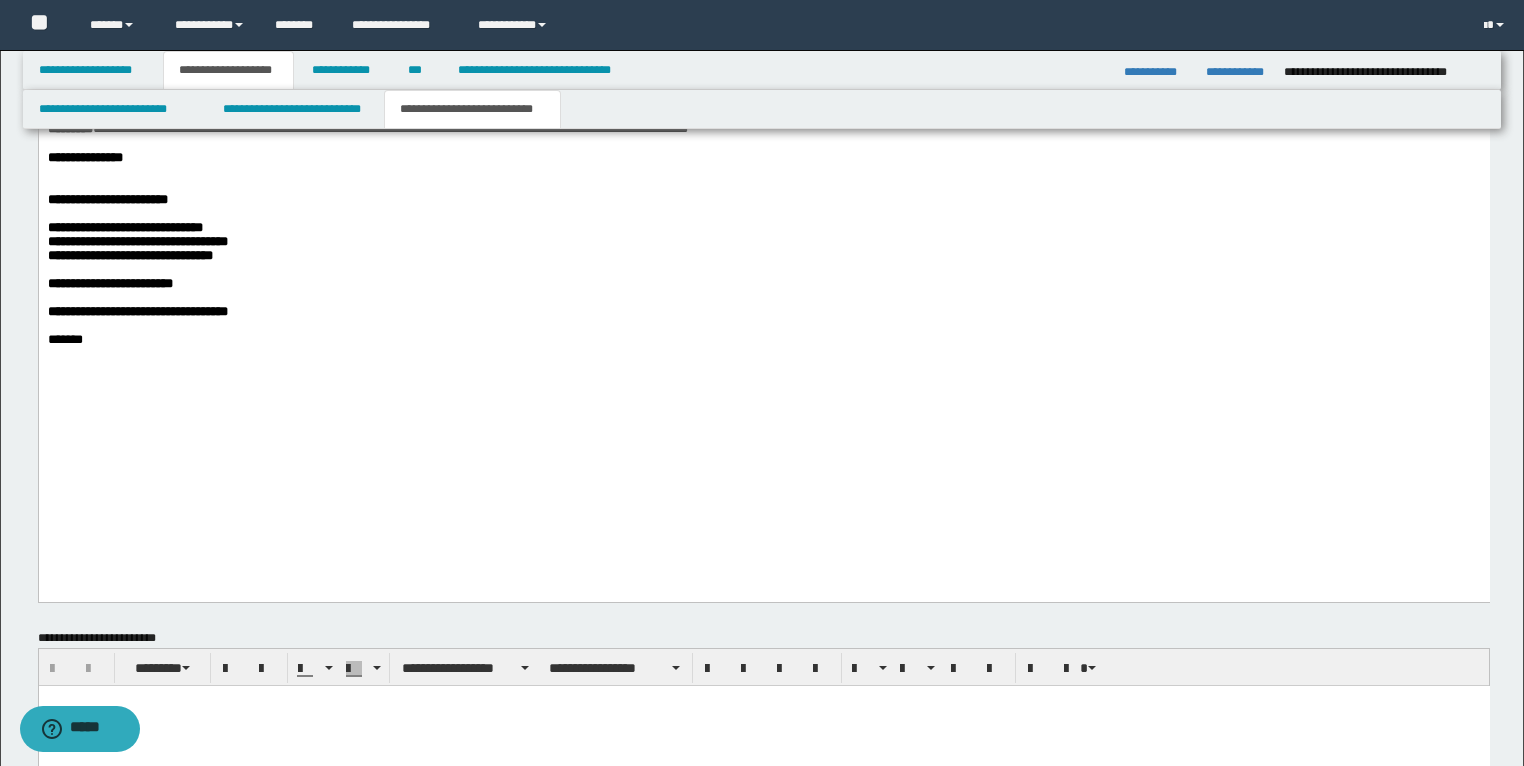 click on "**********" at bounding box center (124, 228) 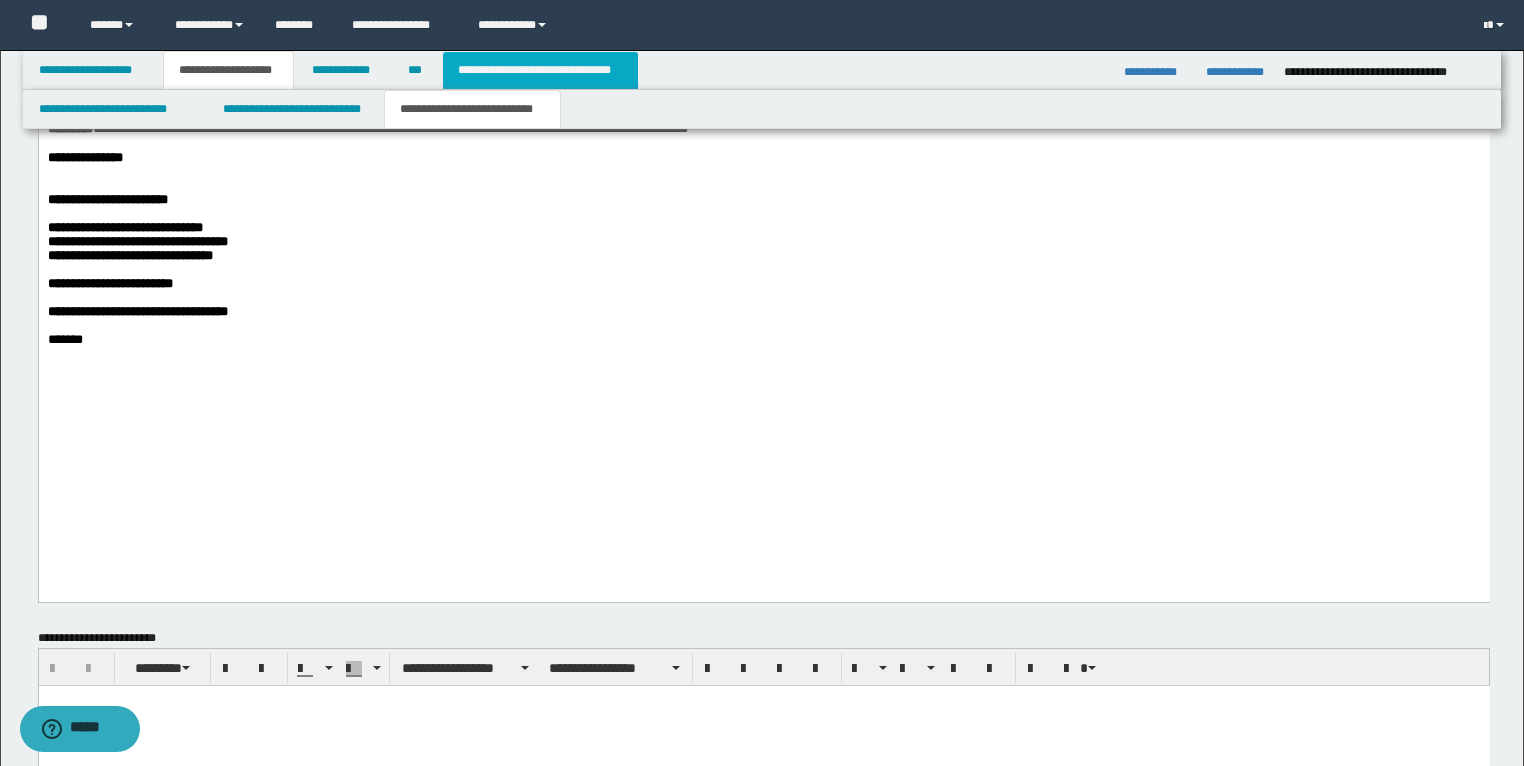 click on "**********" at bounding box center [540, 70] 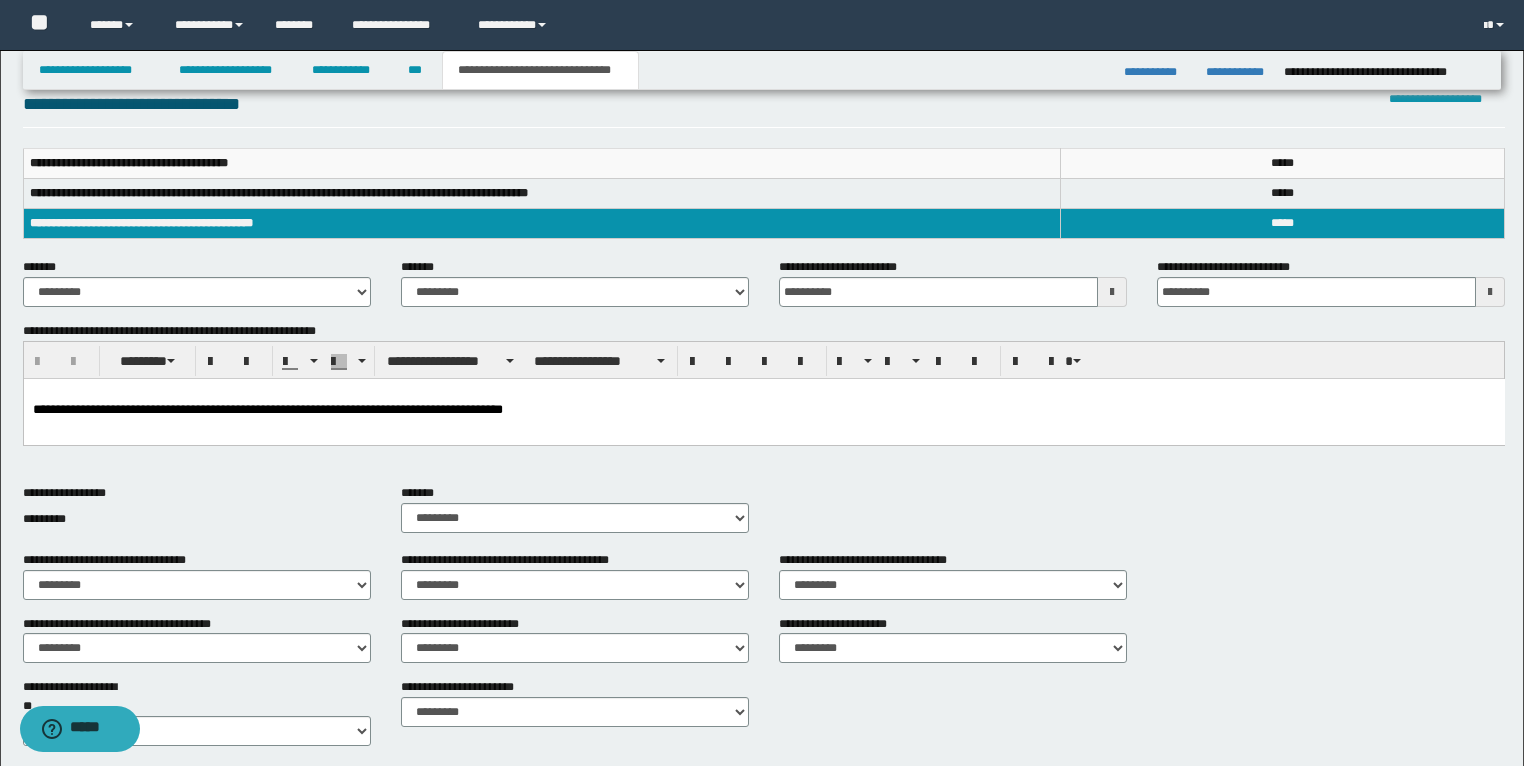 scroll, scrollTop: 226, scrollLeft: 0, axis: vertical 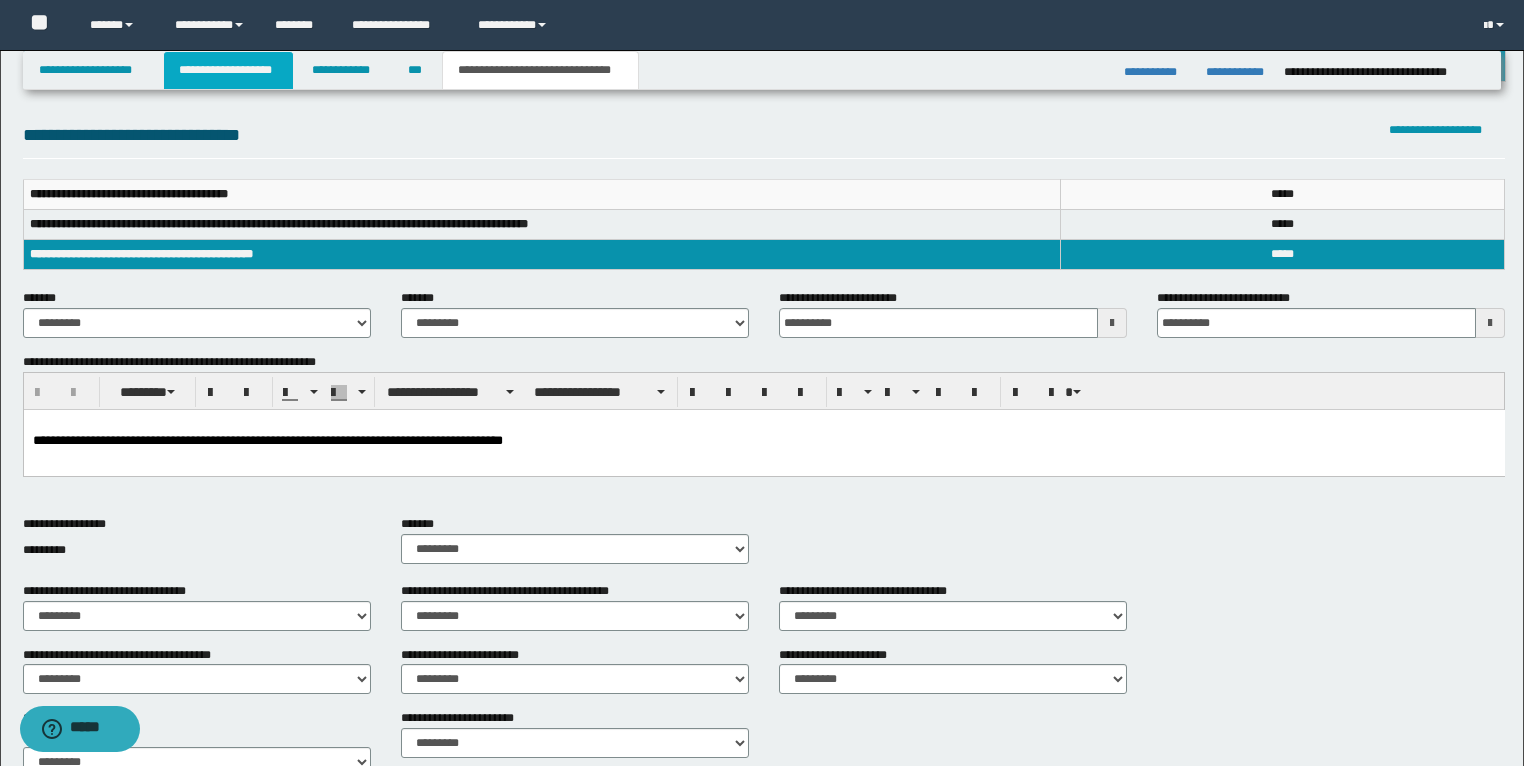 click on "**********" at bounding box center [228, 70] 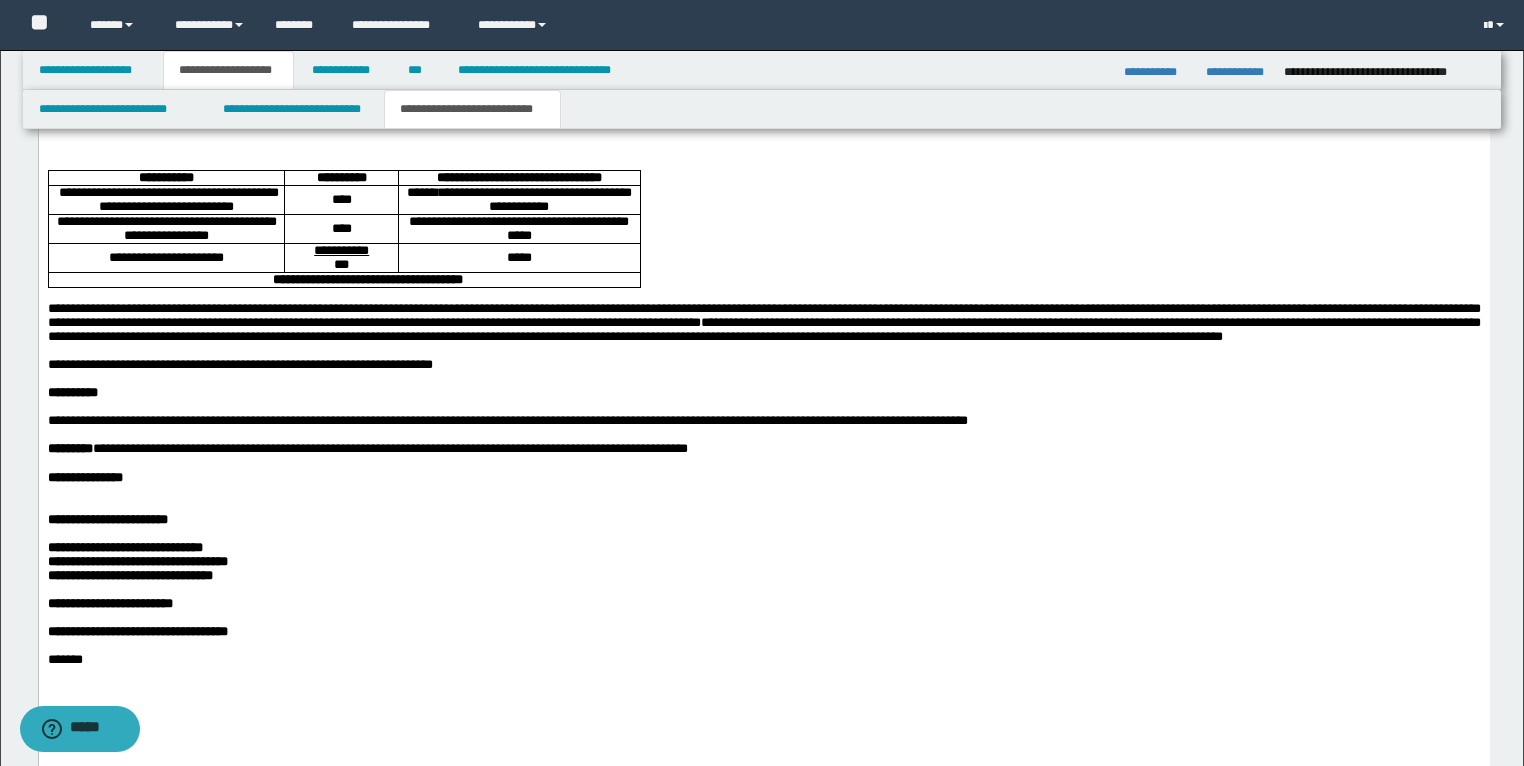 scroll, scrollTop: 2817, scrollLeft: 0, axis: vertical 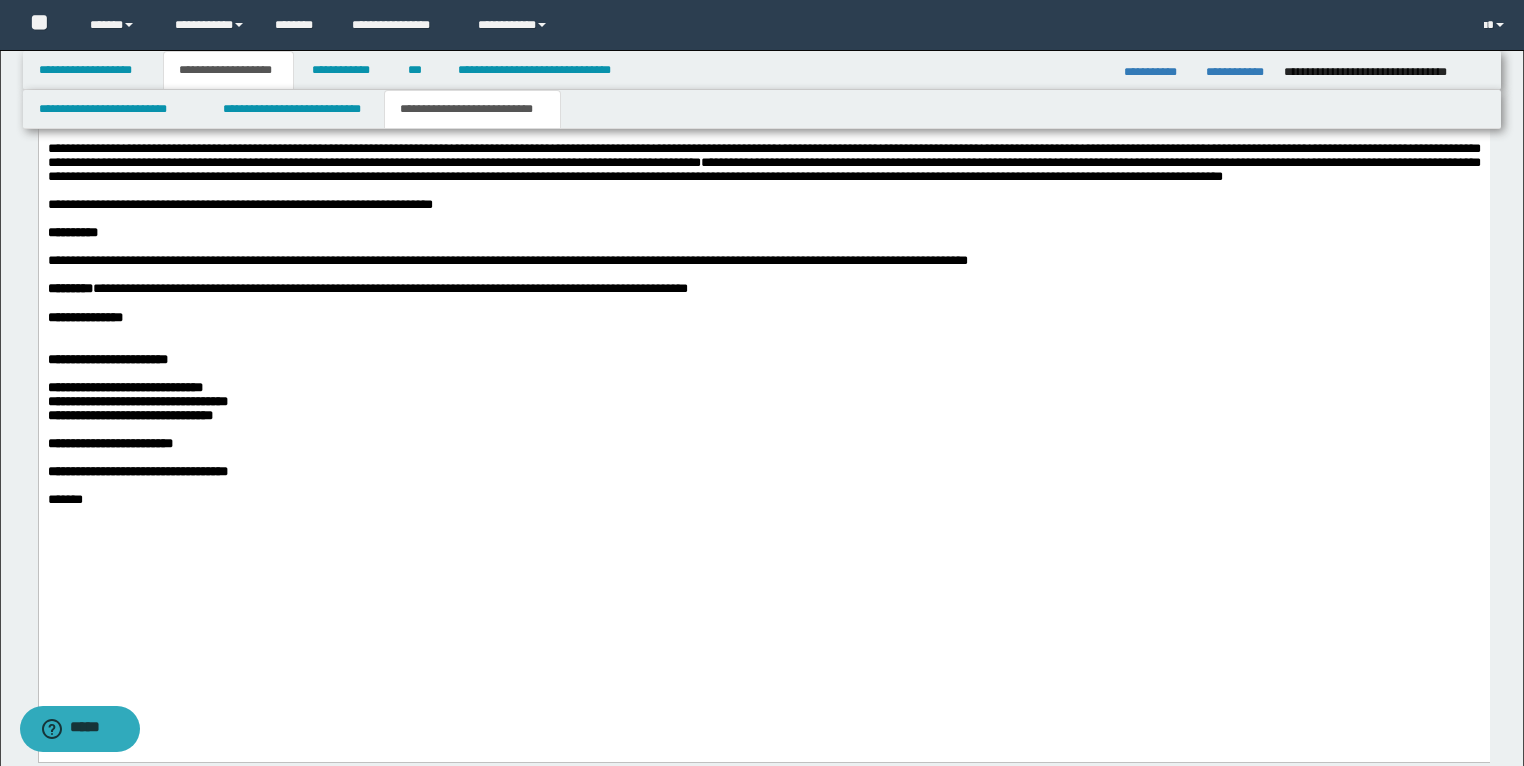 click on "**********" at bounding box center [129, 416] 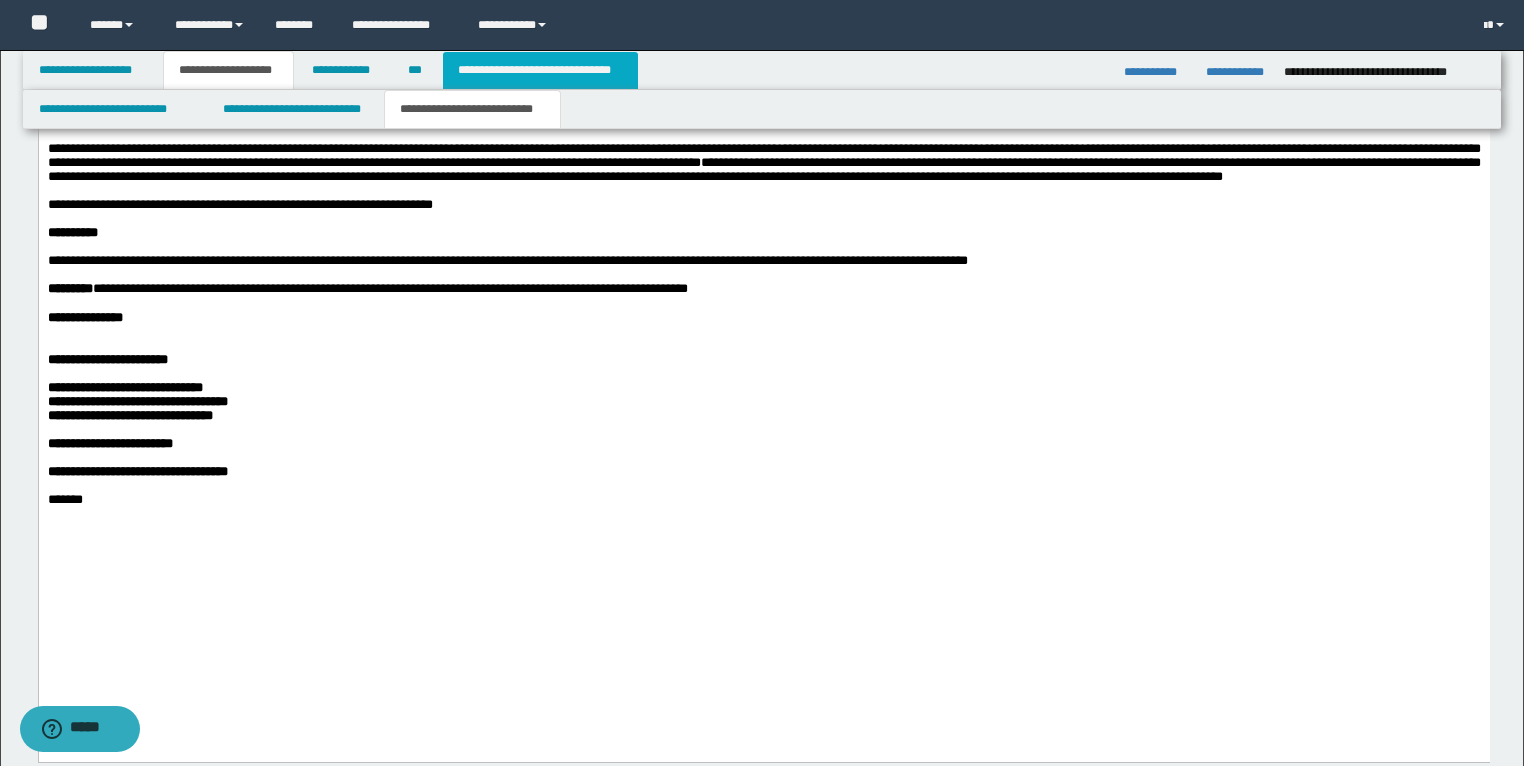 click on "**********" at bounding box center [540, 70] 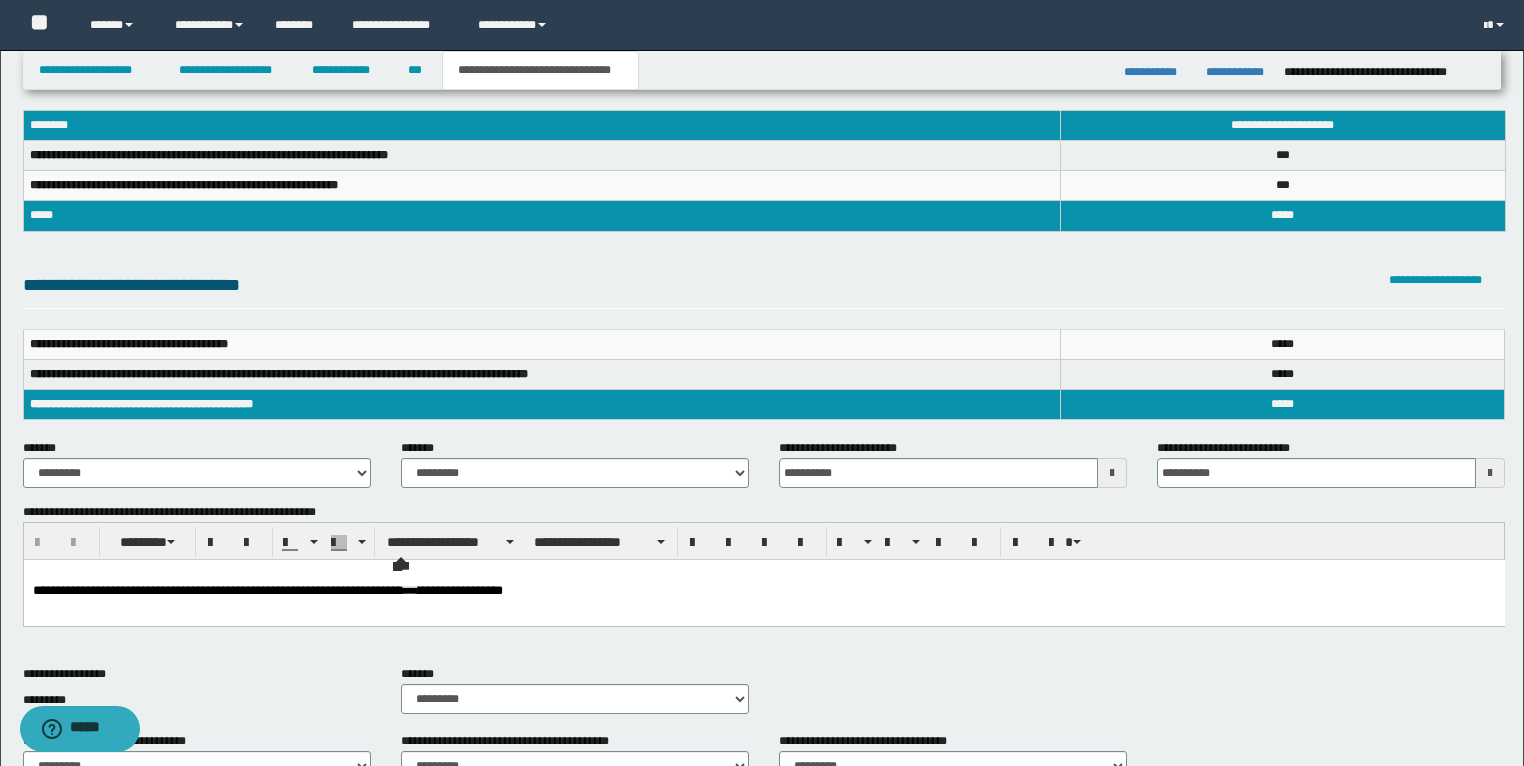 scroll, scrollTop: 0, scrollLeft: 0, axis: both 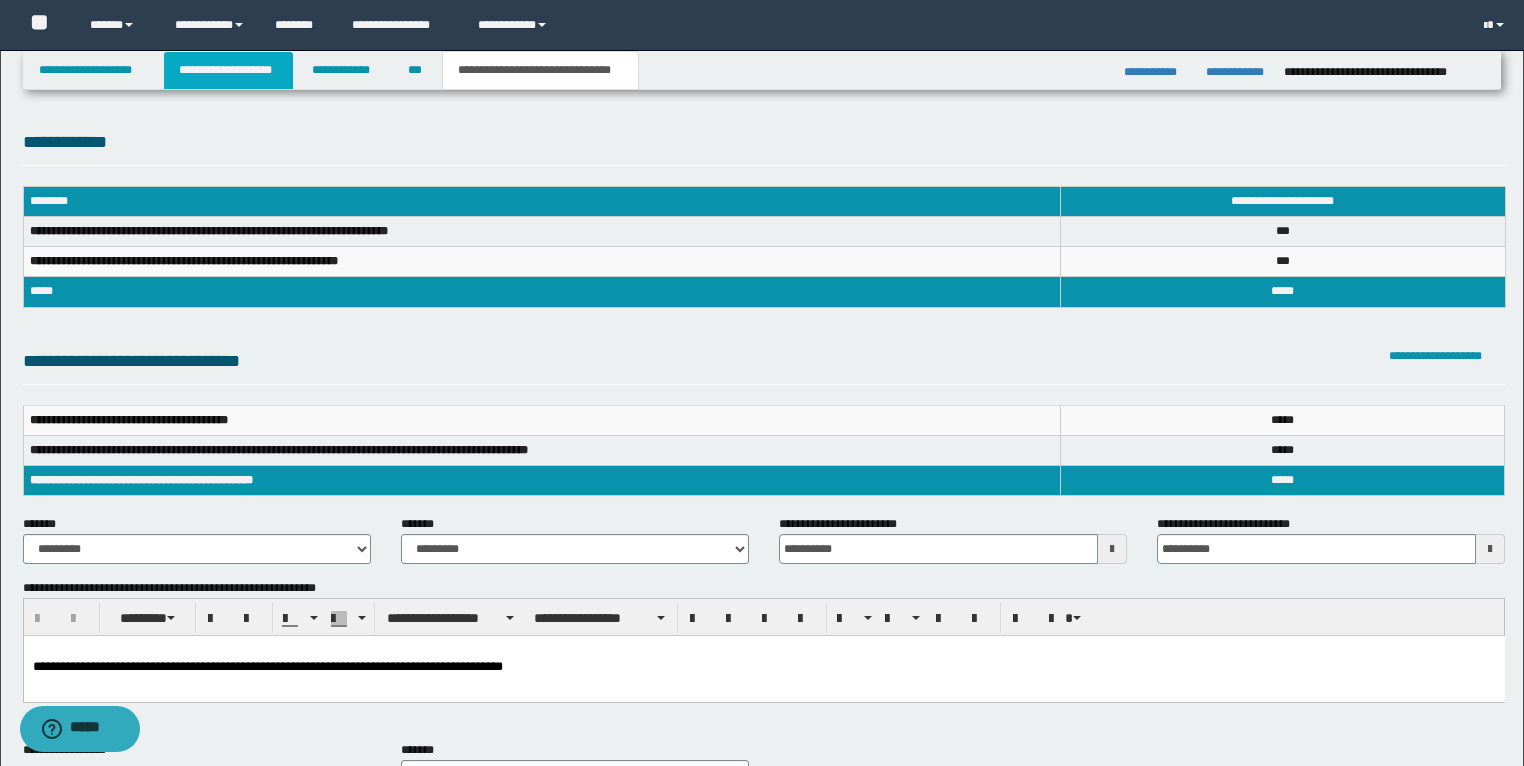 click on "**********" at bounding box center [228, 70] 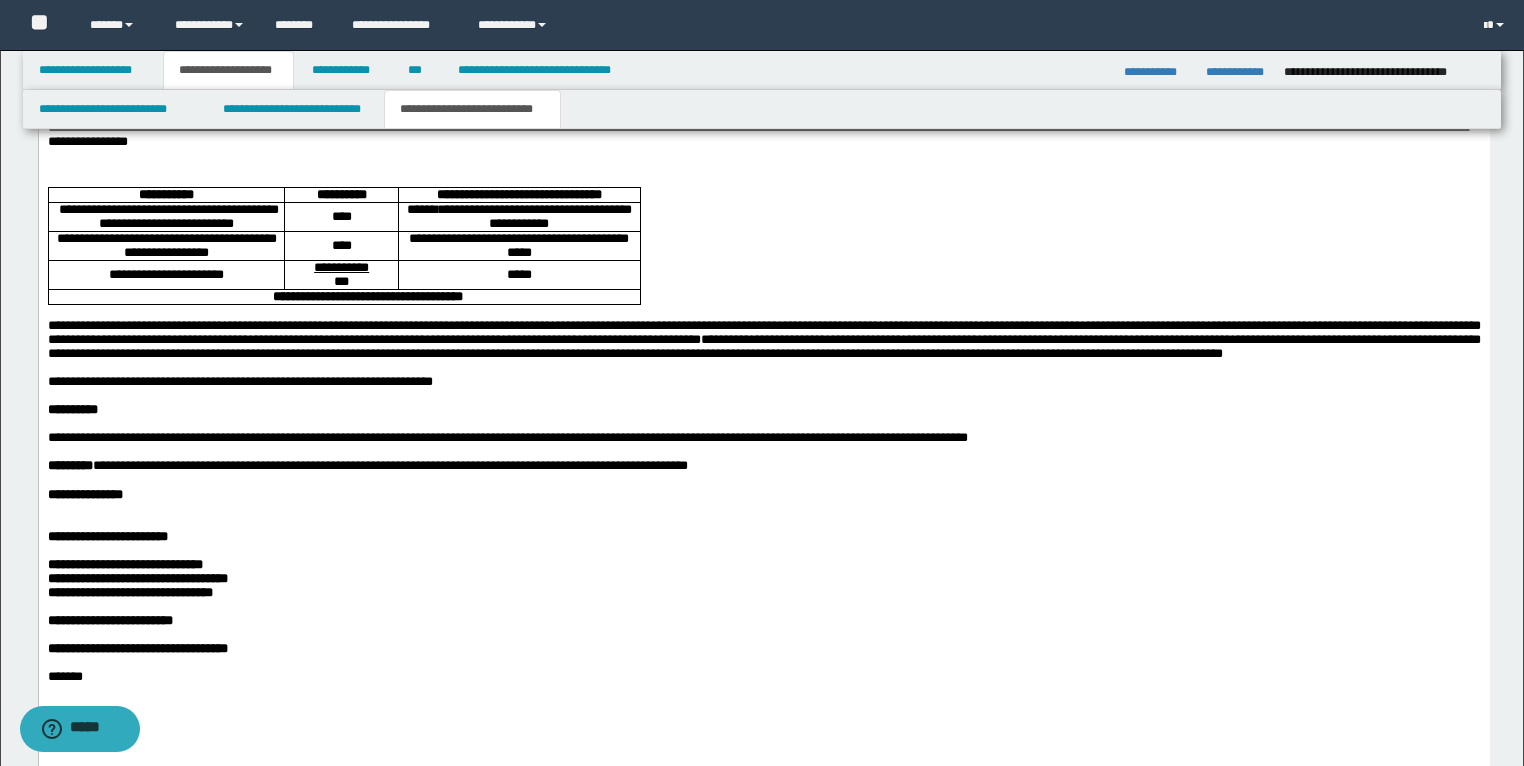 scroll, scrollTop: 3120, scrollLeft: 0, axis: vertical 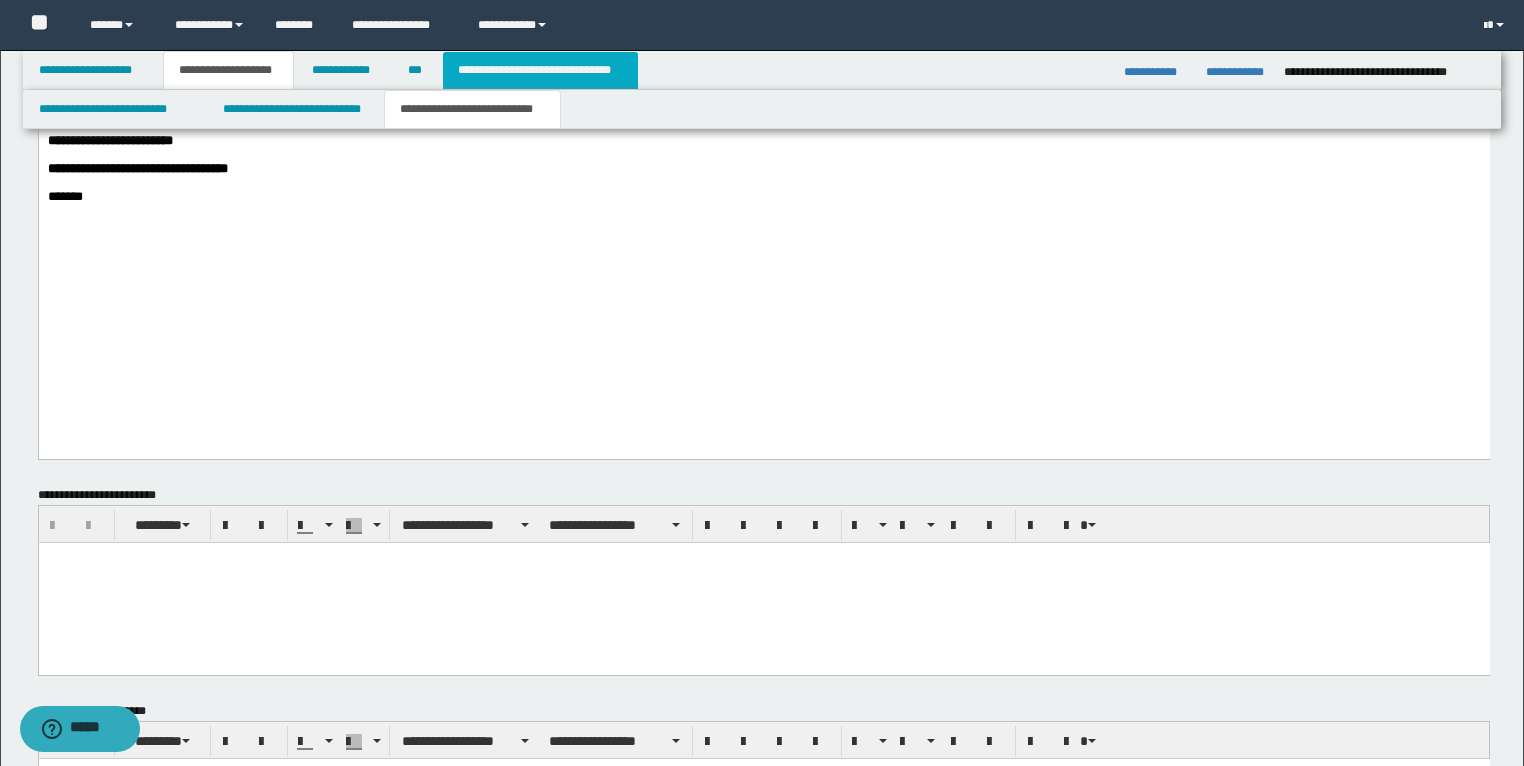 click on "**********" at bounding box center [540, 70] 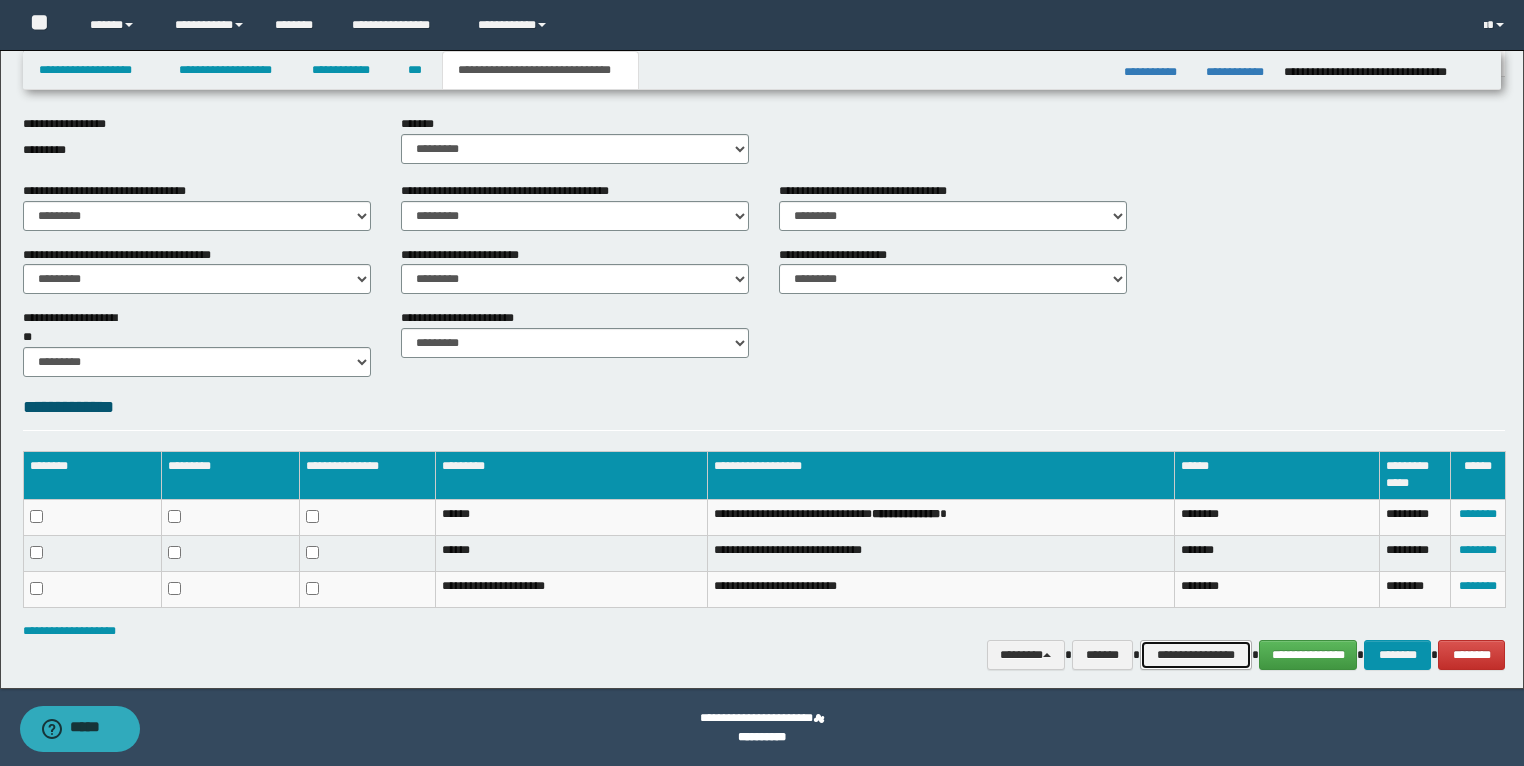 click on "**********" at bounding box center (1196, 655) 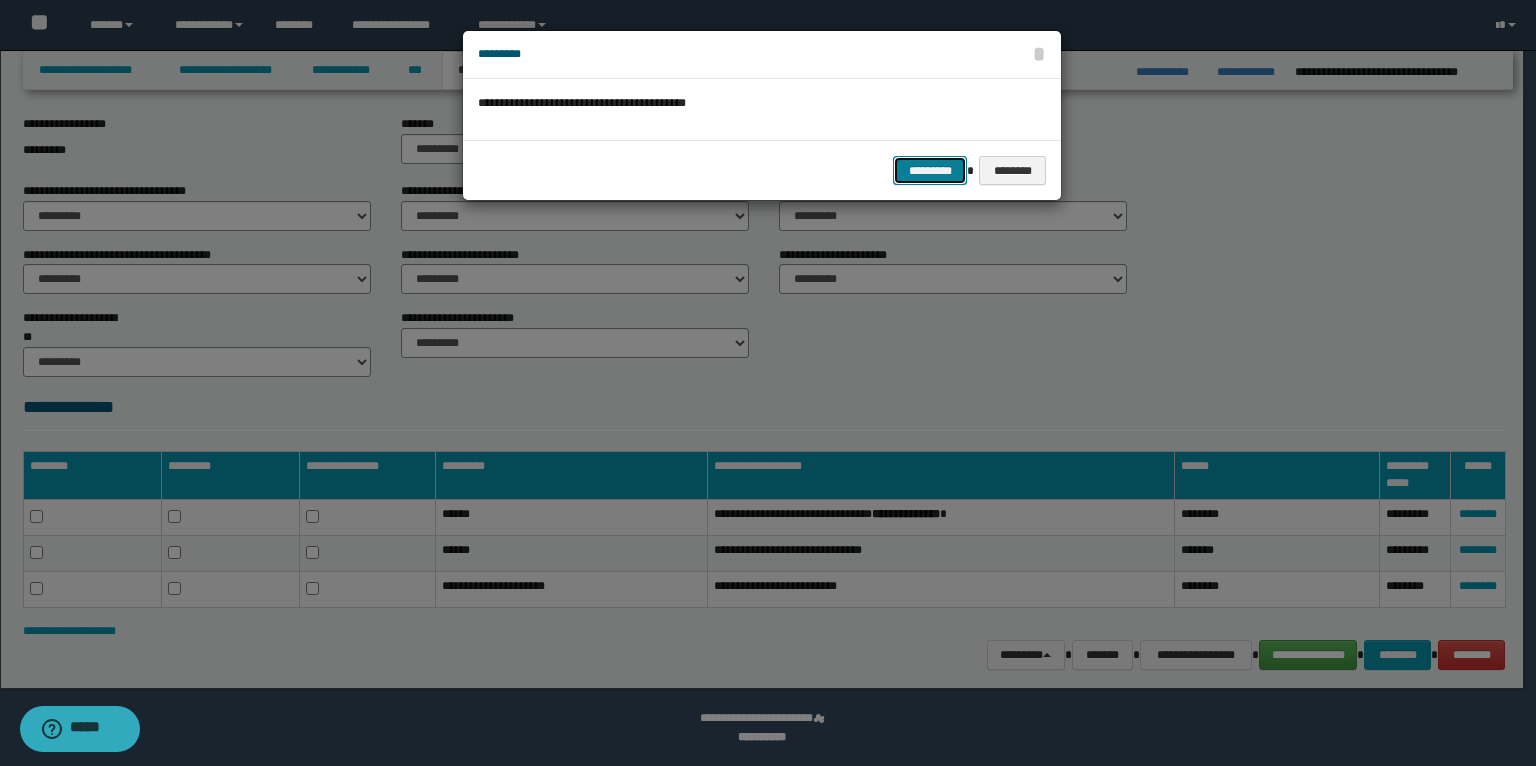 click on "*********" at bounding box center (930, 171) 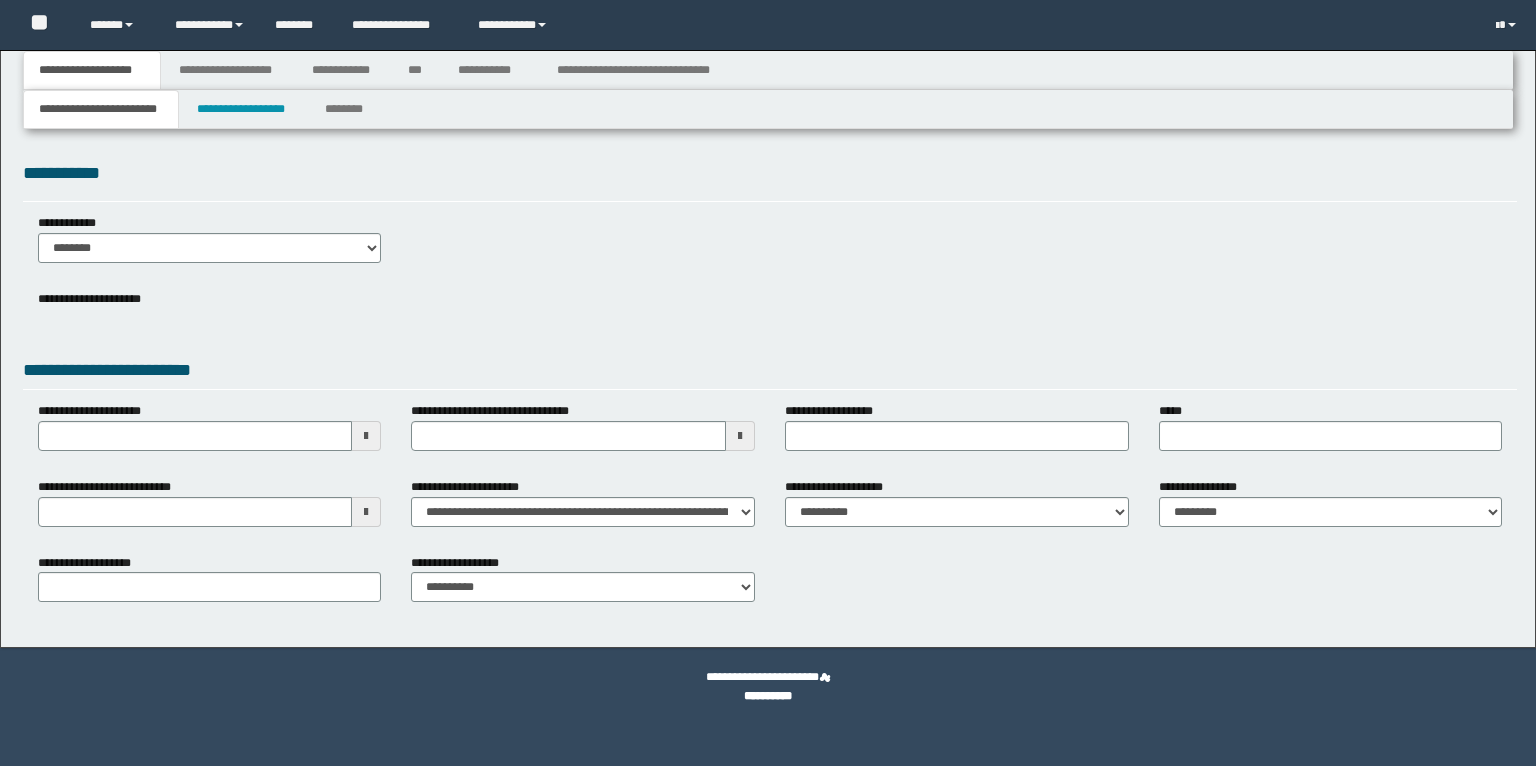 scroll, scrollTop: 0, scrollLeft: 0, axis: both 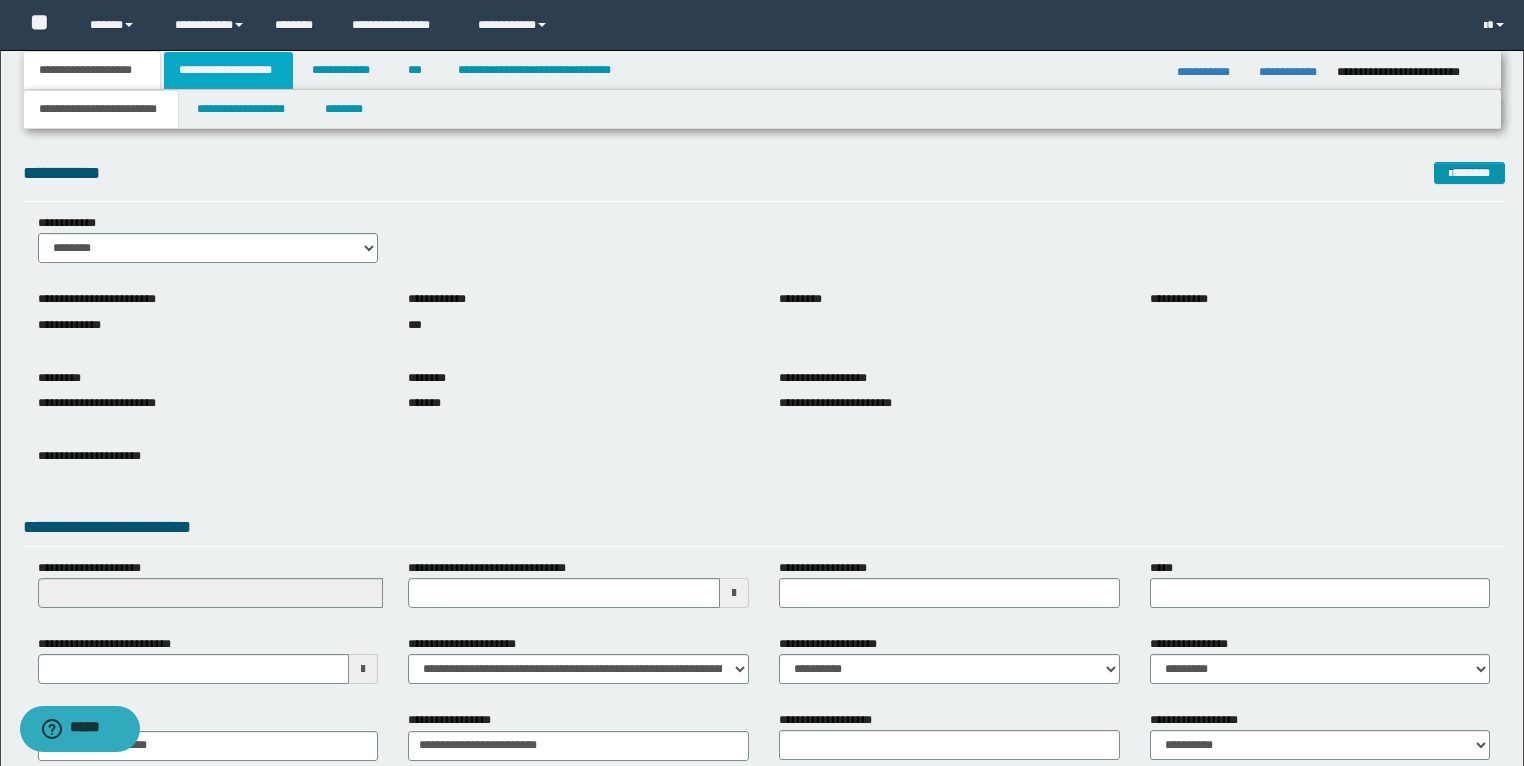 click on "**********" at bounding box center [228, 70] 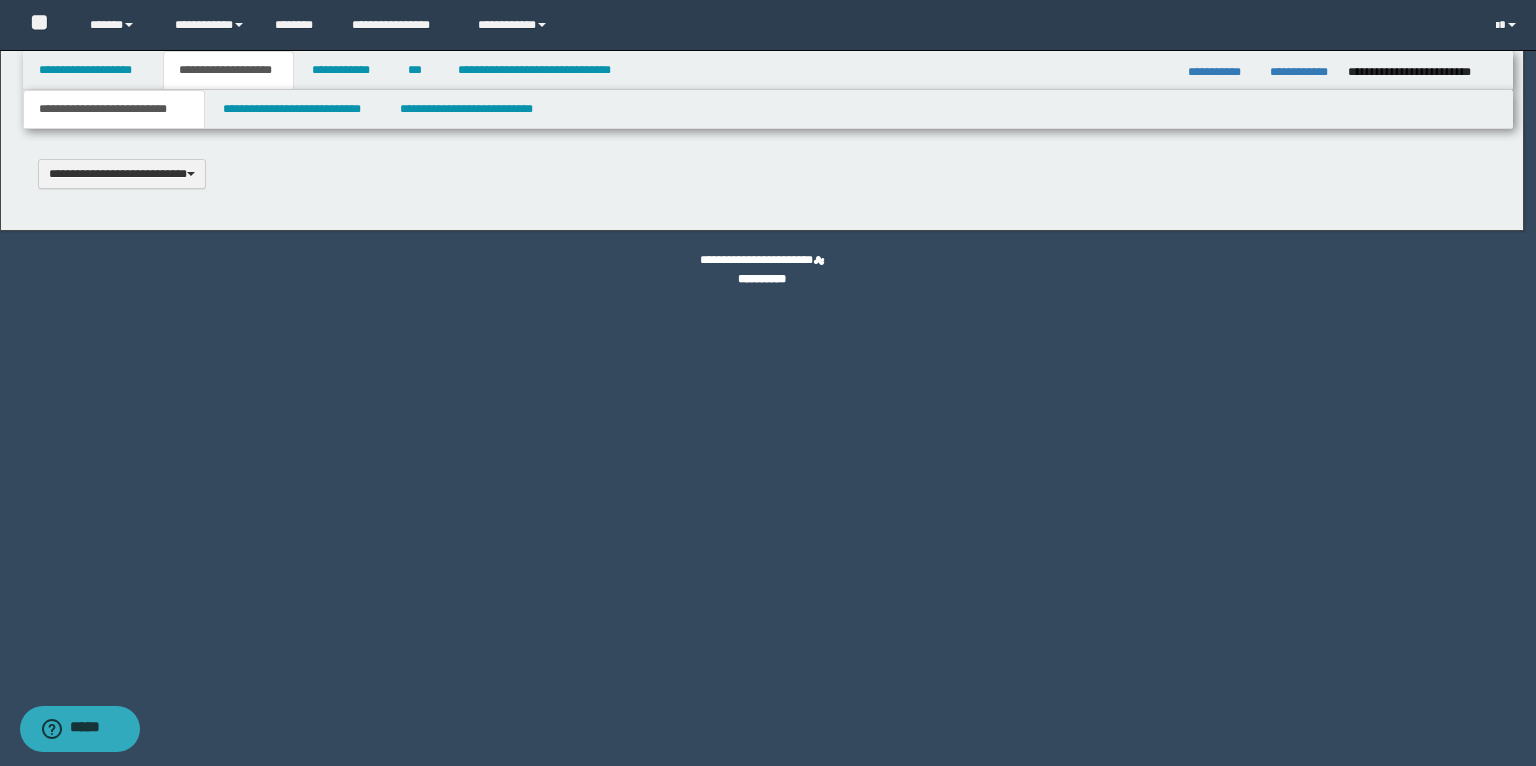 scroll, scrollTop: 0, scrollLeft: 0, axis: both 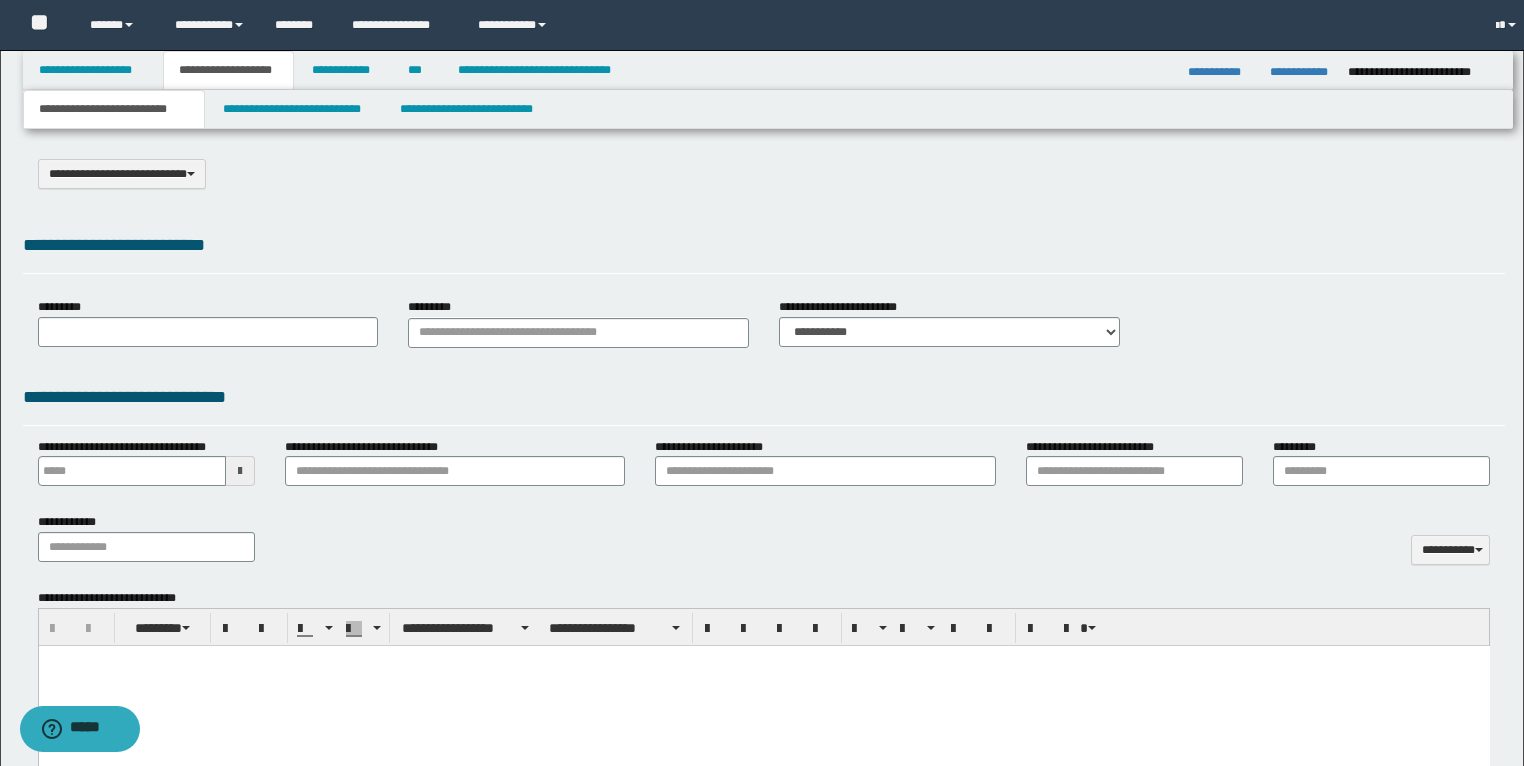 type on "**********" 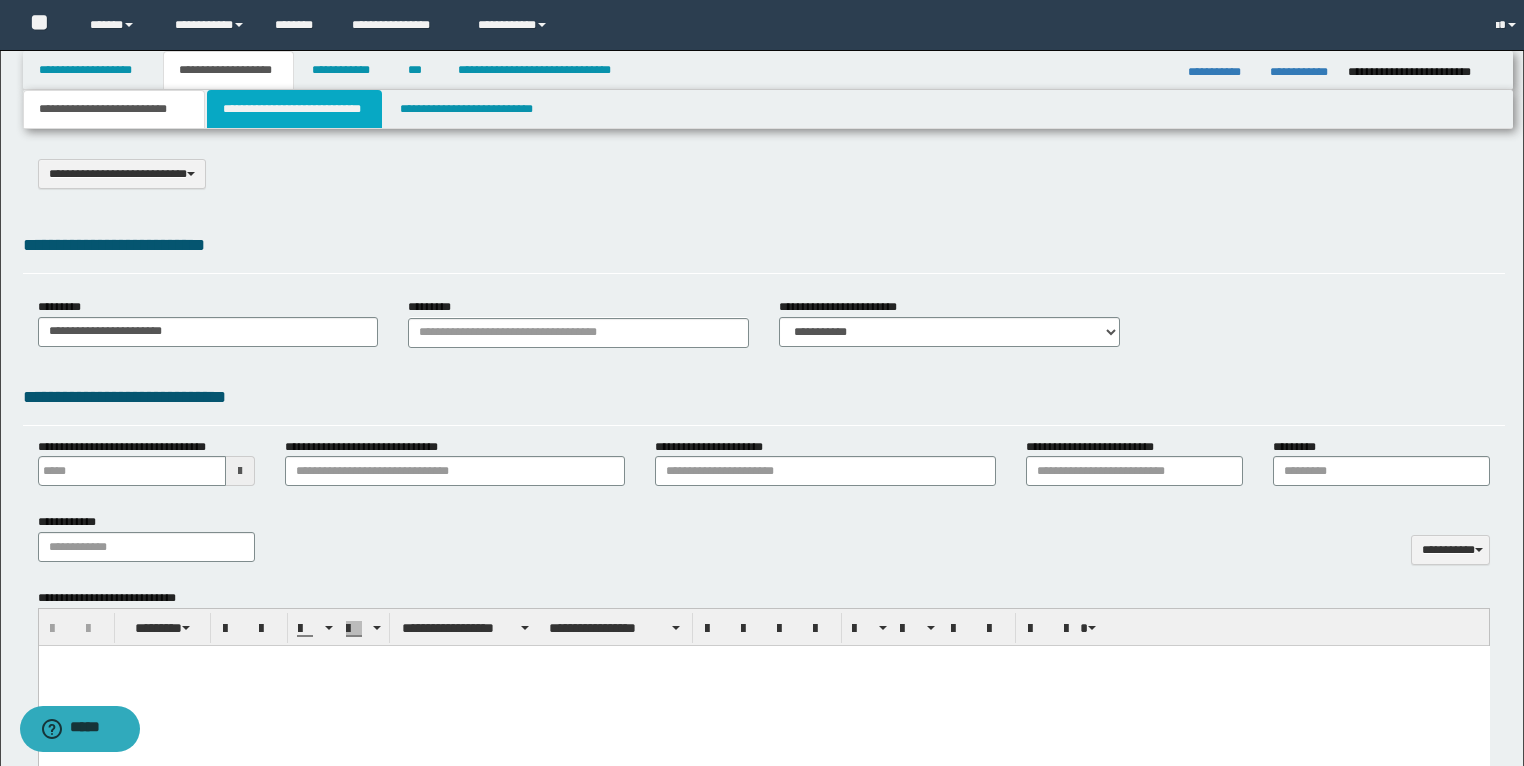 click on "**********" at bounding box center (294, 109) 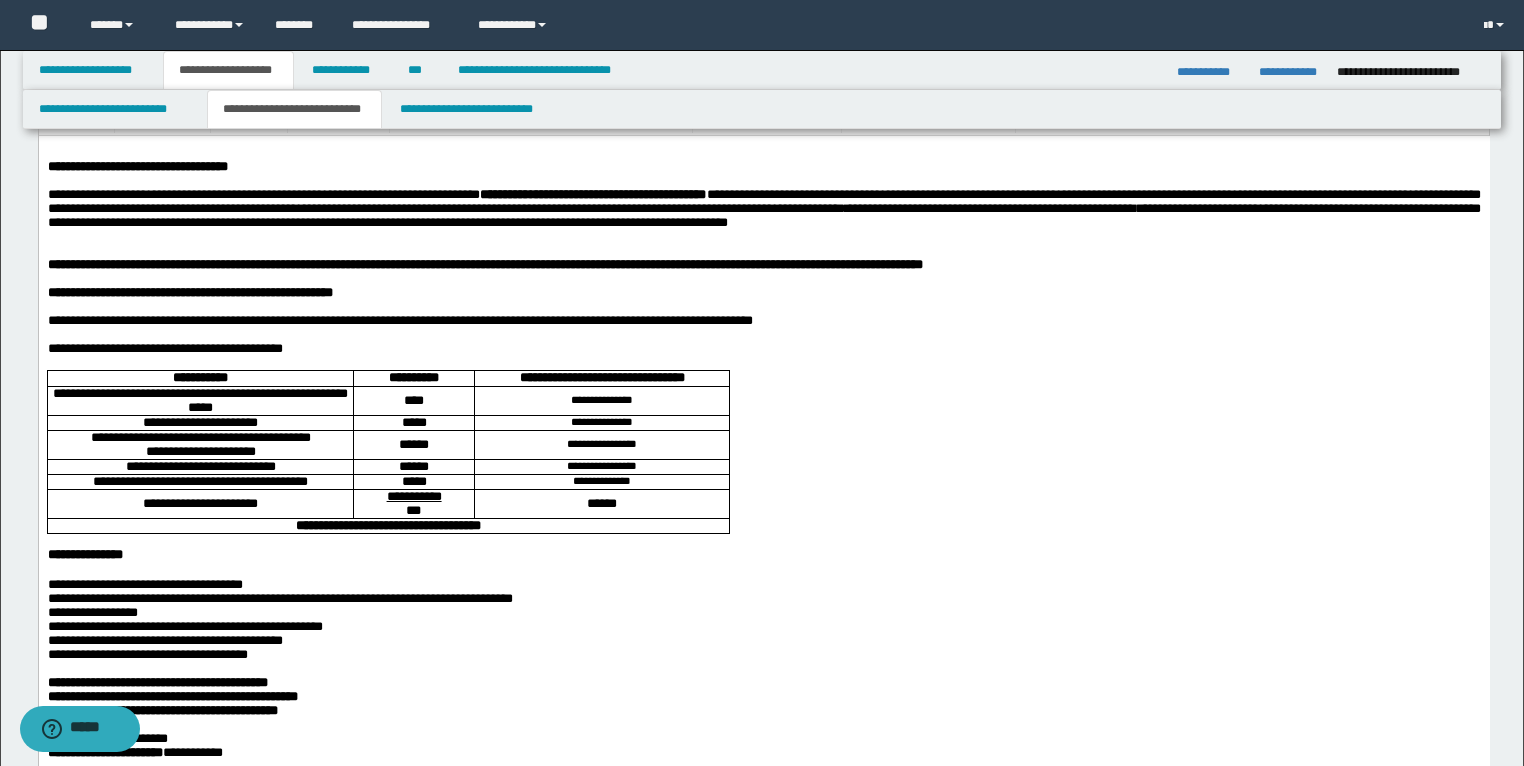 scroll, scrollTop: 0, scrollLeft: 0, axis: both 